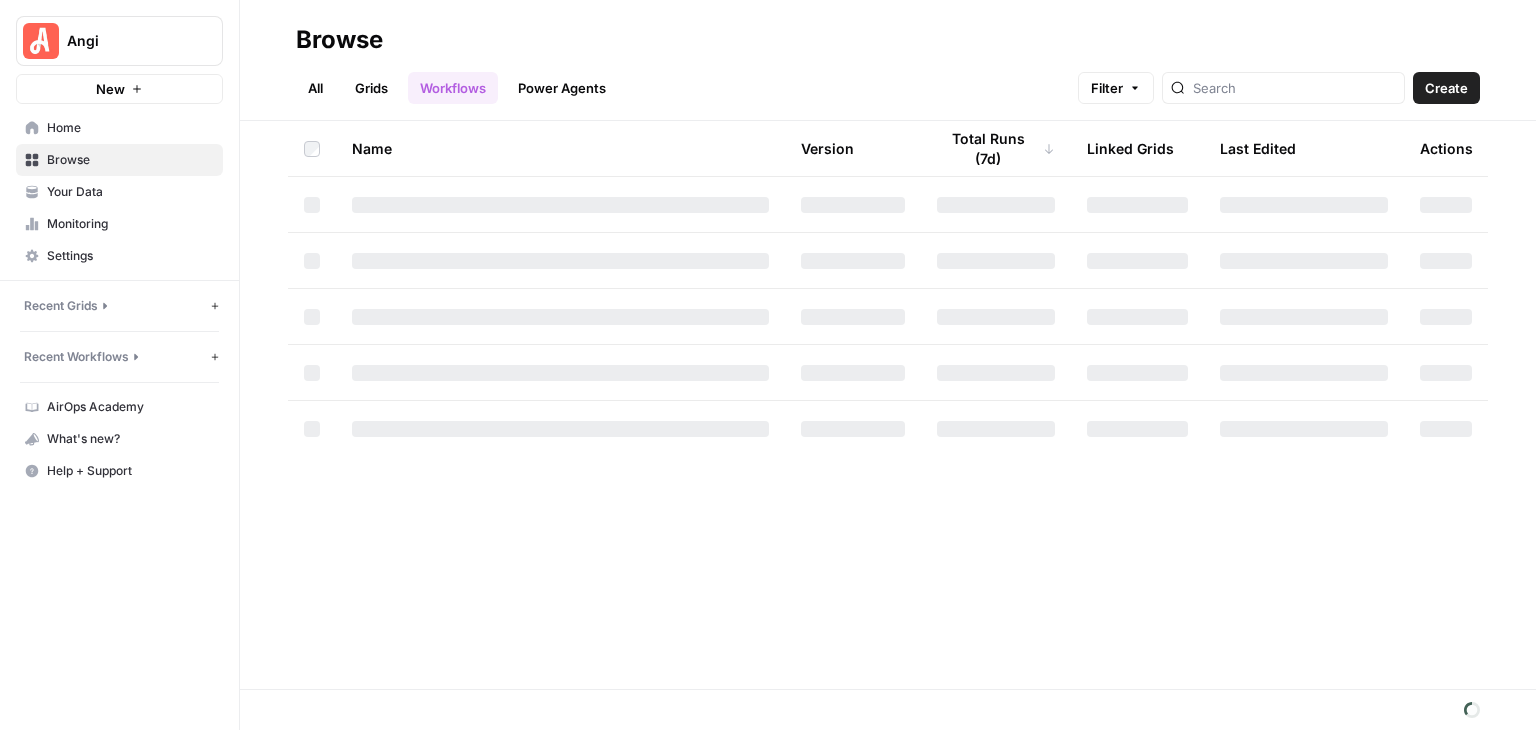 scroll, scrollTop: 0, scrollLeft: 0, axis: both 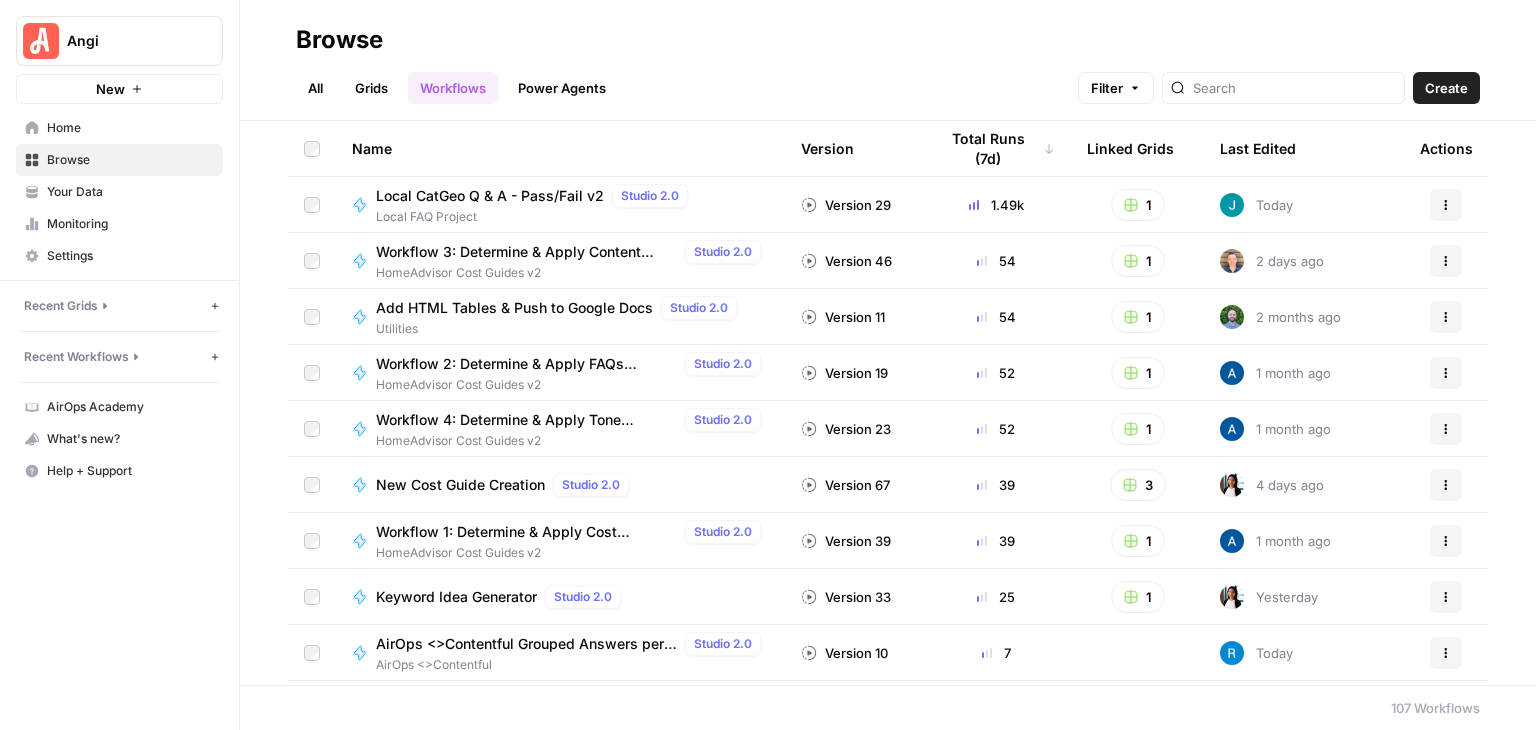 click on "Grids" at bounding box center [371, 88] 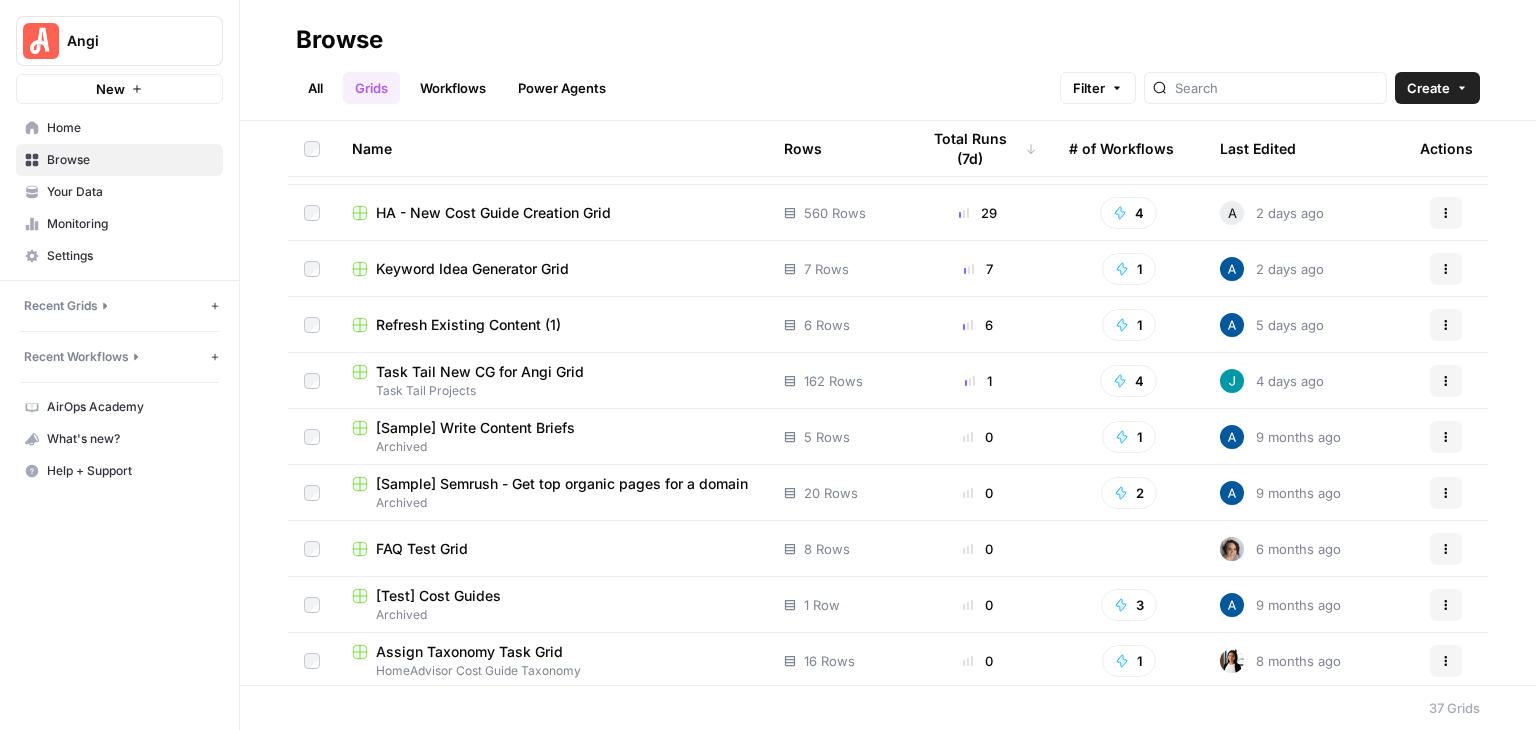scroll, scrollTop: 200, scrollLeft: 0, axis: vertical 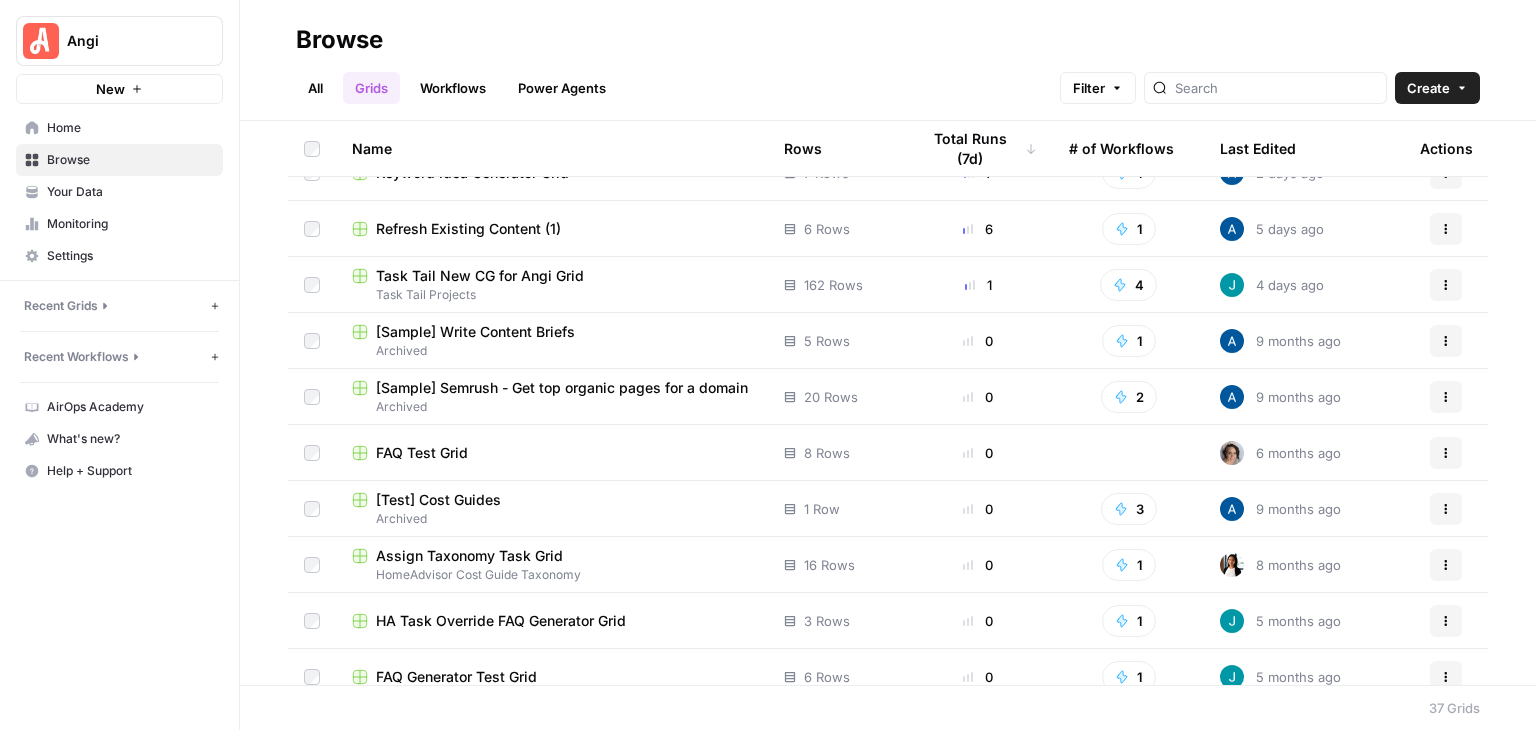 click on "Task Tail New CG for Angi Grid" at bounding box center (480, 276) 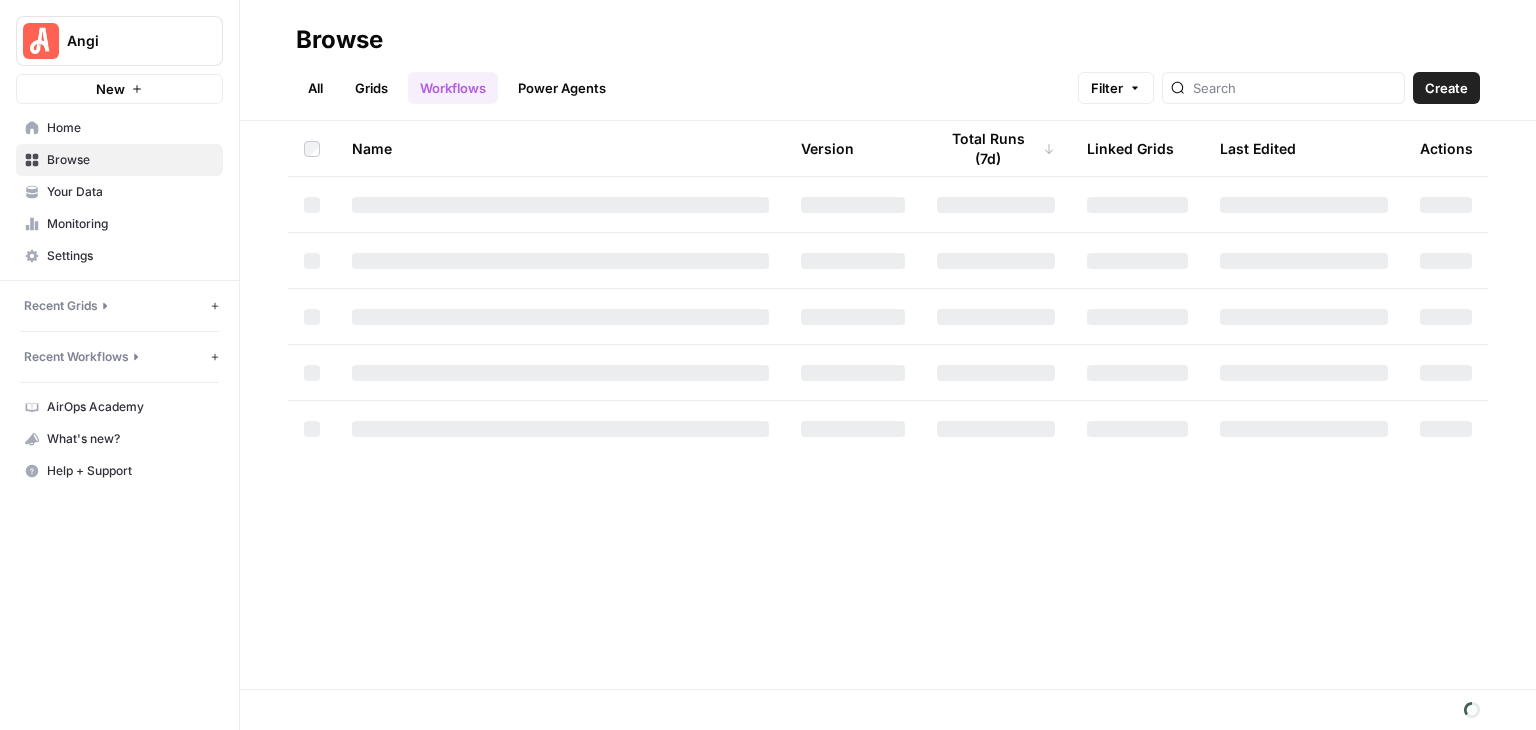 scroll, scrollTop: 0, scrollLeft: 0, axis: both 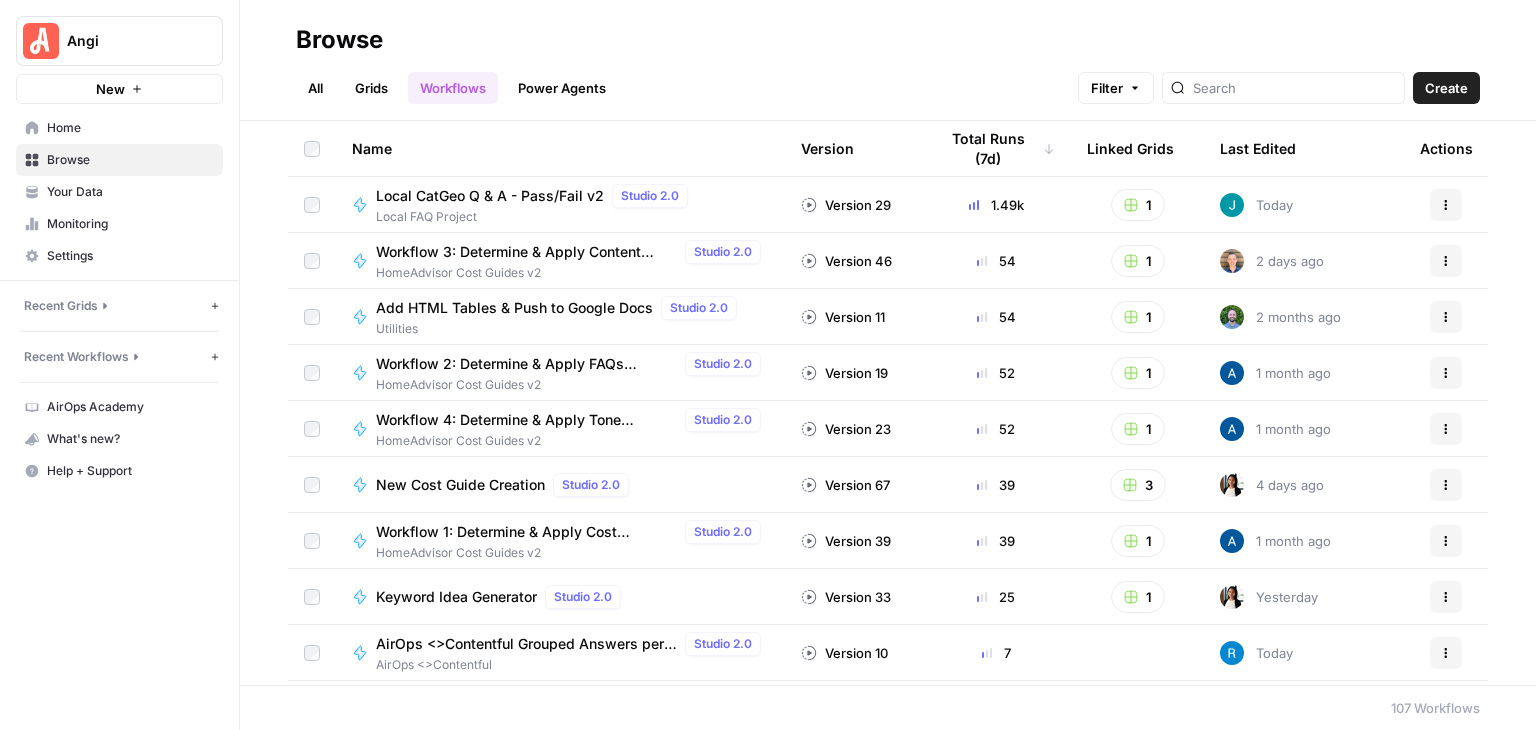 click on "Grids" at bounding box center (371, 88) 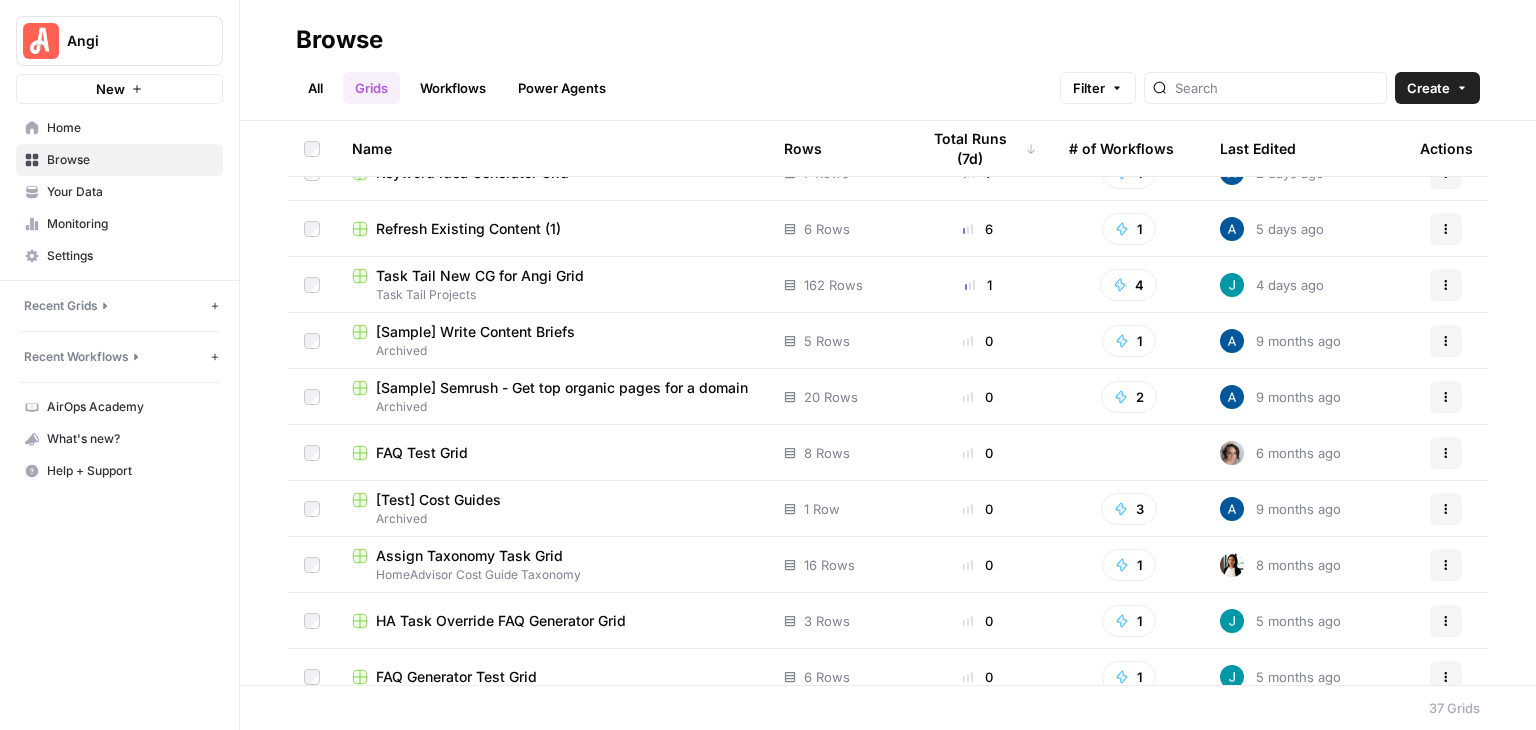 scroll, scrollTop: 100, scrollLeft: 0, axis: vertical 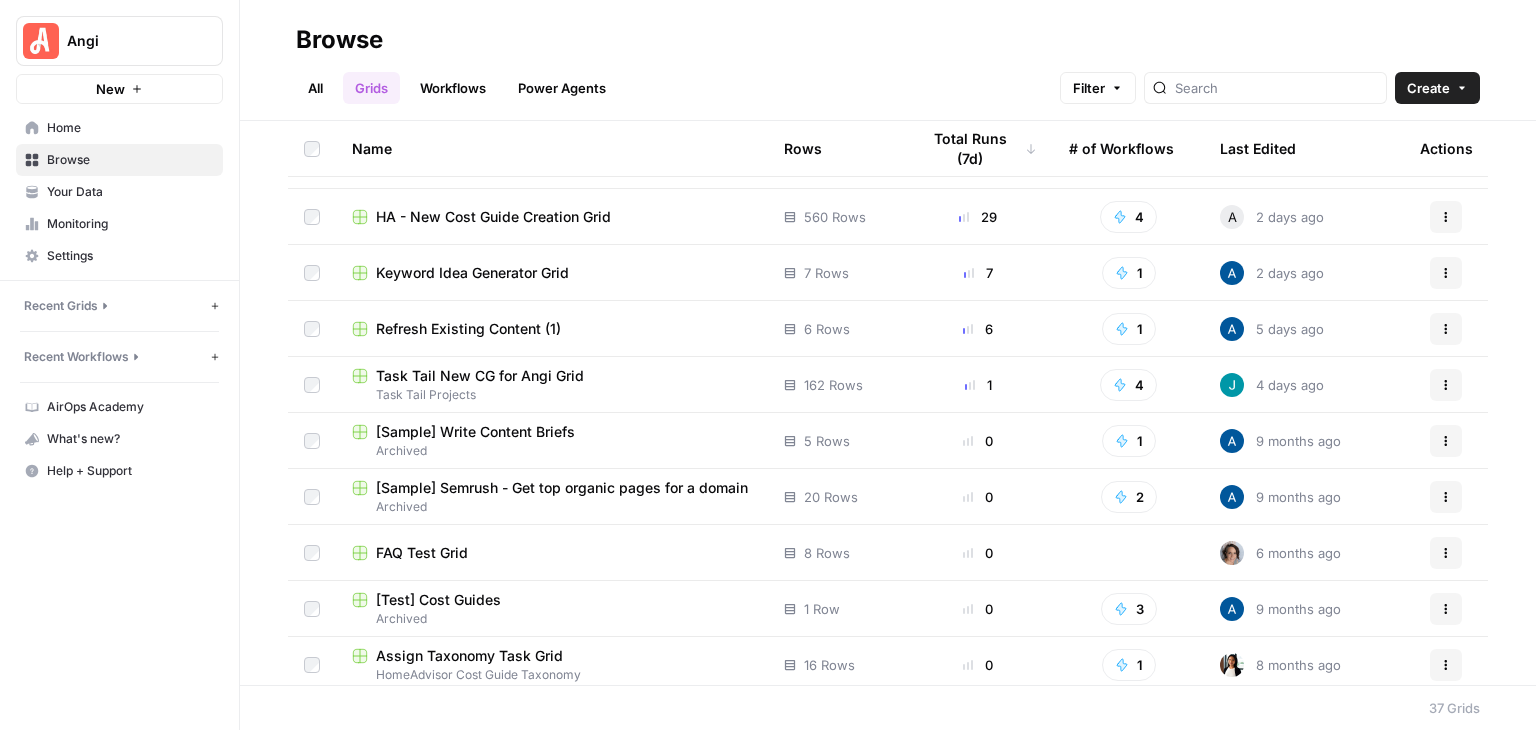click on "Task Tail New CG for Angi Grid" at bounding box center [552, 376] 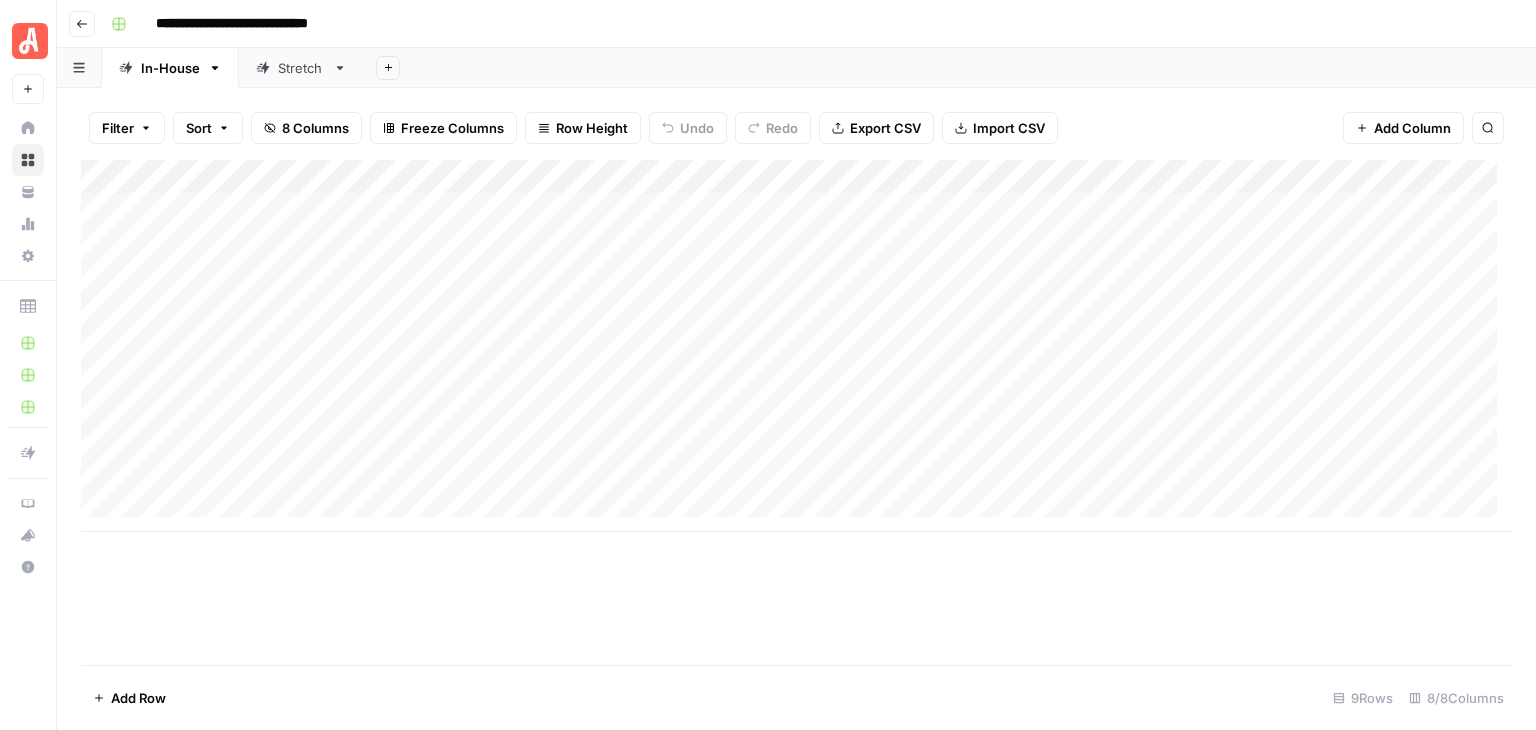 click on "Add Column" at bounding box center [796, 346] 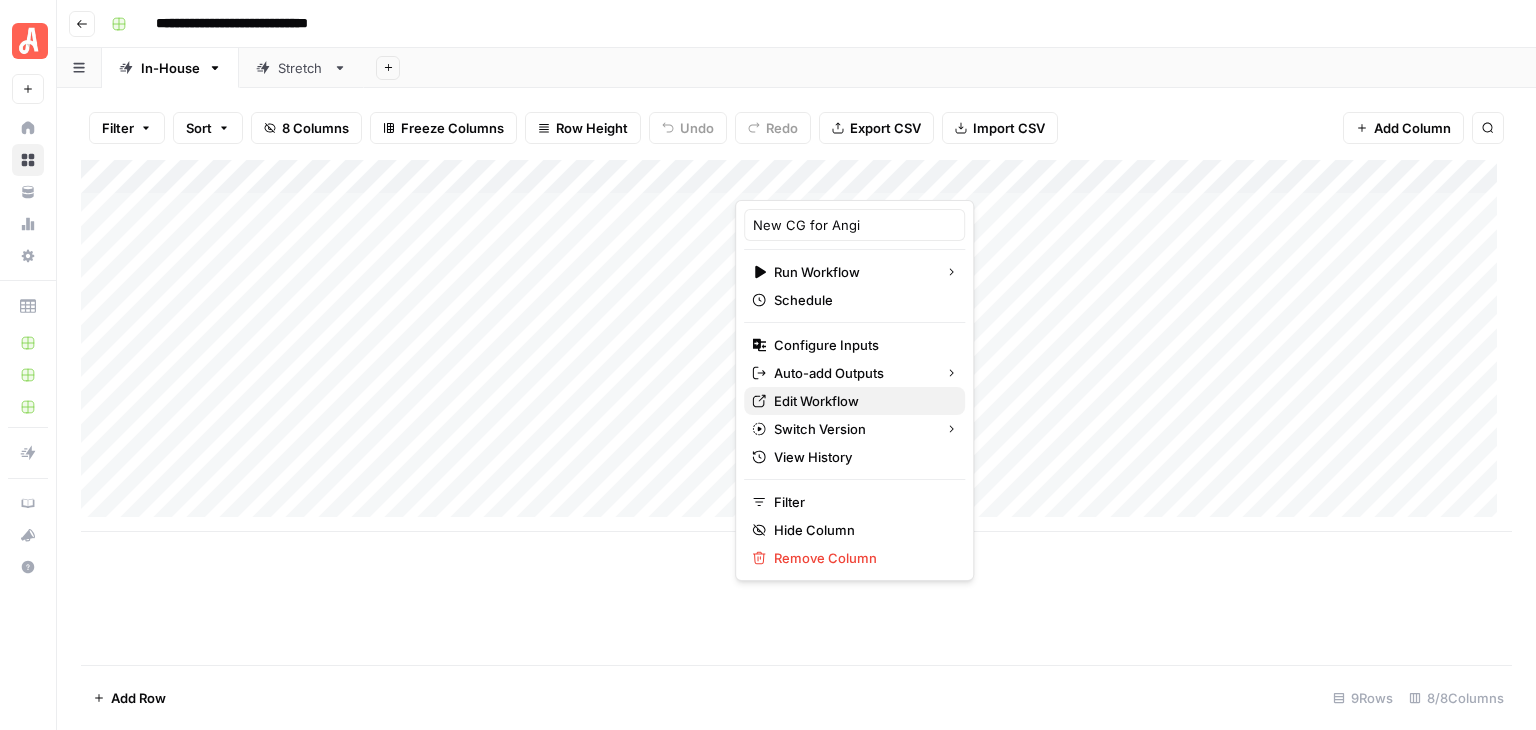click on "Edit Workflow" at bounding box center [861, 401] 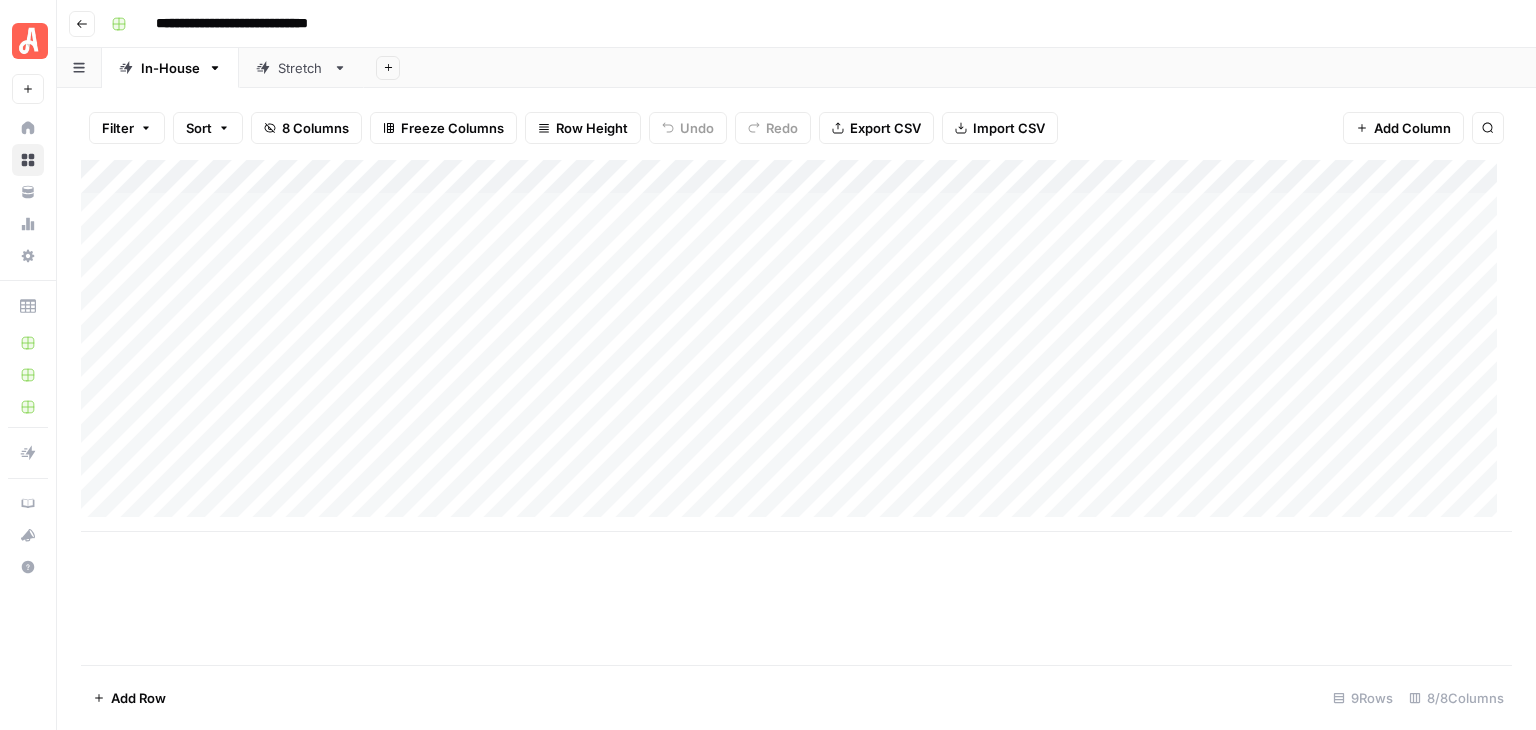 click on "Go back" at bounding box center [82, 24] 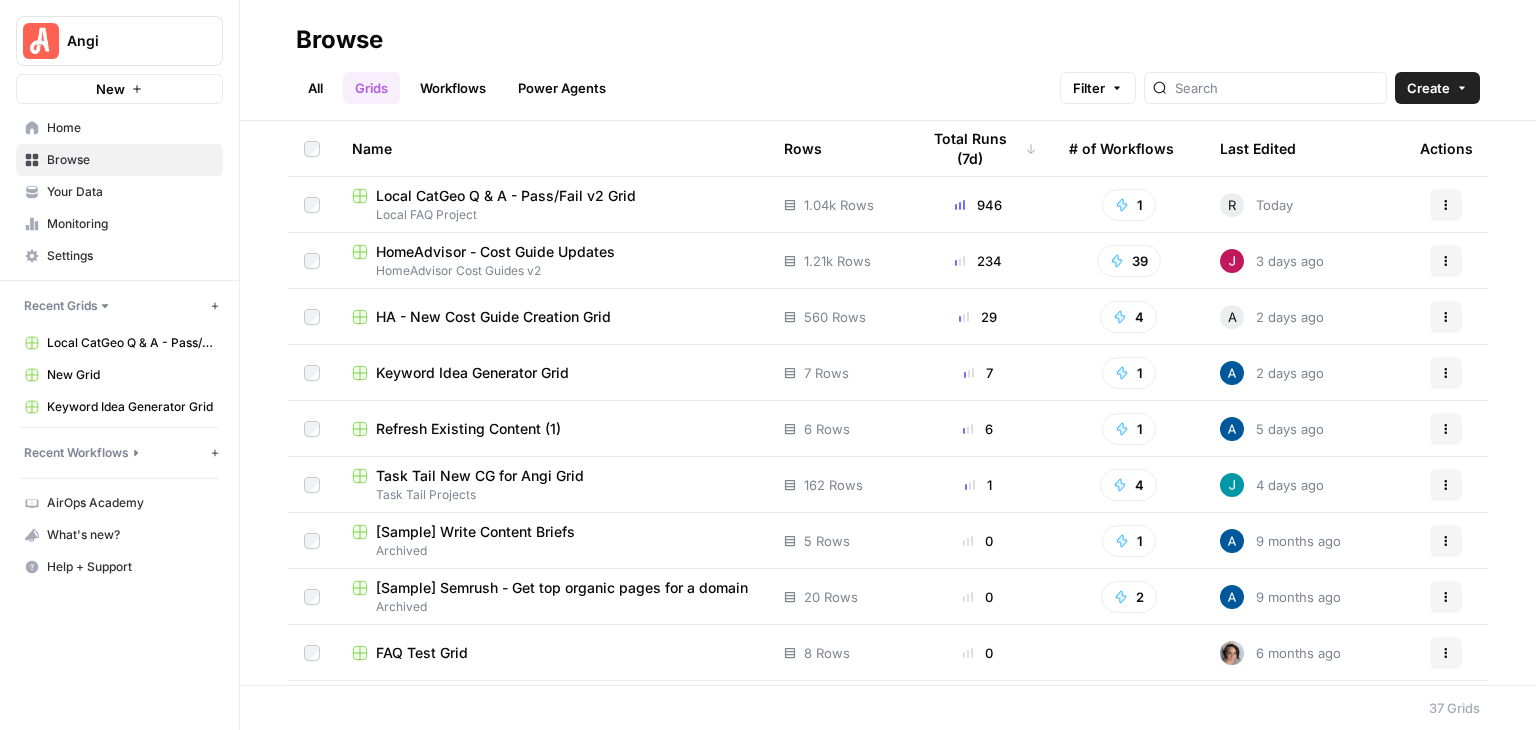 click at bounding box center (1265, 88) 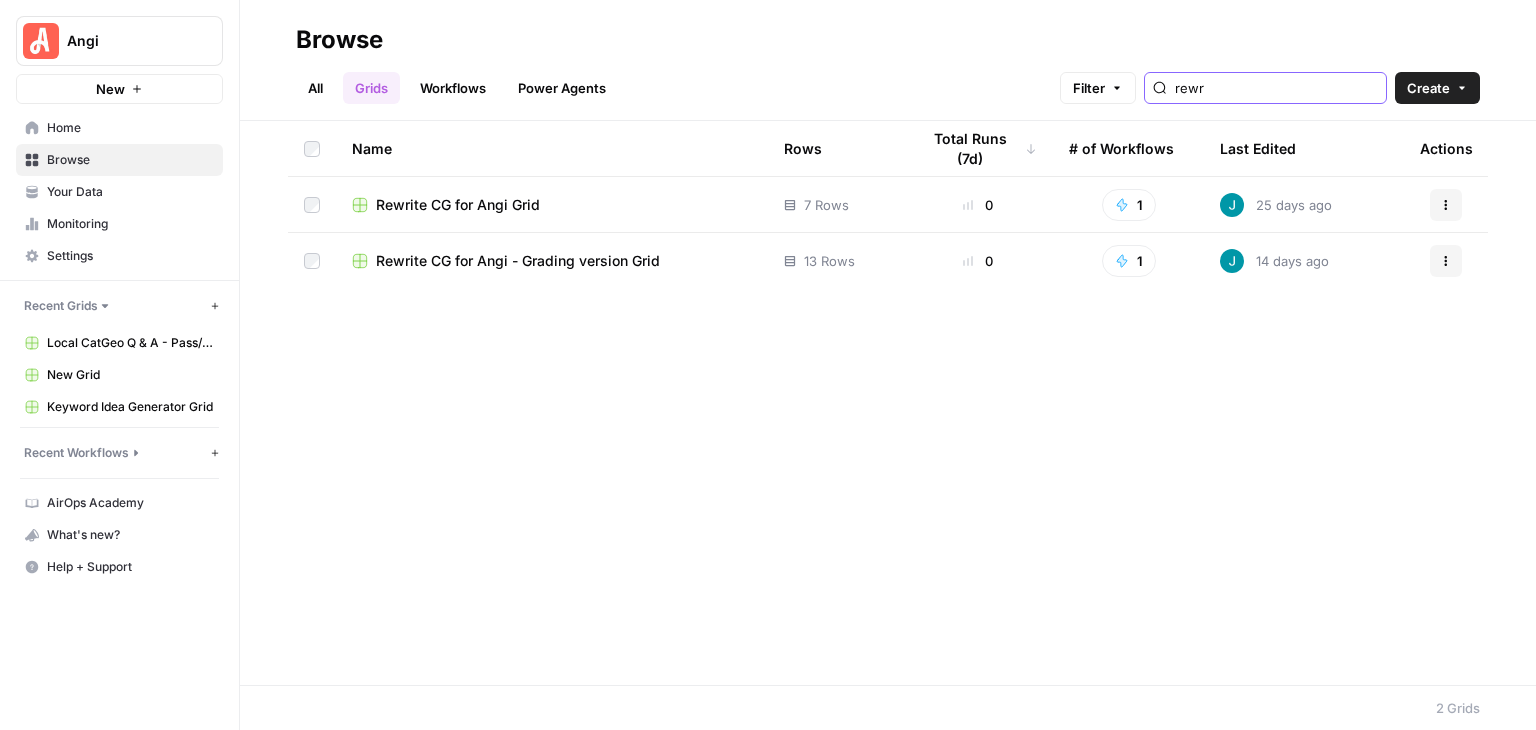 type on "rewr" 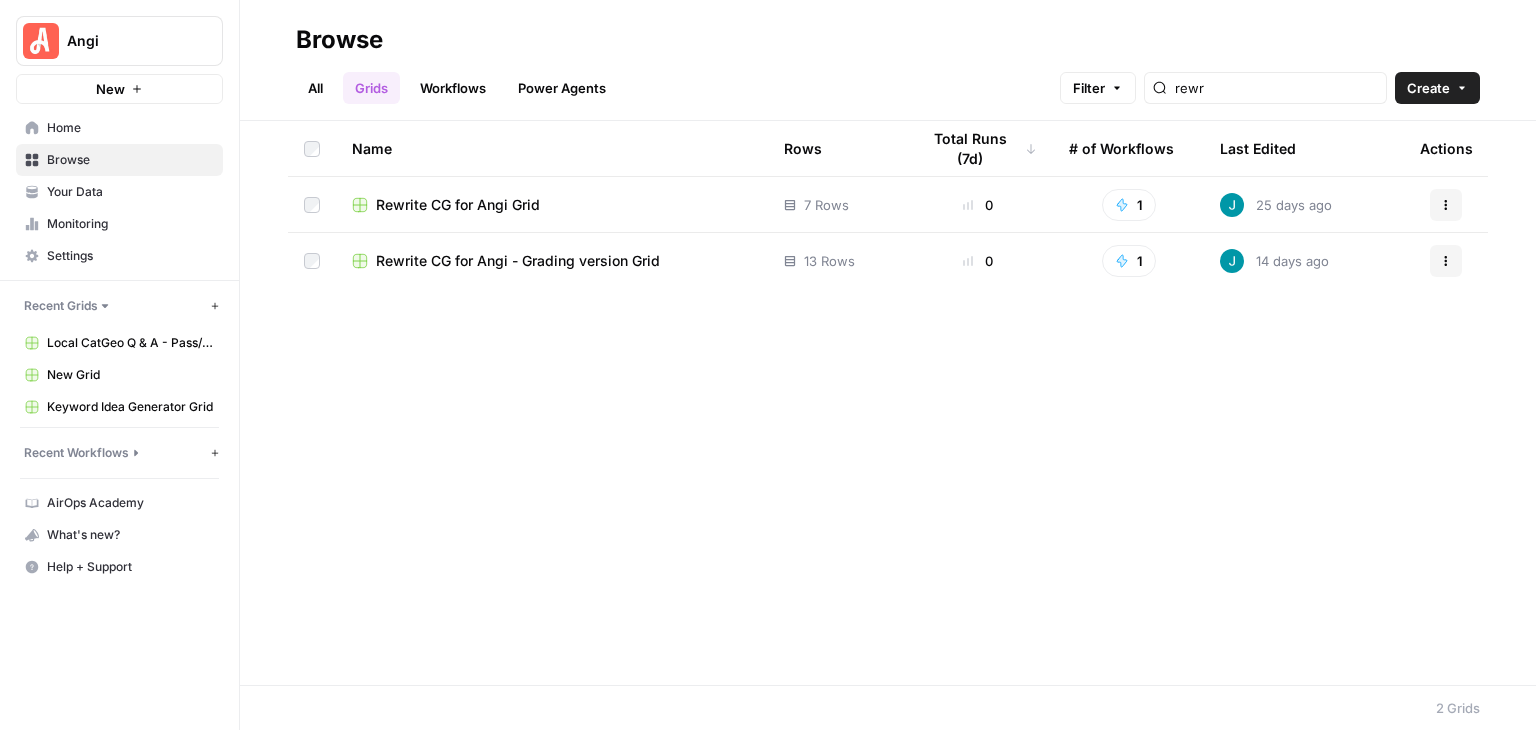click on "Name Rows Total Runs (7d) # of Workflows Last Edited Actions Rewrite CG for Angi Grid 7   Rows 0 1 25 days ago Actions Rewrite CG for Angi - Grading version Grid 13   Rows 0 1 14 days ago Actions" at bounding box center [888, 403] 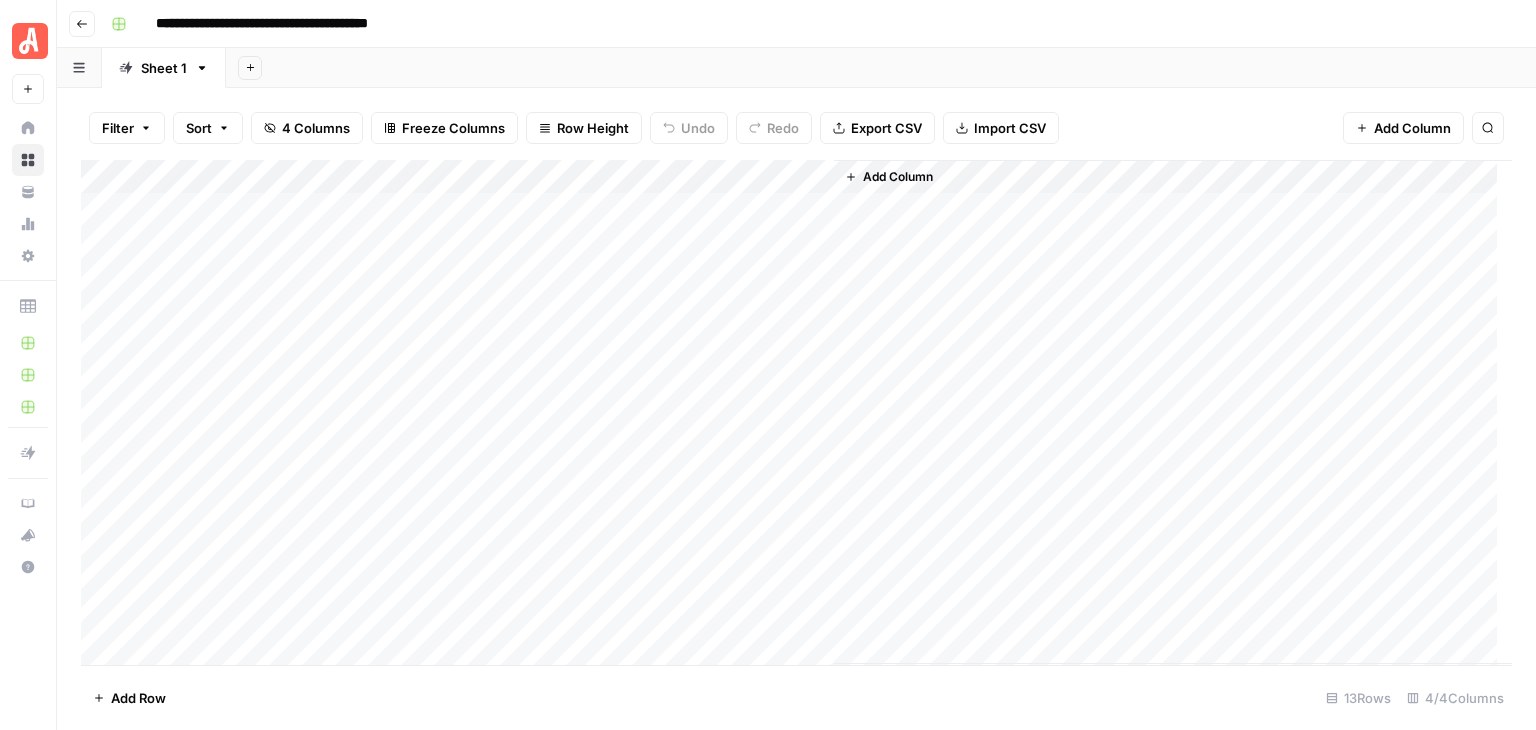 click on "Add Column" at bounding box center (796, 412) 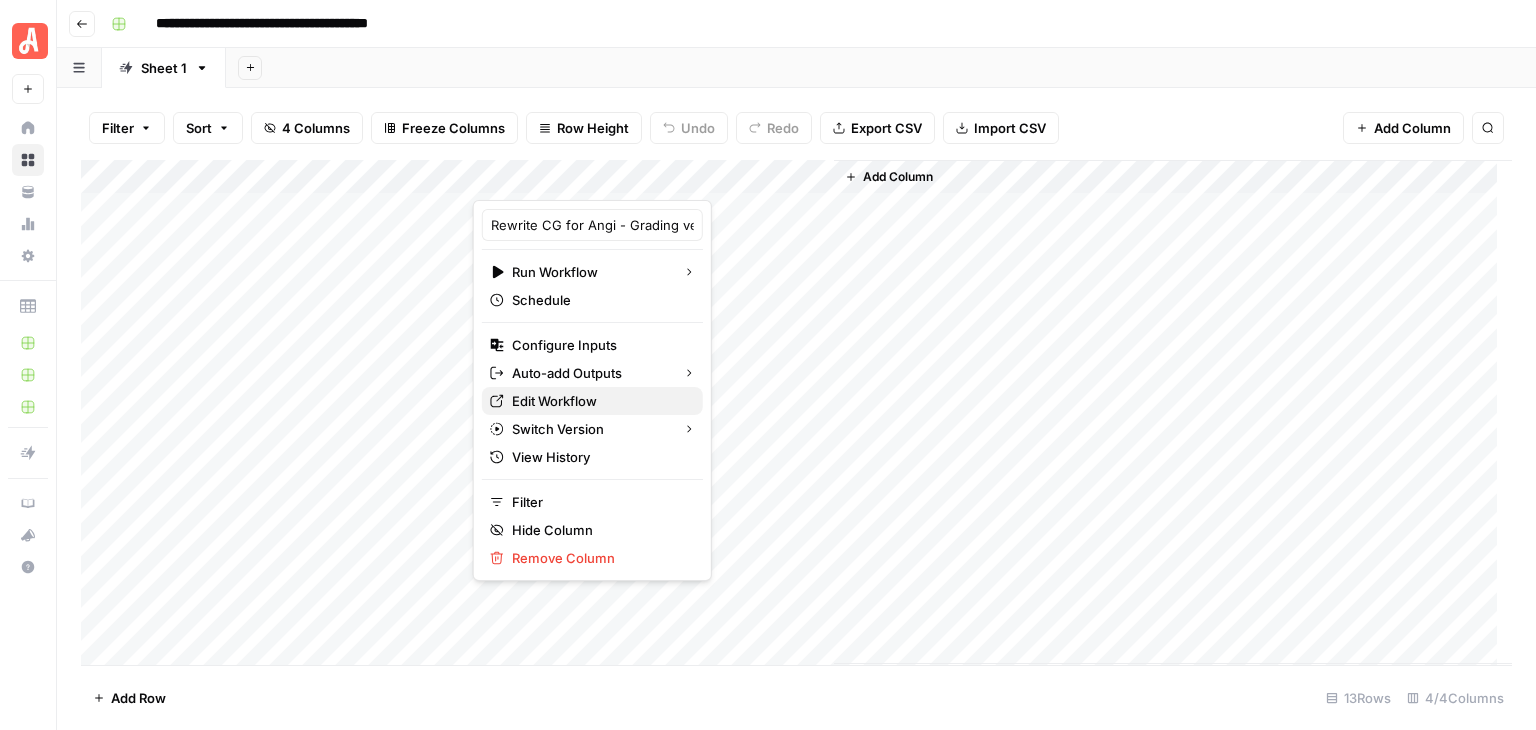 click on "Edit Workflow" at bounding box center [599, 401] 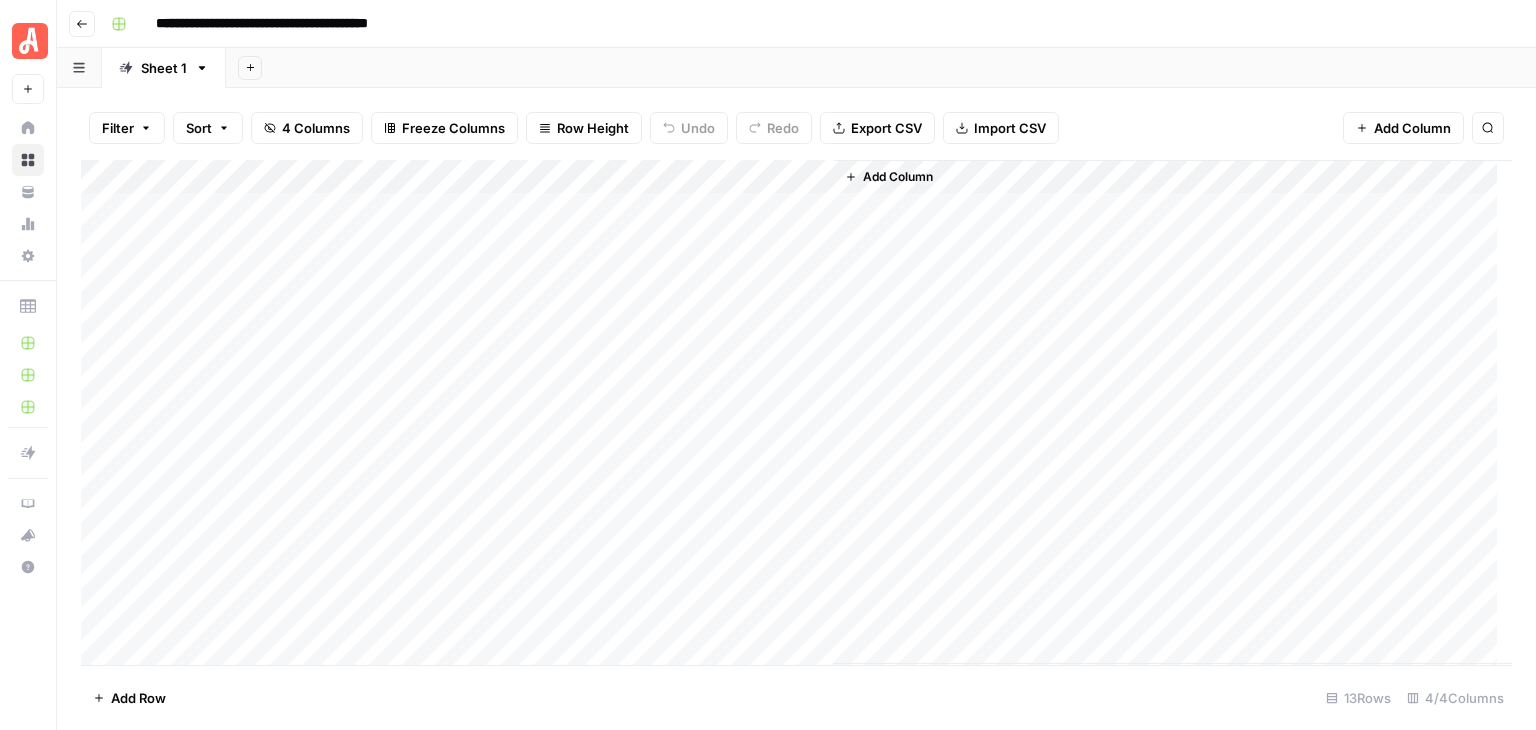 click on "**********" at bounding box center (809, 24) 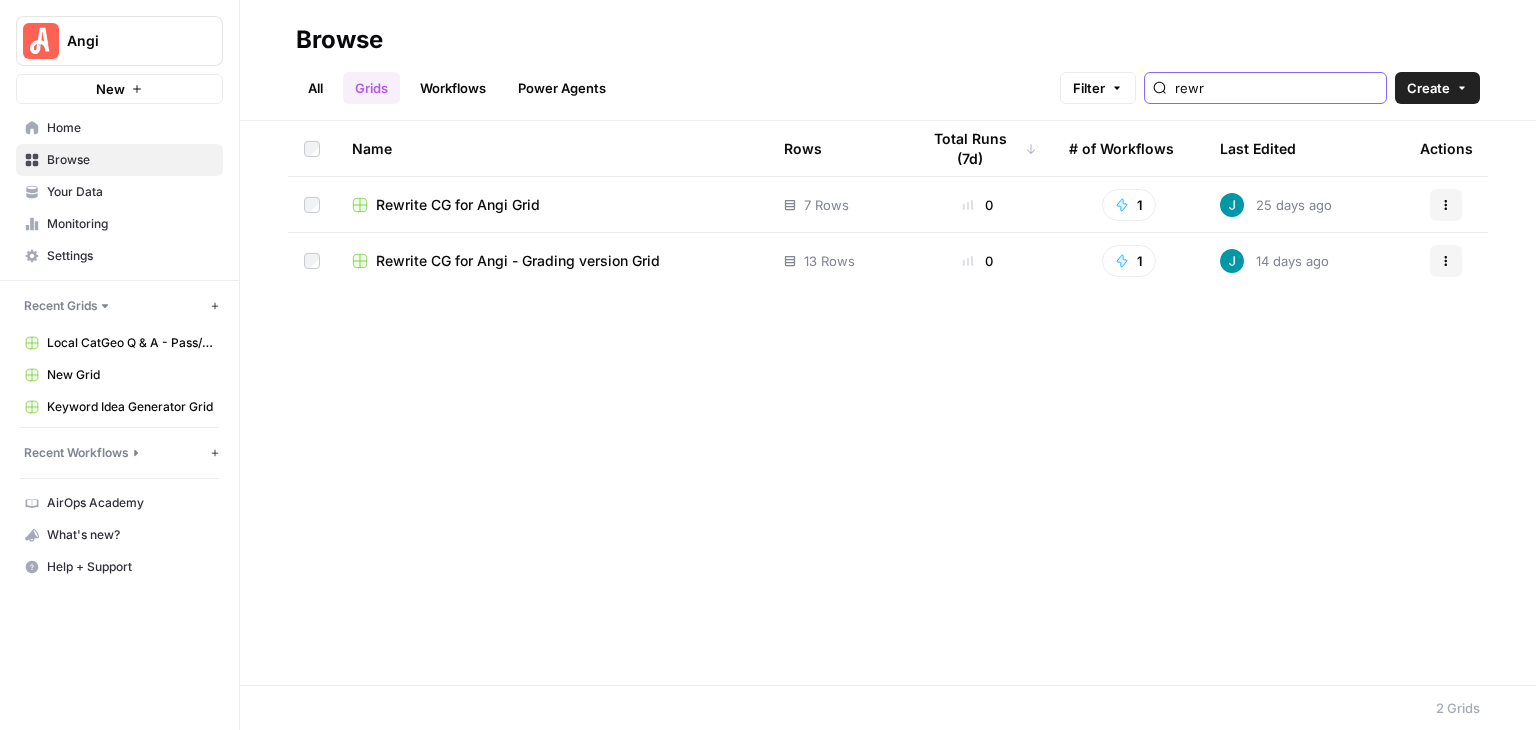 drag, startPoint x: 1247, startPoint y: 77, endPoint x: 1182, endPoint y: 81, distance: 65.12296 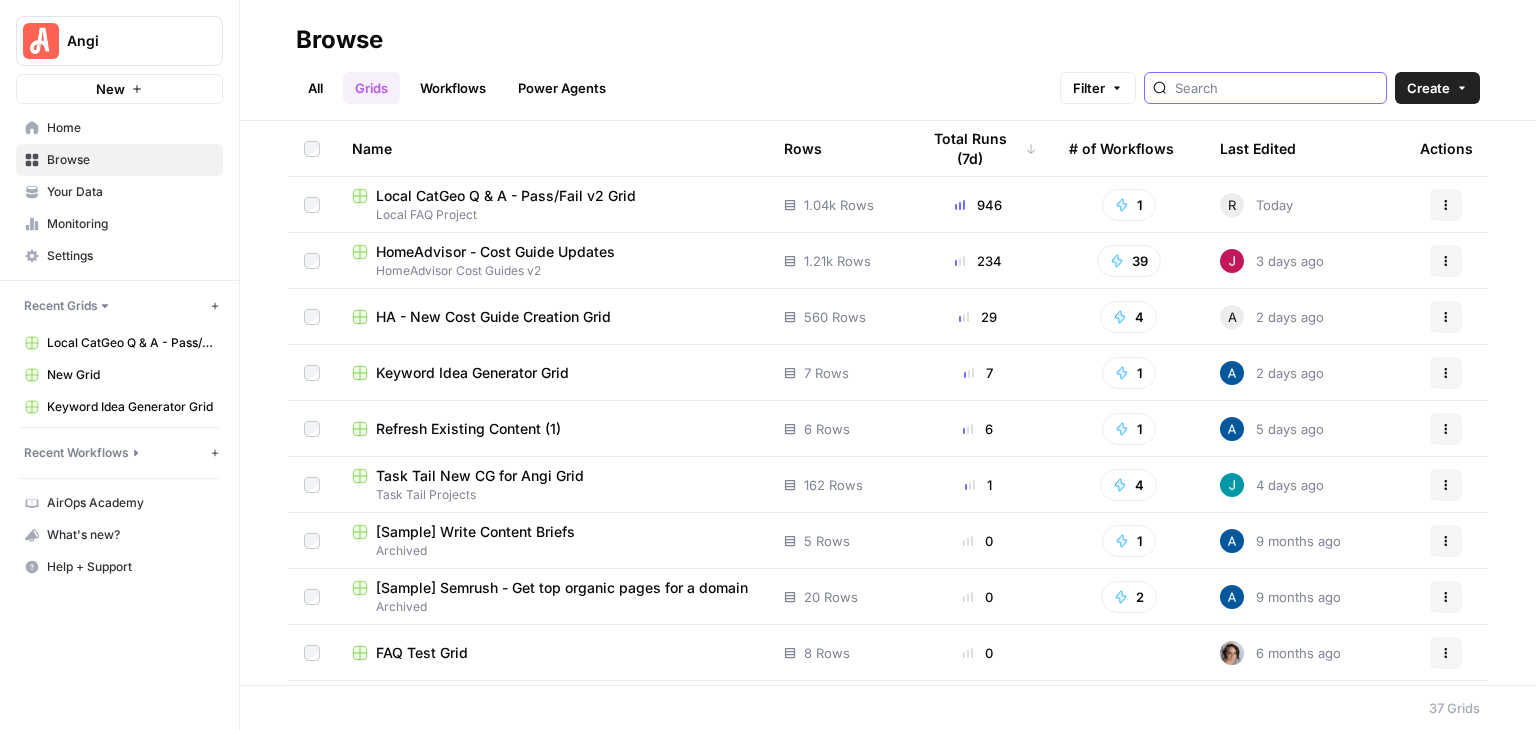 type 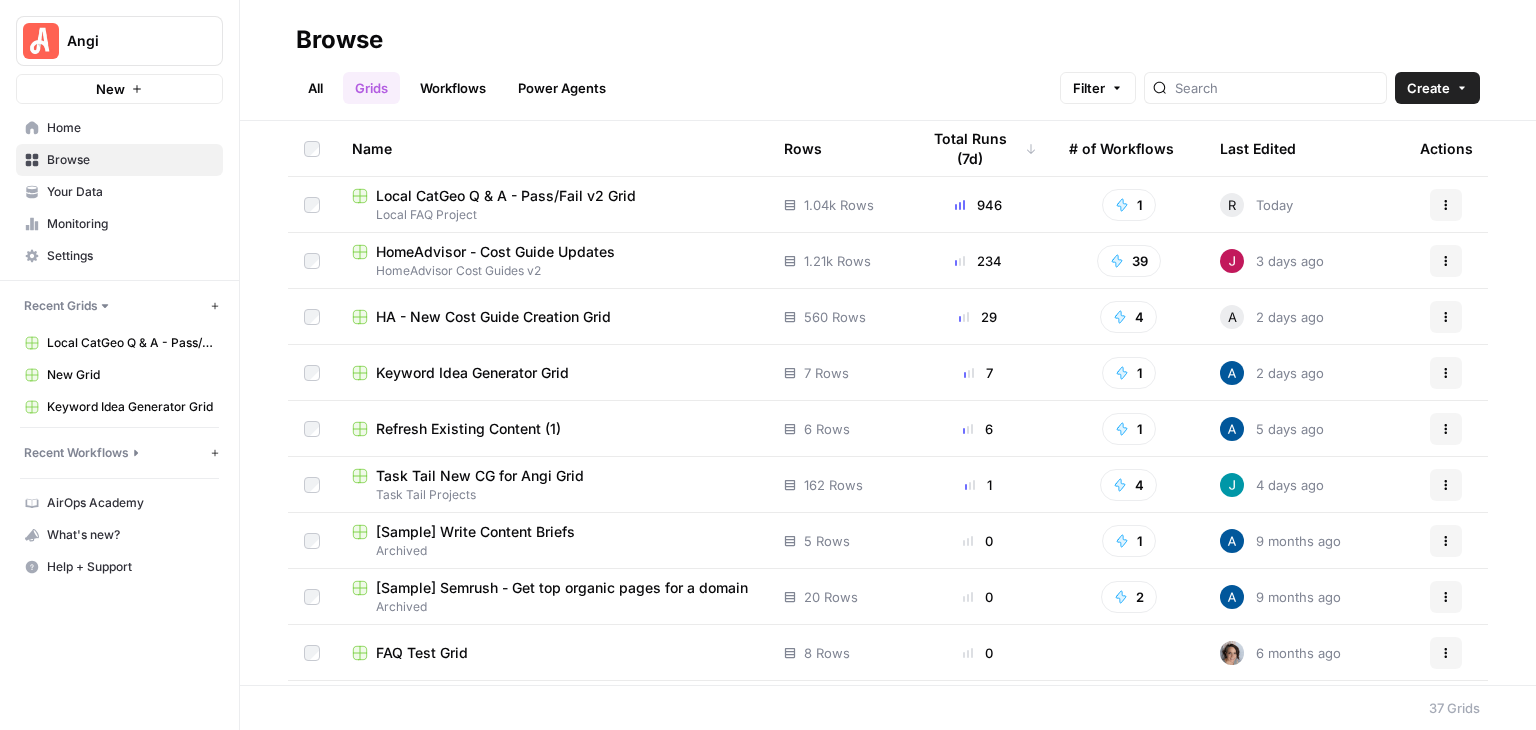 click on "Local CatGeo Q & A - Pass/Fail v2 Grid" at bounding box center [506, 196] 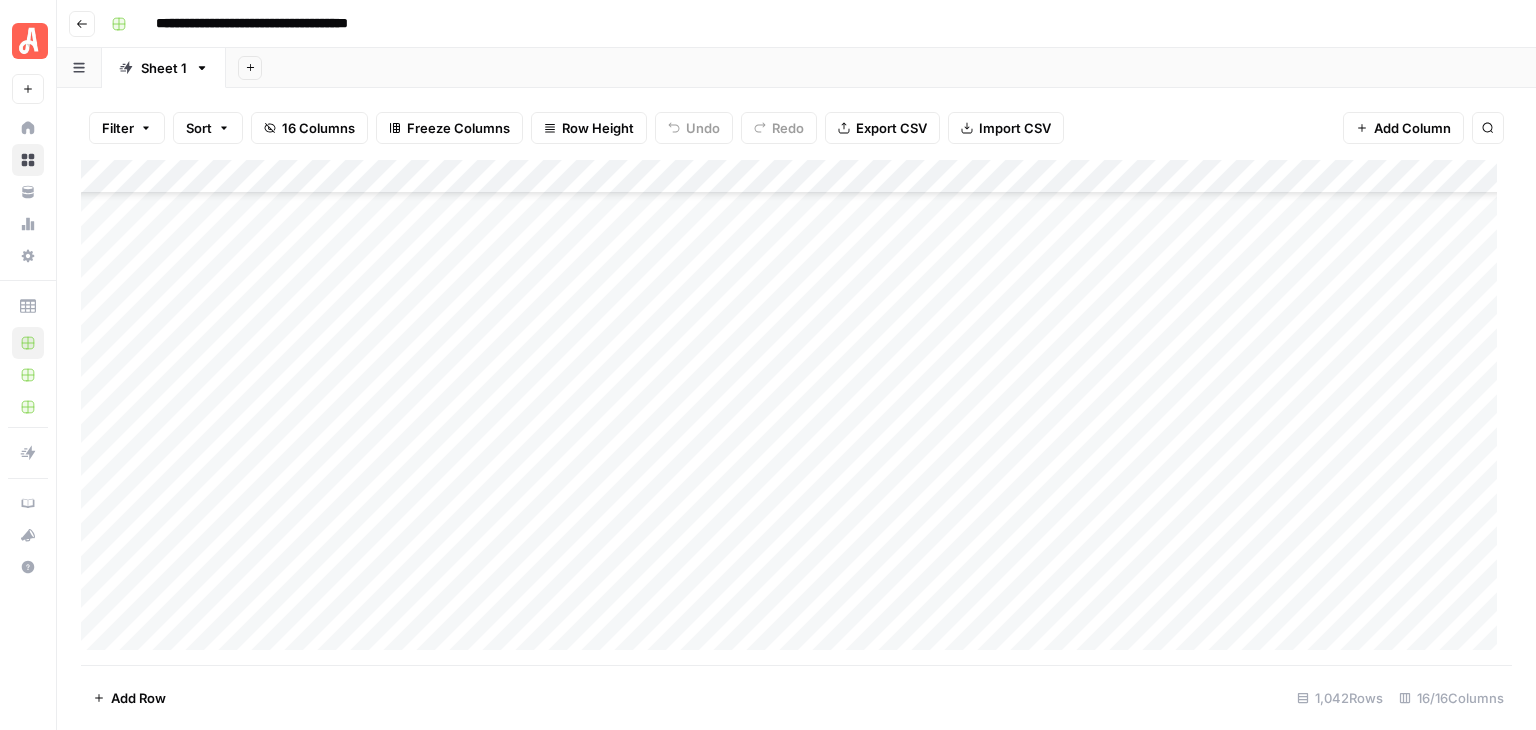 scroll, scrollTop: 27296, scrollLeft: 0, axis: vertical 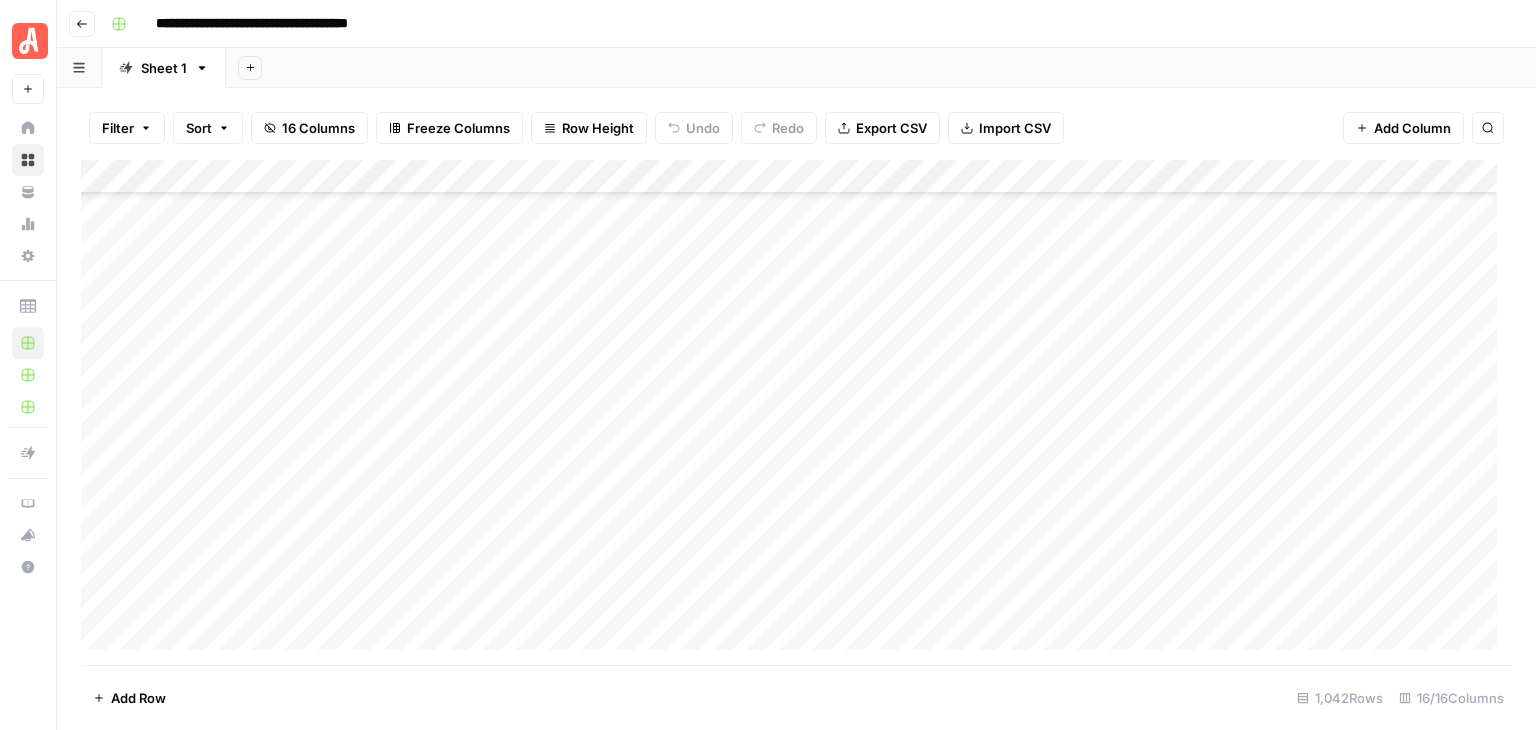 click on "Add Column" at bounding box center (796, 412) 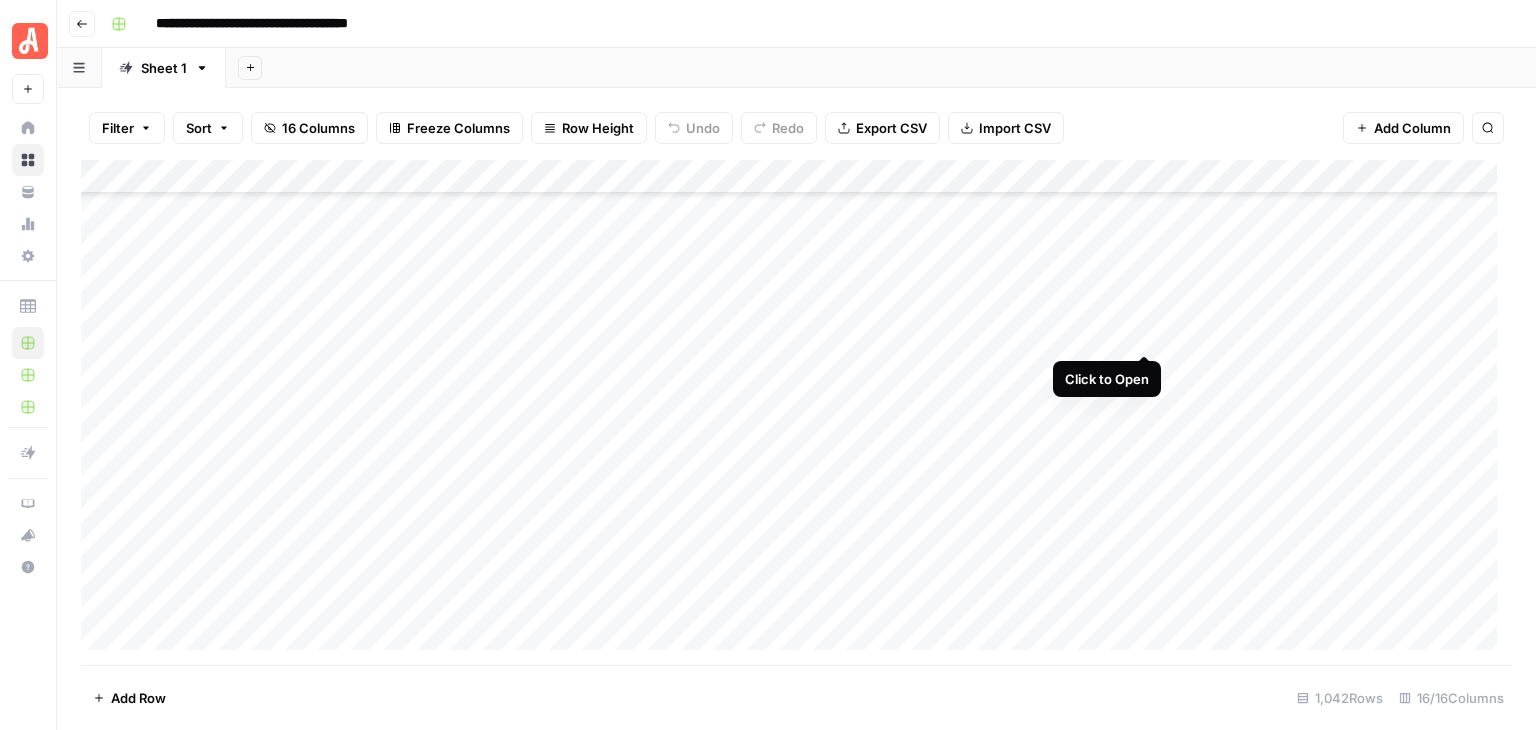 click on "Add Column" at bounding box center [796, 412] 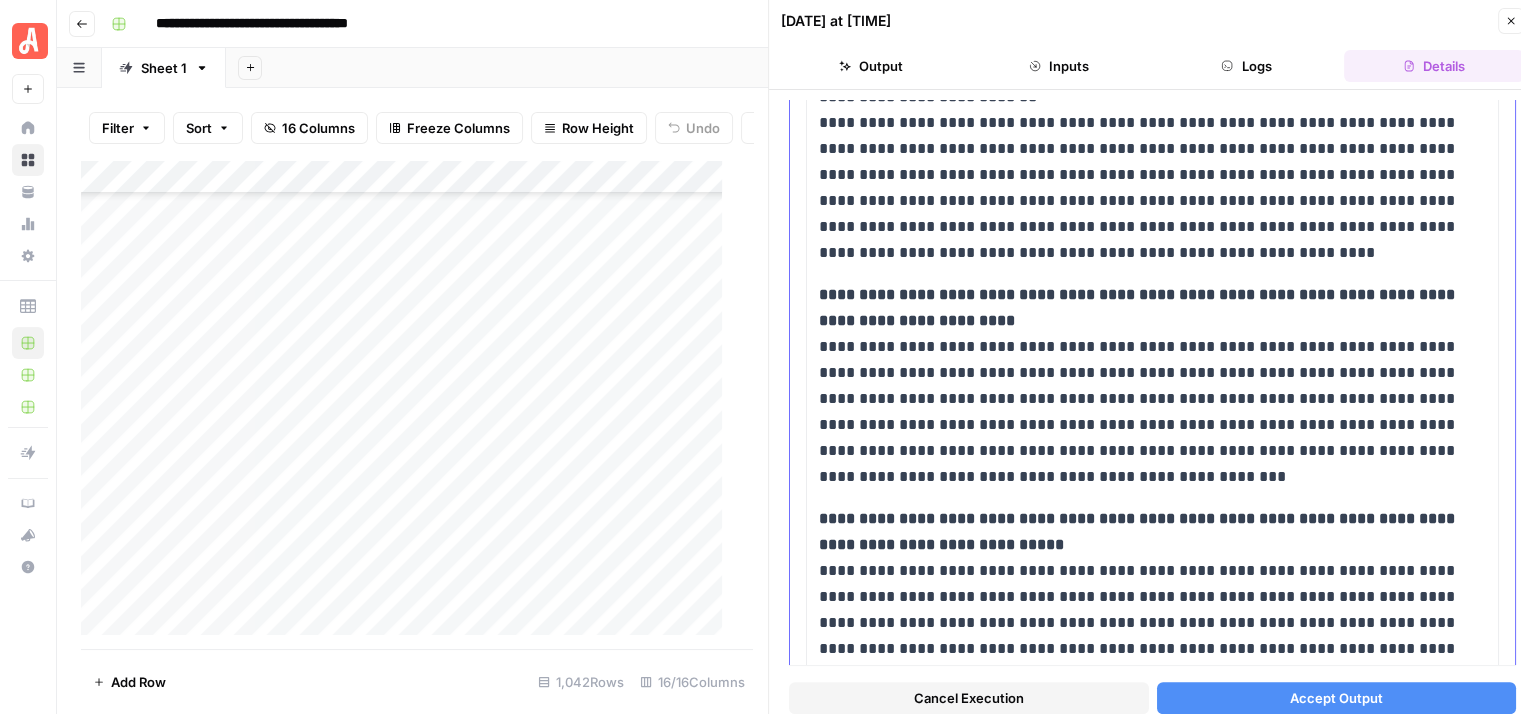 scroll, scrollTop: 1800, scrollLeft: 0, axis: vertical 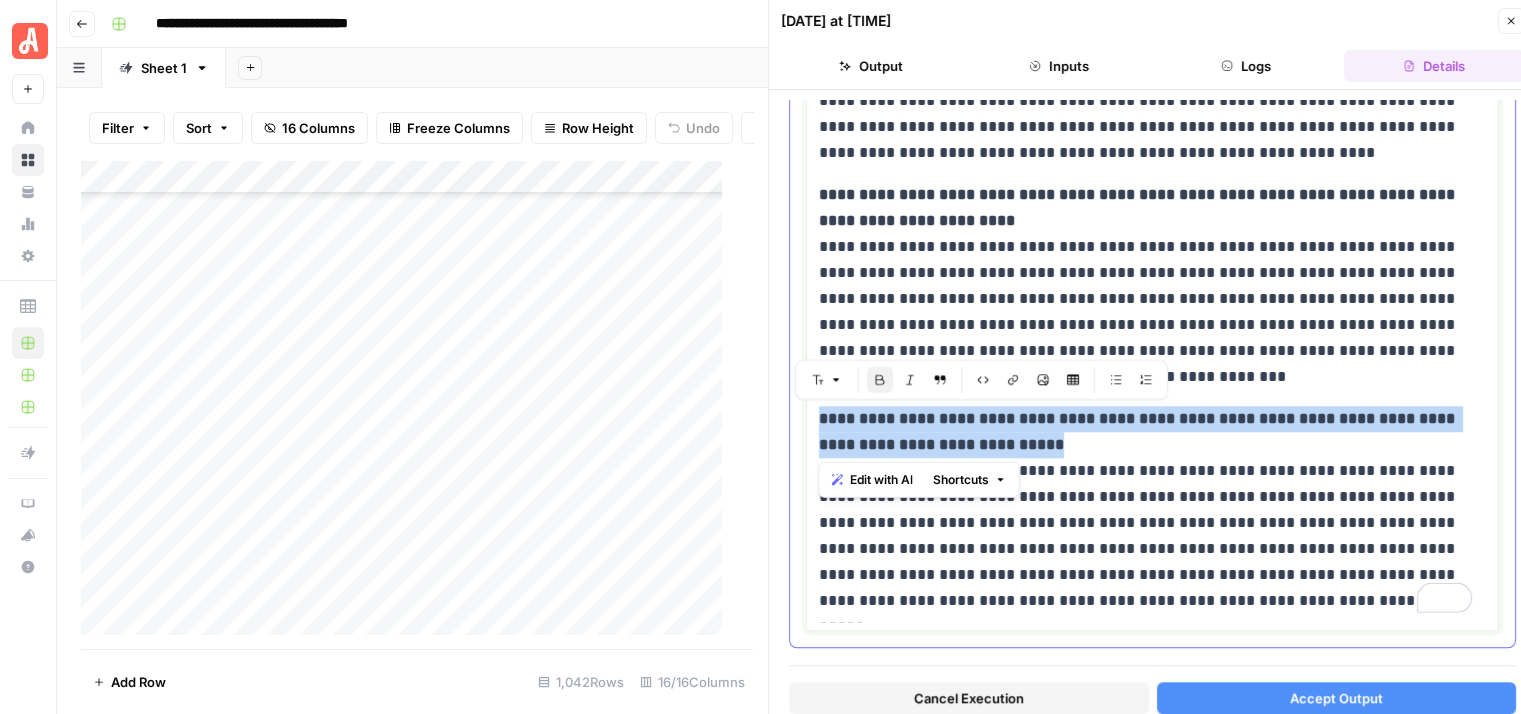 click on "**********" at bounding box center (1152, -460) 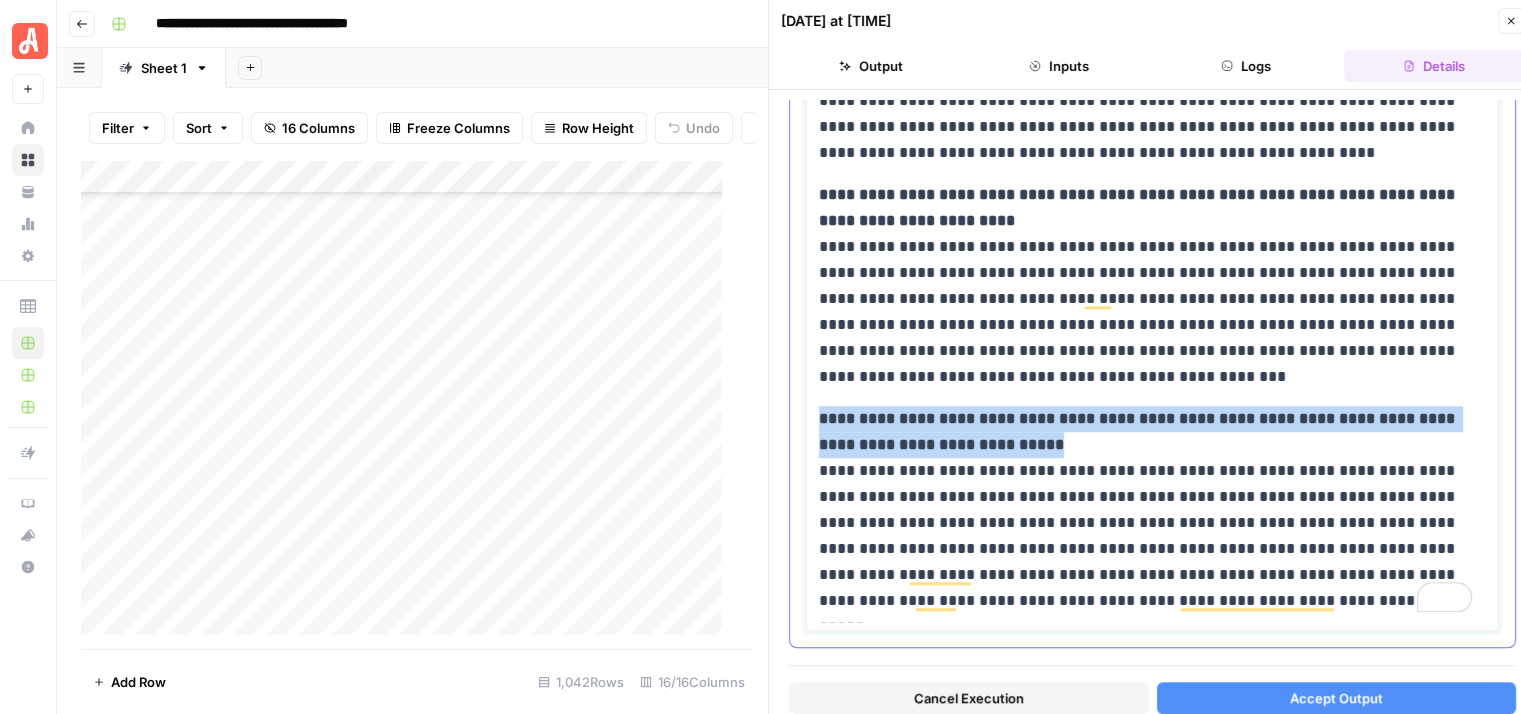 click on "**********" at bounding box center (1145, 286) 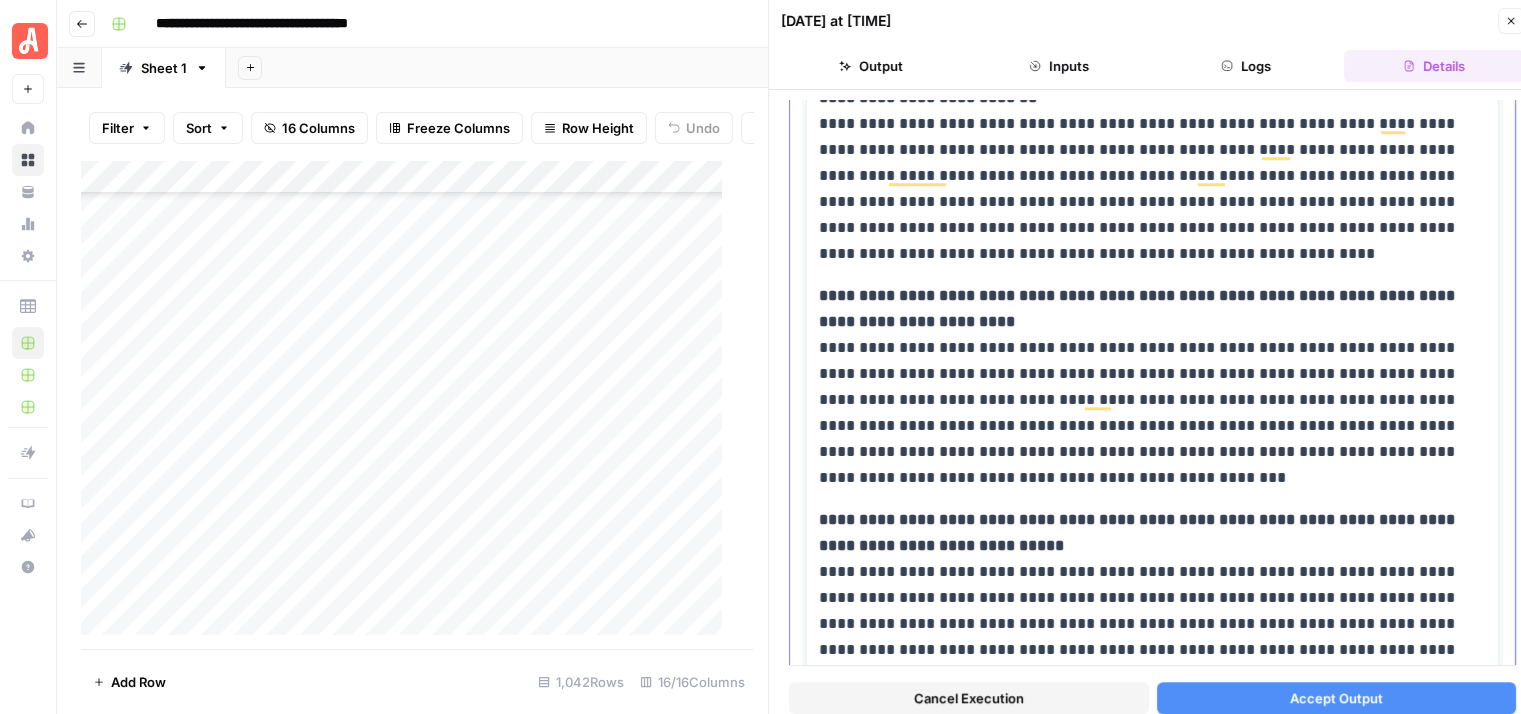 scroll, scrollTop: 1820, scrollLeft: 0, axis: vertical 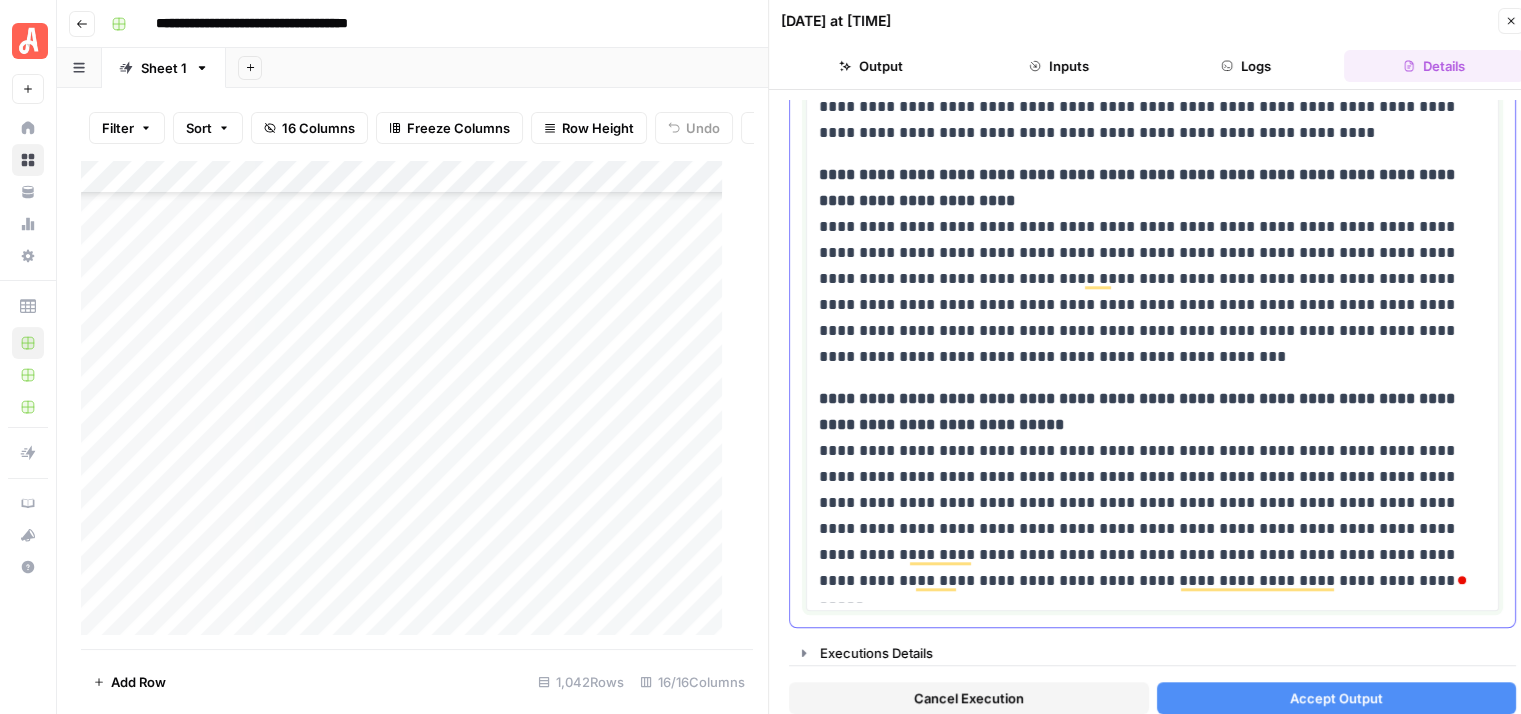 click on "**********" at bounding box center [1145, 266] 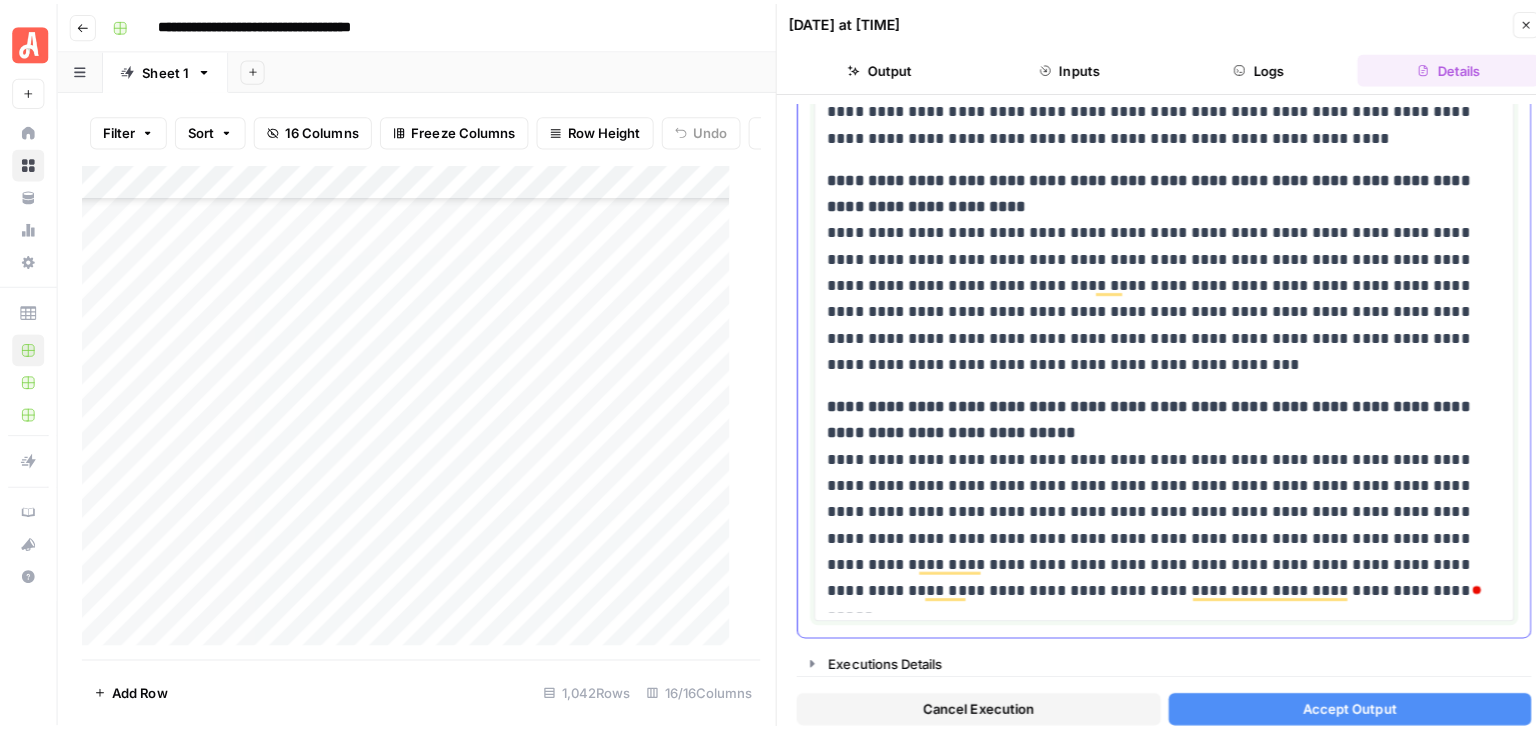 scroll, scrollTop: 1720, scrollLeft: 0, axis: vertical 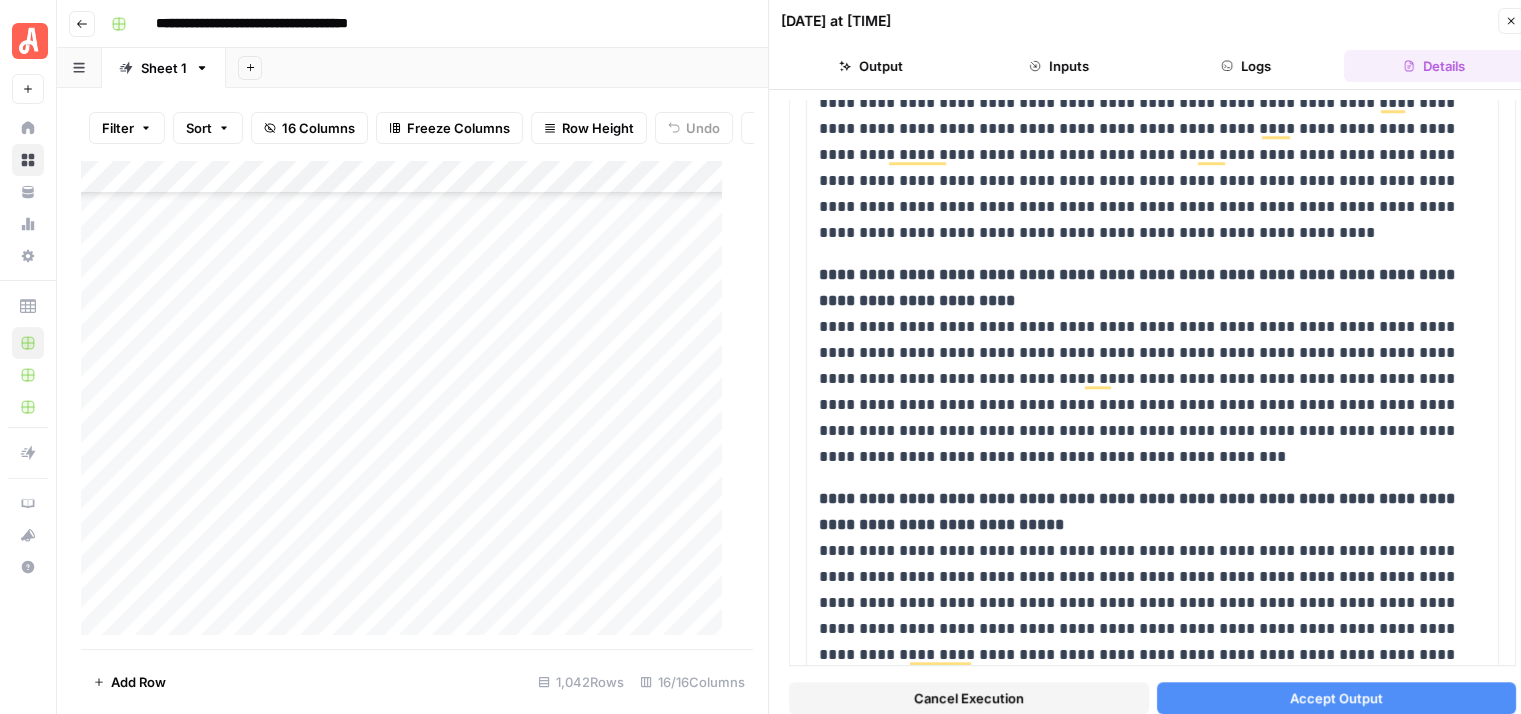 click on "Close" at bounding box center (1511, 21) 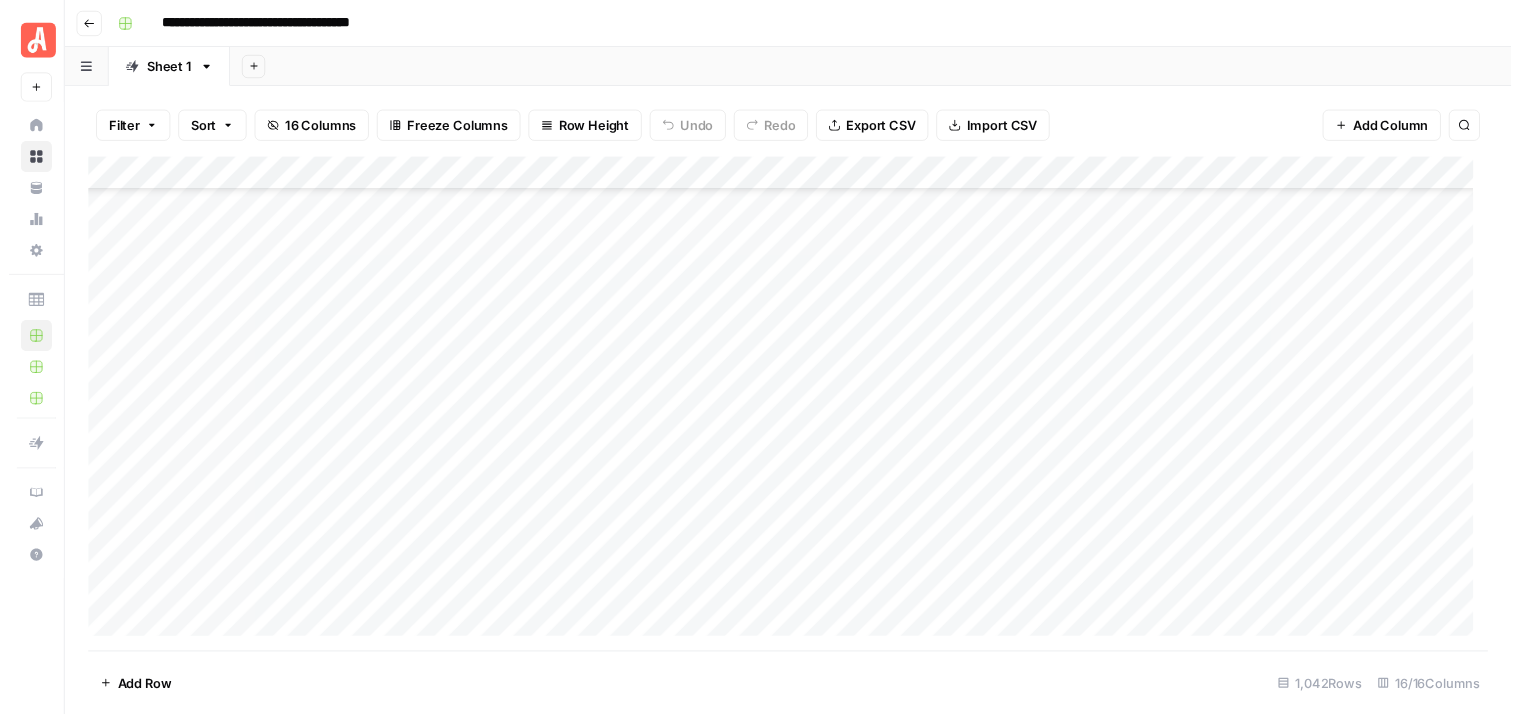 scroll, scrollTop: 31796, scrollLeft: 0, axis: vertical 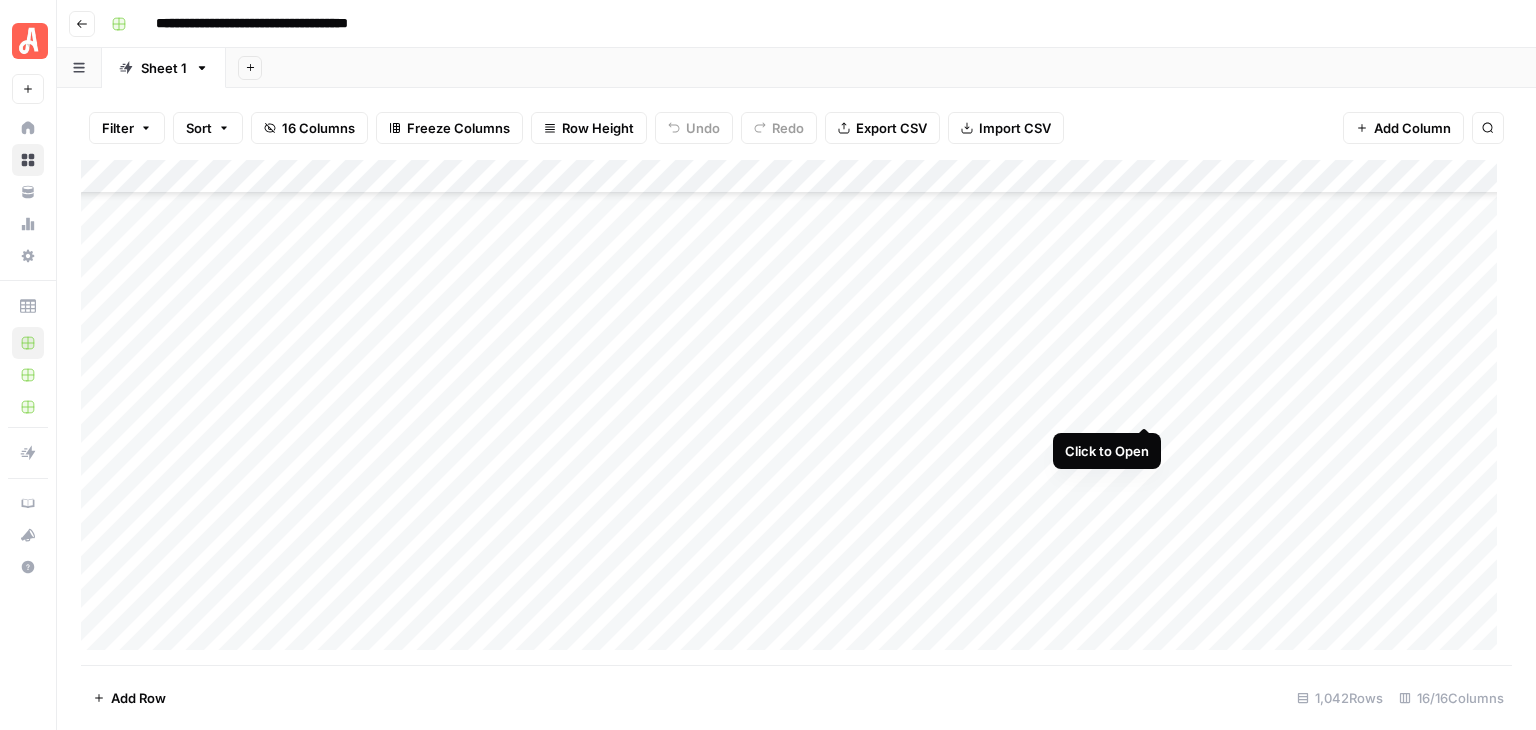click on "Add Column" at bounding box center (796, 412) 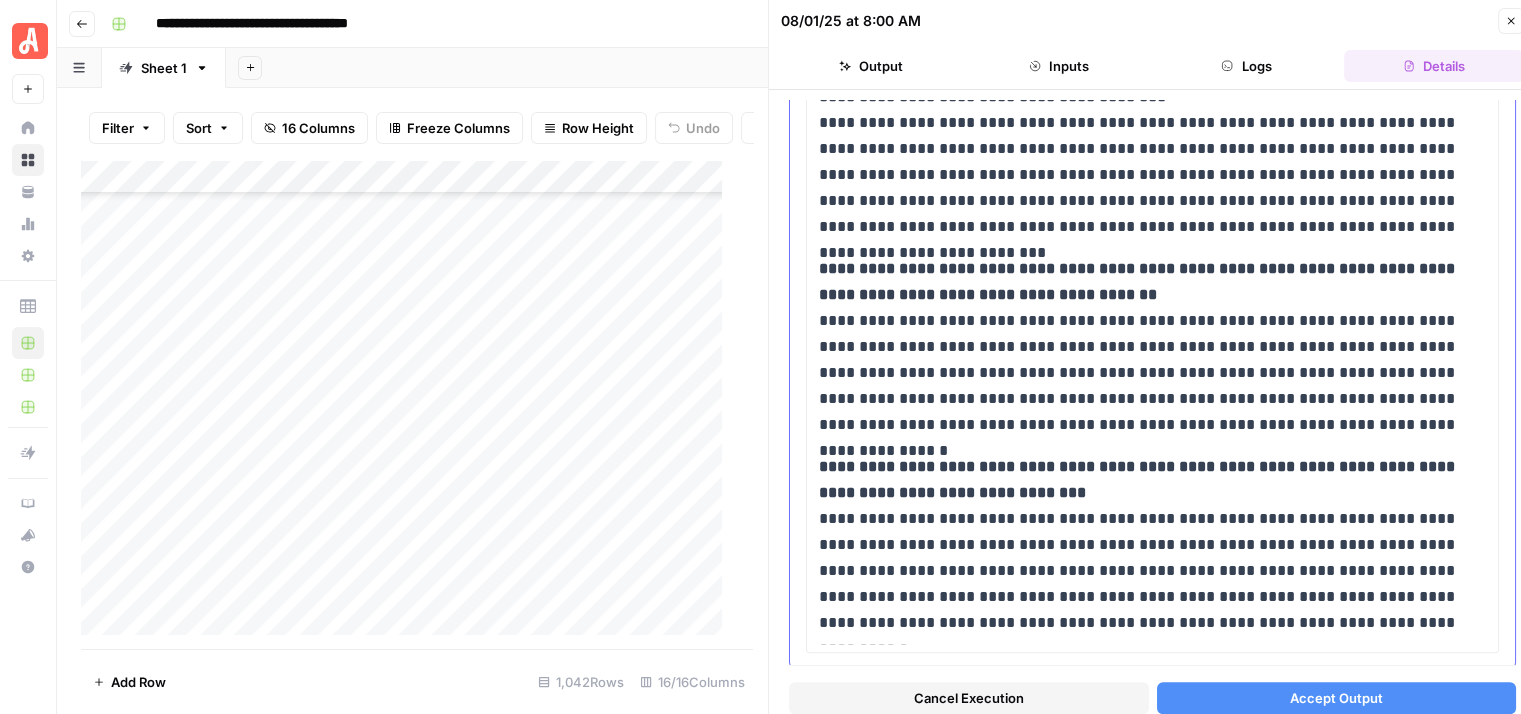 scroll, scrollTop: 1500, scrollLeft: 0, axis: vertical 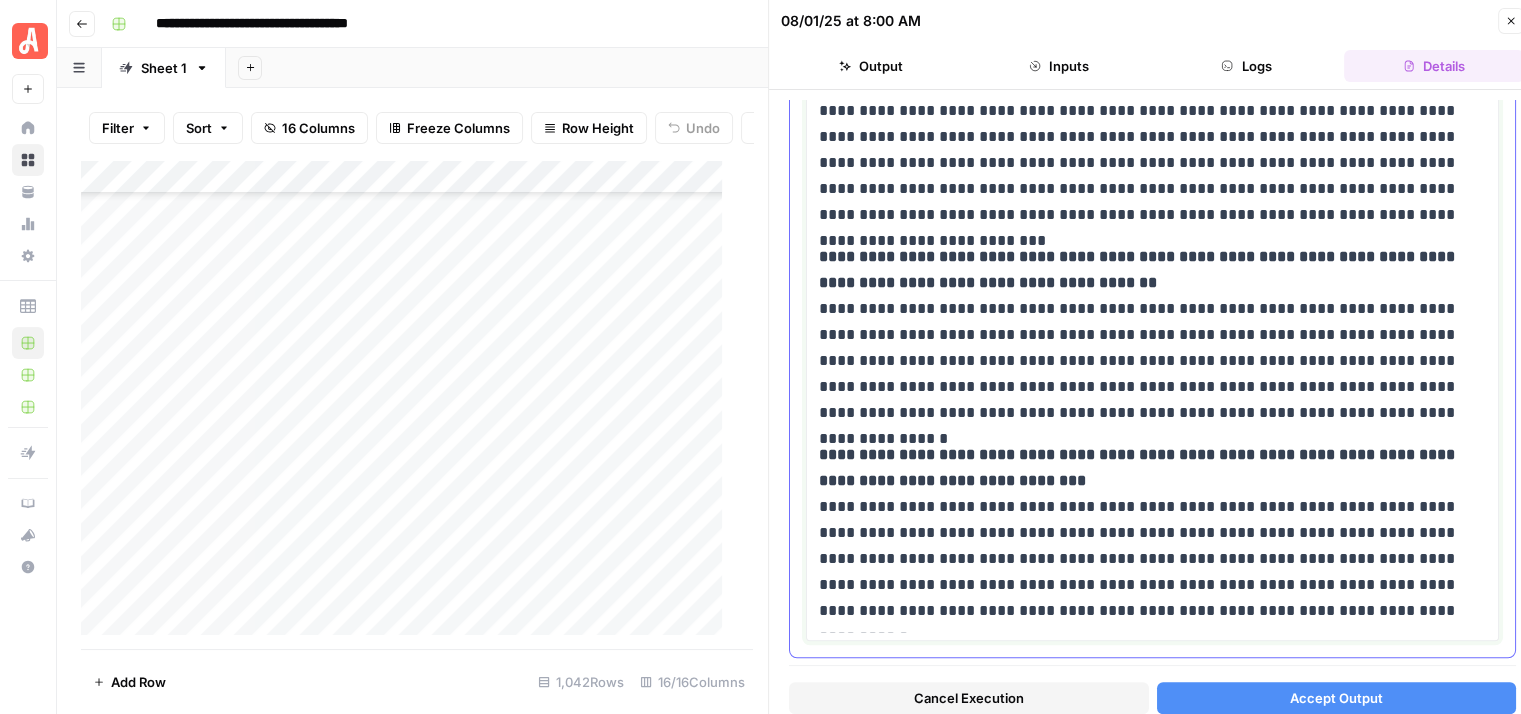 click on "**********" at bounding box center (1152, -305) 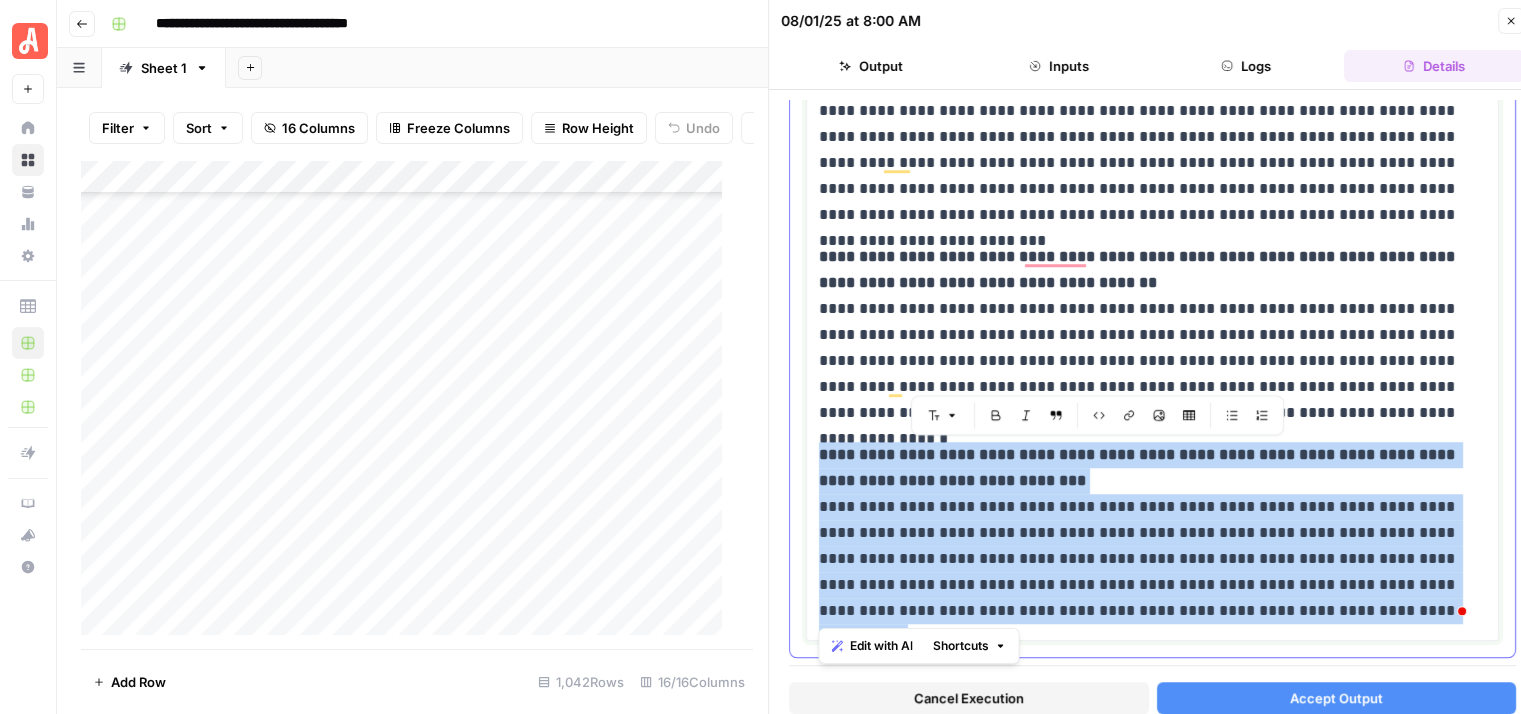 drag, startPoint x: 820, startPoint y: 460, endPoint x: 1361, endPoint y: 589, distance: 556.16724 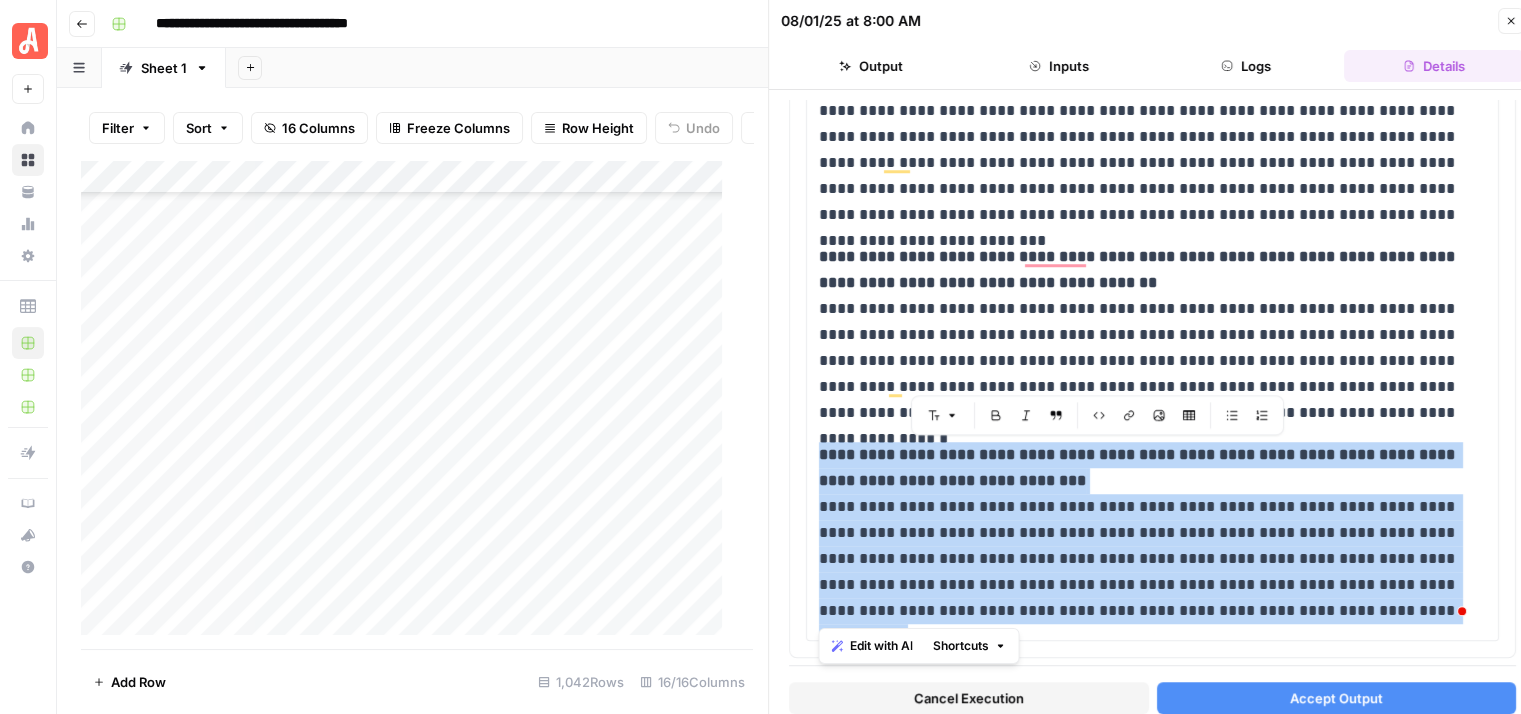 click on "Close" at bounding box center (1516, 21) 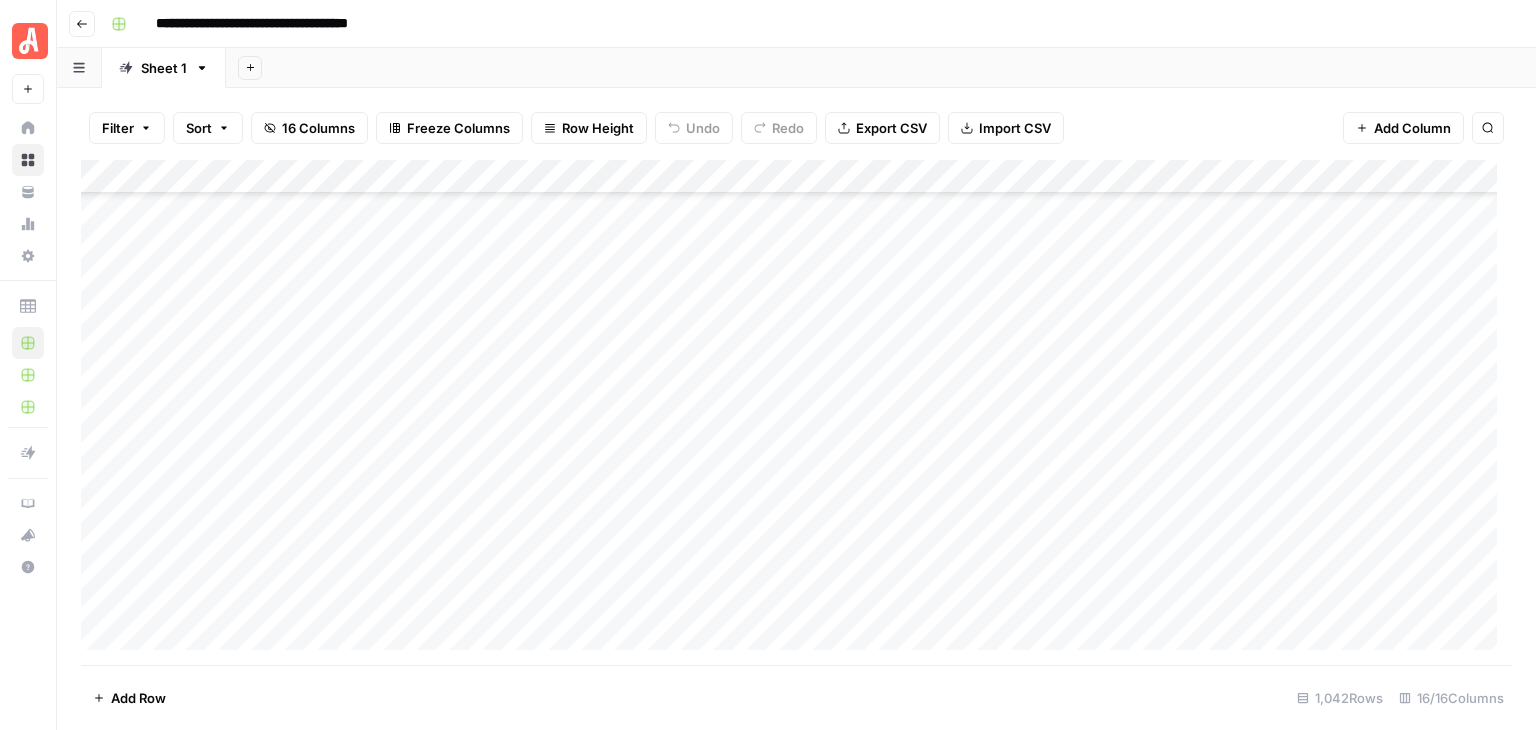 click on "Add Column" at bounding box center [796, 412] 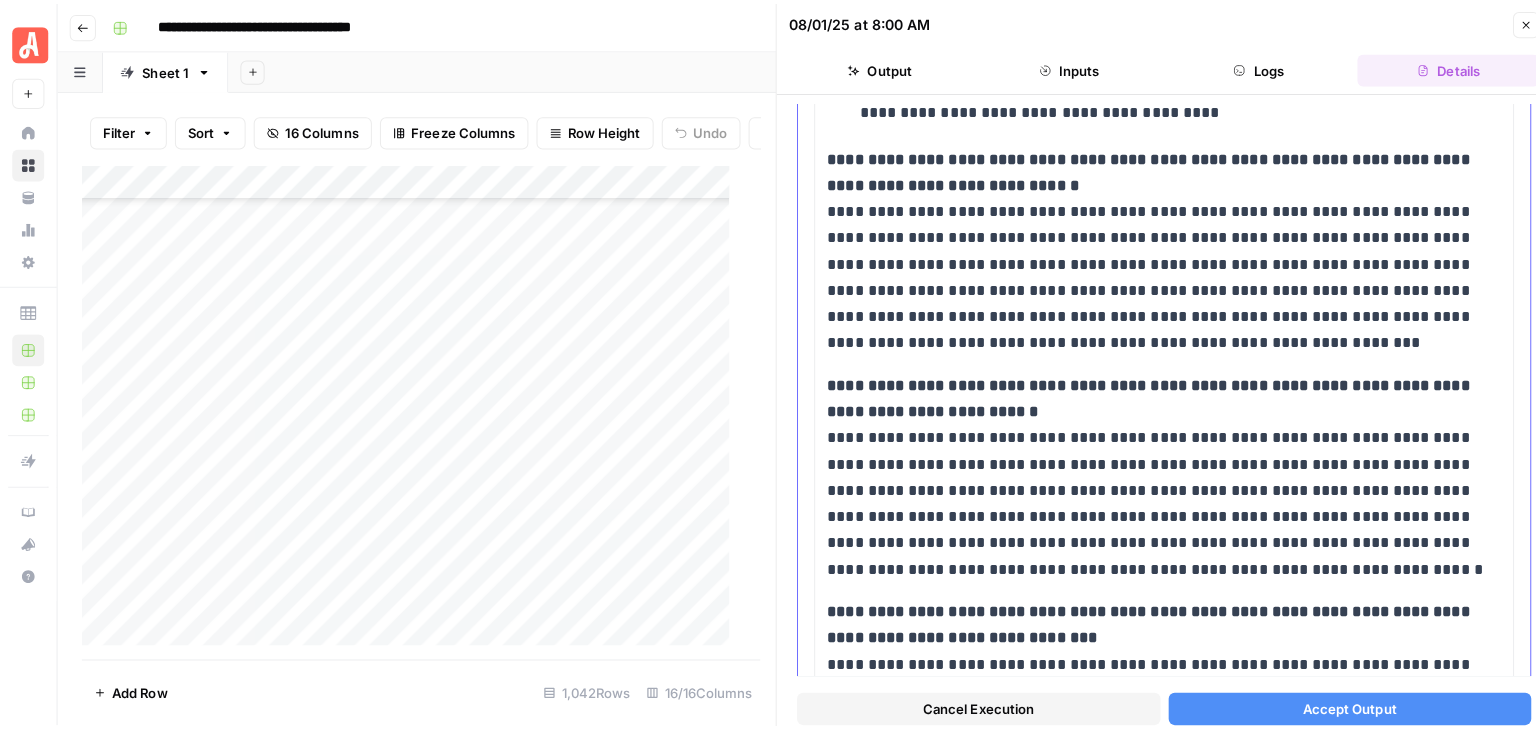 scroll, scrollTop: 700, scrollLeft: 0, axis: vertical 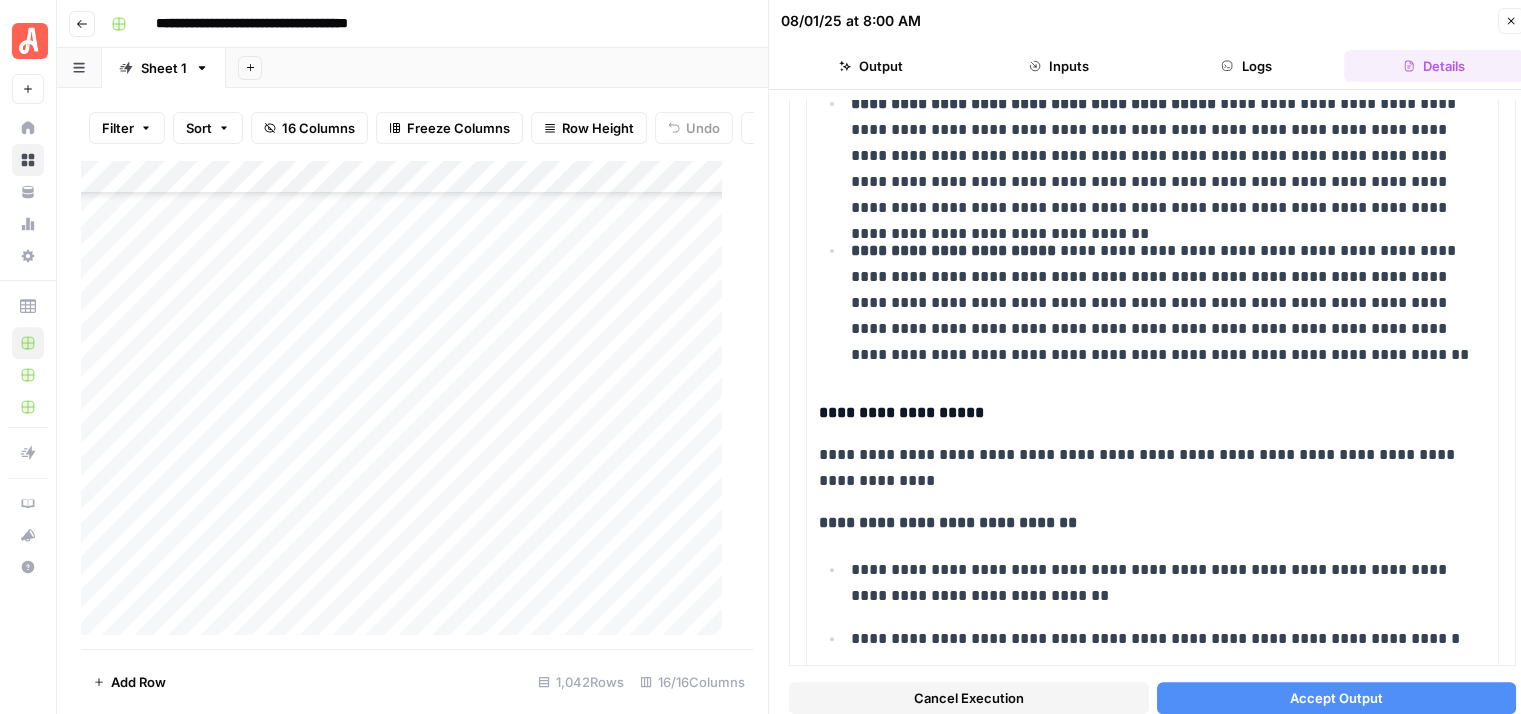 click 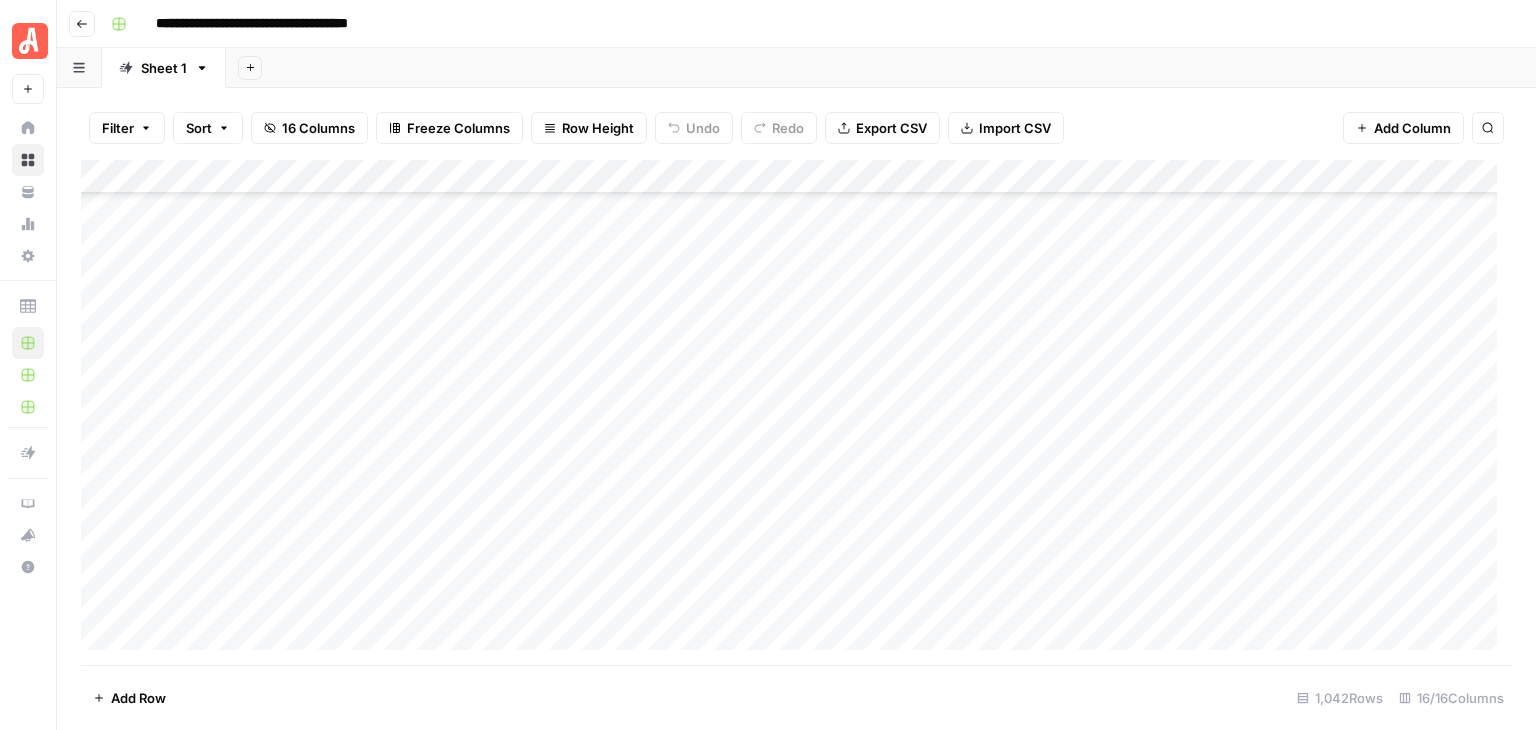 click on "Add Column" at bounding box center [796, 412] 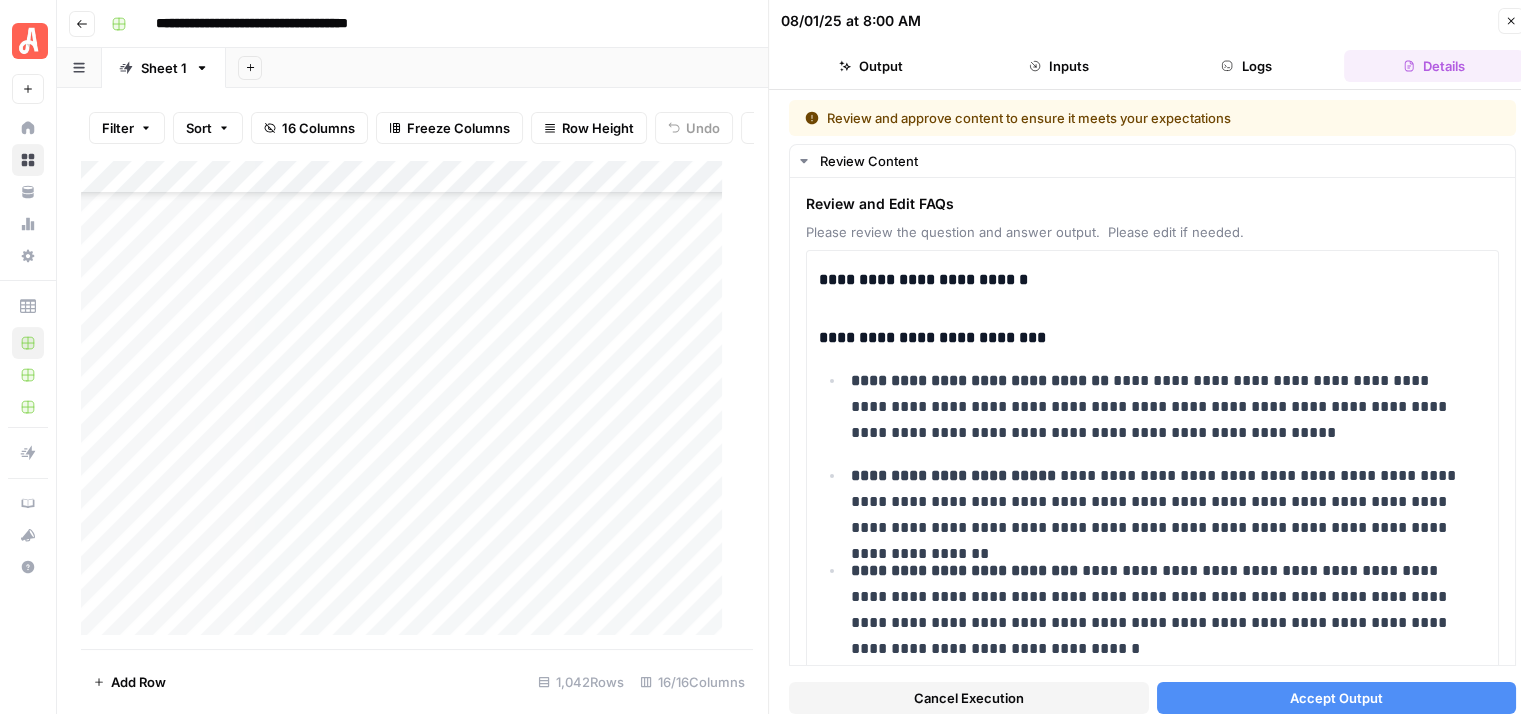 click on "Details" at bounding box center [1434, 66] 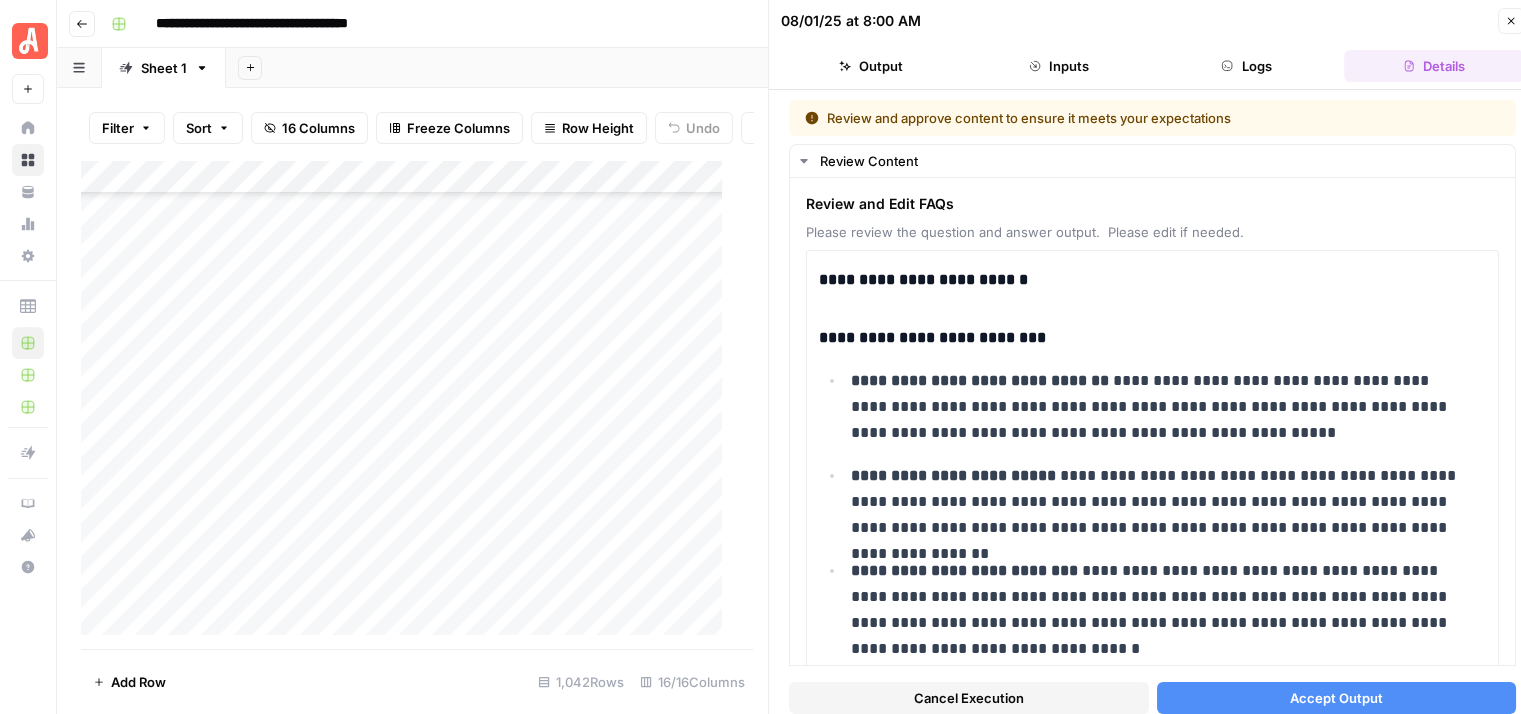 click on "Logs" at bounding box center [1247, 66] 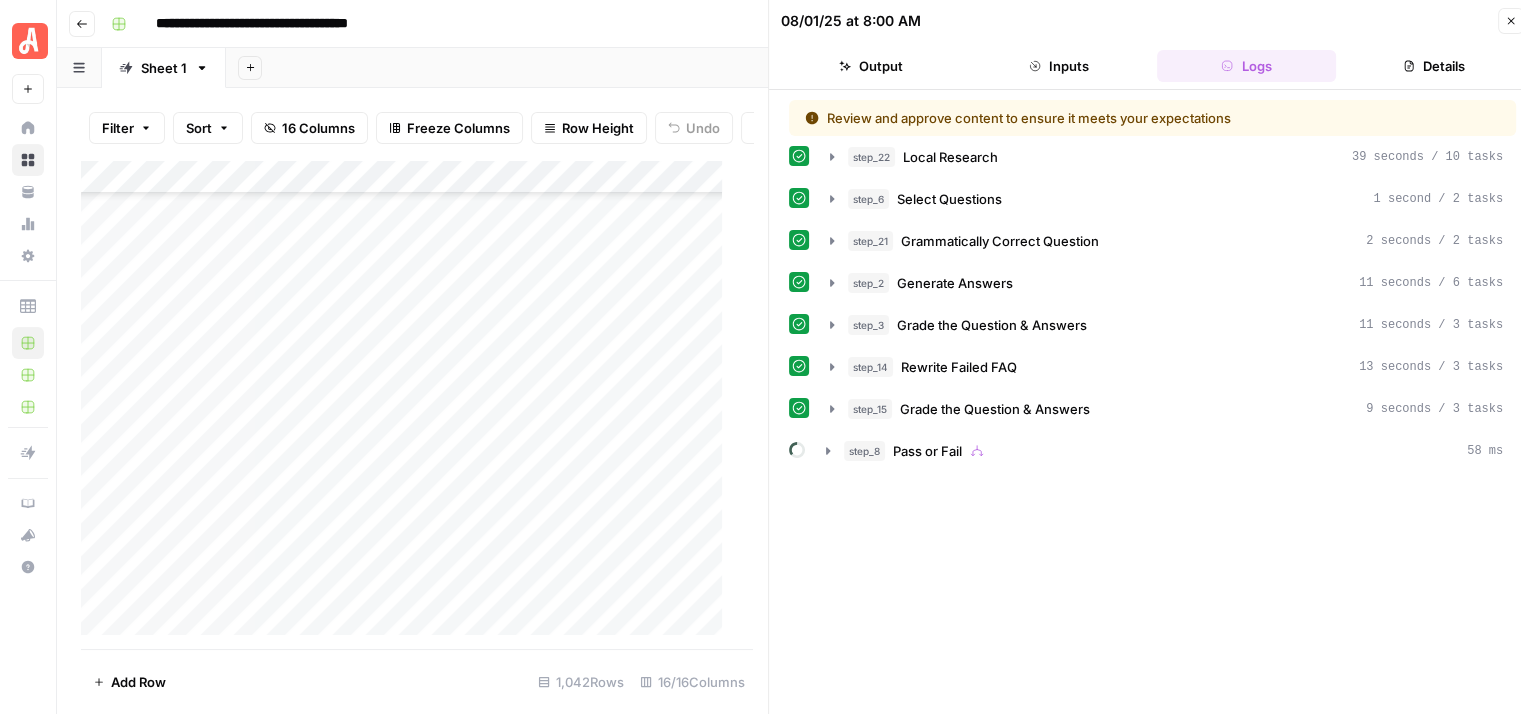 click 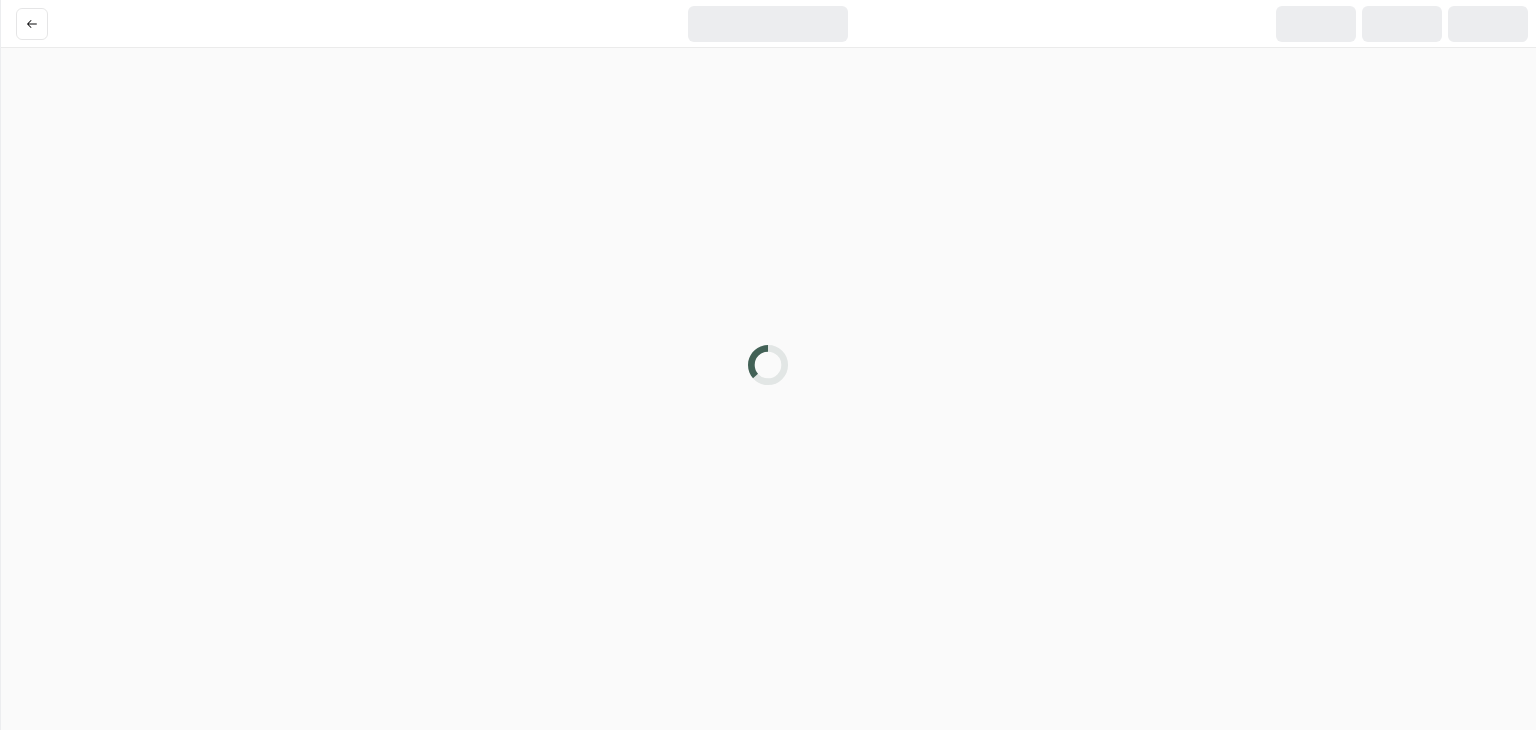 scroll, scrollTop: 0, scrollLeft: 0, axis: both 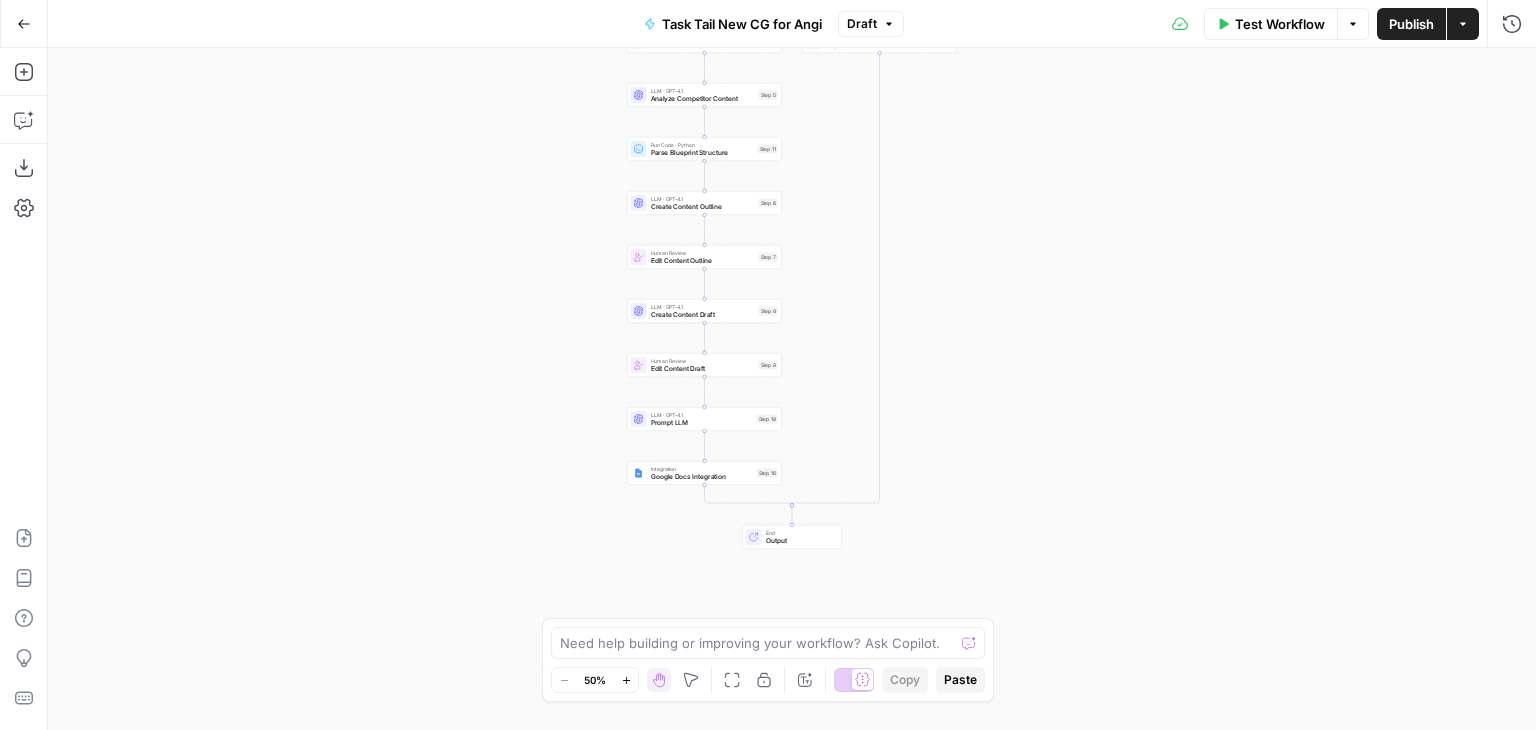 click on "Draft" at bounding box center (871, 24) 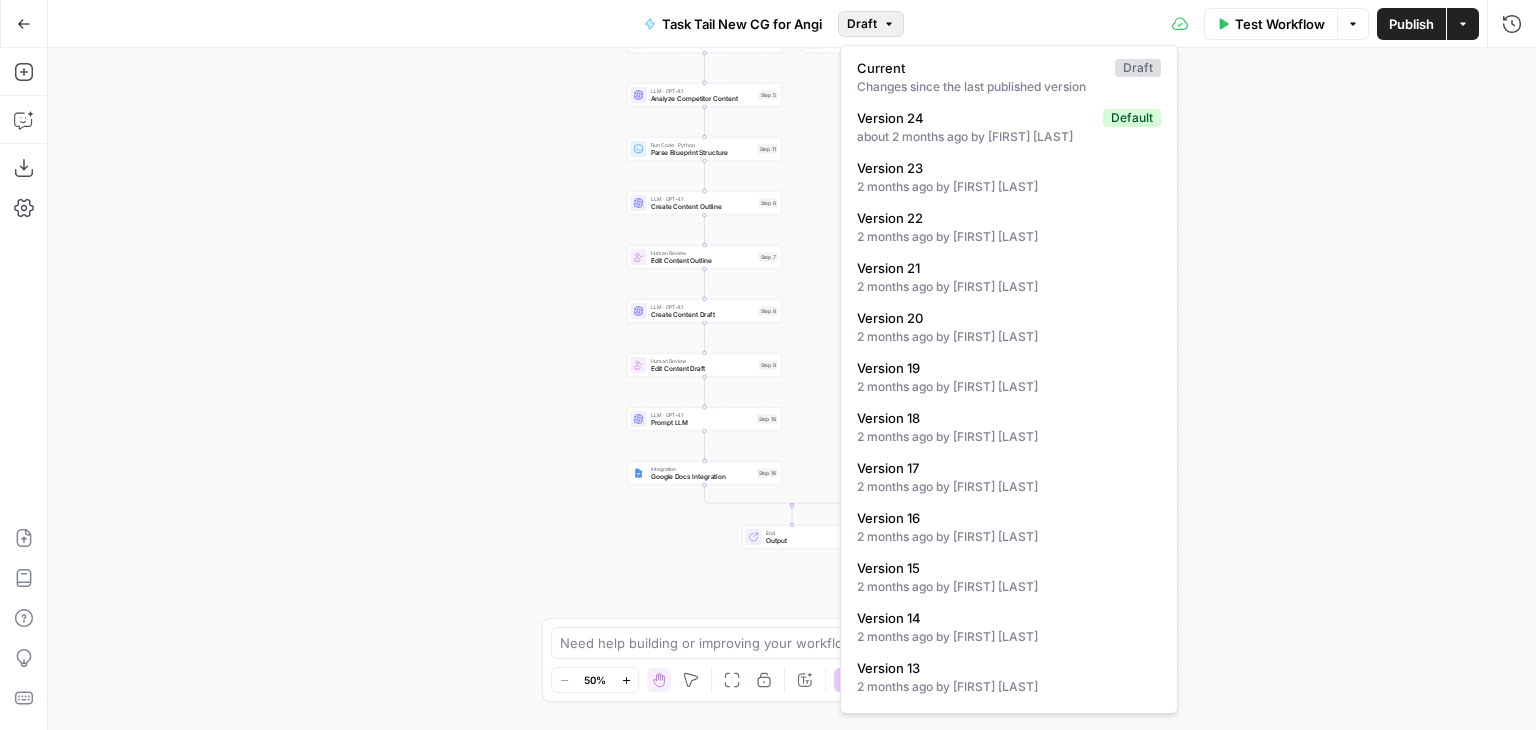 click on "Test Workflow Options Publish Actions Run History" at bounding box center [1220, 23] 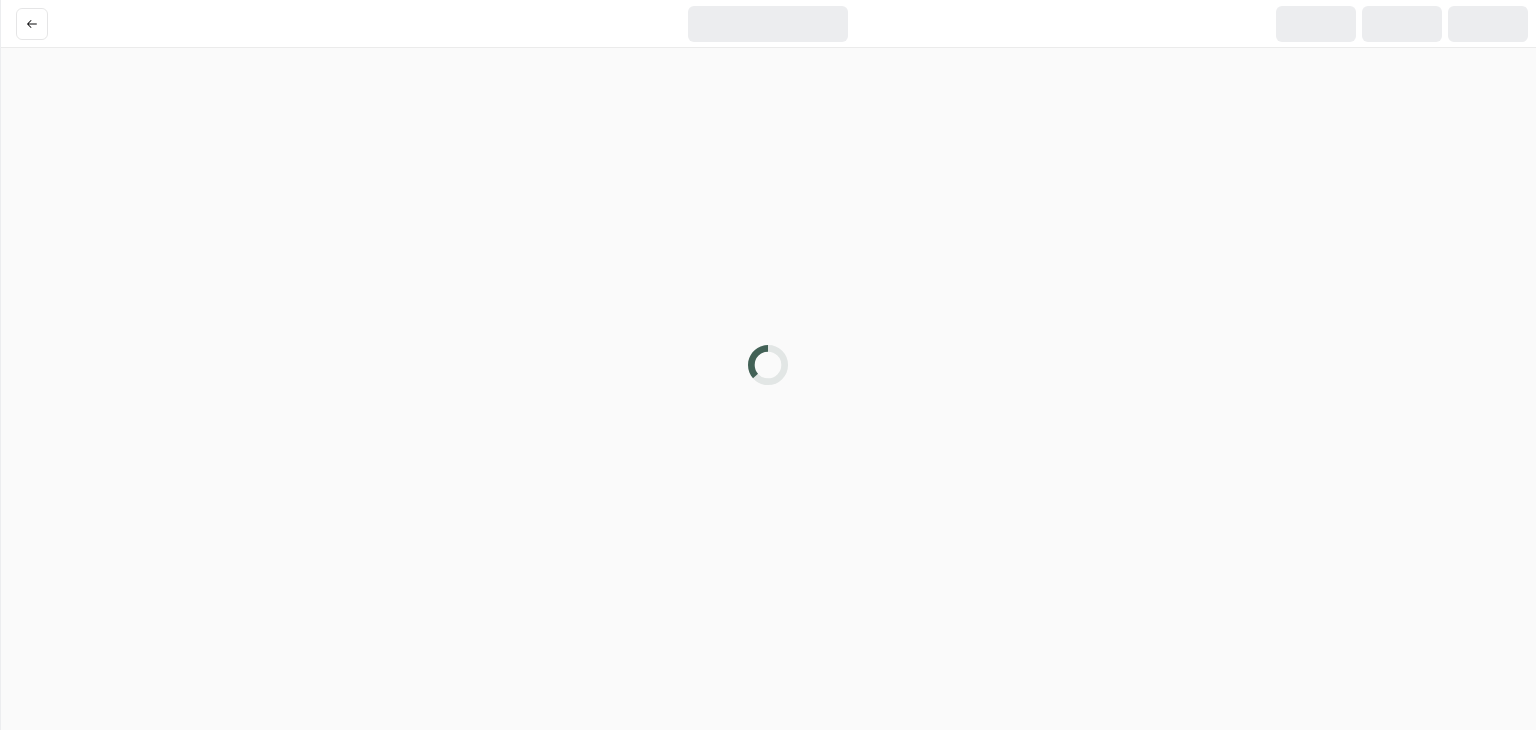 scroll, scrollTop: 0, scrollLeft: 0, axis: both 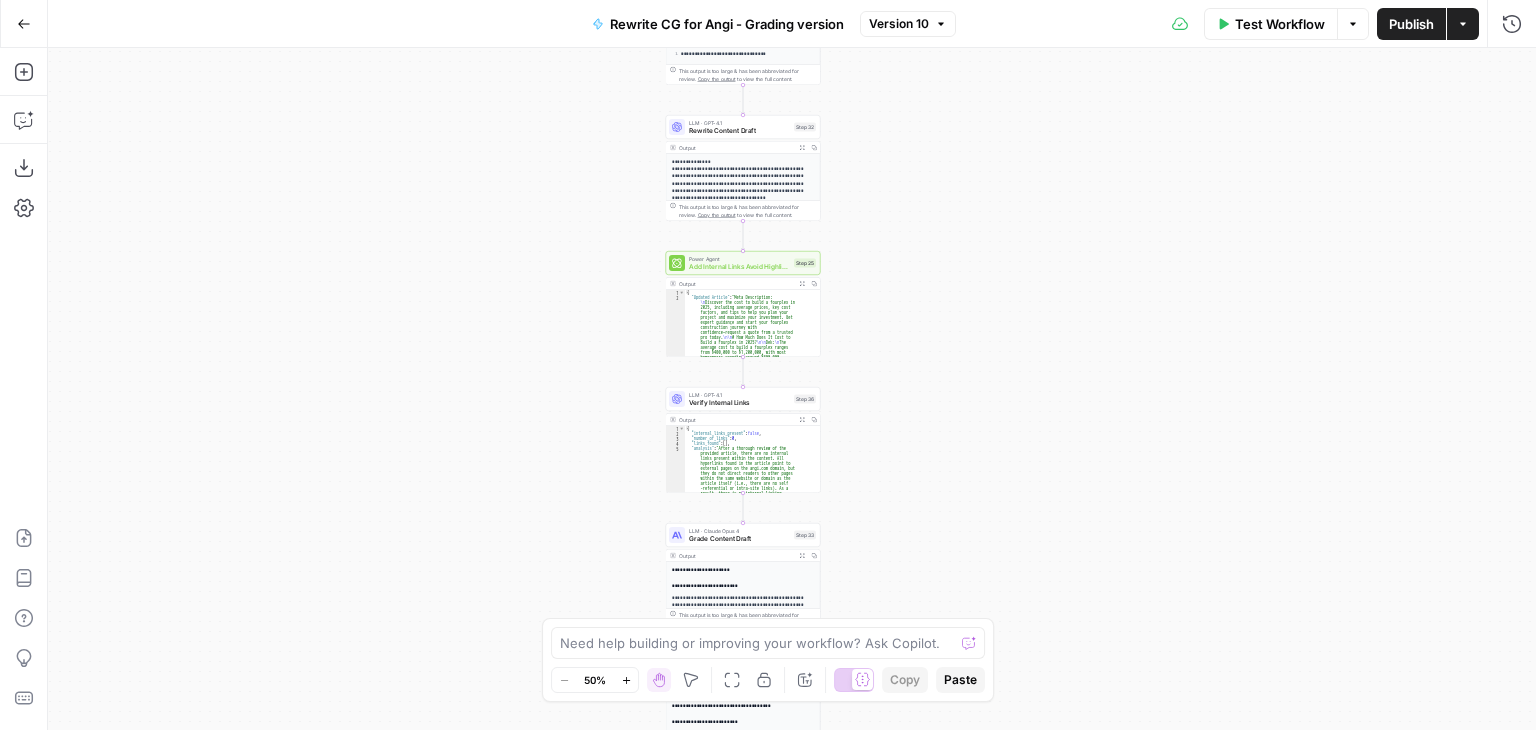 drag, startPoint x: 1157, startPoint y: 225, endPoint x: 1108, endPoint y: 227, distance: 49.0408 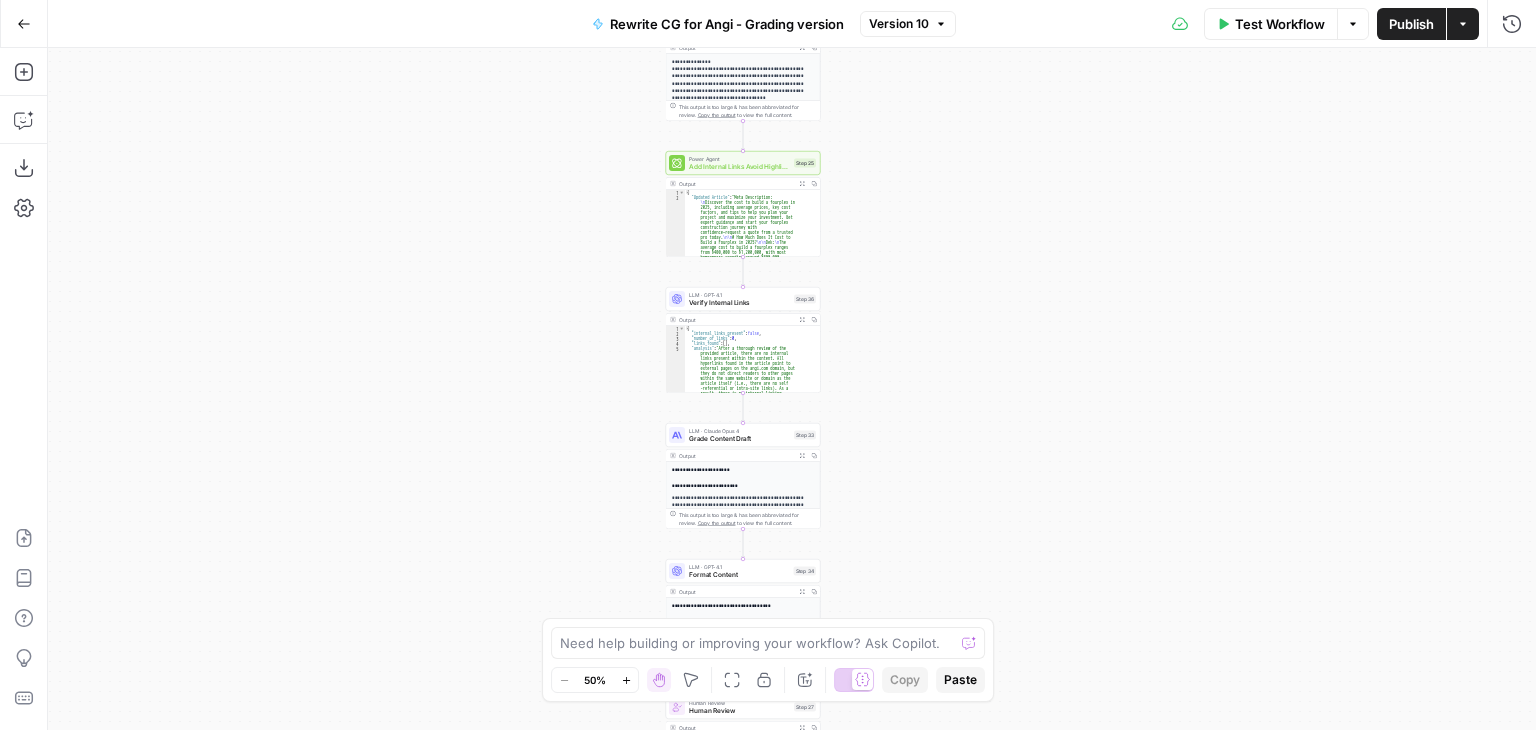 click 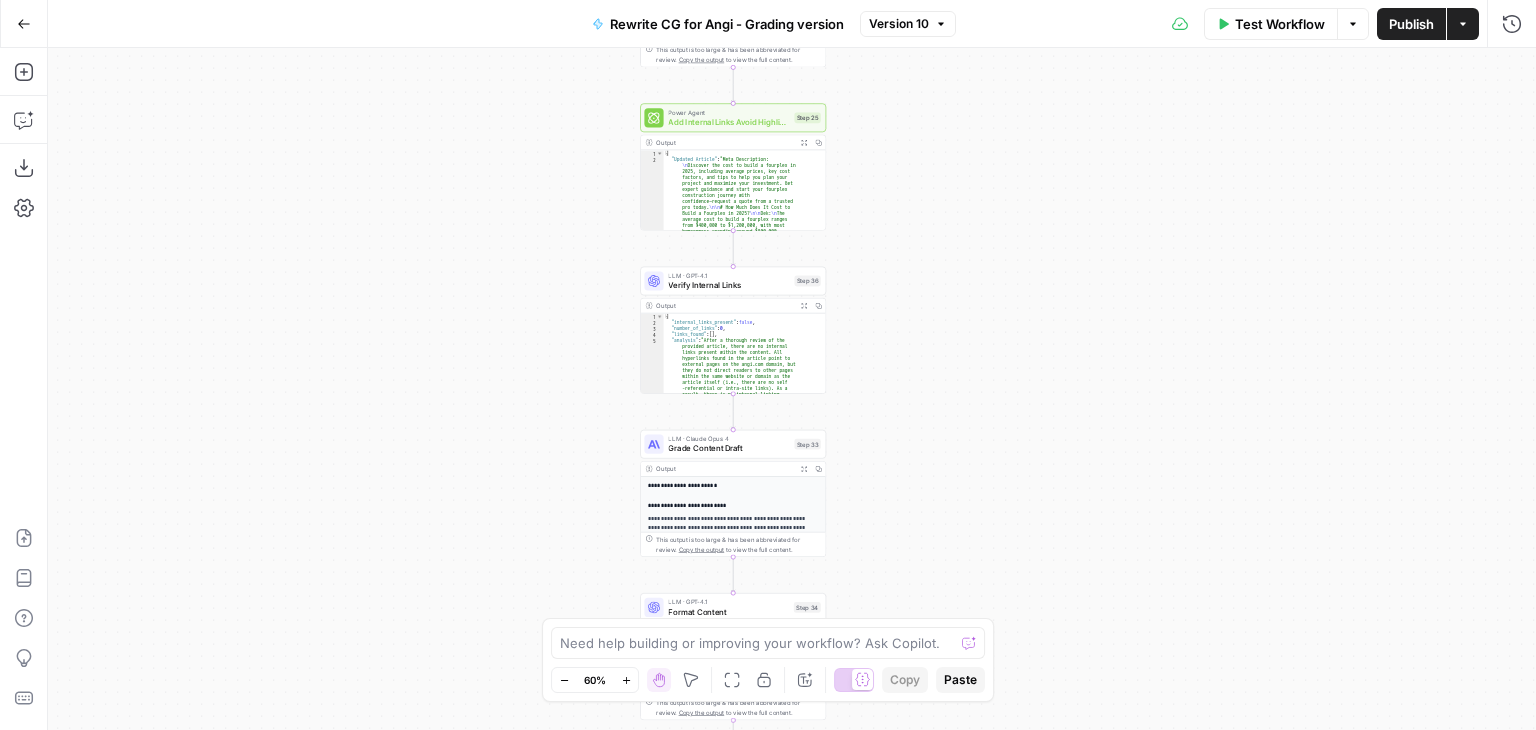 click 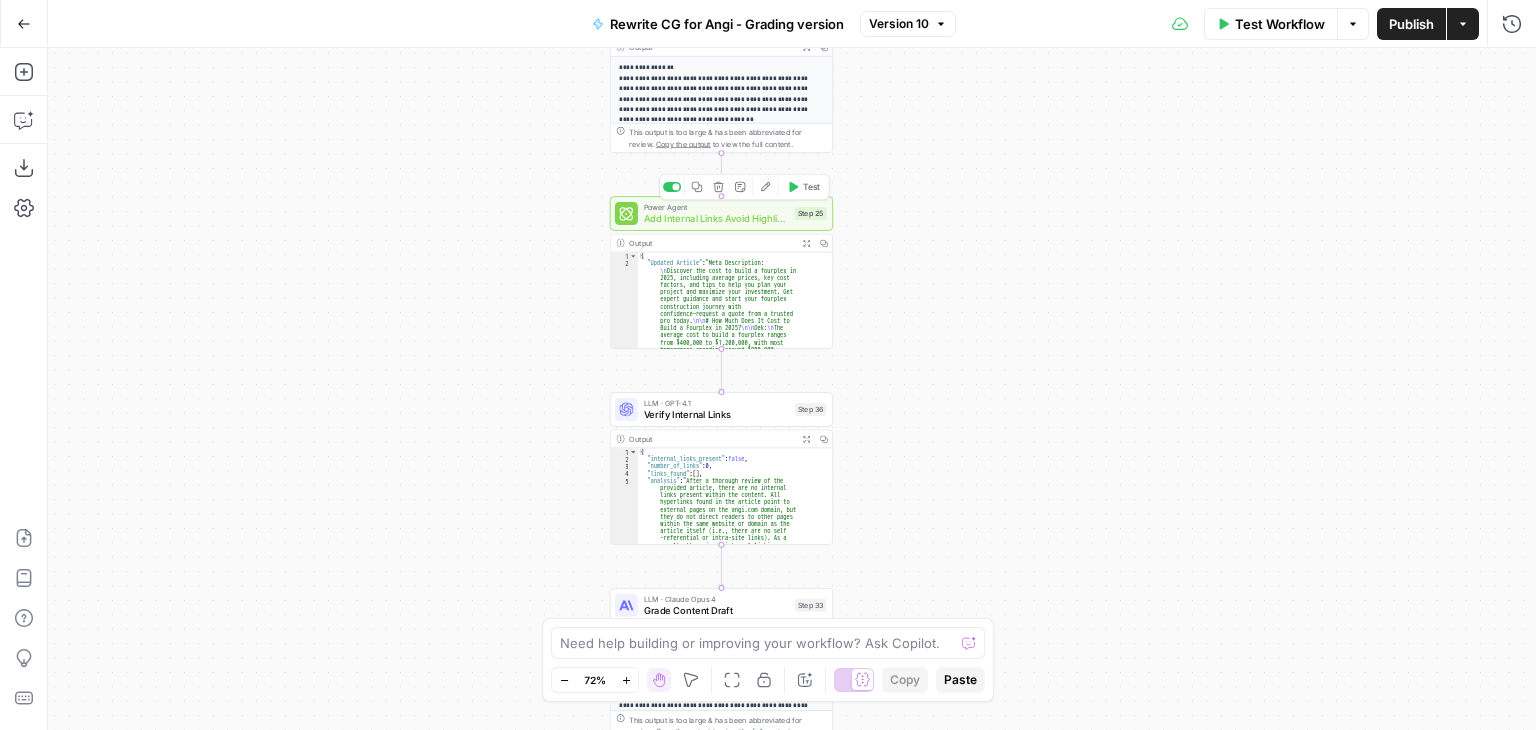 click on "Add Internal Links Avoid Highlights - Fork" at bounding box center [716, 218] 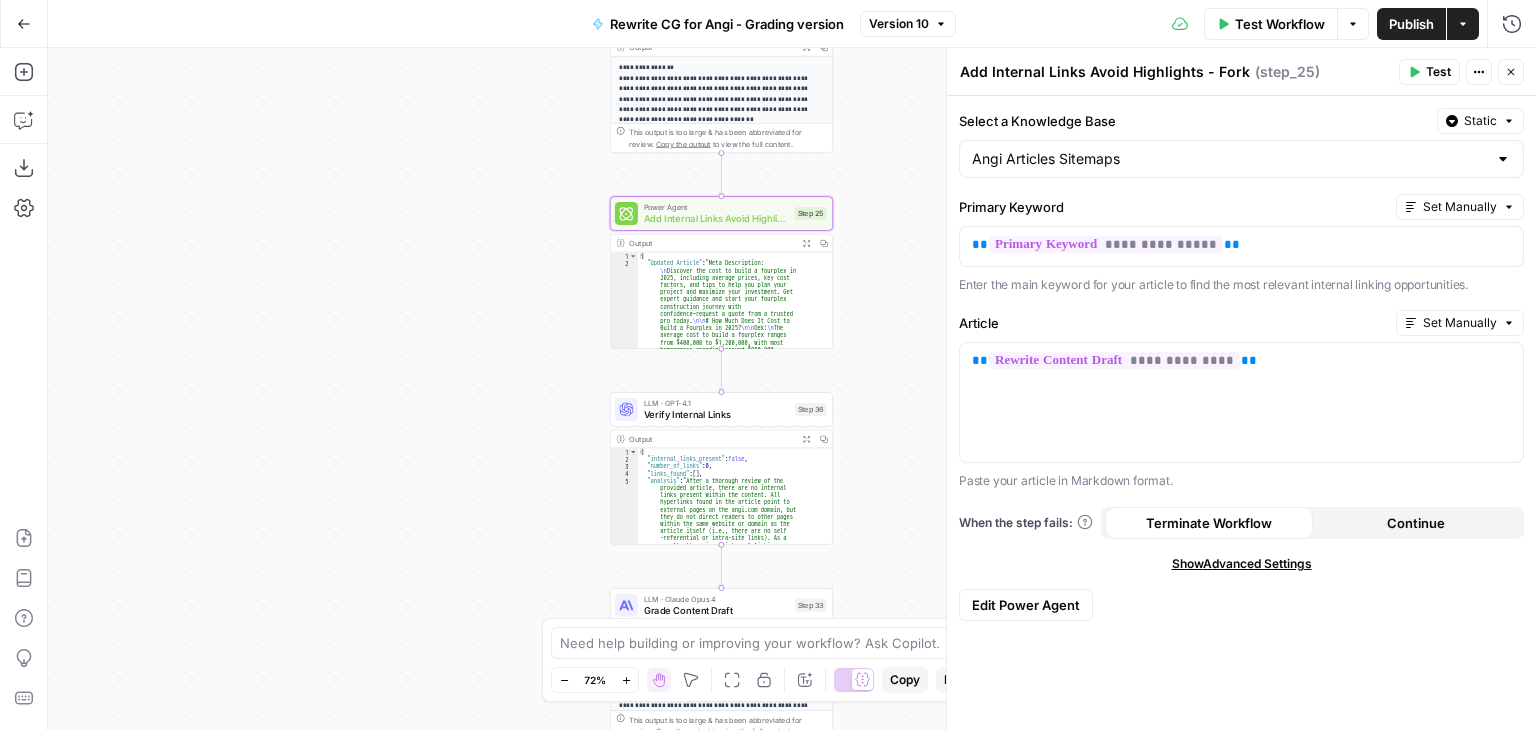 click on "Add Internal Links Avoid Highlights - Fork Add Internal Links Avoid Highlights - Fork  ( step_25 )" at bounding box center (1176, 72) 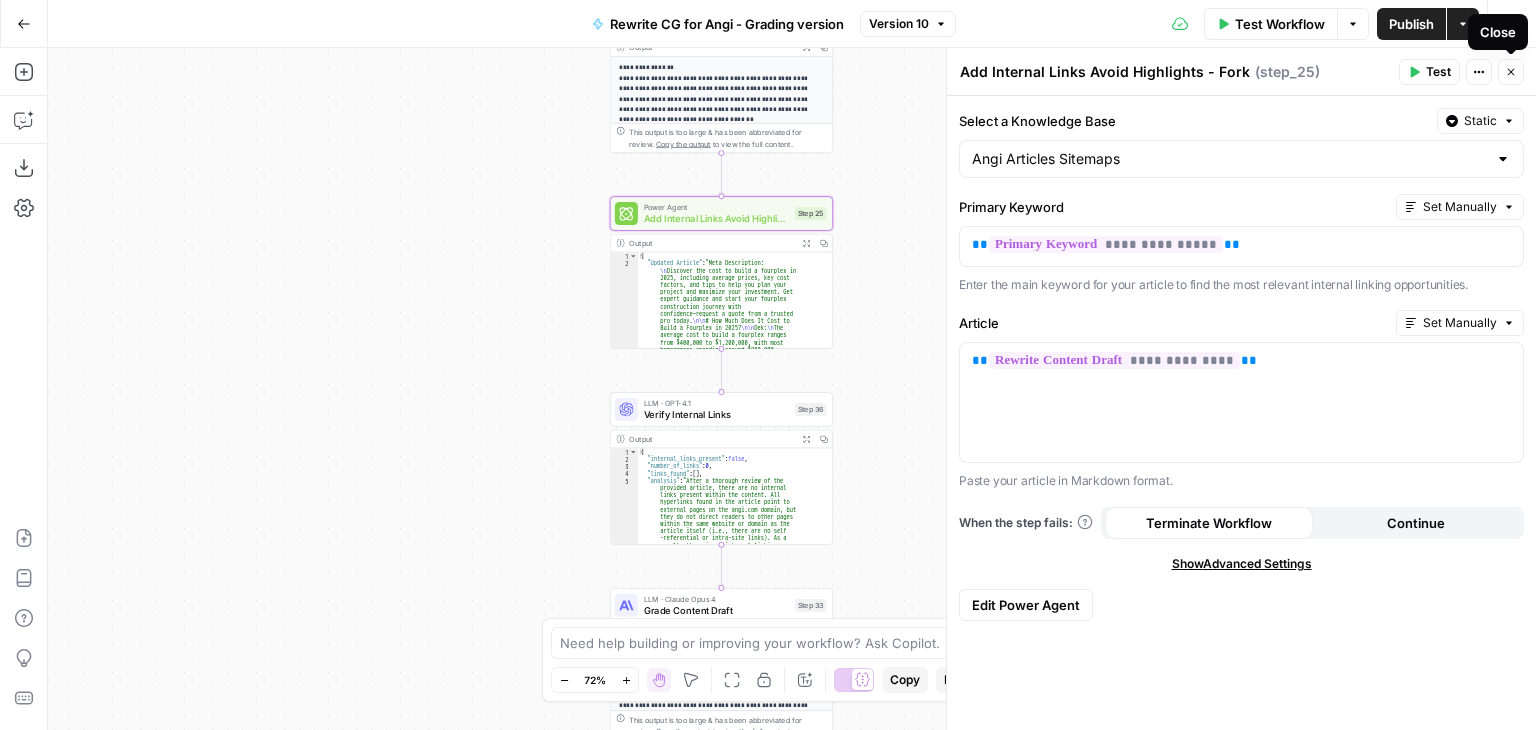 click 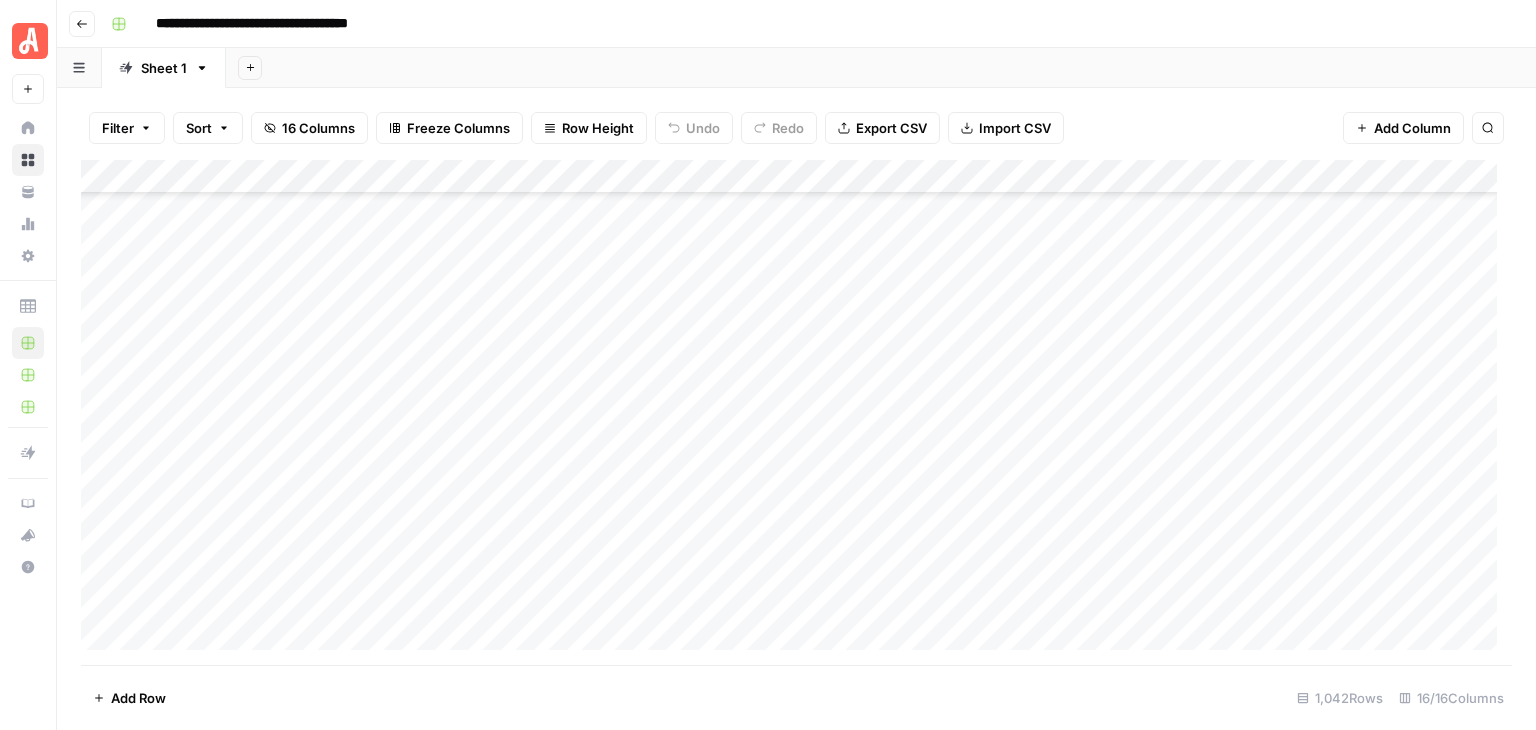 scroll, scrollTop: 0, scrollLeft: 0, axis: both 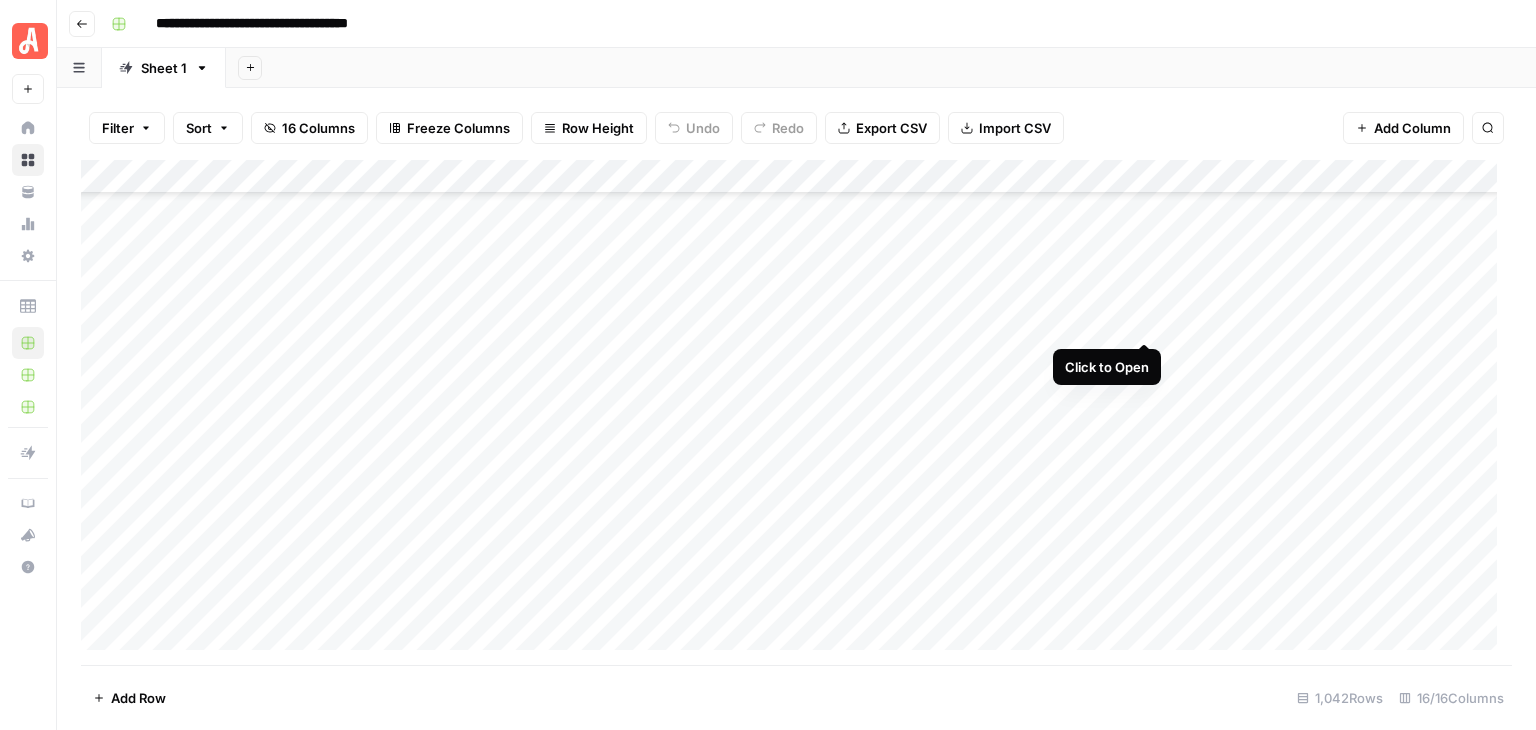 click on "Add Column" at bounding box center (796, 412) 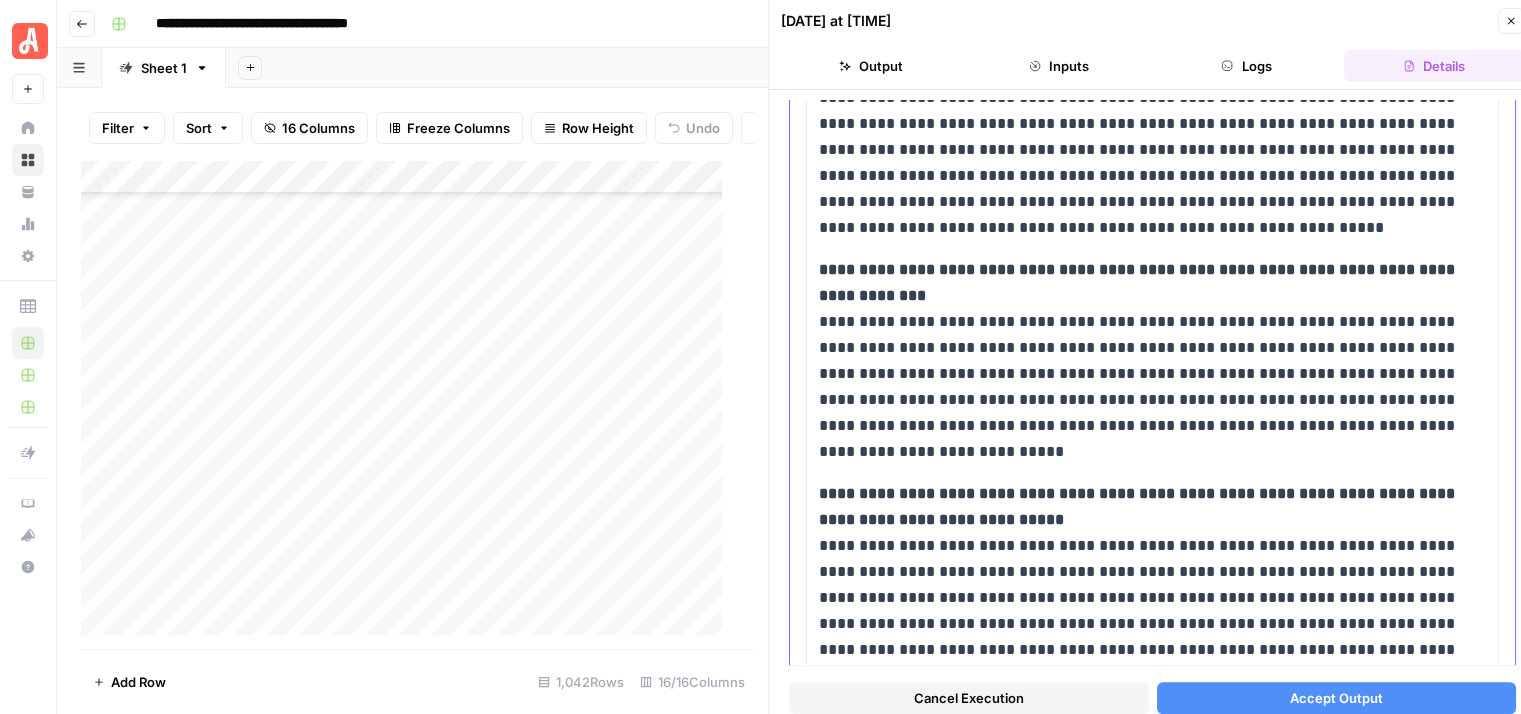 scroll, scrollTop: 1152, scrollLeft: 0, axis: vertical 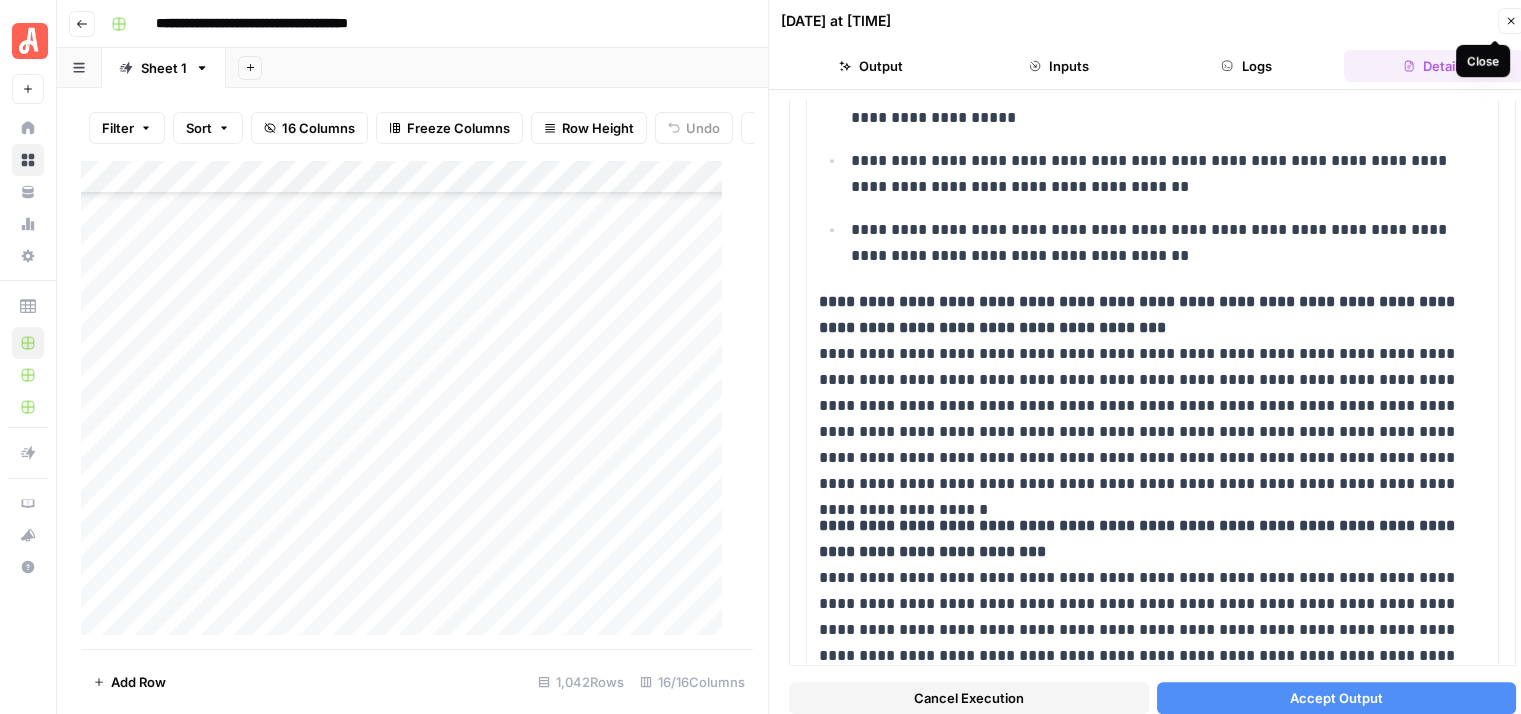 click on "Close" at bounding box center [1511, 21] 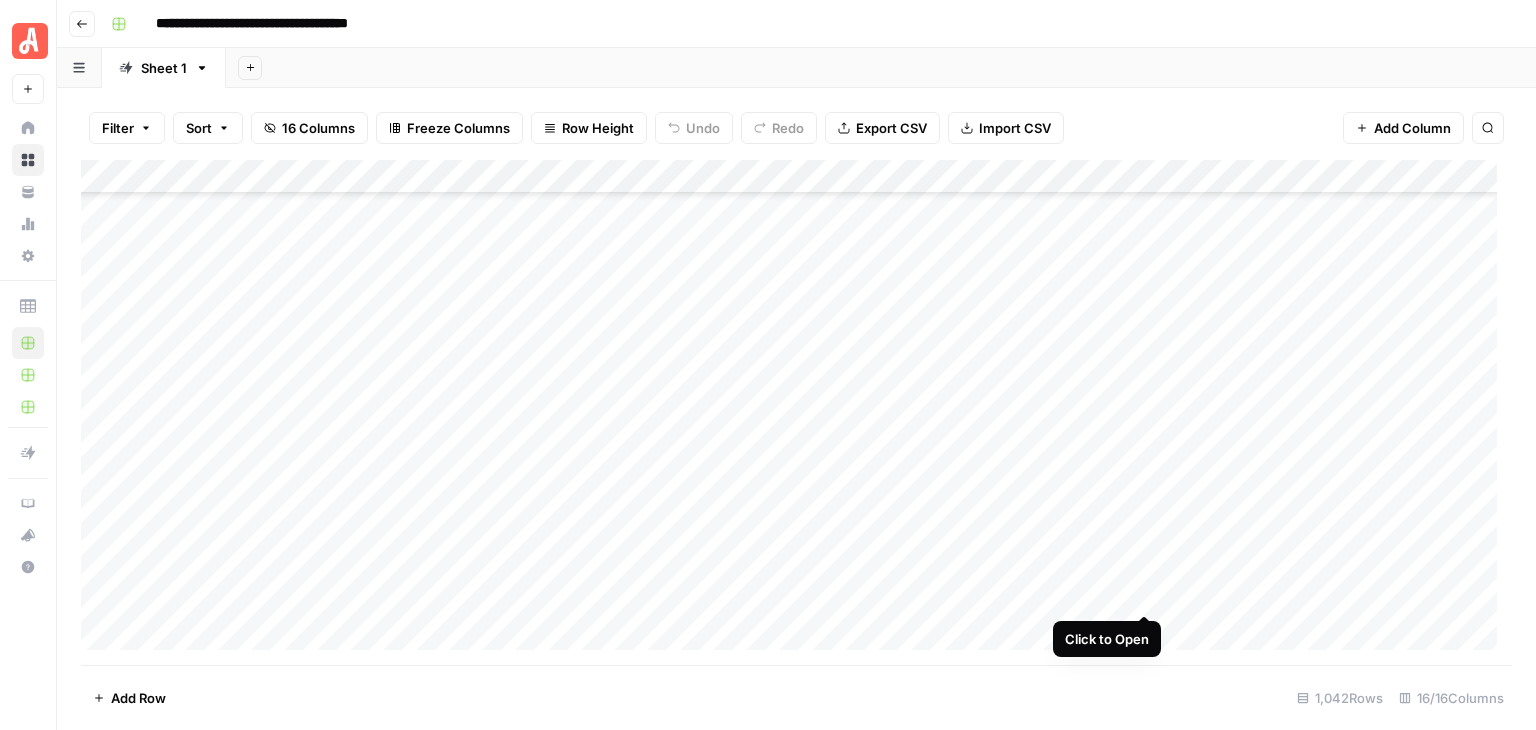 click on "Add Column" at bounding box center [796, 412] 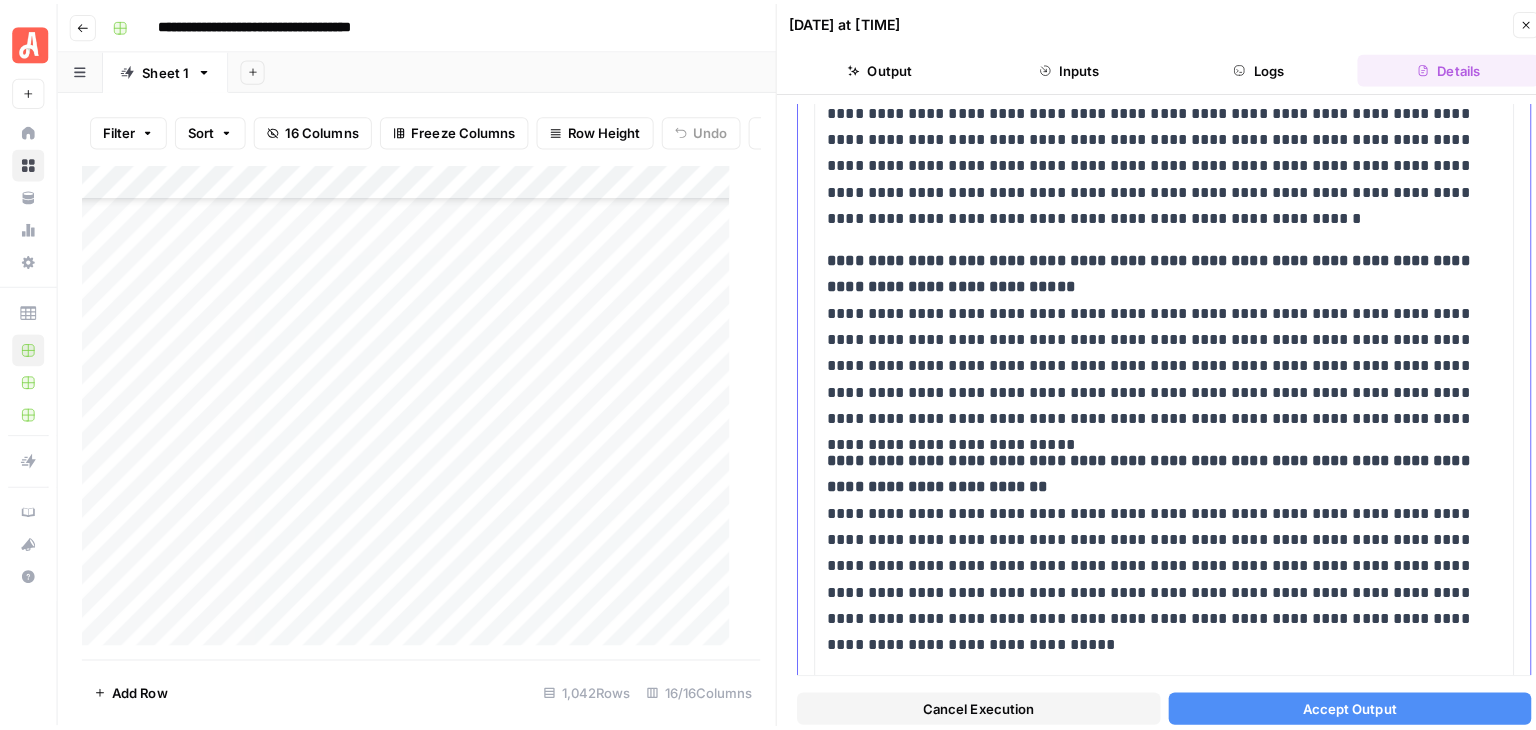 scroll, scrollTop: 1300, scrollLeft: 0, axis: vertical 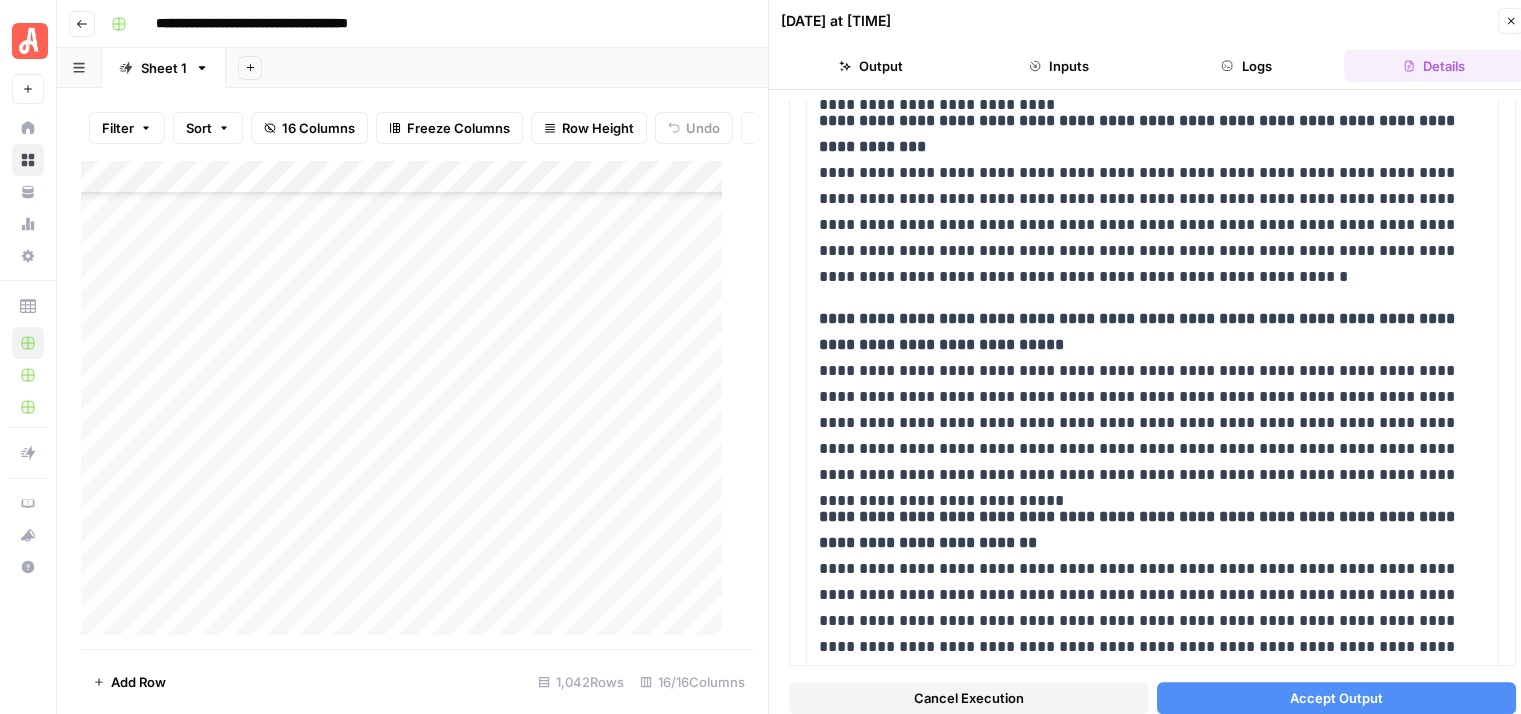click 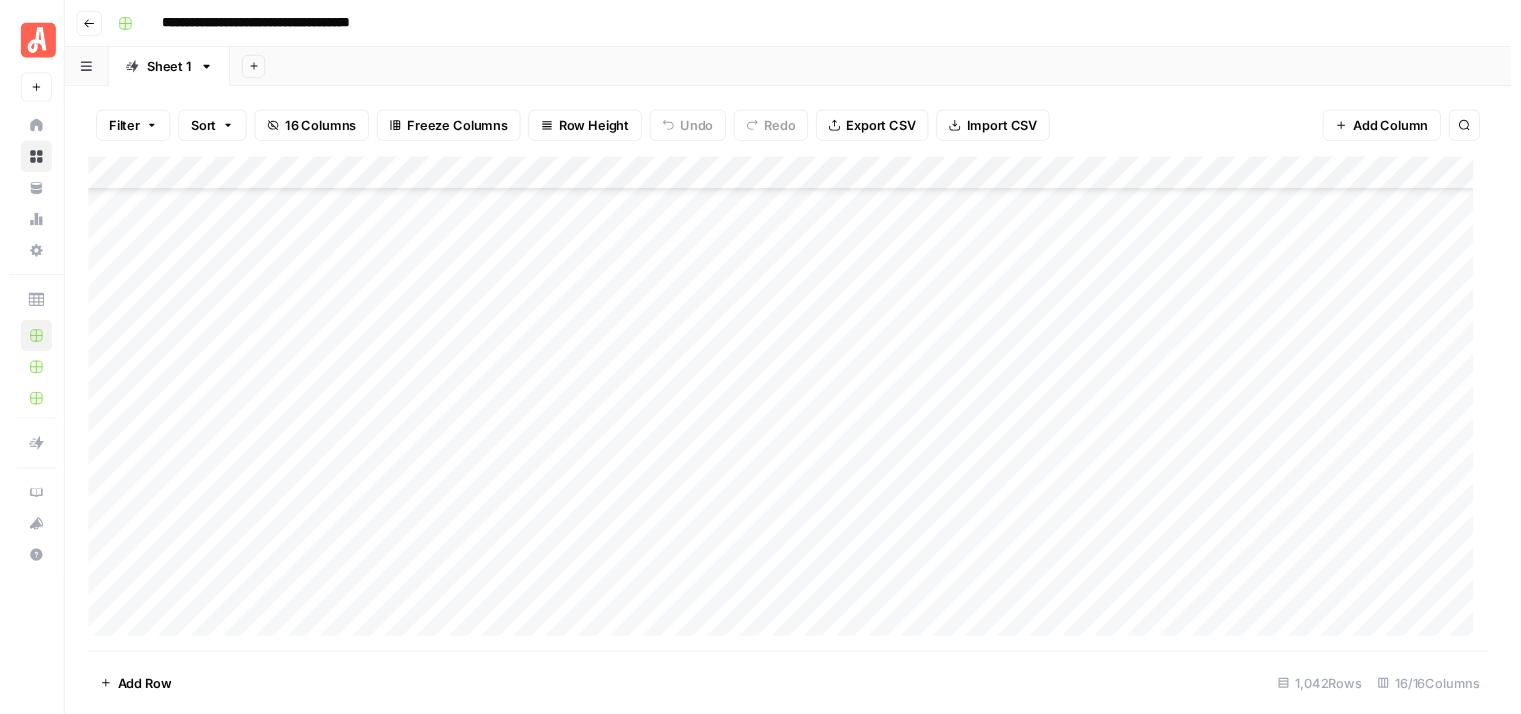 scroll, scrollTop: 28196, scrollLeft: 0, axis: vertical 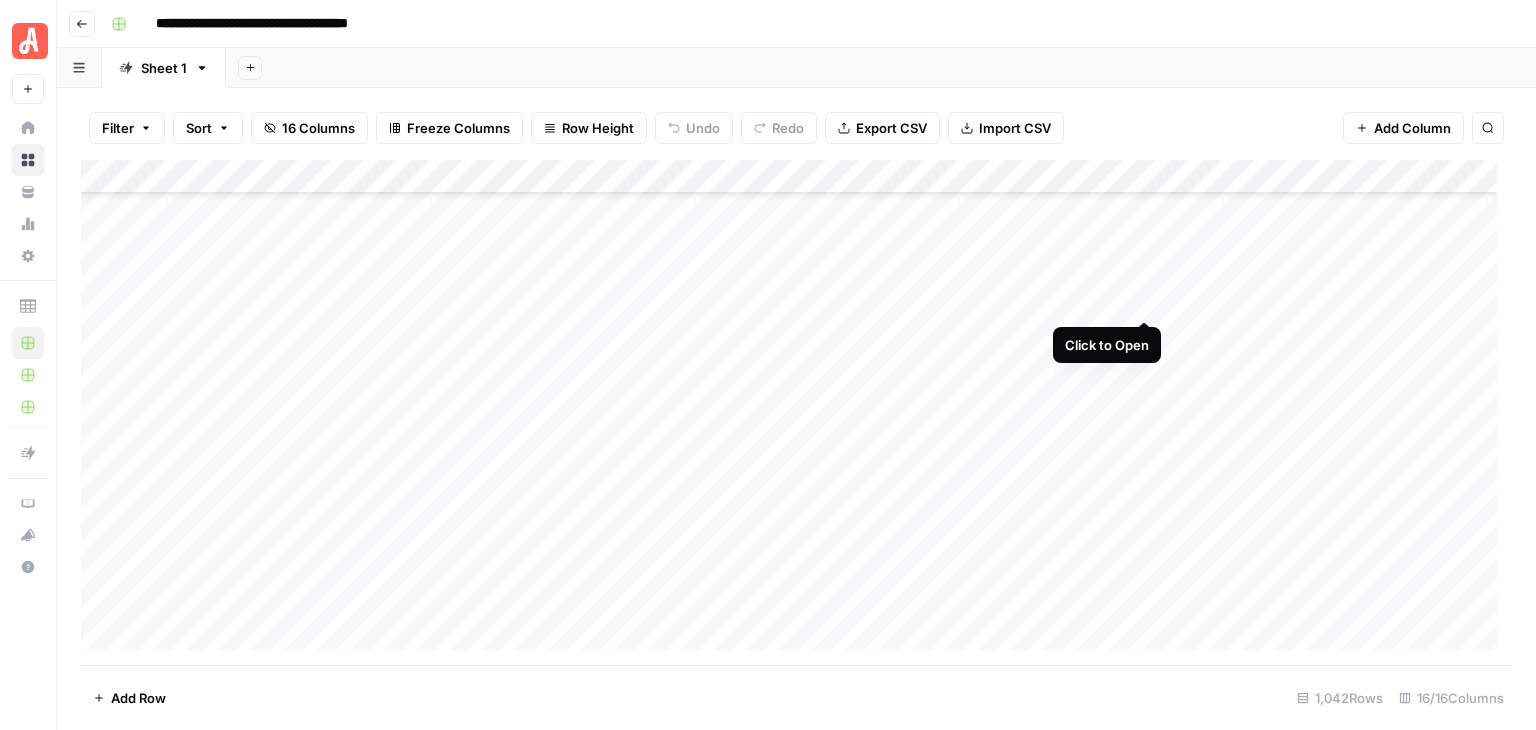 click on "Add Column" at bounding box center [796, 412] 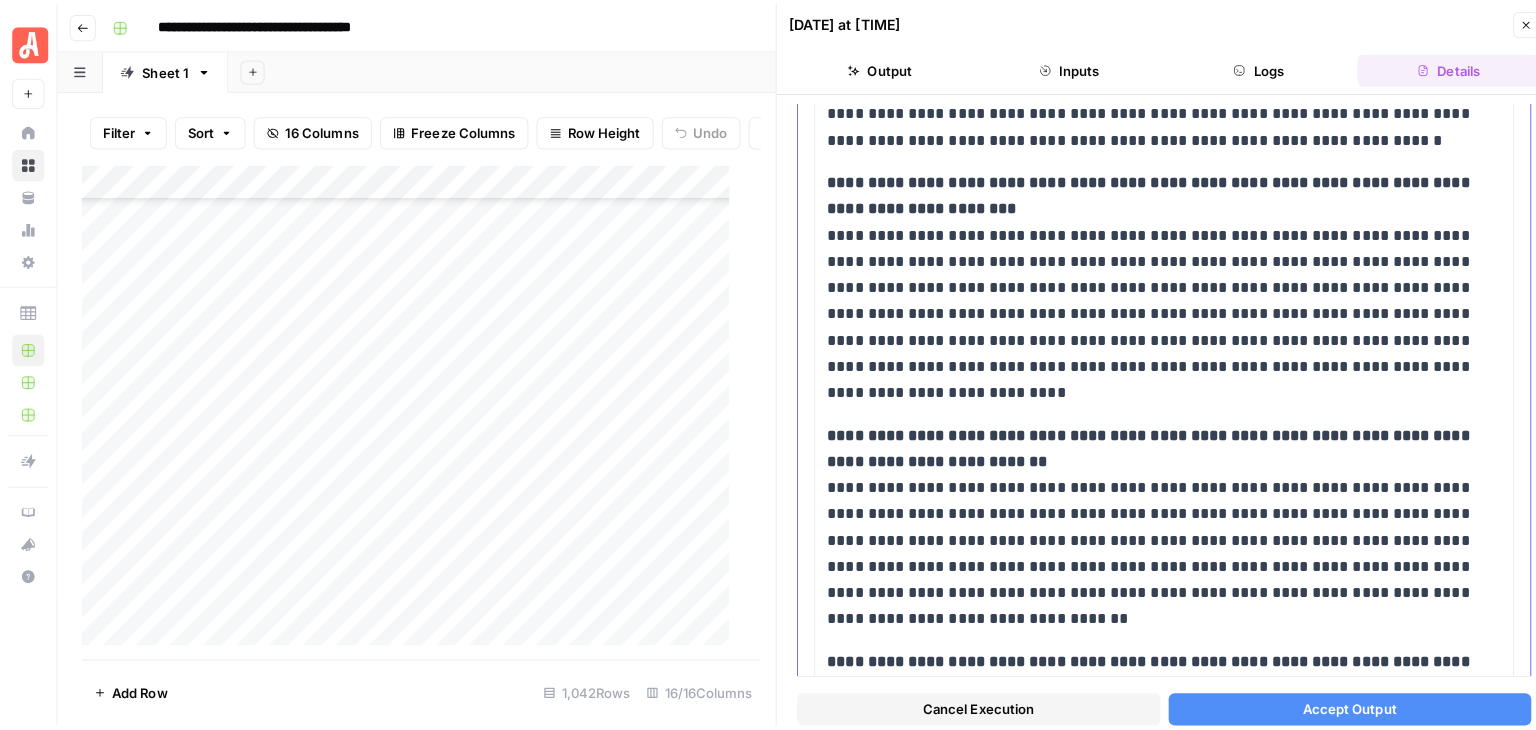 scroll, scrollTop: 1688, scrollLeft: 0, axis: vertical 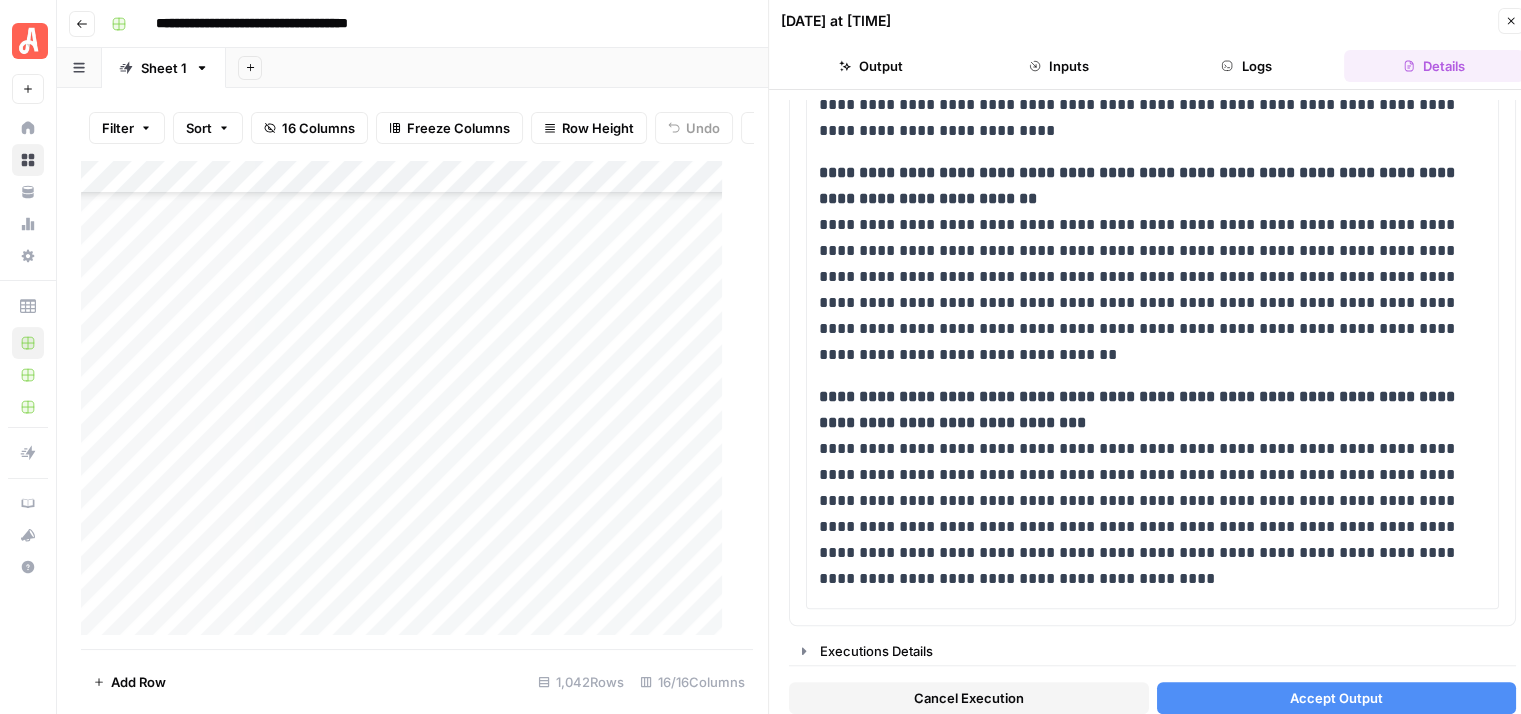 click 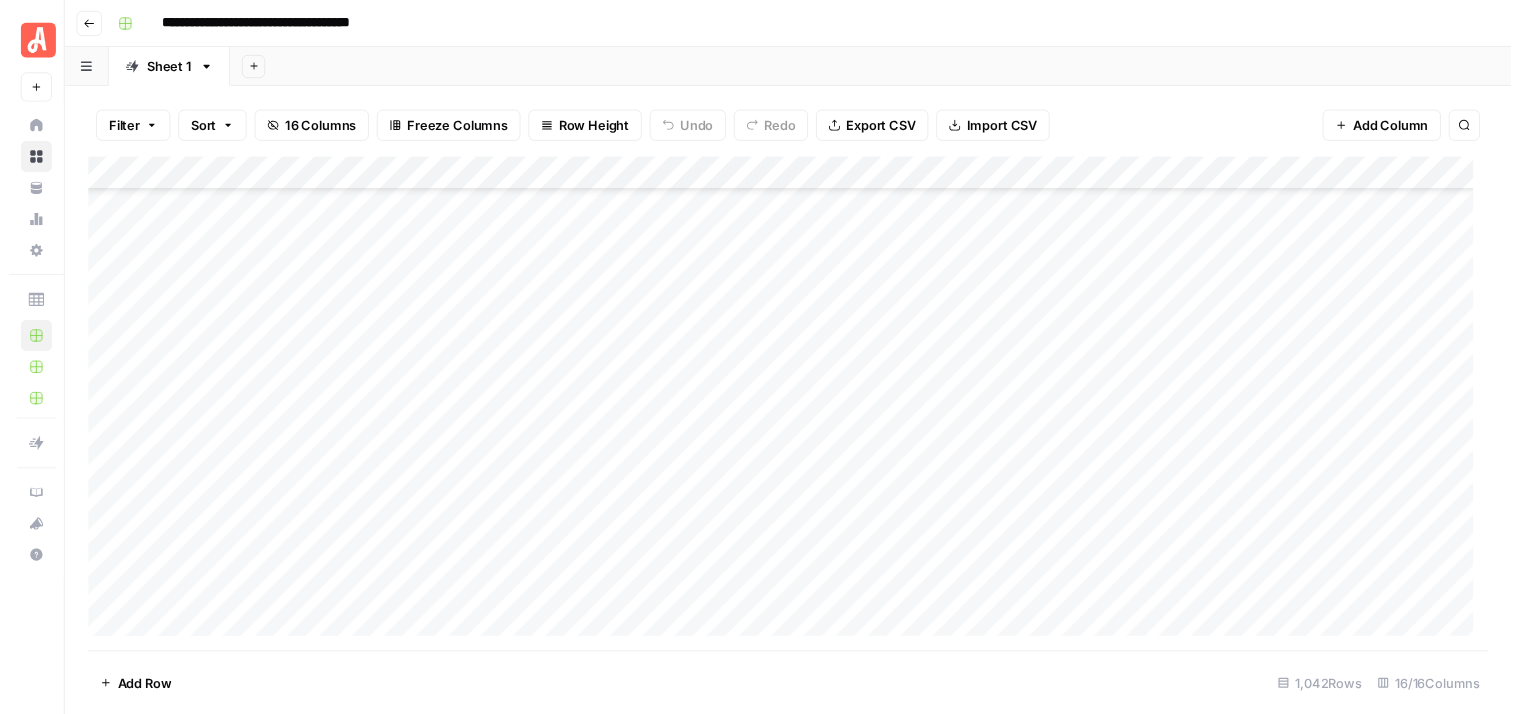 scroll, scrollTop: 28296, scrollLeft: 0, axis: vertical 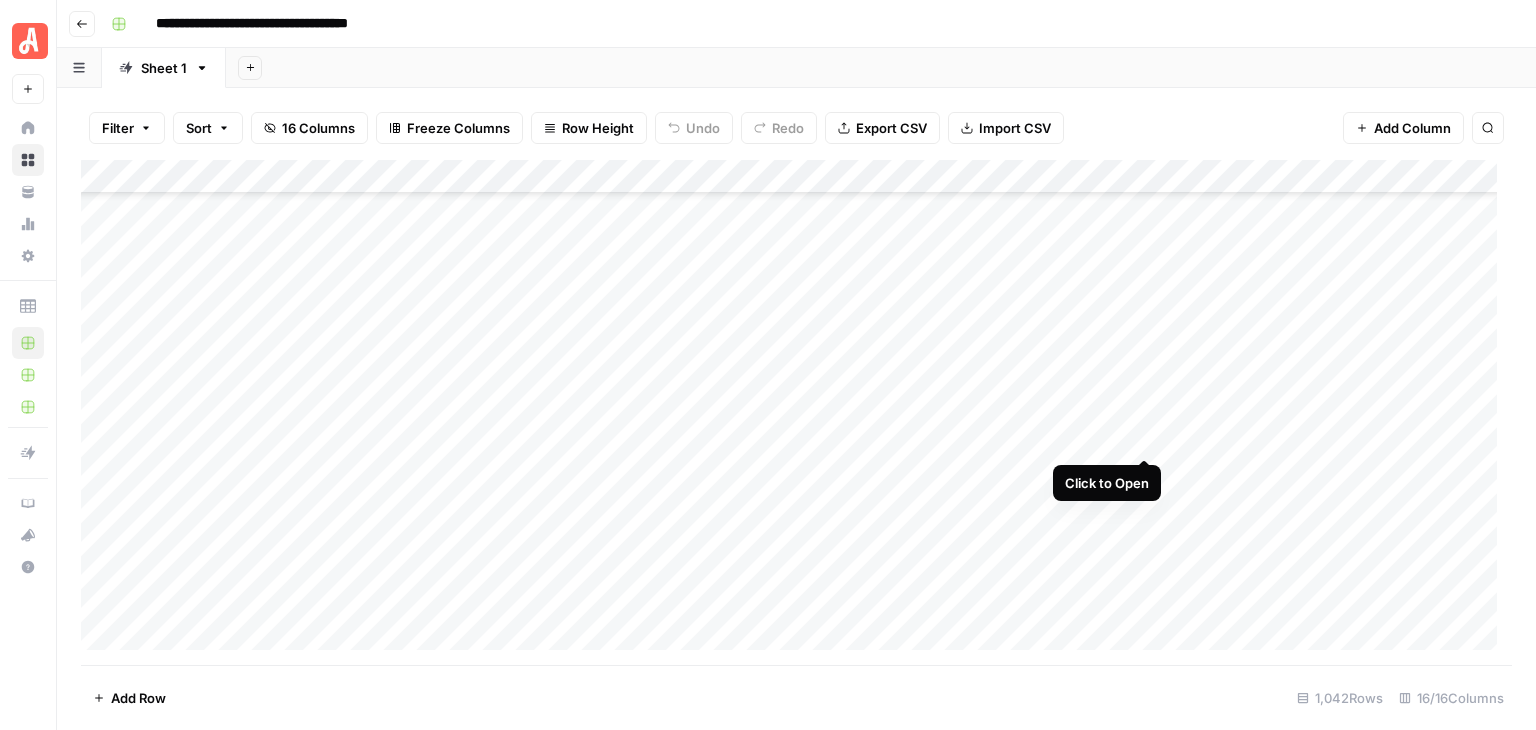 click on "Add Column" at bounding box center (796, 412) 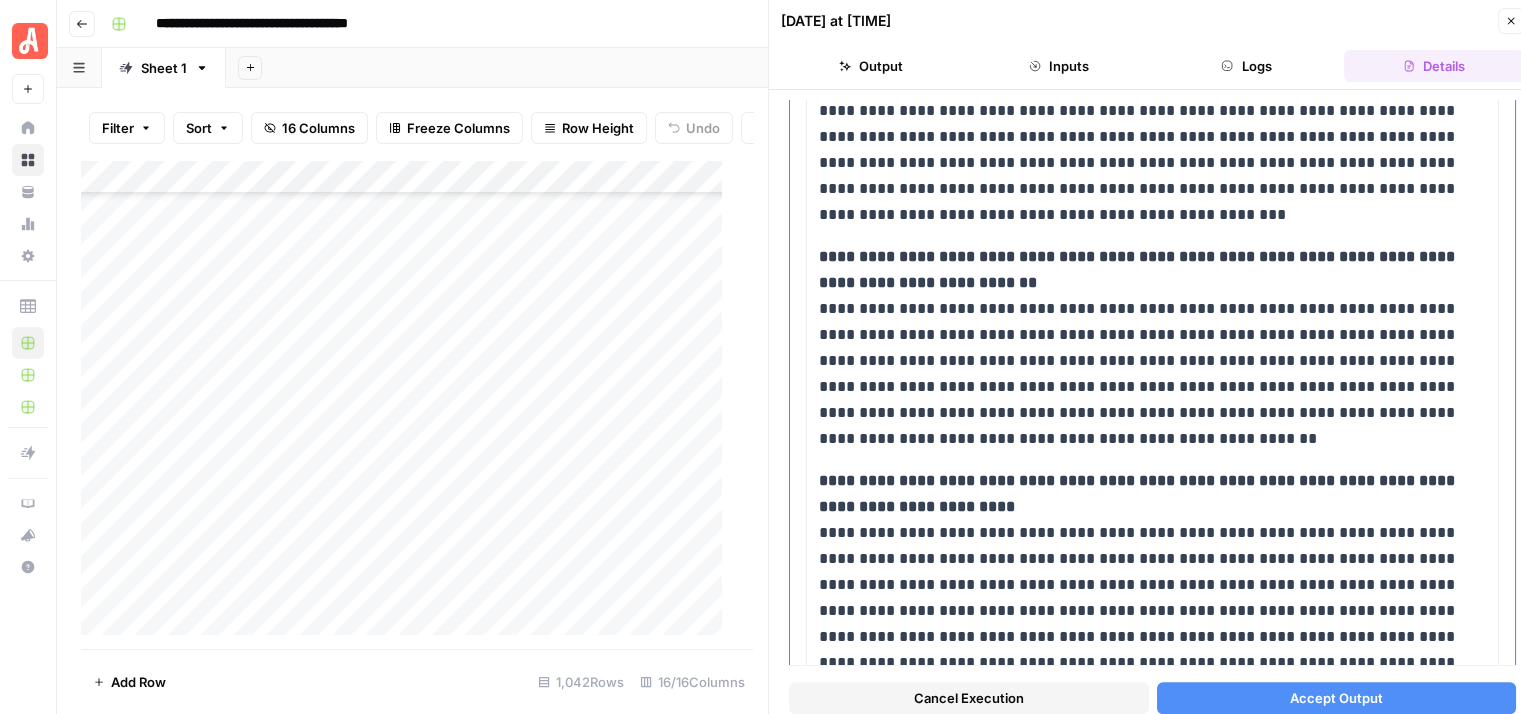 scroll, scrollTop: 1609, scrollLeft: 0, axis: vertical 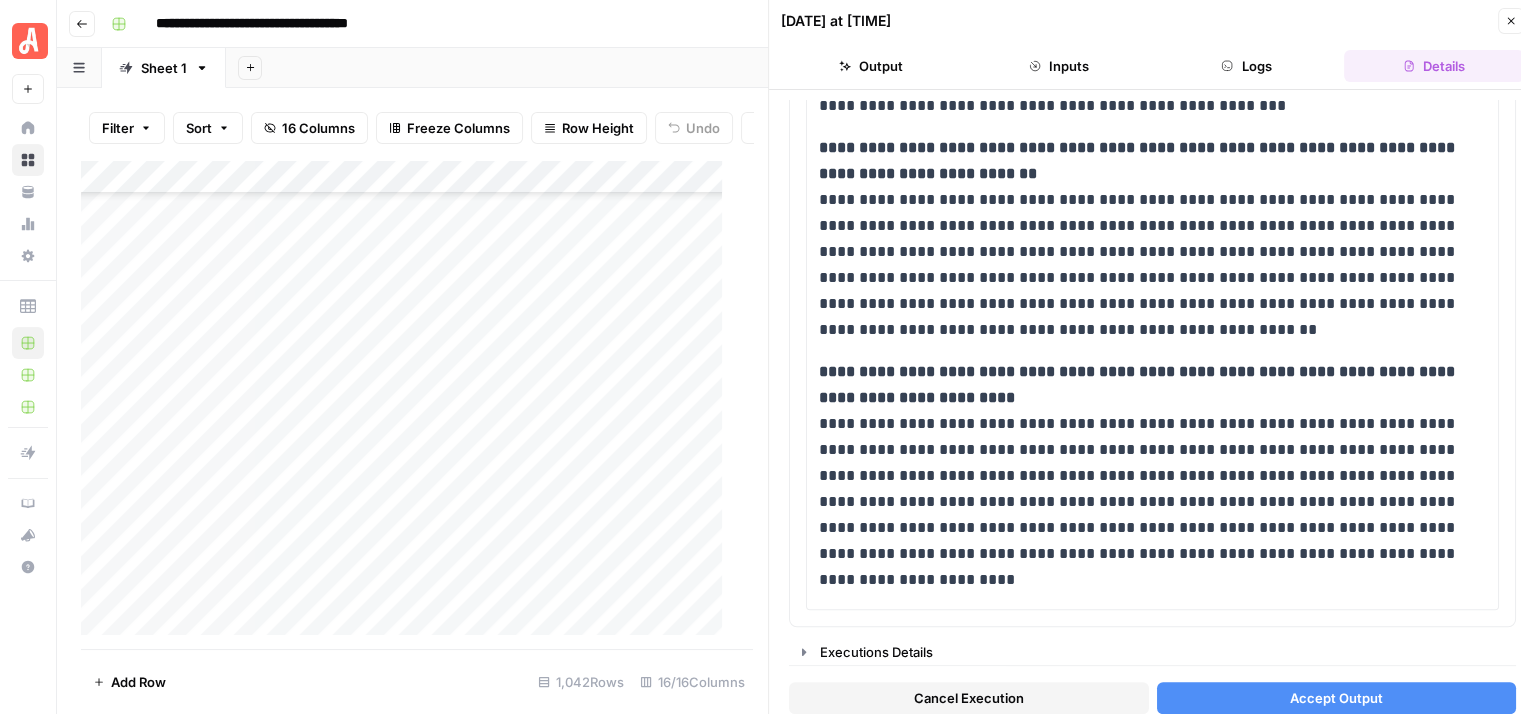 click 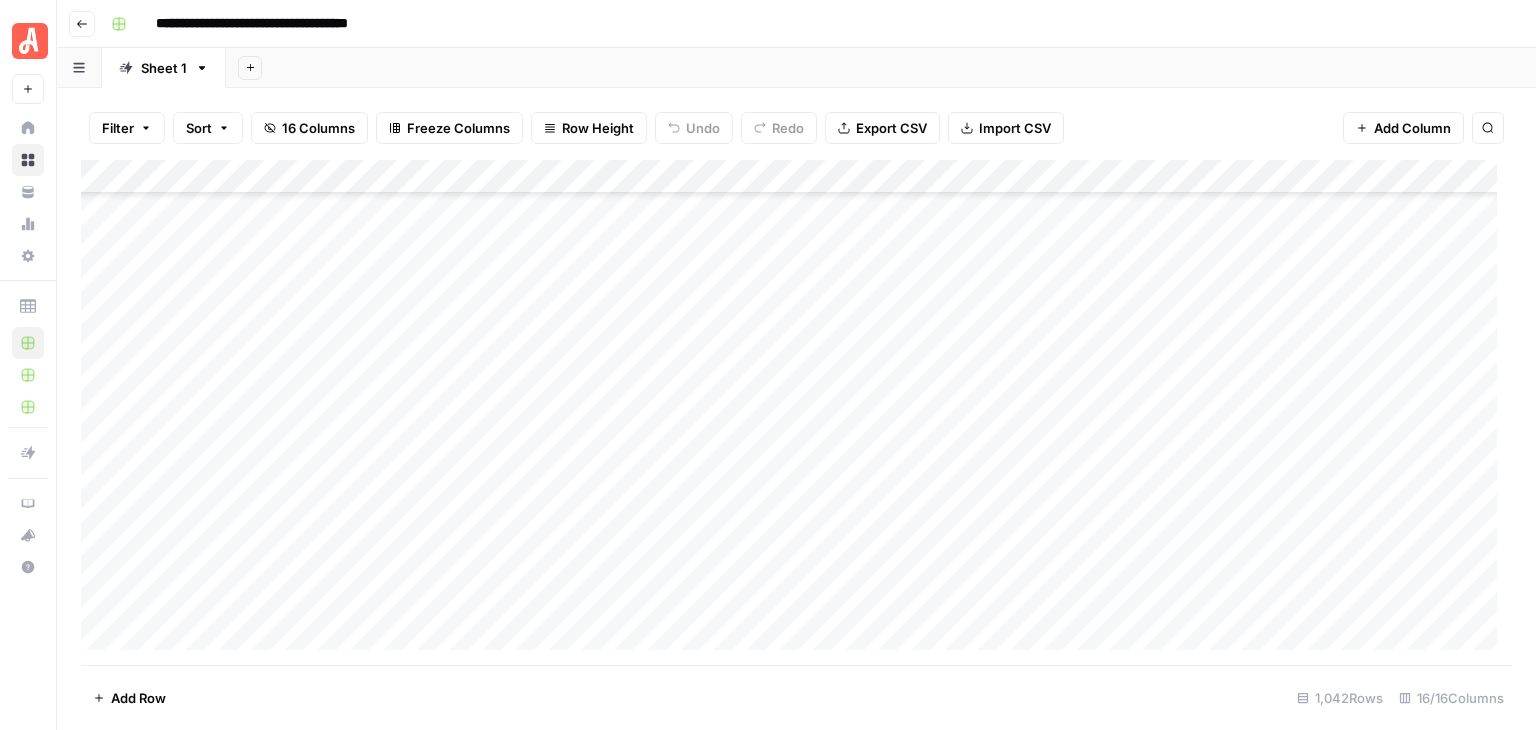 click on "Add Column" at bounding box center [796, 412] 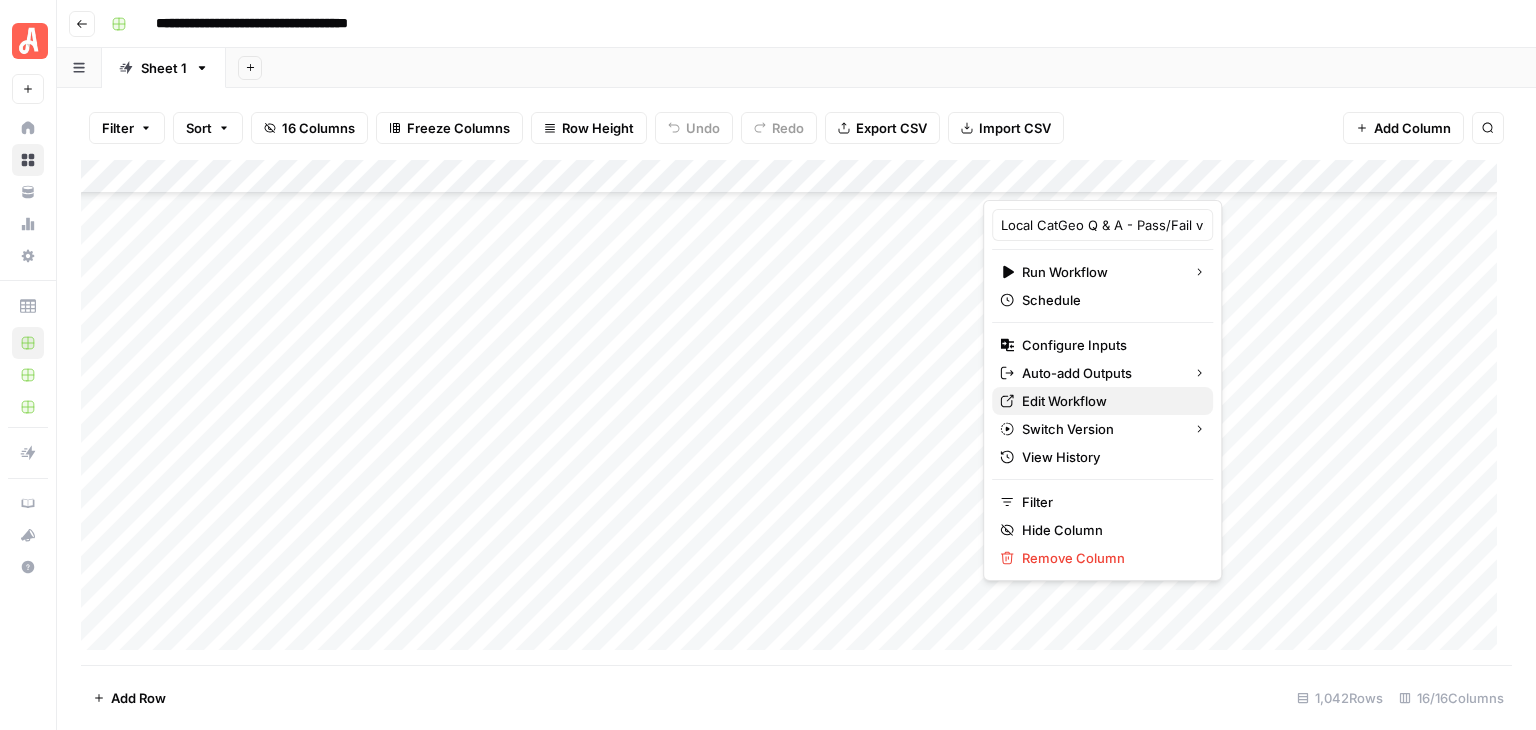 click on "Edit Workflow" at bounding box center (1109, 401) 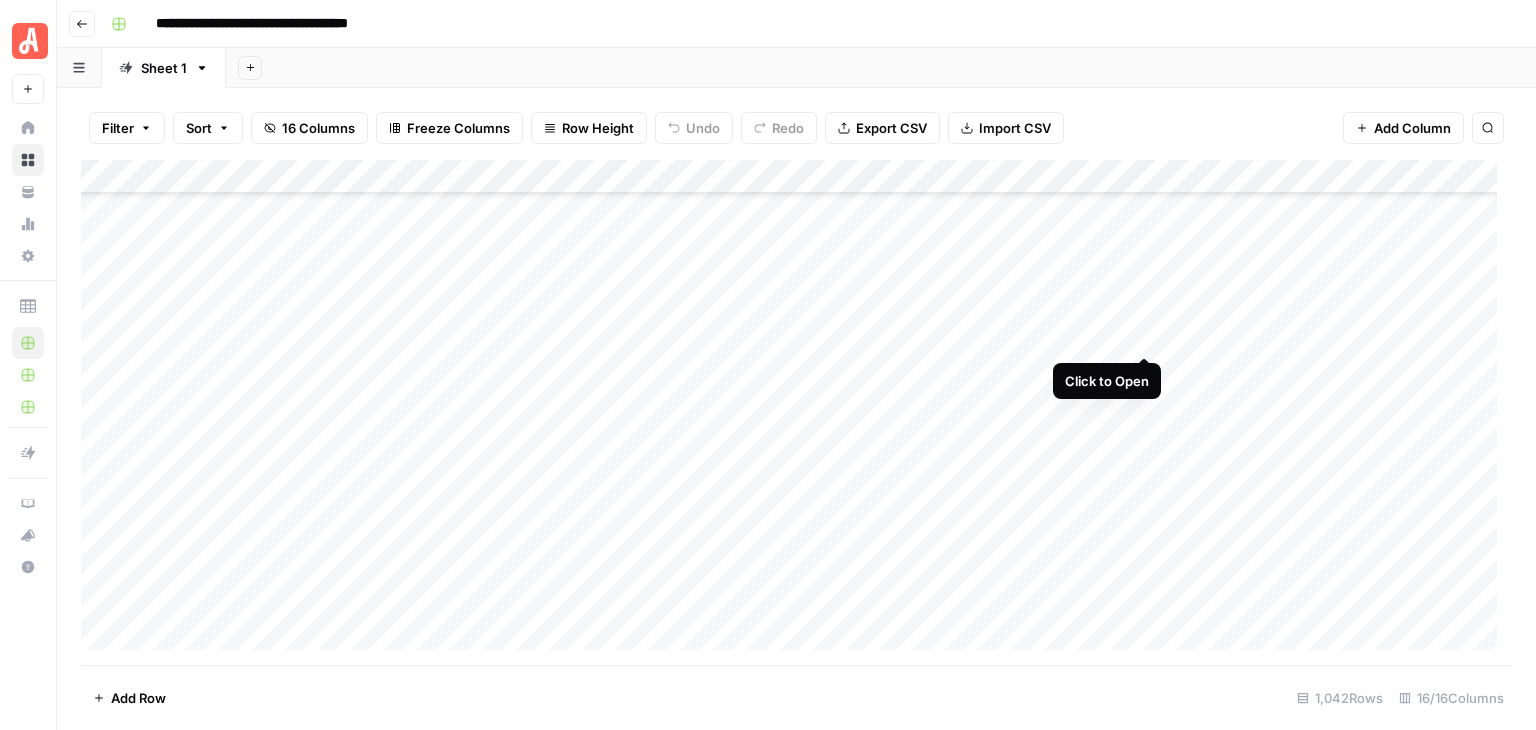 click on "Add Column" at bounding box center [796, 412] 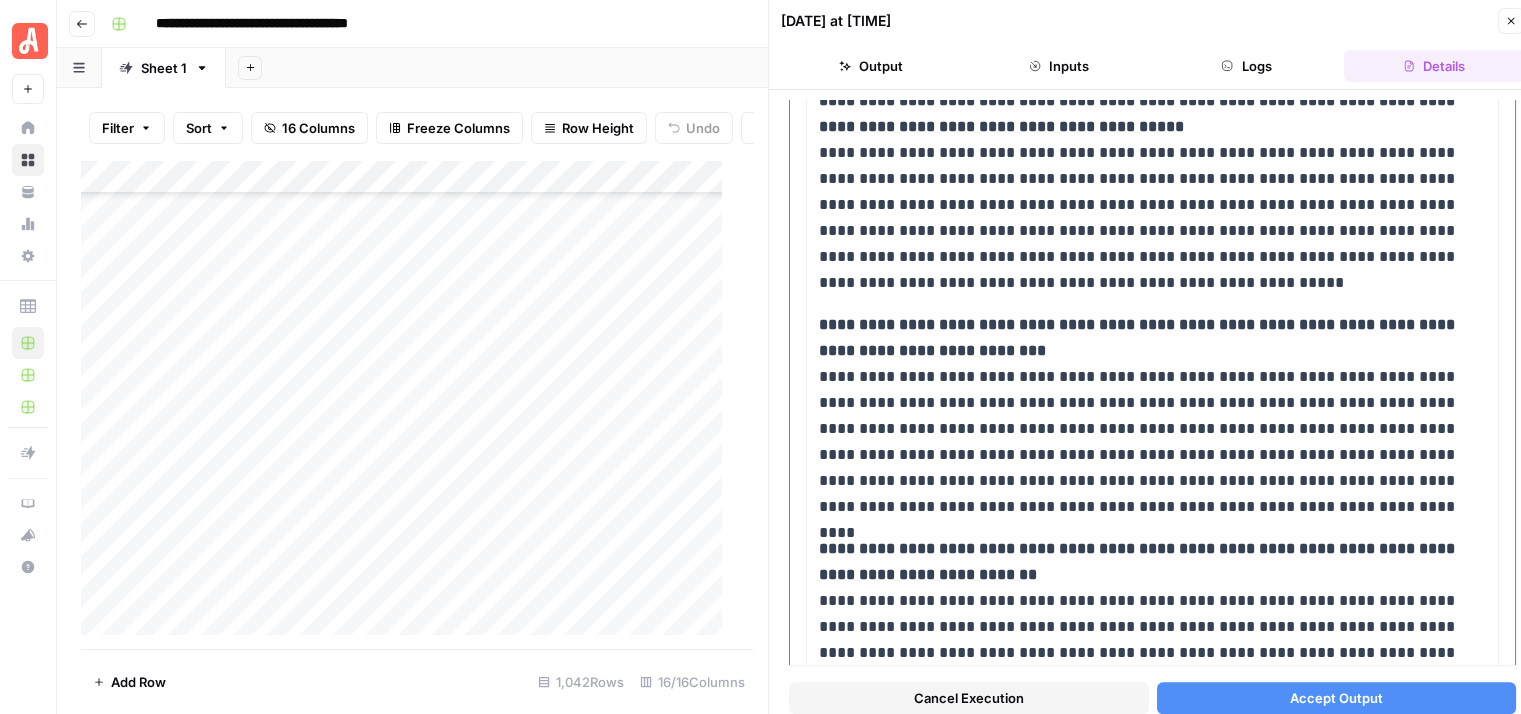 scroll, scrollTop: 2471, scrollLeft: 0, axis: vertical 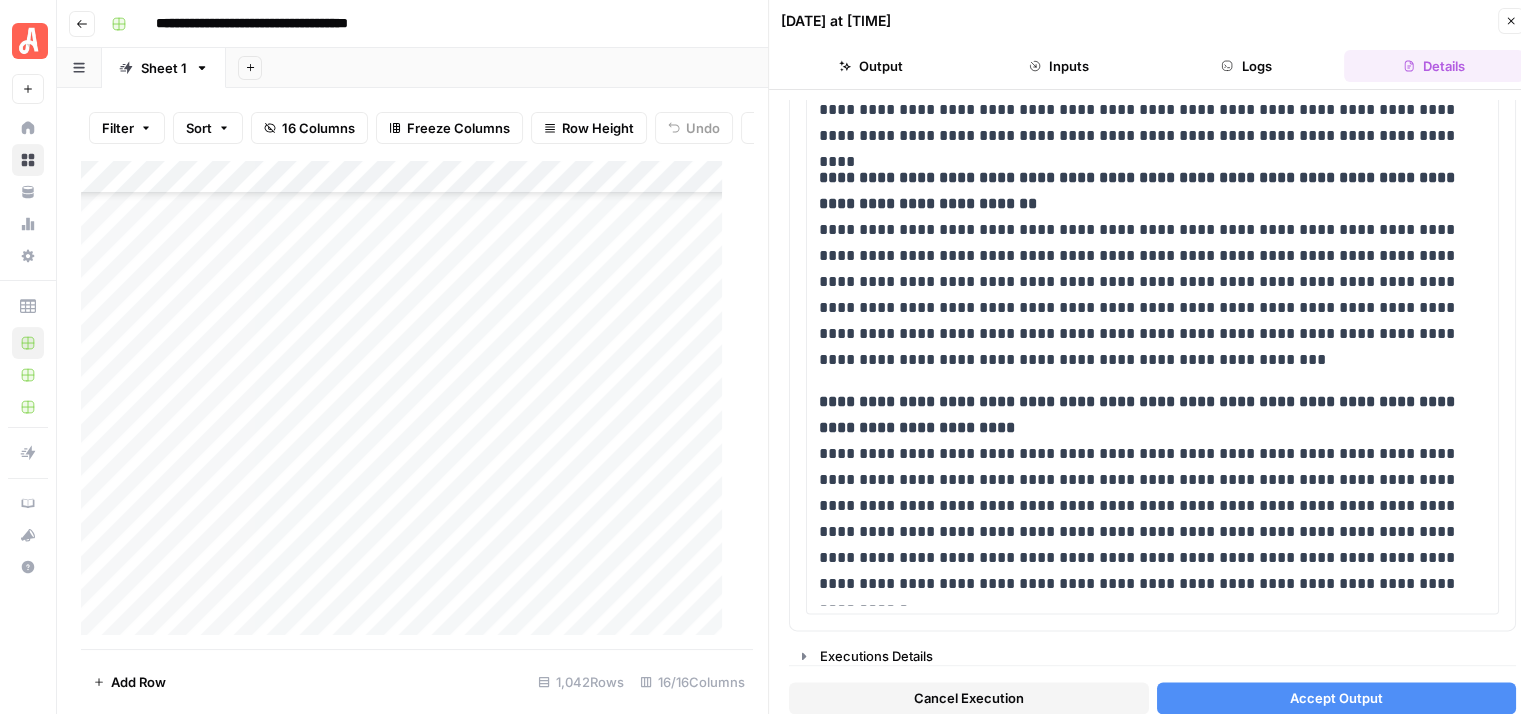 click 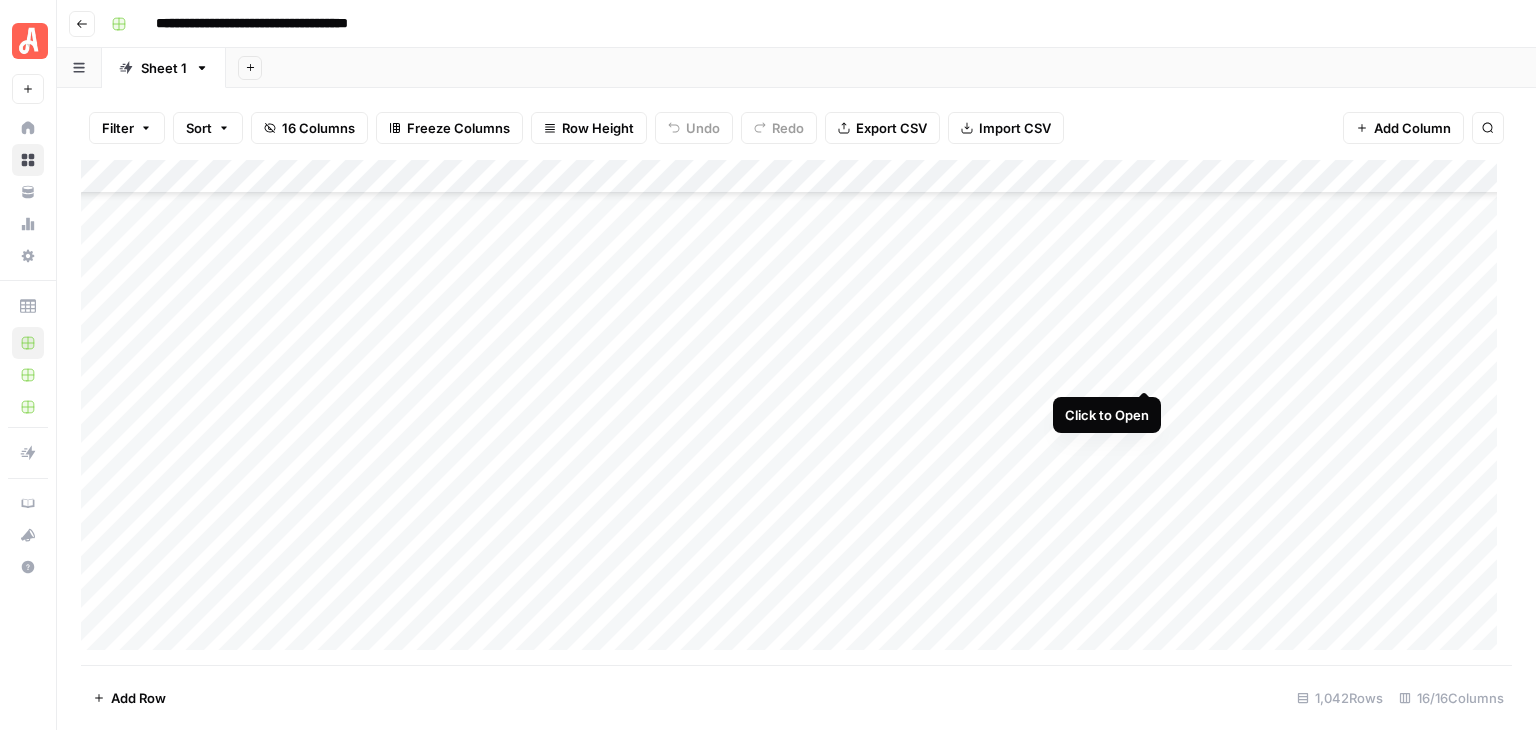 click on "Add Column" at bounding box center [796, 412] 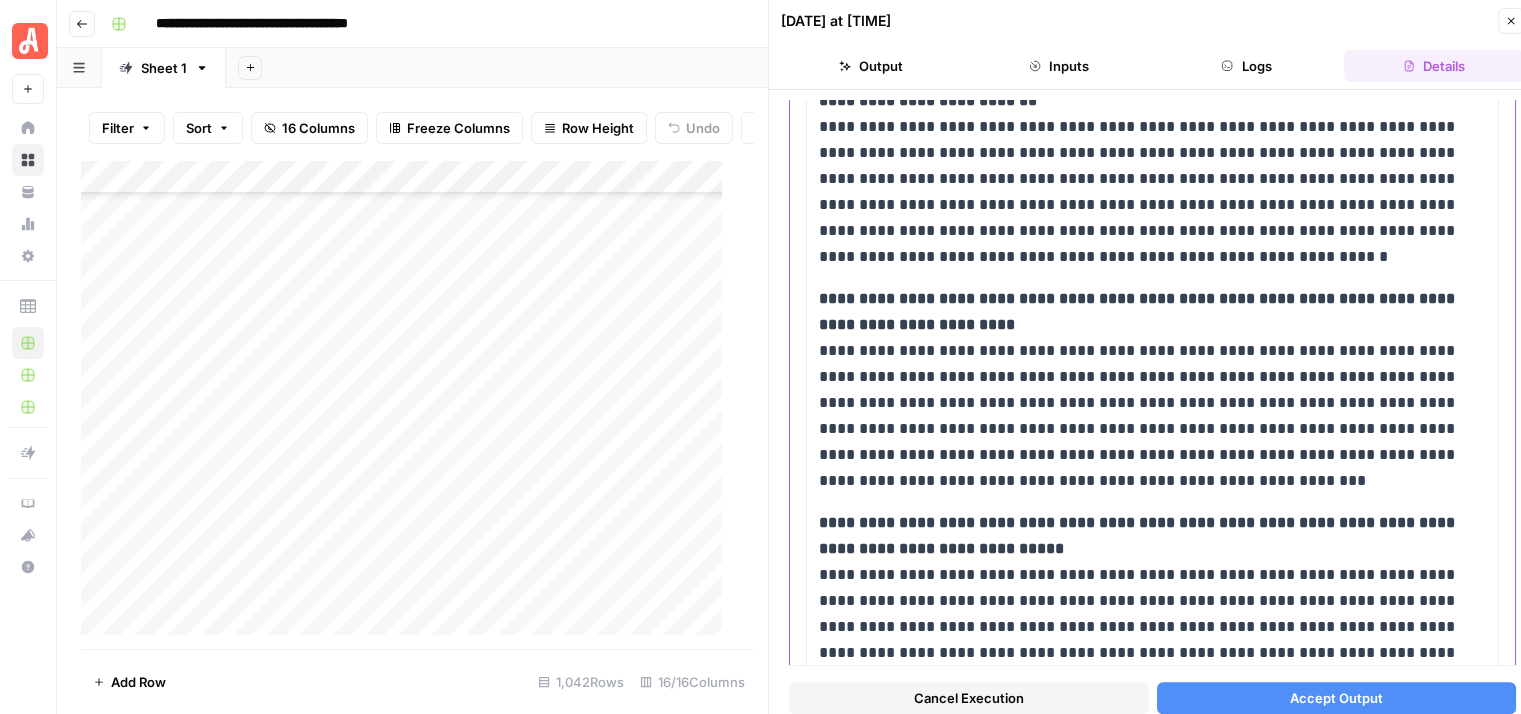 scroll, scrollTop: 1579, scrollLeft: 0, axis: vertical 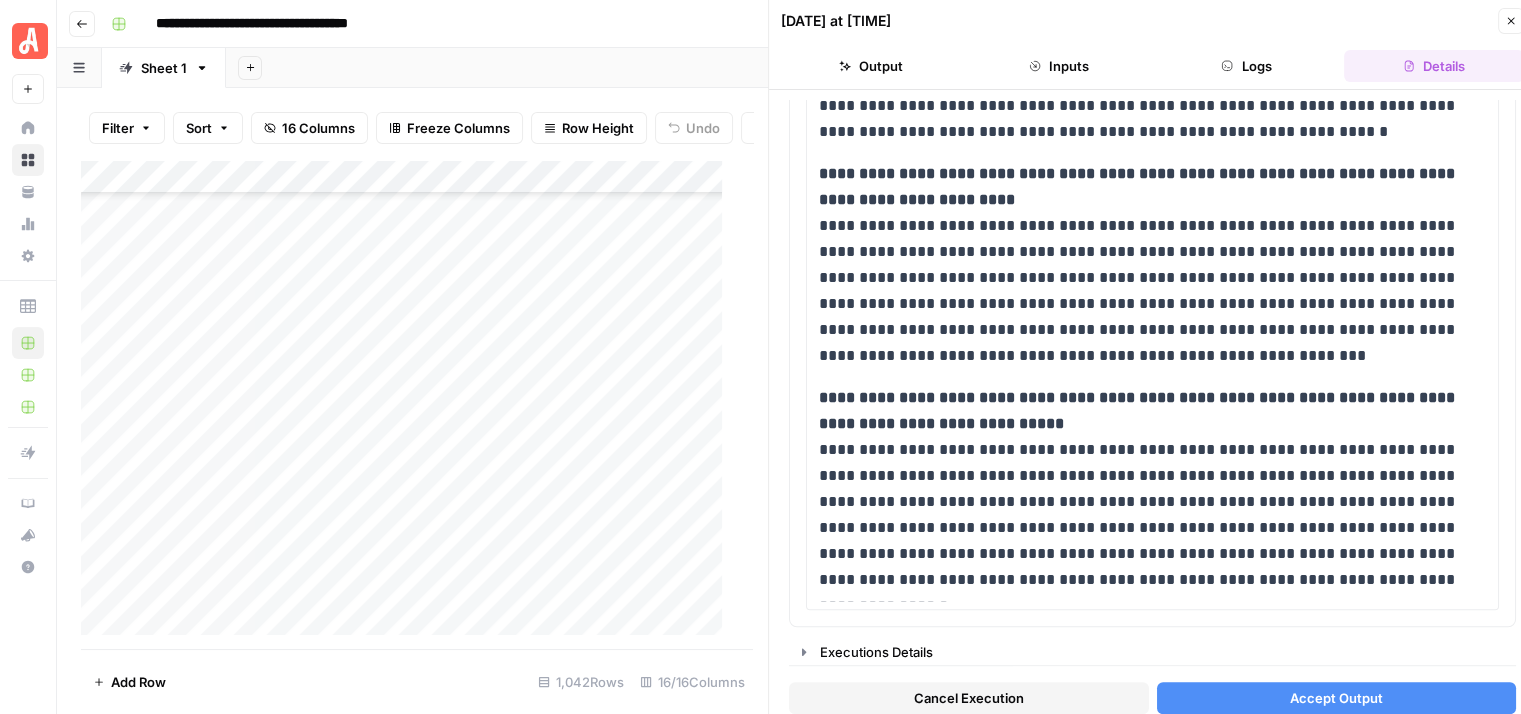 click 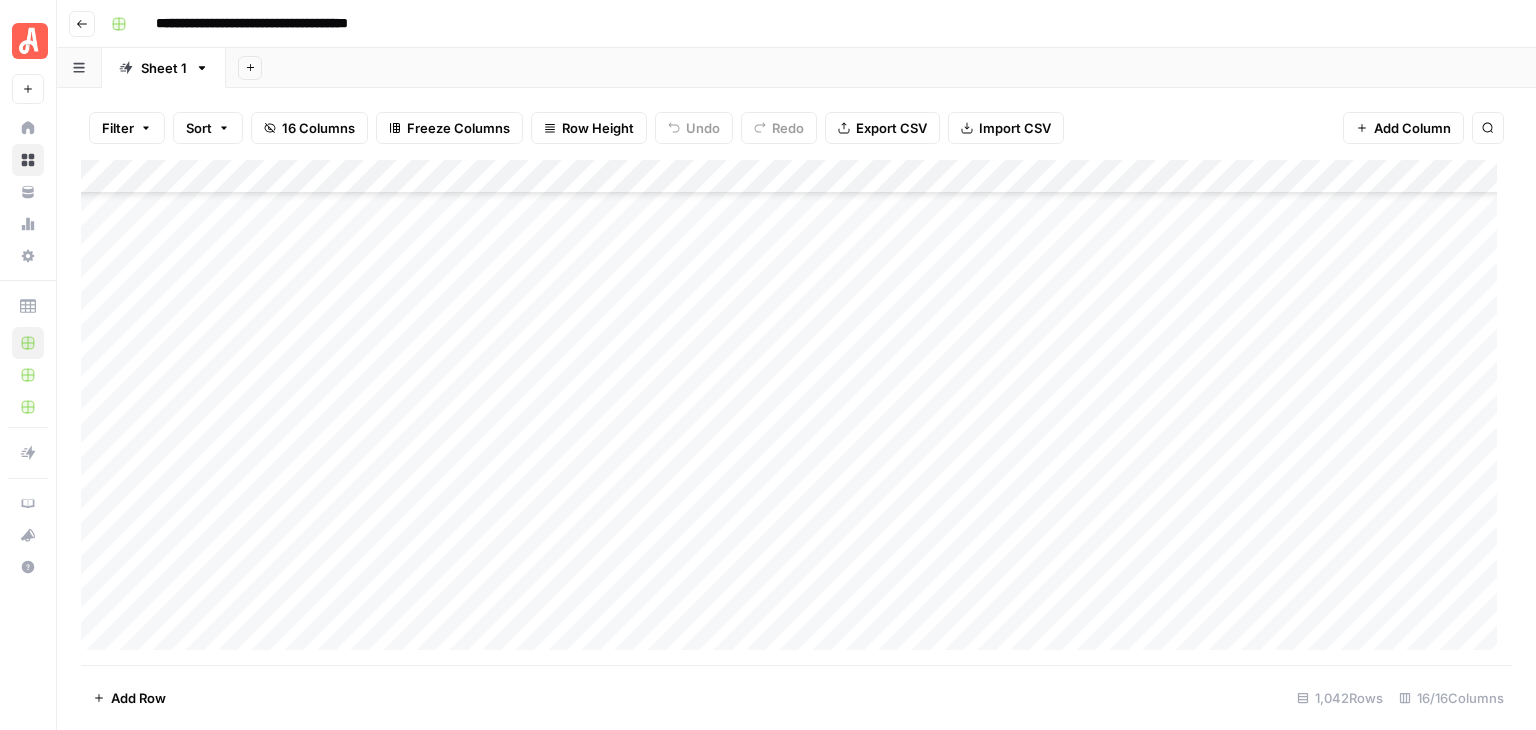 click on "Add Column" at bounding box center (796, 412) 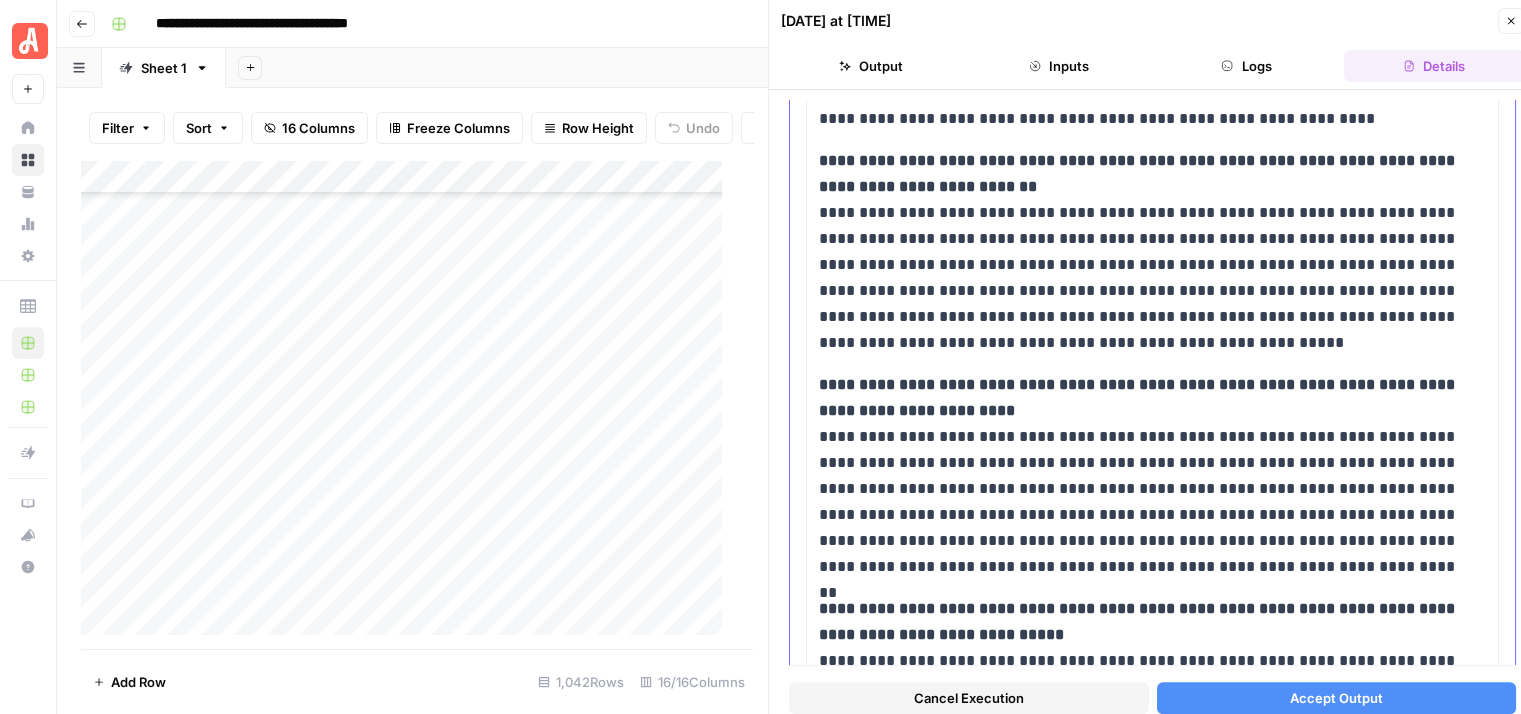 scroll, scrollTop: 1799, scrollLeft: 0, axis: vertical 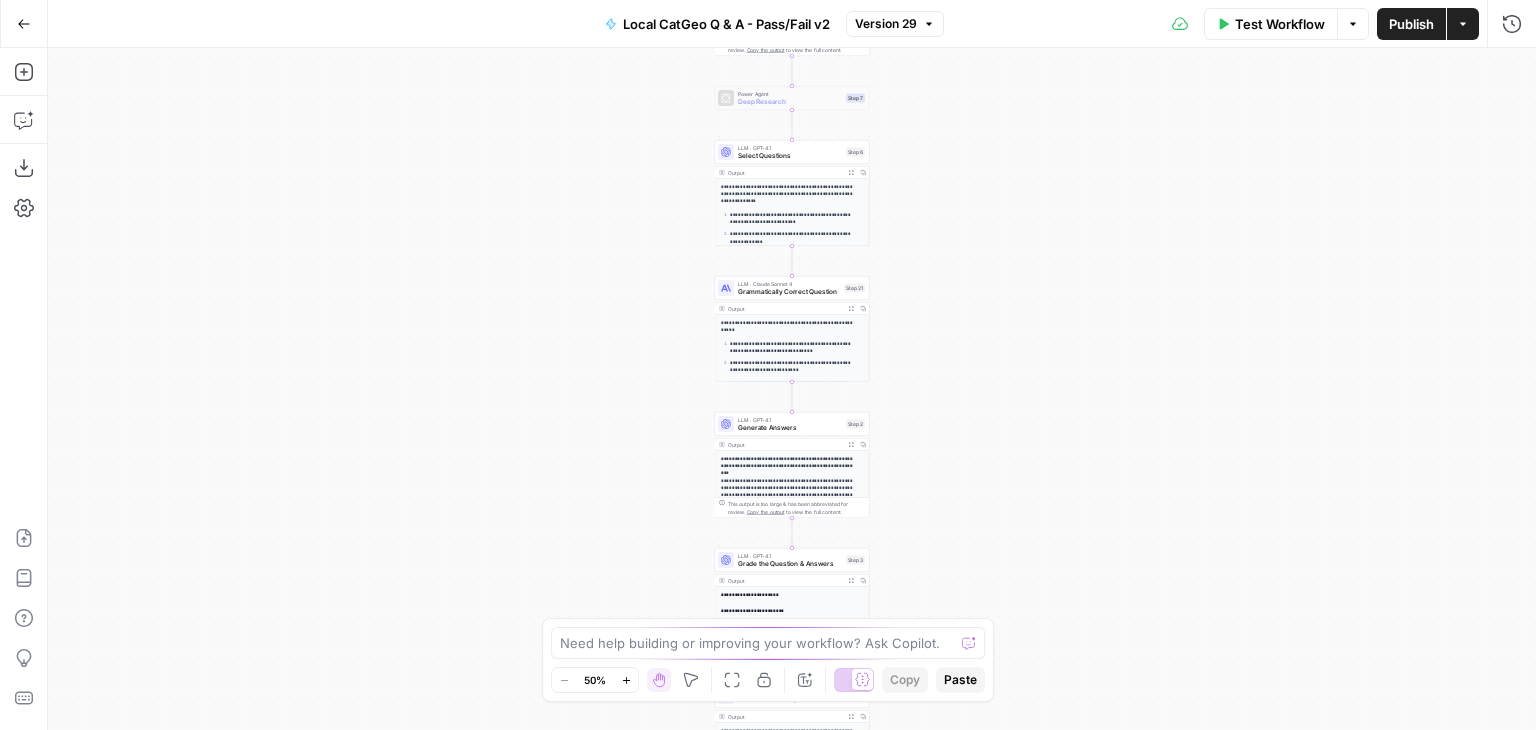 click 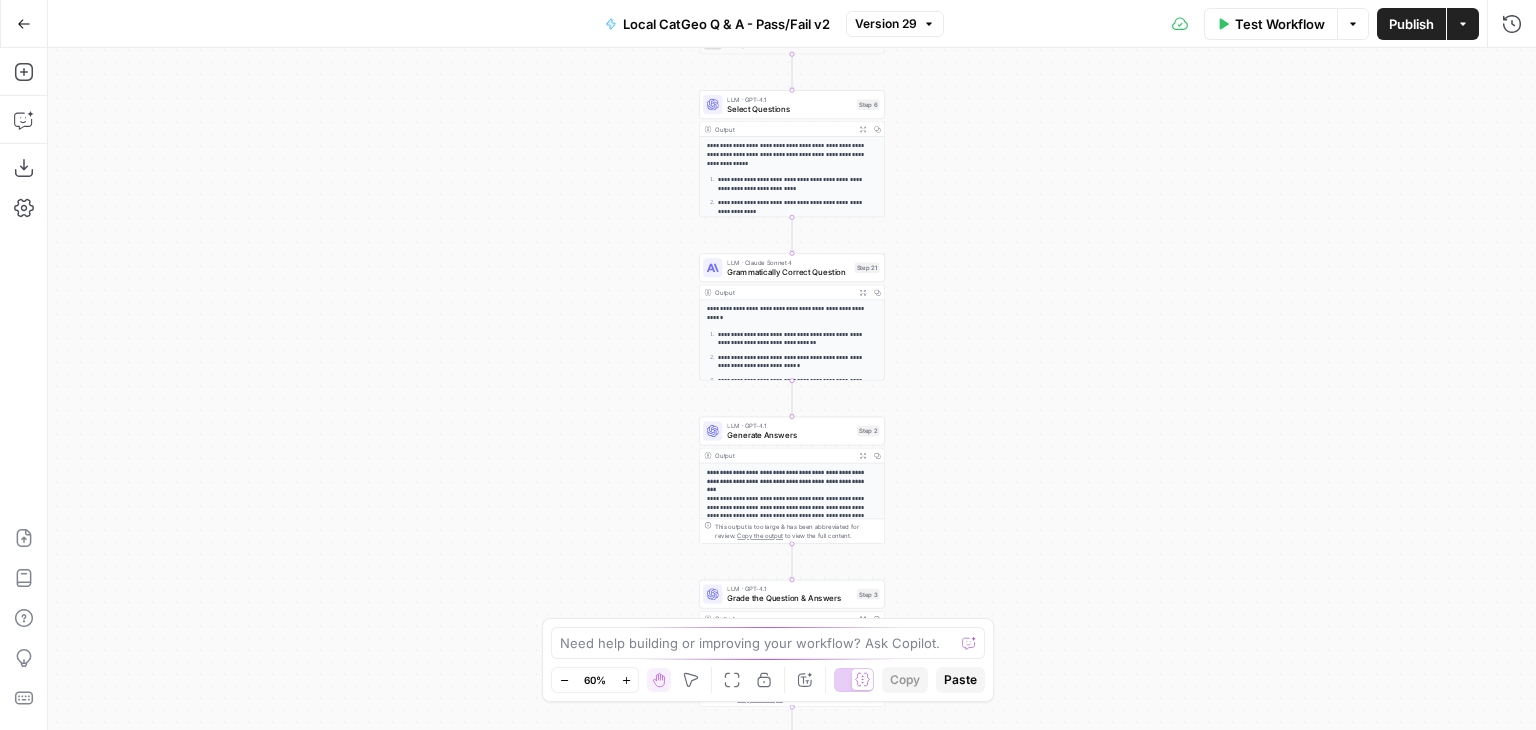 click 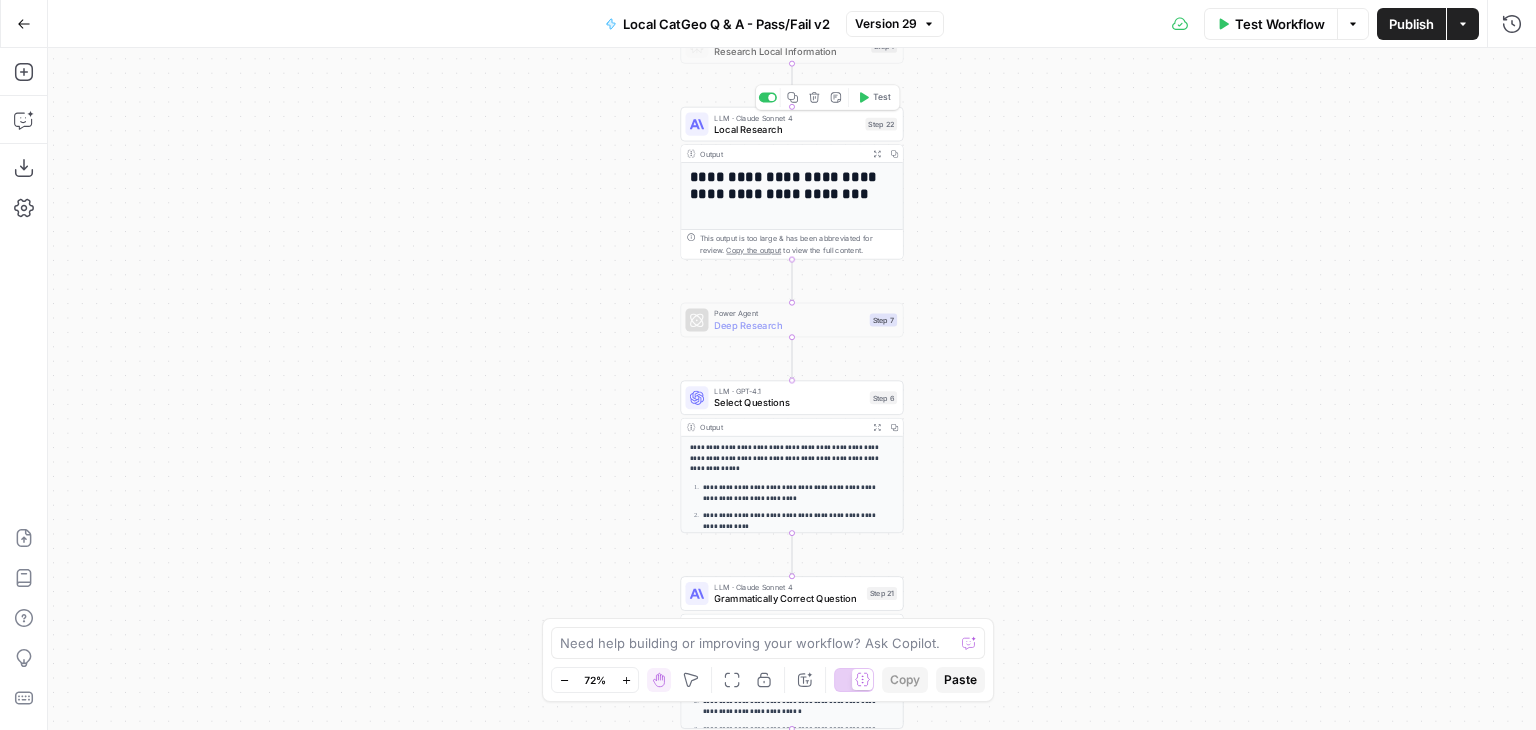click on "Local Research" at bounding box center [786, 129] 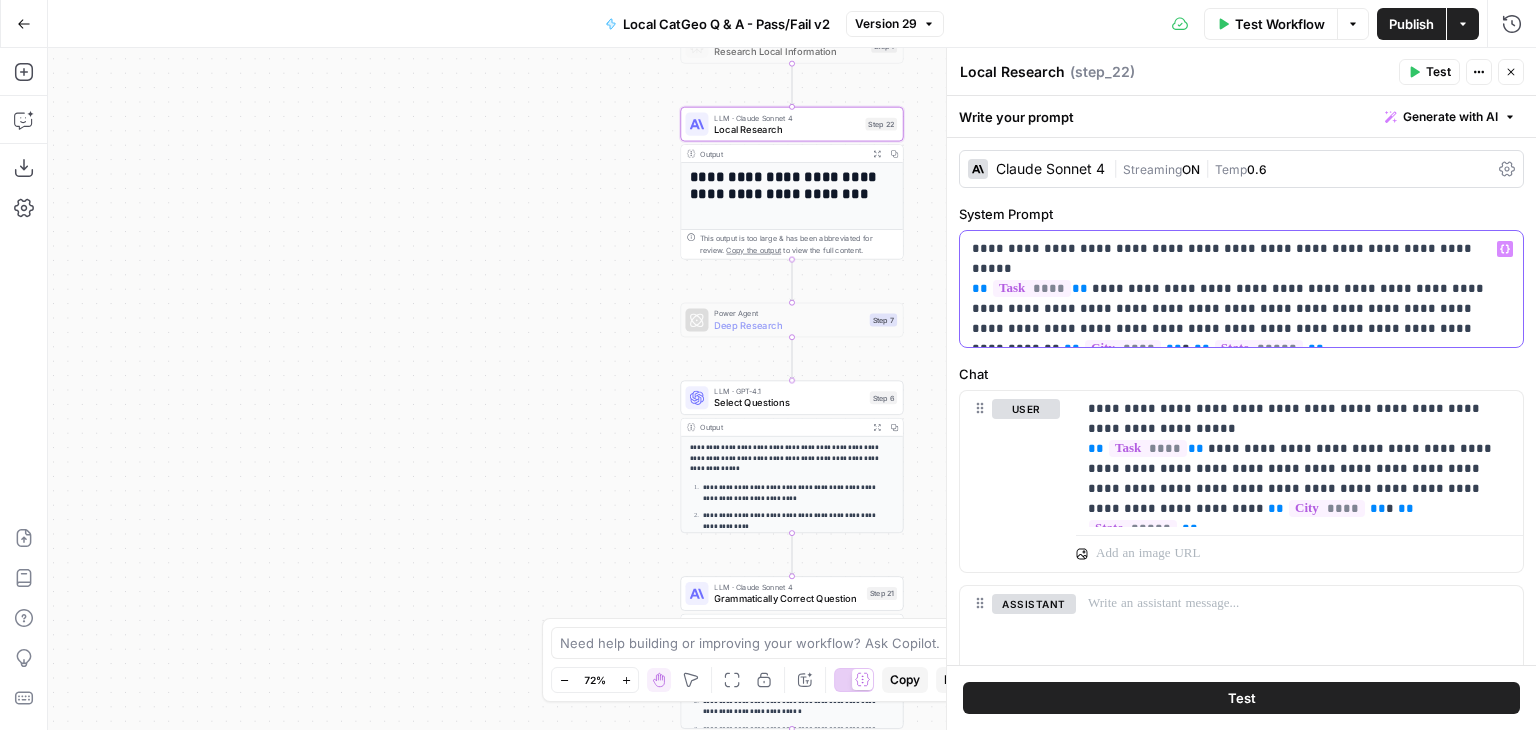 click on "**********" at bounding box center (1234, 289) 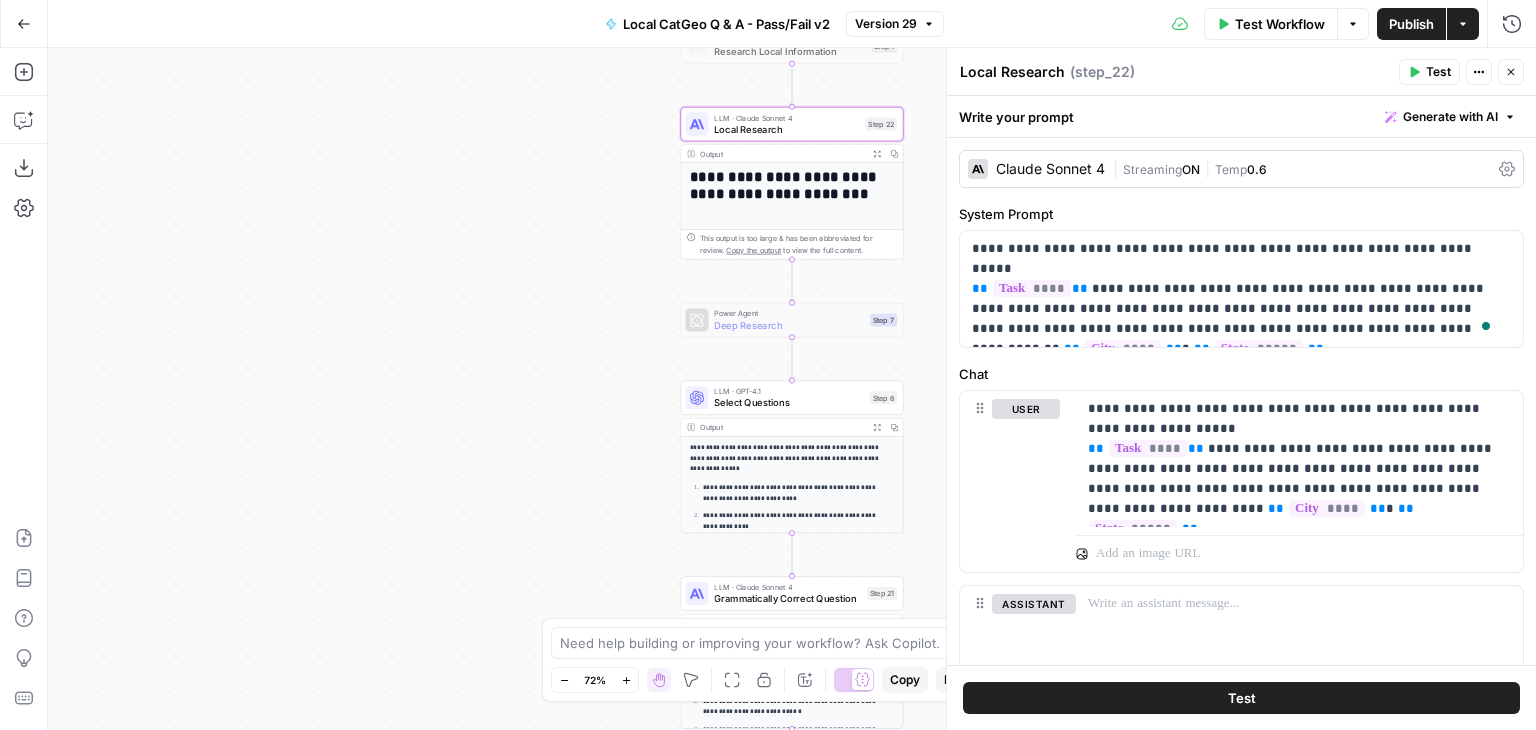 click 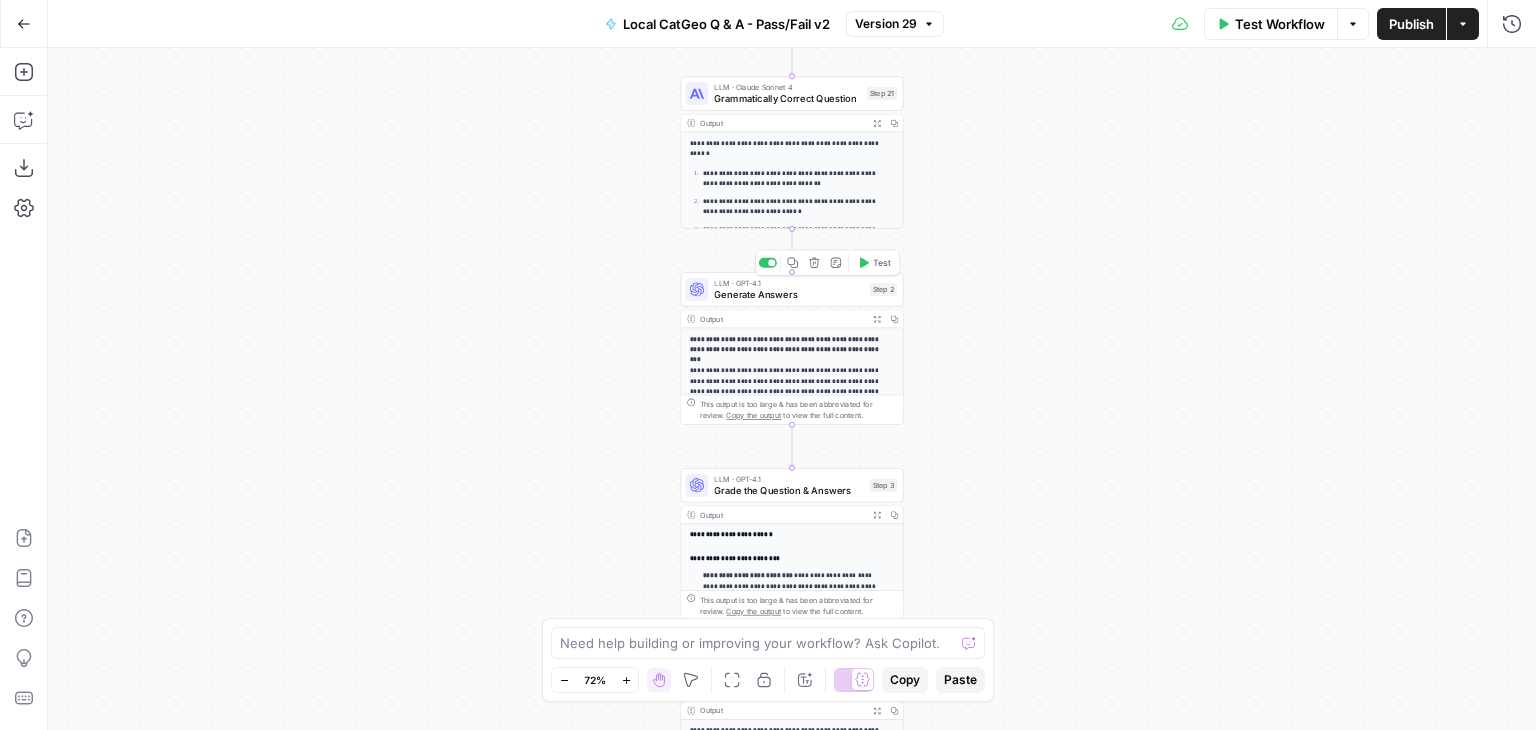 click on "Generate Answers" at bounding box center (789, 294) 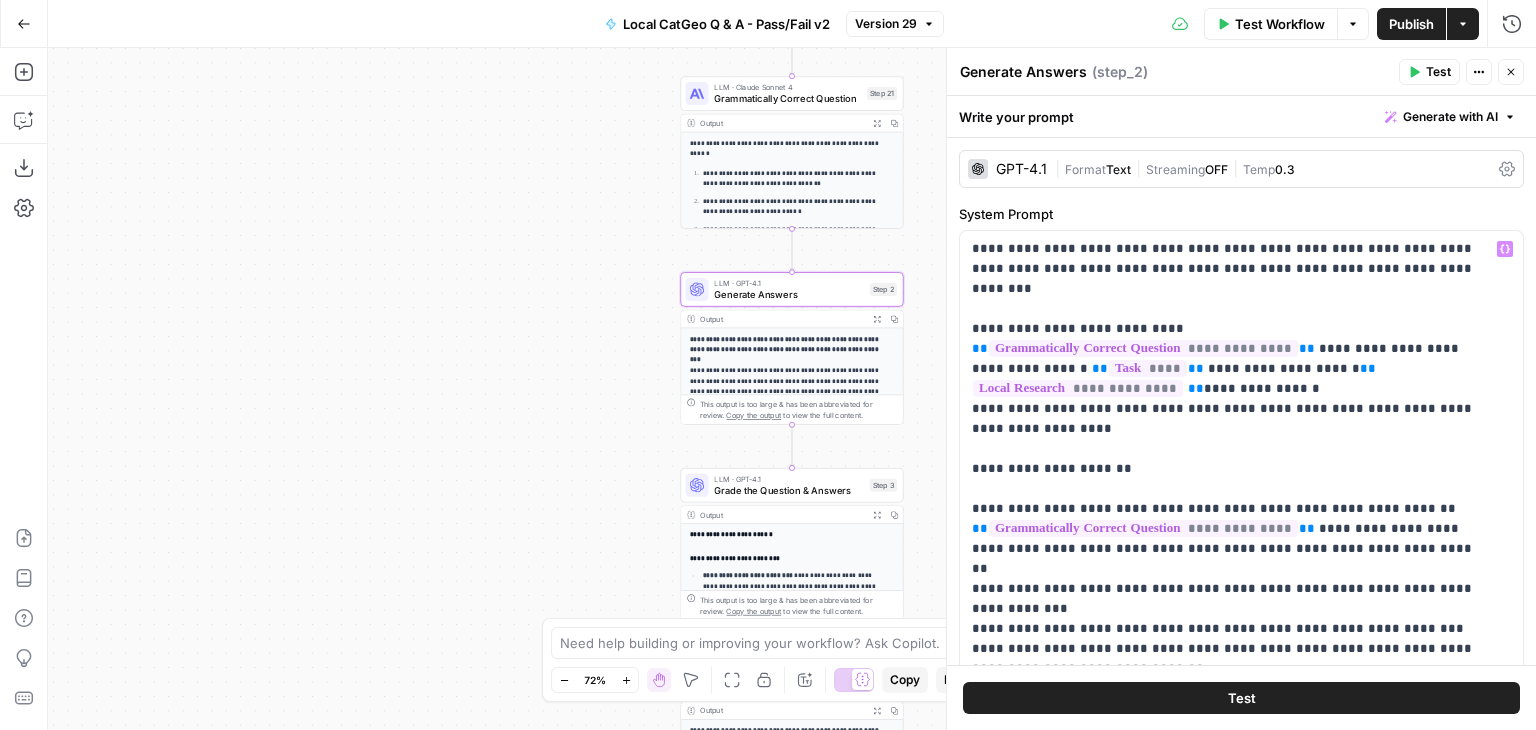 scroll, scrollTop: 200, scrollLeft: 0, axis: vertical 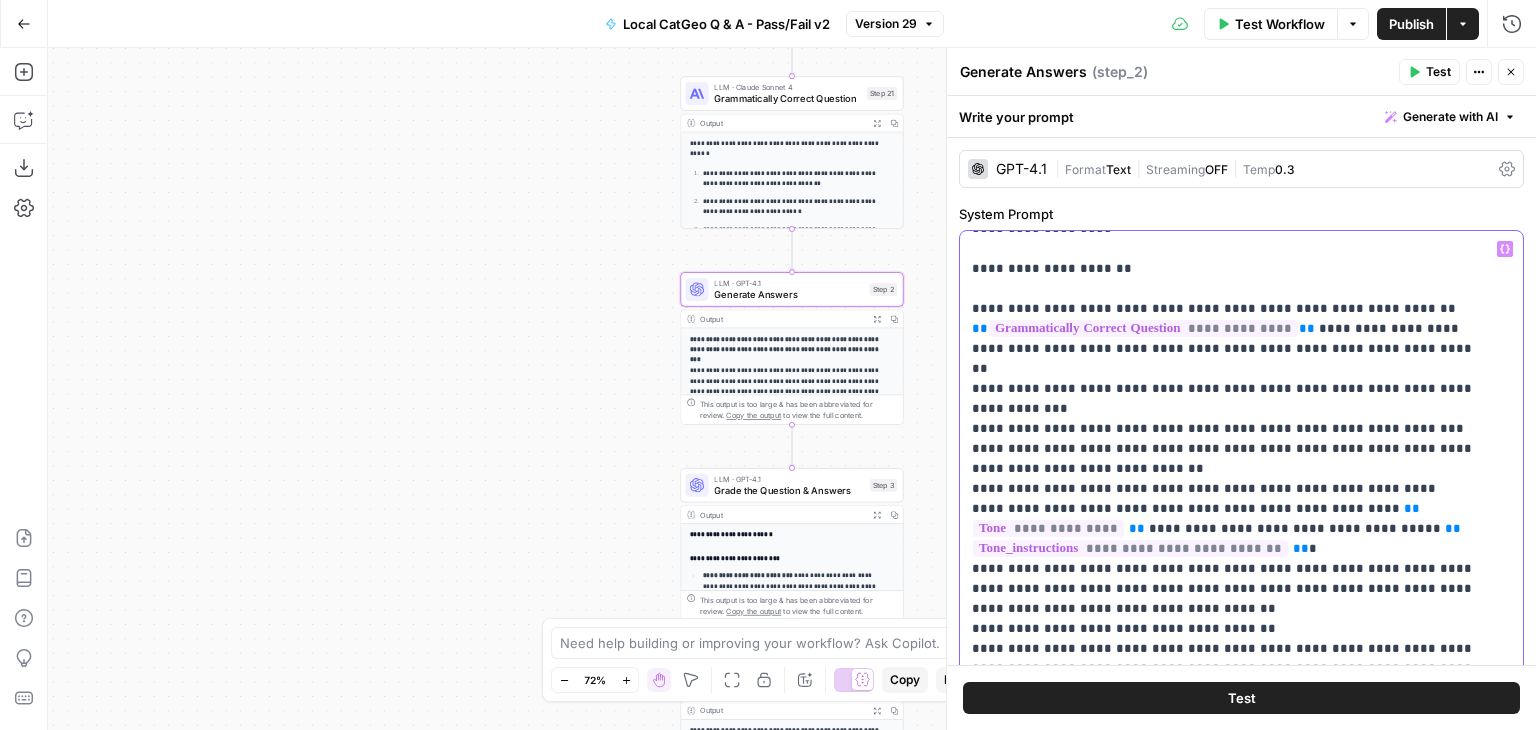click on "**********" at bounding box center [1226, 1469] 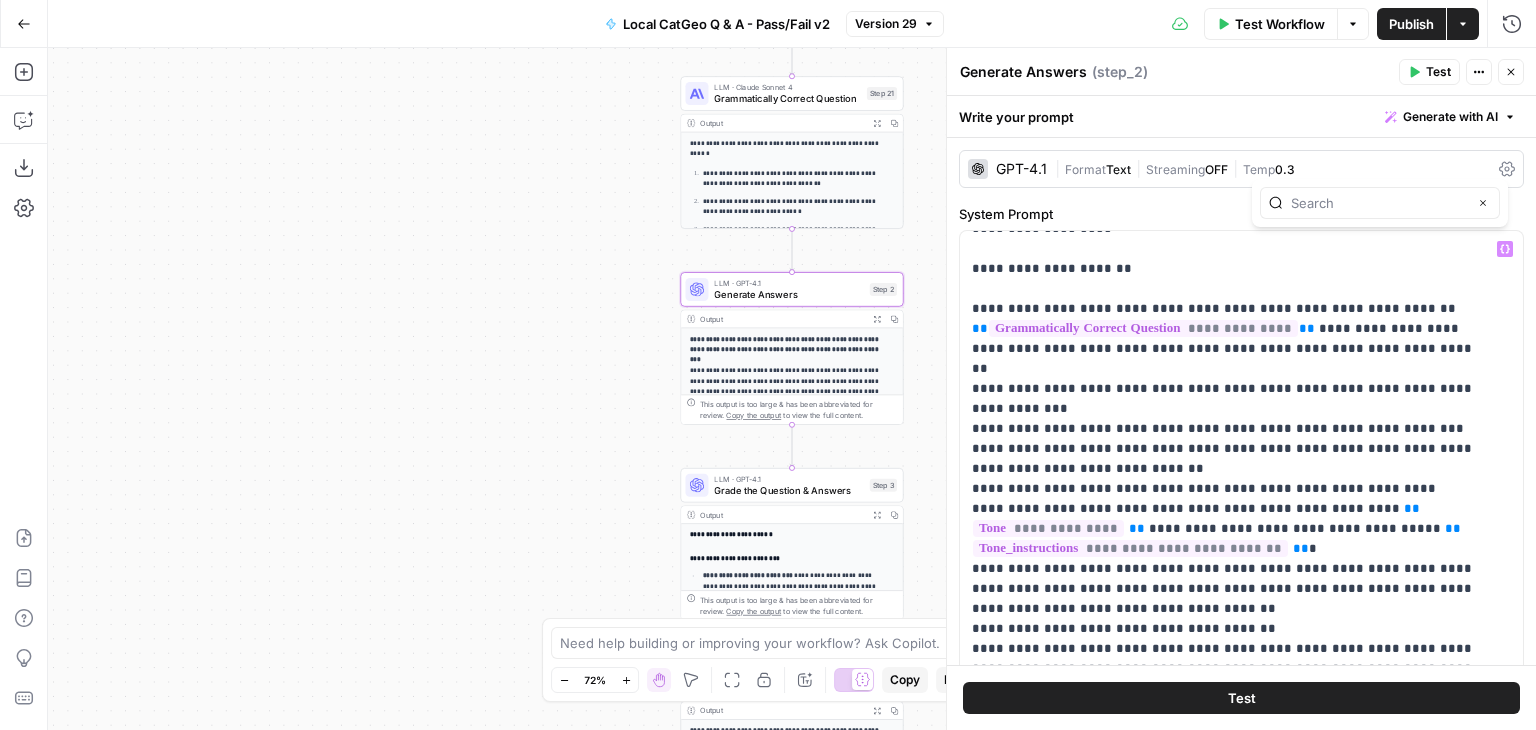 scroll, scrollTop: 200, scrollLeft: 0, axis: vertical 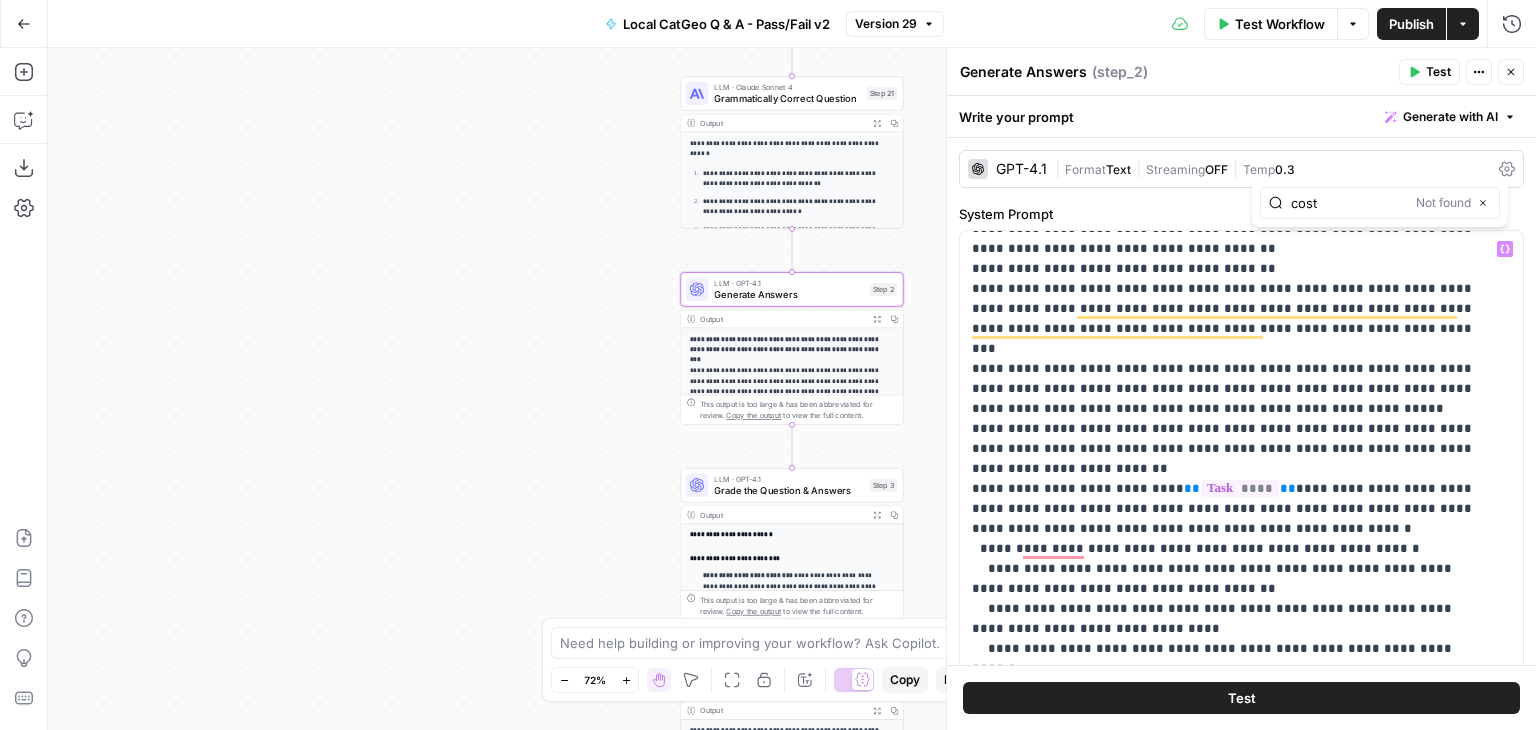 type on "cost" 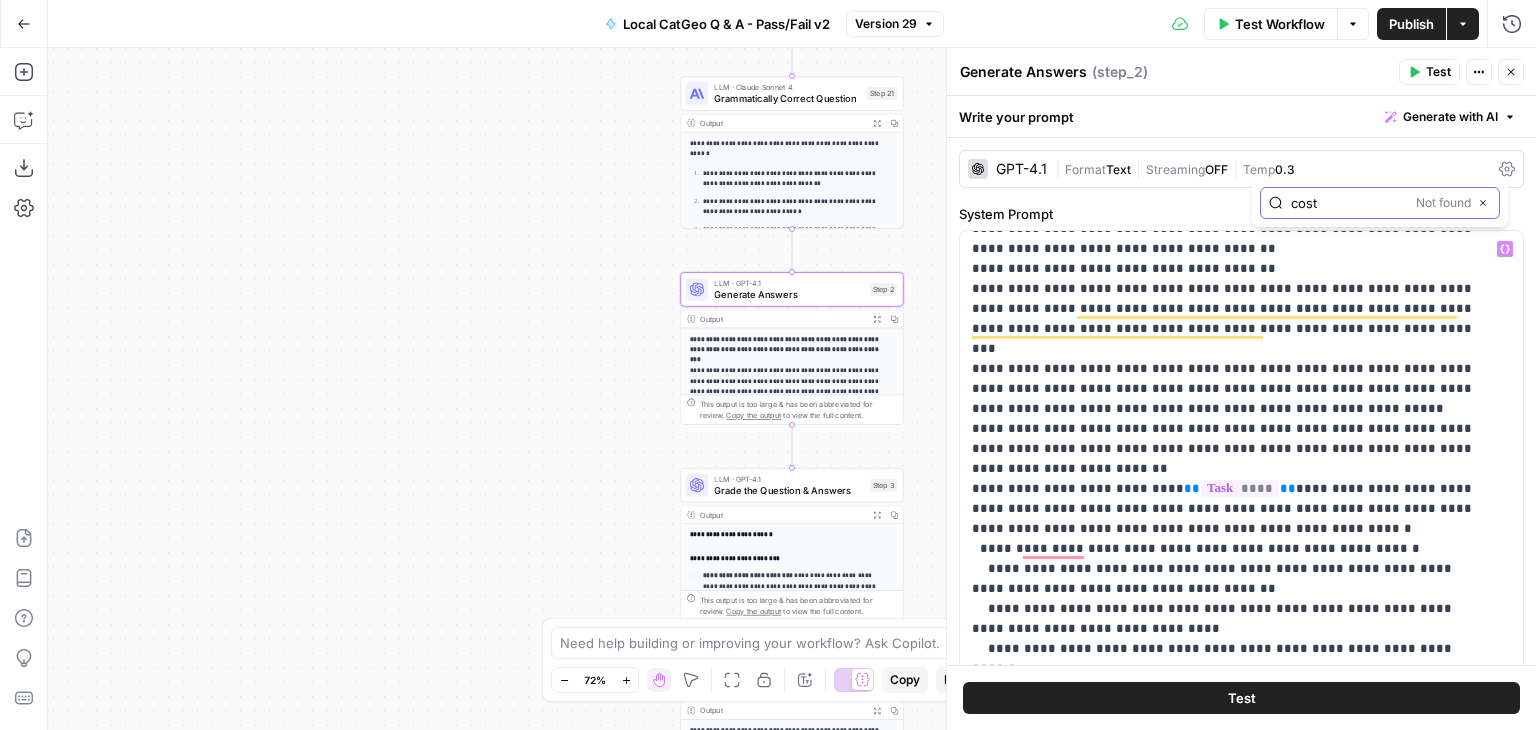 click 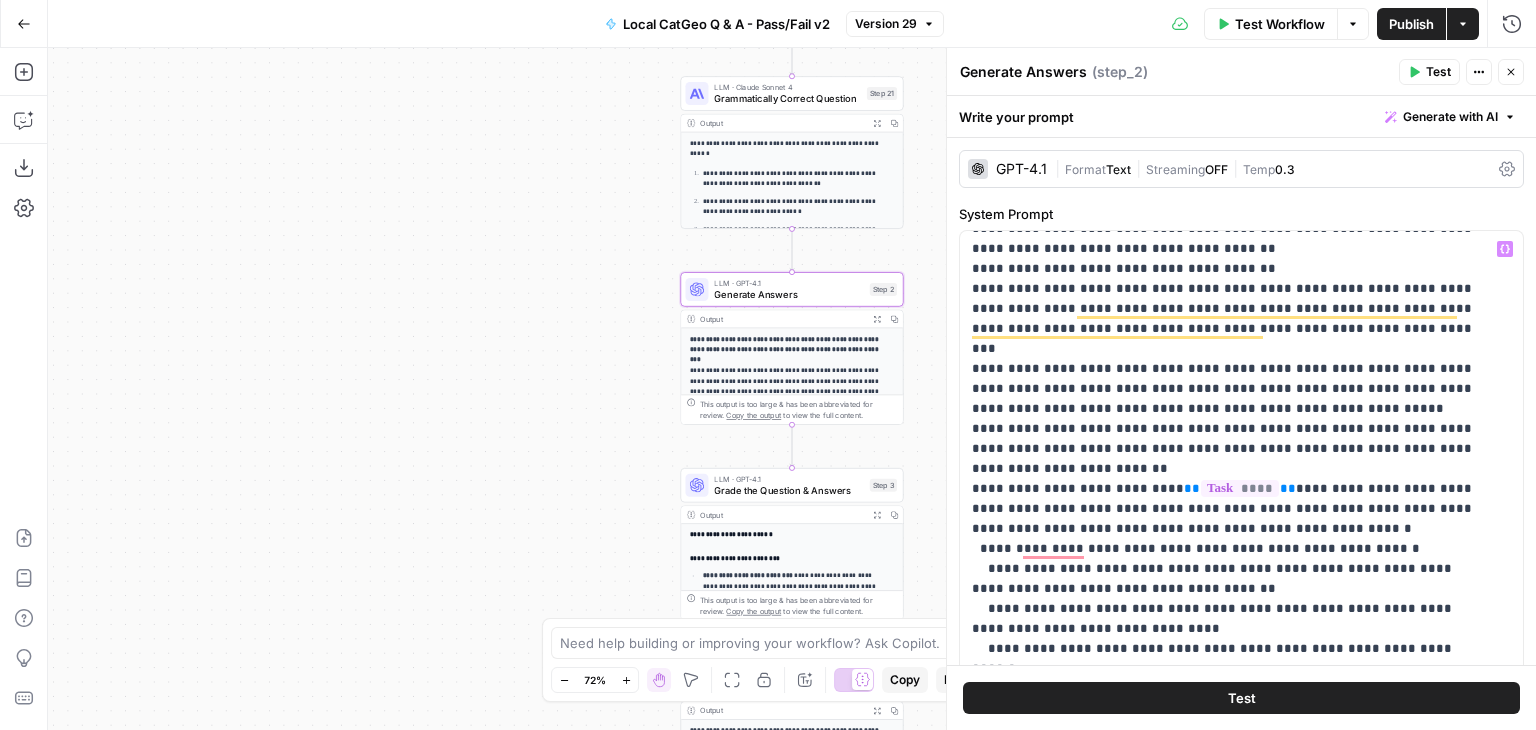 scroll, scrollTop: 444, scrollLeft: 0, axis: vertical 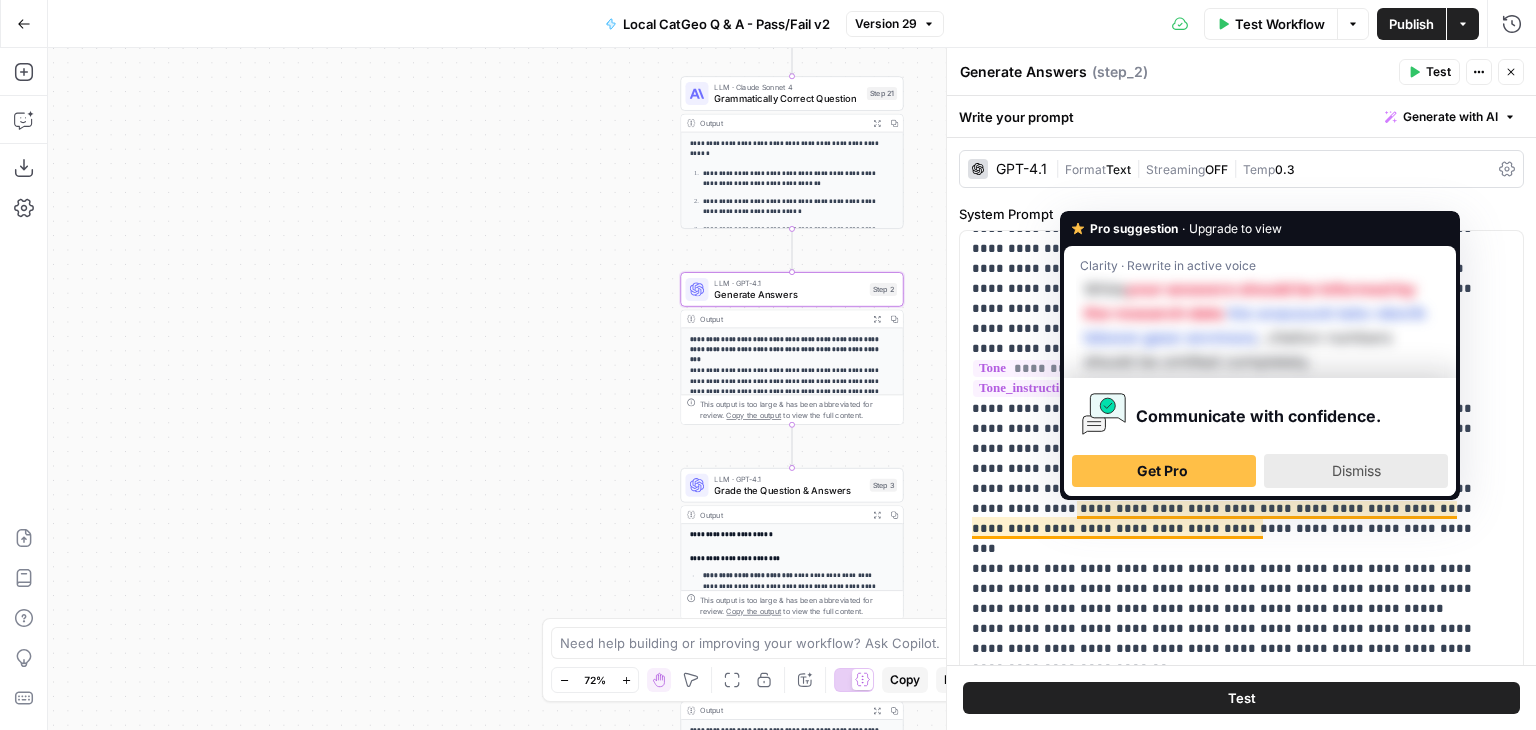 click on "Dismiss" at bounding box center [1356, 470] 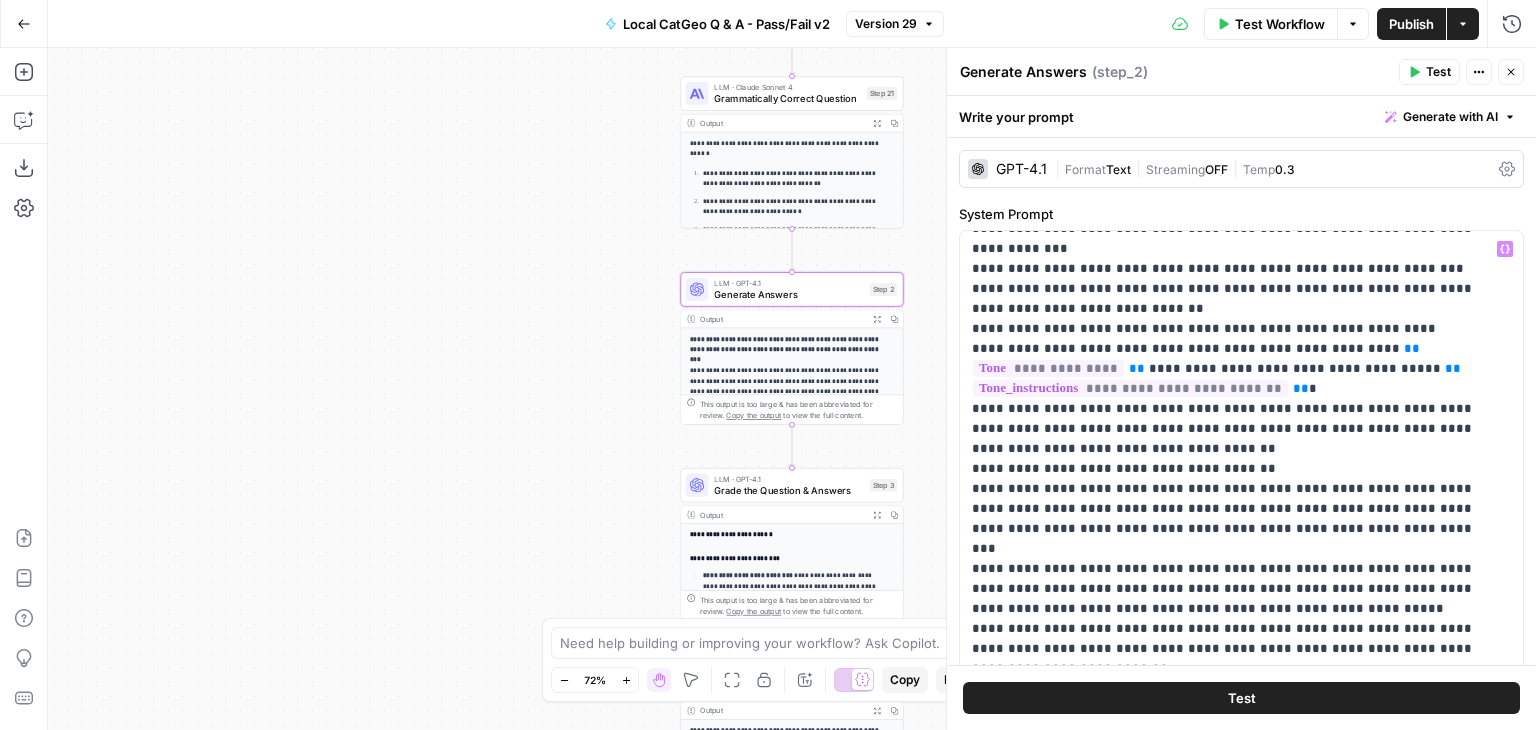 scroll, scrollTop: 289, scrollLeft: 0, axis: vertical 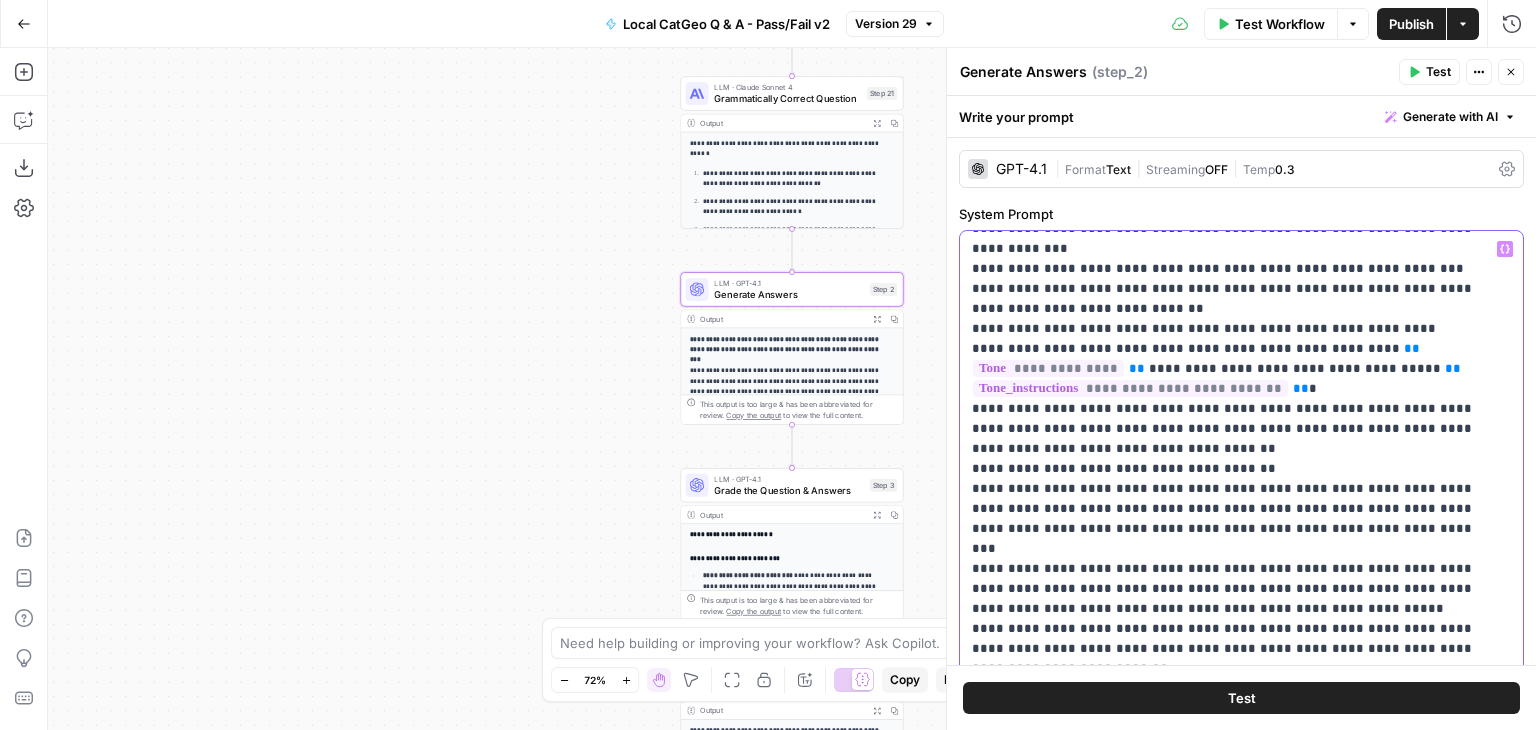 click on "**********" at bounding box center [1226, 1309] 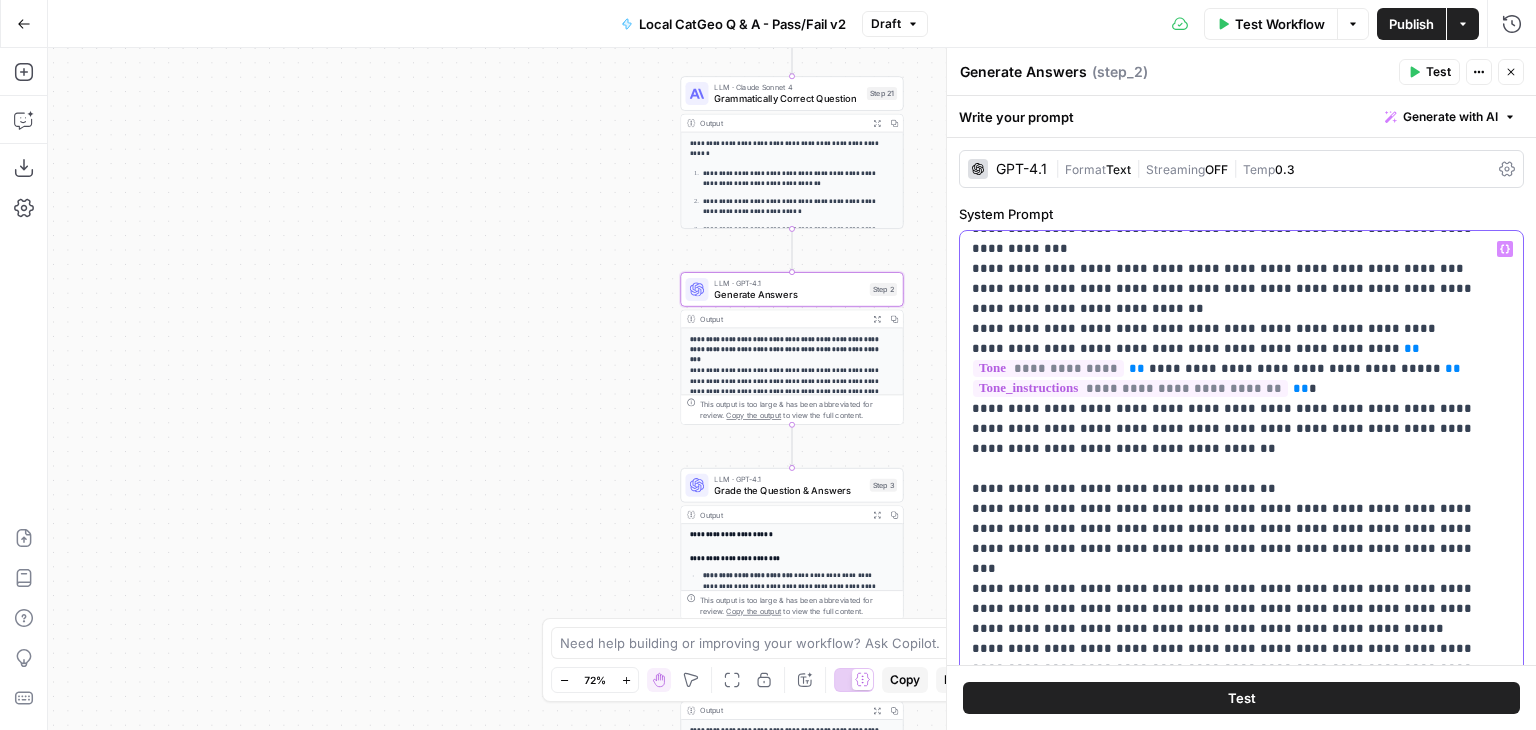 type 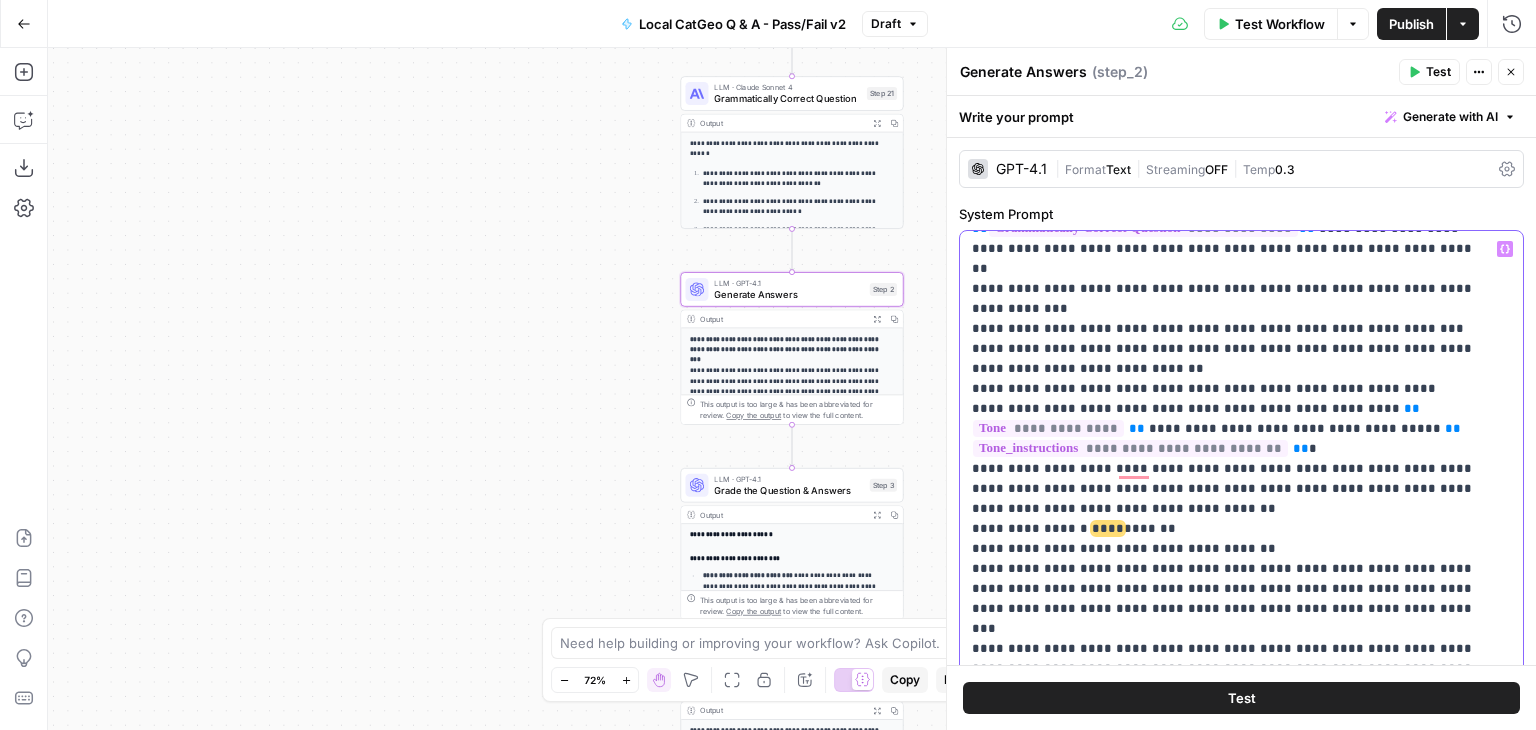 click on "**********" at bounding box center [1226, 1379] 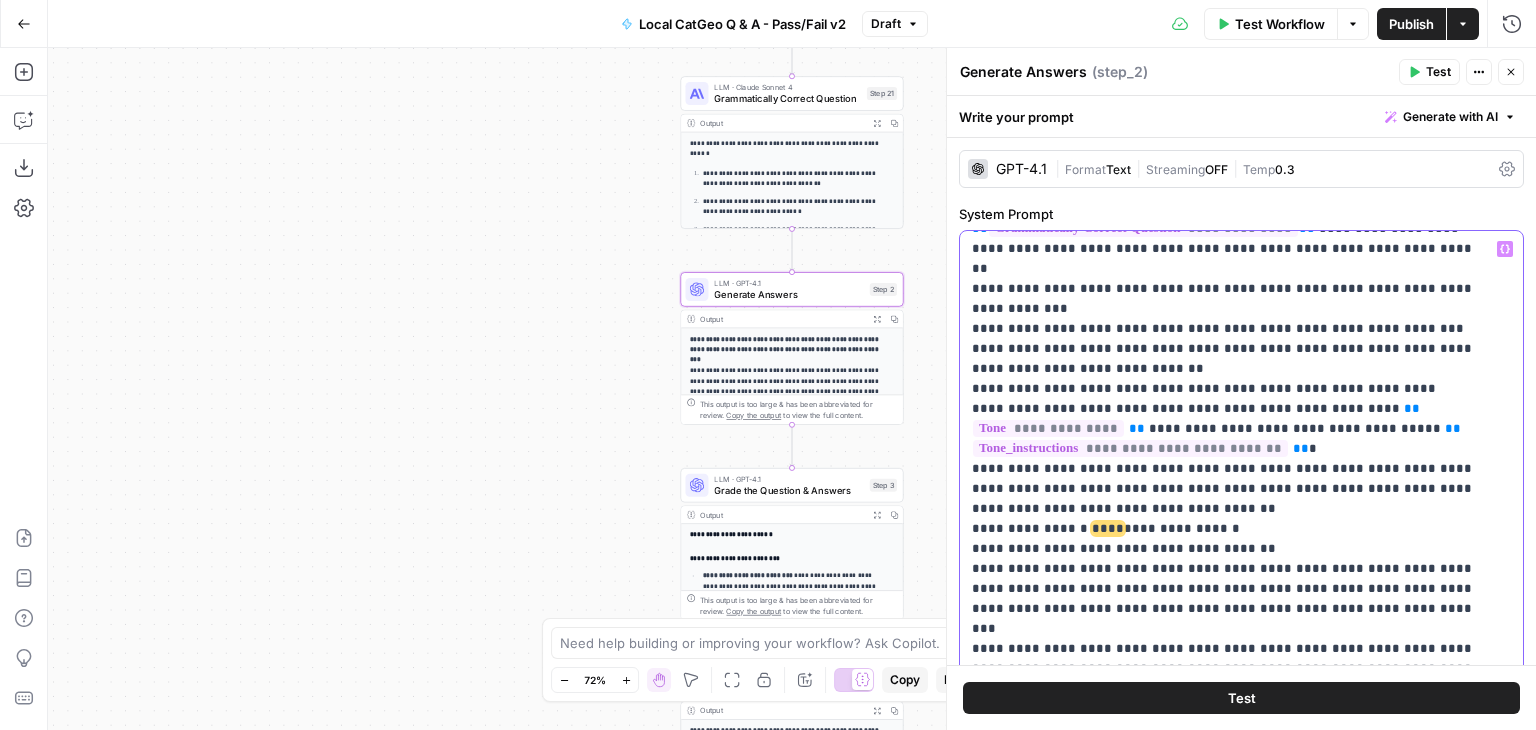 click on "****" at bounding box center [1108, 528] 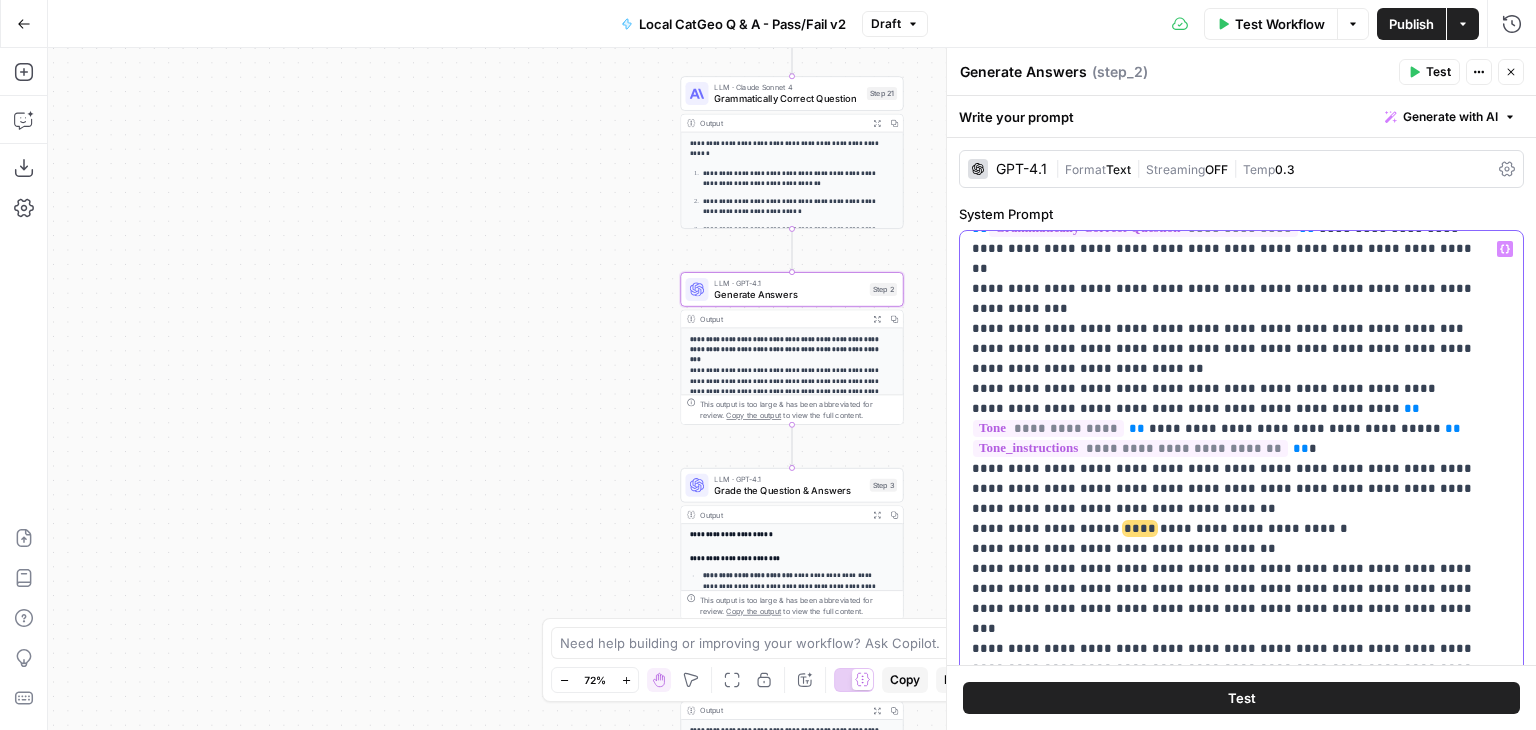 click on "**********" at bounding box center (1226, 1379) 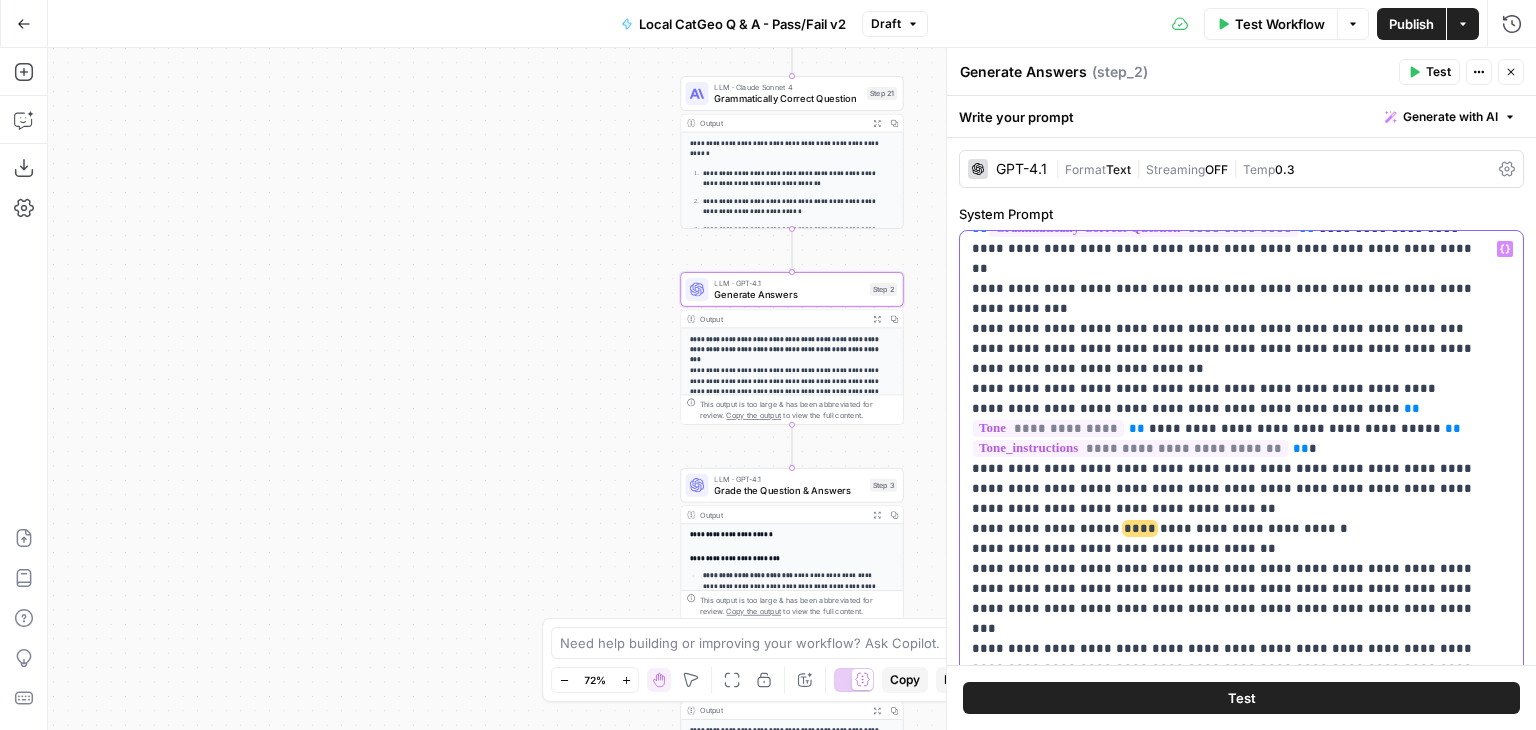 scroll, scrollTop: 67, scrollLeft: 0, axis: vertical 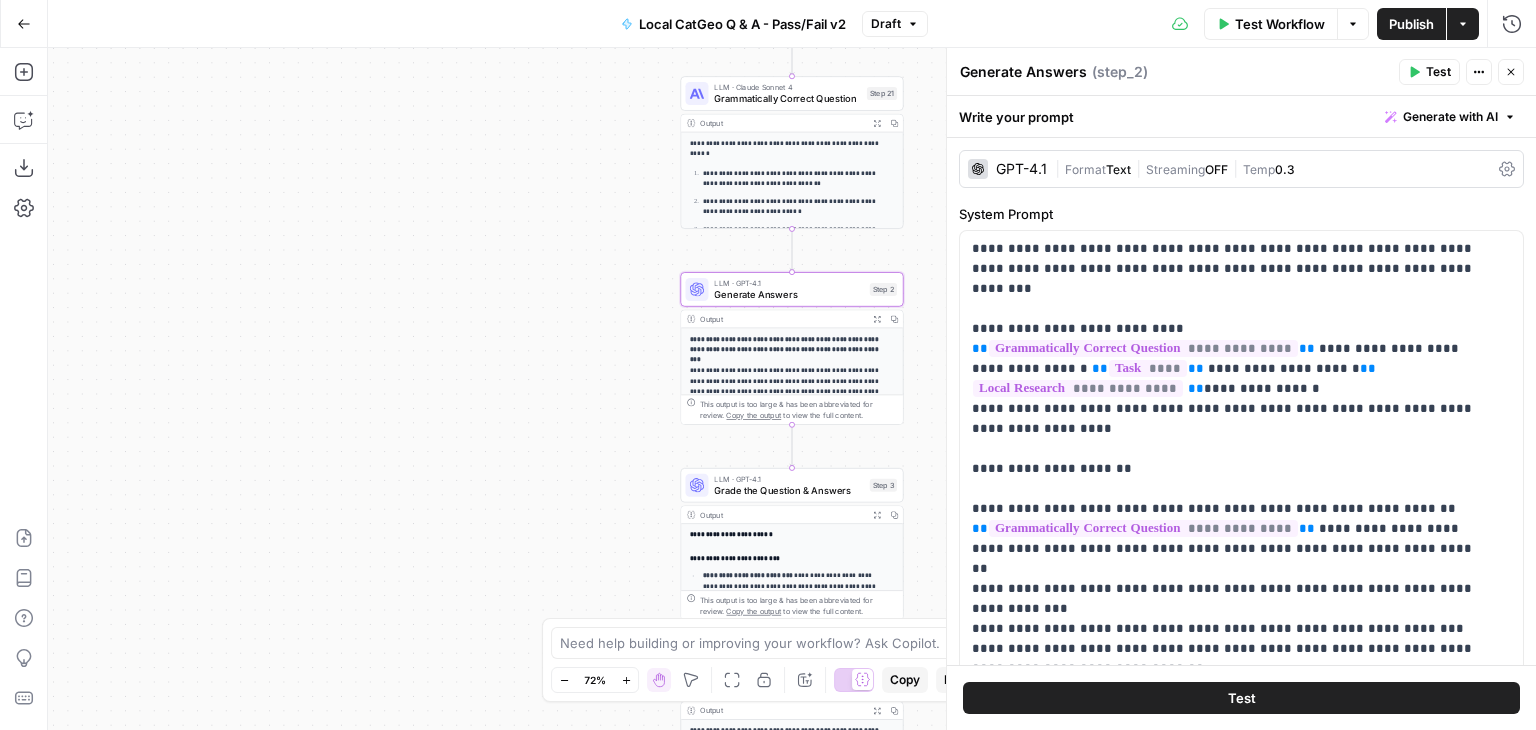 click 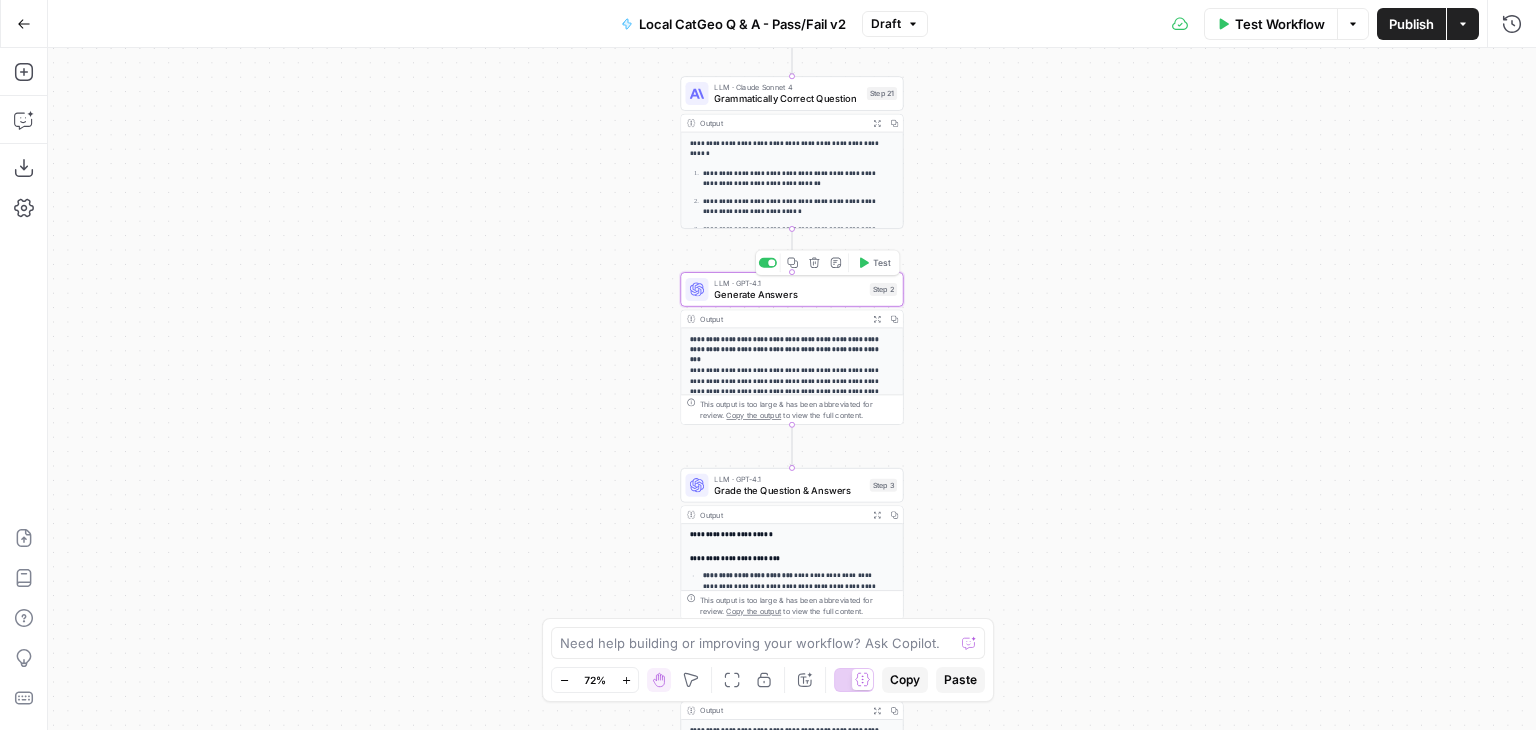 click on "Generate Answers" at bounding box center (789, 294) 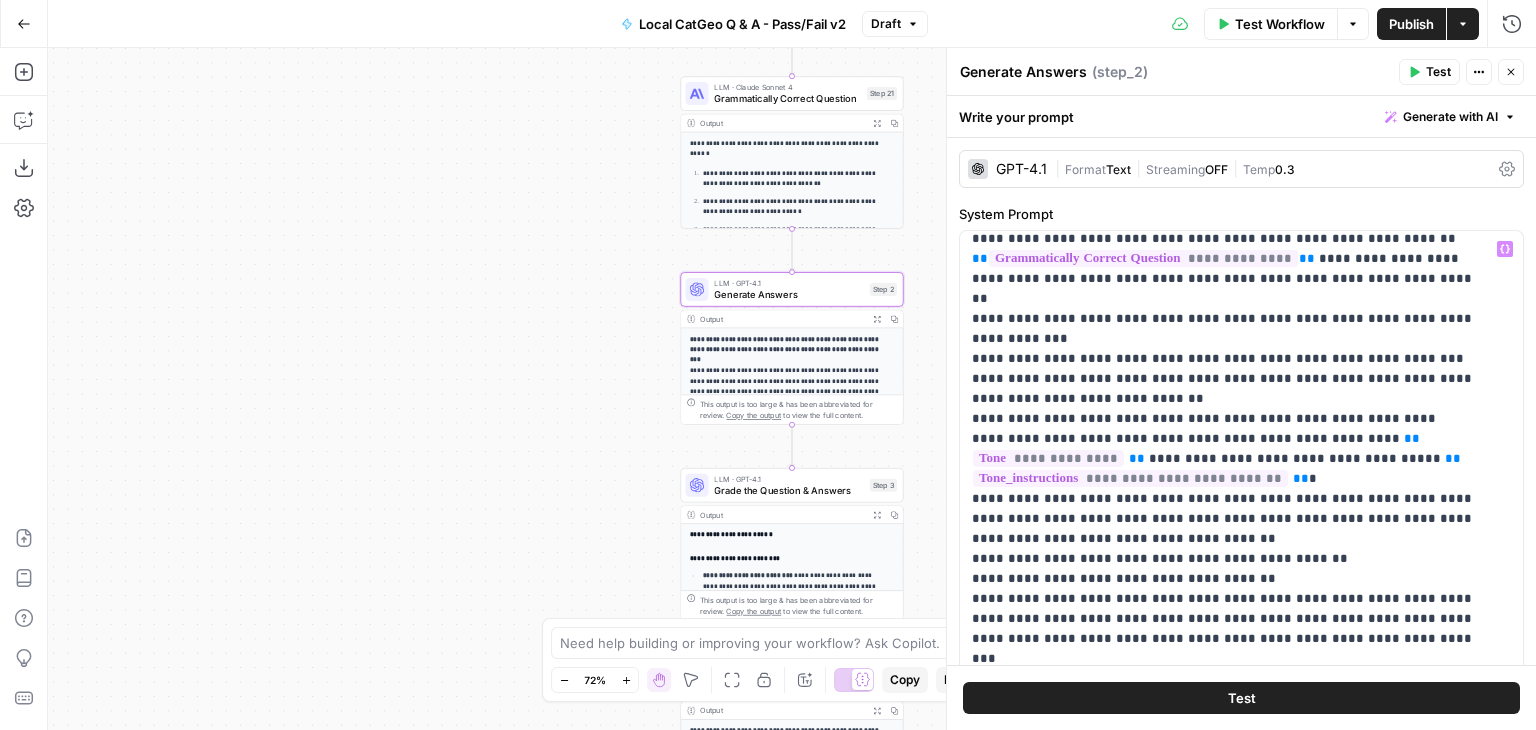 scroll, scrollTop: 300, scrollLeft: 0, axis: vertical 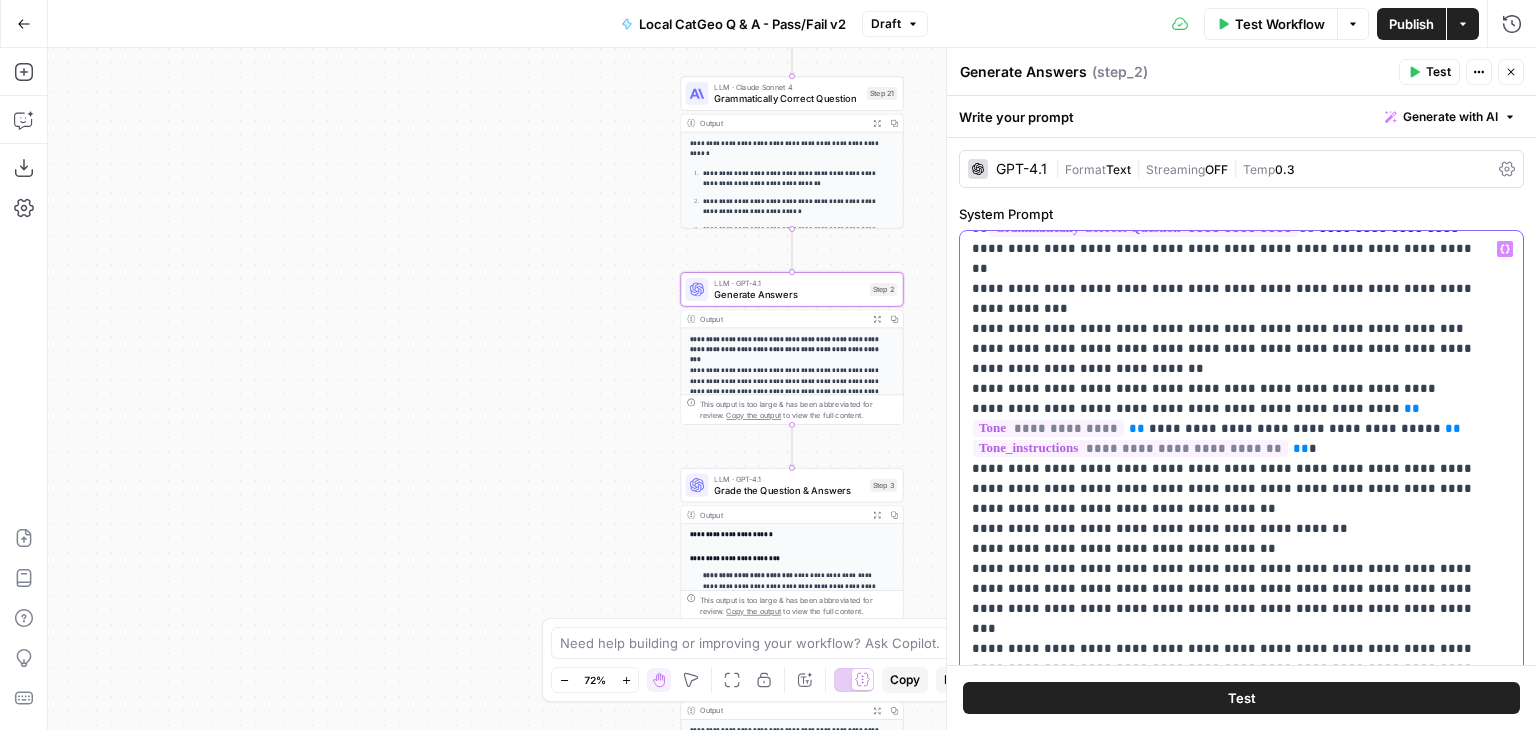 click on "**********" at bounding box center [1226, 1379] 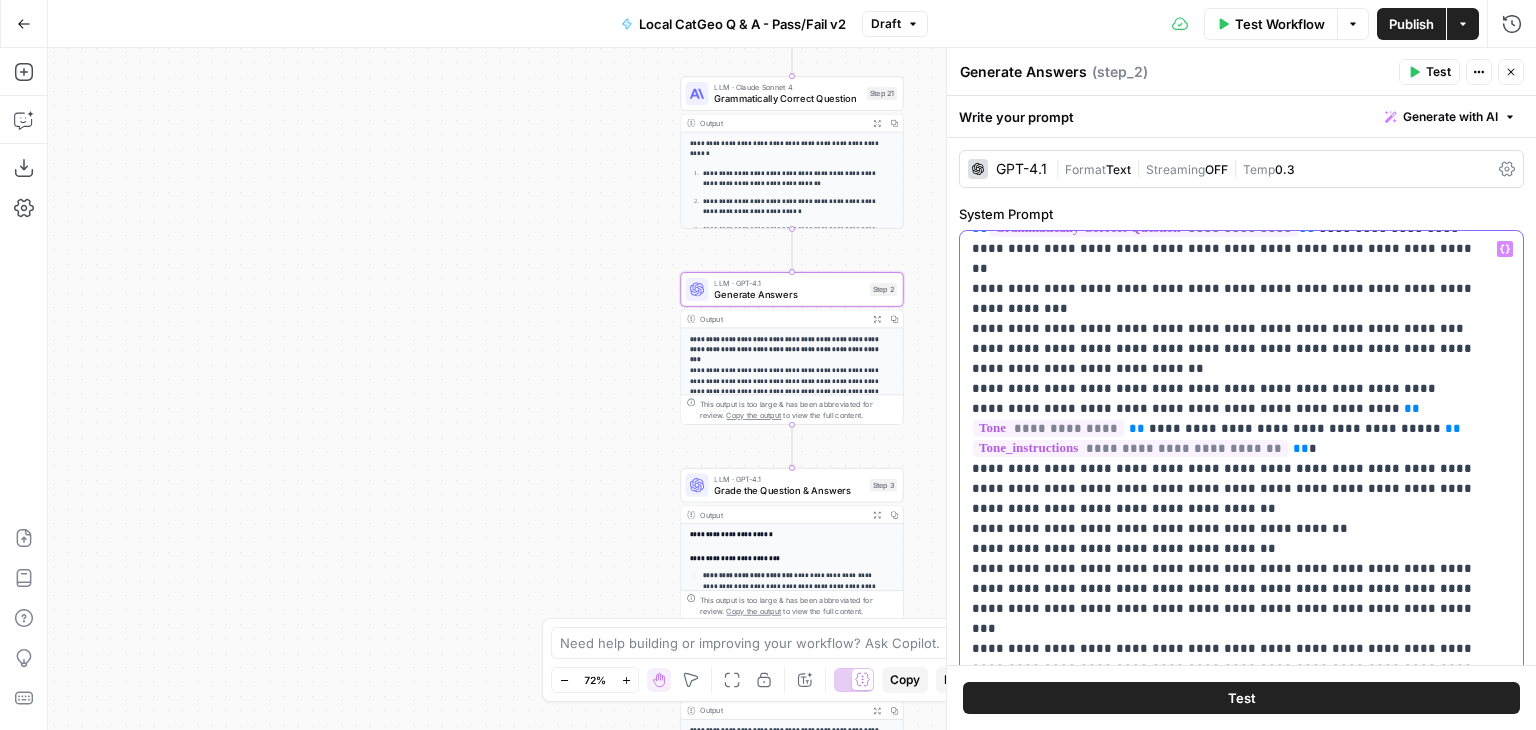type 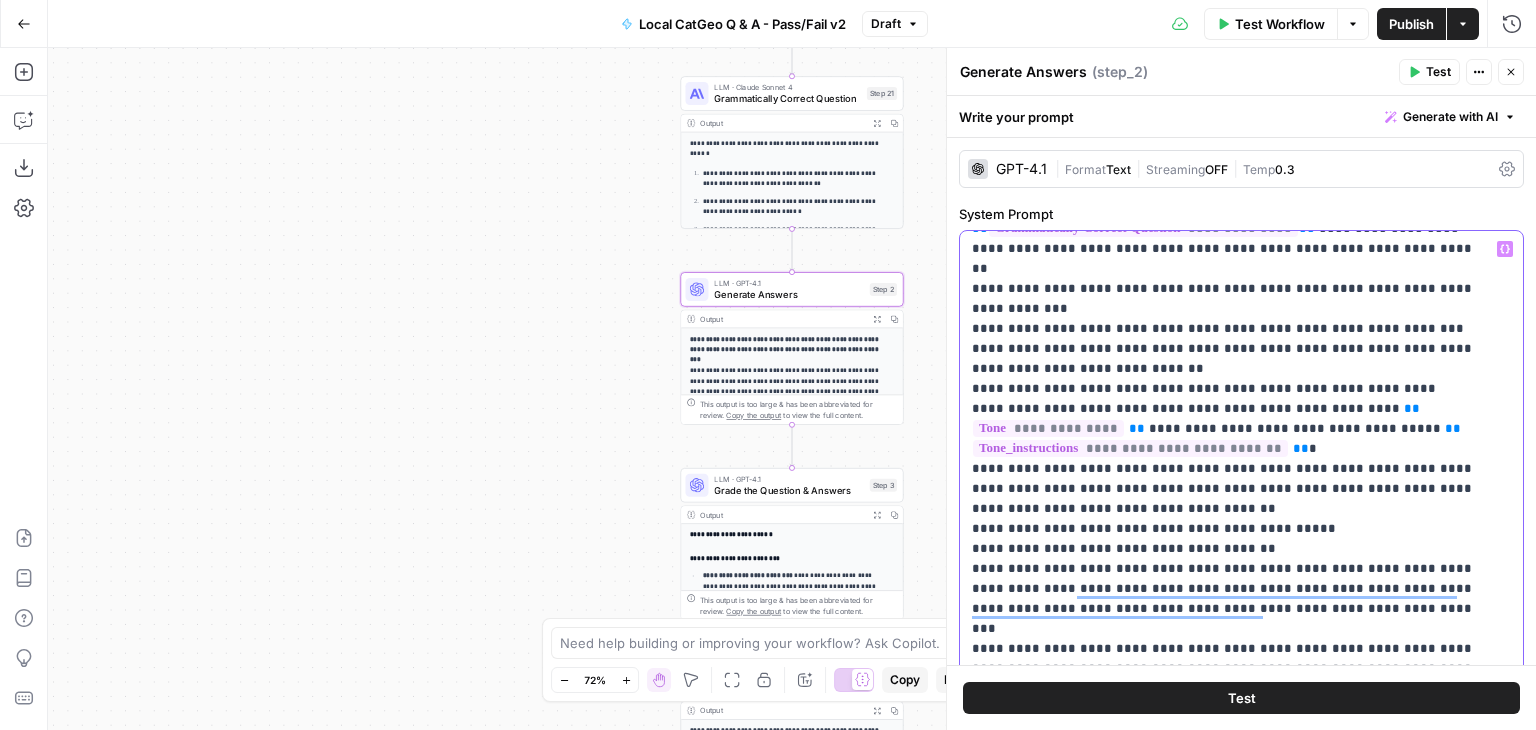 scroll, scrollTop: 300, scrollLeft: 0, axis: vertical 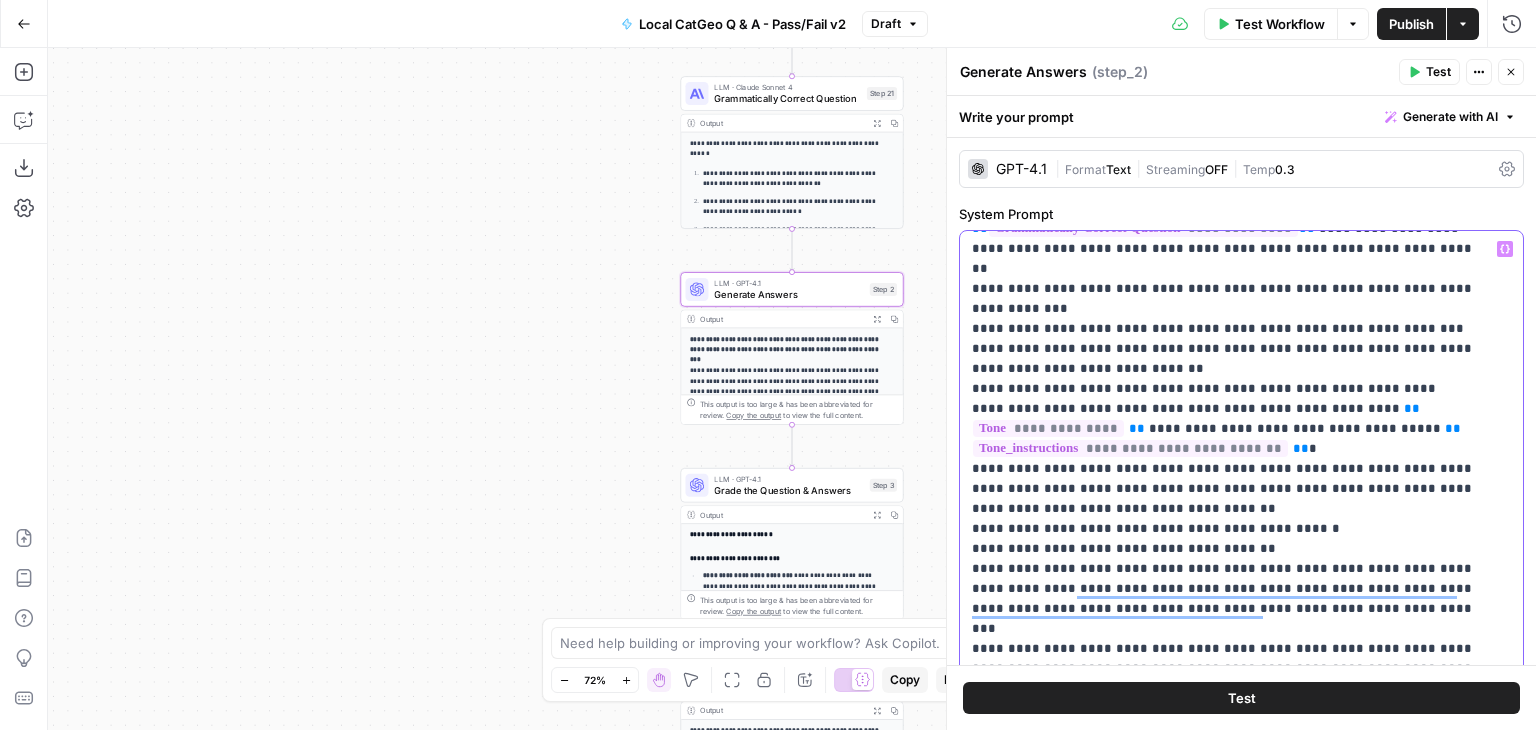 click on "**********" at bounding box center [1226, 1379] 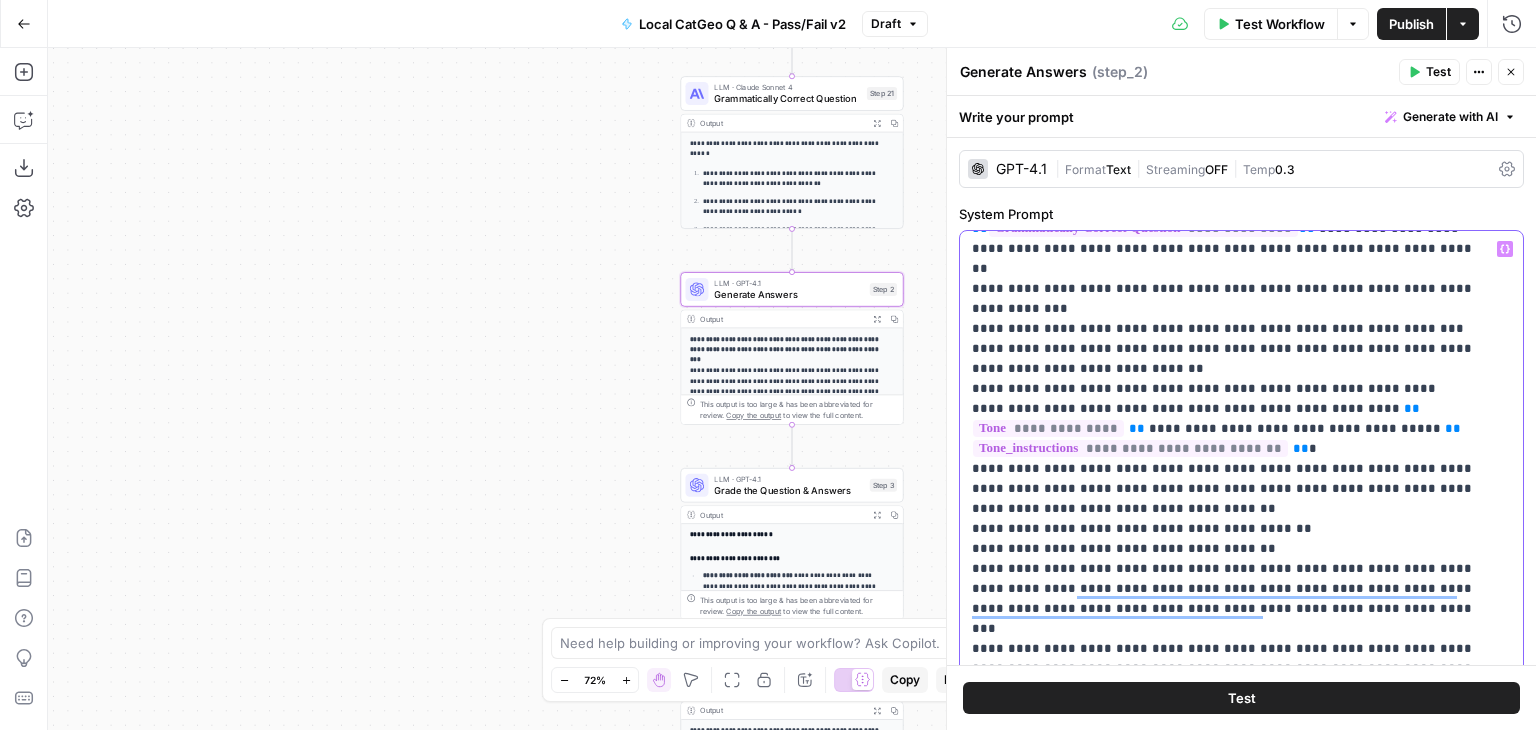 scroll, scrollTop: 100, scrollLeft: 0, axis: vertical 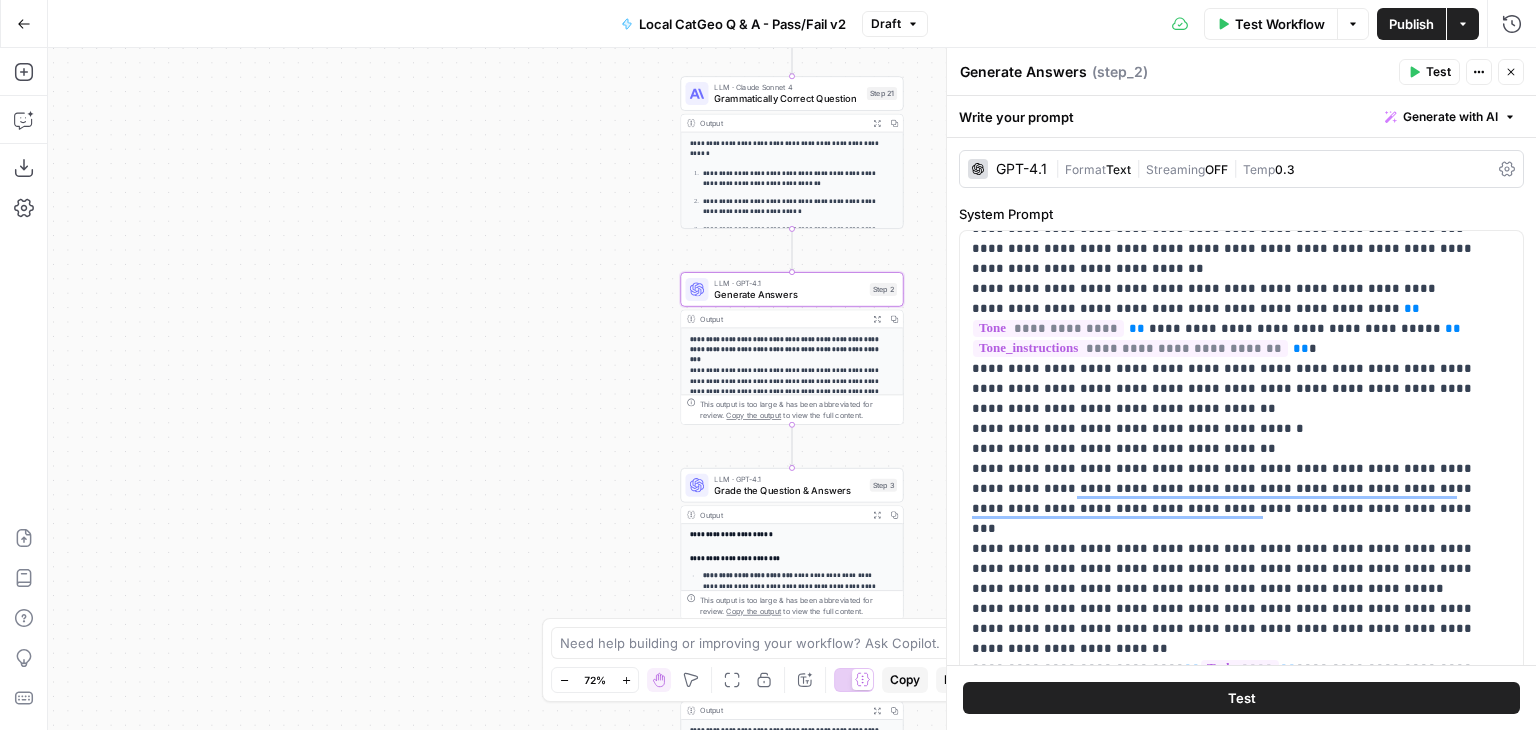 click 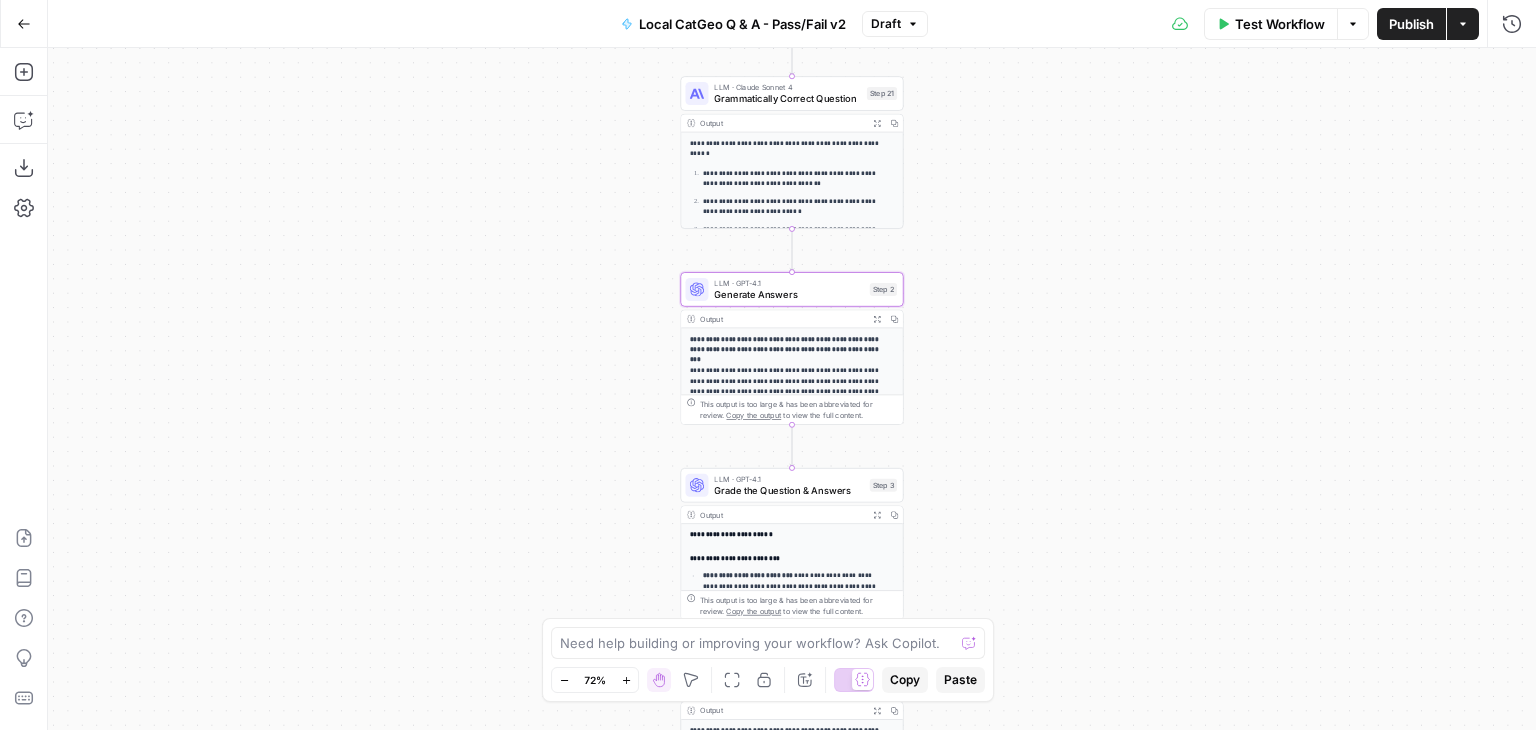 click on "Publish" at bounding box center (1411, 24) 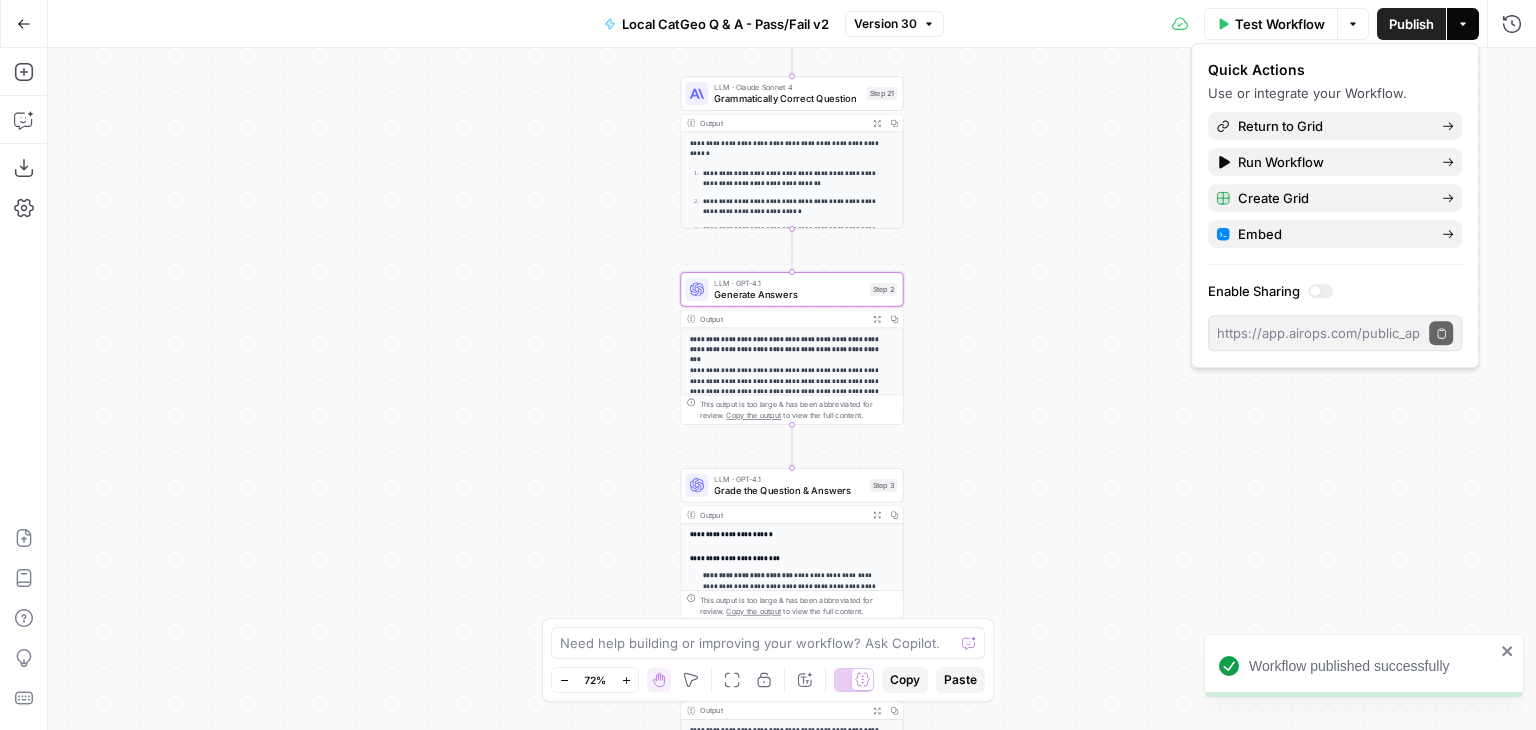 click on "**********" at bounding box center (792, 389) 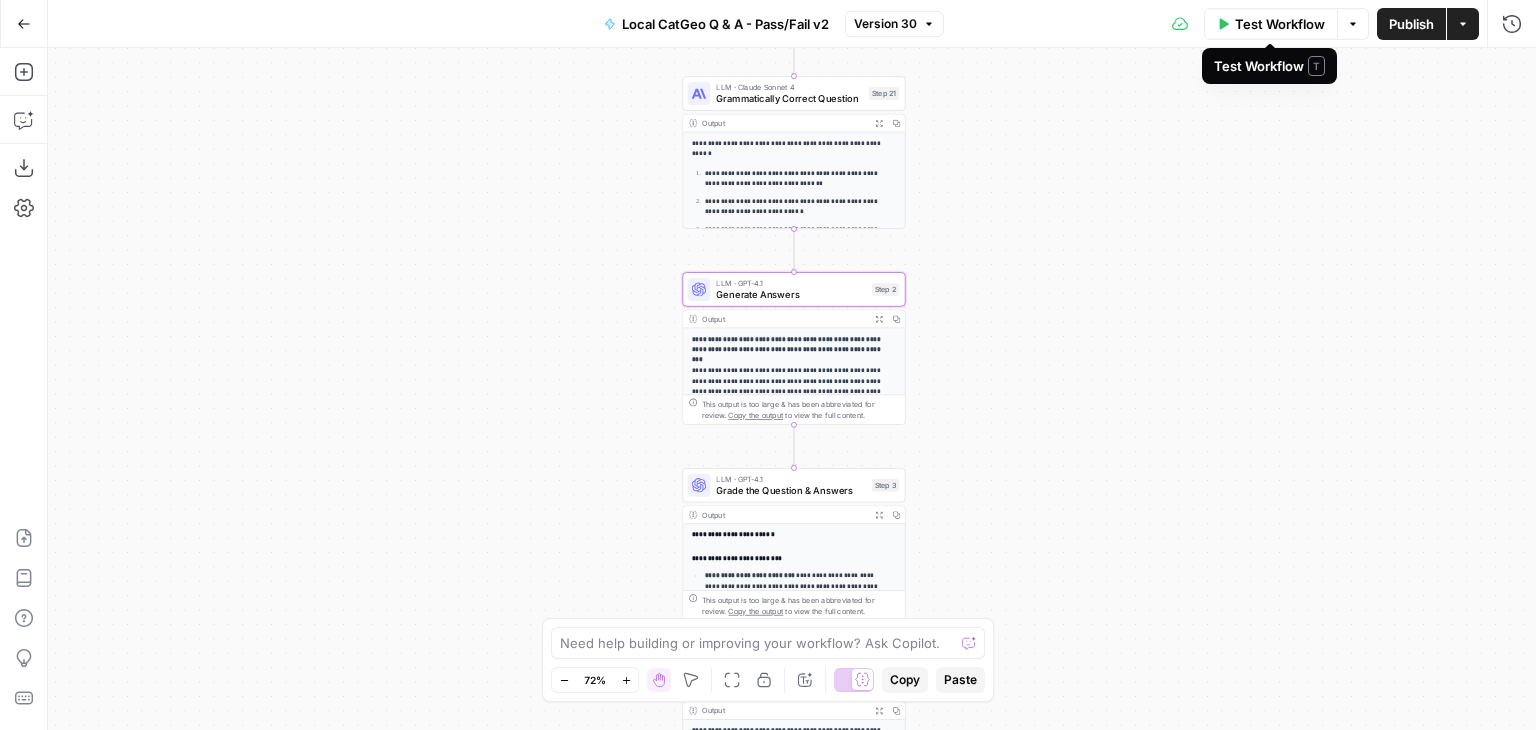 click on "Test Workflow" at bounding box center (1280, 24) 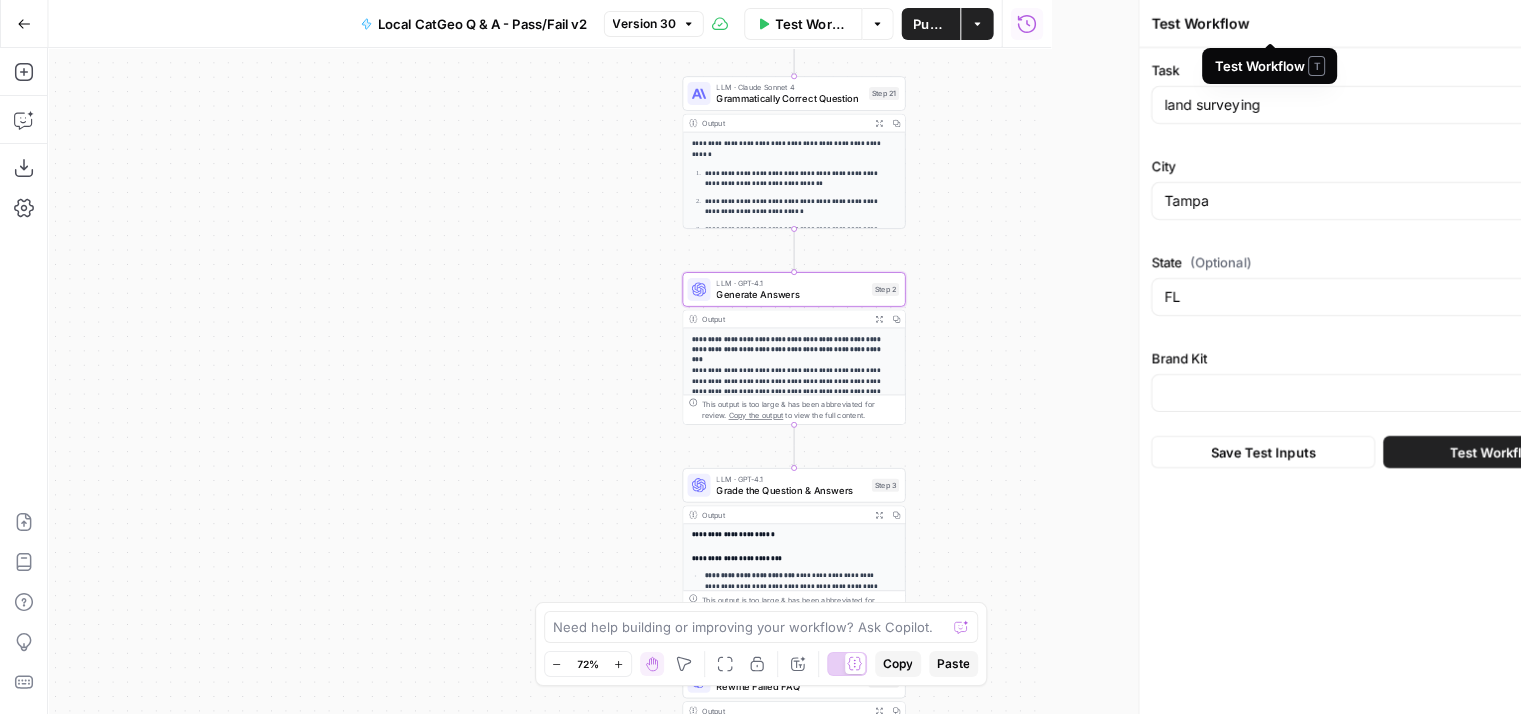 type on "Angi" 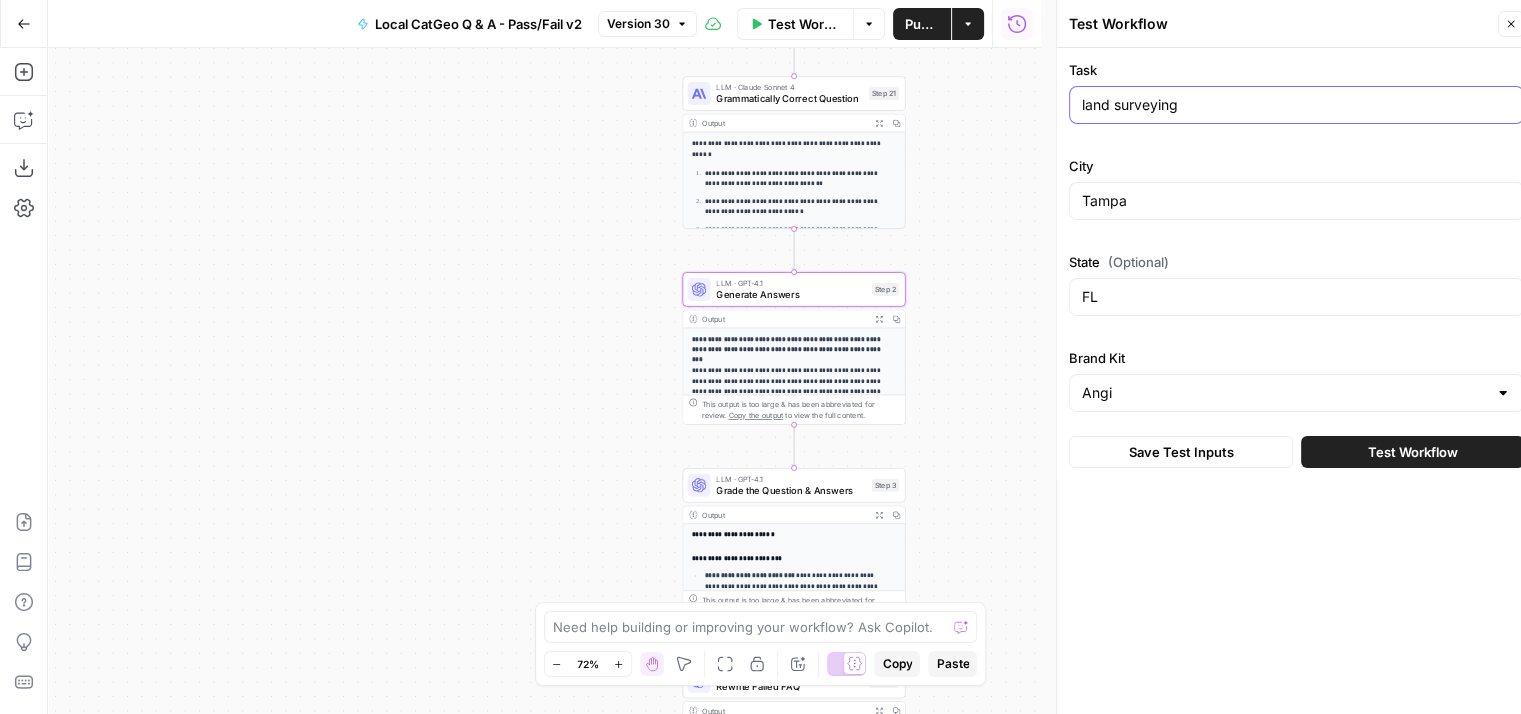 click on "land surveying" at bounding box center (1296, 105) 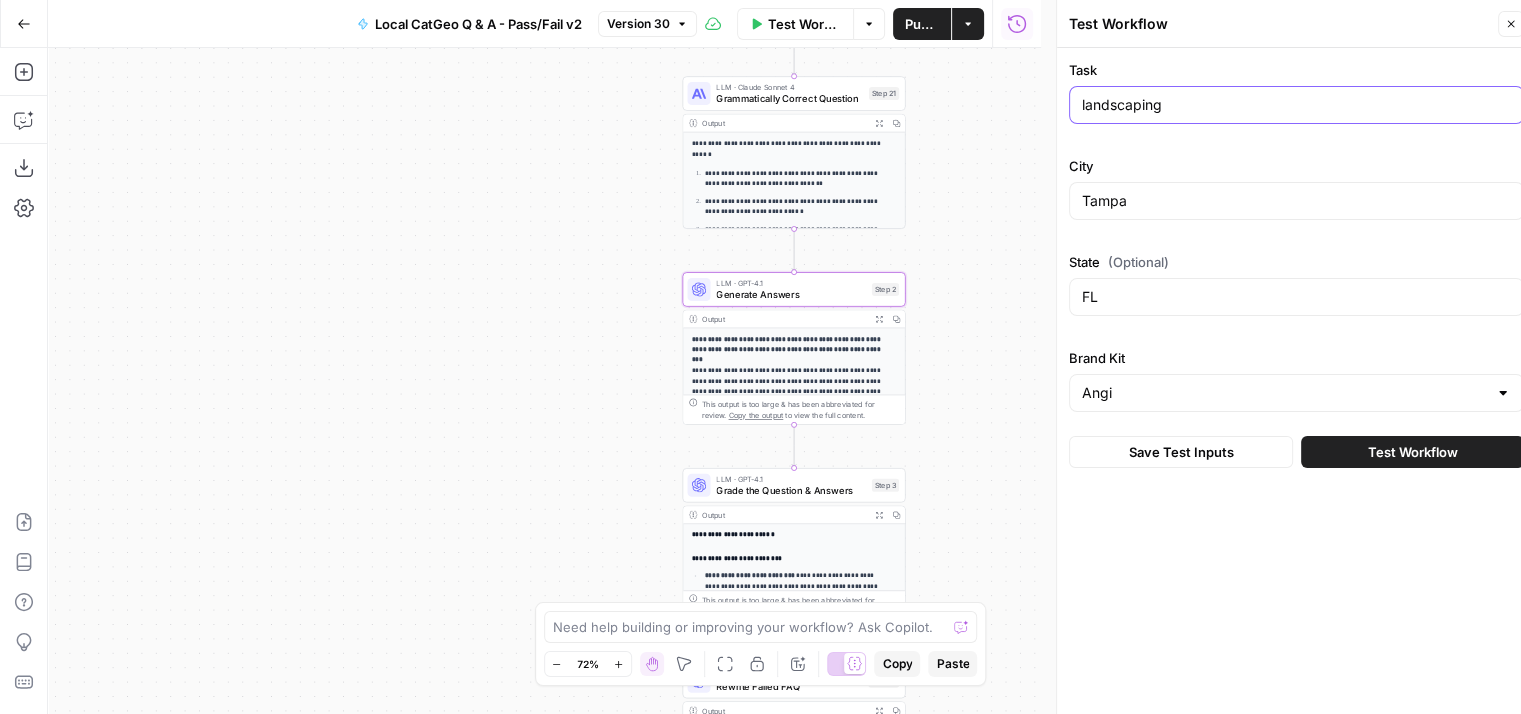 type on "landscaping" 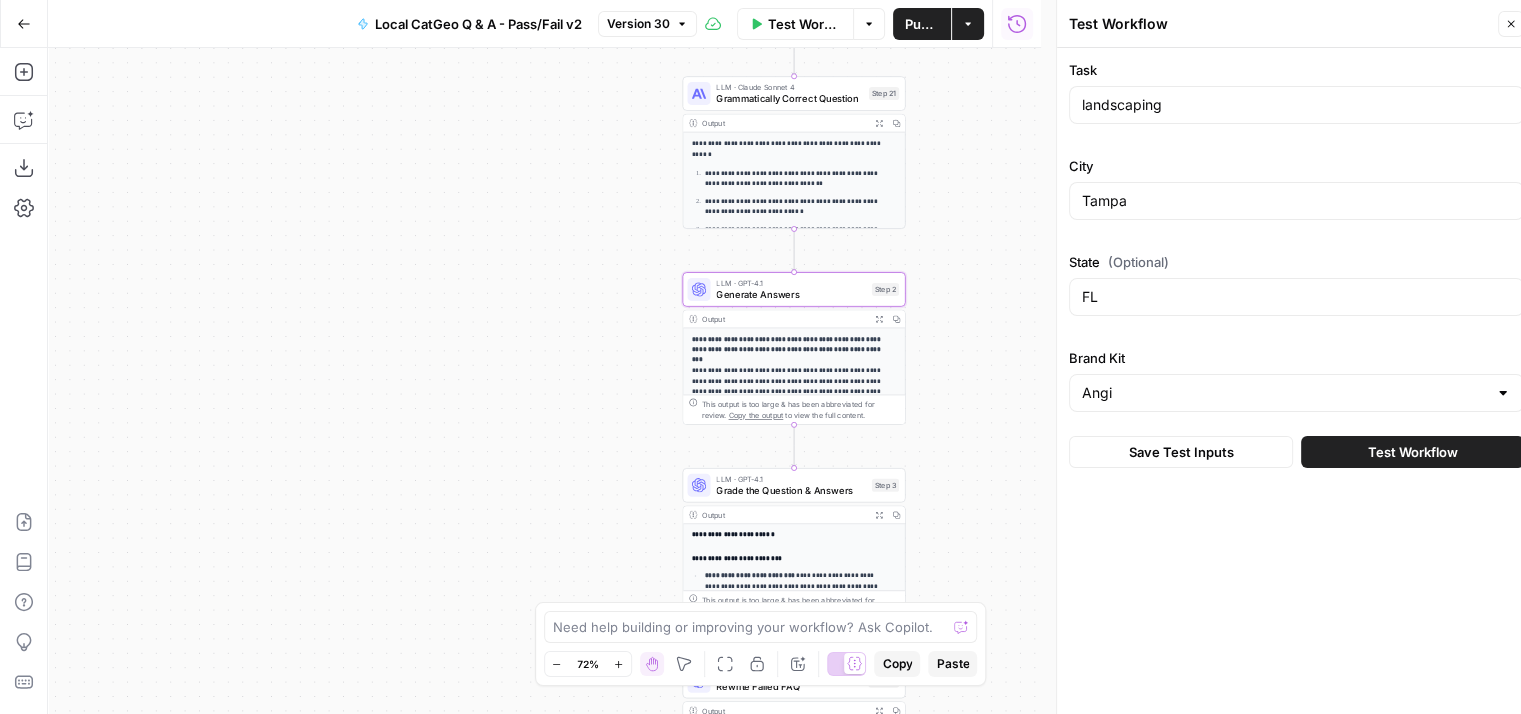 click on "Task landscaping City Tampa State   (Optional) FL Brand Kit Angi" at bounding box center [1296, 236] 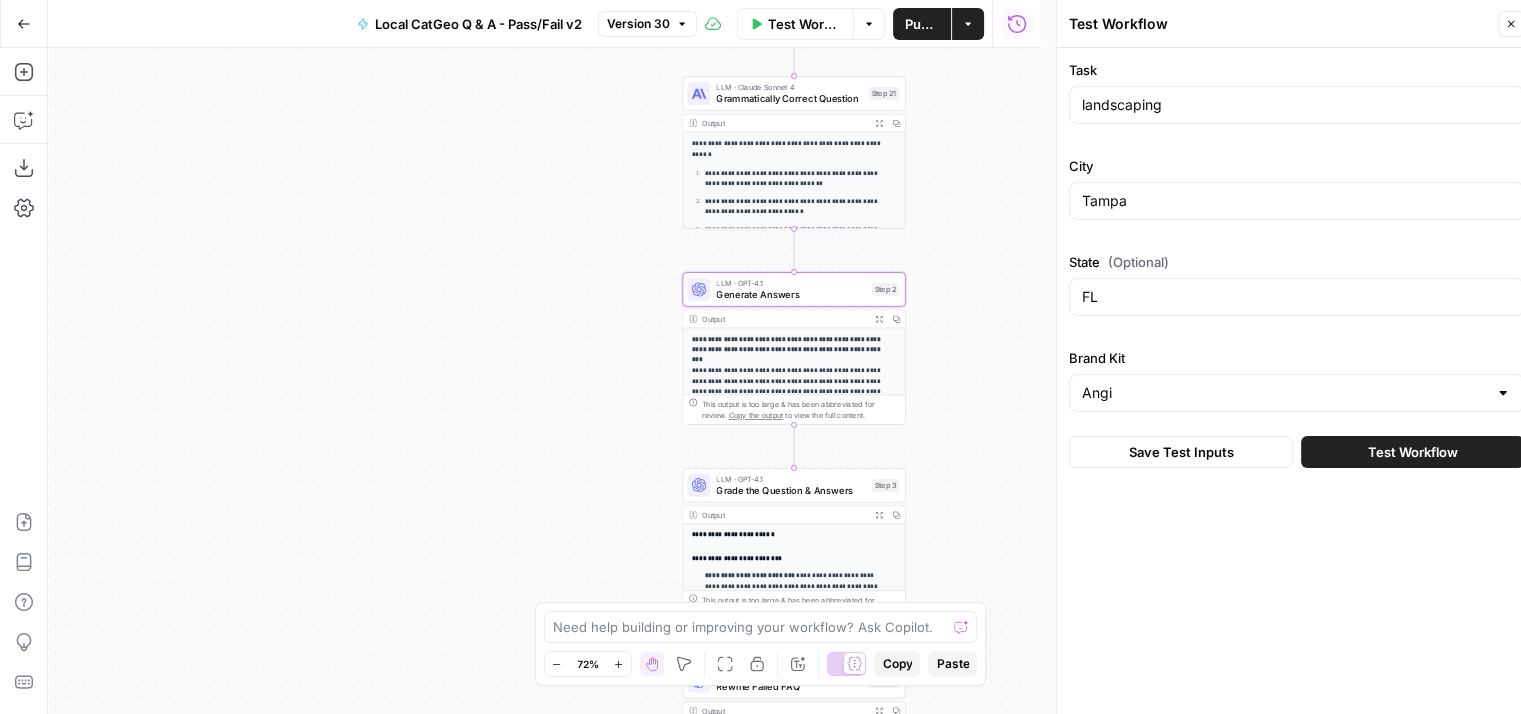 click on "Test Workflow" at bounding box center (1413, 452) 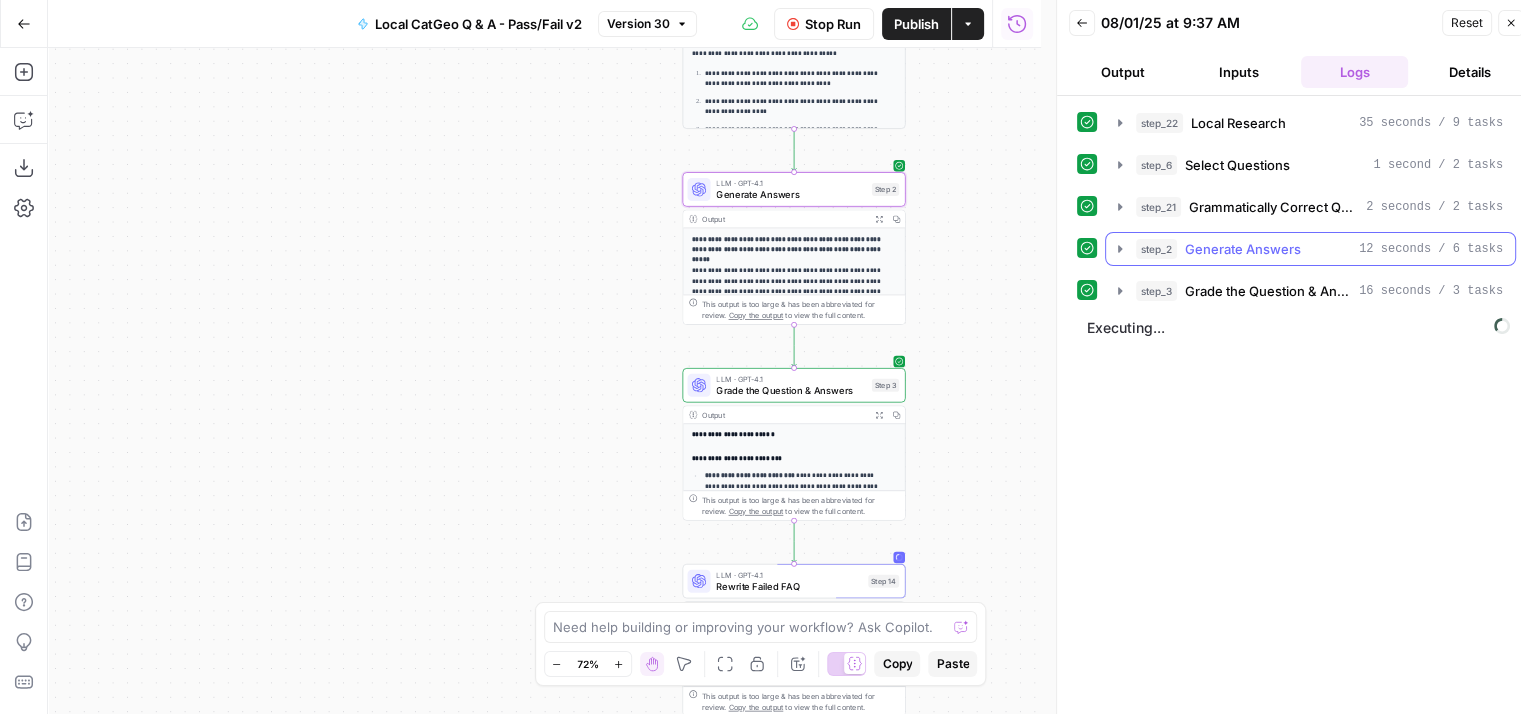 click 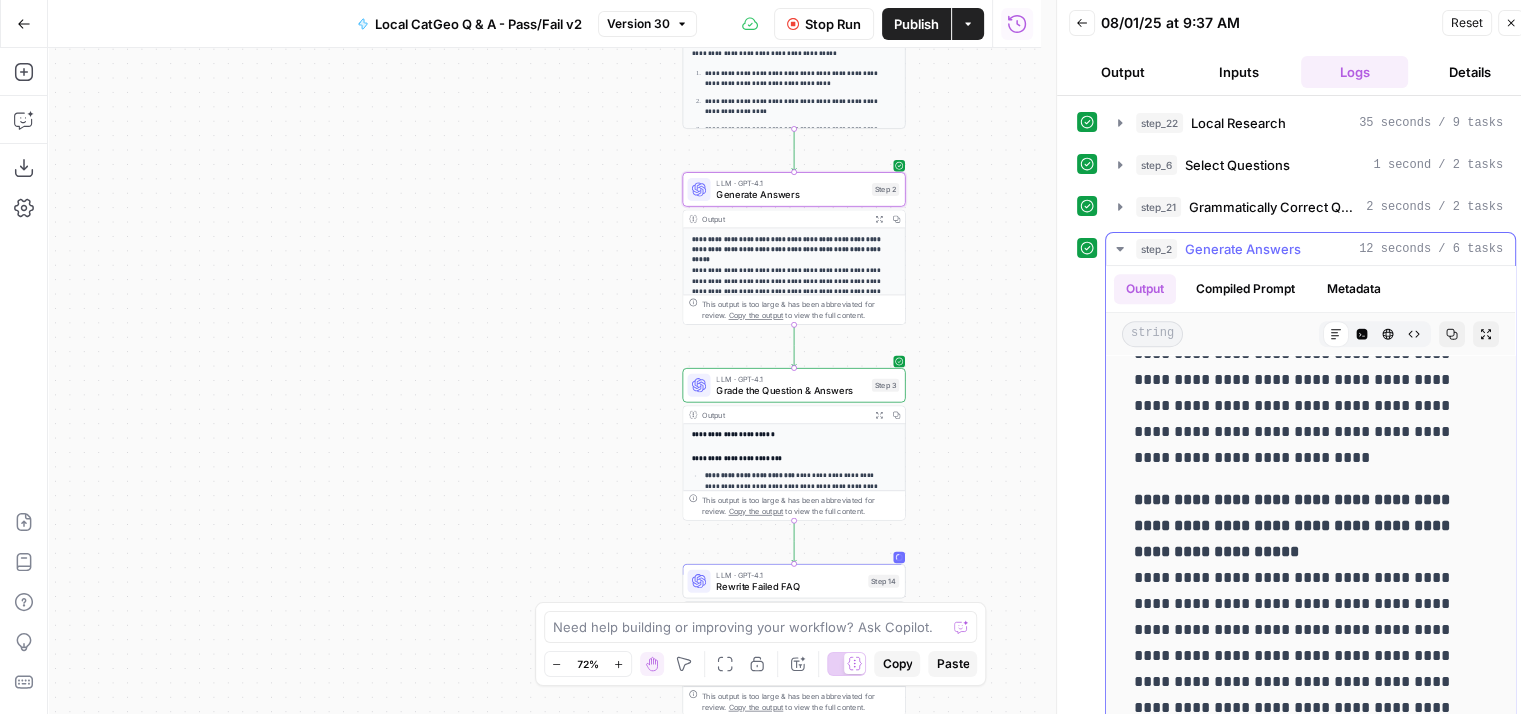 scroll, scrollTop: 1374, scrollLeft: 0, axis: vertical 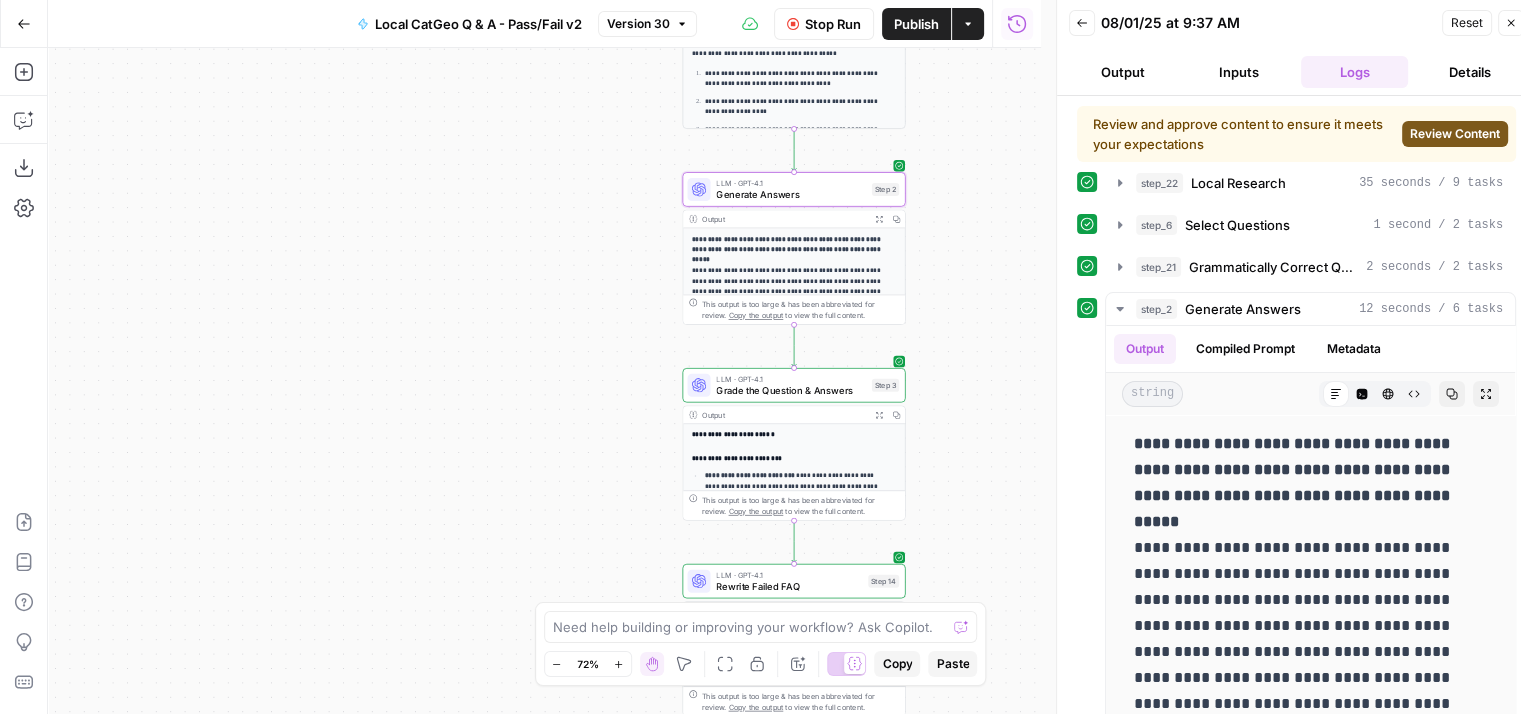 click on "Review Content" at bounding box center (1455, 134) 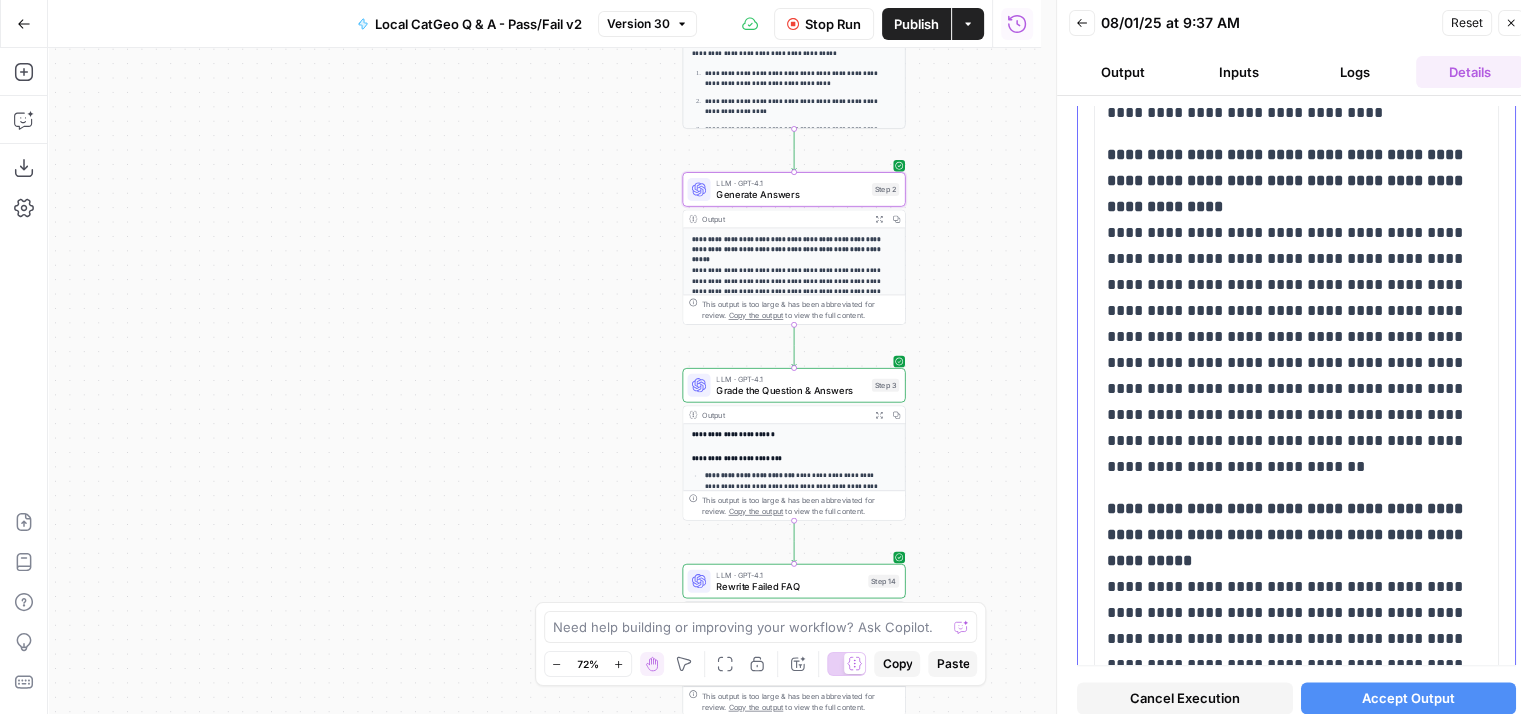 scroll, scrollTop: 3041, scrollLeft: 0, axis: vertical 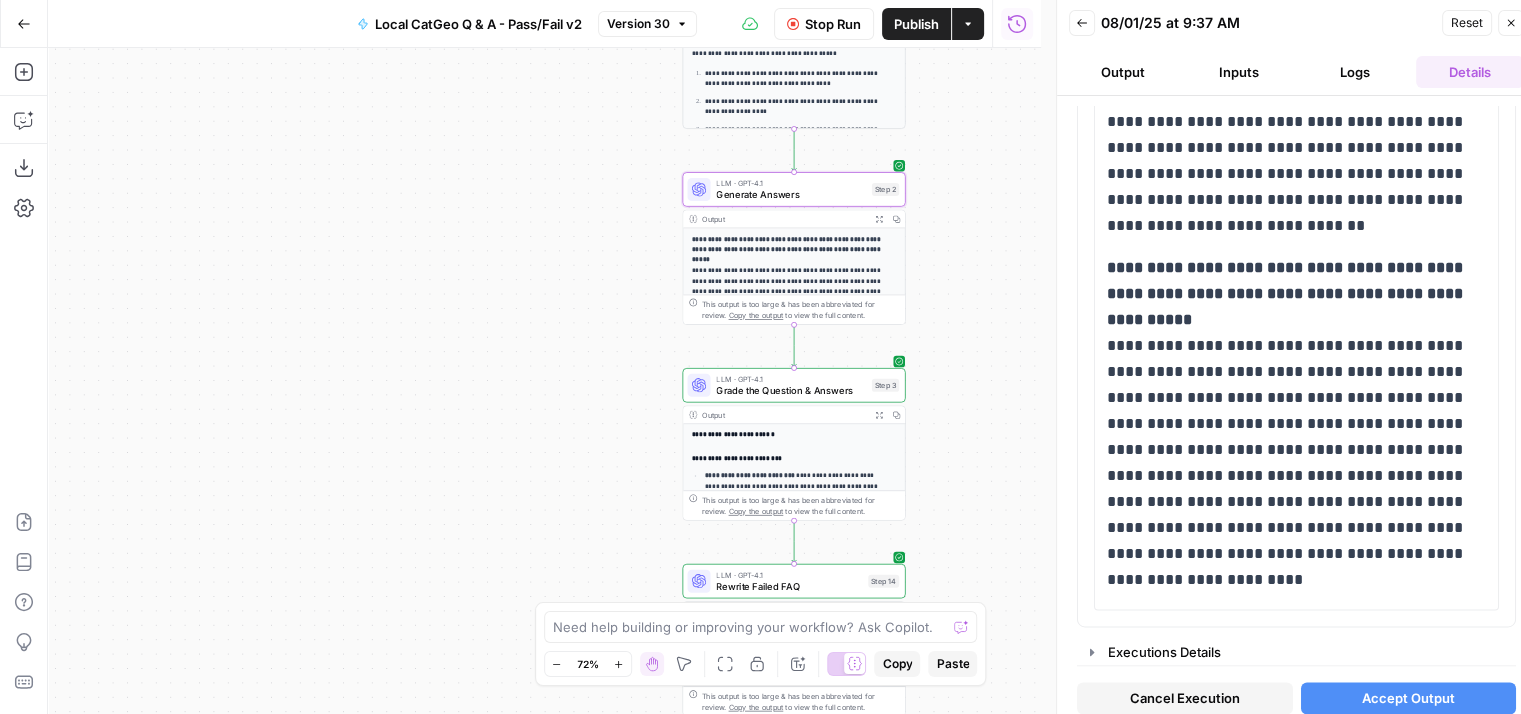 click on "Accept Output" at bounding box center (1408, 698) 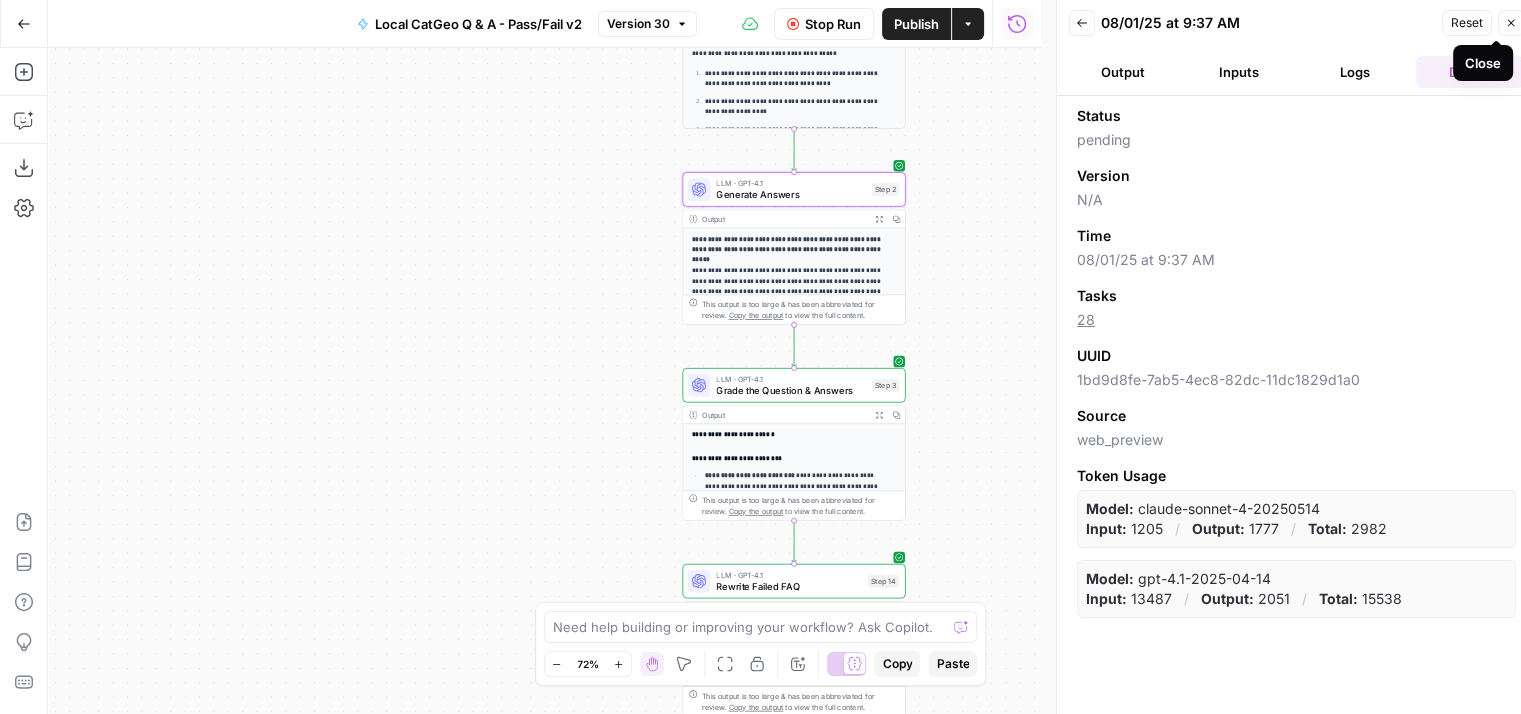 click 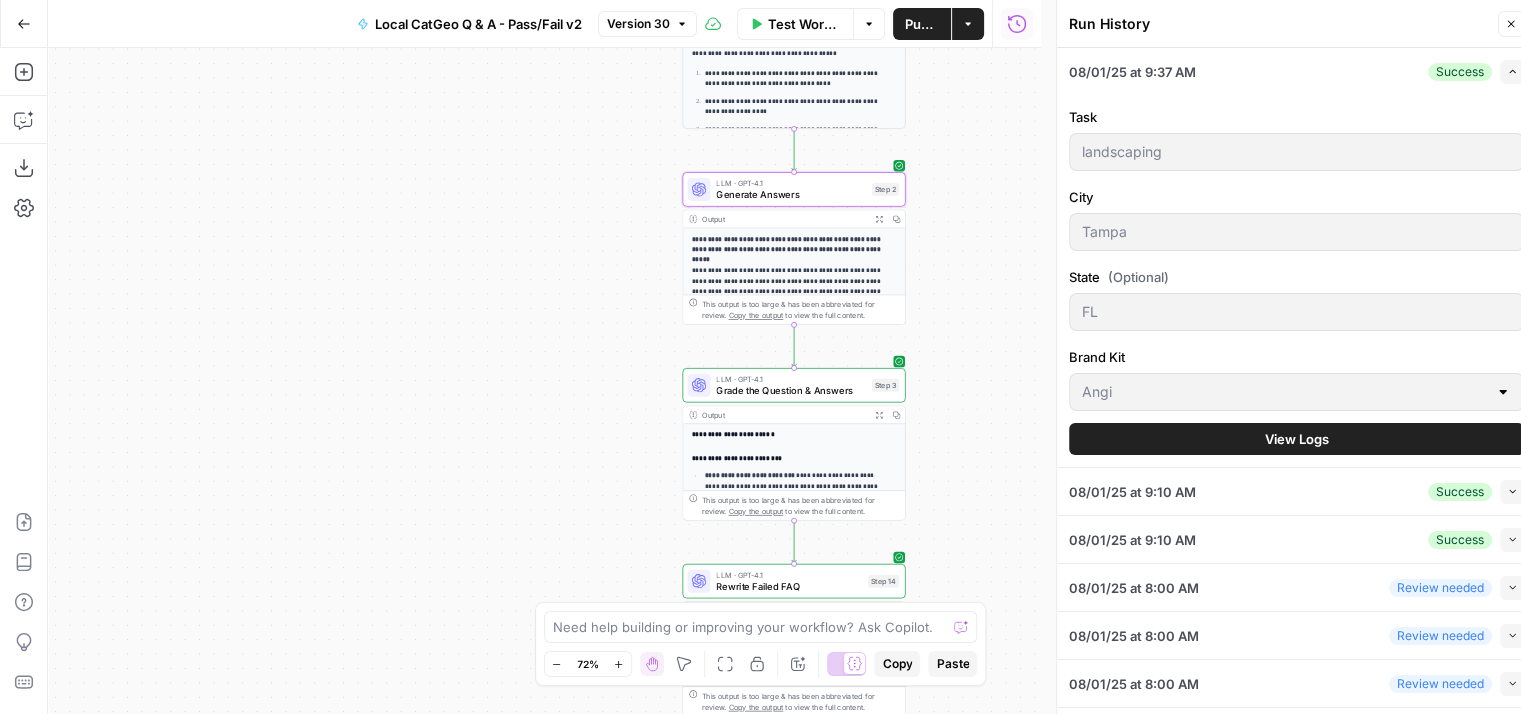 click on "View Logs" at bounding box center [1297, 439] 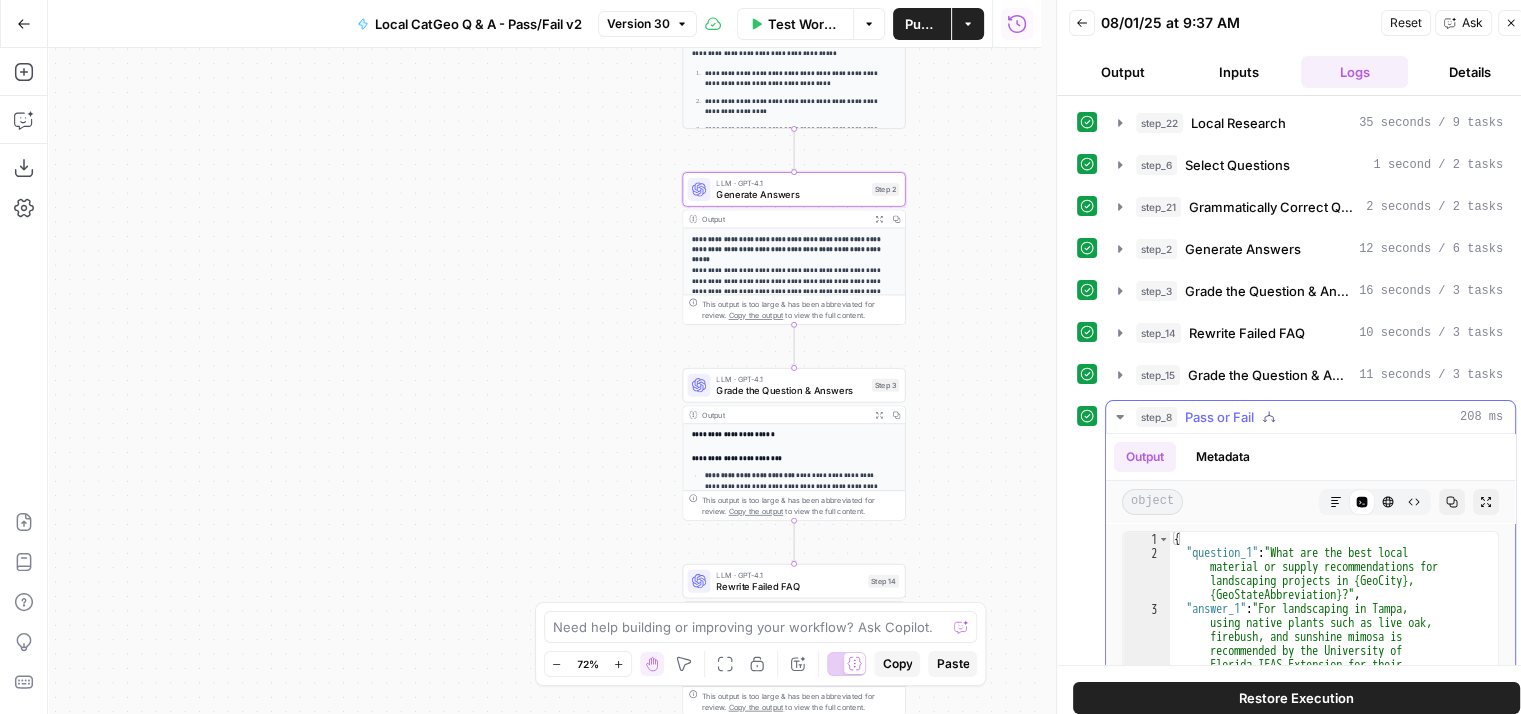 scroll, scrollTop: 126, scrollLeft: 0, axis: vertical 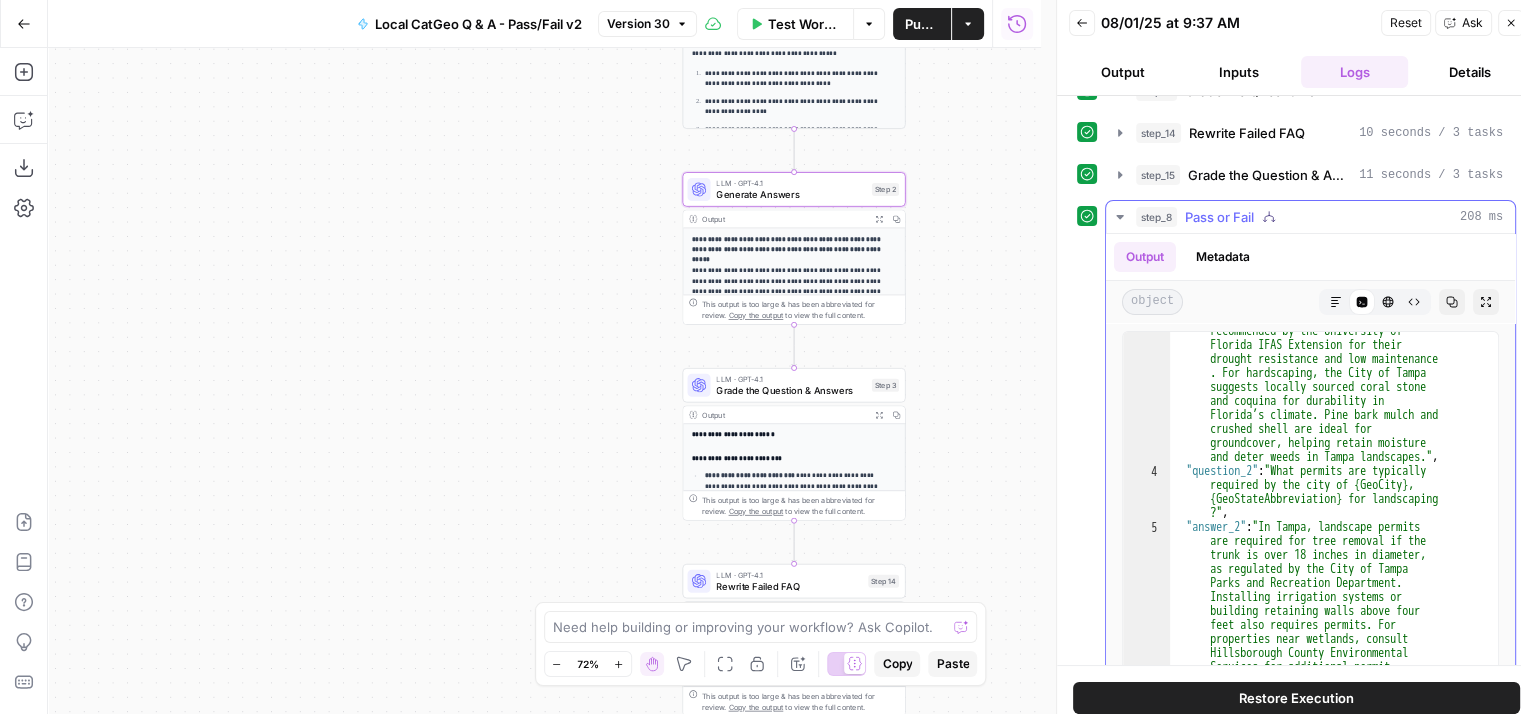 click 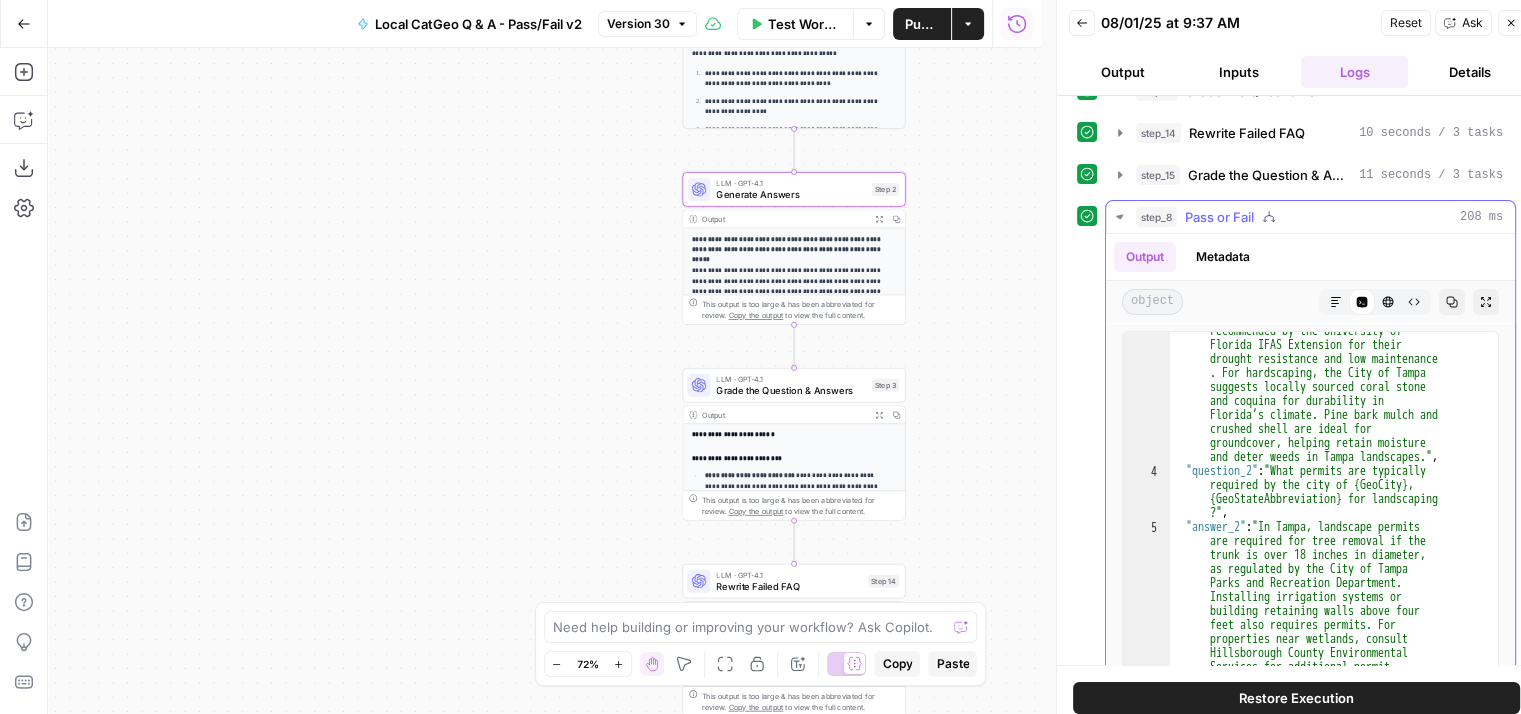 scroll, scrollTop: 0, scrollLeft: 0, axis: both 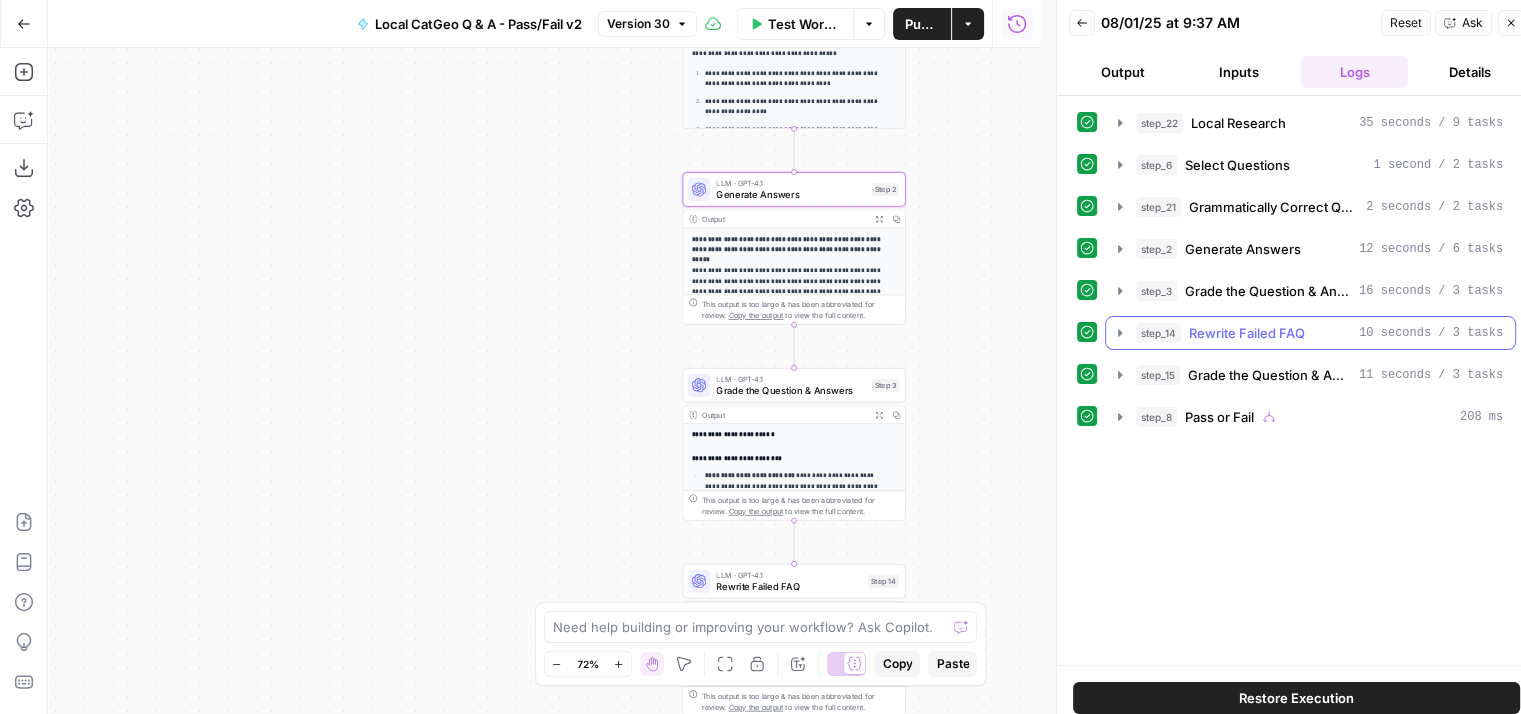 click 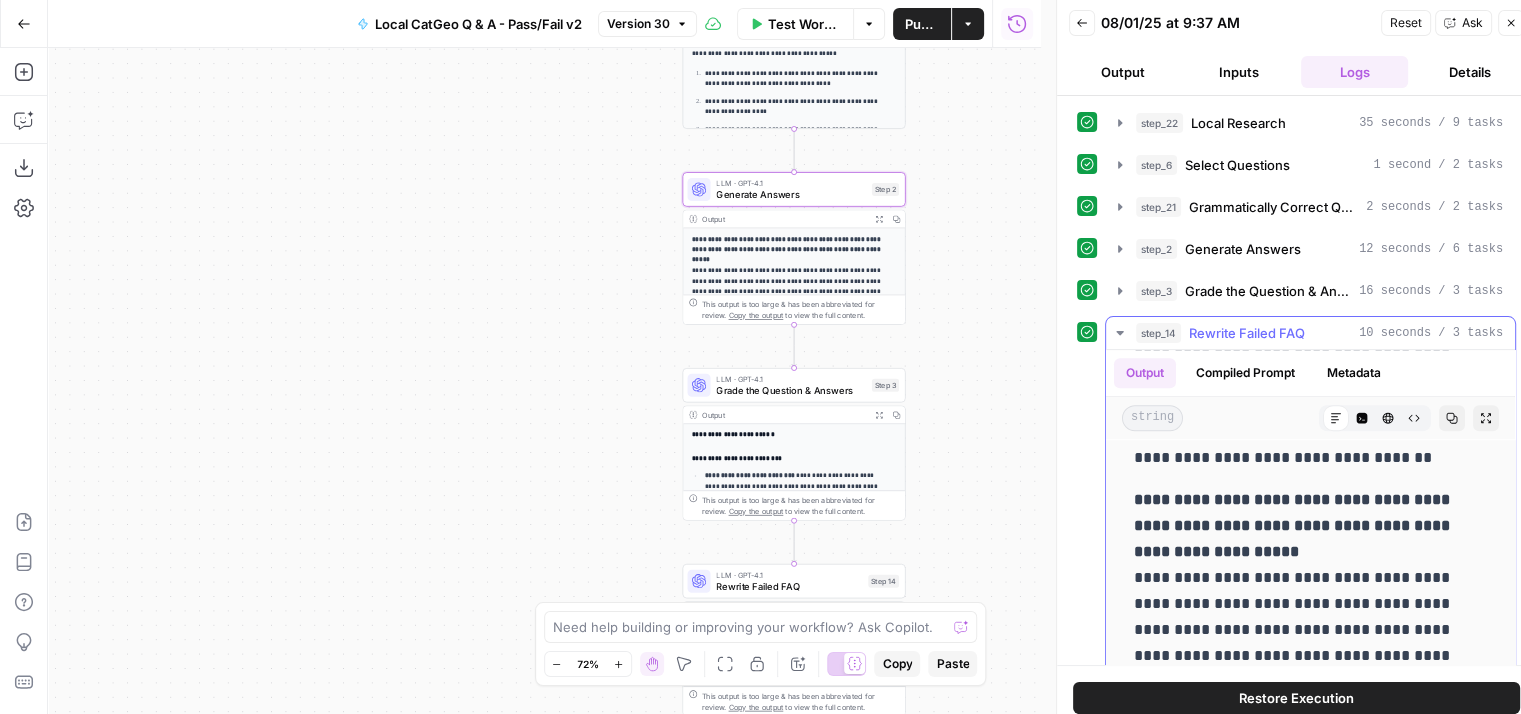 scroll, scrollTop: 1582, scrollLeft: 0, axis: vertical 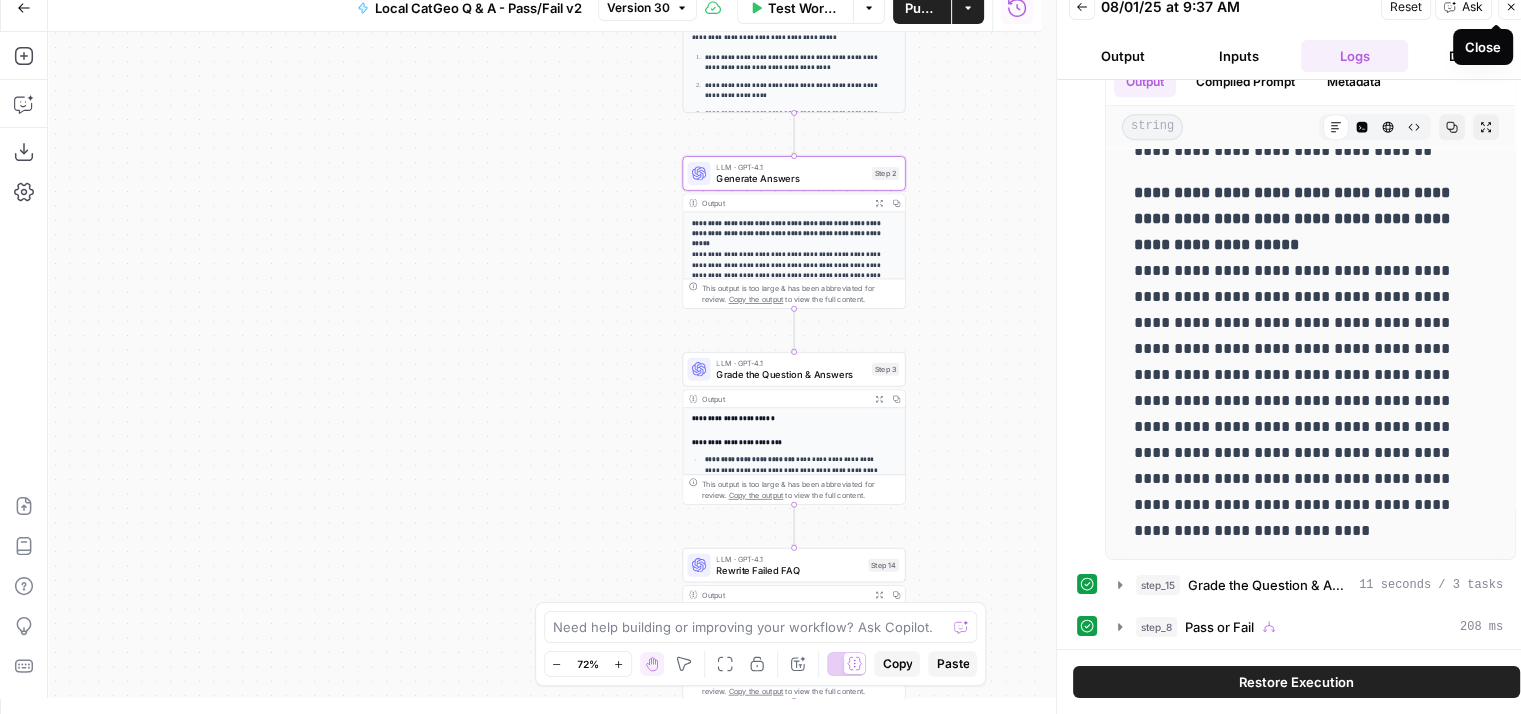 click 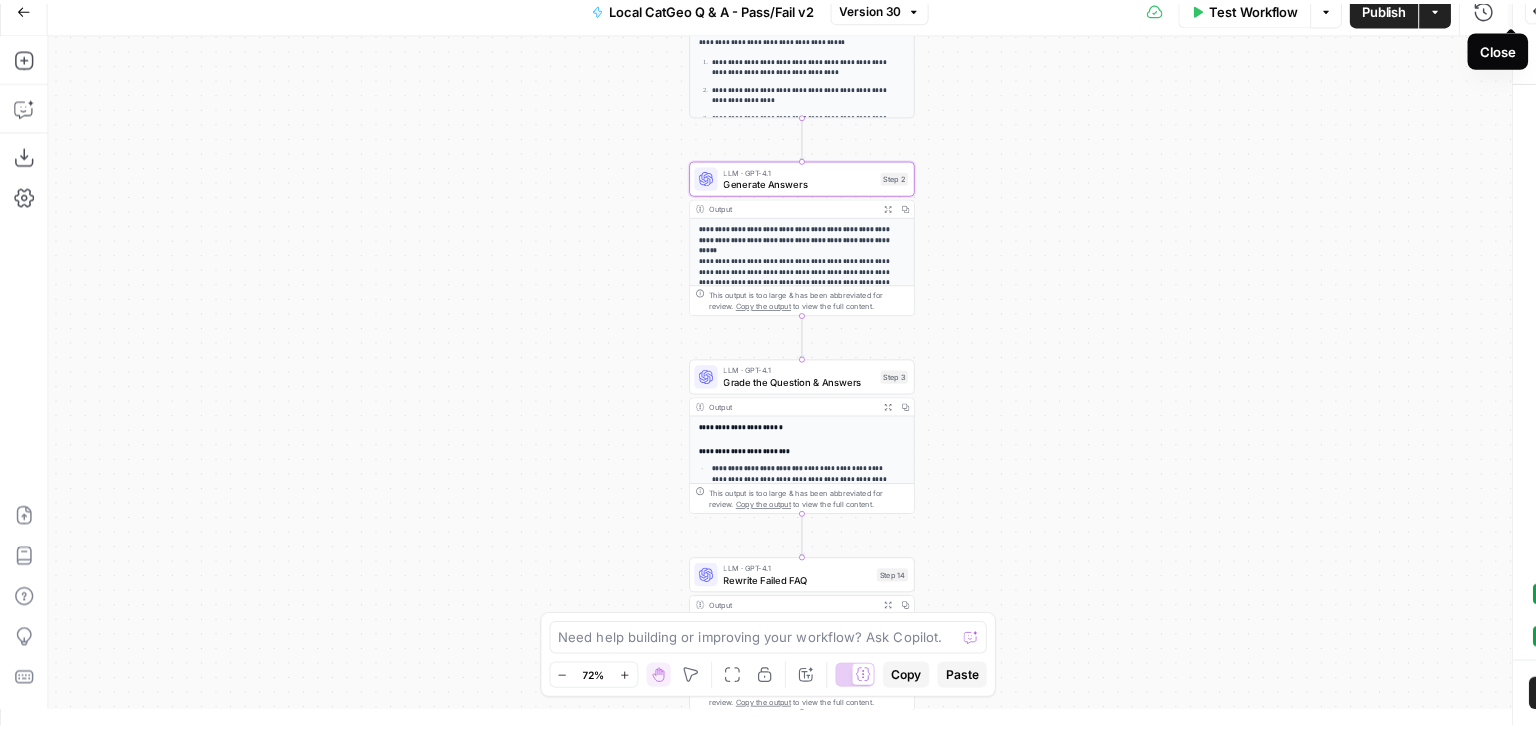 scroll, scrollTop: 0, scrollLeft: 0, axis: both 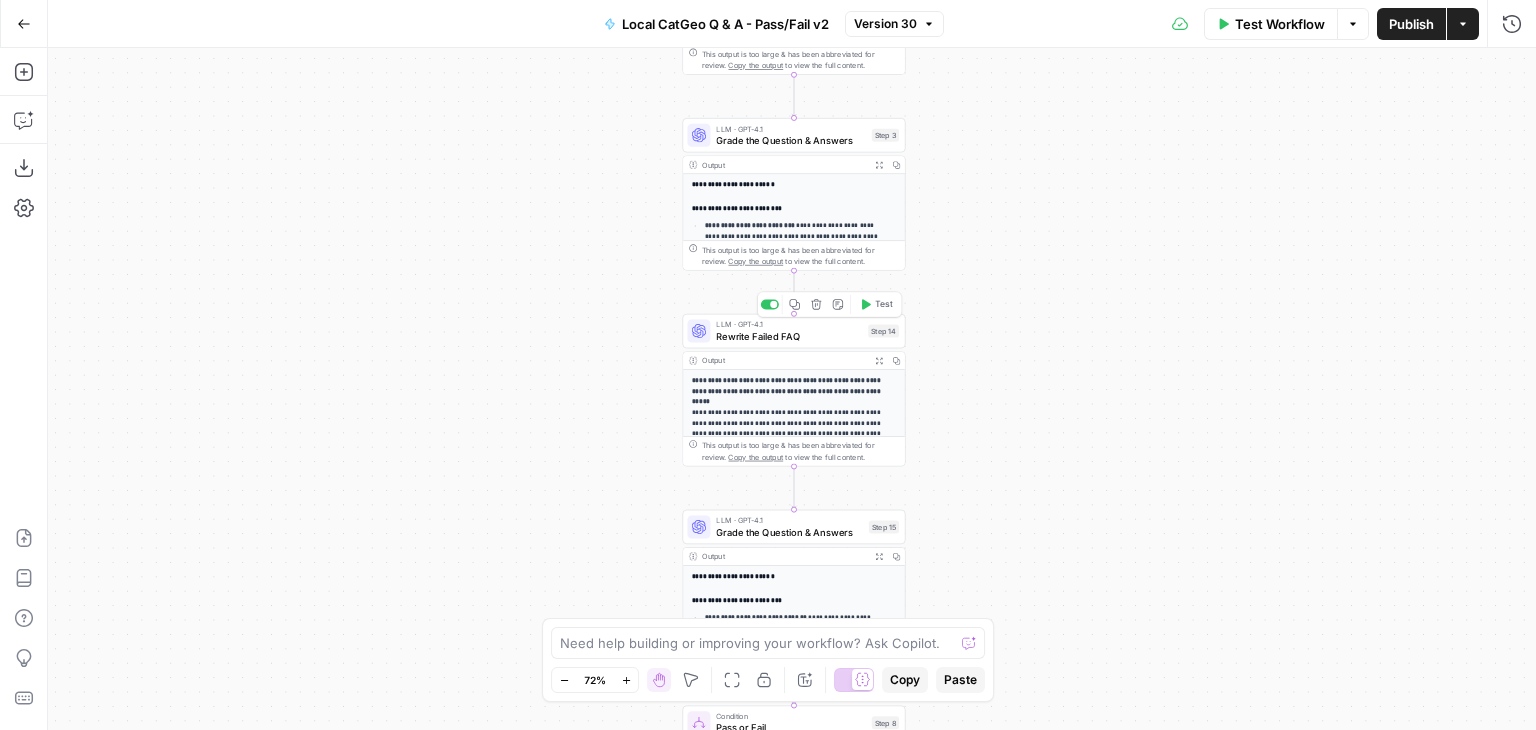 click on "Rewrite Failed FAQ" at bounding box center (789, 336) 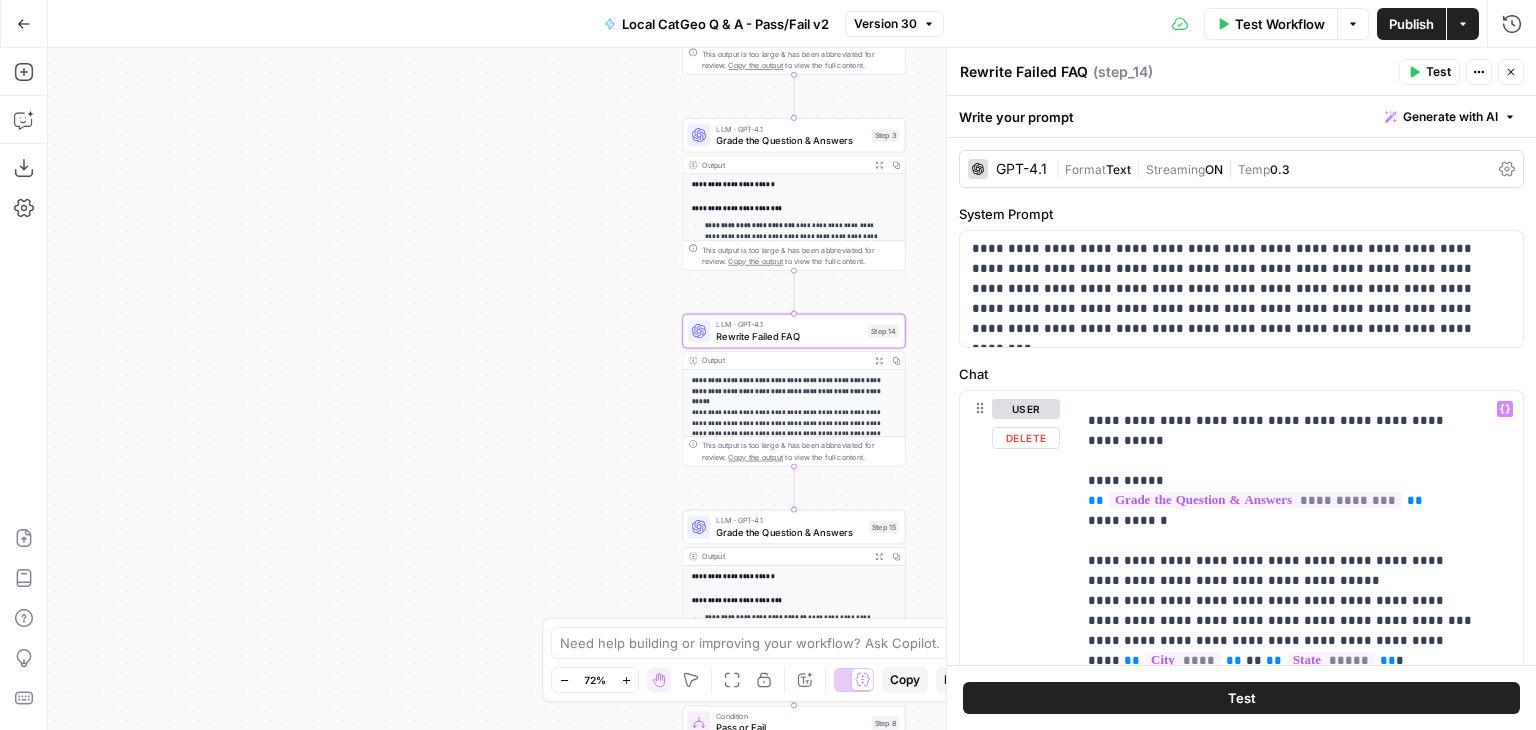 scroll, scrollTop: 261, scrollLeft: 0, axis: vertical 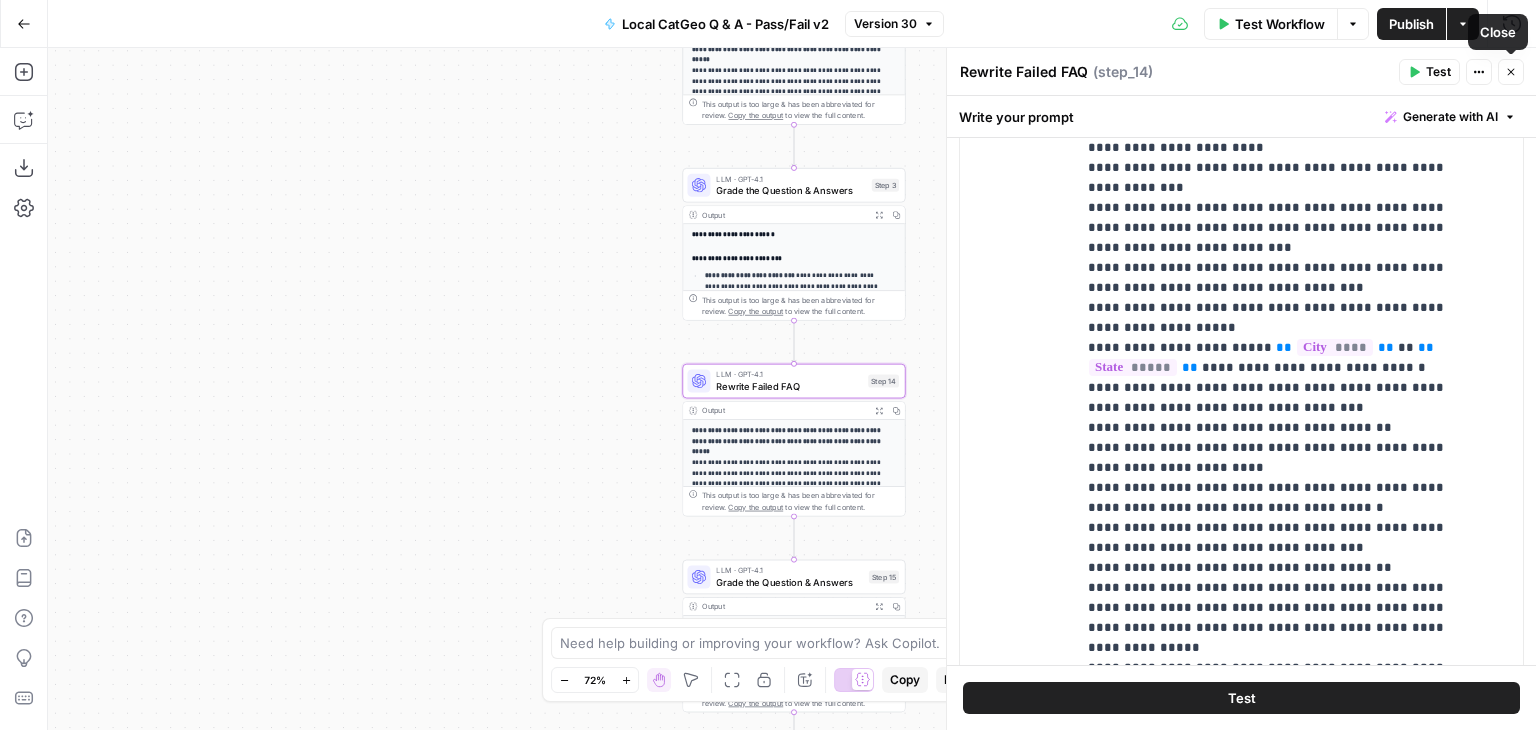 drag, startPoint x: 1510, startPoint y: 72, endPoint x: 1134, endPoint y: 226, distance: 406.31516 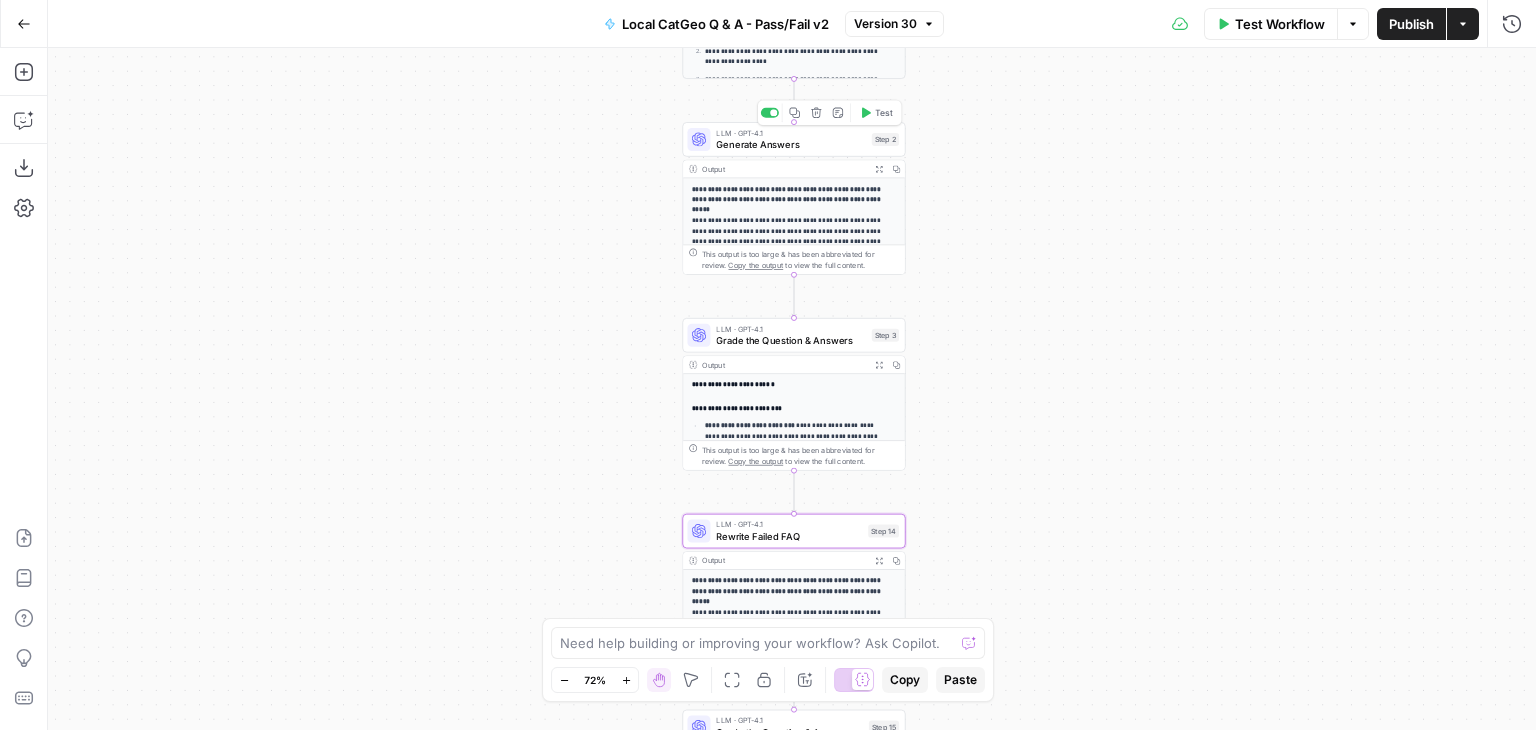 click on "Generate Answers" at bounding box center (791, 144) 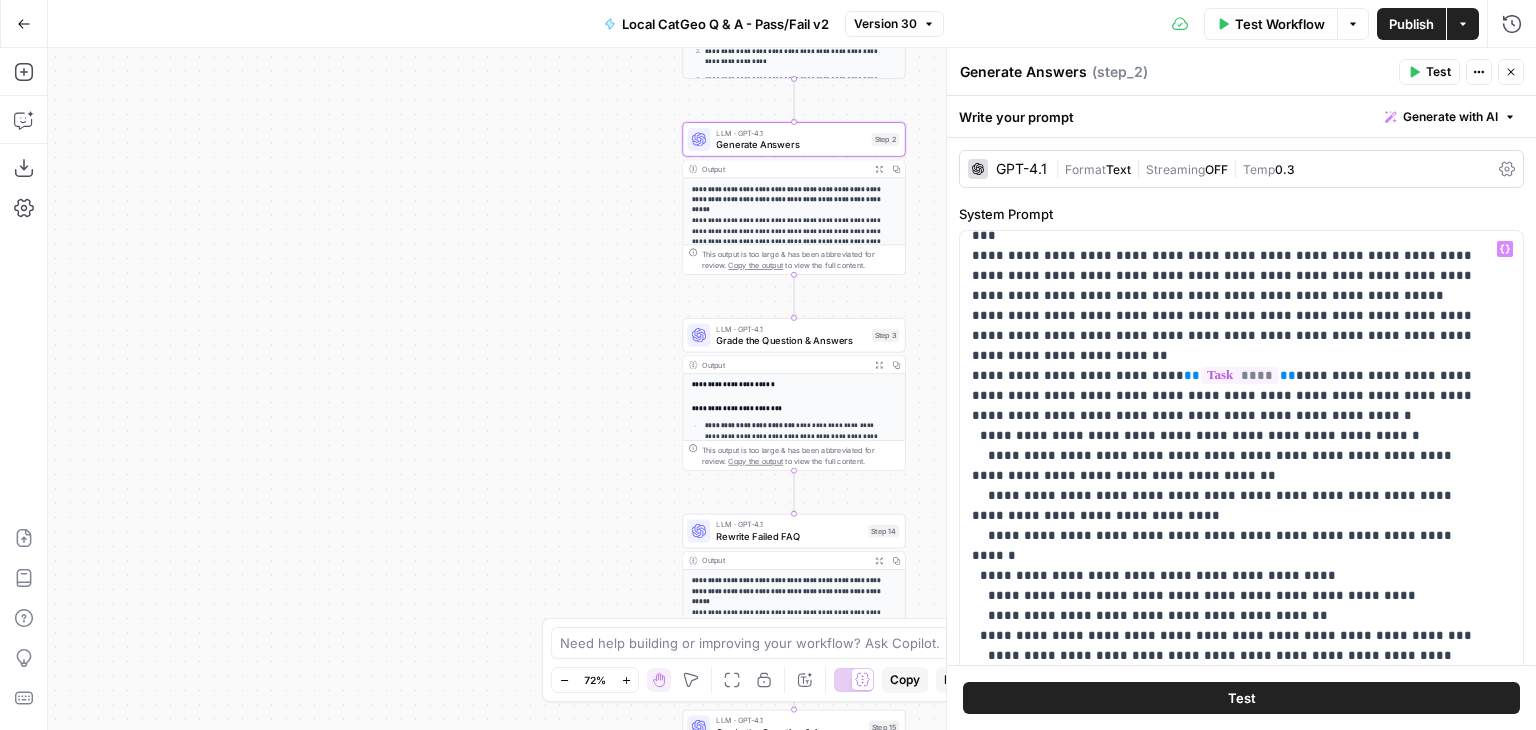 scroll, scrollTop: 800, scrollLeft: 0, axis: vertical 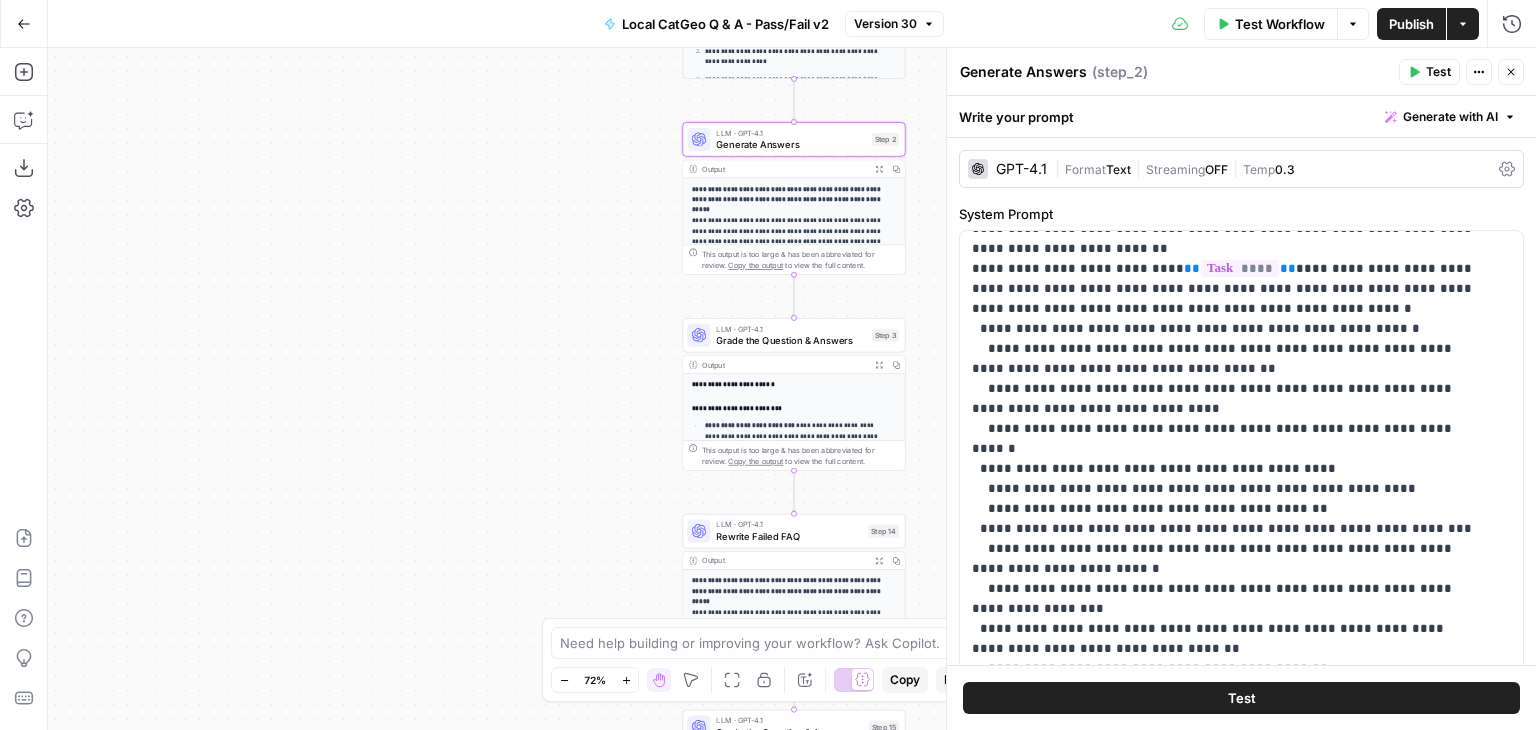 click 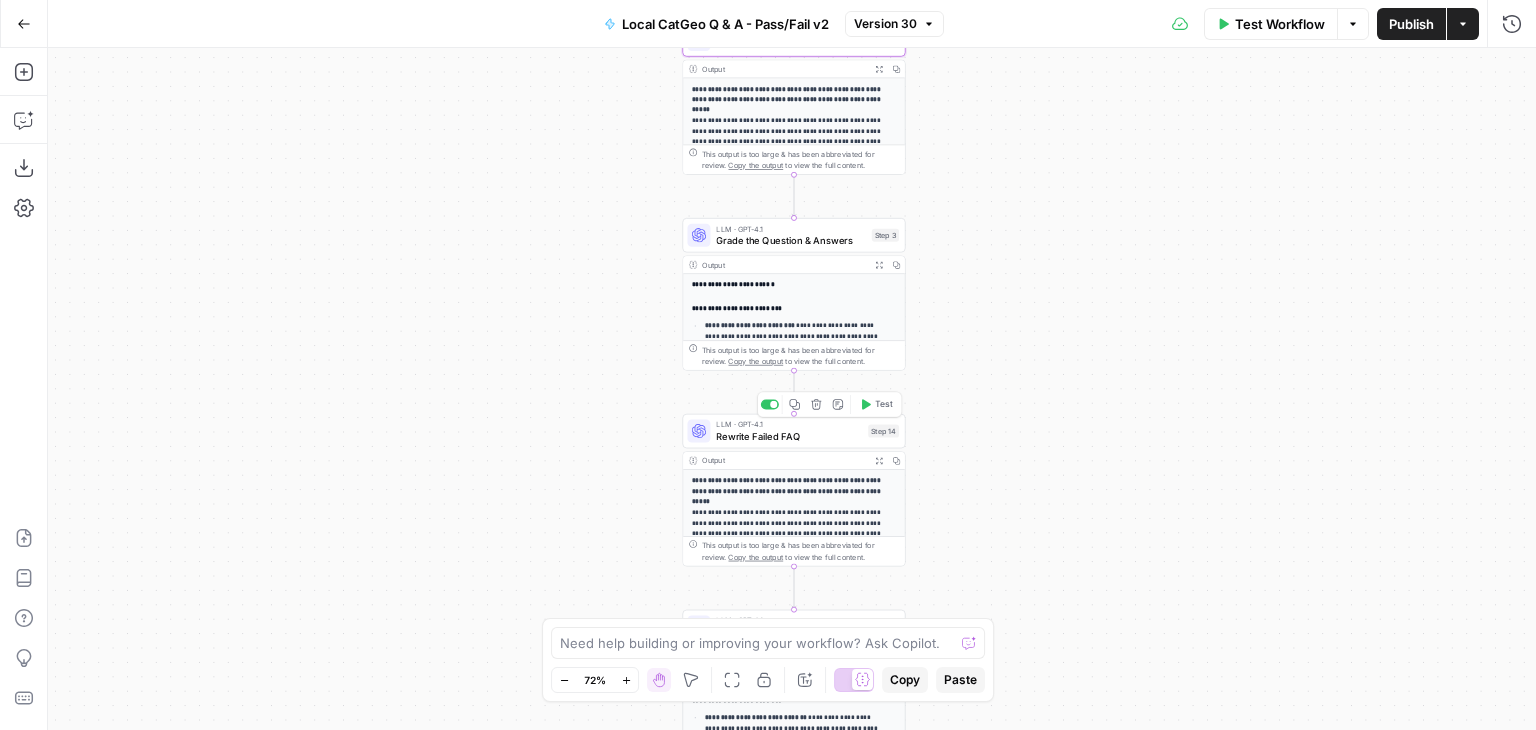 click on "Rewrite Failed FAQ" at bounding box center (789, 436) 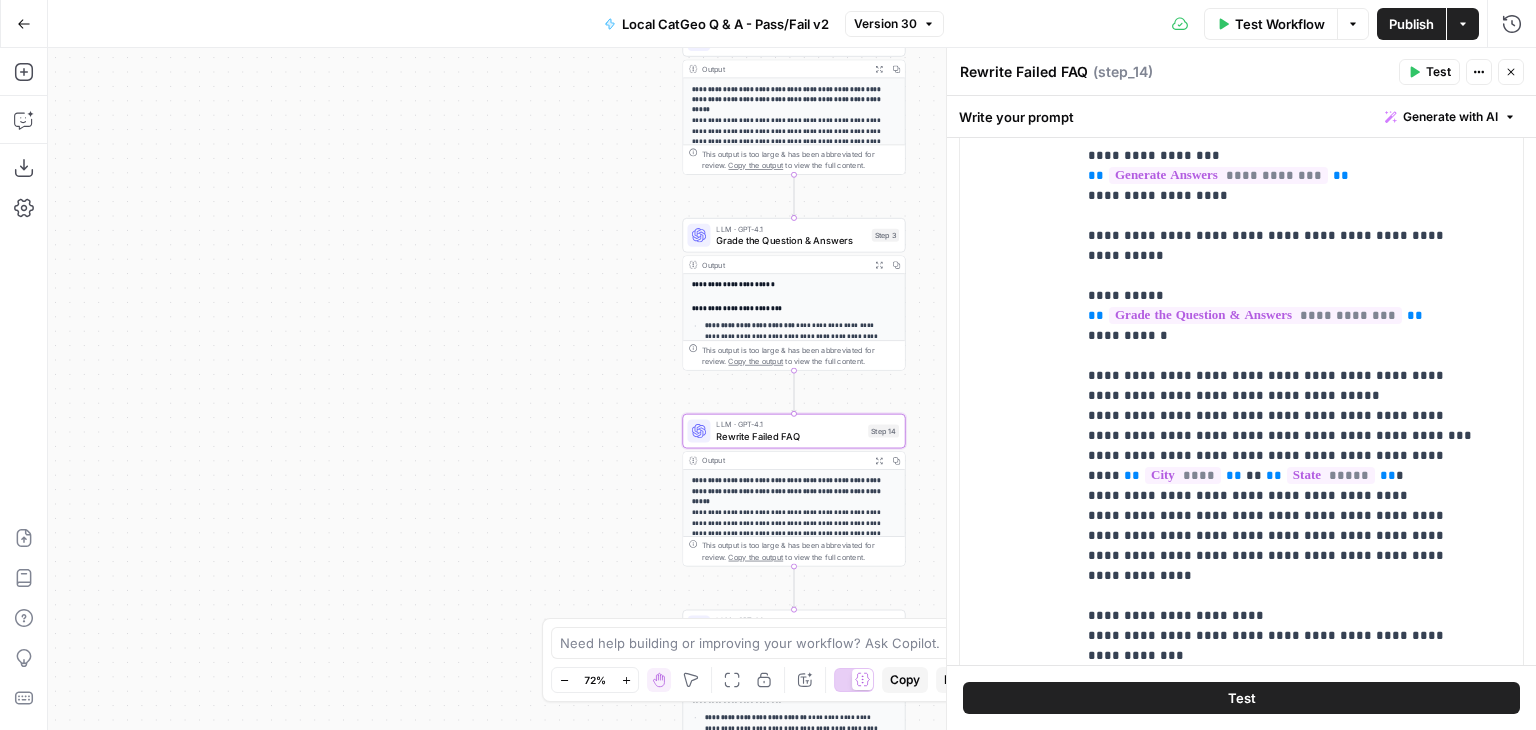 scroll, scrollTop: 300, scrollLeft: 0, axis: vertical 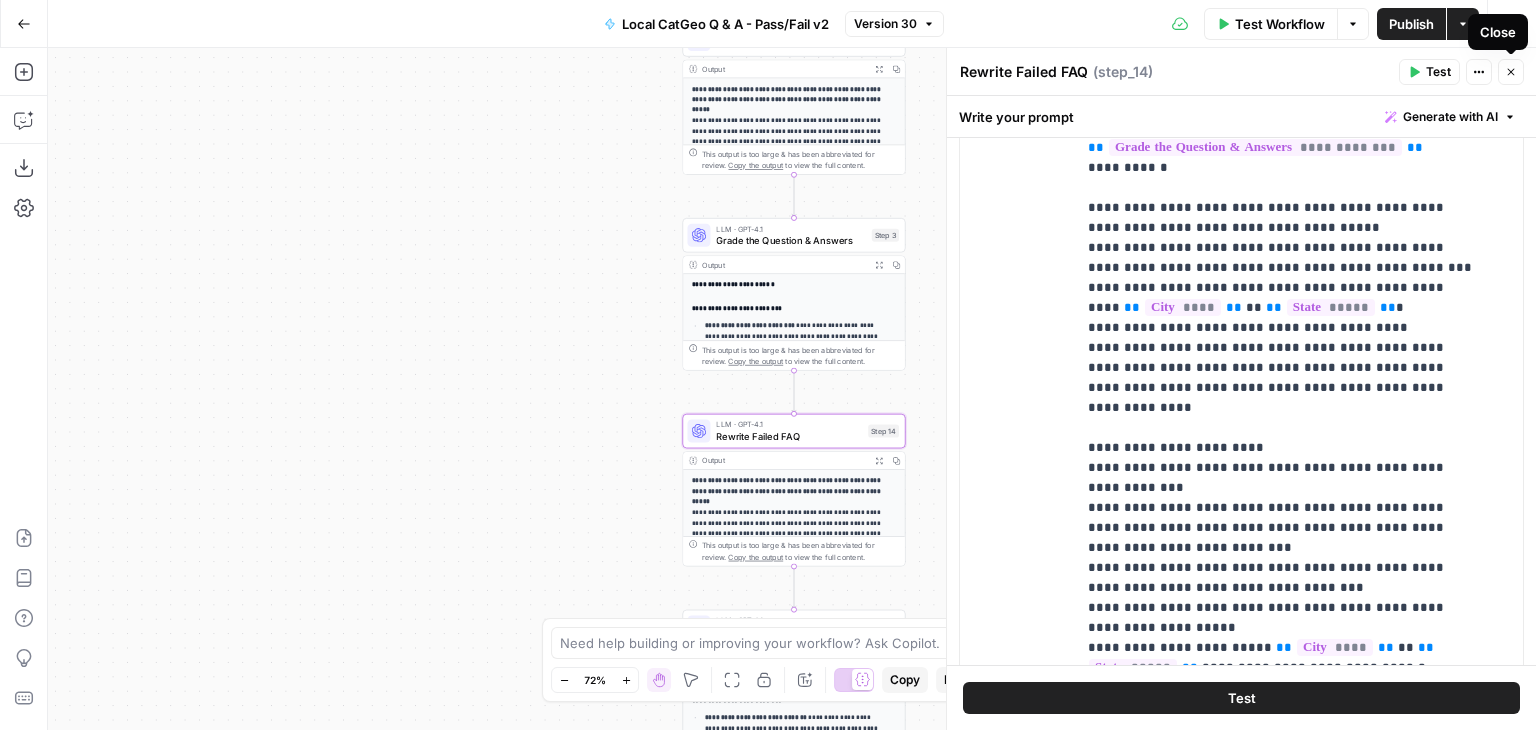 click 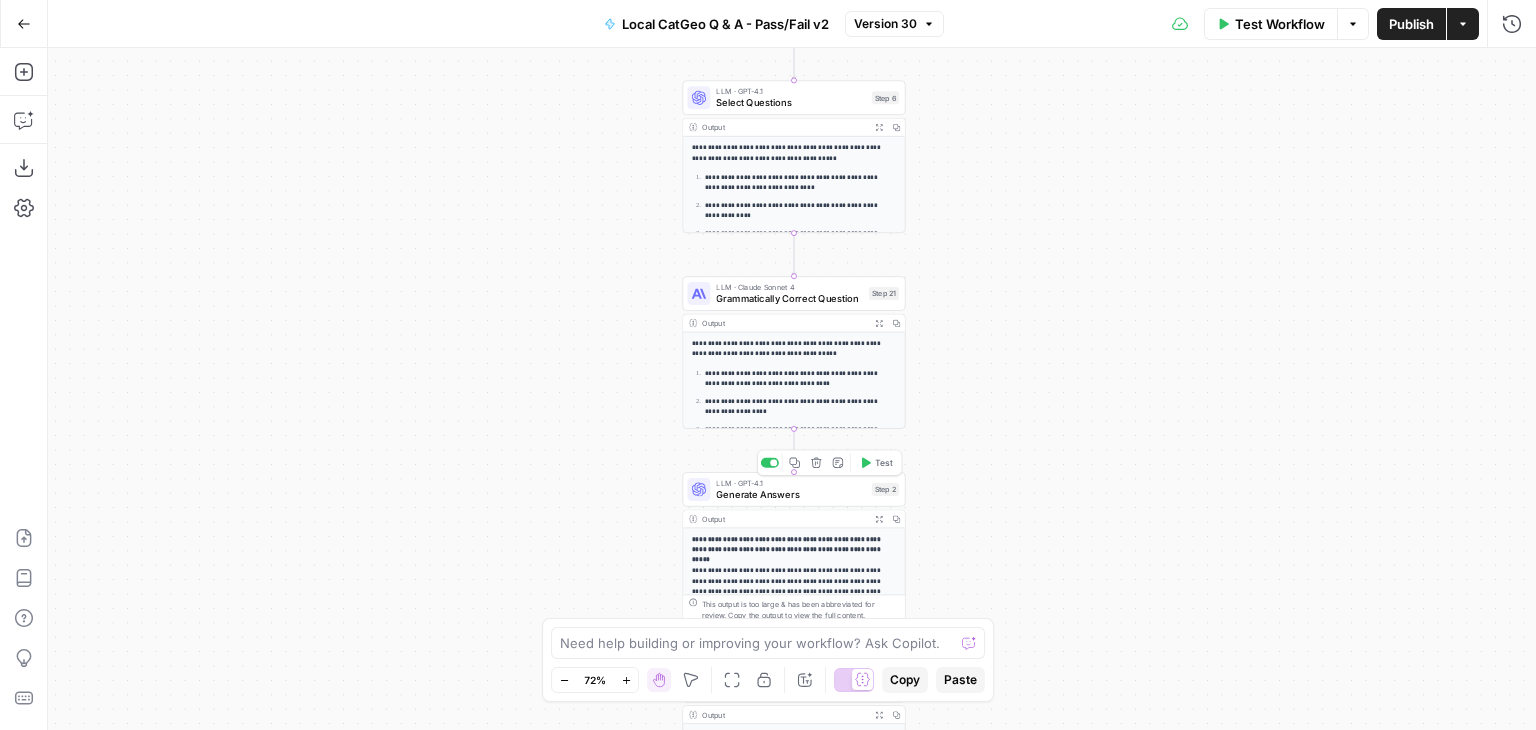 click on "Generate Answers" at bounding box center [791, 494] 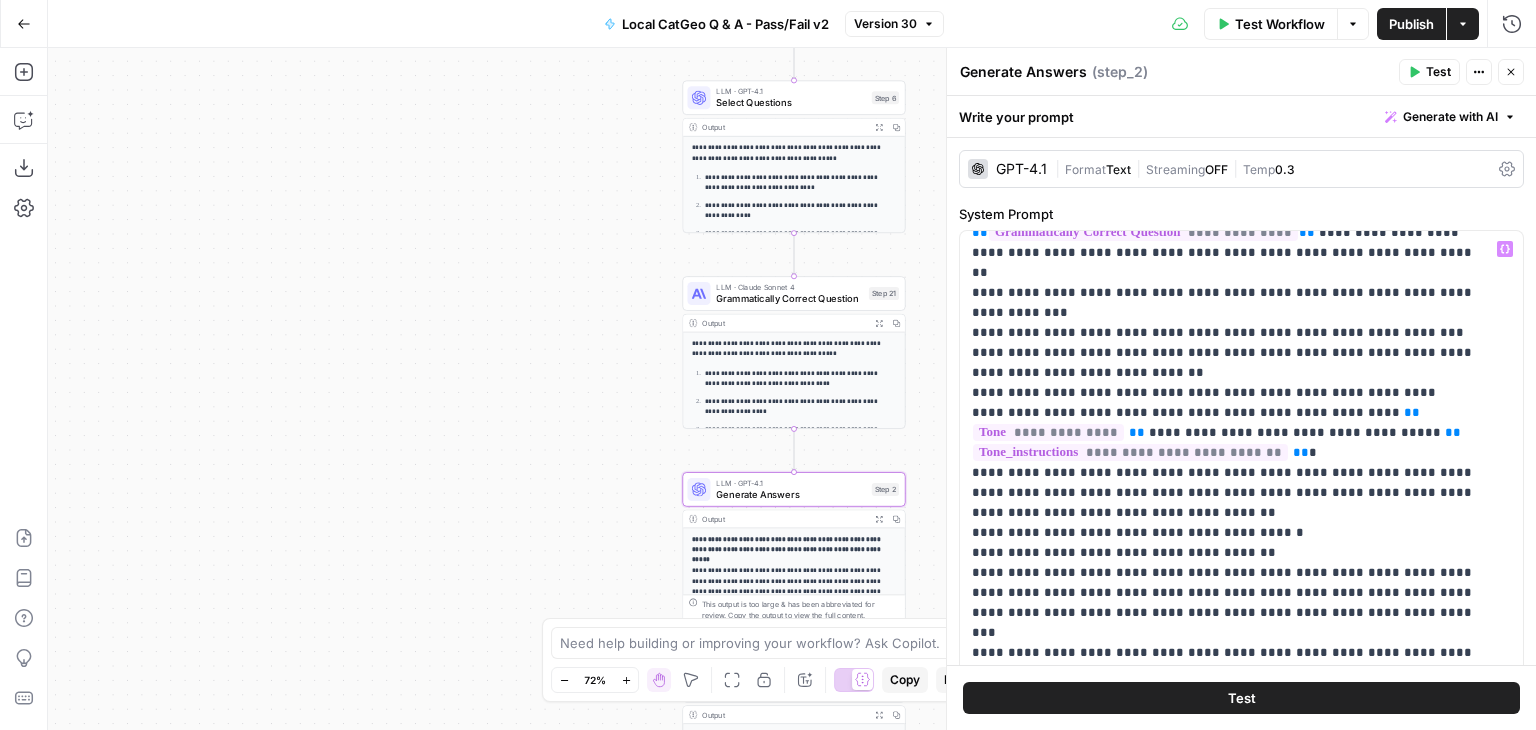 scroll, scrollTop: 300, scrollLeft: 0, axis: vertical 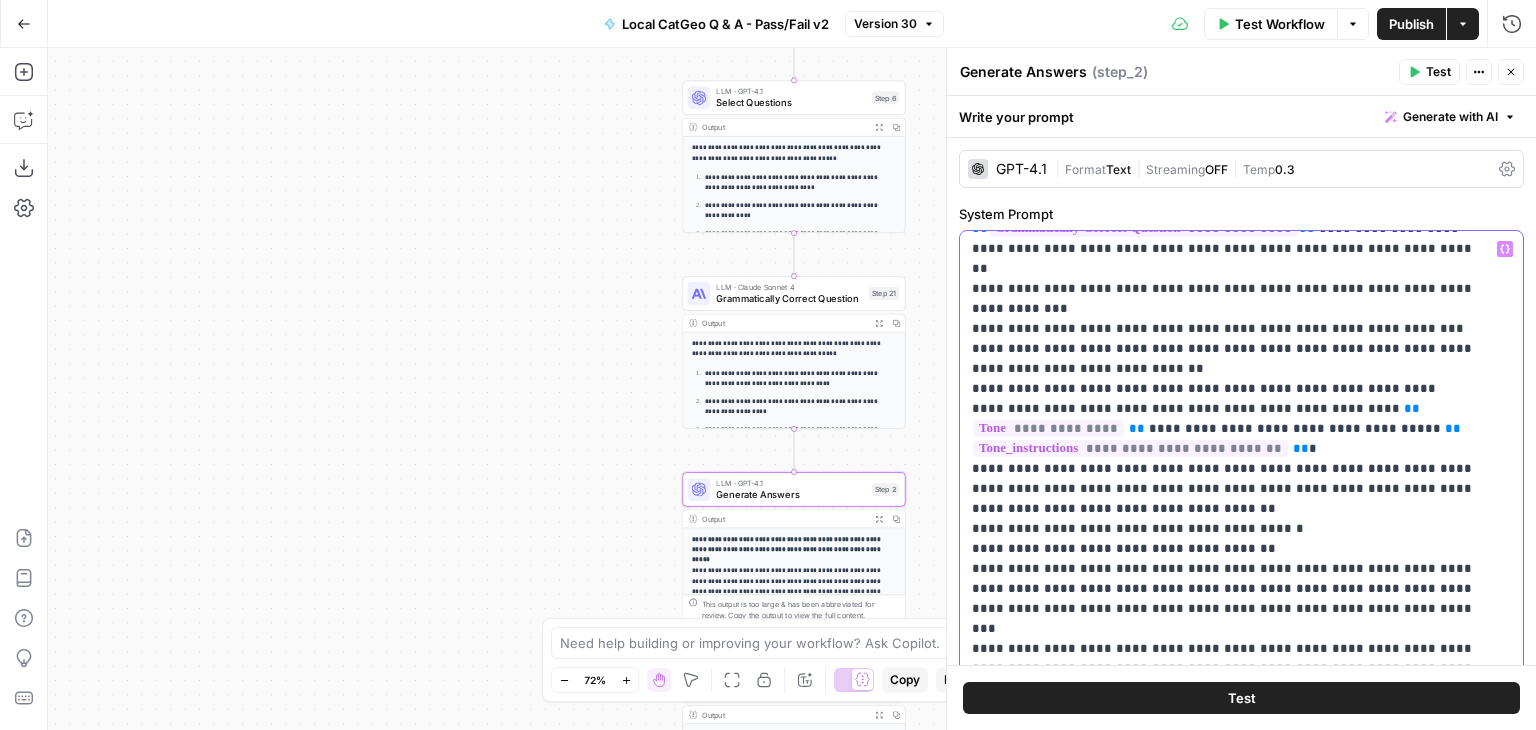 drag, startPoint x: 1260, startPoint y: 474, endPoint x: 984, endPoint y: 467, distance: 276.08875 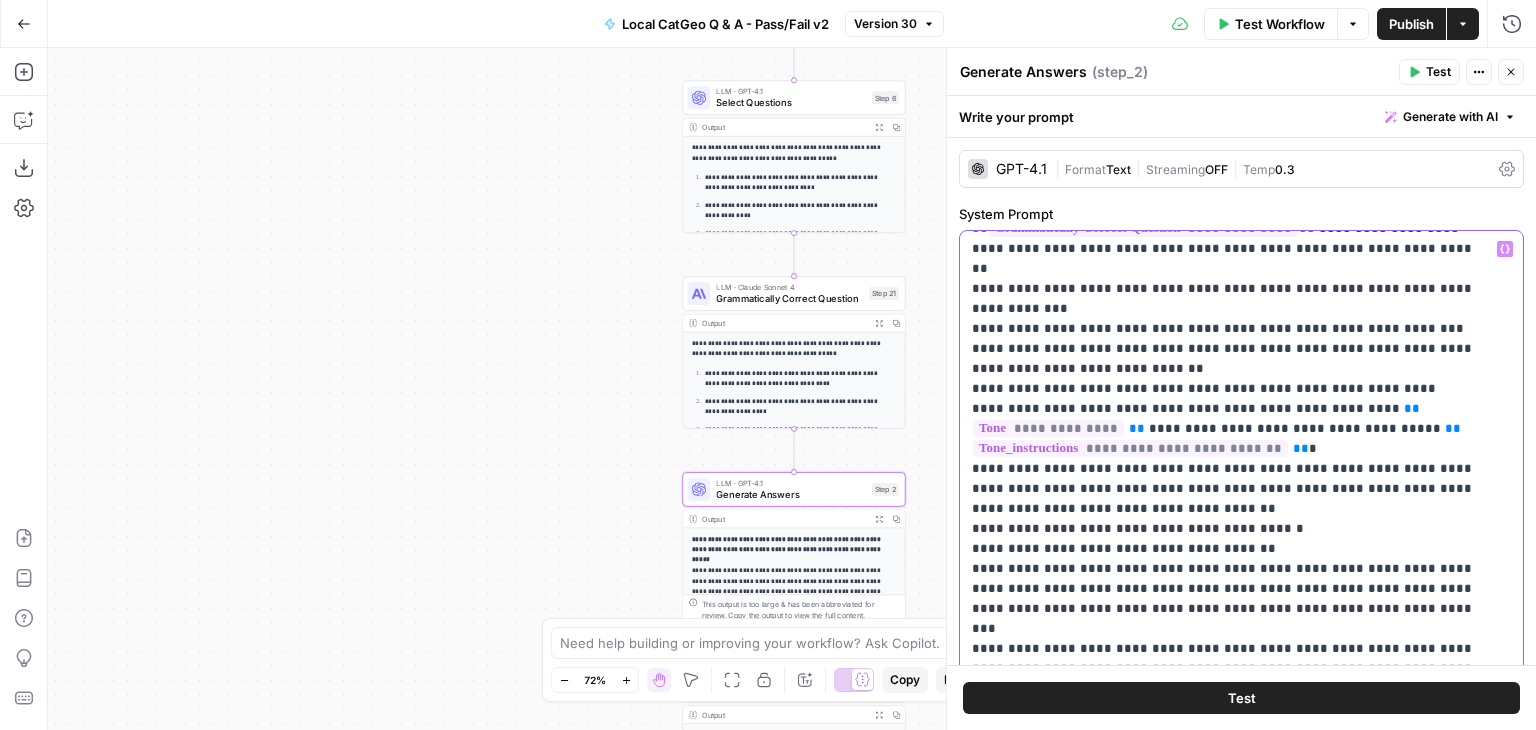 click on "**********" at bounding box center (1234, 638) 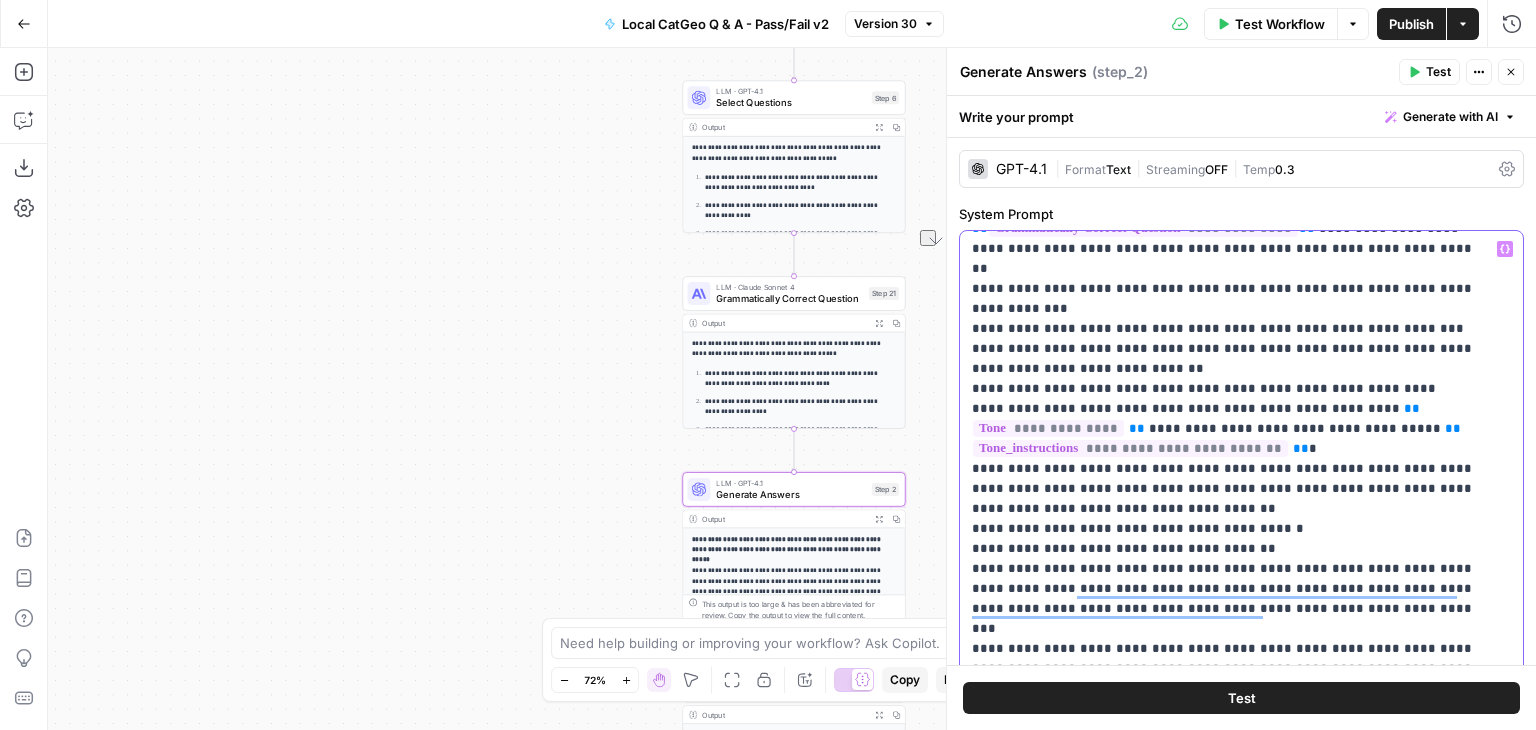 scroll, scrollTop: 300, scrollLeft: 0, axis: vertical 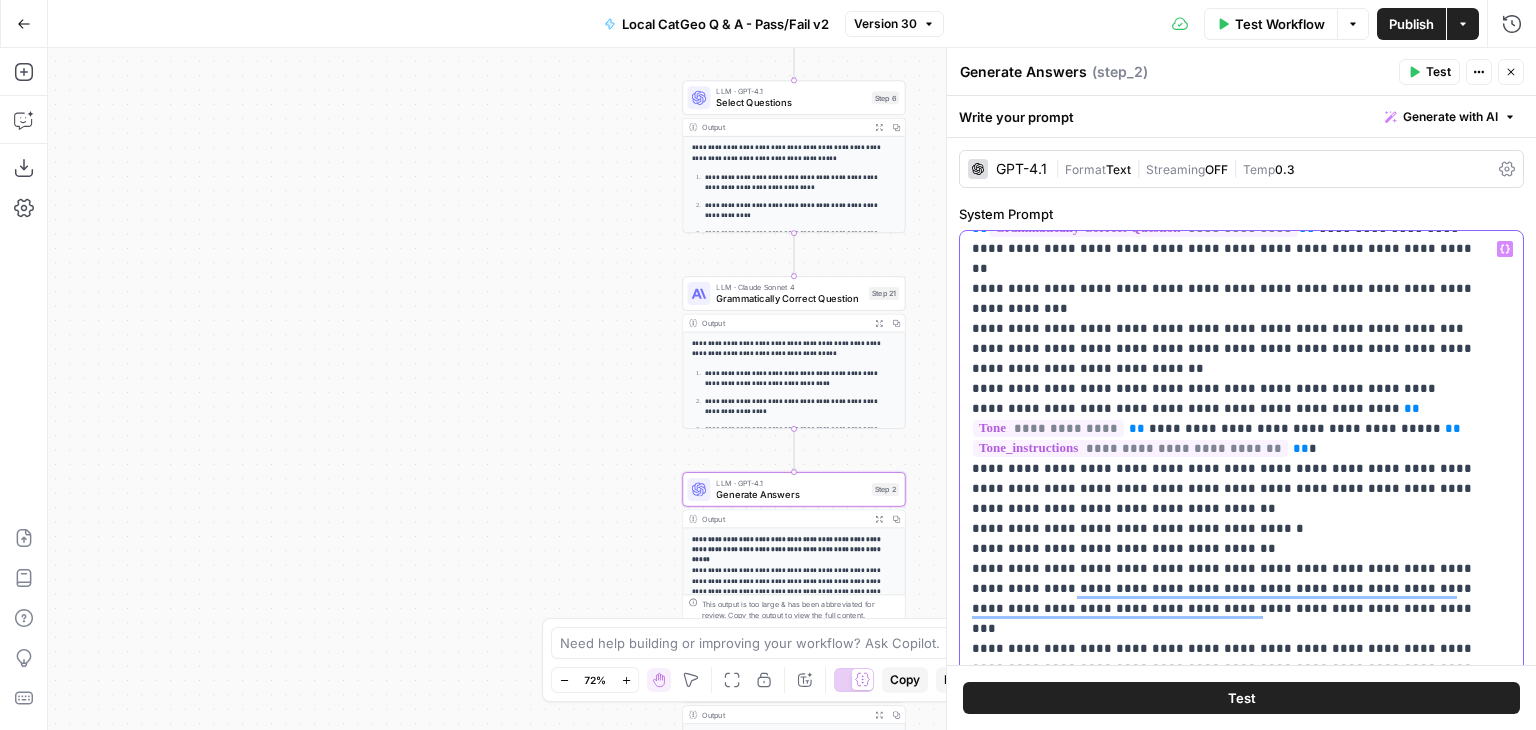 copy on "**********" 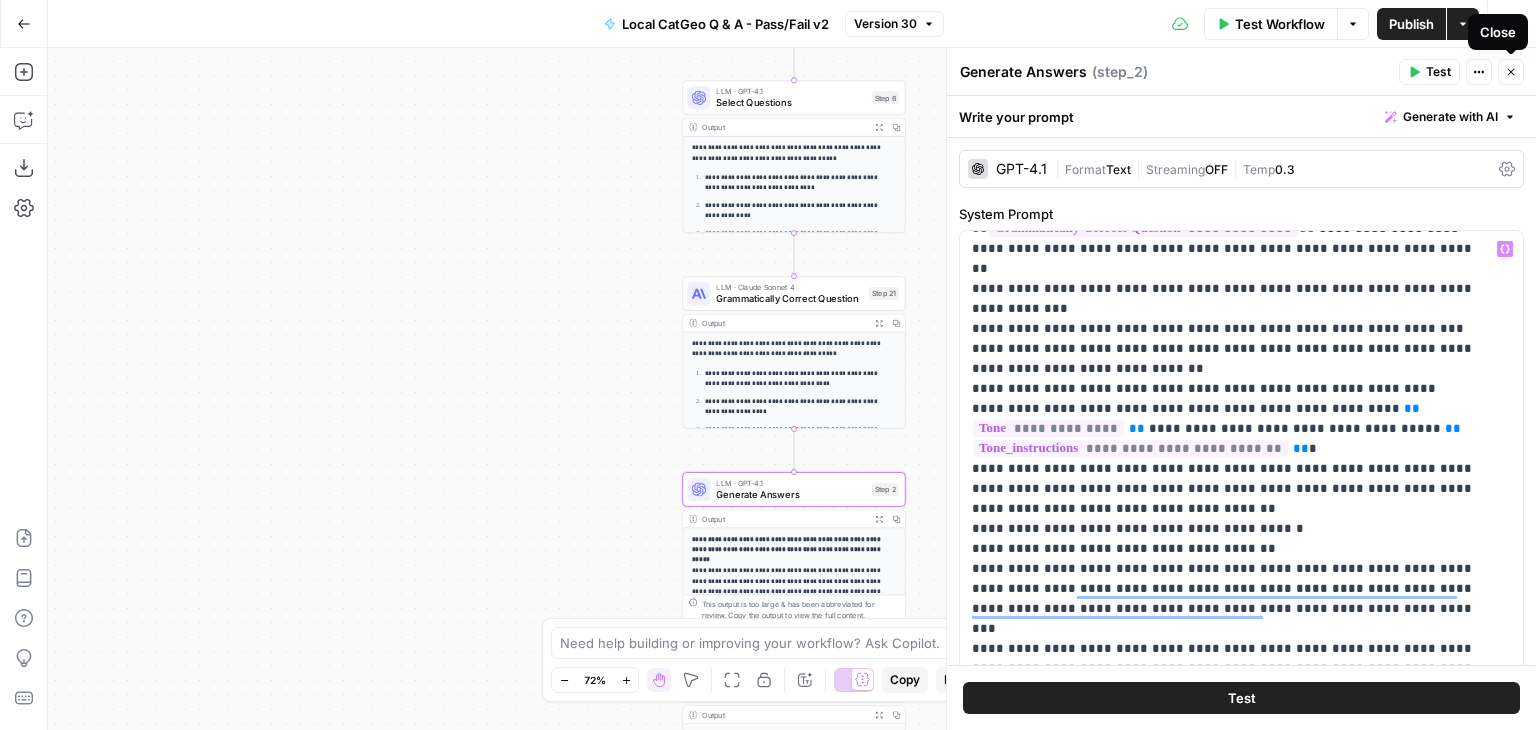 click 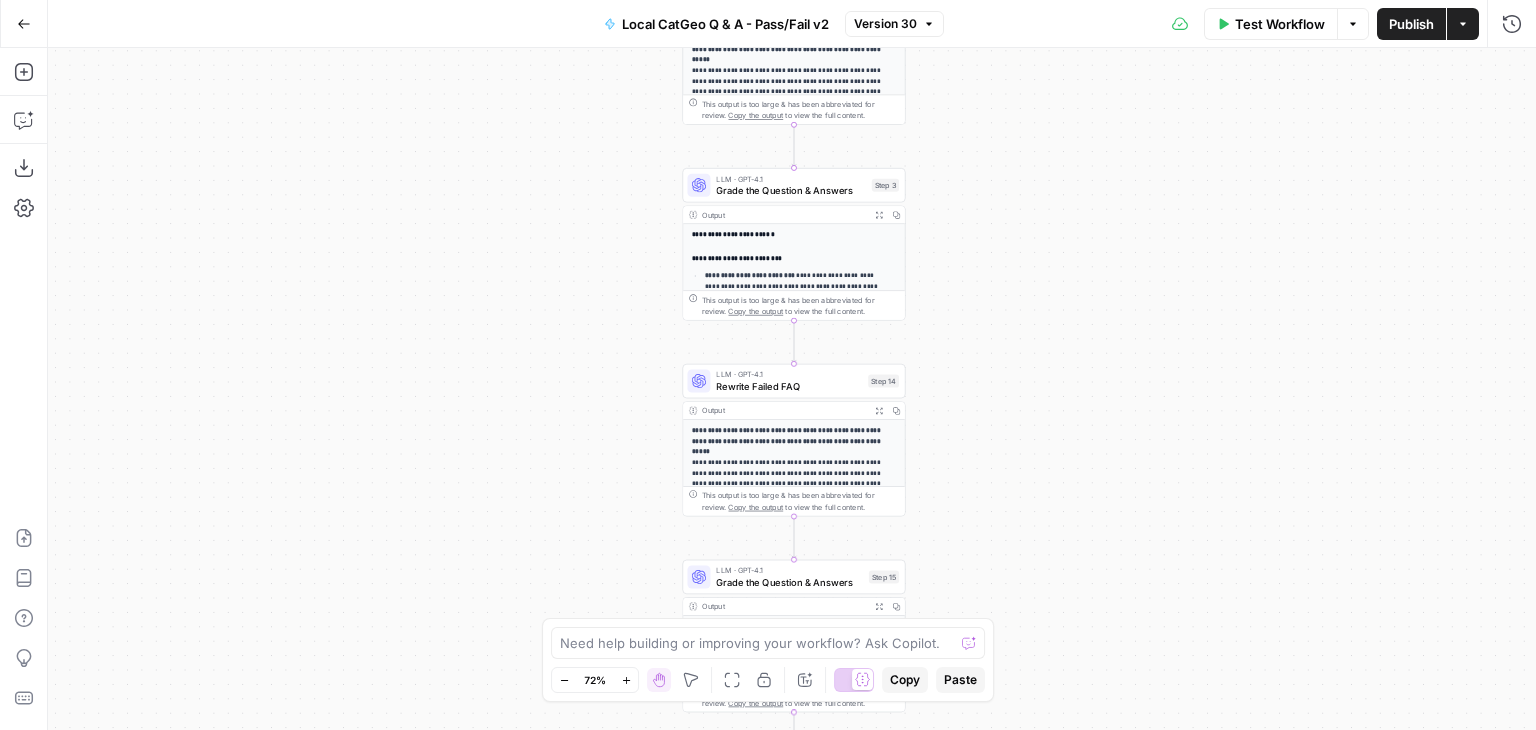 click on "Rewrite Failed FAQ" at bounding box center (789, 386) 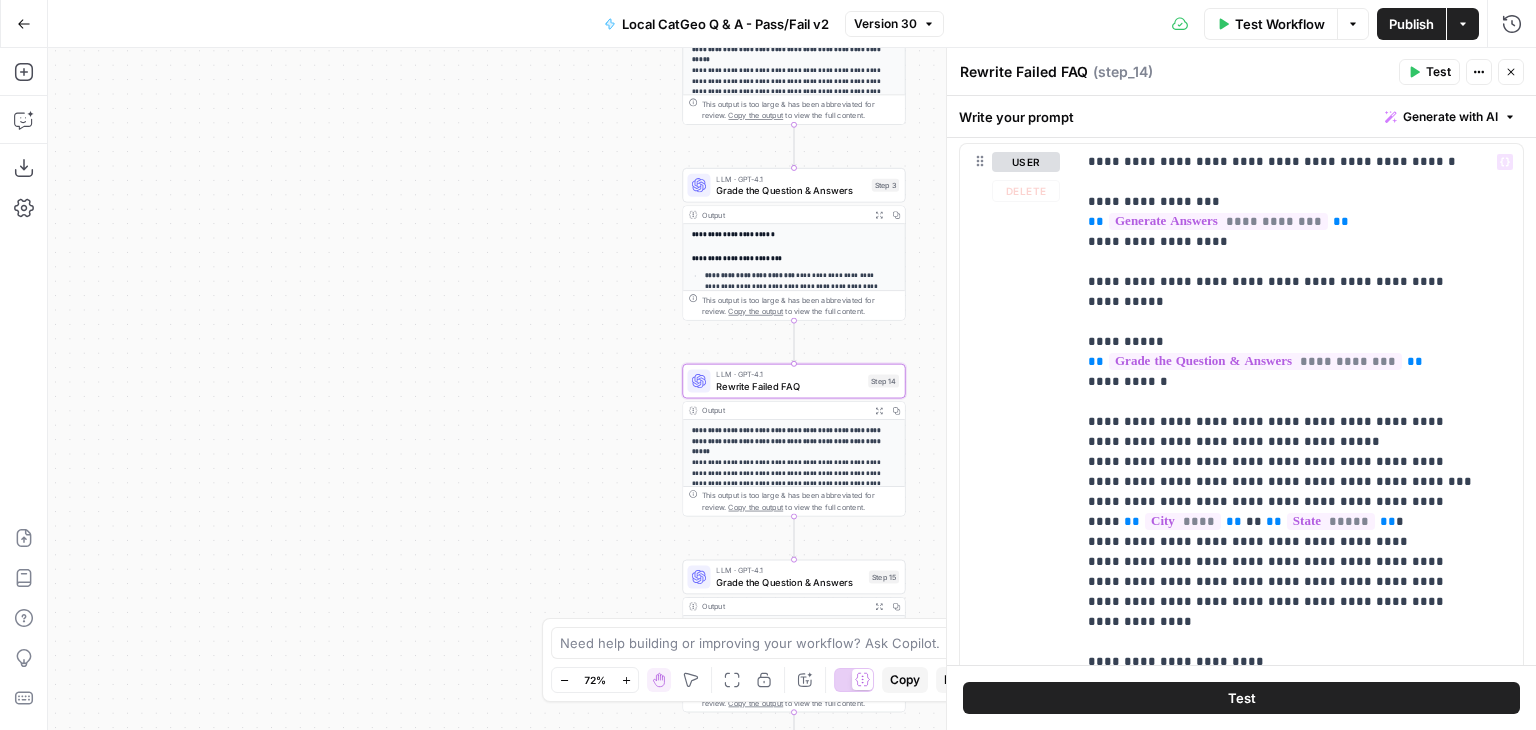 scroll, scrollTop: 400, scrollLeft: 0, axis: vertical 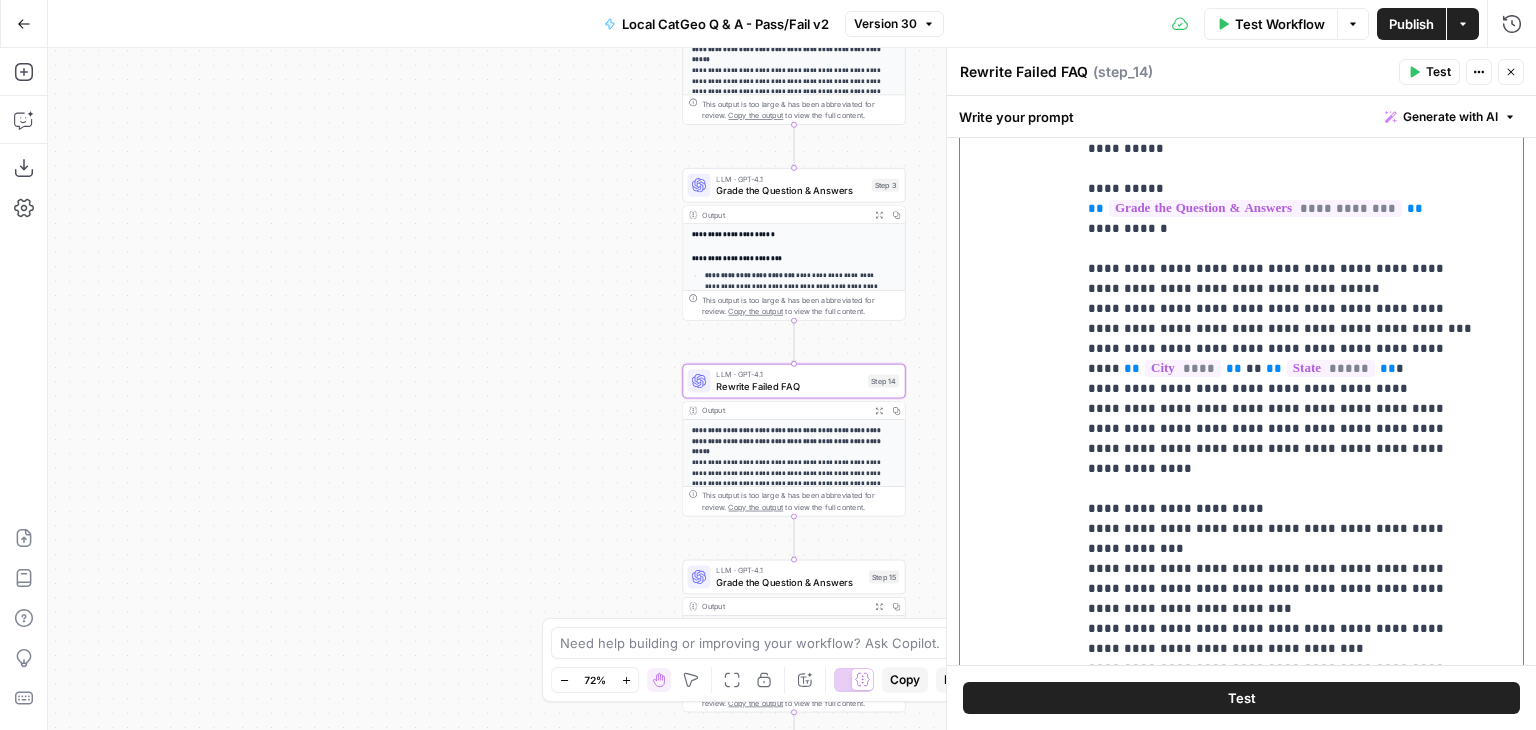click on "**********" at bounding box center [1292, 398] 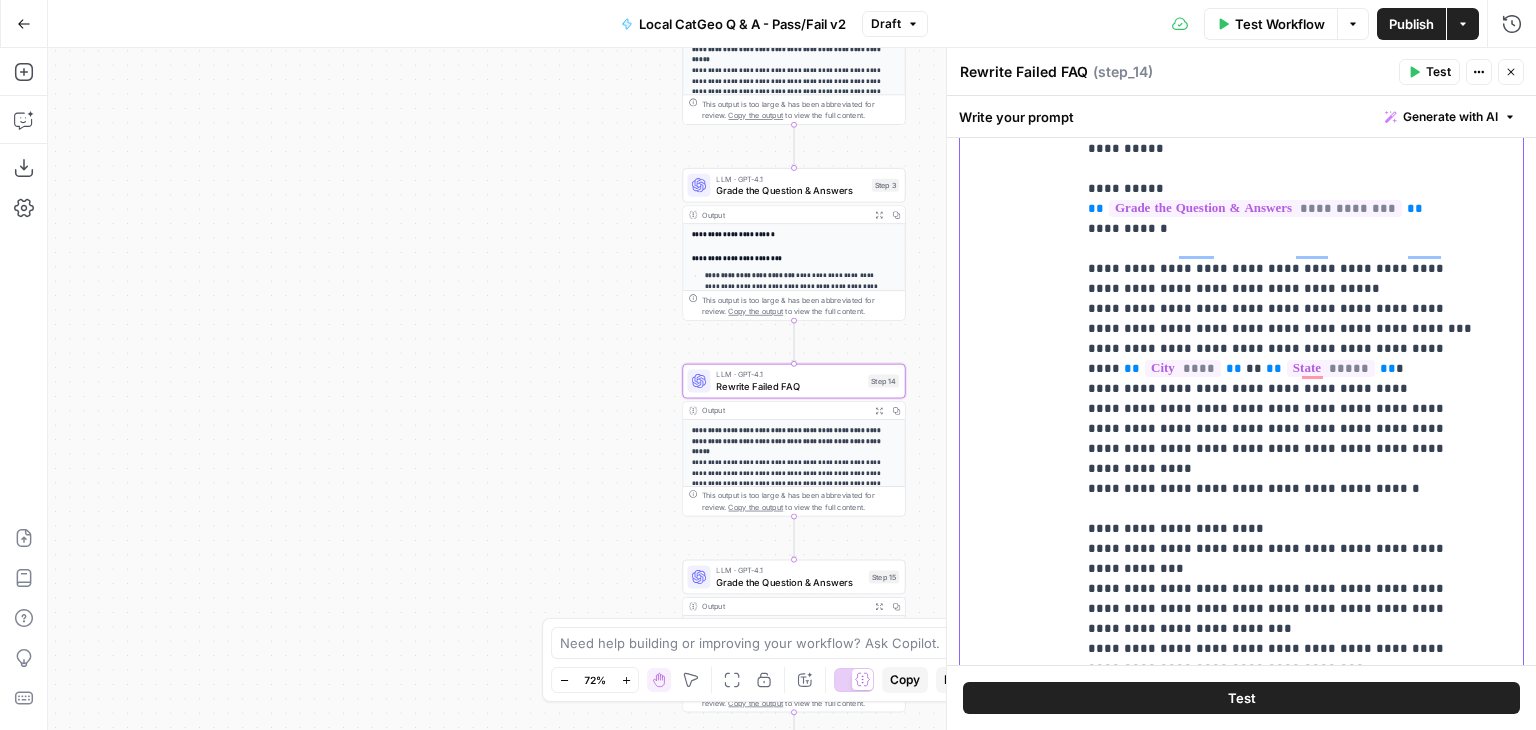 click on "**********" at bounding box center [1284, 539] 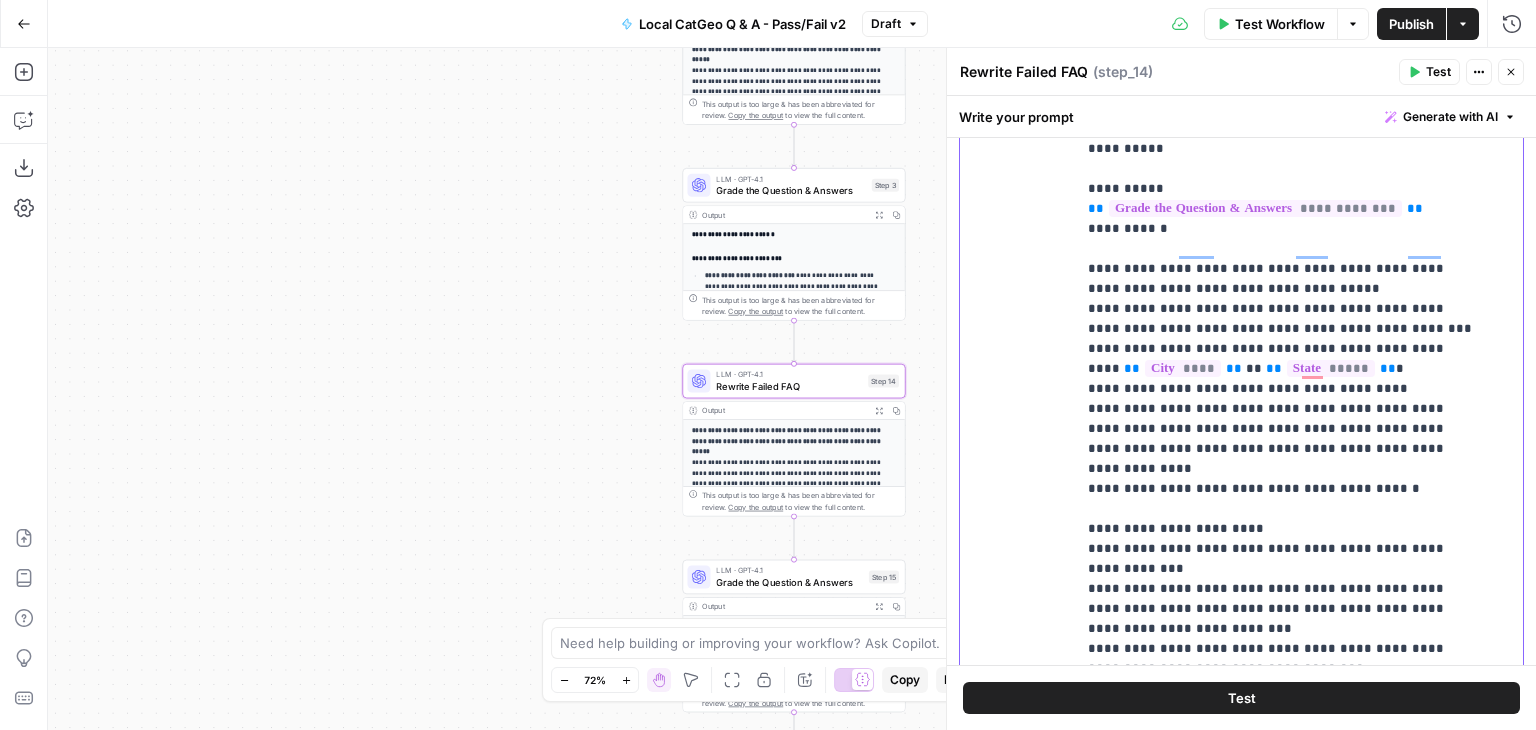 type 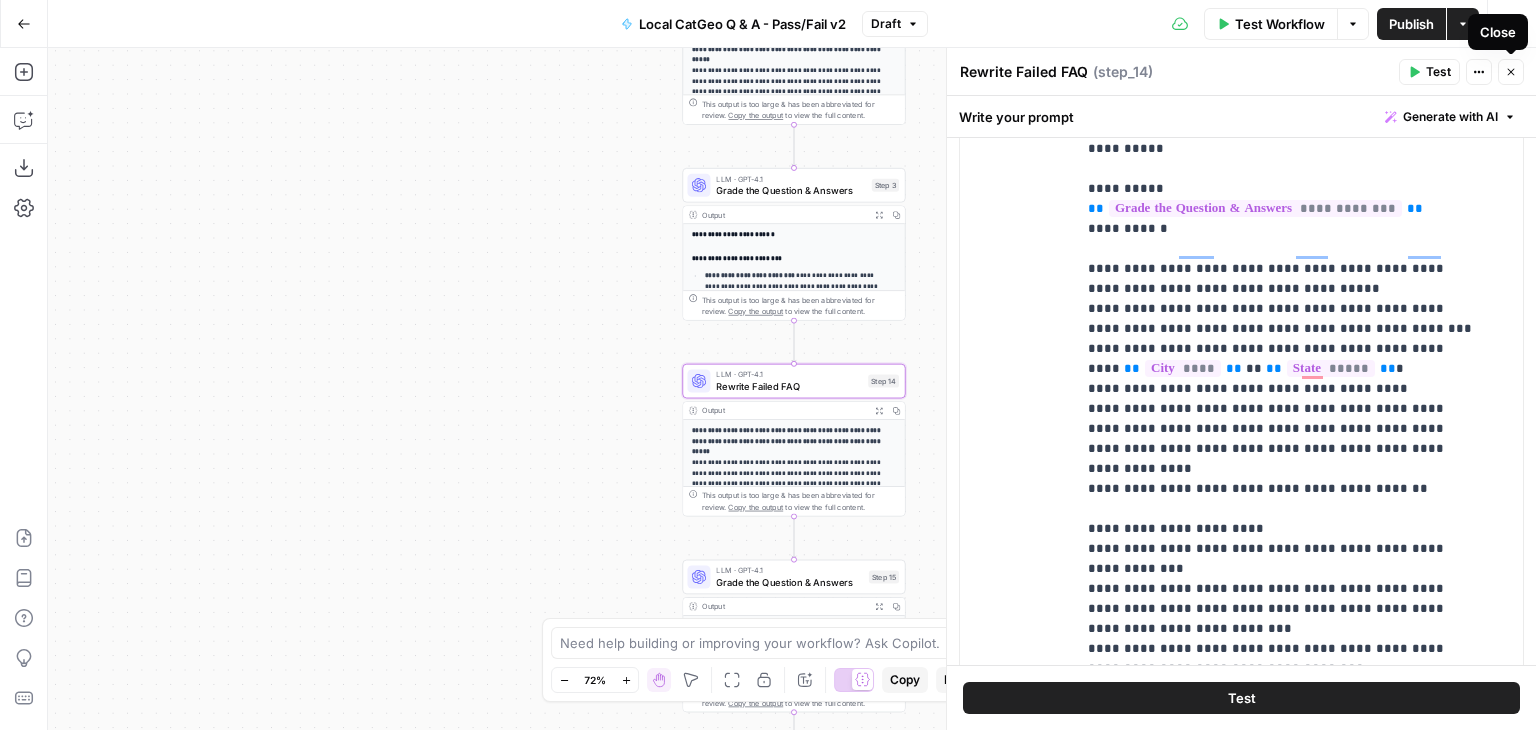 click 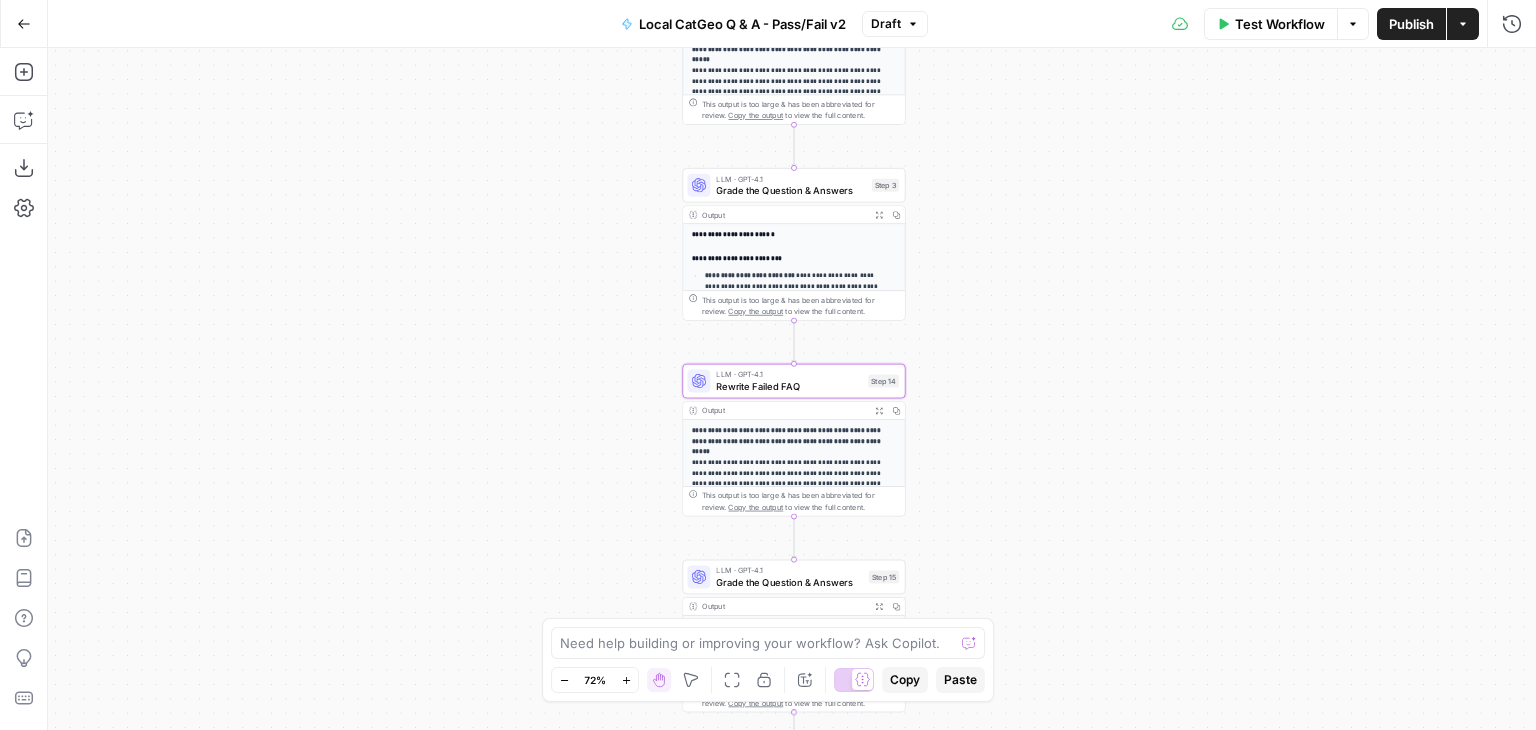 click on "Publish" at bounding box center (1411, 24) 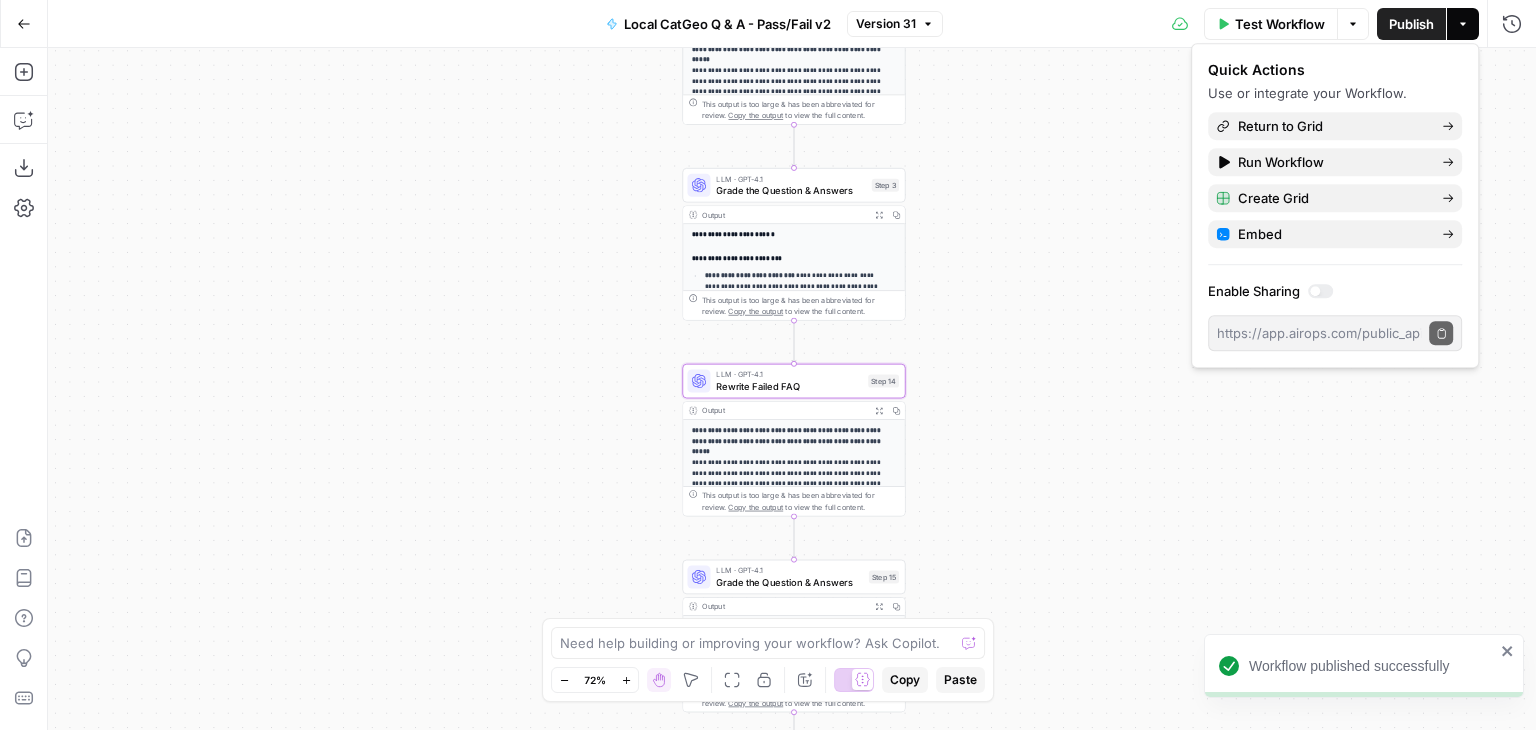 scroll, scrollTop: 0, scrollLeft: 0, axis: both 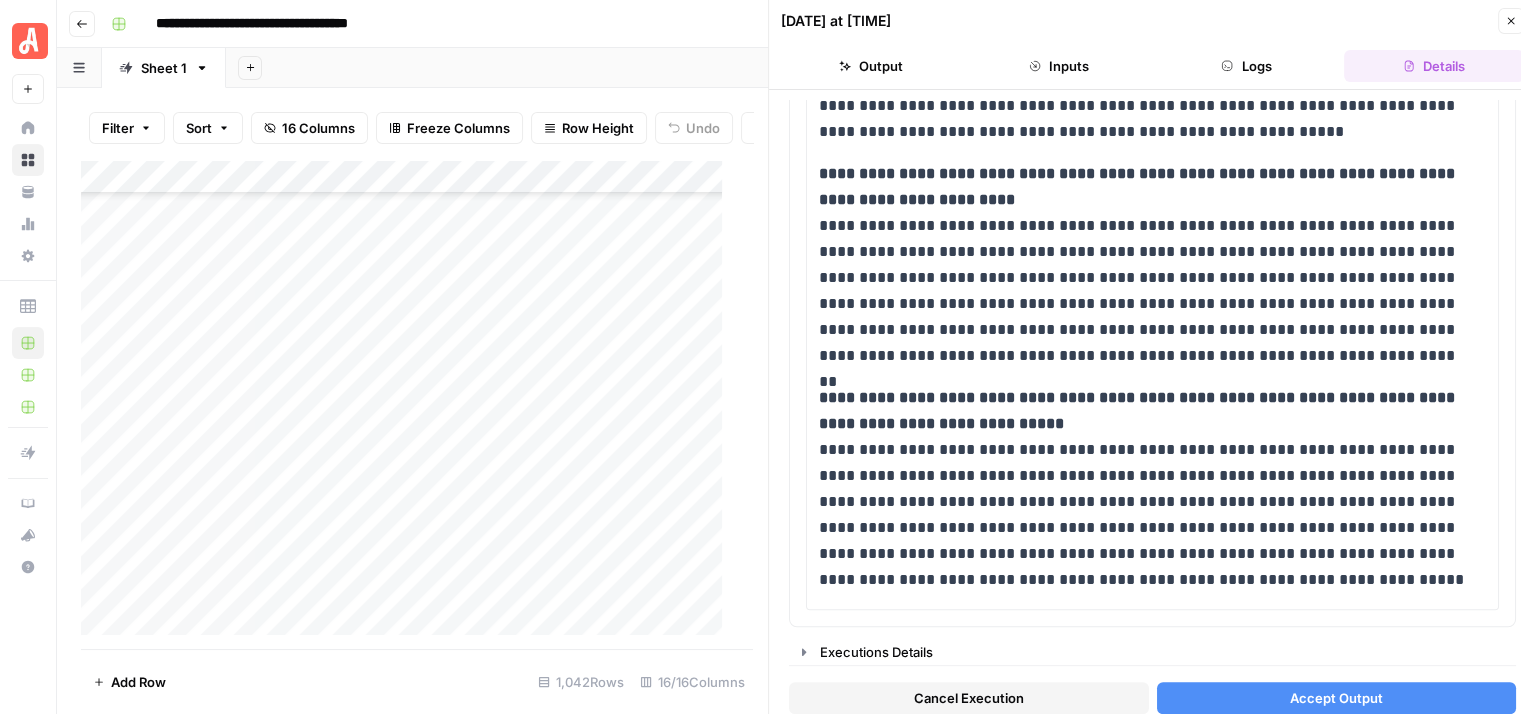 click 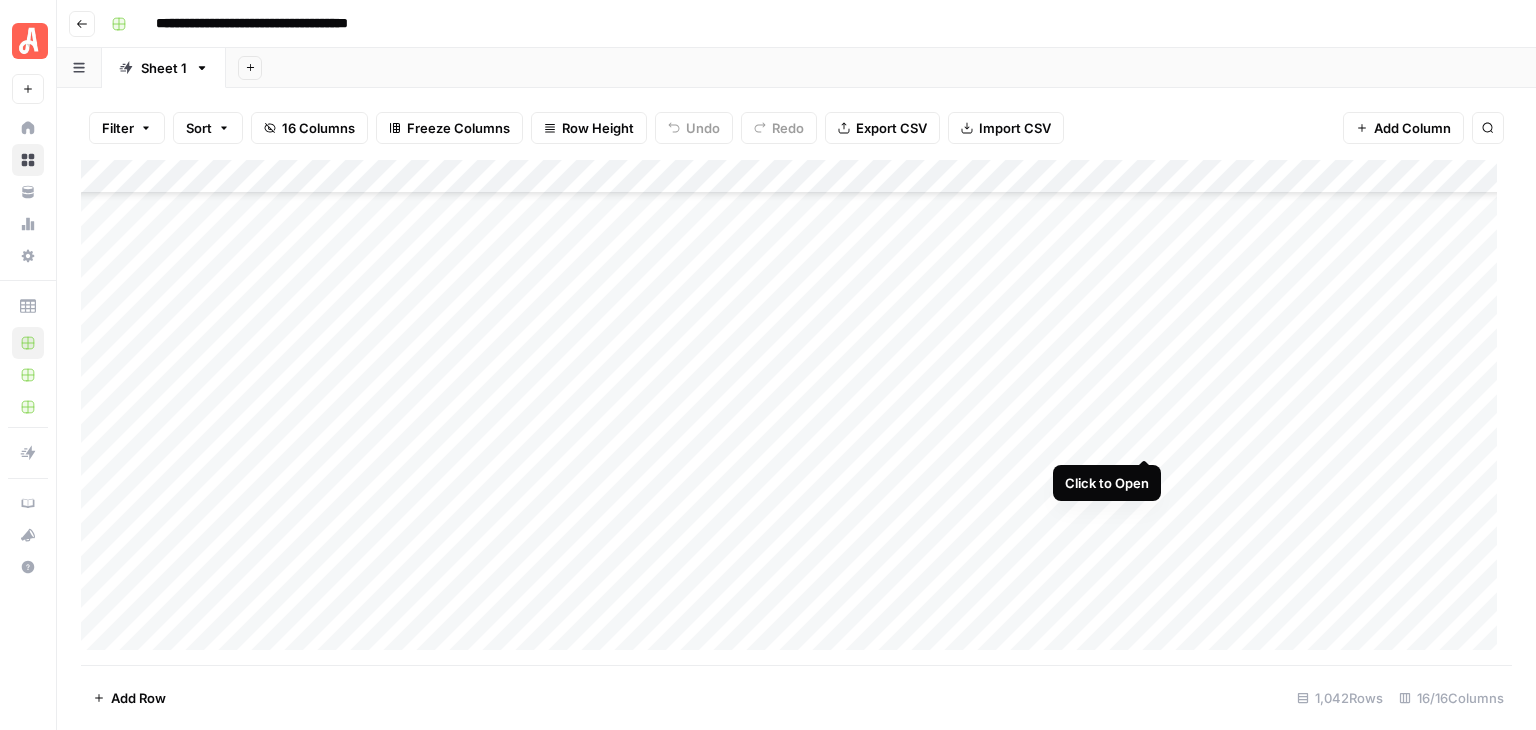click on "Add Column" at bounding box center [796, 412] 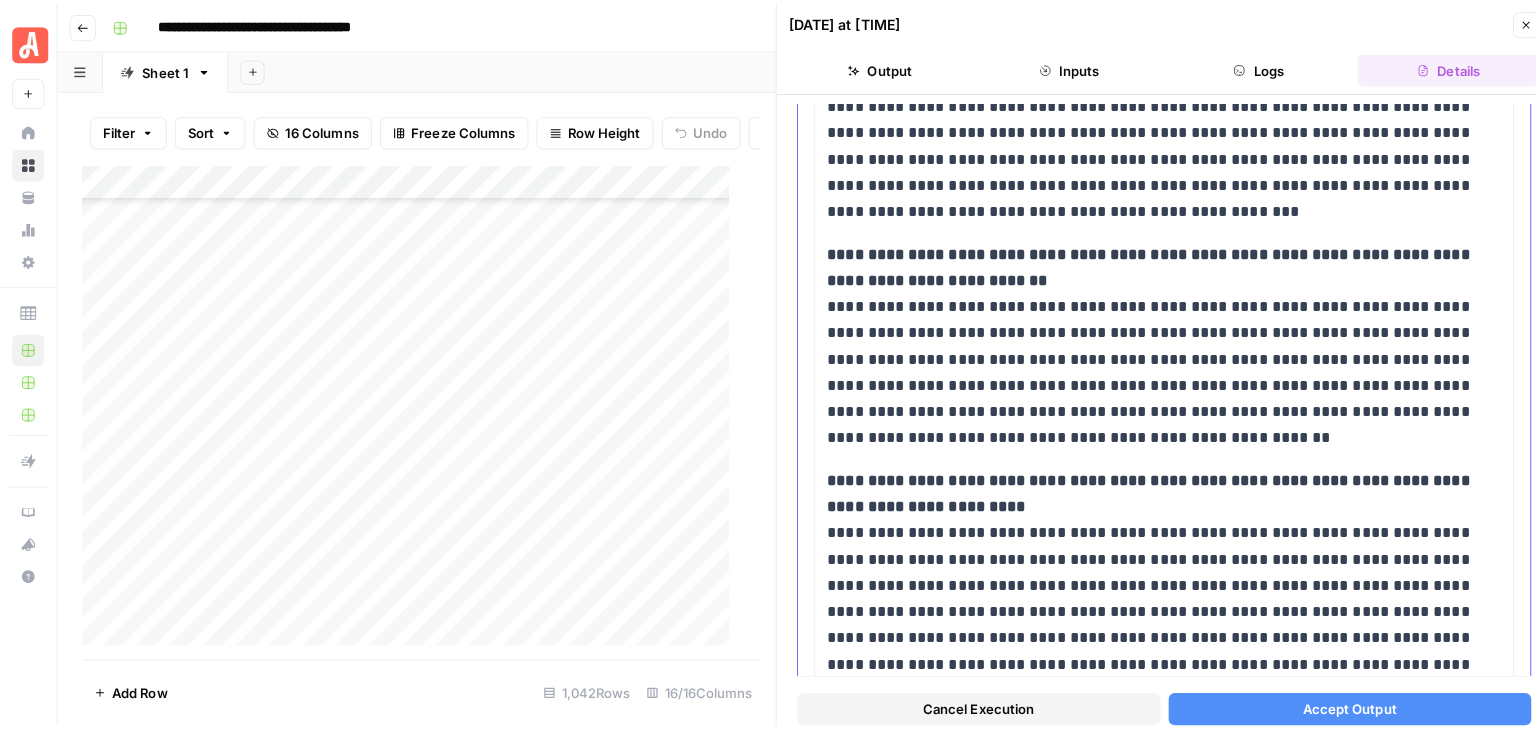 scroll, scrollTop: 609, scrollLeft: 0, axis: vertical 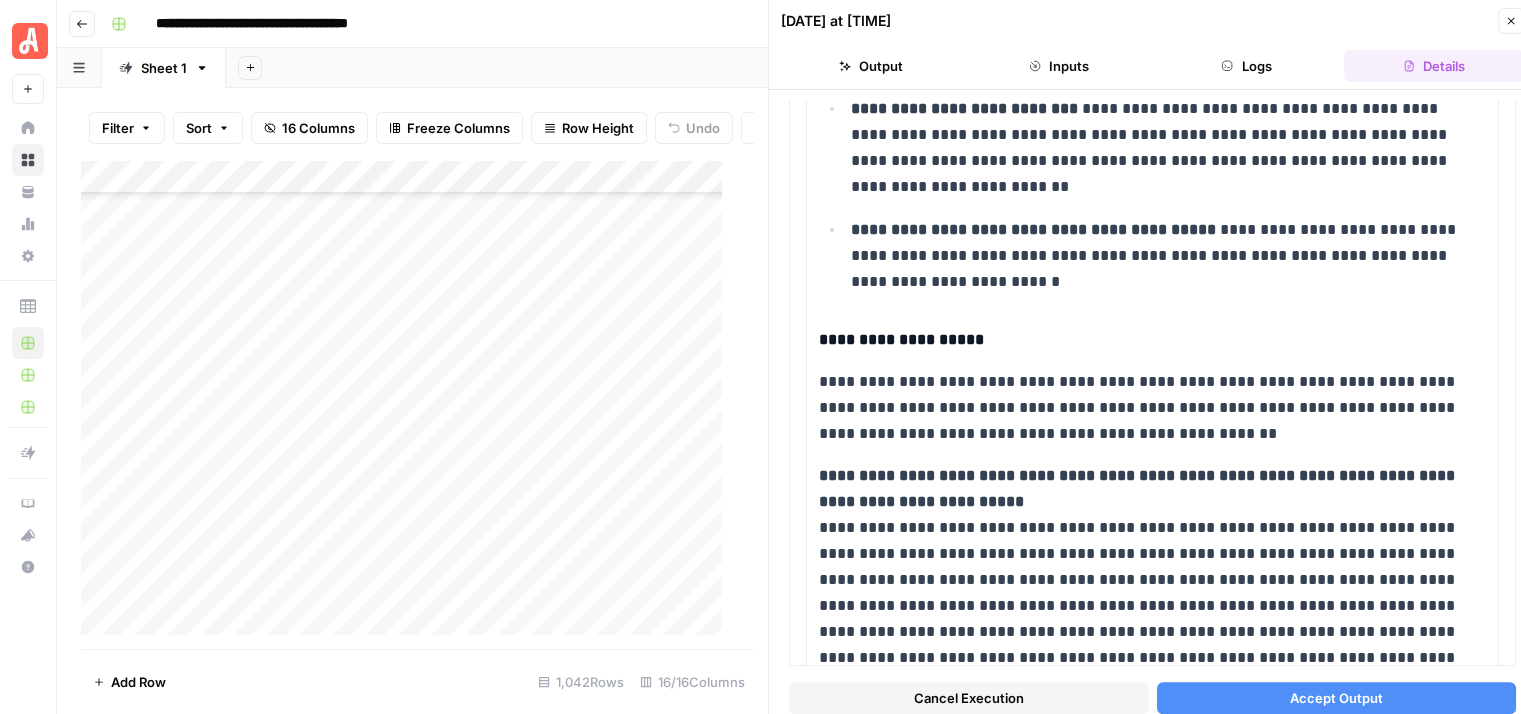 click on "Cancel Execution" at bounding box center [969, 698] 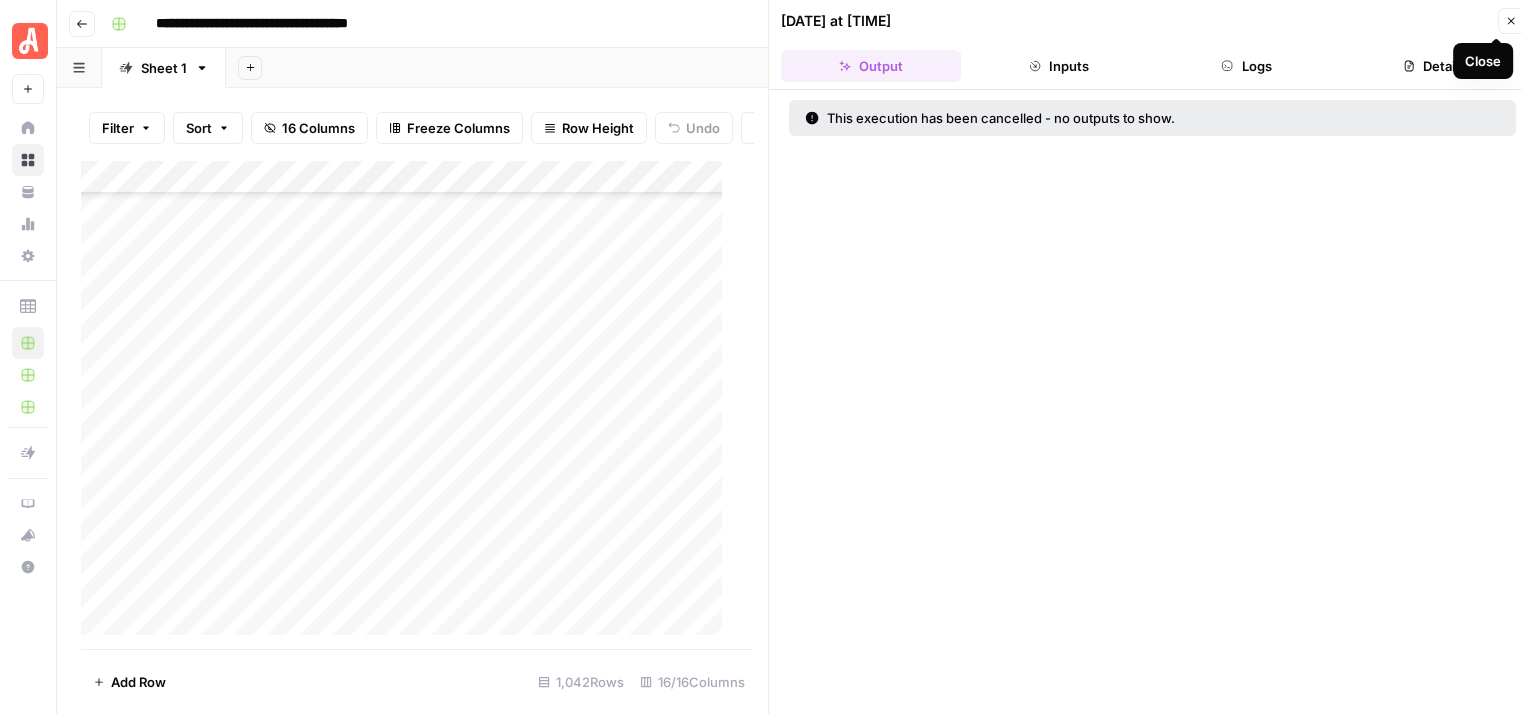 click 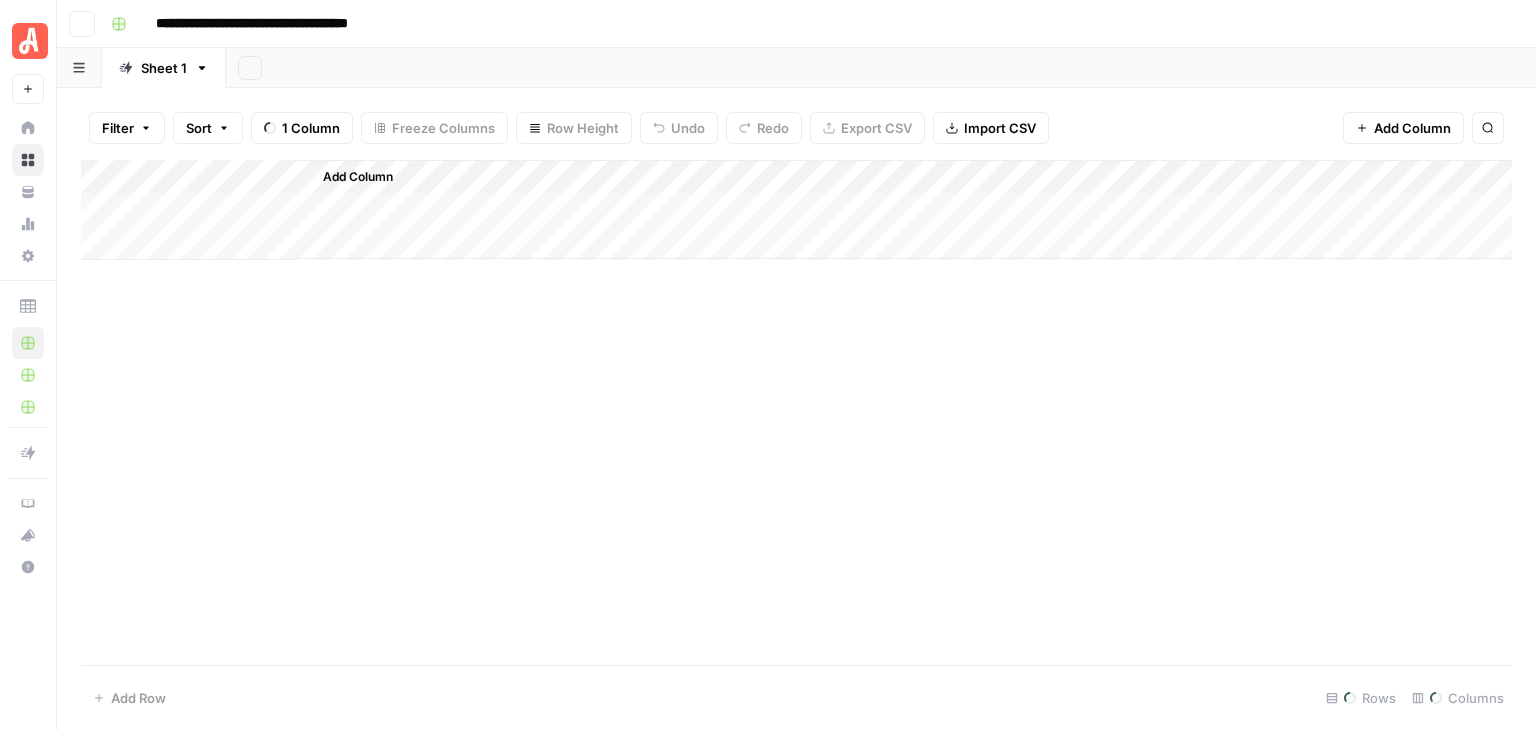scroll, scrollTop: 0, scrollLeft: 0, axis: both 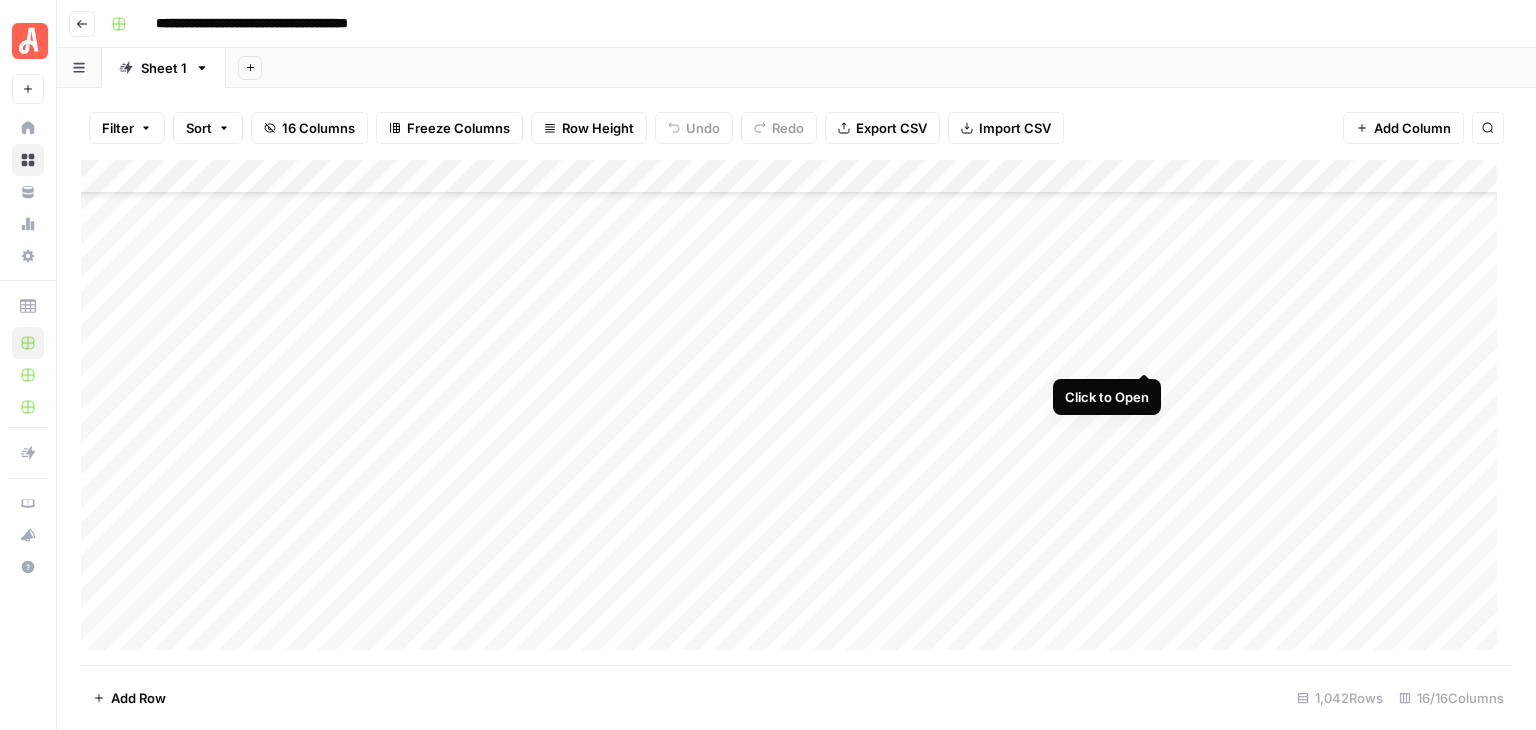click on "Add Column" at bounding box center [796, 412] 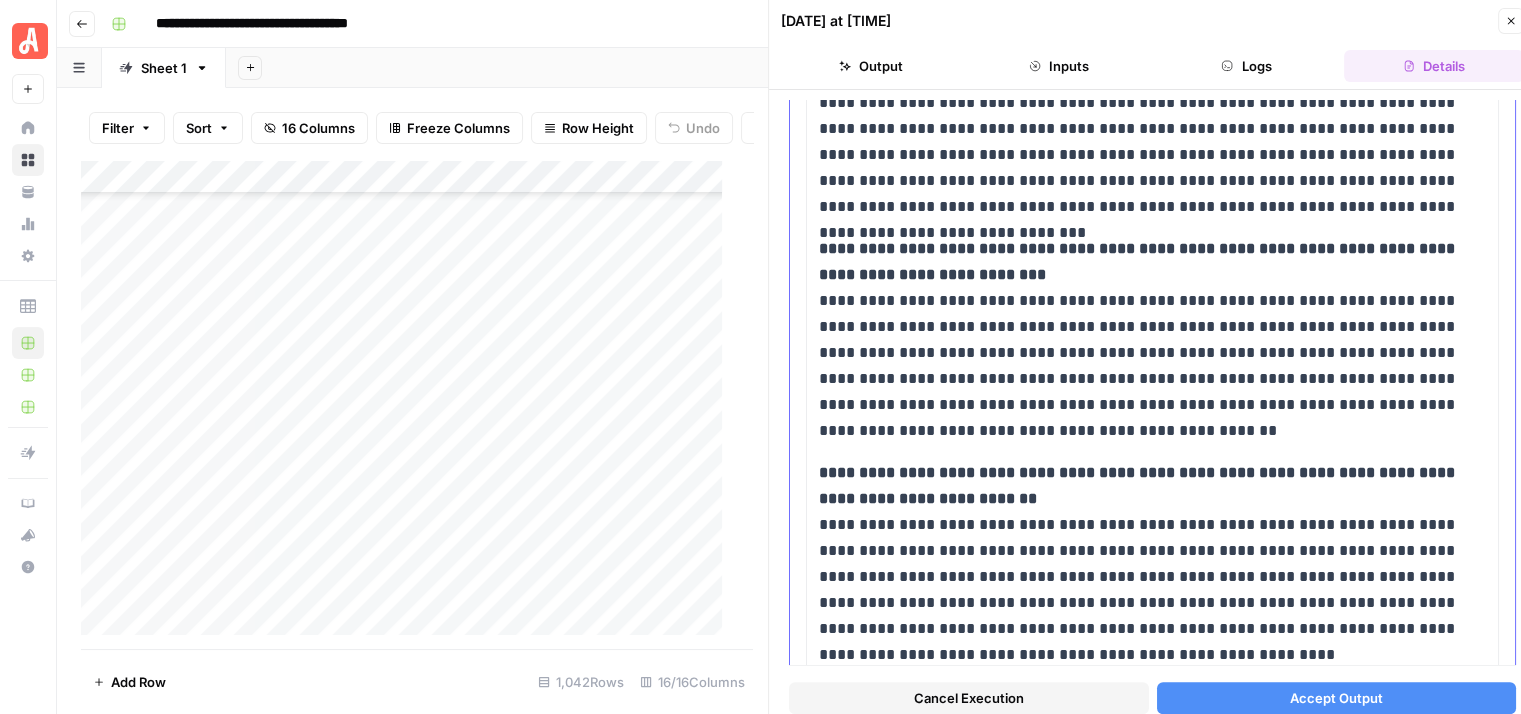 scroll, scrollTop: 620, scrollLeft: 0, axis: vertical 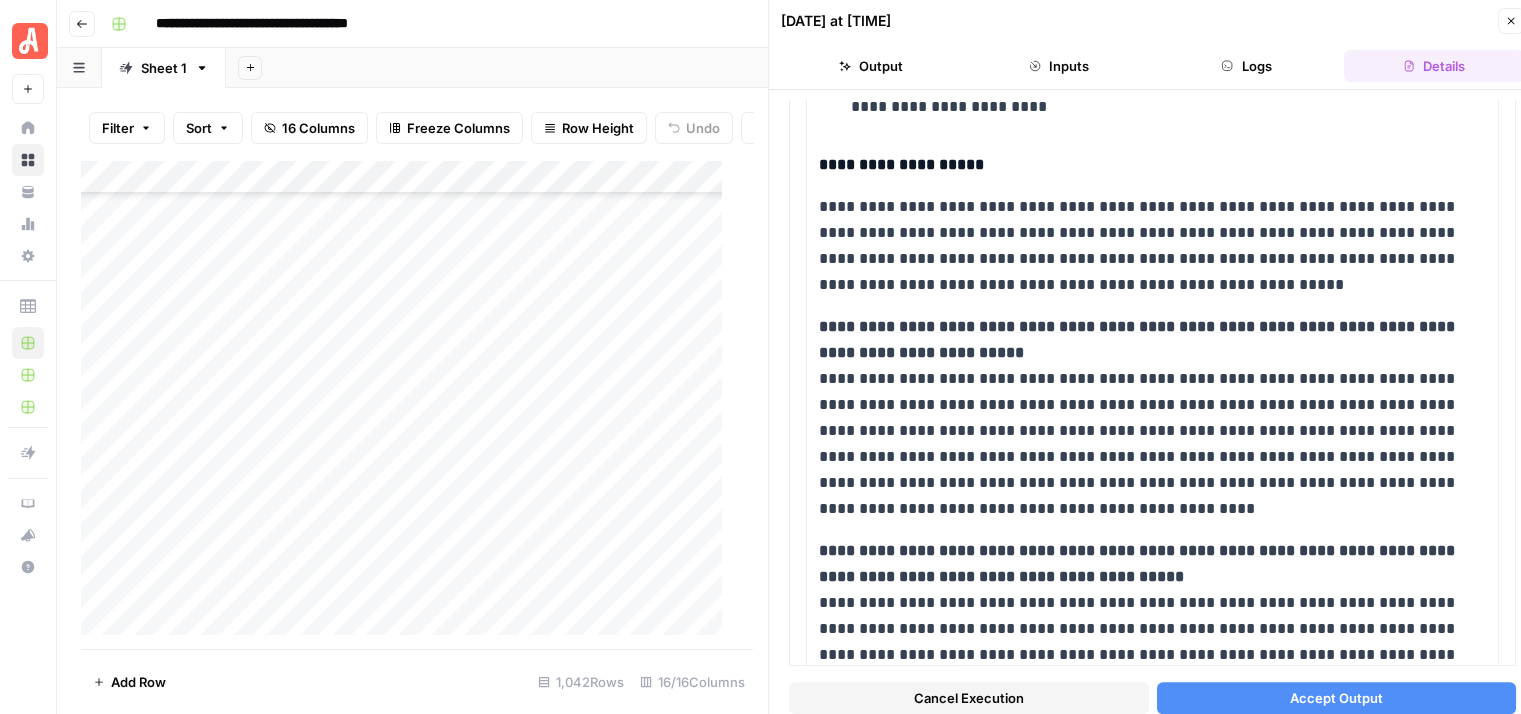 click 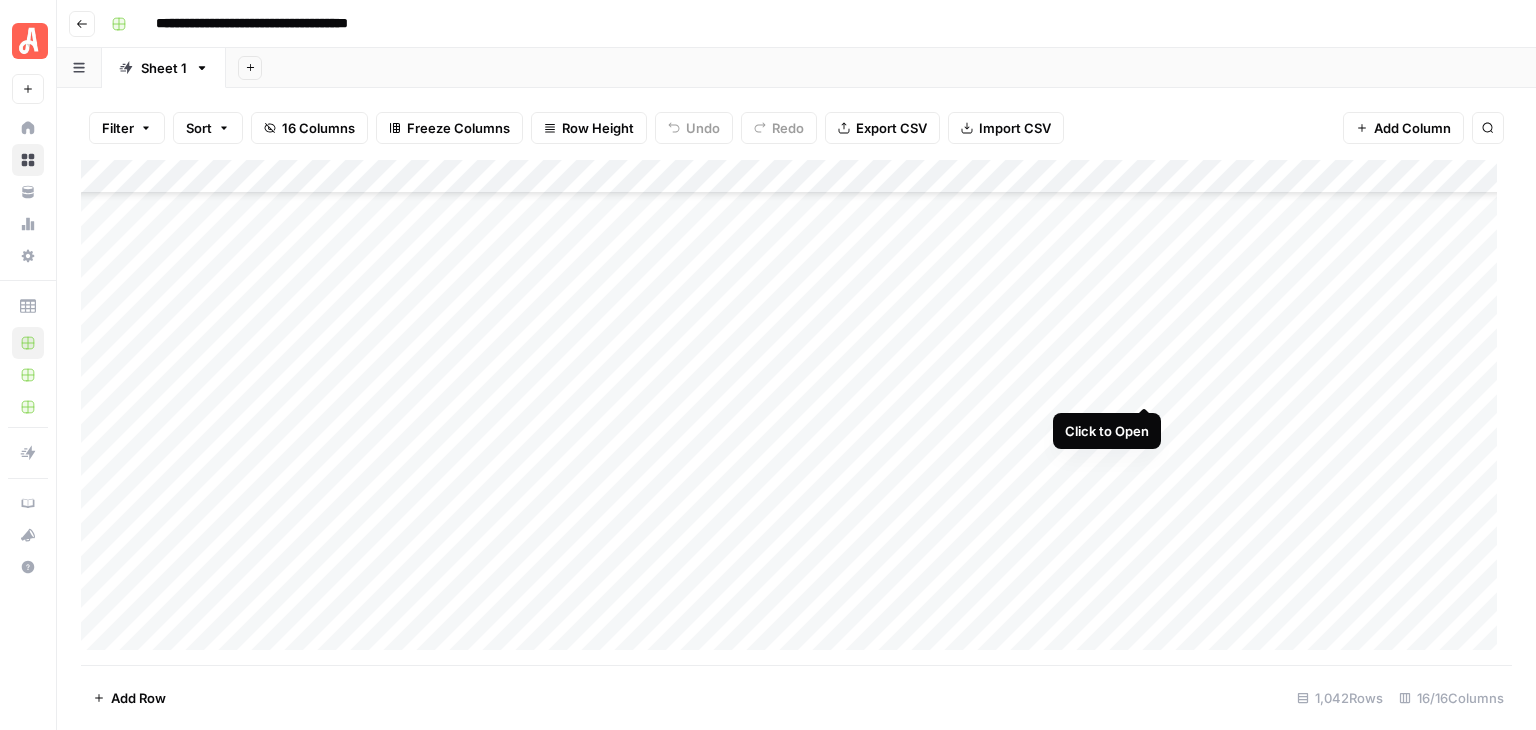 click on "Add Column" at bounding box center (796, 412) 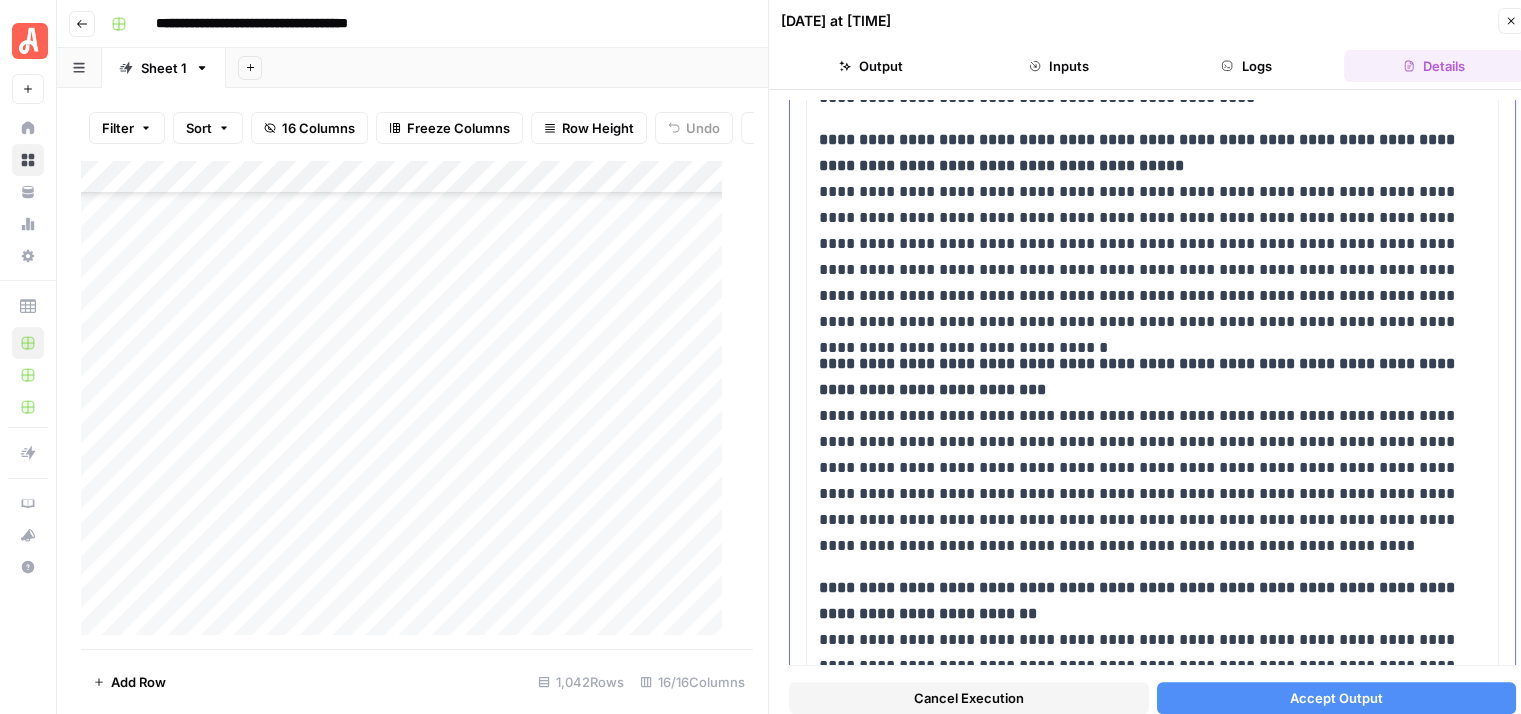 scroll, scrollTop: 1719, scrollLeft: 0, axis: vertical 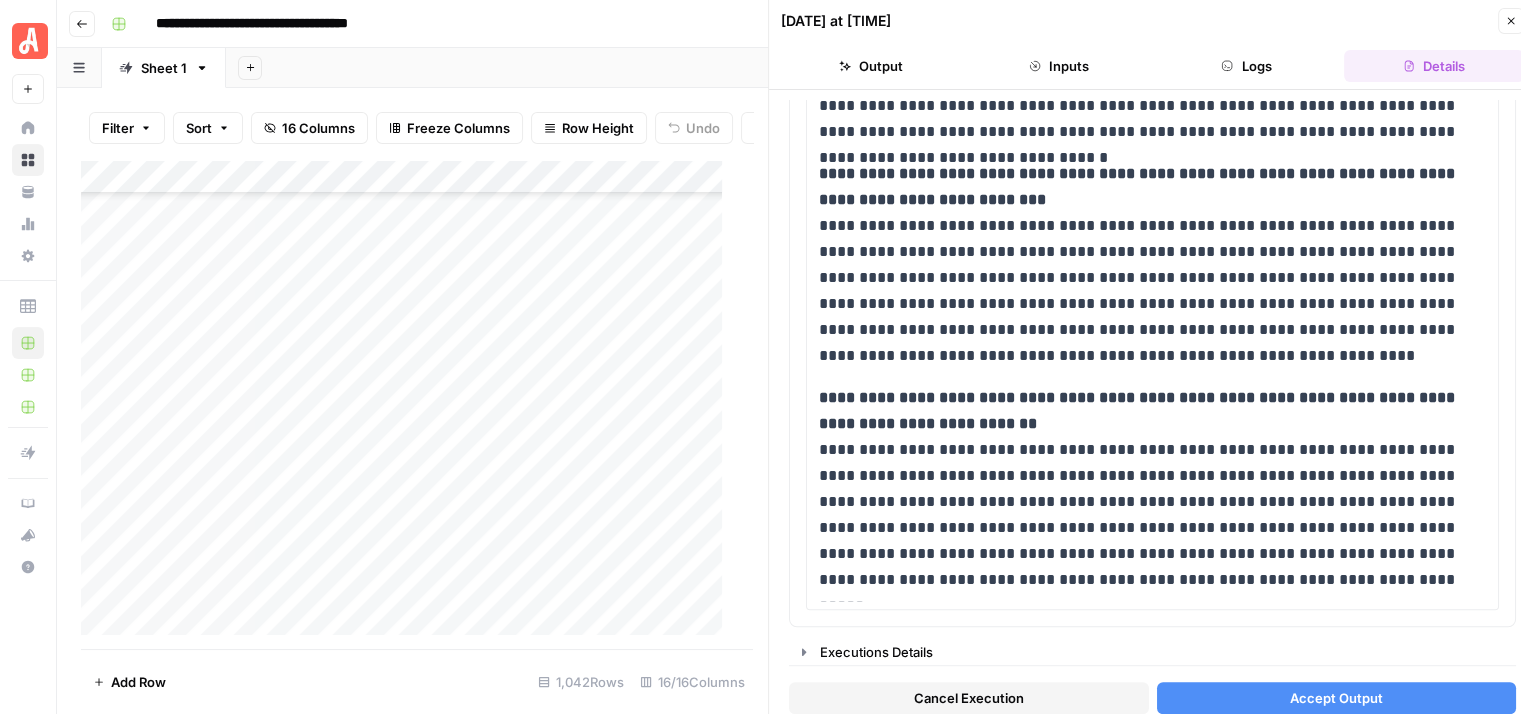 click 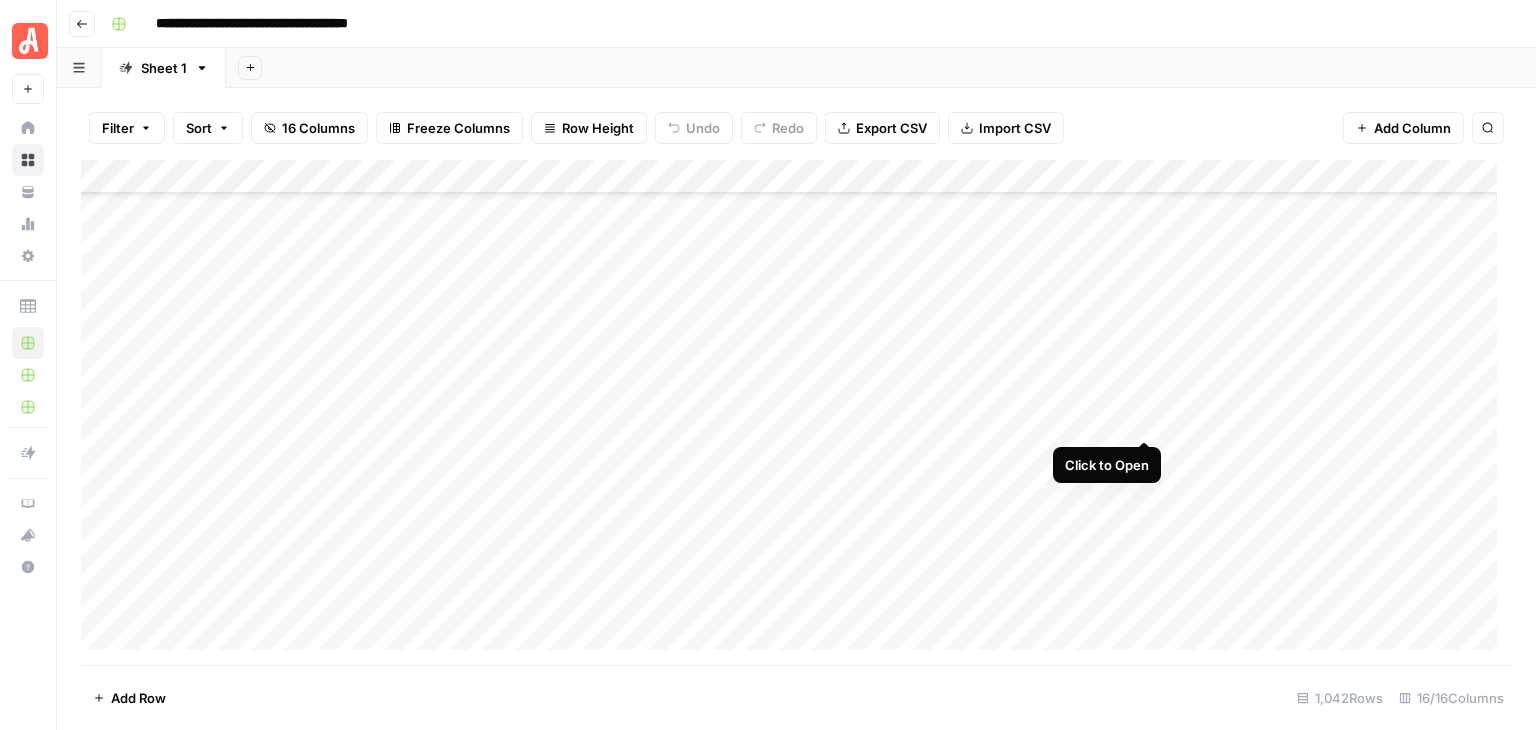 click on "Add Column" at bounding box center [796, 412] 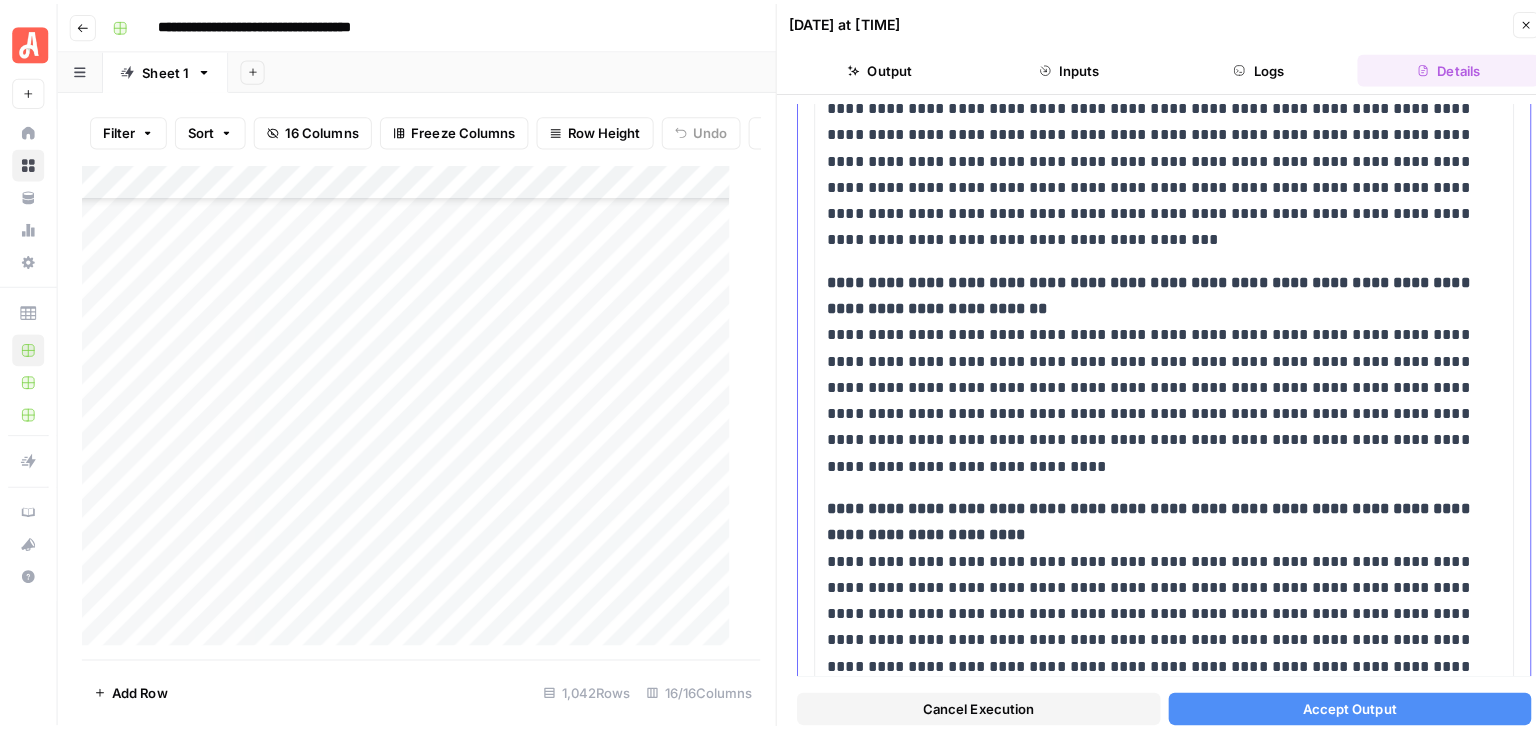 scroll, scrollTop: 1525, scrollLeft: 0, axis: vertical 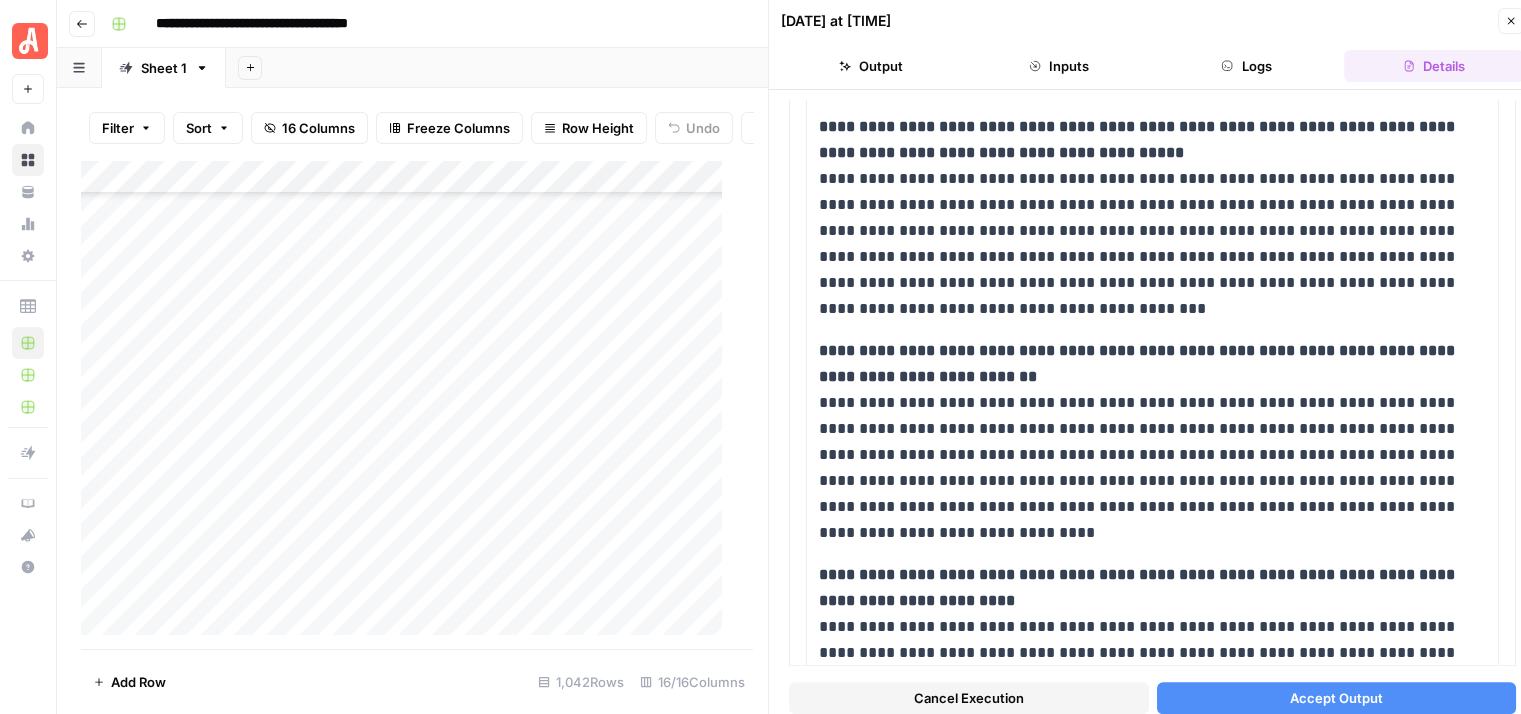 click on "Accept Output" at bounding box center (1336, 698) 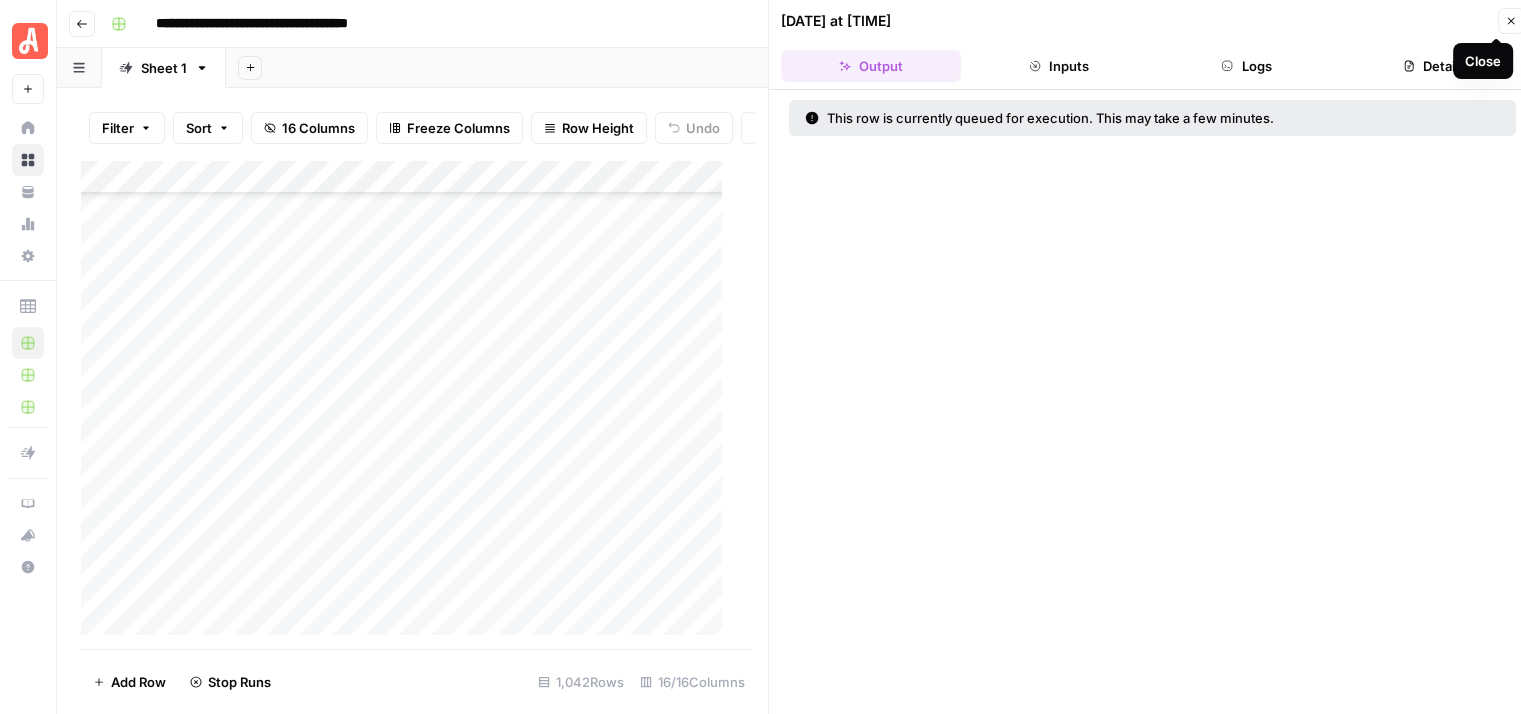 click 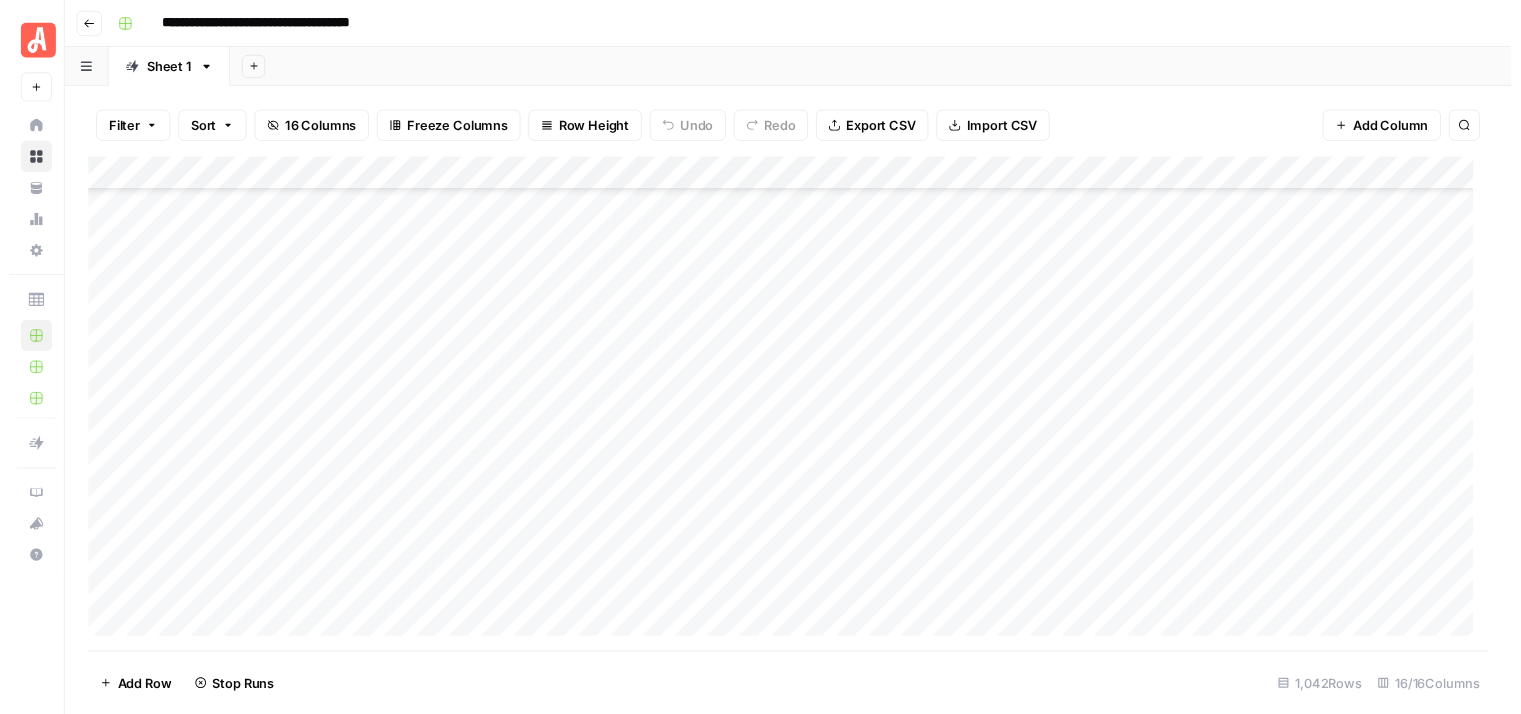scroll, scrollTop: 28716, scrollLeft: 0, axis: vertical 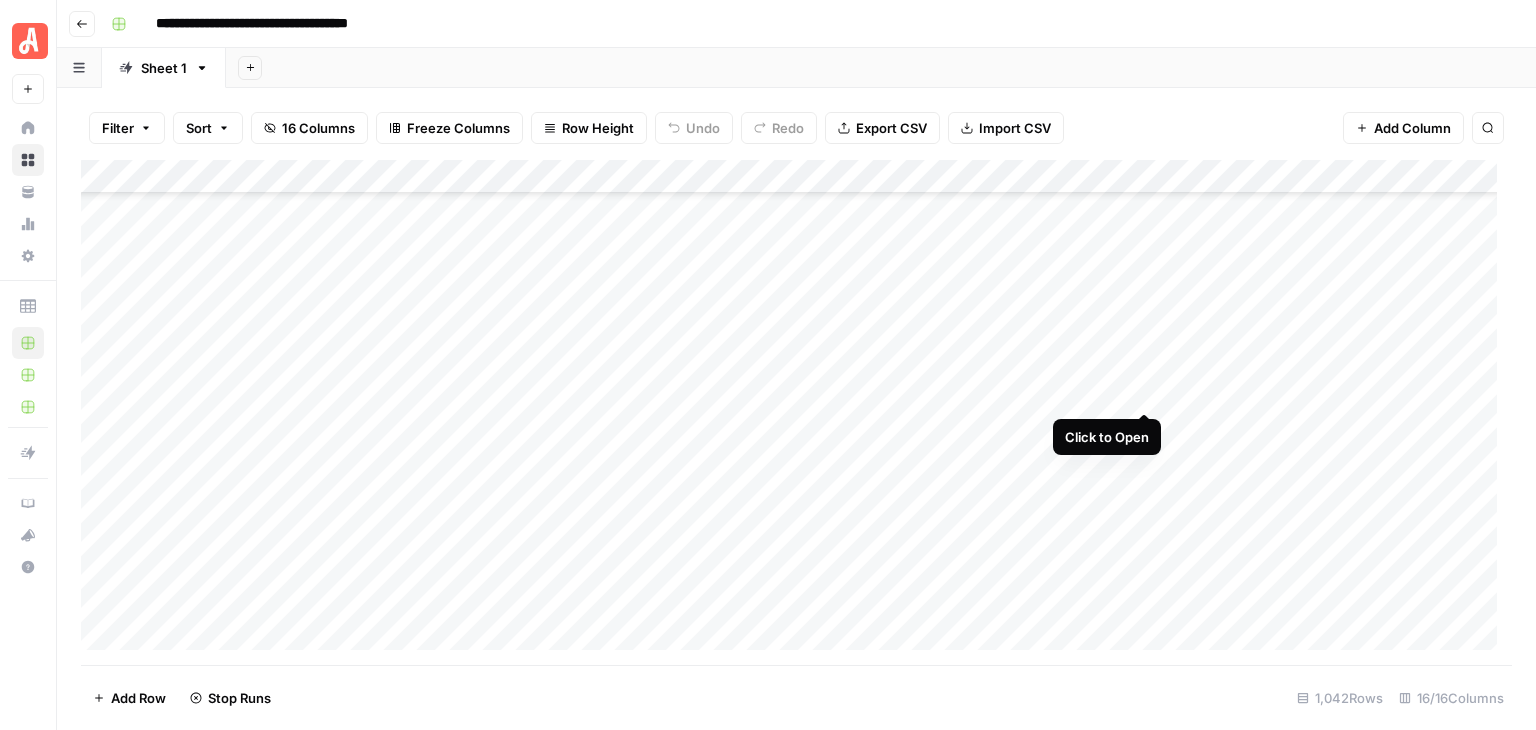 click on "Add Column" at bounding box center (796, 412) 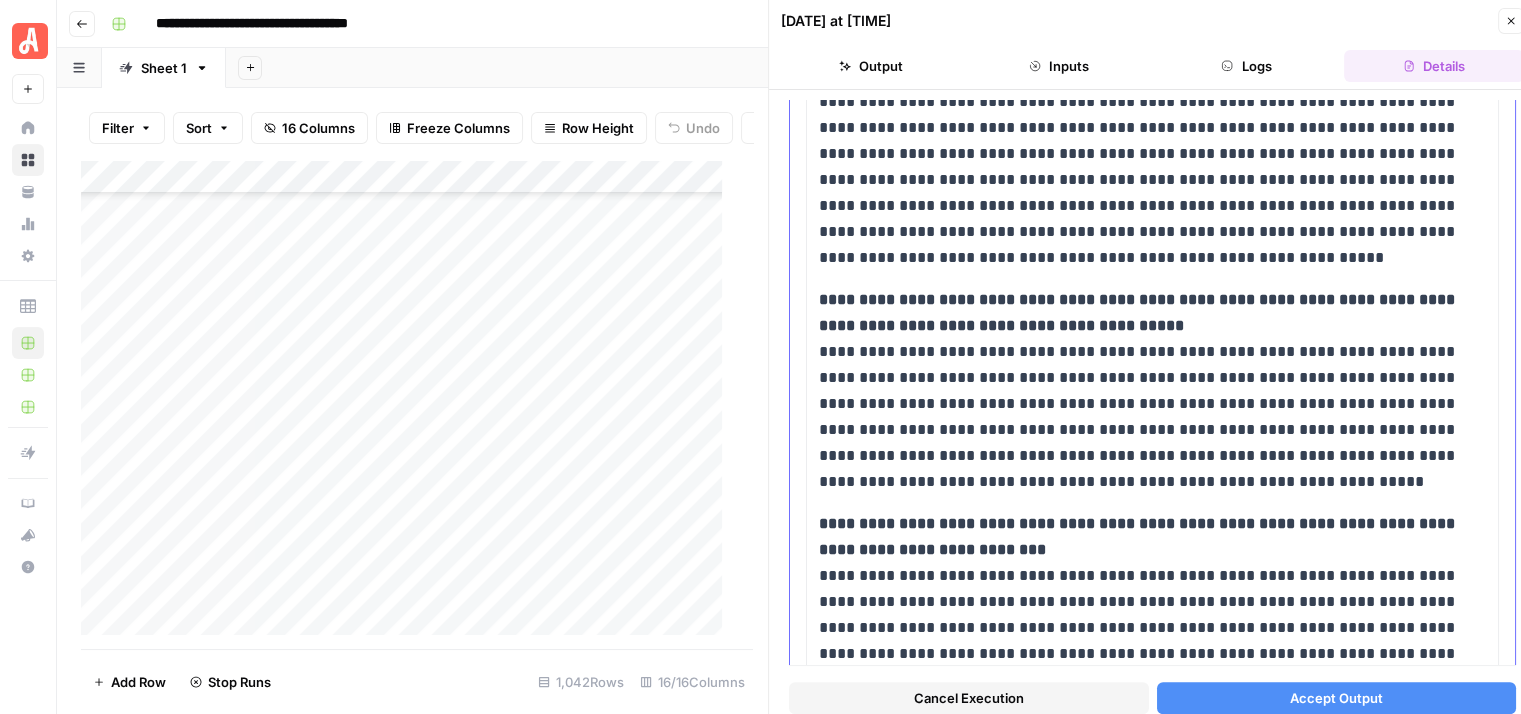scroll, scrollTop: 1745, scrollLeft: 0, axis: vertical 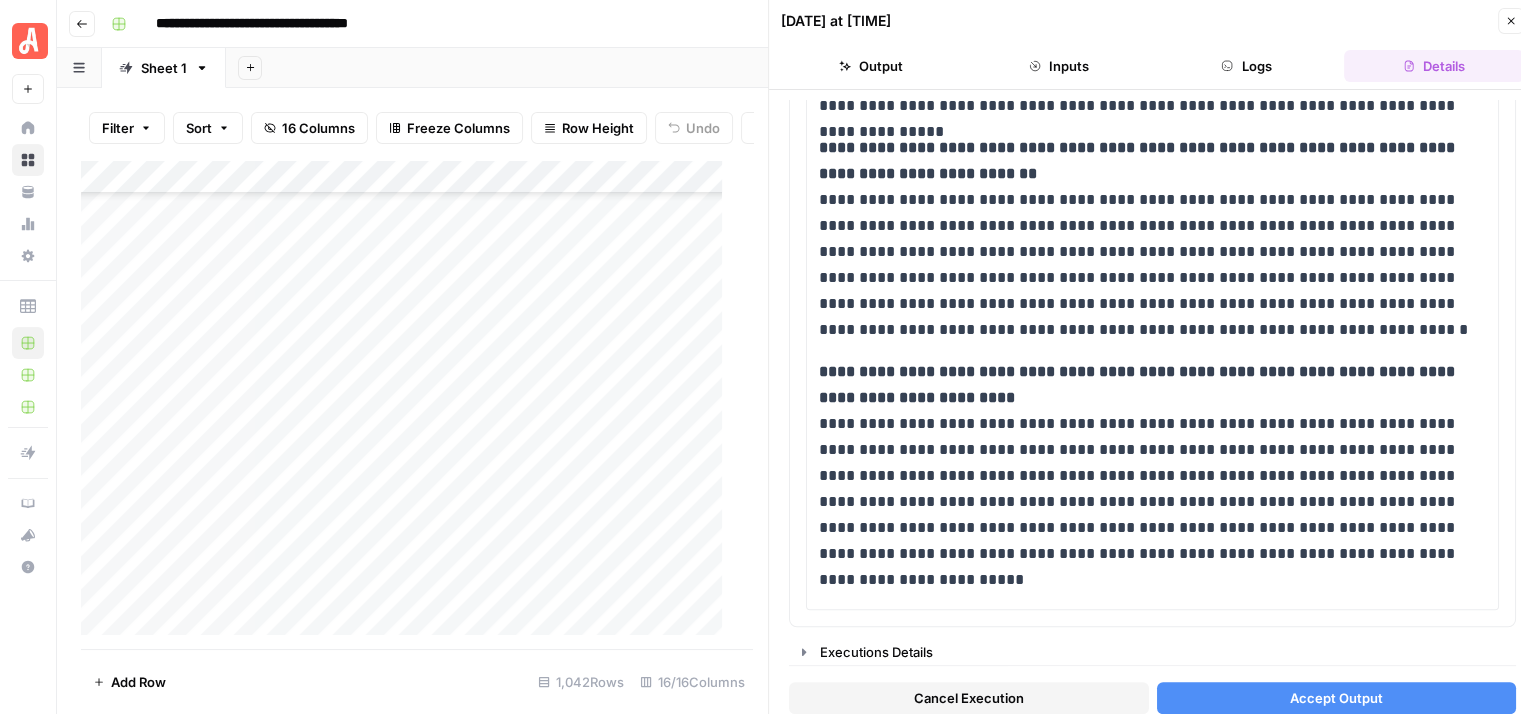 click on "Cancel Execution" at bounding box center (969, 698) 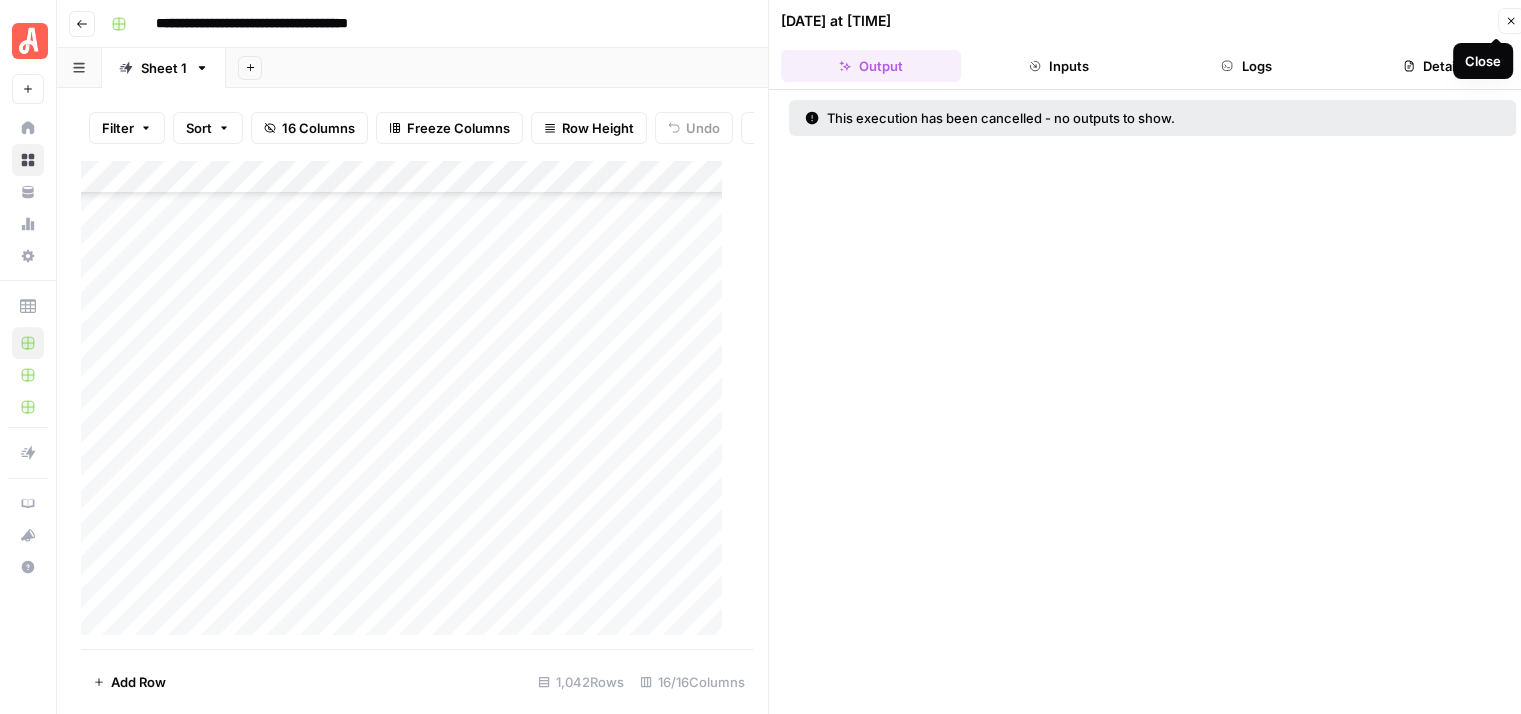 click 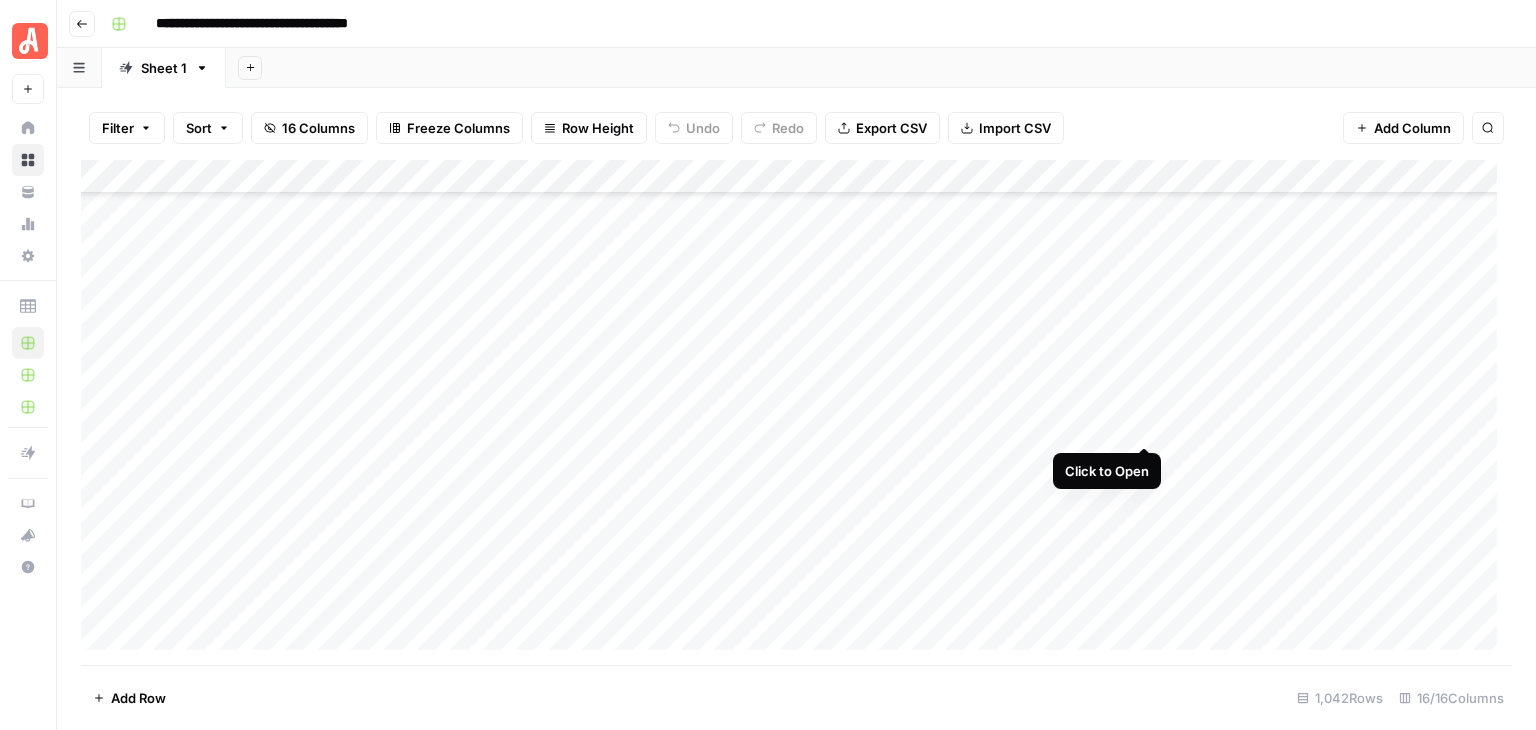 click on "Add Column" at bounding box center (796, 412) 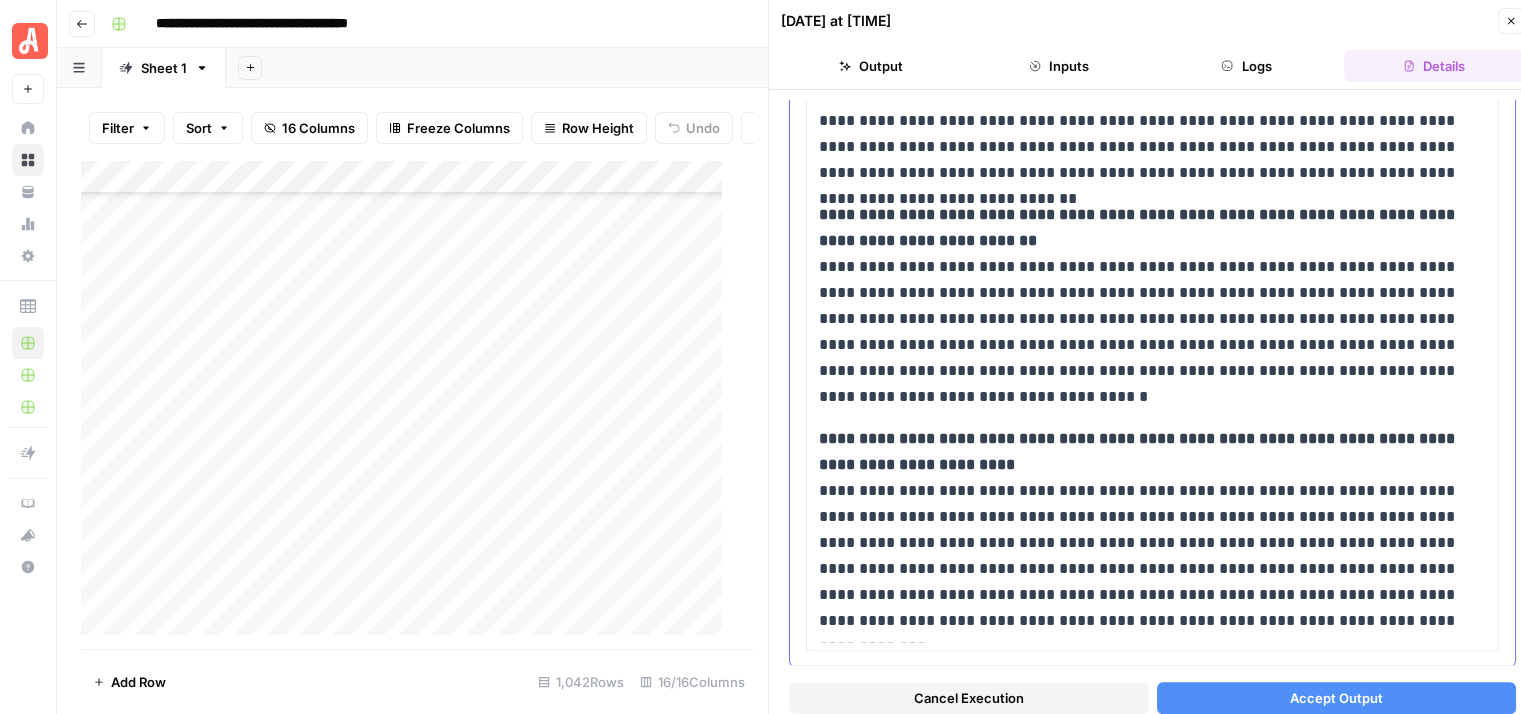 scroll, scrollTop: 1745, scrollLeft: 0, axis: vertical 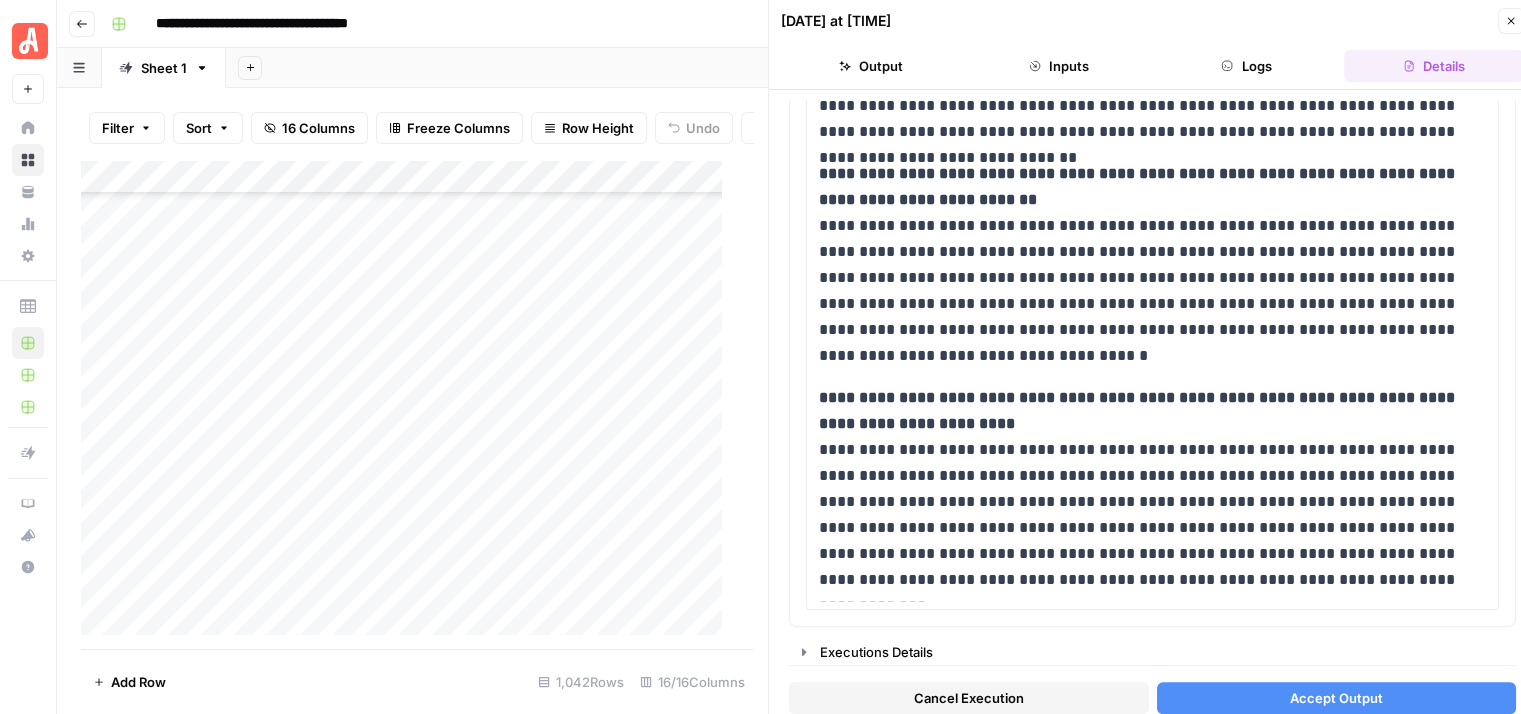 click on "Cancel Execution" at bounding box center (969, 698) 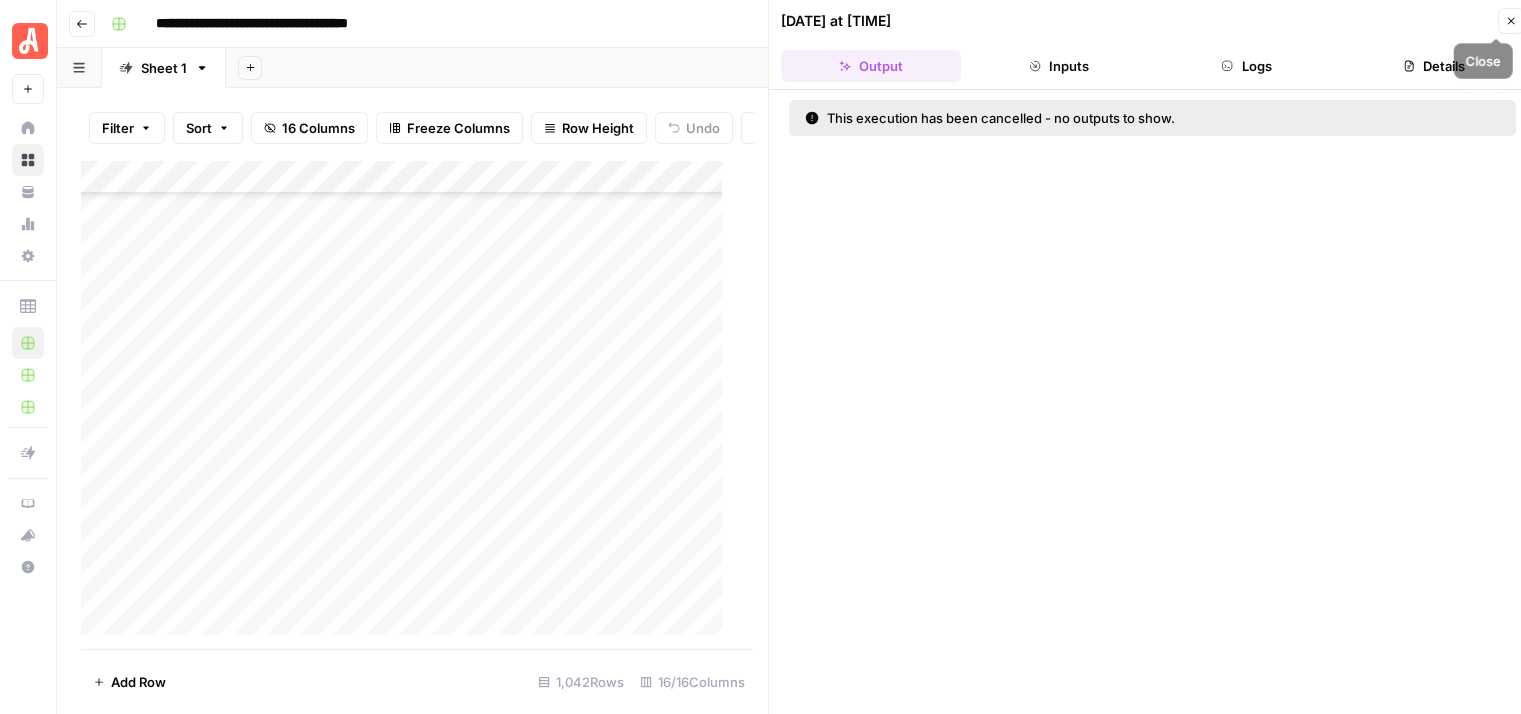 click 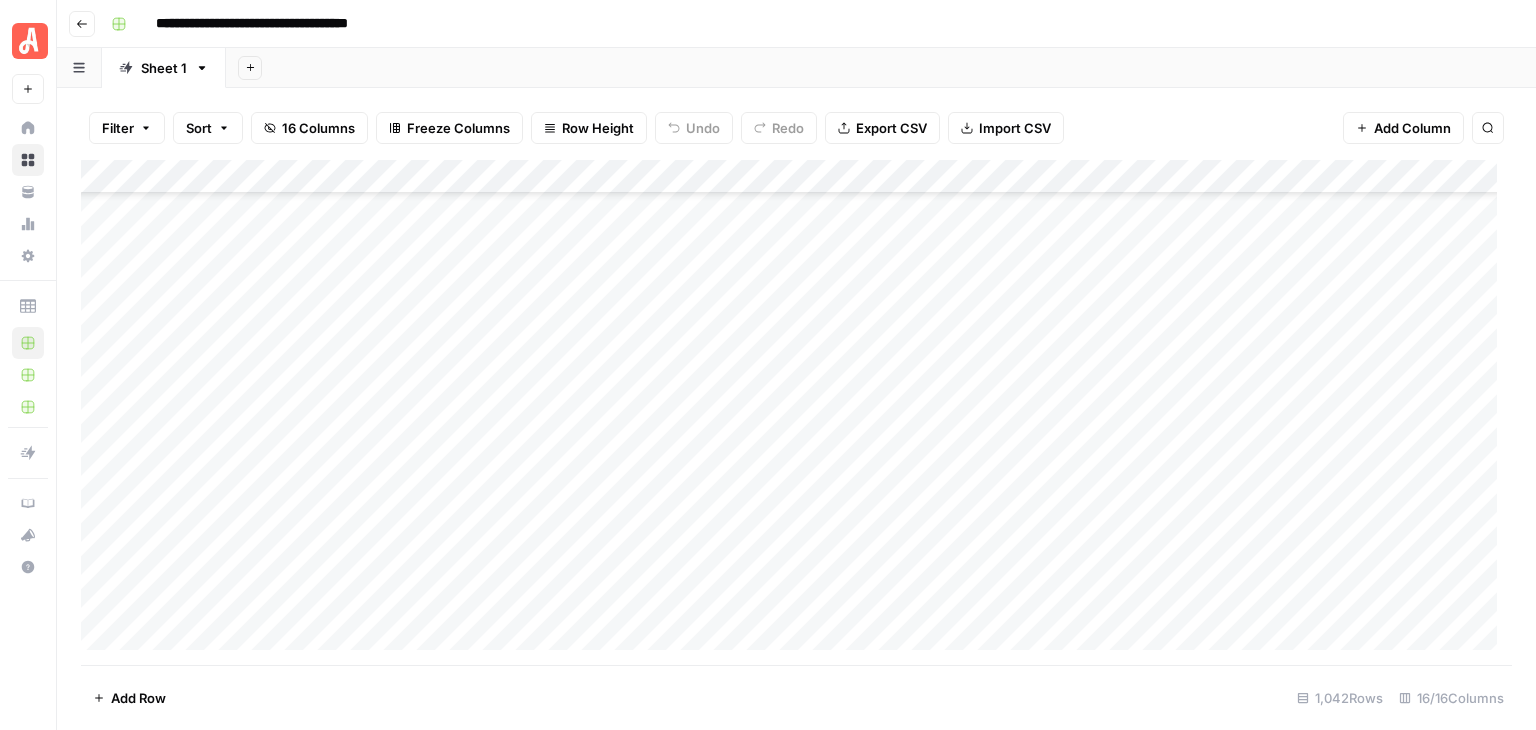 click on "Add Column" at bounding box center (796, 412) 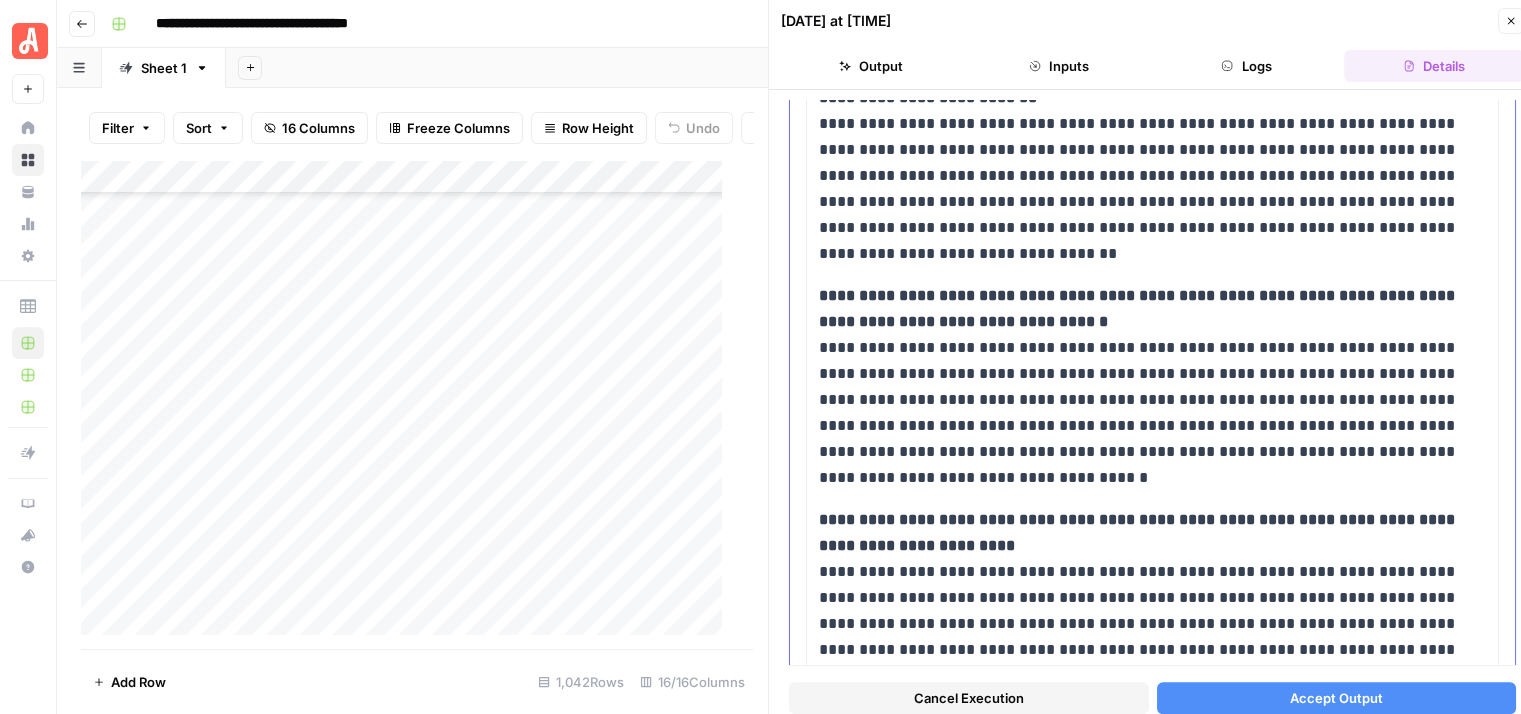 scroll, scrollTop: 1952, scrollLeft: 0, axis: vertical 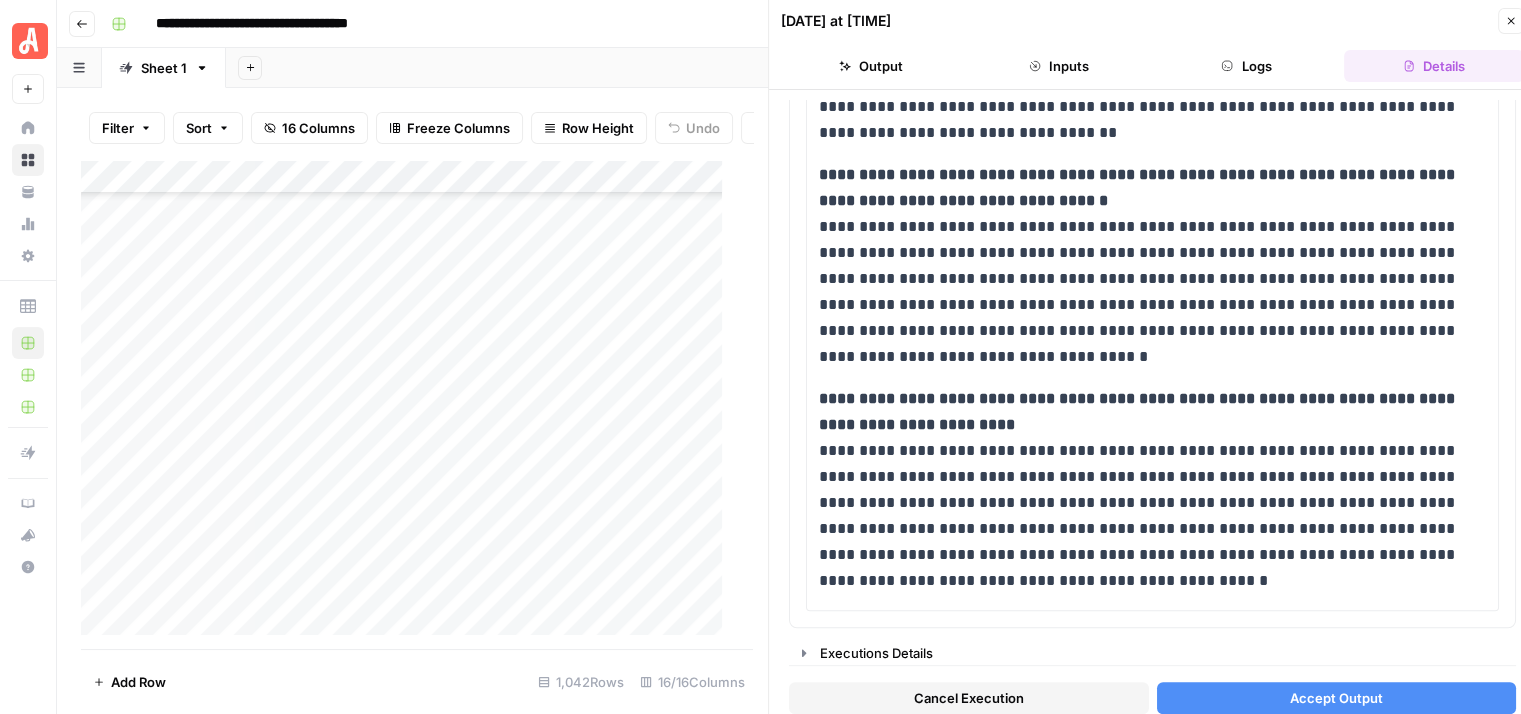 click on "Cancel Execution" at bounding box center [969, 698] 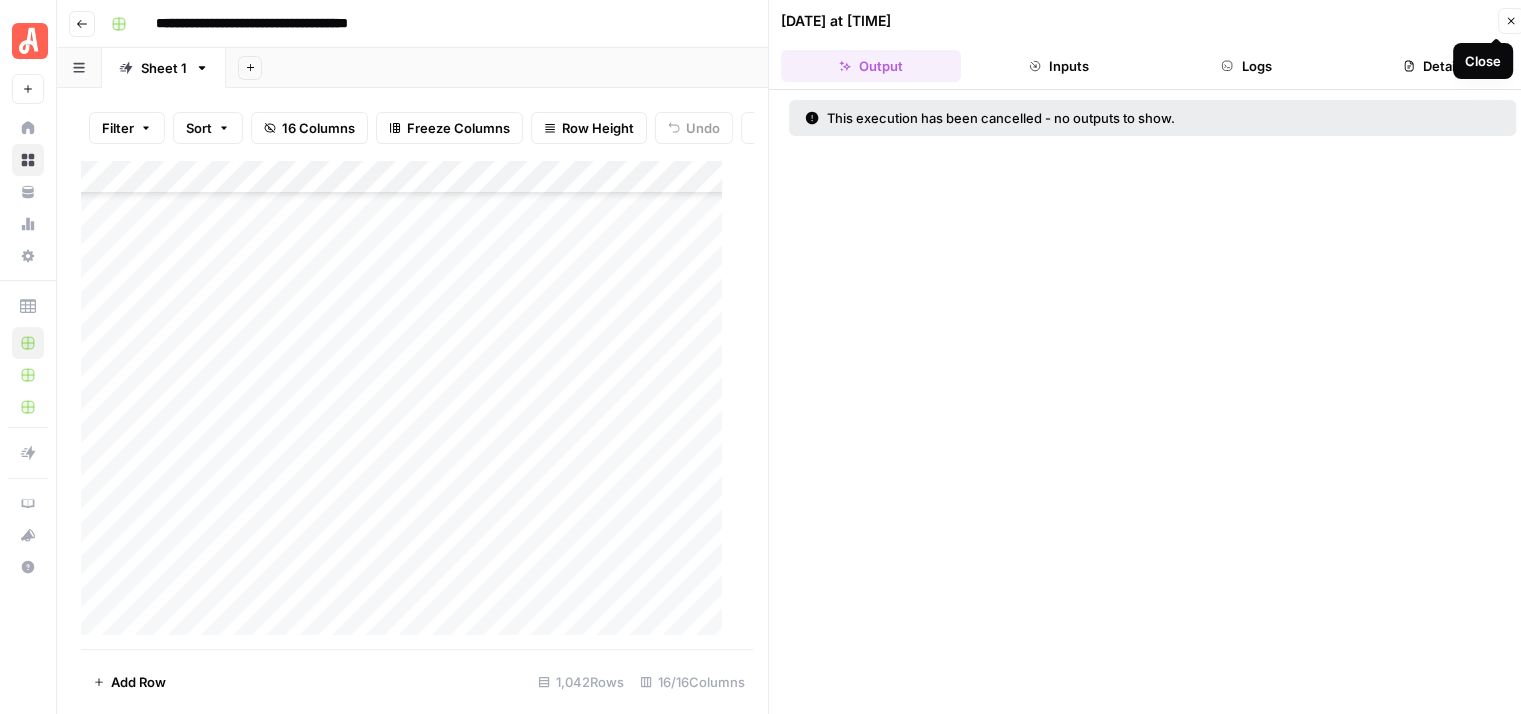 click on "Close" at bounding box center (1511, 21) 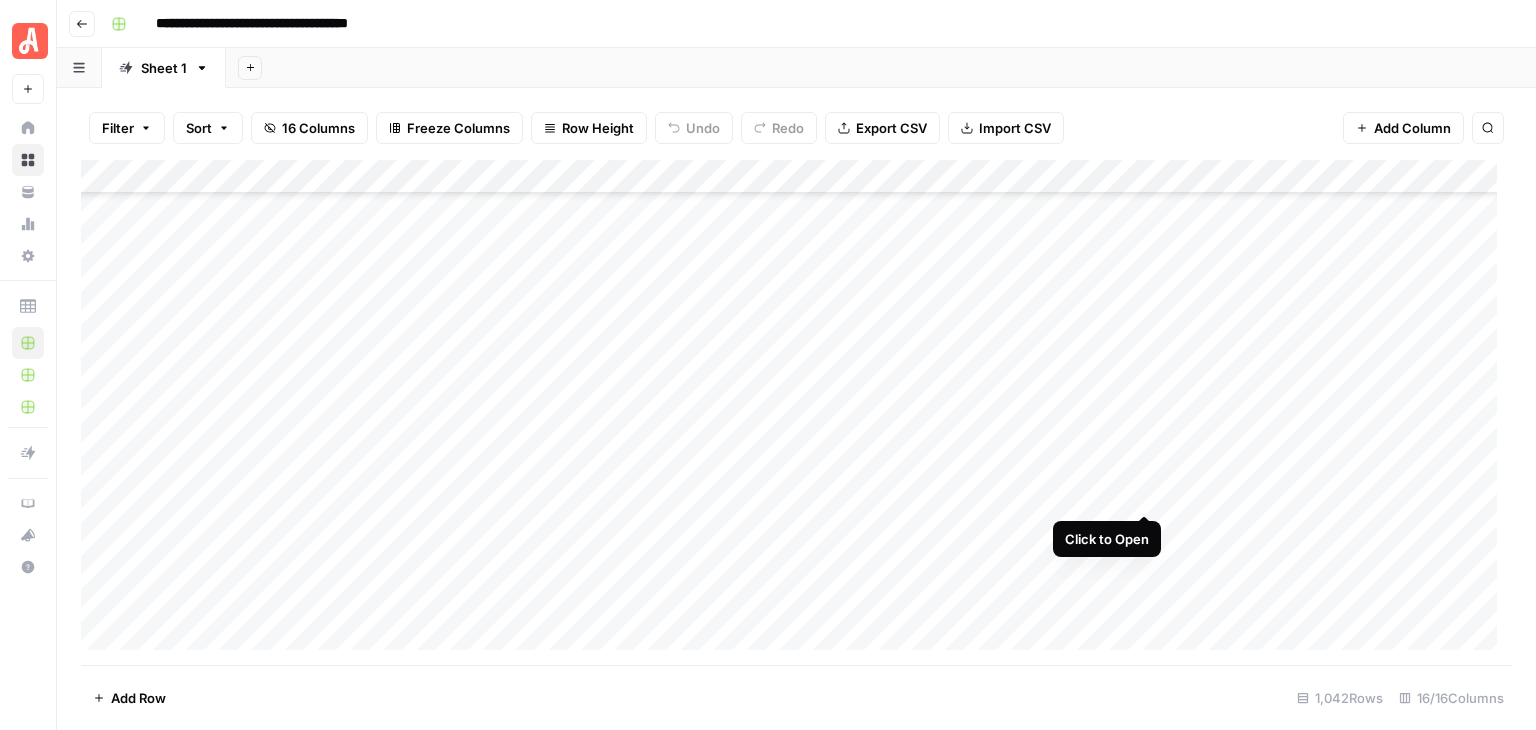click on "Add Column" at bounding box center [796, 412] 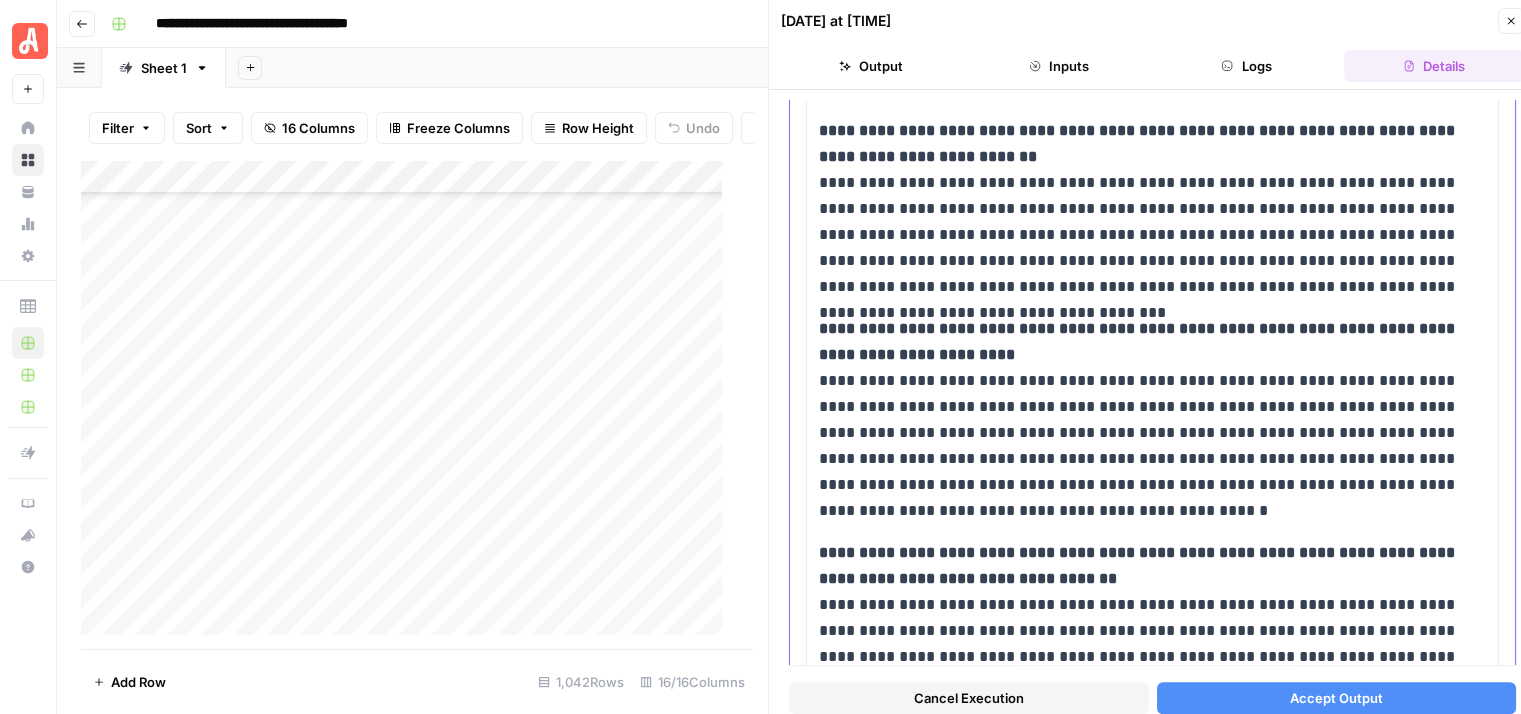 scroll, scrollTop: 1641, scrollLeft: 0, axis: vertical 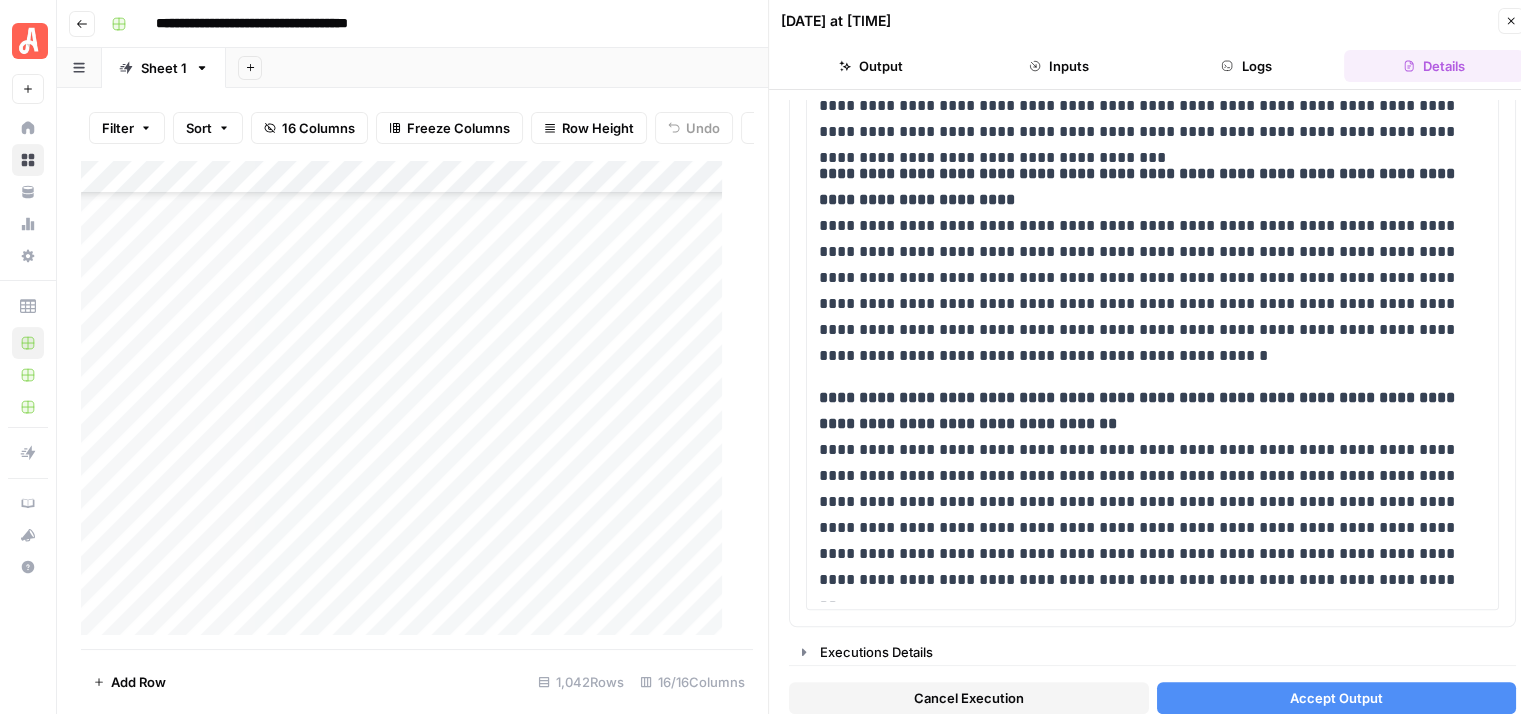 click on "Cancel Execution" at bounding box center [969, 698] 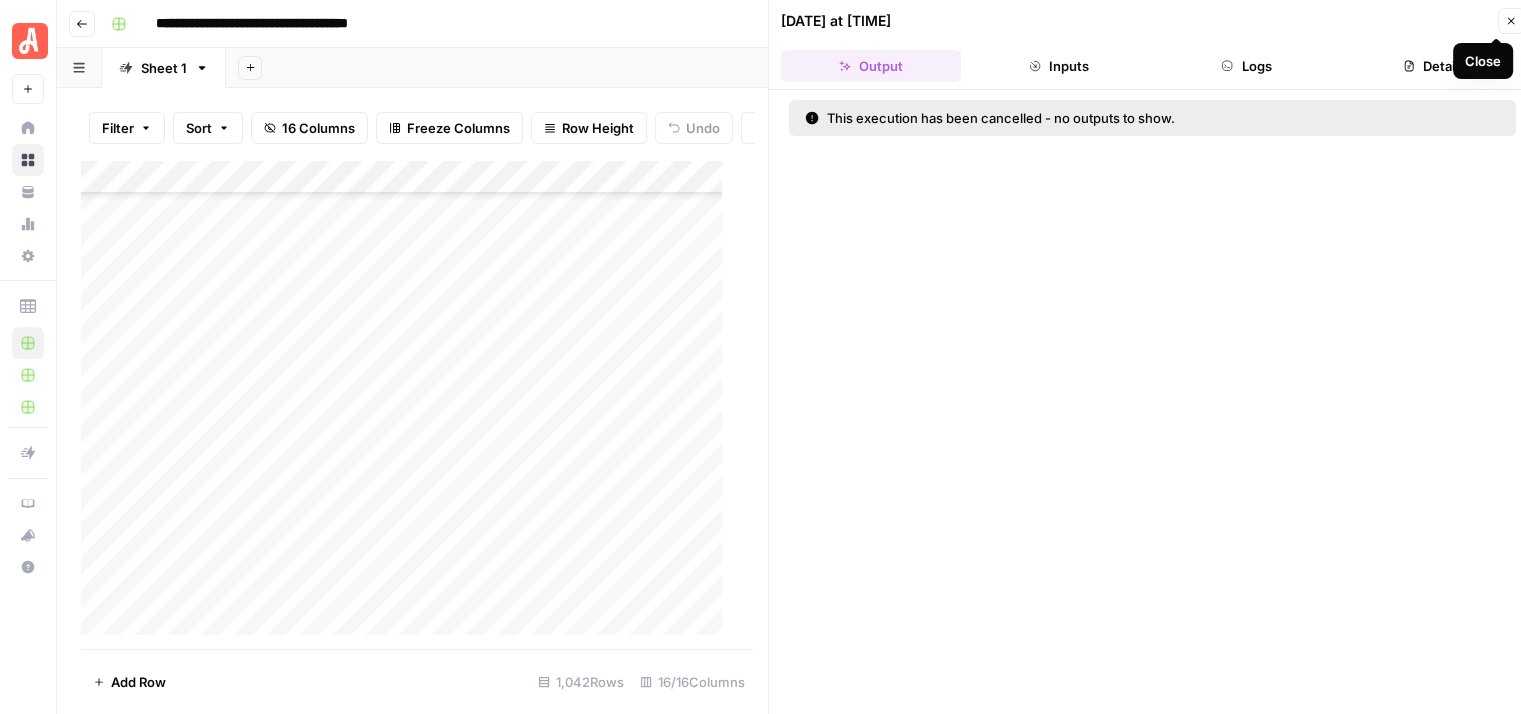 click 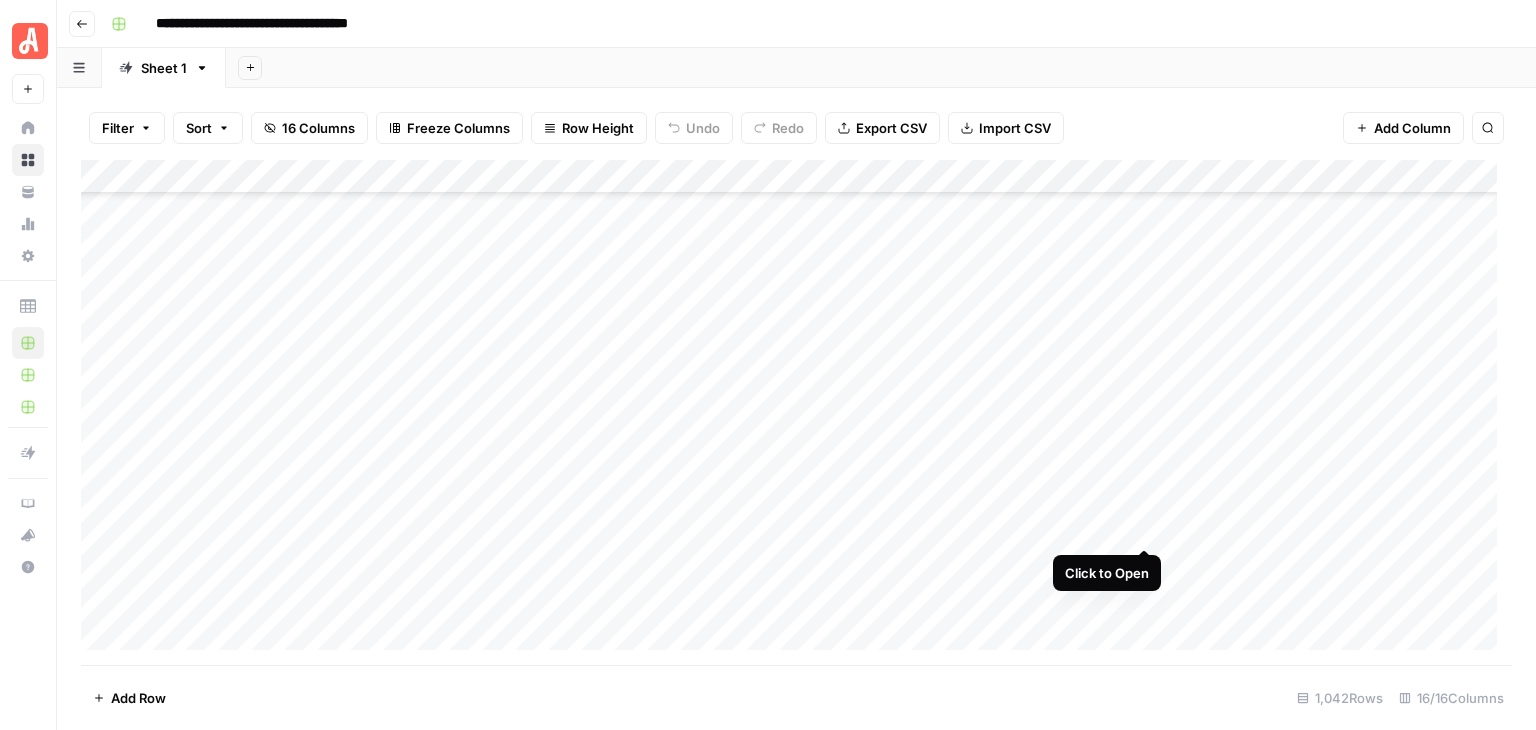 click on "Add Column" at bounding box center [796, 412] 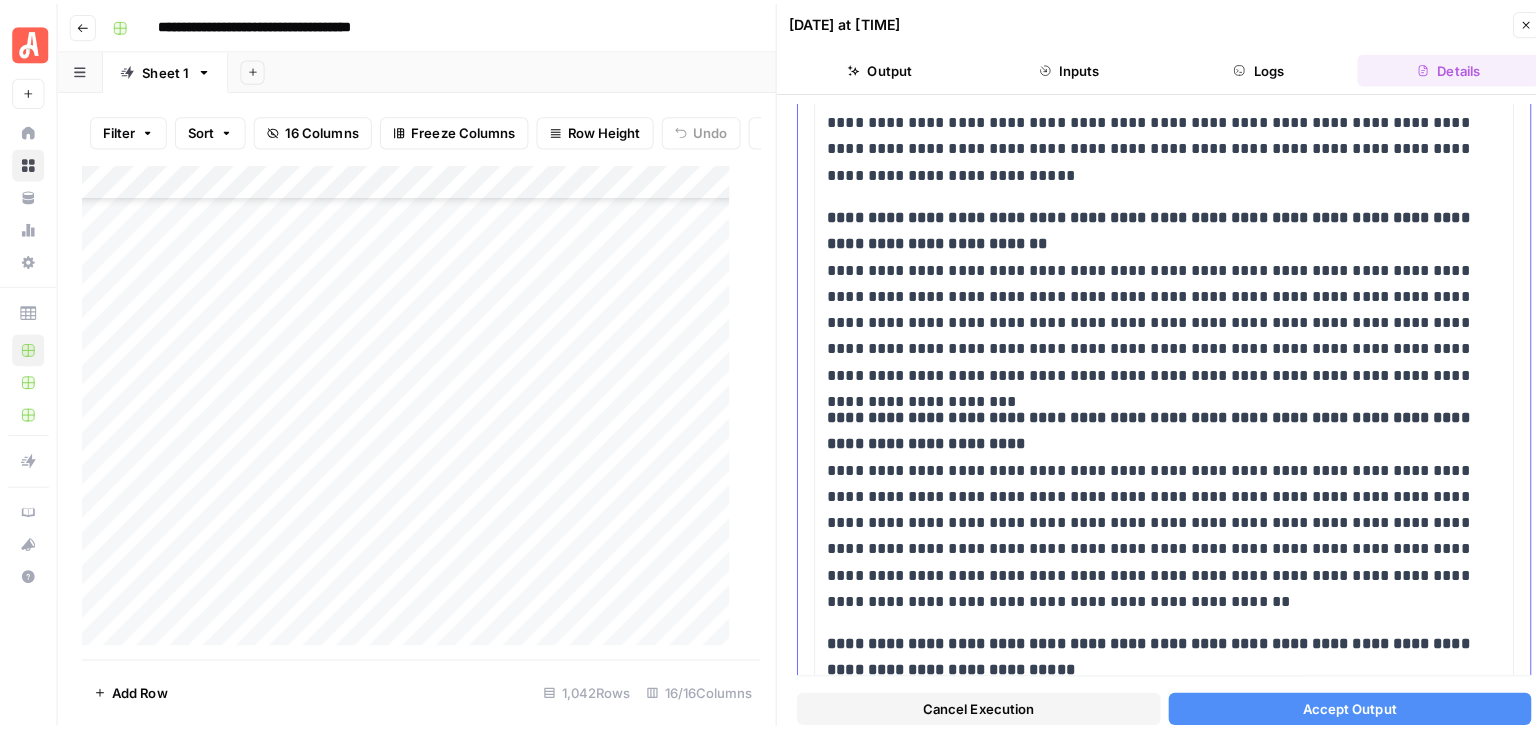 scroll, scrollTop: 1821, scrollLeft: 0, axis: vertical 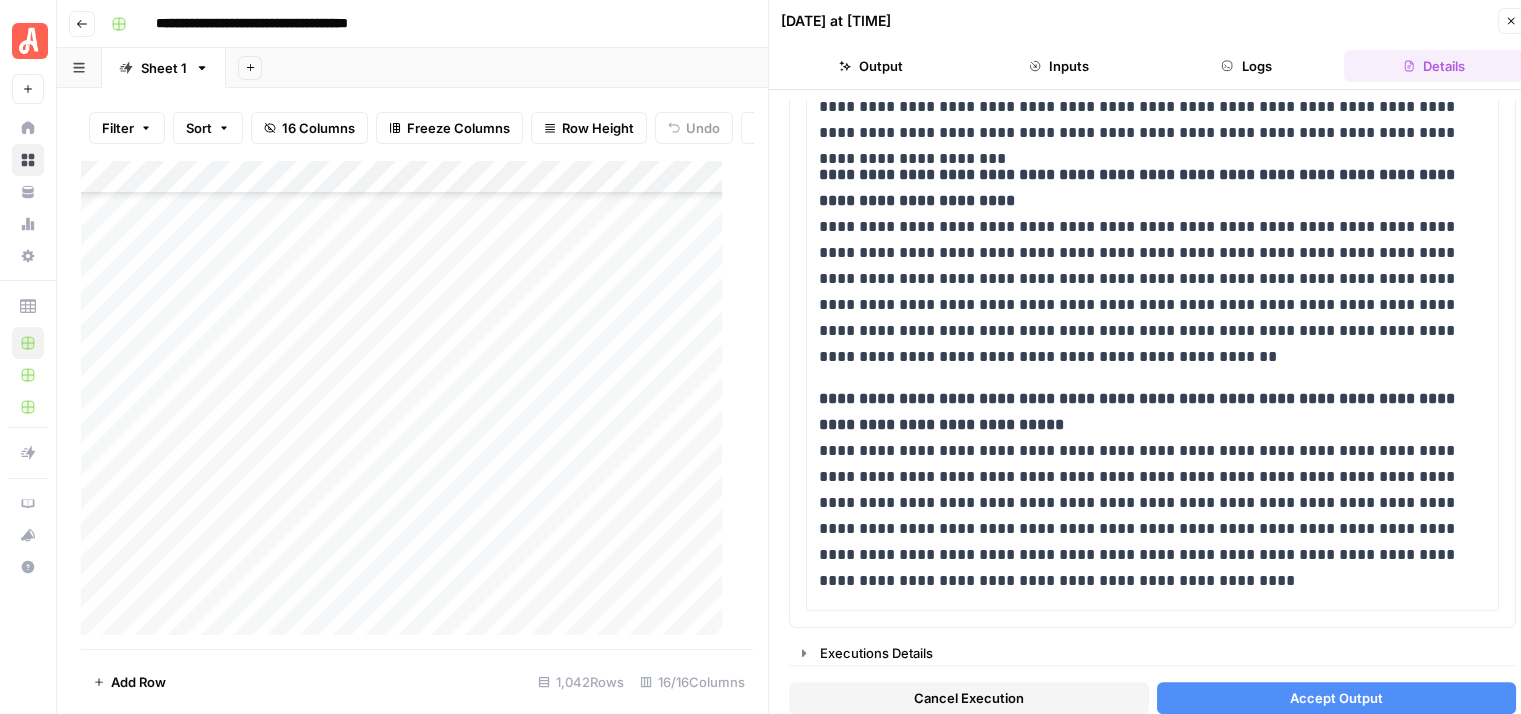 click on "Cancel Execution Accept Output" at bounding box center [1152, 693] 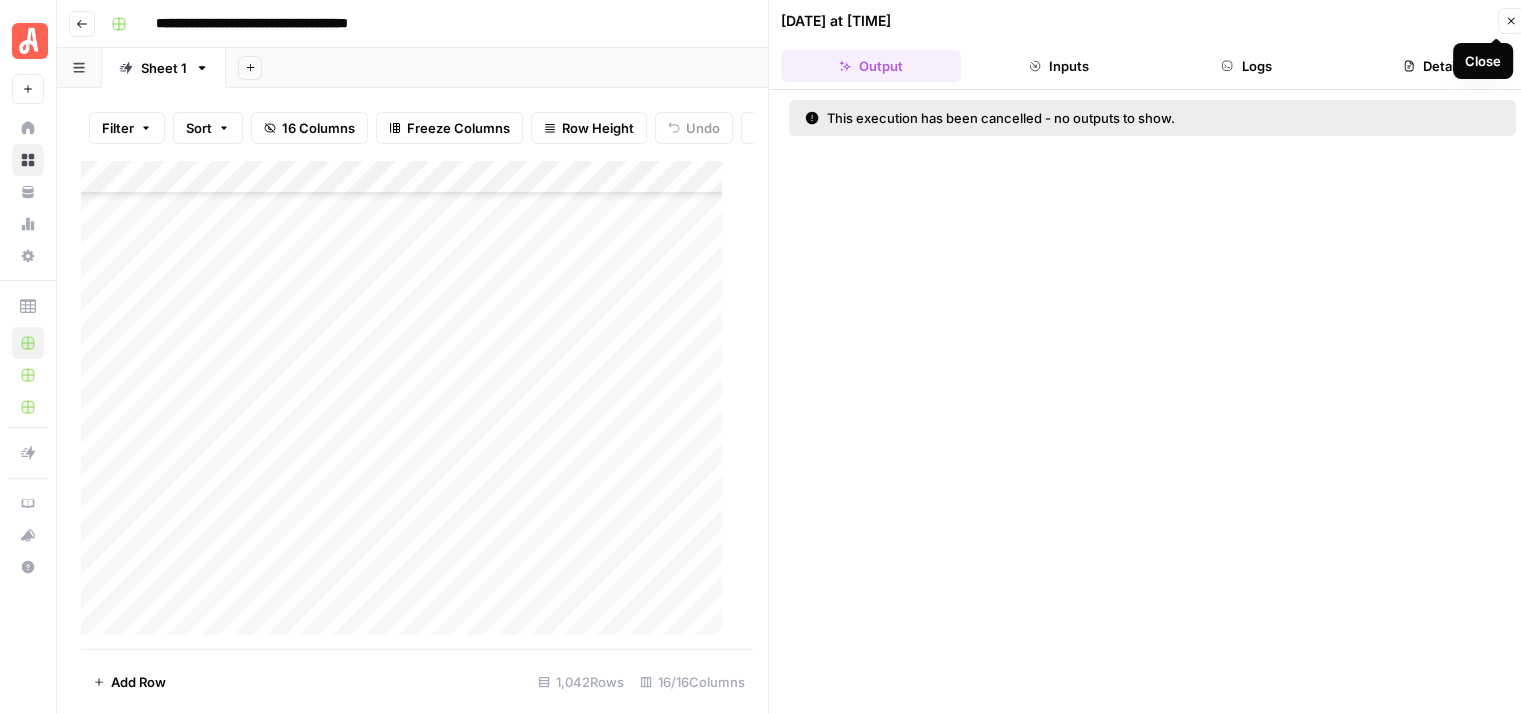 click 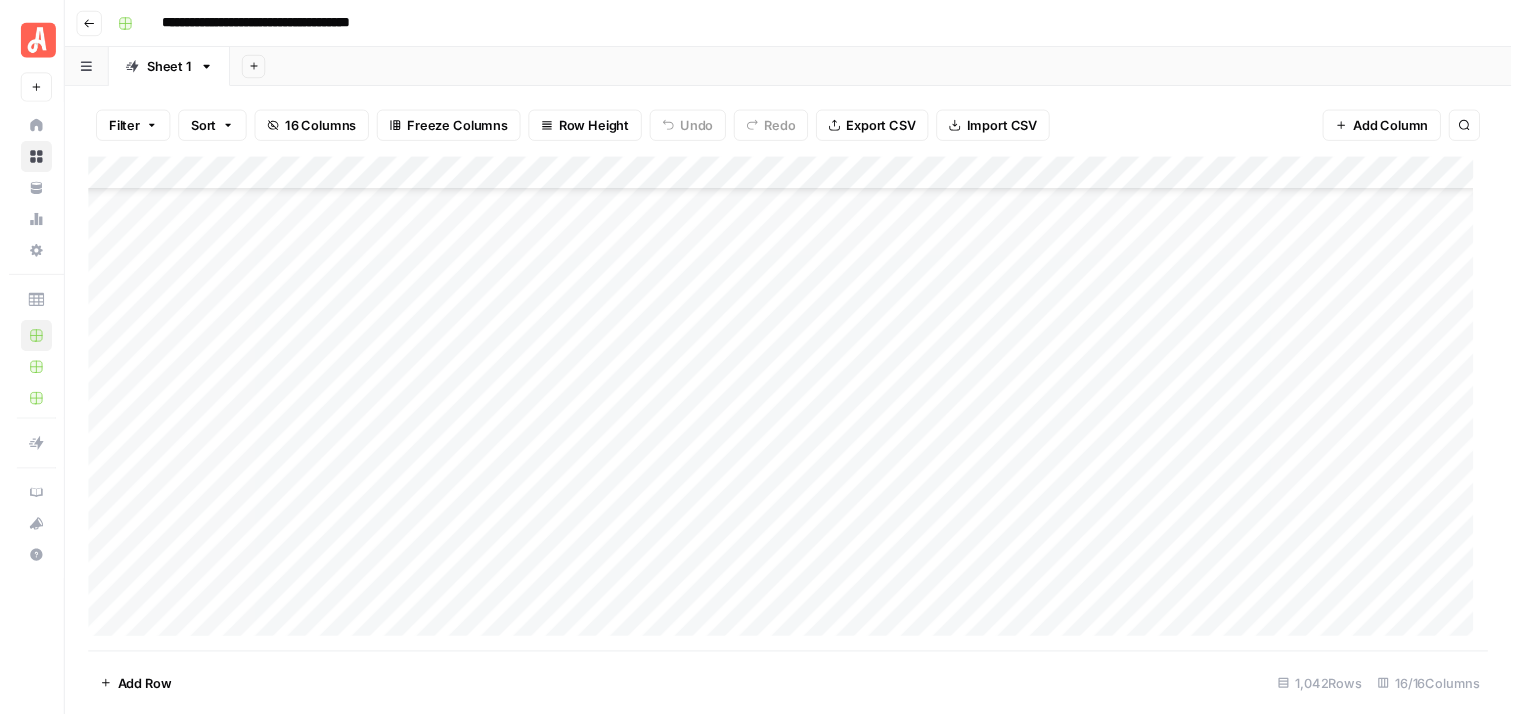 scroll, scrollTop: 29016, scrollLeft: 0, axis: vertical 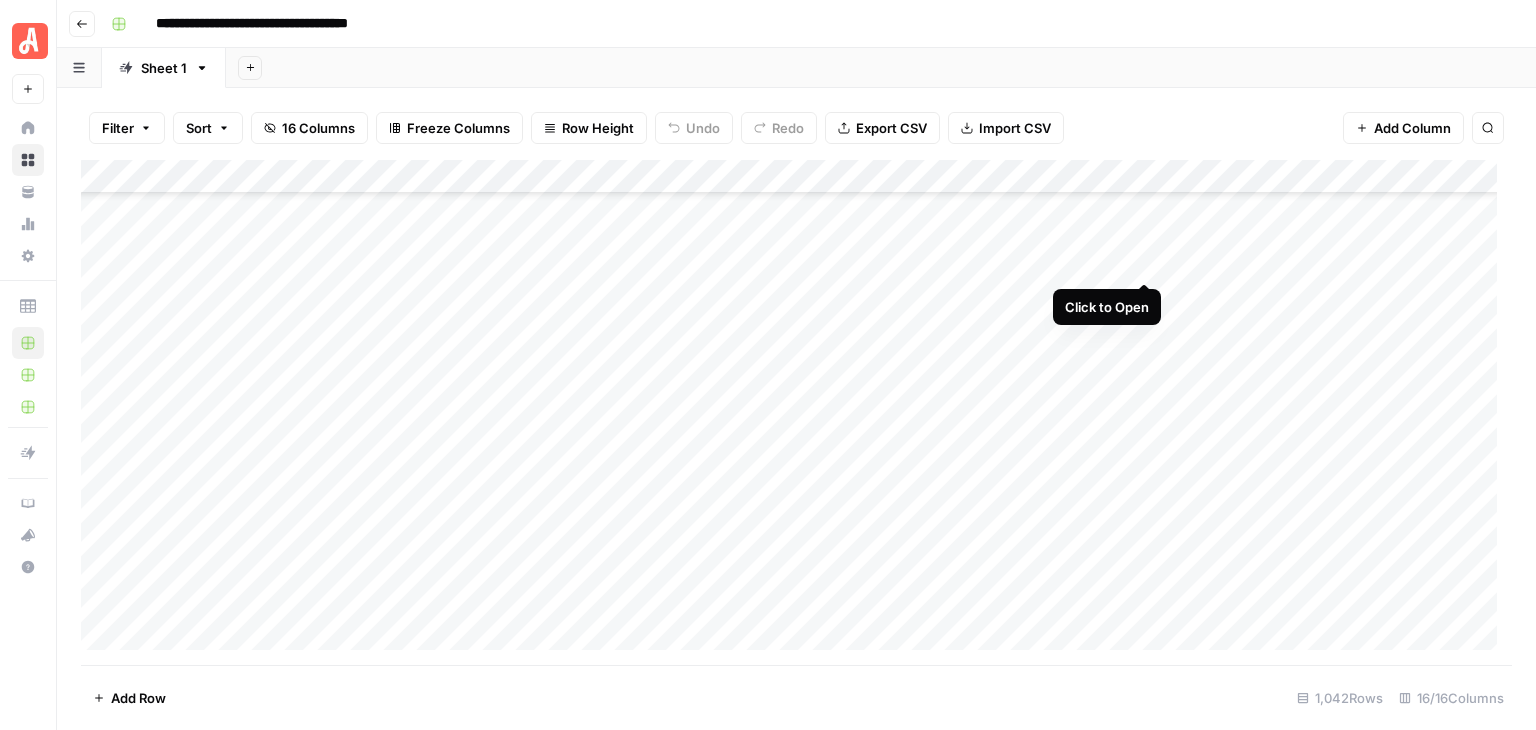 click on "Add Column" at bounding box center (796, 412) 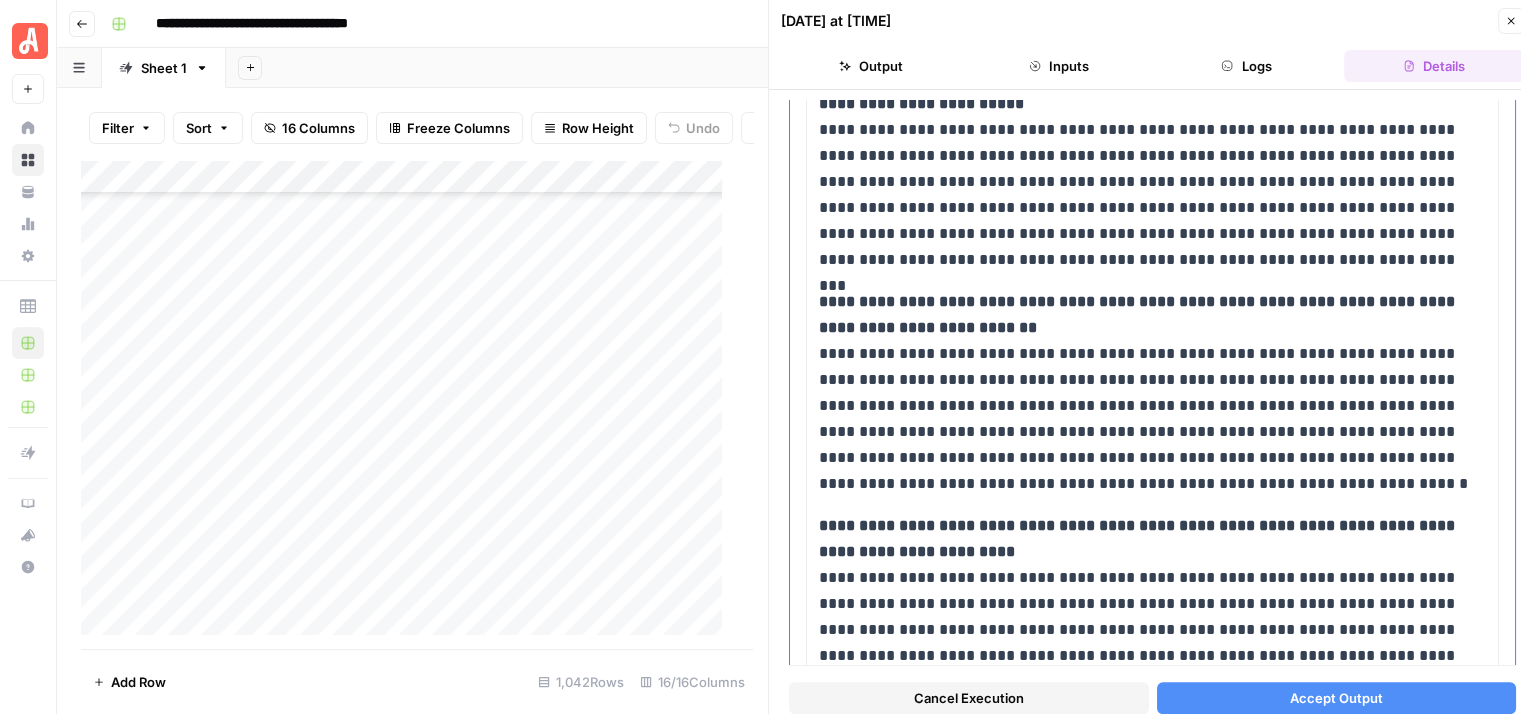 scroll, scrollTop: 1100, scrollLeft: 0, axis: vertical 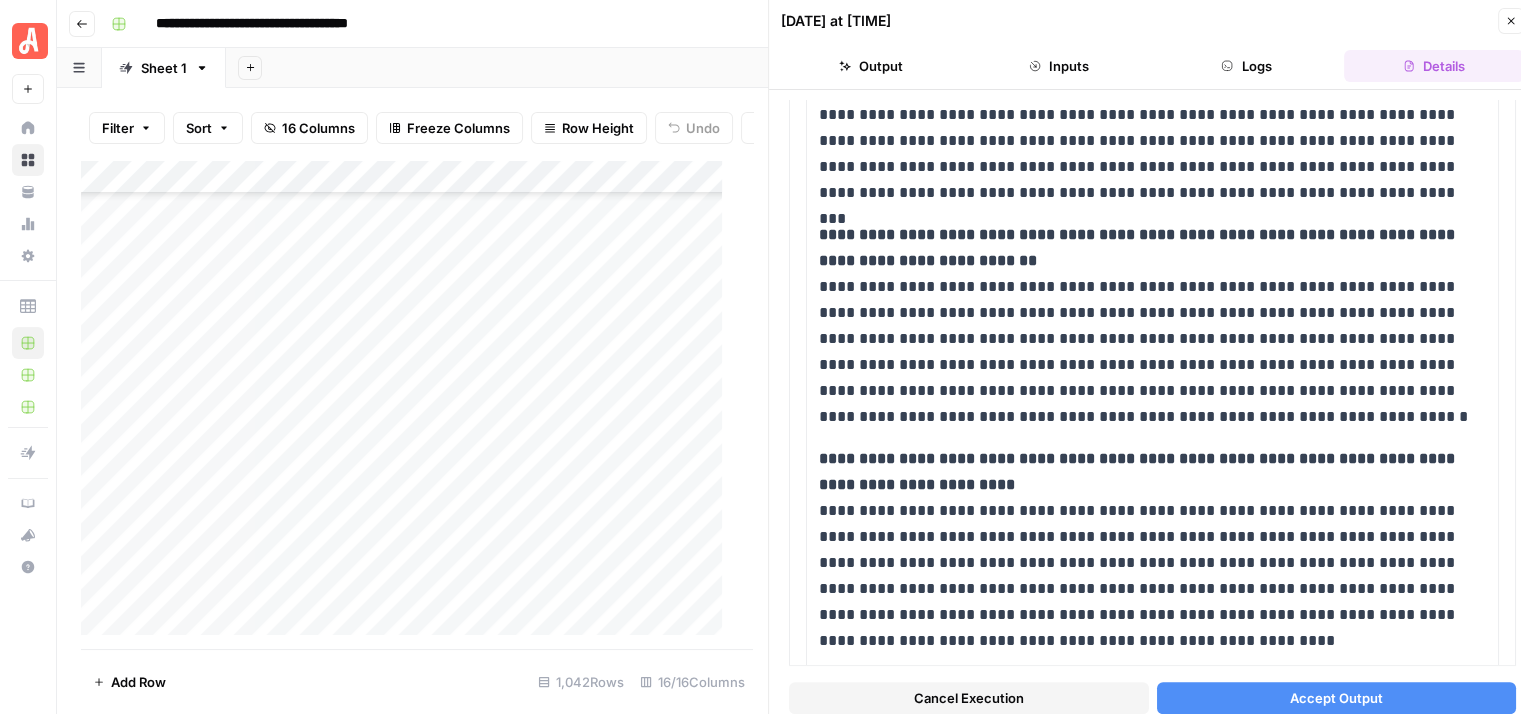 click on "Cancel Execution" at bounding box center (969, 698) 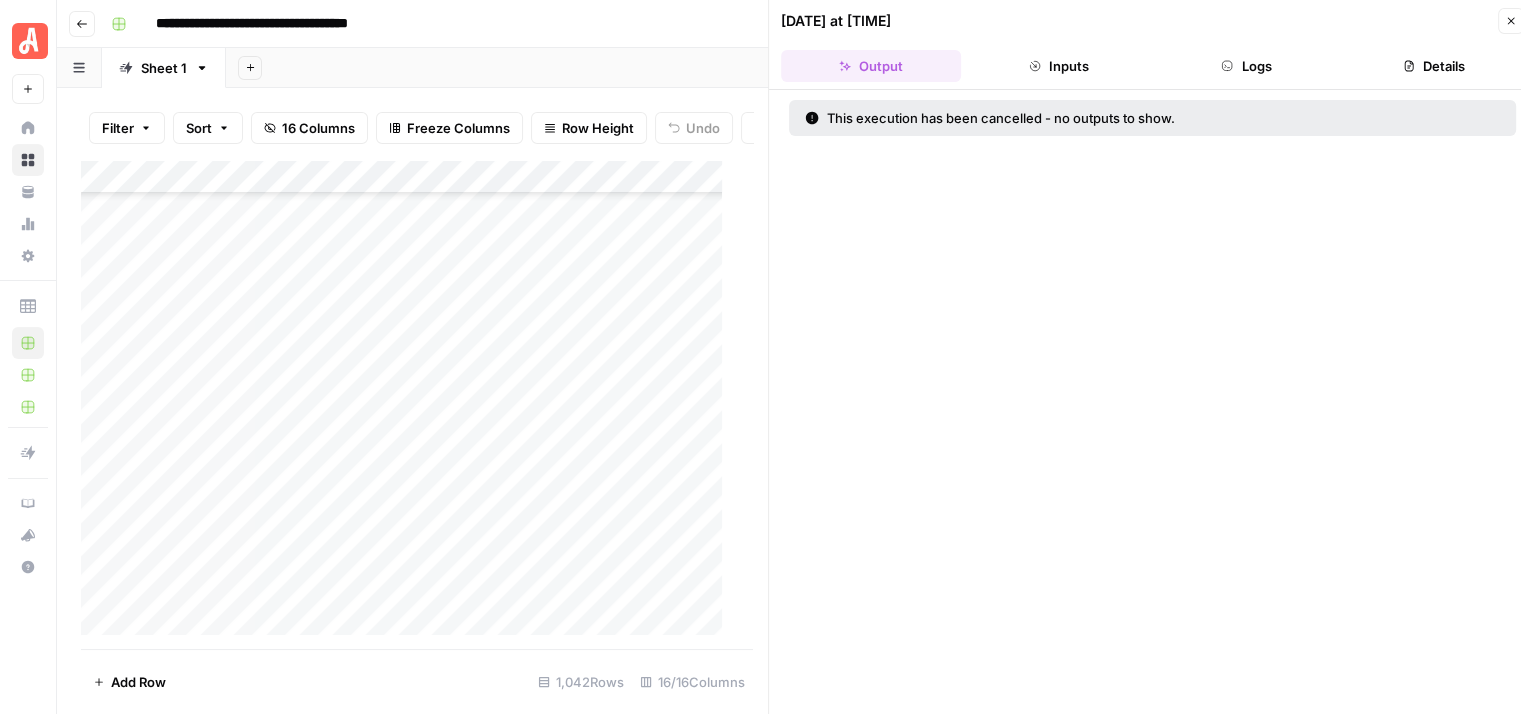 click 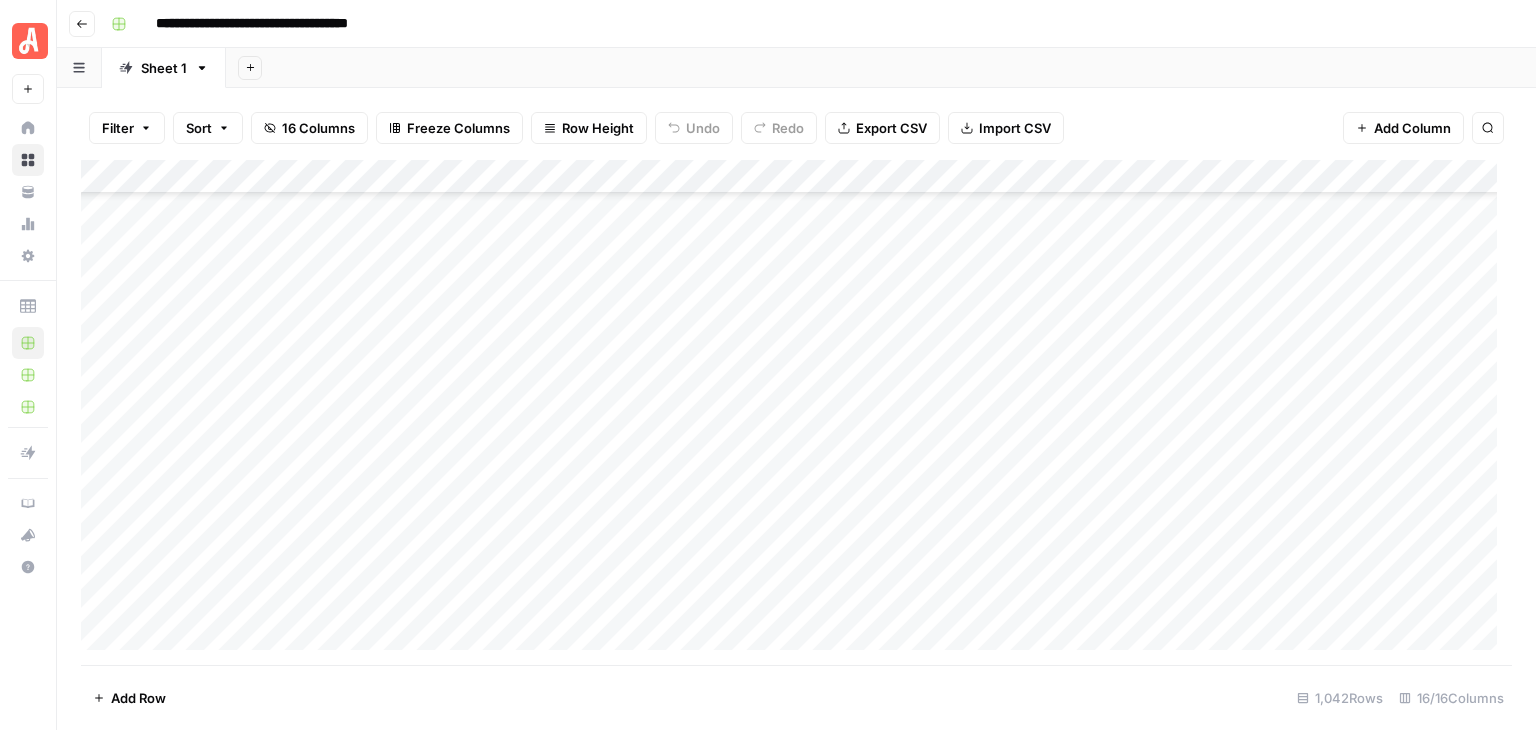 click on "Add Column" at bounding box center (796, 412) 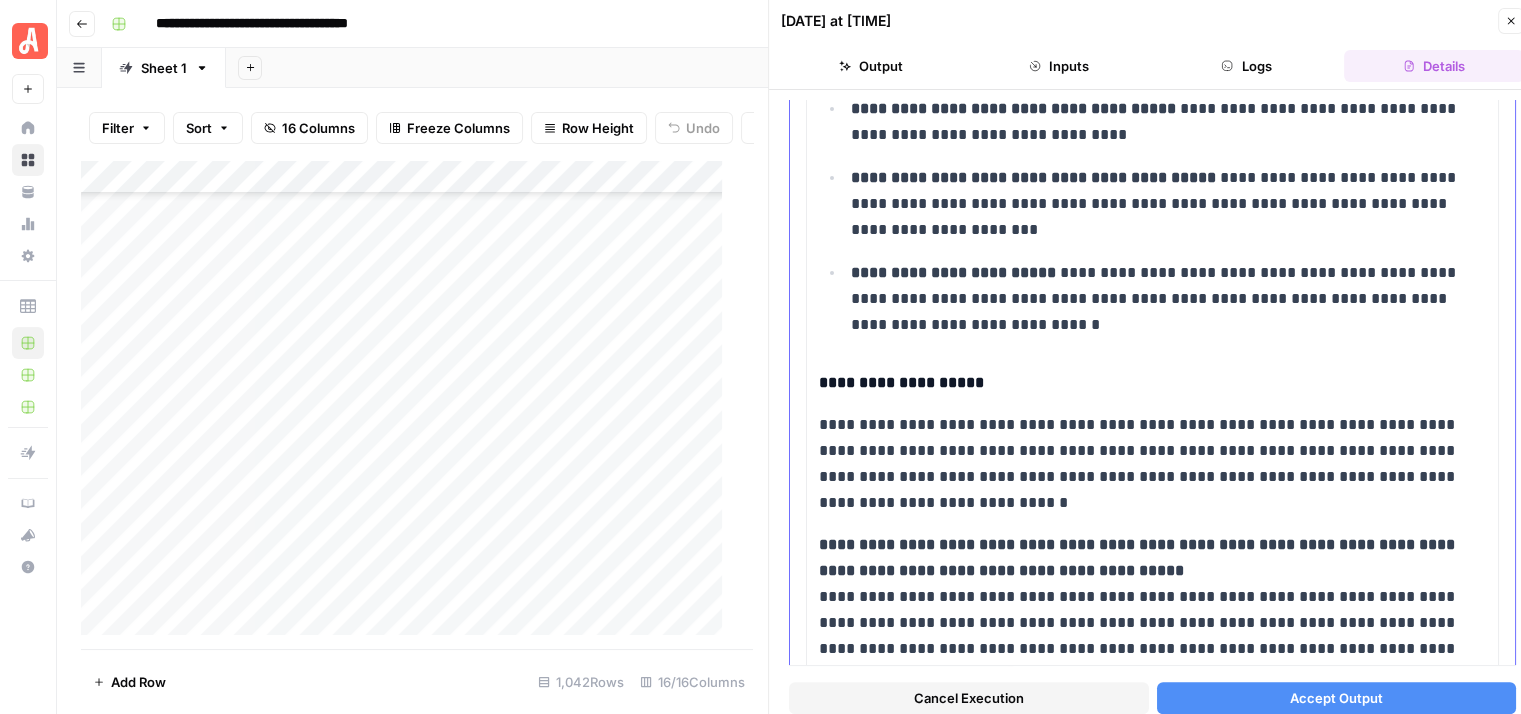 scroll, scrollTop: 1100, scrollLeft: 0, axis: vertical 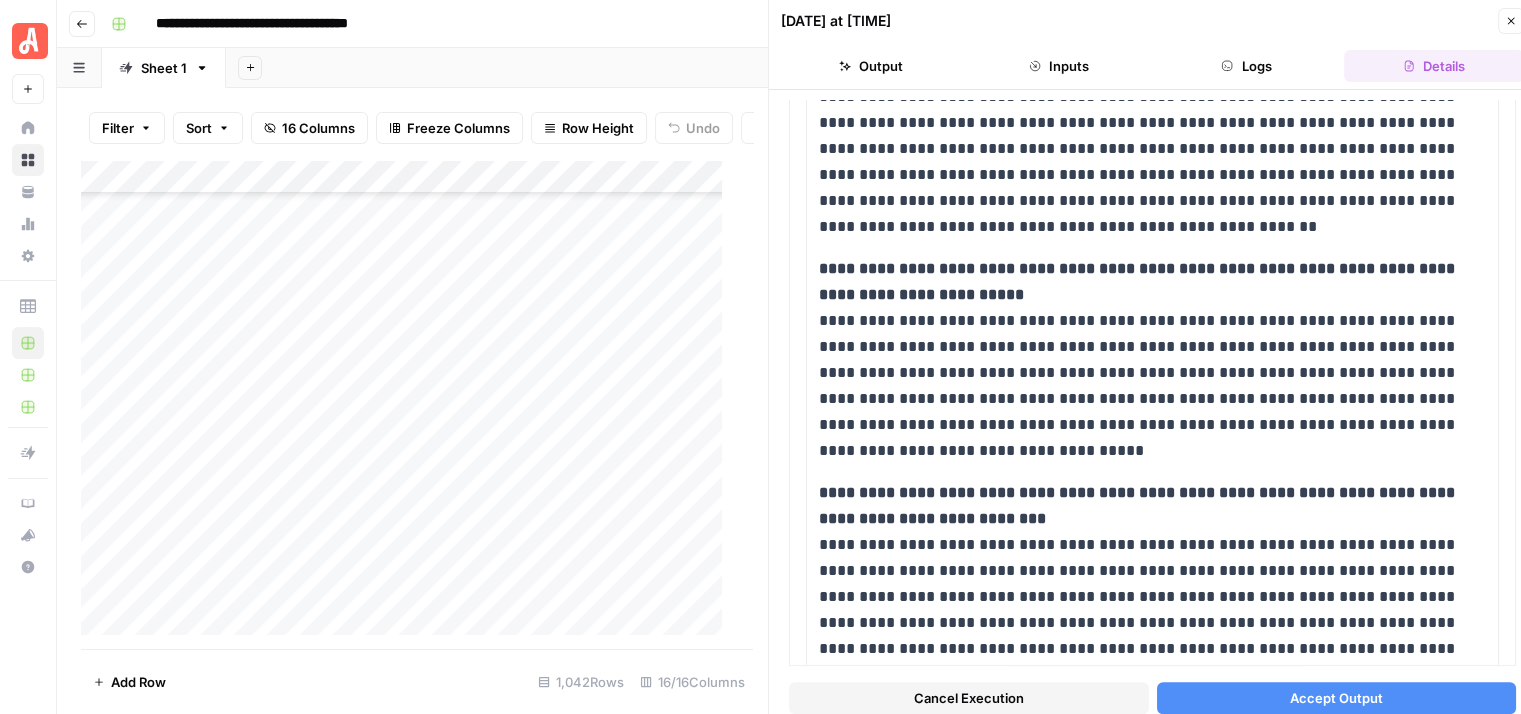 click on "Cancel Execution" at bounding box center (969, 698) 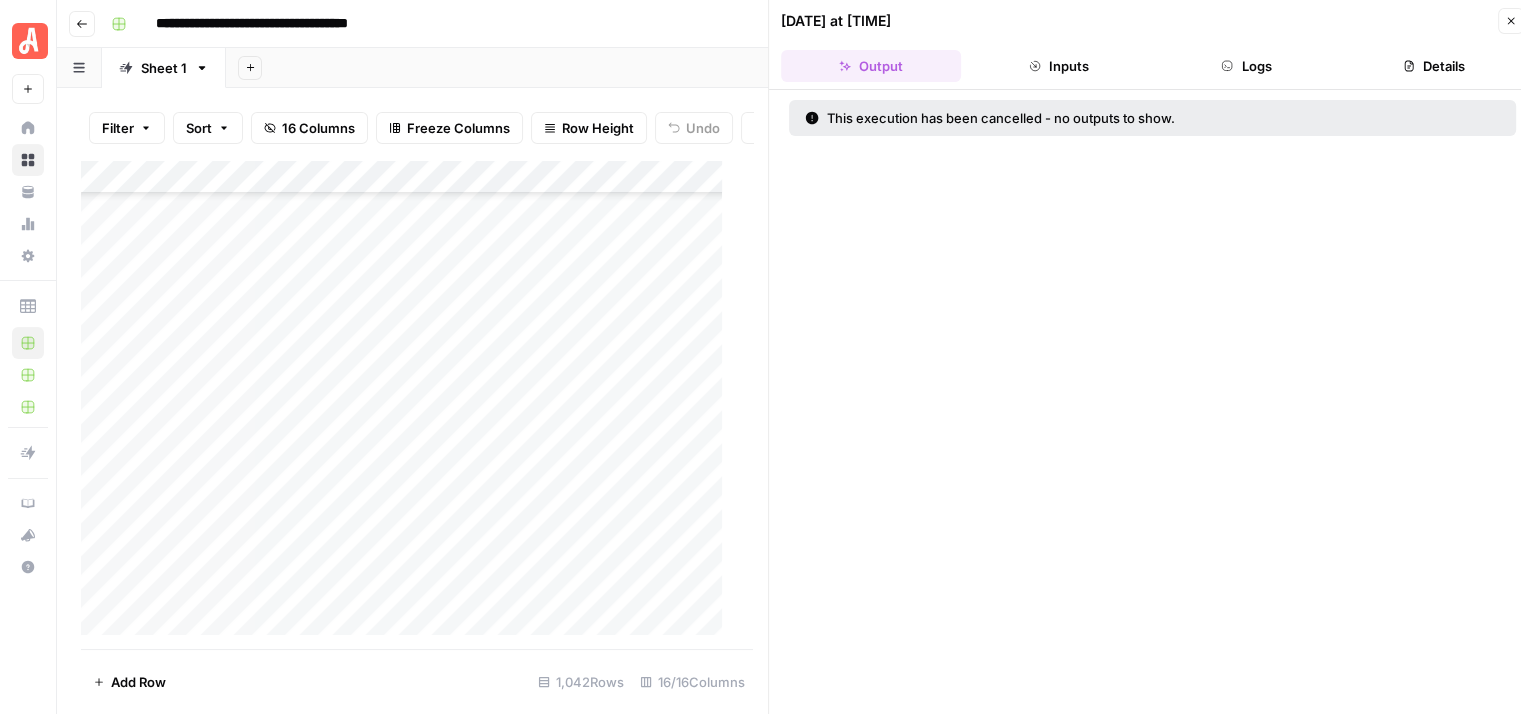 click 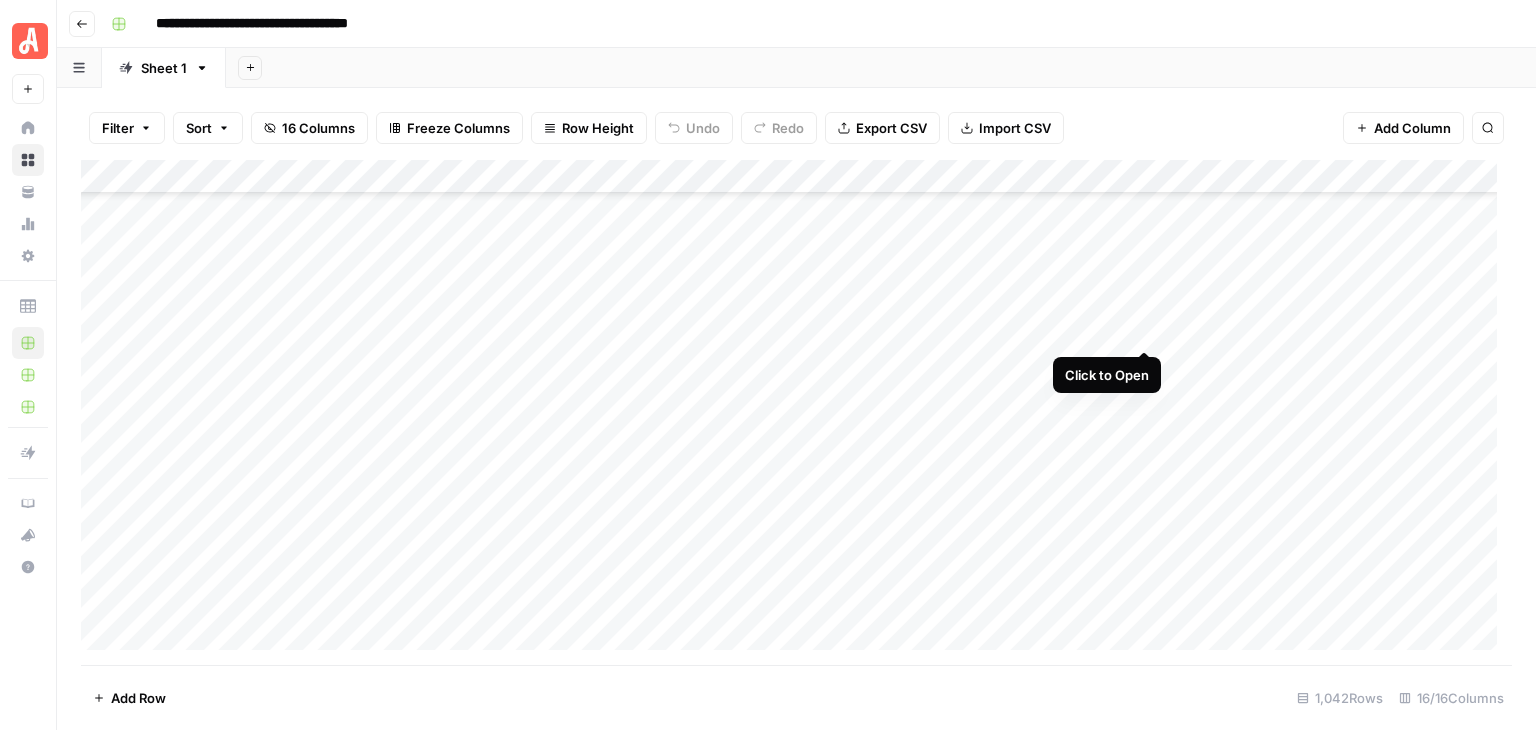 click on "Add Column" at bounding box center [796, 412] 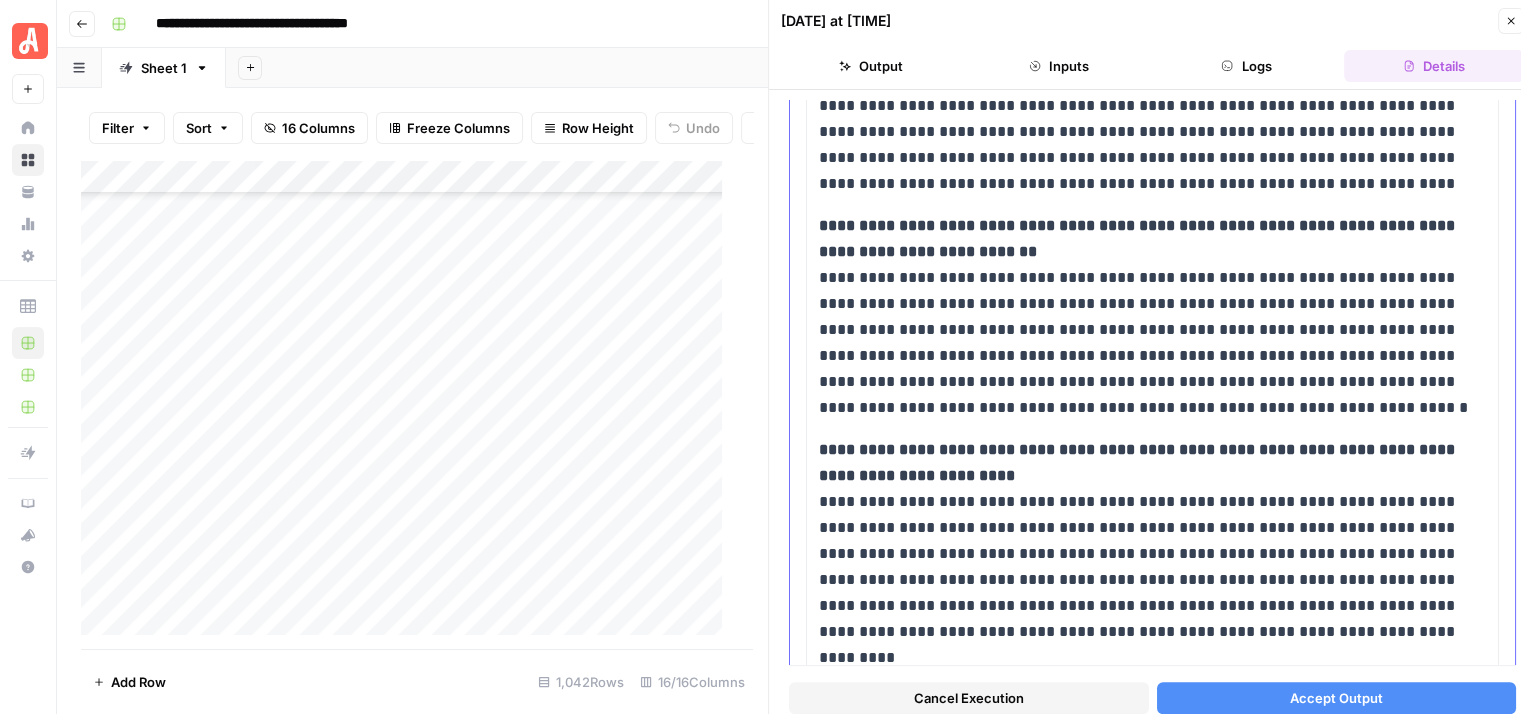 scroll, scrollTop: 952, scrollLeft: 0, axis: vertical 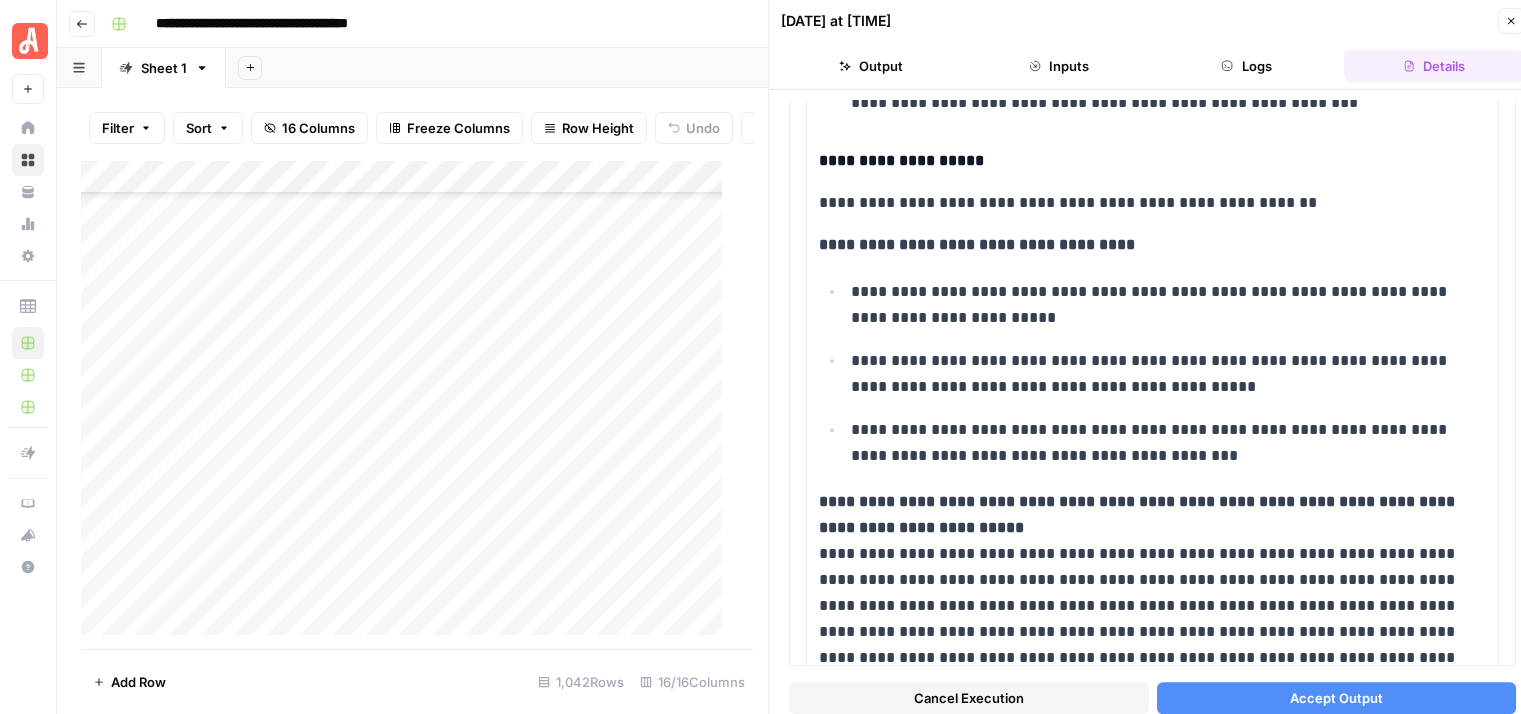click on "Close" at bounding box center [1511, 21] 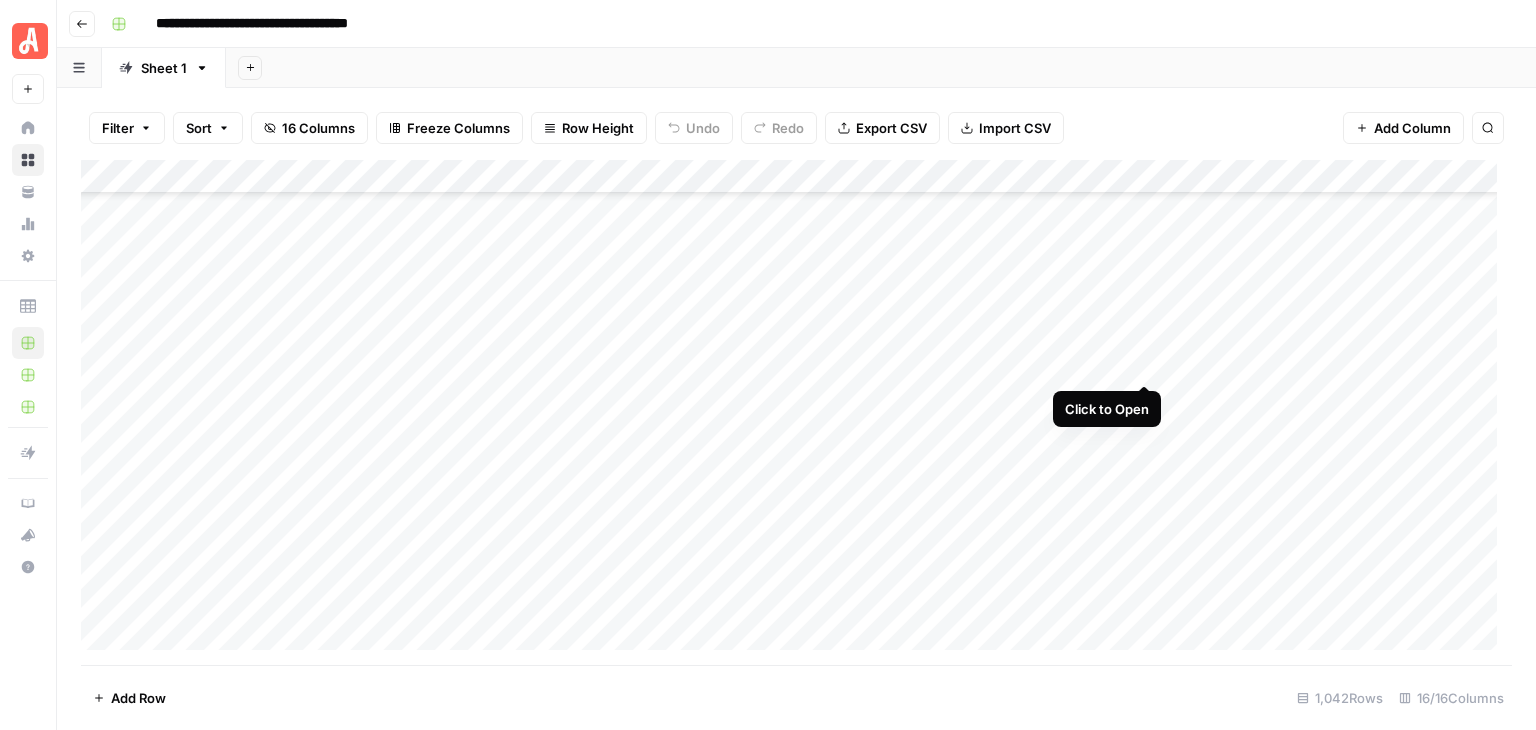 click on "Add Column" at bounding box center [796, 412] 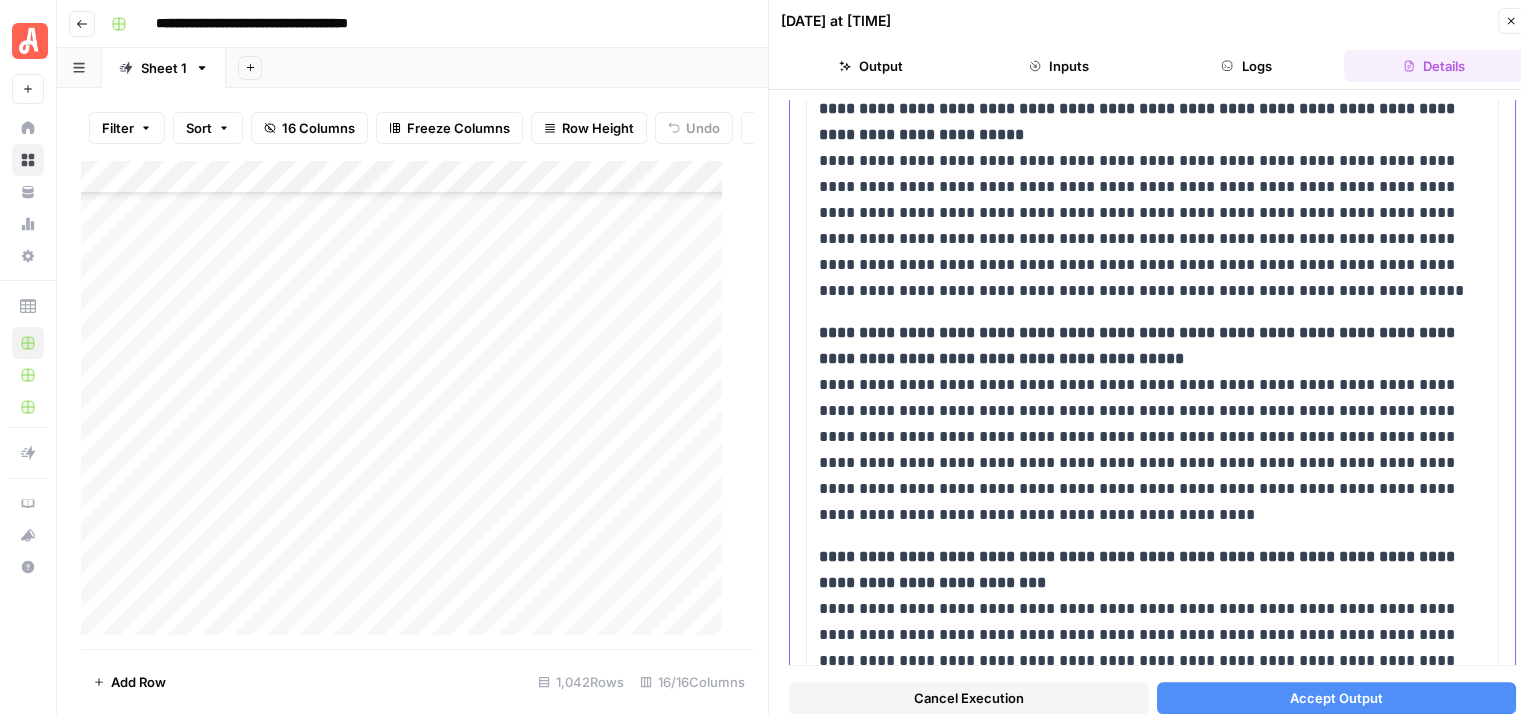 scroll, scrollTop: 1043, scrollLeft: 0, axis: vertical 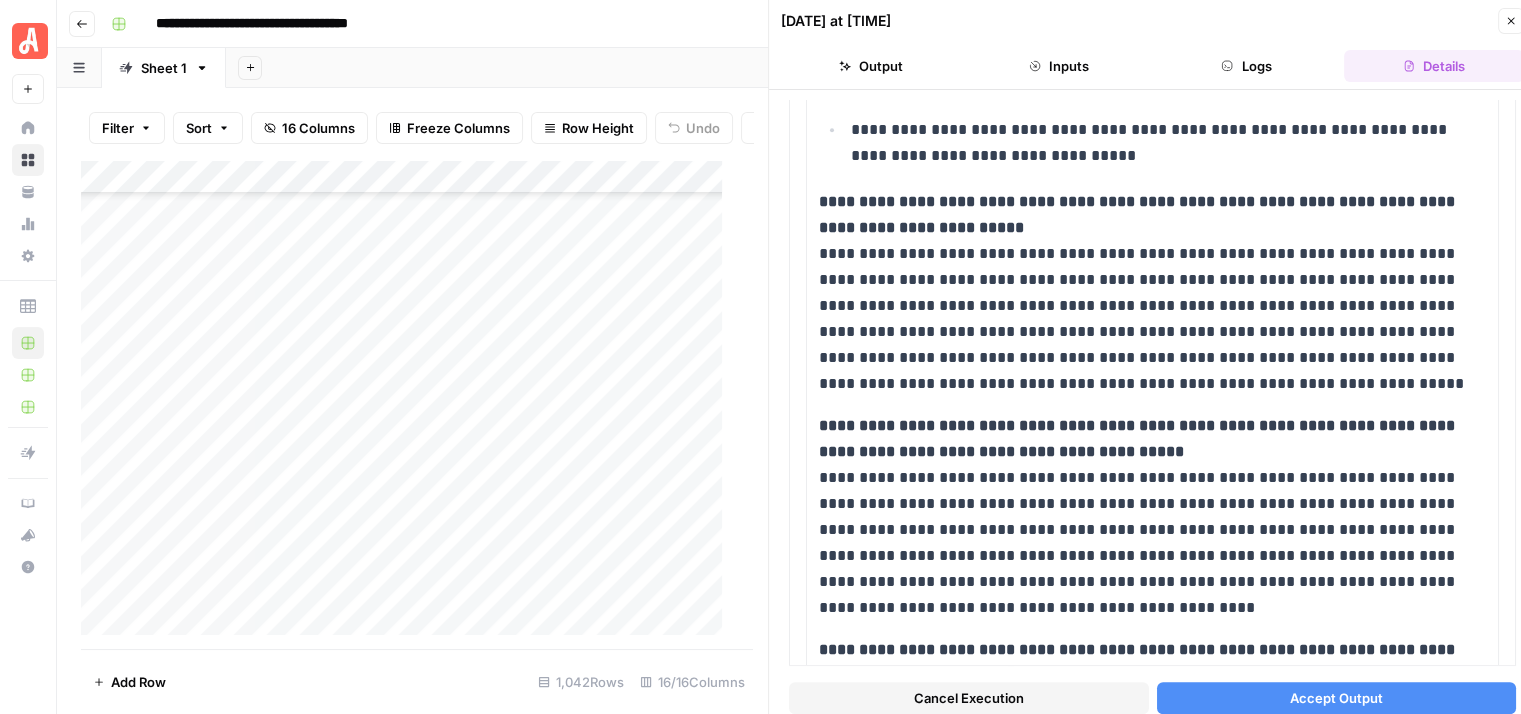 click 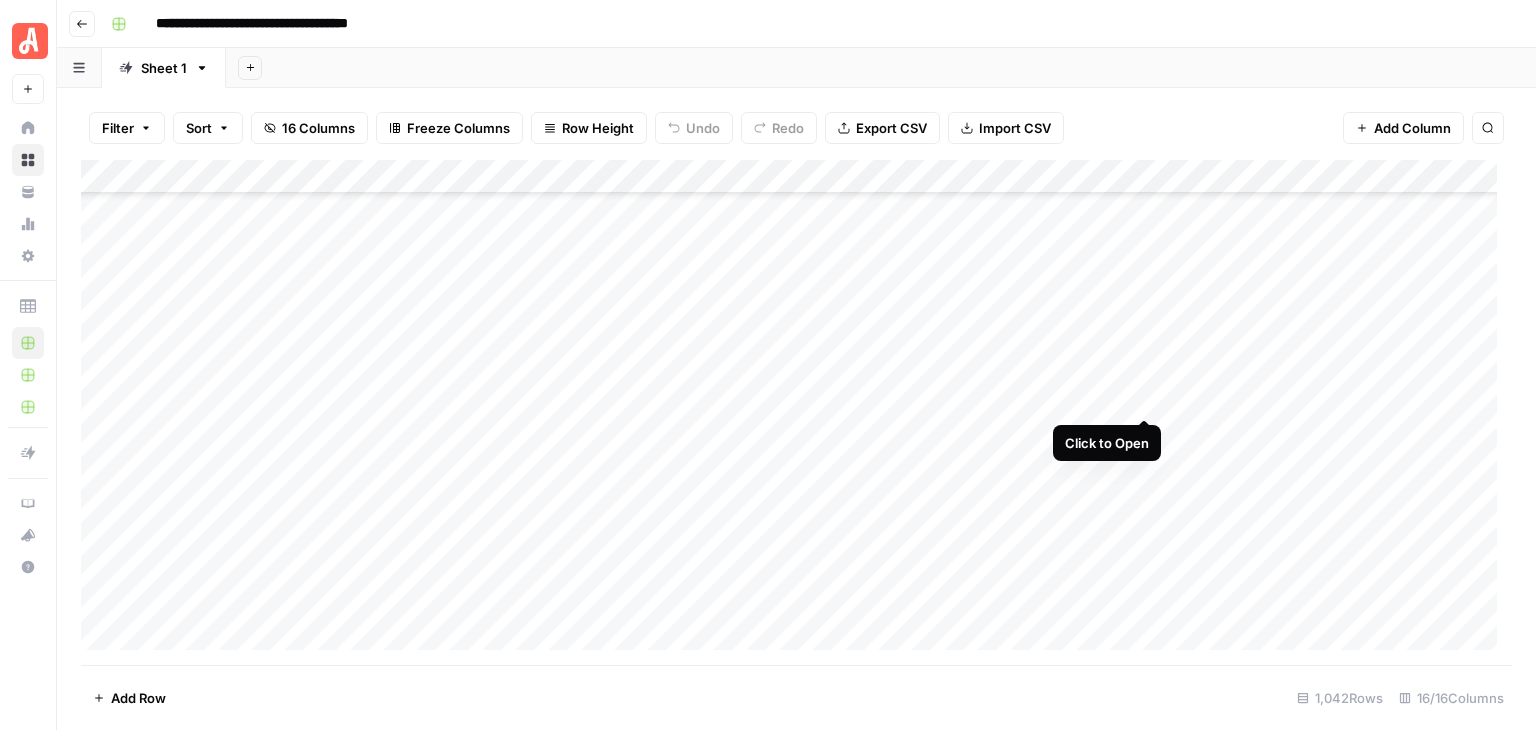 click on "Add Column" at bounding box center [796, 412] 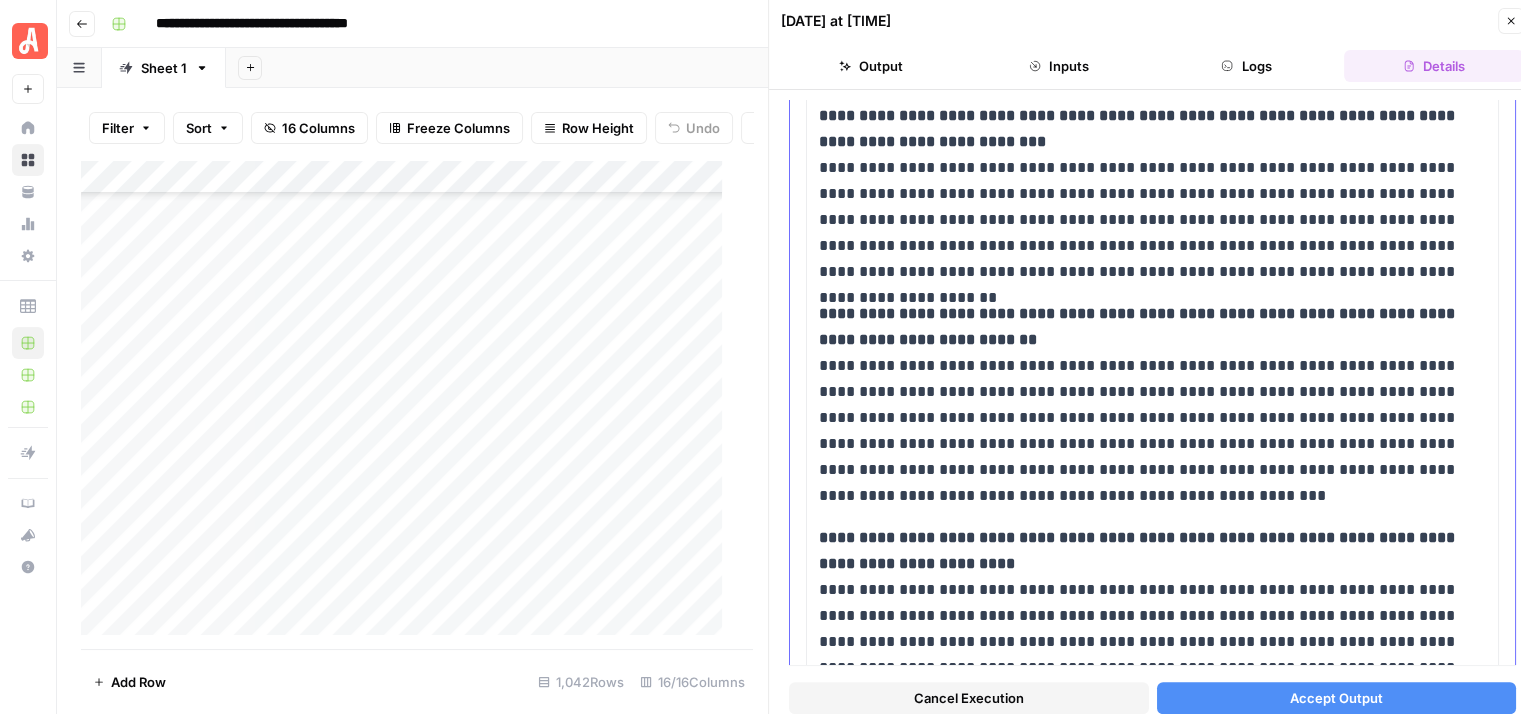 scroll, scrollTop: 1600, scrollLeft: 0, axis: vertical 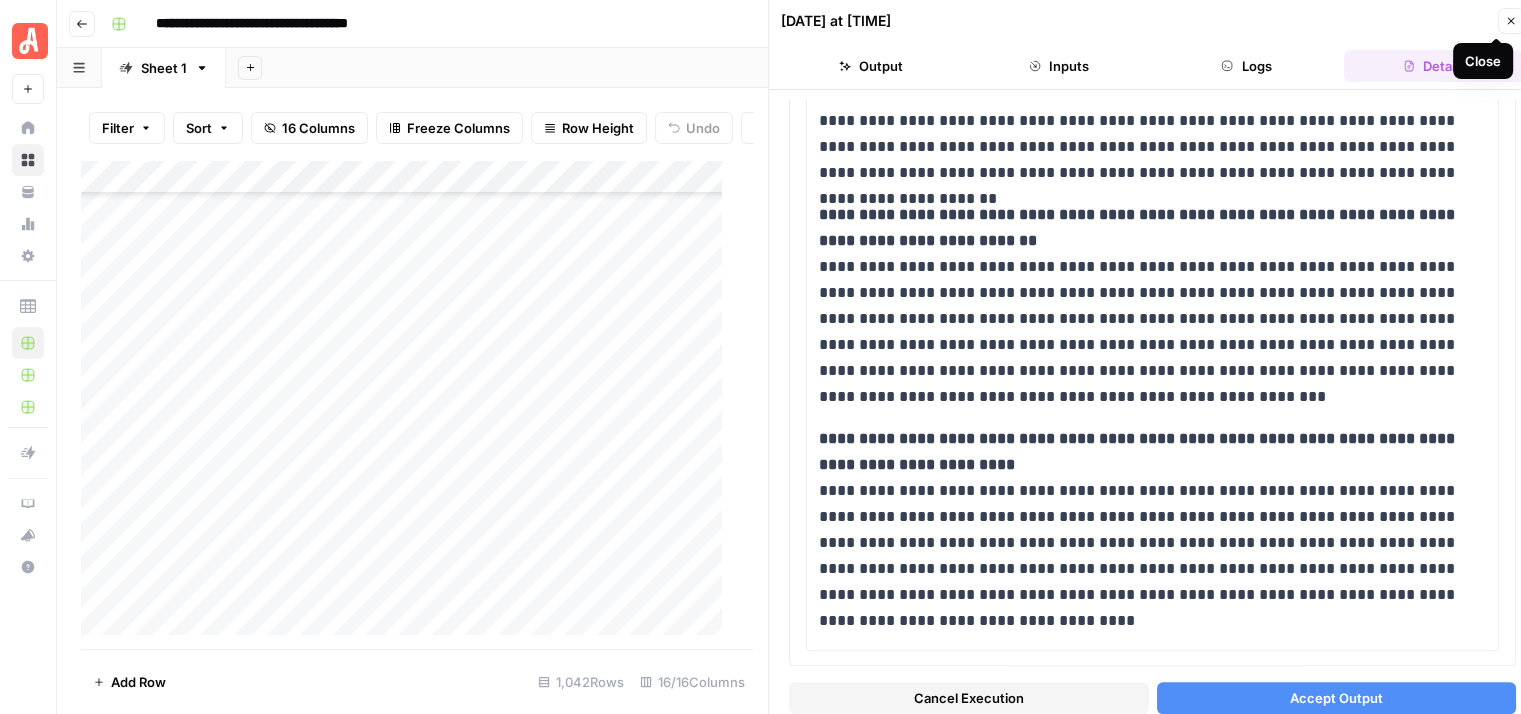 click 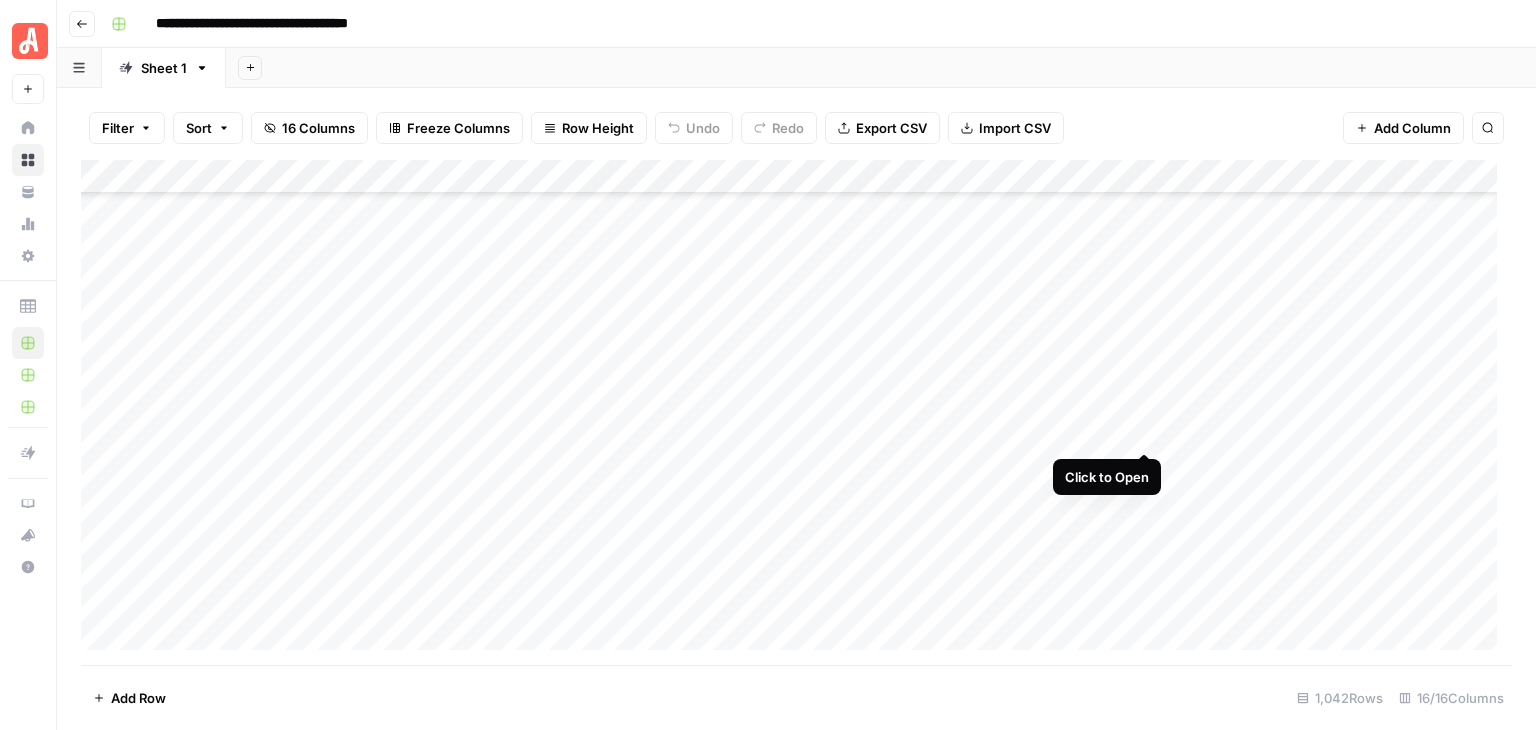 click on "Add Column" at bounding box center (796, 412) 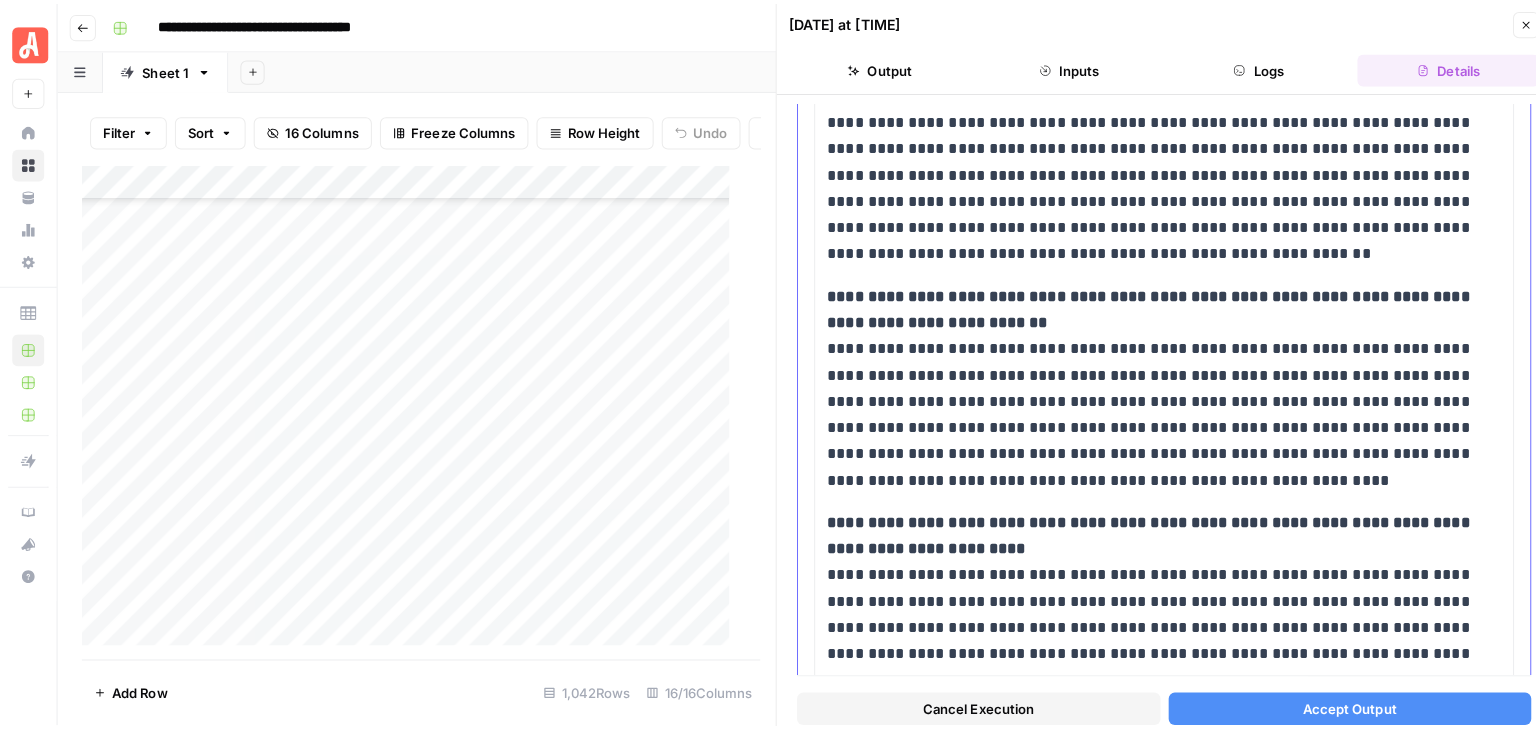 scroll, scrollTop: 1797, scrollLeft: 0, axis: vertical 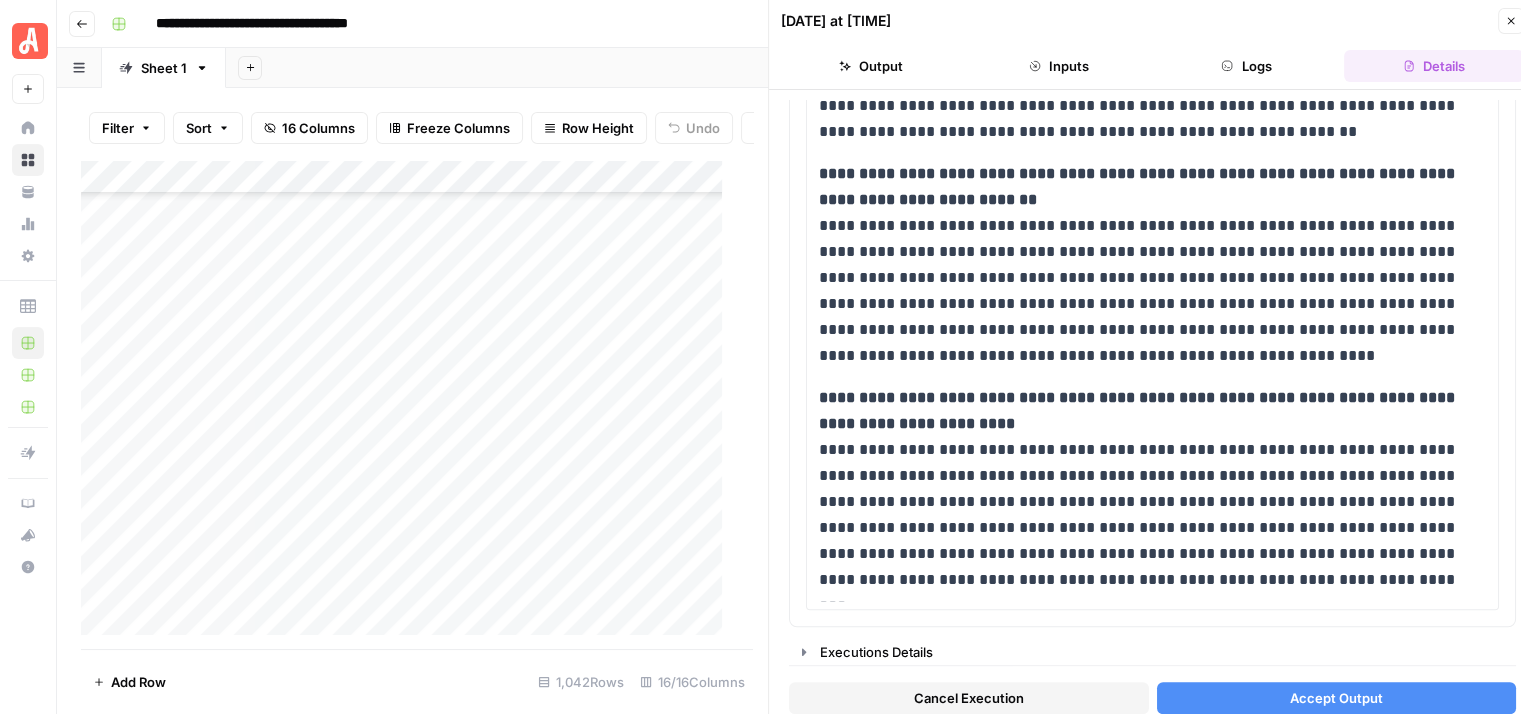 click 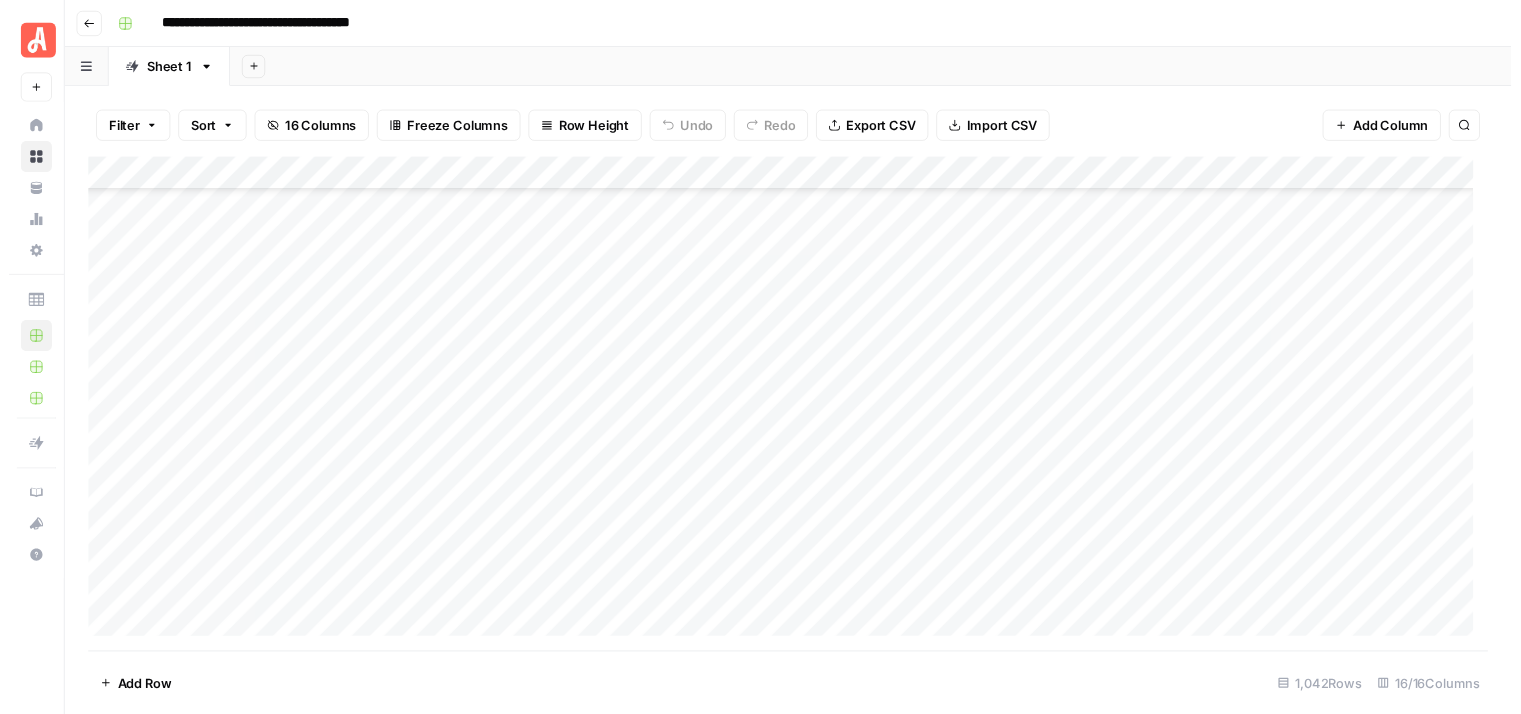scroll, scrollTop: 29216, scrollLeft: 0, axis: vertical 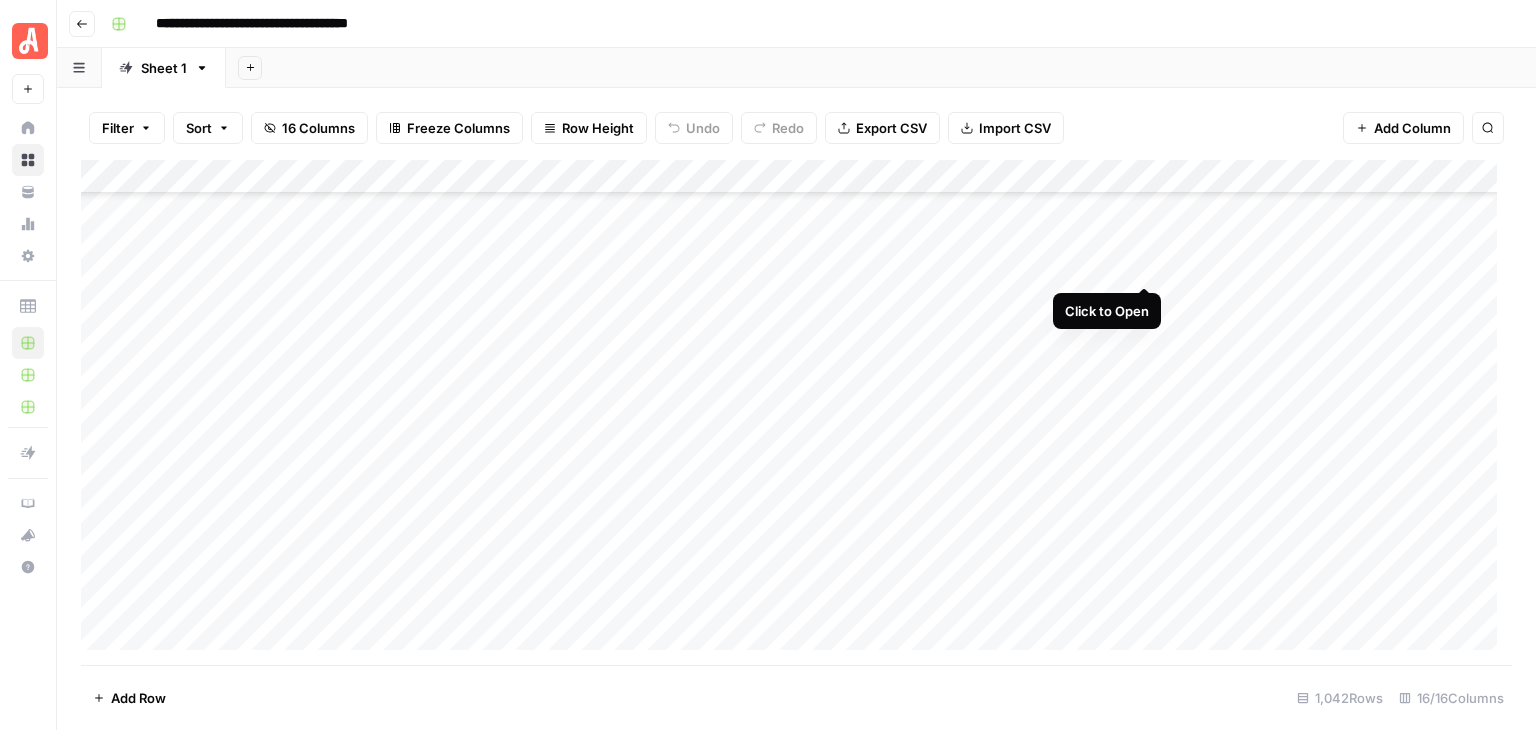click on "Add Column" at bounding box center [796, 412] 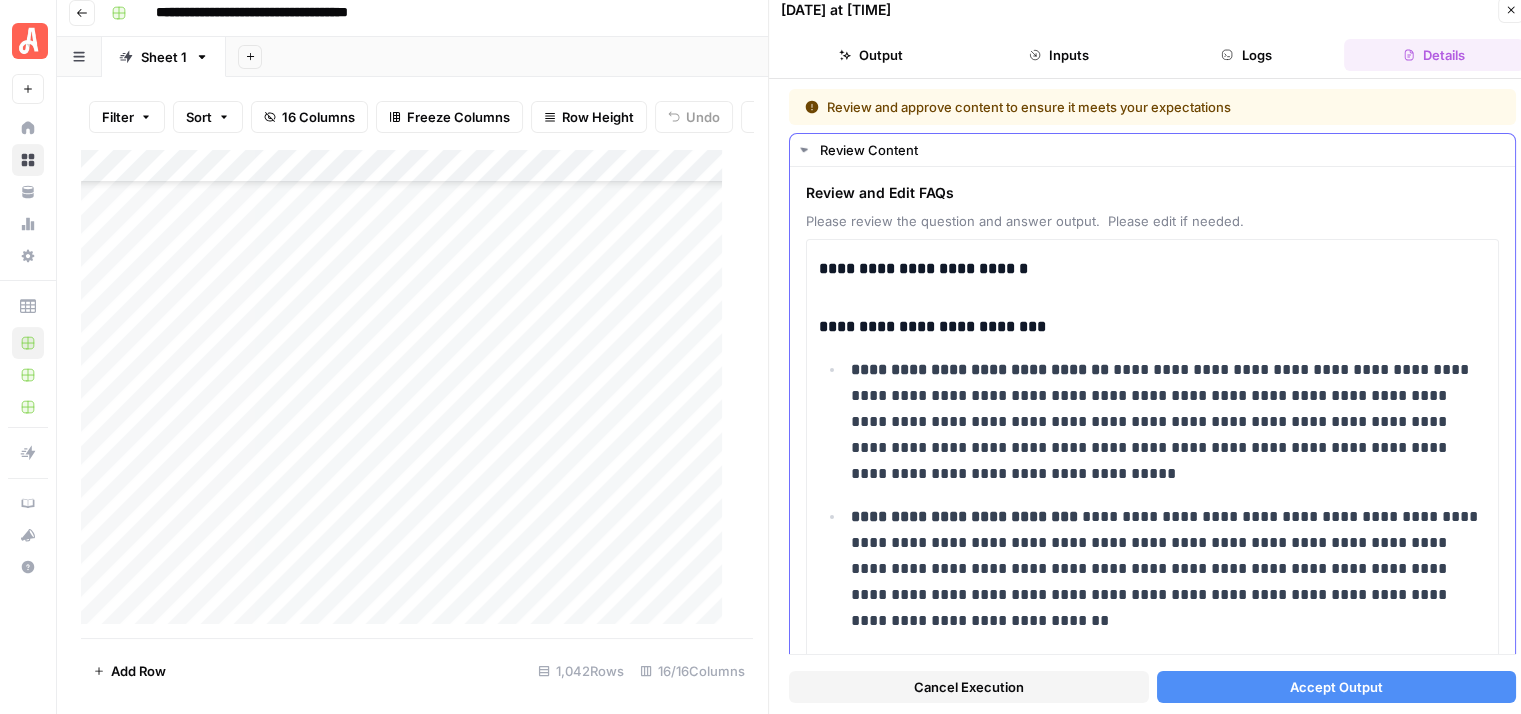 scroll, scrollTop: 16, scrollLeft: 0, axis: vertical 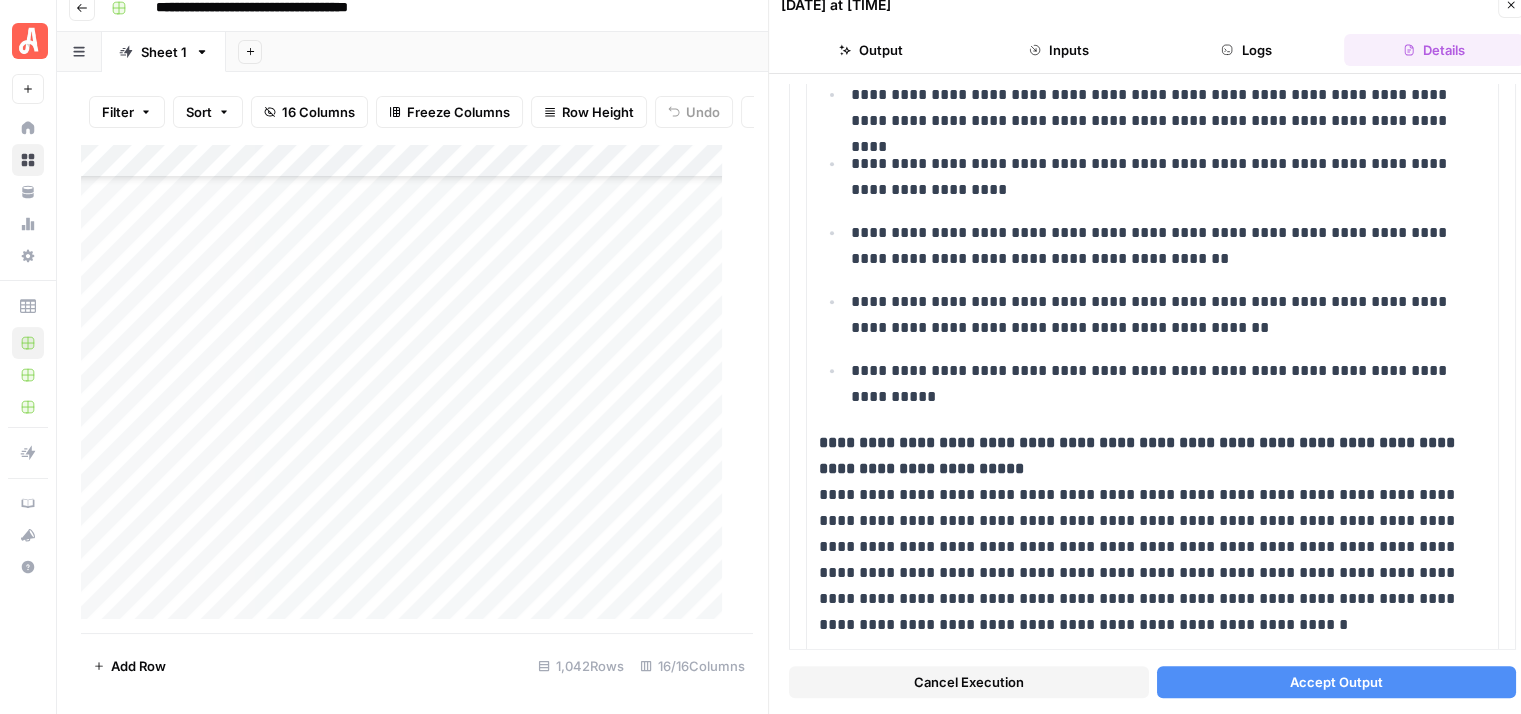 click 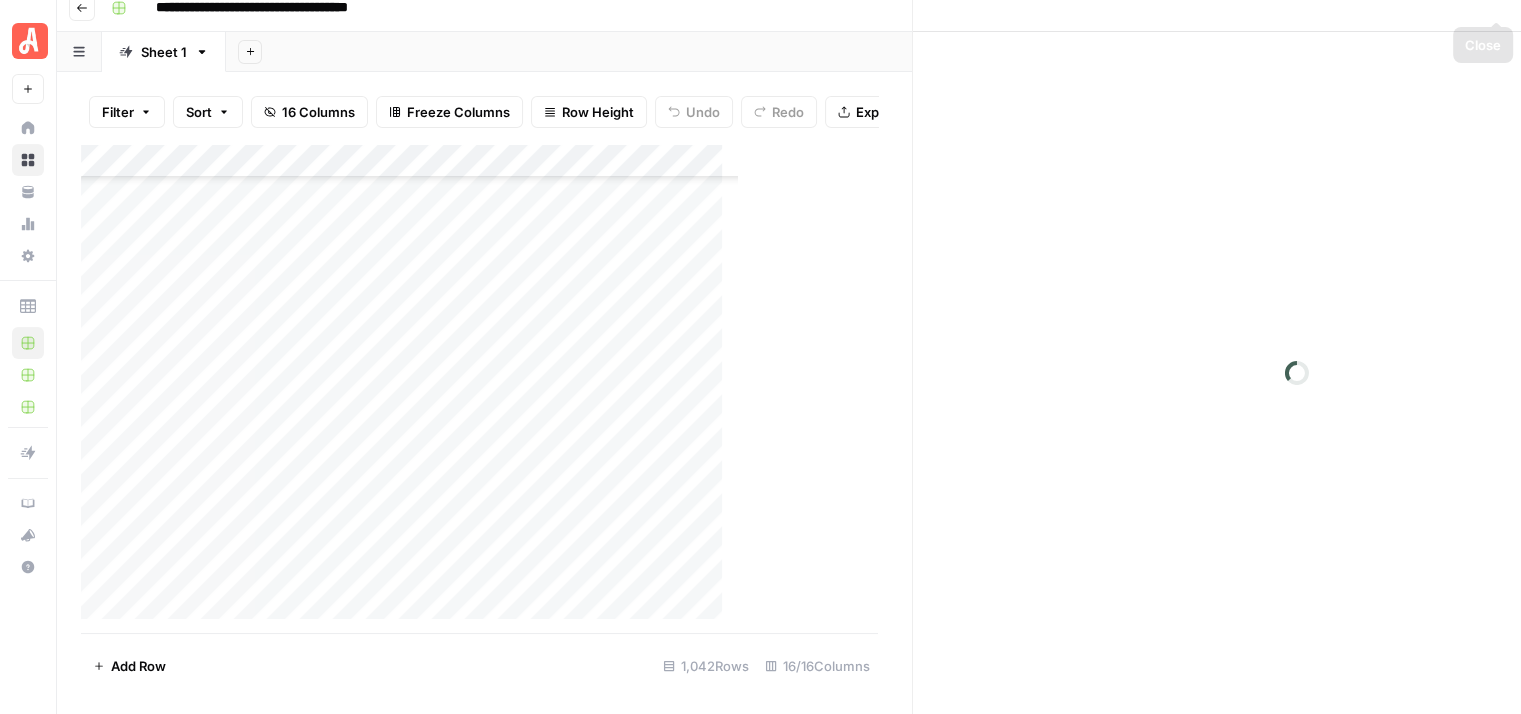 scroll, scrollTop: 0, scrollLeft: 0, axis: both 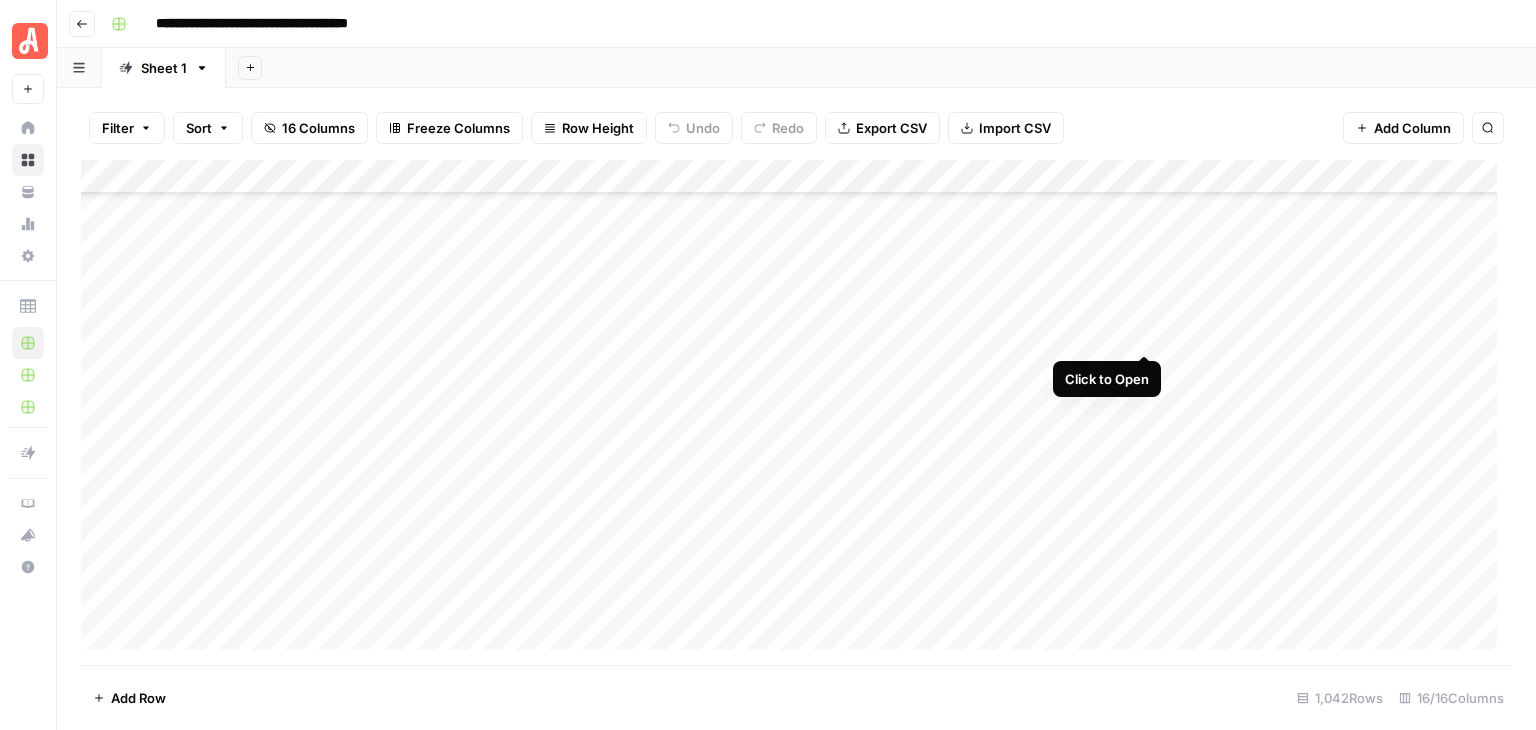 click on "Add Column" at bounding box center [796, 412] 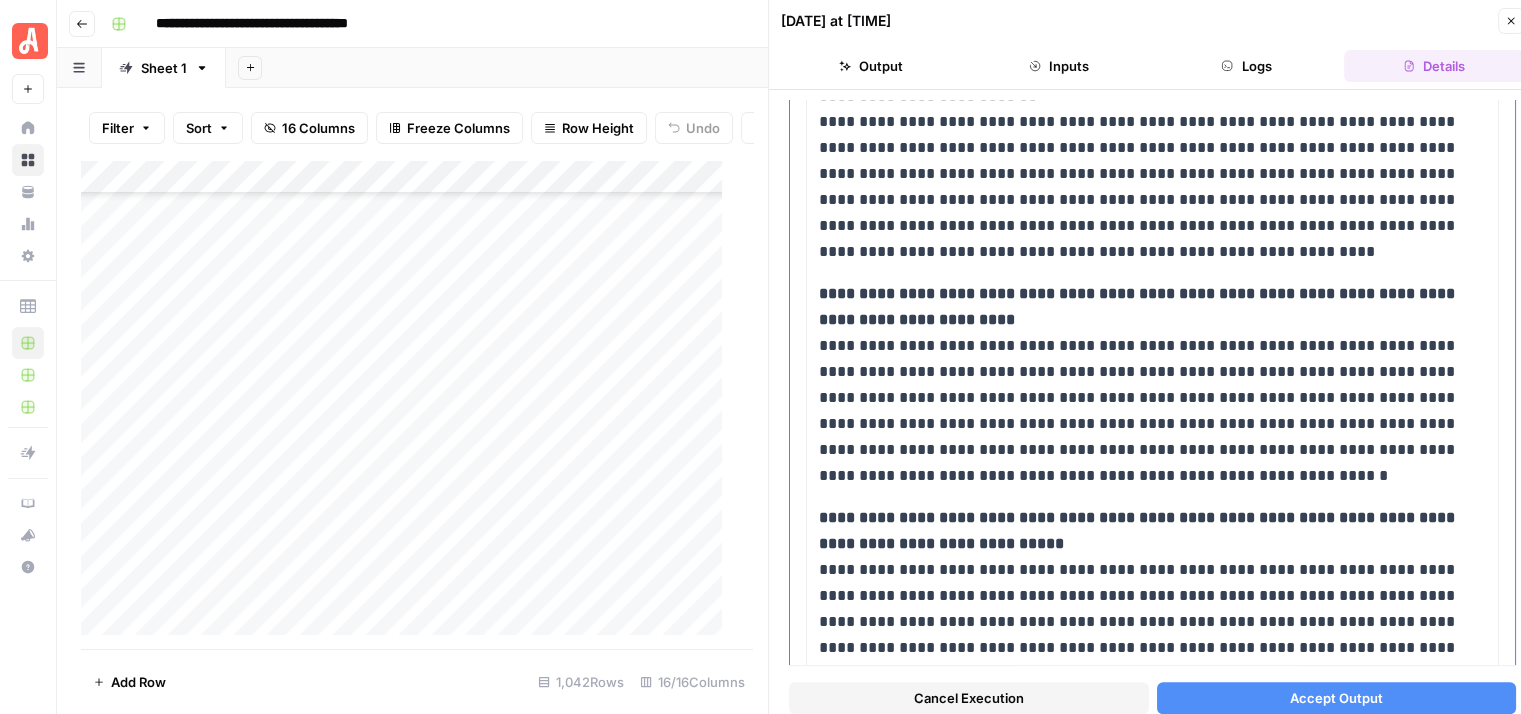 scroll, scrollTop: 1700, scrollLeft: 0, axis: vertical 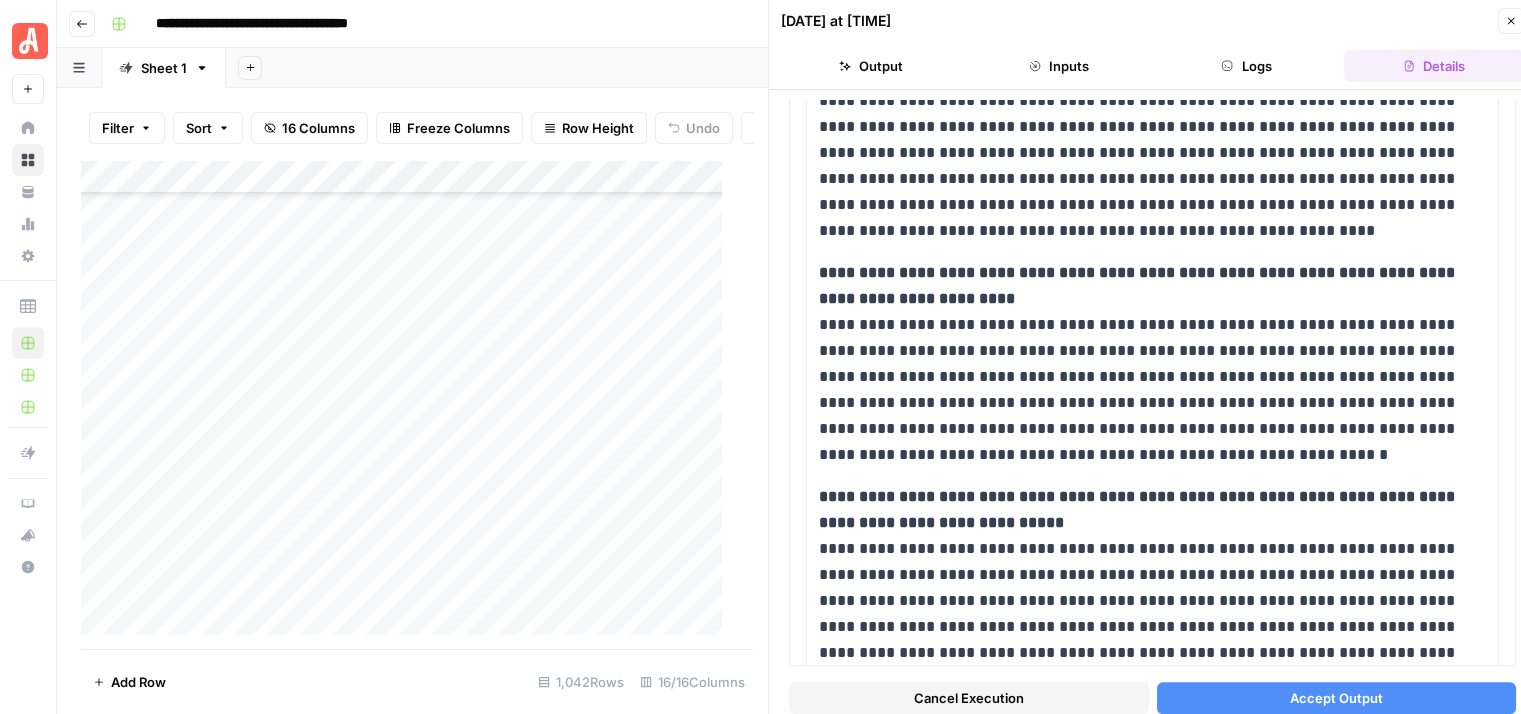 click on "Cancel Execution" at bounding box center (969, 698) 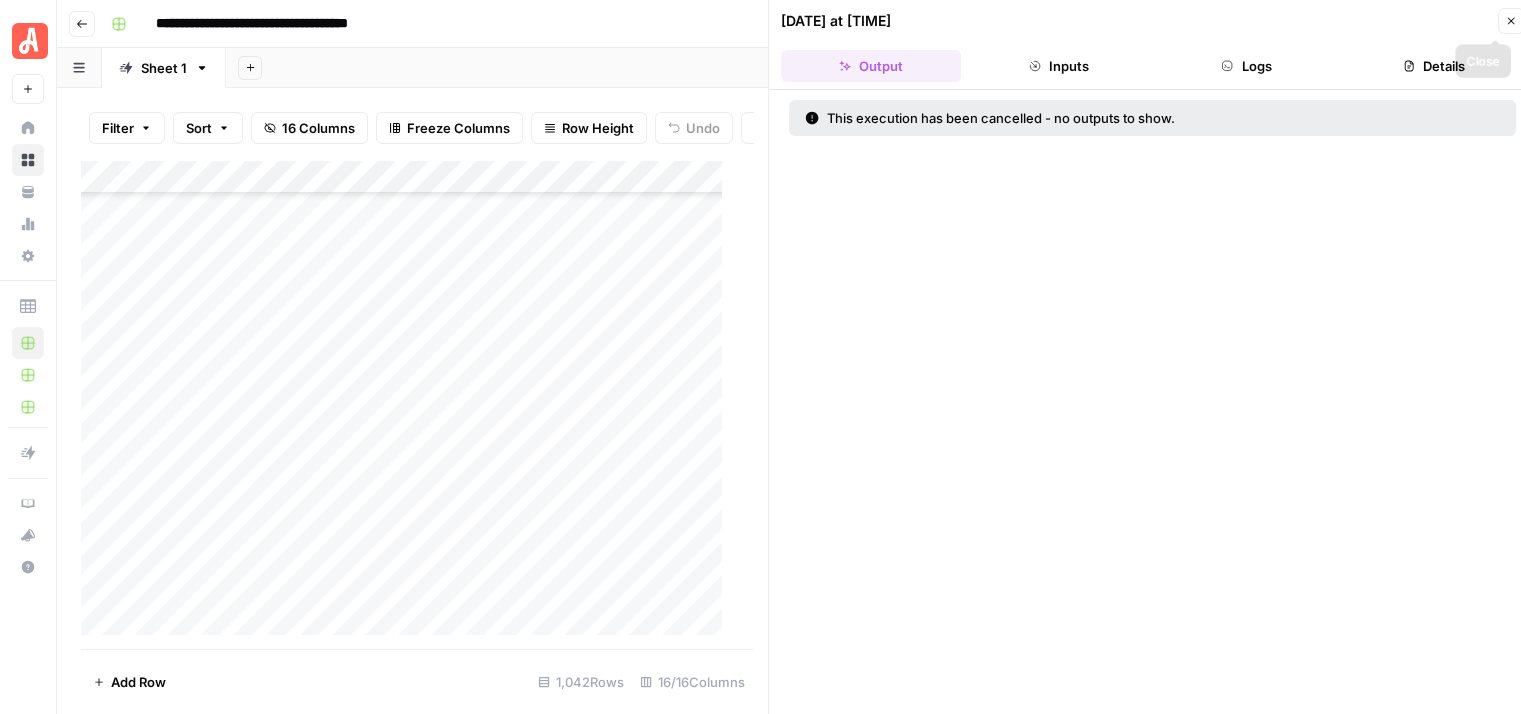 click 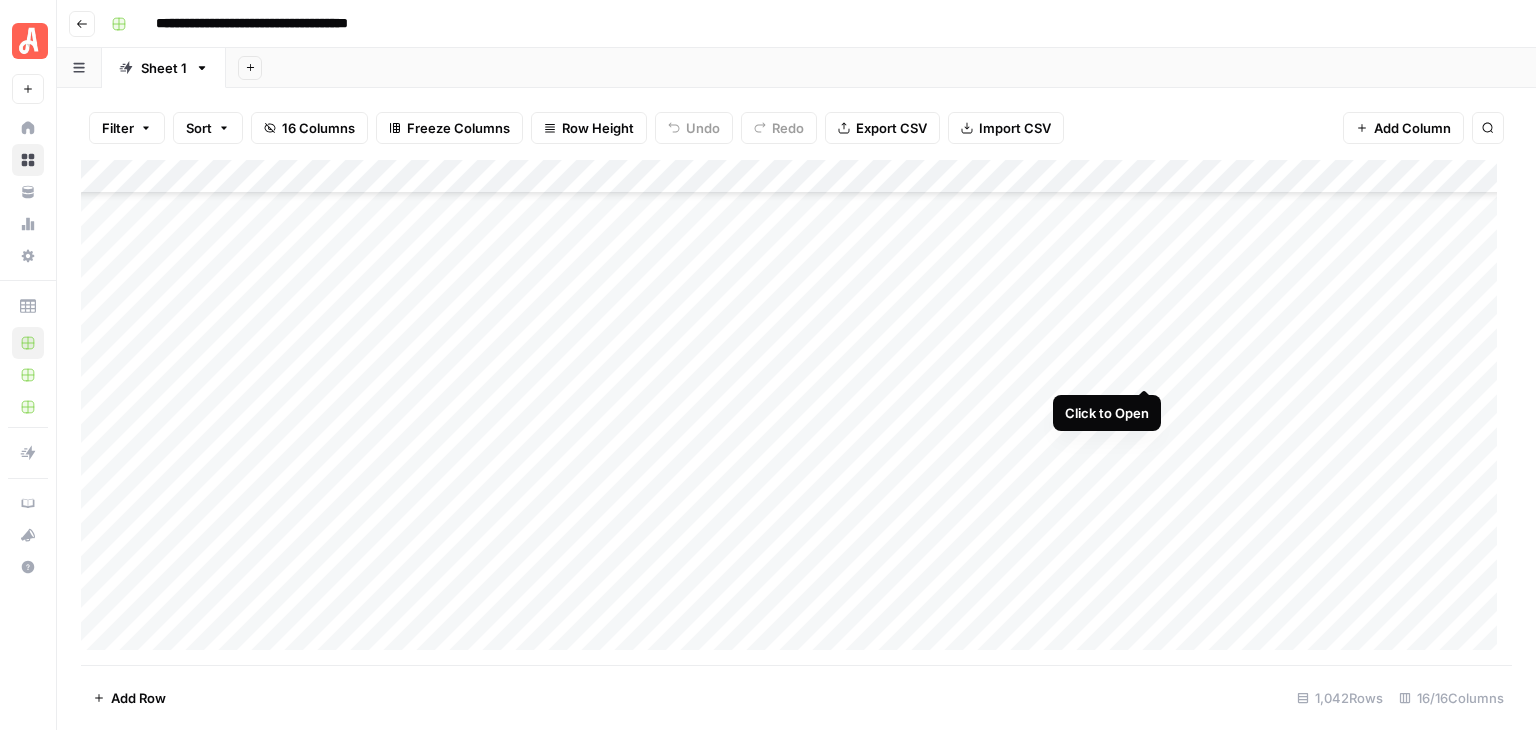 click on "Add Column" at bounding box center (796, 412) 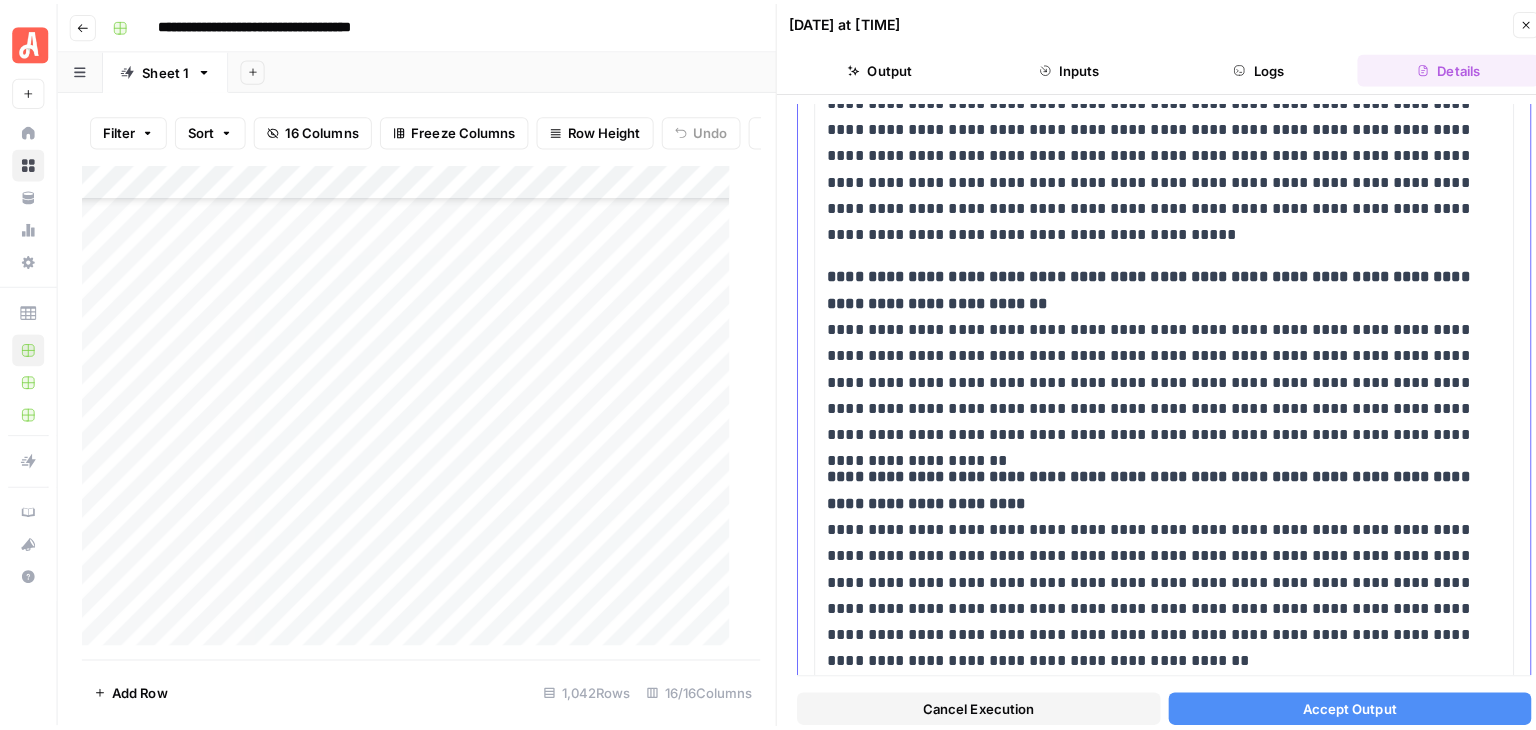 scroll, scrollTop: 2046, scrollLeft: 0, axis: vertical 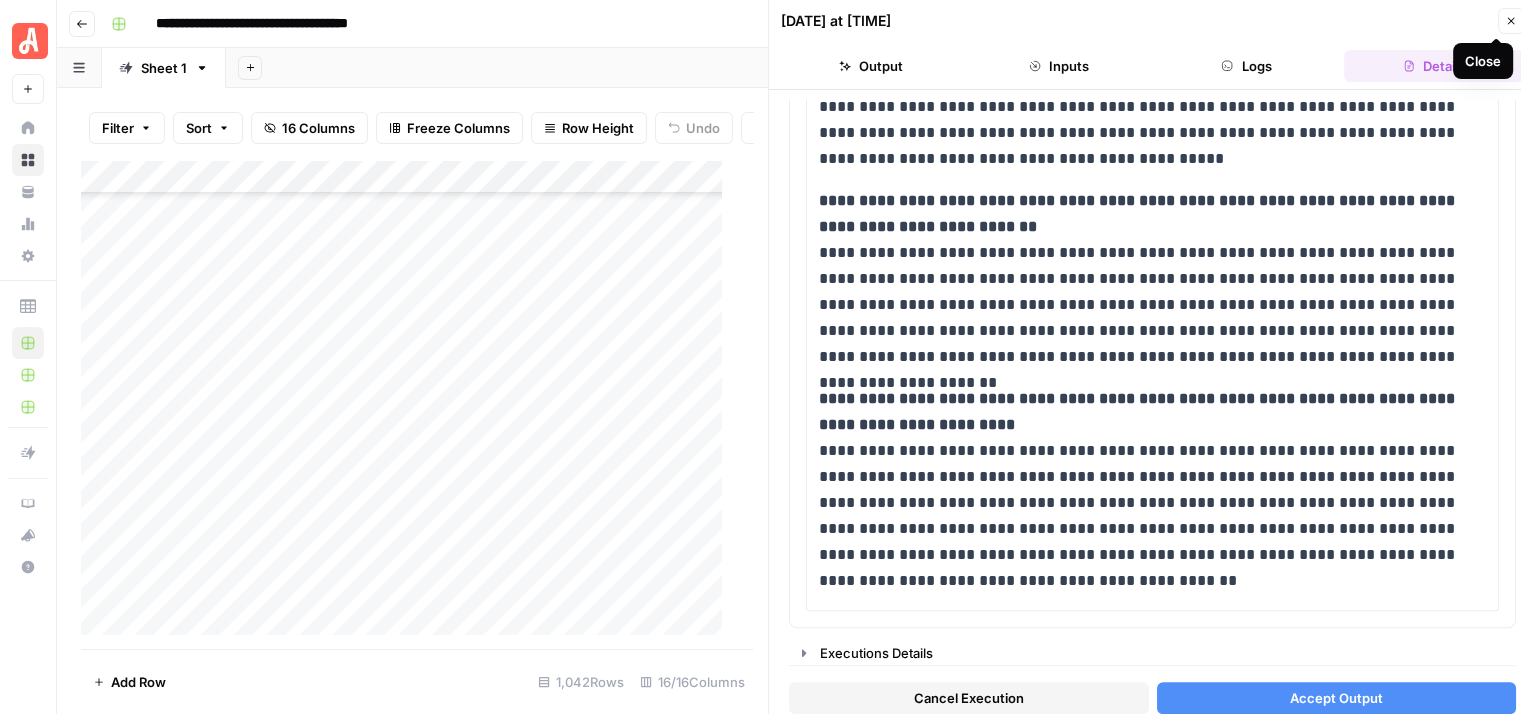 click 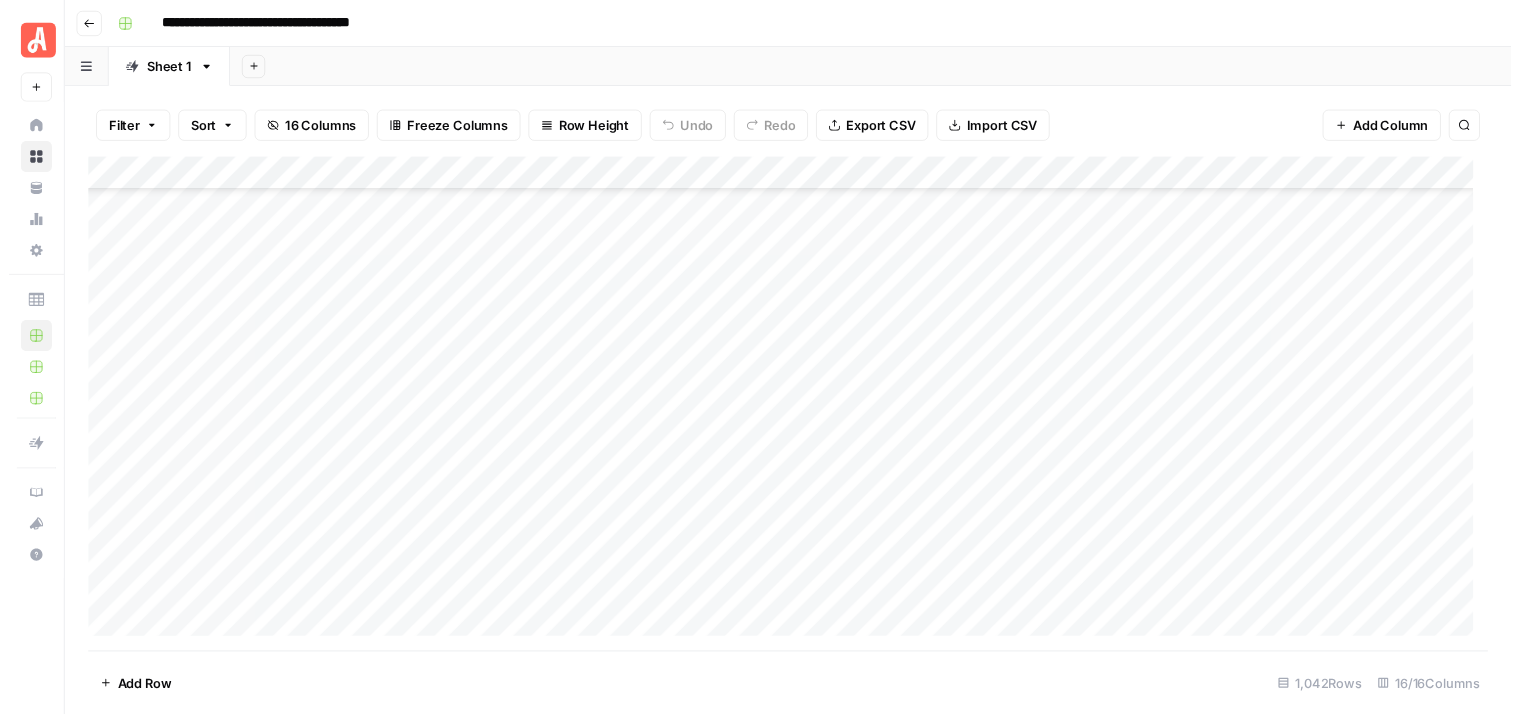 scroll, scrollTop: 29316, scrollLeft: 0, axis: vertical 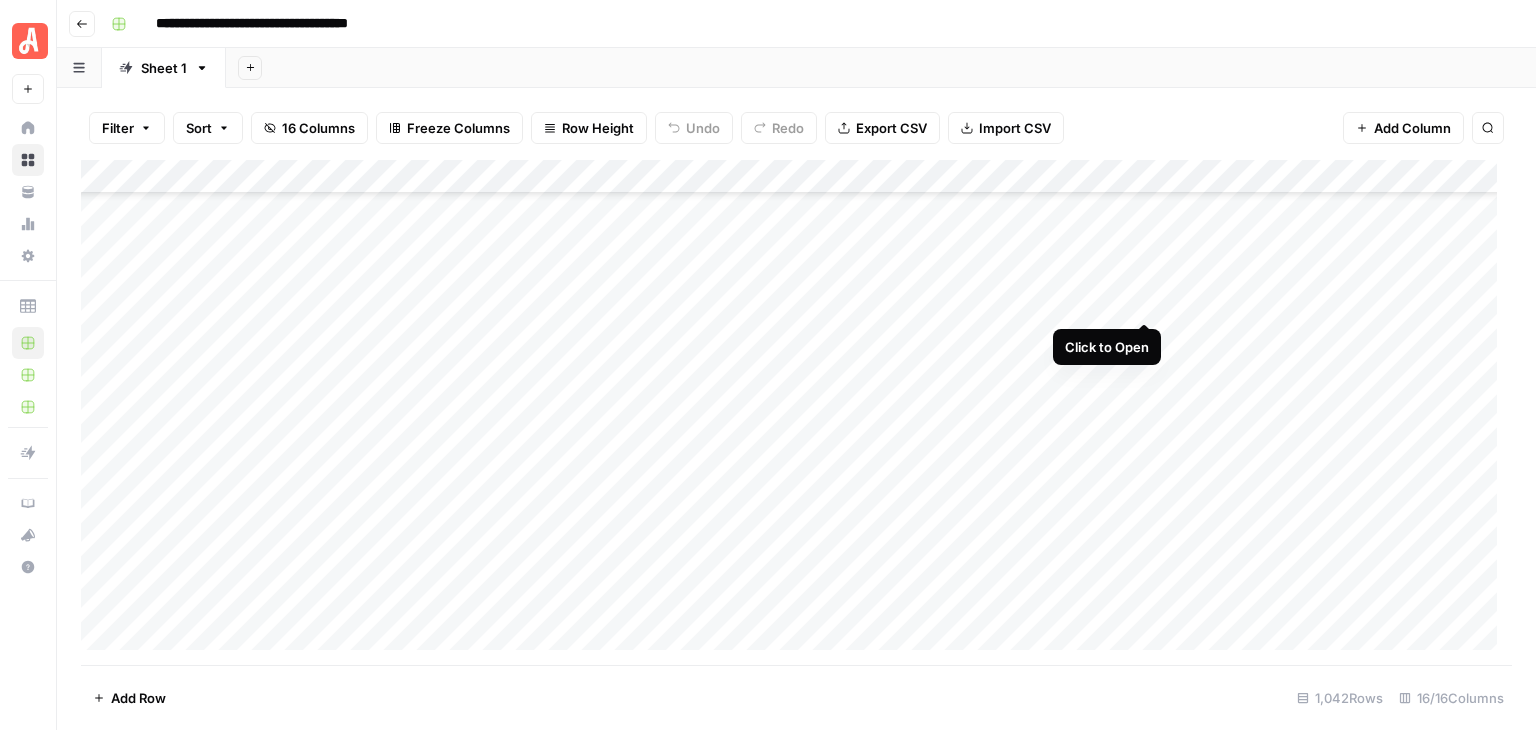 click on "Add Column" at bounding box center (796, 412) 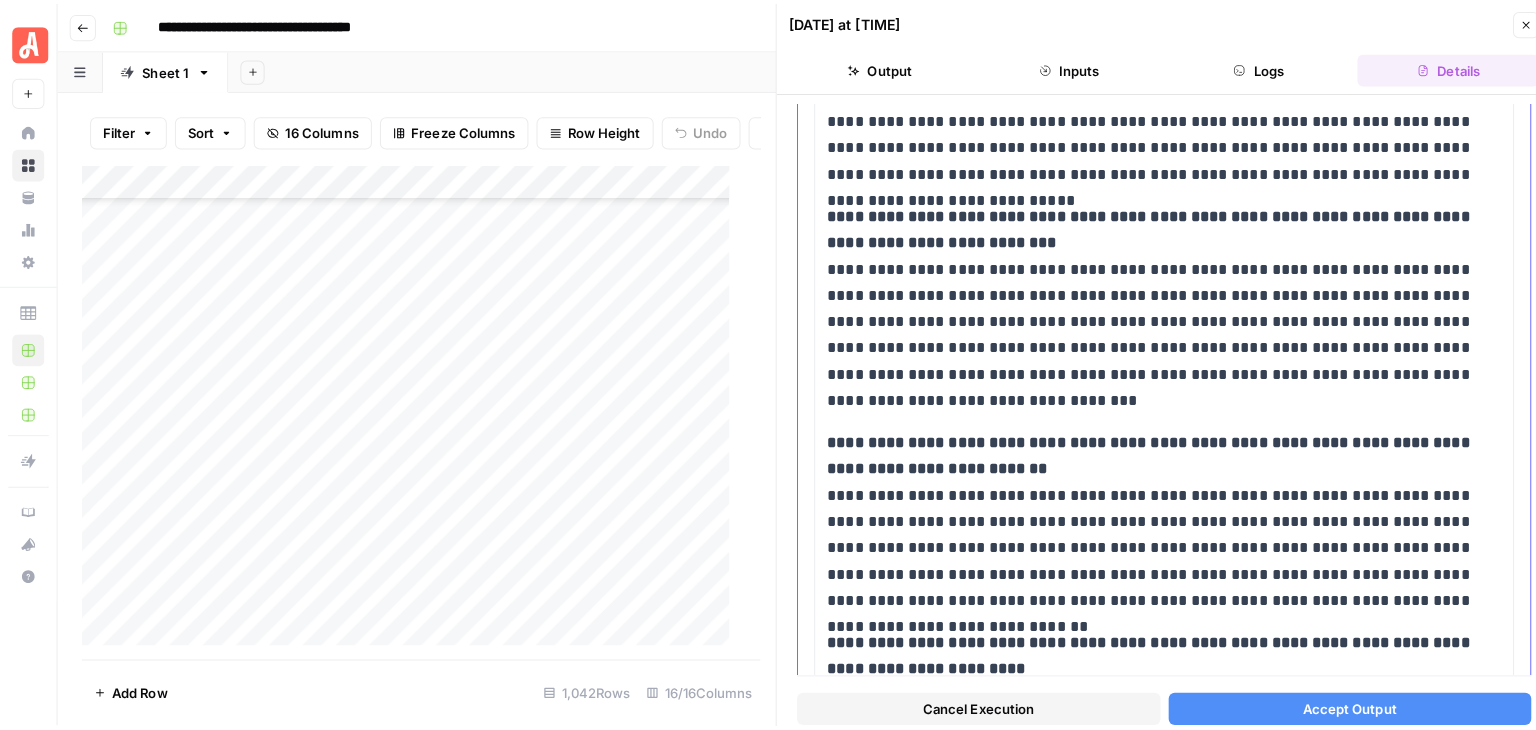 scroll, scrollTop: 1418, scrollLeft: 0, axis: vertical 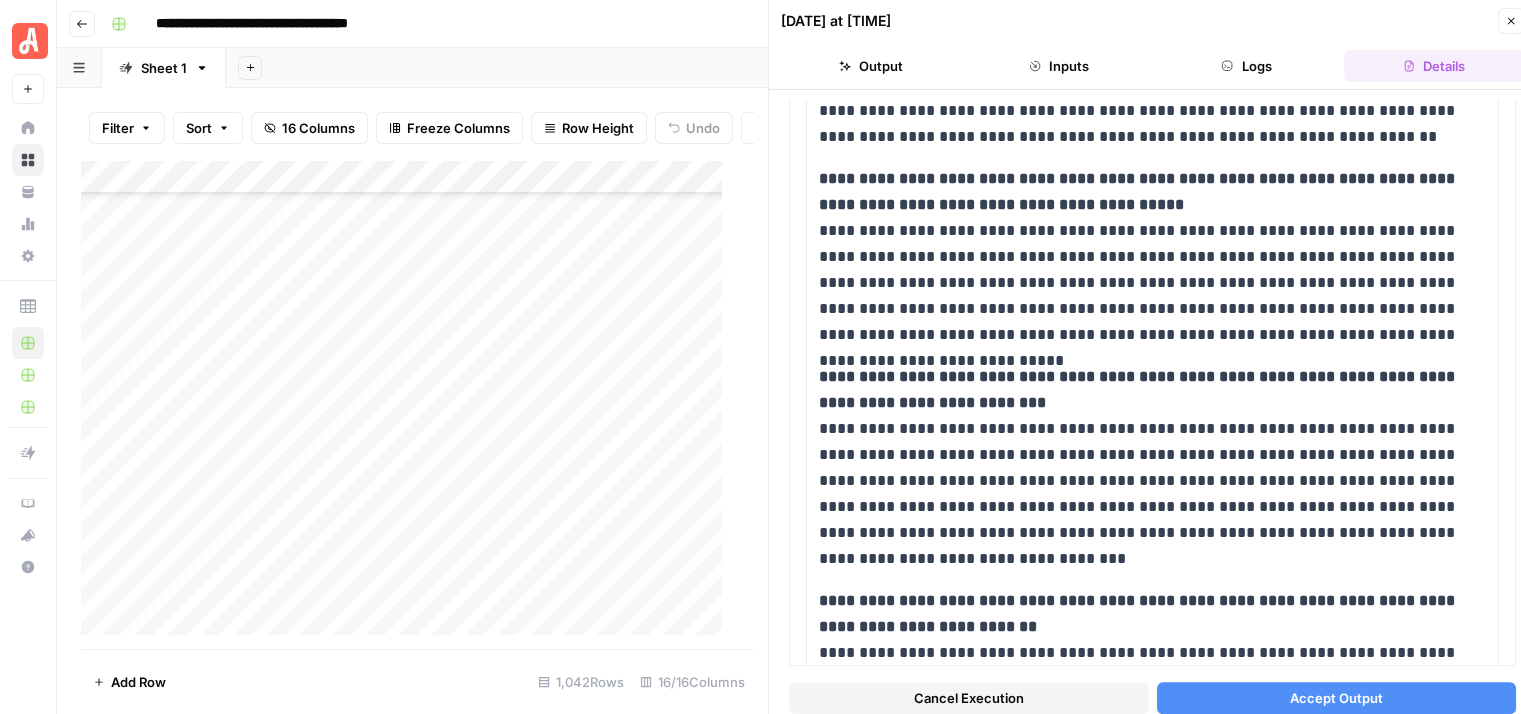 click 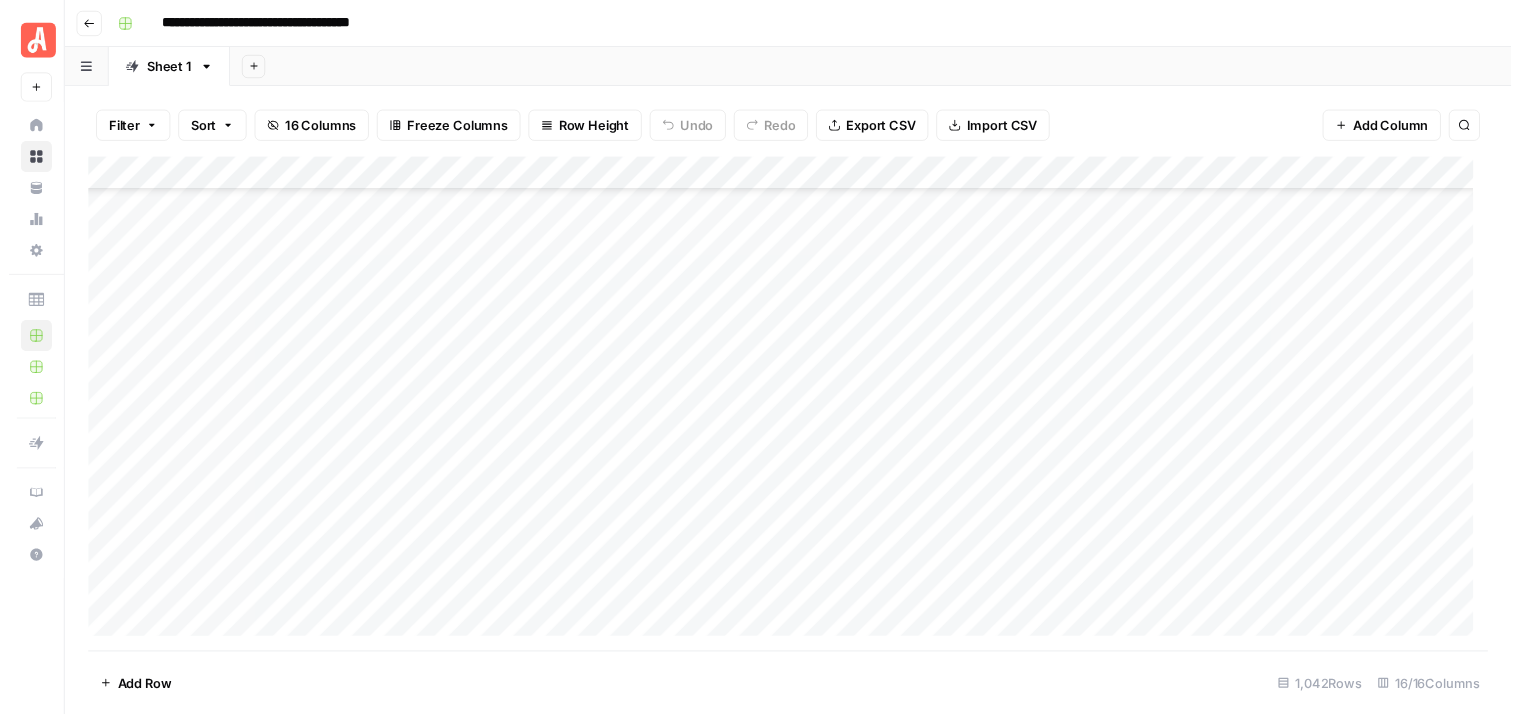 scroll, scrollTop: 29816, scrollLeft: 0, axis: vertical 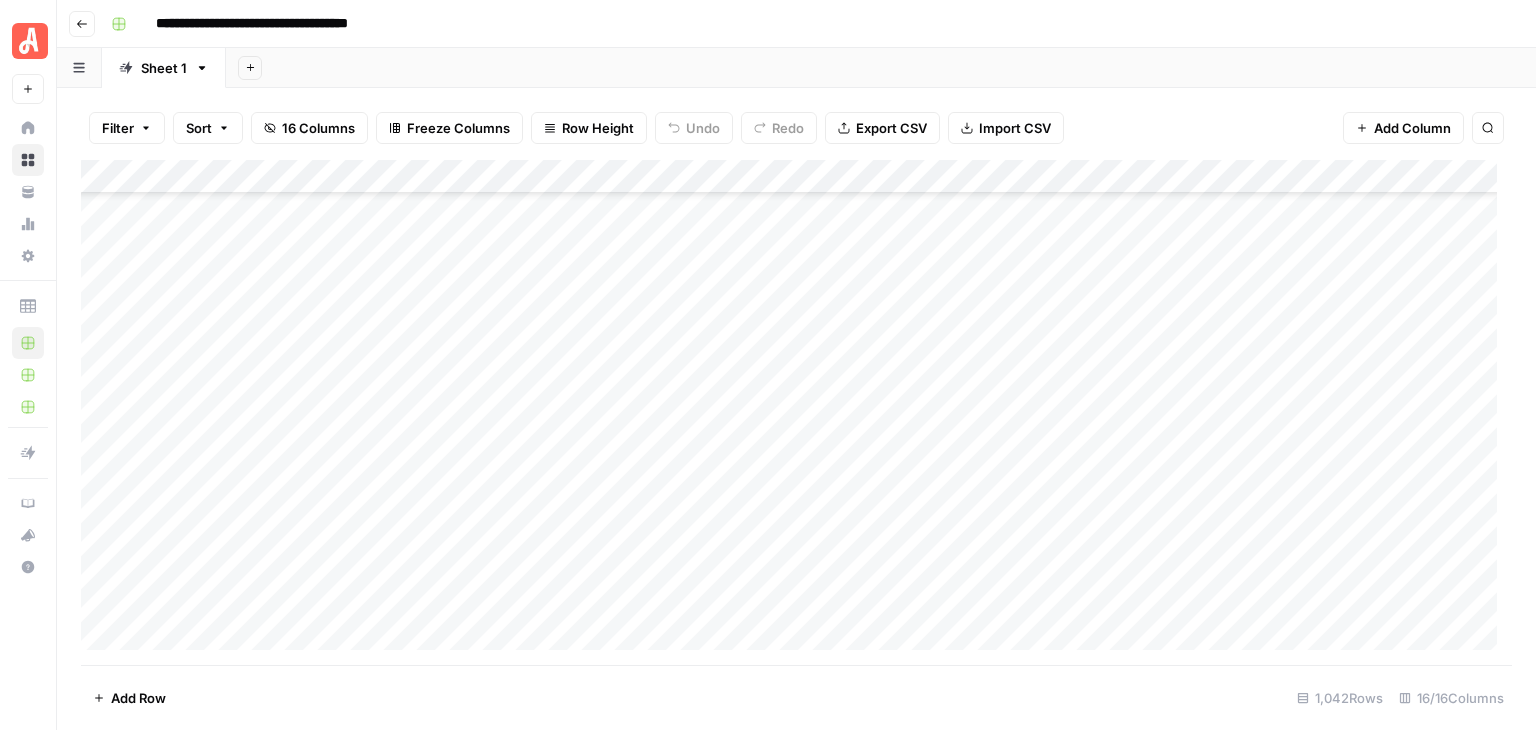 click on "Add Column" at bounding box center [796, 412] 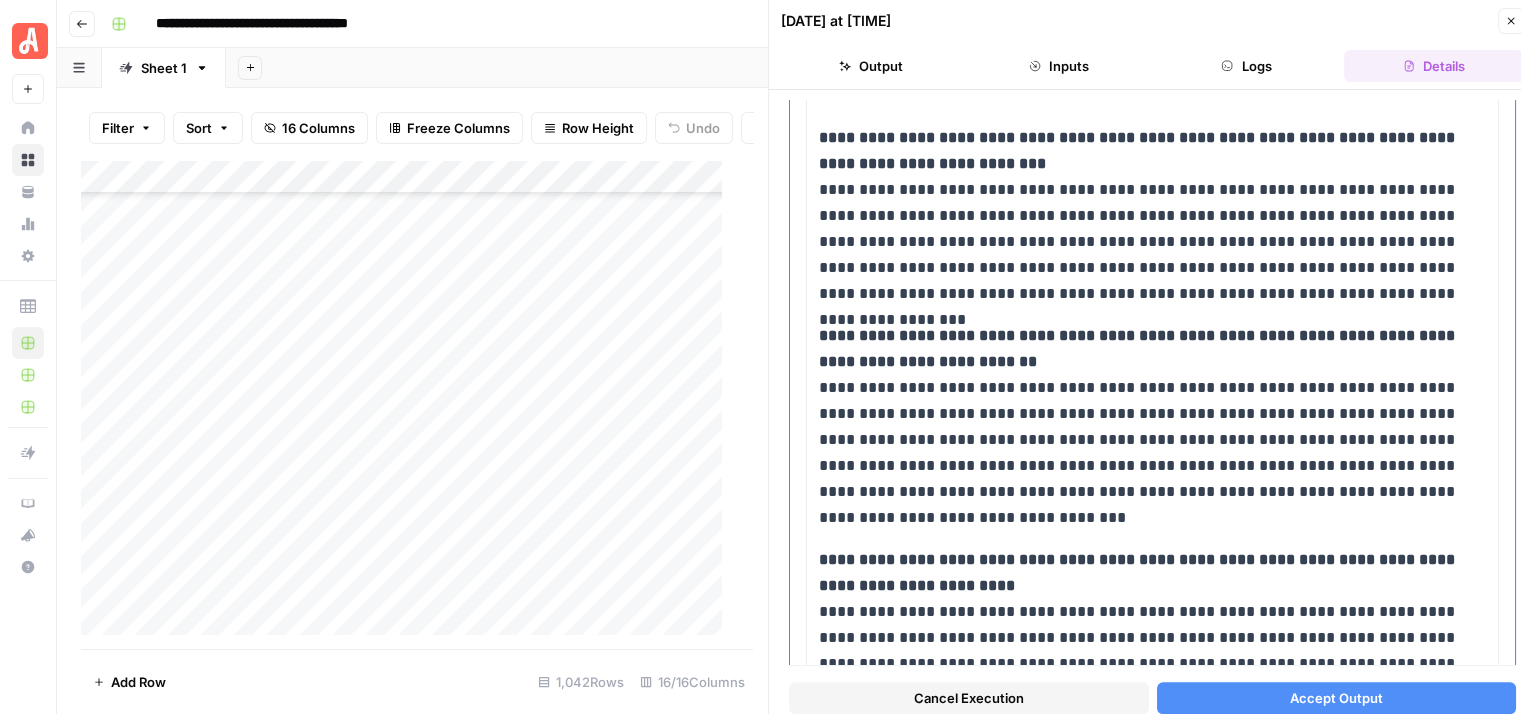 scroll, scrollTop: 1762, scrollLeft: 0, axis: vertical 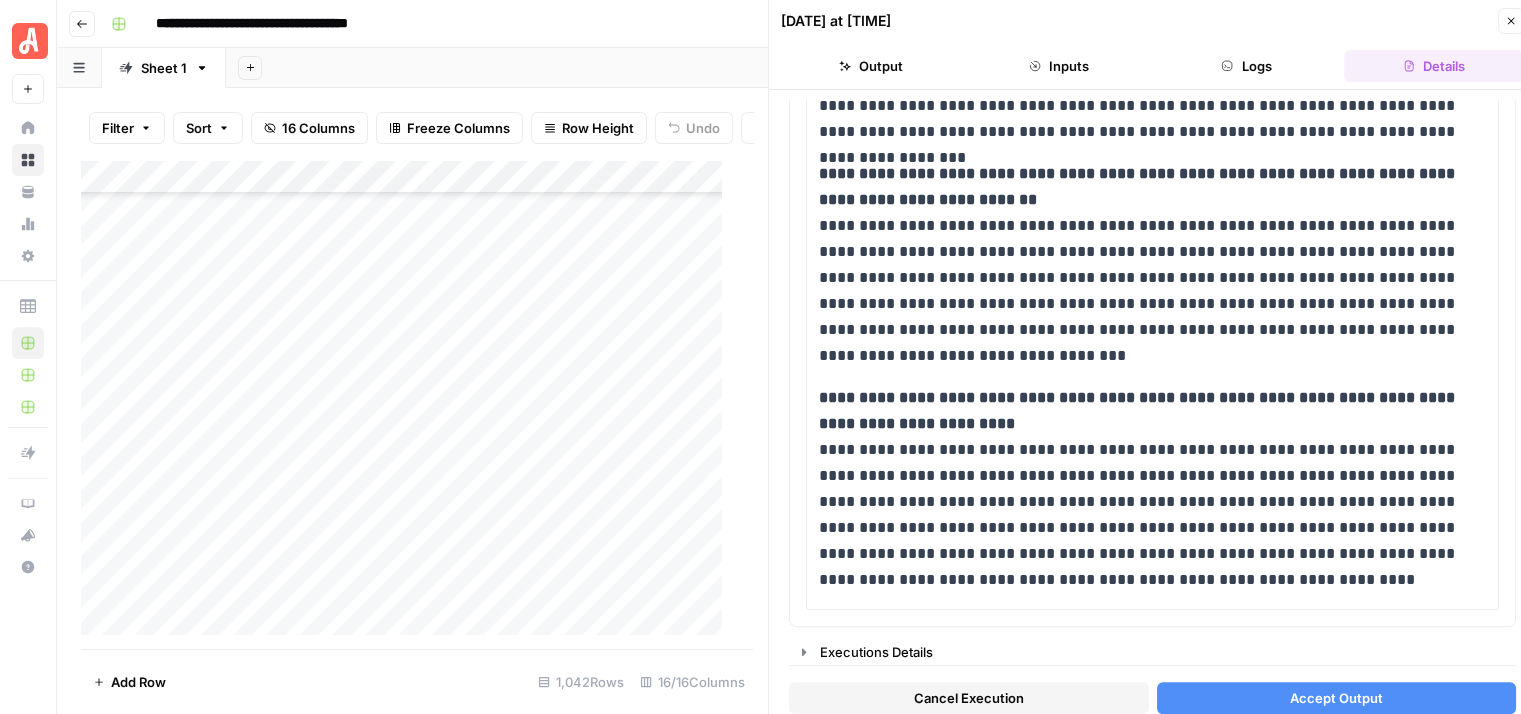 click on "Cancel Execution" at bounding box center [969, 698] 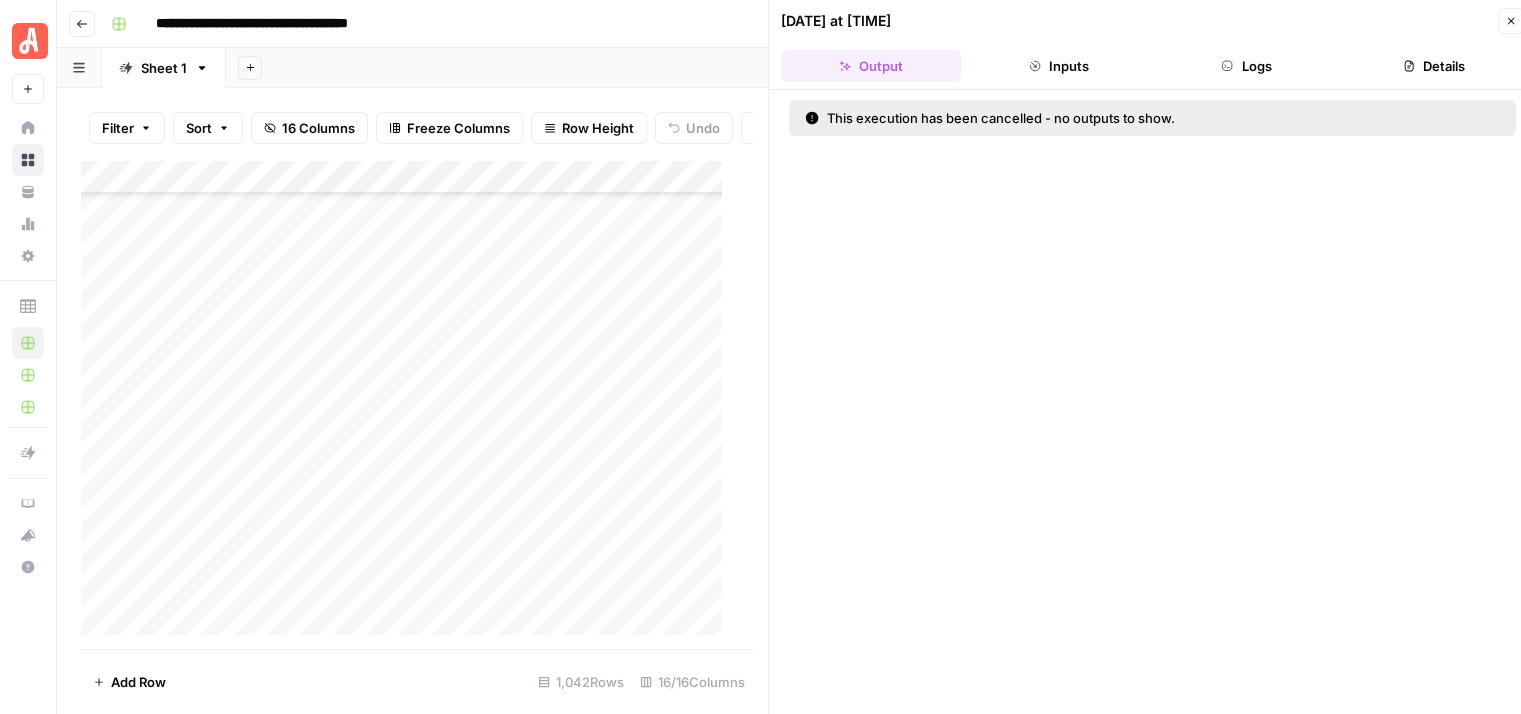 click 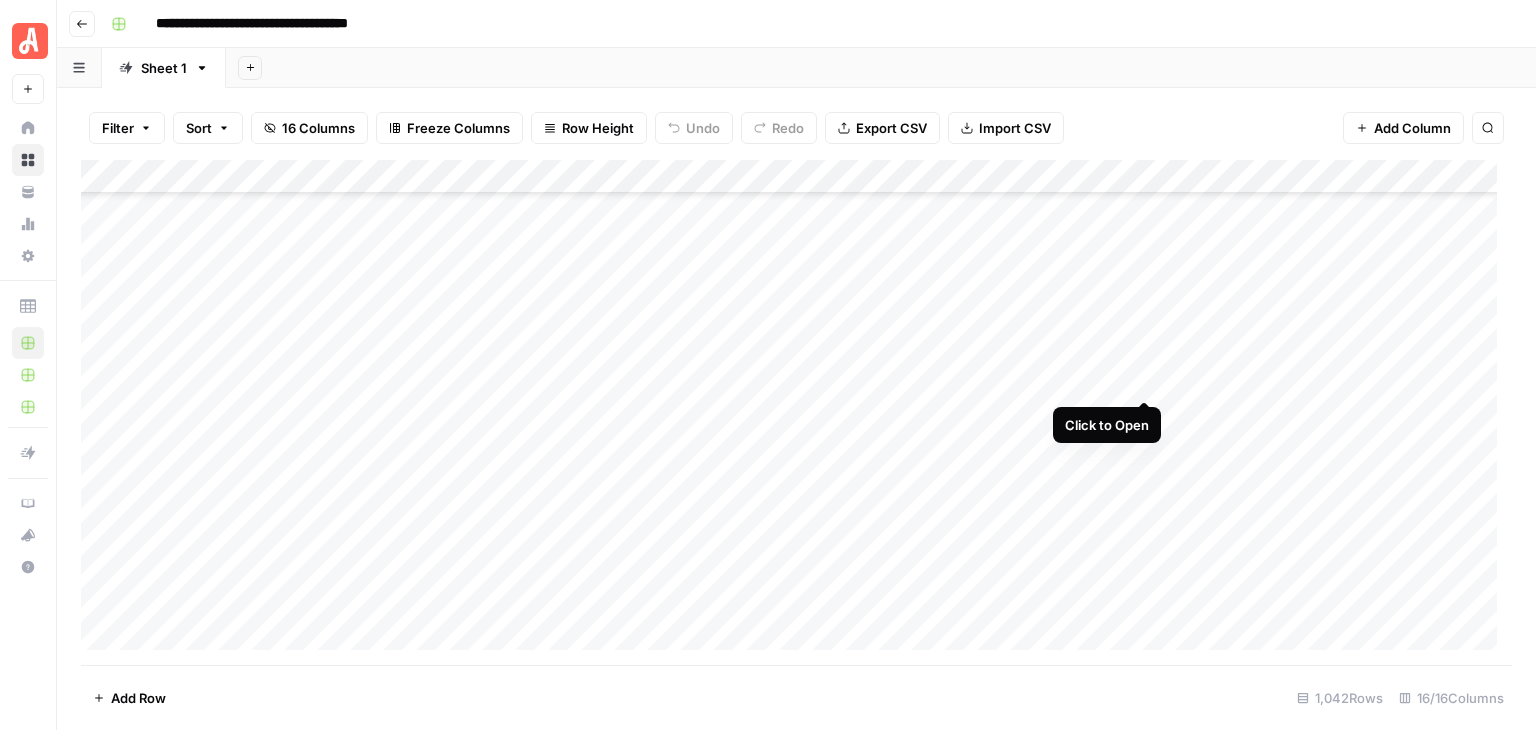 click on "Add Column" at bounding box center (796, 412) 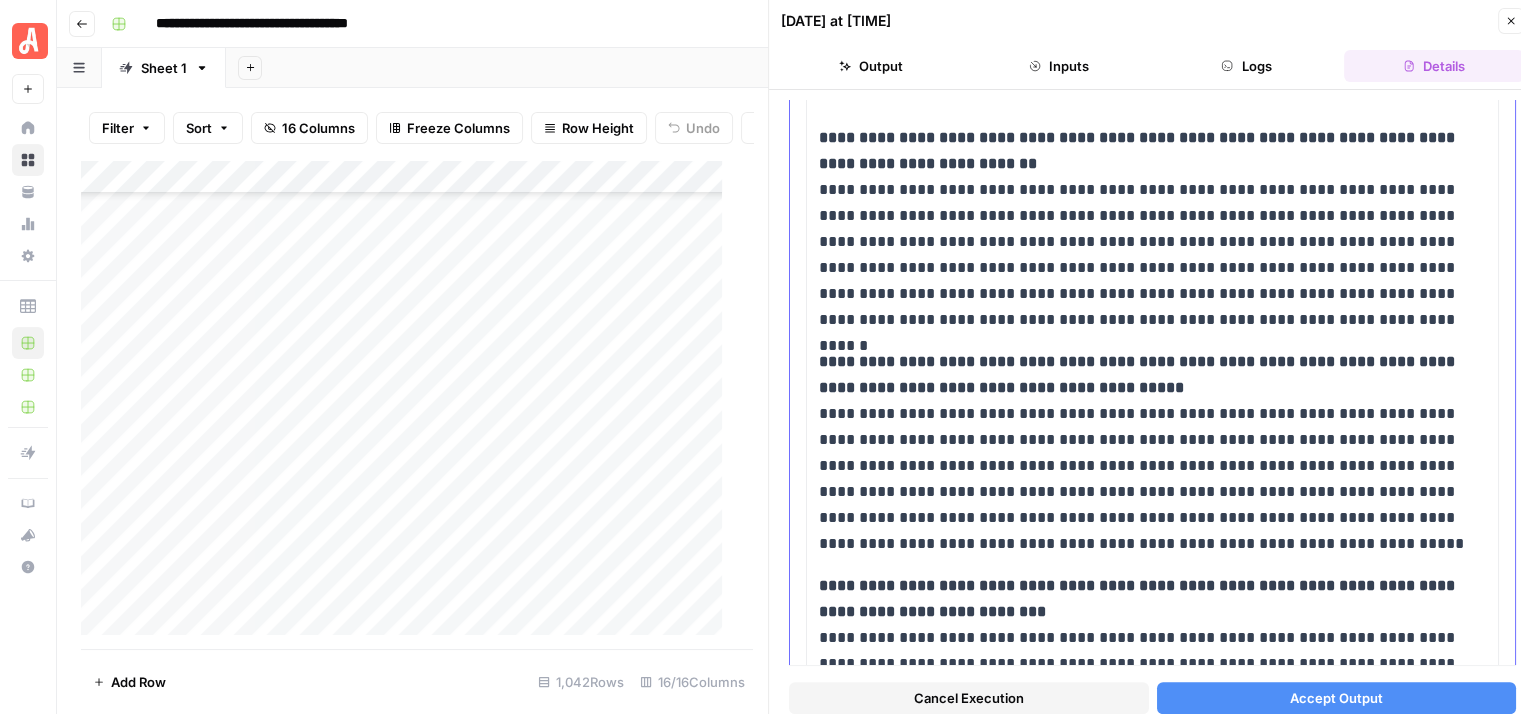 scroll, scrollTop: 1600, scrollLeft: 0, axis: vertical 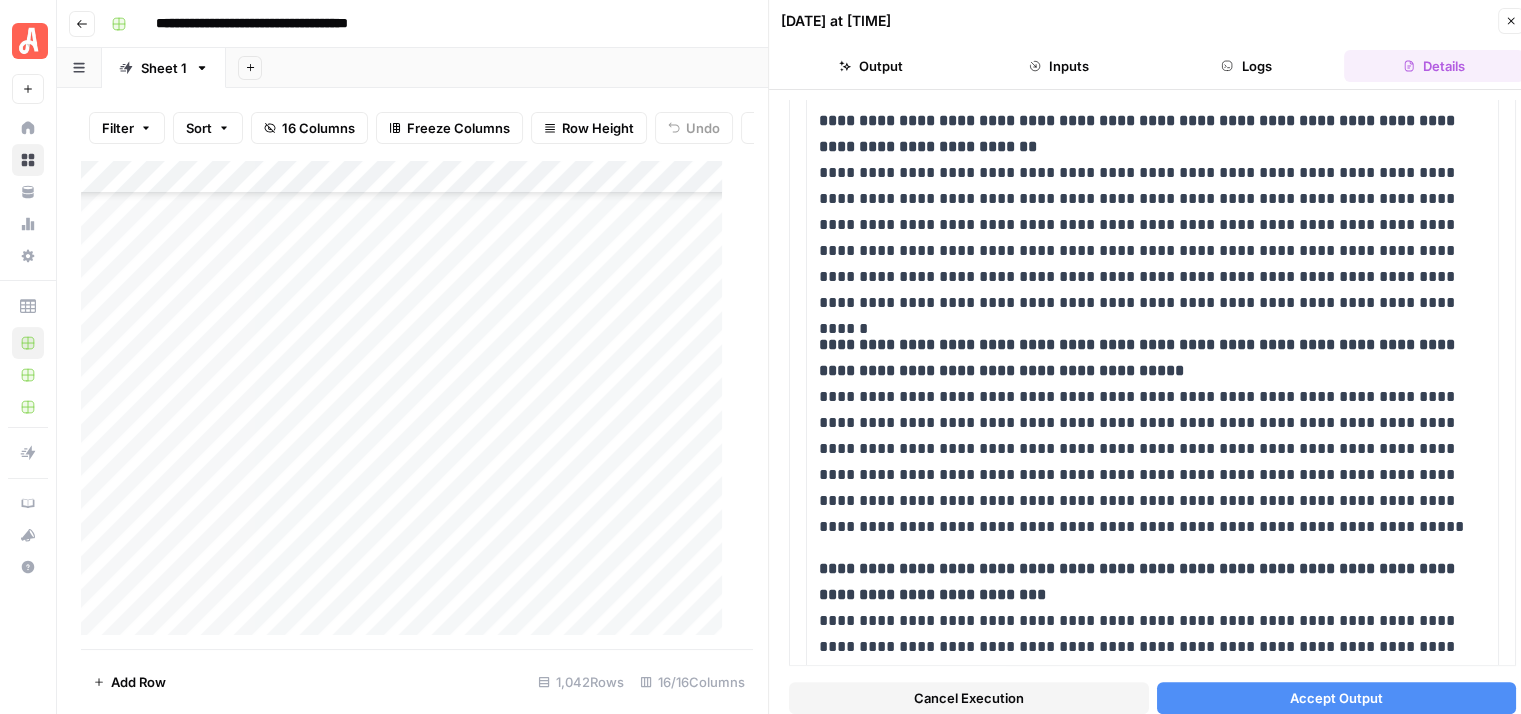 click on "Cancel Execution" at bounding box center [969, 698] 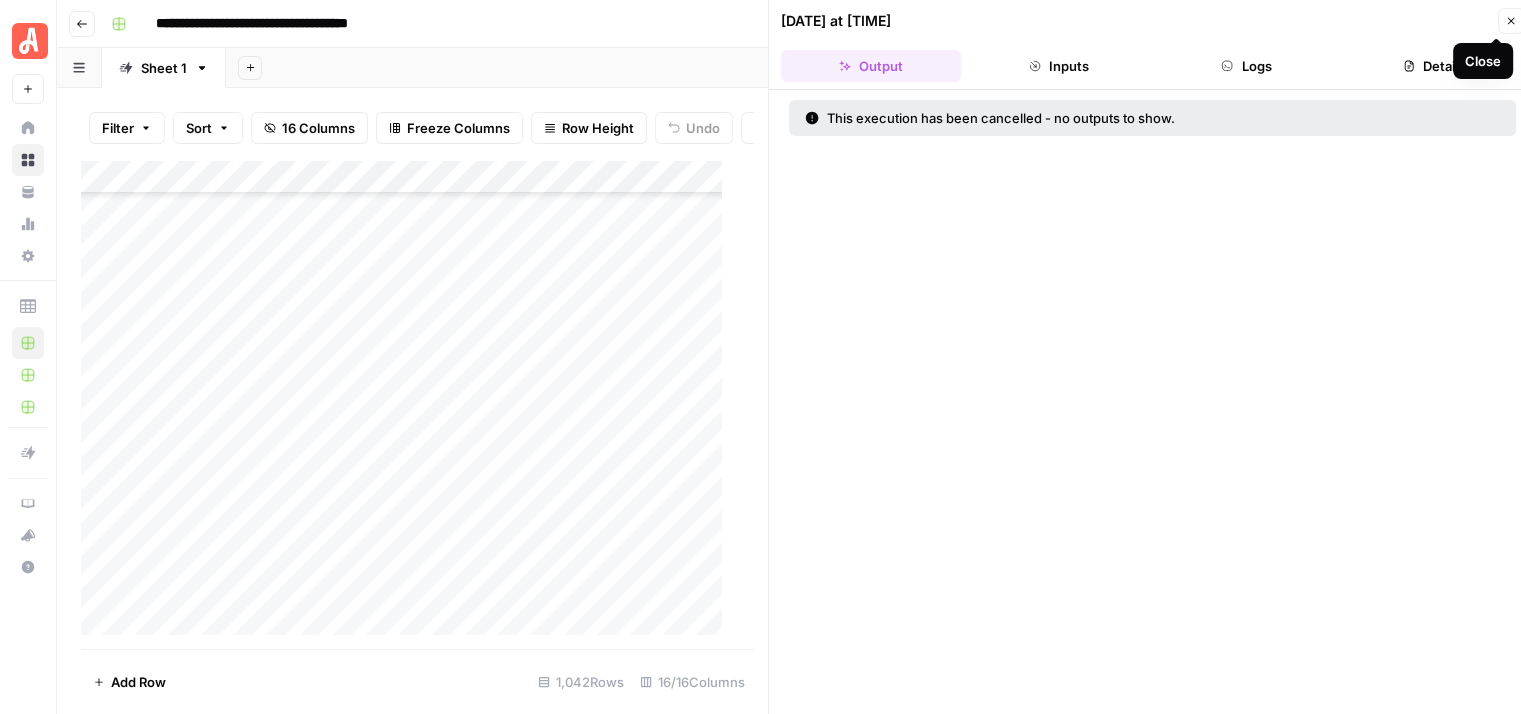 click 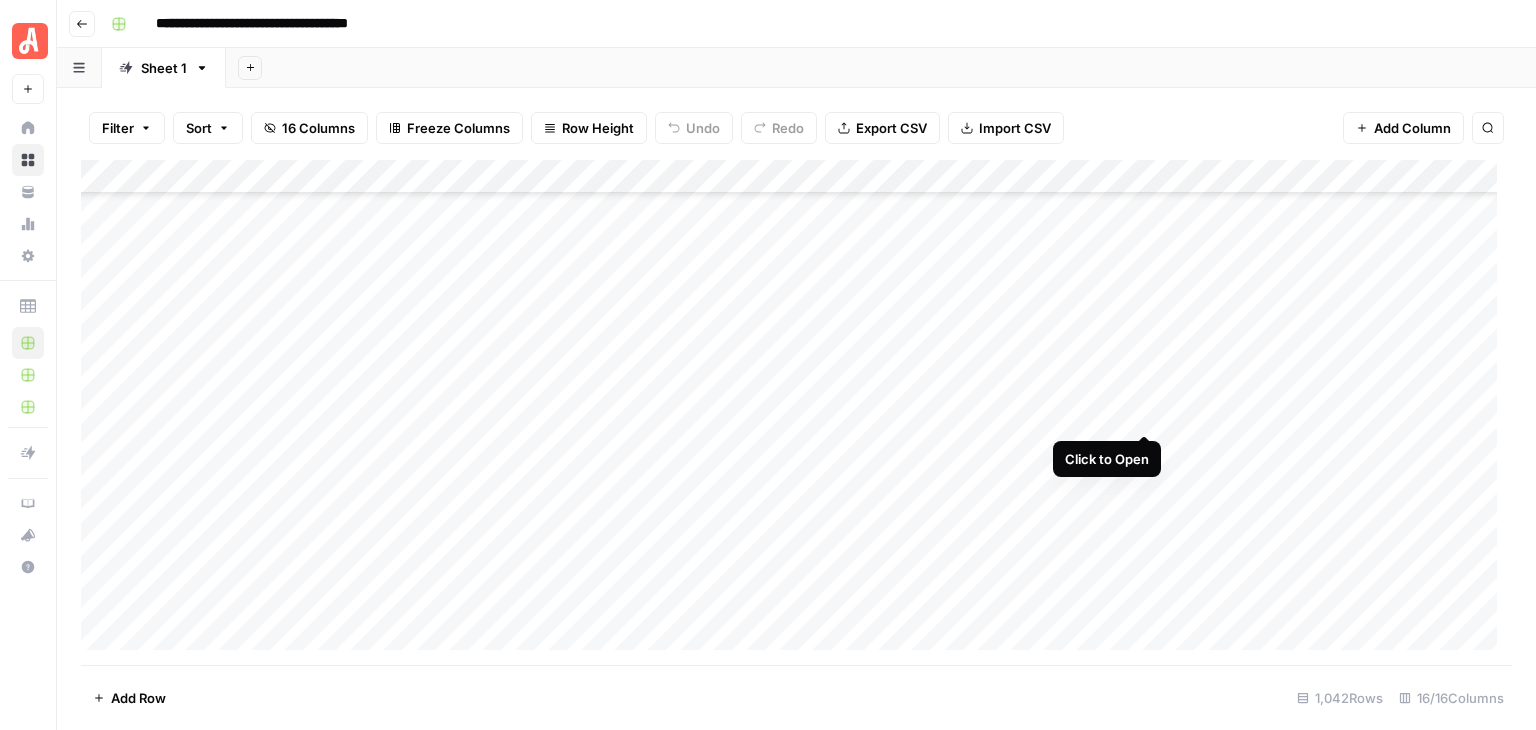 click on "Add Column" at bounding box center [796, 412] 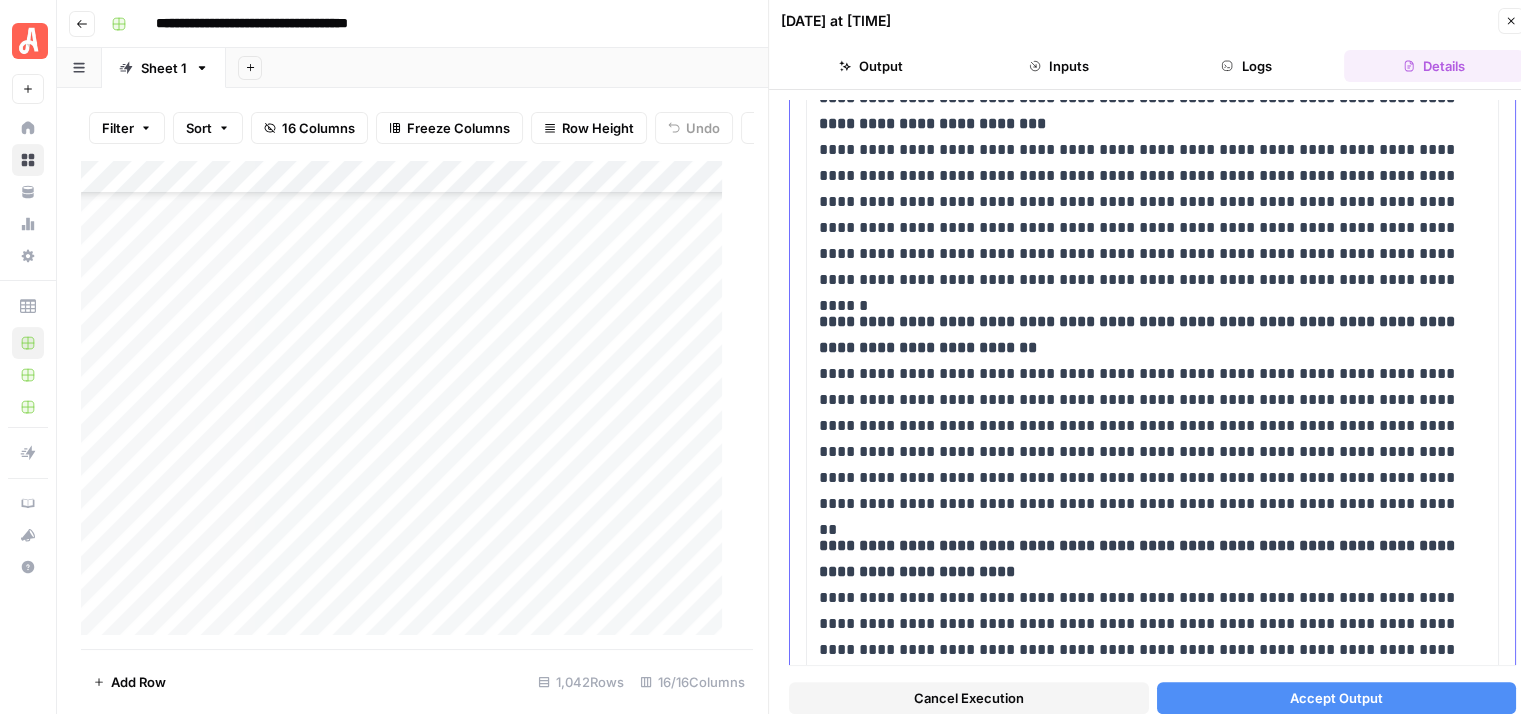 scroll, scrollTop: 1700, scrollLeft: 0, axis: vertical 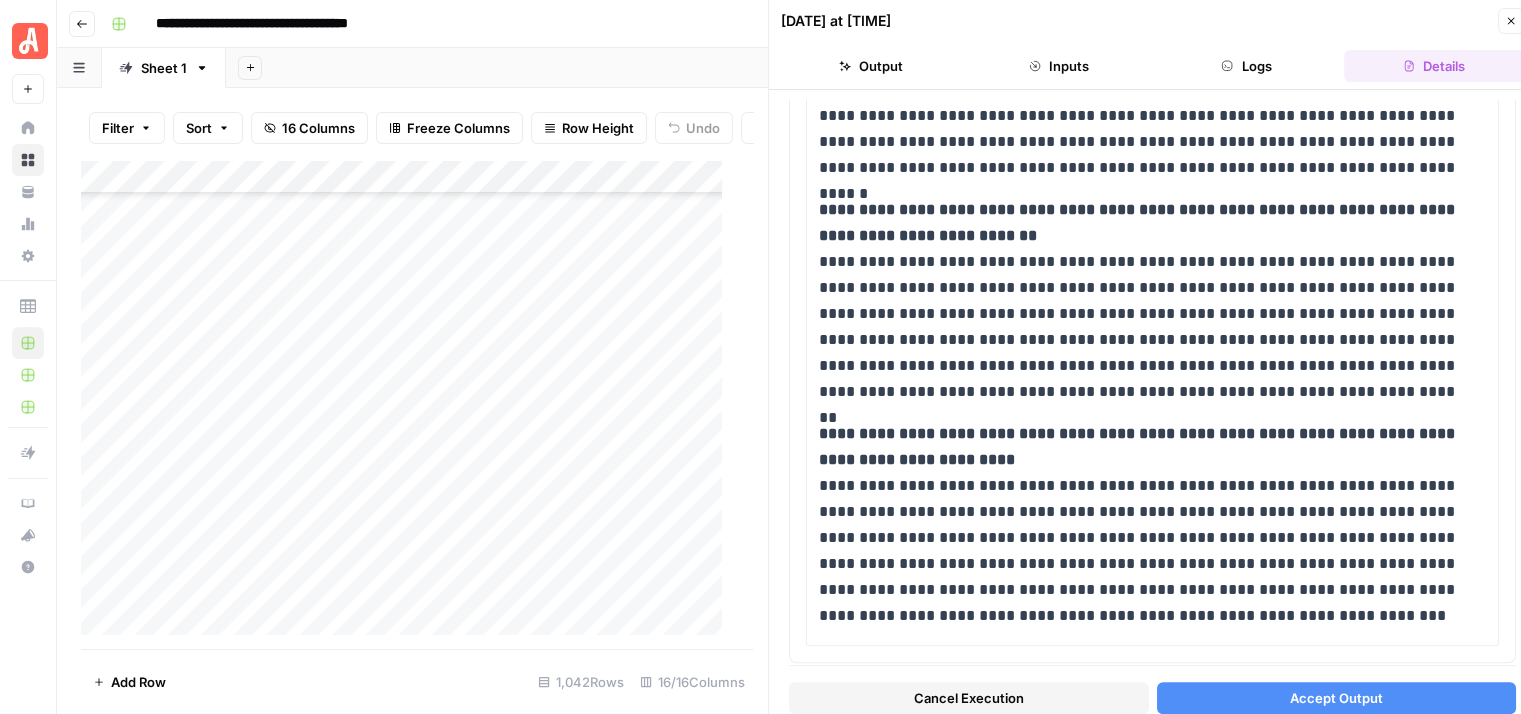 click on "Cancel Execution" at bounding box center [969, 698] 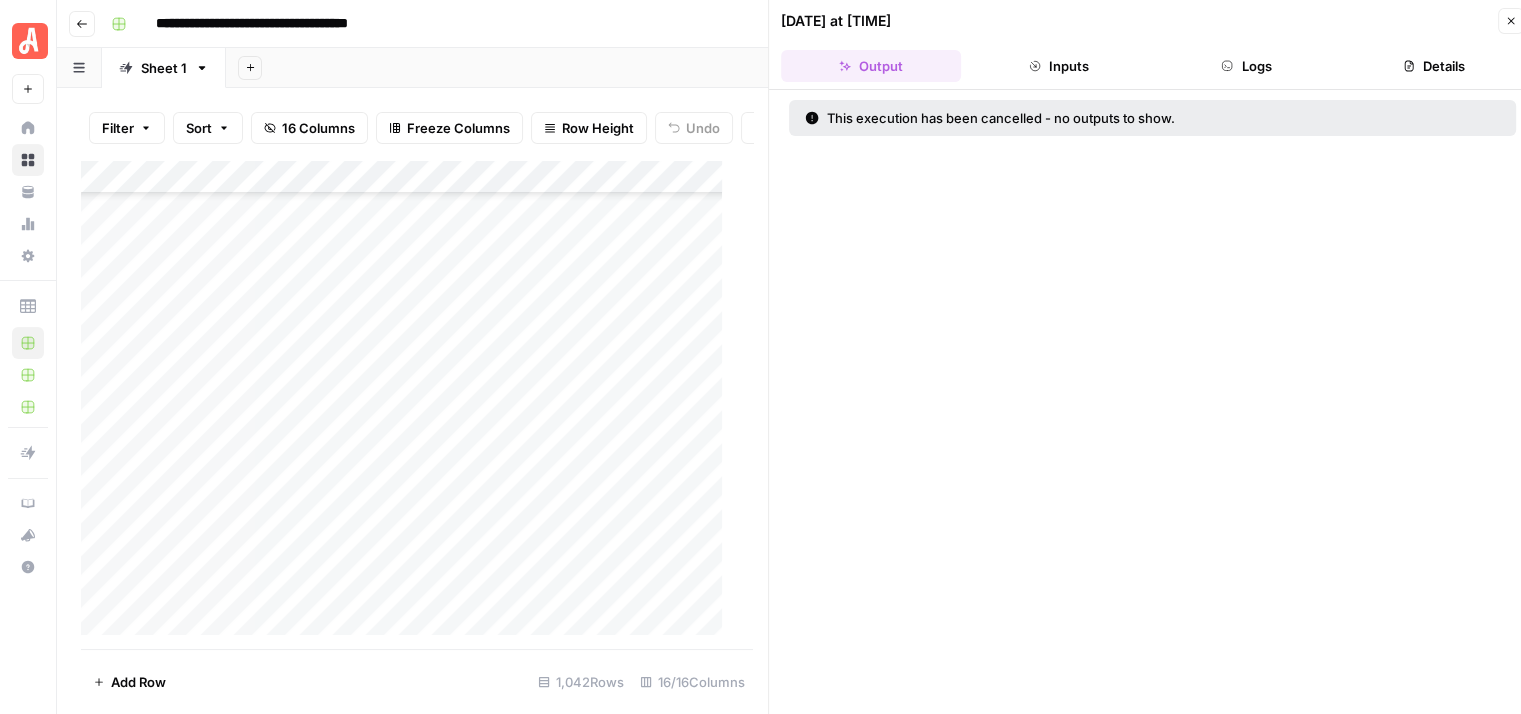 click on "Close" at bounding box center (1511, 21) 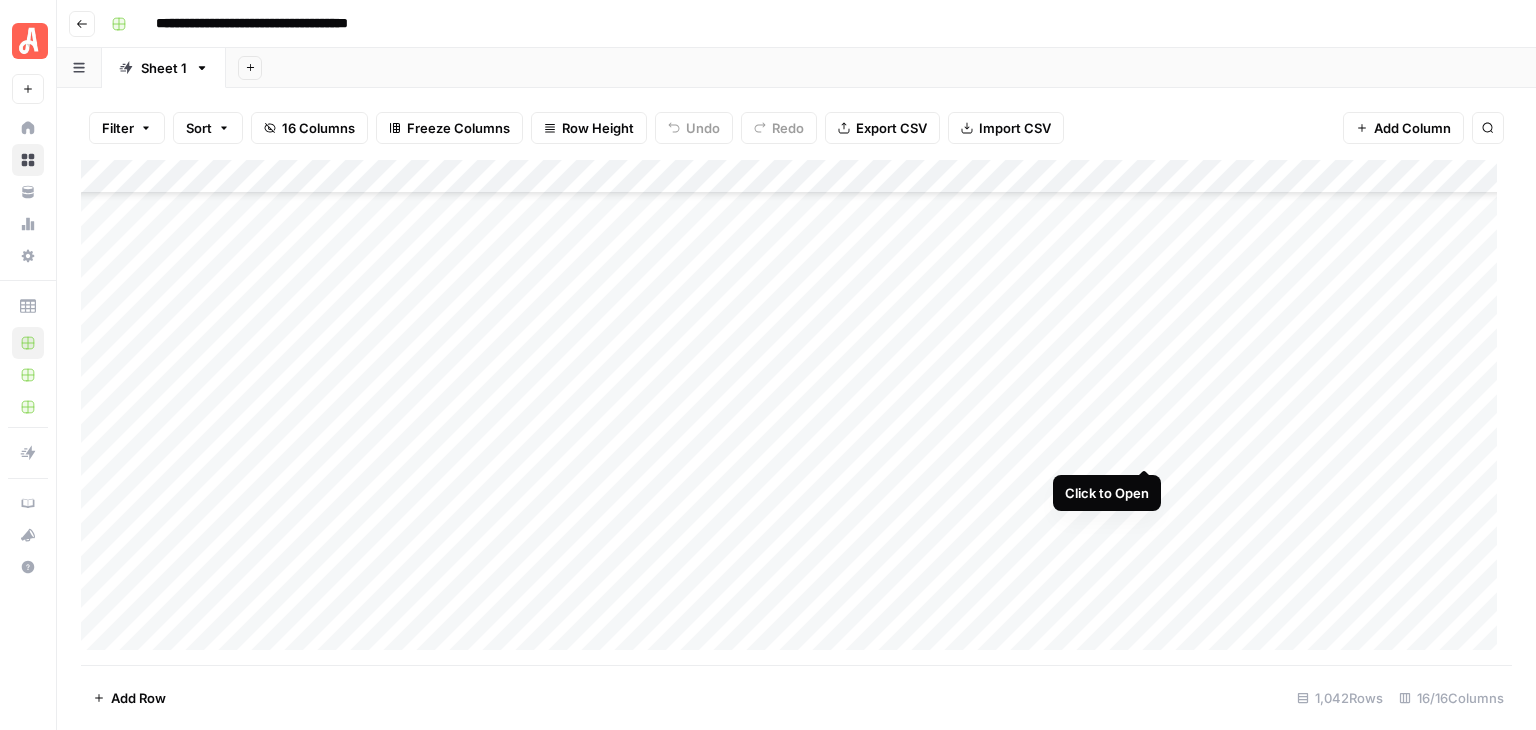 click on "Add Column" at bounding box center (796, 412) 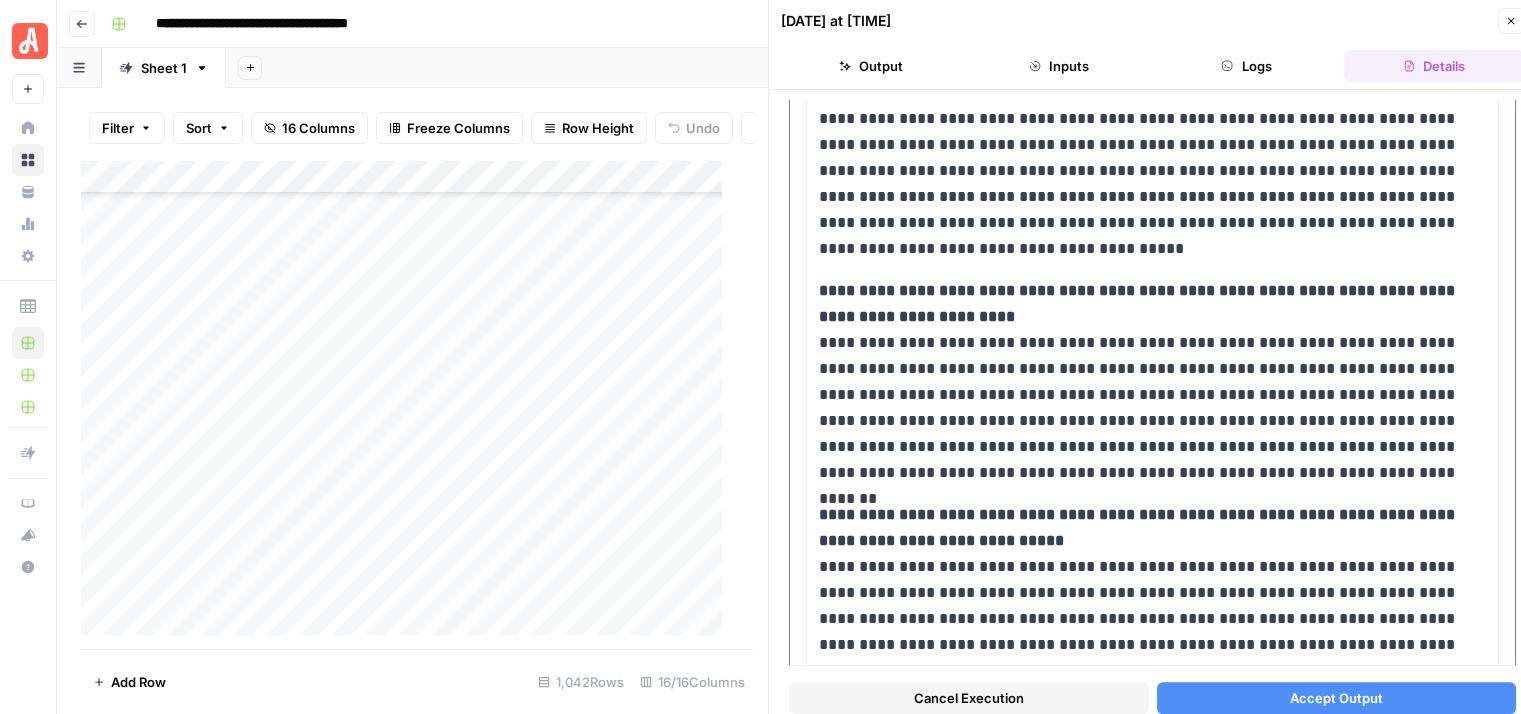 scroll, scrollTop: 1669, scrollLeft: 0, axis: vertical 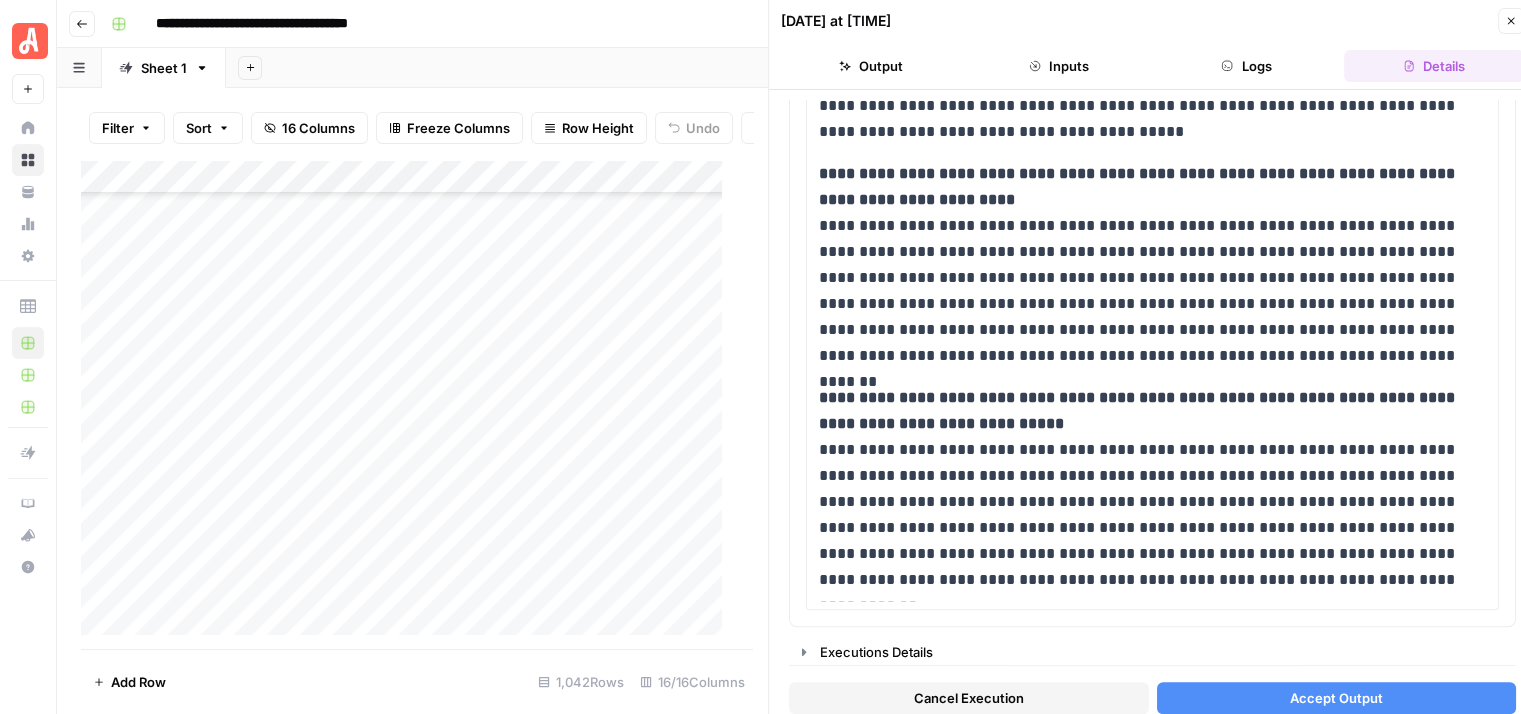 click on "Cancel Execution" at bounding box center [969, 698] 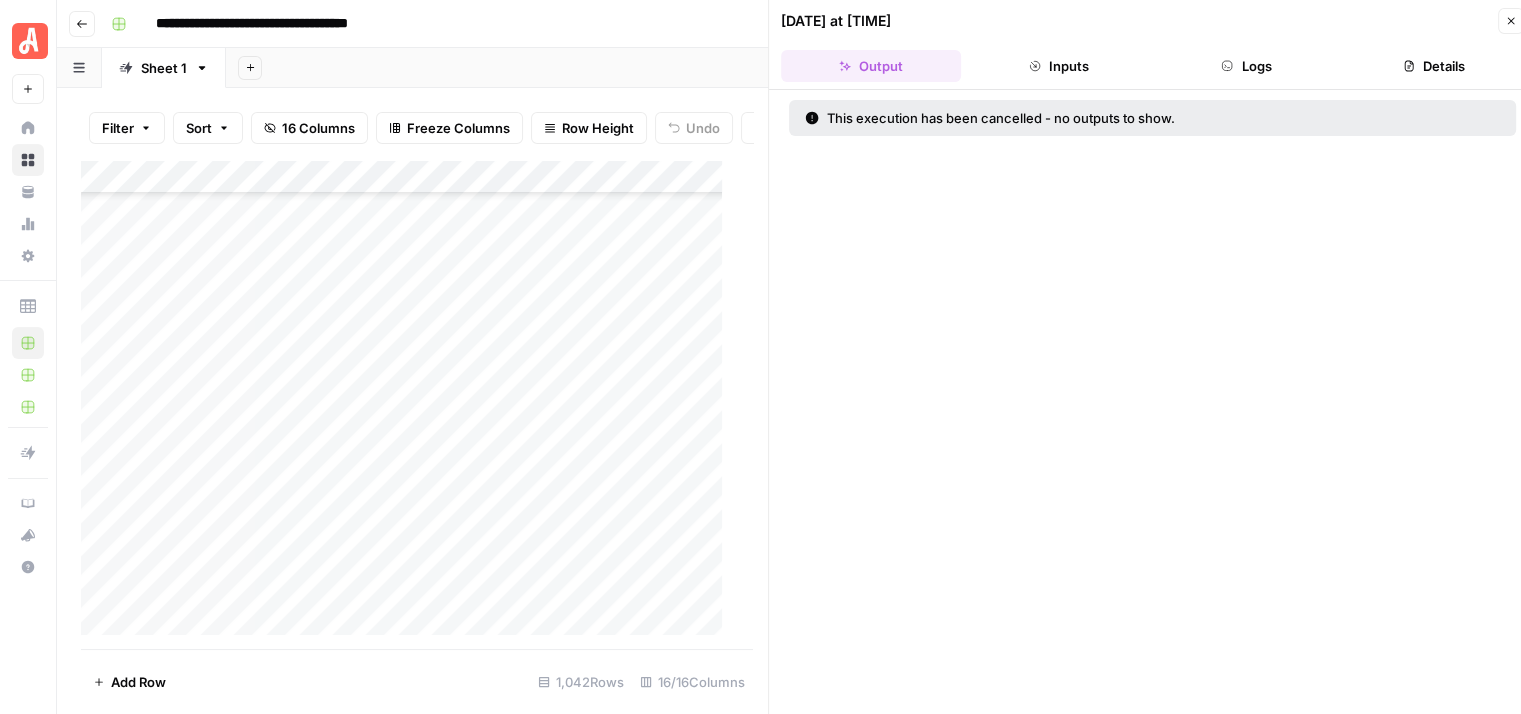 click 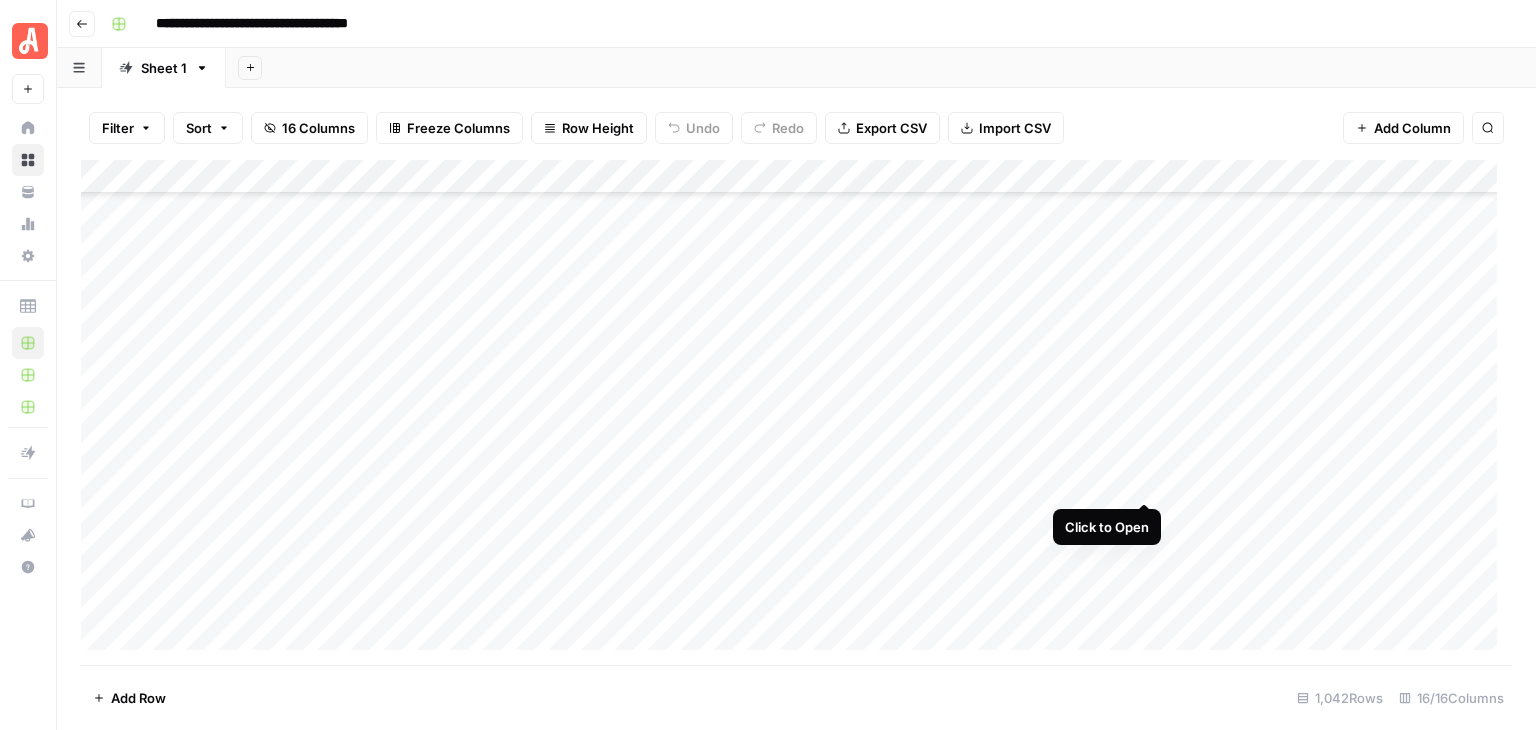 click on "Add Column" at bounding box center (796, 412) 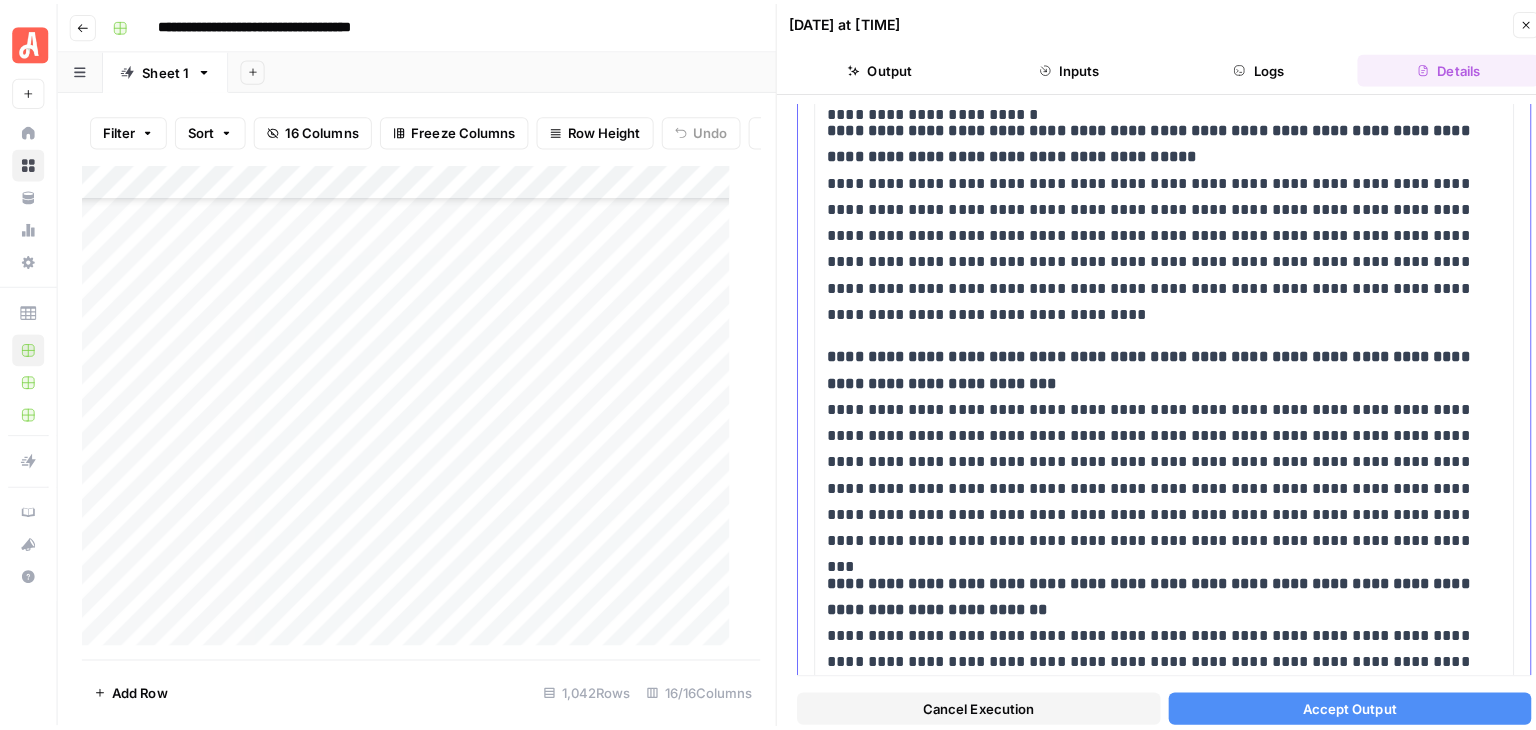 scroll, scrollTop: 773, scrollLeft: 0, axis: vertical 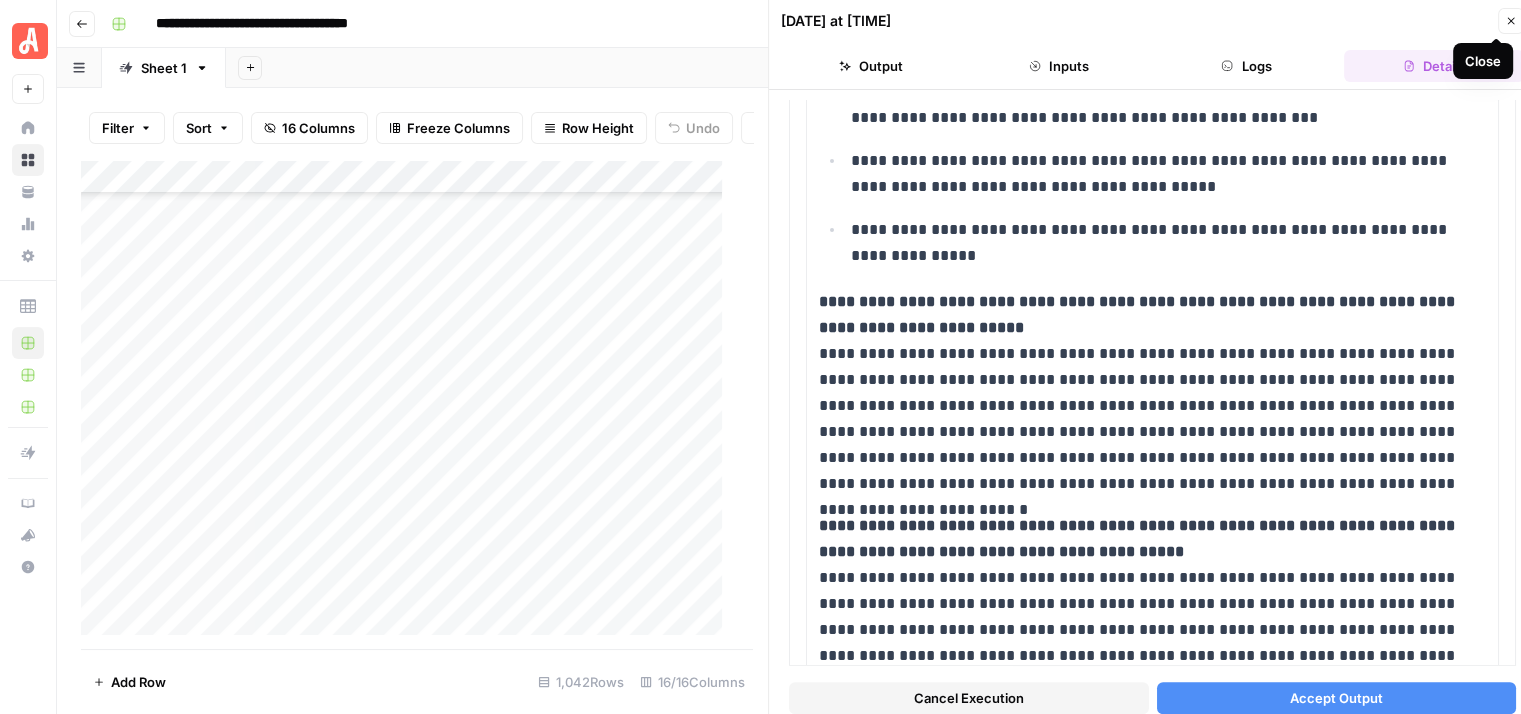 click on "Close" at bounding box center [1511, 21] 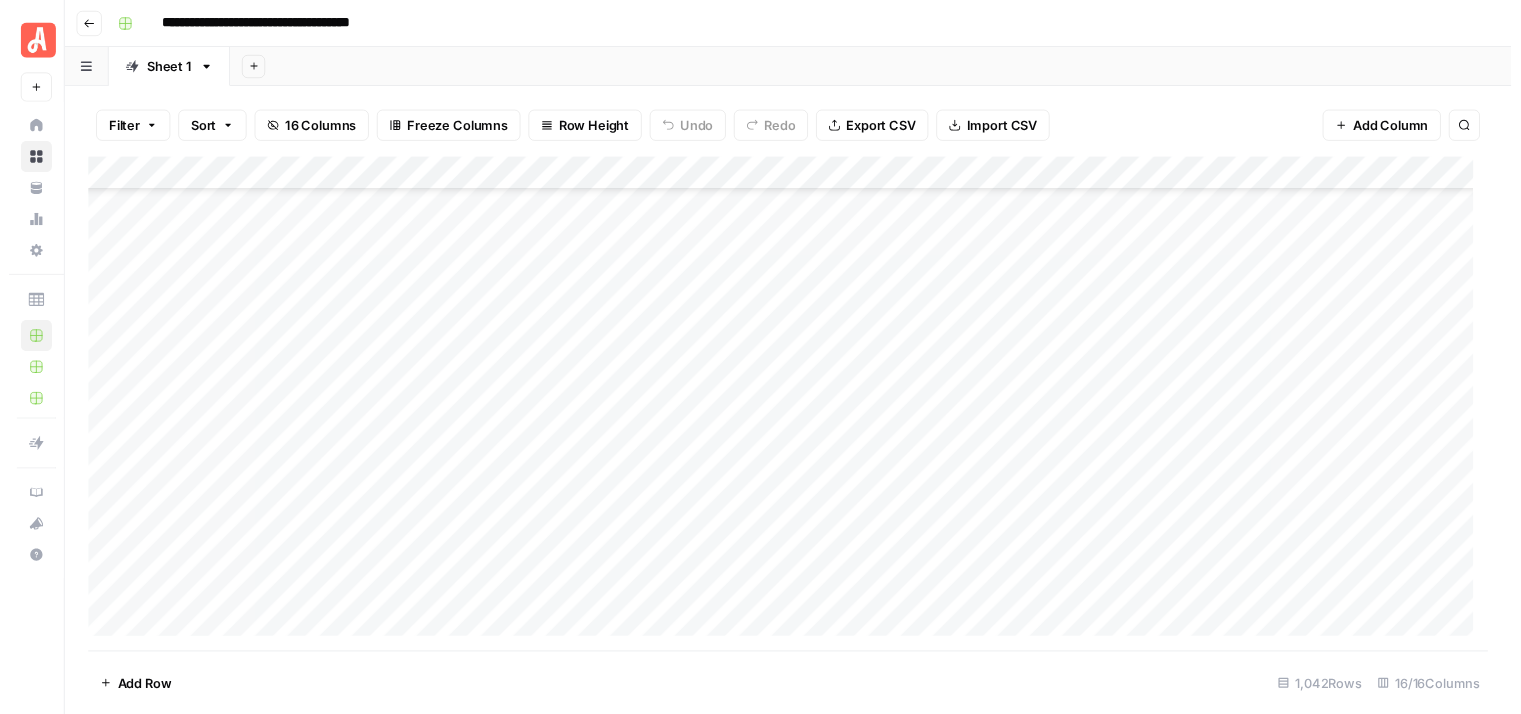 scroll, scrollTop: 30016, scrollLeft: 0, axis: vertical 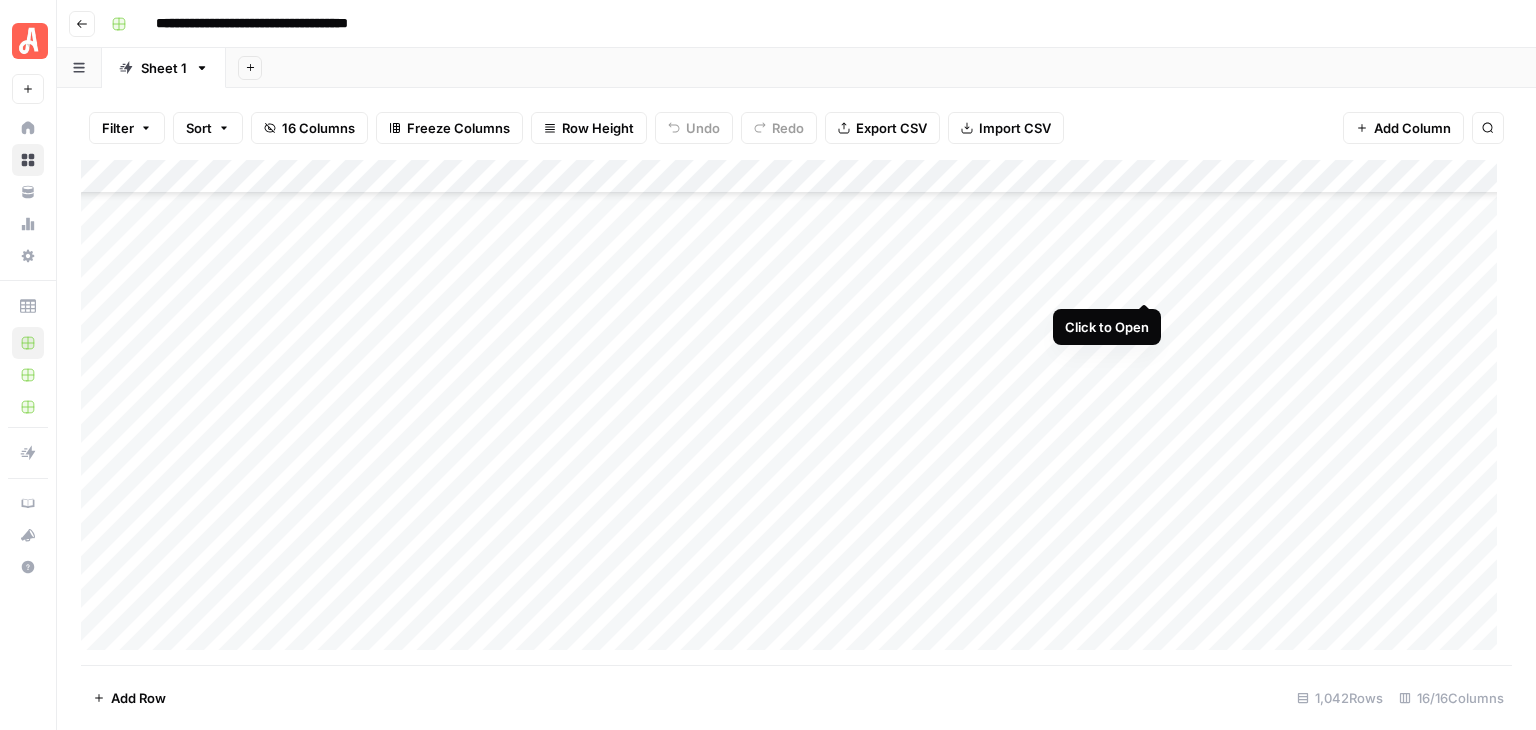 click on "Add Column" at bounding box center (796, 412) 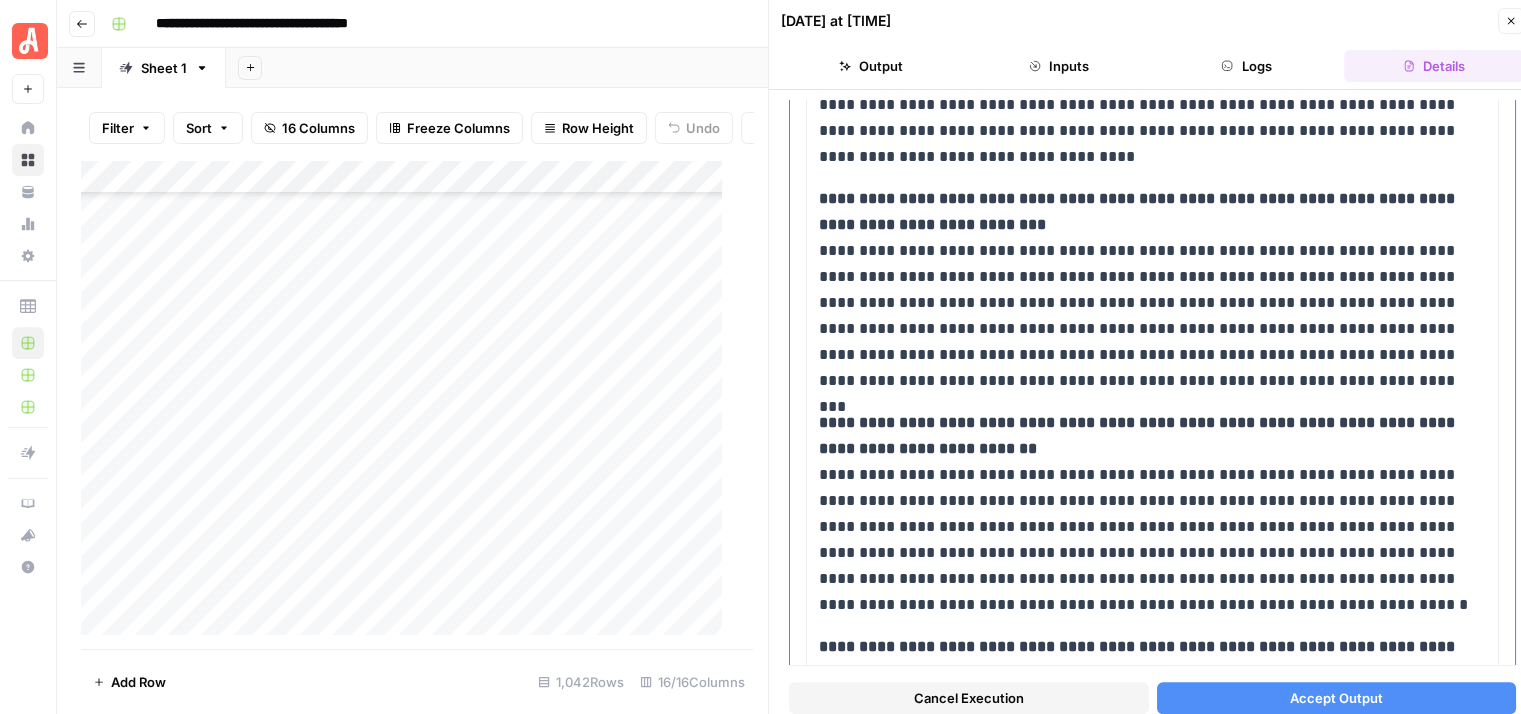 scroll, scrollTop: 1573, scrollLeft: 0, axis: vertical 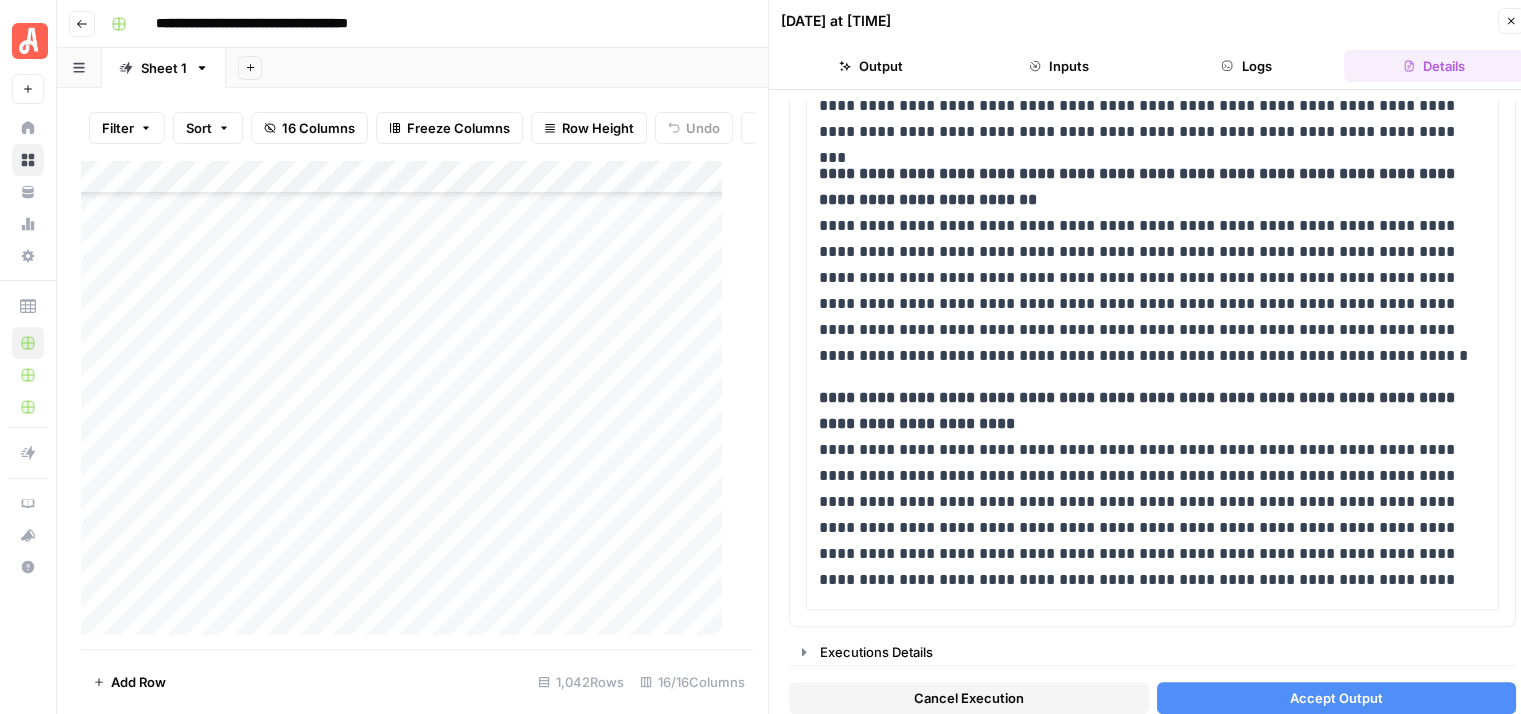click 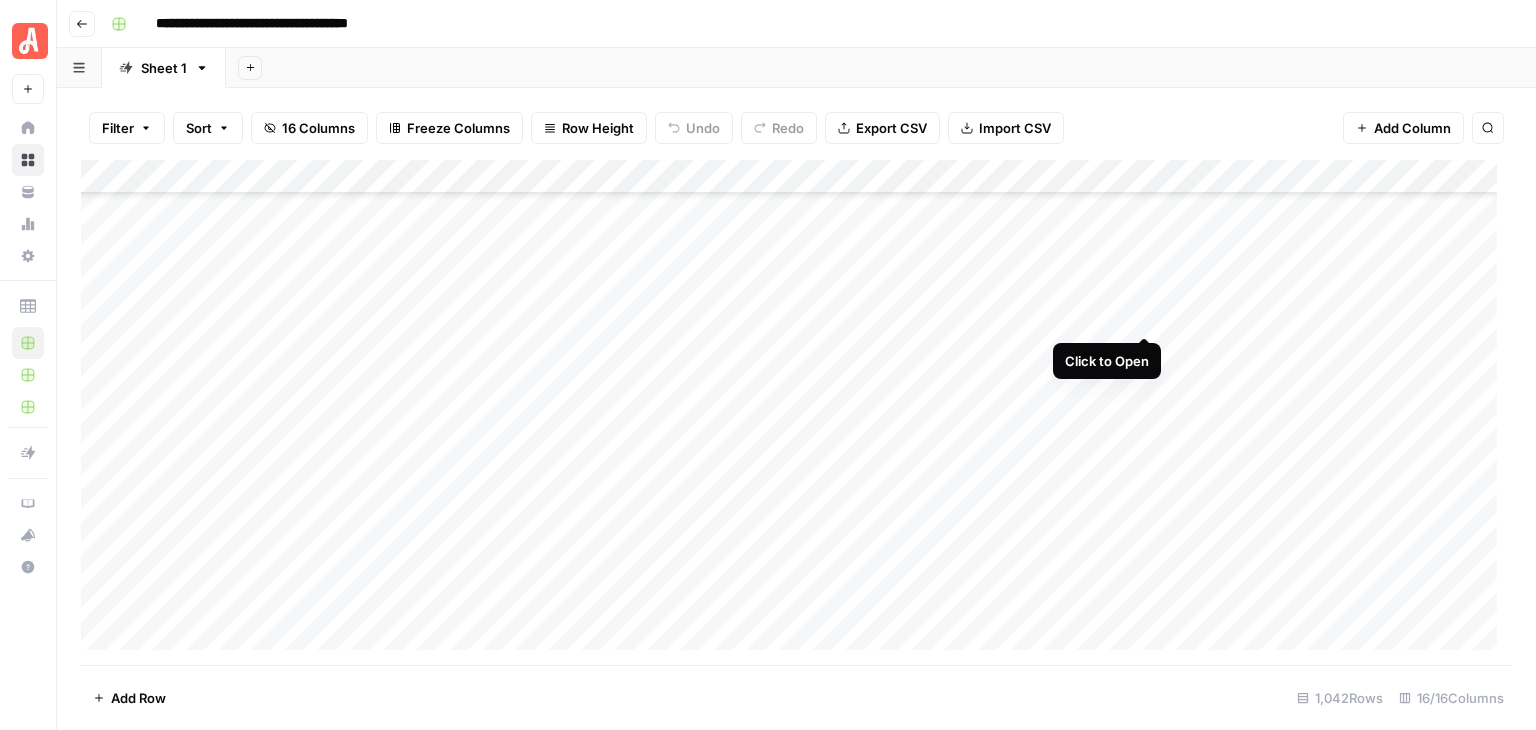 click on "Add Column" at bounding box center (796, 412) 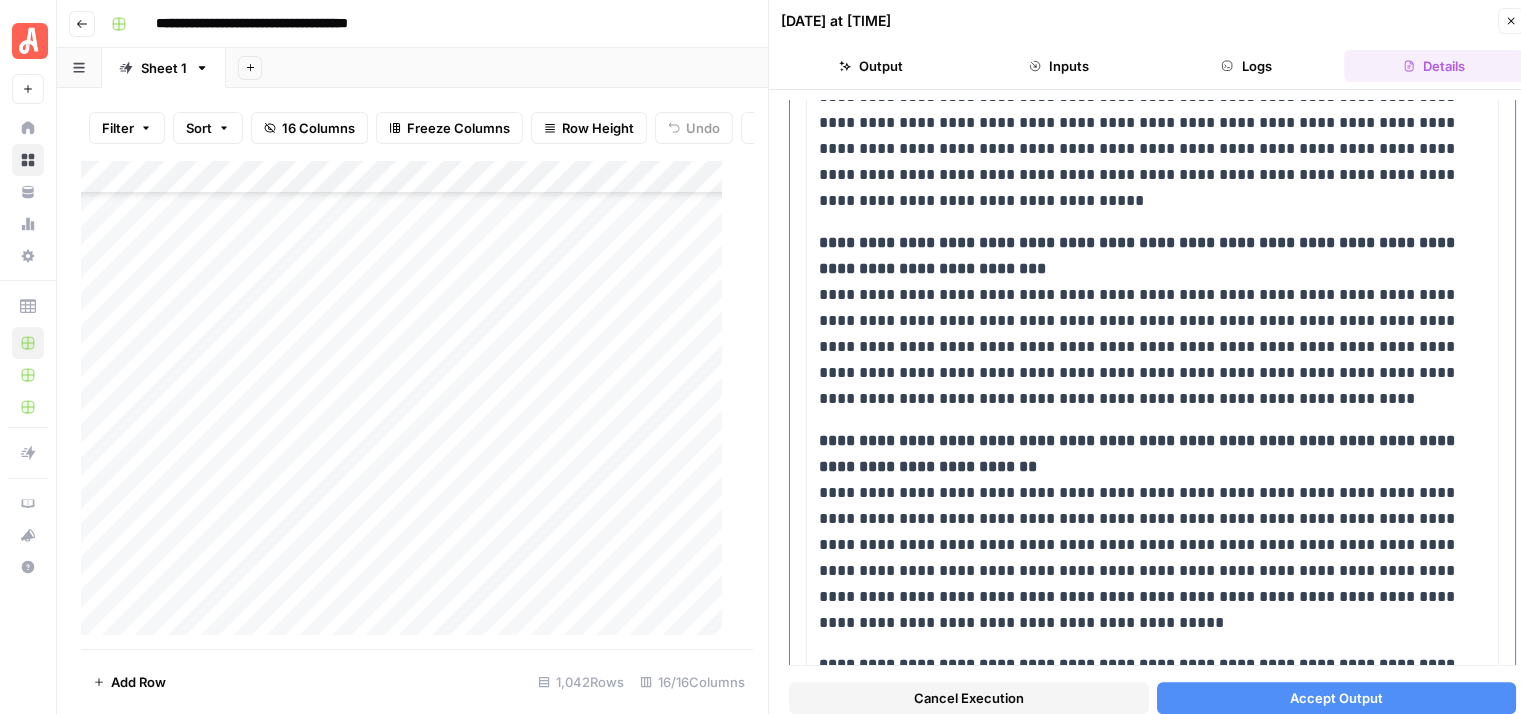 scroll, scrollTop: 1667, scrollLeft: 0, axis: vertical 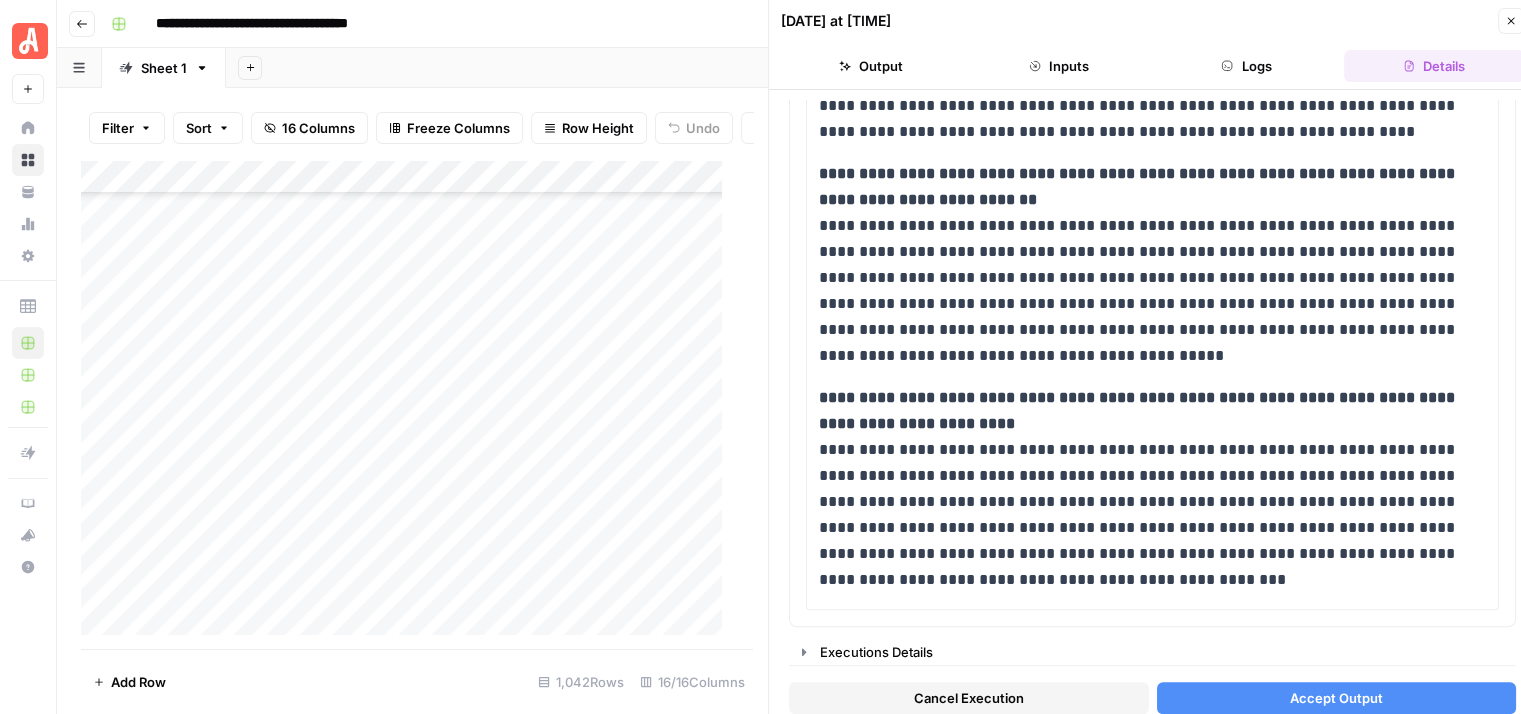 click on "Cancel Execution" at bounding box center (969, 698) 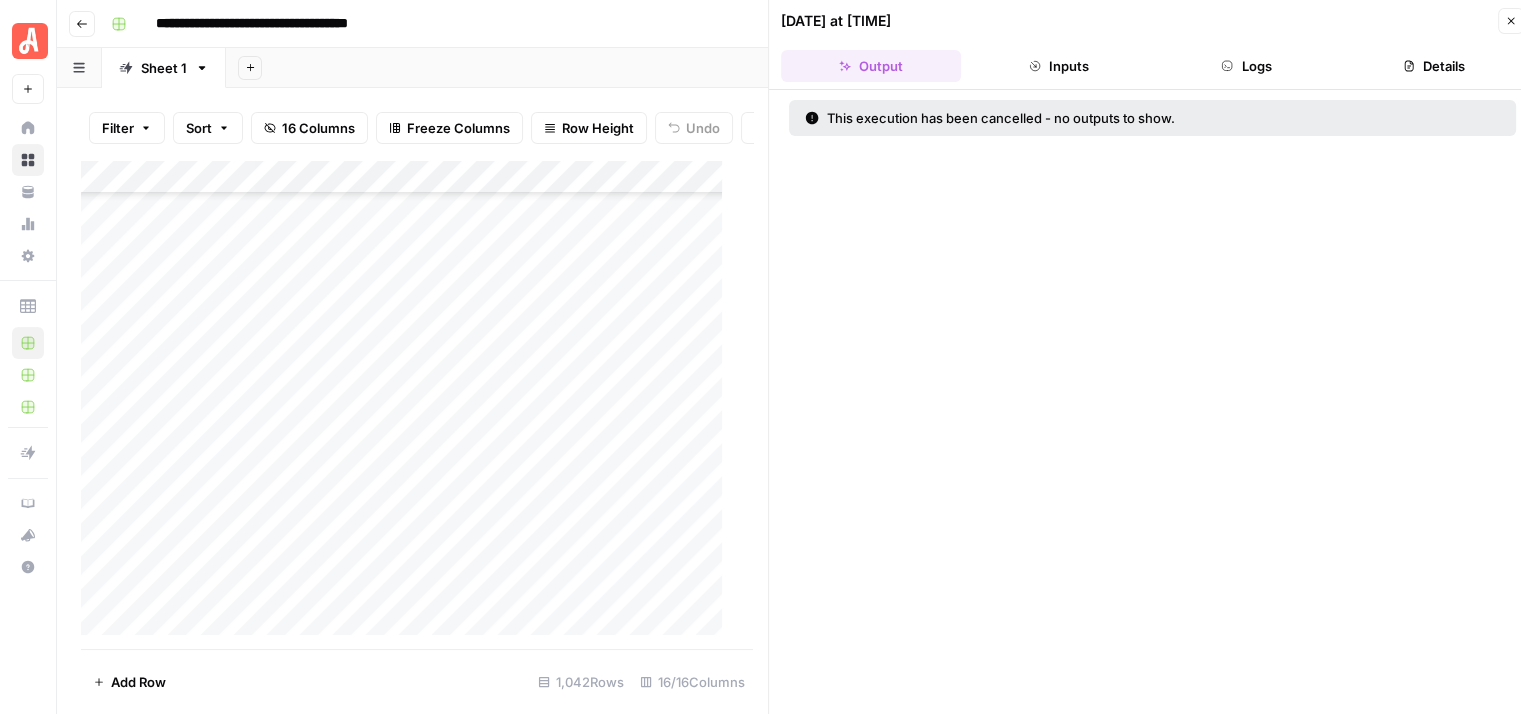click 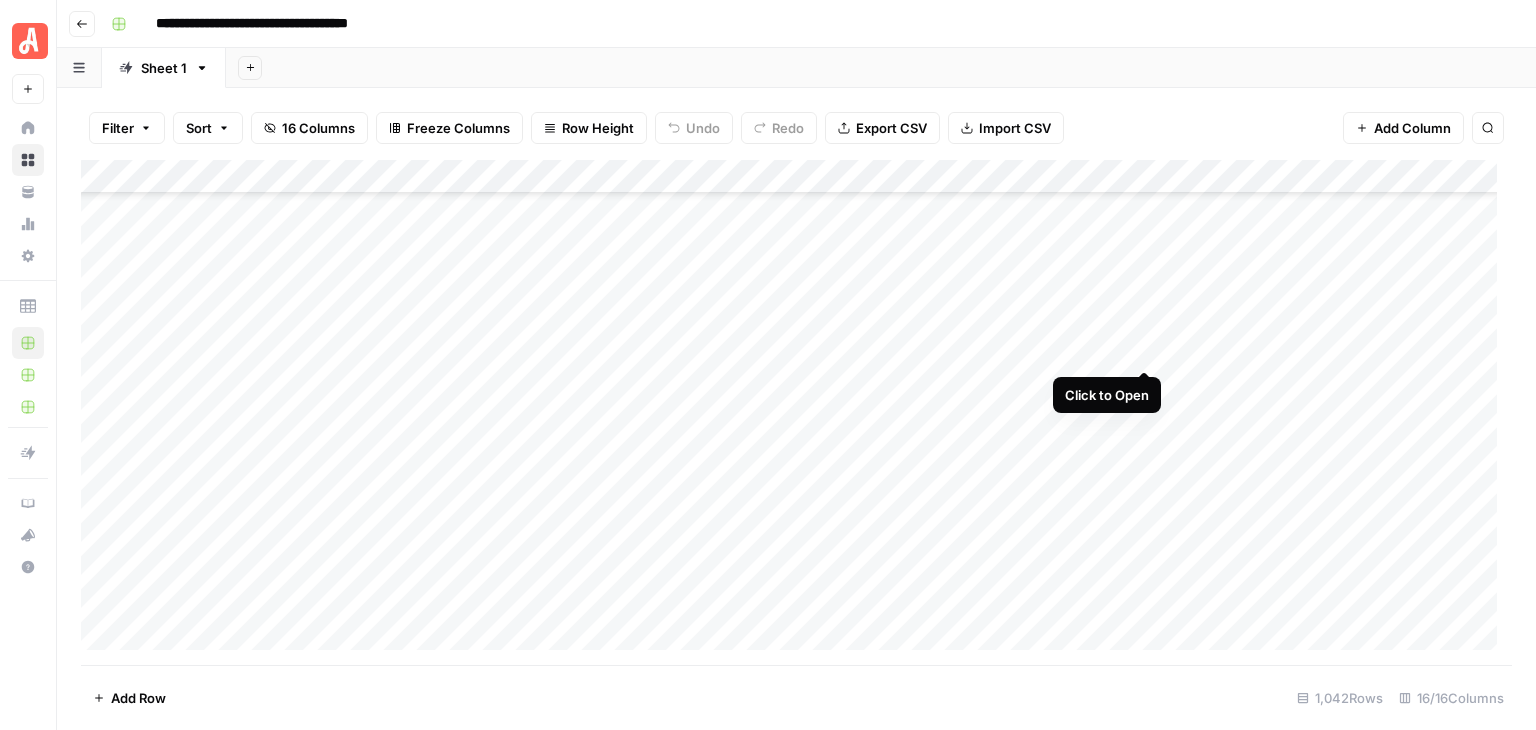 click on "Add Column" at bounding box center [796, 412] 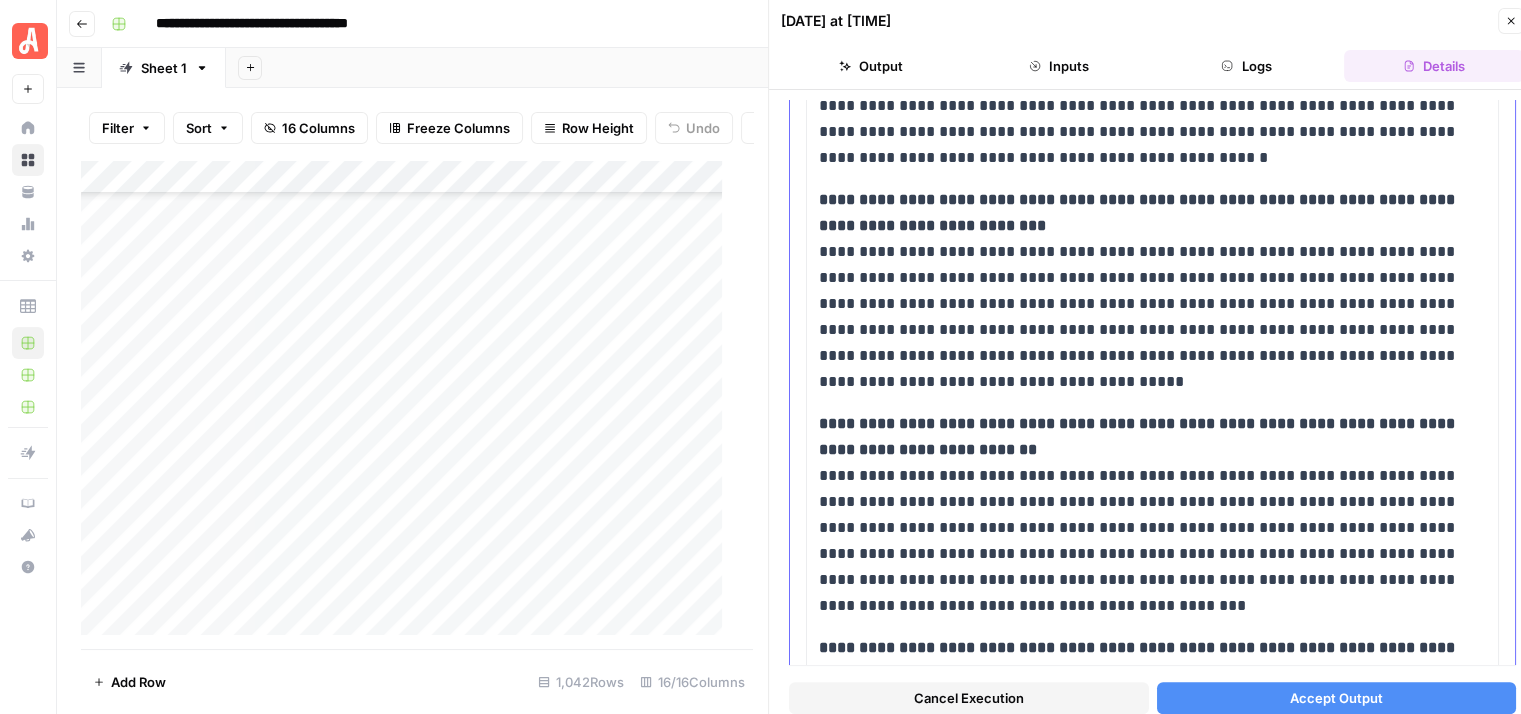scroll, scrollTop: 1600, scrollLeft: 0, axis: vertical 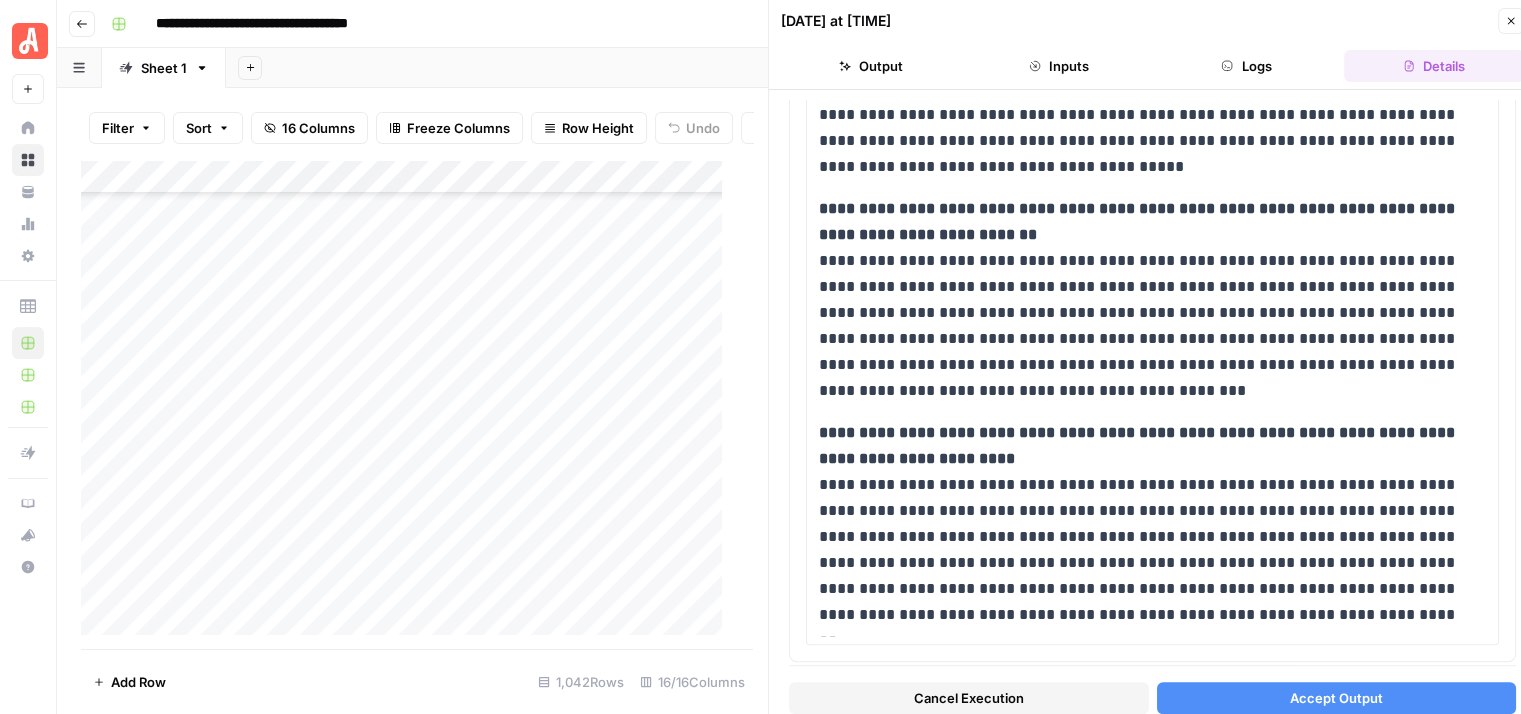 click on "Cancel Execution" at bounding box center (969, 698) 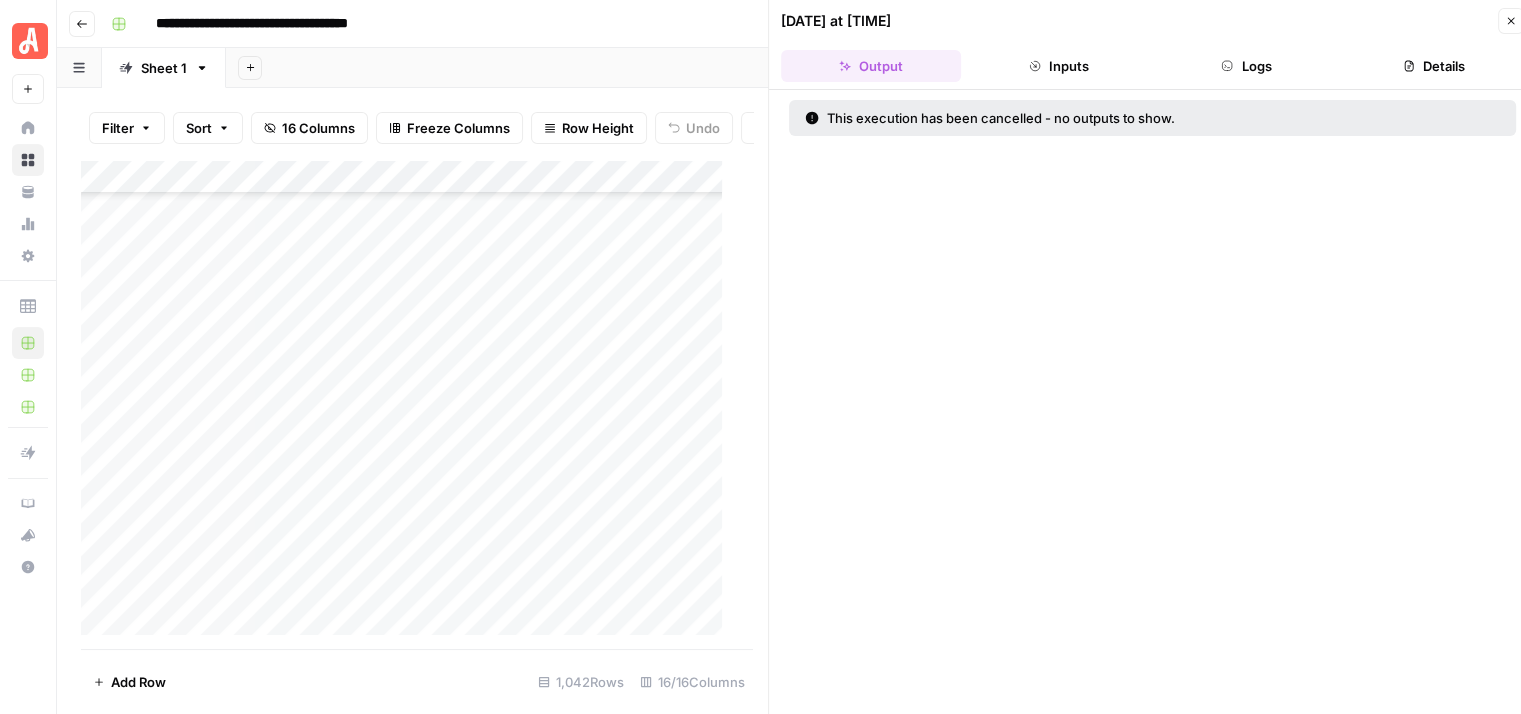click 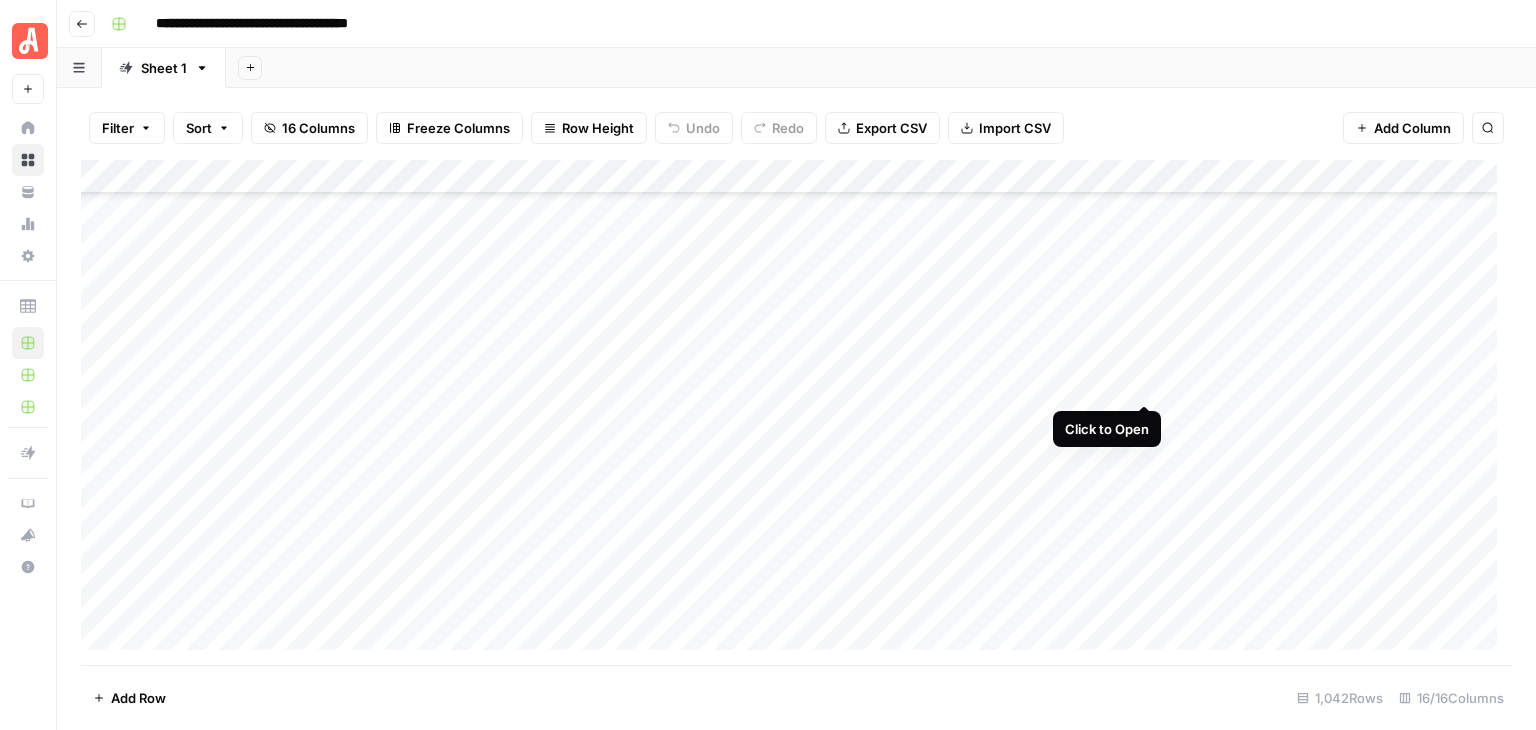 click on "Add Column" at bounding box center (796, 412) 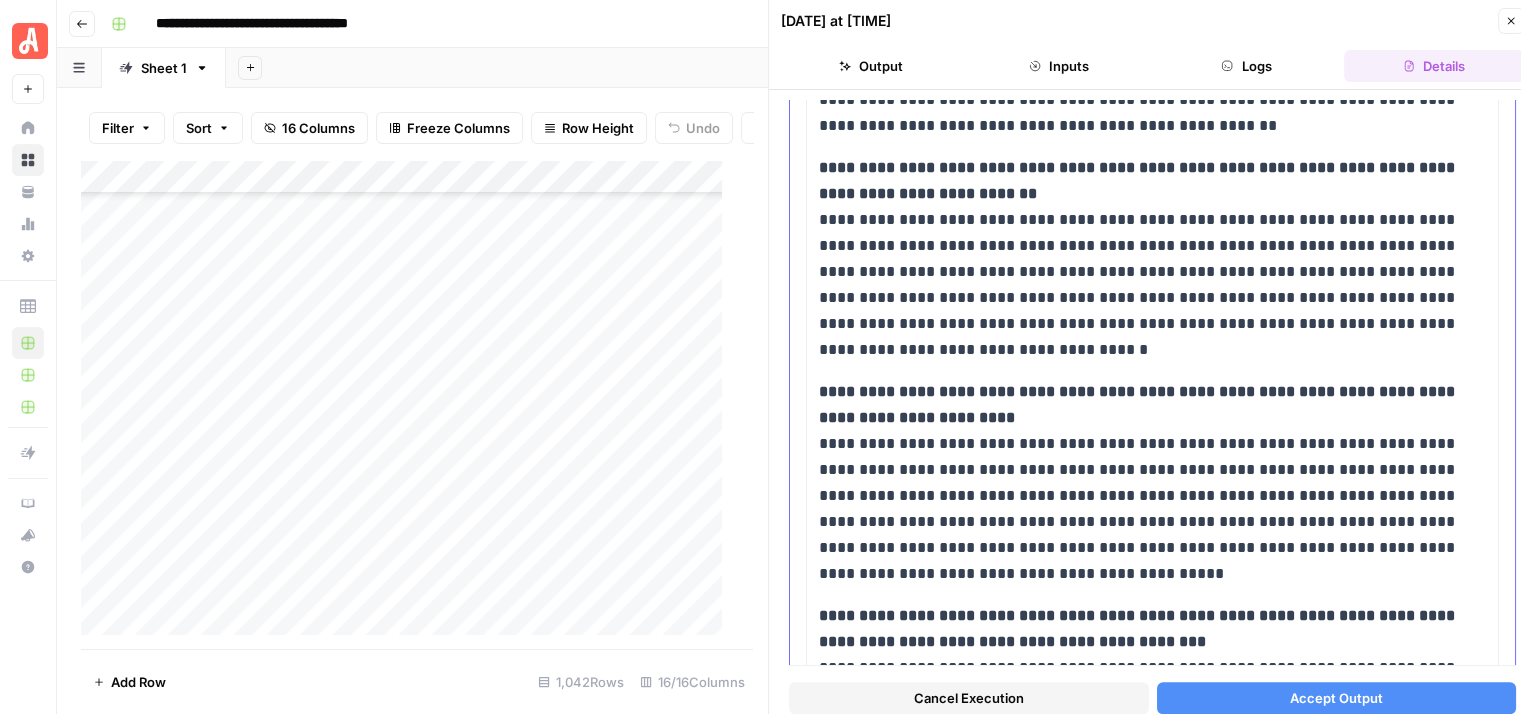 scroll, scrollTop: 1500, scrollLeft: 0, axis: vertical 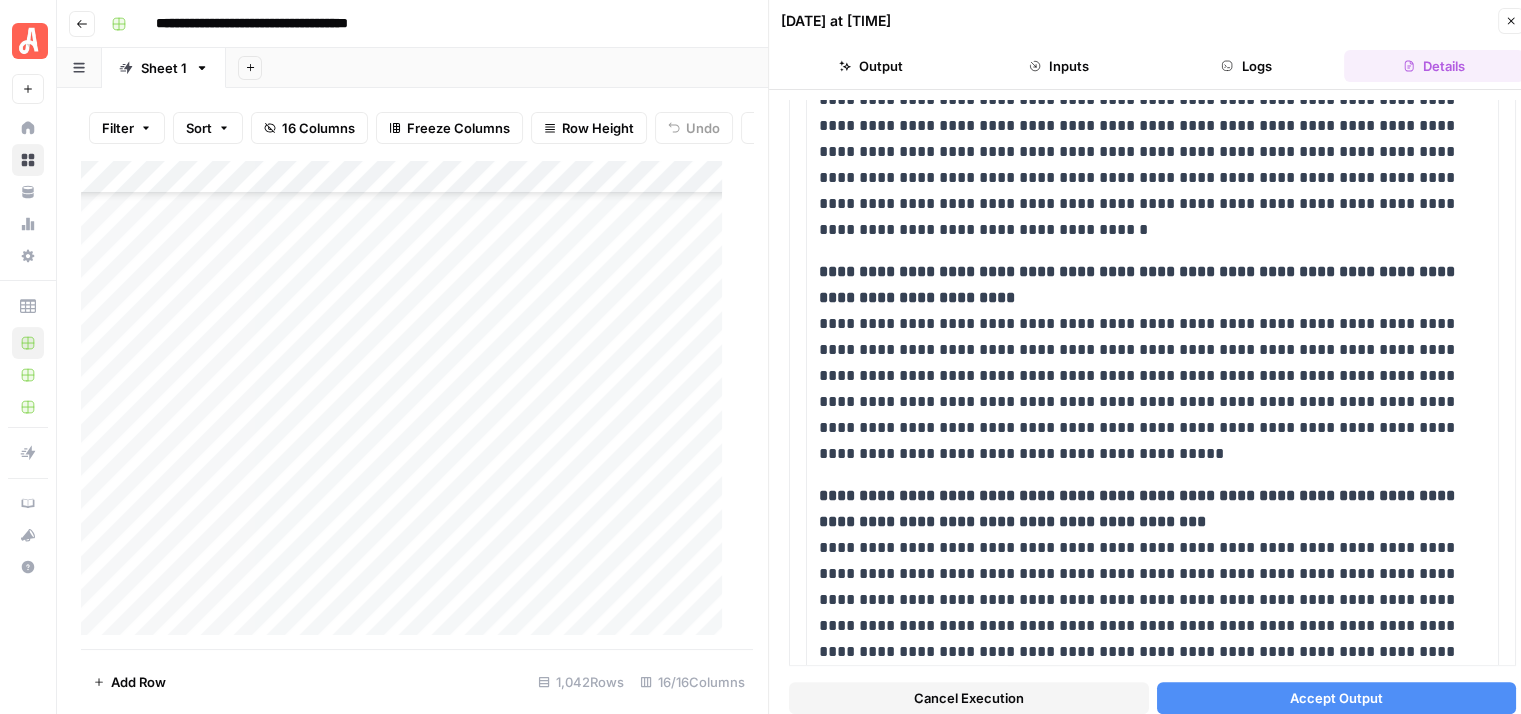 click on "Cancel Execution" at bounding box center [969, 698] 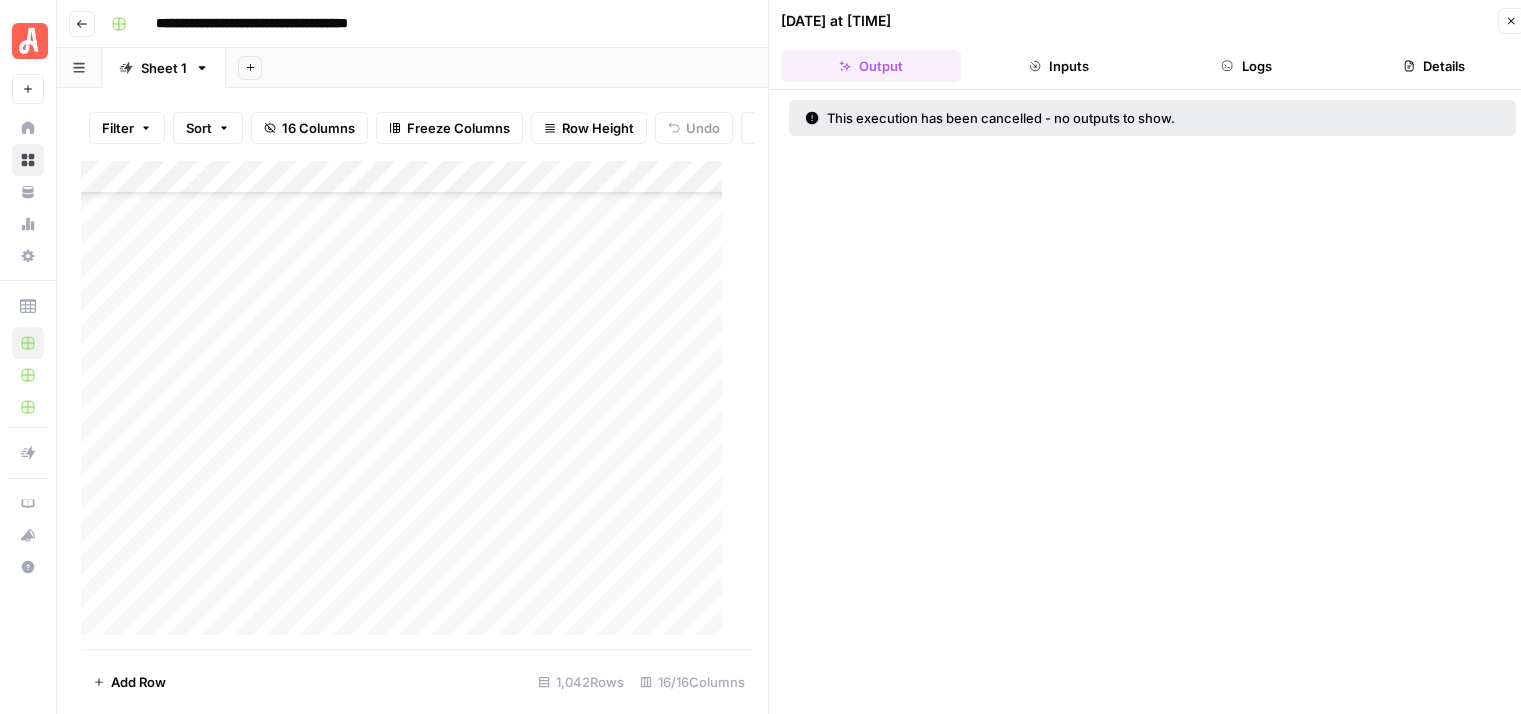 click 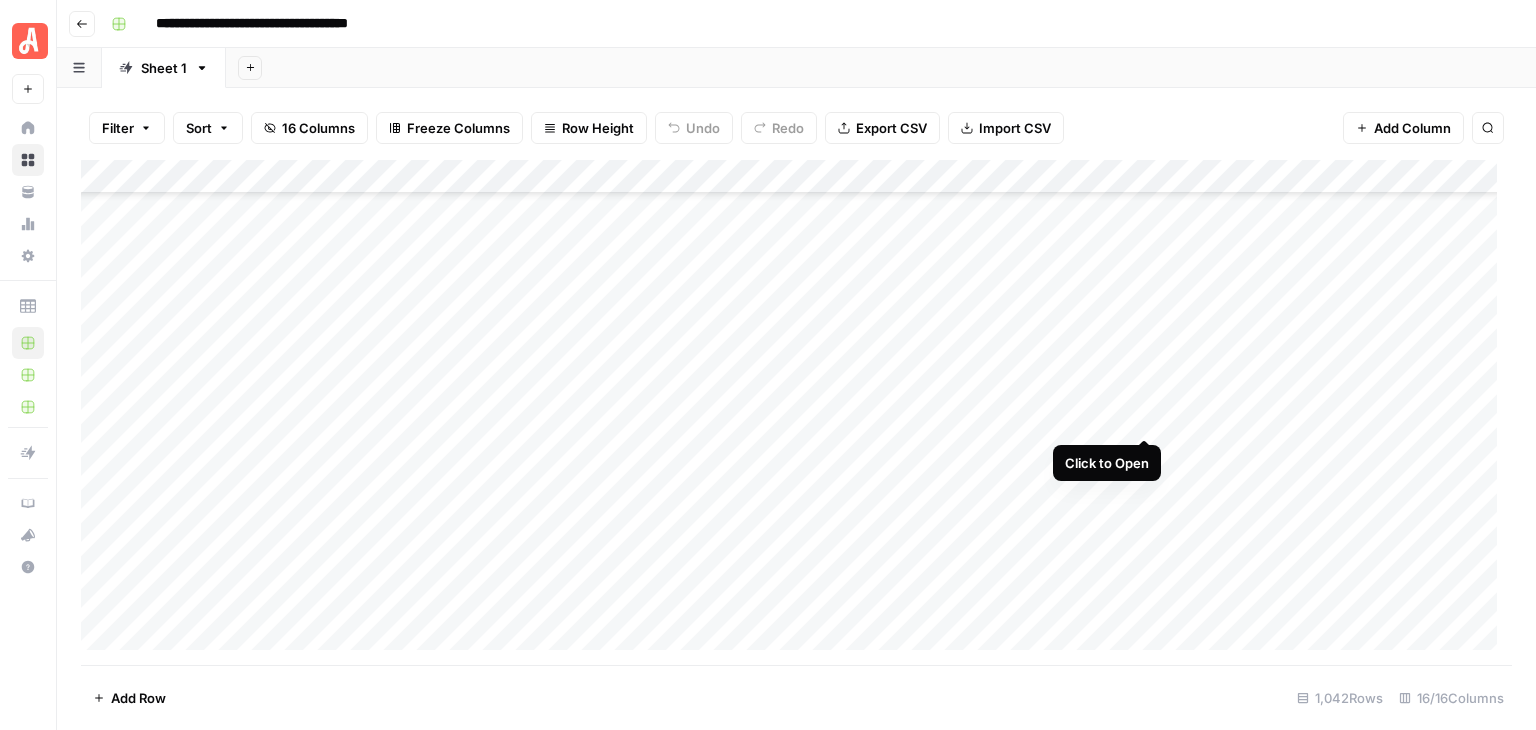 click on "Add Column" at bounding box center (796, 412) 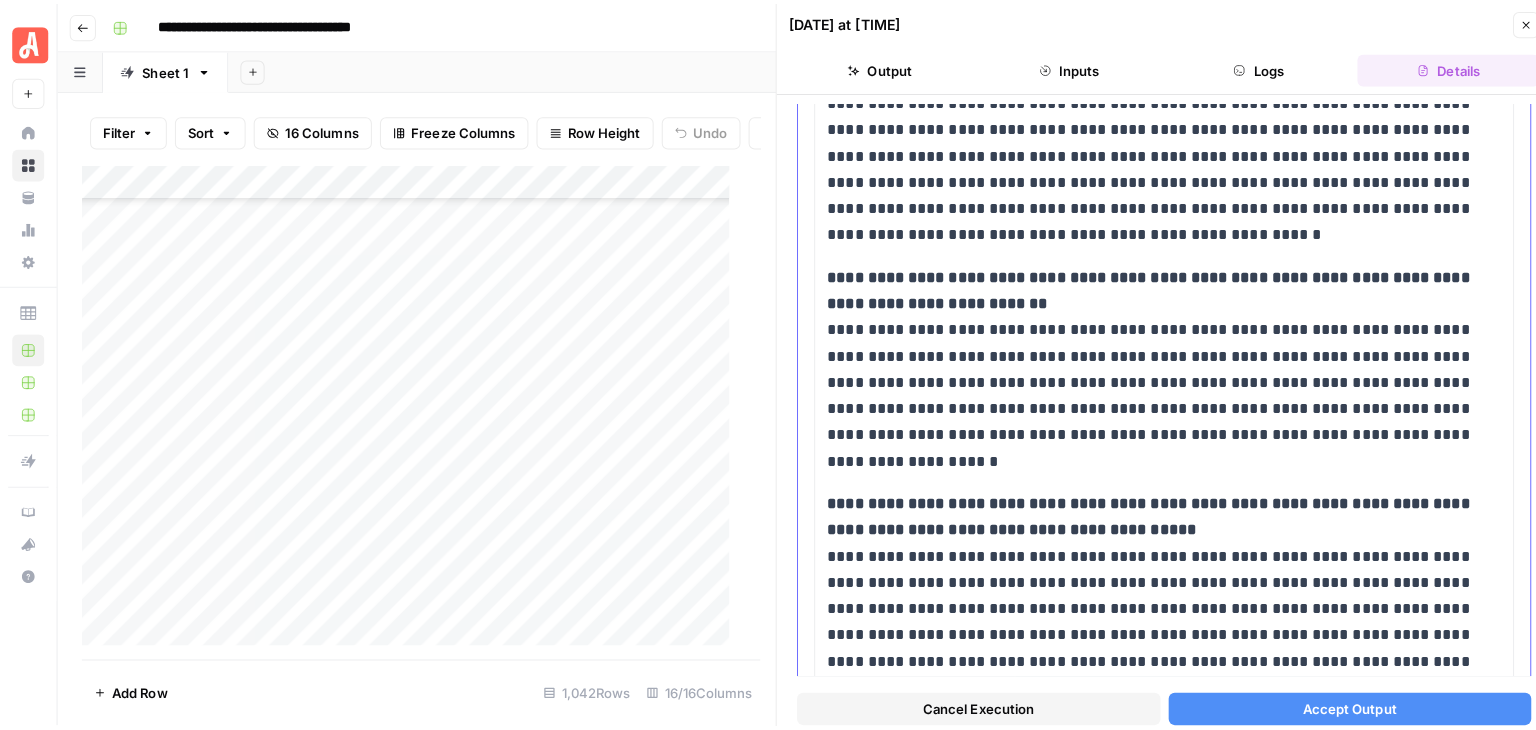 scroll, scrollTop: 700, scrollLeft: 0, axis: vertical 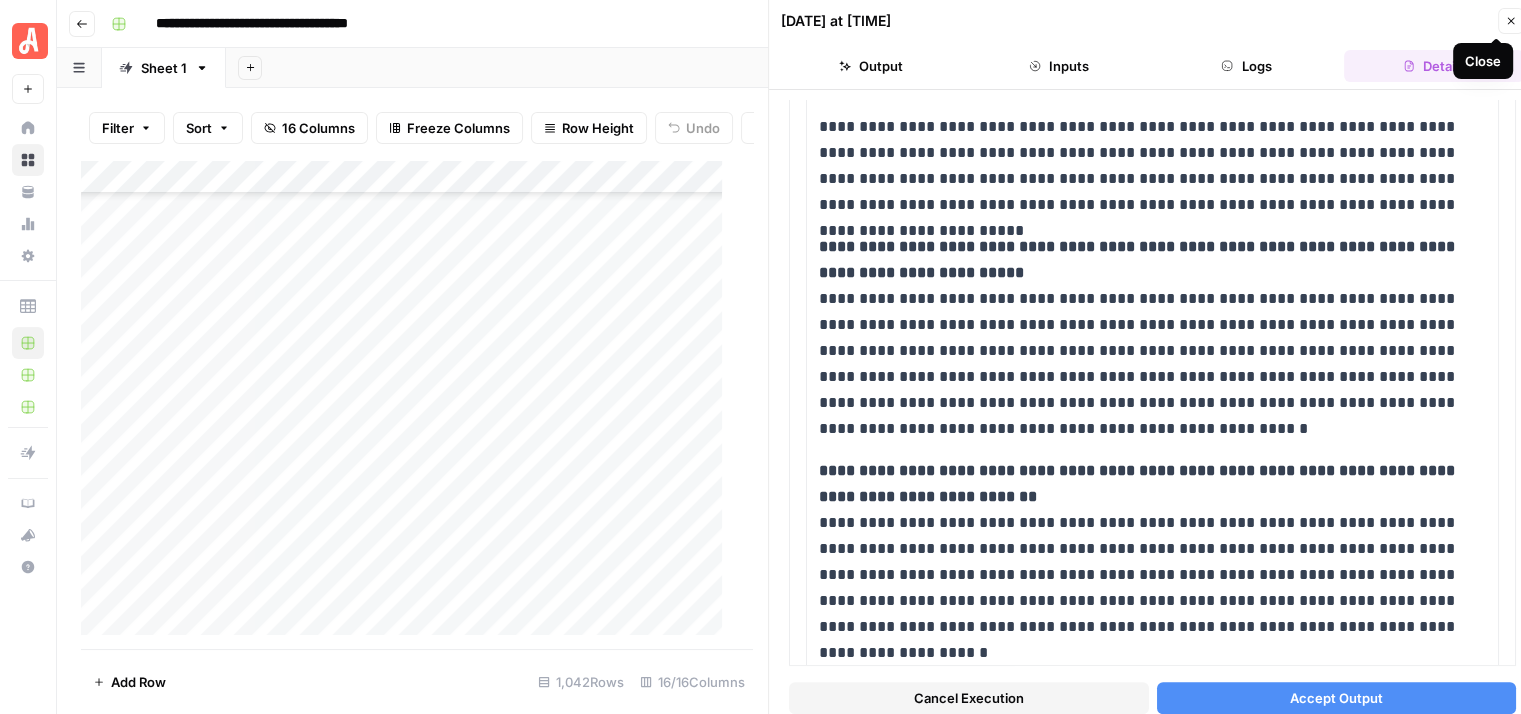 click 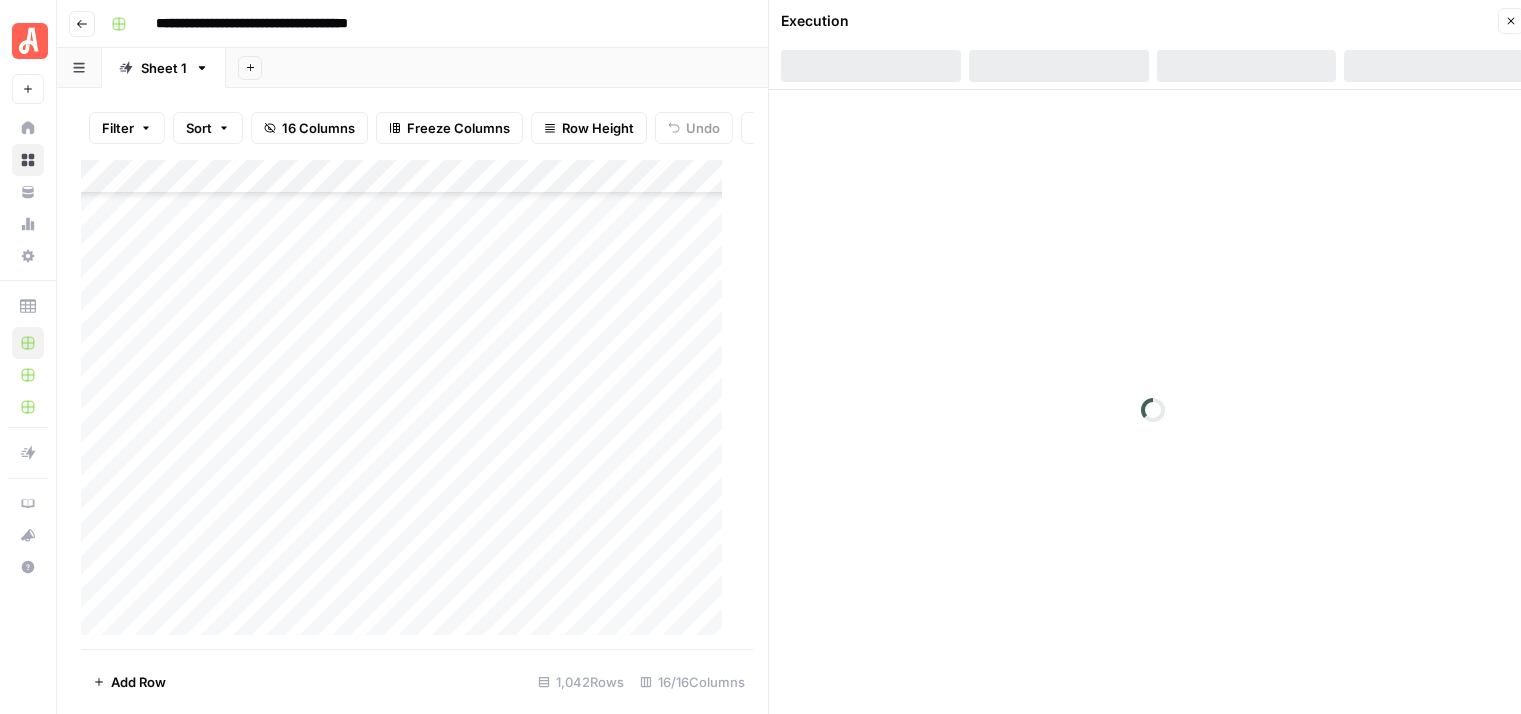 scroll, scrollTop: 0, scrollLeft: 0, axis: both 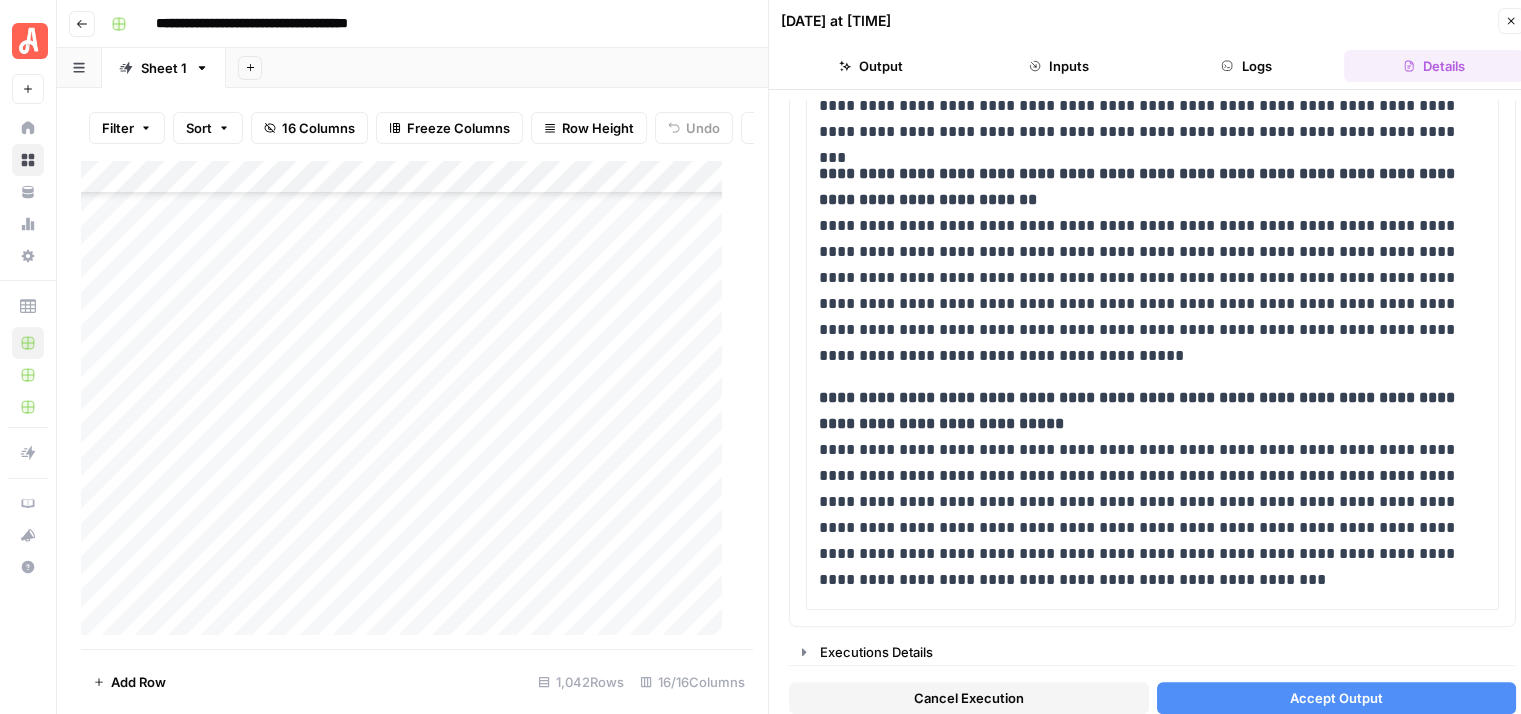 click 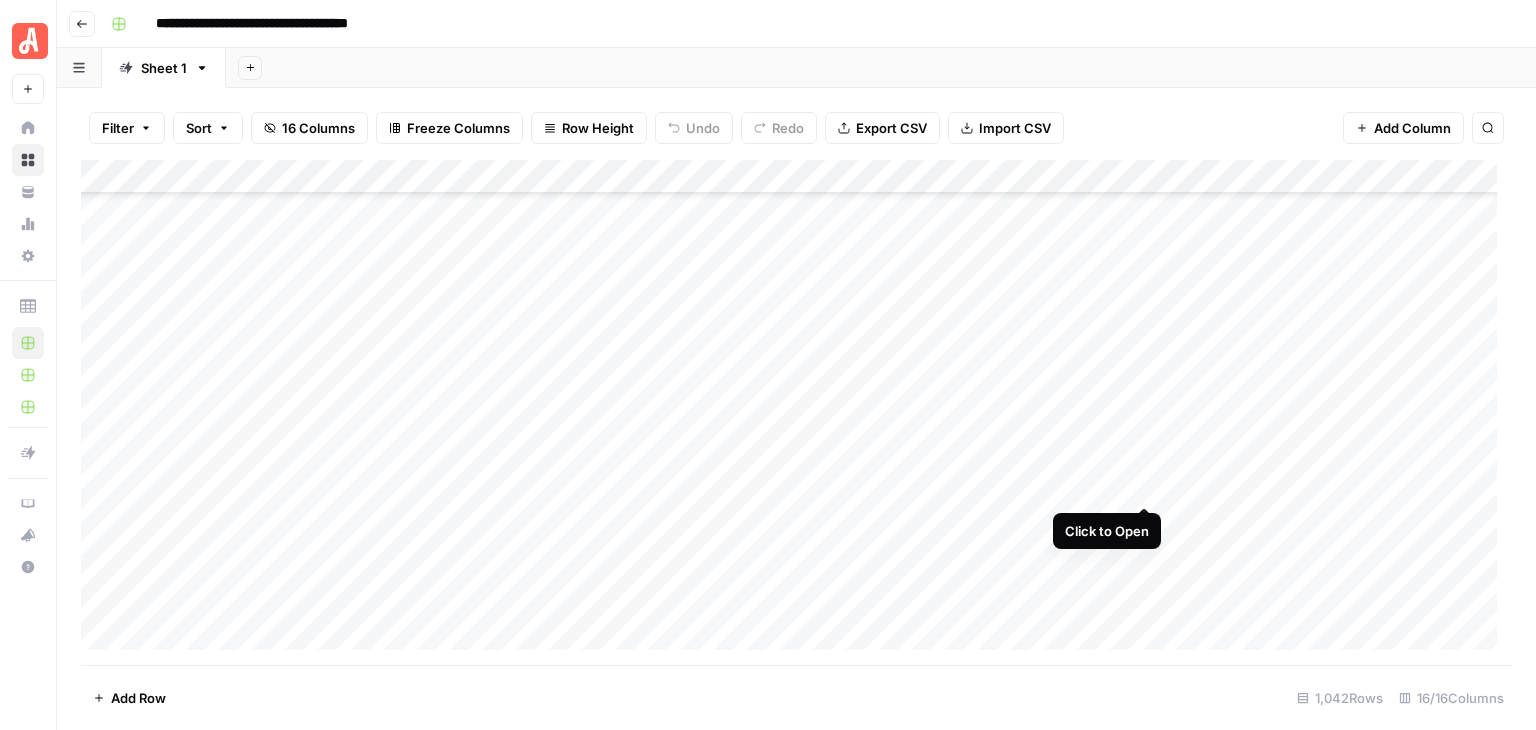 click on "Add Column" at bounding box center [796, 412] 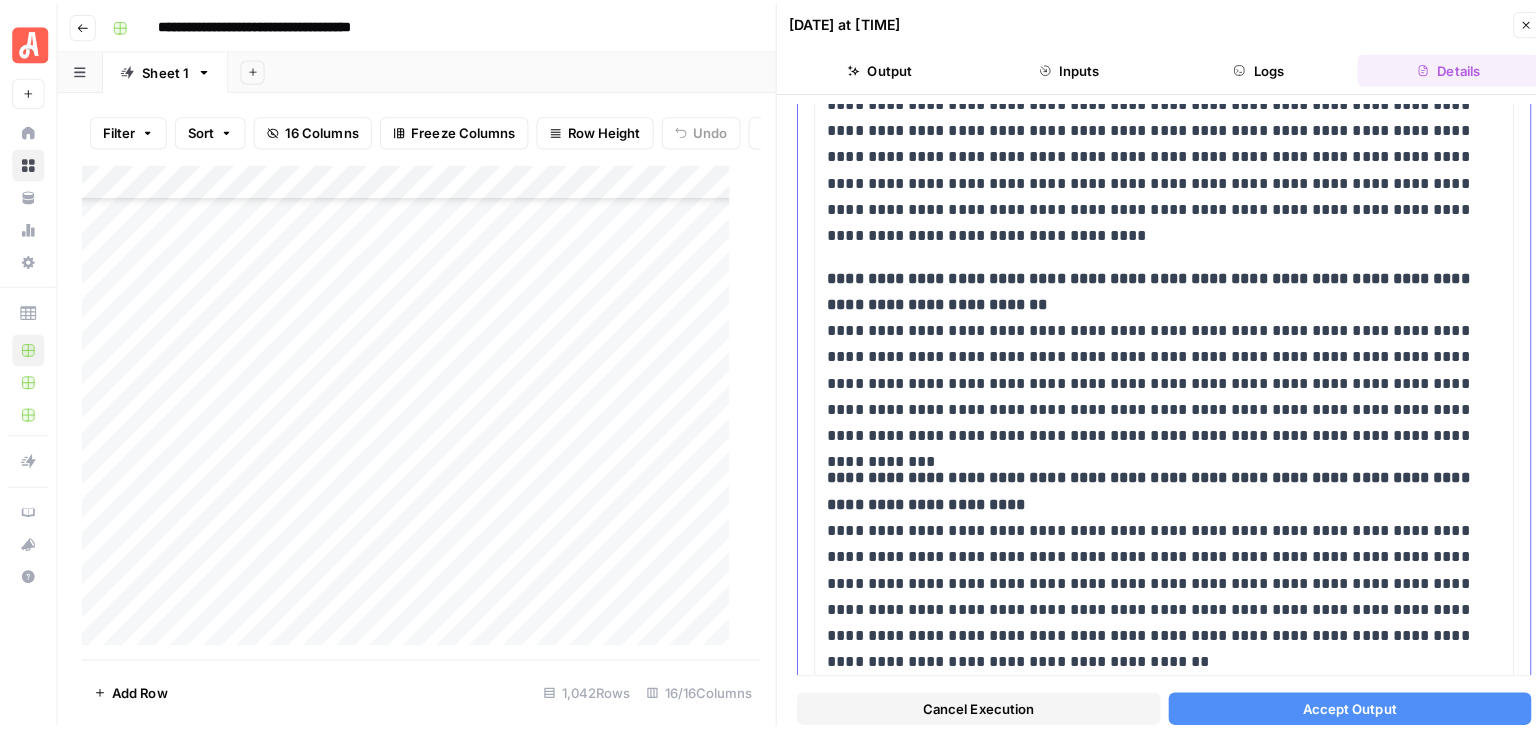 scroll, scrollTop: 1272, scrollLeft: 0, axis: vertical 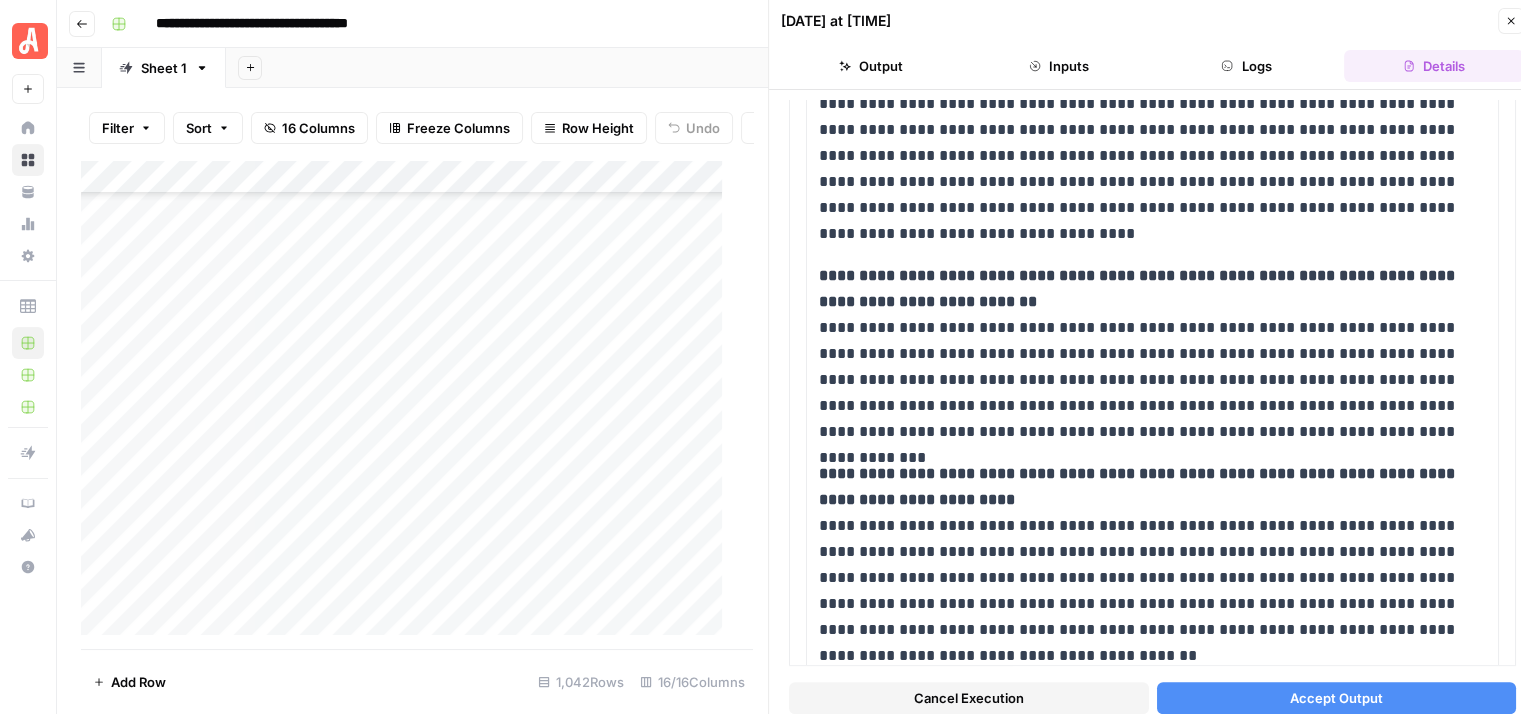 click 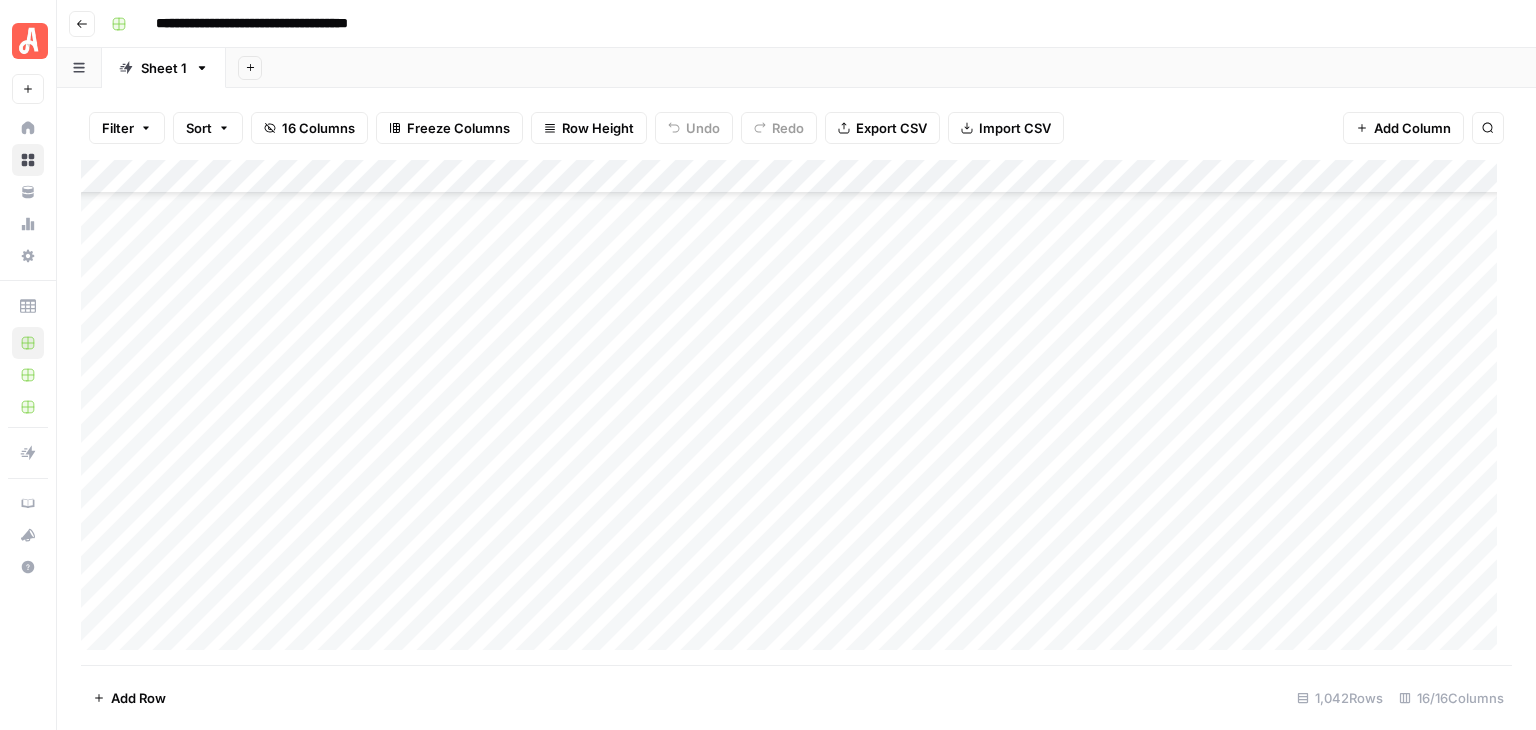 click on "**********" at bounding box center (809, 24) 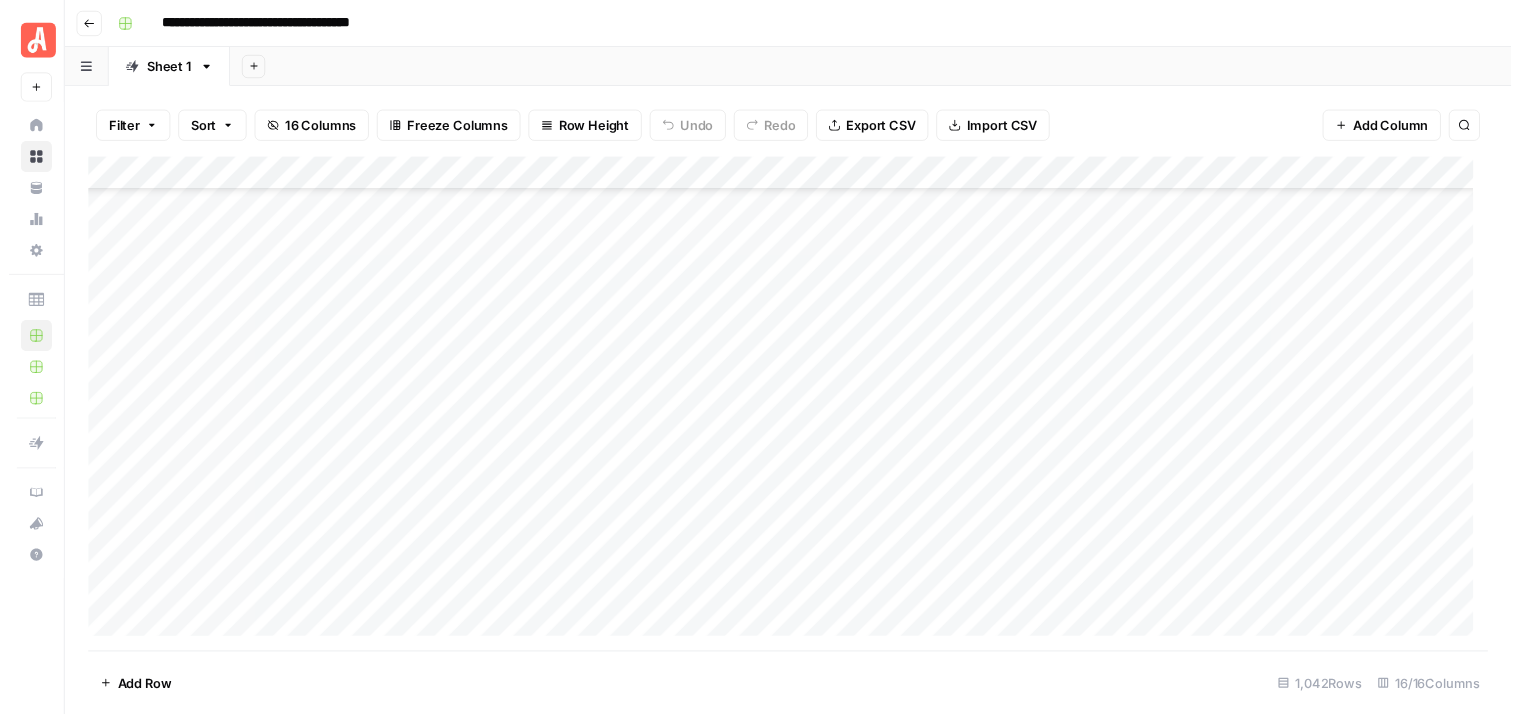 scroll, scrollTop: 30216, scrollLeft: 0, axis: vertical 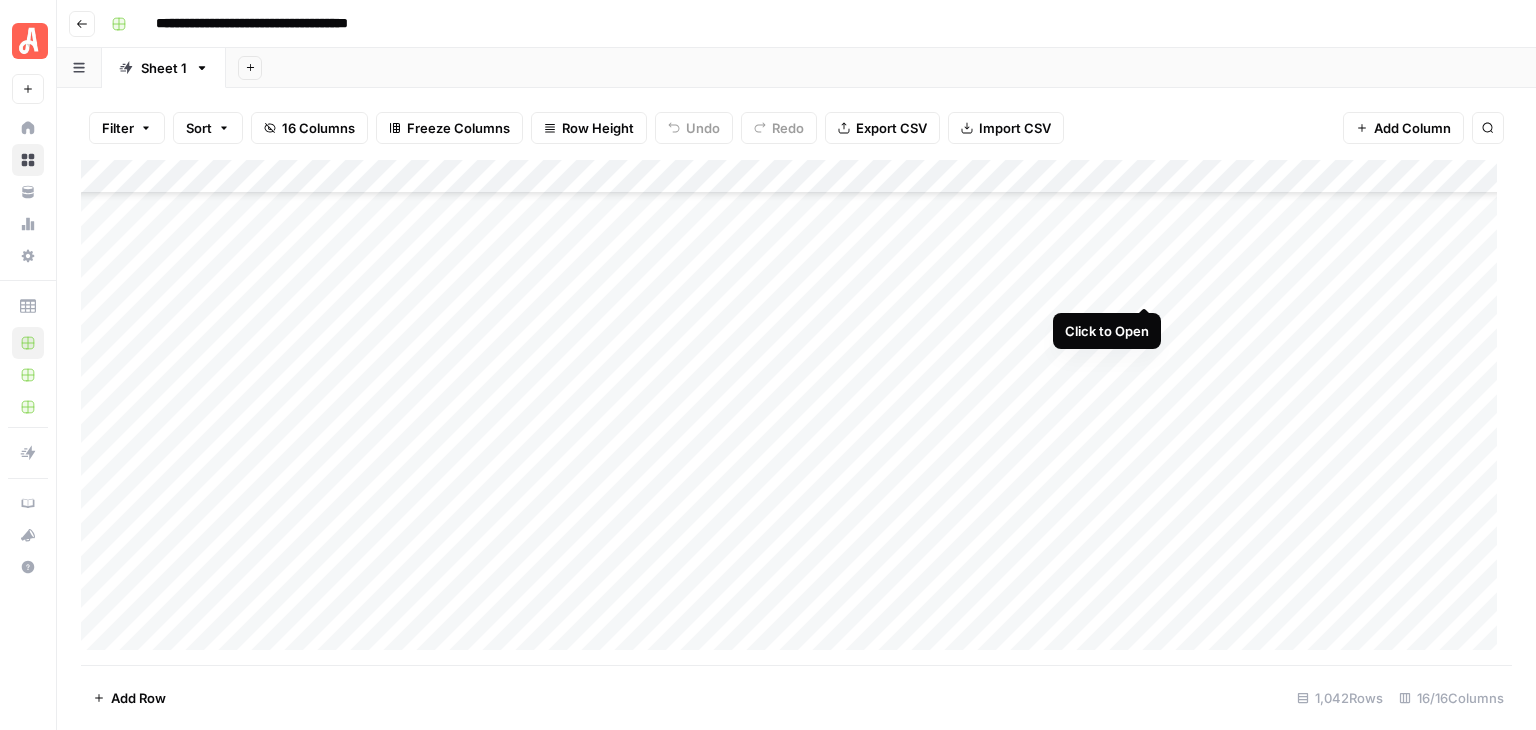 click on "Add Column" at bounding box center [796, 412] 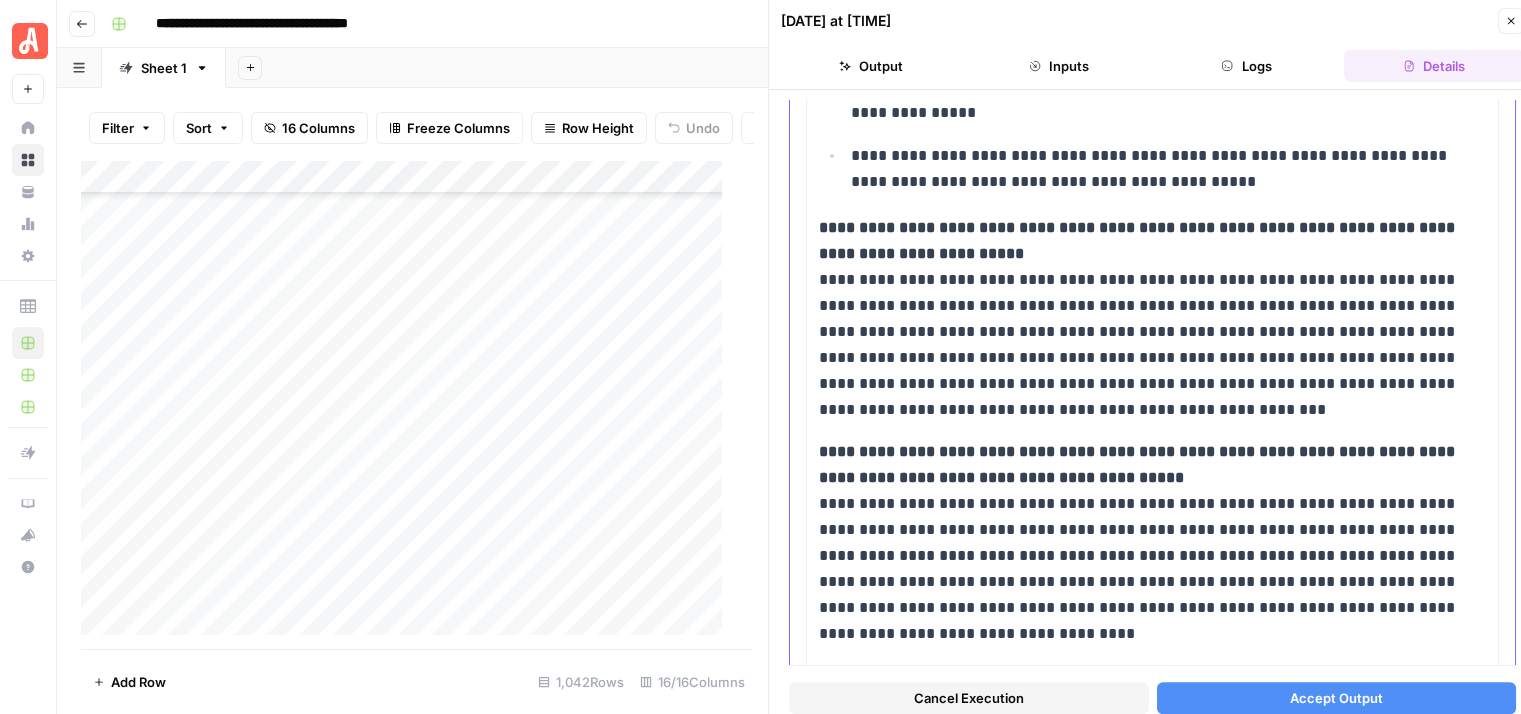 scroll, scrollTop: 272, scrollLeft: 0, axis: vertical 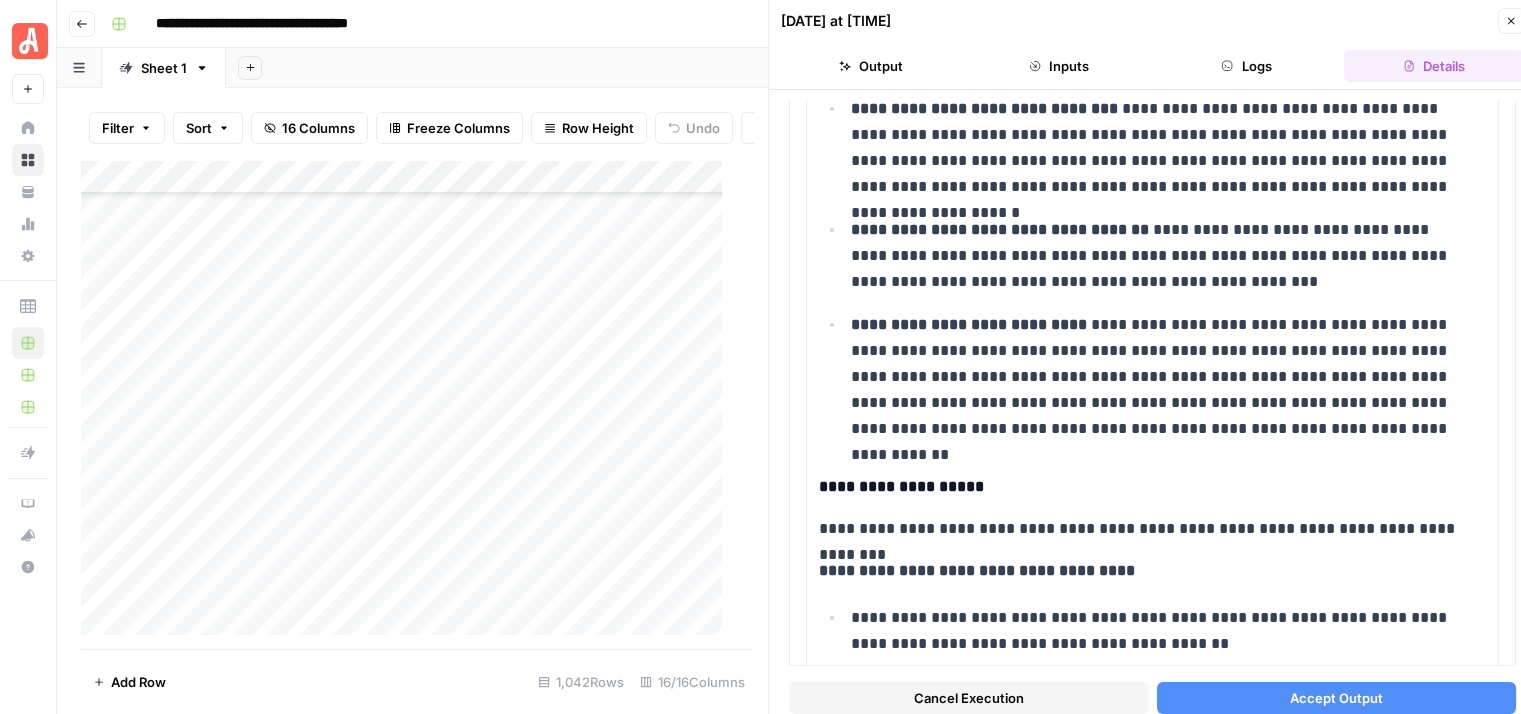 click on "Close" at bounding box center [1511, 21] 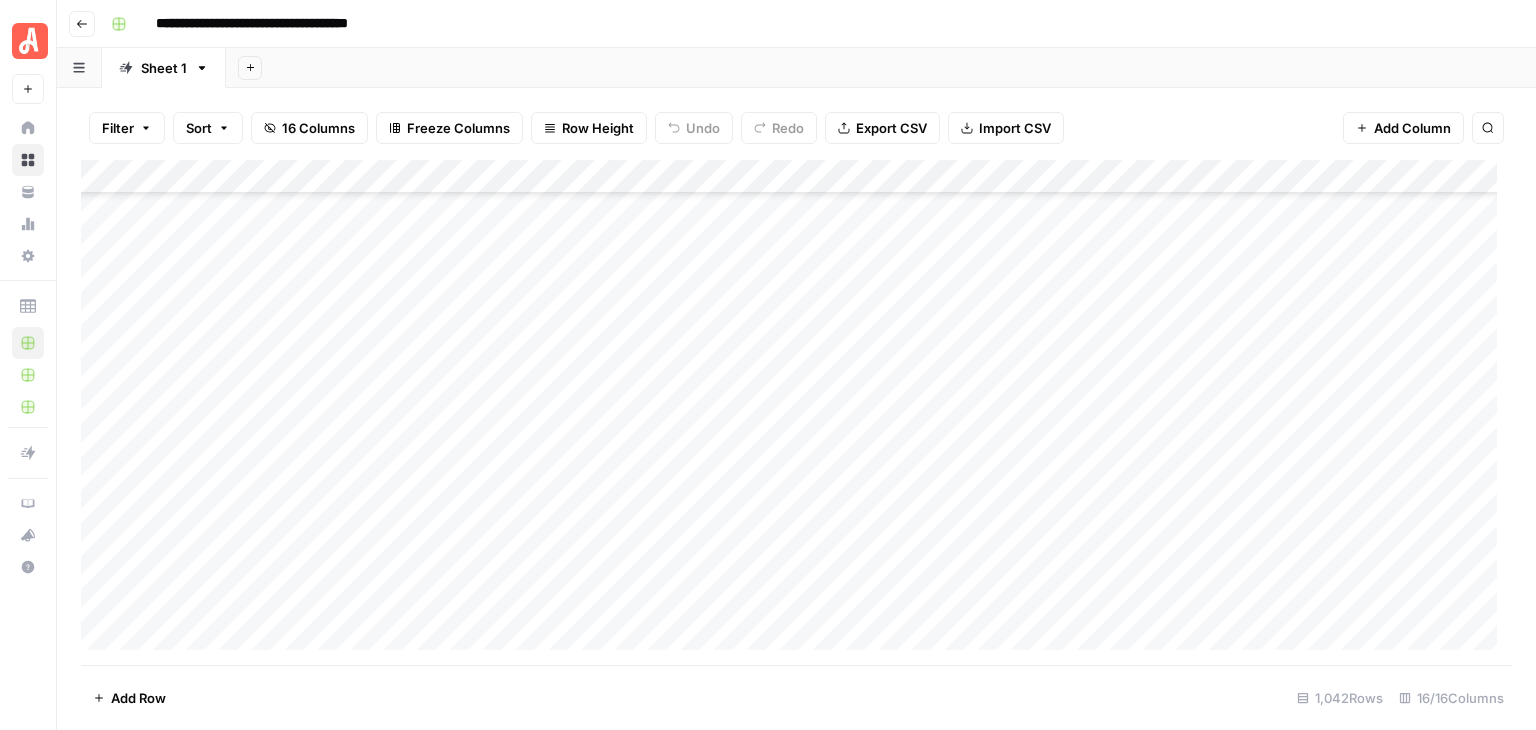 click on "Add Column" at bounding box center (796, 412) 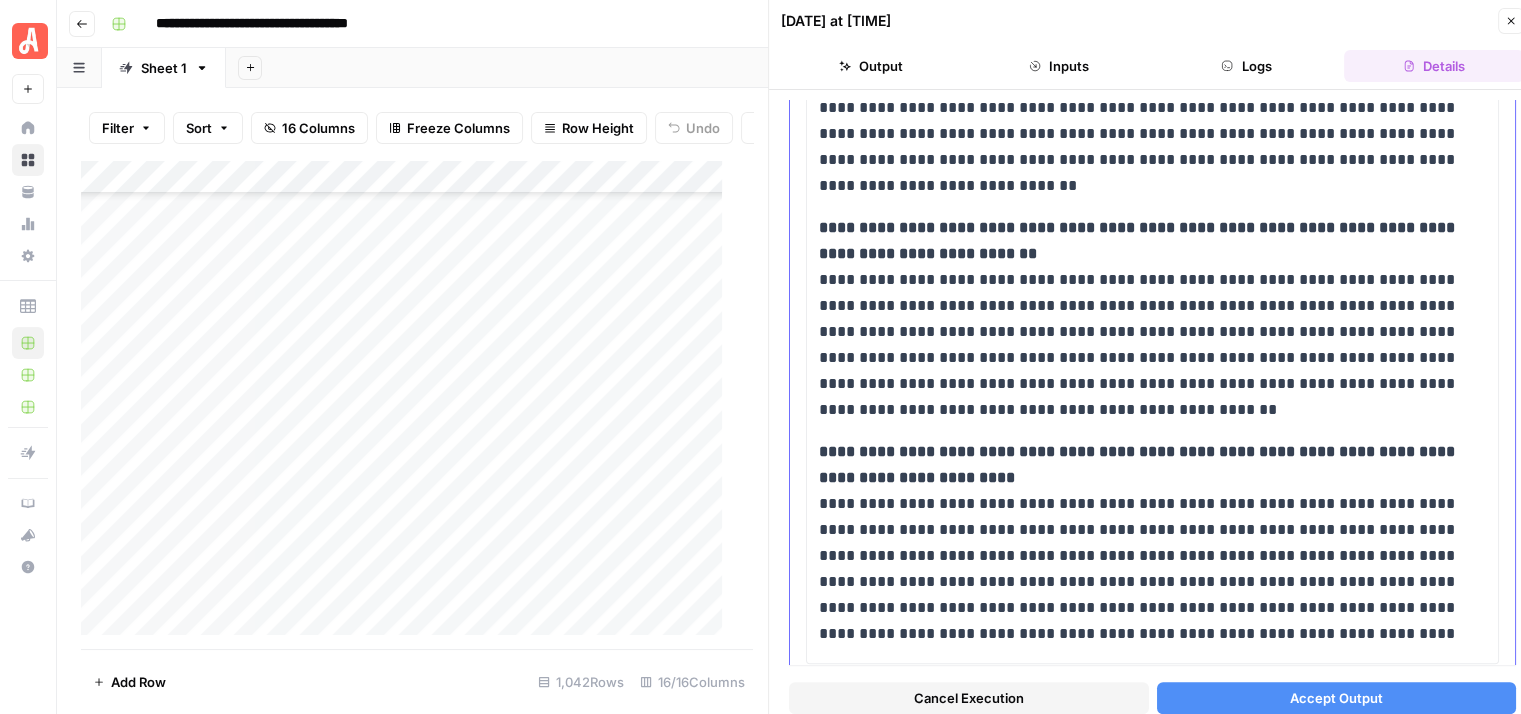 scroll, scrollTop: 1909, scrollLeft: 0, axis: vertical 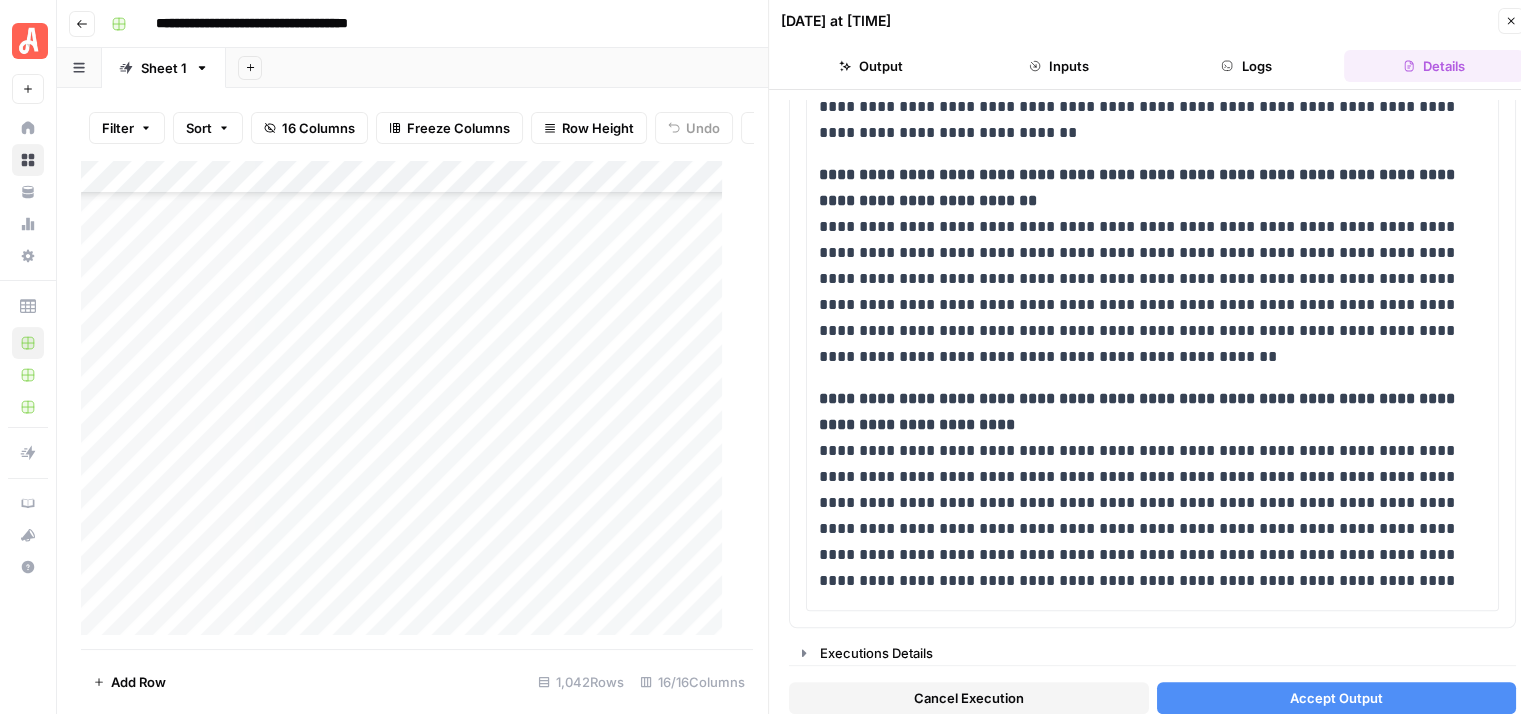 click on "Cancel Execution" at bounding box center (969, 698) 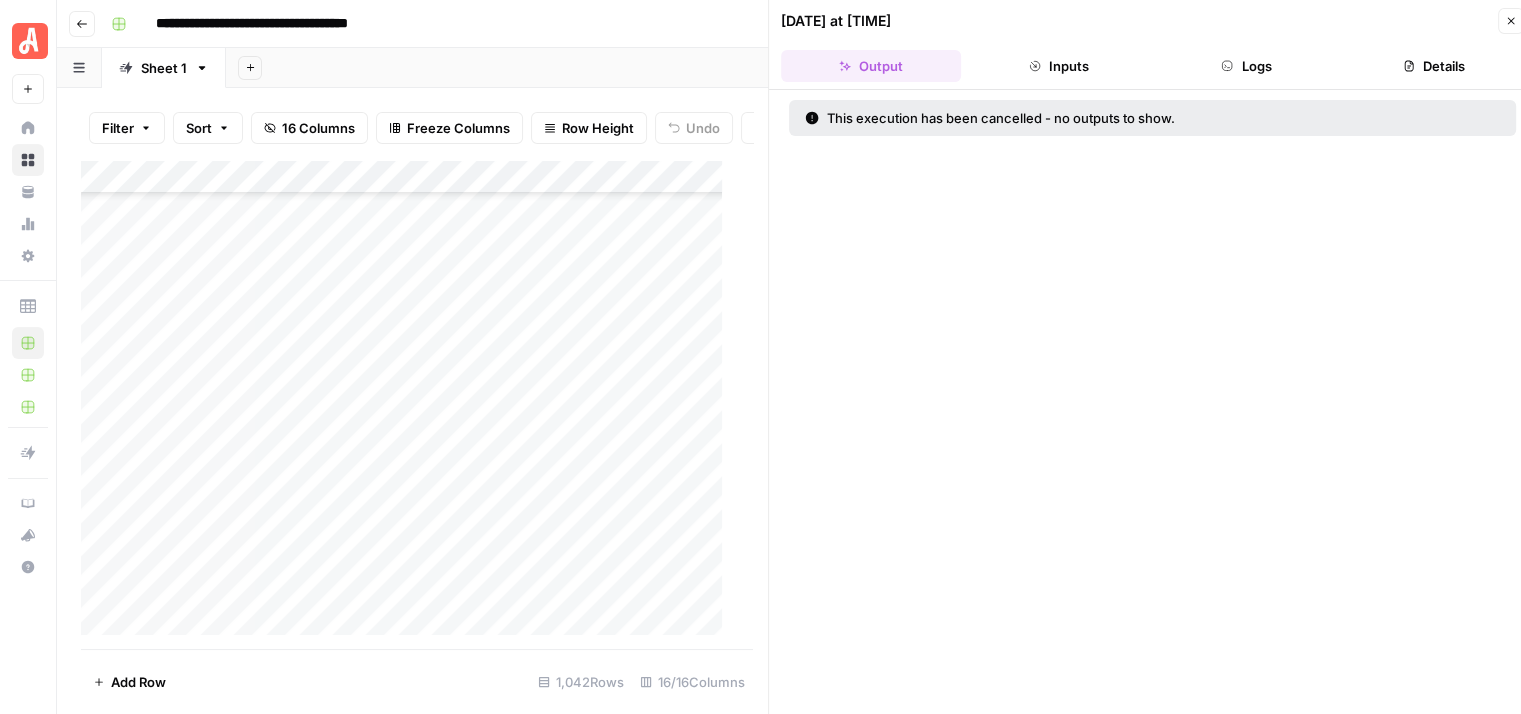 click 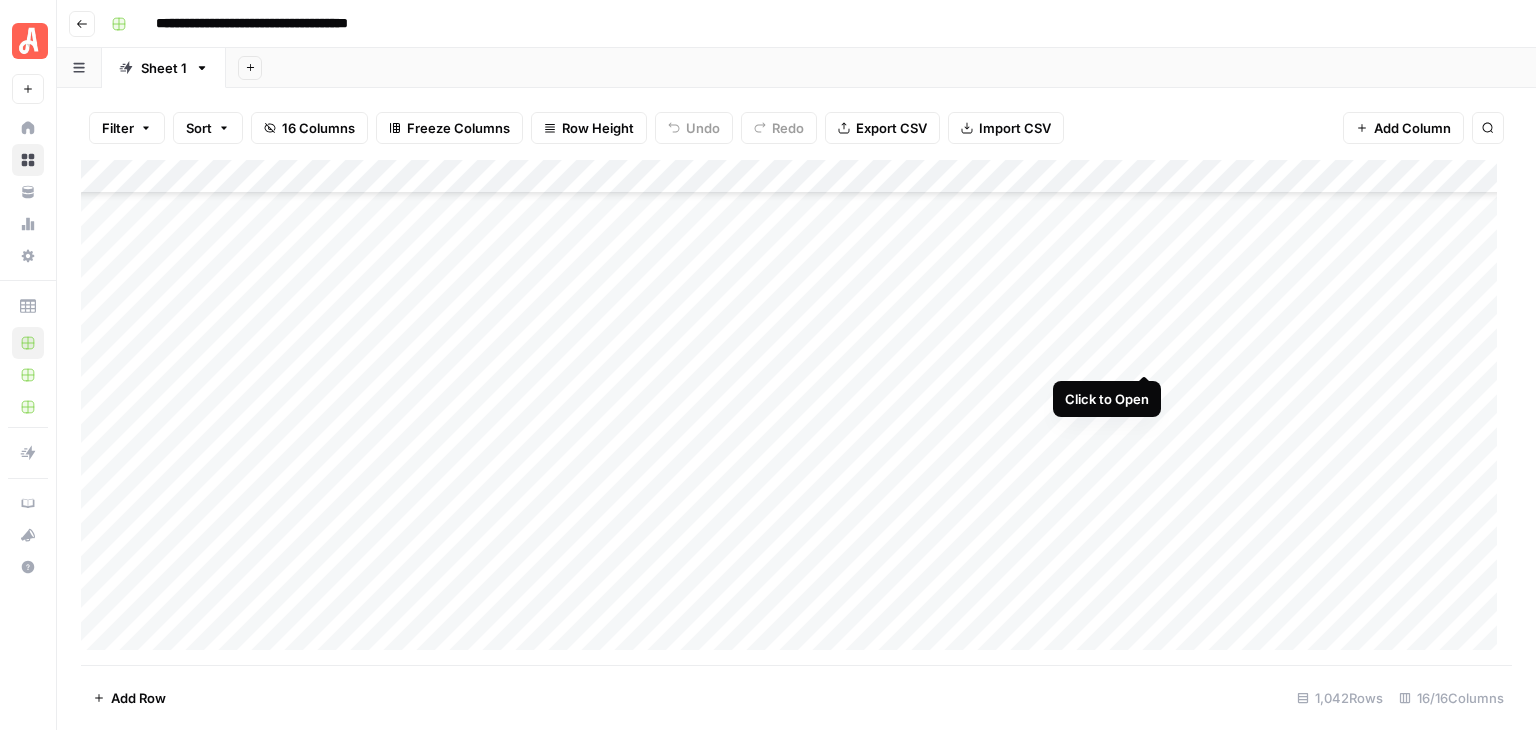 click on "Add Column" at bounding box center (796, 412) 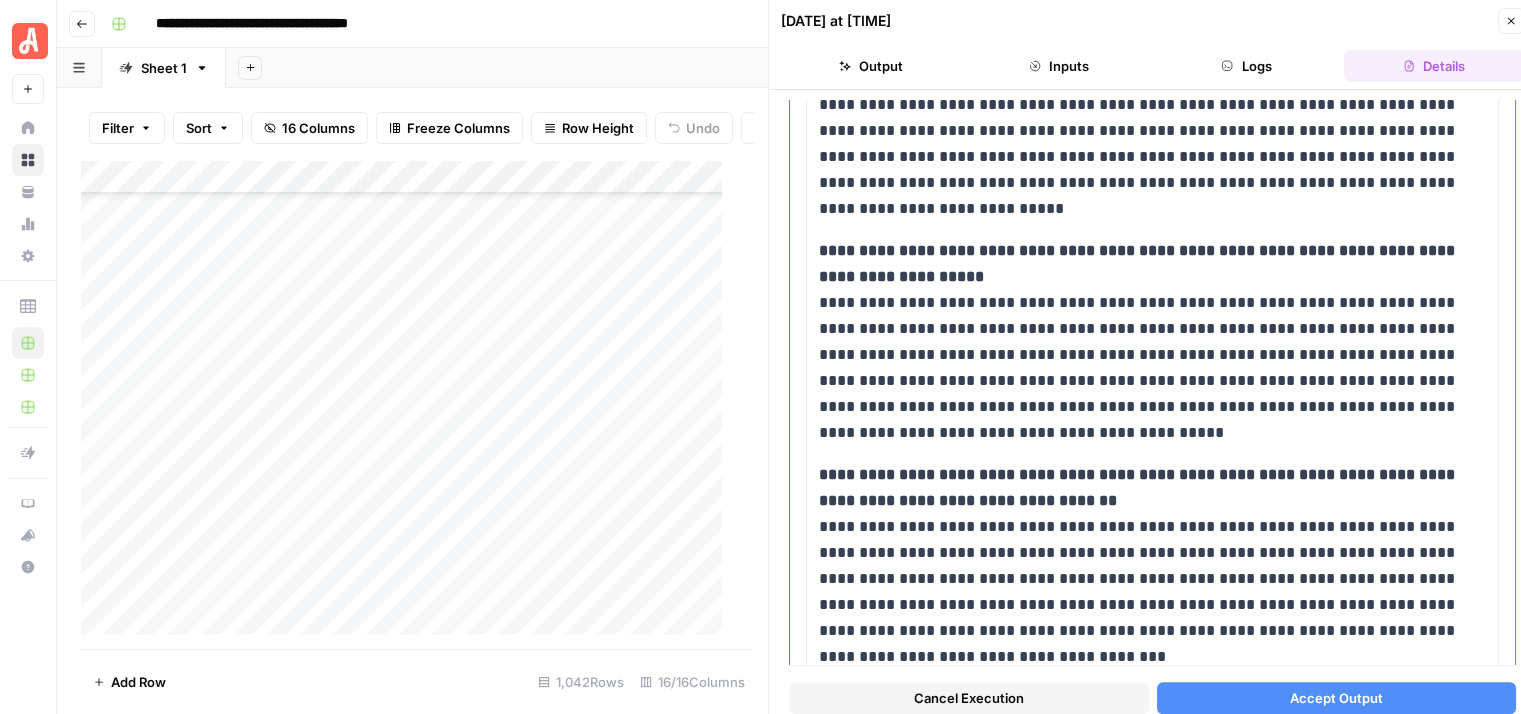 scroll, scrollTop: 2187, scrollLeft: 0, axis: vertical 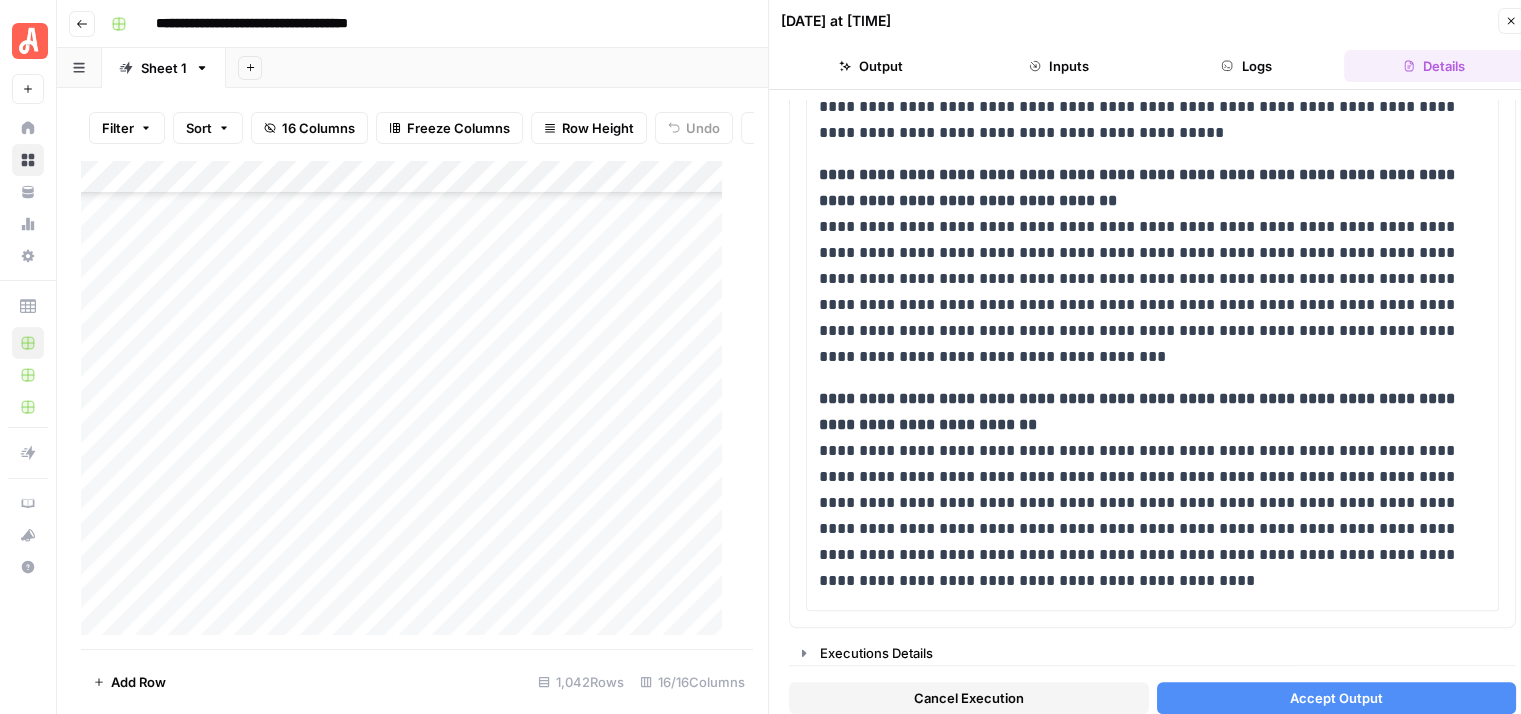 click 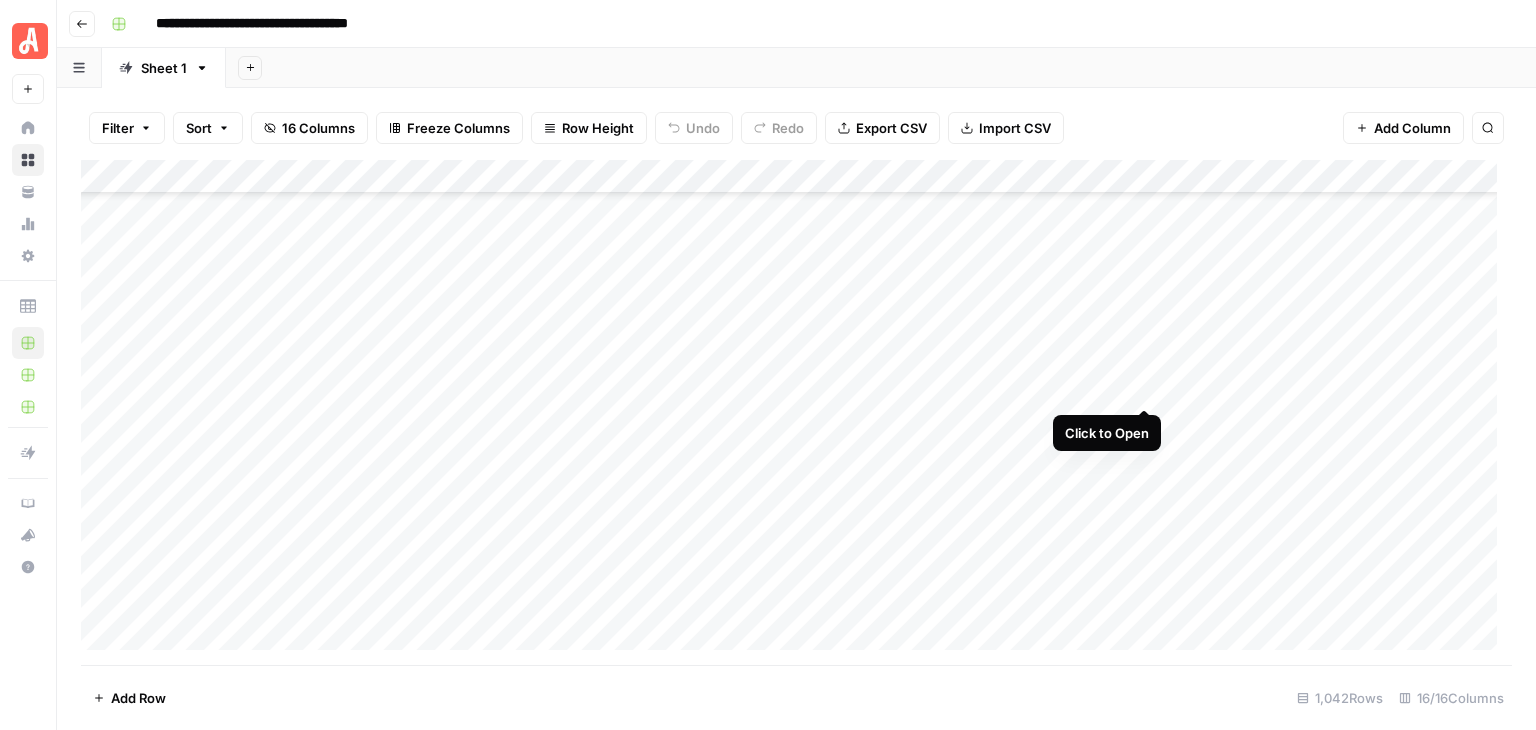 click on "Add Column" at bounding box center (796, 412) 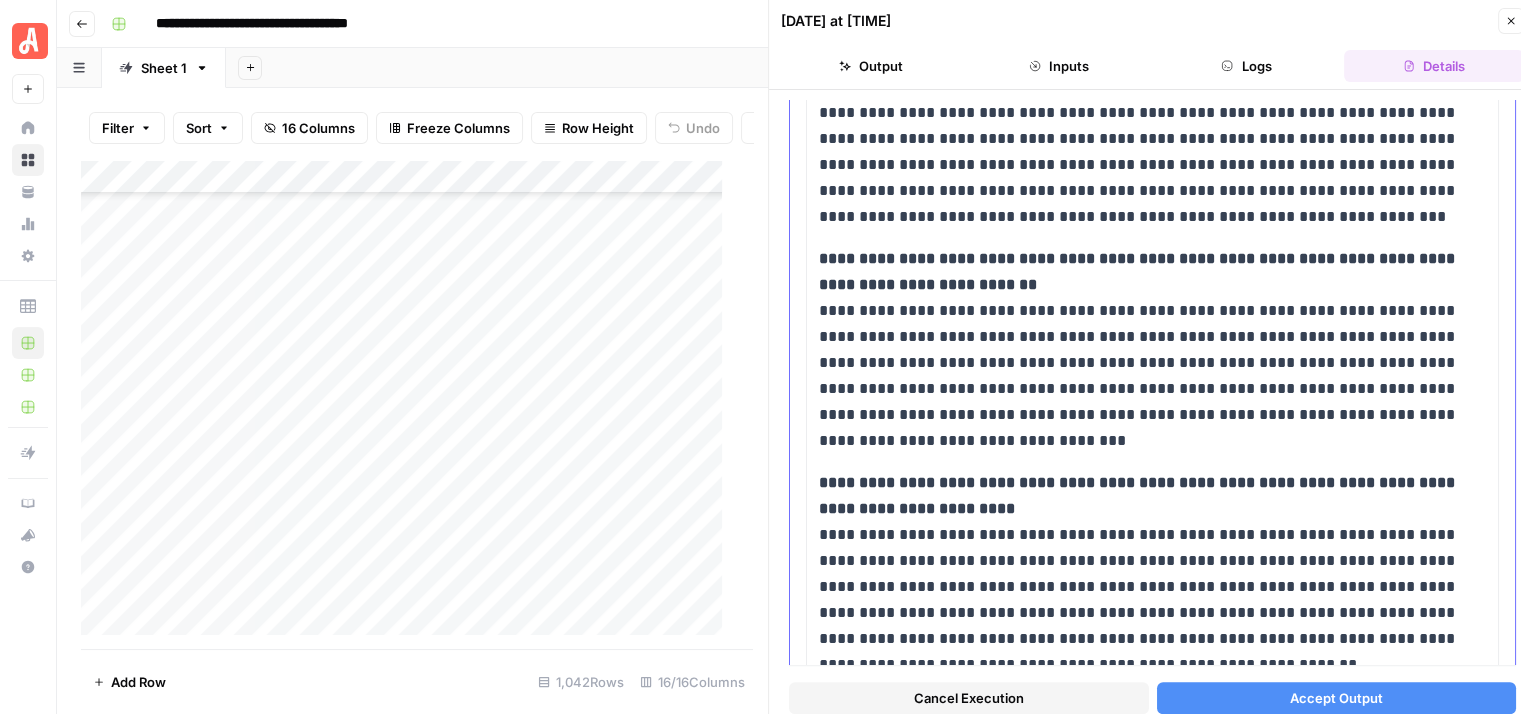 scroll, scrollTop: 2164, scrollLeft: 0, axis: vertical 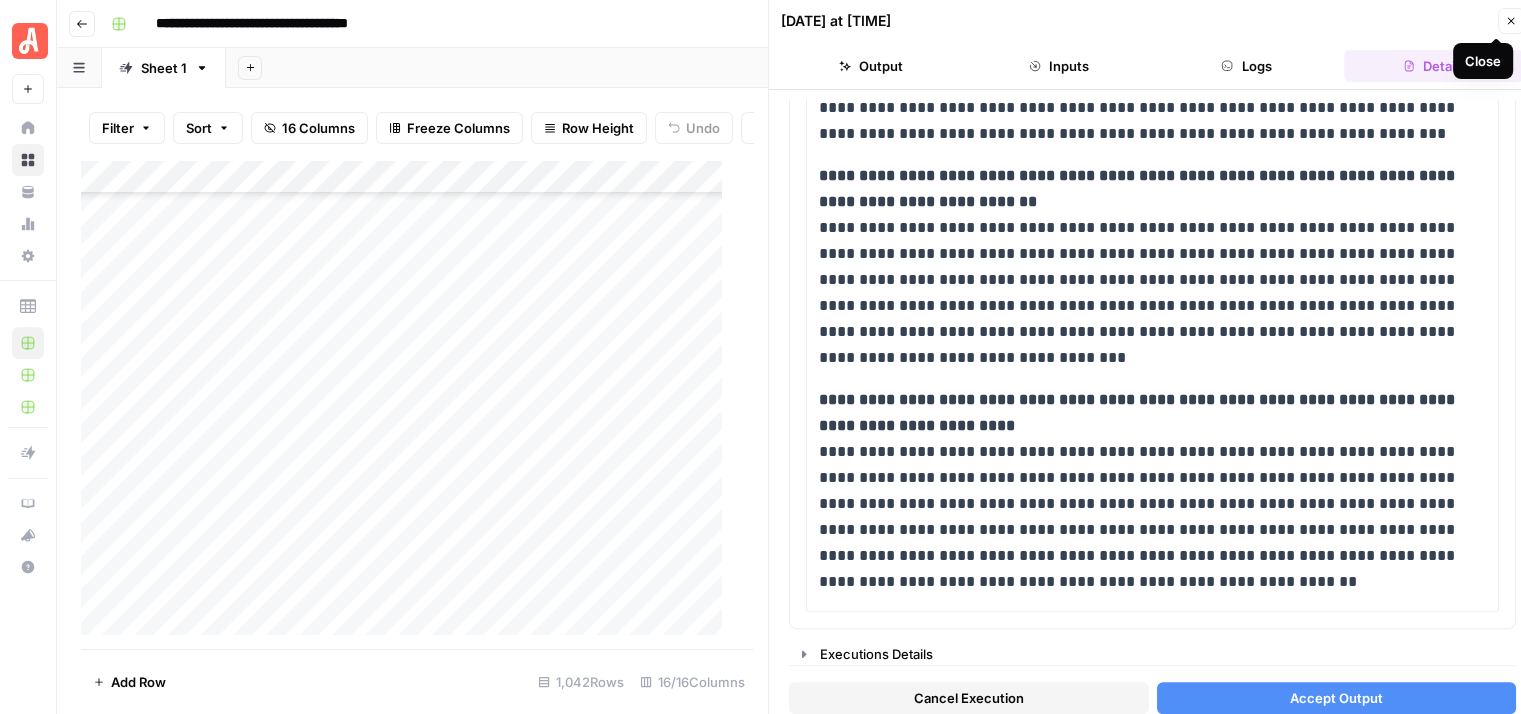 click 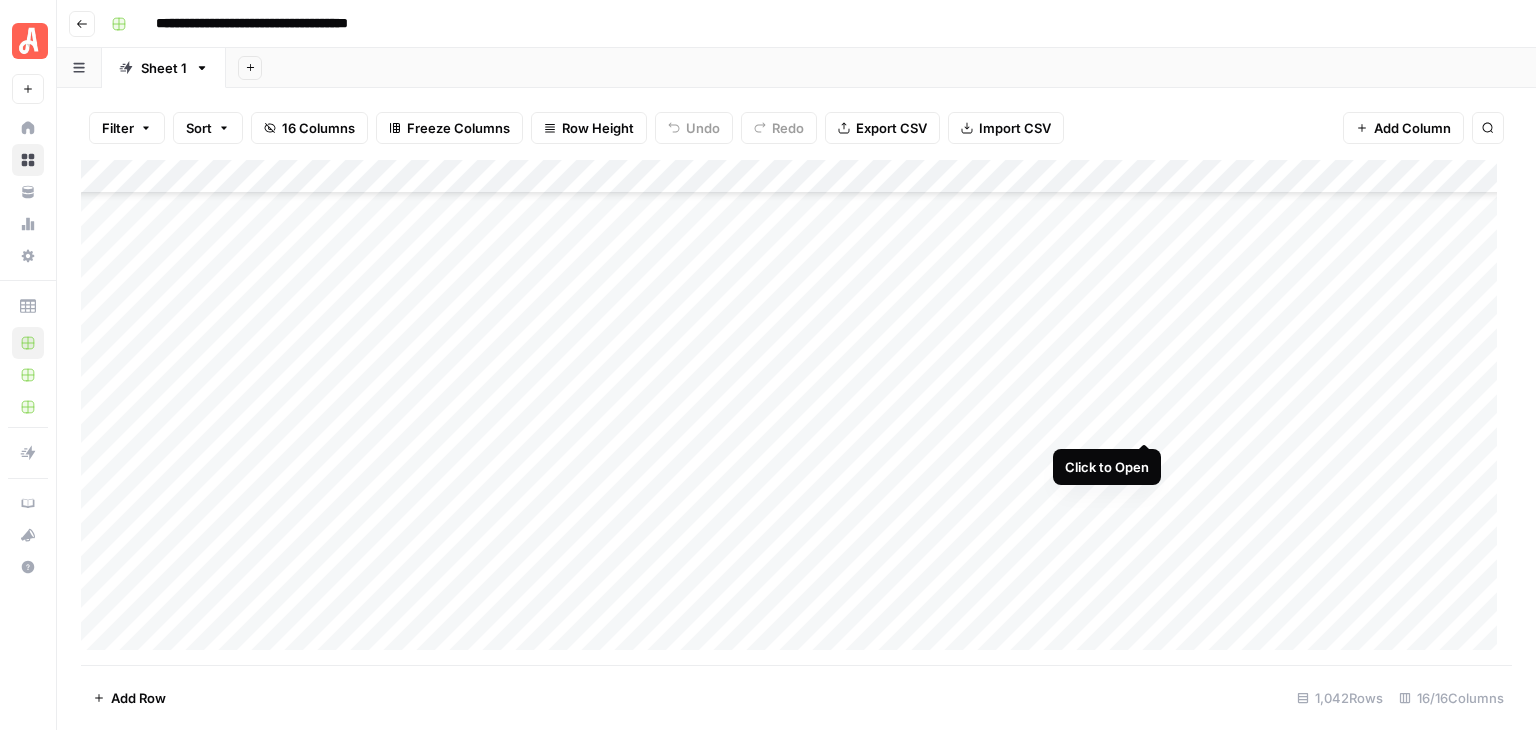 click on "Add Column" at bounding box center [796, 412] 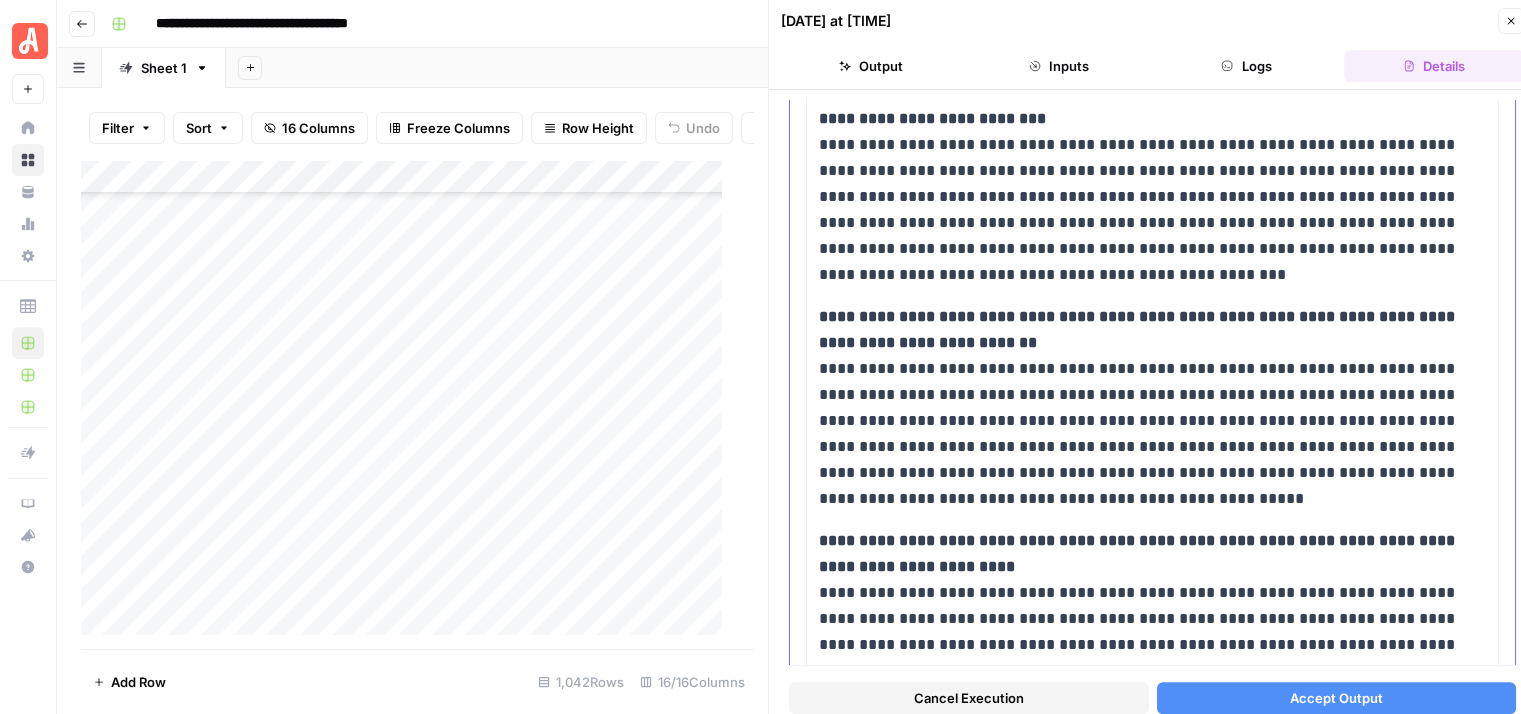 scroll, scrollTop: 2200, scrollLeft: 0, axis: vertical 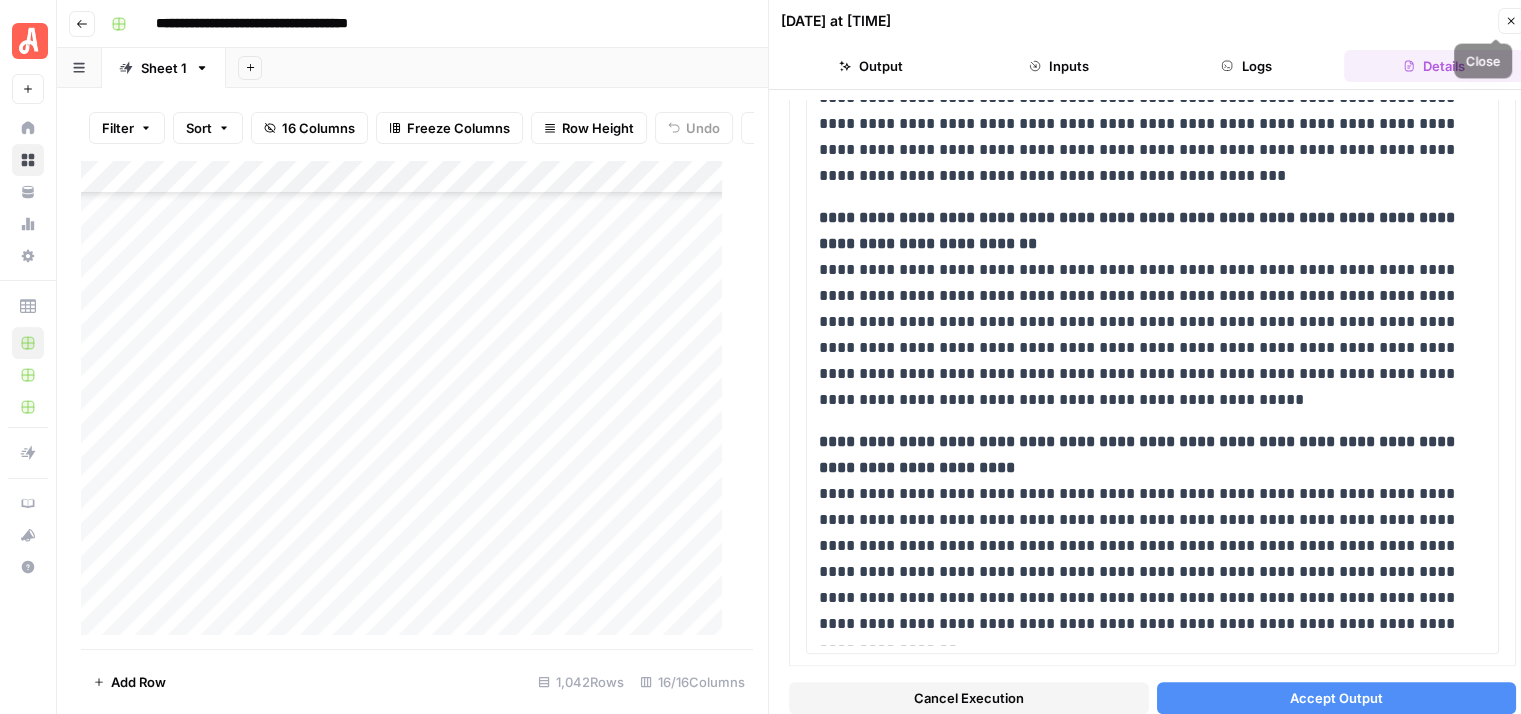 click on "Close" at bounding box center (1511, 21) 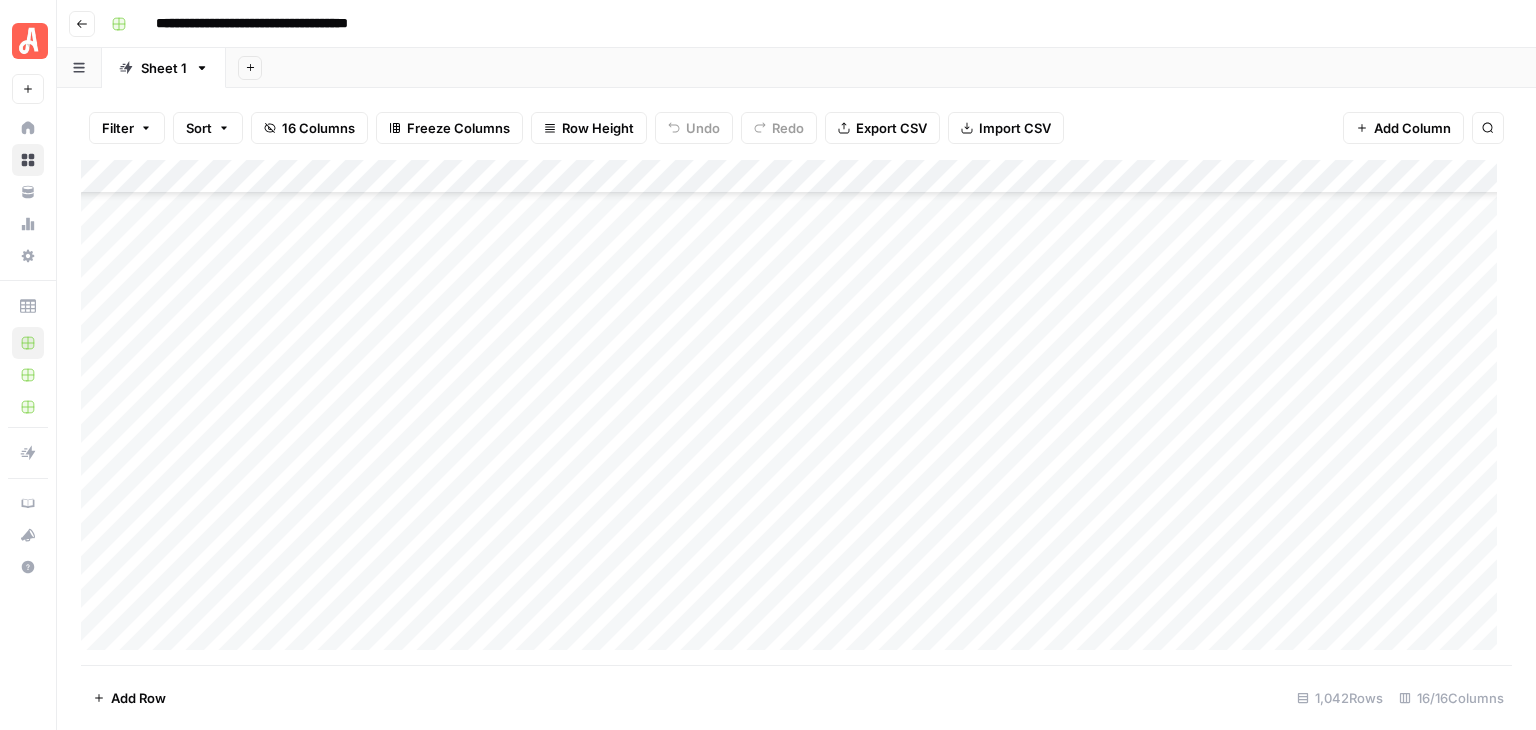 click on "Add Column" at bounding box center (796, 412) 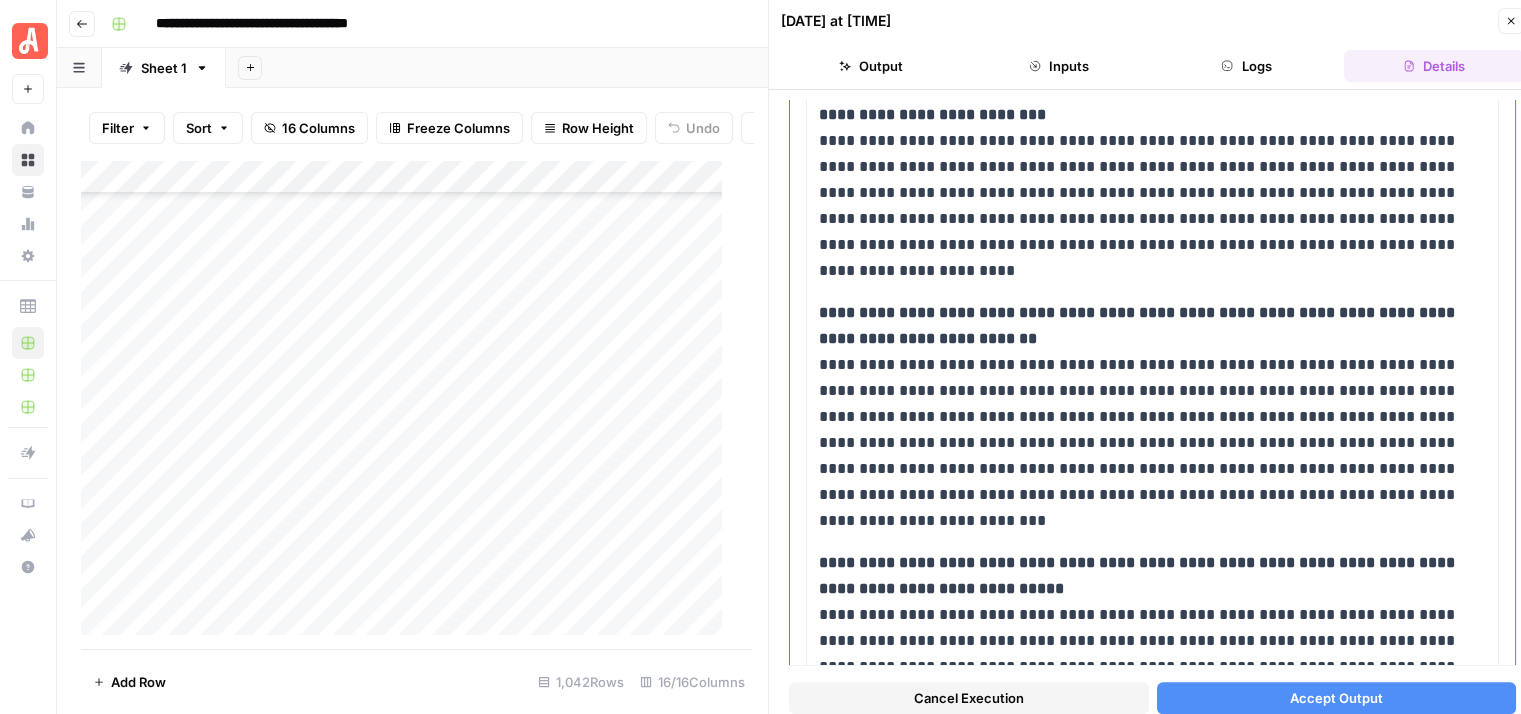scroll, scrollTop: 1800, scrollLeft: 0, axis: vertical 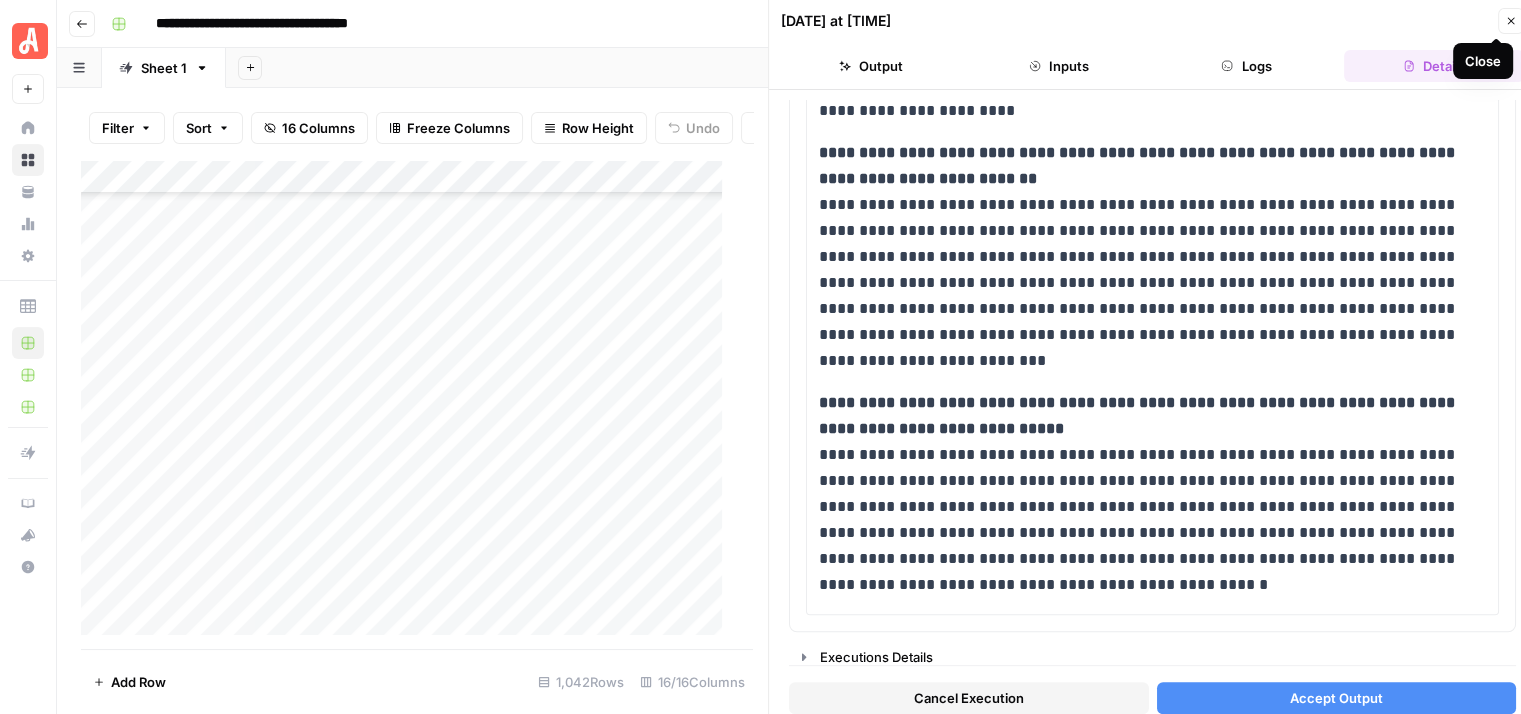 click 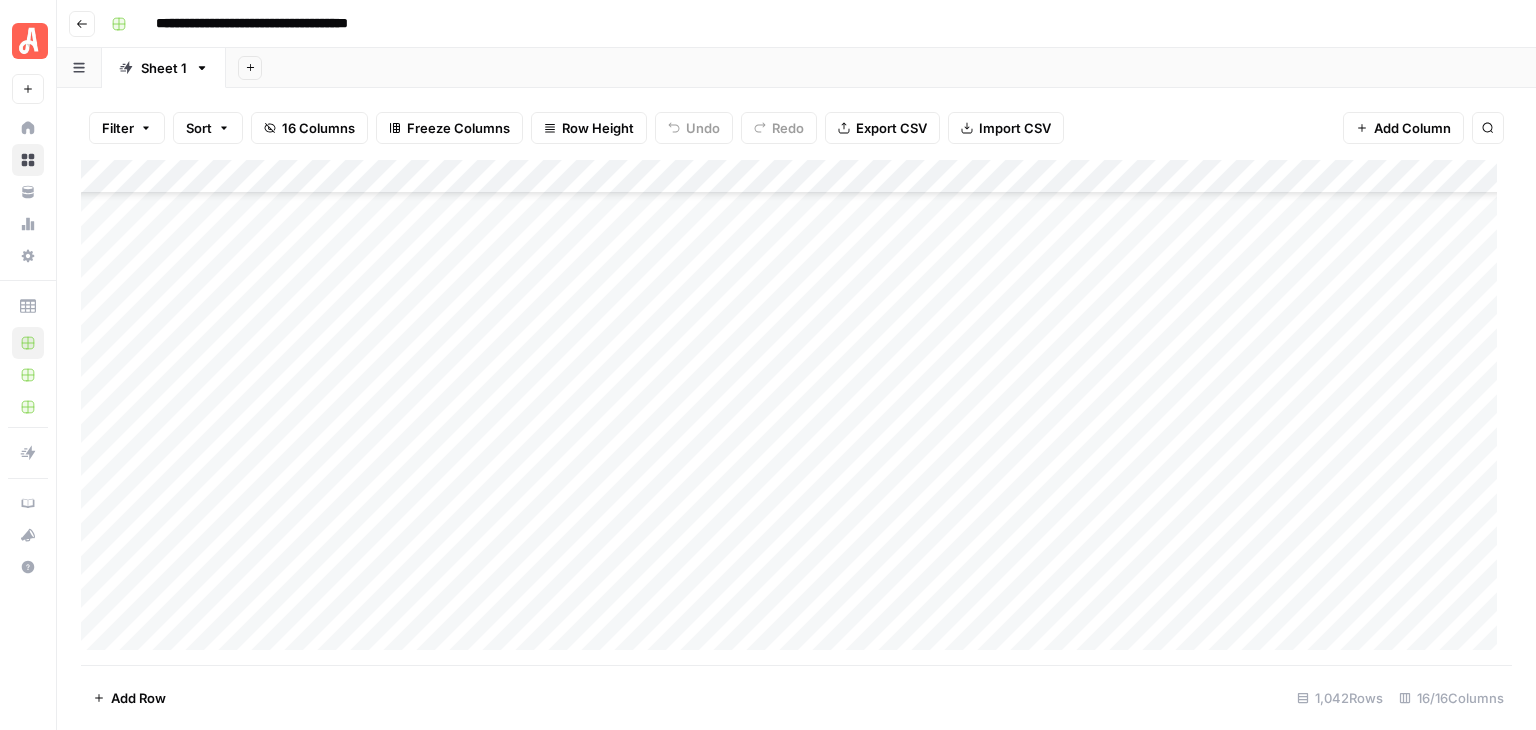 click on "Add Column" at bounding box center (796, 412) 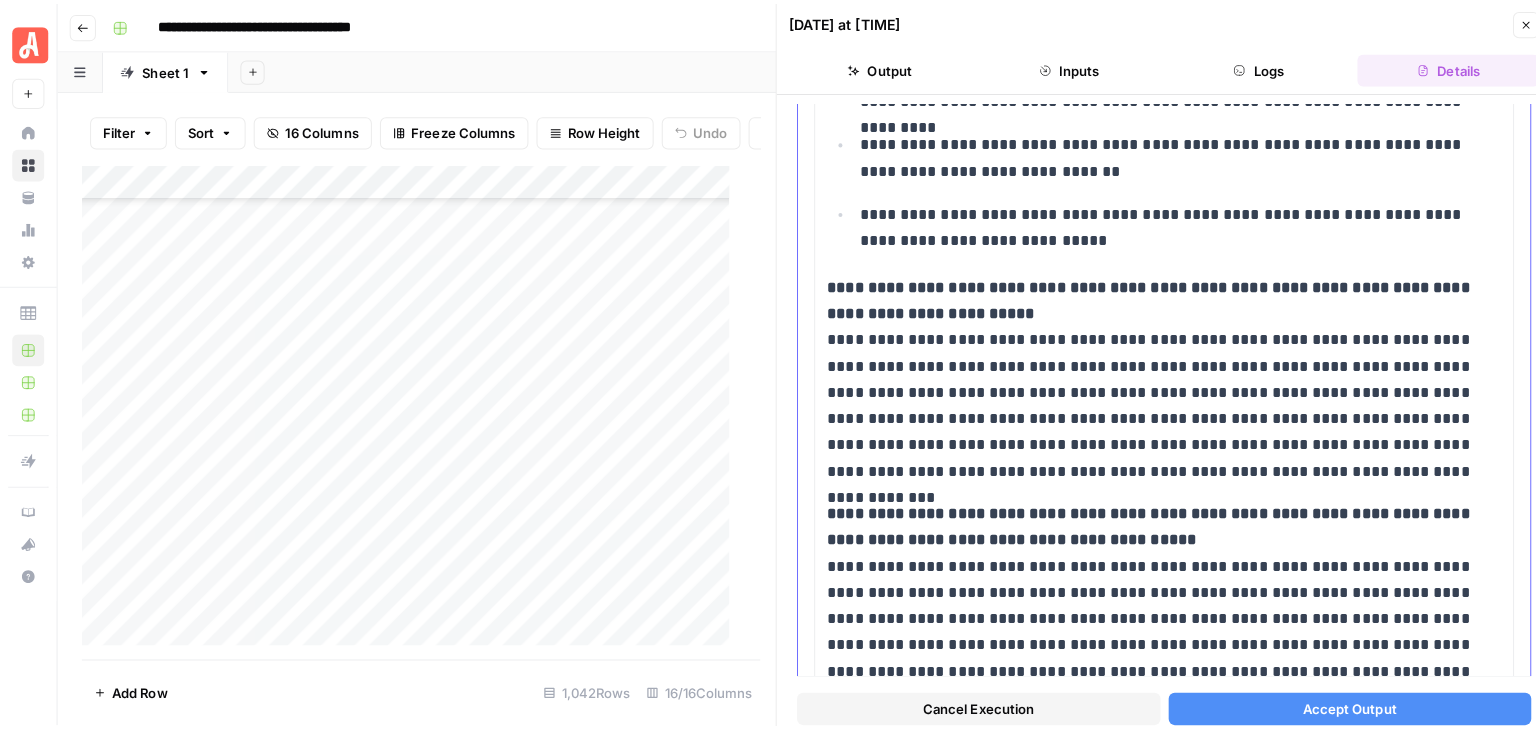scroll, scrollTop: 1300, scrollLeft: 0, axis: vertical 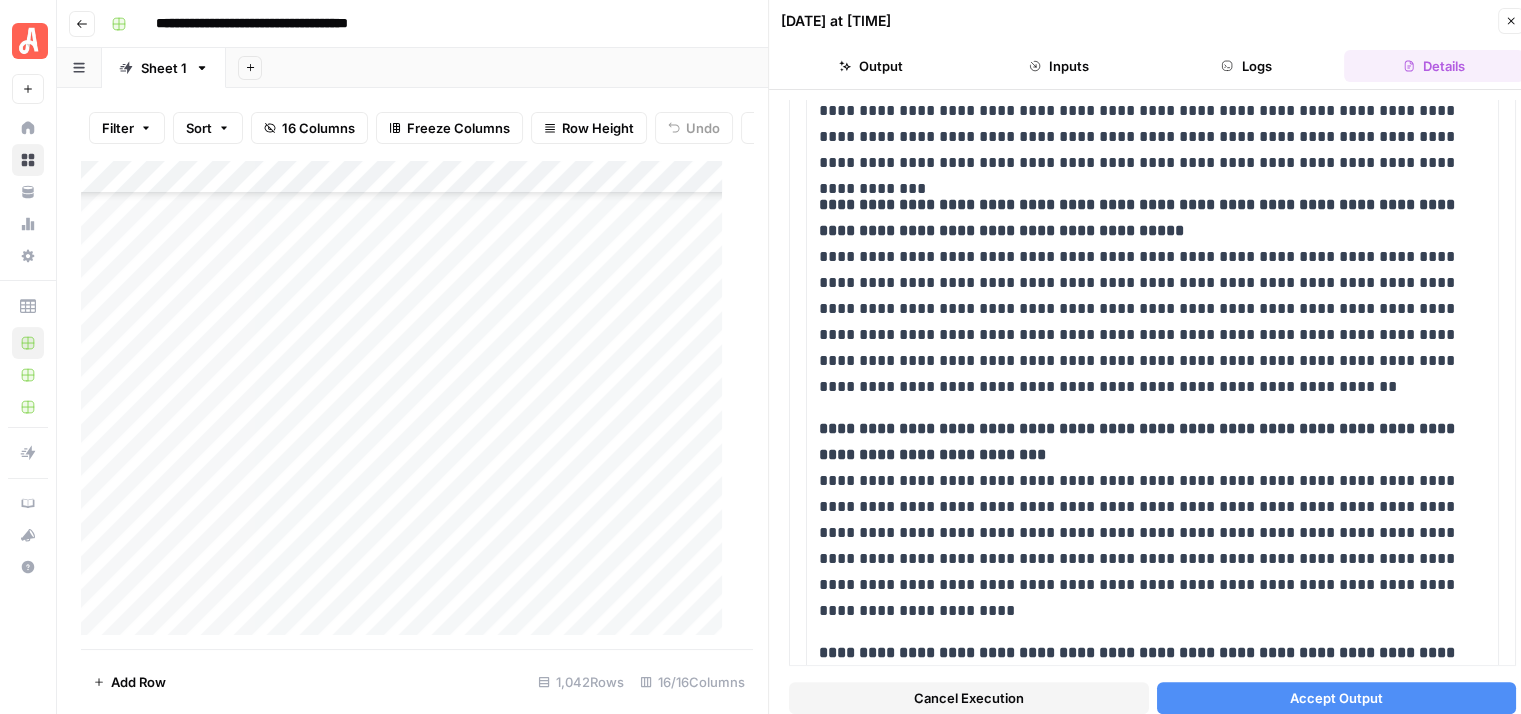 click 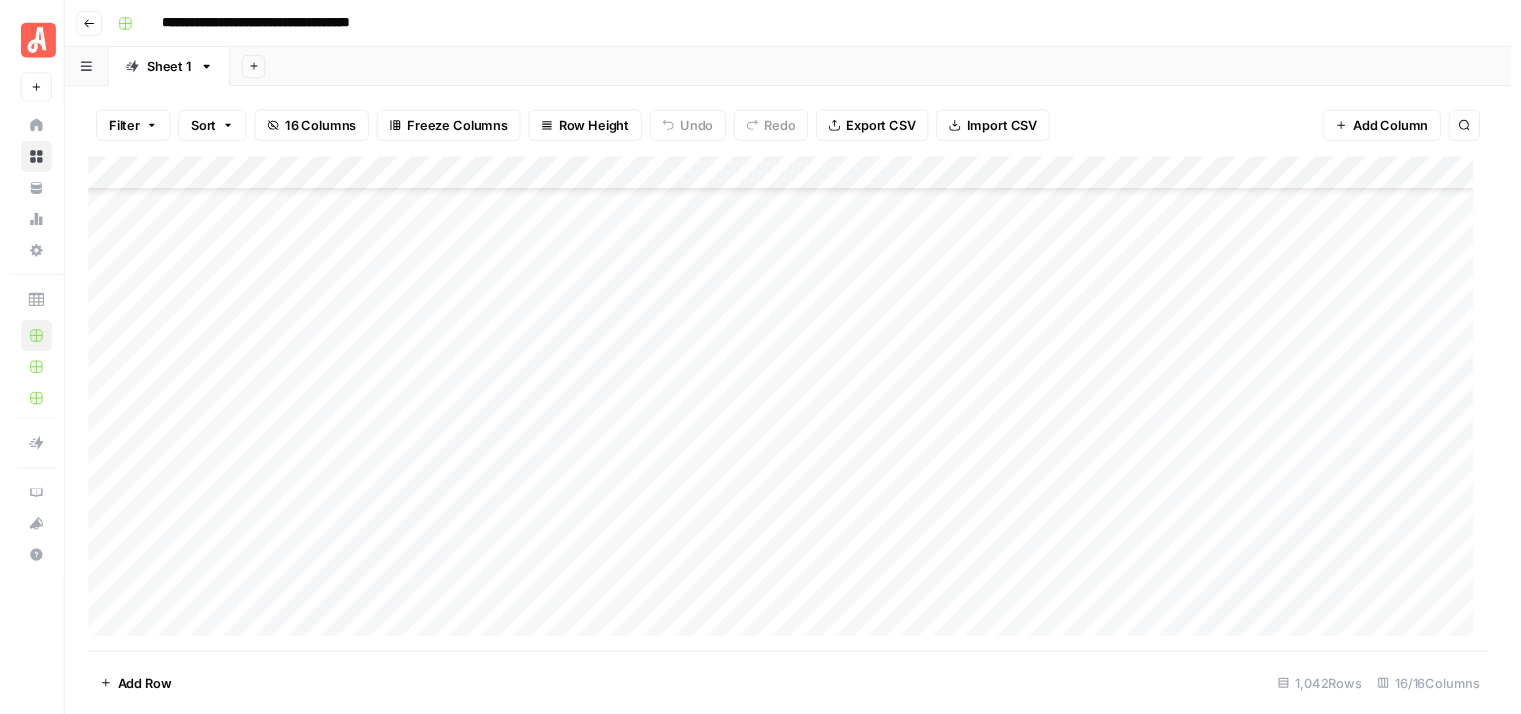 scroll, scrollTop: 30416, scrollLeft: 0, axis: vertical 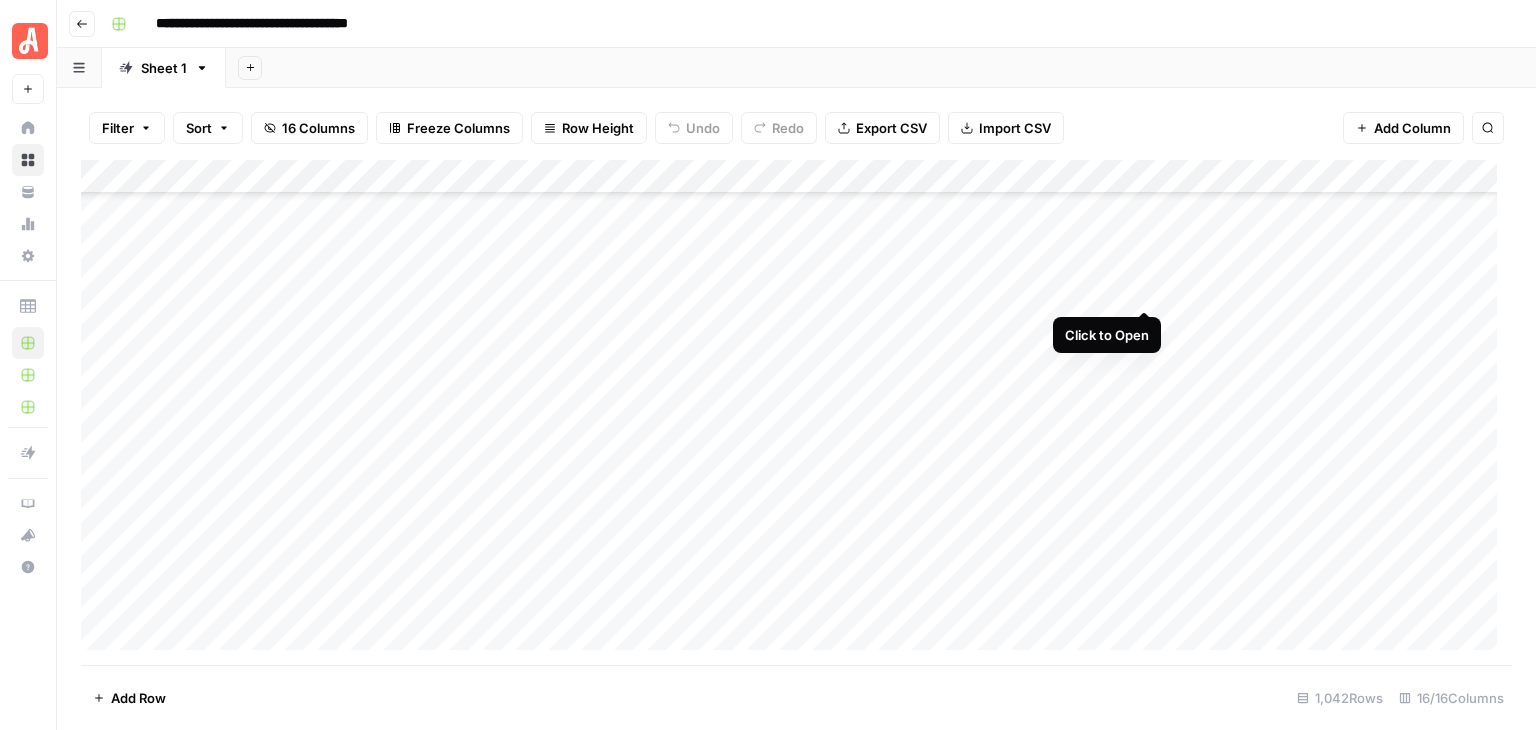 click on "Add Column" at bounding box center (796, 412) 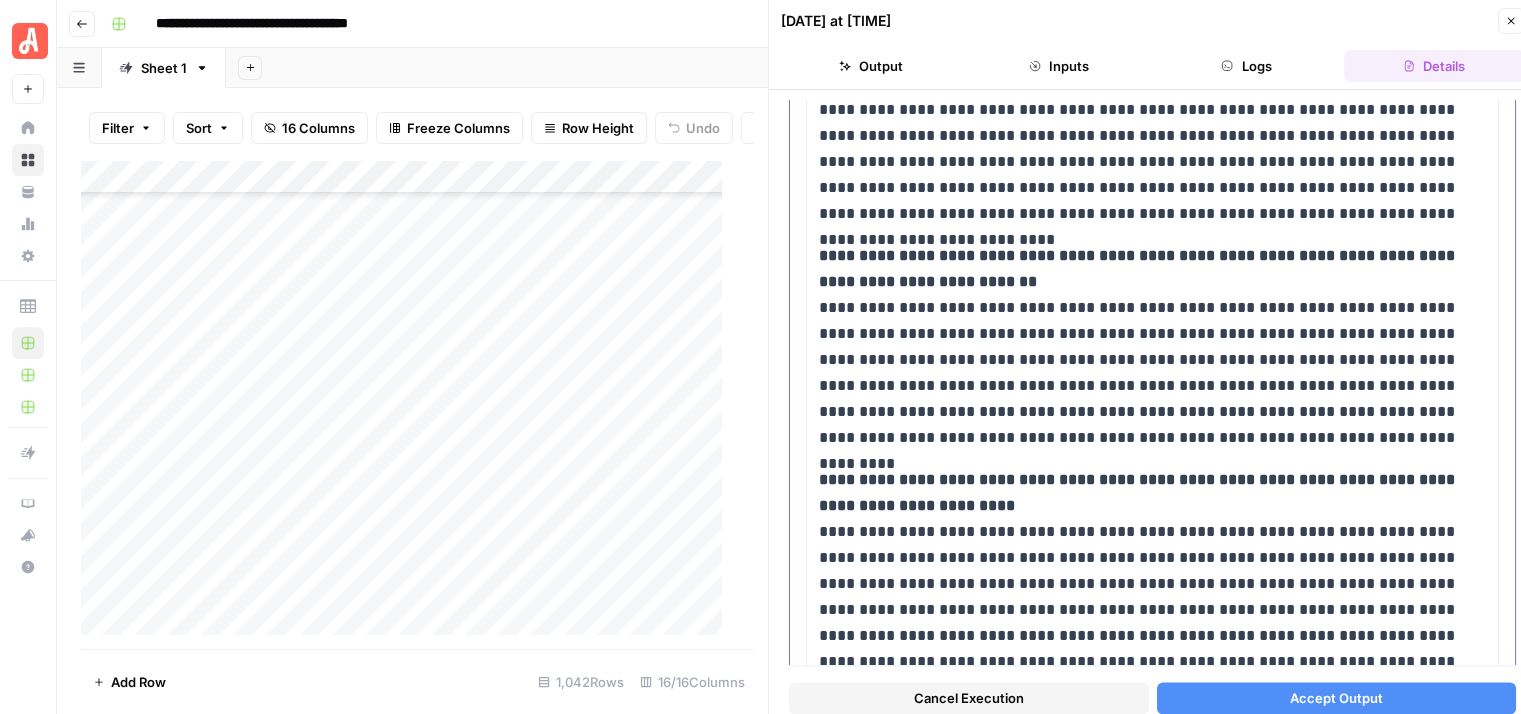 scroll, scrollTop: 2547, scrollLeft: 0, axis: vertical 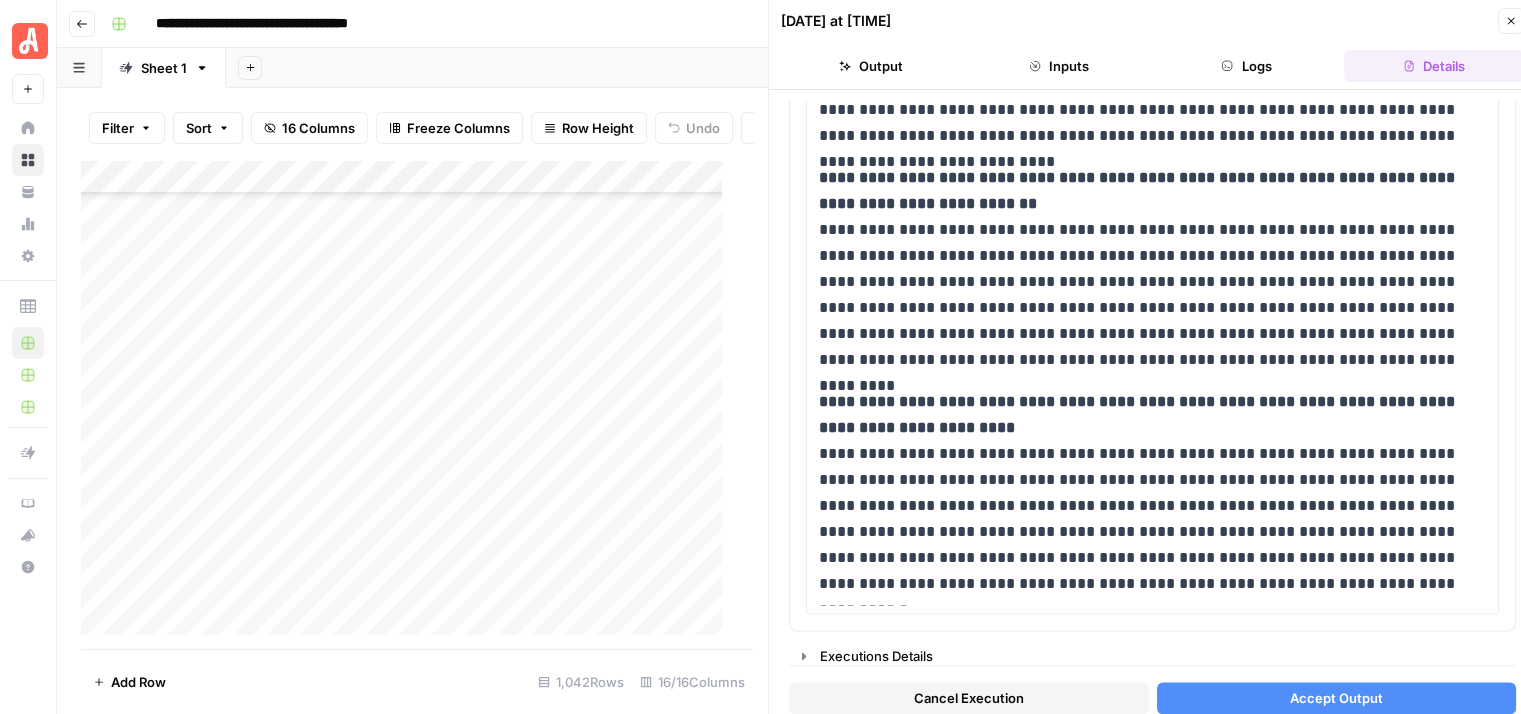 click on "Cancel Execution" at bounding box center [969, 698] 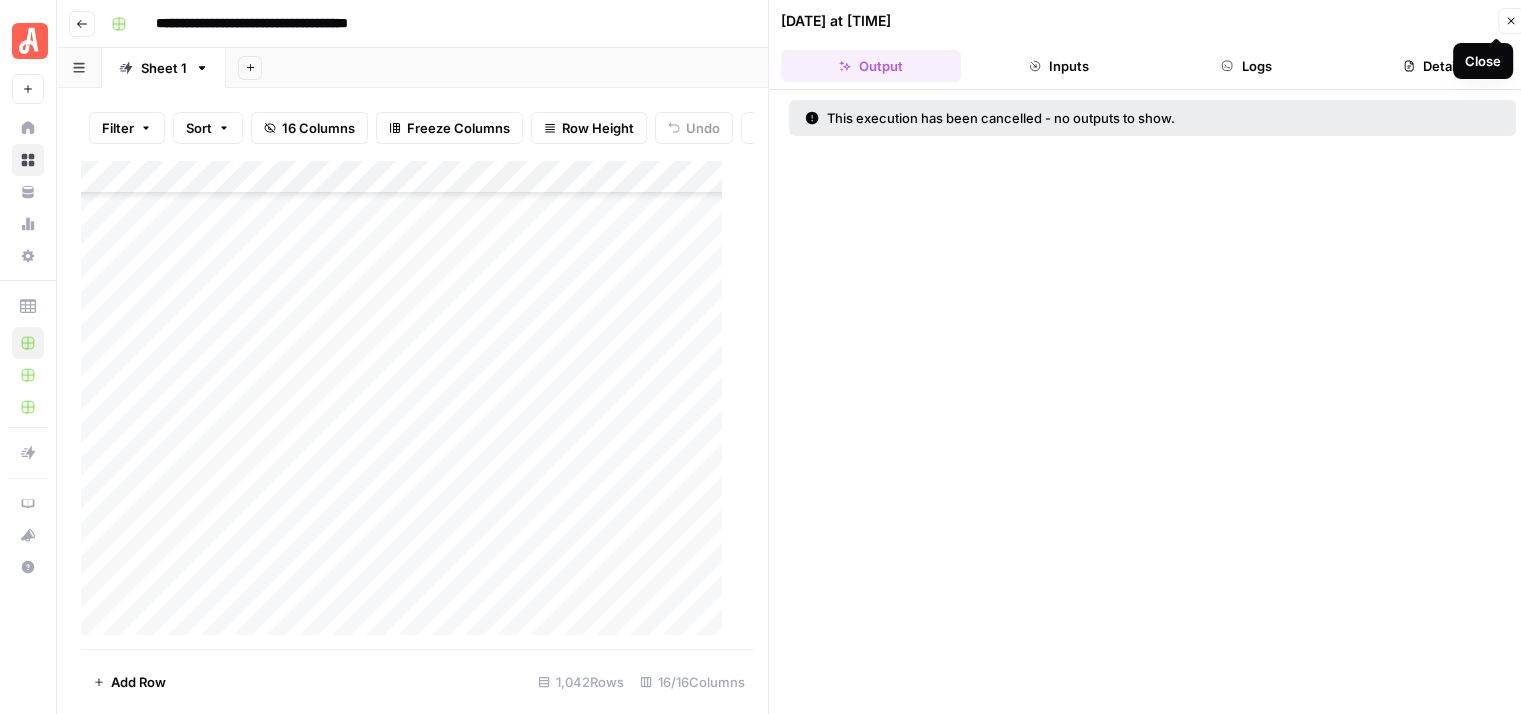 click on "Close" at bounding box center (1511, 21) 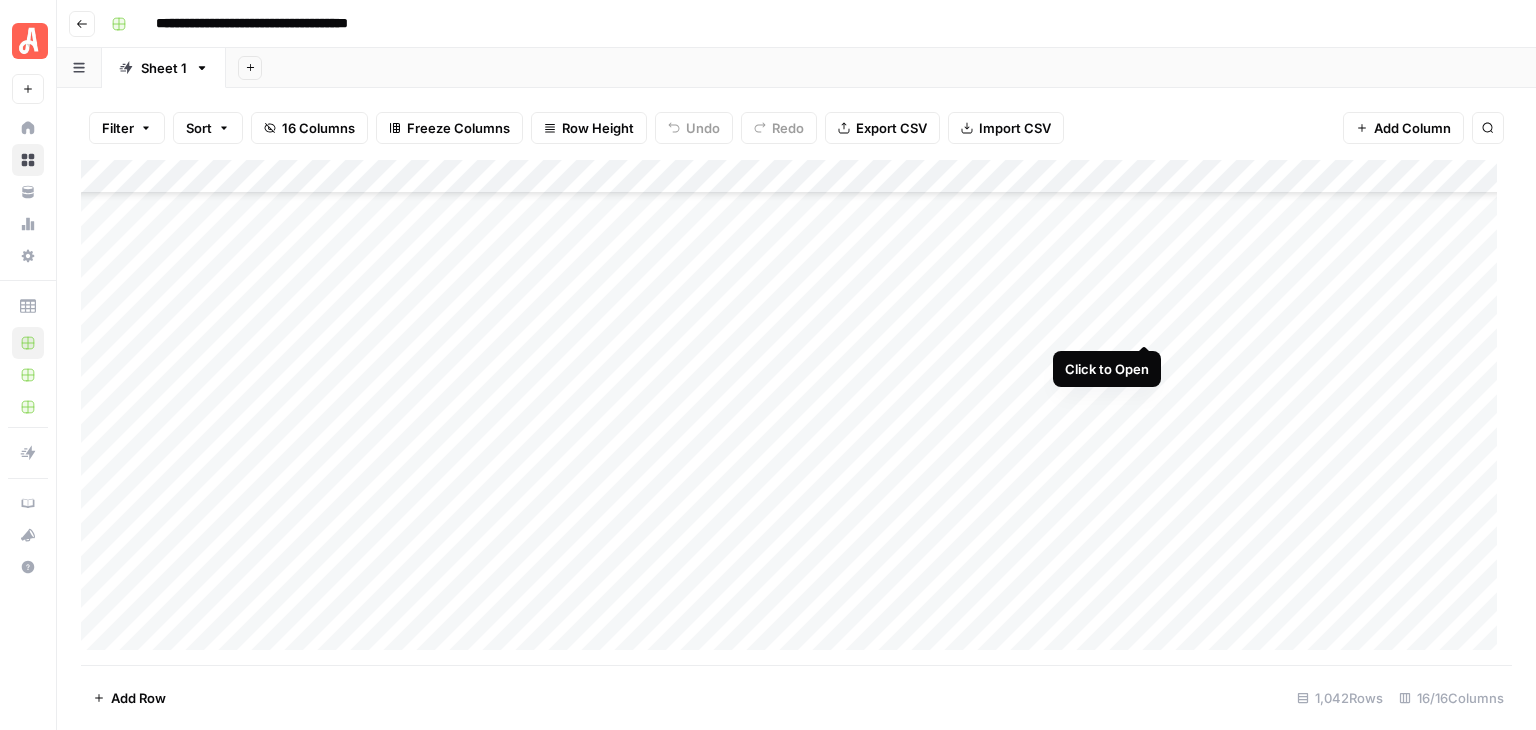 click on "Add Column" at bounding box center (796, 412) 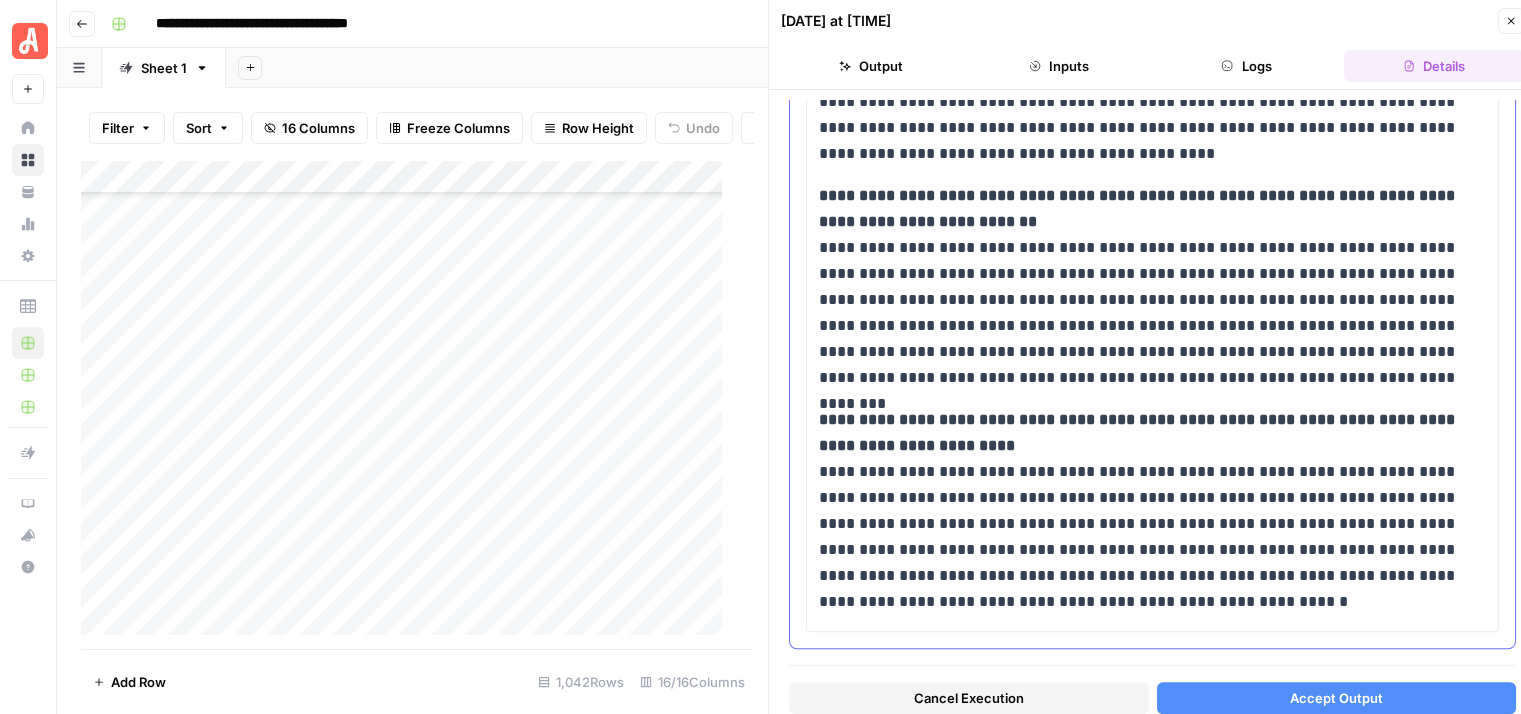 scroll, scrollTop: 1762, scrollLeft: 0, axis: vertical 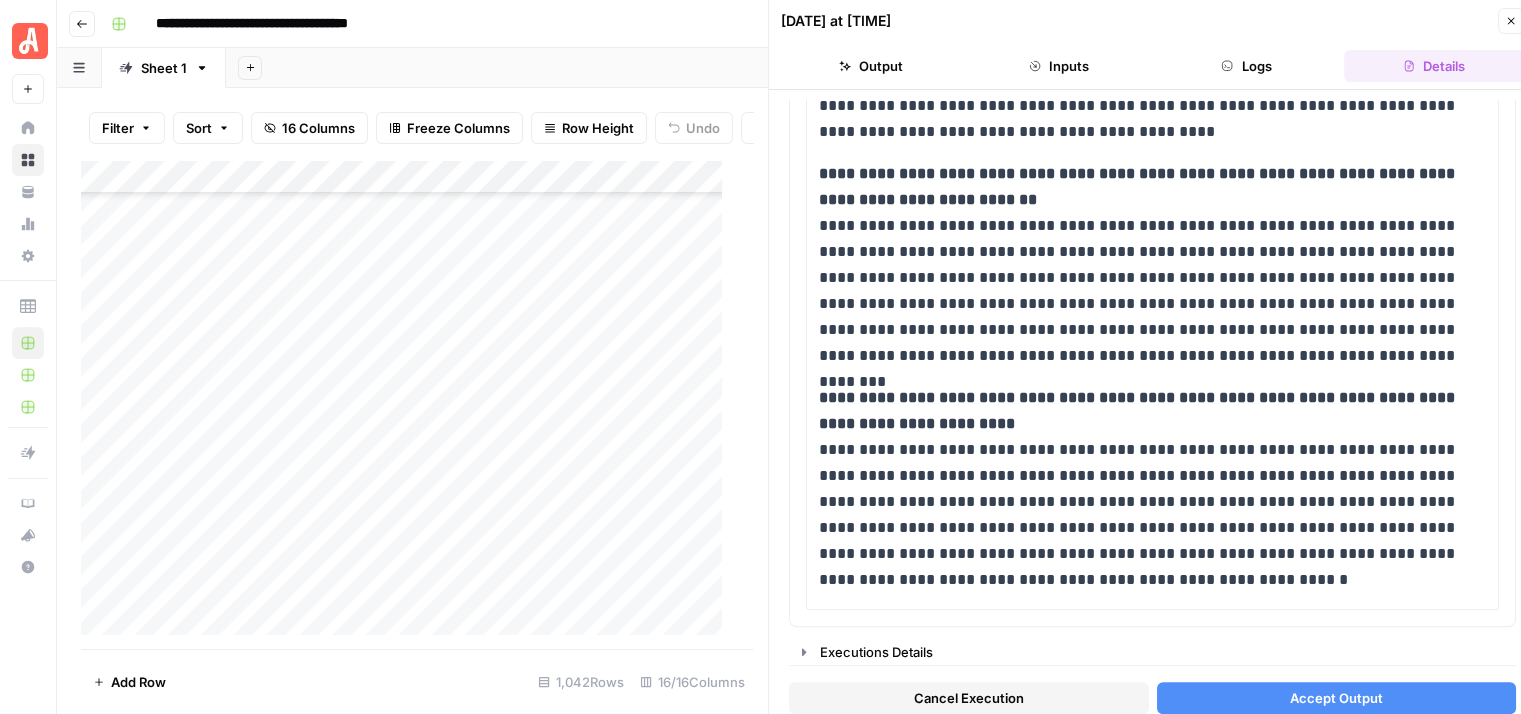 click on "Close" at bounding box center (1511, 21) 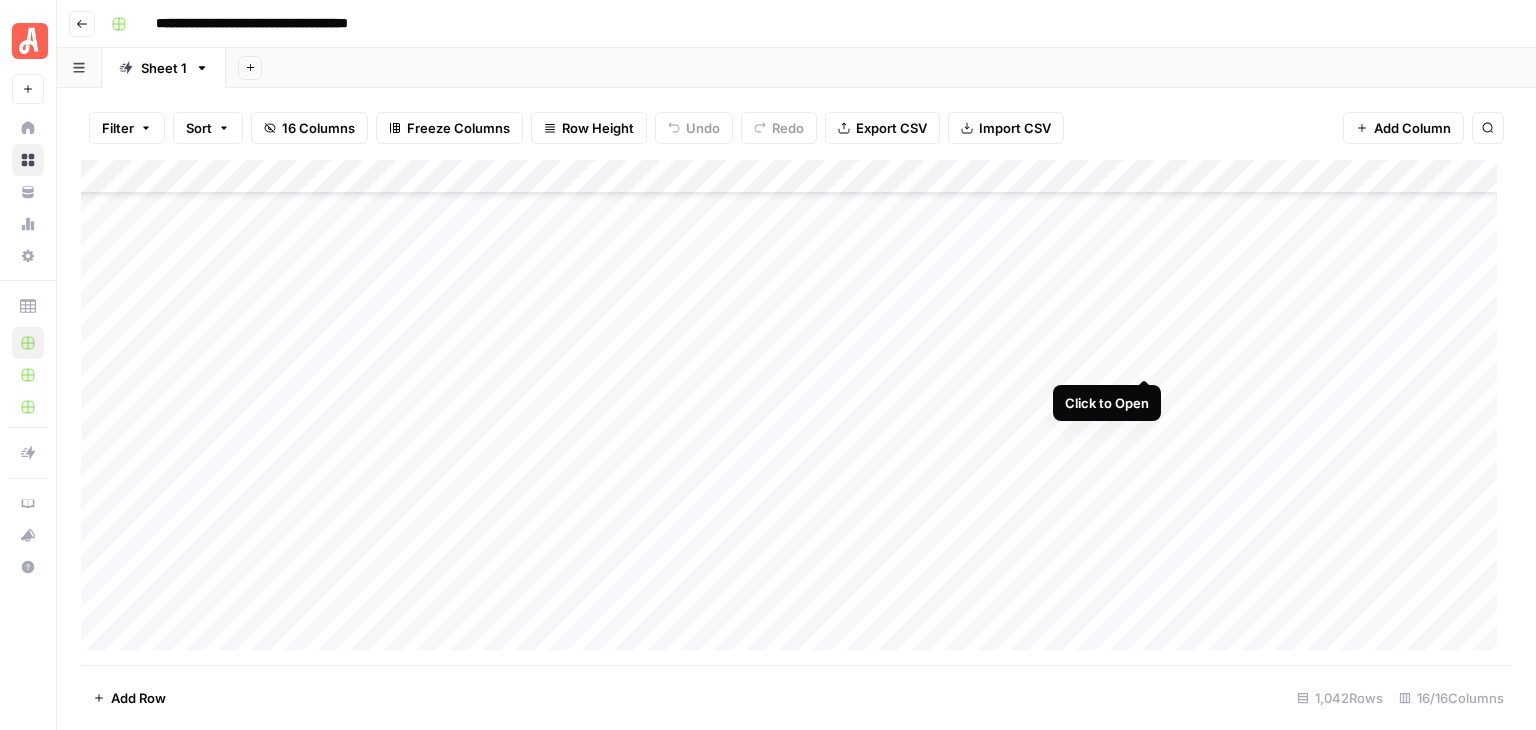 click on "Add Column" at bounding box center [796, 412] 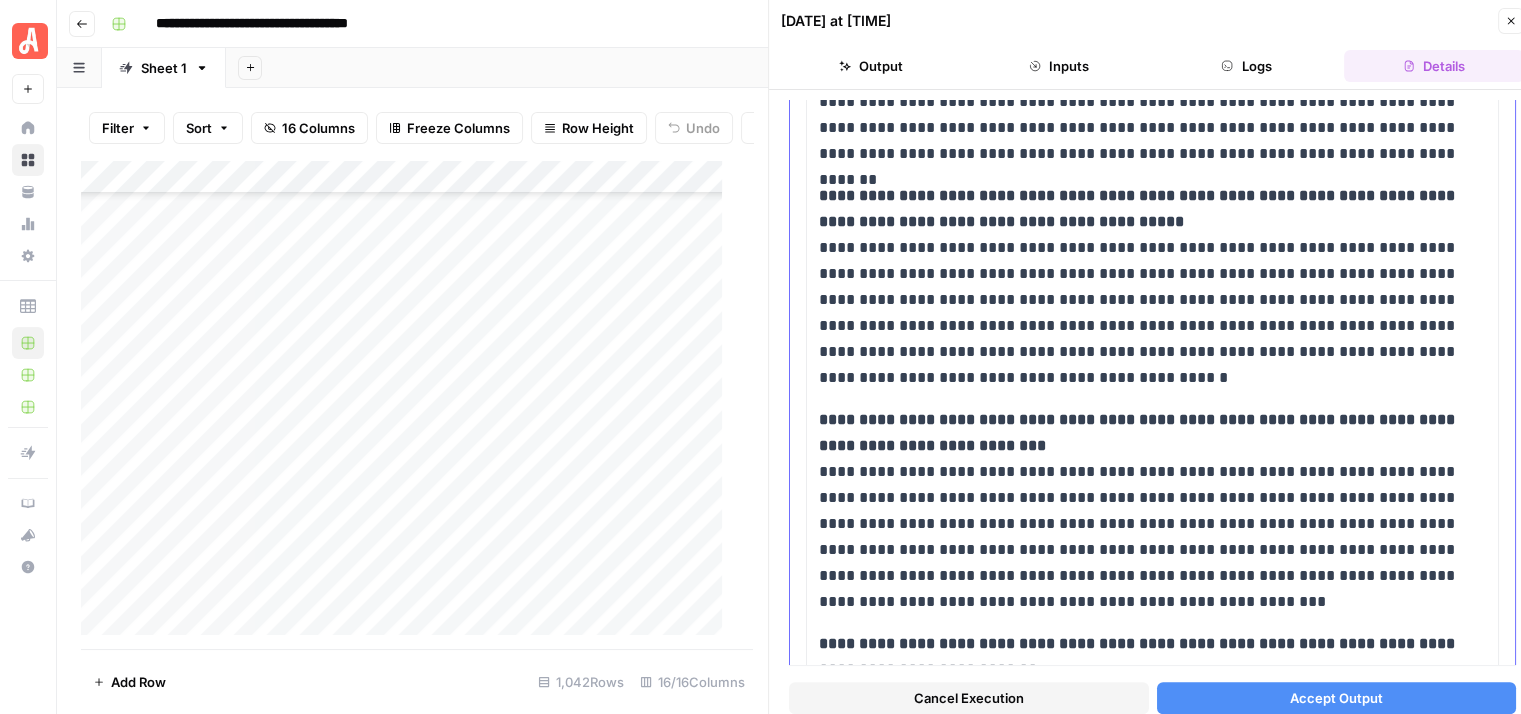 scroll, scrollTop: 1700, scrollLeft: 0, axis: vertical 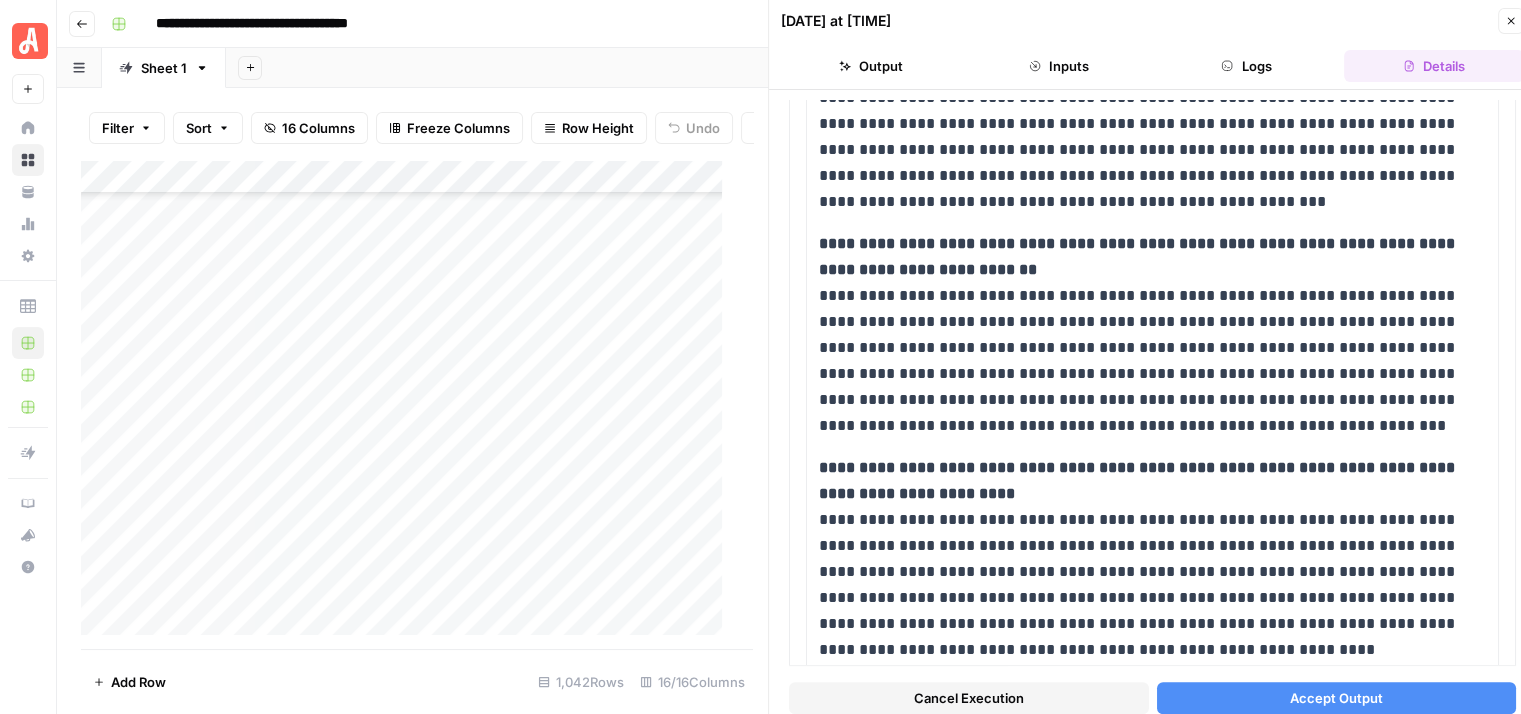 click 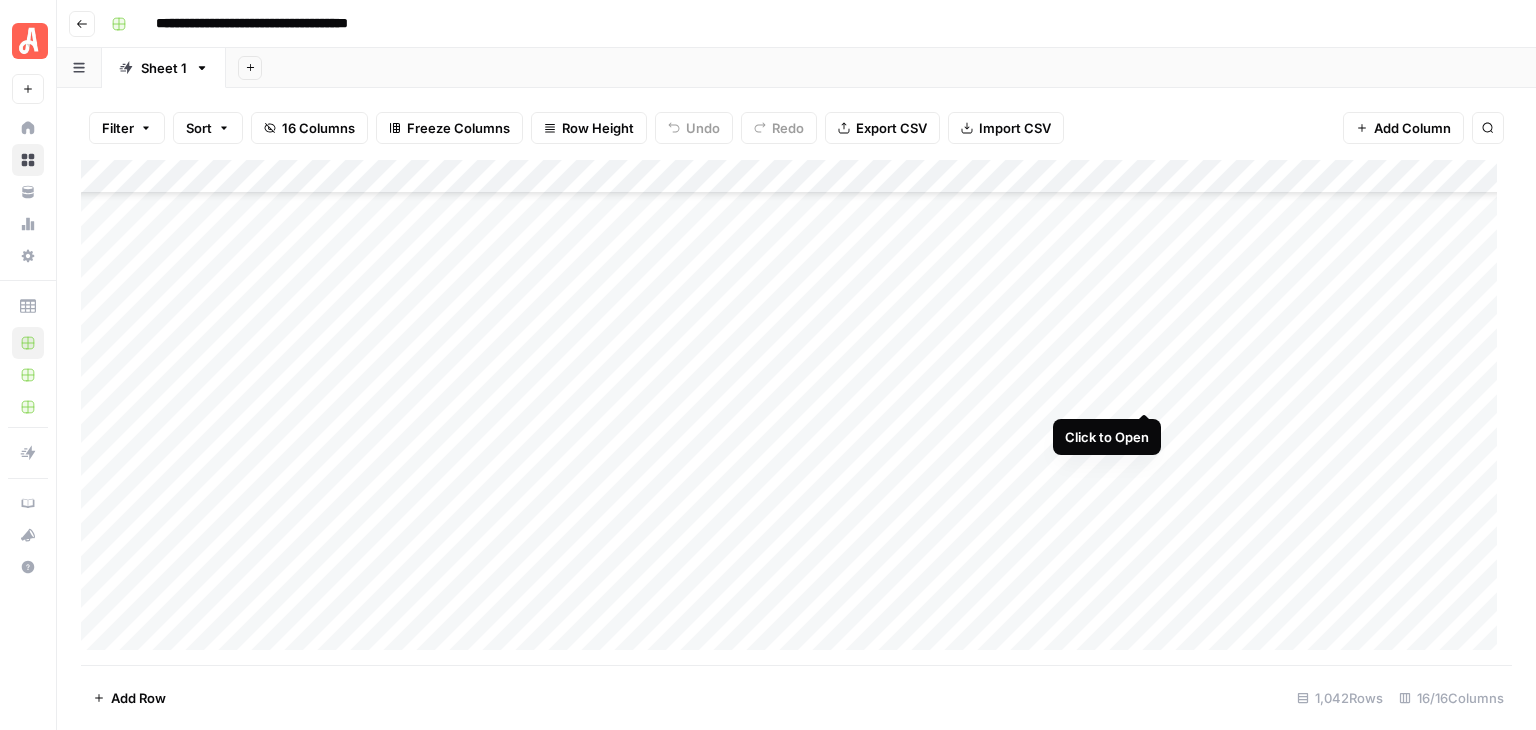 click on "Add Column" at bounding box center (796, 412) 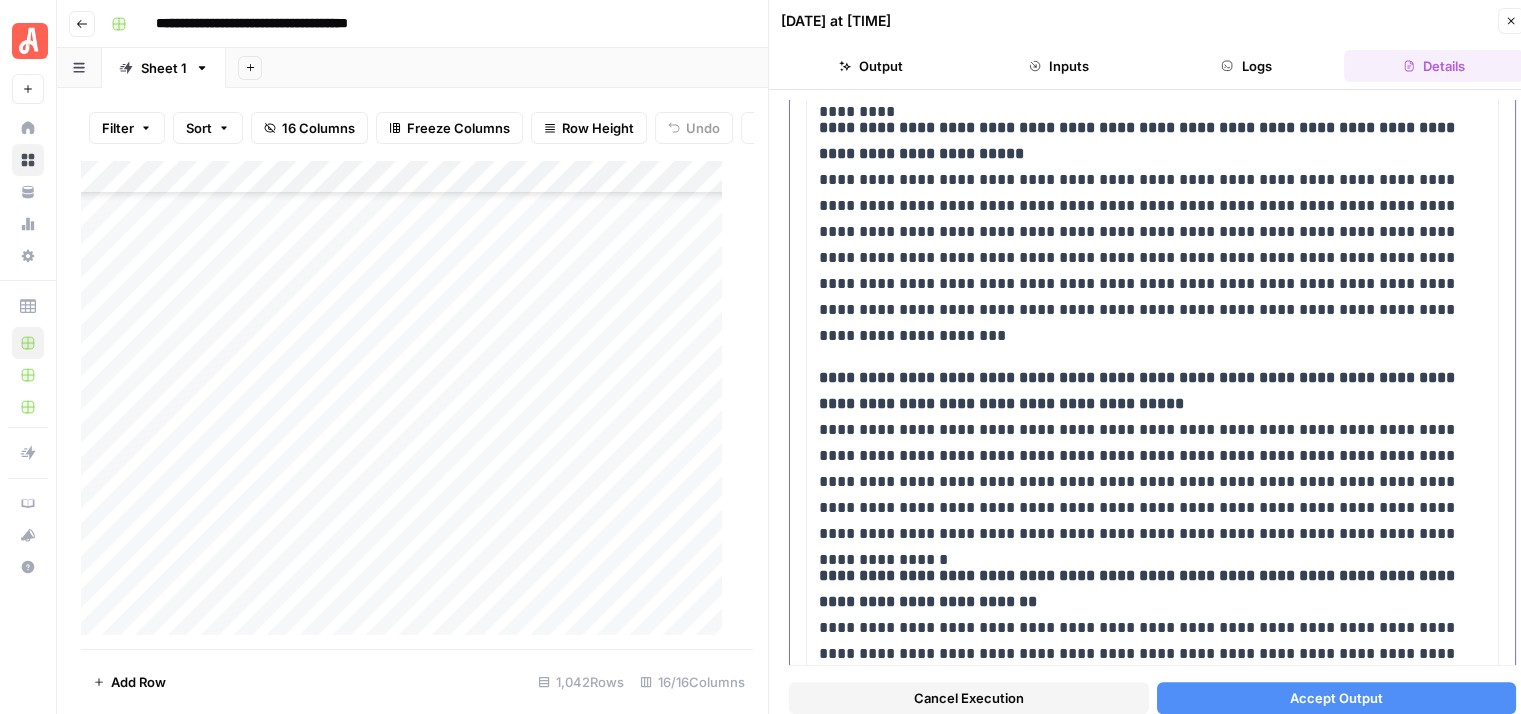 scroll, scrollTop: 621, scrollLeft: 0, axis: vertical 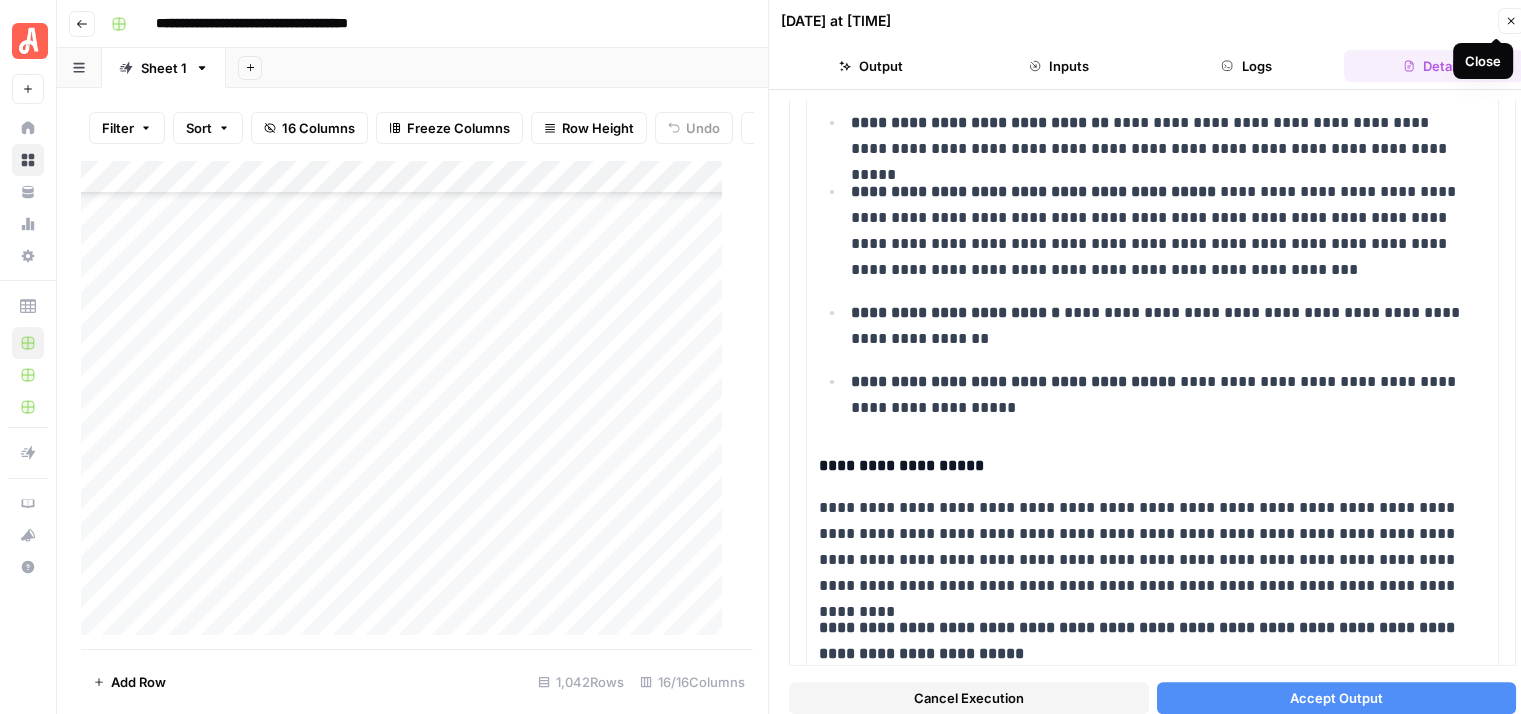 click 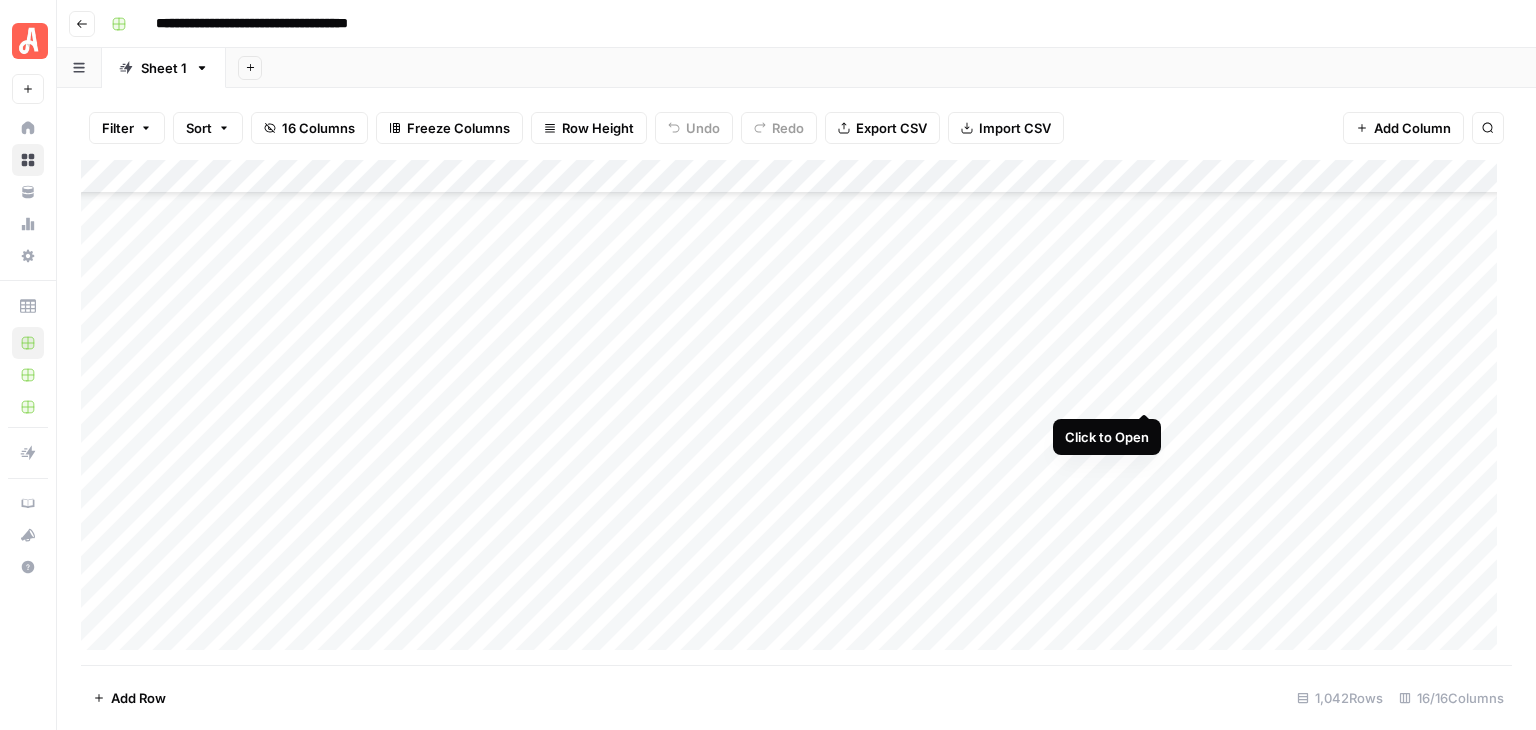 click on "Add Column" at bounding box center (796, 412) 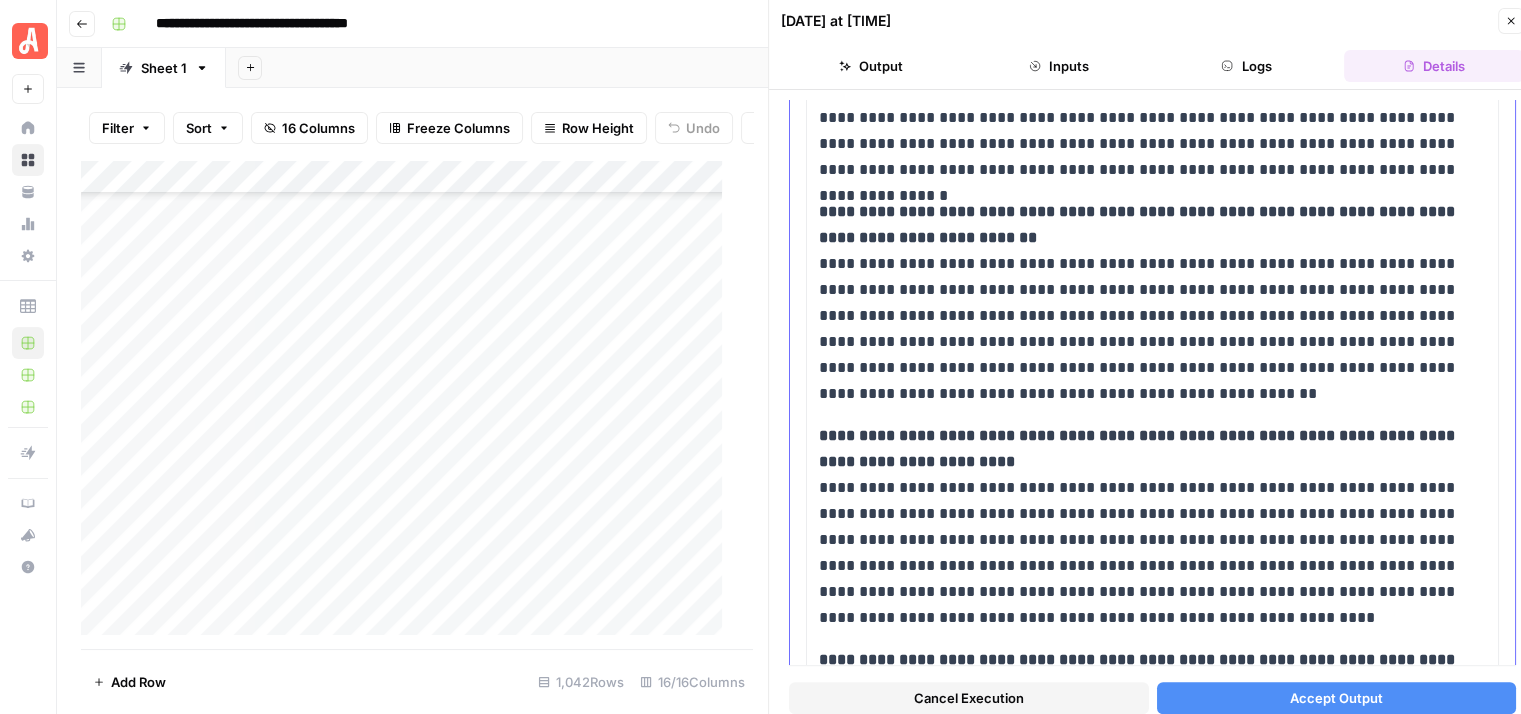 scroll, scrollTop: 1700, scrollLeft: 0, axis: vertical 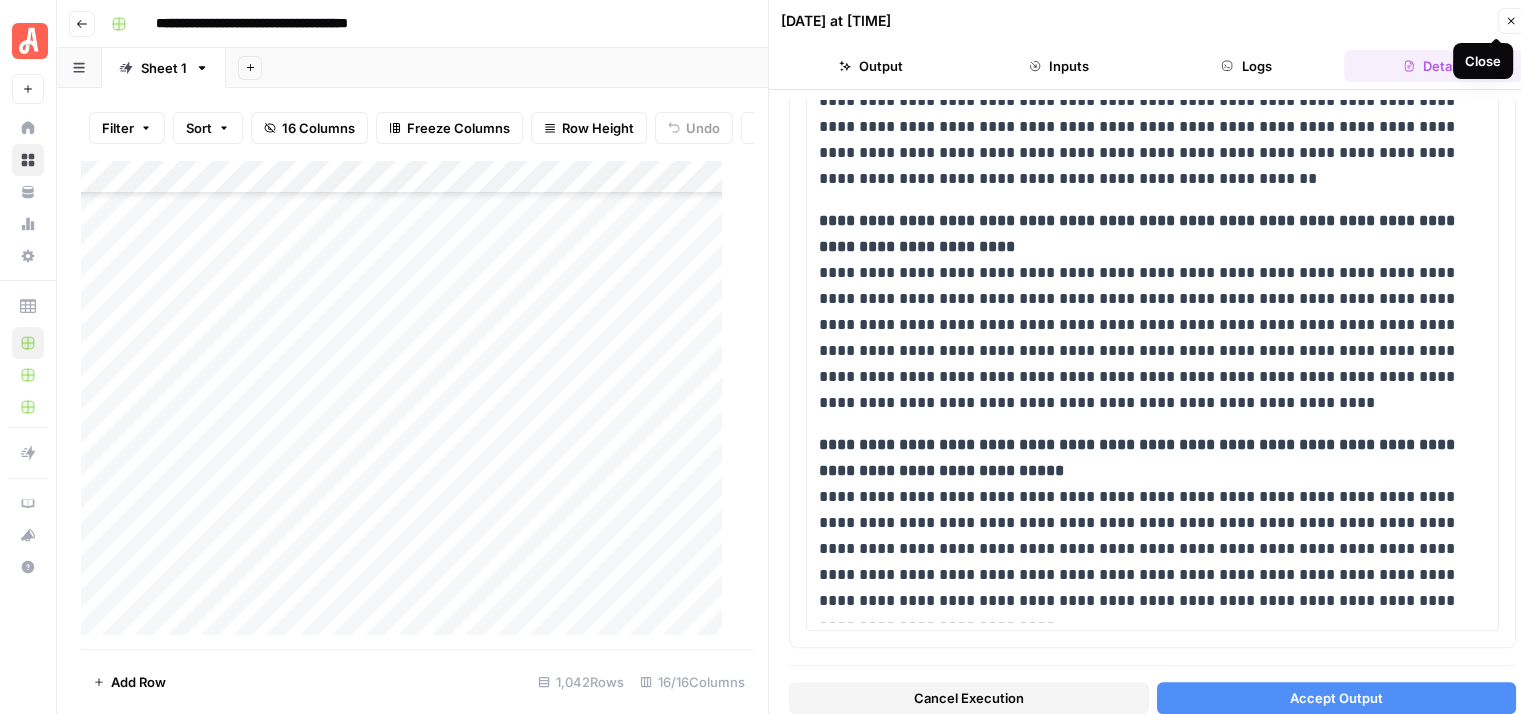 click 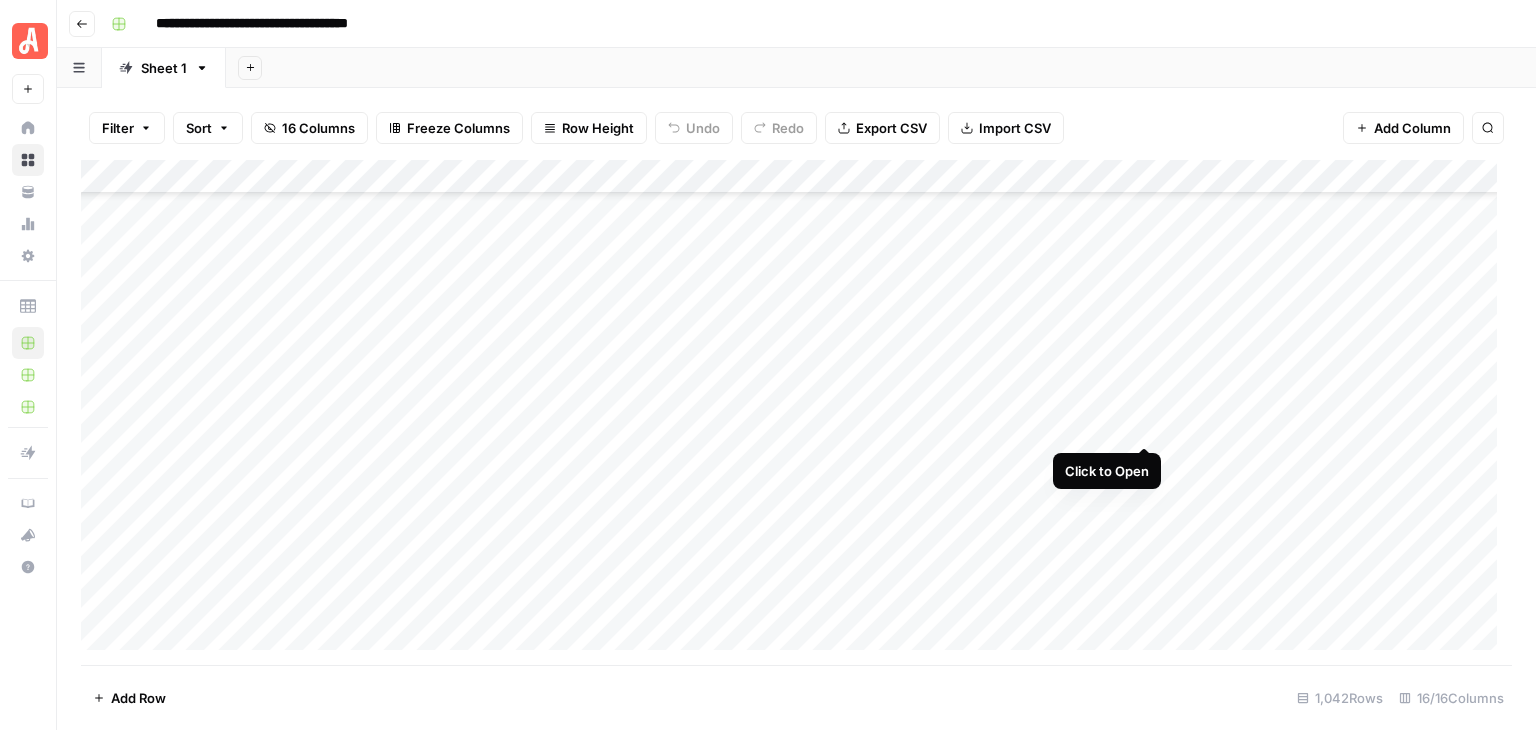 click on "Add Column" at bounding box center [796, 412] 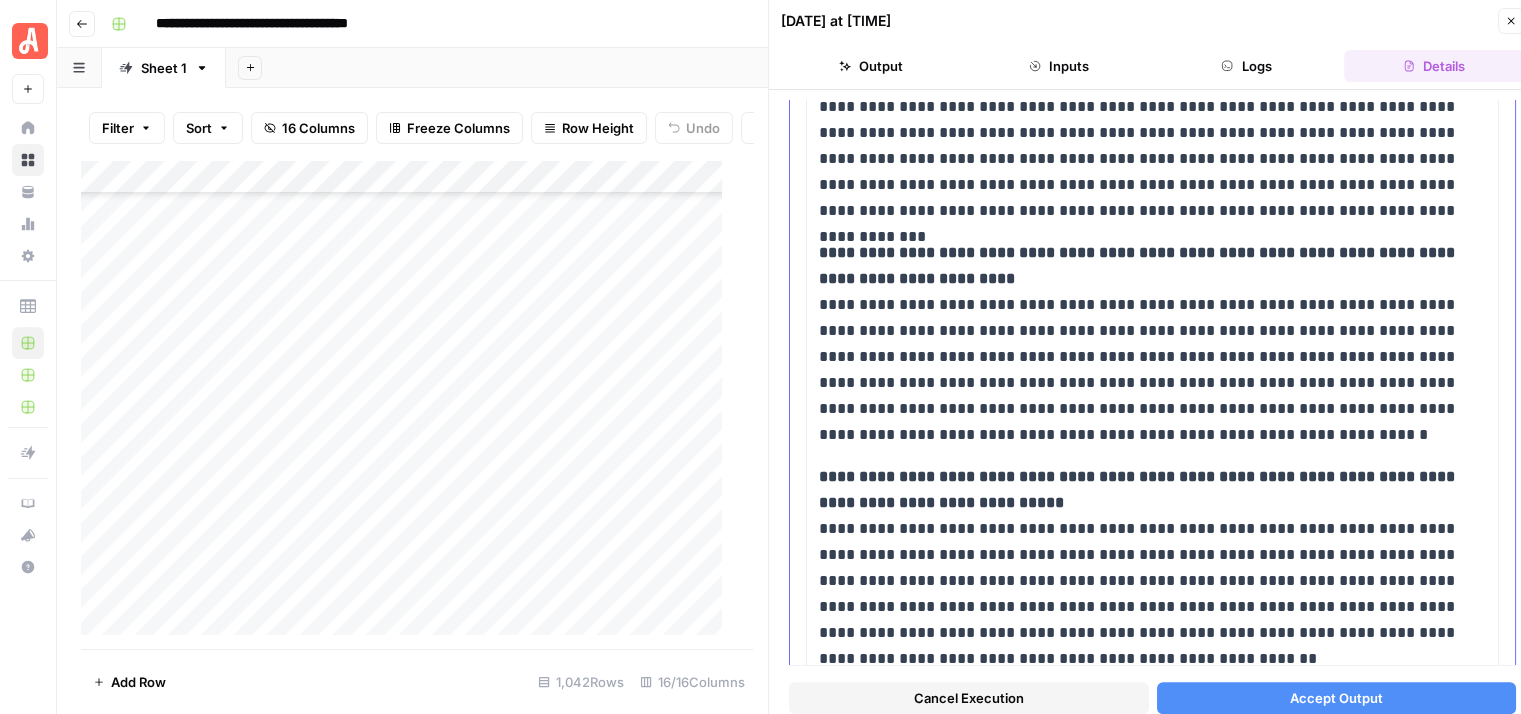 scroll, scrollTop: 1769, scrollLeft: 0, axis: vertical 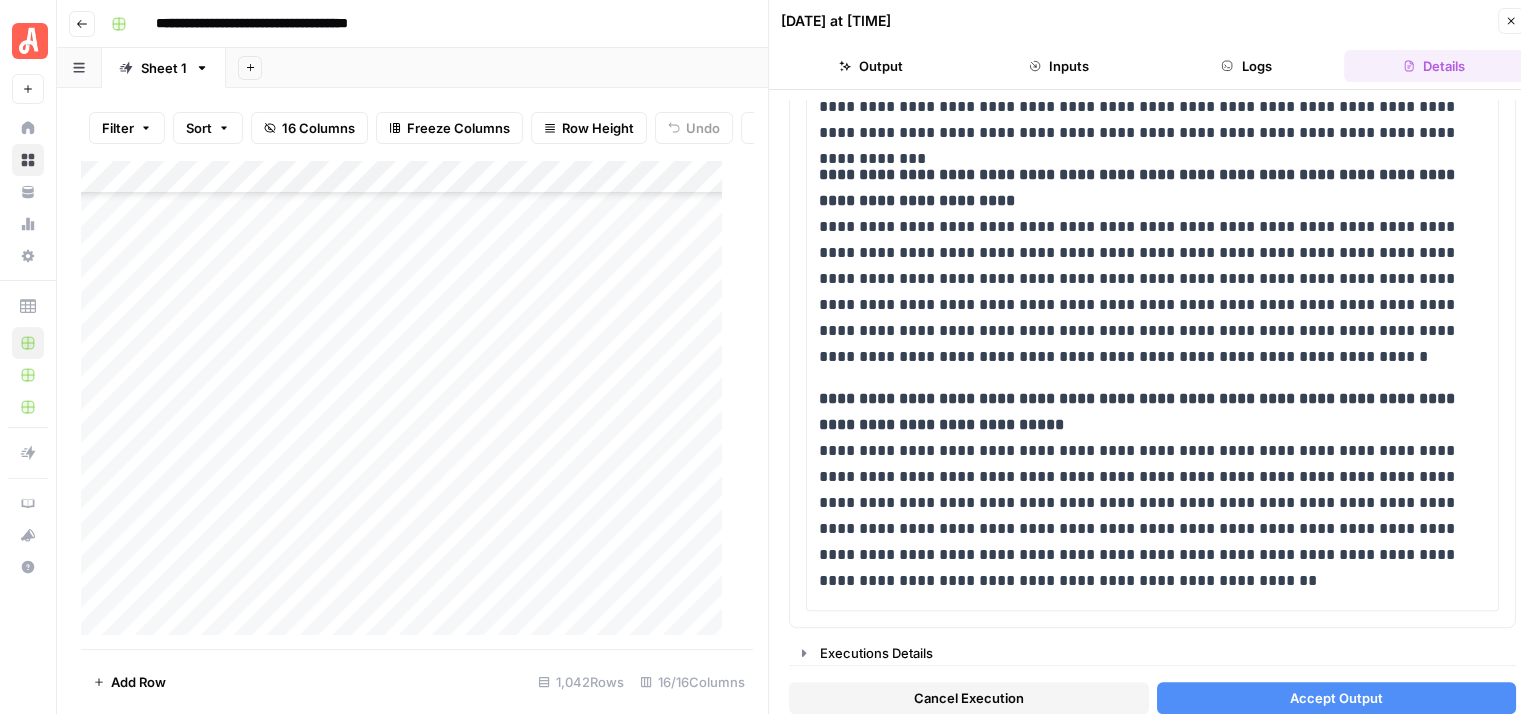 click on "Close" at bounding box center (1511, 21) 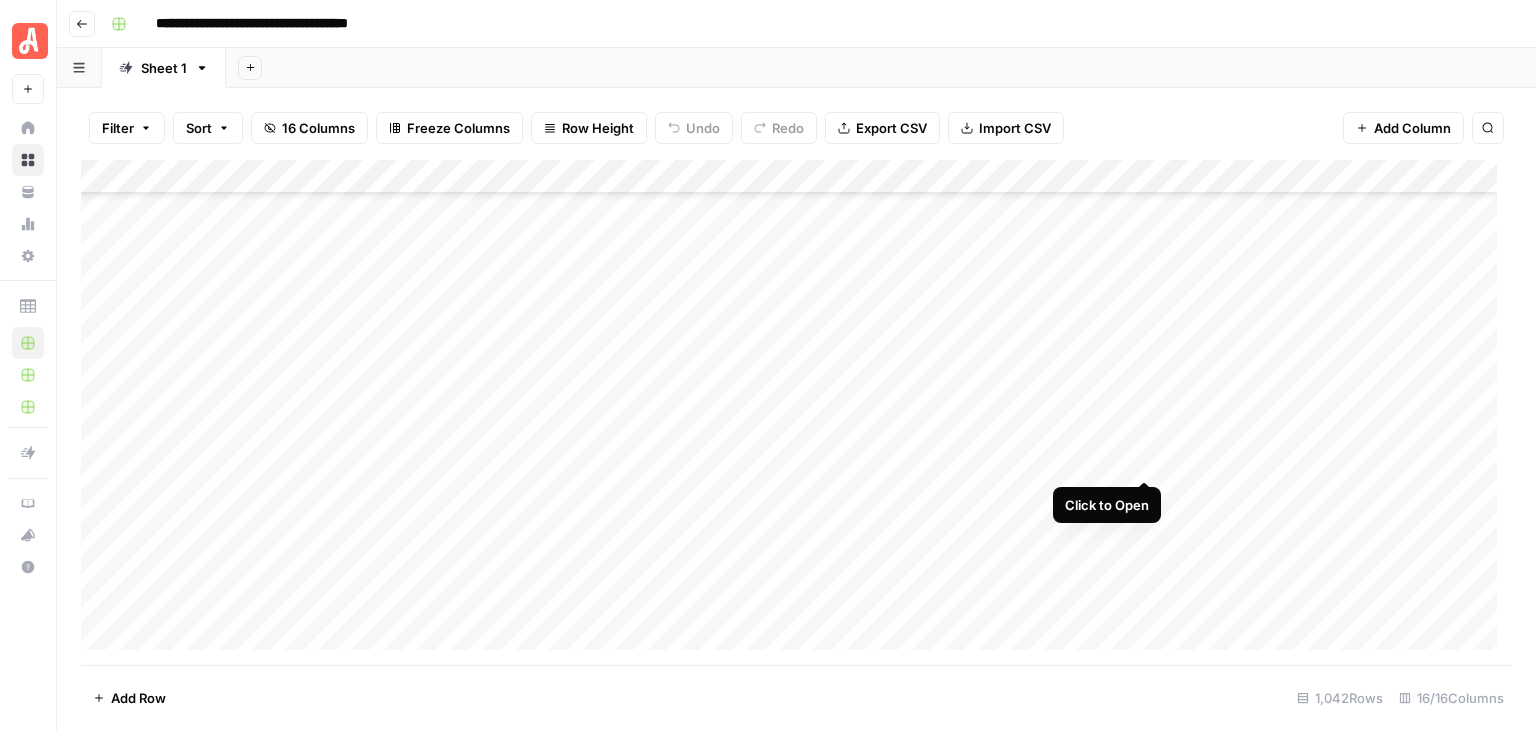 click on "Add Column" at bounding box center (796, 412) 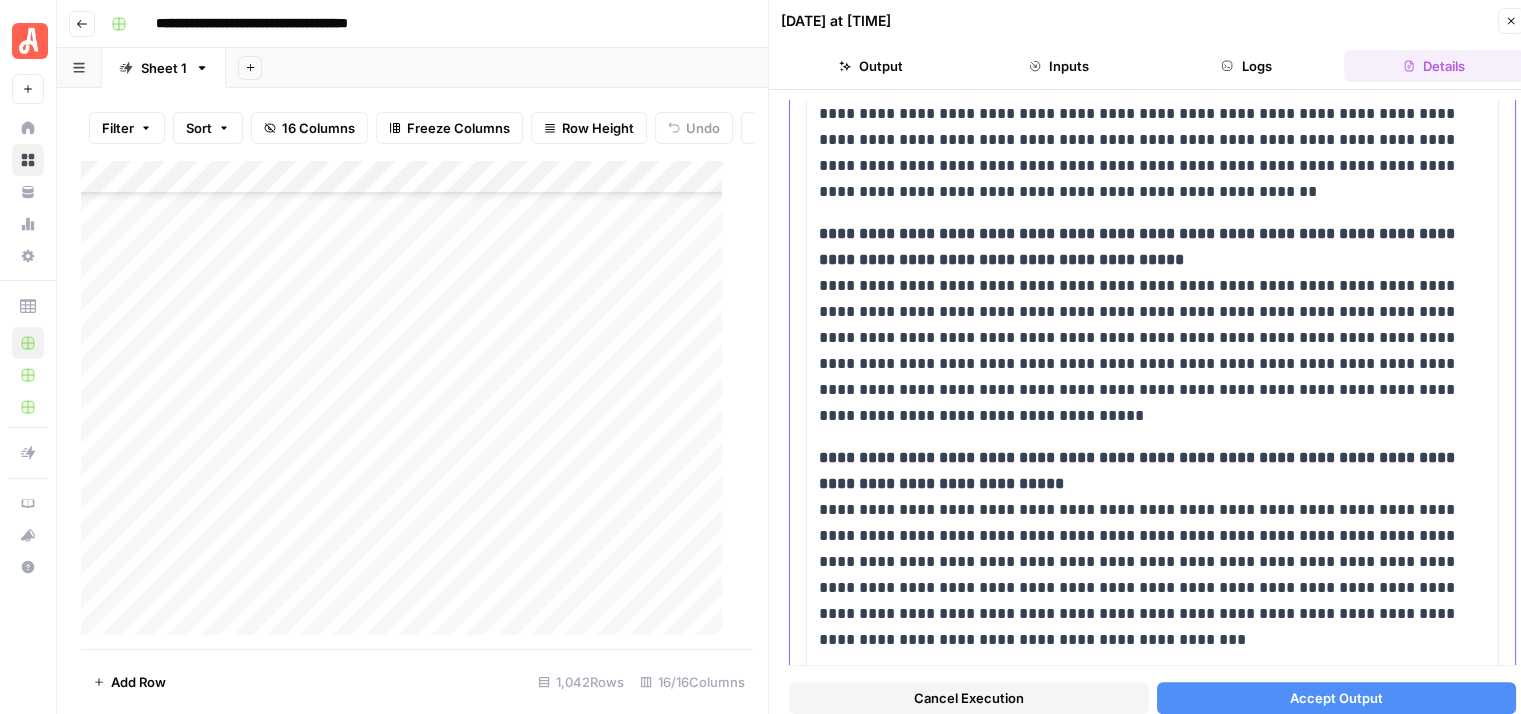 scroll, scrollTop: 1624, scrollLeft: 0, axis: vertical 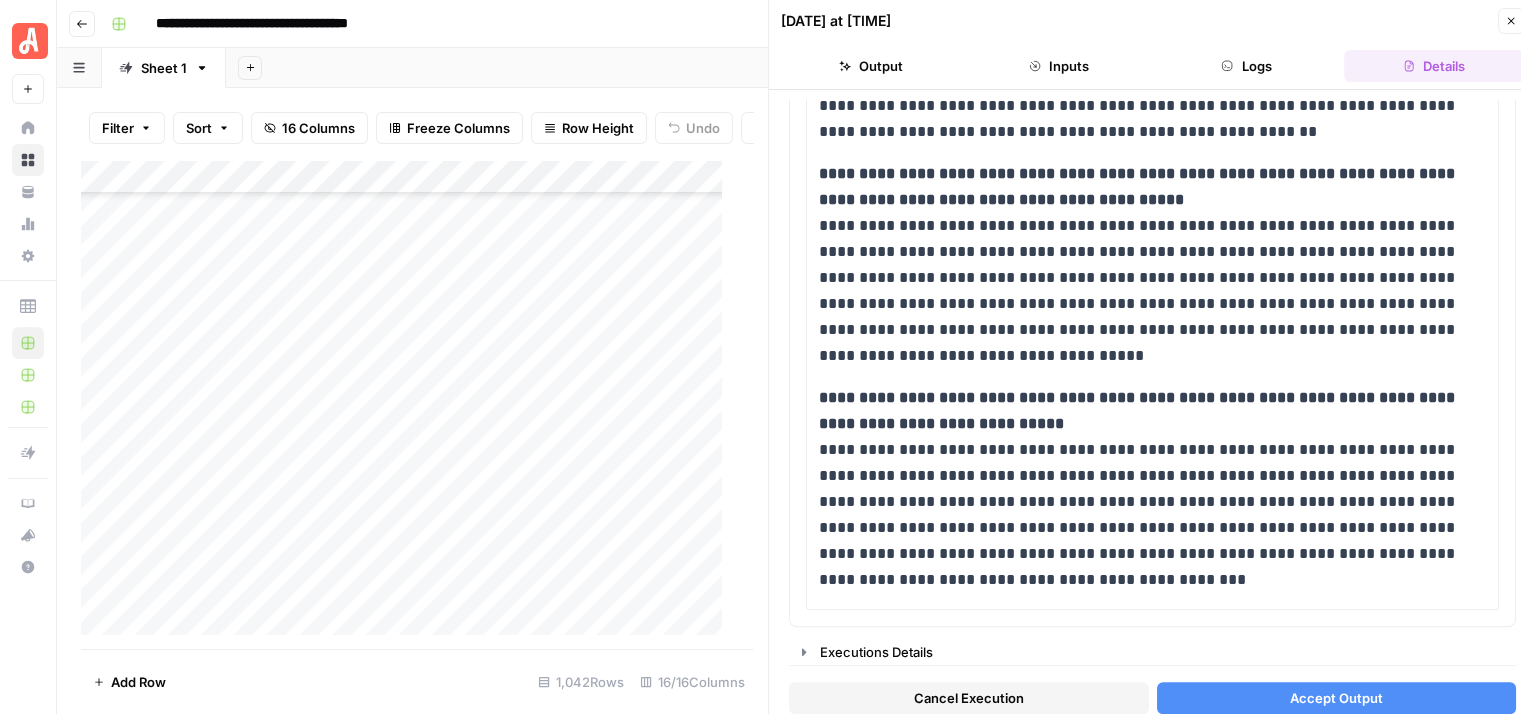 click 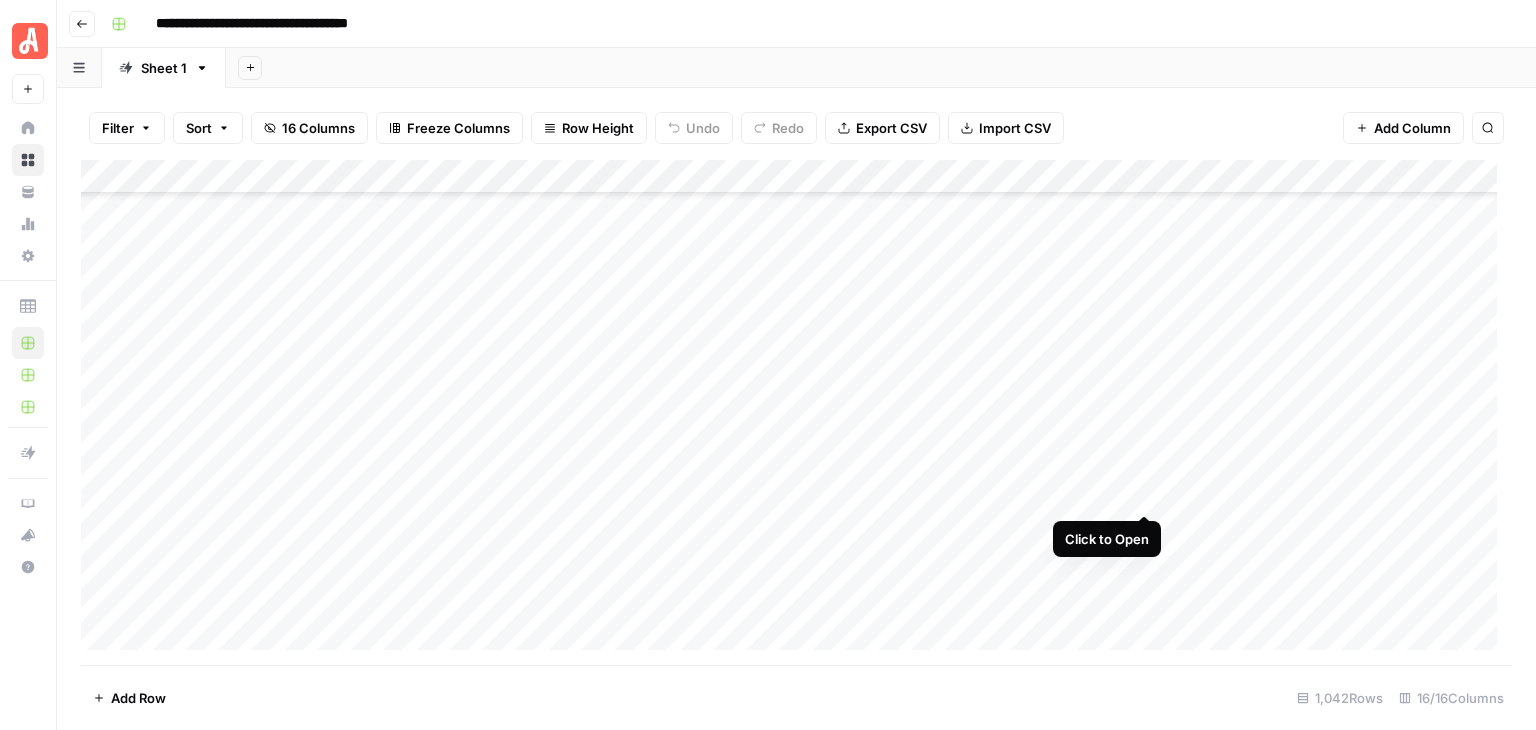 click on "Add Column" at bounding box center [796, 412] 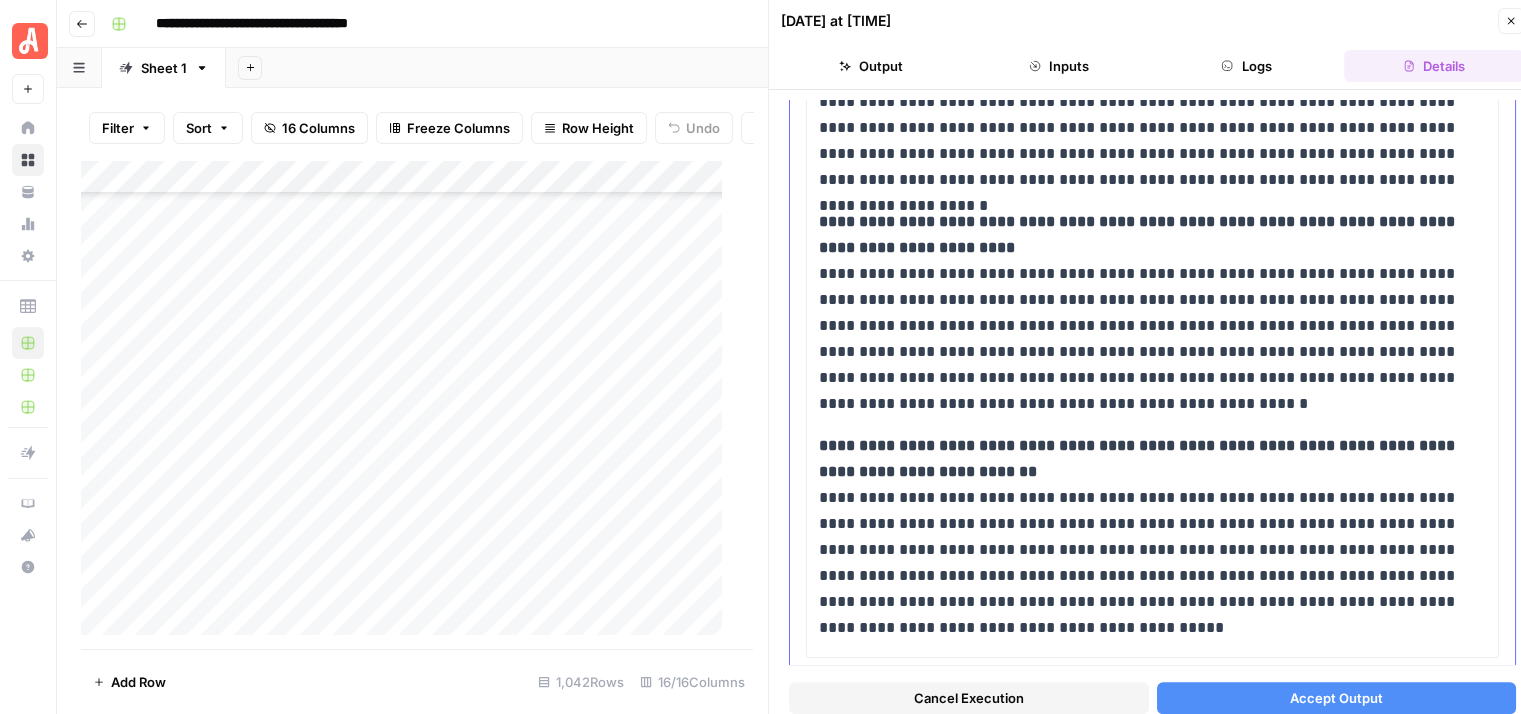 scroll, scrollTop: 1814, scrollLeft: 0, axis: vertical 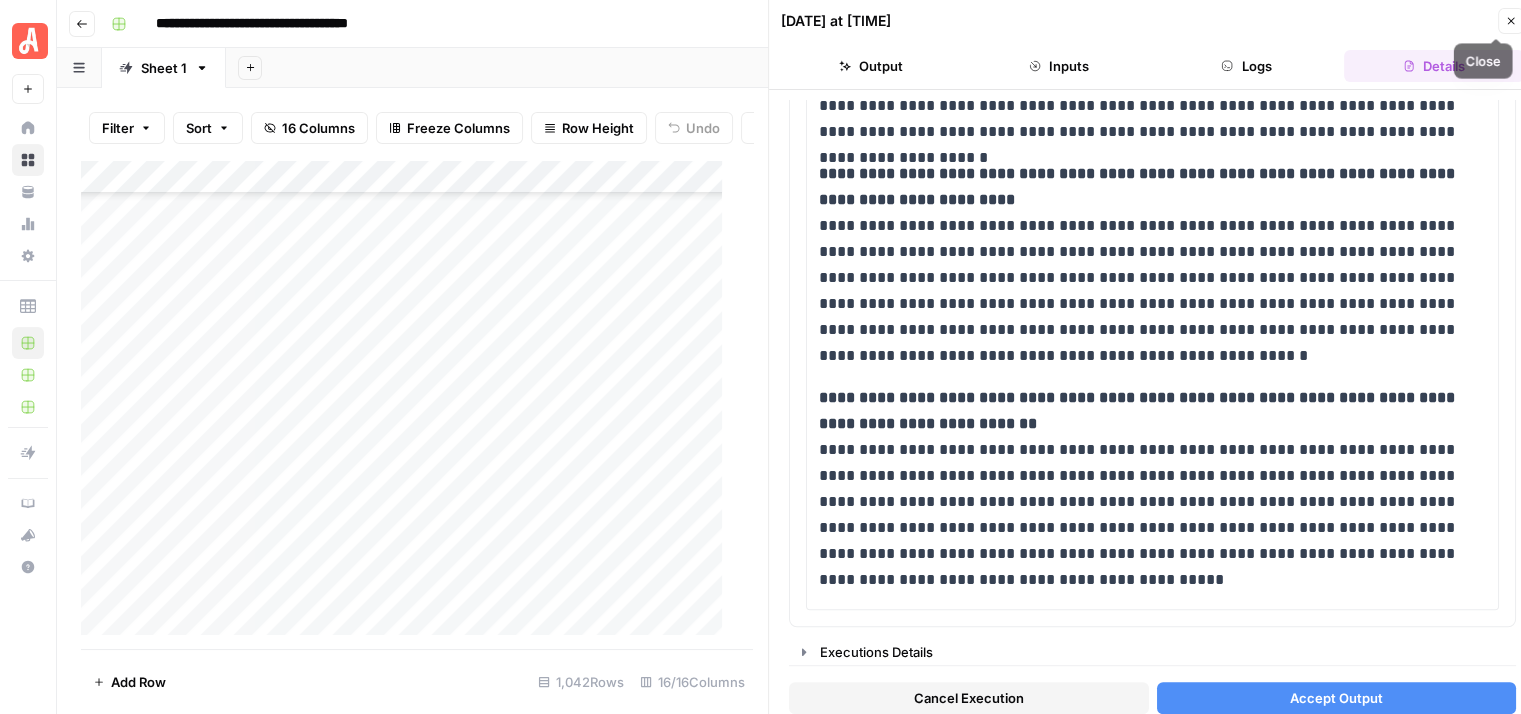 click 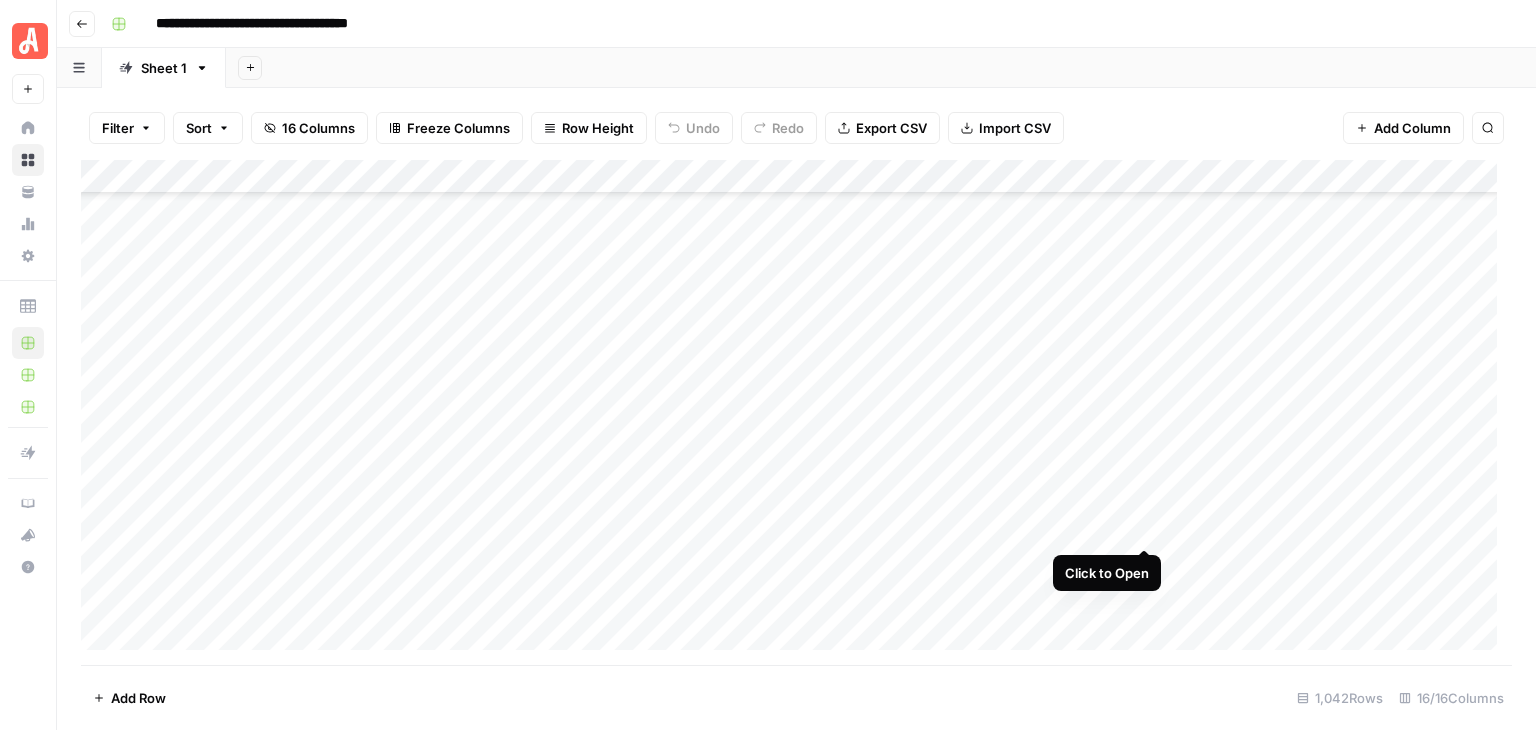 click on "Add Column" at bounding box center (796, 412) 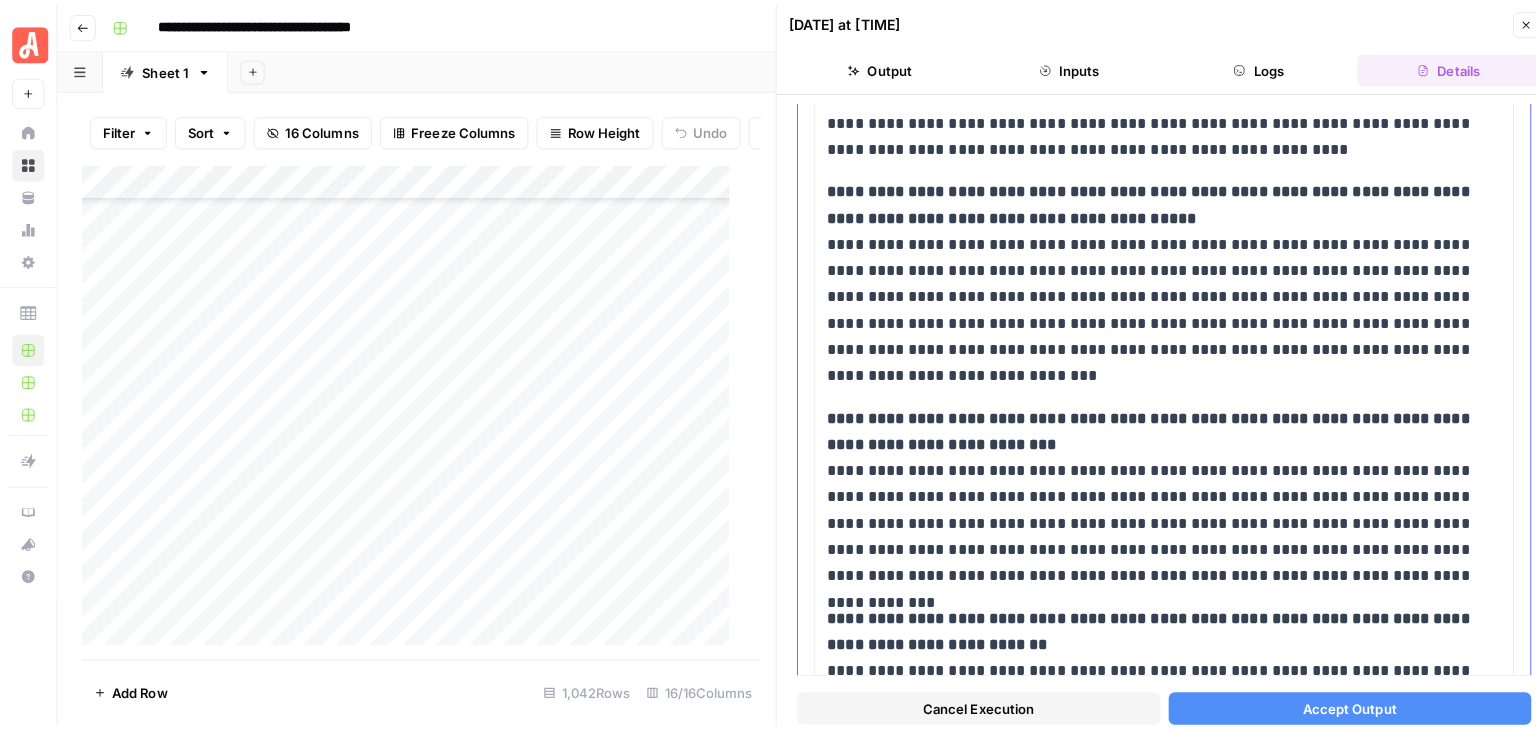 scroll, scrollTop: 1037, scrollLeft: 0, axis: vertical 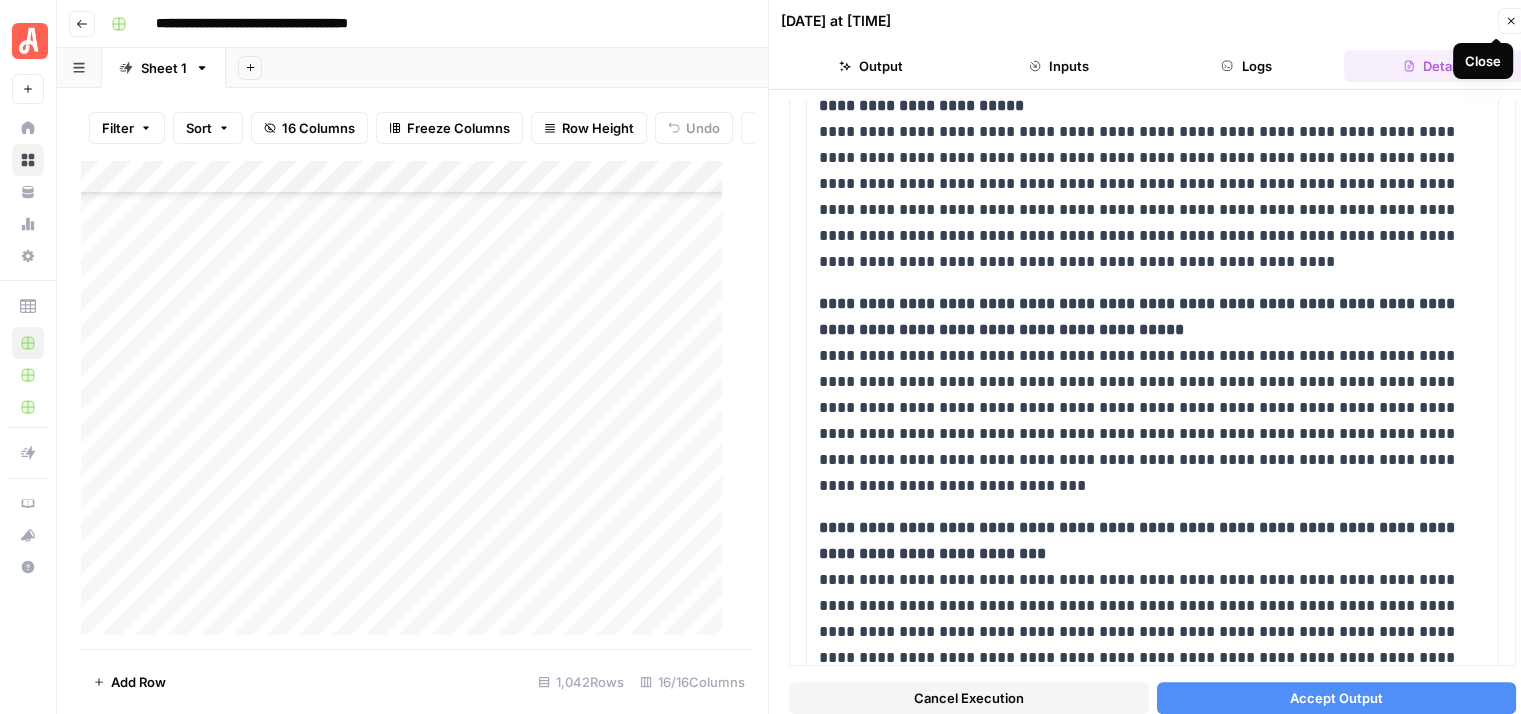 click on "Close" at bounding box center (1511, 21) 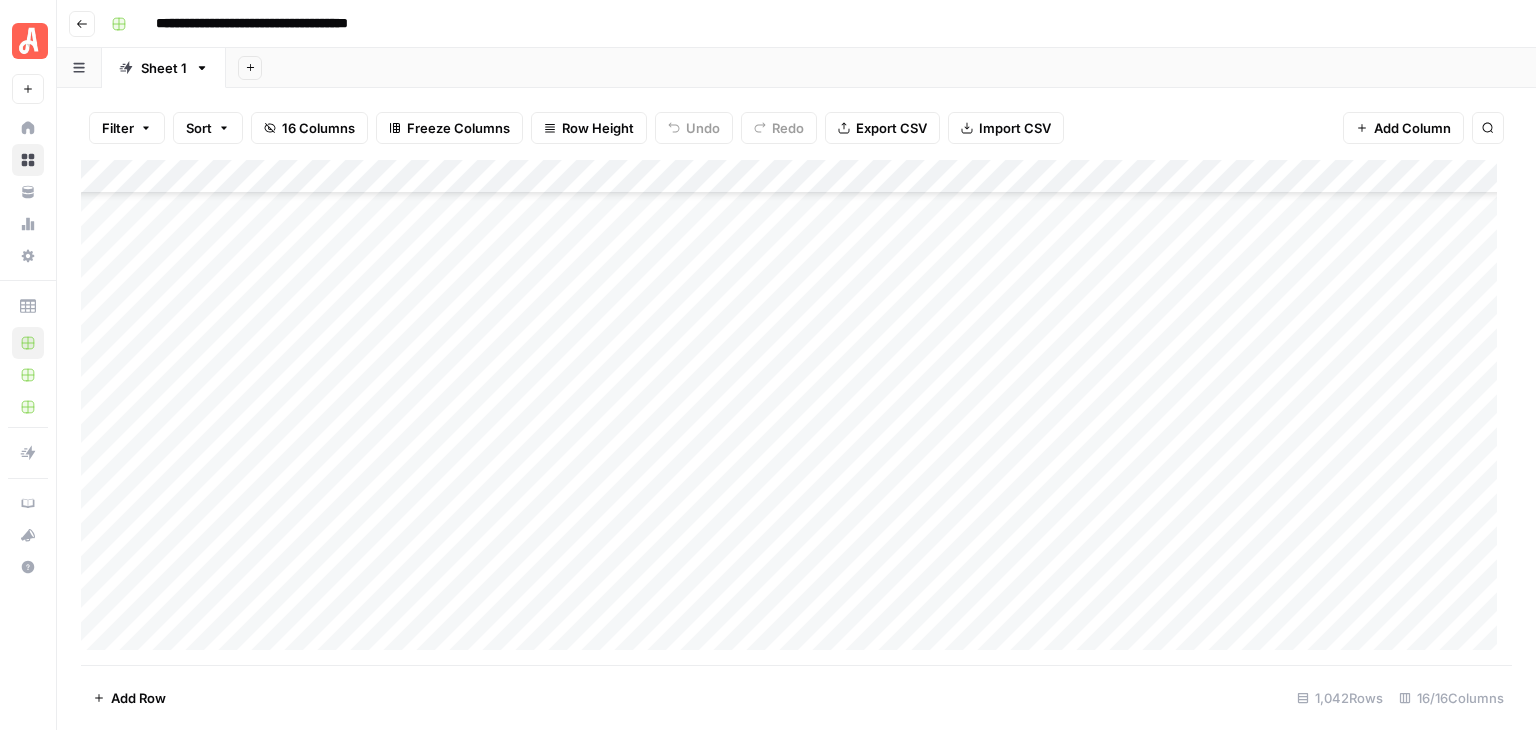 scroll, scrollTop: 0, scrollLeft: 0, axis: both 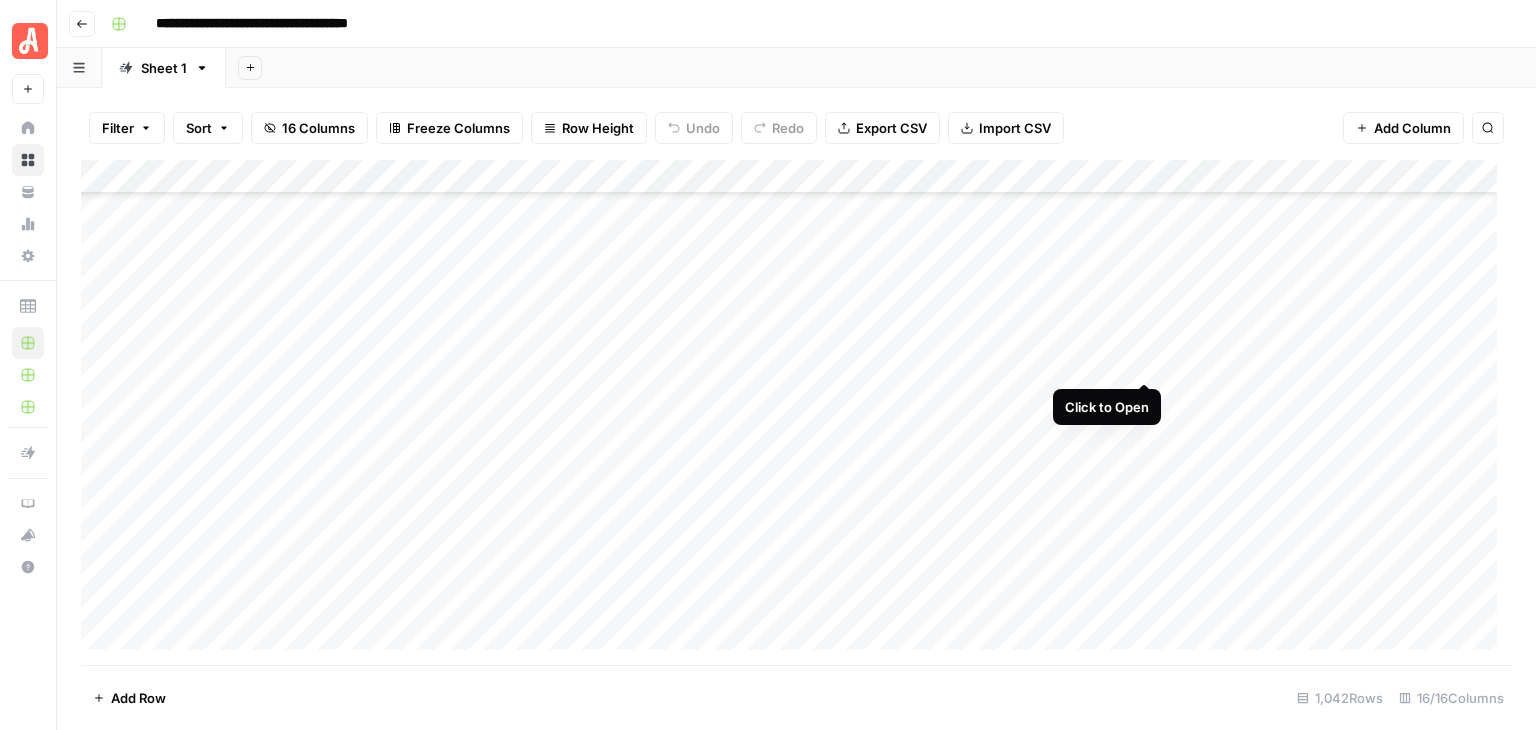 click on "Add Column" at bounding box center [796, 412] 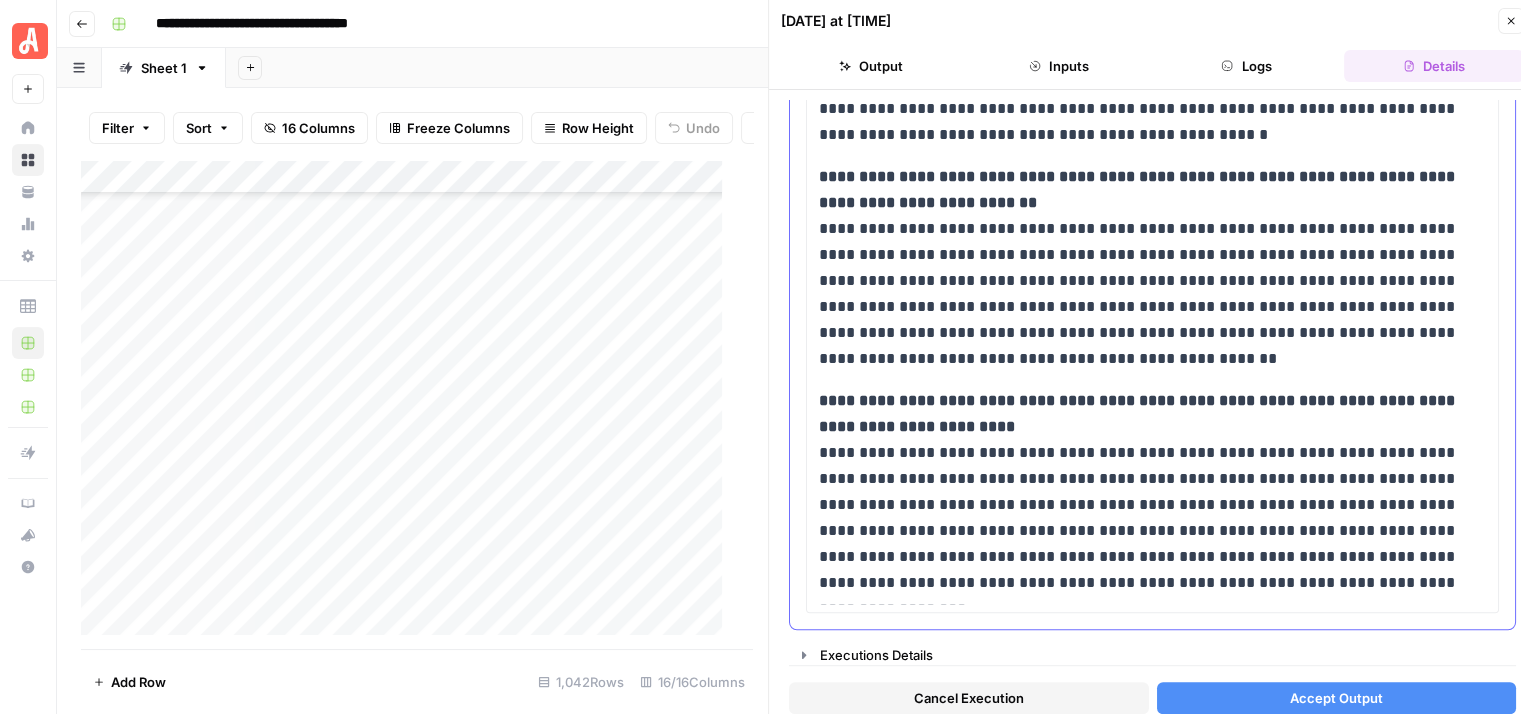 scroll, scrollTop: 1669, scrollLeft: 0, axis: vertical 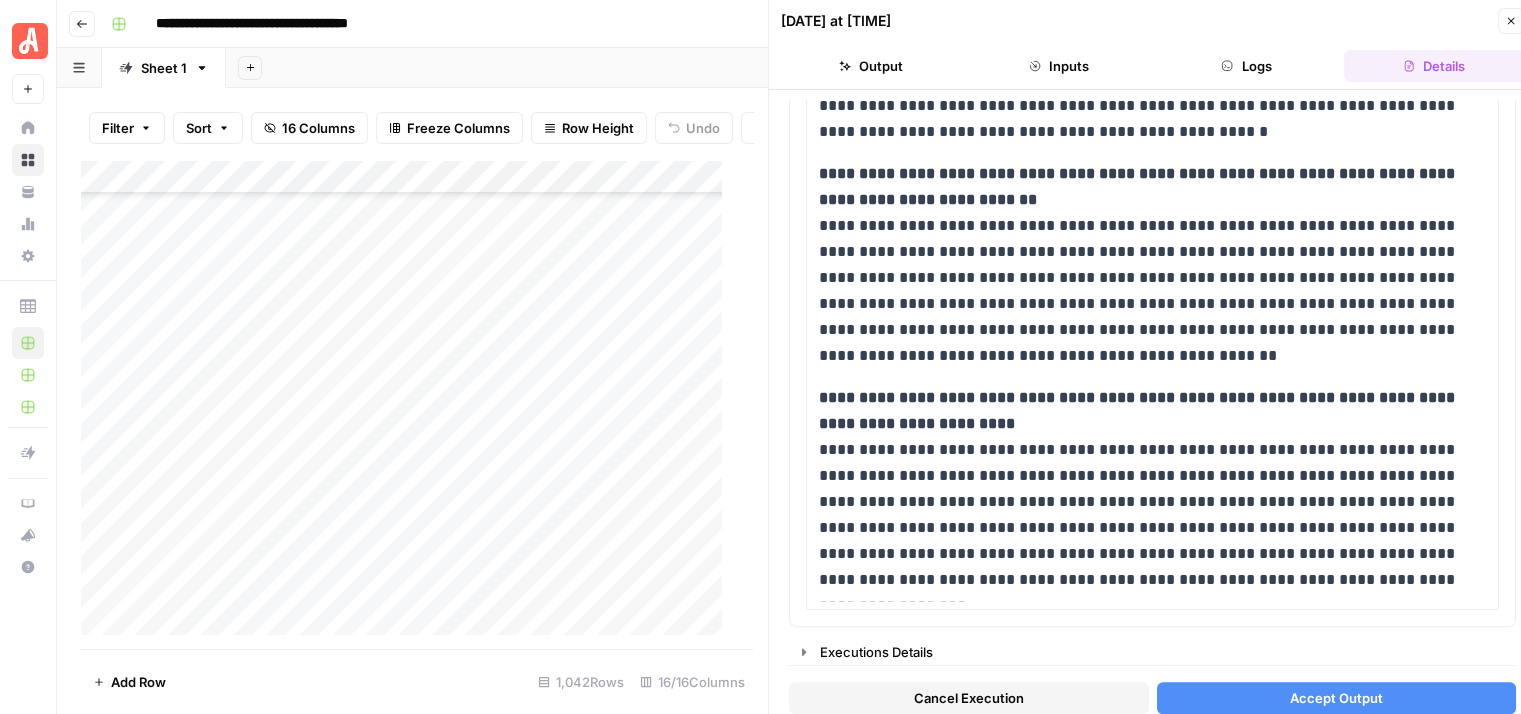 click 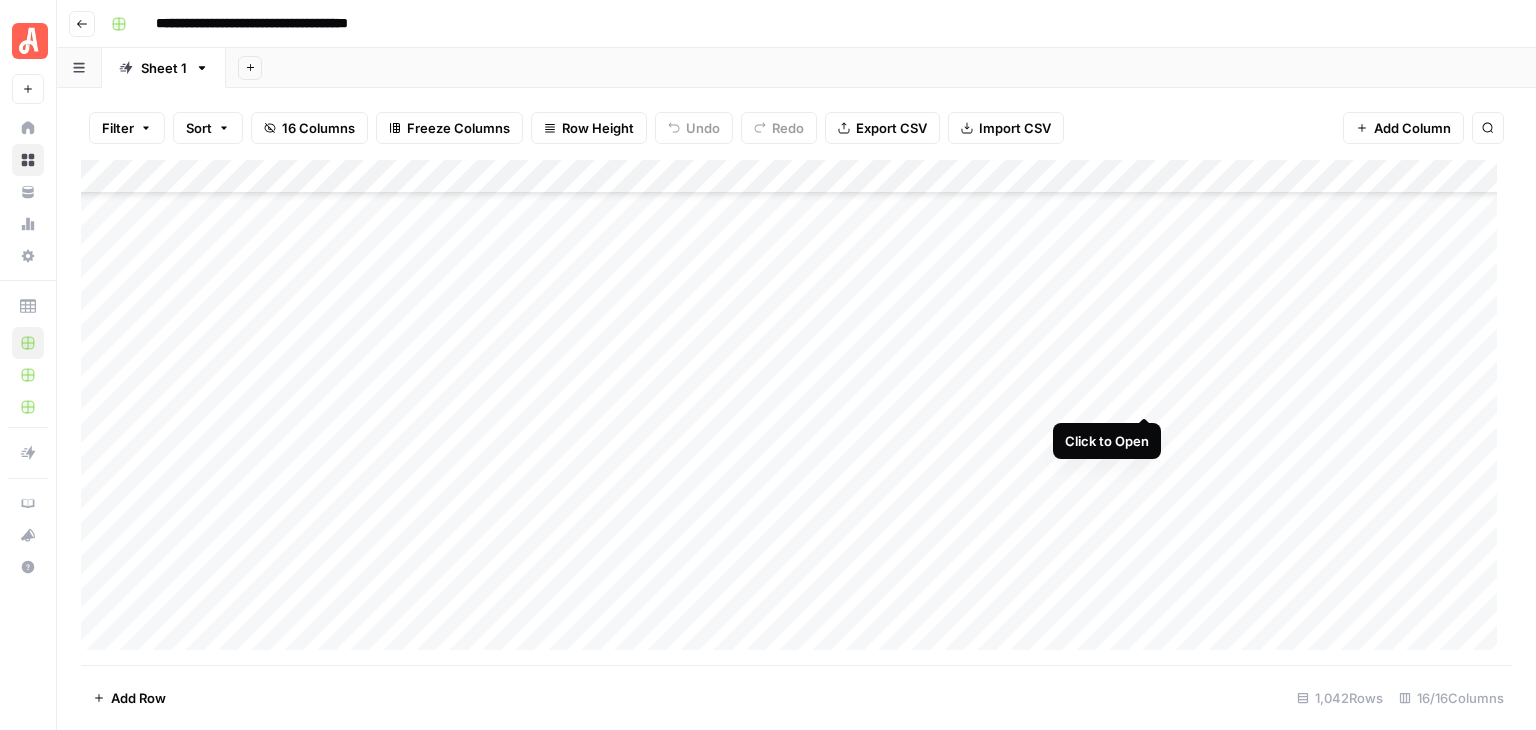 click on "Add Column" at bounding box center [796, 412] 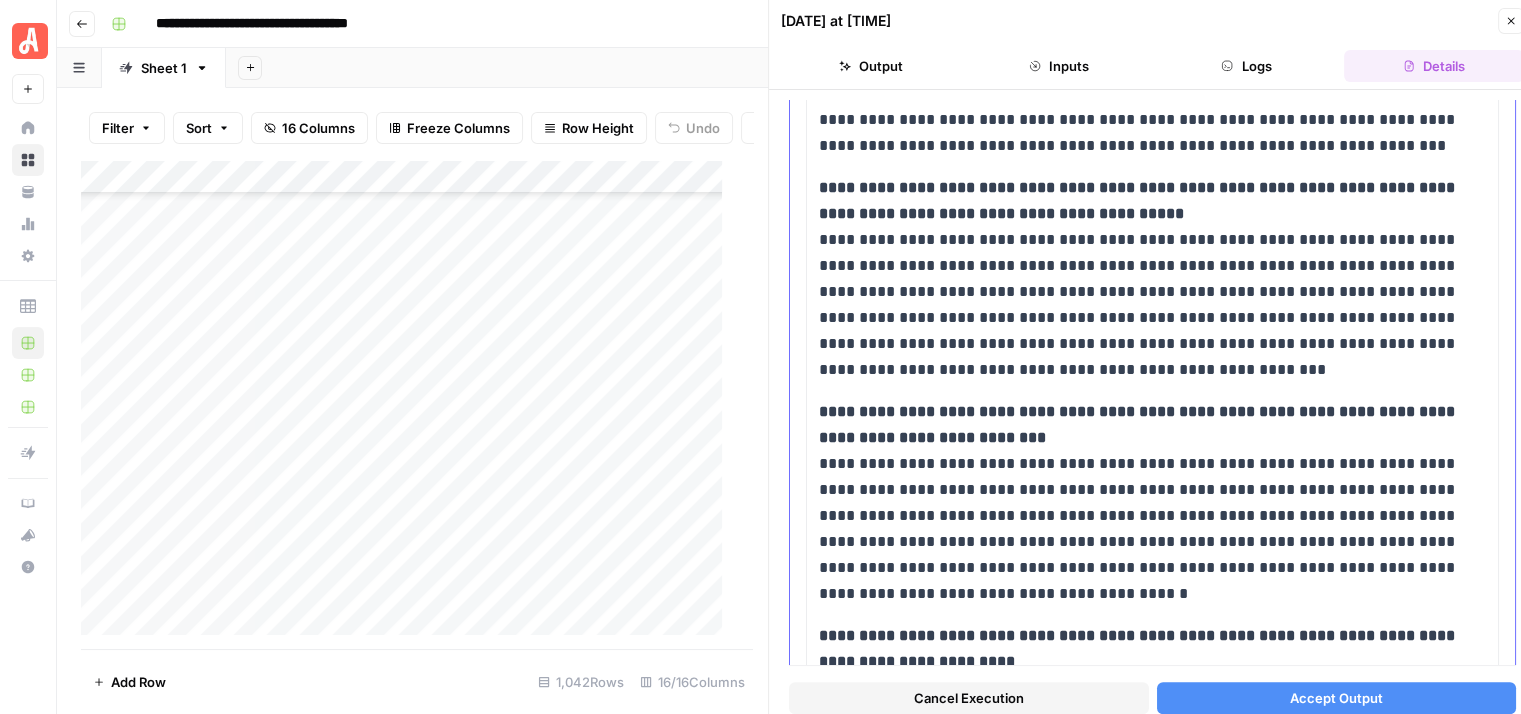 scroll, scrollTop: 1400, scrollLeft: 0, axis: vertical 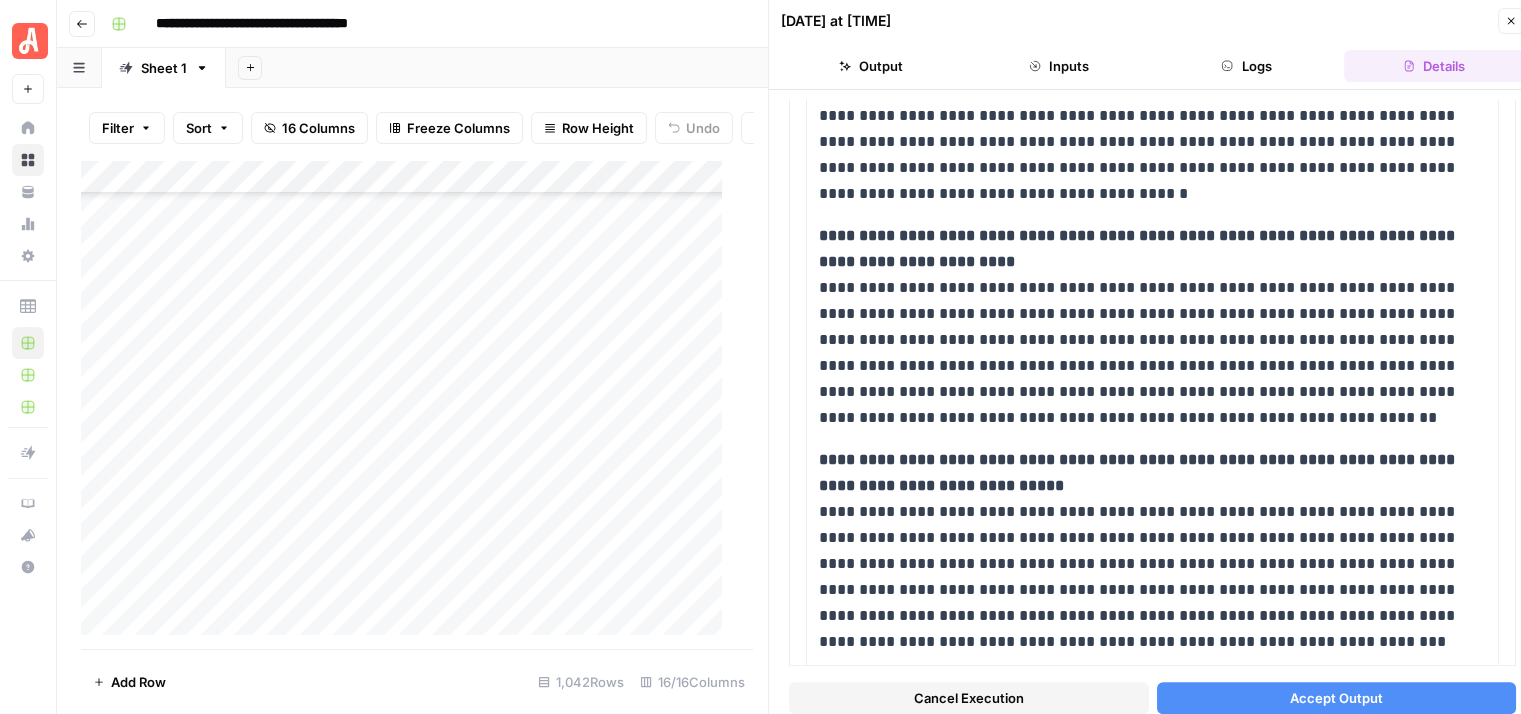 click 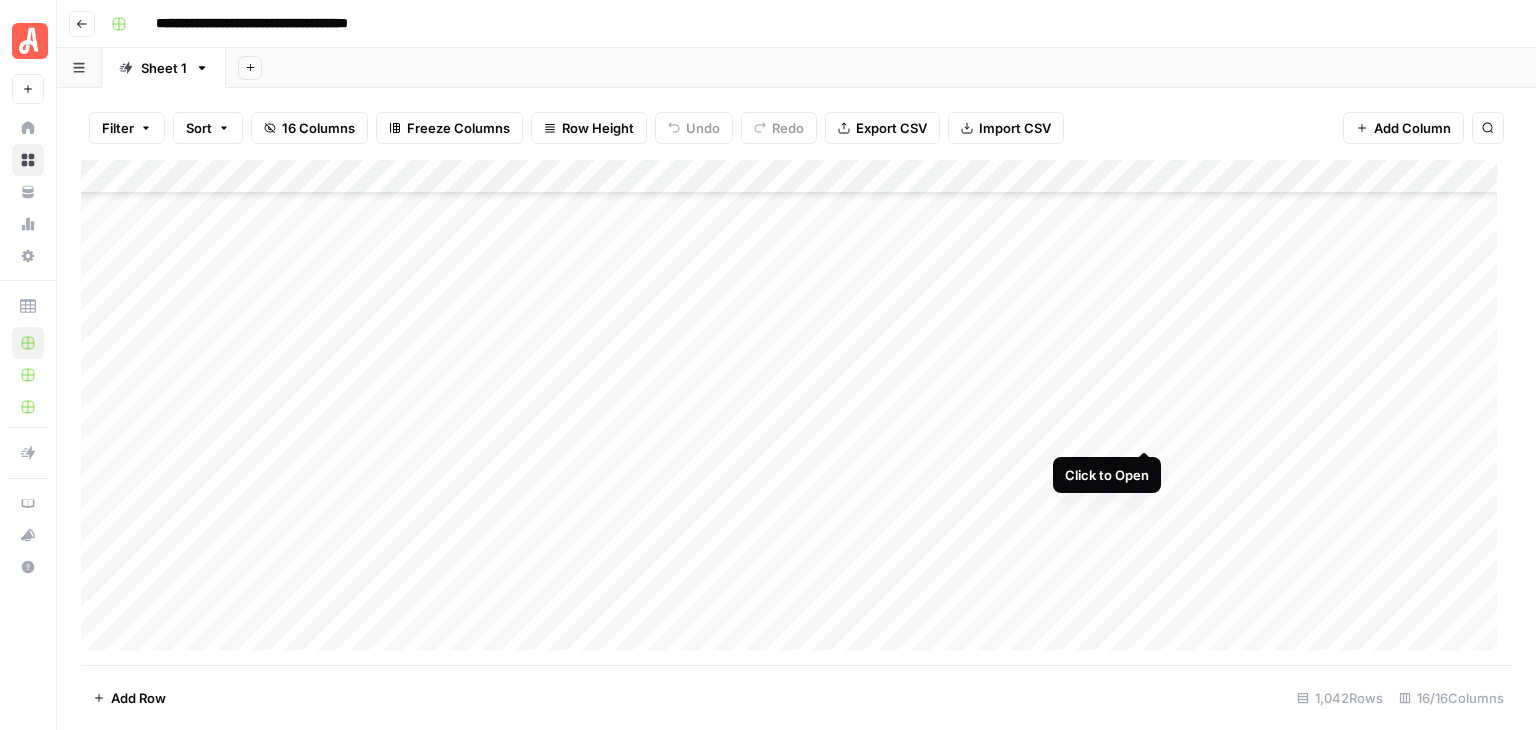 click on "Add Column" at bounding box center (796, 412) 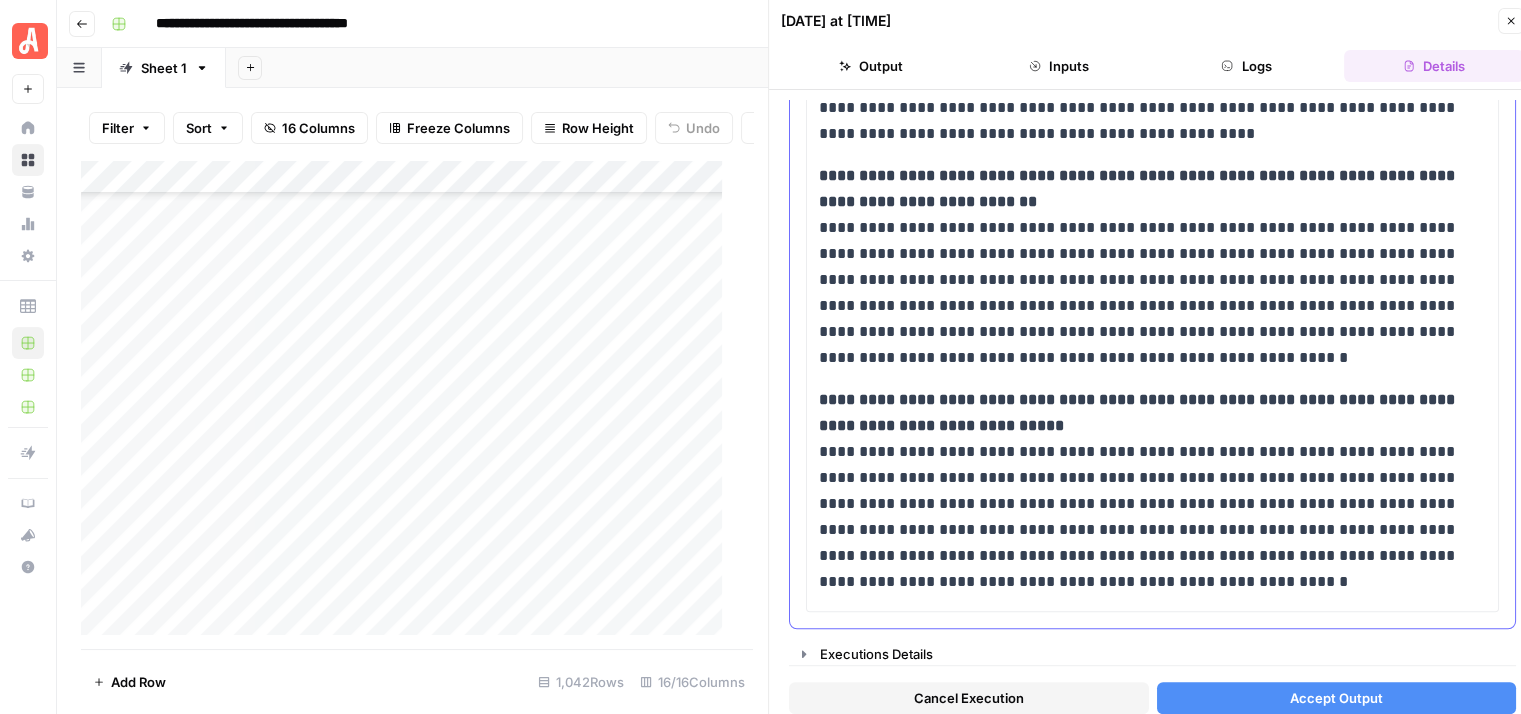 scroll, scrollTop: 1676, scrollLeft: 0, axis: vertical 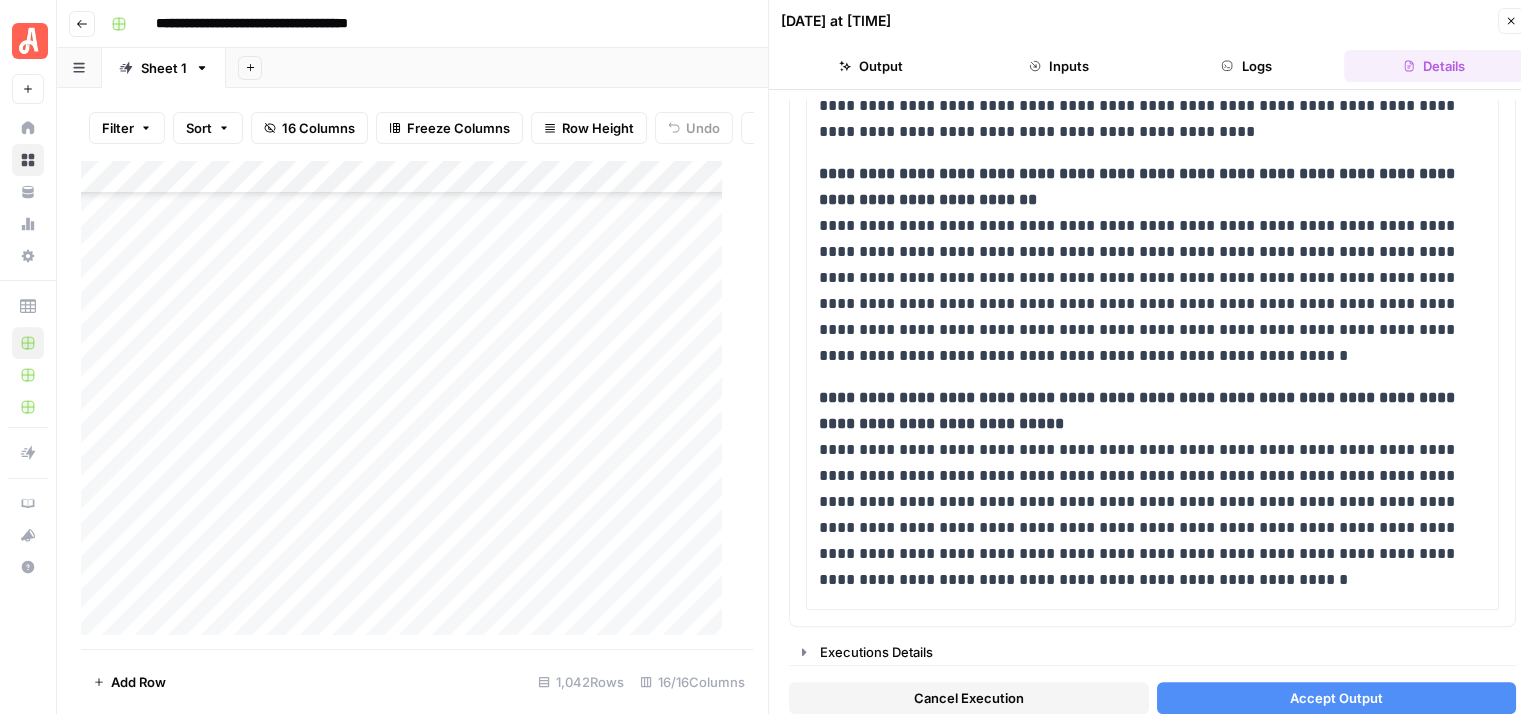 click 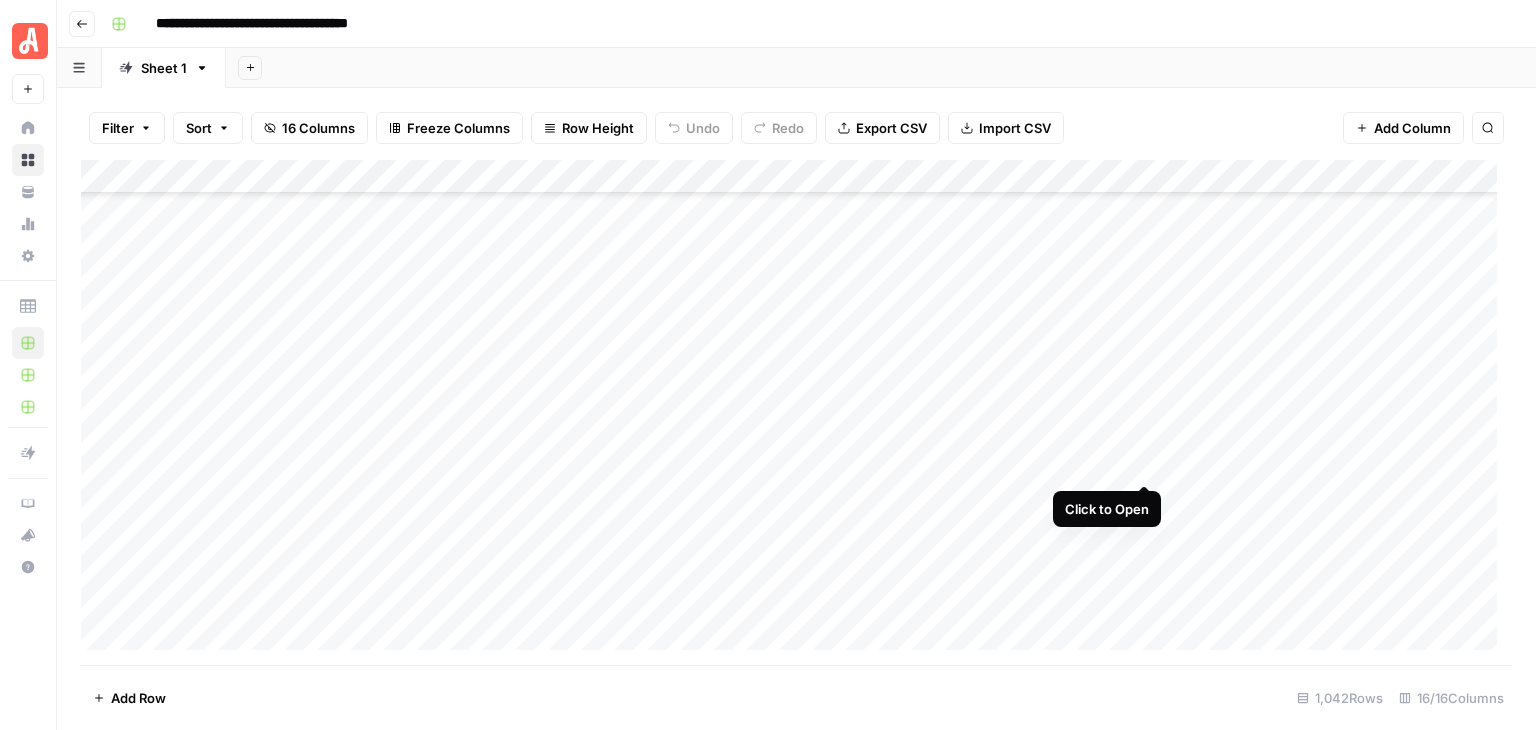 click on "Add Column" at bounding box center (796, 412) 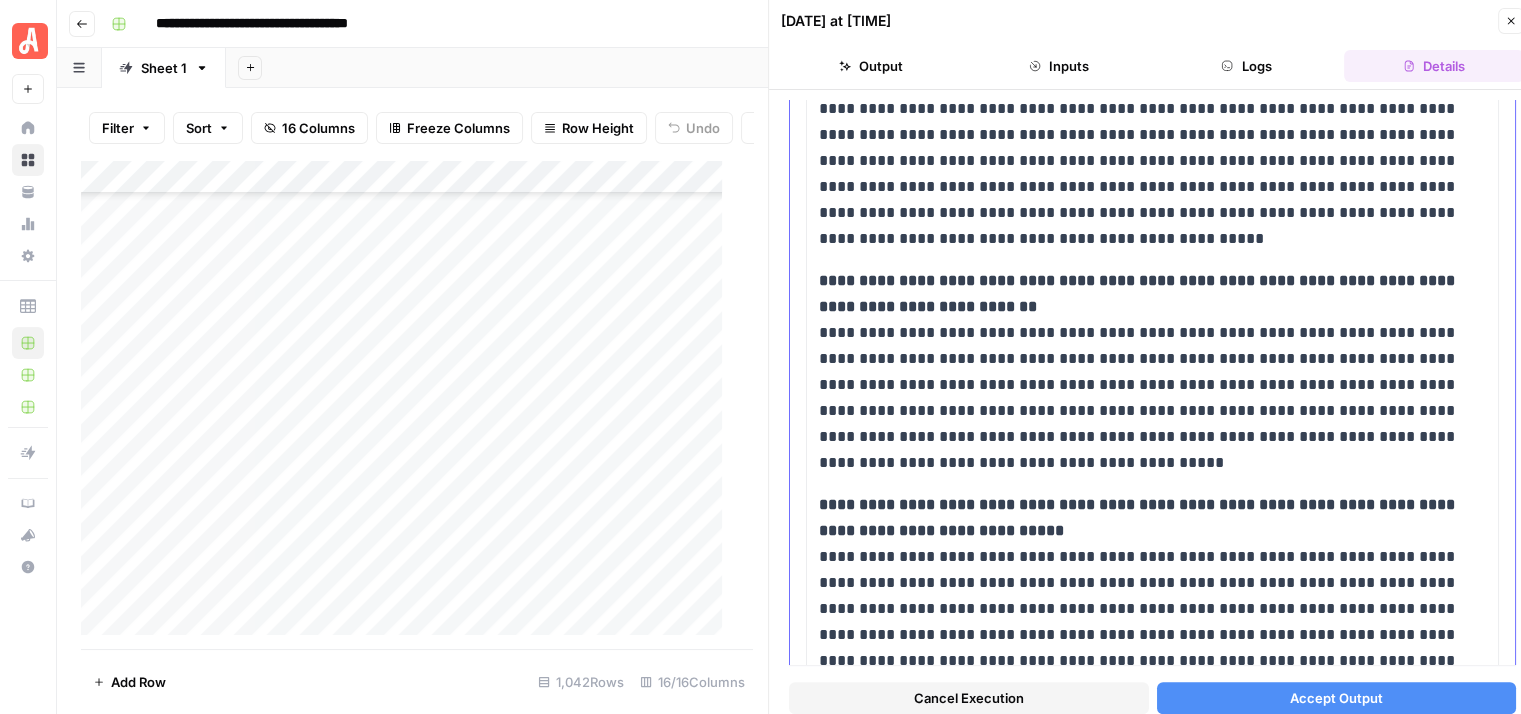 scroll, scrollTop: 1942, scrollLeft: 0, axis: vertical 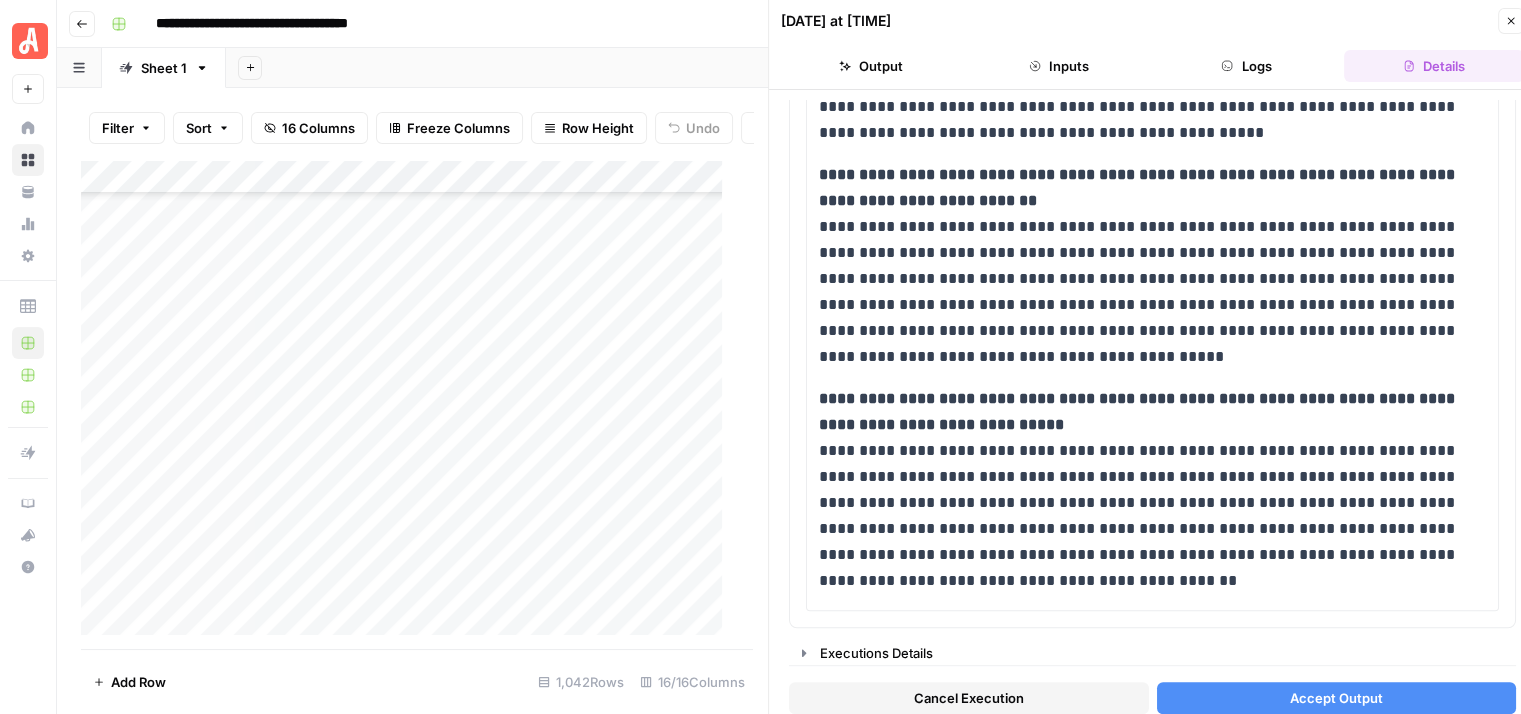 click 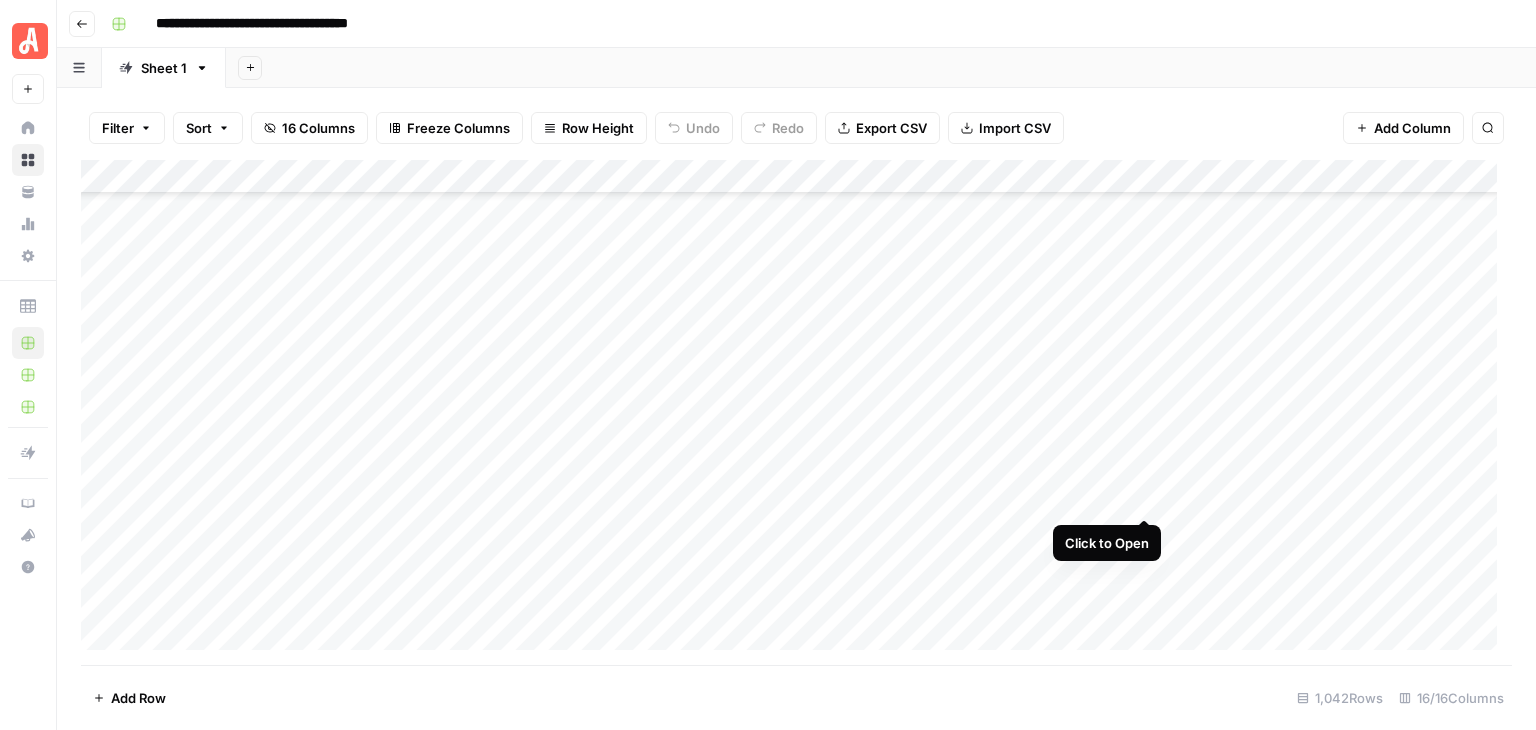 click on "Add Column" at bounding box center (796, 412) 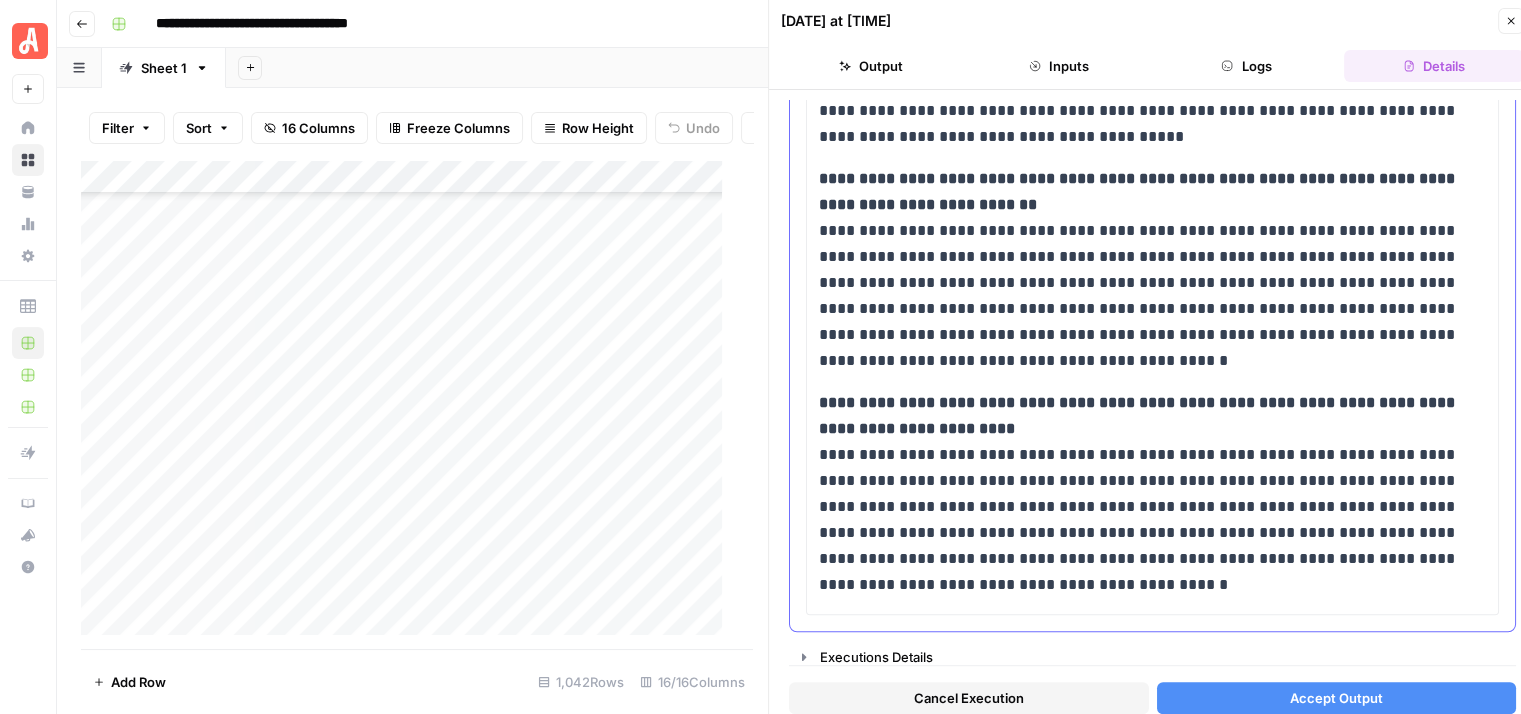 scroll, scrollTop: 1721, scrollLeft: 0, axis: vertical 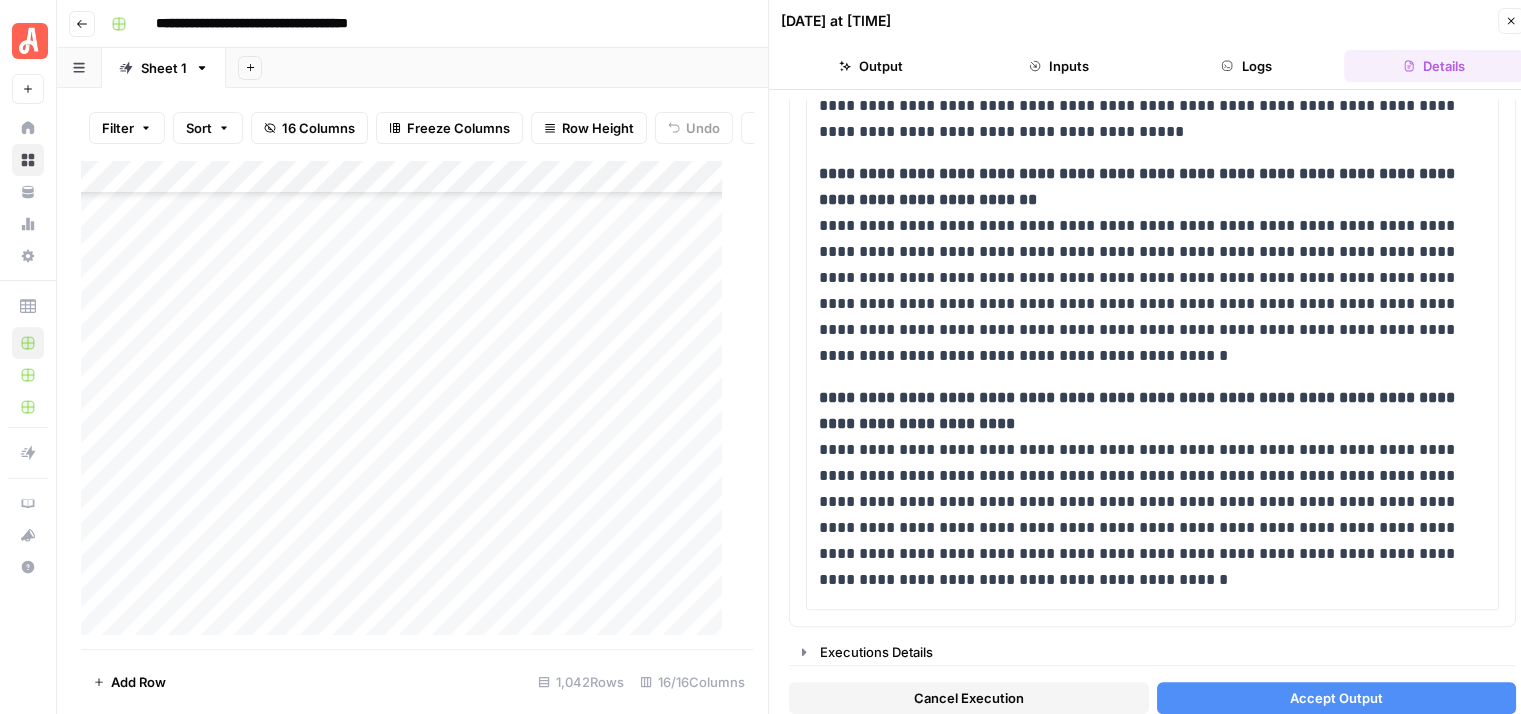 click 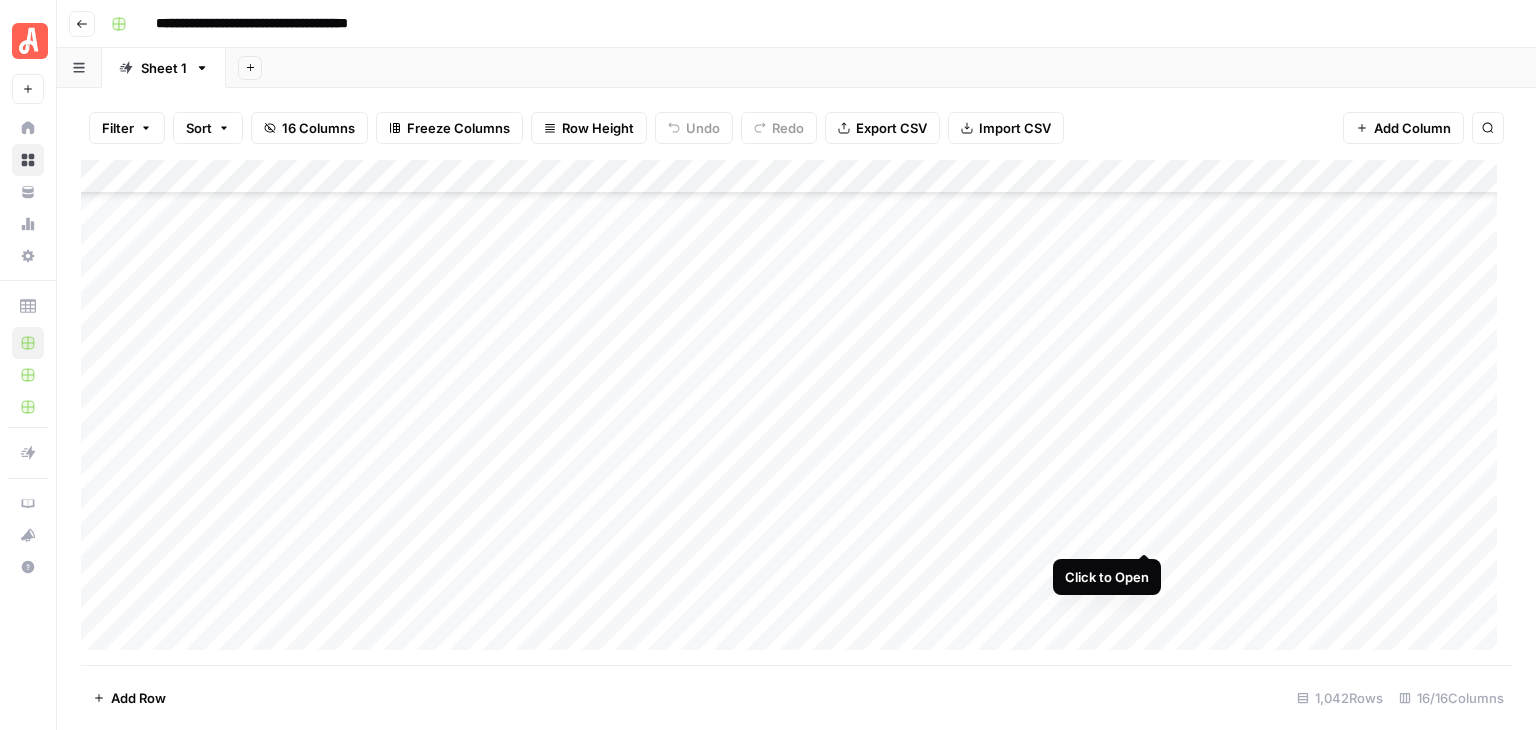 click on "Add Column" at bounding box center [796, 412] 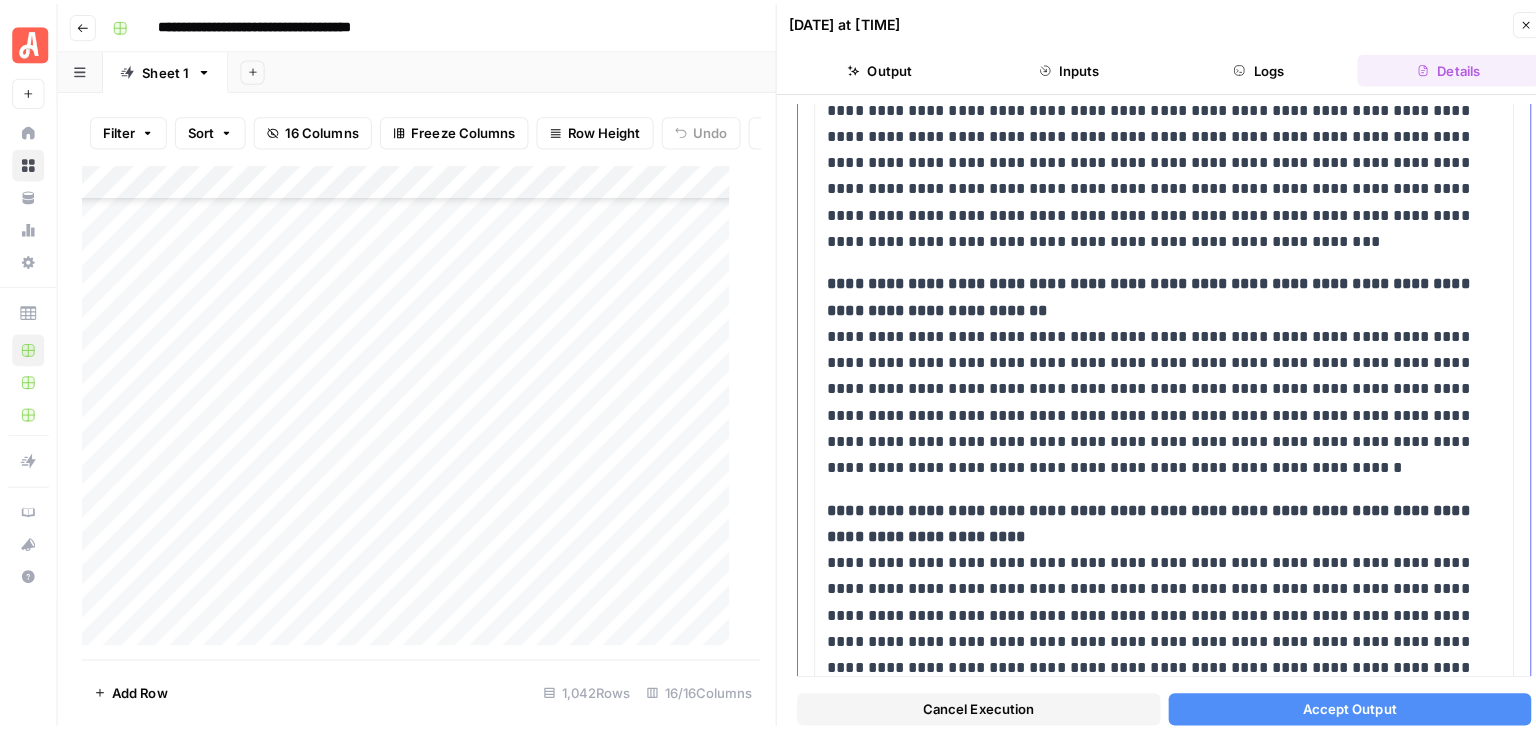scroll, scrollTop: 1851, scrollLeft: 0, axis: vertical 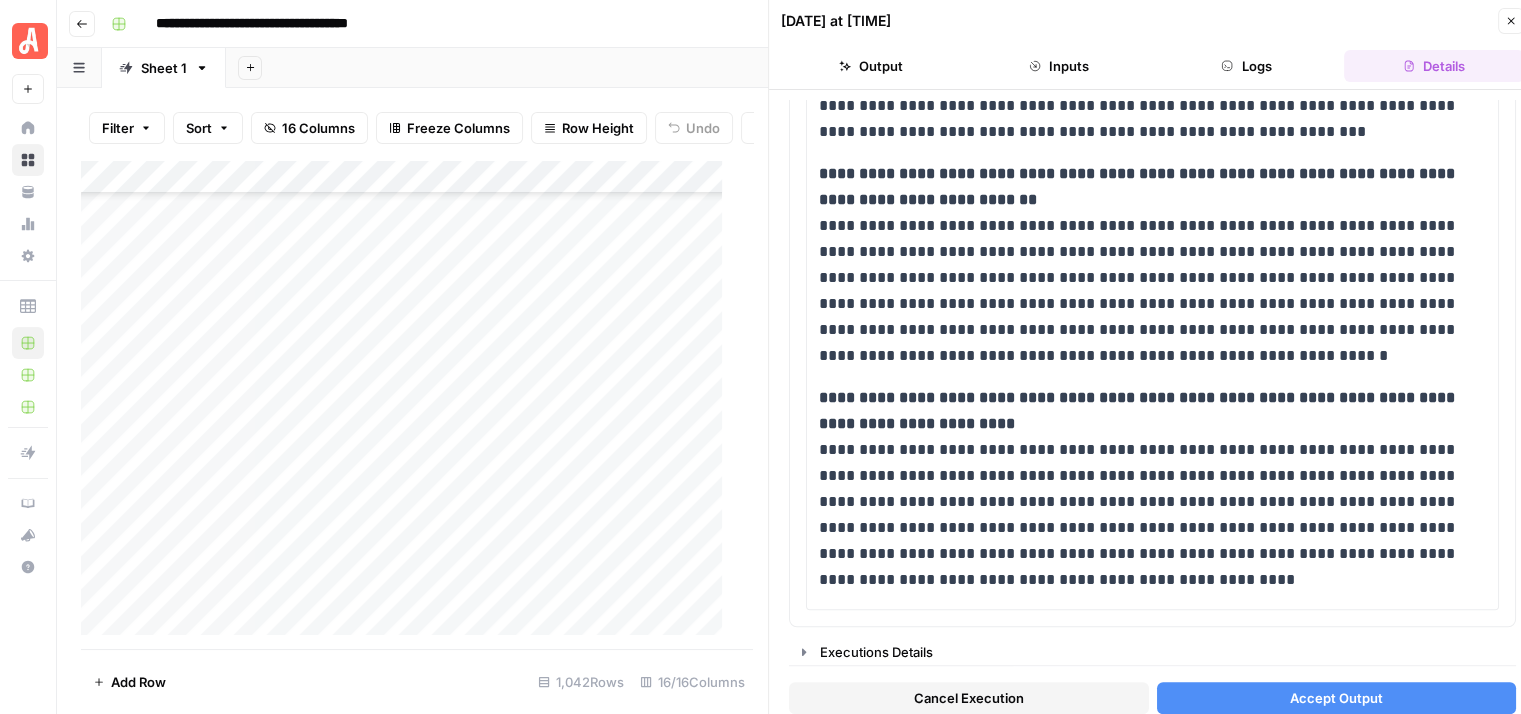 click on "Cancel Execution" at bounding box center (969, 698) 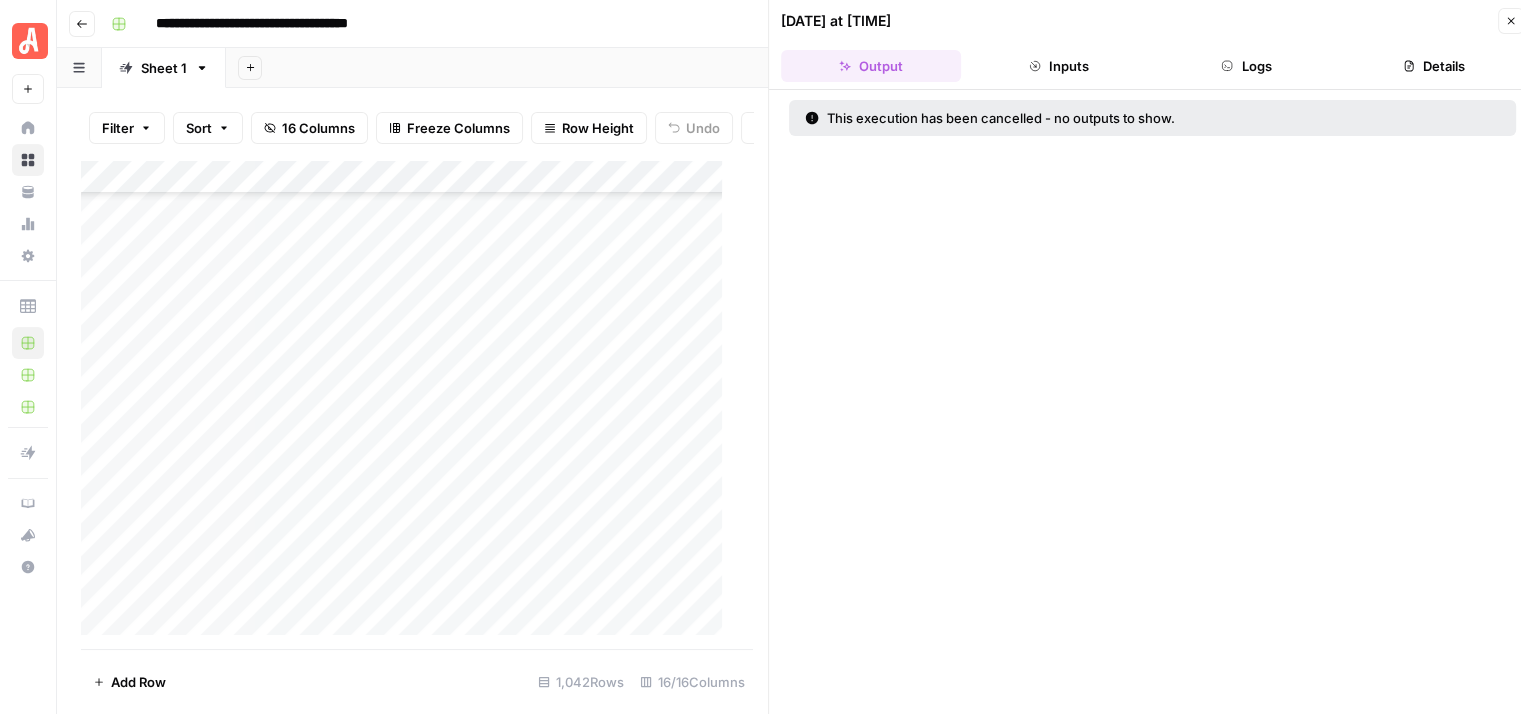 click on "Close" at bounding box center [1511, 21] 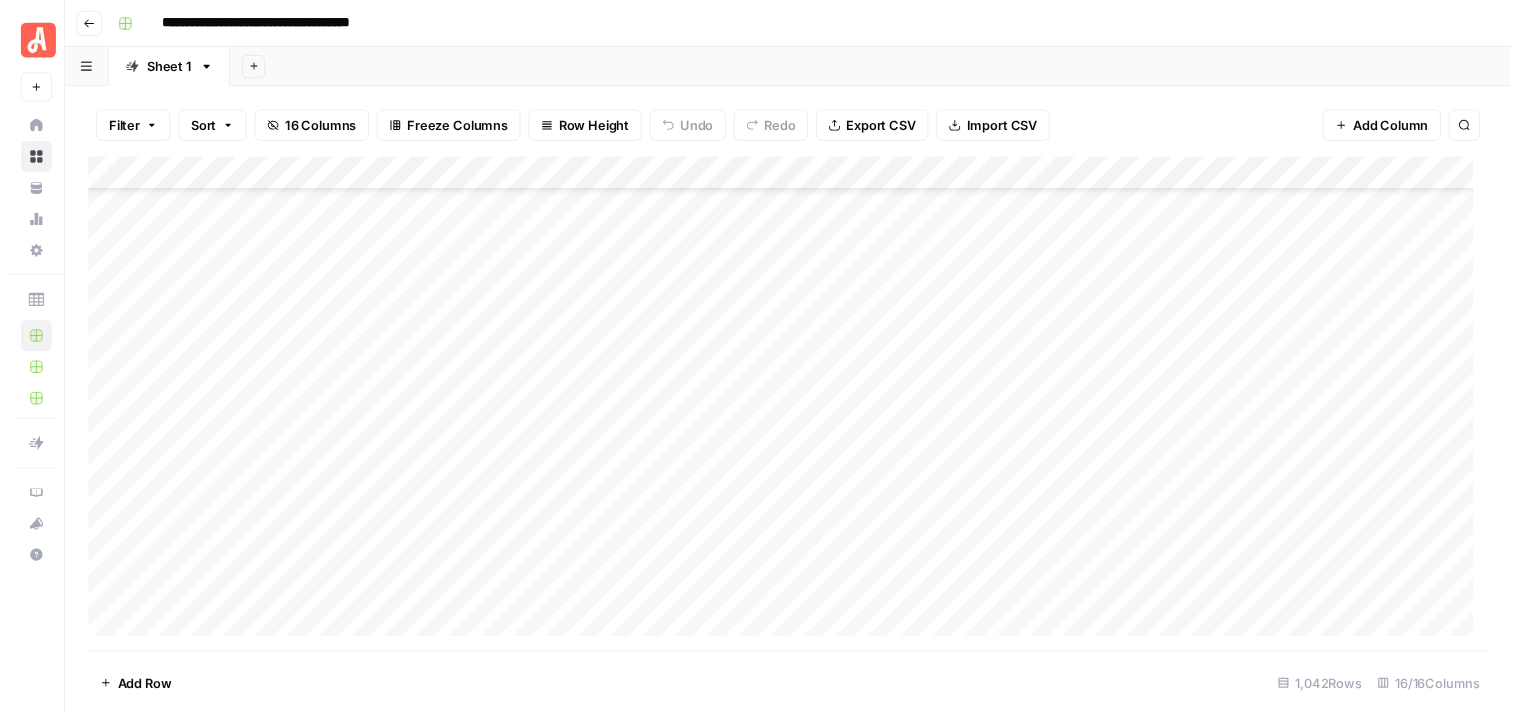 scroll, scrollTop: 30816, scrollLeft: 0, axis: vertical 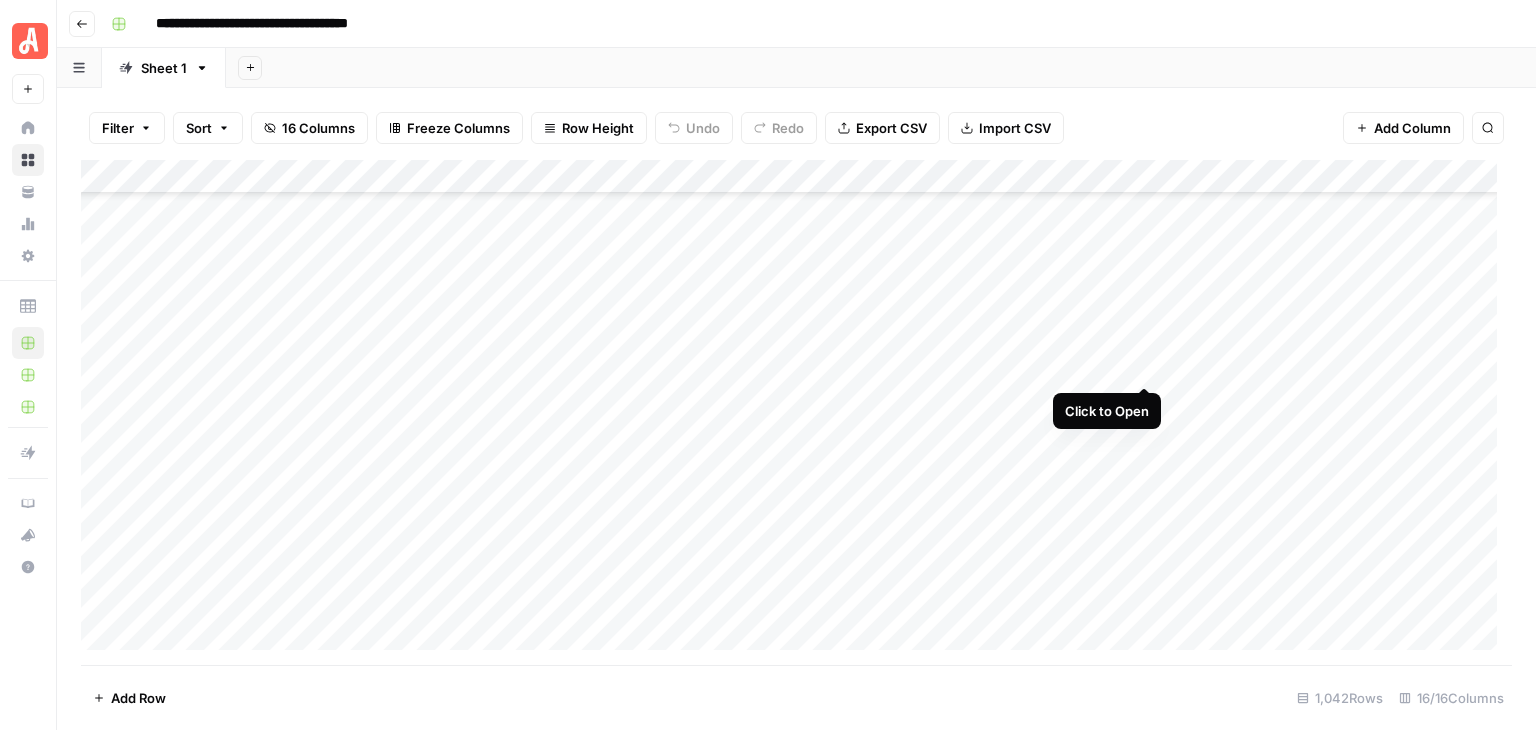 click on "Add Column" at bounding box center (796, 412) 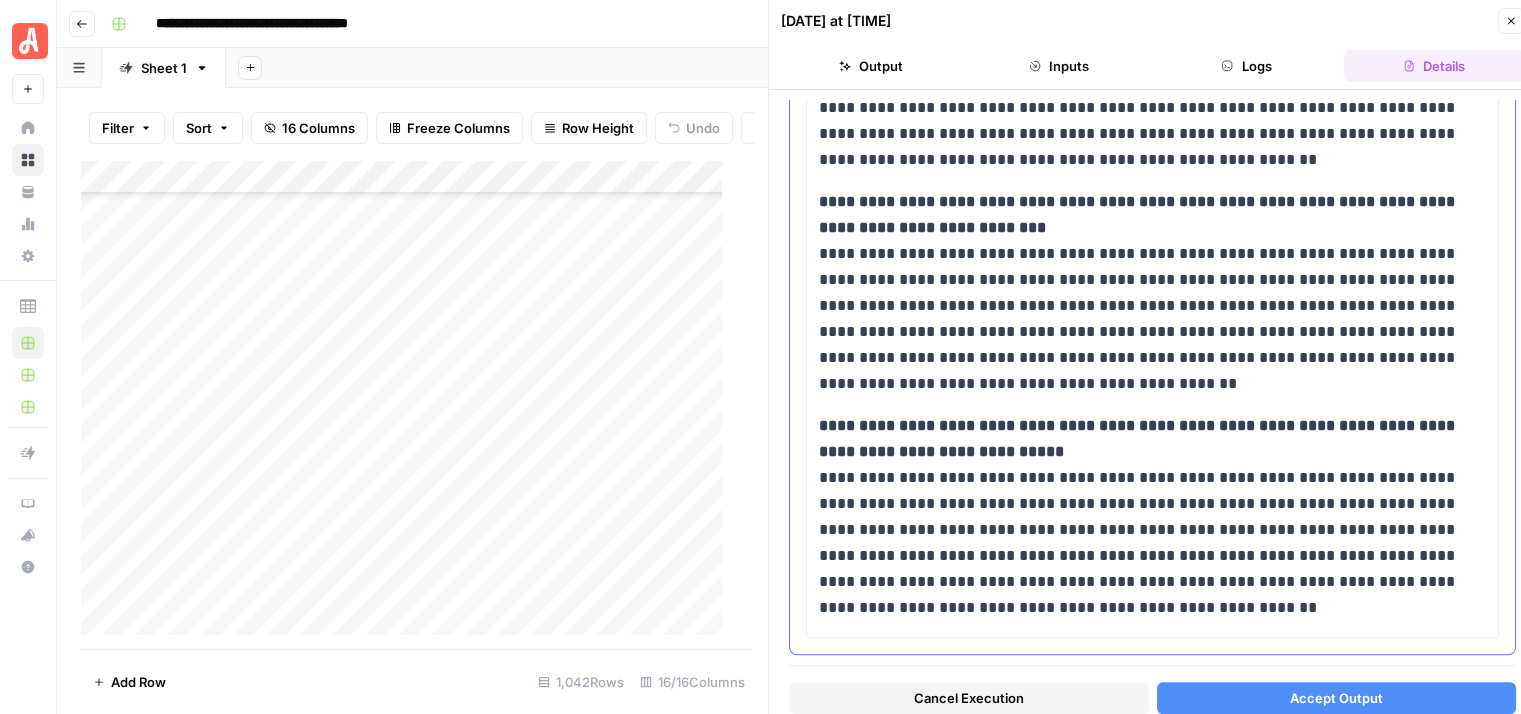 scroll, scrollTop: 1960, scrollLeft: 0, axis: vertical 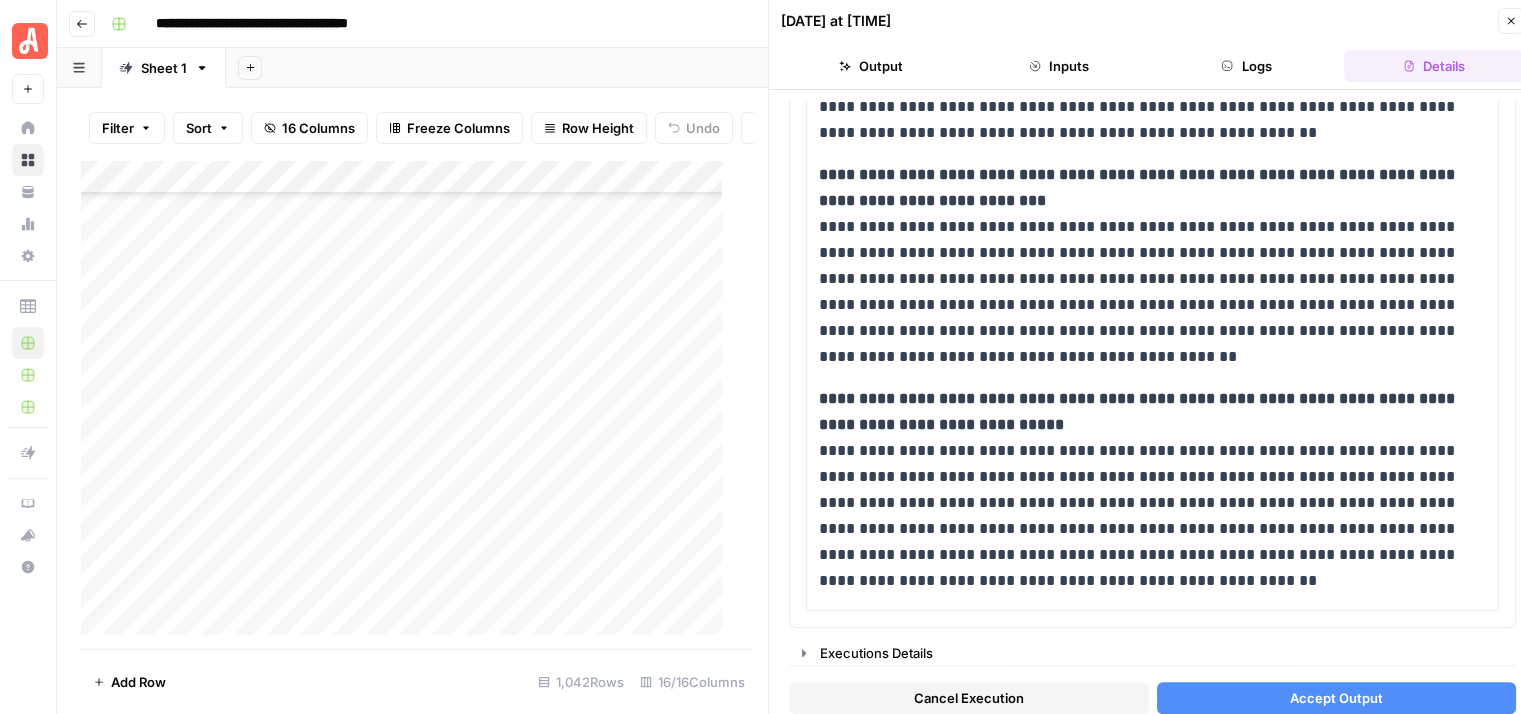 click 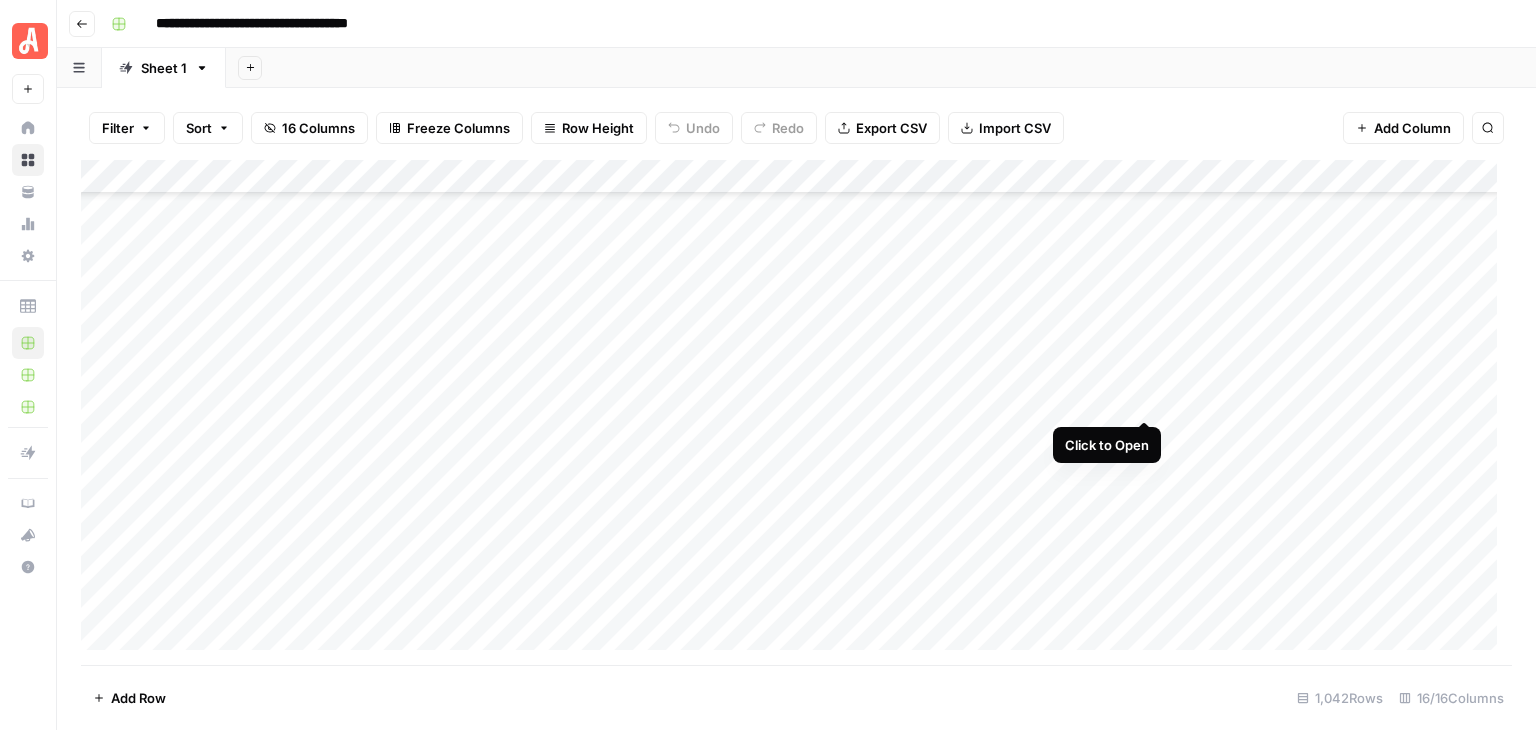click on "Add Column" at bounding box center [796, 412] 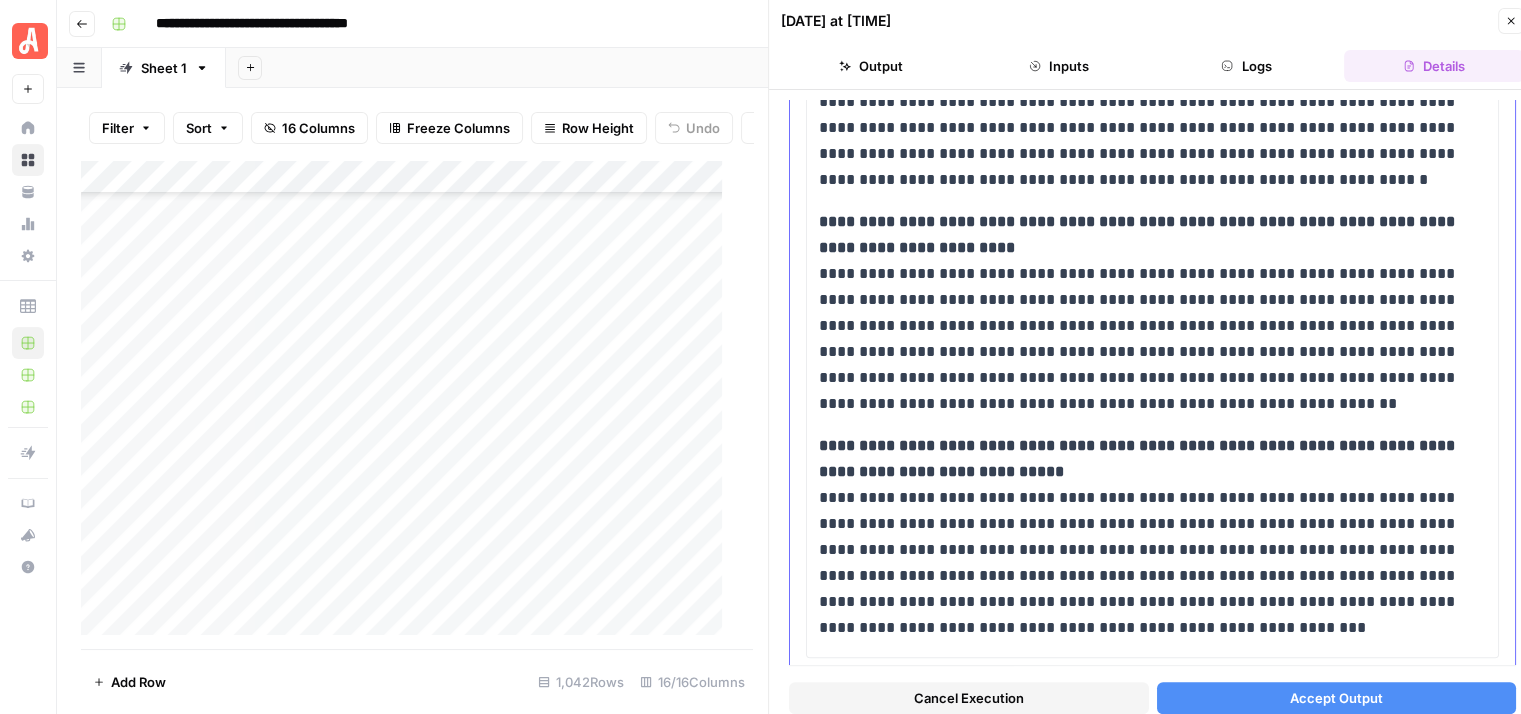 scroll, scrollTop: 1700, scrollLeft: 0, axis: vertical 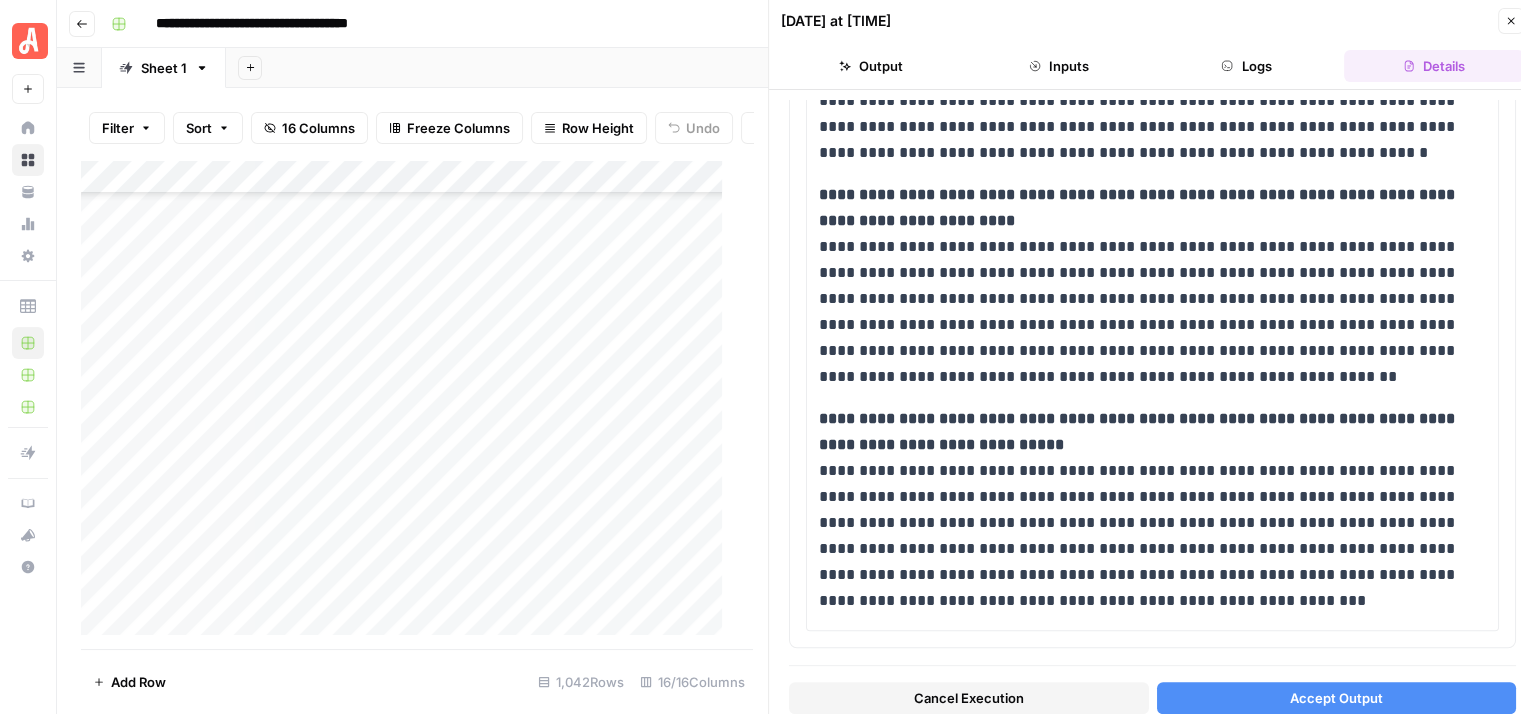 click 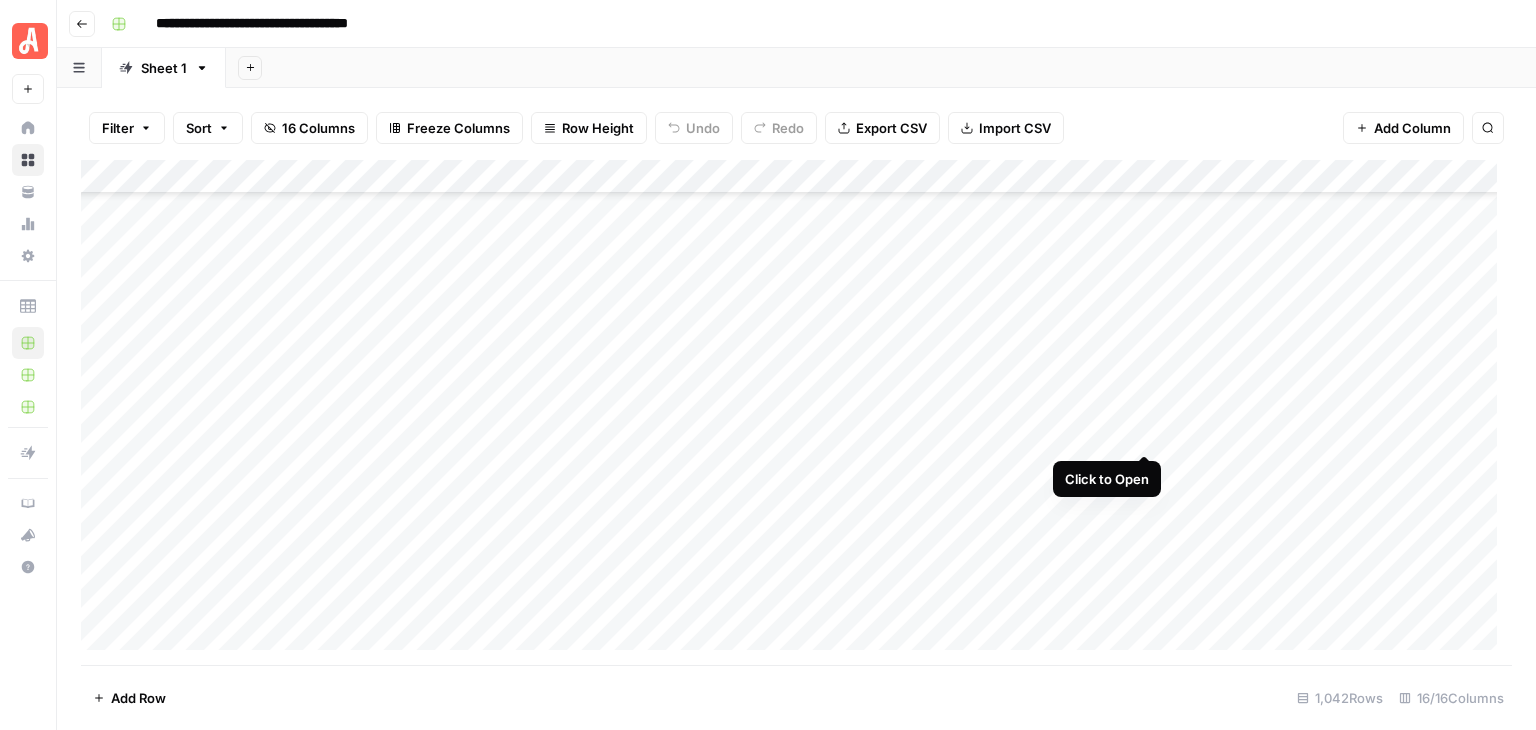 click on "Add Column" at bounding box center (796, 412) 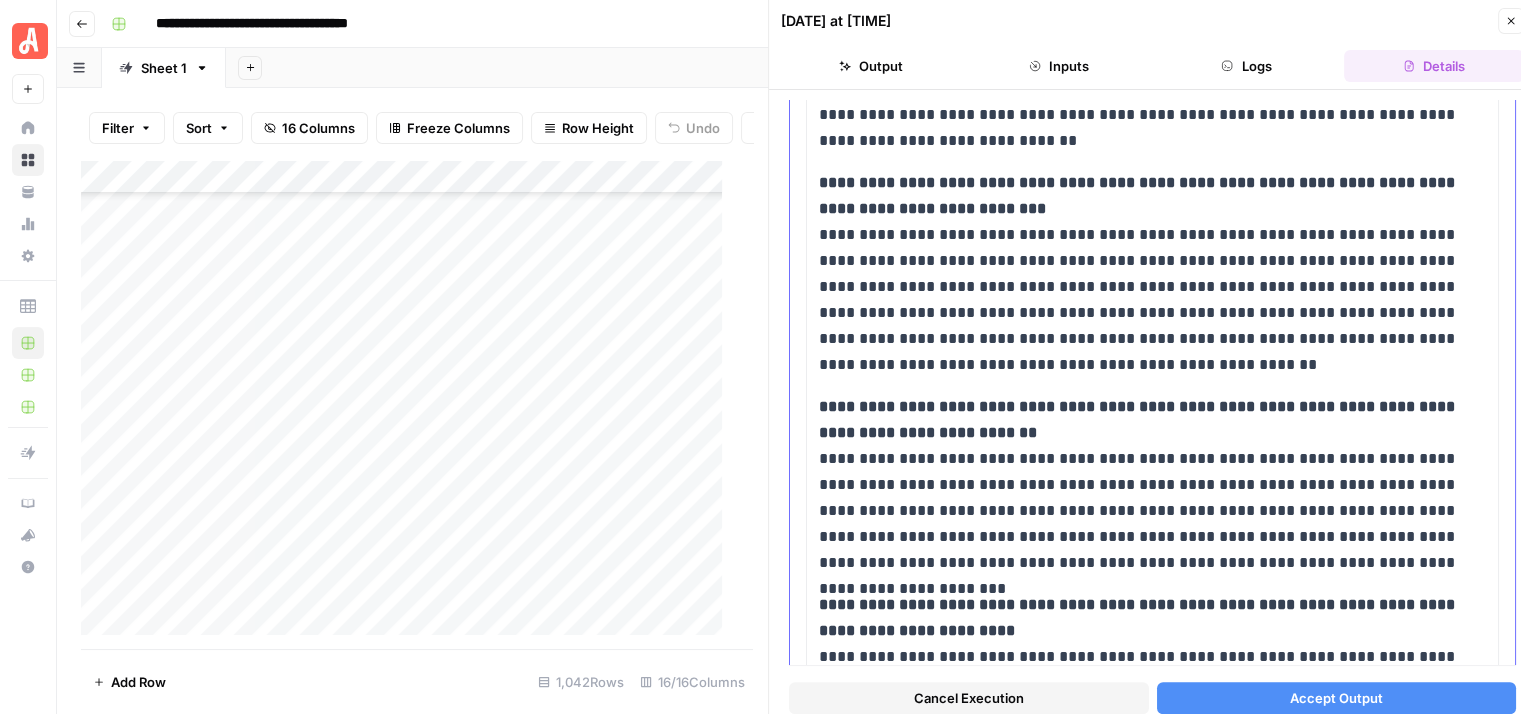 scroll, scrollTop: 1584, scrollLeft: 0, axis: vertical 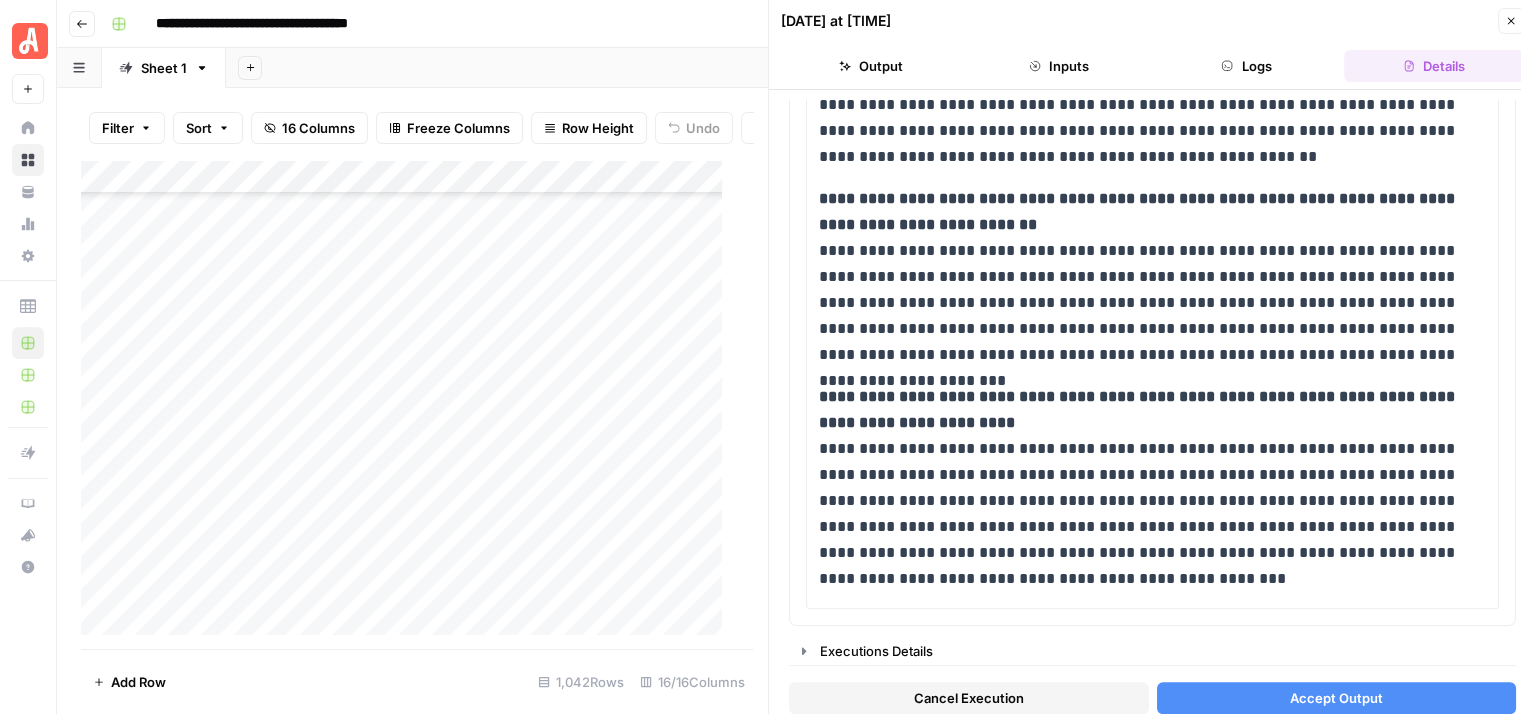 click on "Cancel Execution" at bounding box center (969, 698) 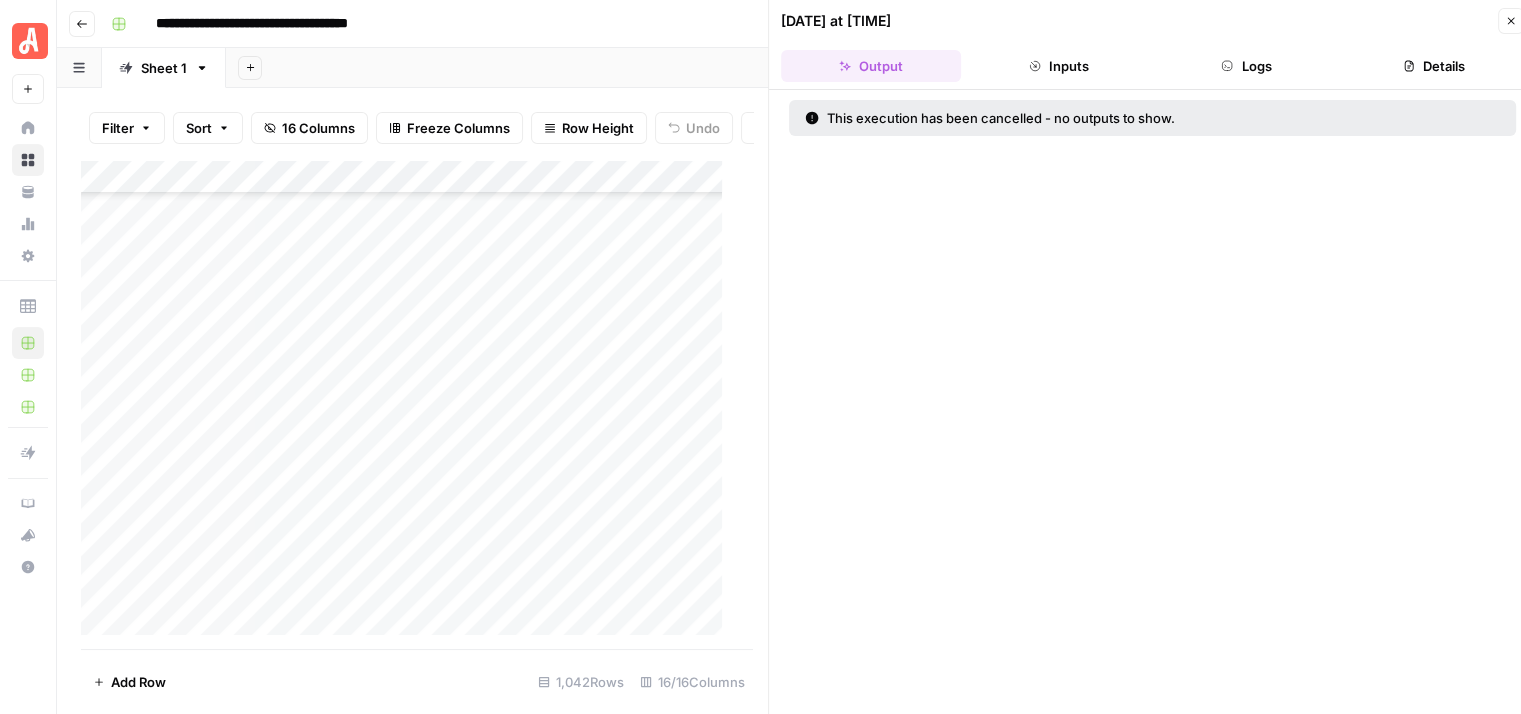 click 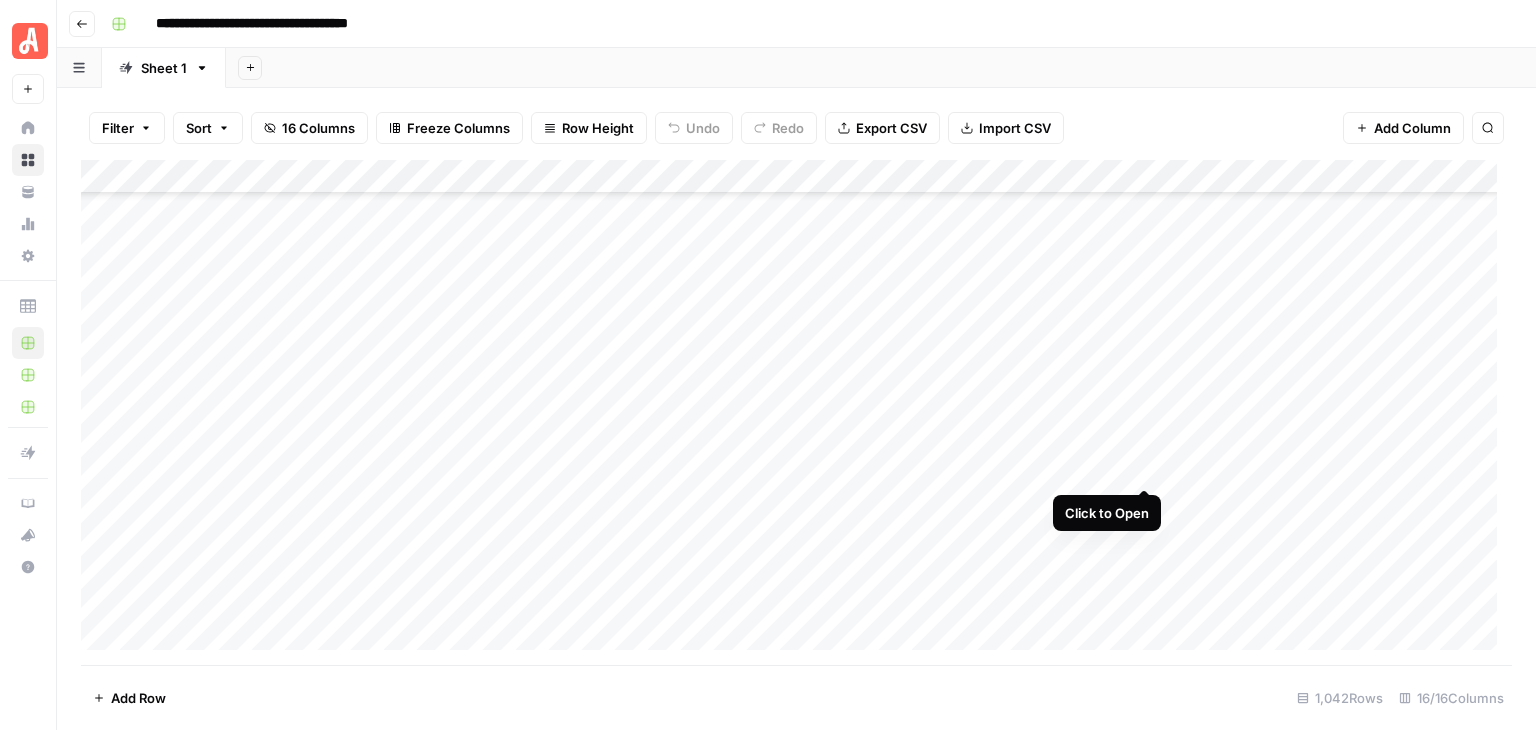 click on "Add Column" at bounding box center [796, 412] 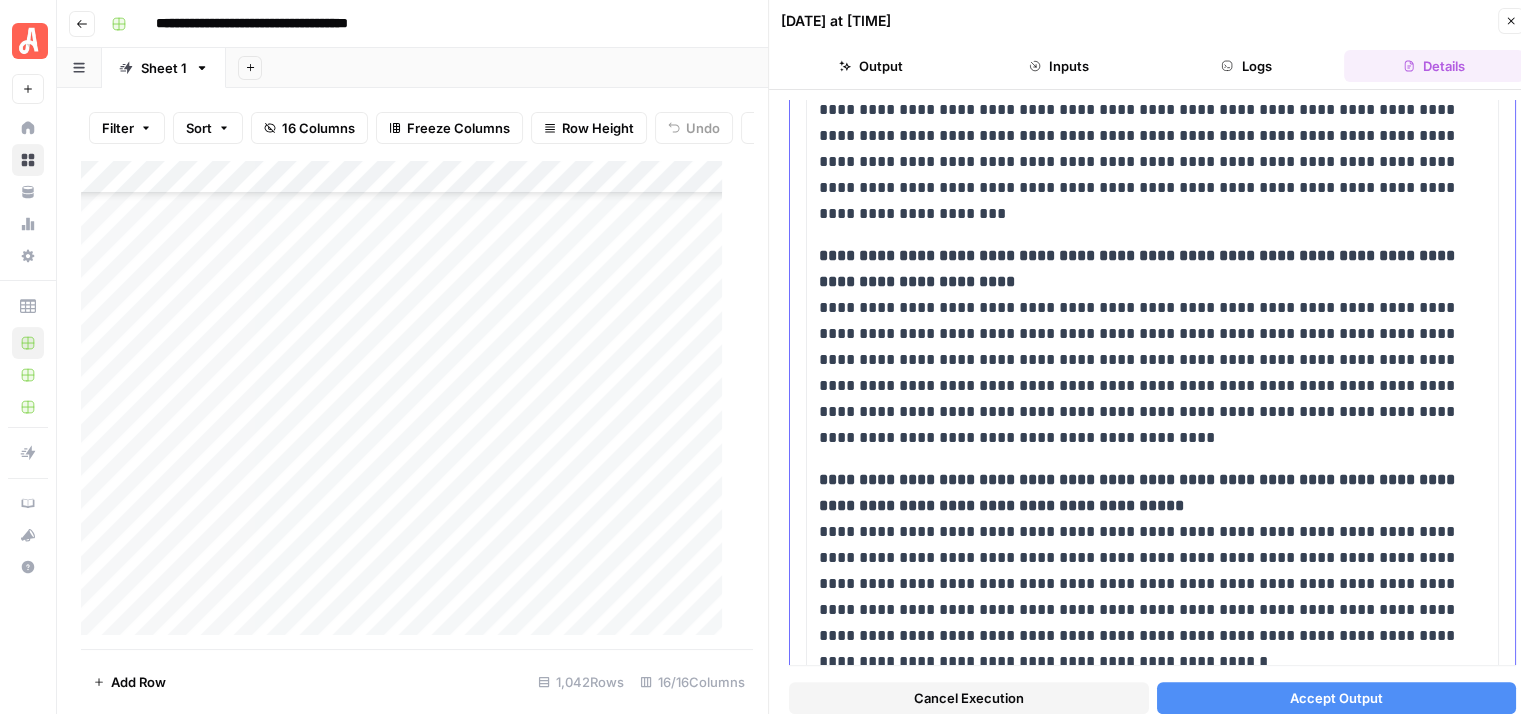 scroll, scrollTop: 1600, scrollLeft: 0, axis: vertical 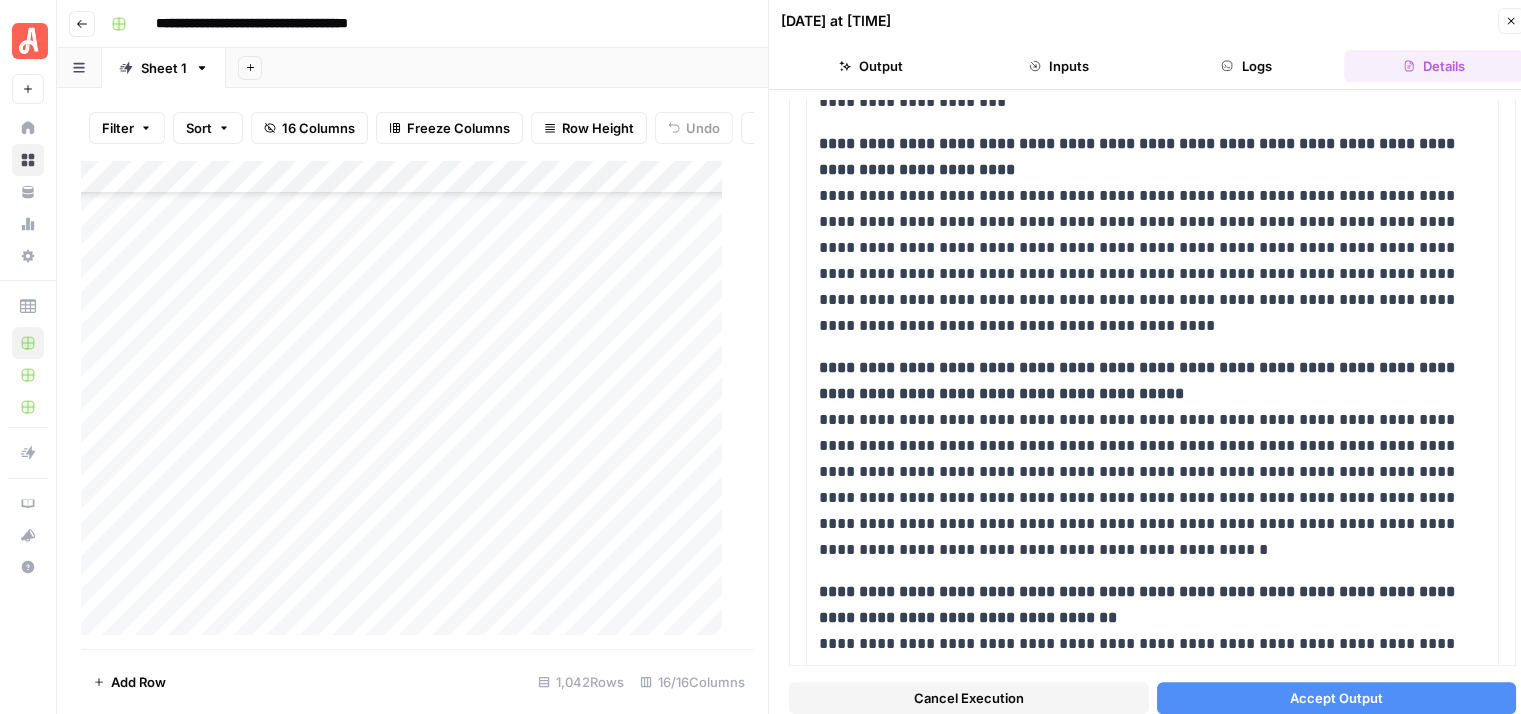 click on "Cancel Execution" at bounding box center (969, 698) 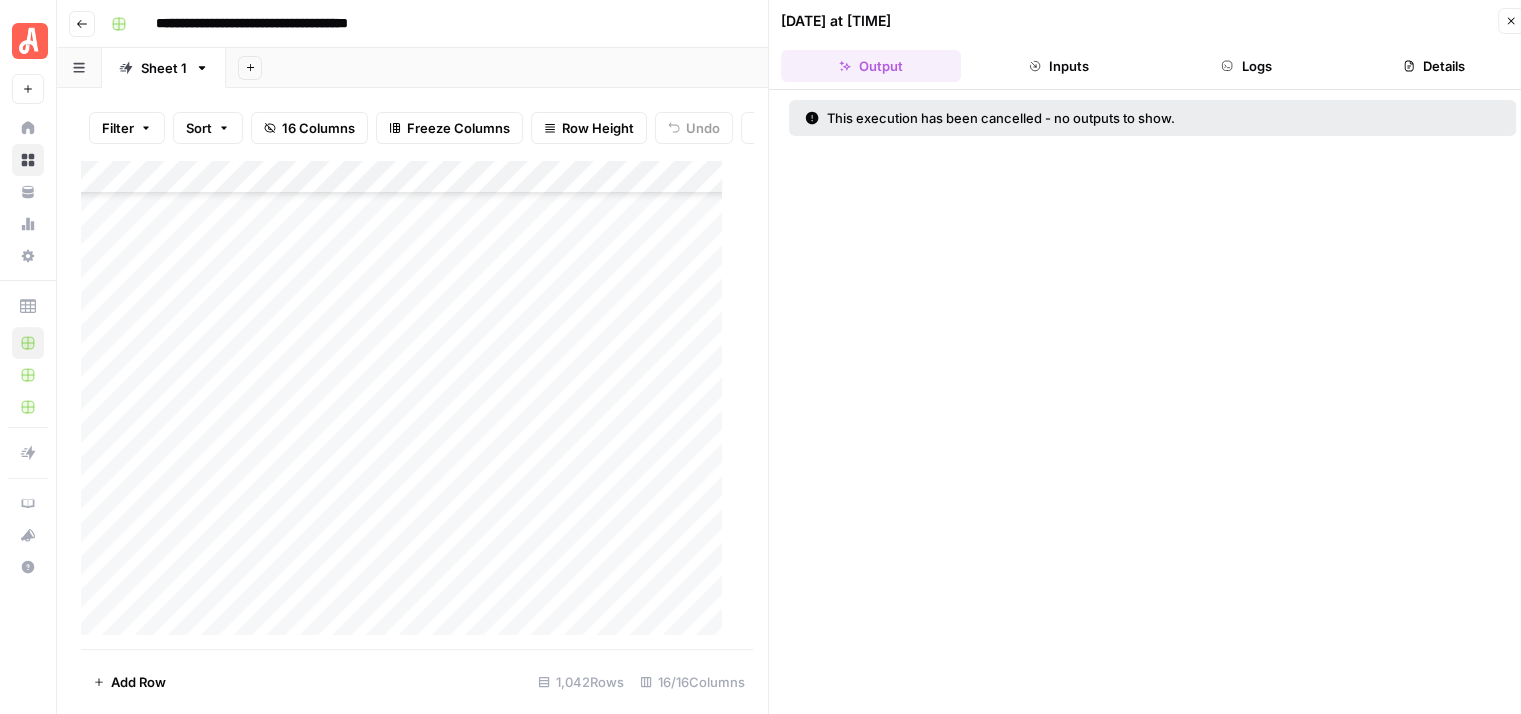 click 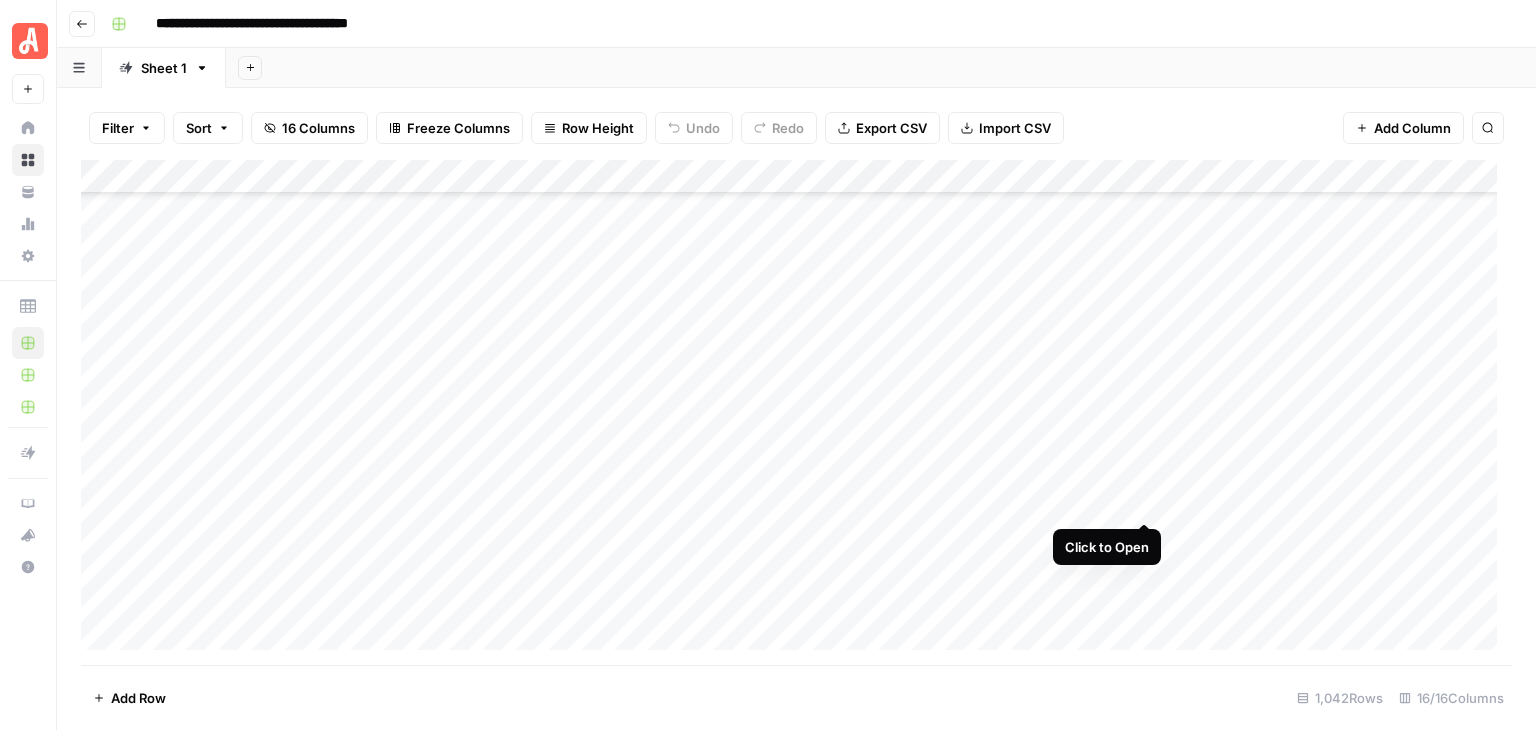 click on "Add Column" at bounding box center [796, 412] 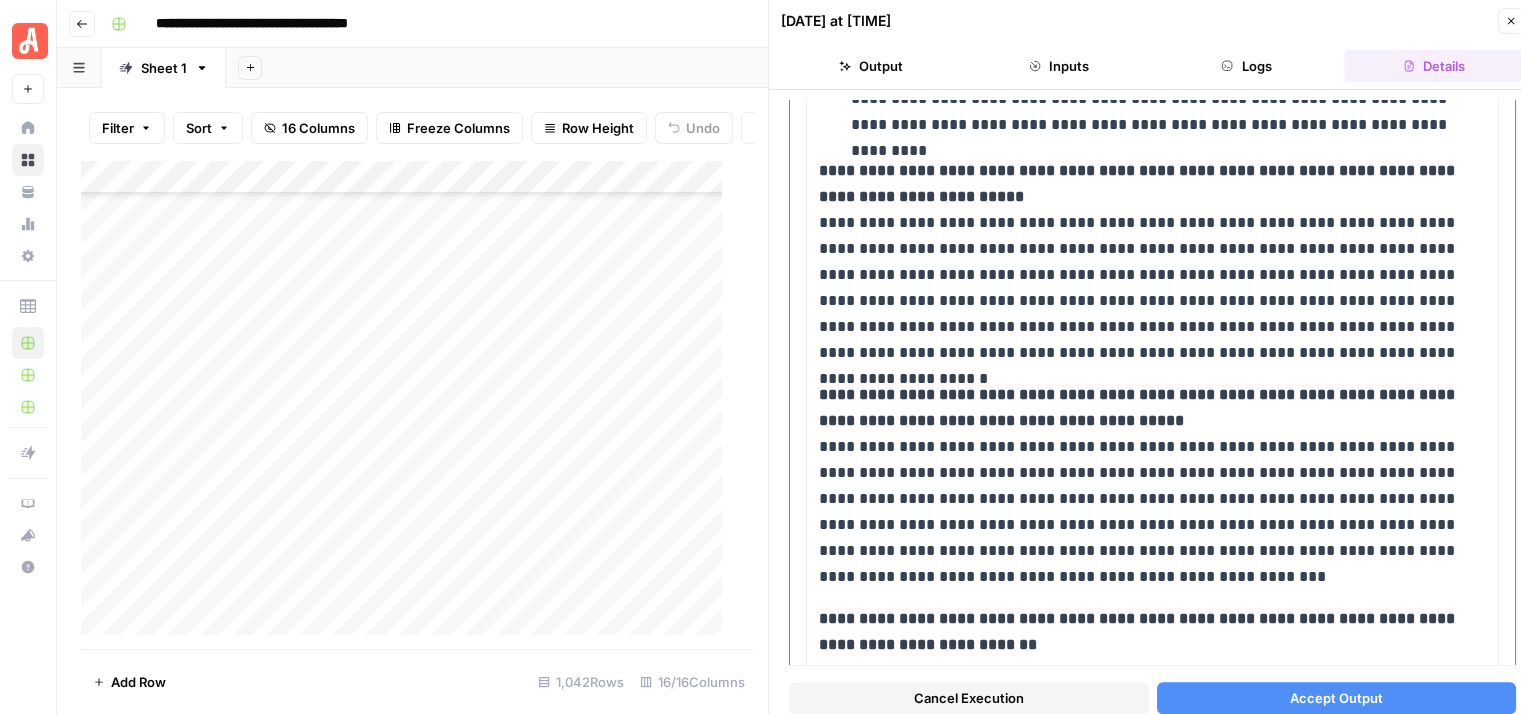 scroll, scrollTop: 1016, scrollLeft: 0, axis: vertical 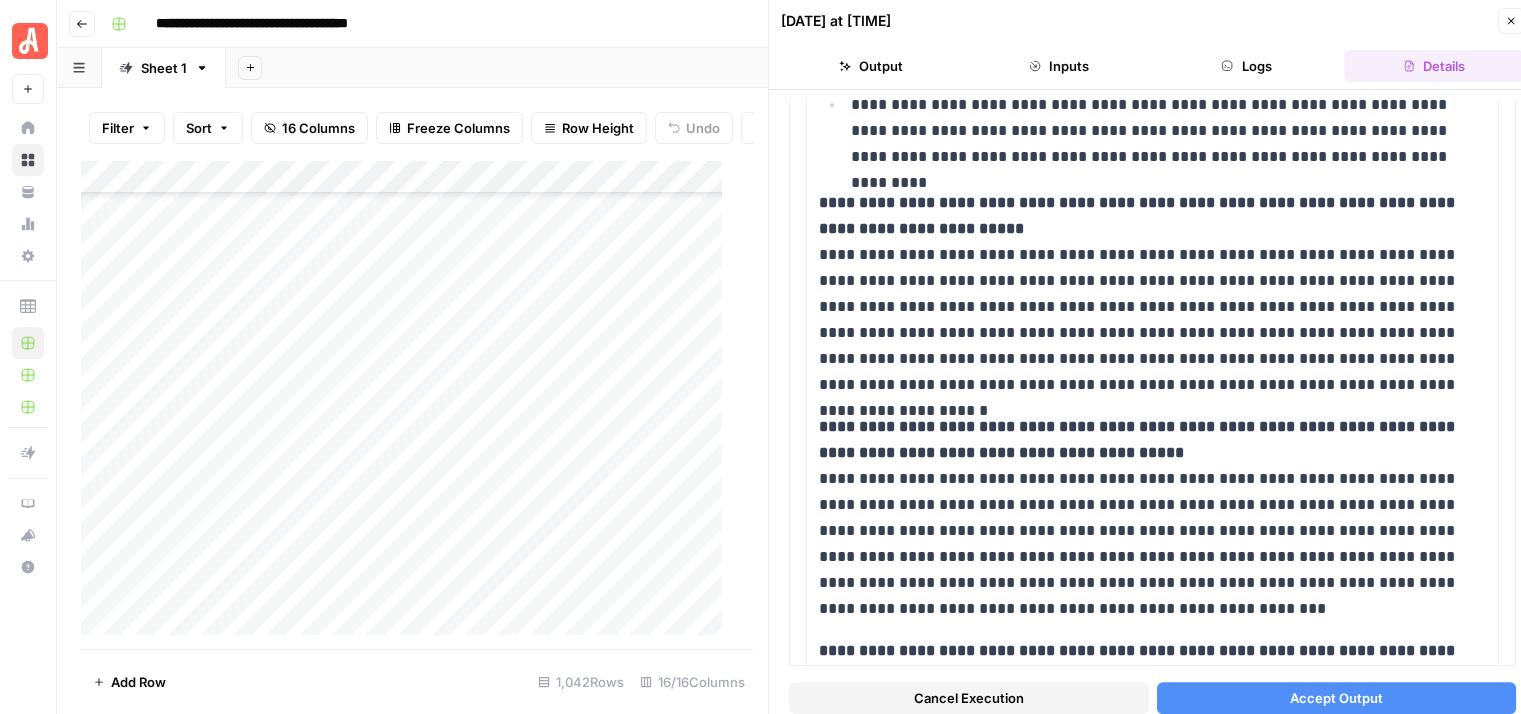 click 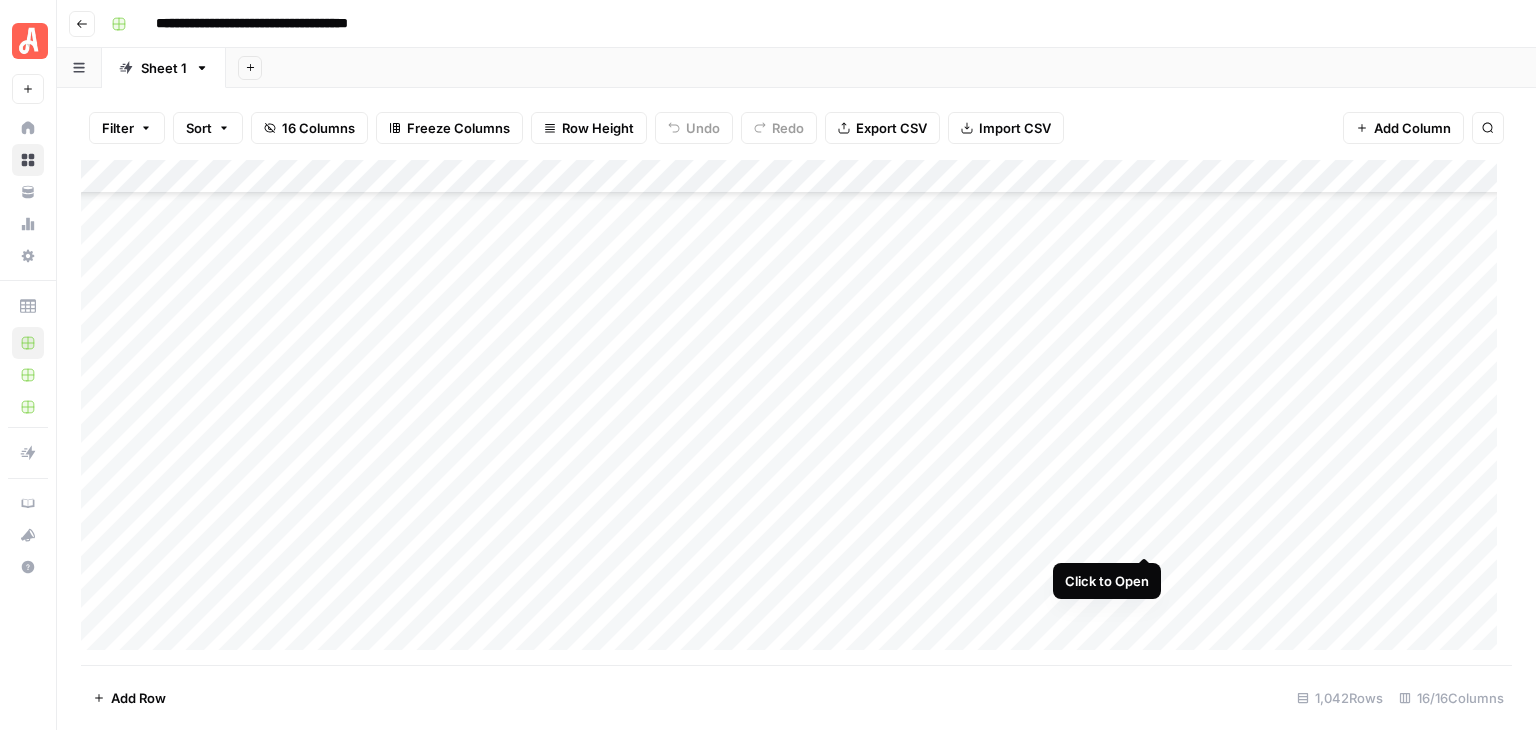 click on "Add Column" at bounding box center [796, 412] 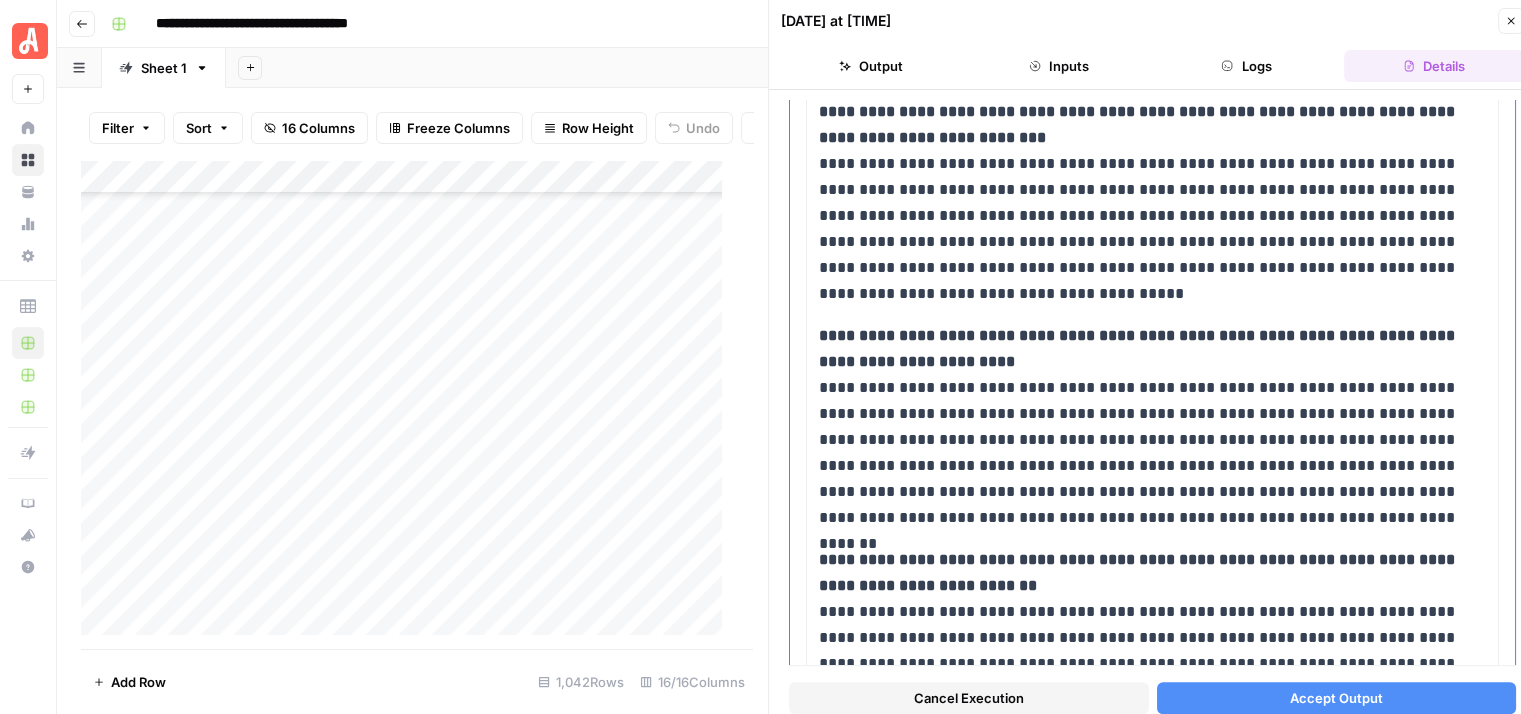 scroll, scrollTop: 1916, scrollLeft: 0, axis: vertical 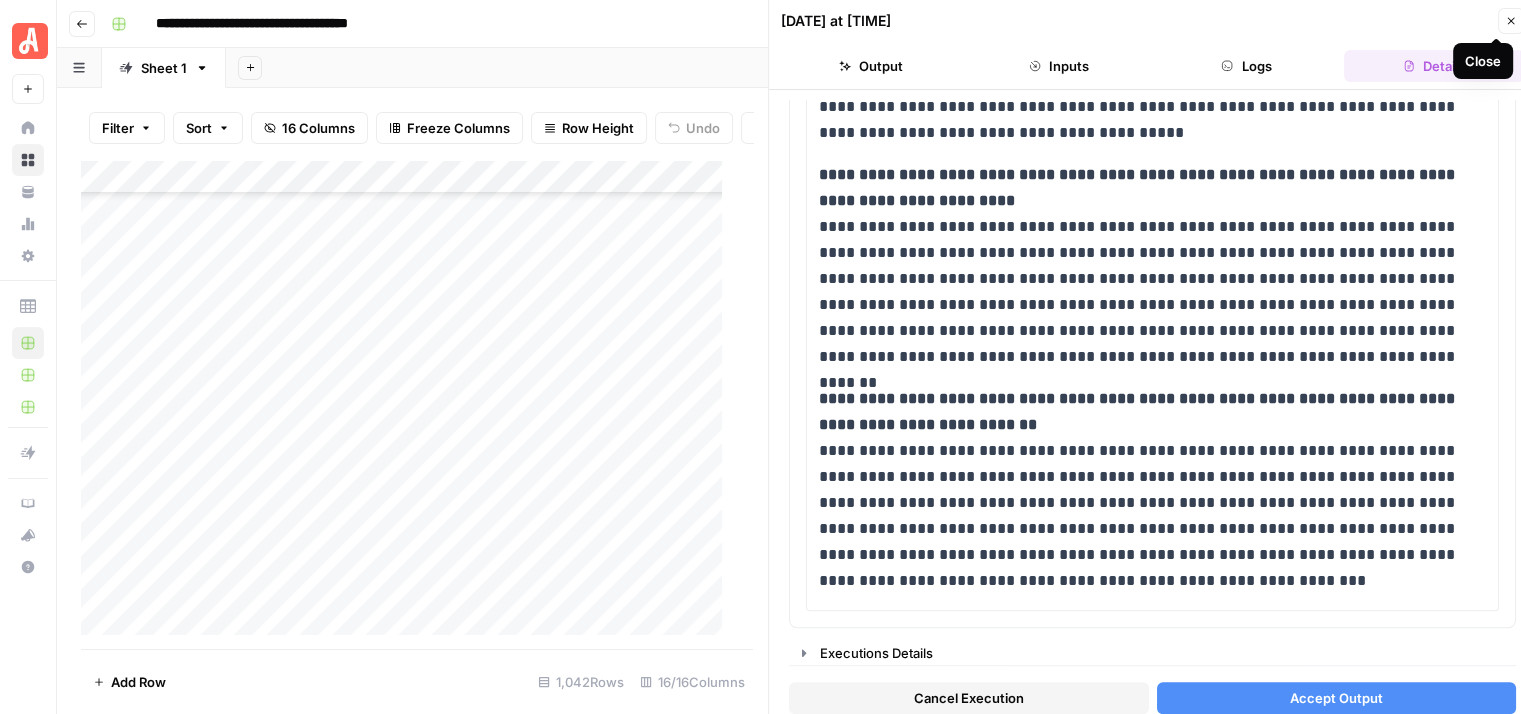 click 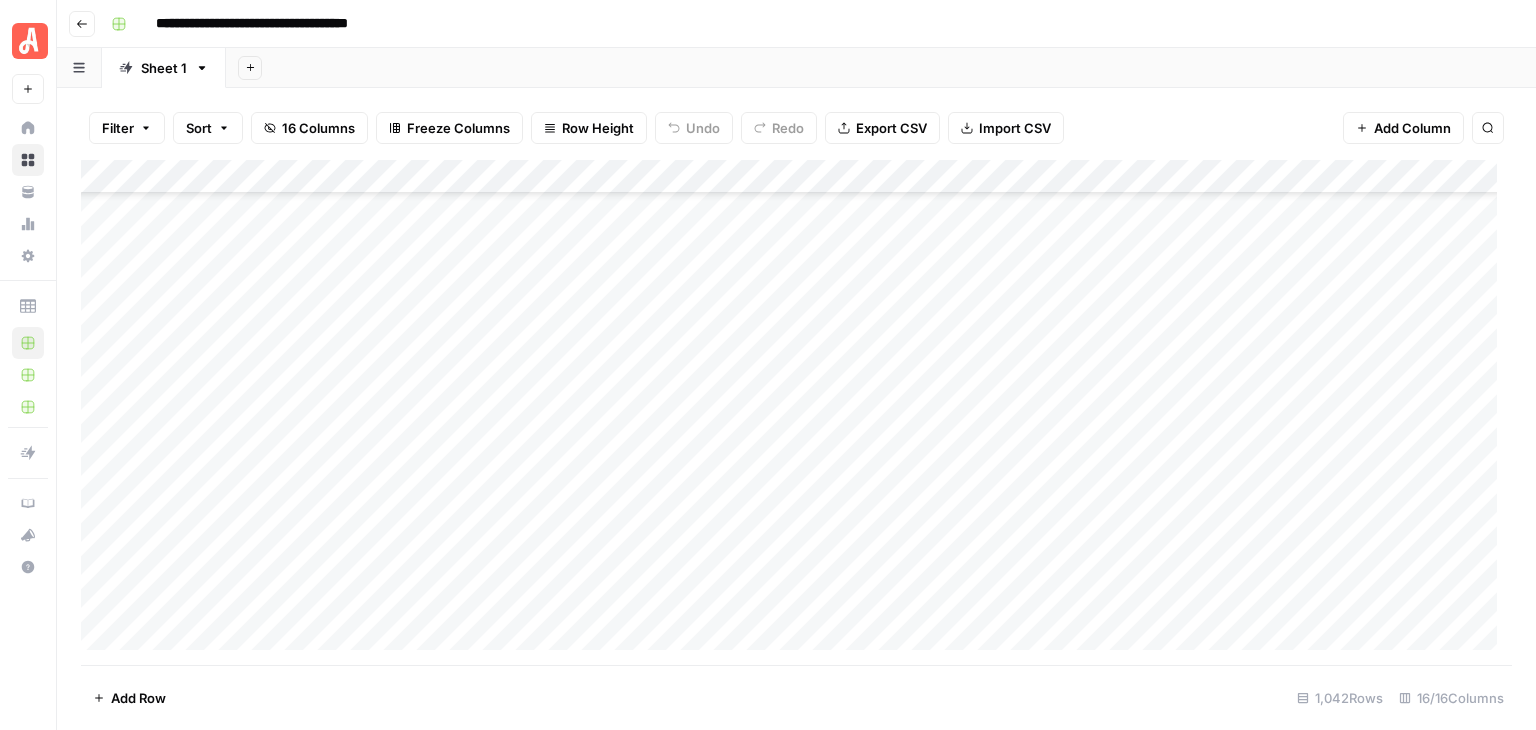 click on "Add Column" at bounding box center [796, 412] 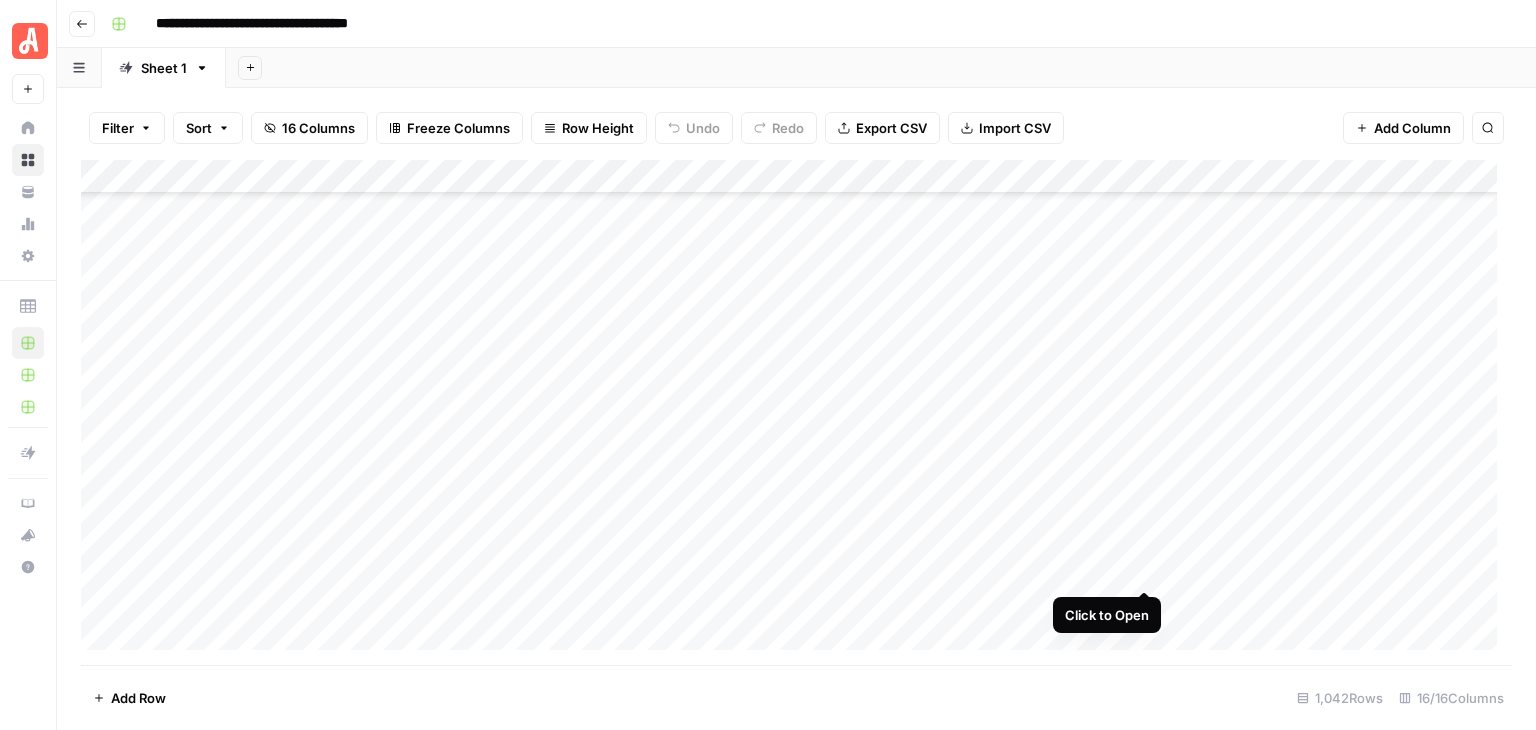 click on "Add Column" at bounding box center [796, 412] 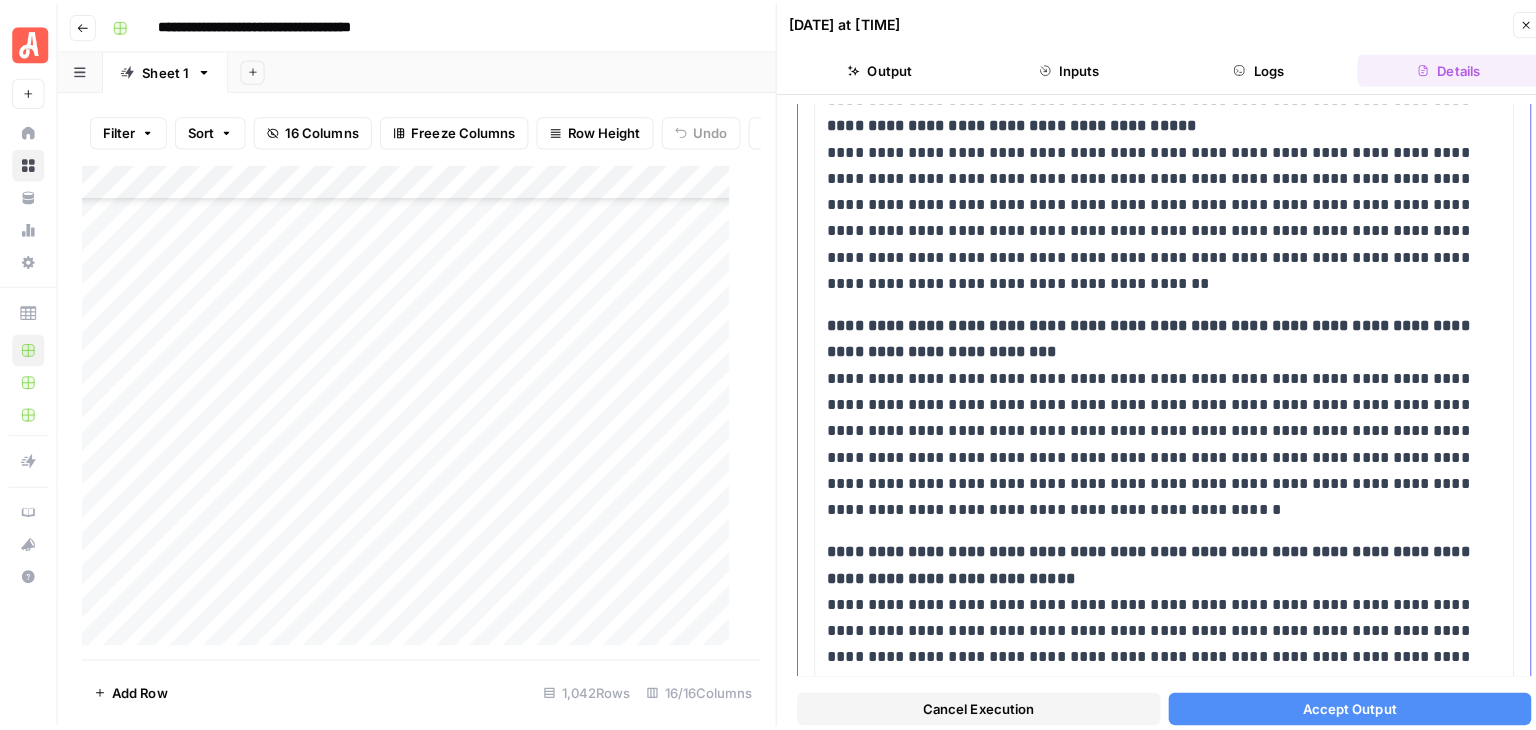 scroll, scrollTop: 1745, scrollLeft: 0, axis: vertical 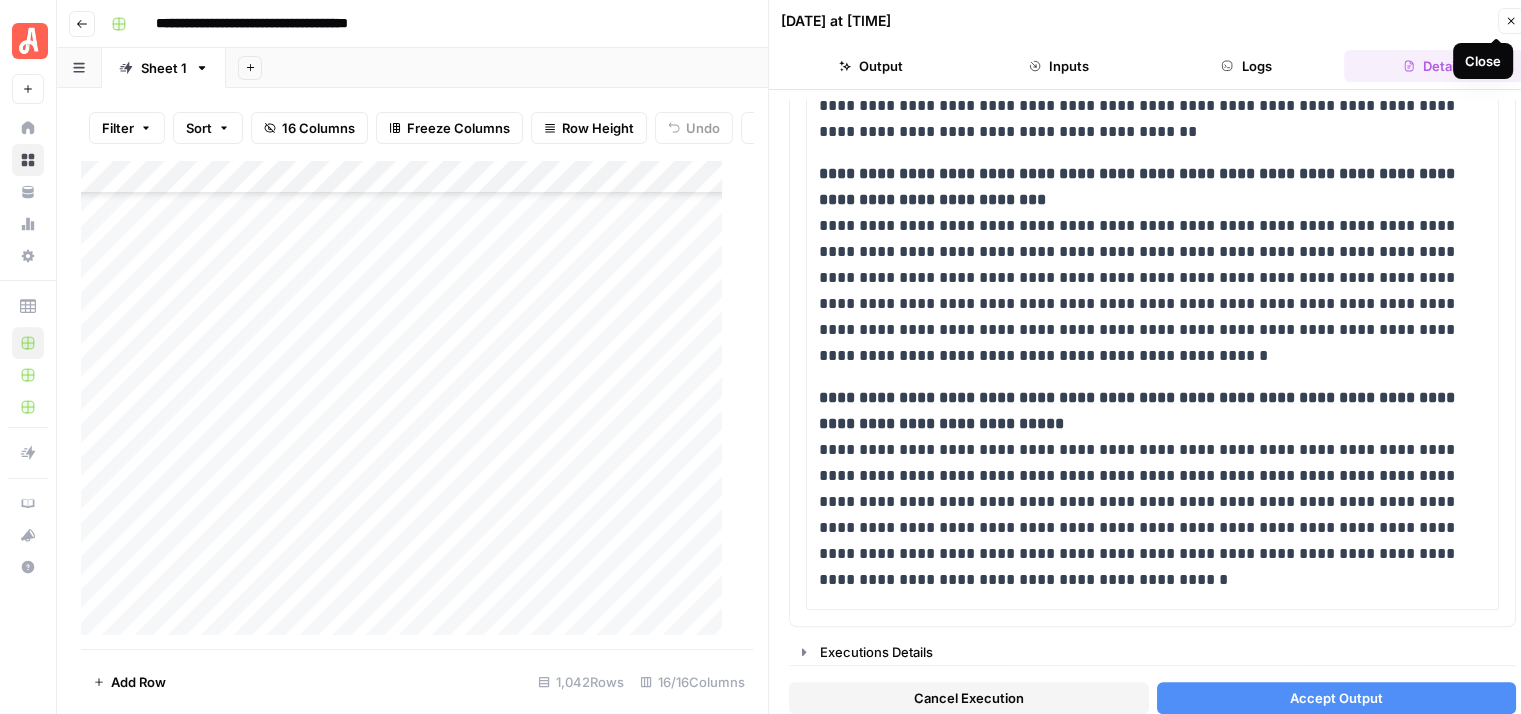 click 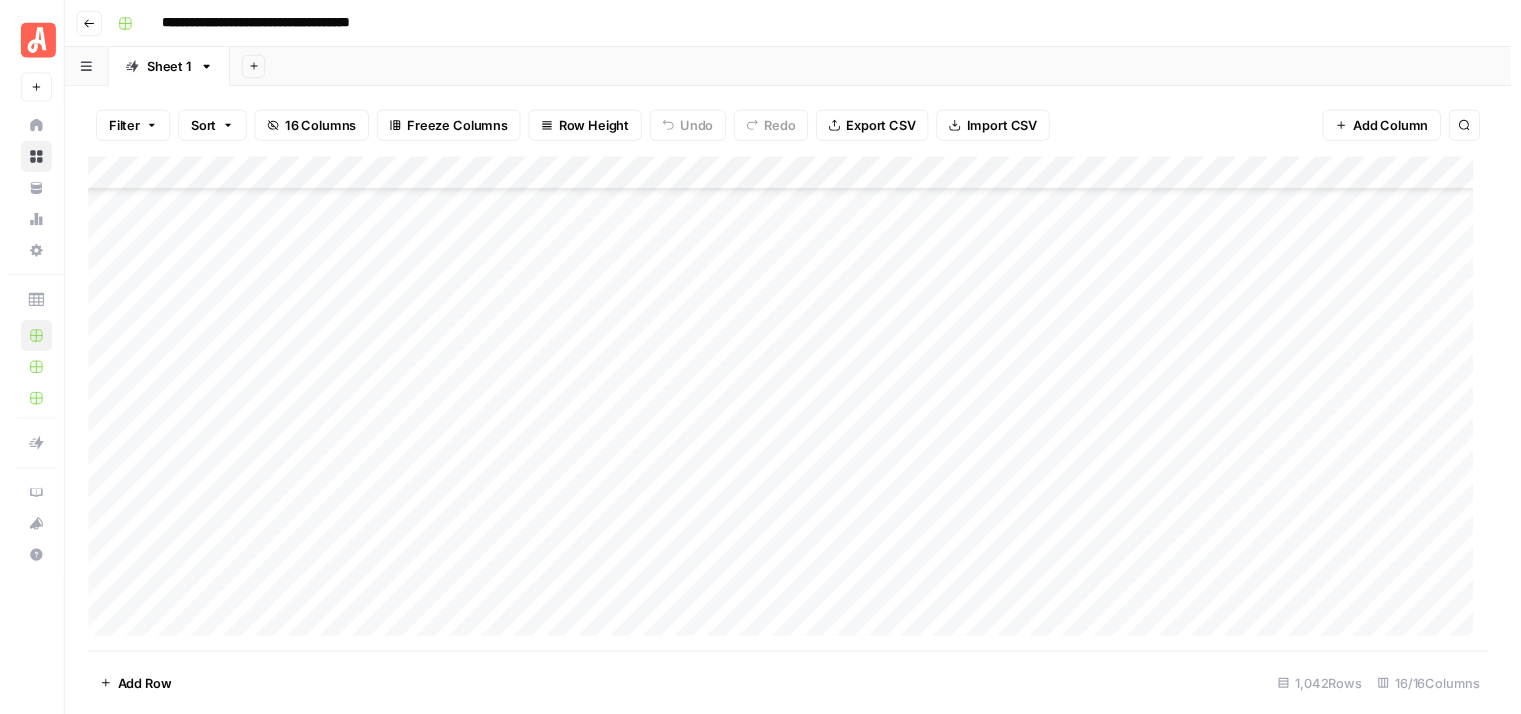 scroll, scrollTop: 31116, scrollLeft: 0, axis: vertical 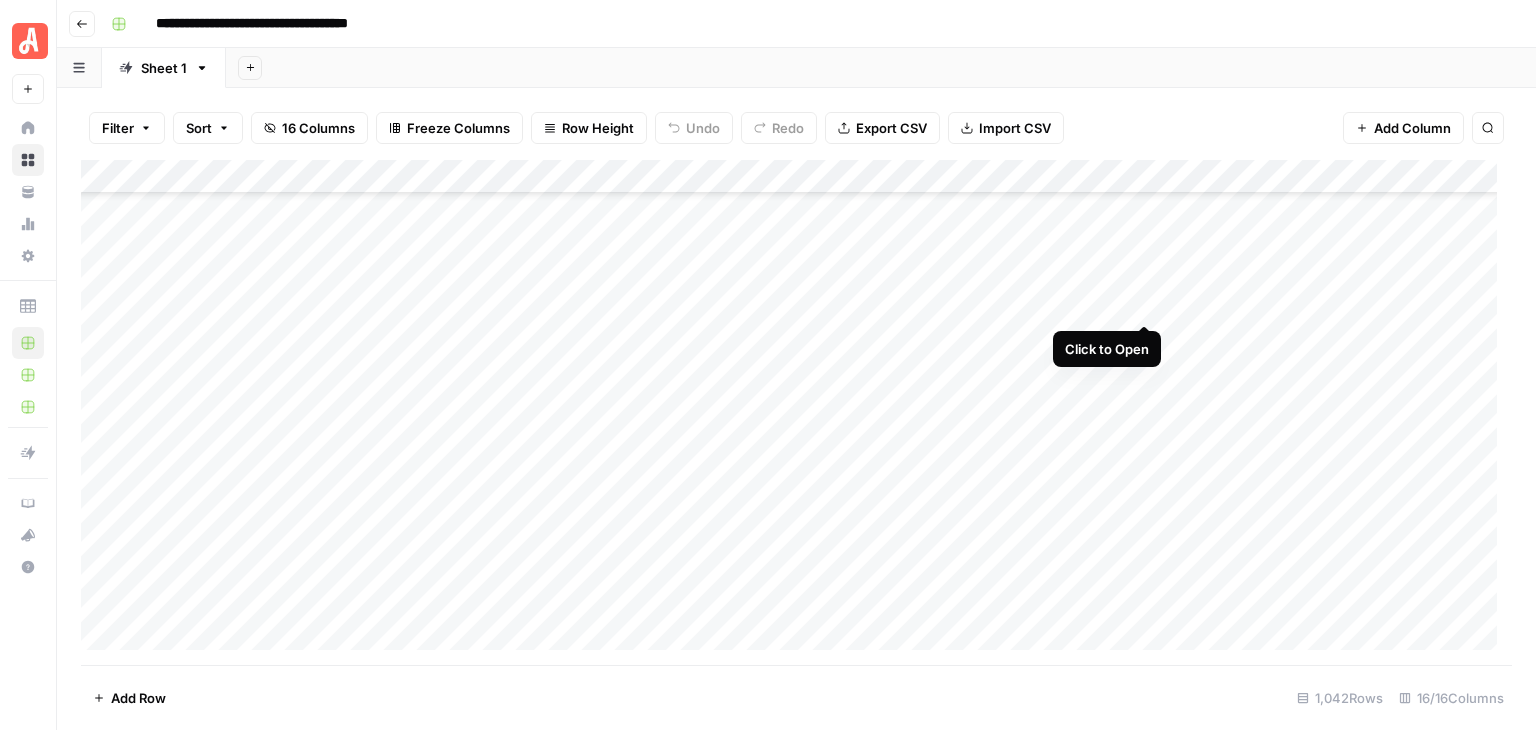 click on "Add Column" at bounding box center (796, 412) 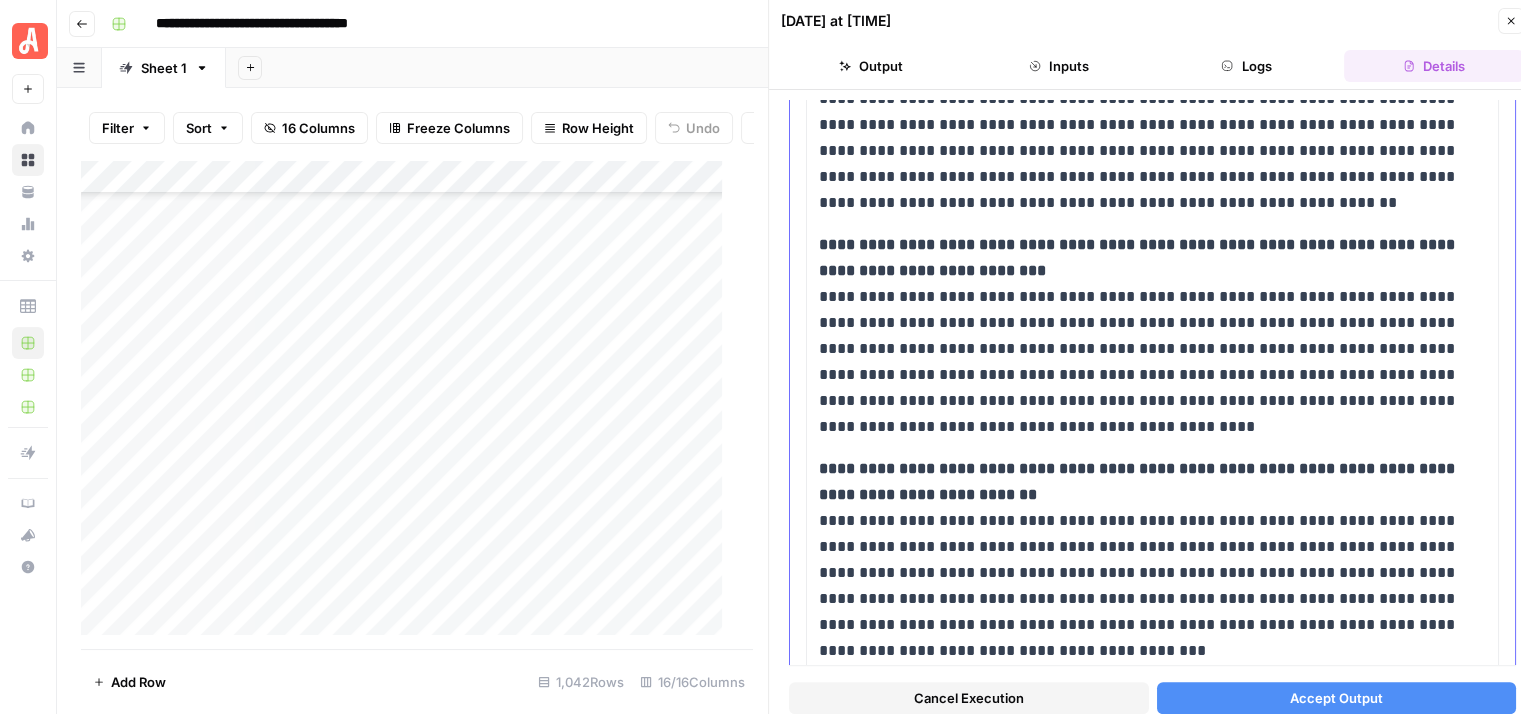 scroll, scrollTop: 1800, scrollLeft: 0, axis: vertical 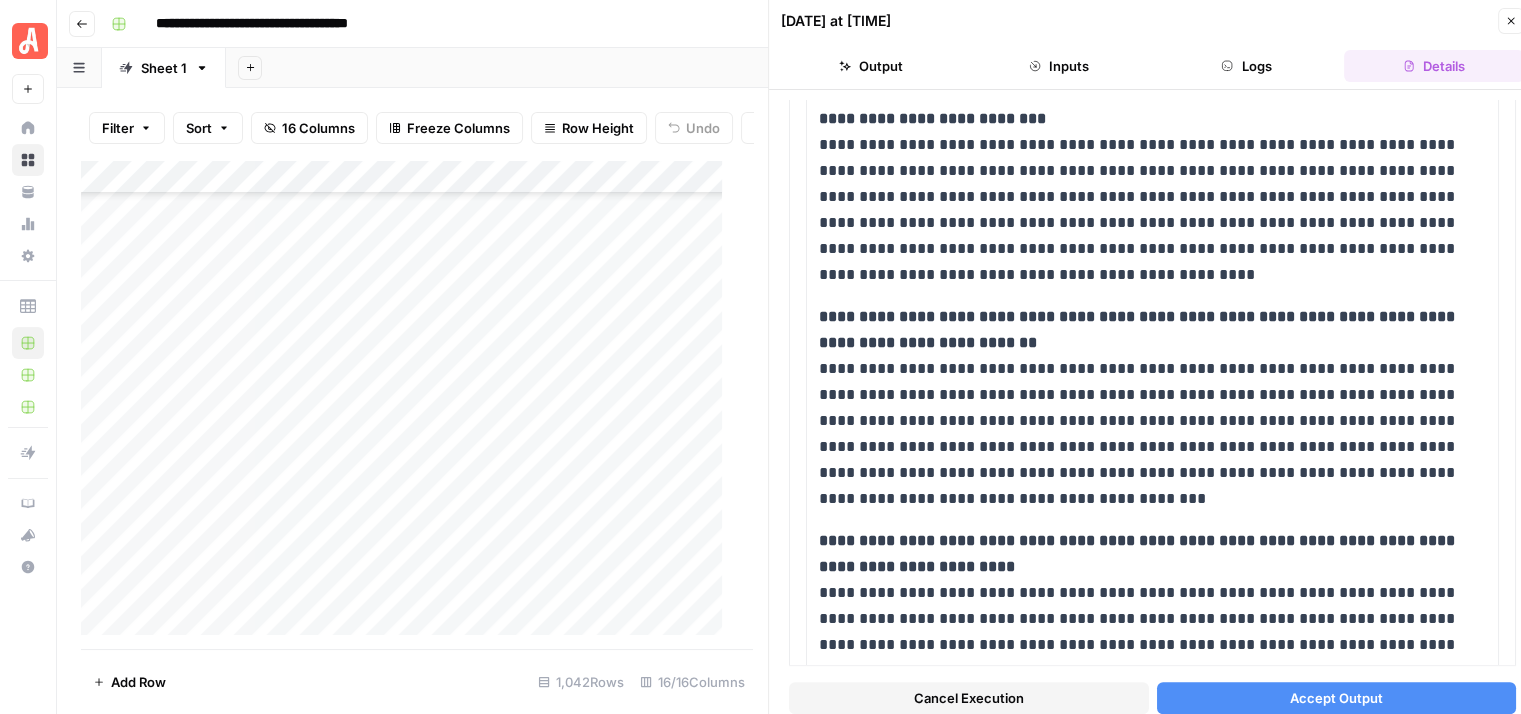click on "Cancel Execution" at bounding box center (969, 698) 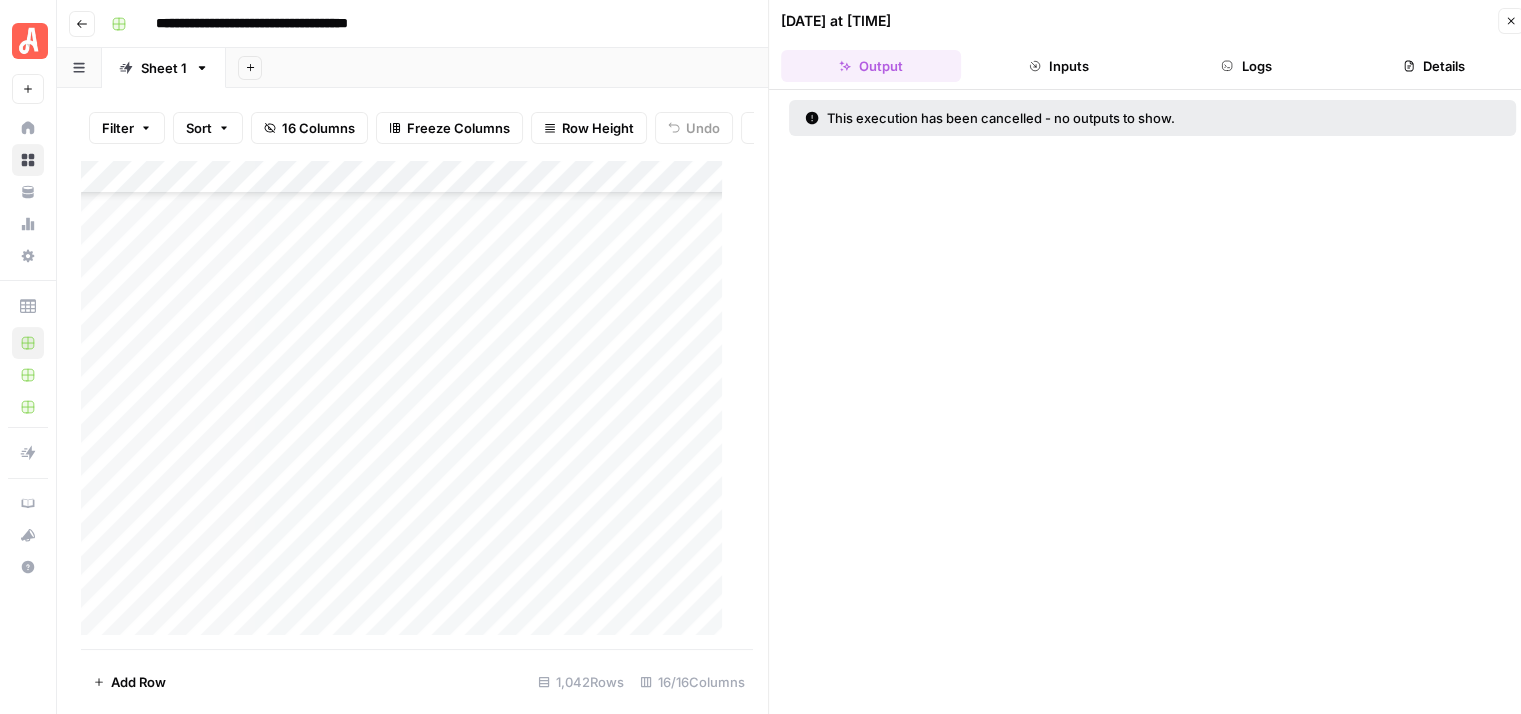 click 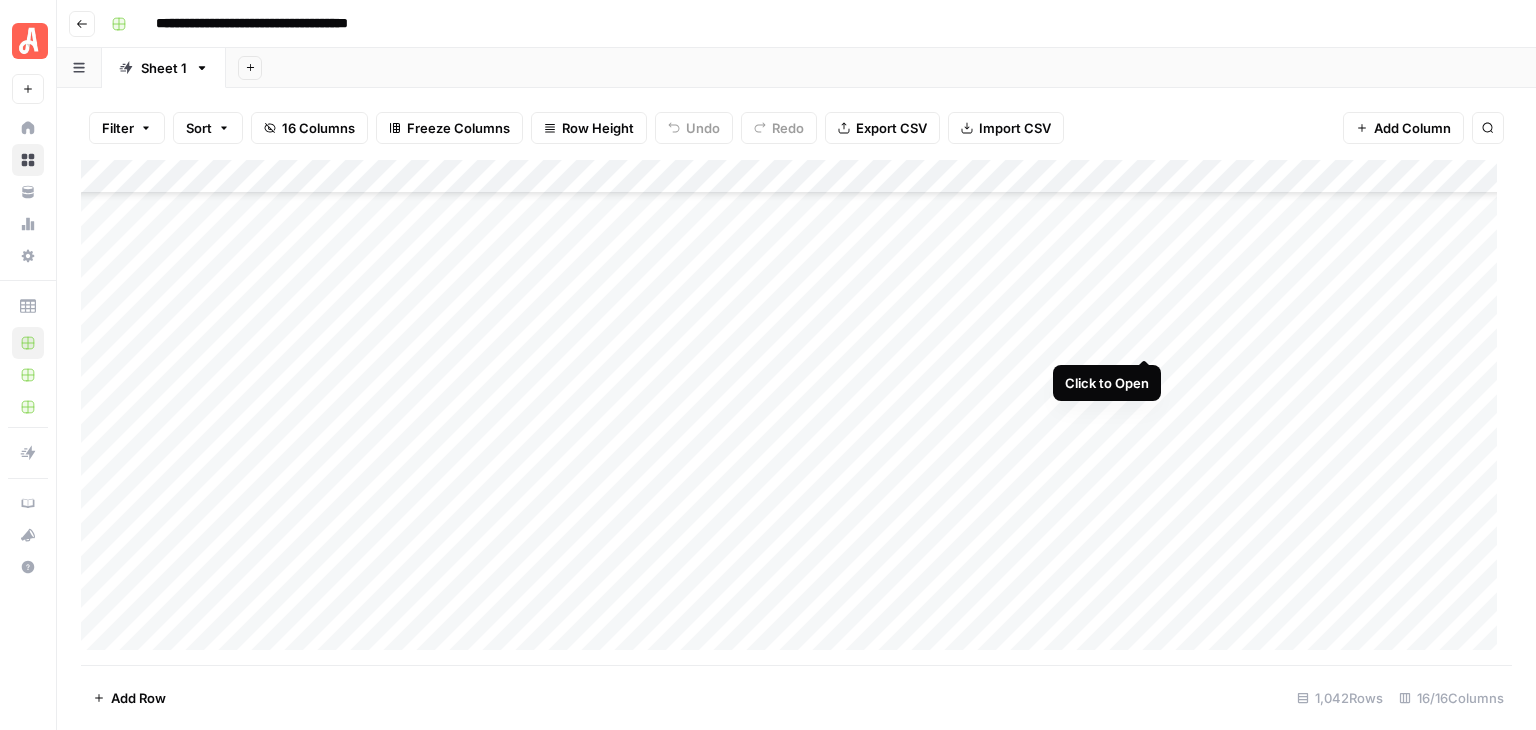 click on "Add Column" at bounding box center (796, 412) 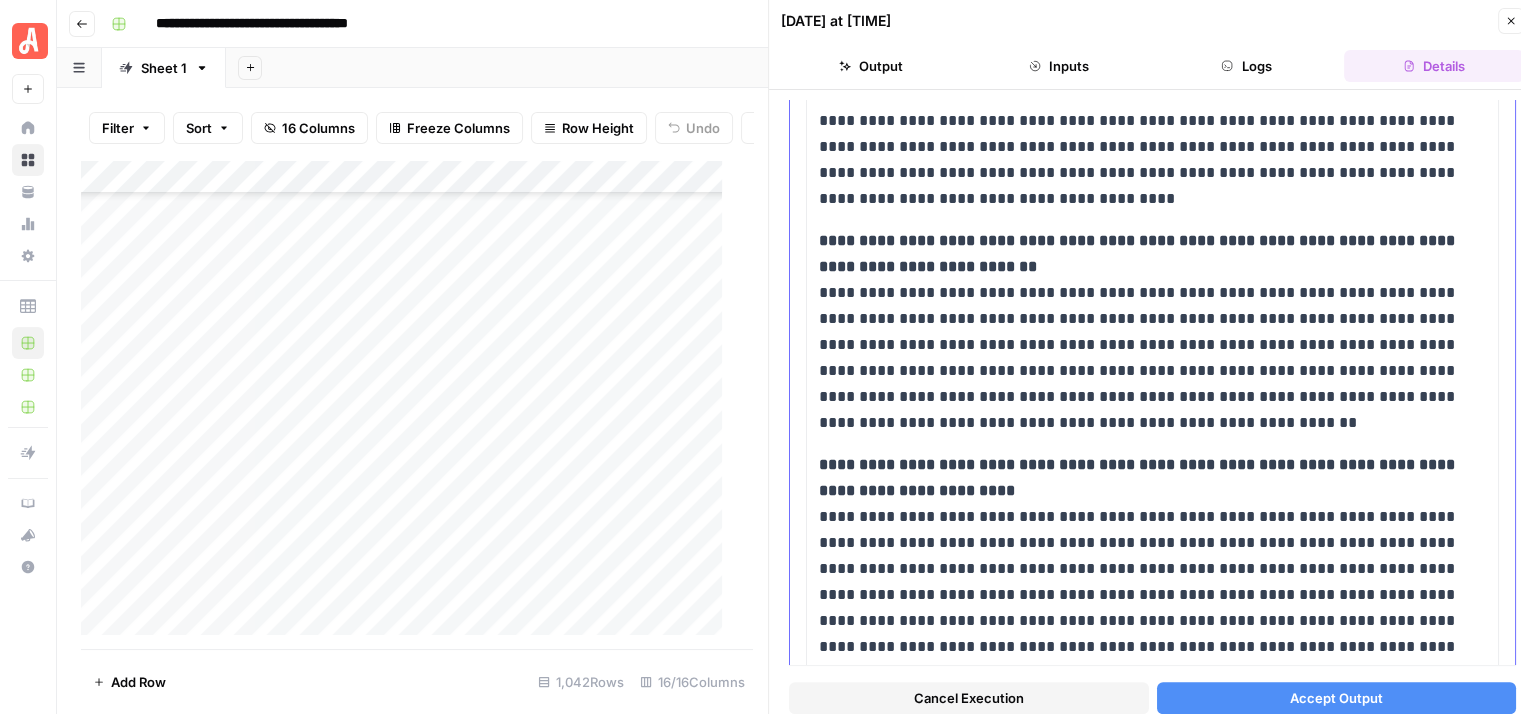 scroll, scrollTop: 1650, scrollLeft: 0, axis: vertical 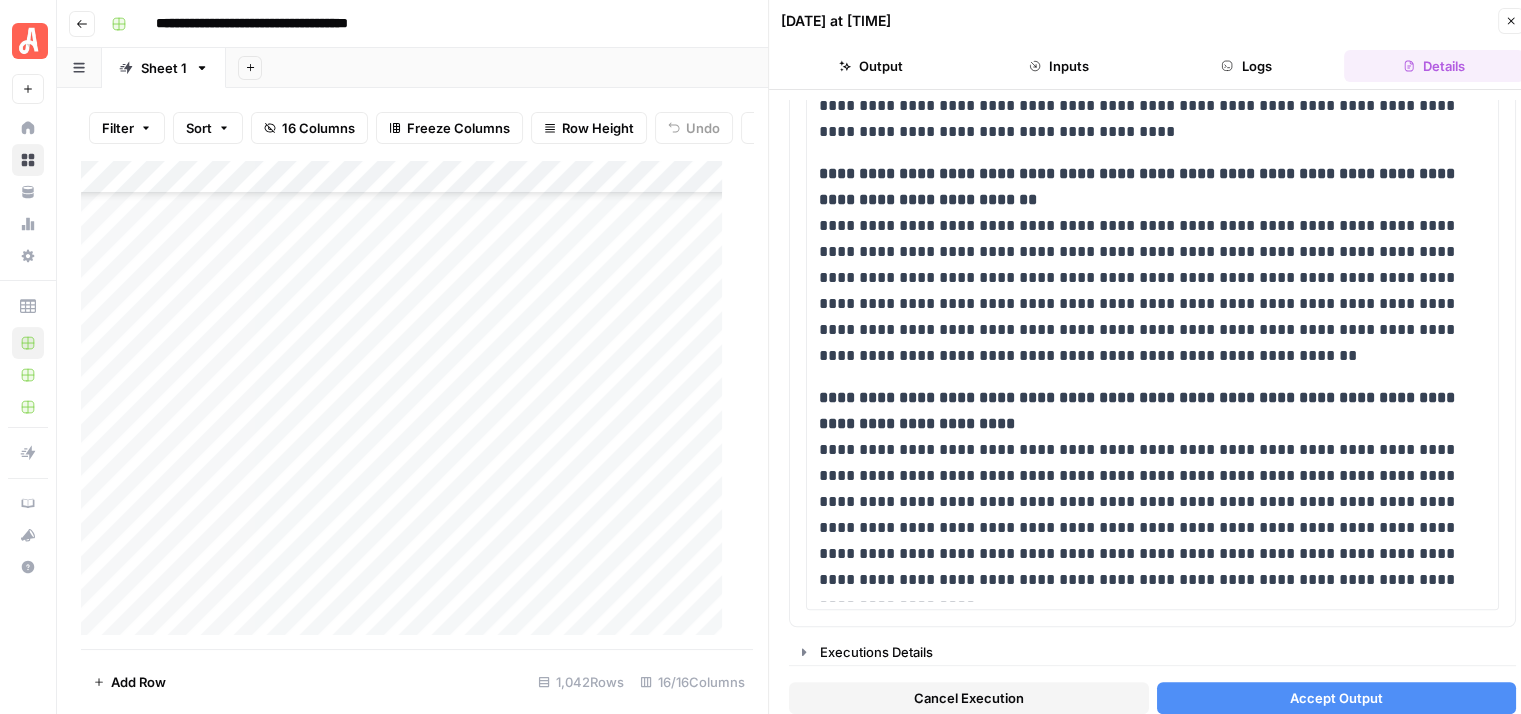 click on "Cancel Execution" at bounding box center [969, 698] 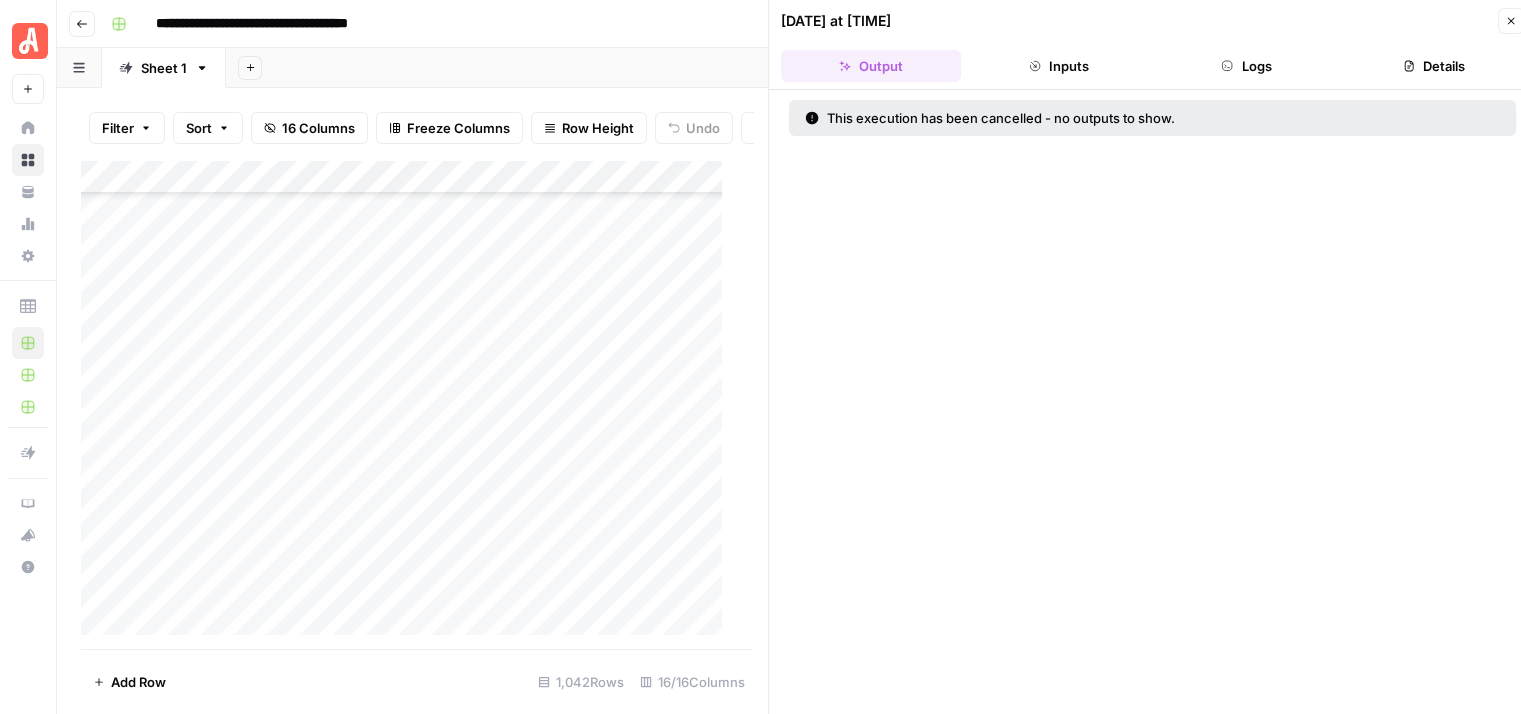 click 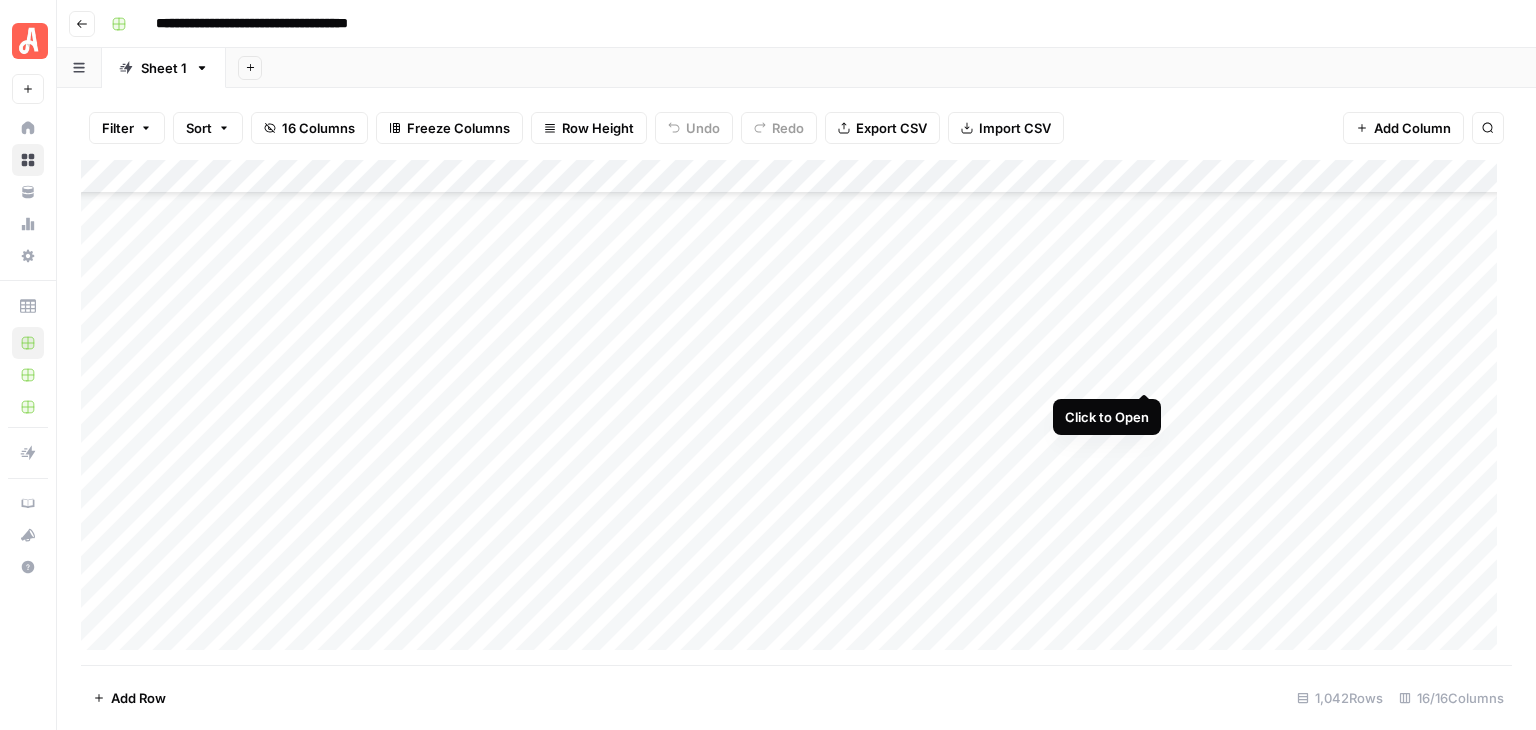 click on "Add Column" at bounding box center (796, 412) 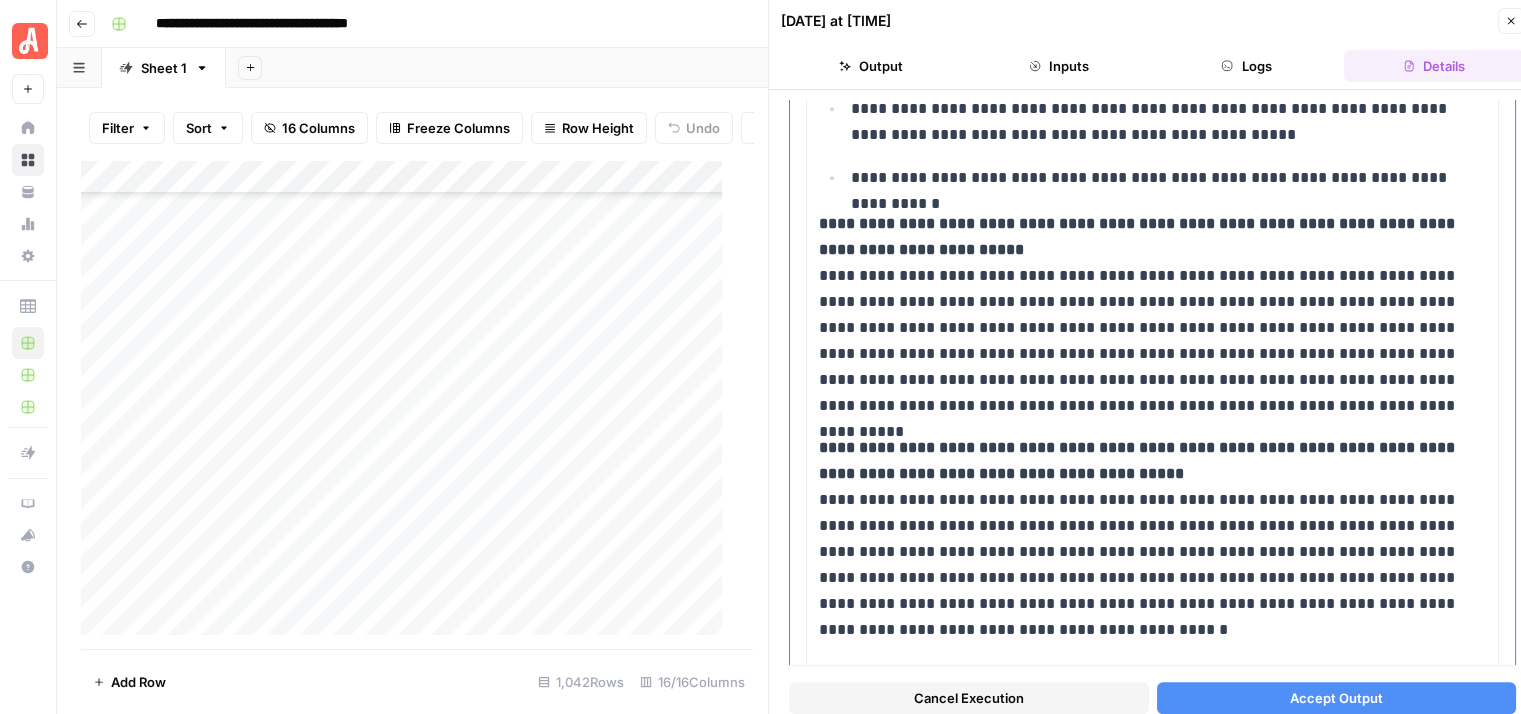 scroll, scrollTop: 1600, scrollLeft: 0, axis: vertical 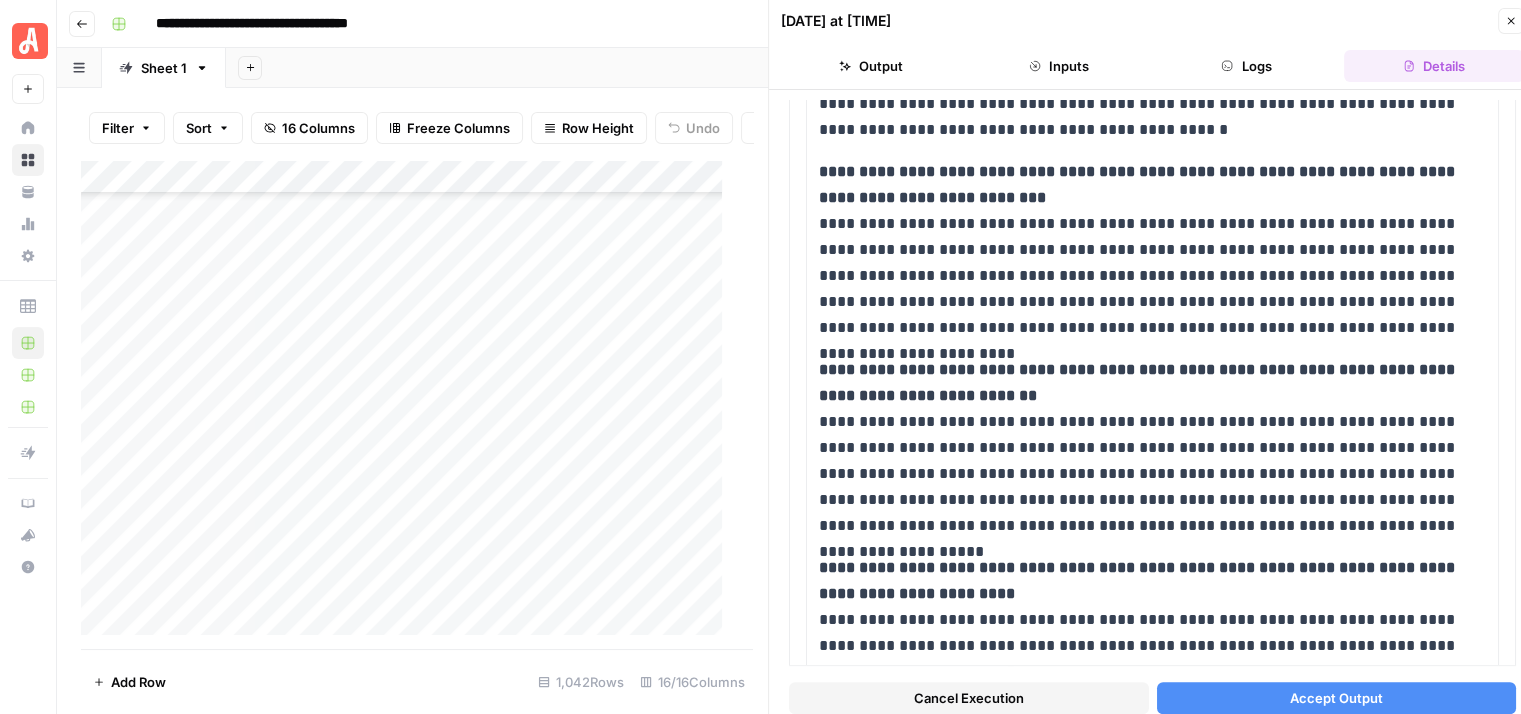 click on "Cancel Execution" at bounding box center (969, 698) 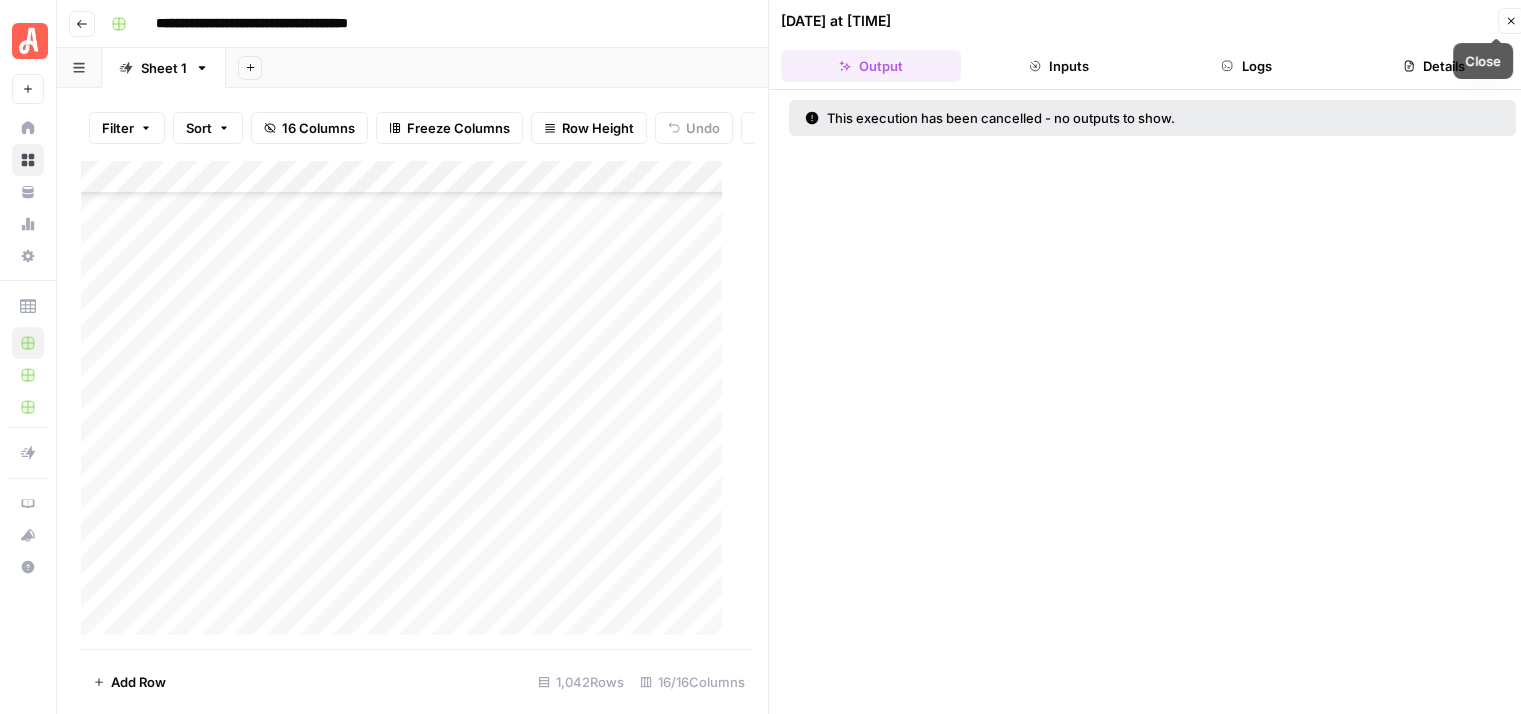 click 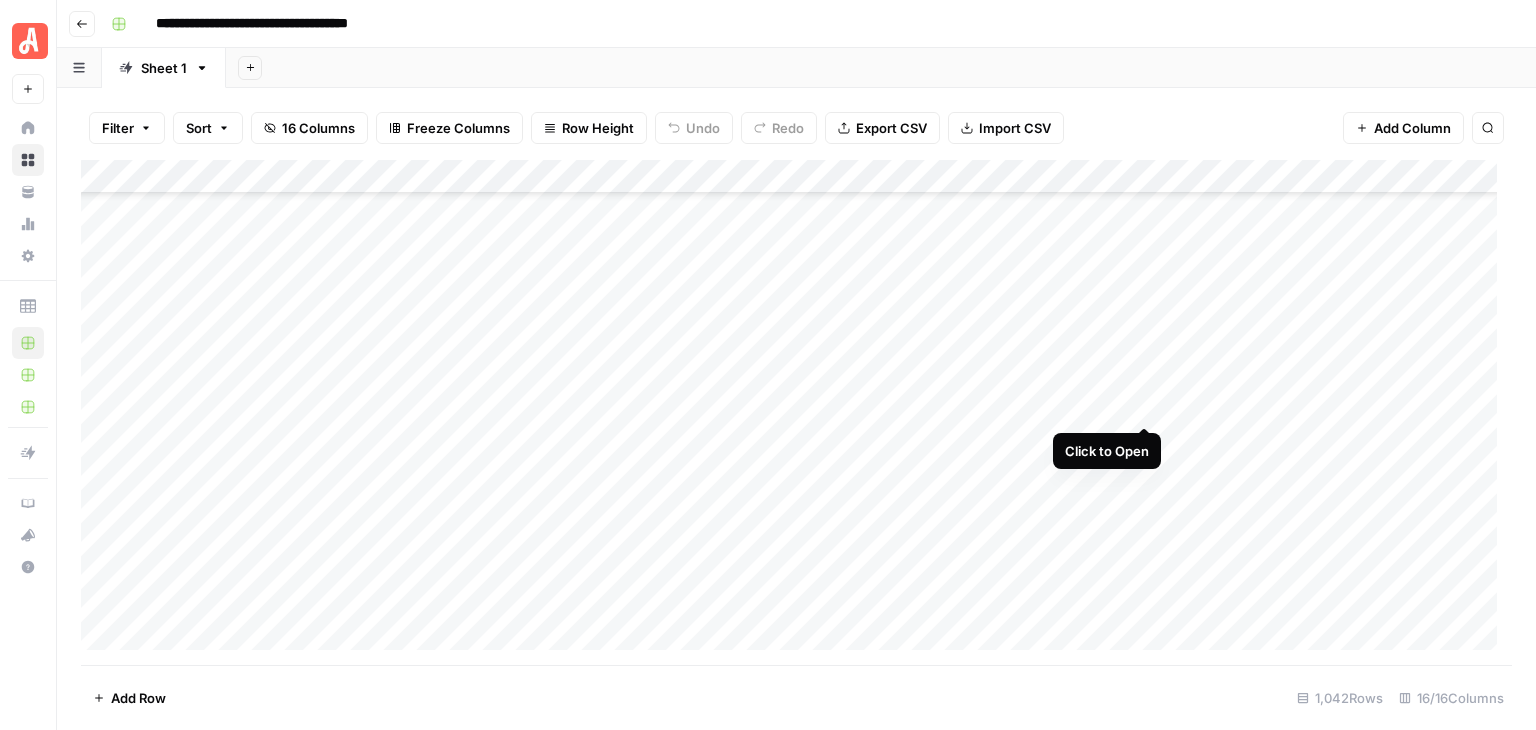 click on "Add Column" at bounding box center (796, 412) 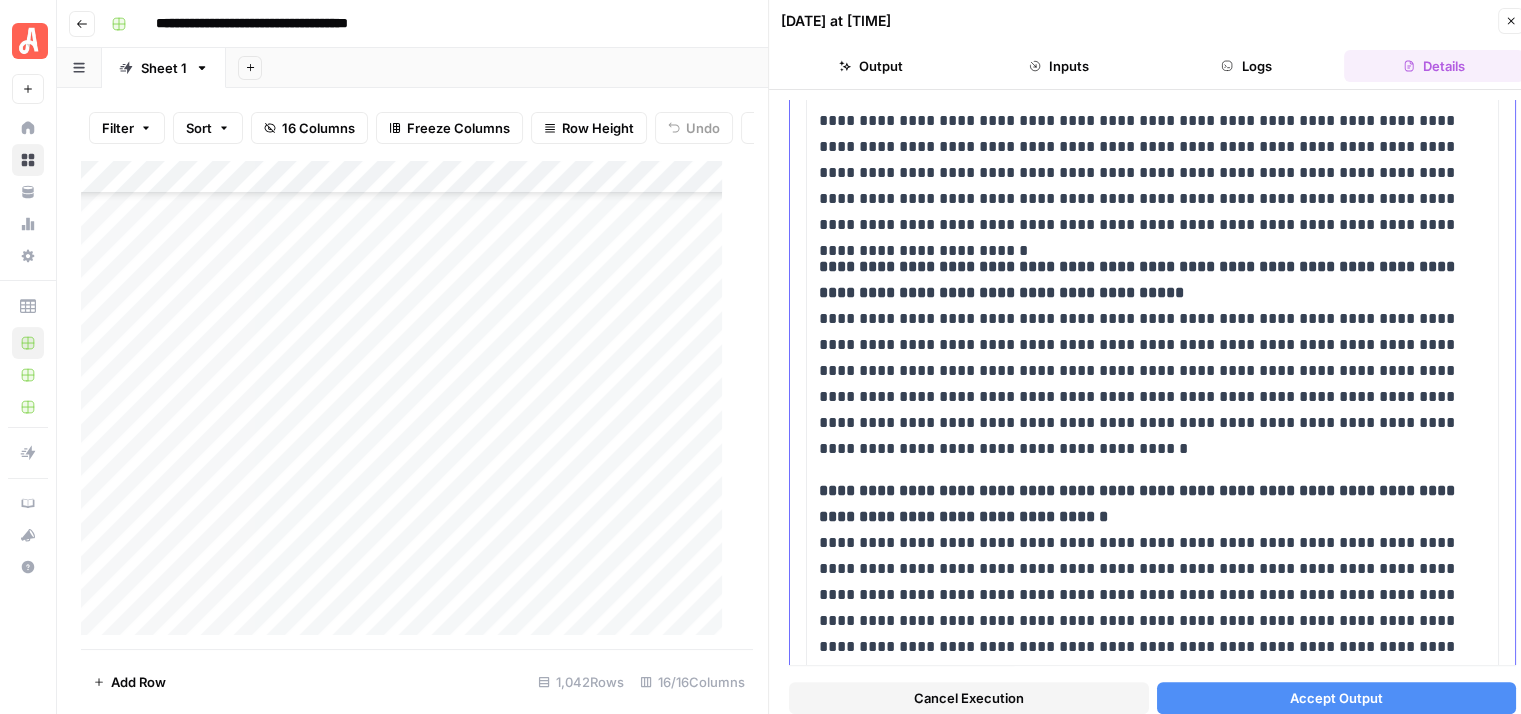scroll, scrollTop: 1900, scrollLeft: 0, axis: vertical 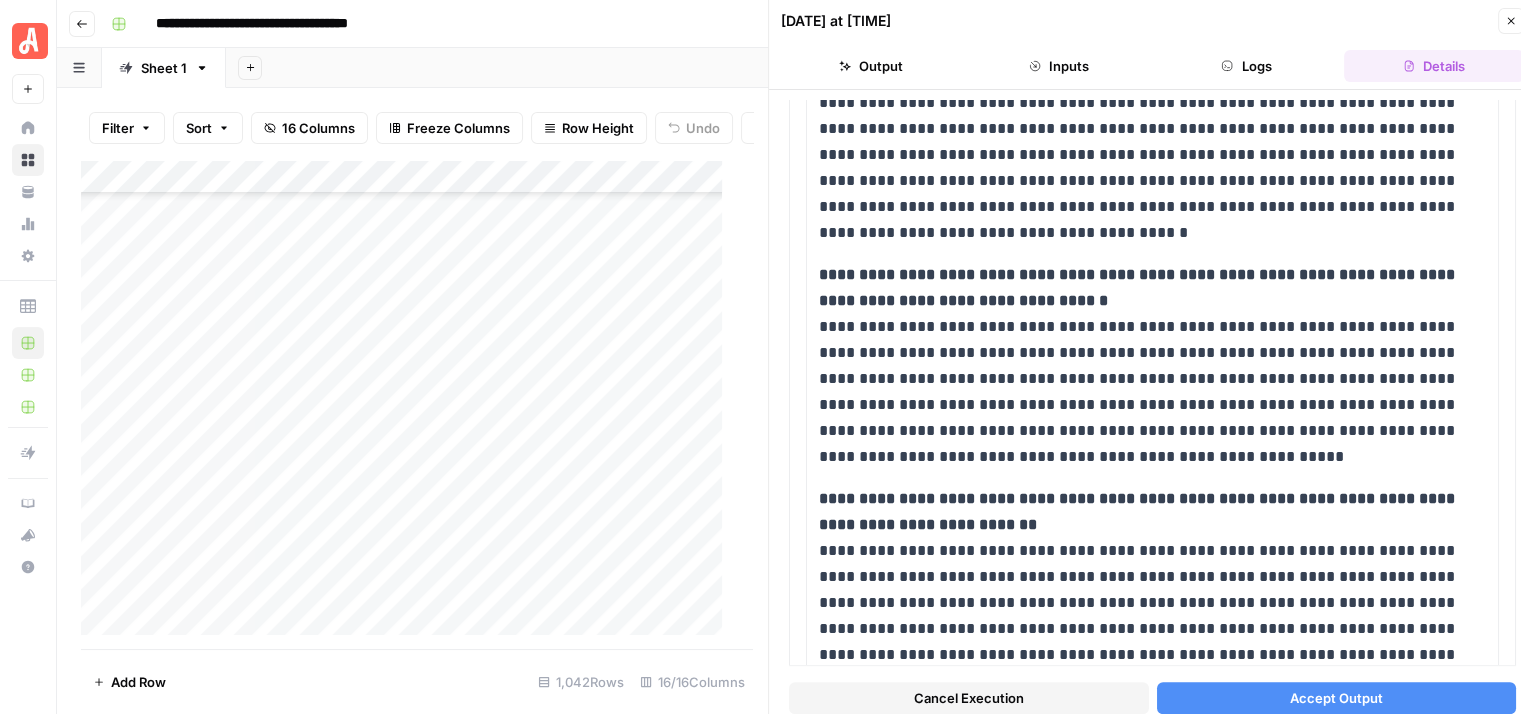 click on "Cancel Execution" at bounding box center [969, 698] 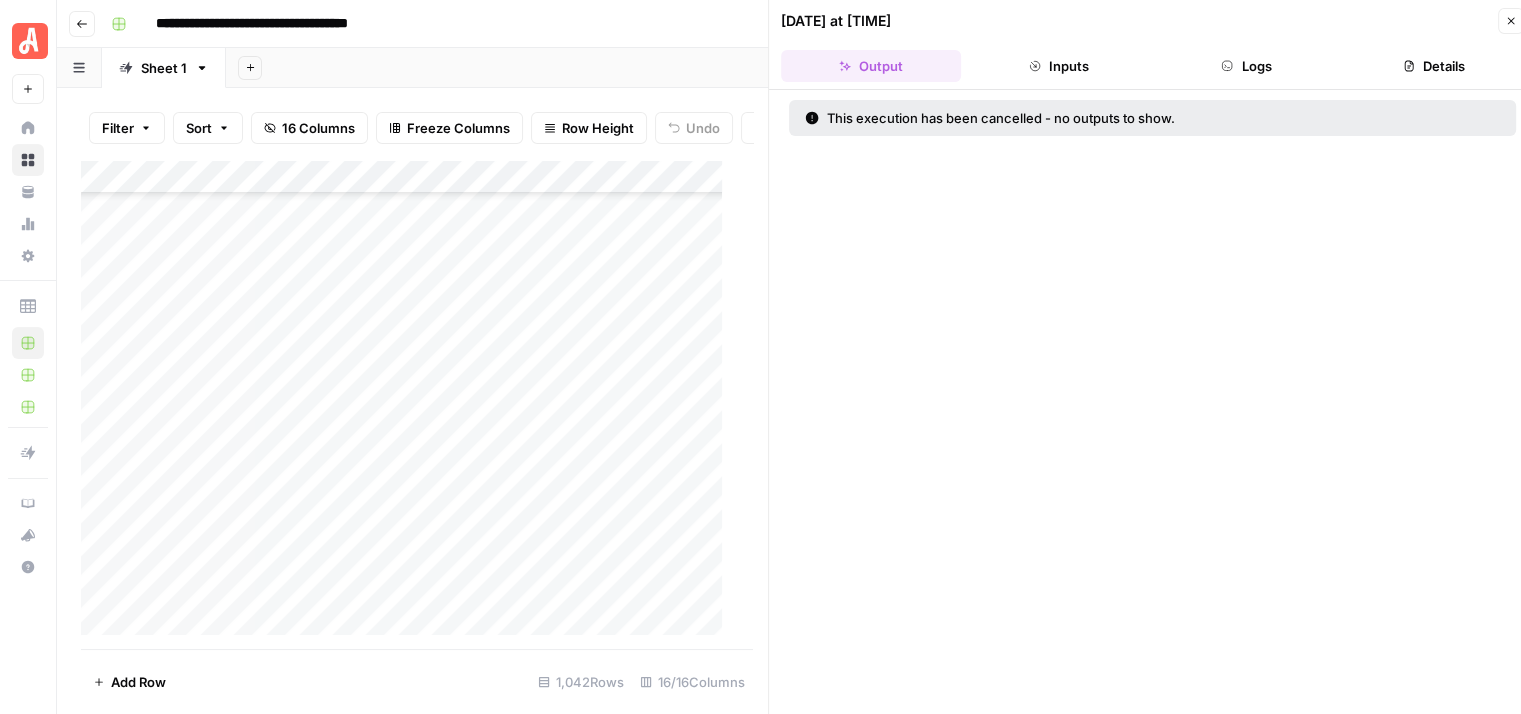 click on "Close" at bounding box center (1511, 21) 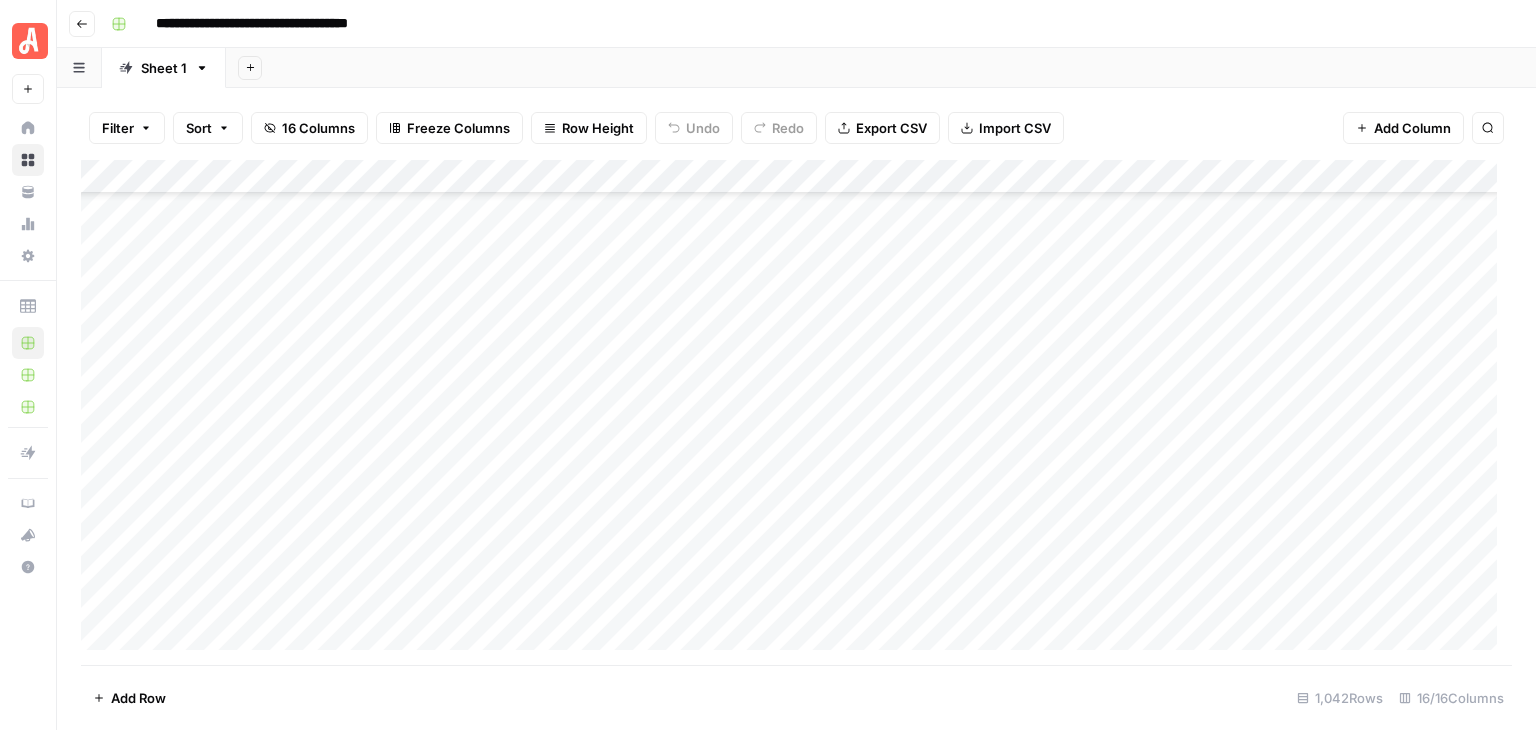 click on "Add Column" at bounding box center [796, 412] 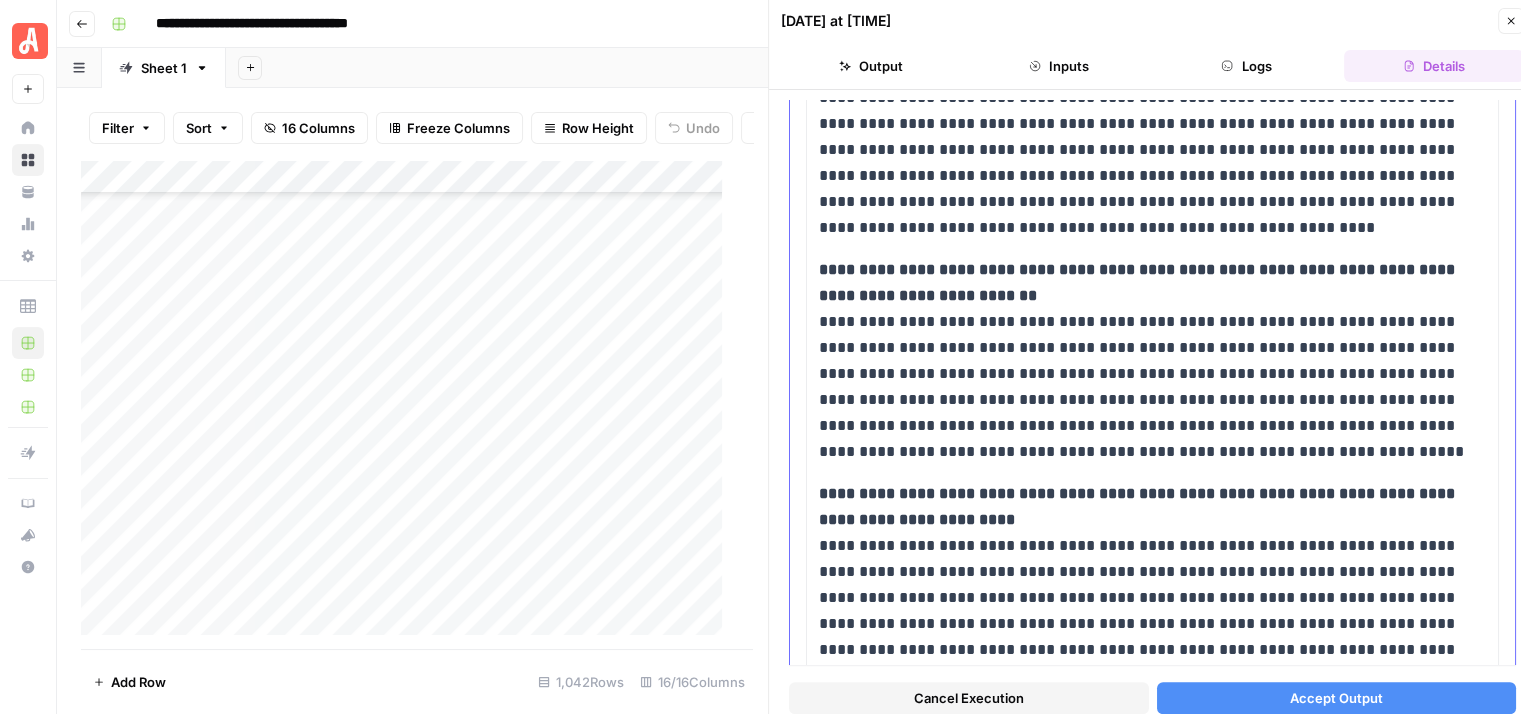 scroll, scrollTop: 1925, scrollLeft: 0, axis: vertical 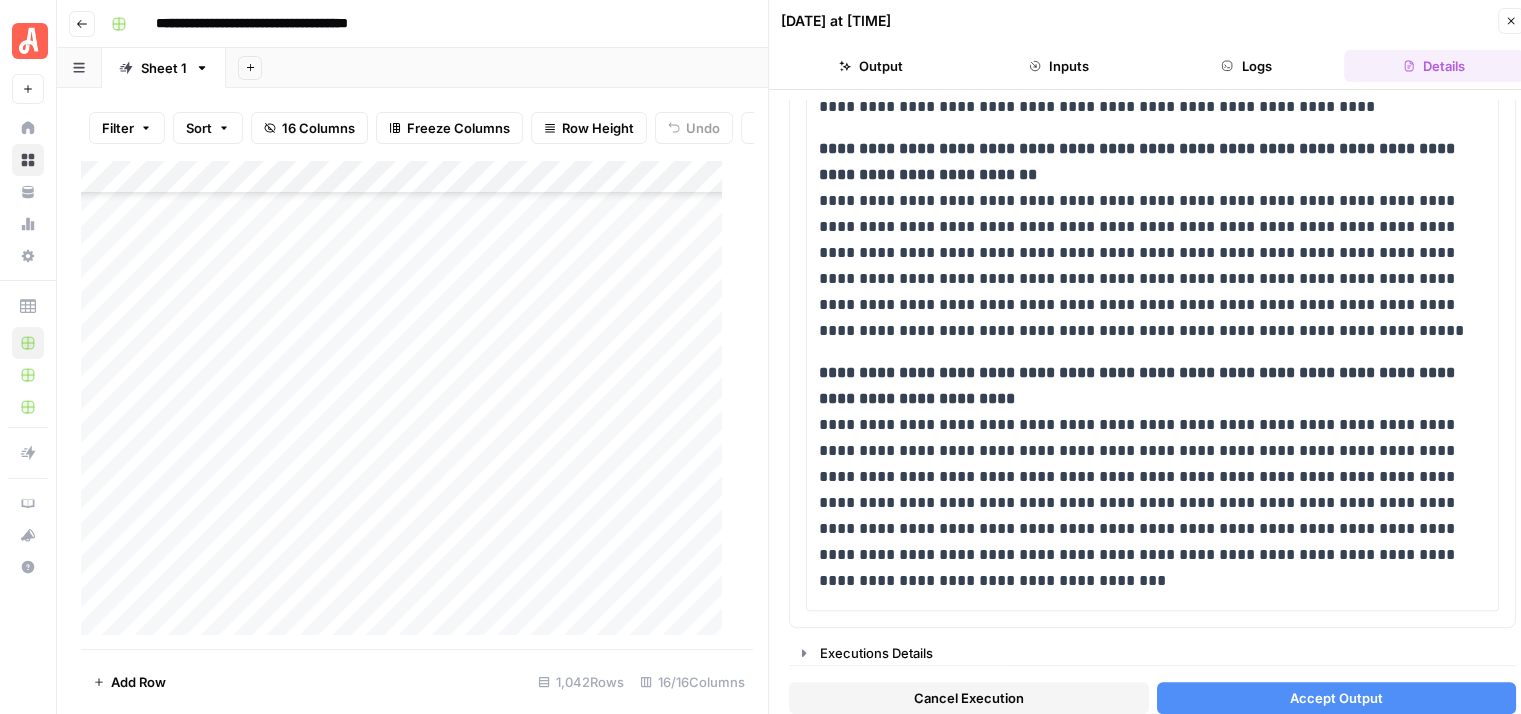 click on "Cancel Execution" at bounding box center (969, 698) 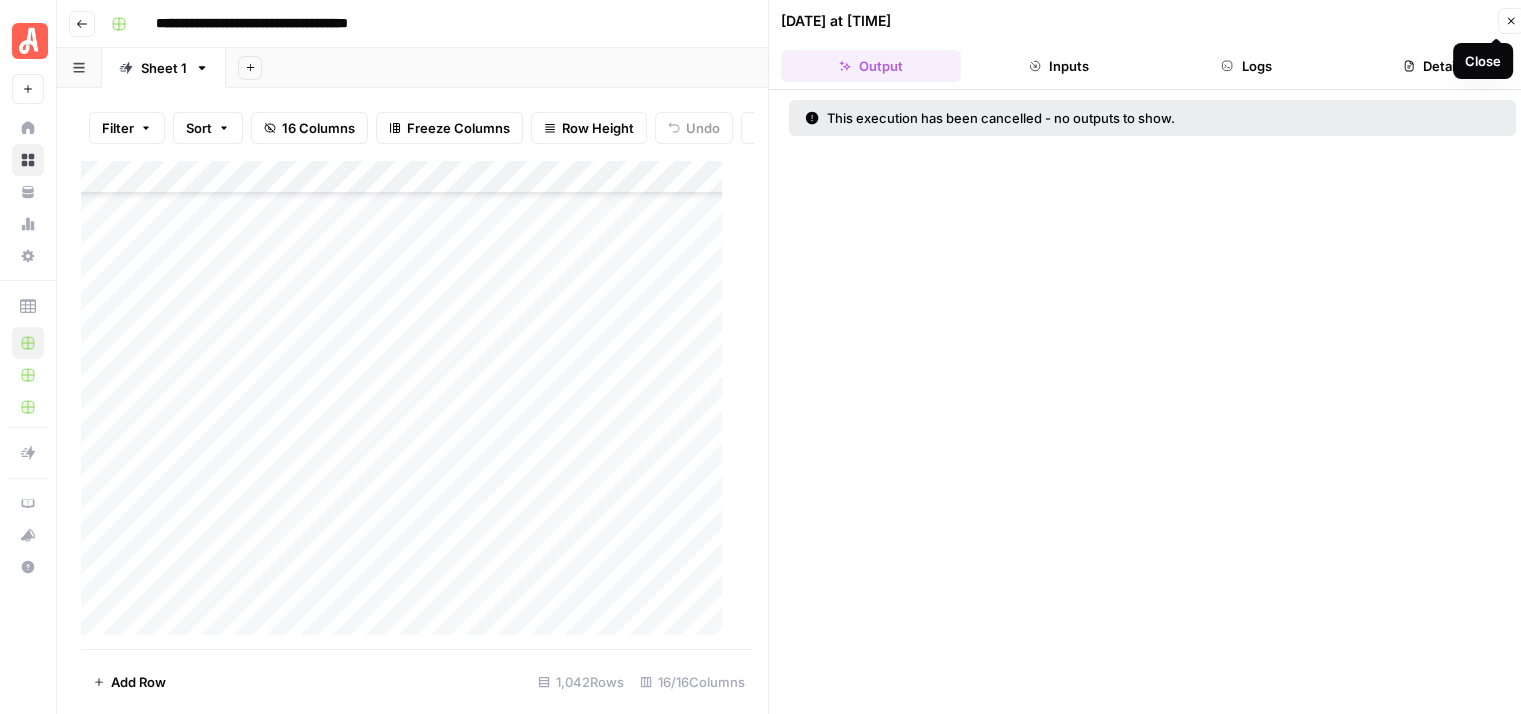 click on "Close" at bounding box center [1511, 21] 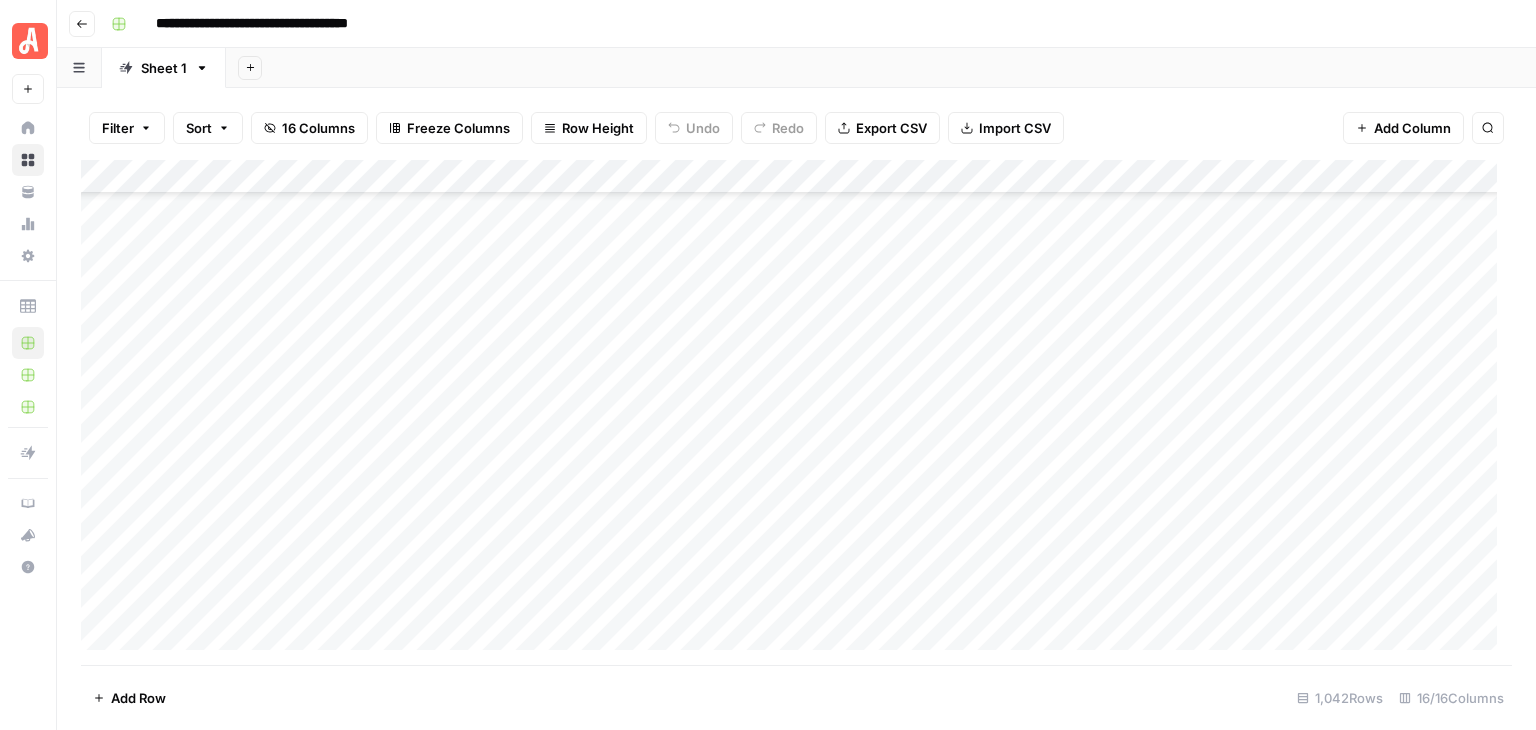 click on "Add Column" at bounding box center [796, 412] 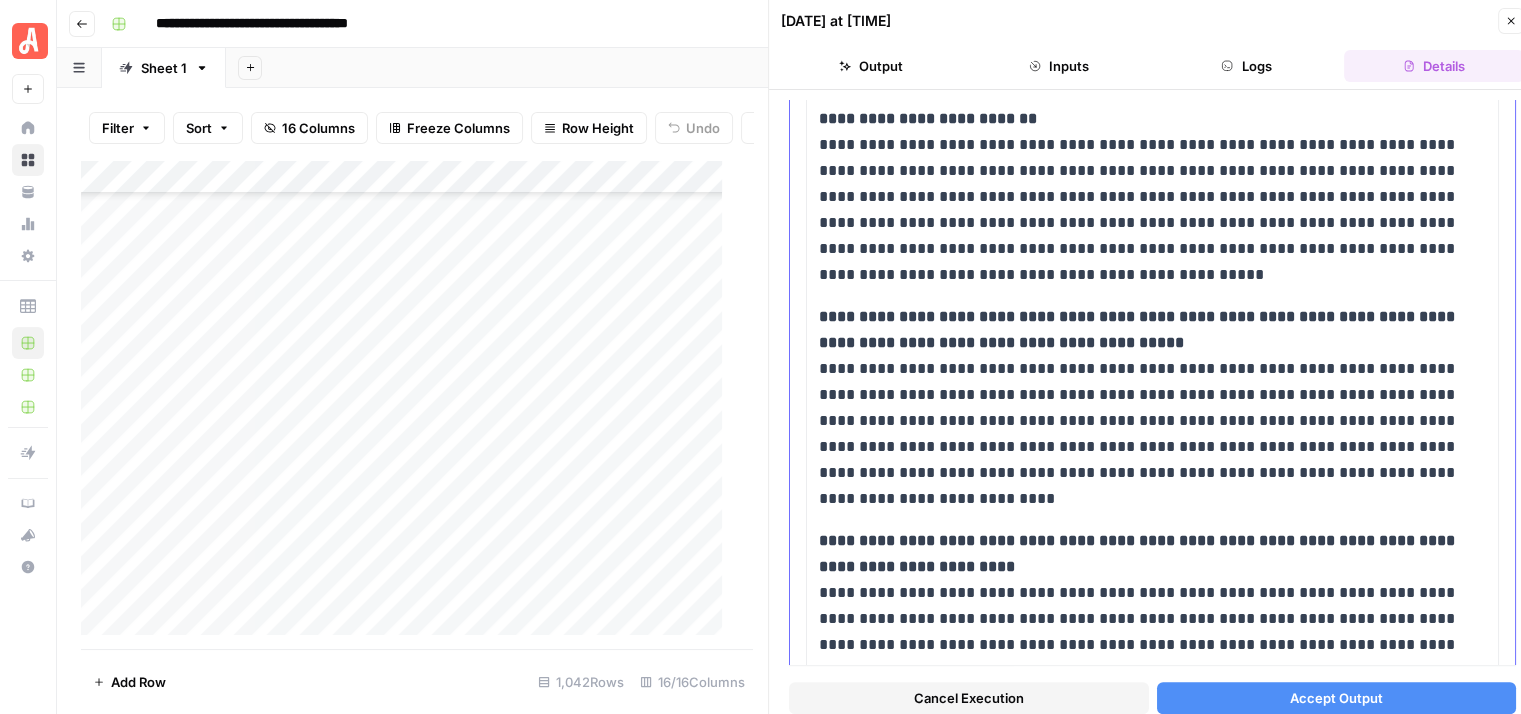 scroll, scrollTop: 2066, scrollLeft: 0, axis: vertical 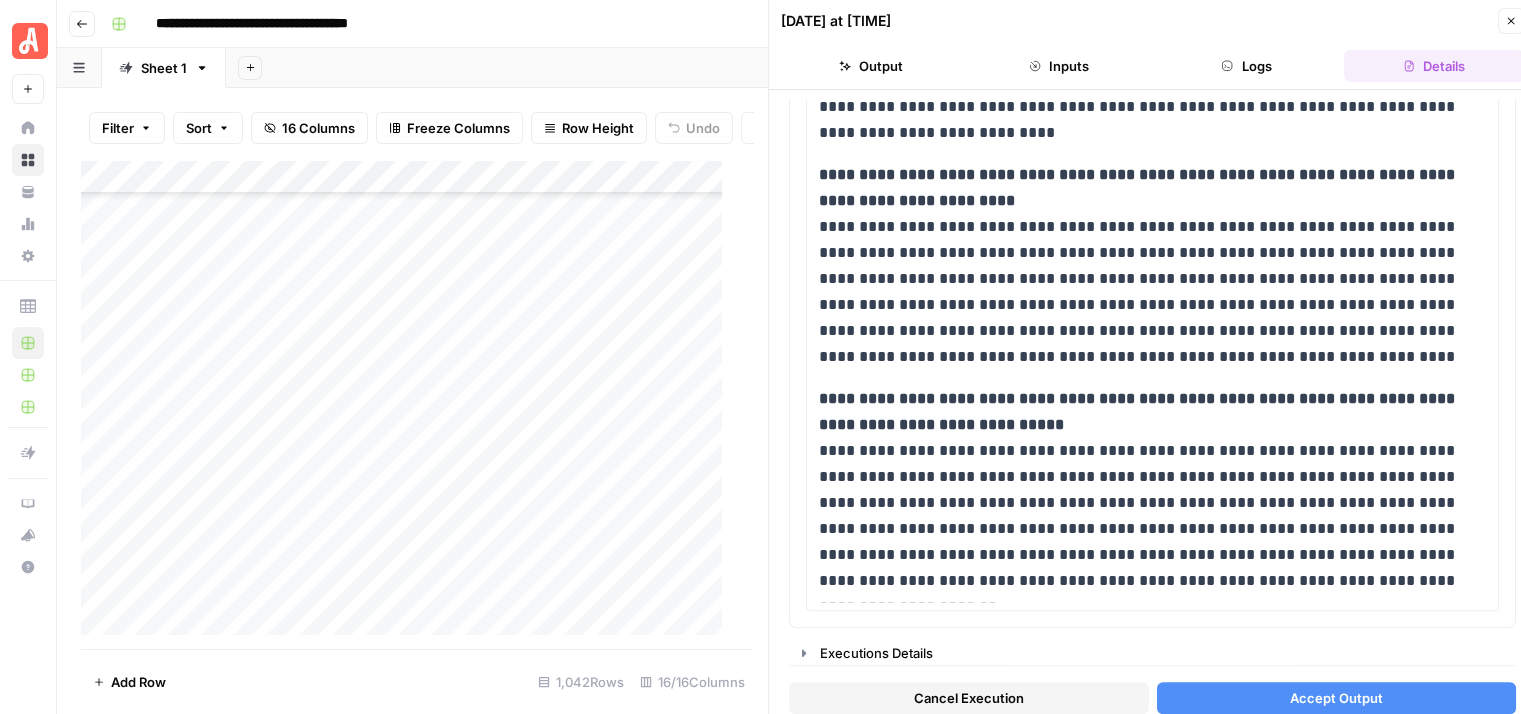click on "Cancel Execution" at bounding box center (969, 698) 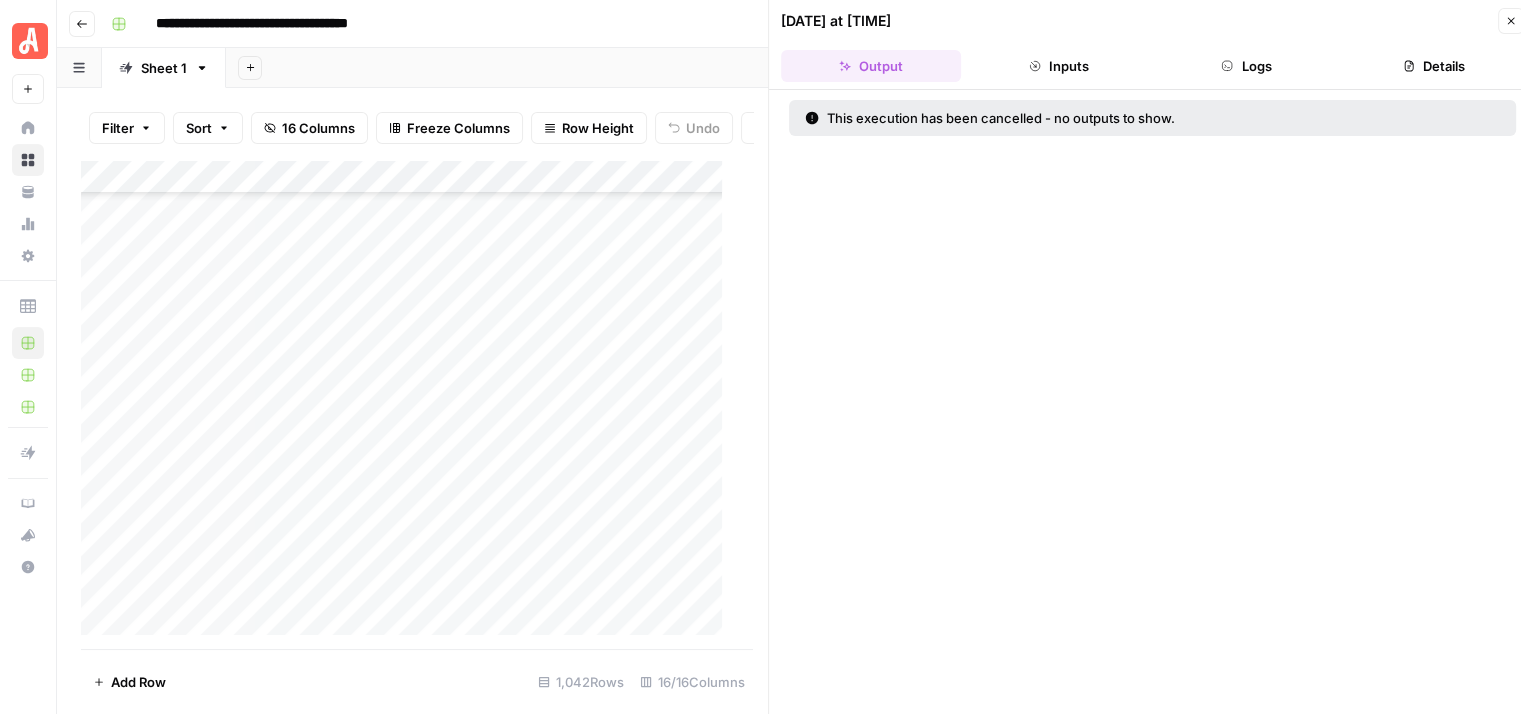 click 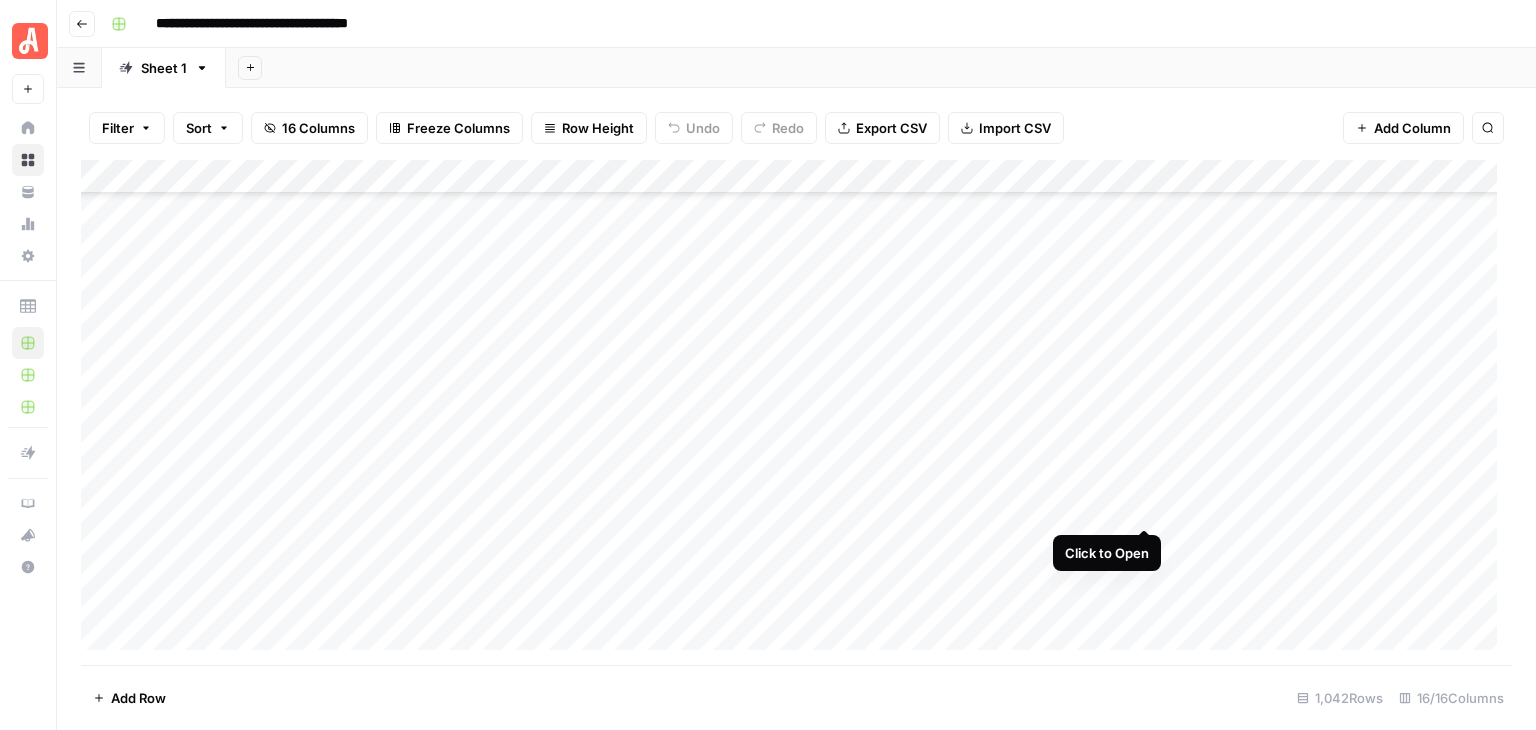 click on "Add Column" at bounding box center [796, 412] 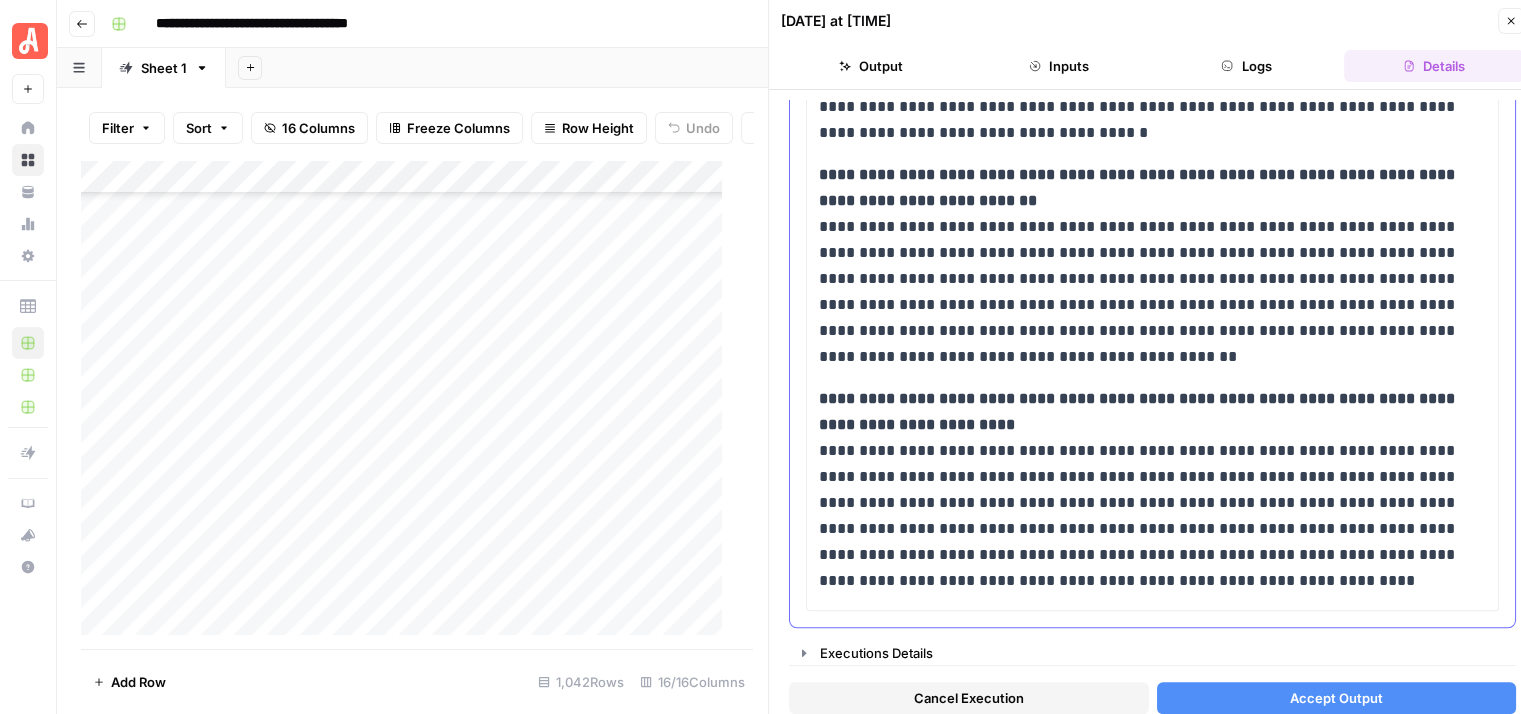 scroll, scrollTop: 1368, scrollLeft: 0, axis: vertical 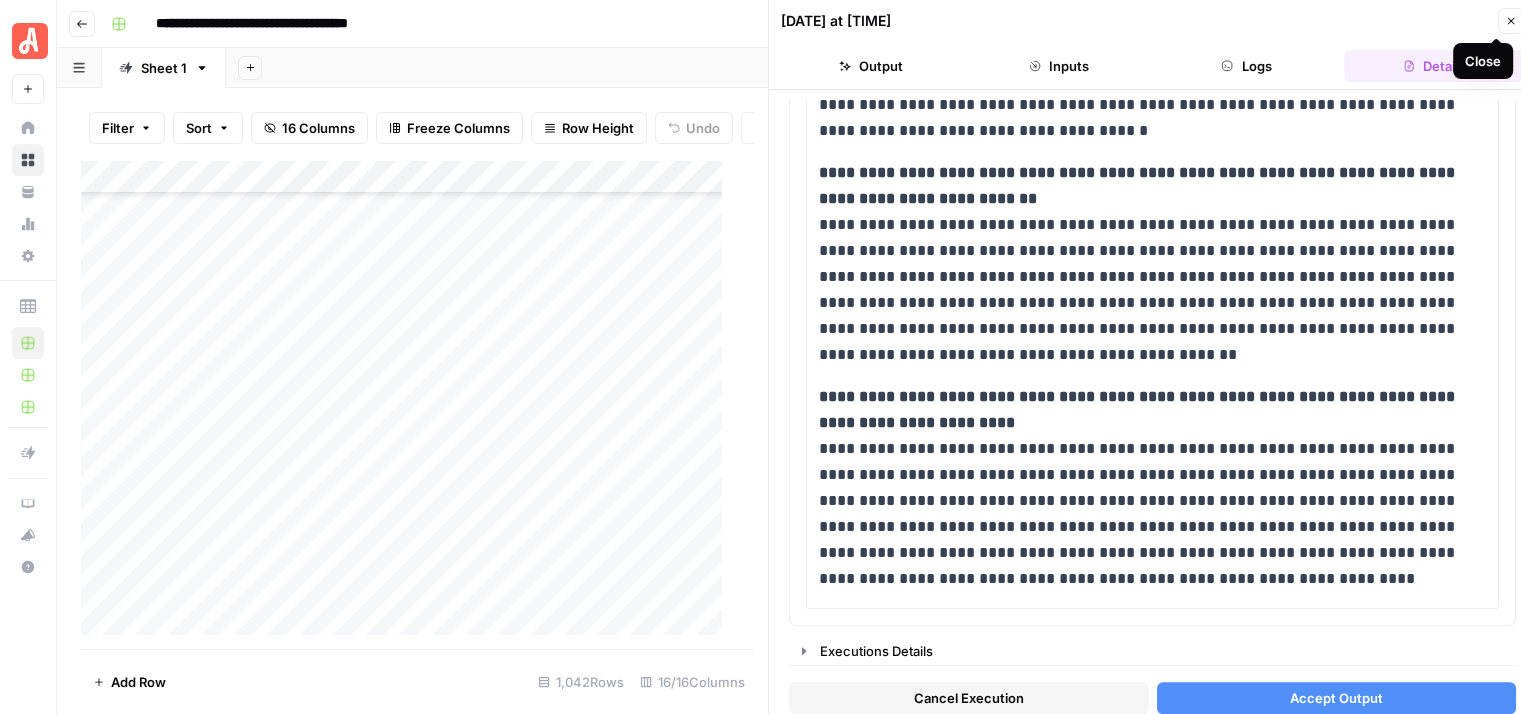 click 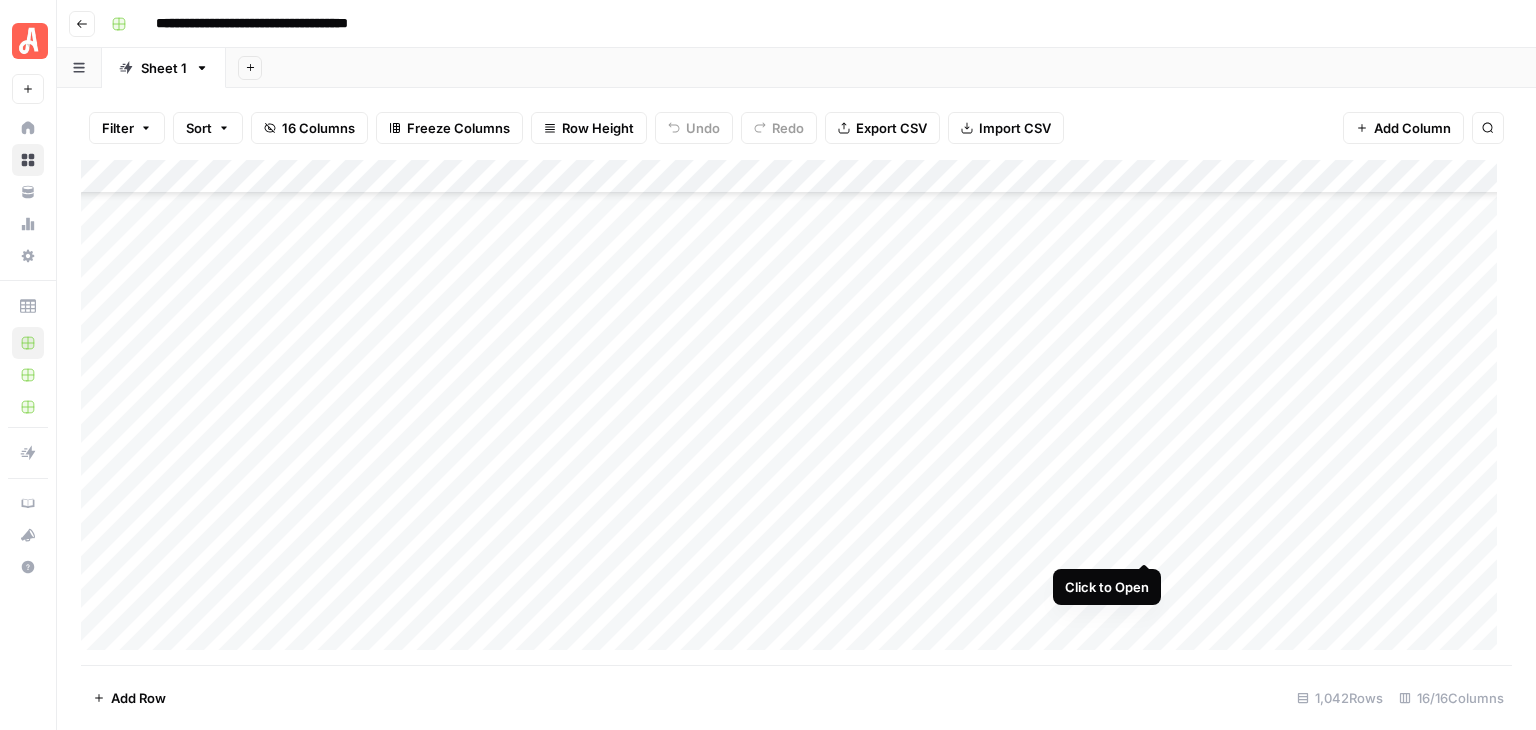 click on "Add Column" at bounding box center [796, 412] 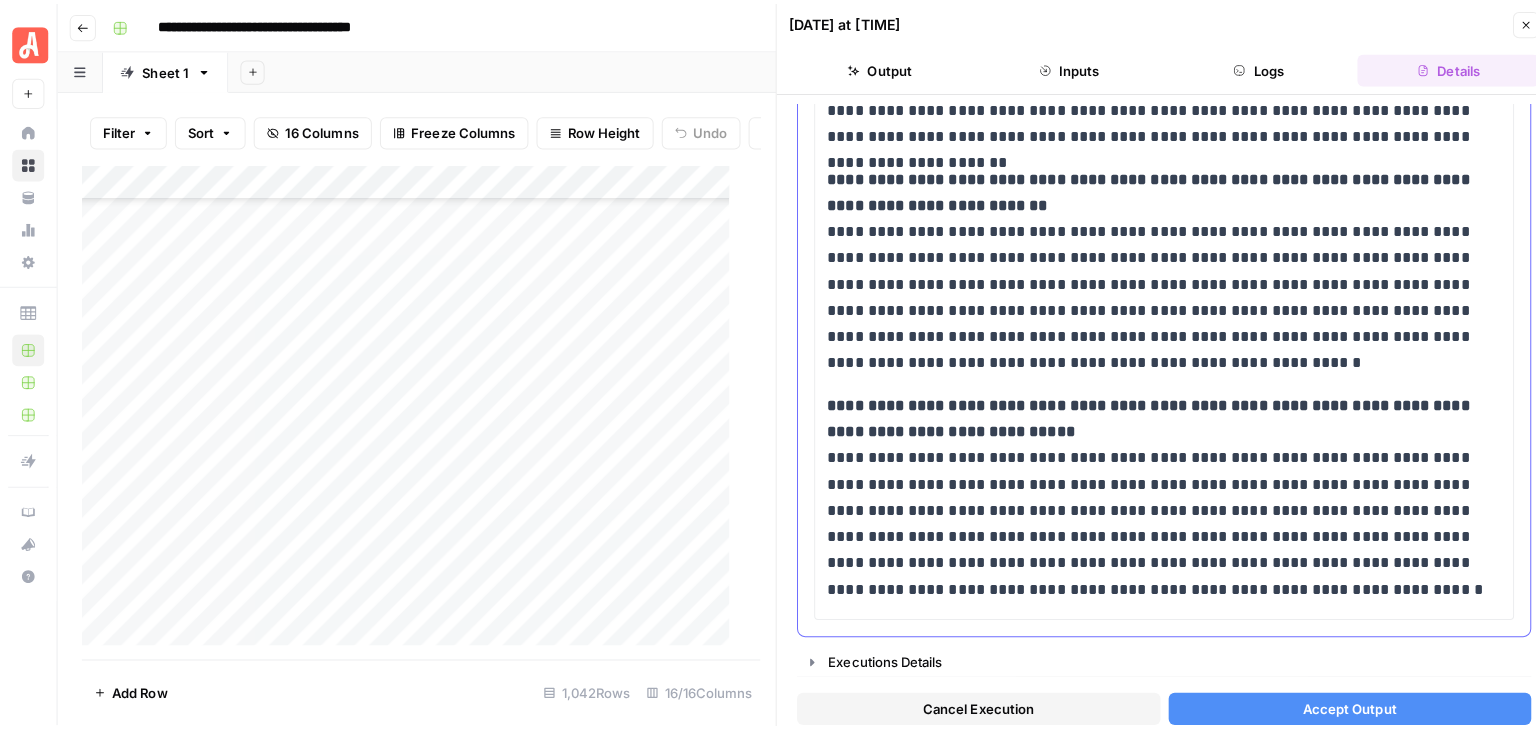 scroll, scrollTop: 1388, scrollLeft: 0, axis: vertical 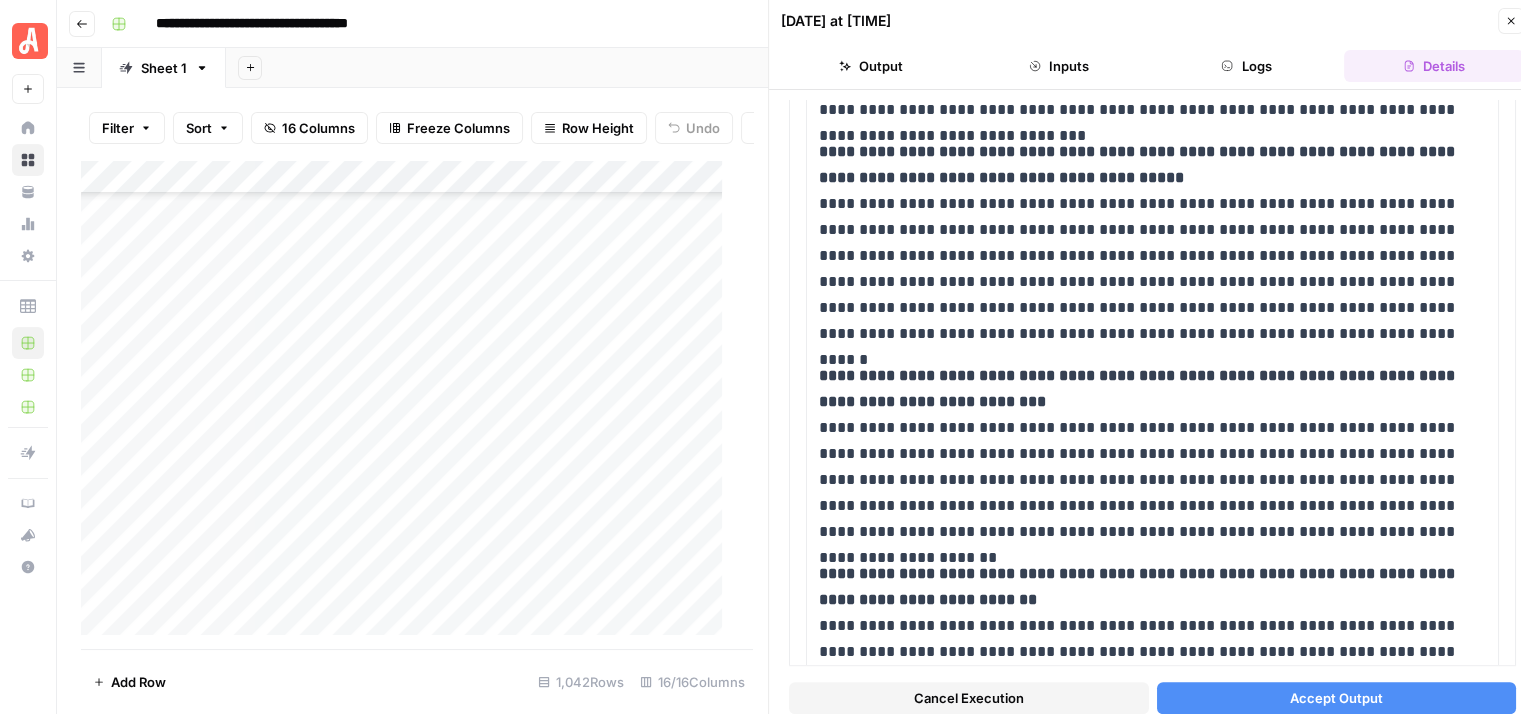click 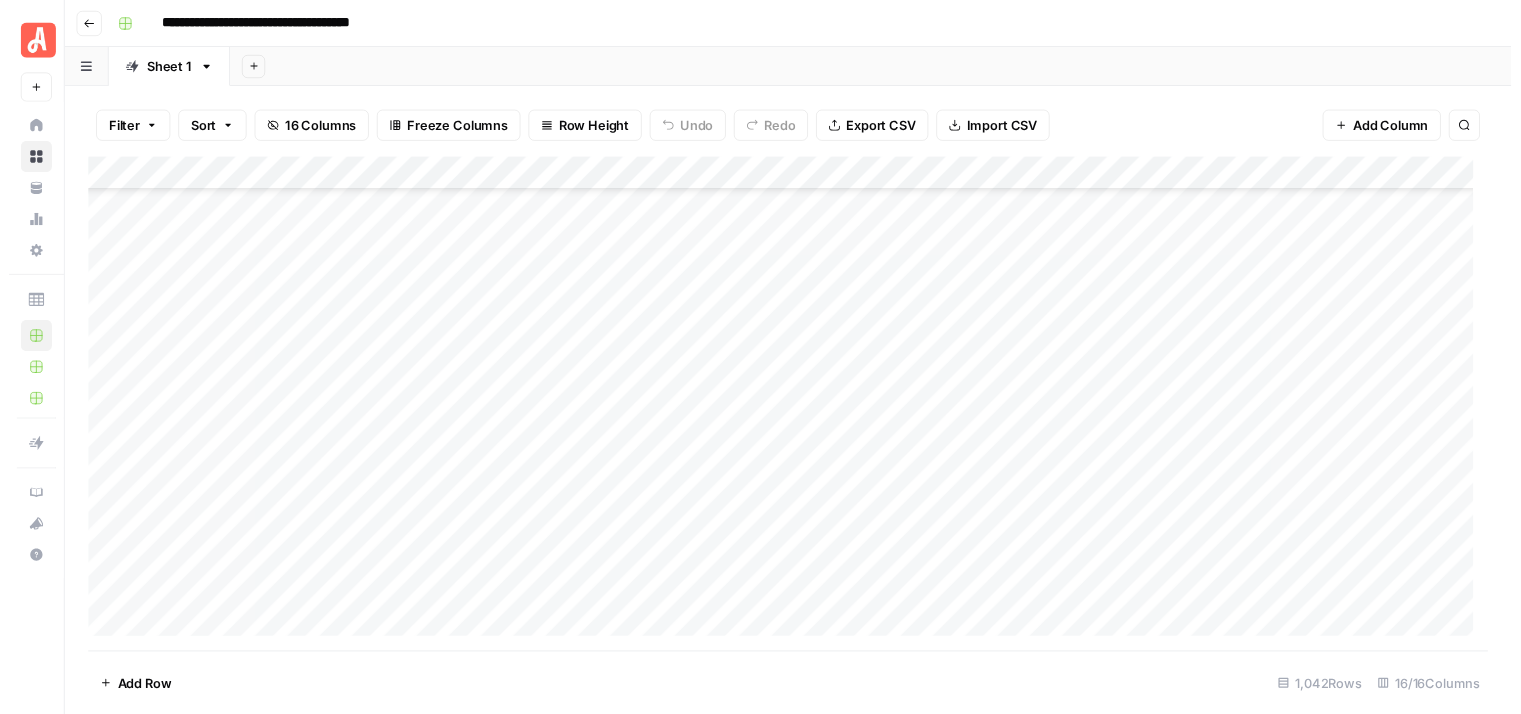 scroll, scrollTop: 31316, scrollLeft: 0, axis: vertical 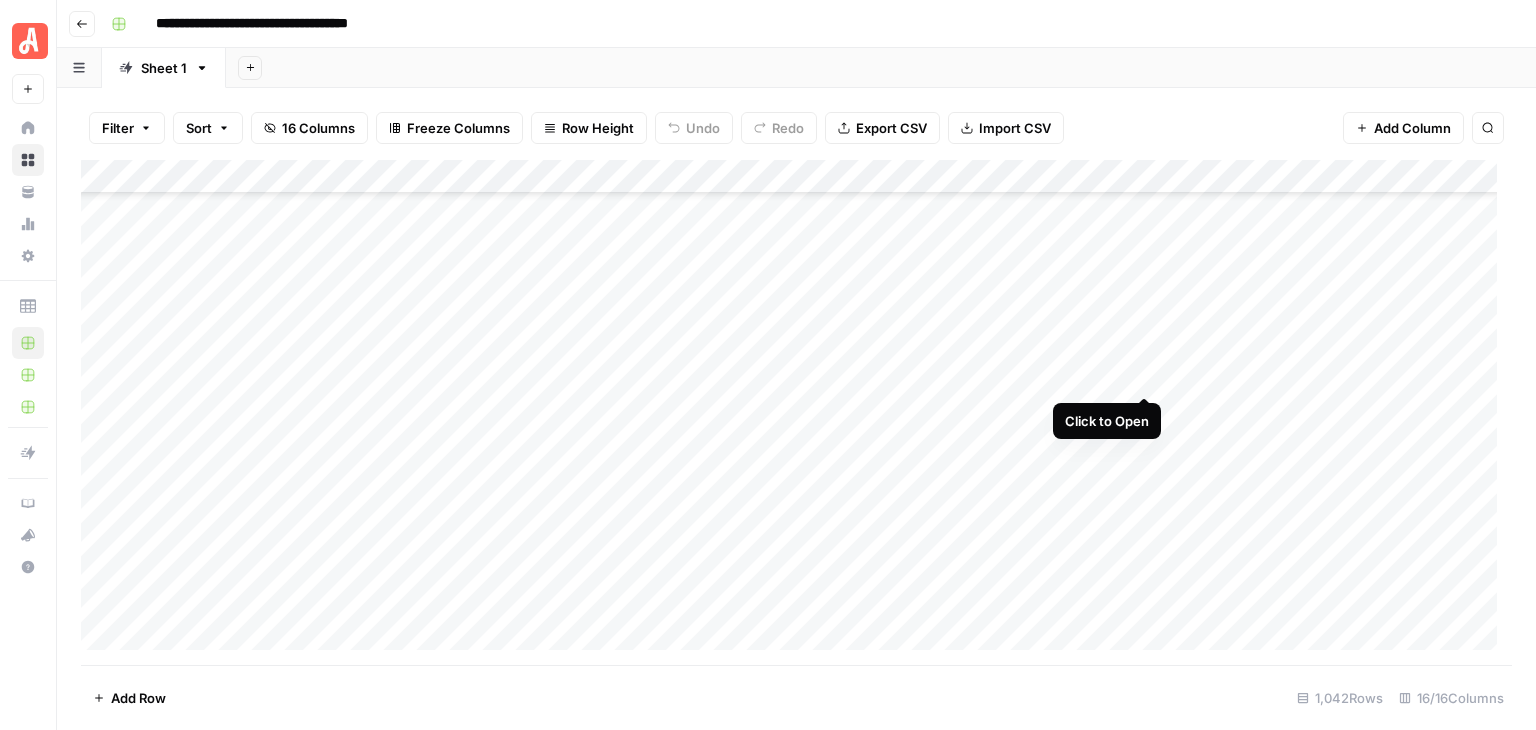 click on "Add Column" at bounding box center [796, 412] 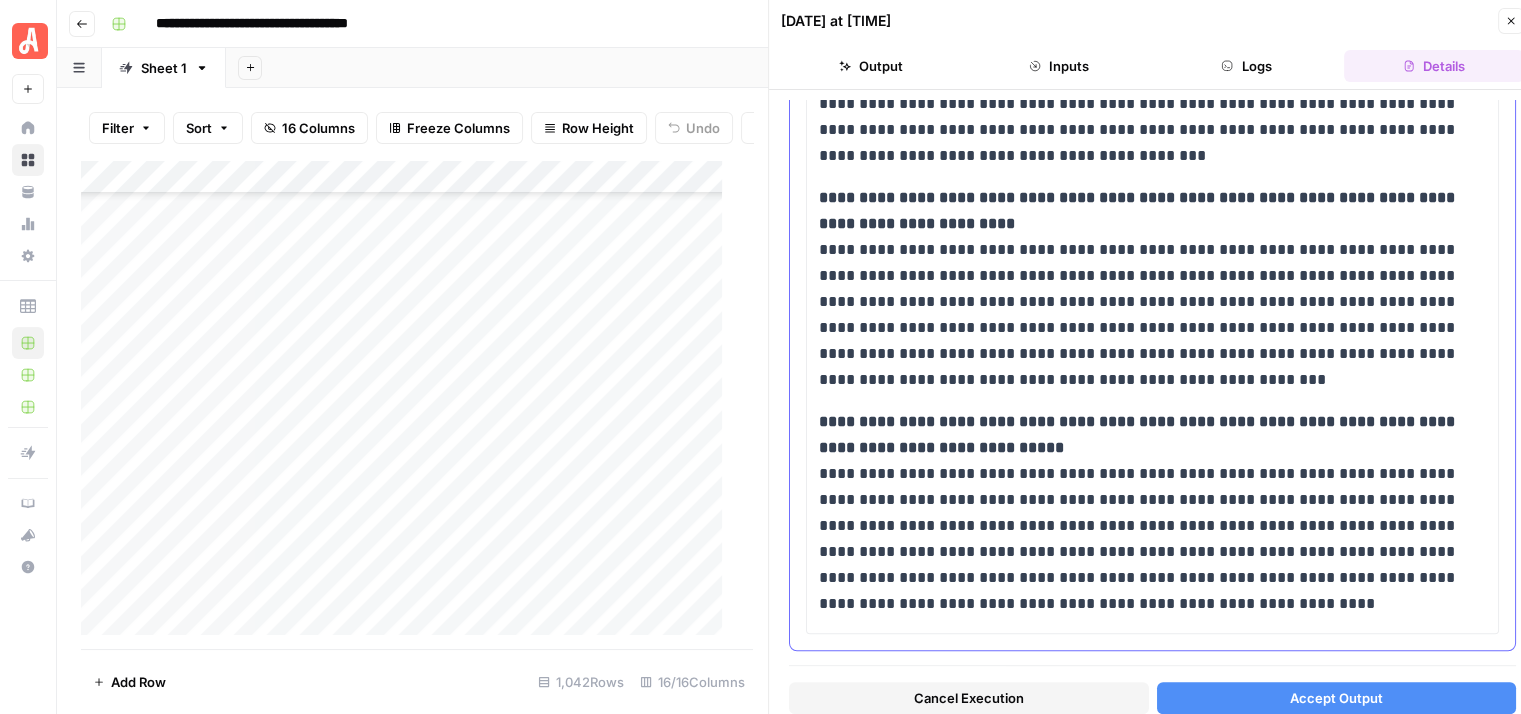 scroll, scrollTop: 1688, scrollLeft: 0, axis: vertical 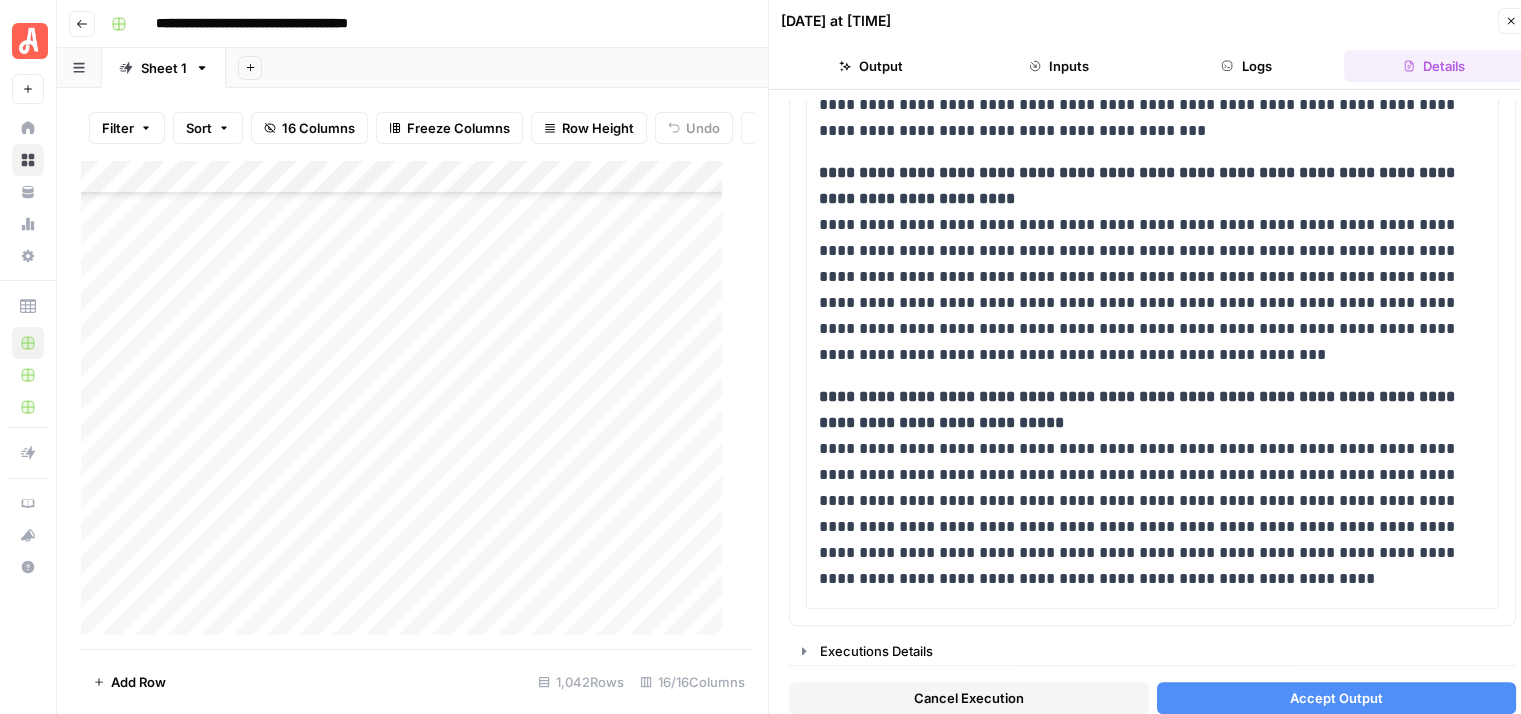 click on "Cancel Execution" at bounding box center (969, 698) 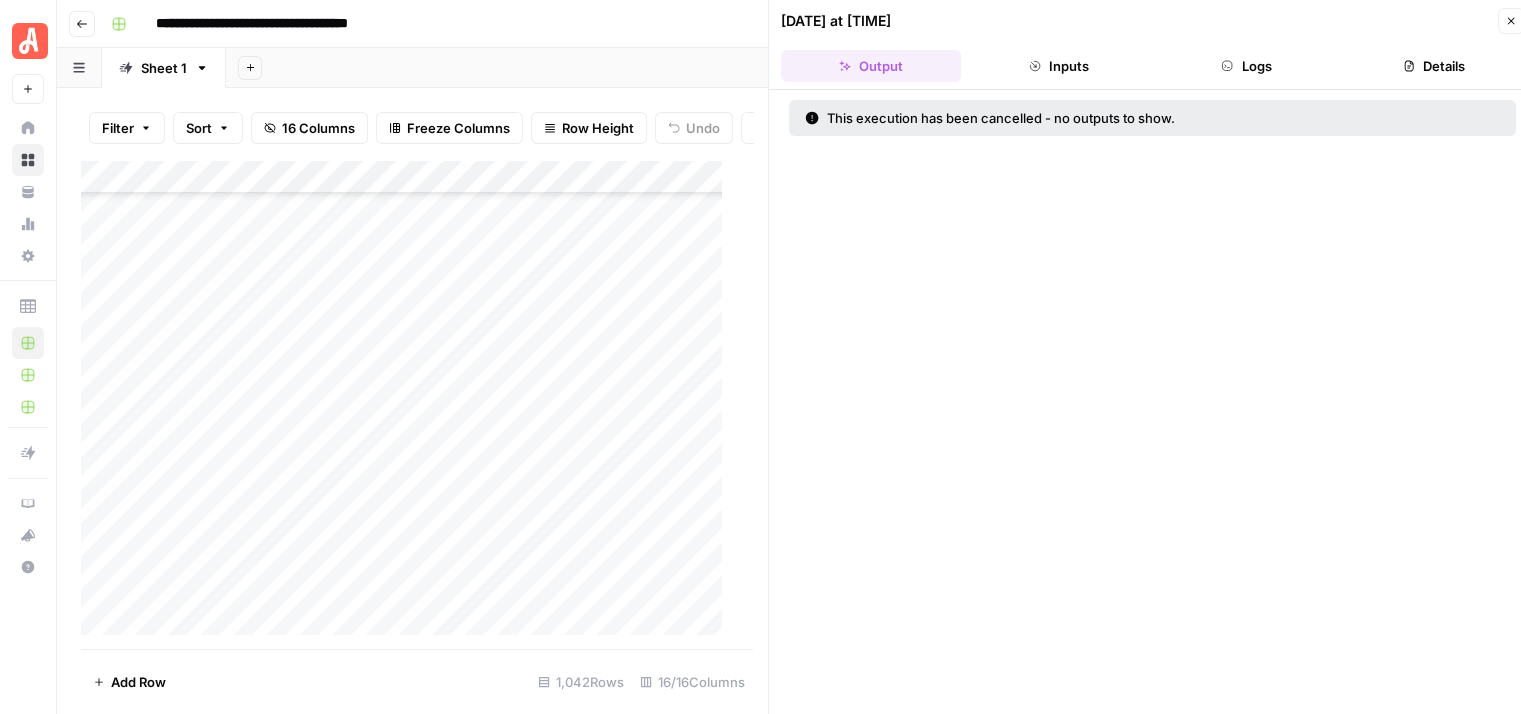 click on "Close" at bounding box center (1511, 21) 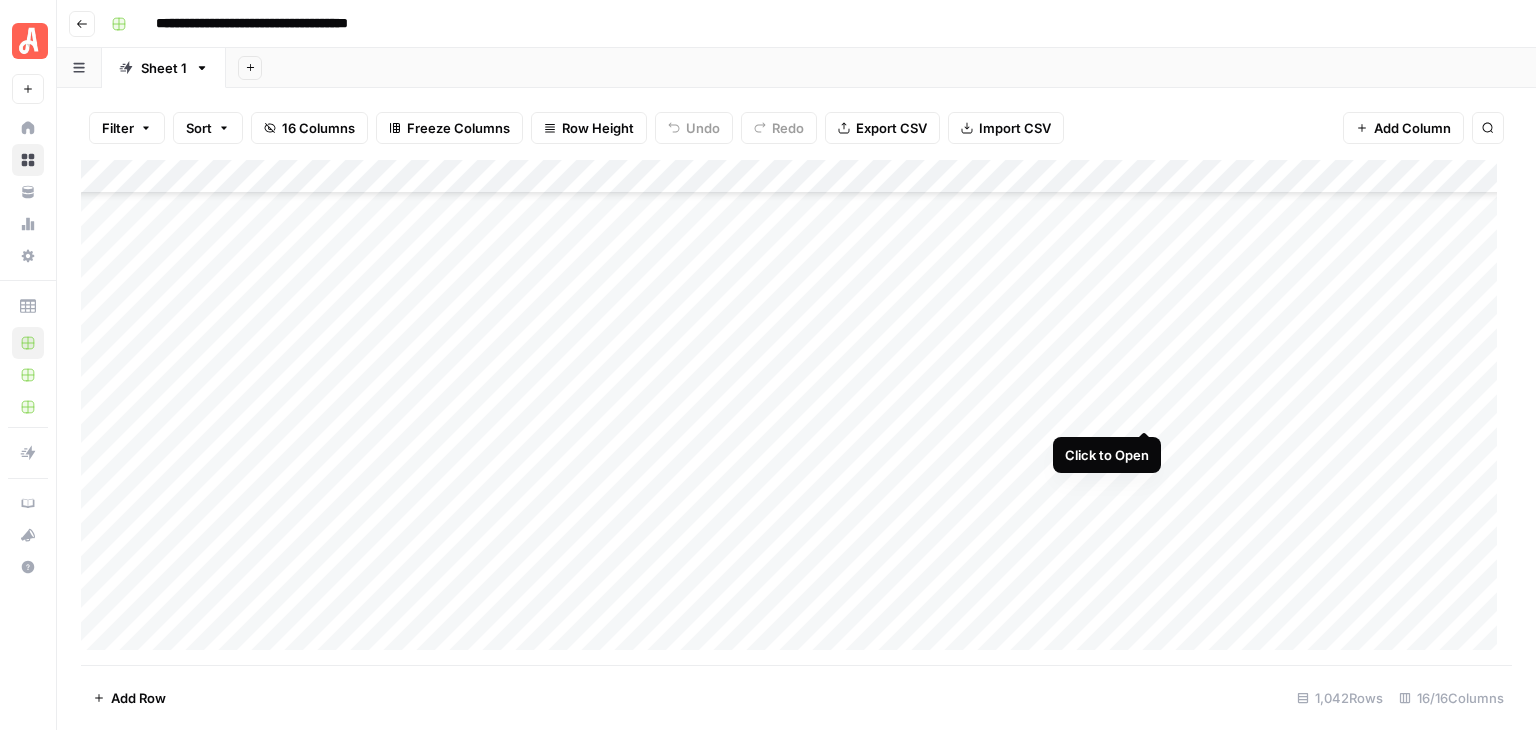 click on "Add Column" at bounding box center (796, 412) 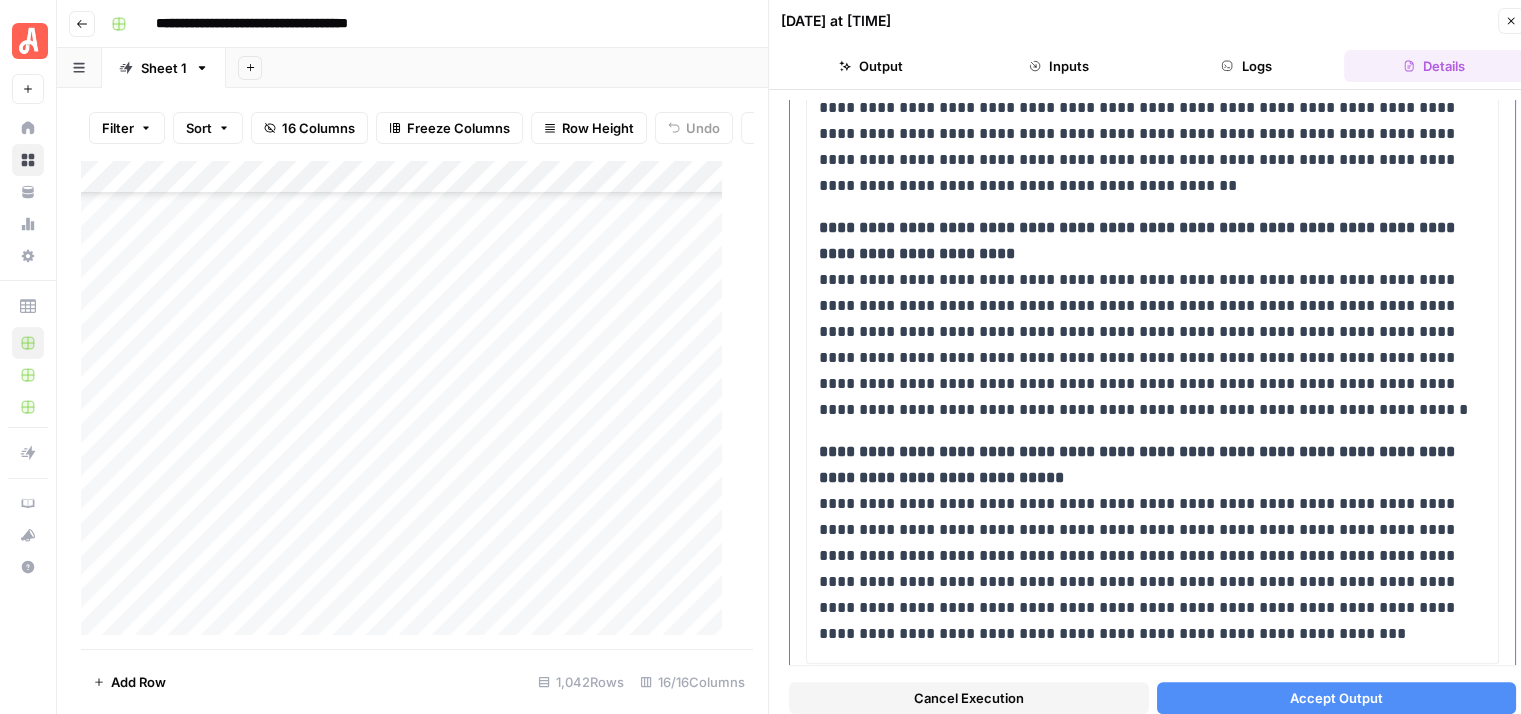 scroll, scrollTop: 2000, scrollLeft: 0, axis: vertical 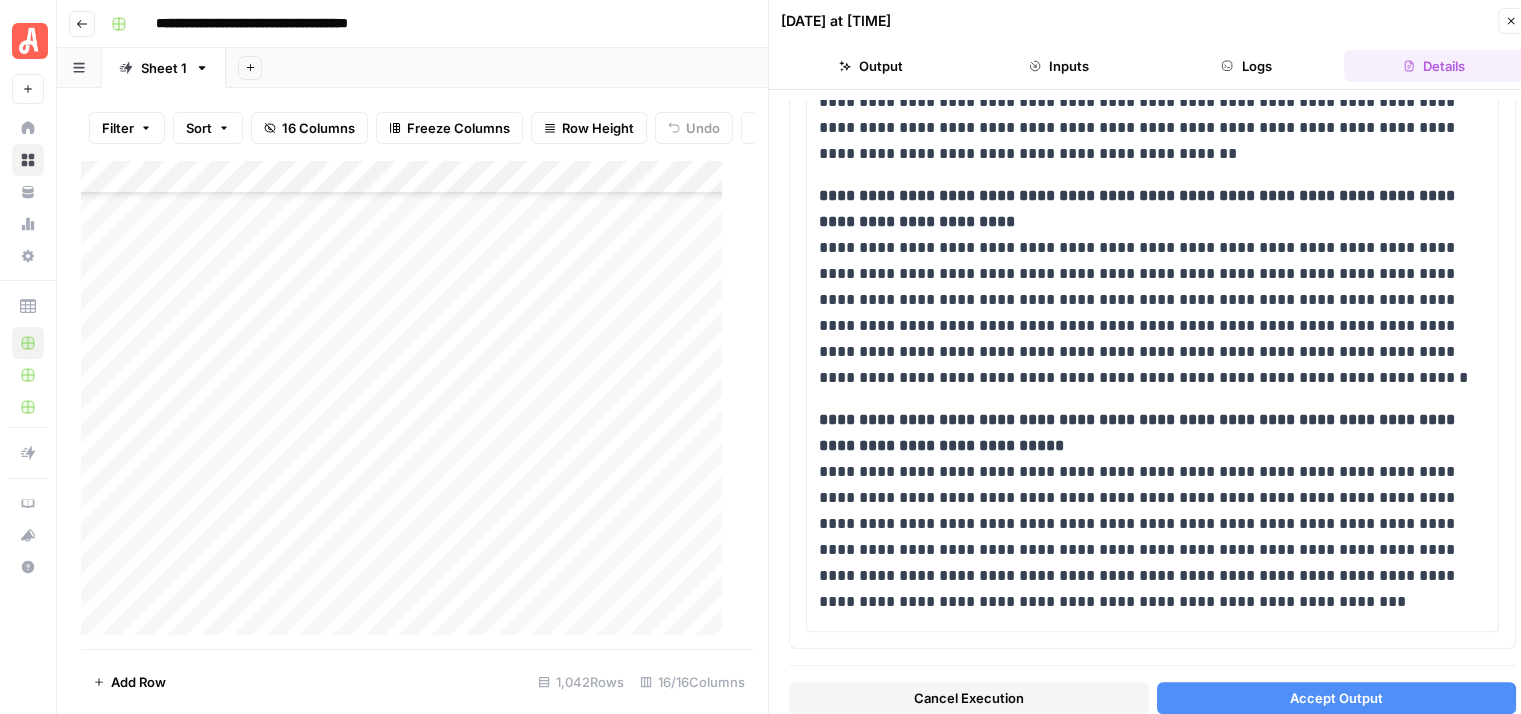 click on "Cancel Execution" at bounding box center [969, 698] 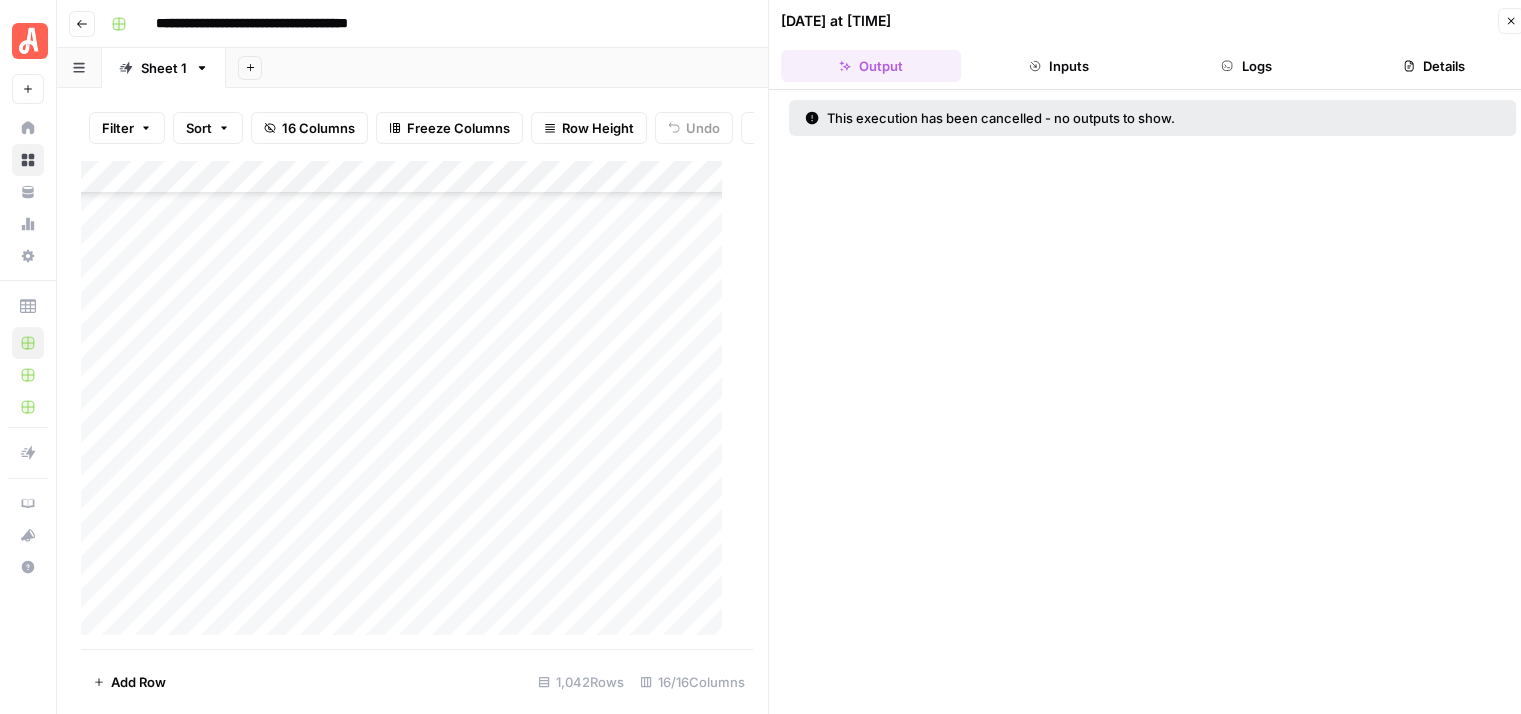 click 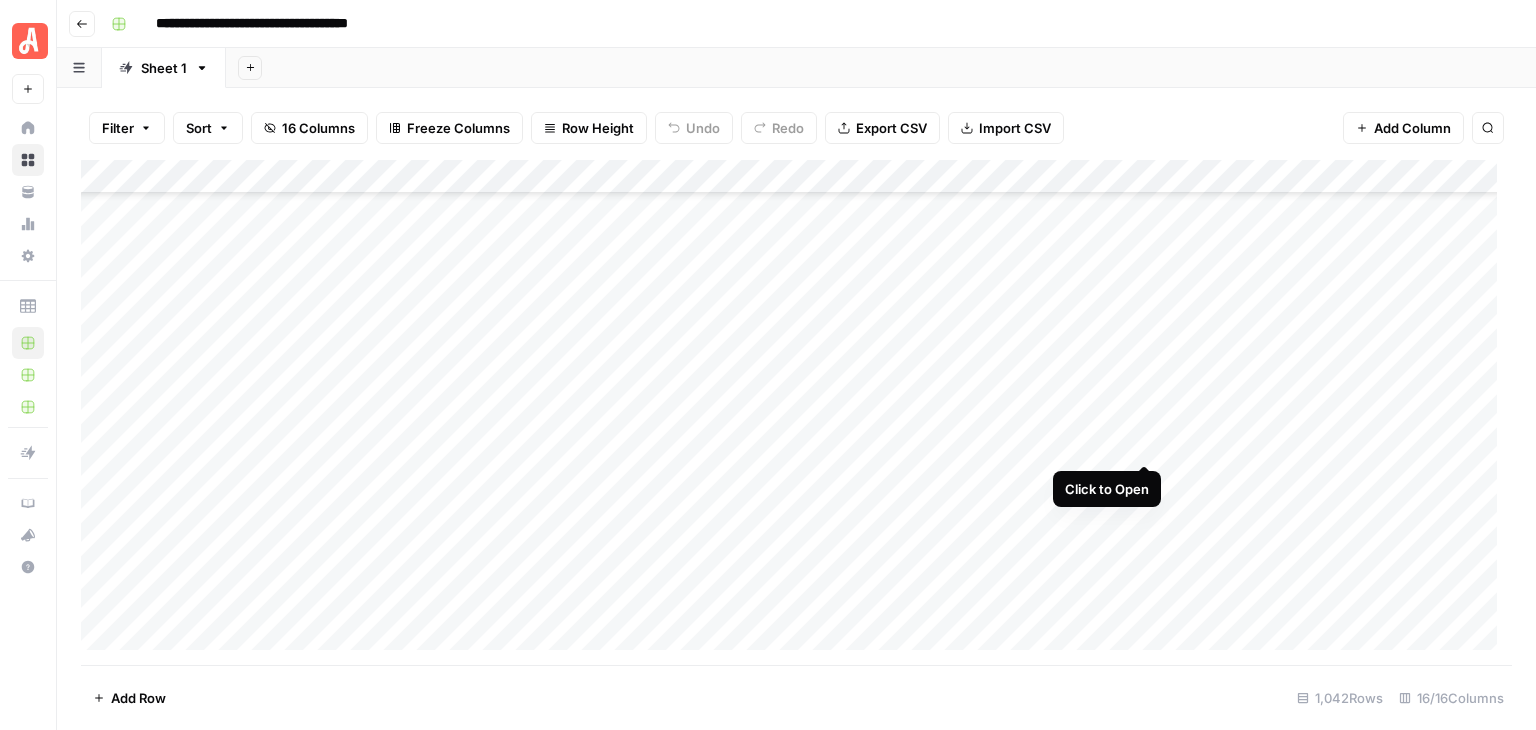 click on "Add Column" at bounding box center [796, 412] 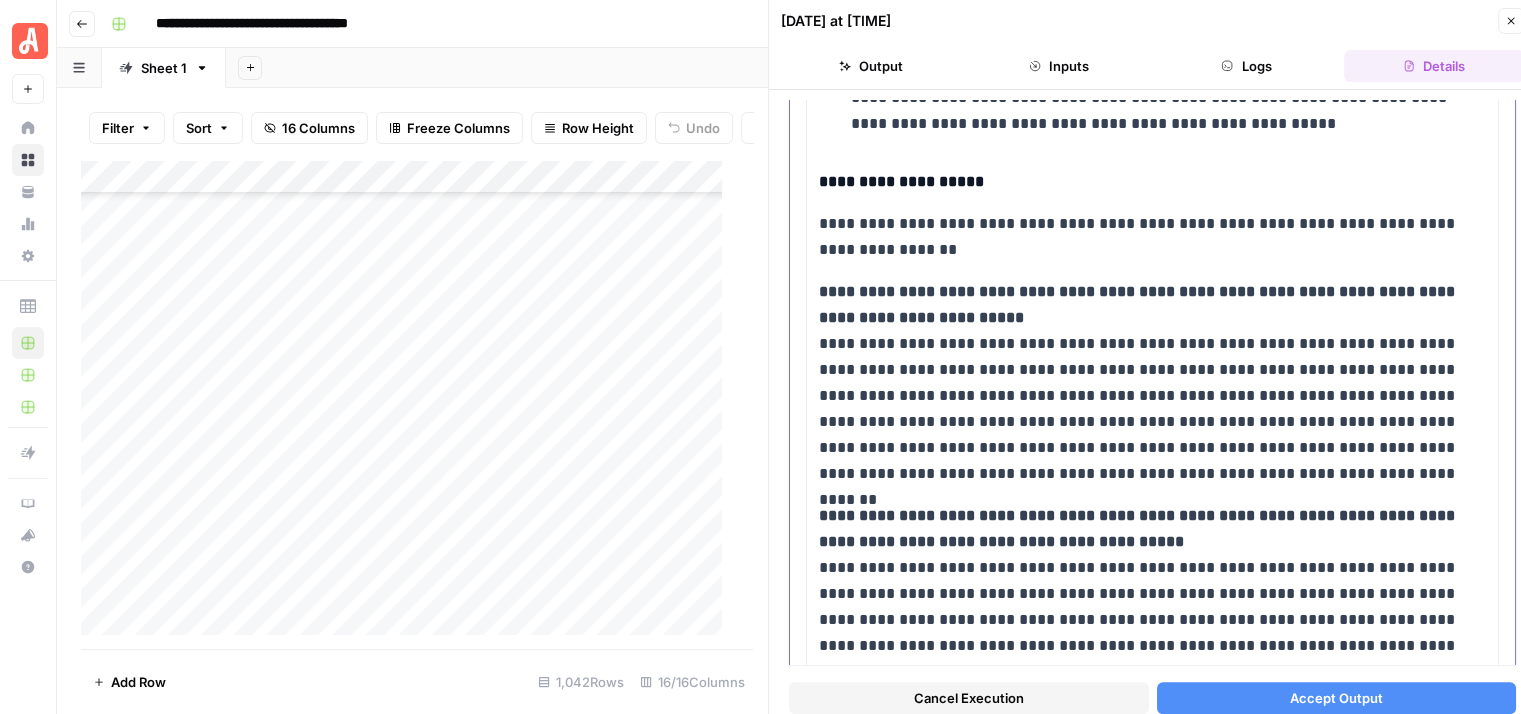 scroll, scrollTop: 569, scrollLeft: 0, axis: vertical 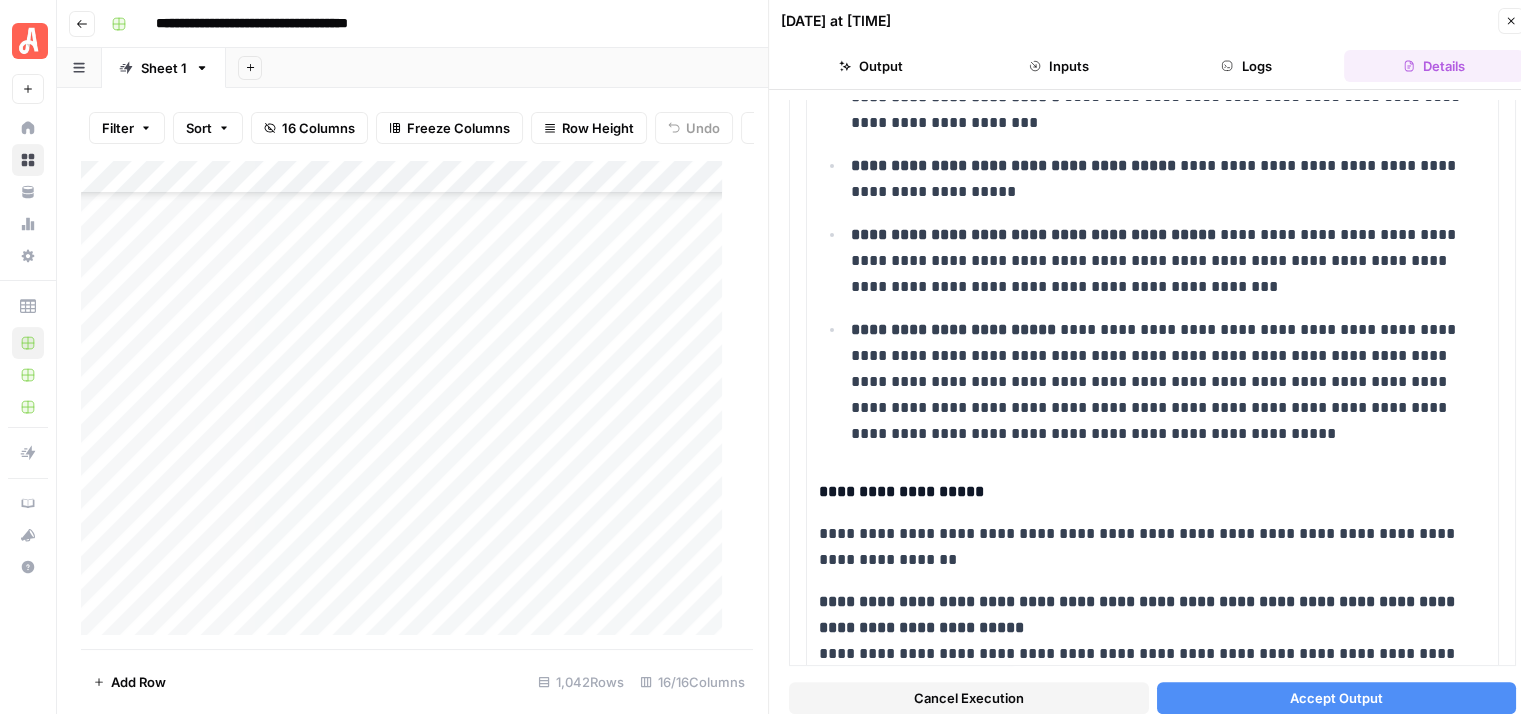 click on "Close" at bounding box center [1511, 21] 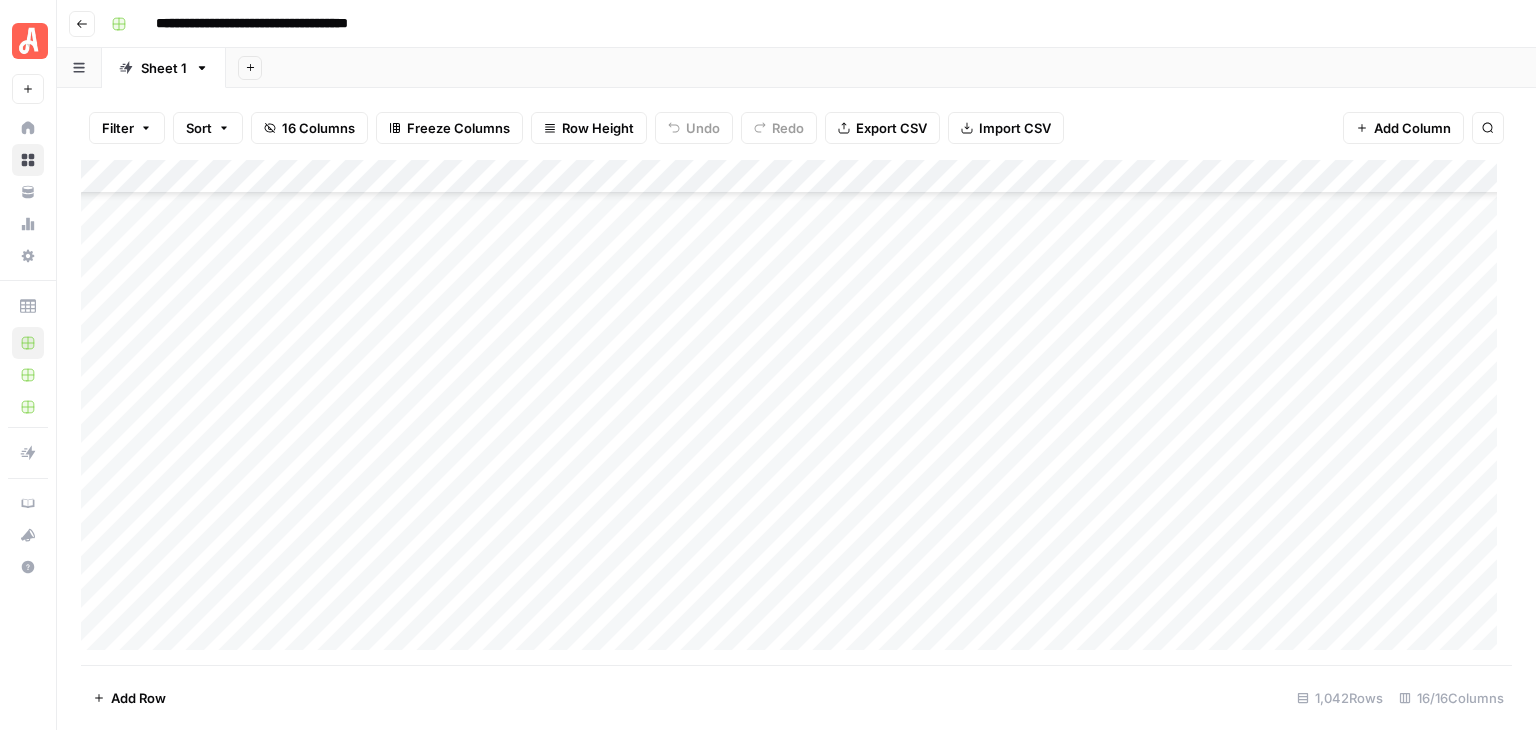 click on "Add Column" at bounding box center (796, 412) 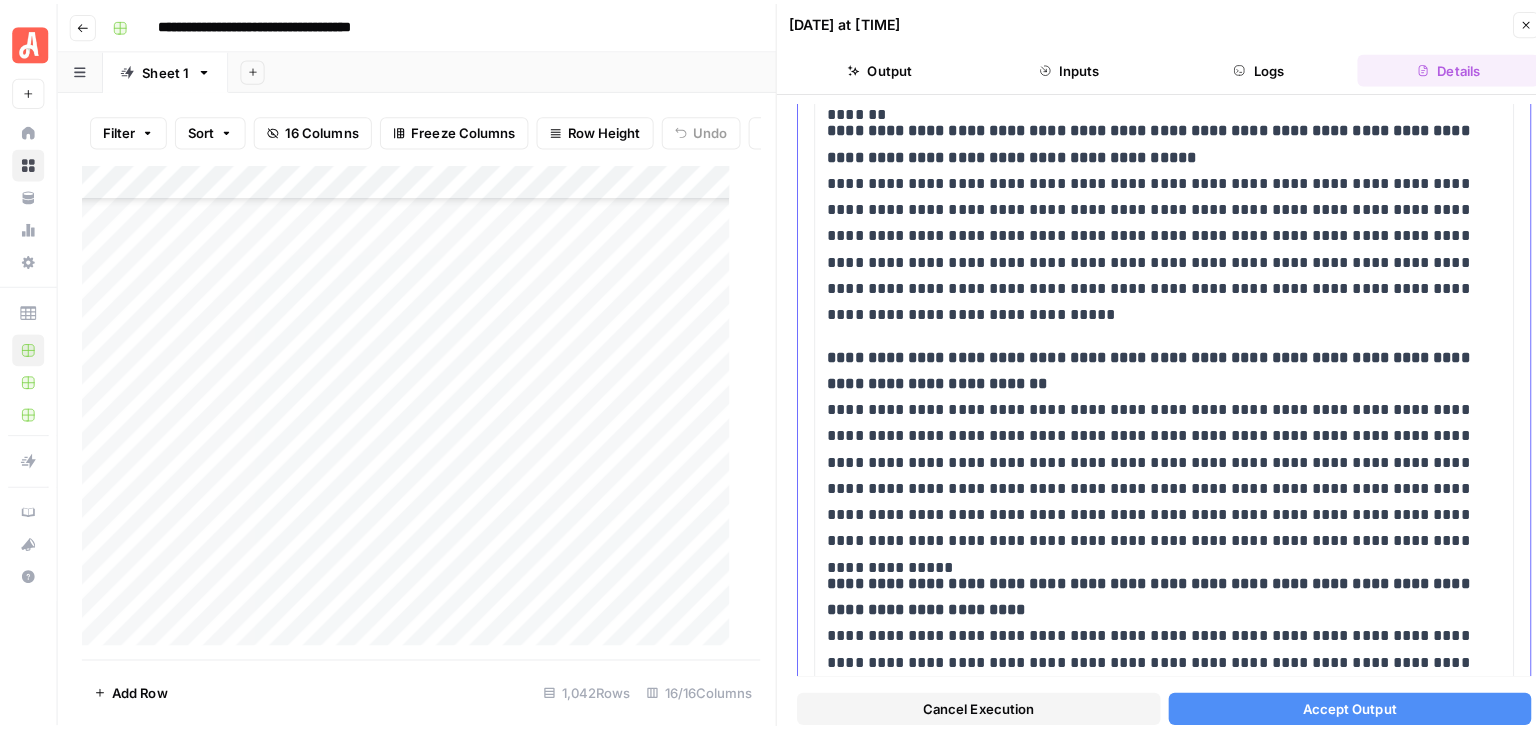 scroll, scrollTop: 1500, scrollLeft: 0, axis: vertical 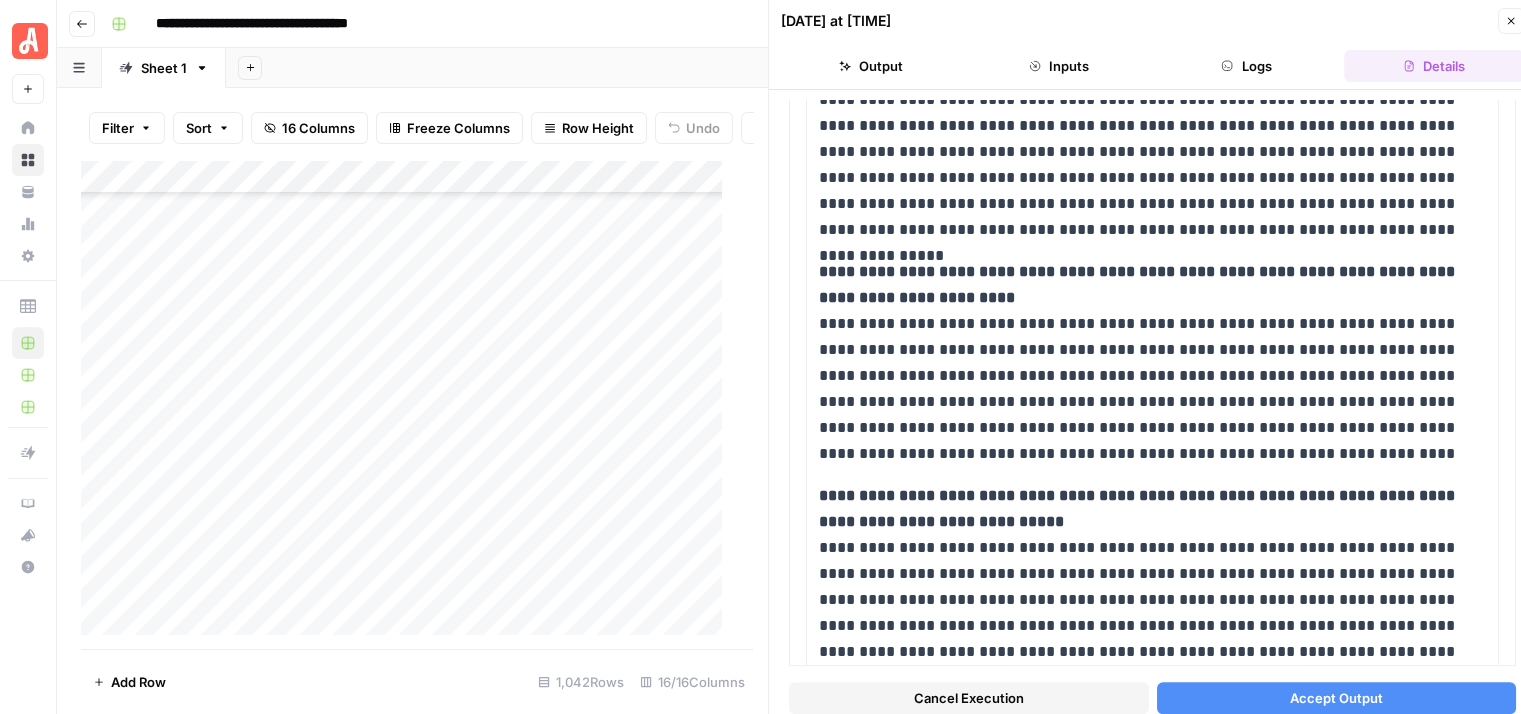 click on "Cancel Execution" at bounding box center (969, 698) 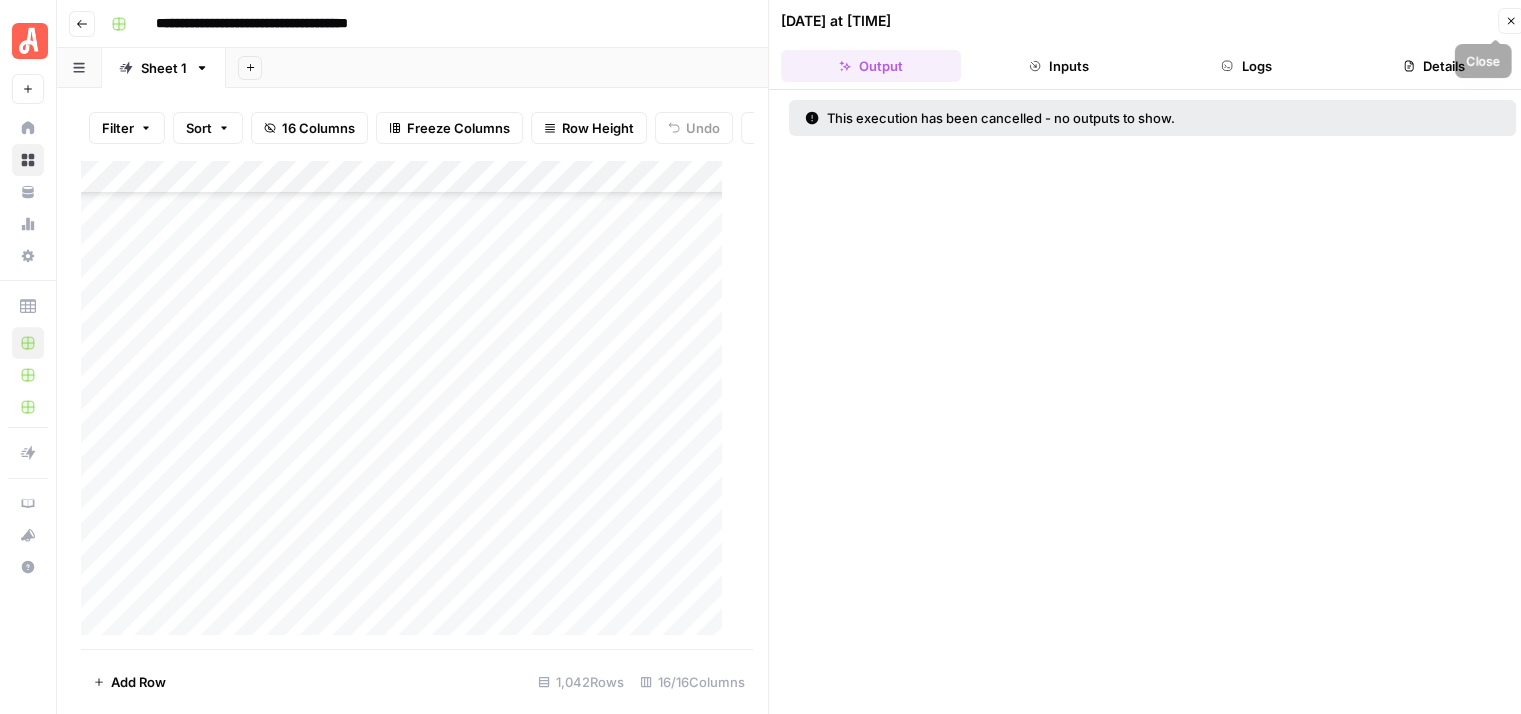 click 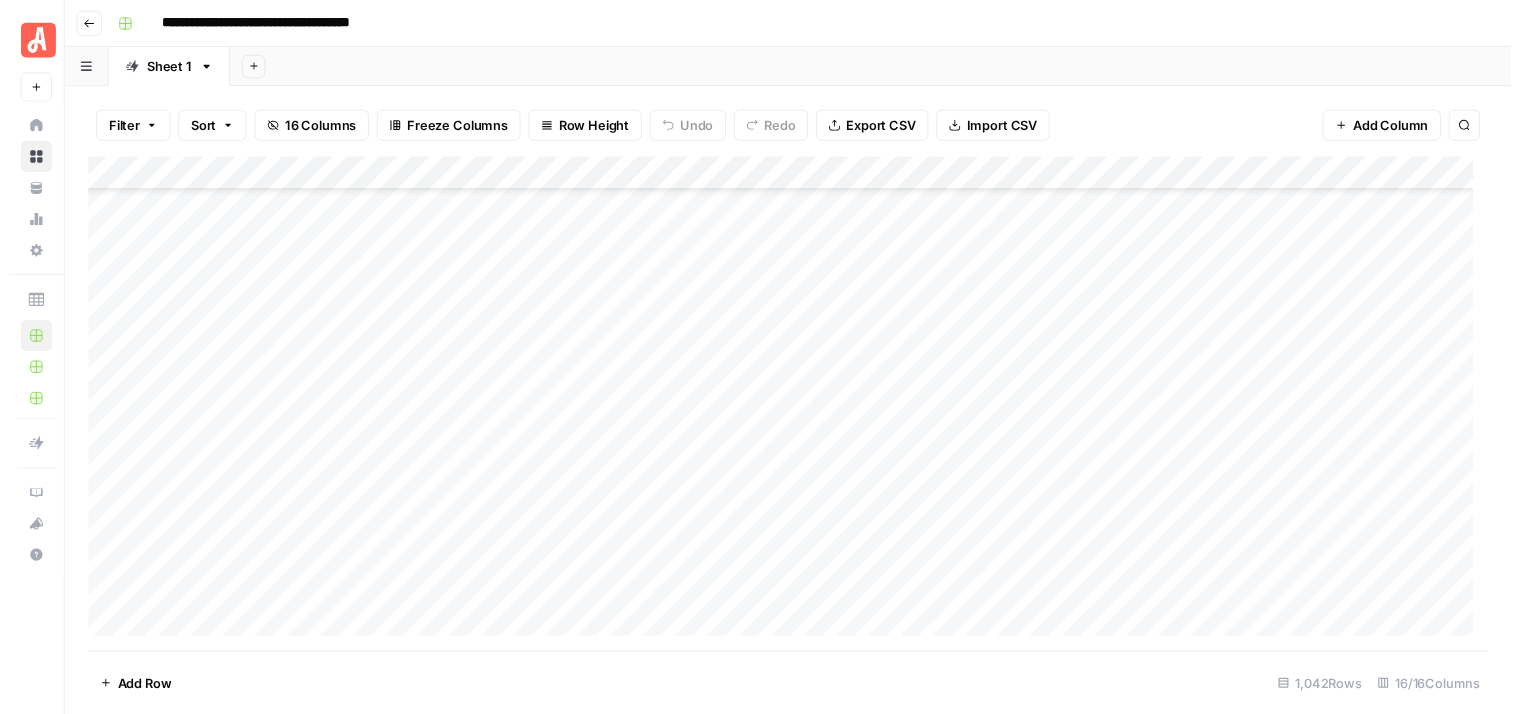 scroll, scrollTop: 31516, scrollLeft: 0, axis: vertical 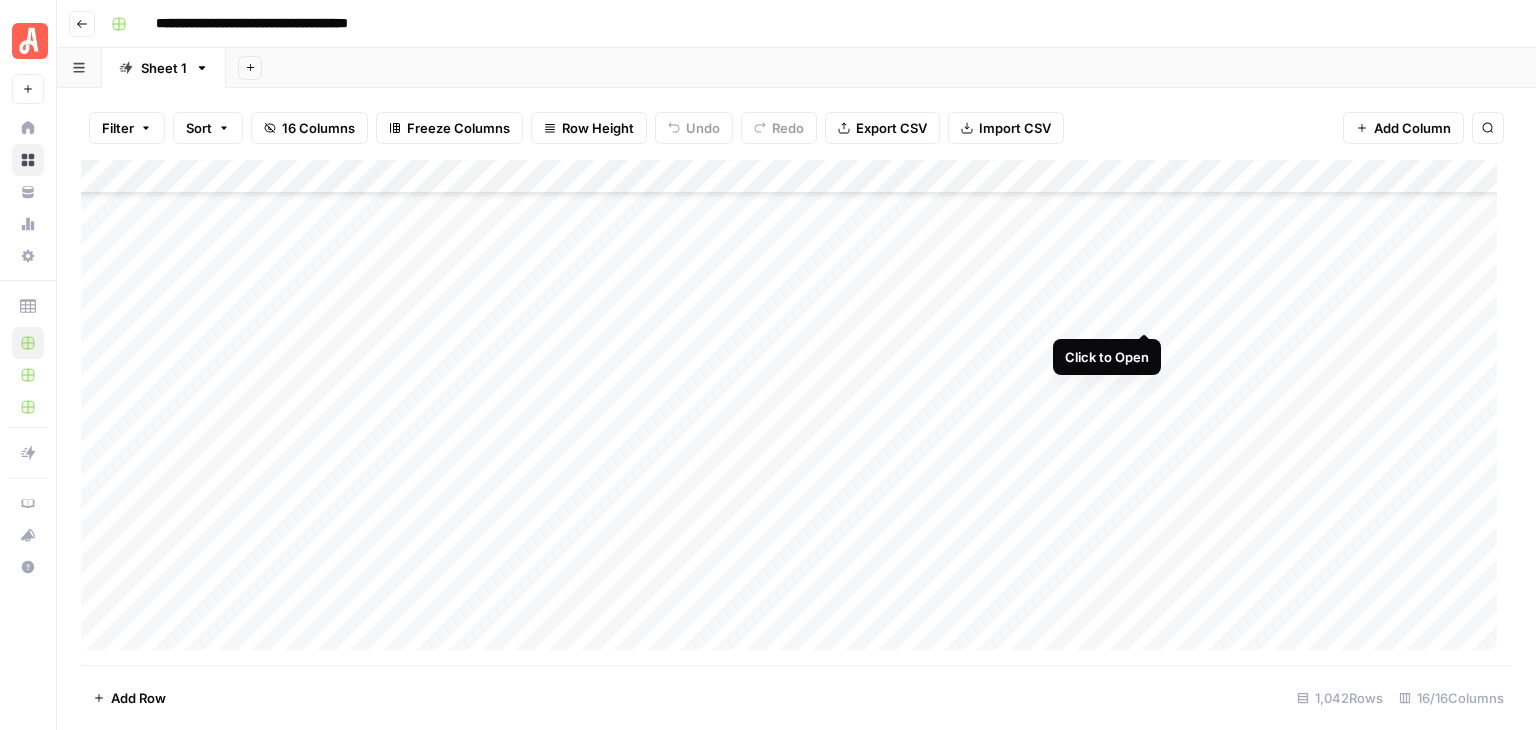click on "Add Column" at bounding box center [796, 412] 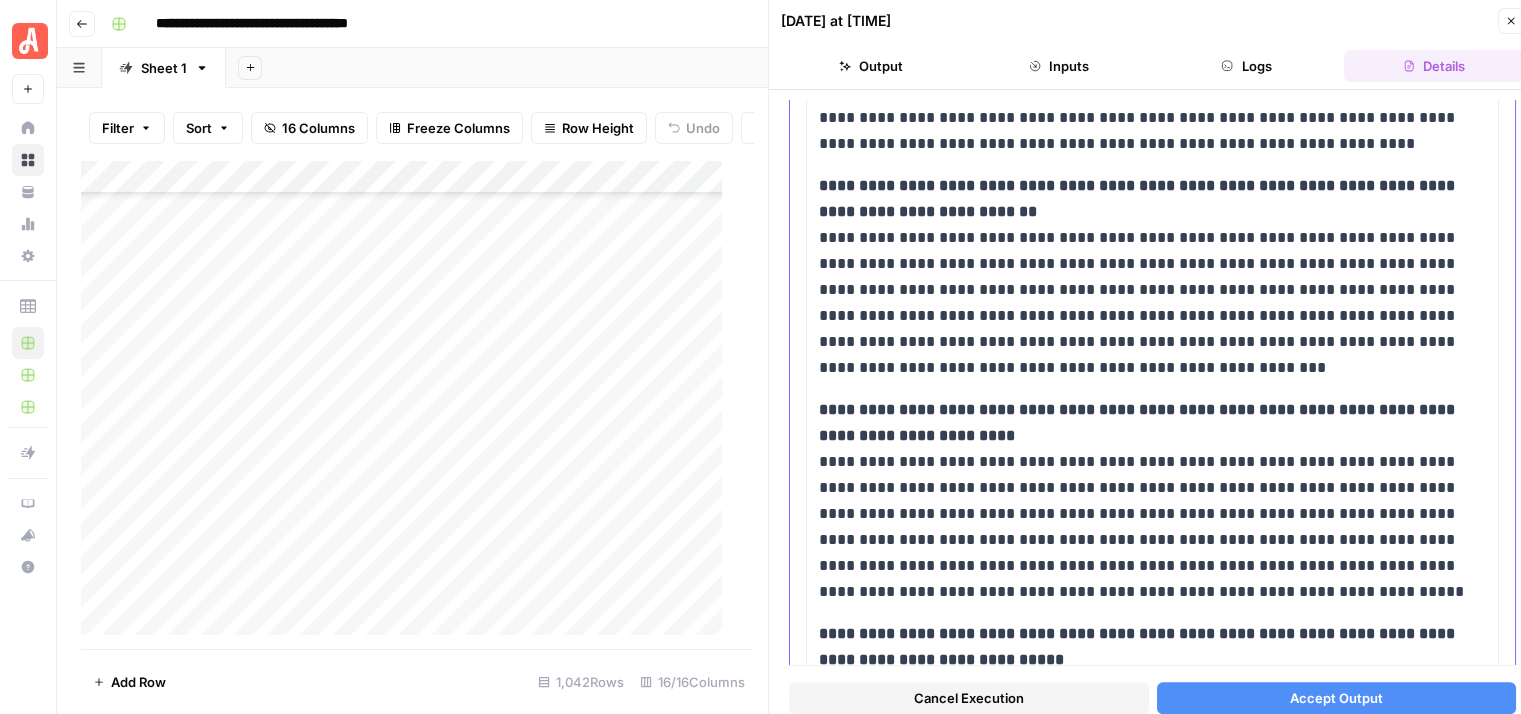 scroll, scrollTop: 1736, scrollLeft: 0, axis: vertical 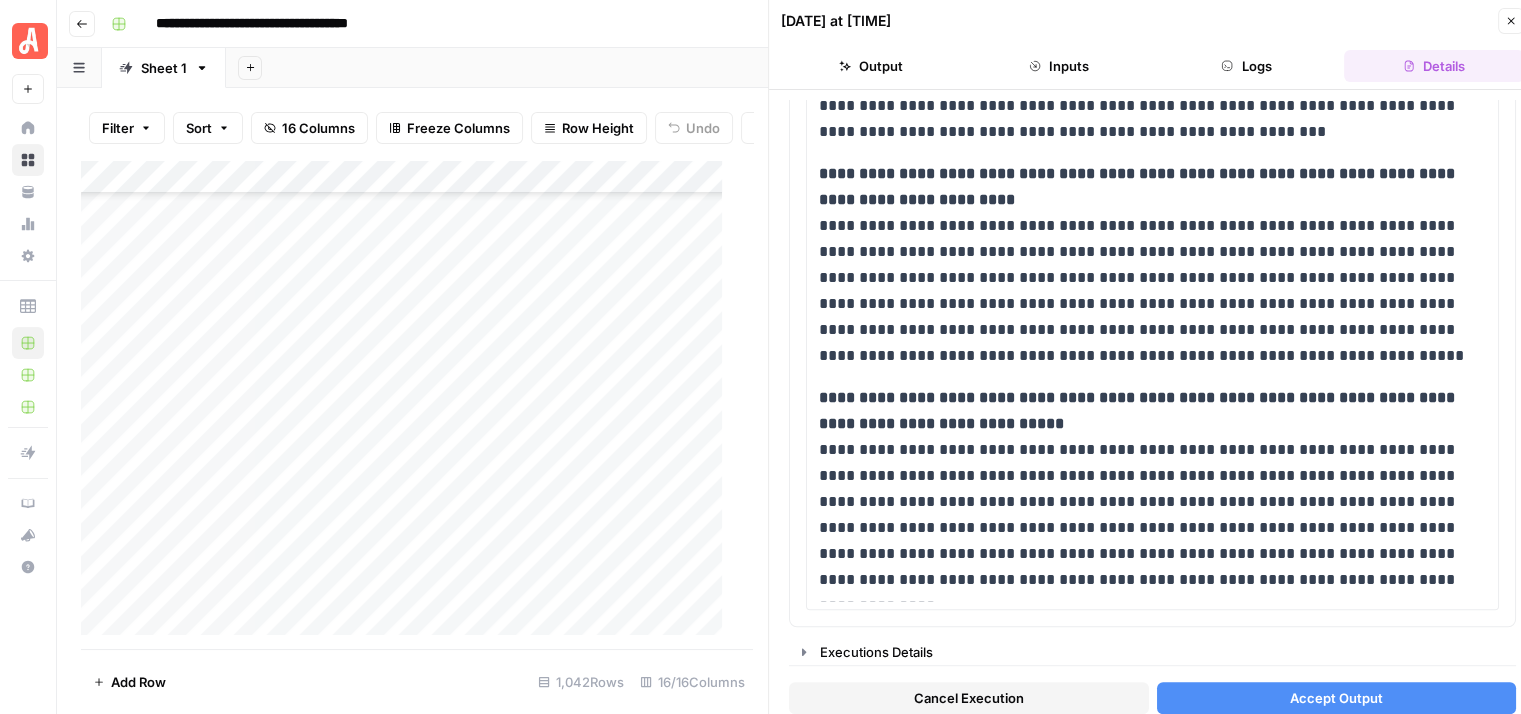 click on "Cancel Execution" at bounding box center [969, 698] 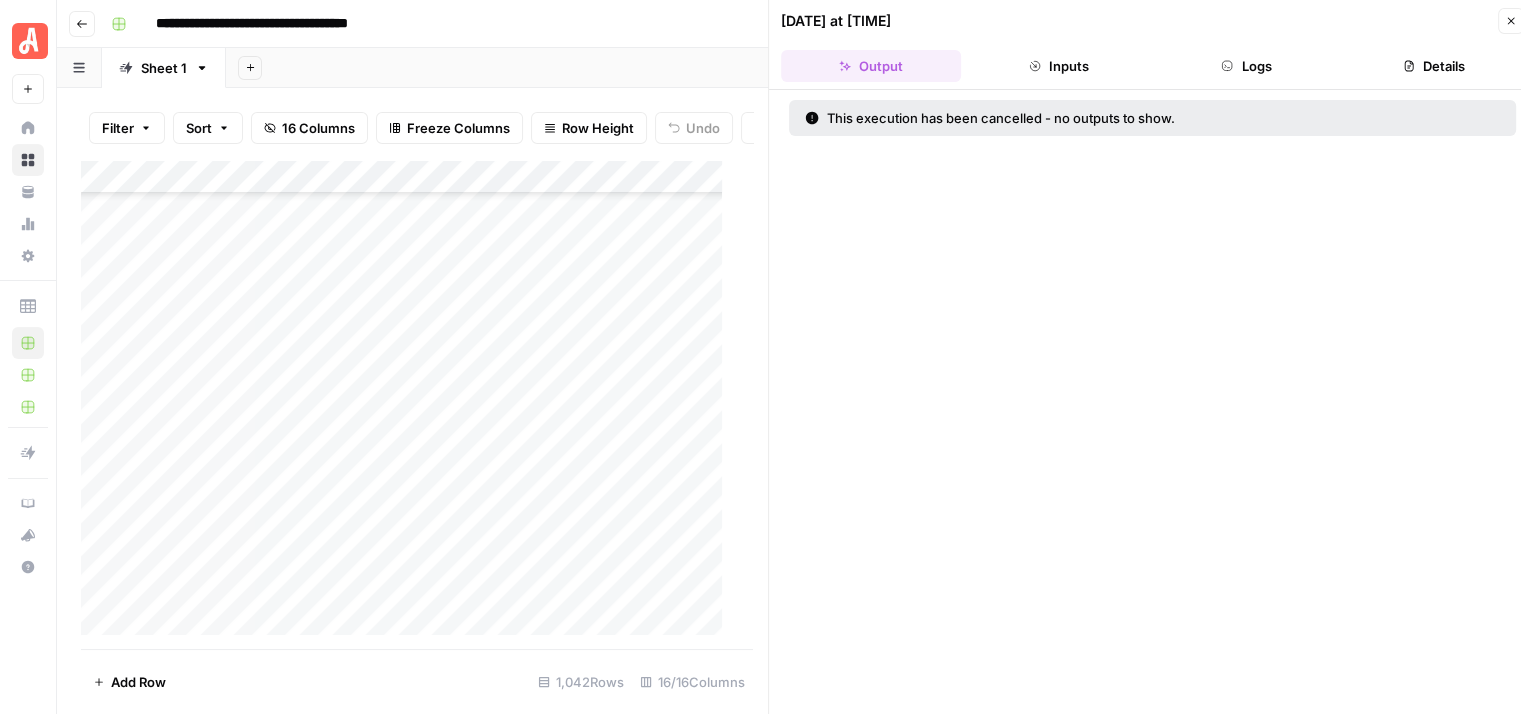 click on "Close" at bounding box center (1511, 21) 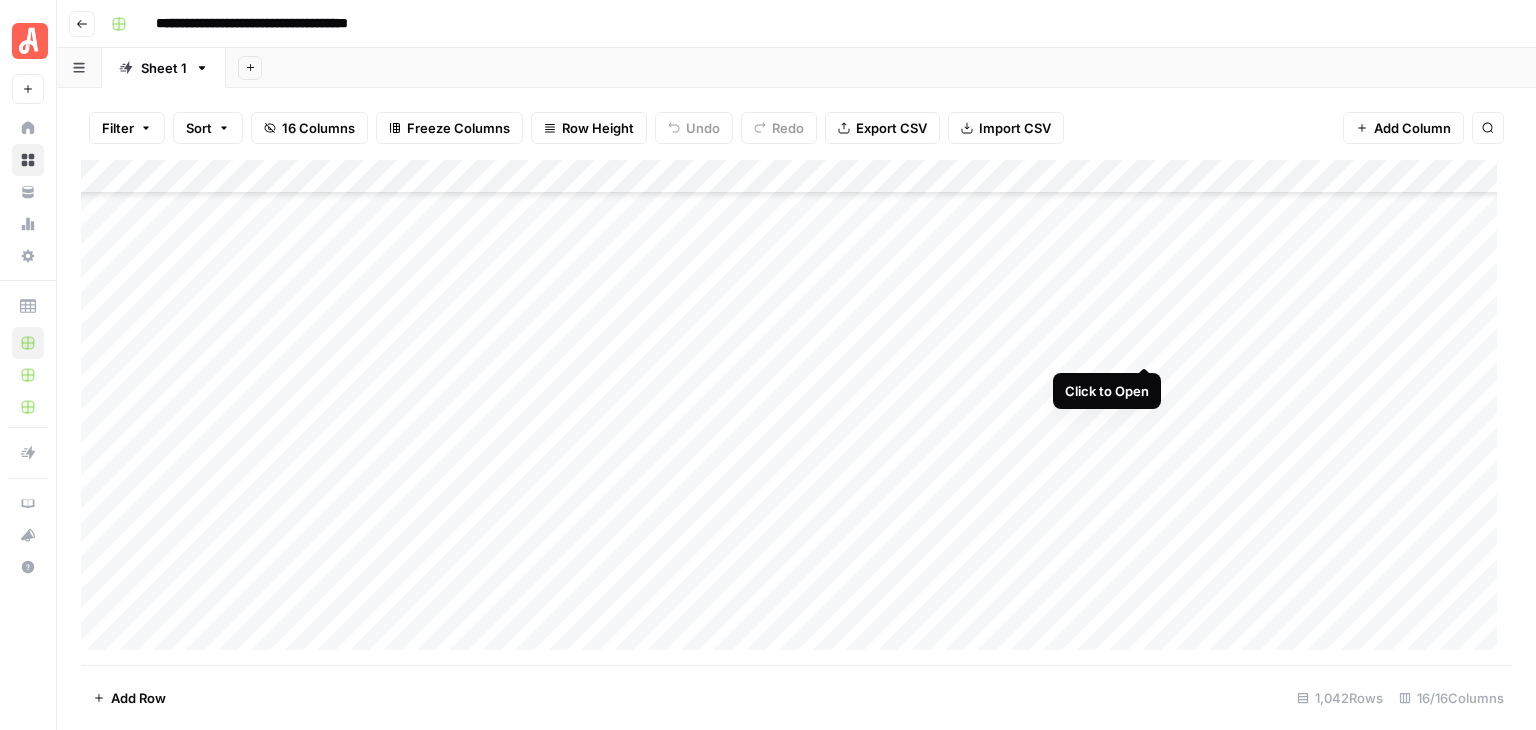 click on "Add Column" at bounding box center [796, 412] 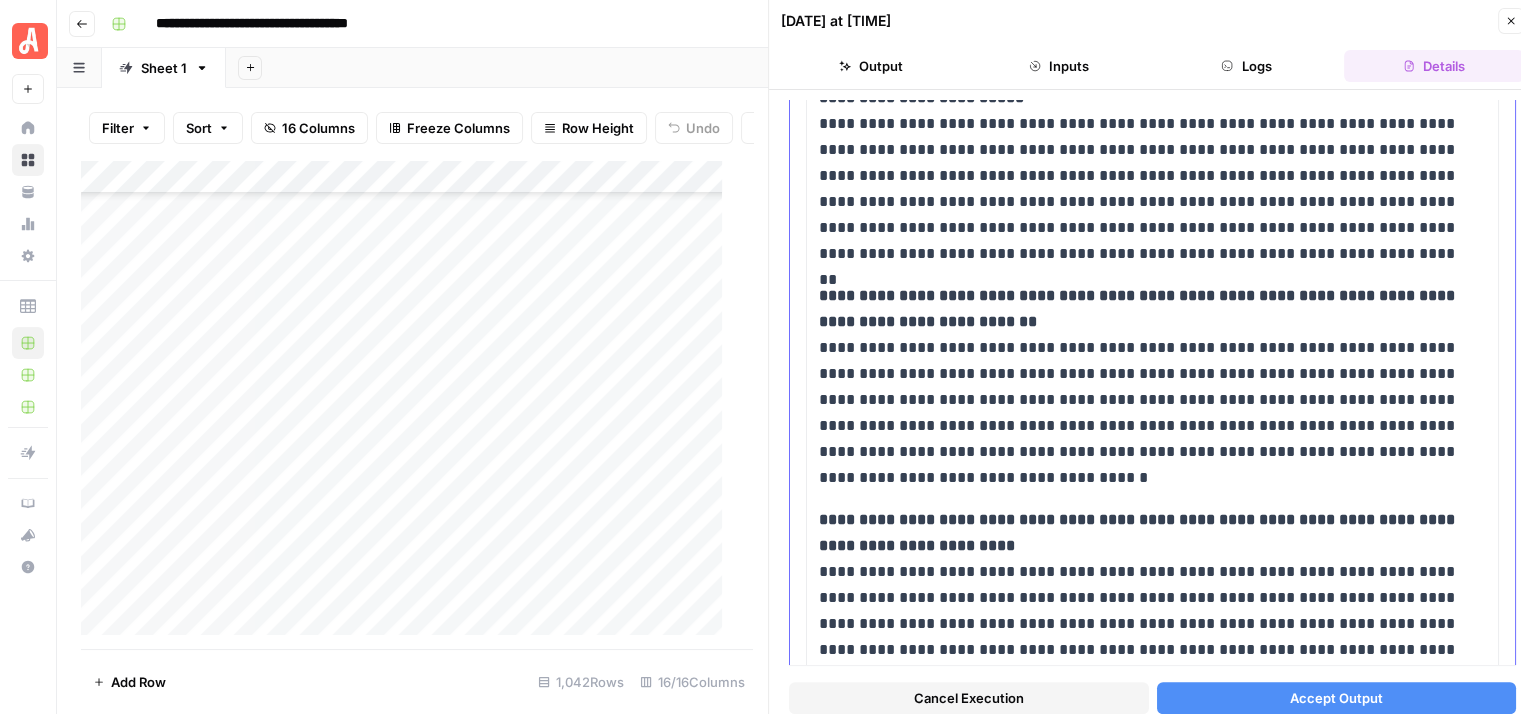 scroll, scrollTop: 1600, scrollLeft: 0, axis: vertical 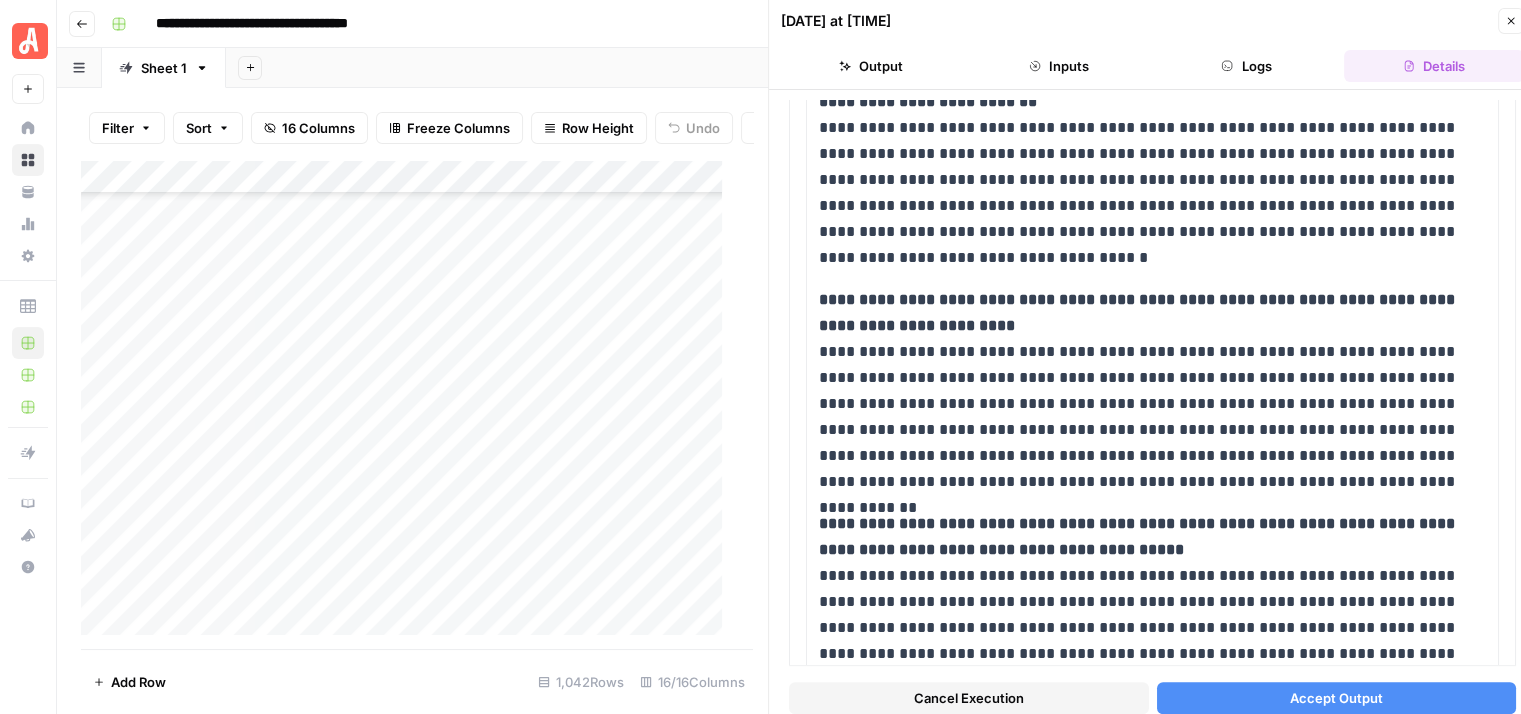 click on "Cancel Execution" at bounding box center [969, 698] 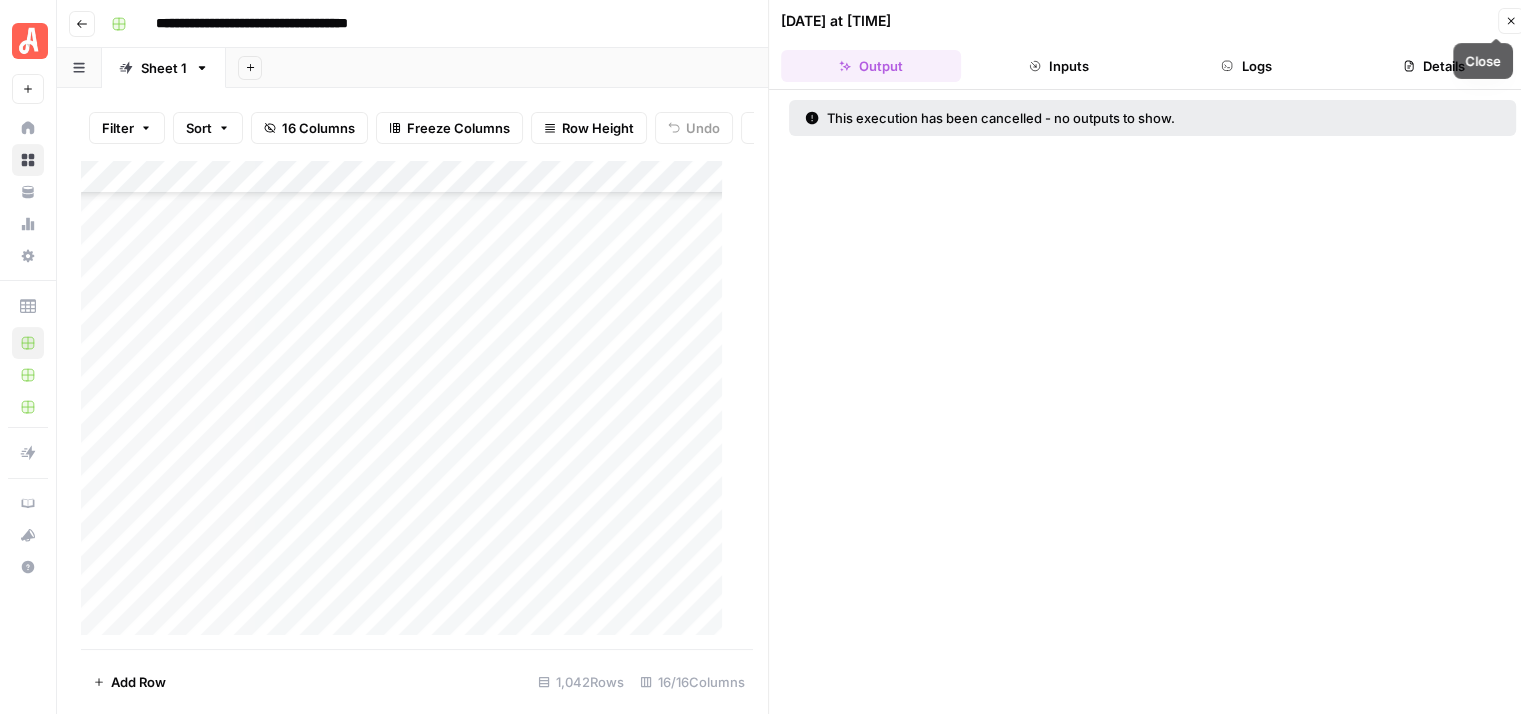 click 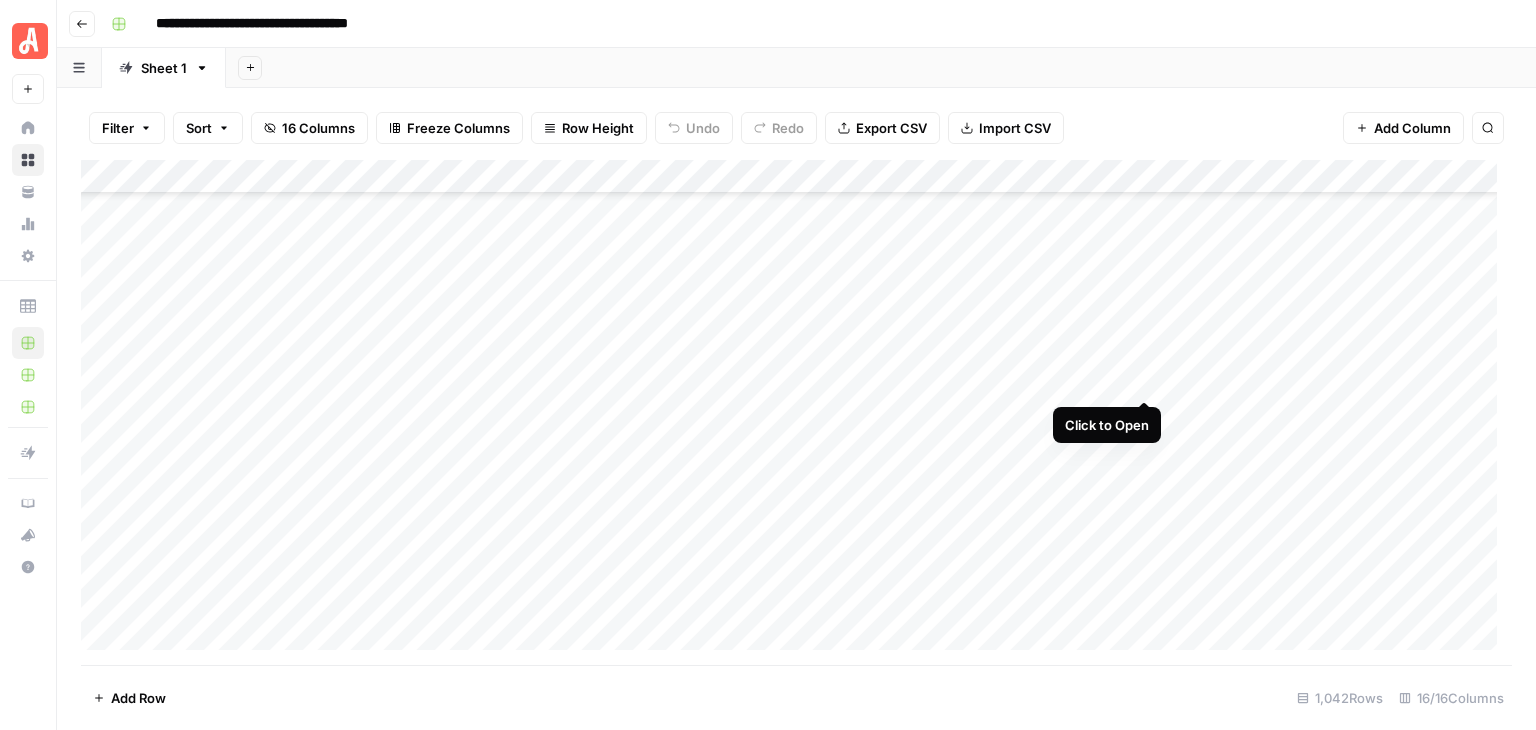 click on "Add Column" at bounding box center (796, 412) 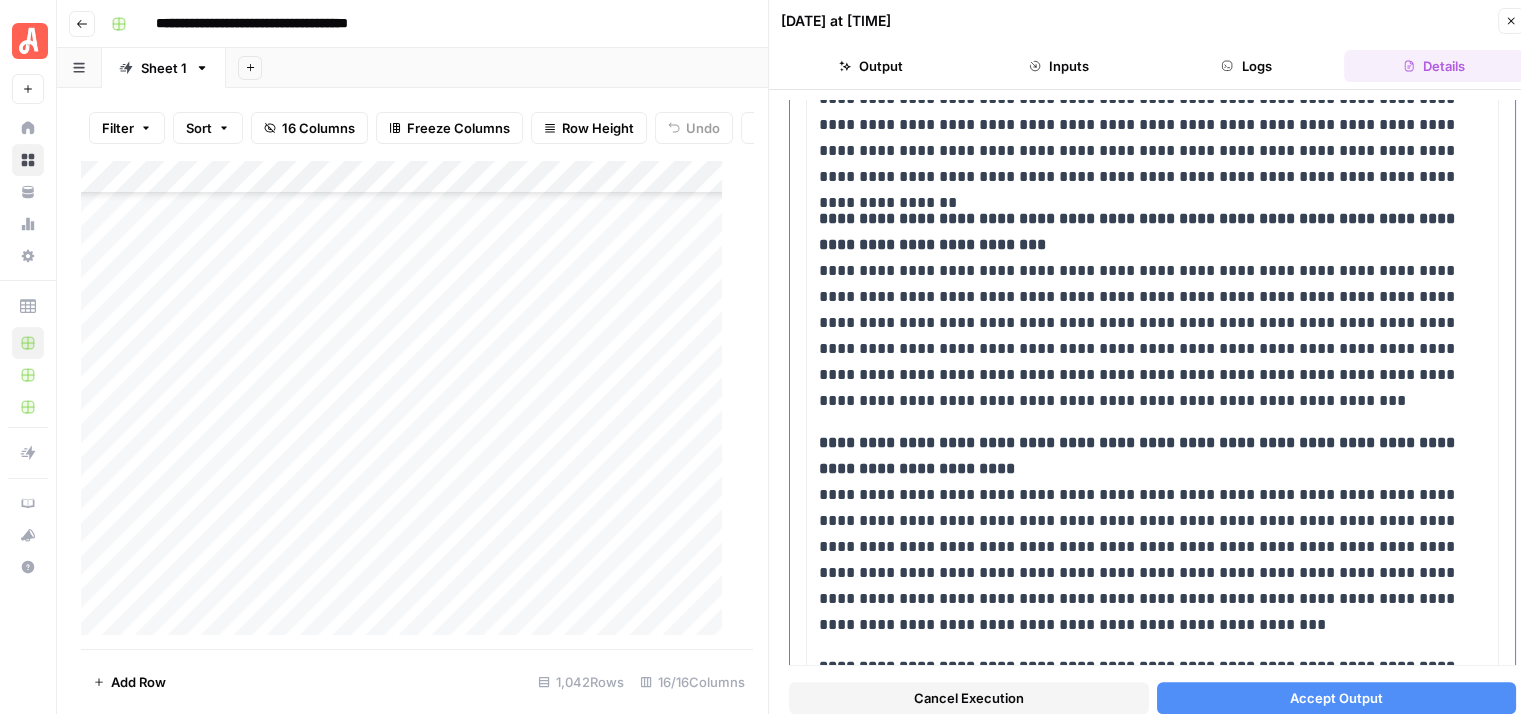 scroll, scrollTop: 1800, scrollLeft: 0, axis: vertical 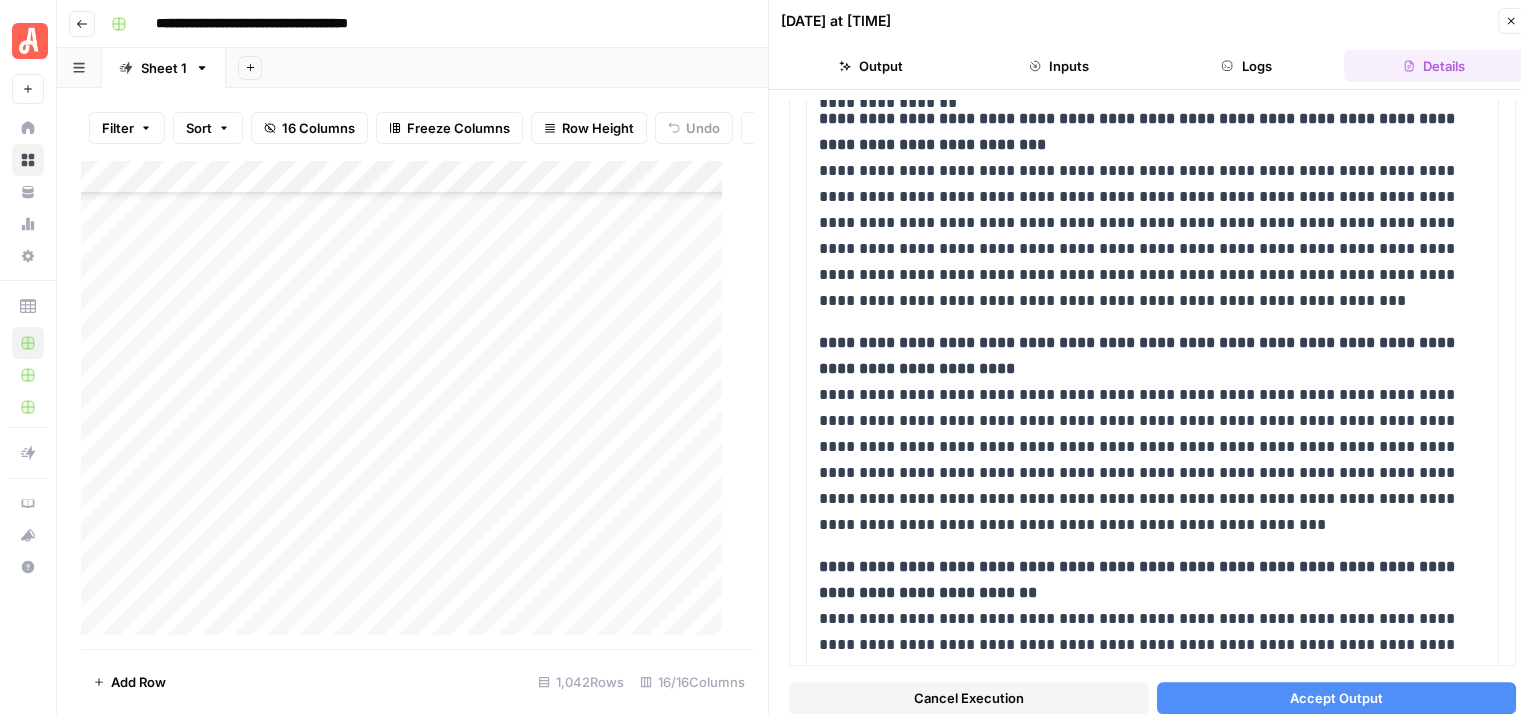 click on "Cancel Execution" at bounding box center [969, 698] 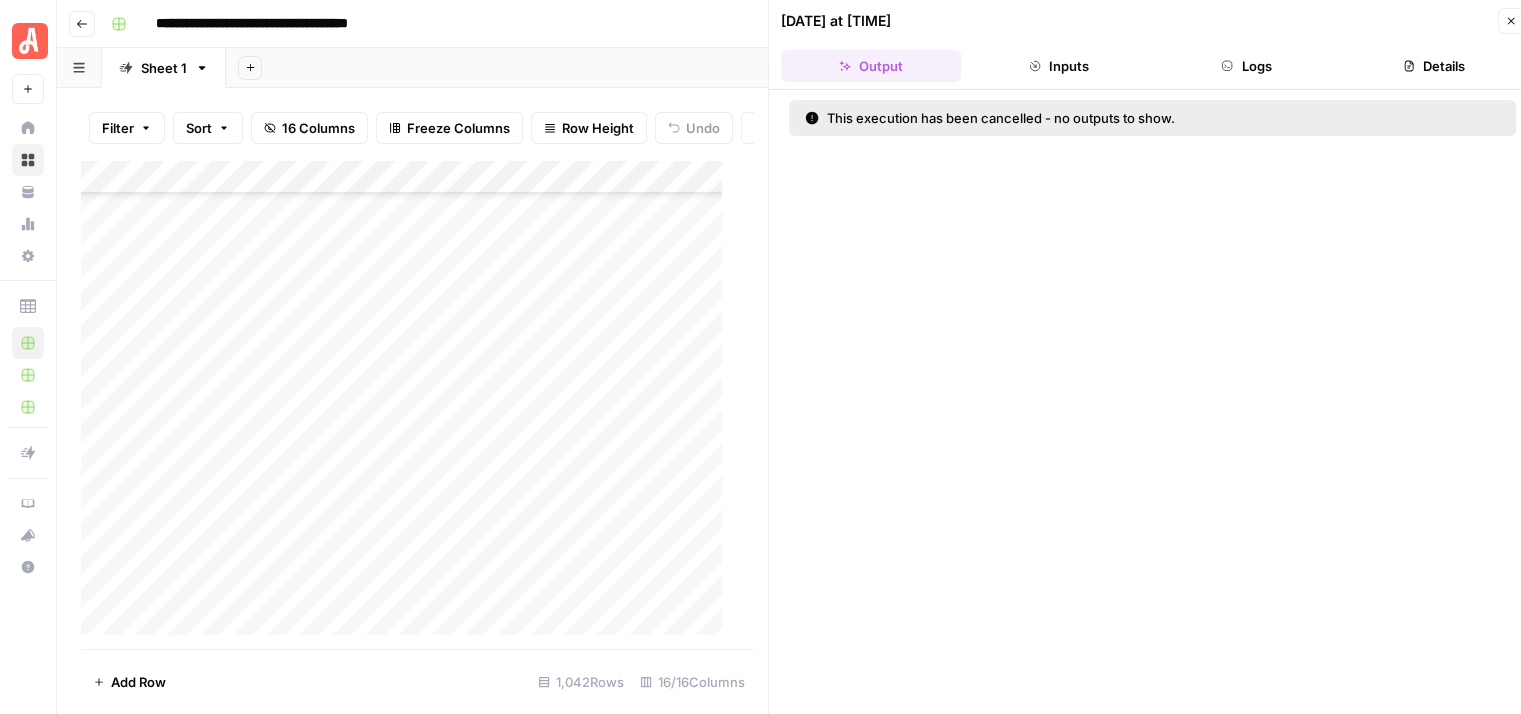 click 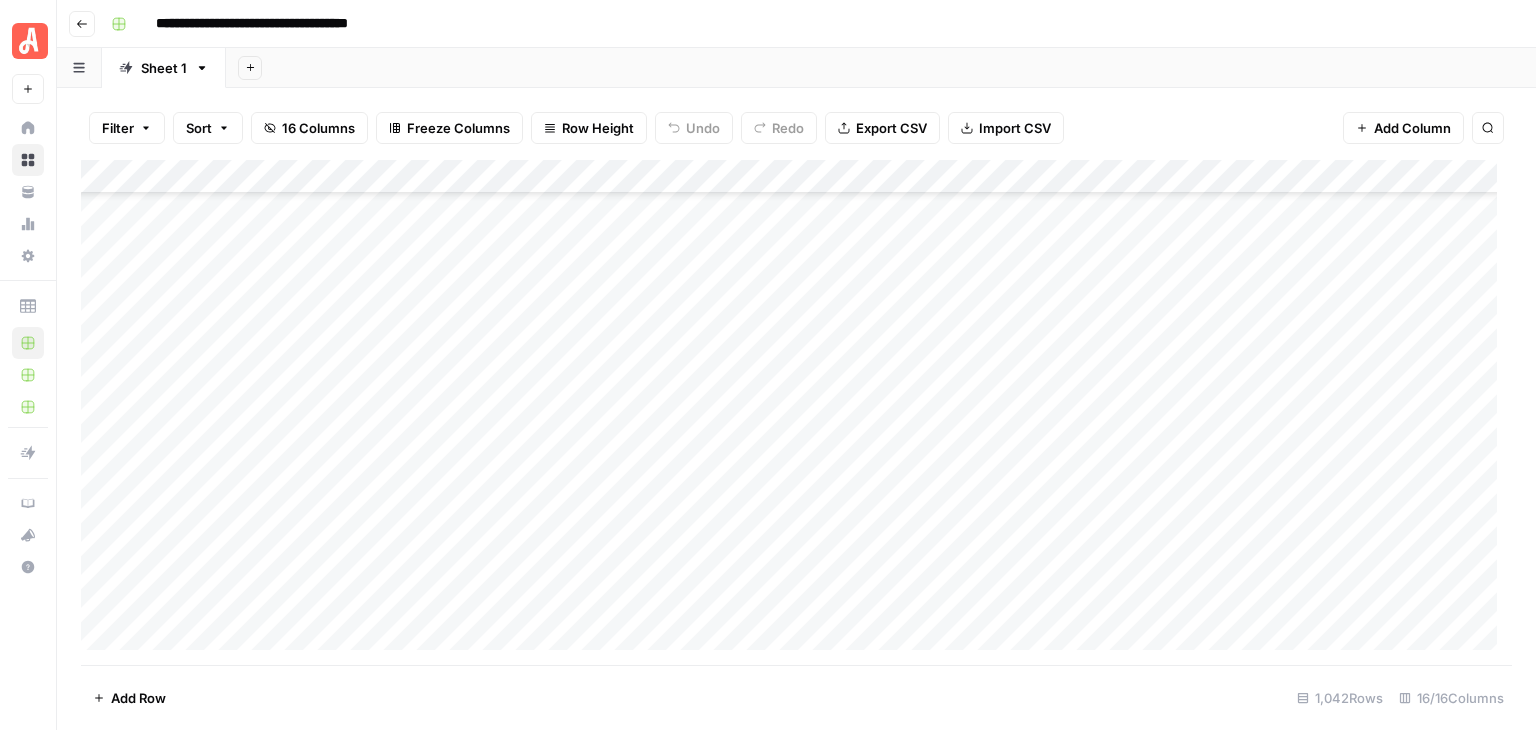 click on "Add Column" at bounding box center [796, 412] 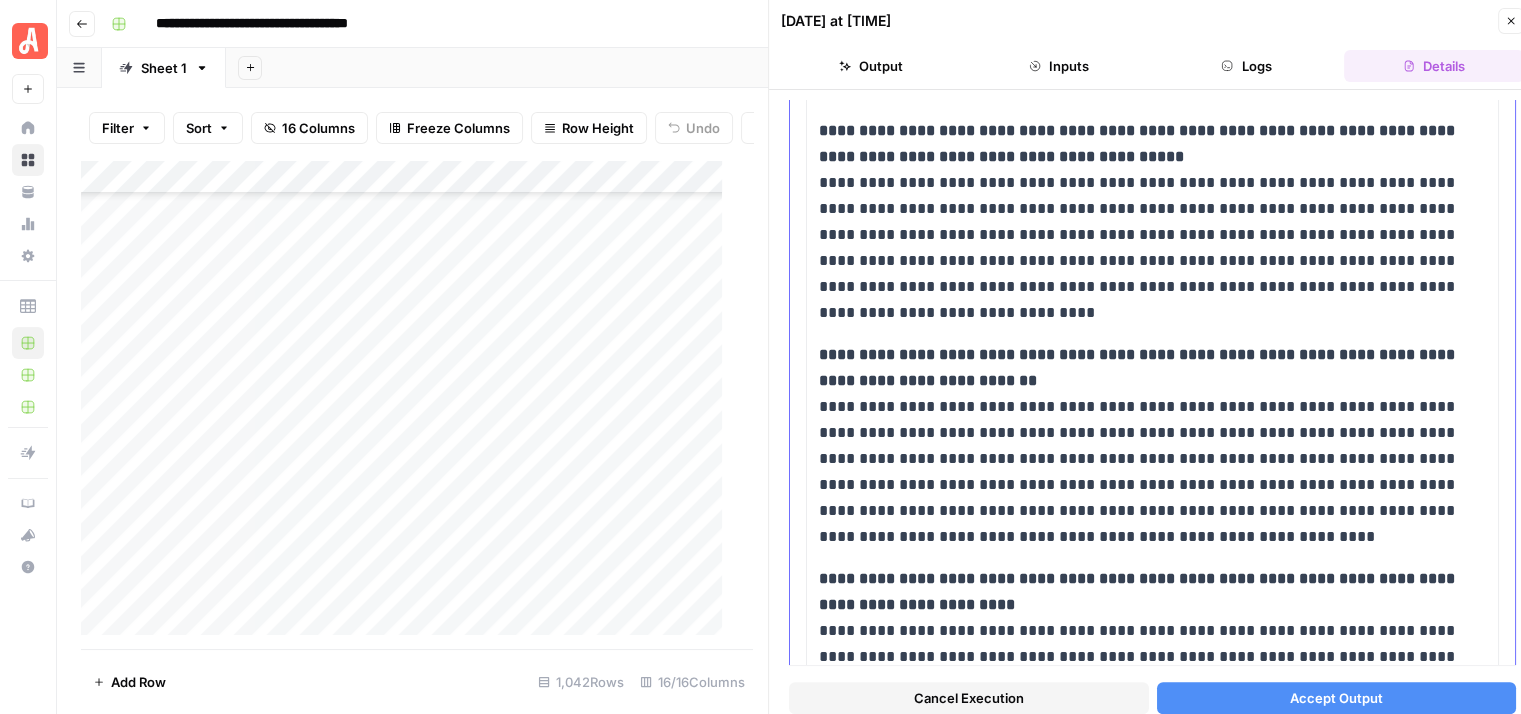 scroll, scrollTop: 1600, scrollLeft: 0, axis: vertical 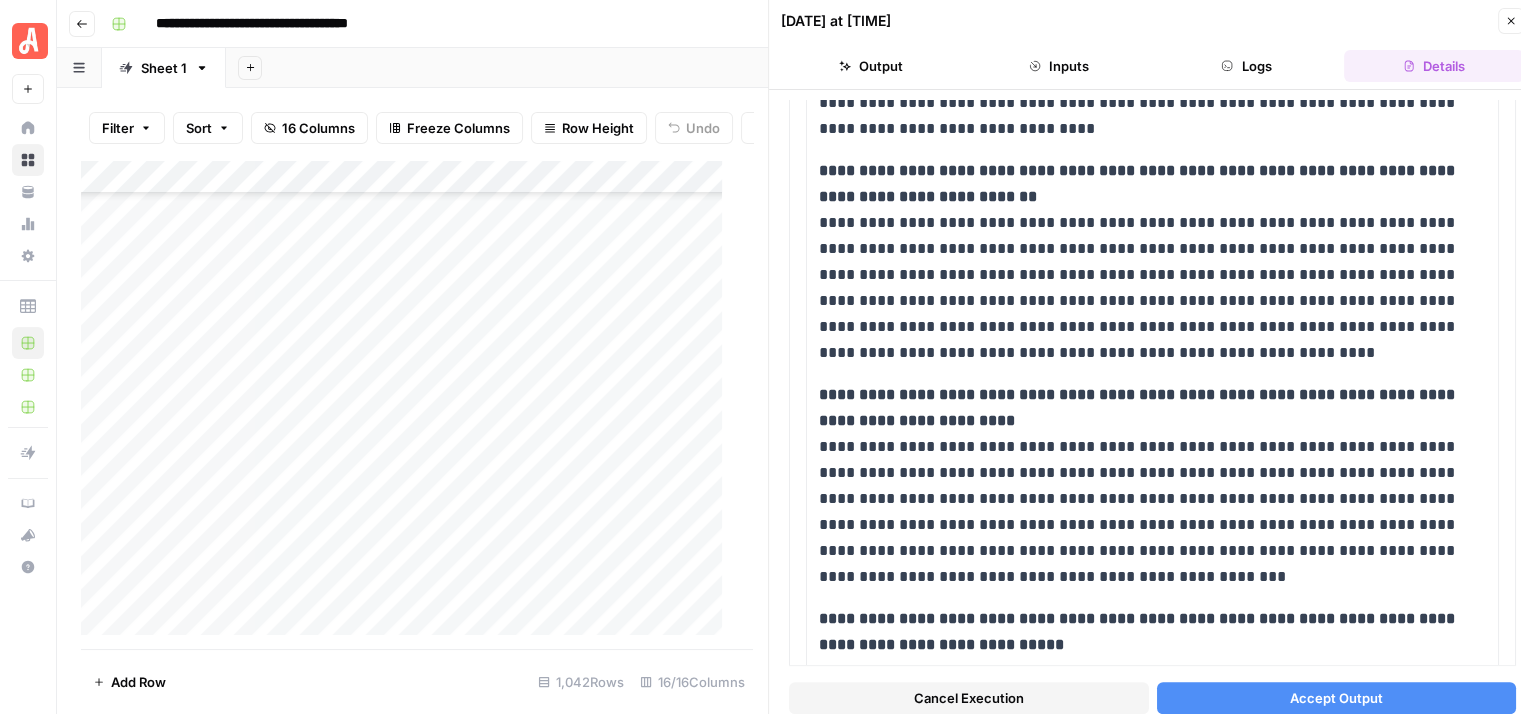click on "Cancel Execution" at bounding box center [969, 698] 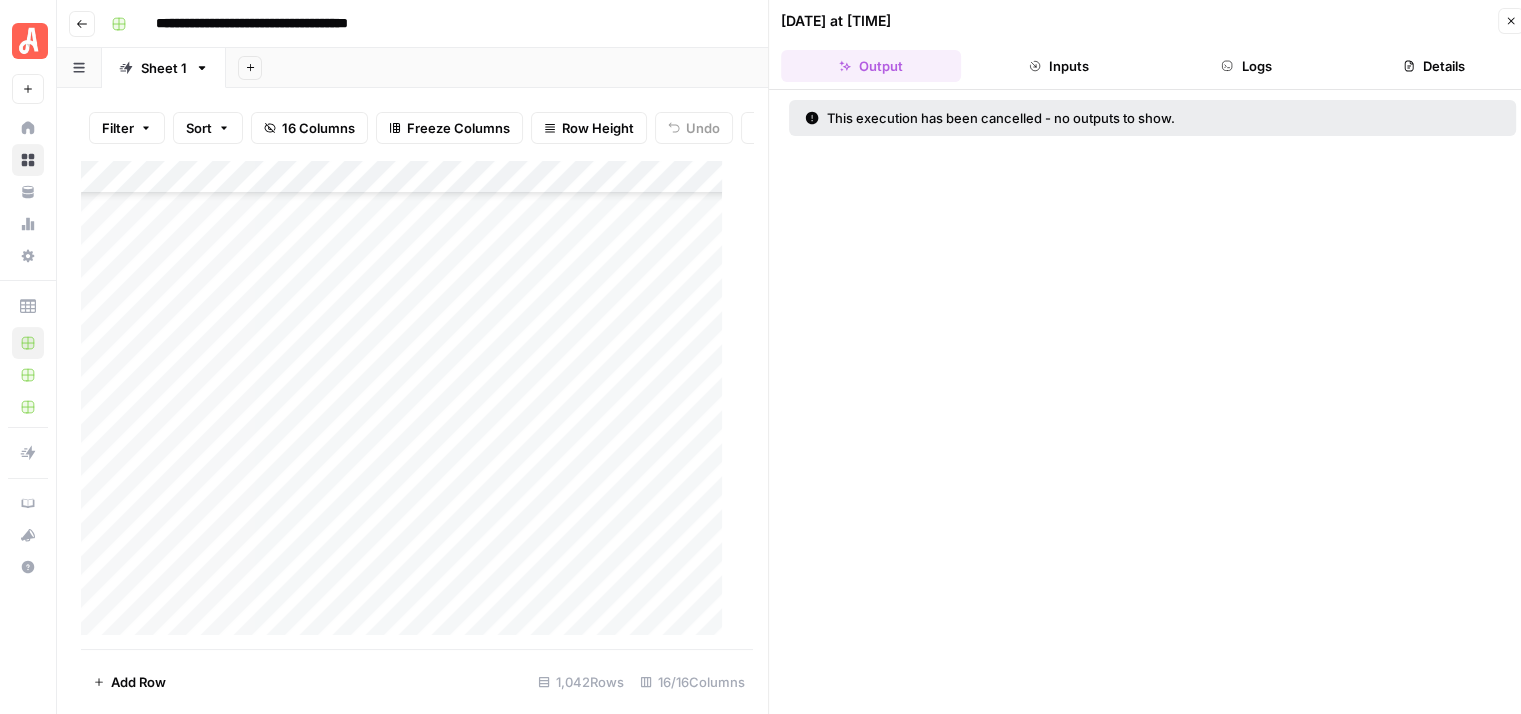 click 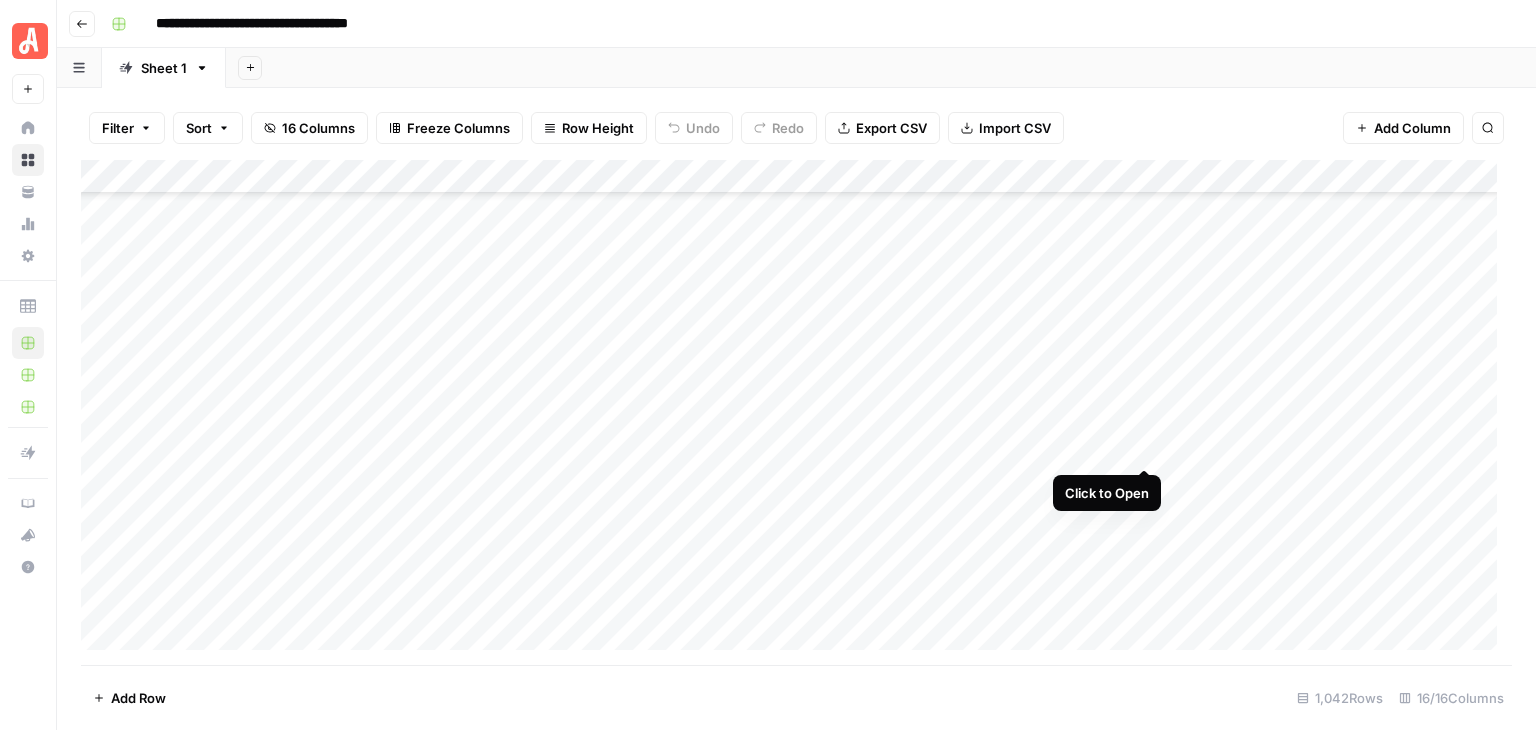 click on "Add Column" at bounding box center [796, 412] 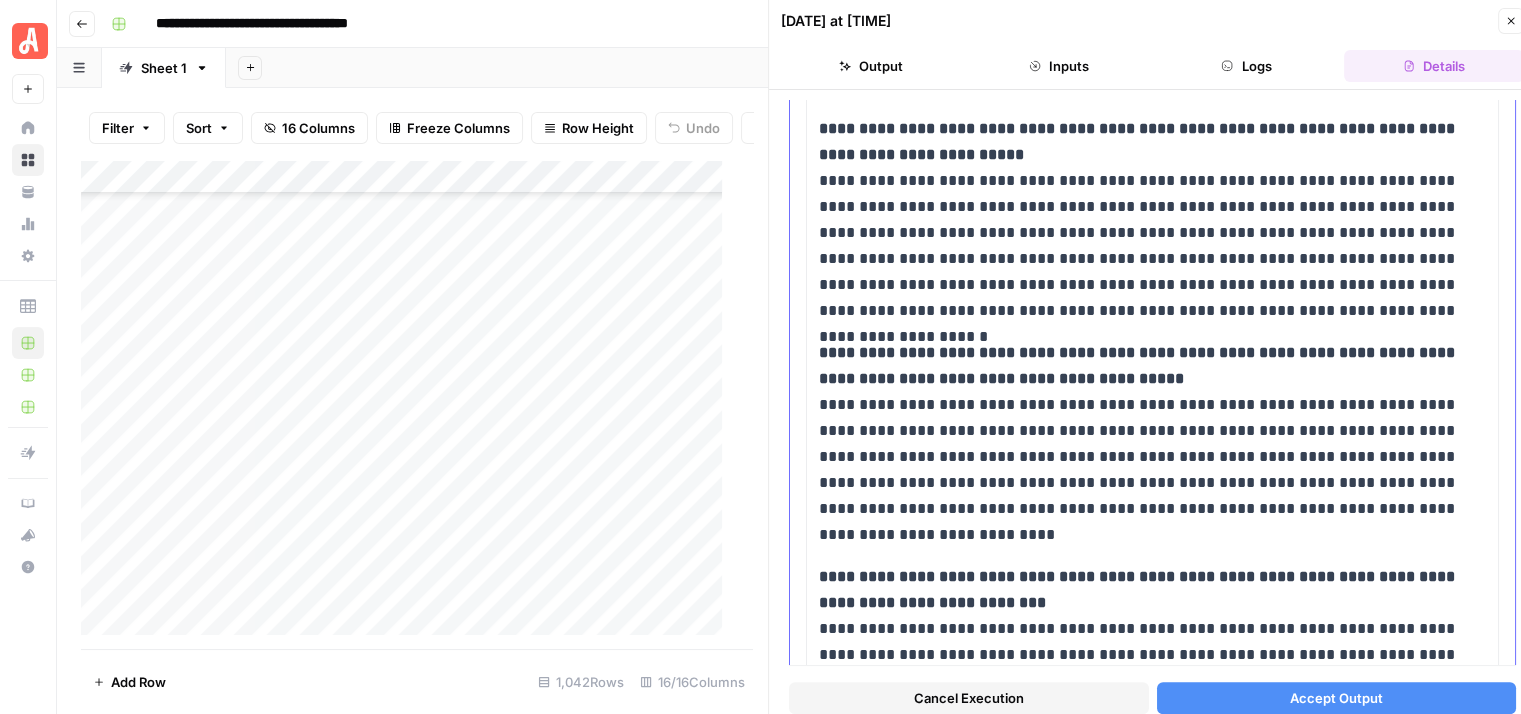 scroll, scrollTop: 1057, scrollLeft: 0, axis: vertical 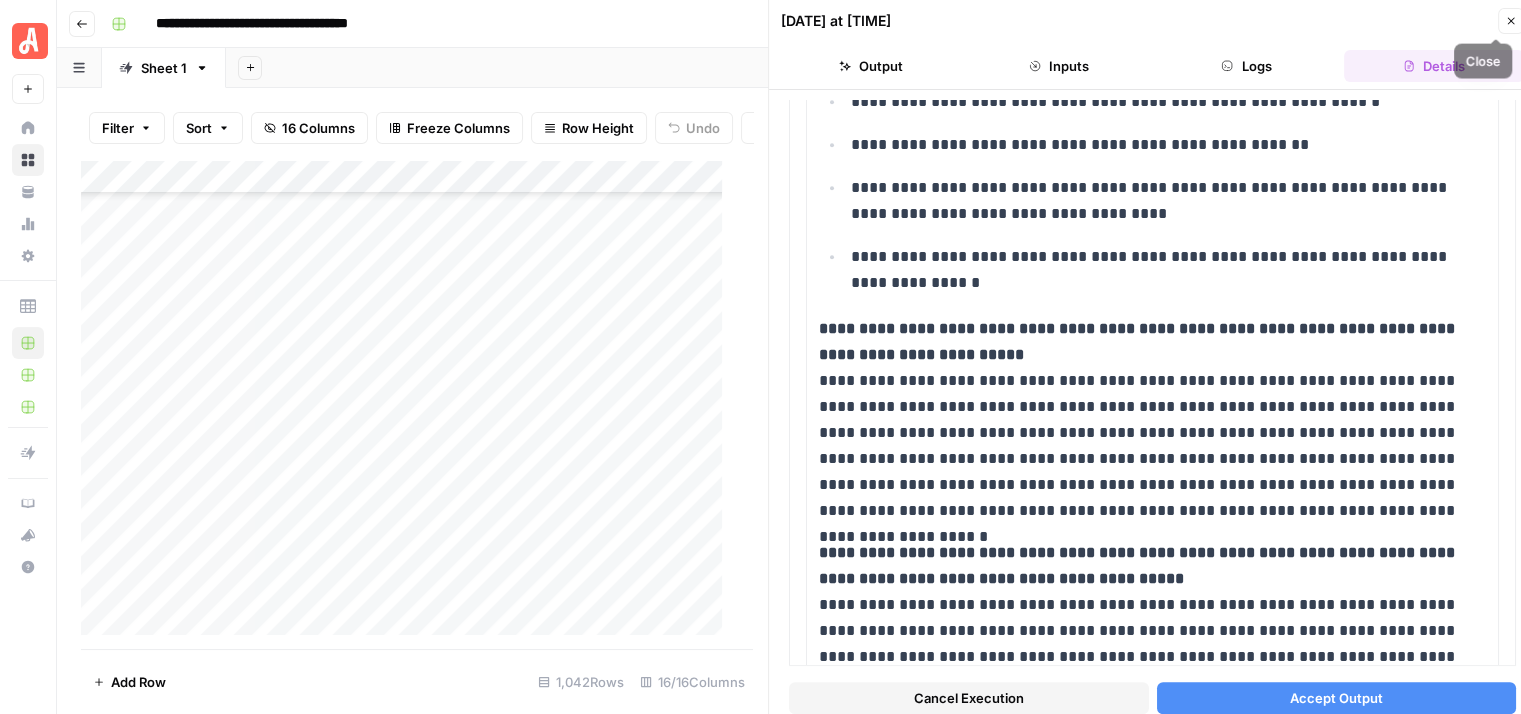 click 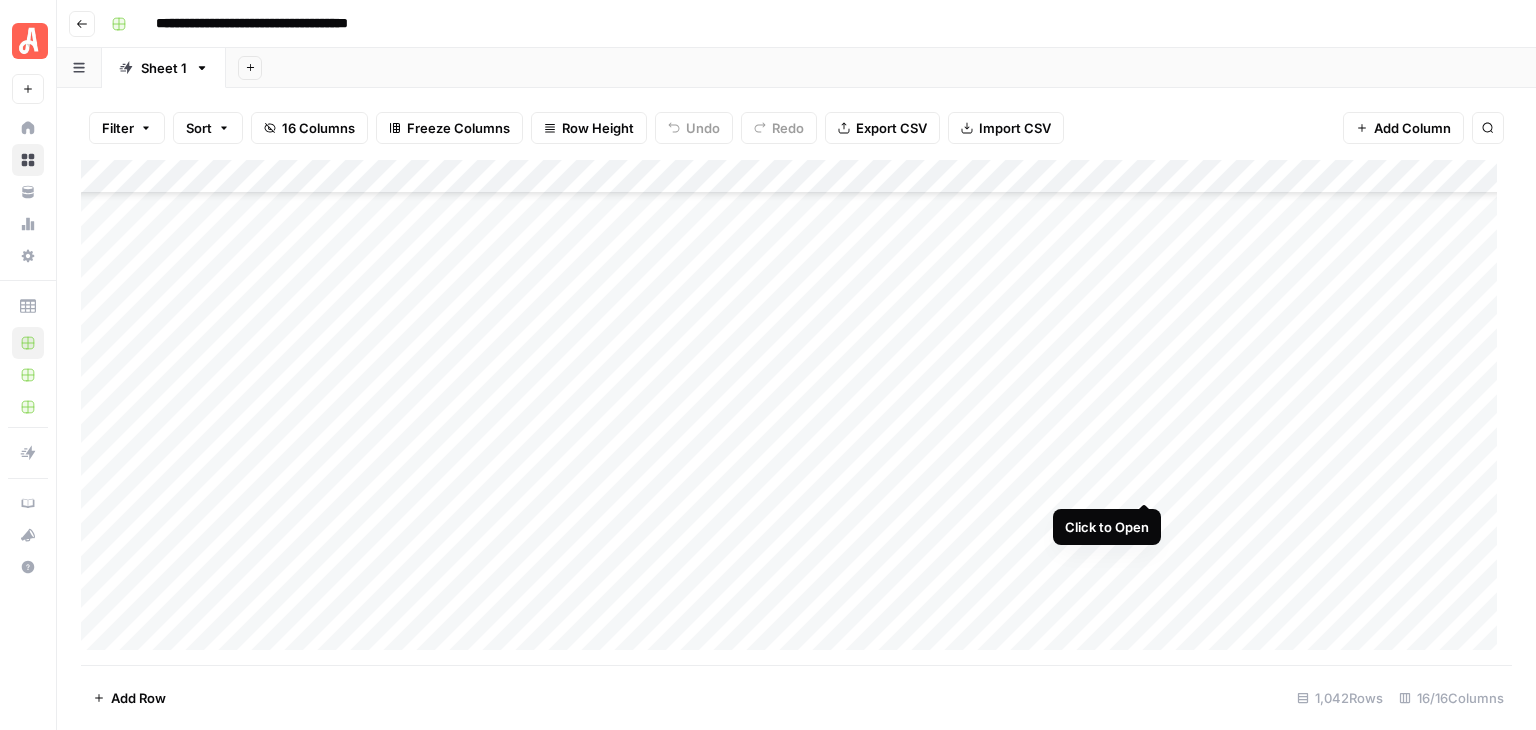 click on "Add Column" at bounding box center (796, 412) 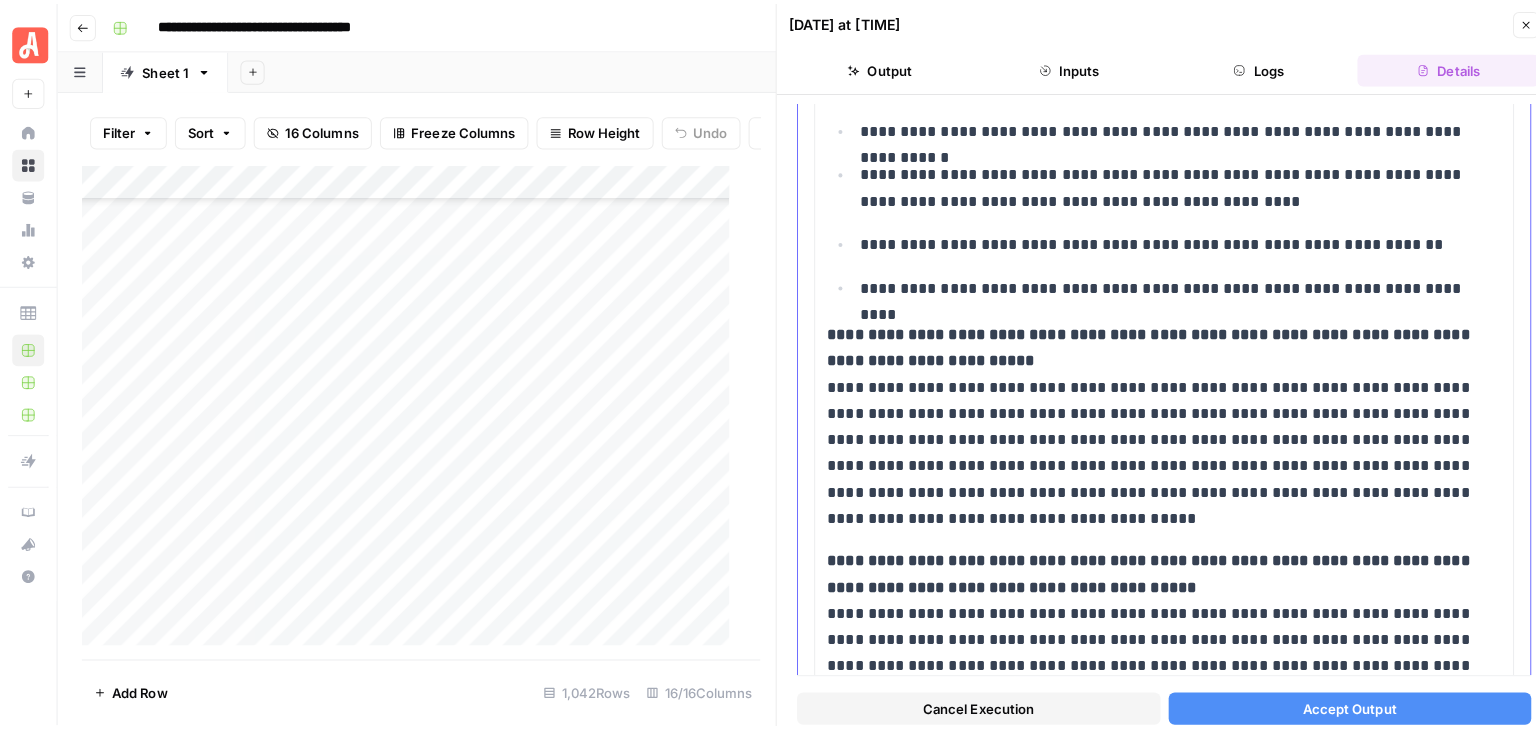 scroll, scrollTop: 1168, scrollLeft: 0, axis: vertical 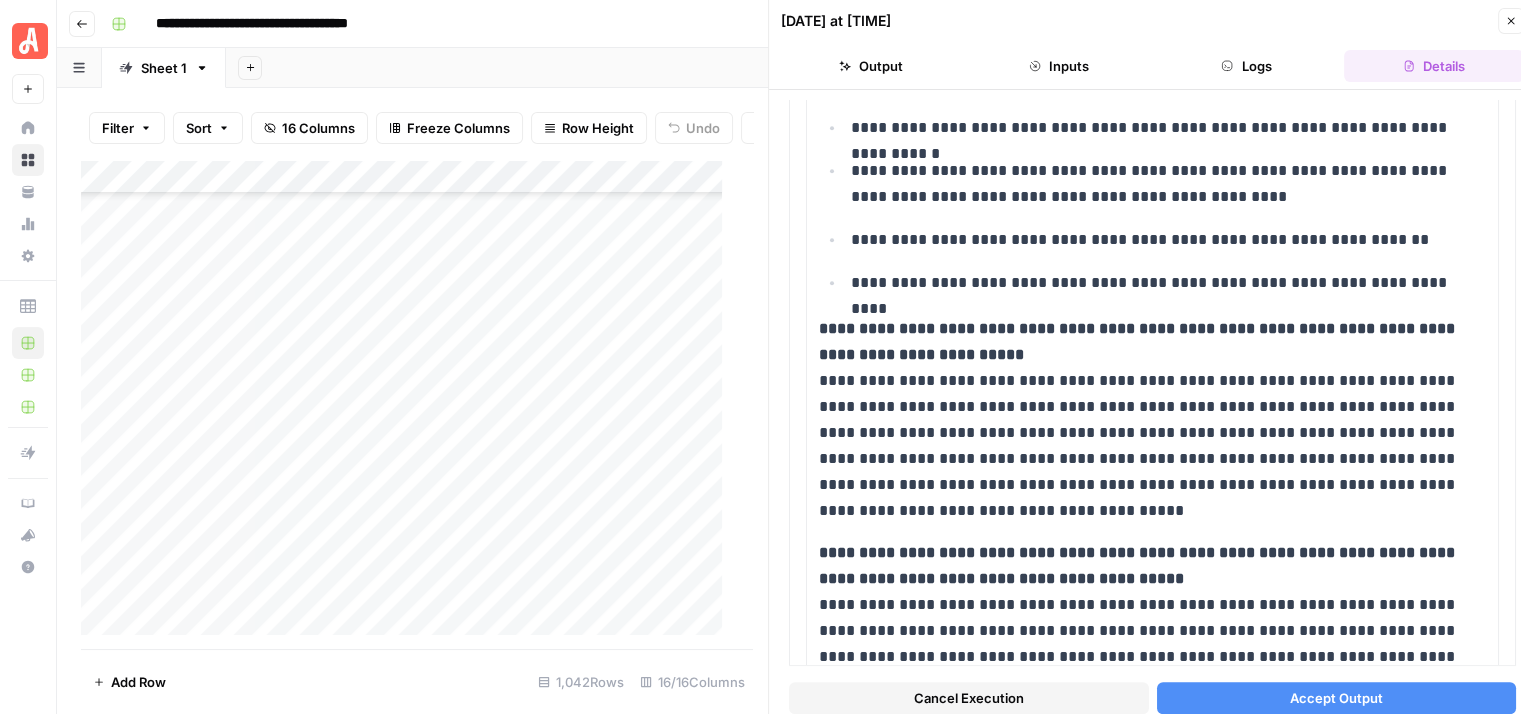 click 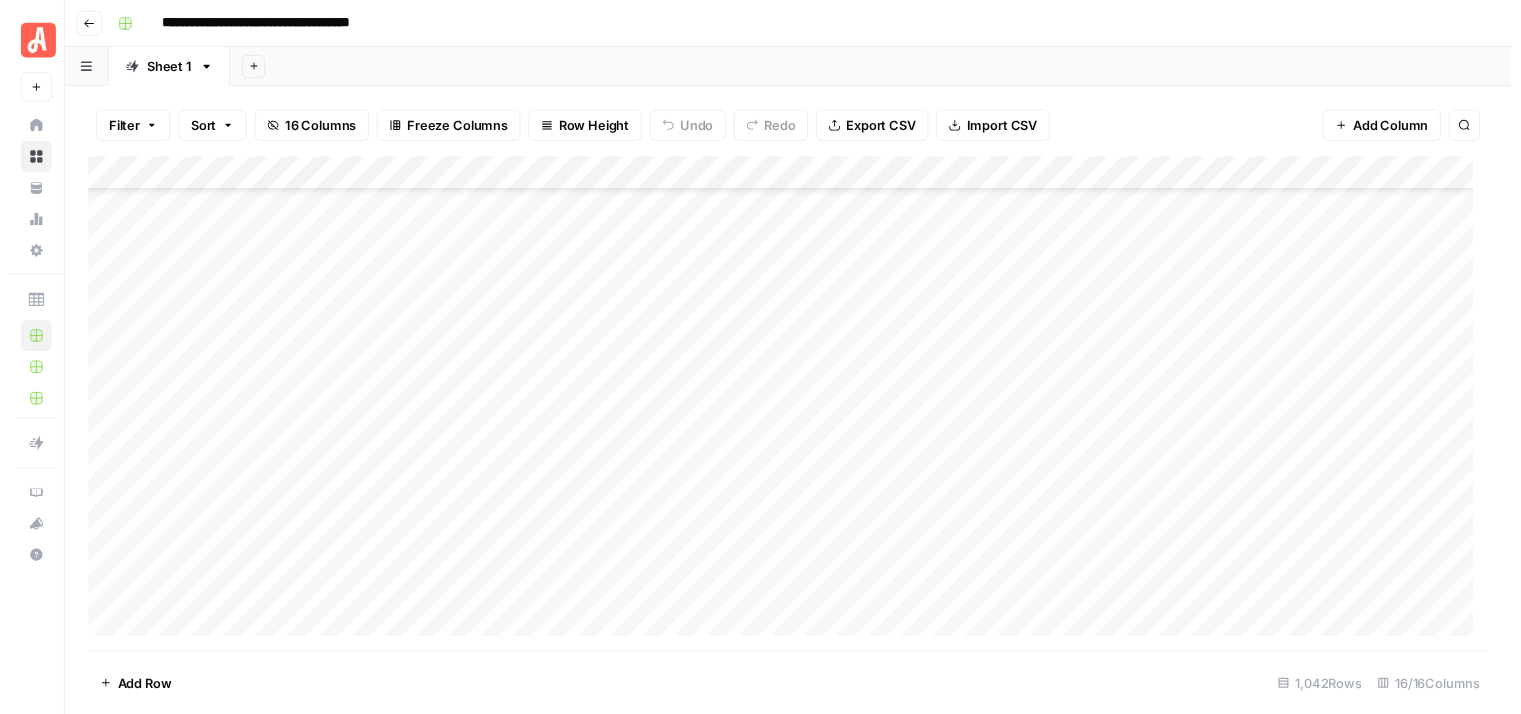 scroll, scrollTop: 29116, scrollLeft: 0, axis: vertical 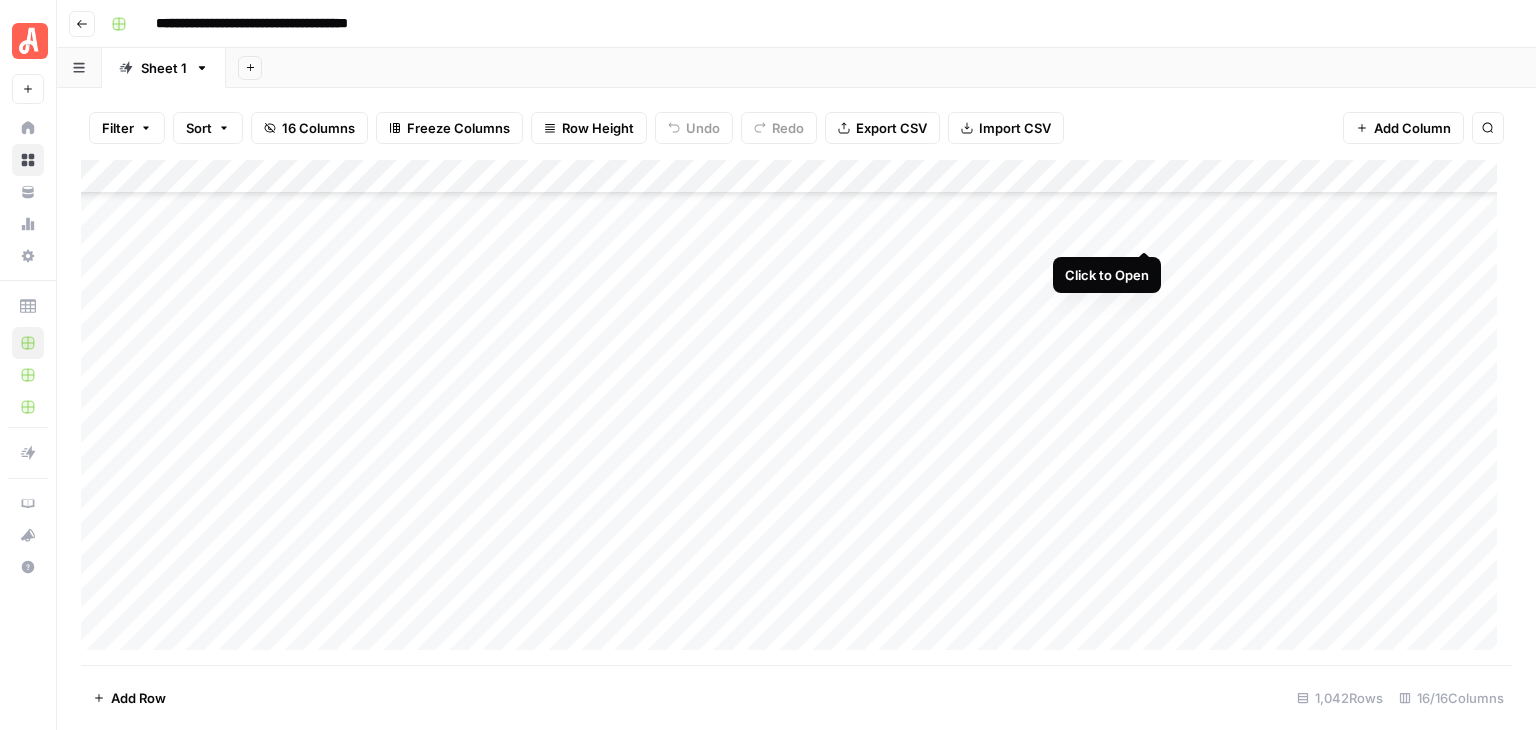 click on "Add Column" at bounding box center [796, 412] 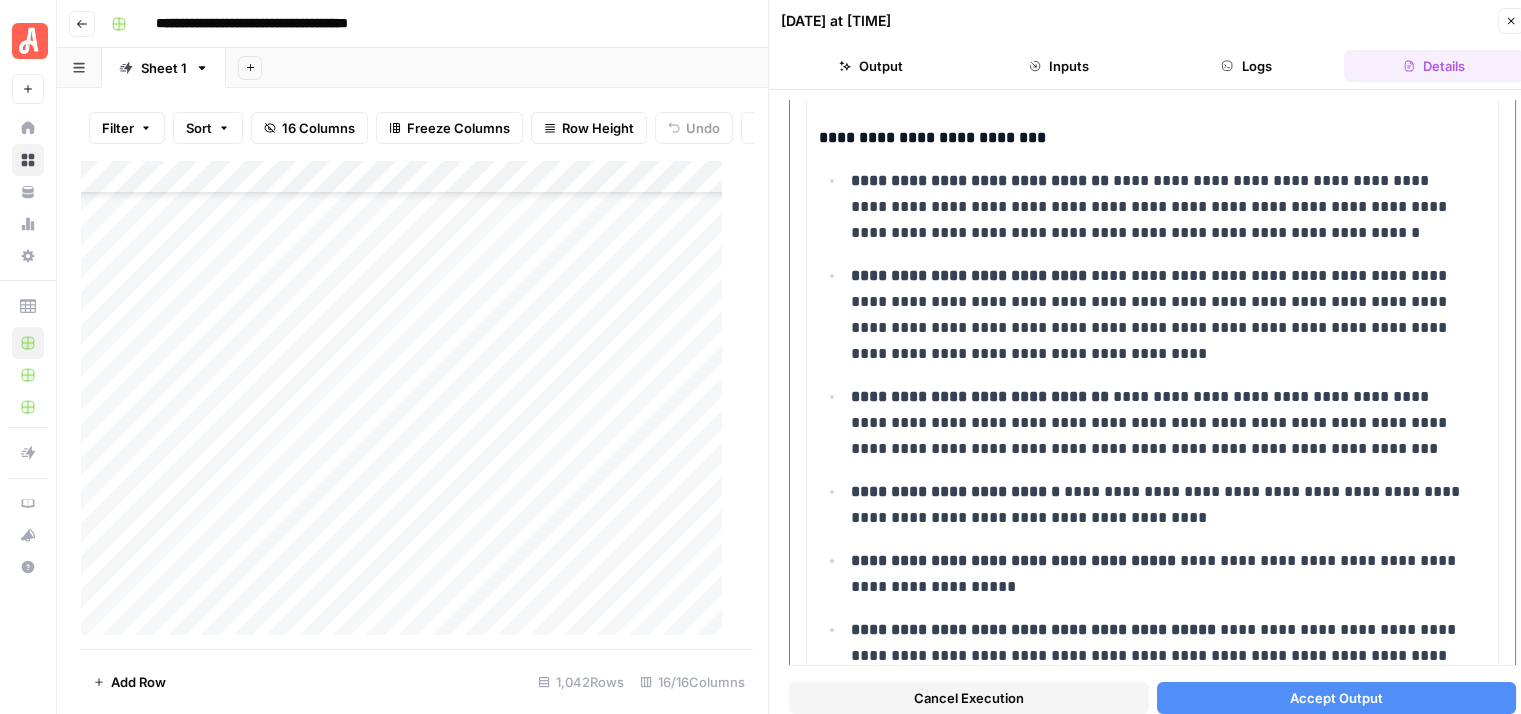 scroll, scrollTop: 600, scrollLeft: 0, axis: vertical 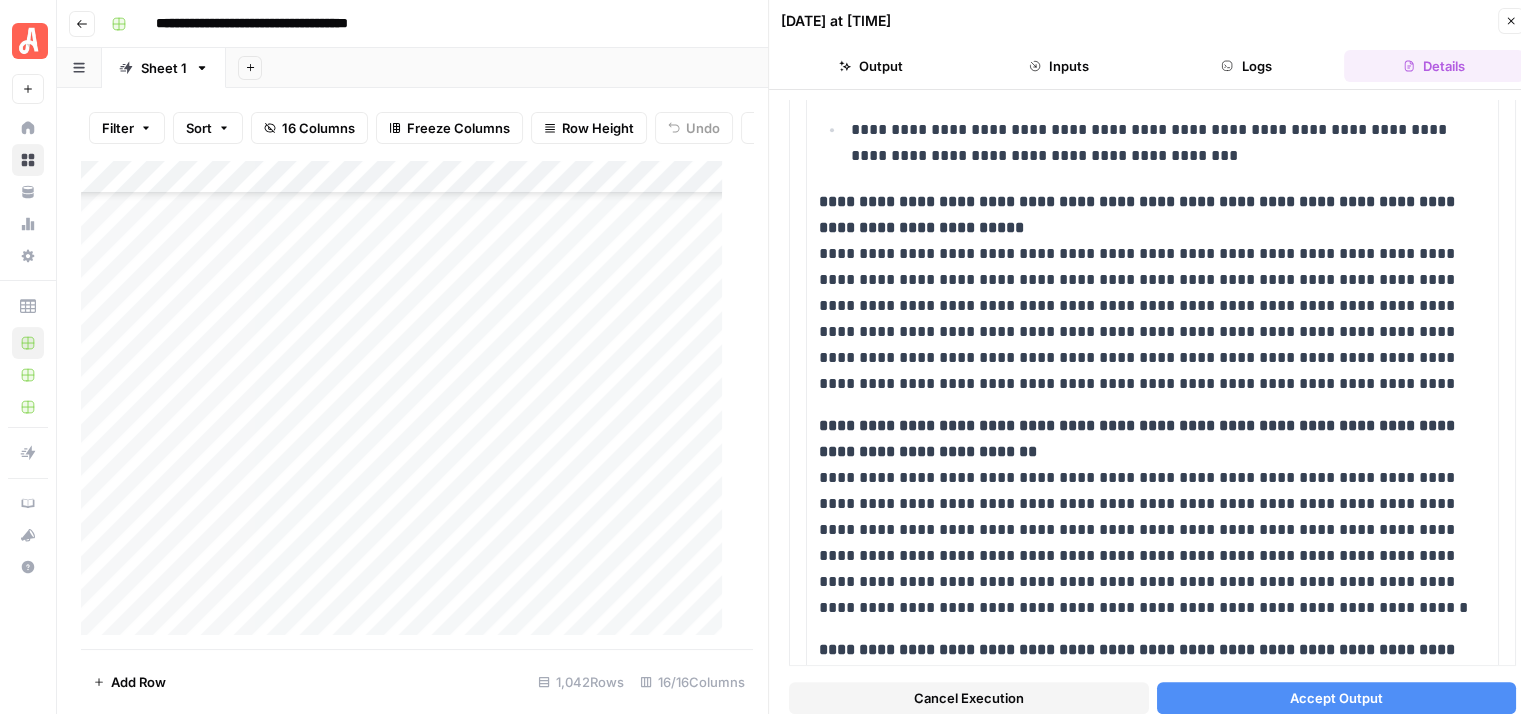 click on "Cancel Execution" at bounding box center (969, 698) 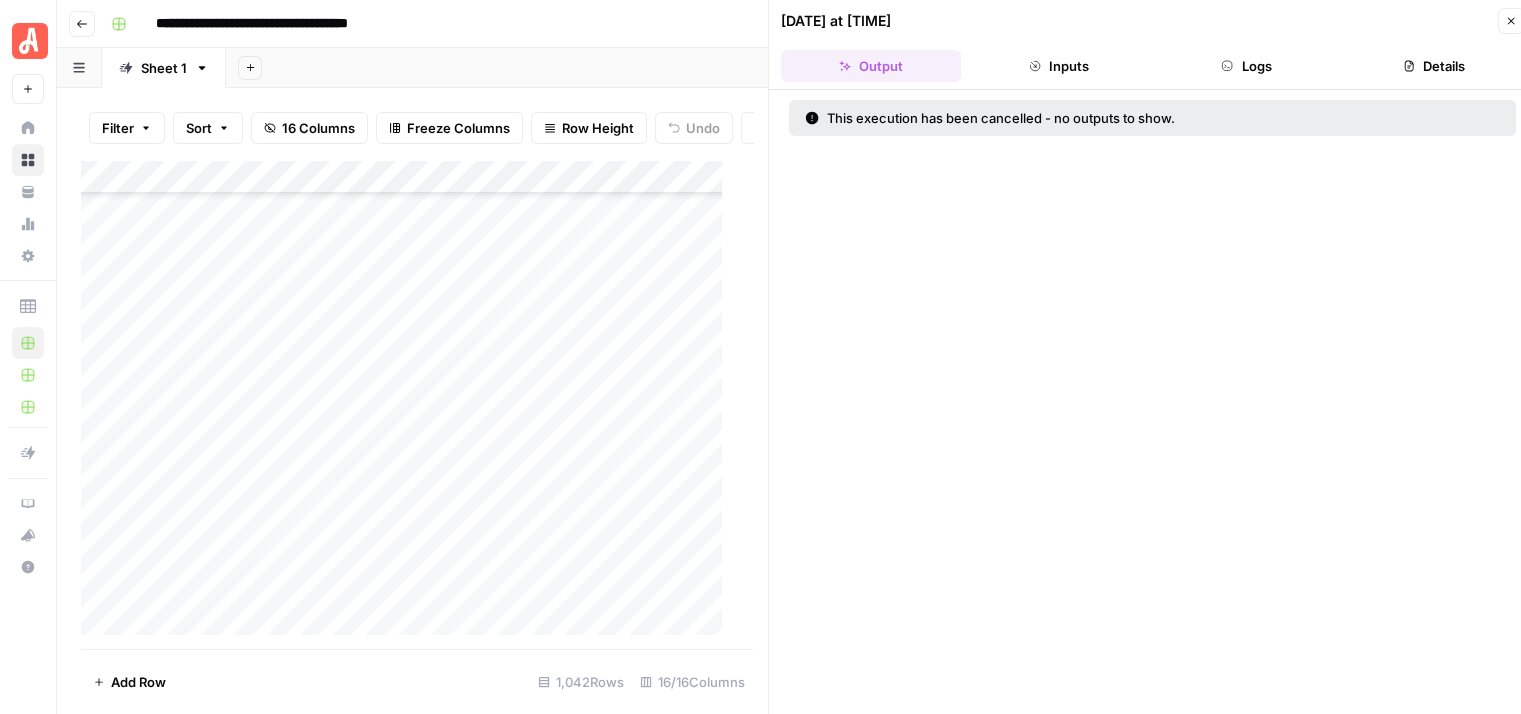 click 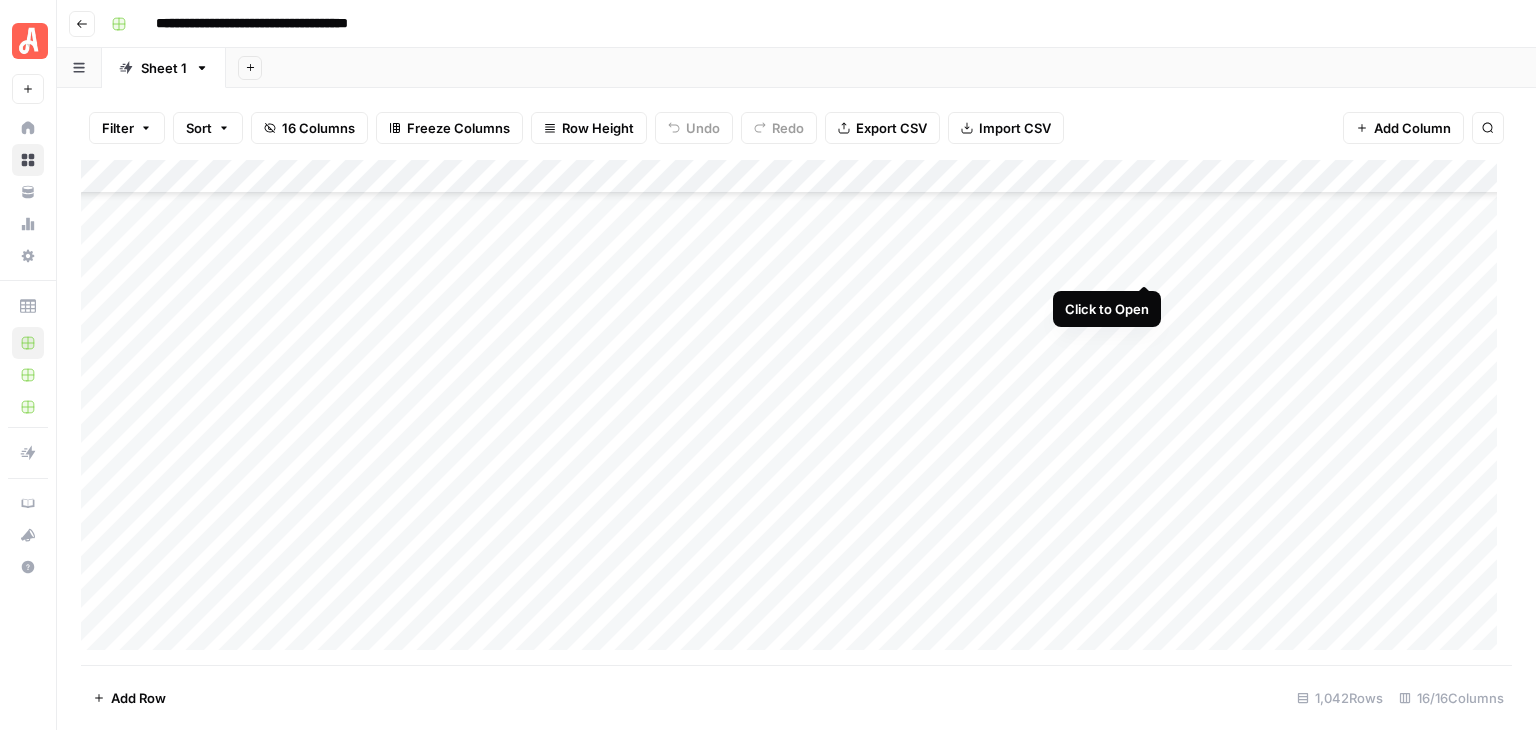 click on "Add Column" at bounding box center [796, 412] 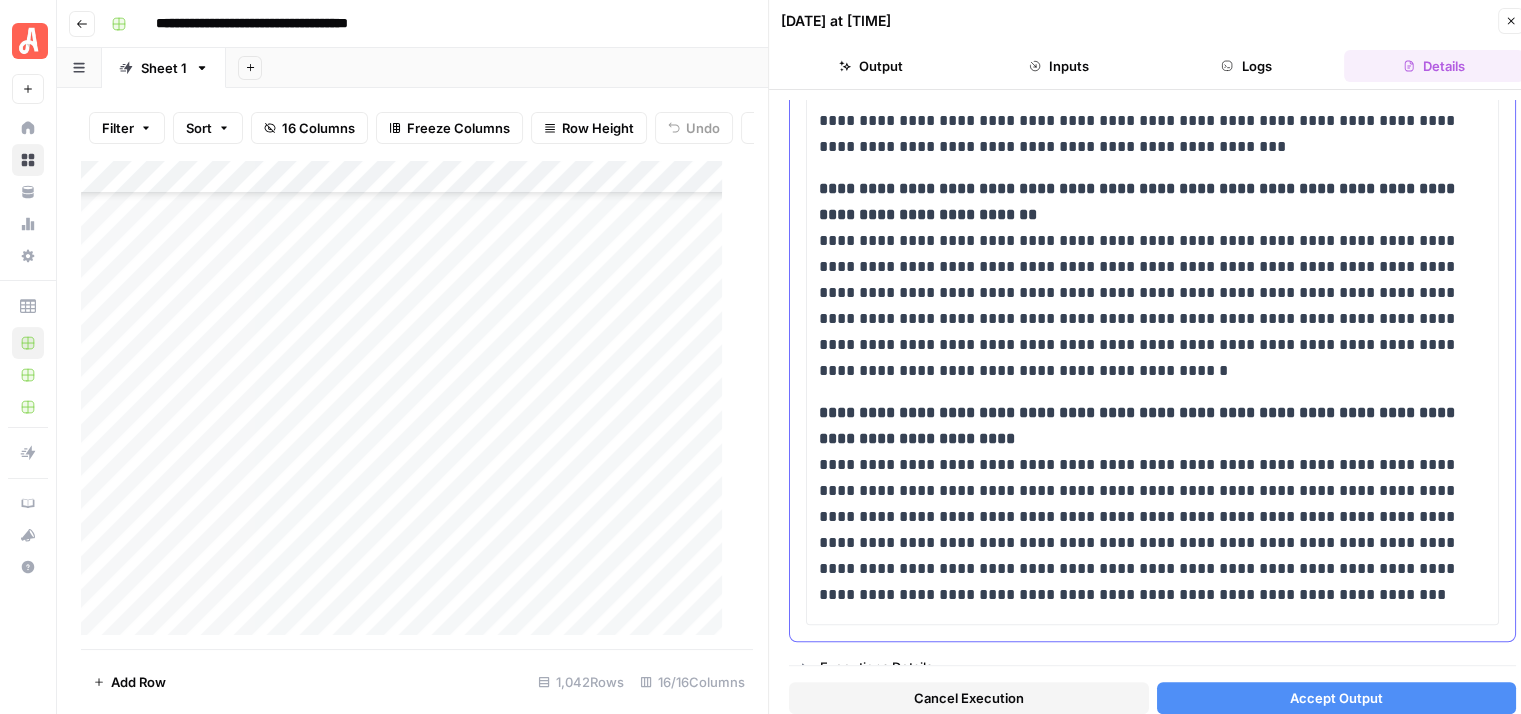 scroll, scrollTop: 1743, scrollLeft: 0, axis: vertical 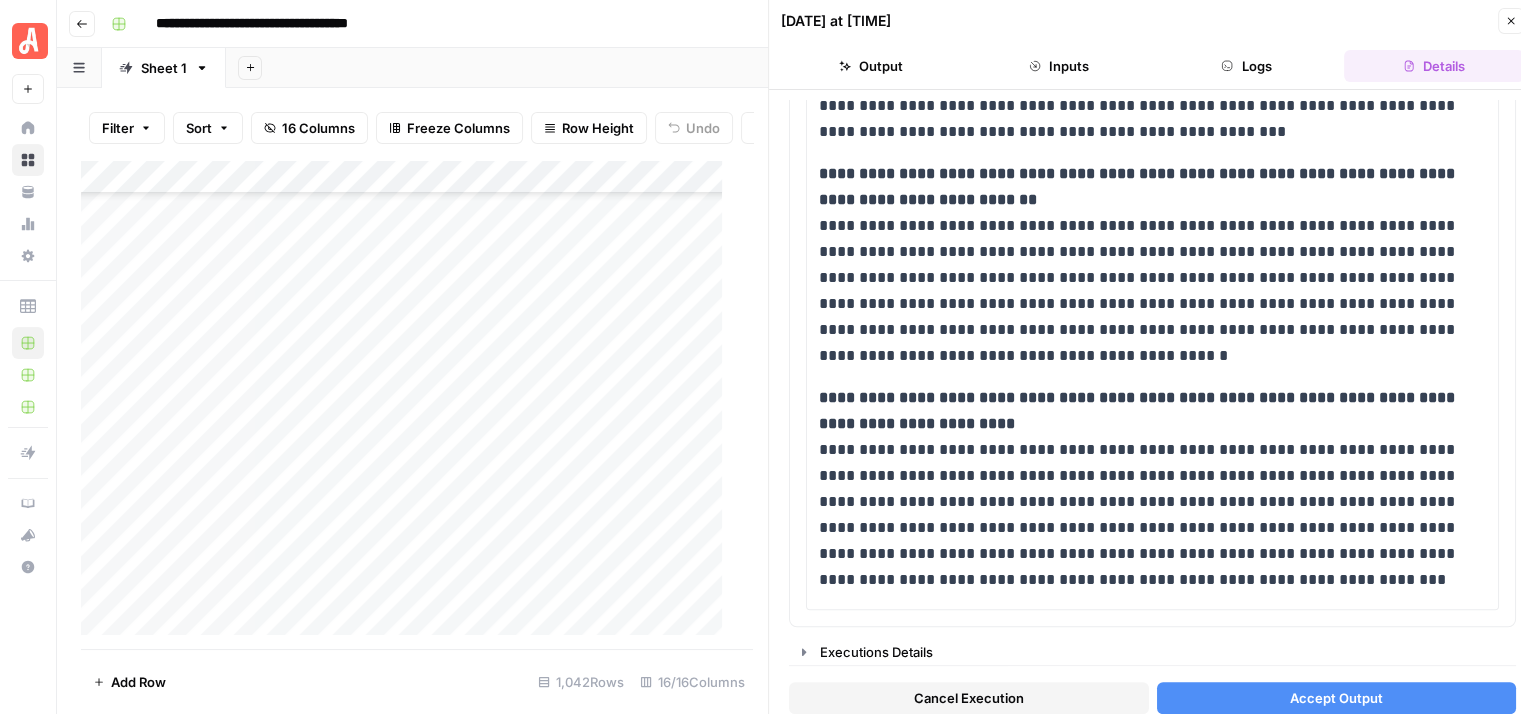 click 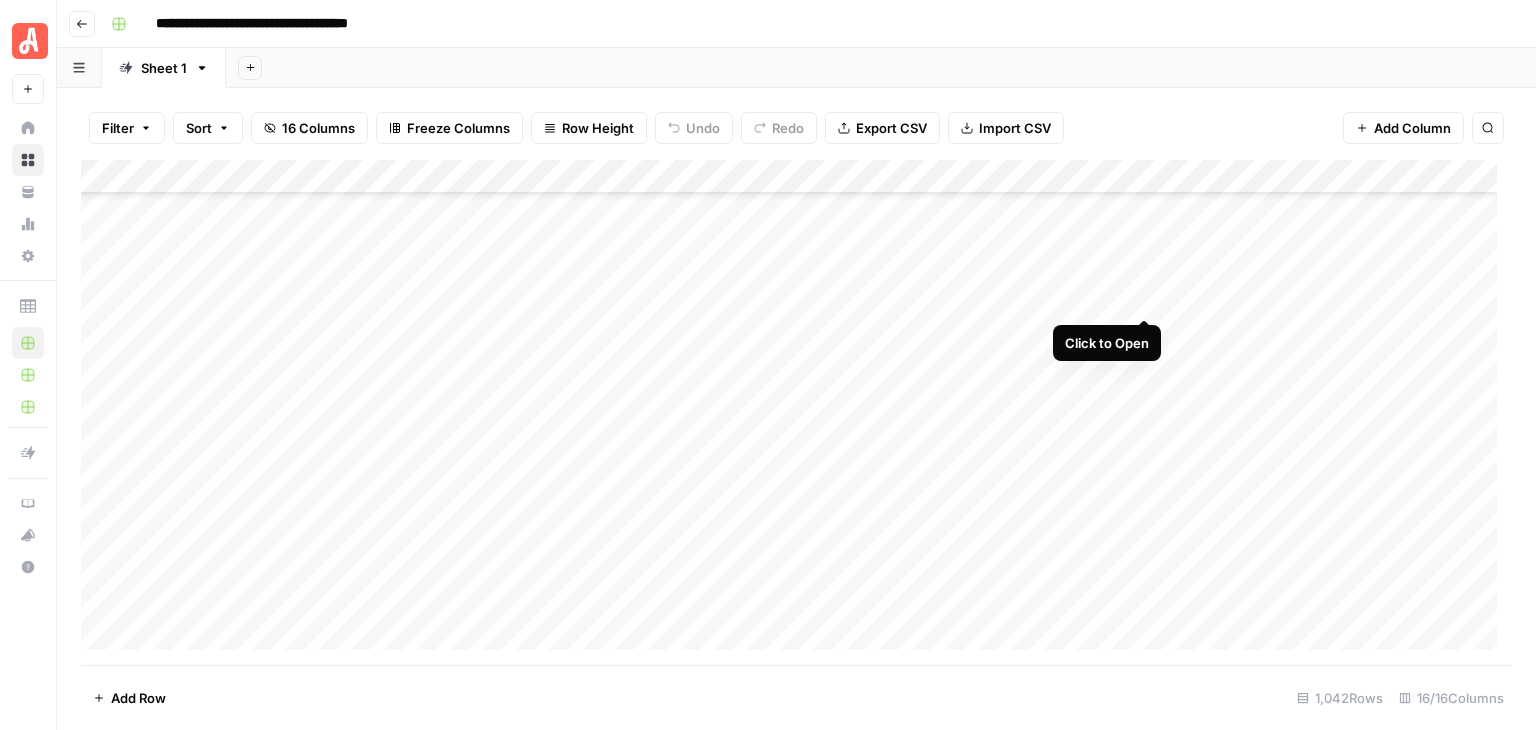 click on "Add Column" at bounding box center [796, 412] 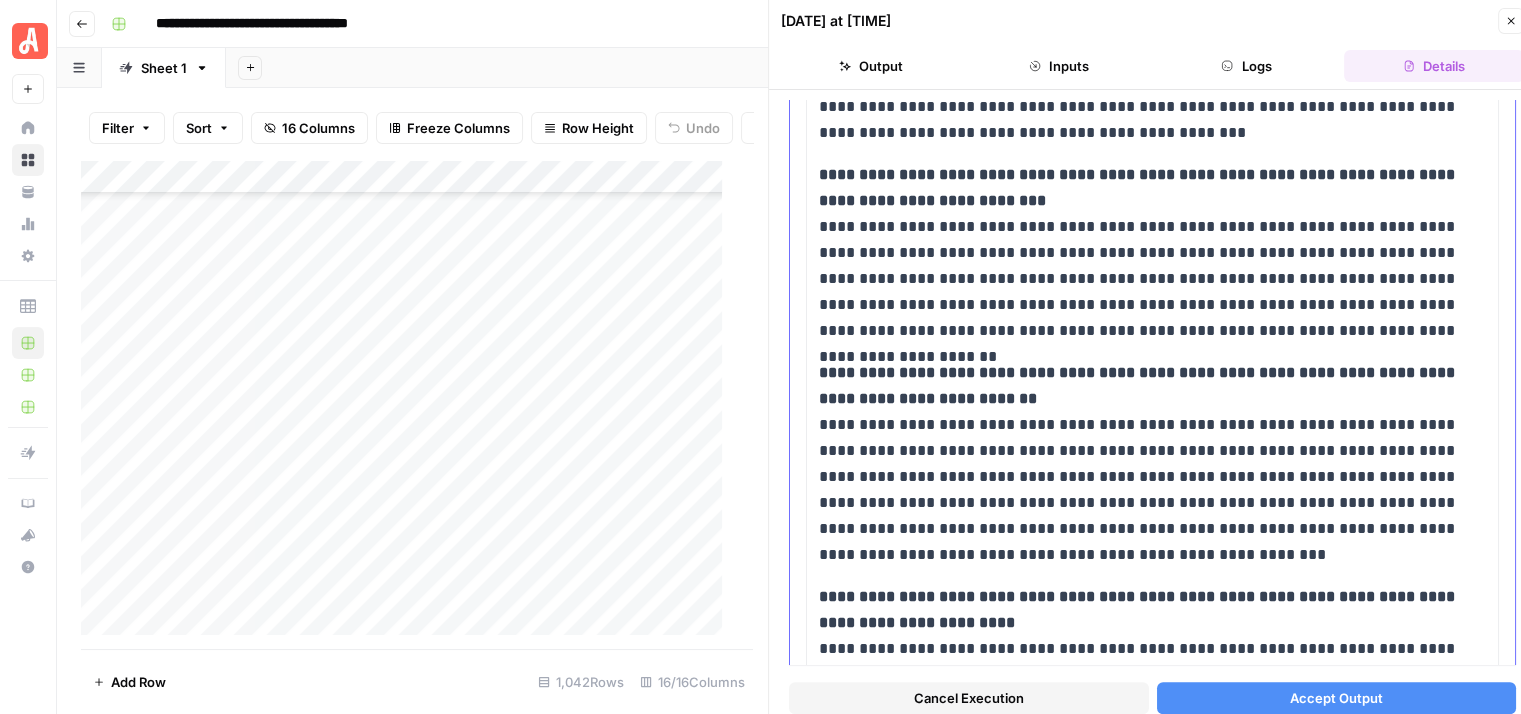 scroll, scrollTop: 1600, scrollLeft: 0, axis: vertical 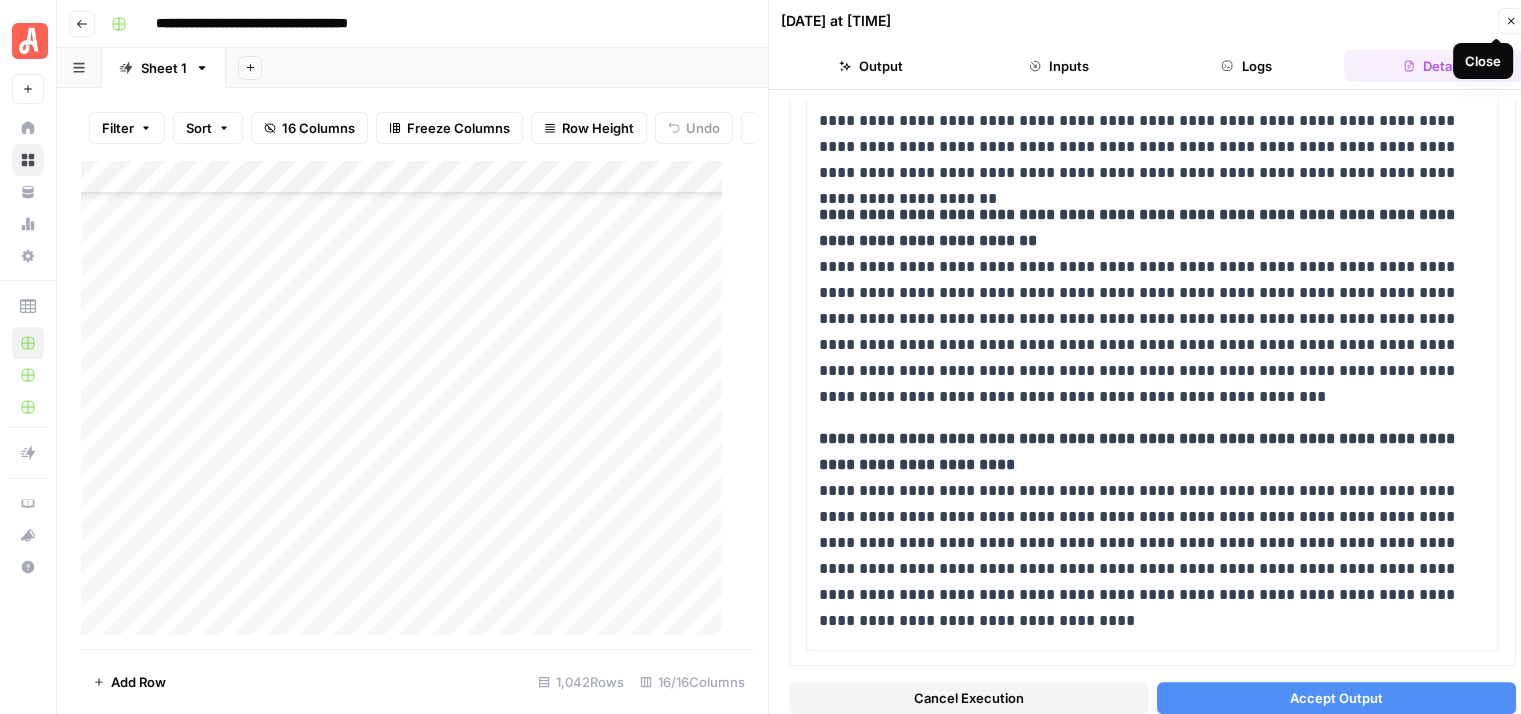 click 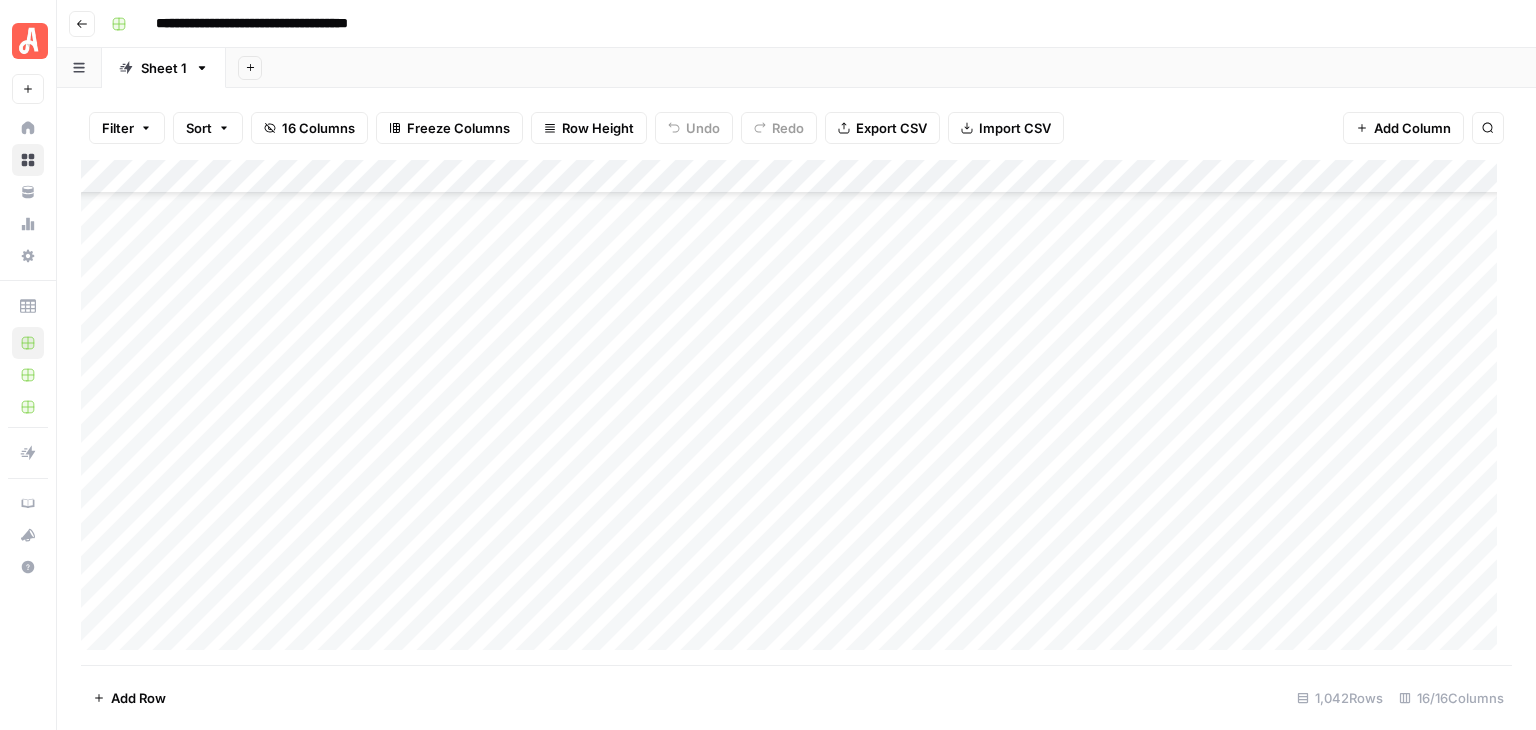 click on "Add Column" at bounding box center [796, 412] 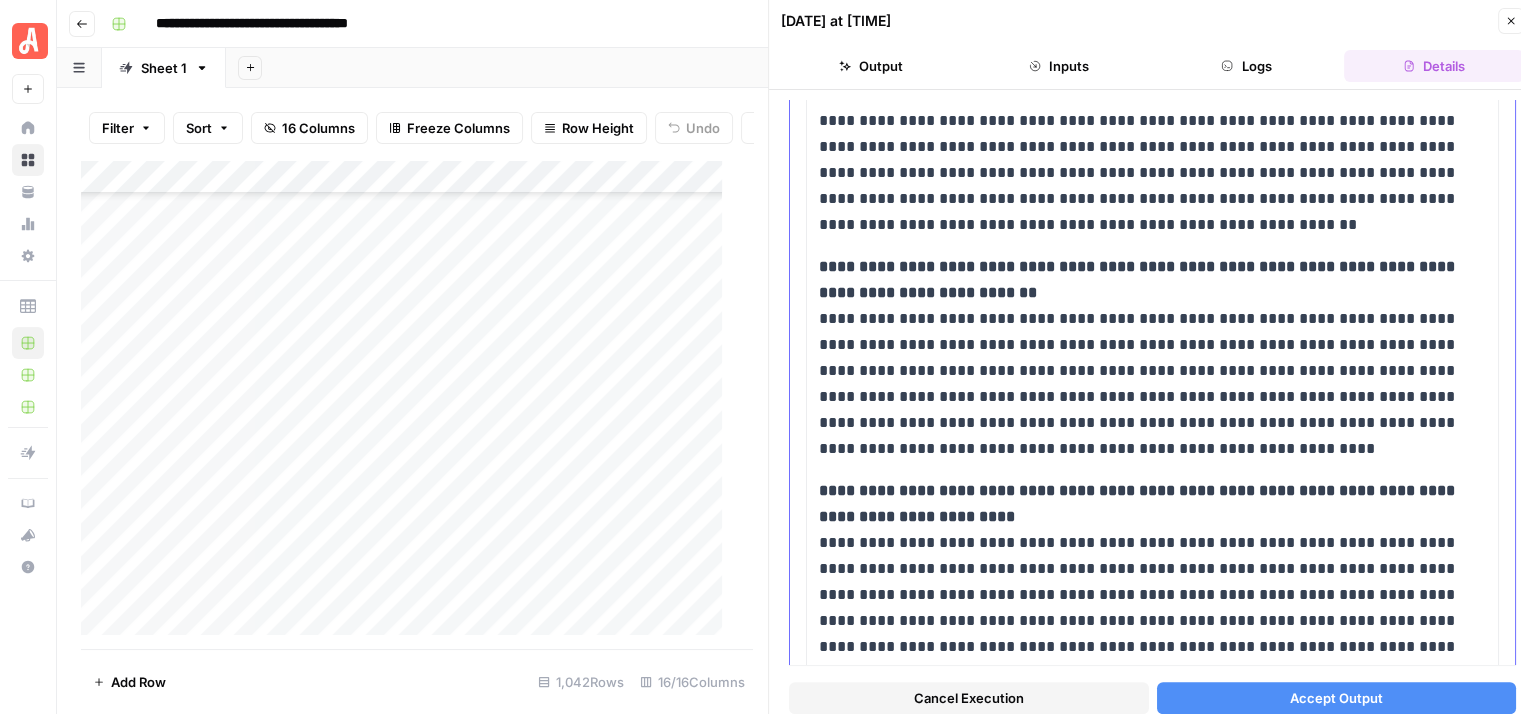 scroll, scrollTop: 1797, scrollLeft: 0, axis: vertical 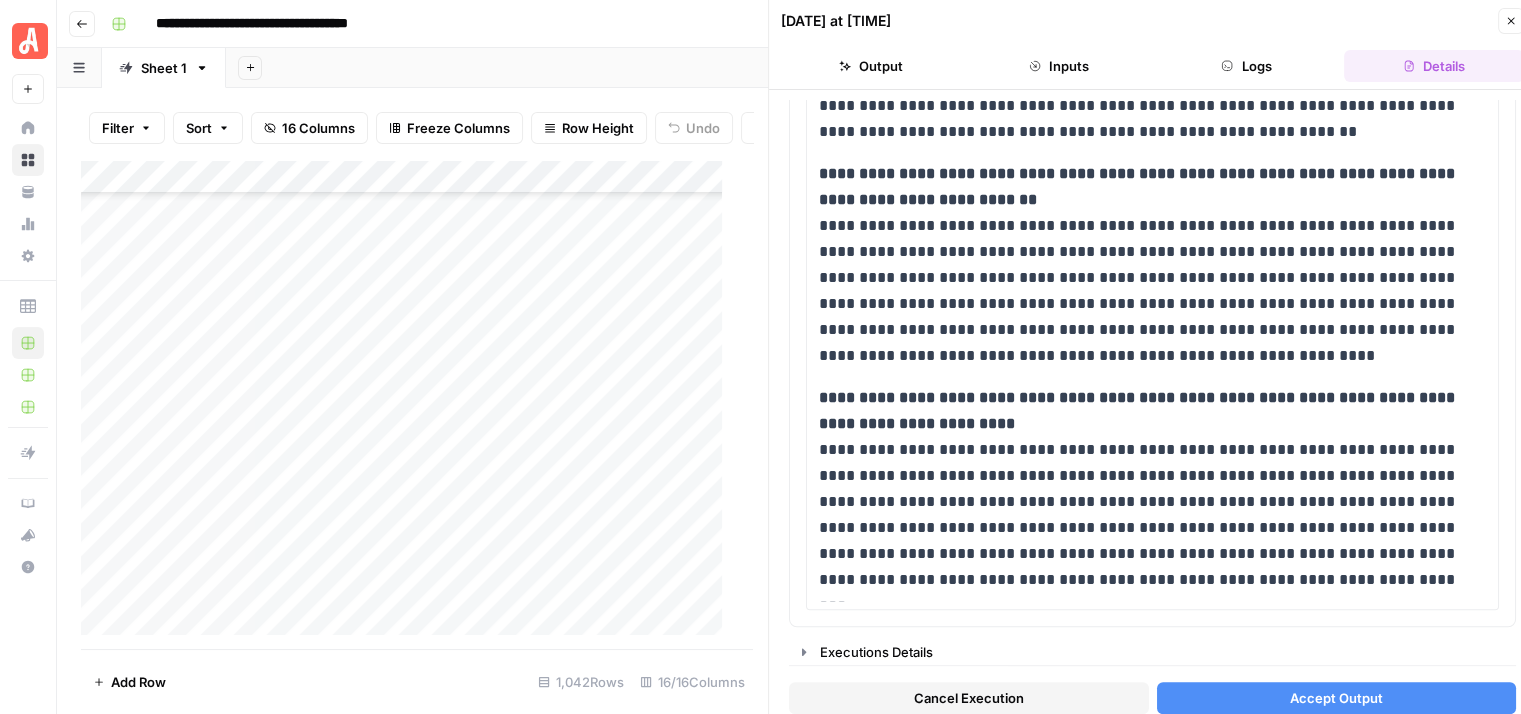 click 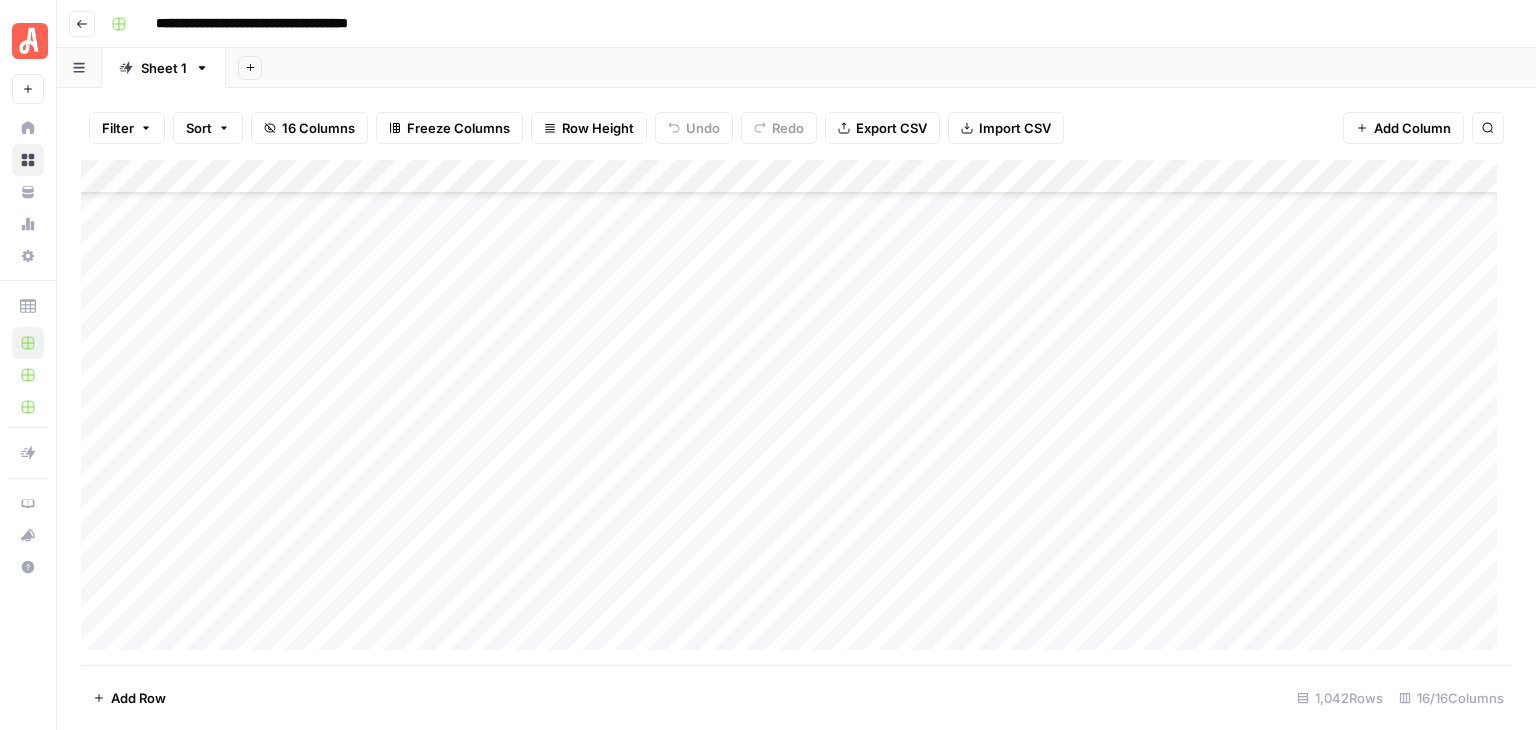 click on "Add Column" at bounding box center [796, 412] 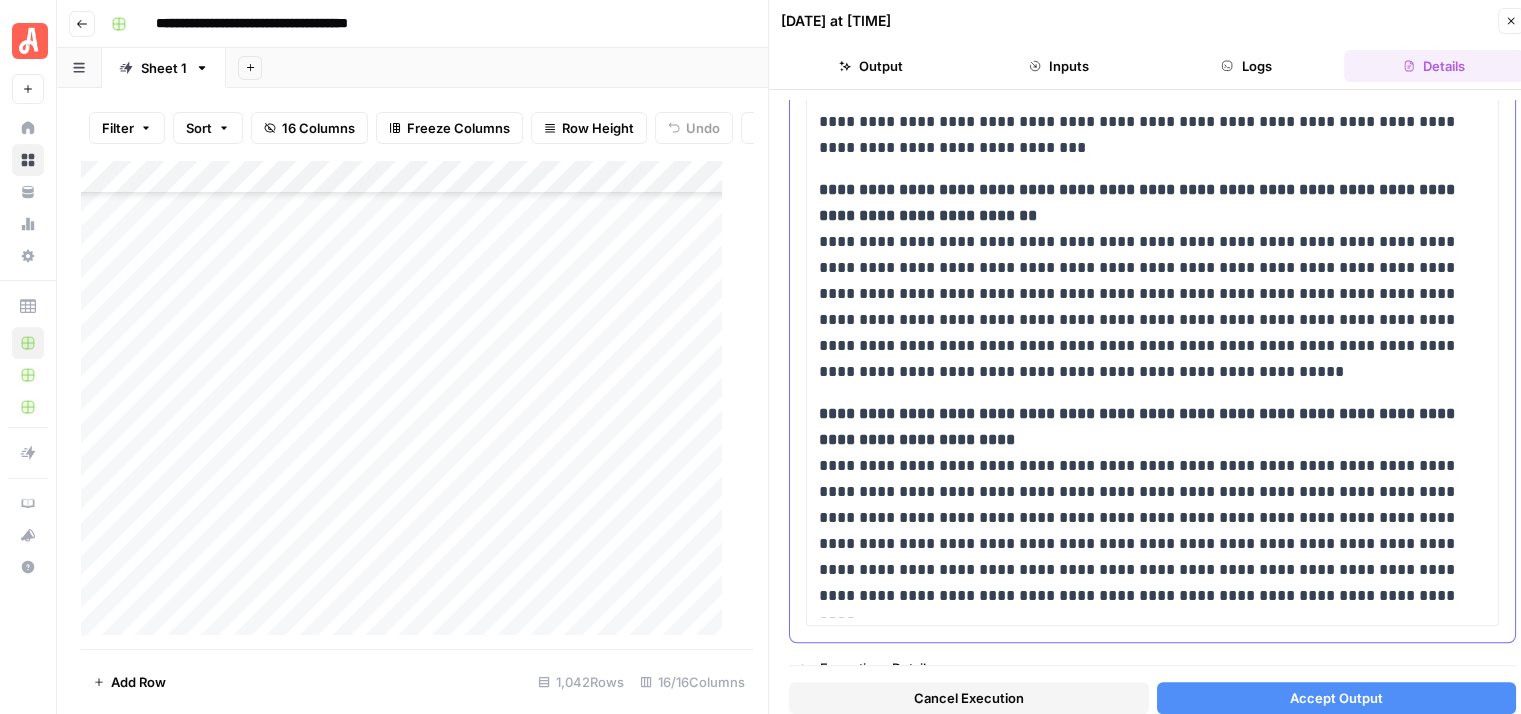 scroll, scrollTop: 1856, scrollLeft: 0, axis: vertical 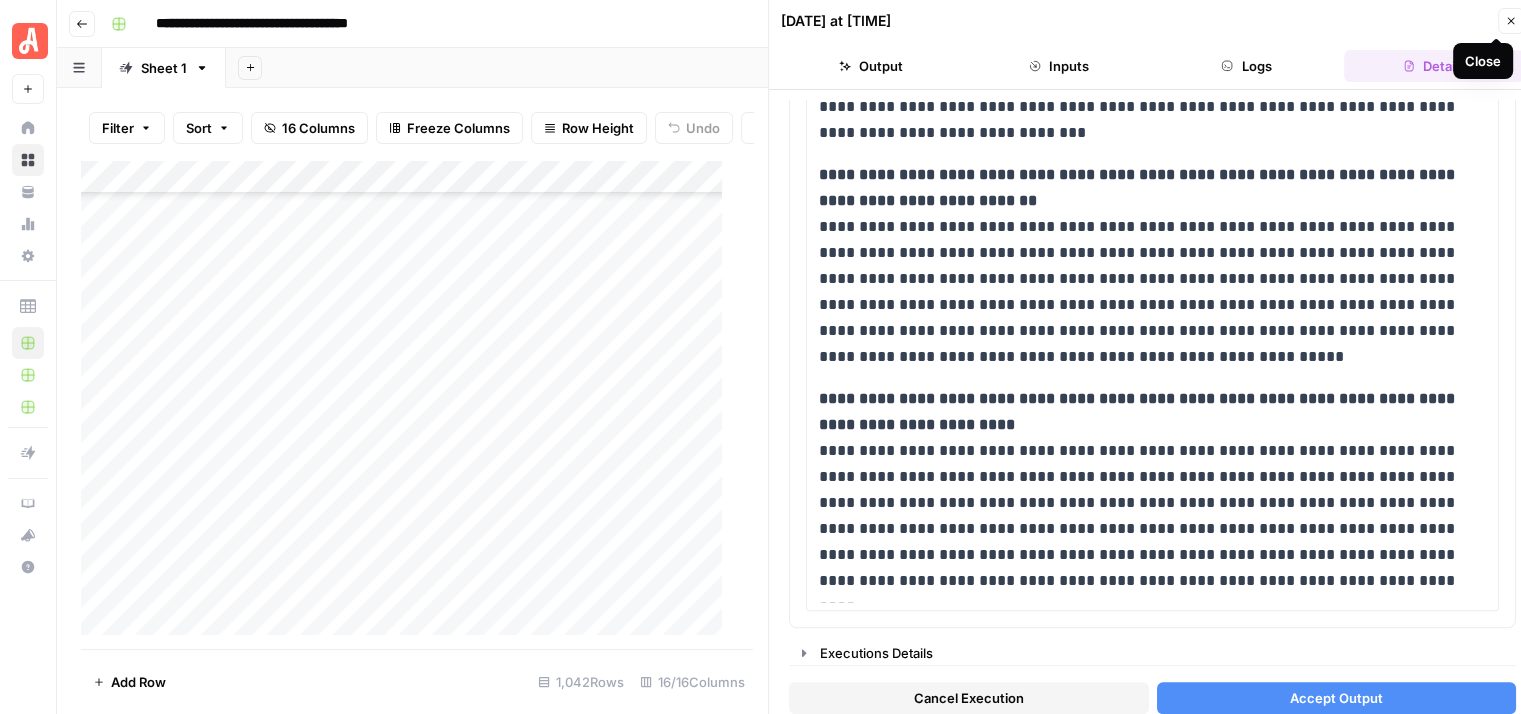 click 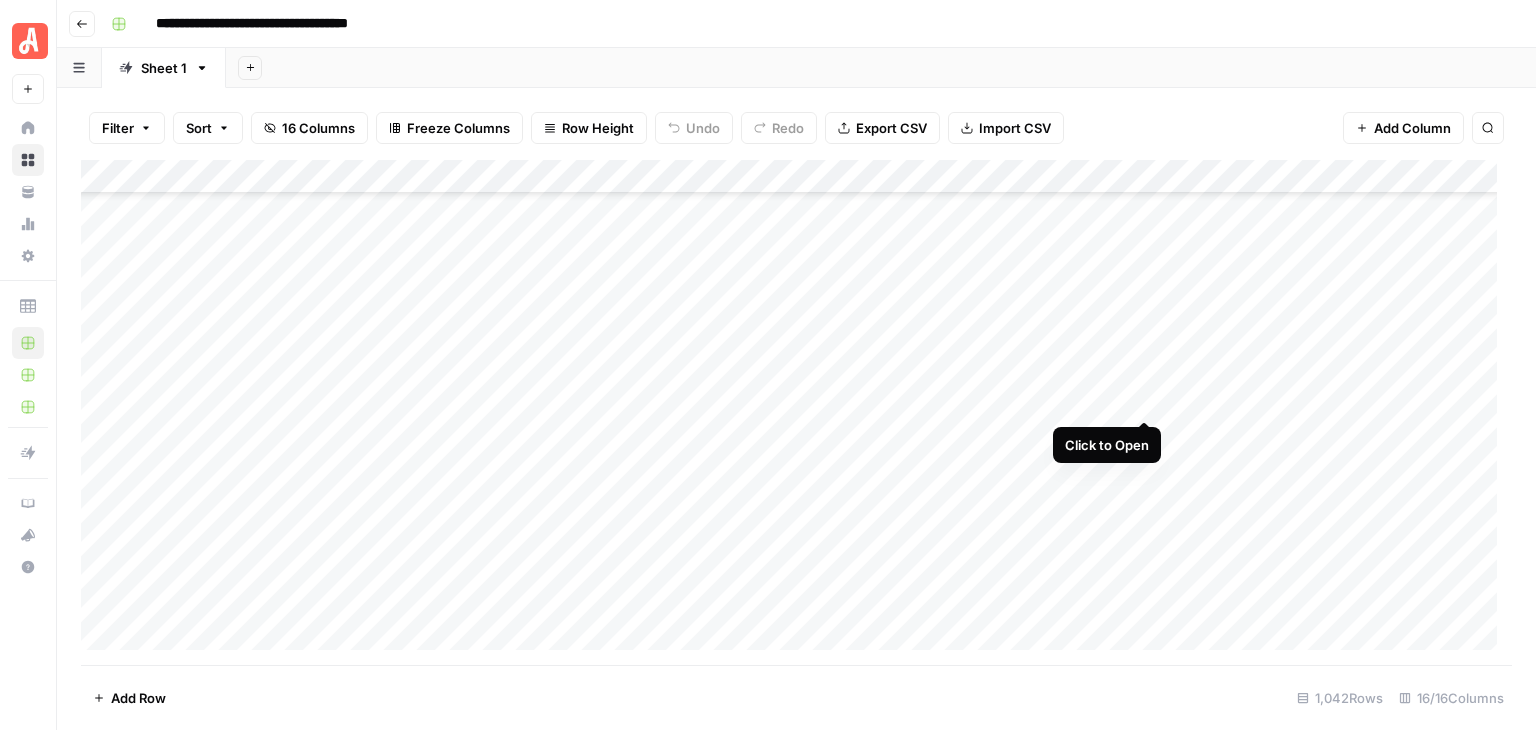 click on "Add Column" at bounding box center (796, 412) 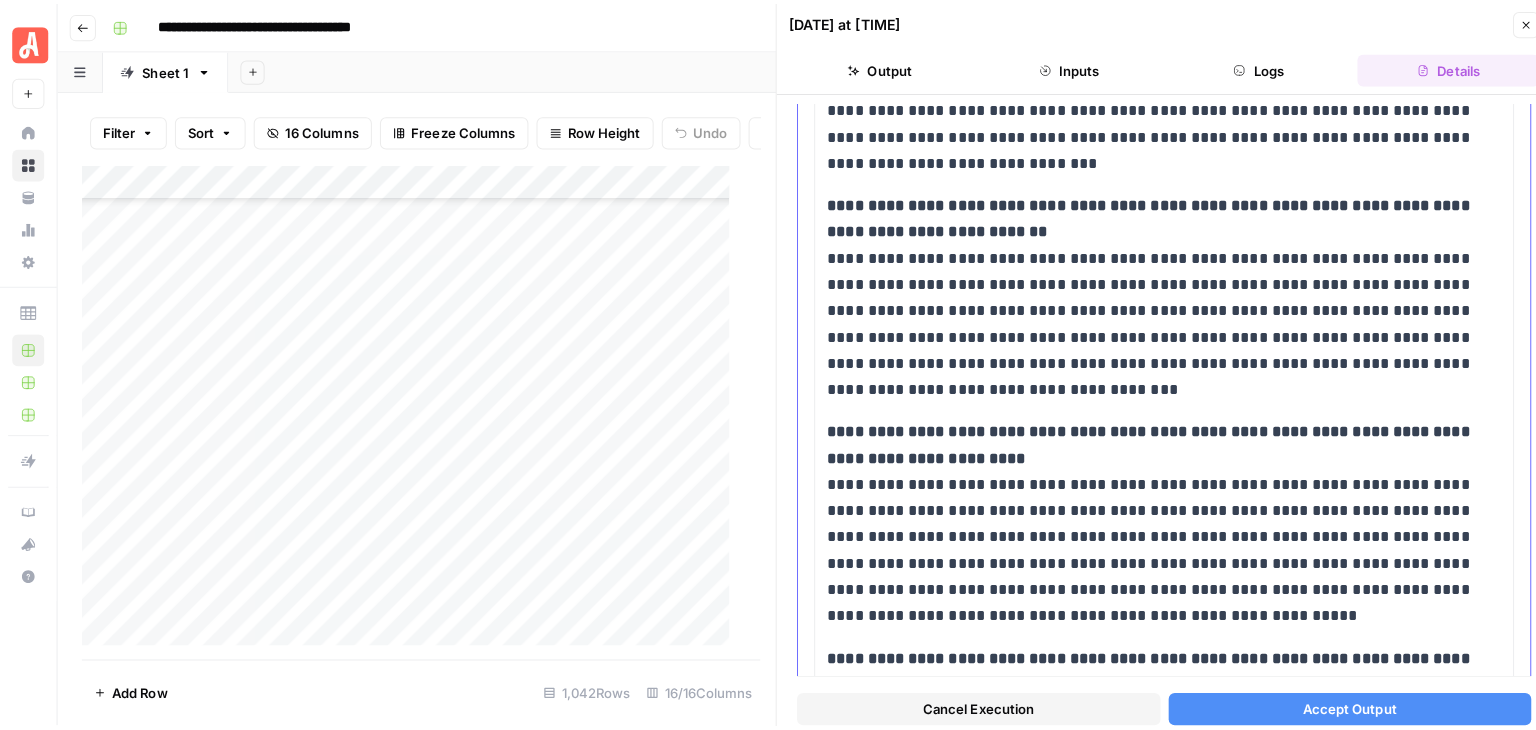 scroll, scrollTop: 1300, scrollLeft: 0, axis: vertical 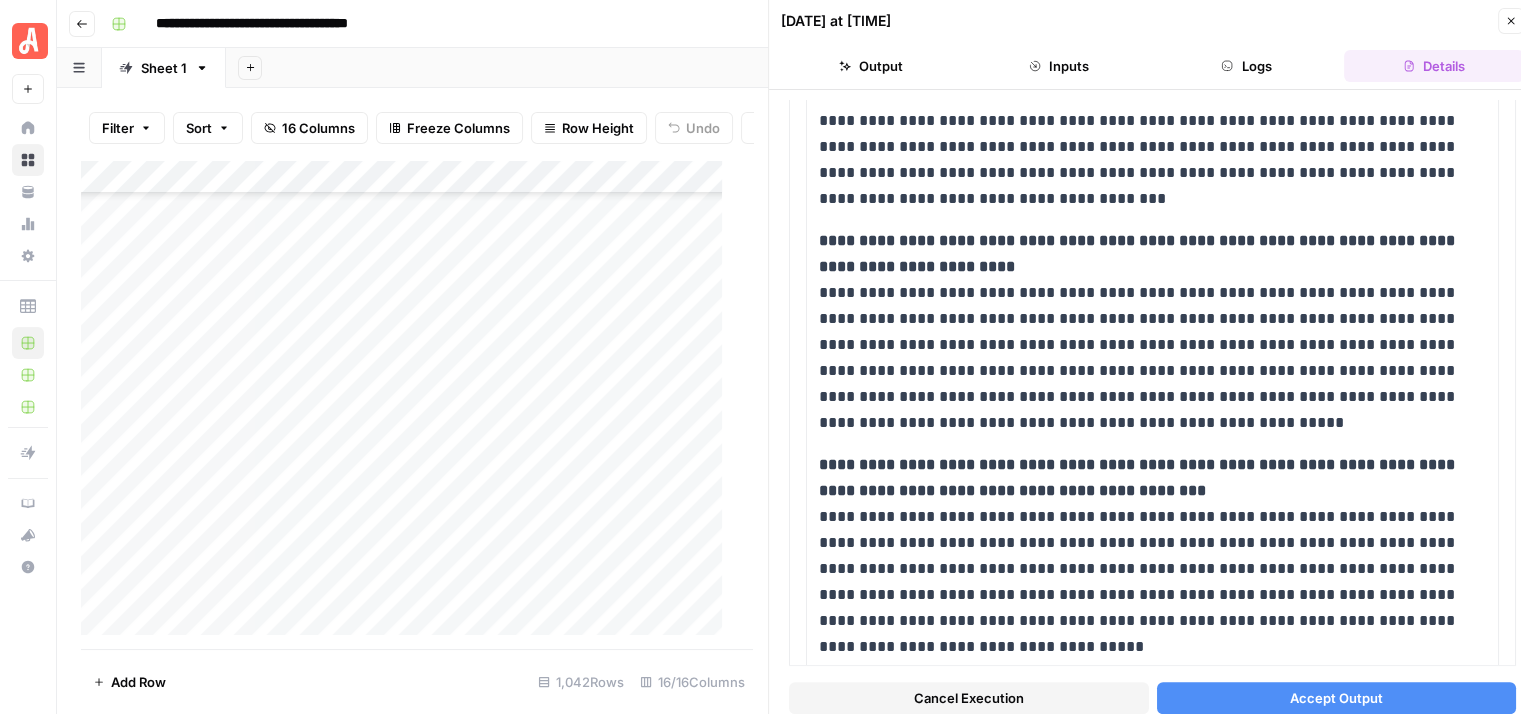 click on "Cancel Execution" at bounding box center [969, 698] 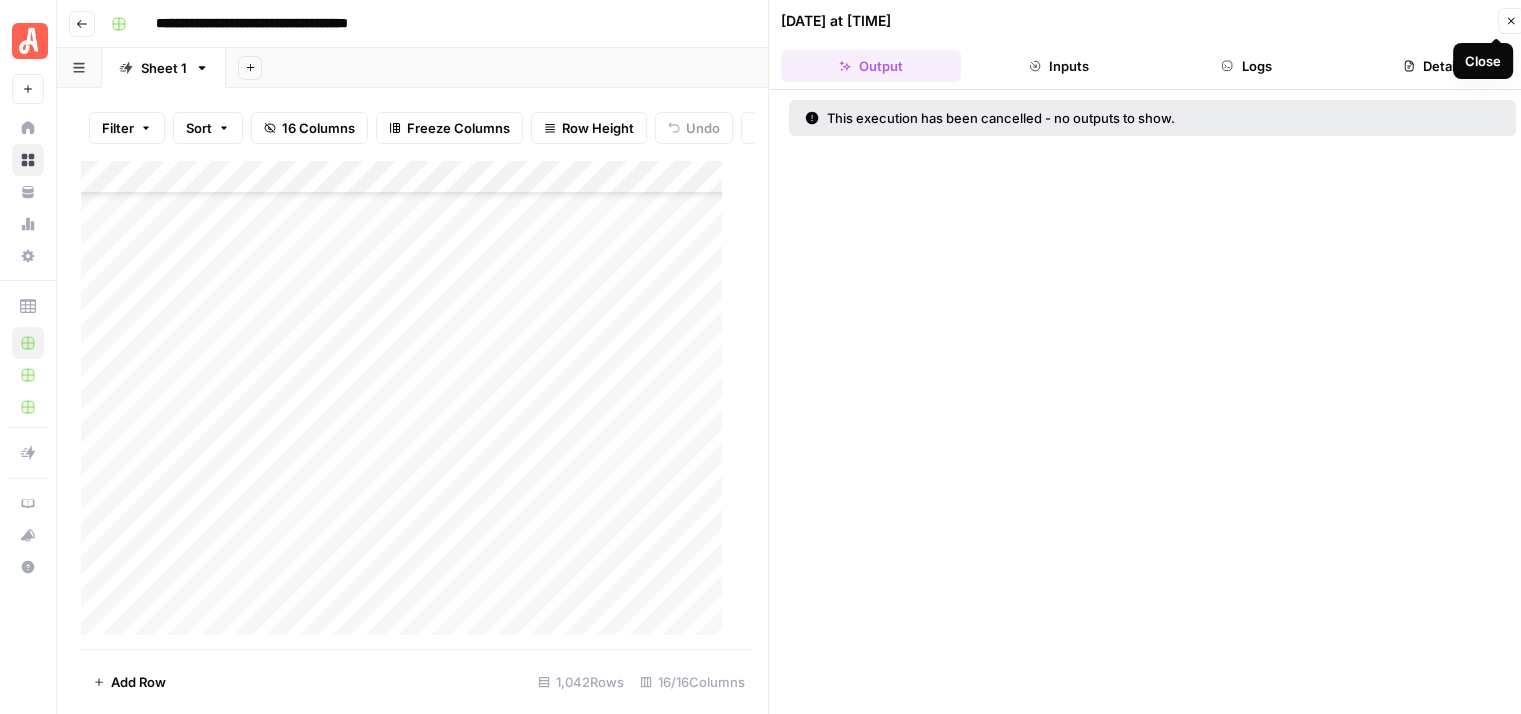 click 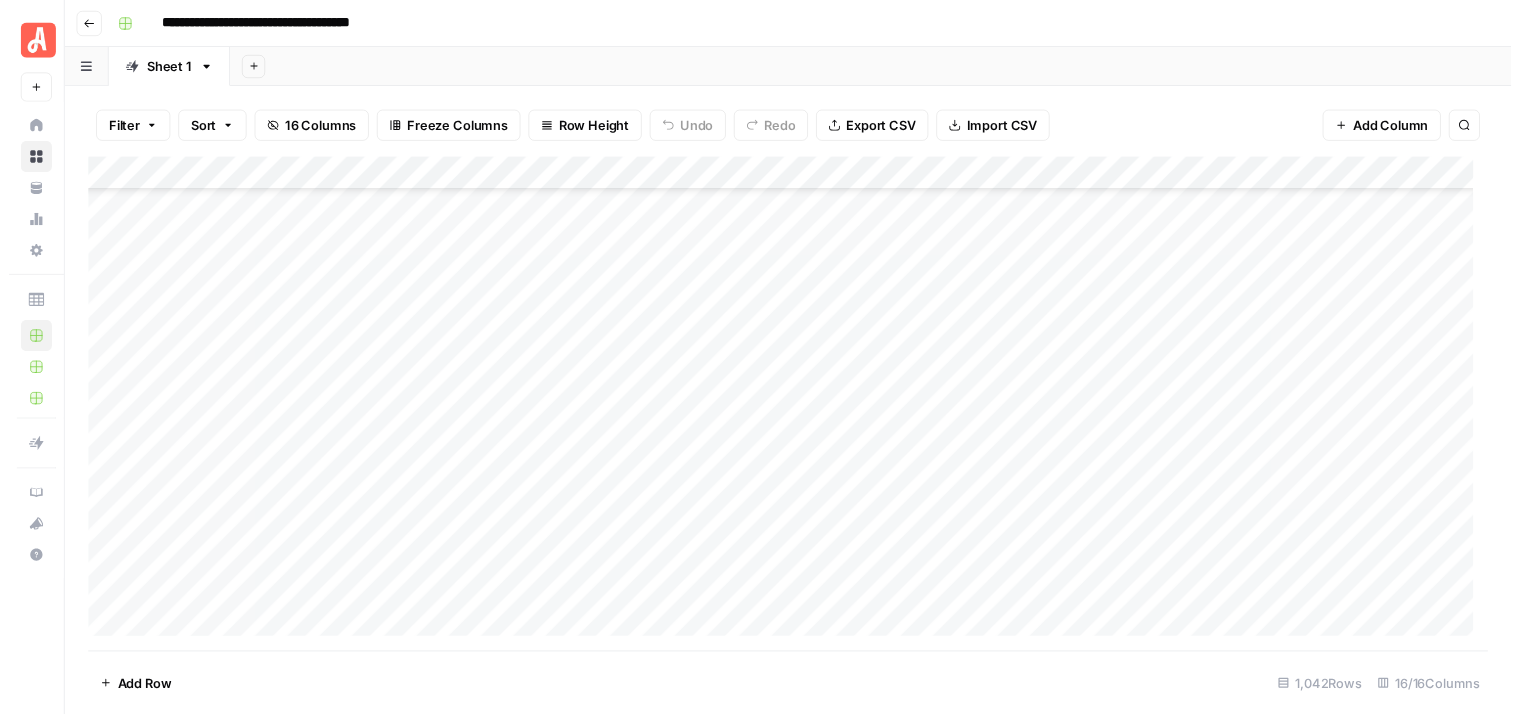 scroll, scrollTop: 29316, scrollLeft: 0, axis: vertical 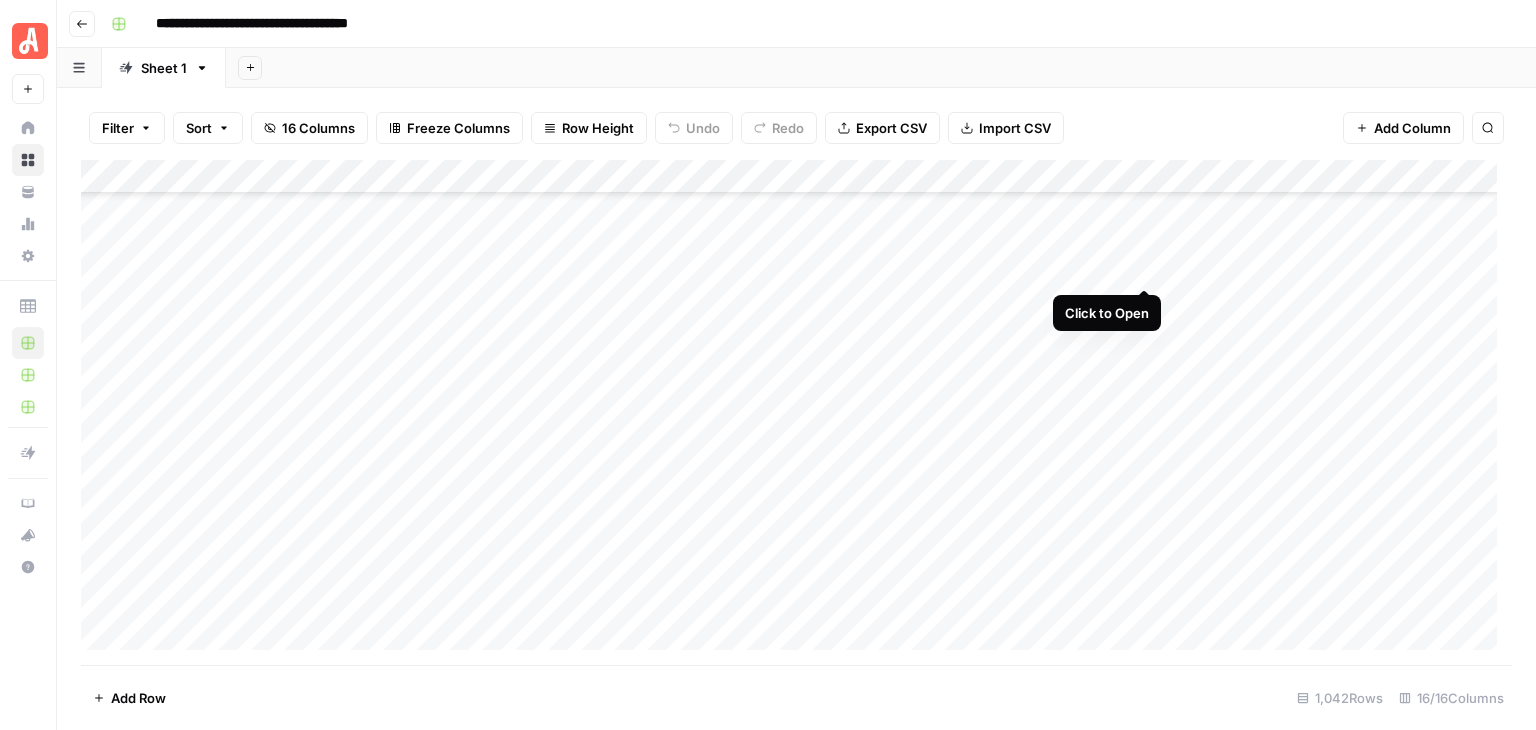 click on "Add Column" at bounding box center (796, 412) 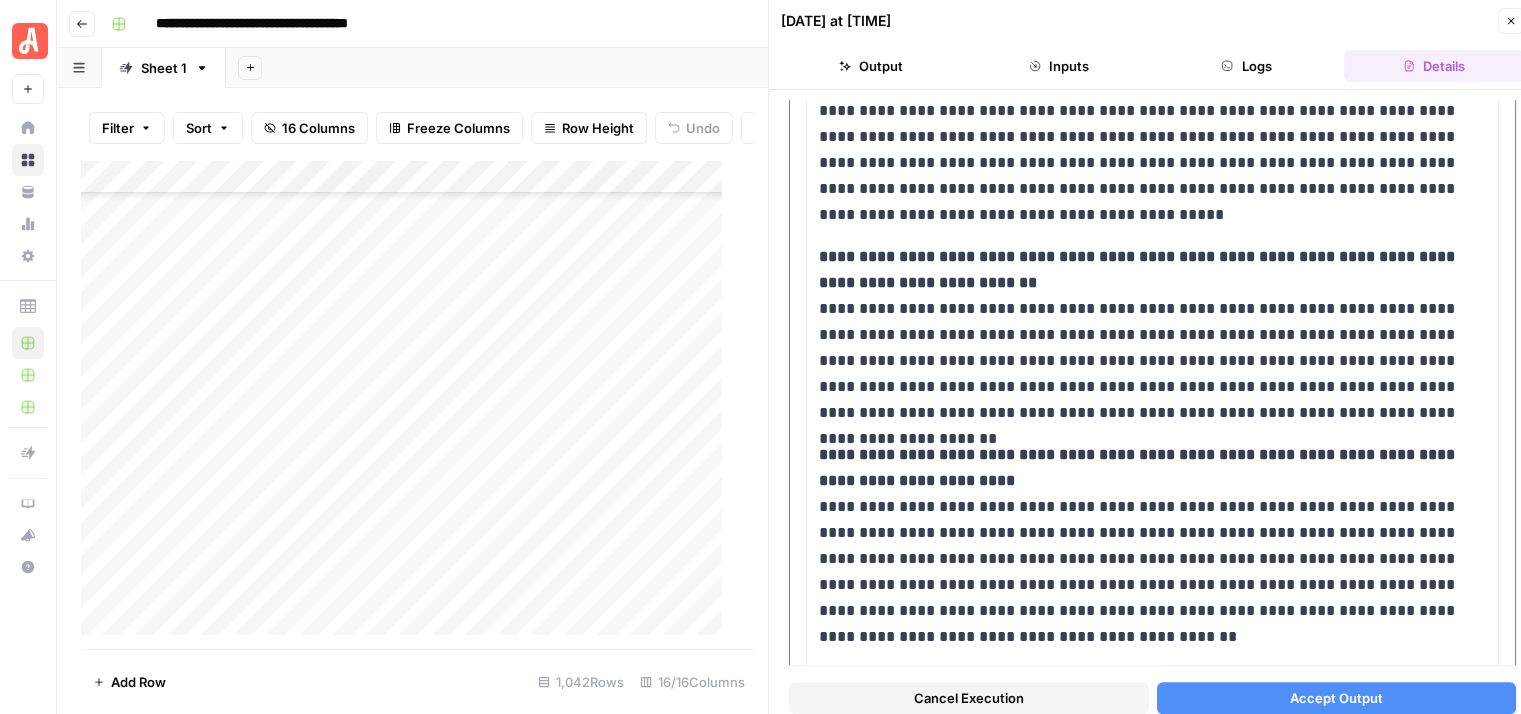 scroll, scrollTop: 2046, scrollLeft: 0, axis: vertical 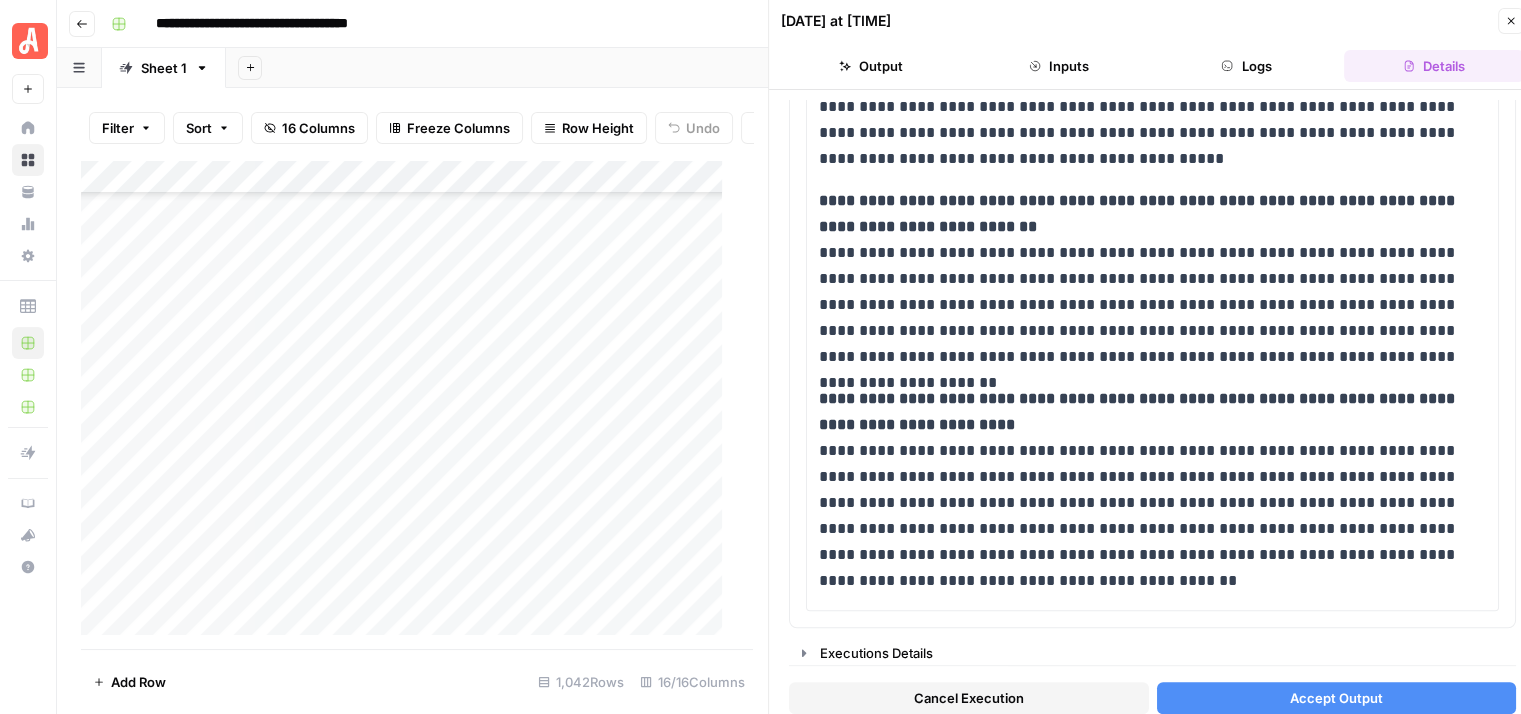 click on "Close" at bounding box center [1511, 21] 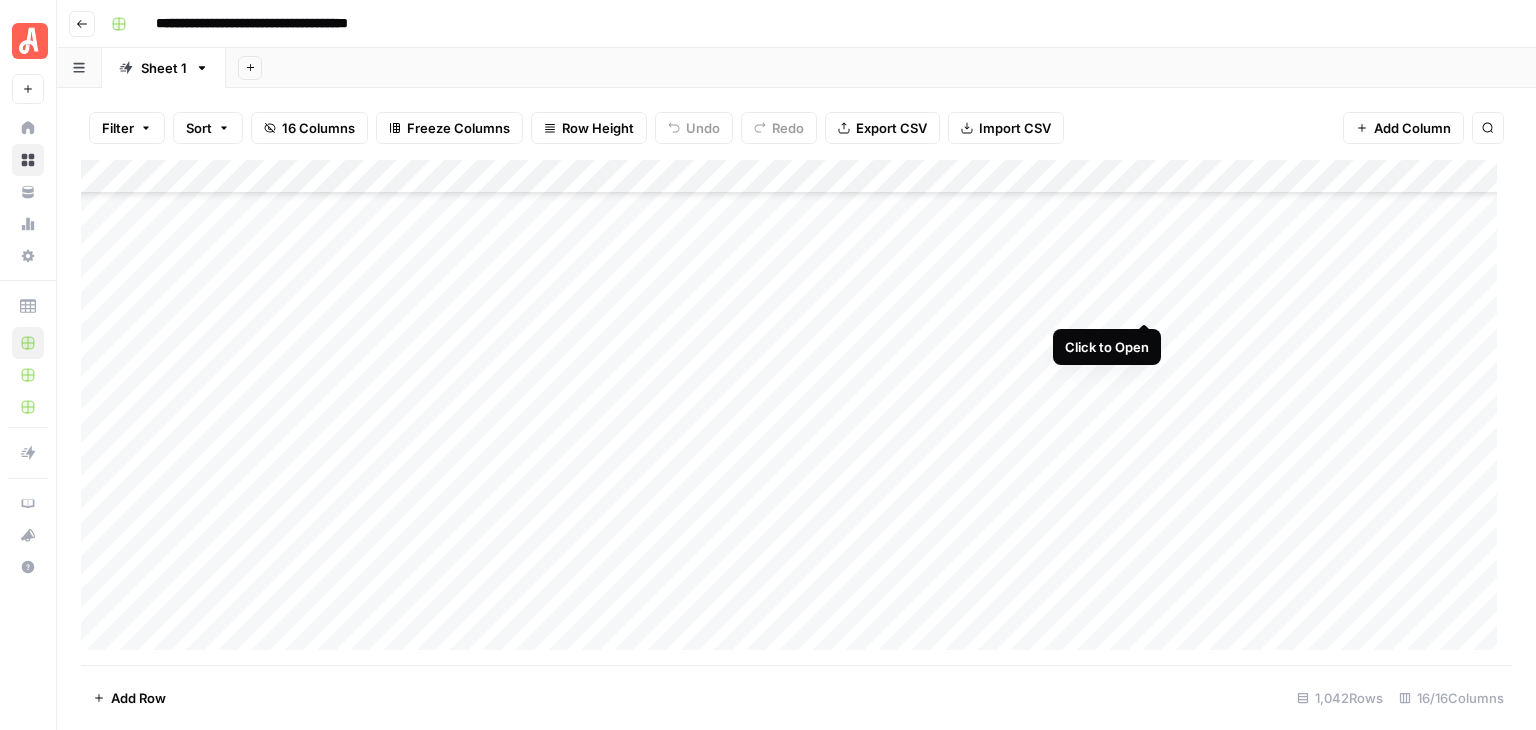 click on "Add Column" at bounding box center (796, 412) 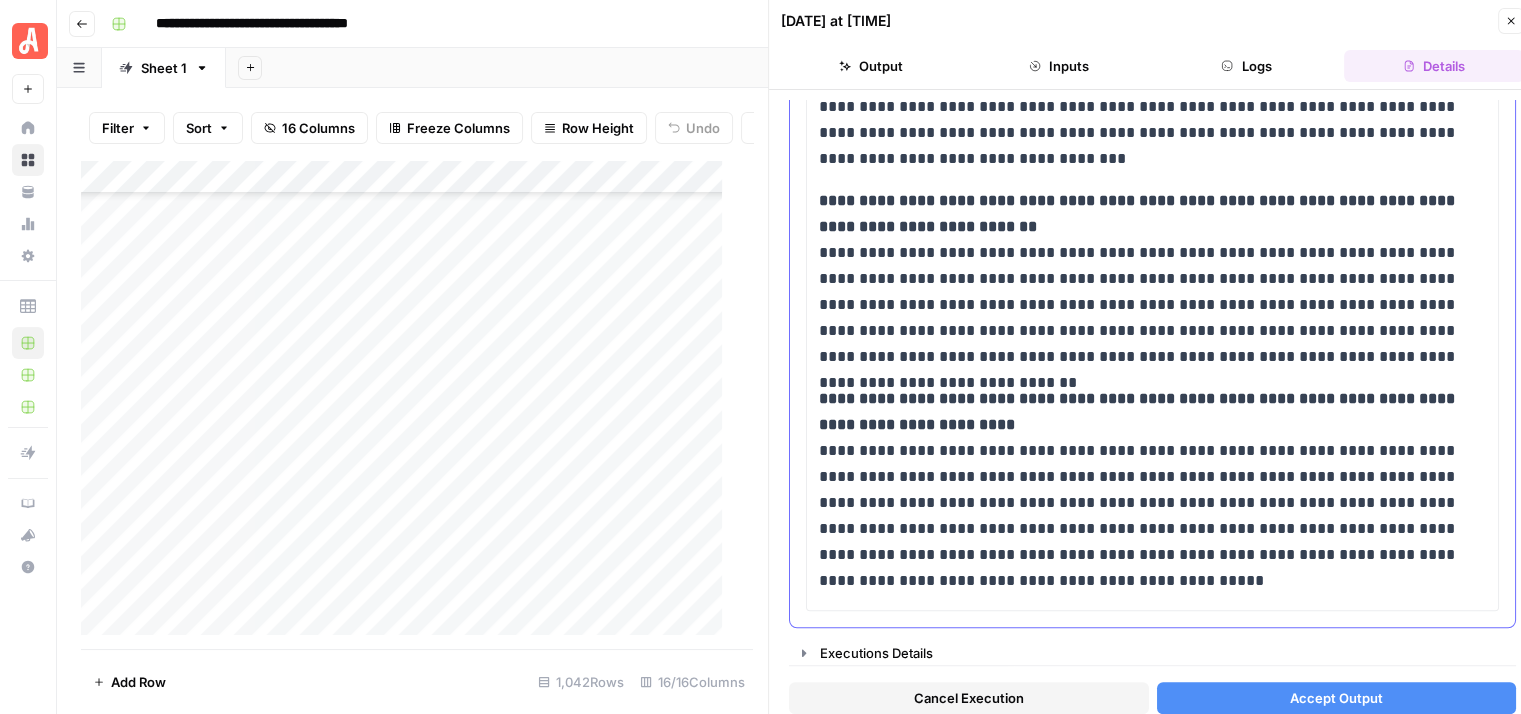 scroll, scrollTop: 1418, scrollLeft: 0, axis: vertical 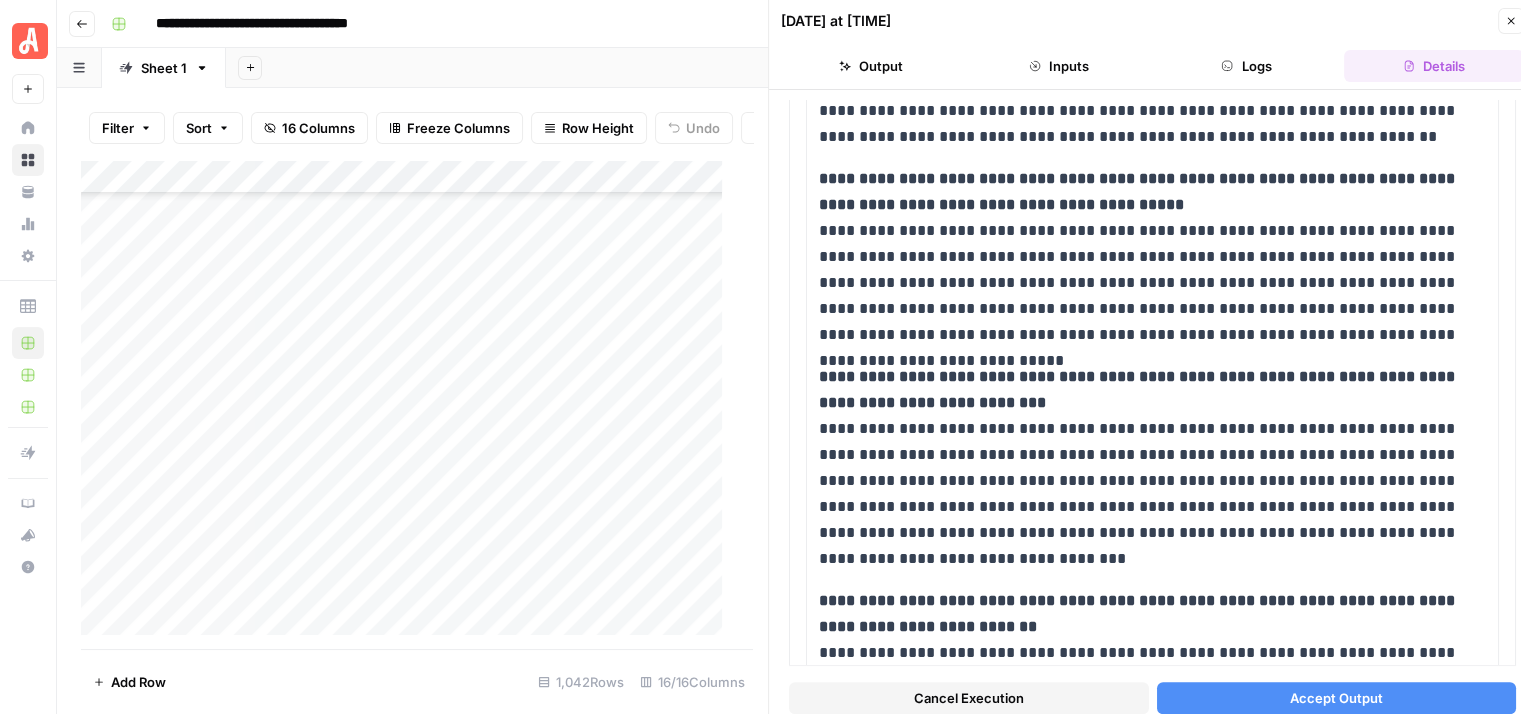 click 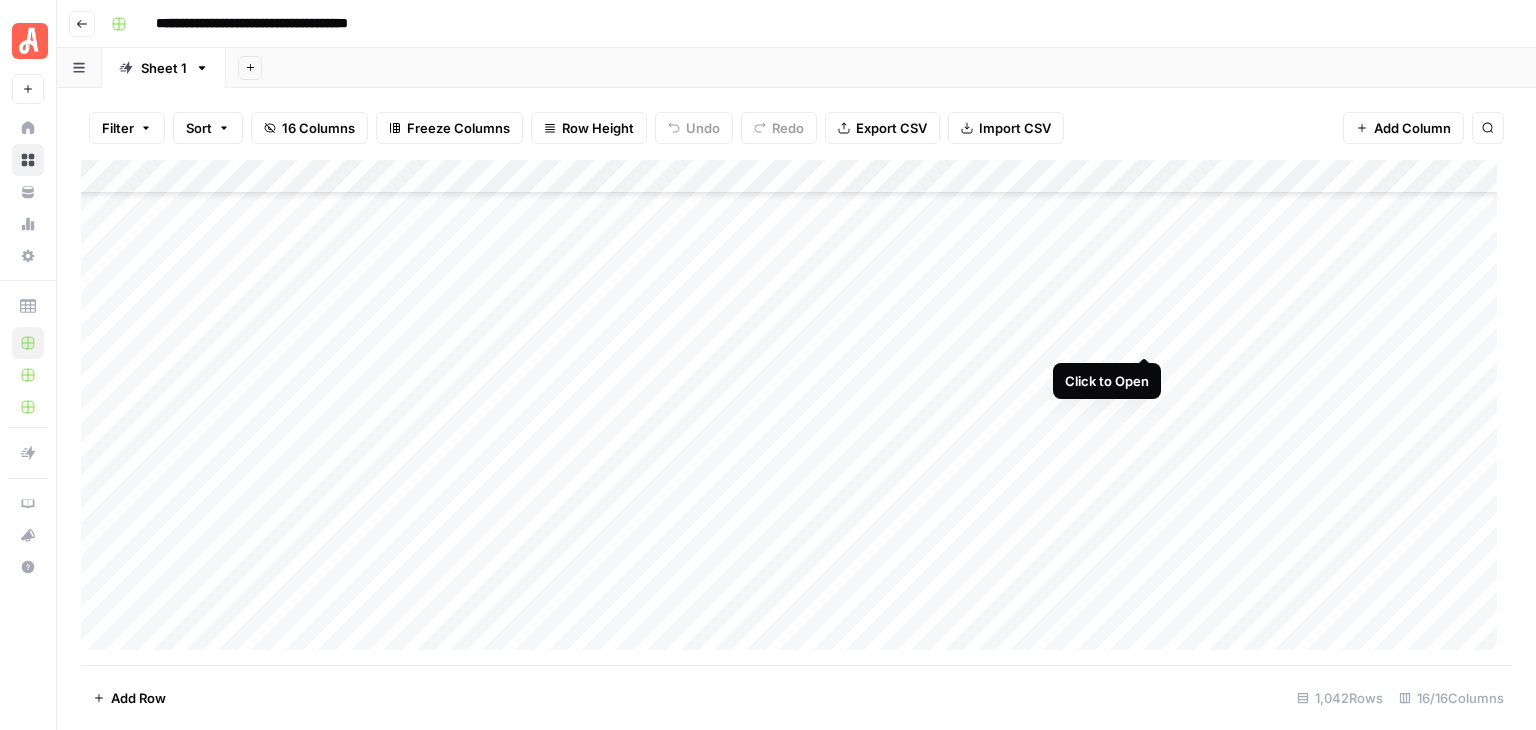 click on "Add Column" at bounding box center (796, 412) 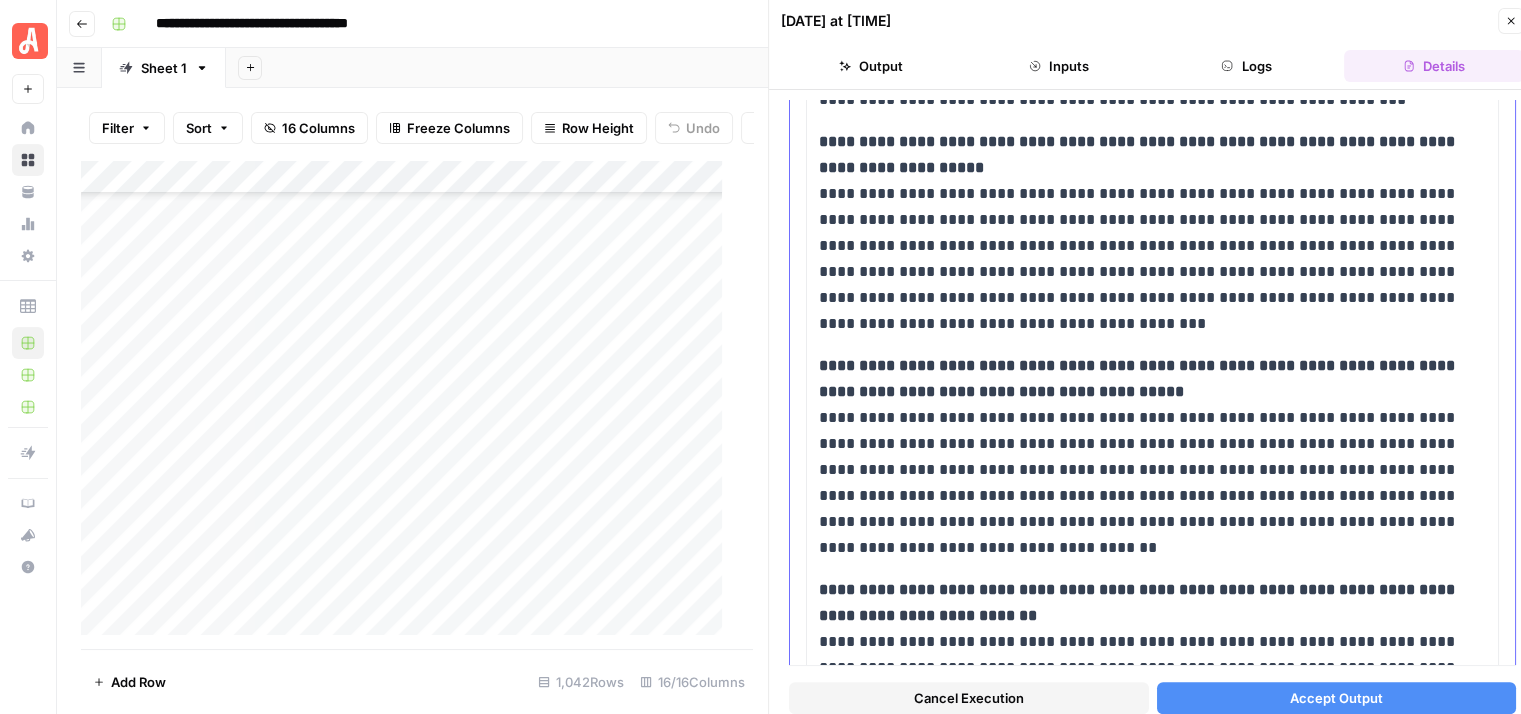 scroll, scrollTop: 1200, scrollLeft: 0, axis: vertical 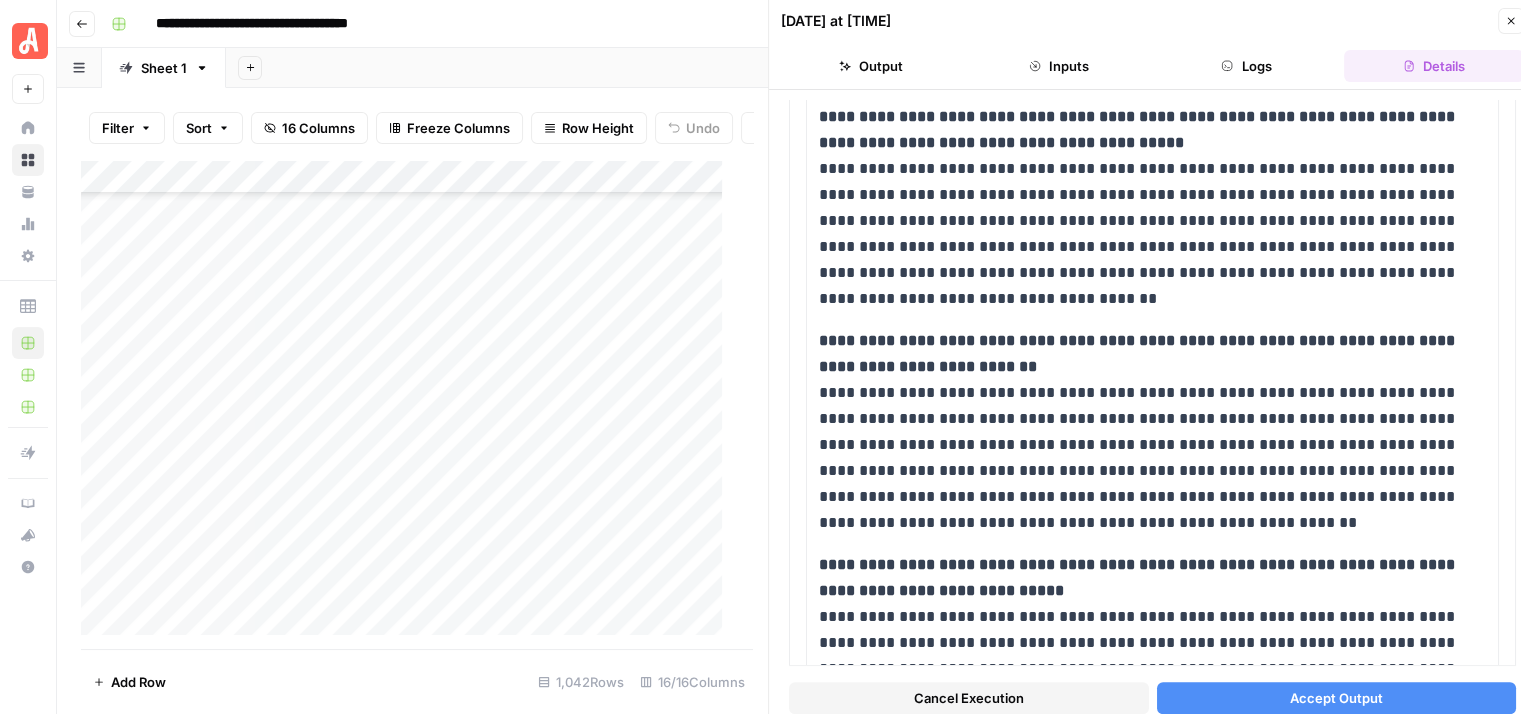 click on "Cancel Execution" at bounding box center (969, 698) 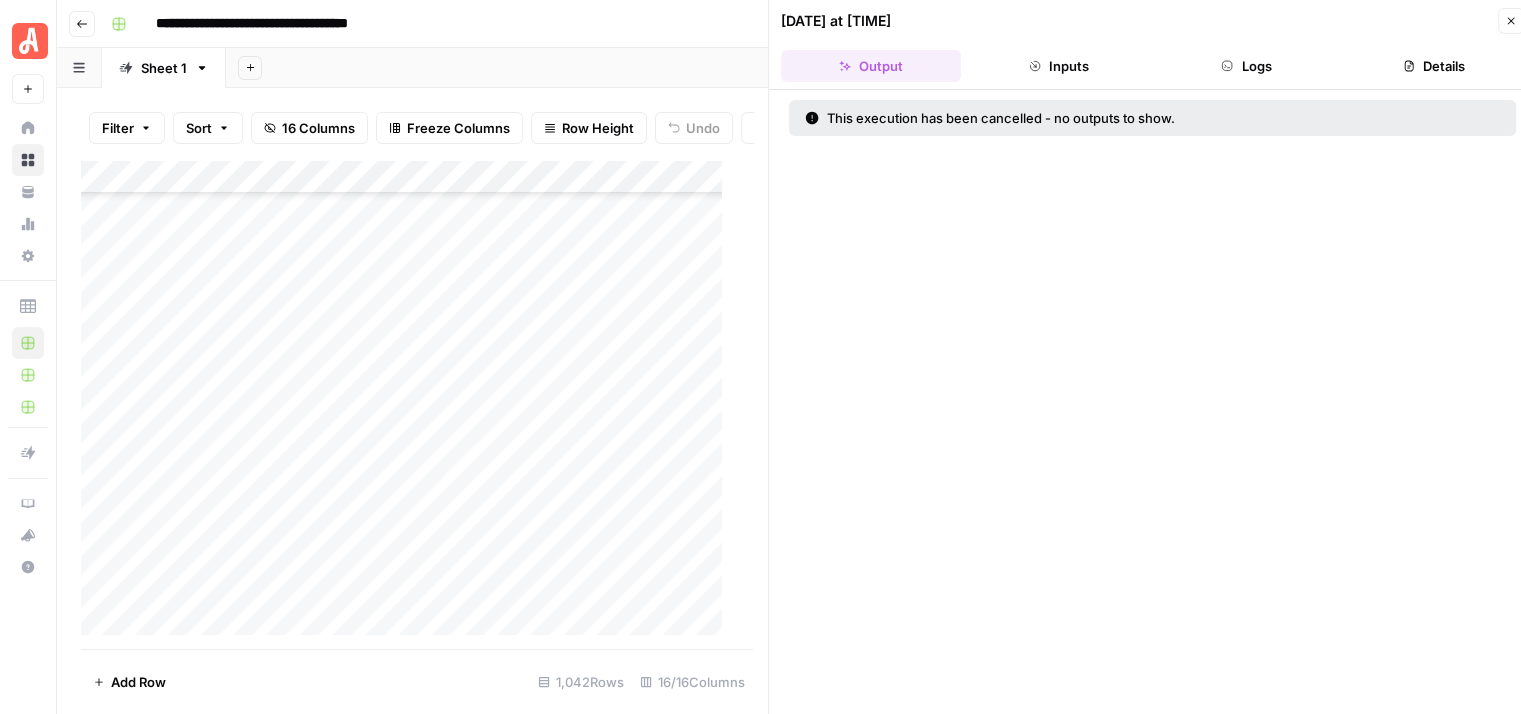 click 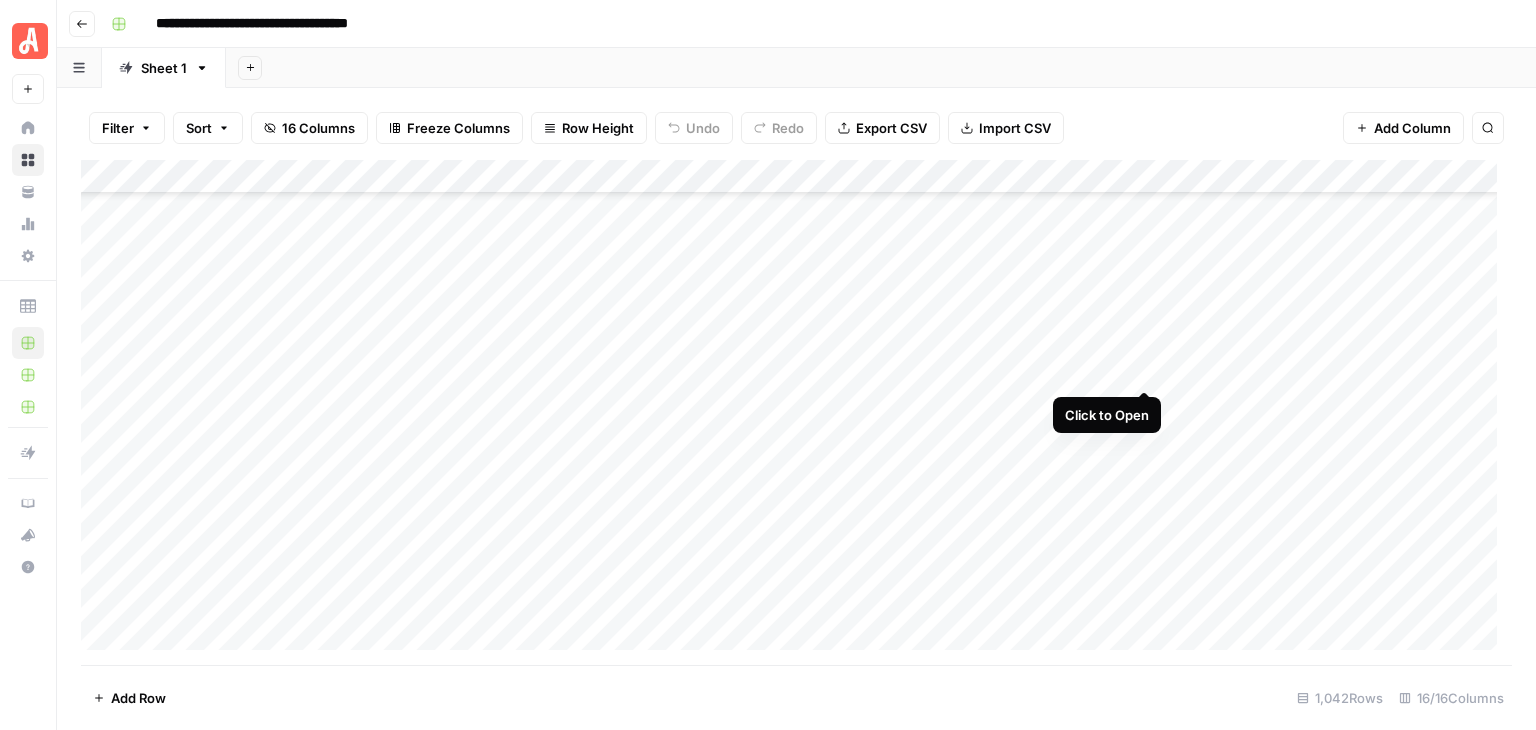 click on "Add Column" at bounding box center (796, 412) 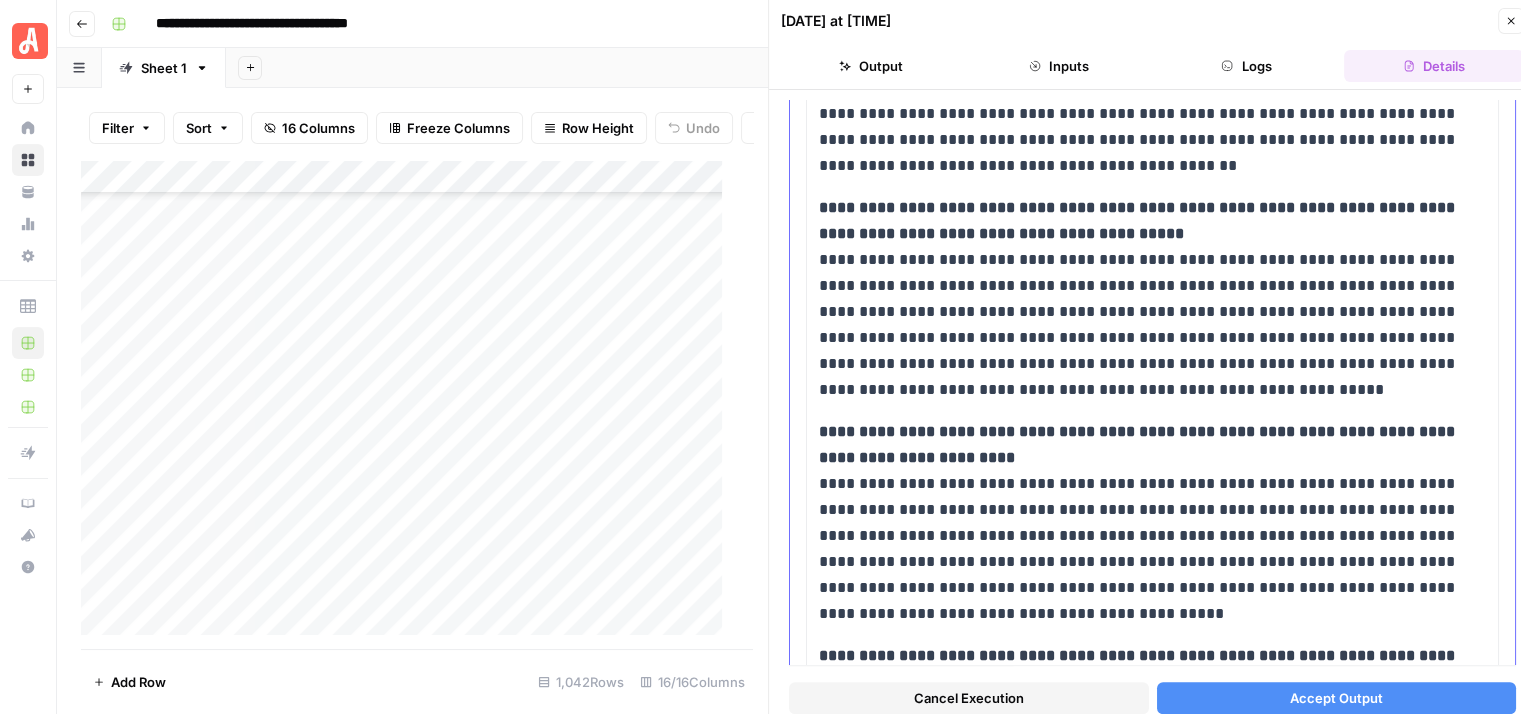 scroll, scrollTop: 1662, scrollLeft: 0, axis: vertical 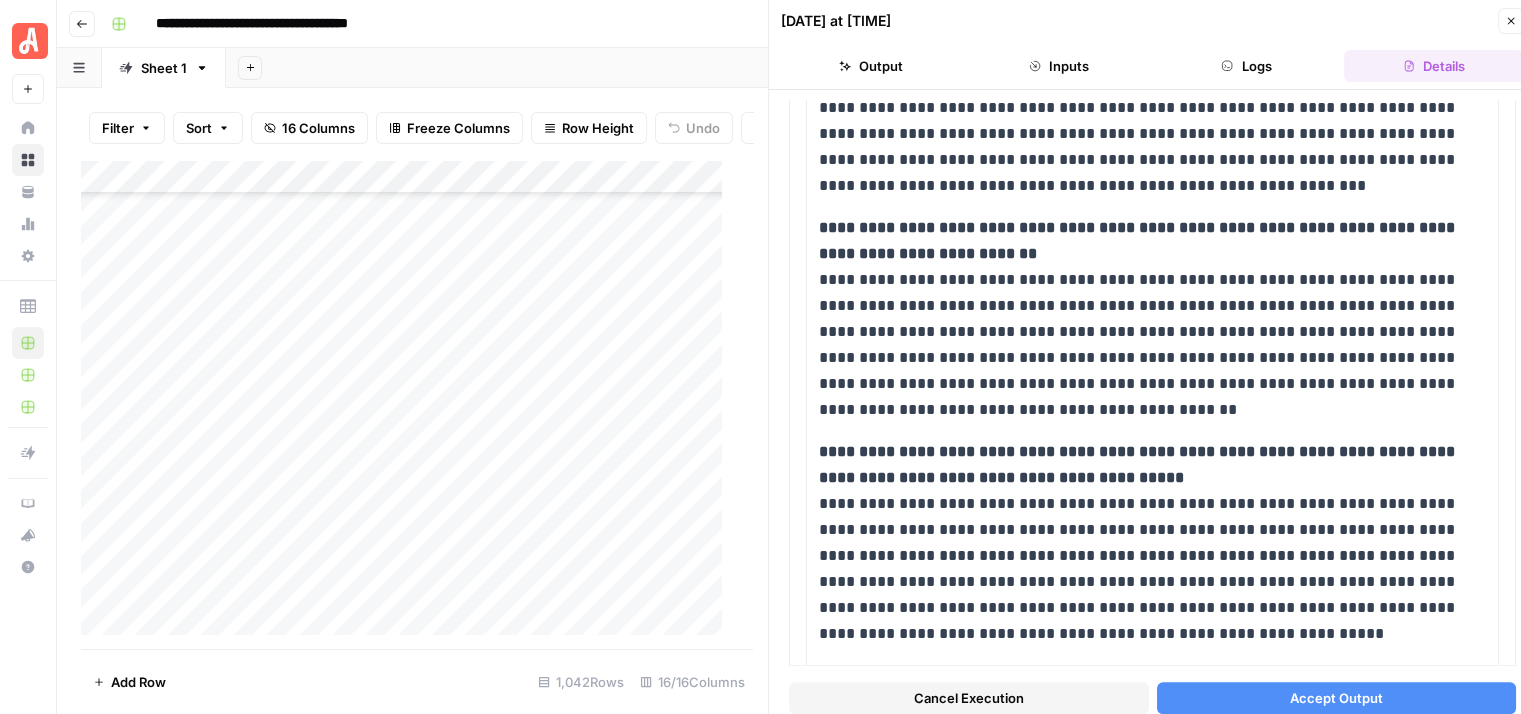 click on "Close" at bounding box center (1511, 21) 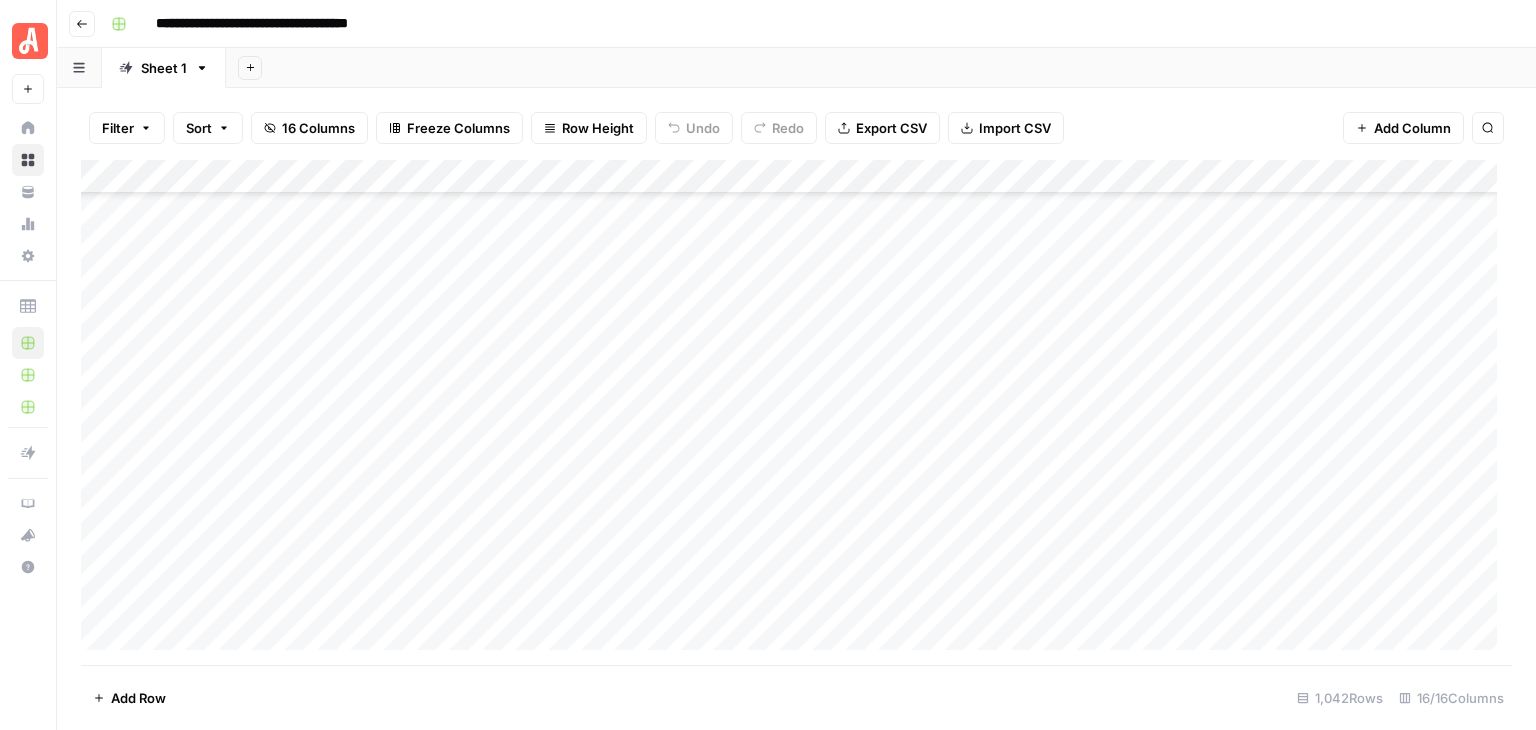 click on "Add Column" at bounding box center (796, 412) 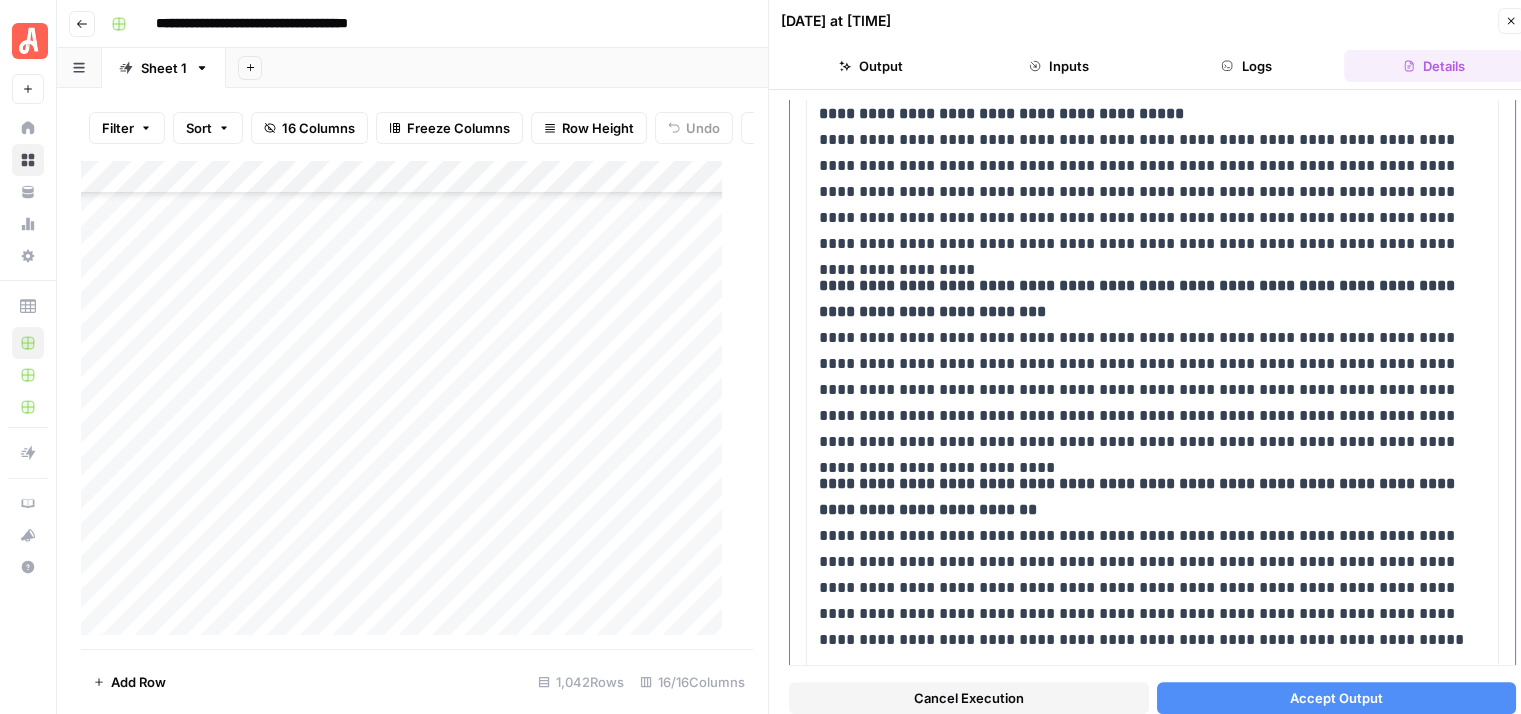 scroll, scrollTop: 1658, scrollLeft: 0, axis: vertical 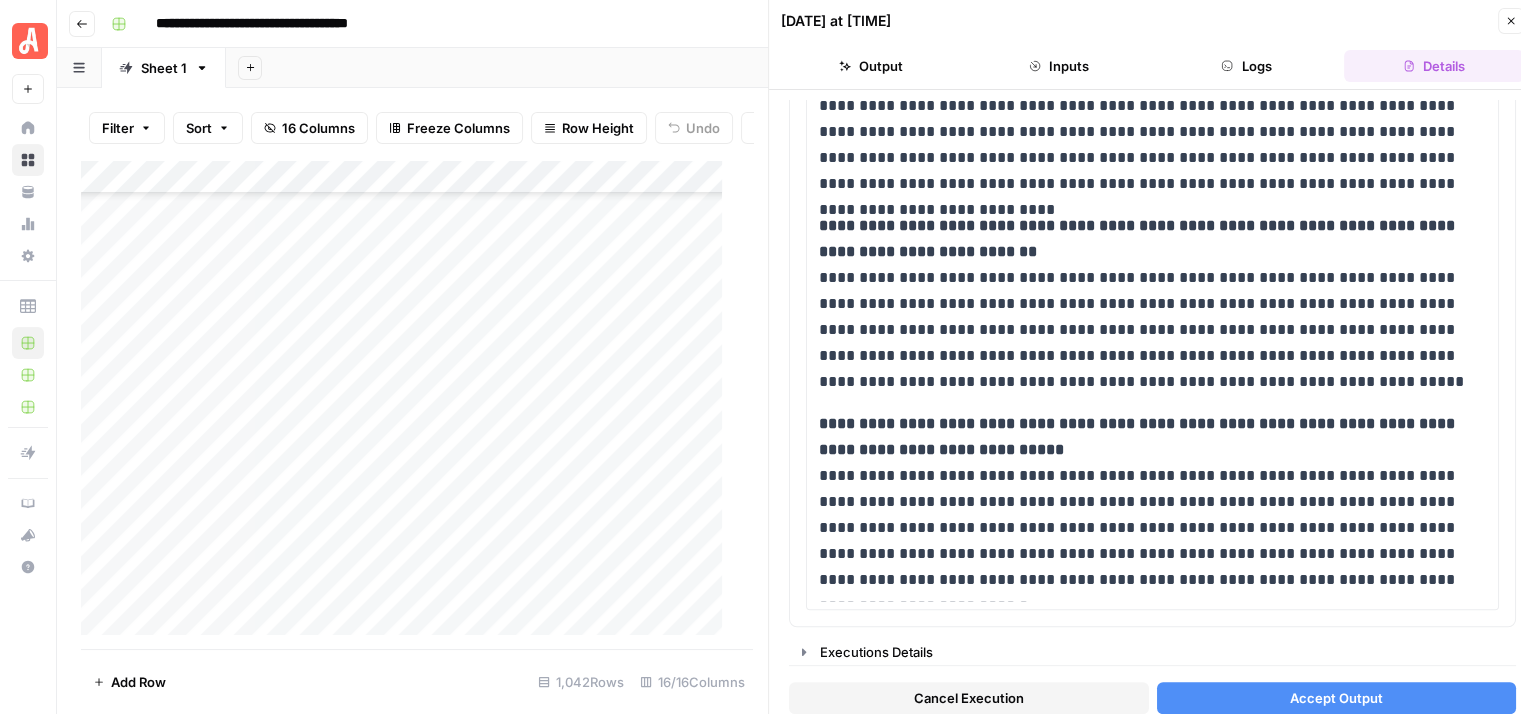 click 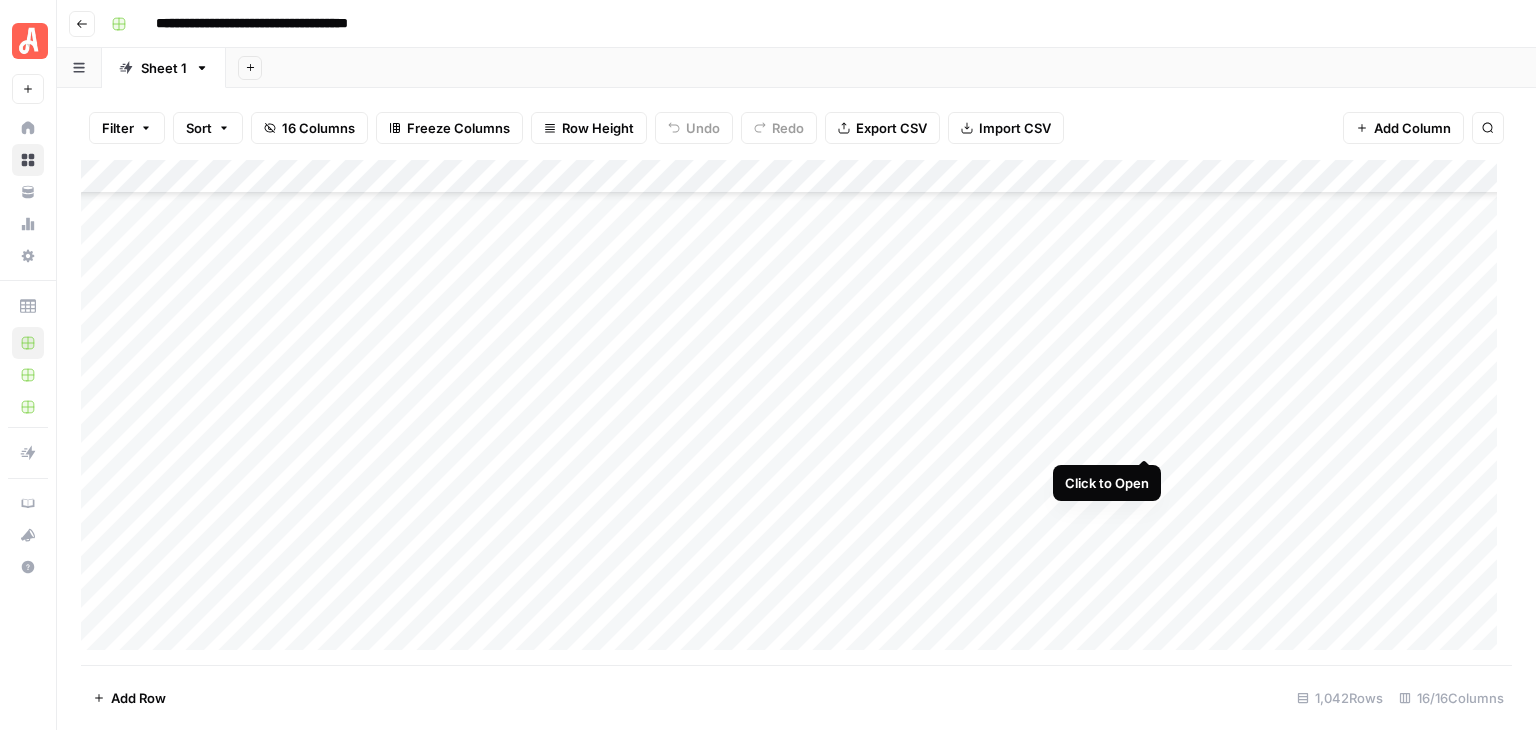 click on "Add Column" at bounding box center (796, 412) 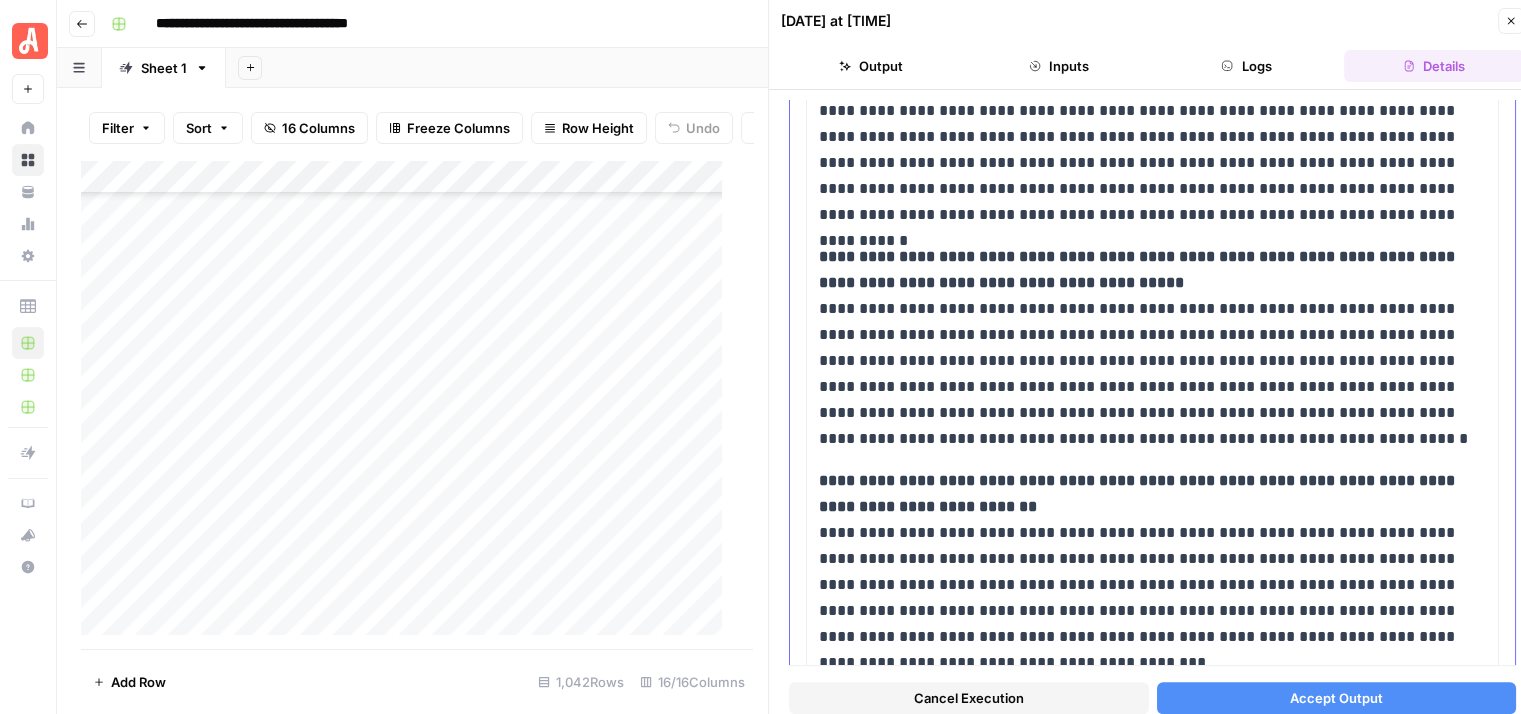 scroll, scrollTop: 1800, scrollLeft: 0, axis: vertical 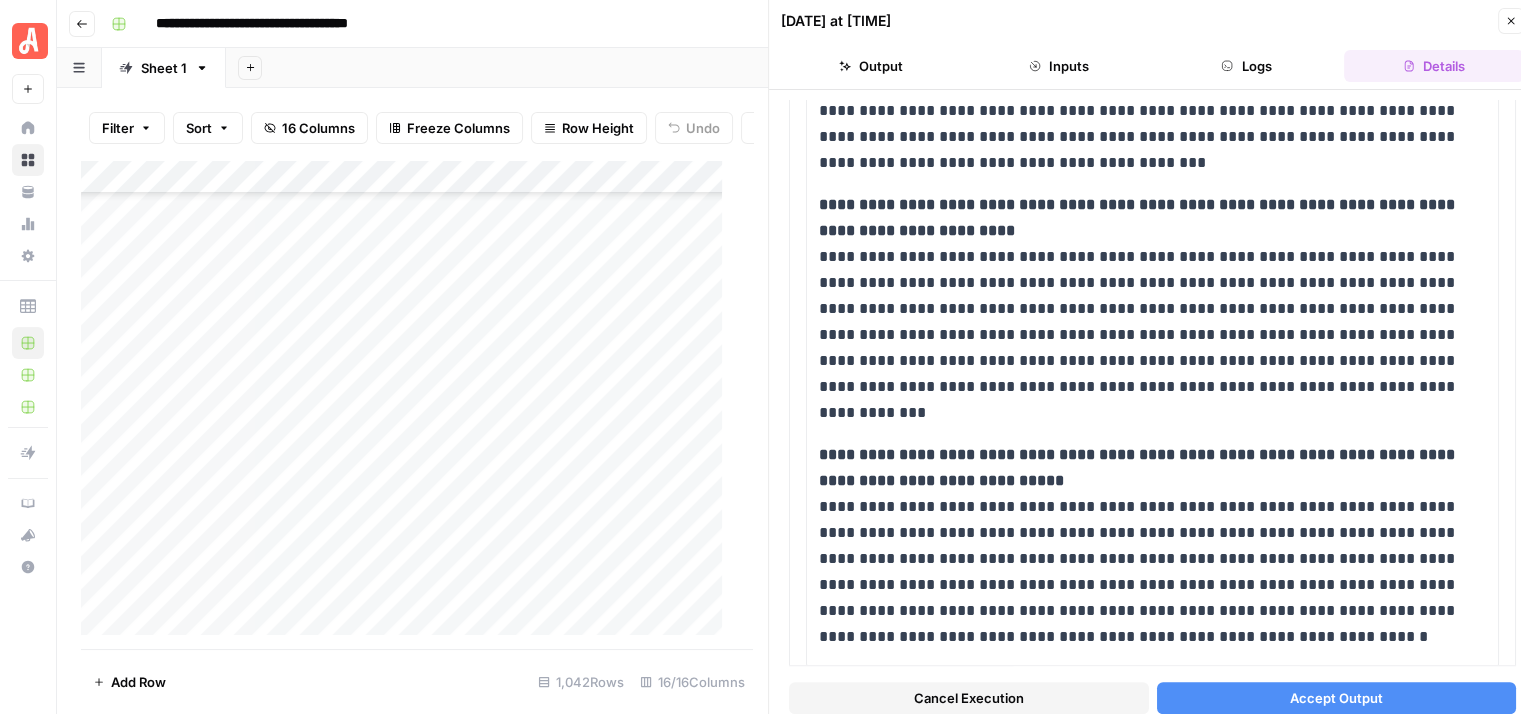 click on "Cancel Execution" at bounding box center (969, 698) 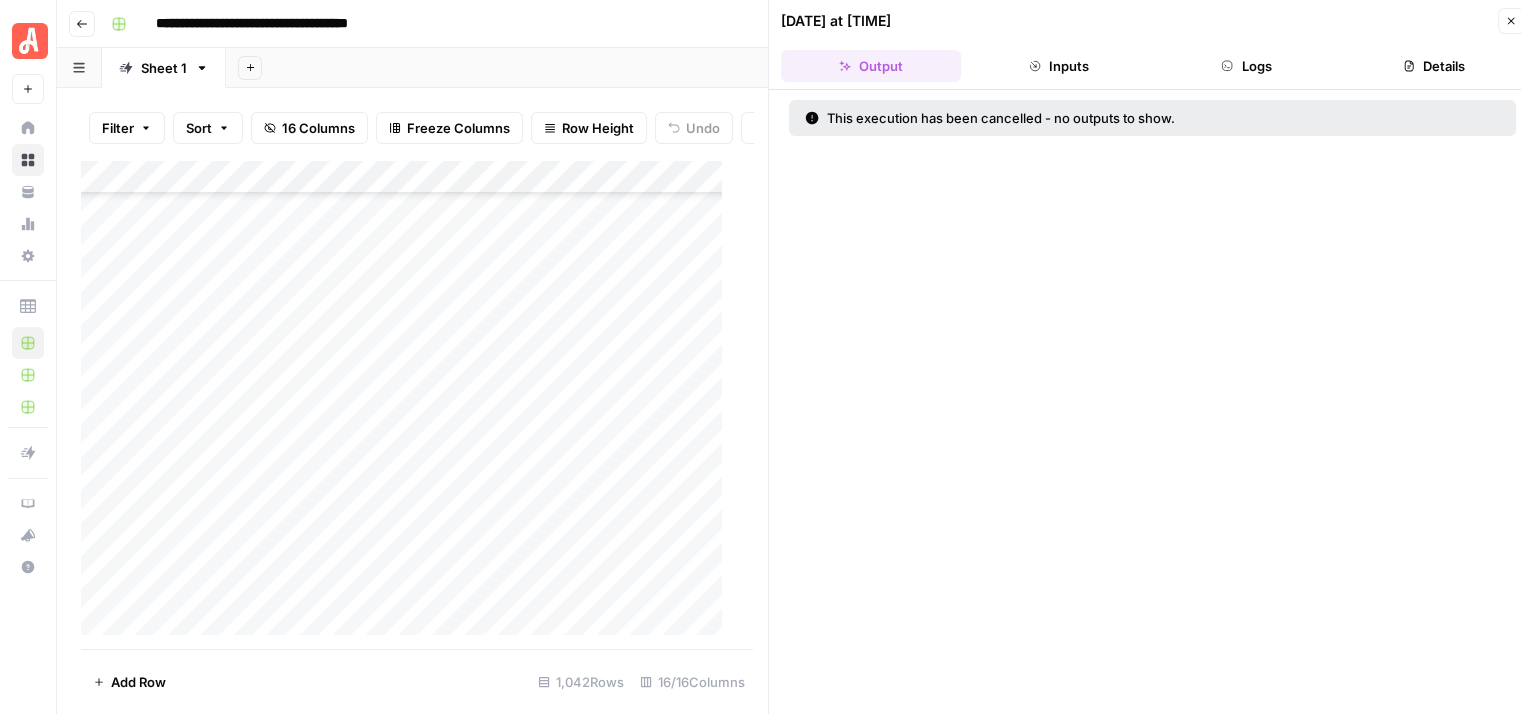 click on "Close" at bounding box center [1511, 21] 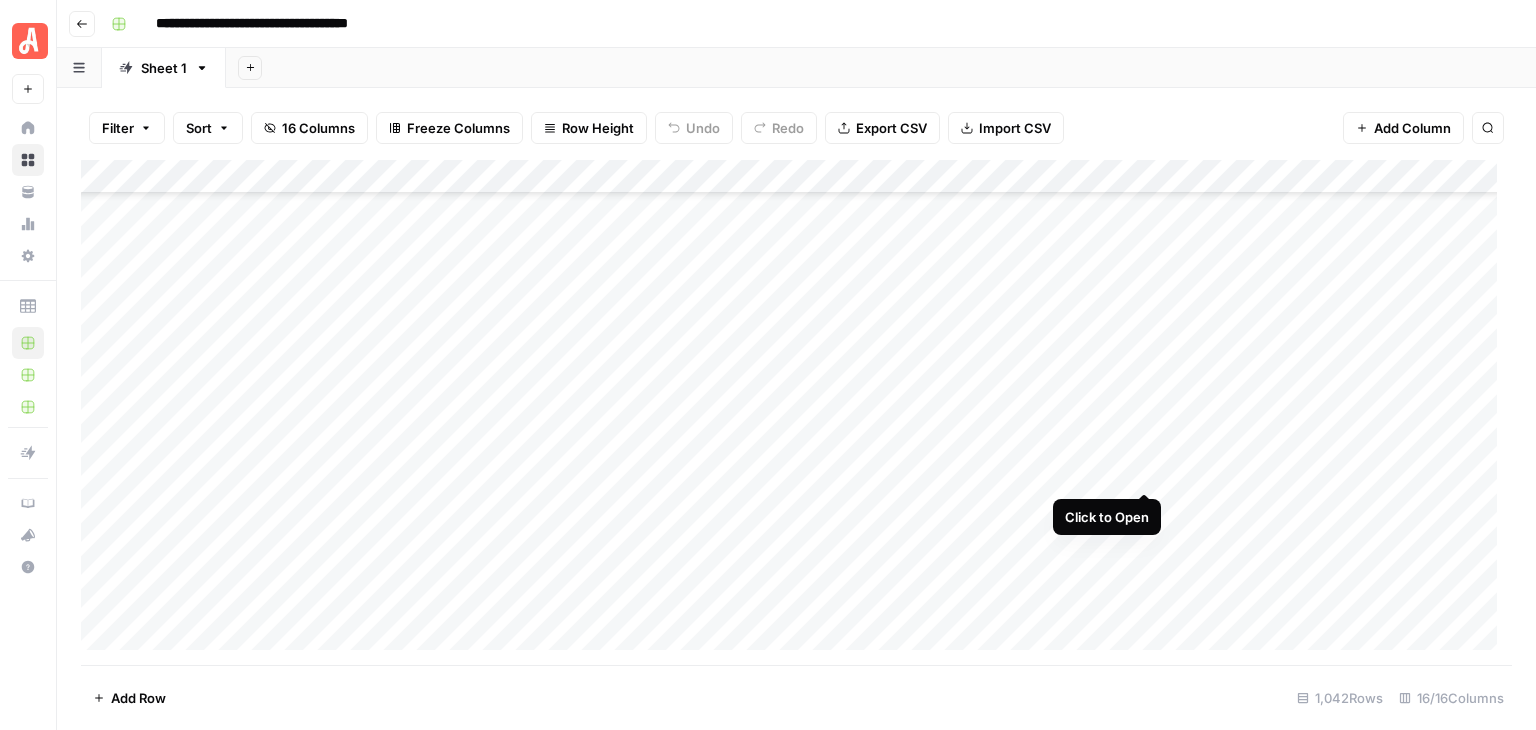 click on "Add Column" at bounding box center (796, 412) 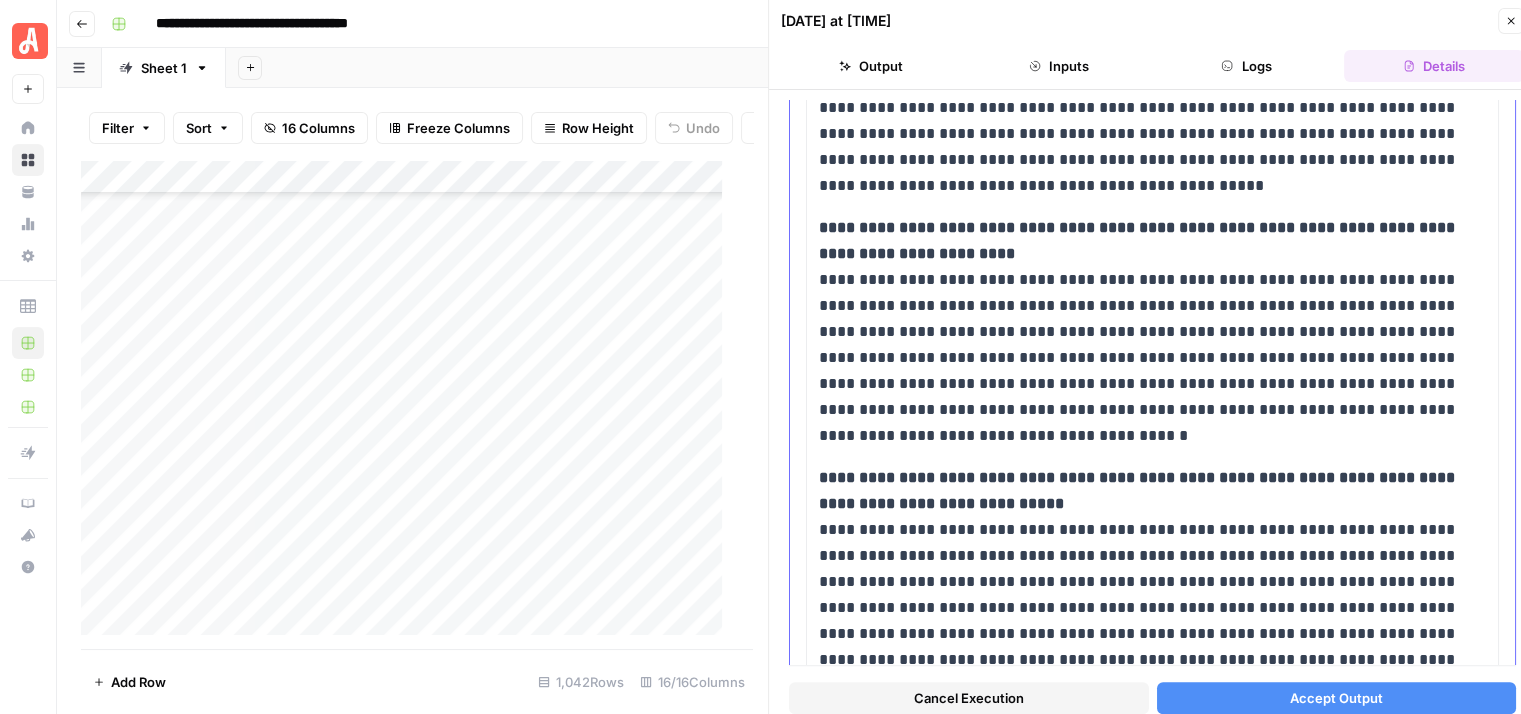 scroll, scrollTop: 1773, scrollLeft: 0, axis: vertical 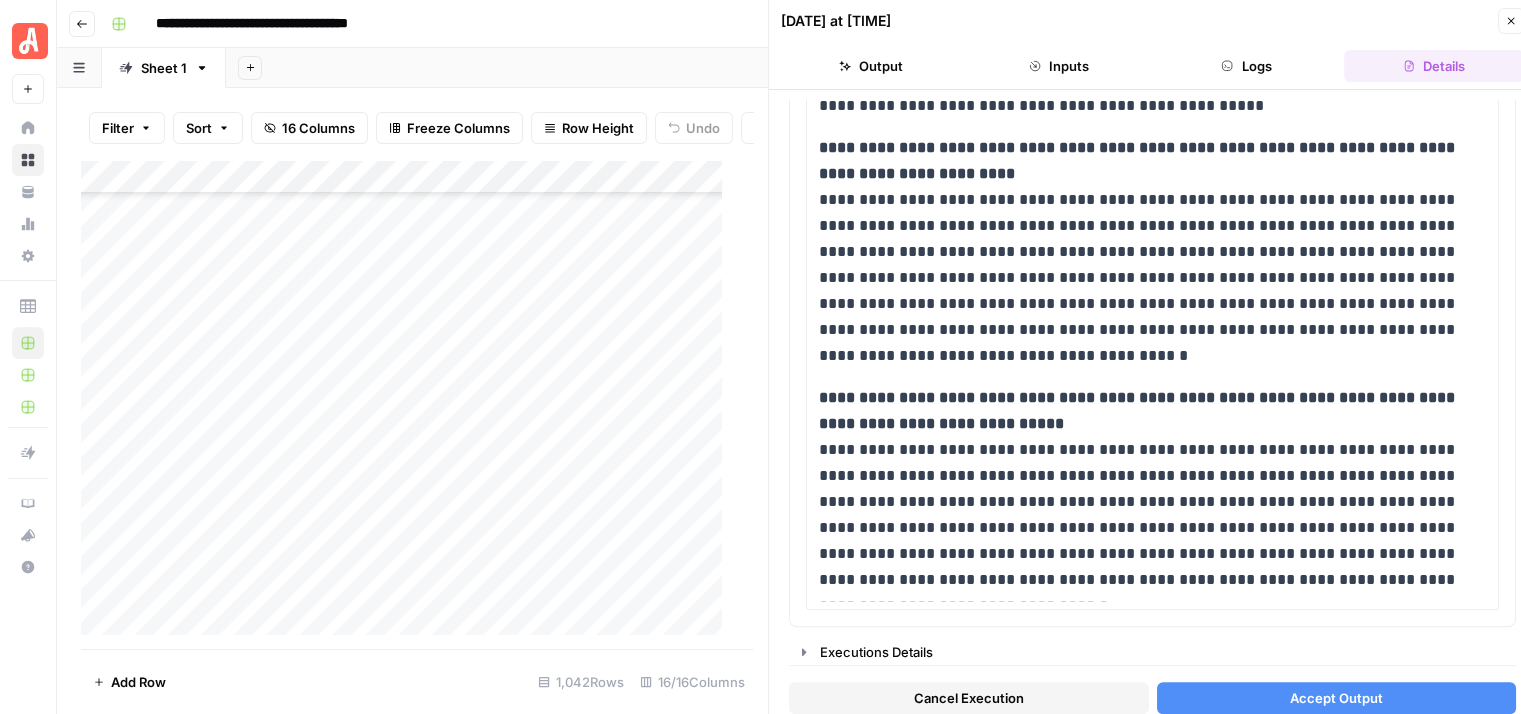 click on "Cancel Execution" at bounding box center [969, 698] 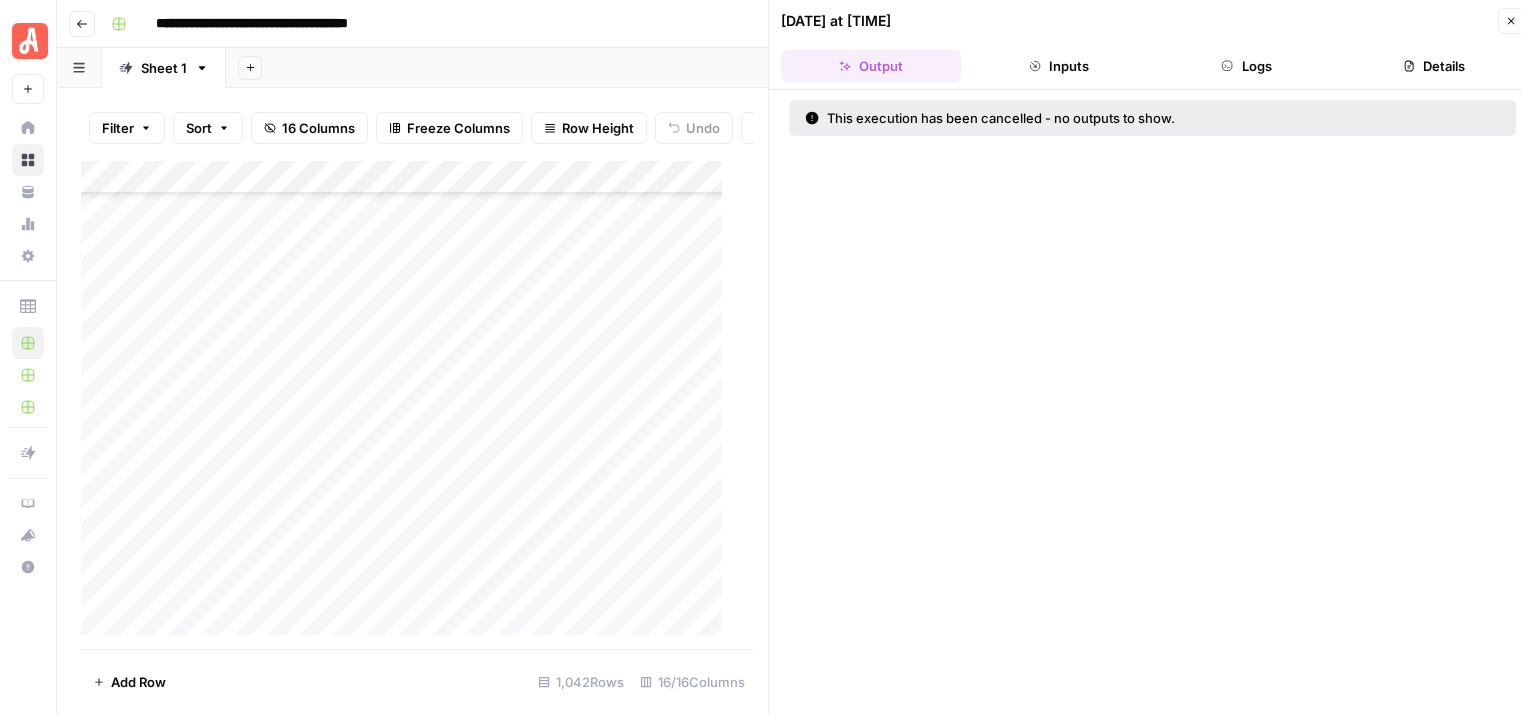 click 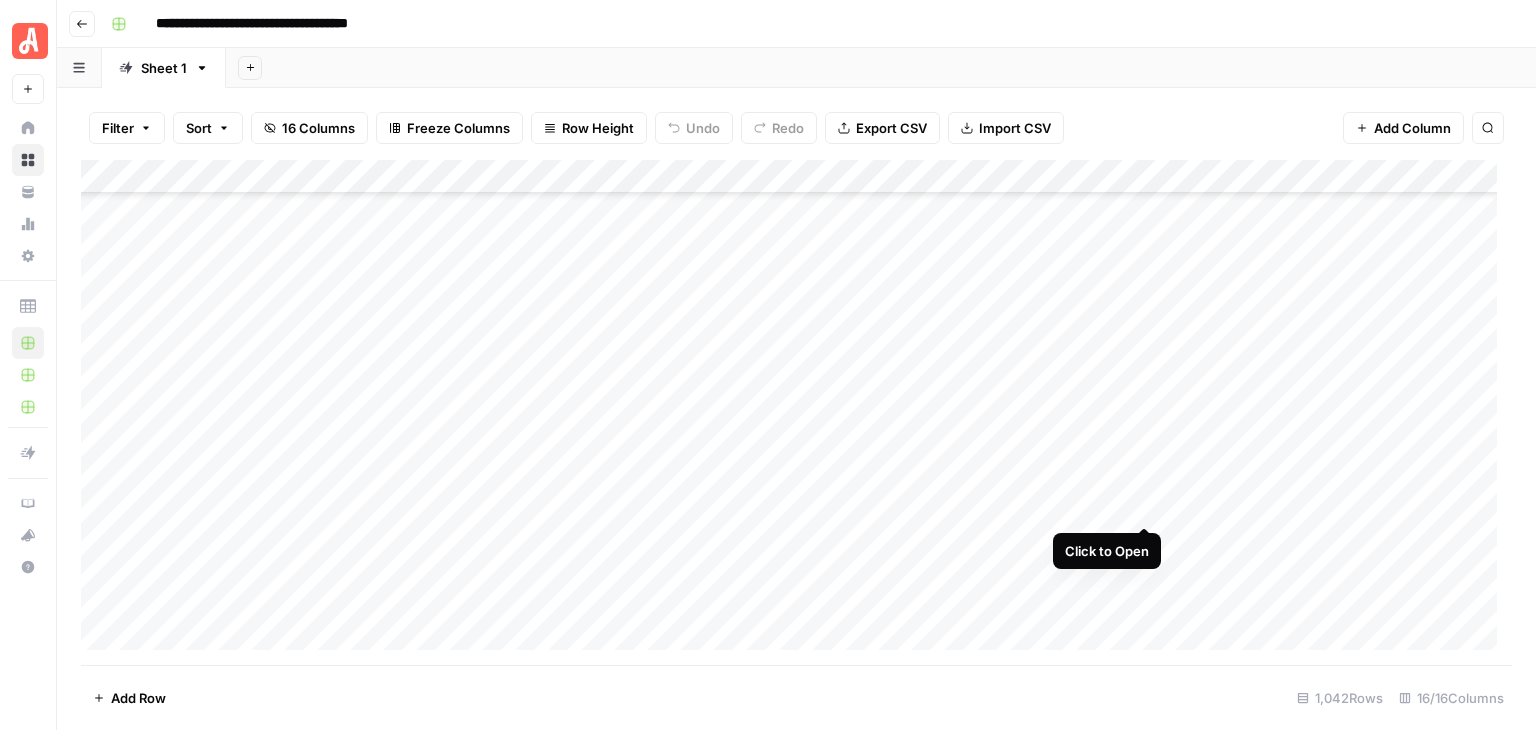 click on "Add Column" at bounding box center [796, 412] 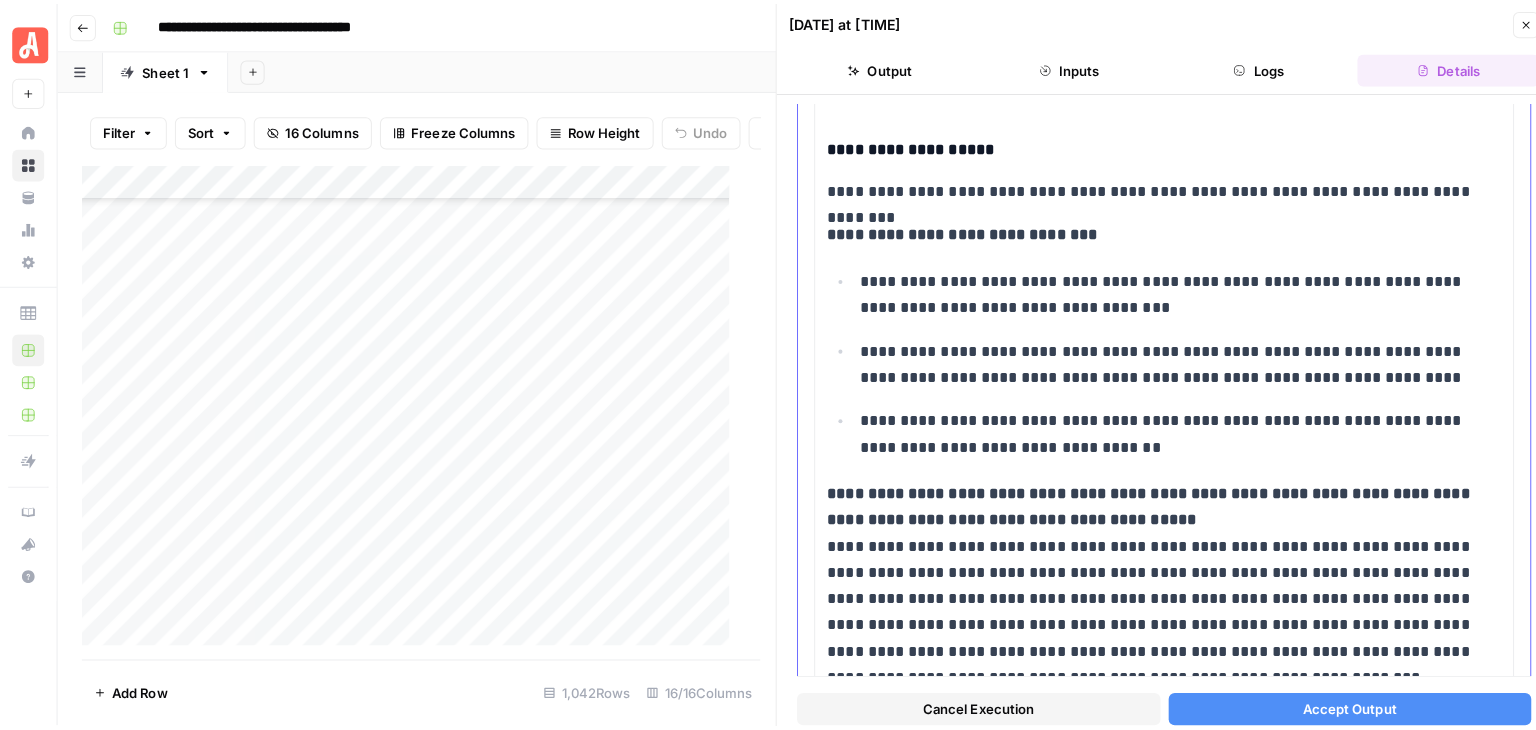 scroll, scrollTop: 304, scrollLeft: 0, axis: vertical 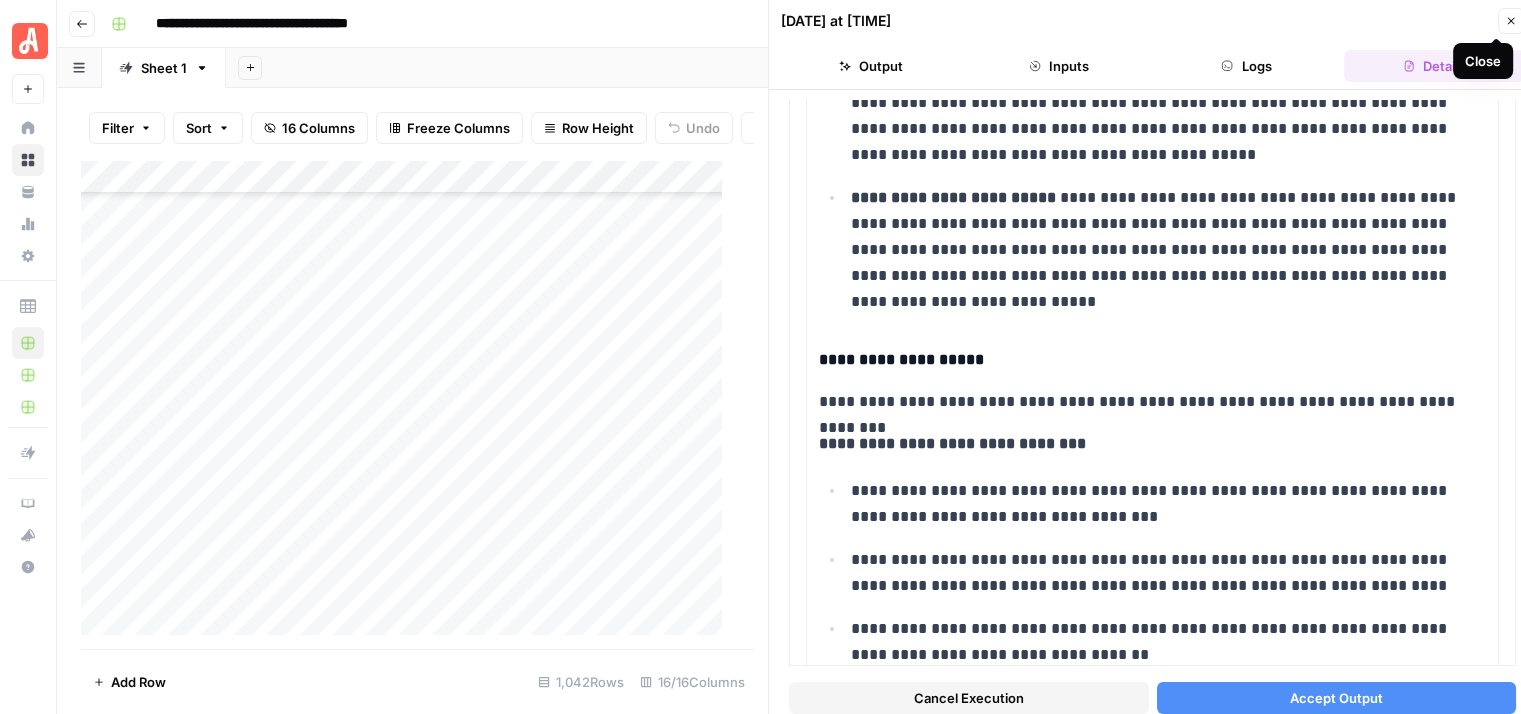 click 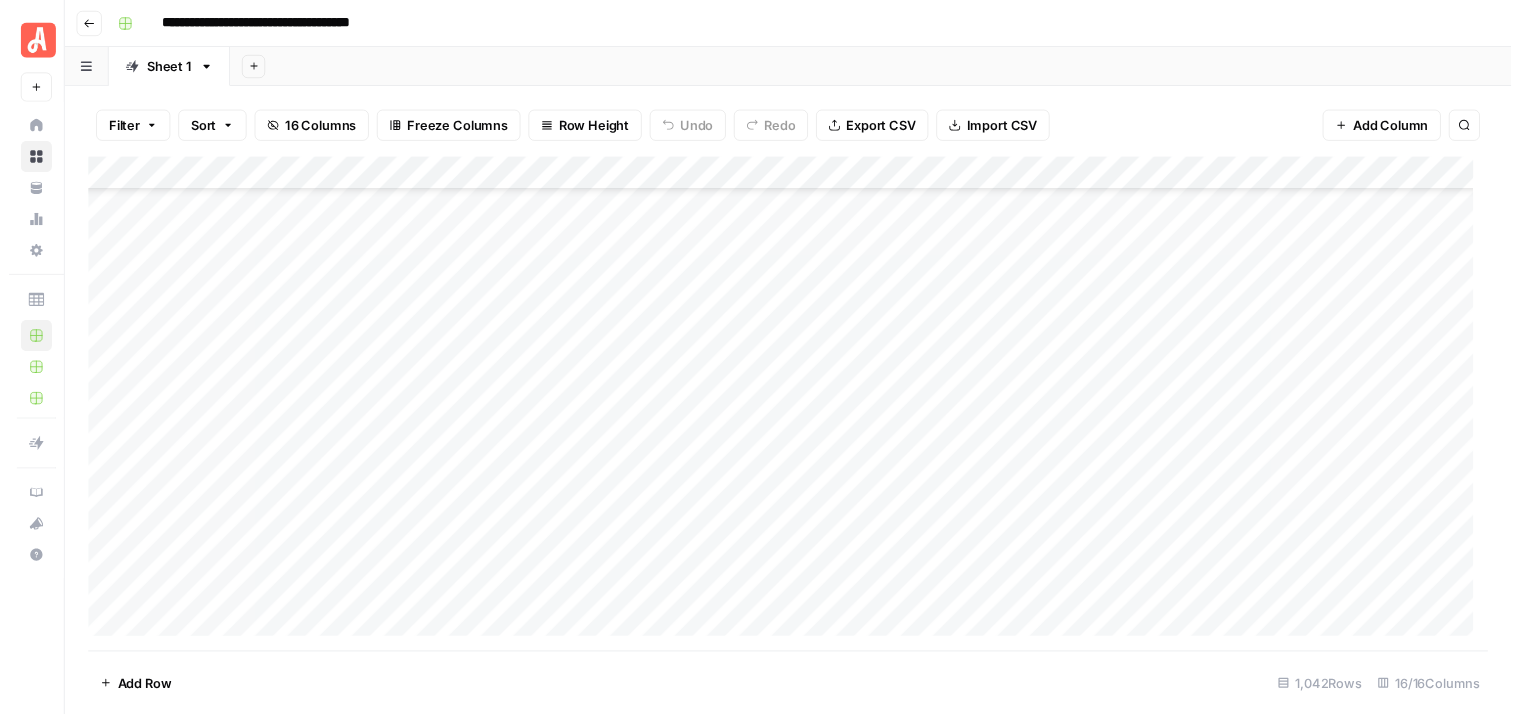 scroll, scrollTop: 29516, scrollLeft: 0, axis: vertical 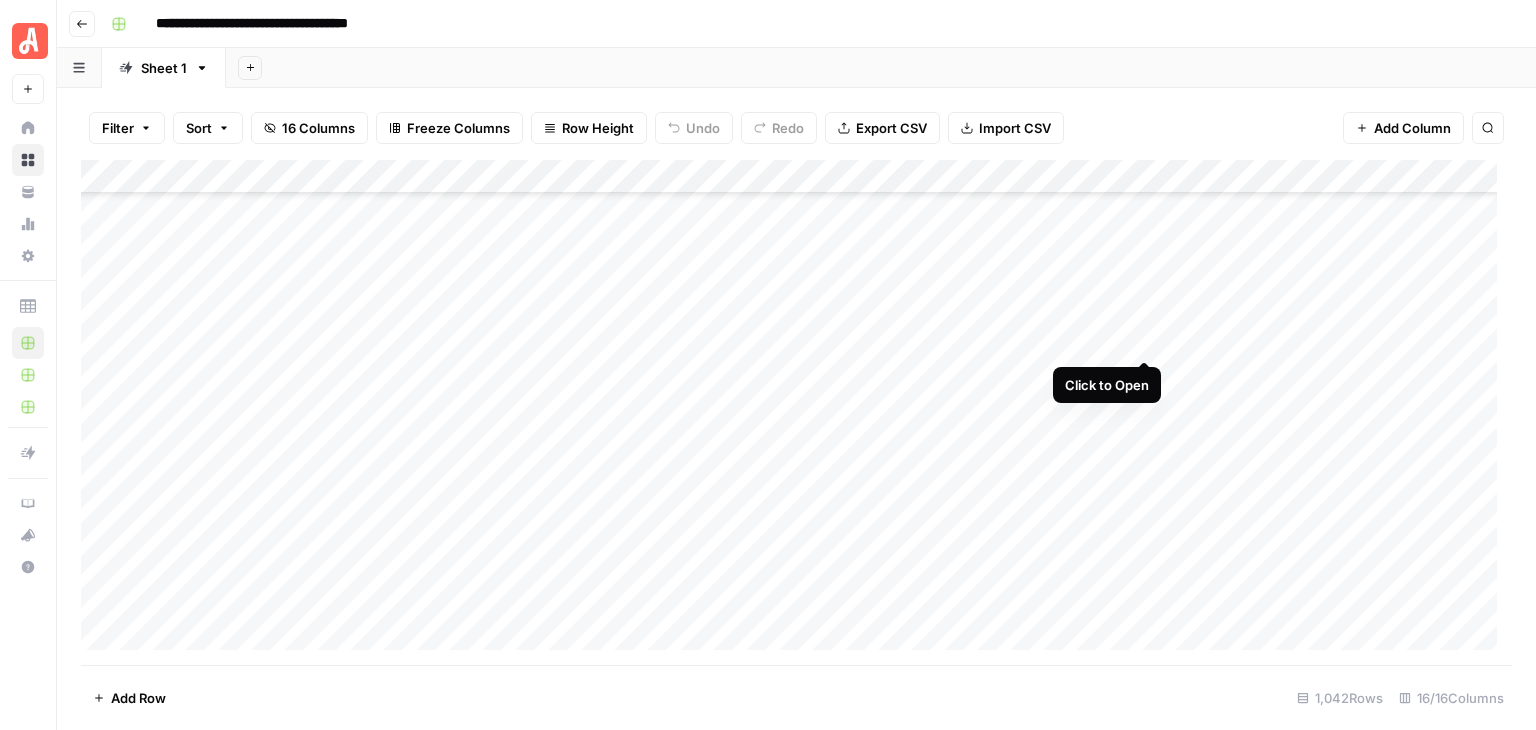 click on "Add Column" at bounding box center [796, 412] 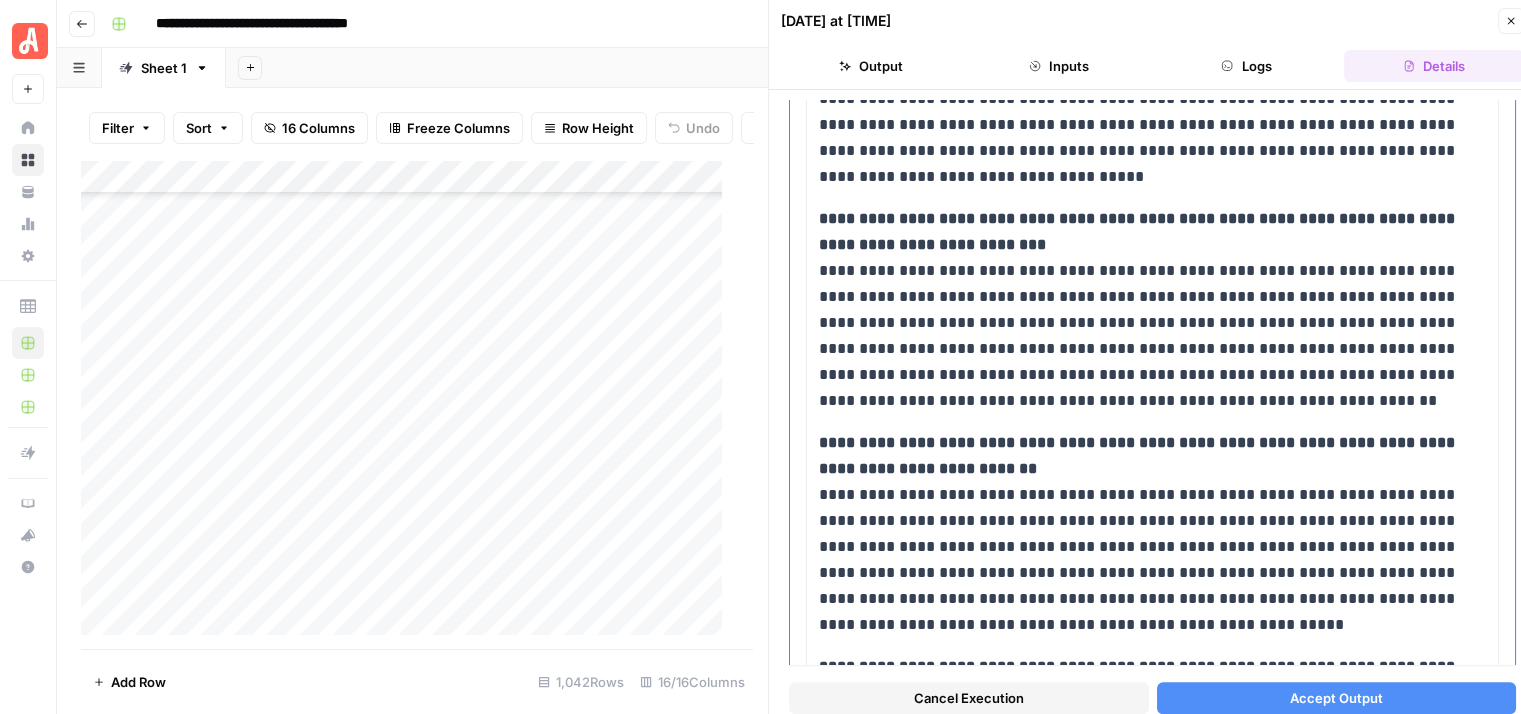 scroll, scrollTop: 1968, scrollLeft: 0, axis: vertical 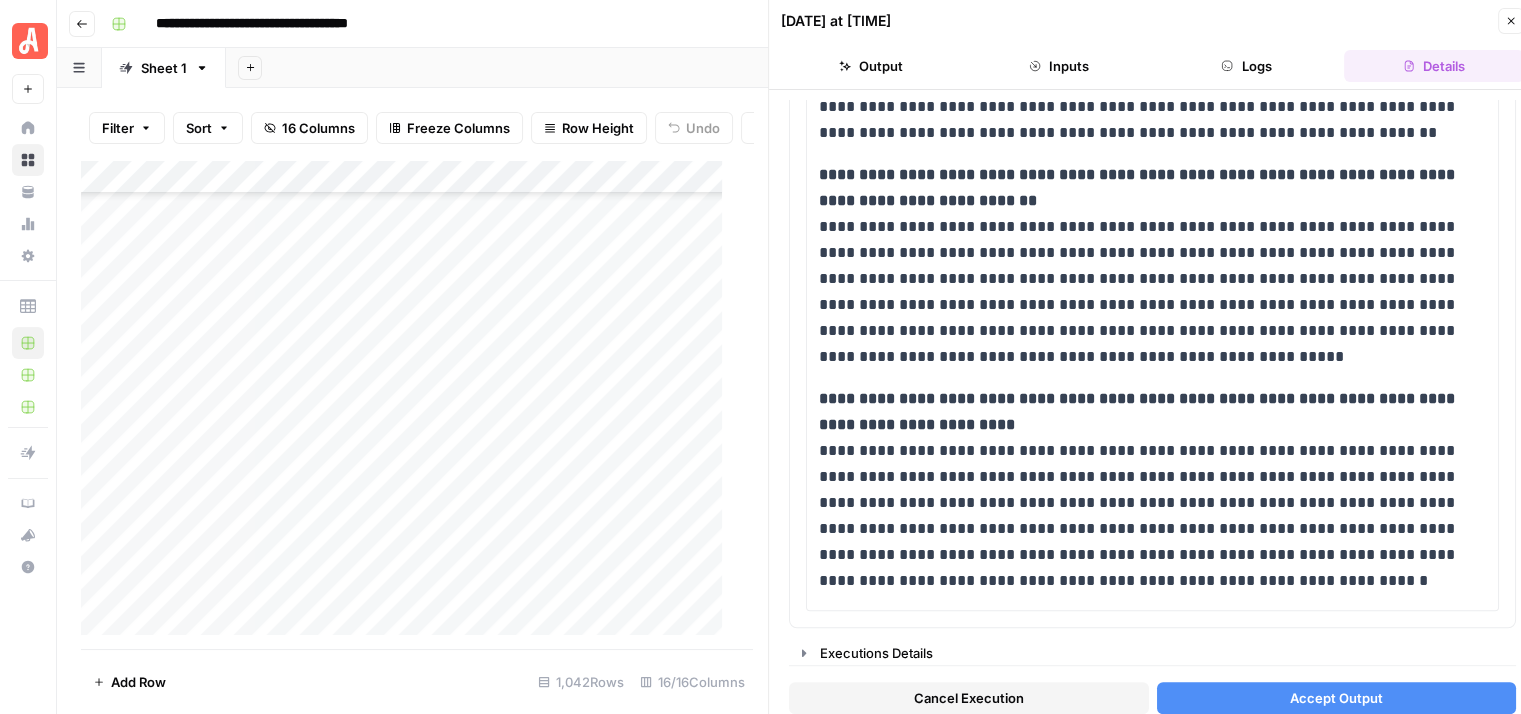 click on "Cancel Execution" at bounding box center (969, 698) 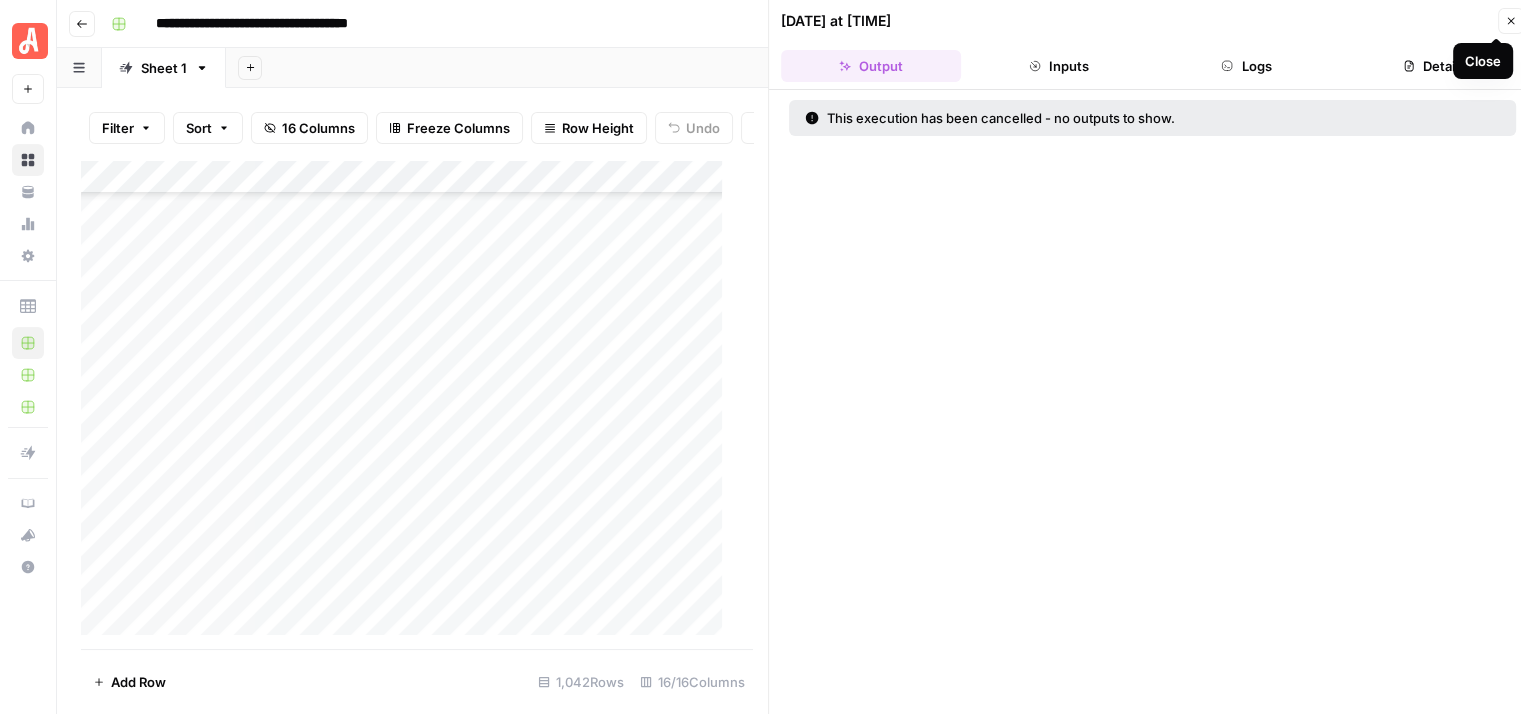 click on "Close" at bounding box center (1511, 21) 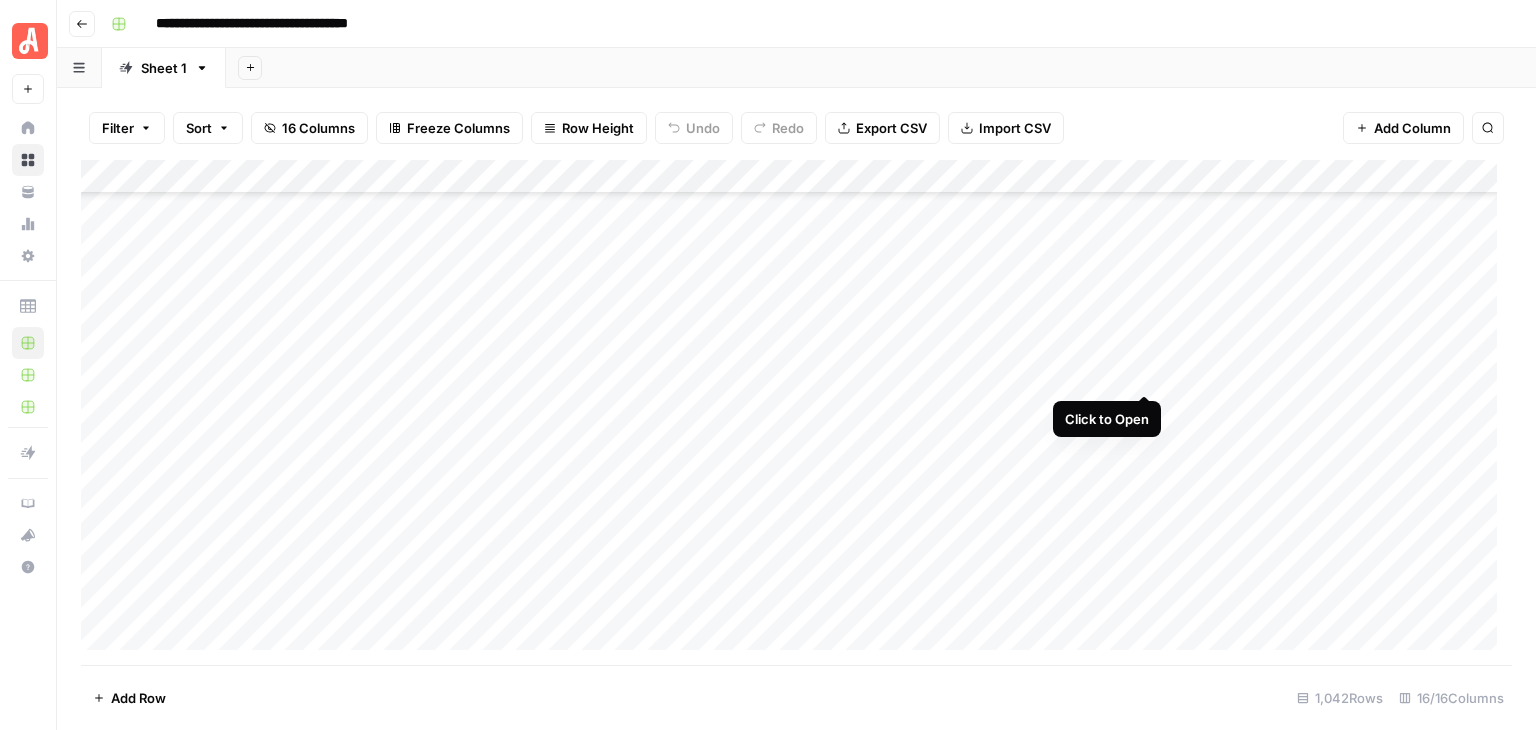 click on "Add Column" at bounding box center [796, 412] 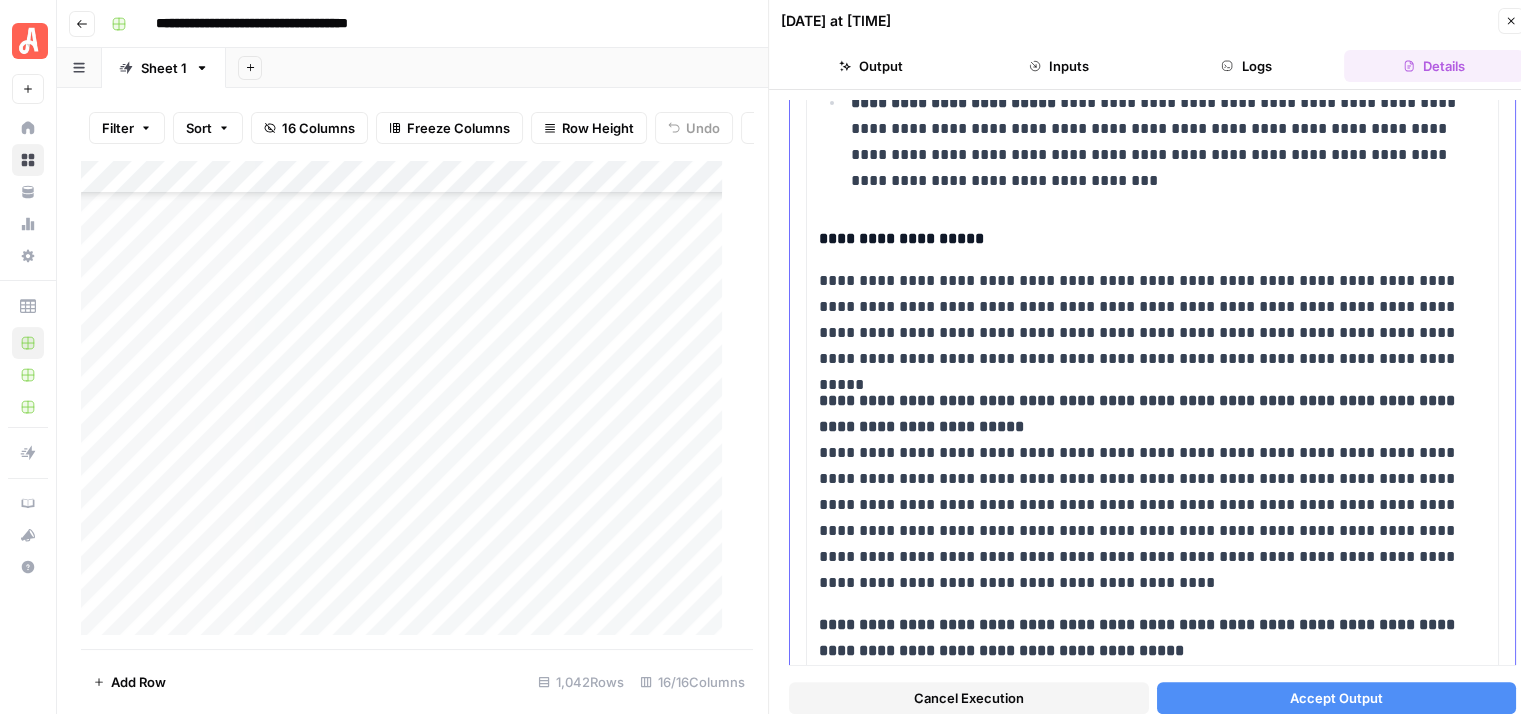 scroll, scrollTop: 220, scrollLeft: 0, axis: vertical 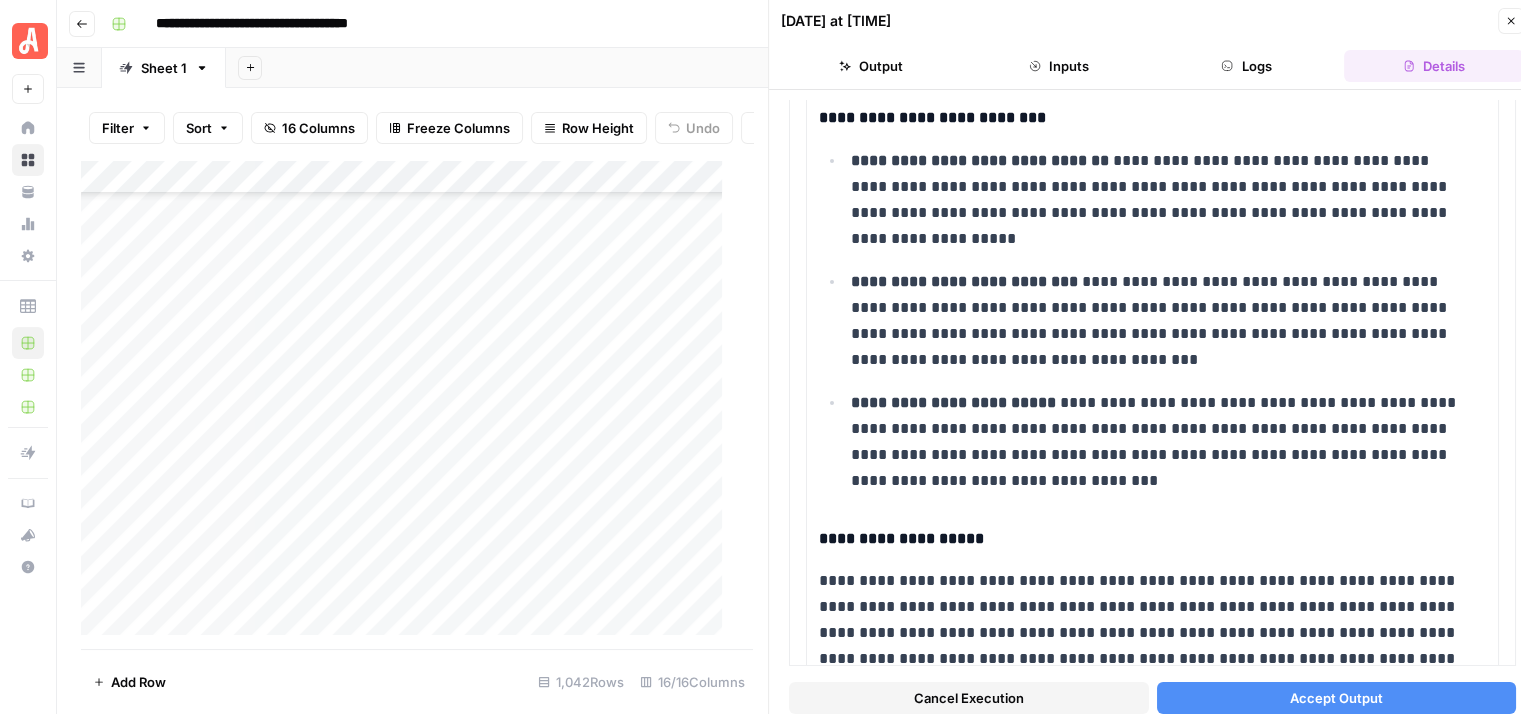 click 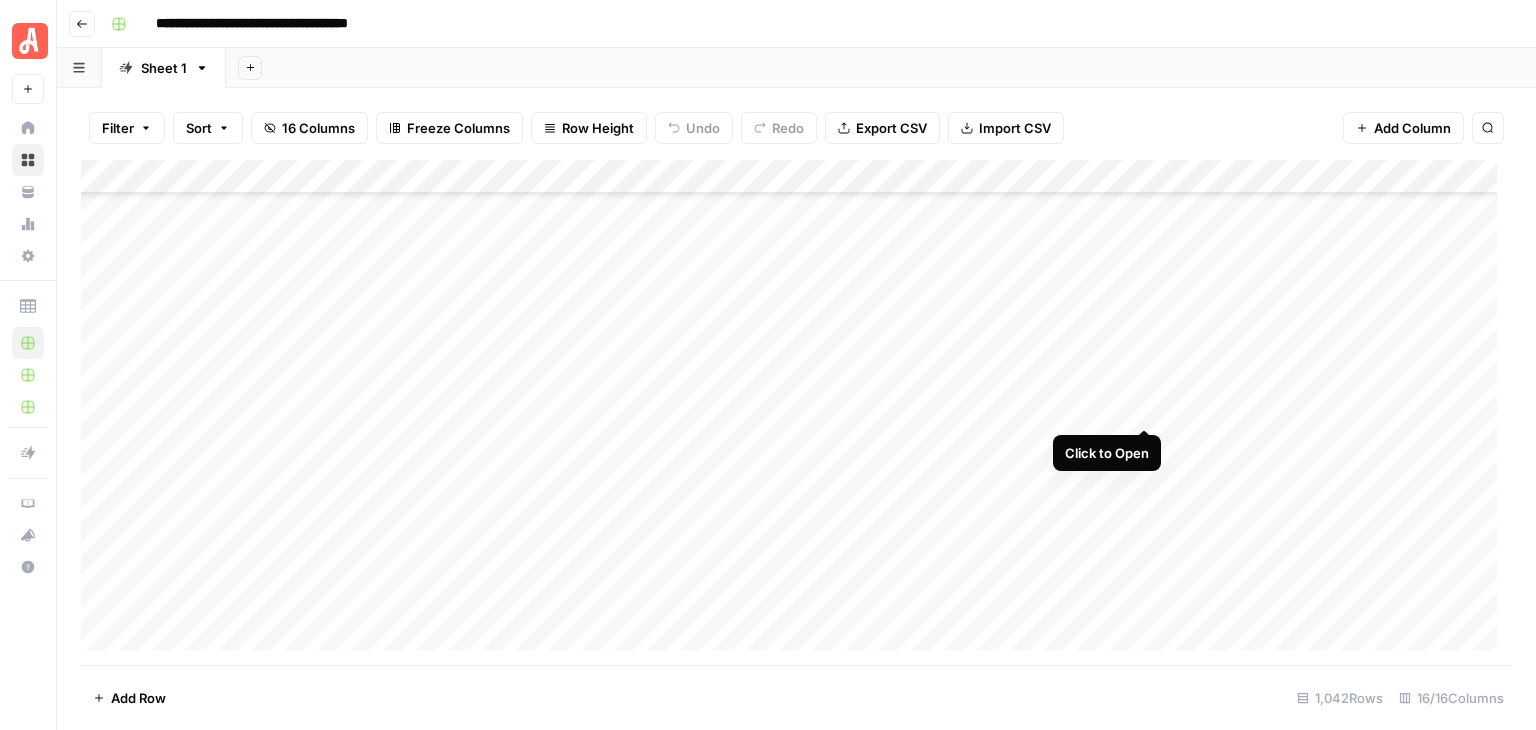 click on "Add Column" at bounding box center [796, 412] 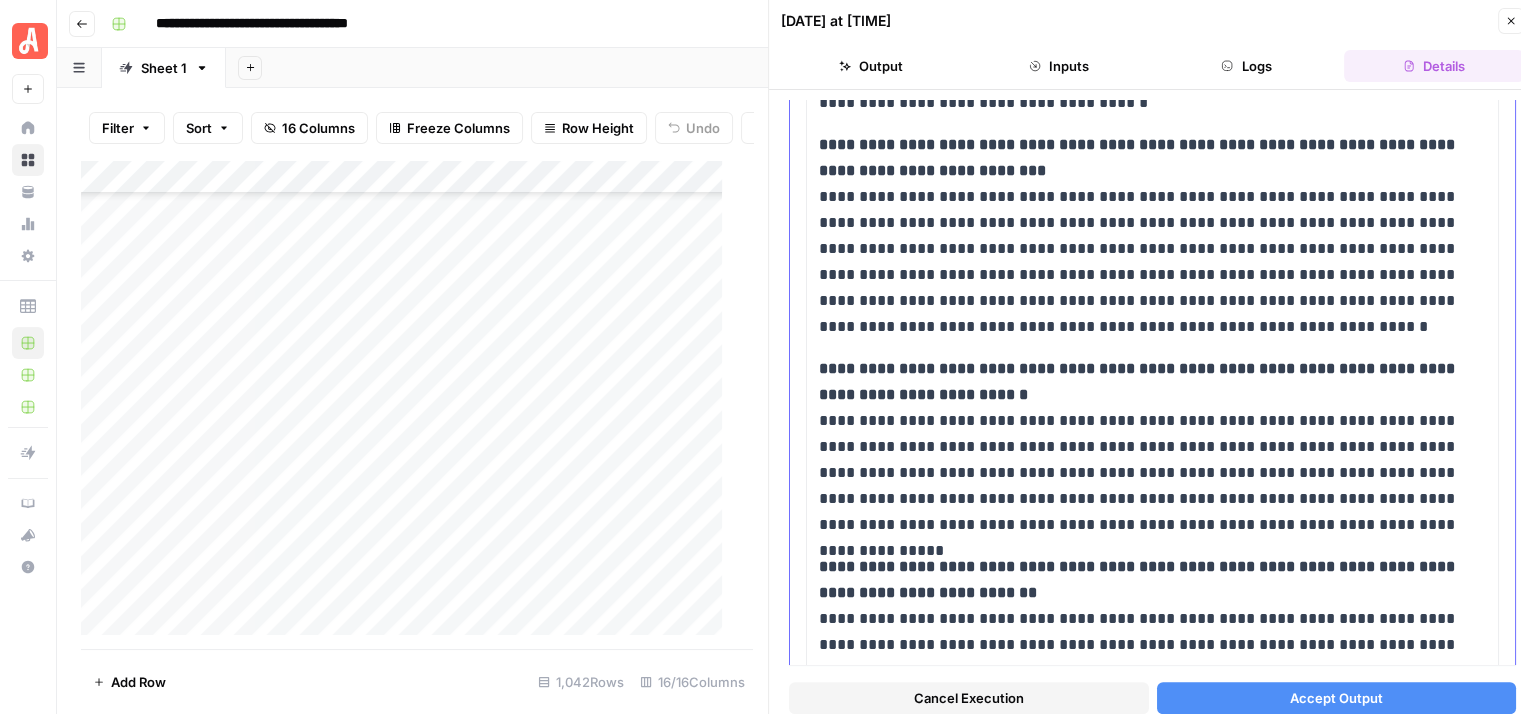 scroll, scrollTop: 1900, scrollLeft: 0, axis: vertical 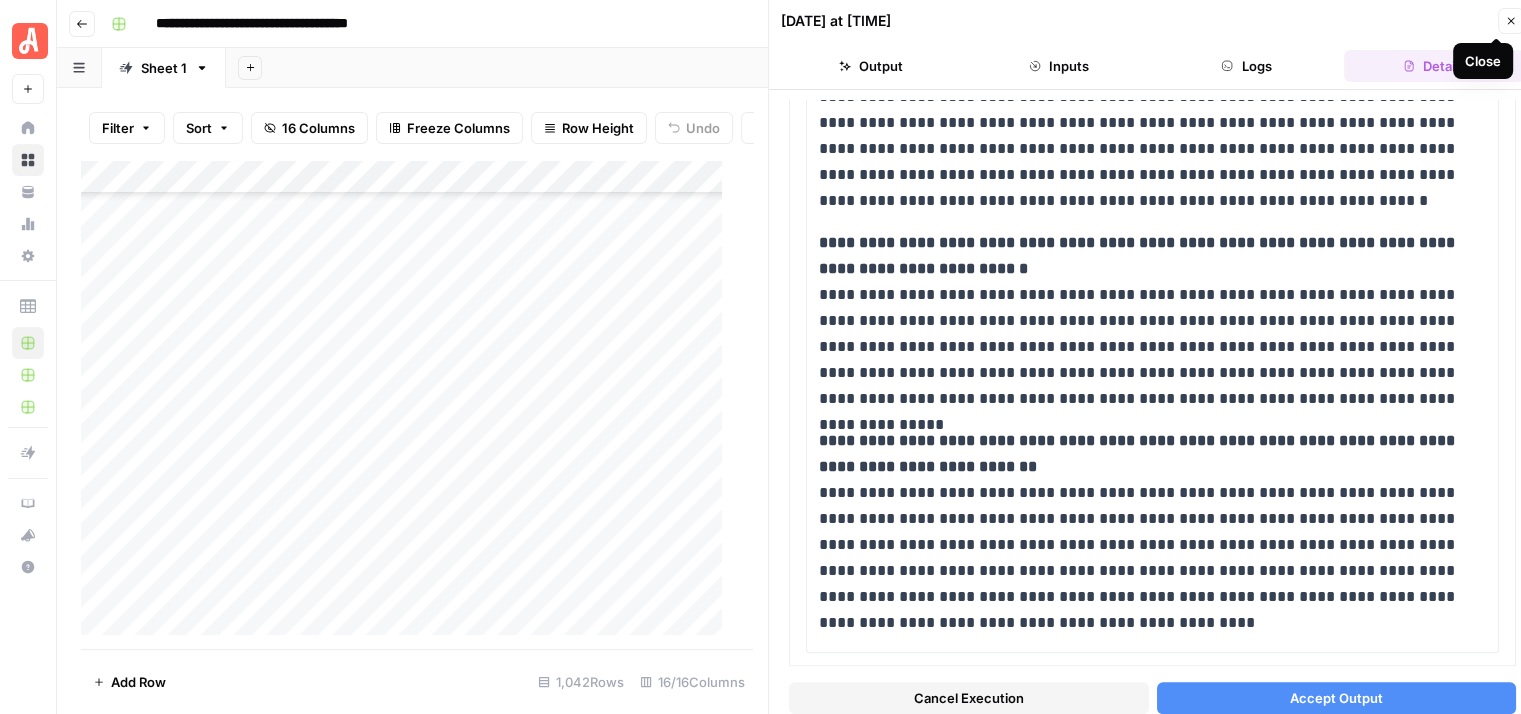 click 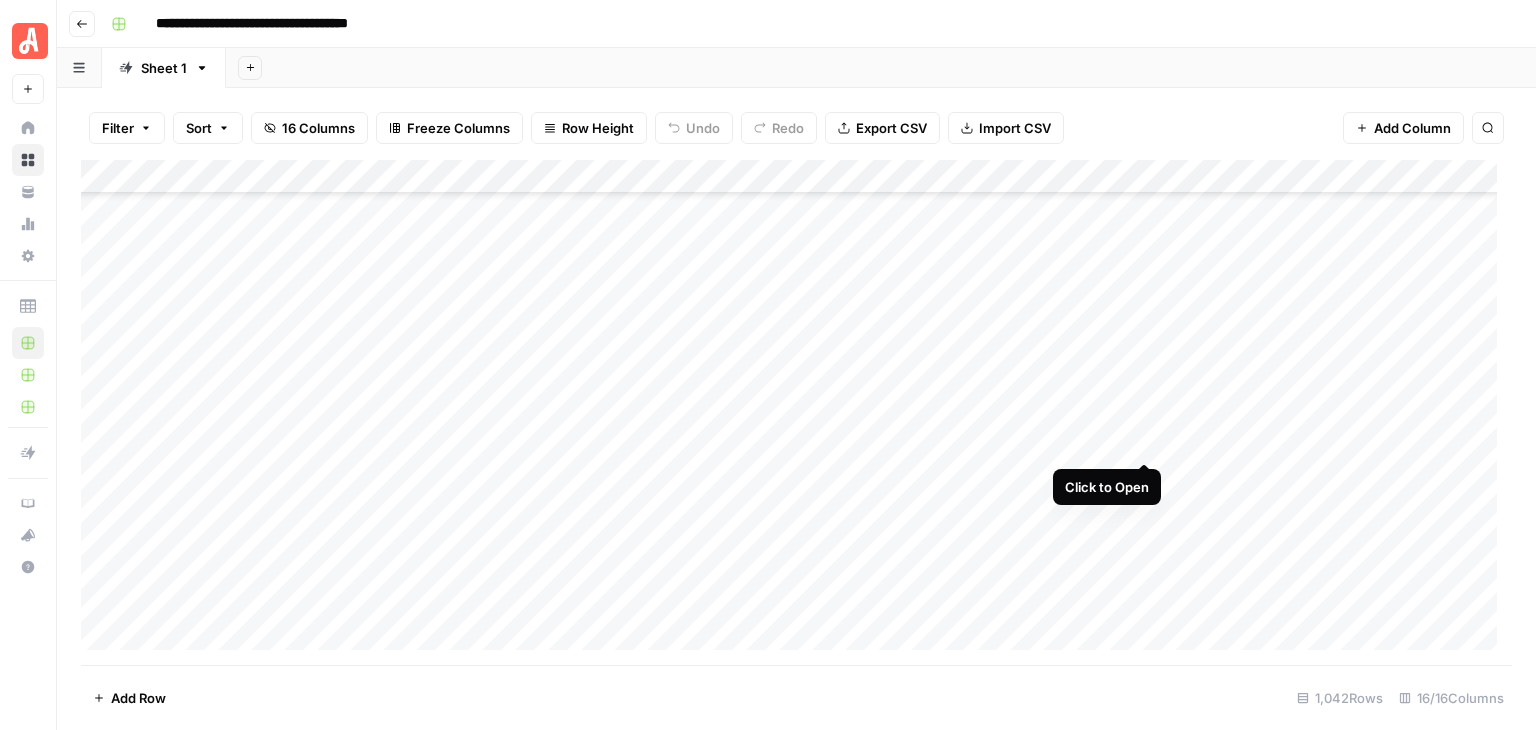 click on "Add Column" at bounding box center (796, 412) 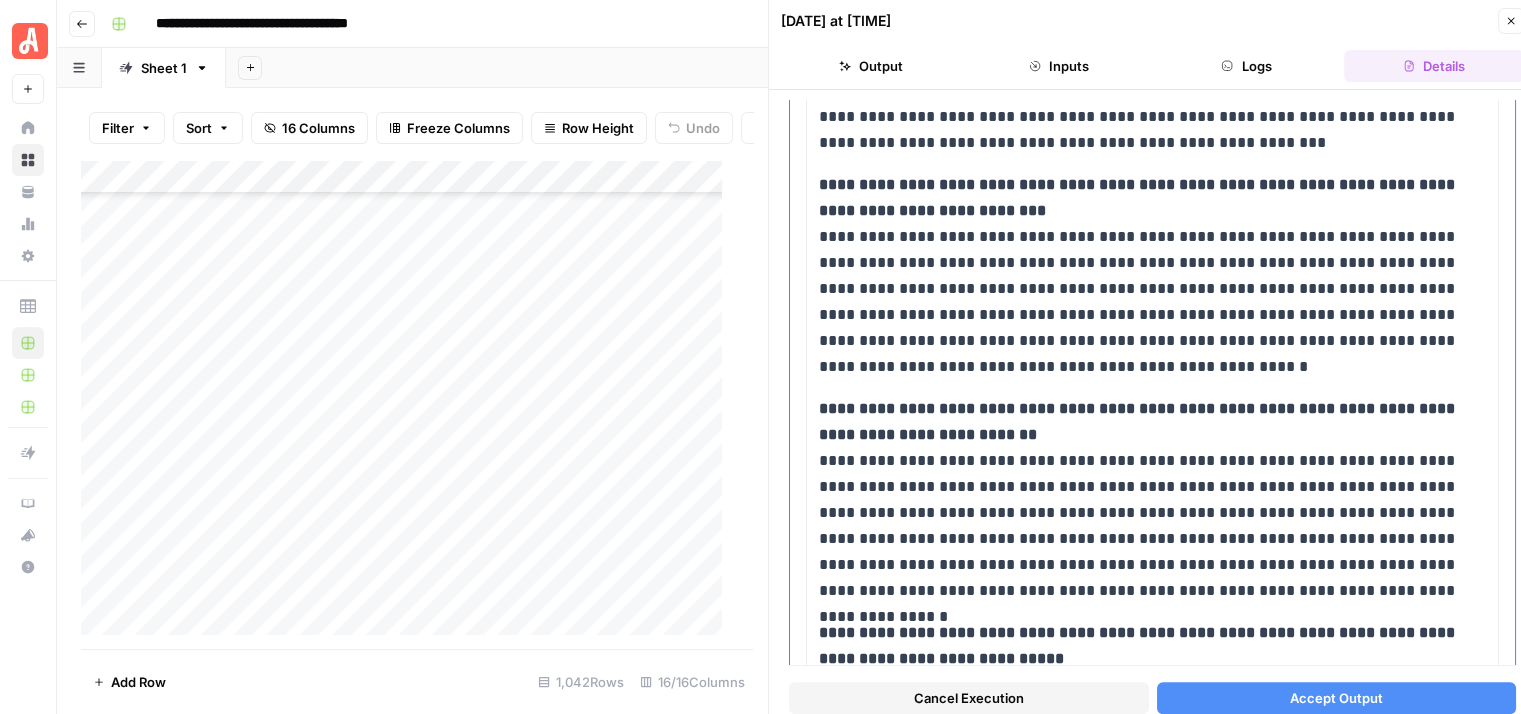 scroll, scrollTop: 2000, scrollLeft: 0, axis: vertical 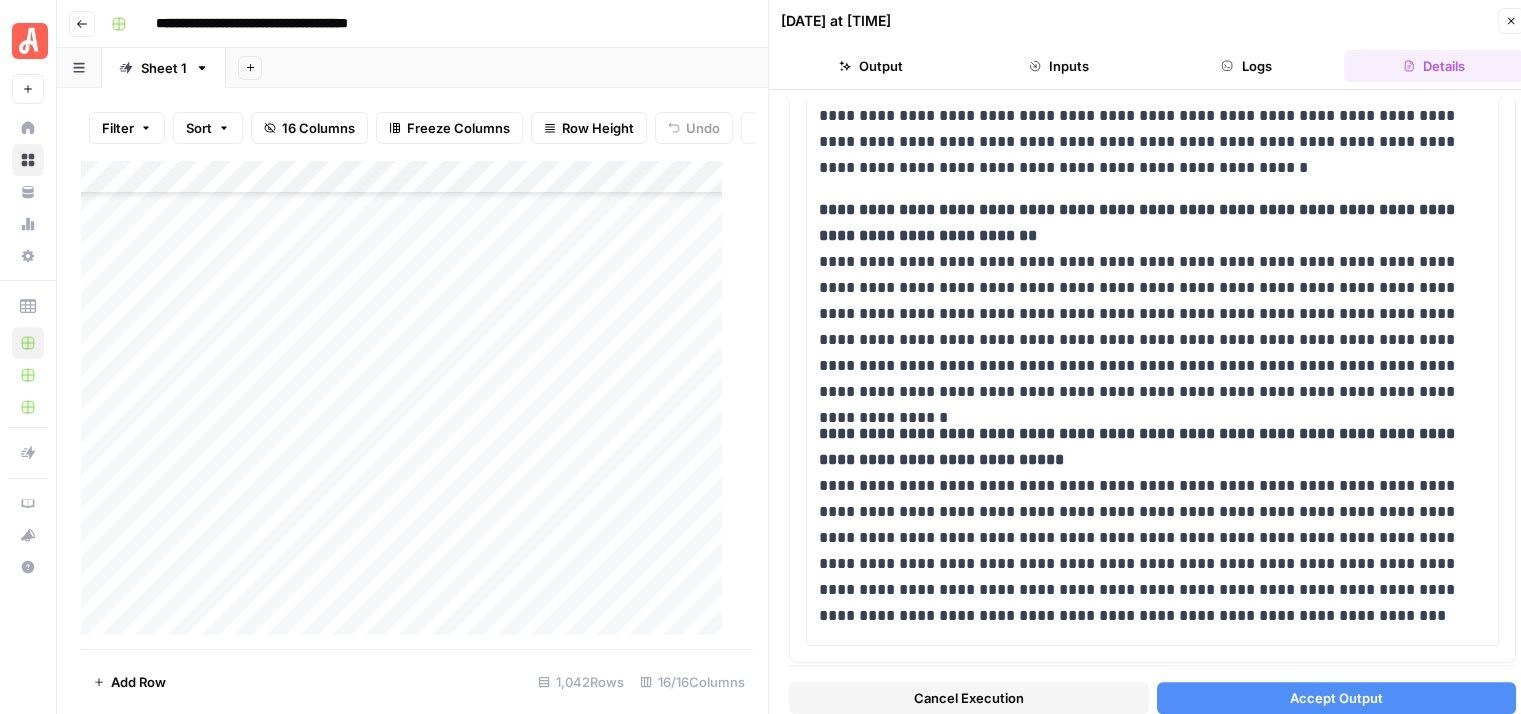 click on "Close" at bounding box center [1511, 21] 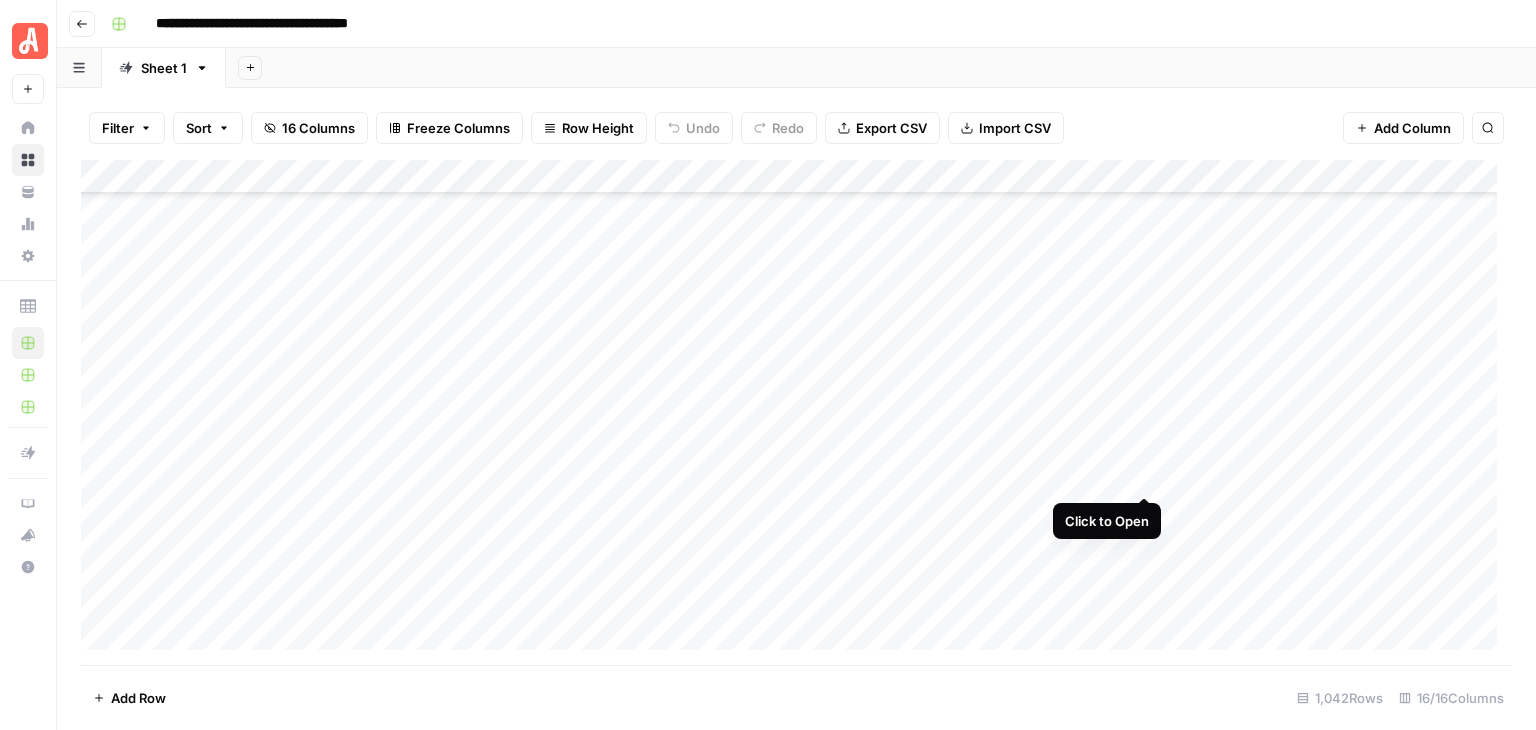 click on "Add Column" at bounding box center [796, 412] 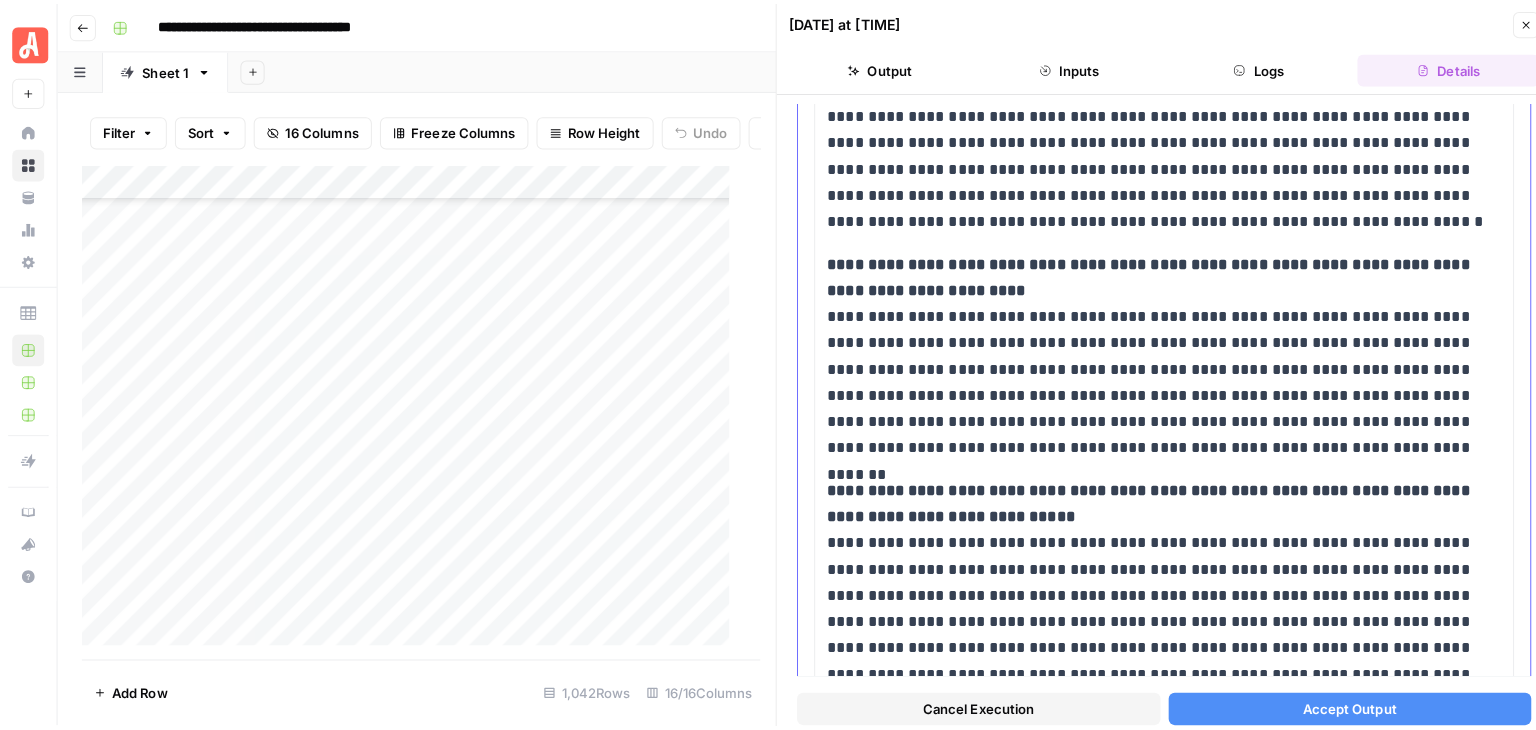 scroll, scrollTop: 1684, scrollLeft: 0, axis: vertical 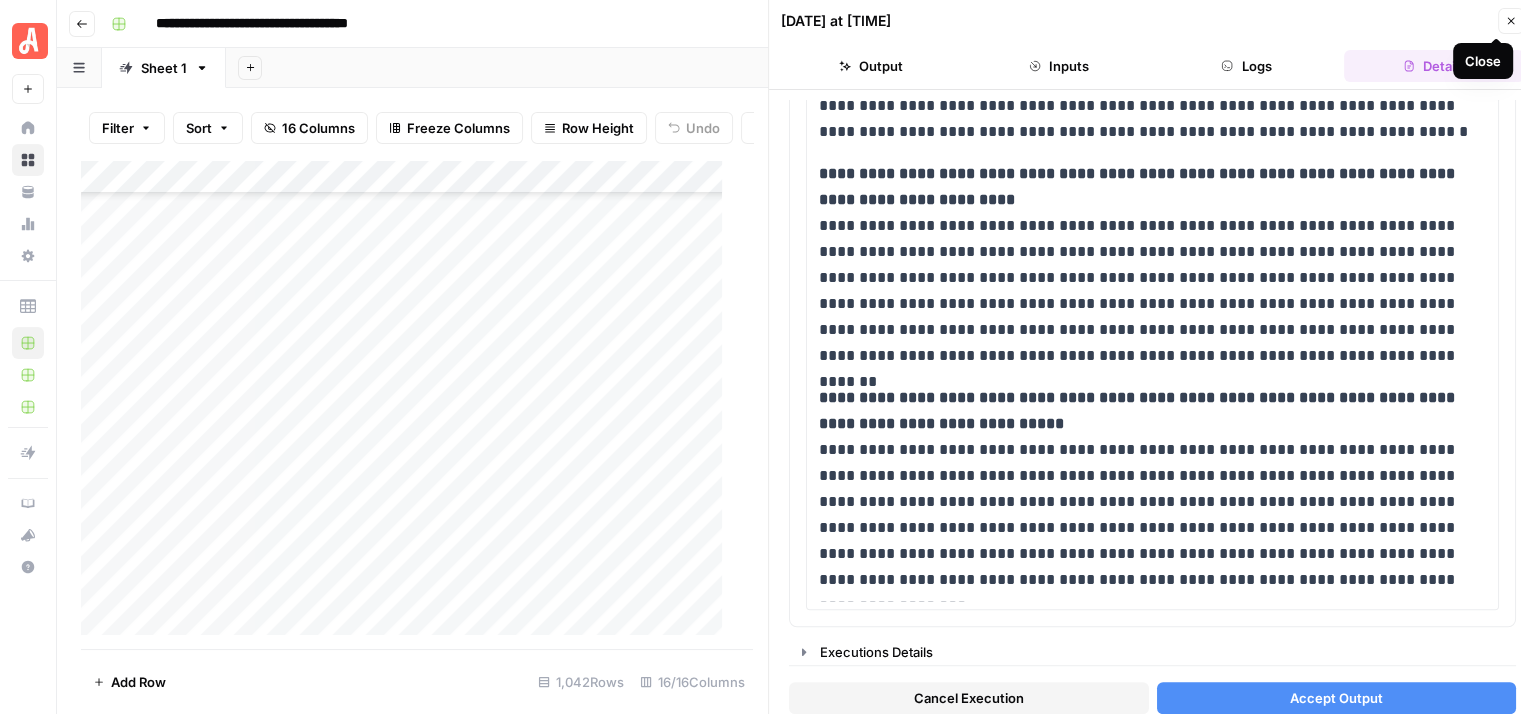 click 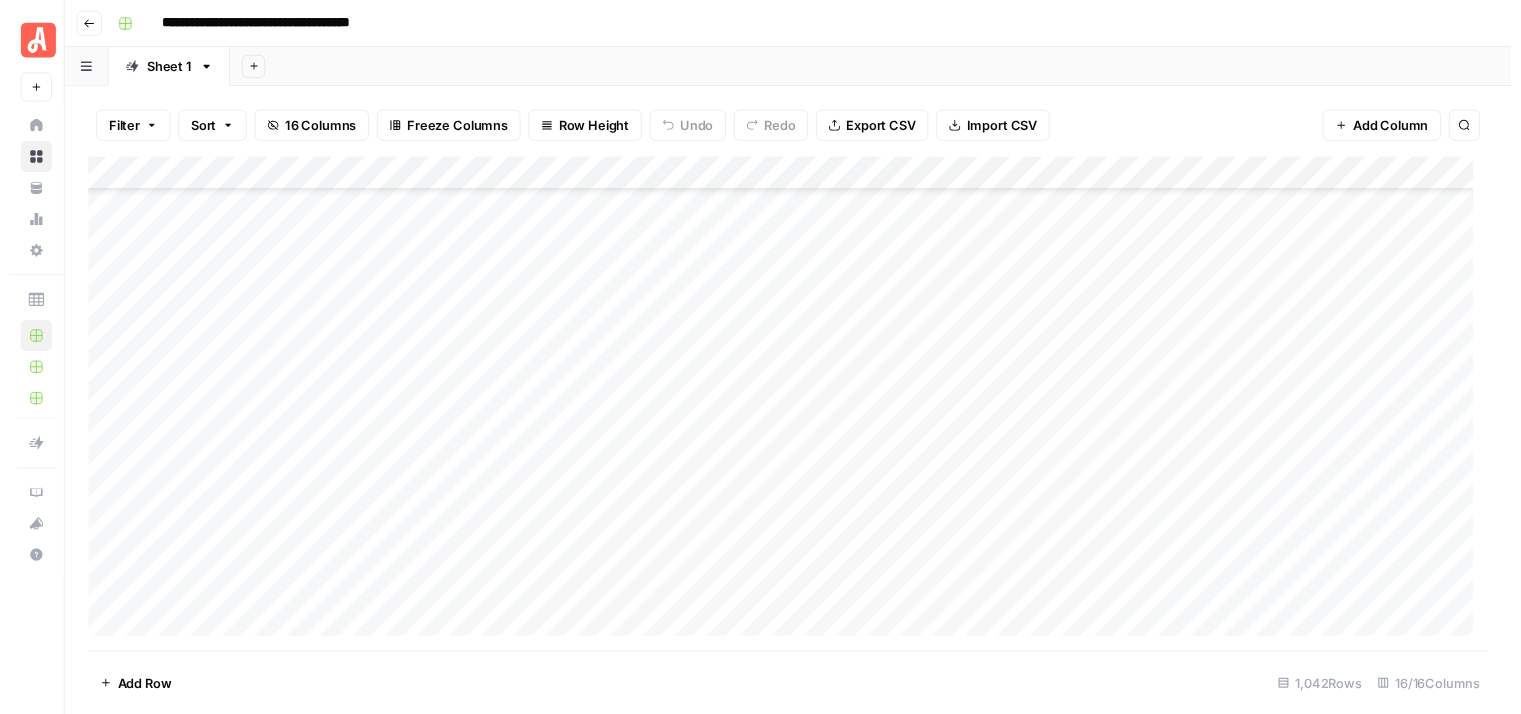 scroll, scrollTop: 29616, scrollLeft: 0, axis: vertical 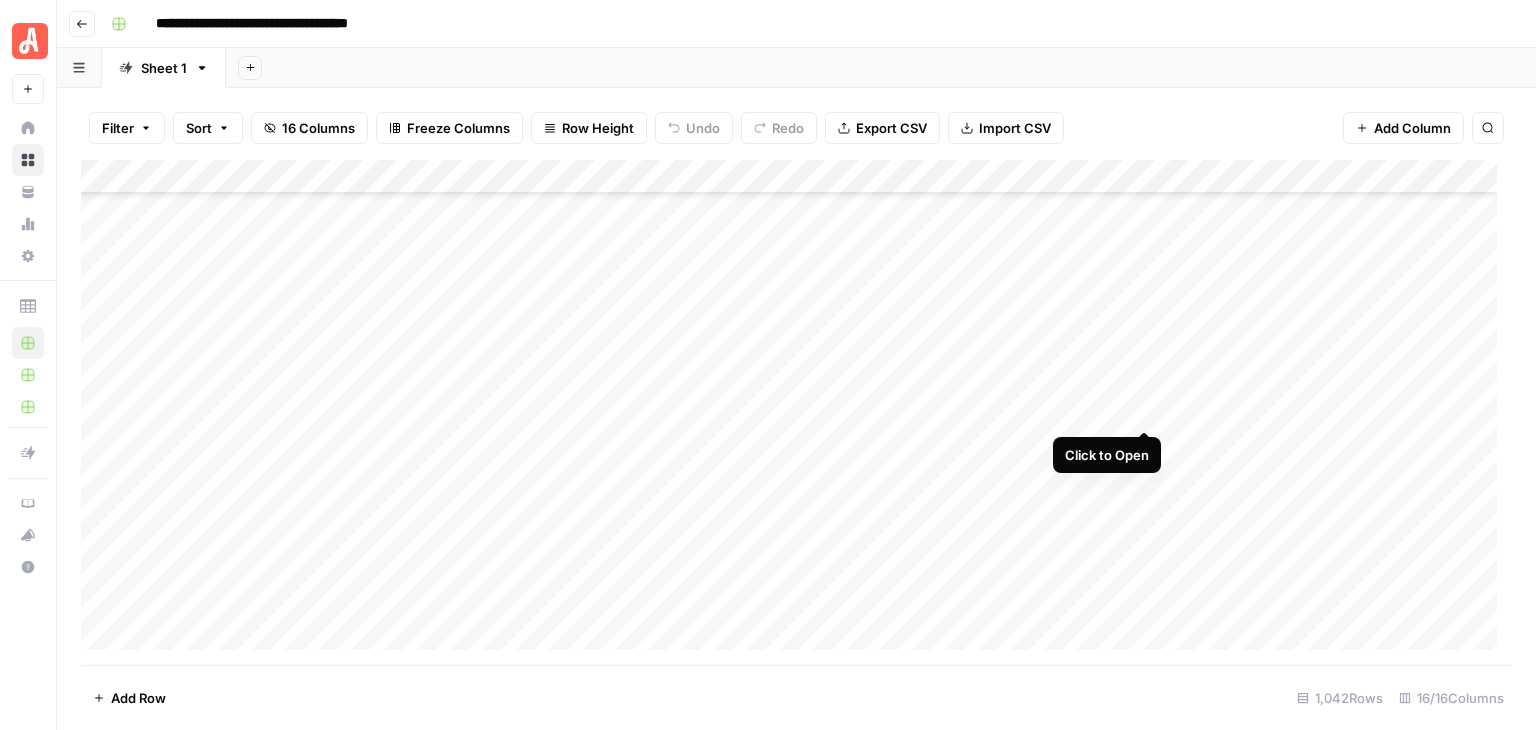 click on "Add Column" at bounding box center (796, 412) 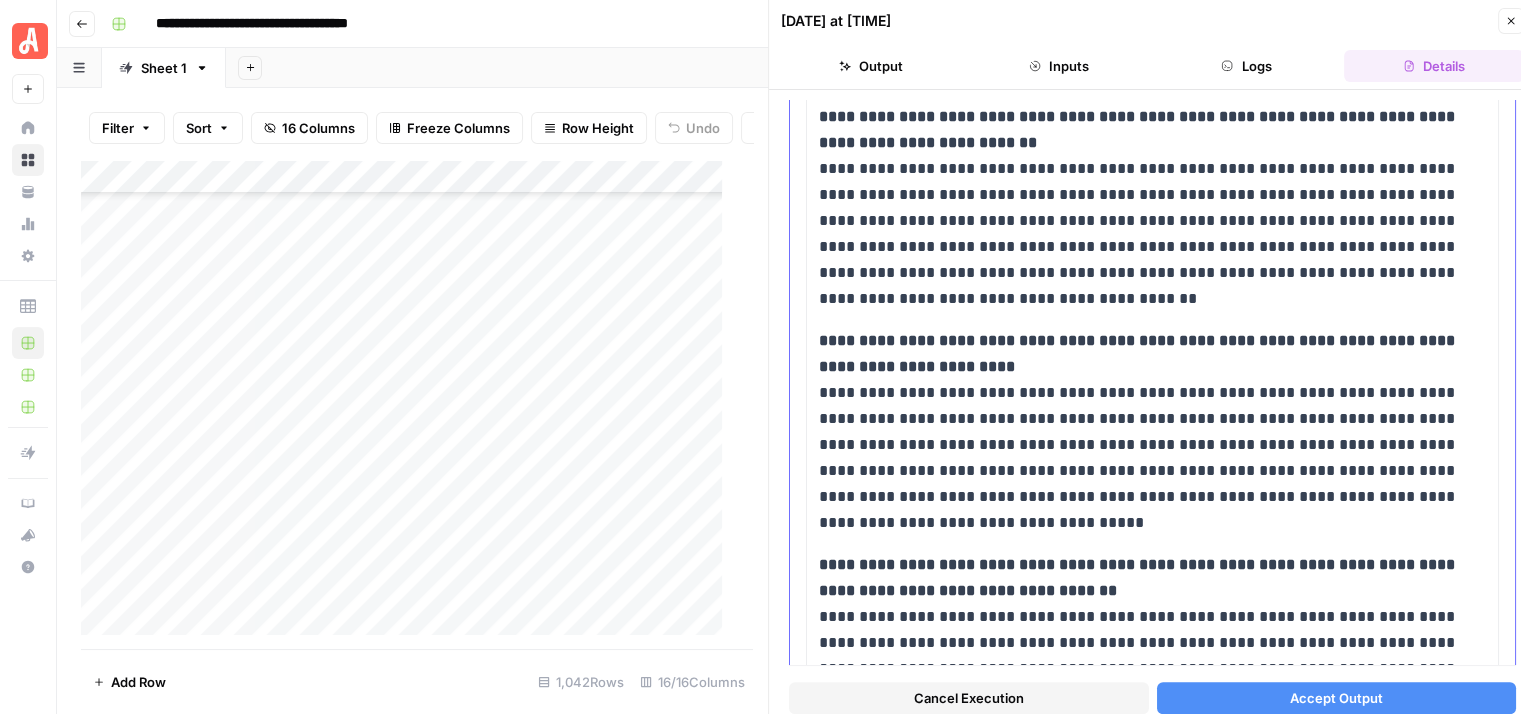 scroll, scrollTop: 1345, scrollLeft: 0, axis: vertical 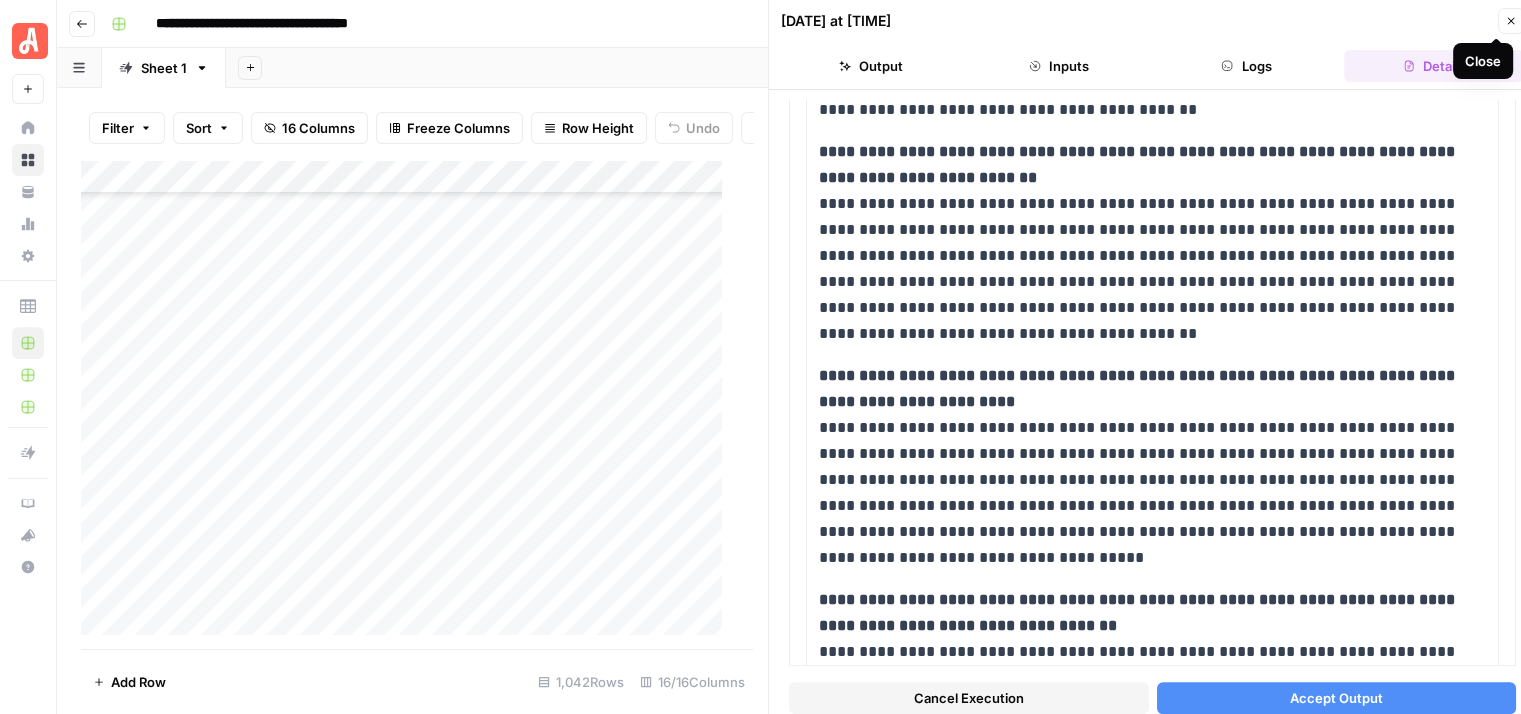 click 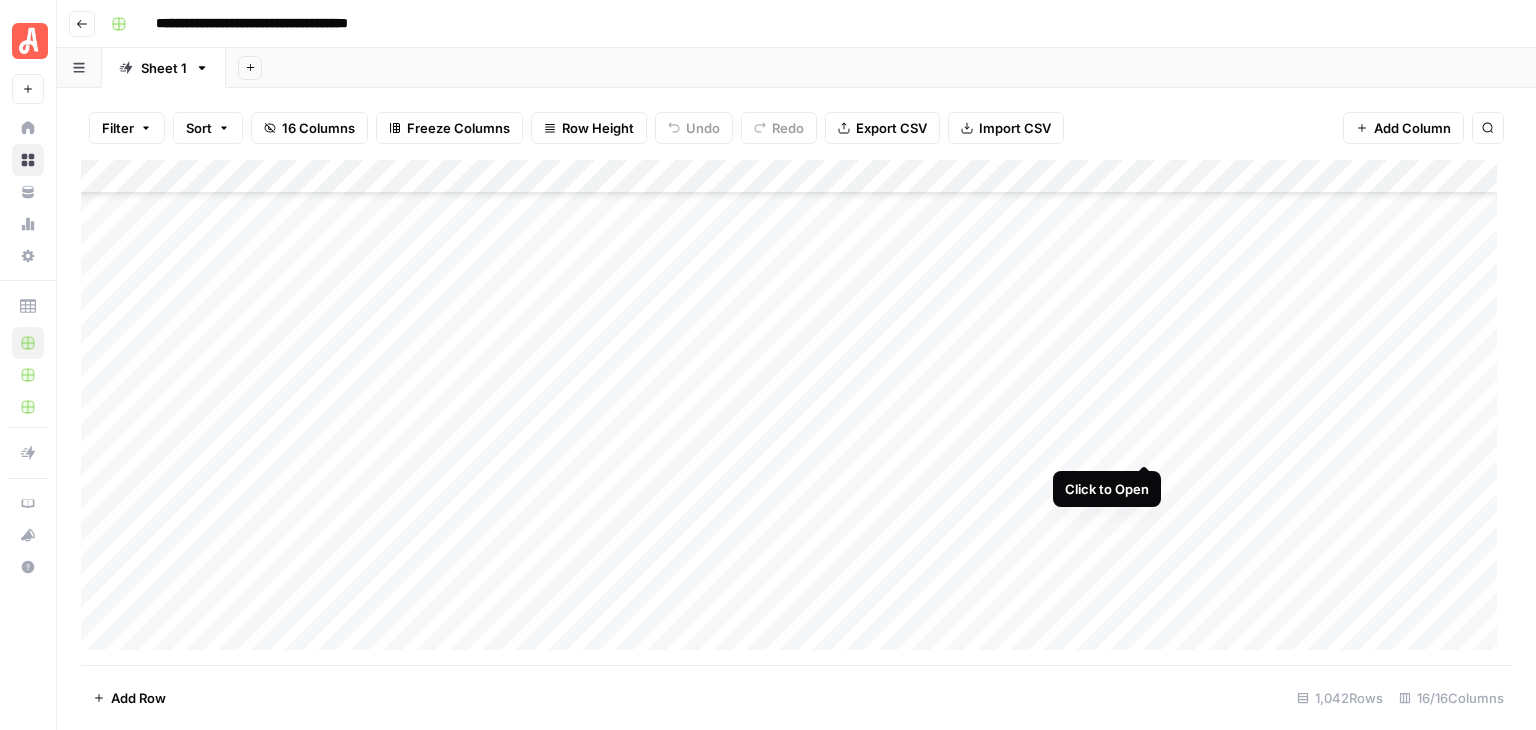 click on "Add Column" at bounding box center (796, 412) 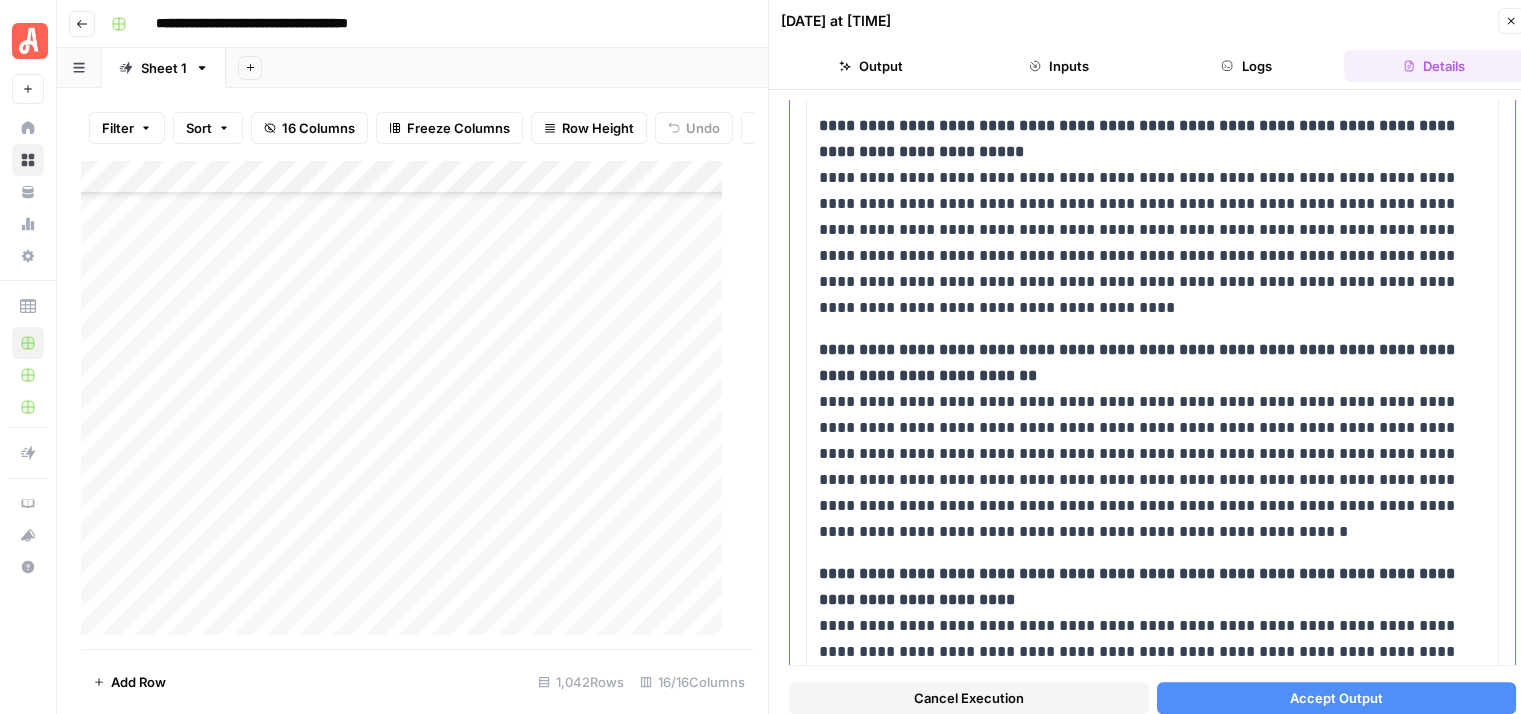 scroll, scrollTop: 1661, scrollLeft: 0, axis: vertical 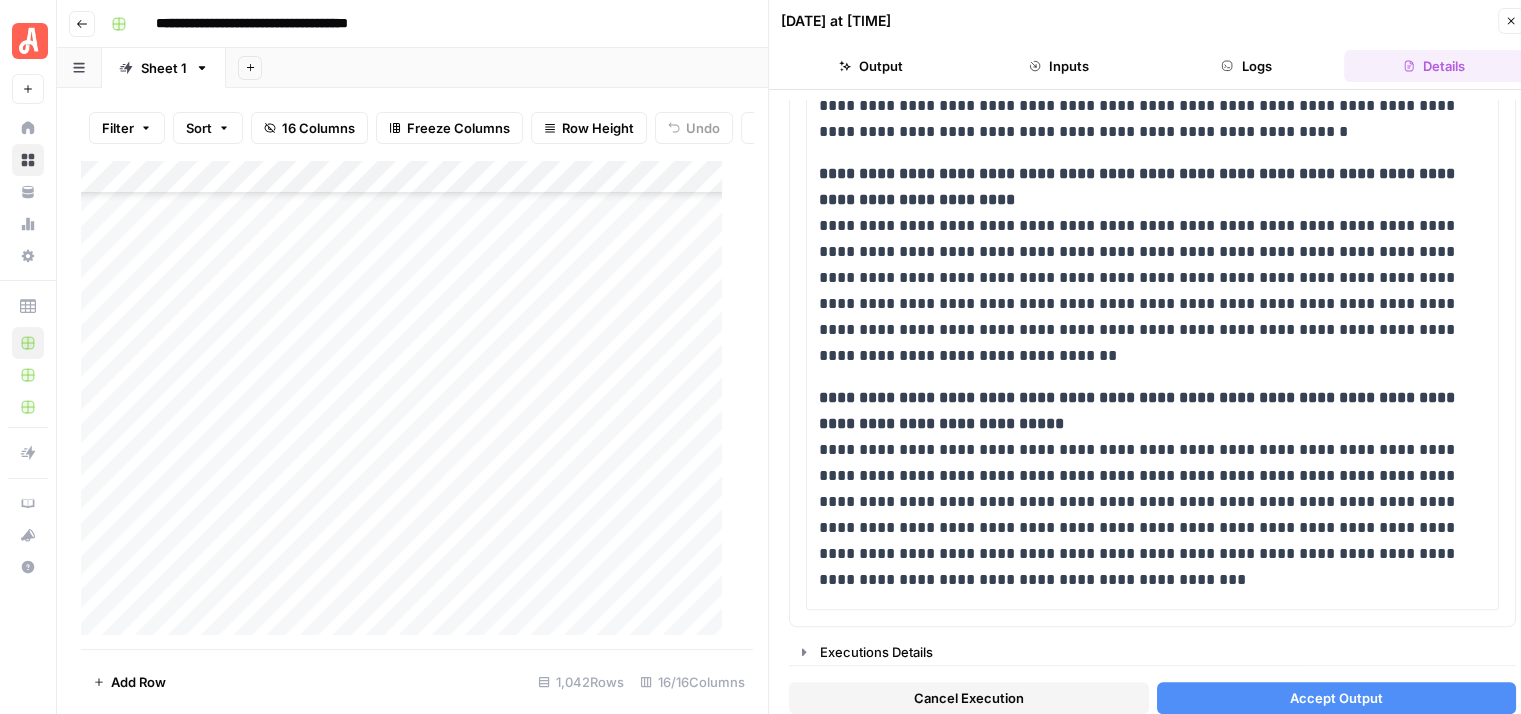 click on "Cancel Execution" at bounding box center [969, 698] 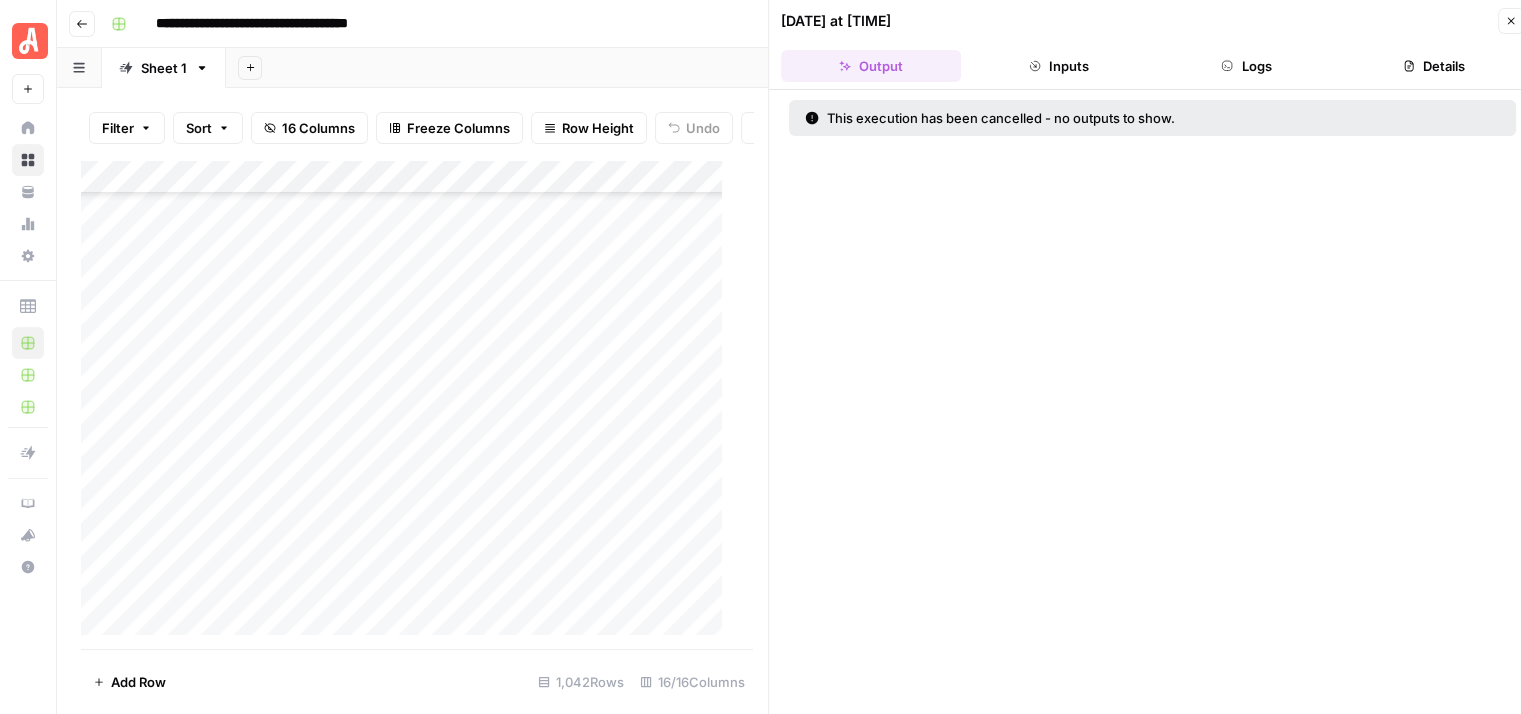 click 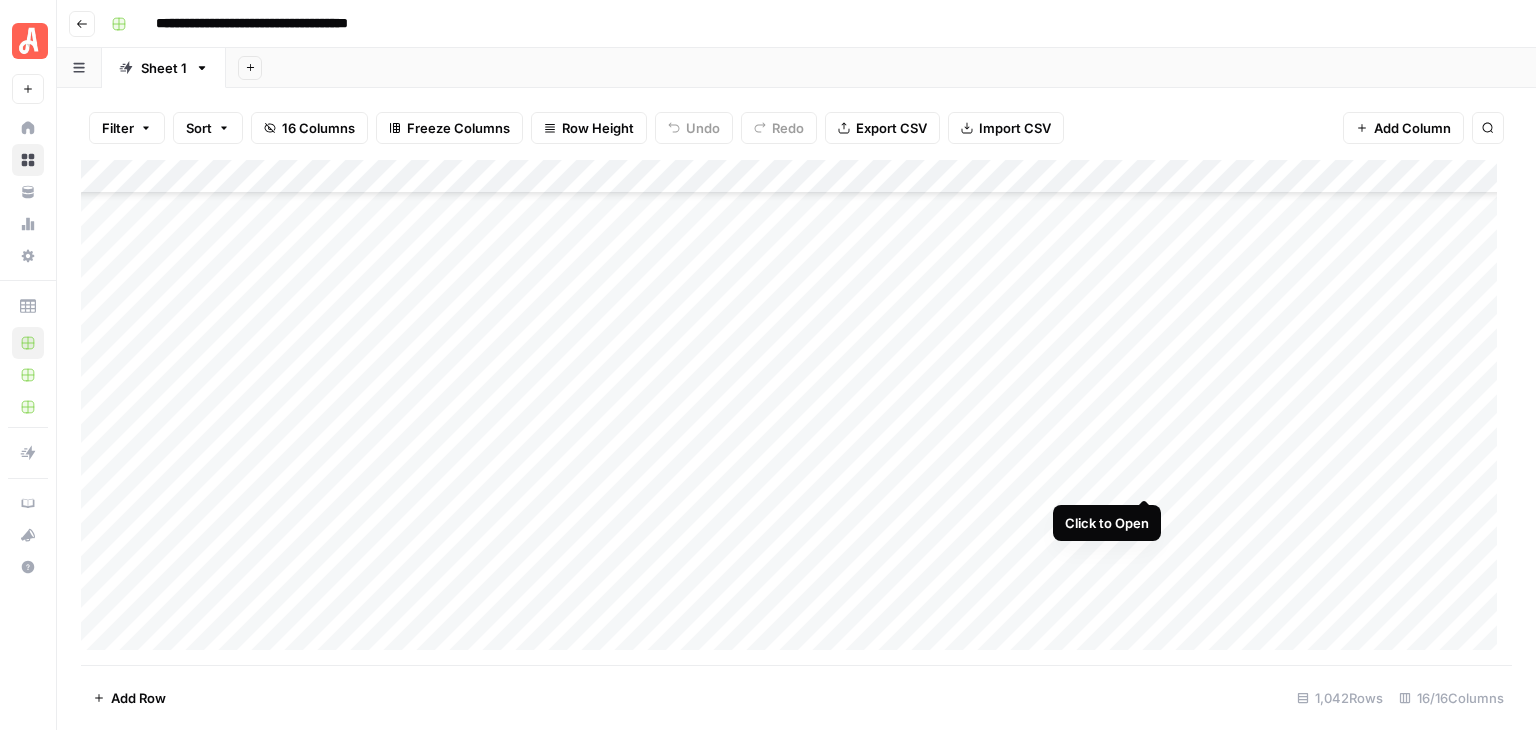 click on "Add Column" at bounding box center [796, 412] 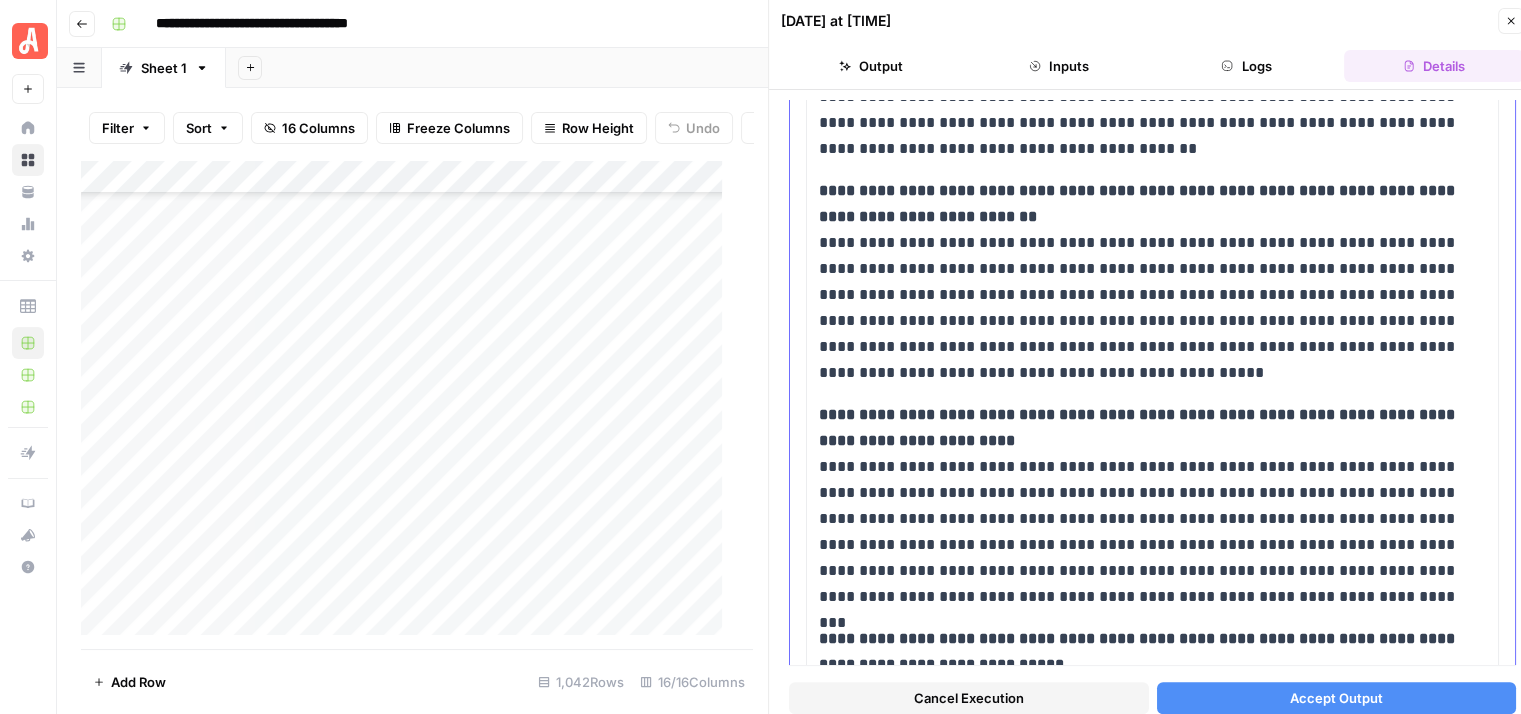 scroll, scrollTop: 1300, scrollLeft: 0, axis: vertical 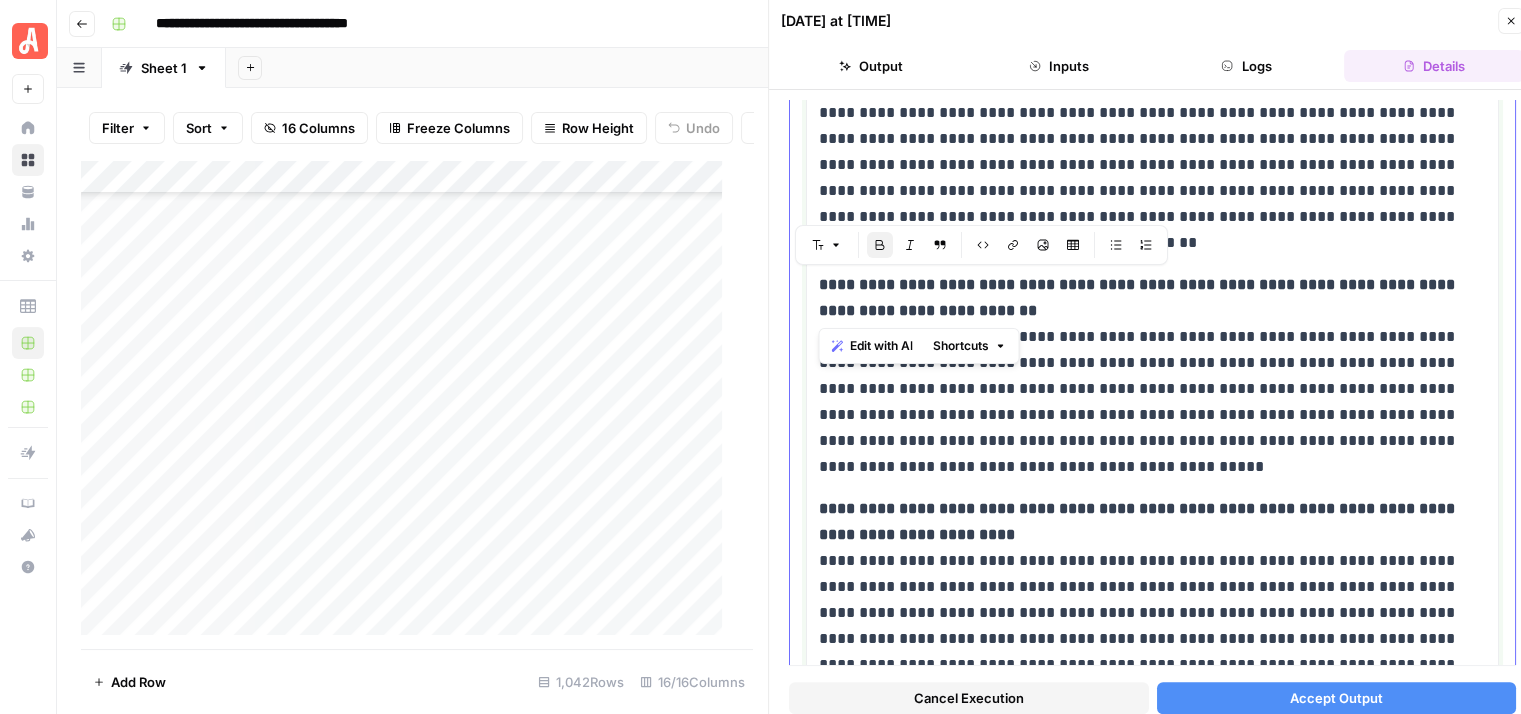 drag, startPoint x: 1108, startPoint y: 313, endPoint x: 840, endPoint y: 306, distance: 268.0914 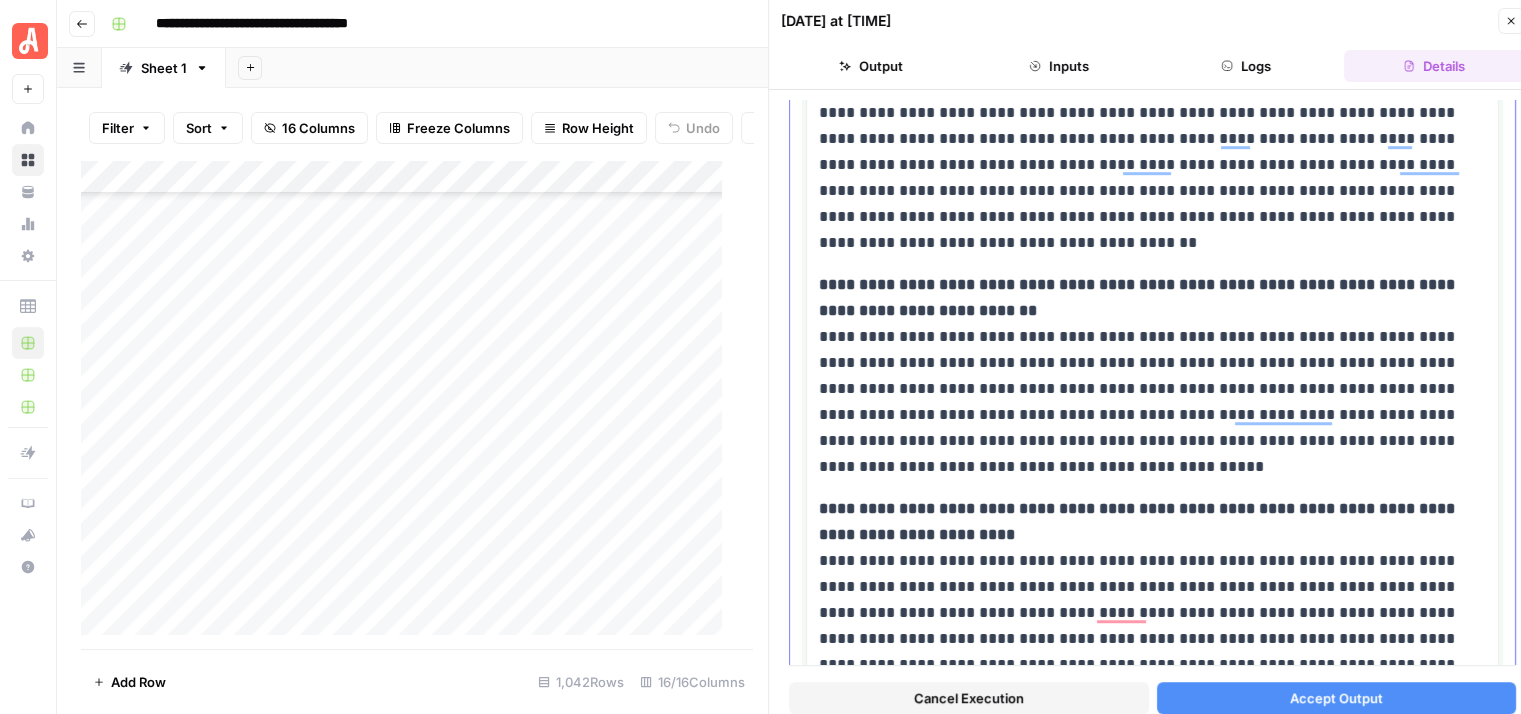 click on "**********" at bounding box center (1145, 376) 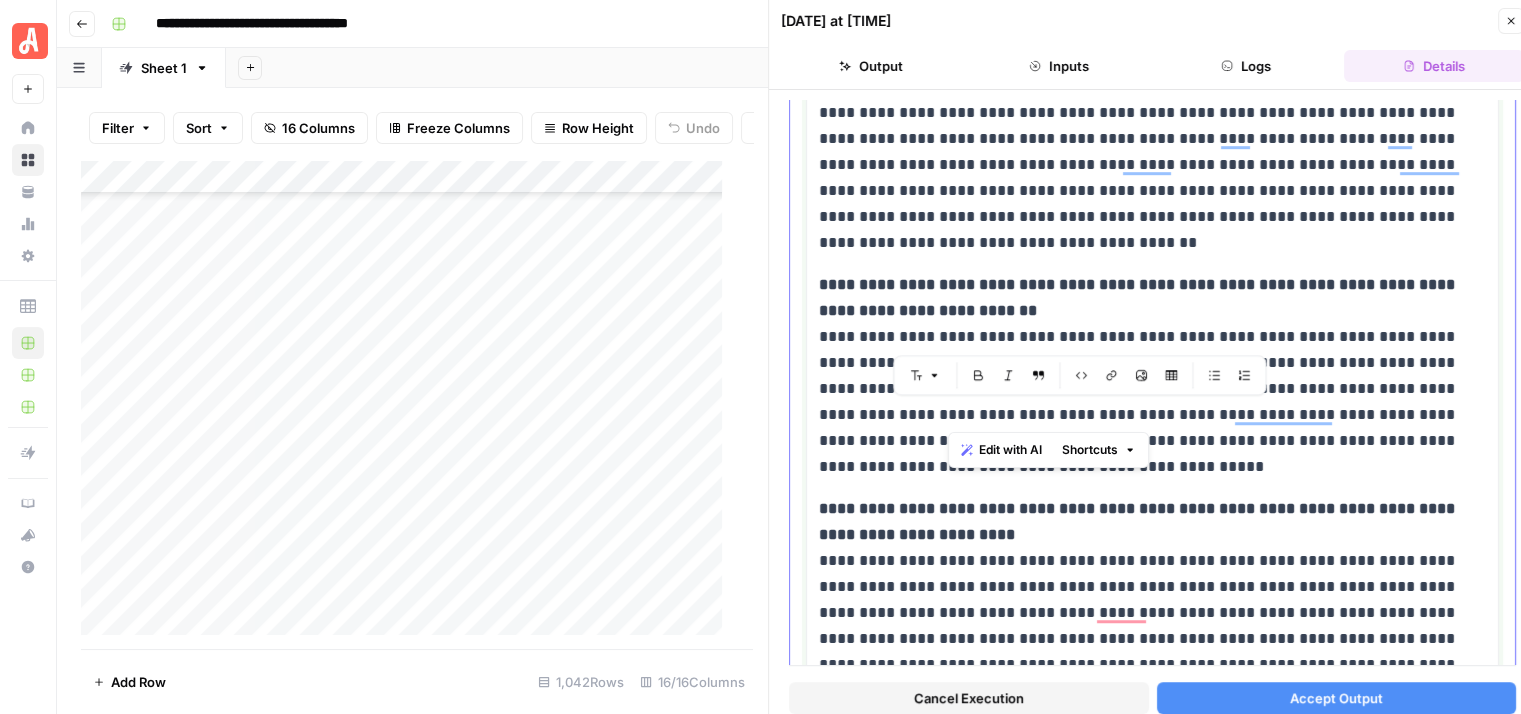 drag, startPoint x: 948, startPoint y: 409, endPoint x: 1209, endPoint y: 409, distance: 261 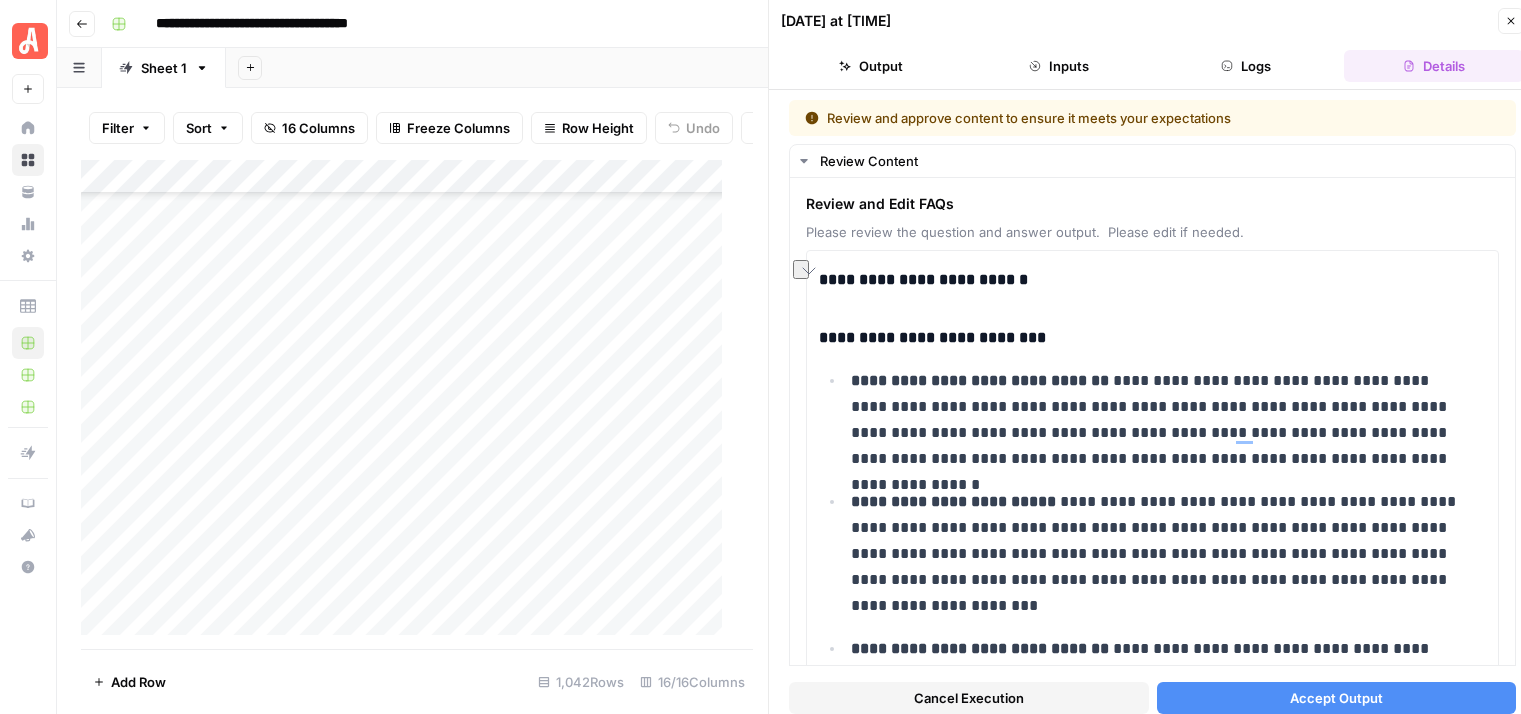 scroll, scrollTop: 0, scrollLeft: 0, axis: both 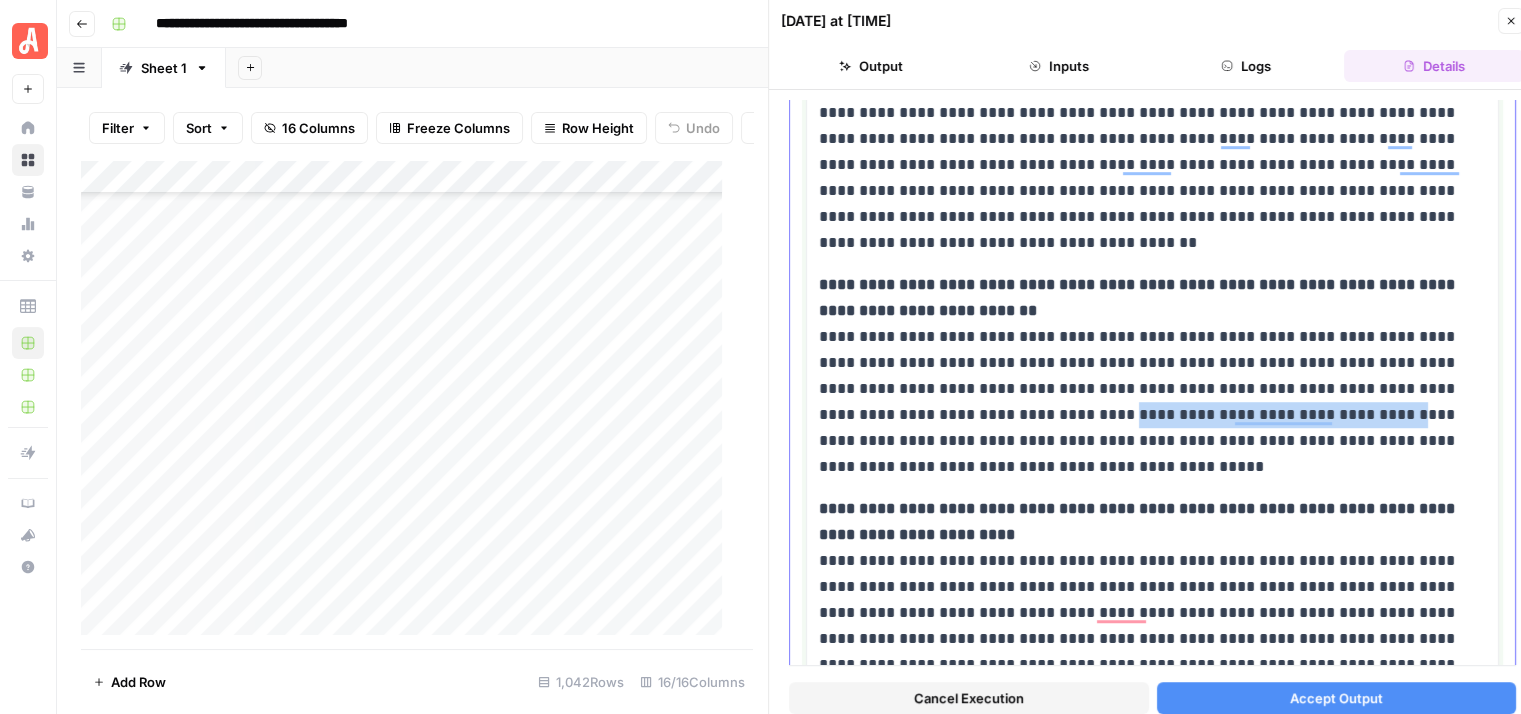 click on "**********" at bounding box center [1145, 376] 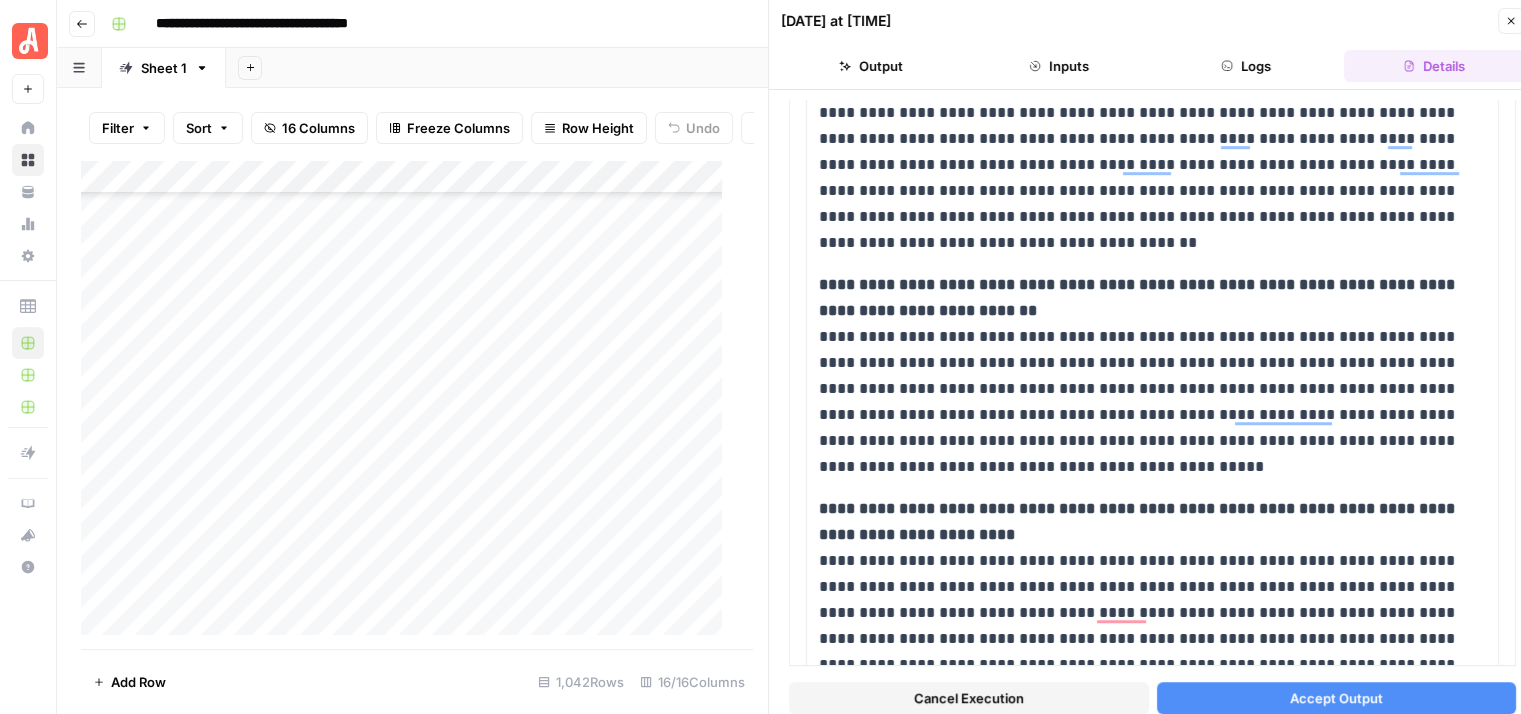 click on "Cancel Execution" at bounding box center [969, 698] 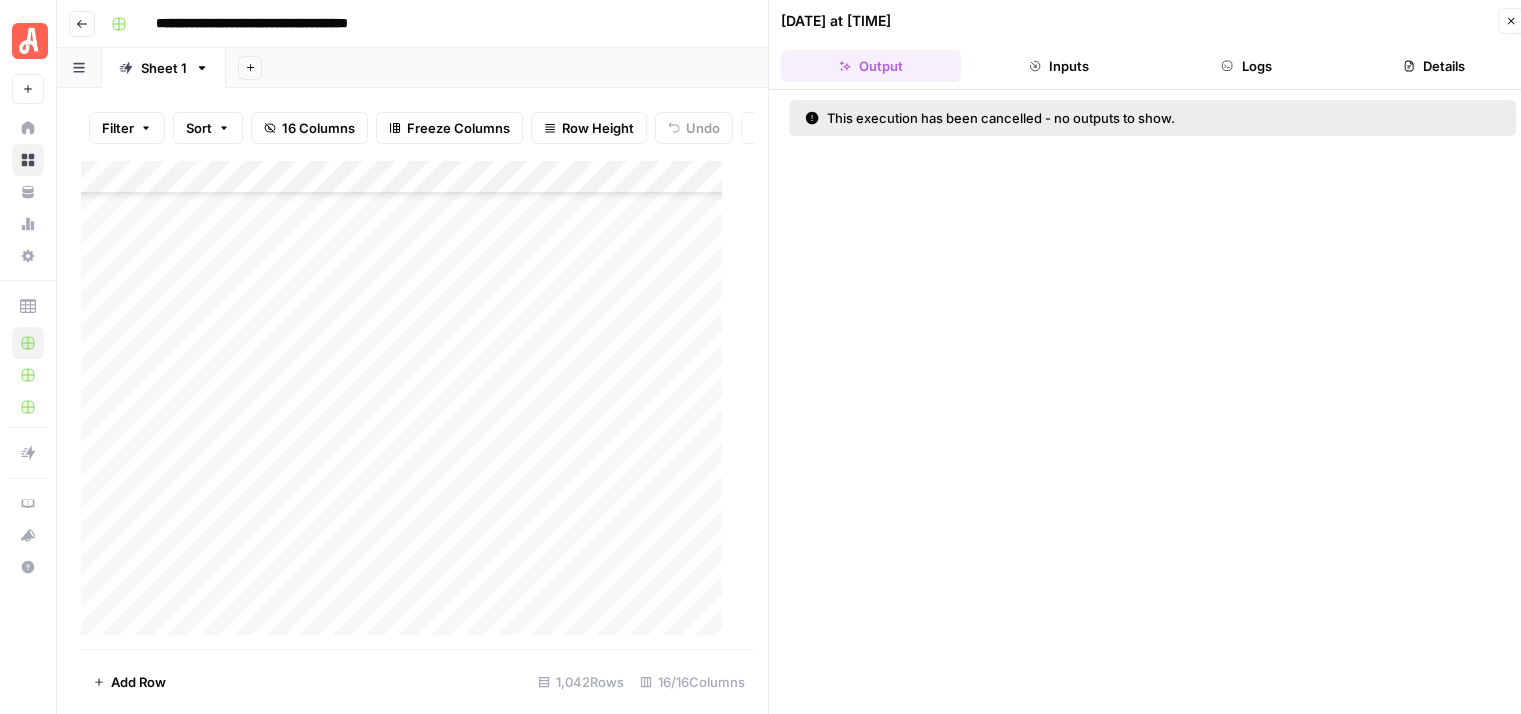 click 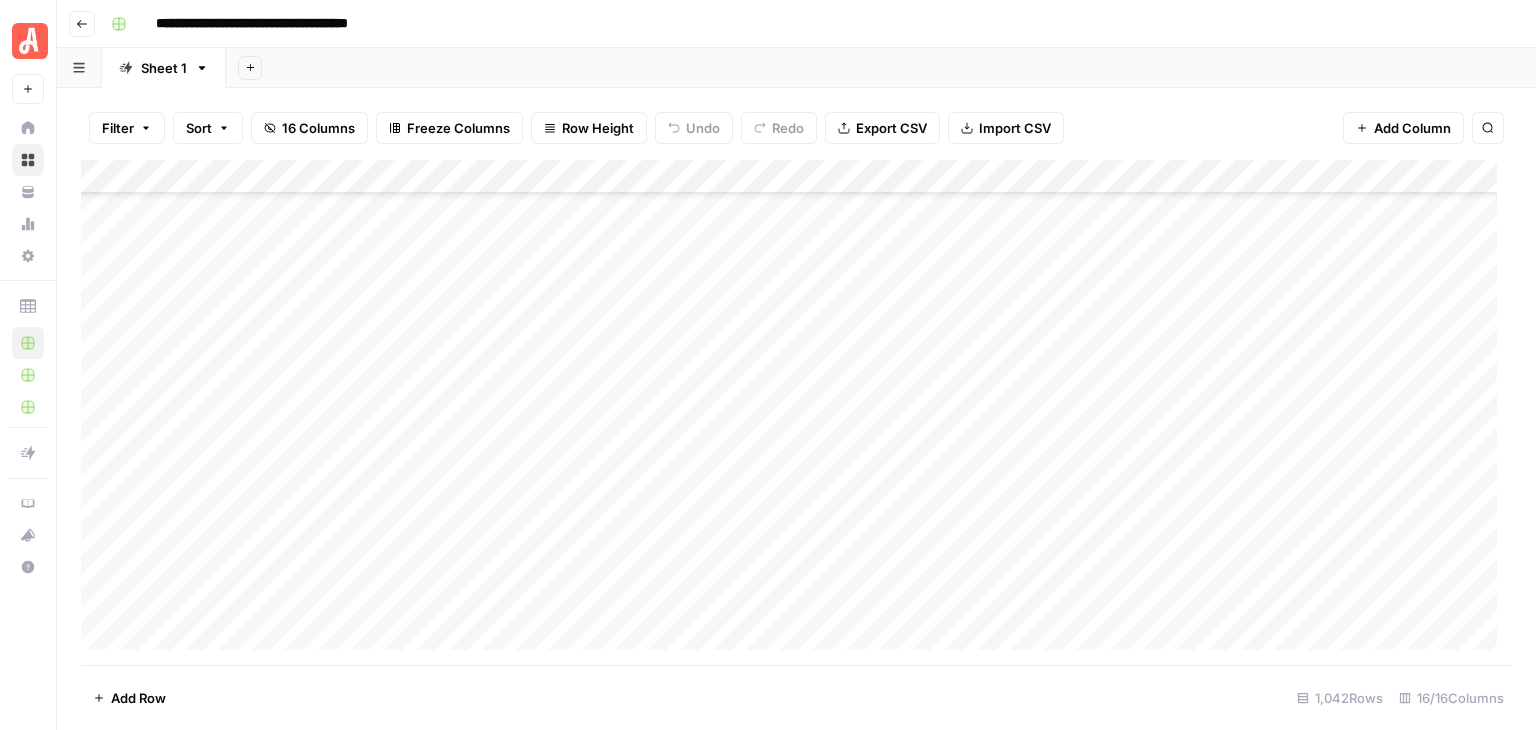 click on "Add Column" at bounding box center (796, 412) 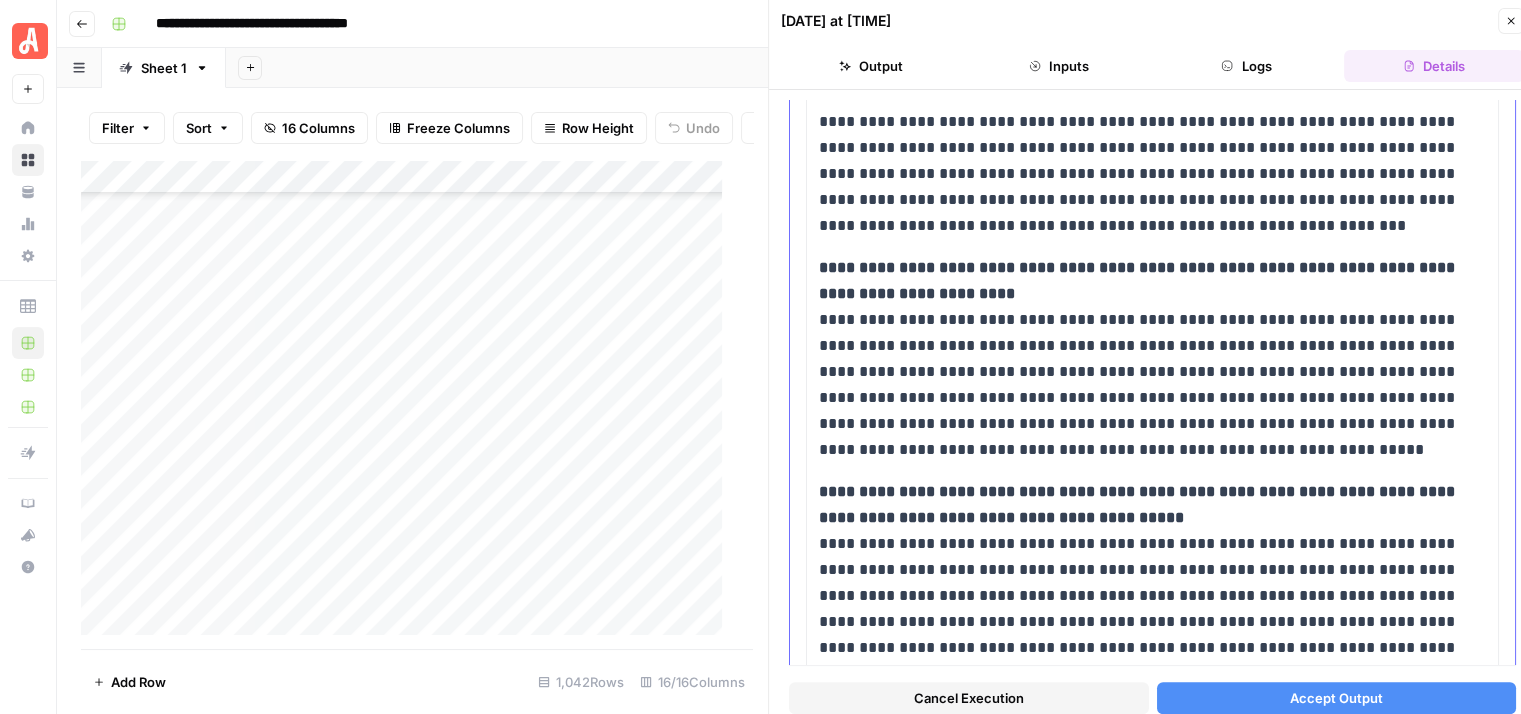 scroll, scrollTop: 1400, scrollLeft: 0, axis: vertical 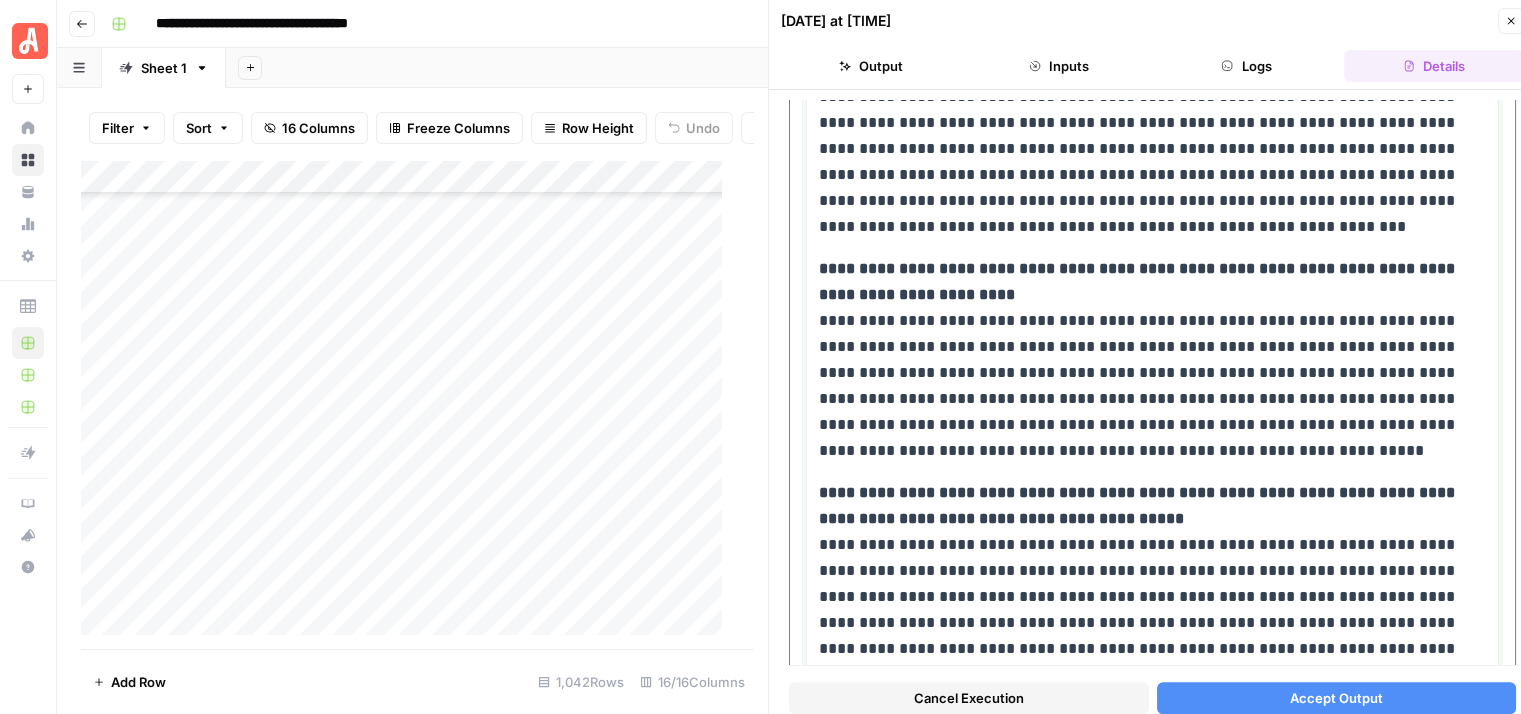 click on "[FIRST] [LAST] [ADDRESS] [ADDRESS] [ADDRESS] [ADDRESS] [ADDRESS] [ADDRESS] [ADDRESS] [ADDRESS]" at bounding box center (1152, -111) 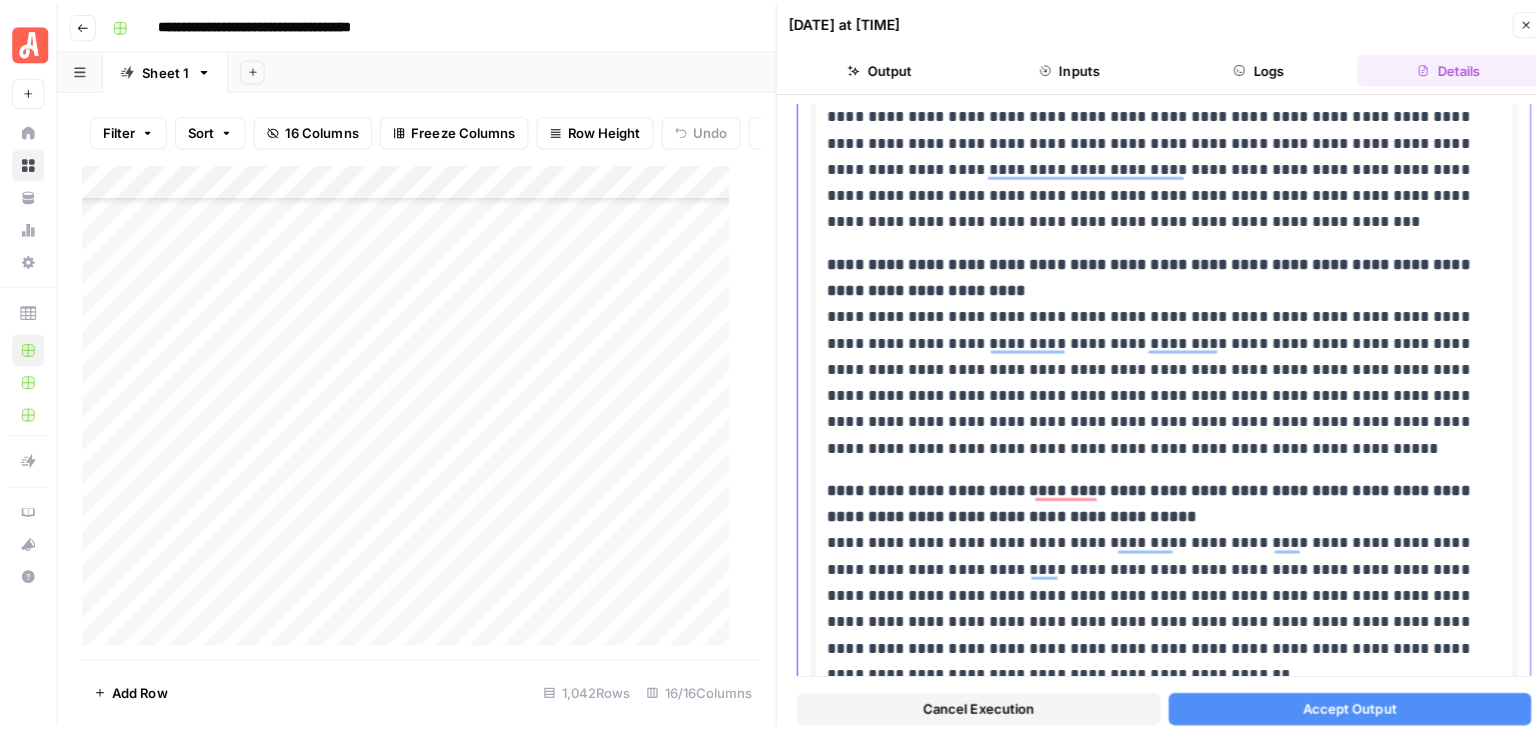 scroll, scrollTop: 1500, scrollLeft: 0, axis: vertical 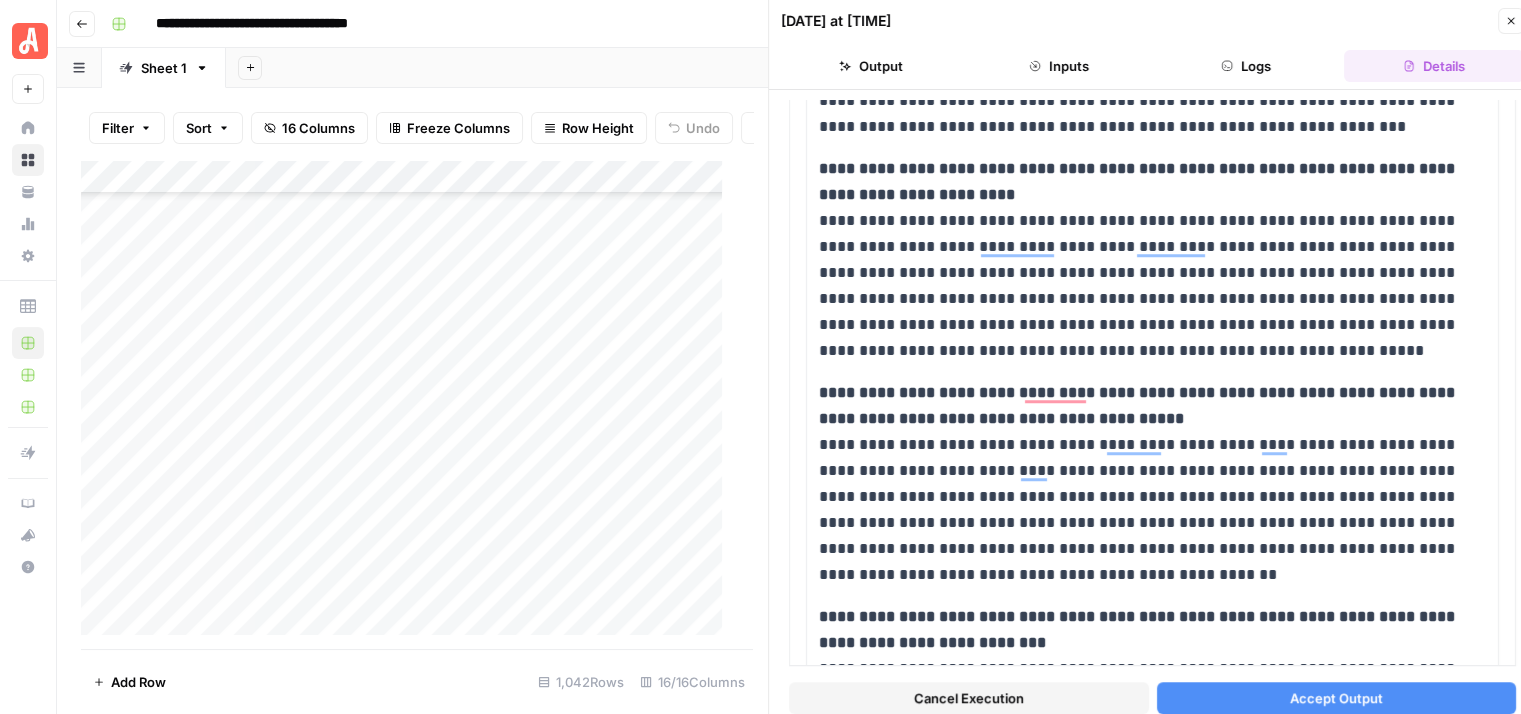 click on "Cancel Execution" at bounding box center (969, 698) 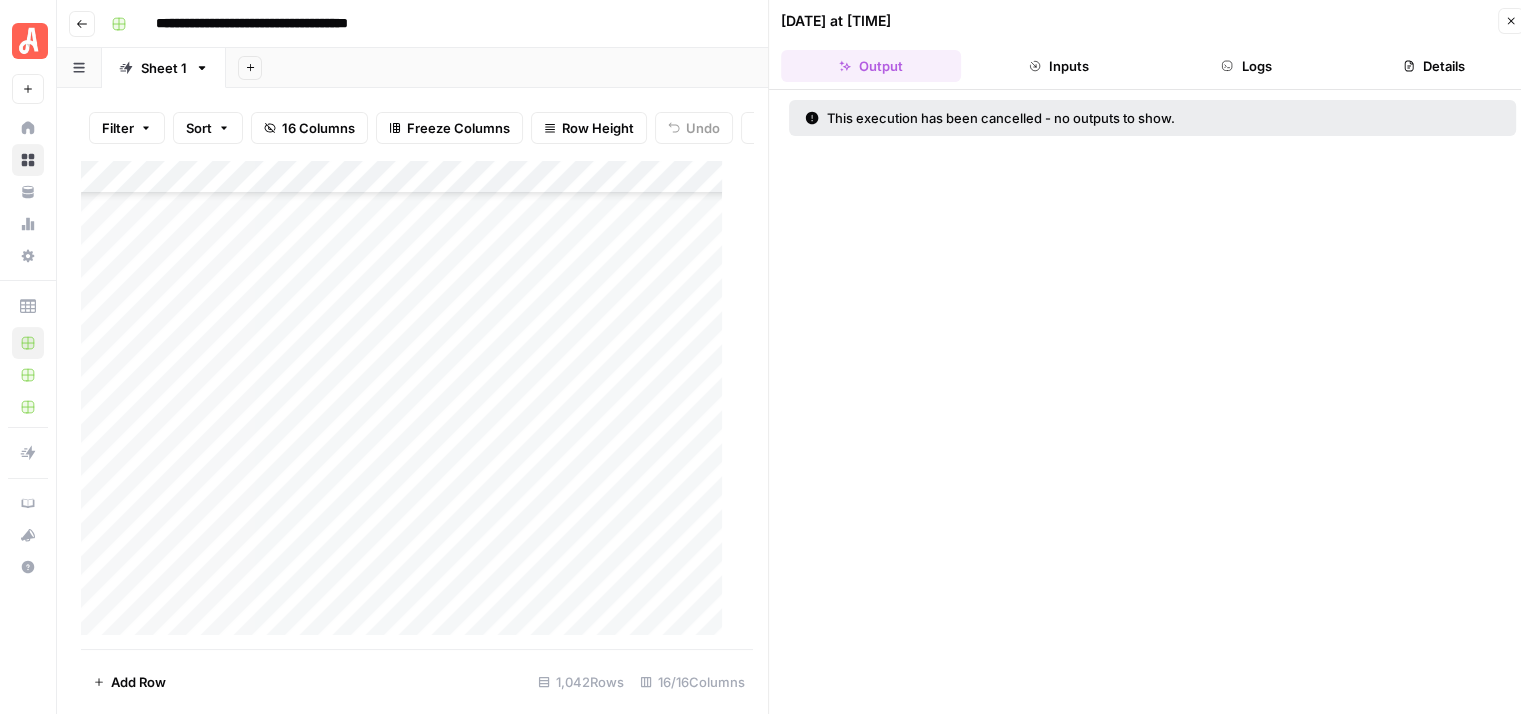 click on "This execution has been cancelled - no outputs to show." at bounding box center (1152, 410) 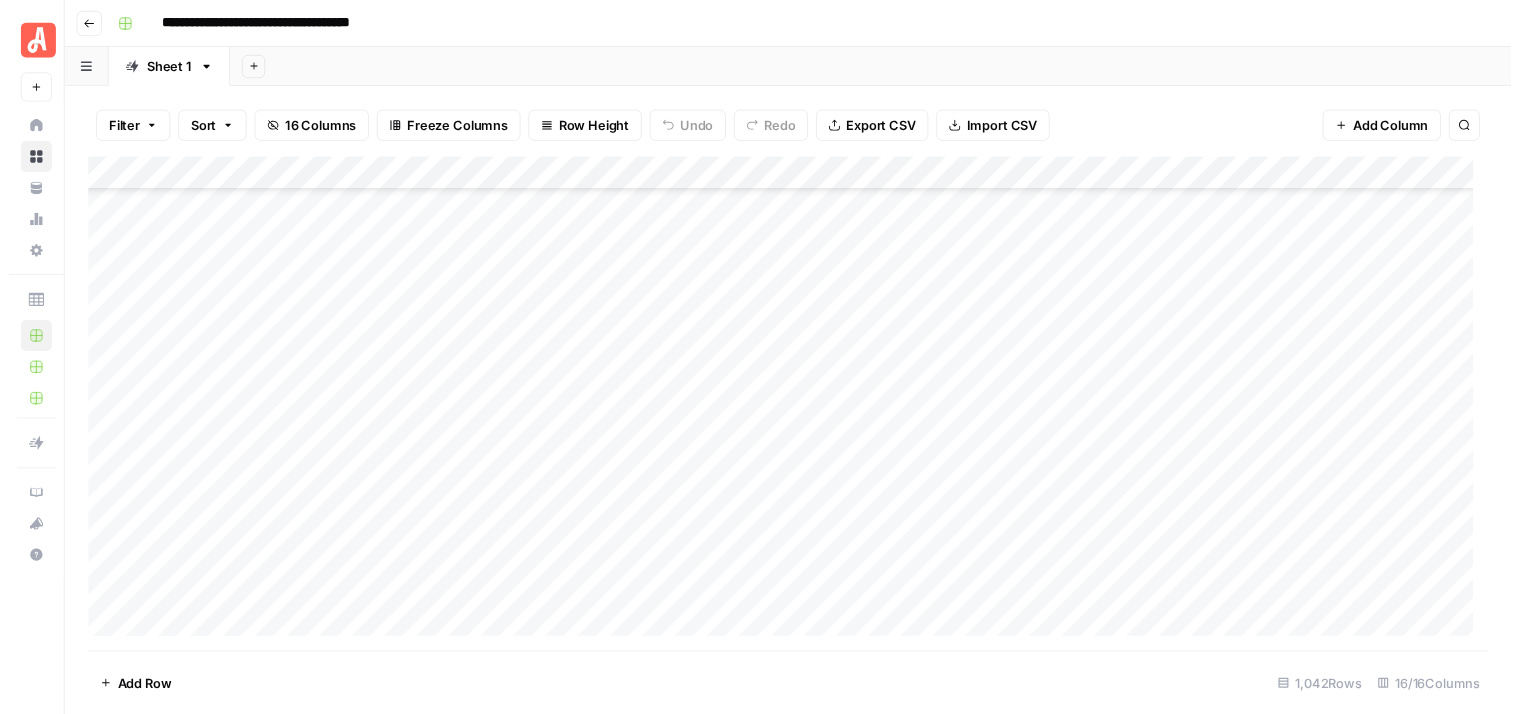 scroll, scrollTop: 28216, scrollLeft: 0, axis: vertical 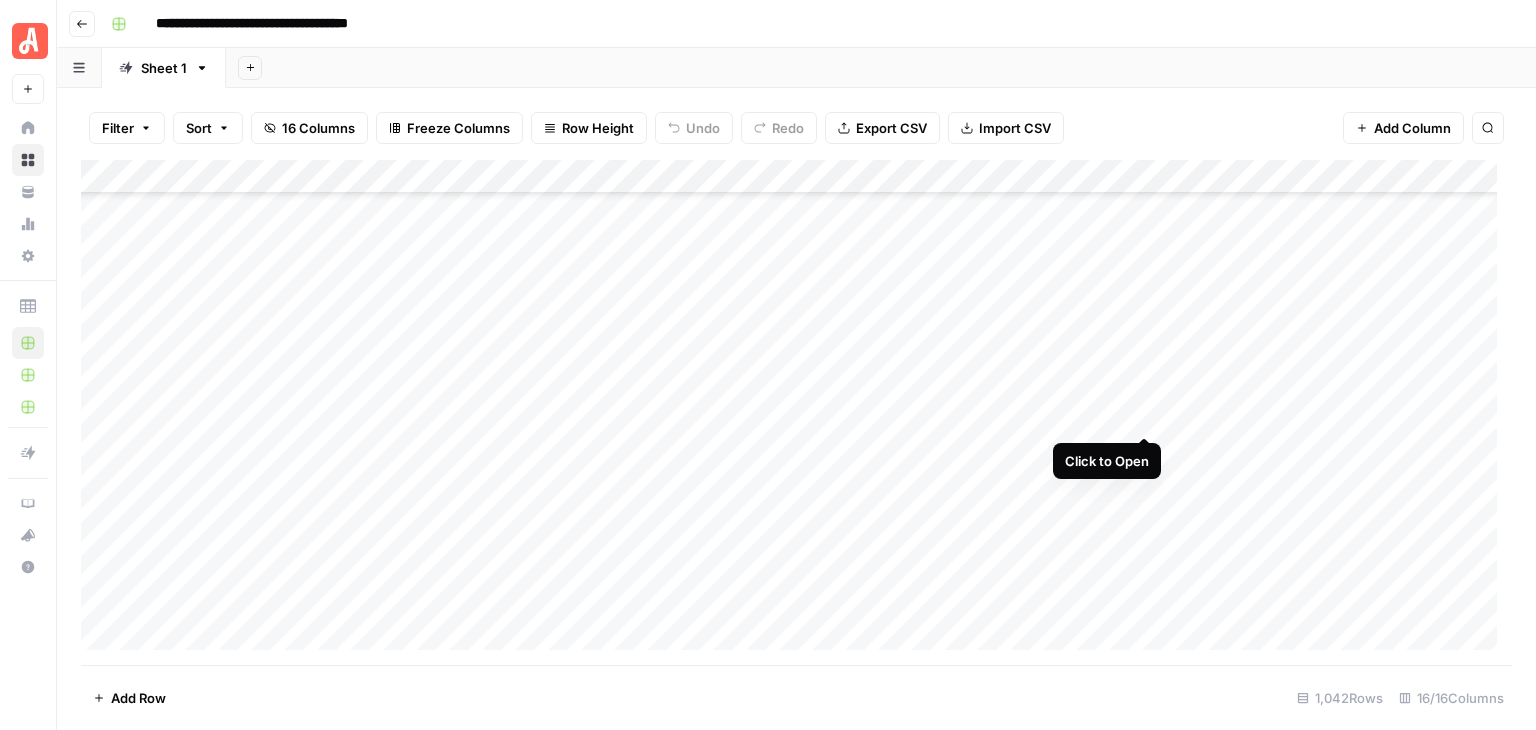 click on "Add Column" at bounding box center (796, 412) 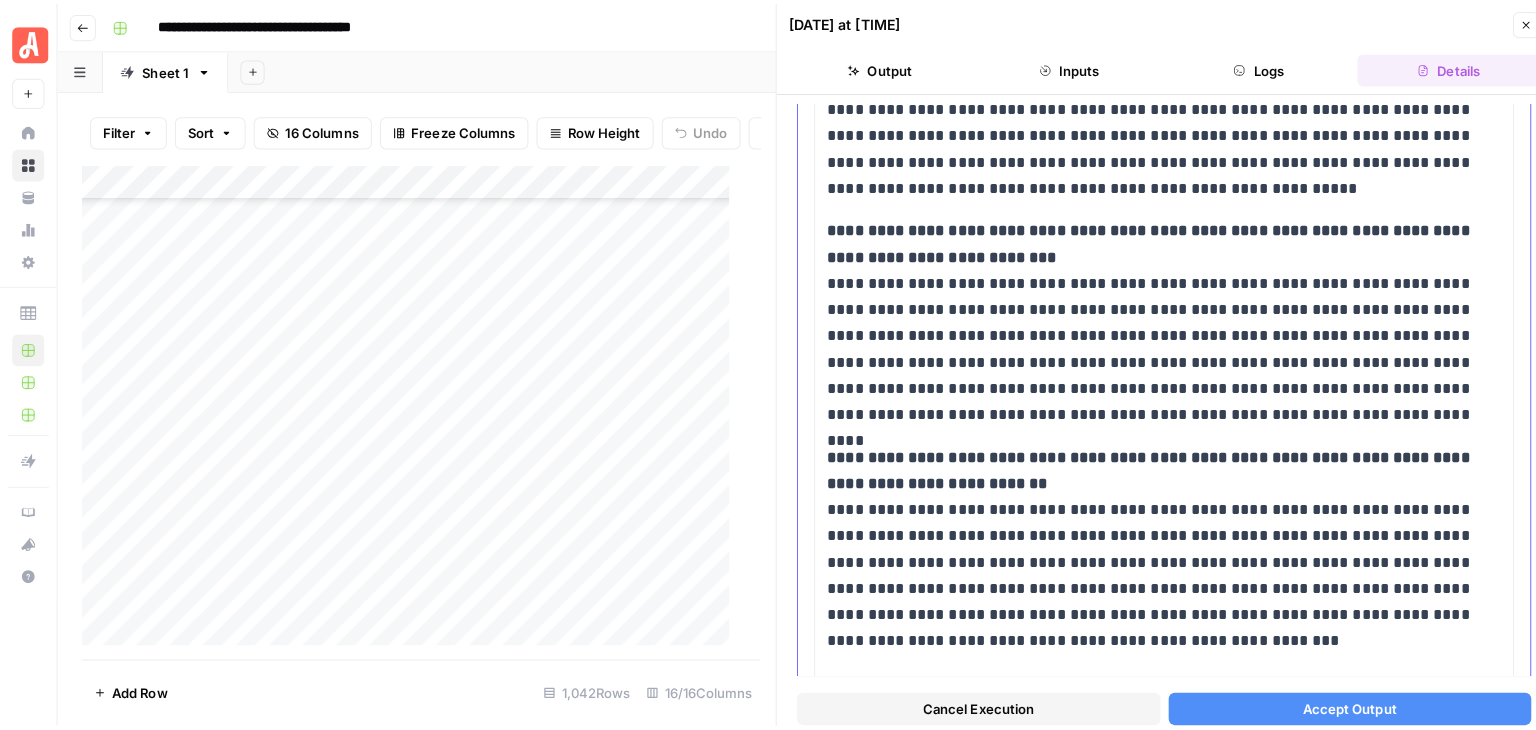 scroll, scrollTop: 2471, scrollLeft: 0, axis: vertical 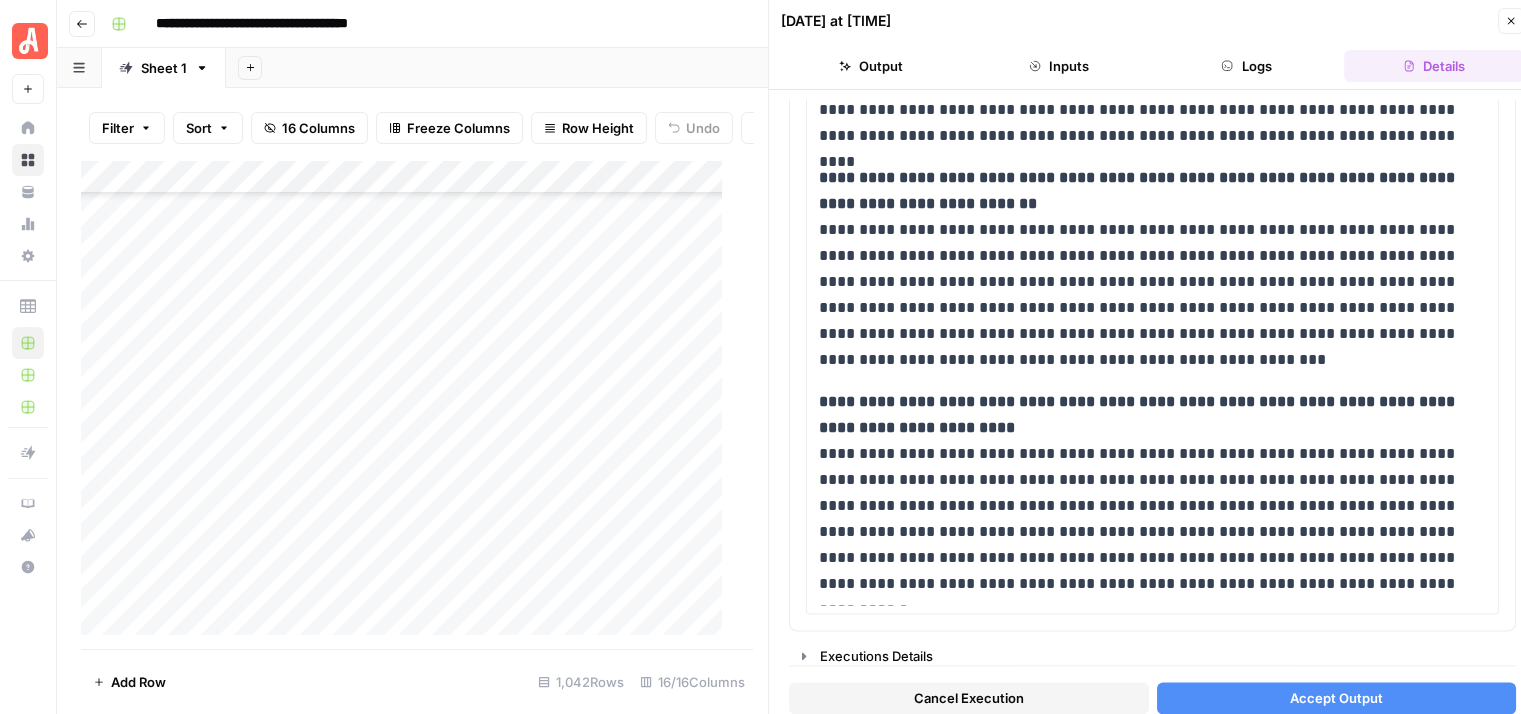click 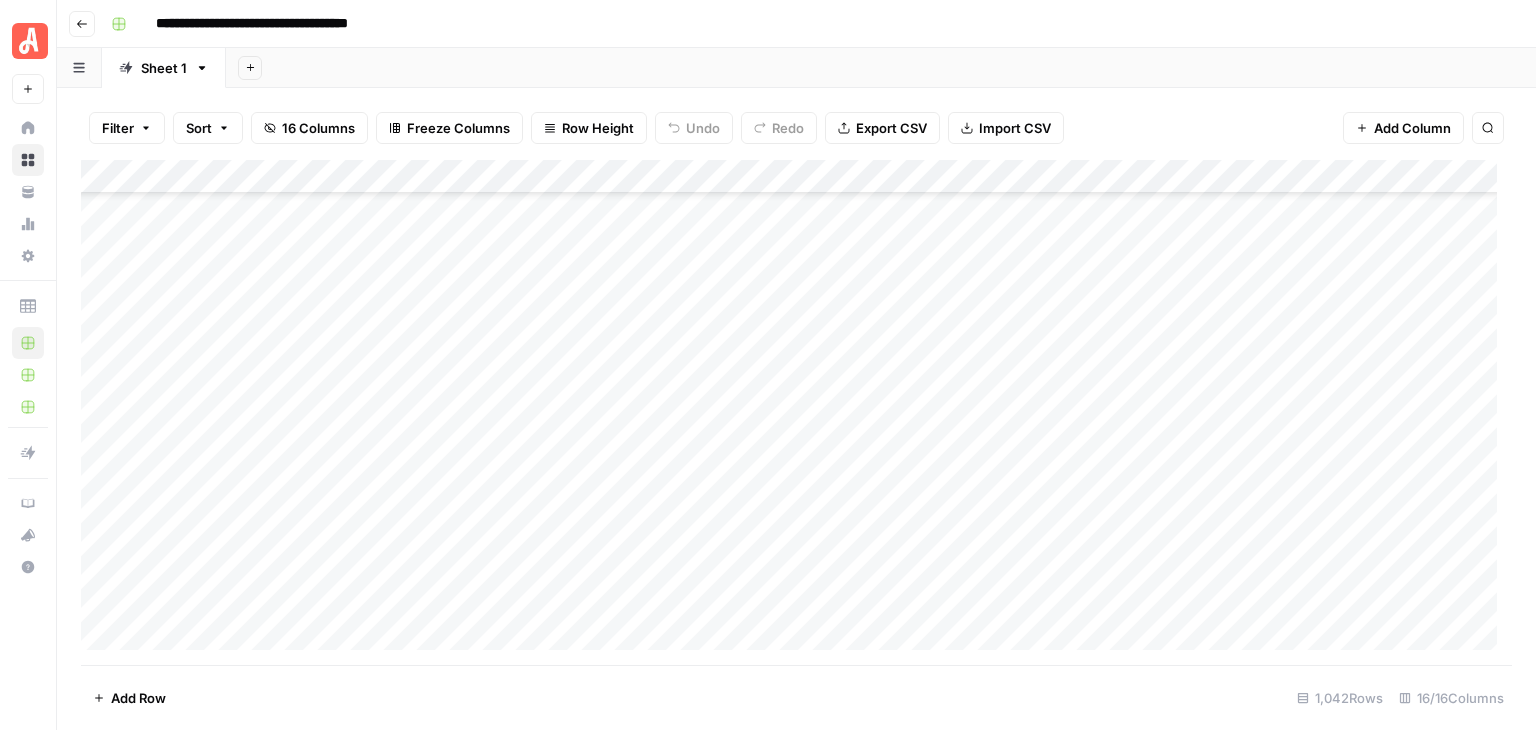 scroll, scrollTop: 28416, scrollLeft: 0, axis: vertical 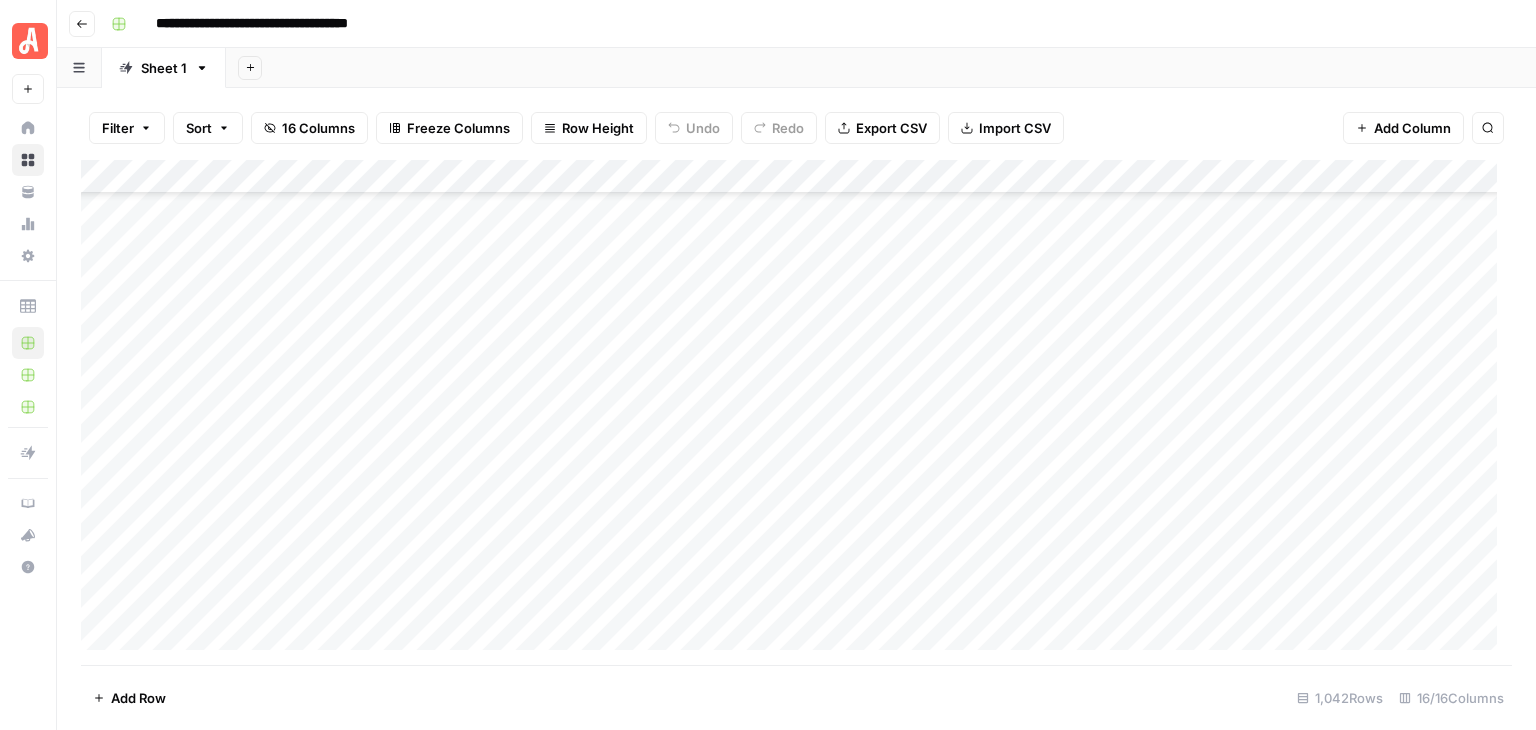 click on "Add Column" at bounding box center [796, 412] 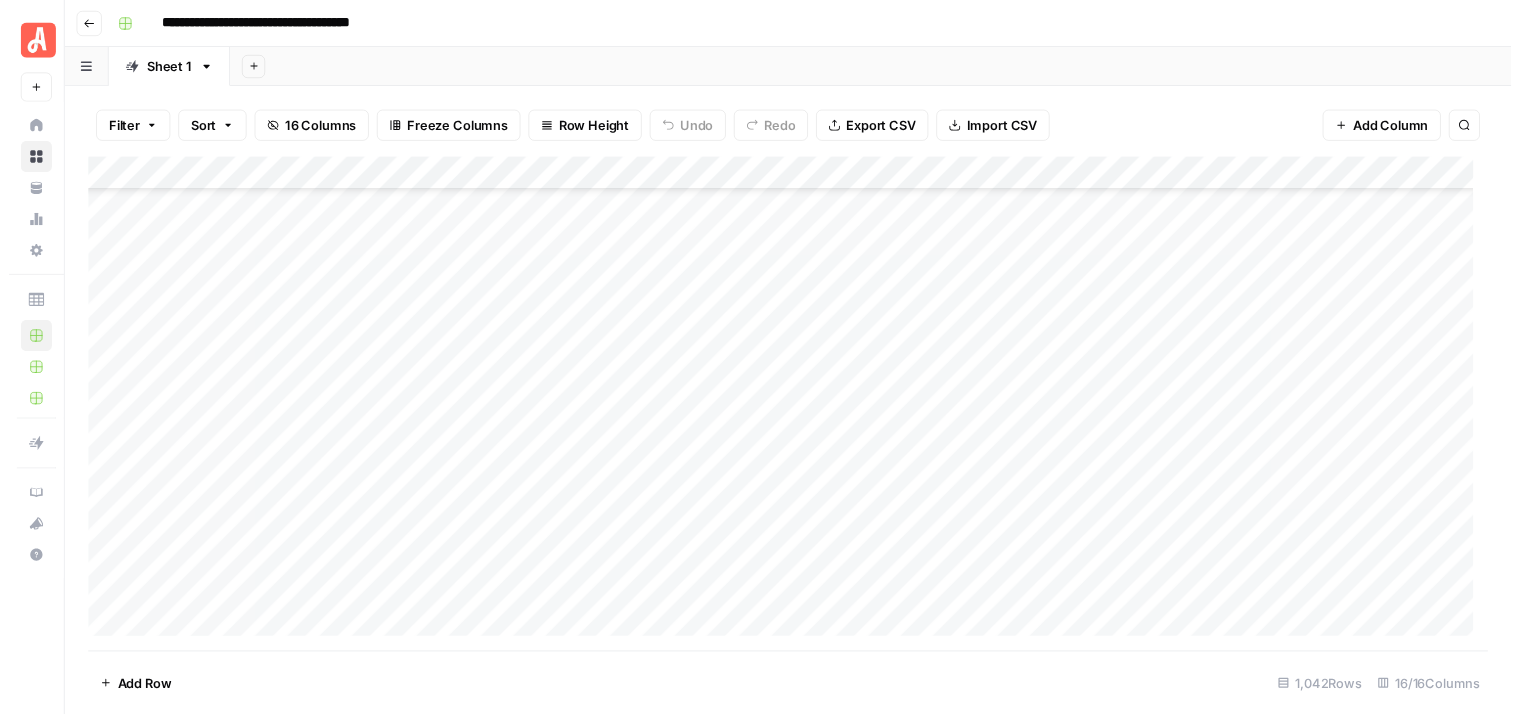 scroll, scrollTop: 0, scrollLeft: 0, axis: both 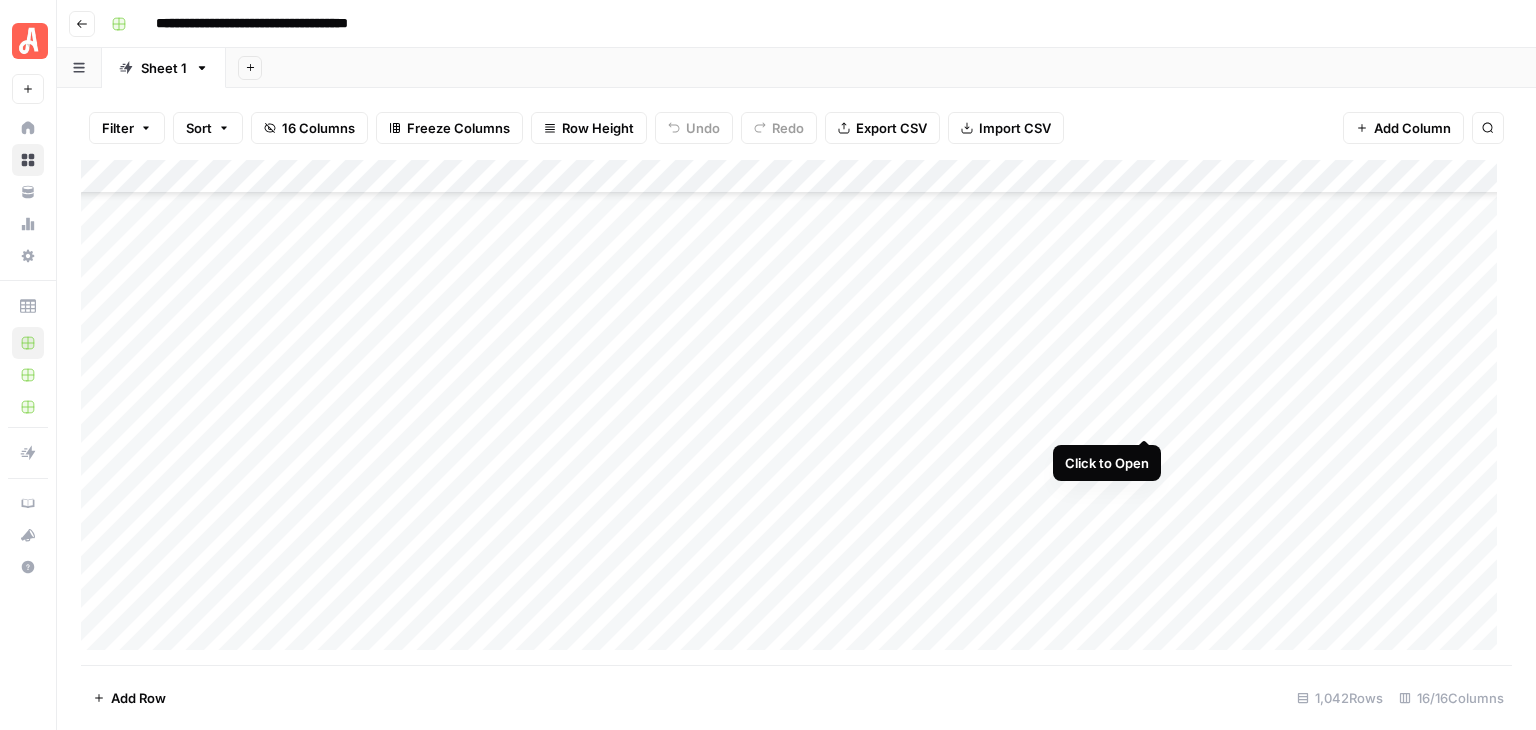 click on "Add Column" at bounding box center [796, 412] 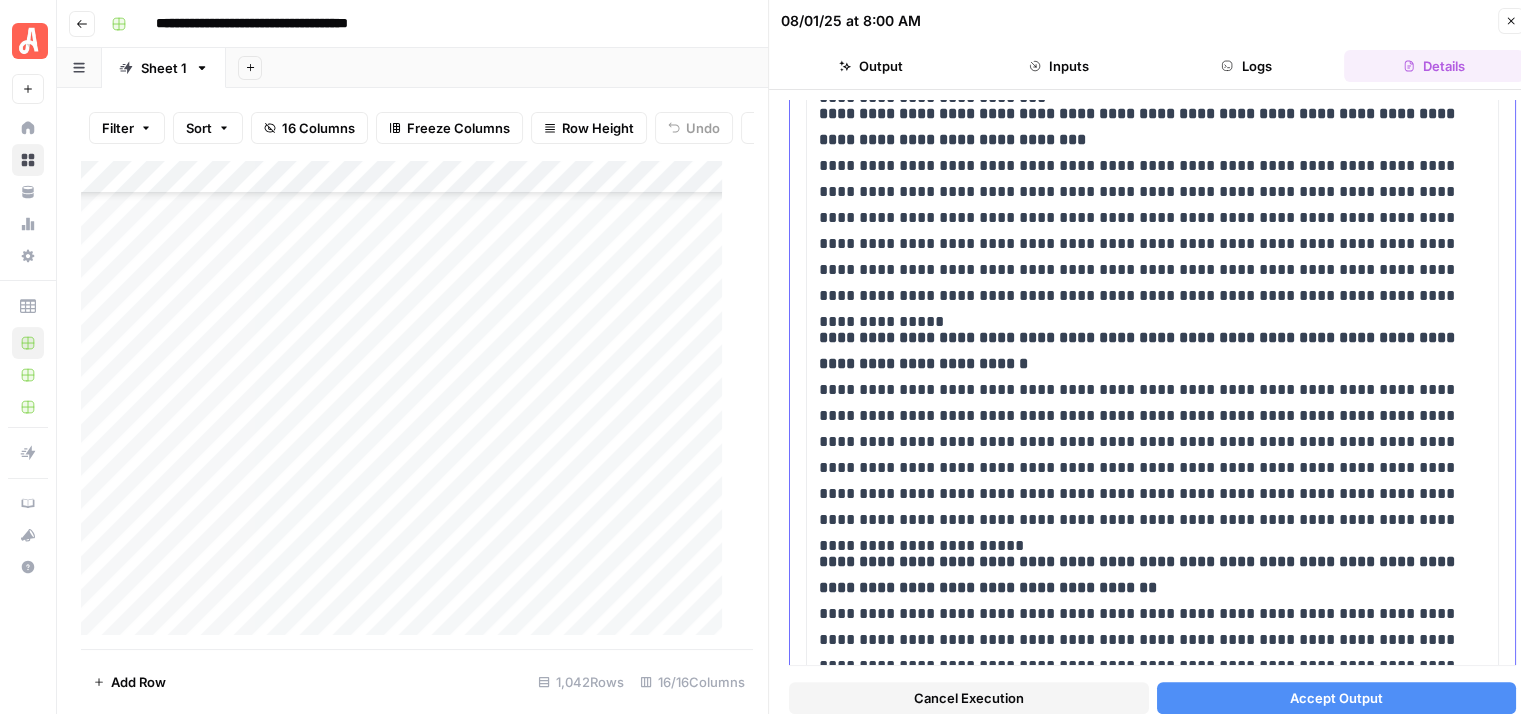scroll, scrollTop: 1421, scrollLeft: 0, axis: vertical 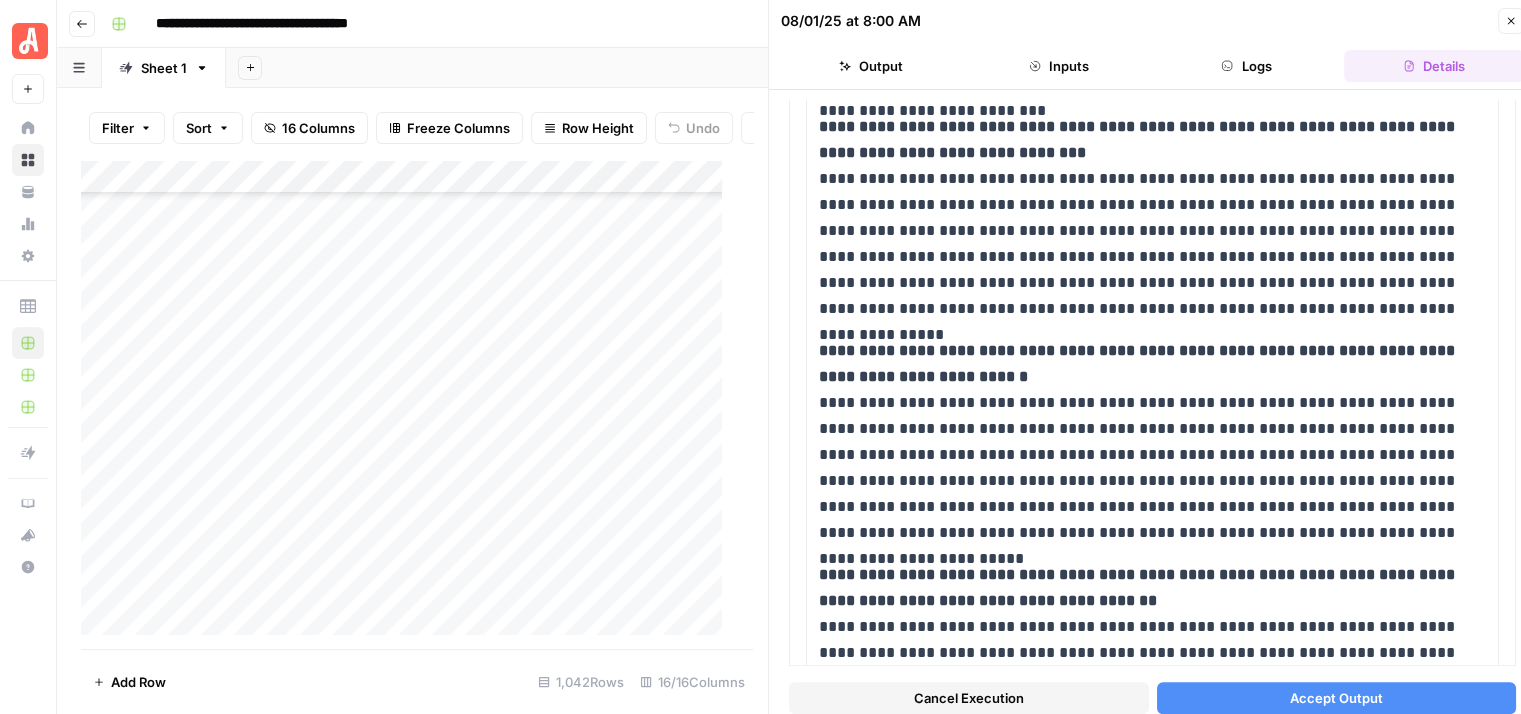 click on "Close" at bounding box center (1511, 21) 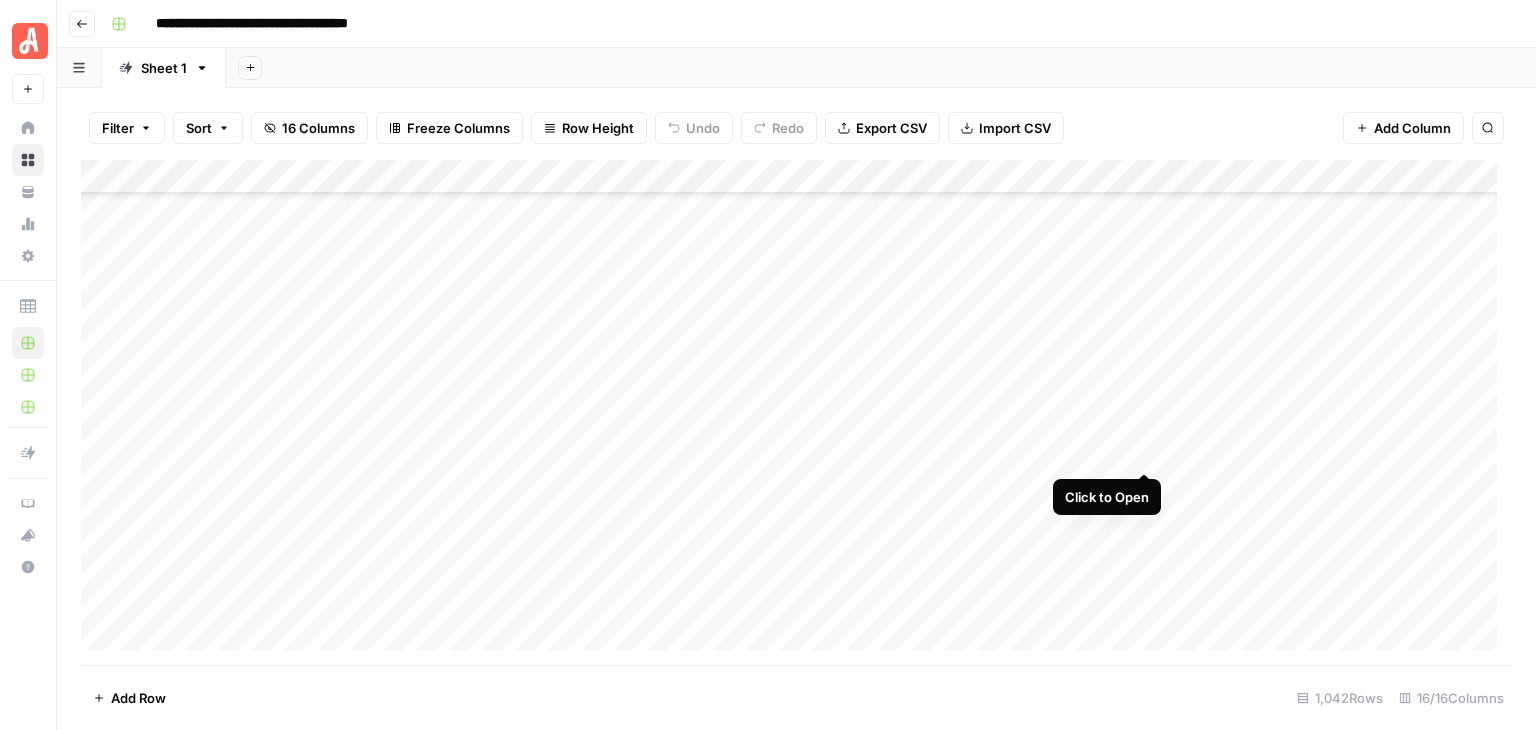 click on "Add Column" at bounding box center [796, 412] 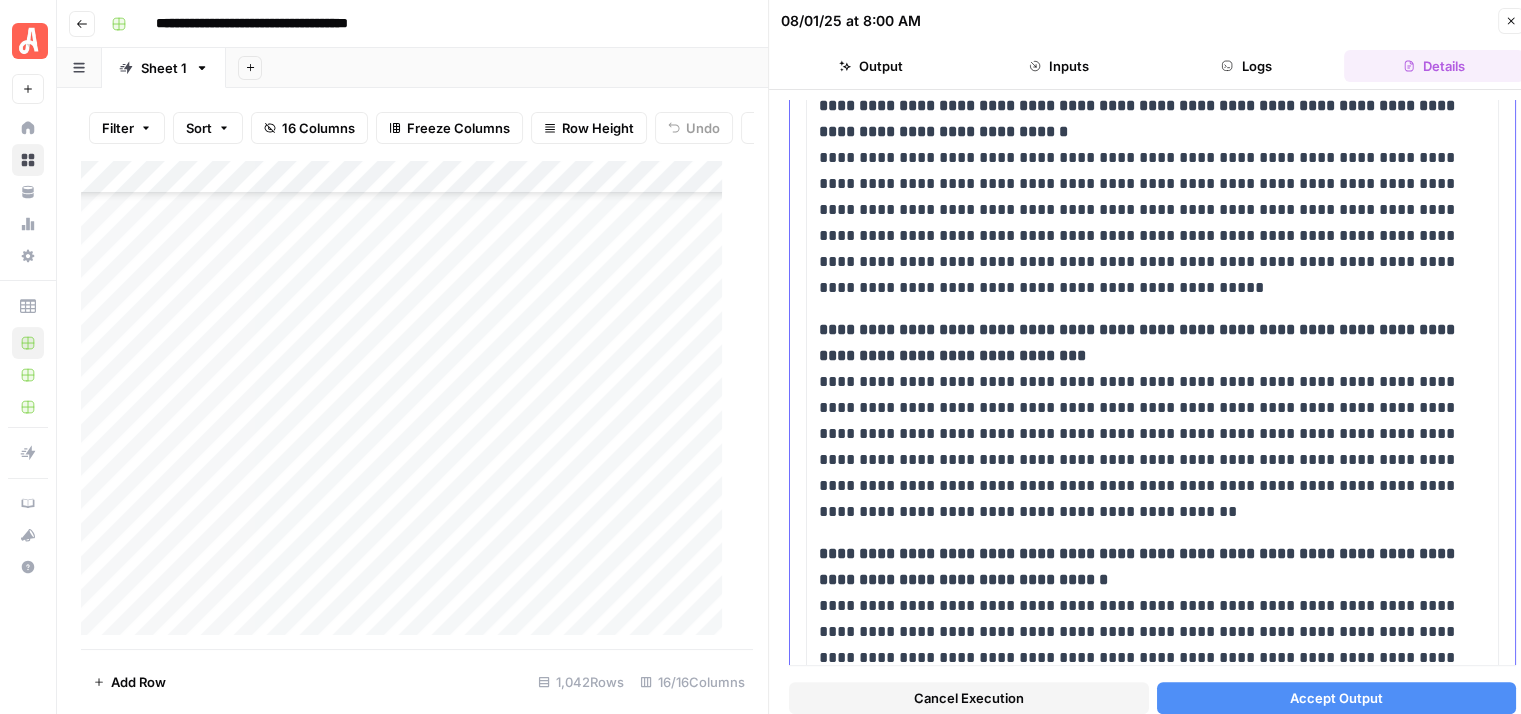 scroll, scrollTop: 1172, scrollLeft: 0, axis: vertical 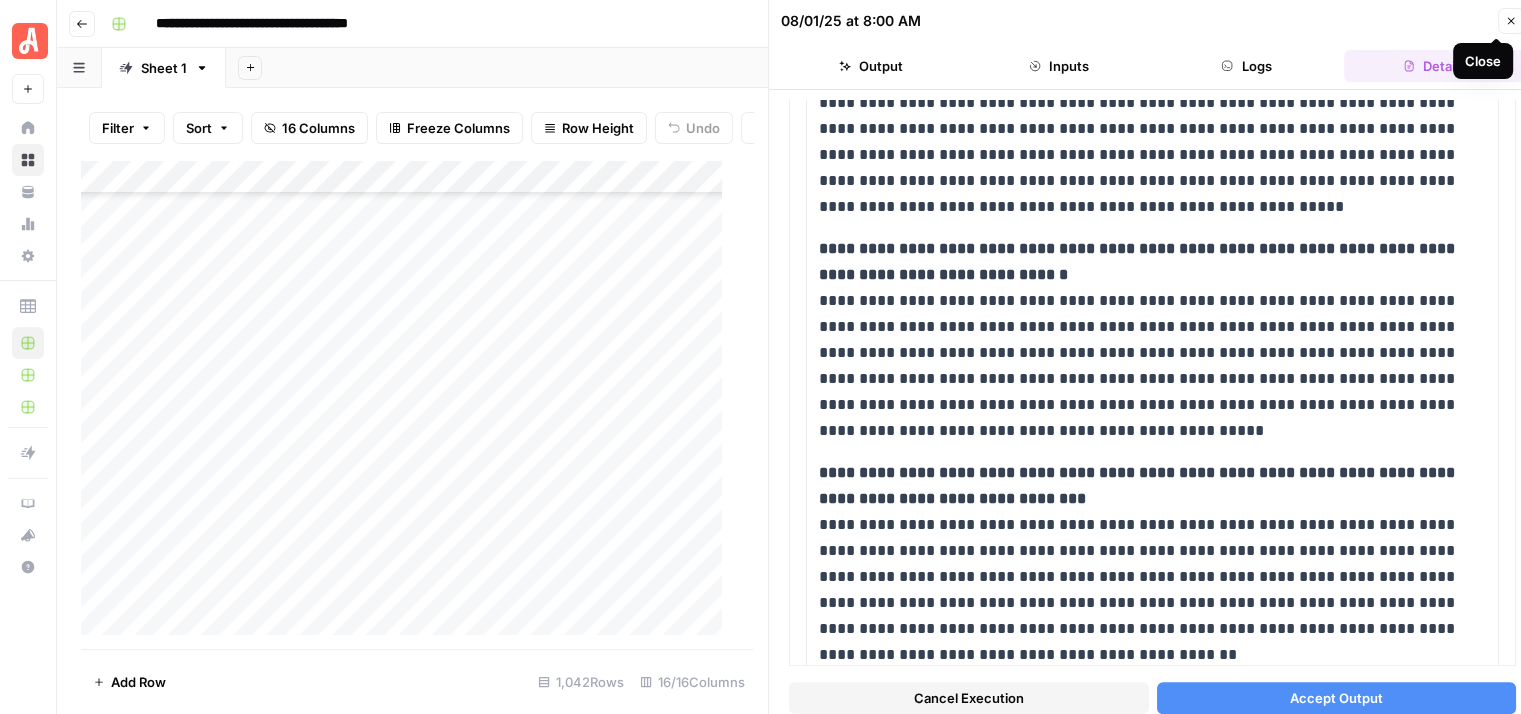click 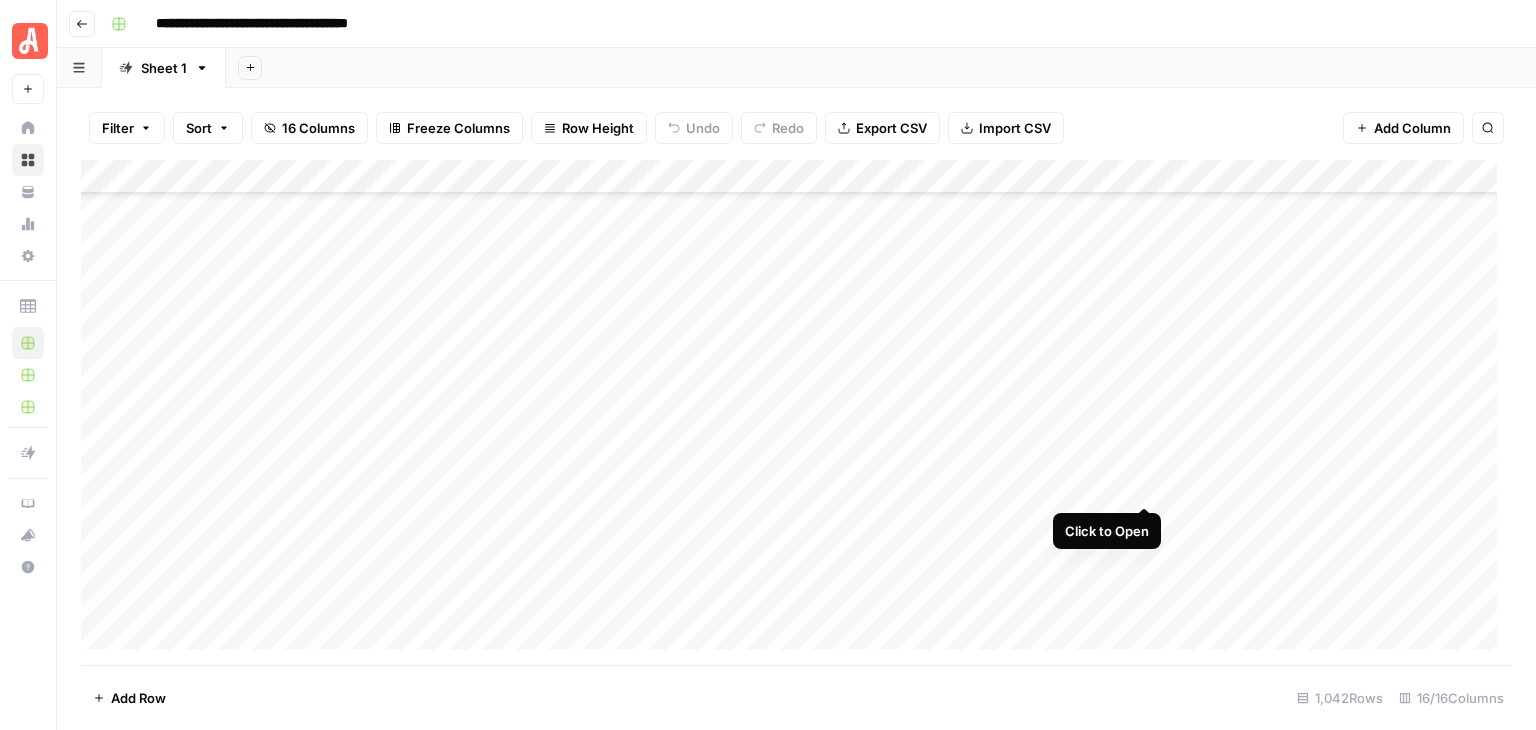 click on "Add Column" at bounding box center (796, 412) 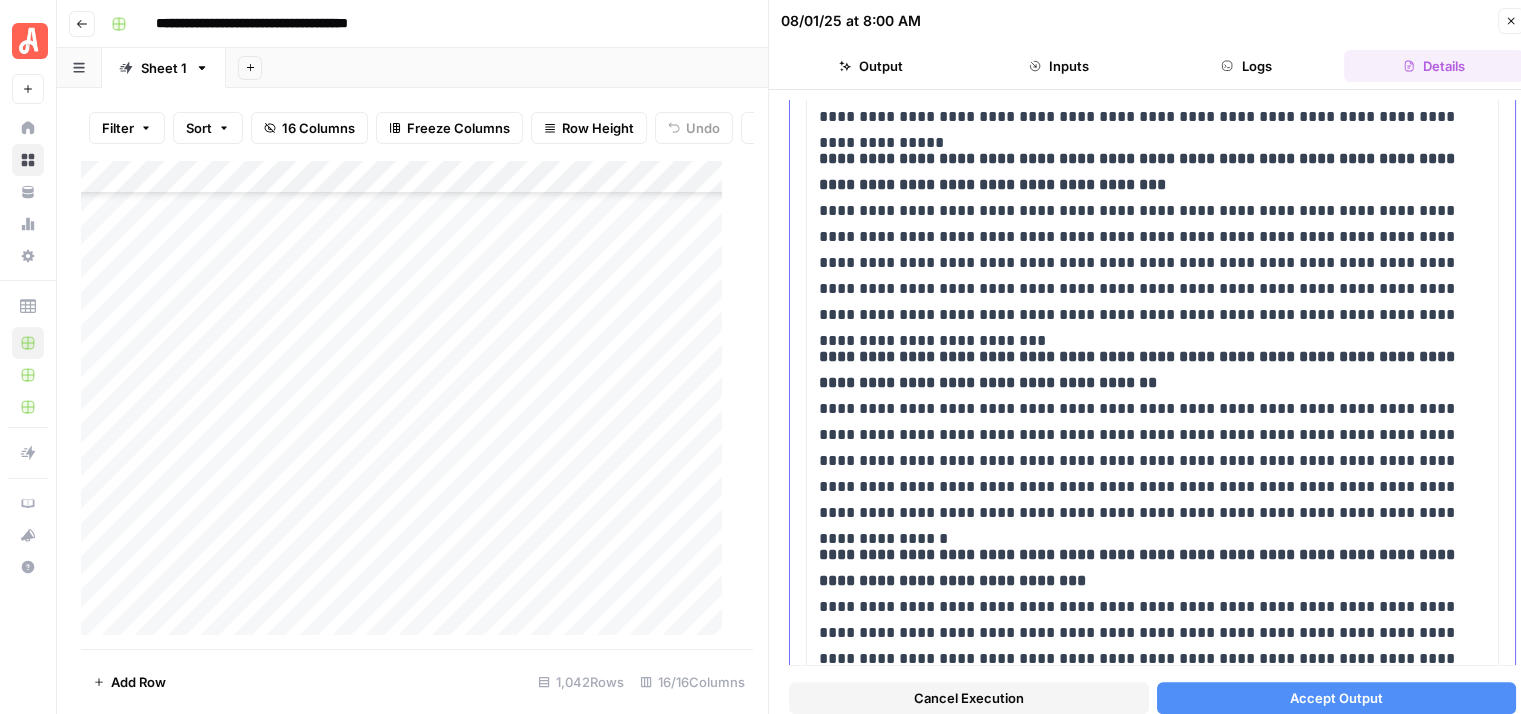 scroll, scrollTop: 1532, scrollLeft: 0, axis: vertical 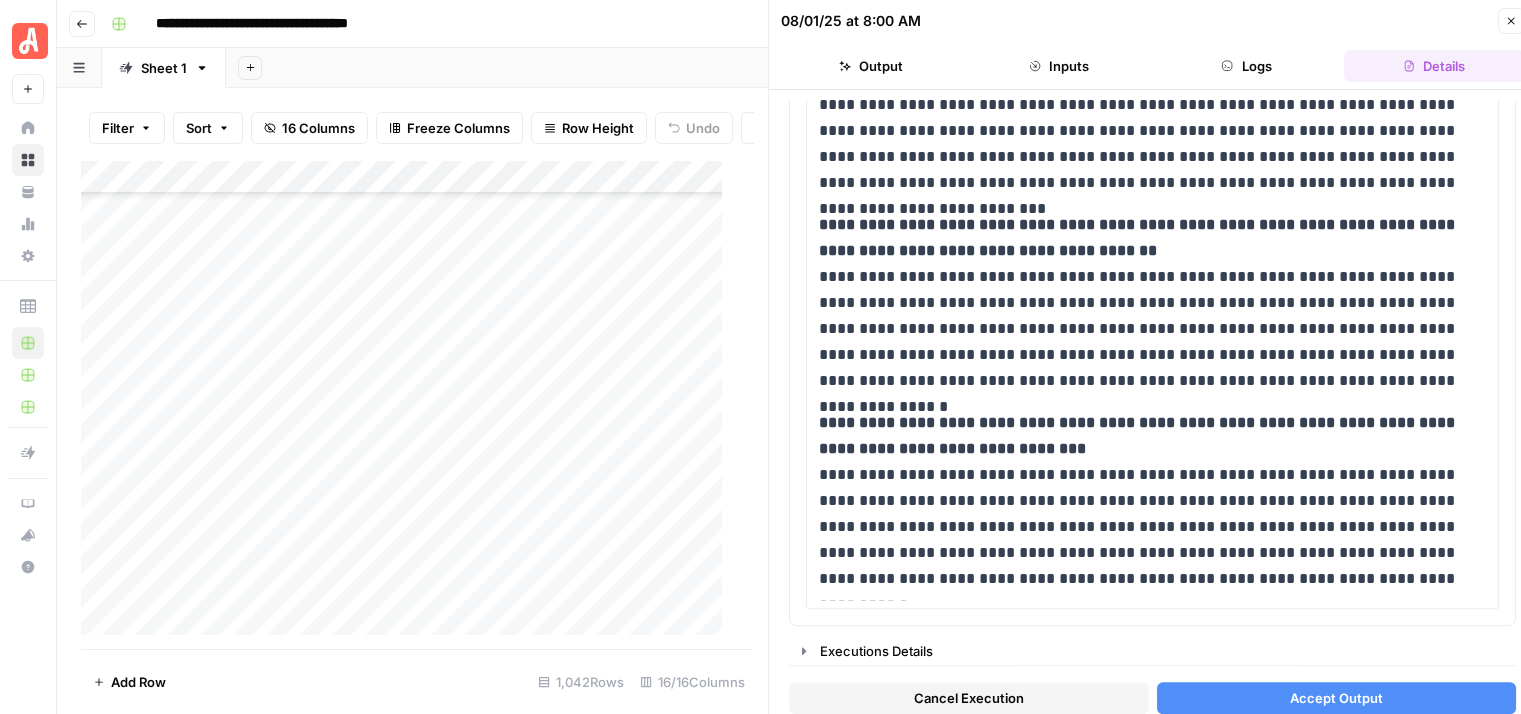 click on "Cancel Execution" at bounding box center [969, 698] 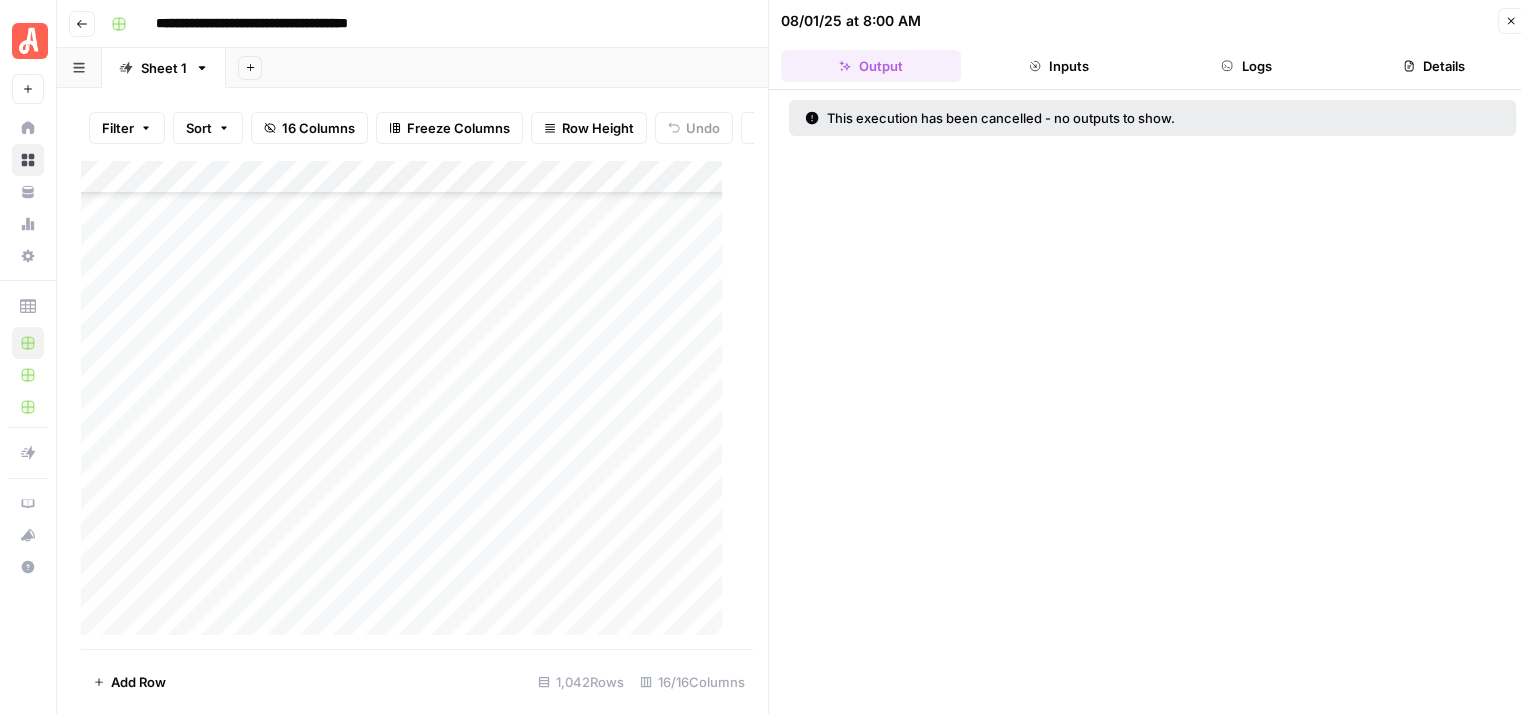 click 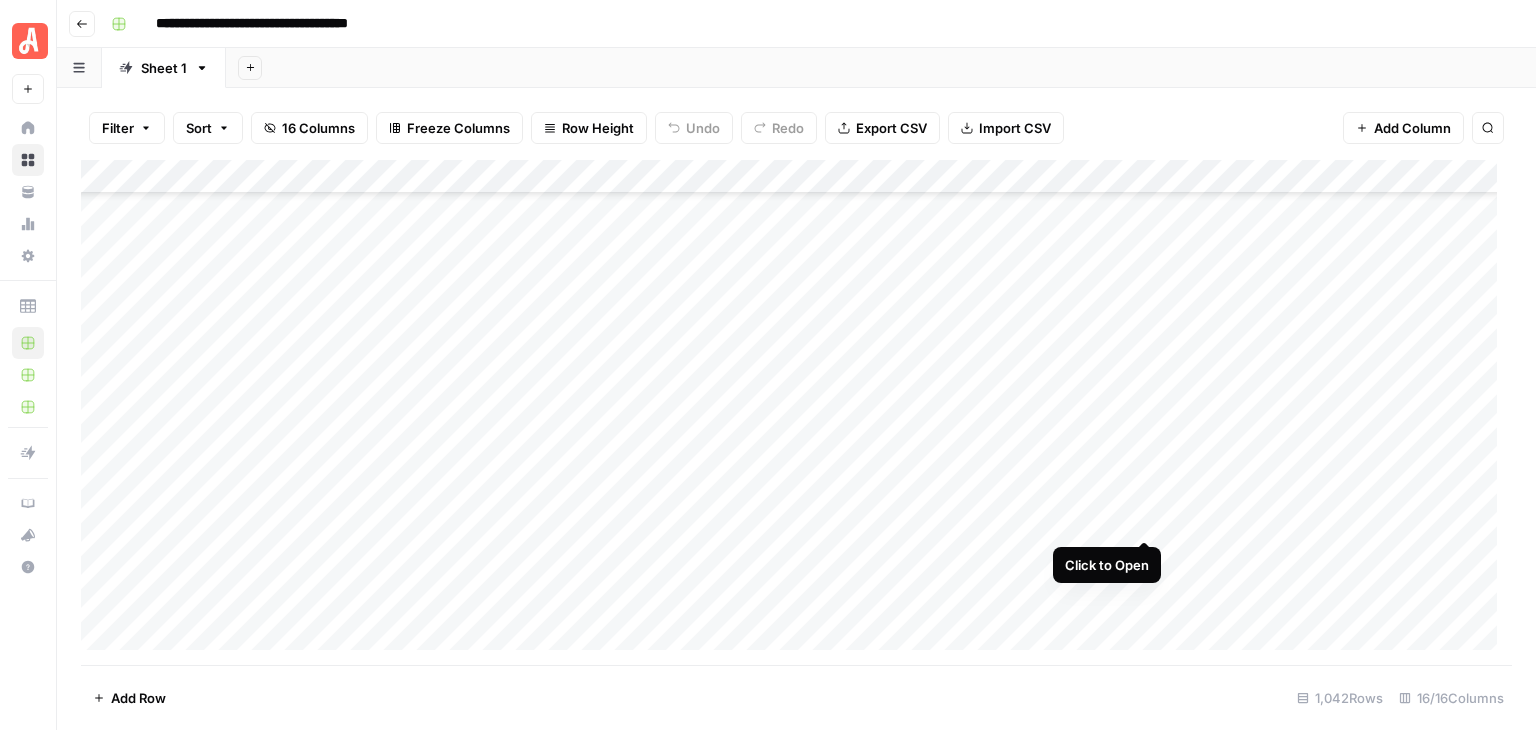 click on "Add Column" at bounding box center (796, 412) 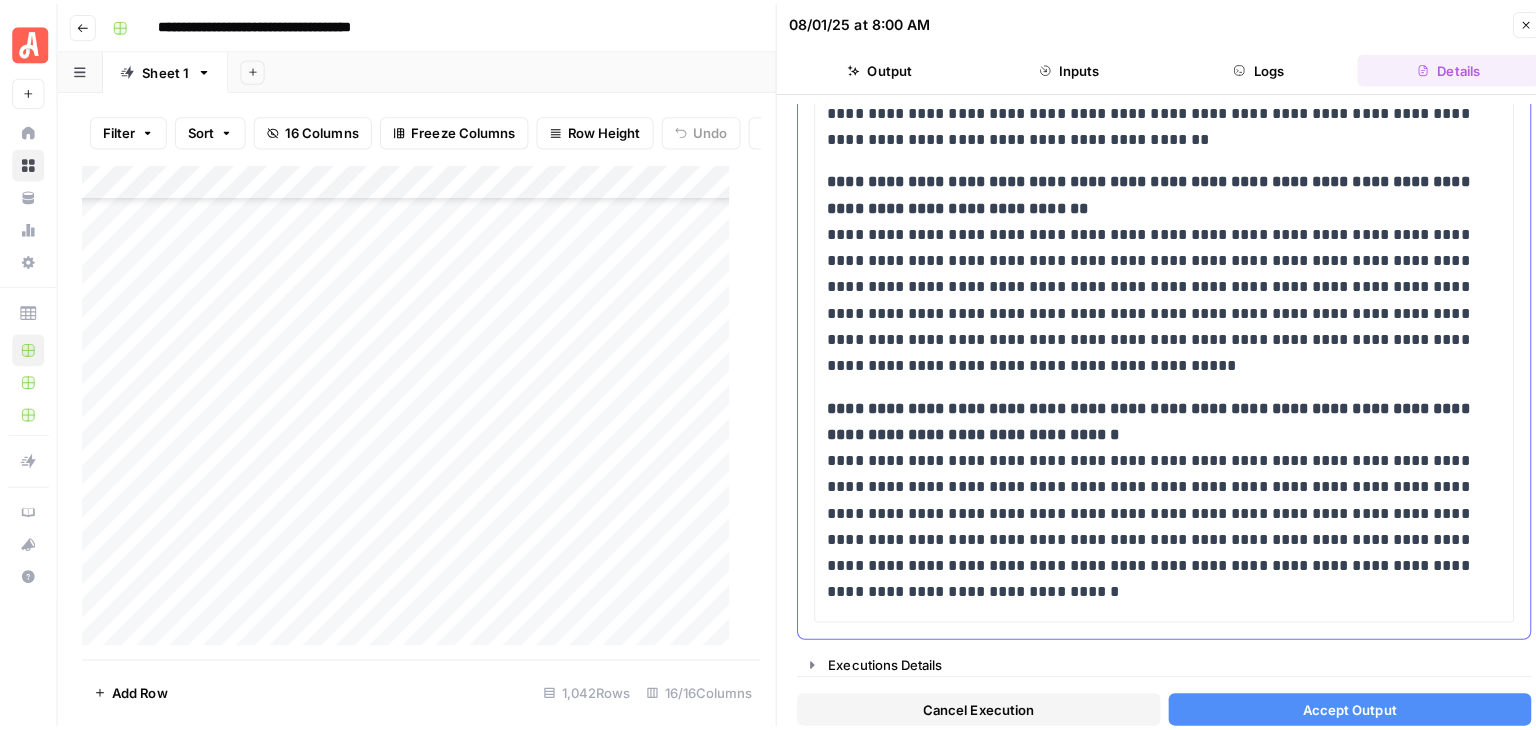 scroll, scrollTop: 1952, scrollLeft: 0, axis: vertical 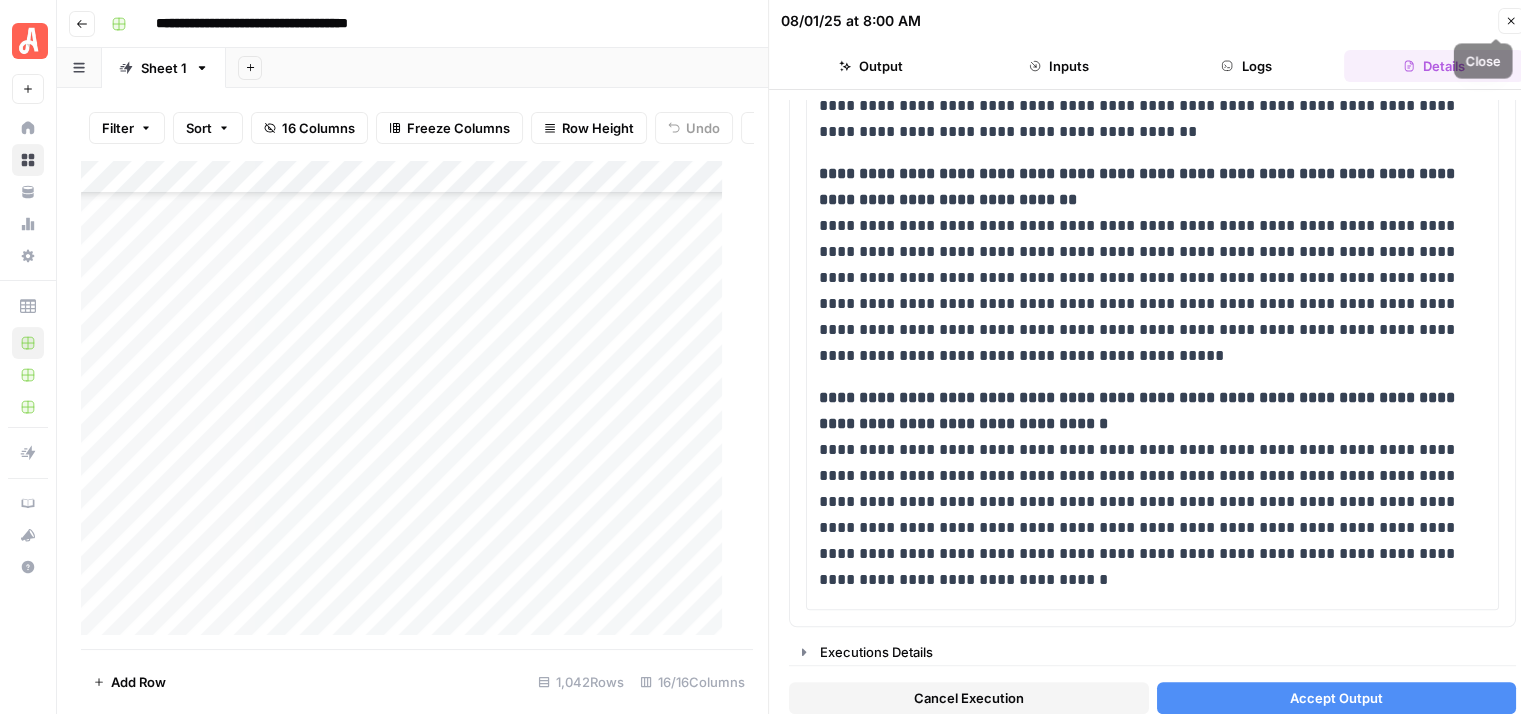 click 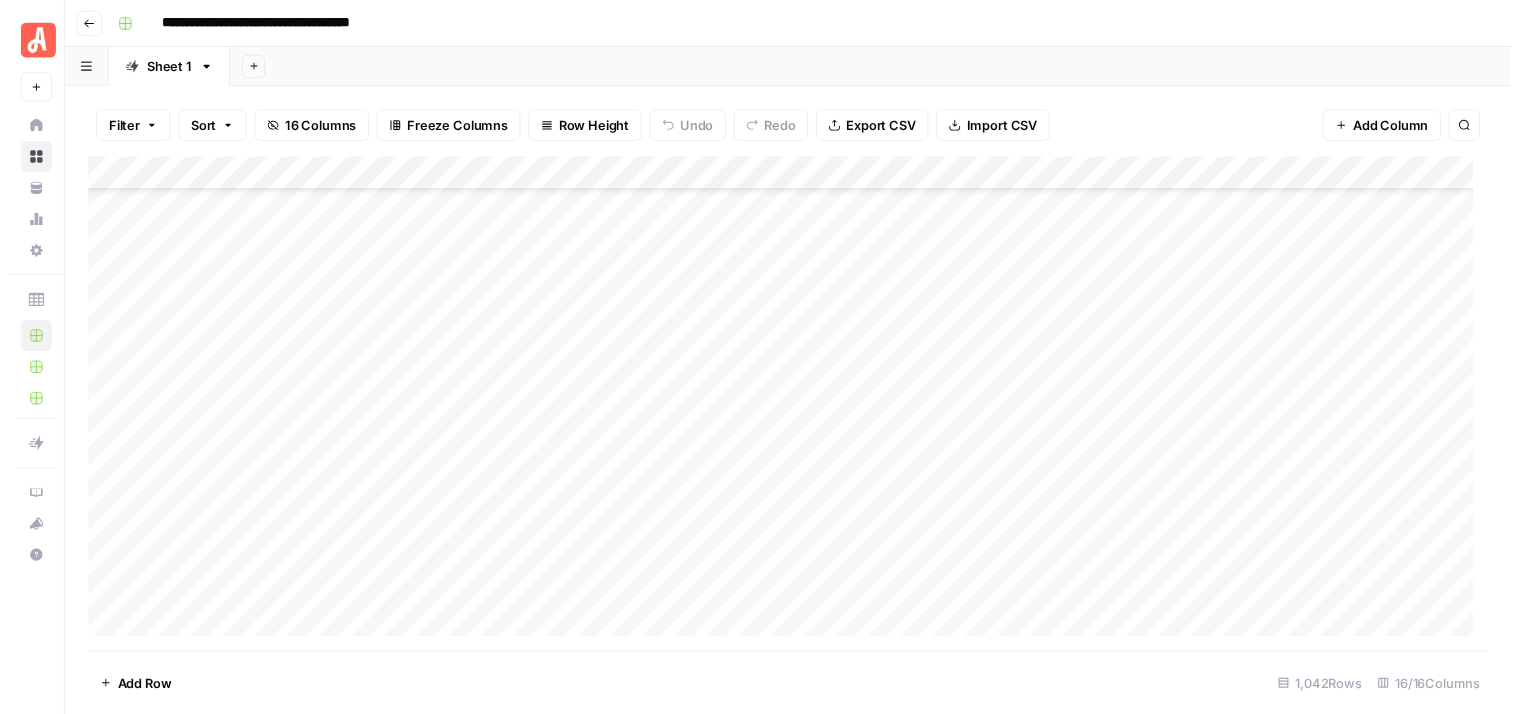 scroll, scrollTop: 31916, scrollLeft: 0, axis: vertical 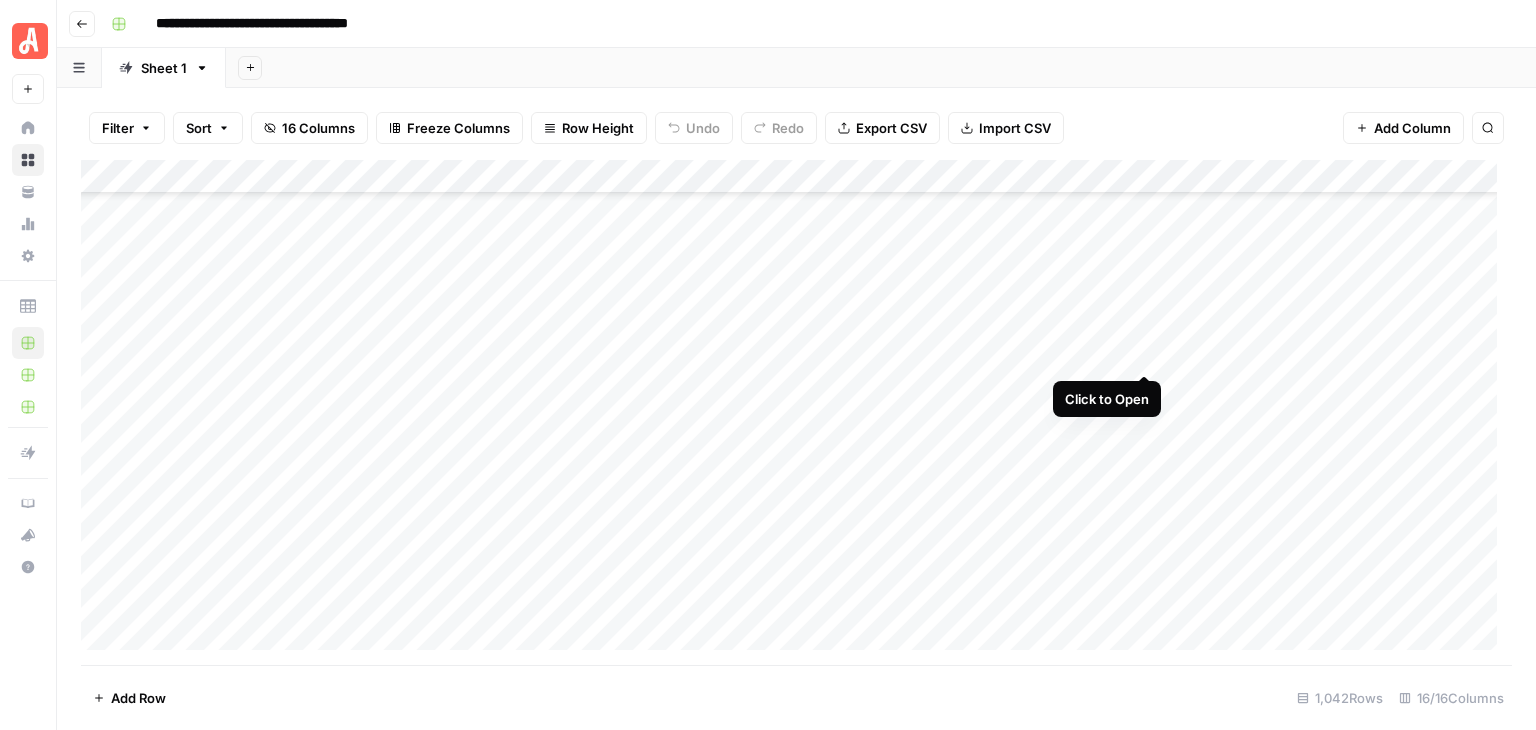 click on "Add Column" at bounding box center (796, 412) 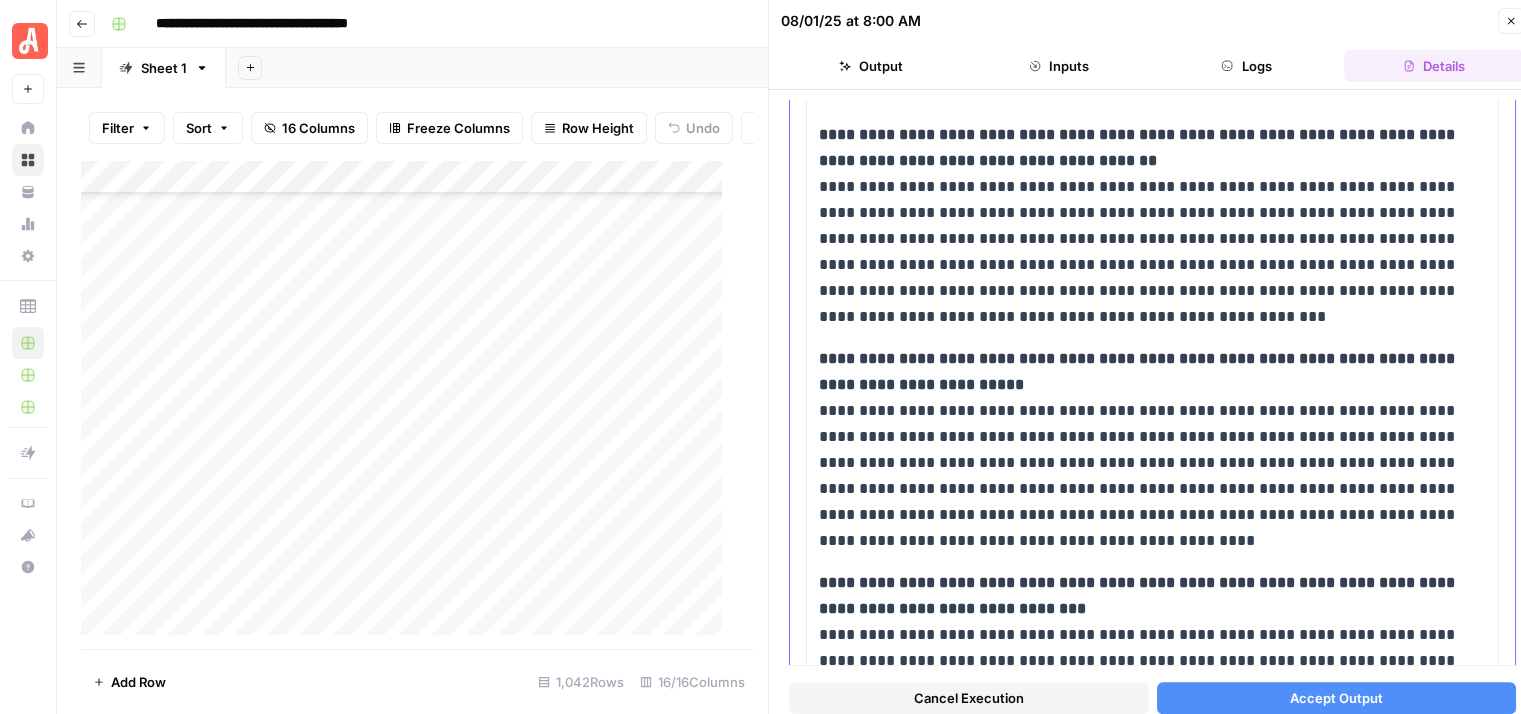 scroll, scrollTop: 1704, scrollLeft: 0, axis: vertical 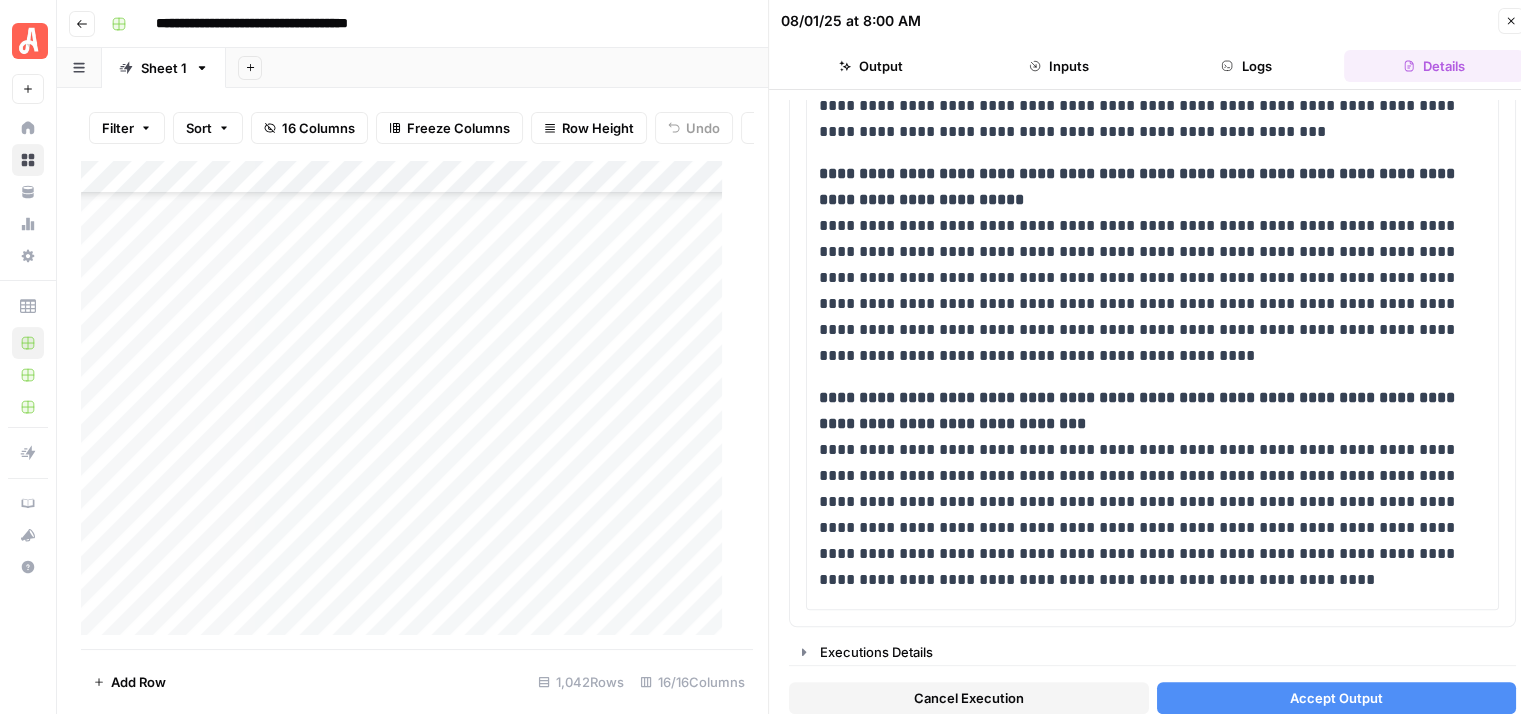 click on "Cancel Execution" at bounding box center (969, 698) 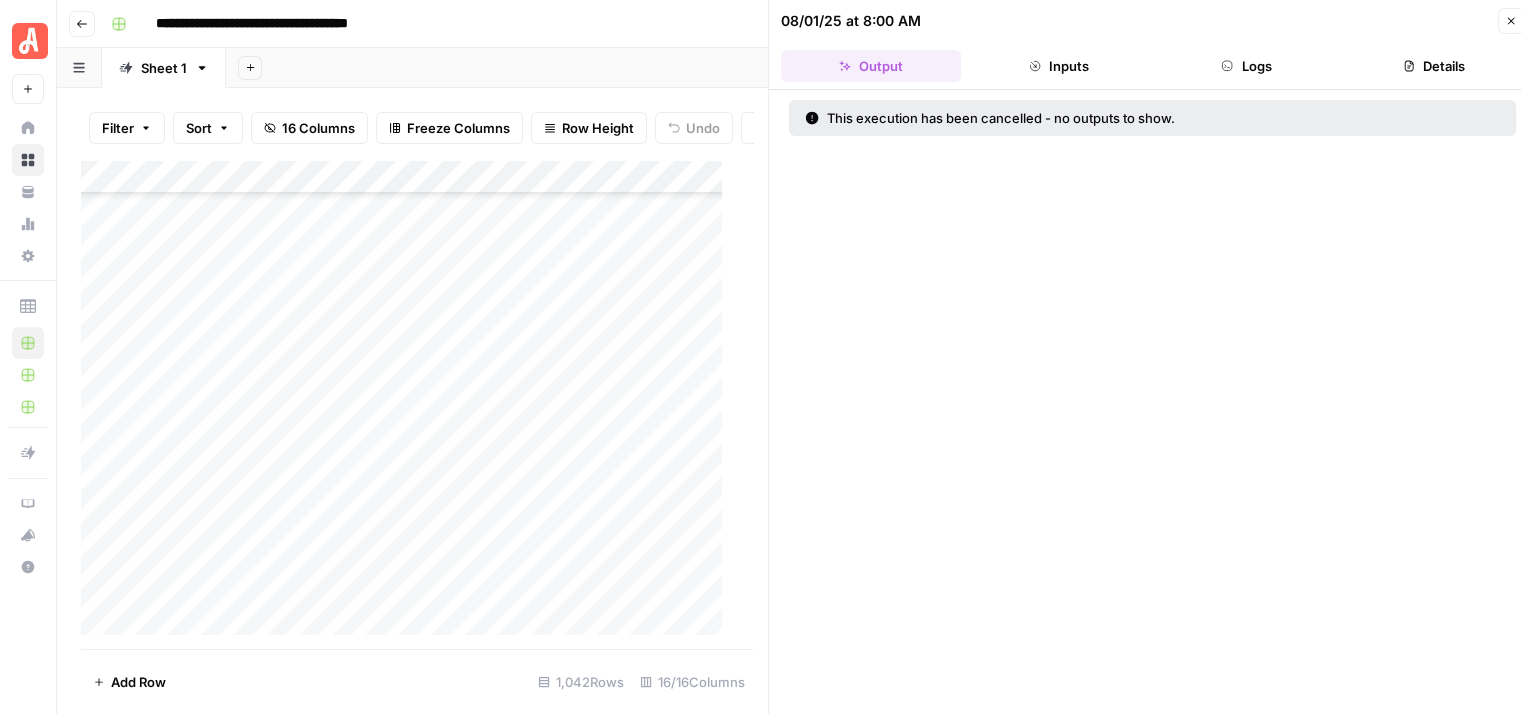 click on "Close" at bounding box center [1511, 21] 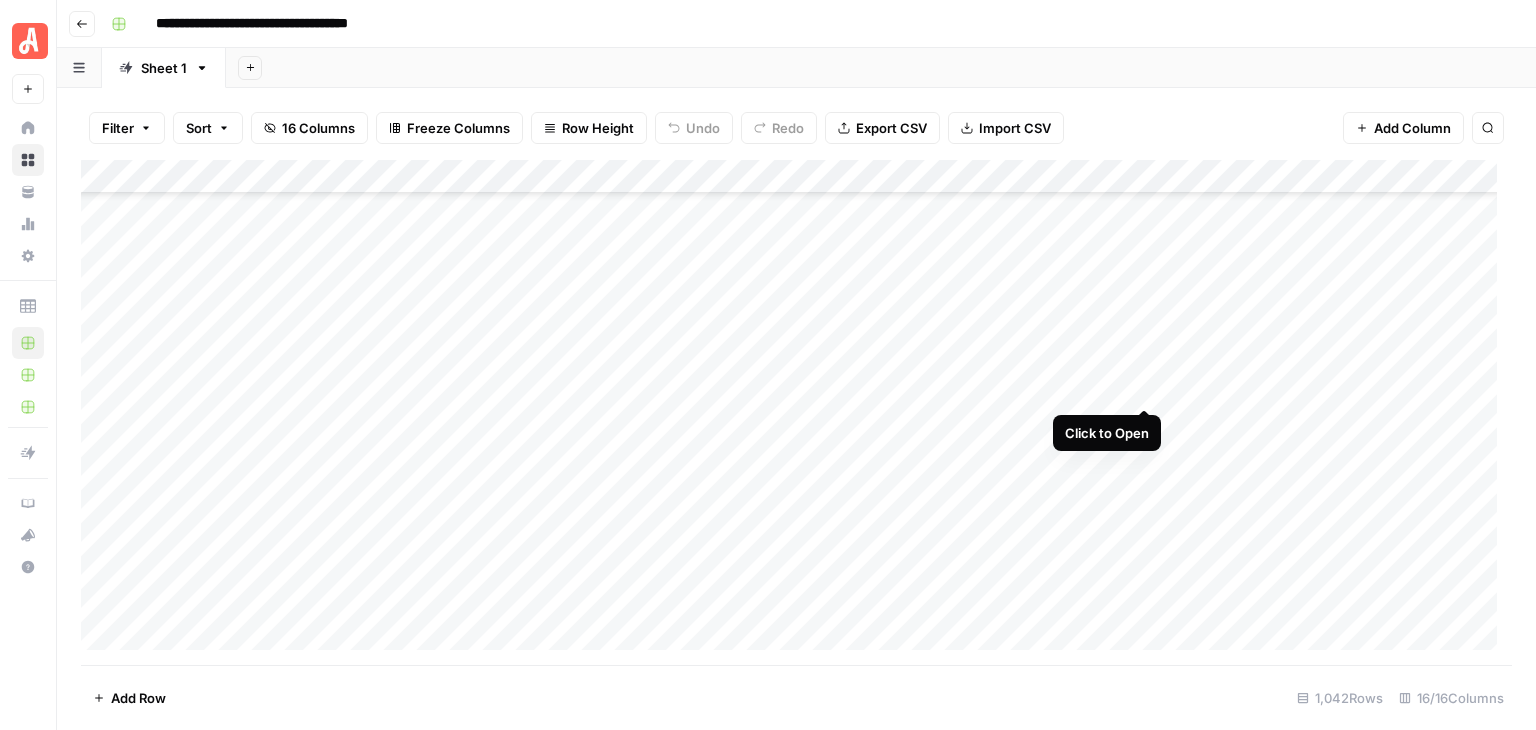 click on "Add Column" at bounding box center (796, 412) 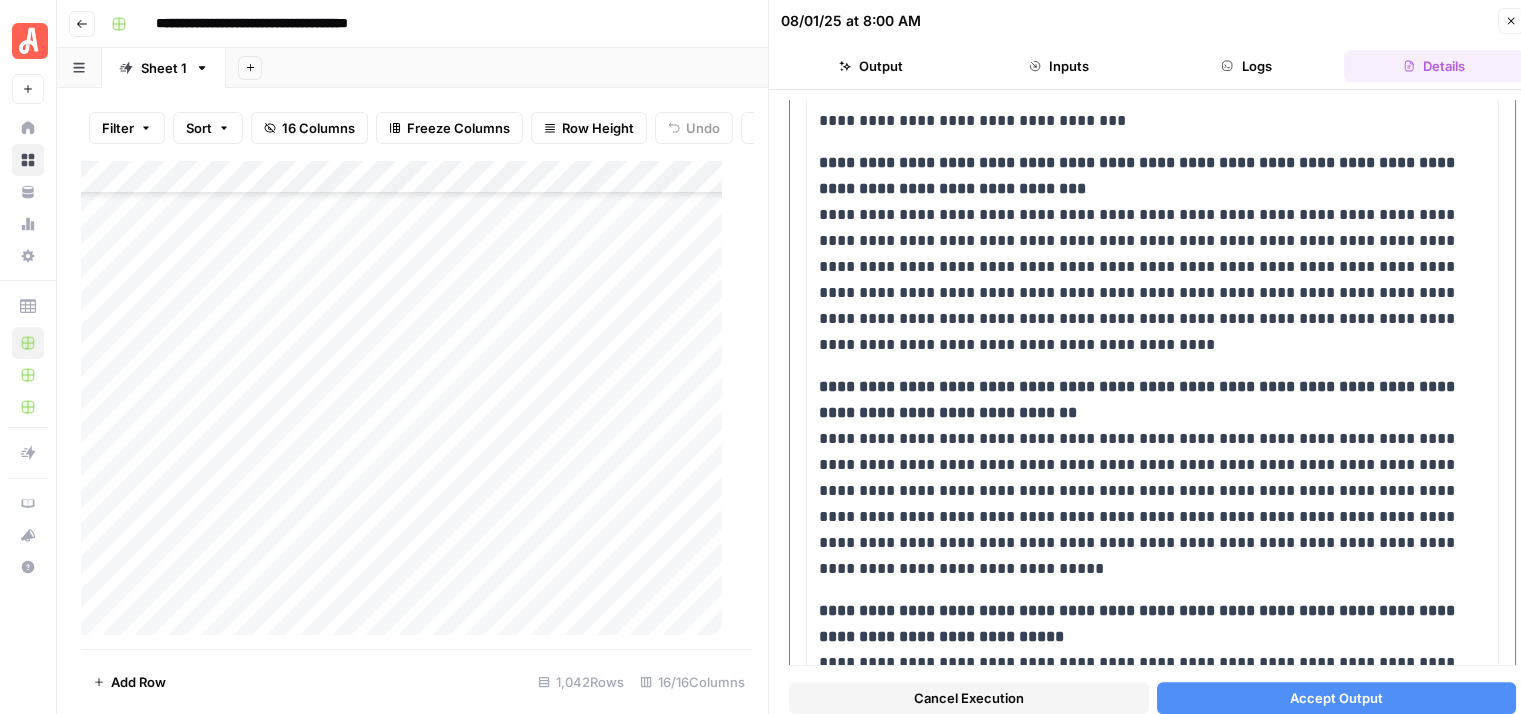 scroll, scrollTop: 1352, scrollLeft: 0, axis: vertical 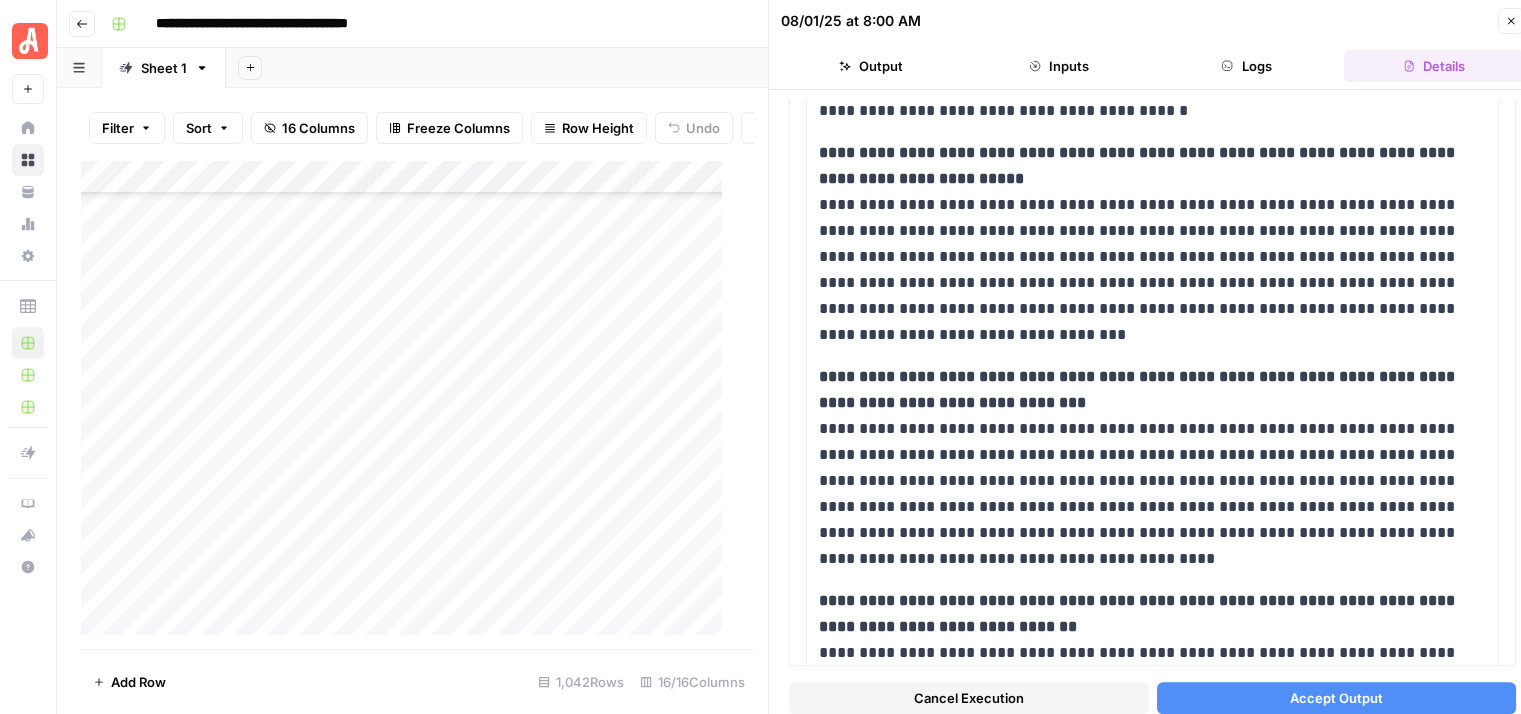 click 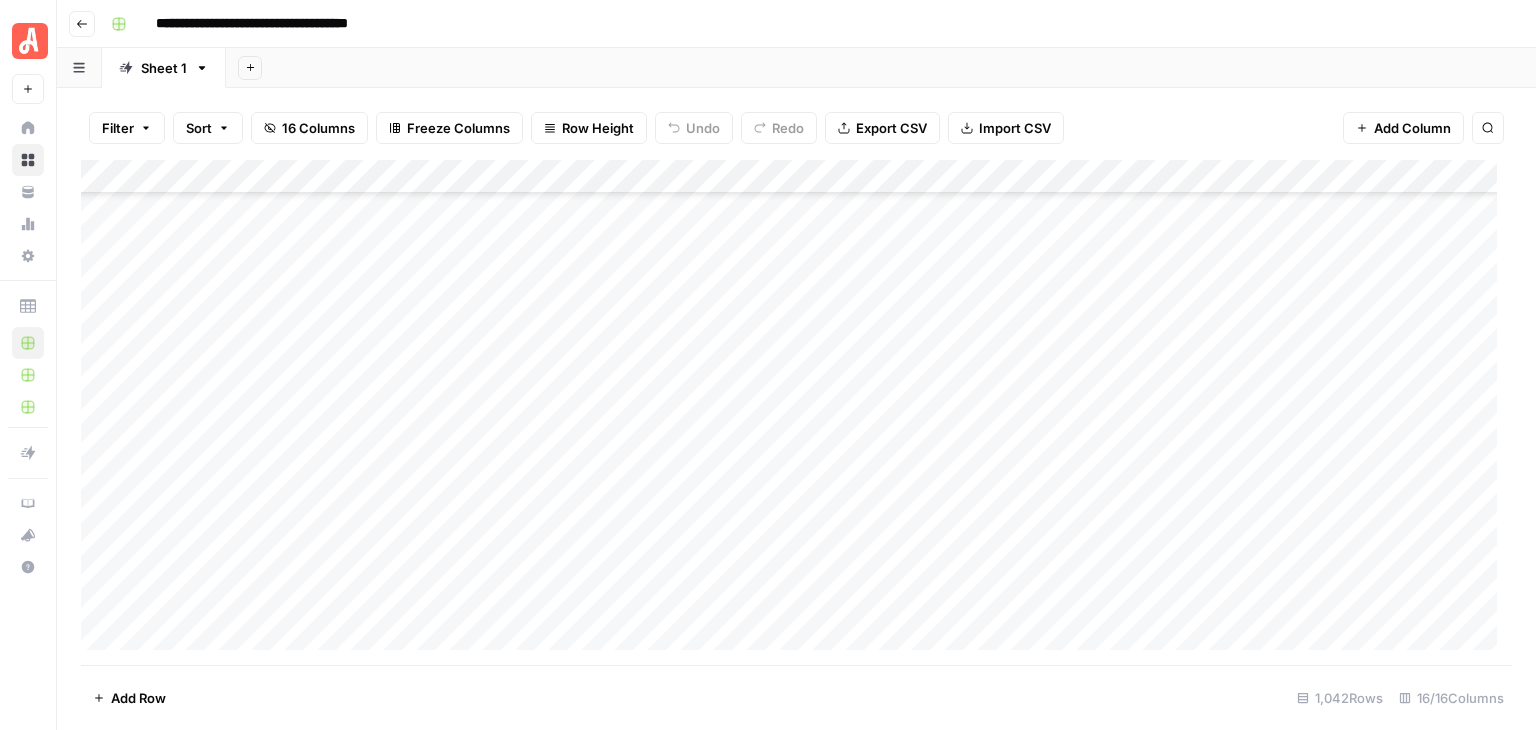 click on "Add Column" at bounding box center [796, 412] 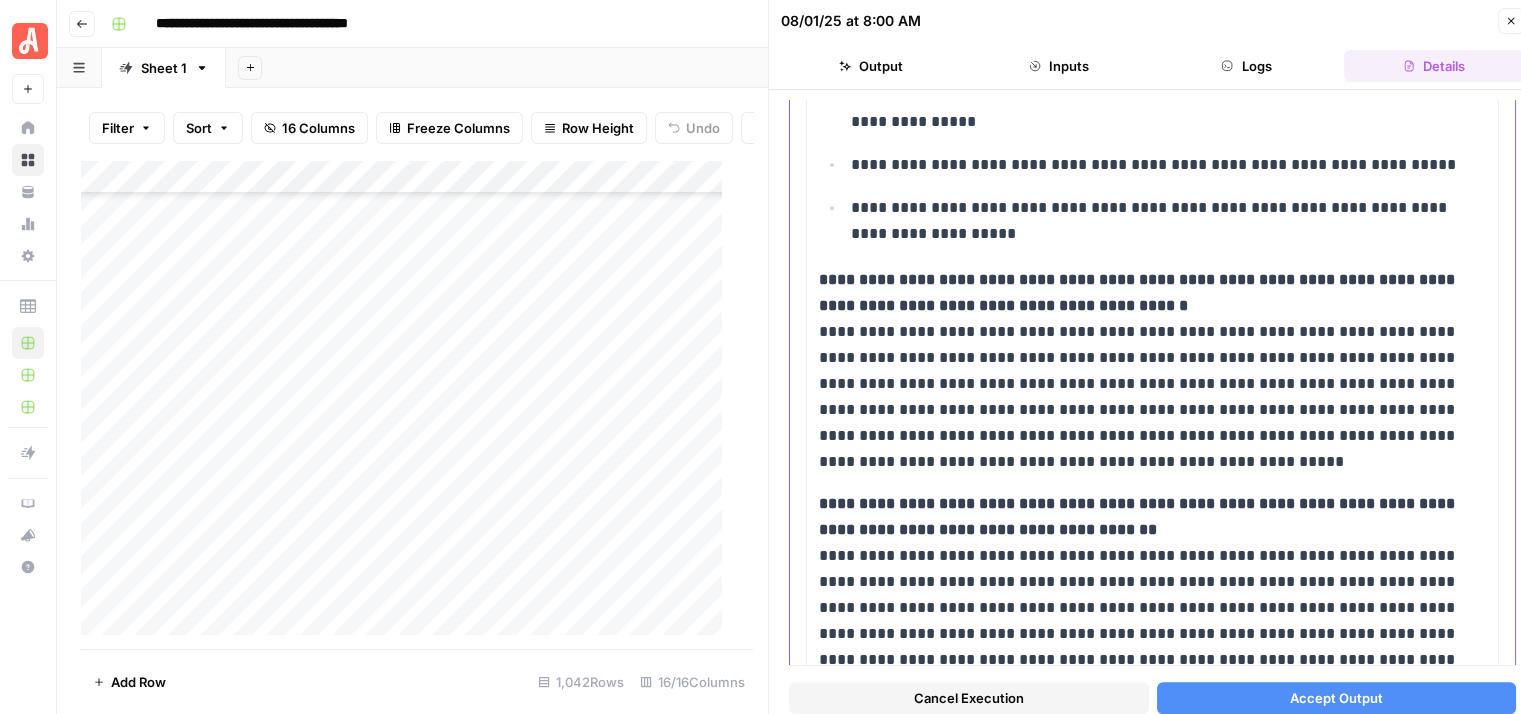 scroll, scrollTop: 663, scrollLeft: 0, axis: vertical 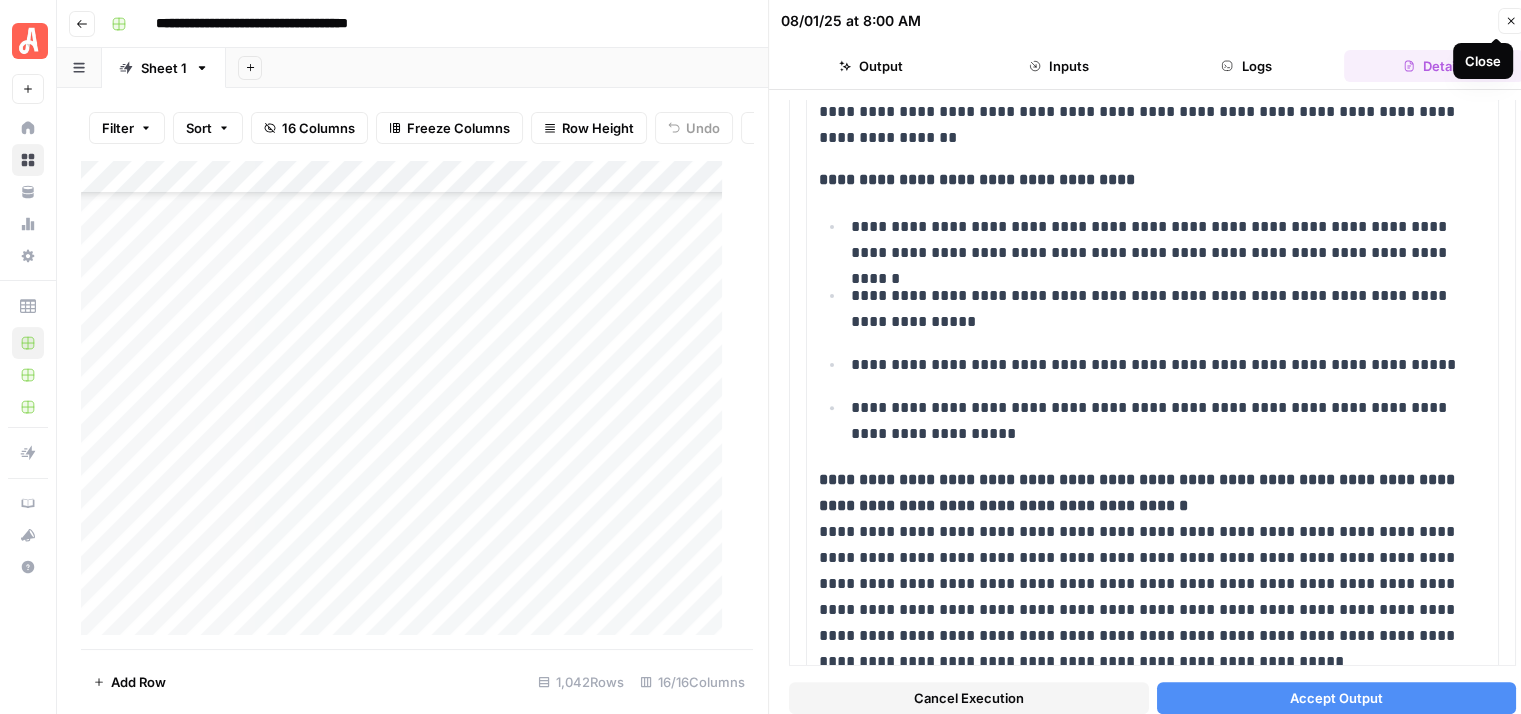 click 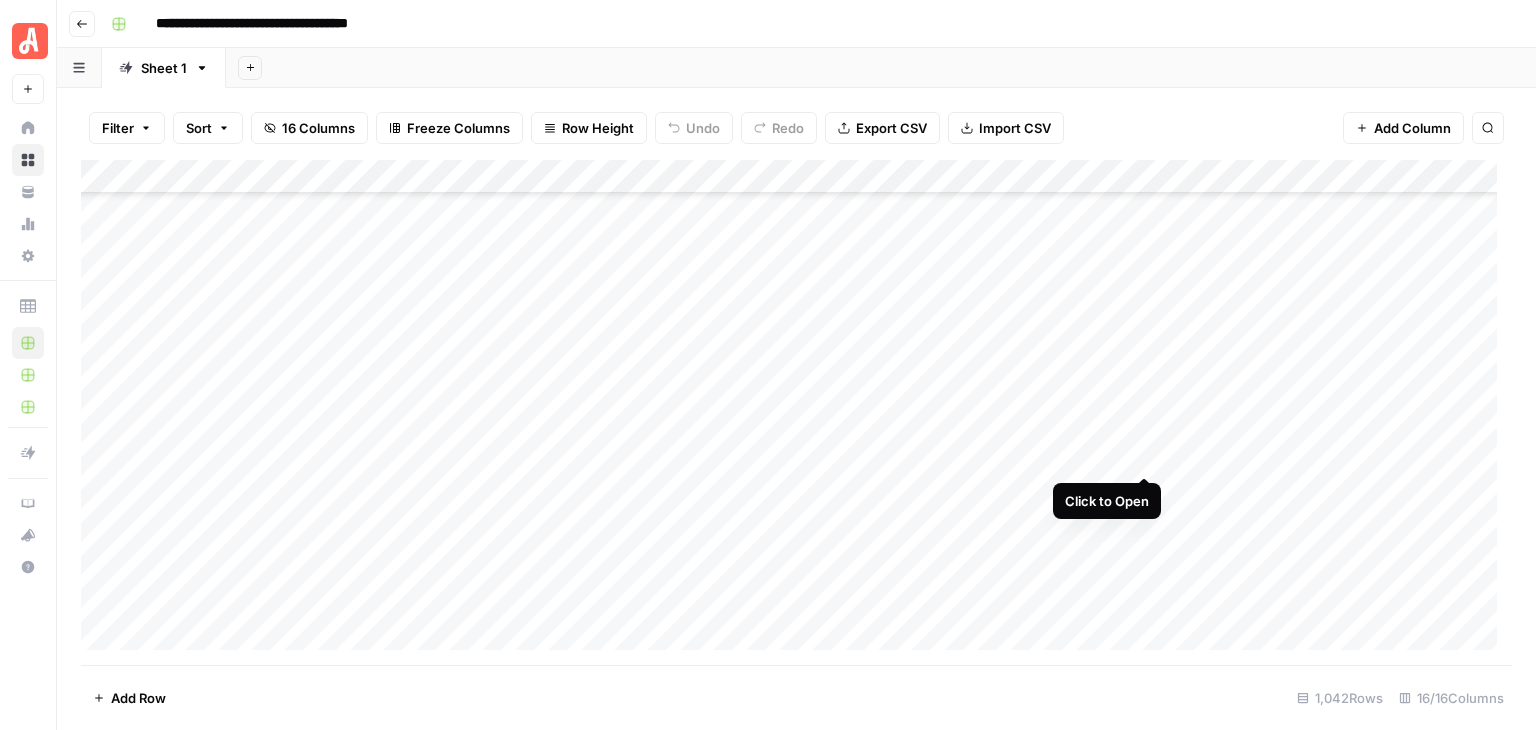 click on "Add Column" at bounding box center [796, 412] 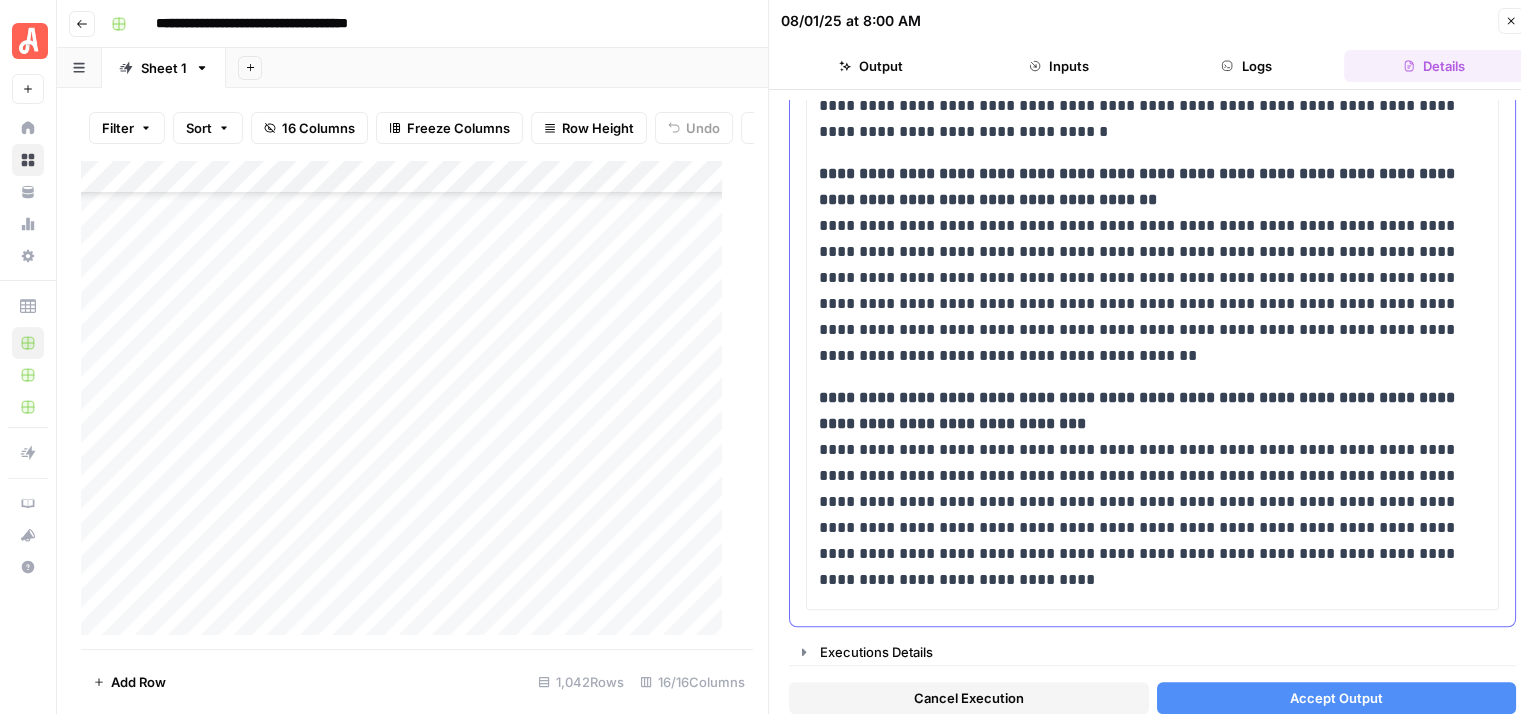 scroll, scrollTop: 1591, scrollLeft: 0, axis: vertical 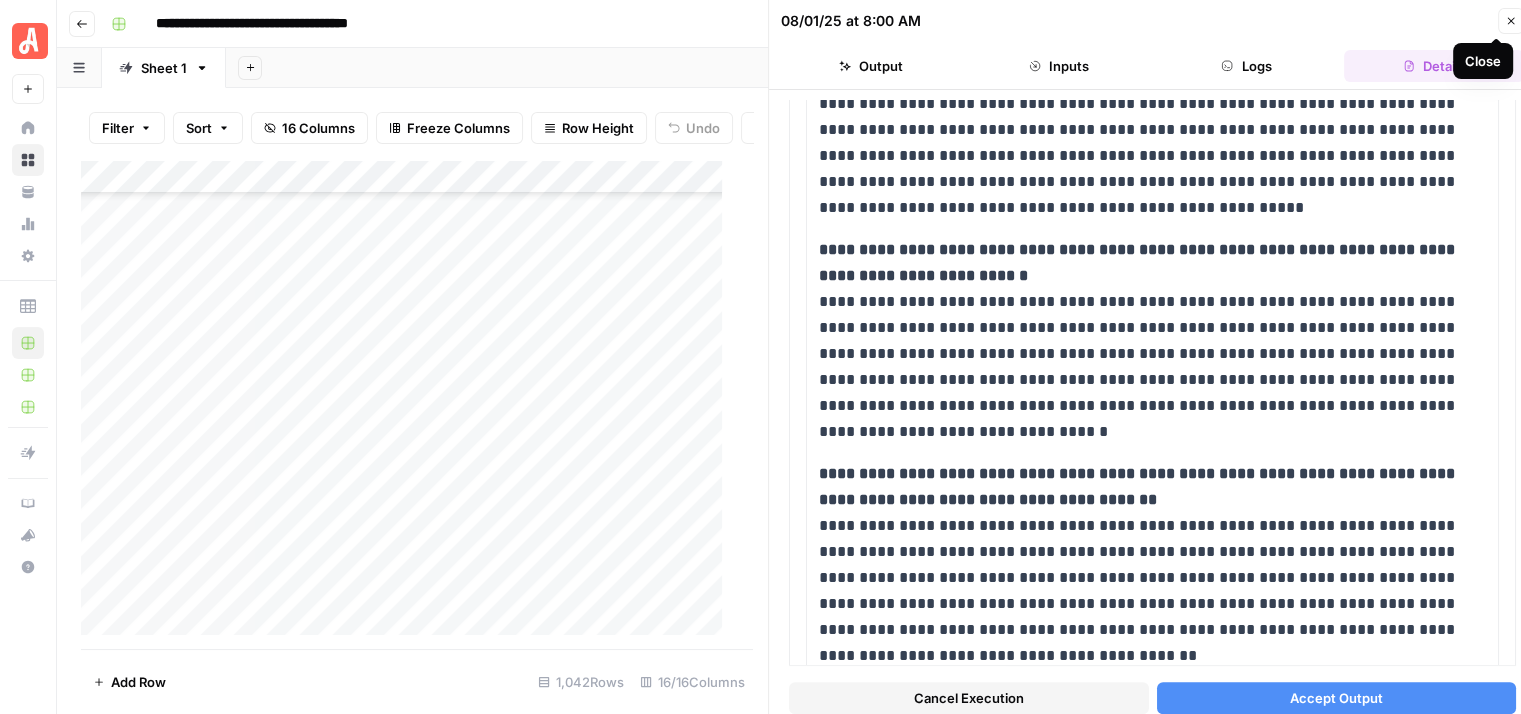 click 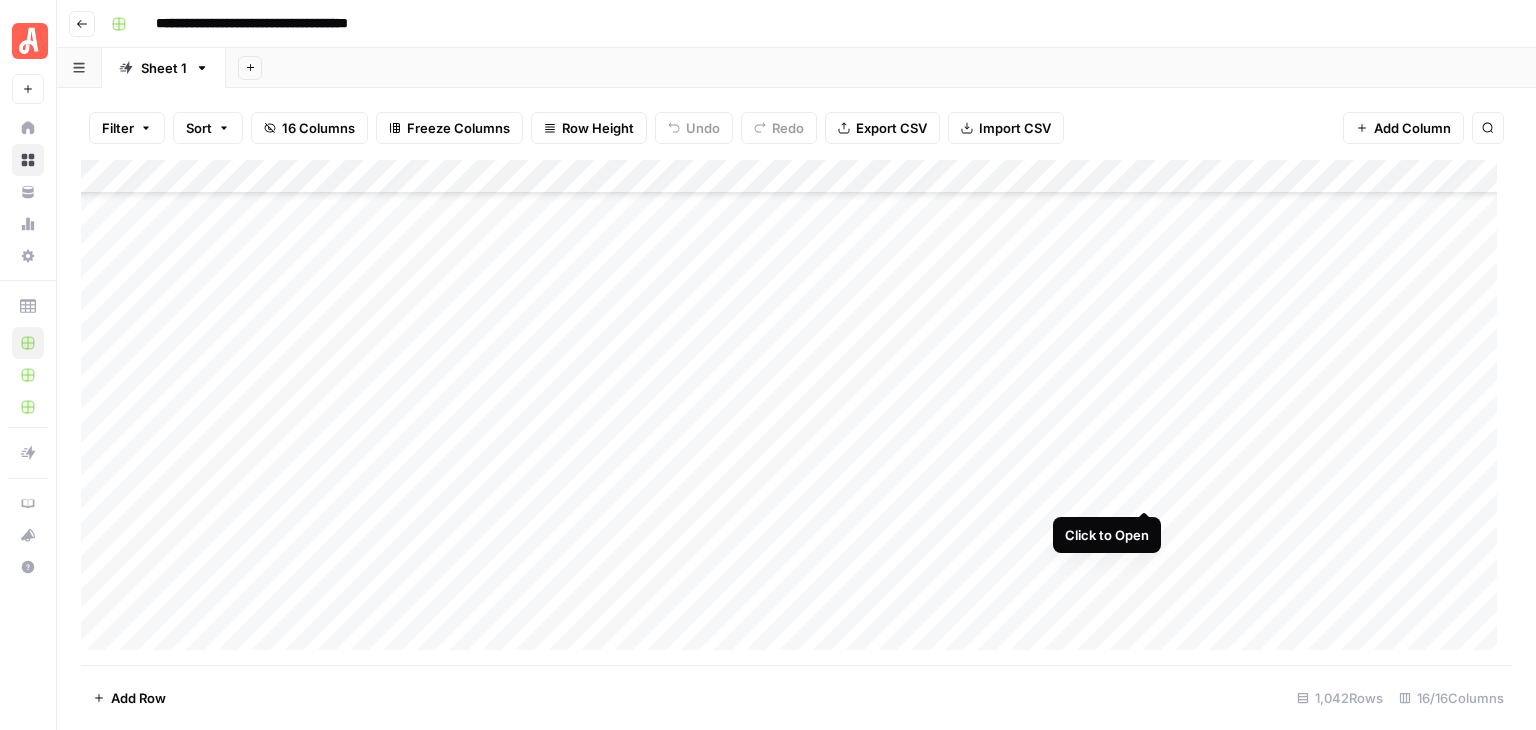 click on "Add Column" at bounding box center (796, 412) 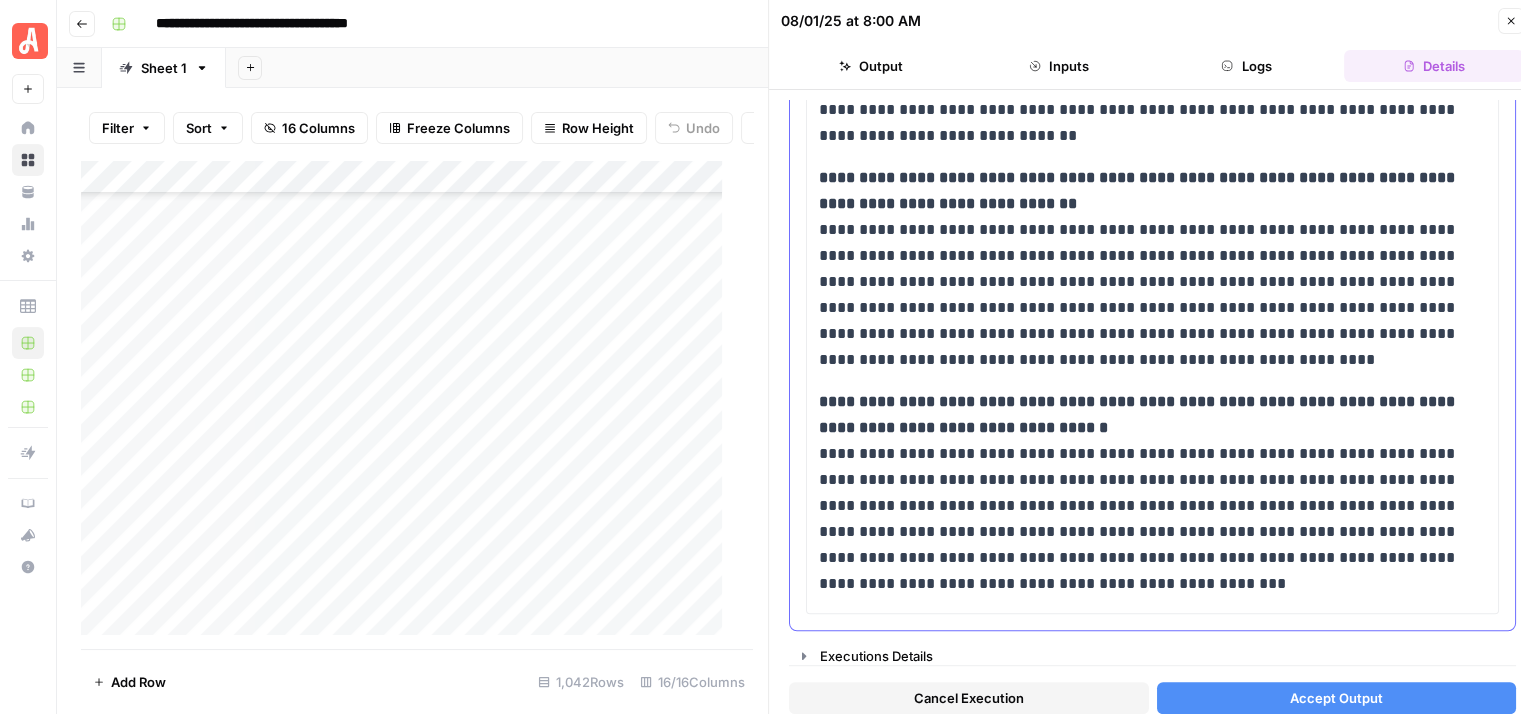 scroll, scrollTop: 1667, scrollLeft: 0, axis: vertical 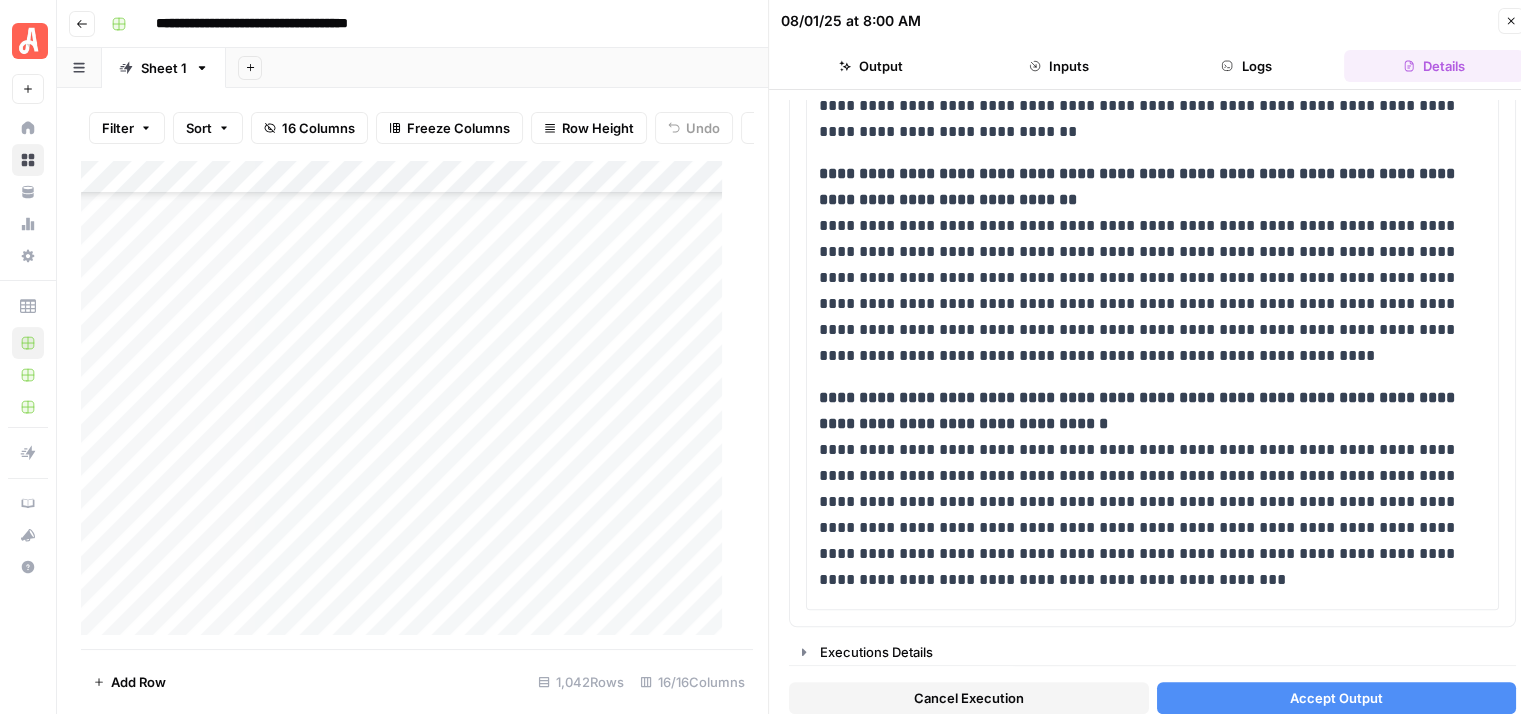 click on "Close" at bounding box center (1511, 21) 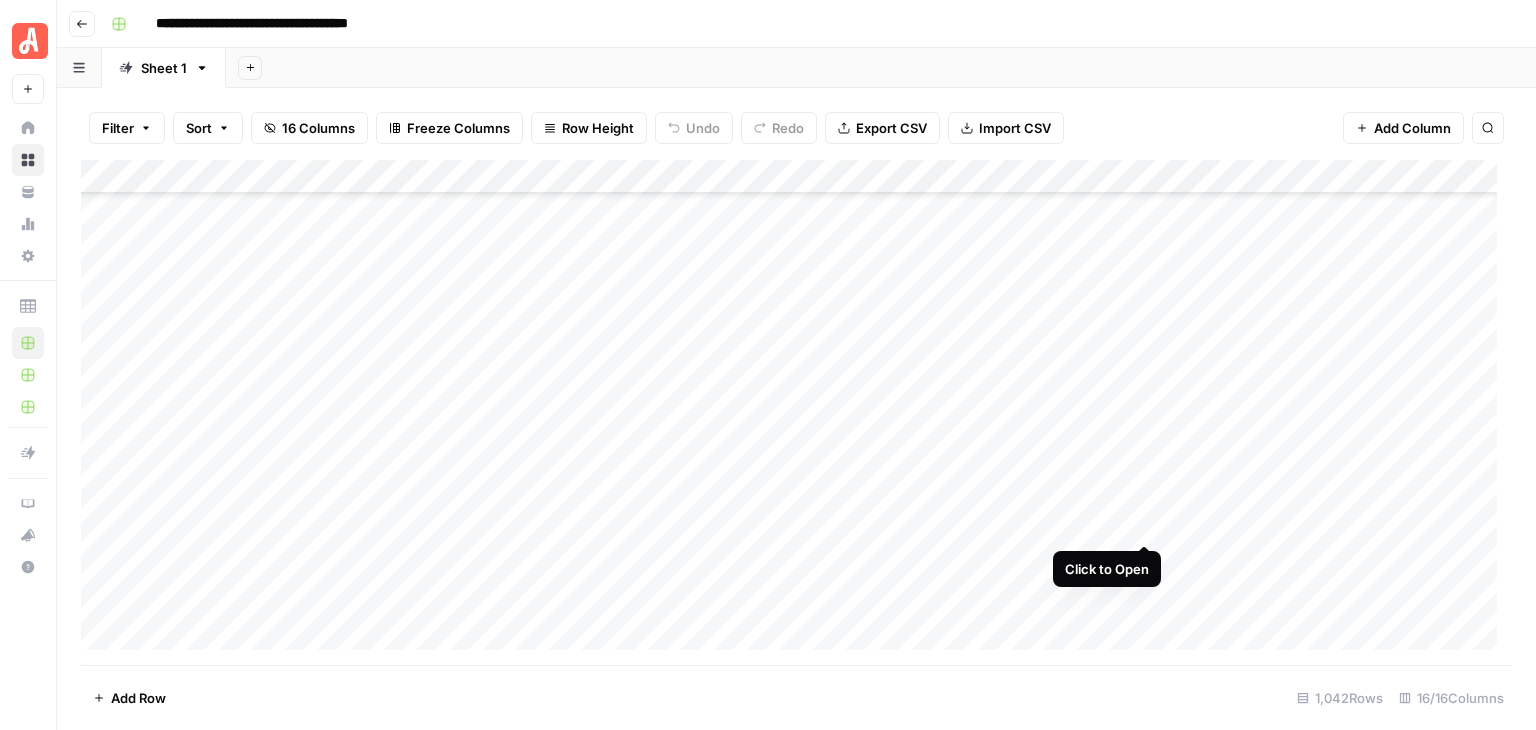click on "Add Column" at bounding box center (796, 412) 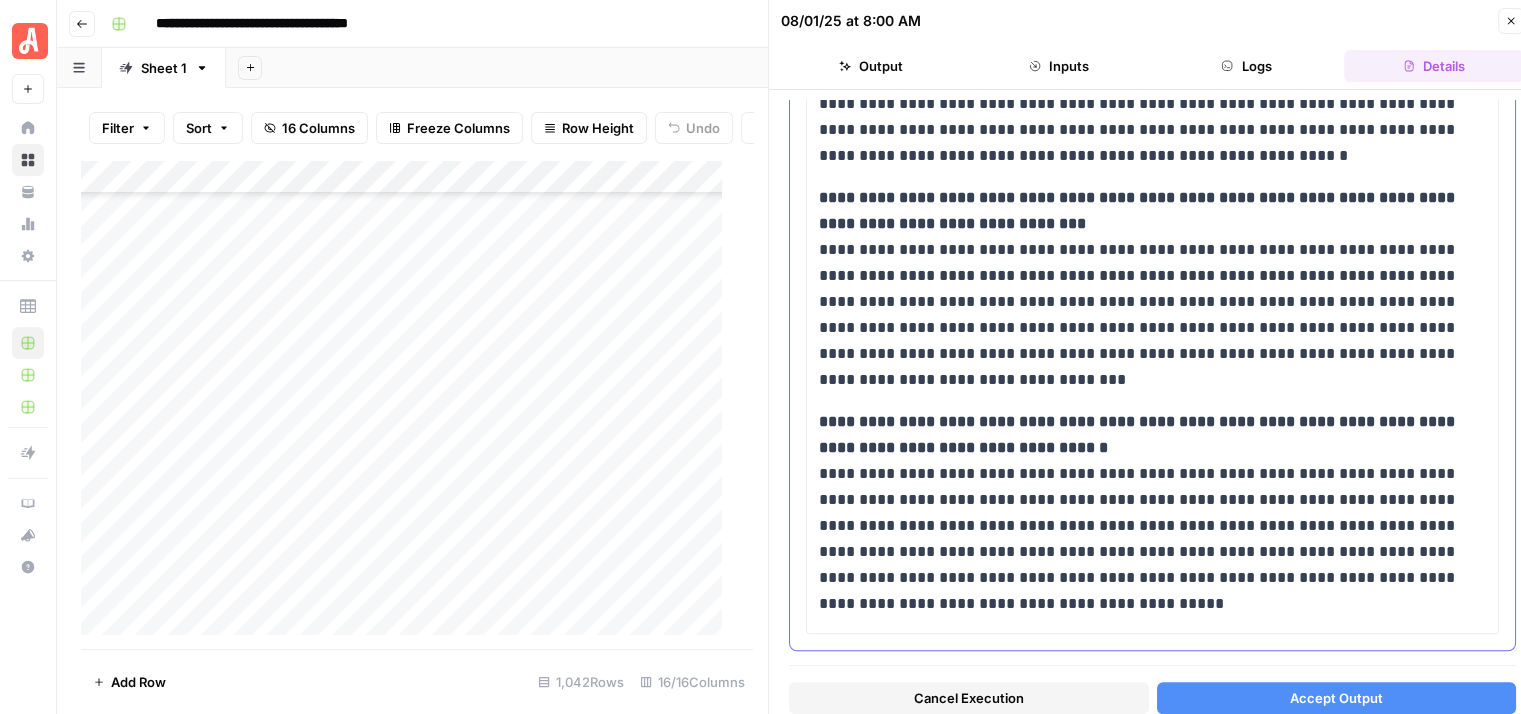scroll, scrollTop: 1624, scrollLeft: 0, axis: vertical 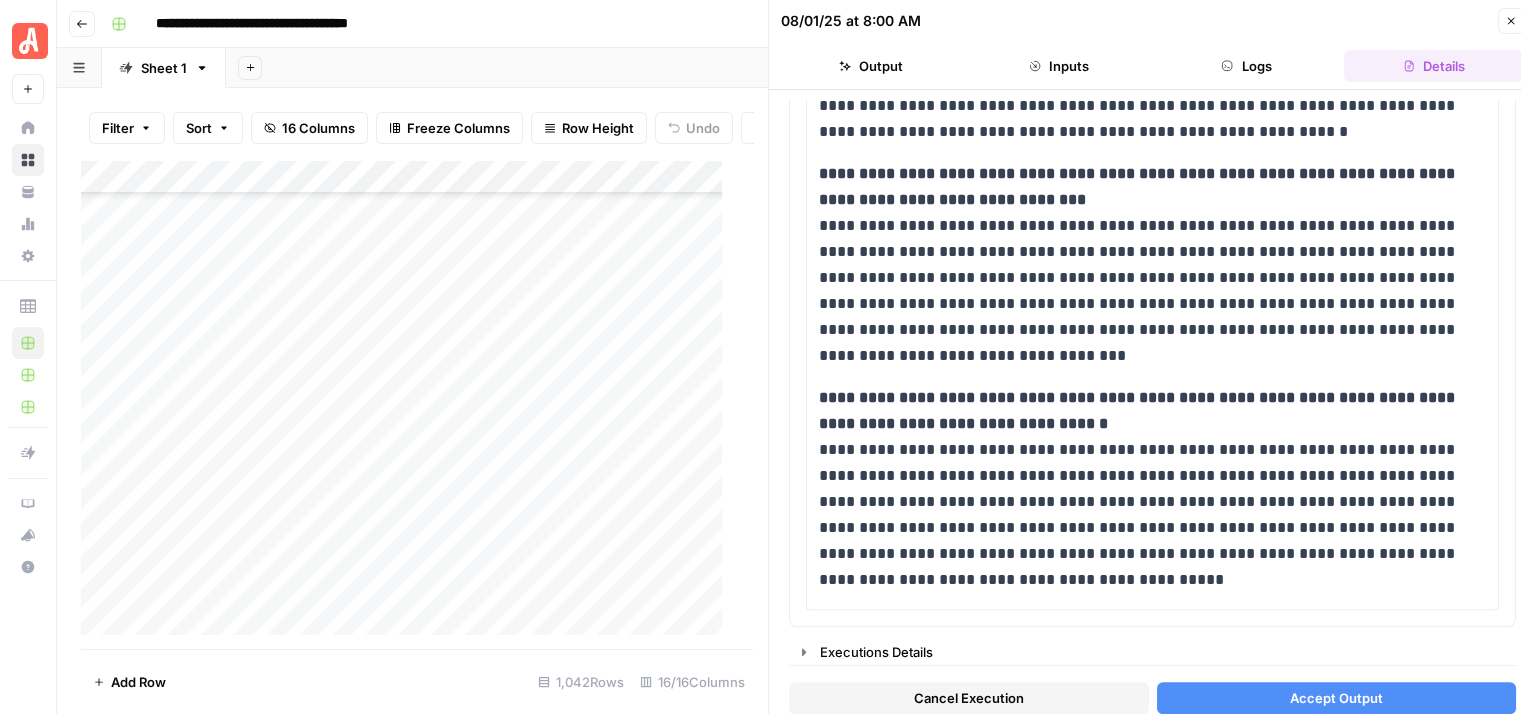 click on "Close" at bounding box center (1511, 21) 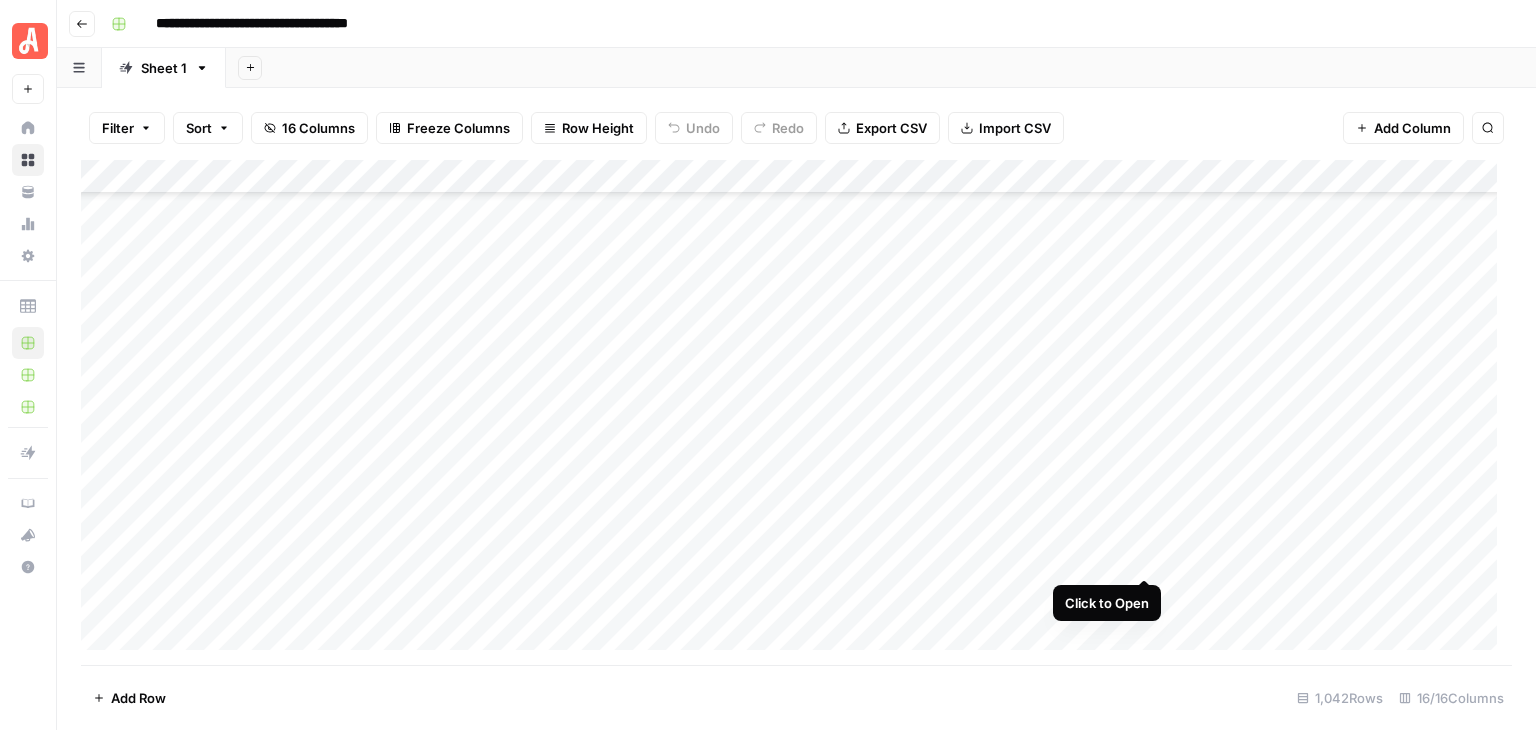 click on "Add Column" at bounding box center [796, 412] 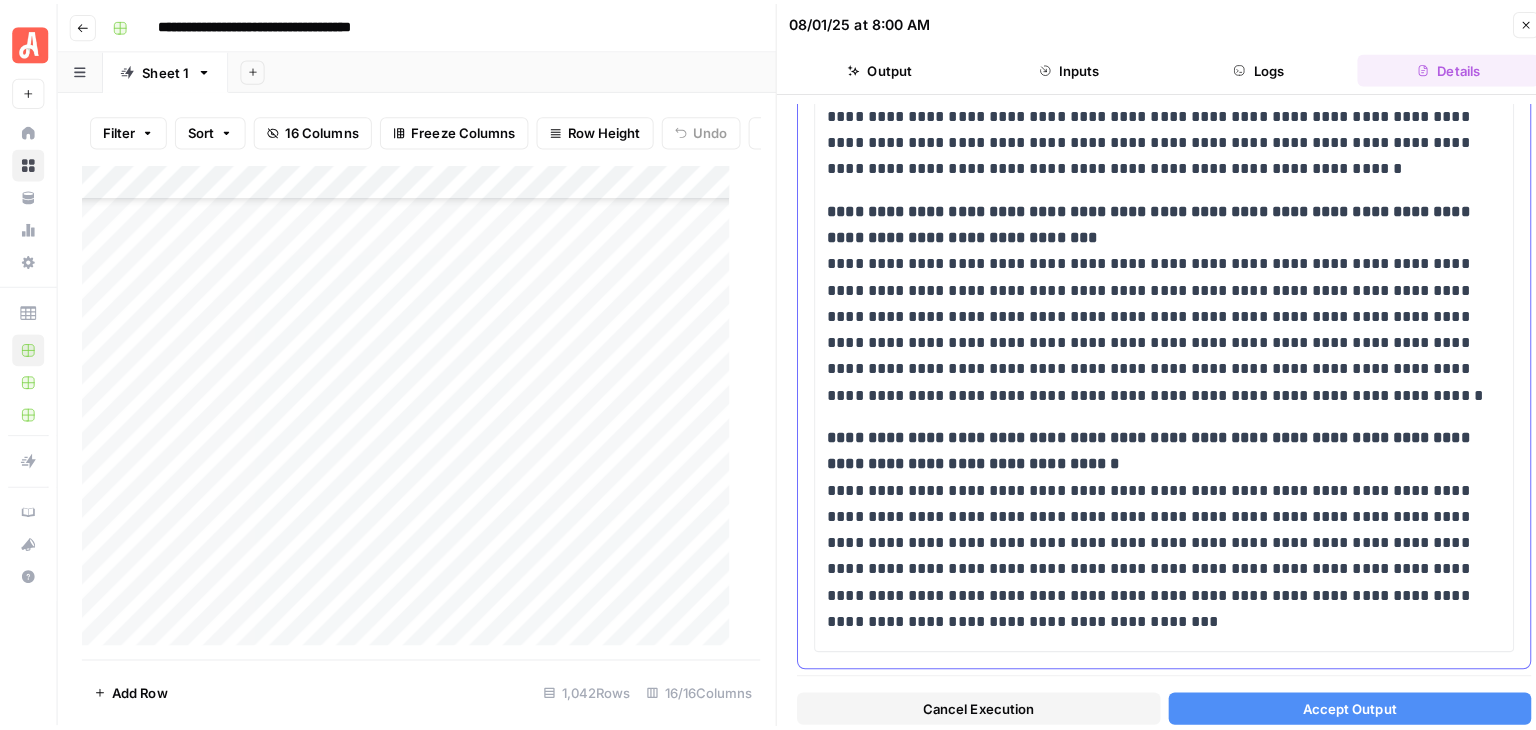 scroll, scrollTop: 2004, scrollLeft: 0, axis: vertical 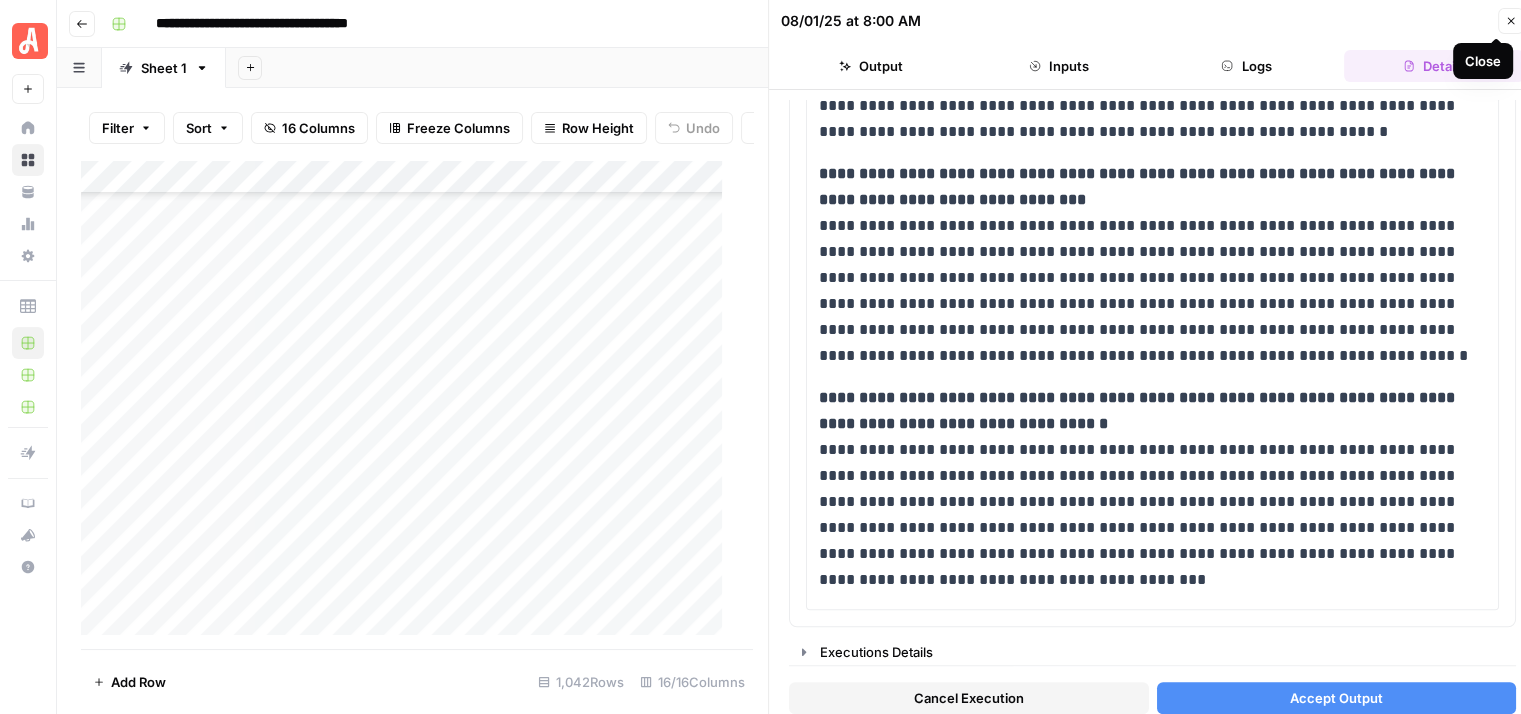 click on "Close" at bounding box center [1511, 21] 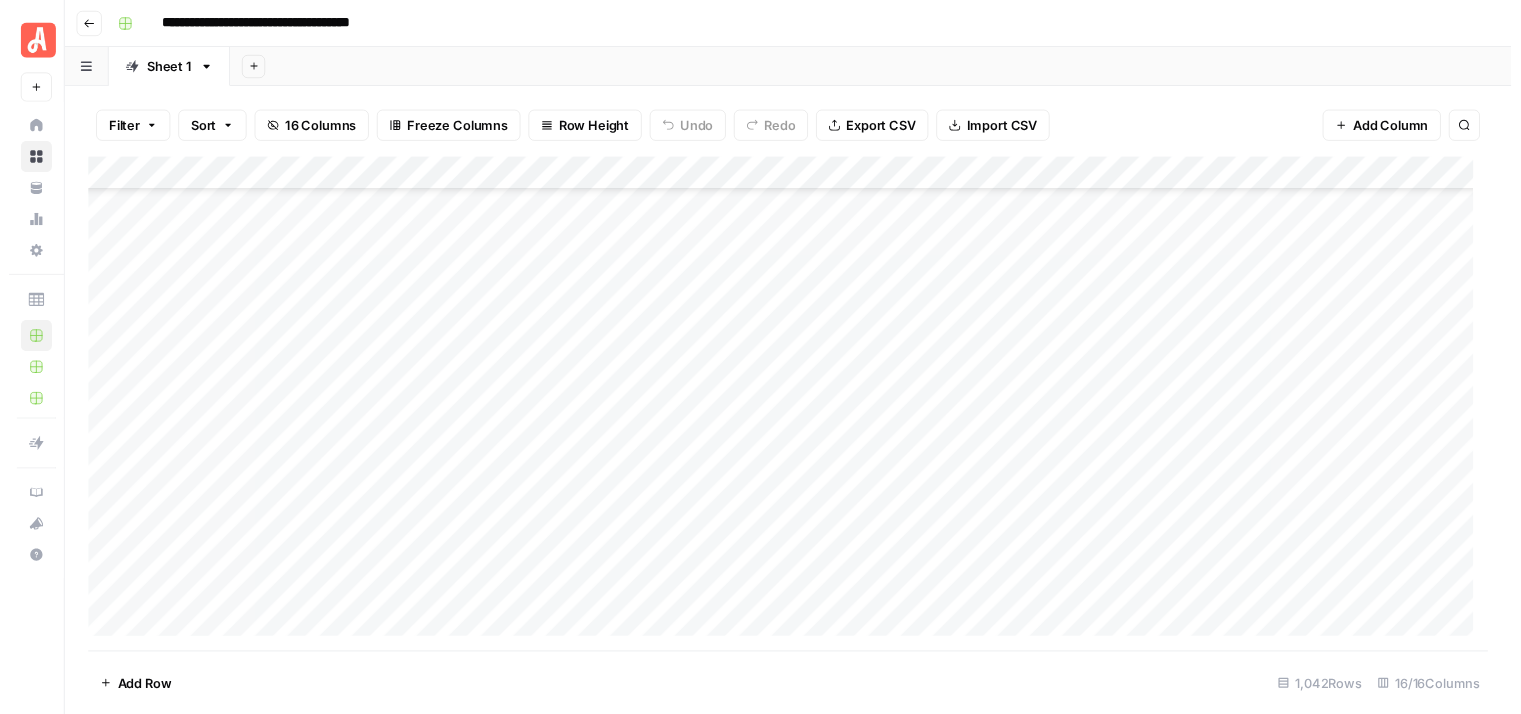 scroll, scrollTop: 31916, scrollLeft: 0, axis: vertical 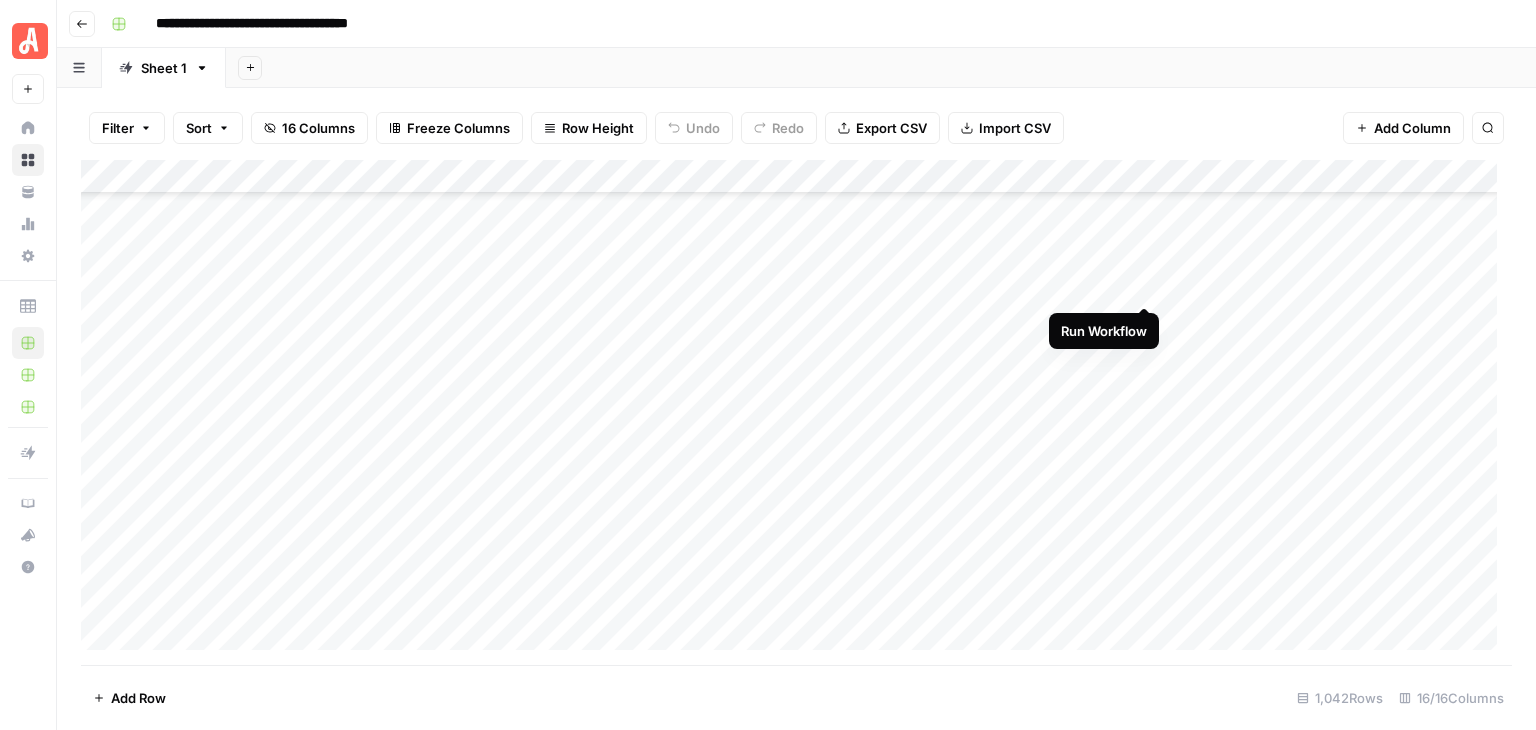click on "Add Column" at bounding box center (796, 412) 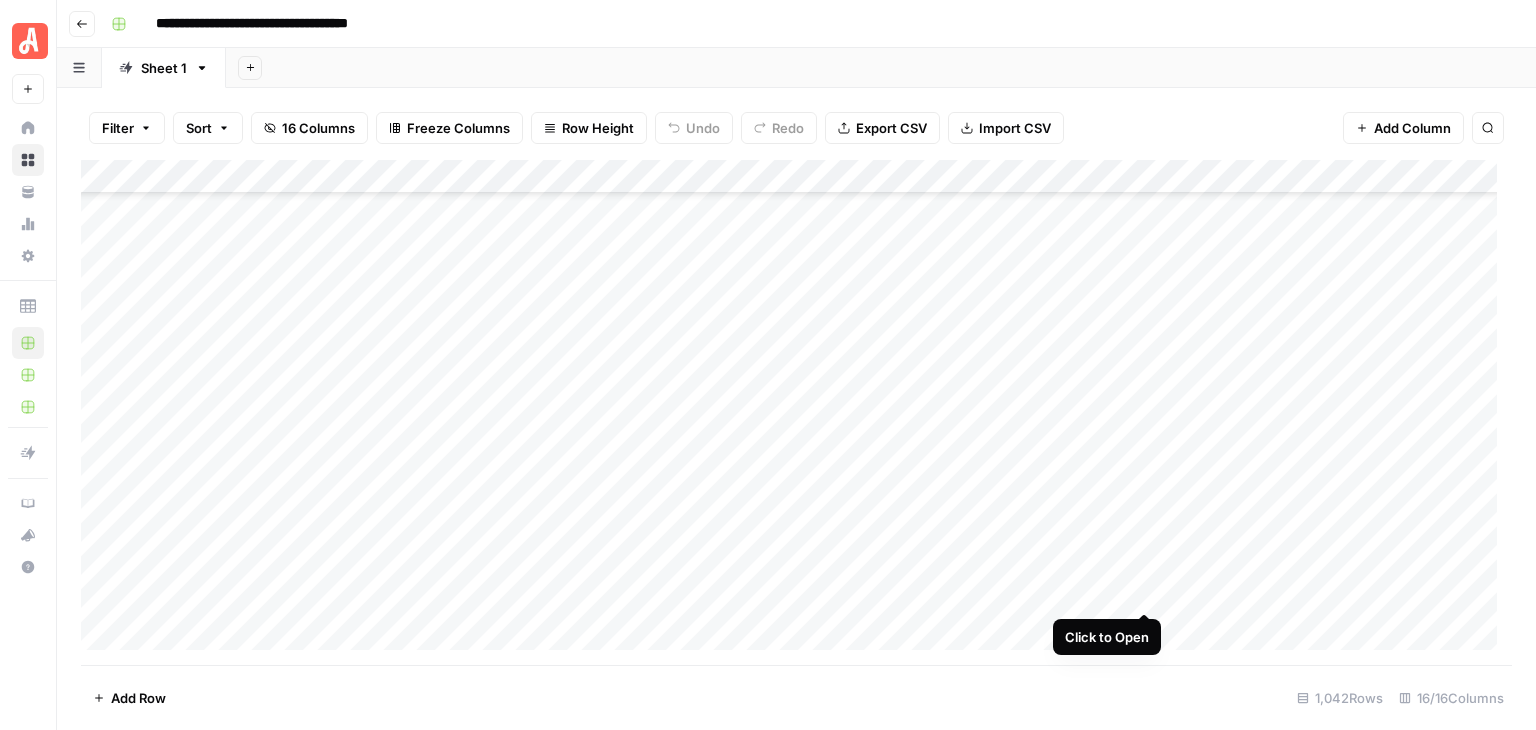 click on "Add Column" at bounding box center [796, 412] 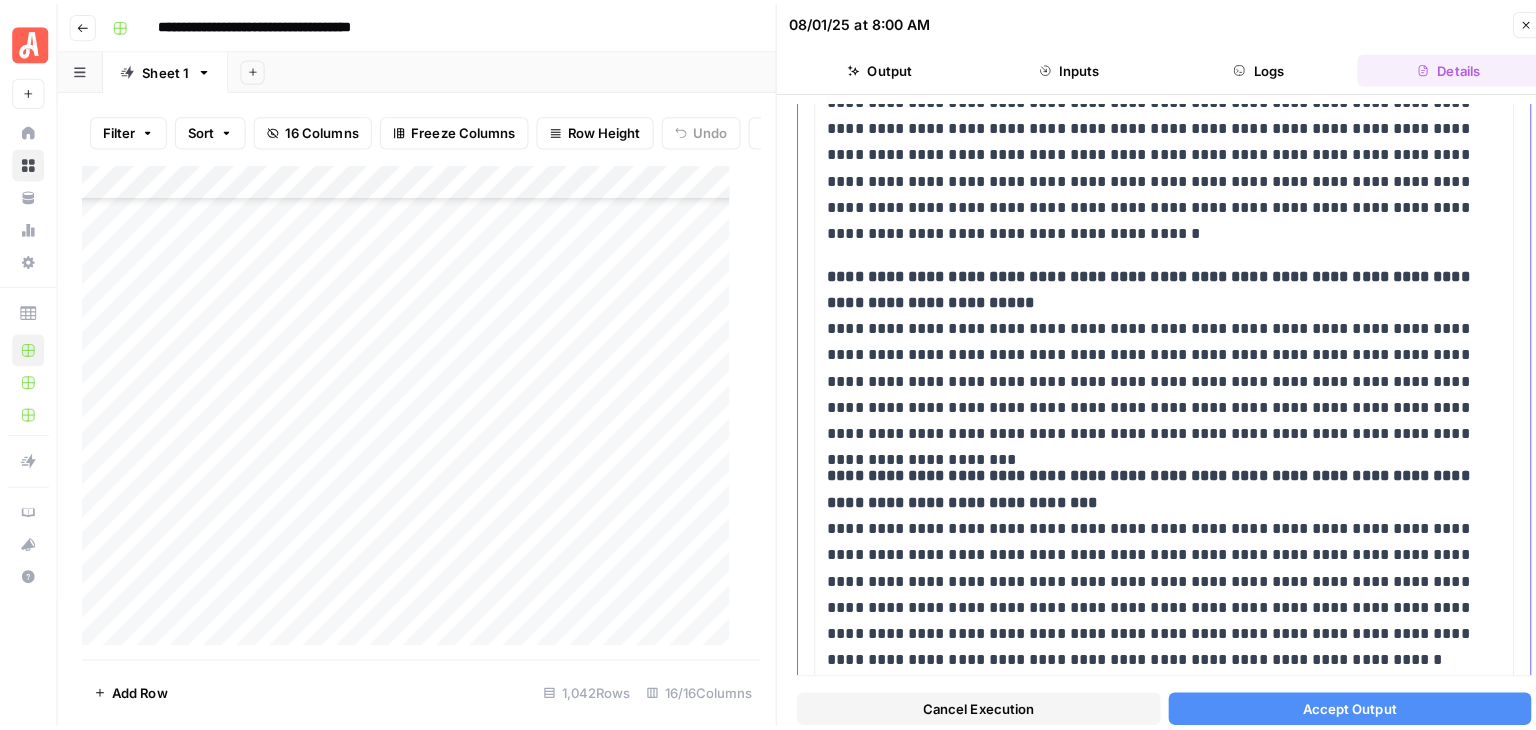 scroll, scrollTop: 1747, scrollLeft: 0, axis: vertical 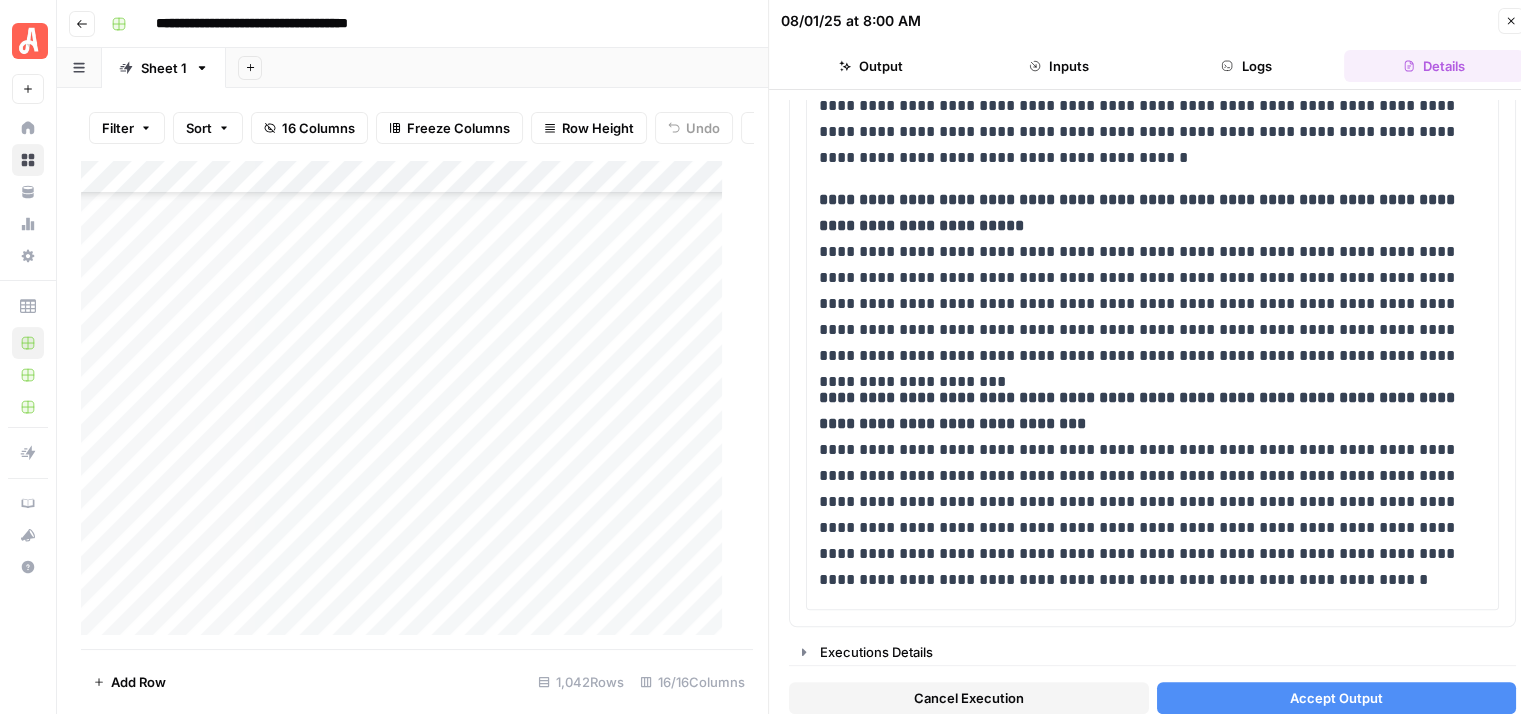 click on "Cancel Execution" at bounding box center (969, 698) 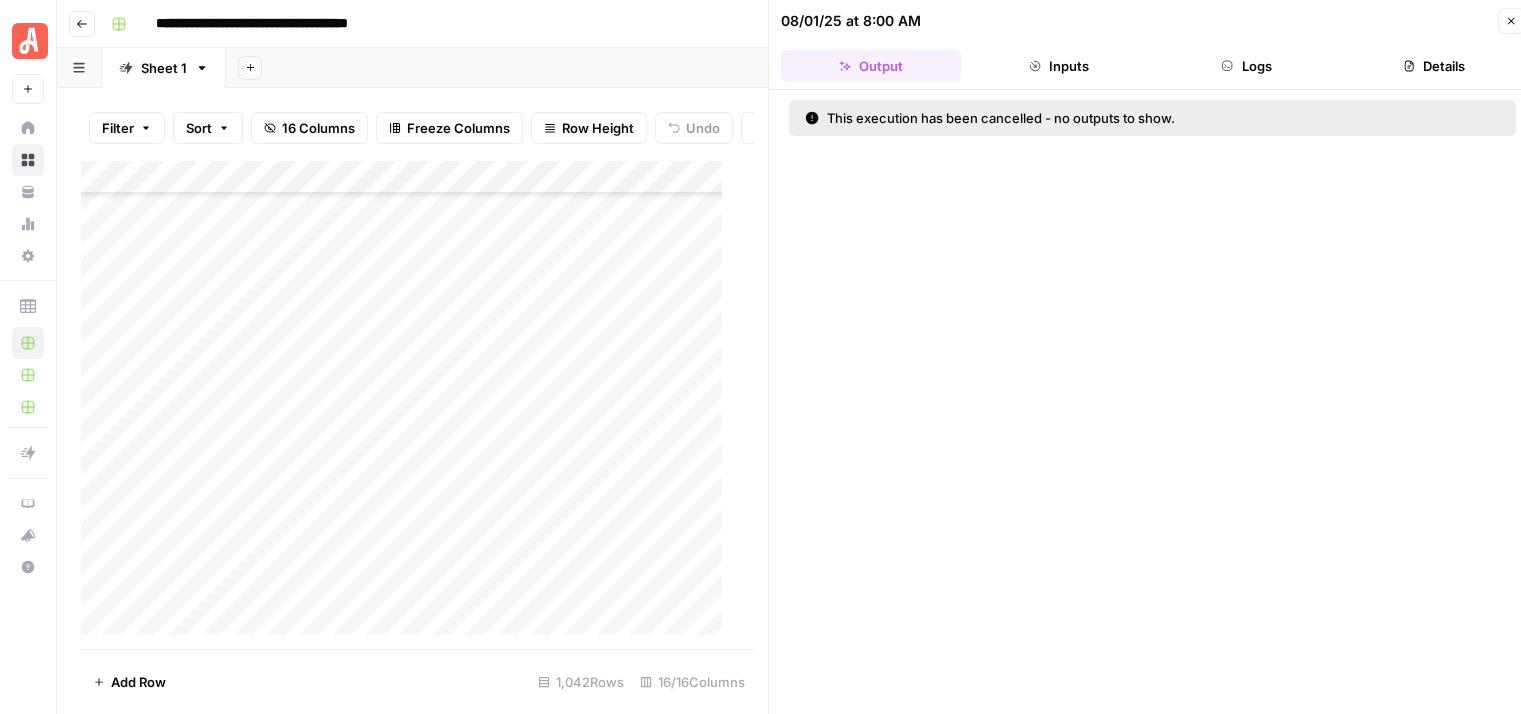 click 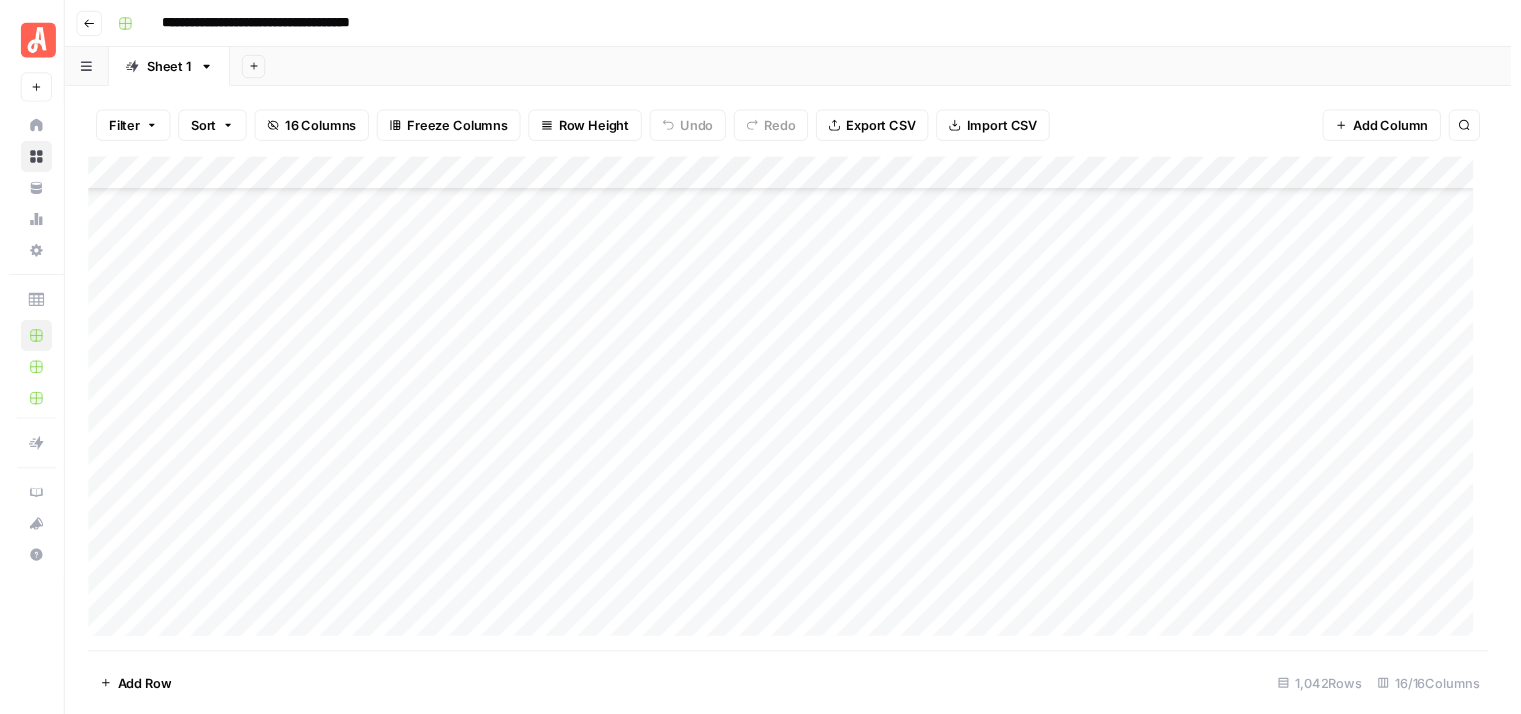 scroll, scrollTop: 32116, scrollLeft: 0, axis: vertical 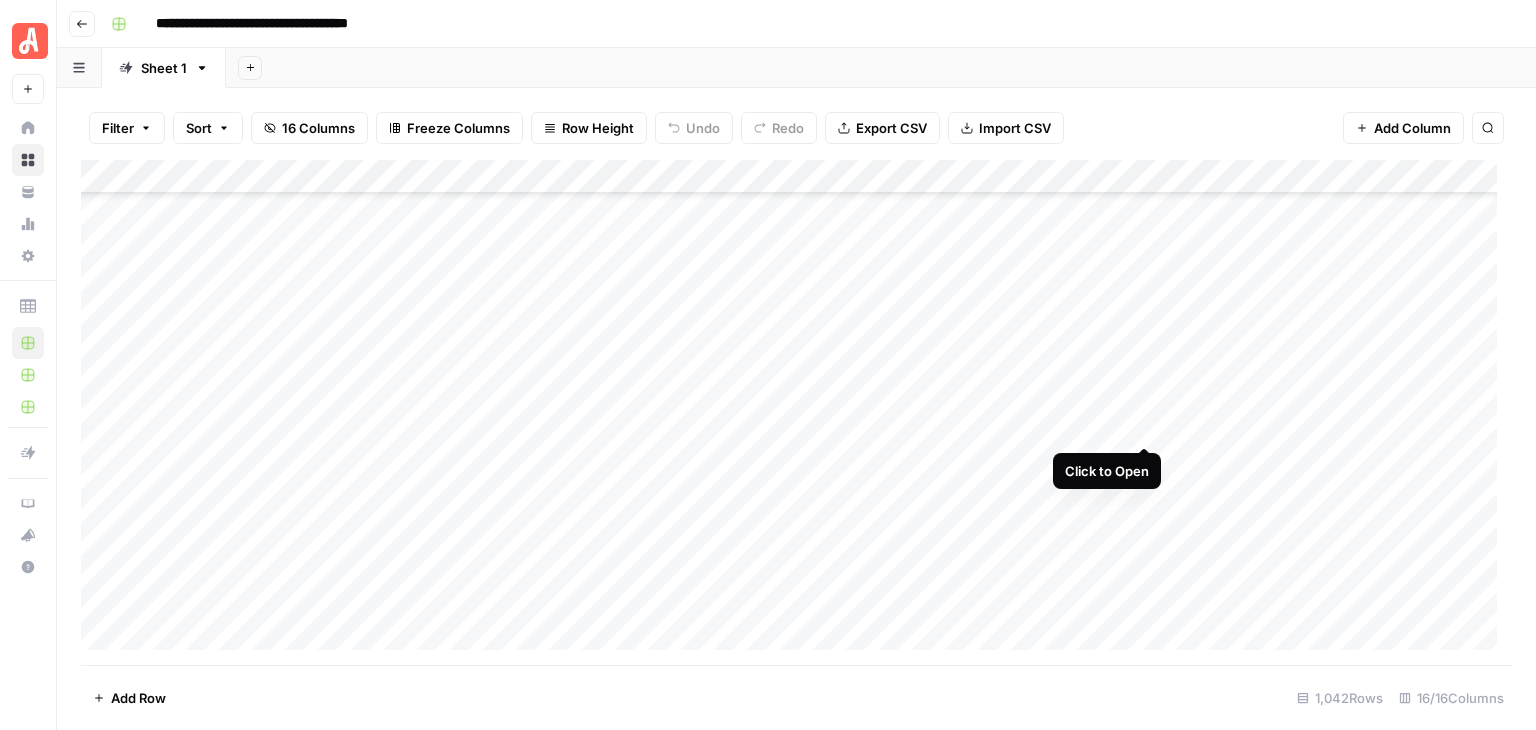 click on "Add Column" at bounding box center [796, 412] 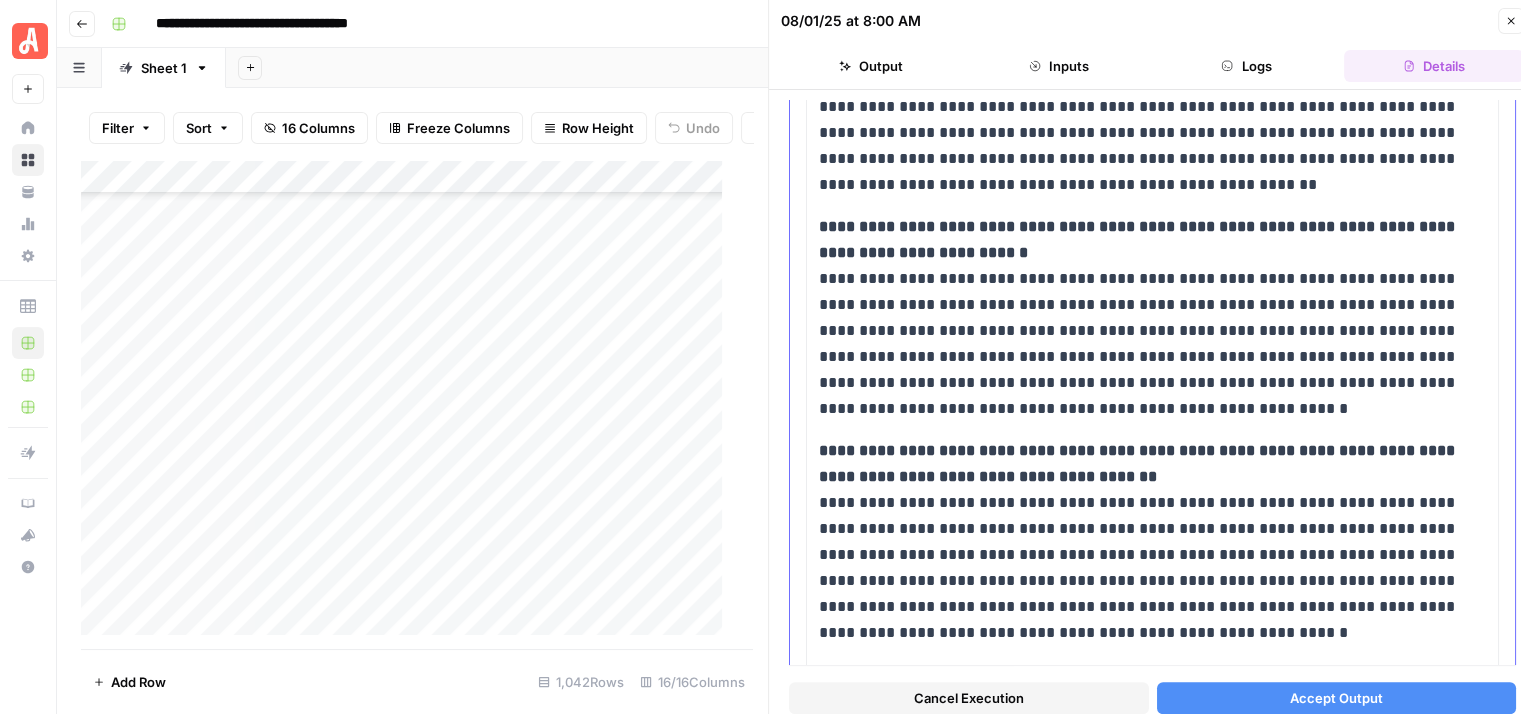 scroll, scrollTop: 858, scrollLeft: 0, axis: vertical 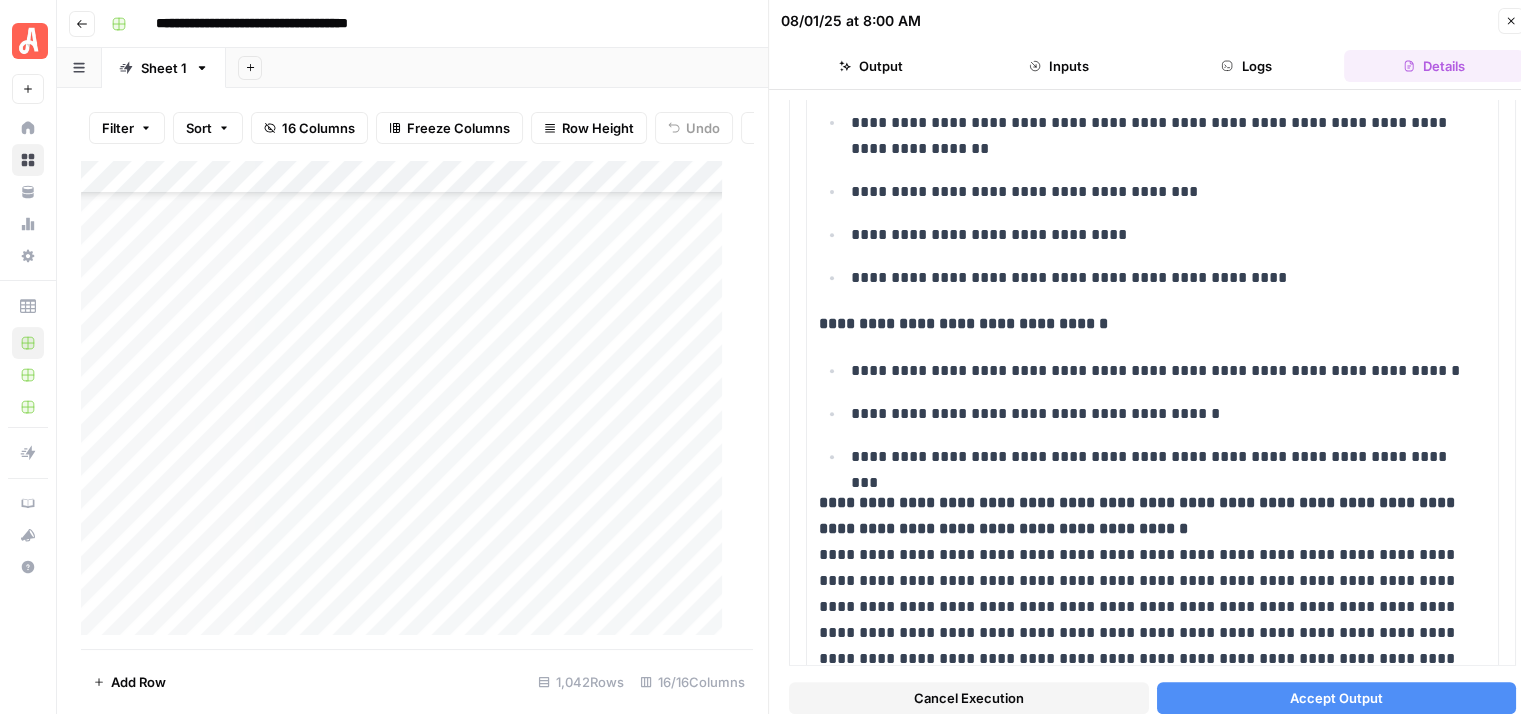 click on "Close" at bounding box center [1511, 21] 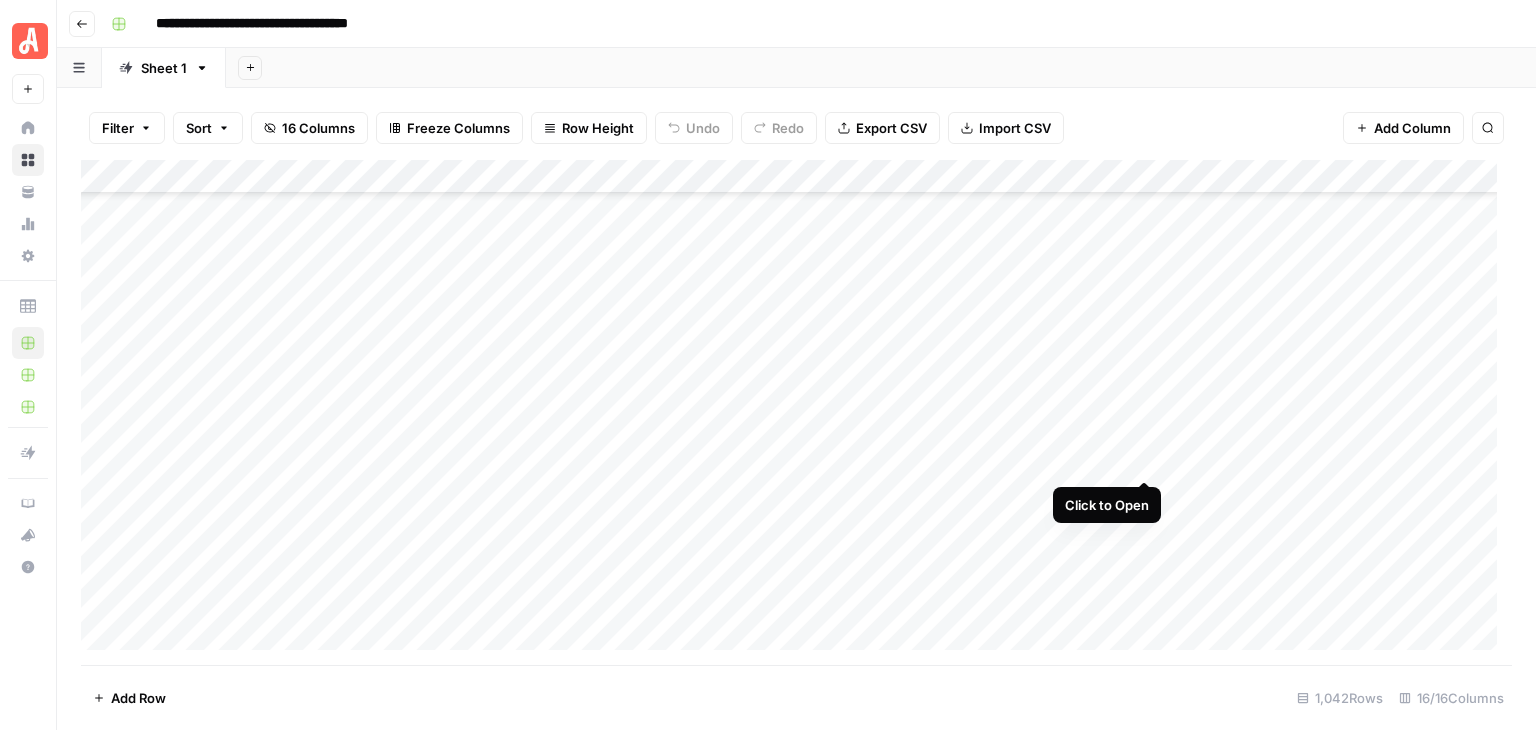 click on "Add Column" at bounding box center (796, 412) 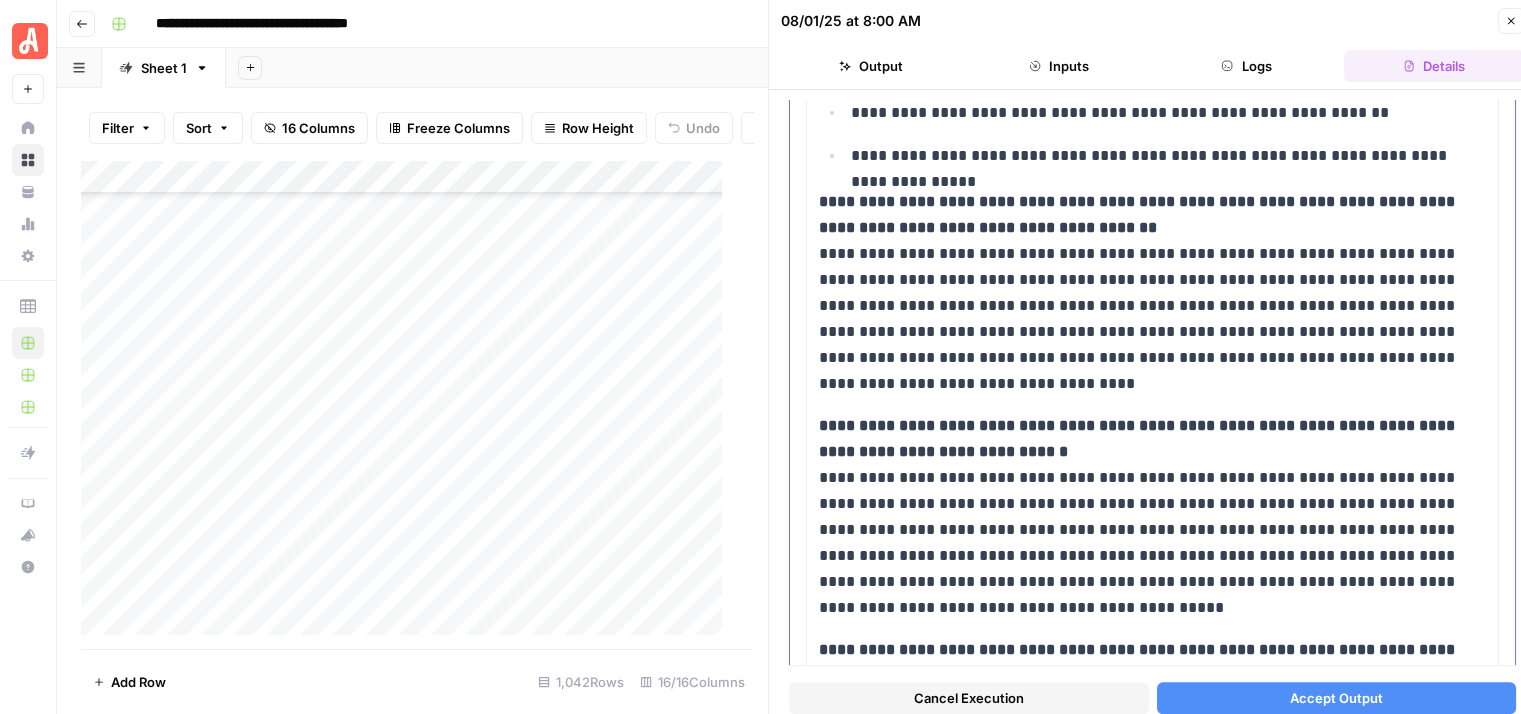 scroll, scrollTop: 256, scrollLeft: 0, axis: vertical 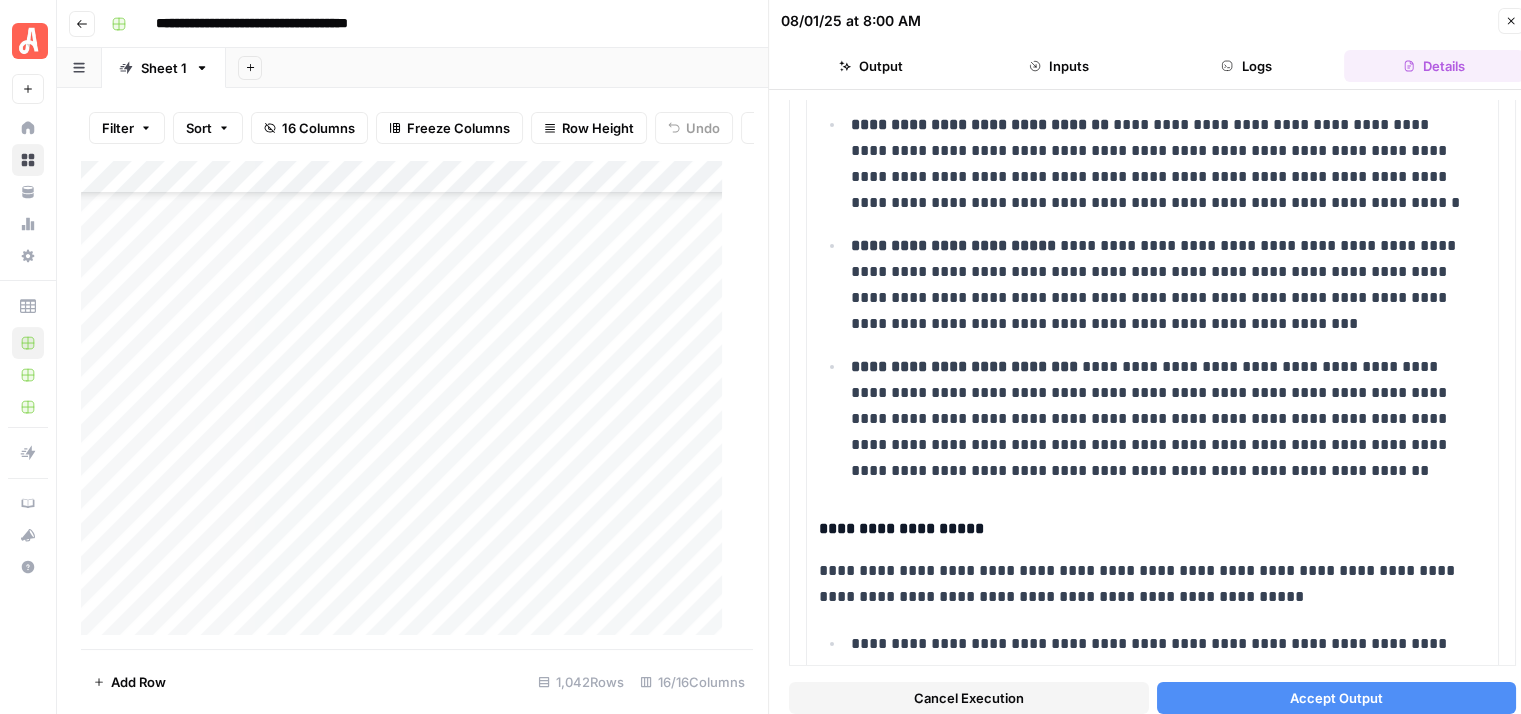 click 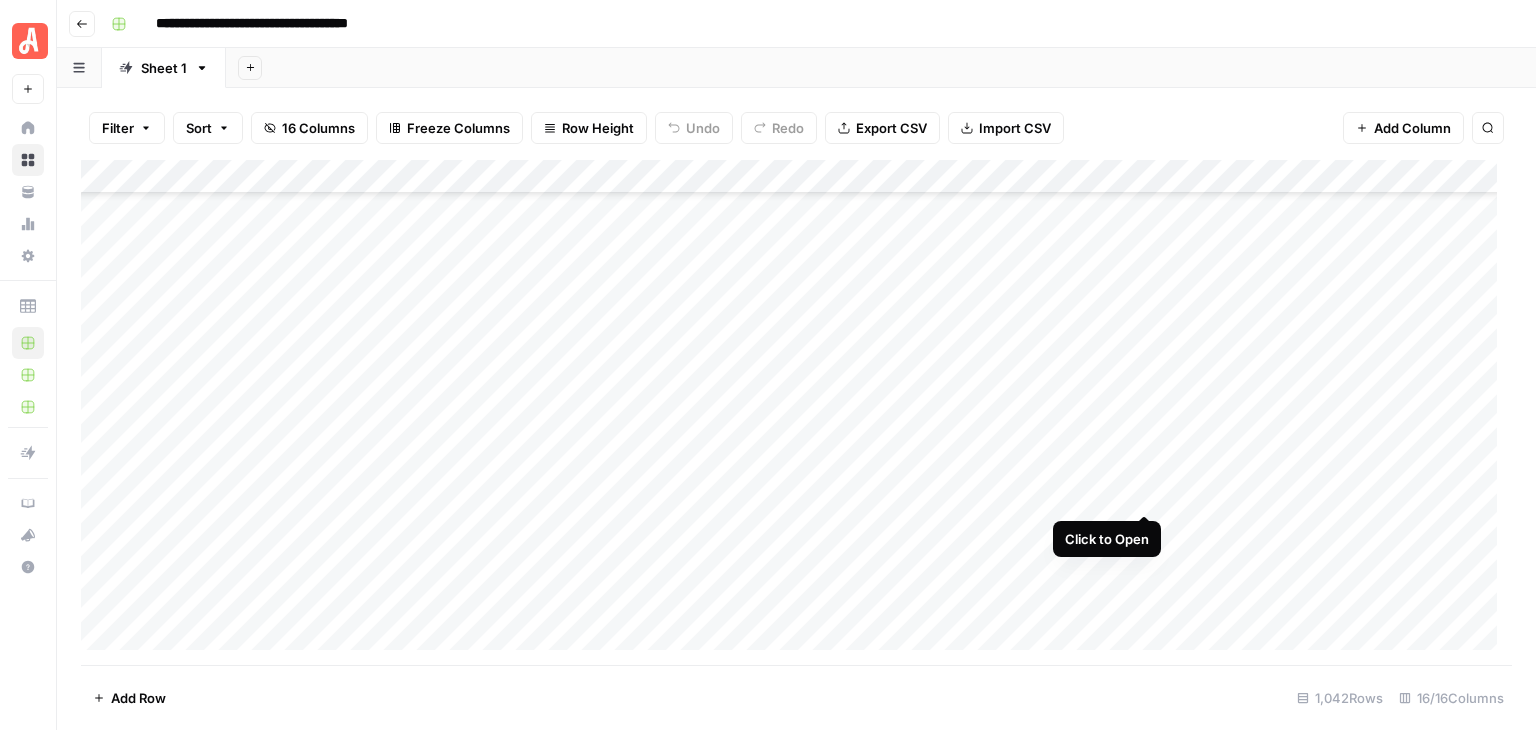 click on "Add Column" at bounding box center (796, 412) 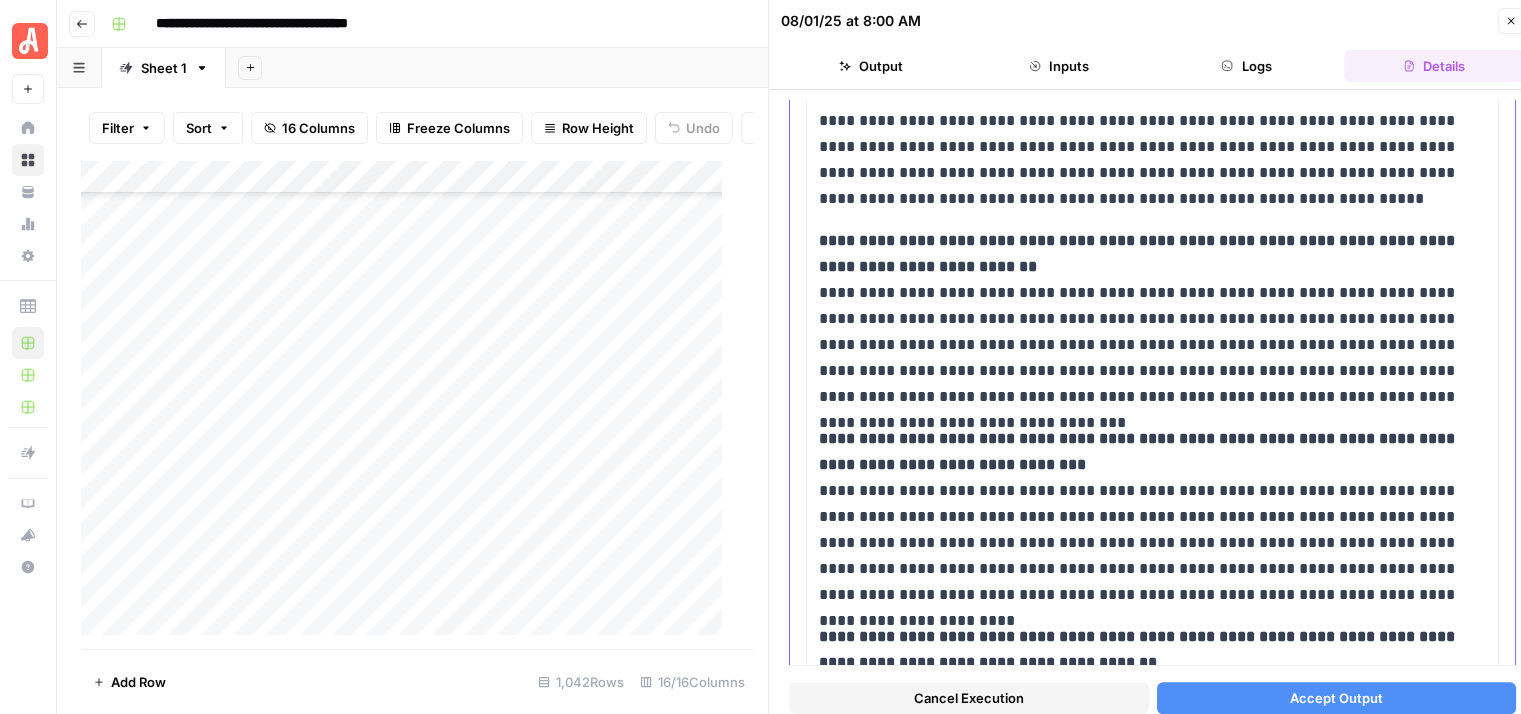 scroll, scrollTop: 1563, scrollLeft: 0, axis: vertical 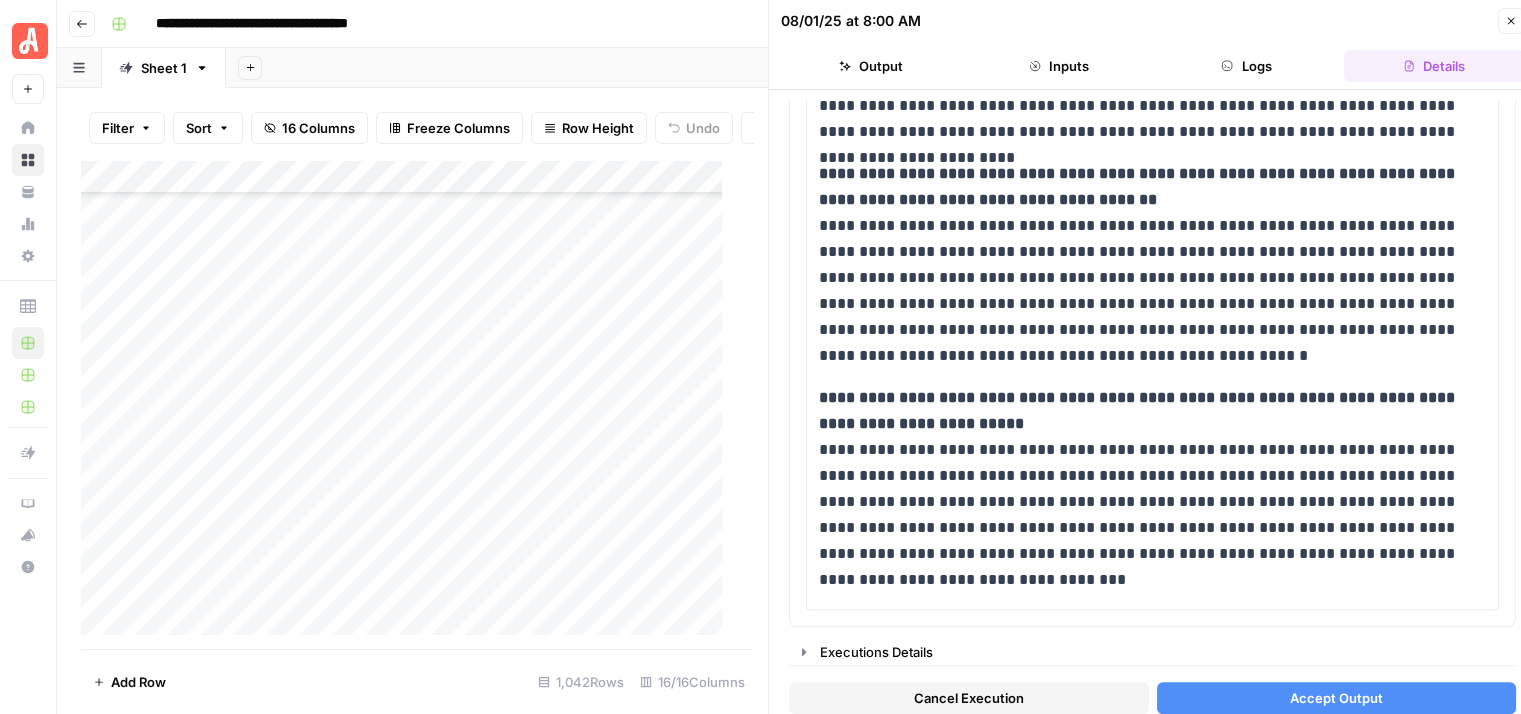 click 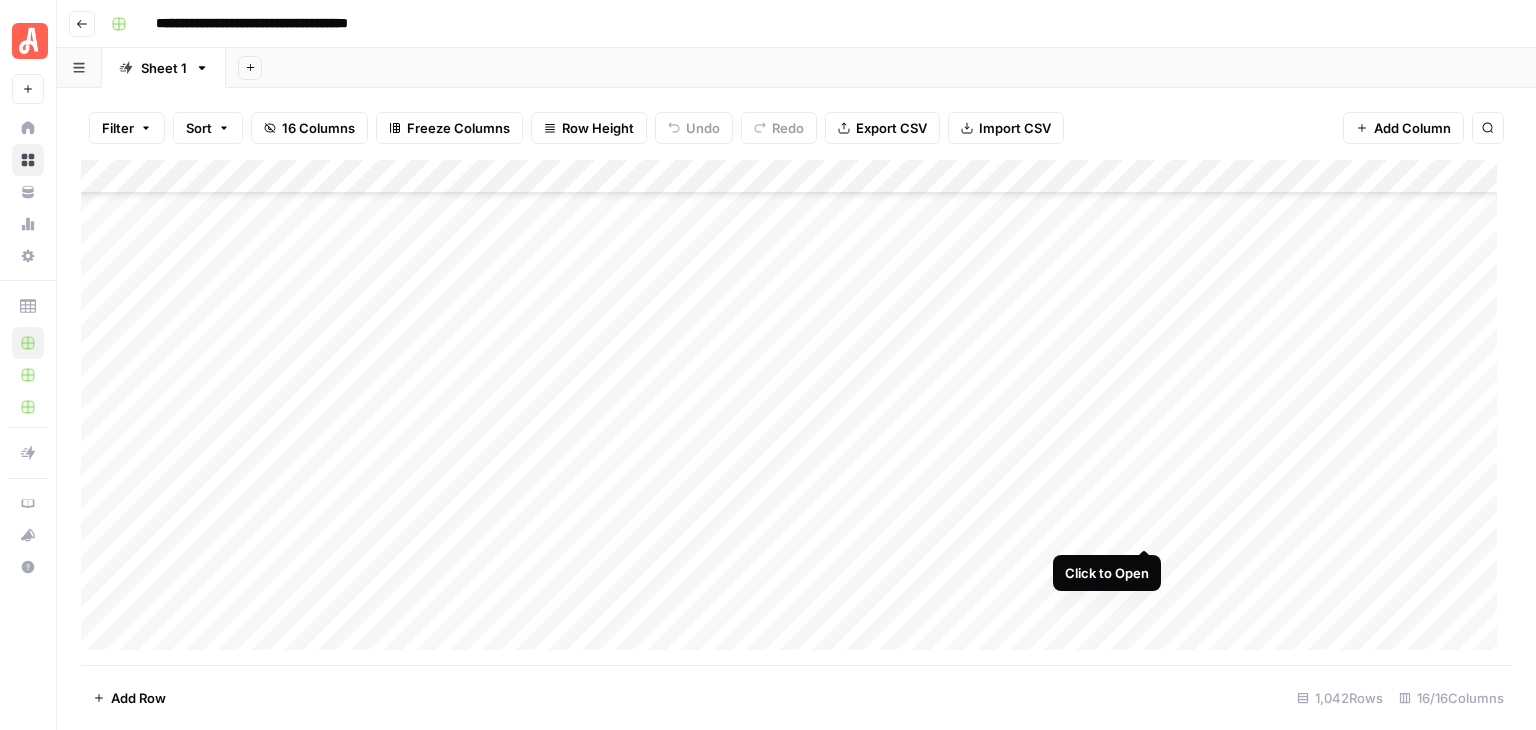 click on "Add Column" at bounding box center (796, 412) 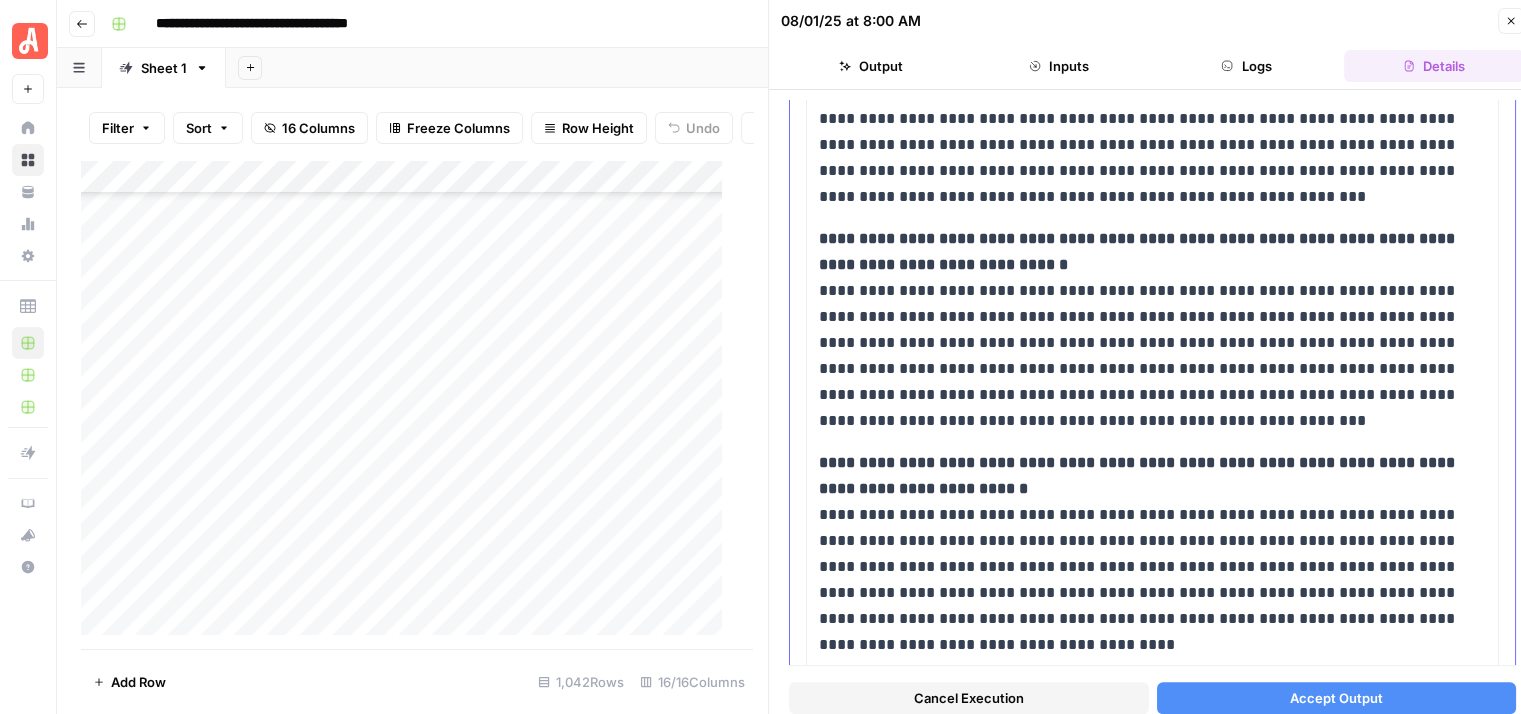 scroll, scrollTop: 1600, scrollLeft: 0, axis: vertical 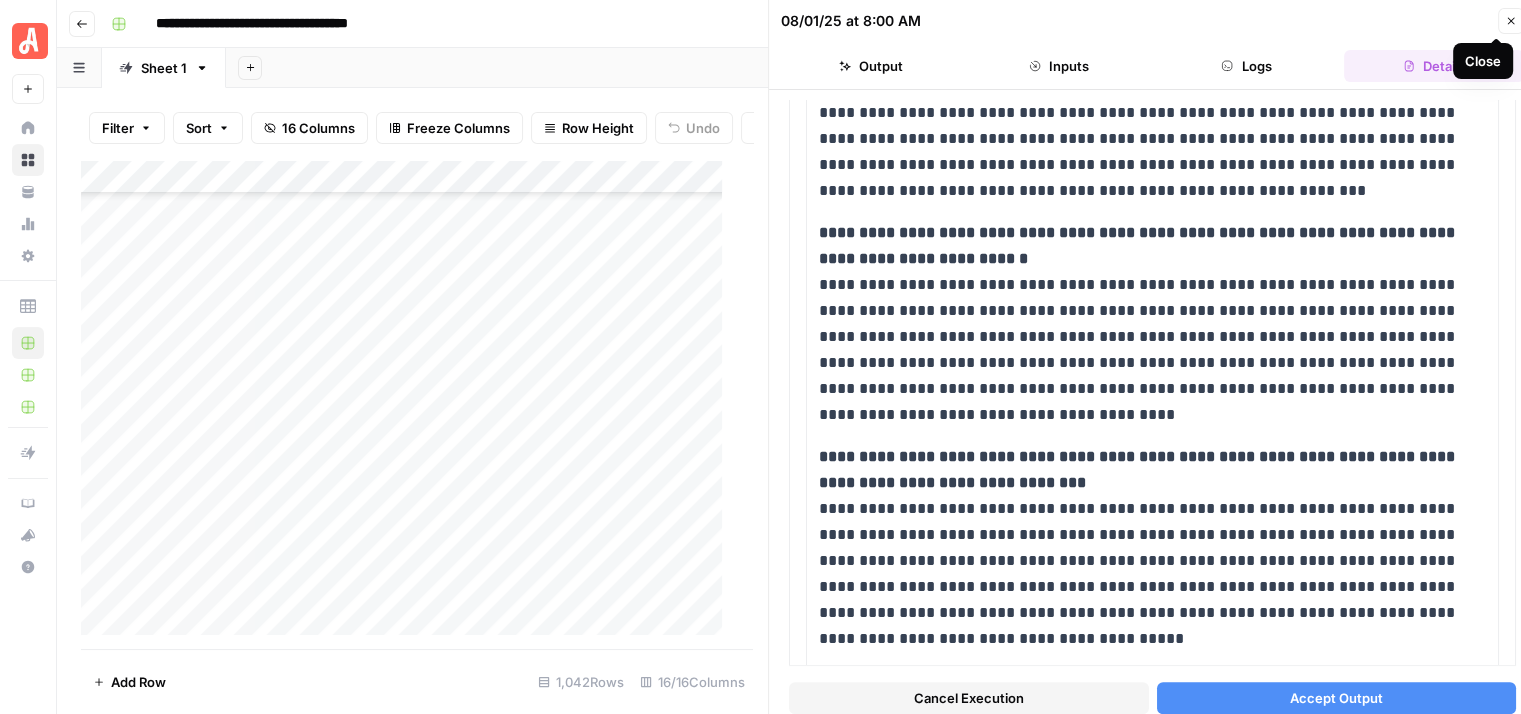 click on "Close" at bounding box center (1511, 21) 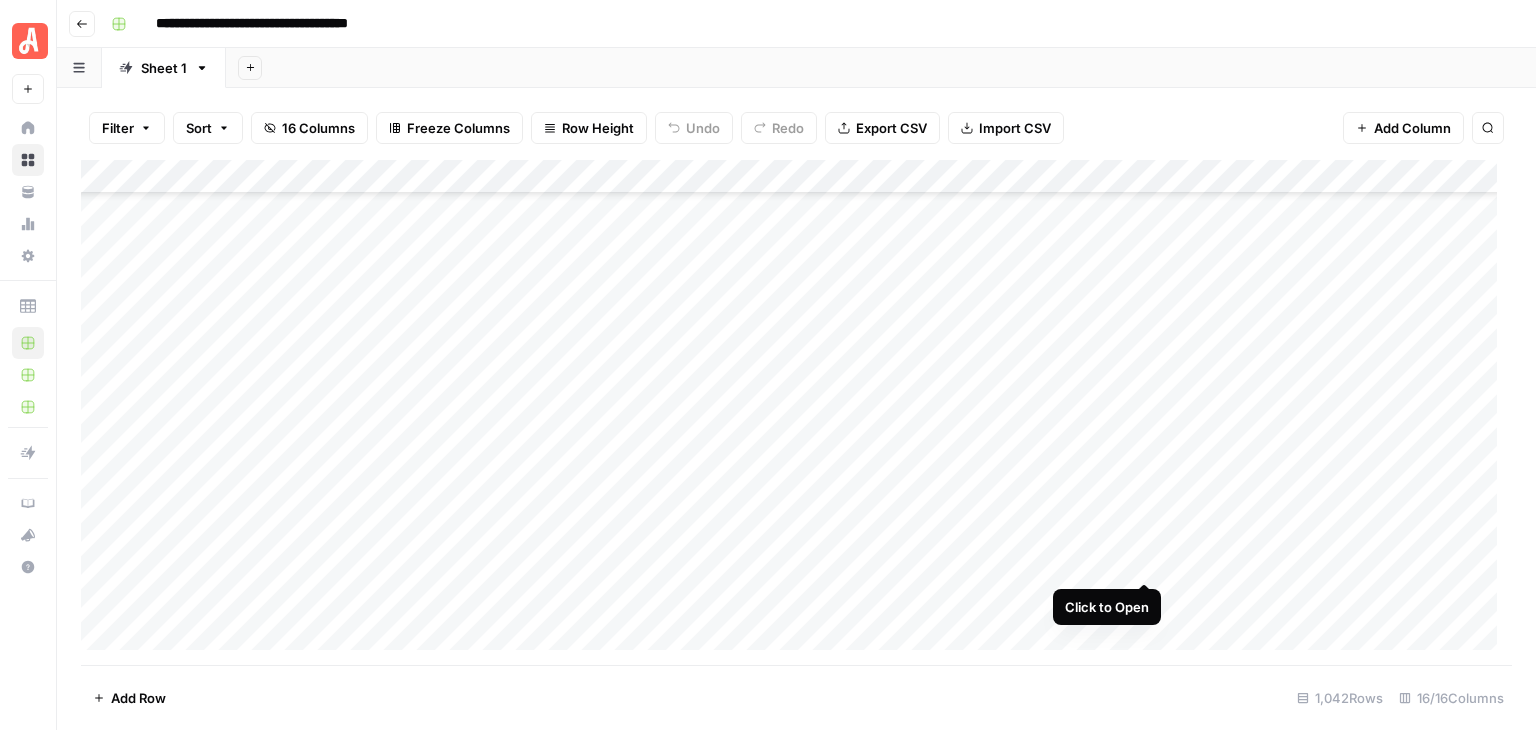 click on "Add Column" at bounding box center [796, 412] 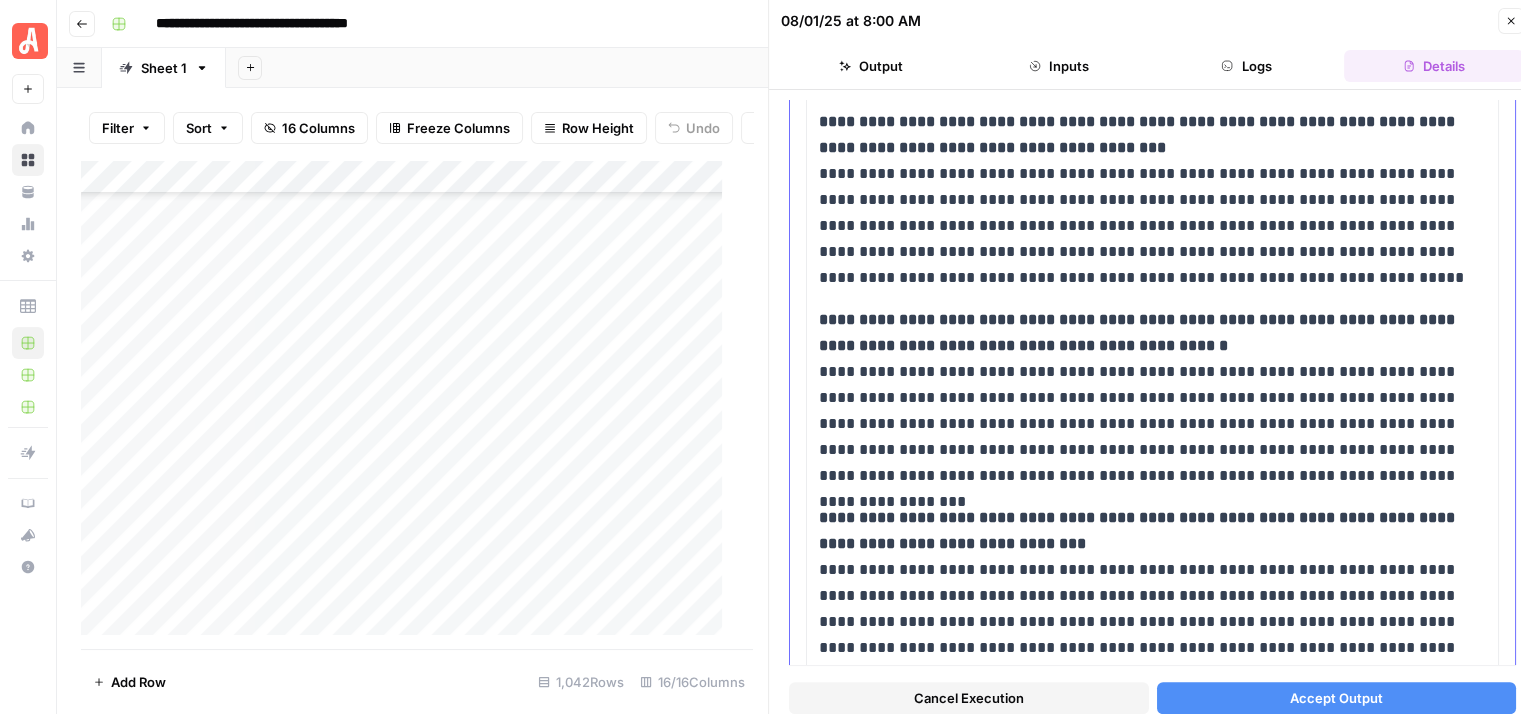 scroll, scrollTop: 1557, scrollLeft: 0, axis: vertical 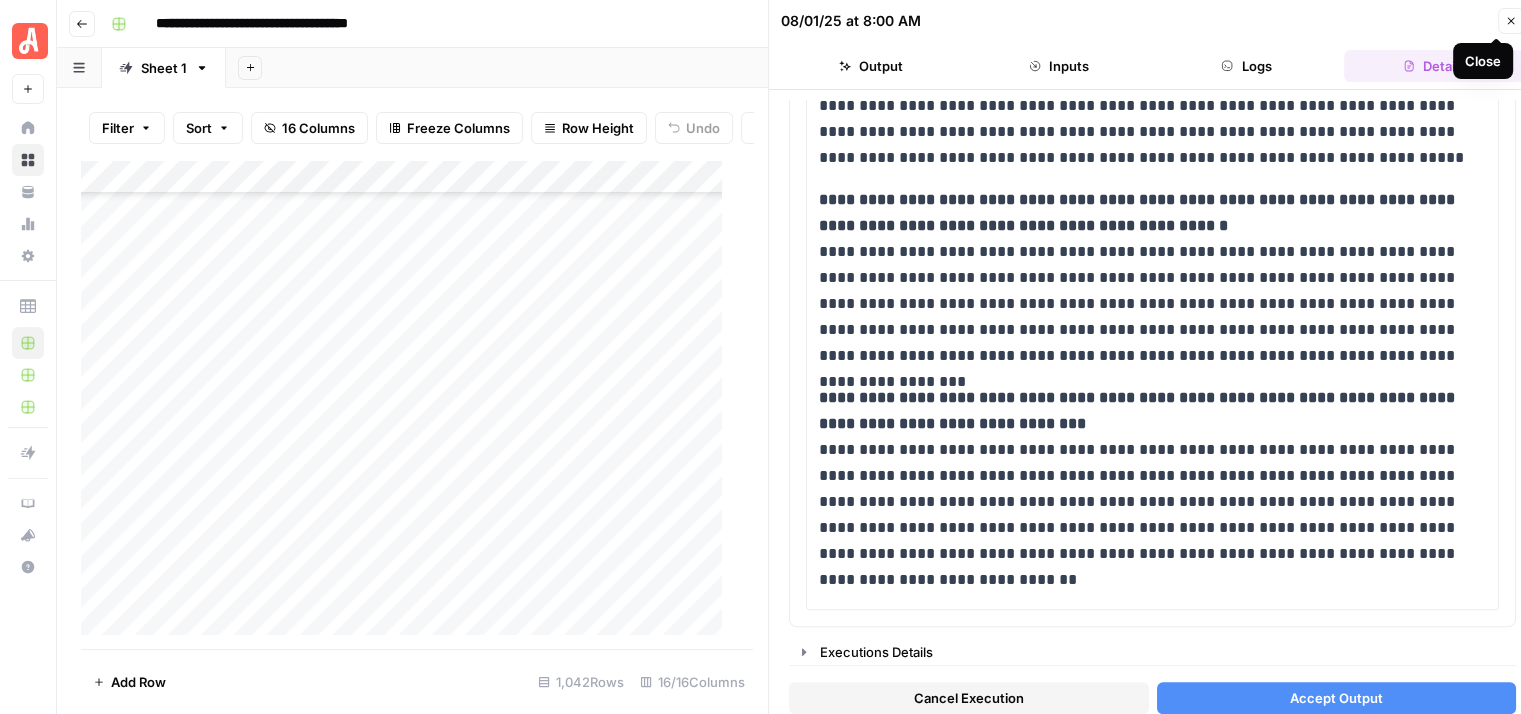 click on "Close" at bounding box center [1511, 21] 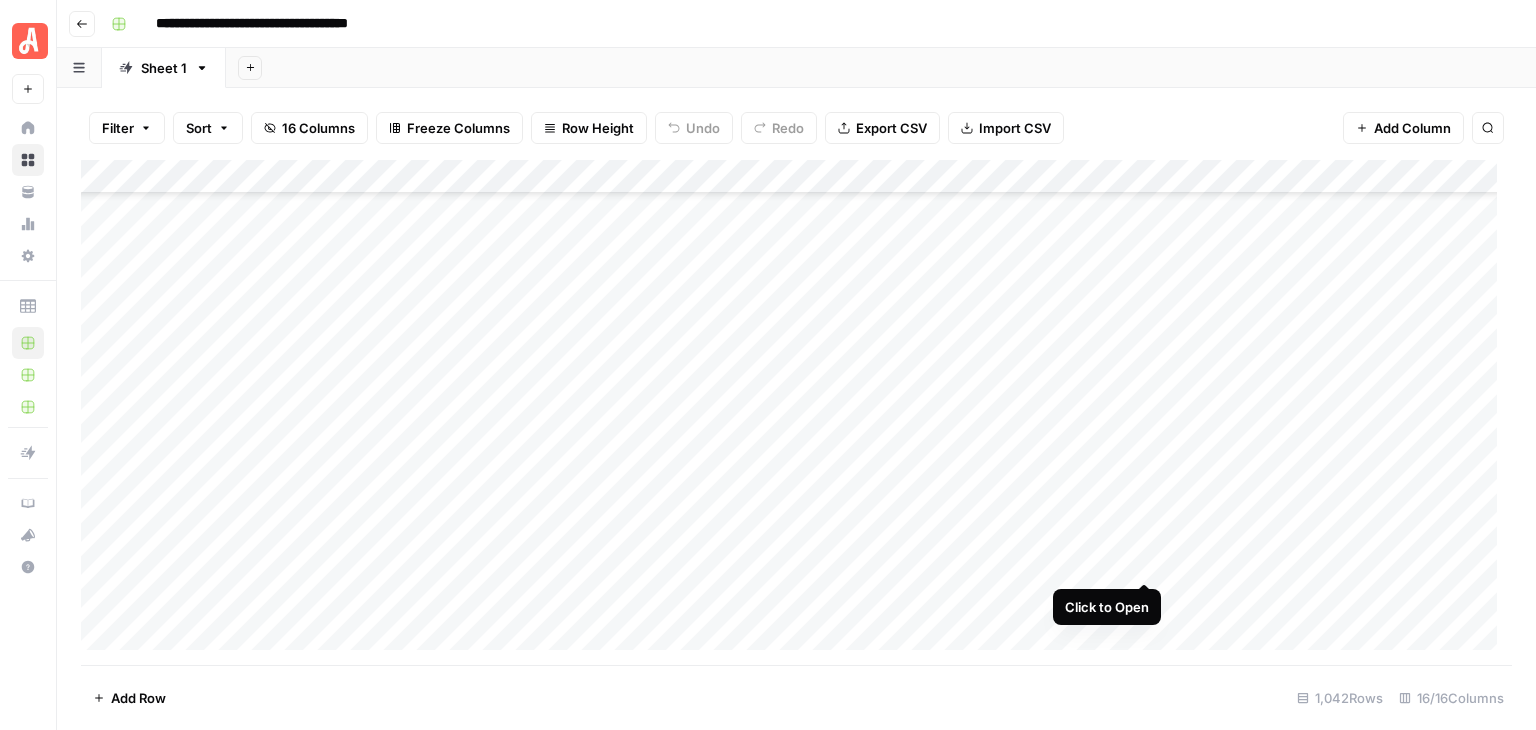 click on "Add Column" at bounding box center [796, 412] 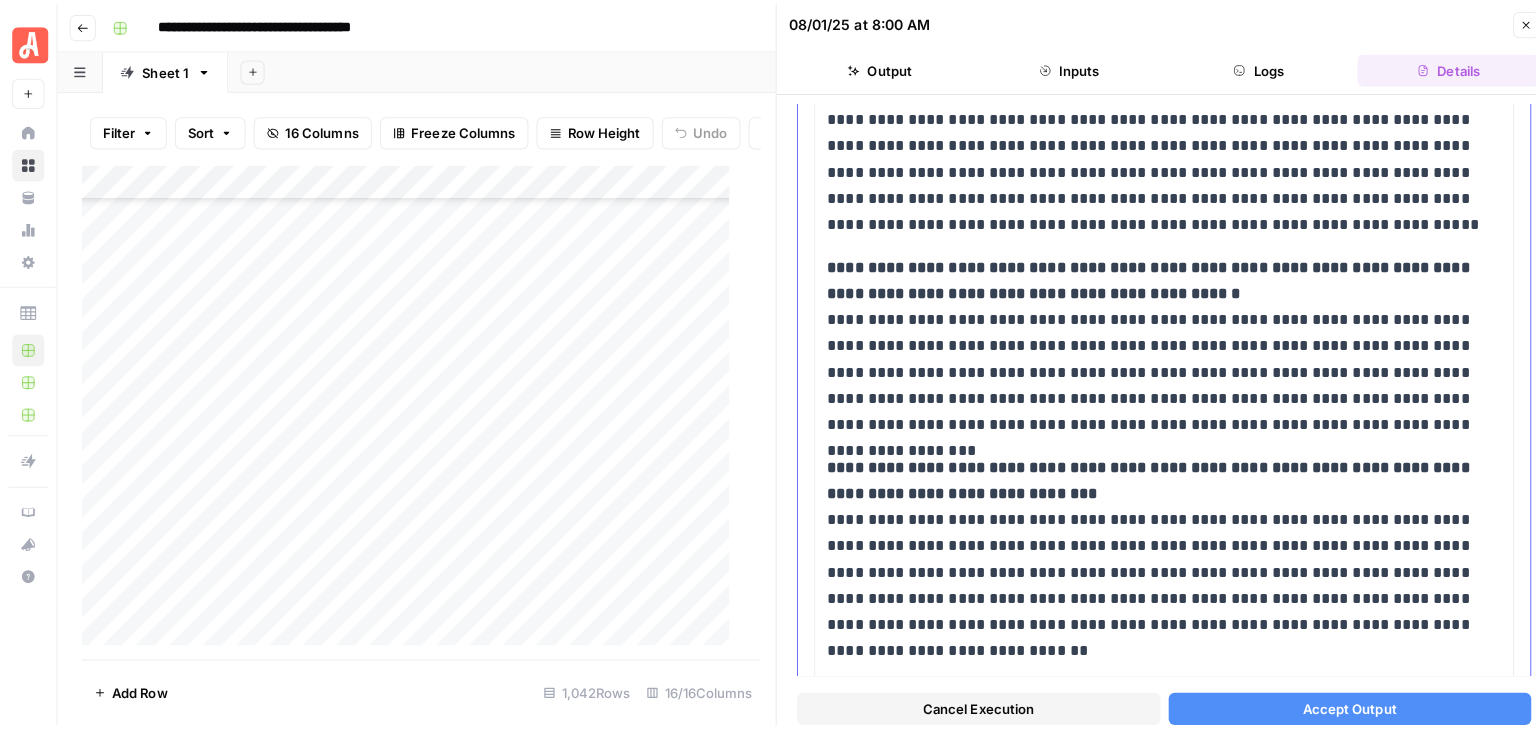 scroll, scrollTop: 1500, scrollLeft: 0, axis: vertical 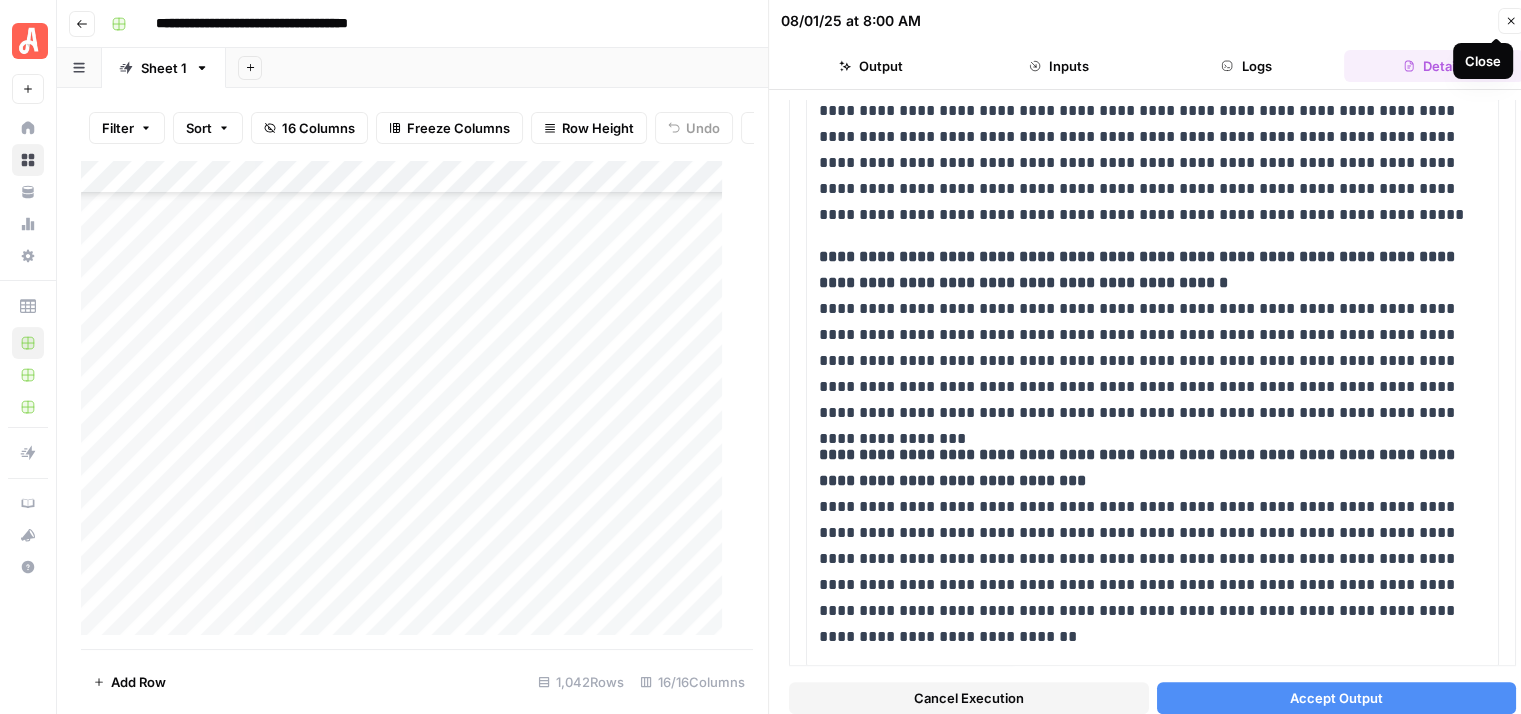 click 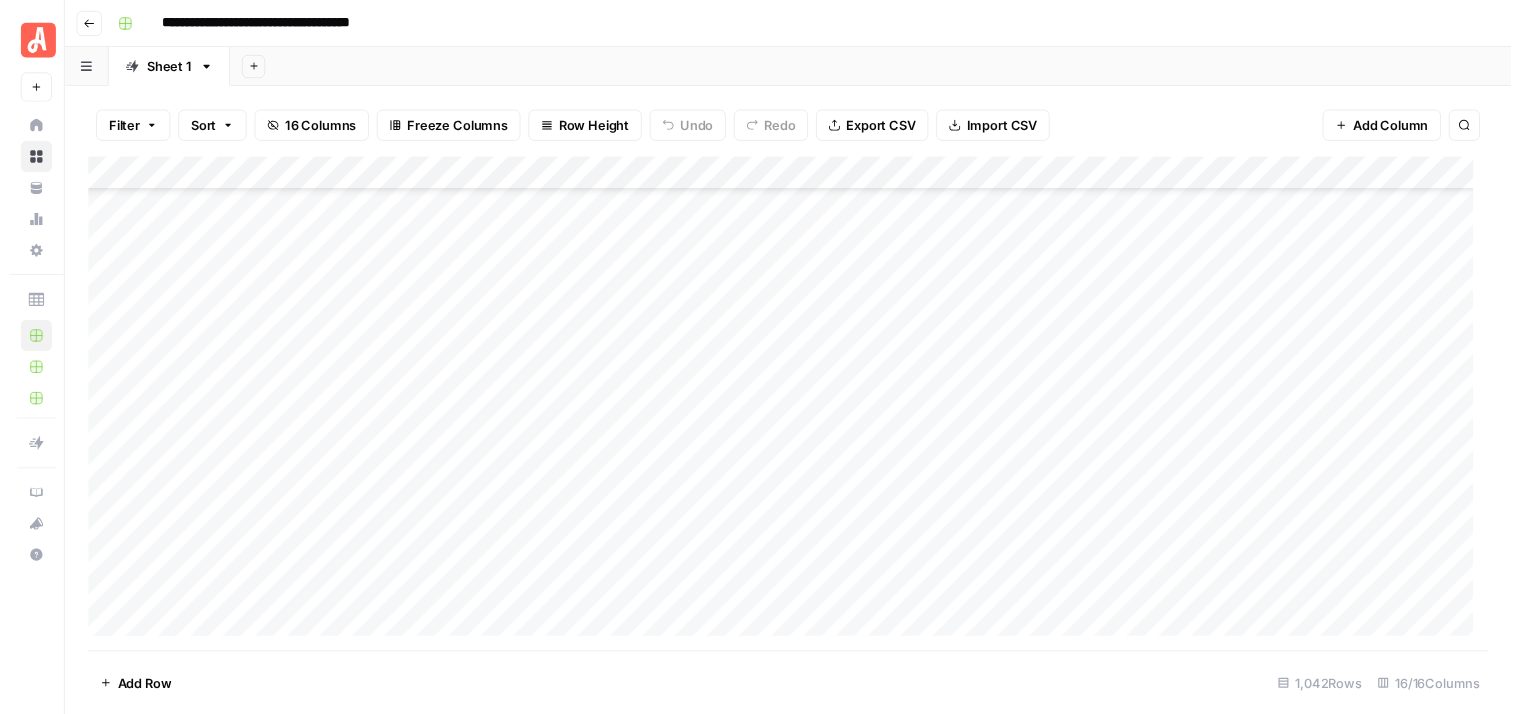 scroll, scrollTop: 32416, scrollLeft: 0, axis: vertical 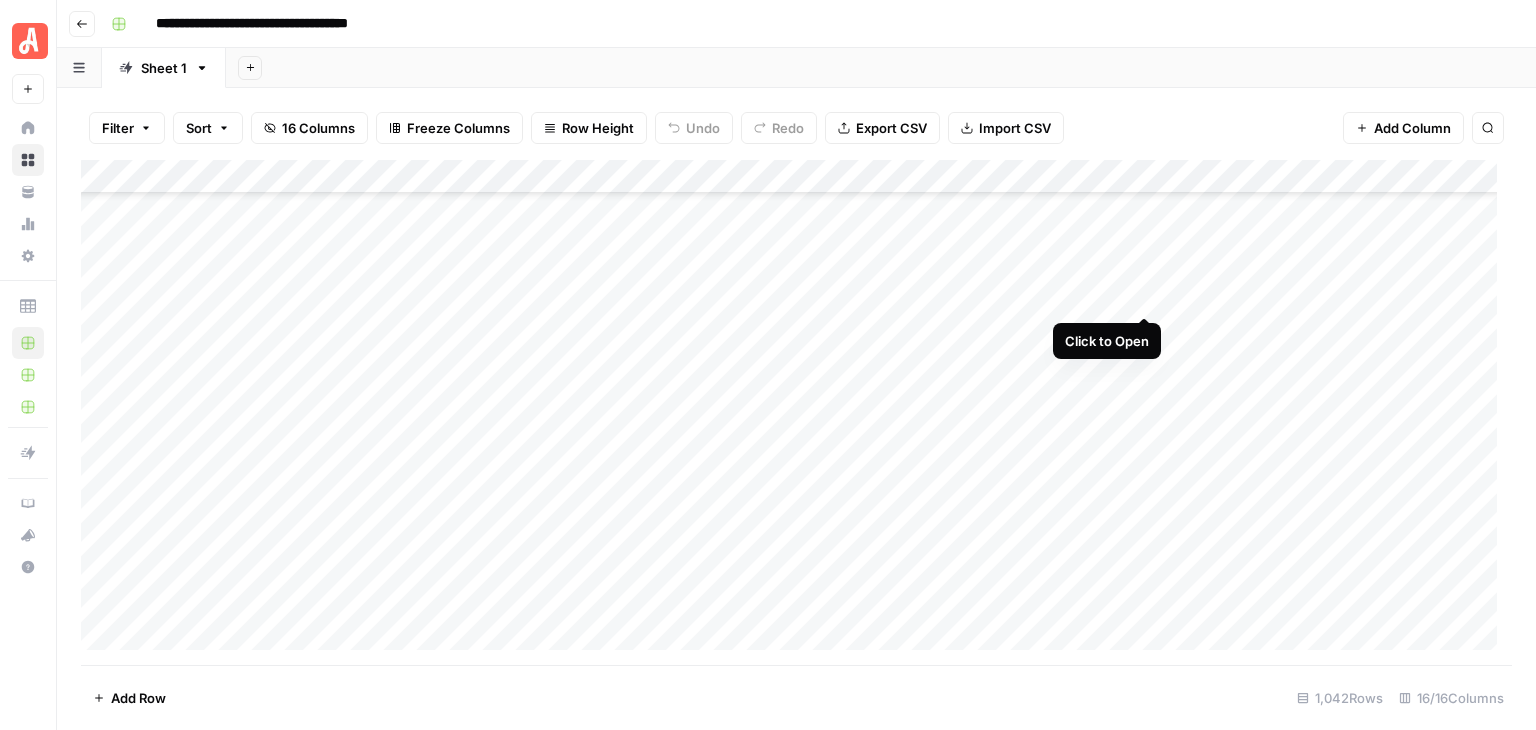 click on "Add Column" at bounding box center [796, 412] 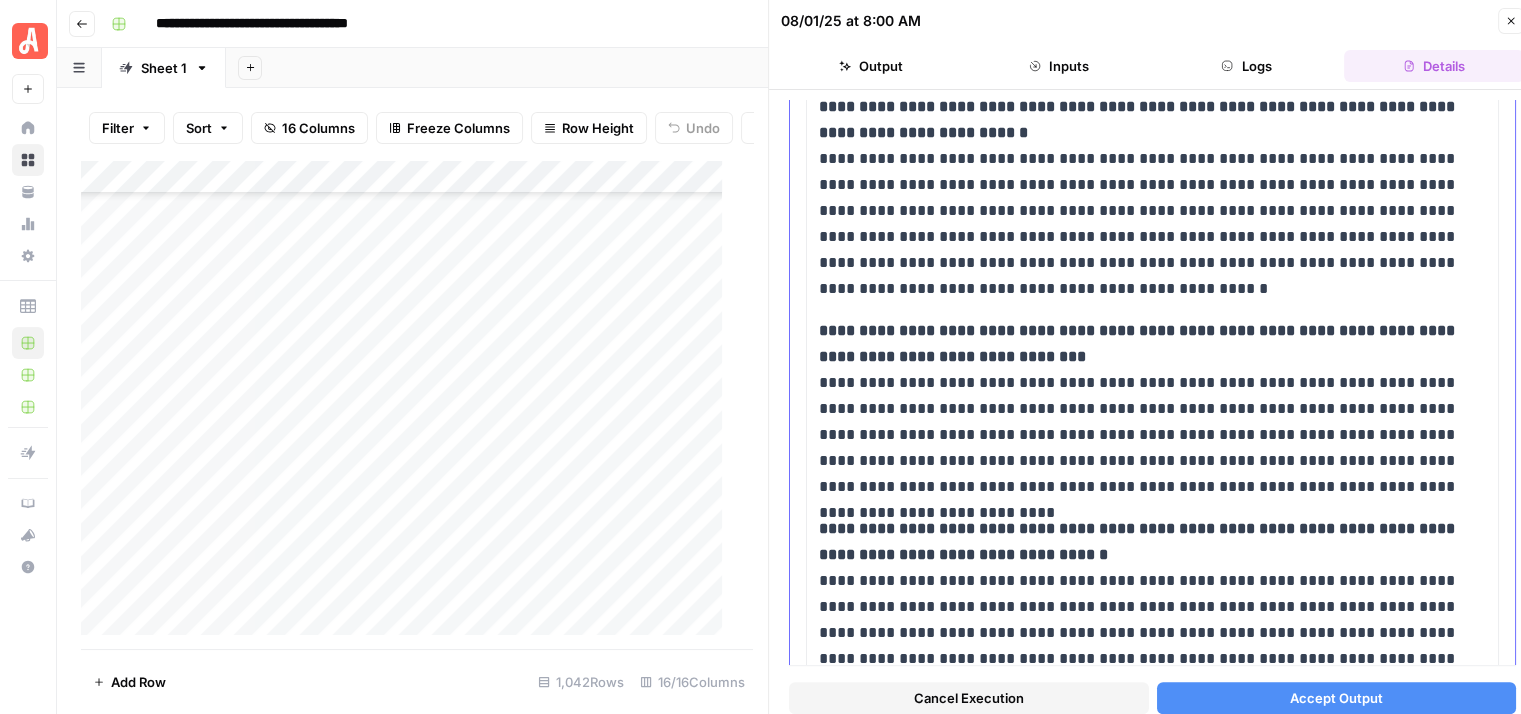 scroll, scrollTop: 1738, scrollLeft: 0, axis: vertical 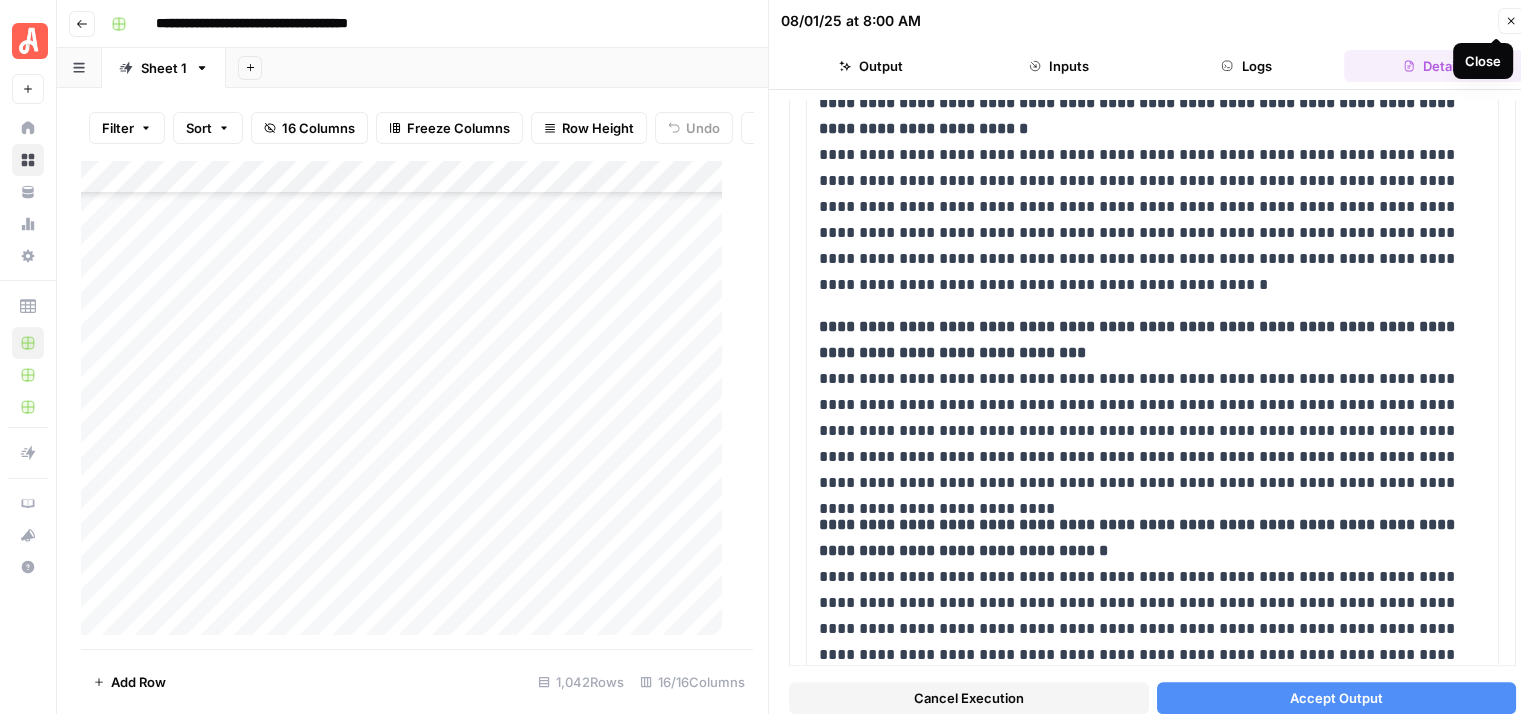 click 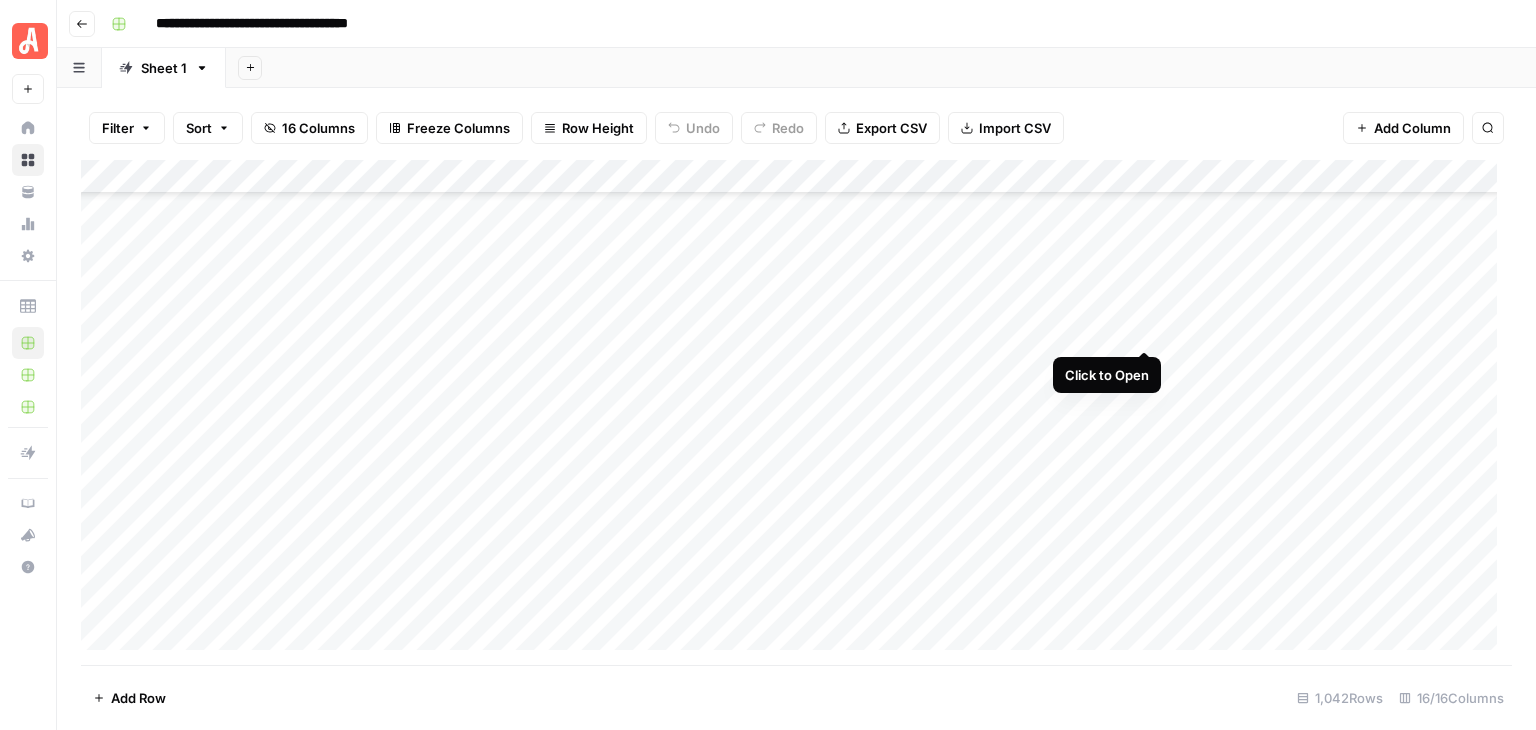 click on "Add Column" at bounding box center [796, 412] 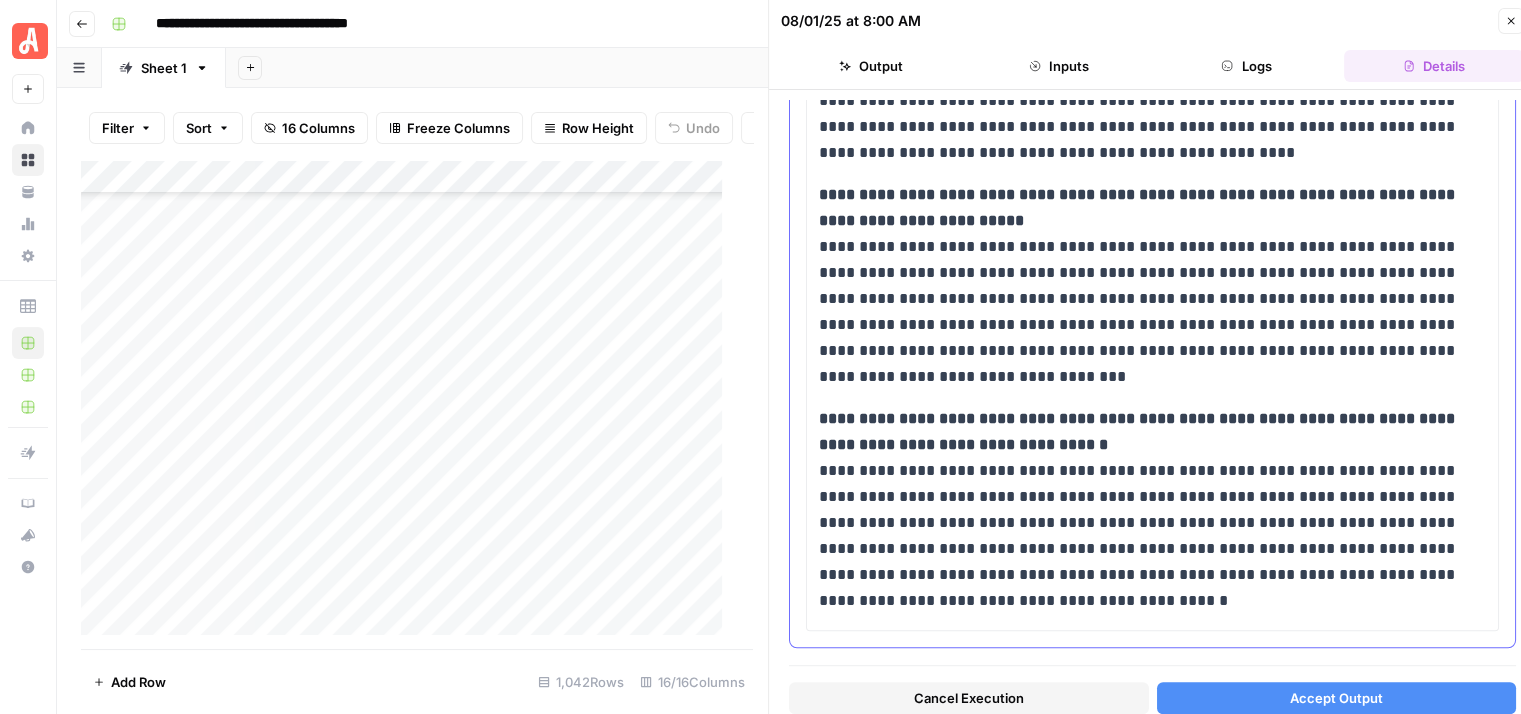 scroll, scrollTop: 1693, scrollLeft: 0, axis: vertical 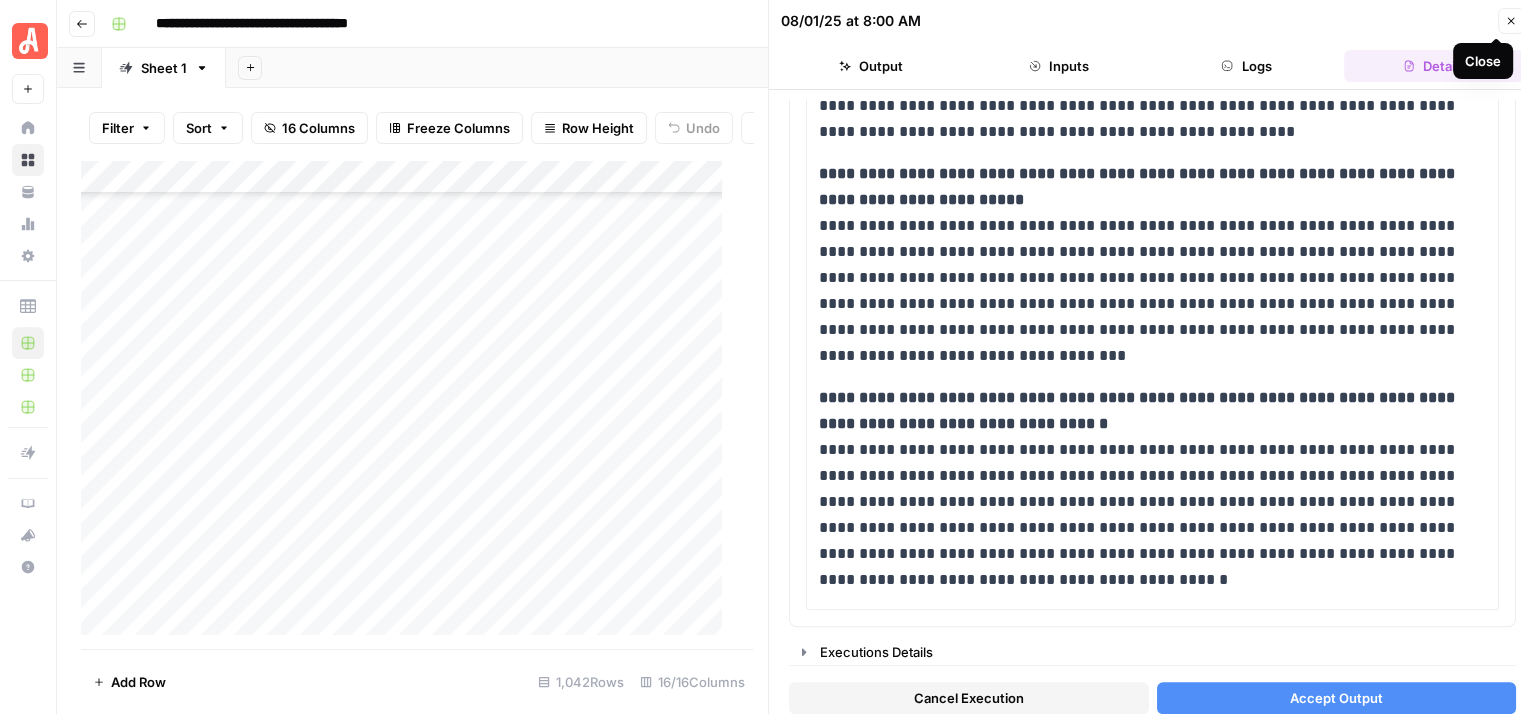 click 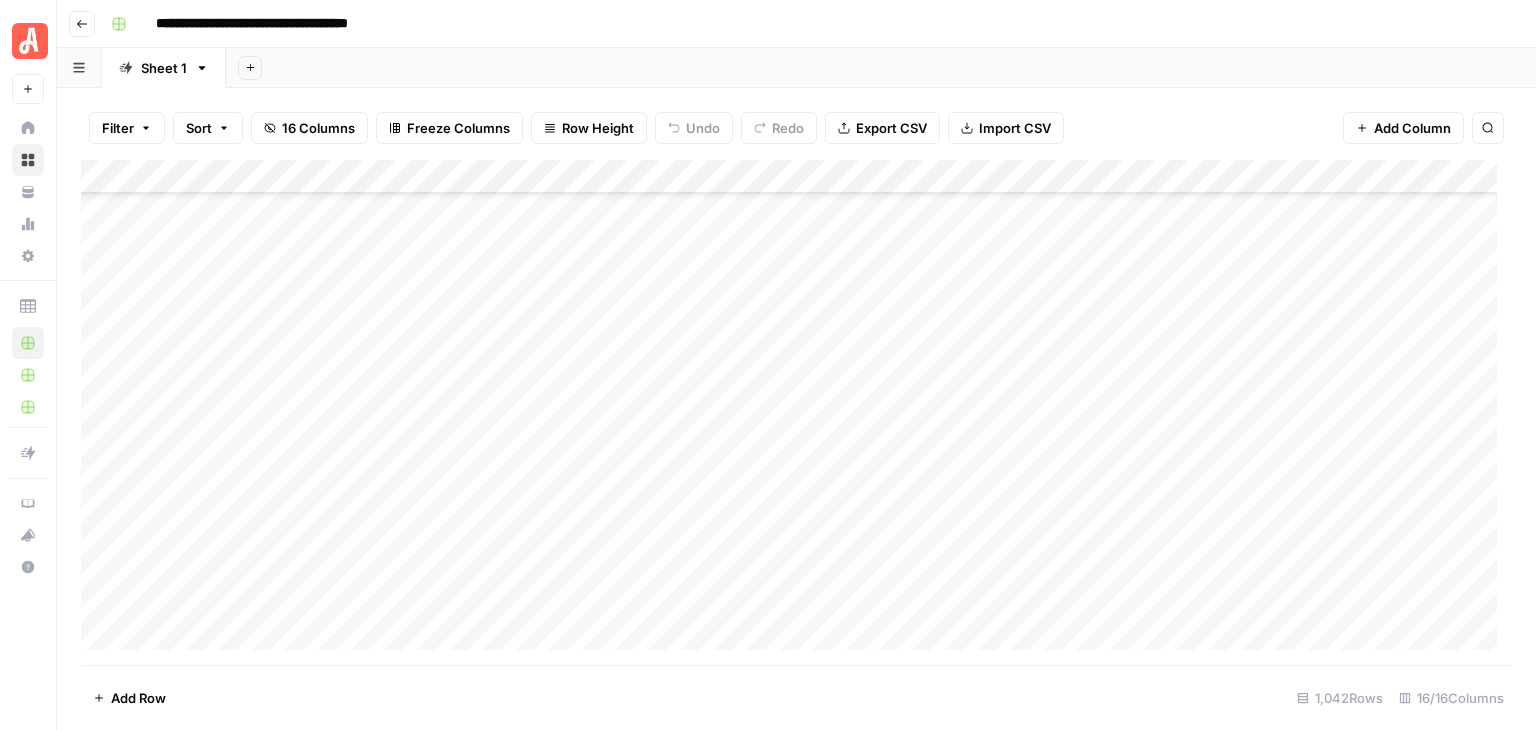 click on "Add Row 1,042  Rows 16/16  Columns" at bounding box center (796, 697) 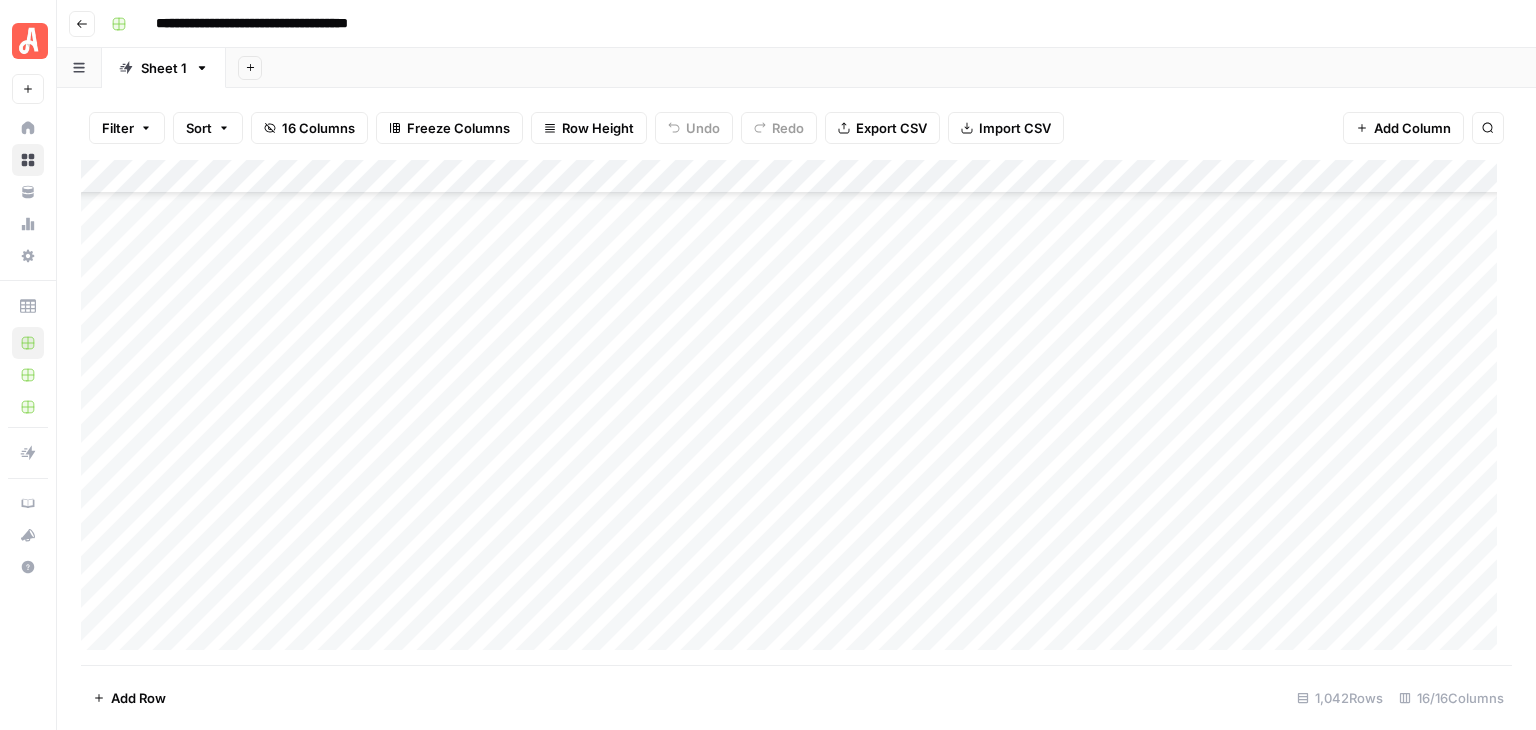 click on "Add Row 1,042  Rows 16/16  Columns" at bounding box center (796, 697) 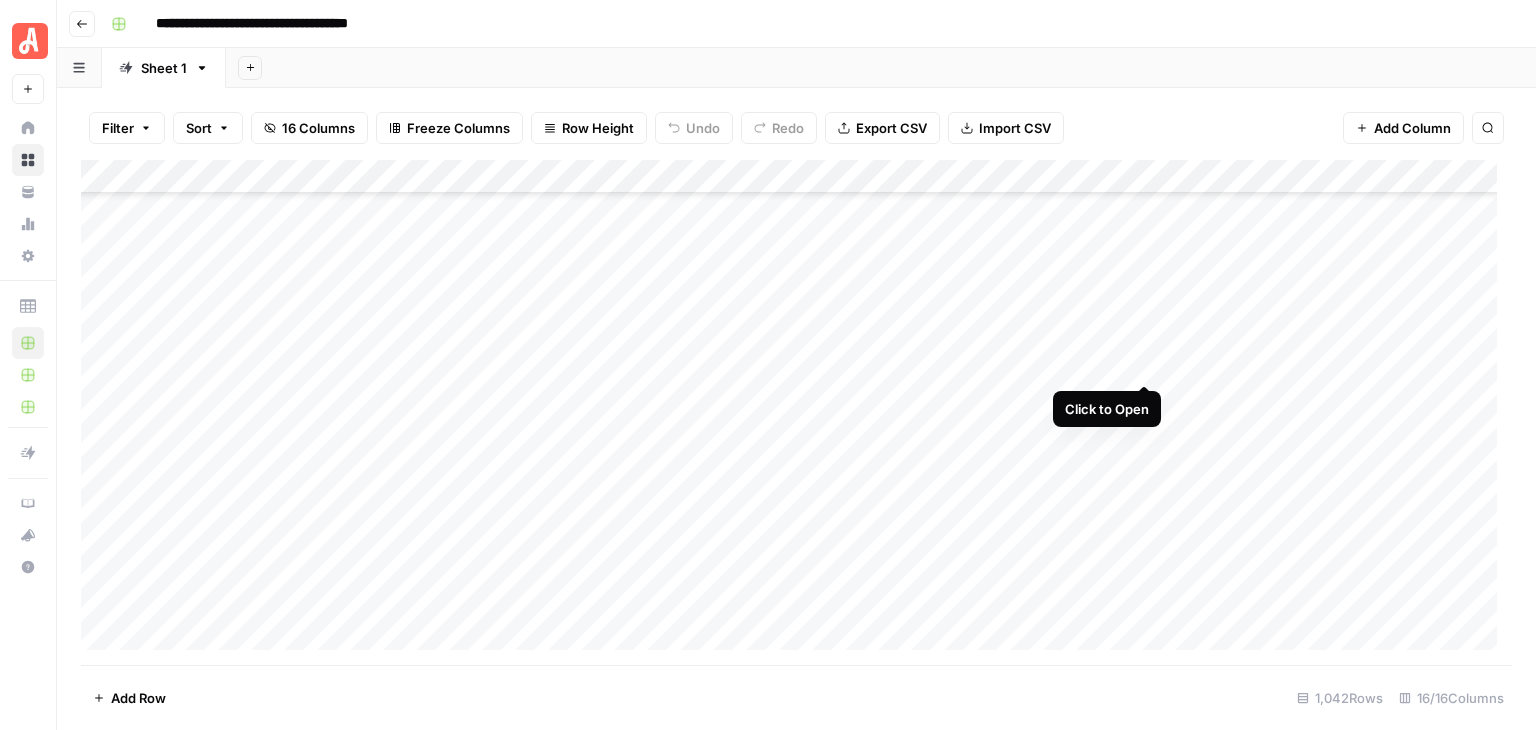 click on "Add Column" at bounding box center (796, 412) 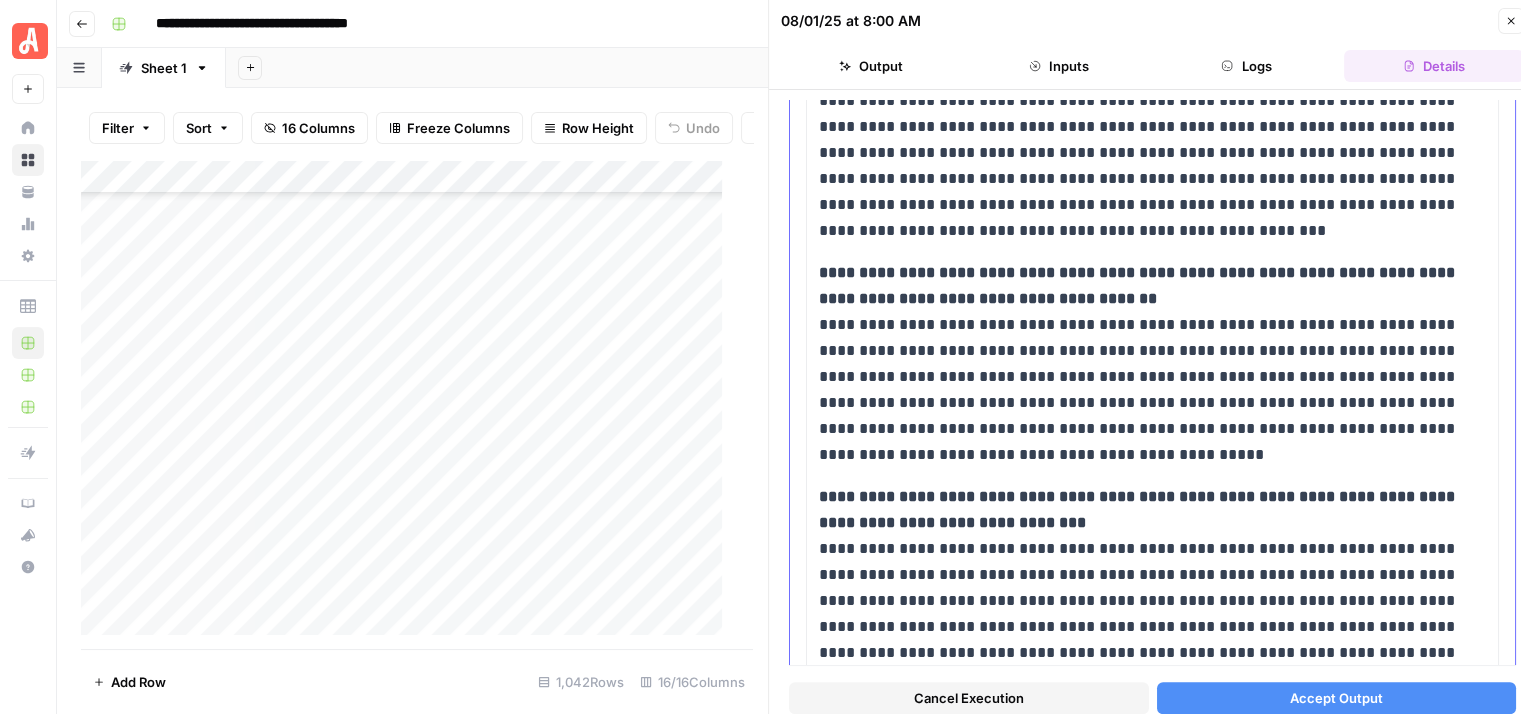 scroll, scrollTop: 1368, scrollLeft: 0, axis: vertical 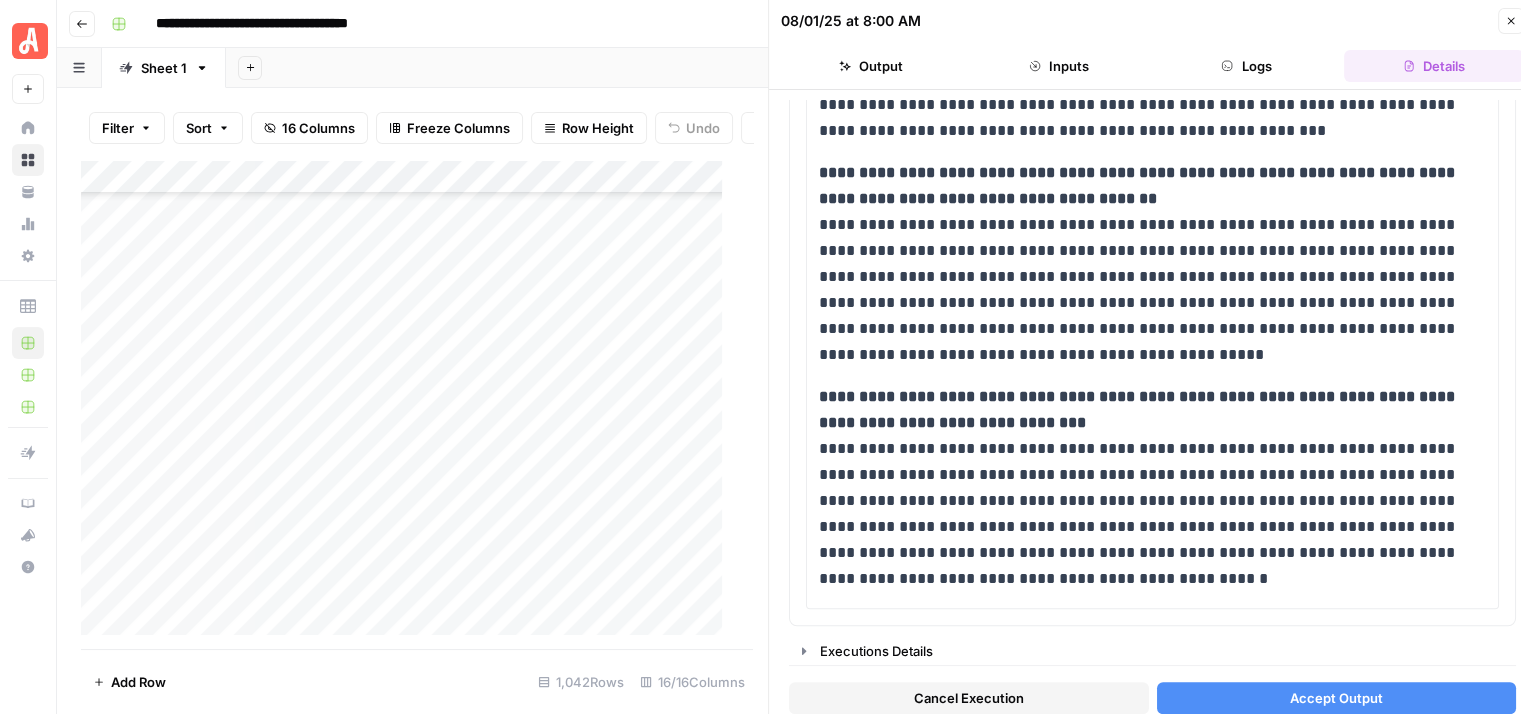 click 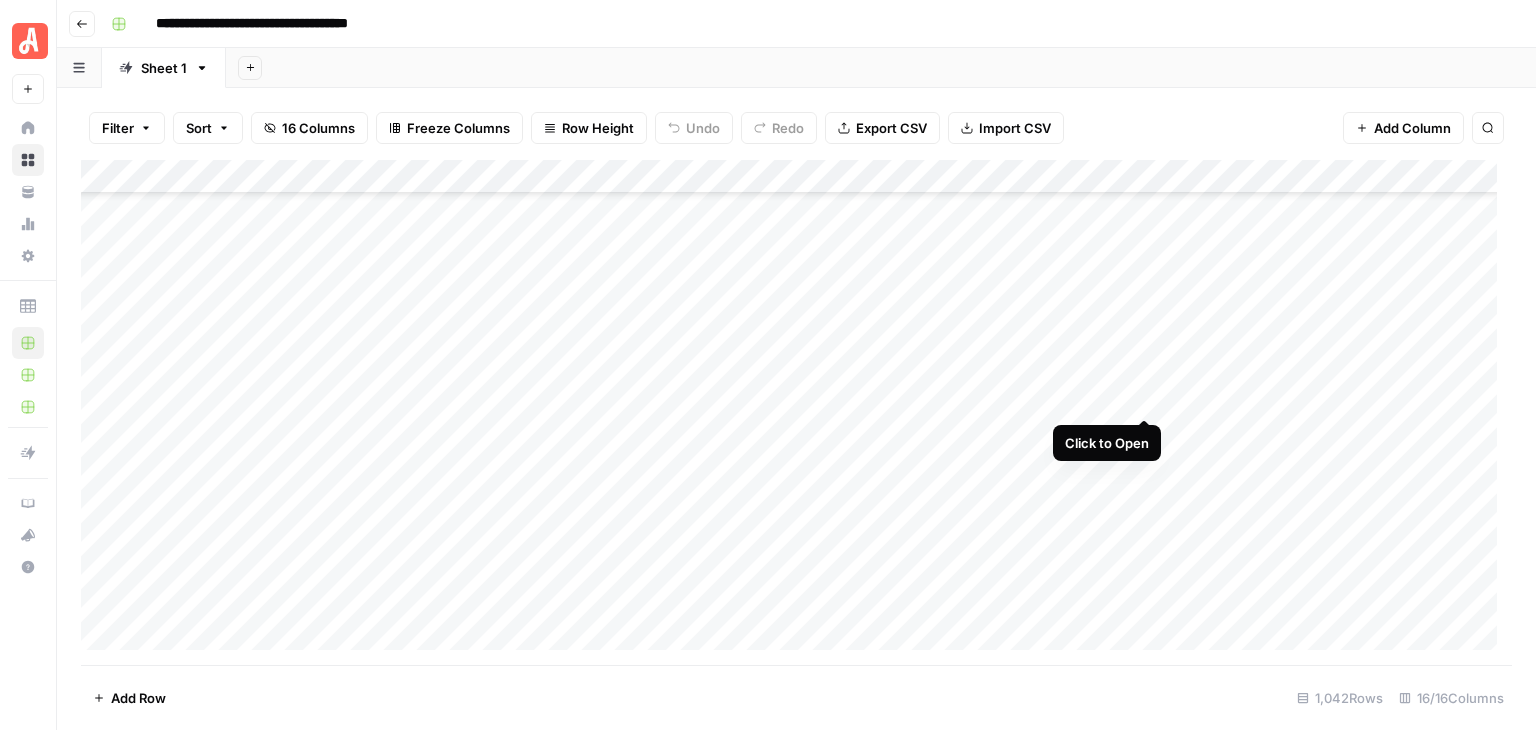 click on "Add Column" at bounding box center (796, 412) 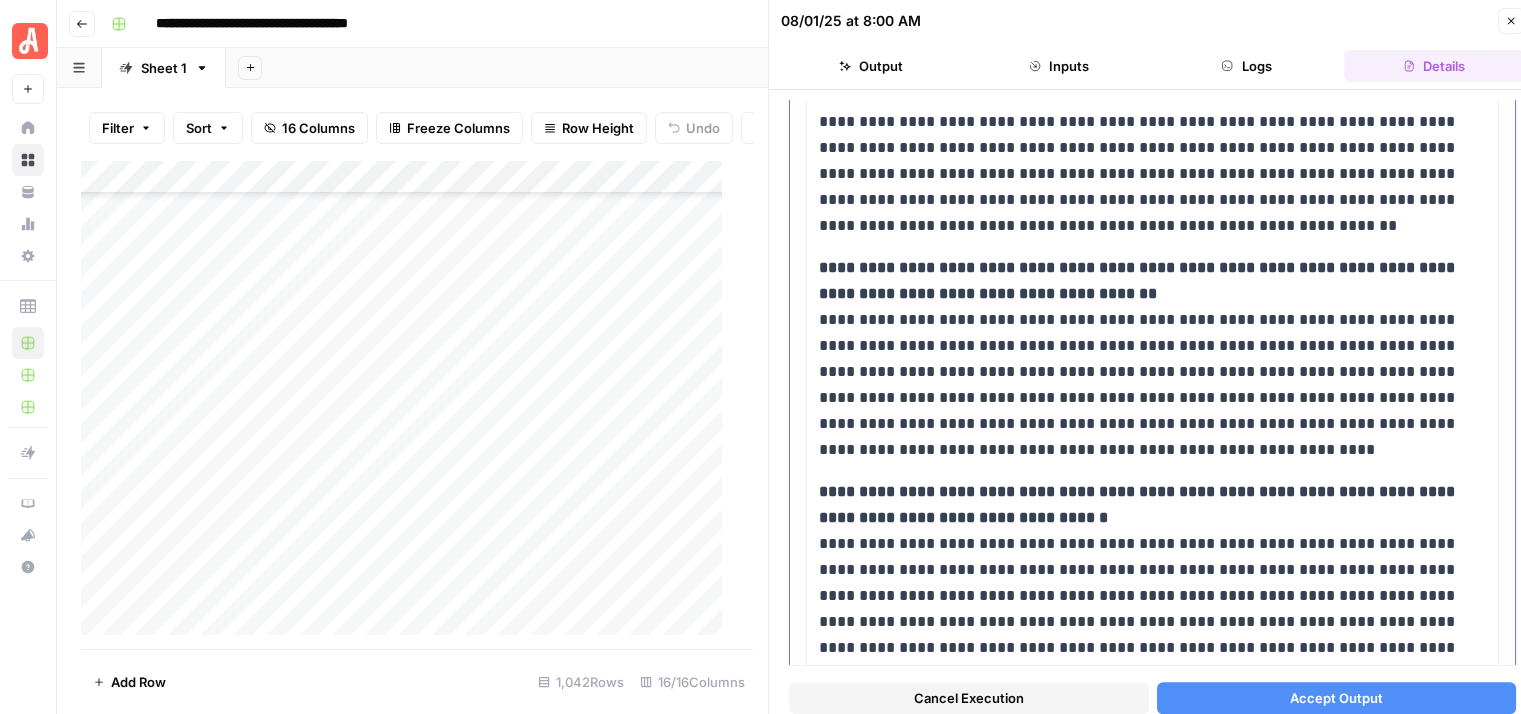 scroll, scrollTop: 1394, scrollLeft: 0, axis: vertical 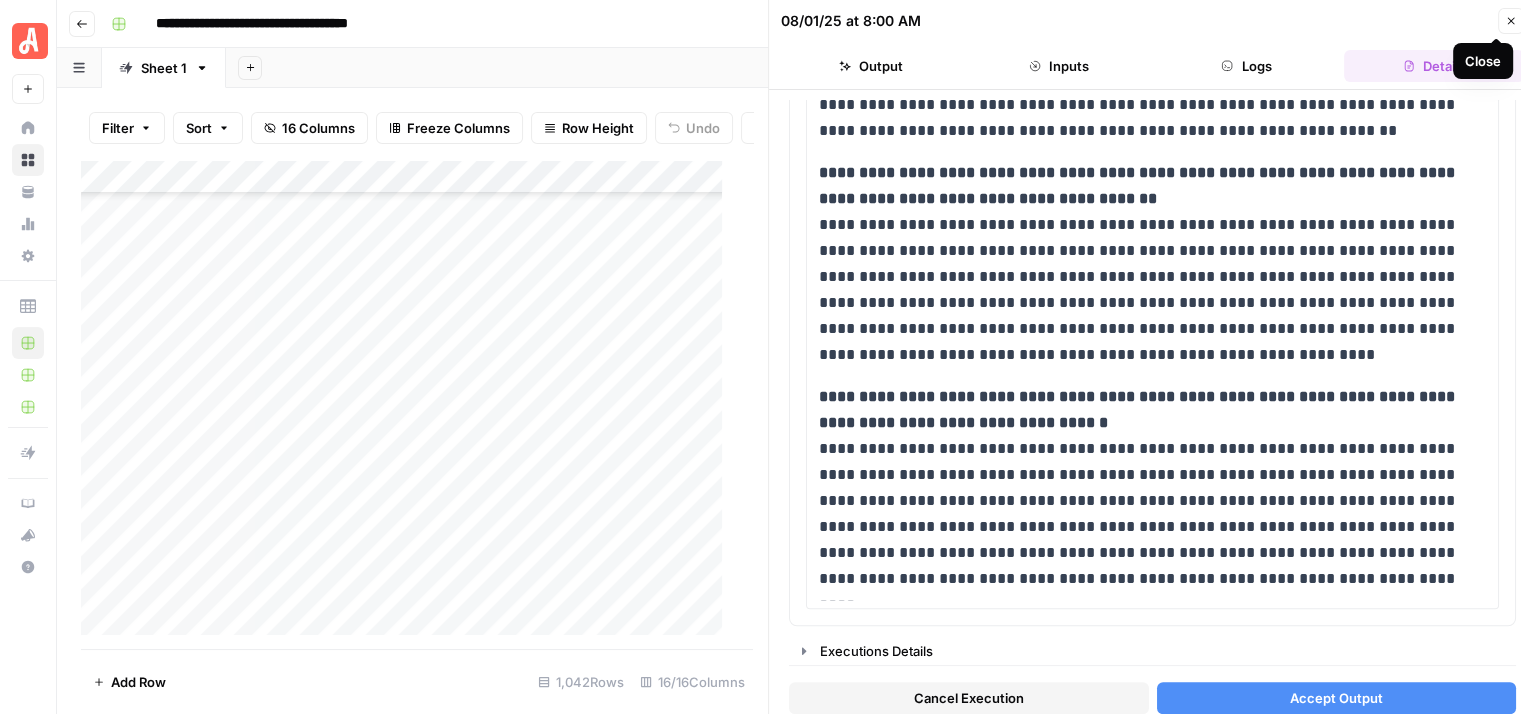 click 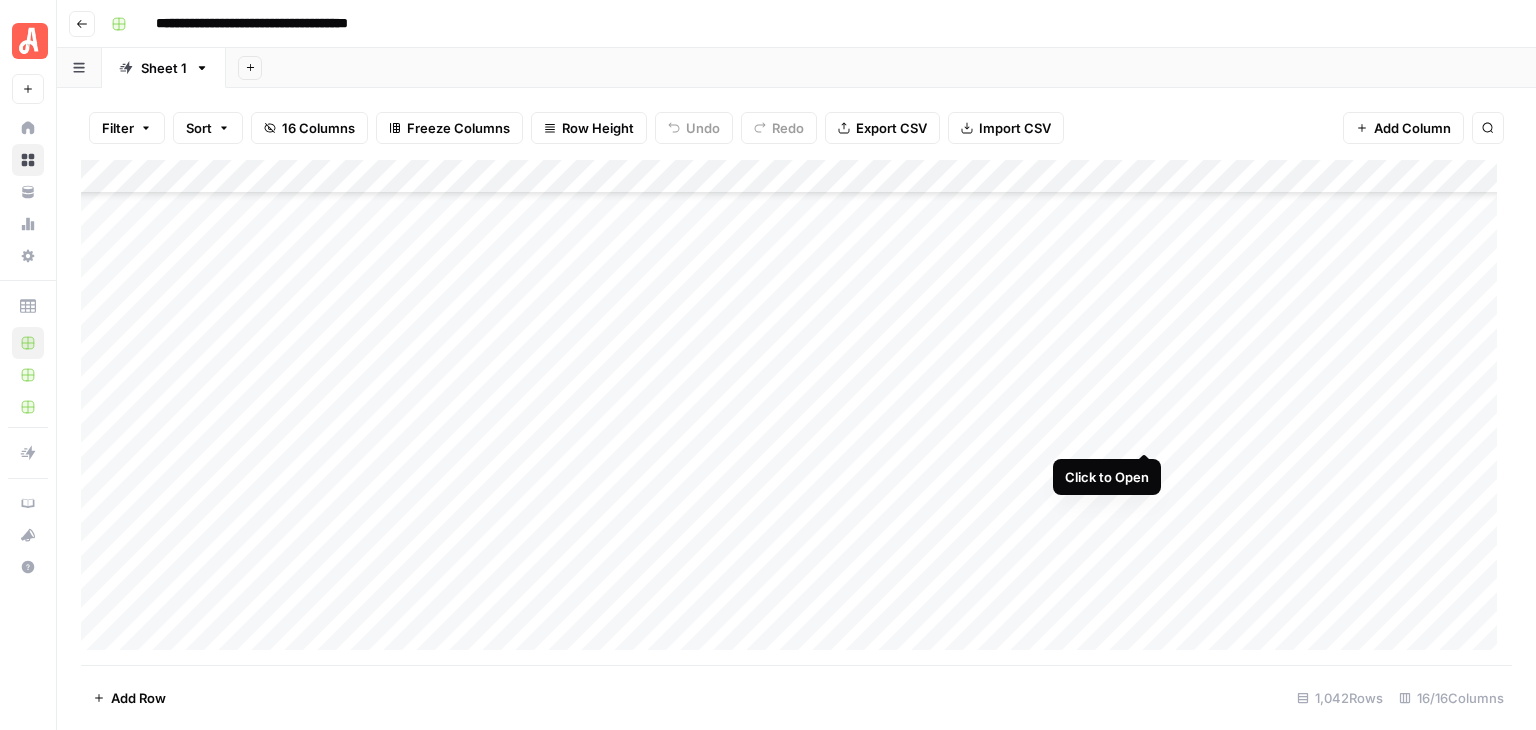 click on "Add Column" at bounding box center (796, 412) 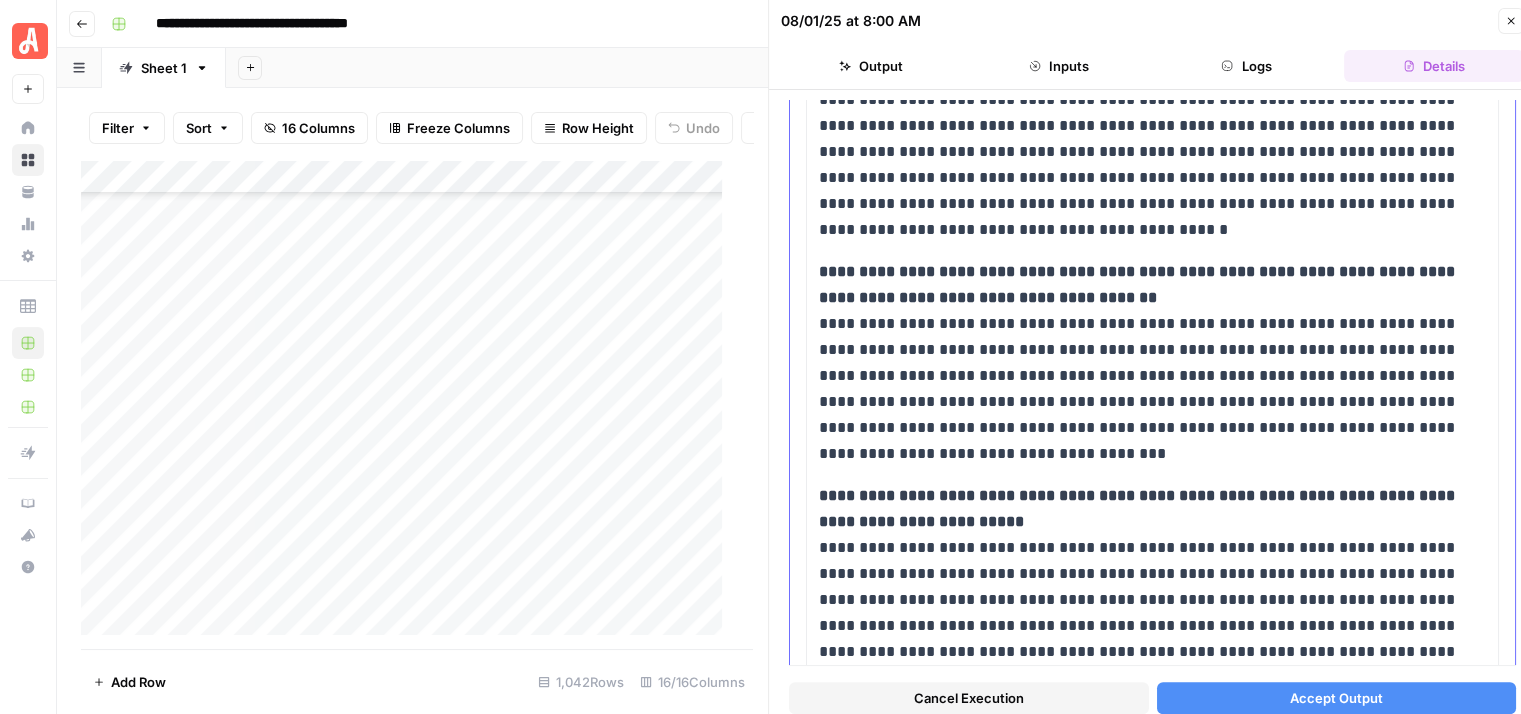 scroll, scrollTop: 764, scrollLeft: 0, axis: vertical 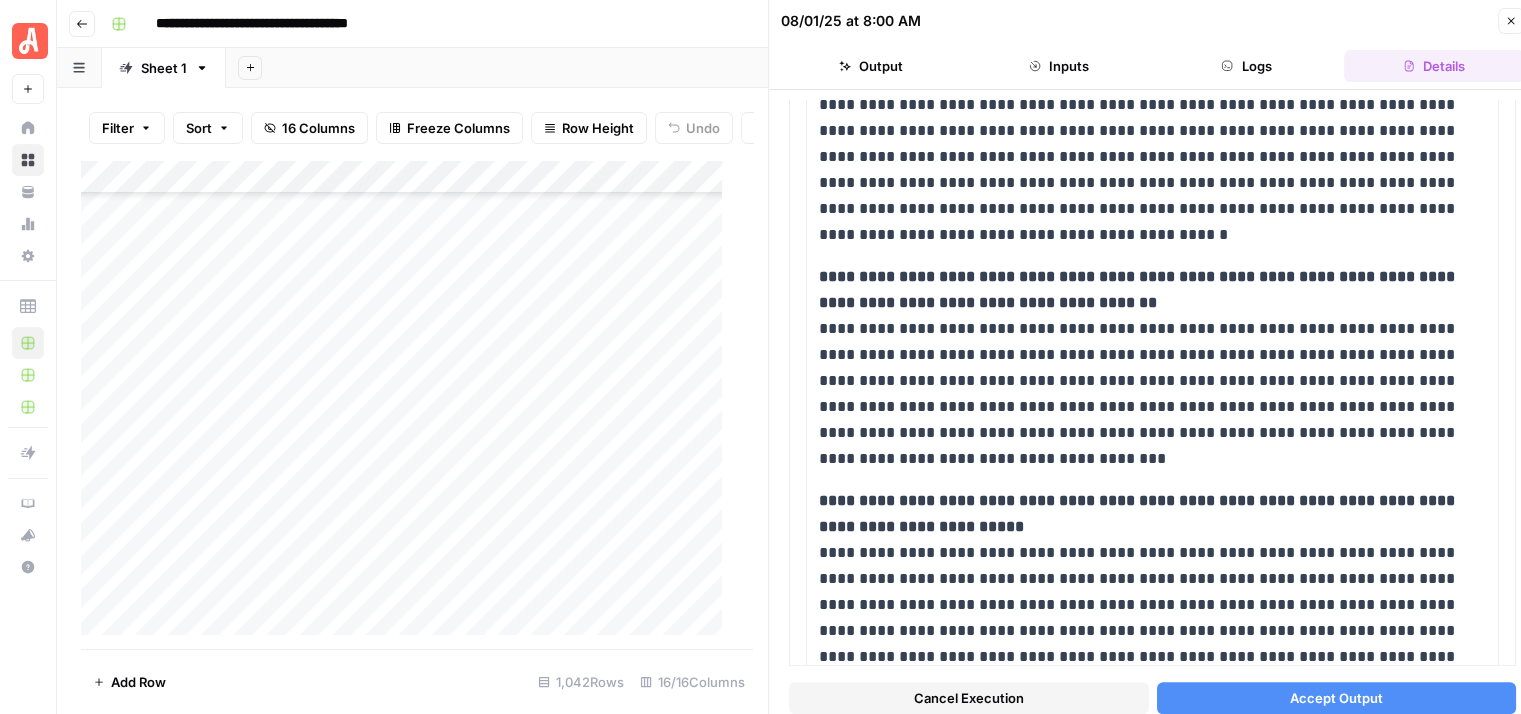 click 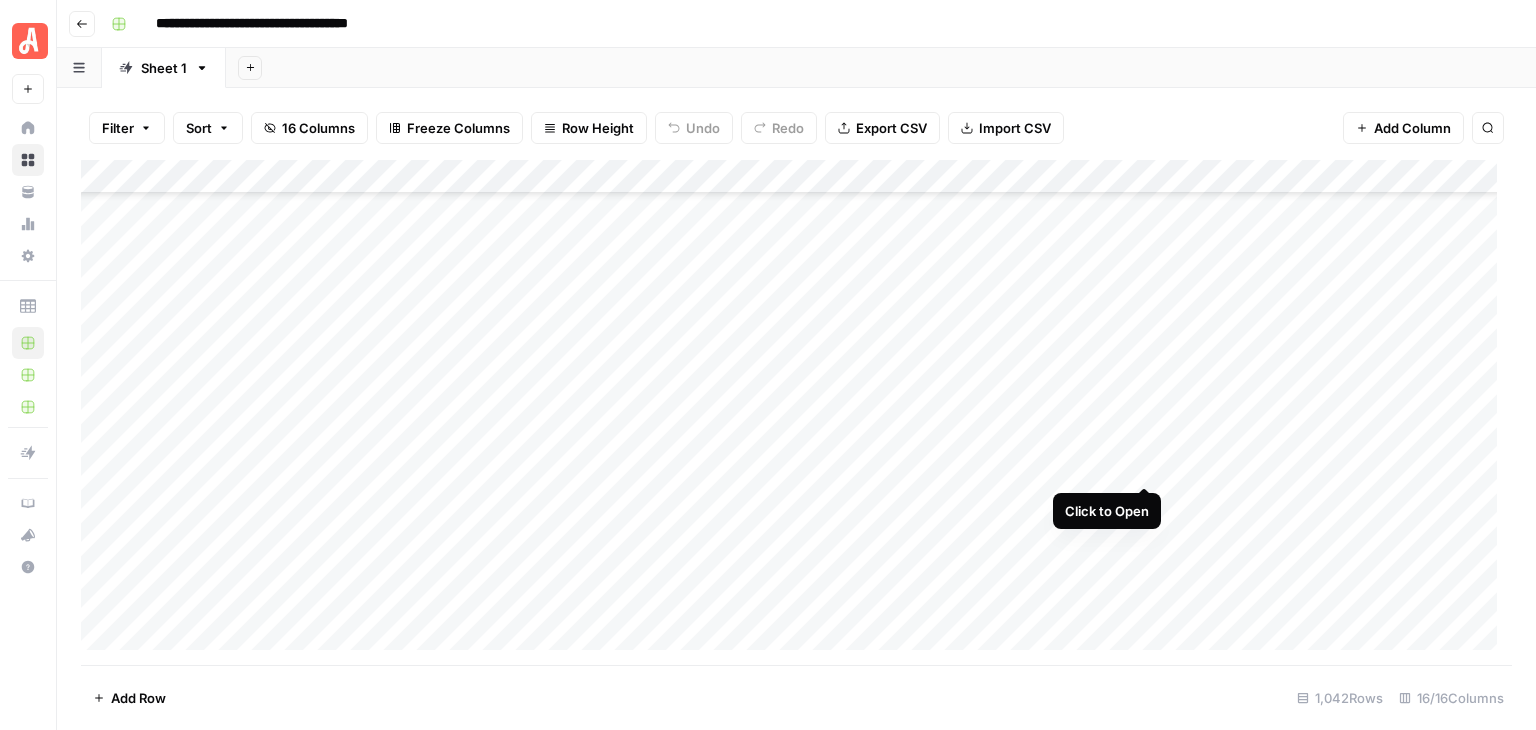 click on "Add Column" at bounding box center (796, 412) 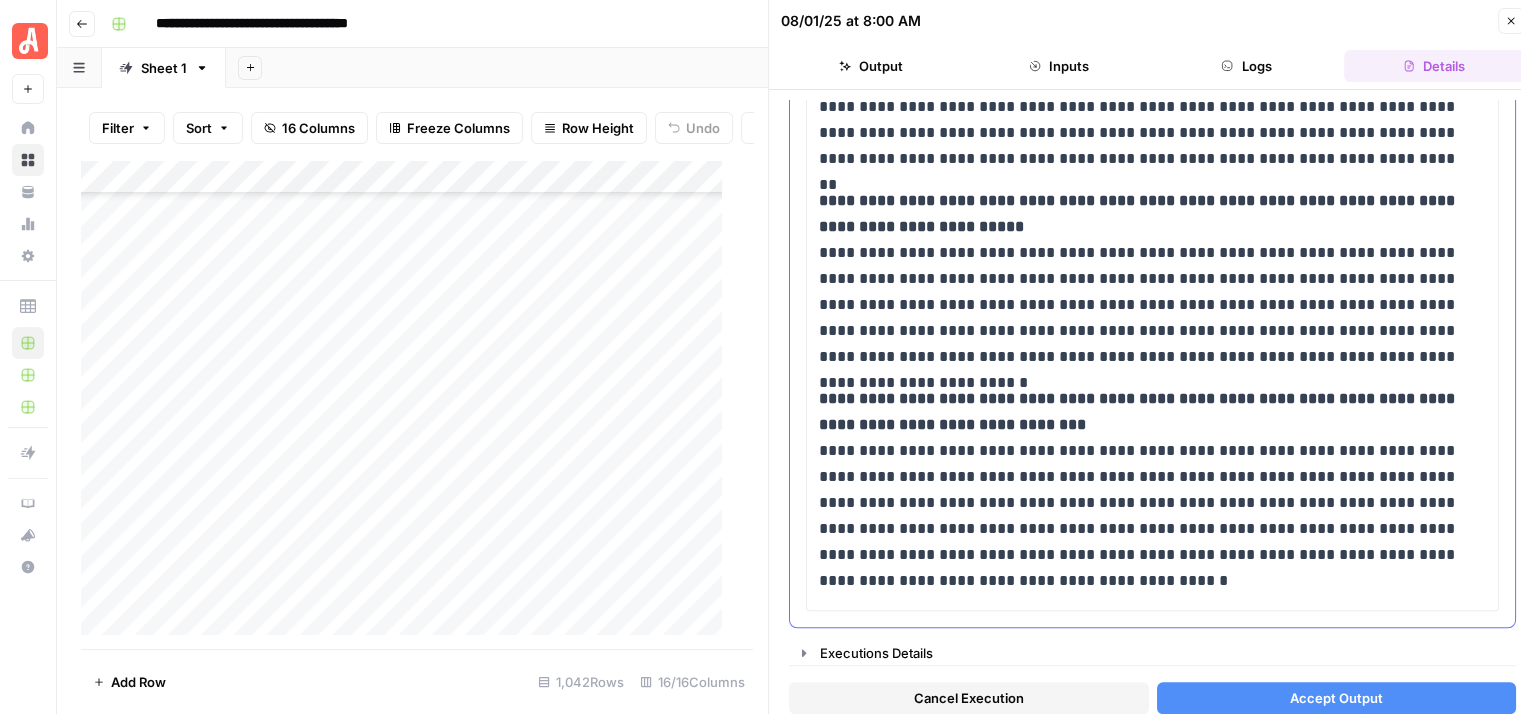 scroll, scrollTop: 1968, scrollLeft: 0, axis: vertical 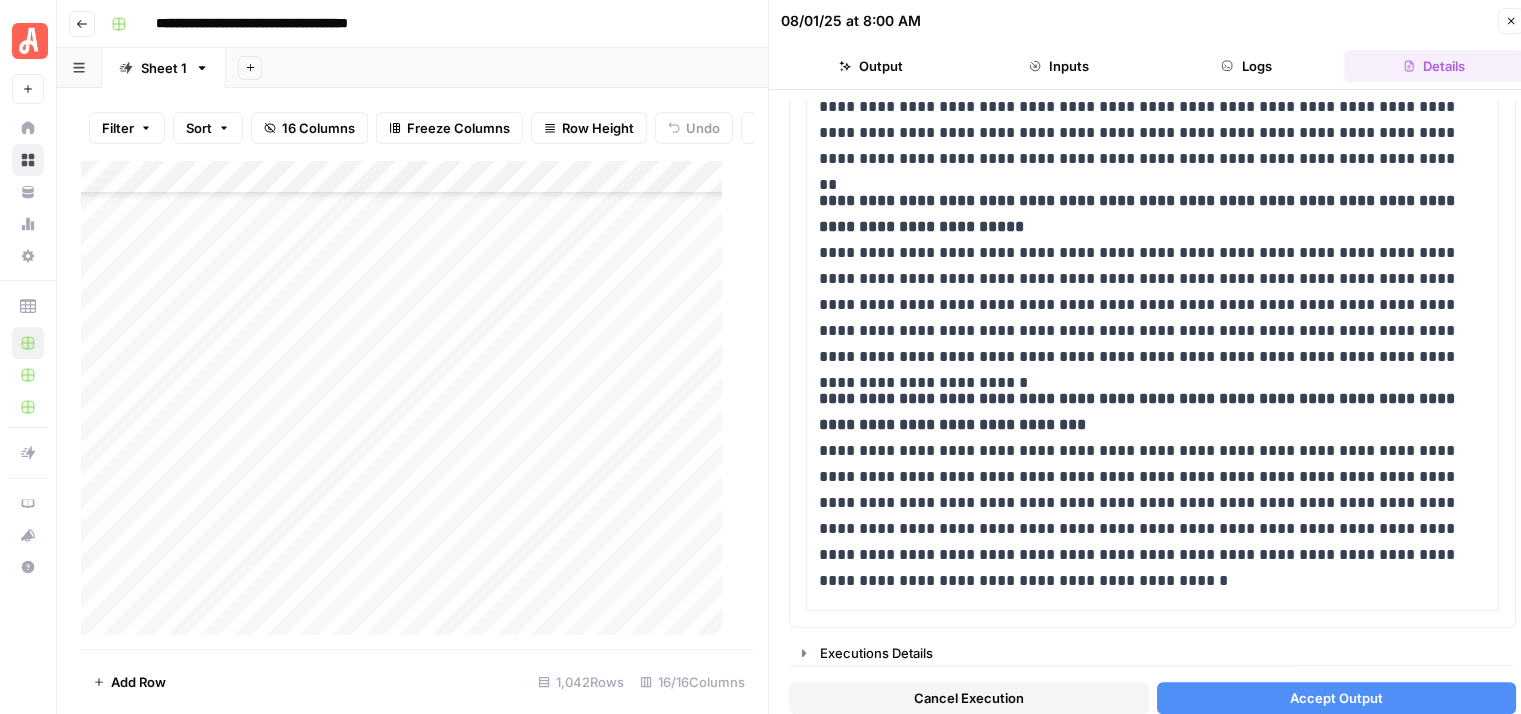 click on "Close" at bounding box center [1511, 21] 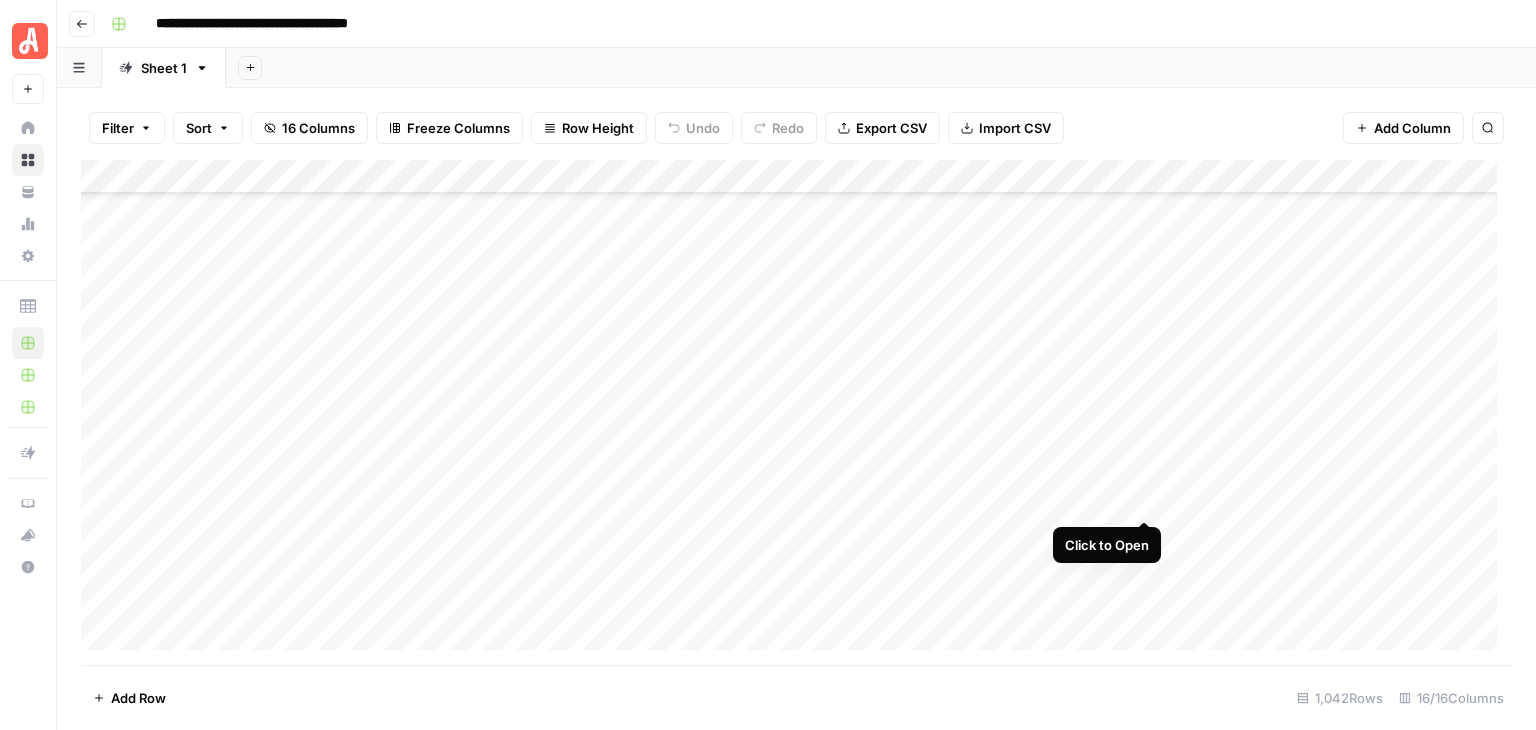 click on "Add Column" at bounding box center [796, 412] 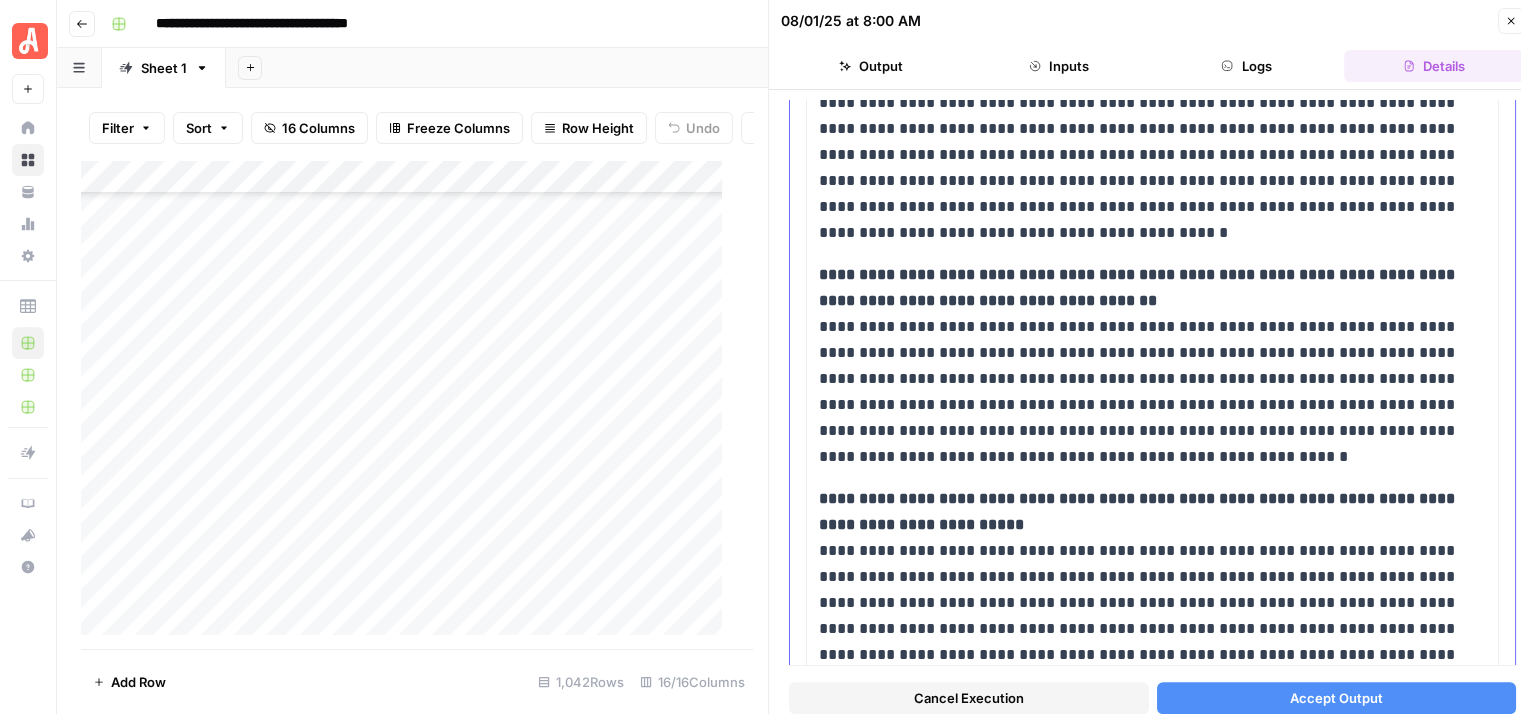 scroll, scrollTop: 1700, scrollLeft: 0, axis: vertical 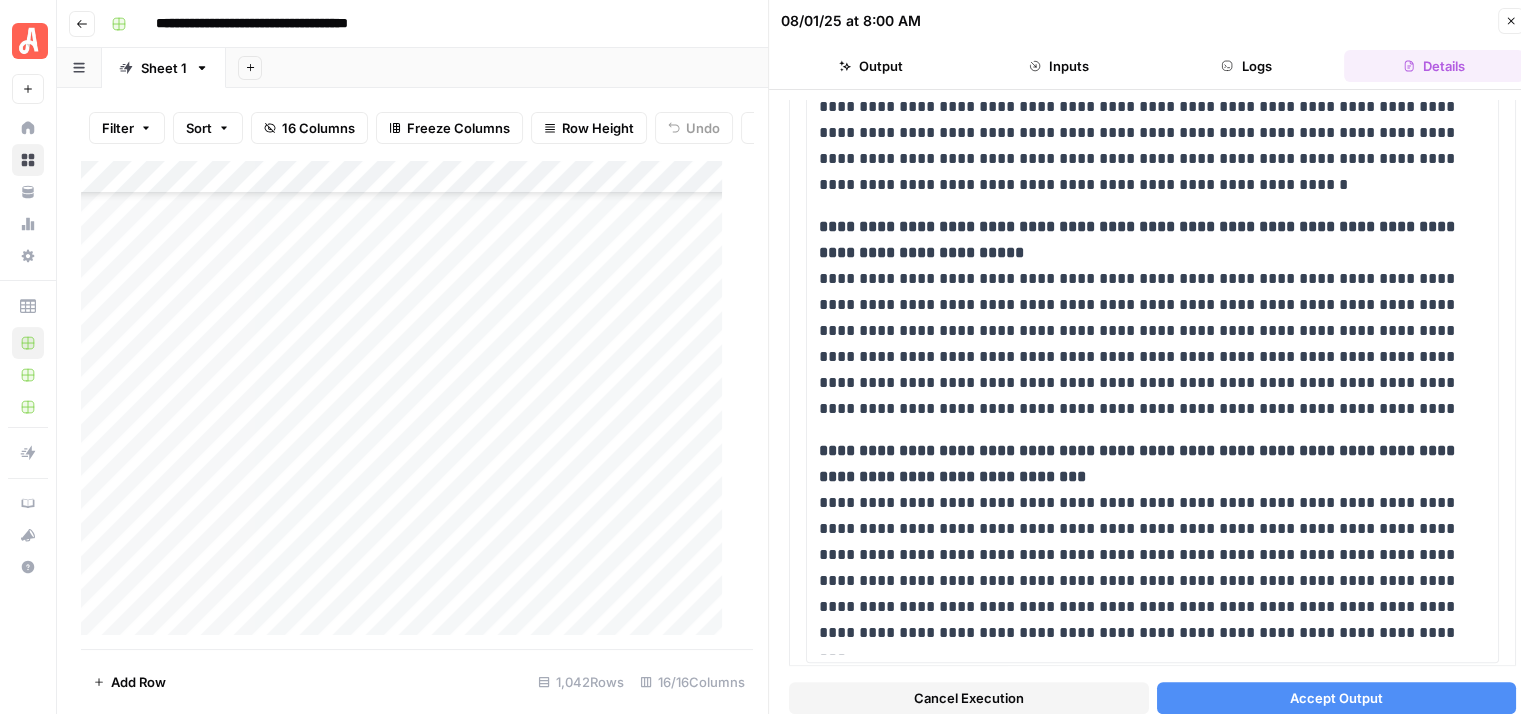 click 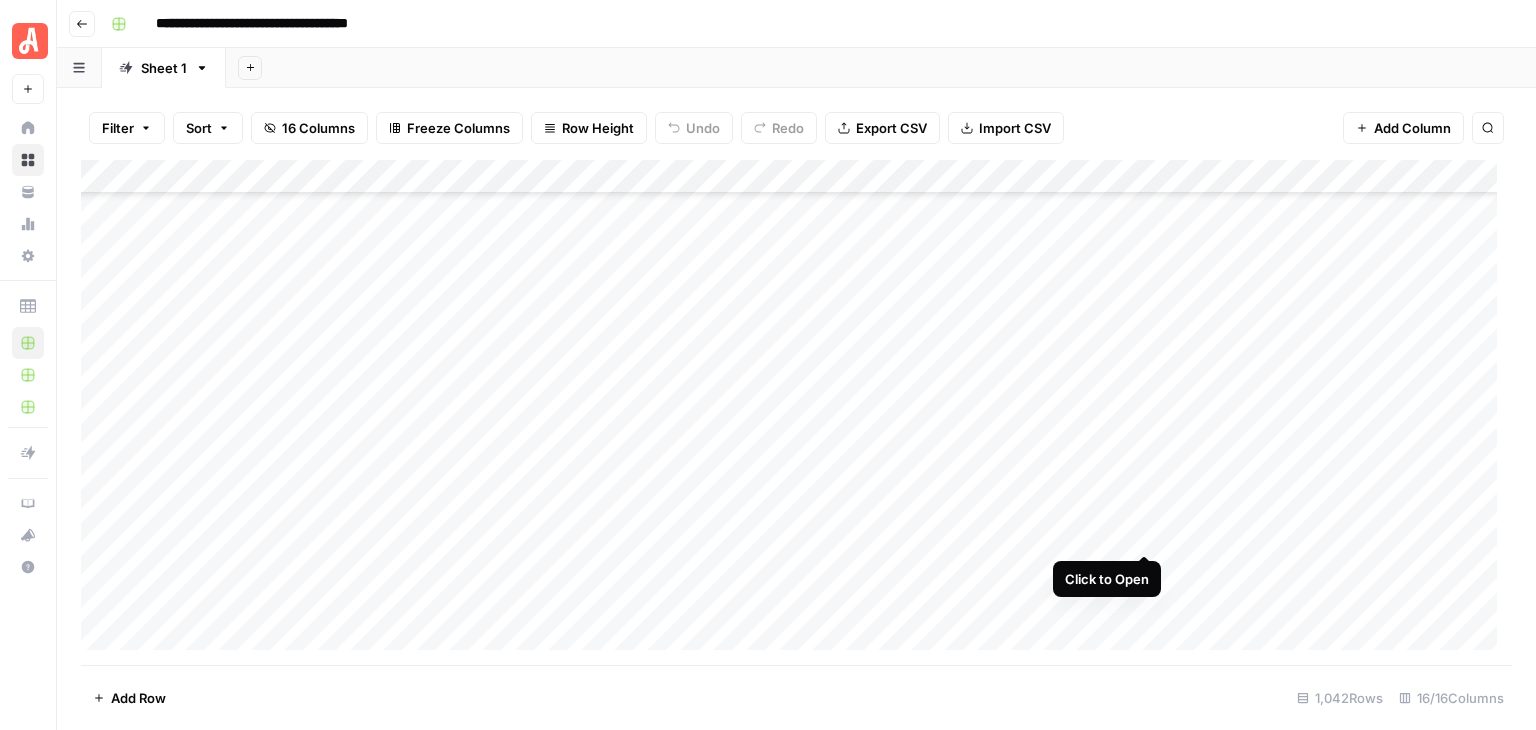 click on "Add Column" at bounding box center (796, 412) 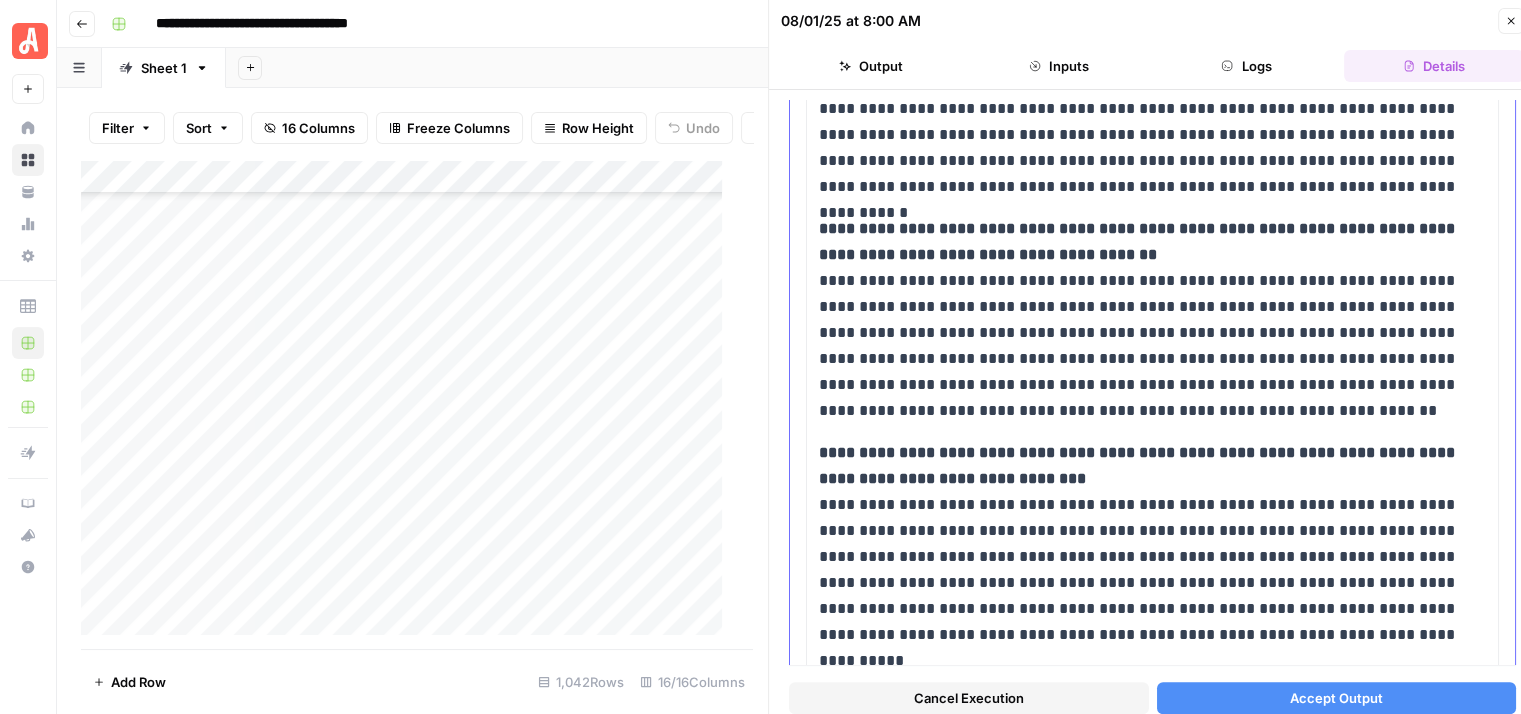 scroll, scrollTop: 1877, scrollLeft: 0, axis: vertical 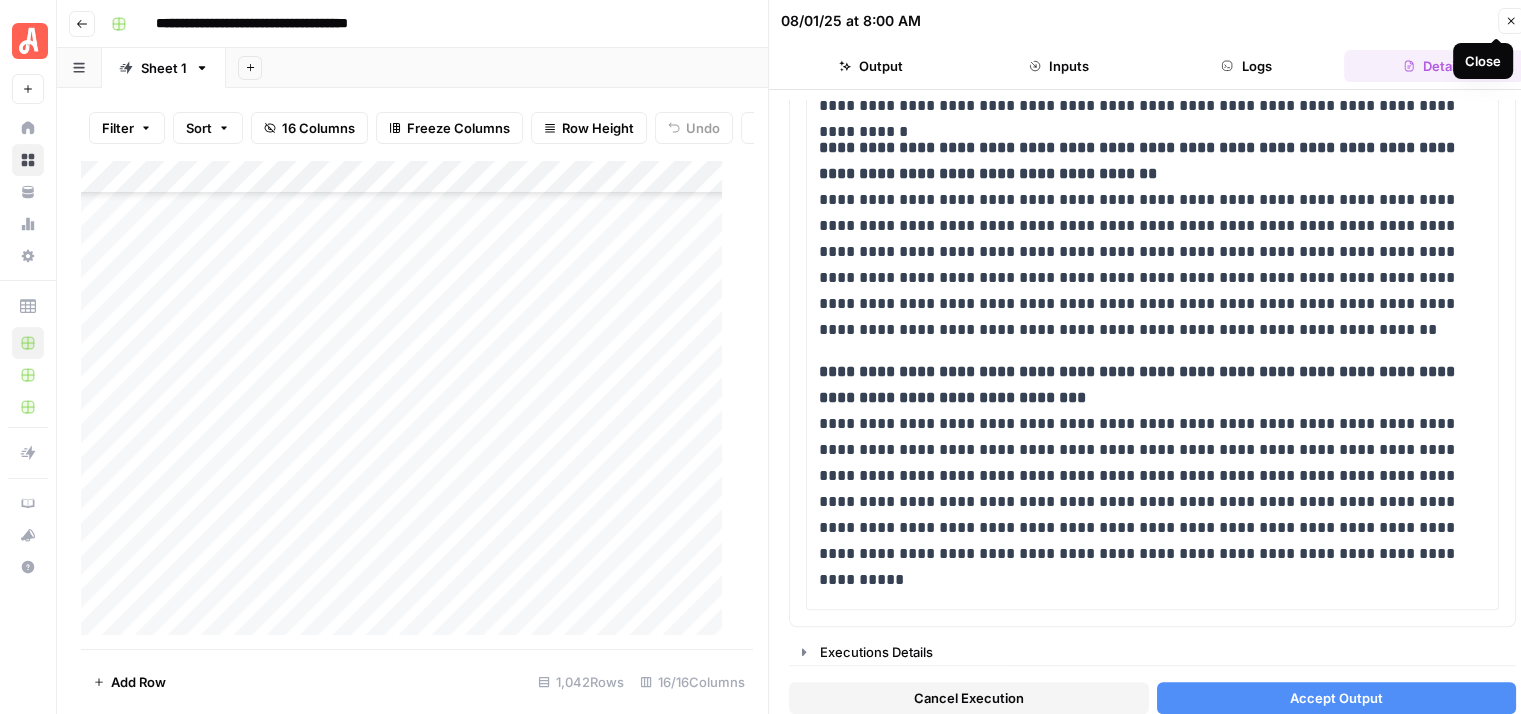 click 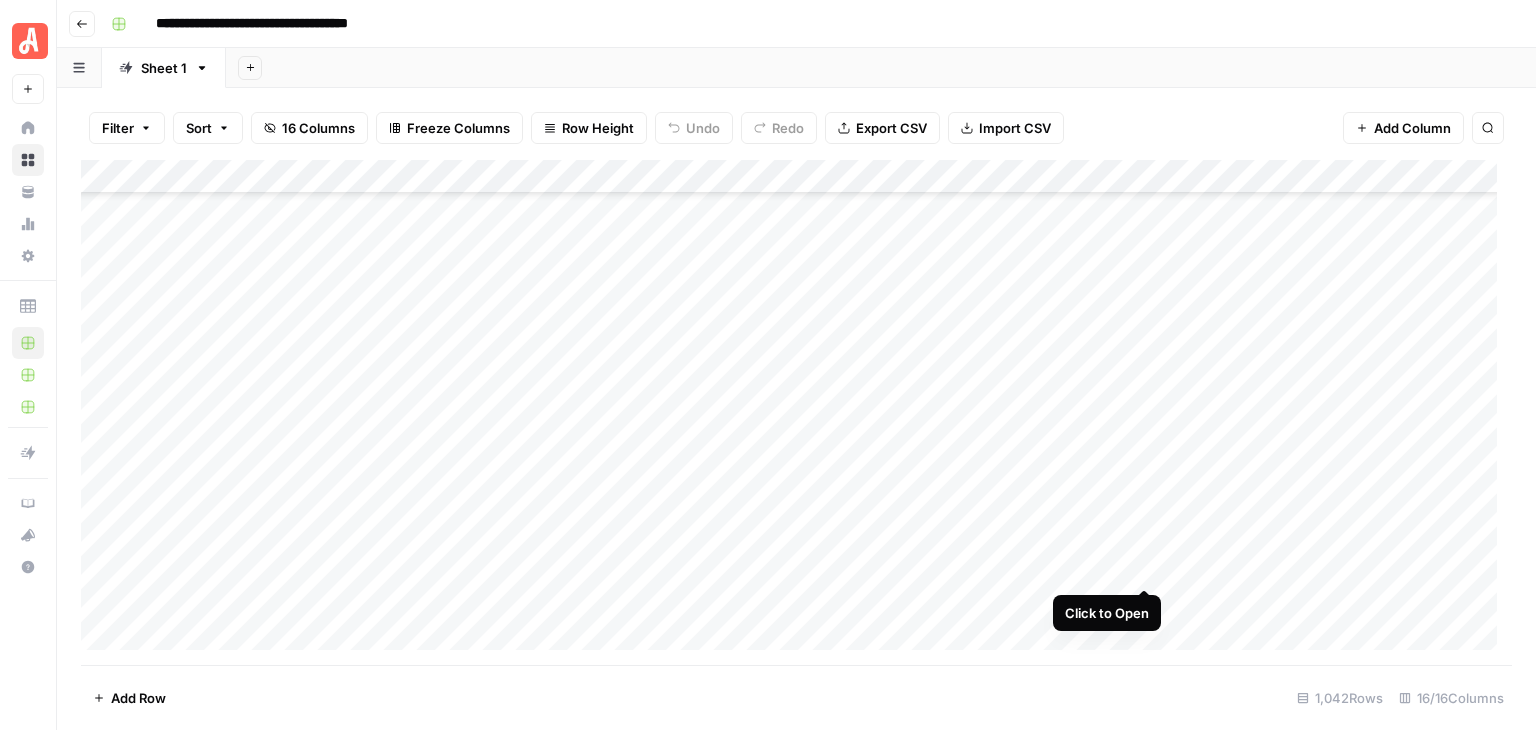 click on "Add Column" at bounding box center [796, 412] 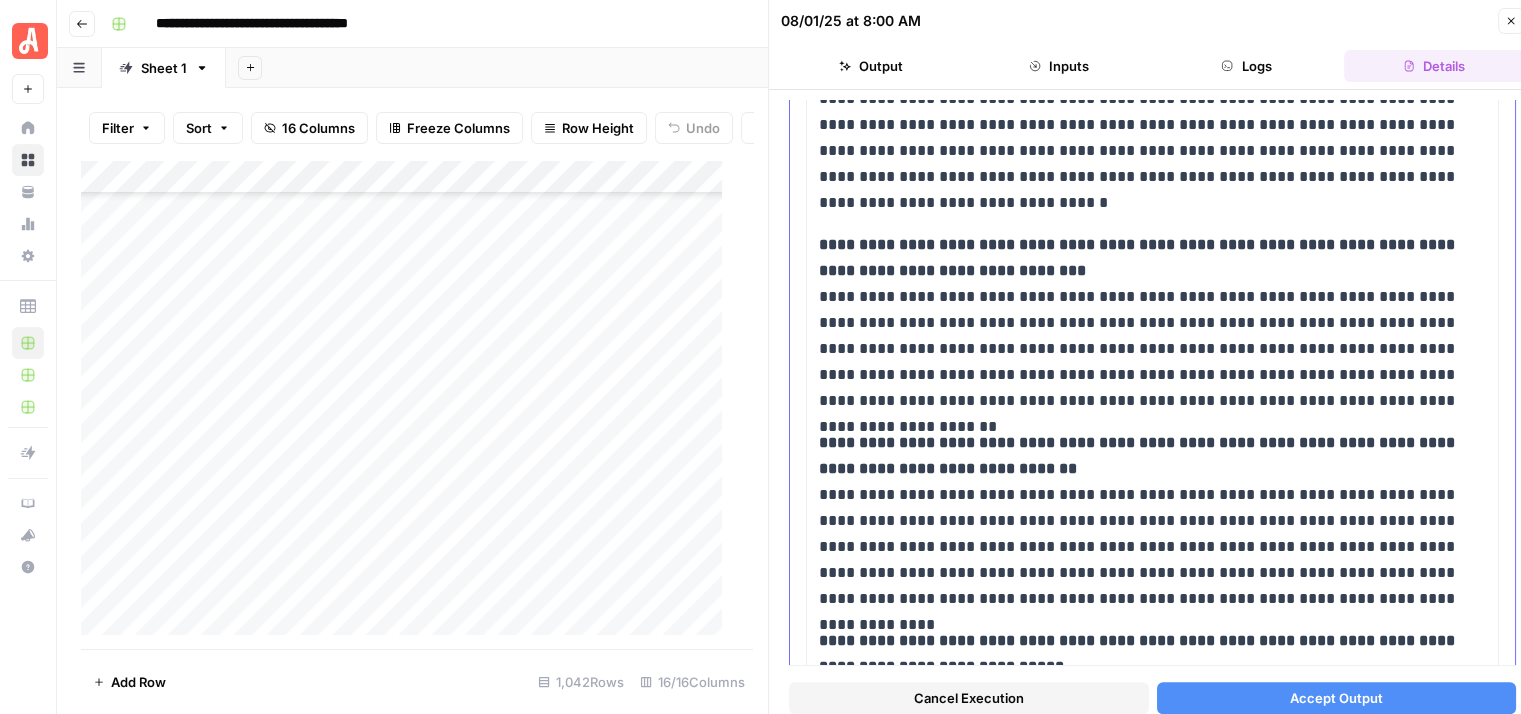 scroll, scrollTop: 1342, scrollLeft: 0, axis: vertical 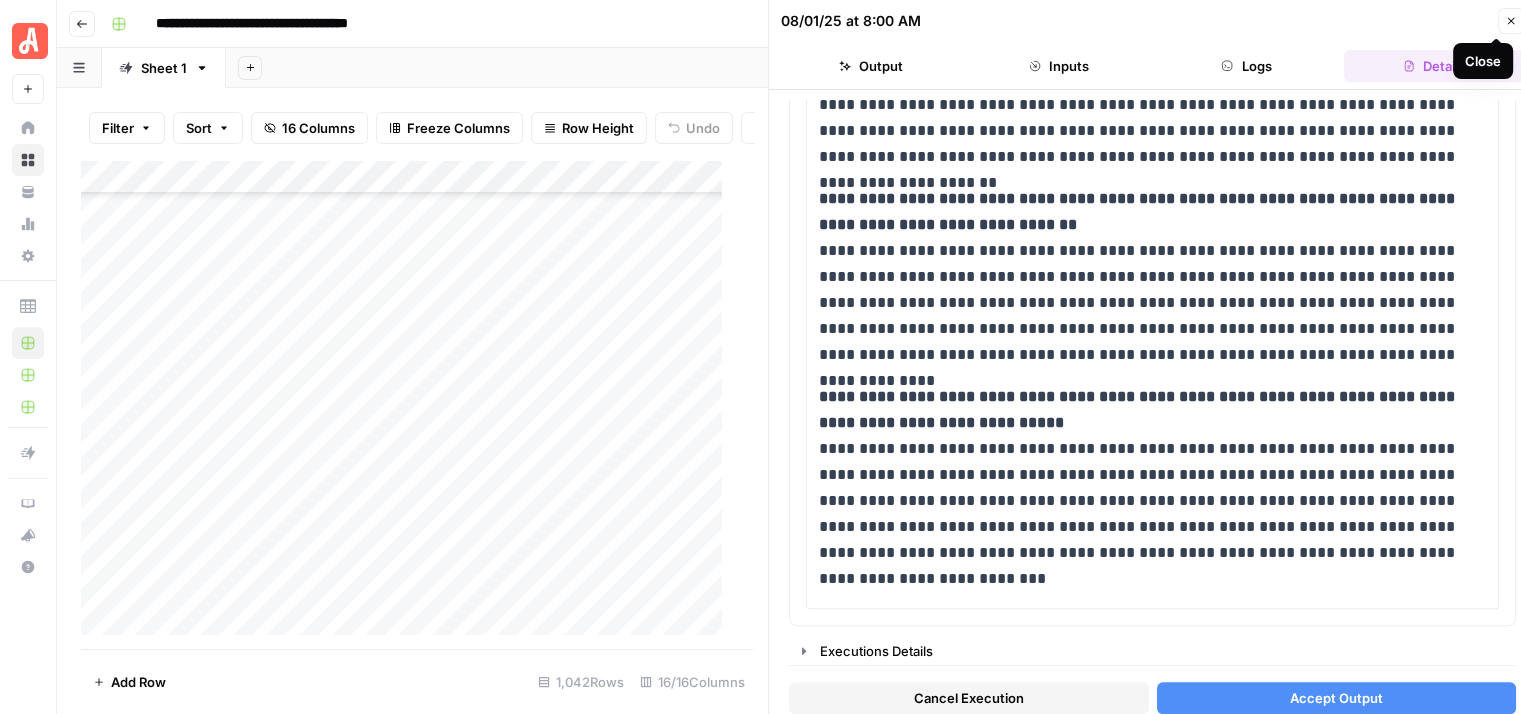 click 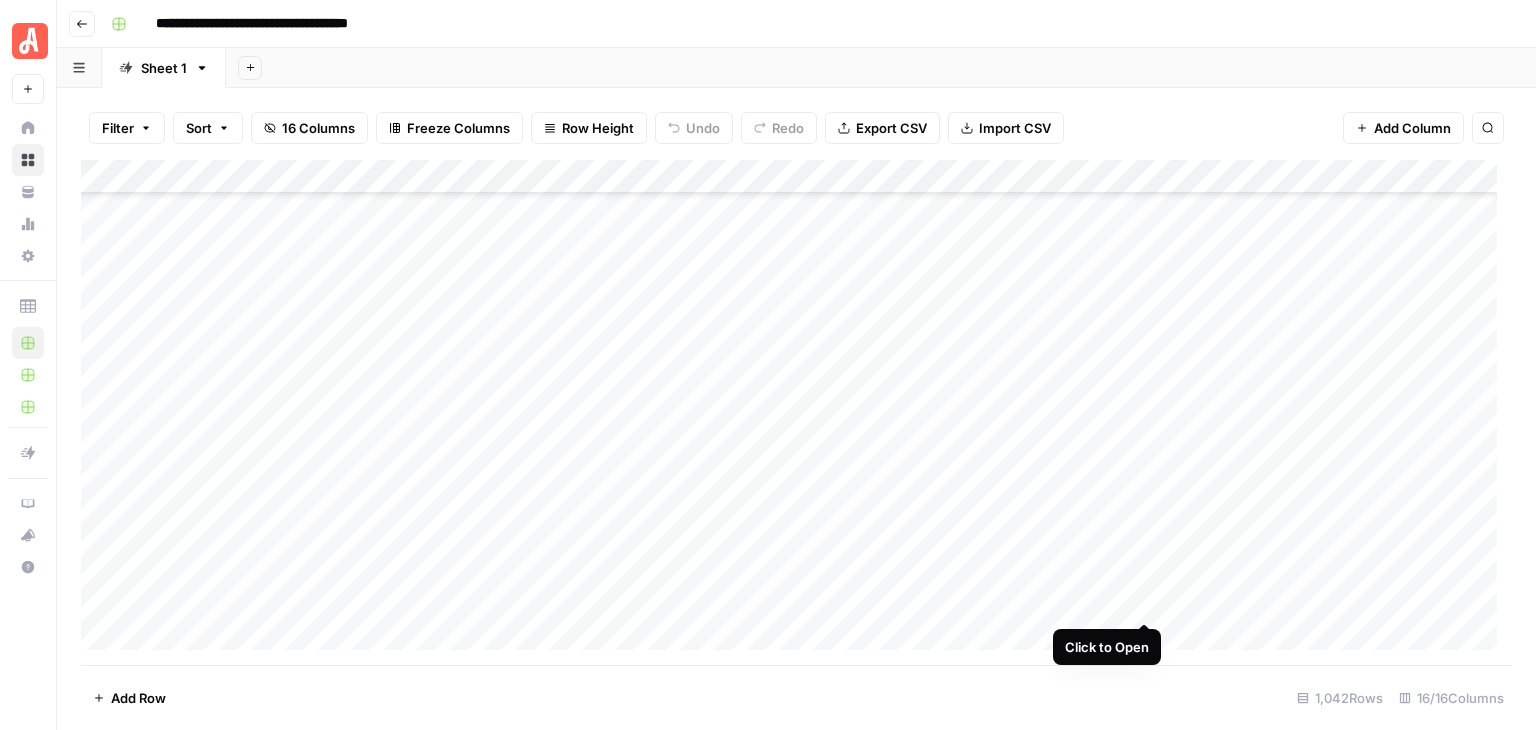 click on "Add Column" at bounding box center (796, 412) 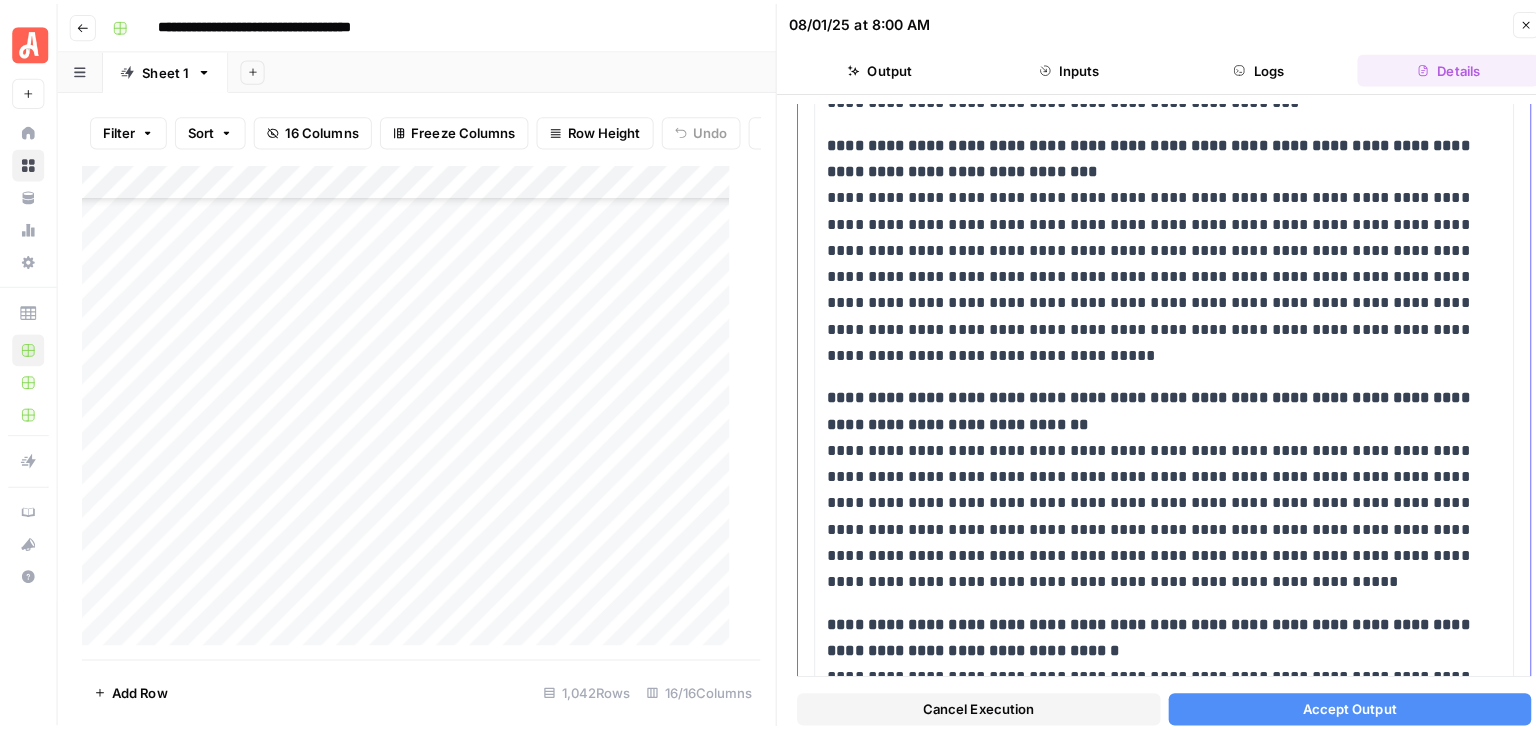 scroll, scrollTop: 1800, scrollLeft: 0, axis: vertical 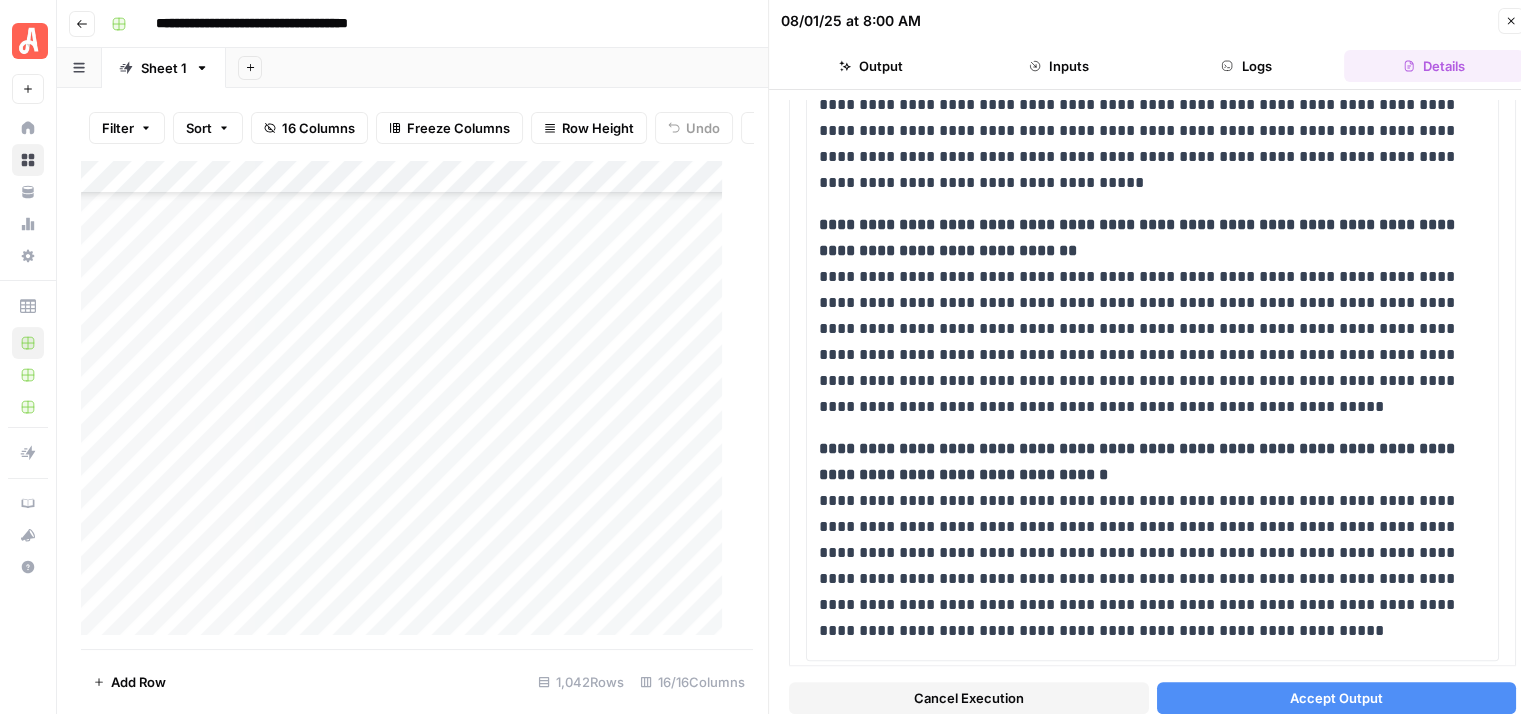 click on "Cancel Execution" at bounding box center (969, 698) 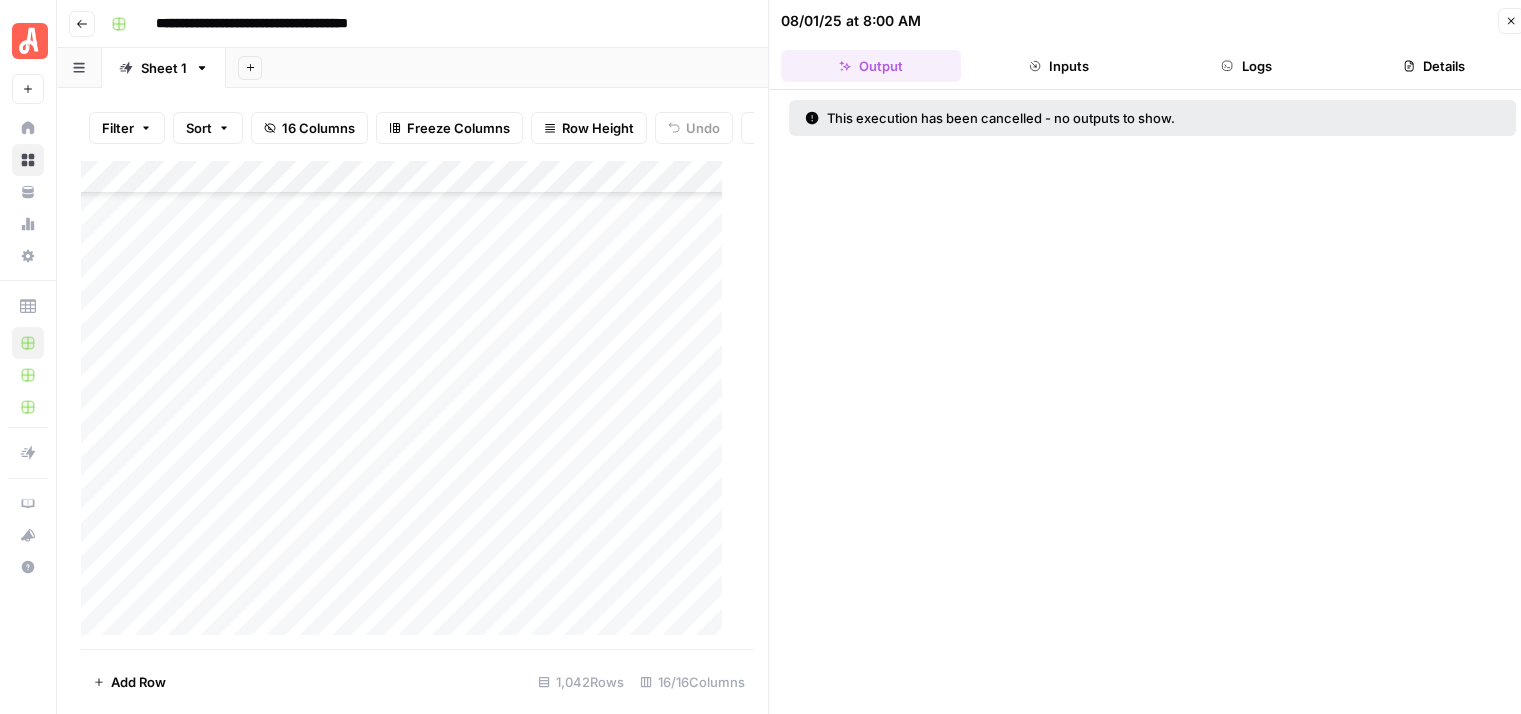click on "Close" at bounding box center [1511, 21] 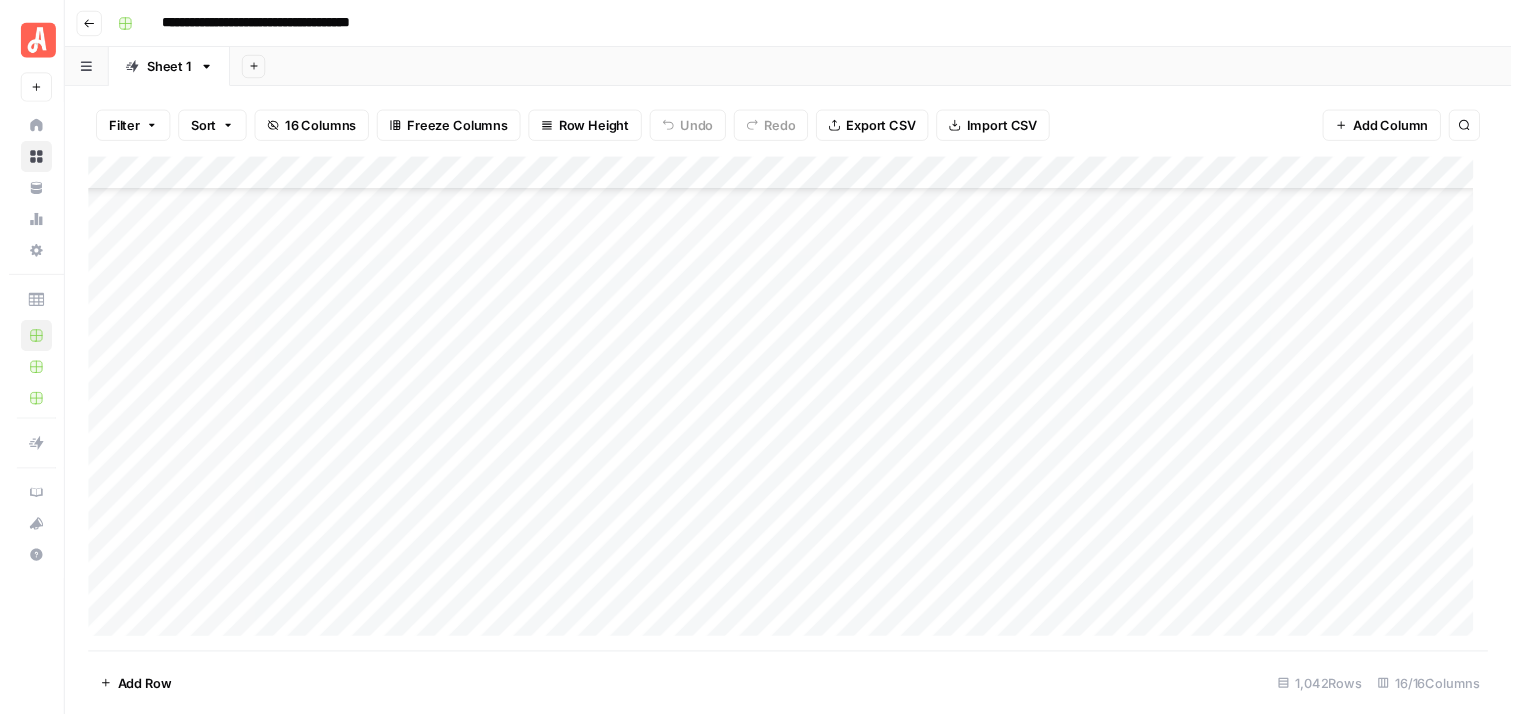 scroll, scrollTop: 32716, scrollLeft: 0, axis: vertical 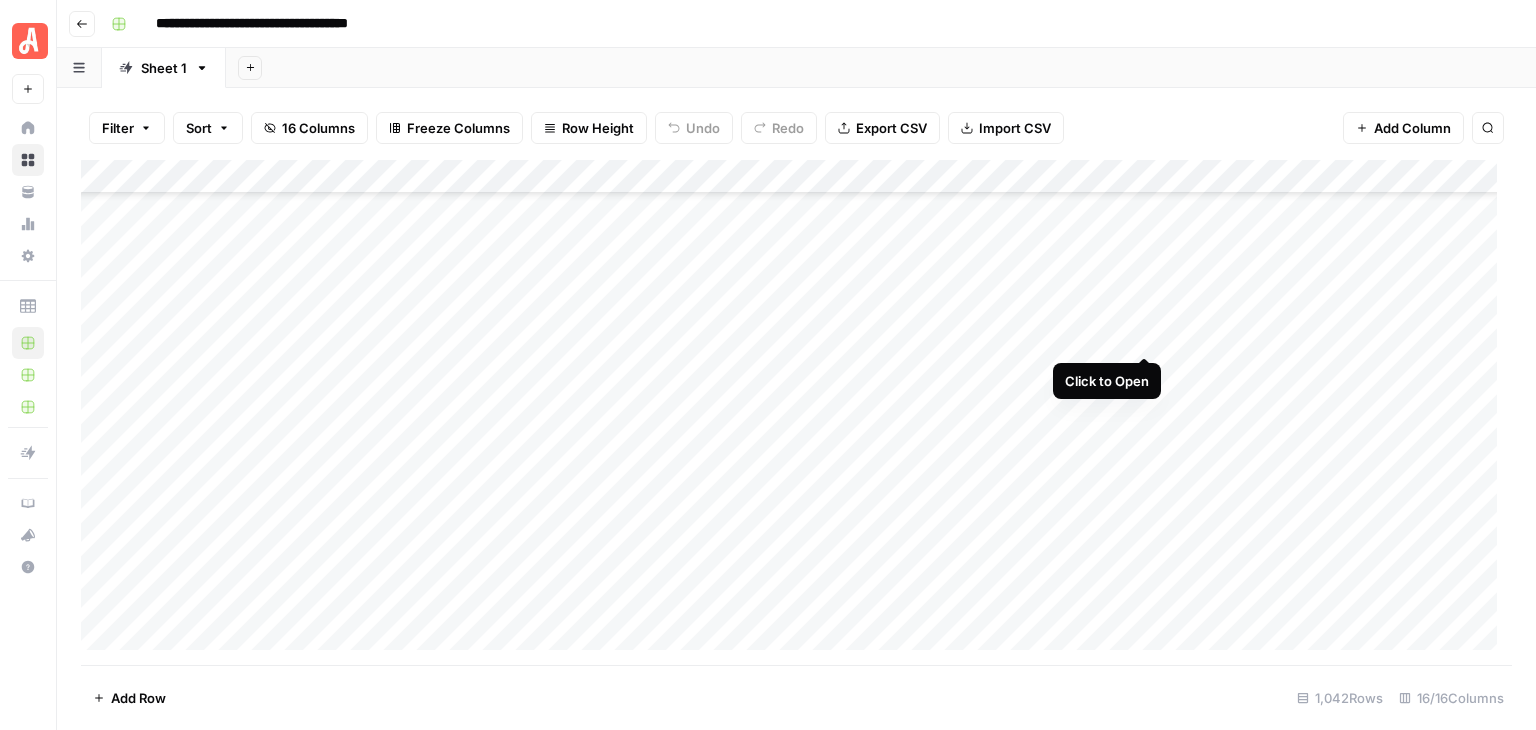 click on "Add Column" at bounding box center [796, 412] 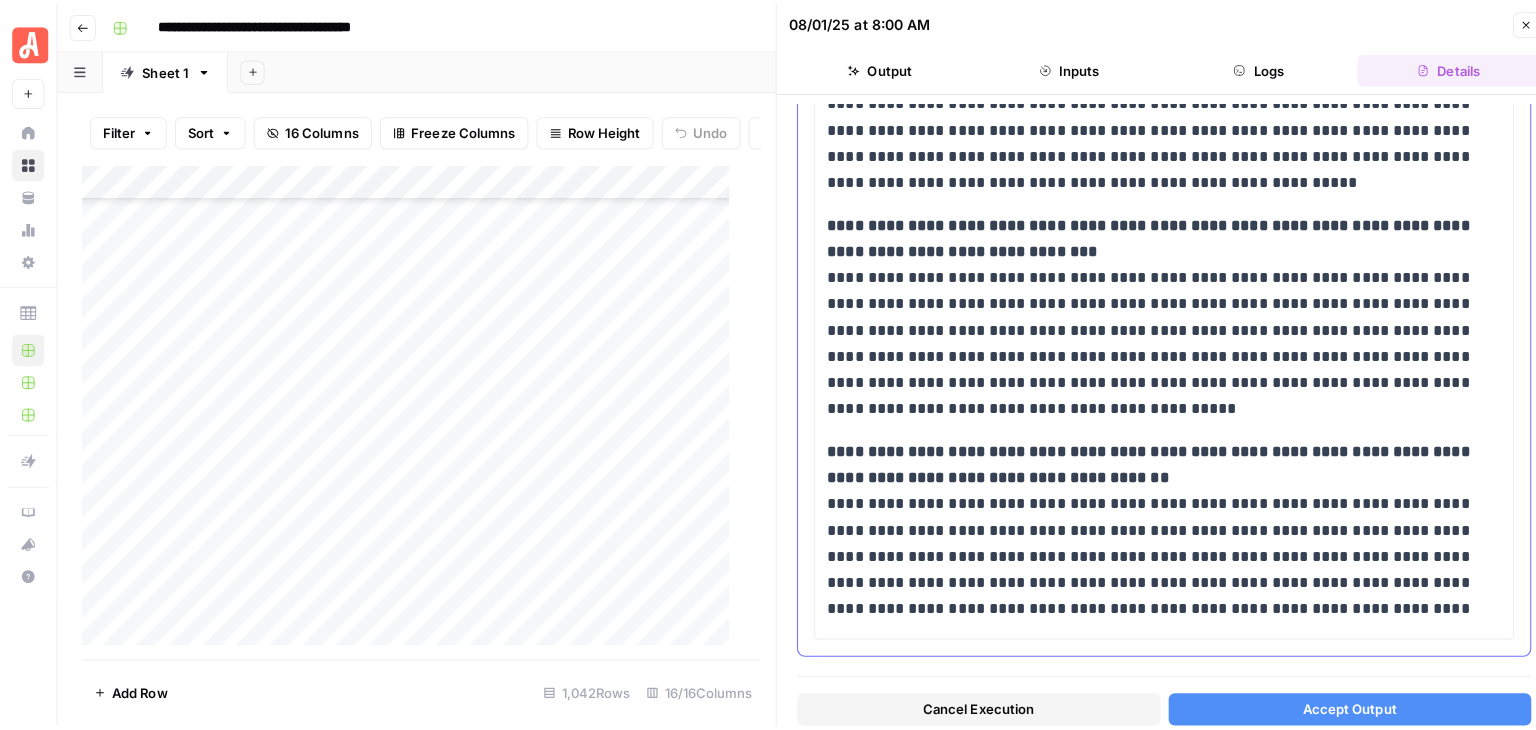scroll, scrollTop: 1752, scrollLeft: 0, axis: vertical 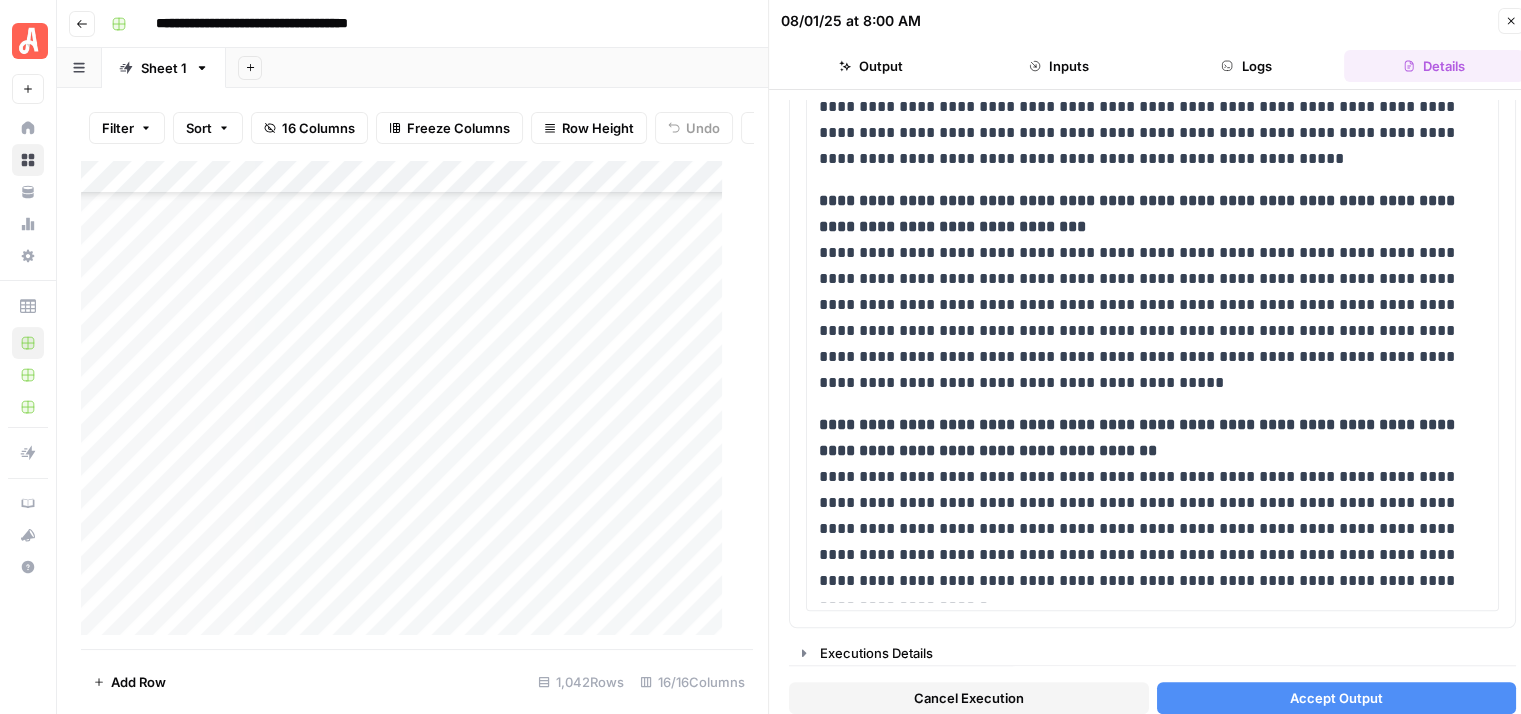 click on "Close" at bounding box center [1511, 21] 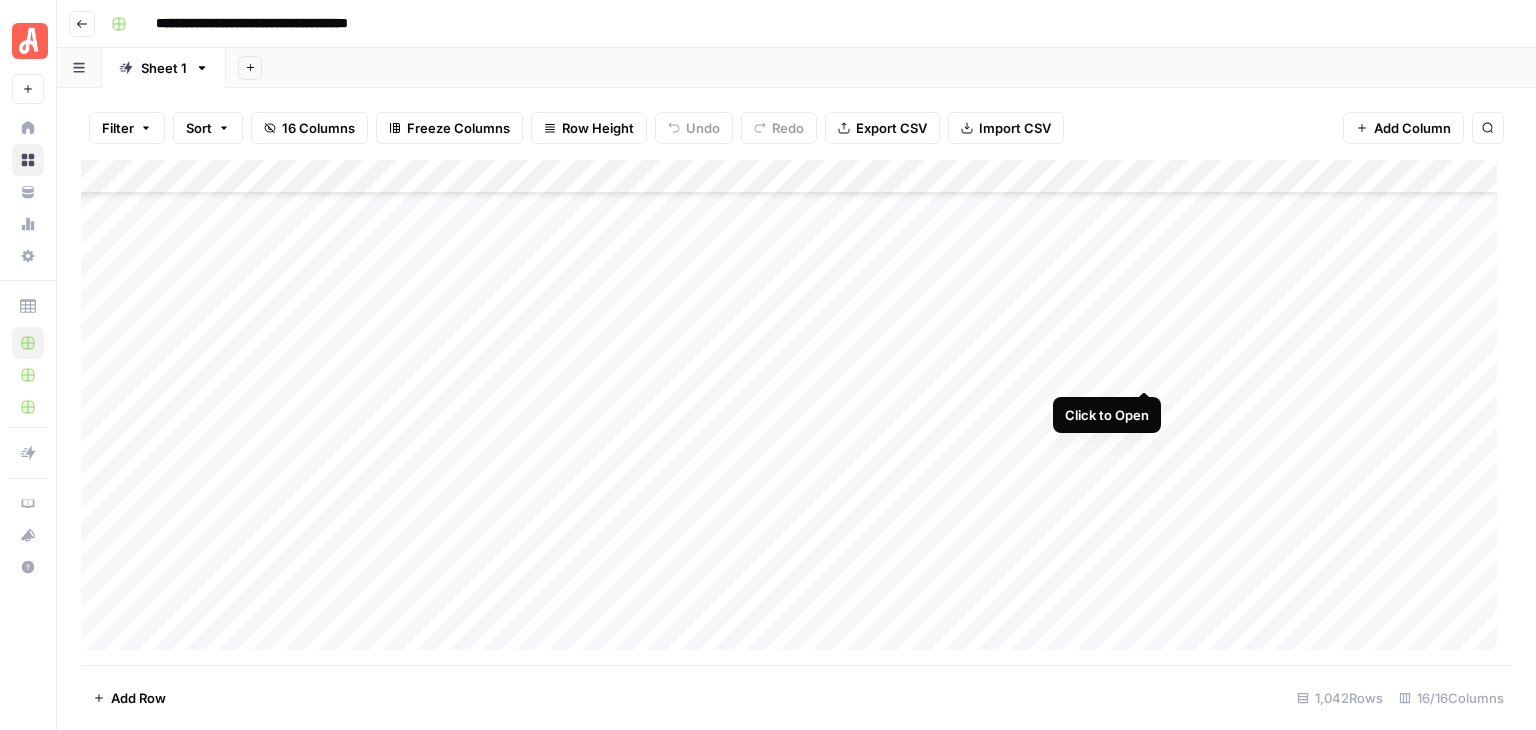 scroll, scrollTop: 0, scrollLeft: 0, axis: both 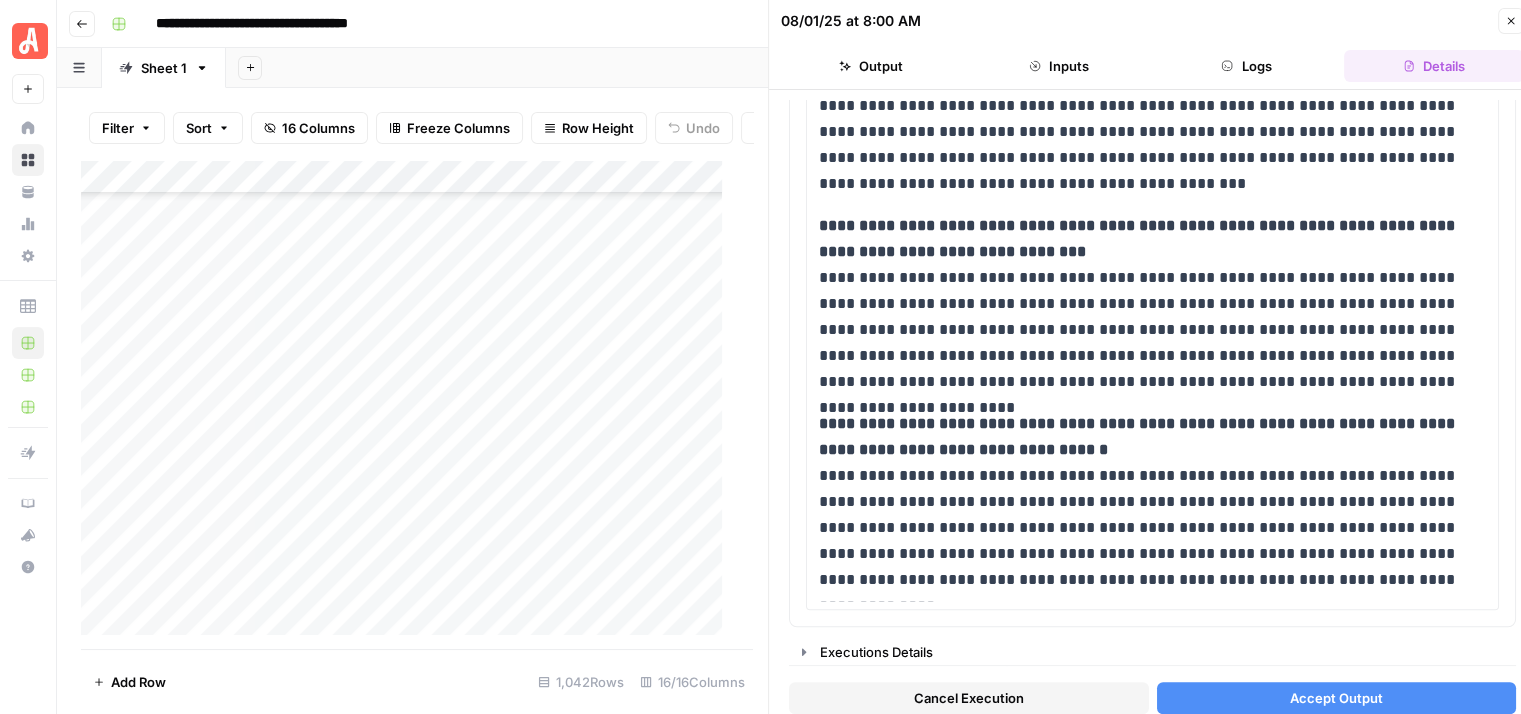 click 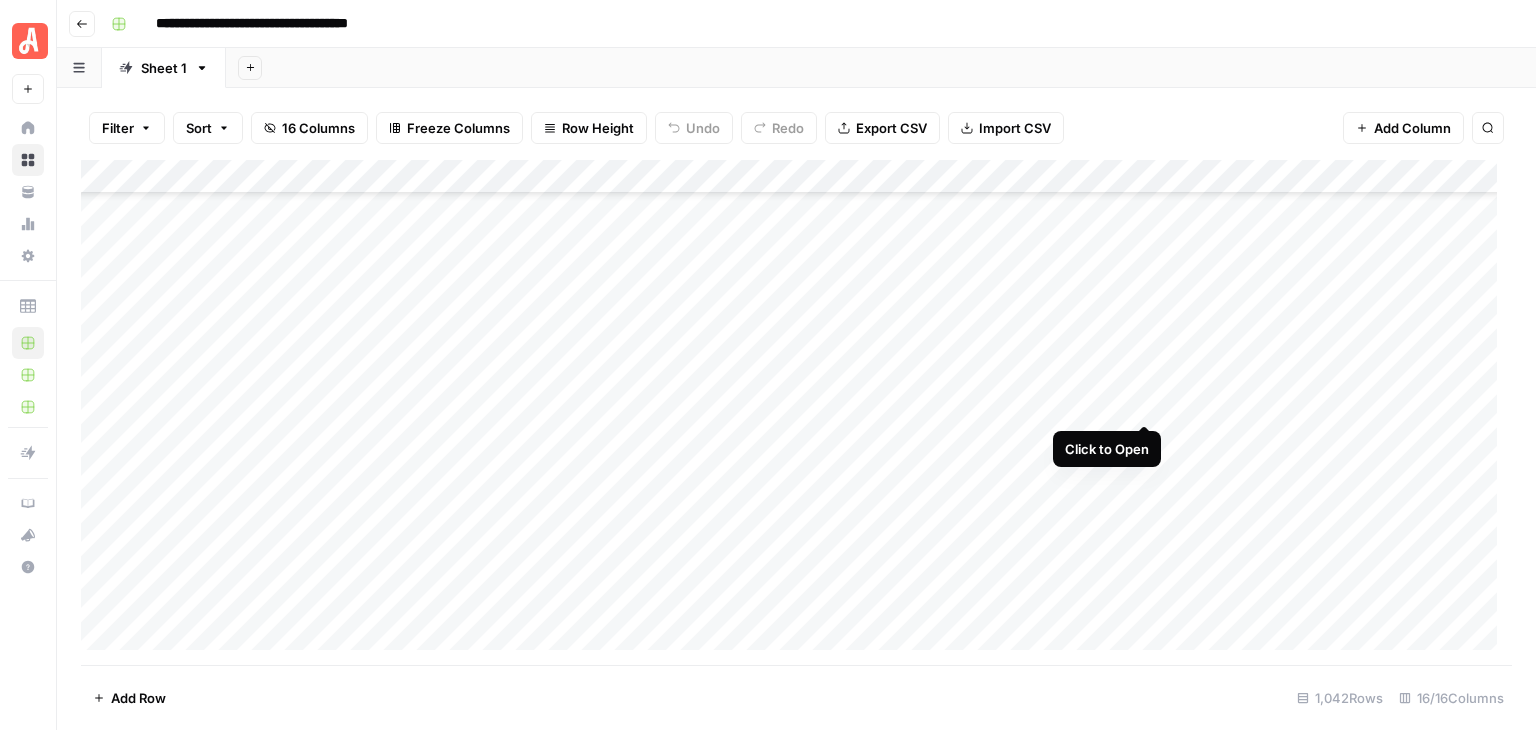 click on "Add Column" at bounding box center [796, 412] 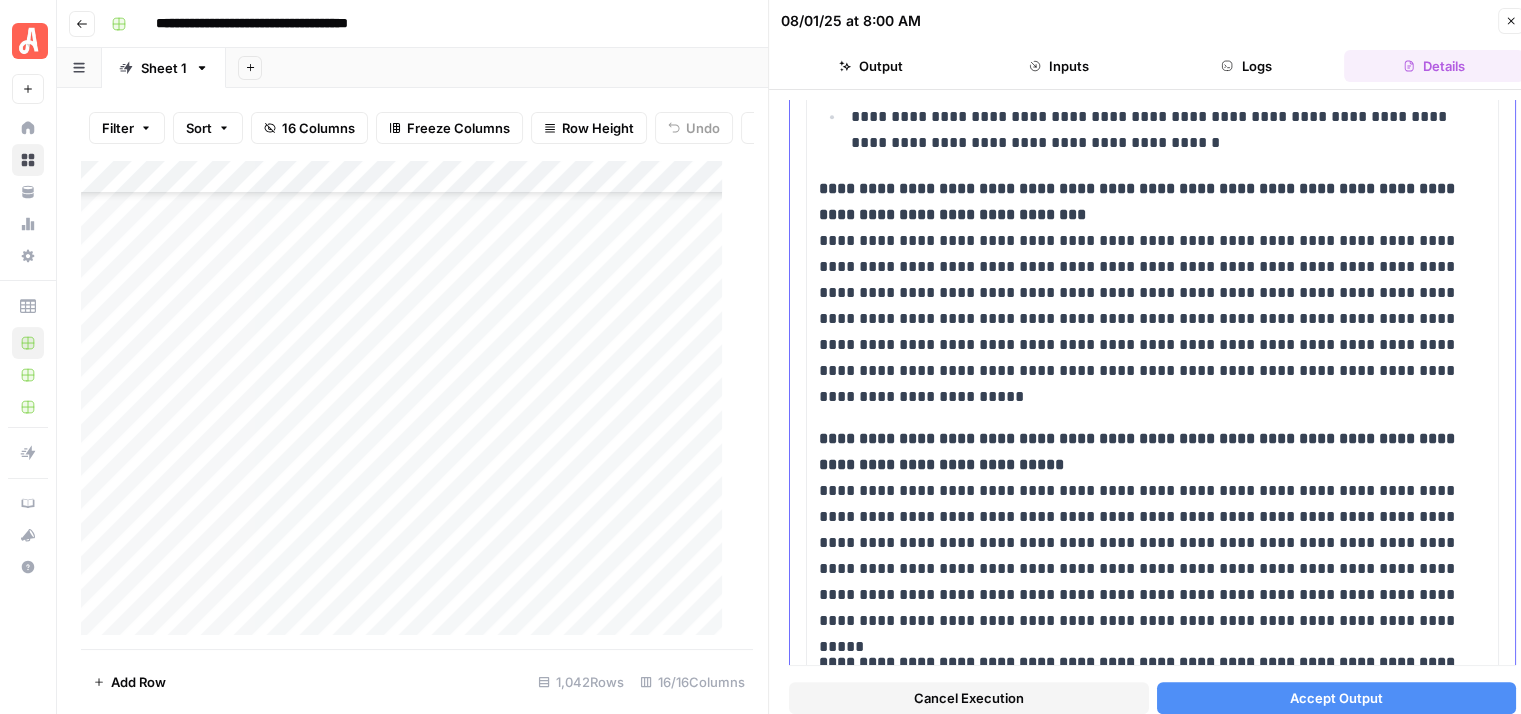 scroll, scrollTop: 1100, scrollLeft: 0, axis: vertical 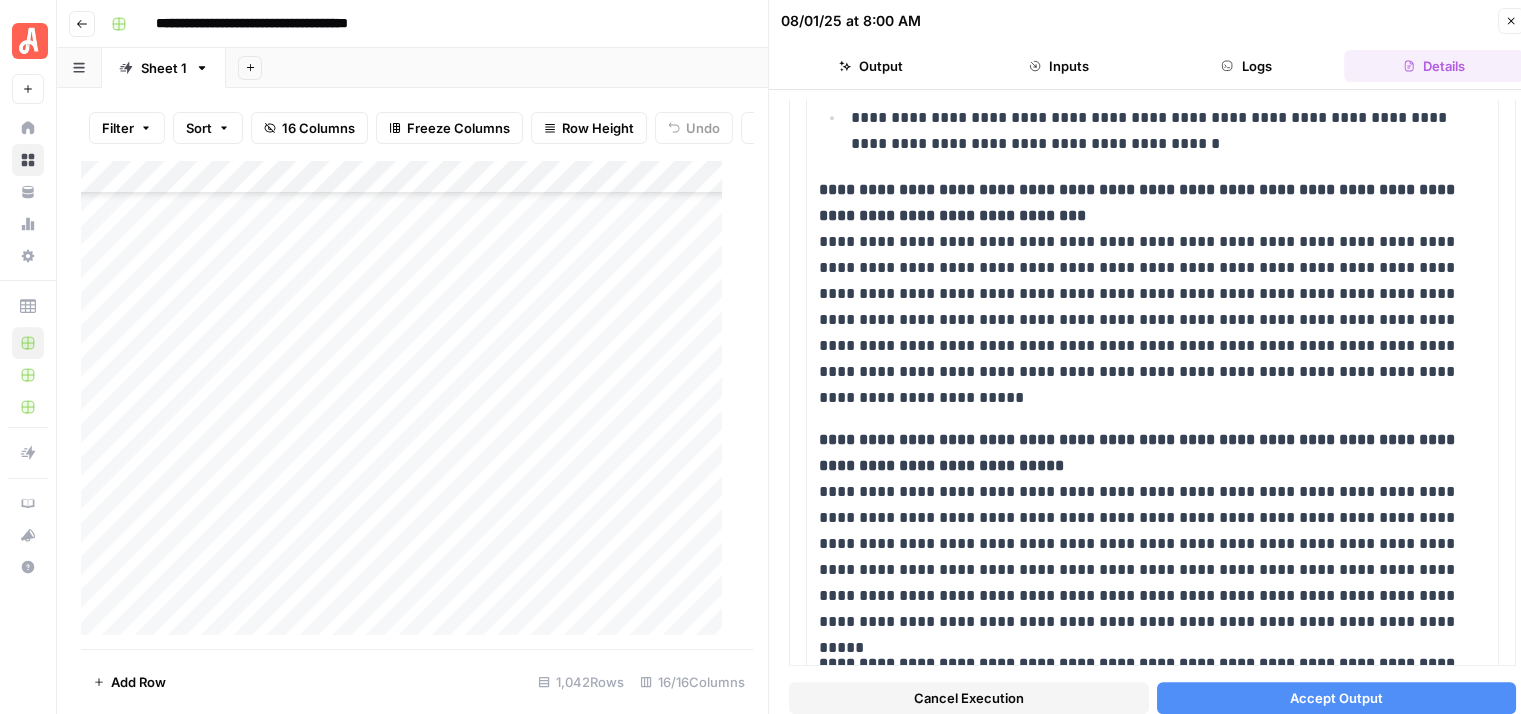 click 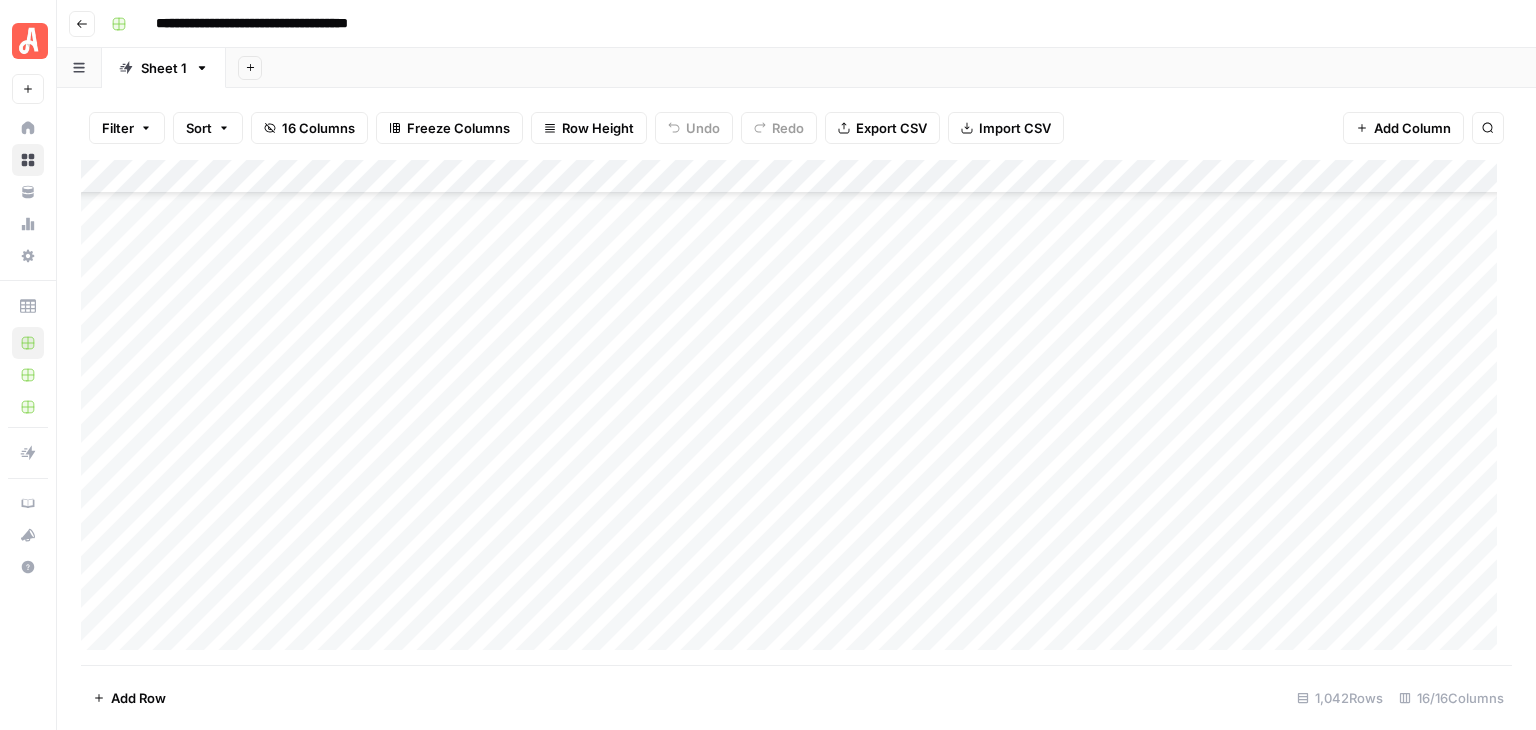 click on "Add Column" at bounding box center [796, 412] 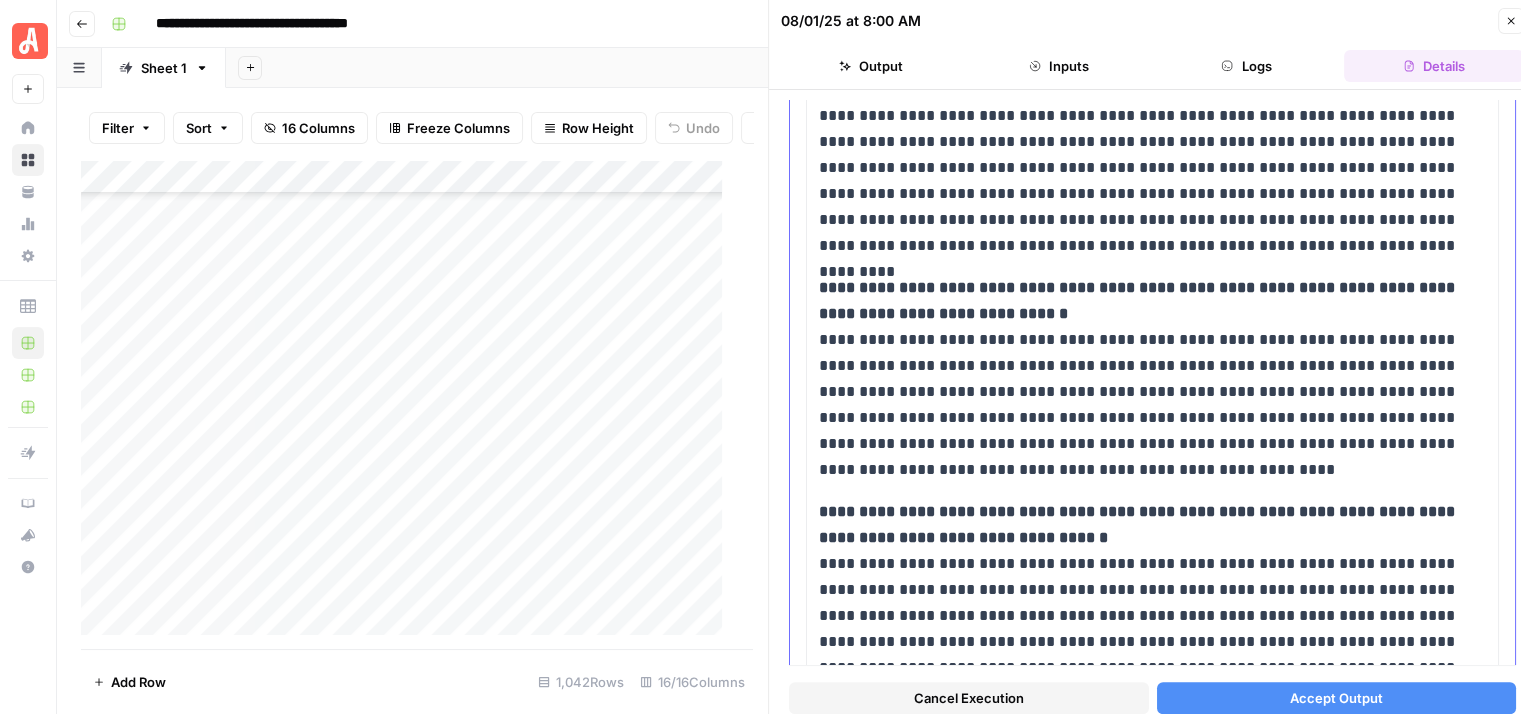 scroll, scrollTop: 1814, scrollLeft: 0, axis: vertical 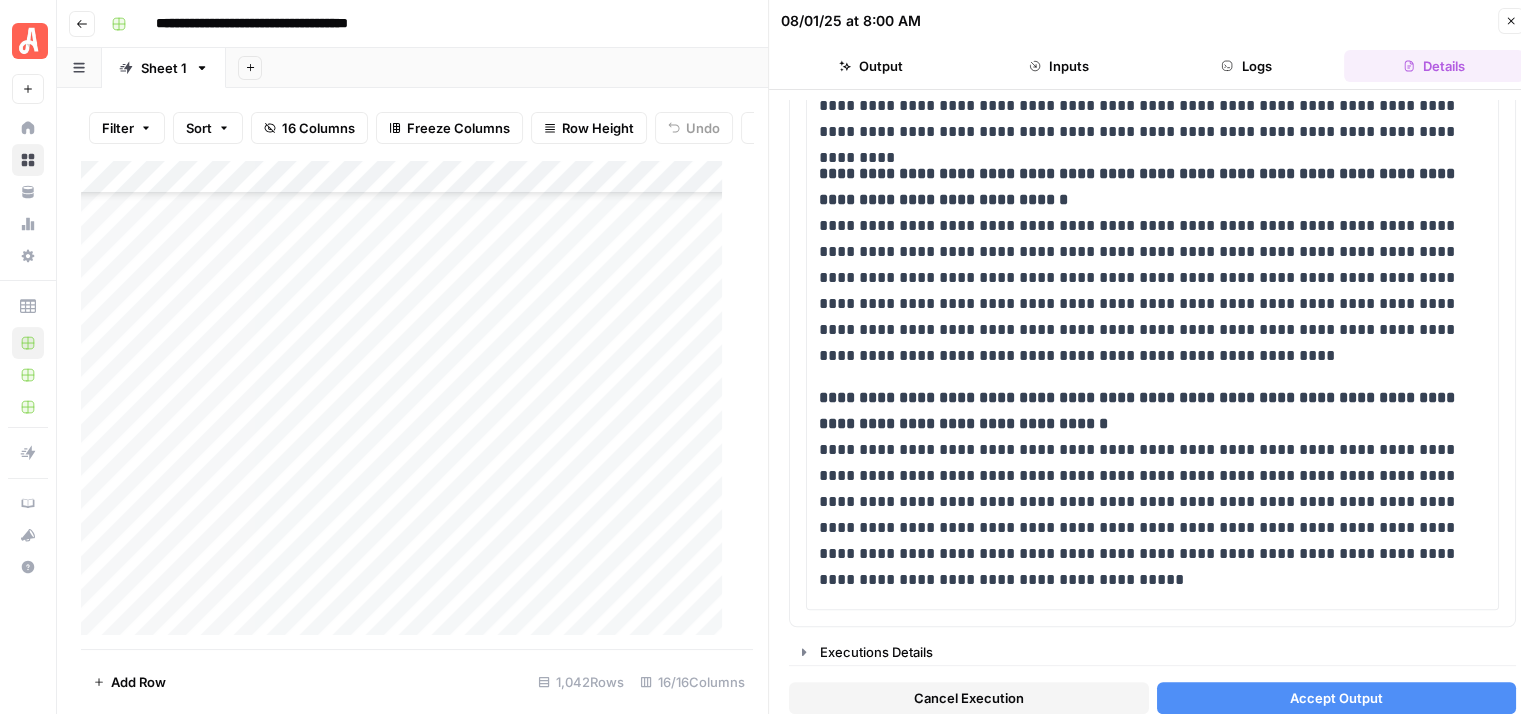 click 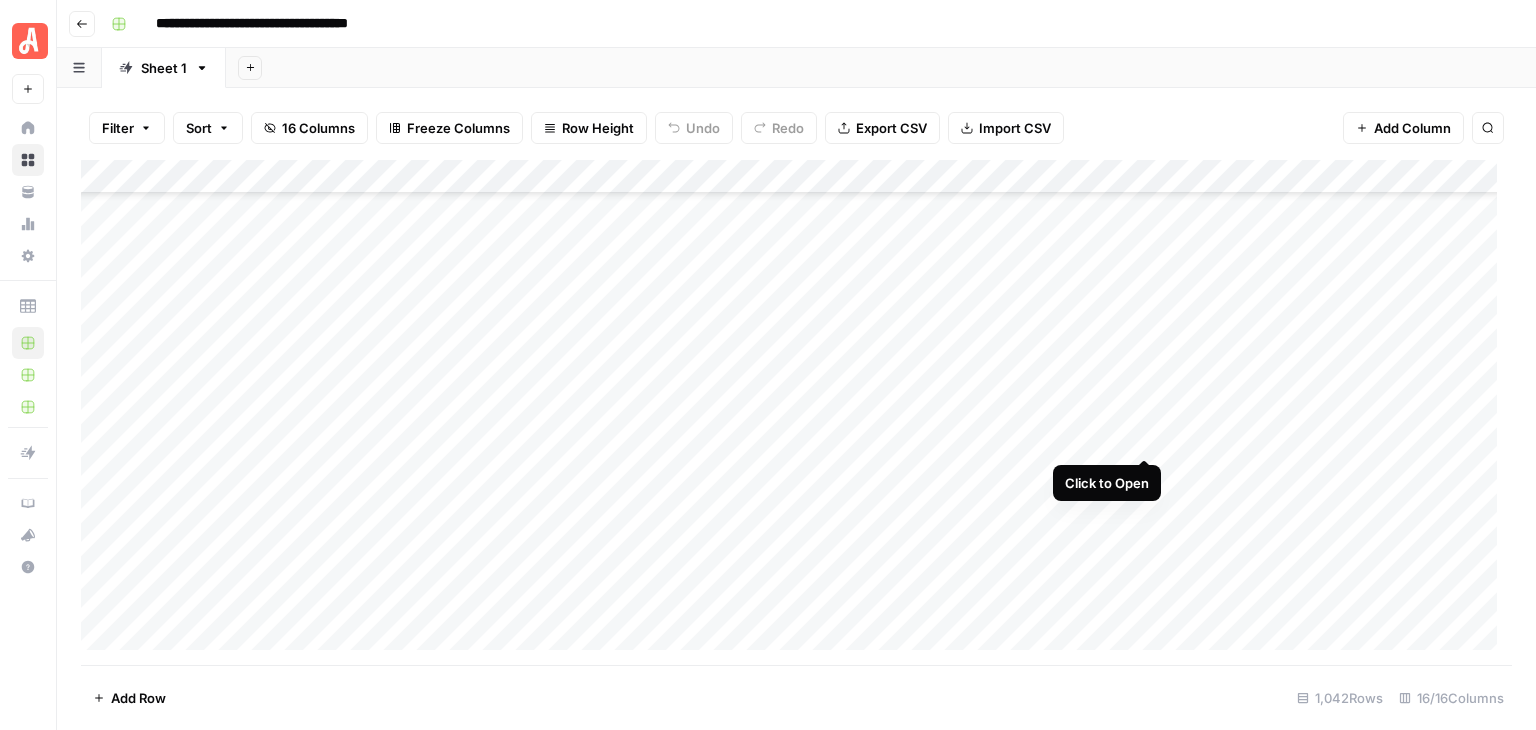 click on "Add Column" at bounding box center (796, 412) 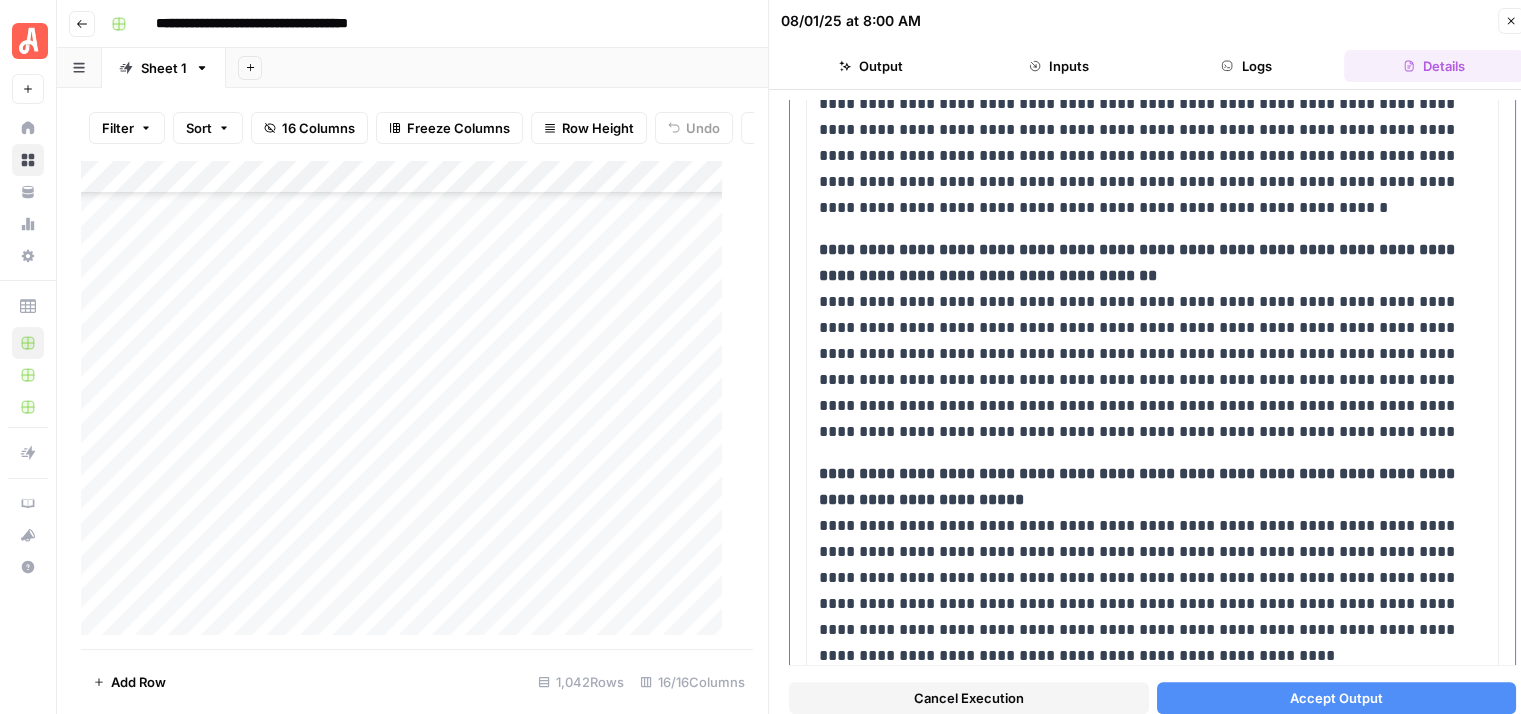 scroll, scrollTop: 1800, scrollLeft: 0, axis: vertical 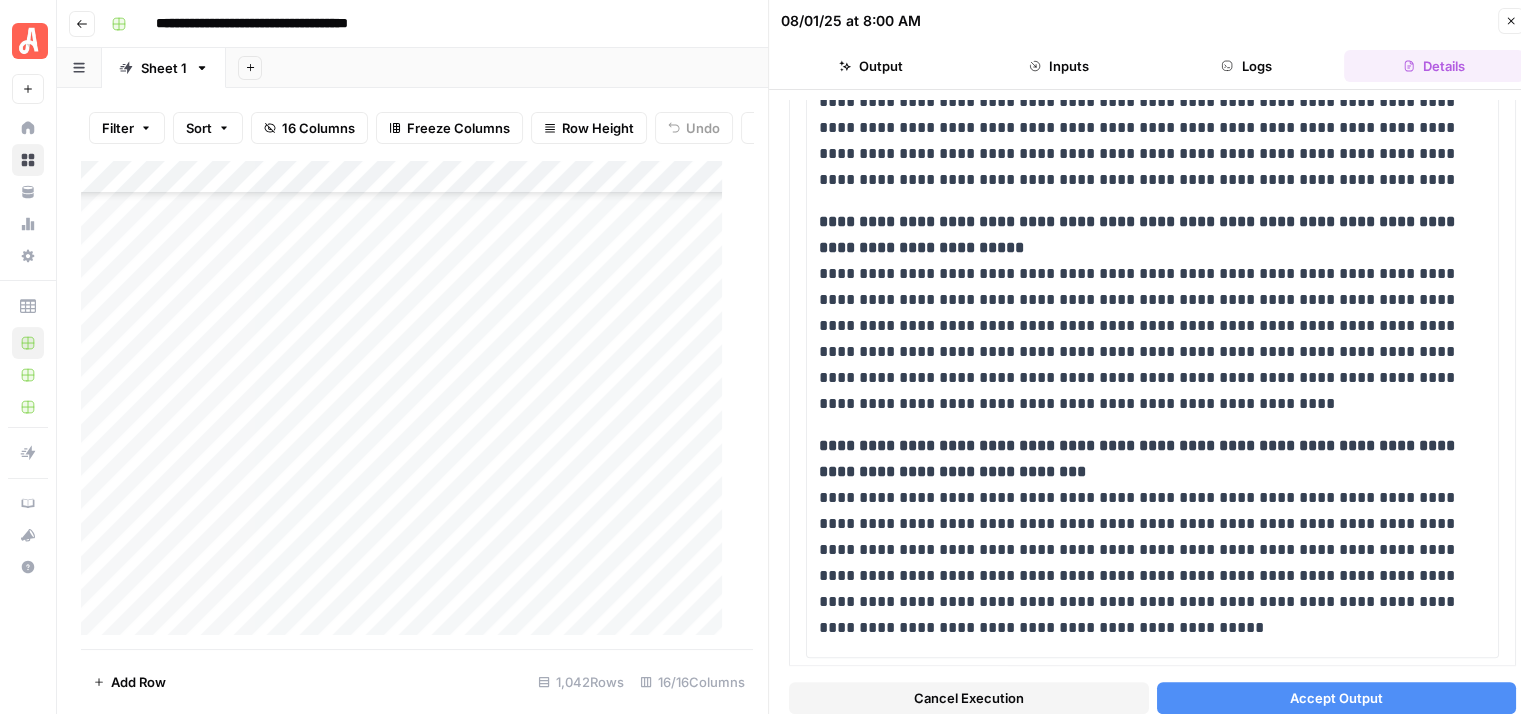 click 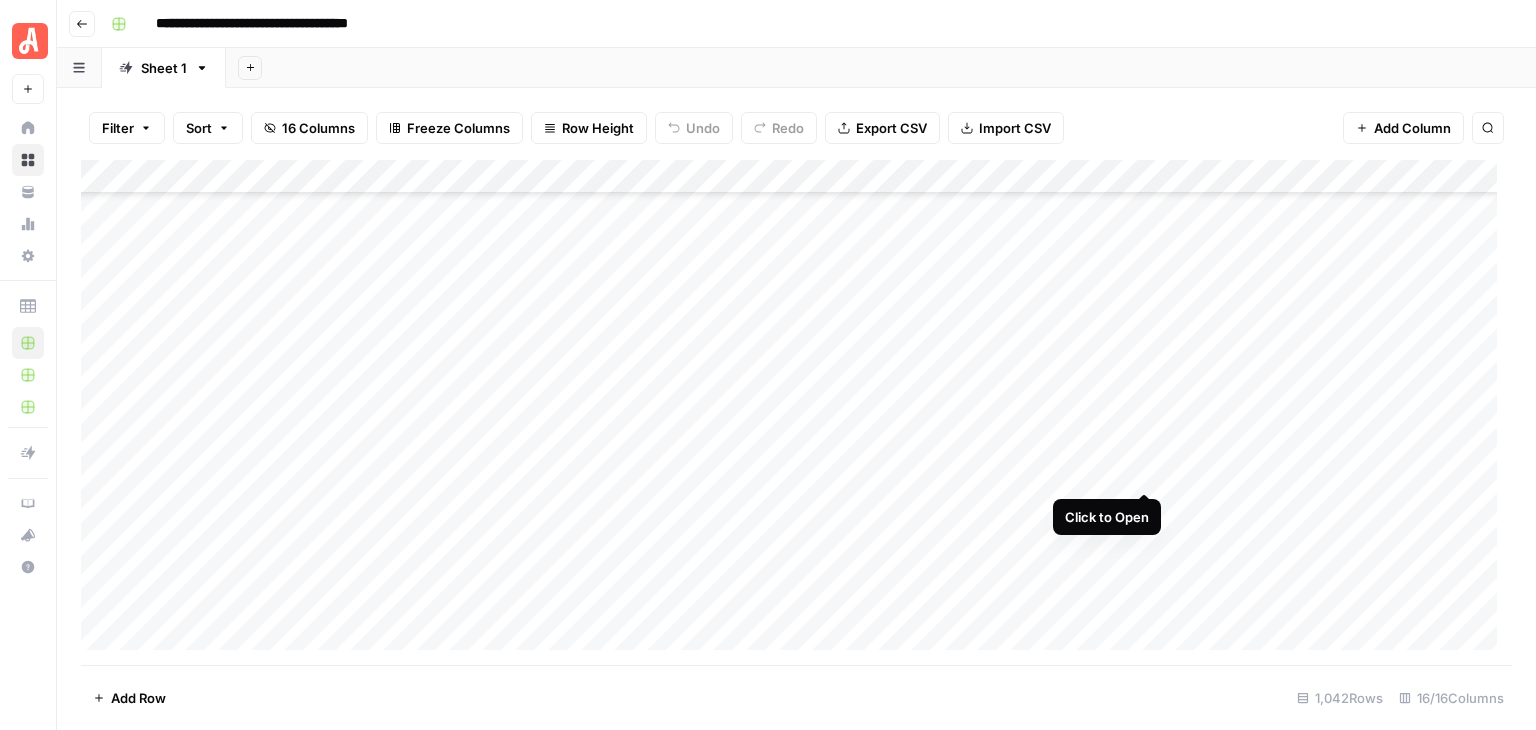 click on "Add Column" at bounding box center (796, 412) 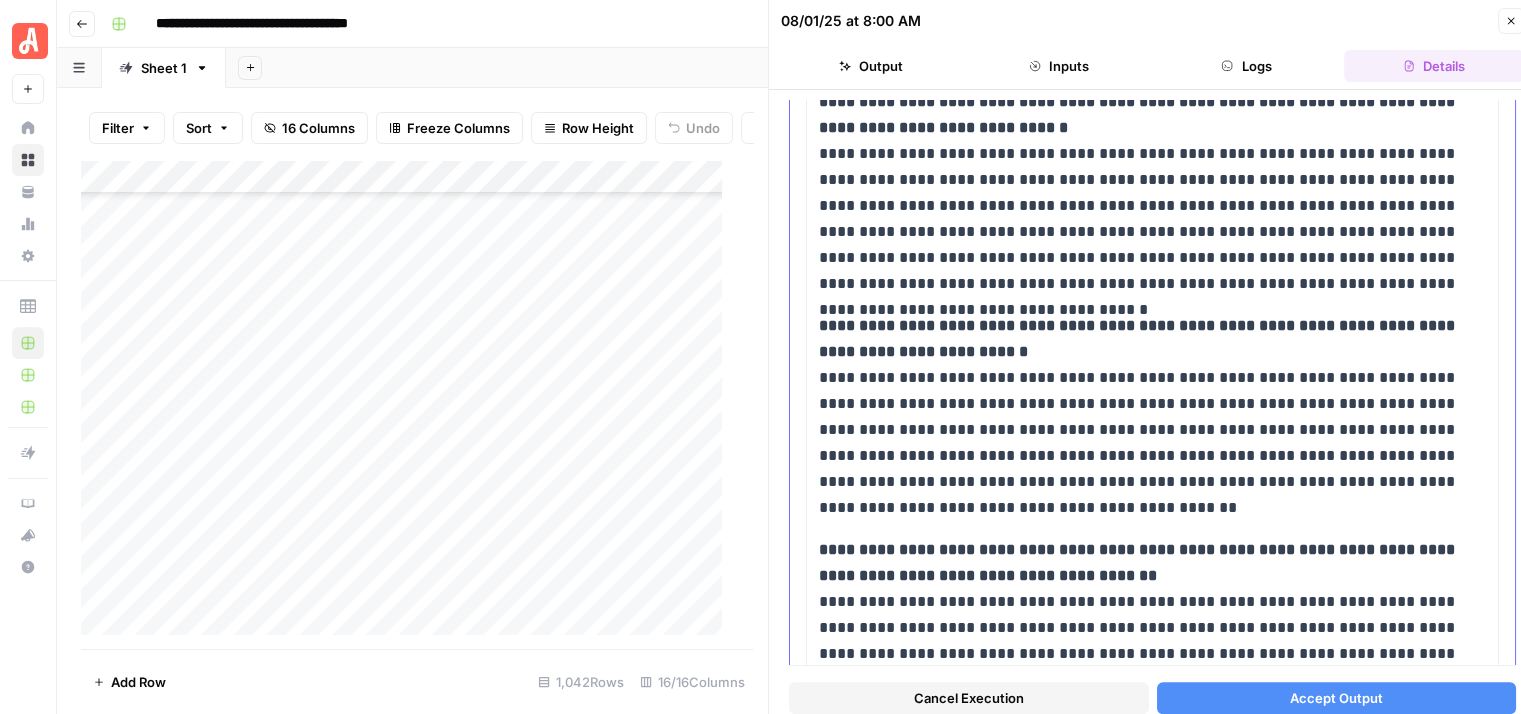 scroll, scrollTop: 499, scrollLeft: 0, axis: vertical 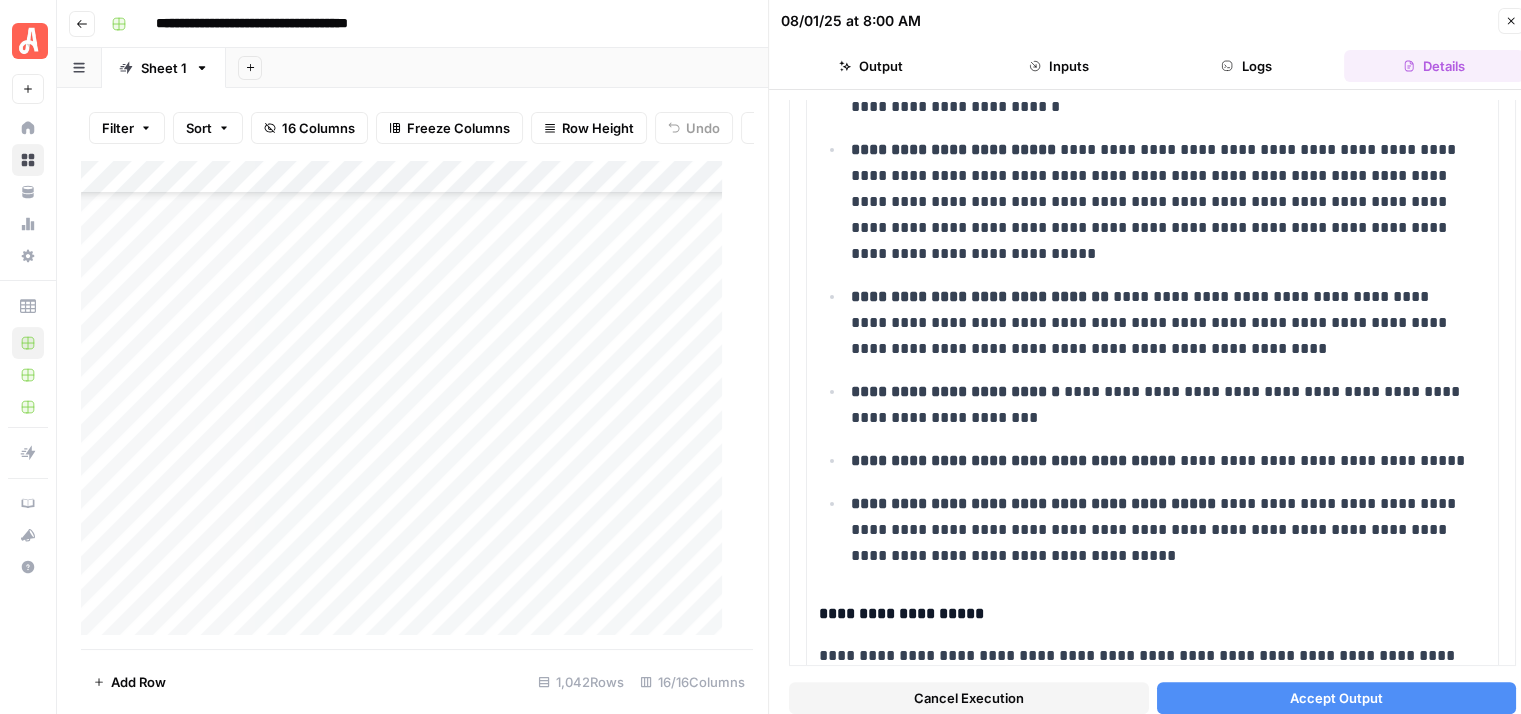 click on "Close" at bounding box center [1511, 21] 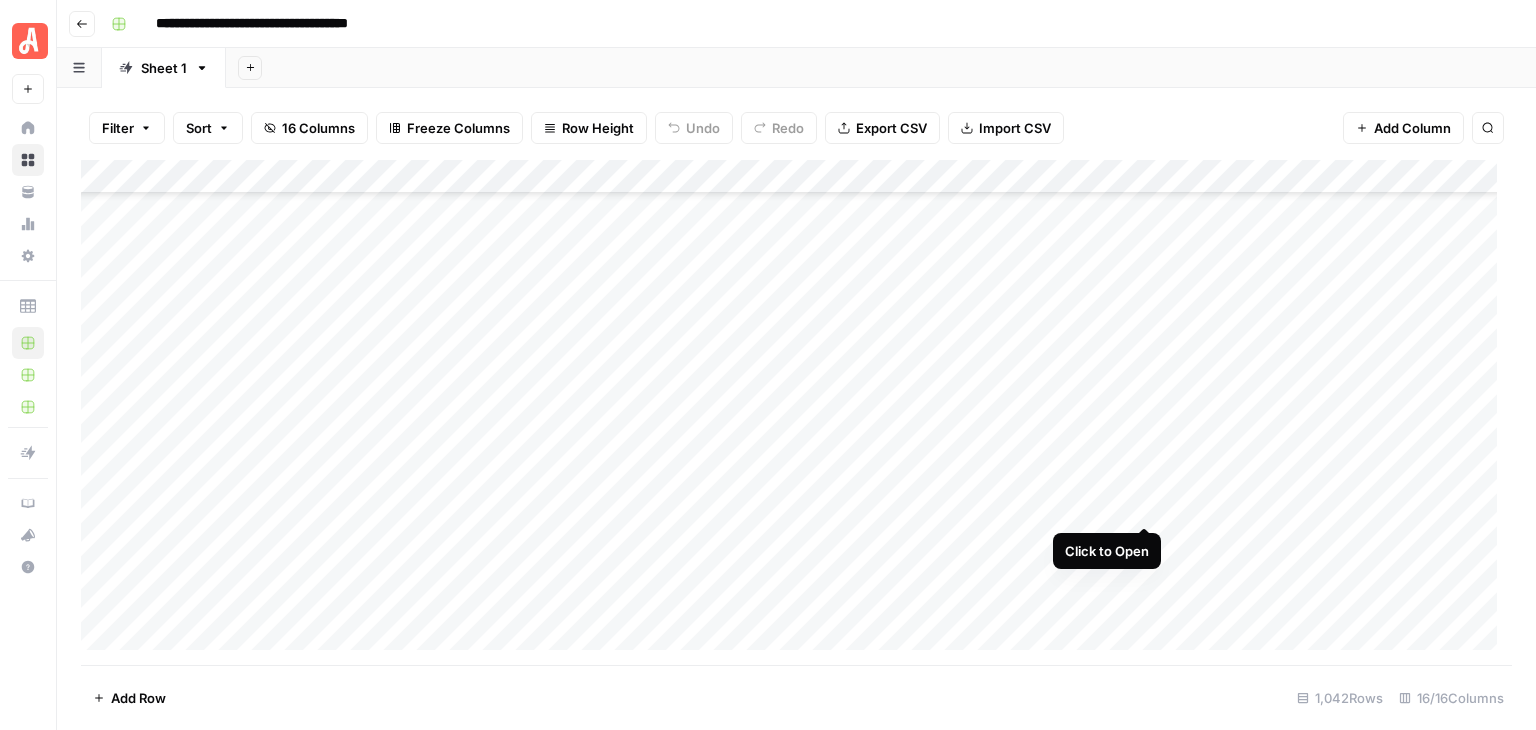 click on "Add Column" at bounding box center (796, 412) 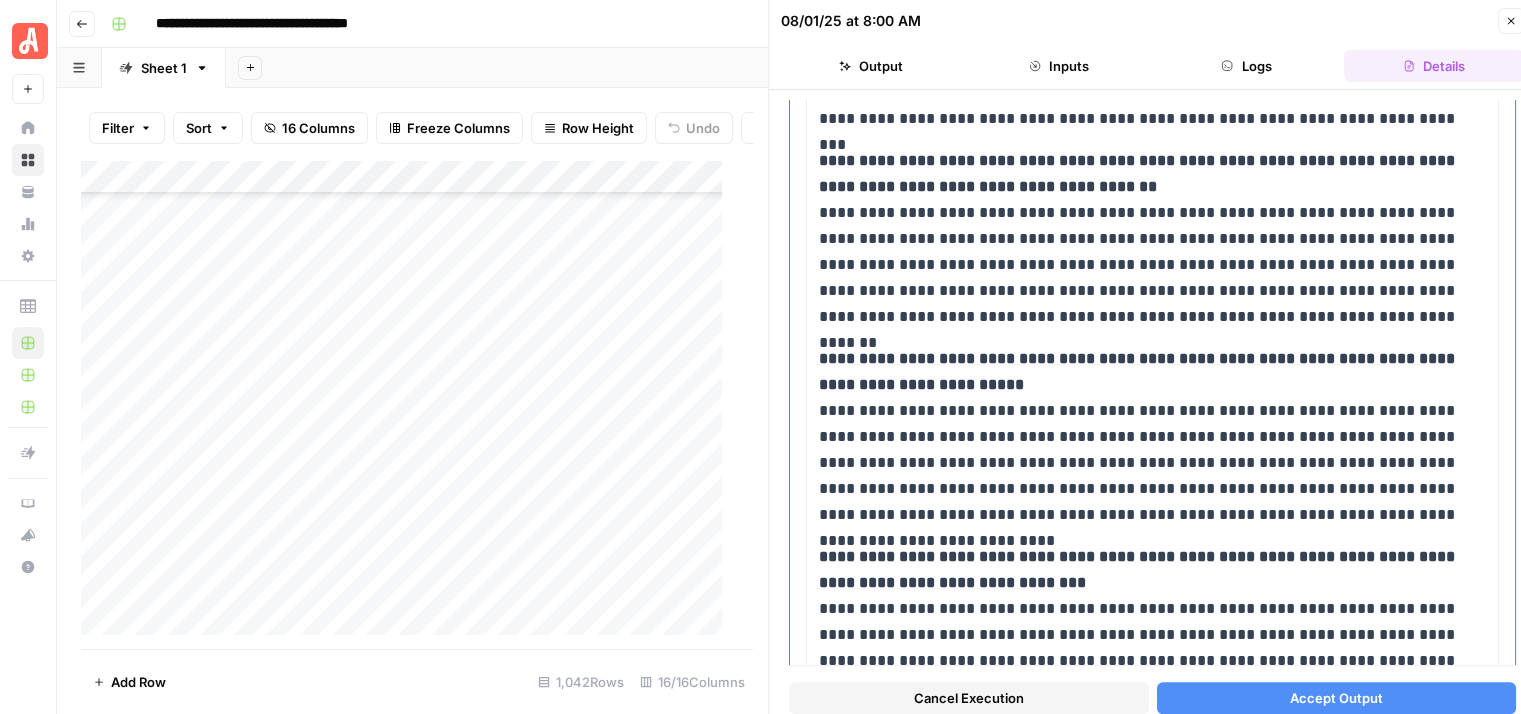 scroll, scrollTop: 1864, scrollLeft: 0, axis: vertical 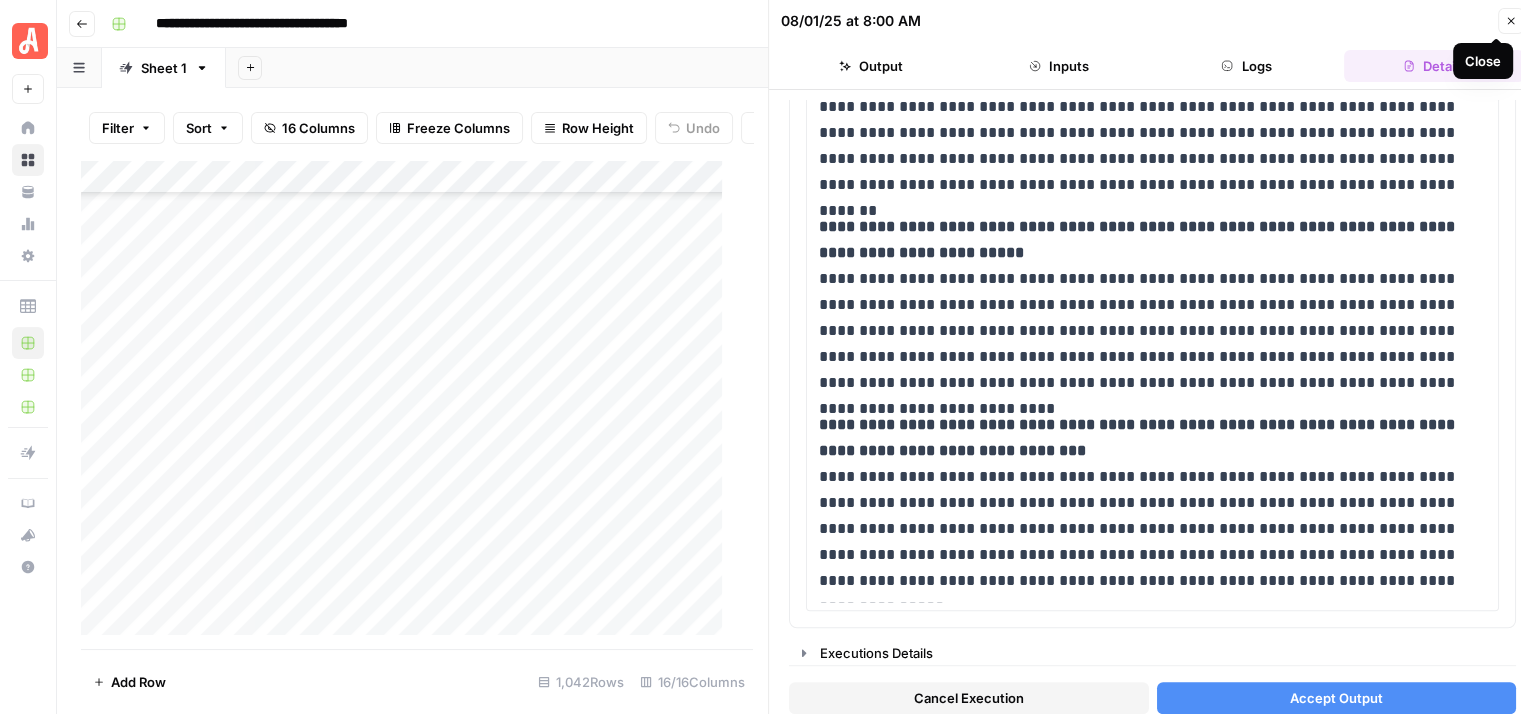 click 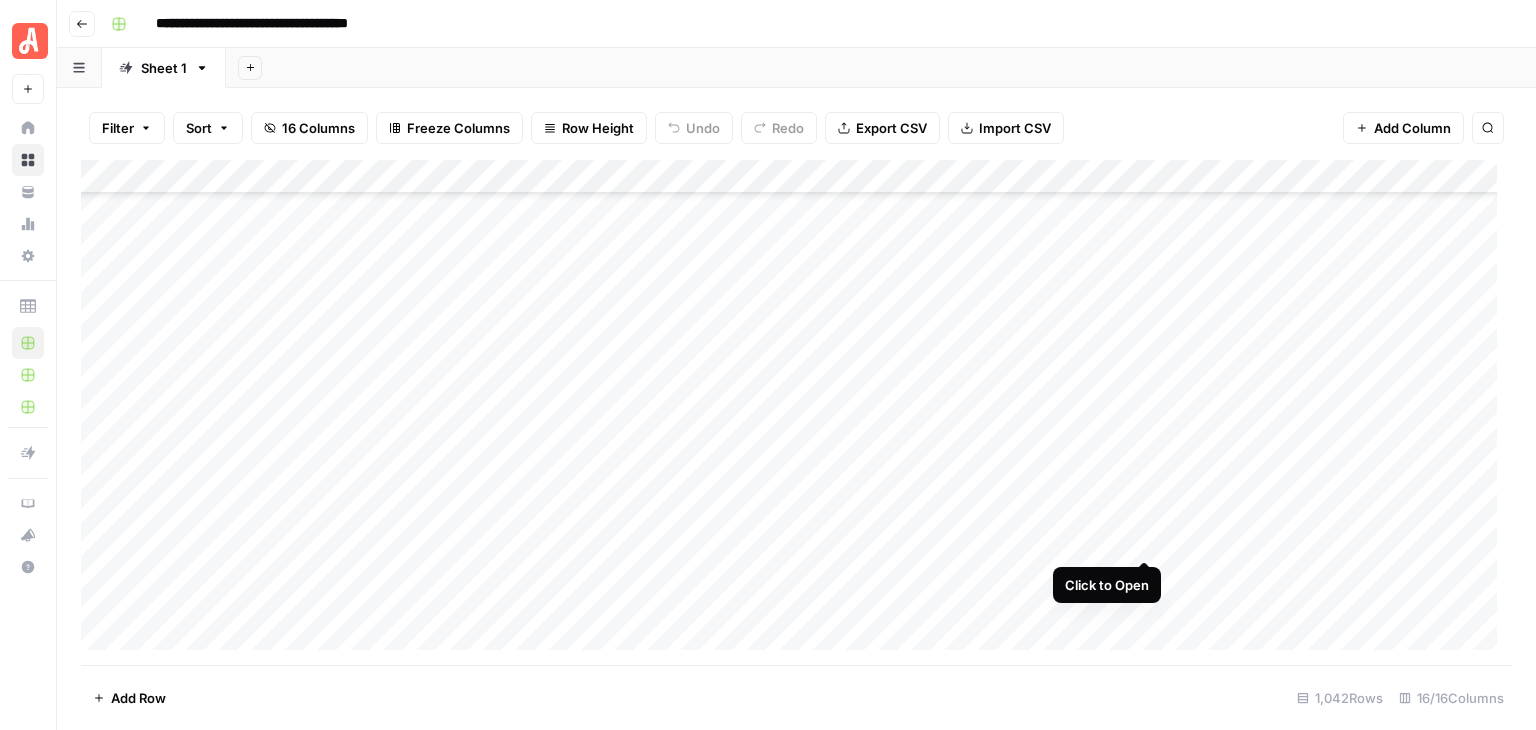 click on "Add Column" at bounding box center (796, 412) 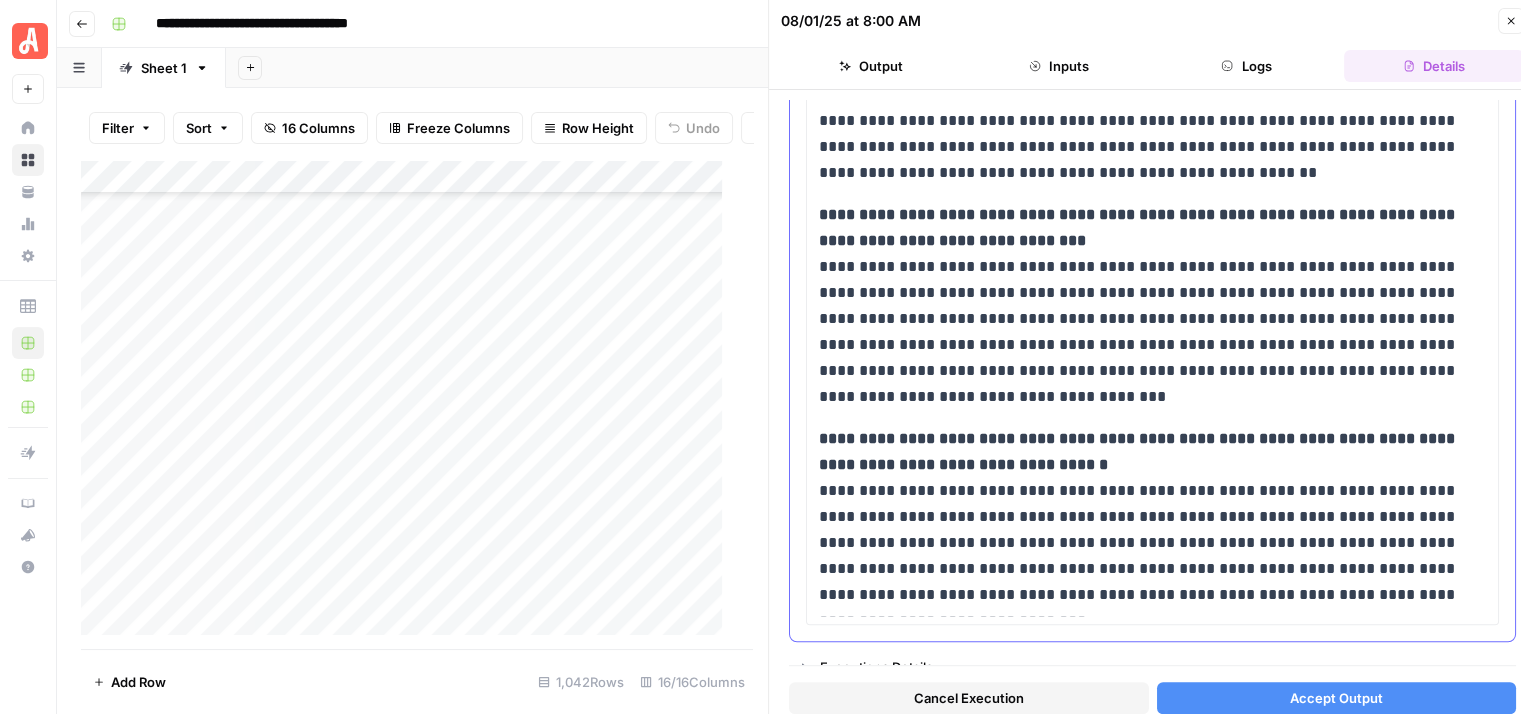 scroll, scrollTop: 1664, scrollLeft: 0, axis: vertical 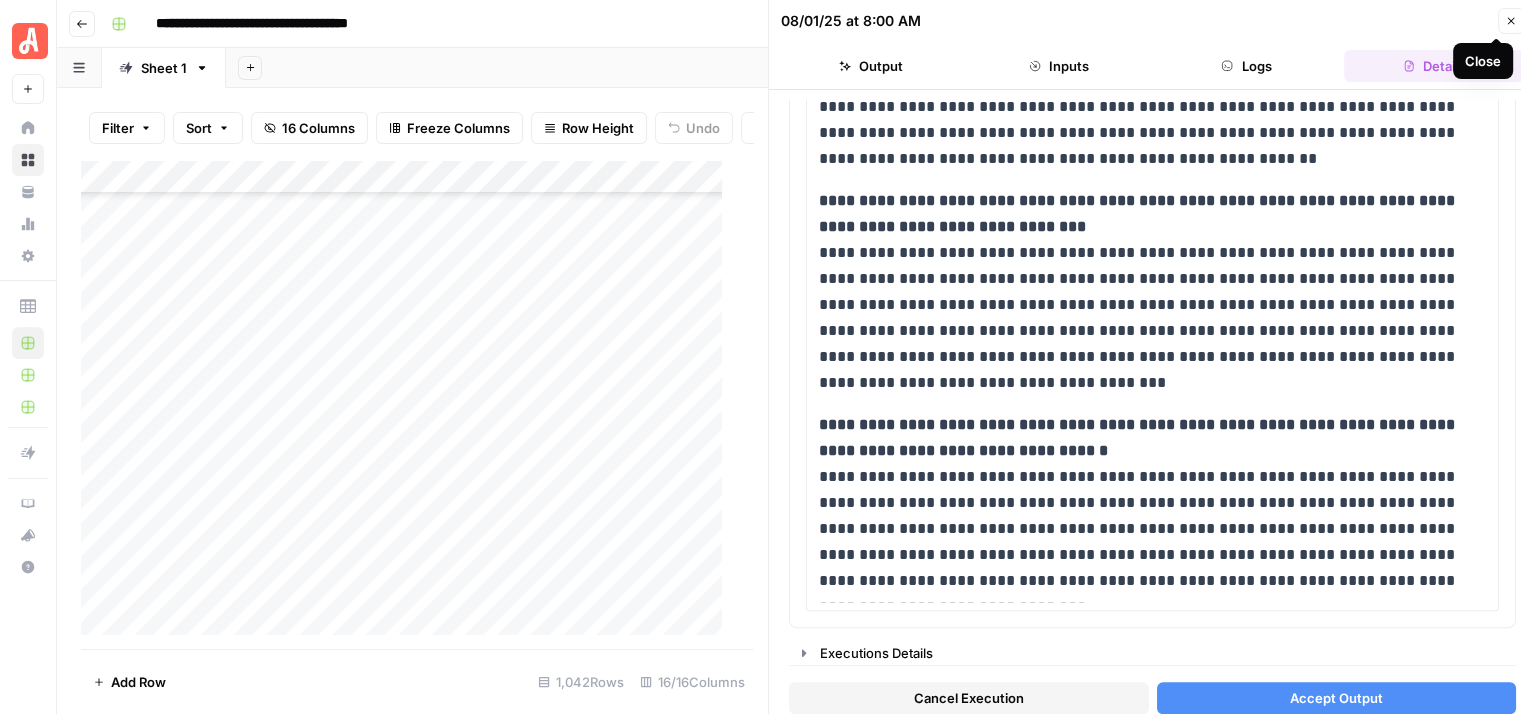 click 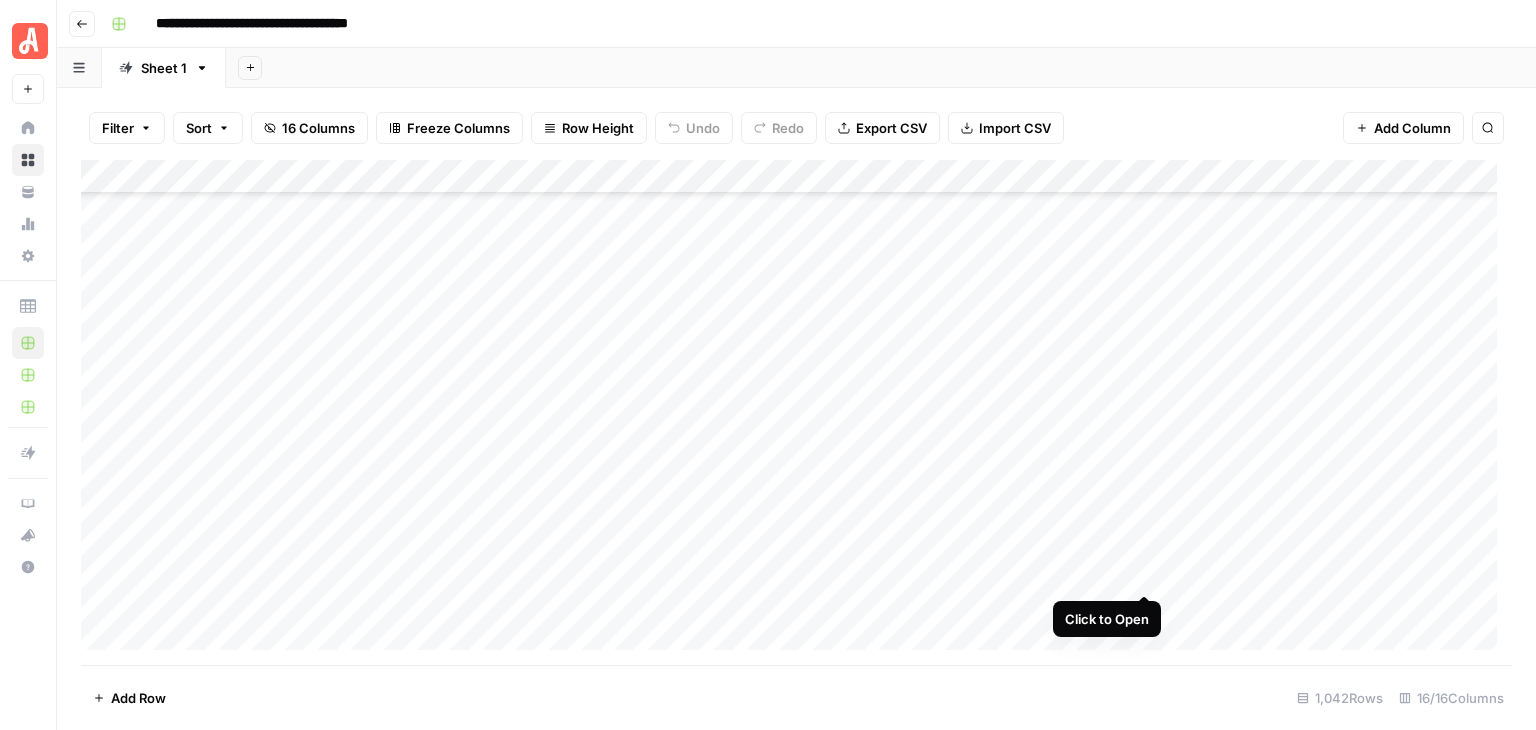 click on "Add Column" at bounding box center (796, 412) 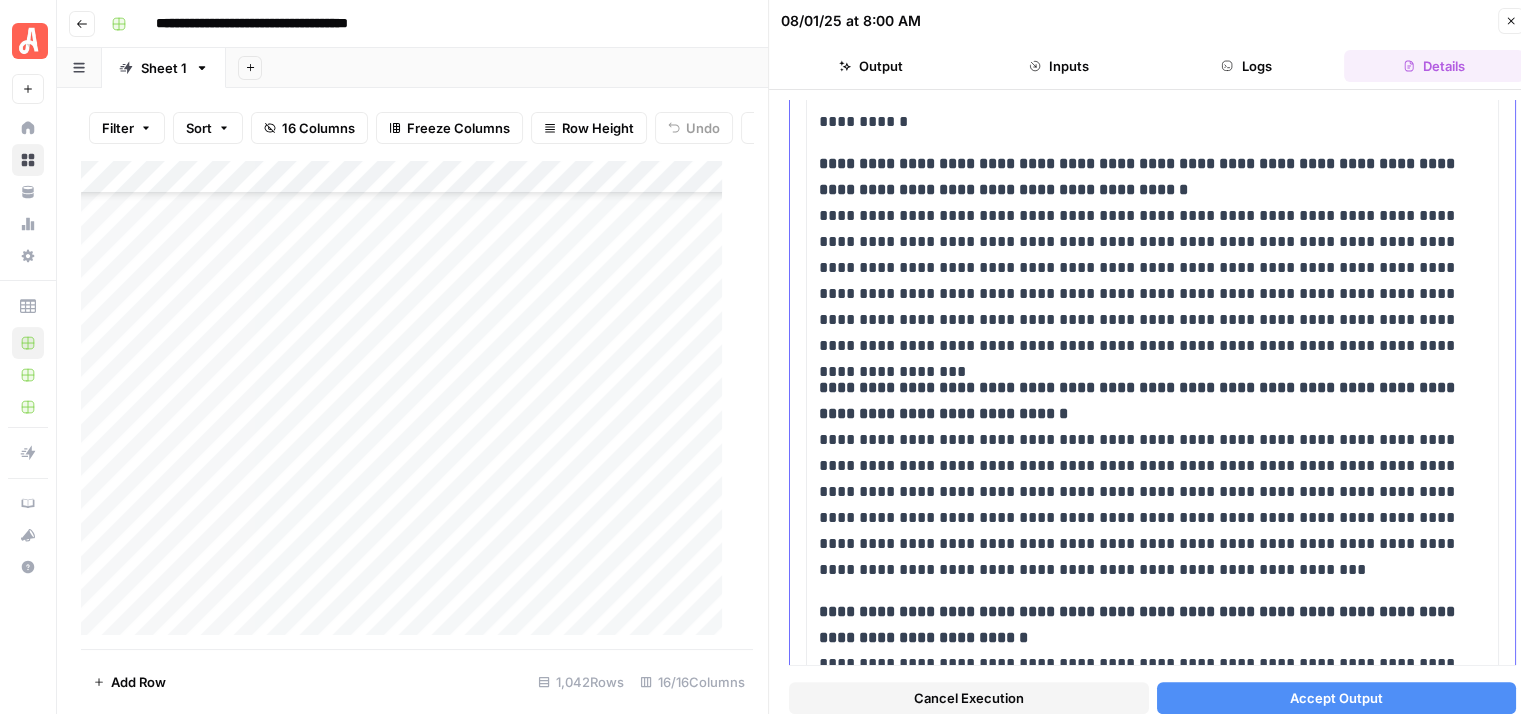 scroll, scrollTop: 1200, scrollLeft: 0, axis: vertical 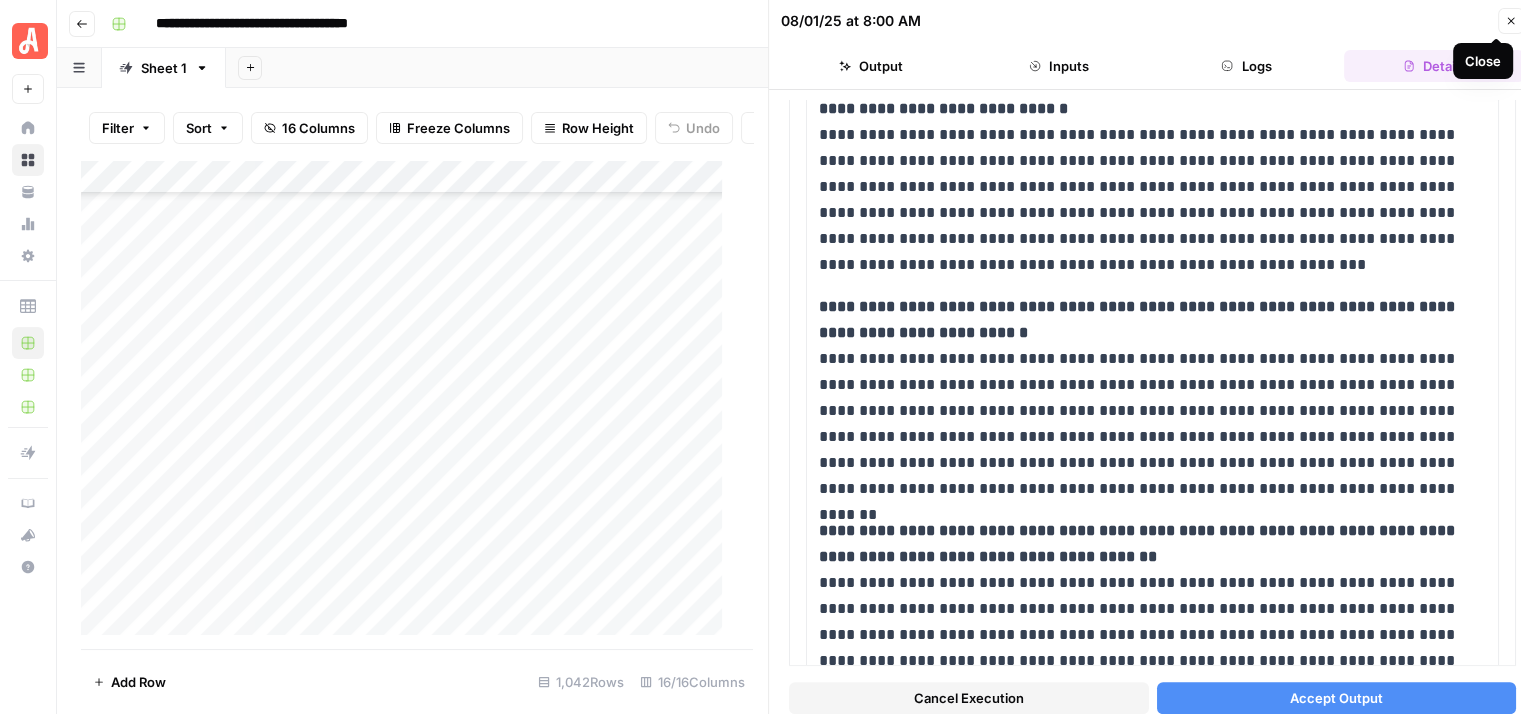 click 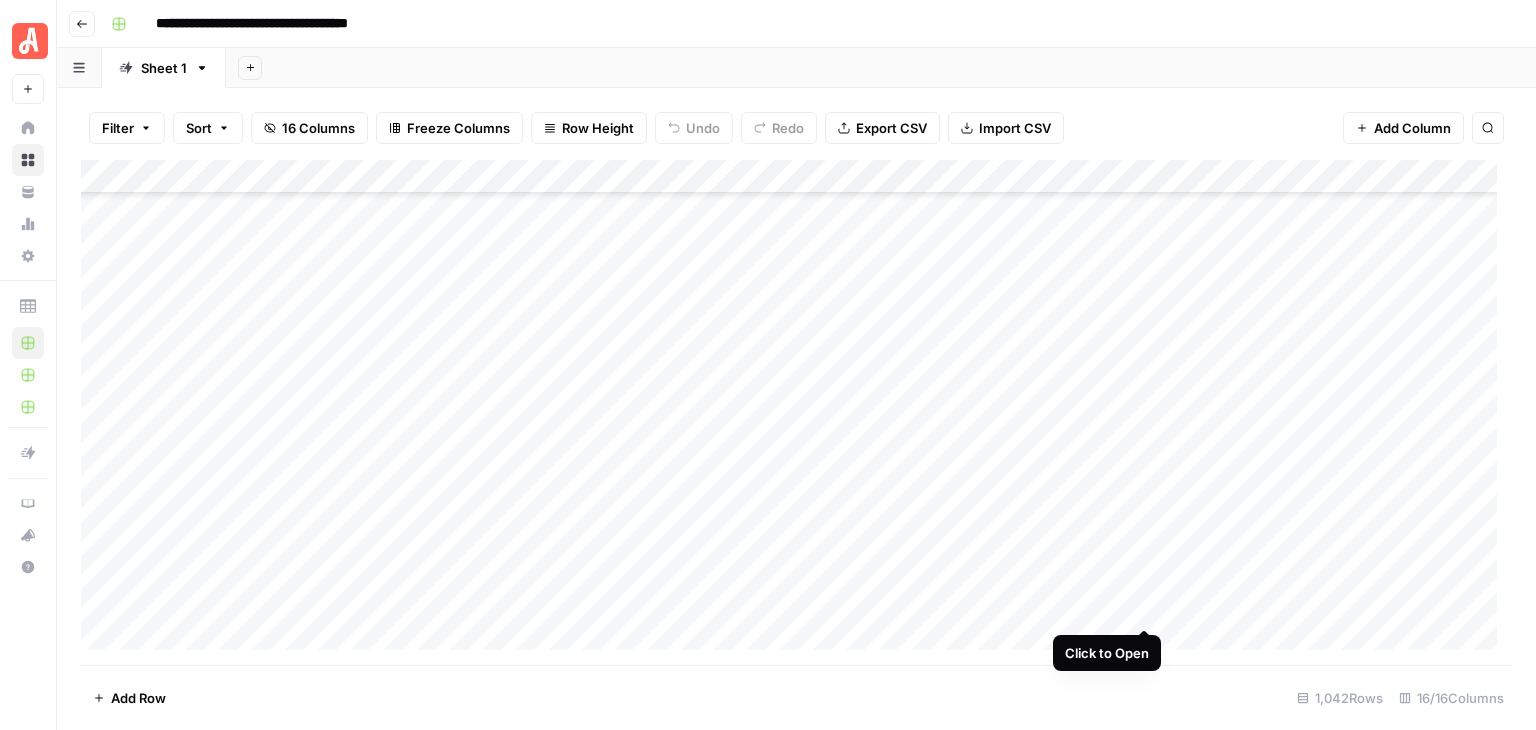 click on "Add Column" at bounding box center [796, 412] 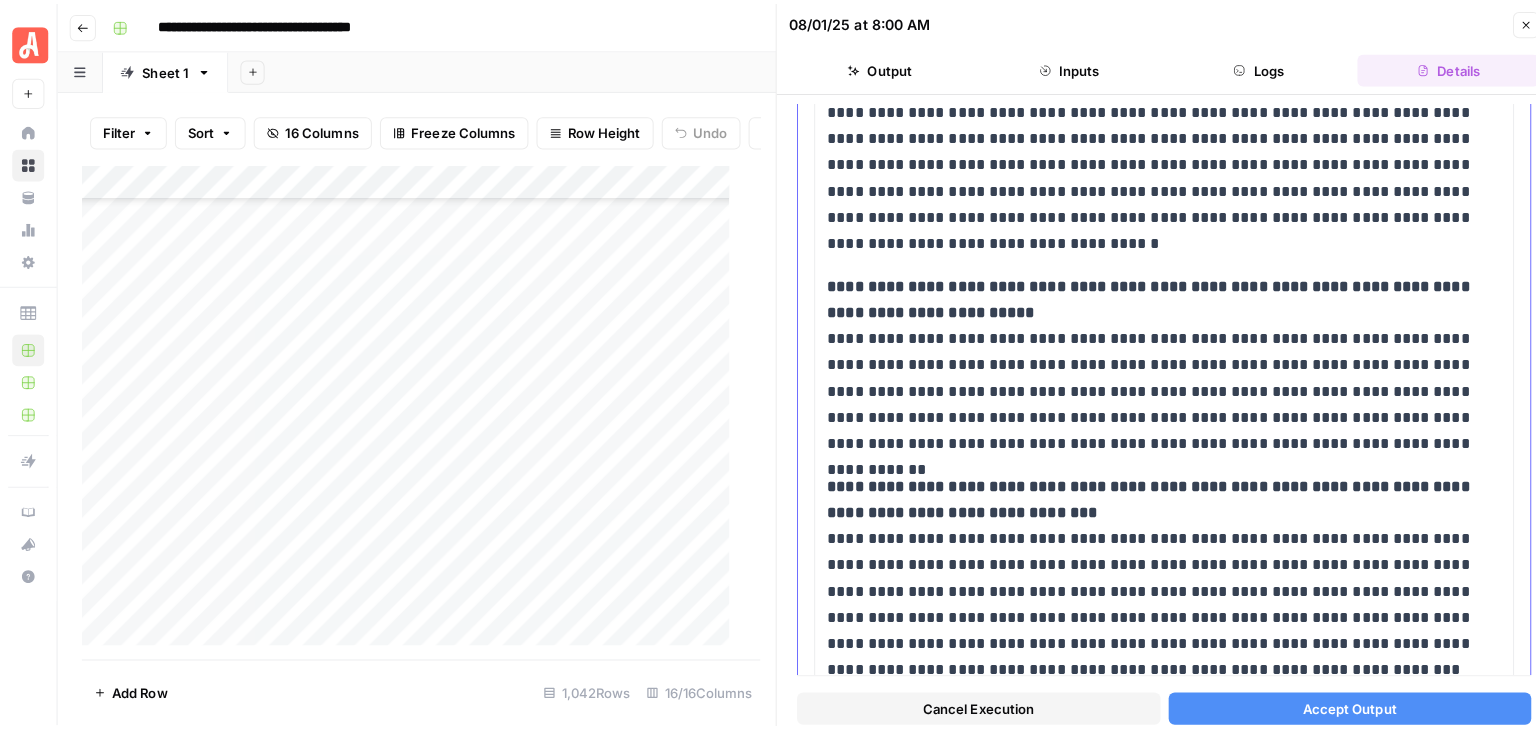 scroll, scrollTop: 1952, scrollLeft: 0, axis: vertical 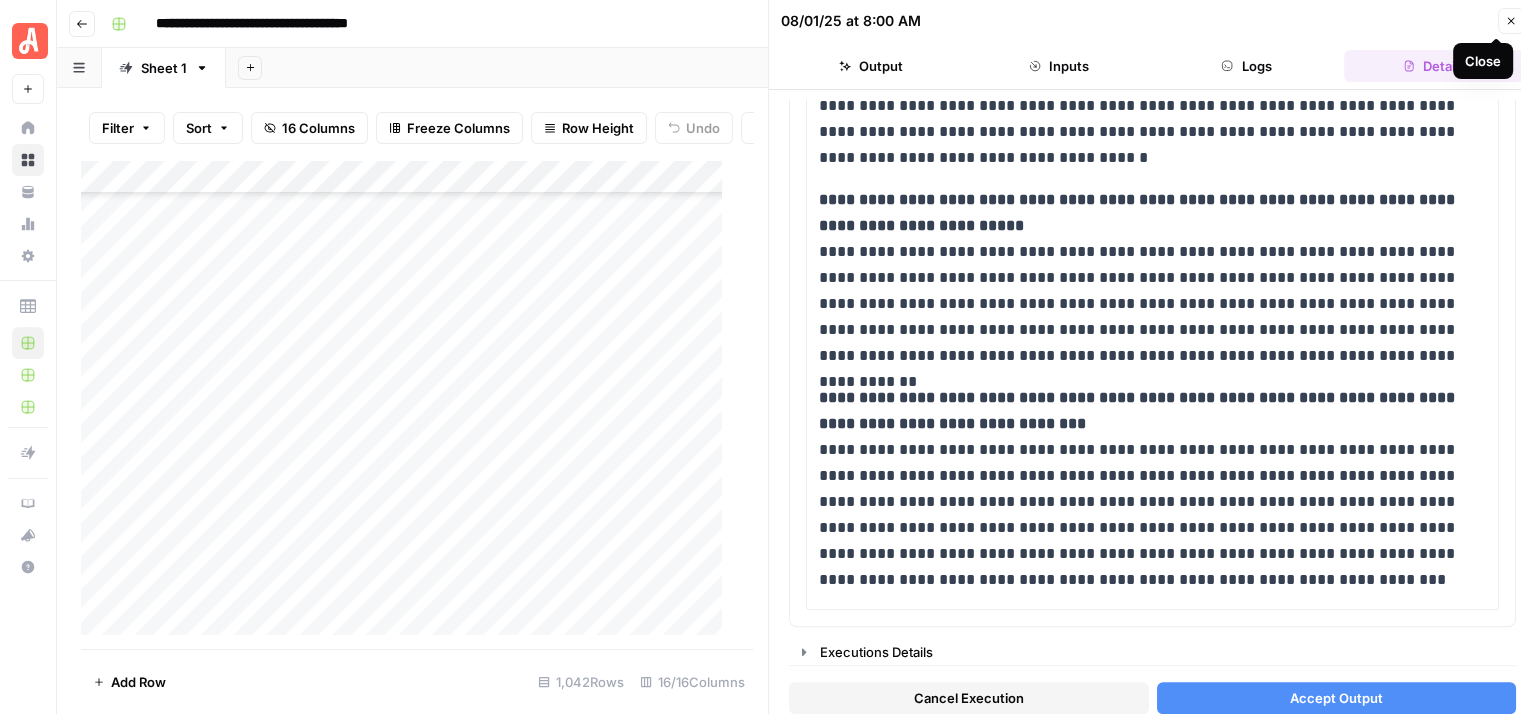 click 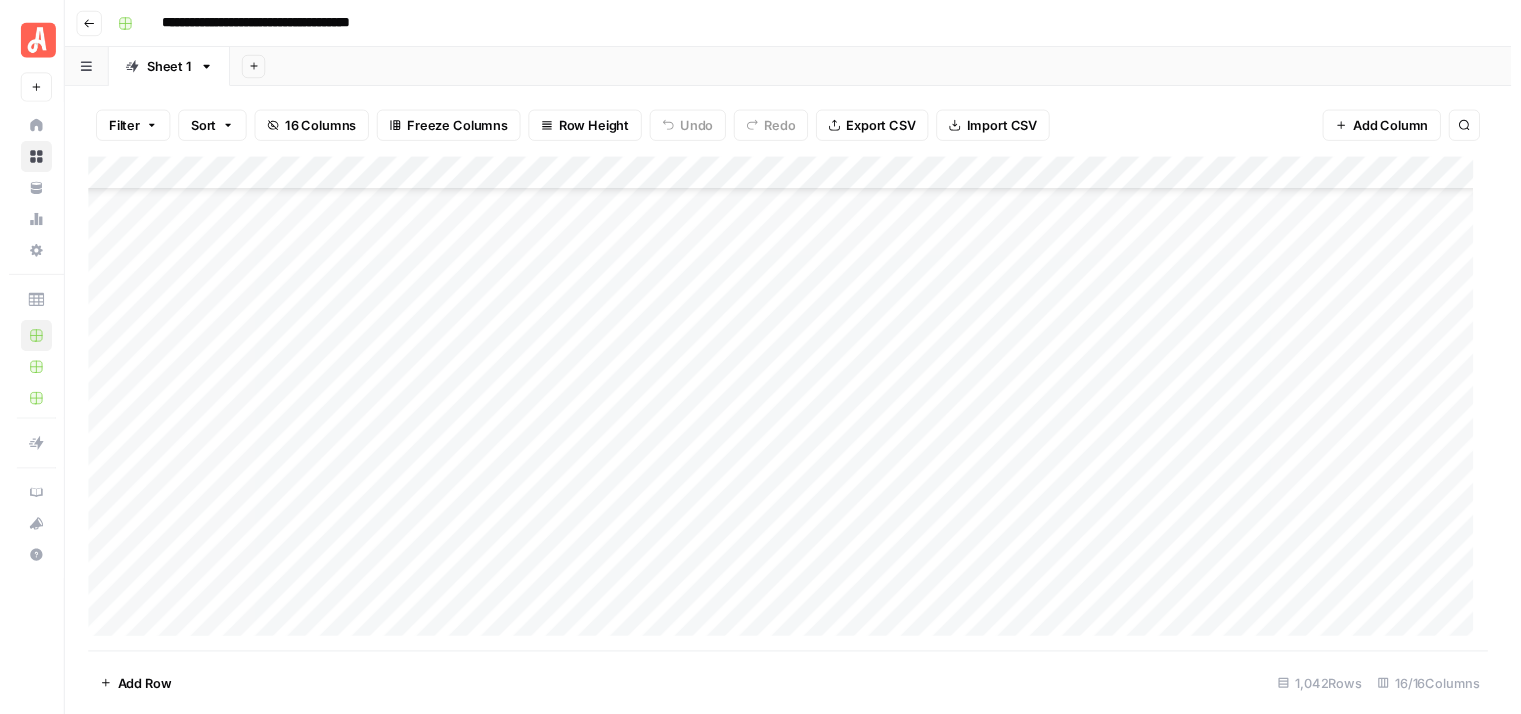 scroll, scrollTop: 33016, scrollLeft: 0, axis: vertical 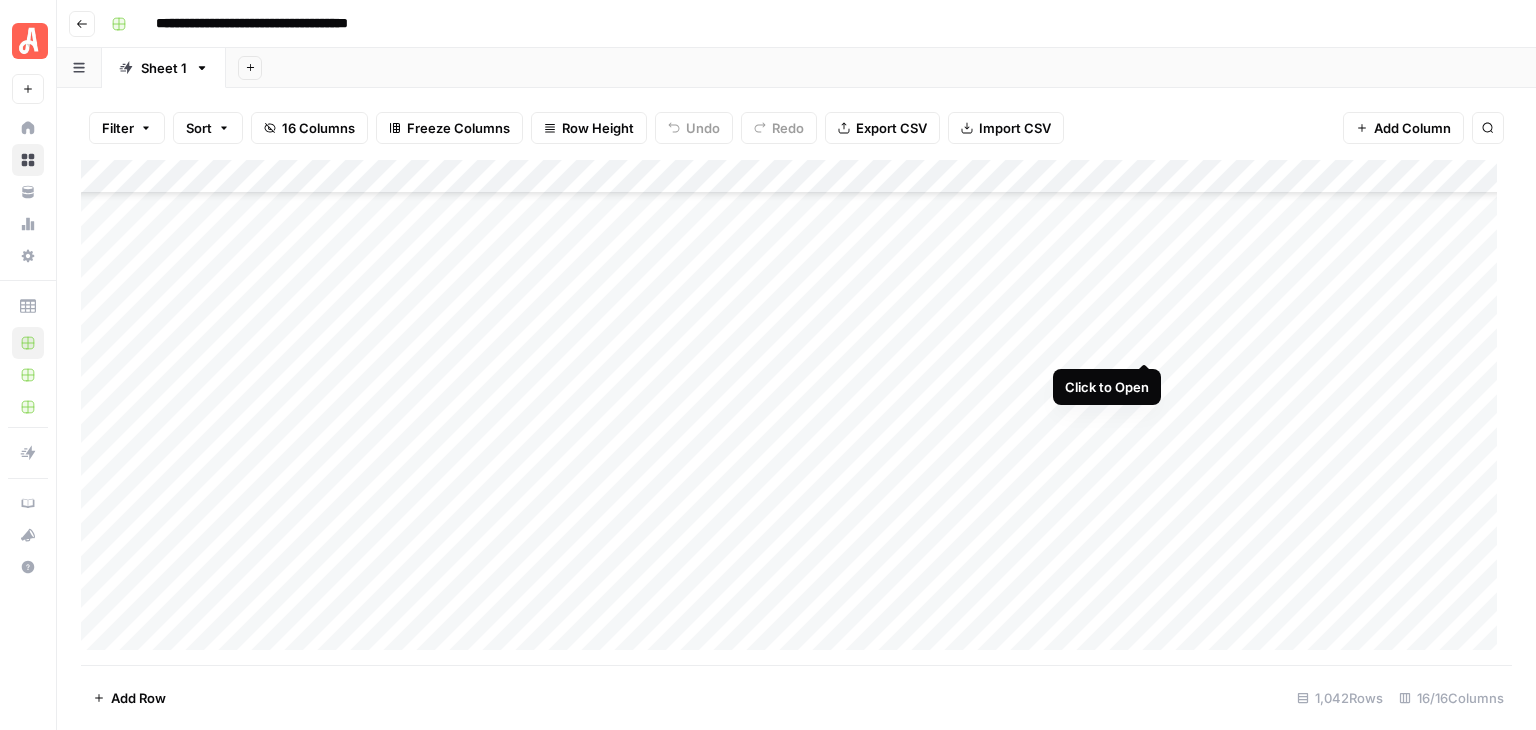 click on "Add Column" at bounding box center [796, 412] 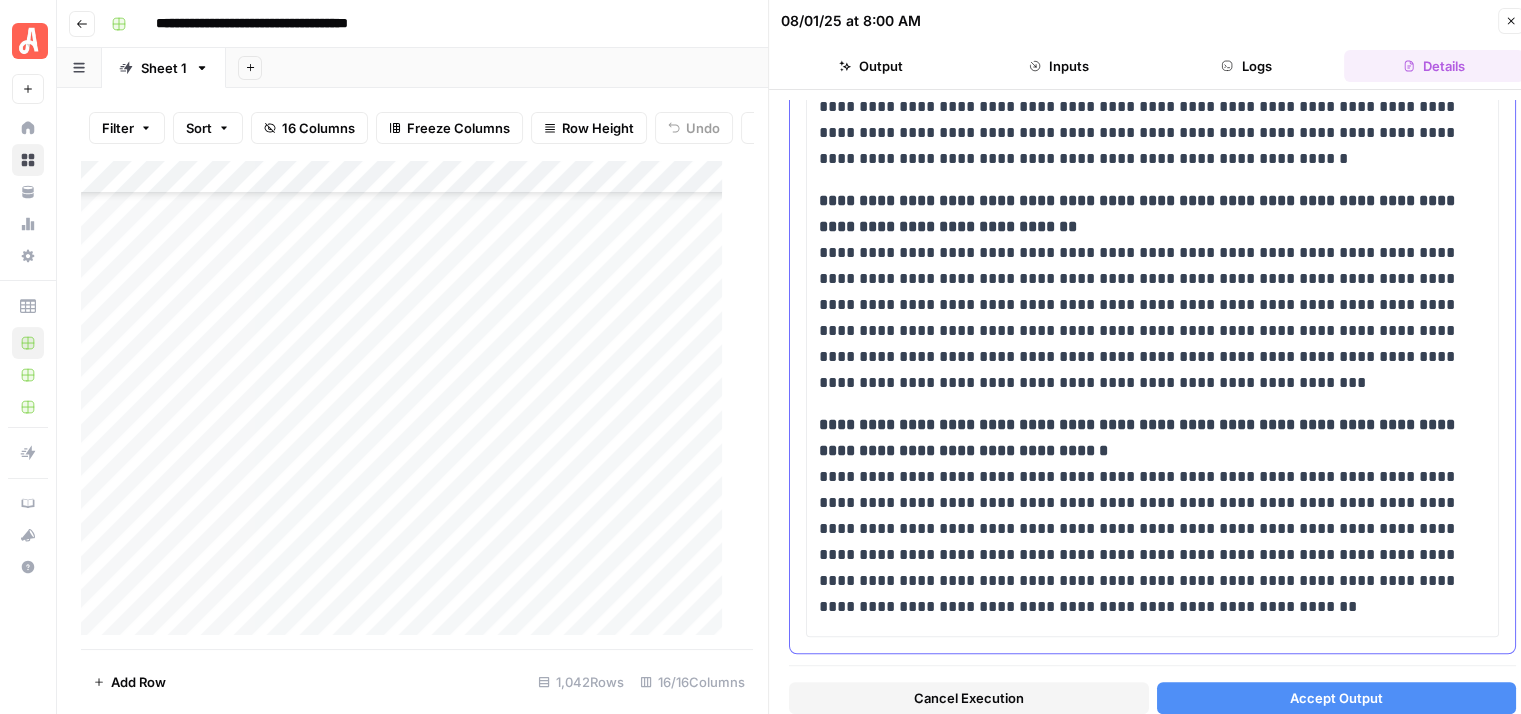 scroll, scrollTop: 1500, scrollLeft: 0, axis: vertical 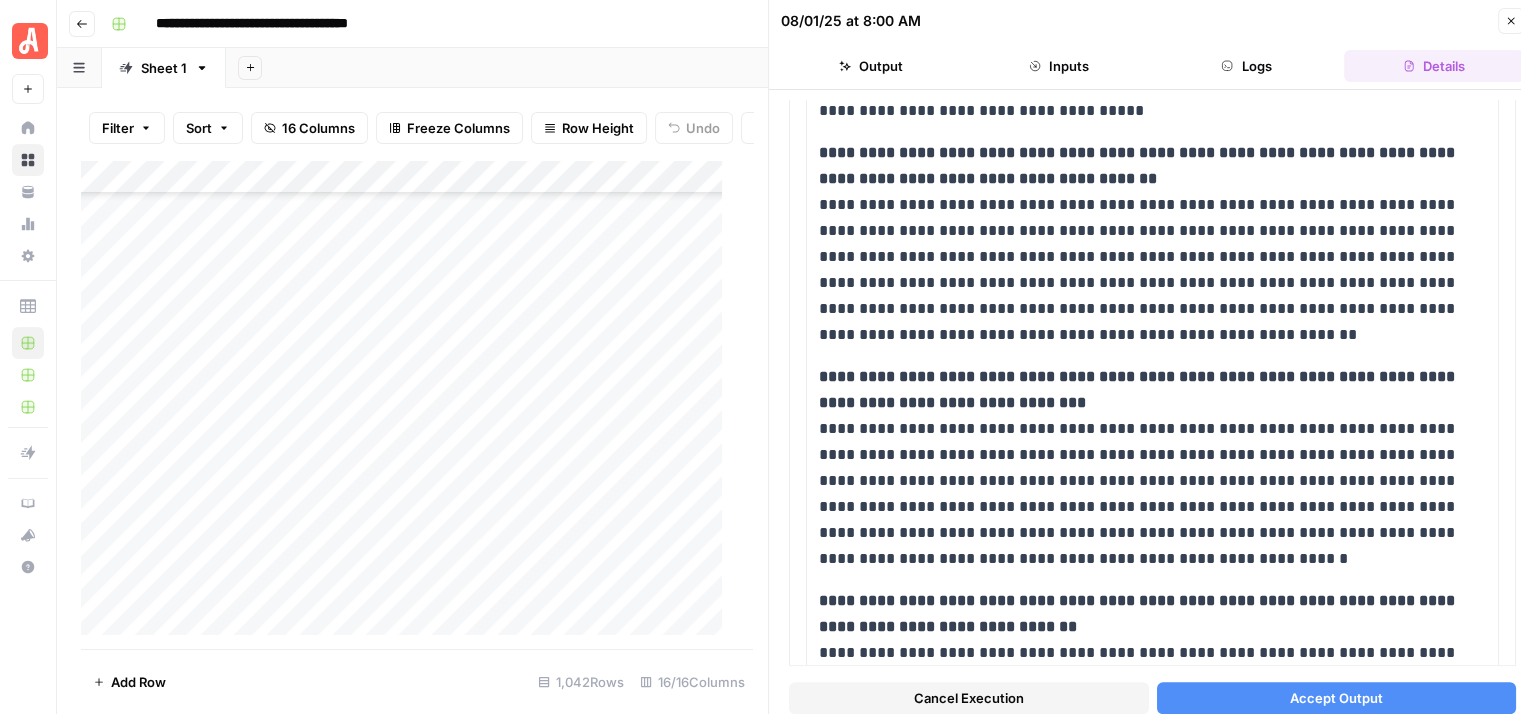 click on "Close" at bounding box center (1511, 21) 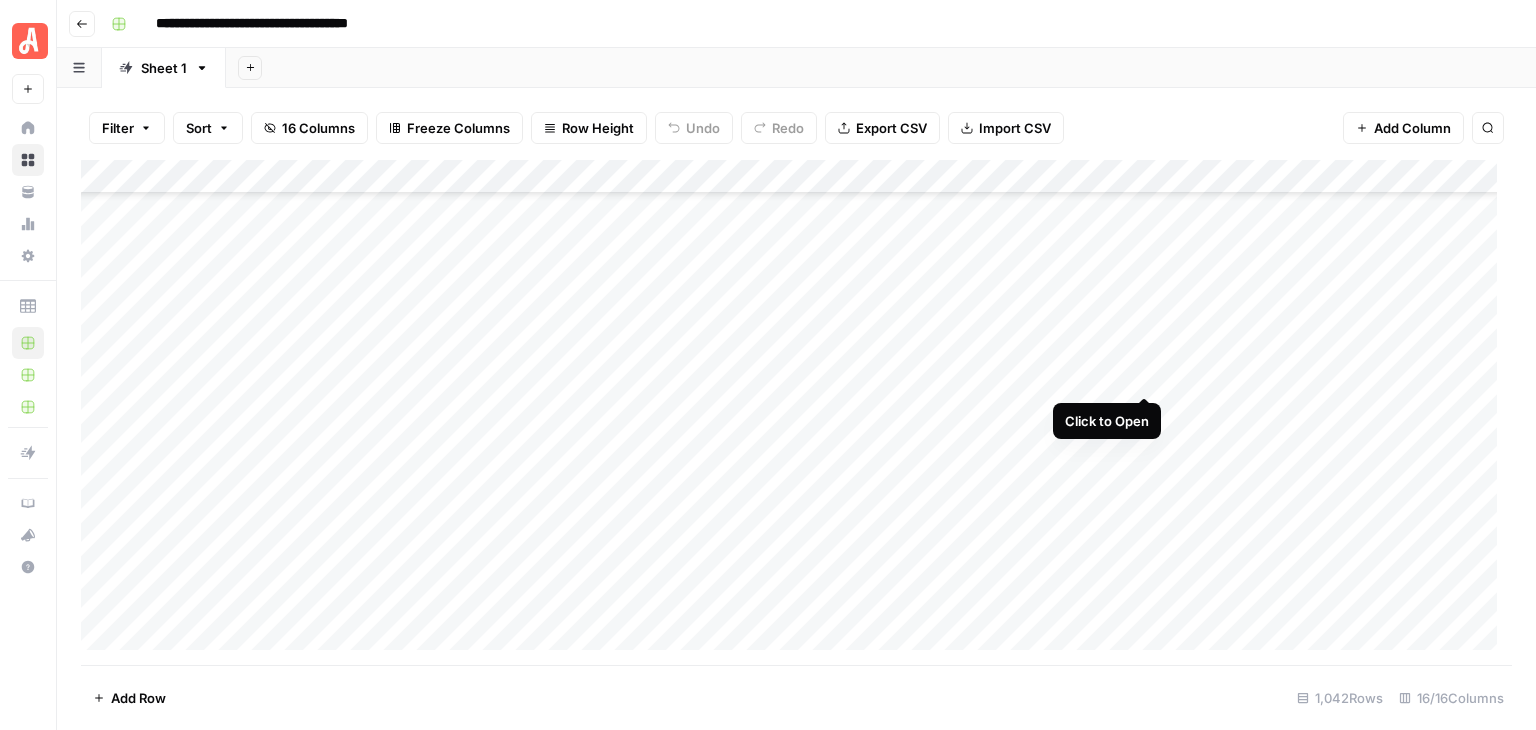 click on "Add Column" at bounding box center (796, 412) 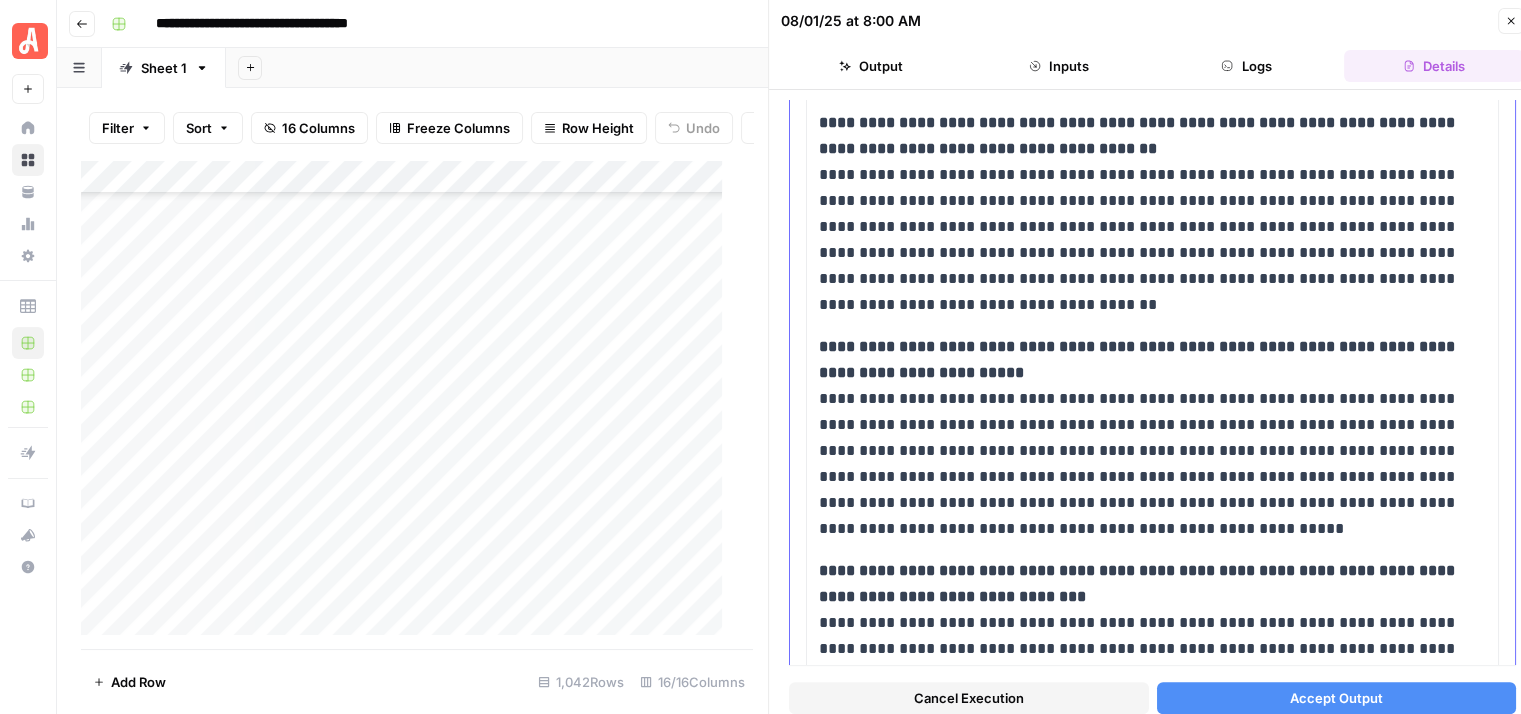 scroll, scrollTop: 1744, scrollLeft: 0, axis: vertical 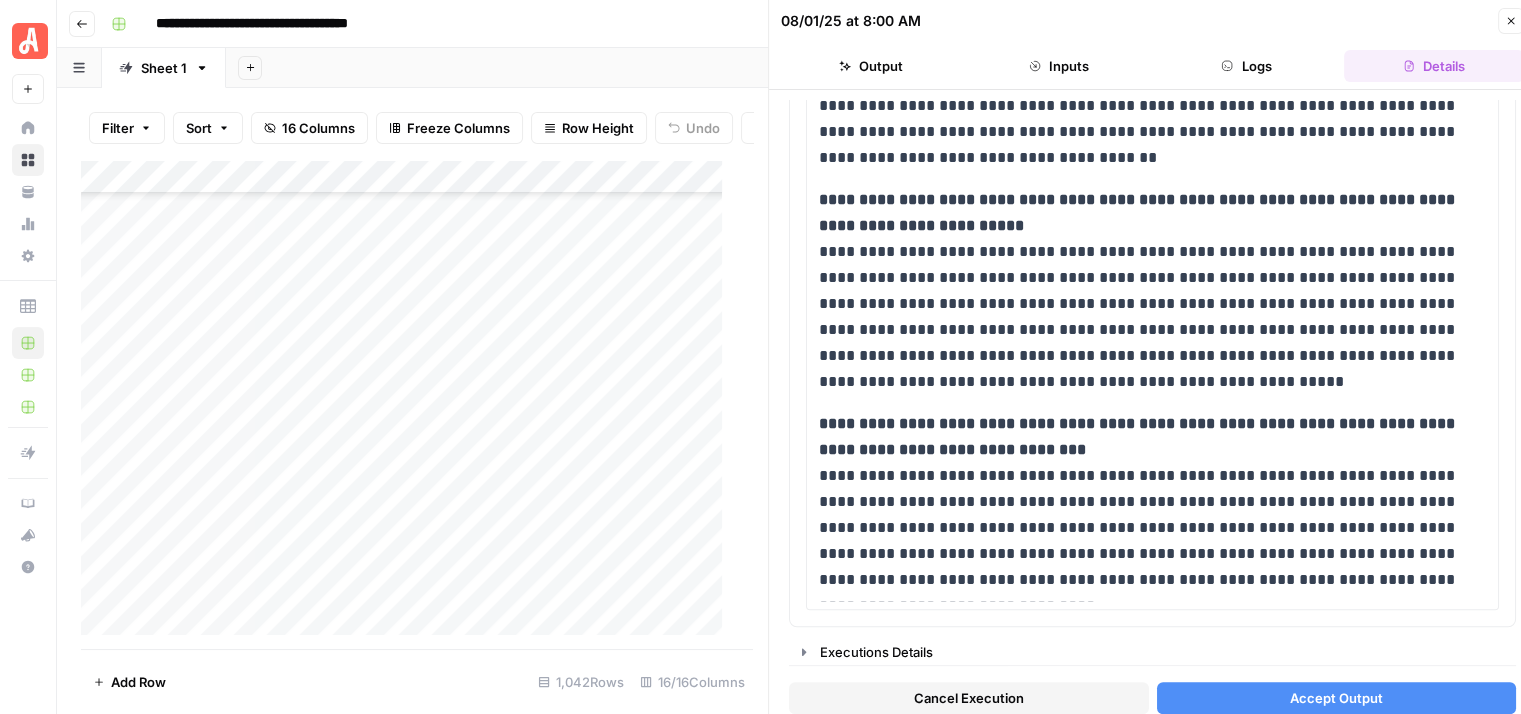 click 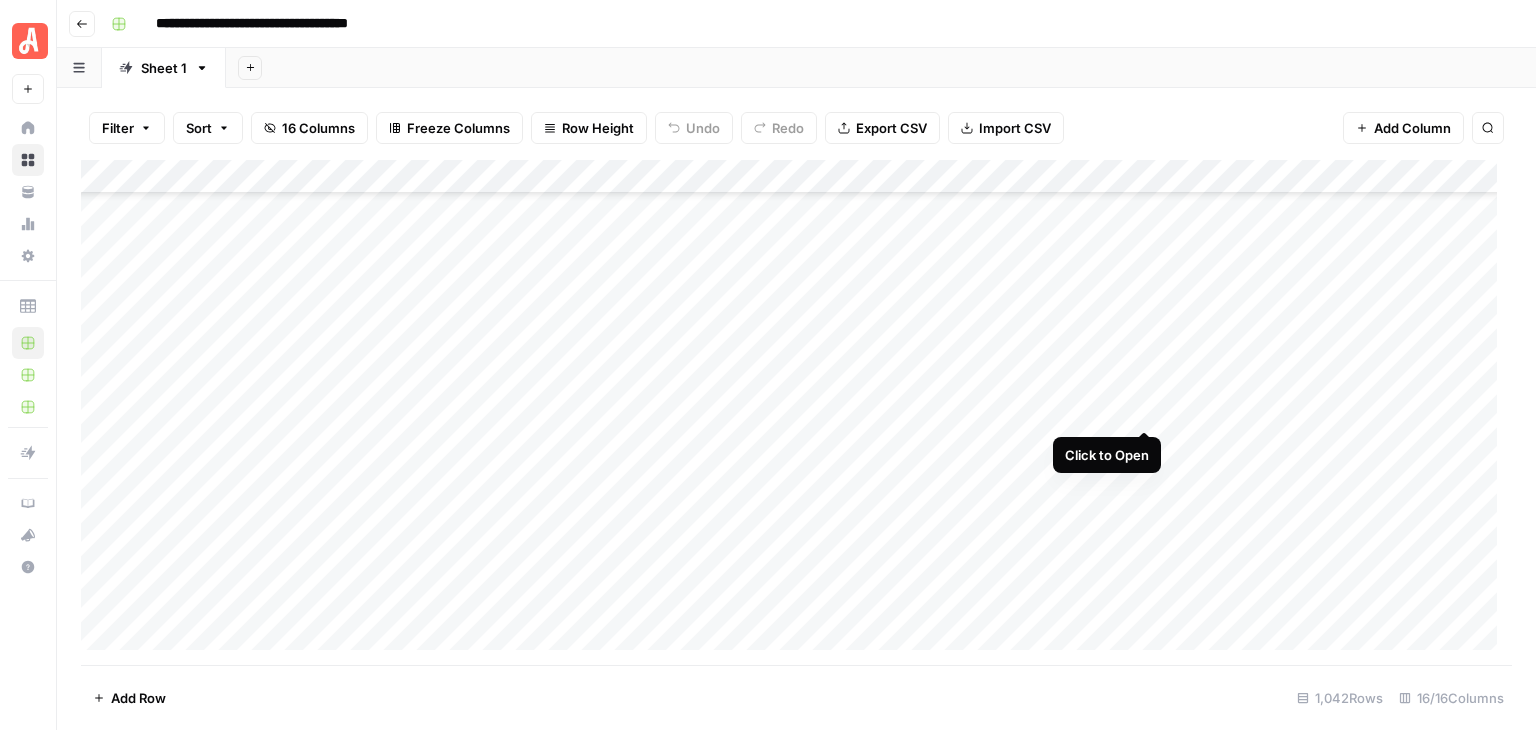 click on "Add Column" at bounding box center (796, 412) 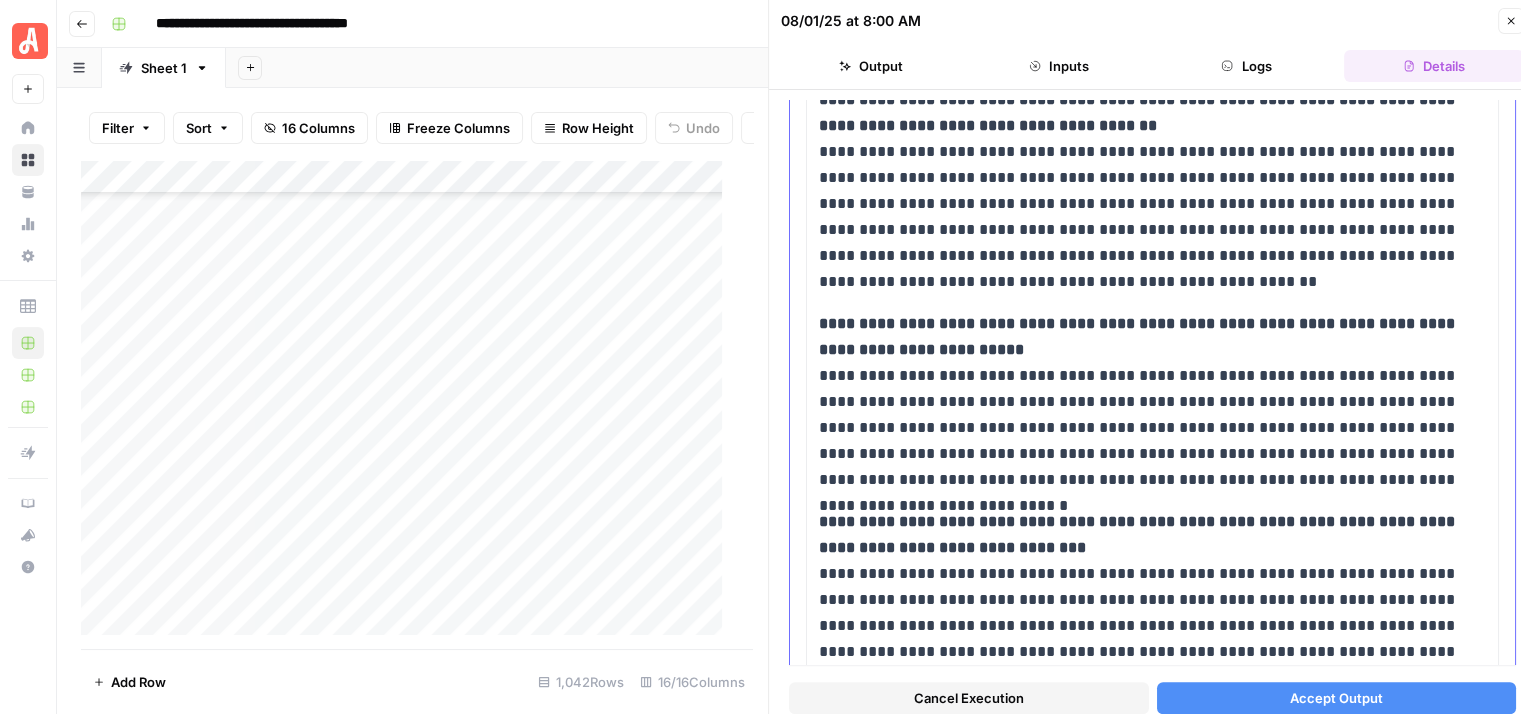 scroll, scrollTop: 2500, scrollLeft: 0, axis: vertical 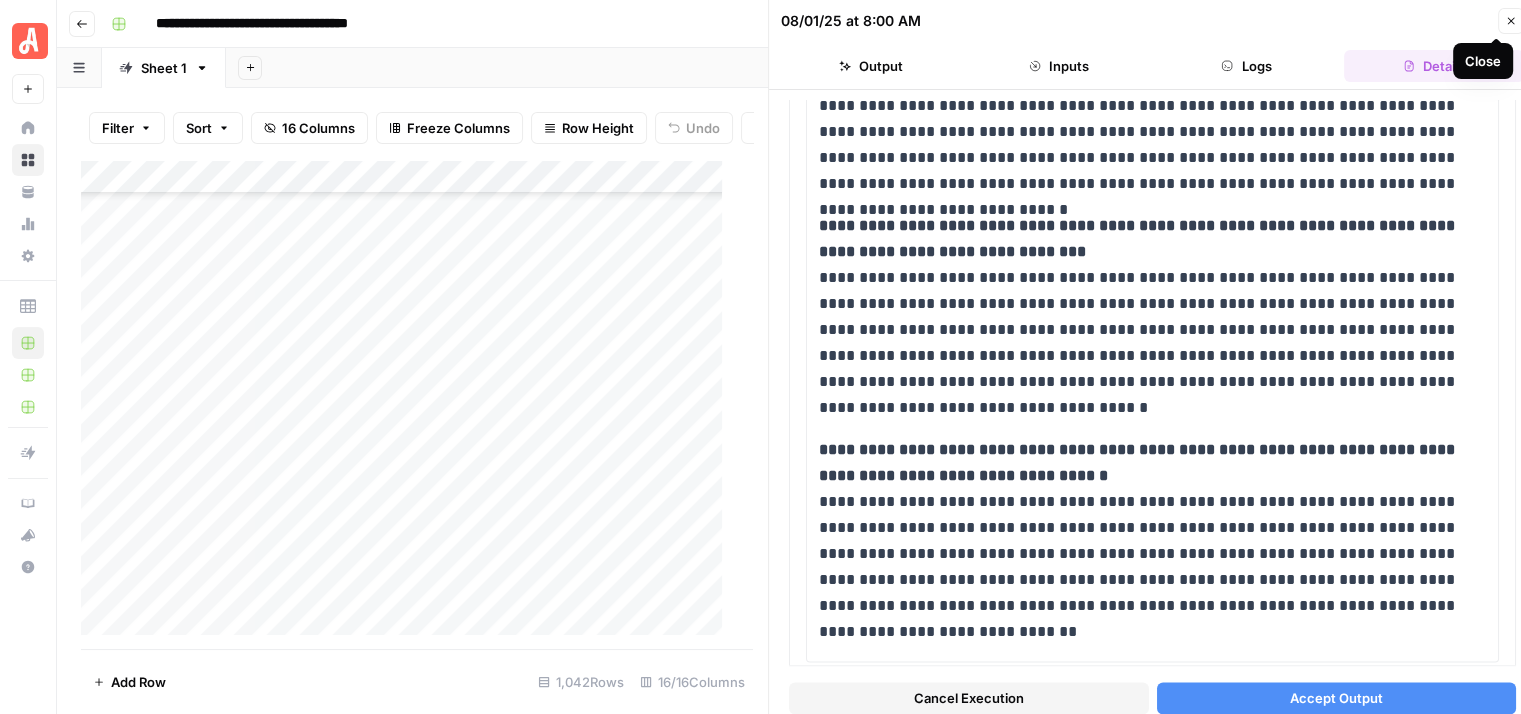 click 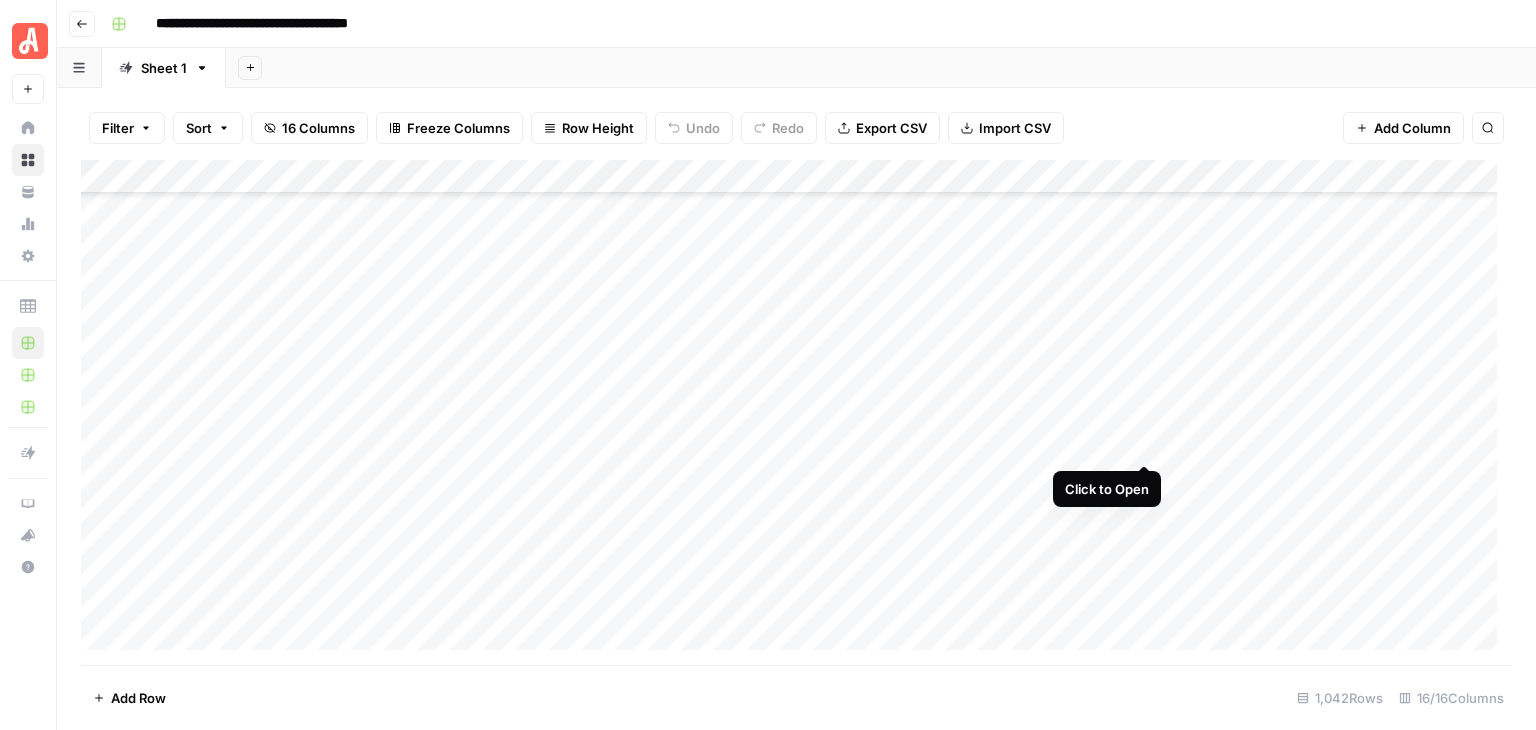 click on "Add Column" at bounding box center [796, 412] 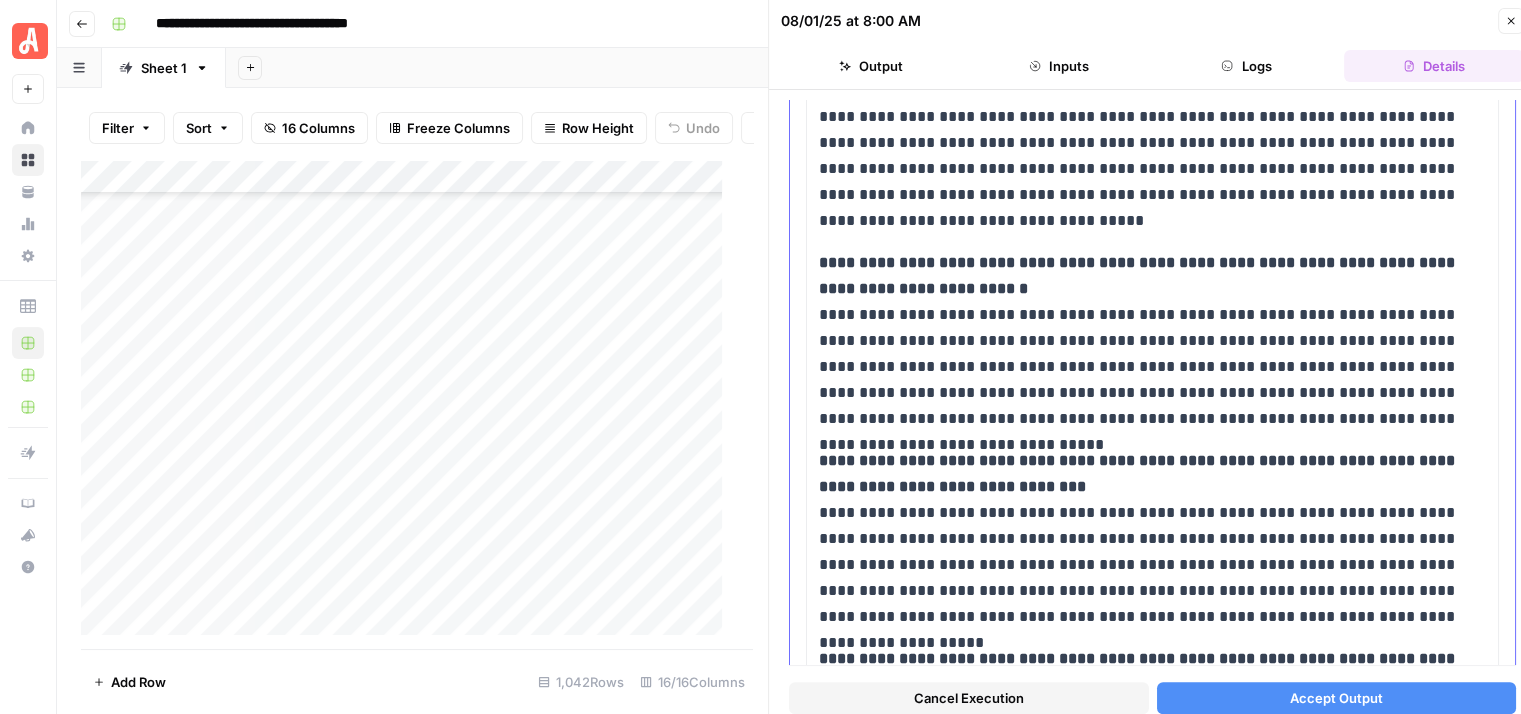 scroll, scrollTop: 1695, scrollLeft: 0, axis: vertical 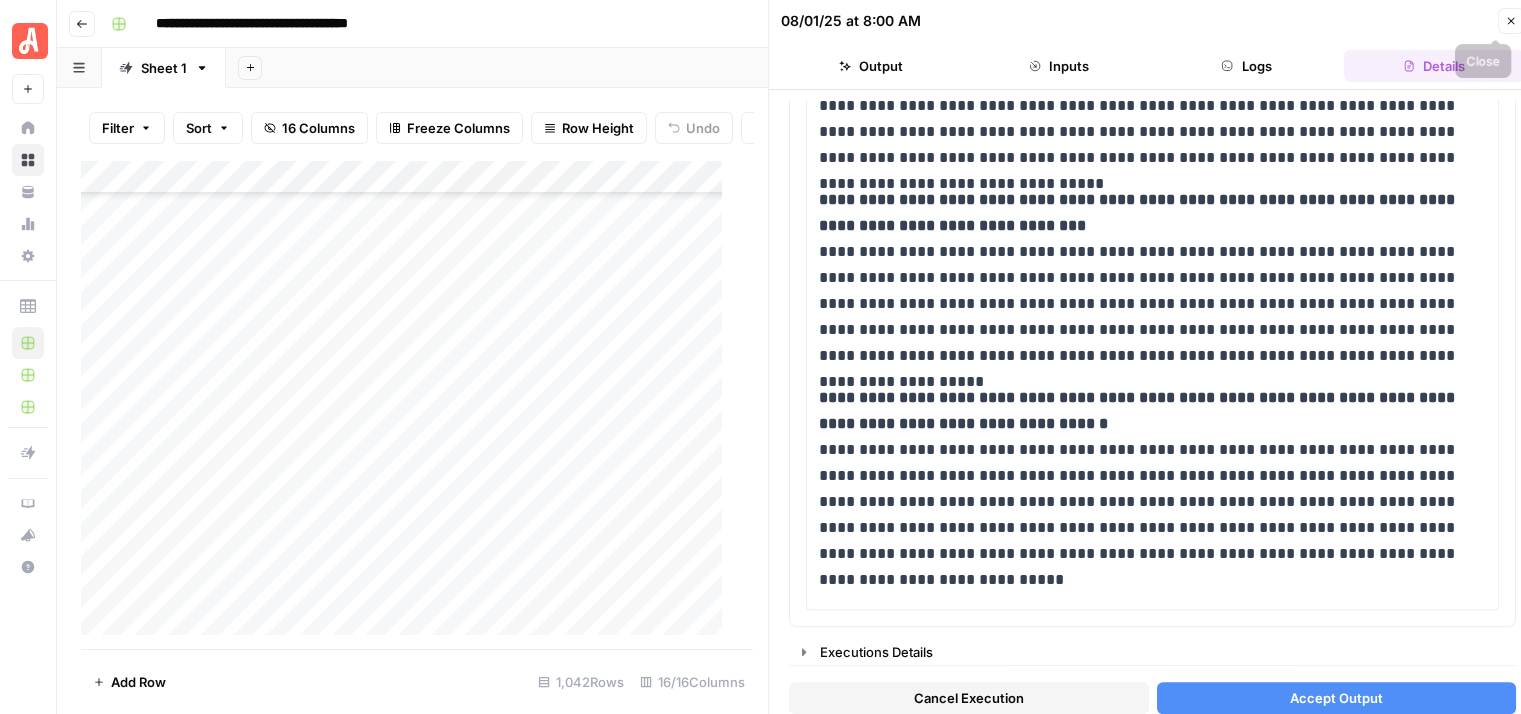 click 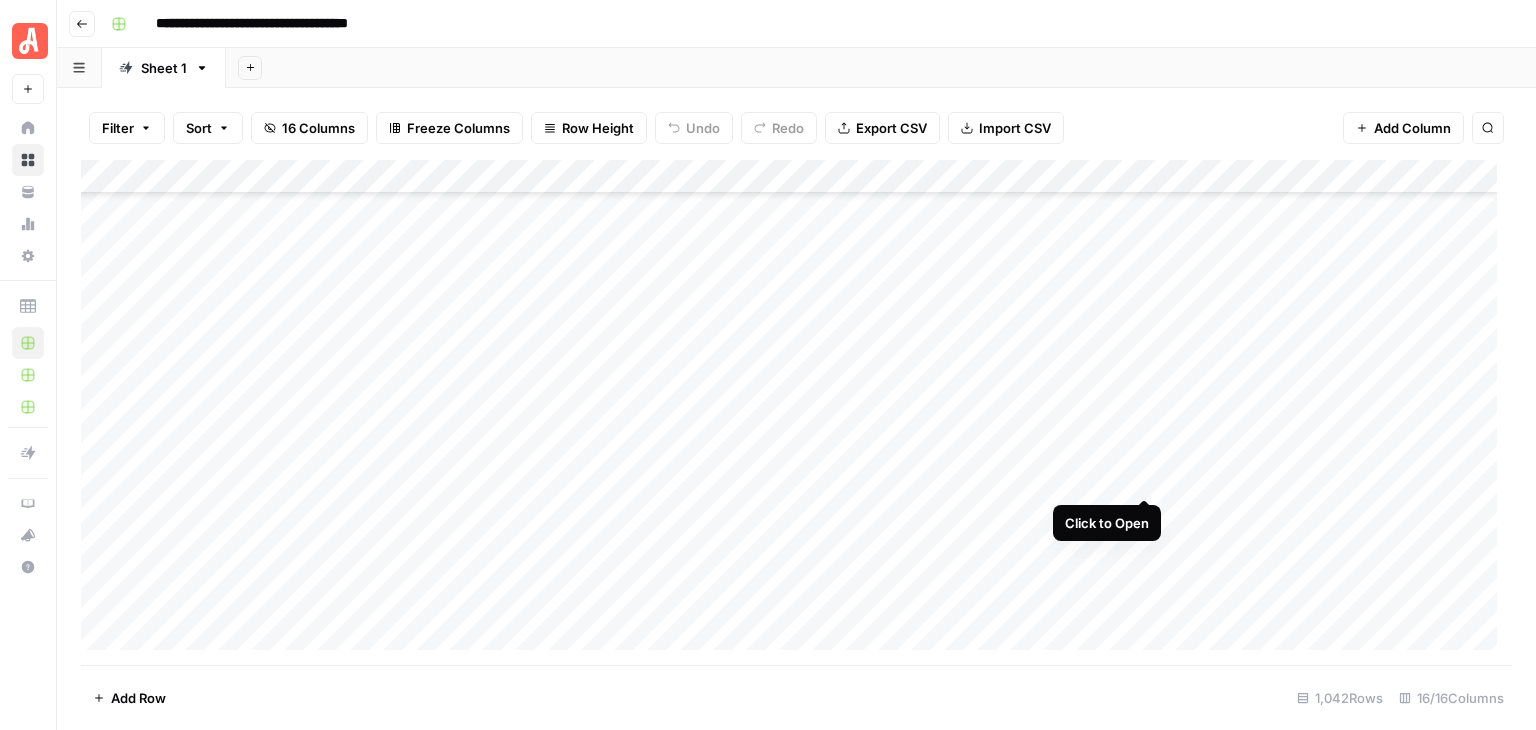 click on "Add Column" at bounding box center (796, 412) 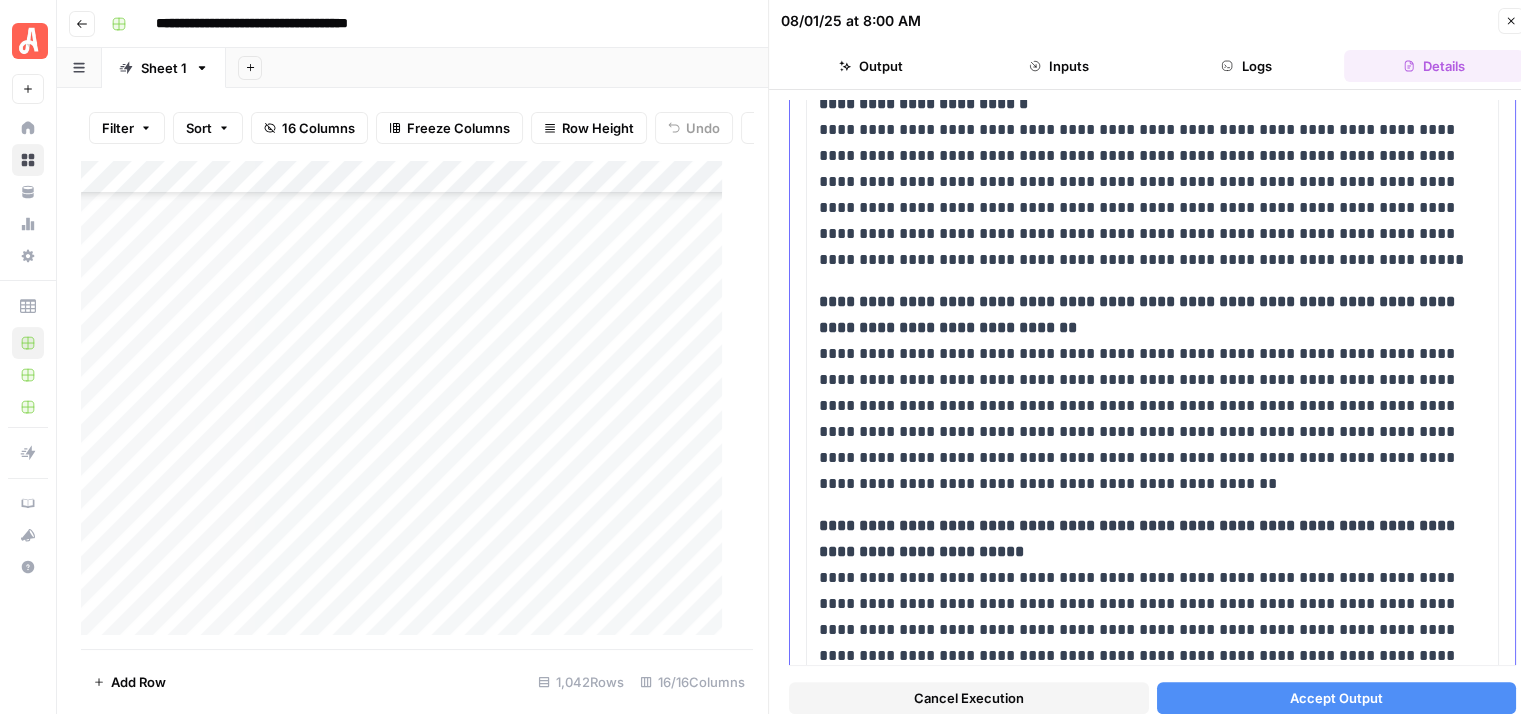 scroll, scrollTop: 1500, scrollLeft: 0, axis: vertical 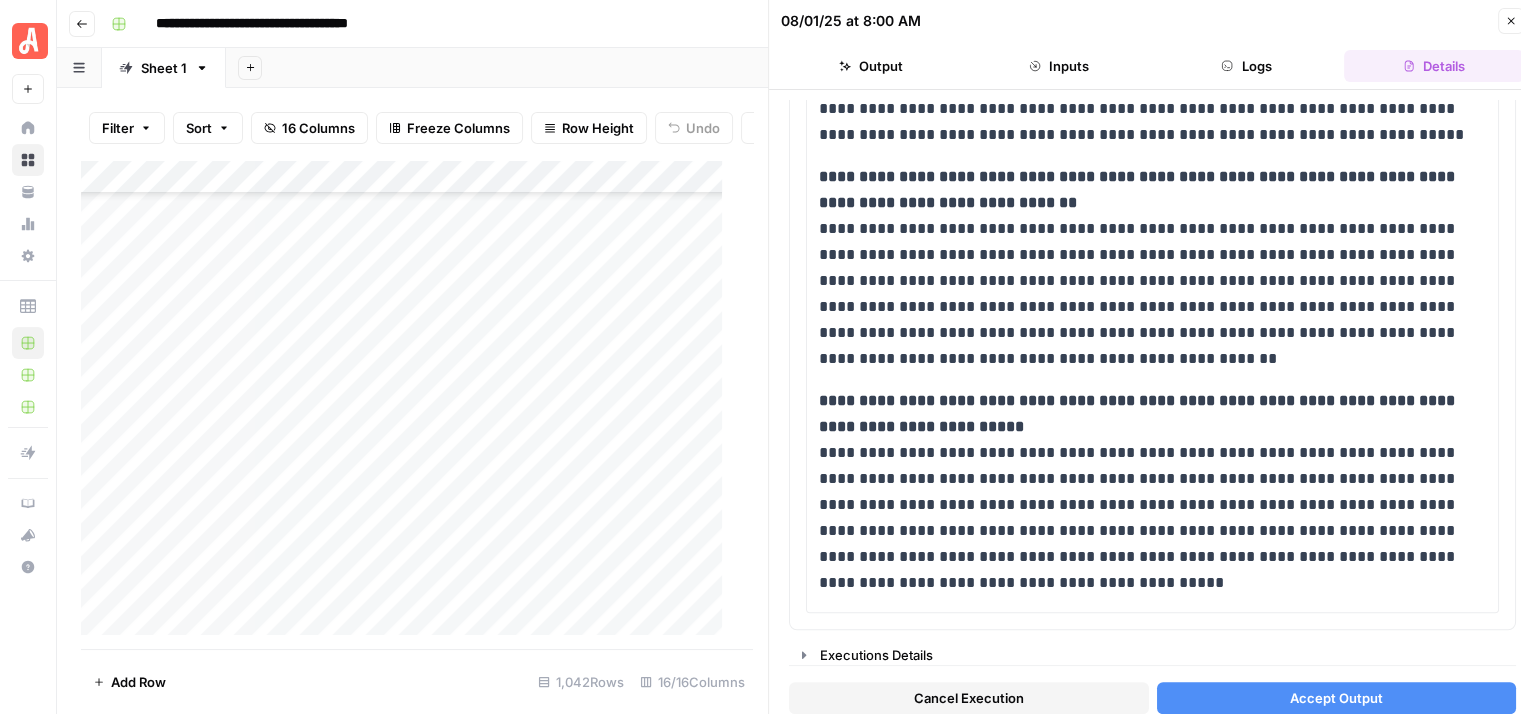 click on "Close" at bounding box center [1511, 21] 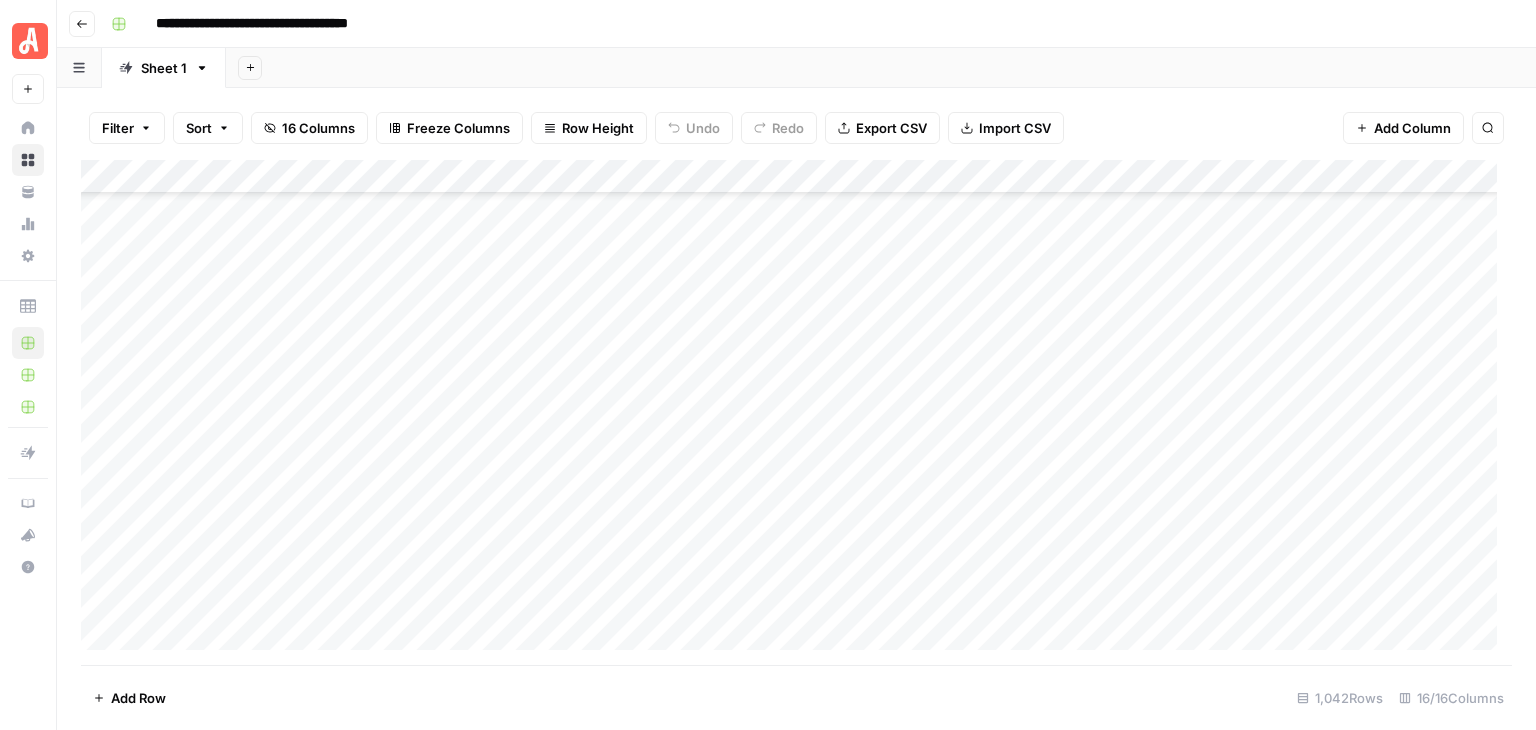 click on "Add Column" at bounding box center [796, 412] 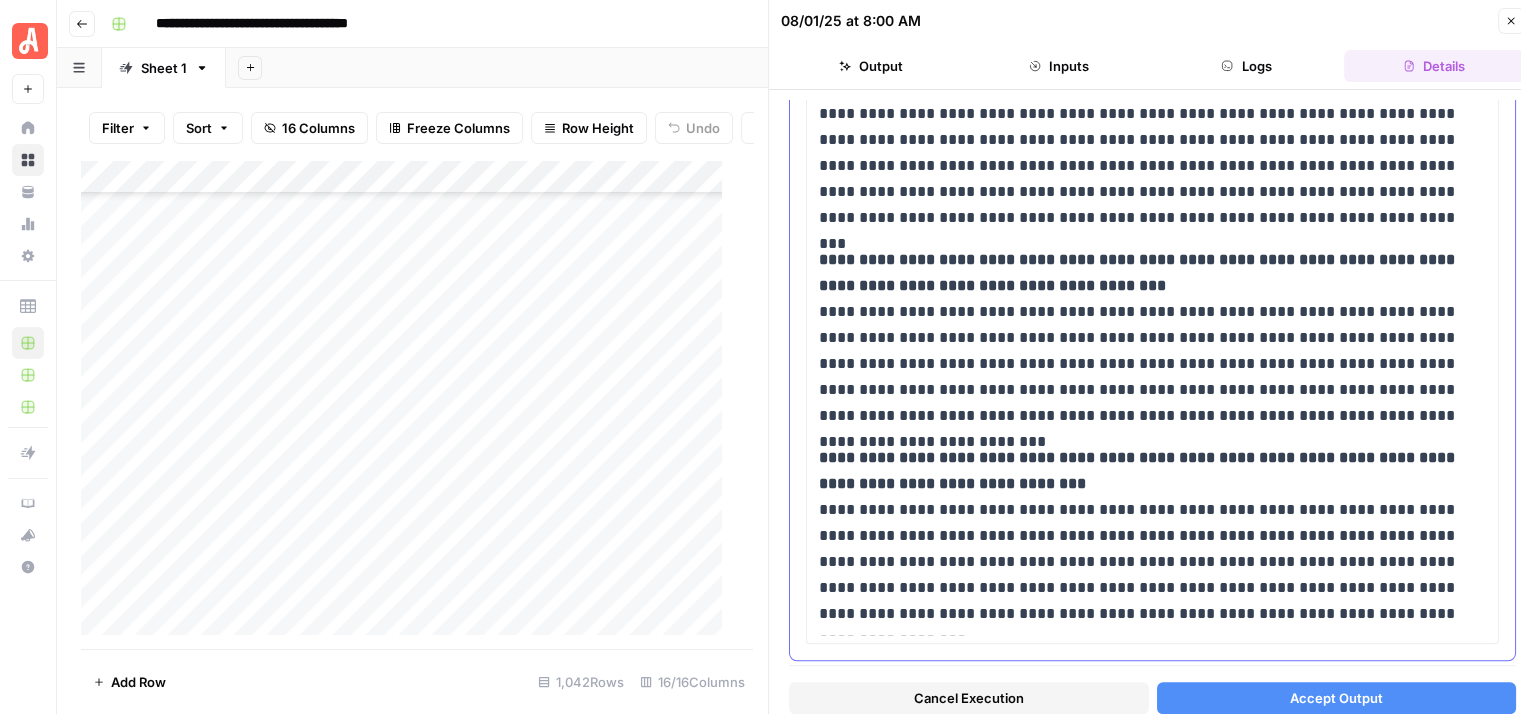 scroll, scrollTop: 1800, scrollLeft: 0, axis: vertical 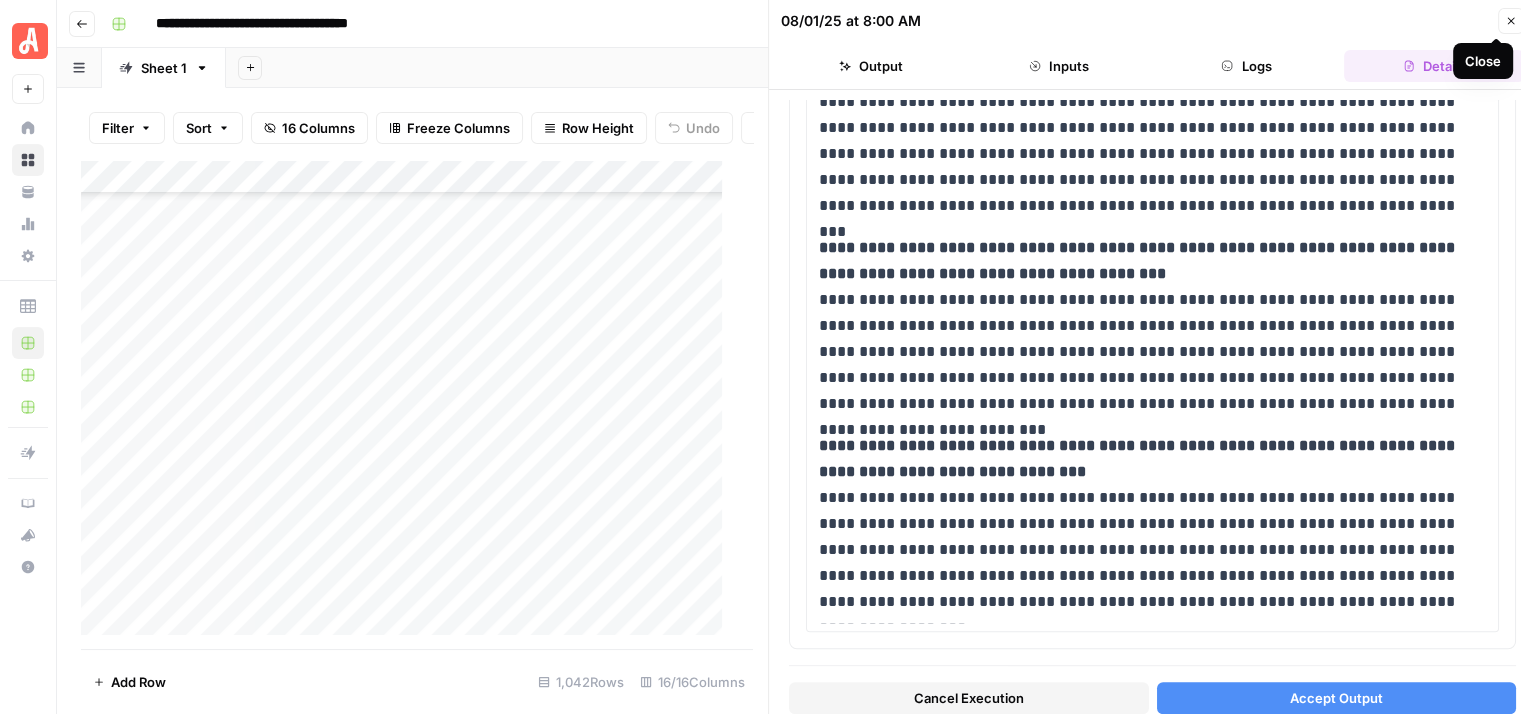 click 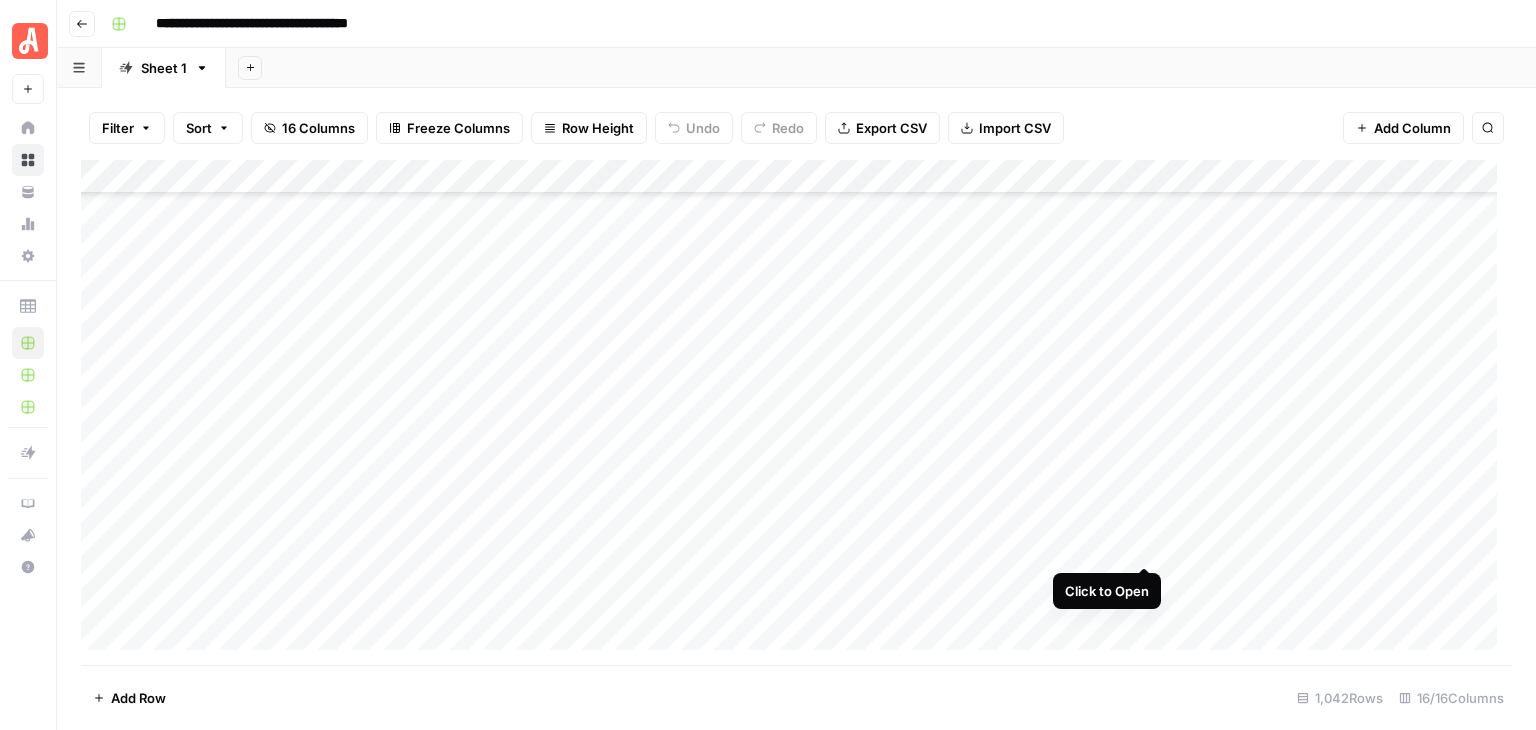 click on "Add Column" at bounding box center [796, 412] 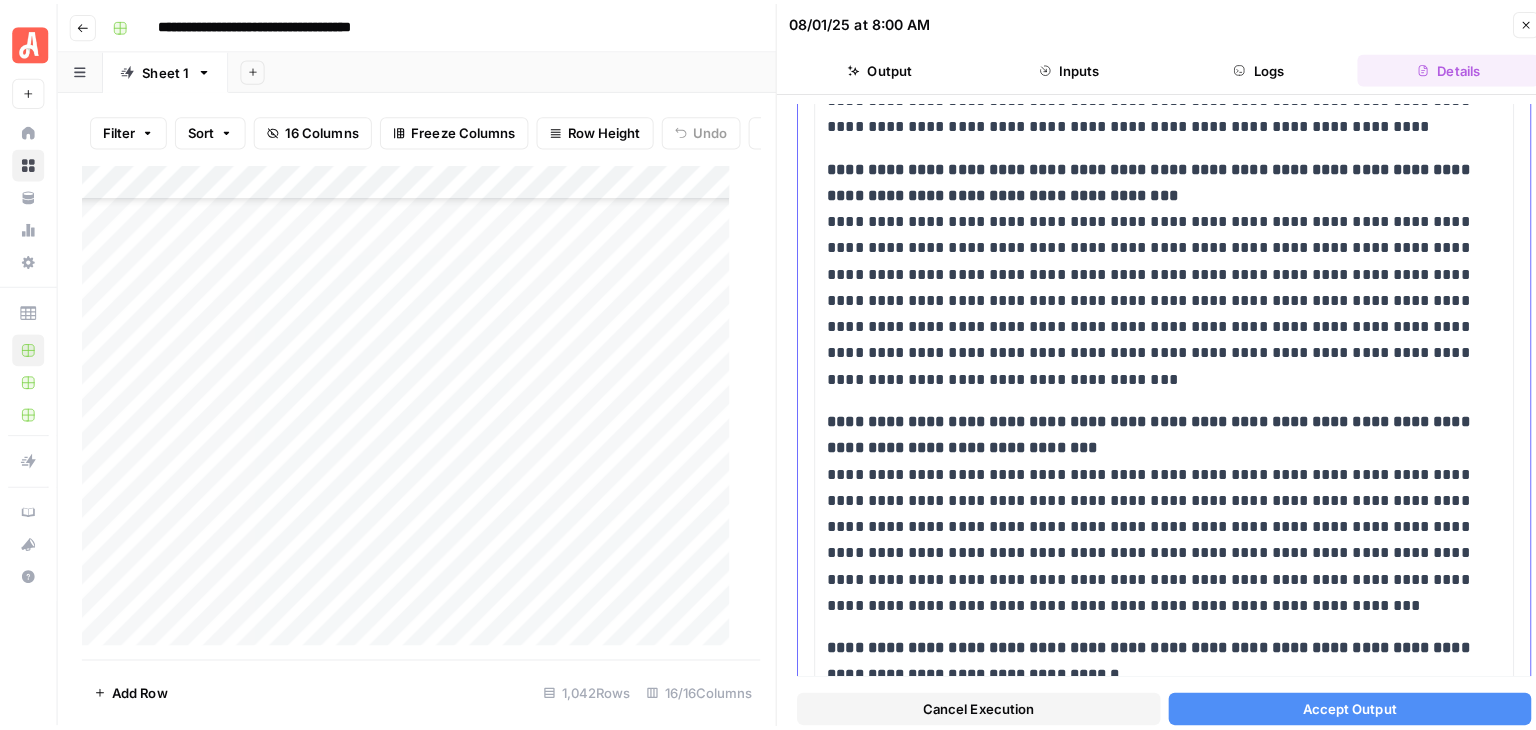 scroll, scrollTop: 1540, scrollLeft: 0, axis: vertical 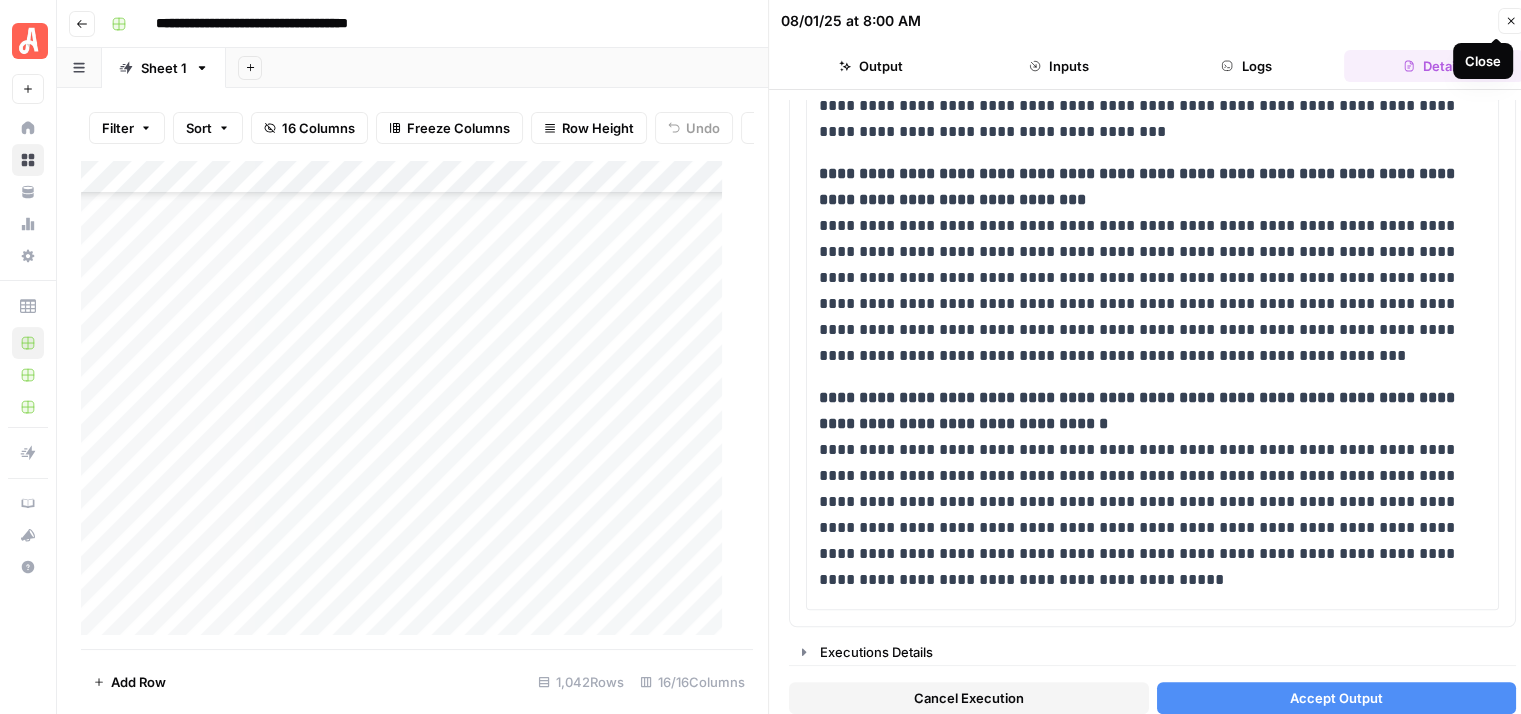 click 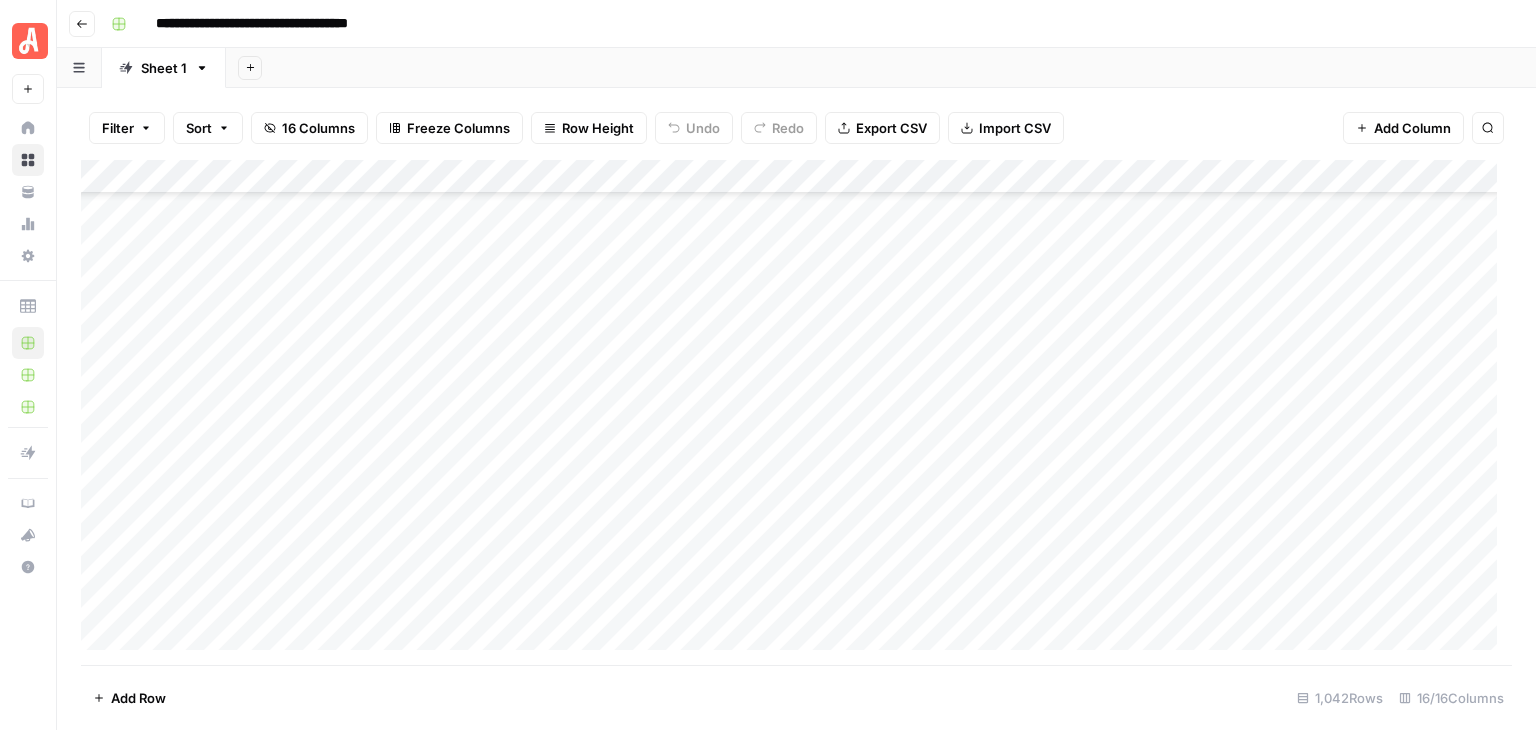scroll, scrollTop: 33216, scrollLeft: 0, axis: vertical 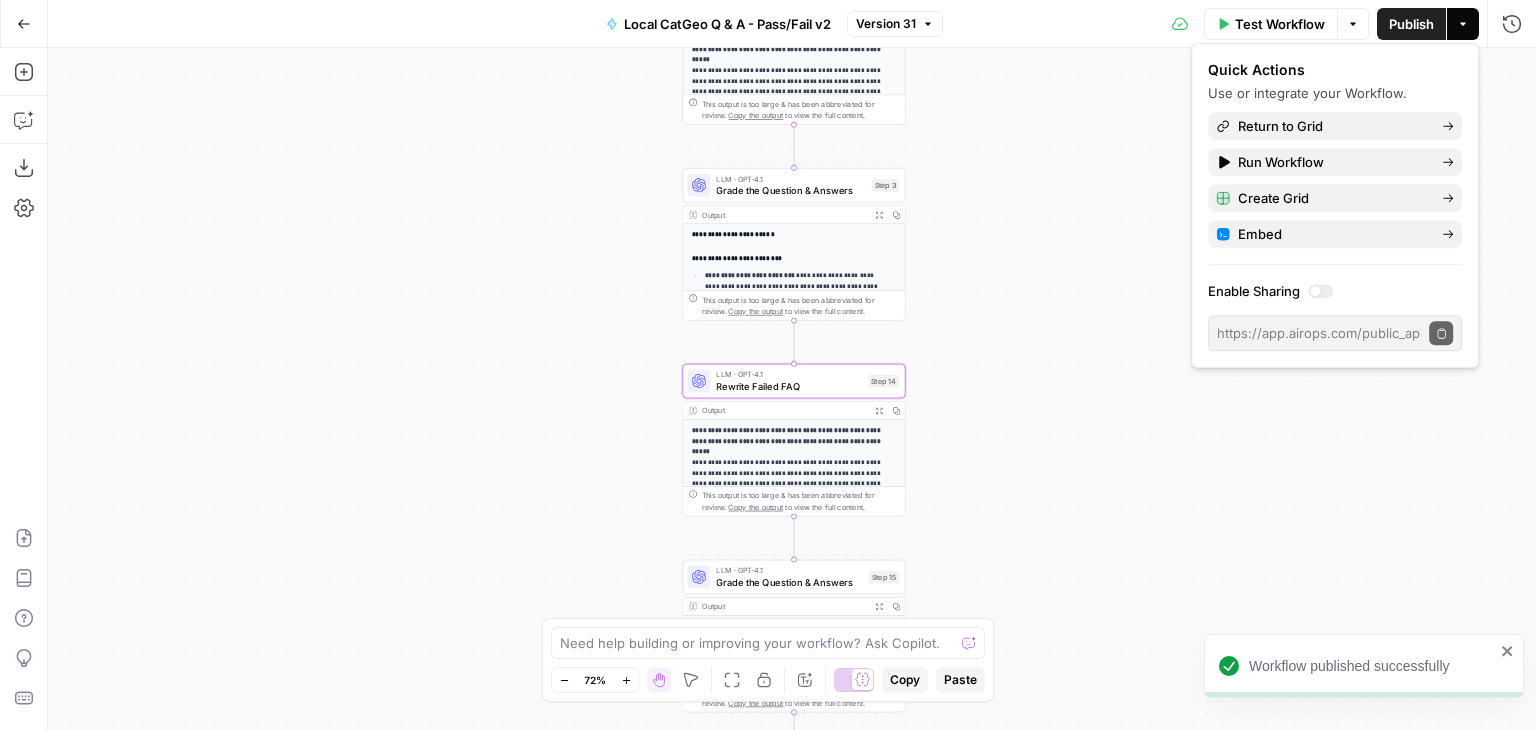 click on "**********" at bounding box center (792, 389) 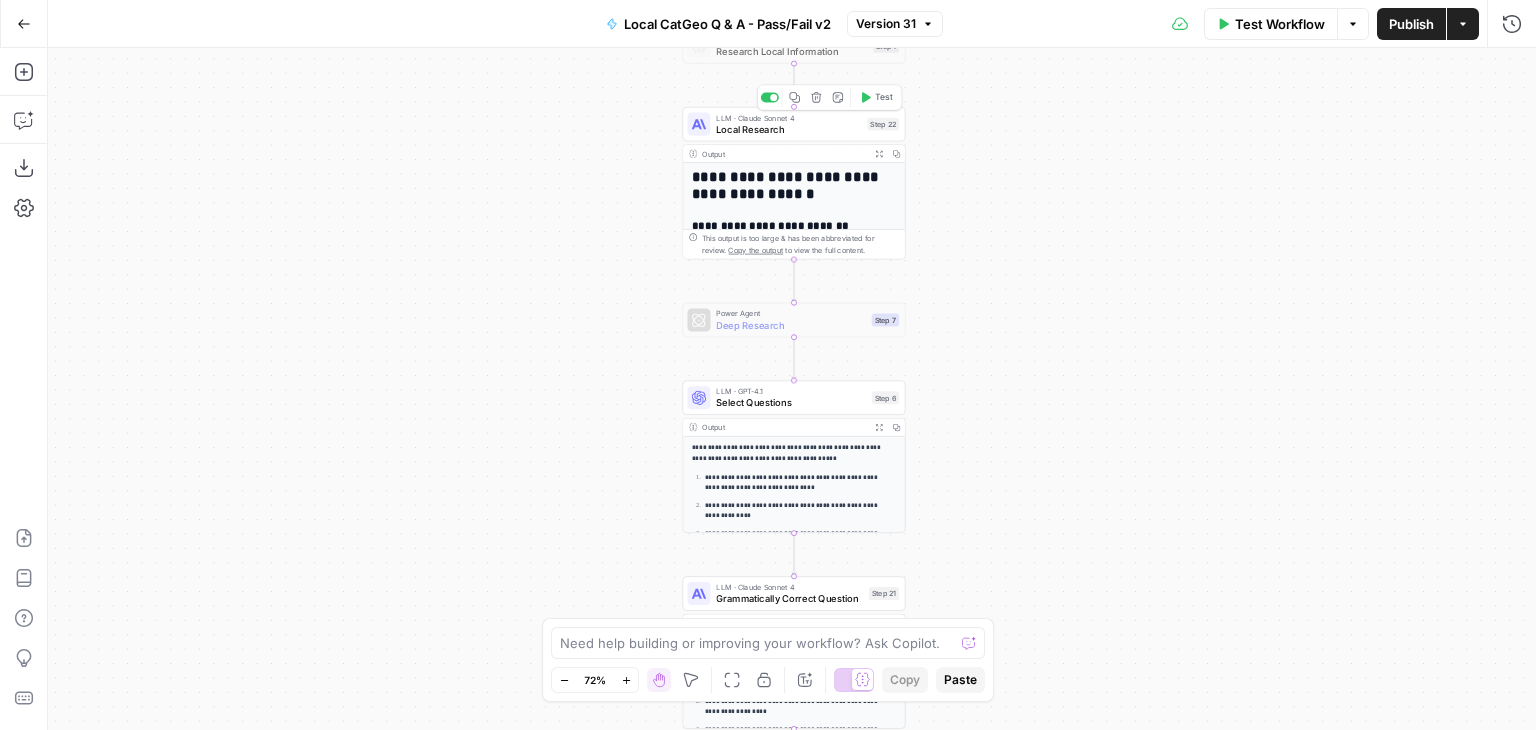 click on "Local Research" at bounding box center [788, 129] 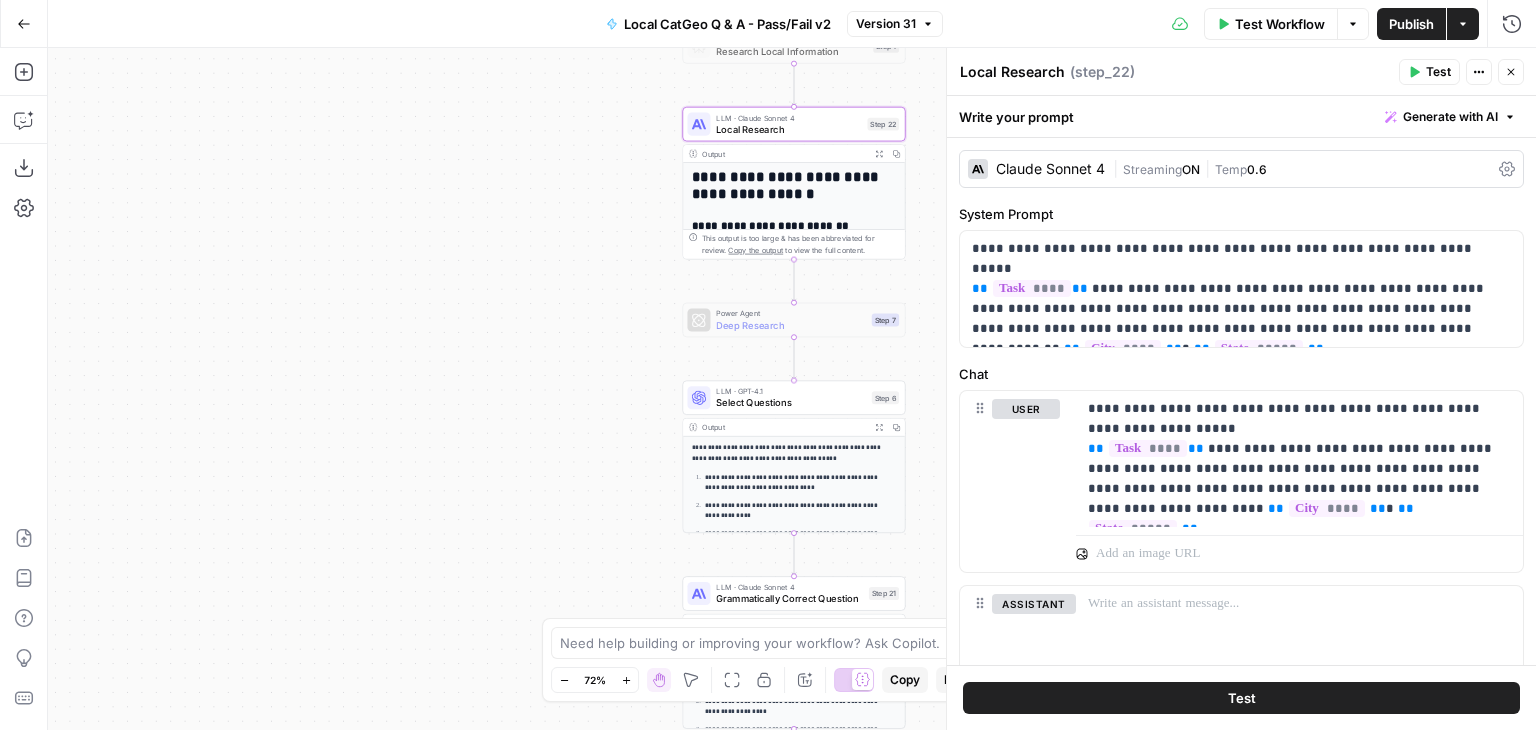 click on "Claude Sonnet 4" at bounding box center (1050, 169) 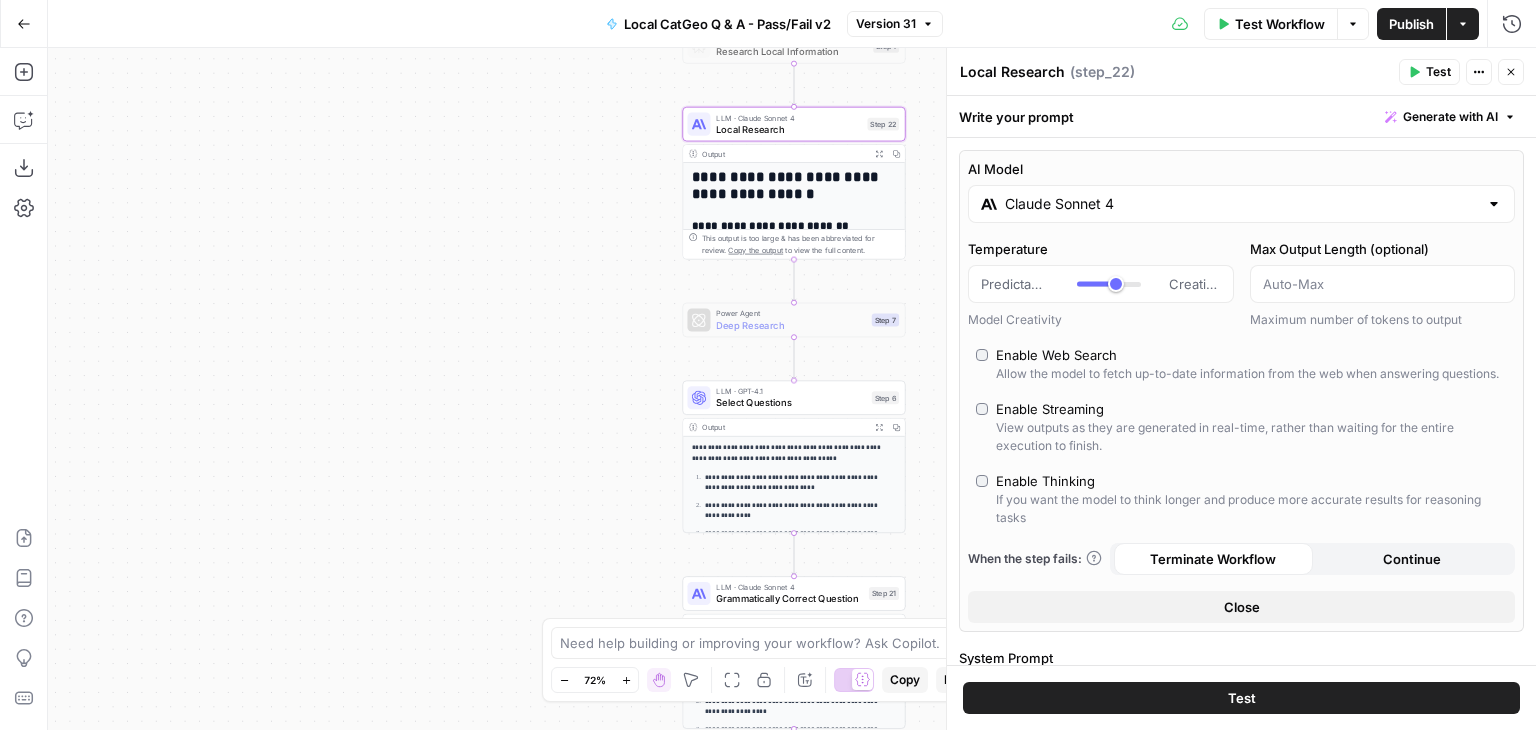 click on "Write your prompt Generate with AI" at bounding box center (1241, 116) 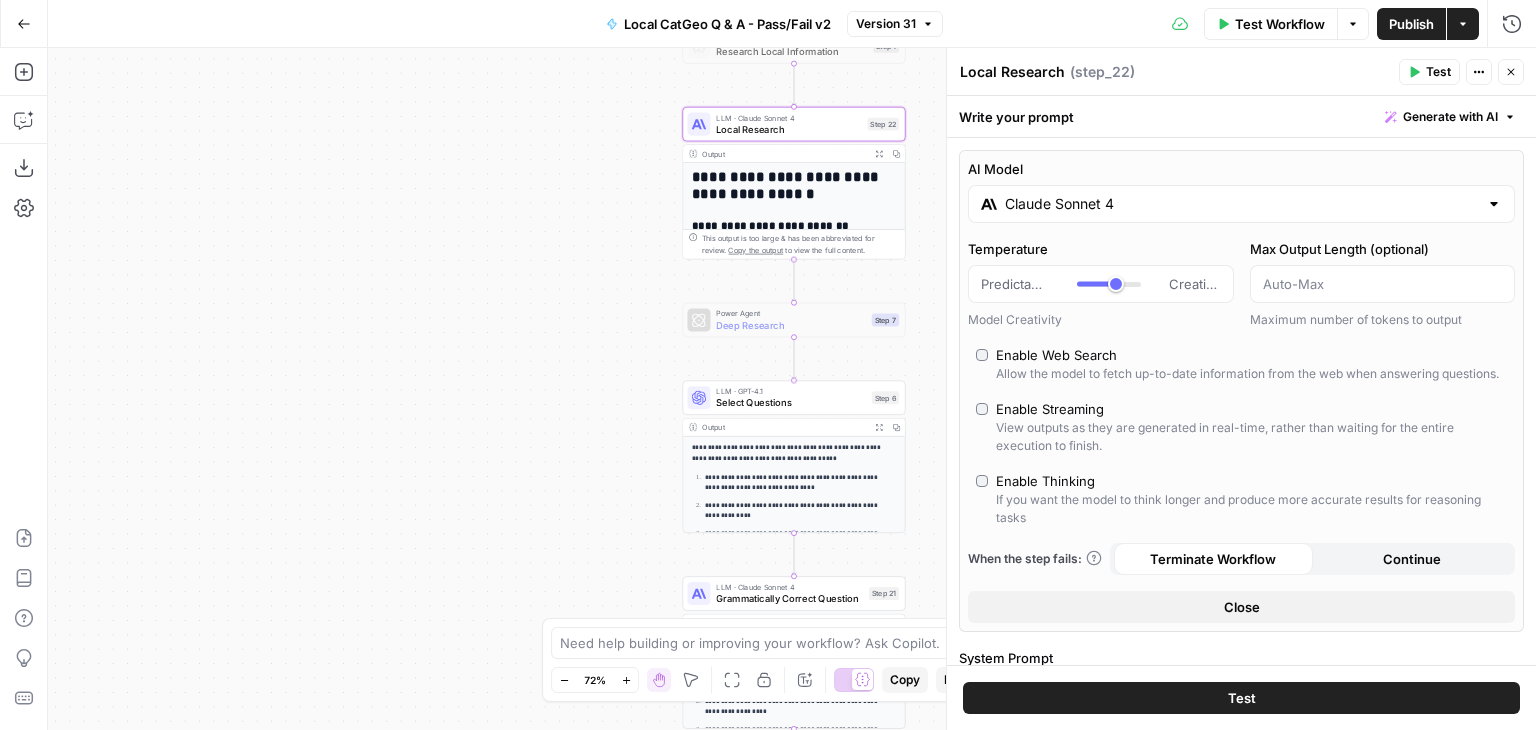 click on "**********" at bounding box center (792, 389) 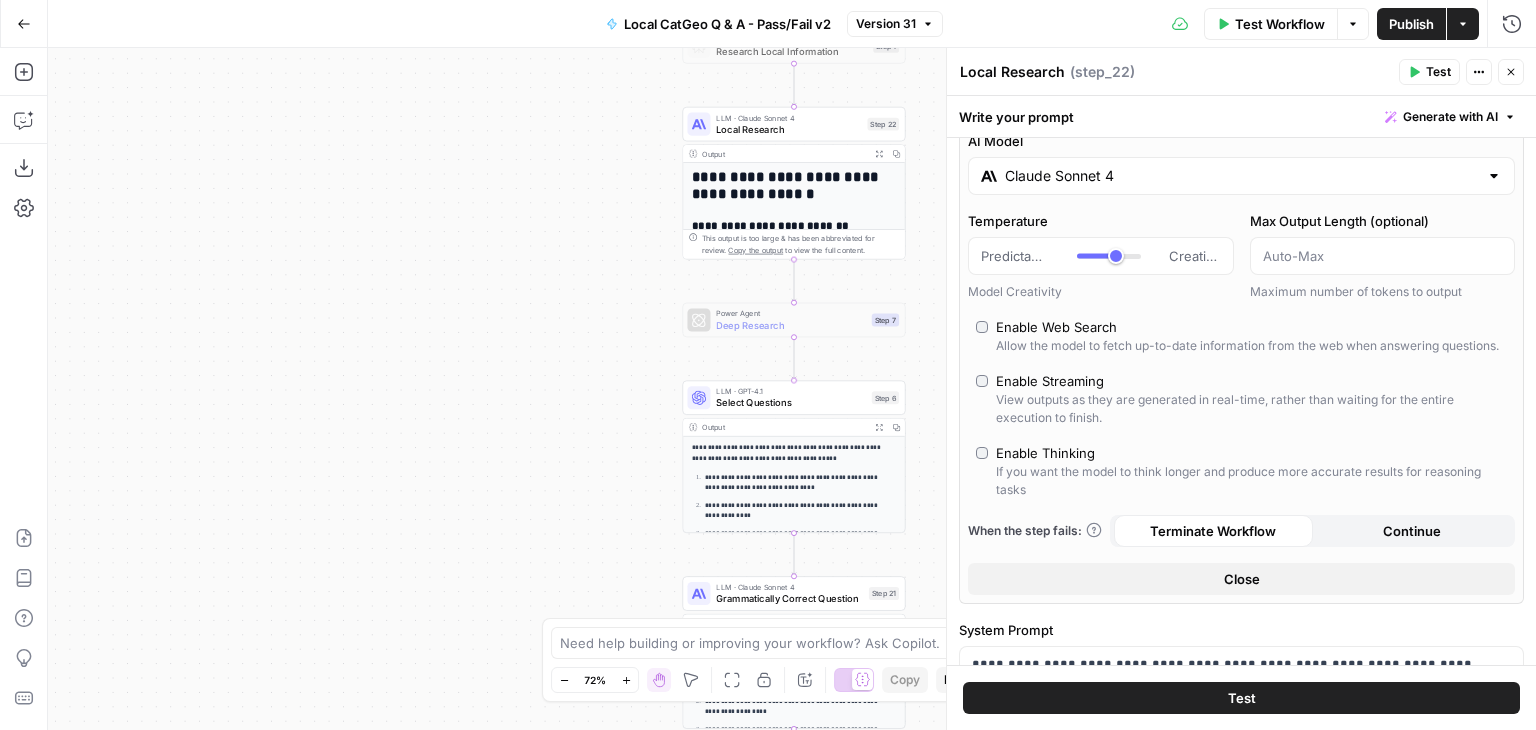 scroll, scrollTop: 0, scrollLeft: 0, axis: both 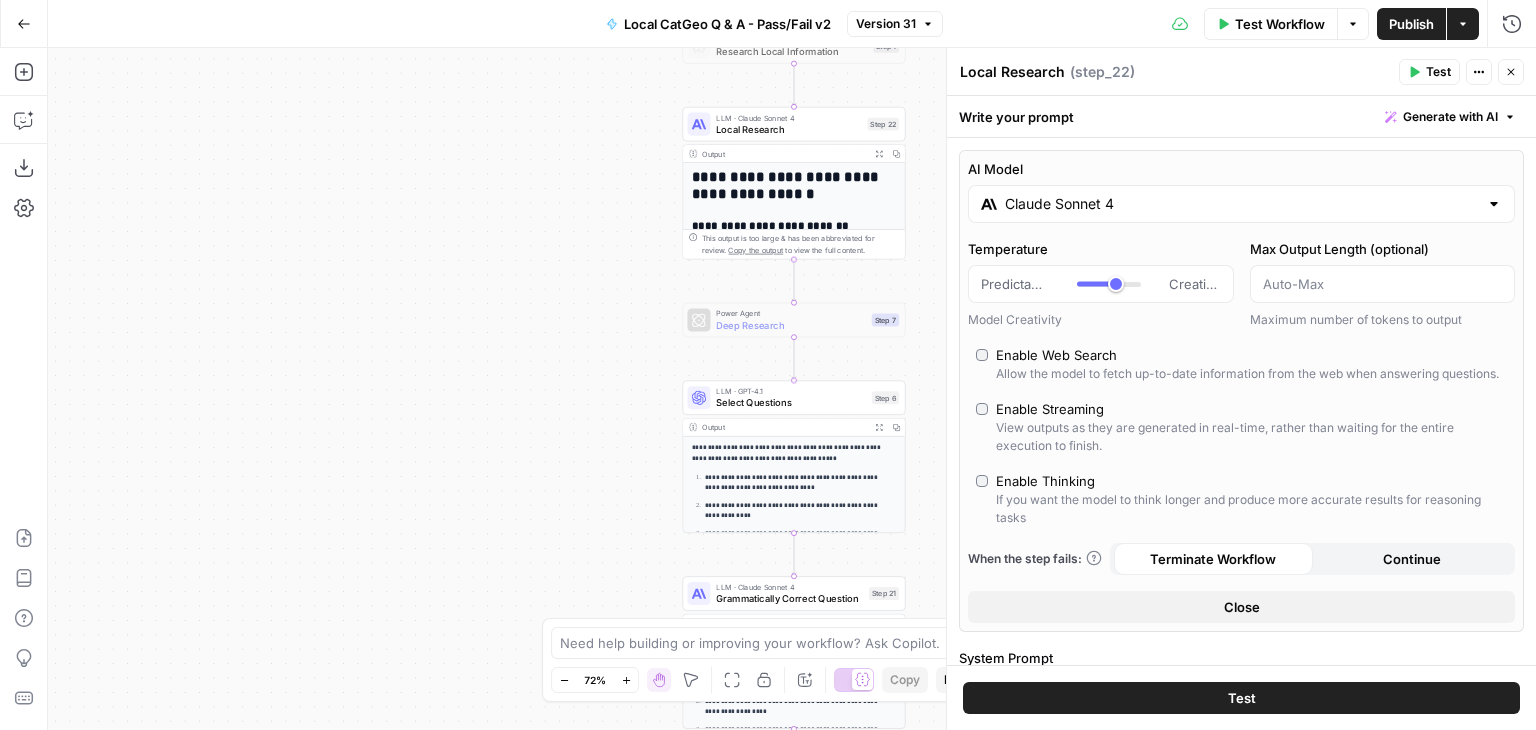 click on "Close" at bounding box center (1511, 72) 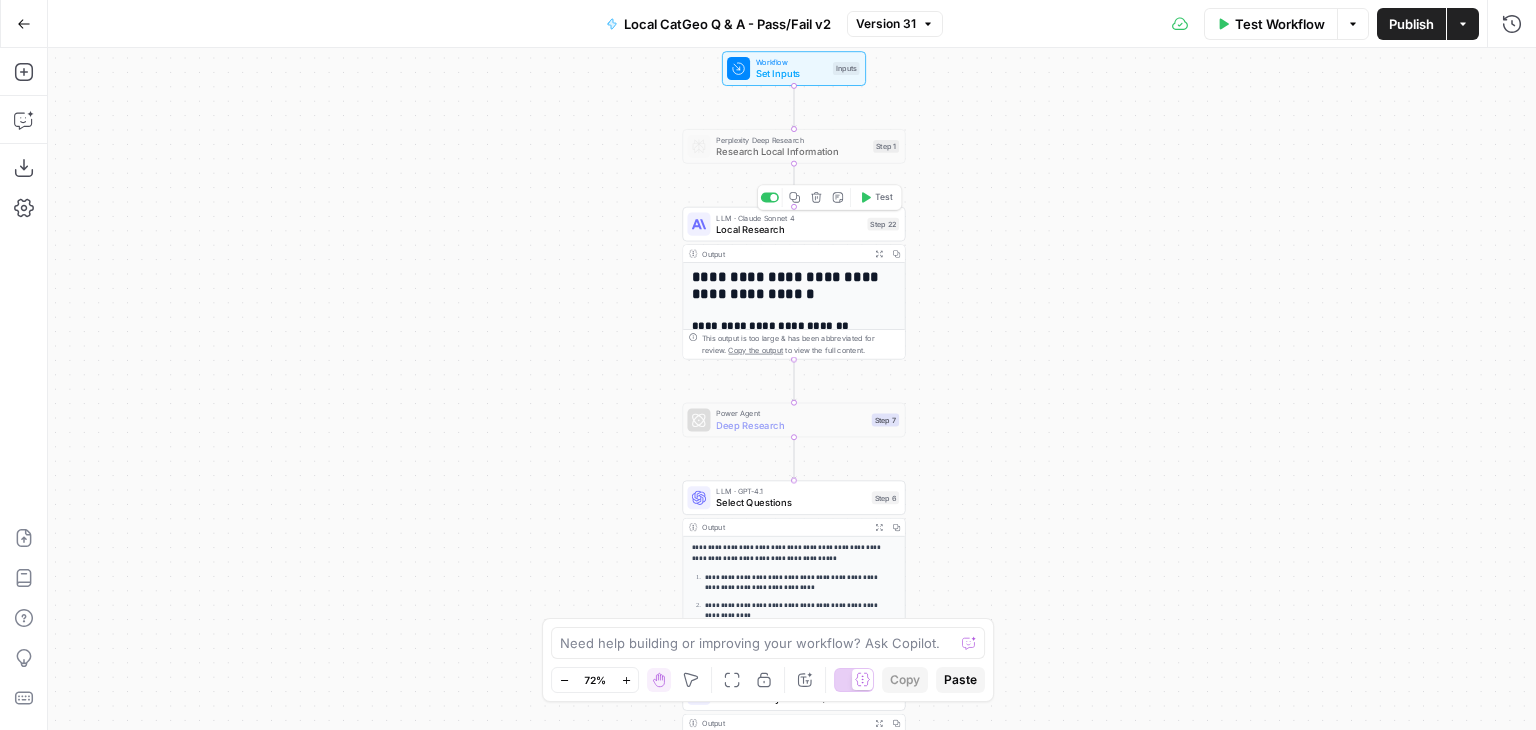 click 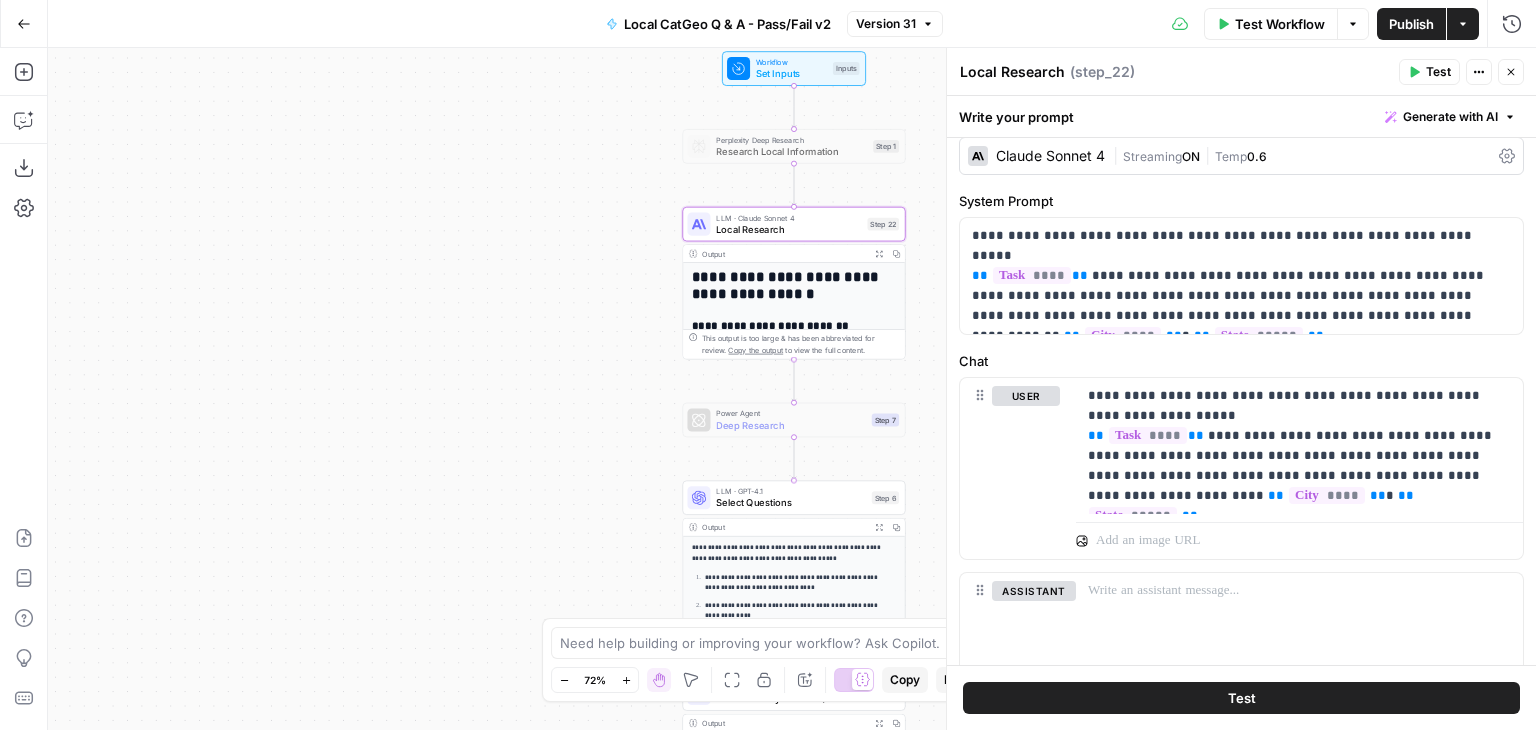 scroll, scrollTop: 0, scrollLeft: 0, axis: both 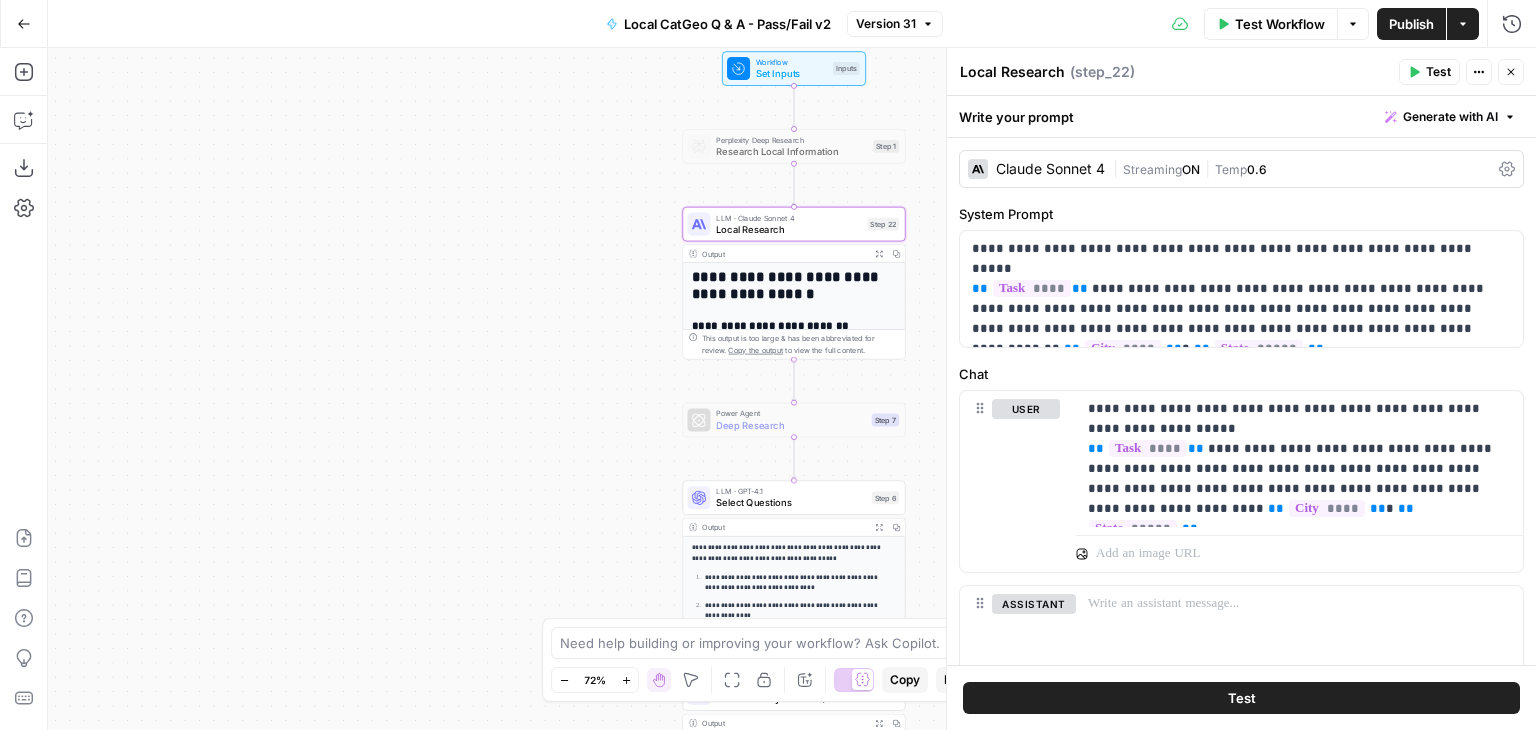 click on "Claude Sonnet 4" at bounding box center [1050, 169] 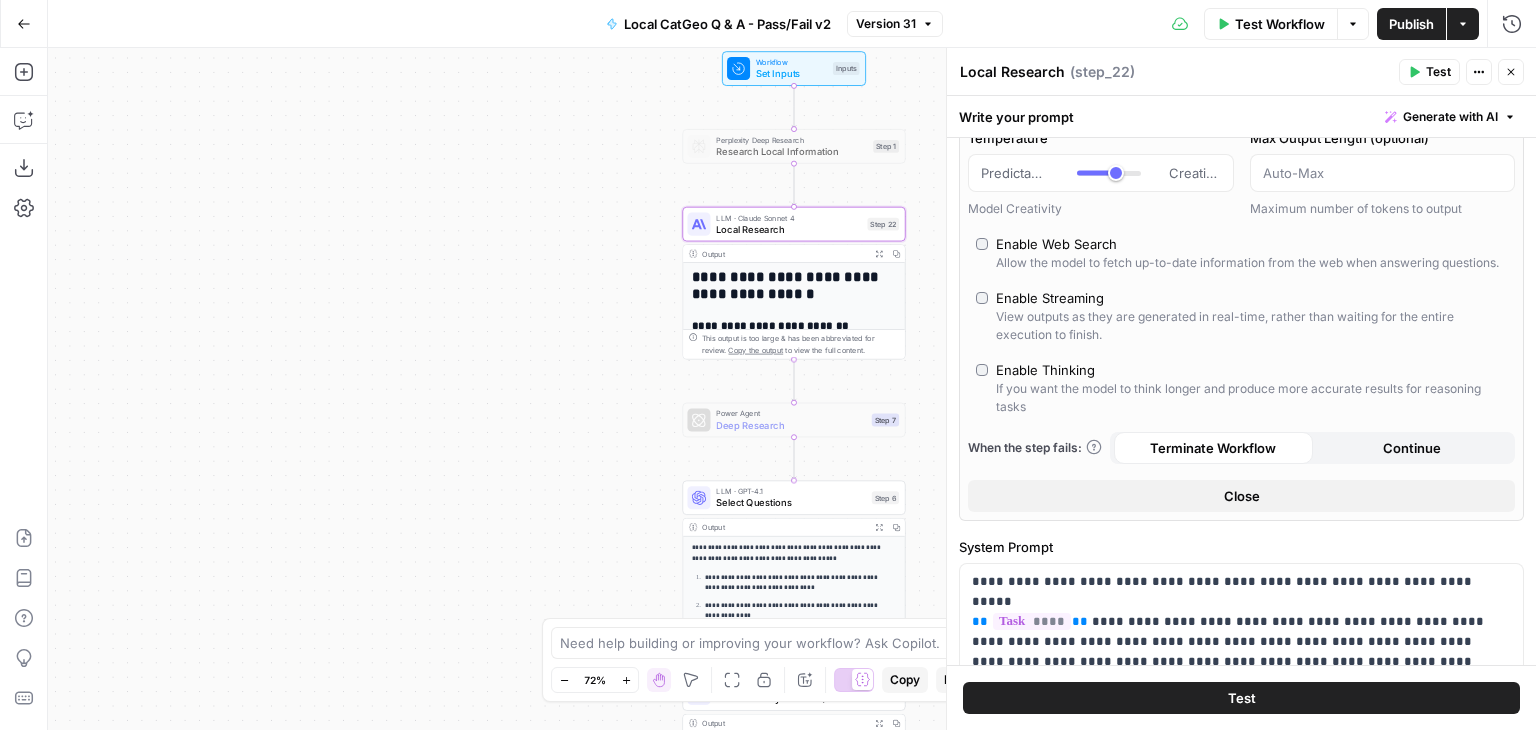 scroll, scrollTop: 300, scrollLeft: 0, axis: vertical 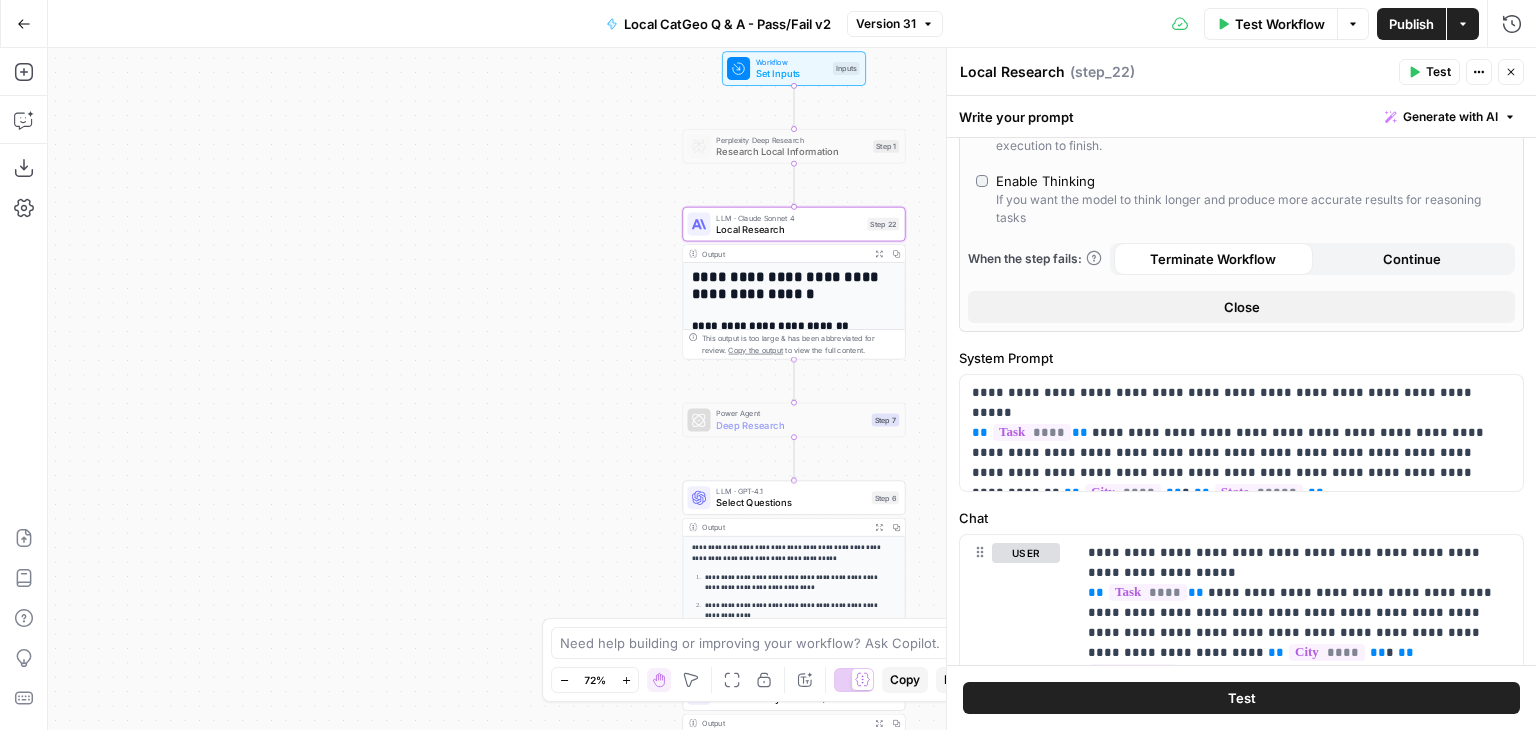 click on "Close" at bounding box center (1242, 307) 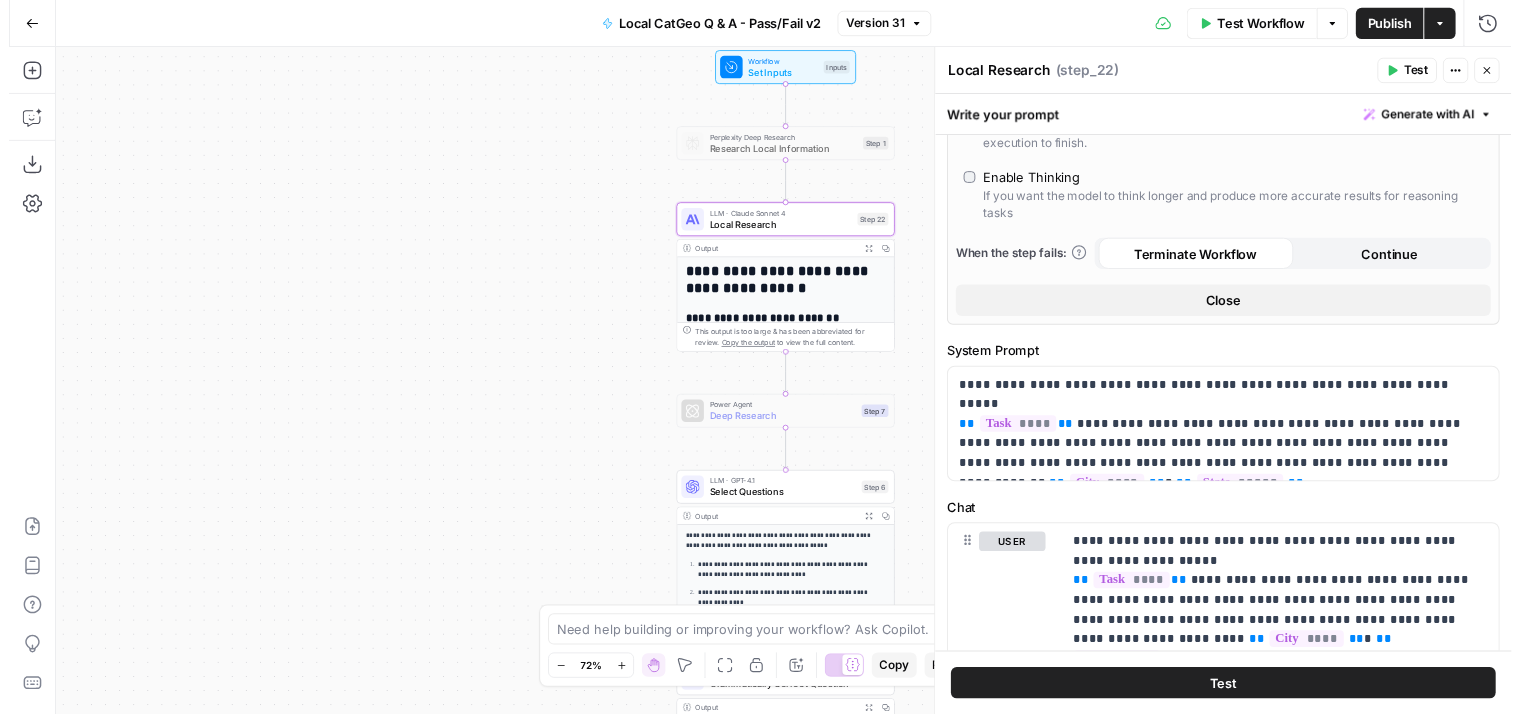 scroll, scrollTop: 0, scrollLeft: 0, axis: both 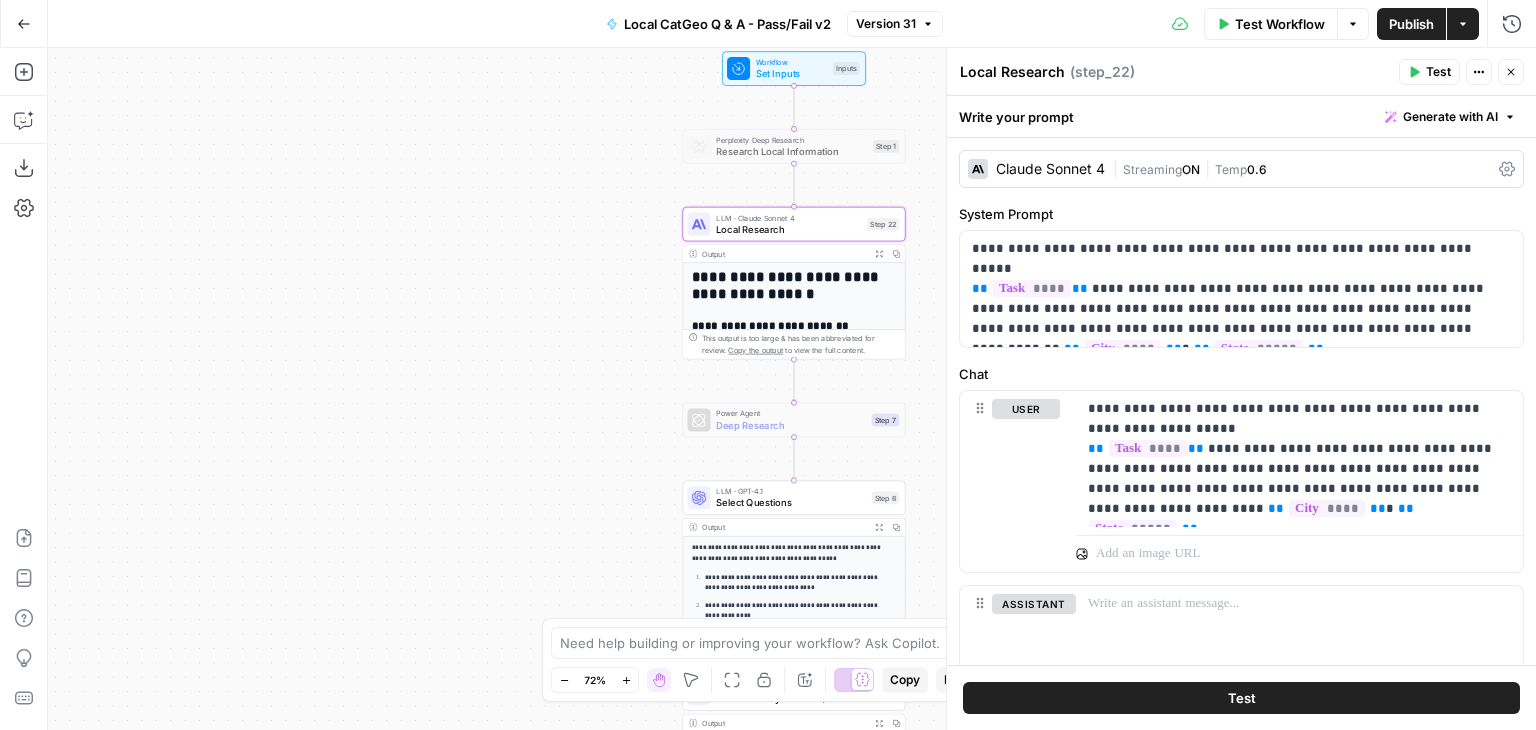 click on "Claude Sonnet 4" at bounding box center [1036, 169] 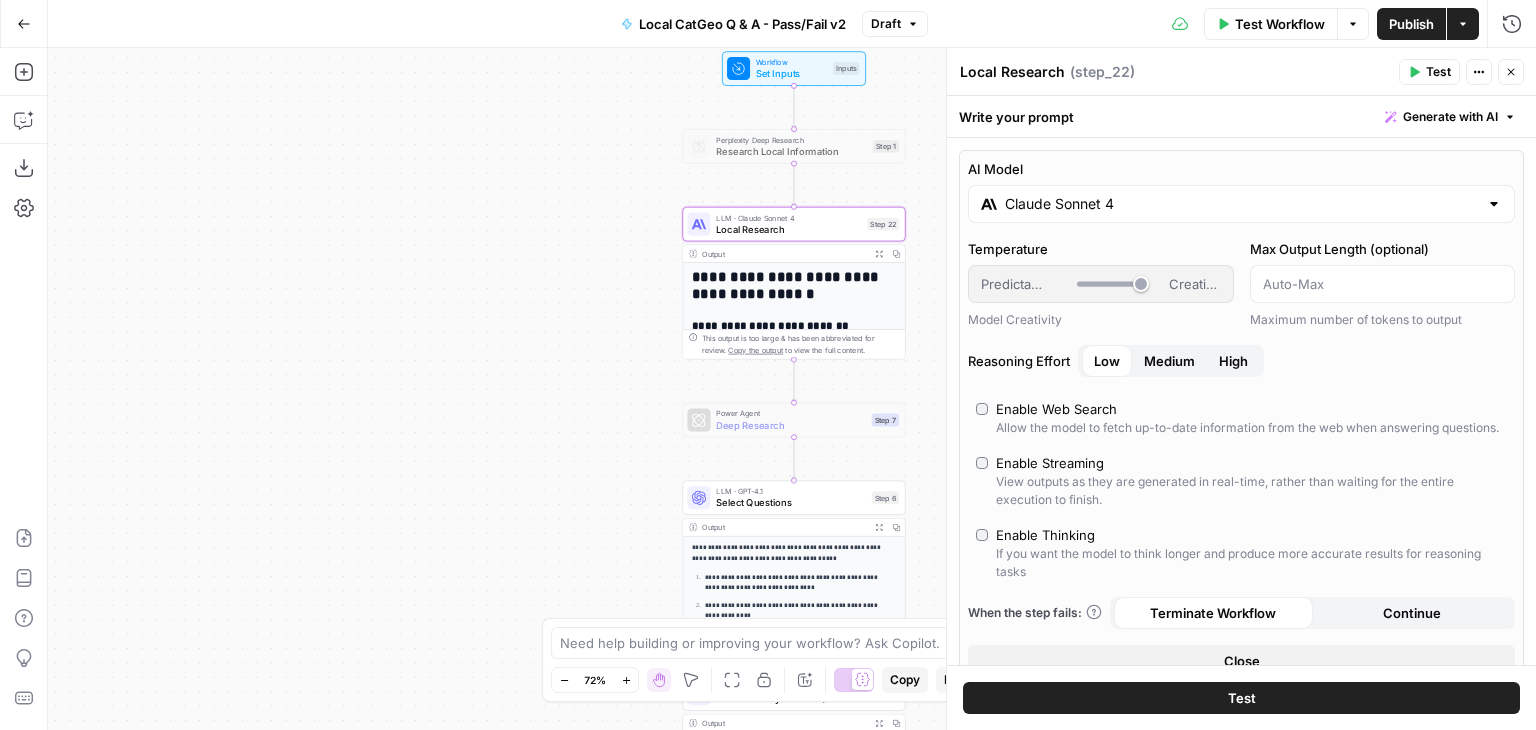 click on "Medium" at bounding box center [1169, 361] 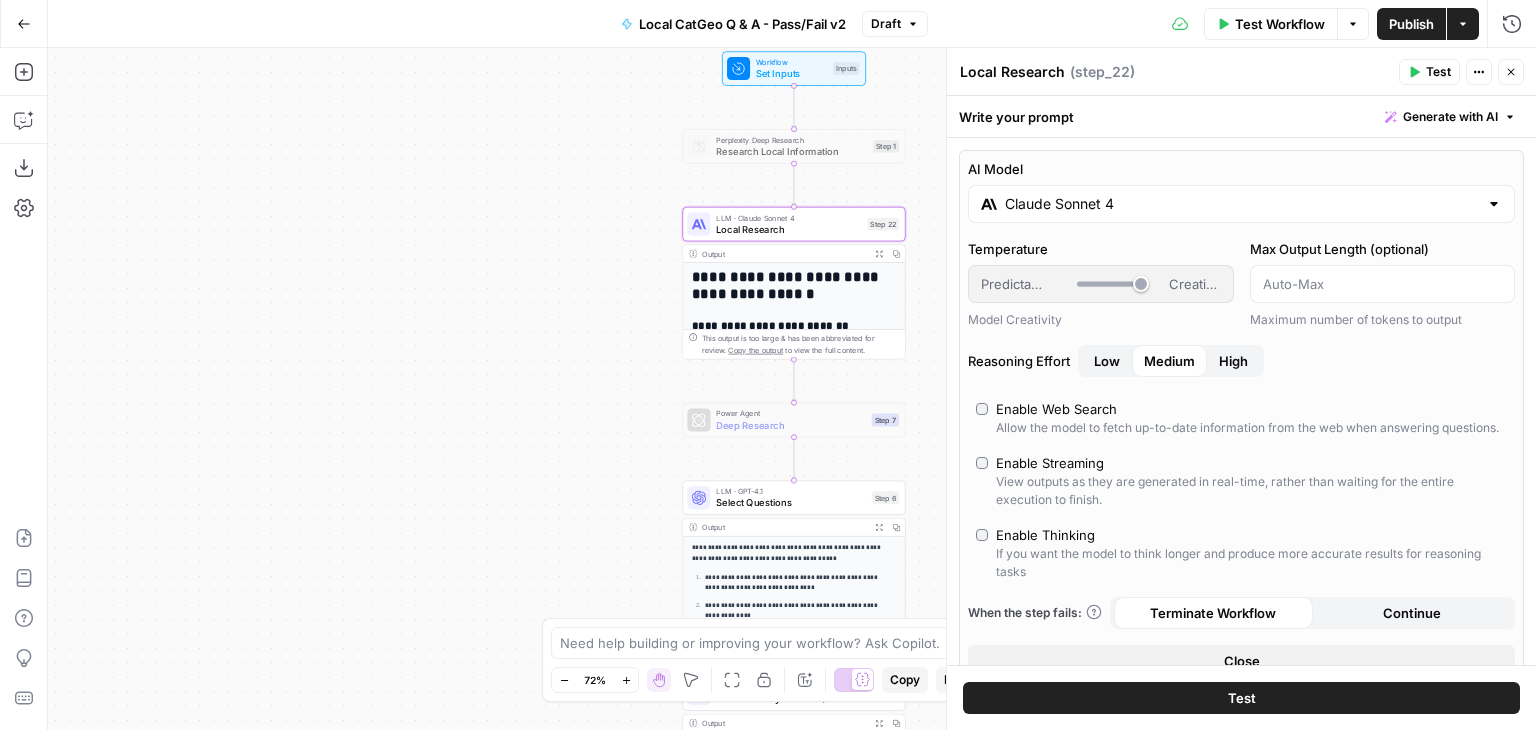 click on "Test" at bounding box center [1438, 72] 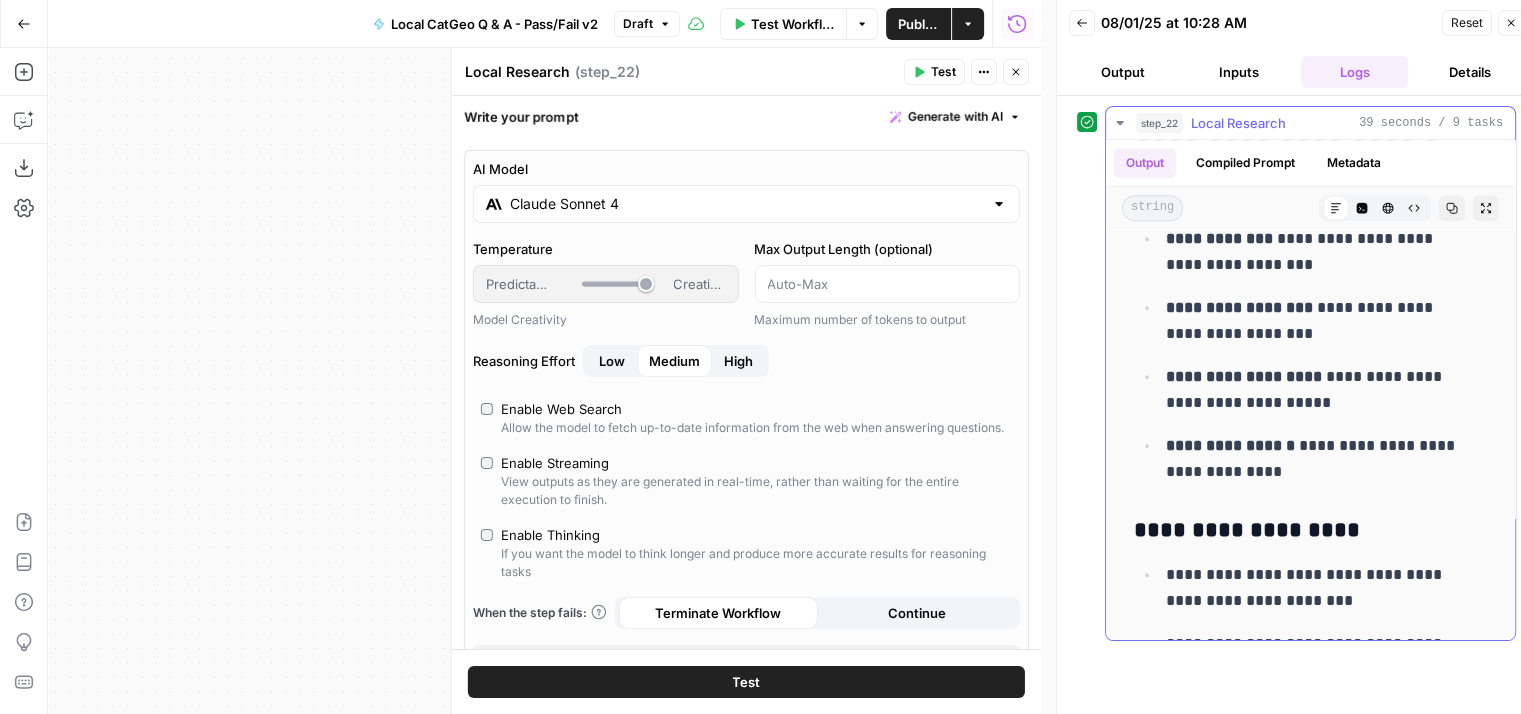 scroll, scrollTop: 1700, scrollLeft: 0, axis: vertical 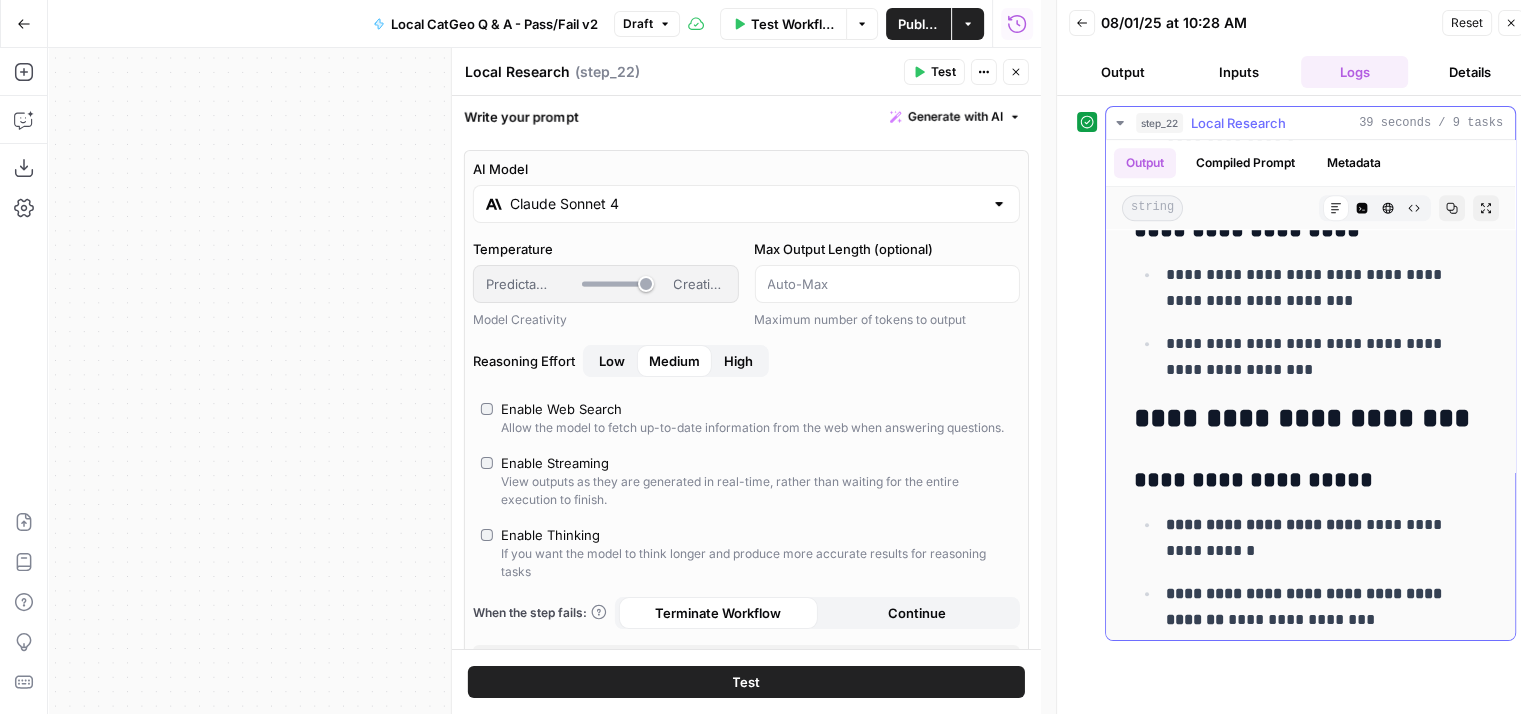 click 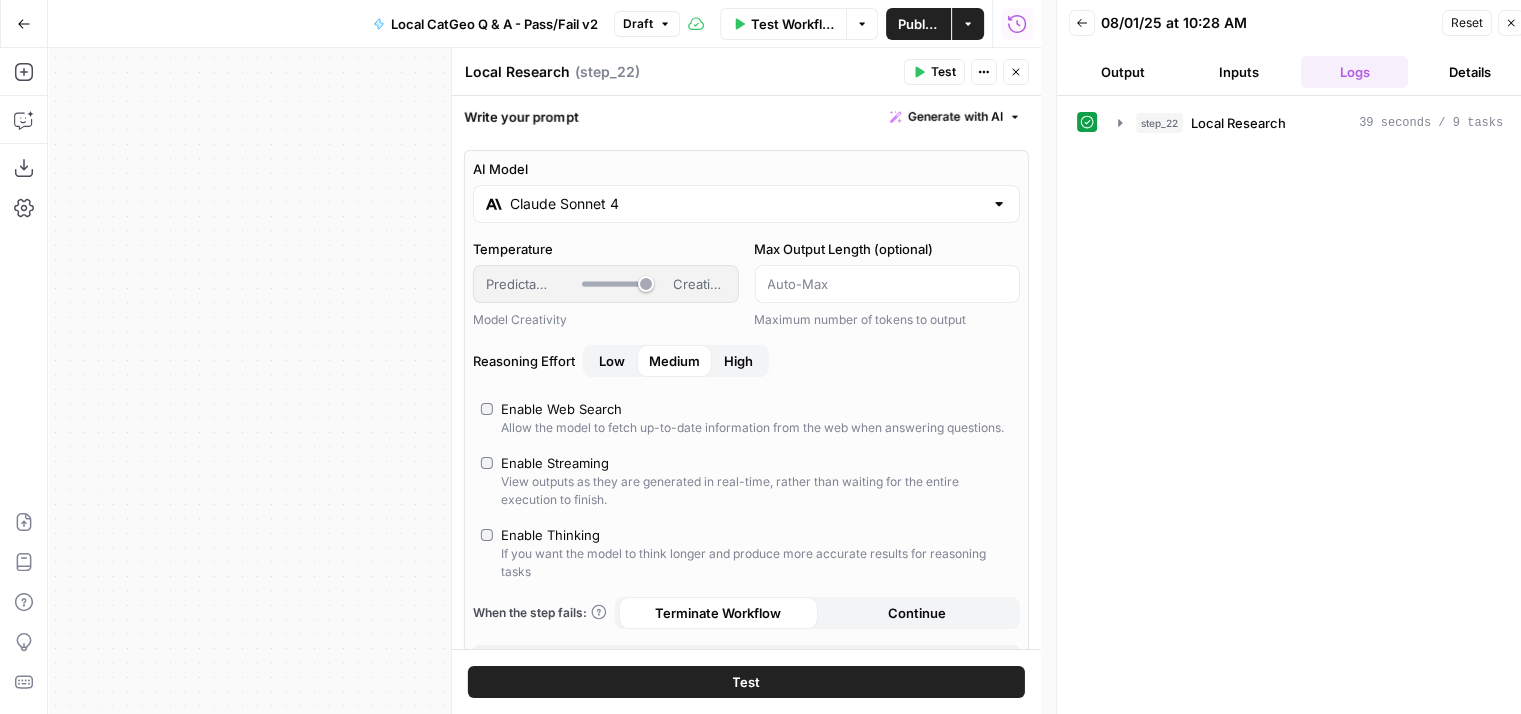 click on "Low" at bounding box center [612, 361] 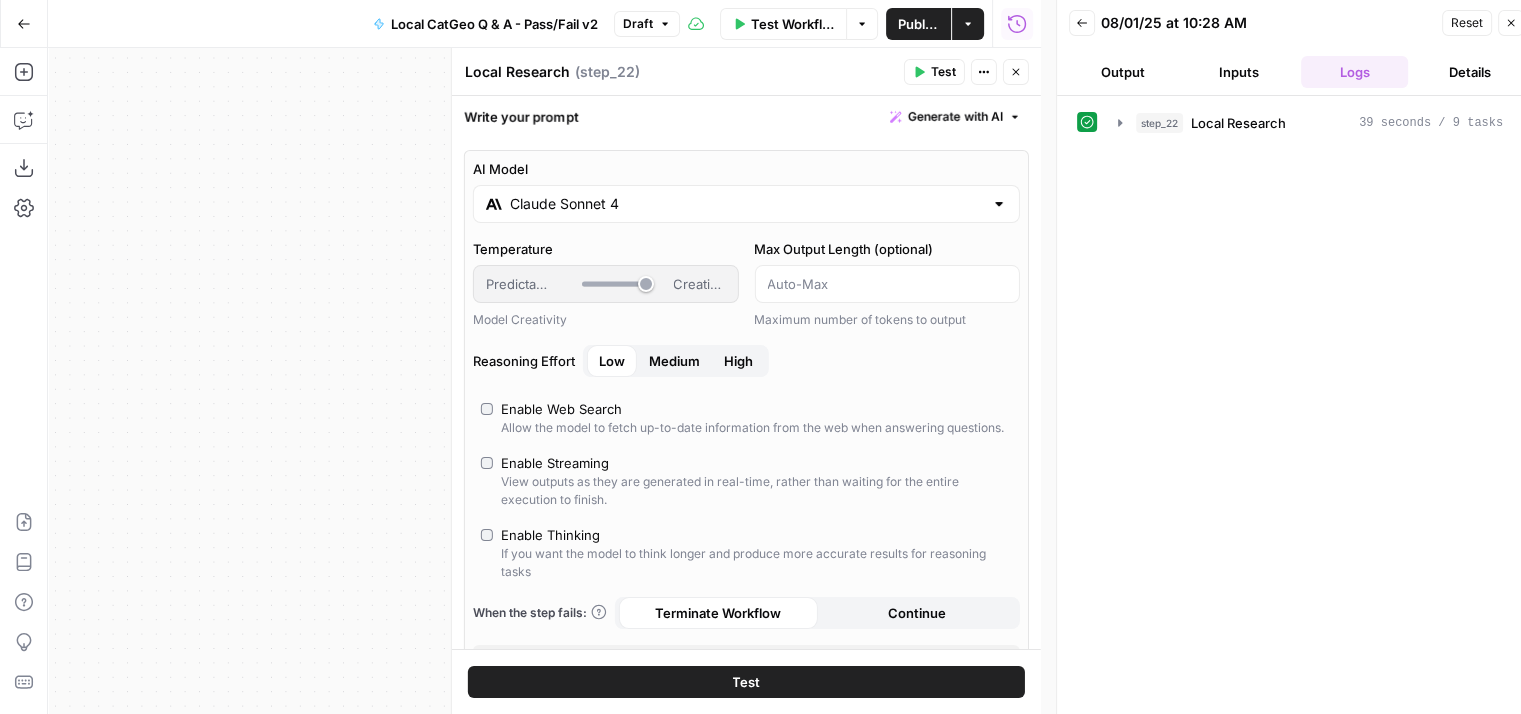 click on "Medium" at bounding box center [674, 361] 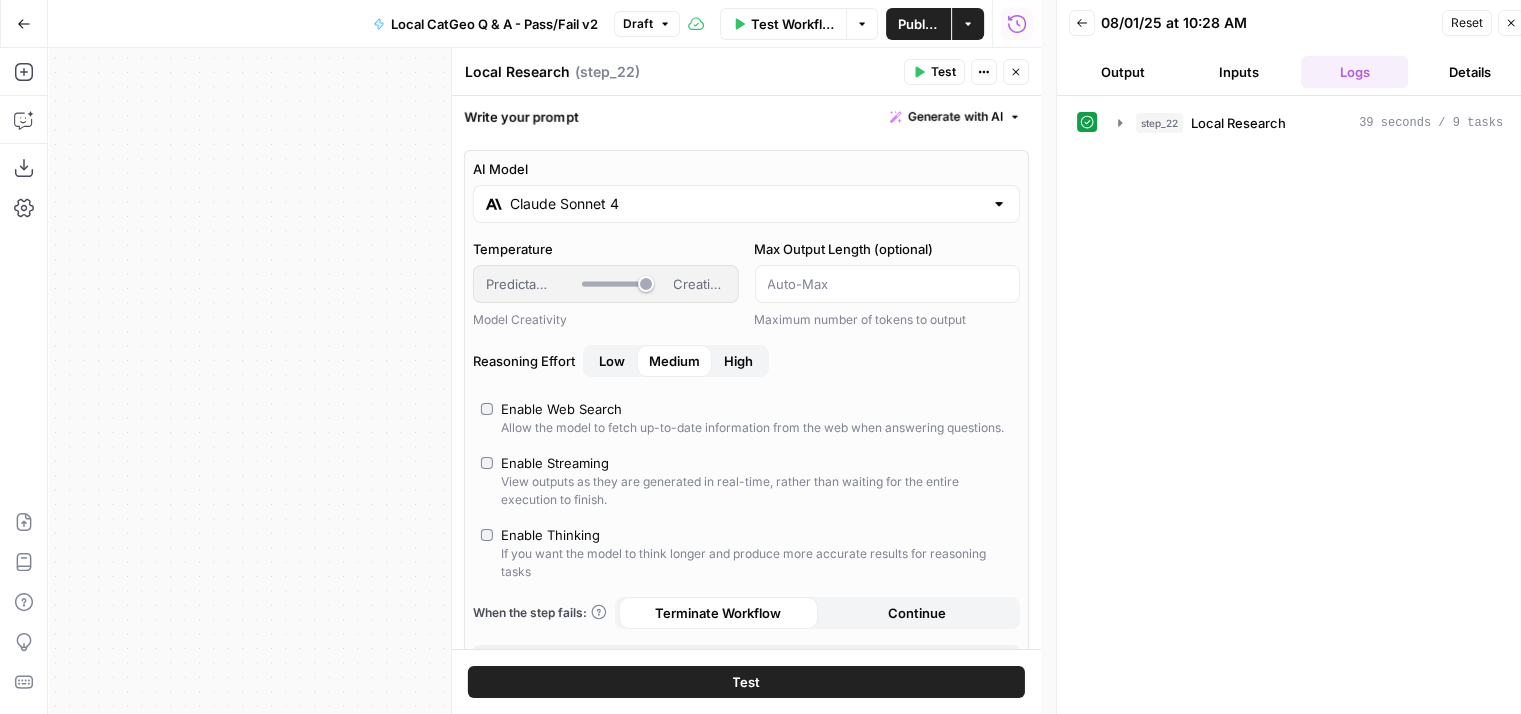 click on "High" at bounding box center (738, 361) 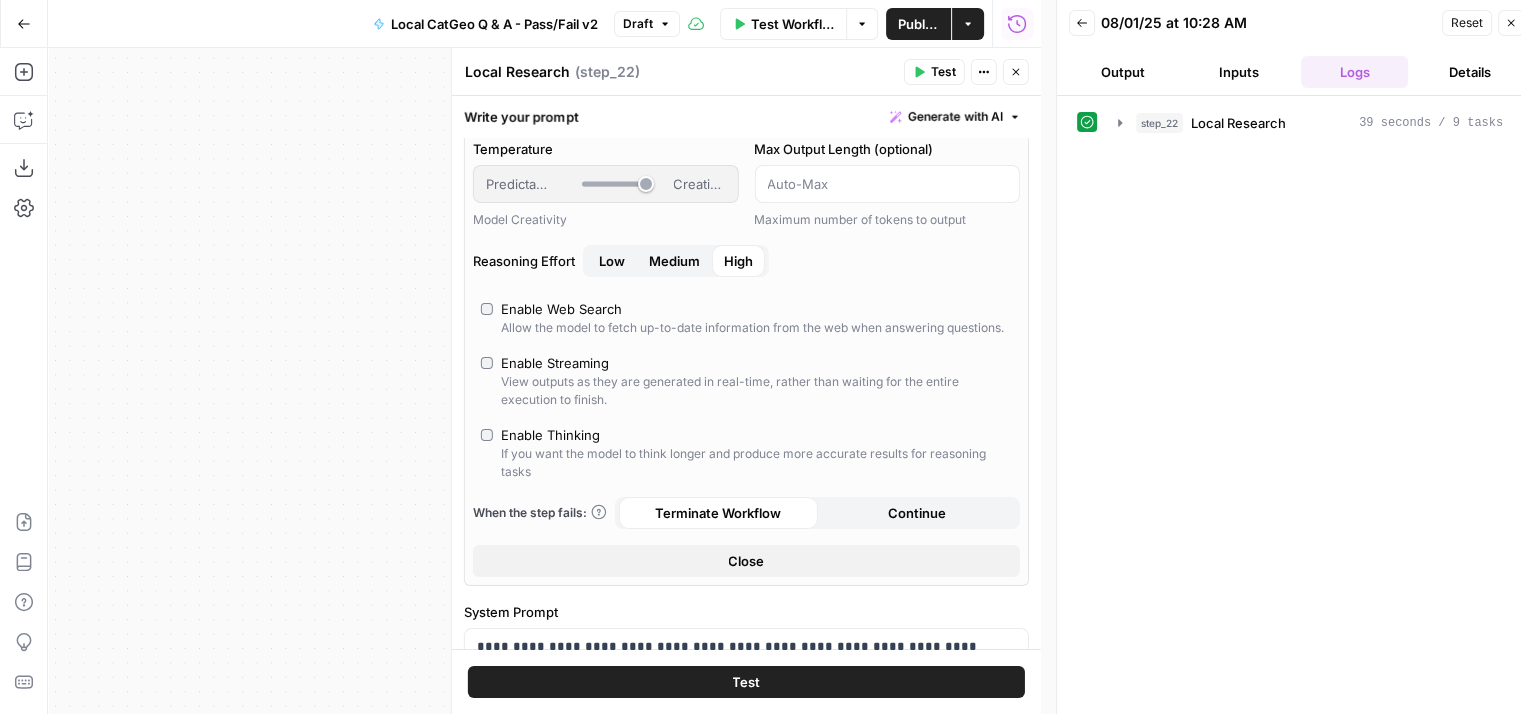 scroll, scrollTop: 0, scrollLeft: 0, axis: both 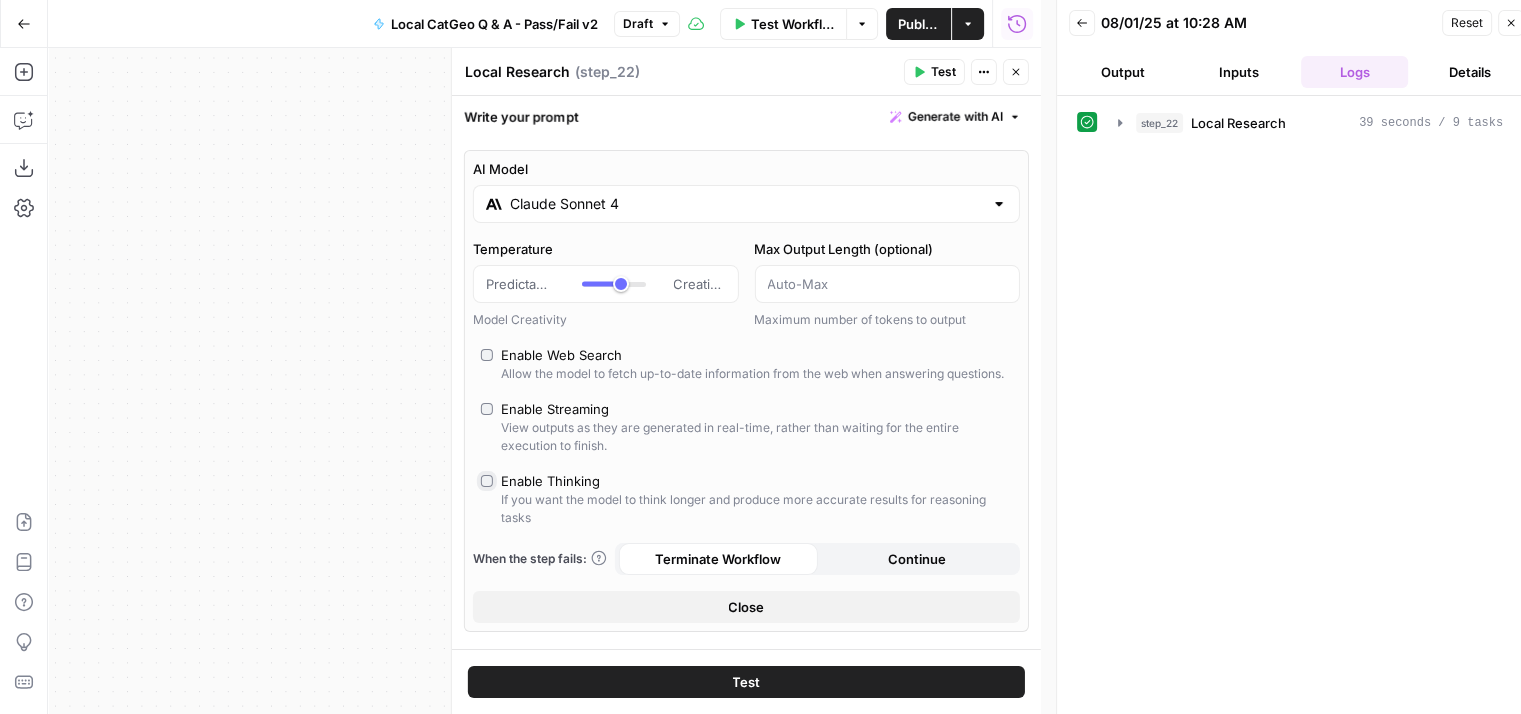 type on "*" 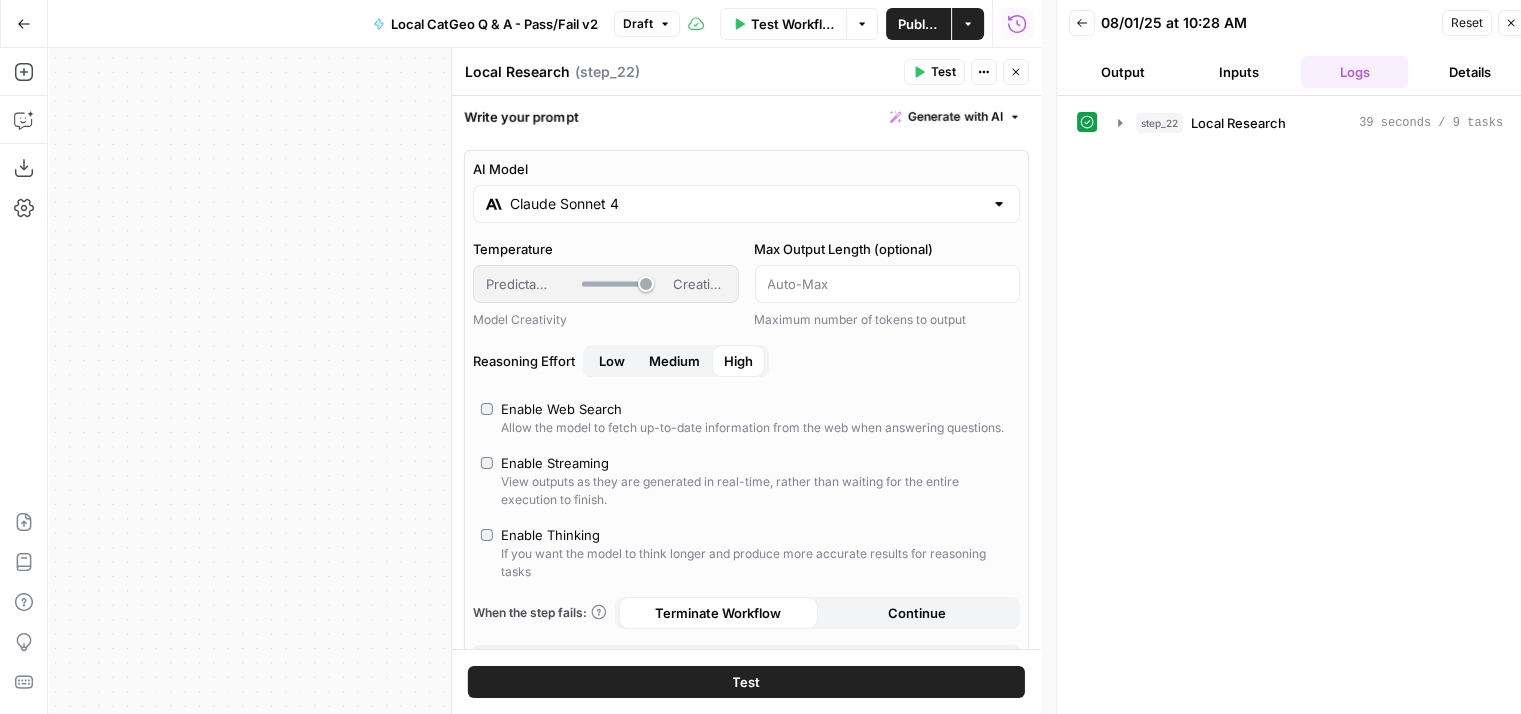 click on "Test" at bounding box center [943, 72] 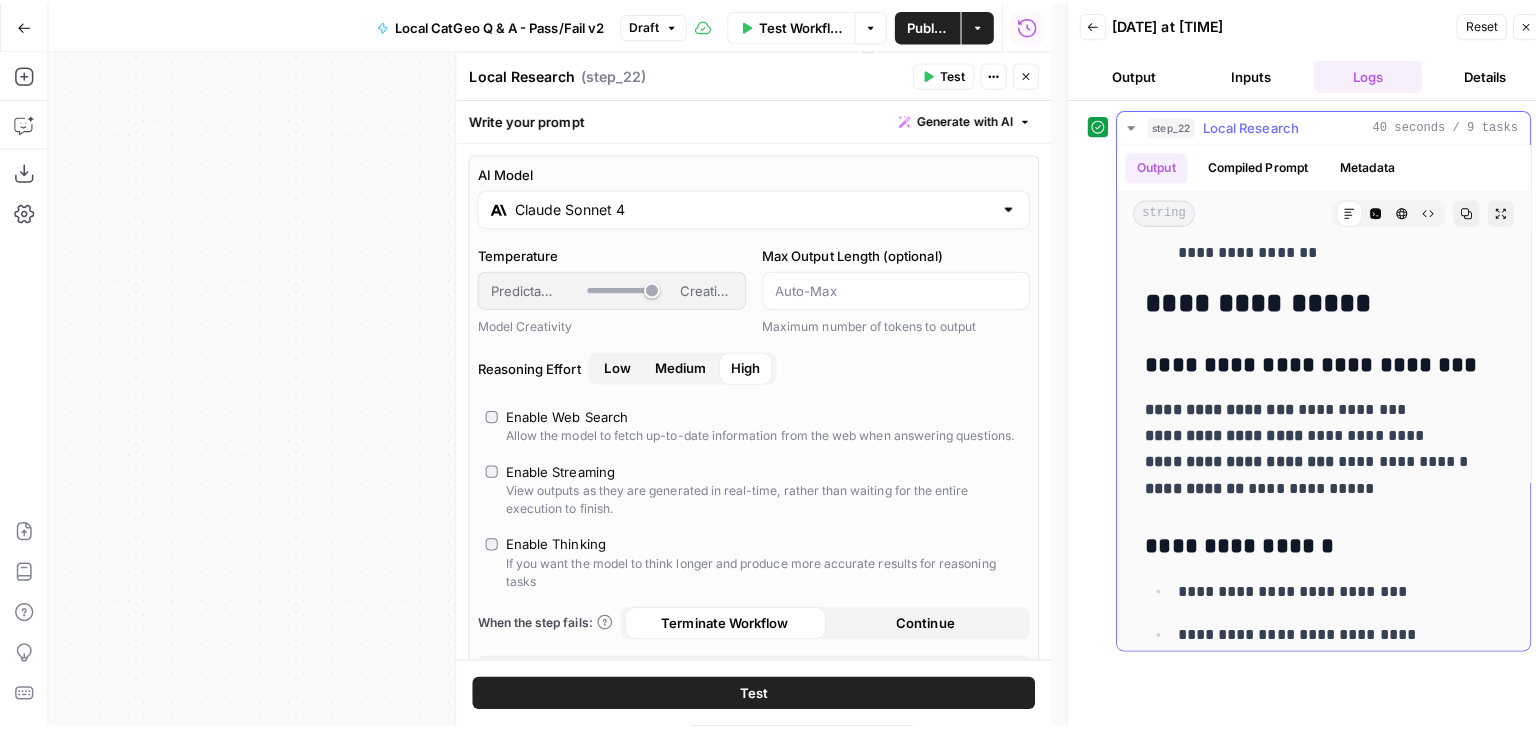 scroll, scrollTop: 7200, scrollLeft: 0, axis: vertical 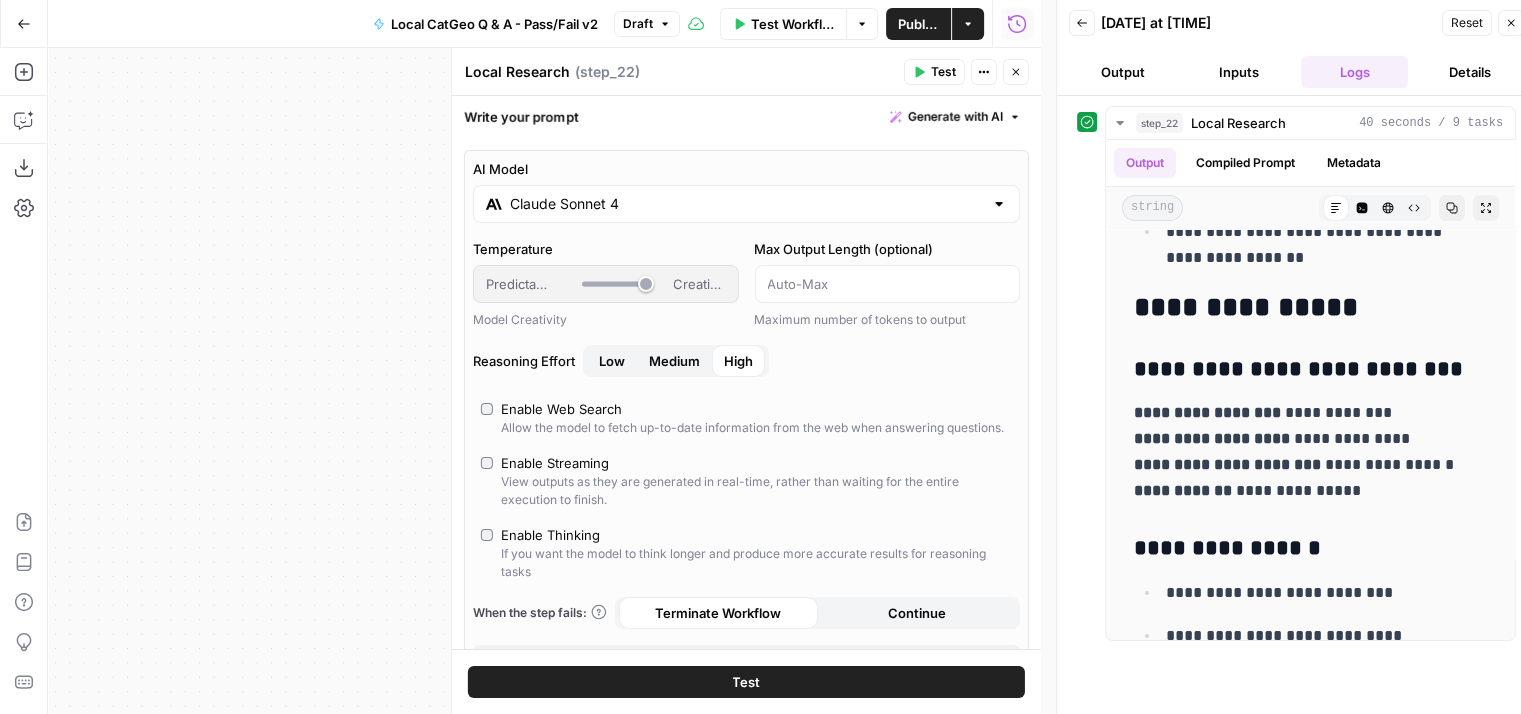 click on "Publish" at bounding box center [918, 24] 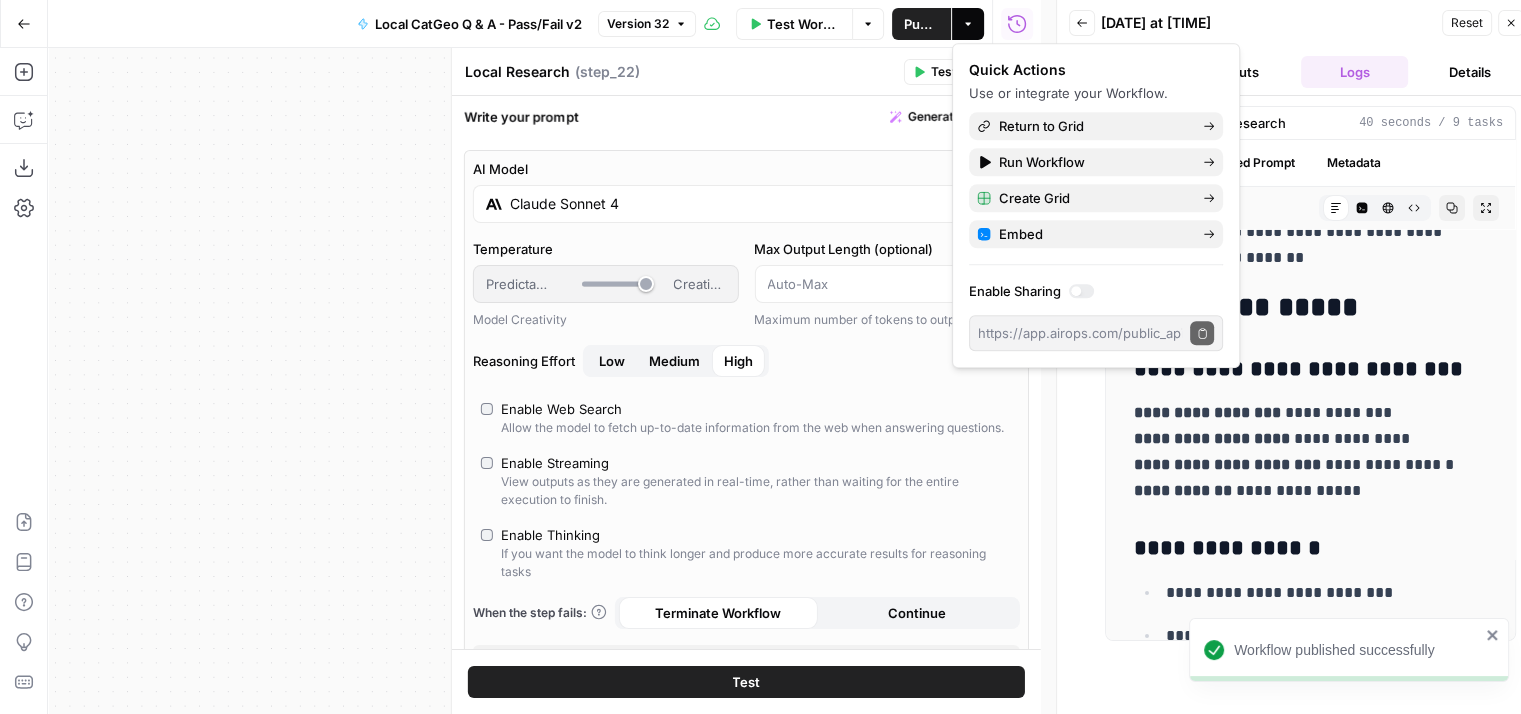 click on "**********" at bounding box center (544, 381) 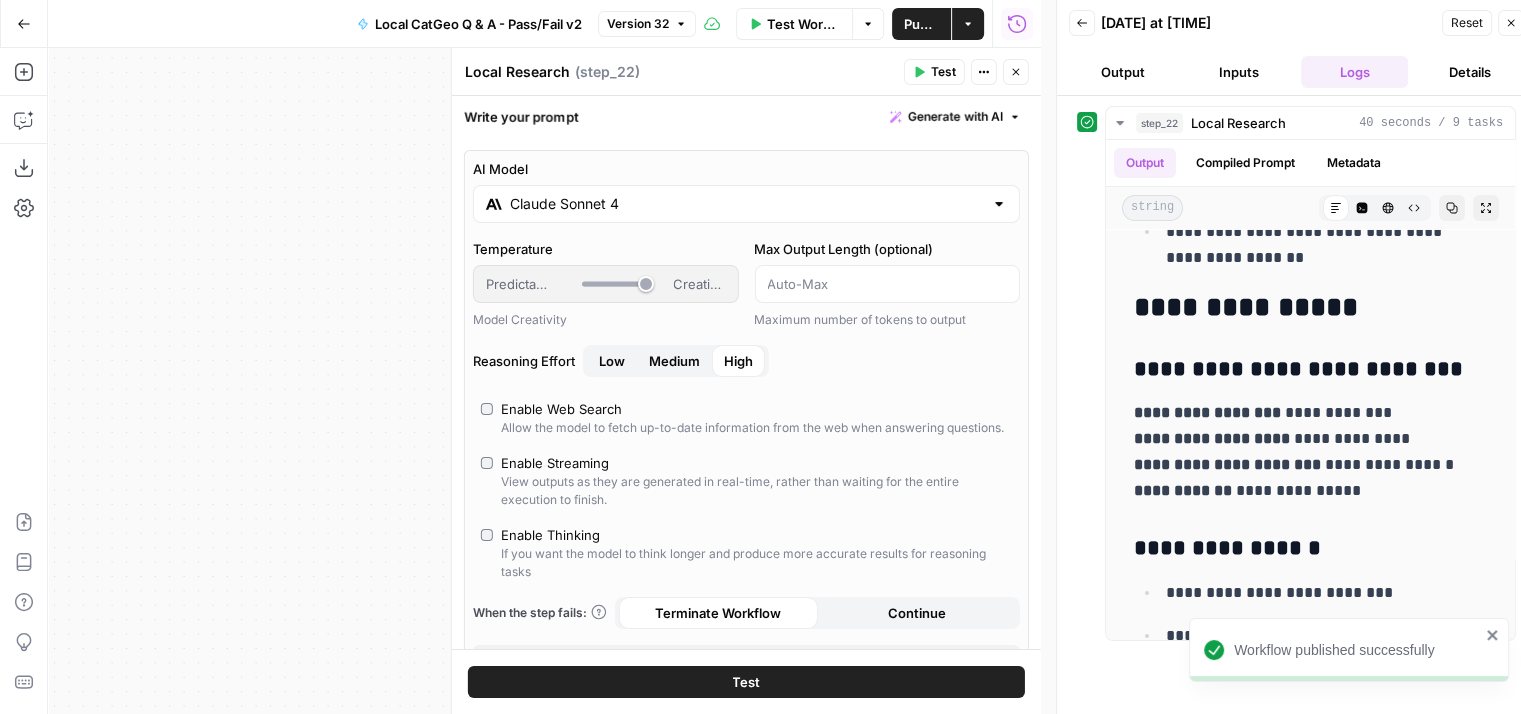 click 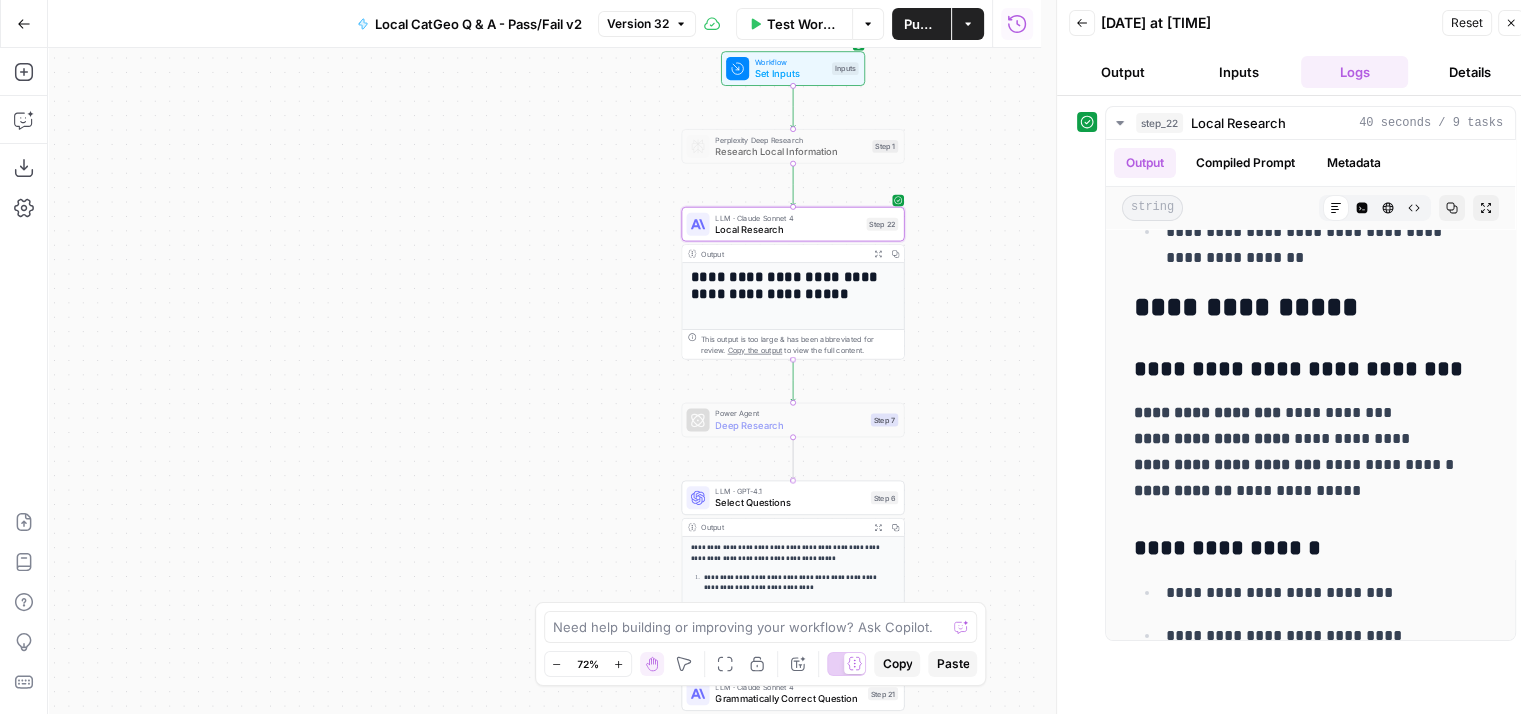 click on "Go Back" at bounding box center [24, 24] 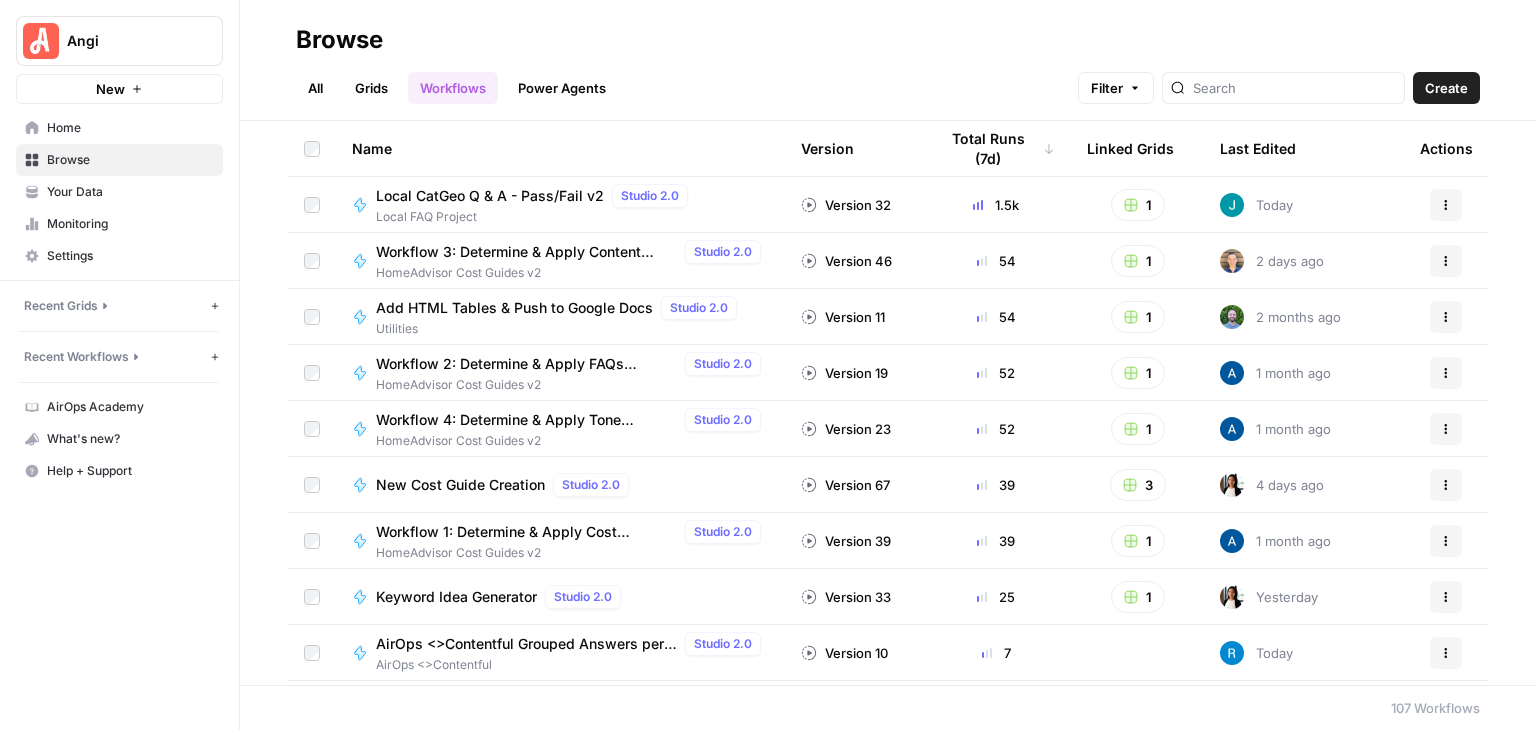 click on "Grids" at bounding box center (371, 88) 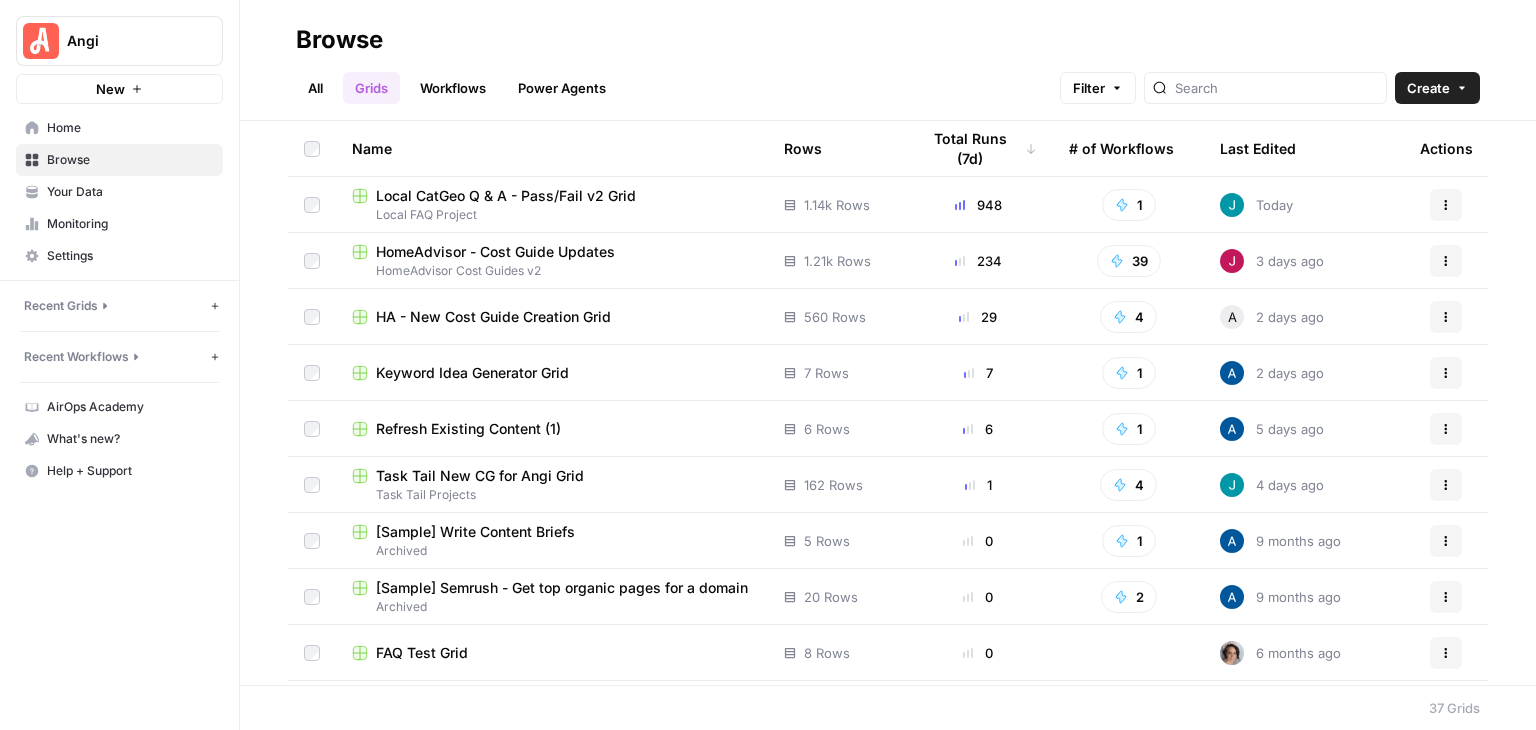 click on "Task Tail New CG for Angi Grid" at bounding box center (480, 476) 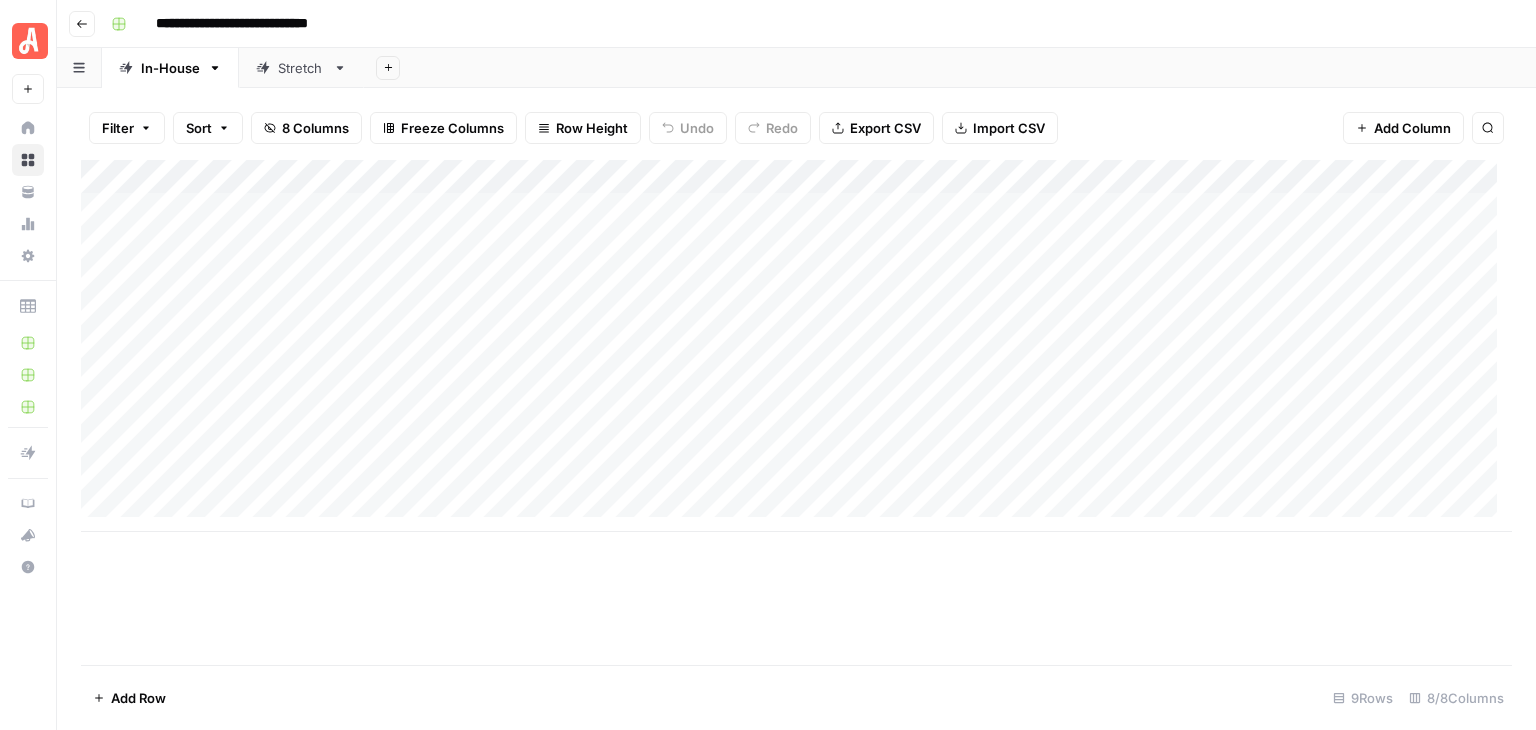 click on "In-House" at bounding box center [170, 68] 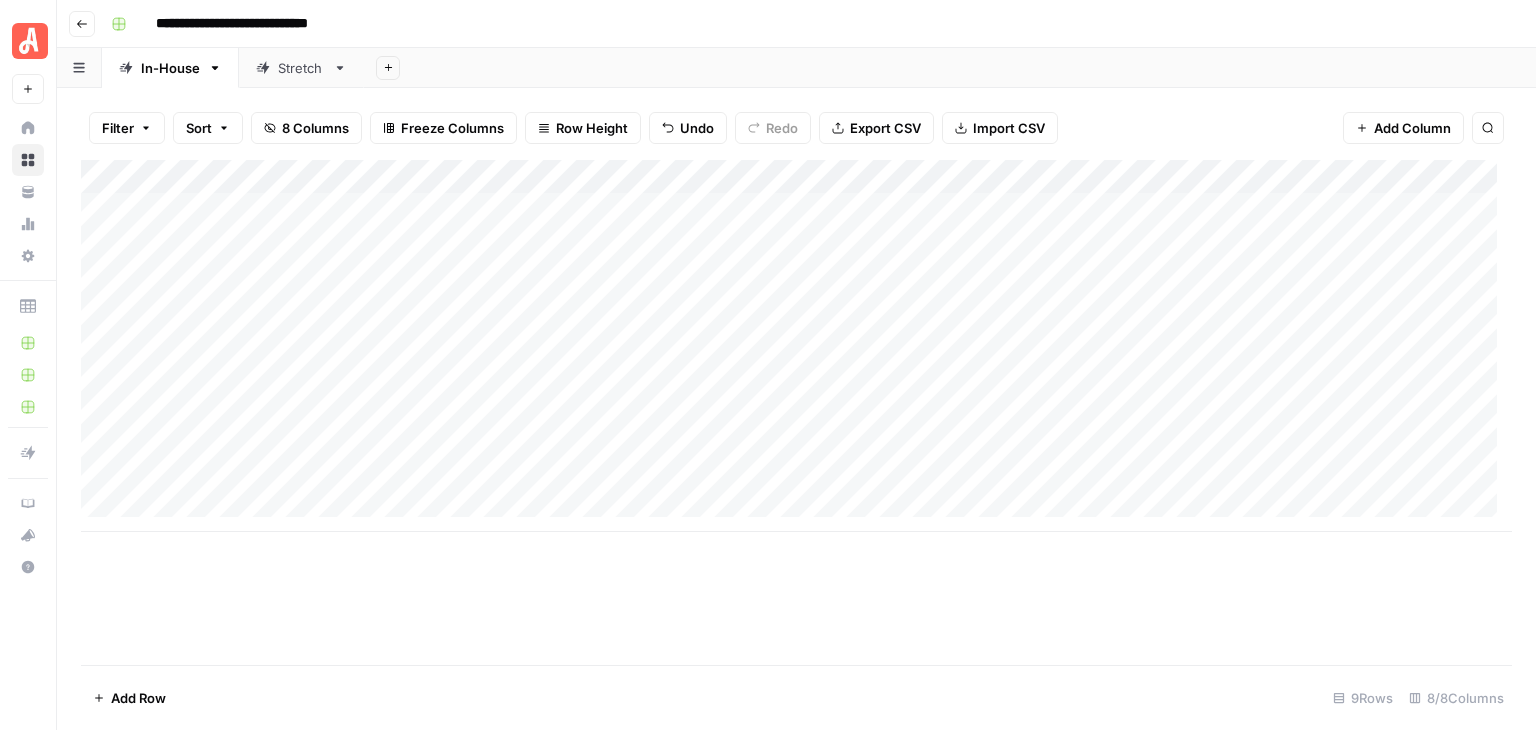 click on "Add Column" at bounding box center [796, 346] 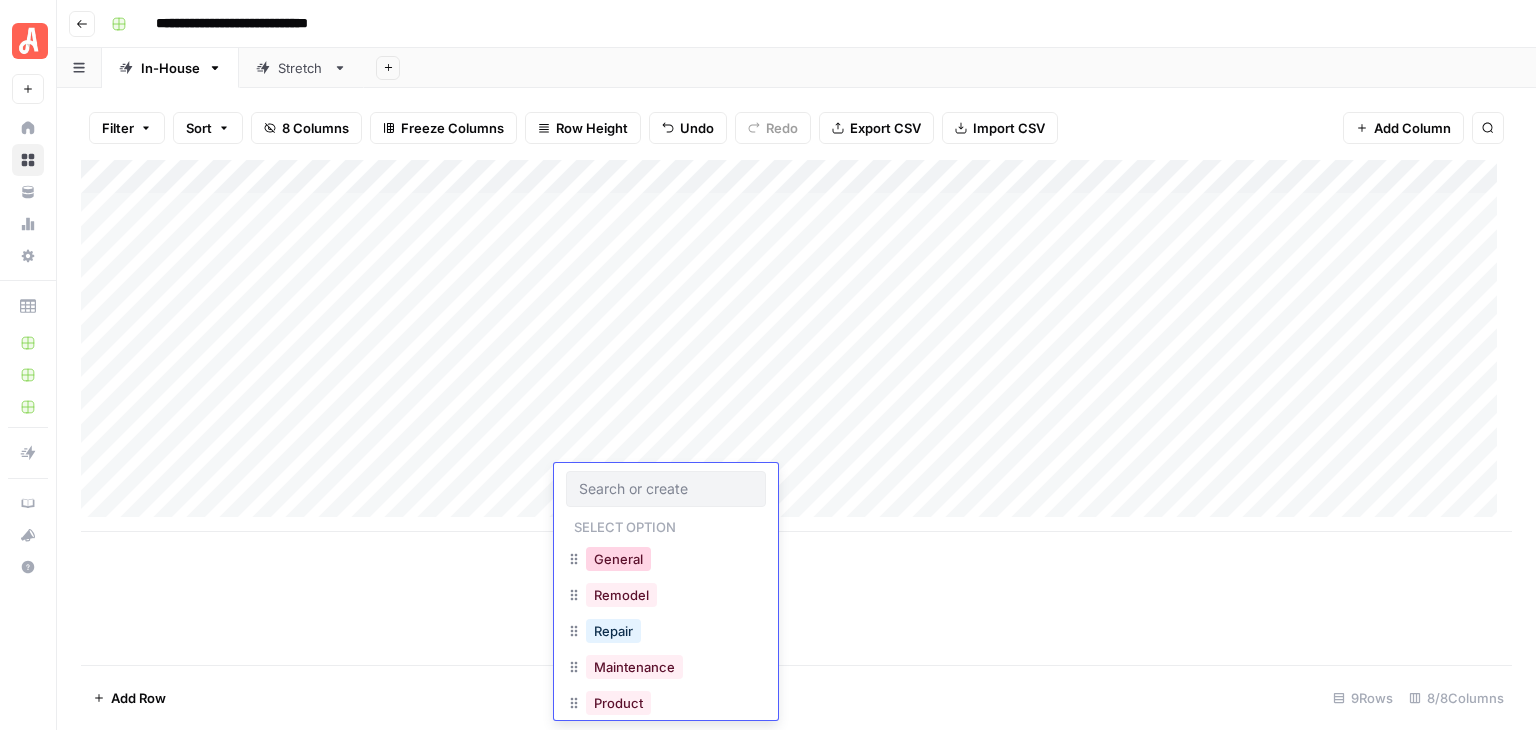 click on "General" at bounding box center [618, 559] 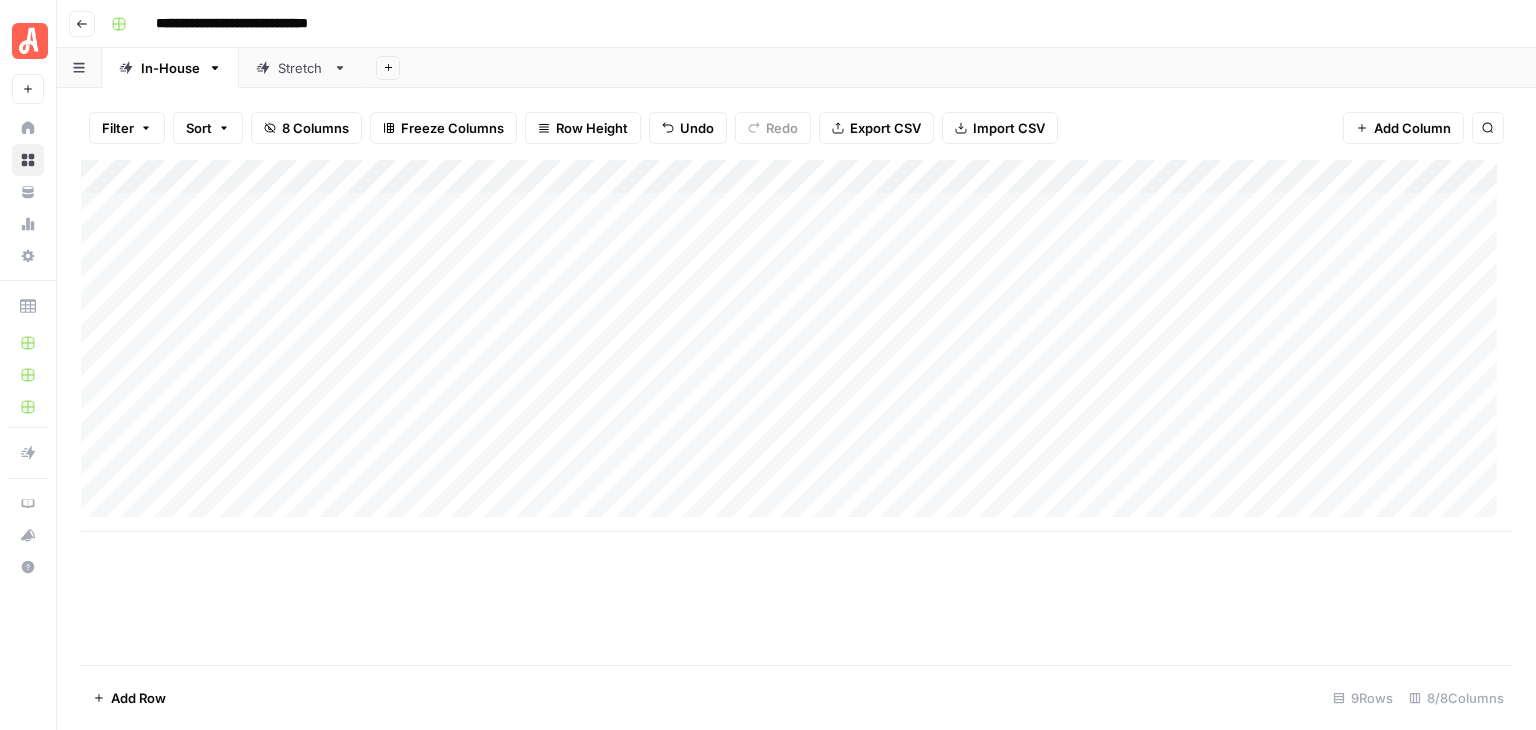 click on "Add Column" at bounding box center [796, 412] 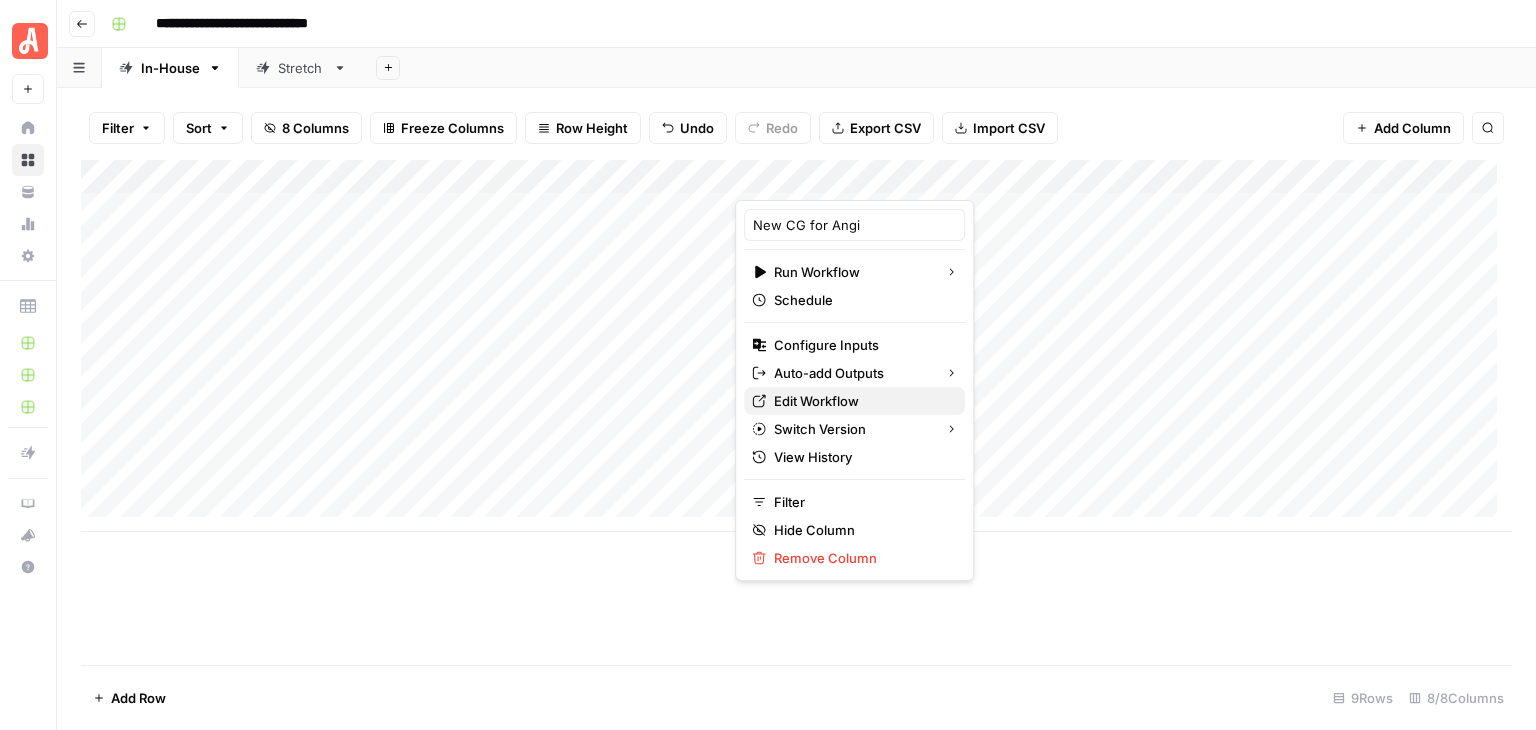 click on "Edit Workflow" at bounding box center [861, 401] 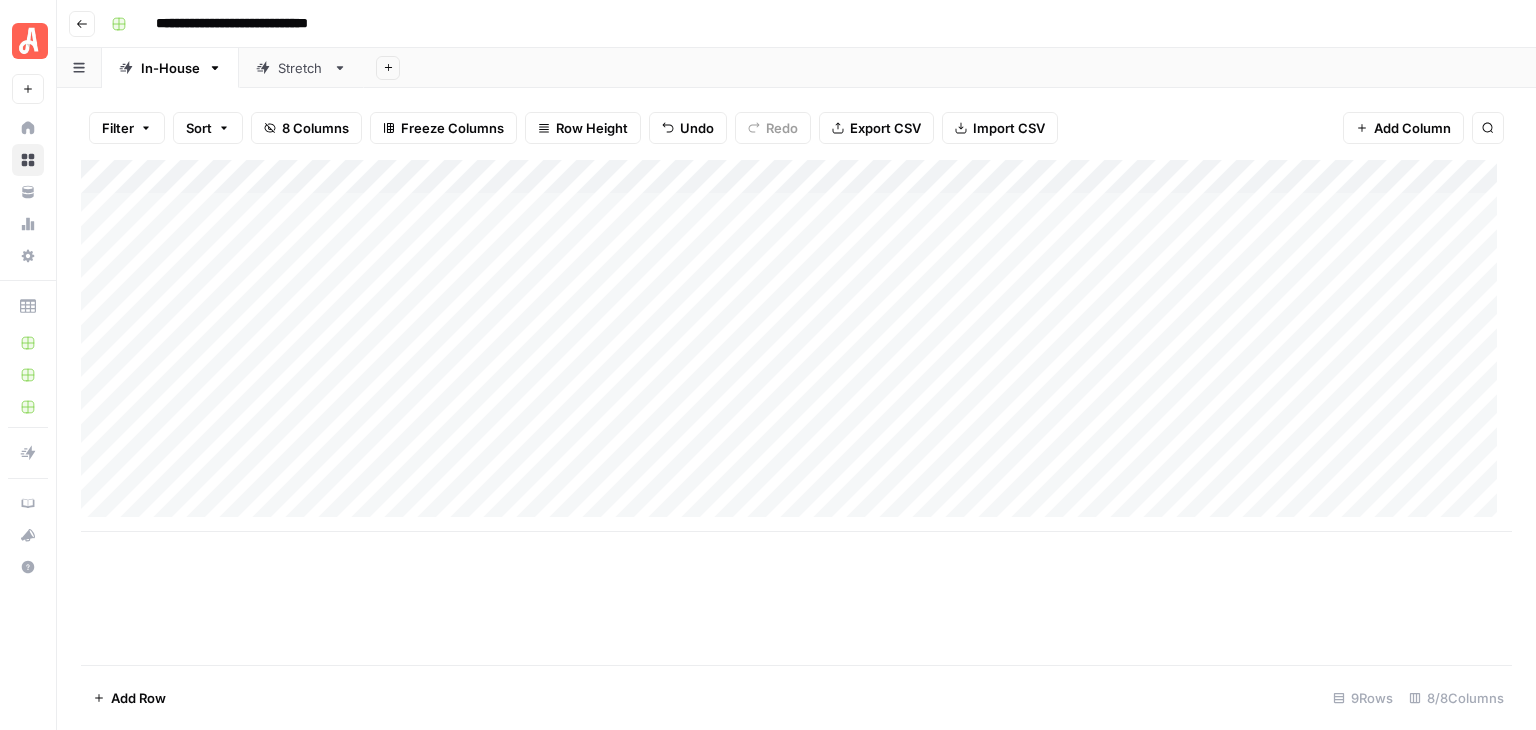 click on "Add Column" at bounding box center [796, 346] 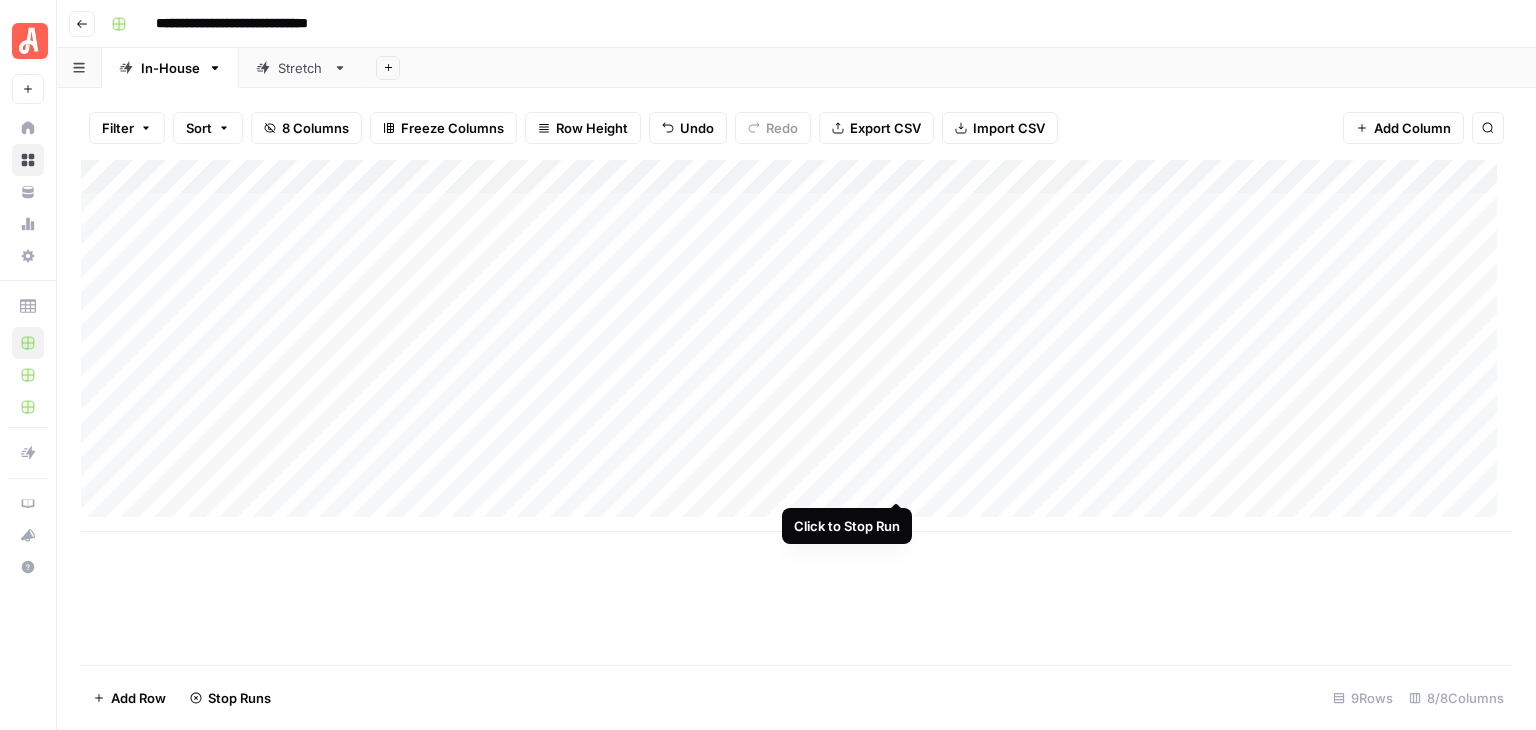 click on "Add Column" at bounding box center [796, 346] 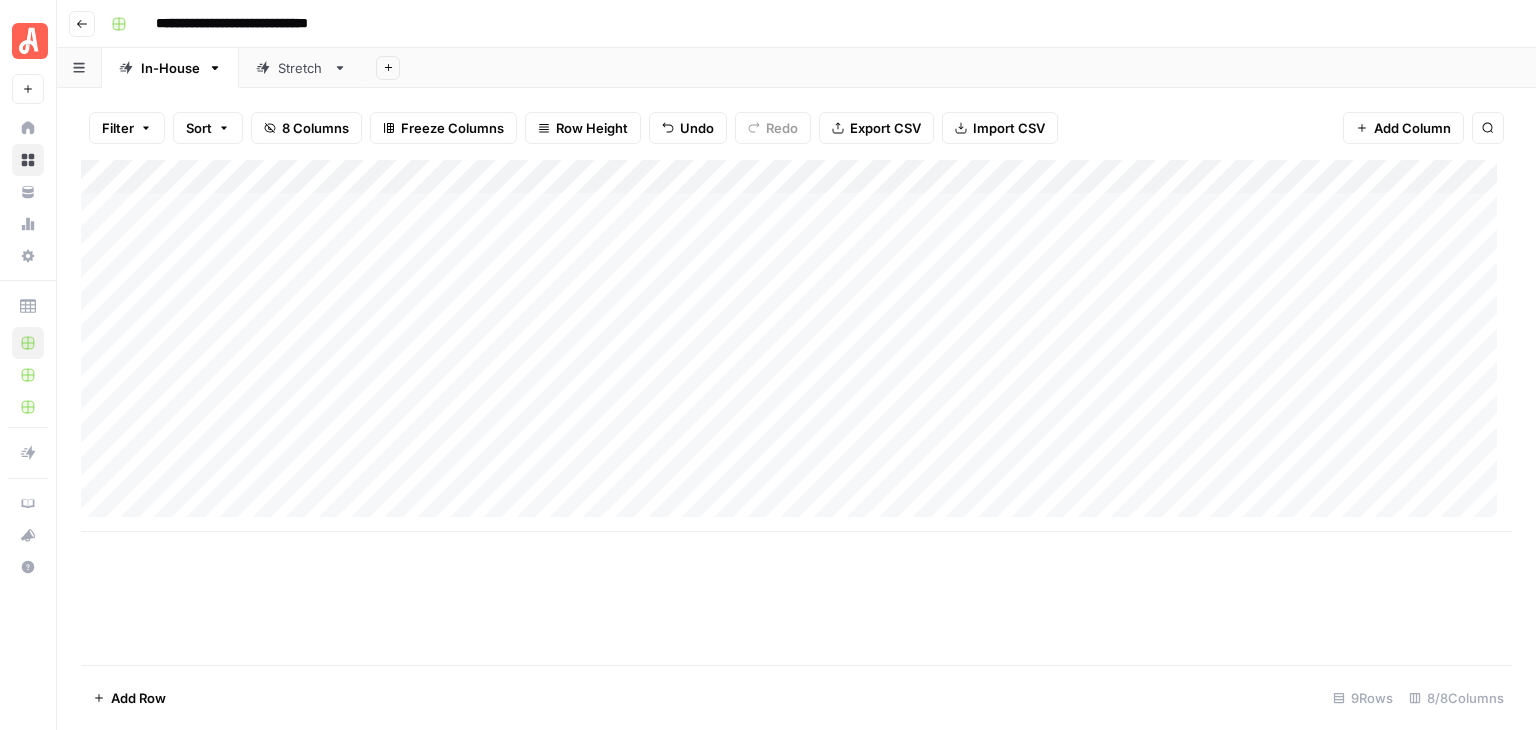 click on "Add Column" at bounding box center [796, 346] 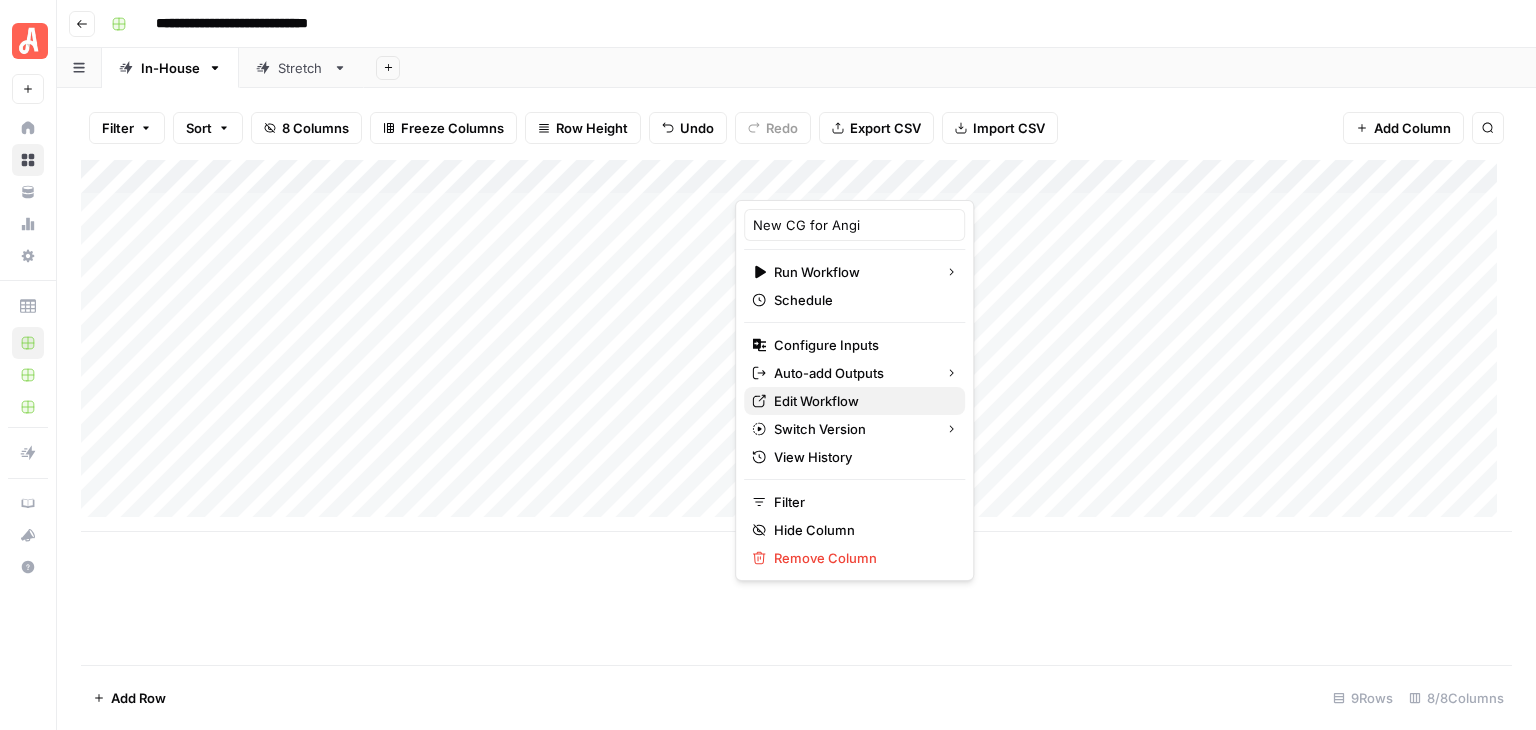 click on "Edit Workflow" at bounding box center (861, 401) 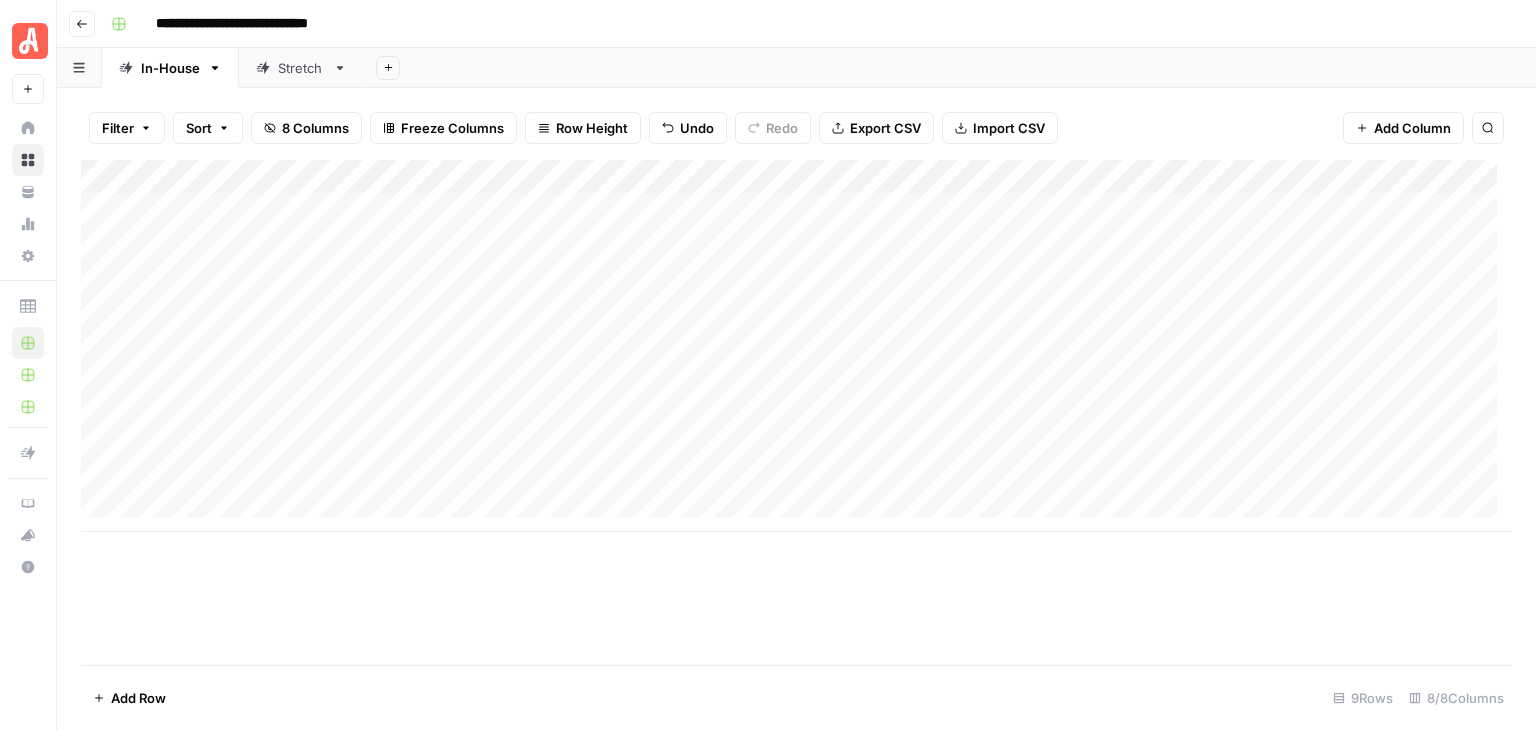 click on "Go back" at bounding box center [82, 24] 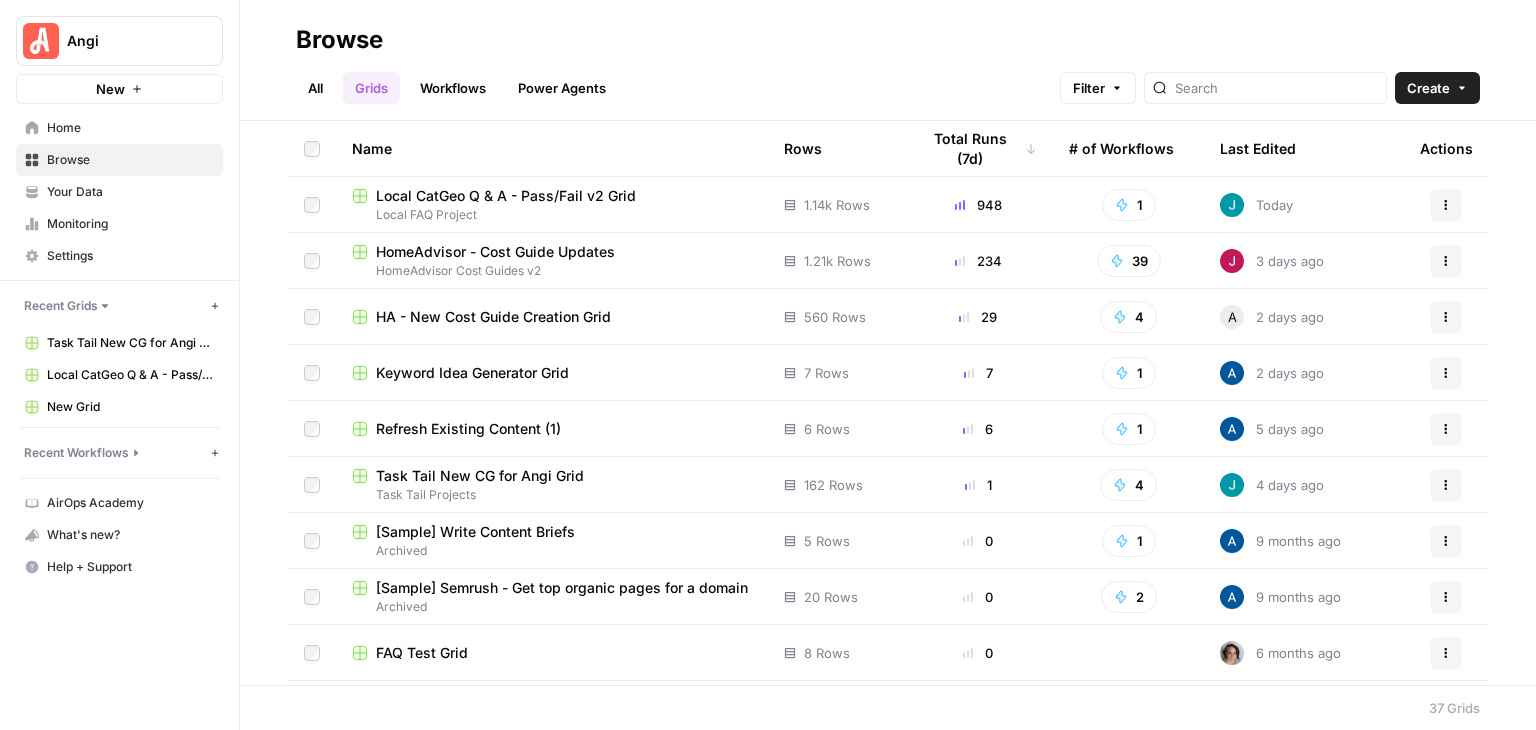 click on "Workflows" at bounding box center (453, 88) 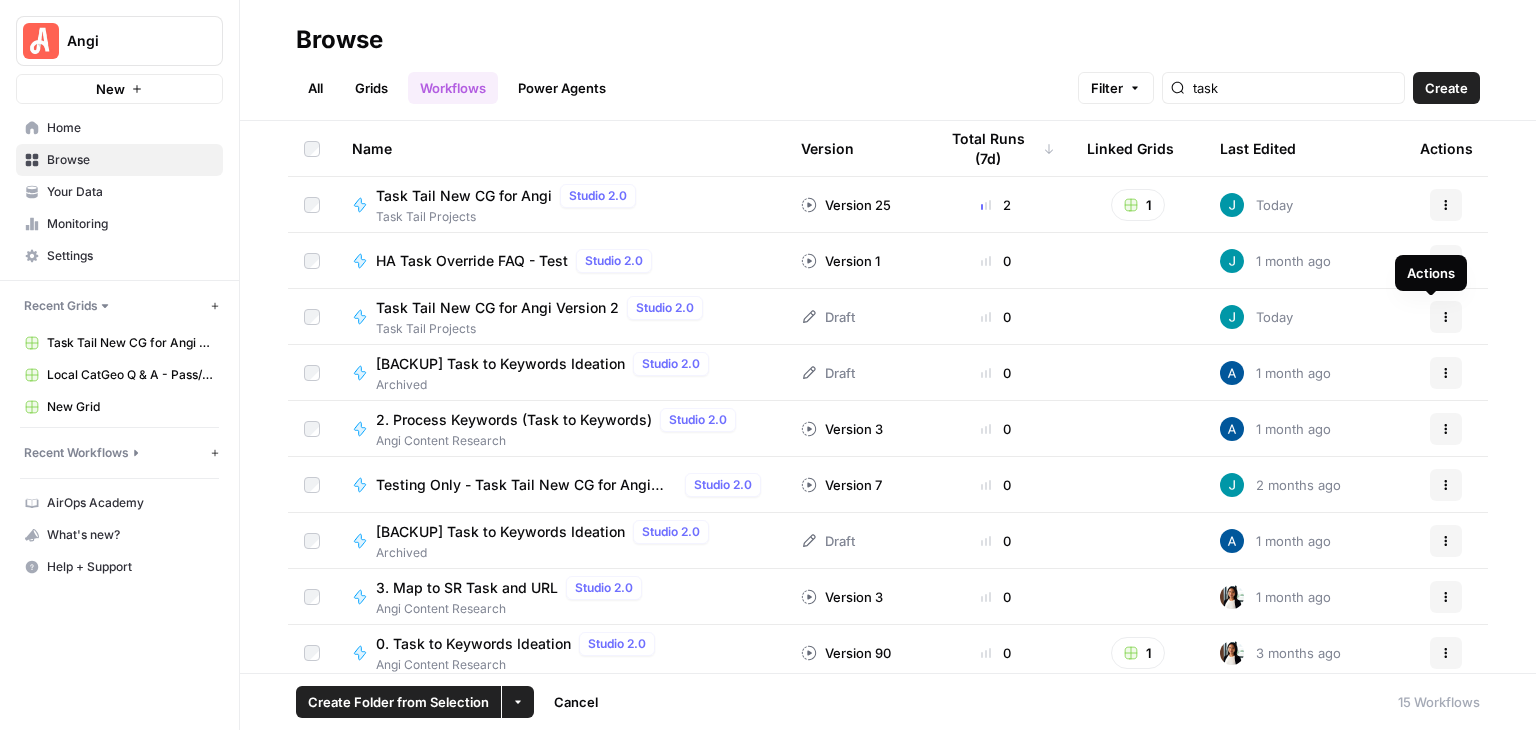 click 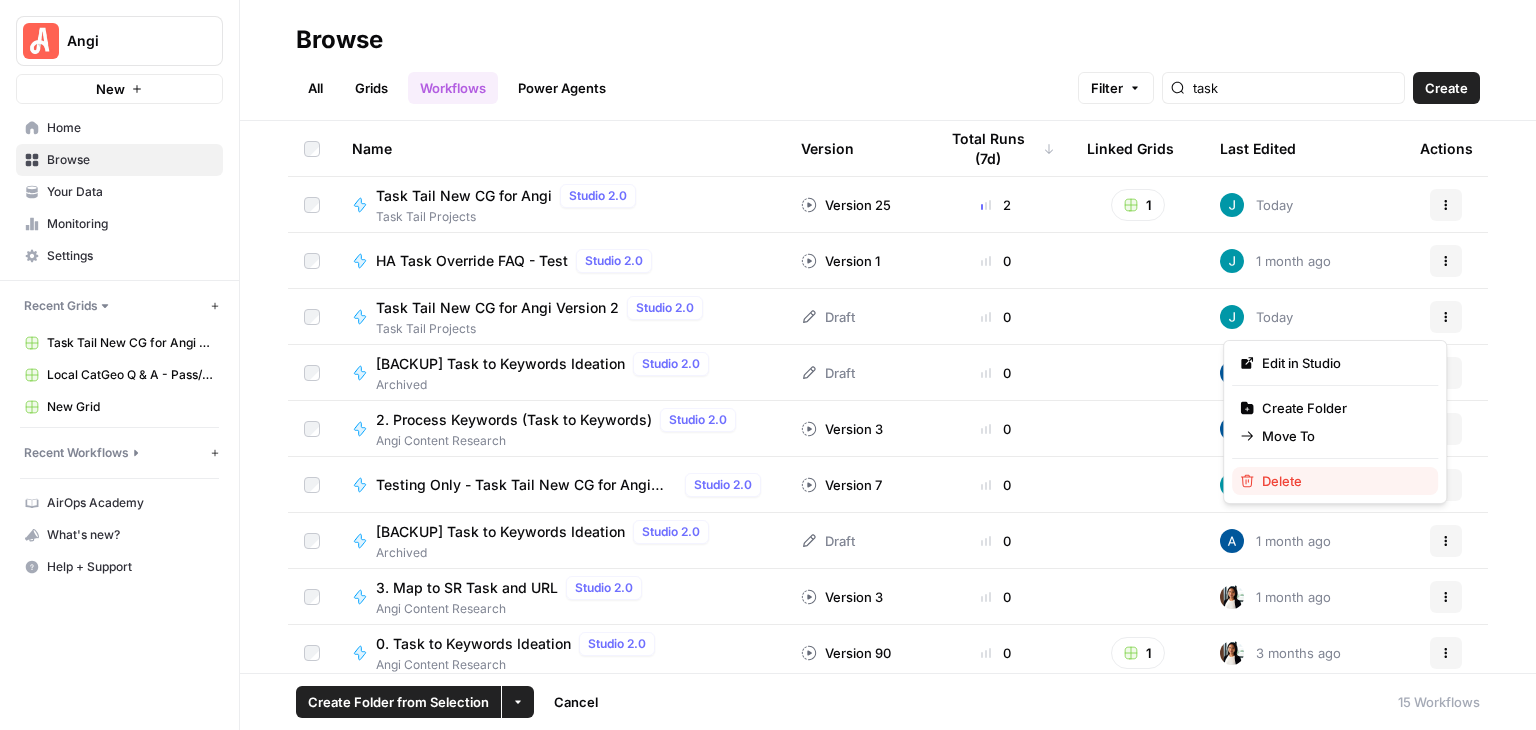 click on "Delete" at bounding box center [1342, 481] 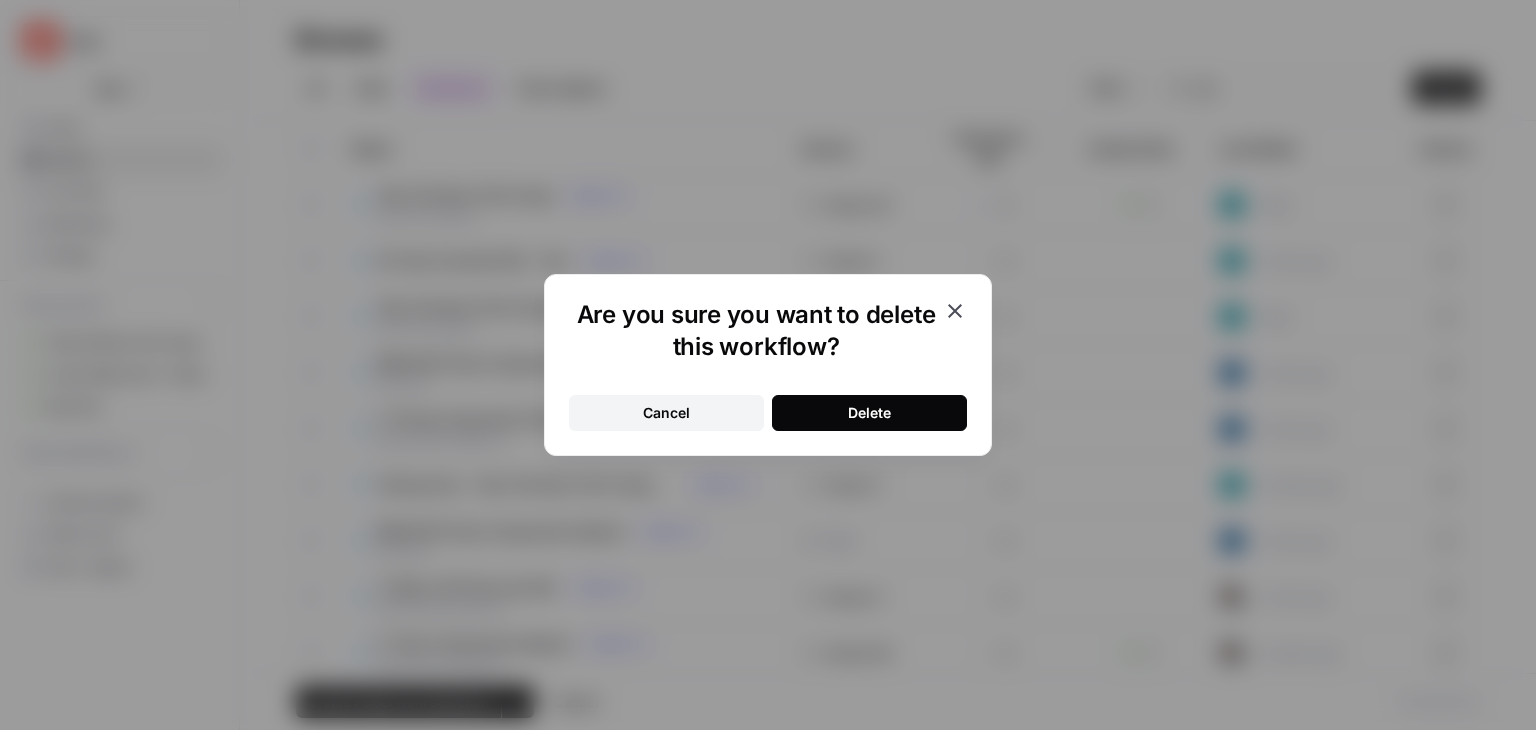 click on "Delete" at bounding box center (869, 413) 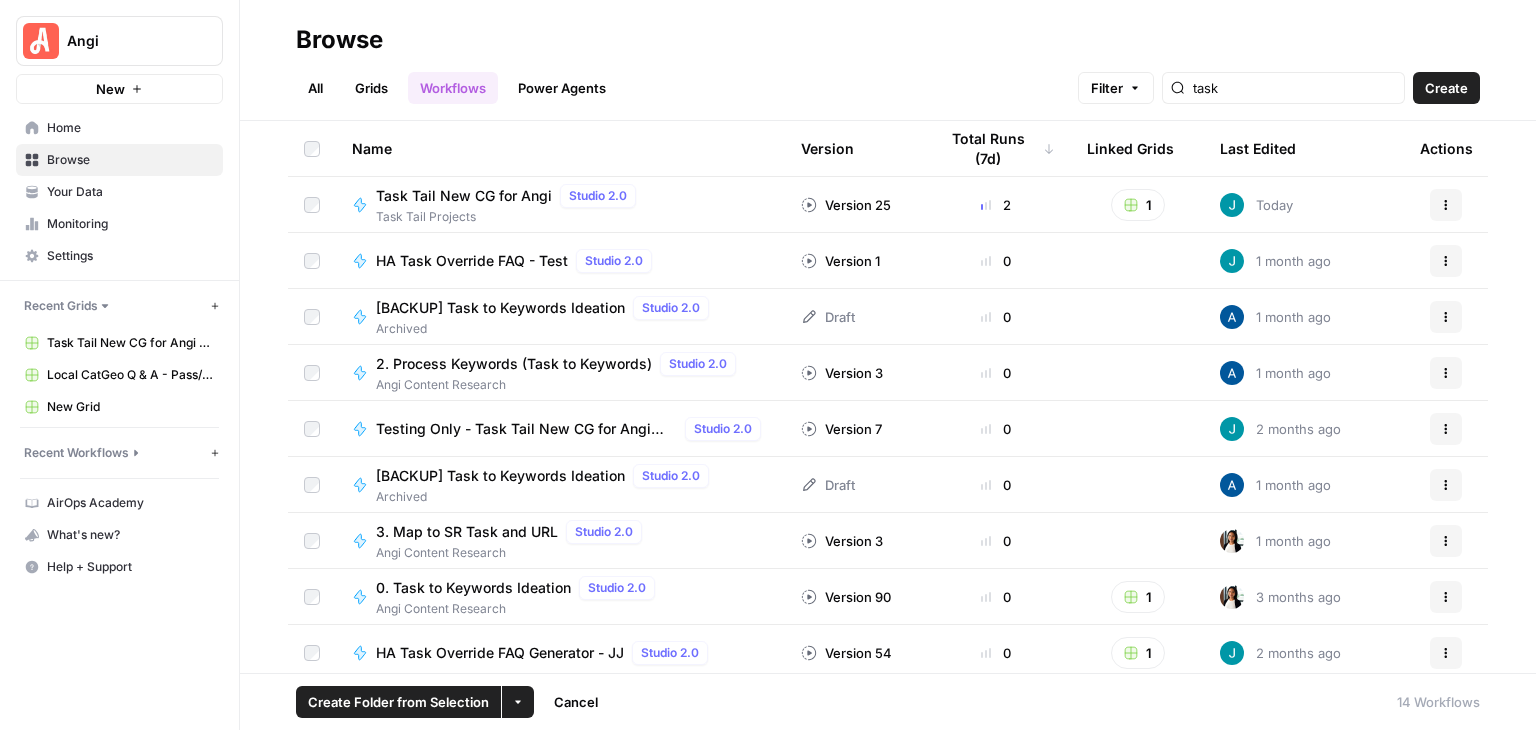 click on "Grids" at bounding box center [371, 88] 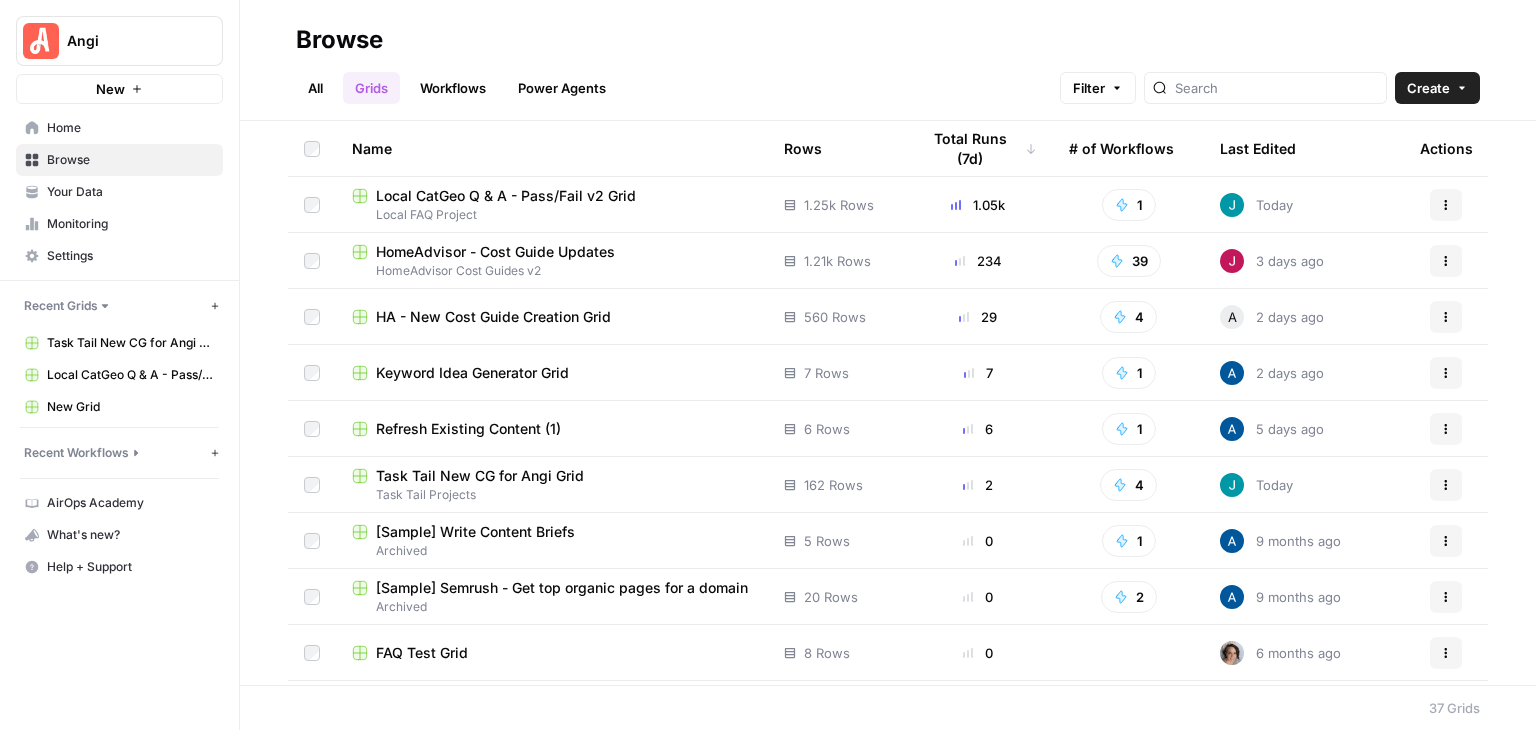 click on "Local CatGeo Q & A - Pass/Fail v2 Grid" at bounding box center [506, 196] 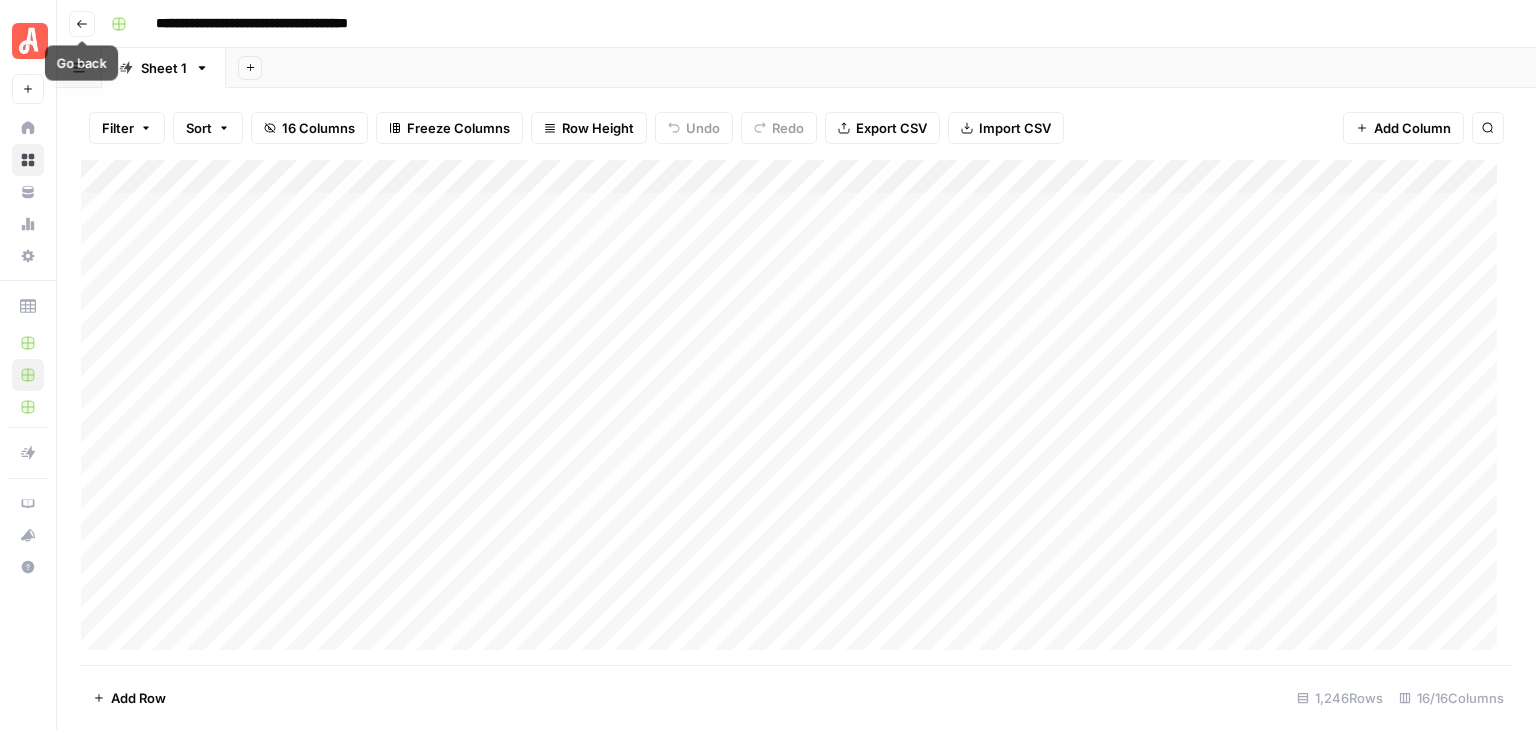 click on "Go back" at bounding box center [82, 24] 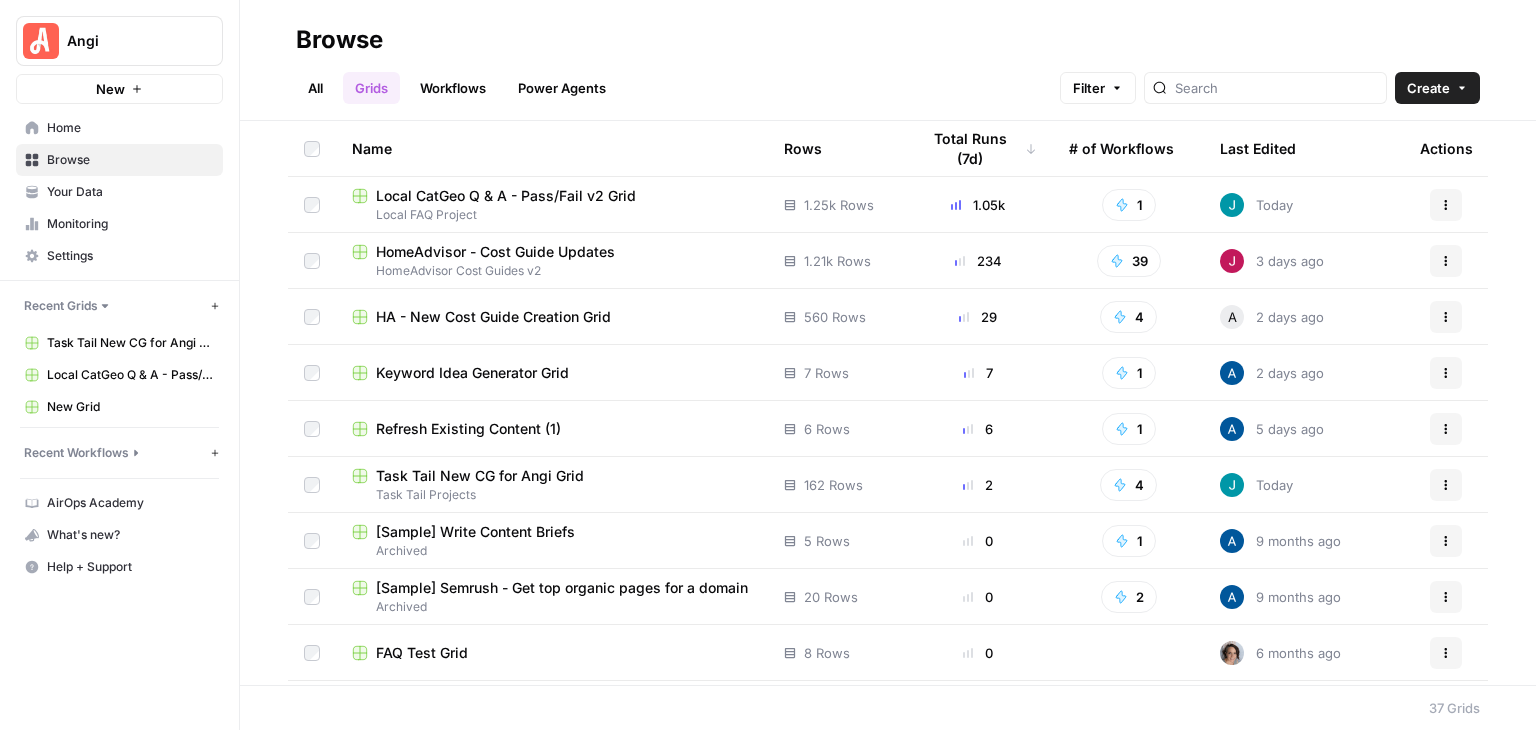 click on "Task Tail New CG for Angi Grid" at bounding box center [480, 476] 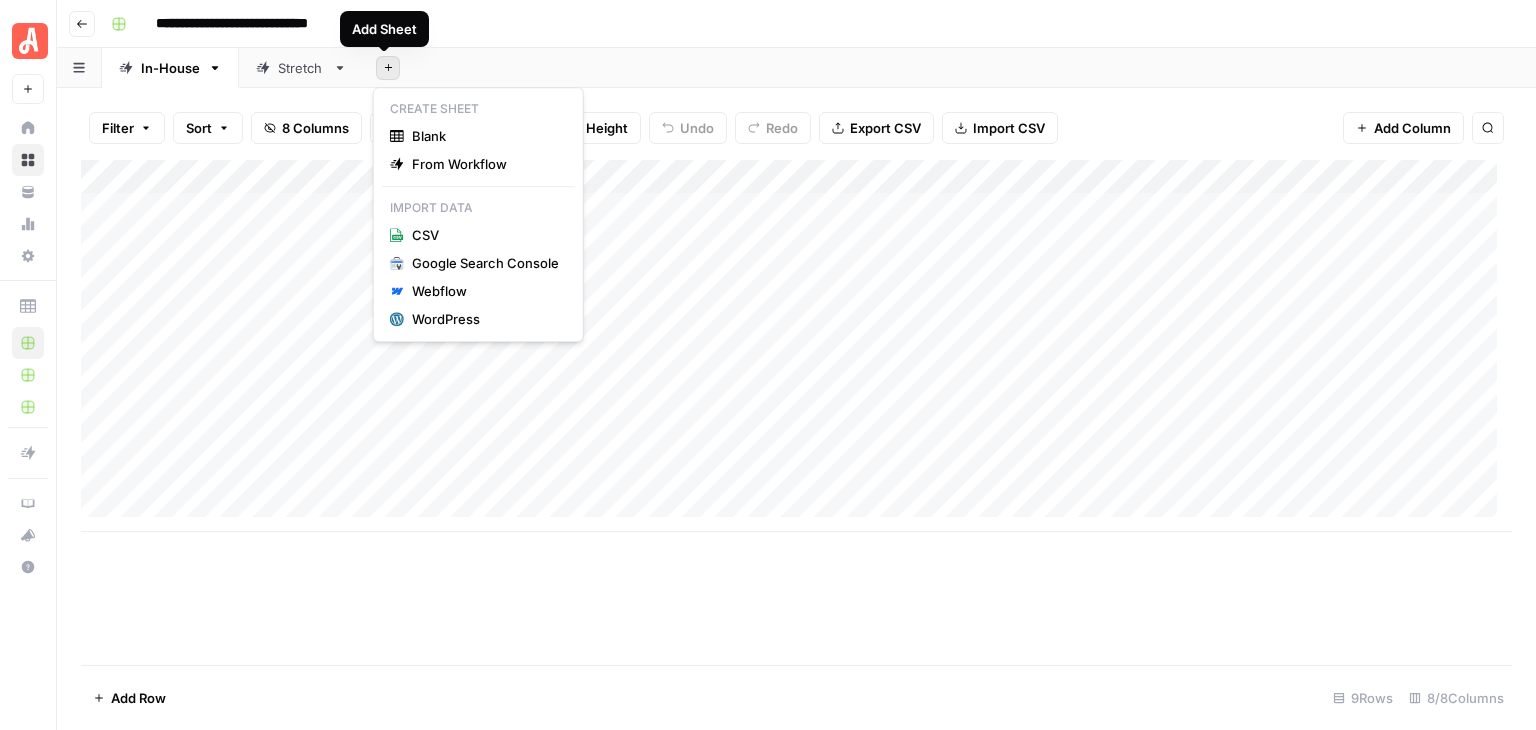 click 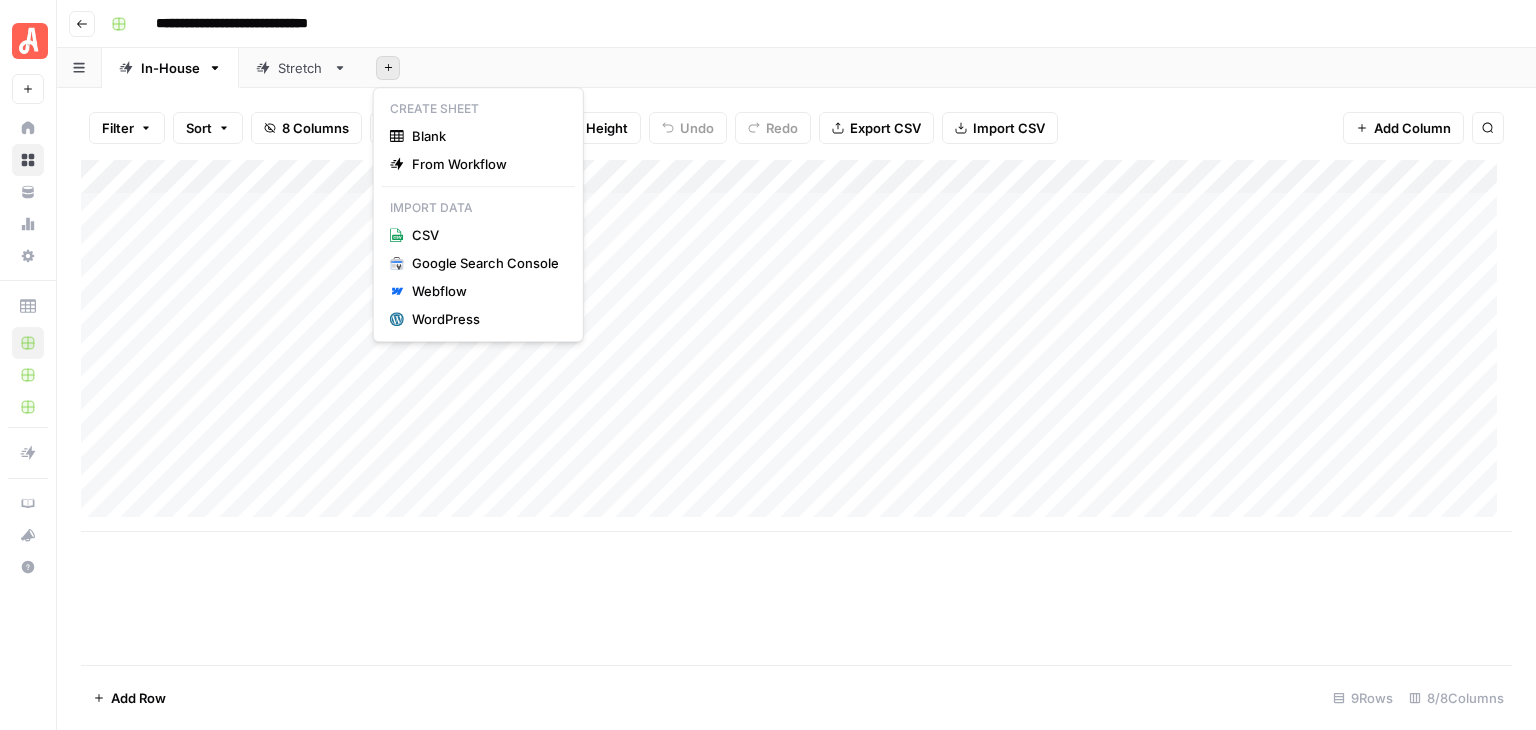 click on "Add Column" at bounding box center (796, 346) 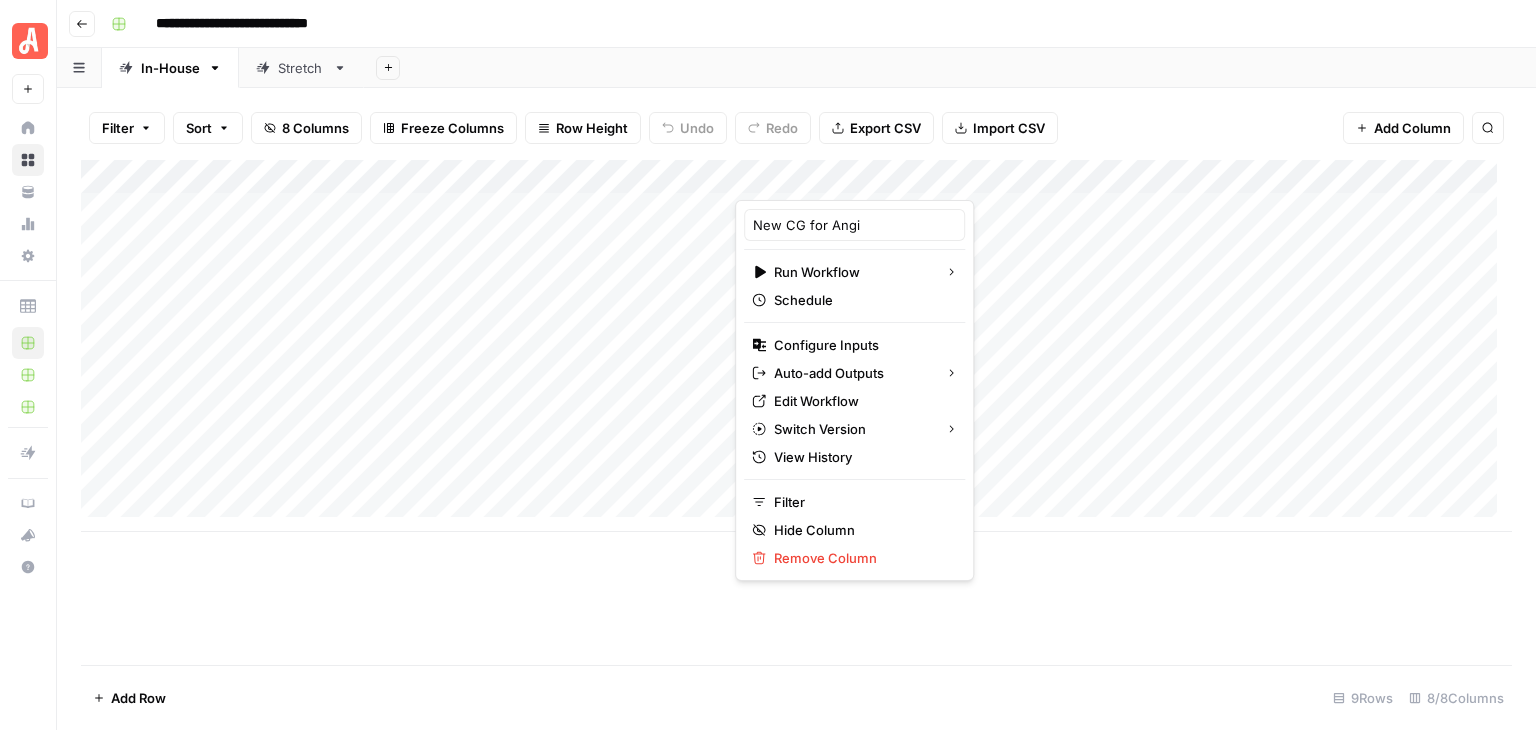 click on "**********" at bounding box center [809, 24] 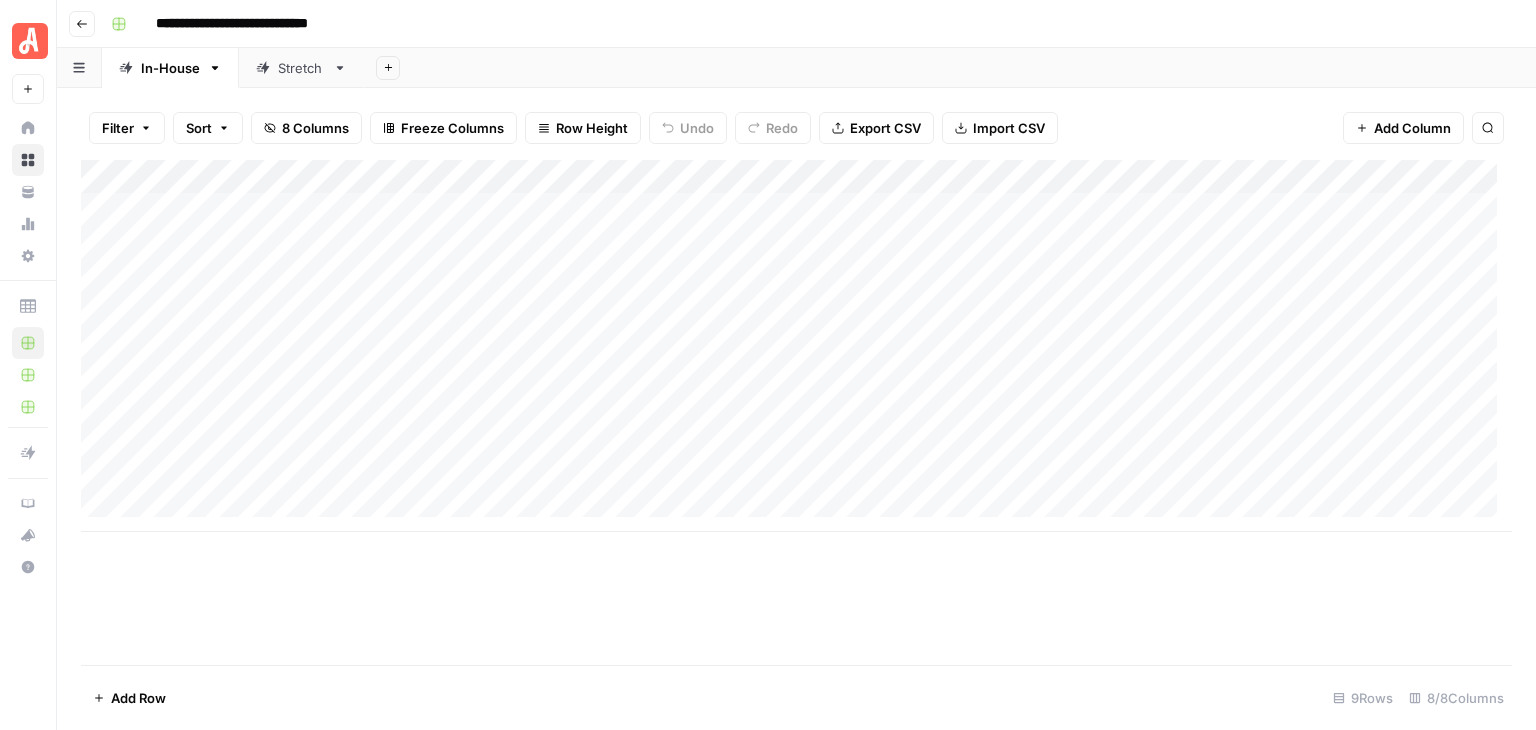 click on "Add Column" at bounding box center [796, 346] 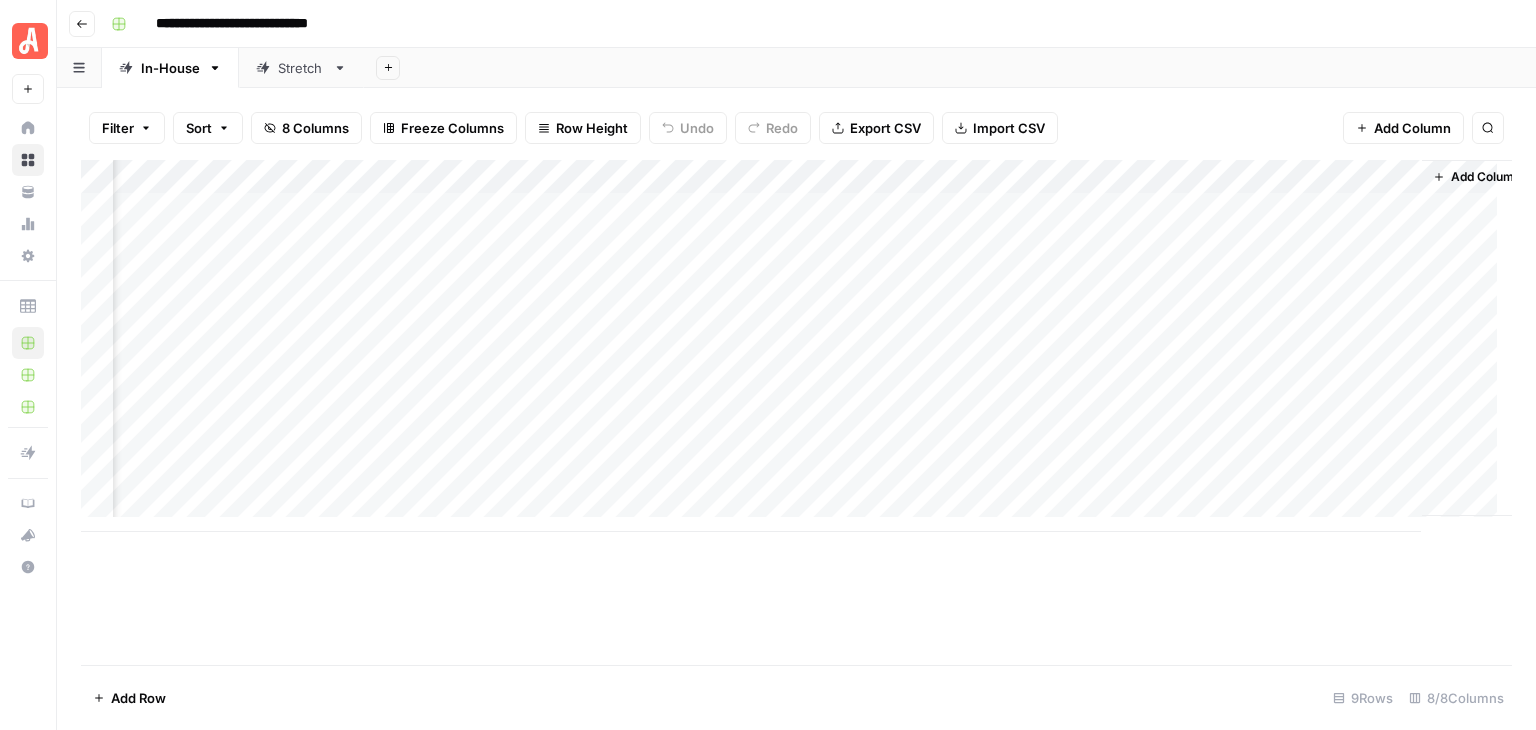 scroll, scrollTop: 0, scrollLeft: 131, axis: horizontal 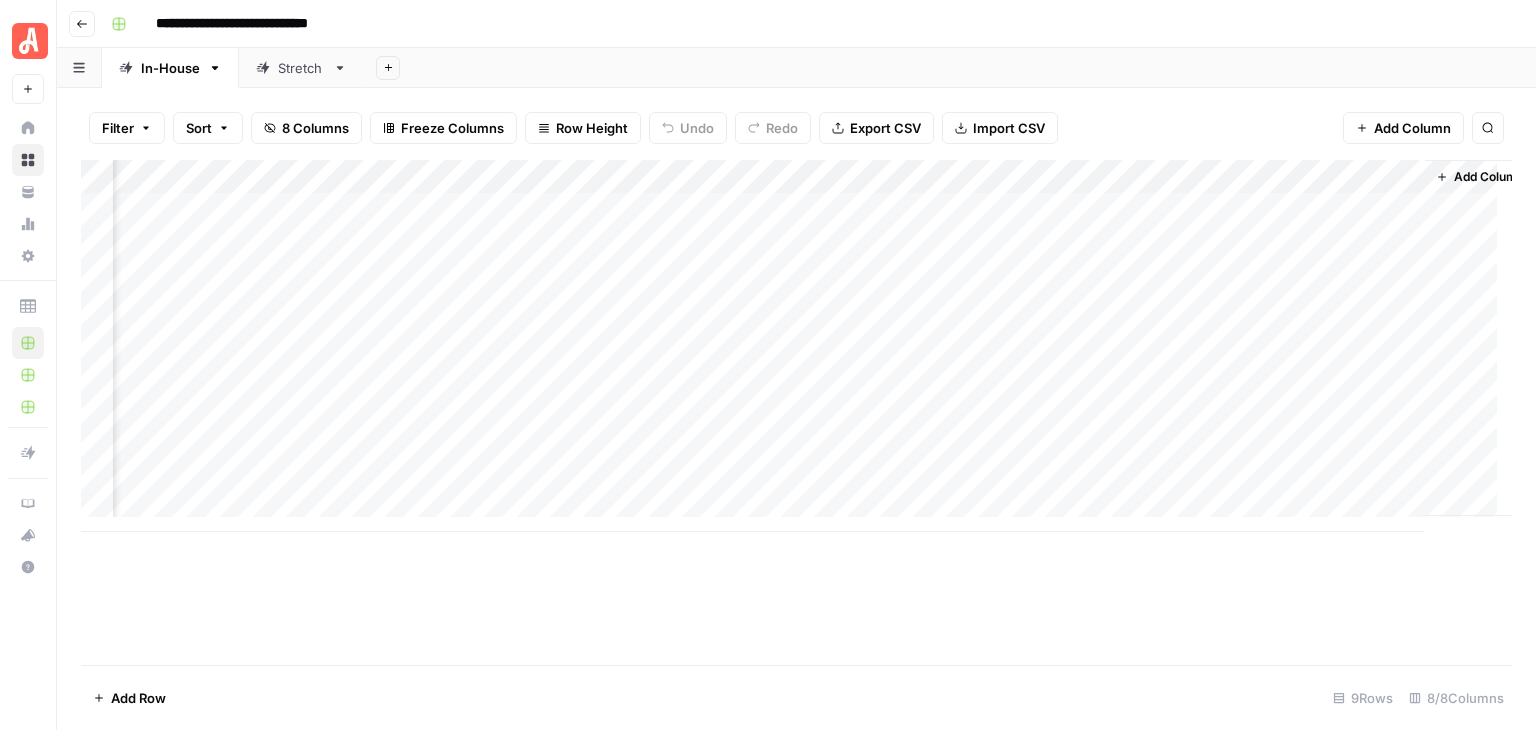 click on "Add Column" at bounding box center (796, 346) 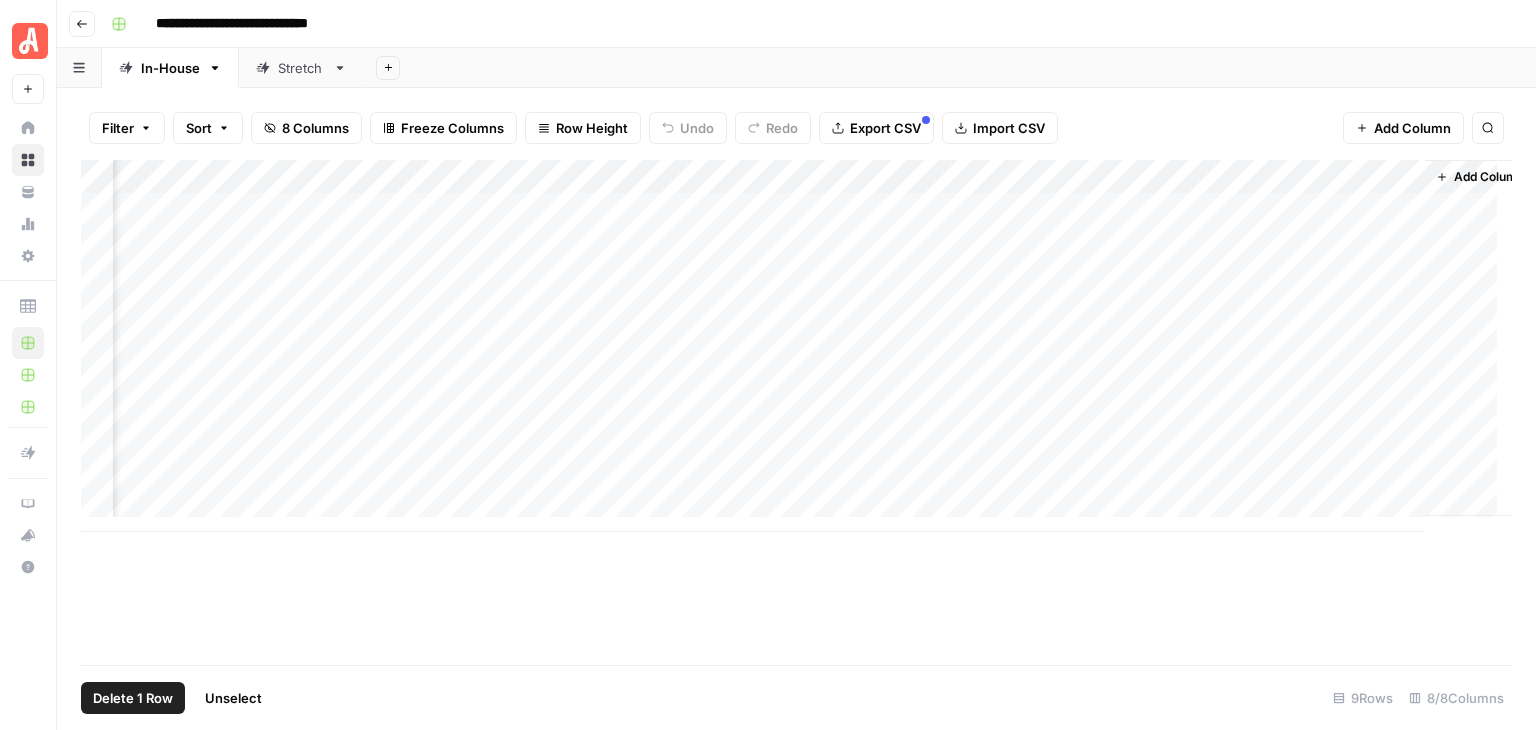 click on "Delete 1 Row" at bounding box center (133, 698) 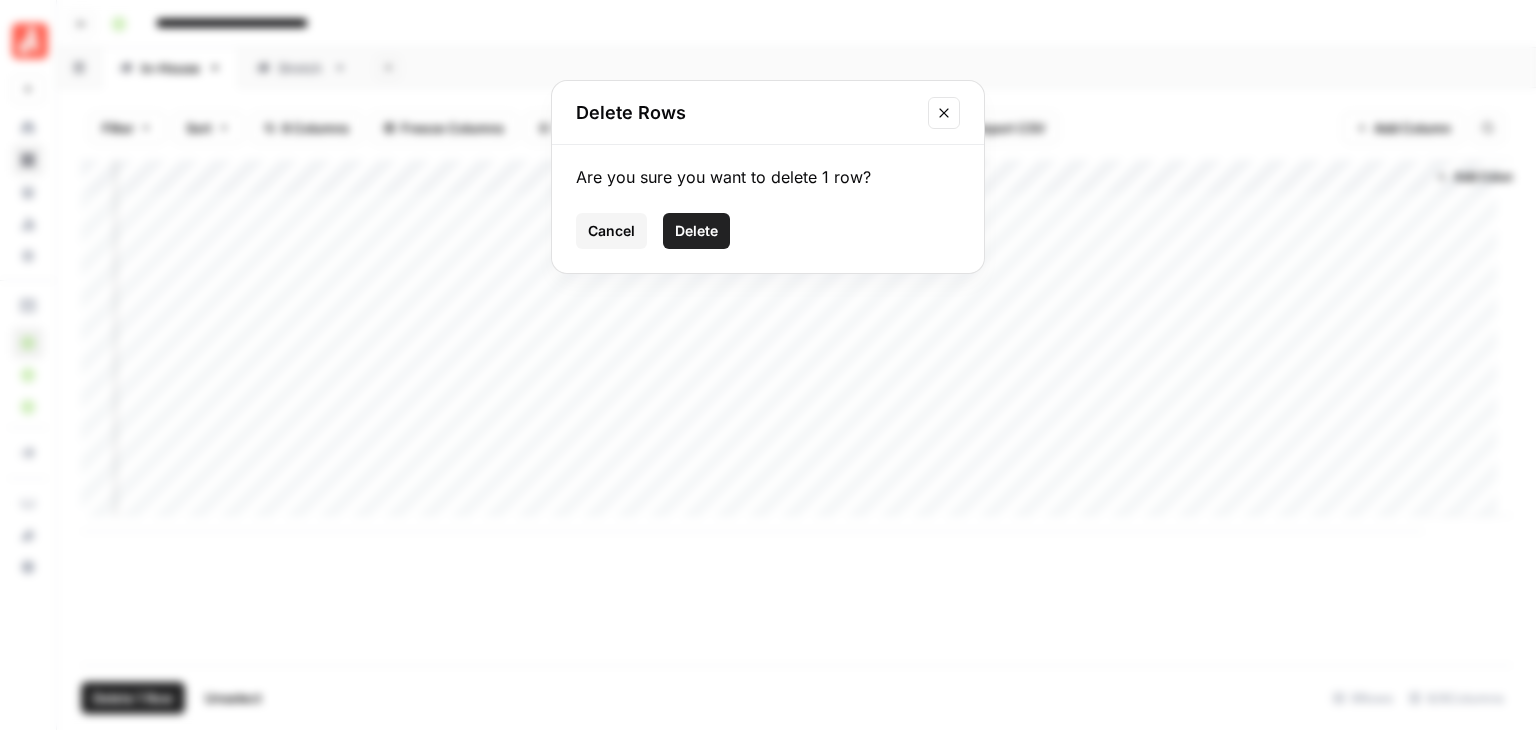 click on "Delete" at bounding box center [696, 231] 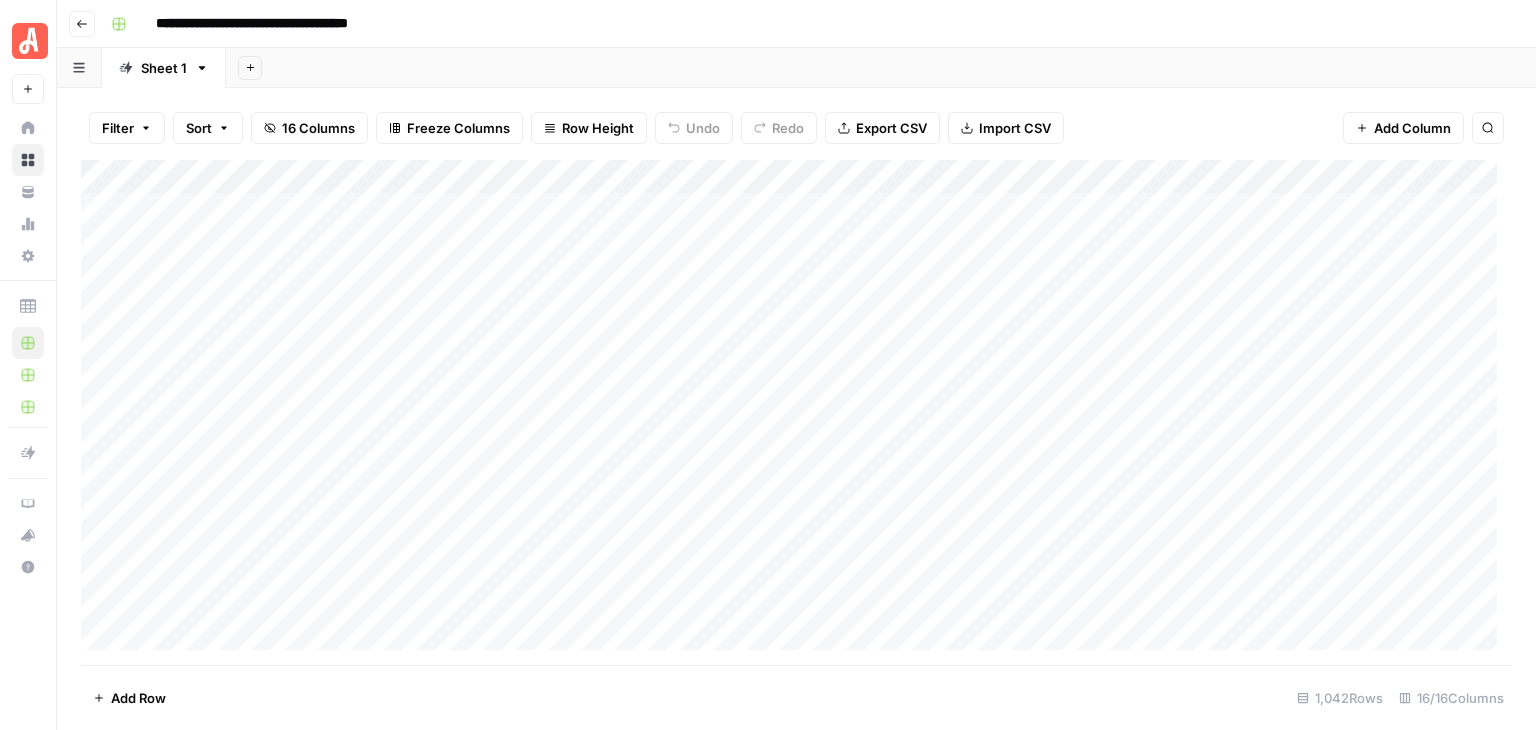 scroll, scrollTop: 0, scrollLeft: 0, axis: both 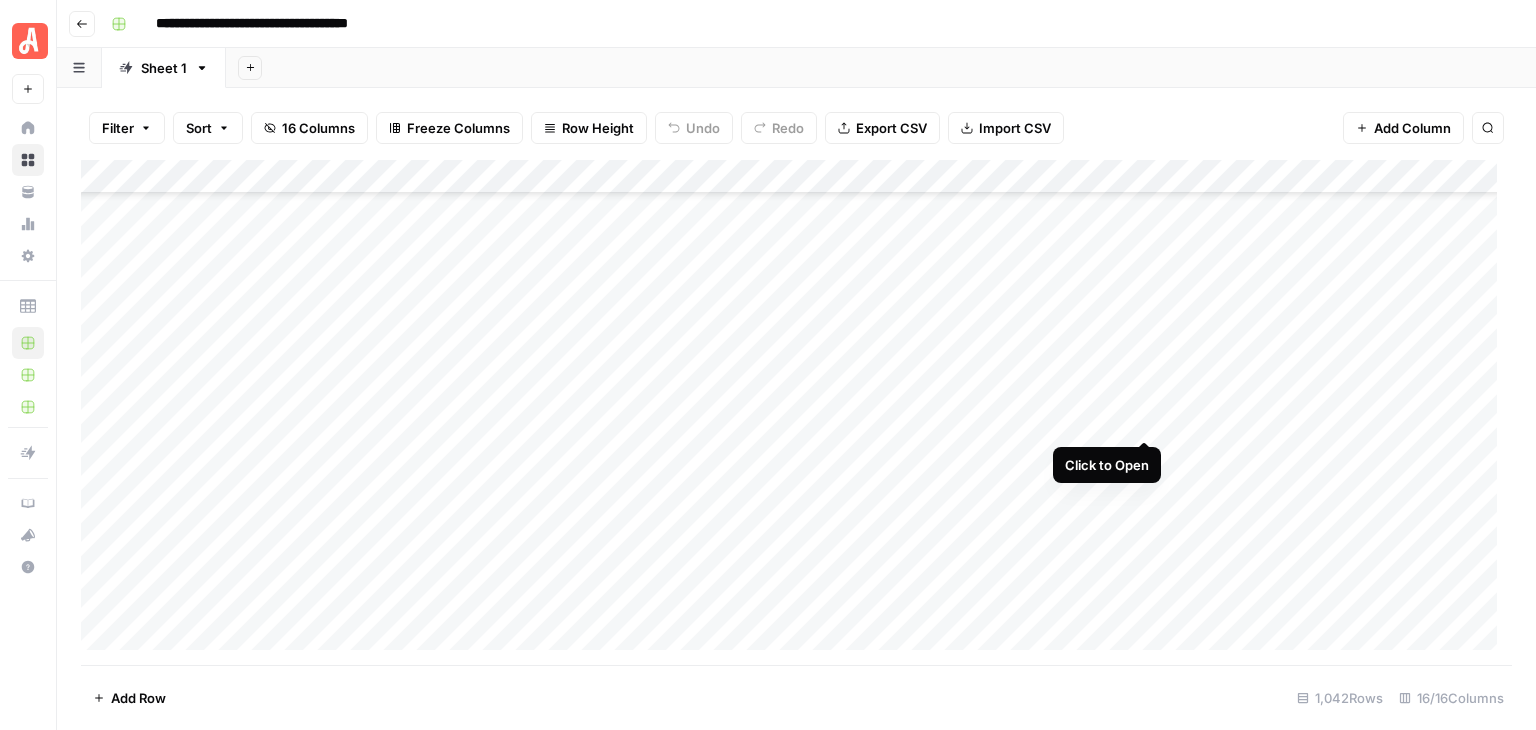 click on "Add Column" at bounding box center [796, 412] 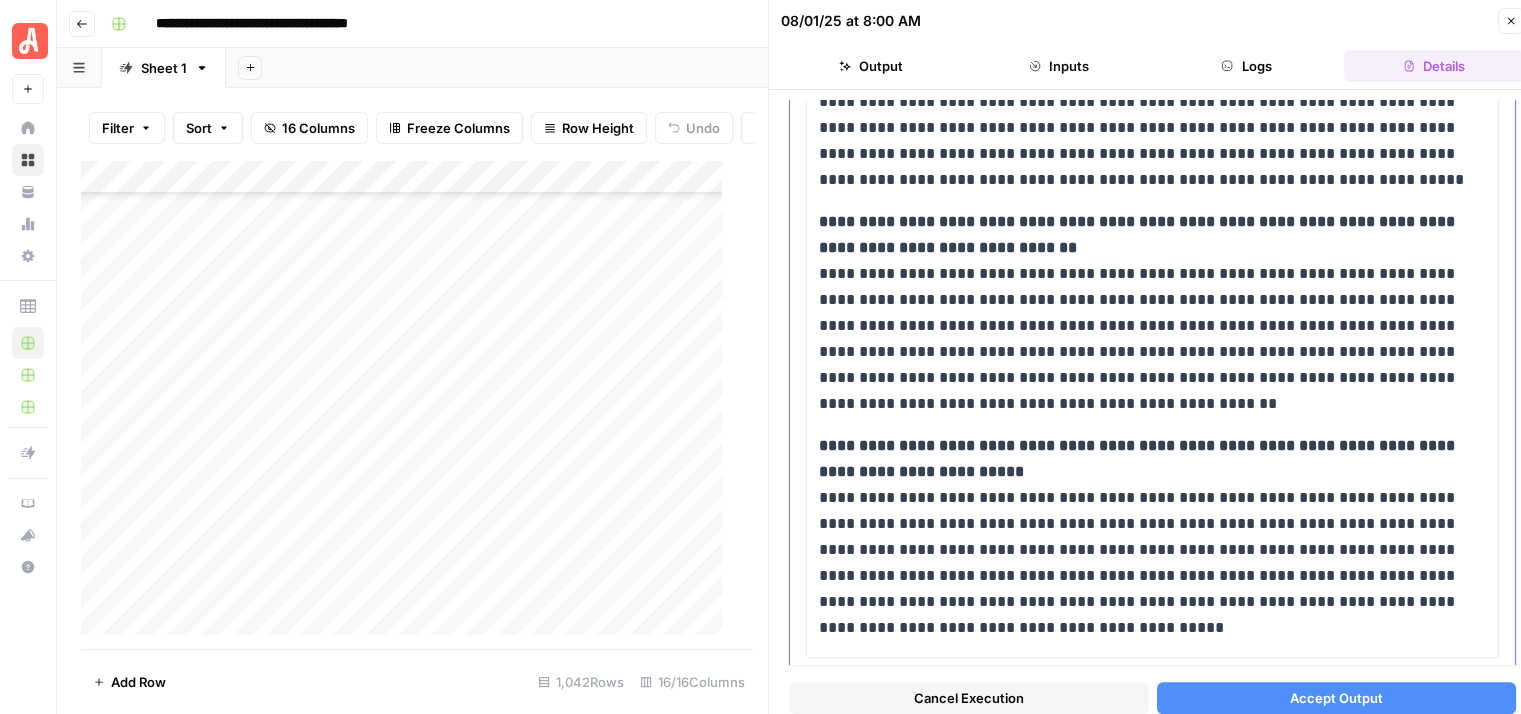 scroll, scrollTop: 1504, scrollLeft: 0, axis: vertical 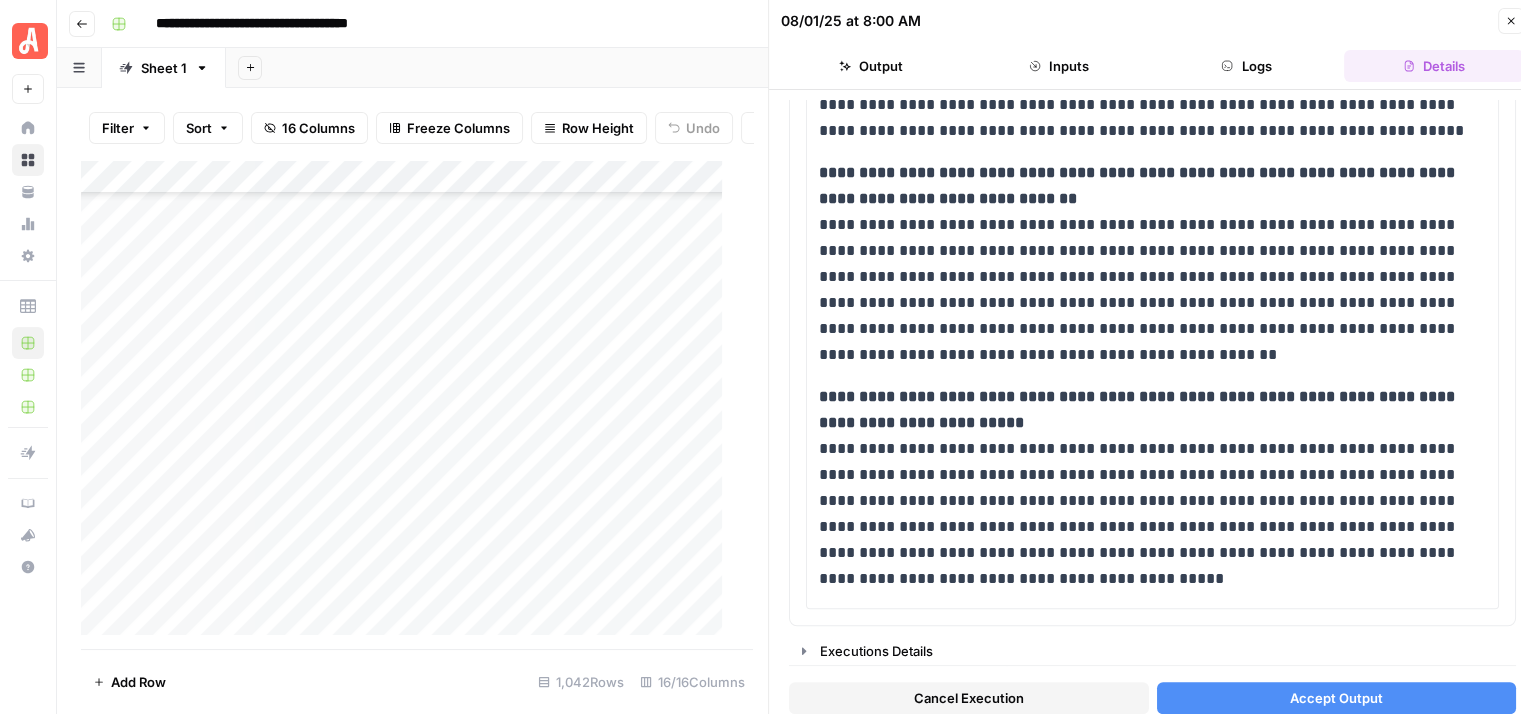 click on "Close" at bounding box center (1511, 21) 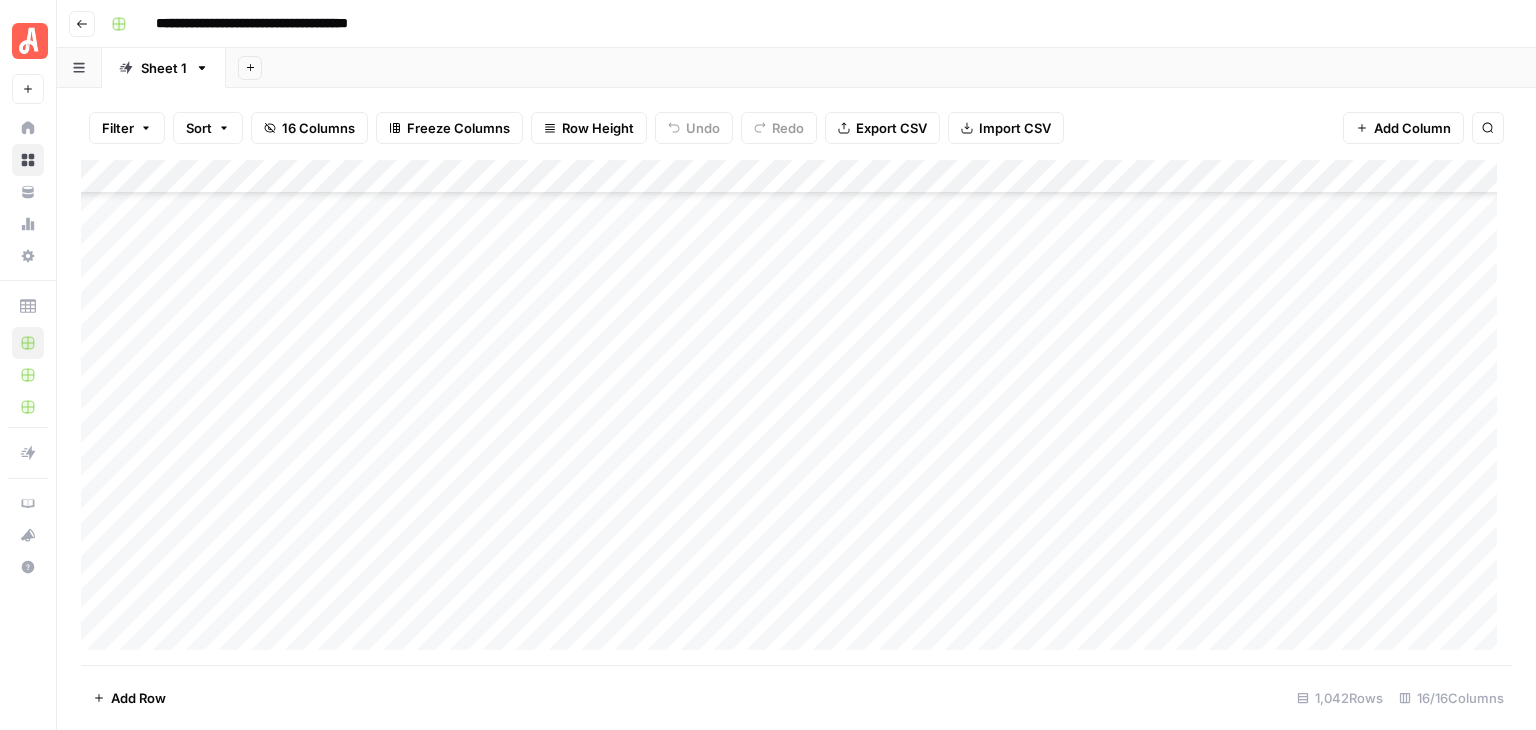 click on "Add Column" at bounding box center (796, 412) 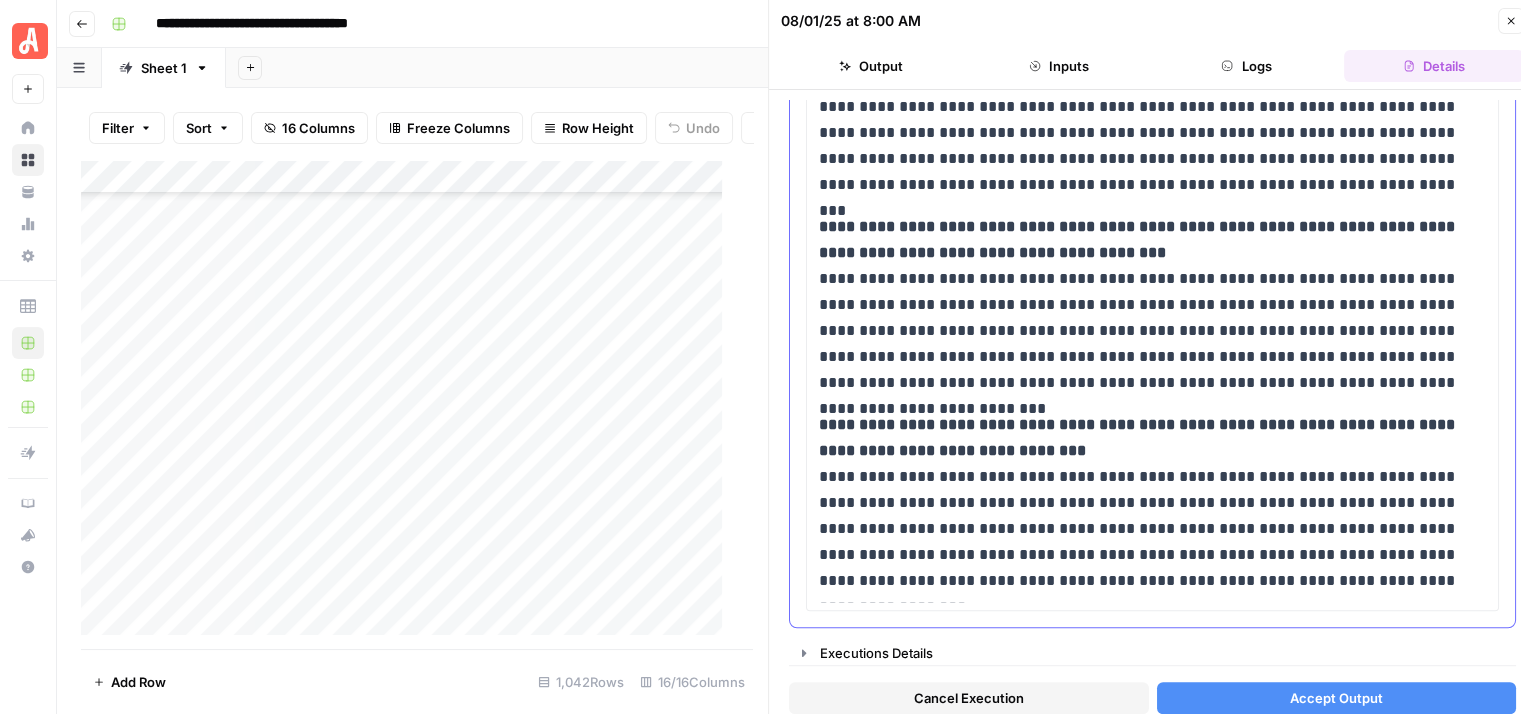 scroll, scrollTop: 1721, scrollLeft: 0, axis: vertical 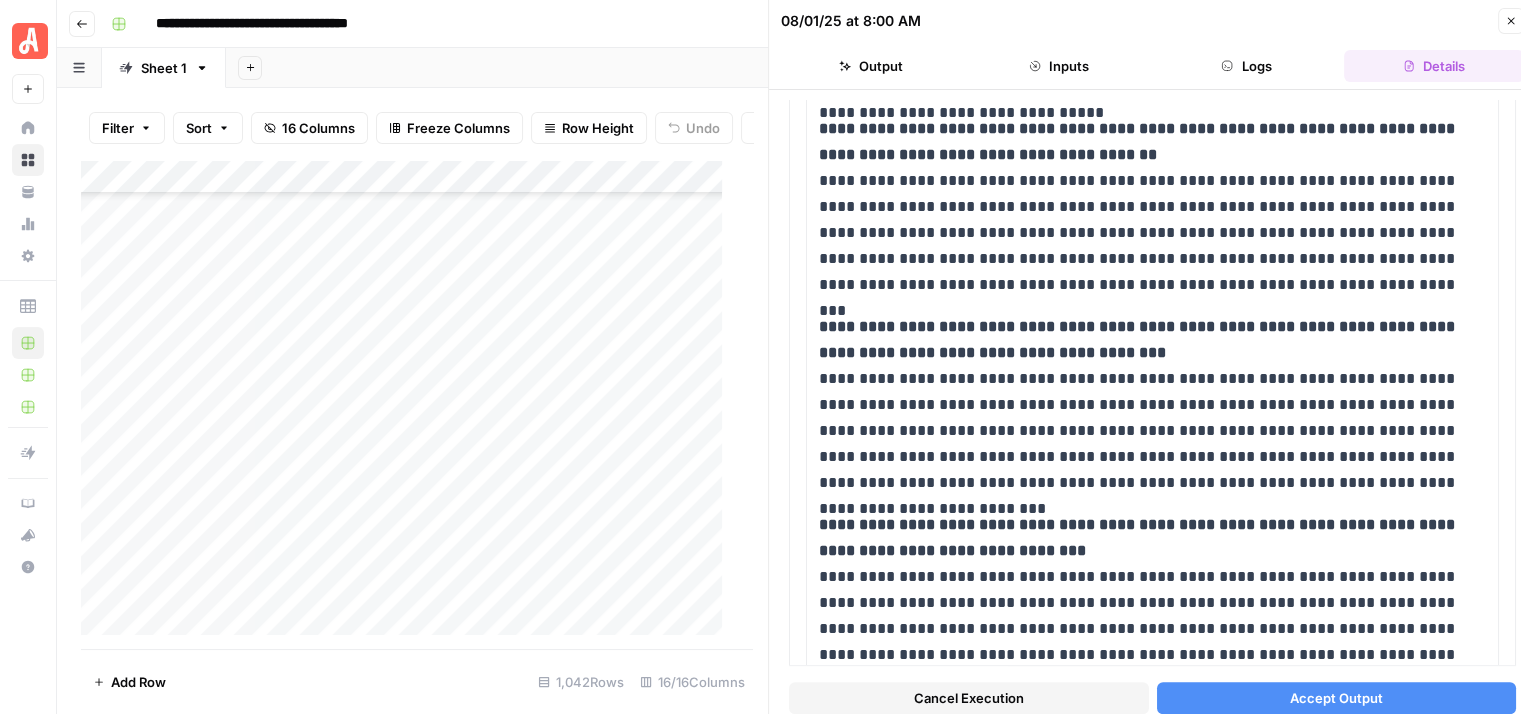 click 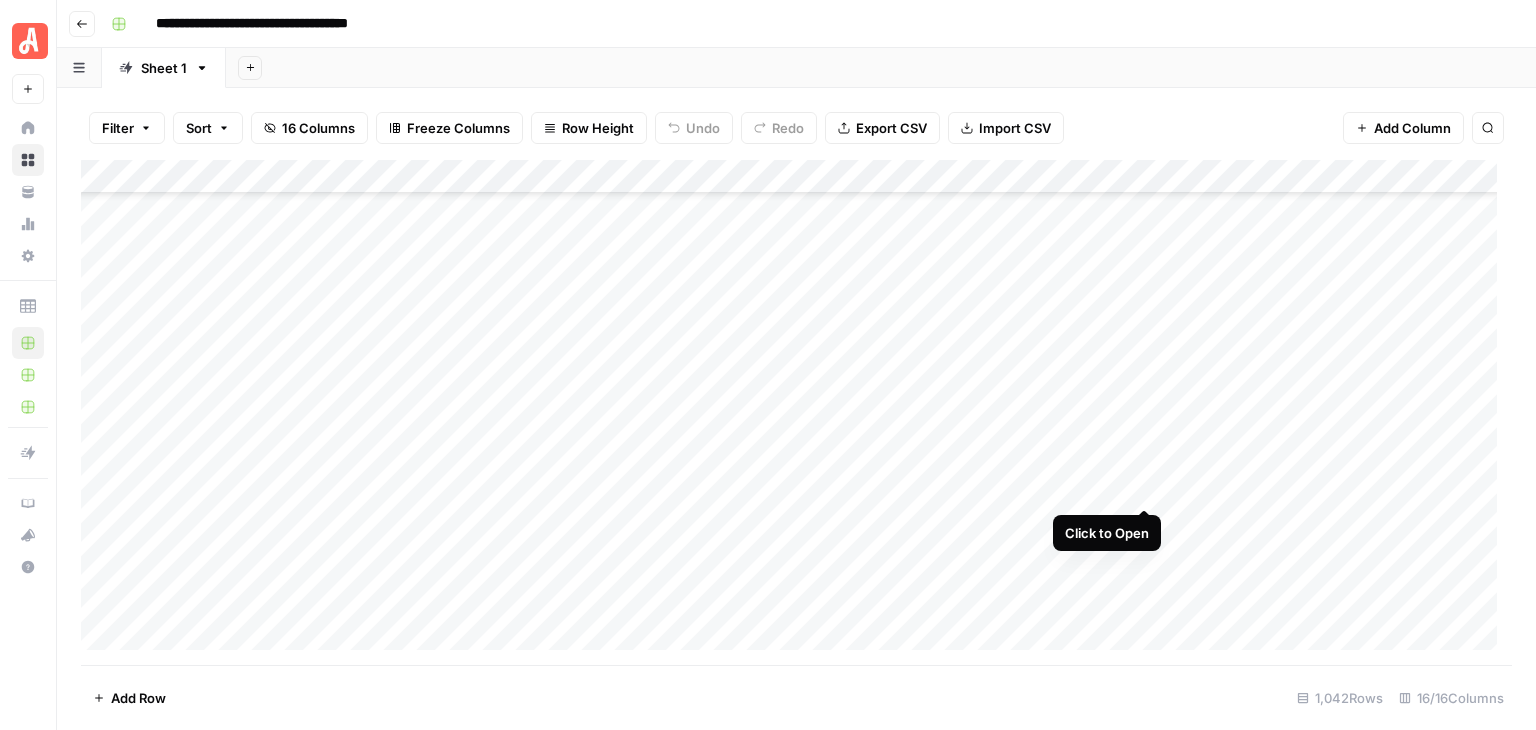 click on "Add Column" at bounding box center [796, 412] 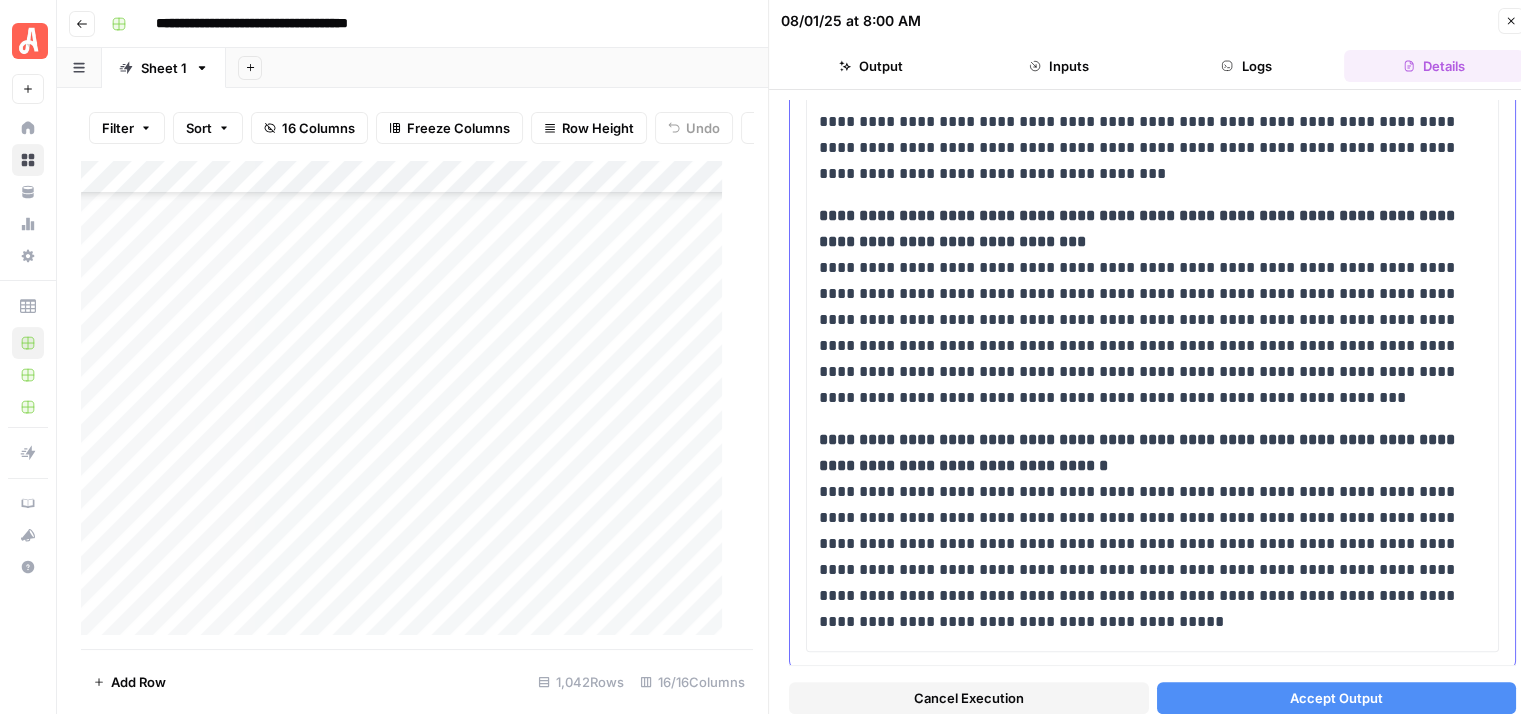 scroll, scrollTop: 1500, scrollLeft: 0, axis: vertical 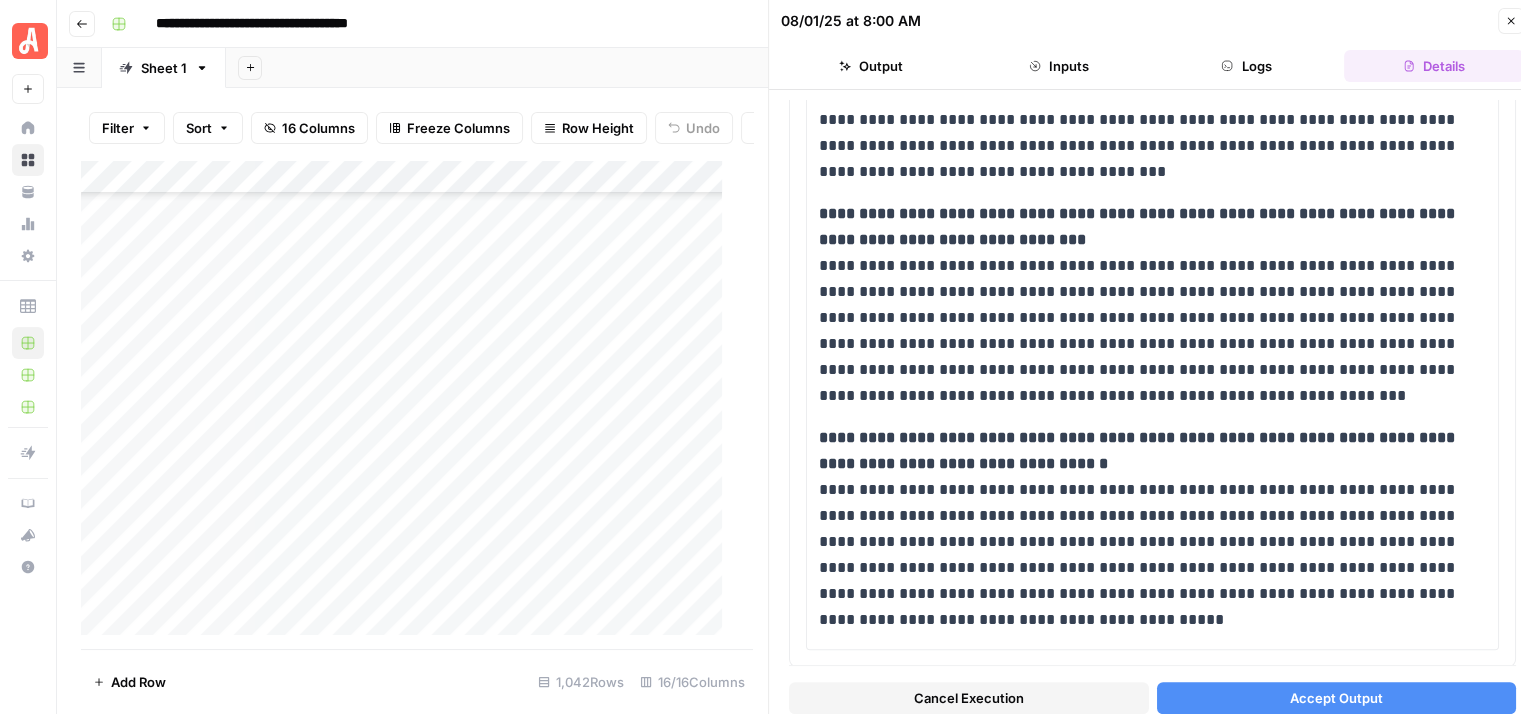 click 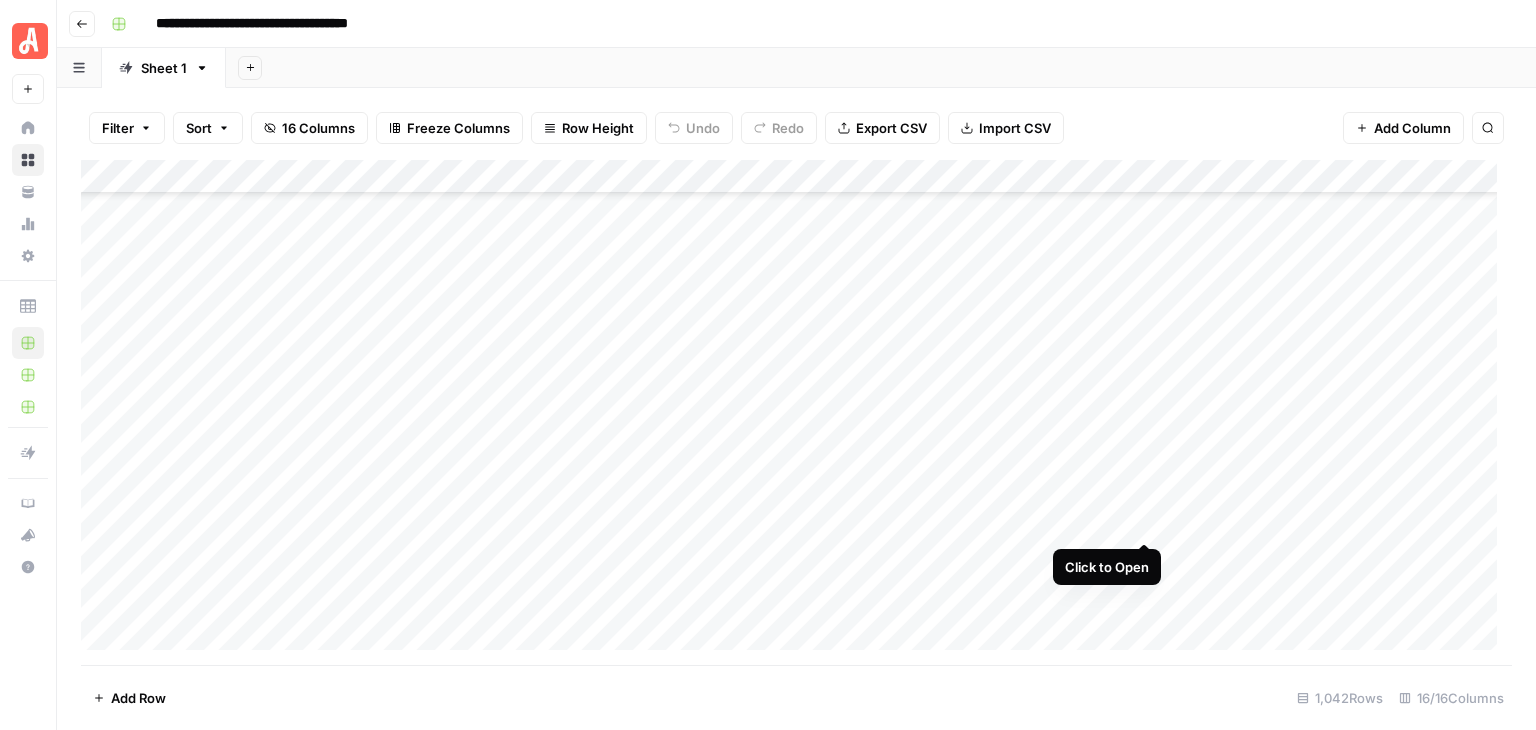 click on "Add Column" at bounding box center (796, 412) 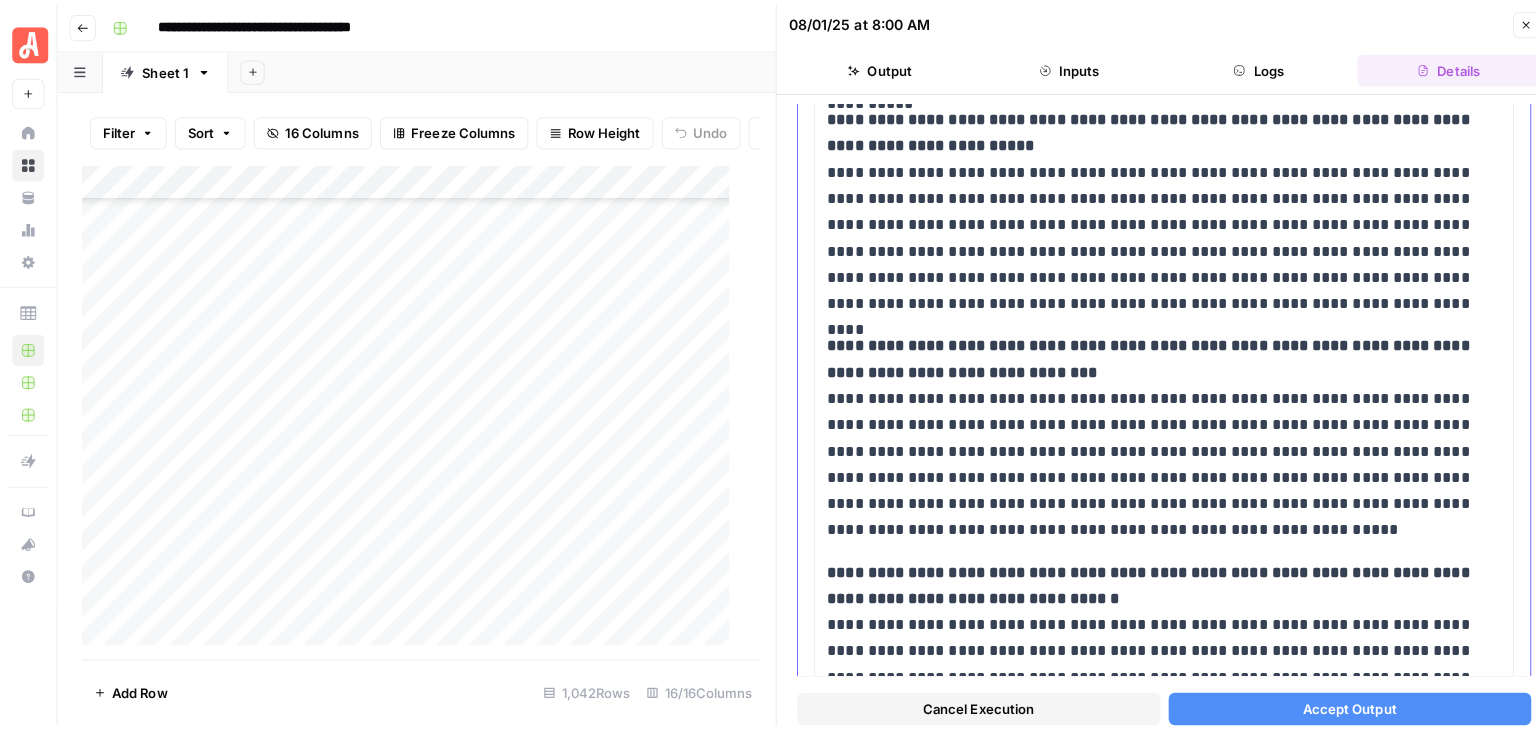 scroll, scrollTop: 1669, scrollLeft: 0, axis: vertical 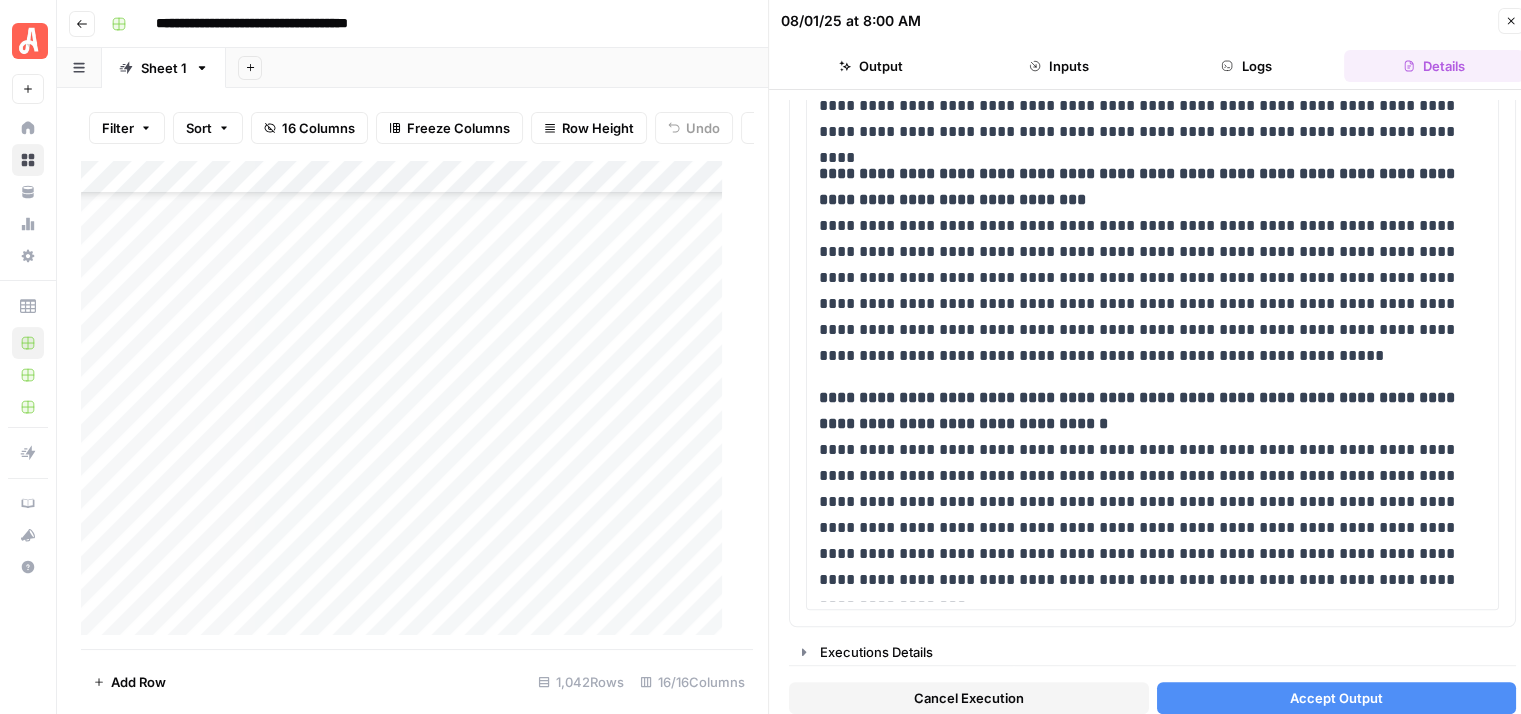click on "Close" at bounding box center (1511, 21) 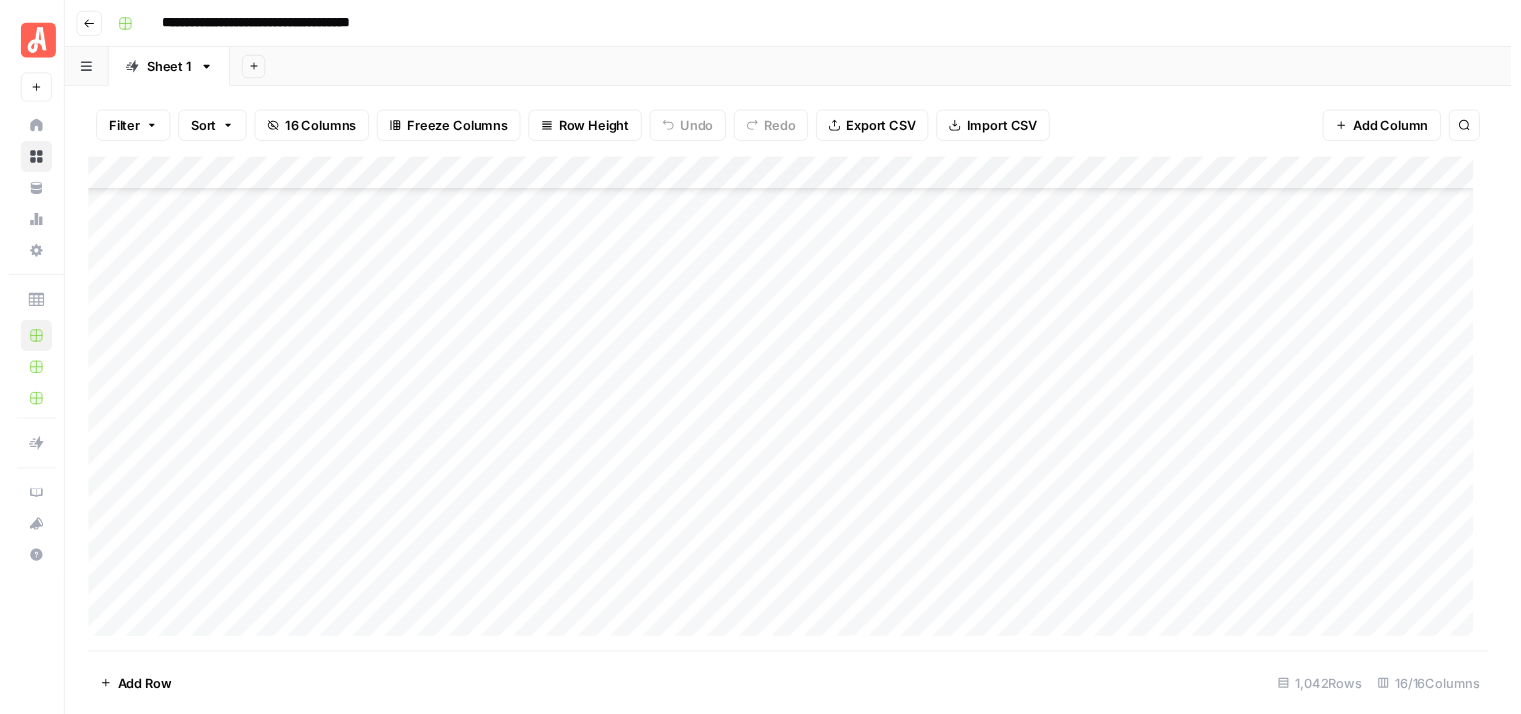 scroll, scrollTop: 33274, scrollLeft: 0, axis: vertical 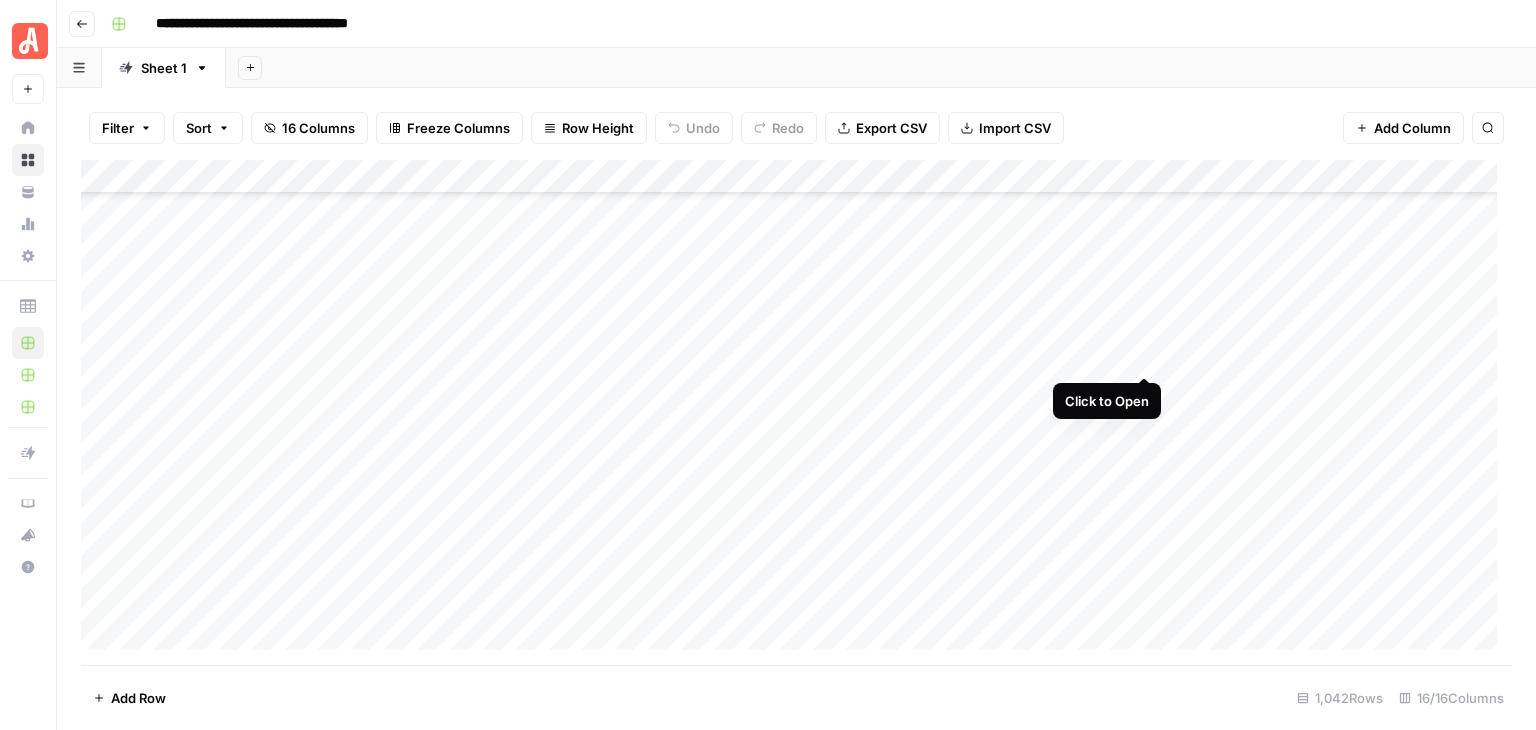 click on "Add Column" at bounding box center [796, 412] 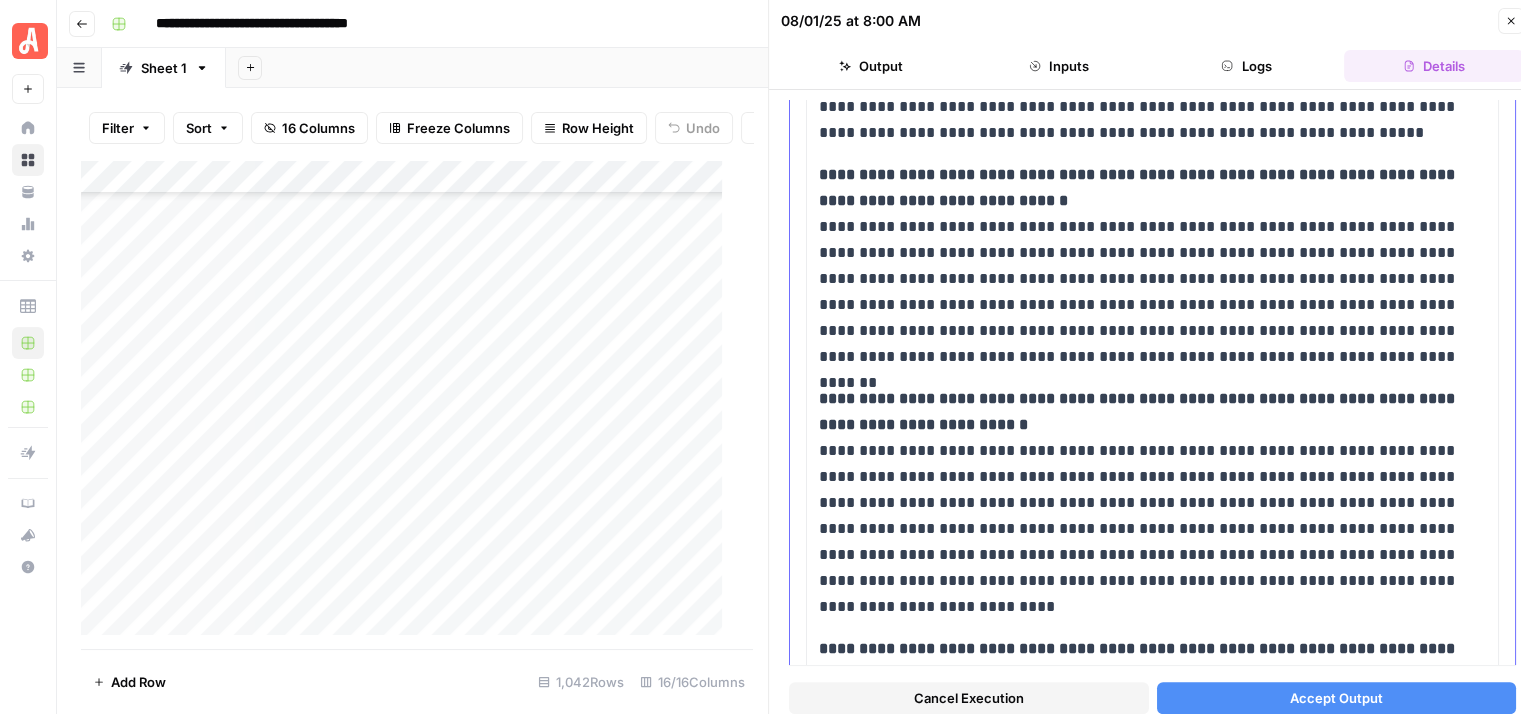 scroll, scrollTop: 1500, scrollLeft: 0, axis: vertical 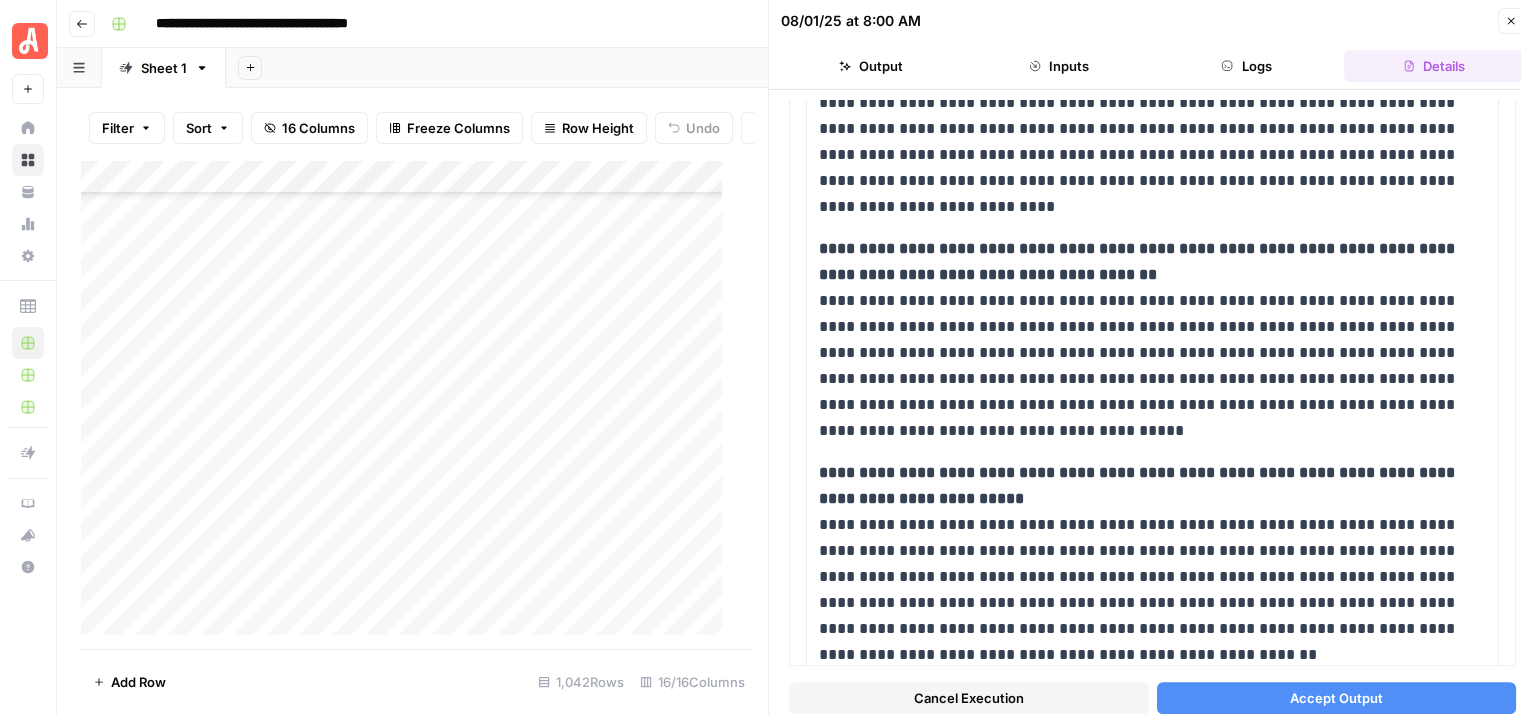 click 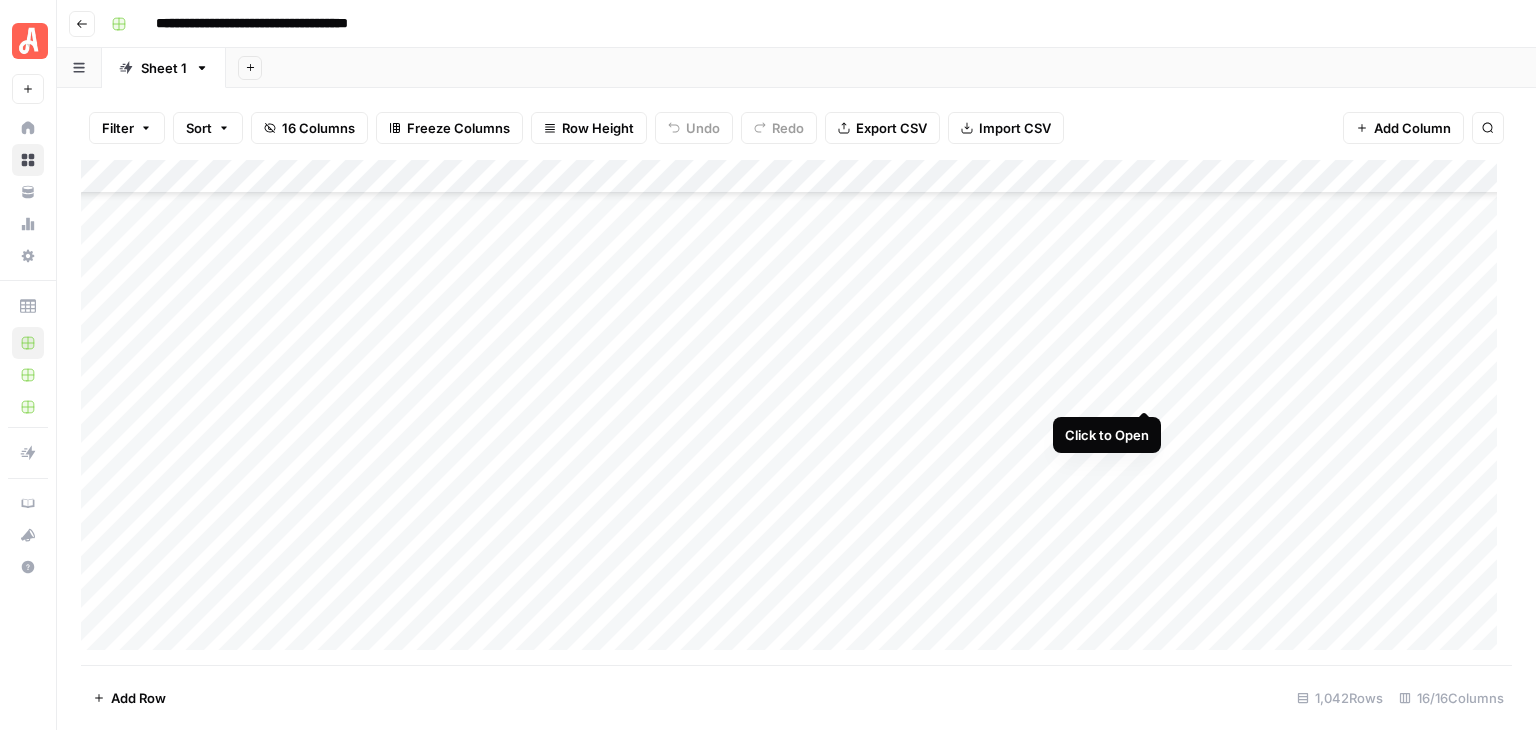 click on "Add Column" at bounding box center [796, 412] 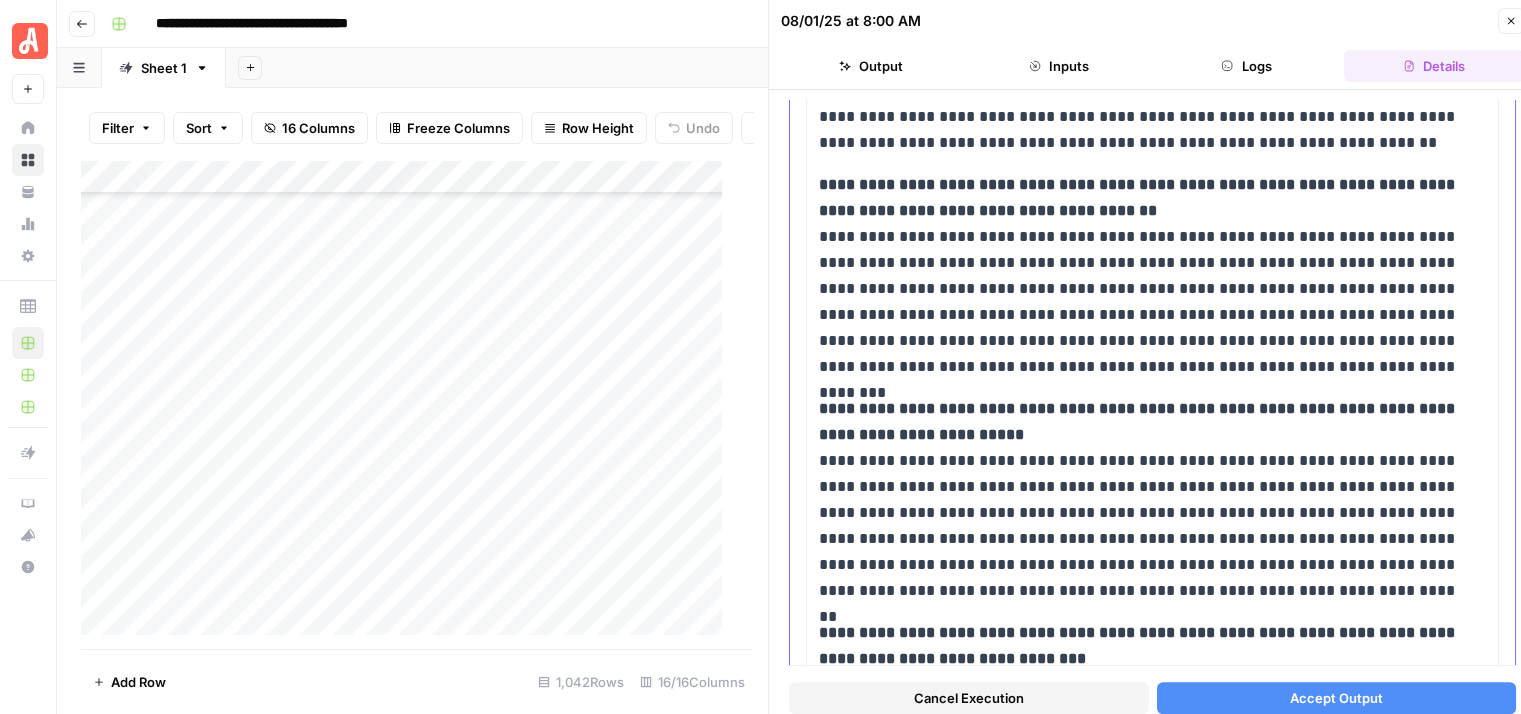 scroll, scrollTop: 1400, scrollLeft: 0, axis: vertical 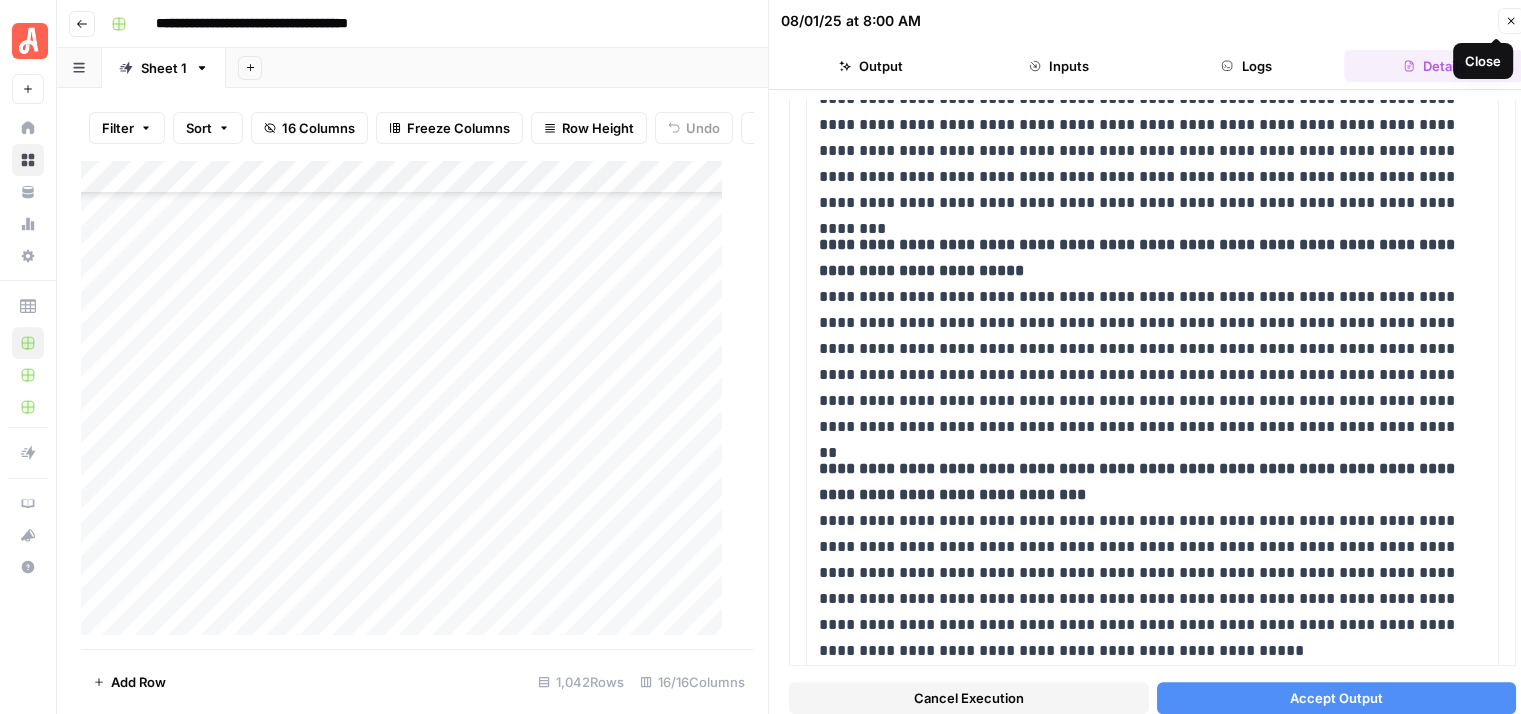 click 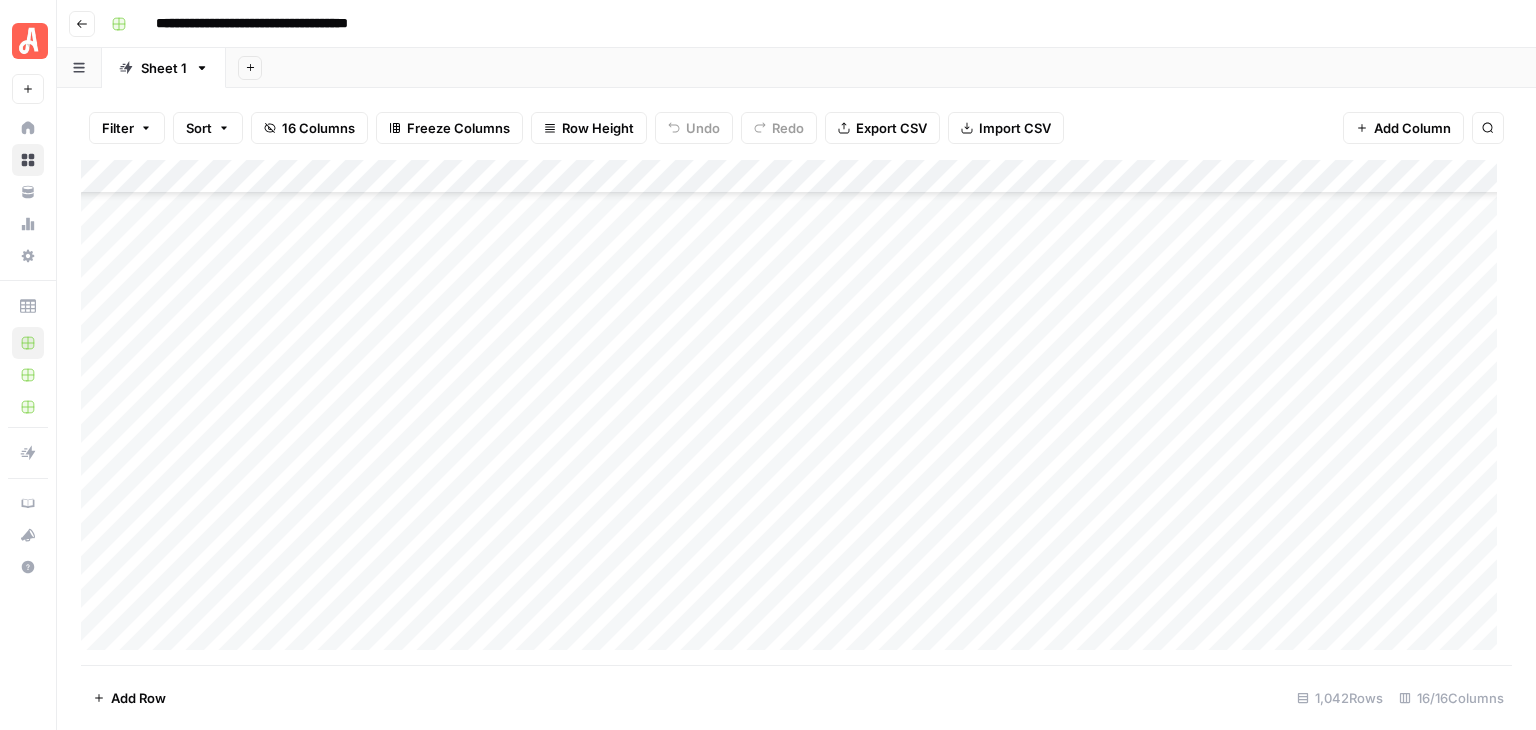click on "Add Column" at bounding box center (796, 412) 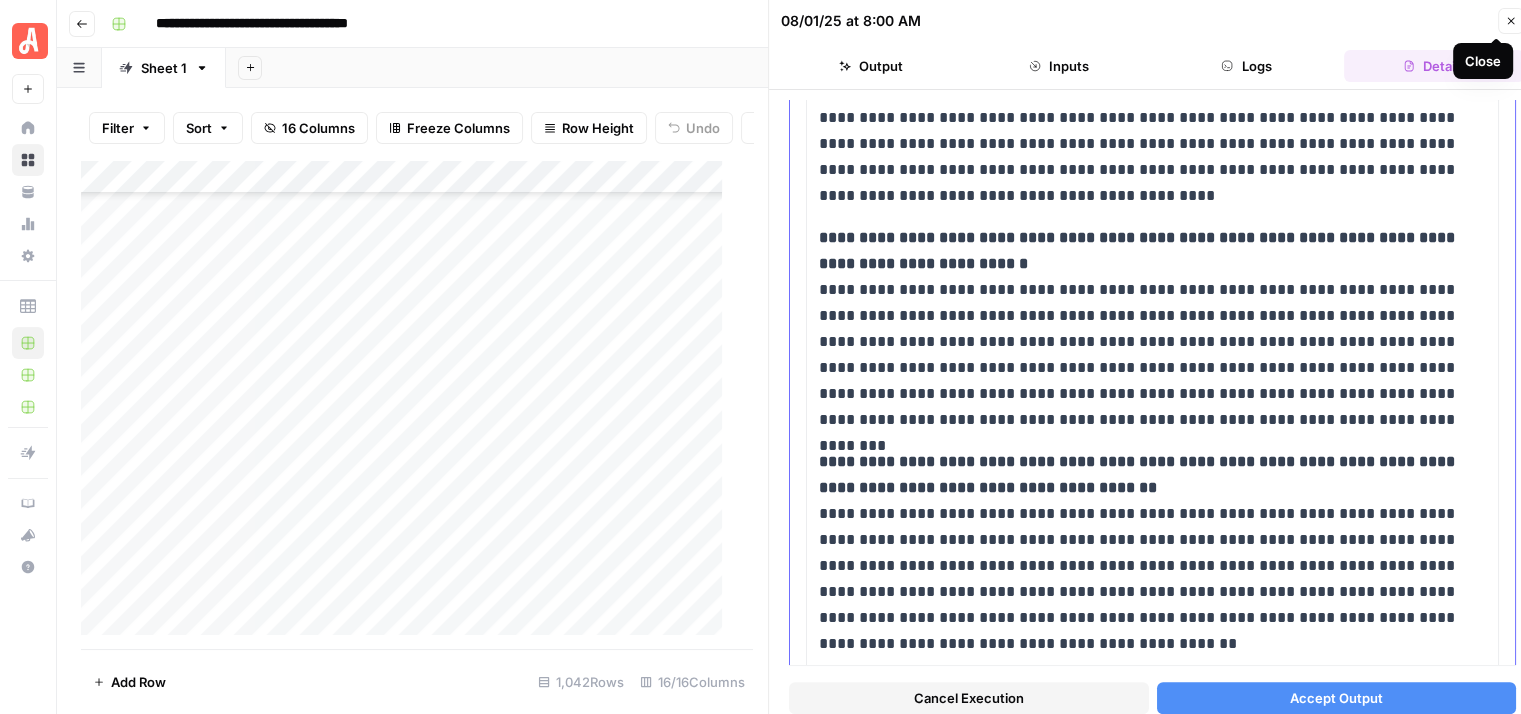 scroll, scrollTop: 1000, scrollLeft: 0, axis: vertical 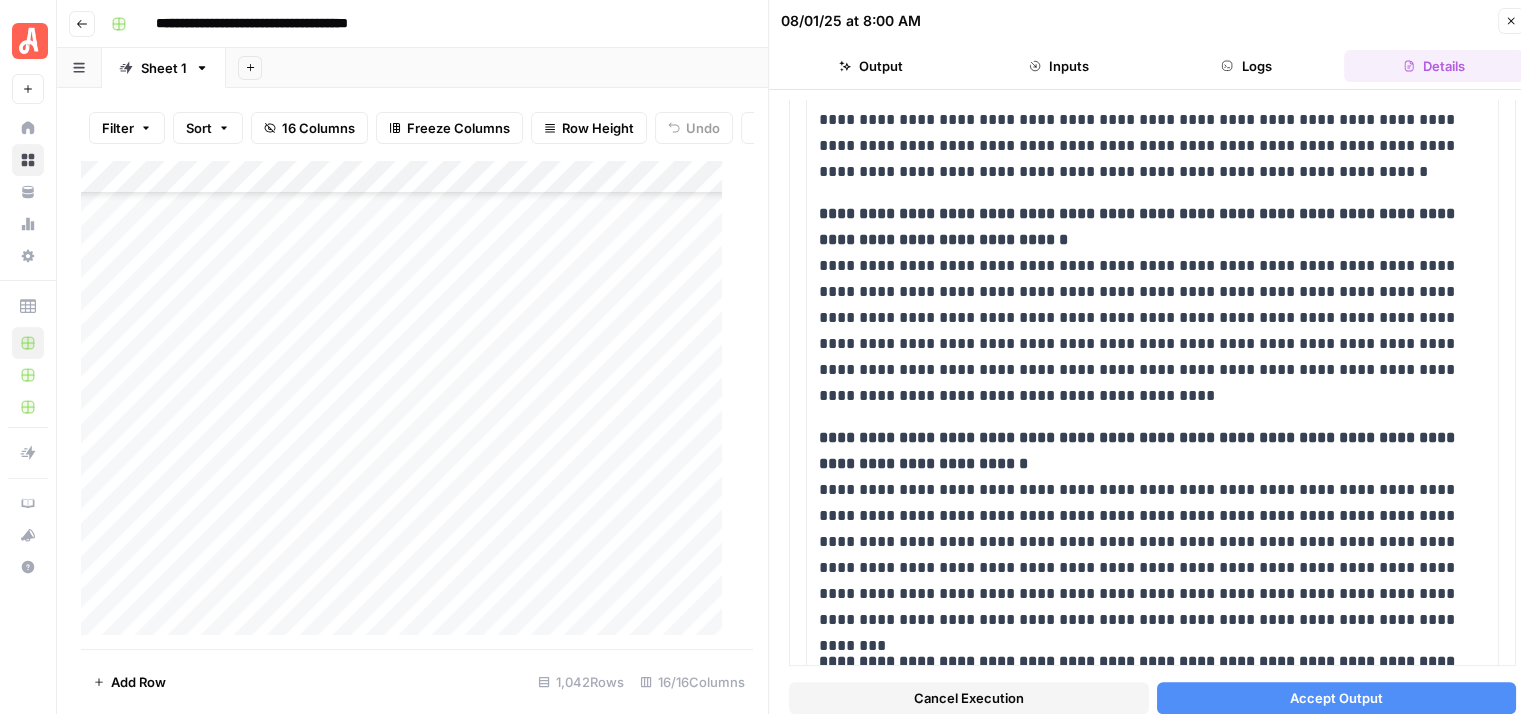 click 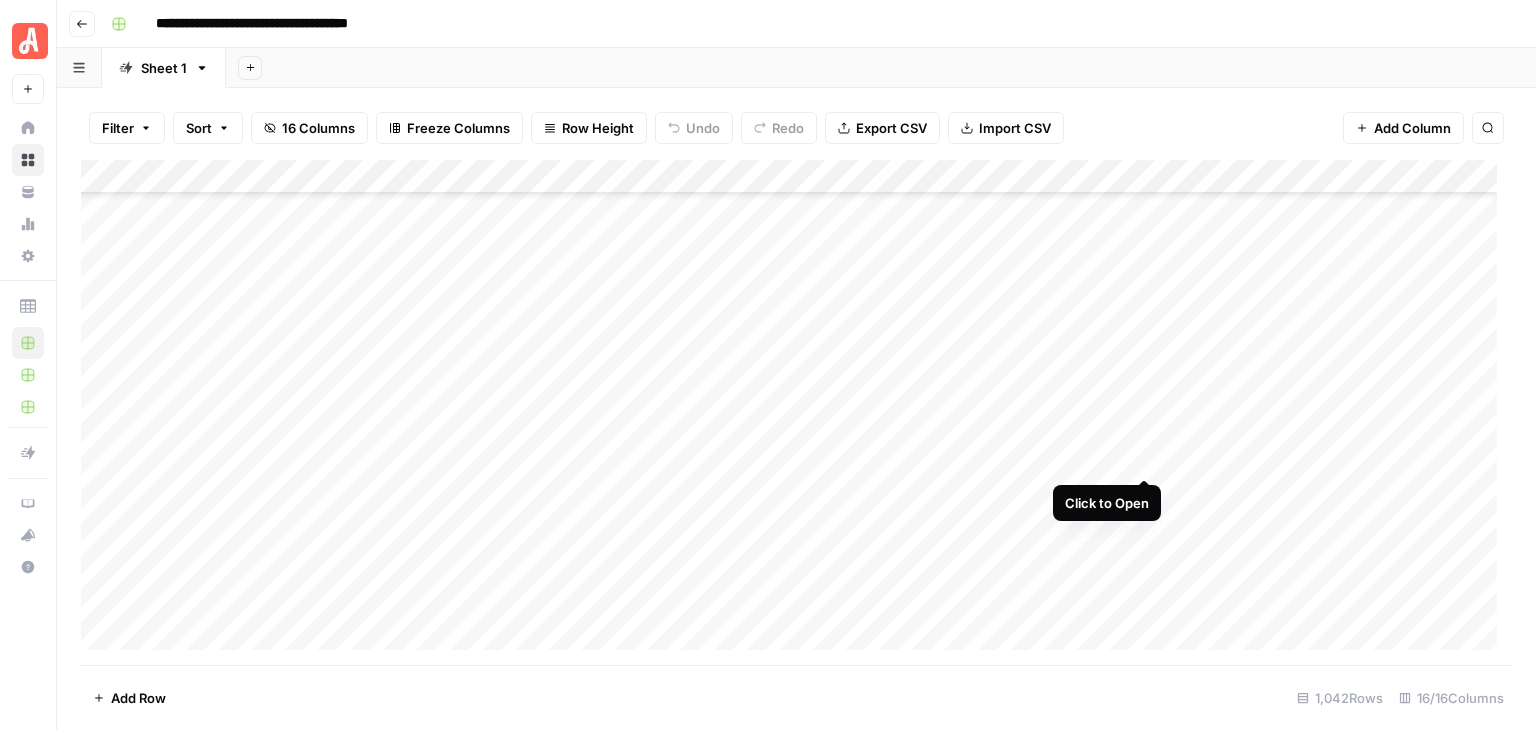 click on "Add Column" at bounding box center [796, 412] 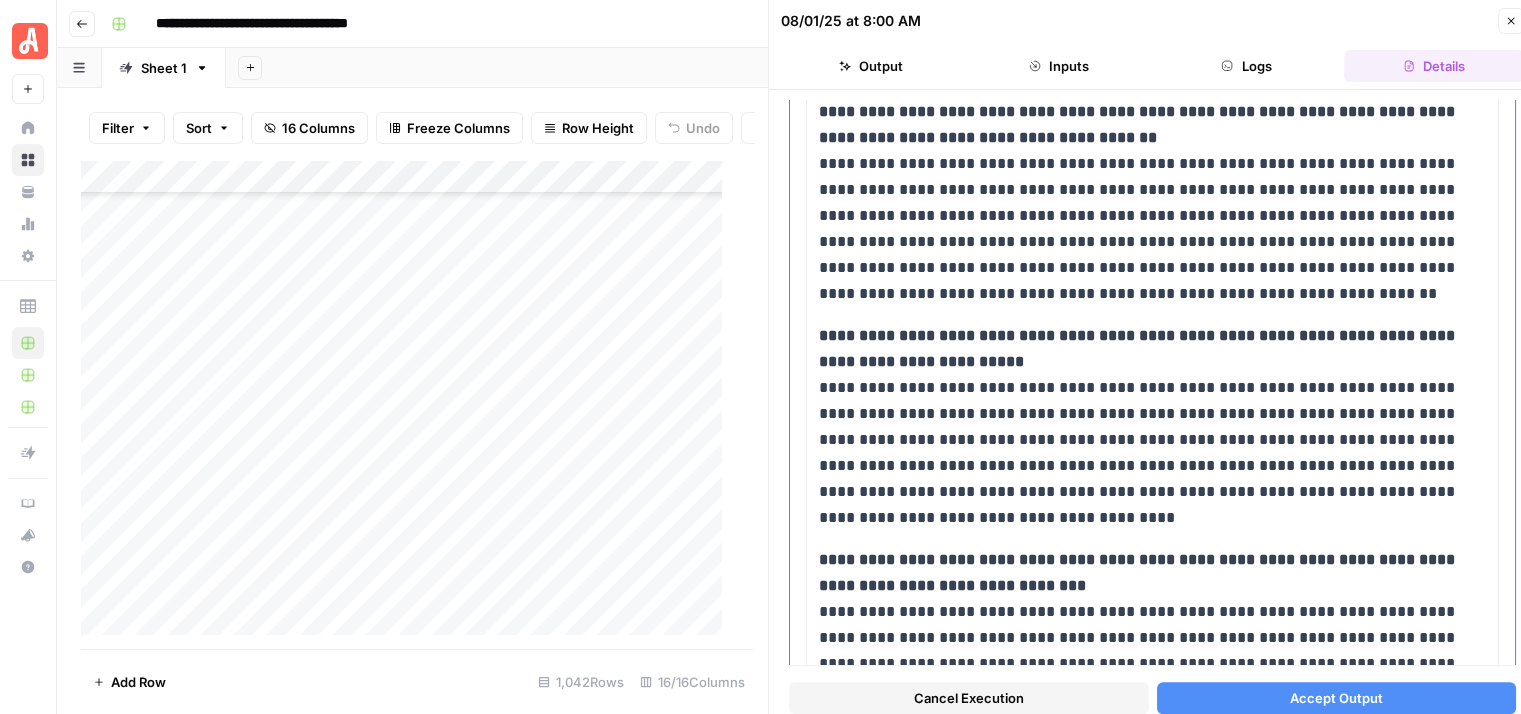 scroll, scrollTop: 1762, scrollLeft: 0, axis: vertical 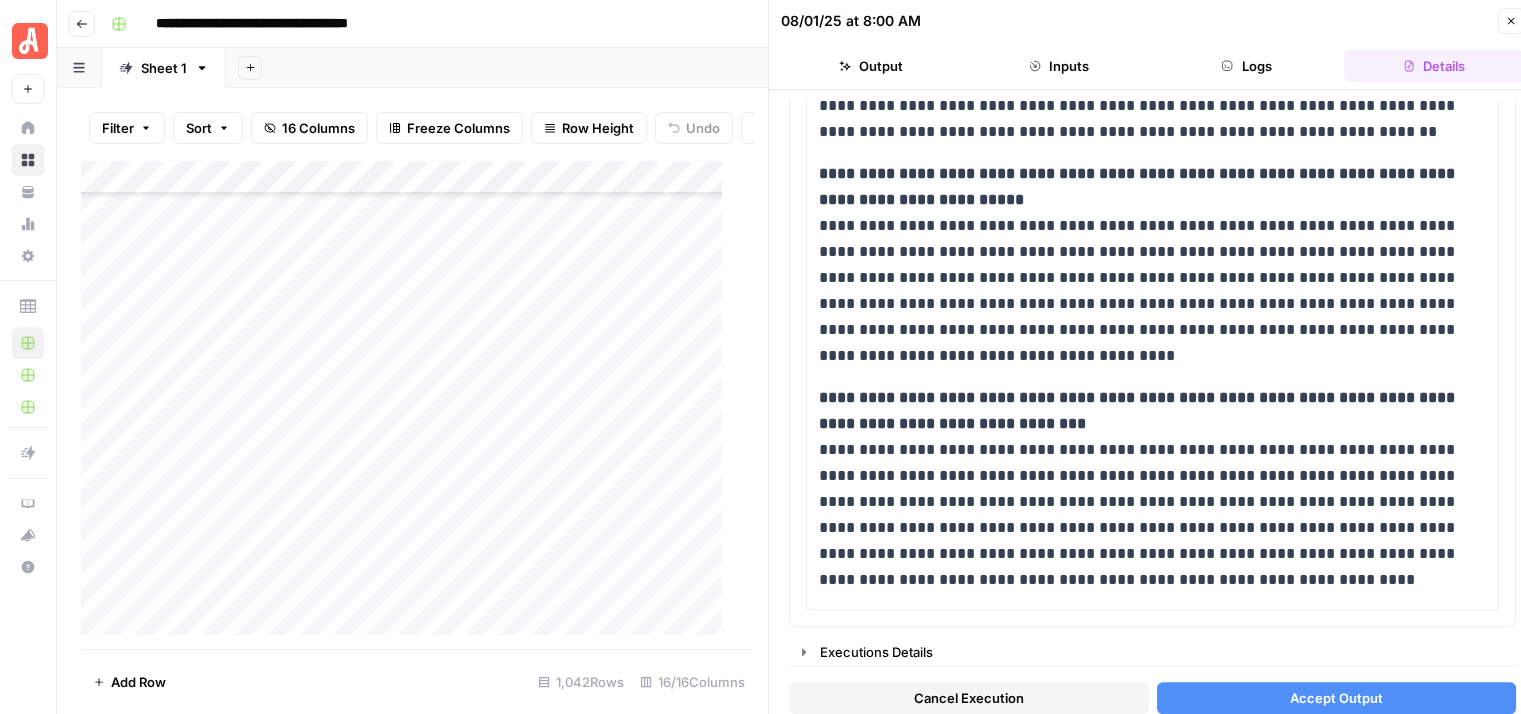 drag, startPoint x: 1514, startPoint y: 13, endPoint x: 1496, endPoint y: 26, distance: 22.203604 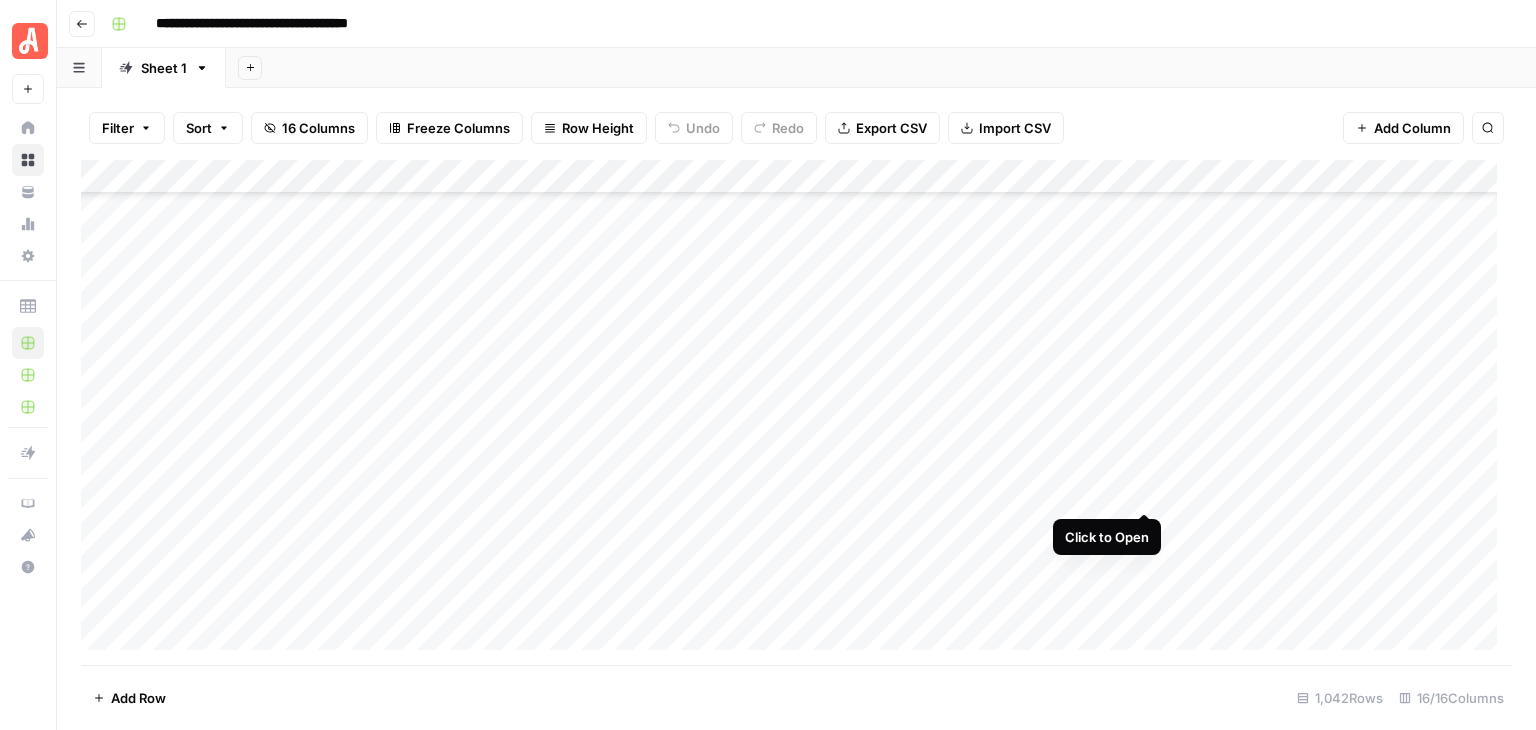 click on "Add Column" at bounding box center [796, 412] 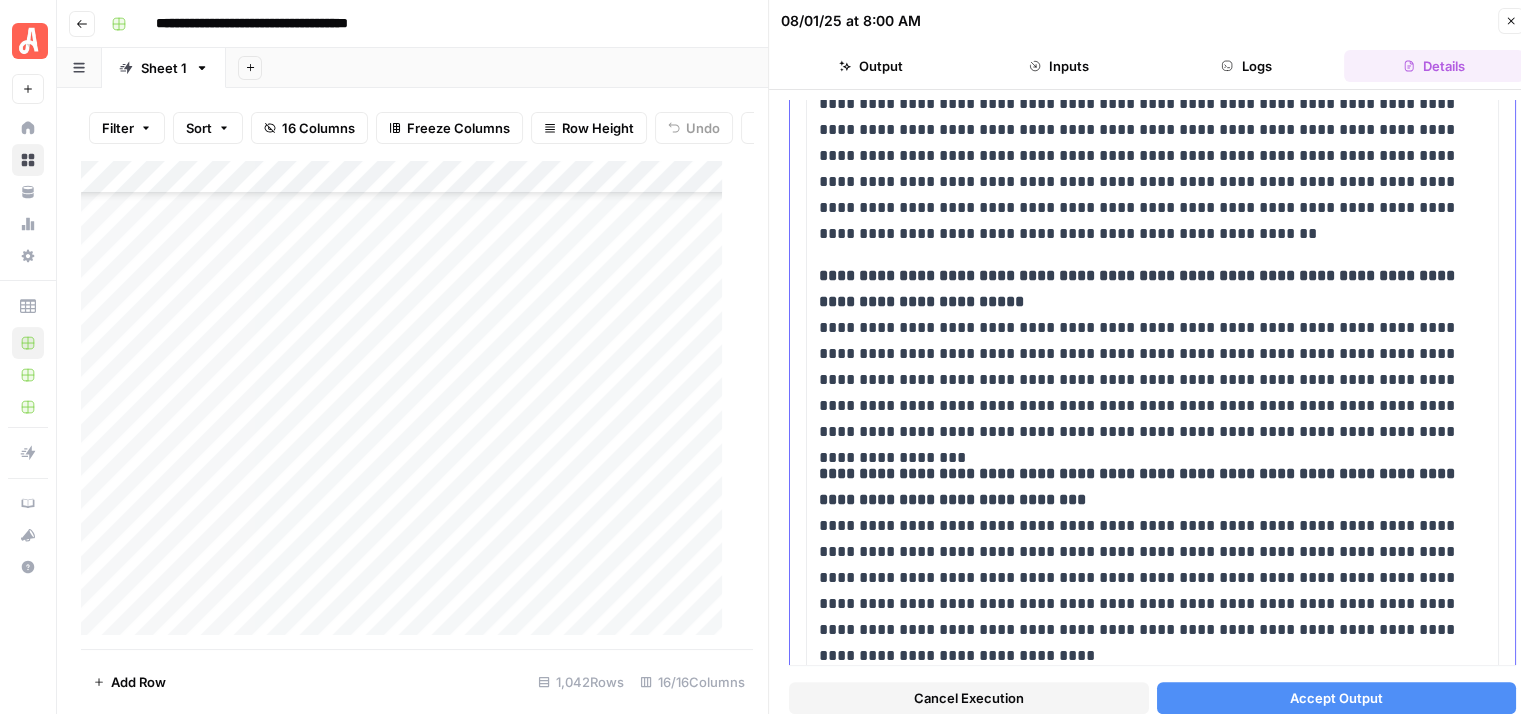 scroll, scrollTop: 1864, scrollLeft: 0, axis: vertical 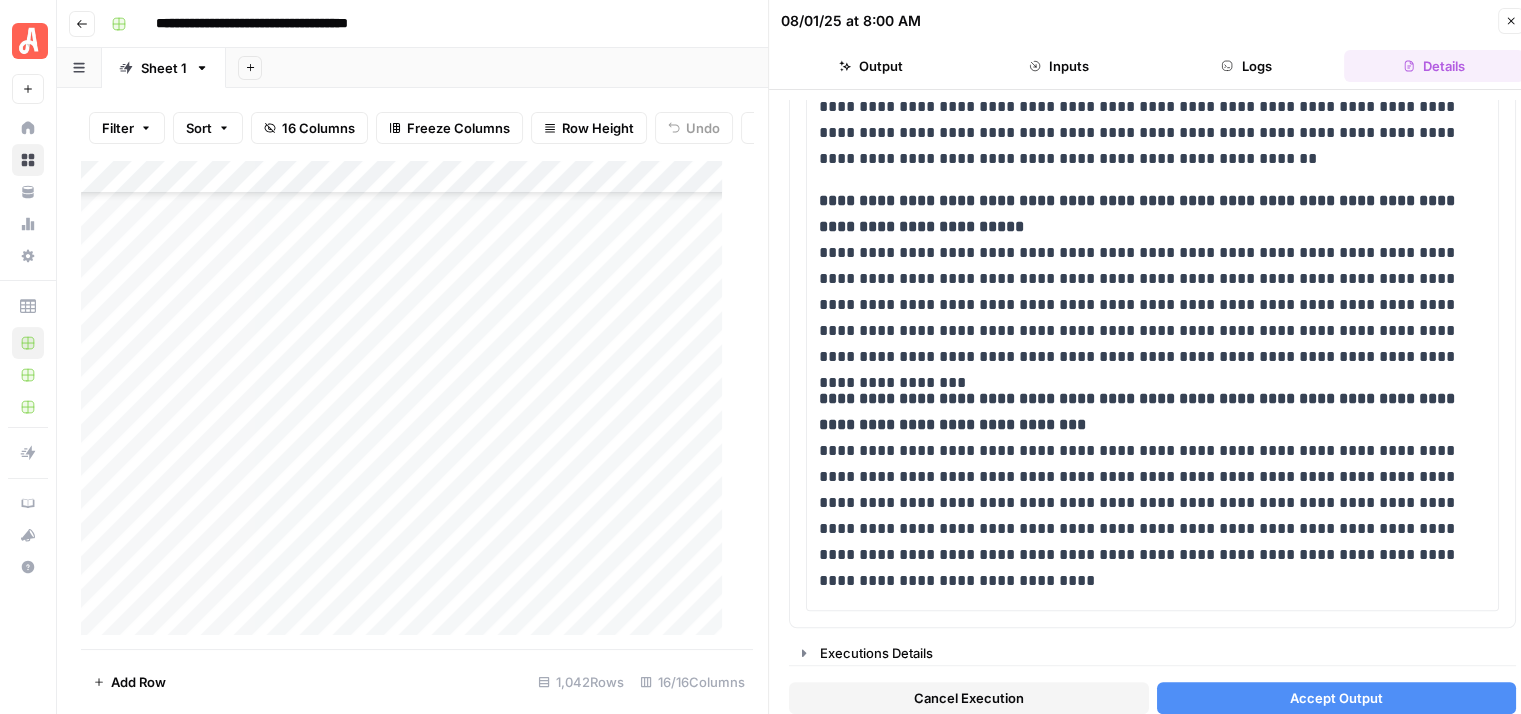 click on "[DATE] at [TIME] Close Output Inputs Logs Details" at bounding box center (1152, 45) 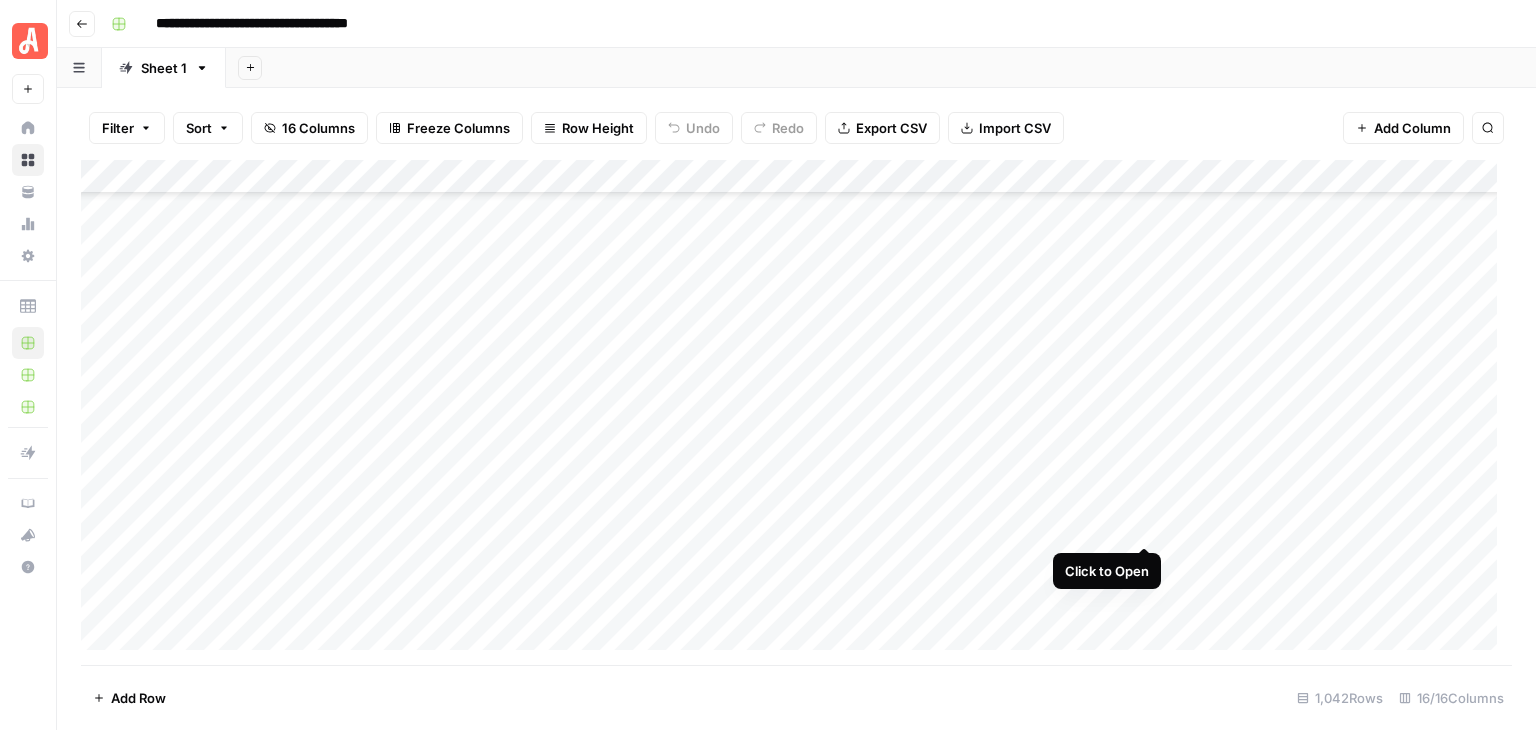 click on "Add Column" at bounding box center (796, 412) 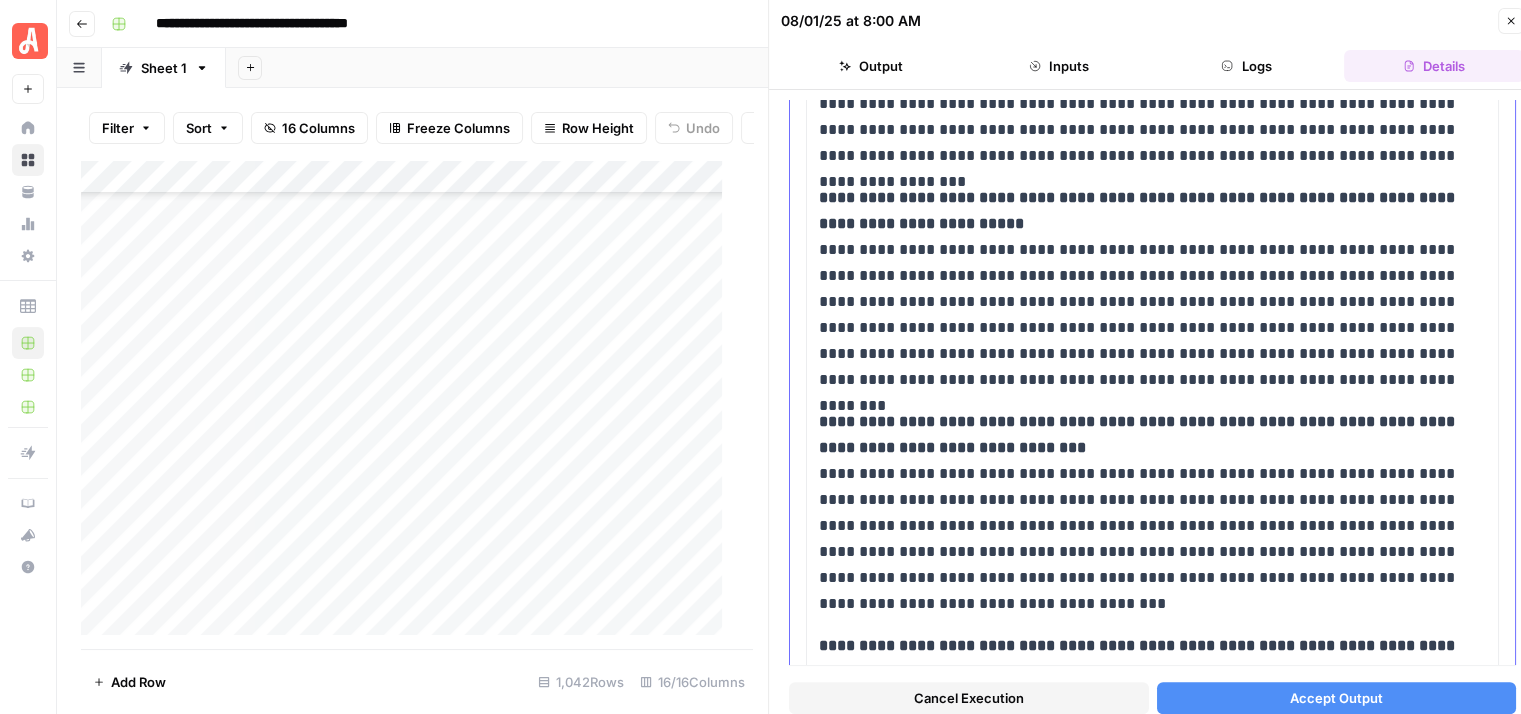 scroll, scrollTop: 1768, scrollLeft: 0, axis: vertical 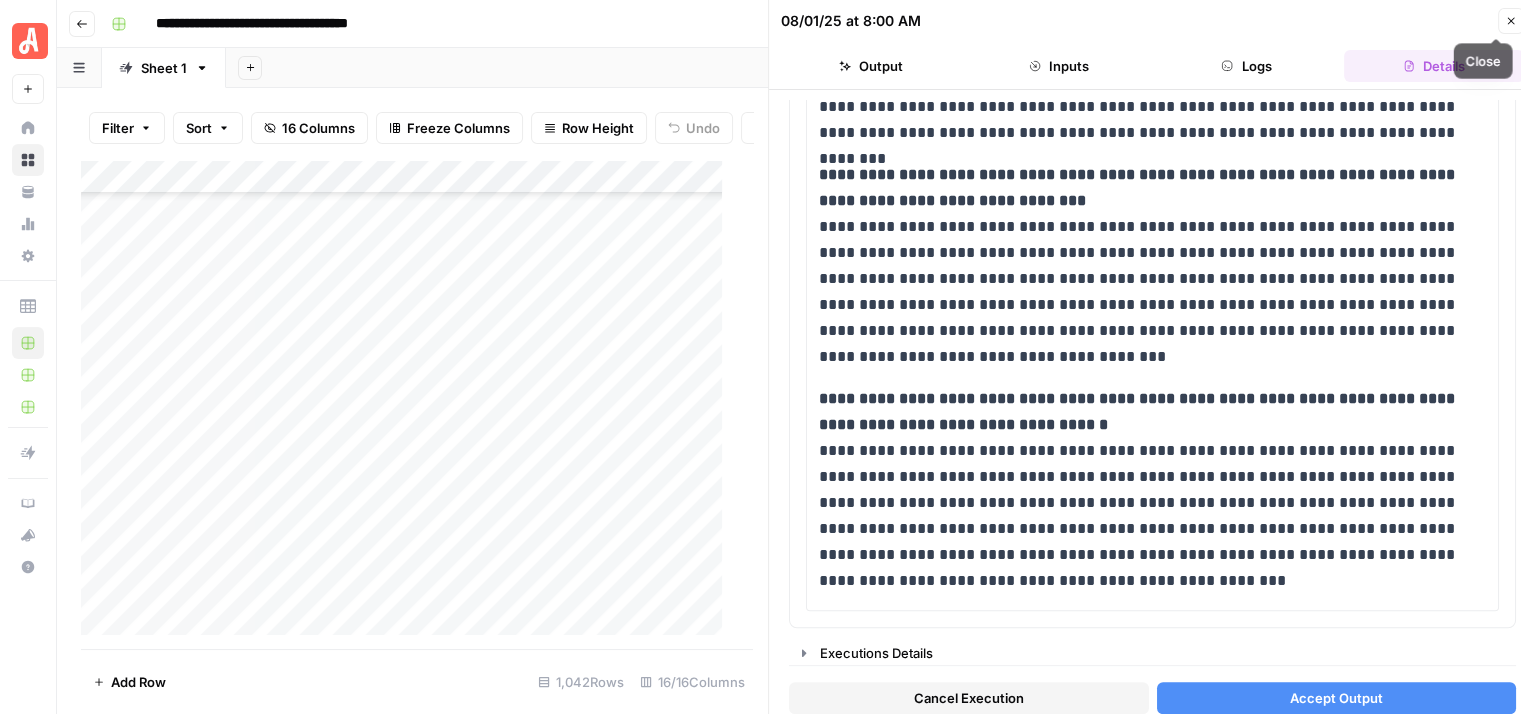 drag, startPoint x: 1511, startPoint y: 24, endPoint x: 1462, endPoint y: 46, distance: 53.712196 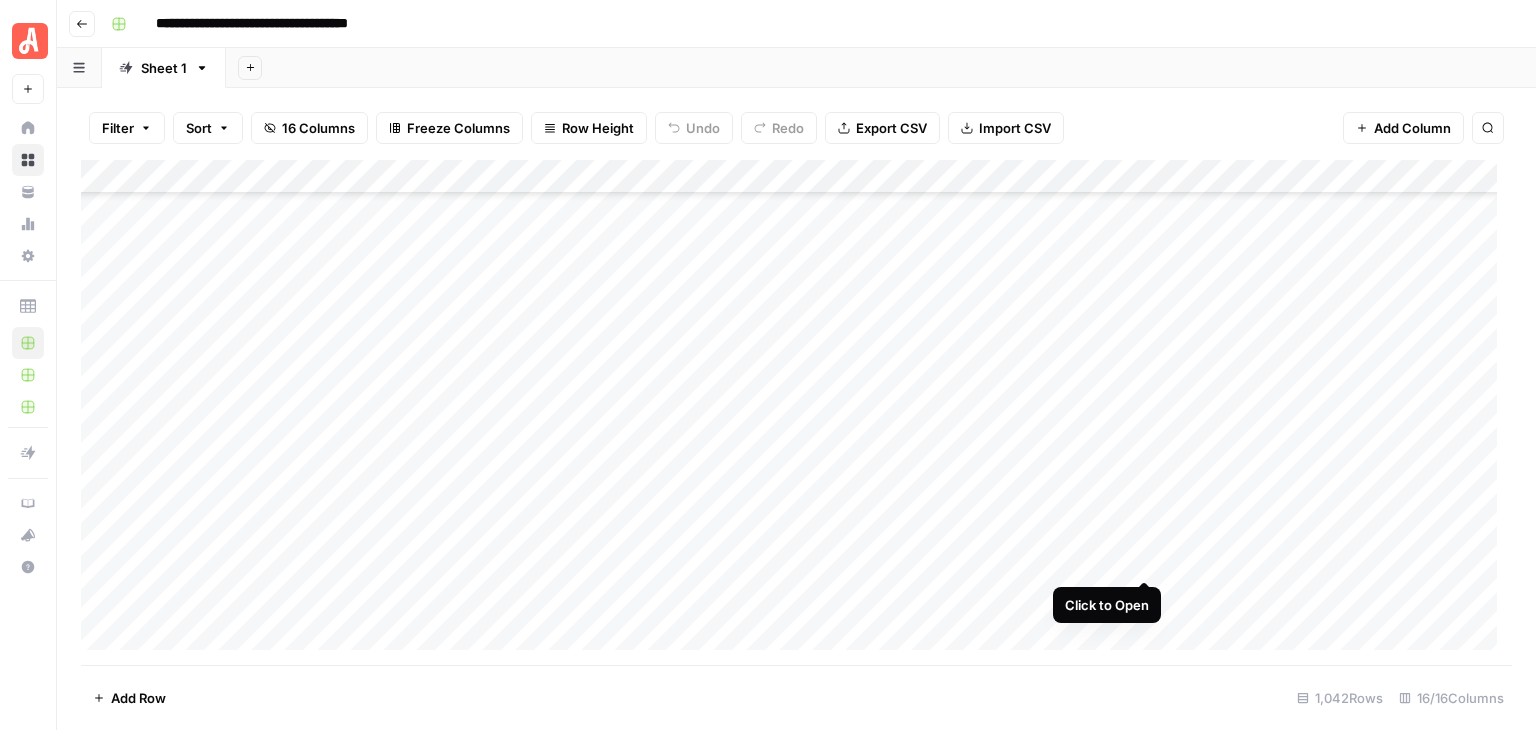 click on "Add Column" at bounding box center [796, 412] 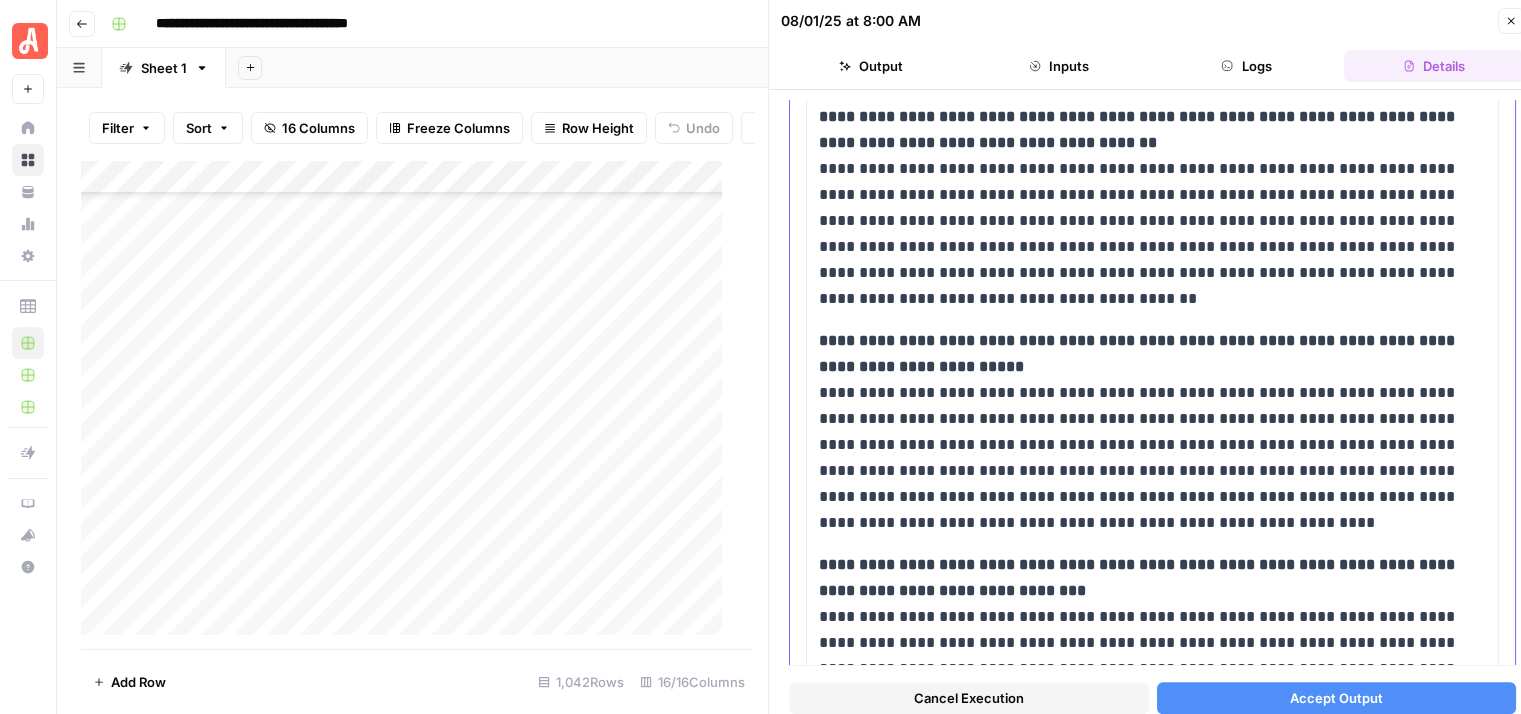 scroll, scrollTop: 1851, scrollLeft: 0, axis: vertical 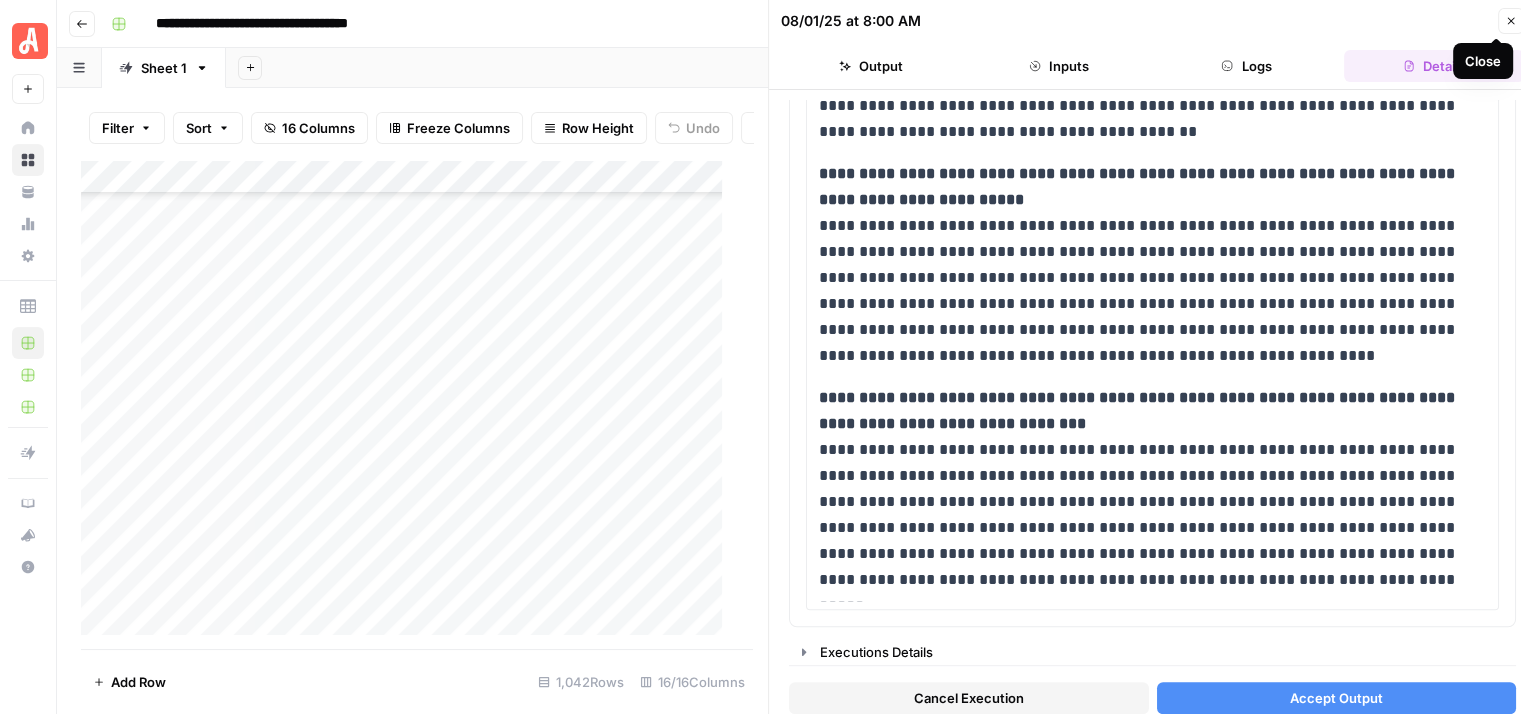 click 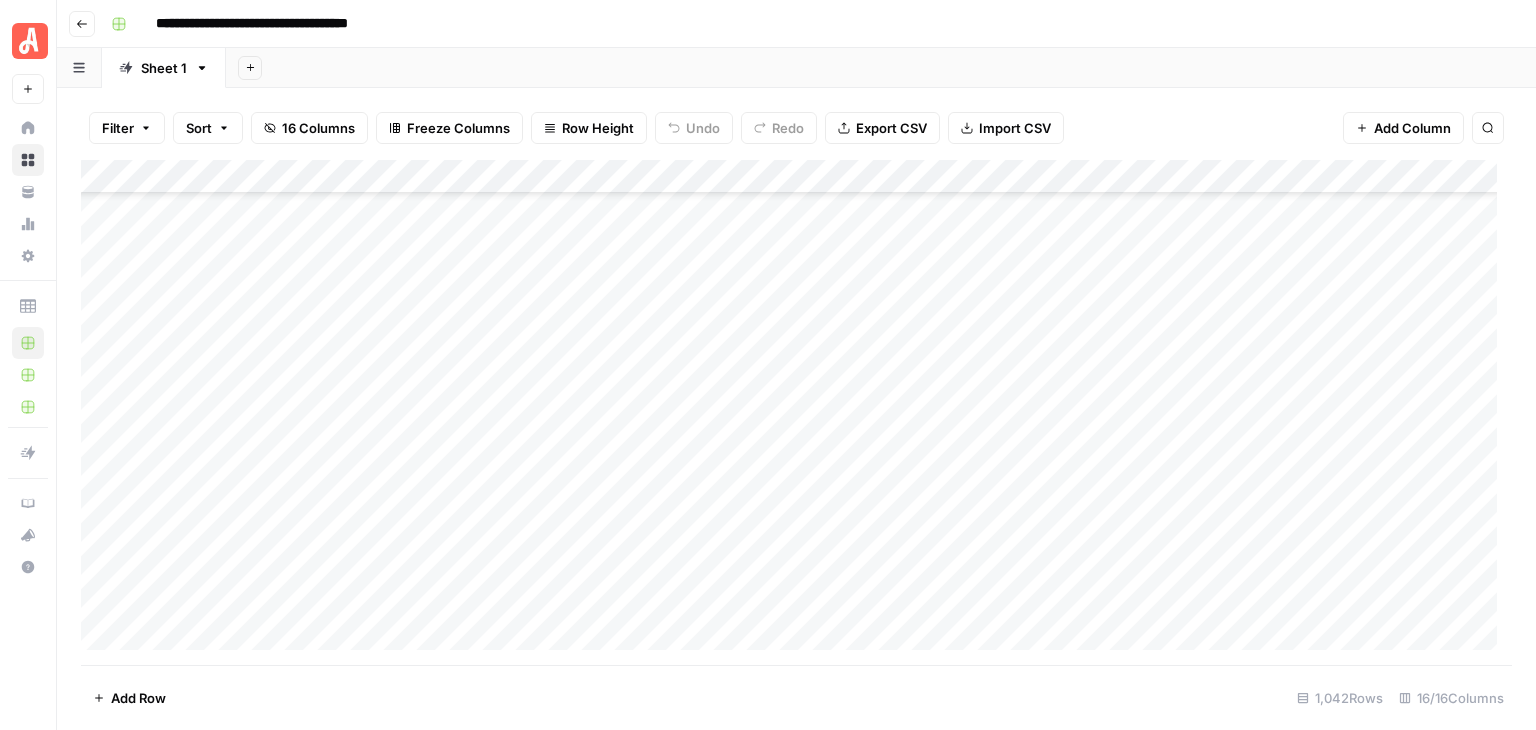 click on "Add Column" at bounding box center [796, 412] 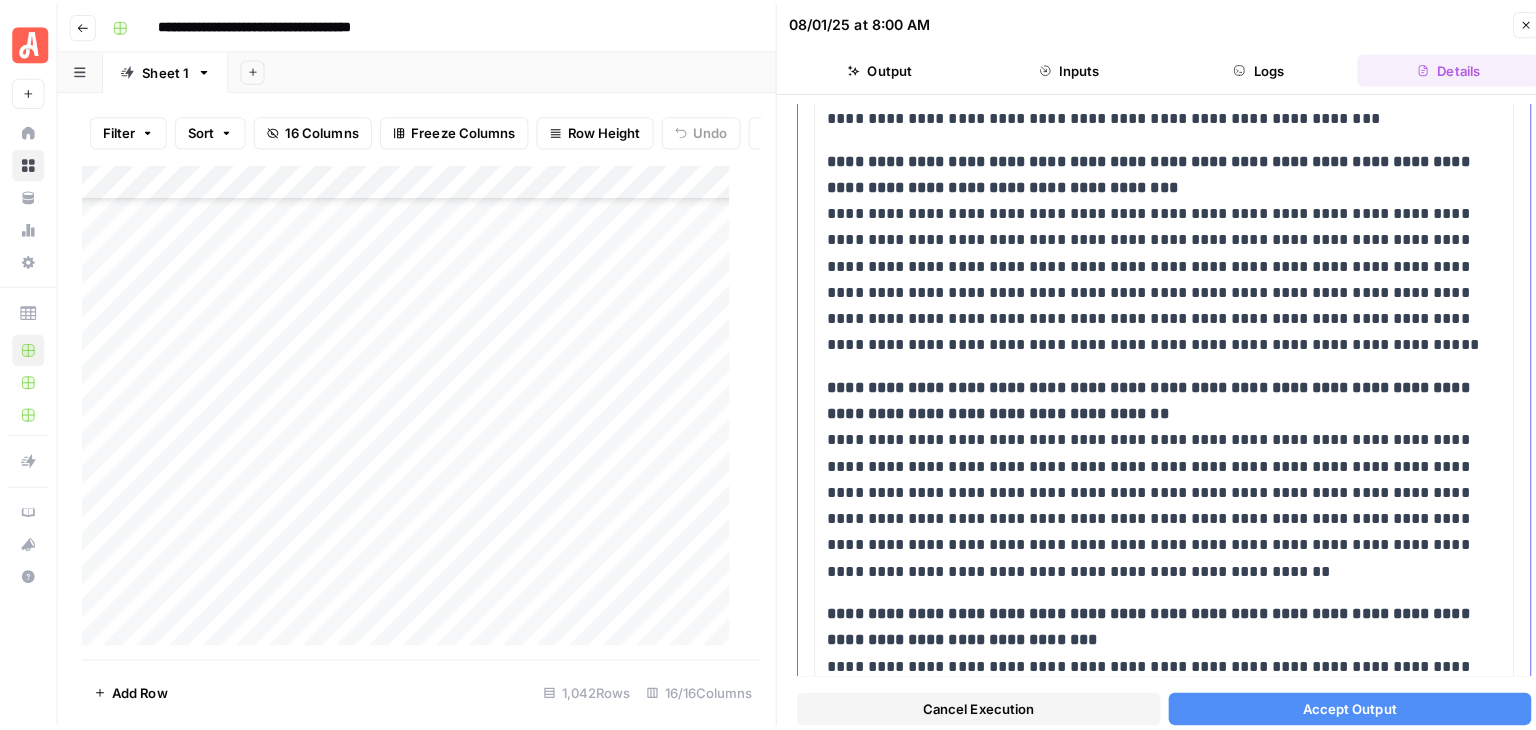 scroll, scrollTop: 2104, scrollLeft: 0, axis: vertical 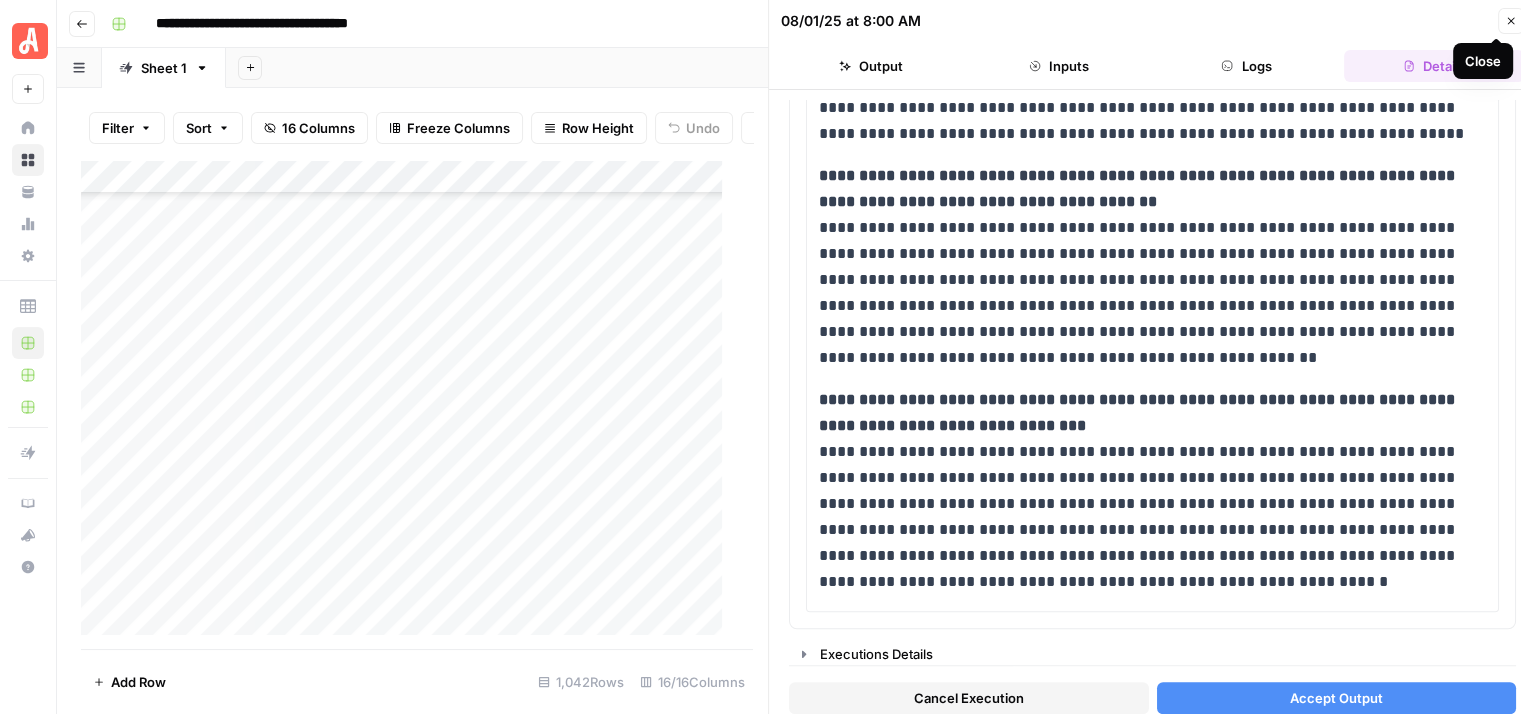 click 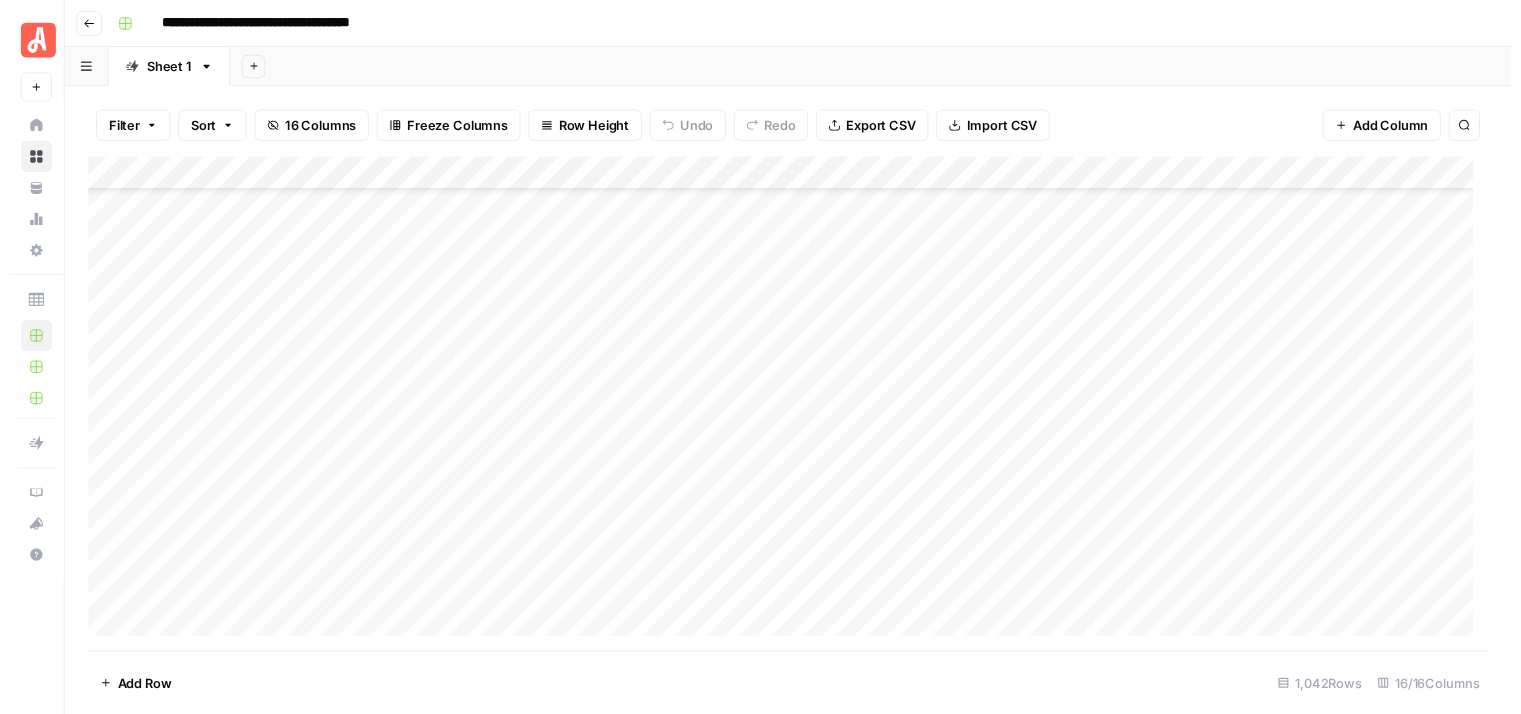scroll, scrollTop: 33374, scrollLeft: 0, axis: vertical 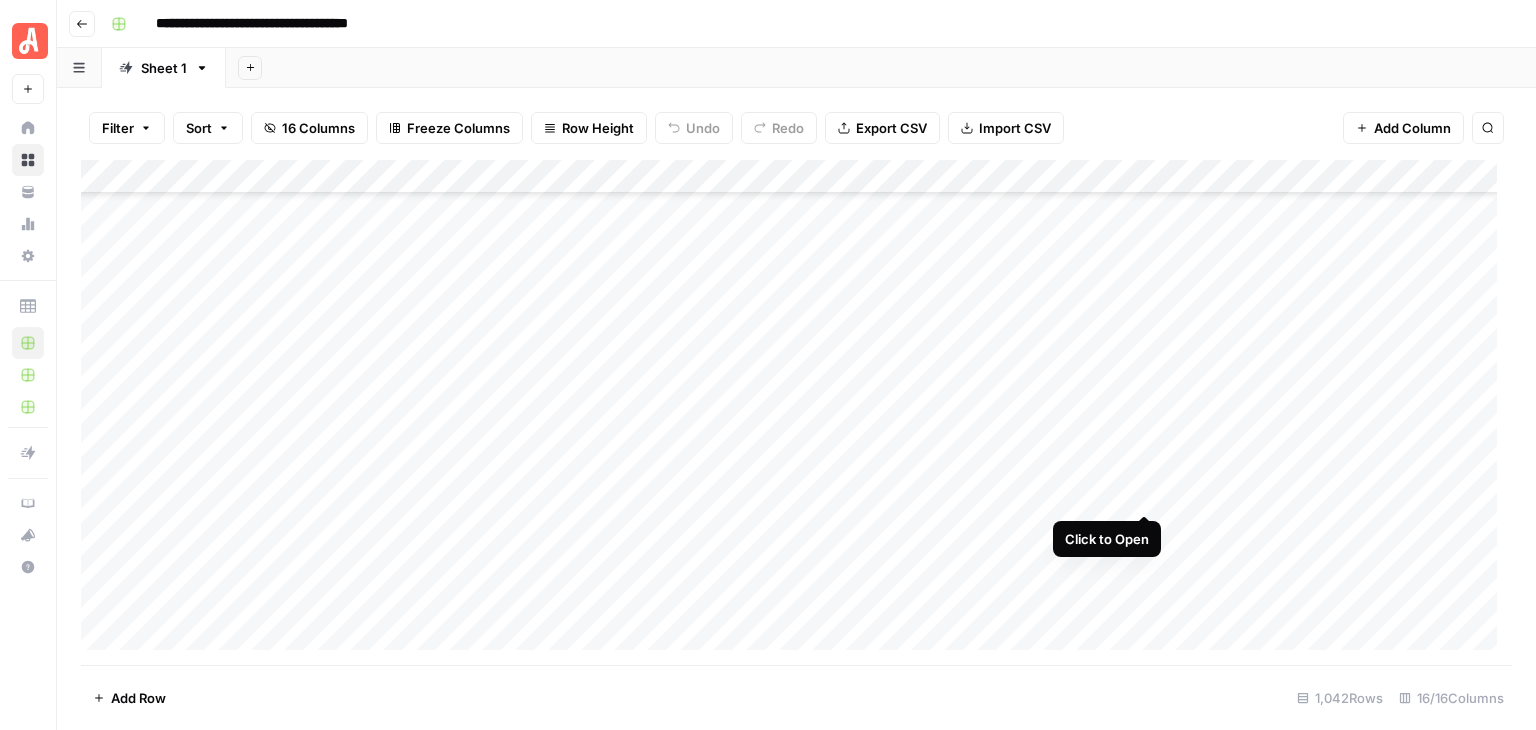 click on "Add Column" at bounding box center [796, 412] 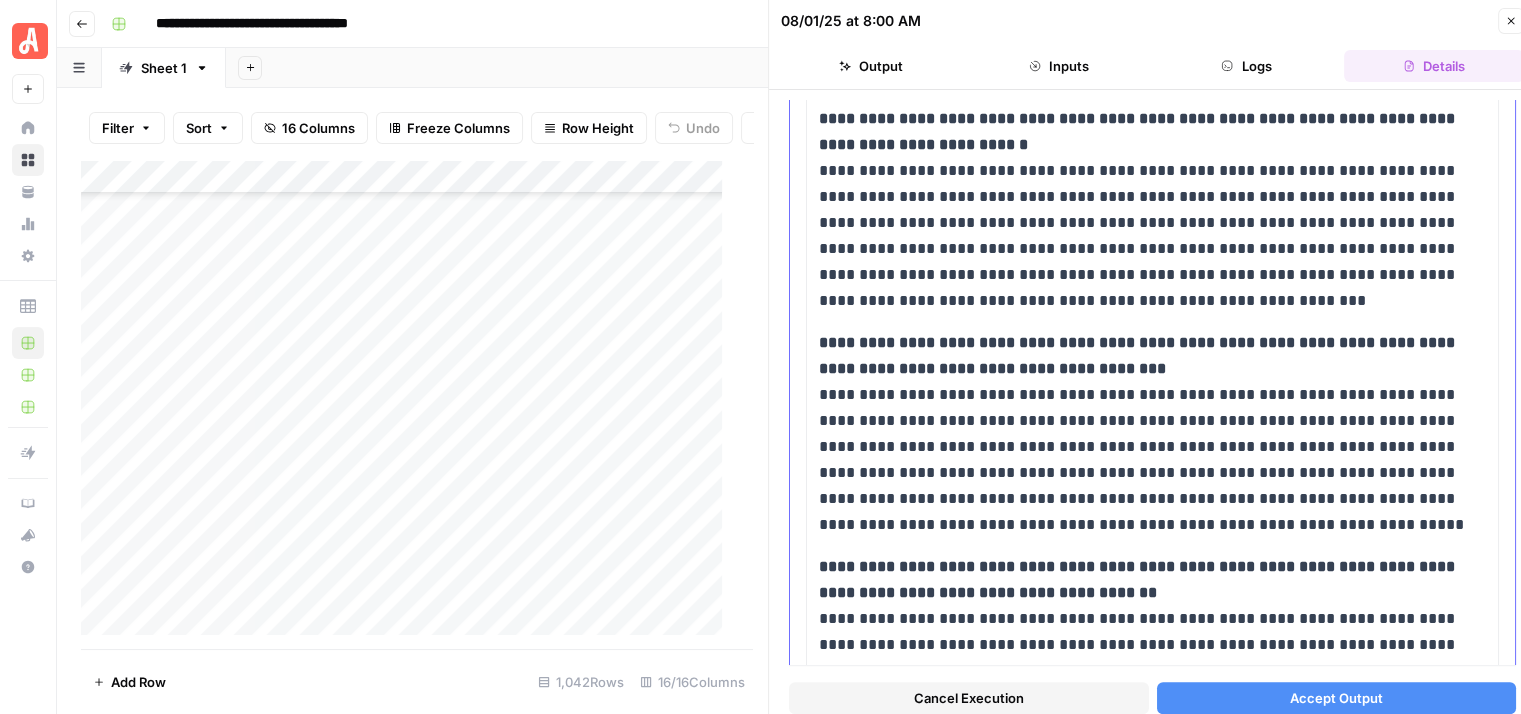 scroll, scrollTop: 1800, scrollLeft: 0, axis: vertical 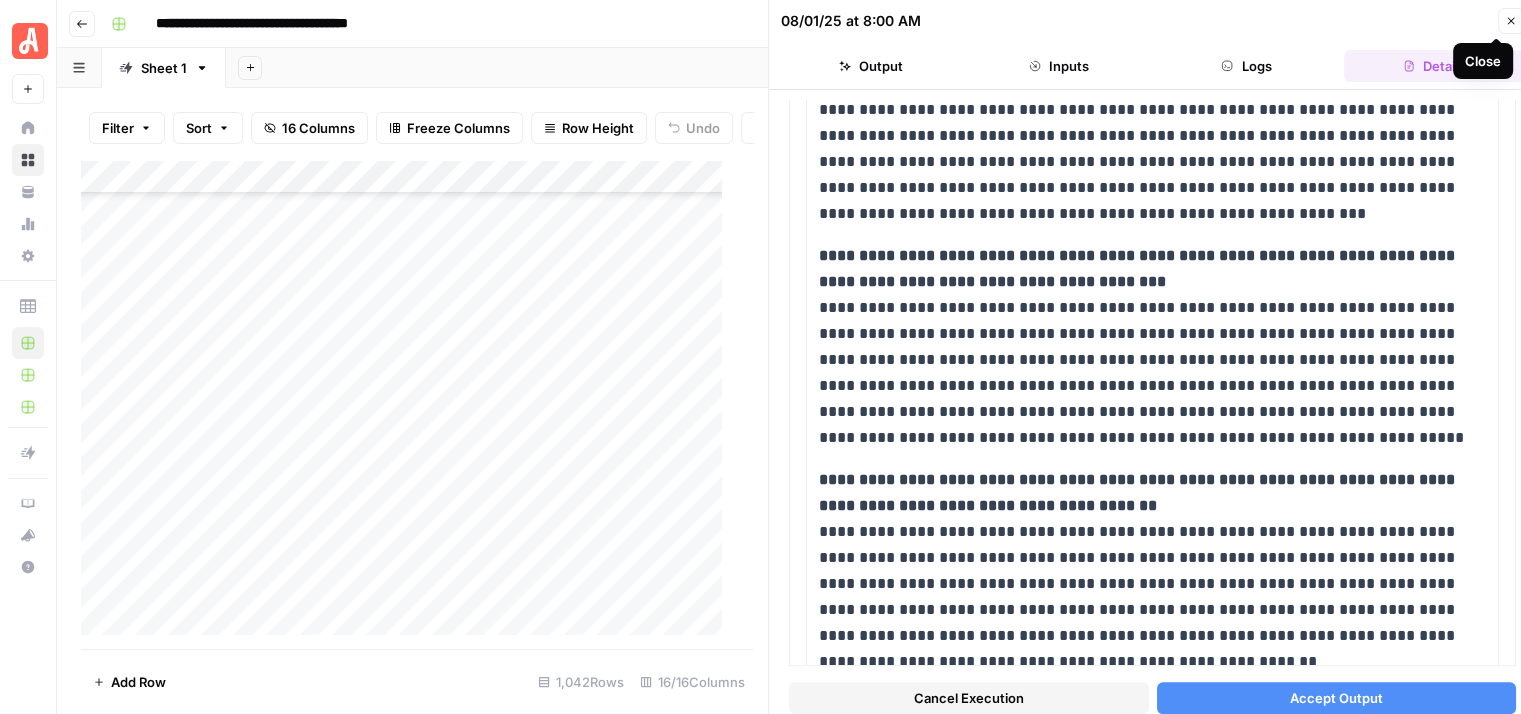 click 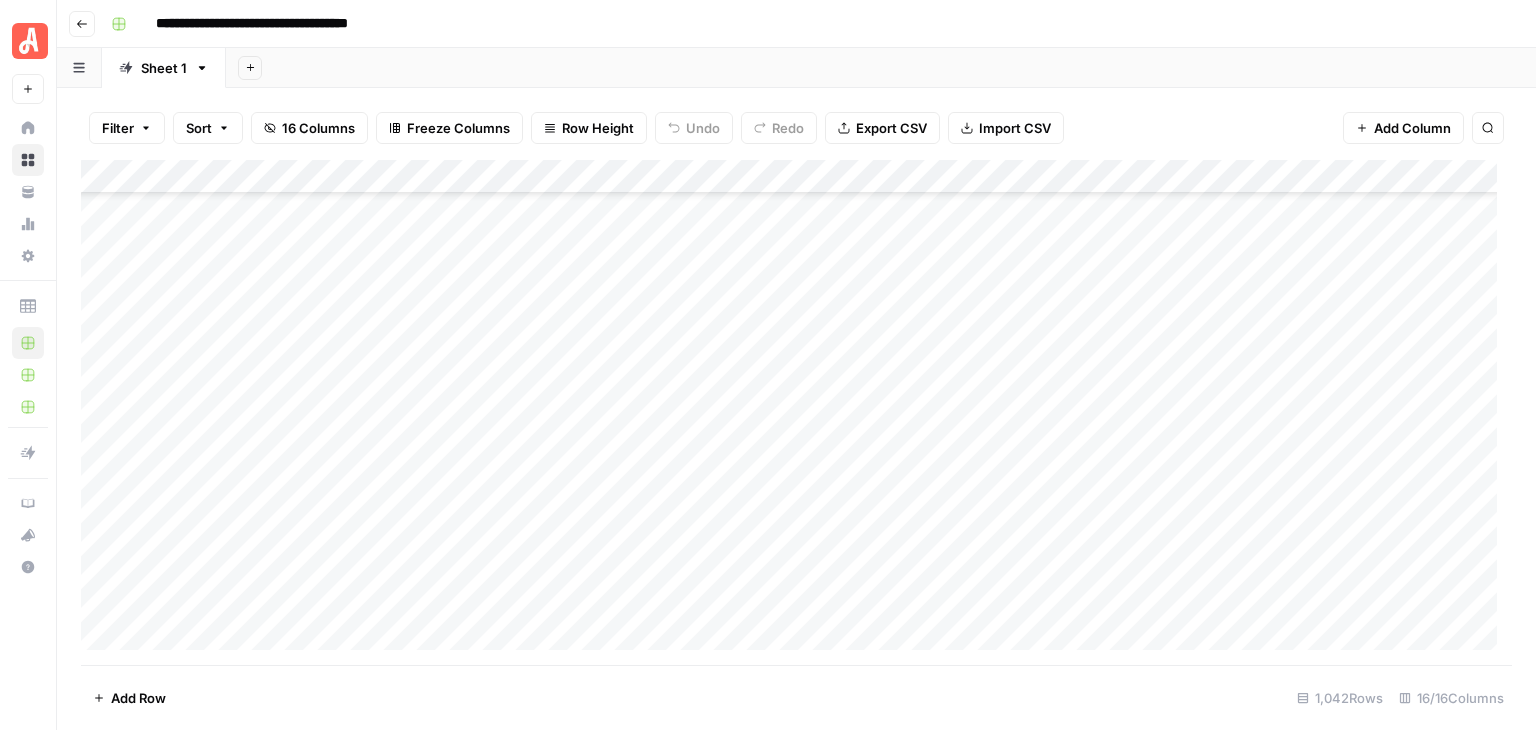 click on "Add Column" at bounding box center (796, 412) 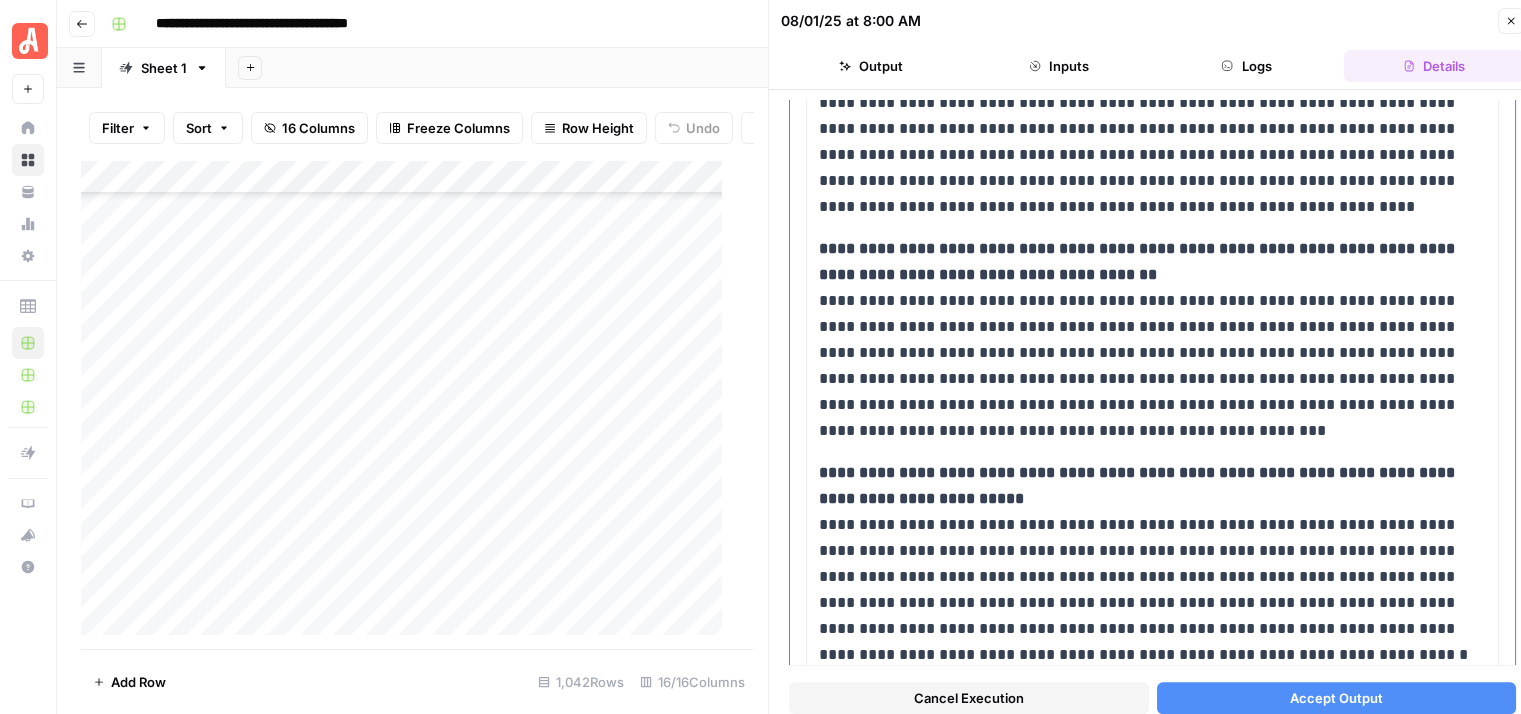 scroll, scrollTop: 1655, scrollLeft: 0, axis: vertical 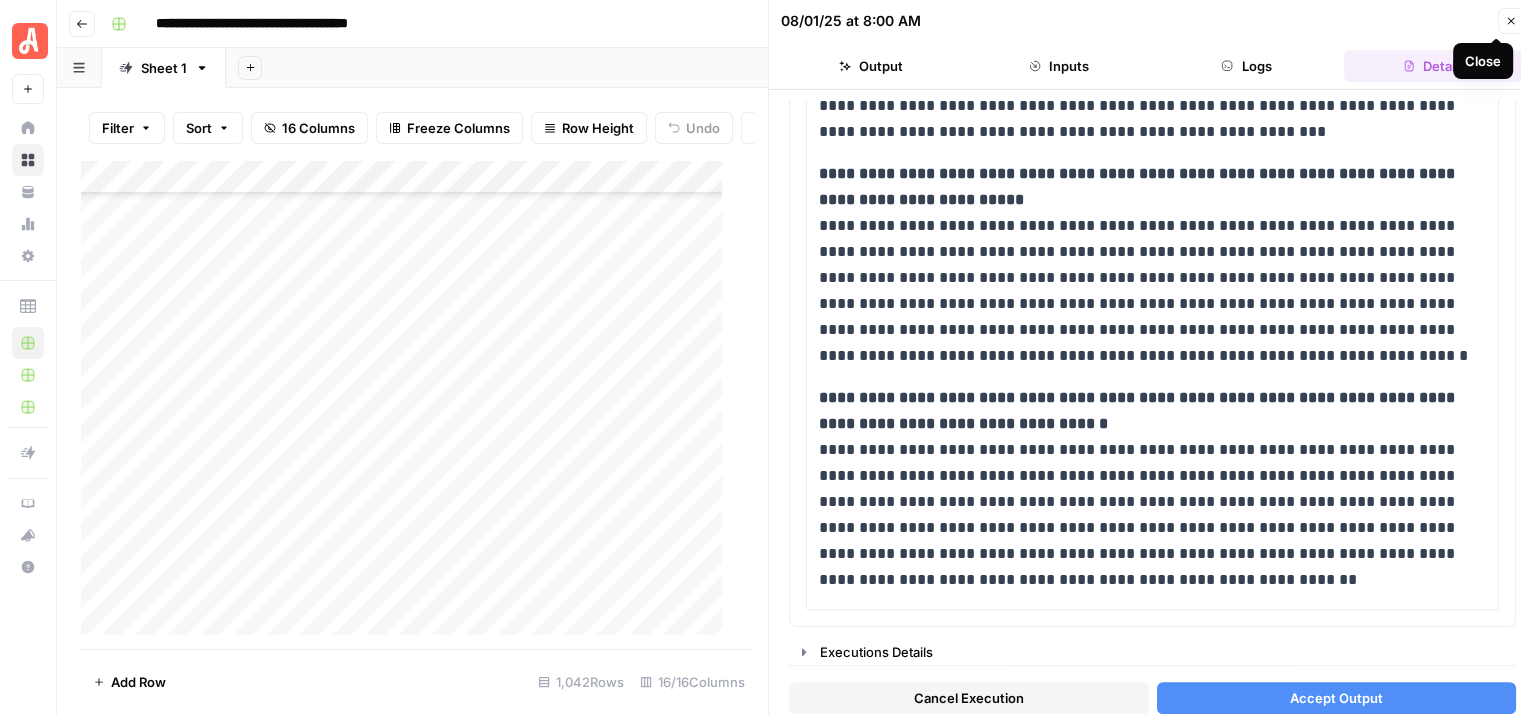 click 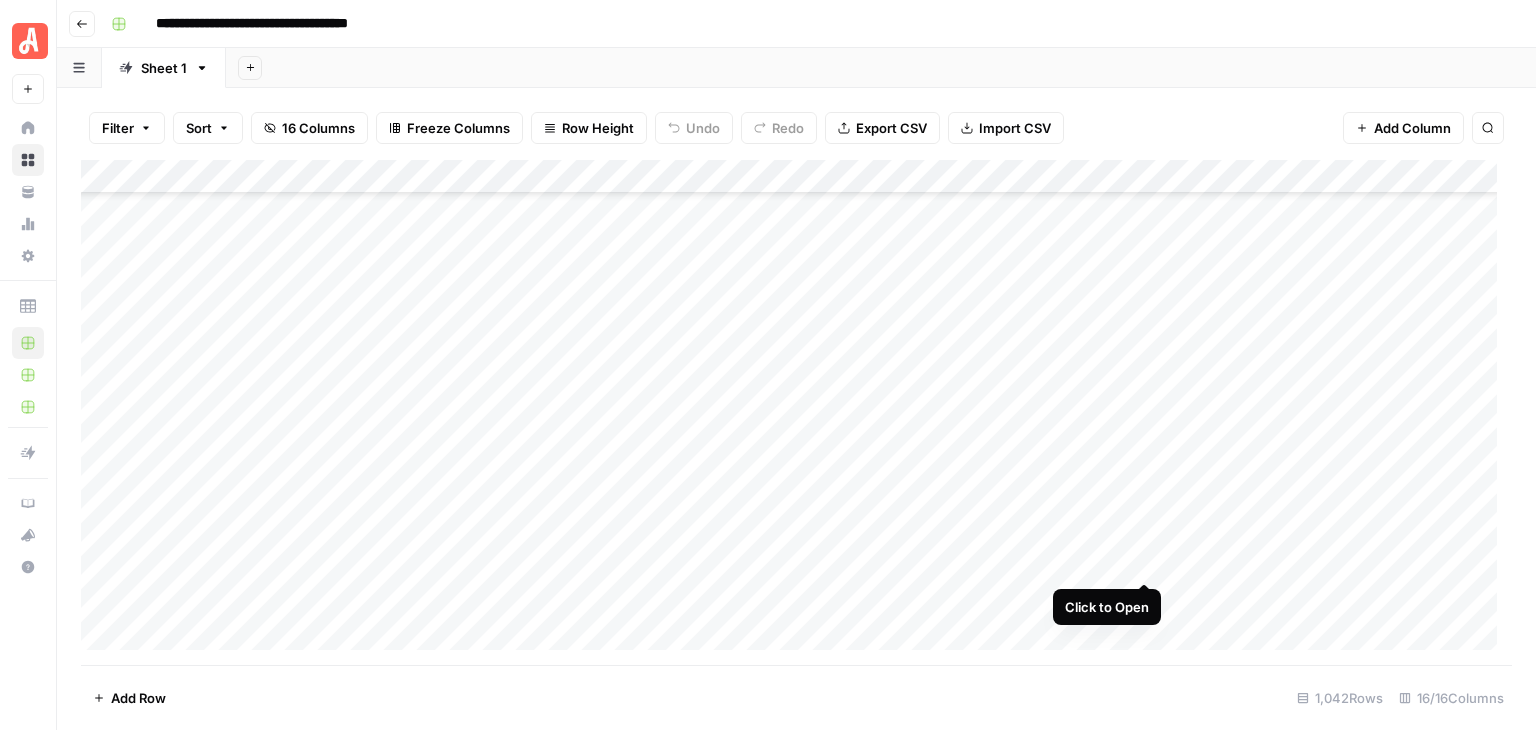 click on "Add Column" at bounding box center [796, 412] 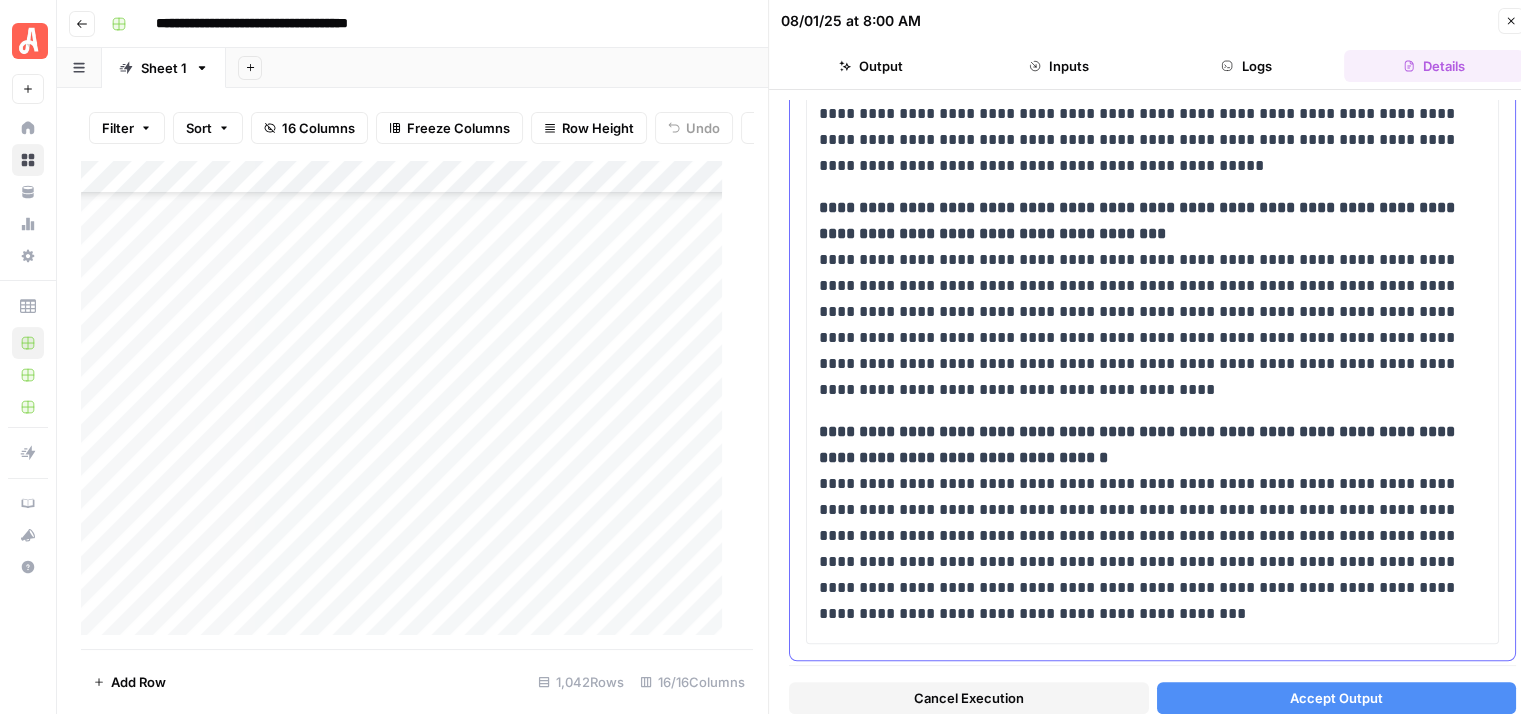 scroll, scrollTop: 1598, scrollLeft: 0, axis: vertical 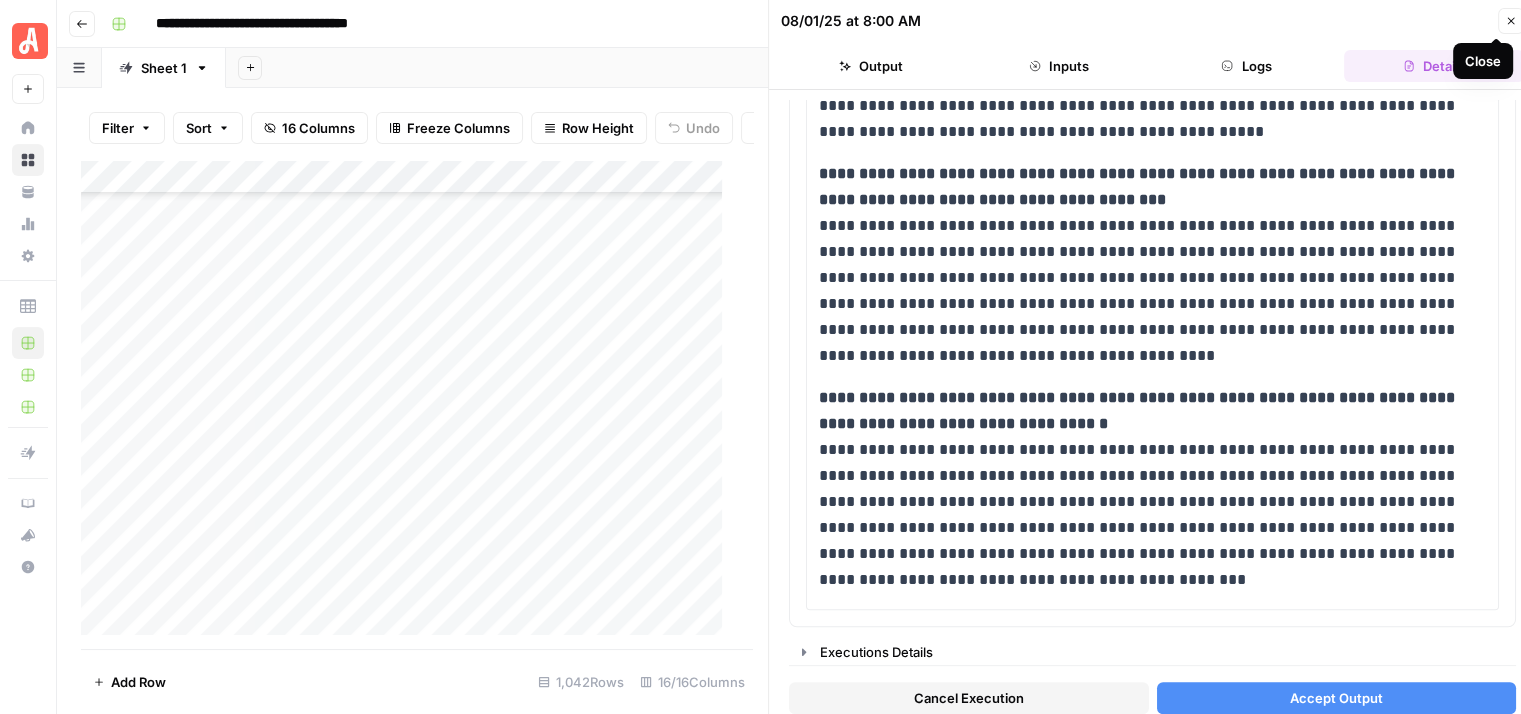 click 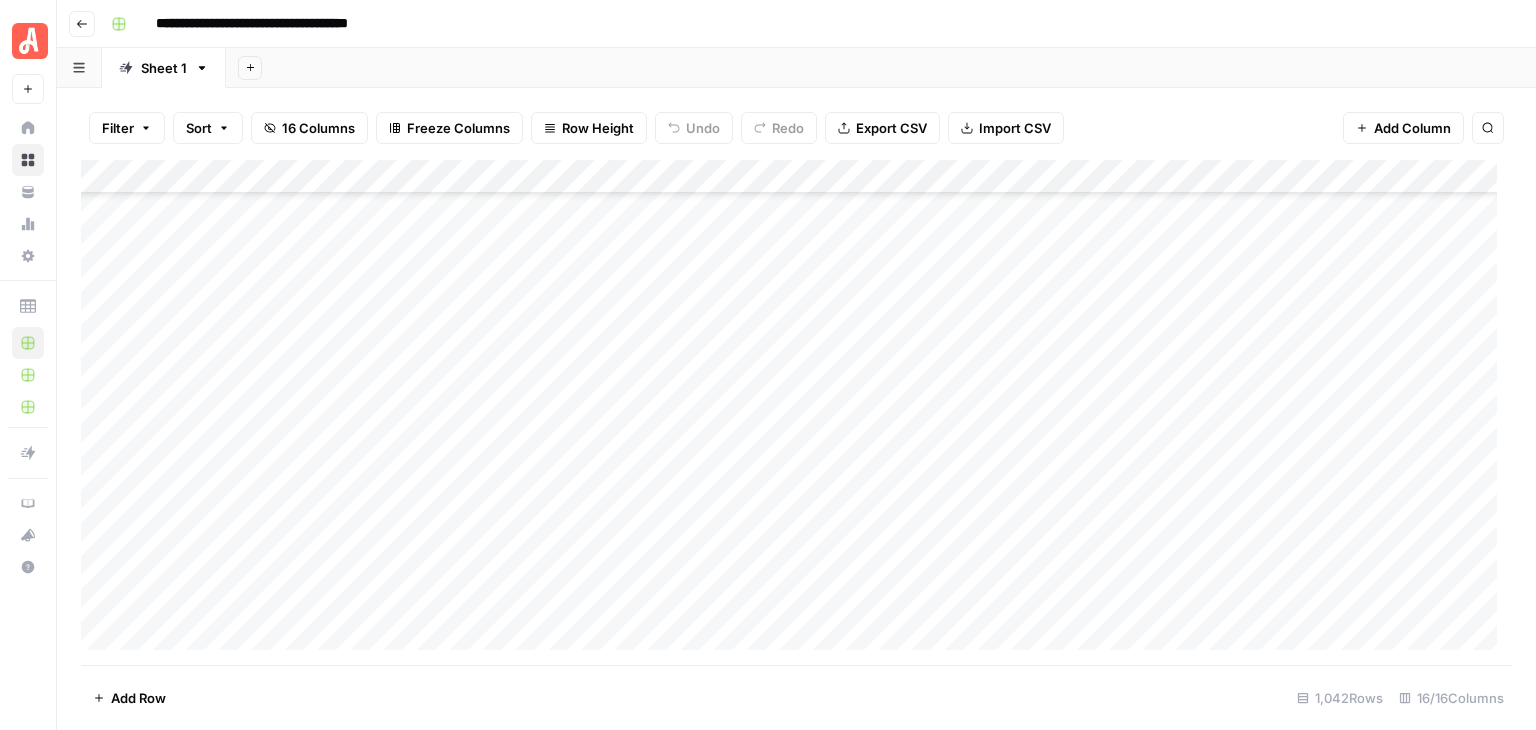 click on "Add Column" at bounding box center (796, 412) 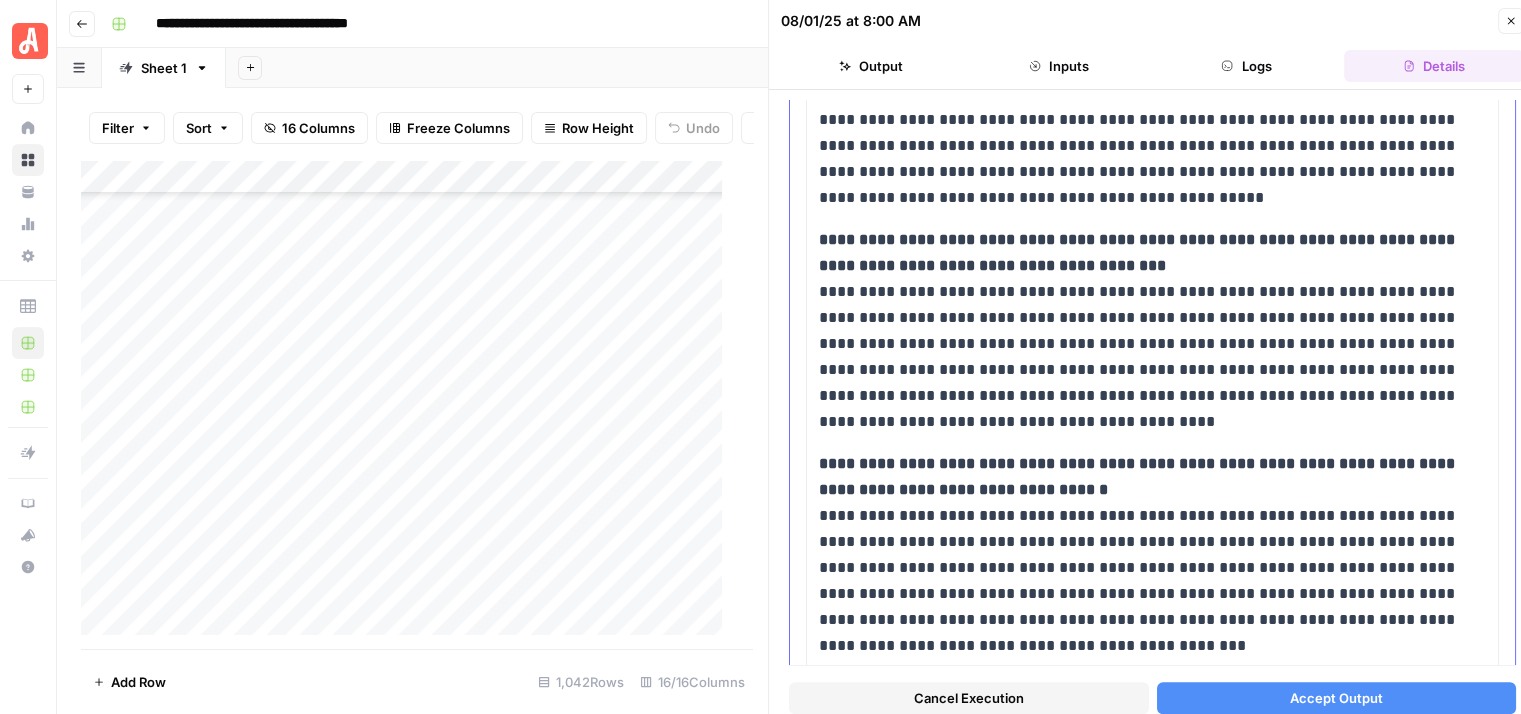 scroll, scrollTop: 1498, scrollLeft: 0, axis: vertical 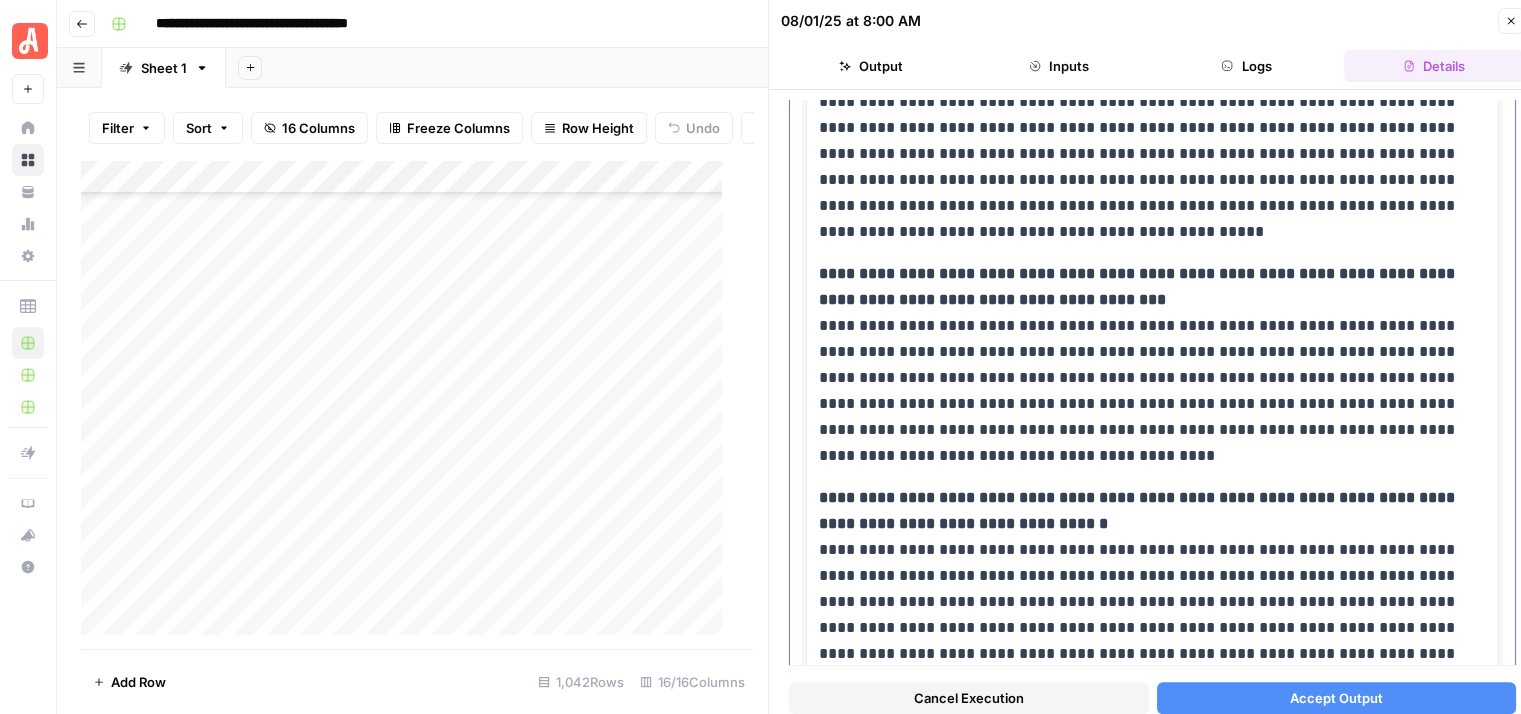 click on "**********" at bounding box center [1145, 365] 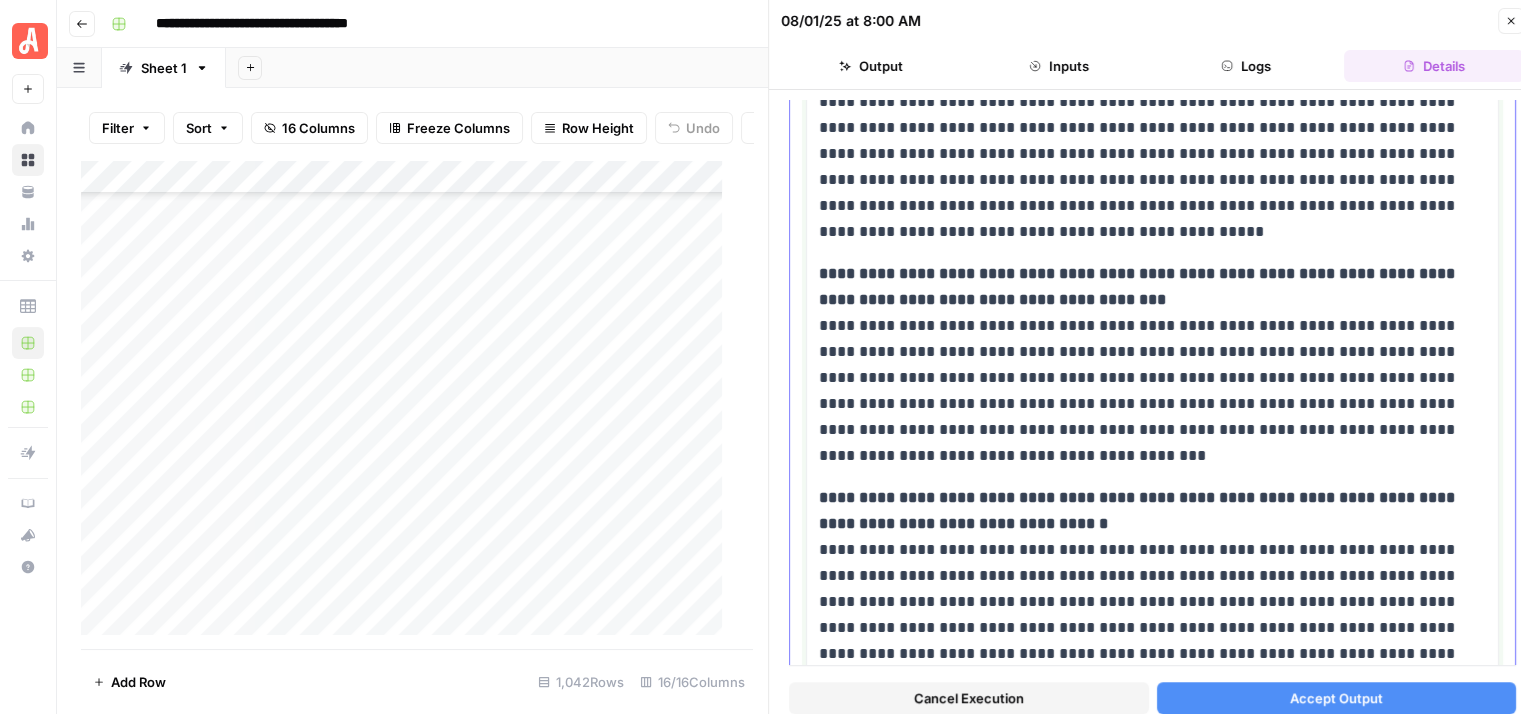 type 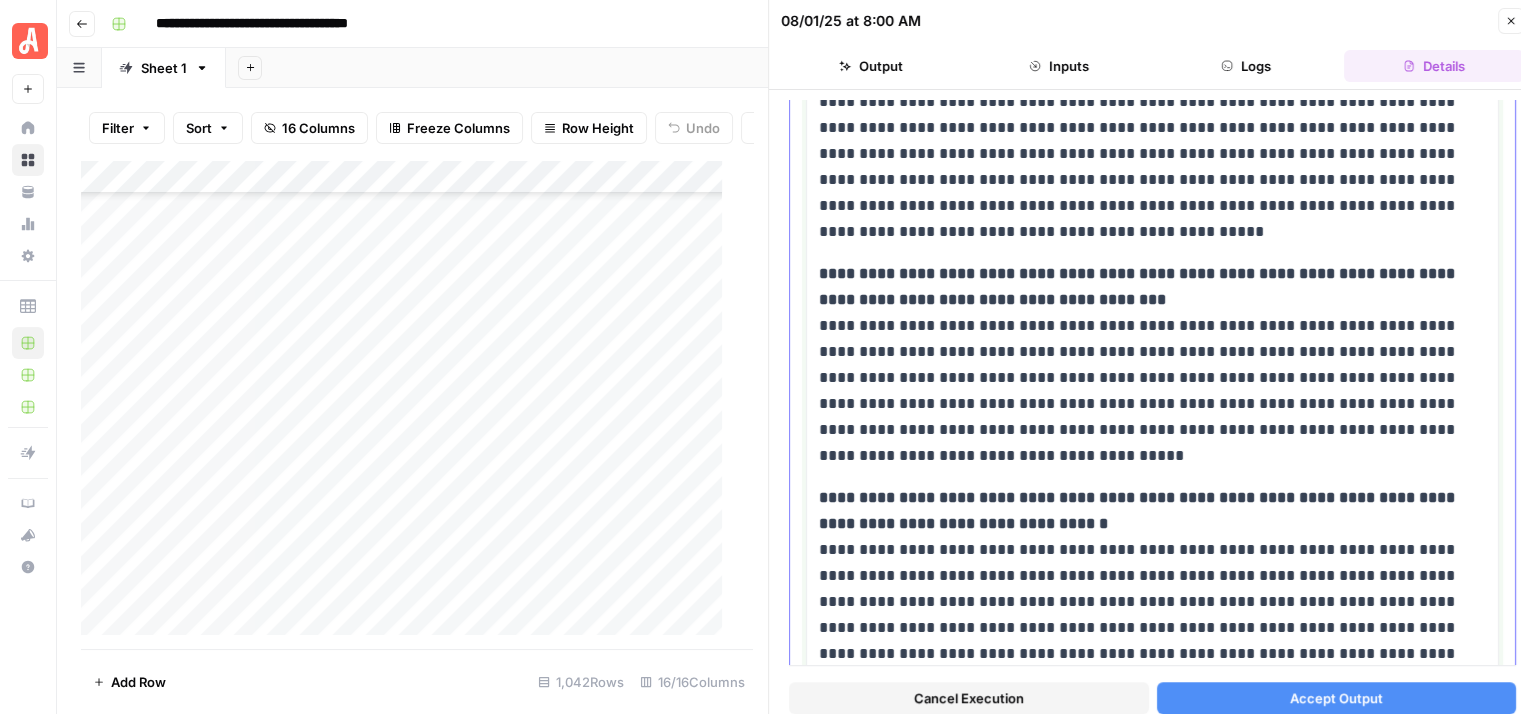 click on "**********" at bounding box center [1145, 589] 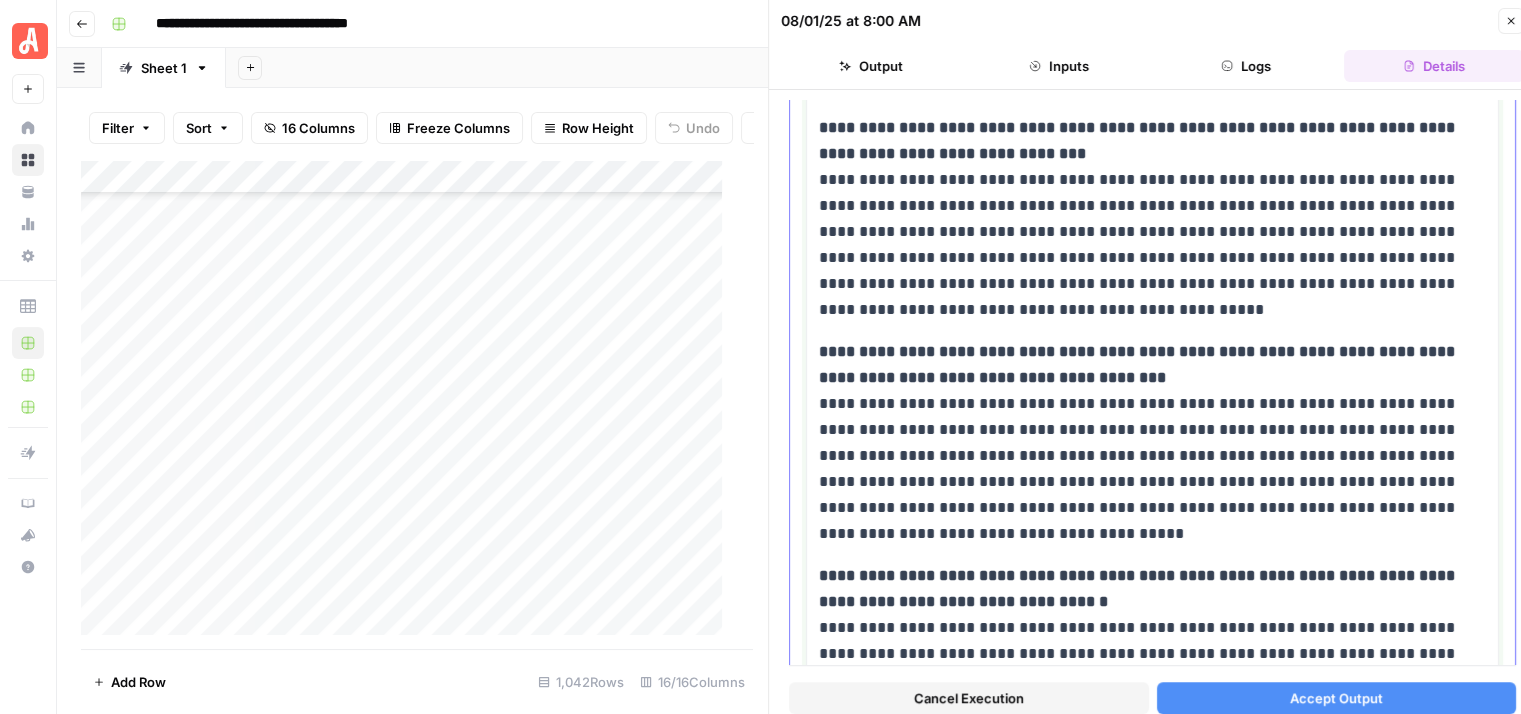 scroll, scrollTop: 1298, scrollLeft: 0, axis: vertical 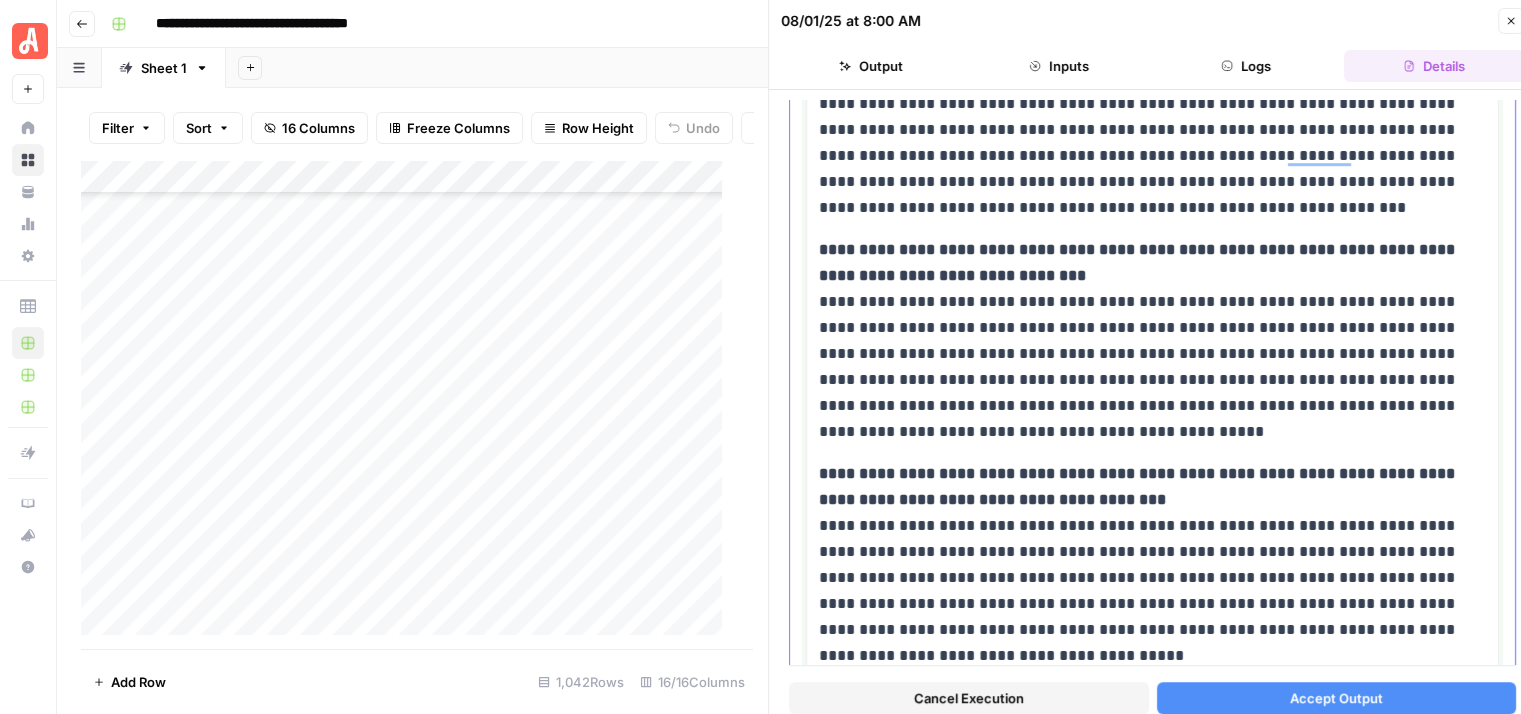 click on "**********" at bounding box center [1145, 341] 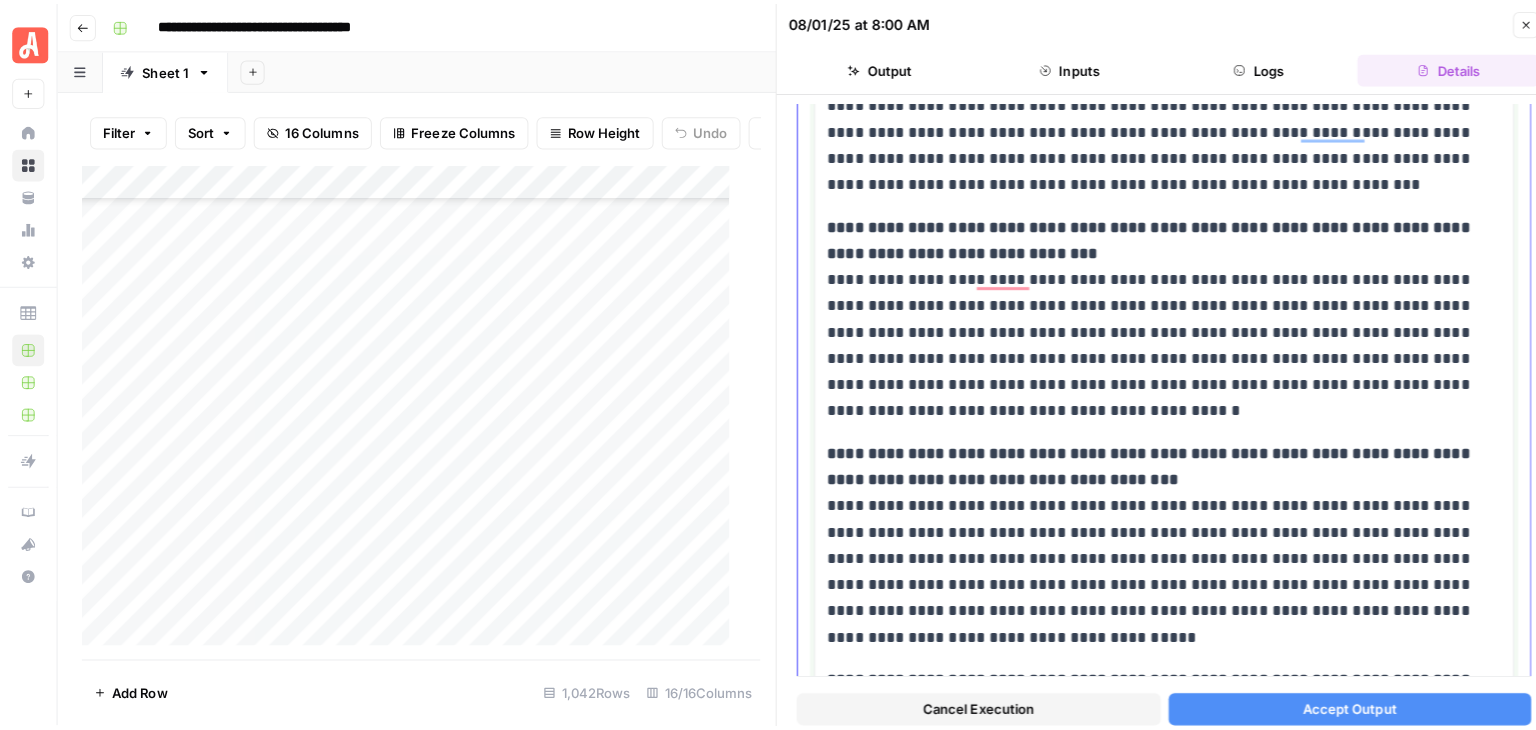 scroll, scrollTop: 1398, scrollLeft: 0, axis: vertical 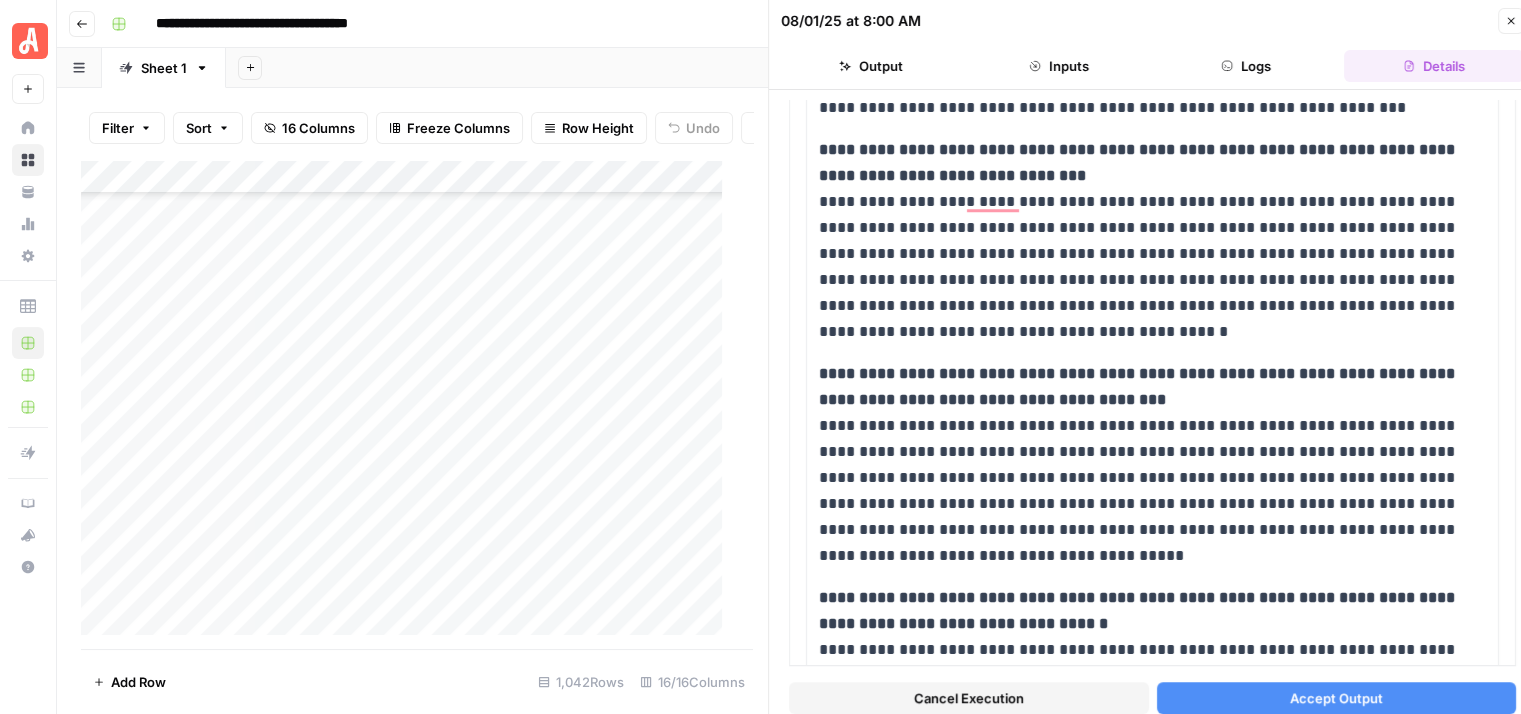 click on "Accept Output" at bounding box center (1336, 698) 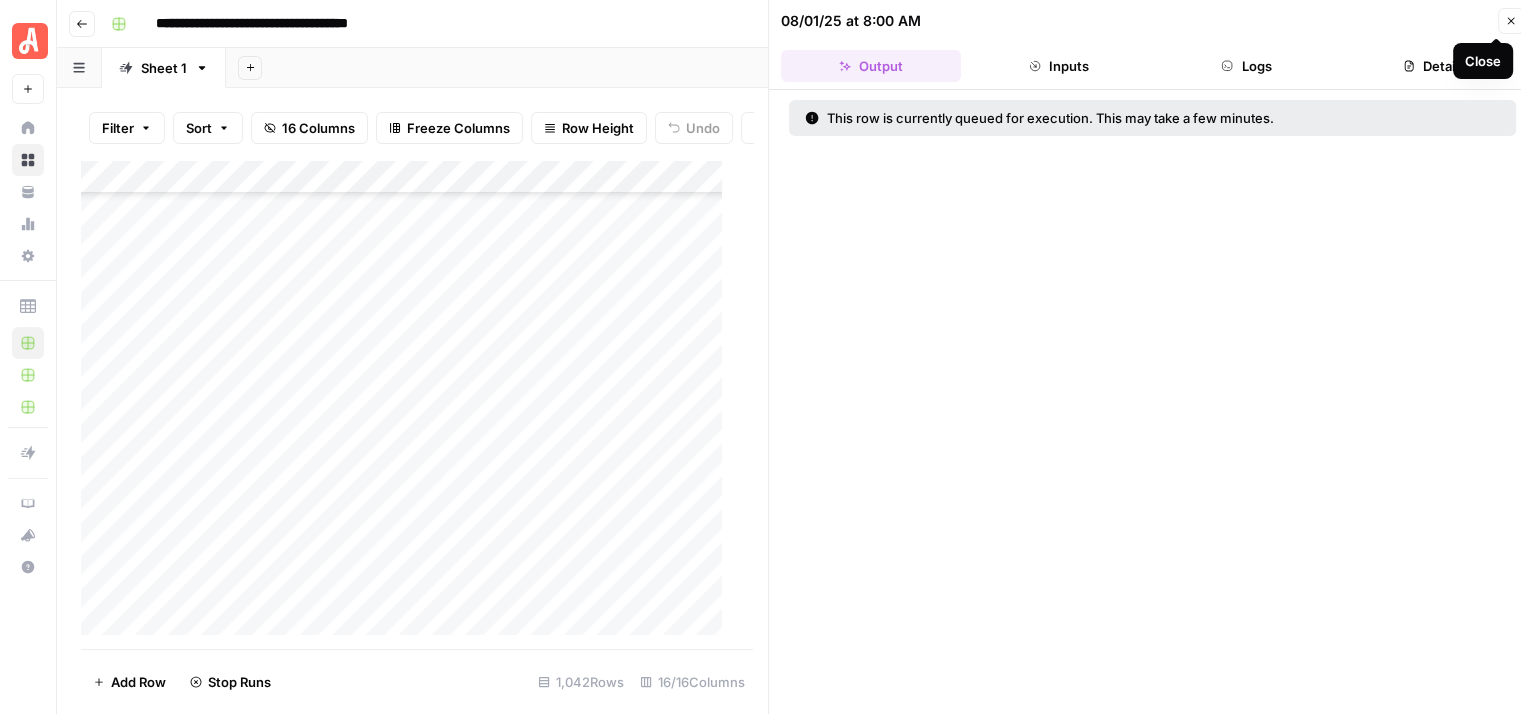 click 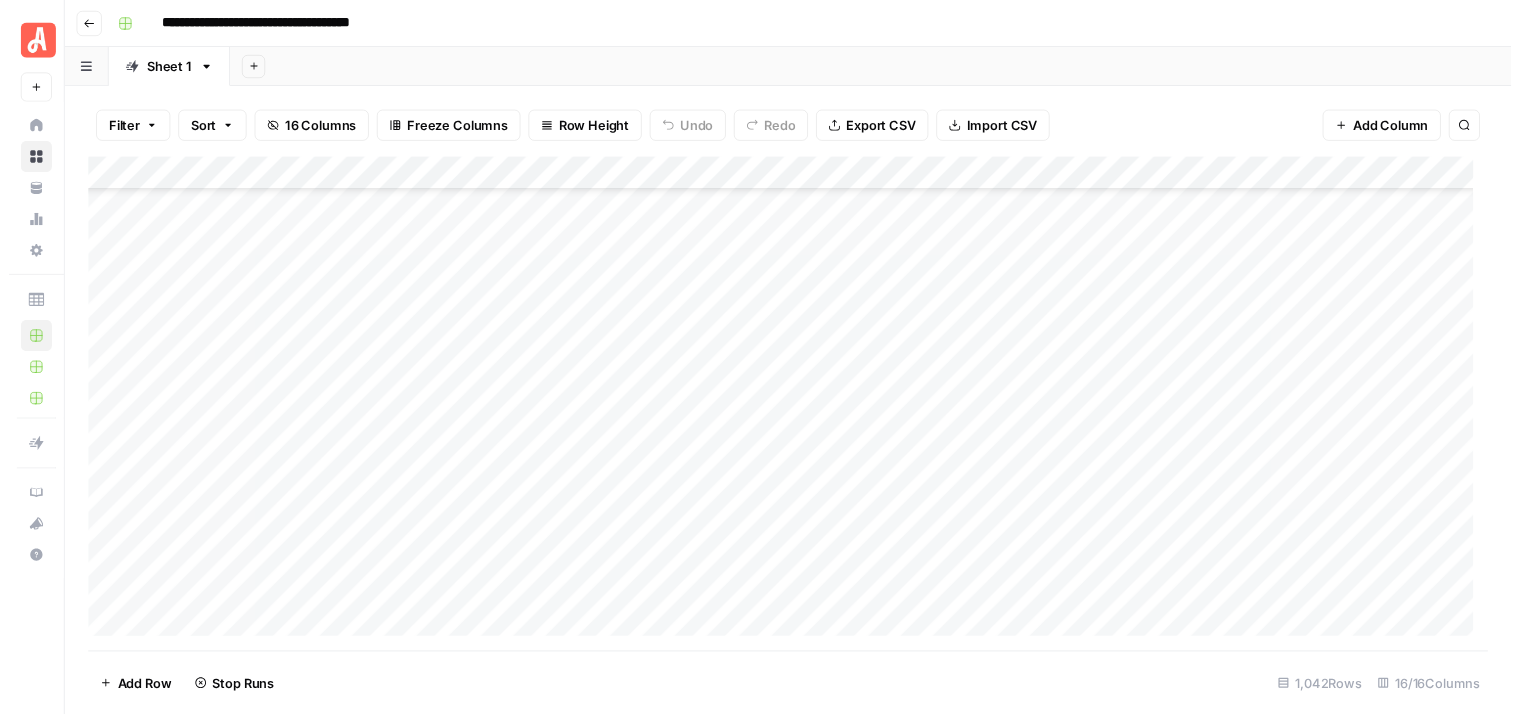 scroll, scrollTop: 33674, scrollLeft: 0, axis: vertical 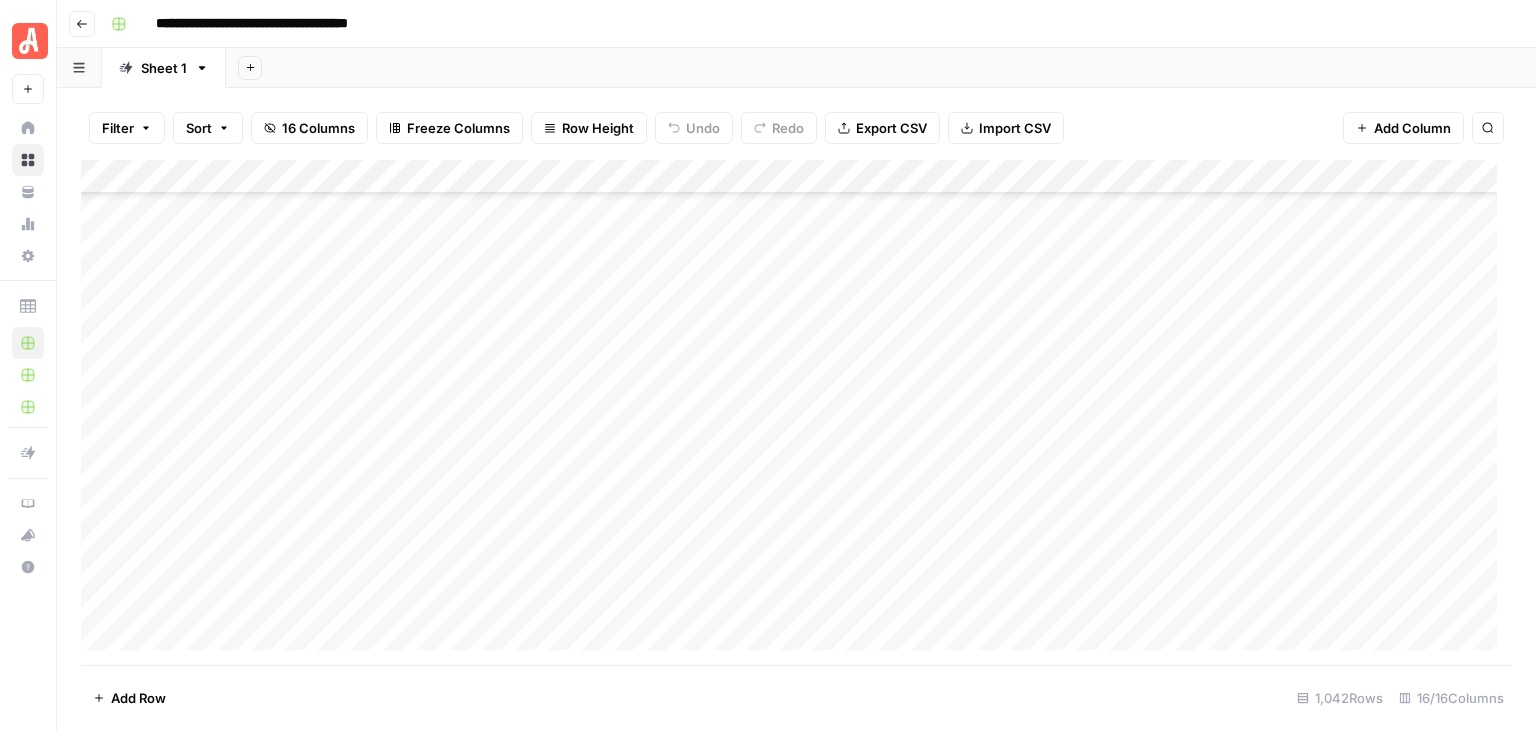 click on "Add Column" at bounding box center (796, 412) 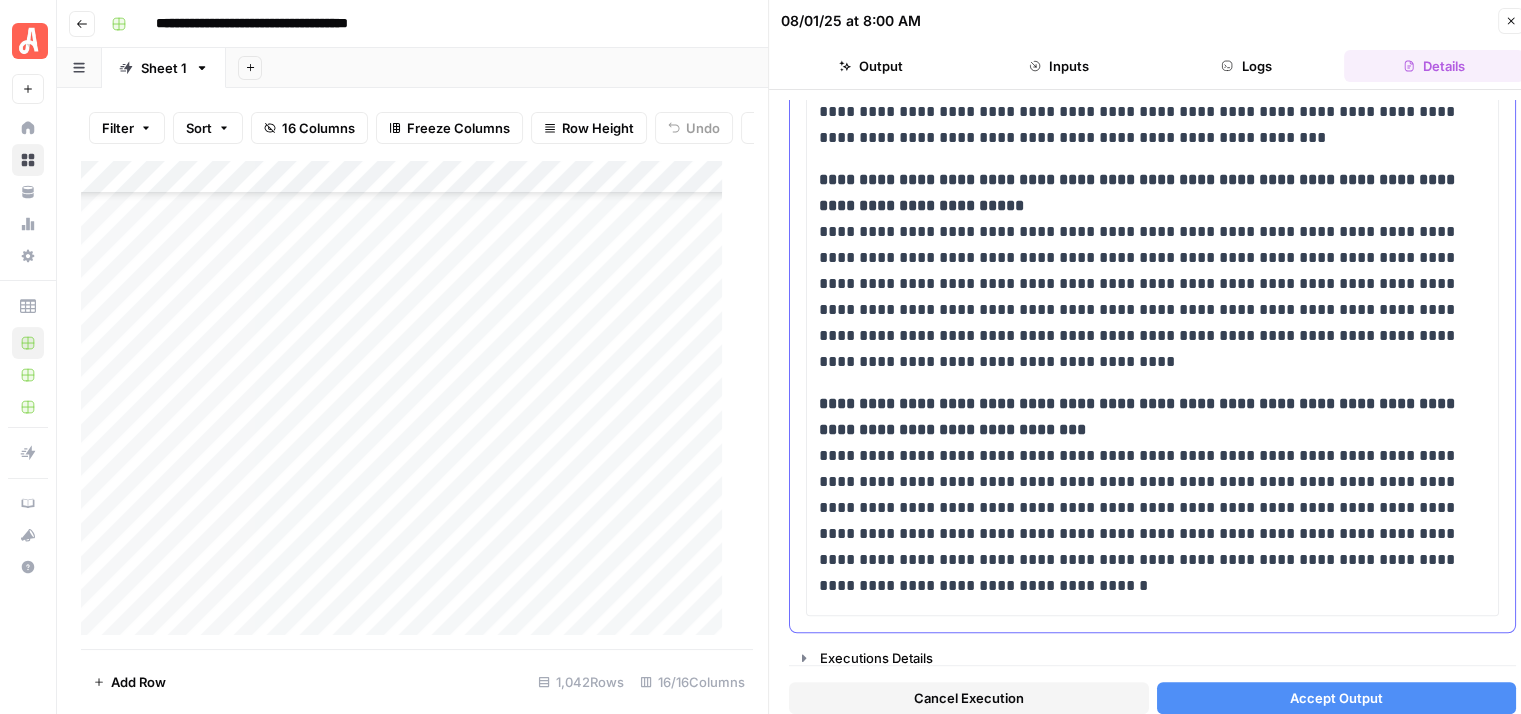 scroll, scrollTop: 1736, scrollLeft: 0, axis: vertical 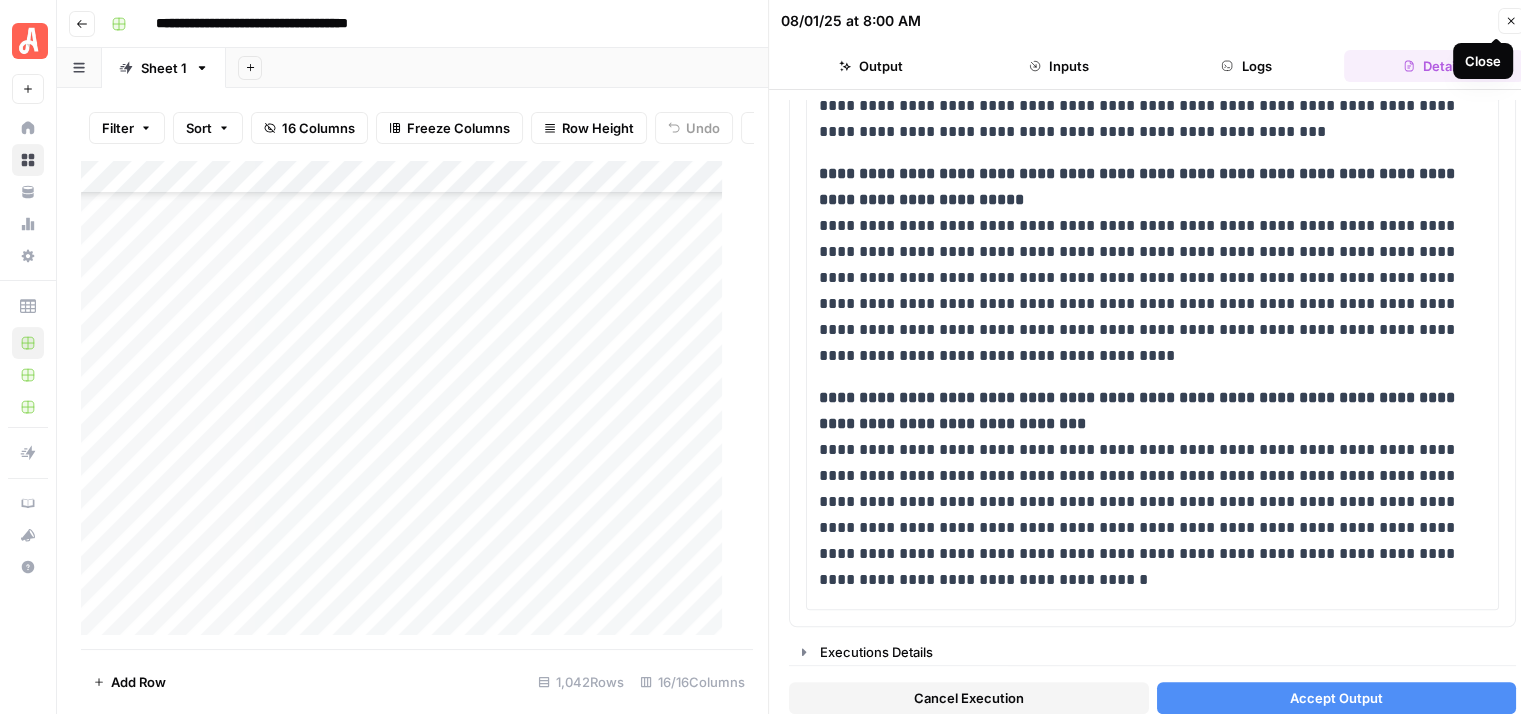 click 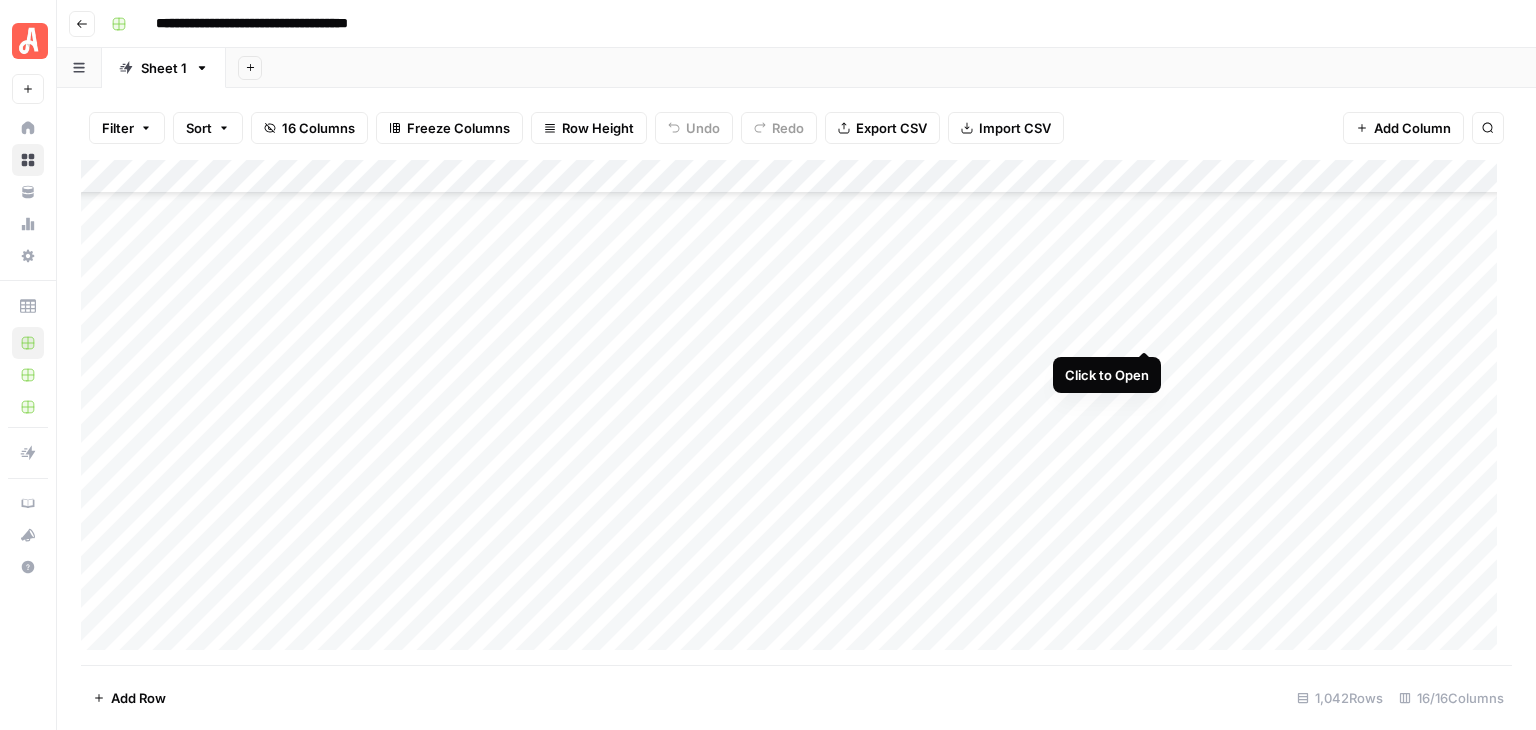 click on "Add Column" at bounding box center (796, 412) 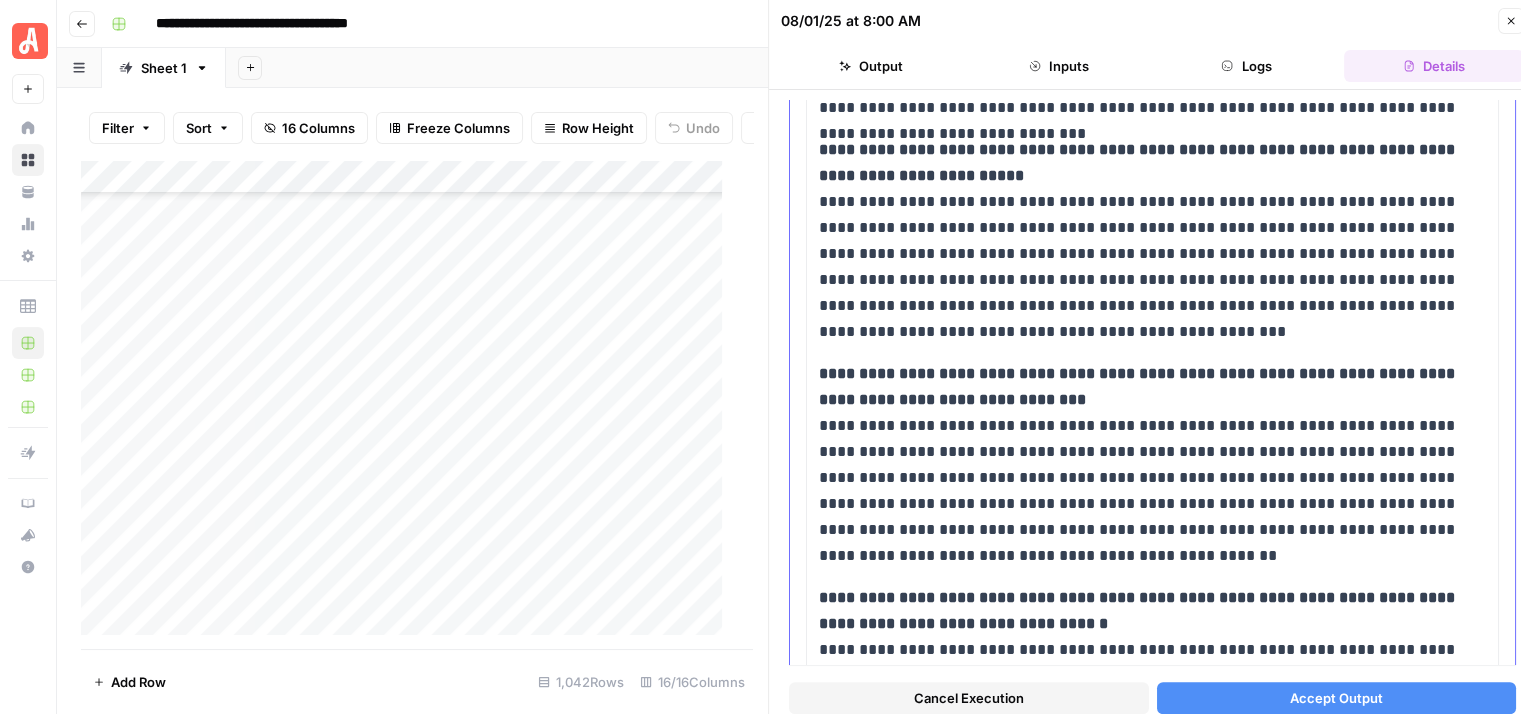 scroll, scrollTop: 1900, scrollLeft: 0, axis: vertical 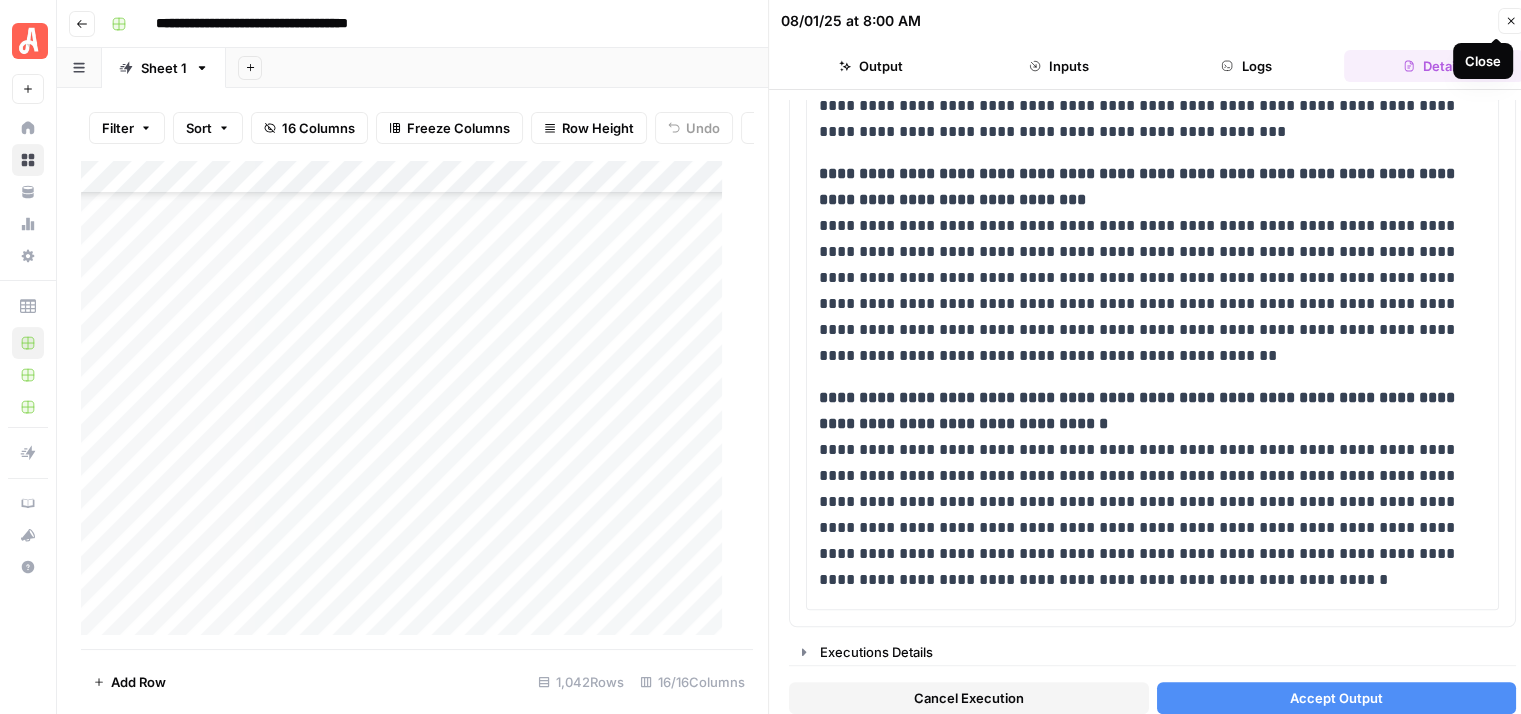 click 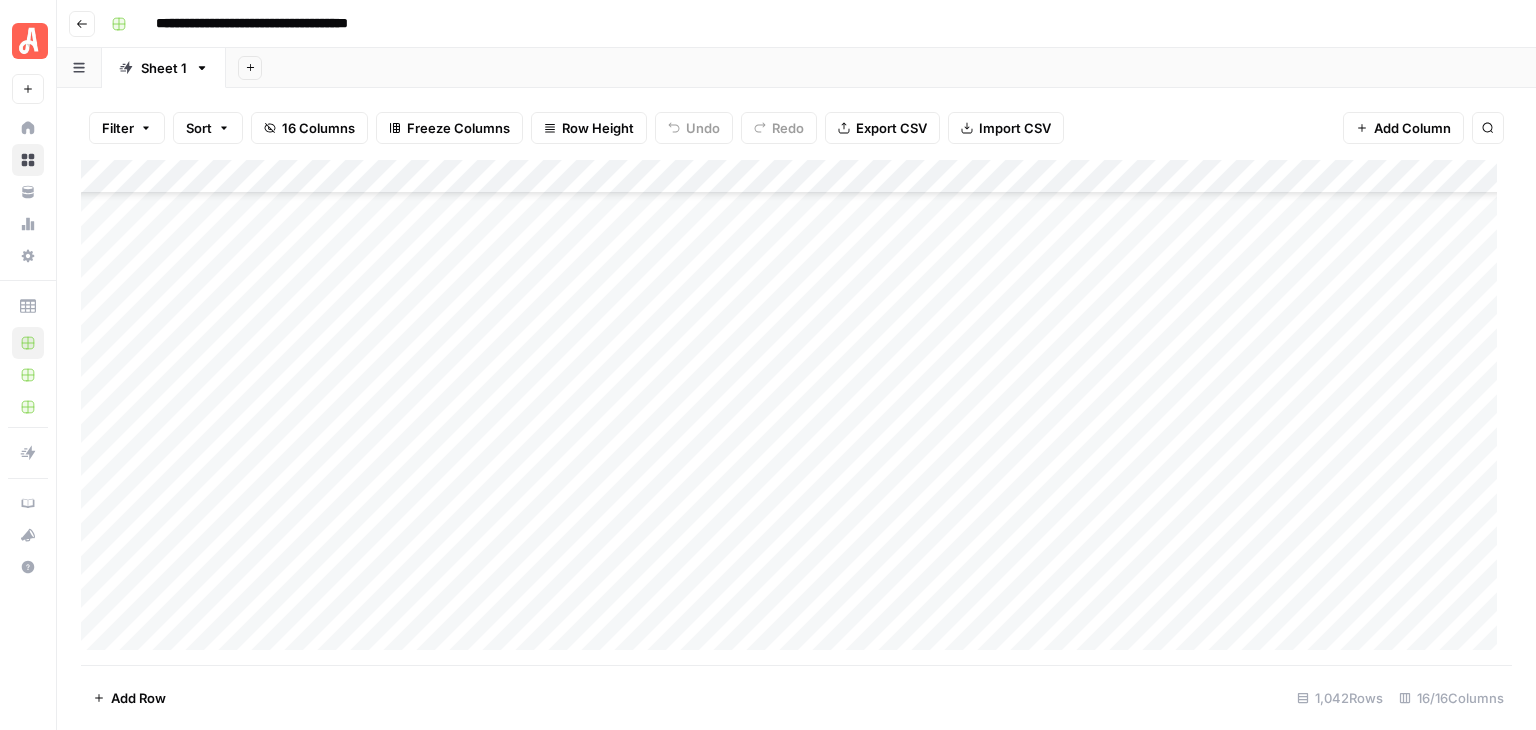 click on "Add Column" at bounding box center [796, 412] 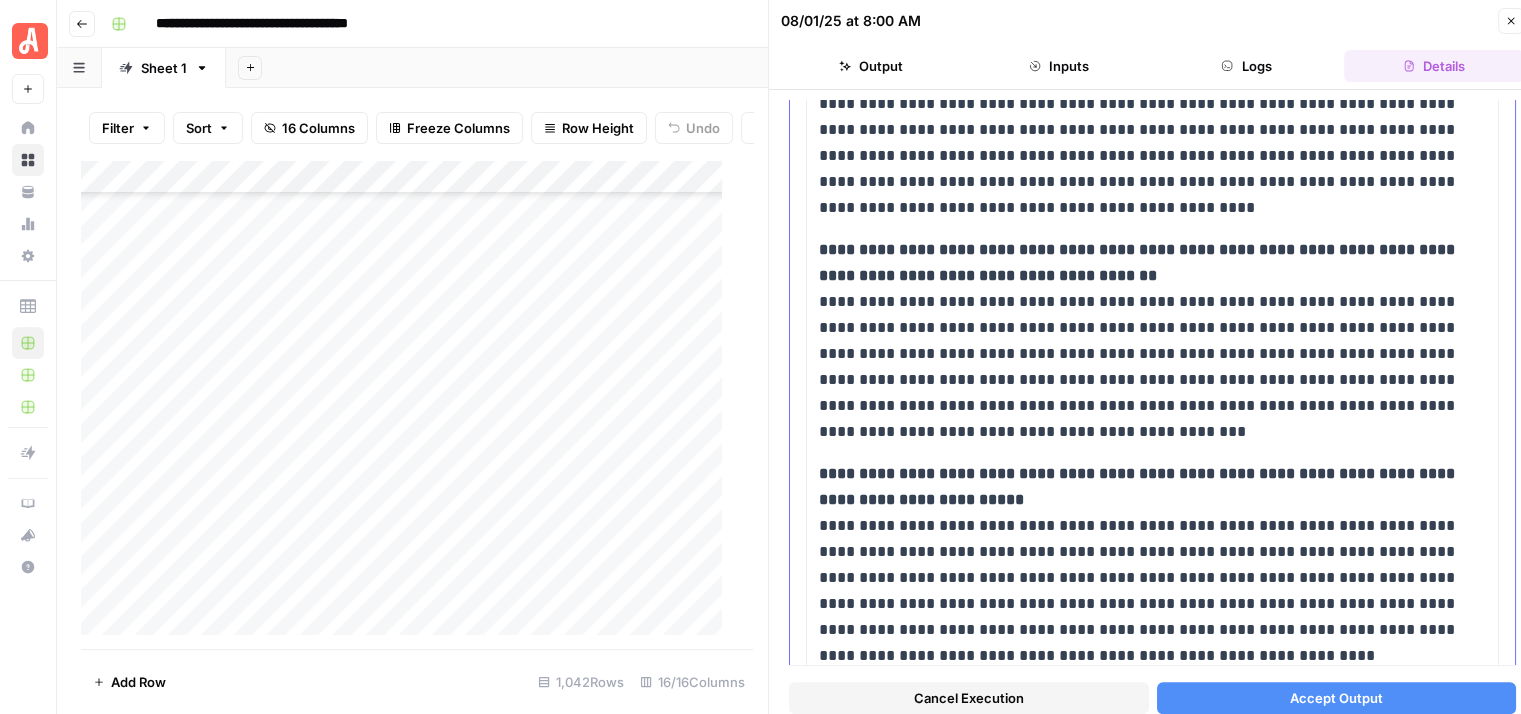 scroll, scrollTop: 1352, scrollLeft: 0, axis: vertical 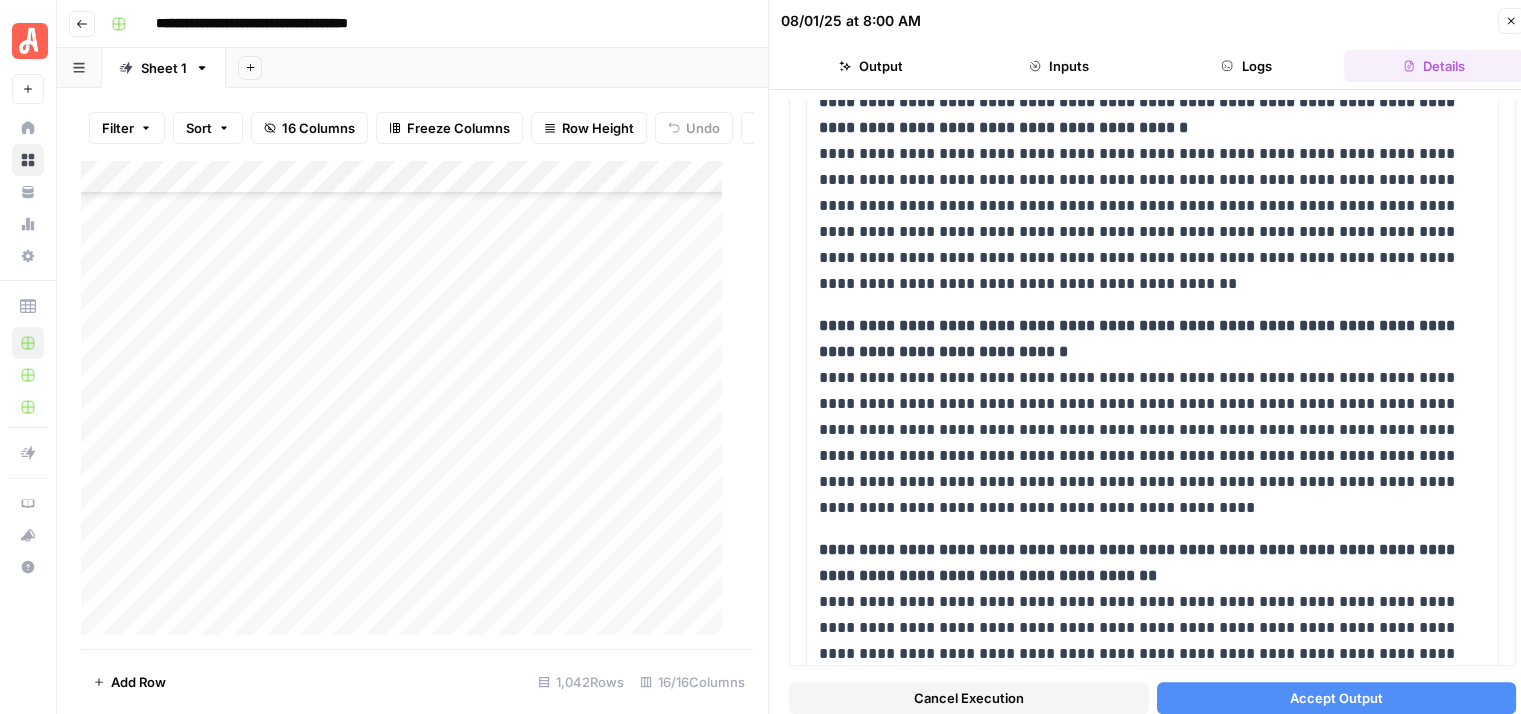 click 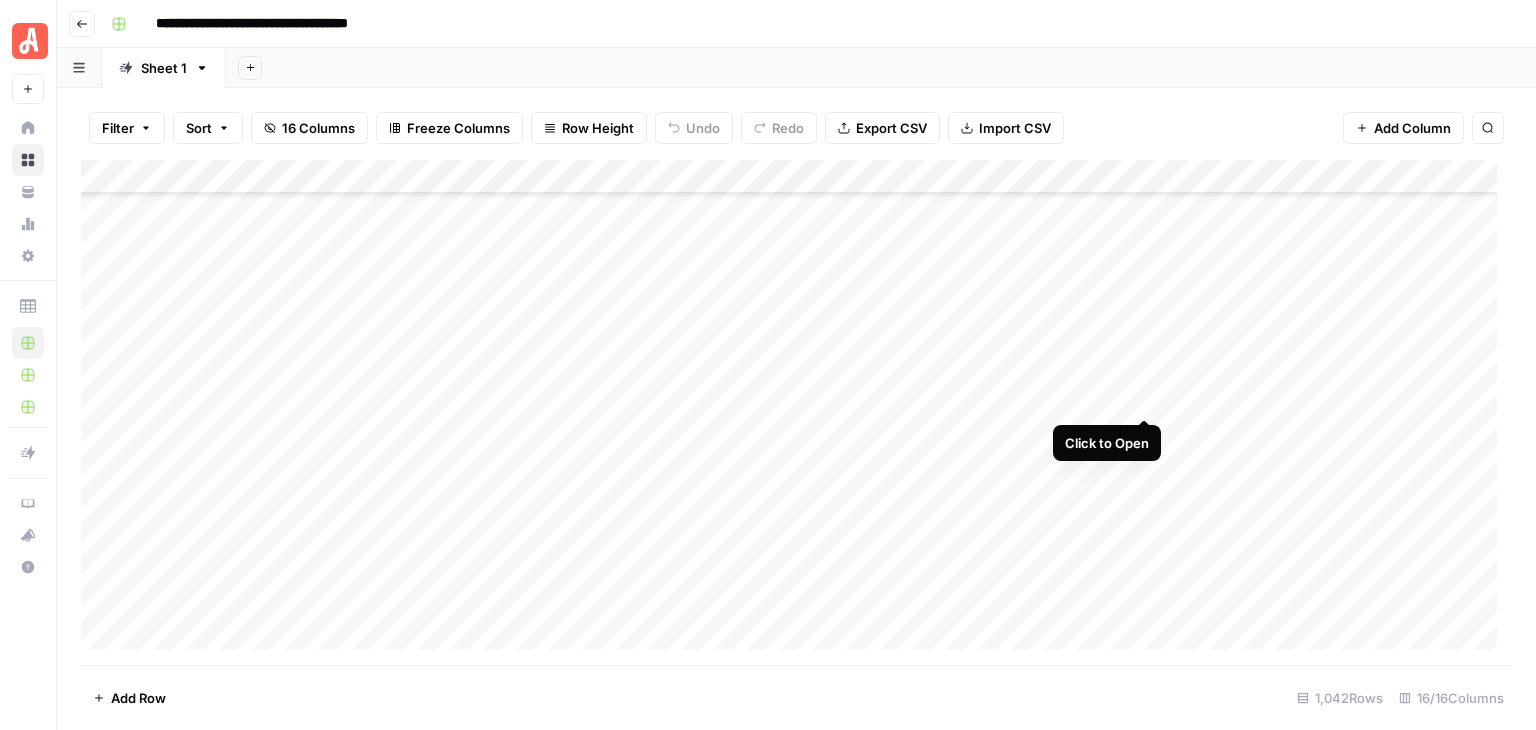 click on "Add Column" at bounding box center [796, 412] 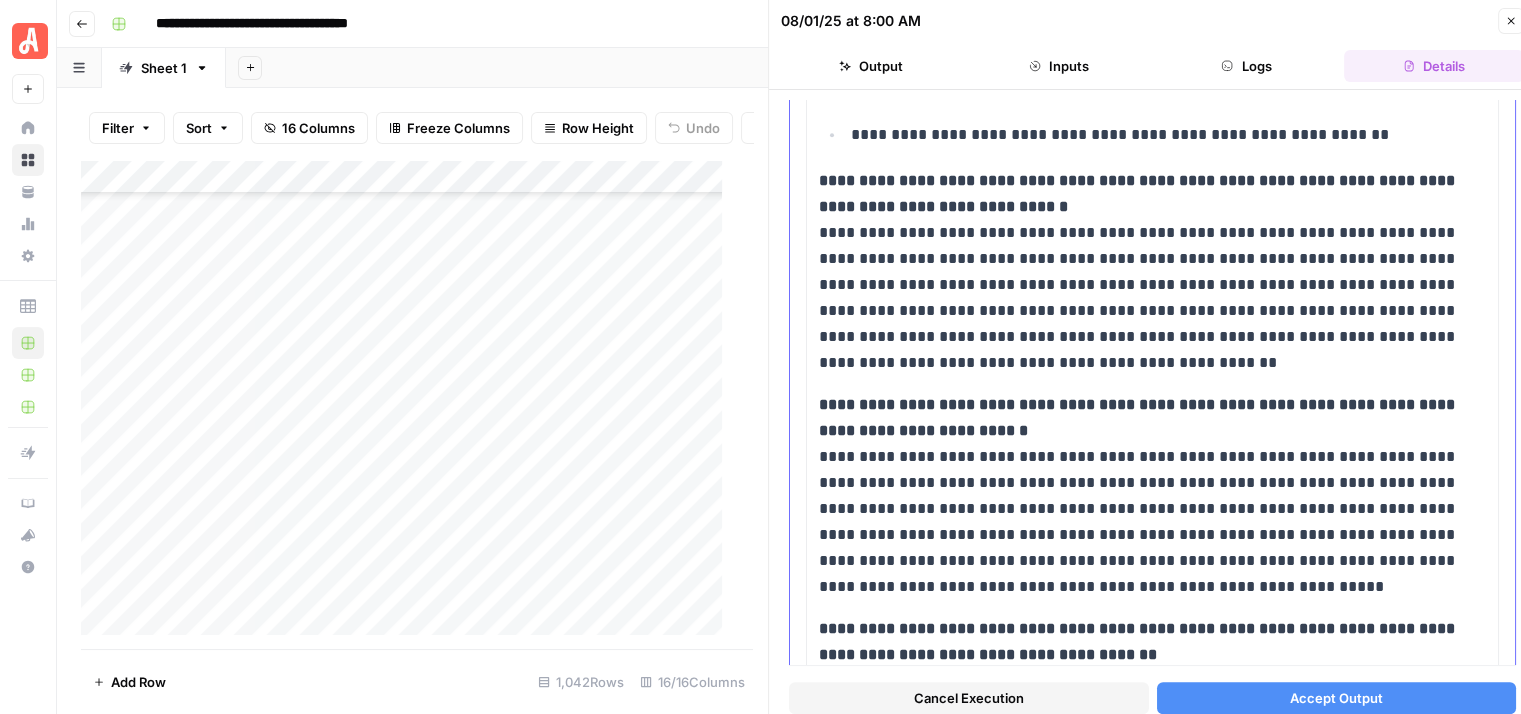 scroll, scrollTop: 1800, scrollLeft: 0, axis: vertical 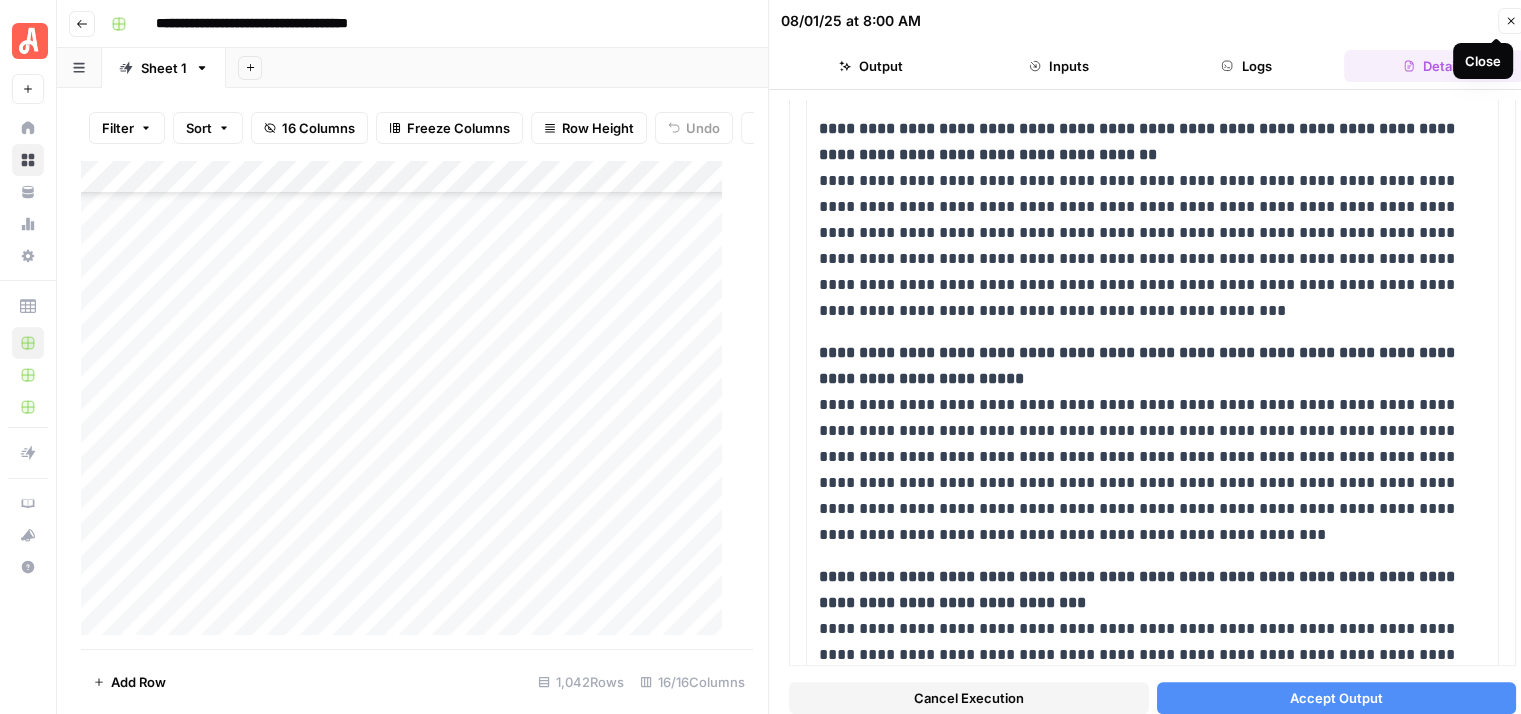 click 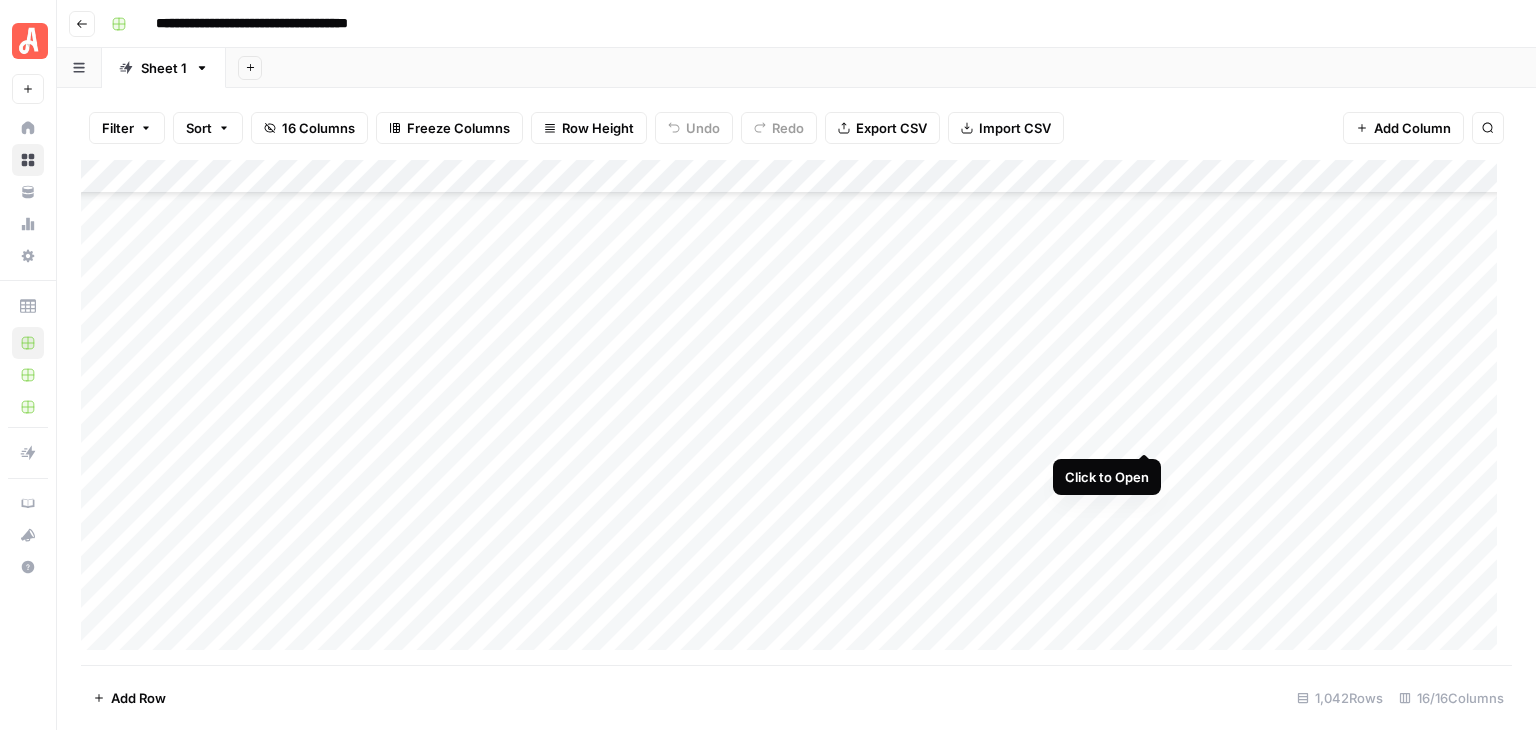 click on "Add Column" at bounding box center (796, 412) 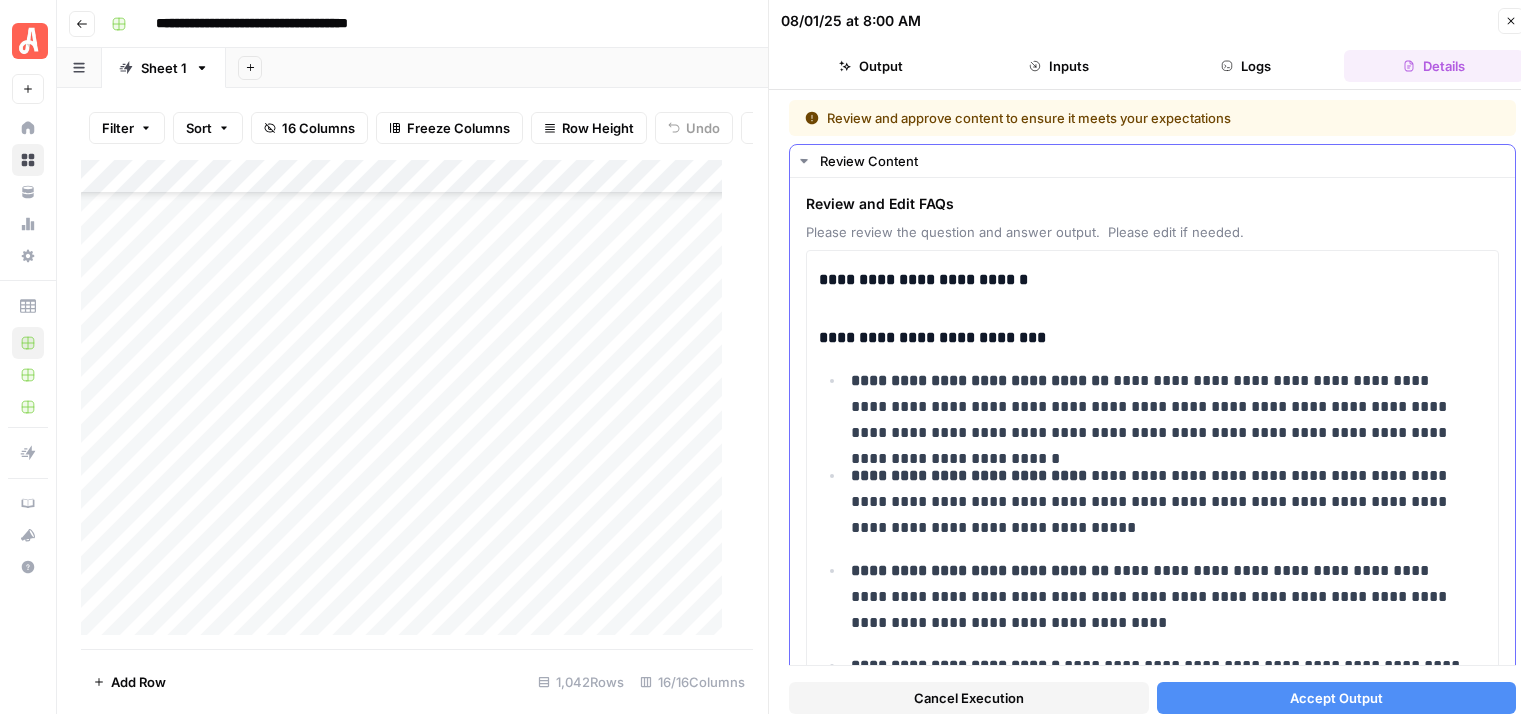 scroll, scrollTop: 0, scrollLeft: 0, axis: both 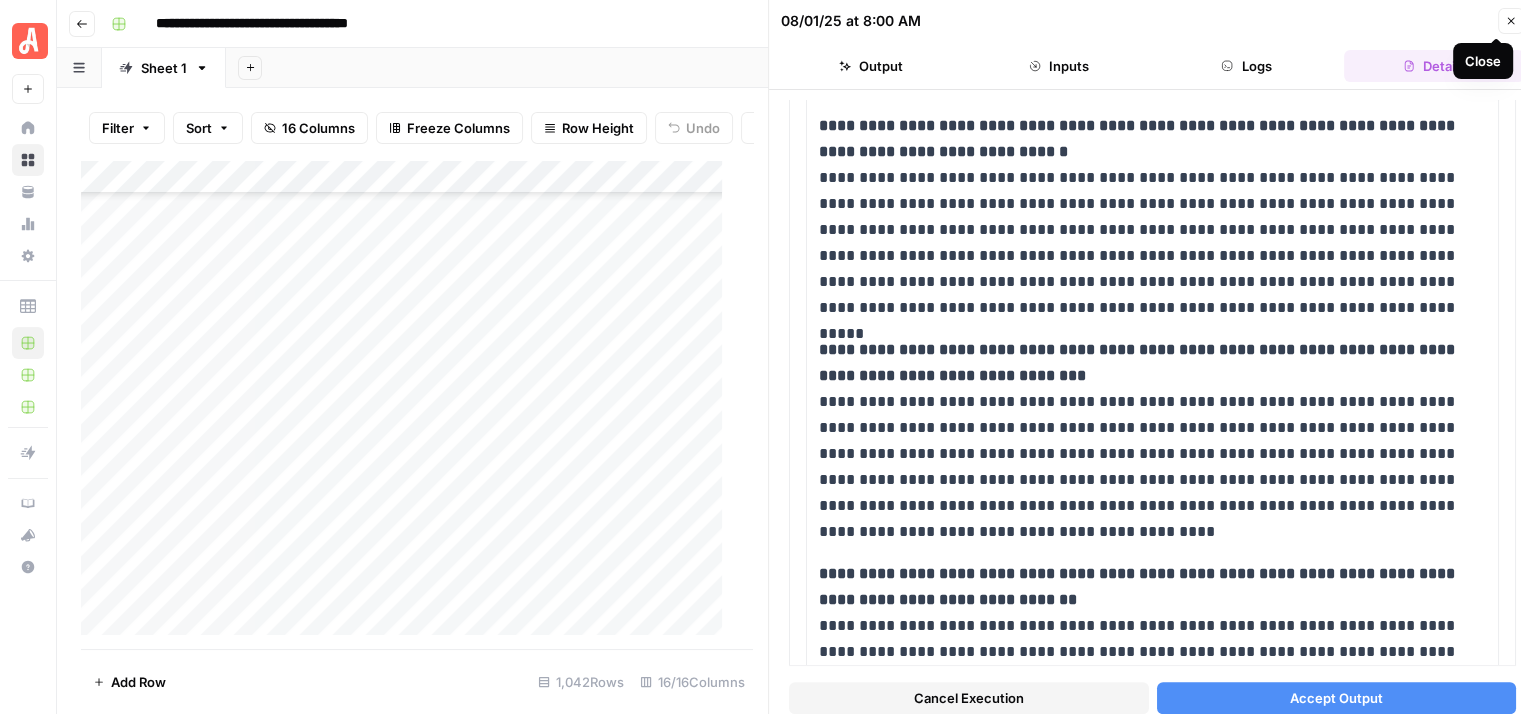 click on "08/01/25 at 8:00 AM Close" at bounding box center (1152, 21) 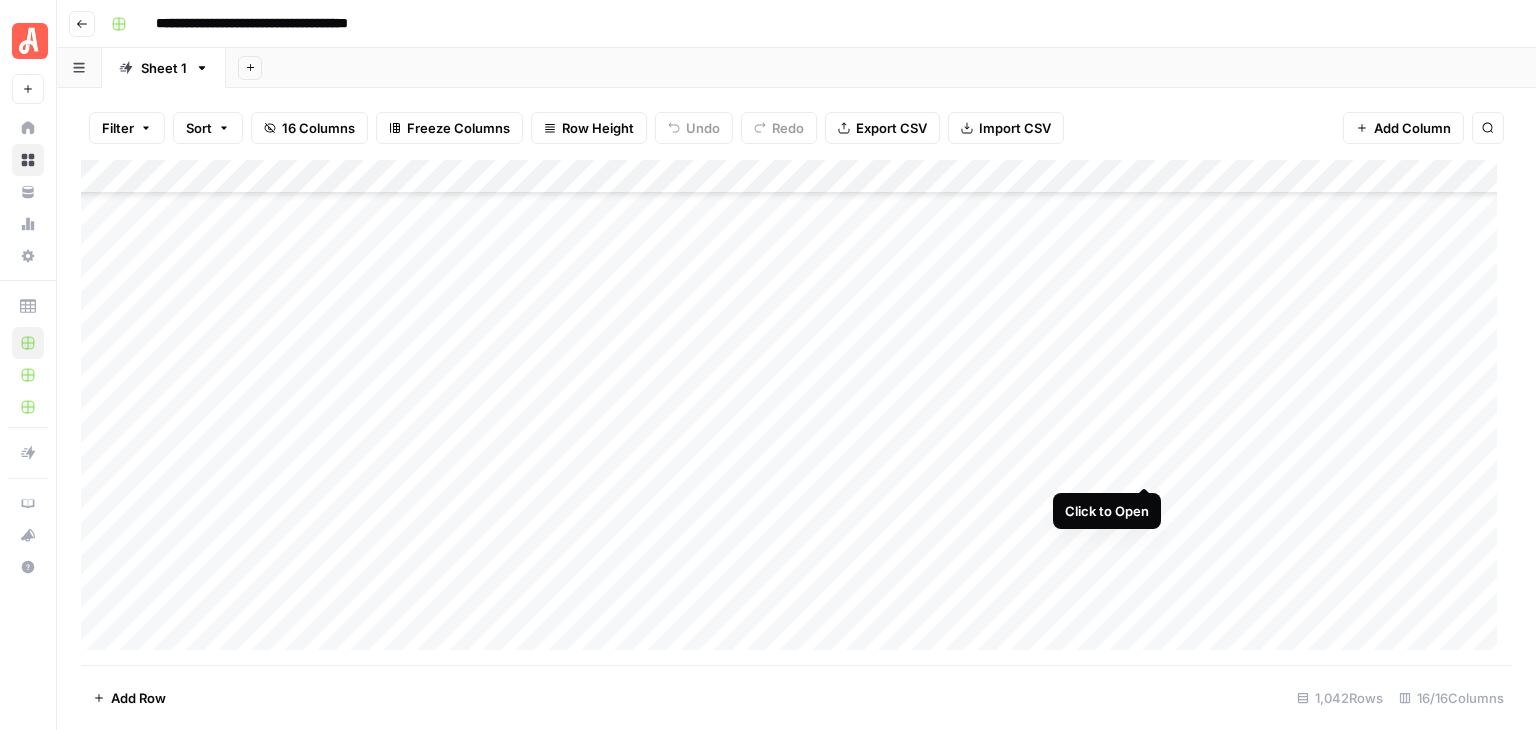 click on "Add Column" 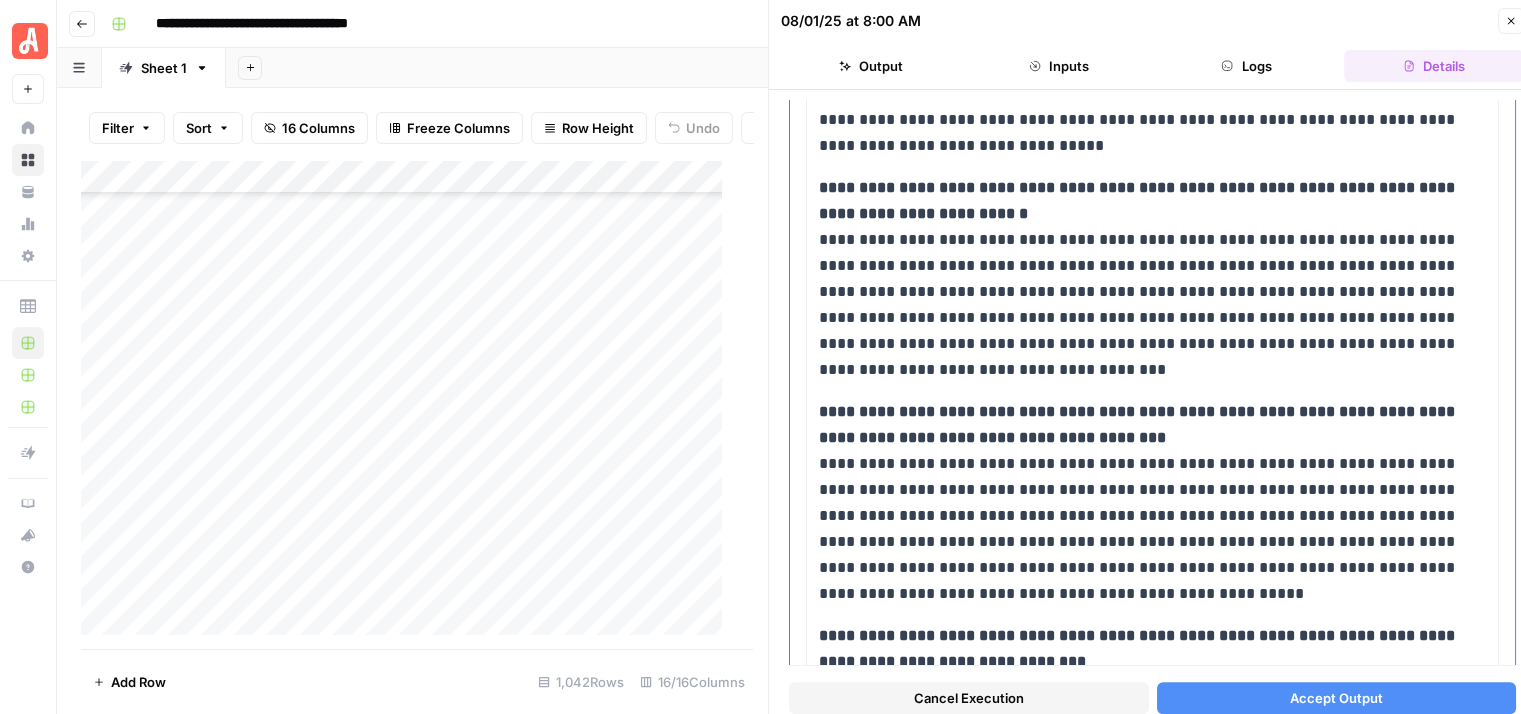 scroll, scrollTop: 1500, scrollLeft: 0, axis: vertical 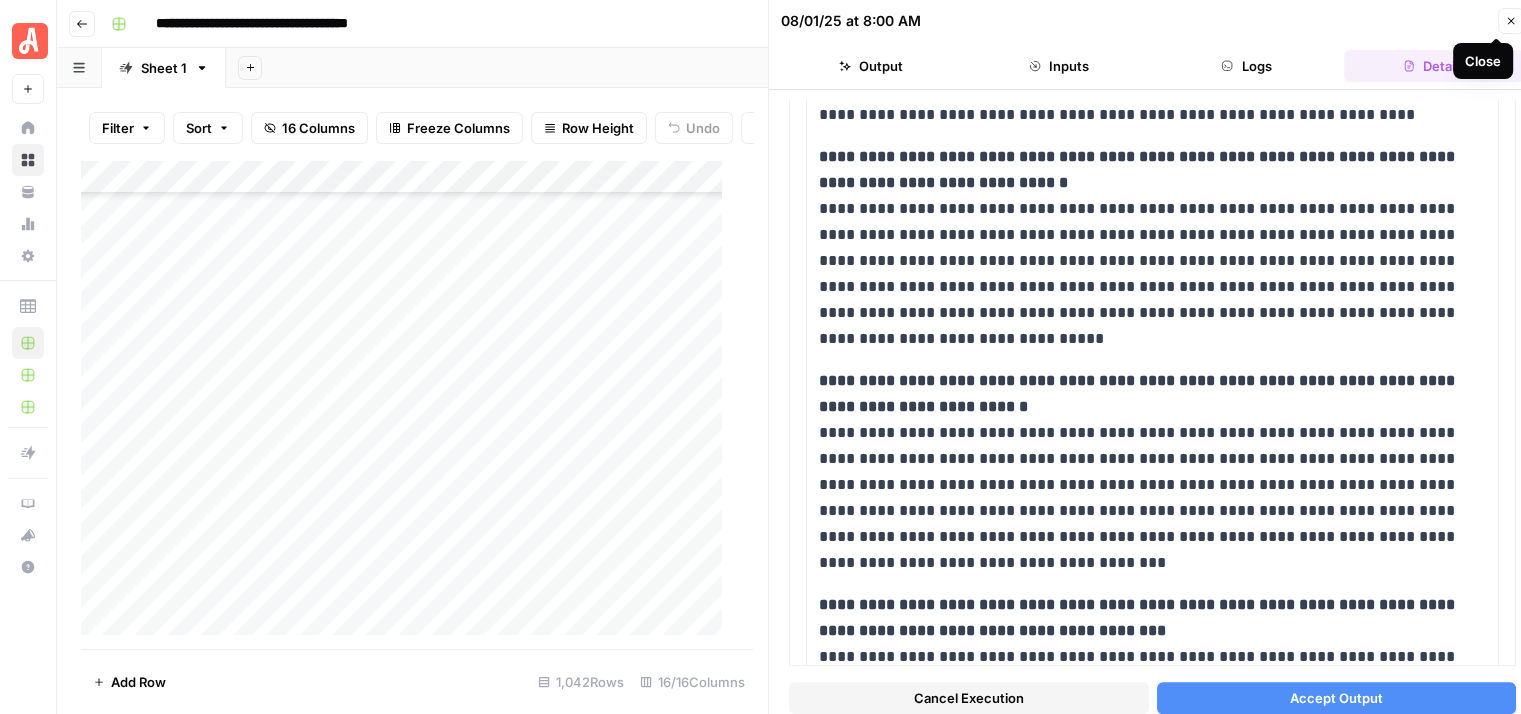 click 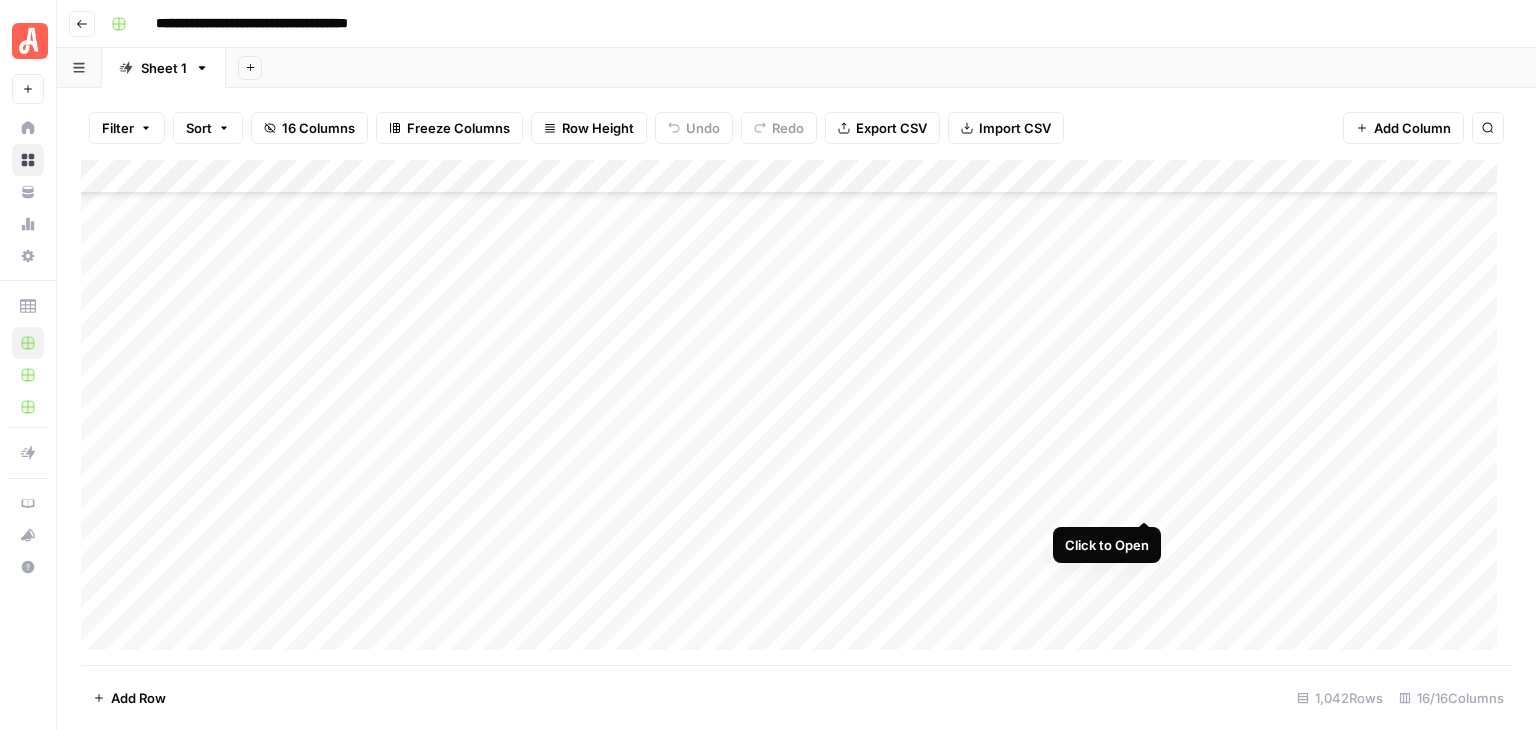 click on "Add Column" 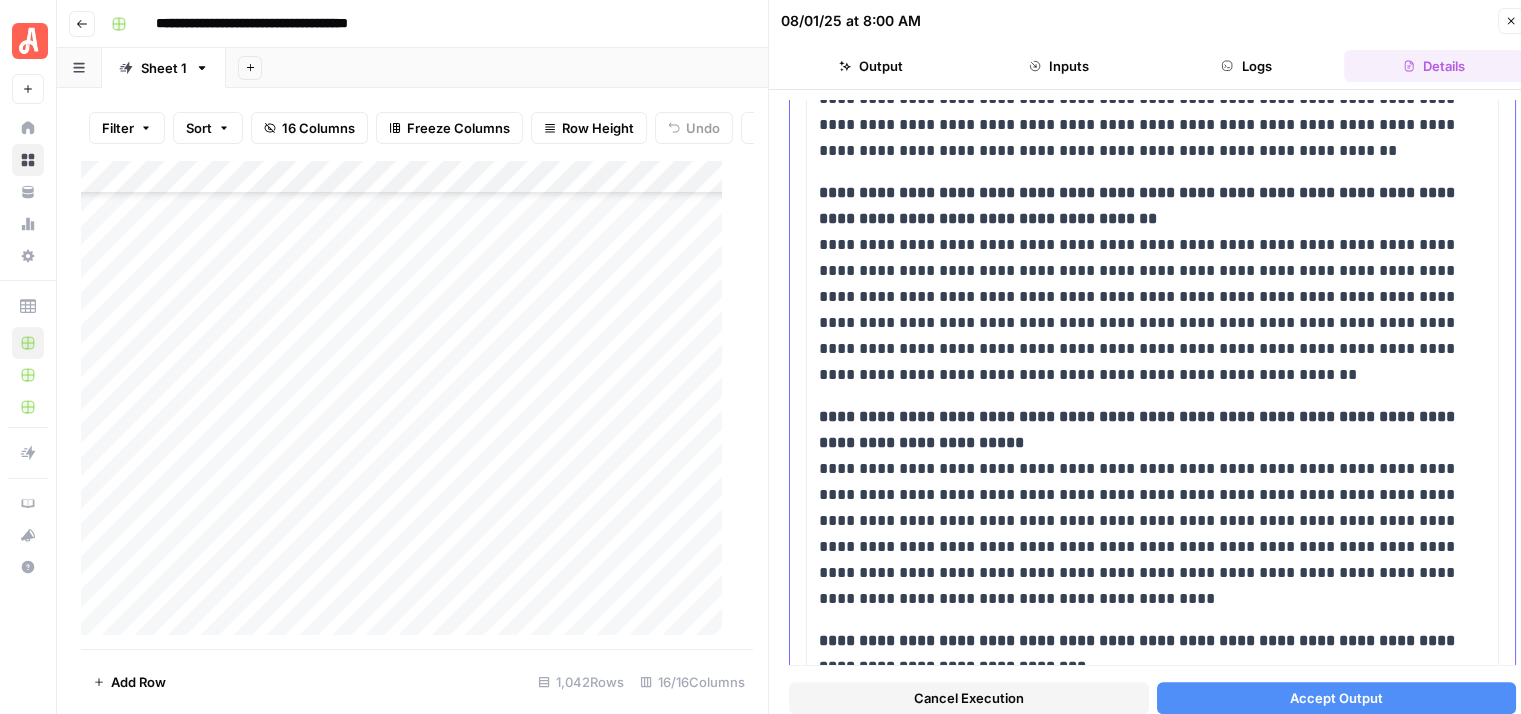 scroll, scrollTop: 1942, scrollLeft: 0, axis: vertical 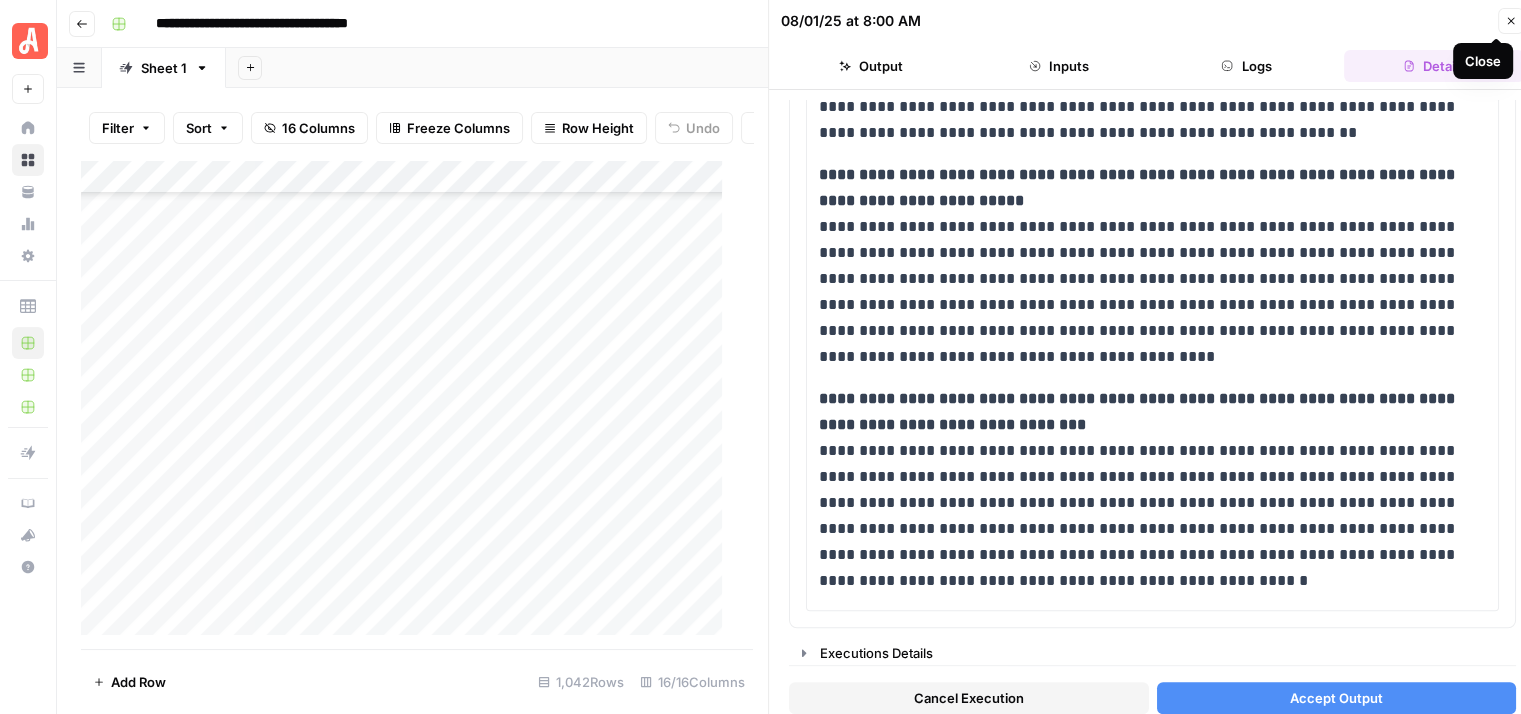 click 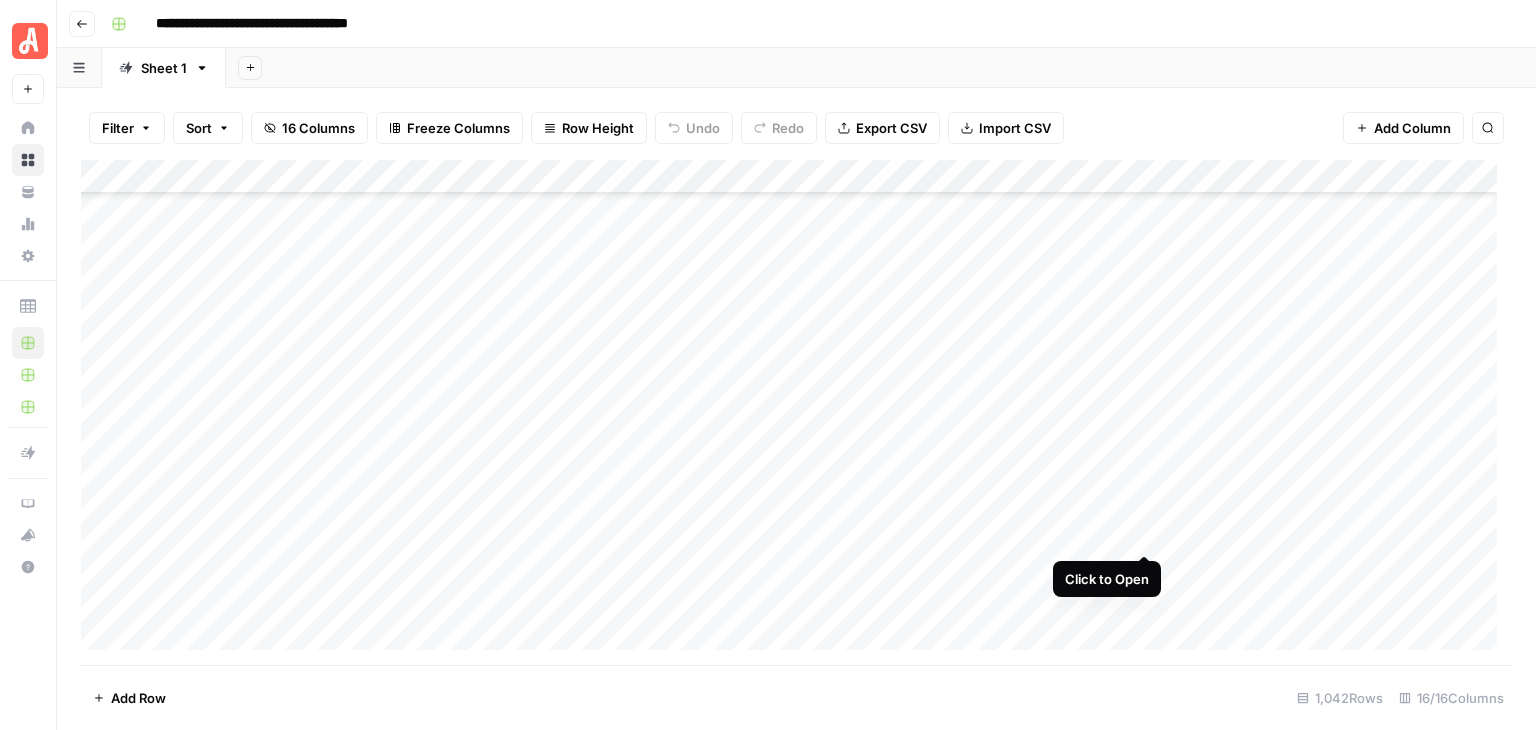 click on "Add Column" 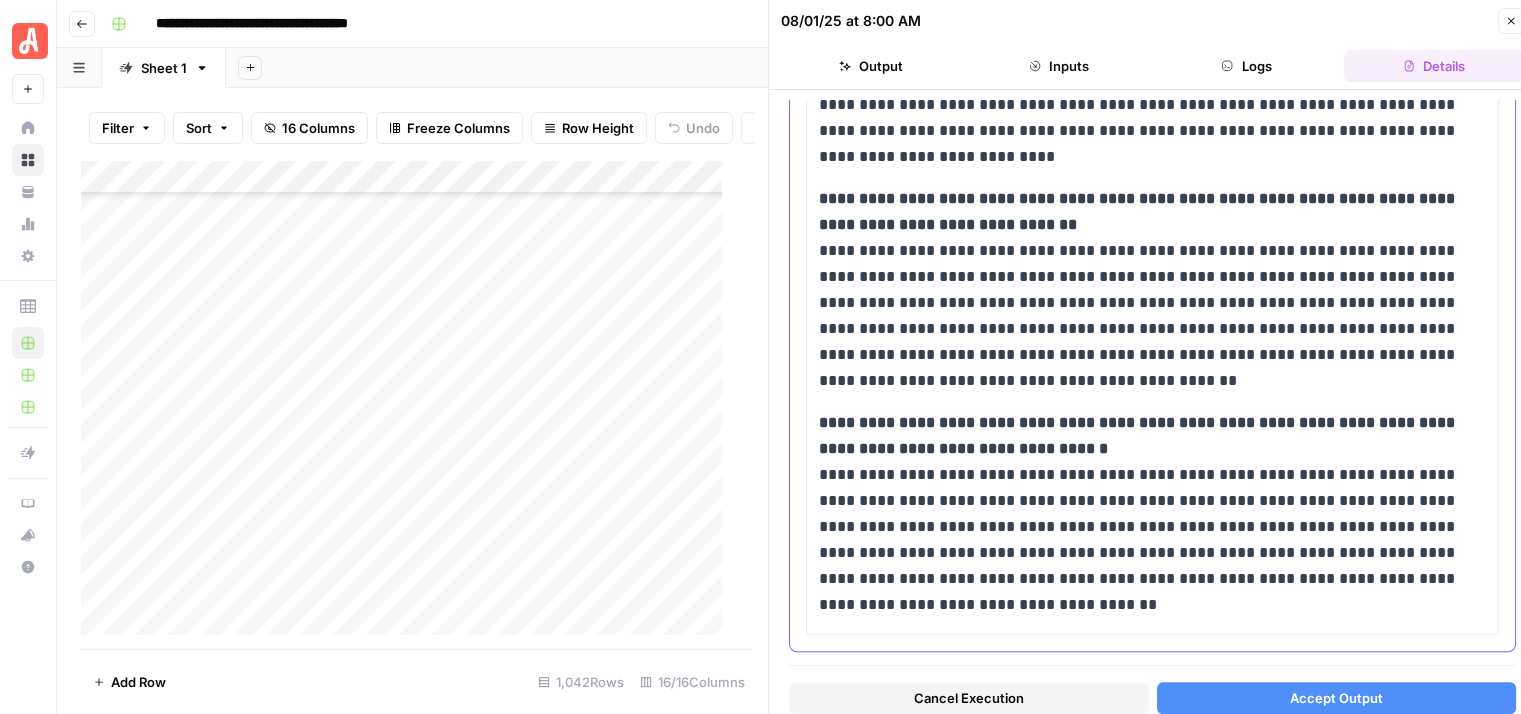 scroll, scrollTop: 1968, scrollLeft: 0, axis: vertical 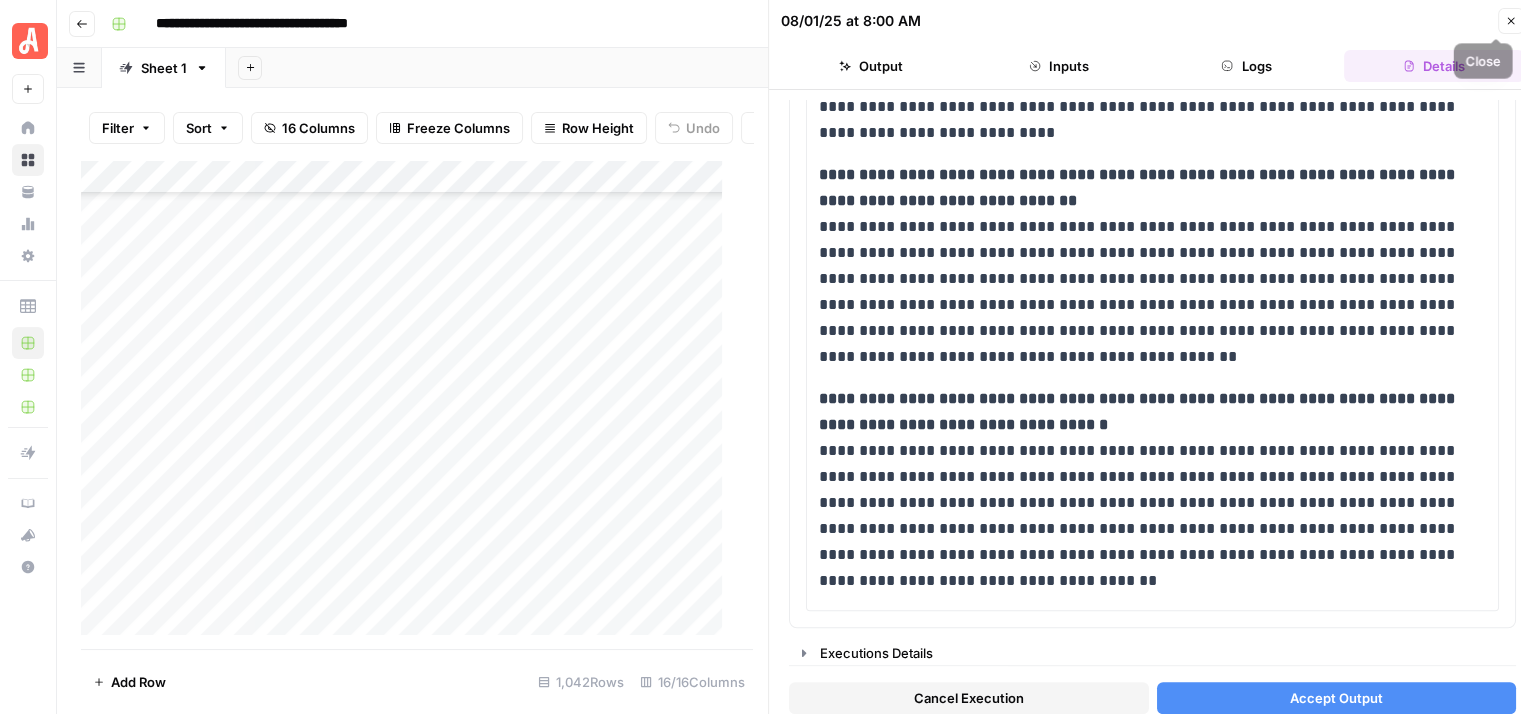 click 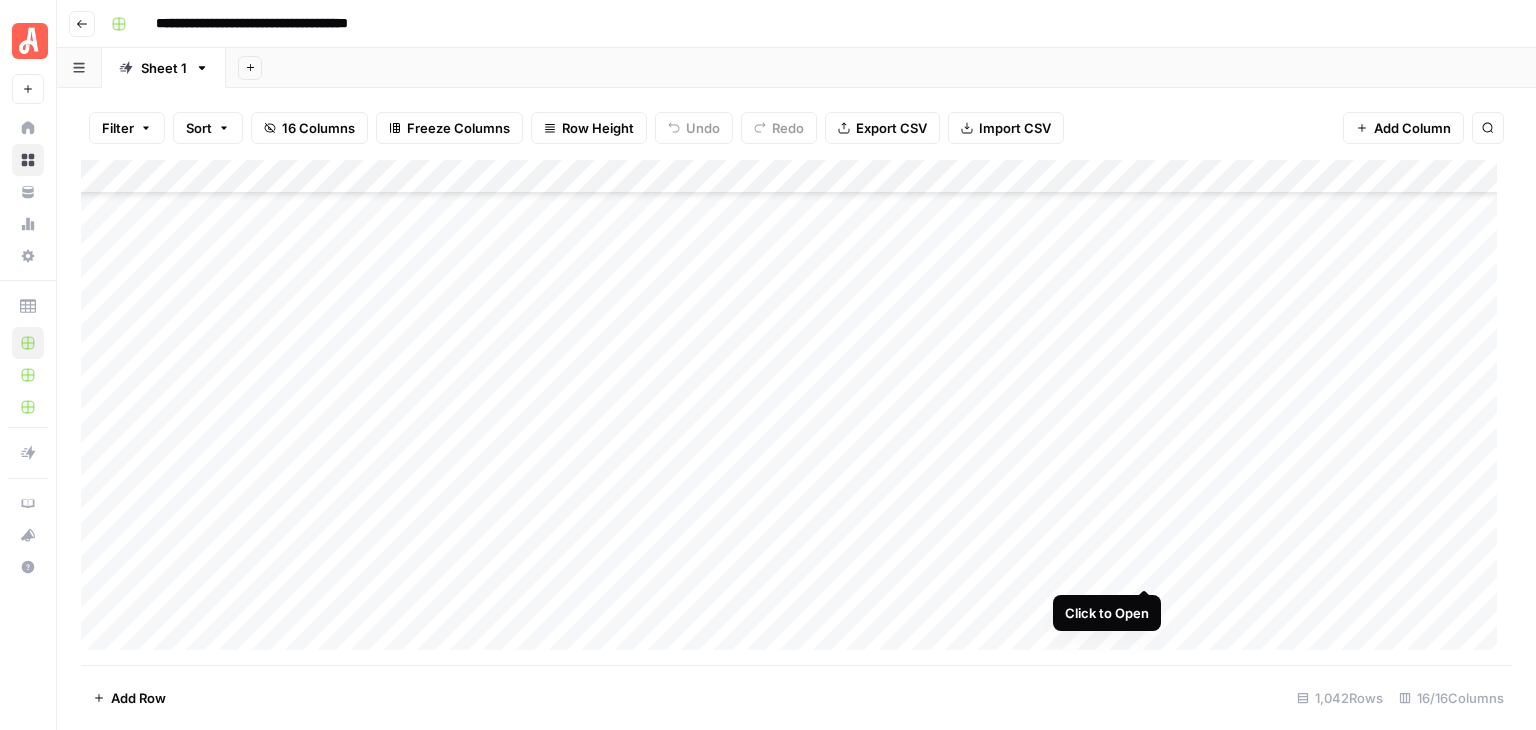 click on "Add Column" 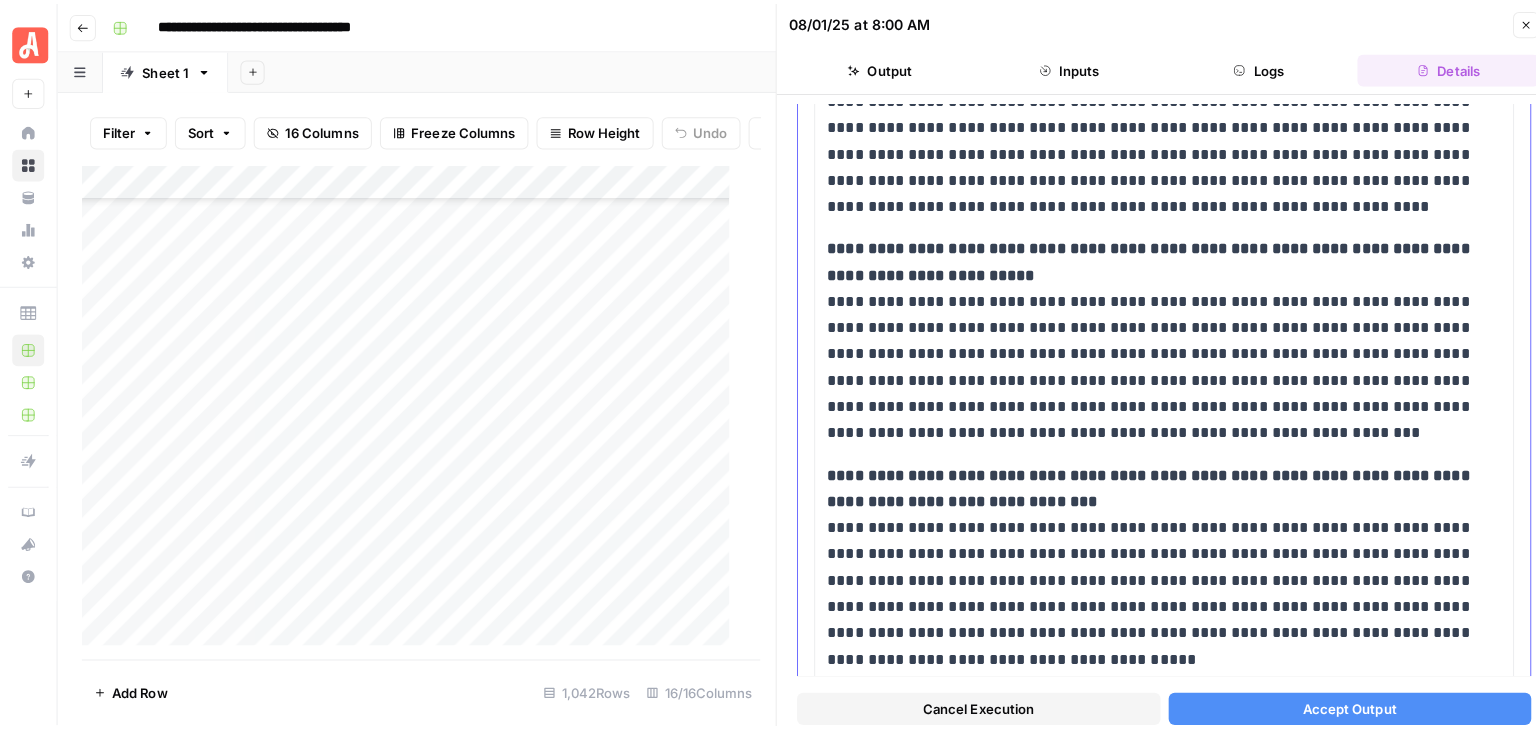 scroll, scrollTop: 1368, scrollLeft: 0, axis: vertical 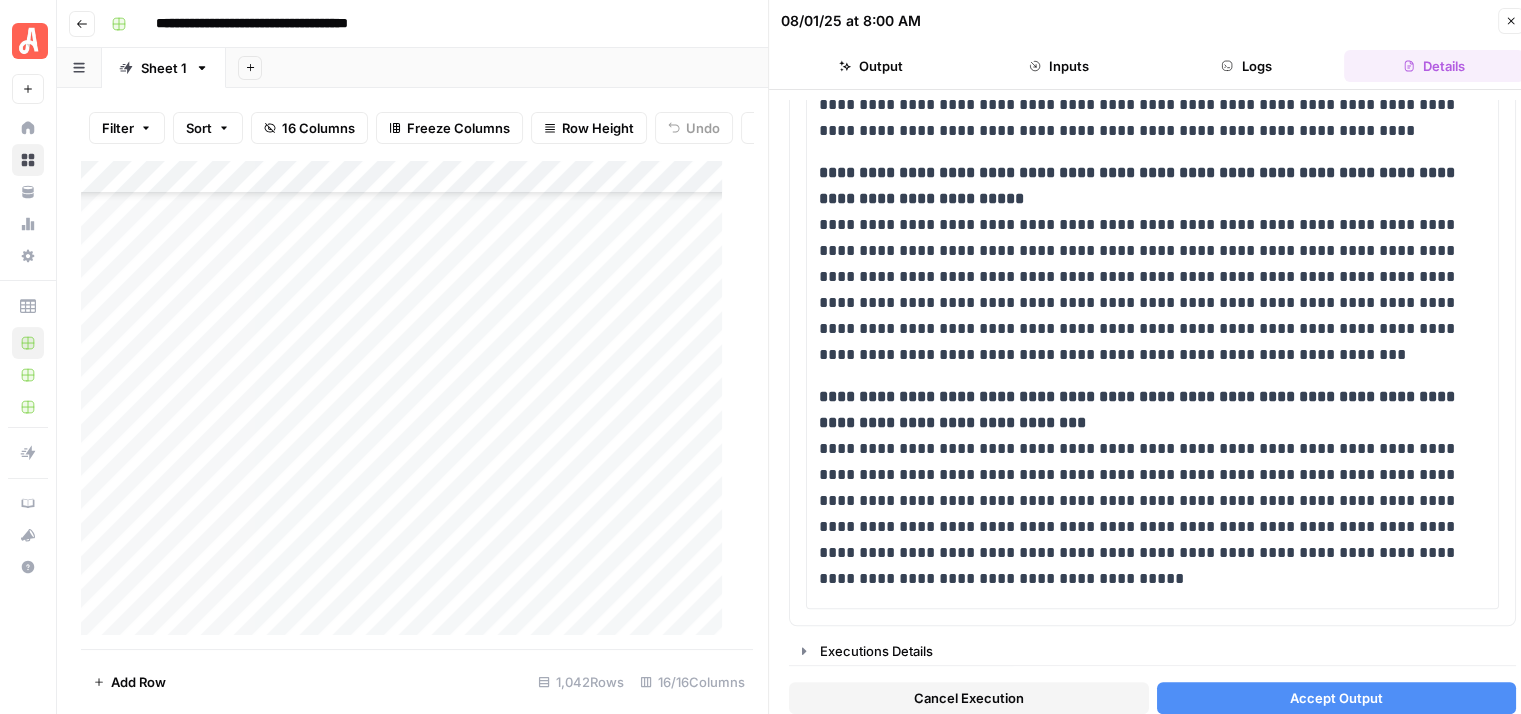 click on "Cancel Execution" 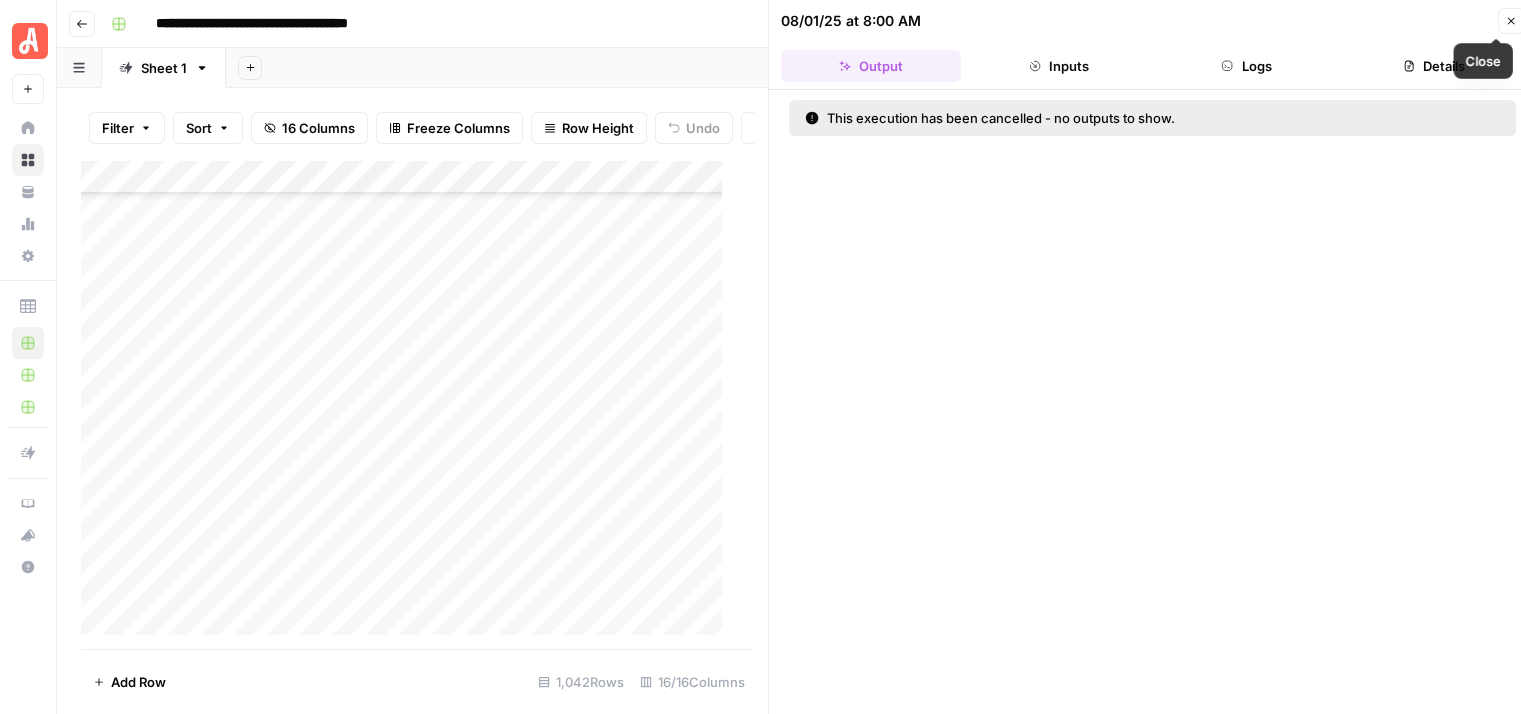 click 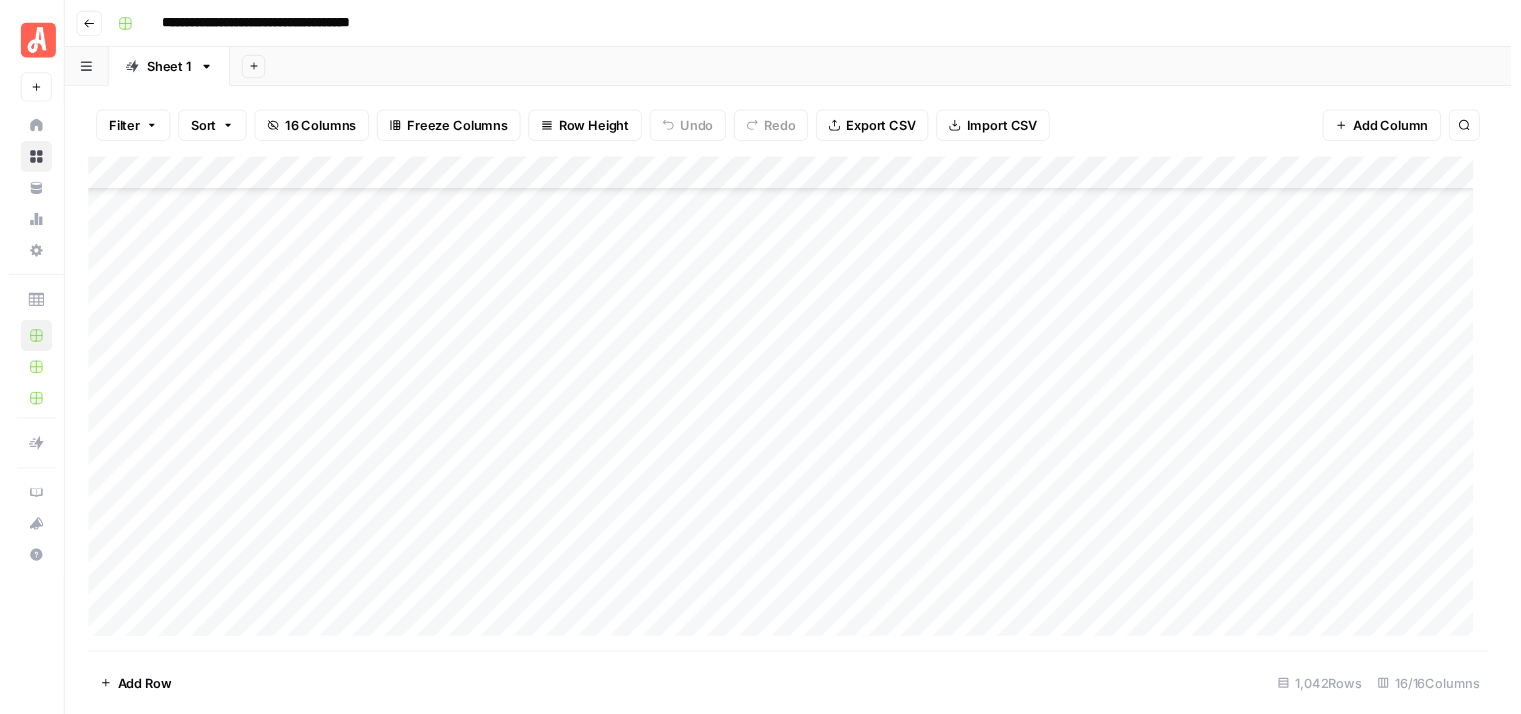 scroll, scrollTop: 33874, scrollLeft: 0, axis: vertical 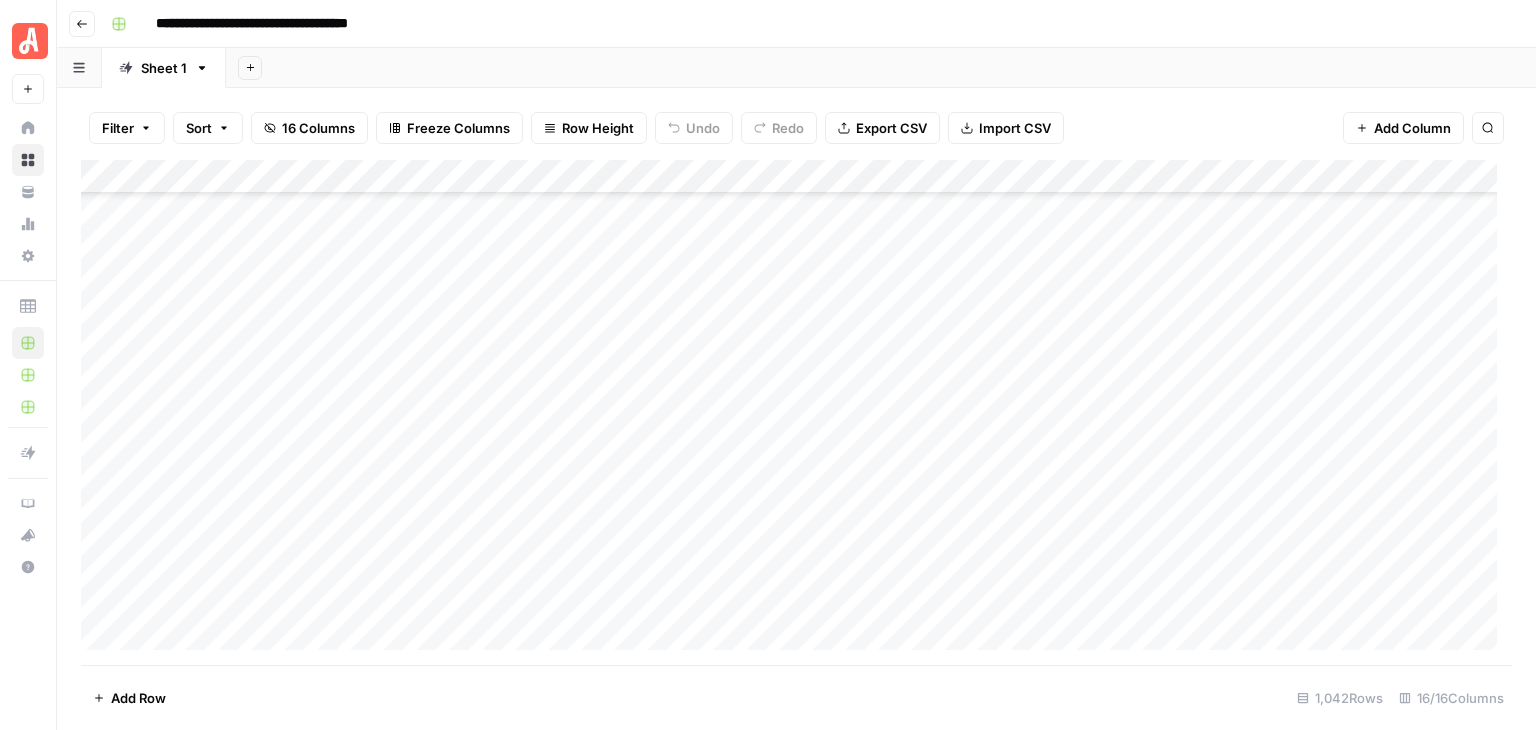 click on "Add Column" 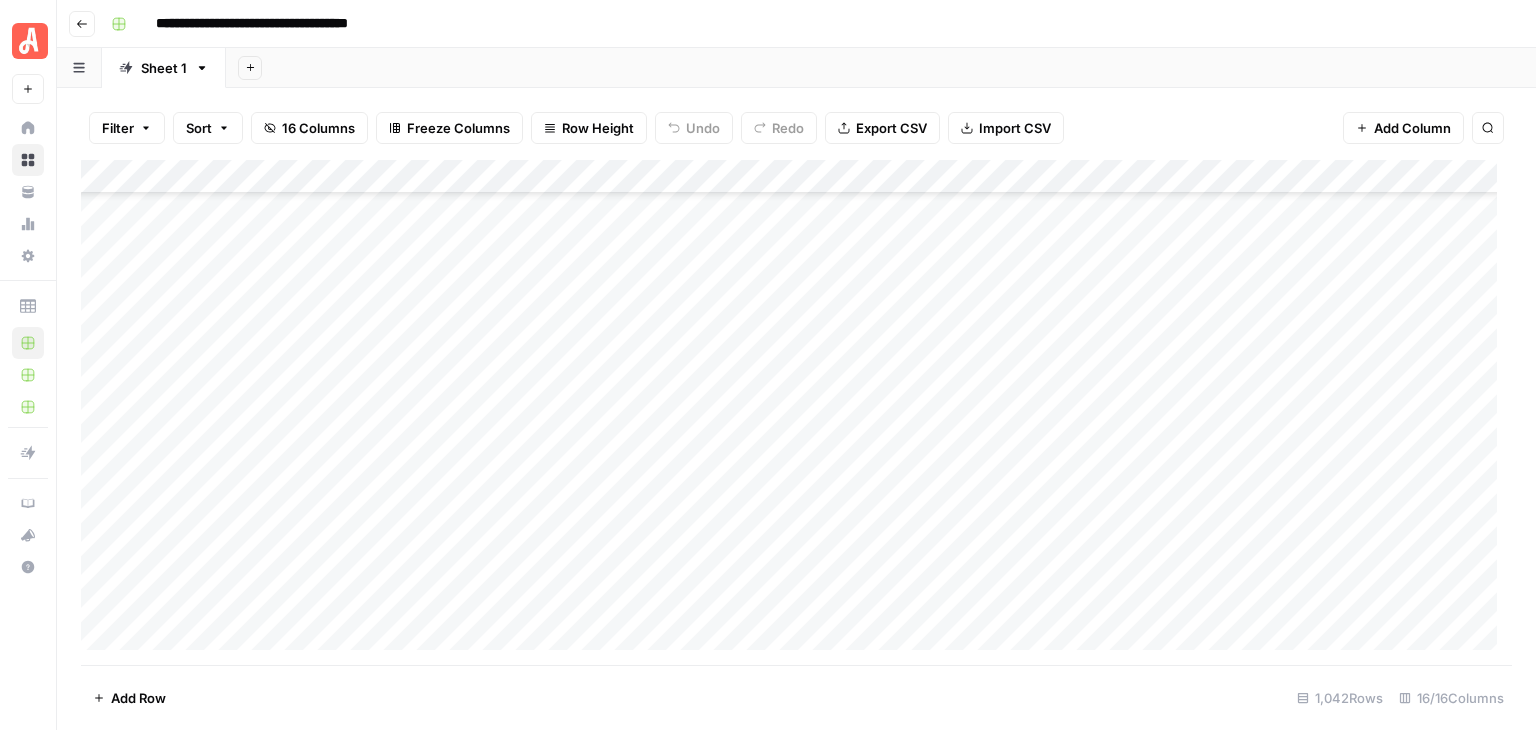 click on "Add Column" 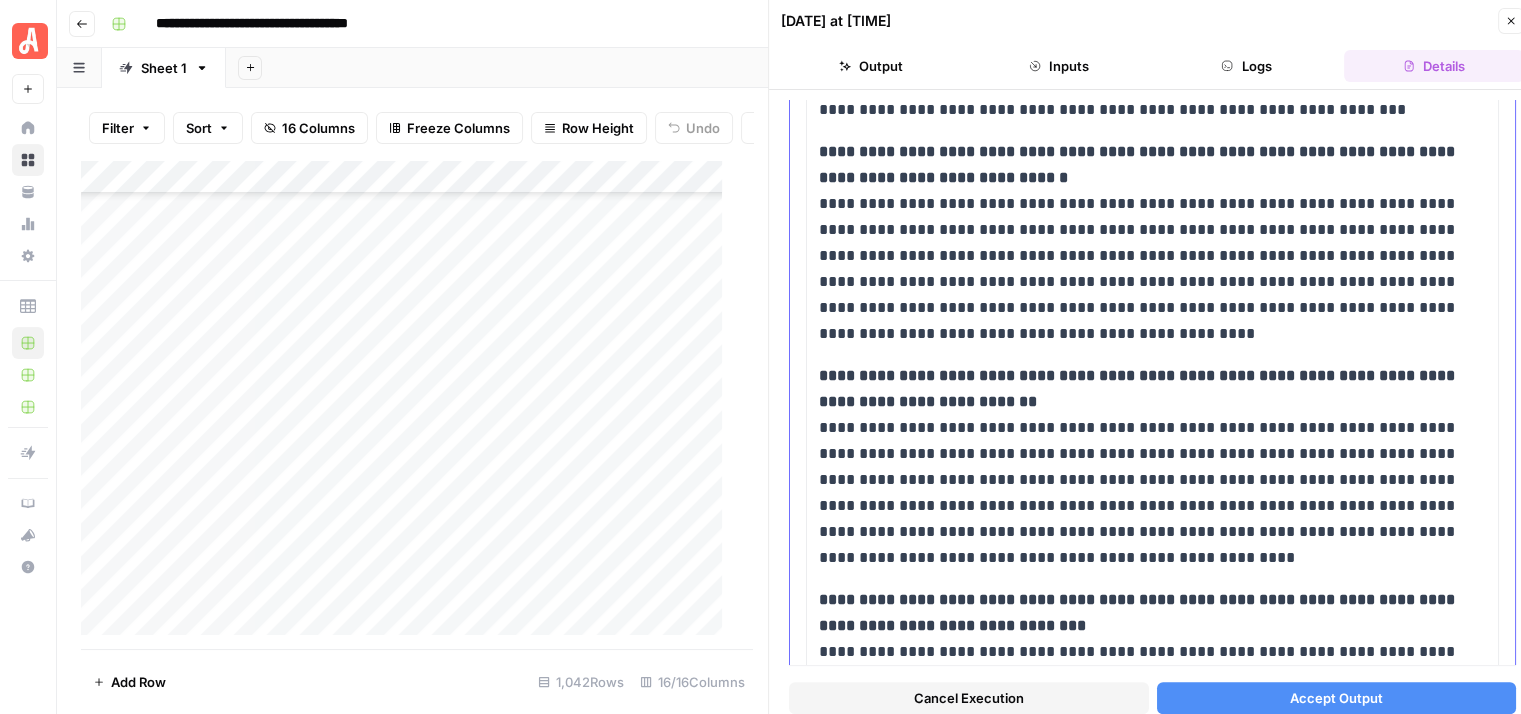scroll, scrollTop: 1473, scrollLeft: 0, axis: vertical 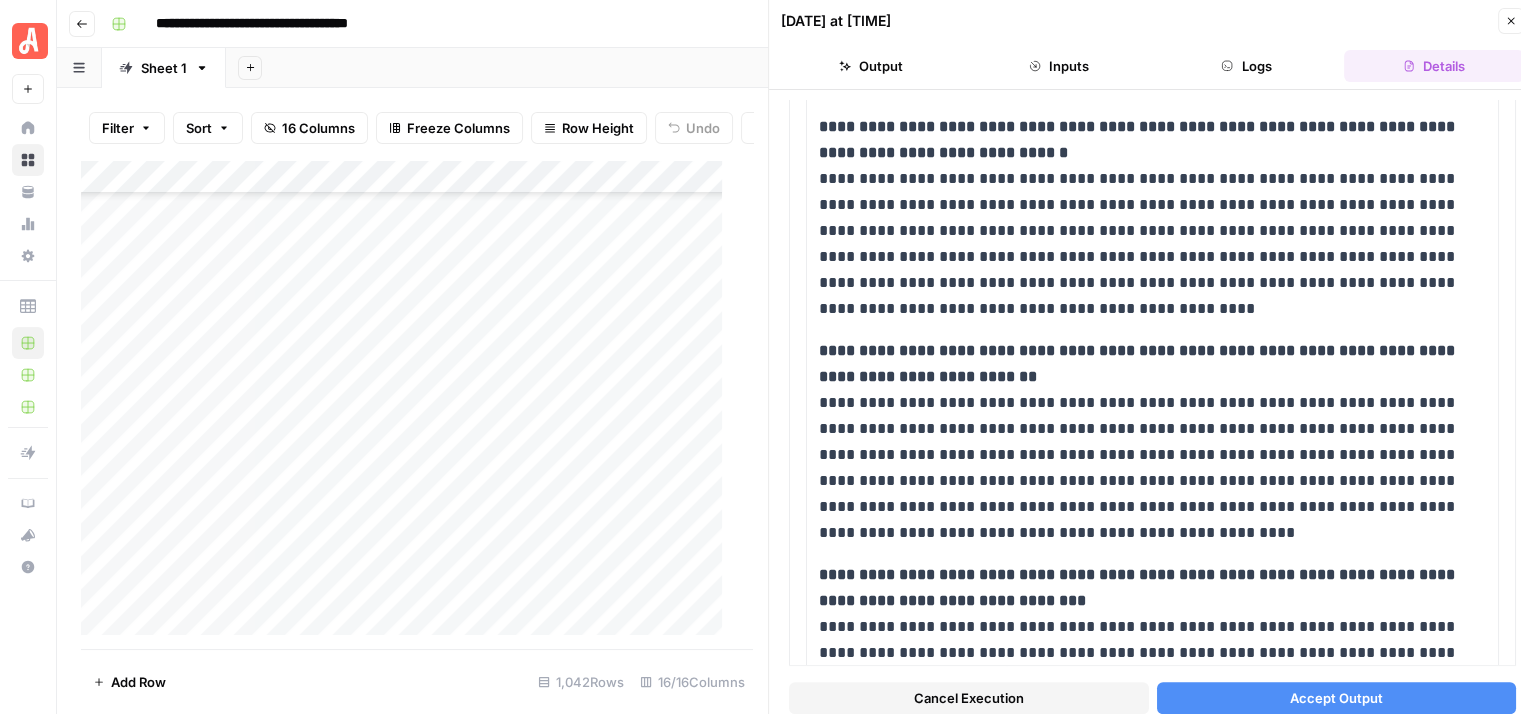 click 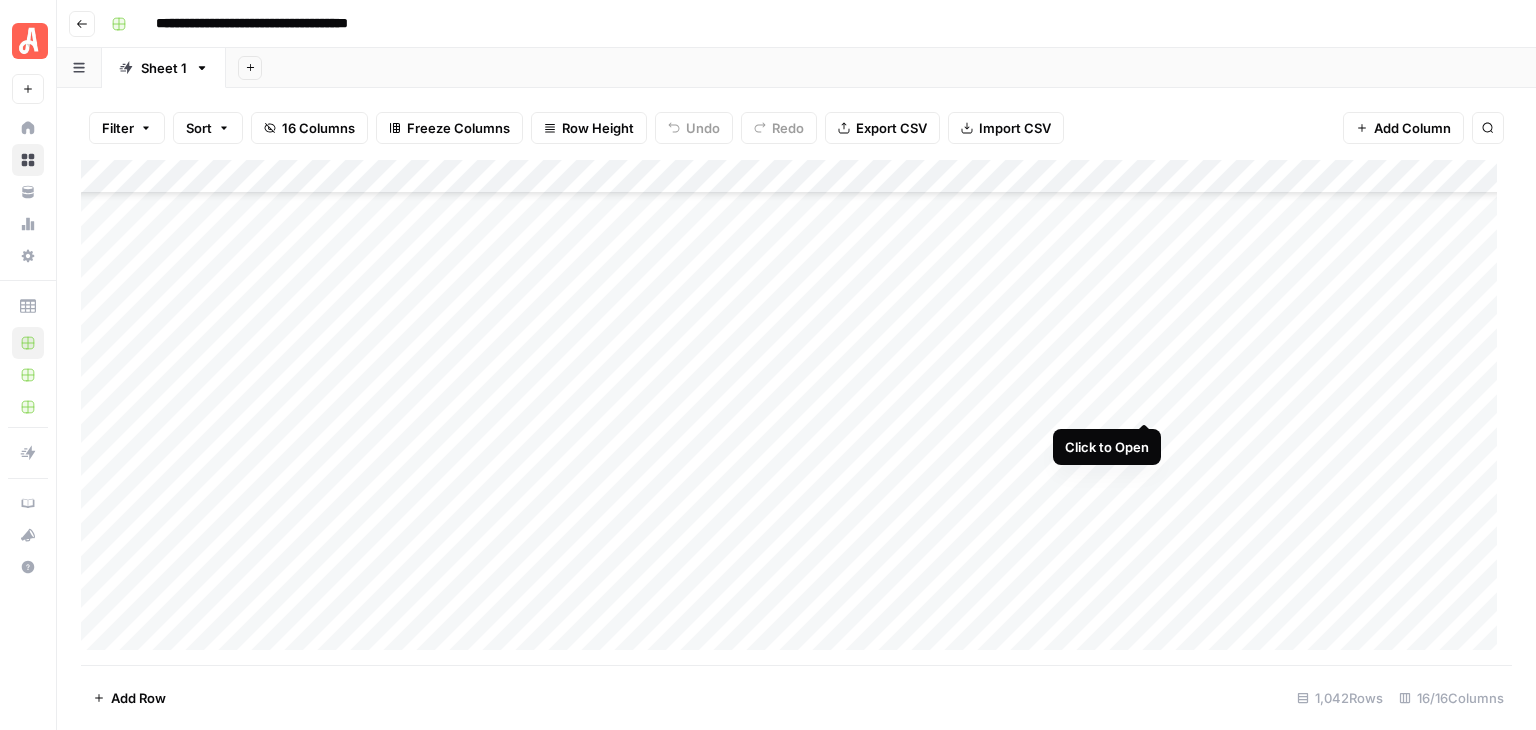 click on "Add Column" 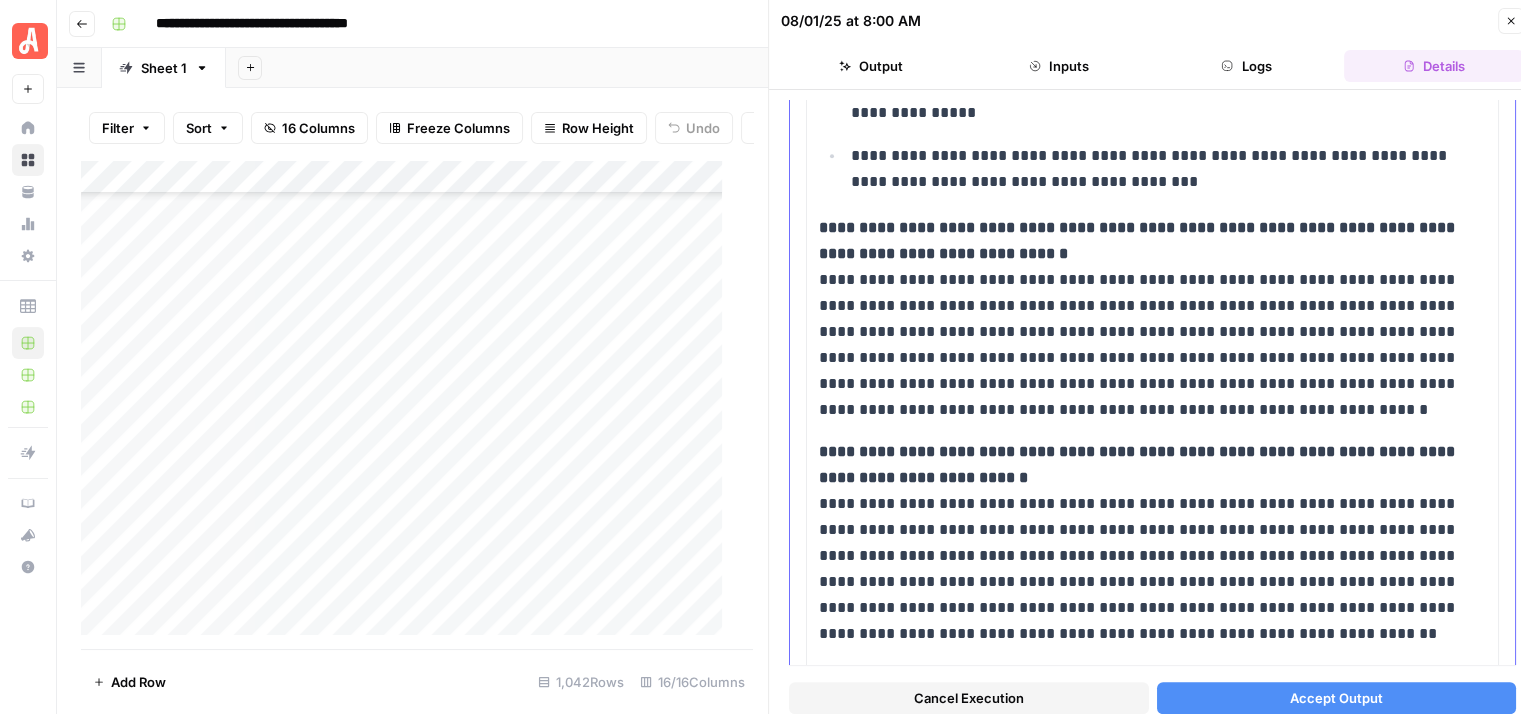 scroll, scrollTop: 1367, scrollLeft: 0, axis: vertical 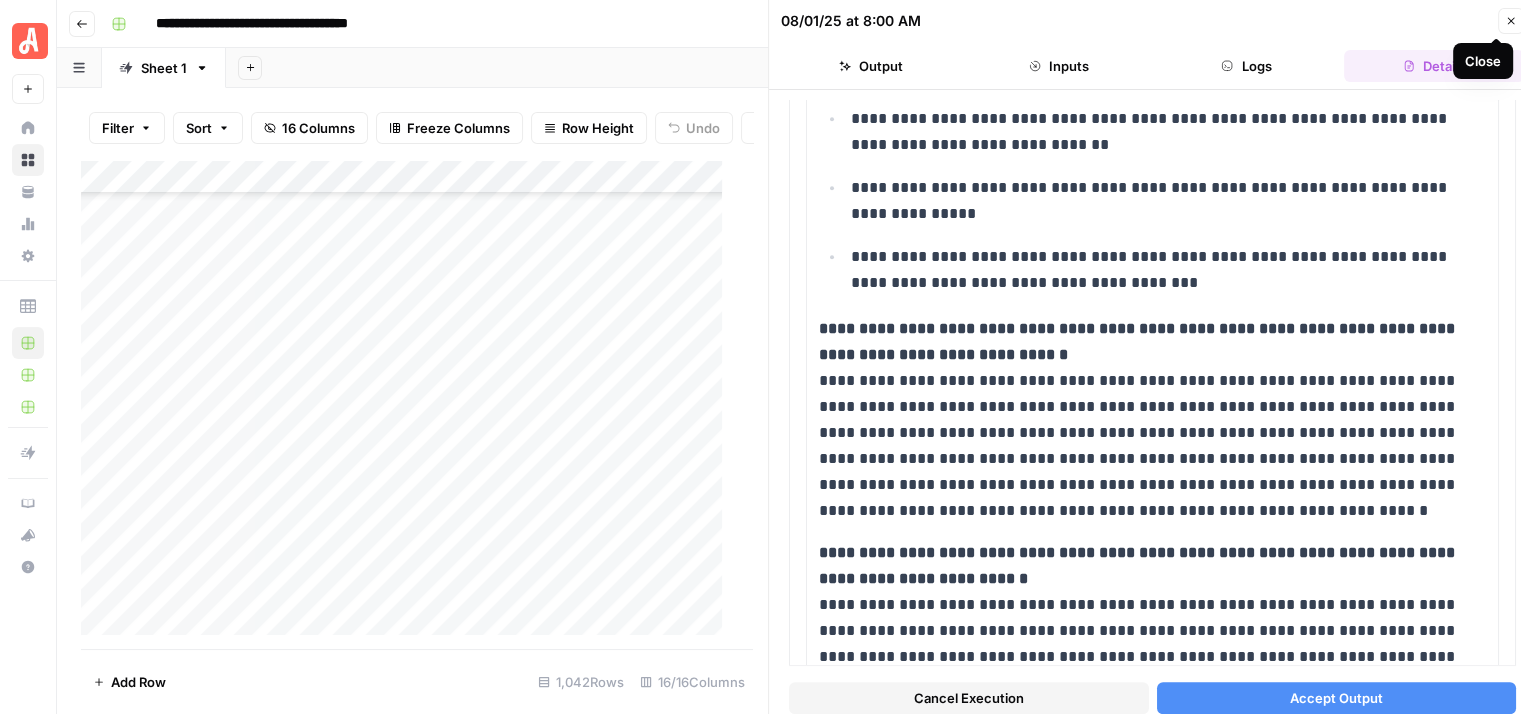 click 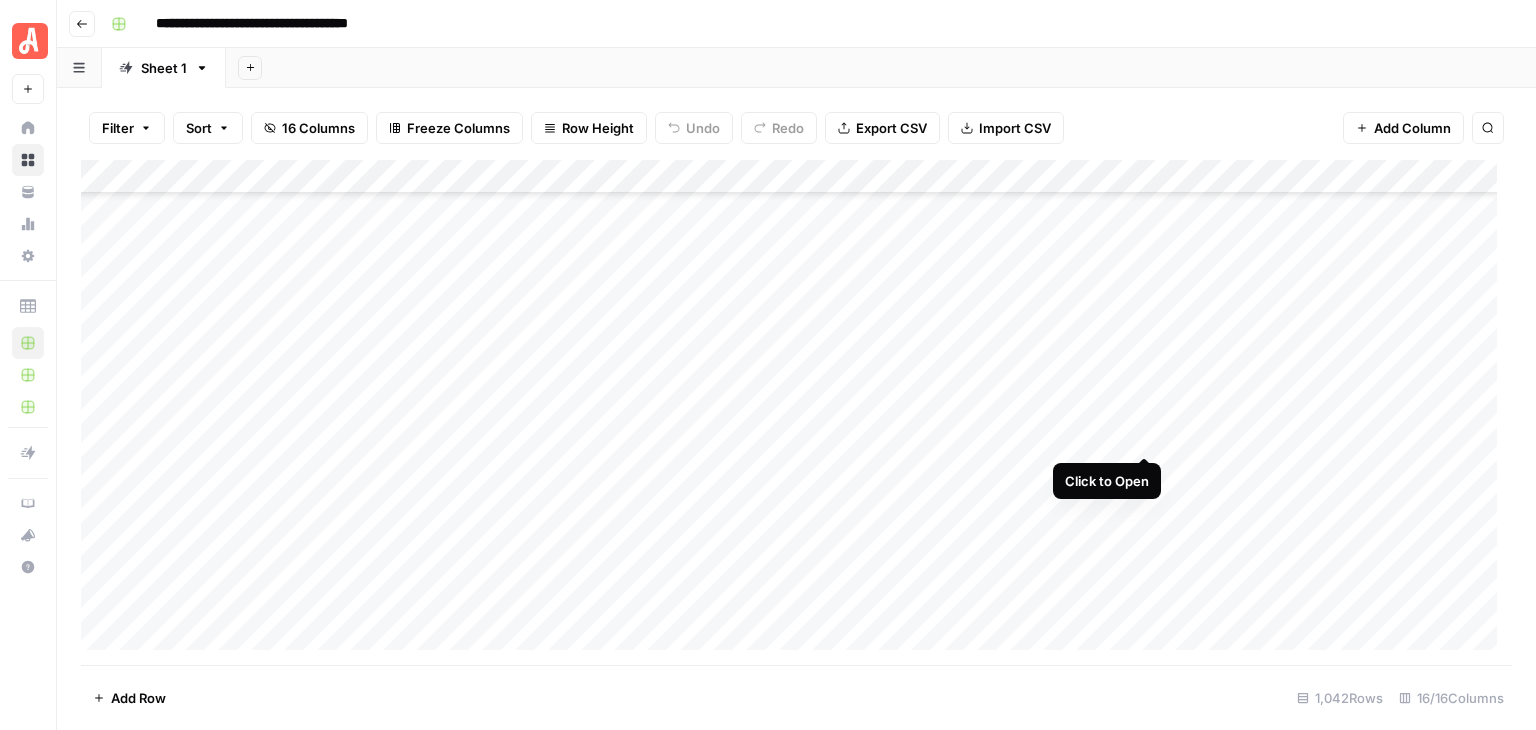 click on "Add Column" 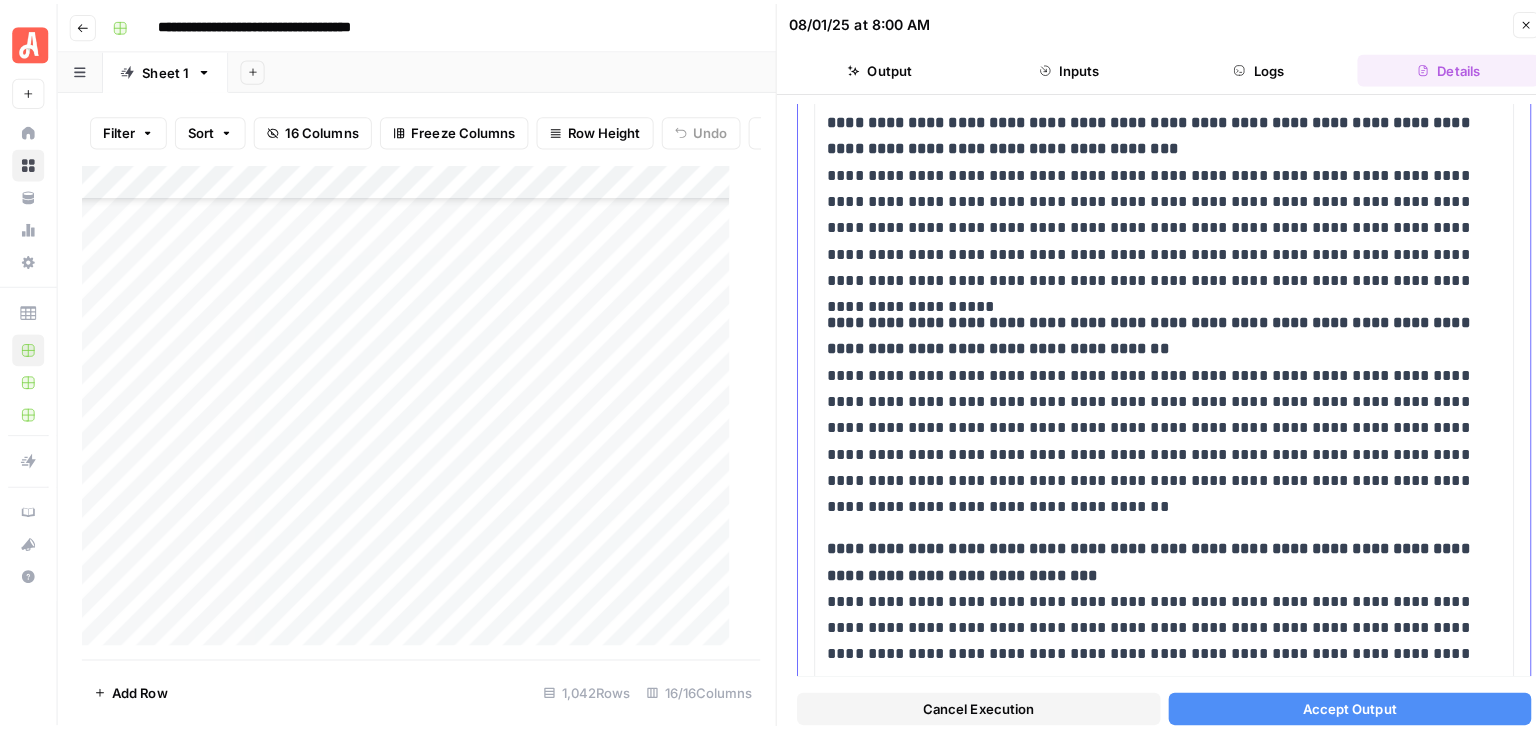 scroll, scrollTop: 1617, scrollLeft: 0, axis: vertical 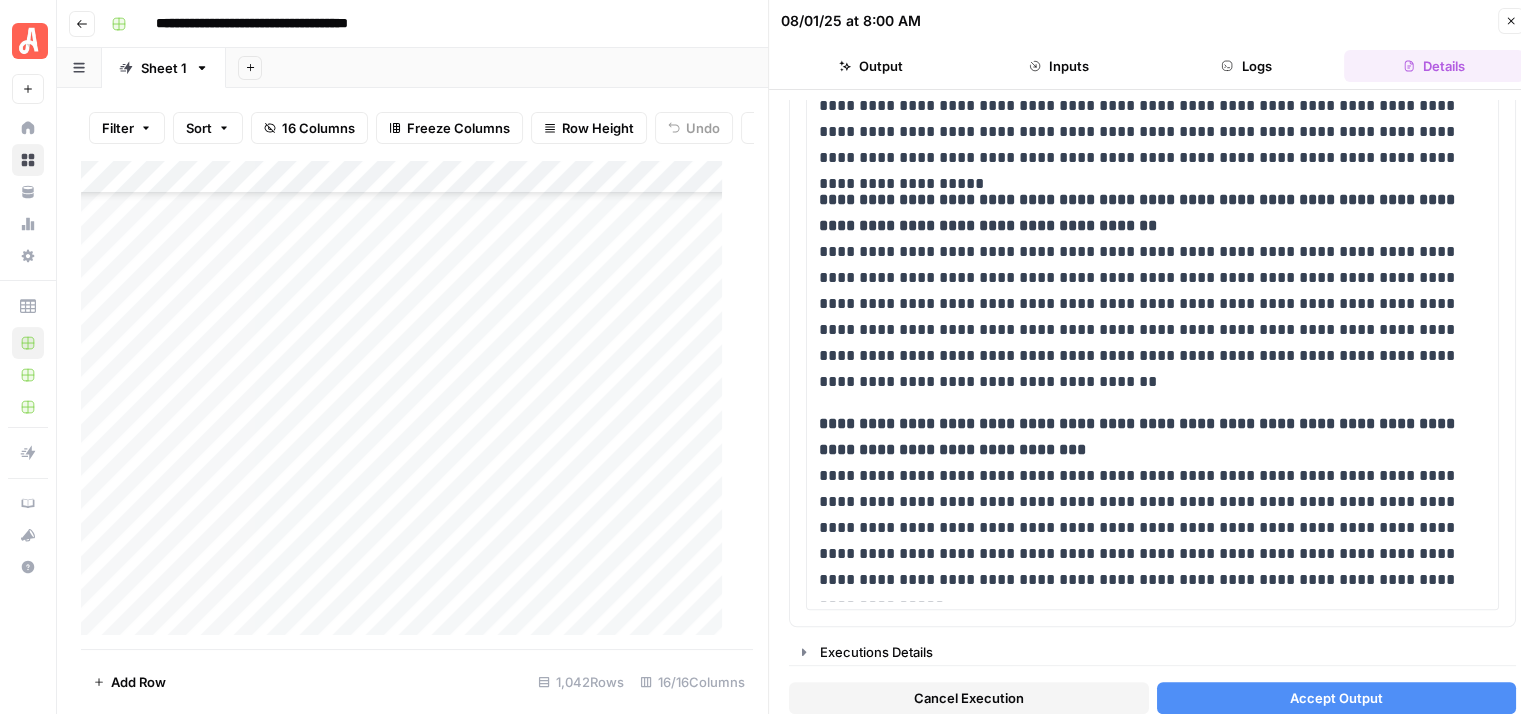 click on "Cancel Execution" 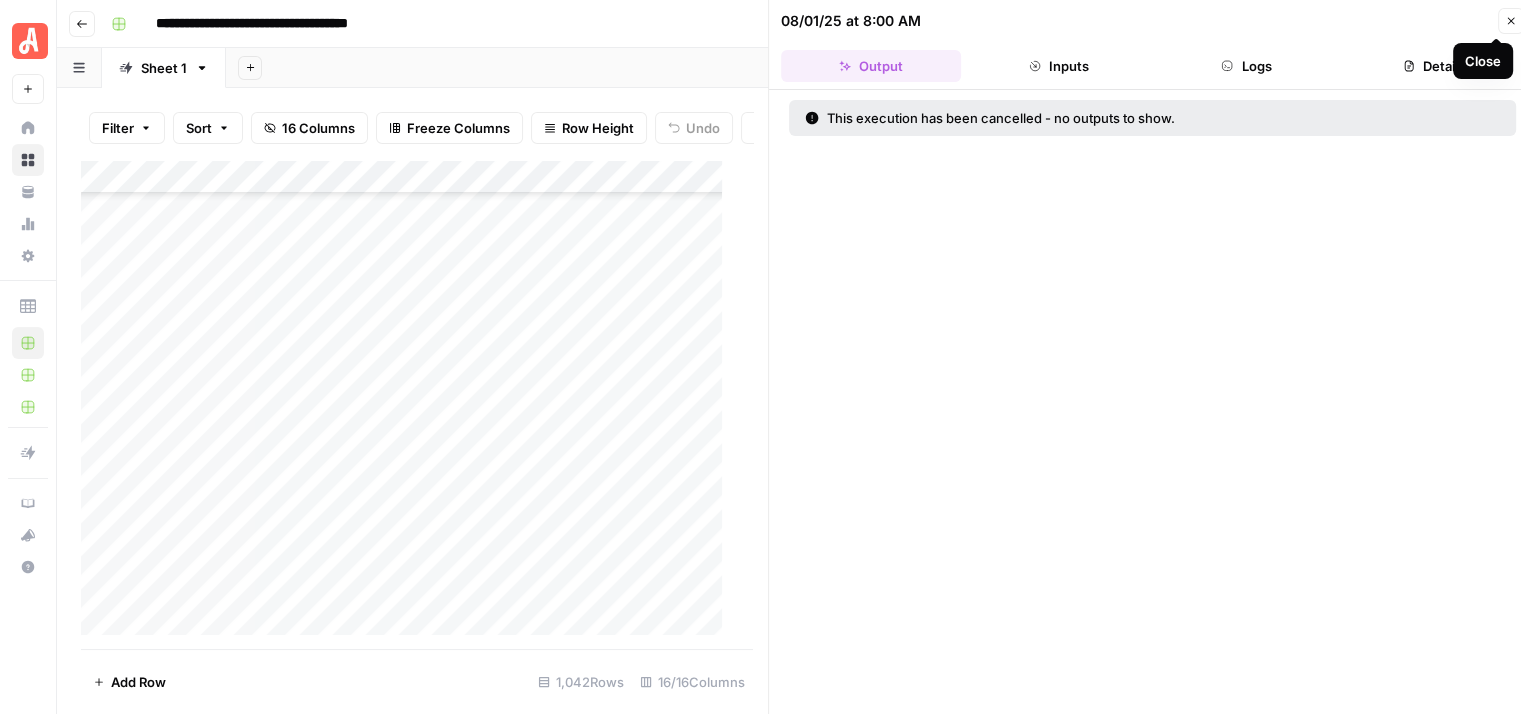 click 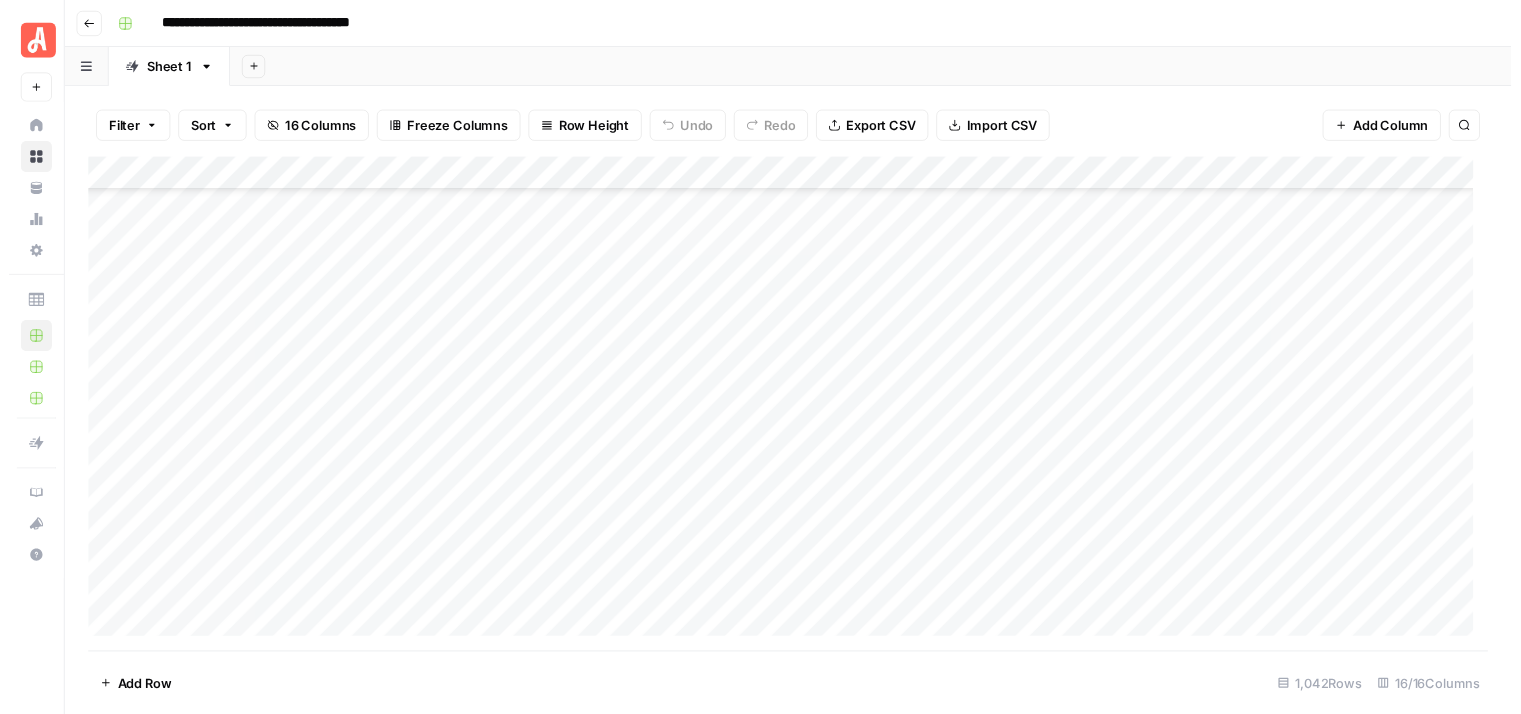 scroll, scrollTop: 33974, scrollLeft: 0, axis: vertical 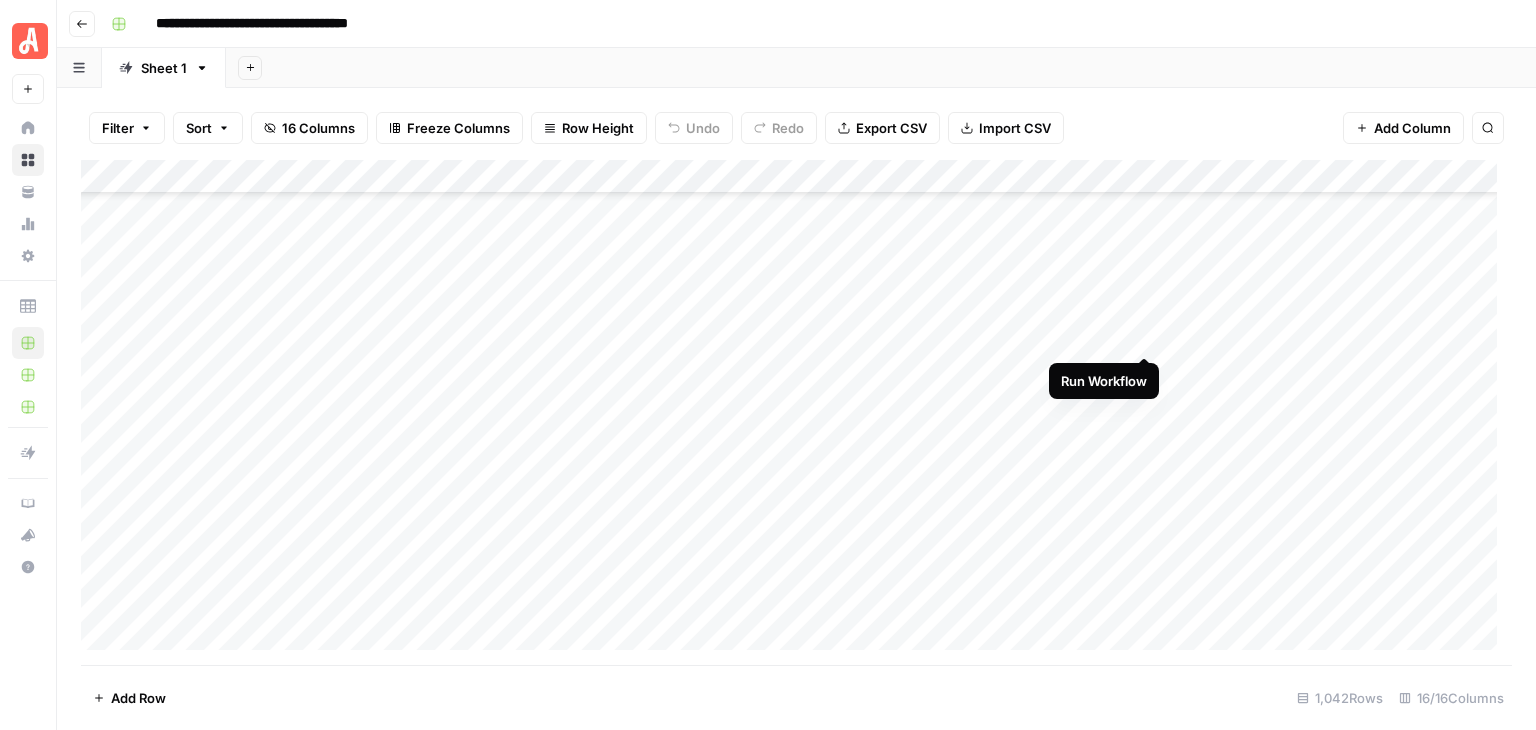 click on "Add Column" 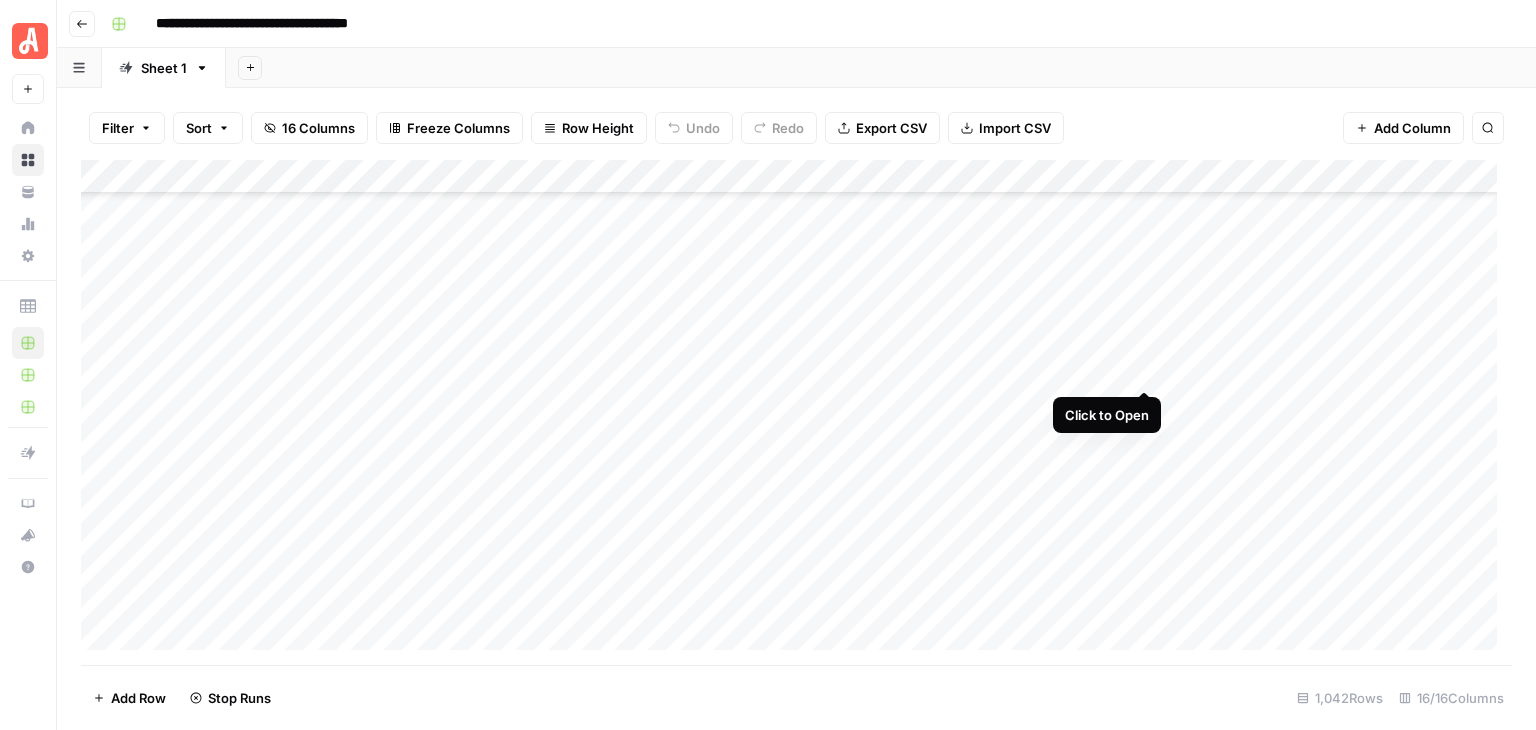 click on "Add Column" 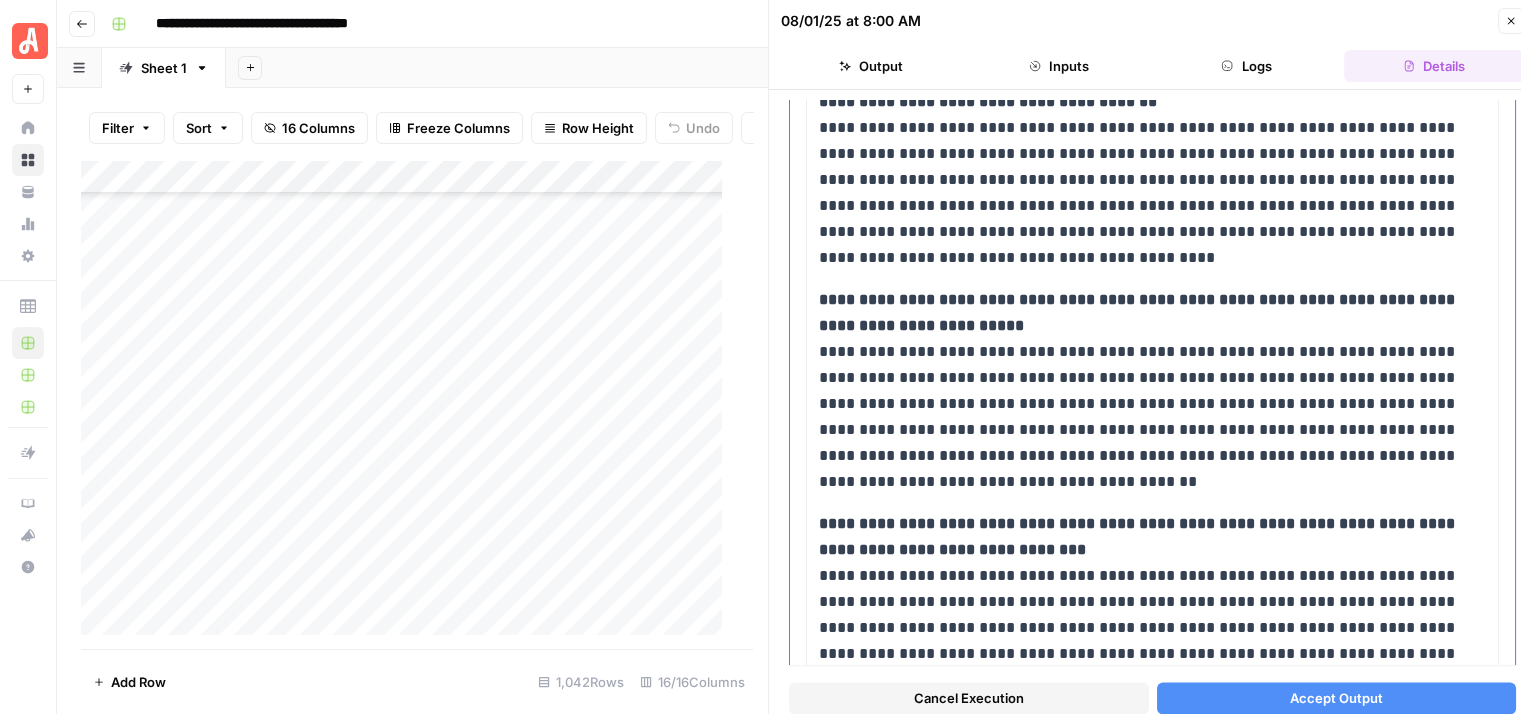 scroll, scrollTop: 2062, scrollLeft: 0, axis: vertical 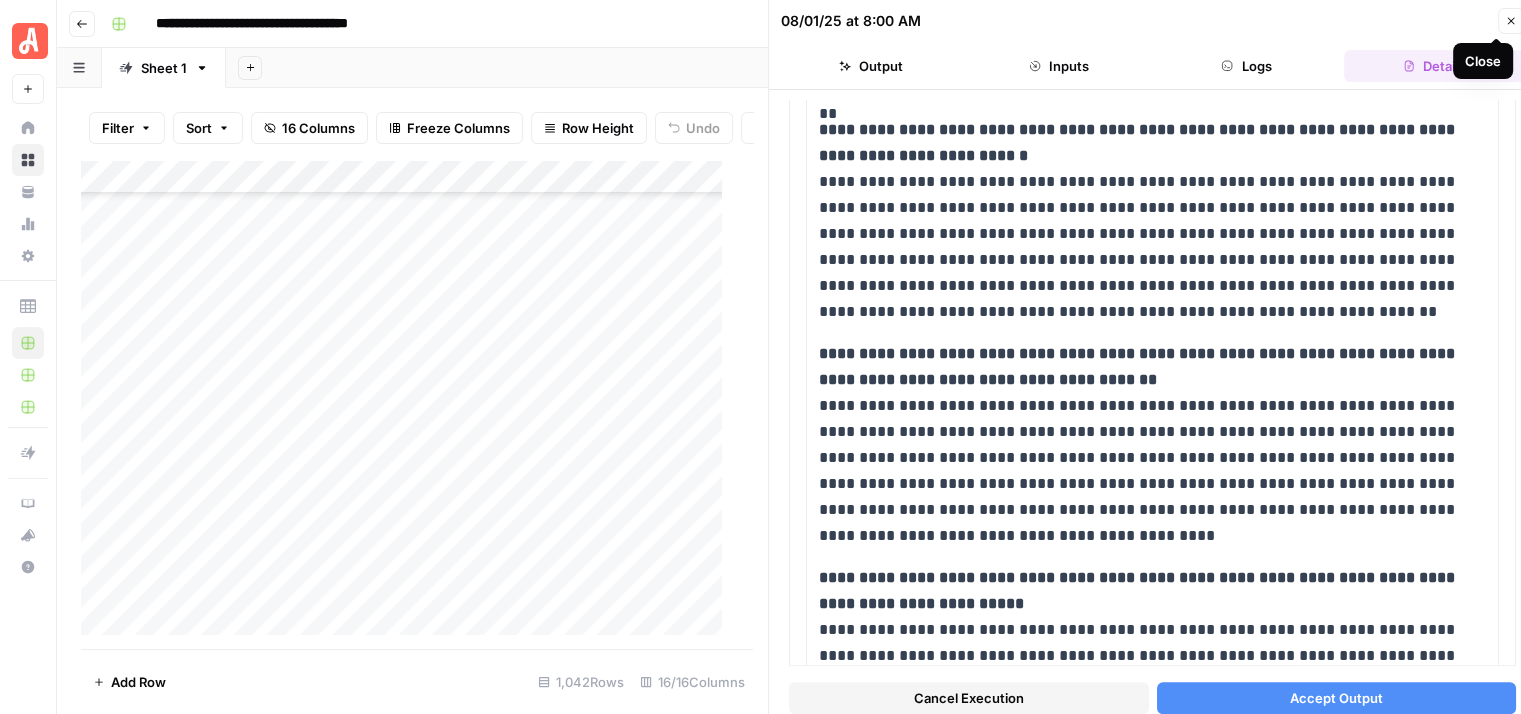click on "Close" 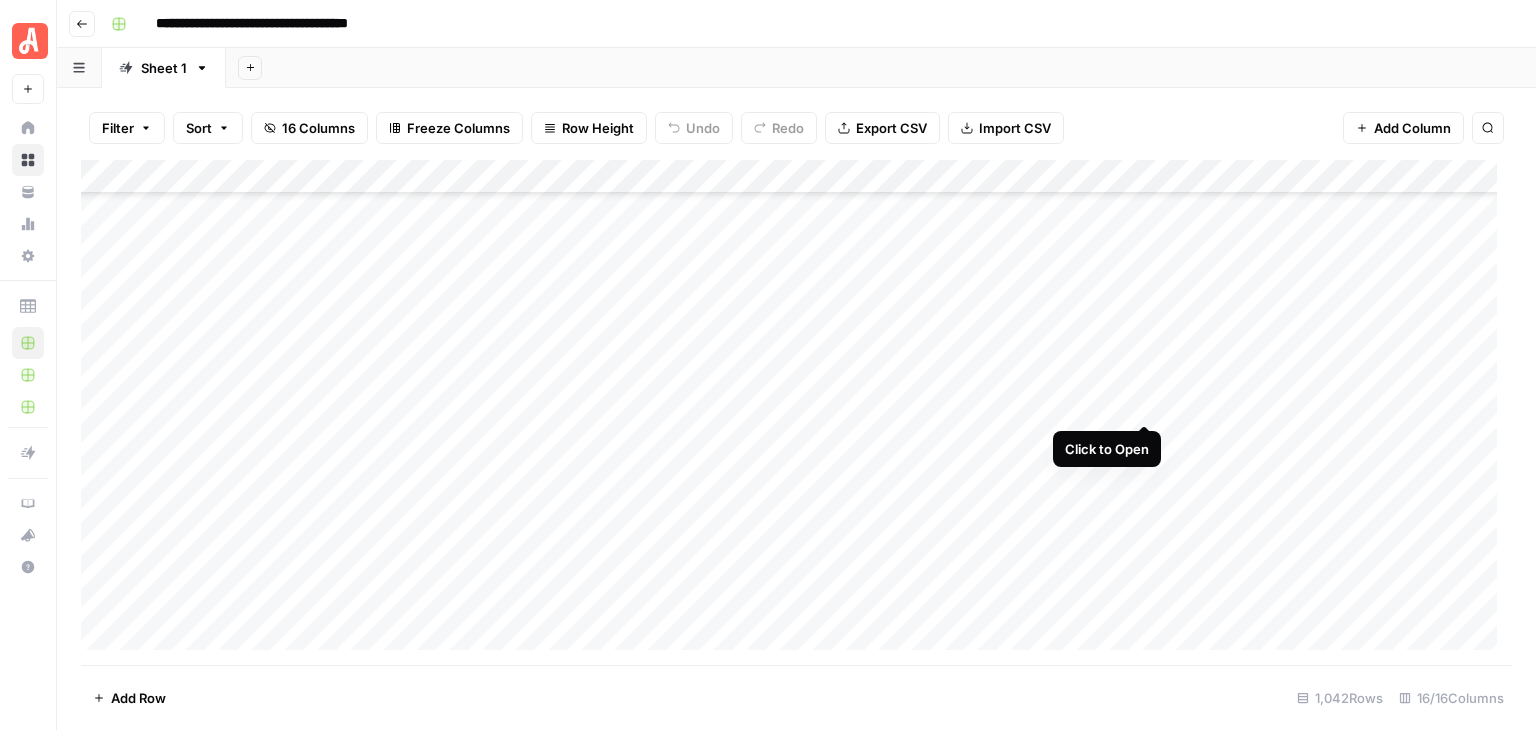 click on "Add Column" 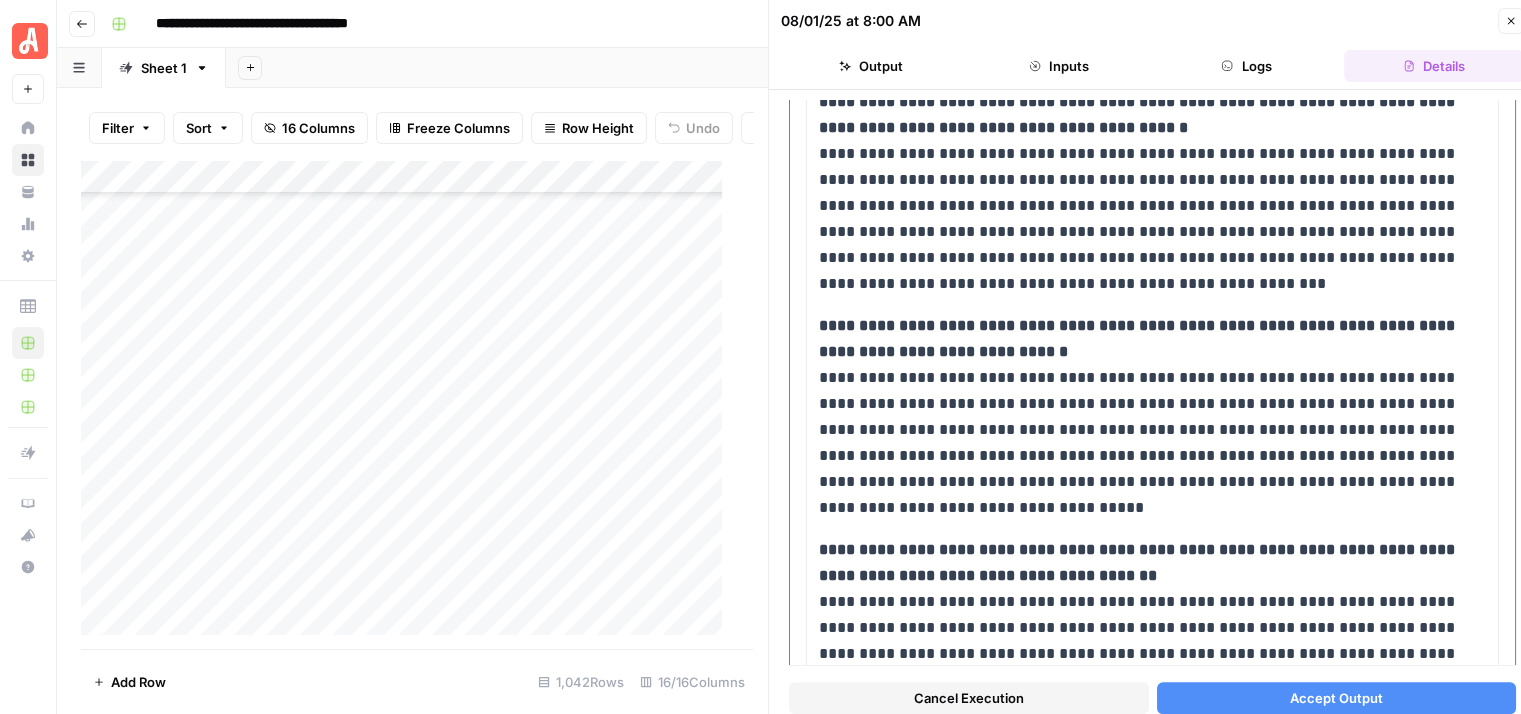 scroll, scrollTop: 999, scrollLeft: 0, axis: vertical 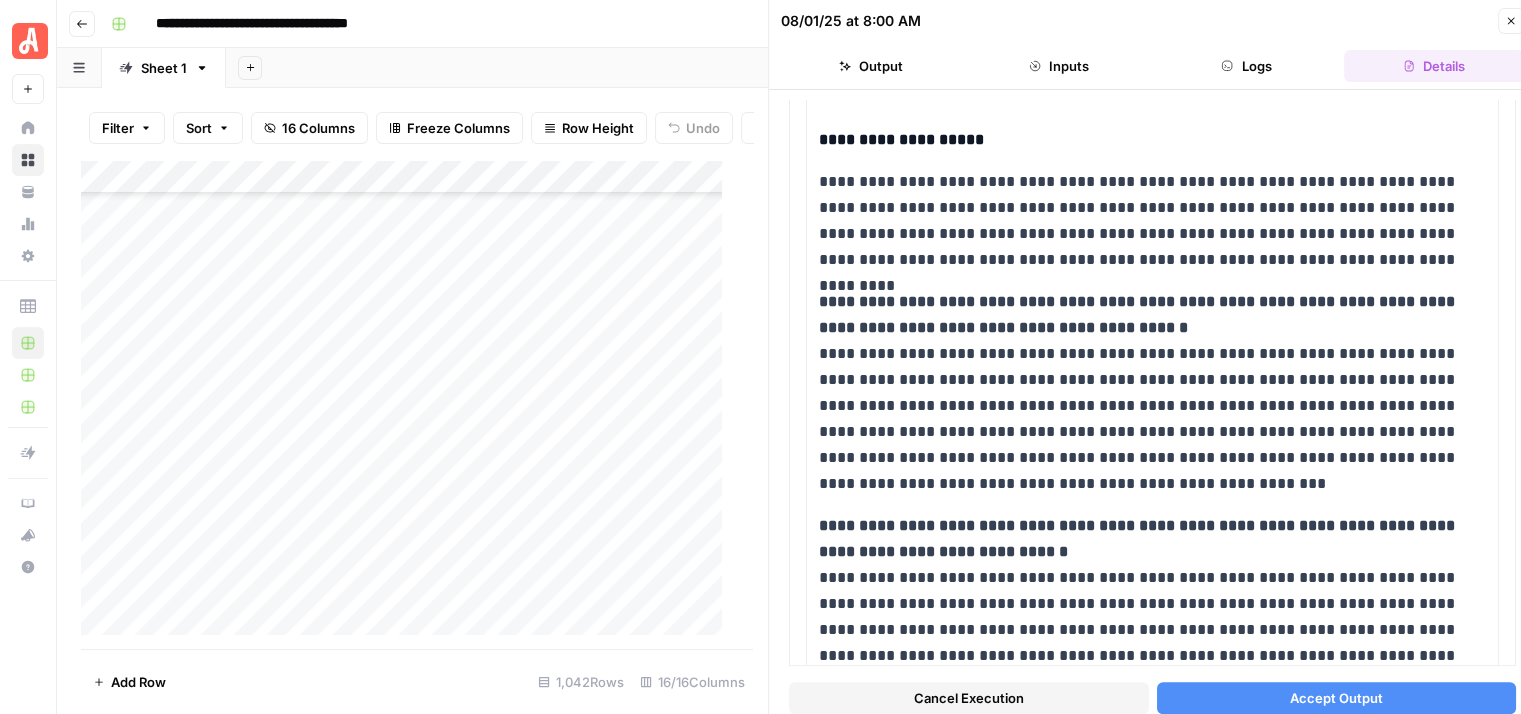 click 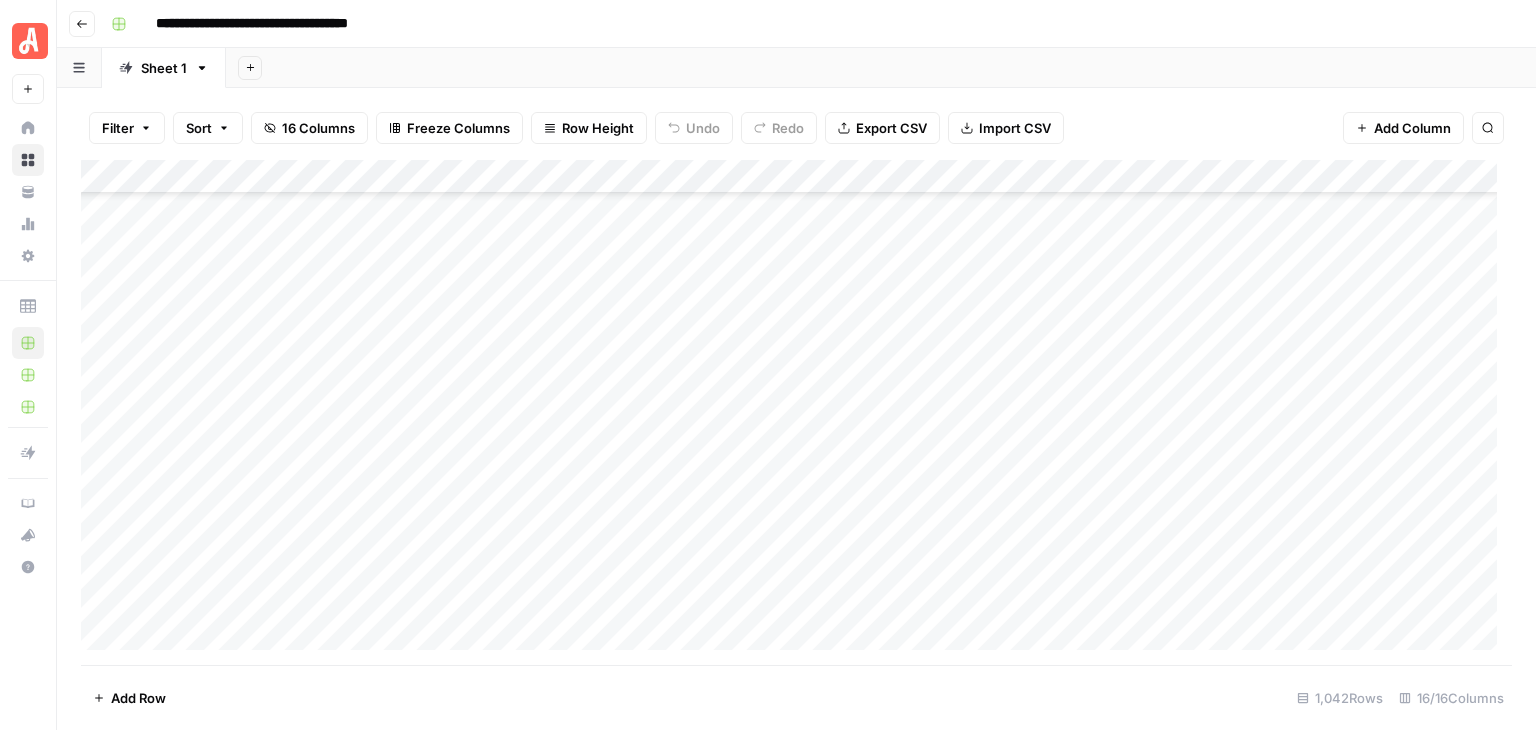 click on "Add Column" 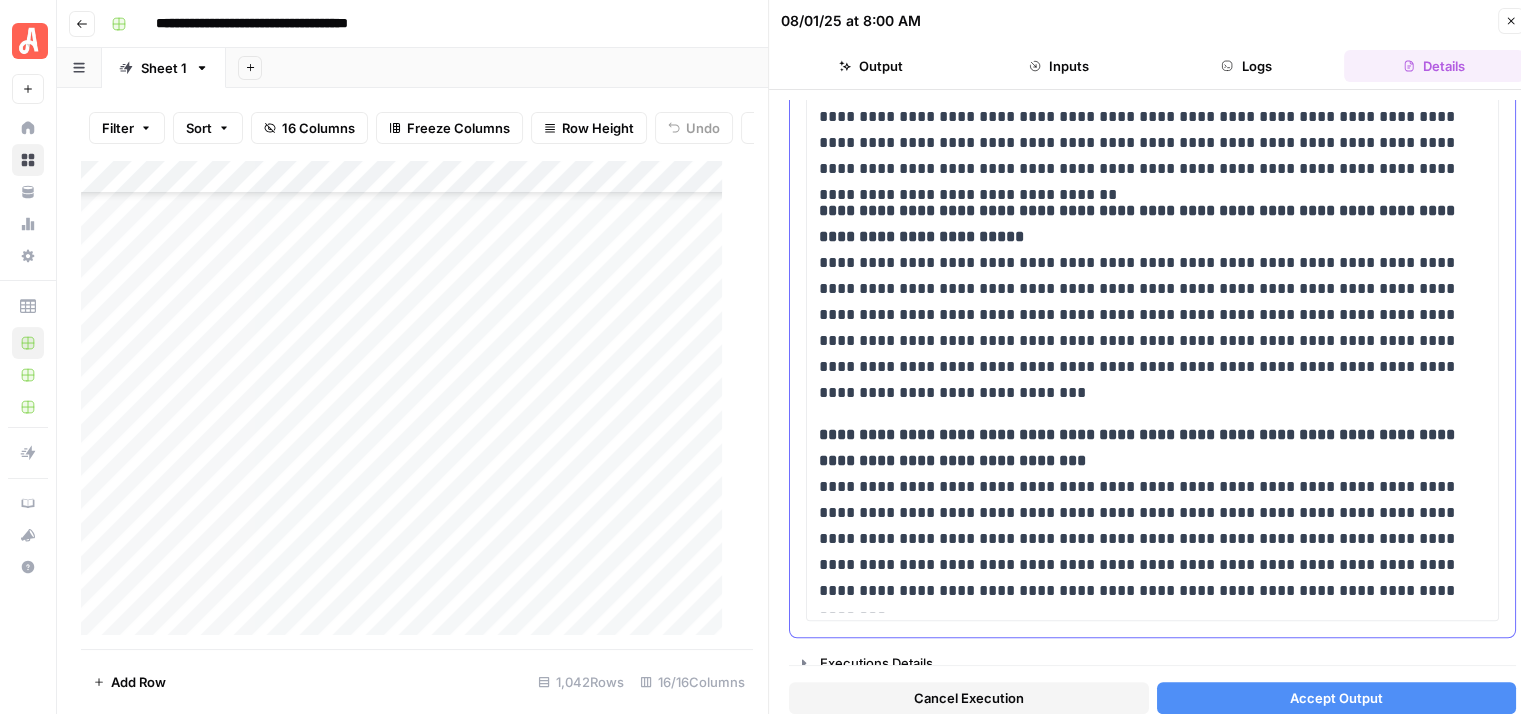 scroll, scrollTop: 1488, scrollLeft: 0, axis: vertical 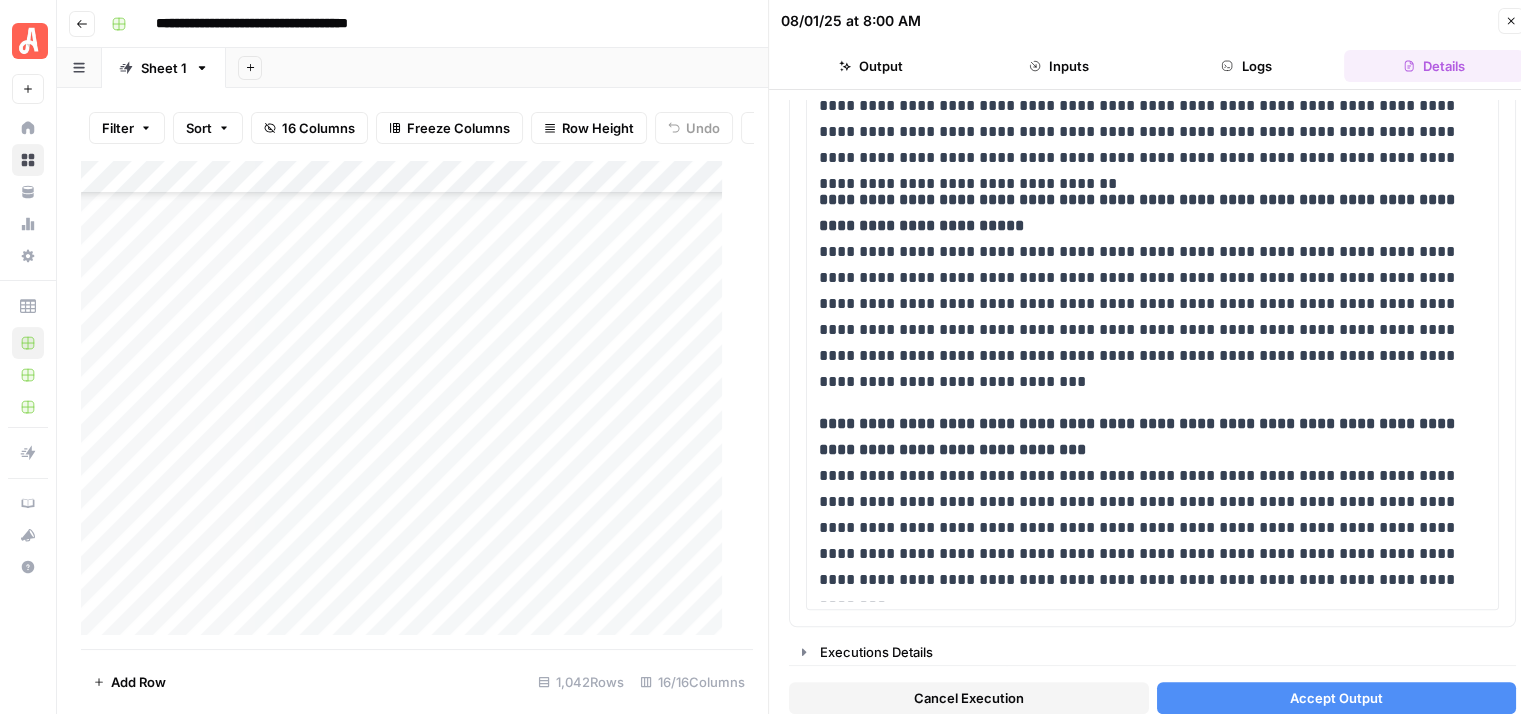click on "Cancel Execution" 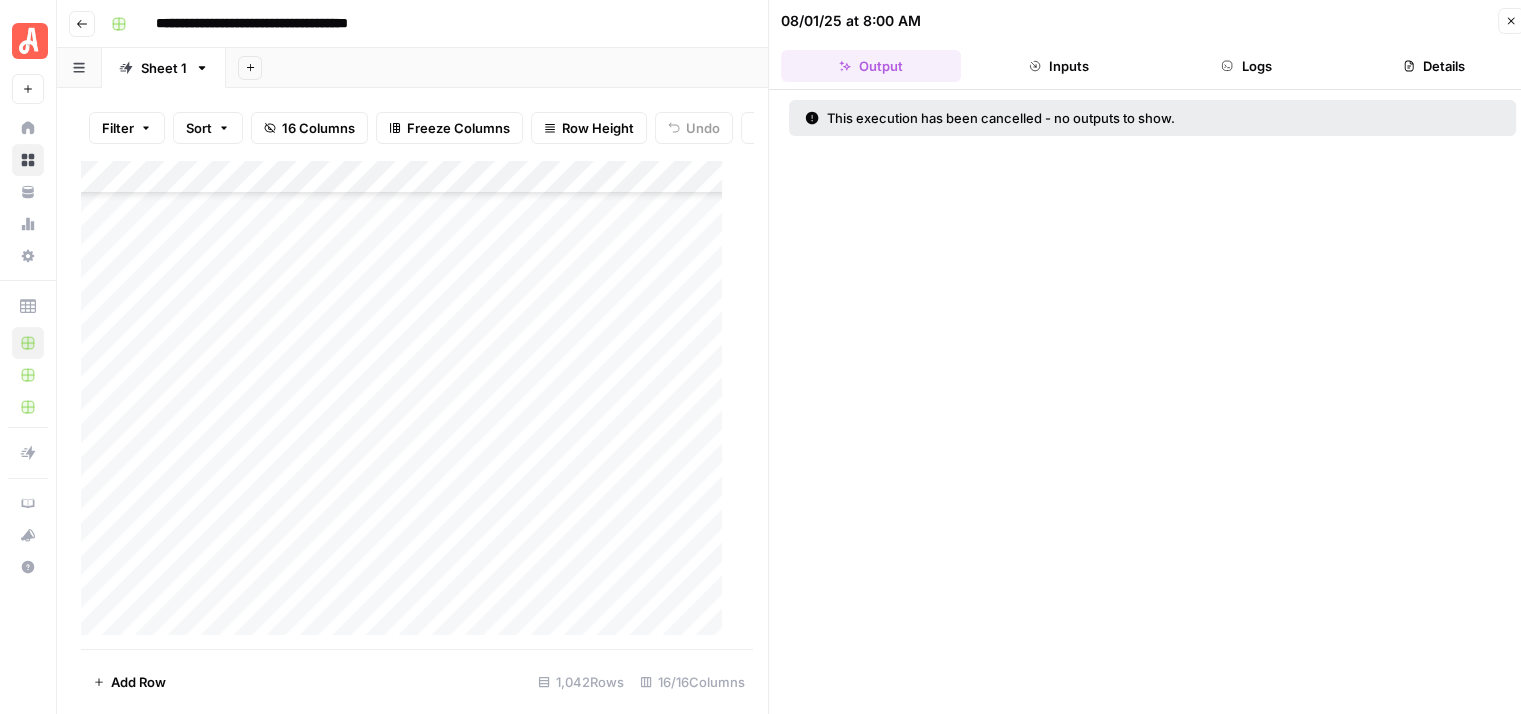 click 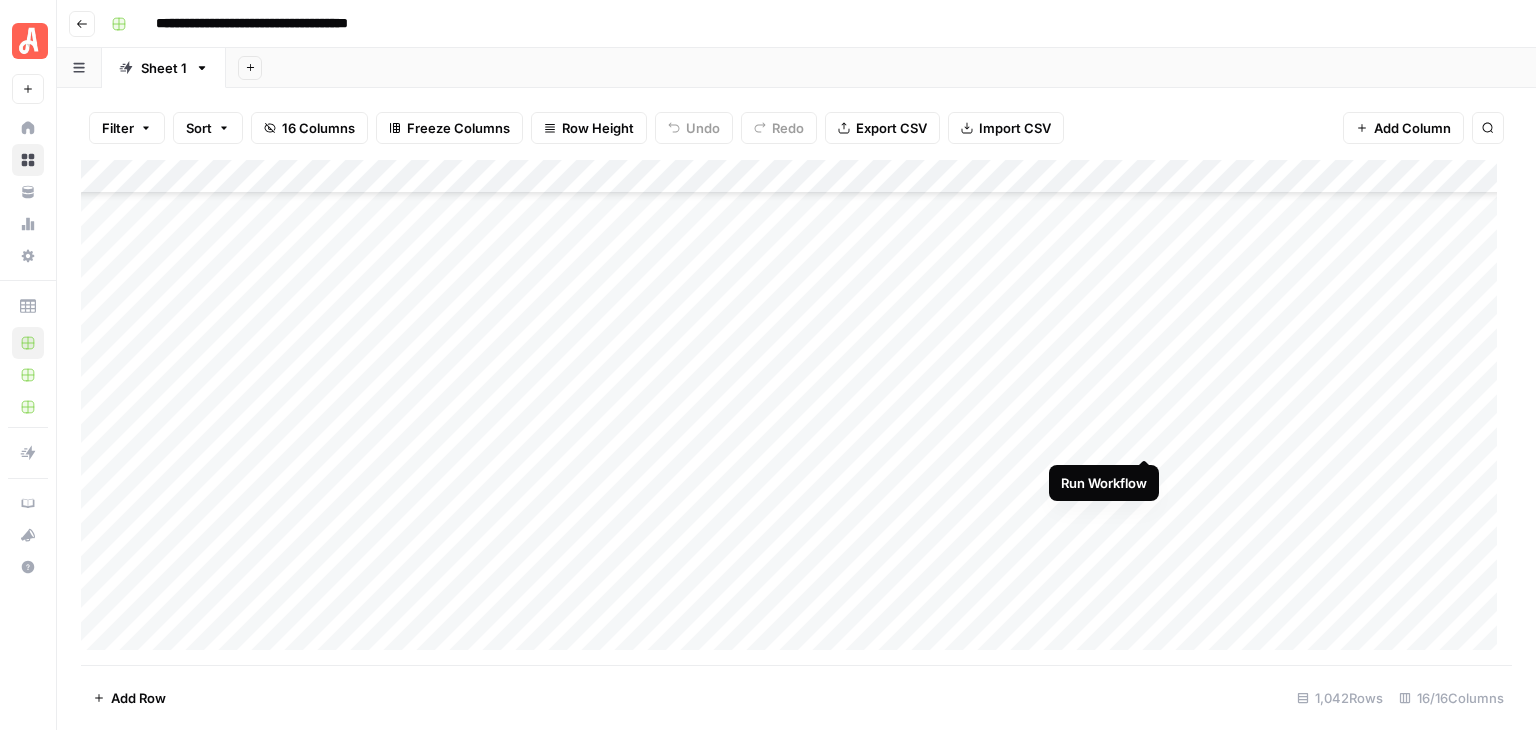 click on "Add Column" 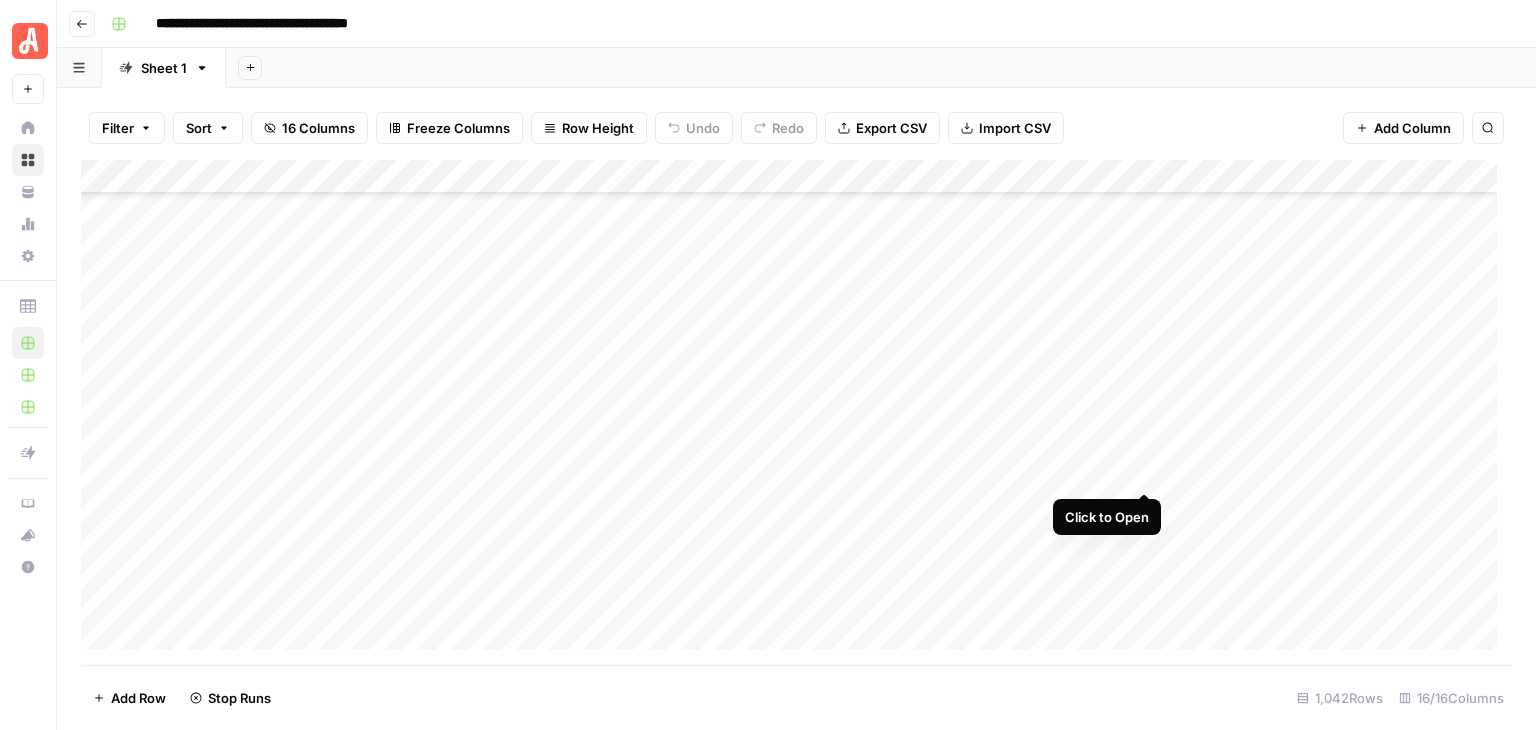 click on "Add Column" 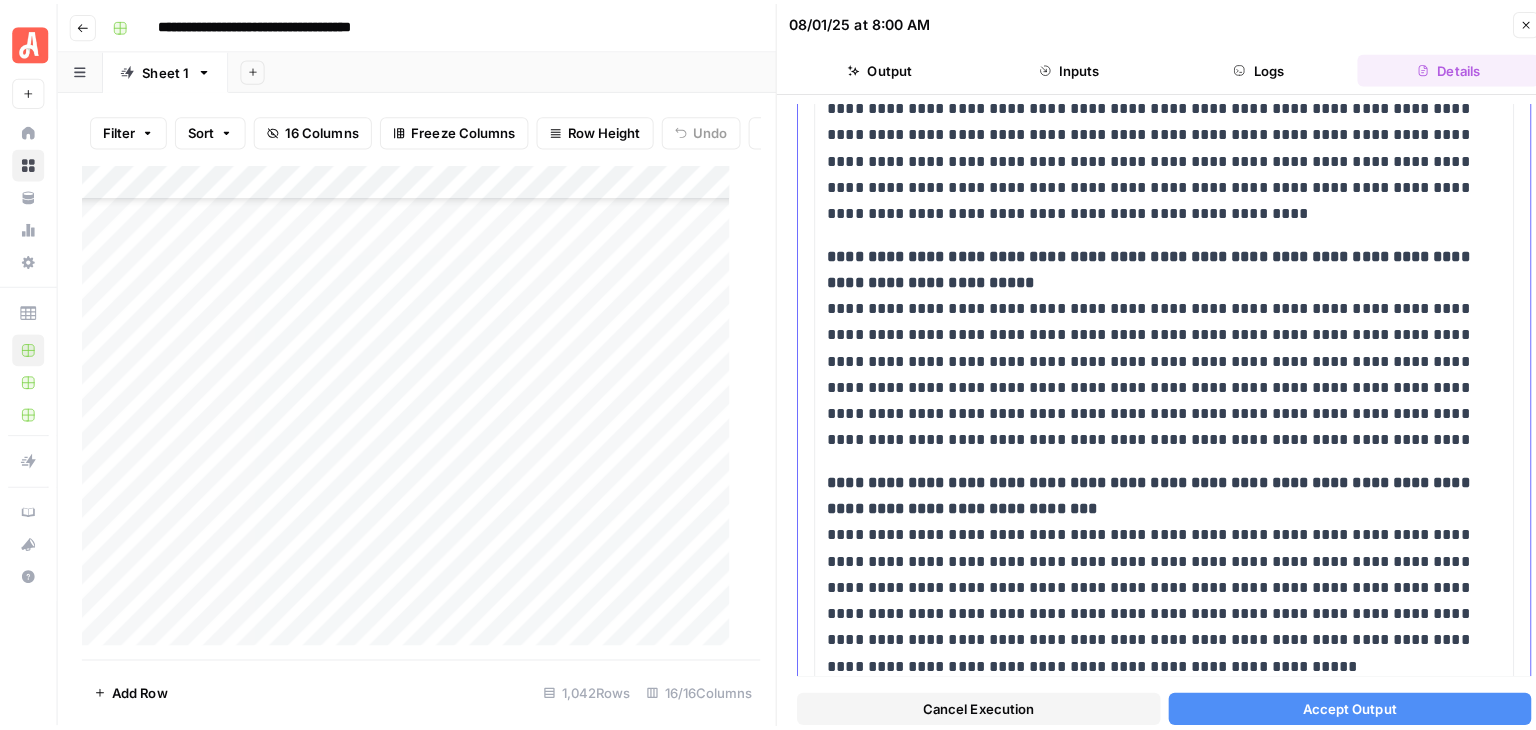 scroll, scrollTop: 1697, scrollLeft: 0, axis: vertical 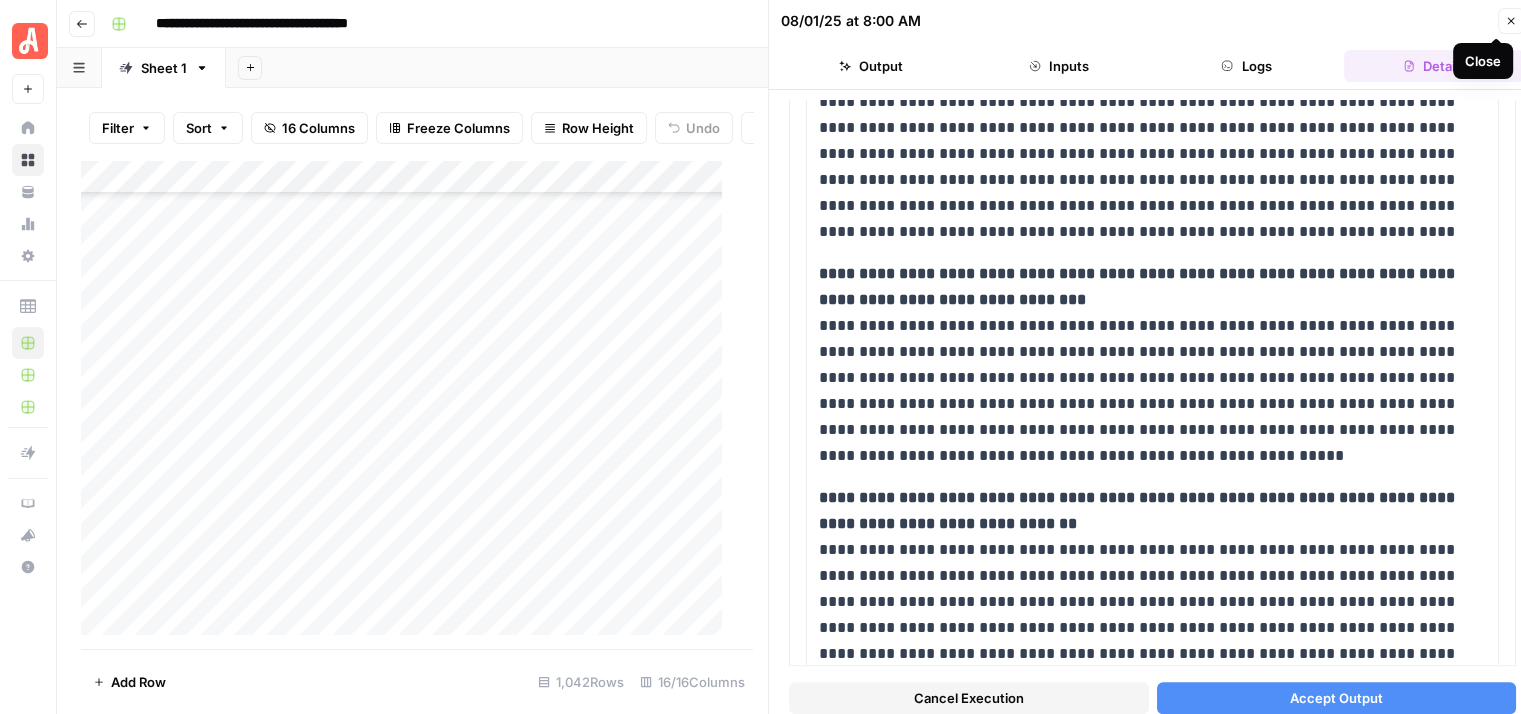 click 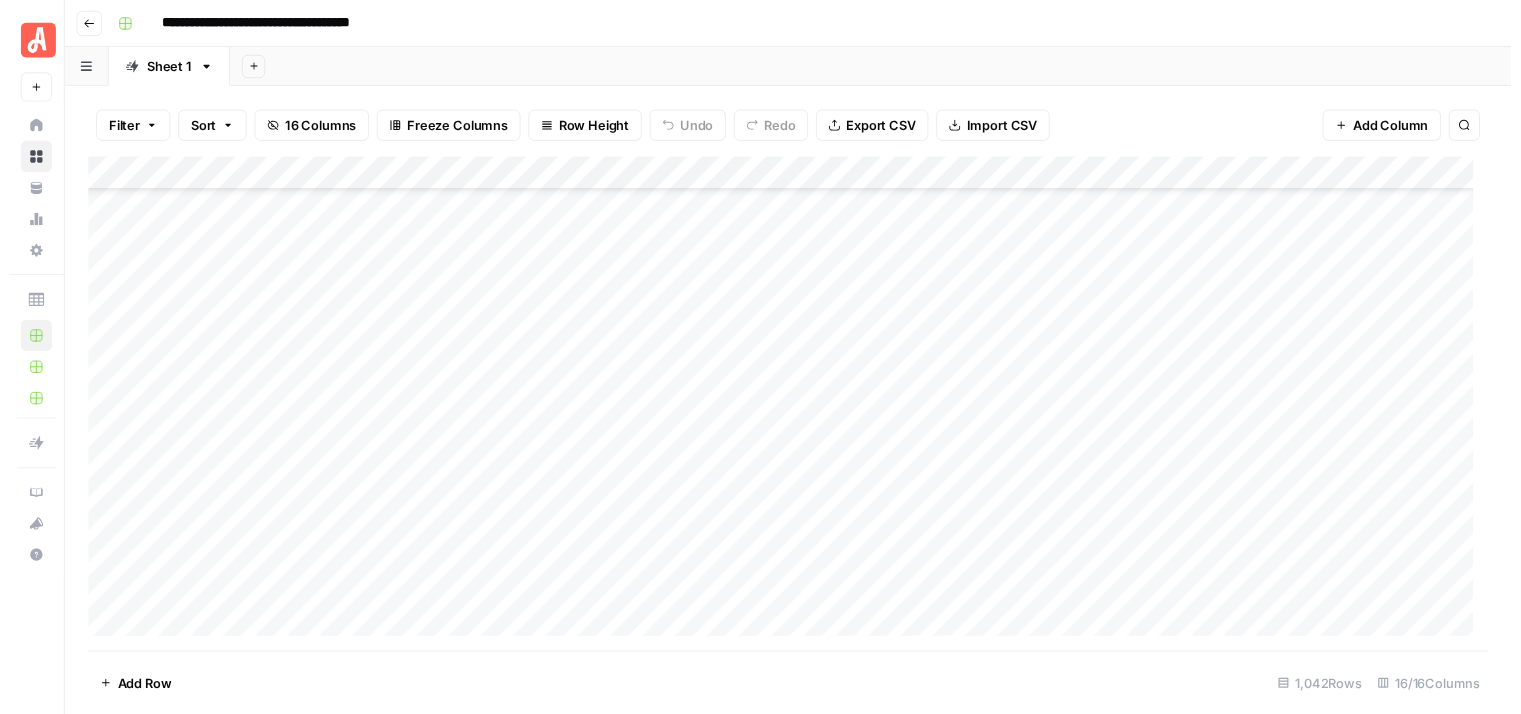 scroll, scrollTop: 34174, scrollLeft: 0, axis: vertical 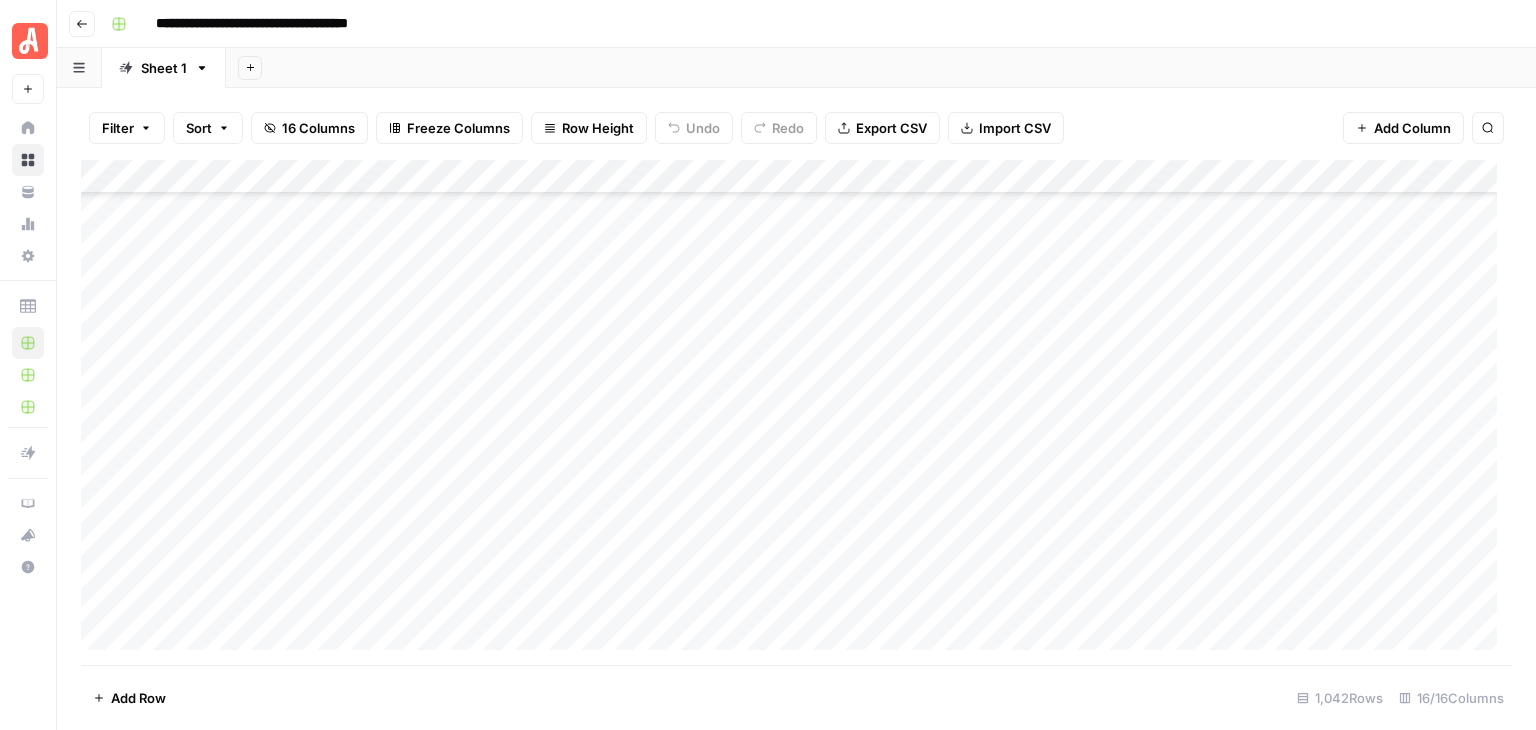 click on "Add Column" 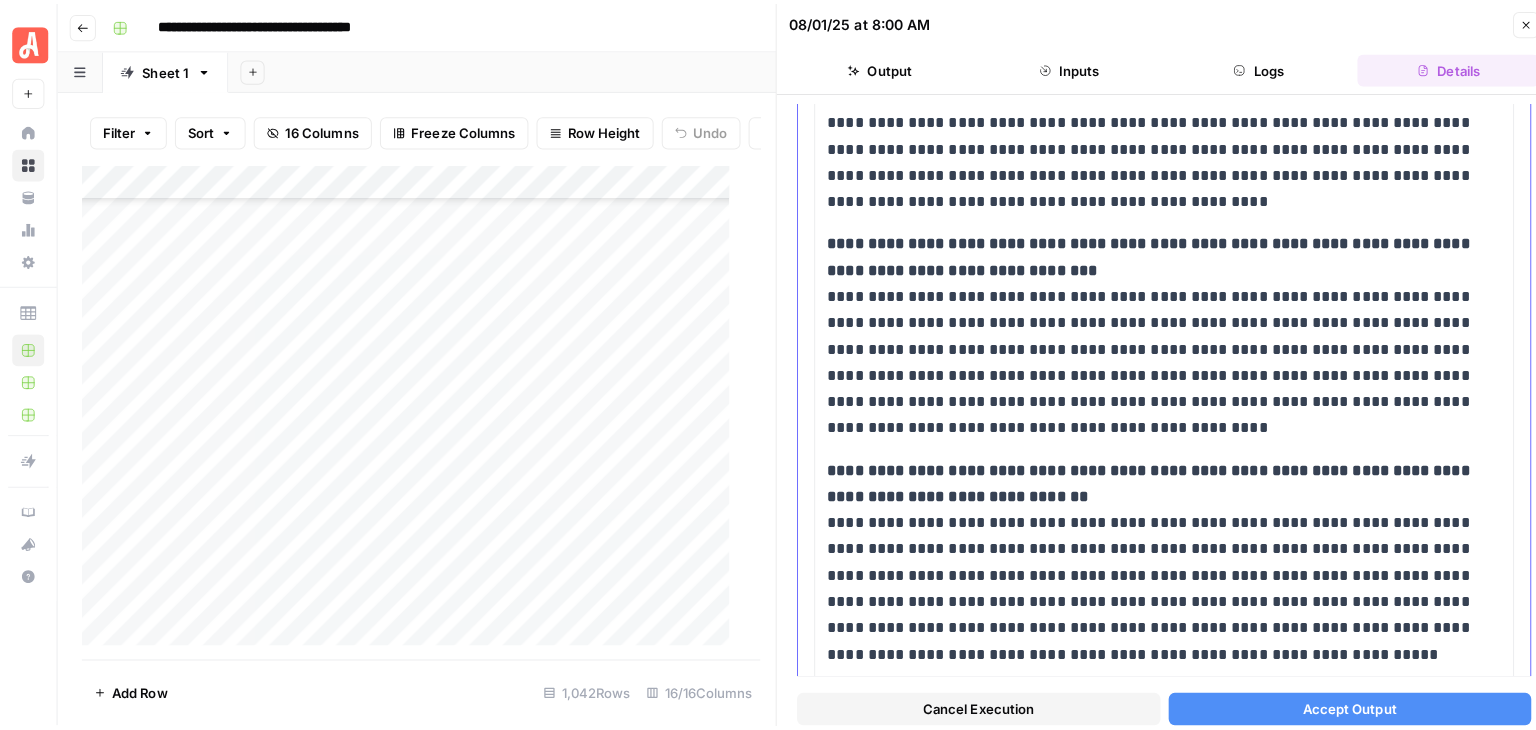 scroll, scrollTop: 1200, scrollLeft: 0, axis: vertical 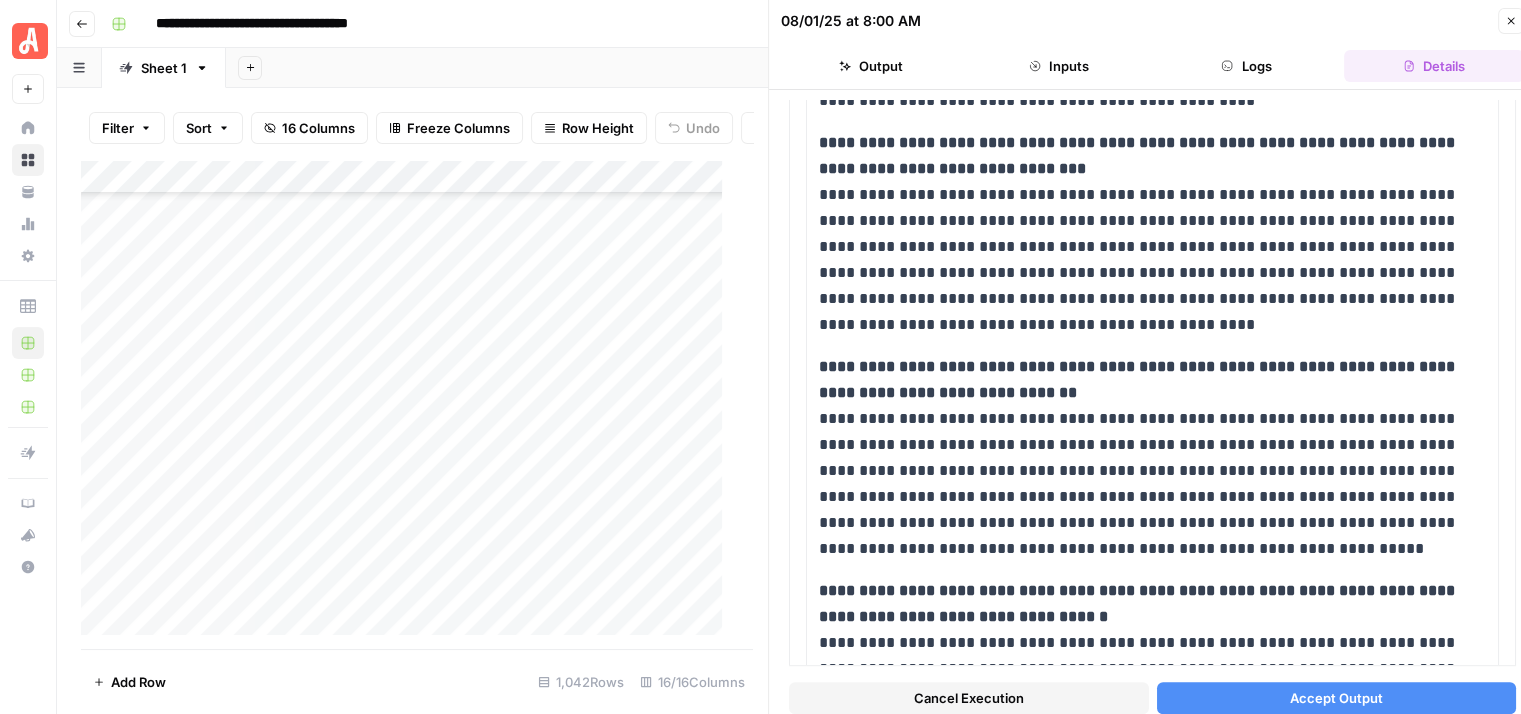 click on "Cancel Execution" 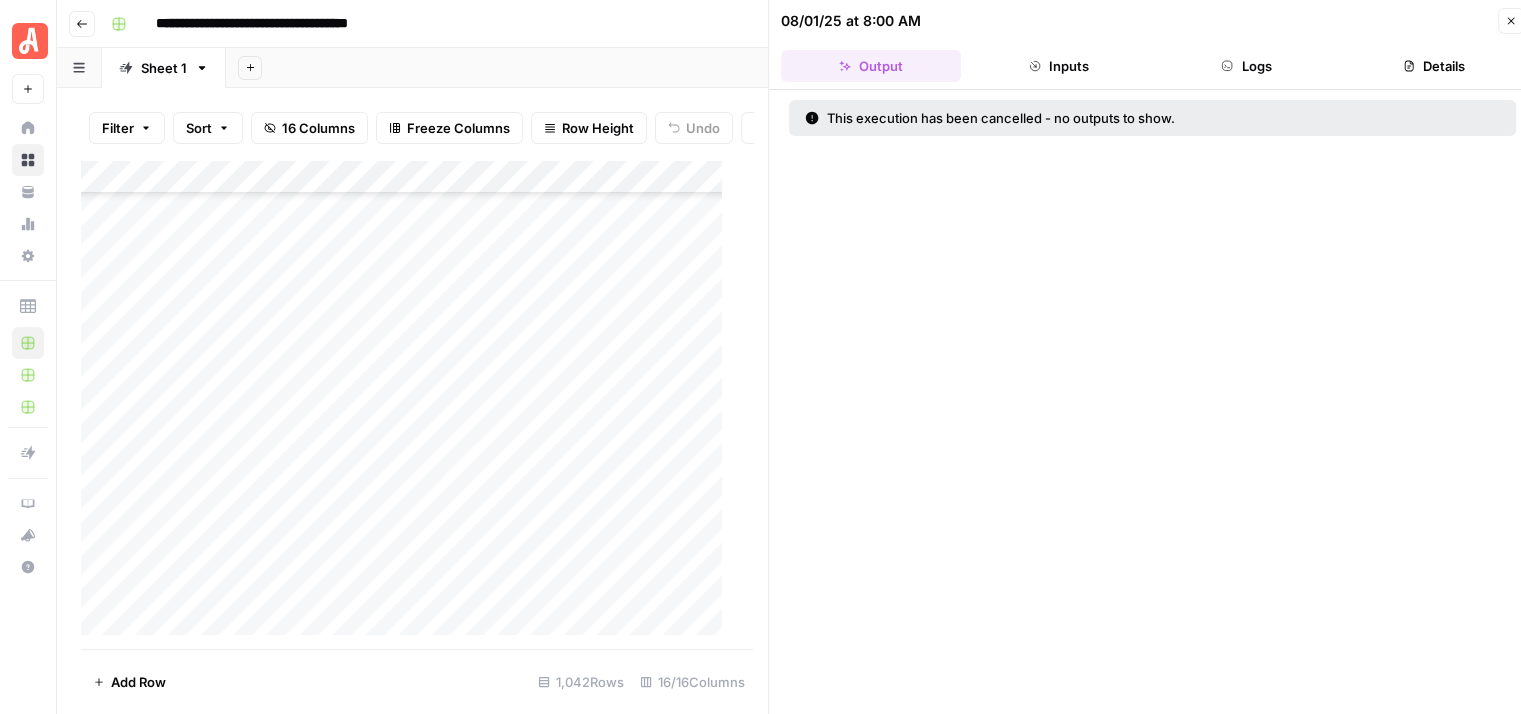 click 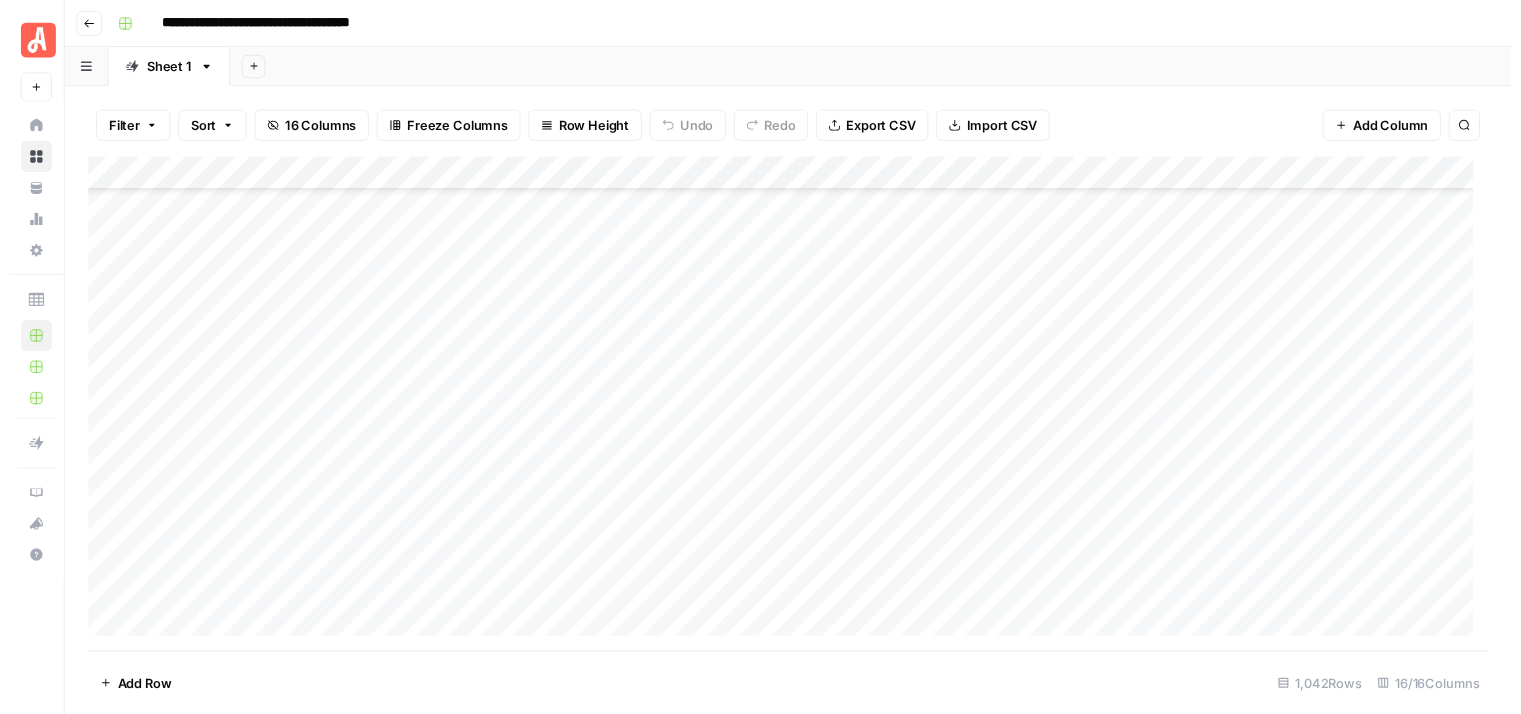 scroll, scrollTop: 34074, scrollLeft: 0, axis: vertical 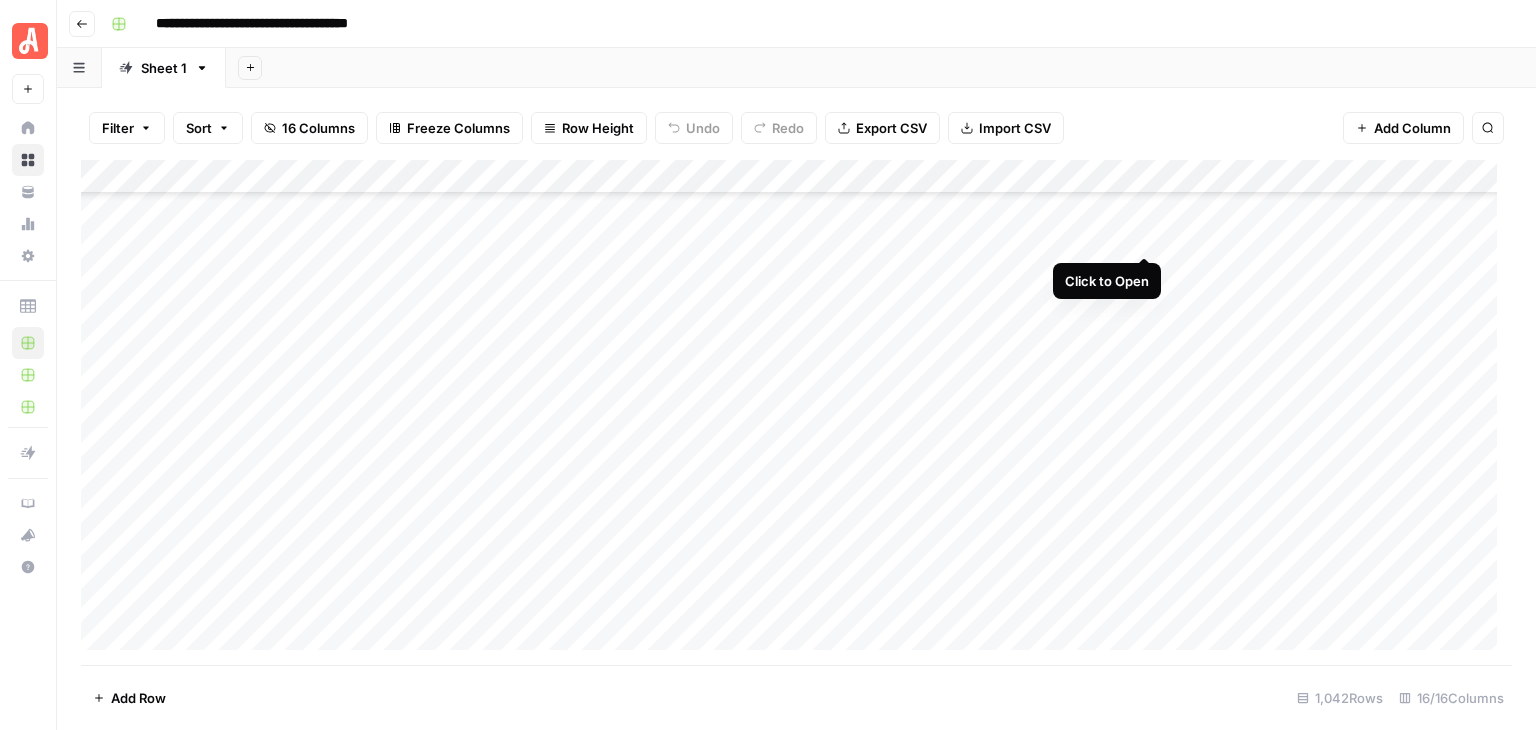 click on "Add Column" 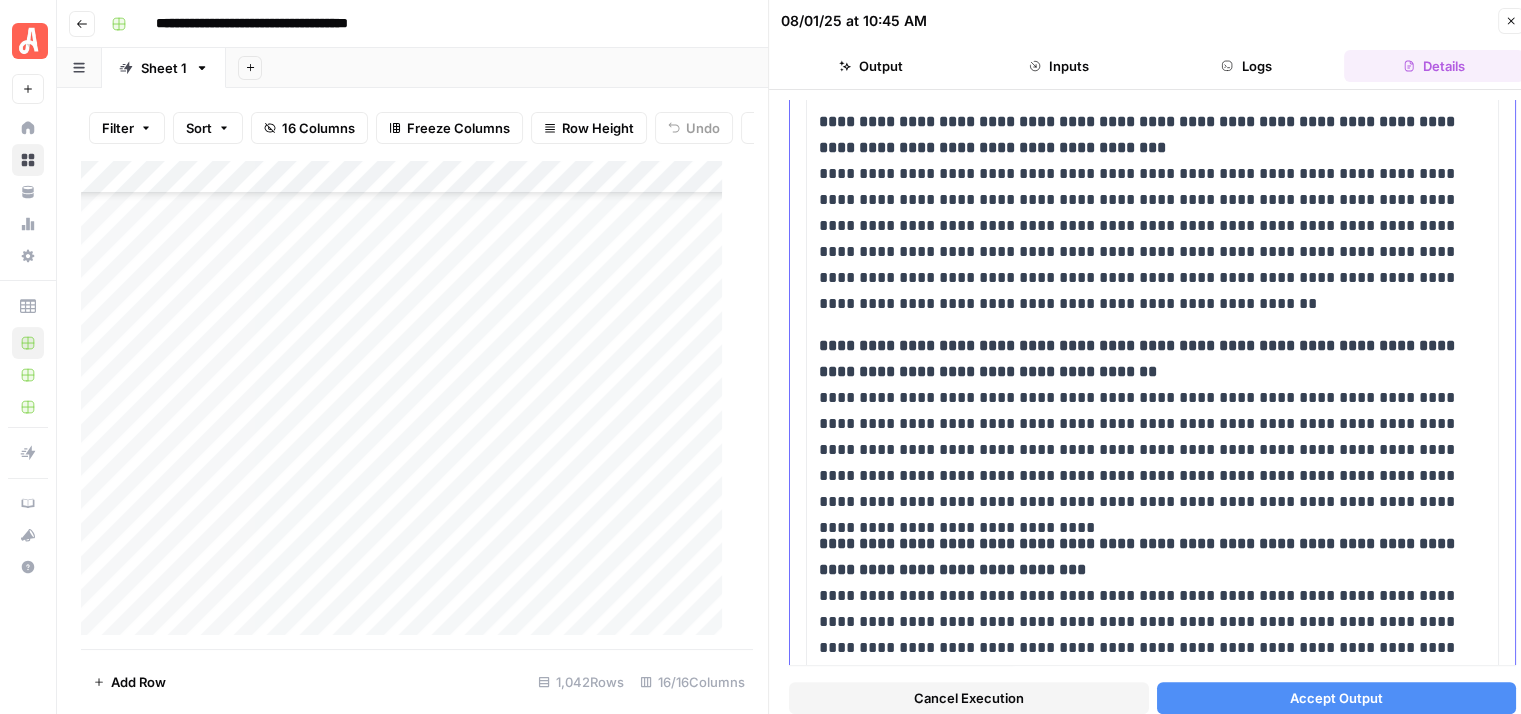 scroll, scrollTop: 1443, scrollLeft: 0, axis: vertical 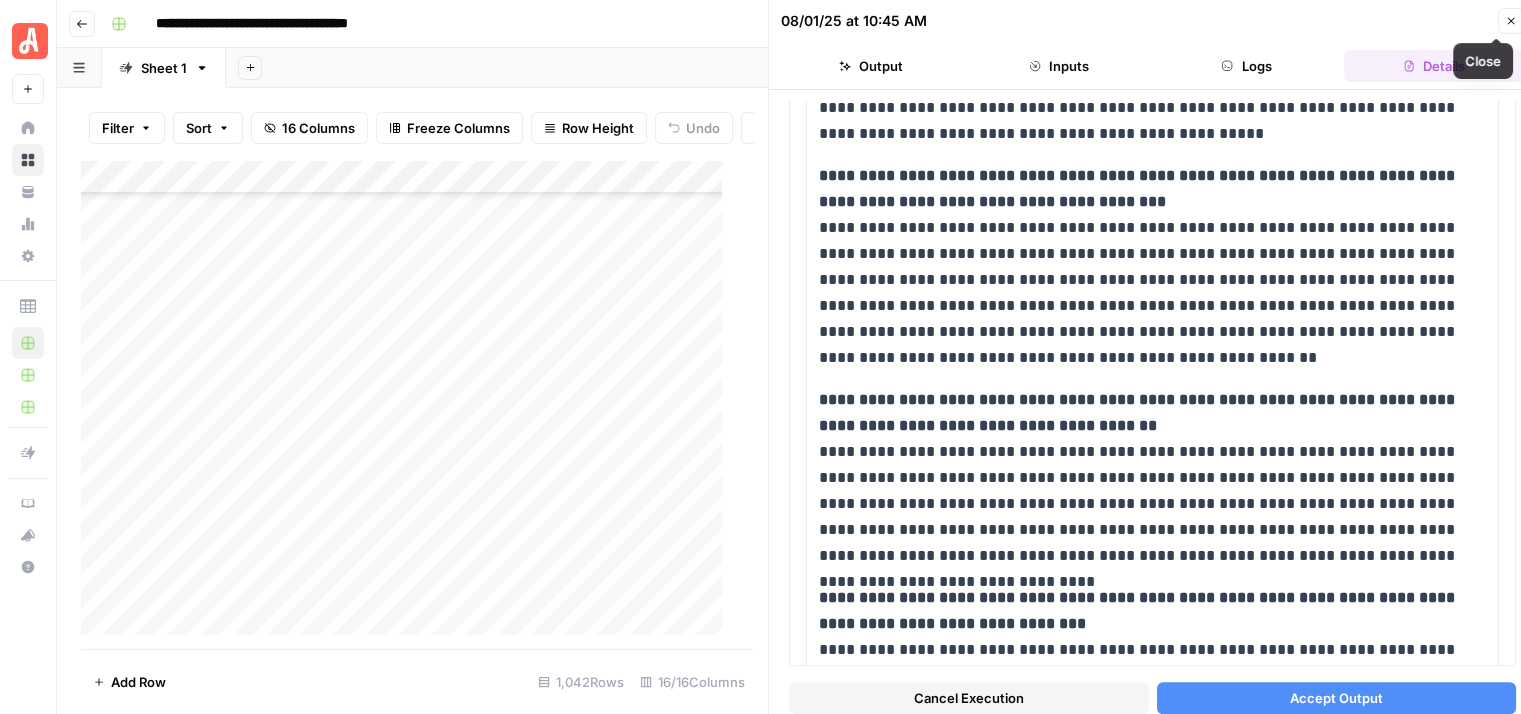 click 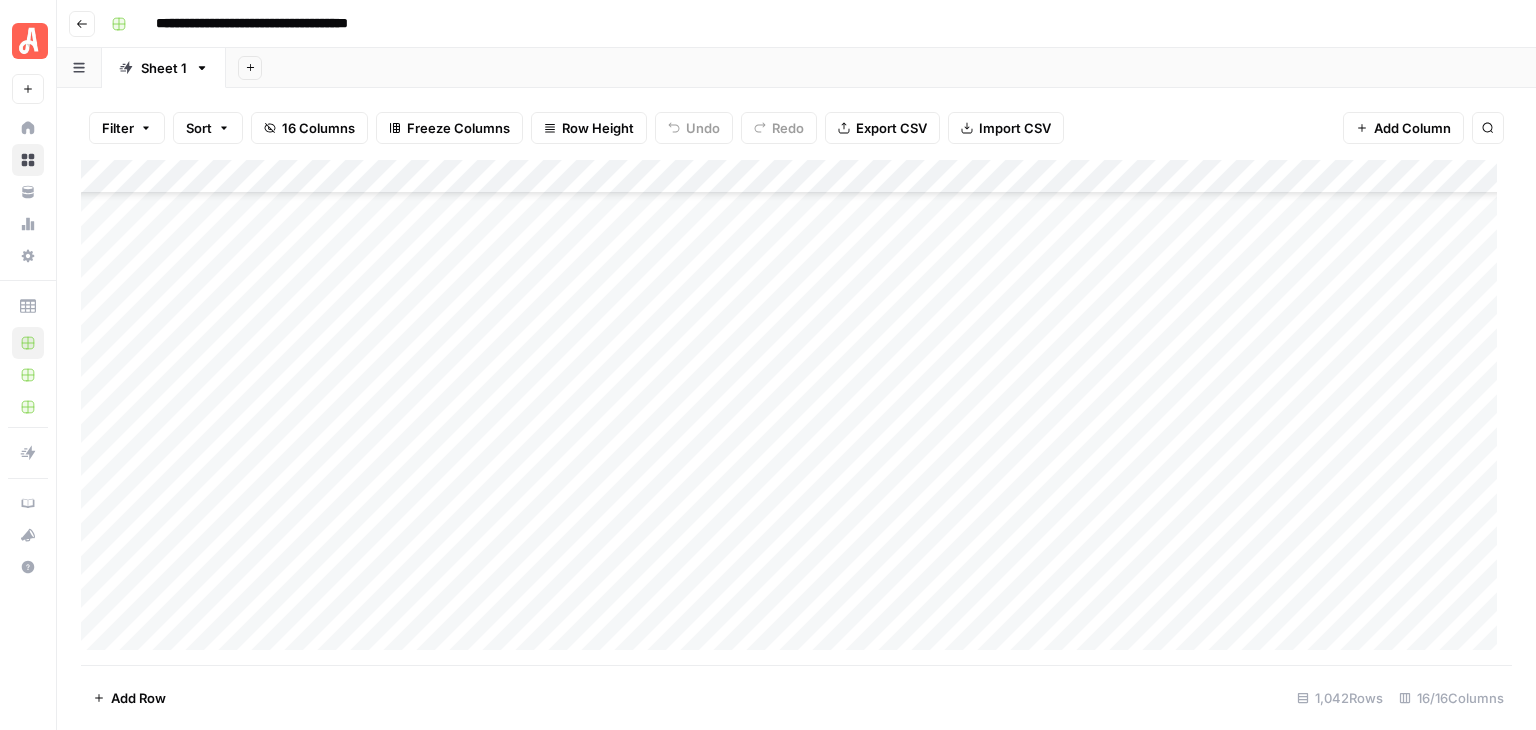 click on "Add Column" 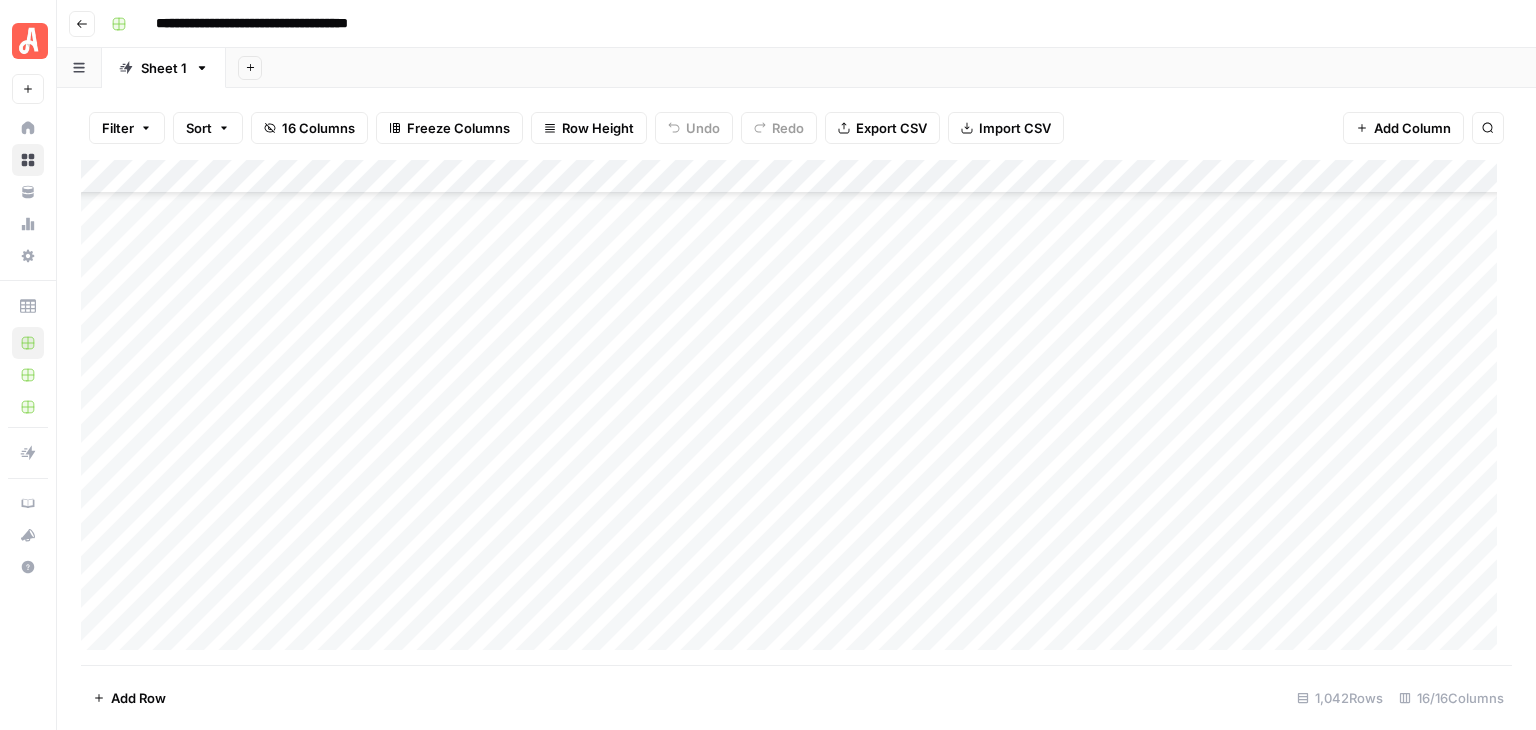 click on "Add Column" 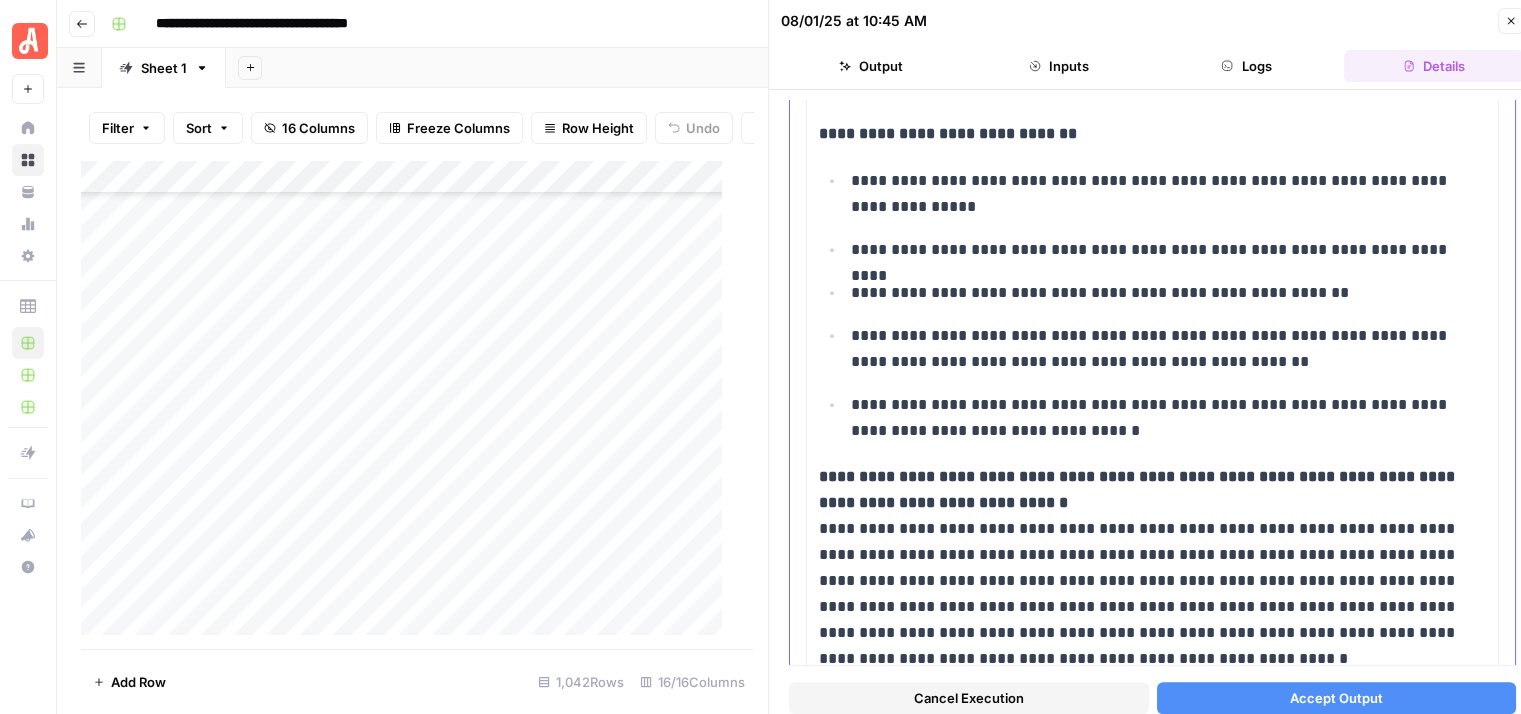 scroll, scrollTop: 833, scrollLeft: 0, axis: vertical 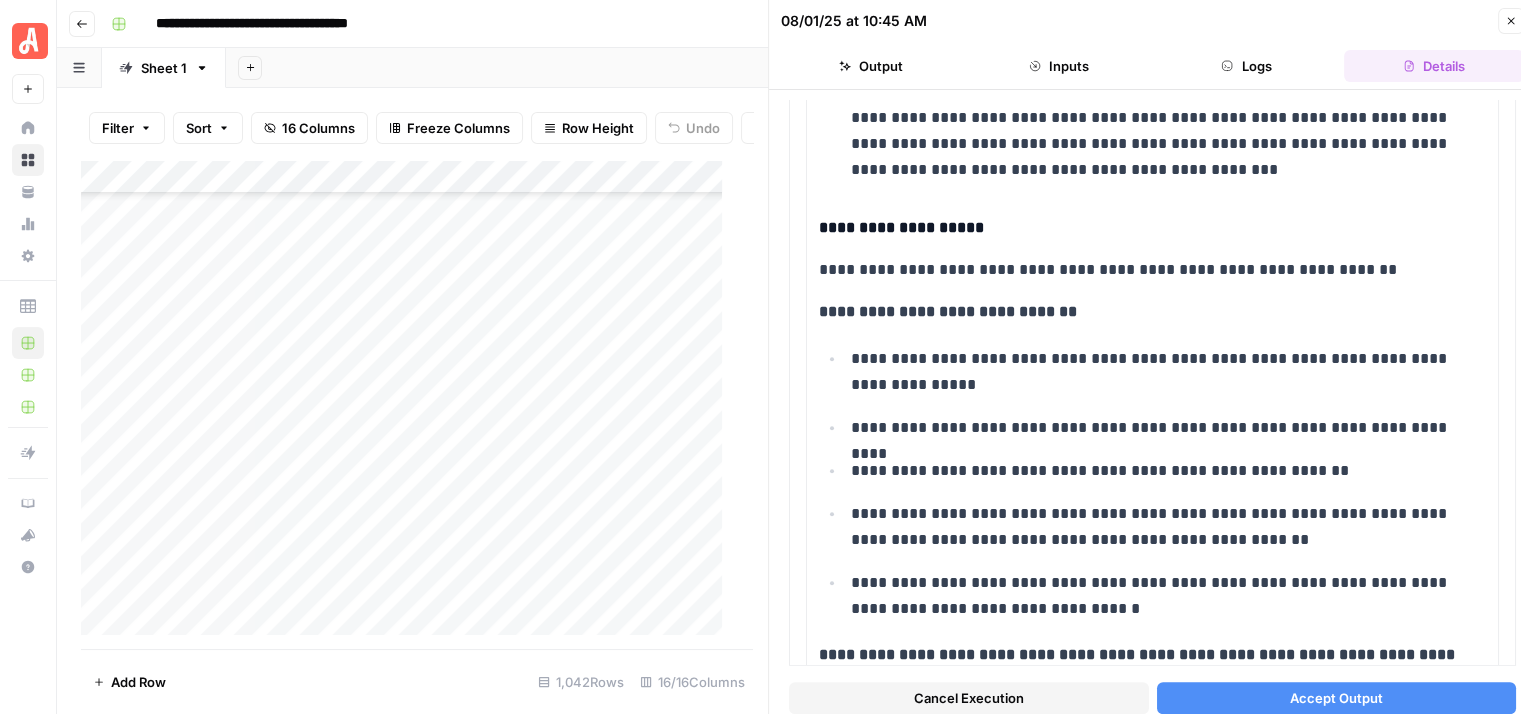 click 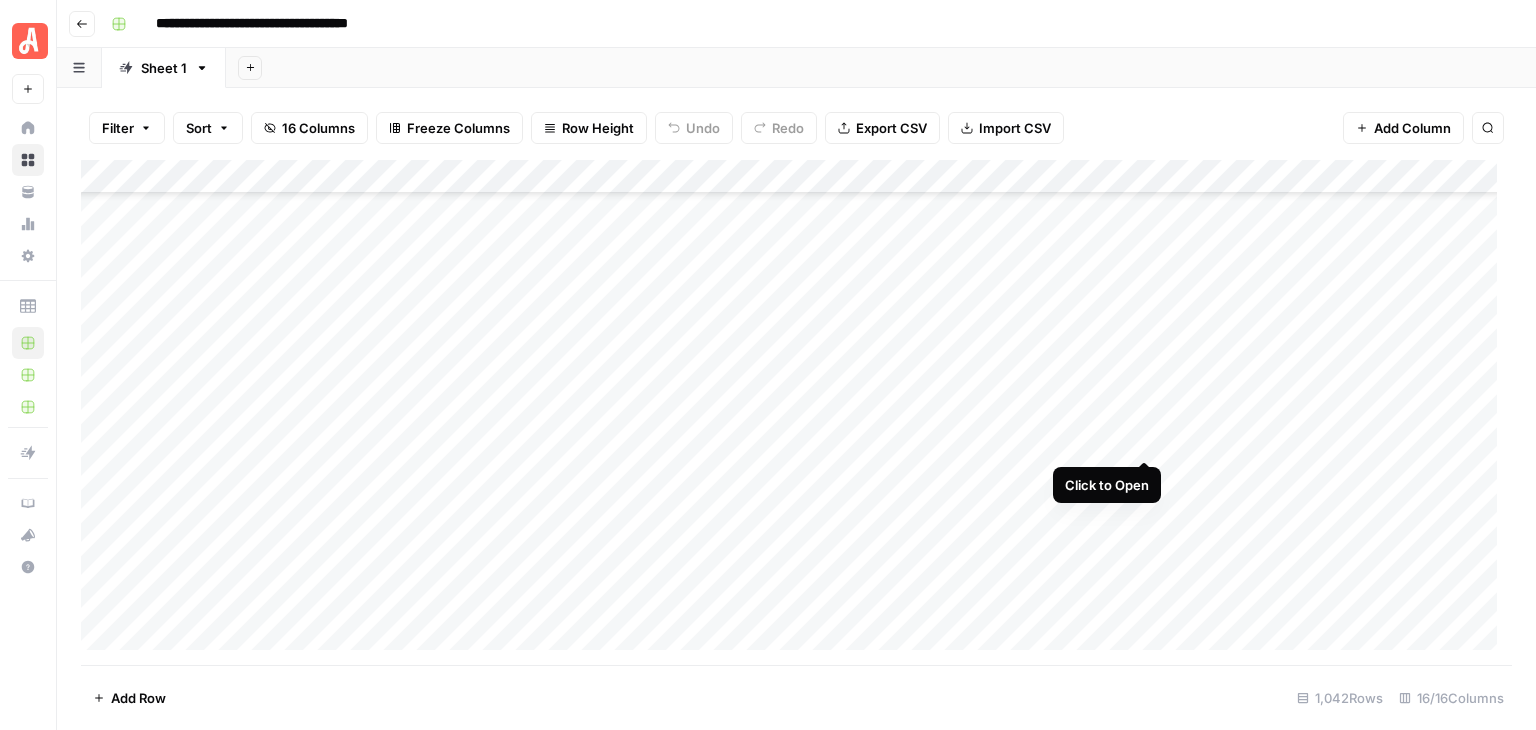 click on "Add Column" 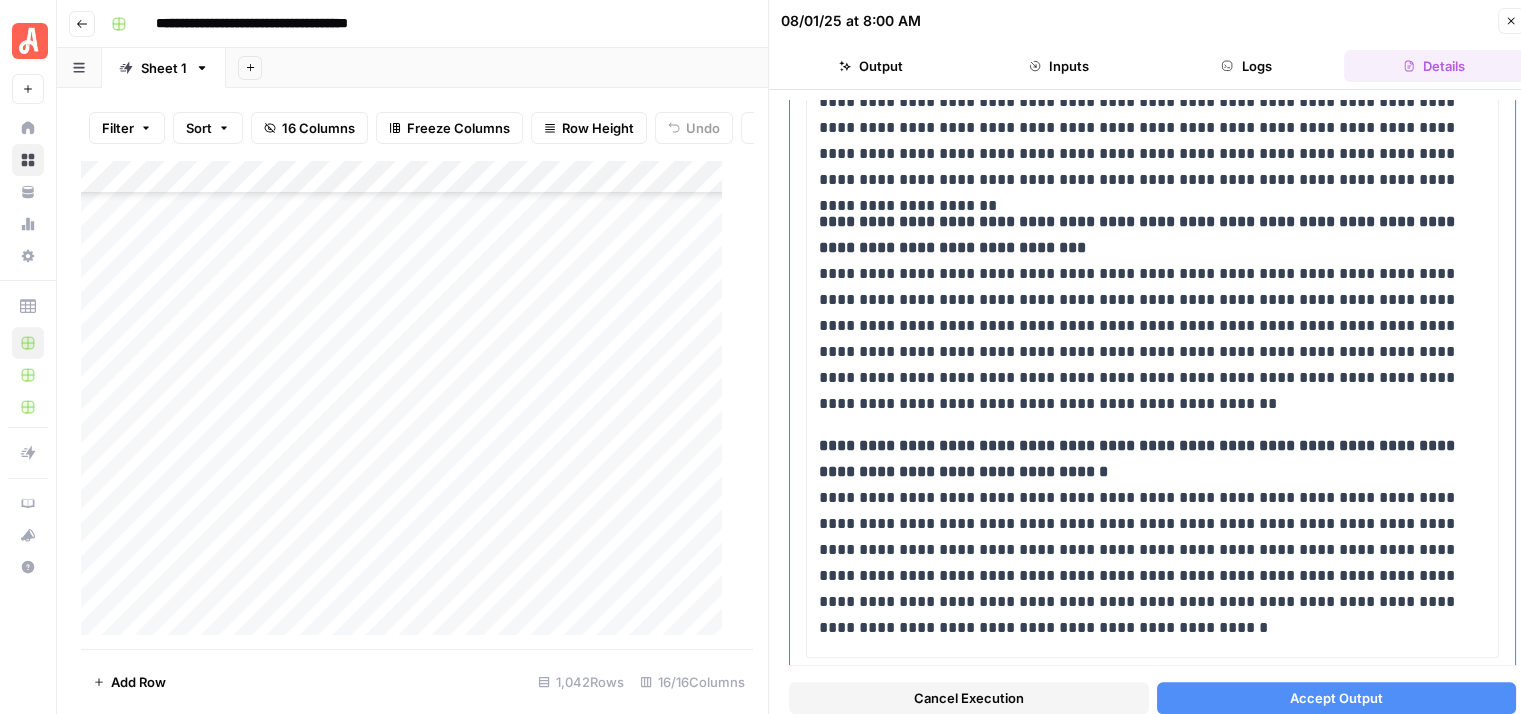 scroll, scrollTop: 1693, scrollLeft: 0, axis: vertical 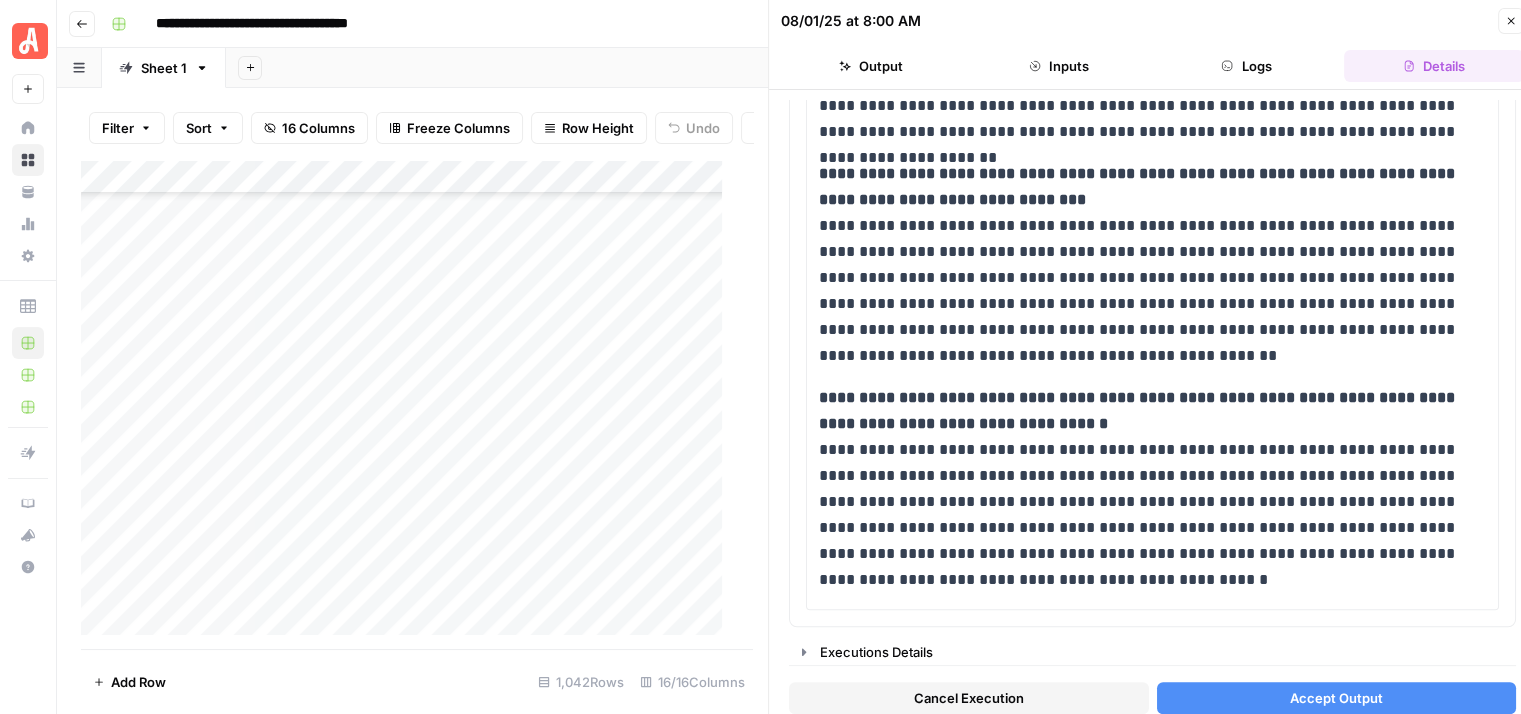 click 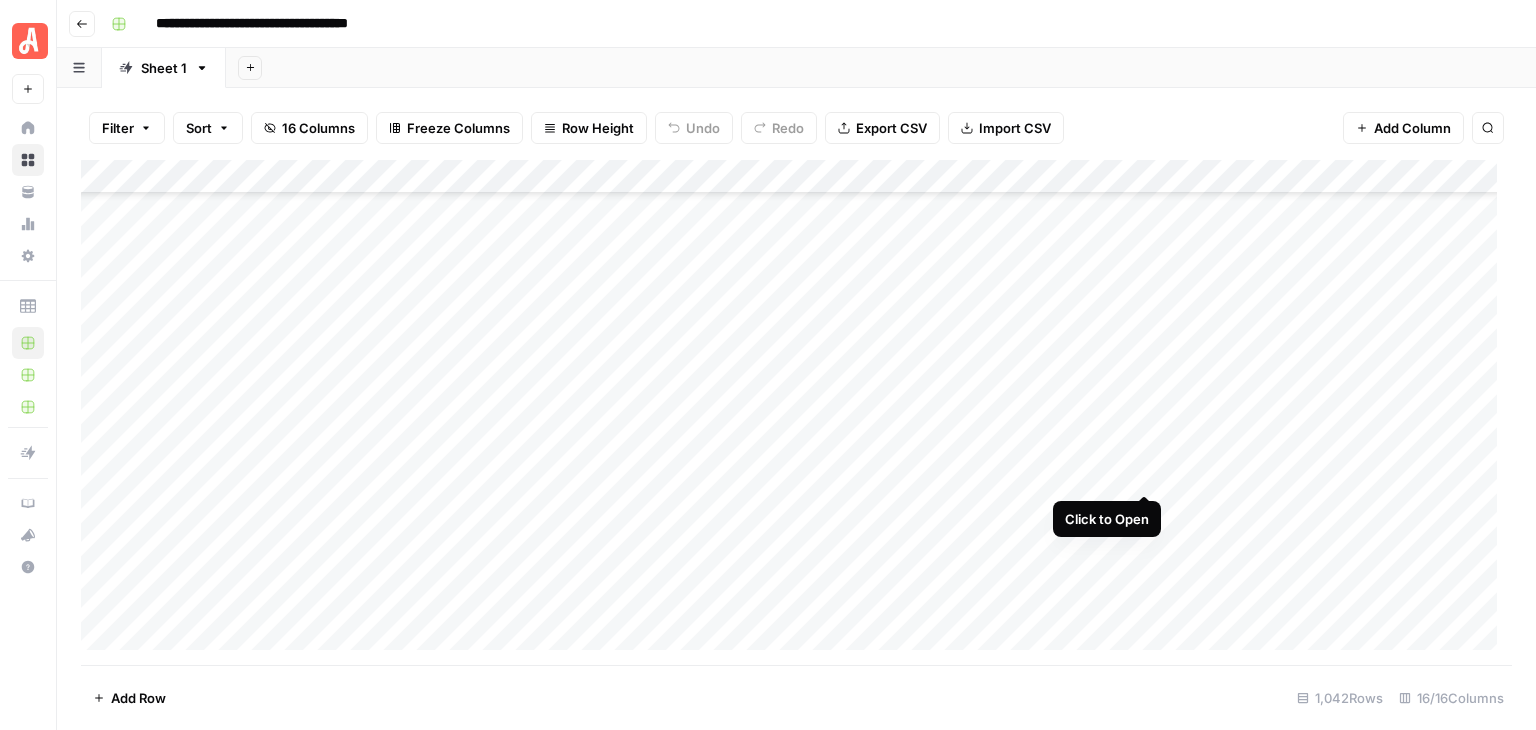 click on "Add Column" 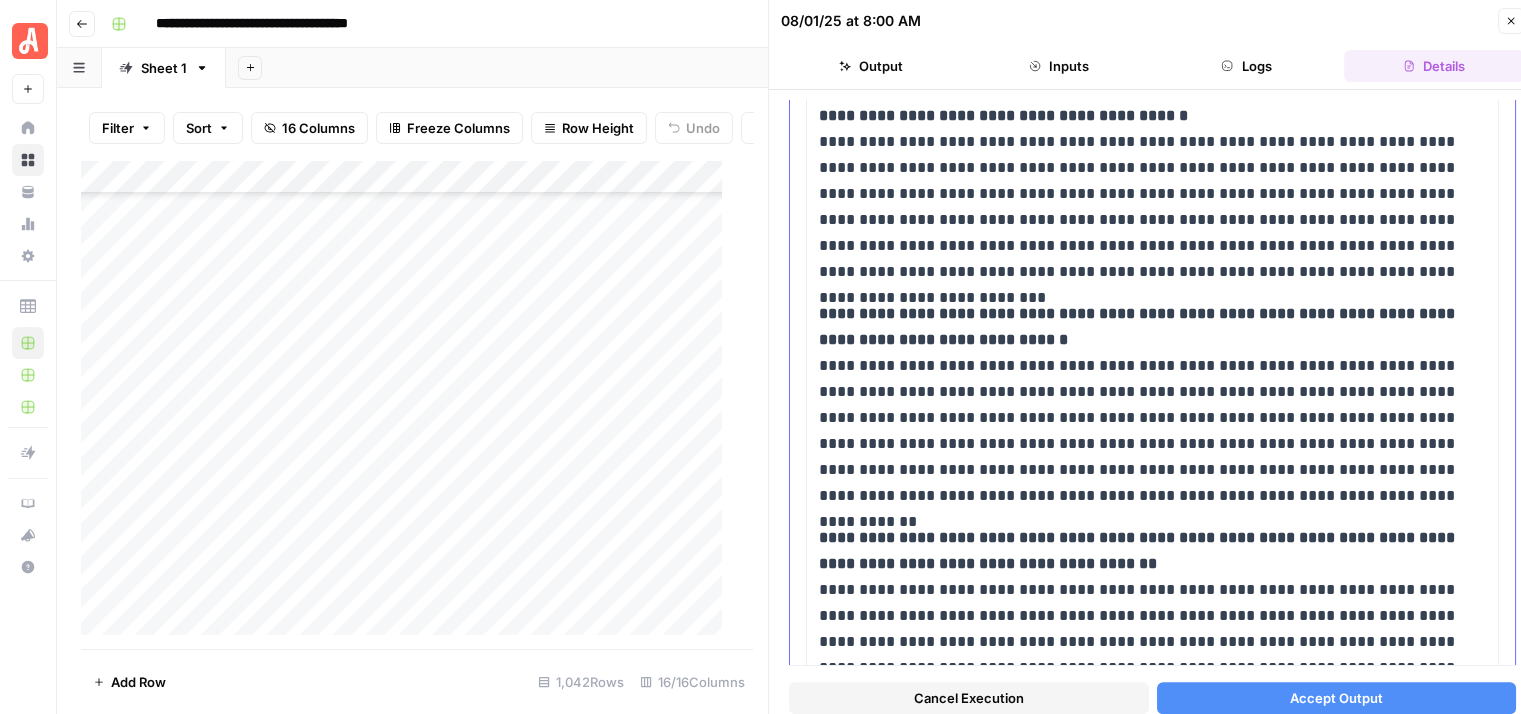 scroll, scrollTop: 1175, scrollLeft: 0, axis: vertical 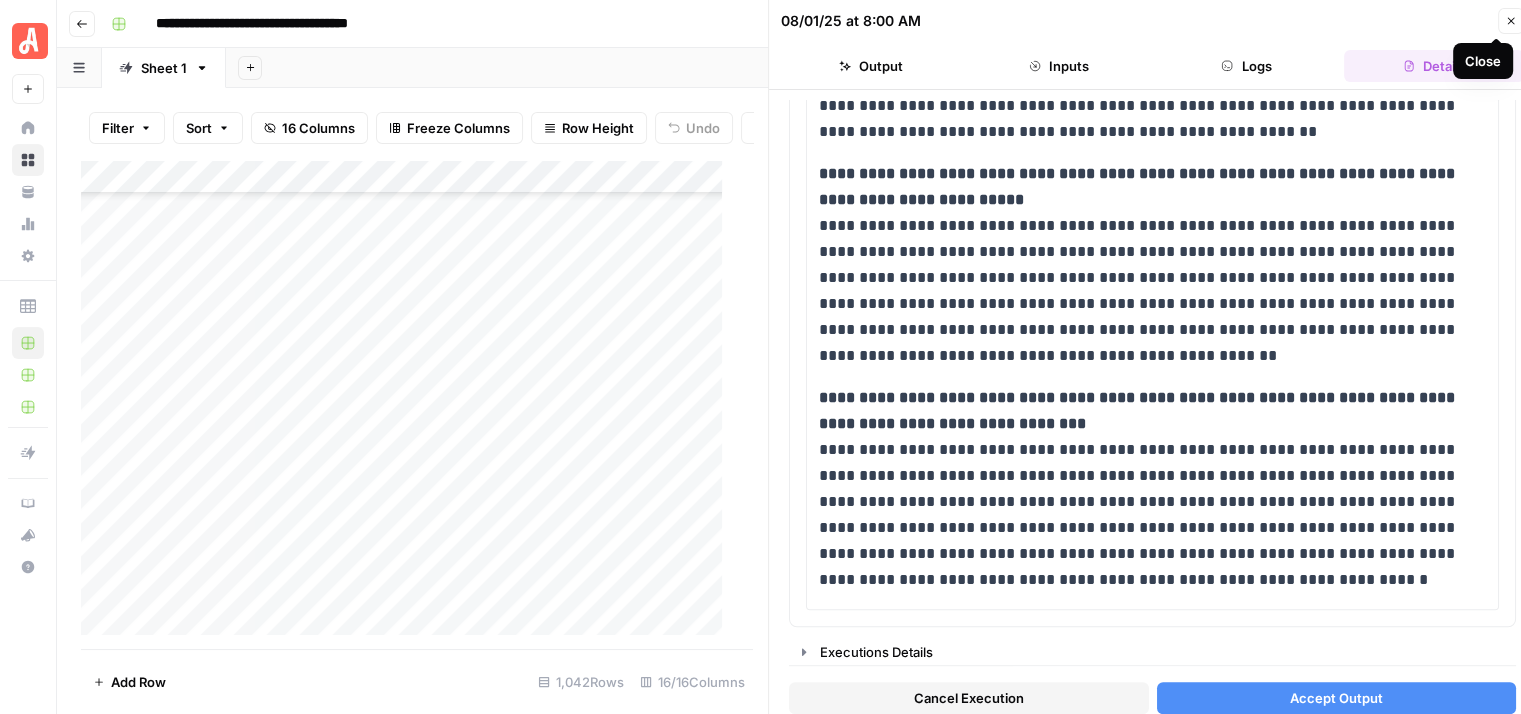 click on "Close" at bounding box center (1511, 21) 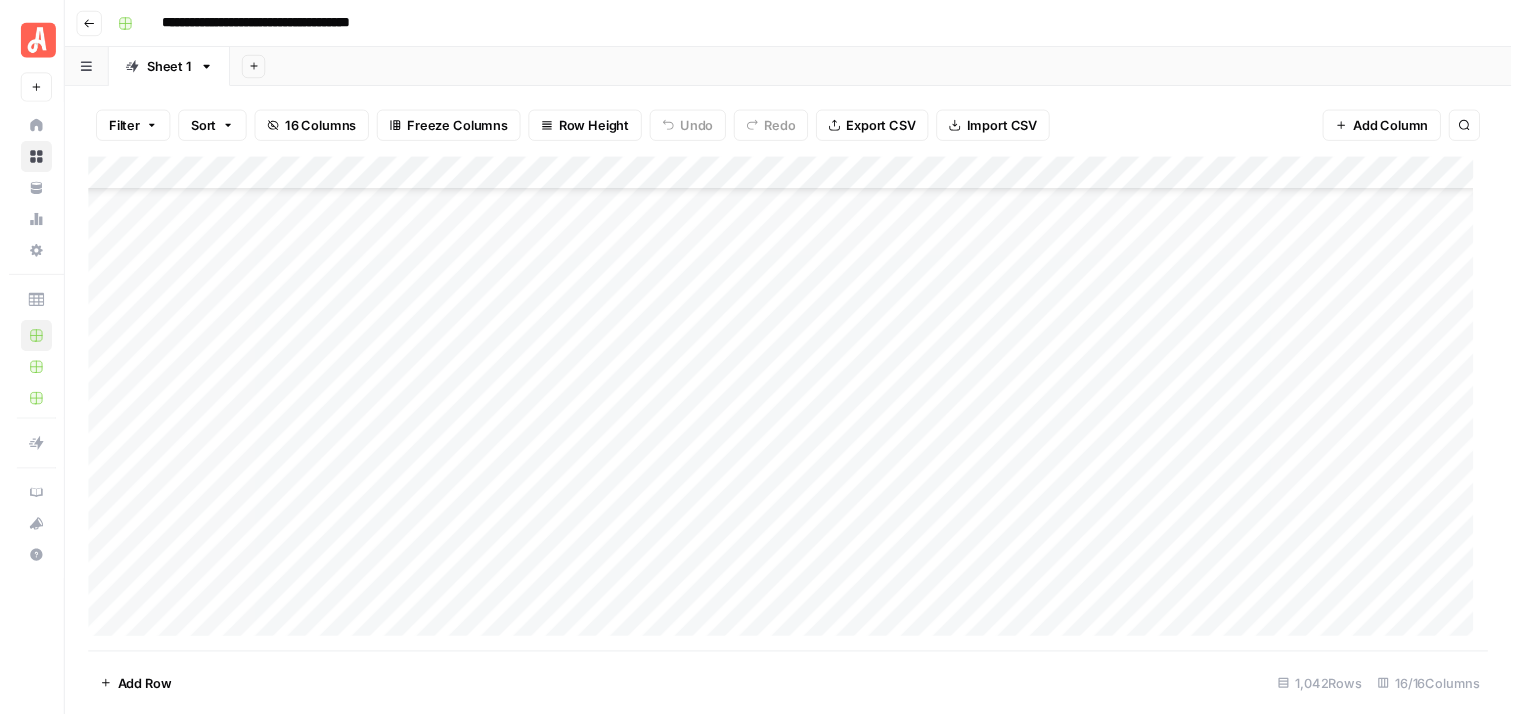 scroll, scrollTop: 34274, scrollLeft: 0, axis: vertical 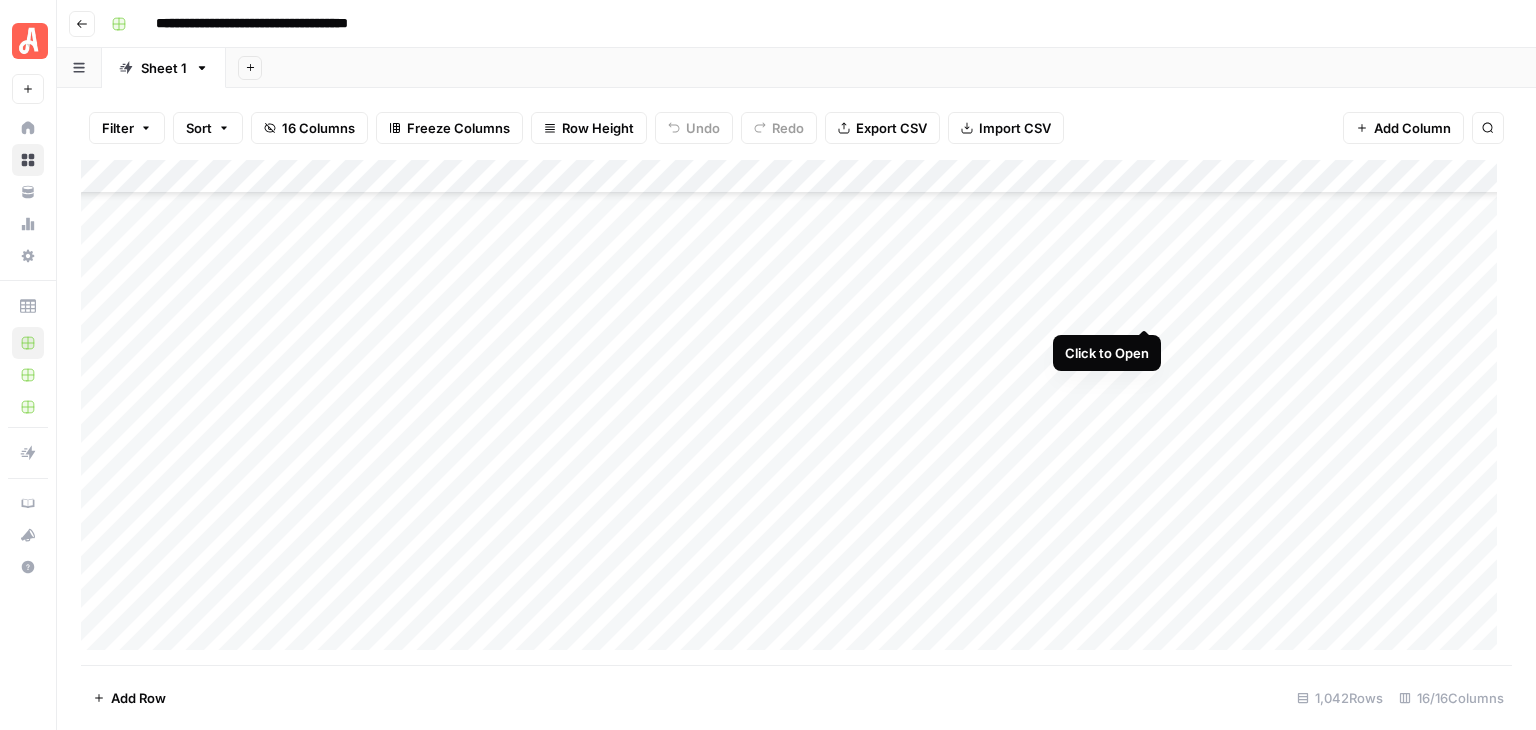click on "Add Column" at bounding box center [796, 412] 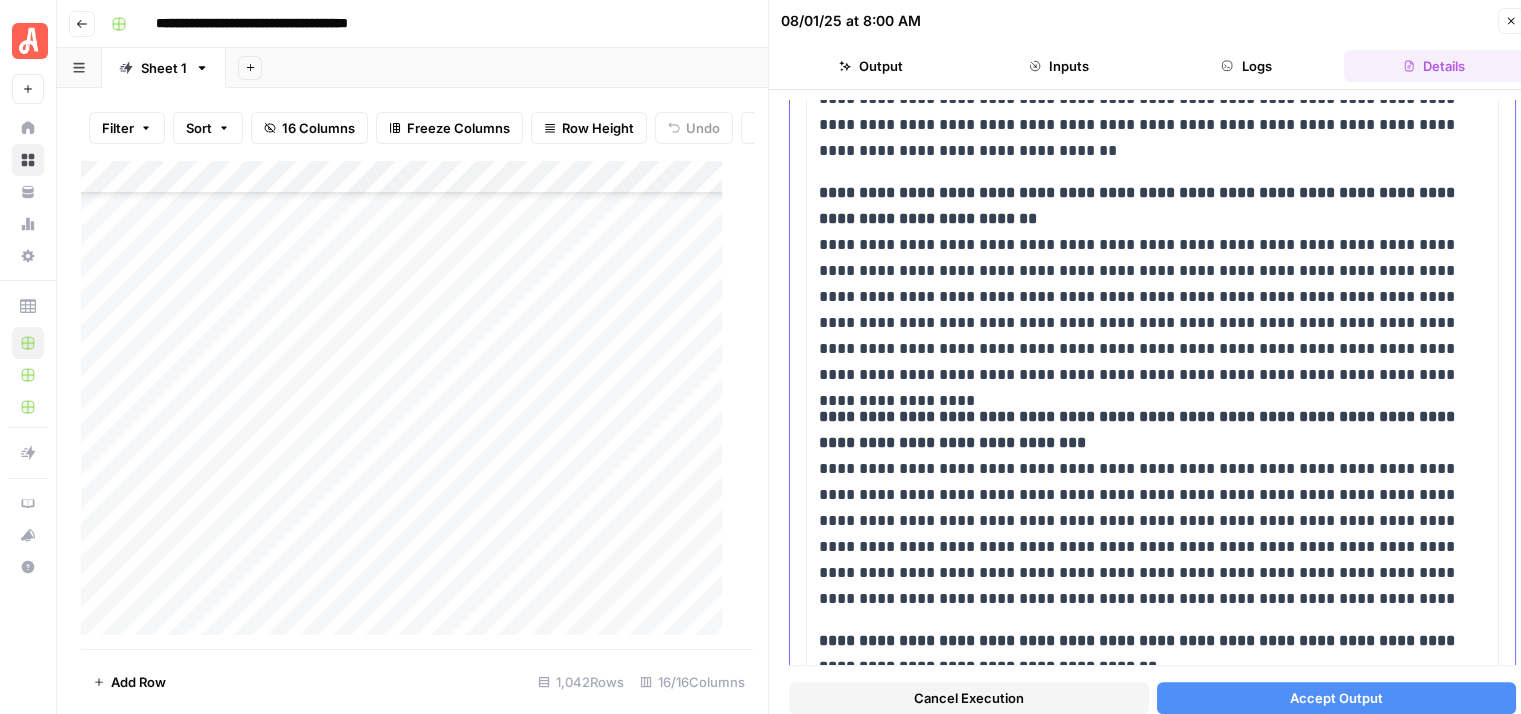 scroll, scrollTop: 2183, scrollLeft: 0, axis: vertical 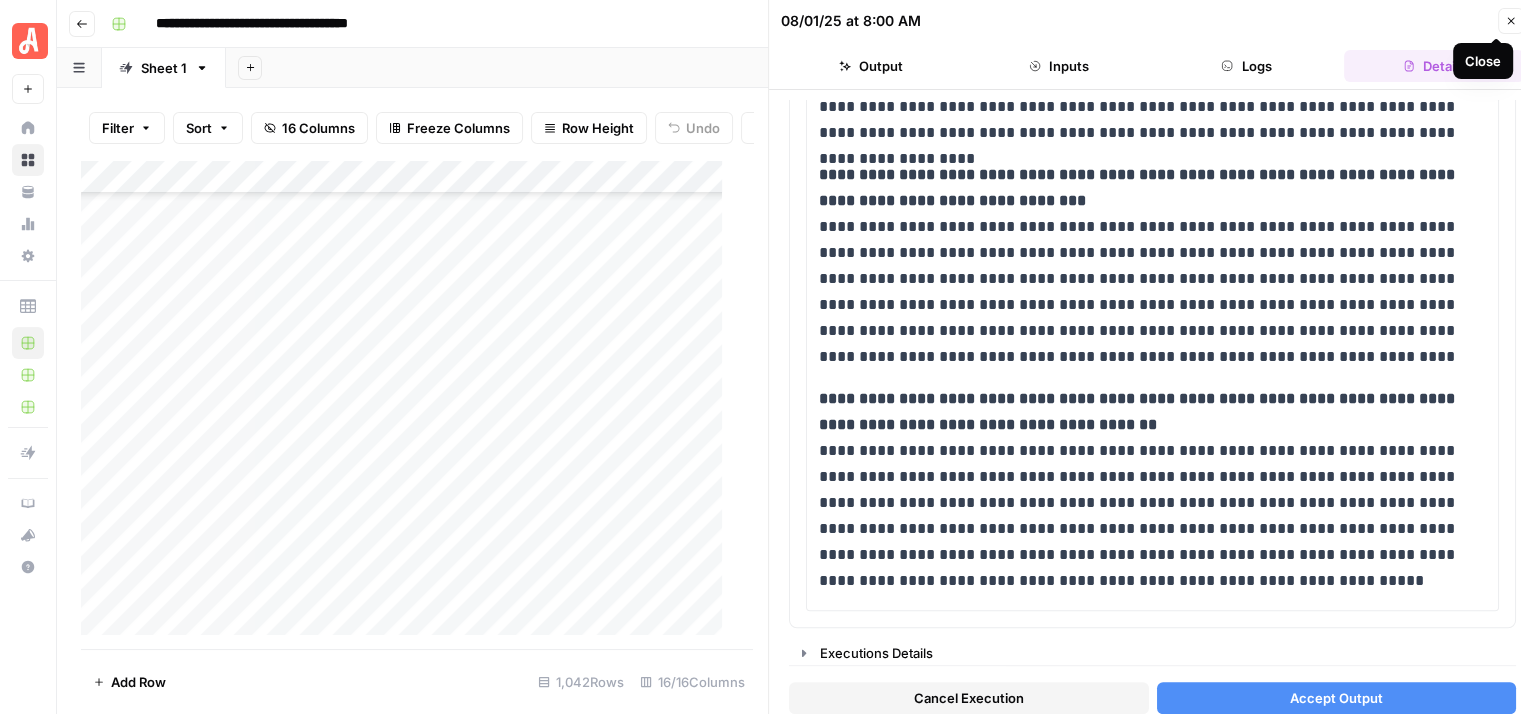 click 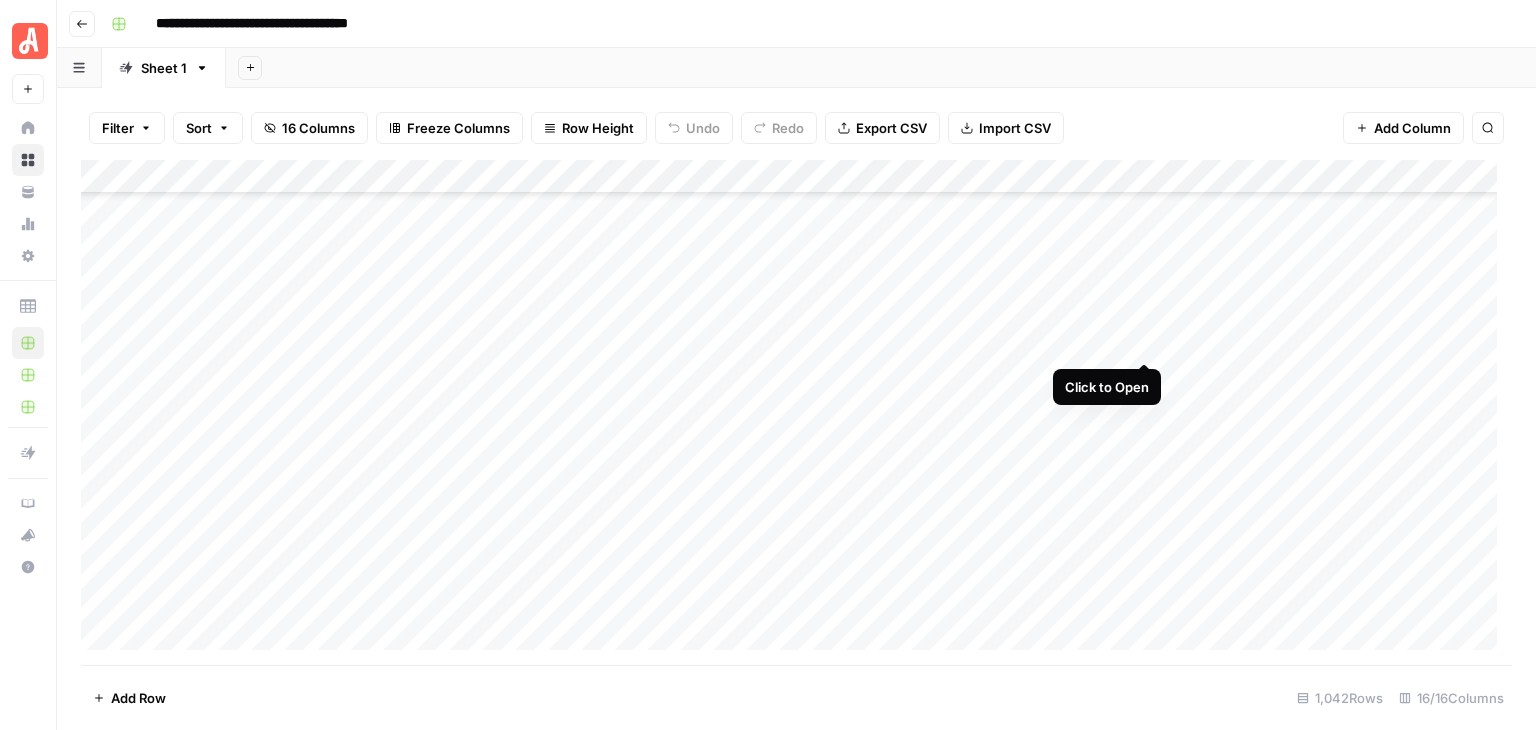 click on "Add Column" at bounding box center [796, 412] 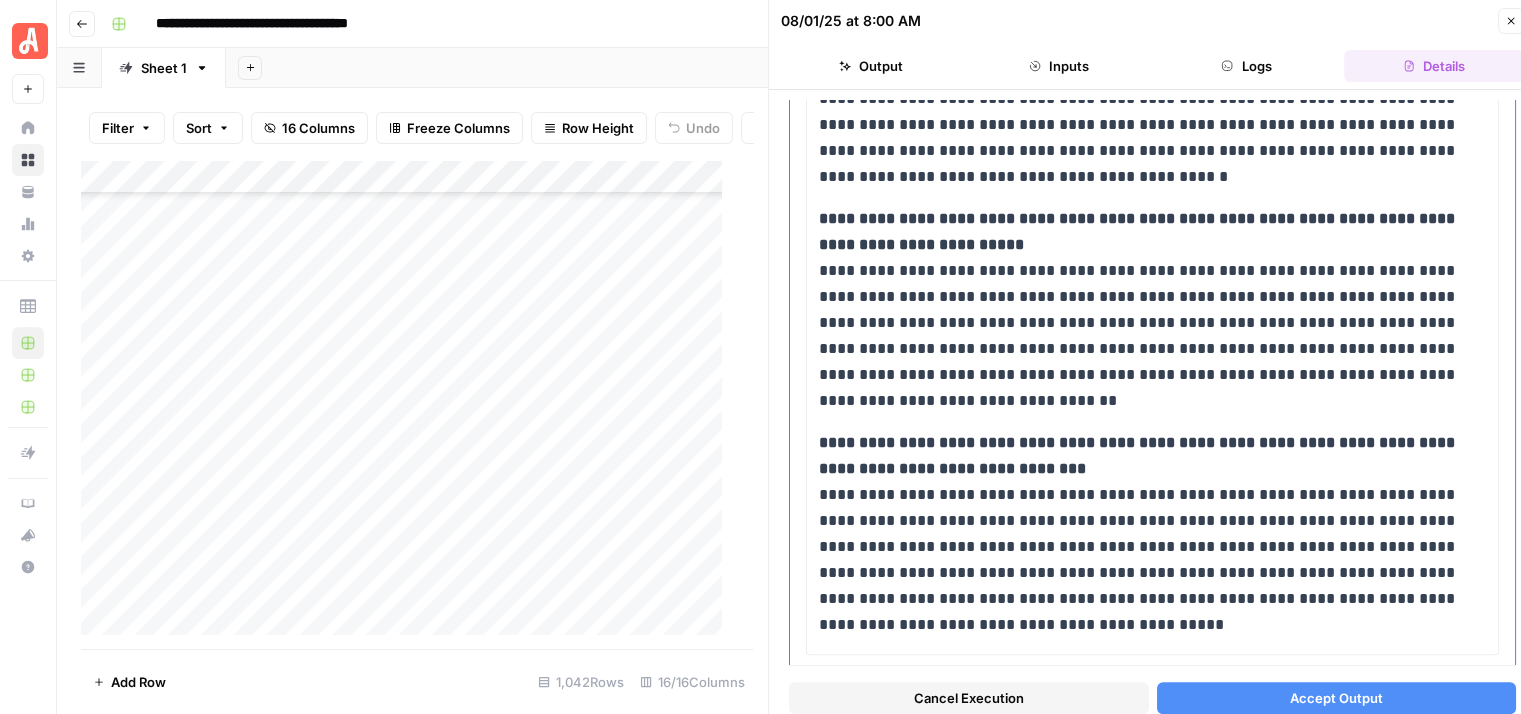 scroll, scrollTop: 1747, scrollLeft: 0, axis: vertical 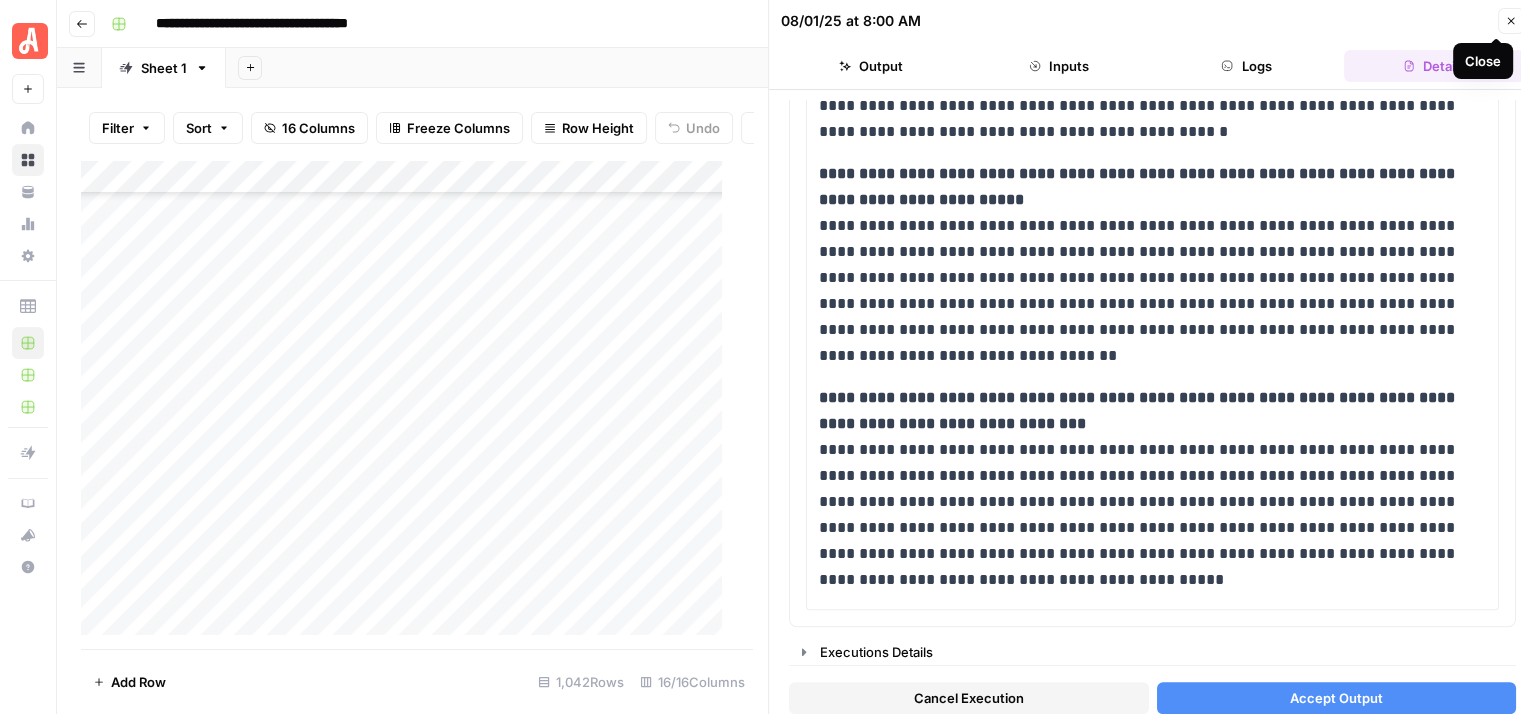 click 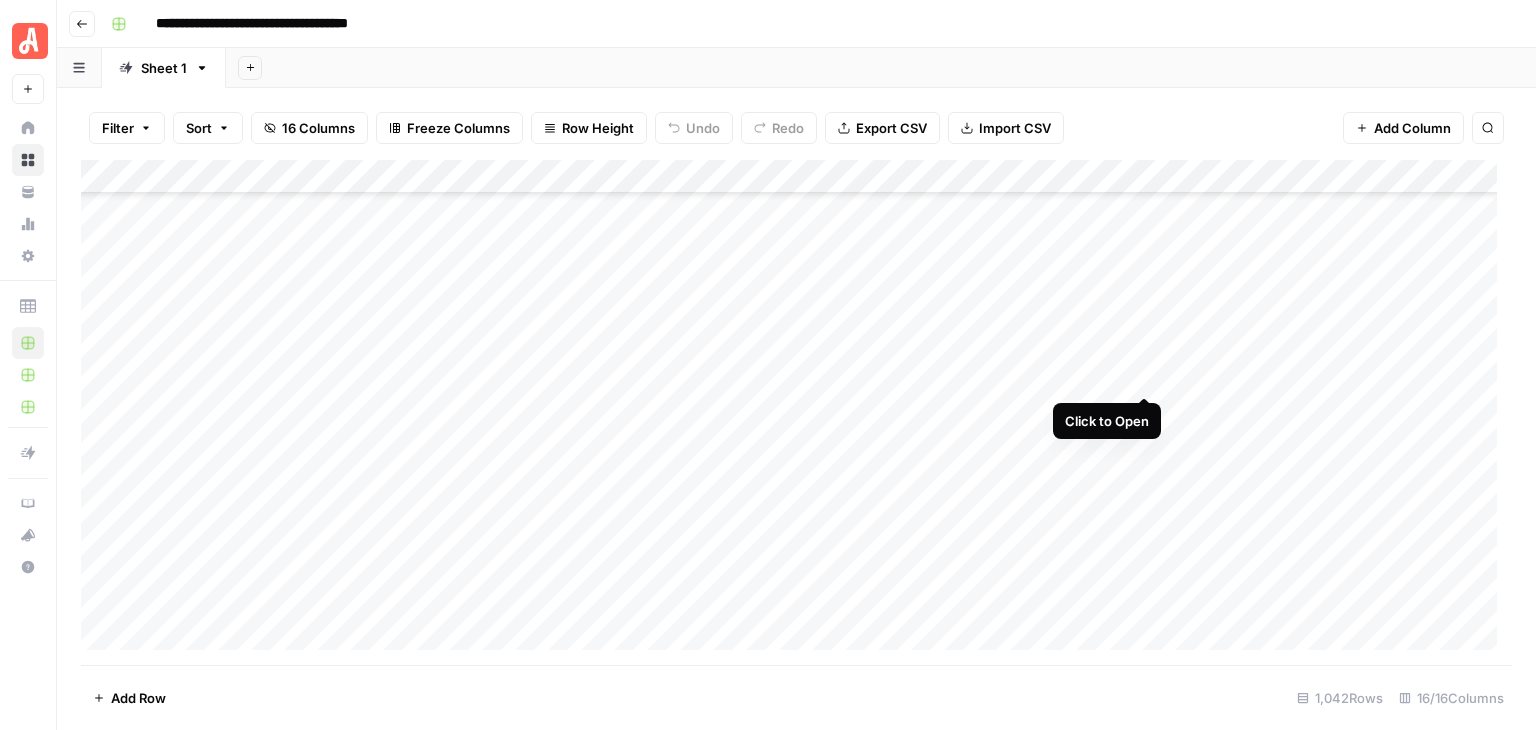 click on "Add Column" at bounding box center [796, 412] 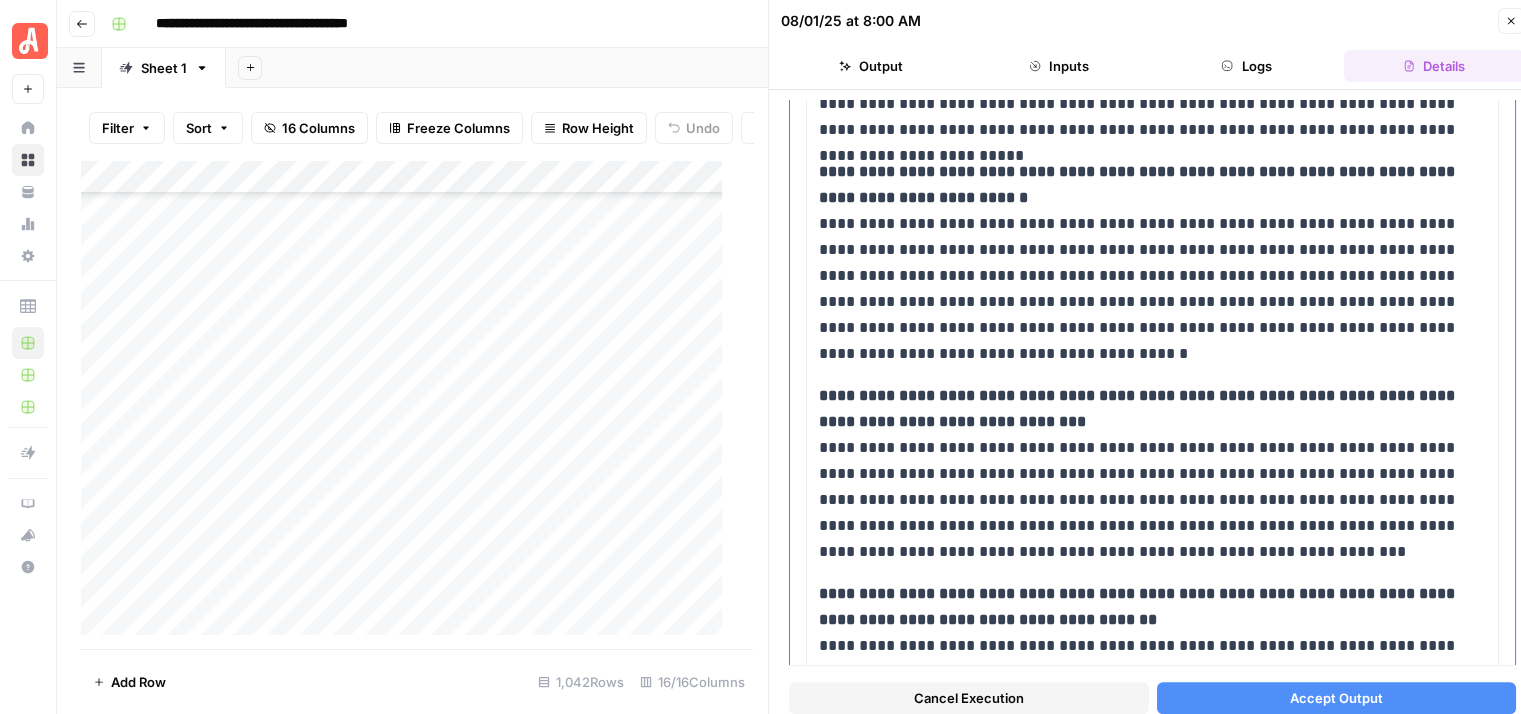 scroll, scrollTop: 1300, scrollLeft: 0, axis: vertical 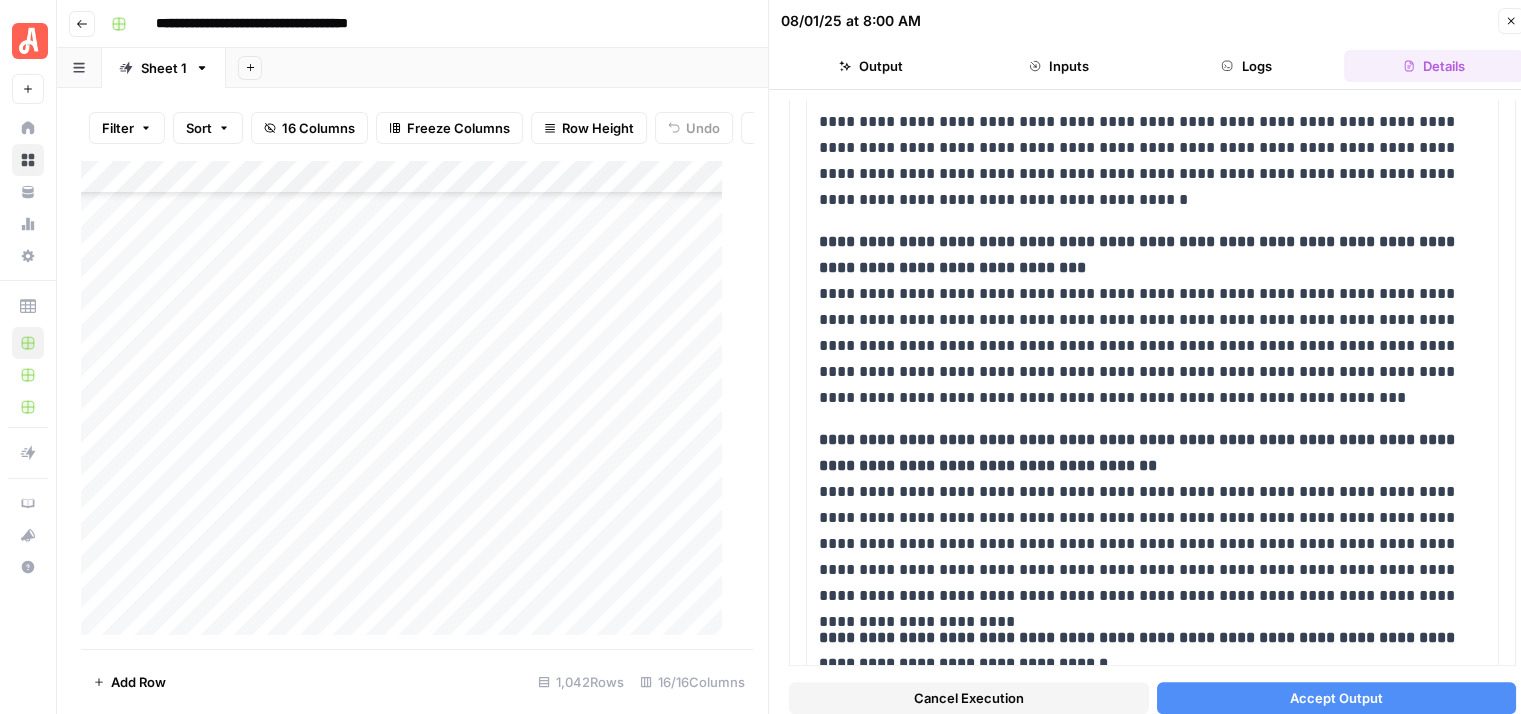 click on "Cancel Execution" at bounding box center [969, 698] 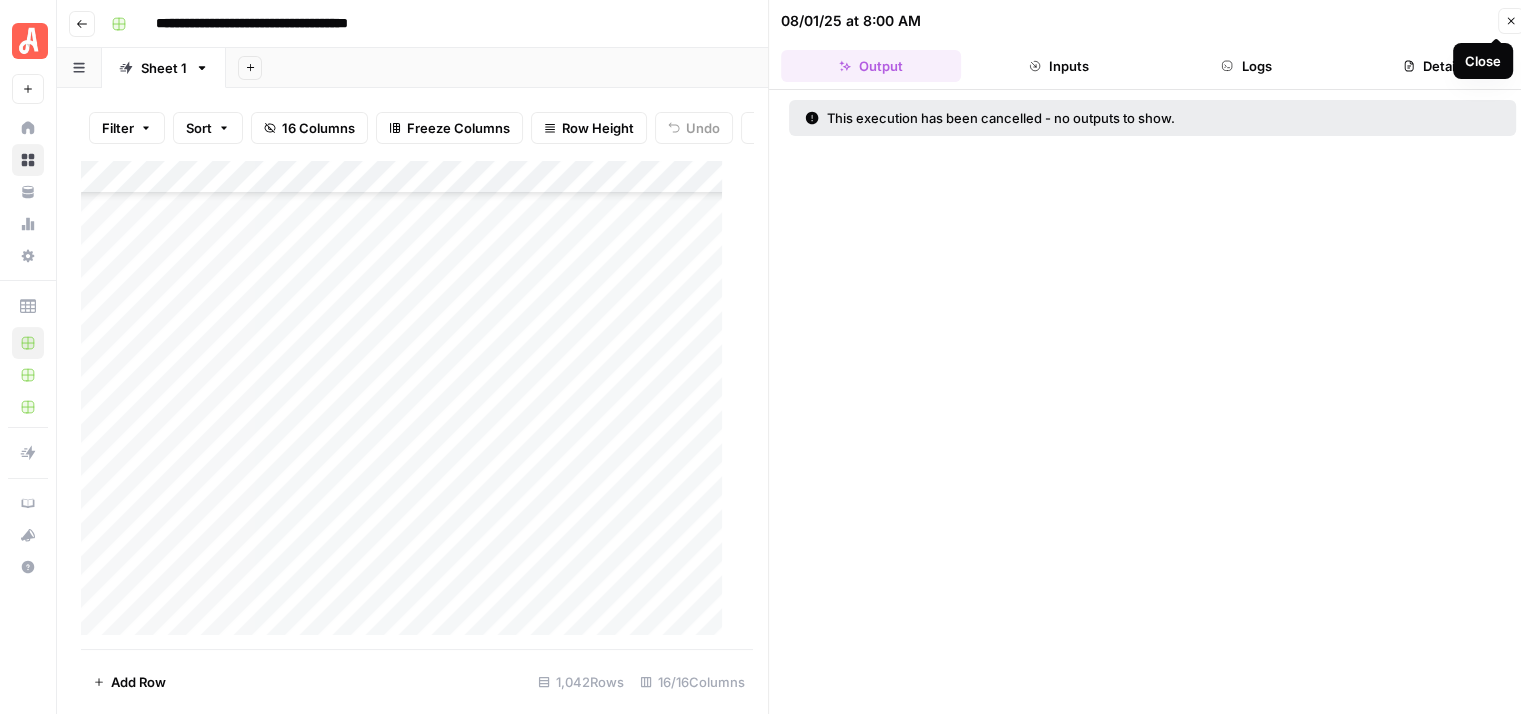 click 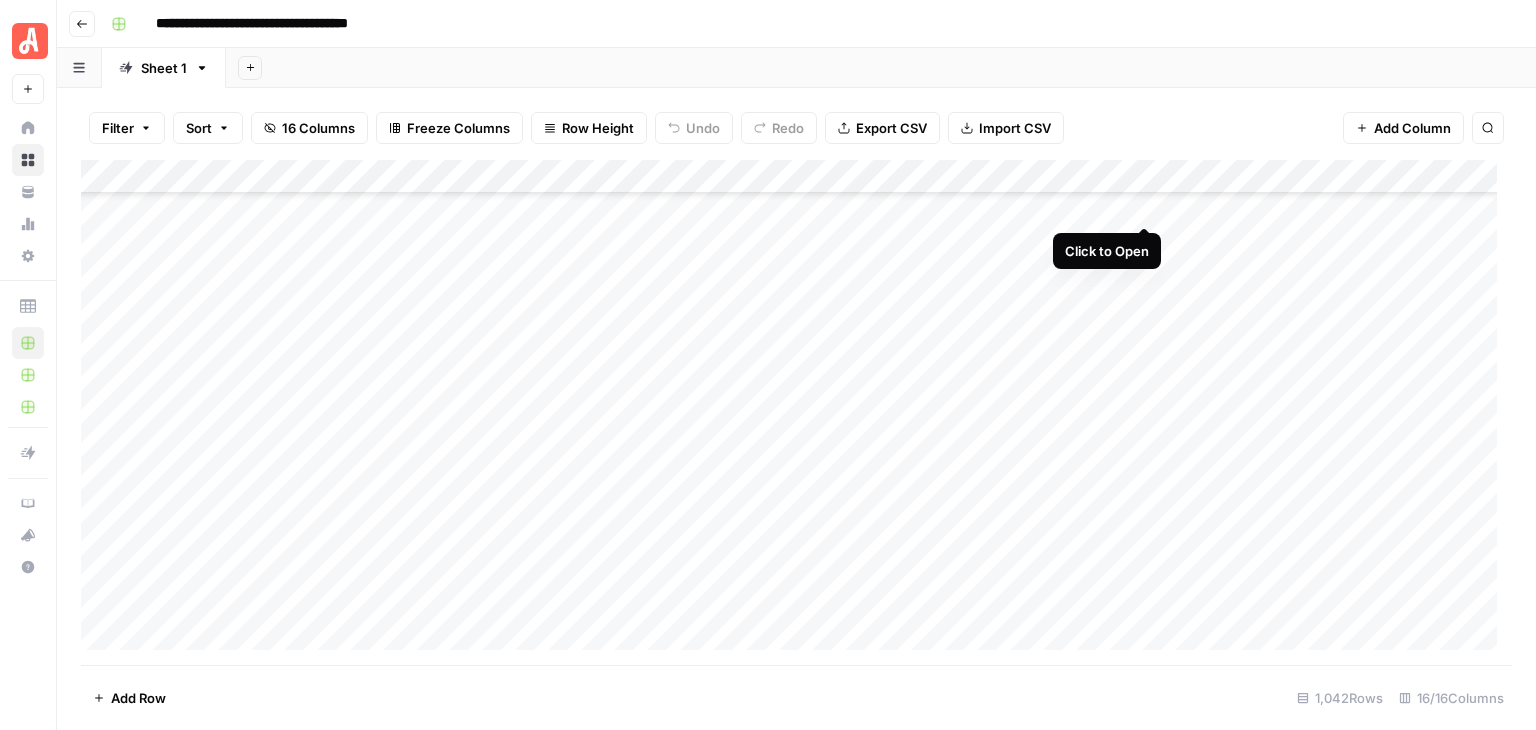 click on "Add Column" at bounding box center [796, 412] 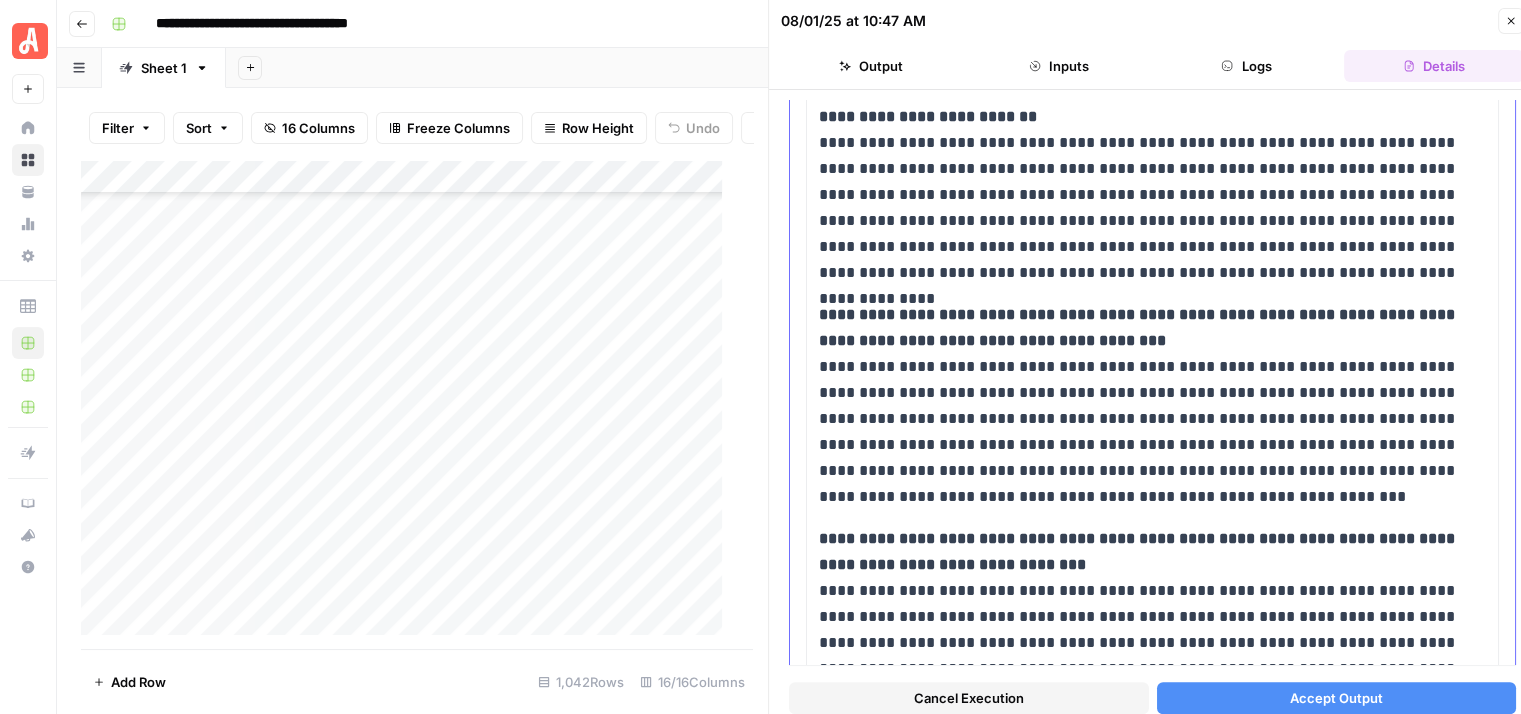 scroll, scrollTop: 1641, scrollLeft: 0, axis: vertical 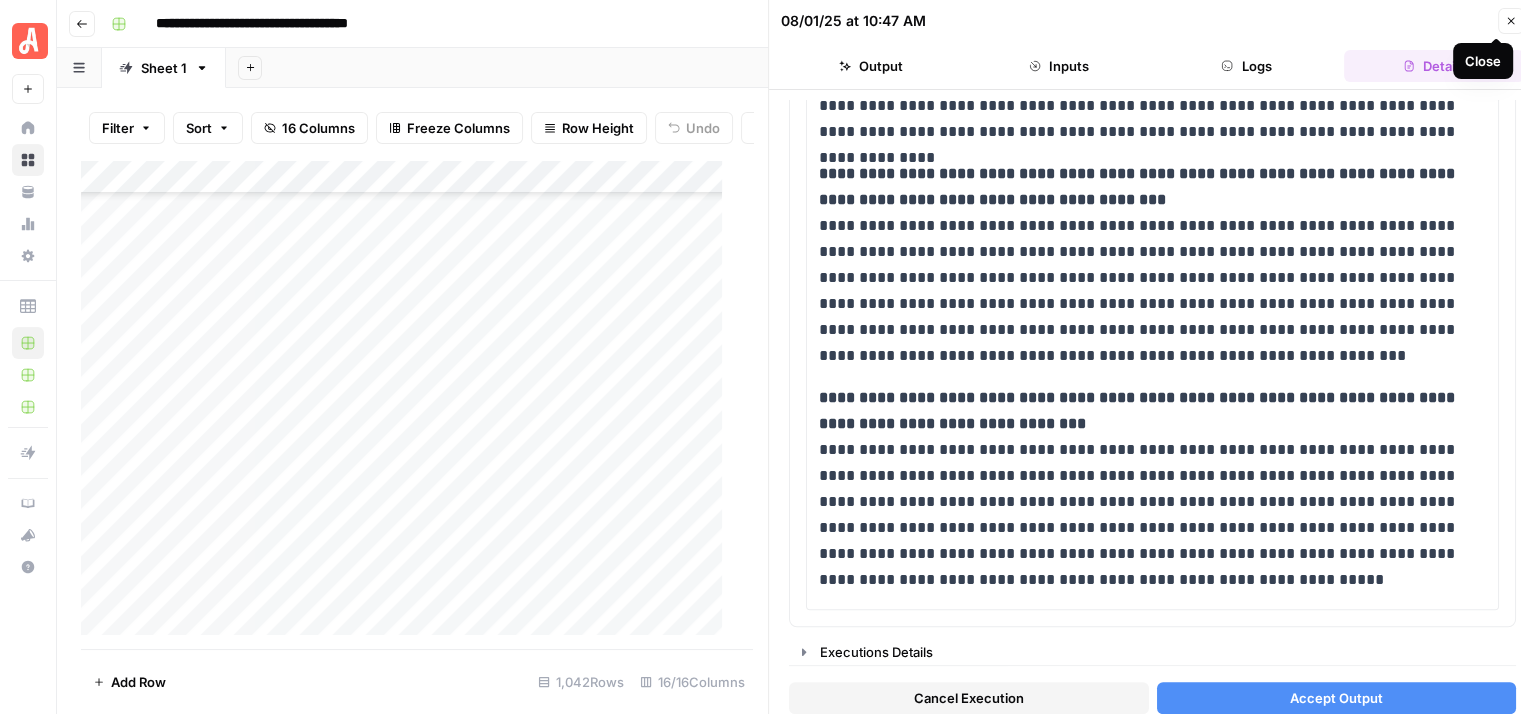 click on "Close" at bounding box center [1511, 21] 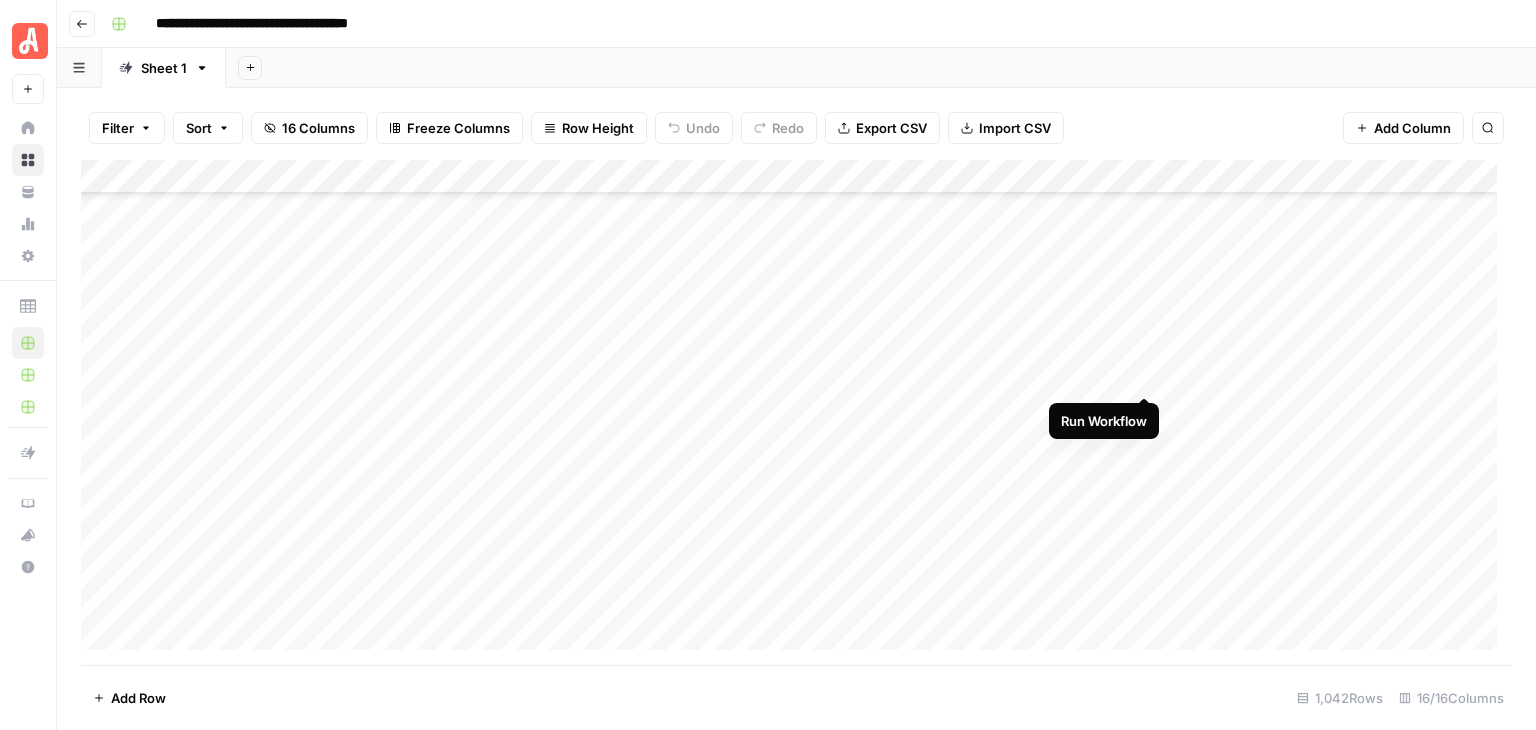 click on "Add Column" at bounding box center (796, 412) 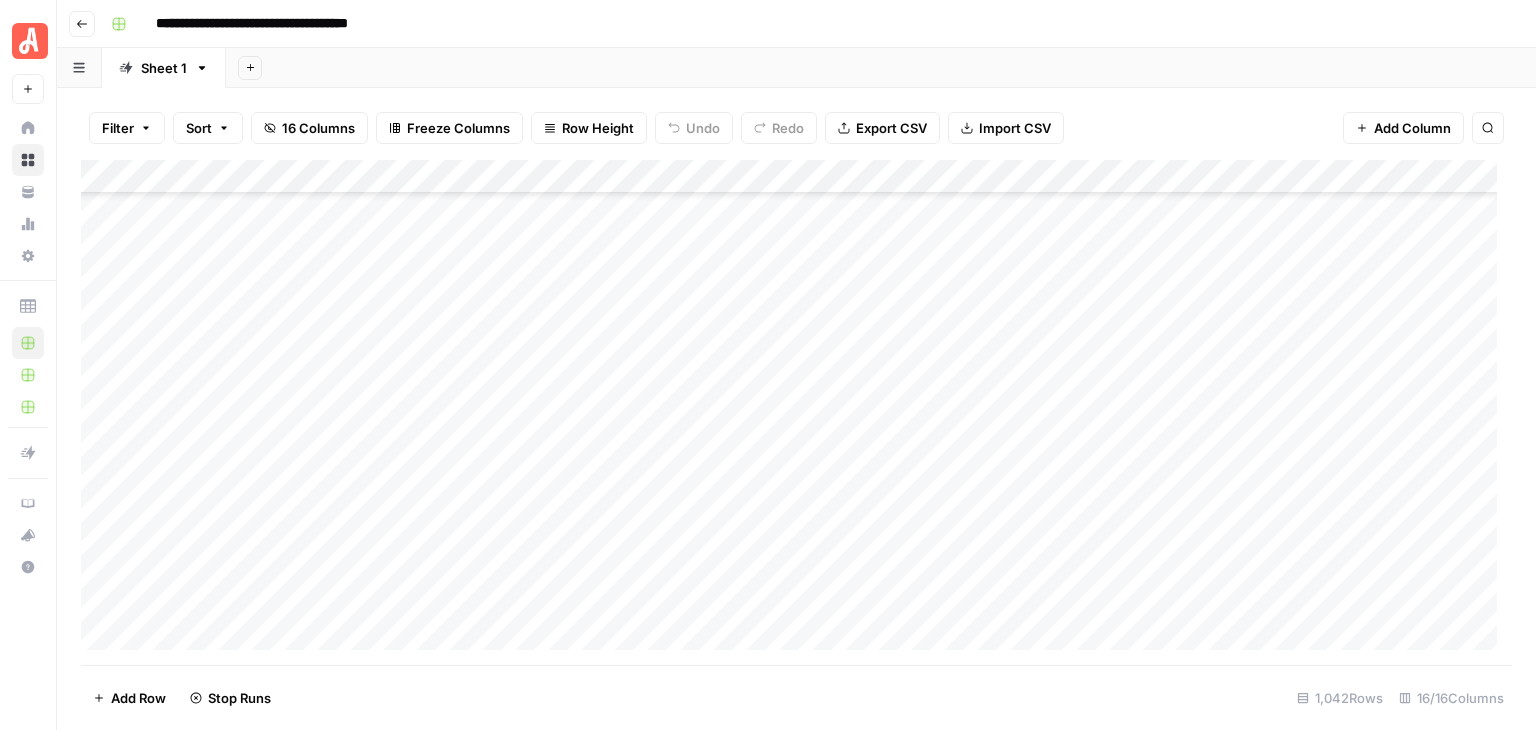 click on "Add Column" at bounding box center (796, 412) 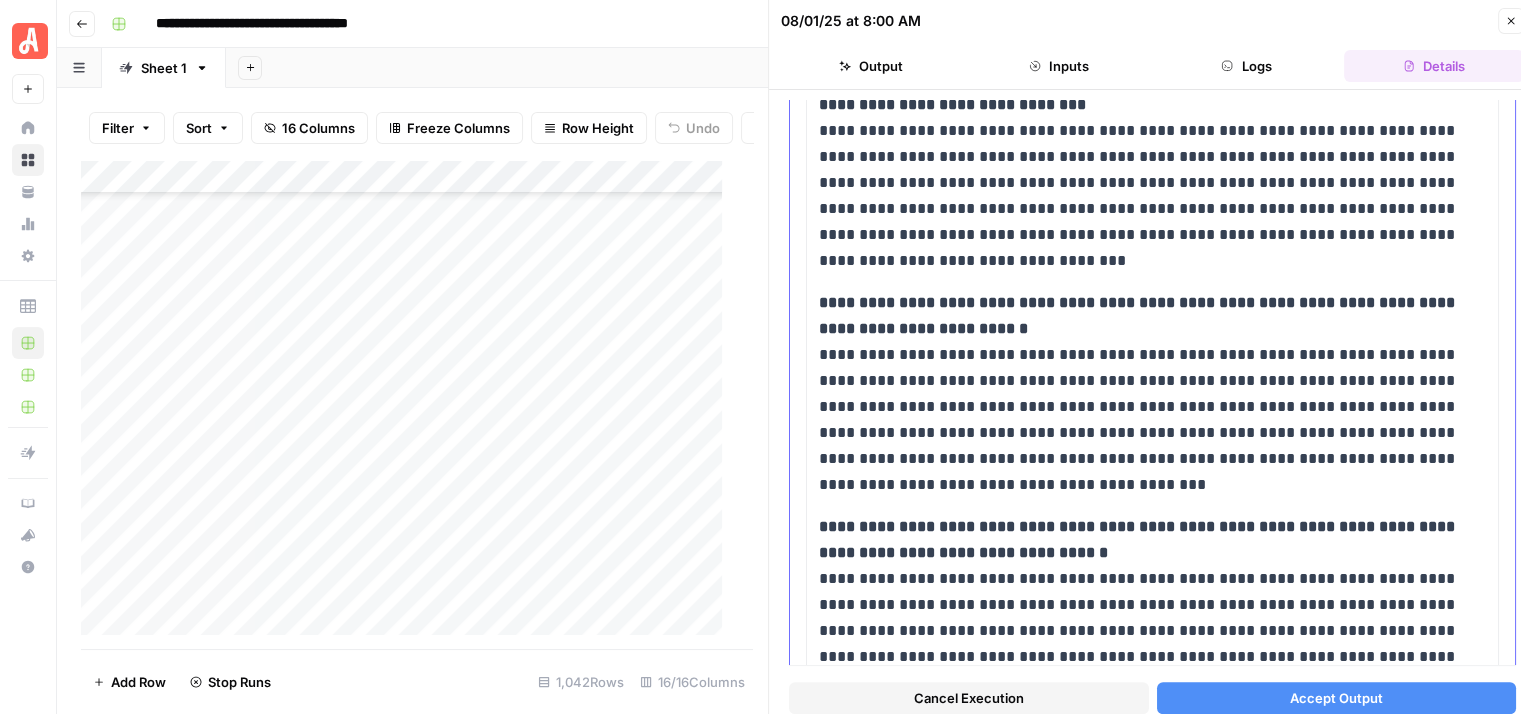 scroll, scrollTop: 1667, scrollLeft: 0, axis: vertical 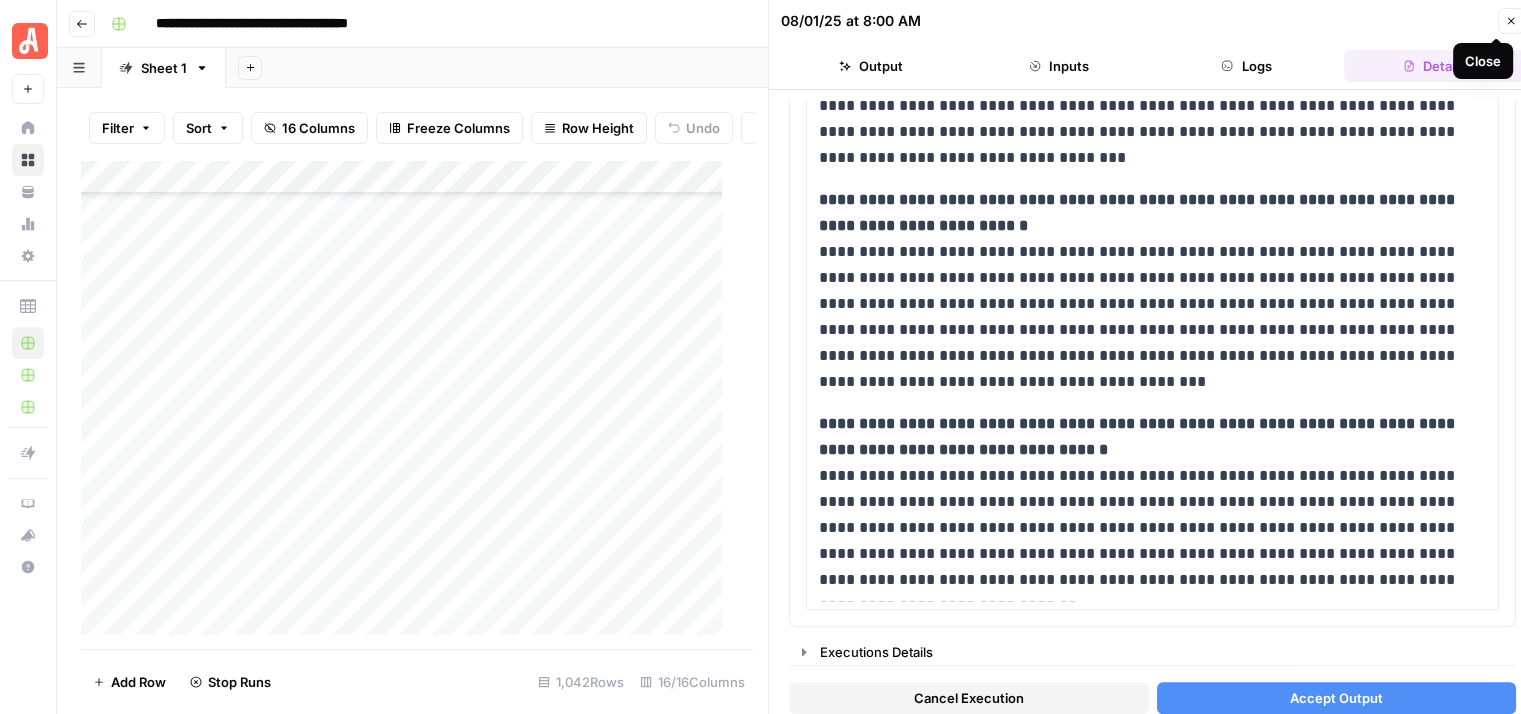 click 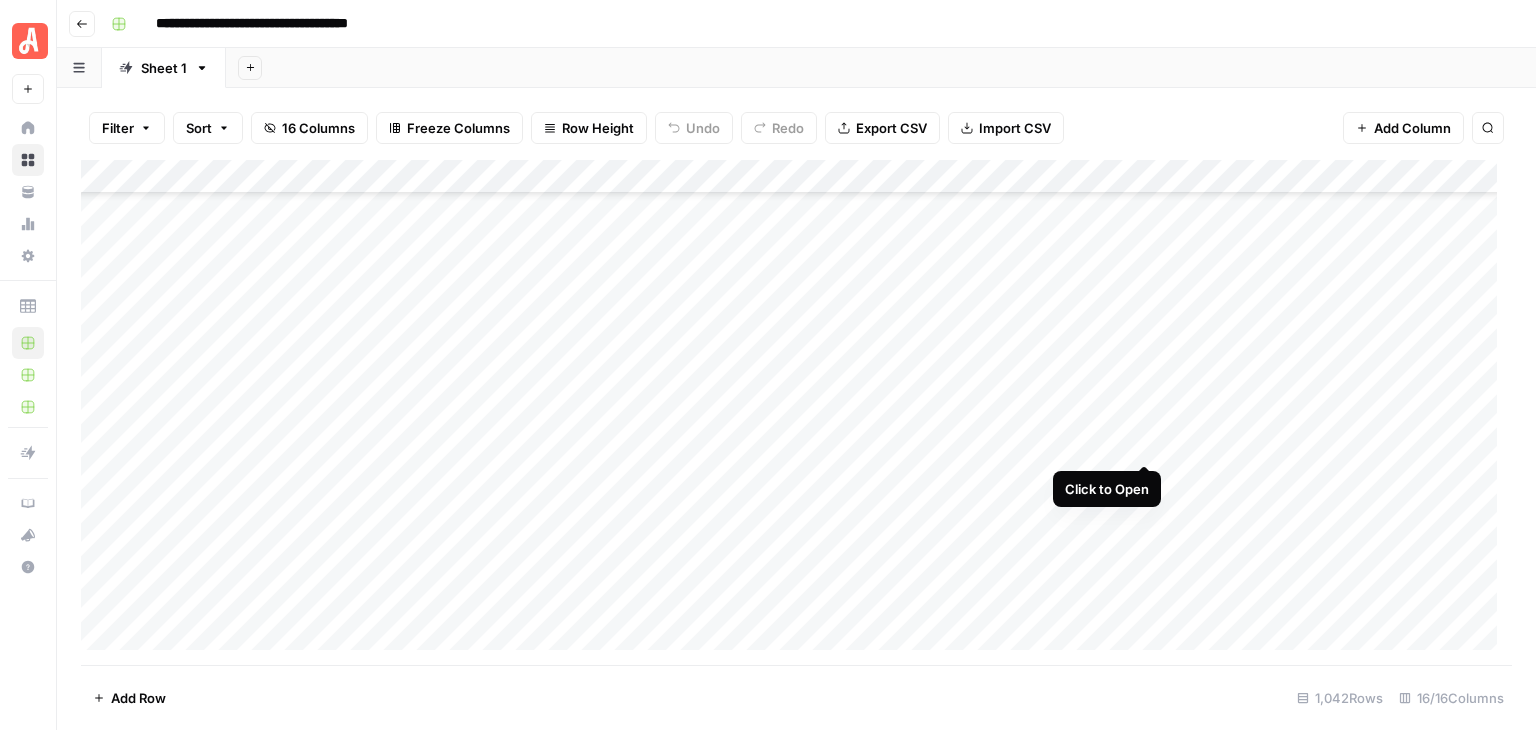 click on "Add Column" at bounding box center (796, 412) 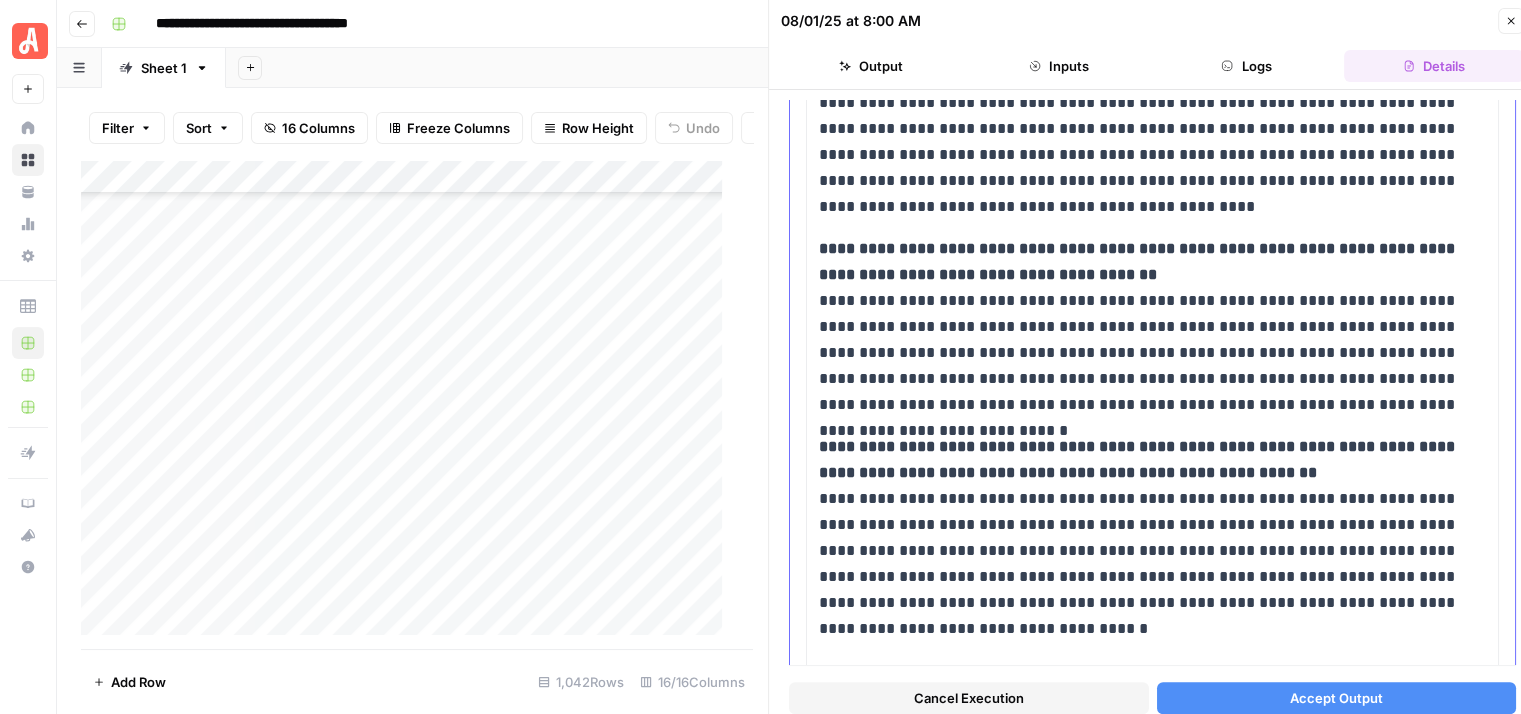 scroll, scrollTop: 1779, scrollLeft: 0, axis: vertical 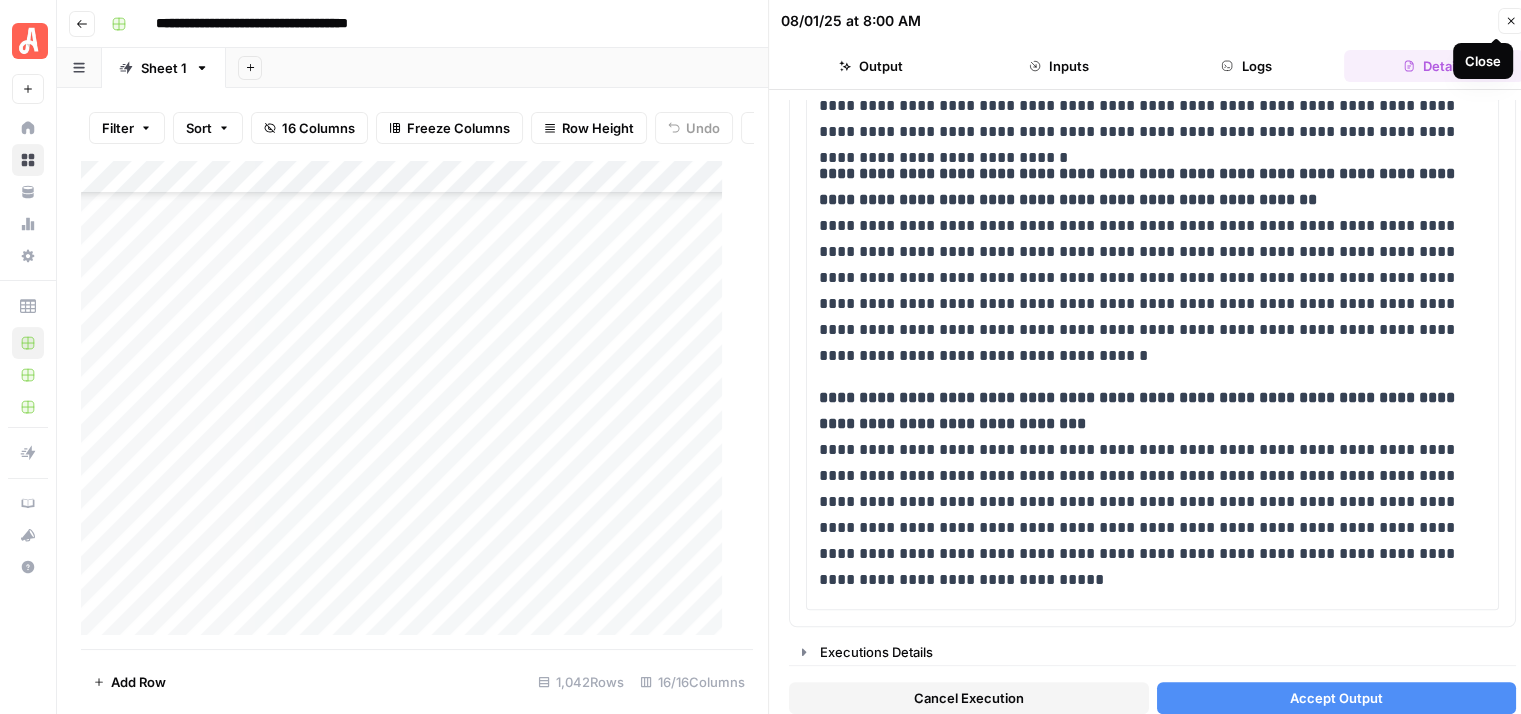 click on "Close" at bounding box center (1511, 21) 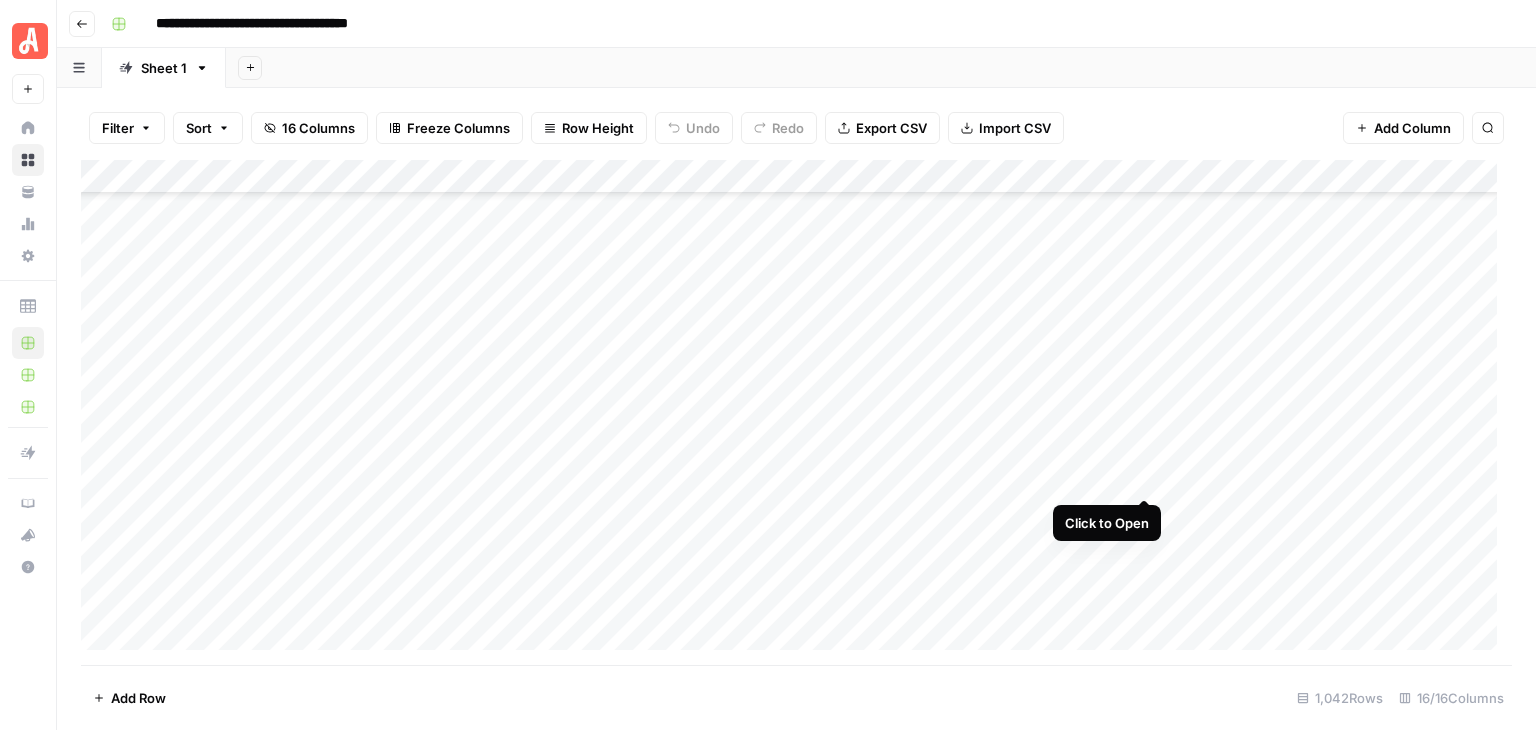 click on "Add Column" at bounding box center (796, 412) 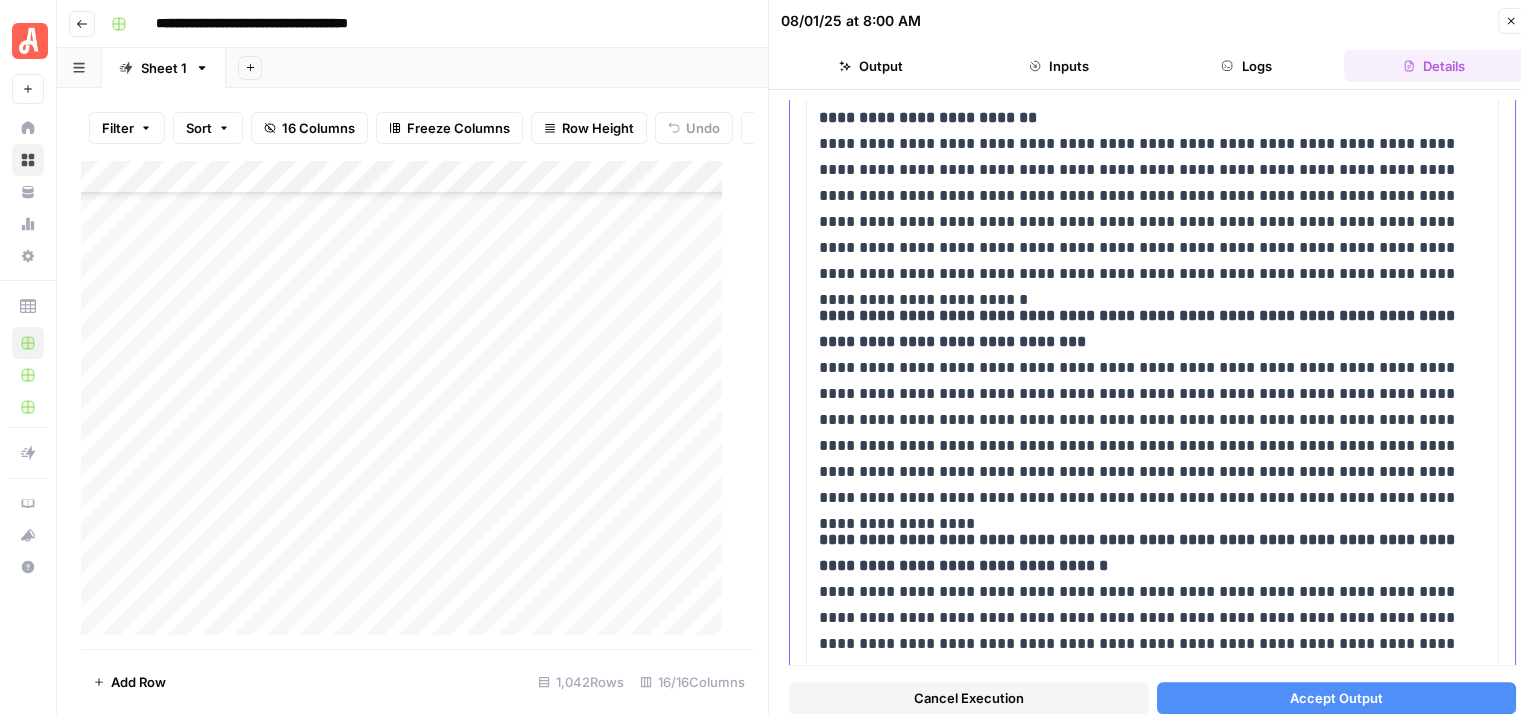 scroll, scrollTop: 2141, scrollLeft: 0, axis: vertical 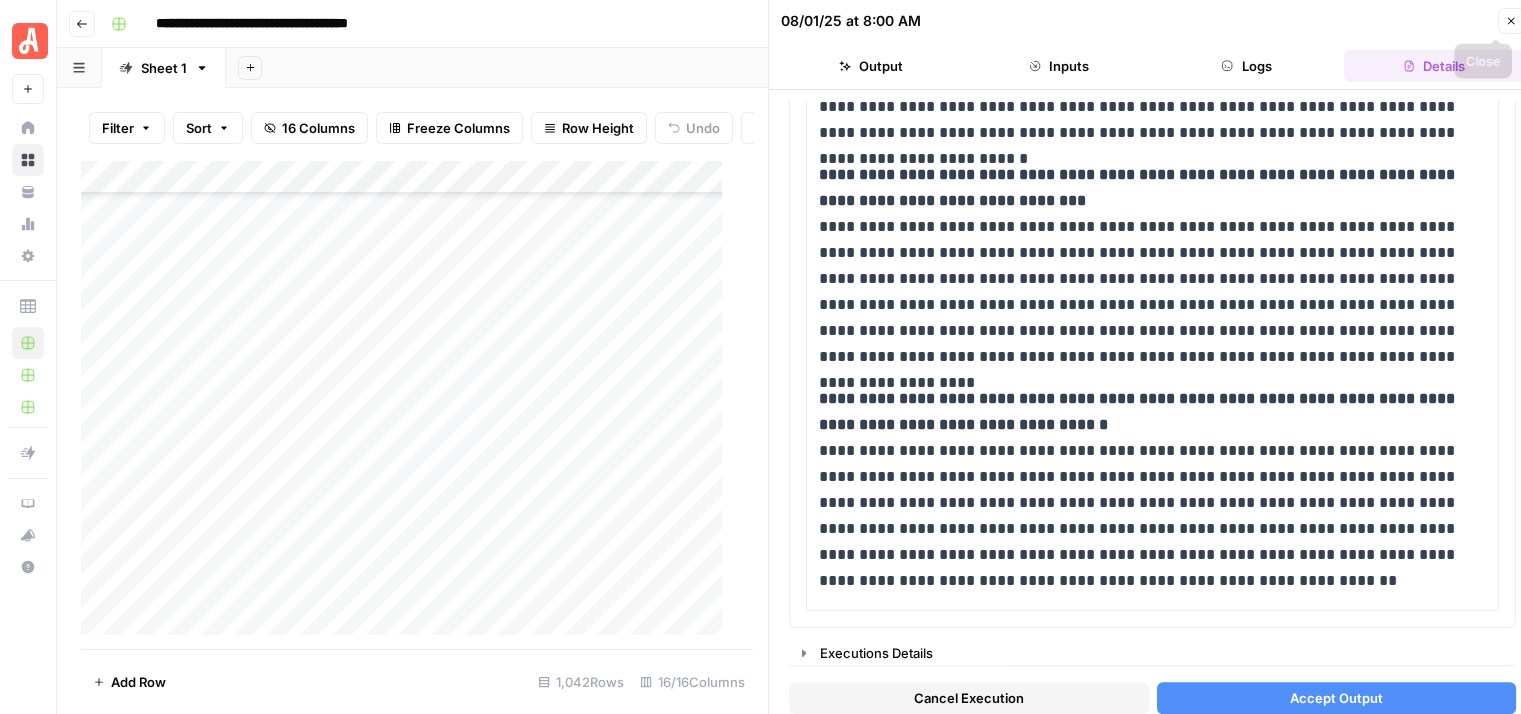 click 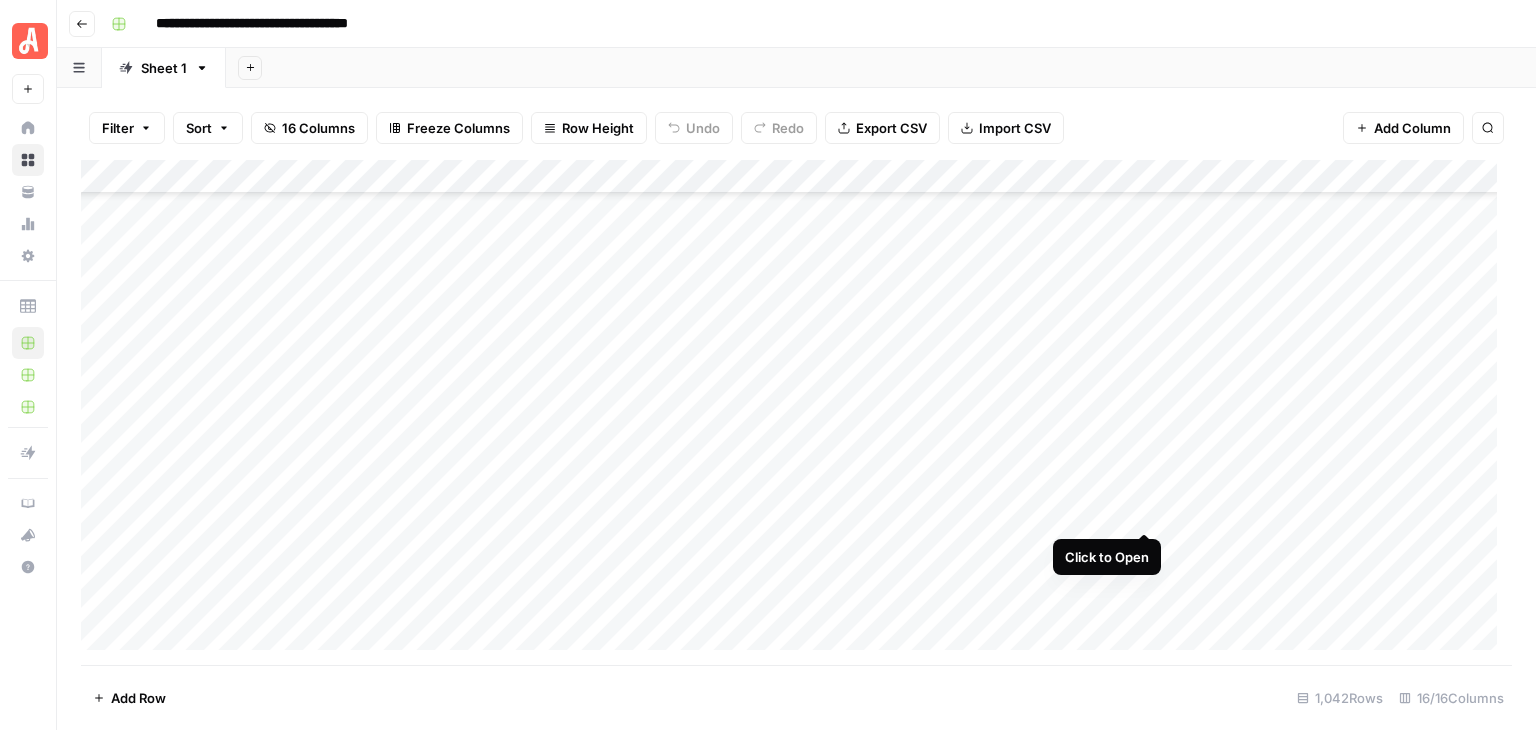 click on "Add Column" at bounding box center [796, 412] 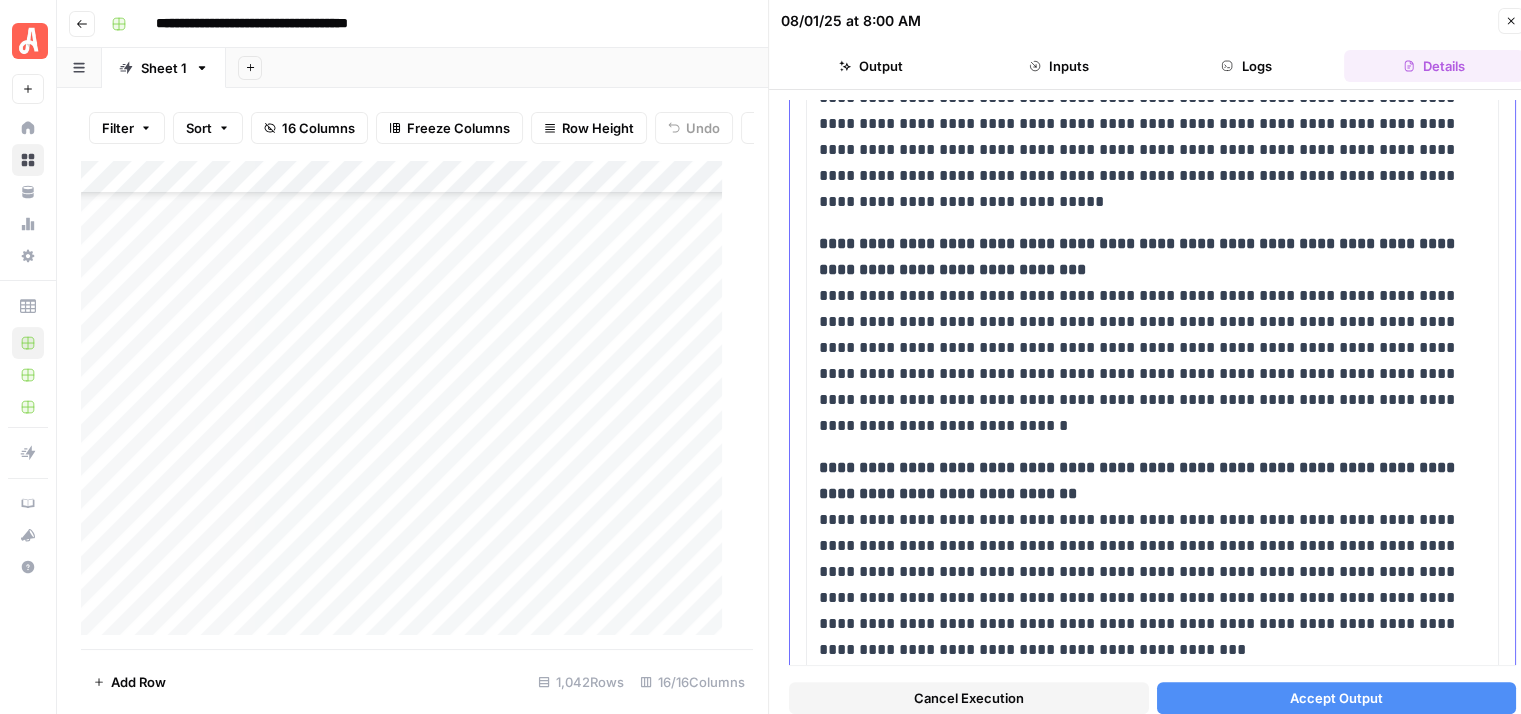 scroll, scrollTop: 1773, scrollLeft: 0, axis: vertical 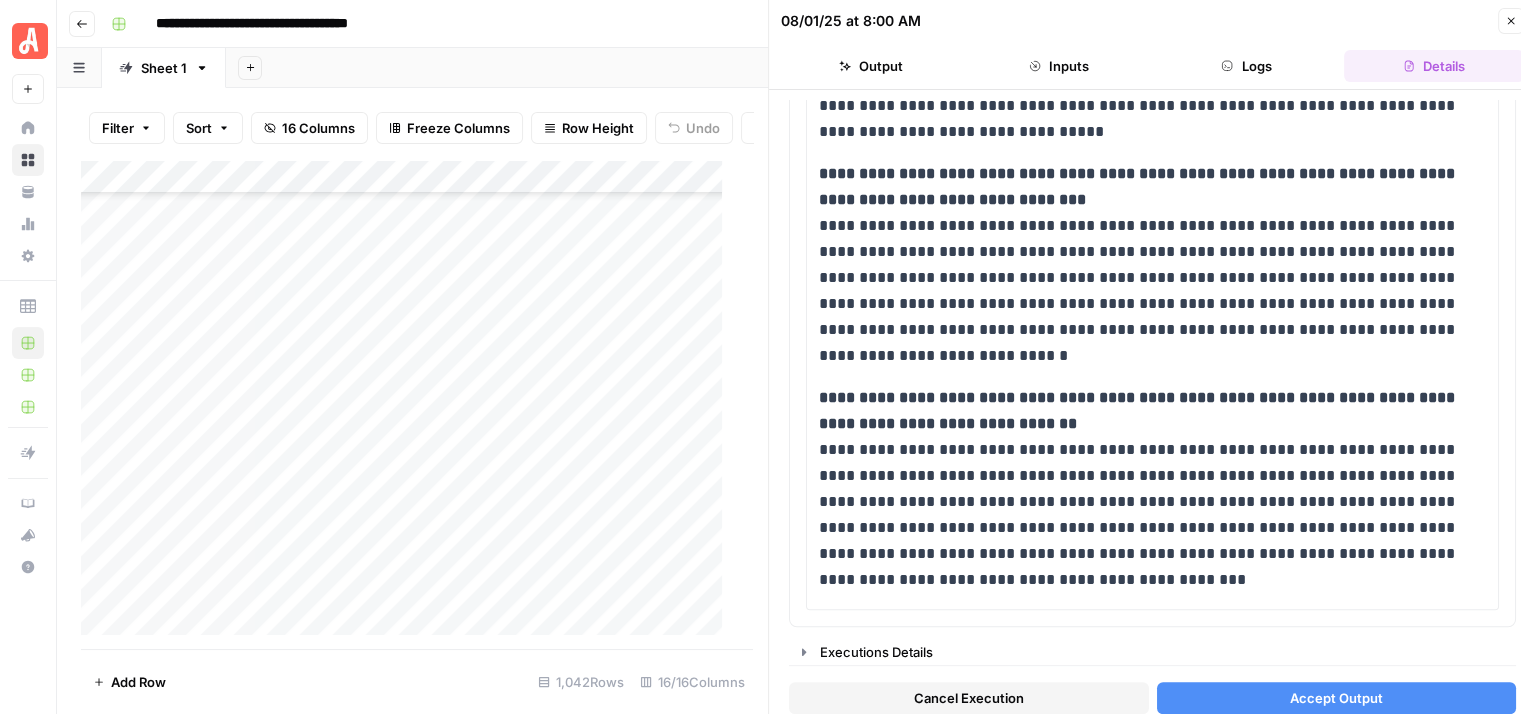 click 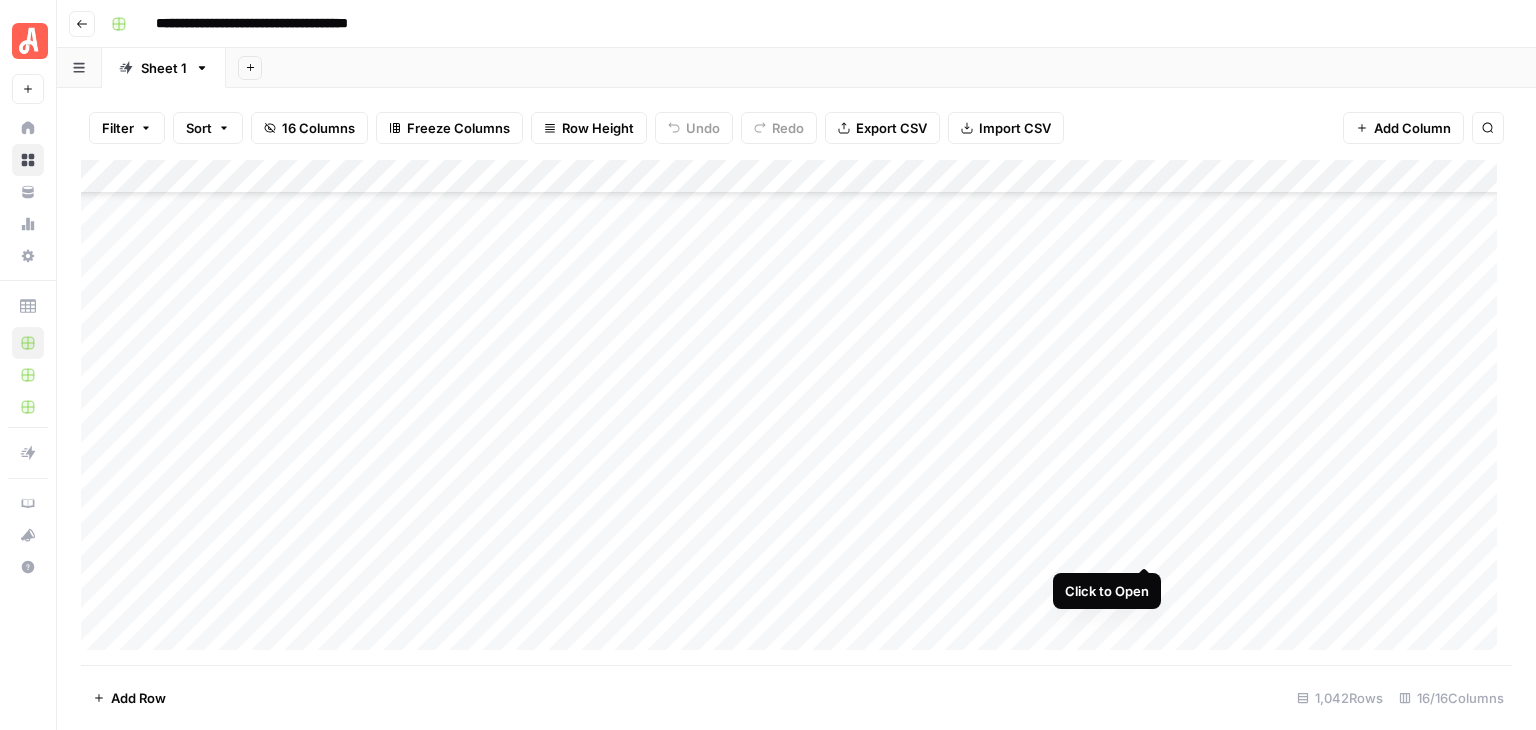 click on "Add Column" at bounding box center (796, 412) 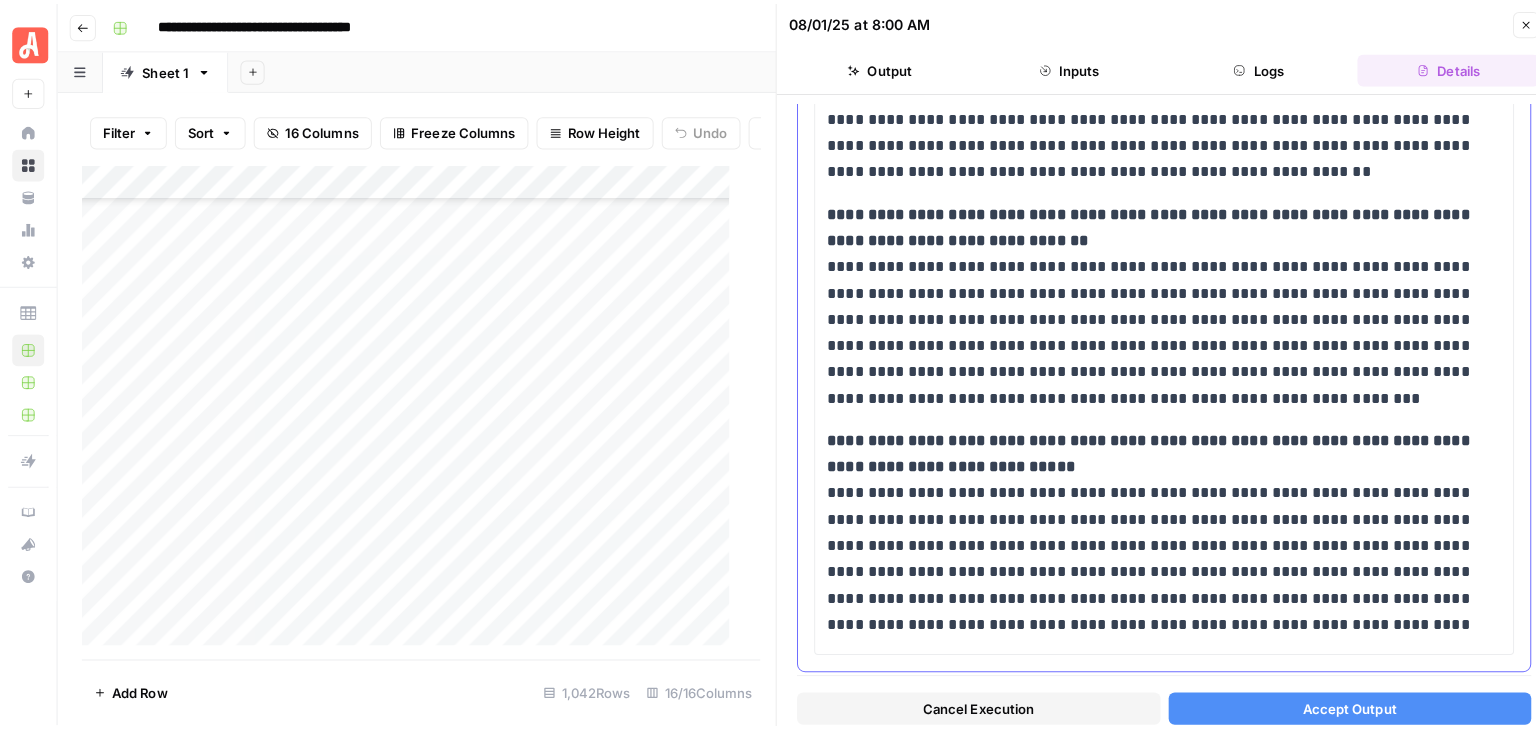 scroll, scrollTop: 1796, scrollLeft: 0, axis: vertical 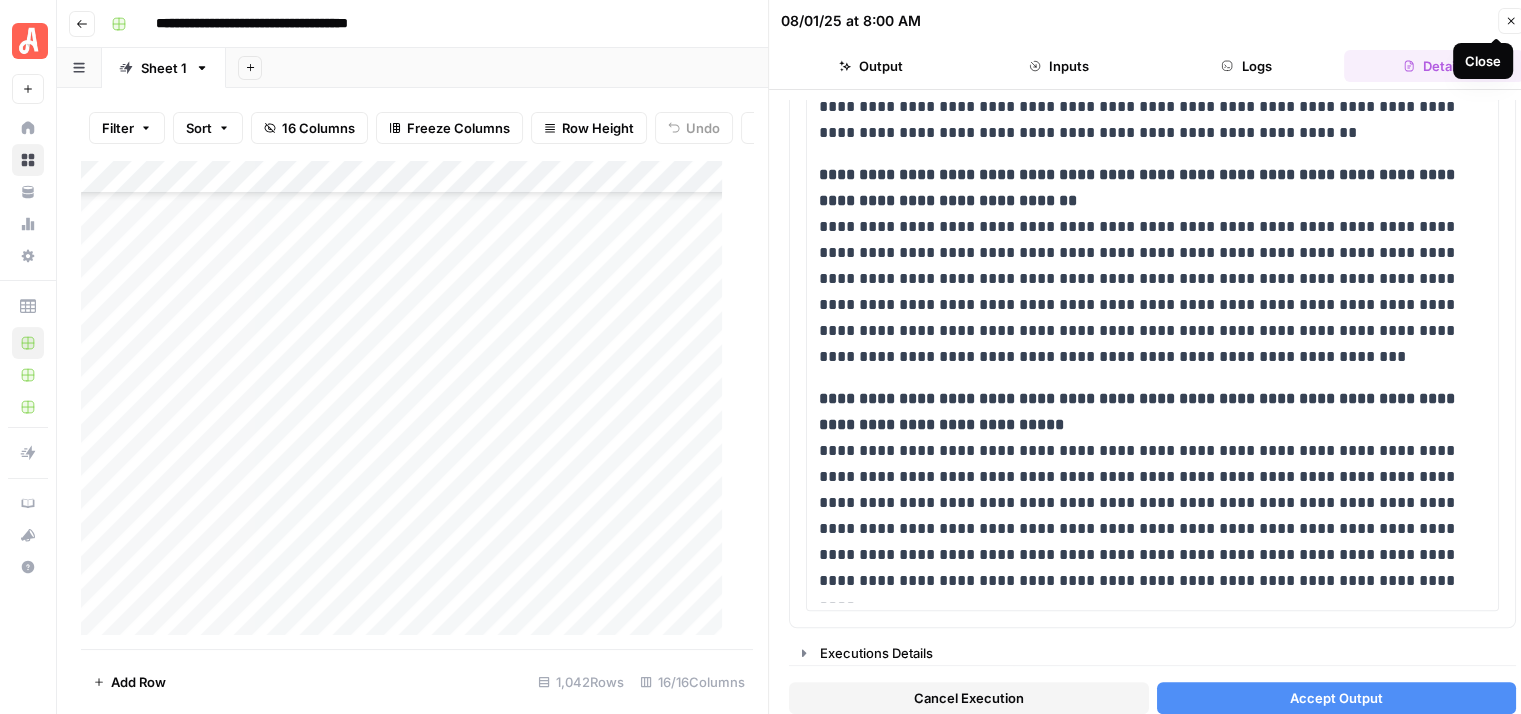 click 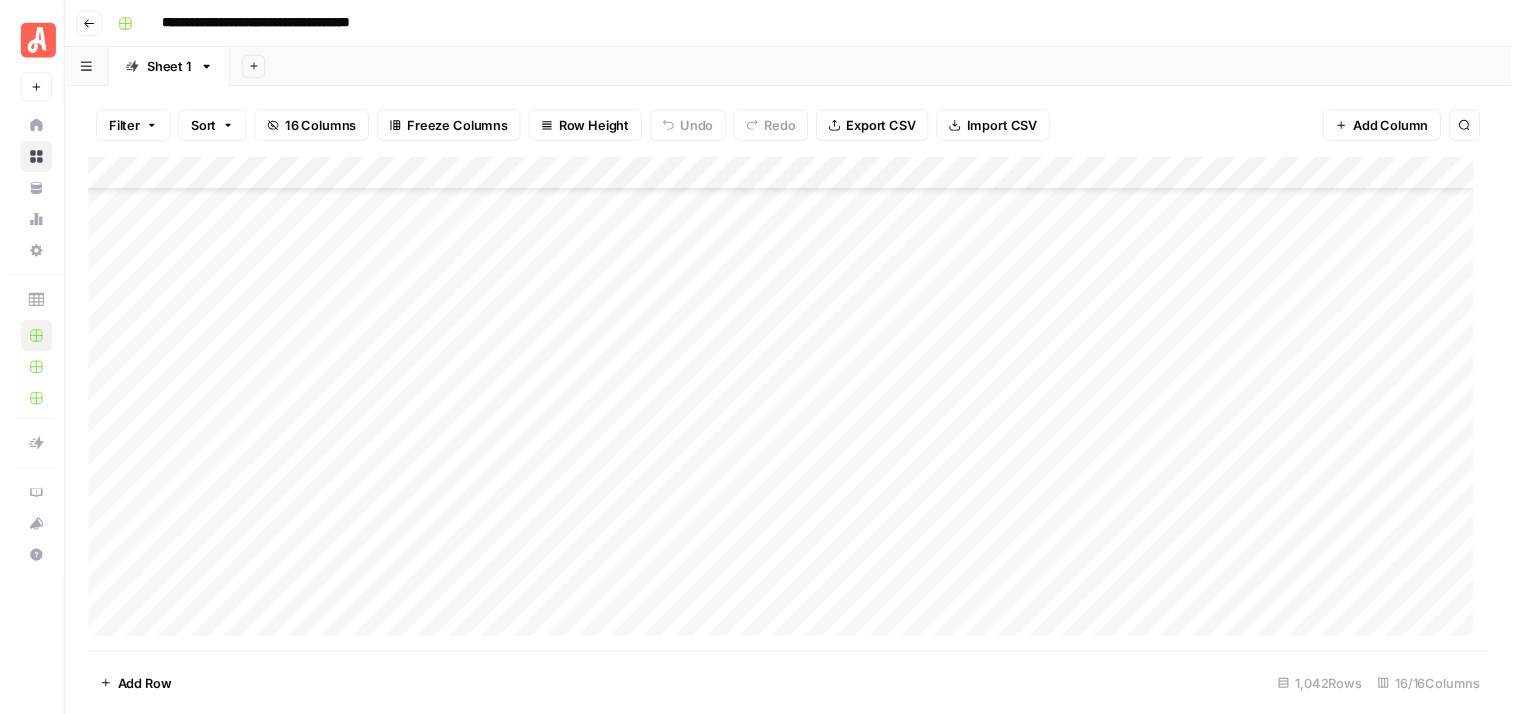 scroll, scrollTop: 34474, scrollLeft: 0, axis: vertical 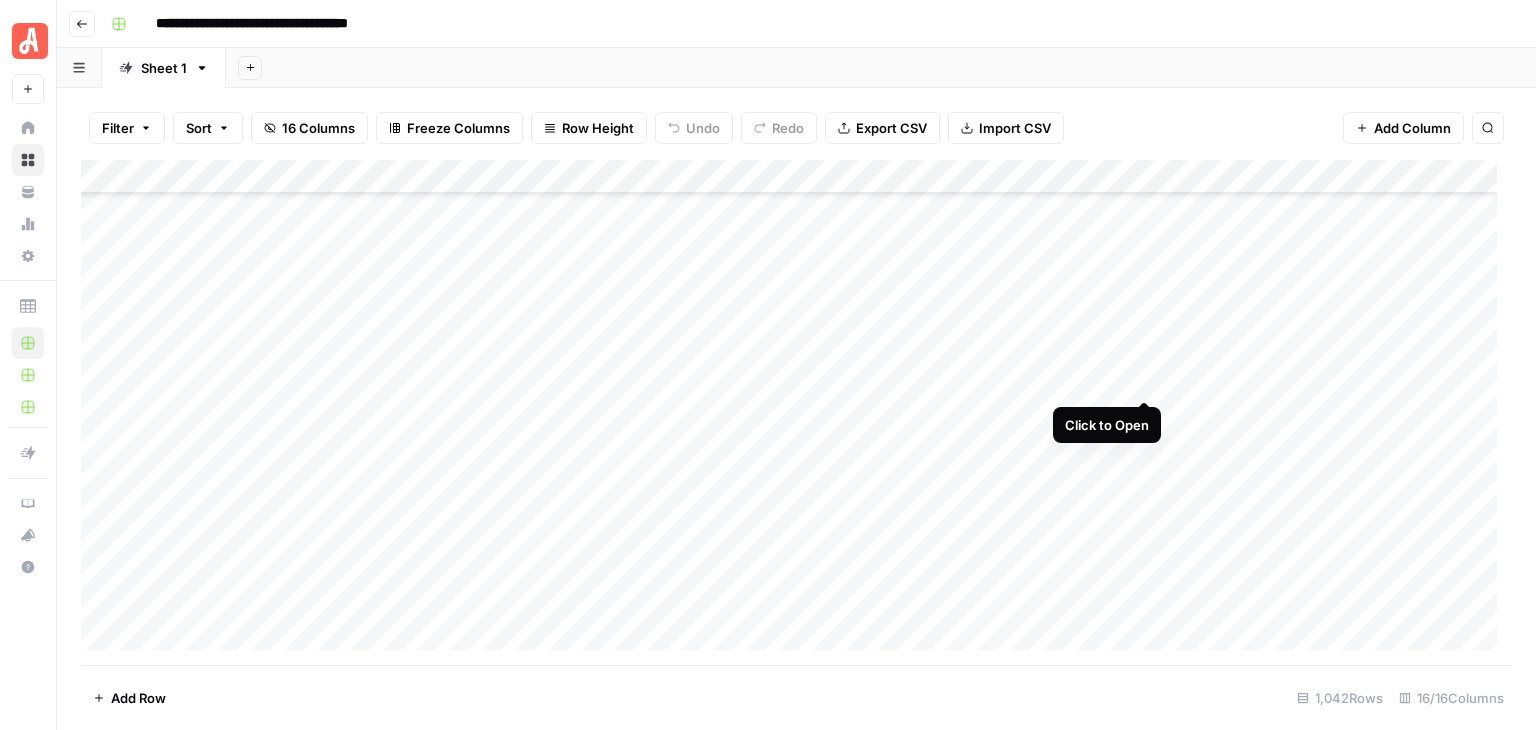 click on "Add Column" at bounding box center [796, 412] 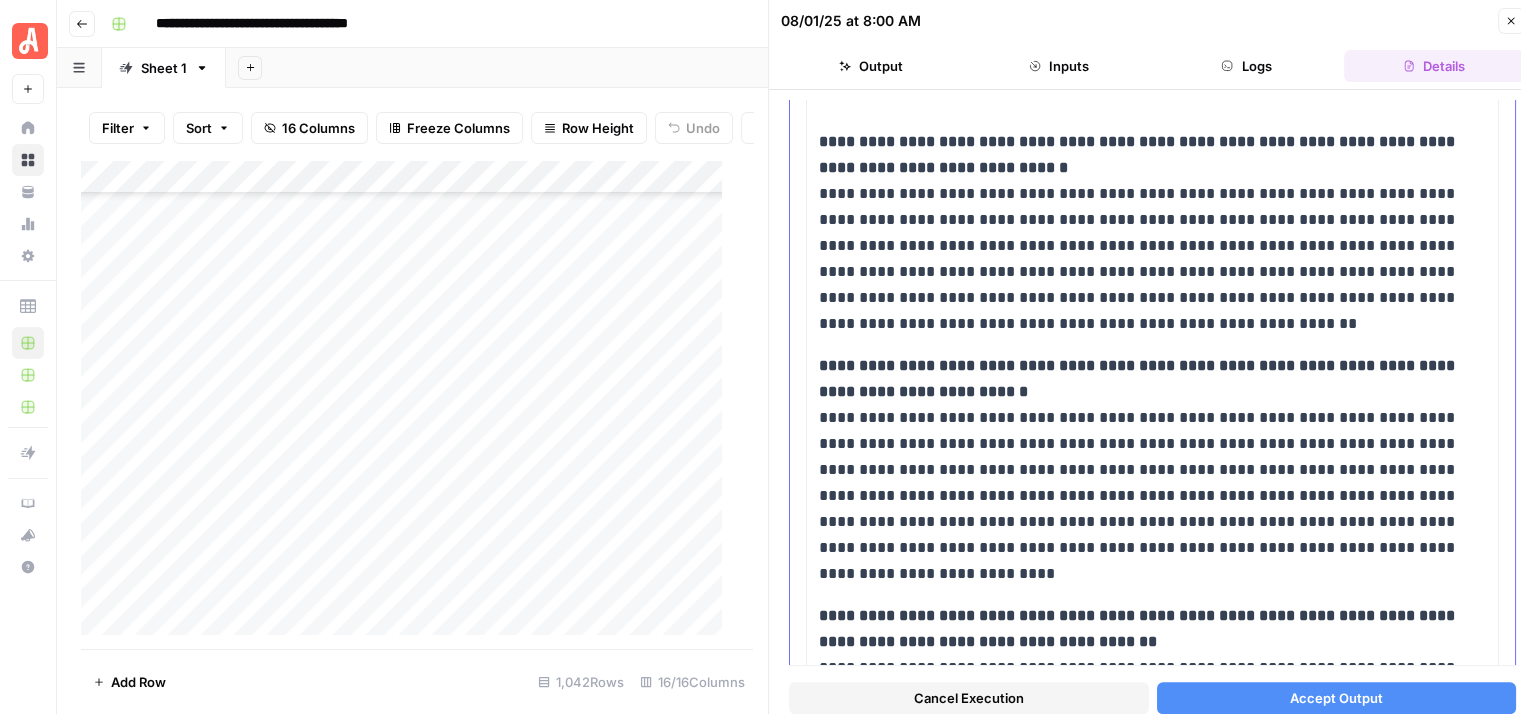 scroll, scrollTop: 1258, scrollLeft: 0, axis: vertical 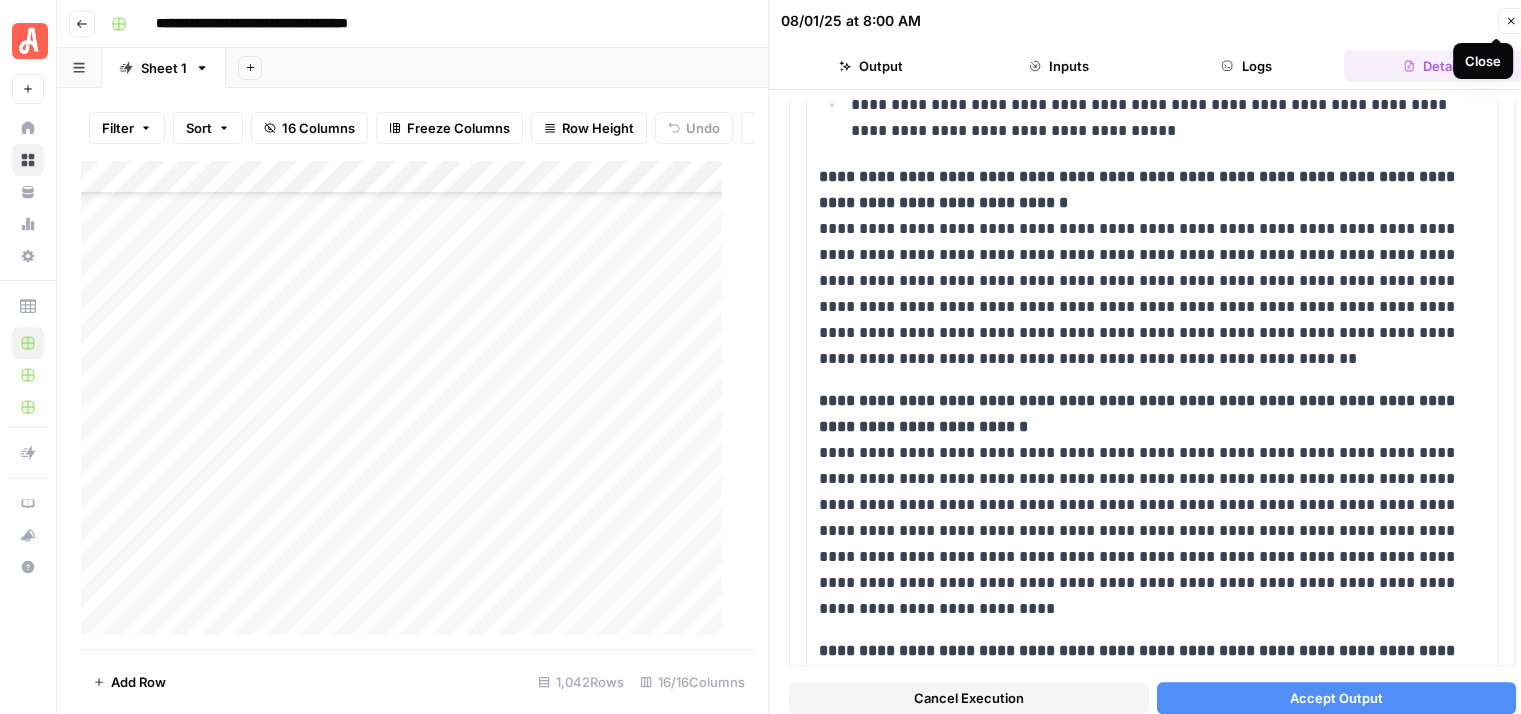 click 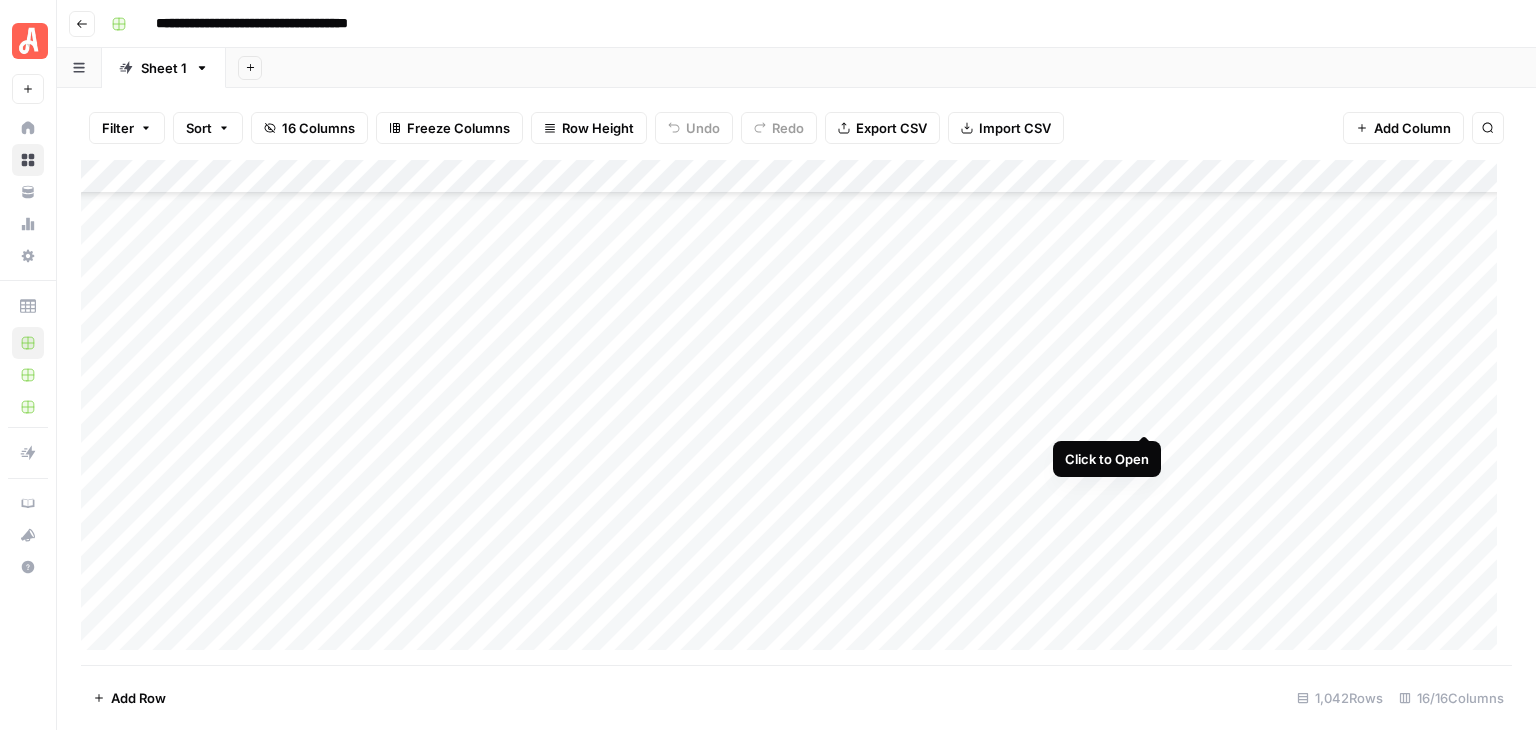 click on "Add Column" at bounding box center (796, 412) 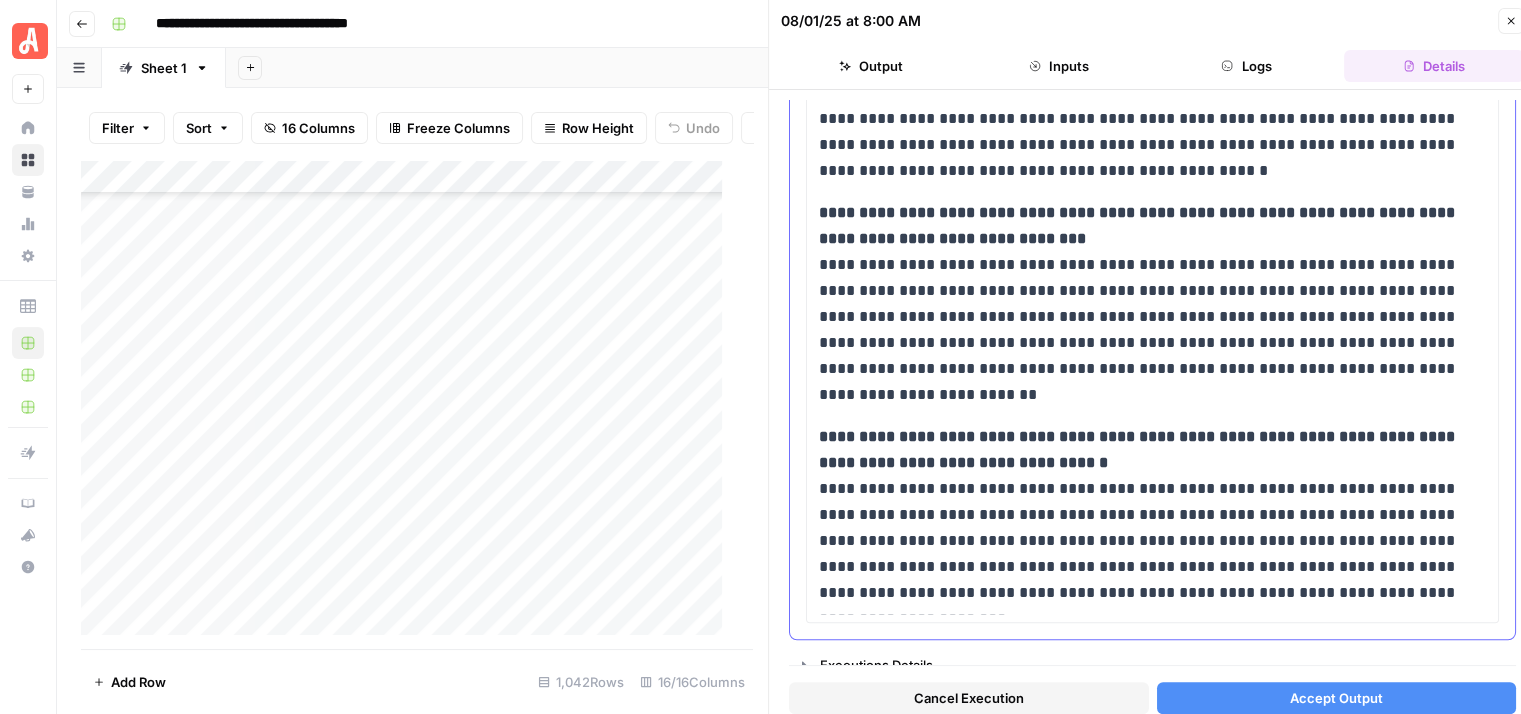 scroll, scrollTop: 1359, scrollLeft: 0, axis: vertical 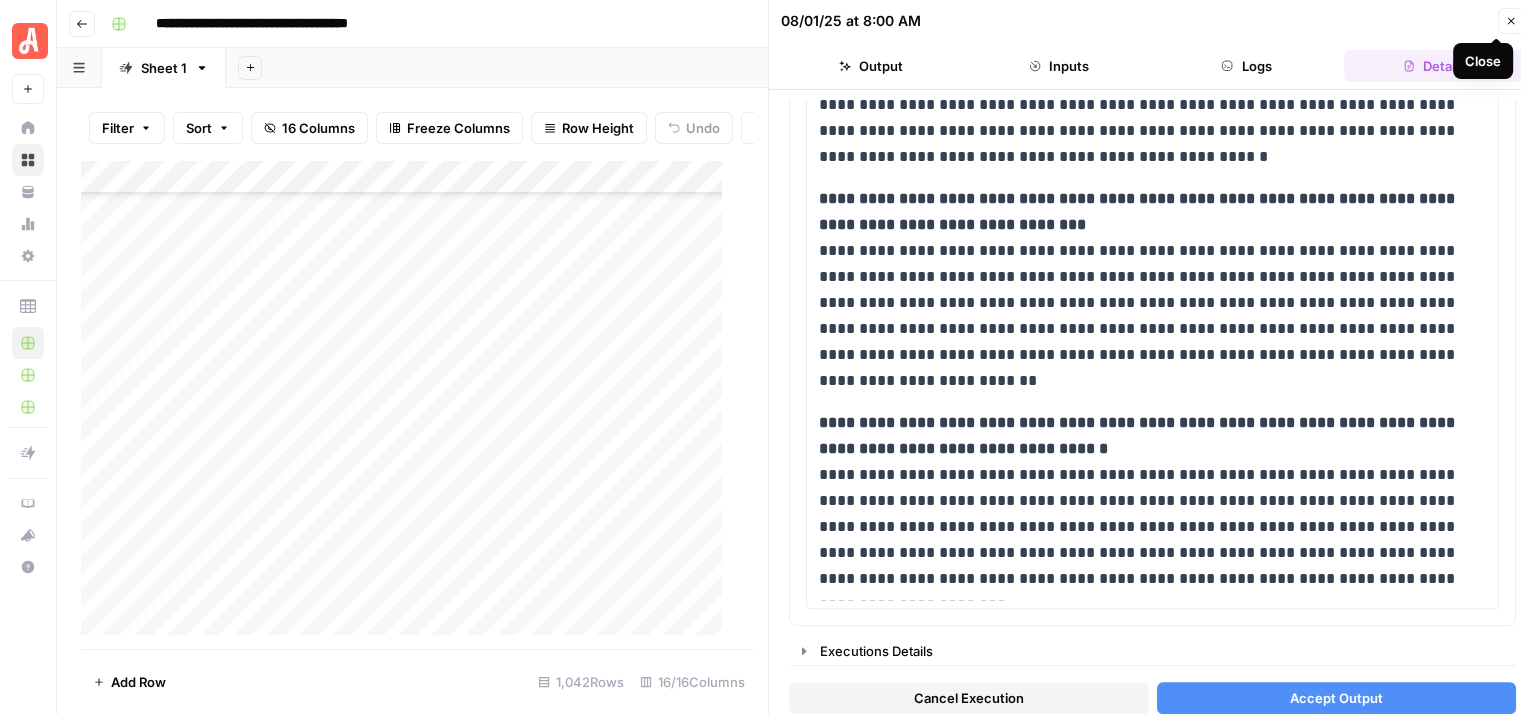 click 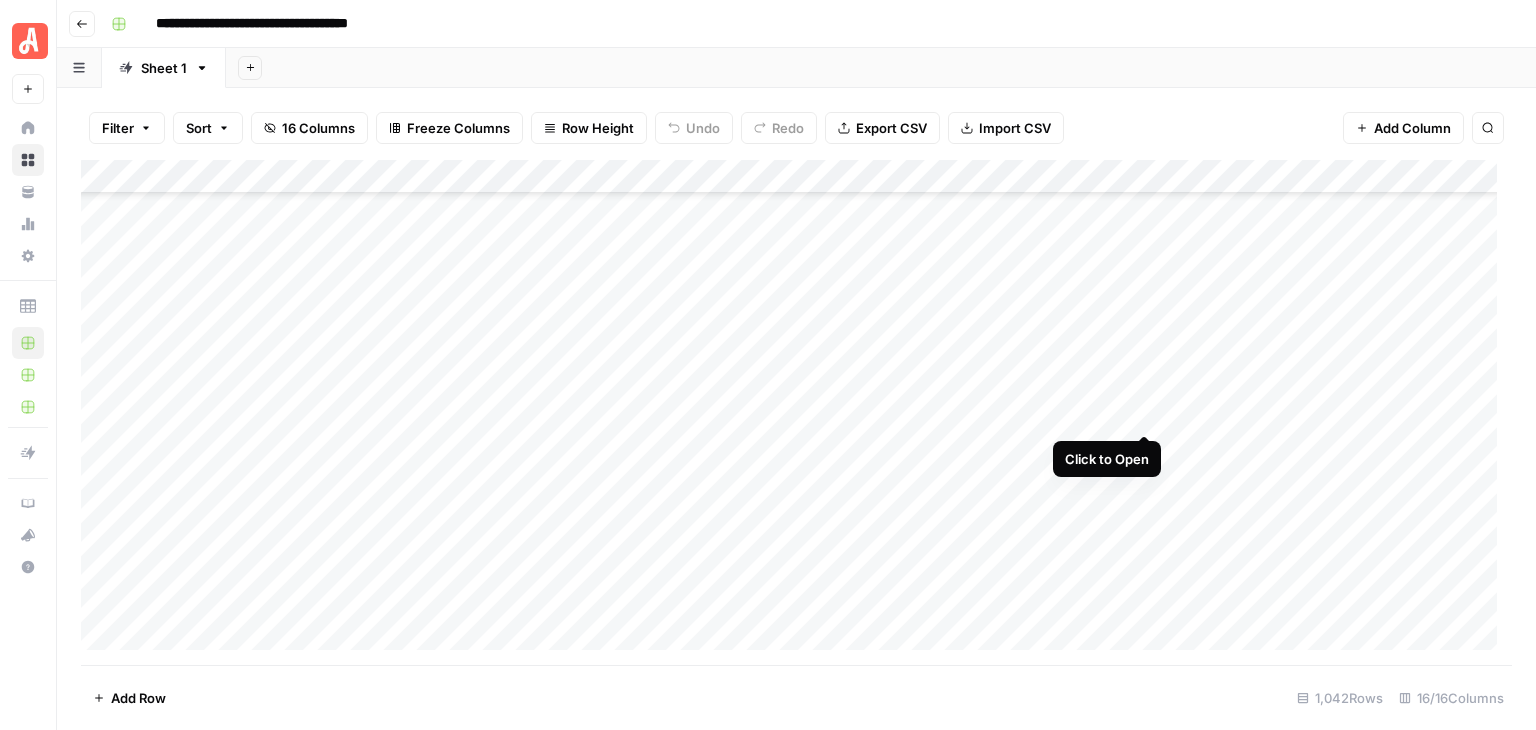 click on "Add Column" at bounding box center (796, 412) 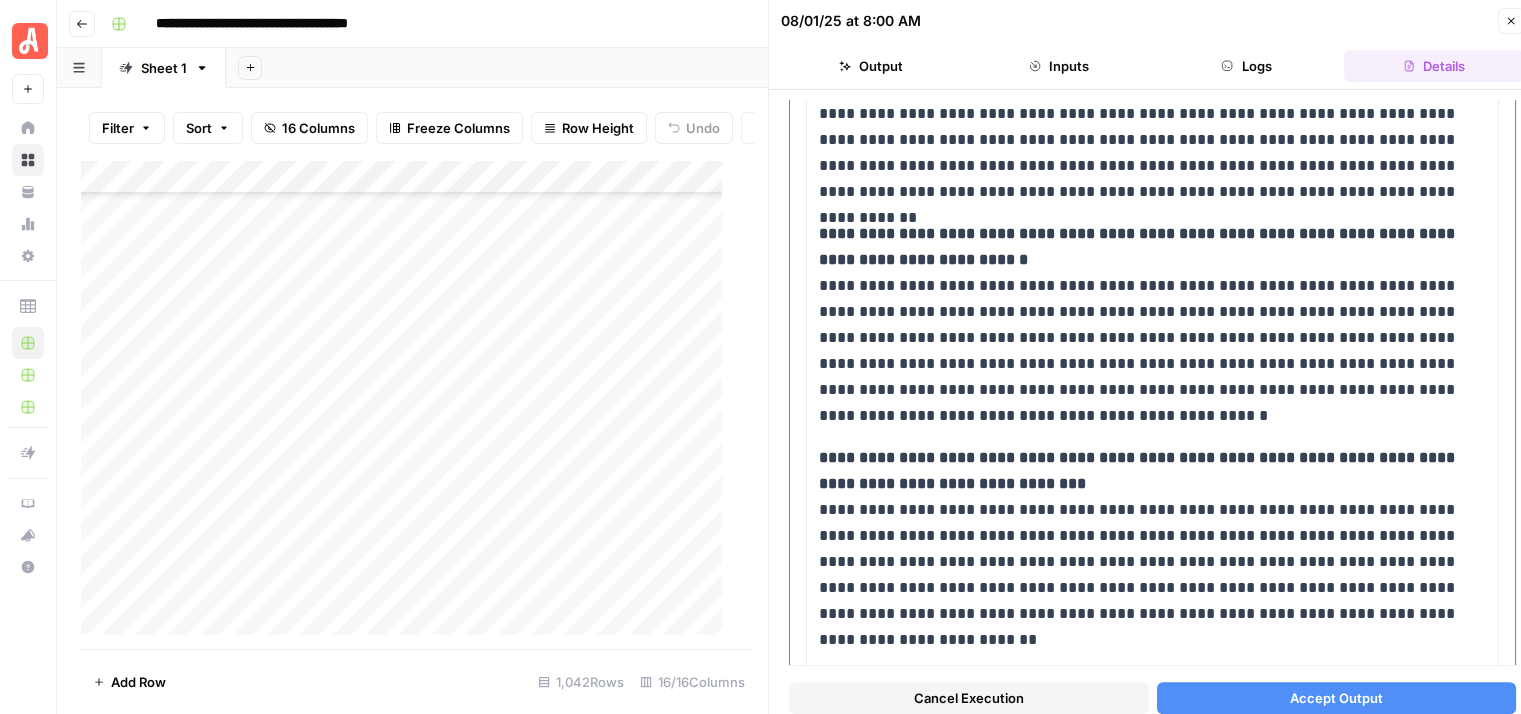 scroll, scrollTop: 1100, scrollLeft: 0, axis: vertical 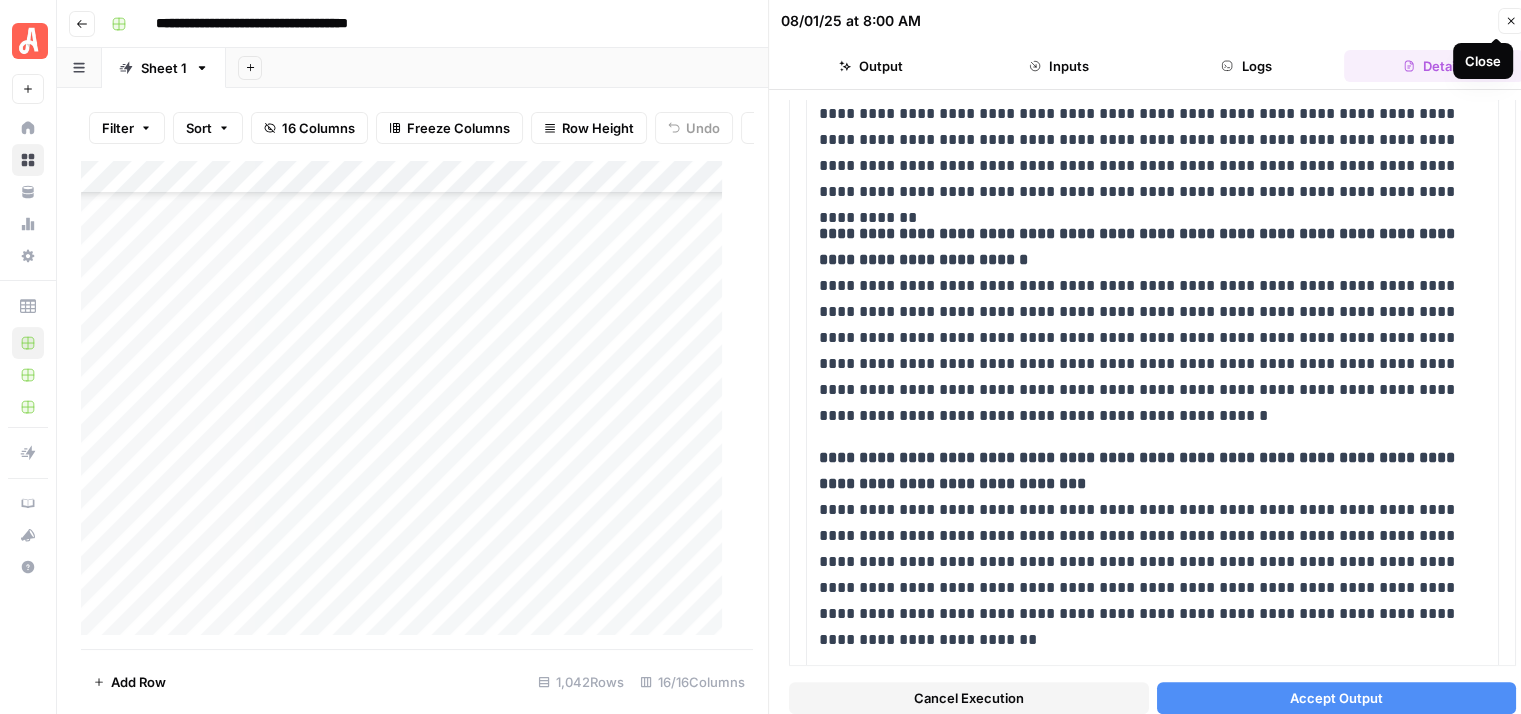 click 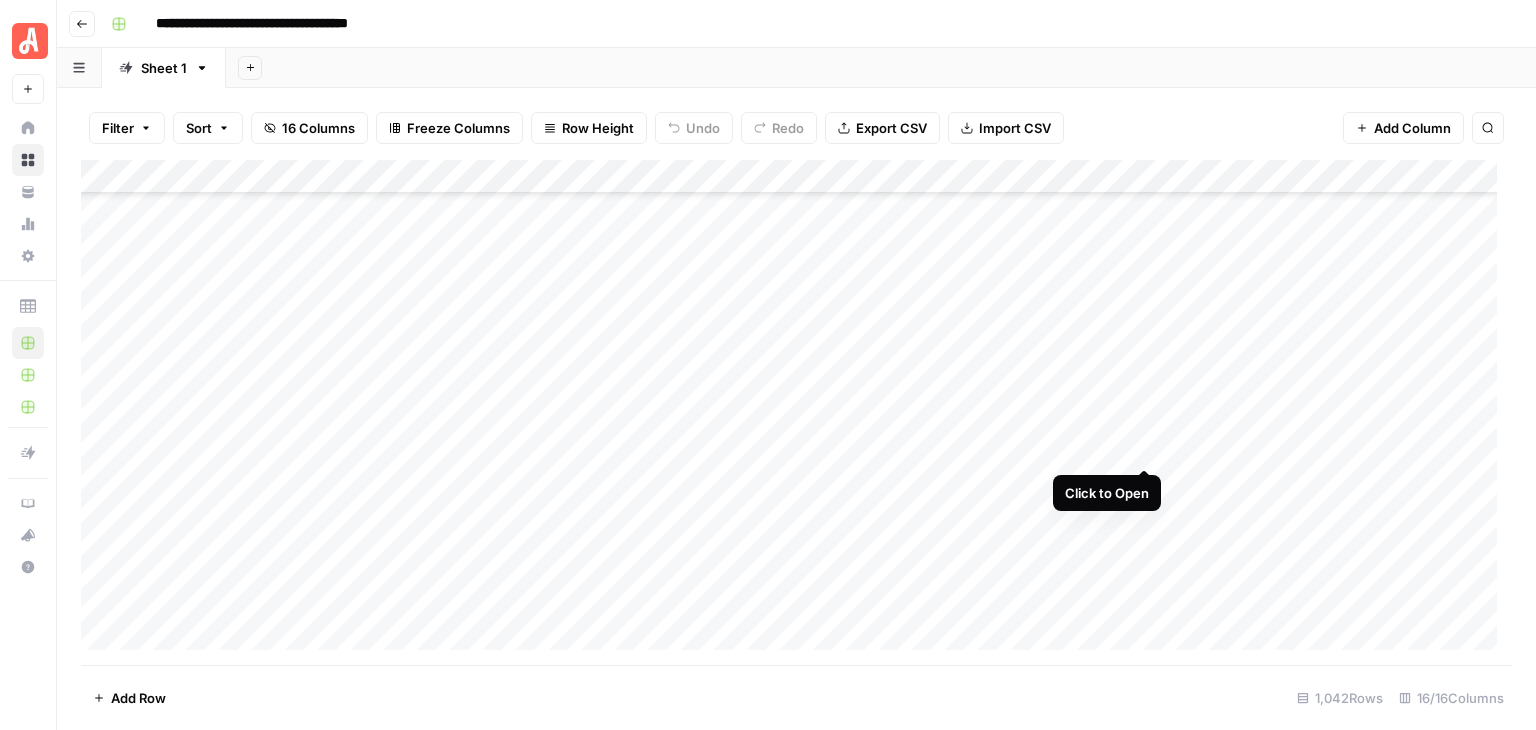 click on "Add Column" at bounding box center [796, 412] 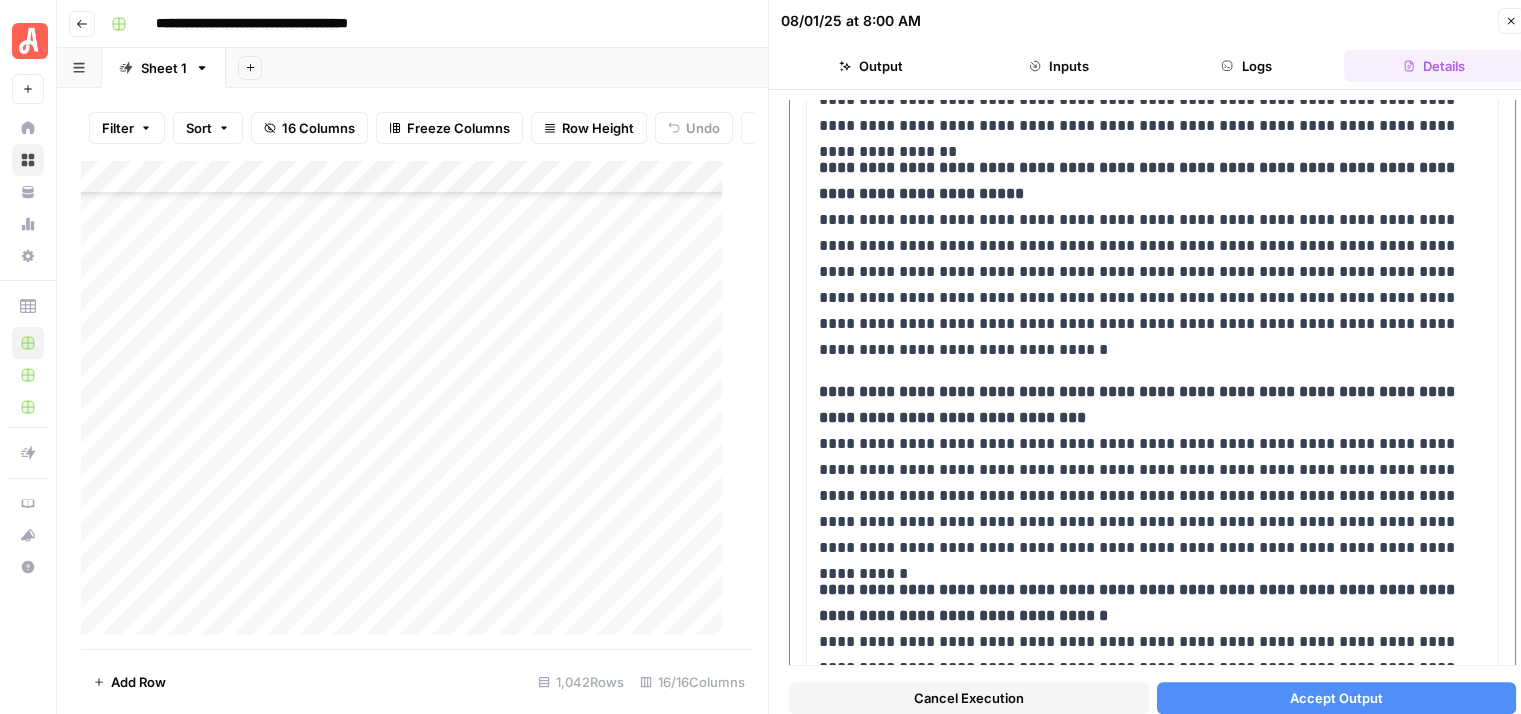 scroll, scrollTop: 1700, scrollLeft: 0, axis: vertical 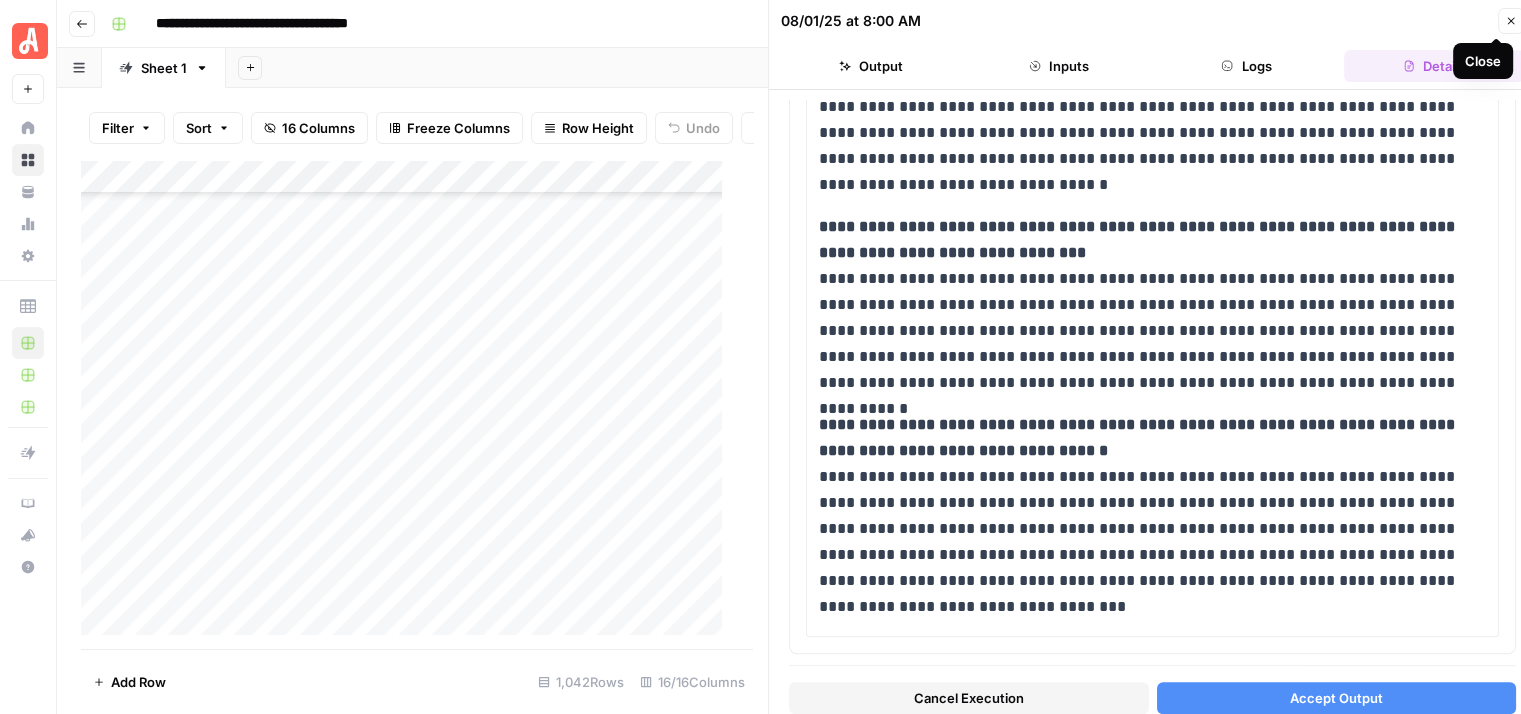 click 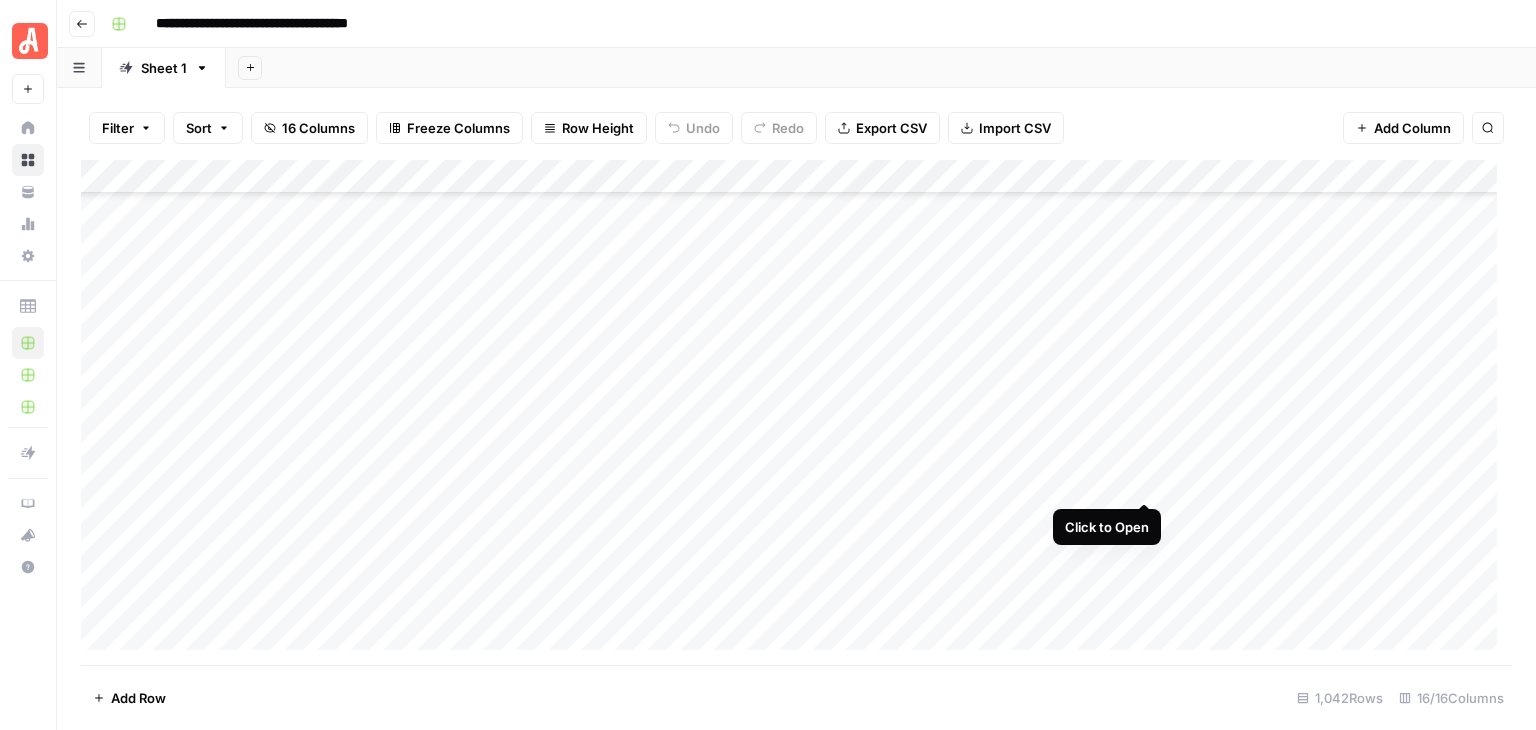 click on "Add Column" at bounding box center [796, 412] 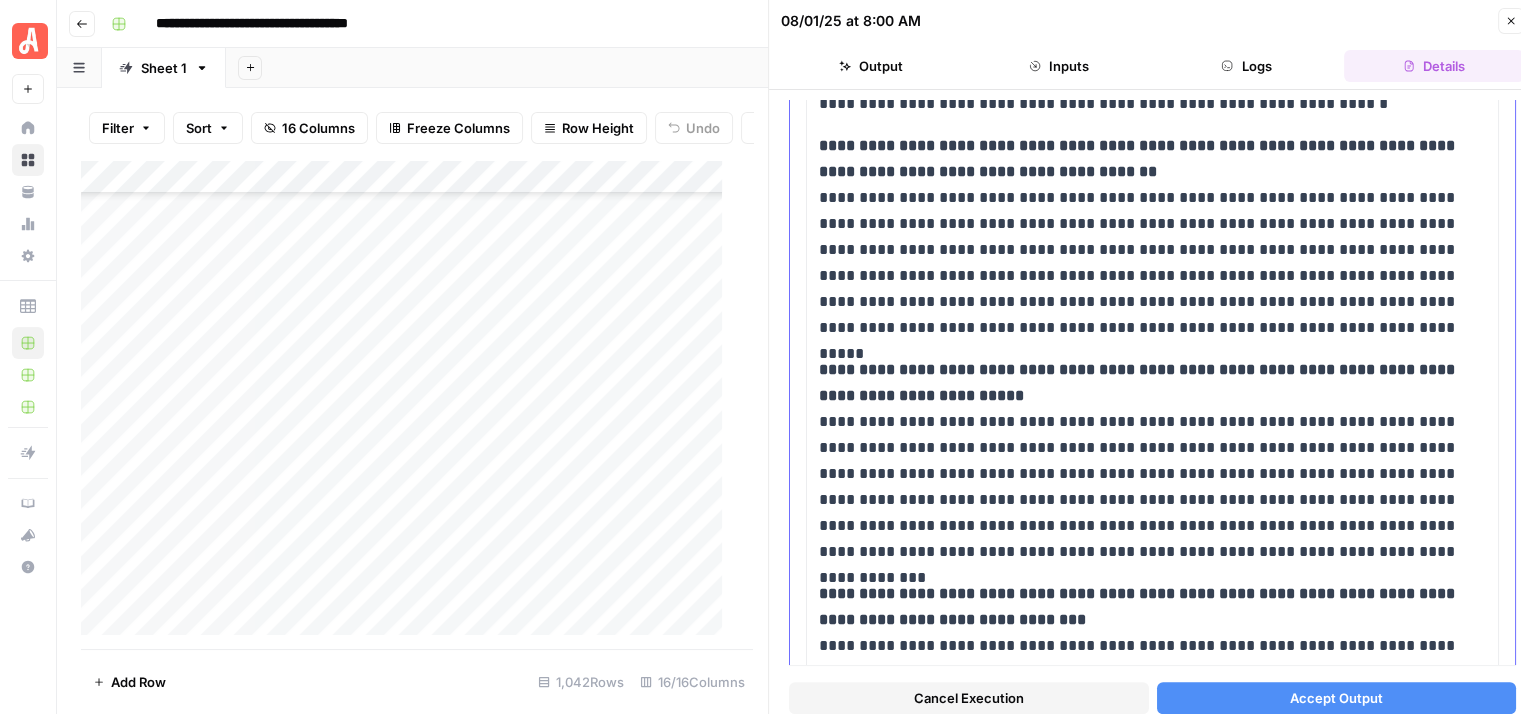 scroll, scrollTop: 1799, scrollLeft: 0, axis: vertical 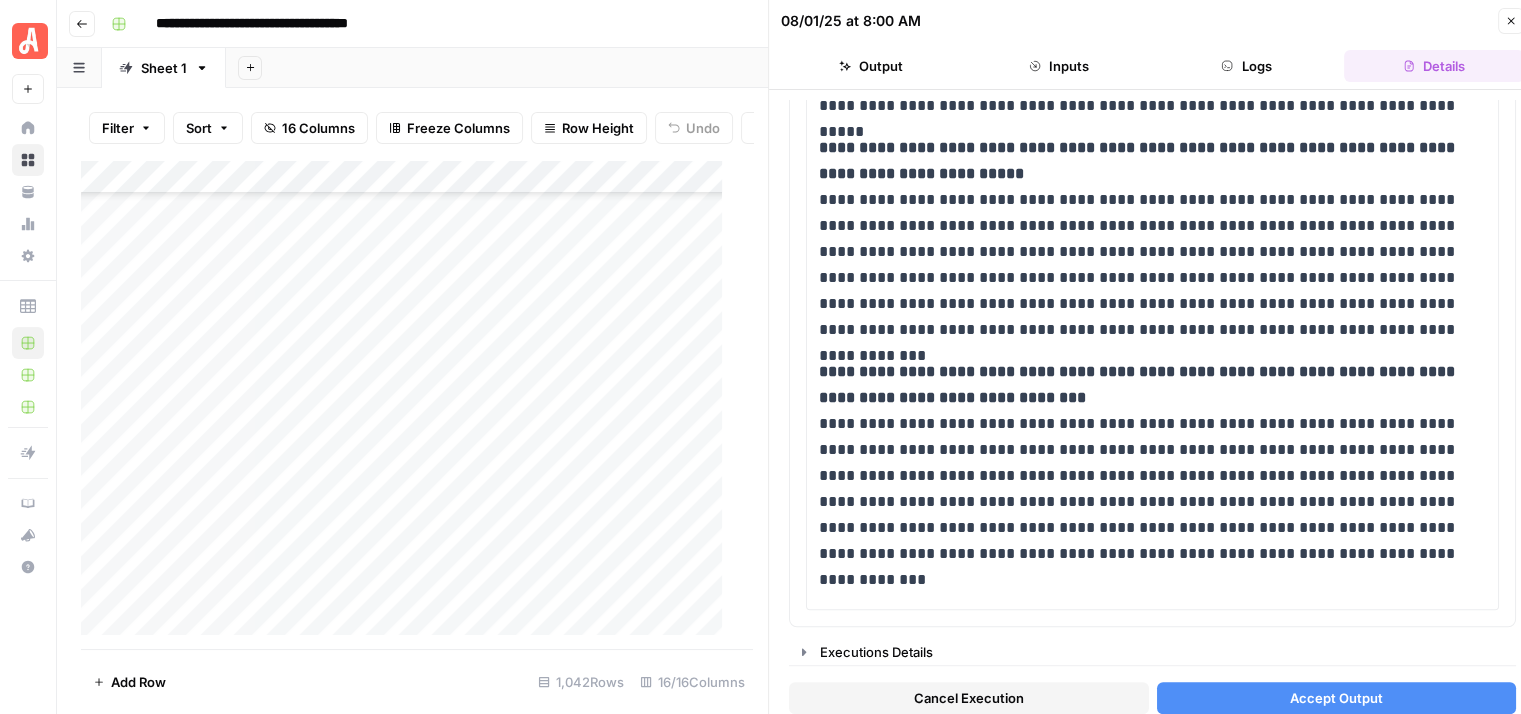 click 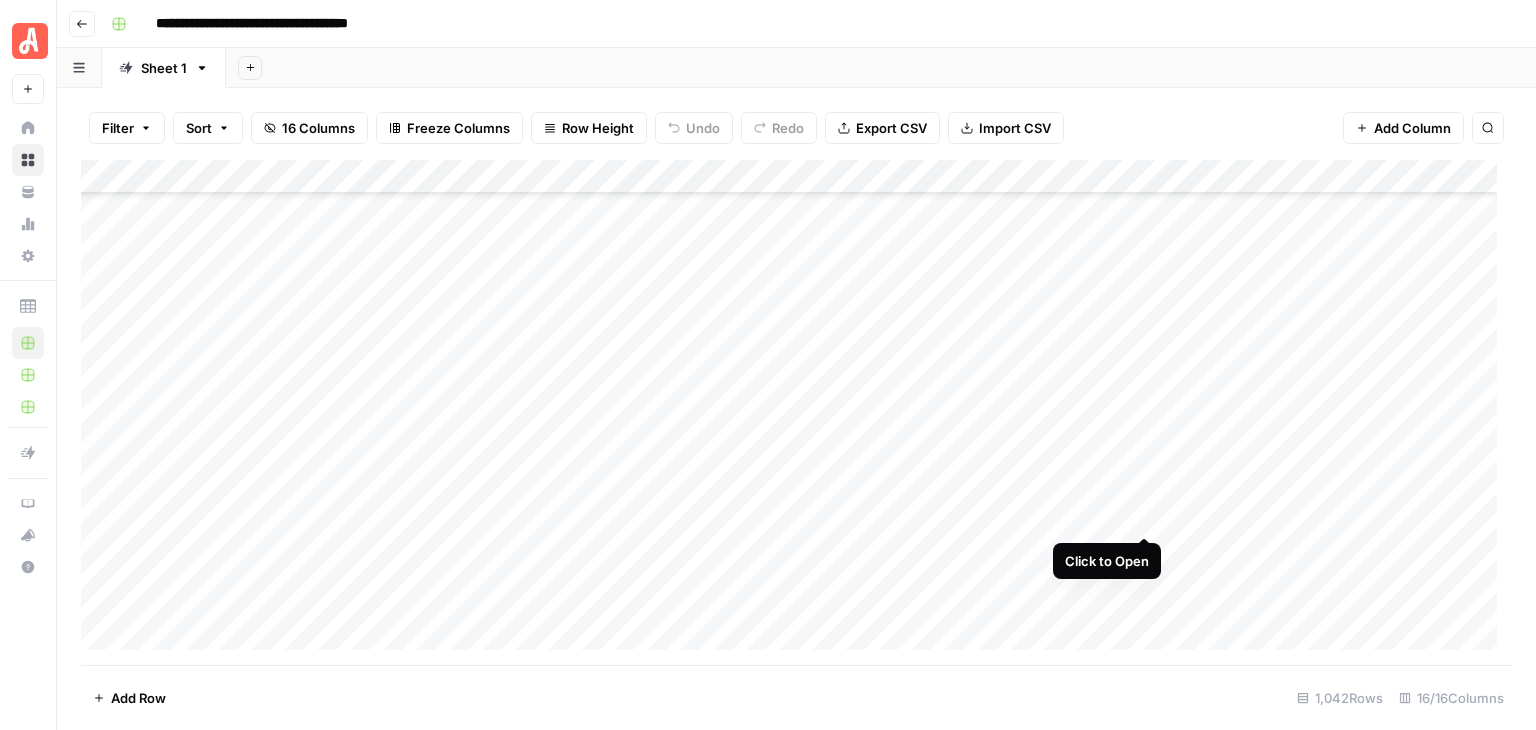 click on "Add Column" at bounding box center (796, 412) 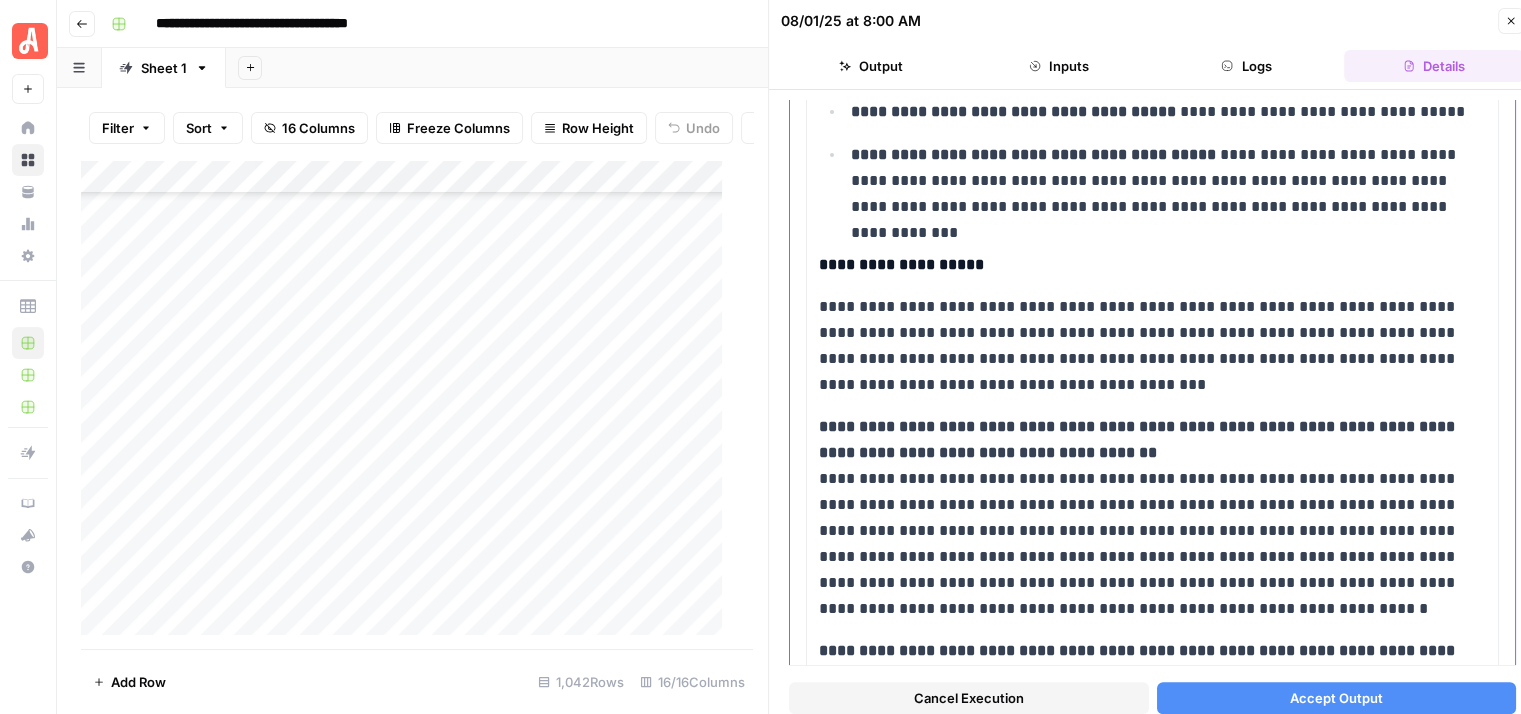 scroll, scrollTop: 443, scrollLeft: 0, axis: vertical 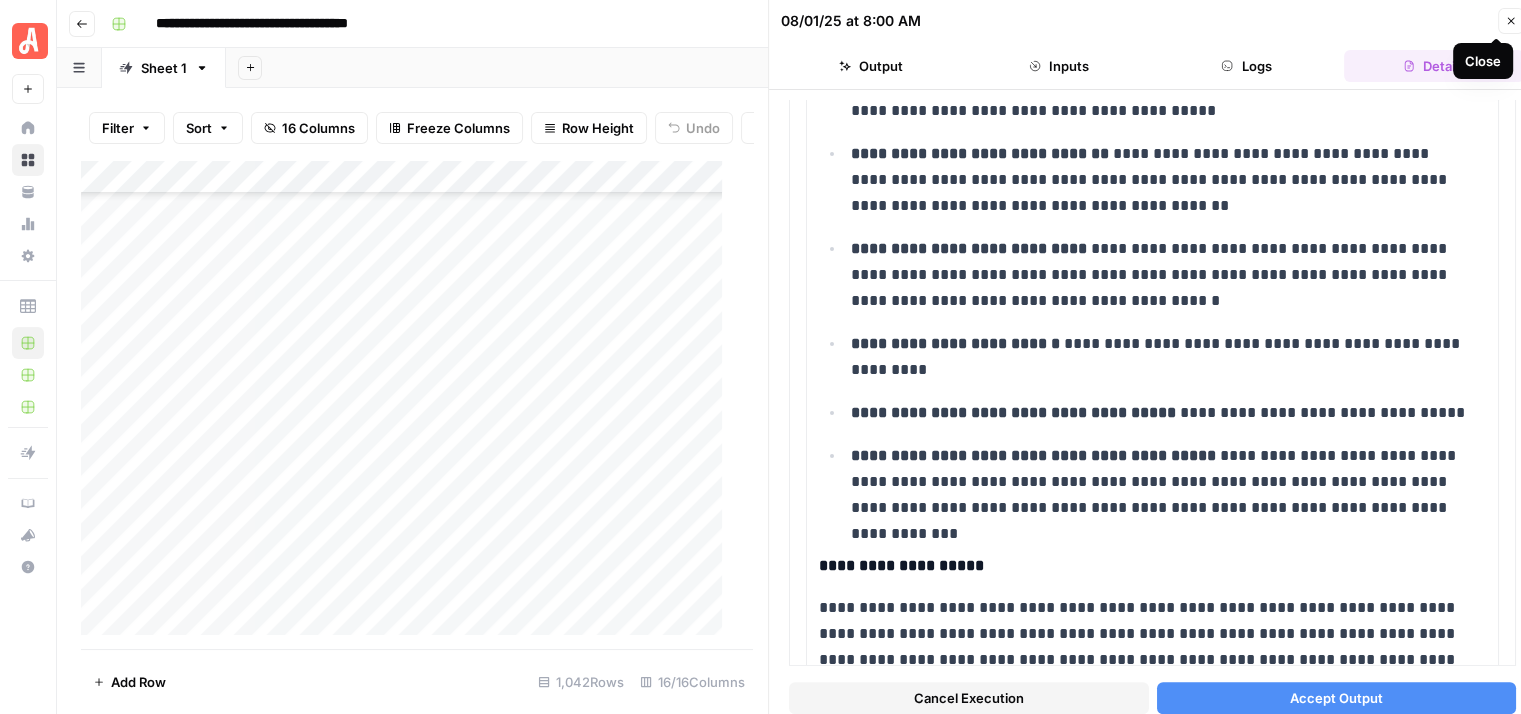 click 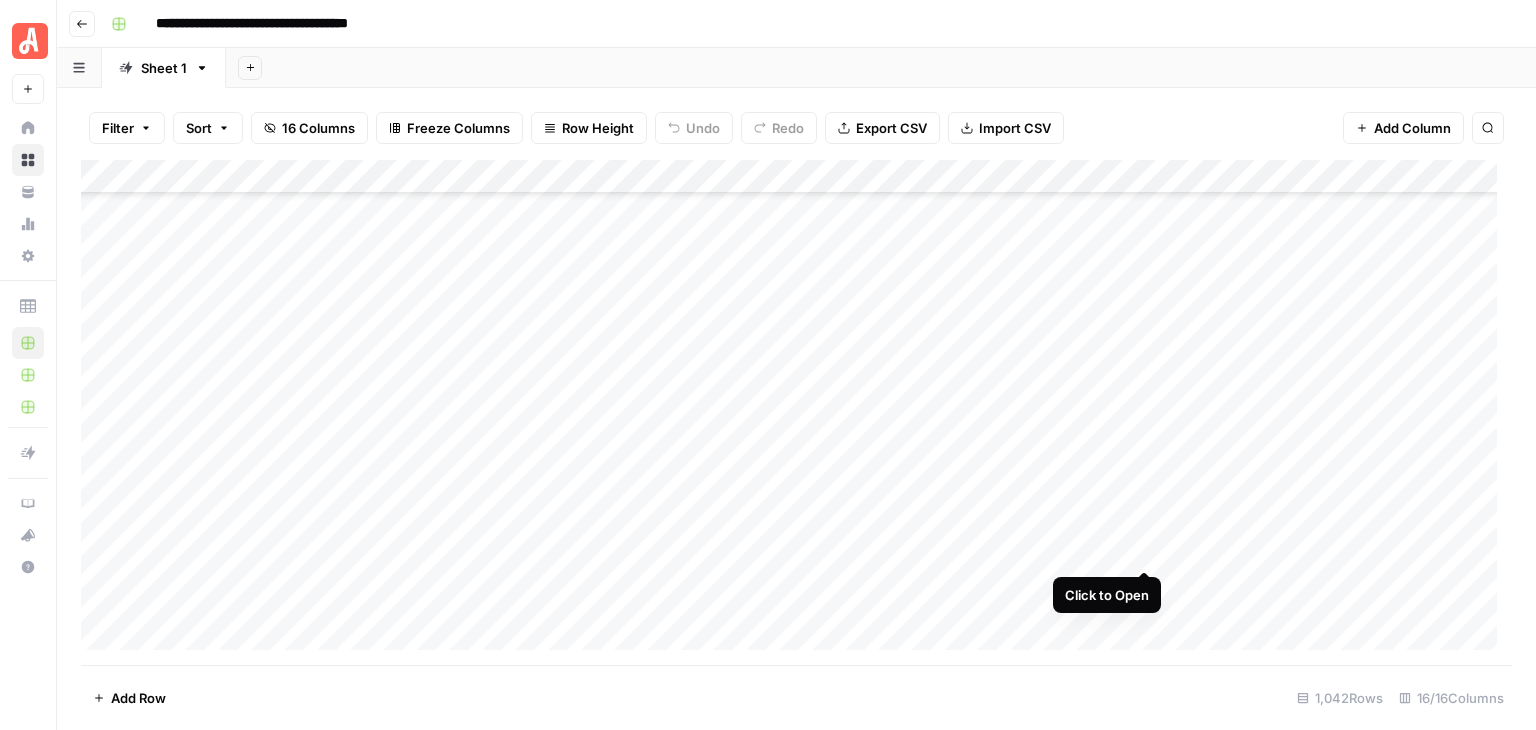 click on "Add Column" at bounding box center [796, 412] 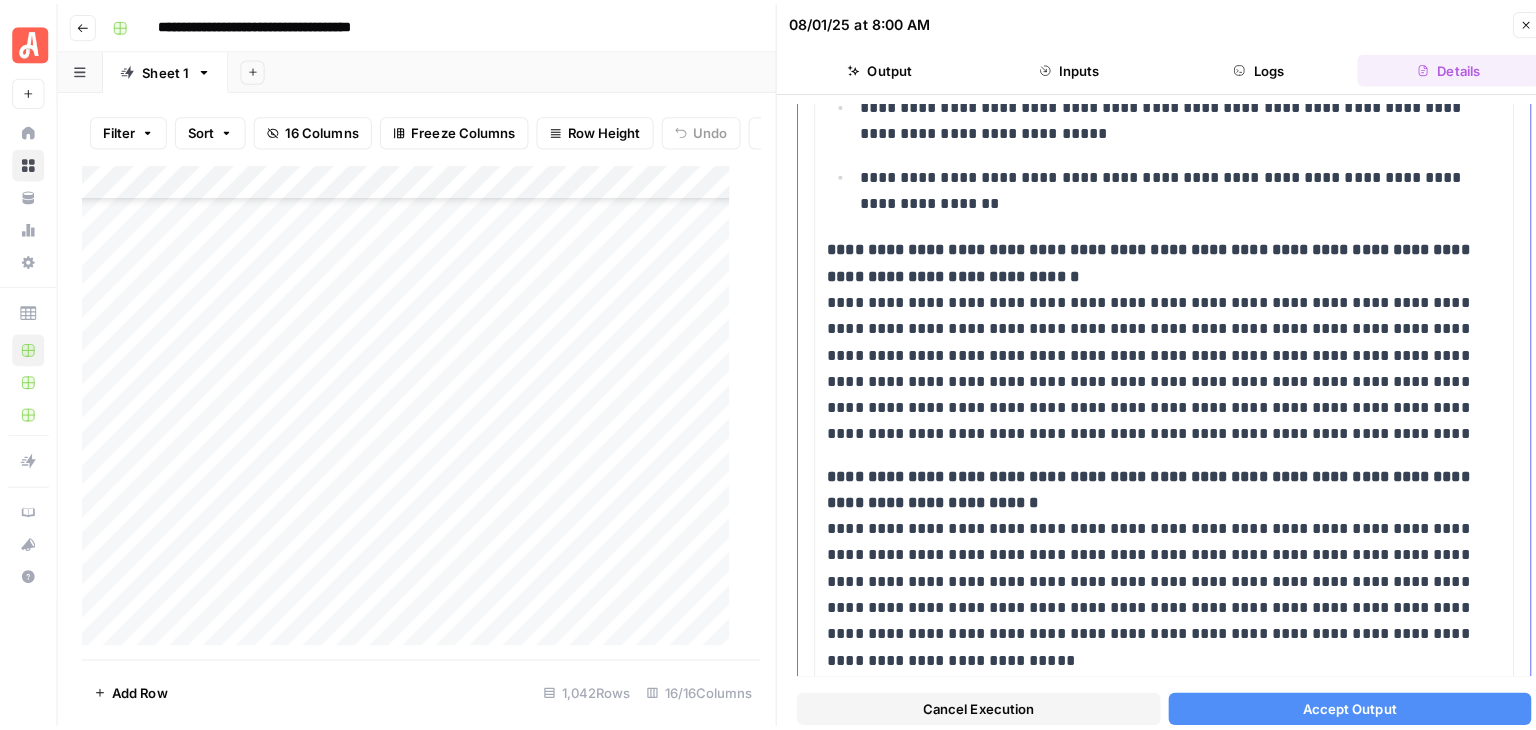 scroll, scrollTop: 1000, scrollLeft: 0, axis: vertical 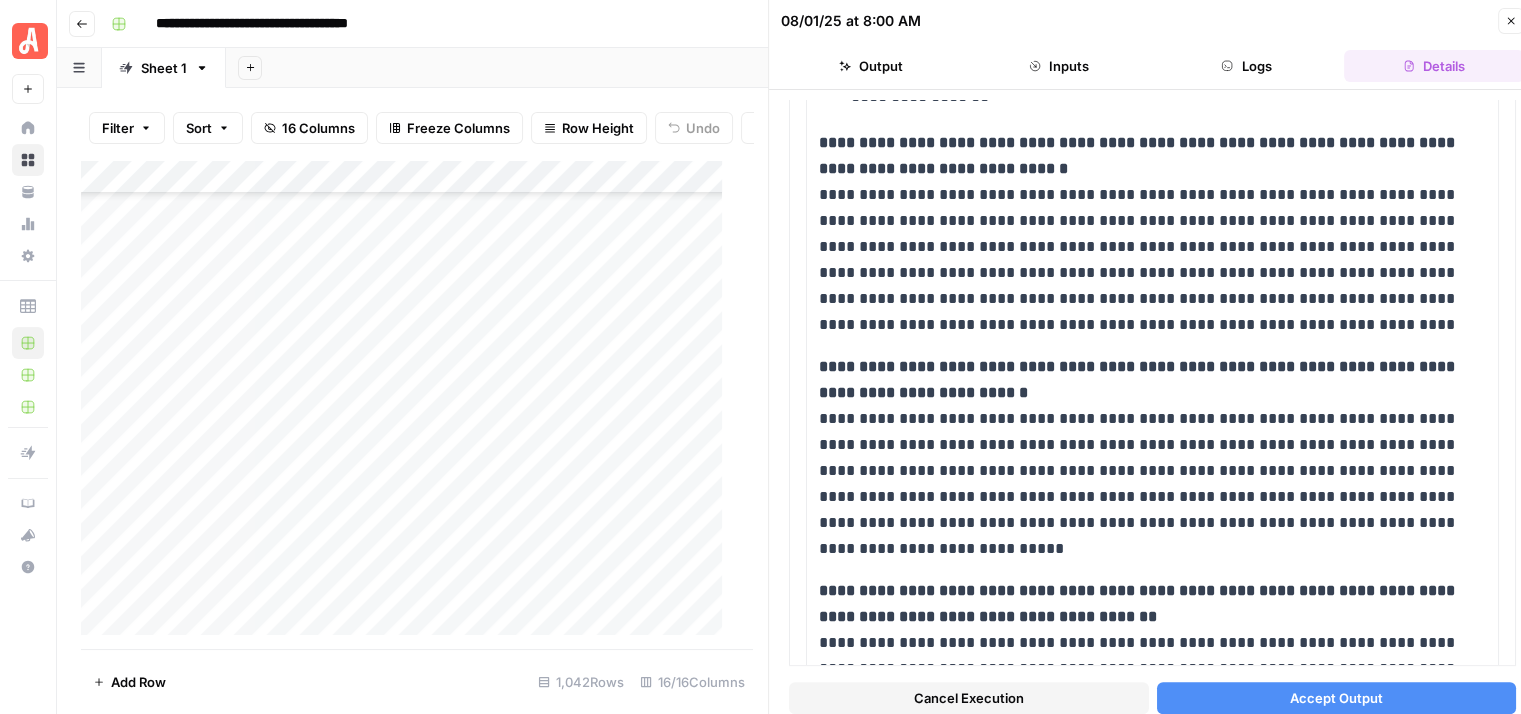 click on "Cancel Execution" at bounding box center (969, 698) 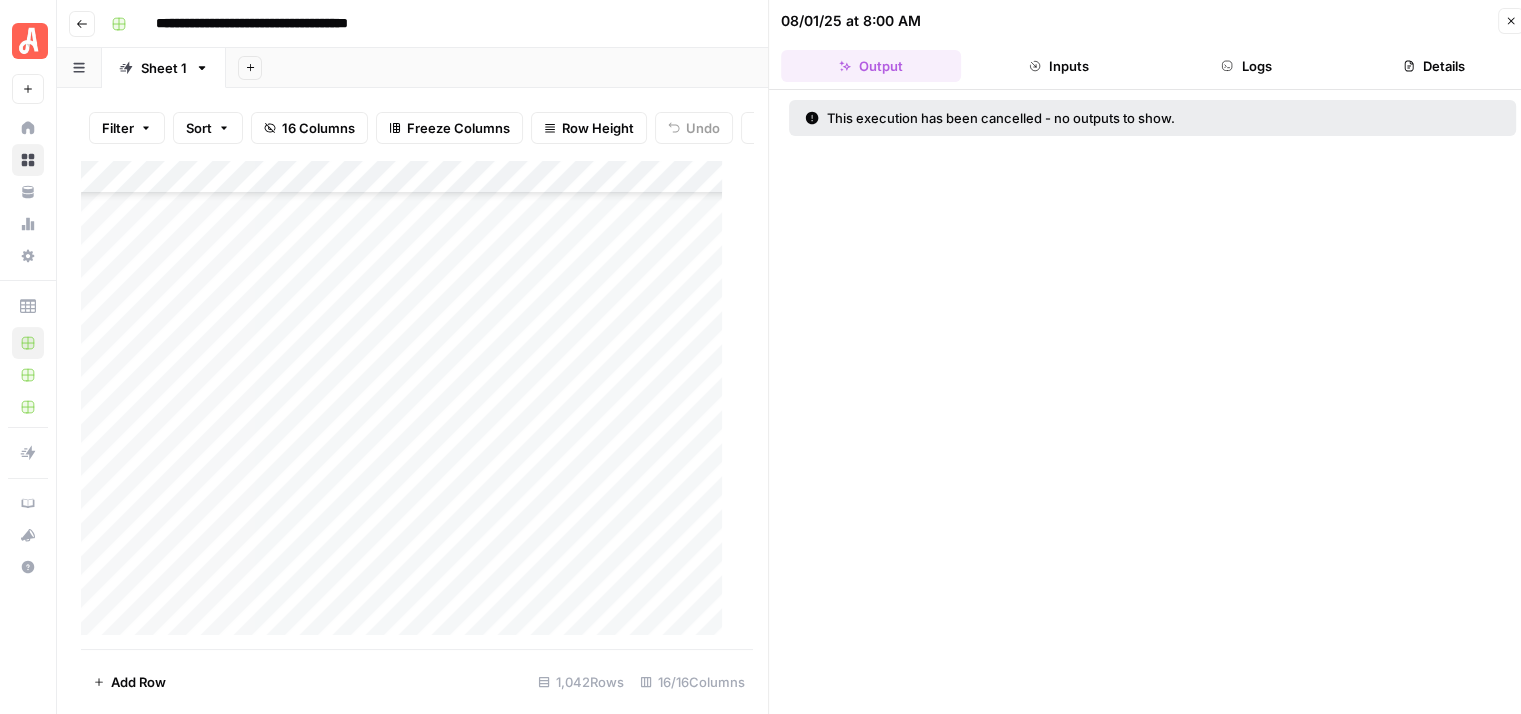 click on "This execution has been cancelled - no outputs to show." at bounding box center (1152, 410) 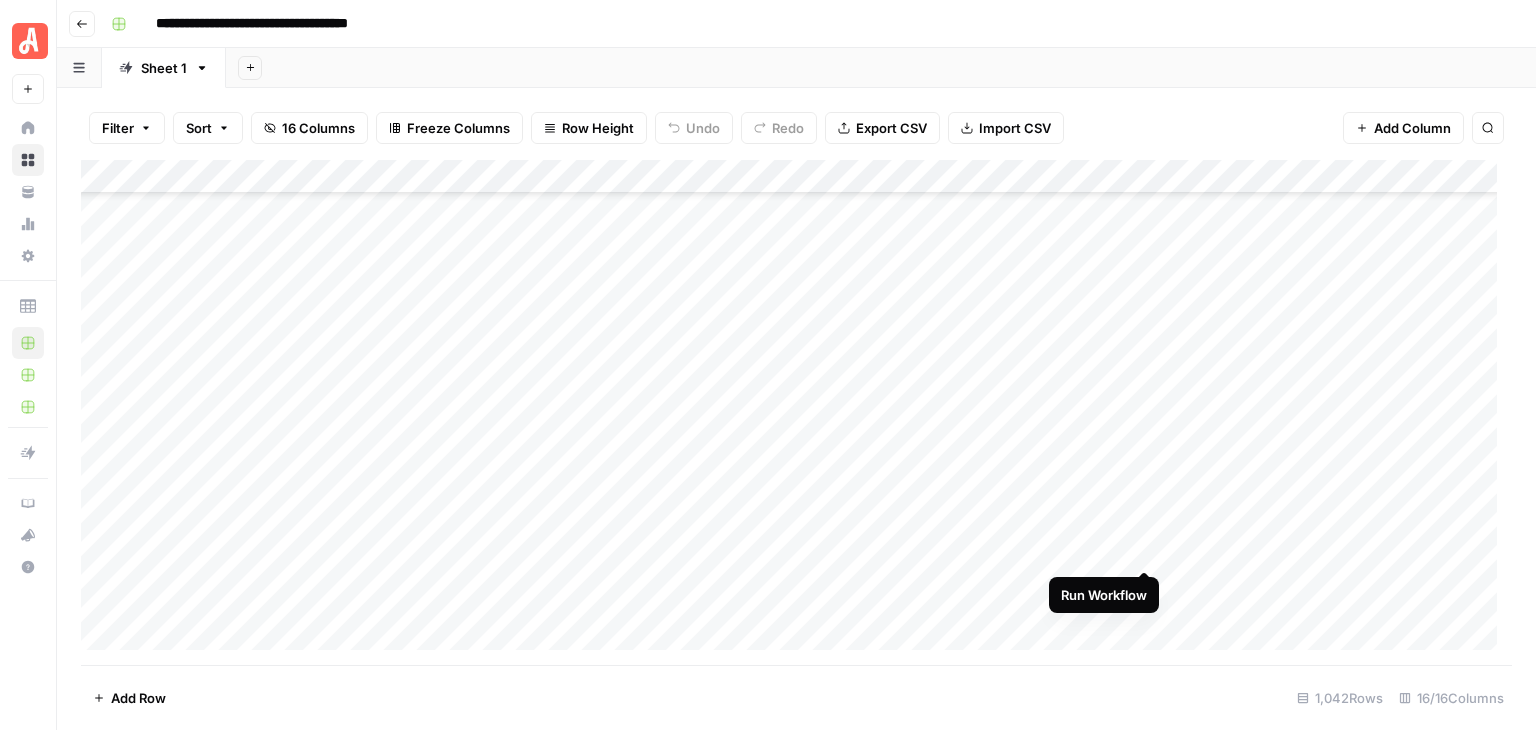 click on "Add Column" at bounding box center [796, 412] 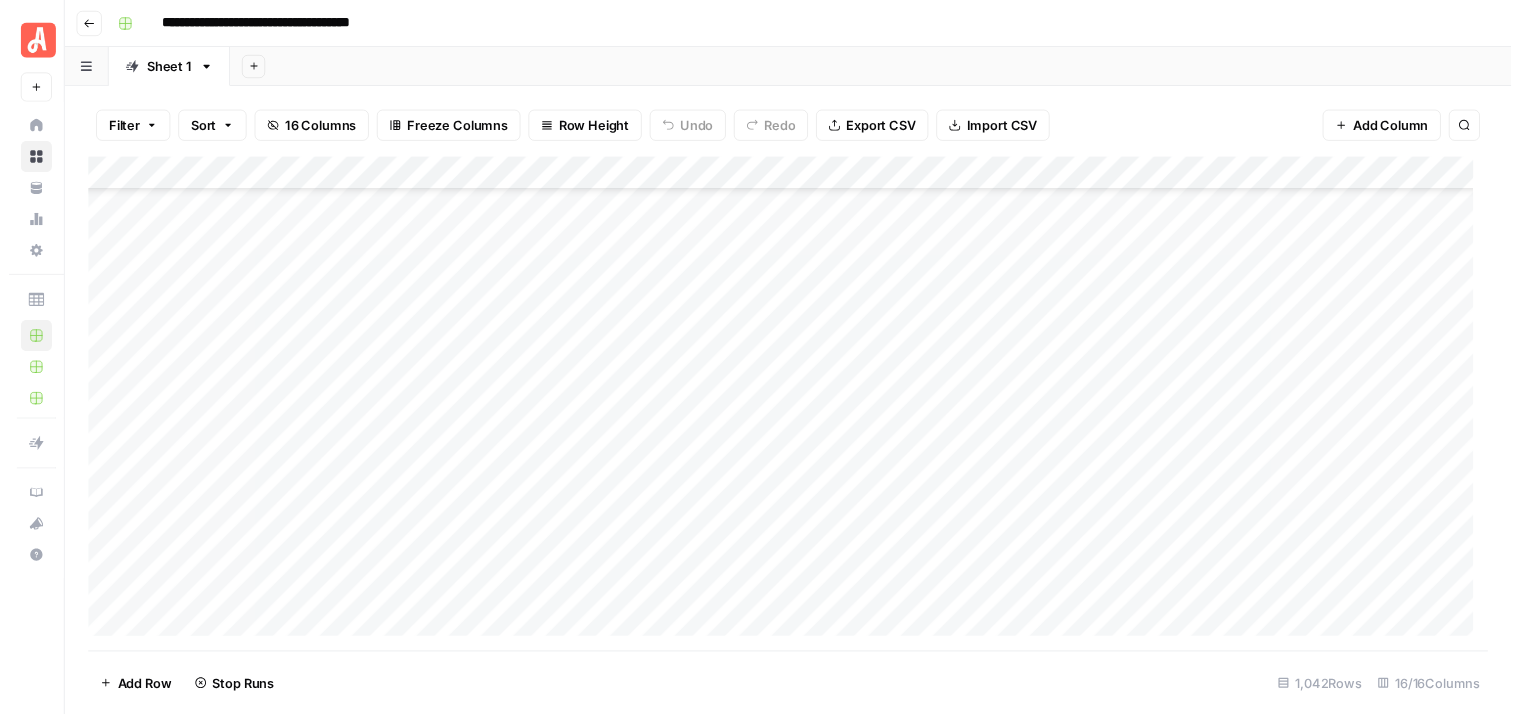 scroll, scrollTop: 34774, scrollLeft: 0, axis: vertical 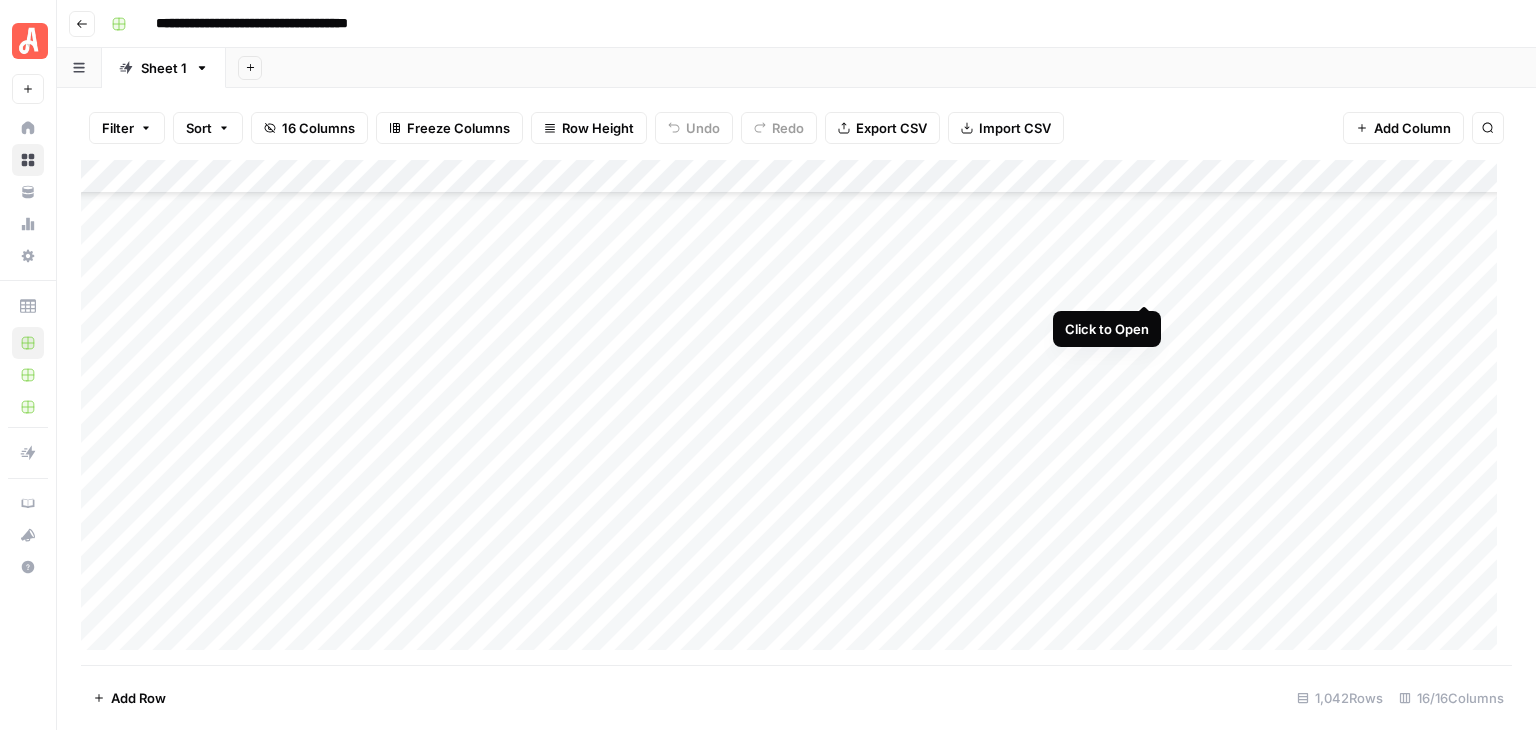 click on "Add Column" at bounding box center [796, 412] 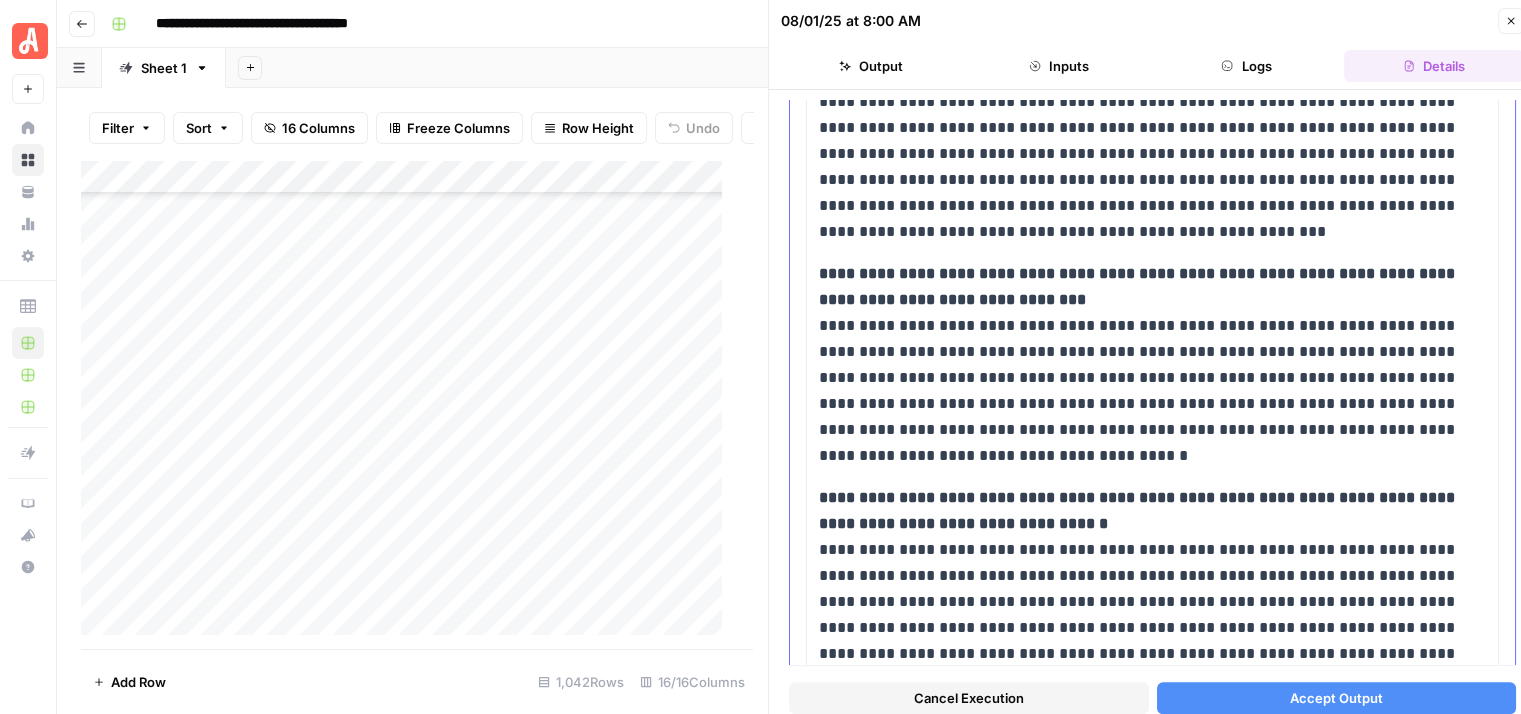 scroll, scrollTop: 1572, scrollLeft: 0, axis: vertical 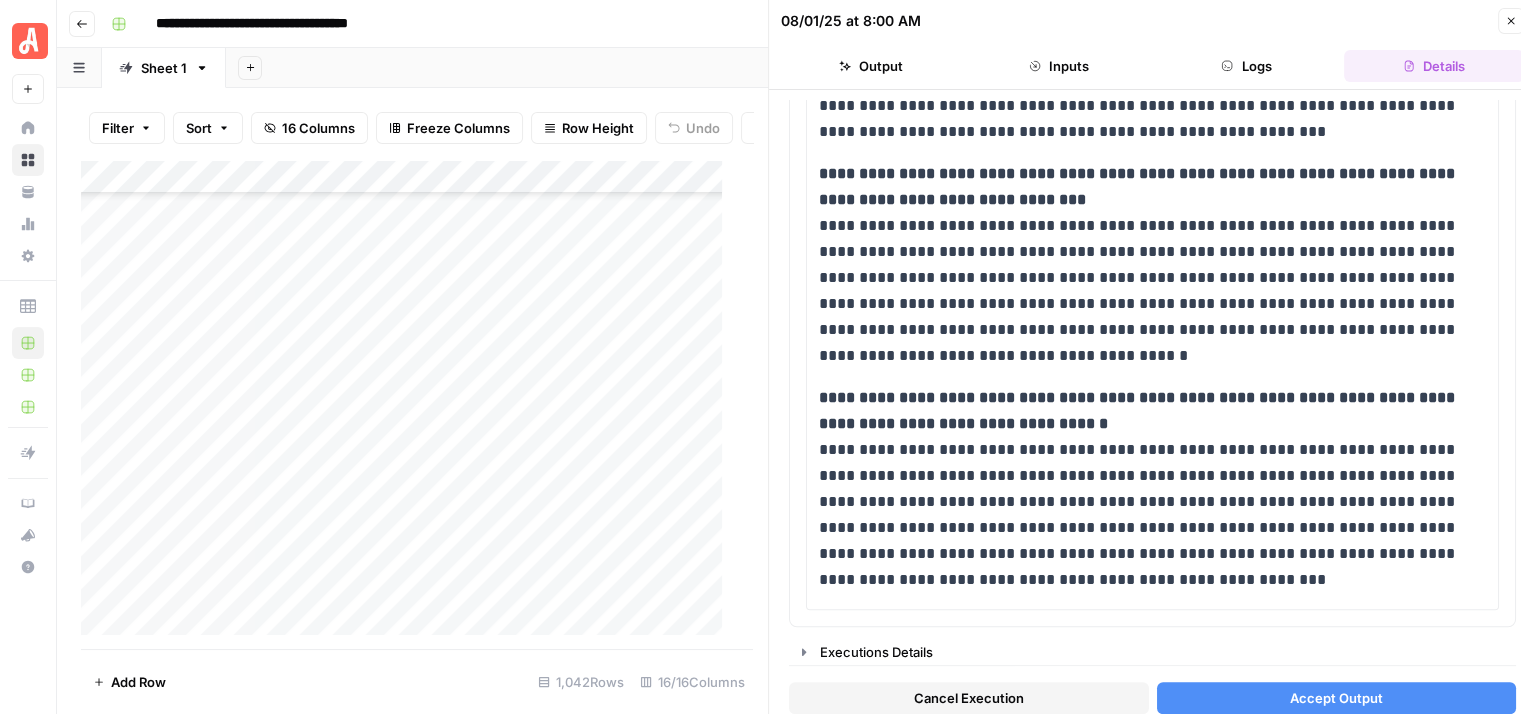 click on "Close" at bounding box center (1511, 21) 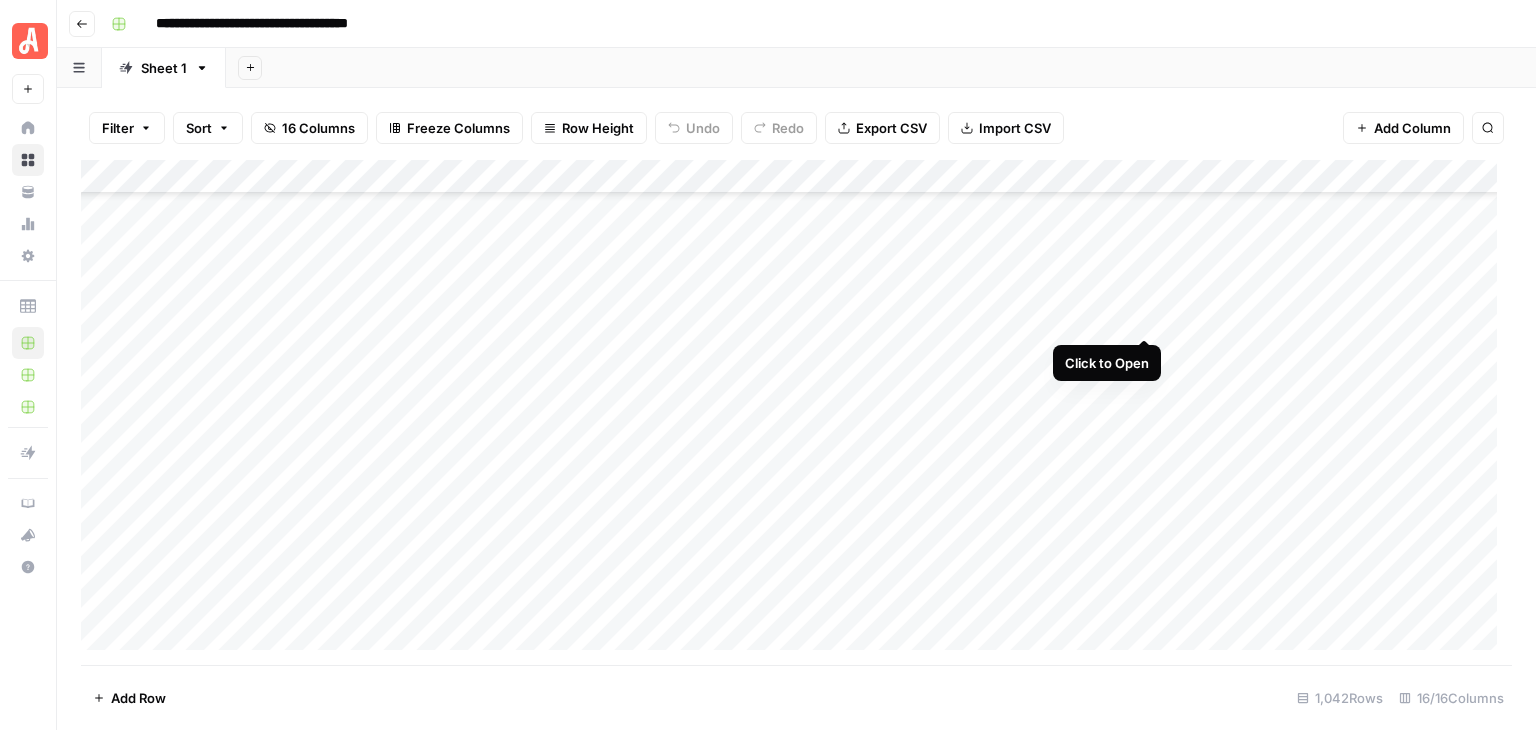 click on "Add Column" at bounding box center [796, 412] 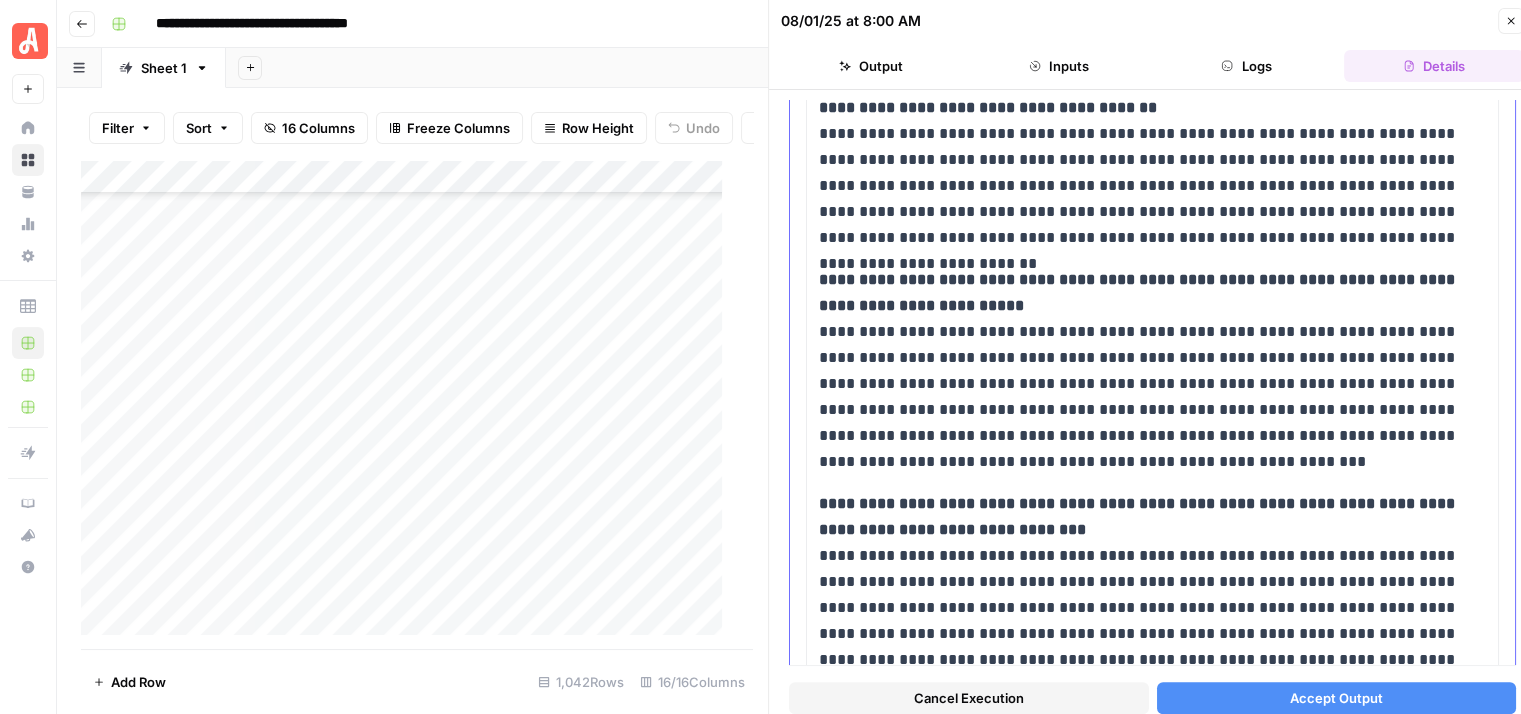 scroll, scrollTop: 1300, scrollLeft: 0, axis: vertical 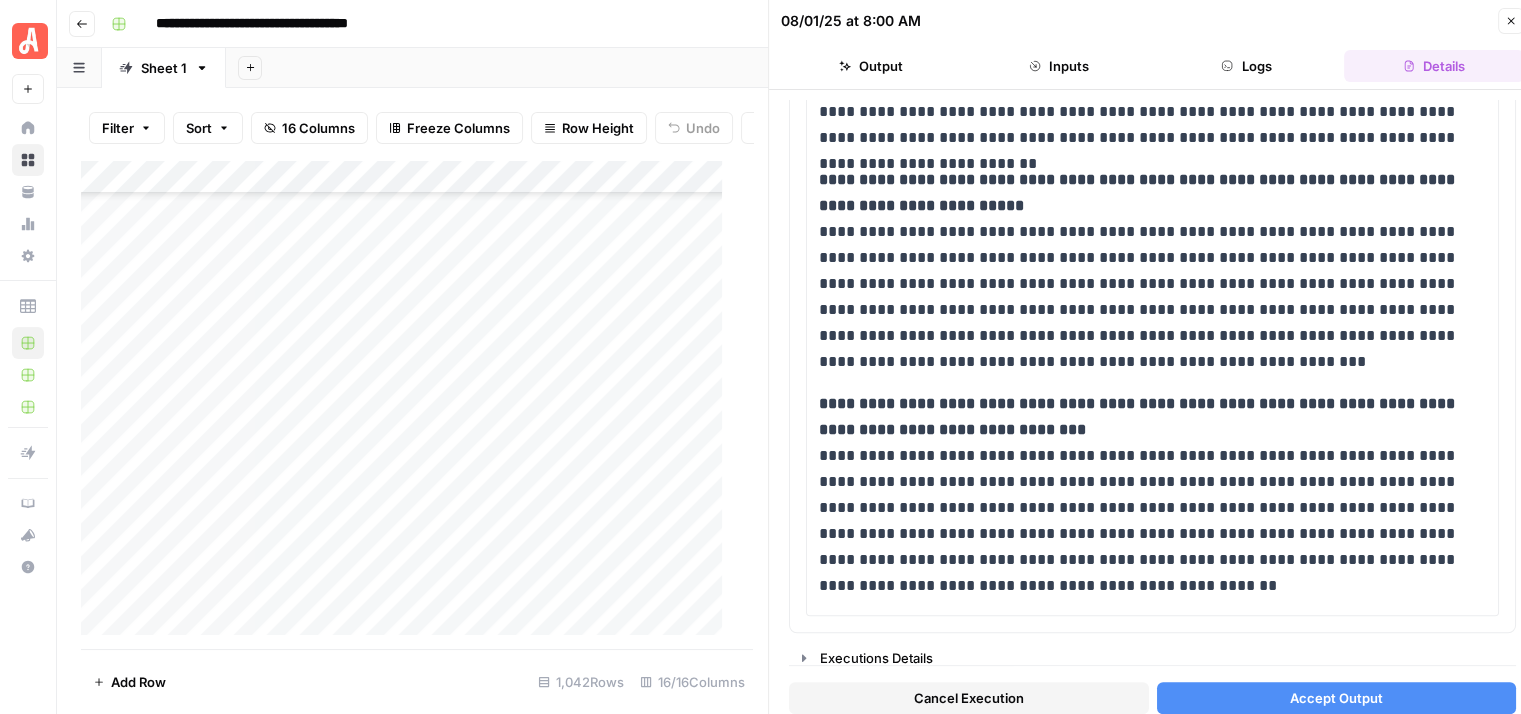 click on "Close" at bounding box center (1511, 21) 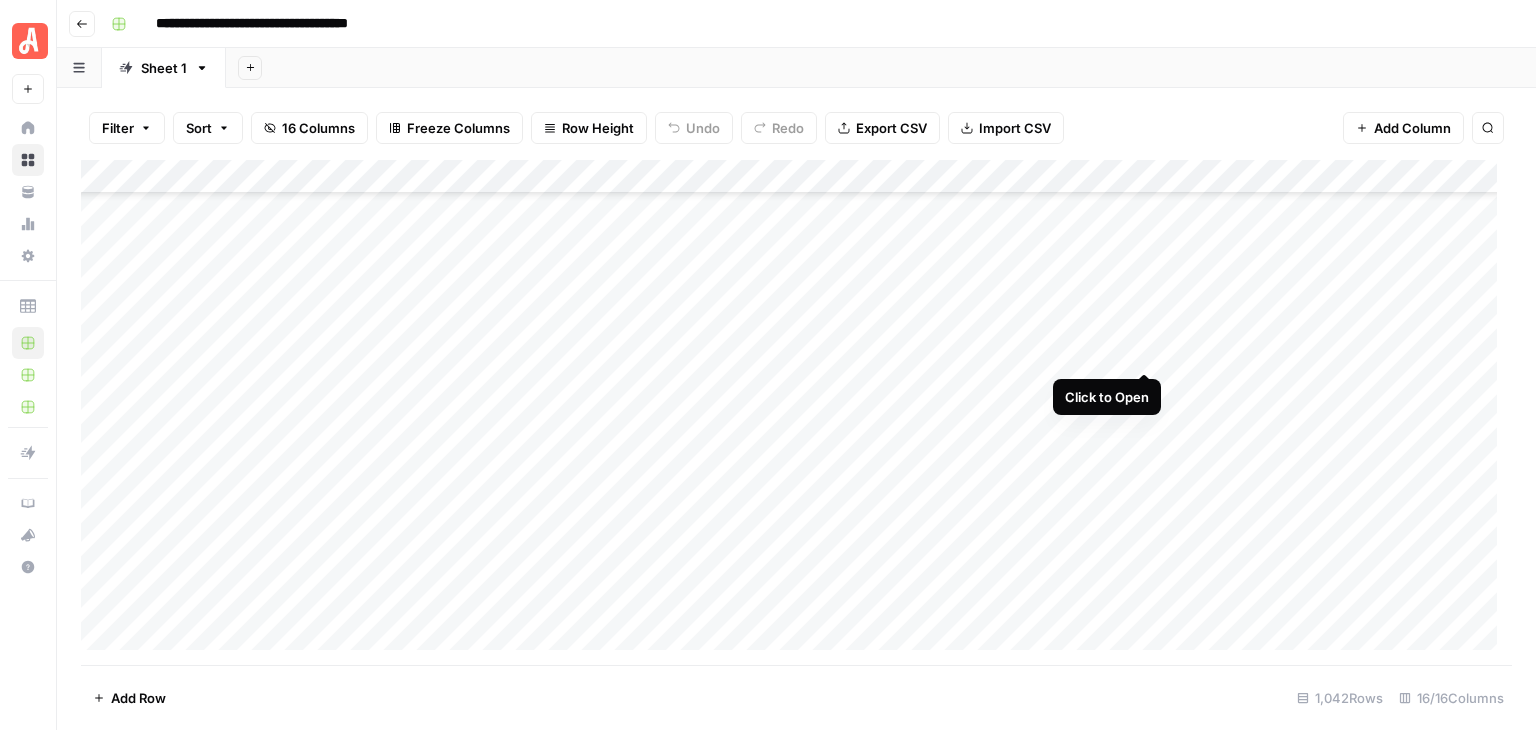 click on "Add Column" at bounding box center [796, 412] 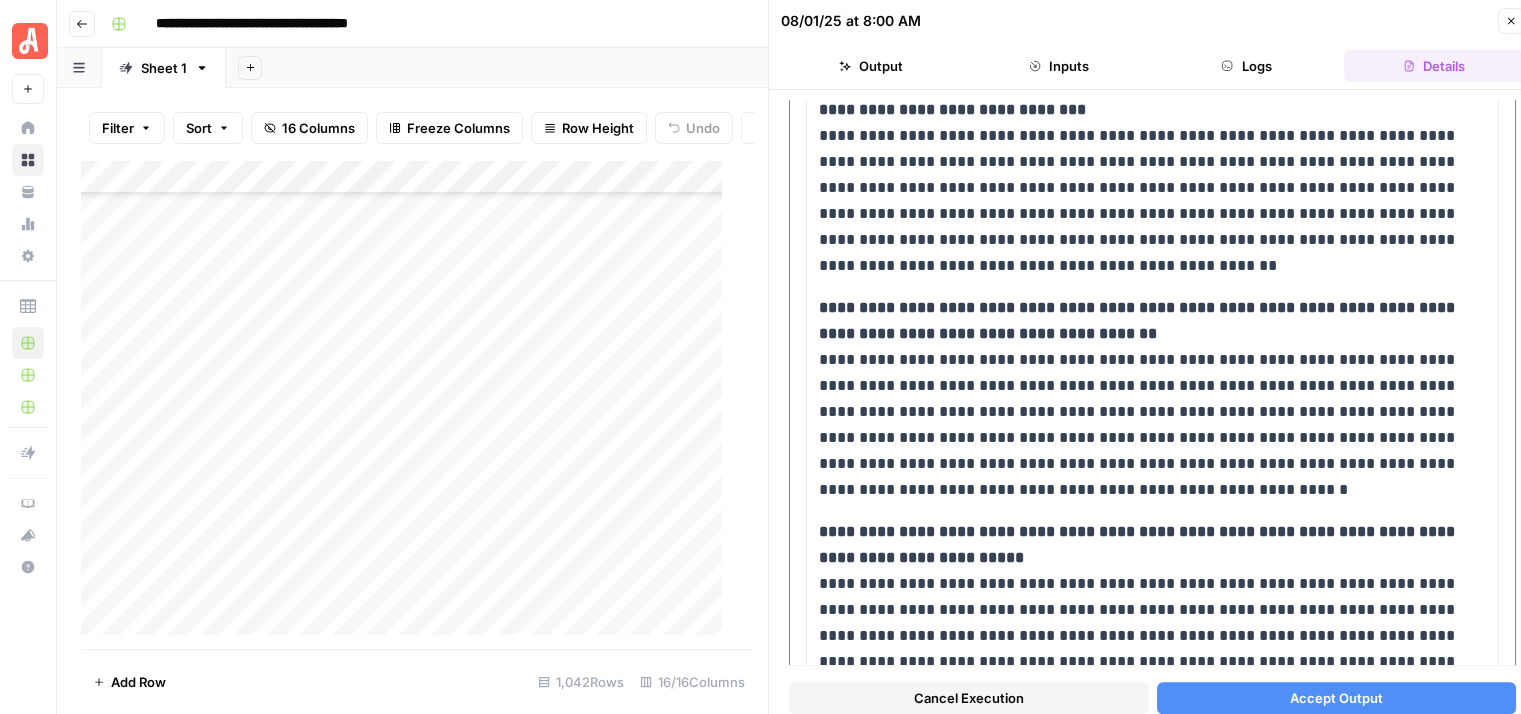 scroll, scrollTop: 2044, scrollLeft: 0, axis: vertical 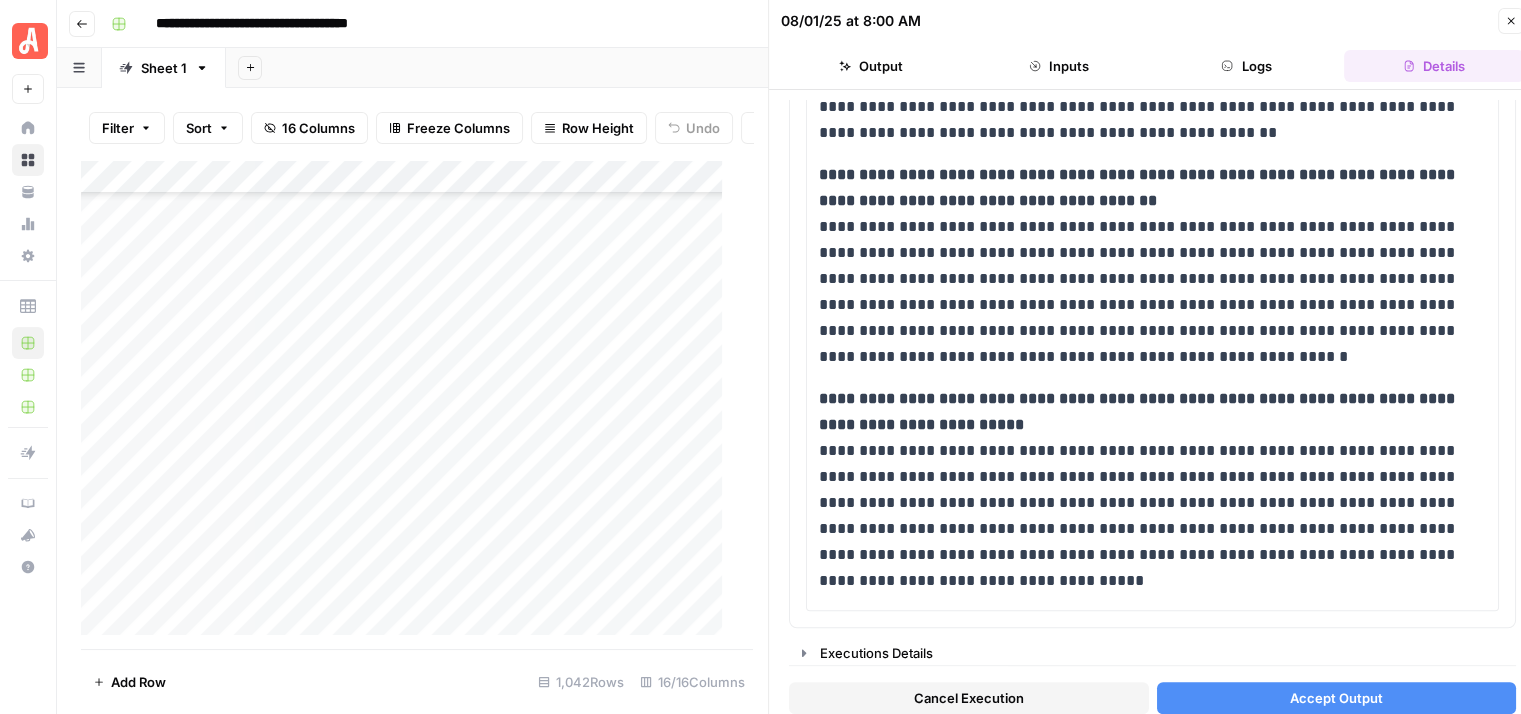 click 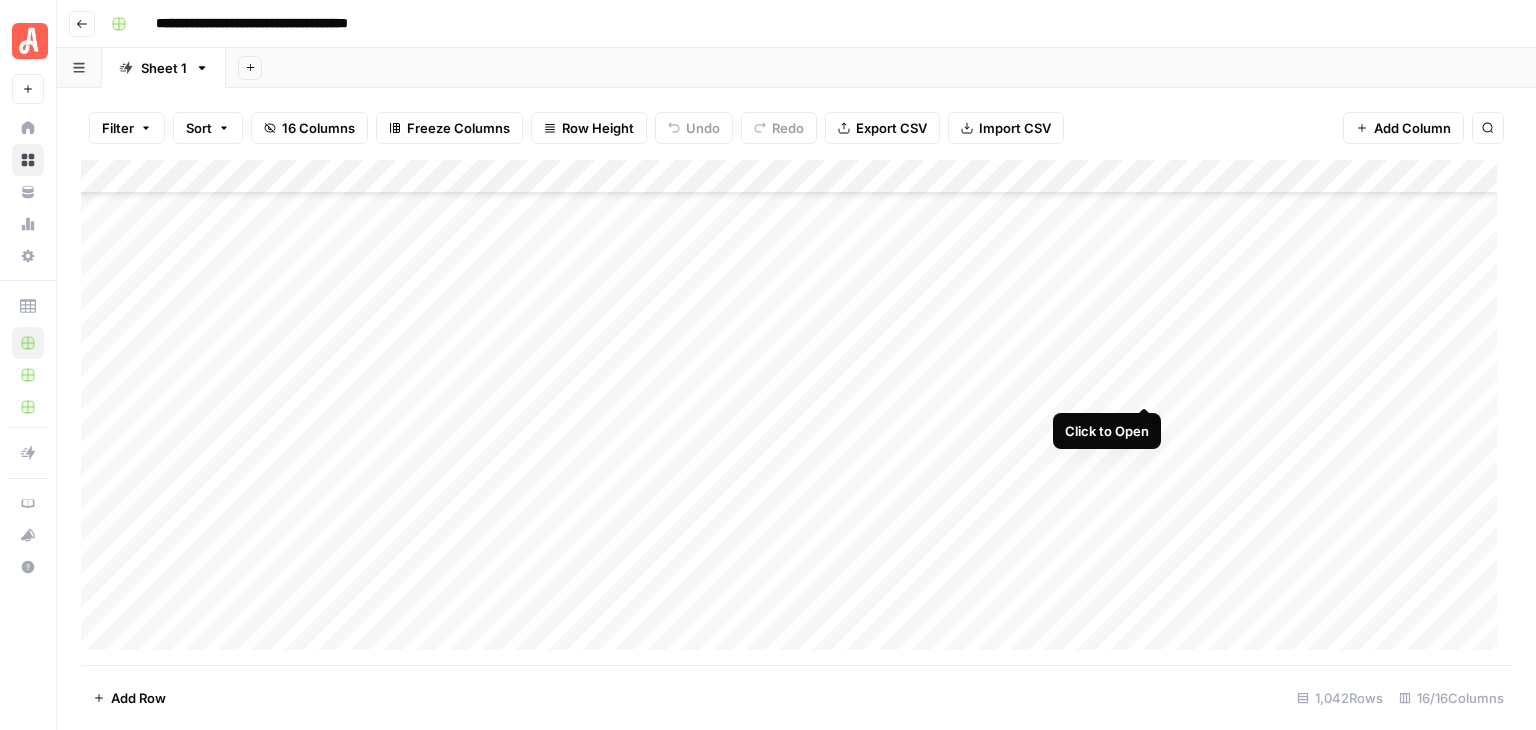 click on "Add Column" at bounding box center (796, 412) 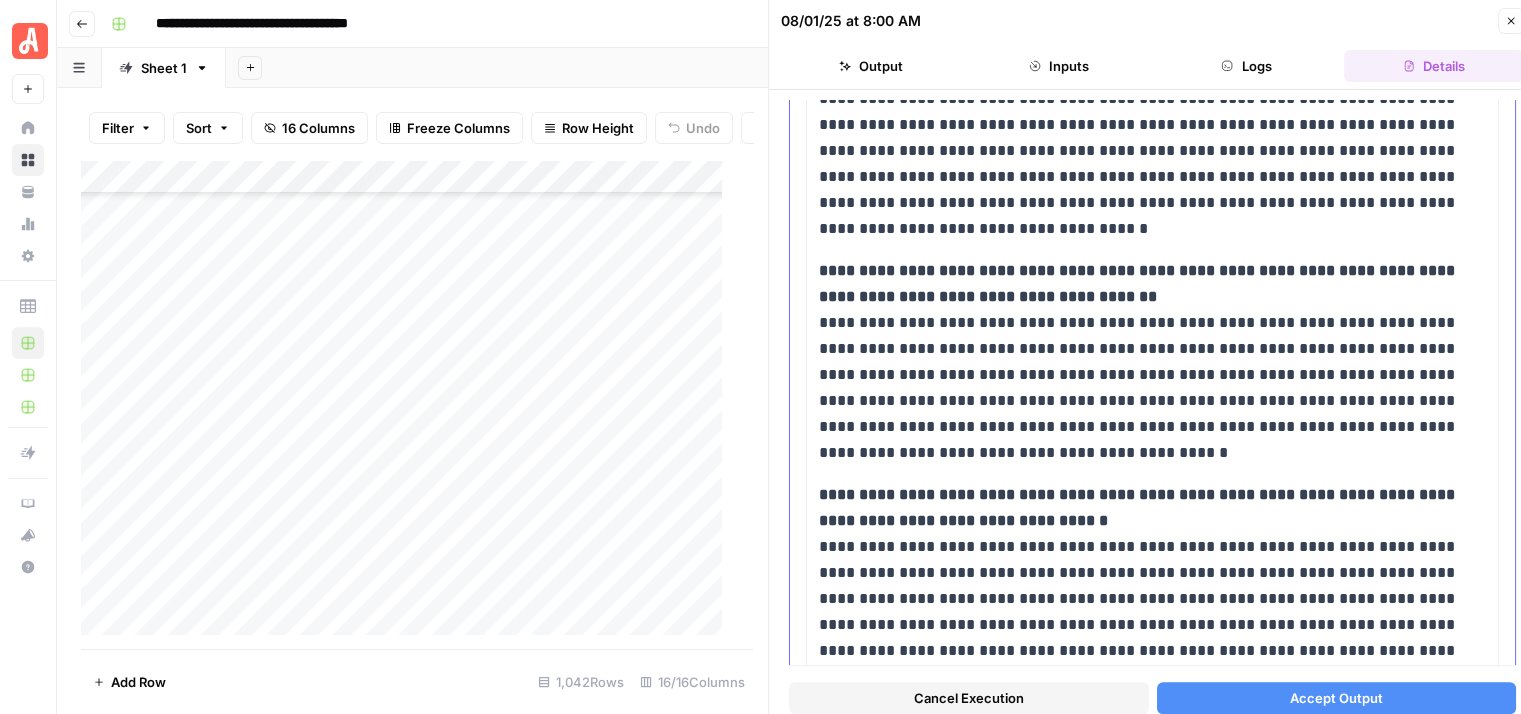 scroll, scrollTop: 1968, scrollLeft: 0, axis: vertical 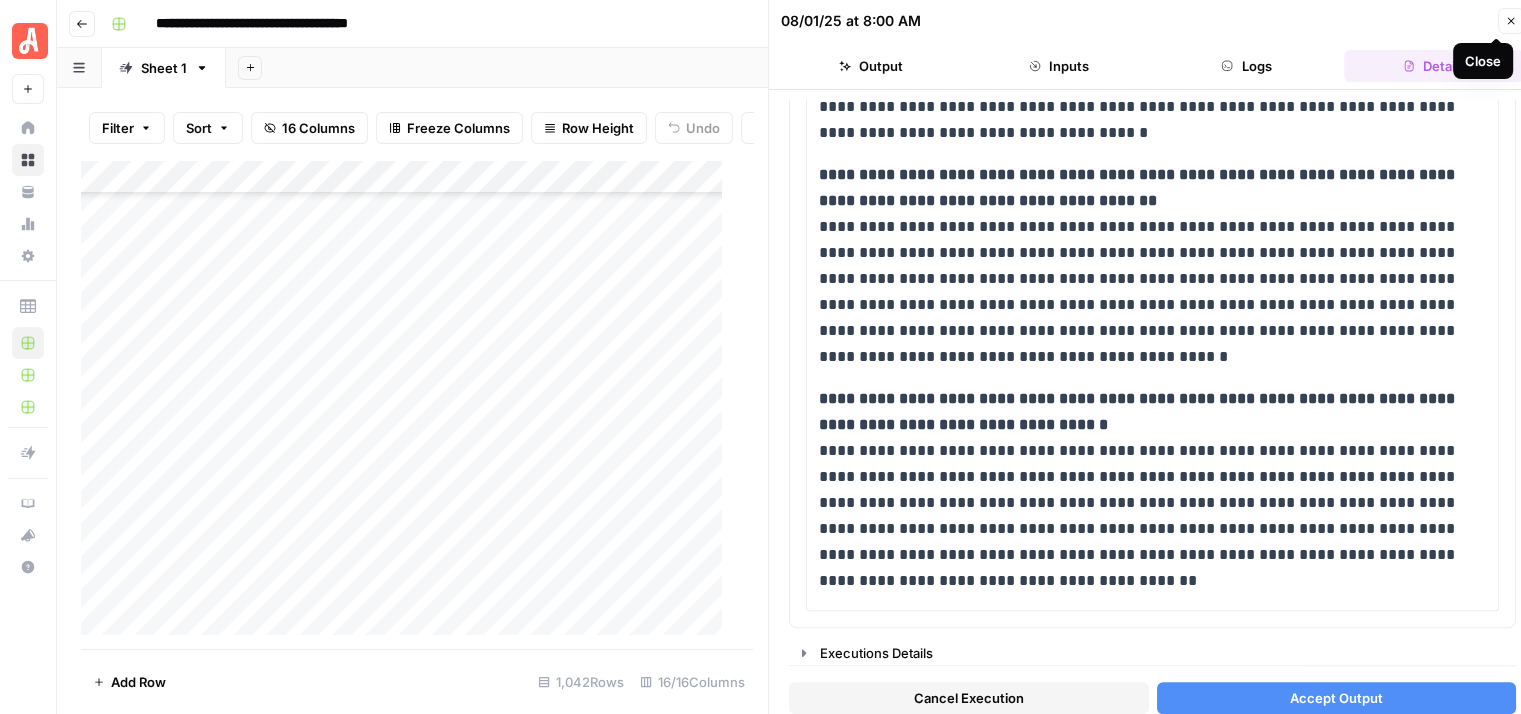 click 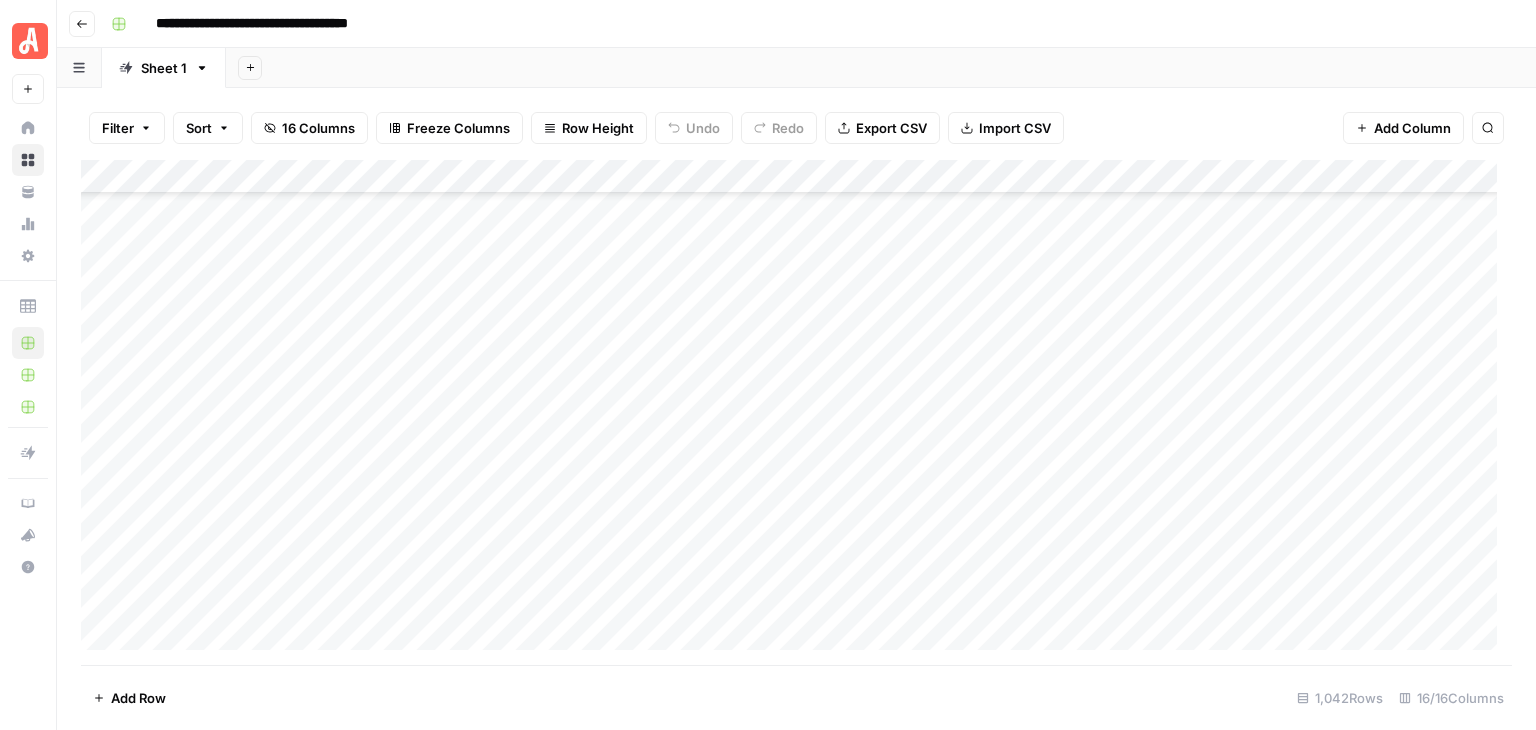 click on "Add Column" at bounding box center (796, 412) 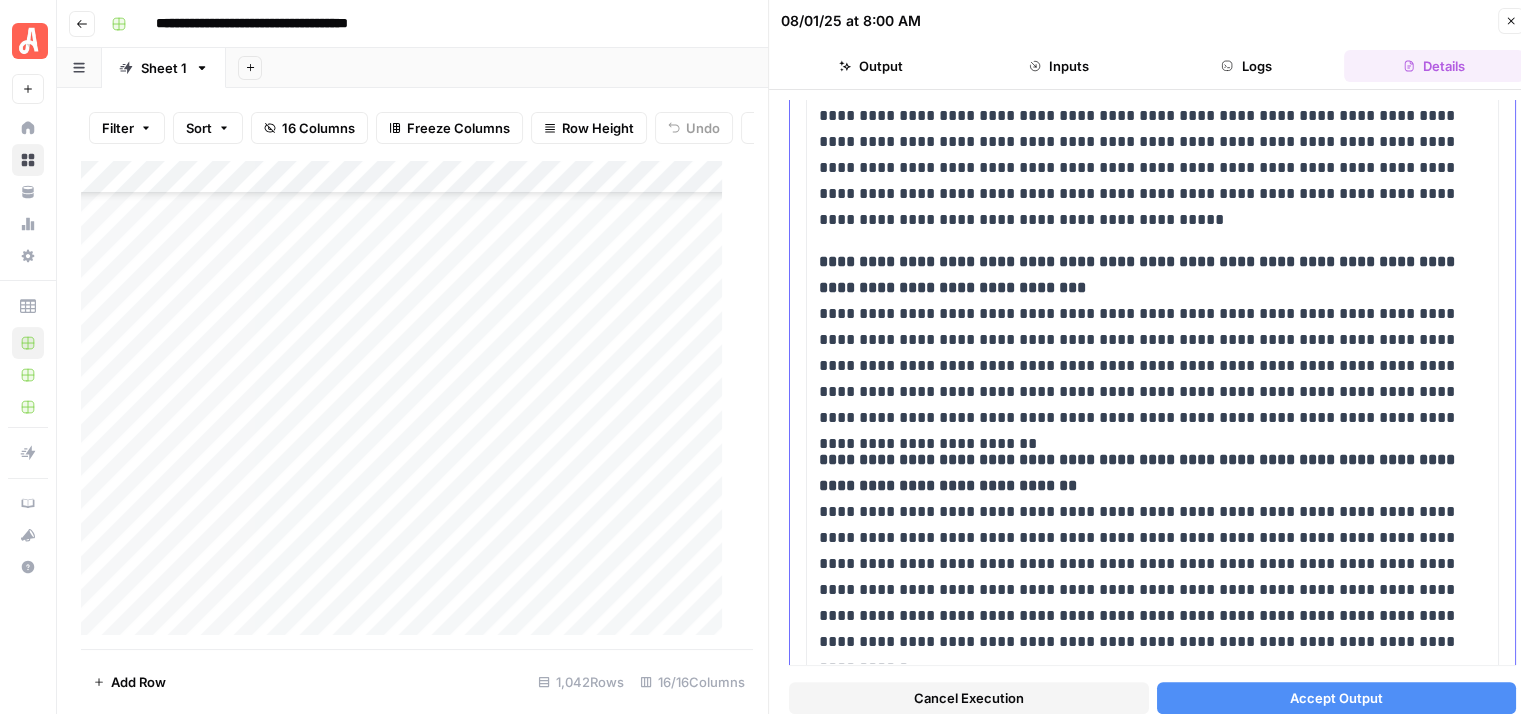 scroll, scrollTop: 1546, scrollLeft: 0, axis: vertical 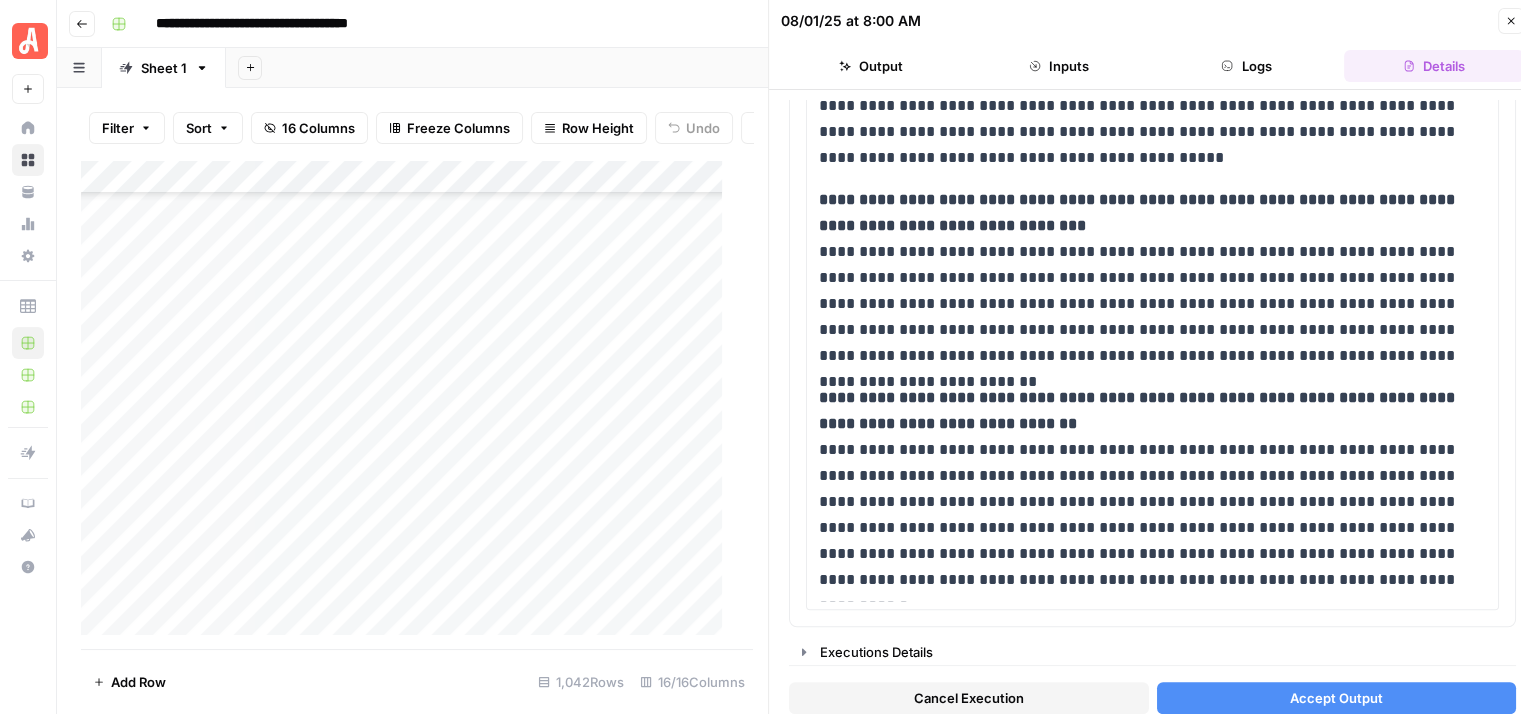 click 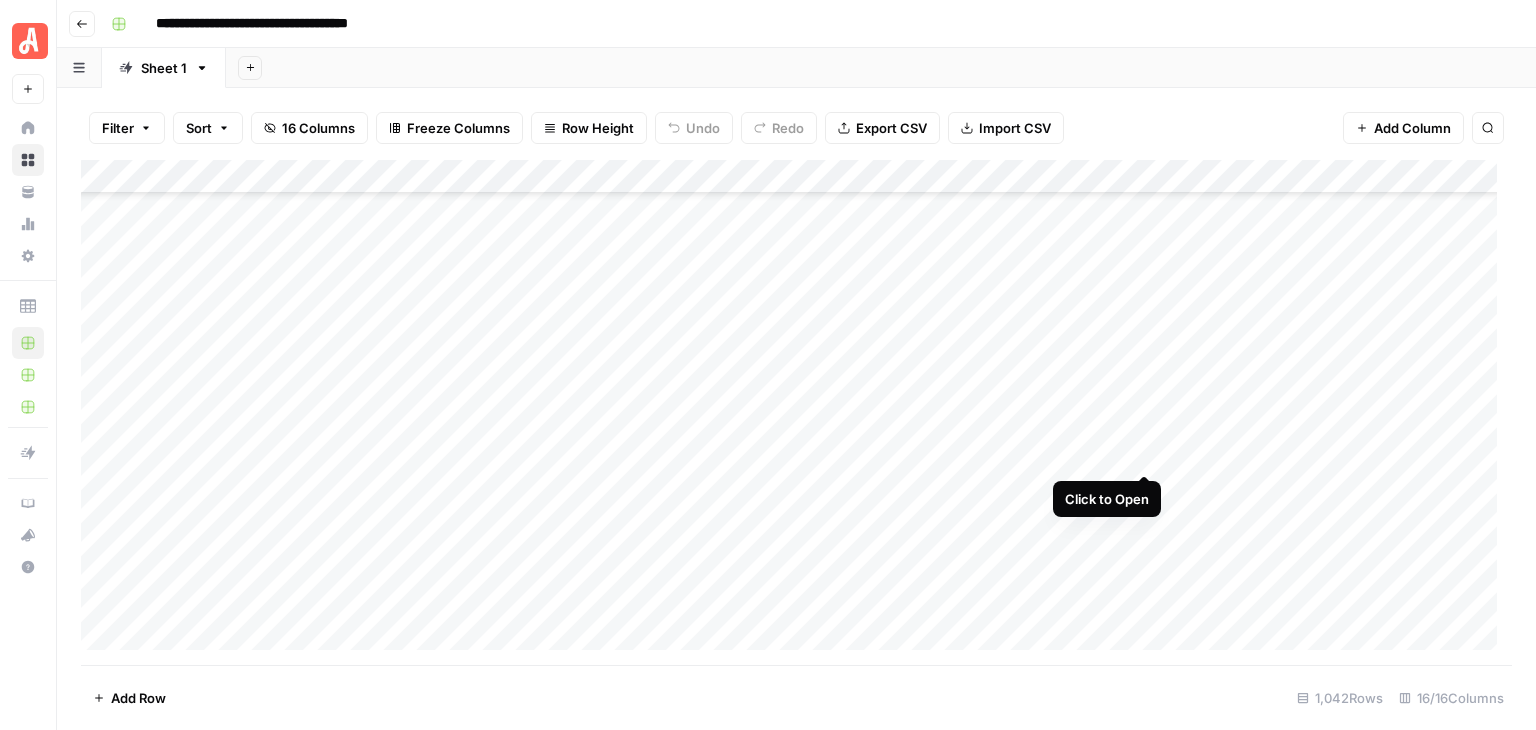 click on "Add Column" at bounding box center (796, 412) 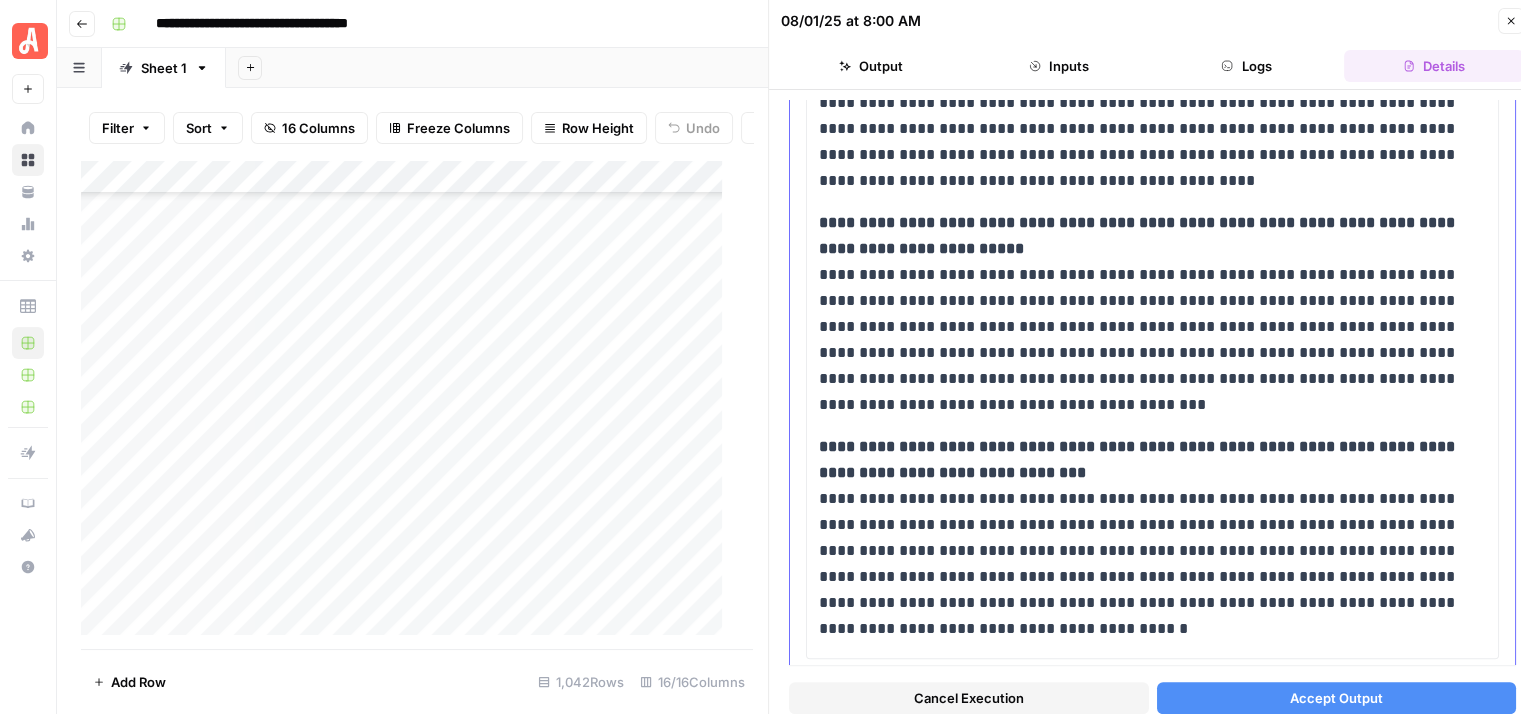 scroll, scrollTop: 1908, scrollLeft: 0, axis: vertical 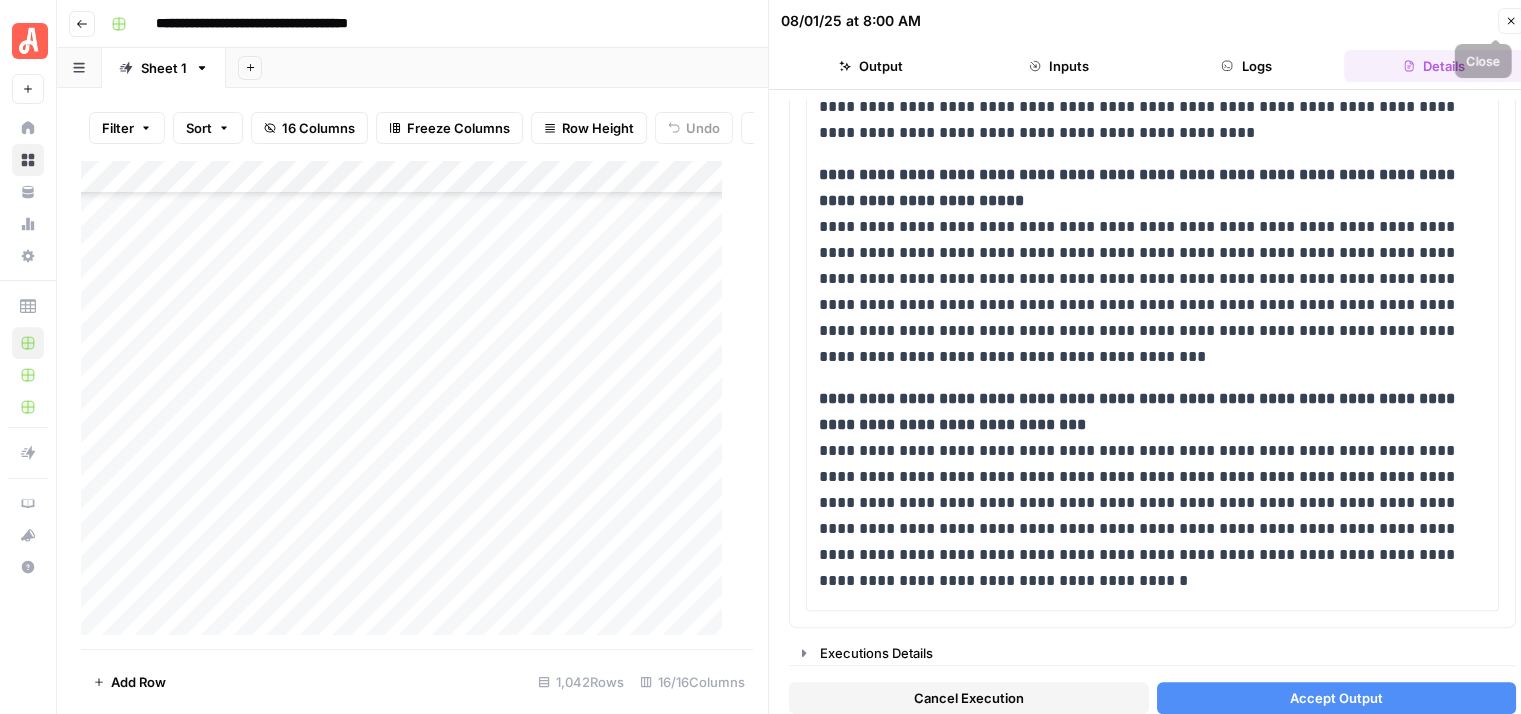 click 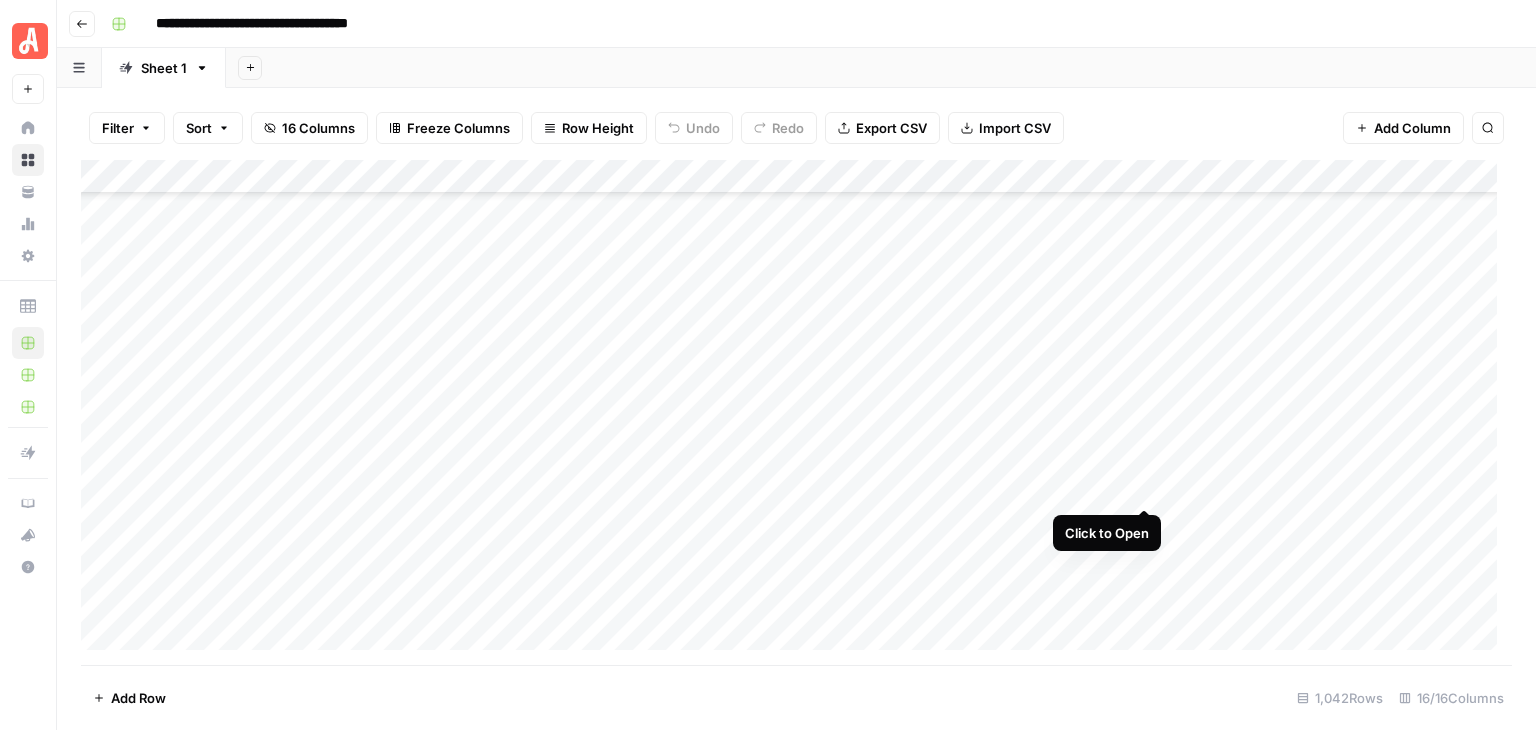 click on "Add Column" at bounding box center (796, 412) 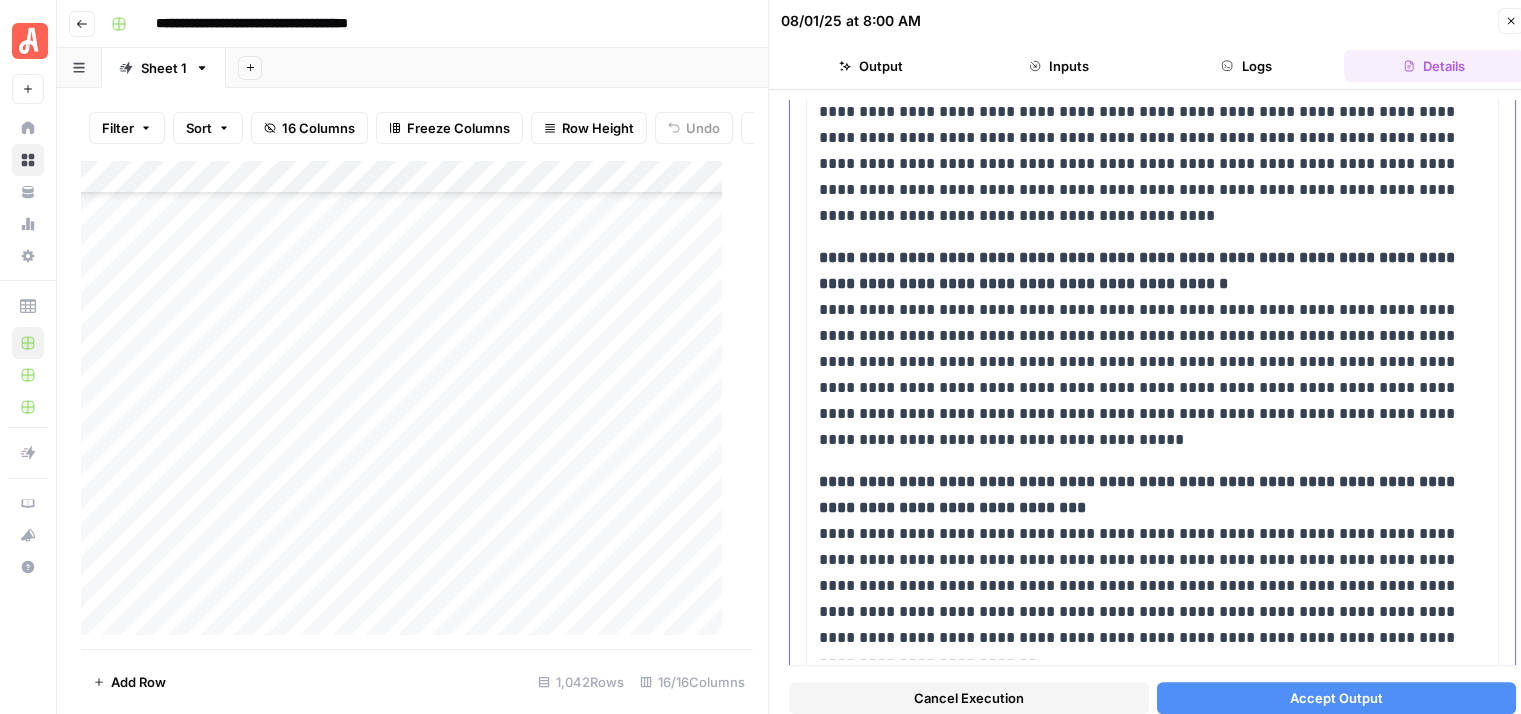 scroll, scrollTop: 1658, scrollLeft: 0, axis: vertical 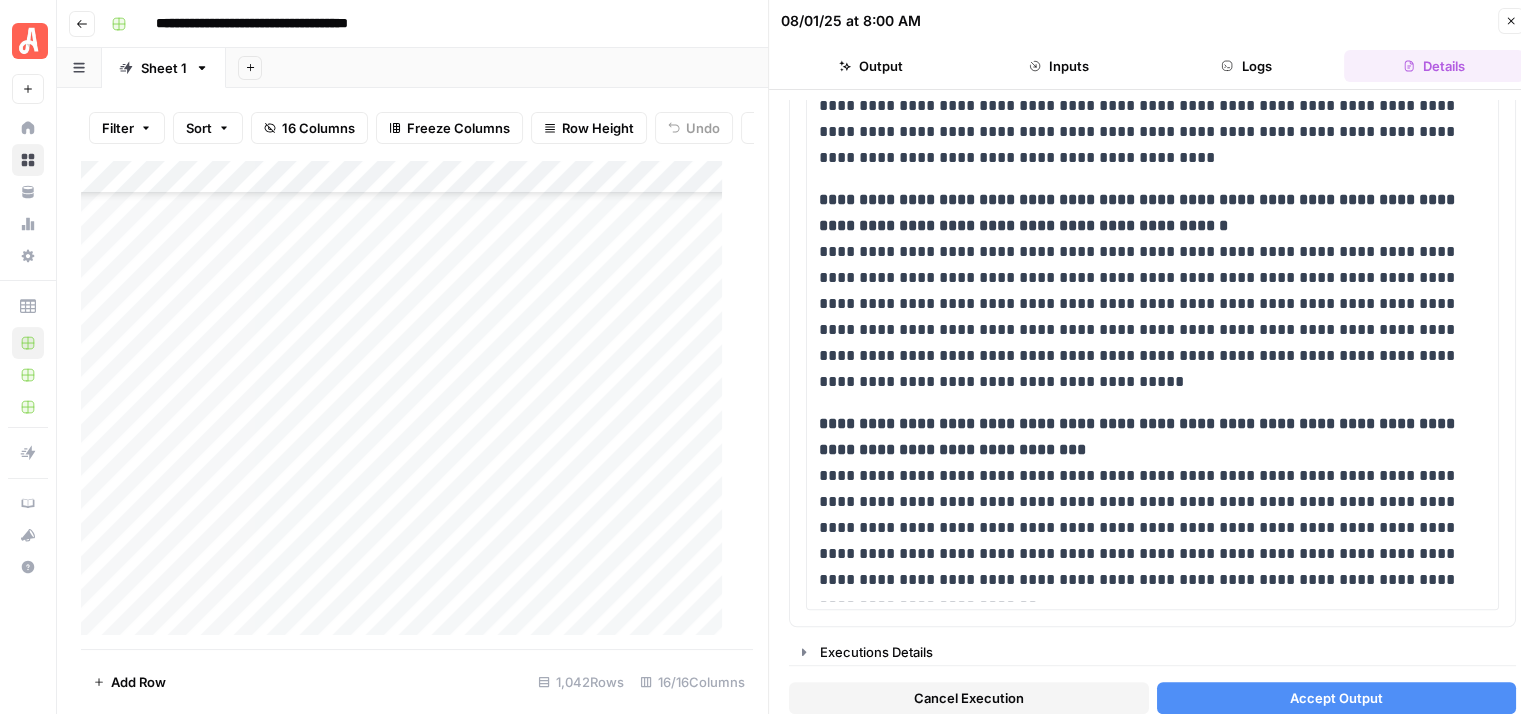 click 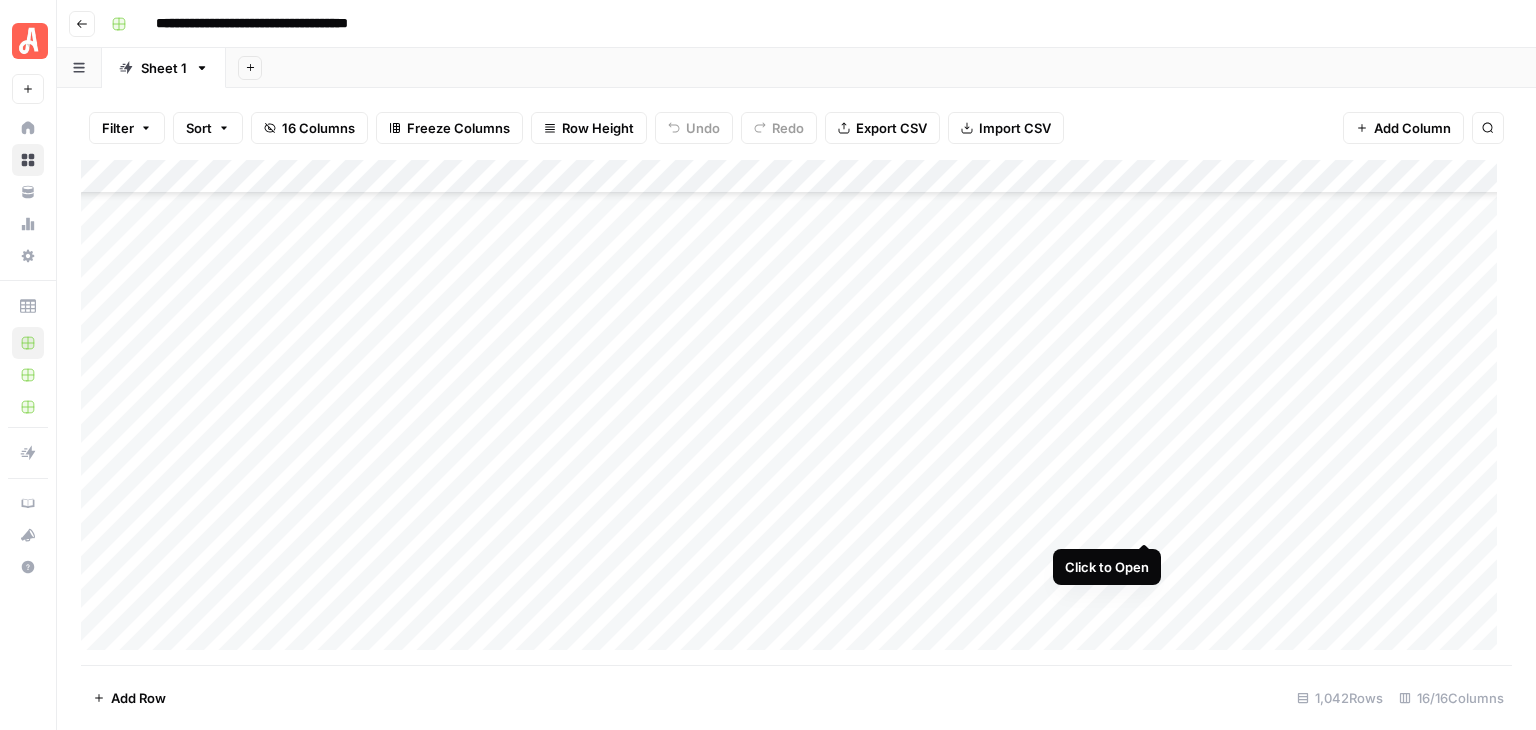 click on "Add Column" at bounding box center (796, 412) 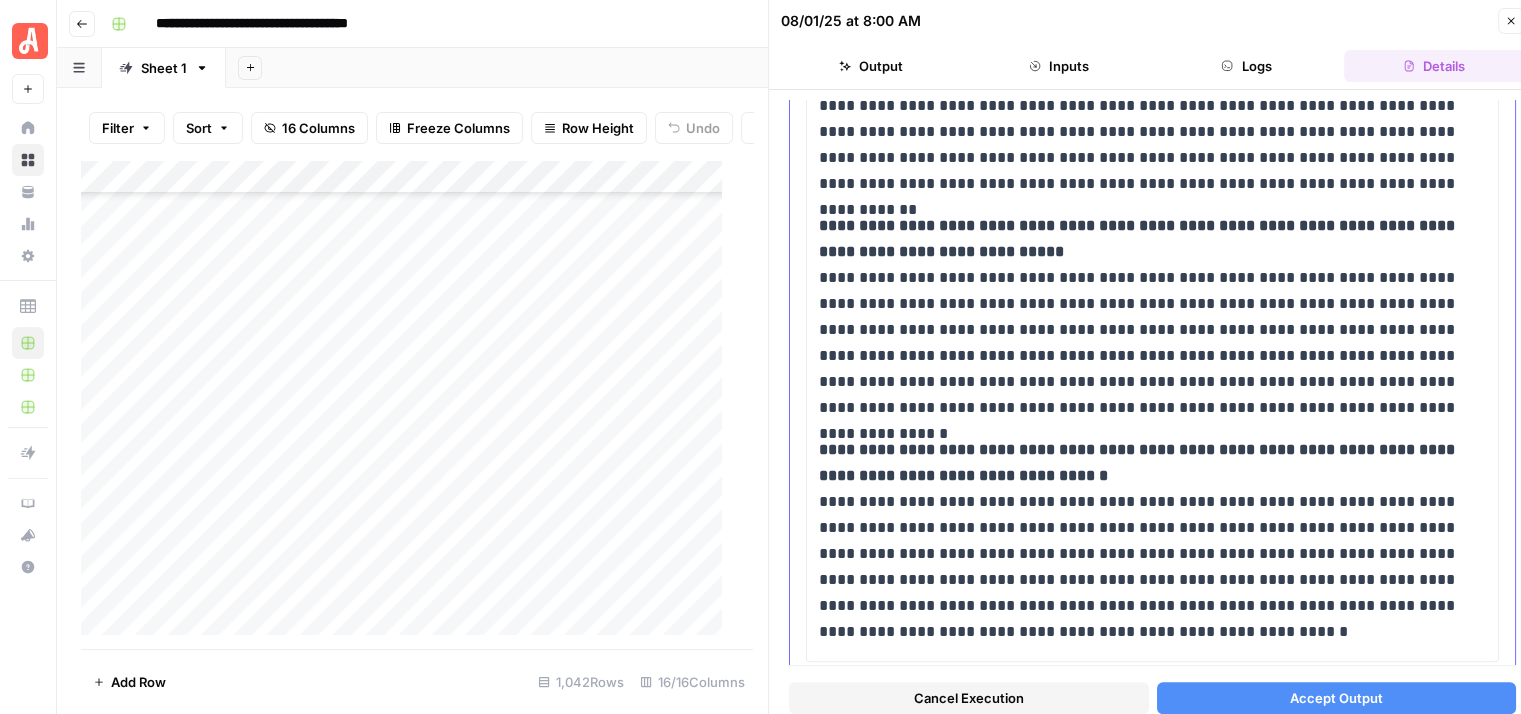 scroll, scrollTop: 2204, scrollLeft: 0, axis: vertical 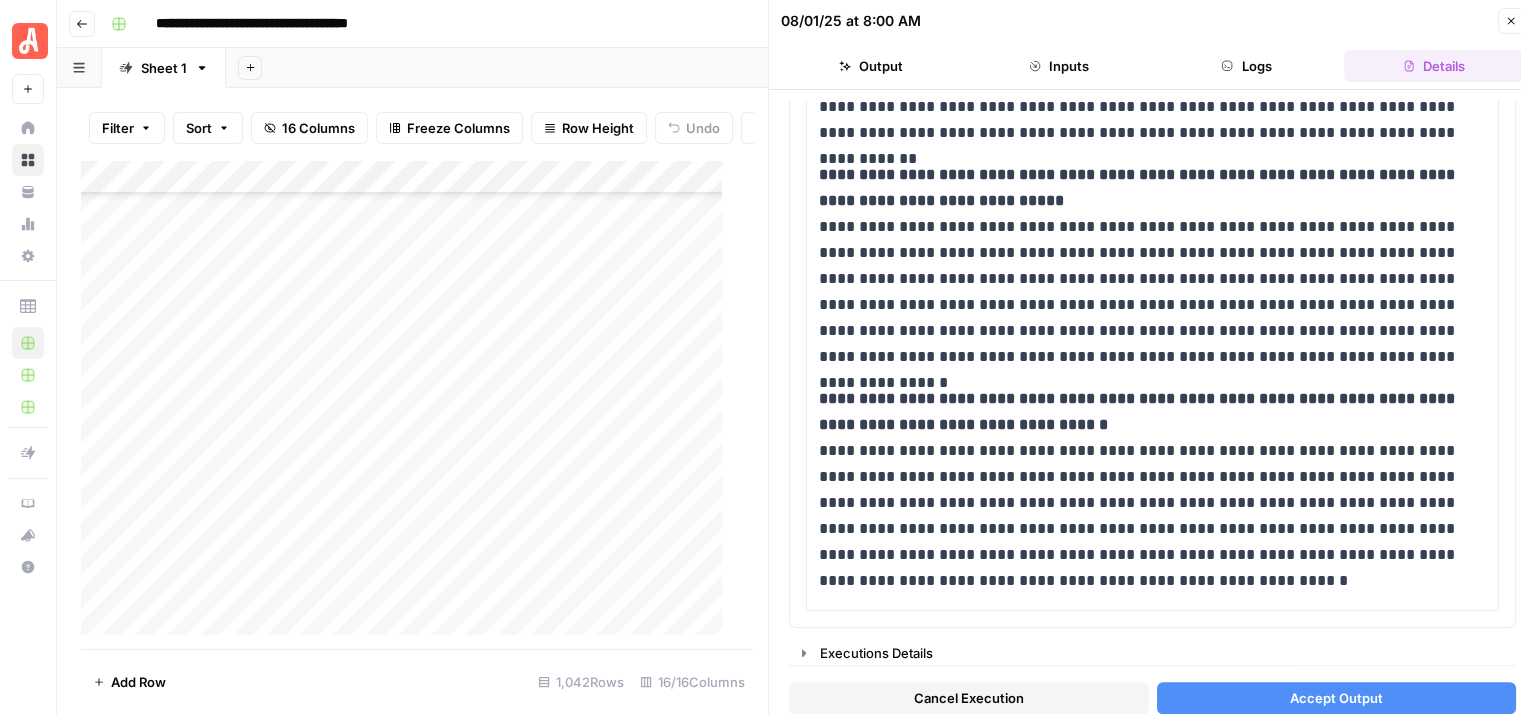 click 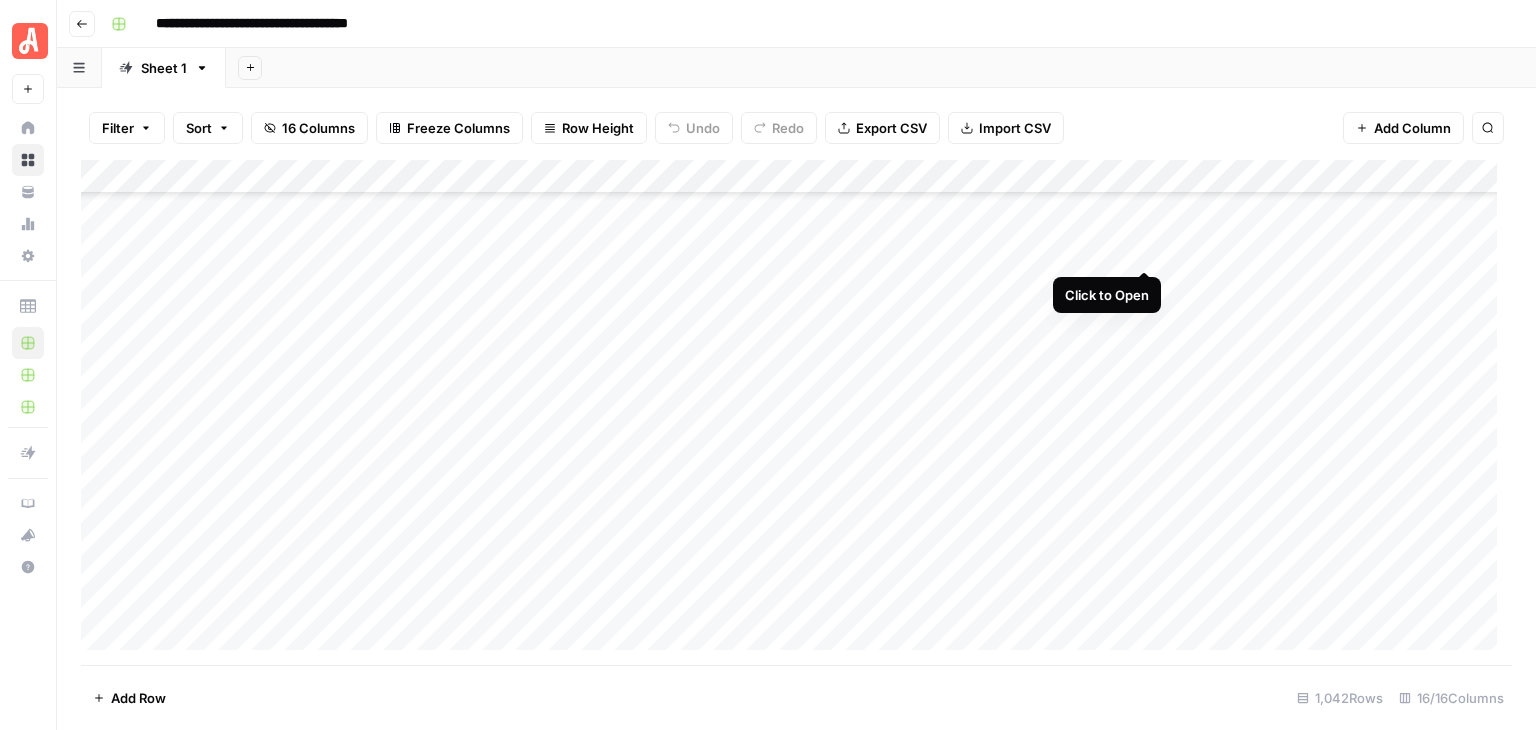 click on "Add Column" at bounding box center (796, 412) 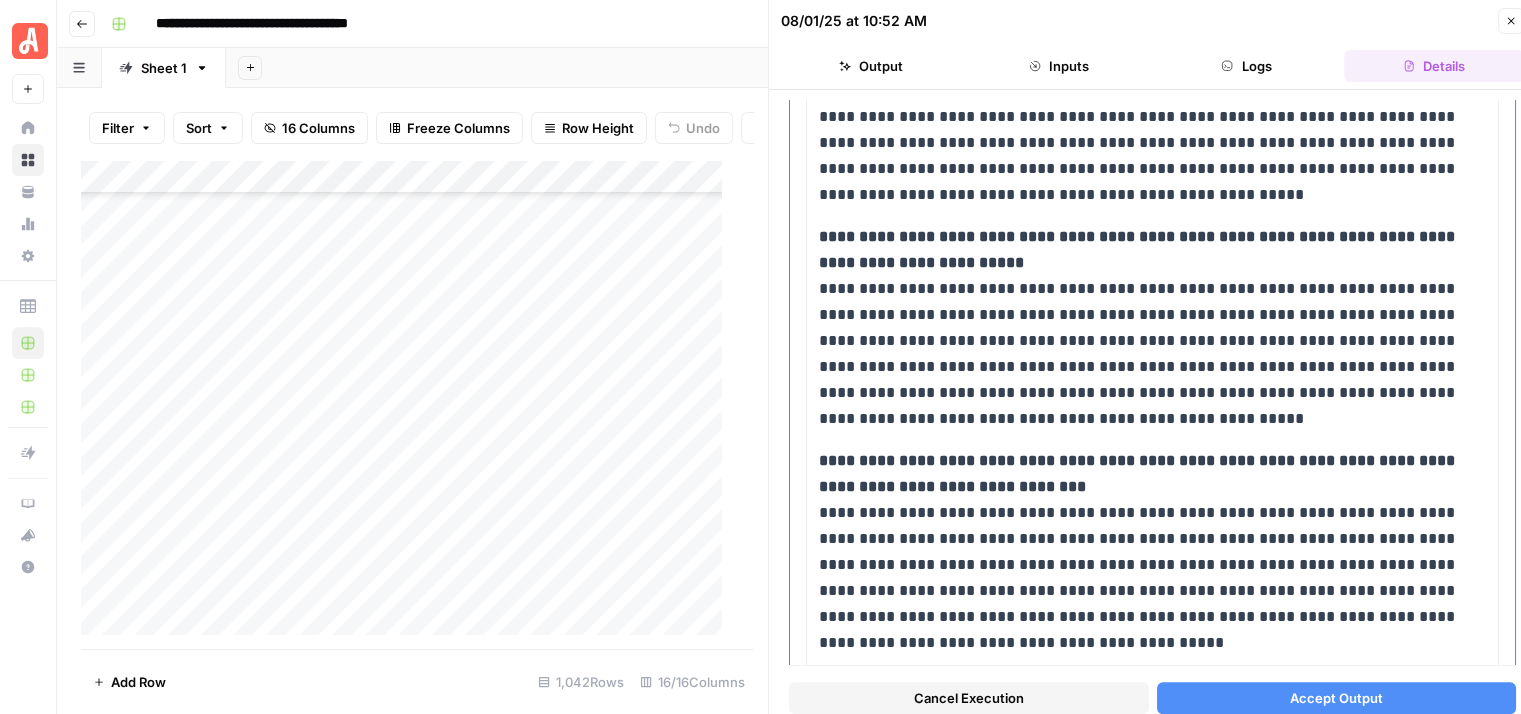 scroll, scrollTop: 1600, scrollLeft: 0, axis: vertical 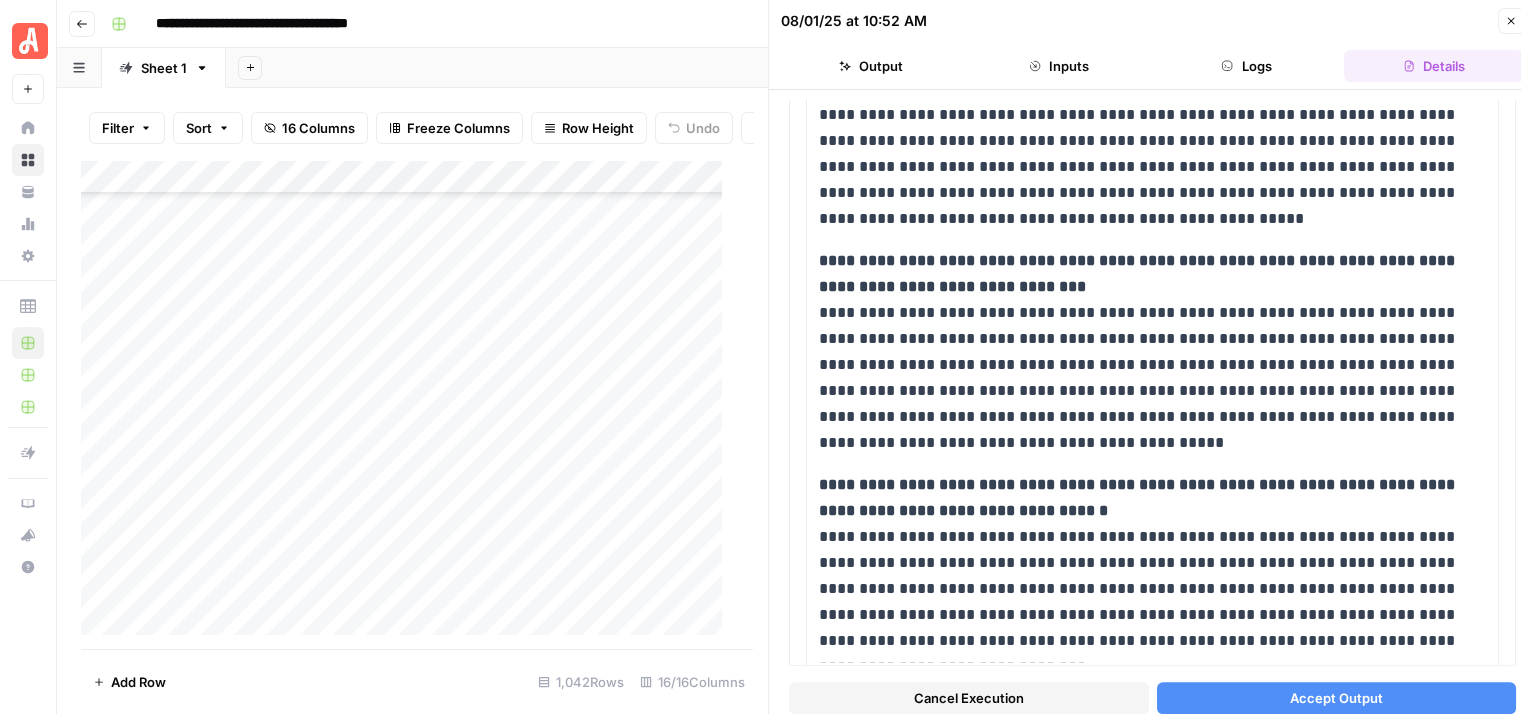 click 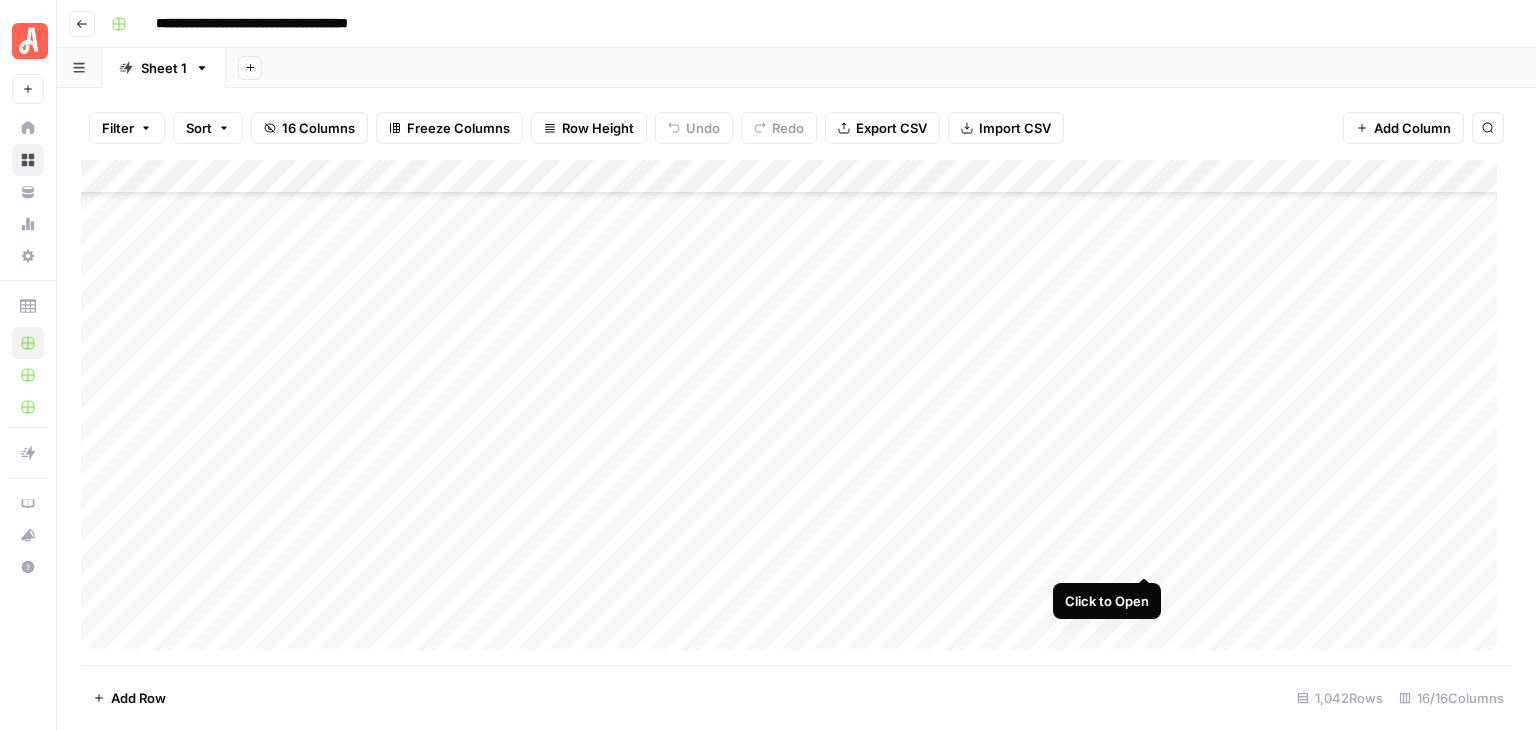 click on "Add Column" at bounding box center [796, 412] 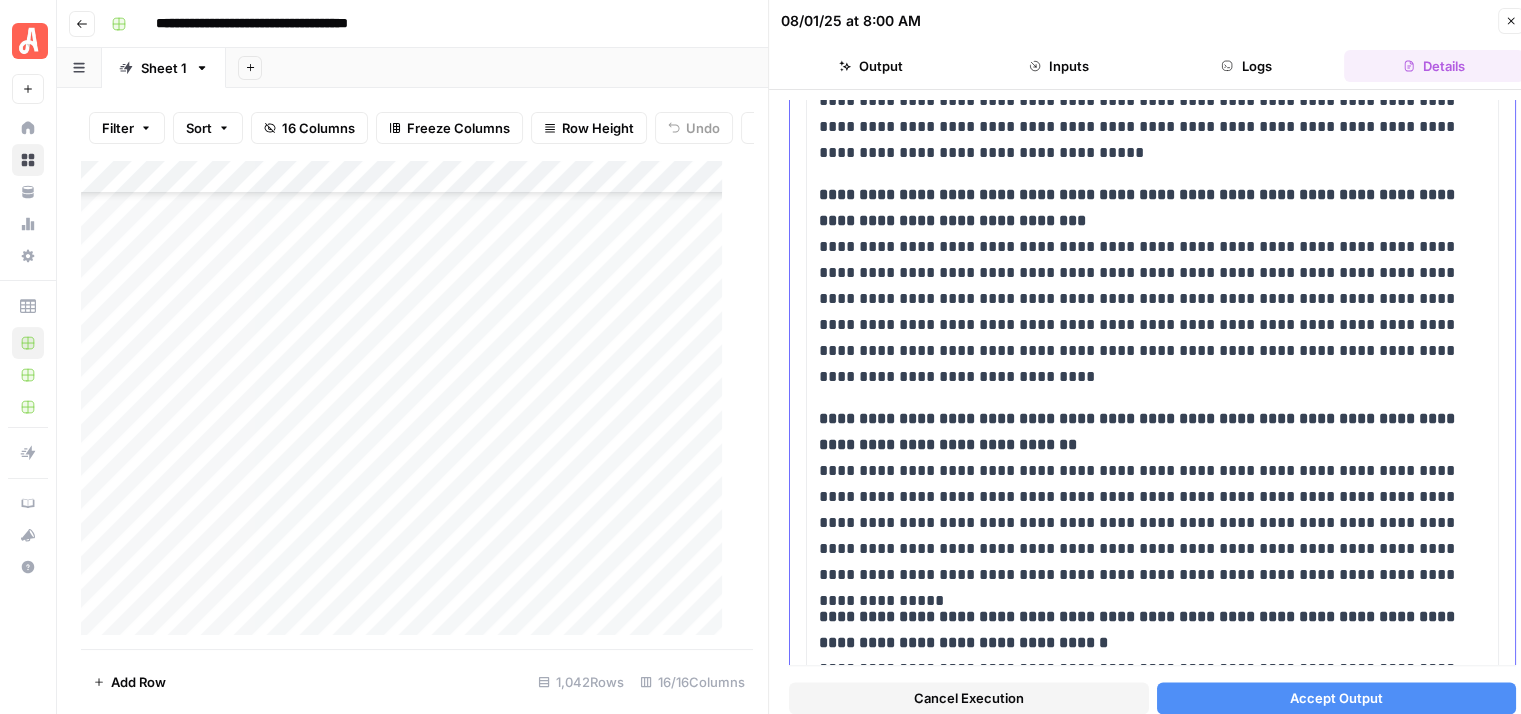 scroll, scrollTop: 2875, scrollLeft: 0, axis: vertical 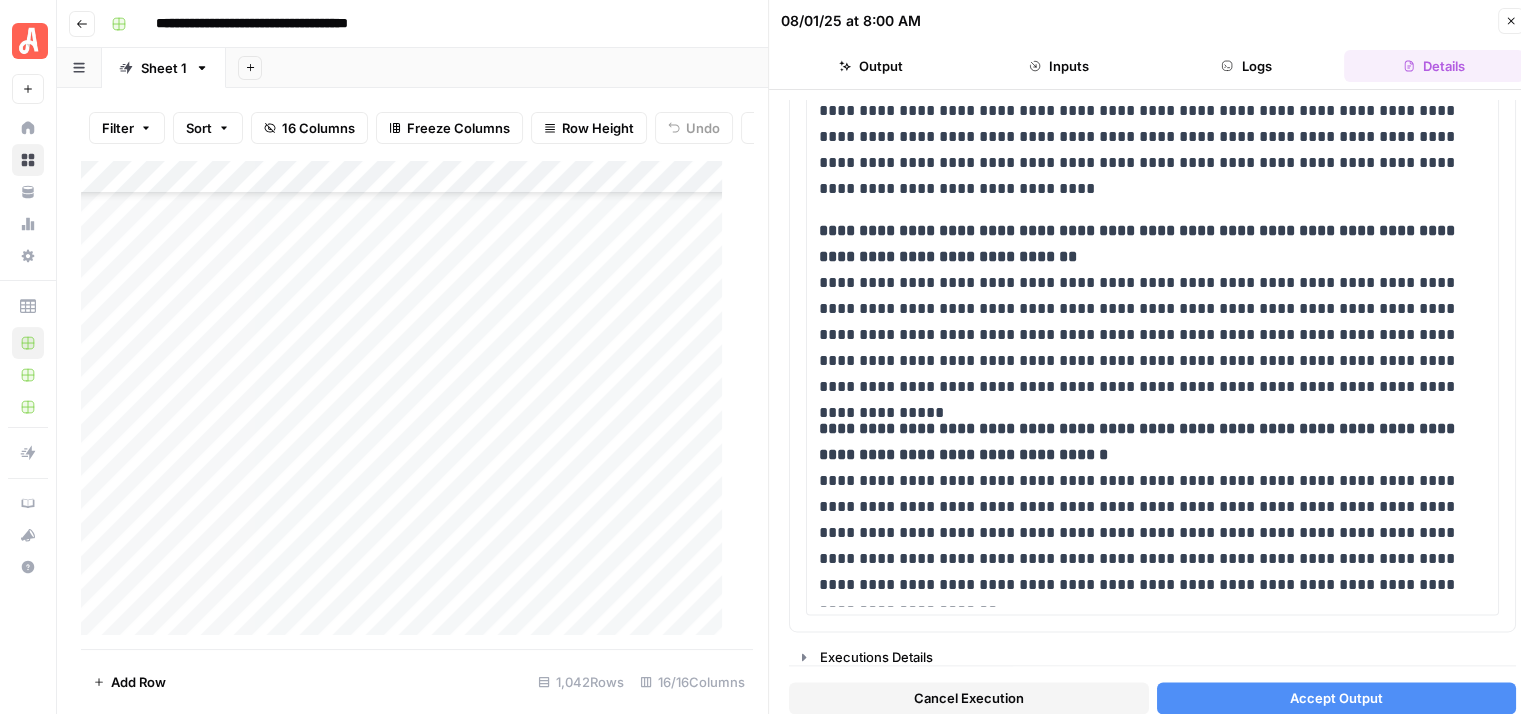 drag, startPoint x: 0, startPoint y: 0, endPoint x: 1508, endPoint y: 22, distance: 1508.1605 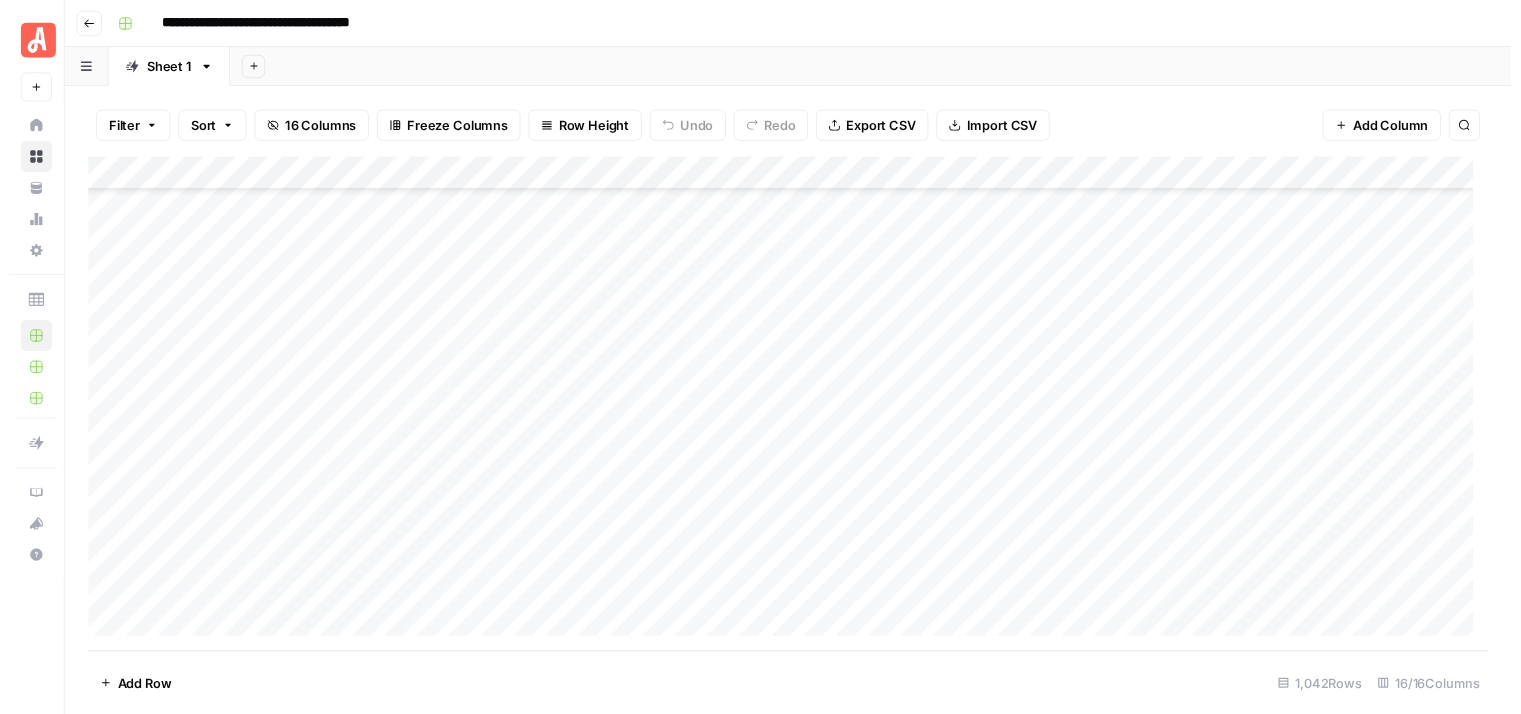 scroll, scrollTop: 35004, scrollLeft: 0, axis: vertical 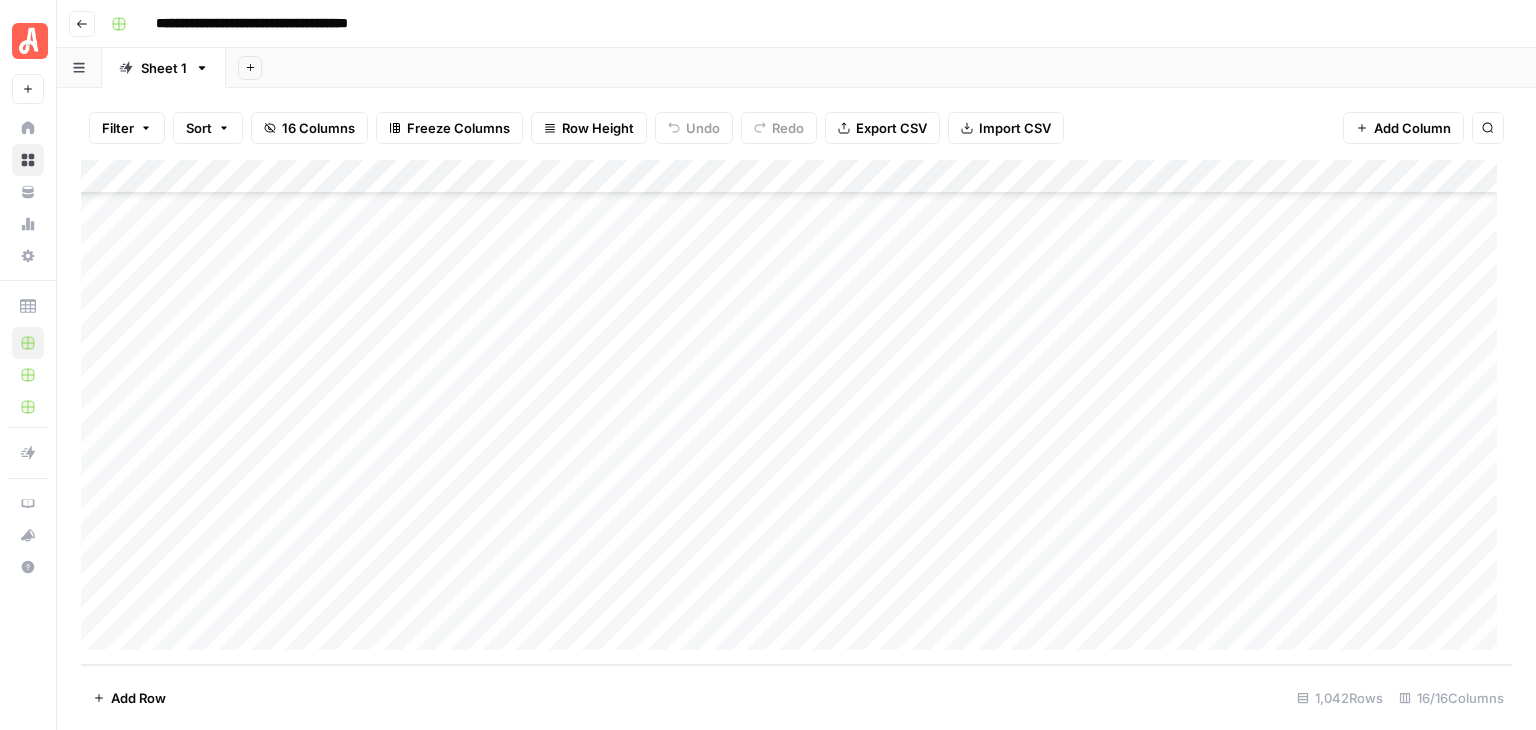 click on "Add Column" at bounding box center (796, 412) 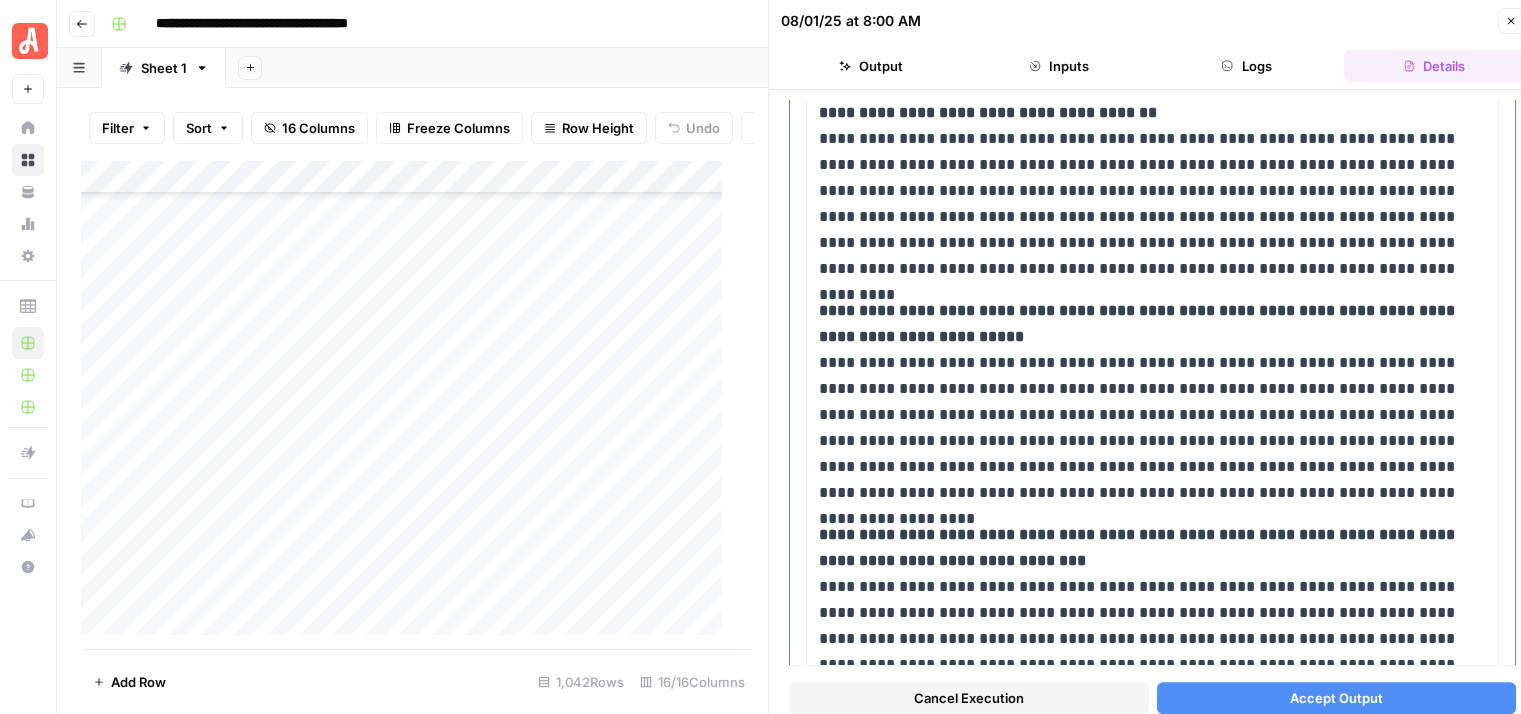 scroll, scrollTop: 2000, scrollLeft: 0, axis: vertical 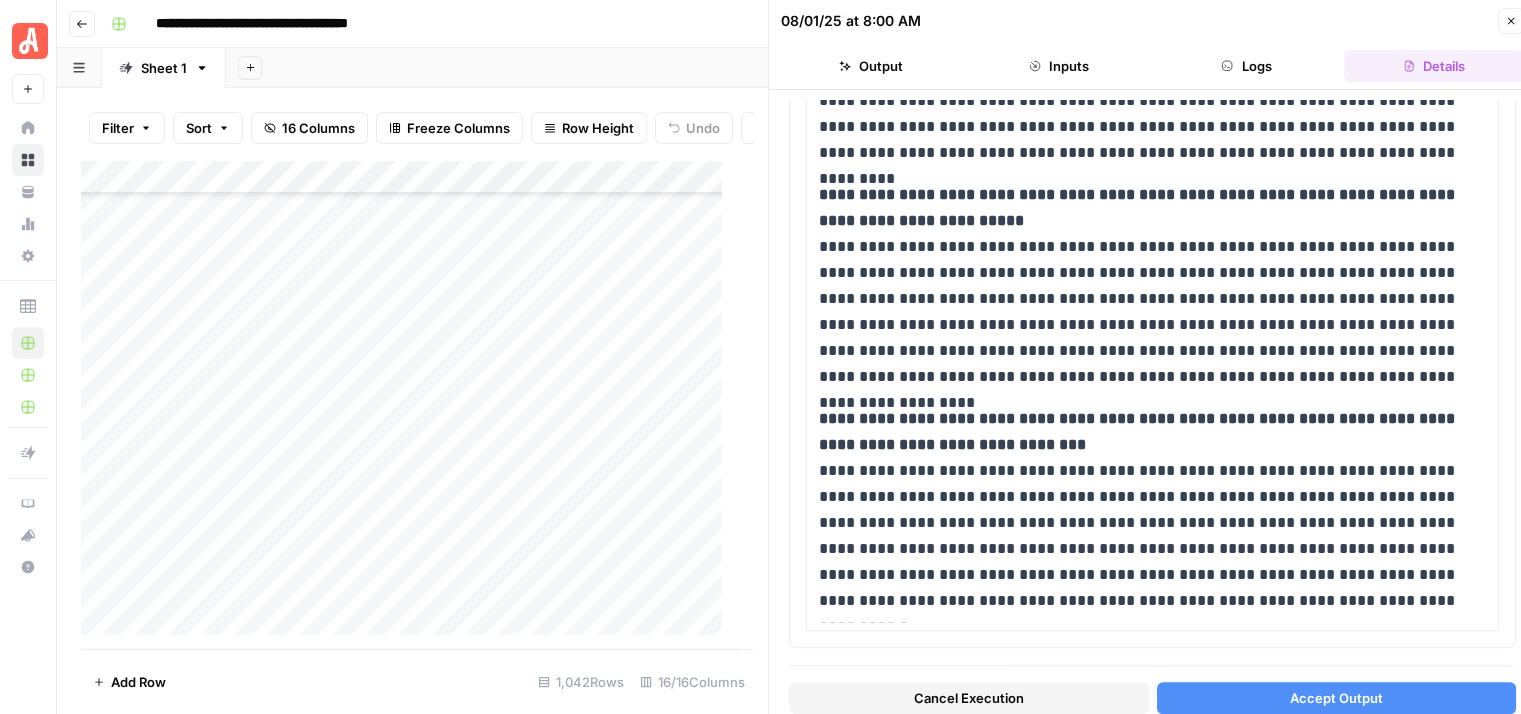 click 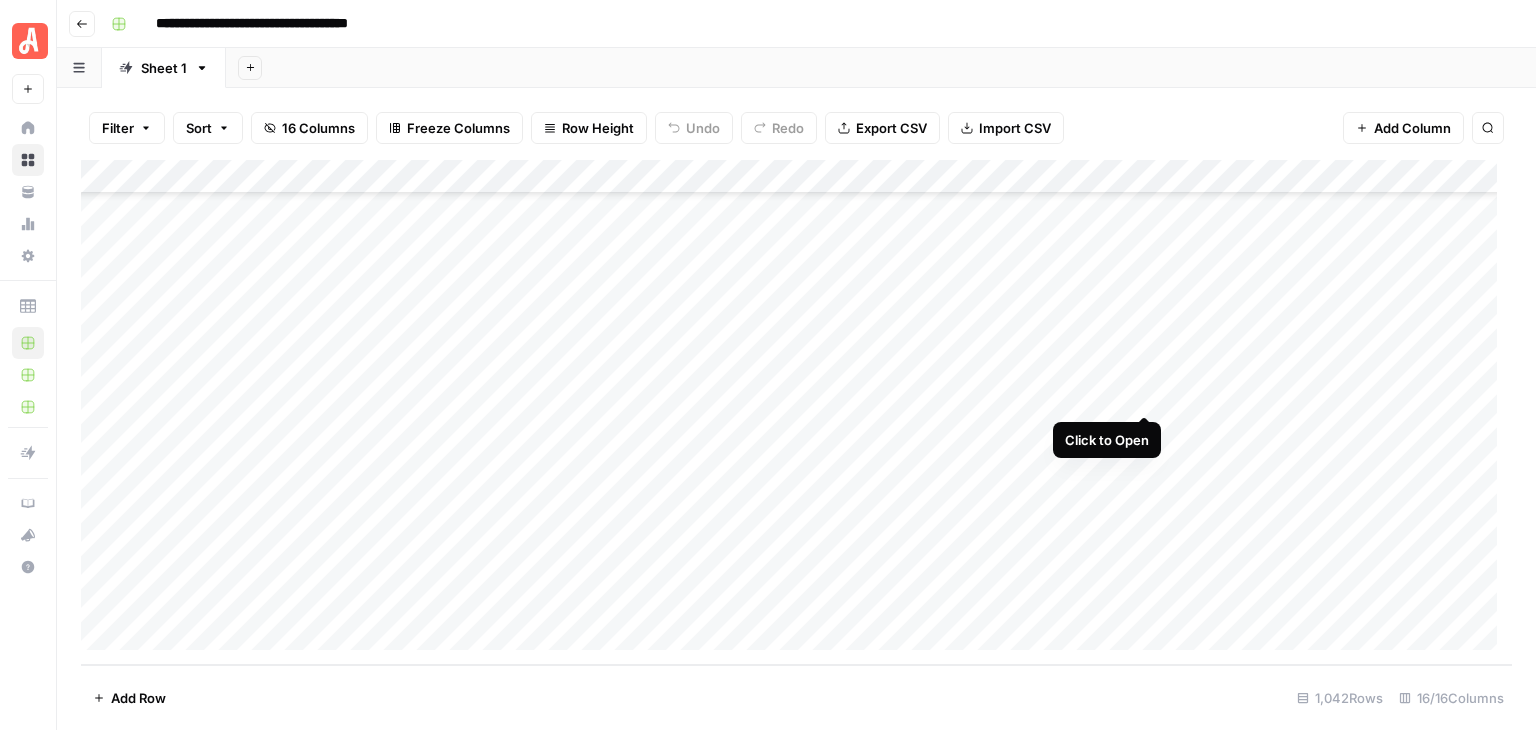click on "Add Column" at bounding box center [796, 412] 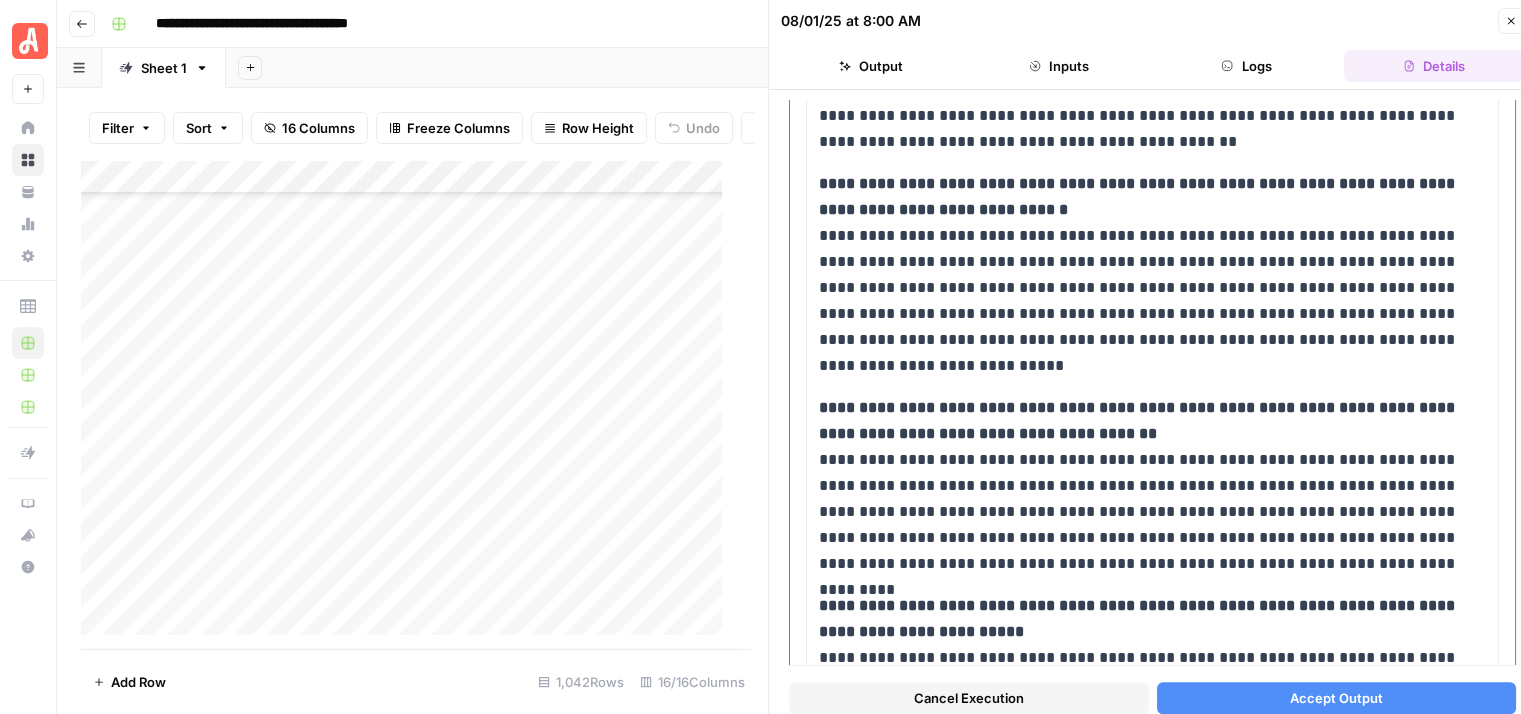 scroll, scrollTop: 1074, scrollLeft: 0, axis: vertical 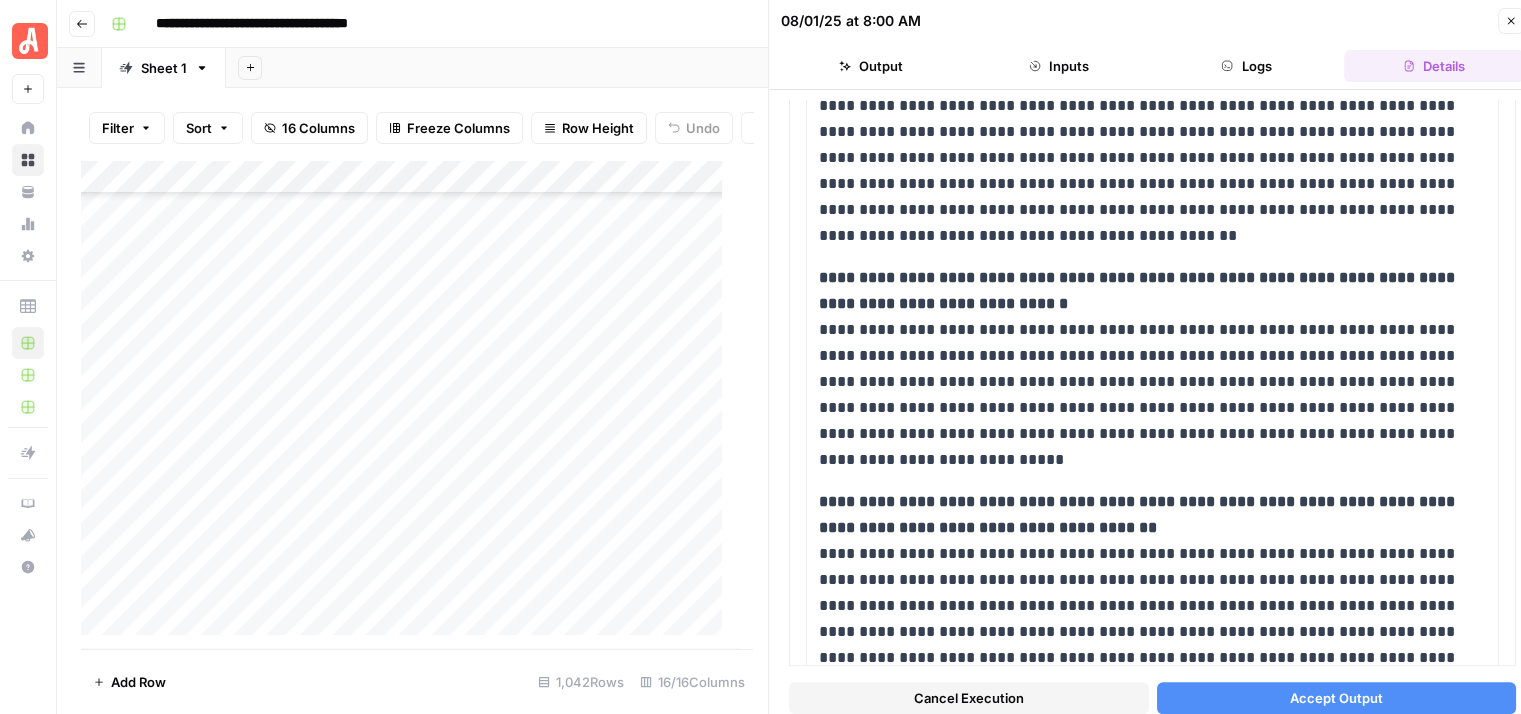 click 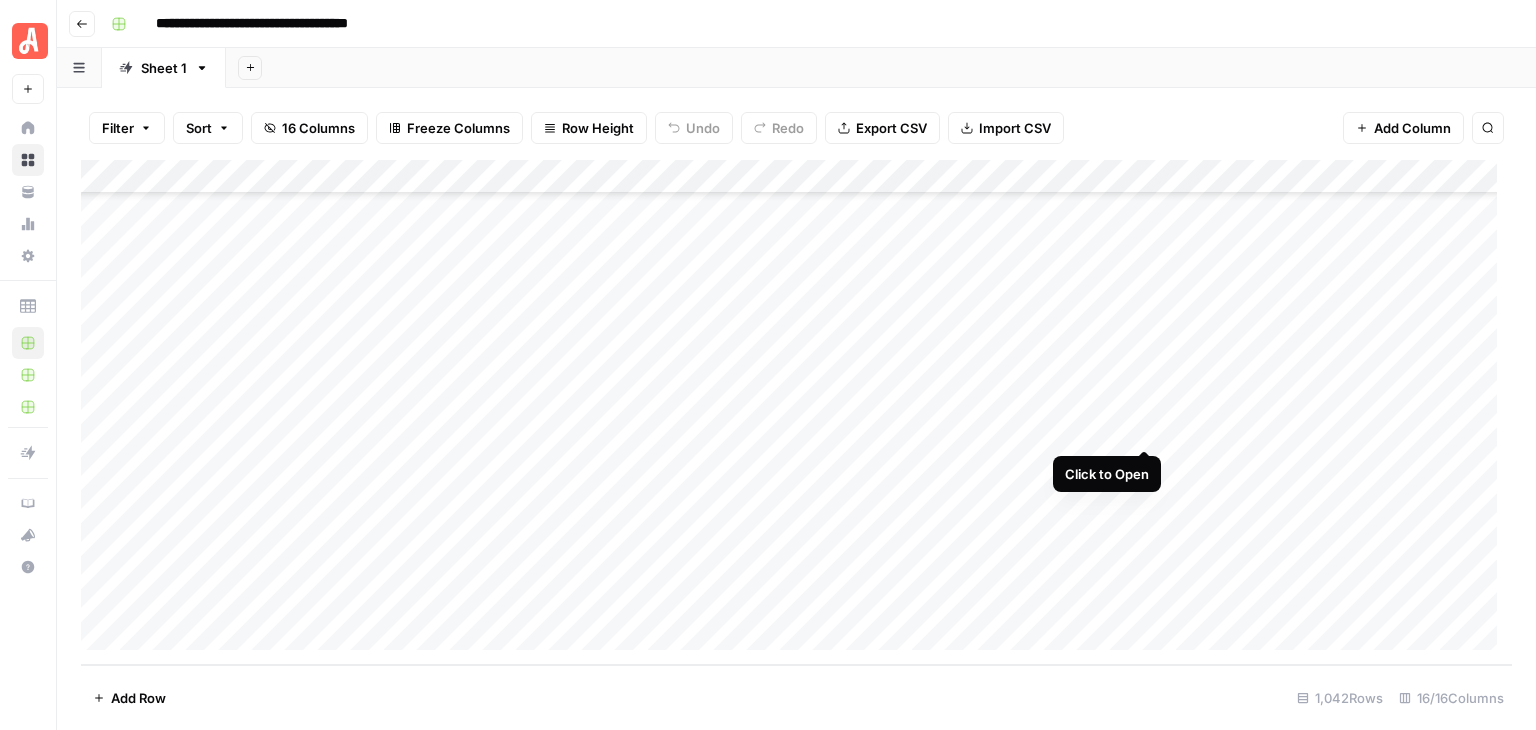 click on "Add Column" at bounding box center (796, 412) 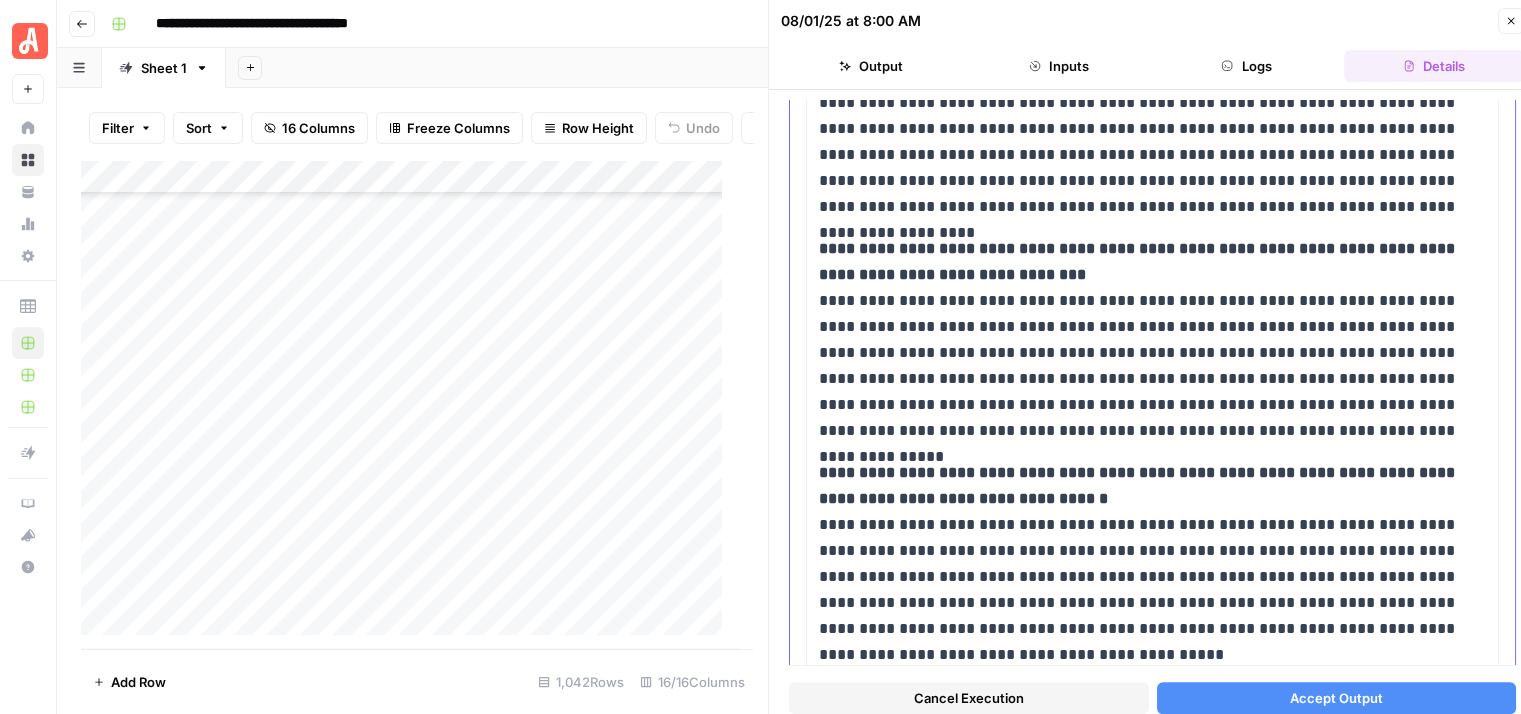 scroll, scrollTop: 1420, scrollLeft: 0, axis: vertical 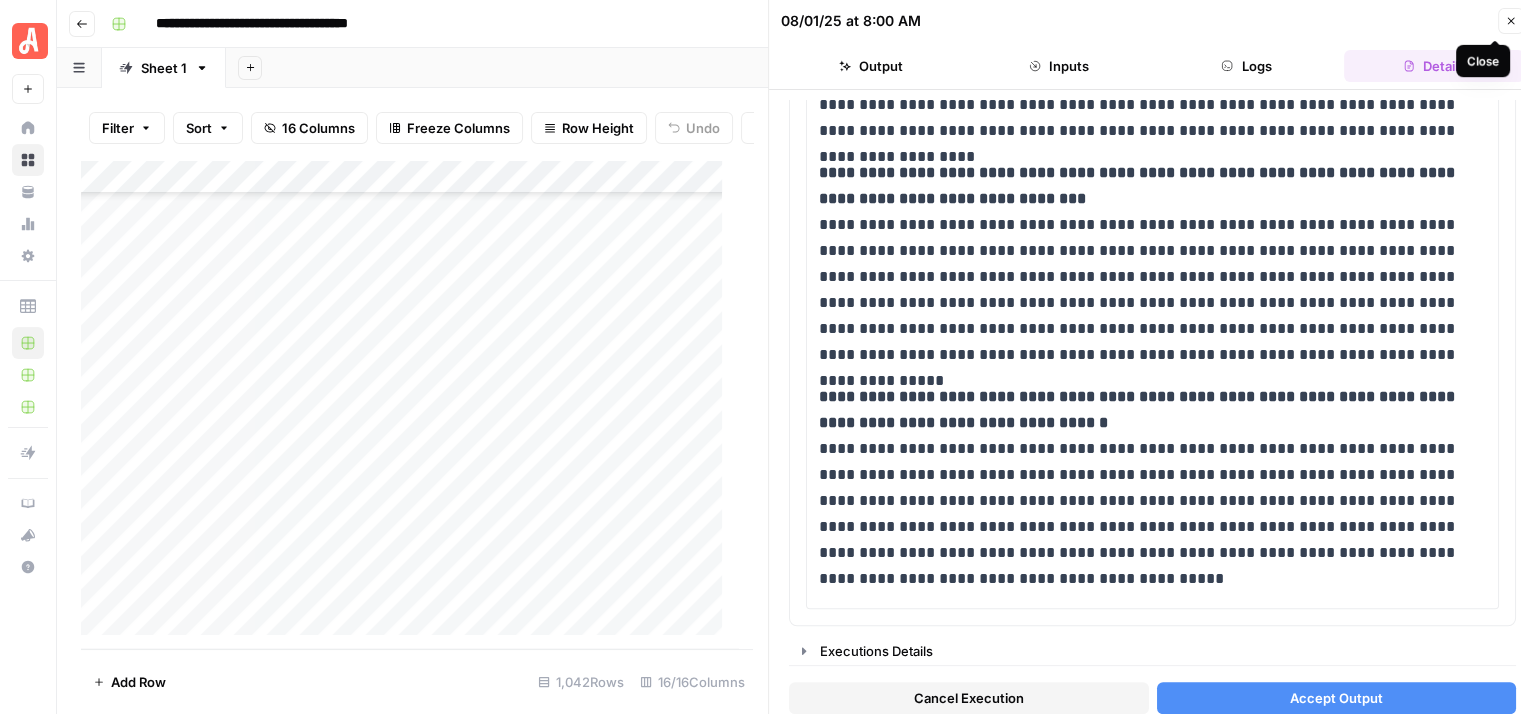 click 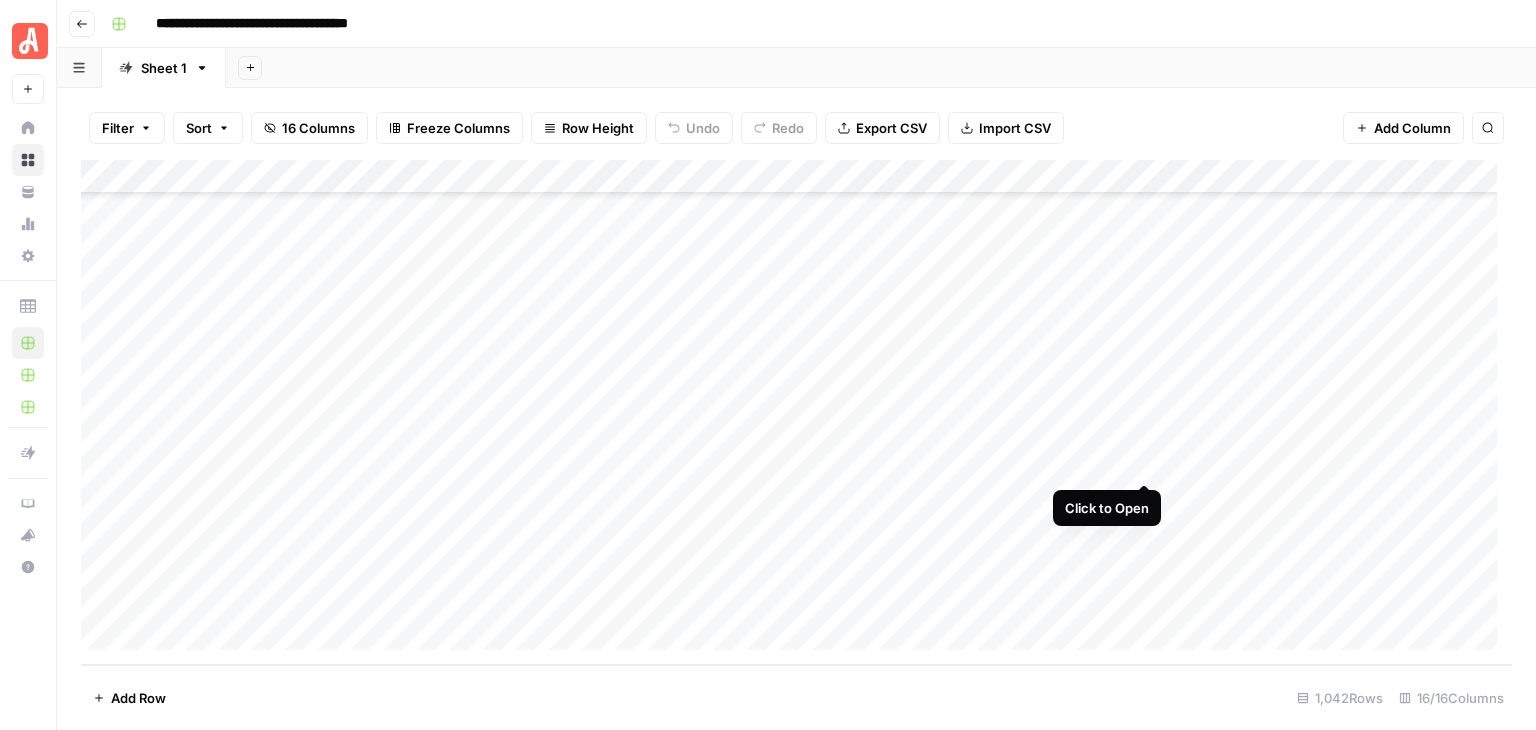 click on "Add Column" at bounding box center (796, 412) 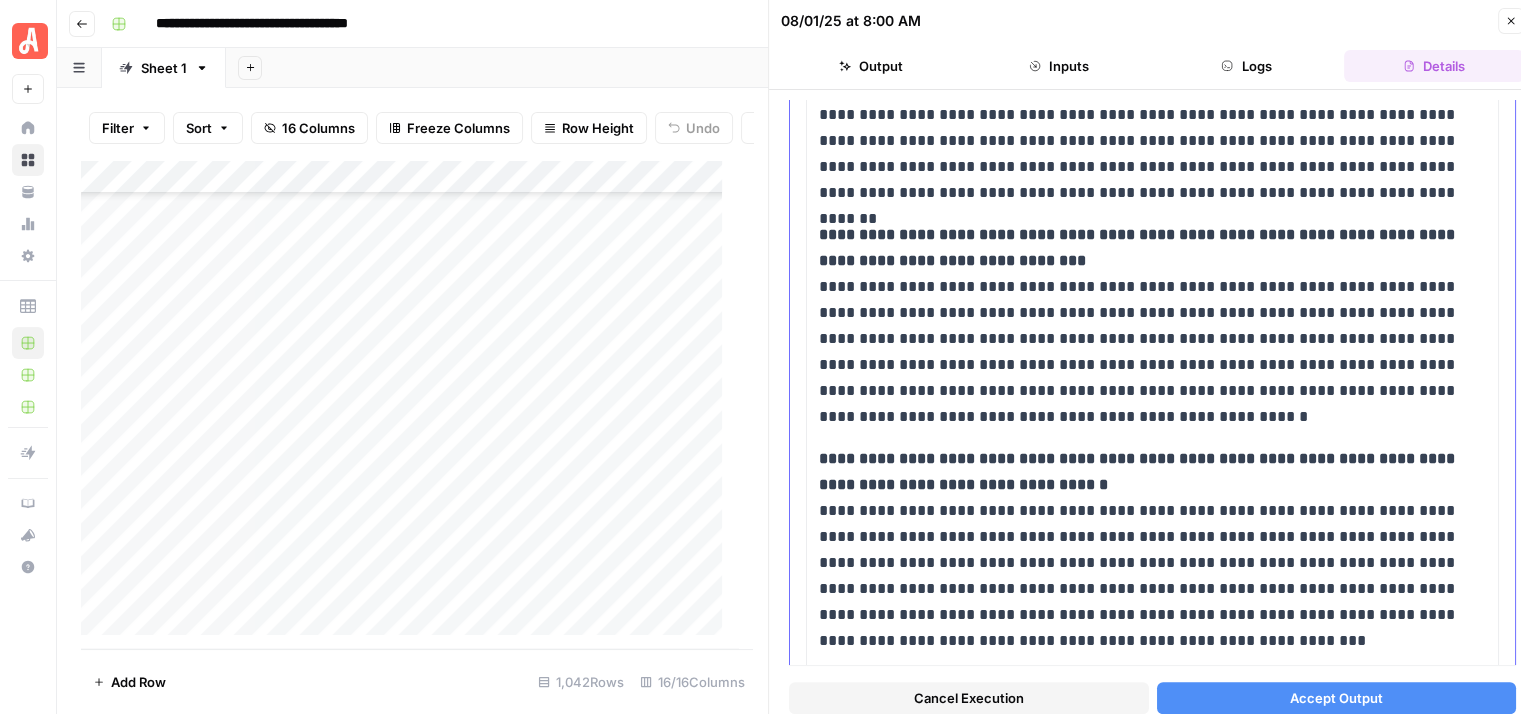 scroll, scrollTop: 1567, scrollLeft: 0, axis: vertical 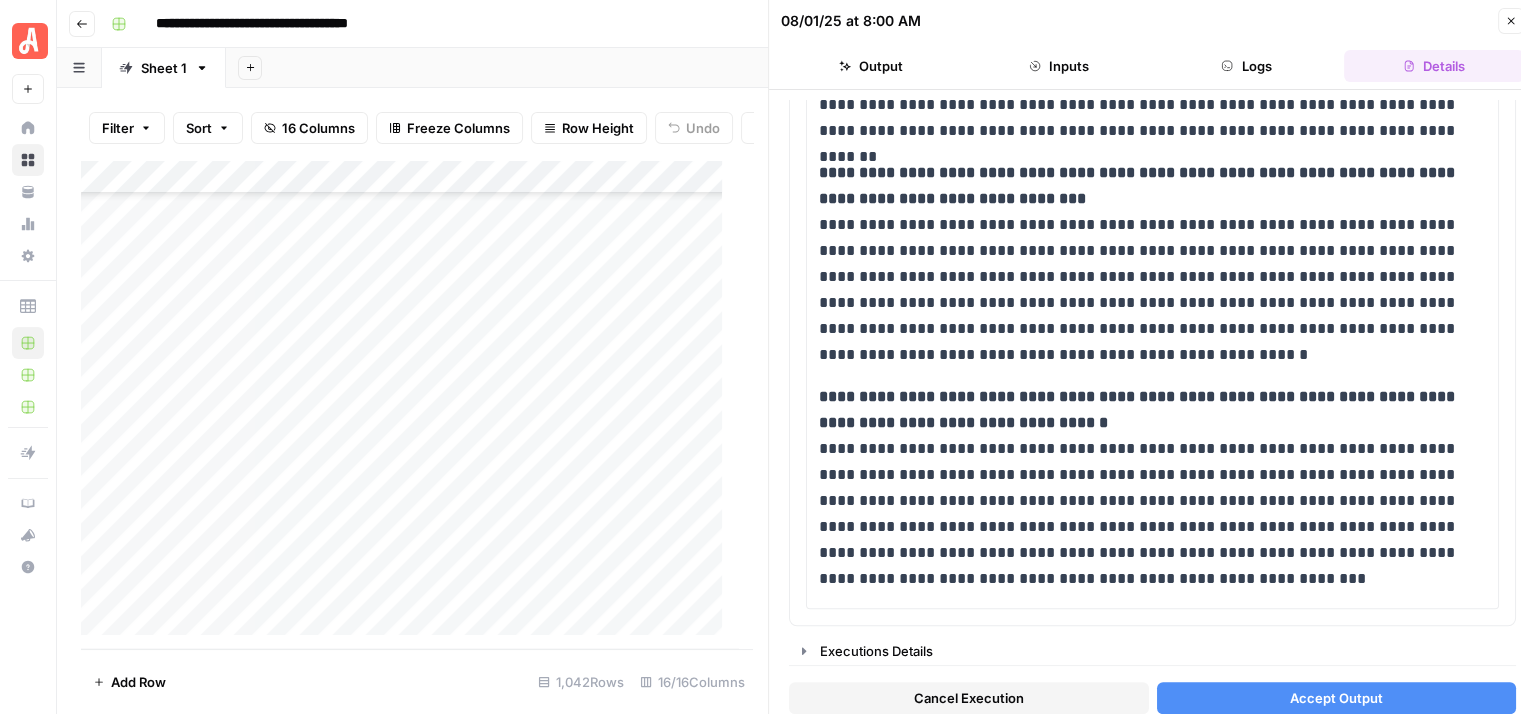 click on "Close" at bounding box center [1511, 21] 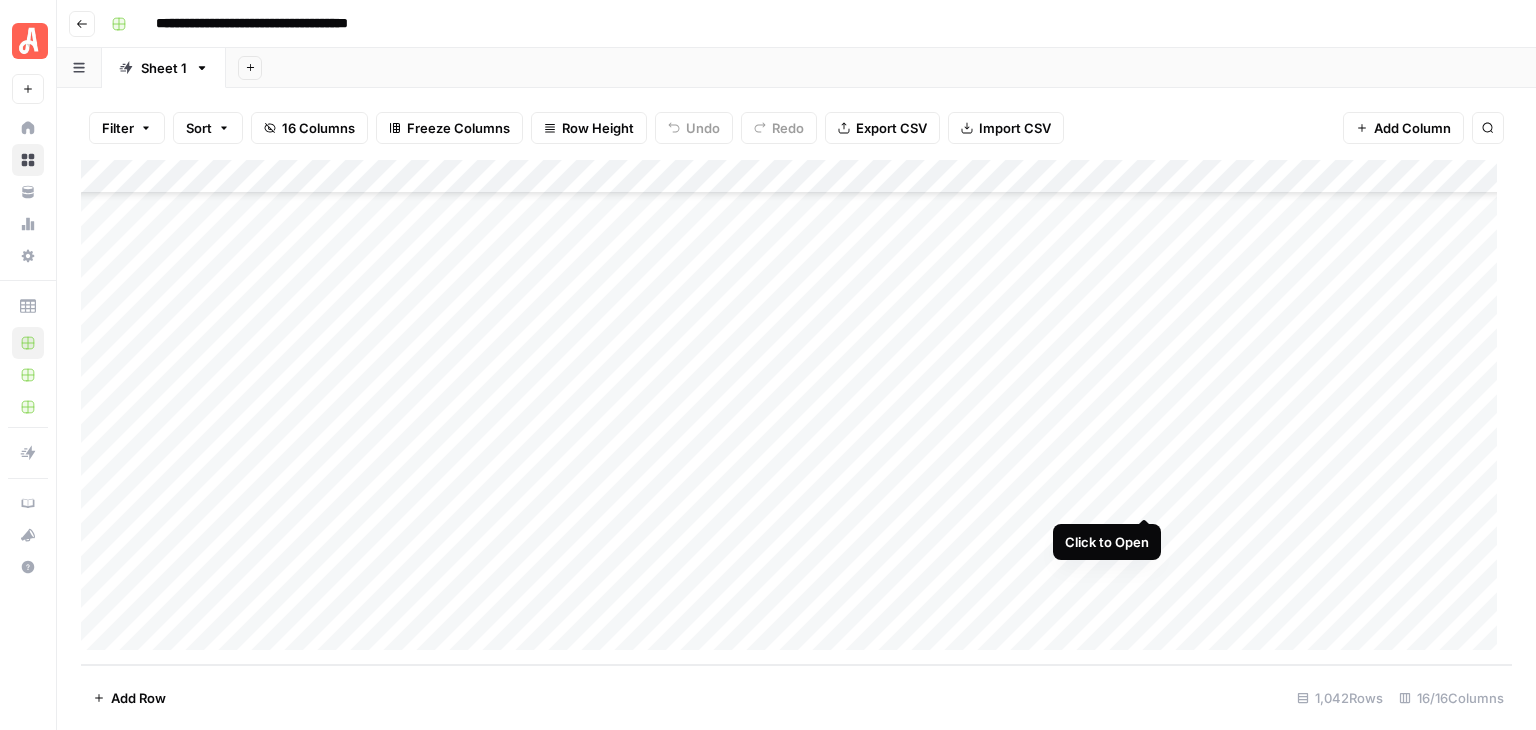 click on "Add Column" at bounding box center (796, 412) 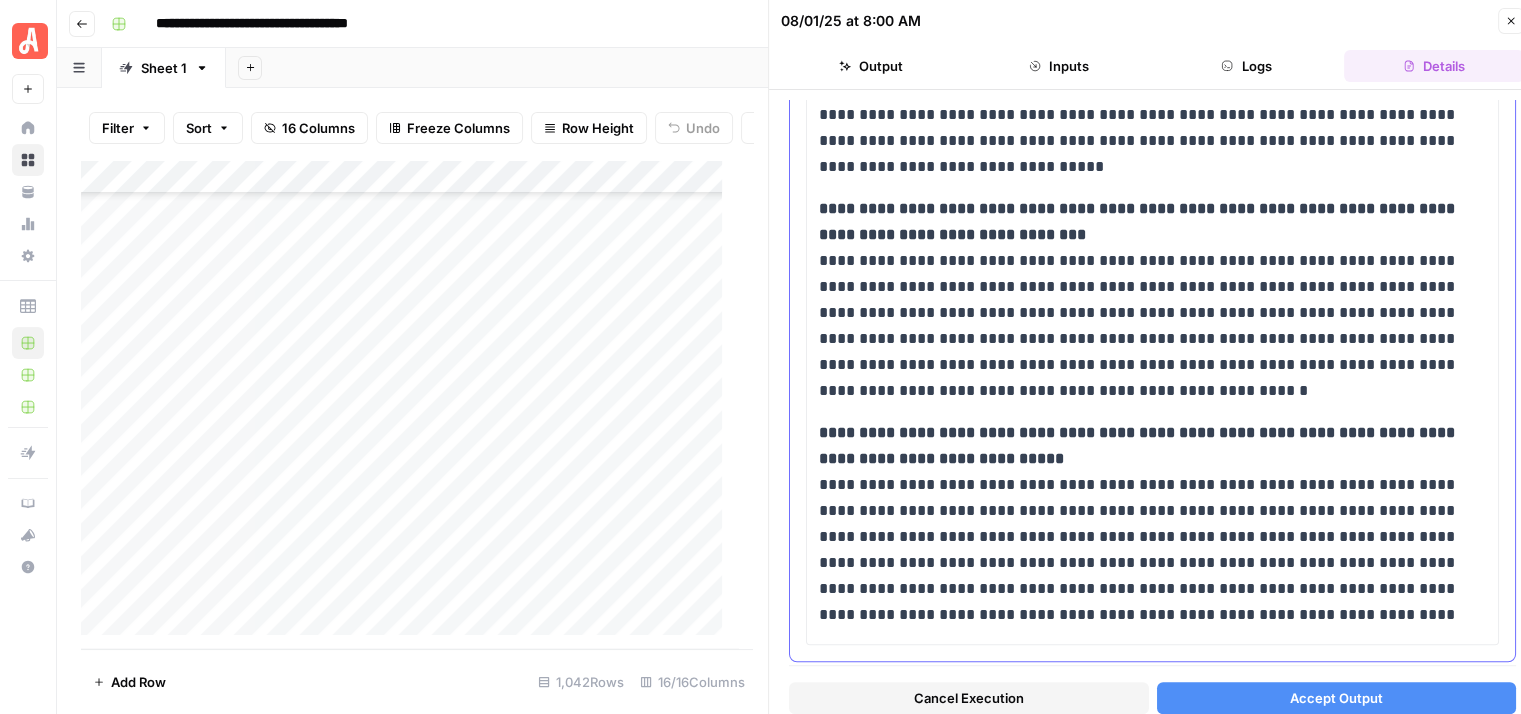 scroll, scrollTop: 1900, scrollLeft: 0, axis: vertical 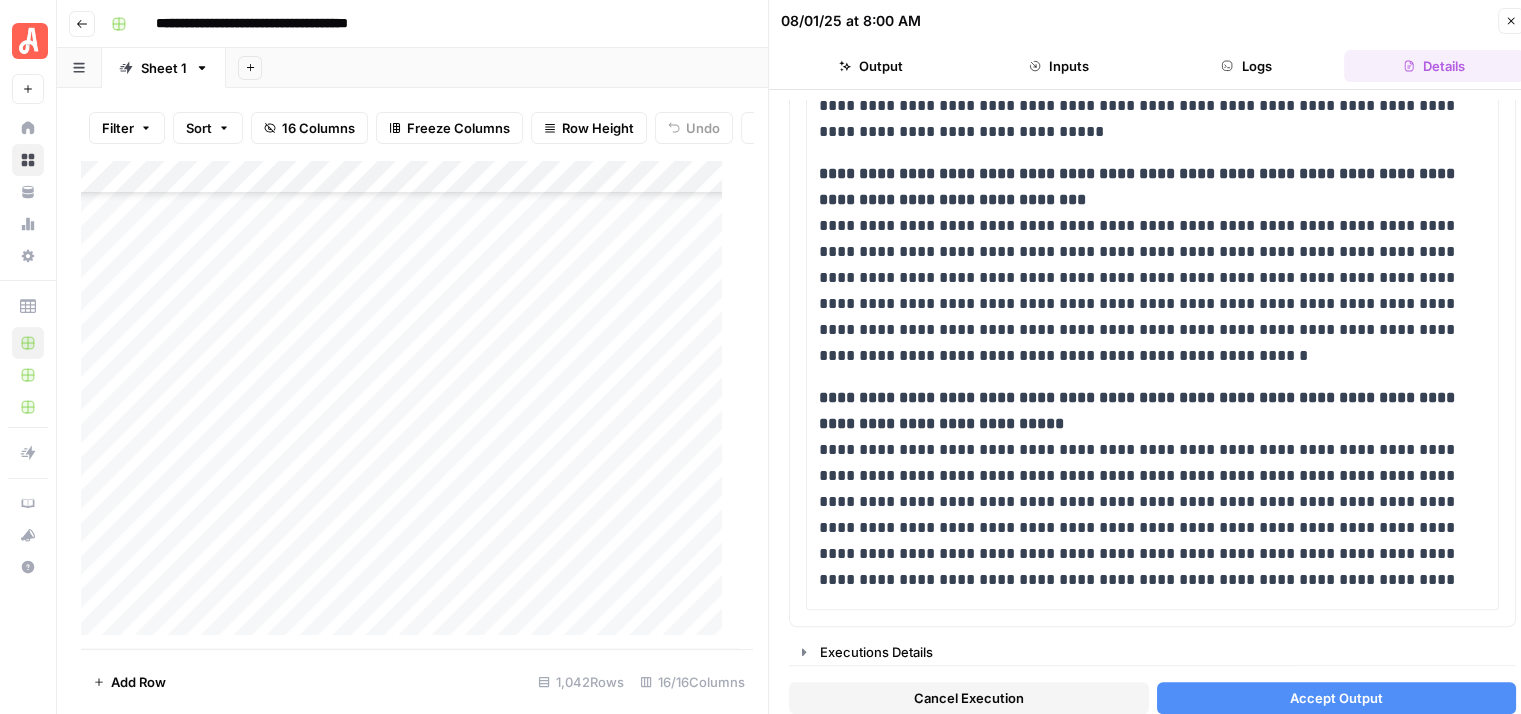 click 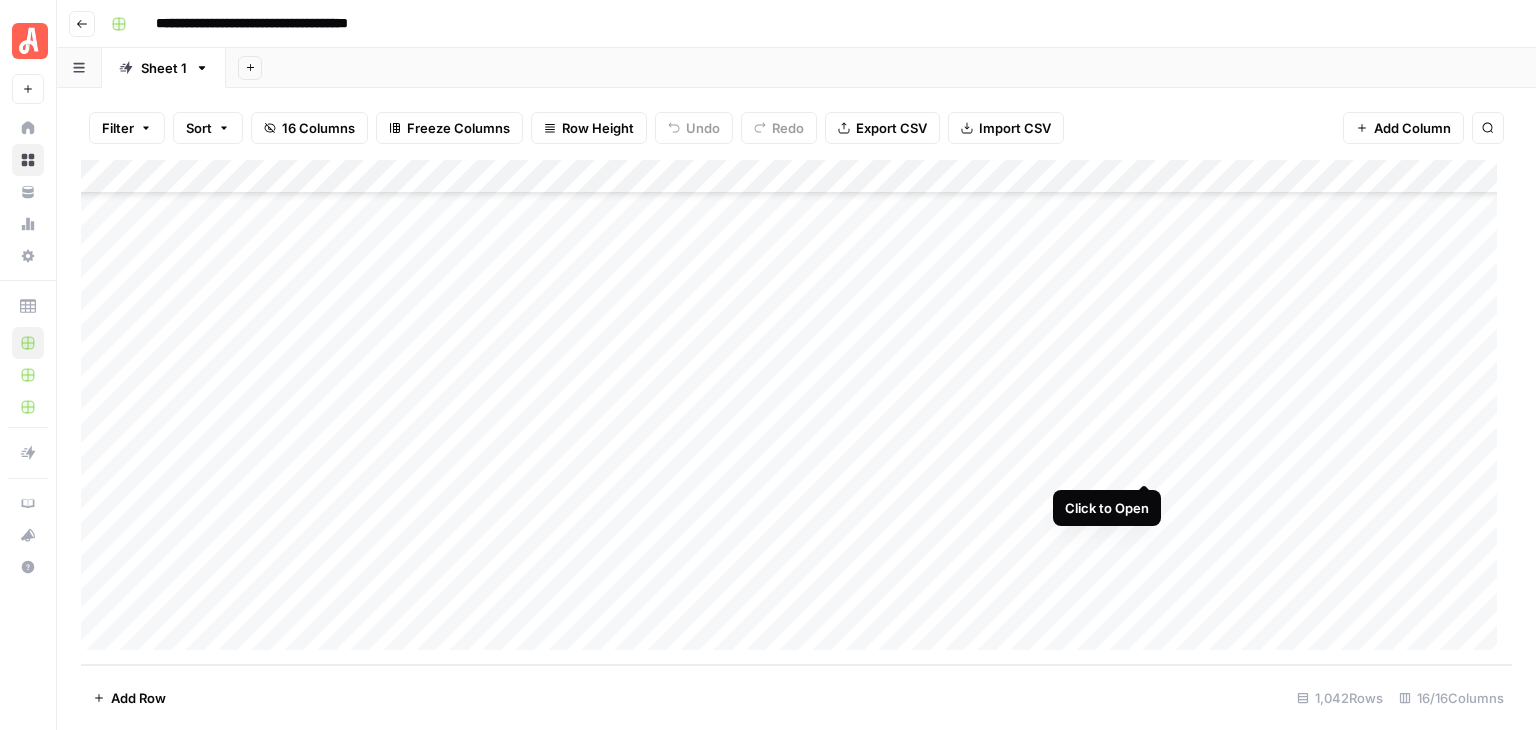 click on "Add Column" at bounding box center [796, 412] 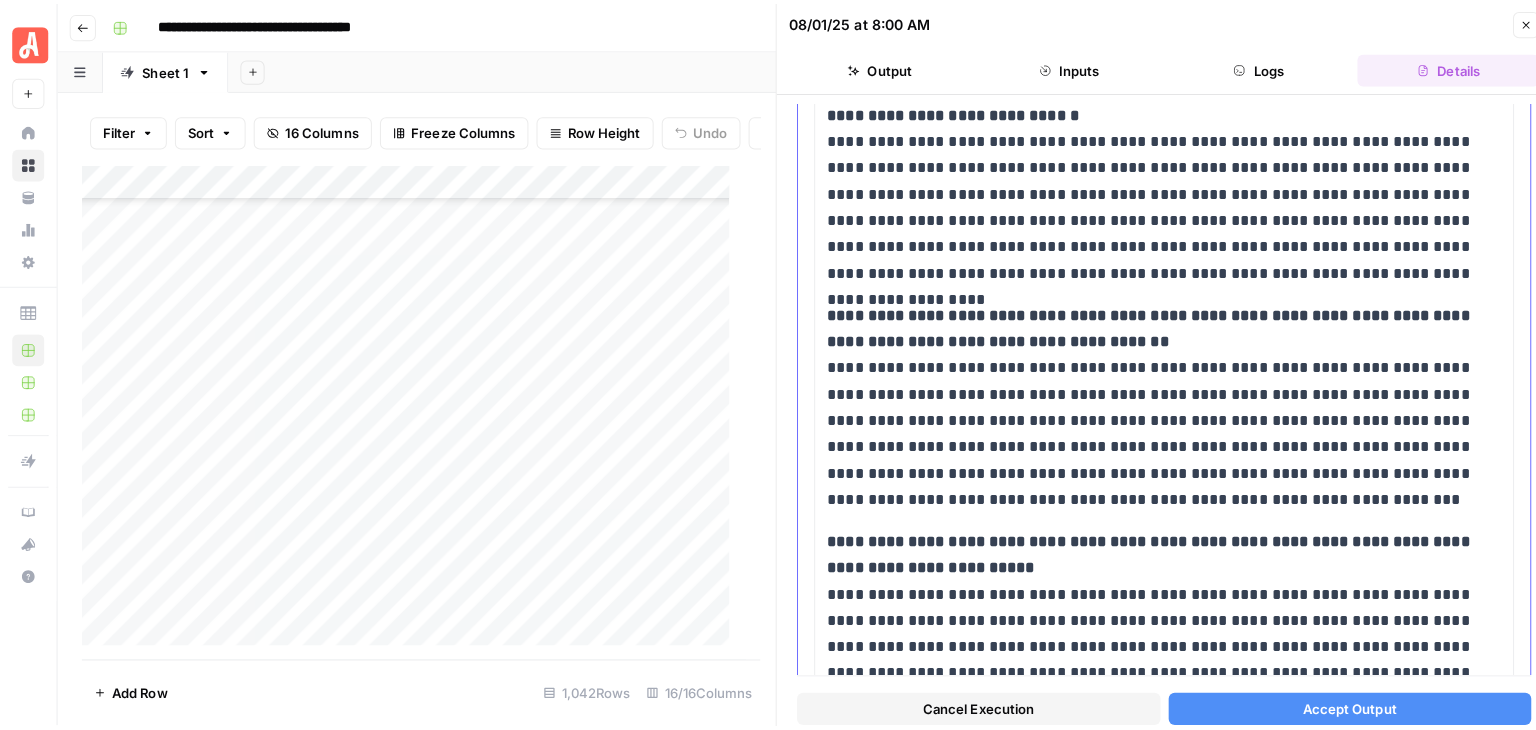 scroll, scrollTop: 1100, scrollLeft: 0, axis: vertical 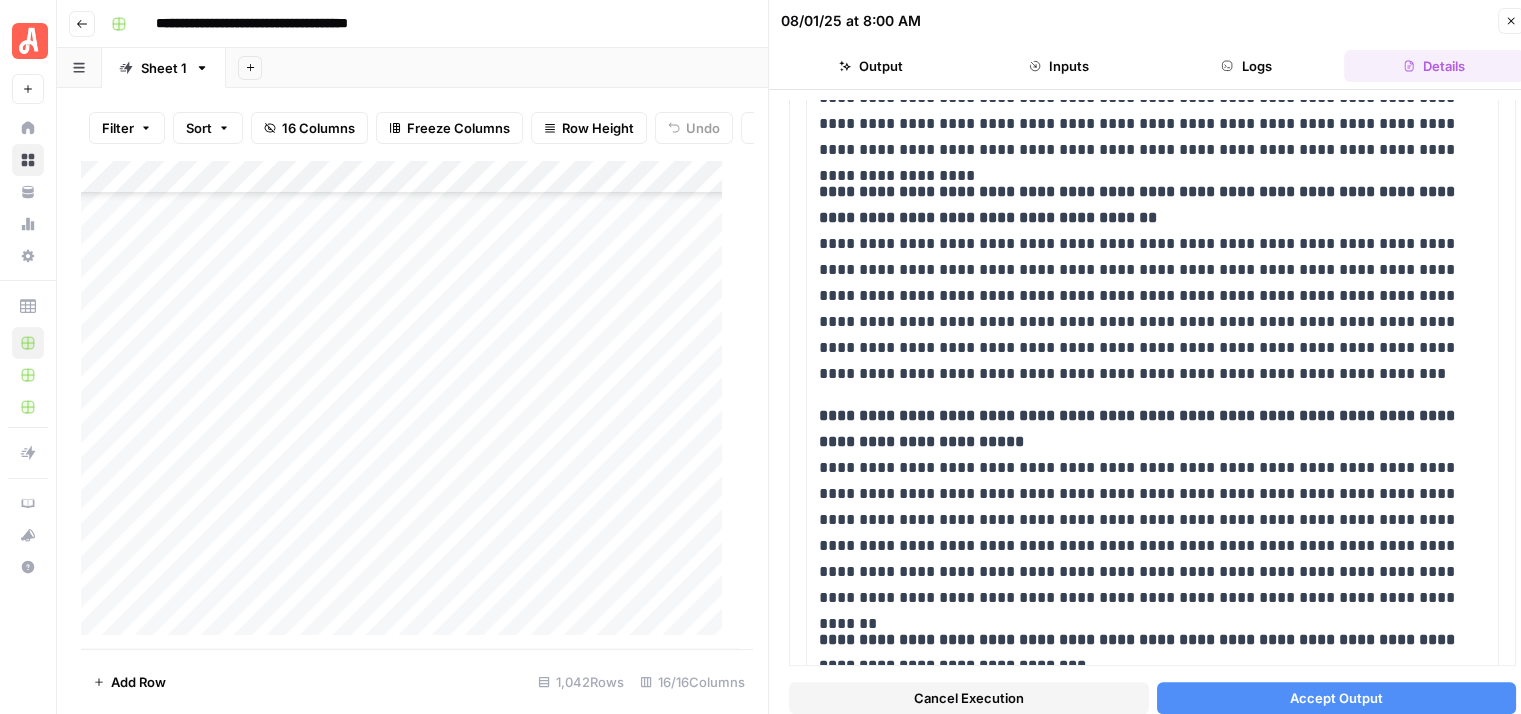 click on "Cancel Execution" at bounding box center (969, 698) 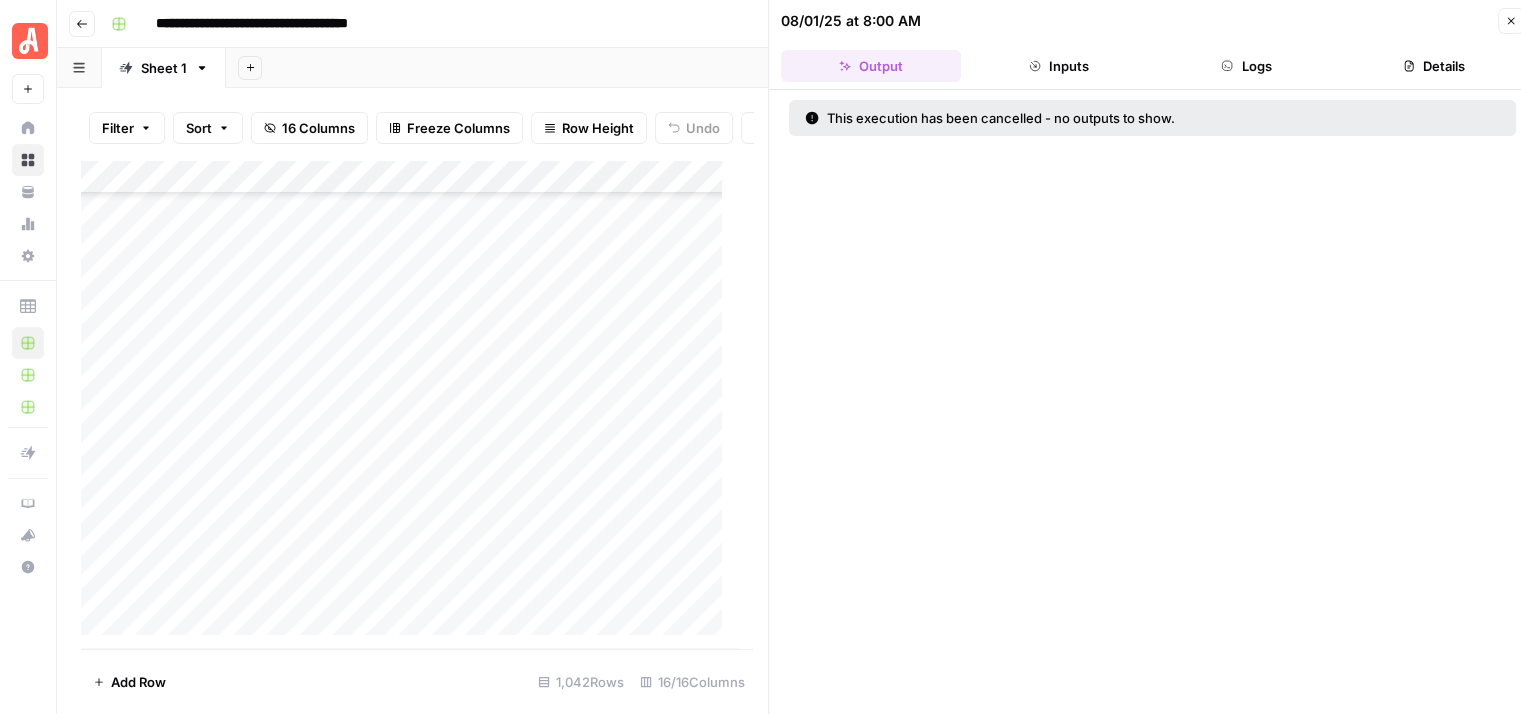 click 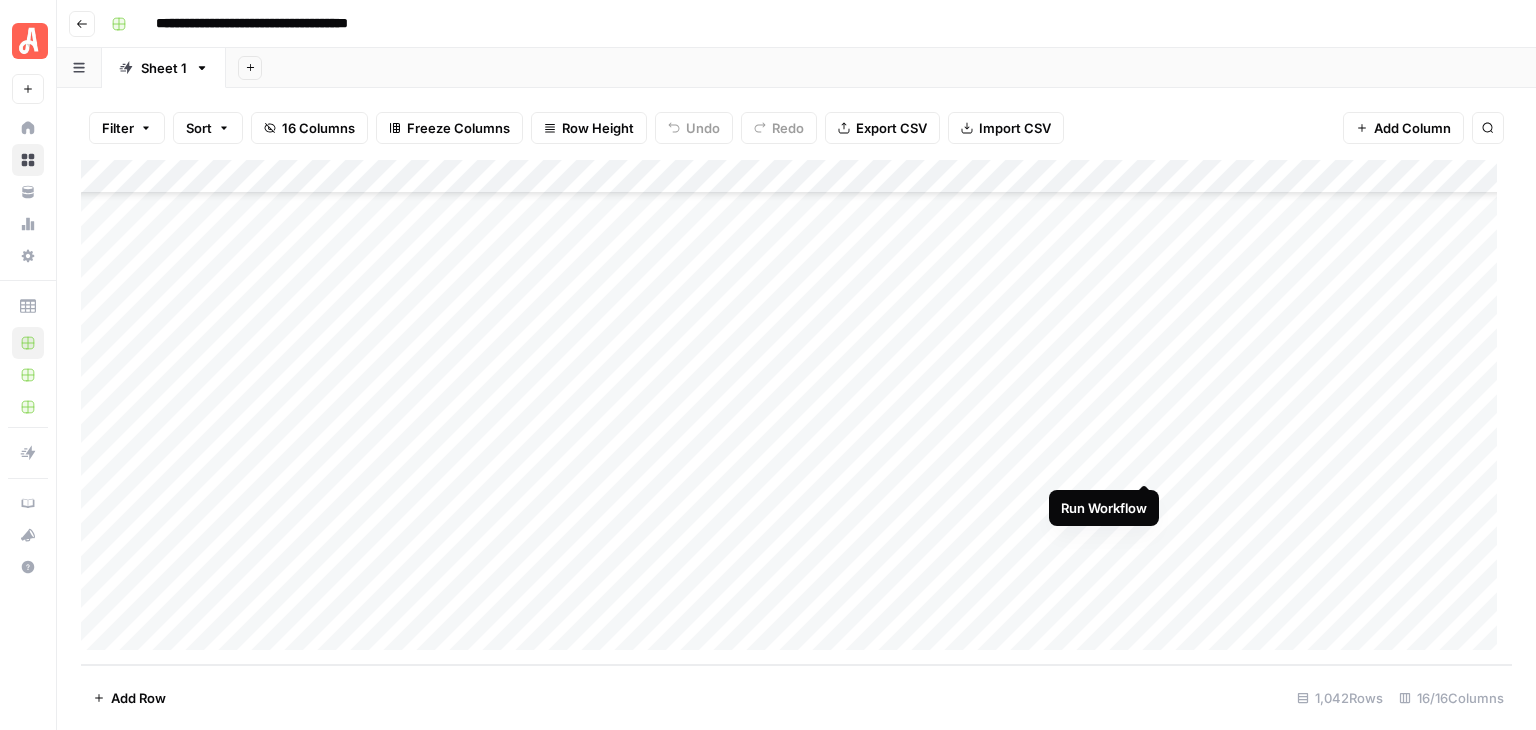 click on "Add Column" at bounding box center (796, 412) 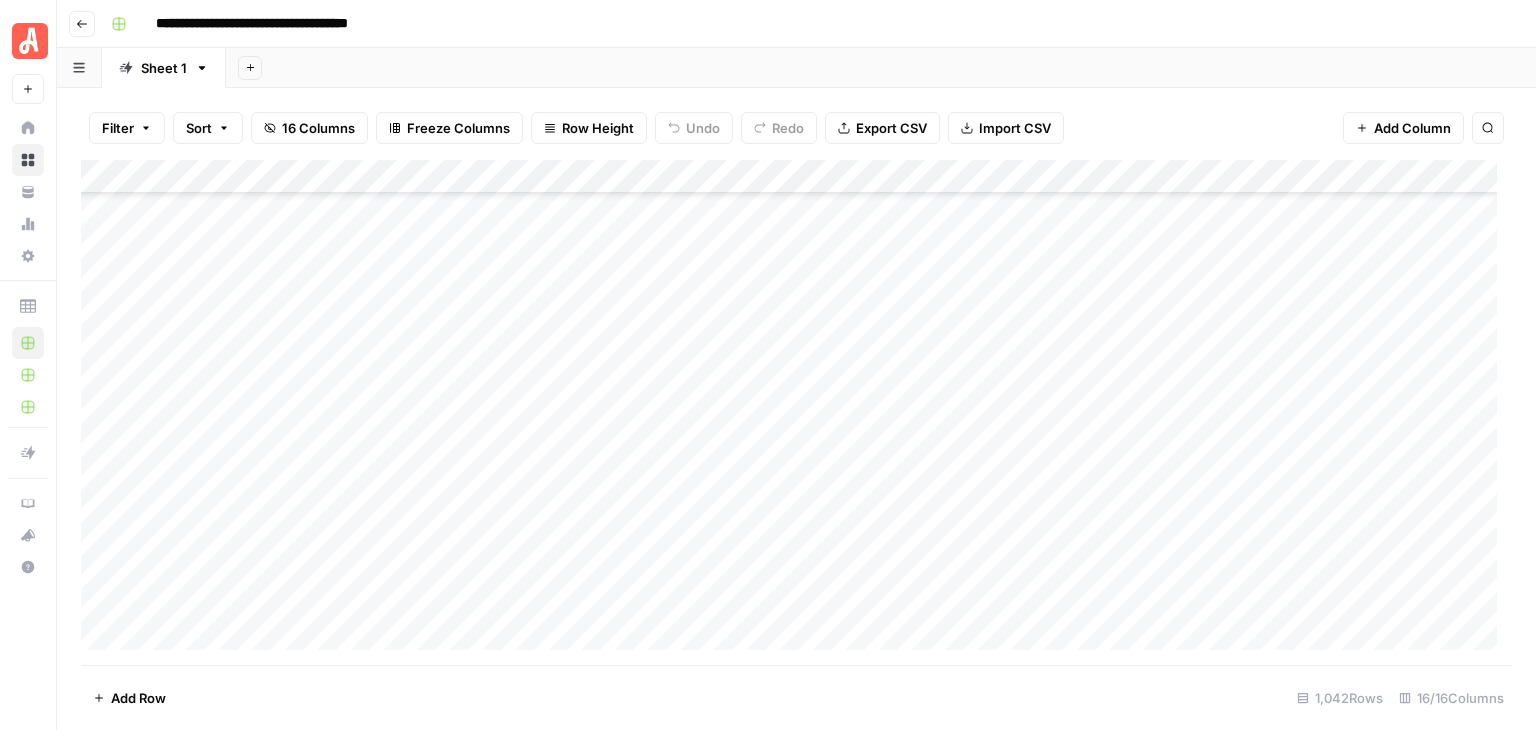 scroll, scrollTop: 35004, scrollLeft: 0, axis: vertical 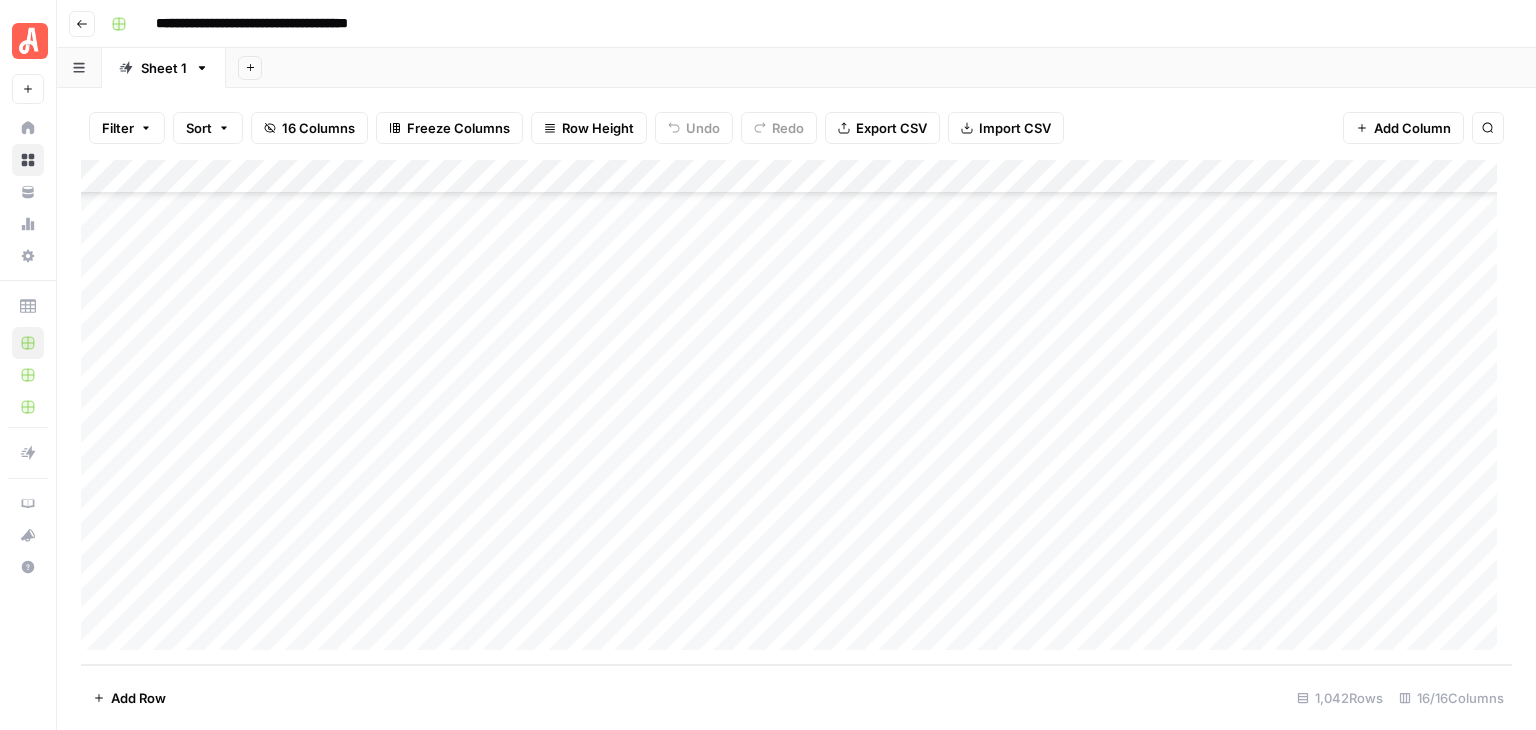 click on "Add Column" at bounding box center [796, 412] 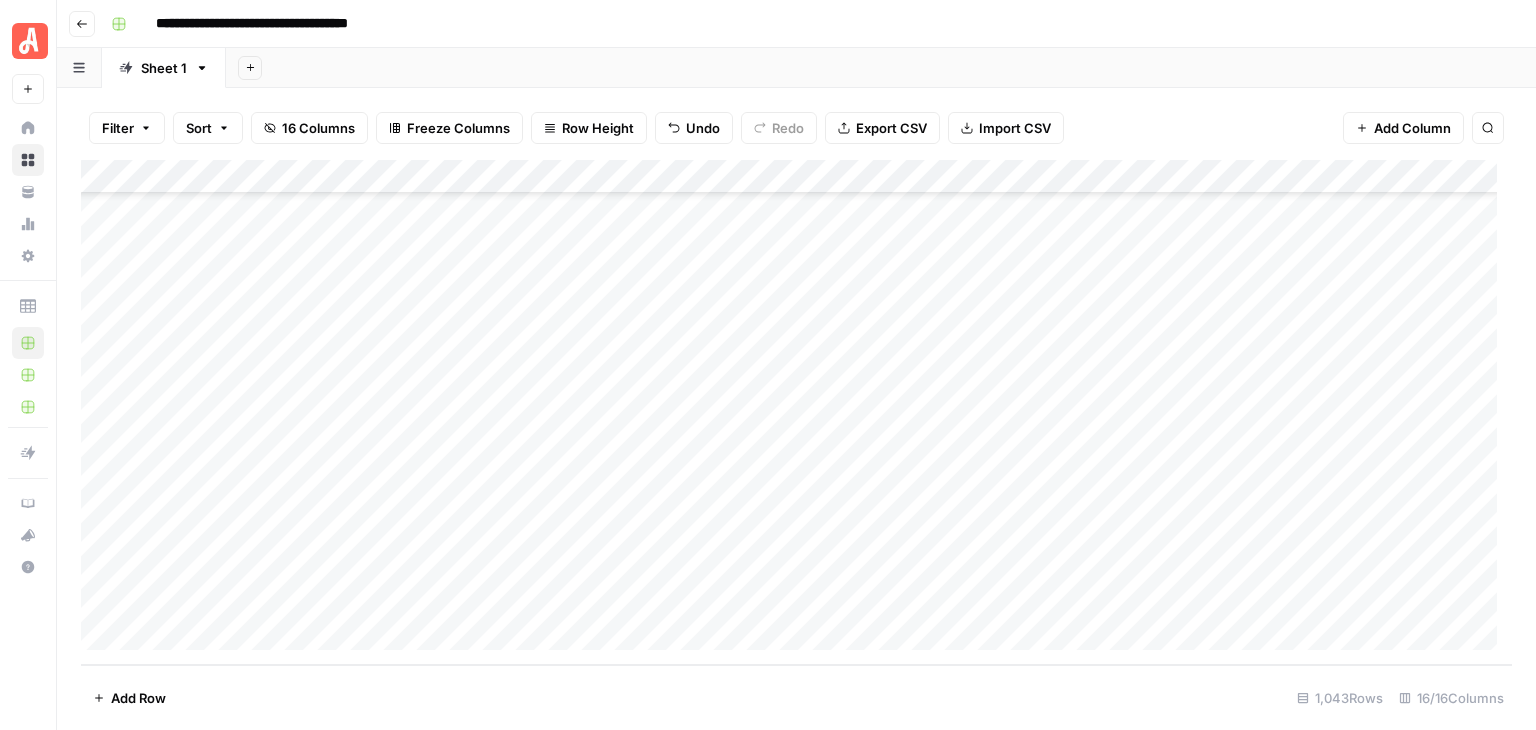 click on "Add Column" at bounding box center [796, 412] 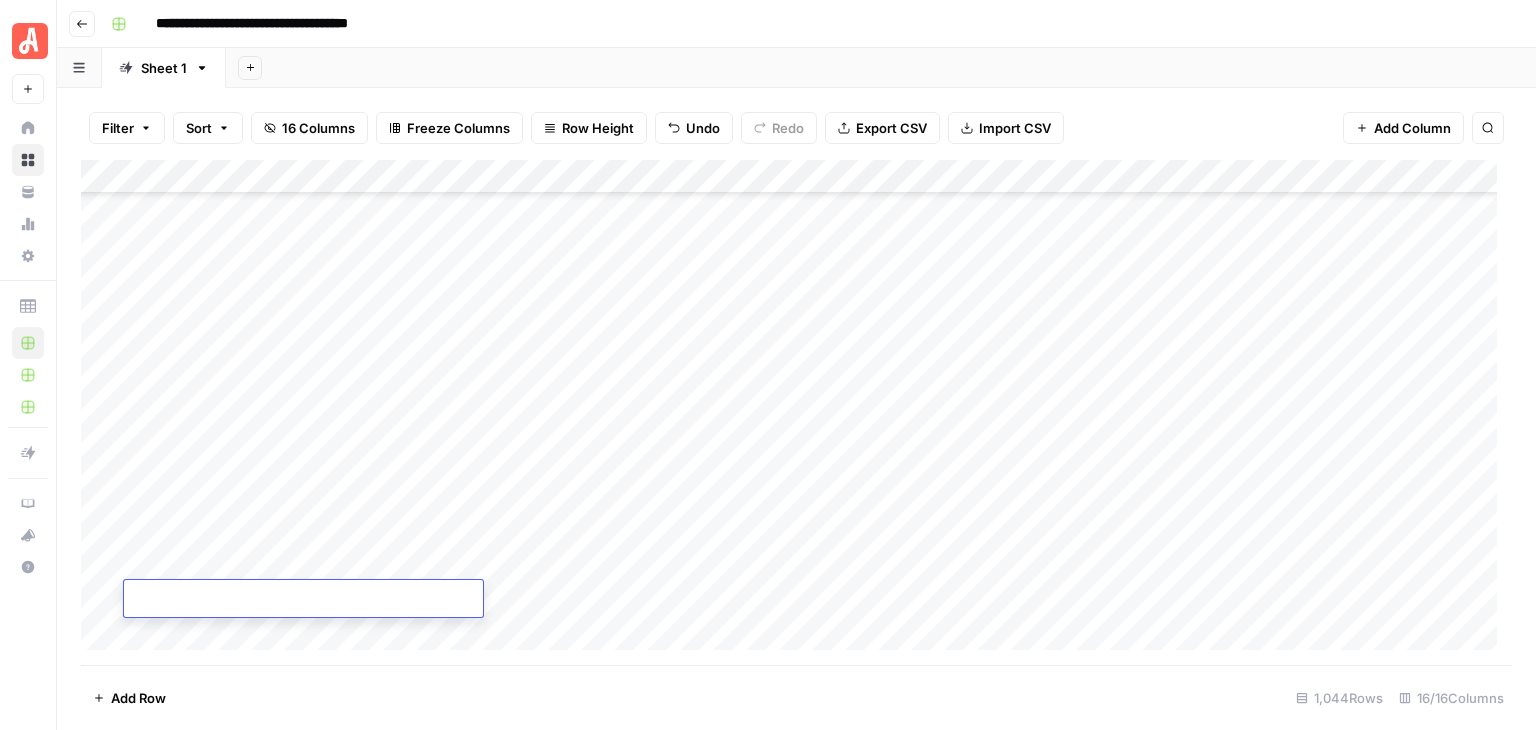 scroll, scrollTop: 35072, scrollLeft: 0, axis: vertical 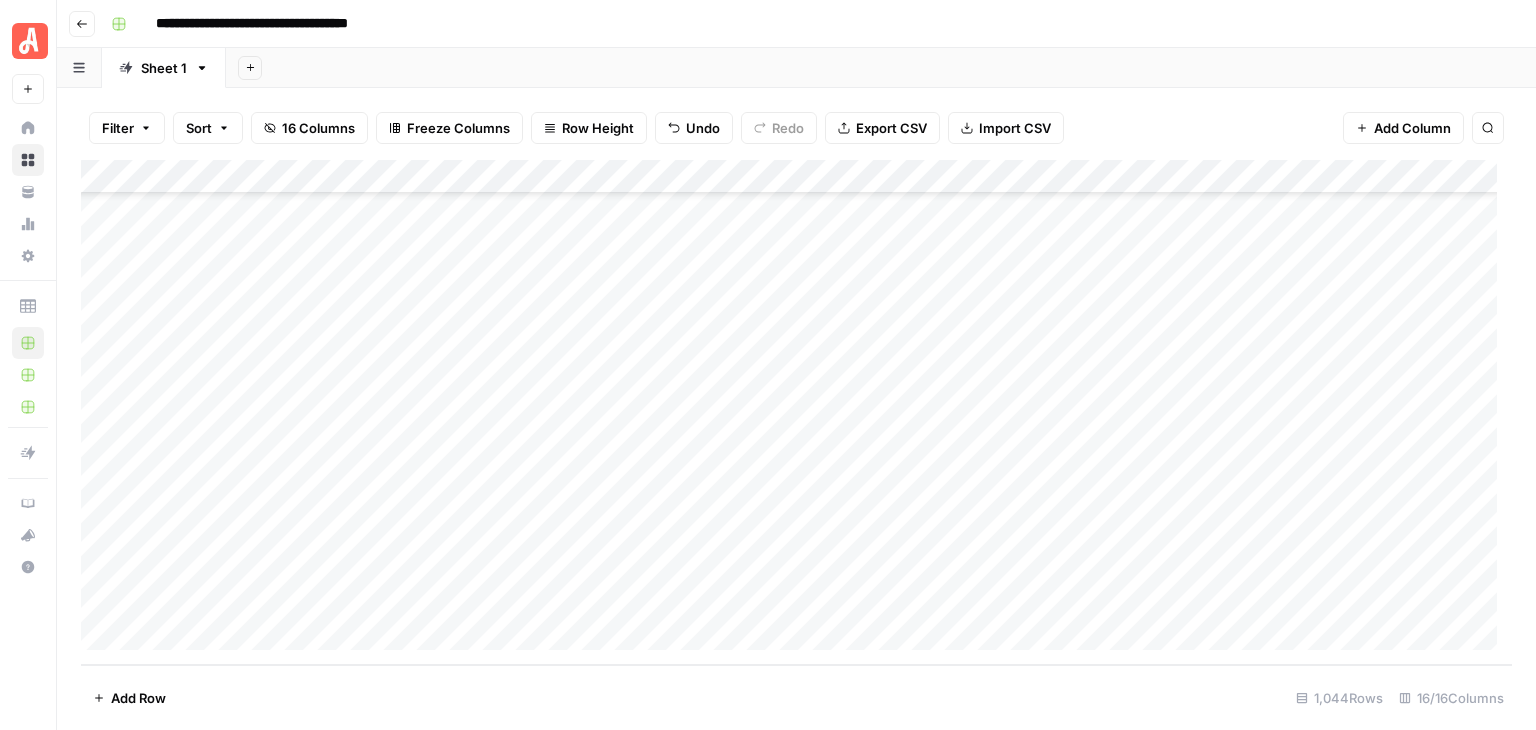 click on "Add Column" at bounding box center [796, 412] 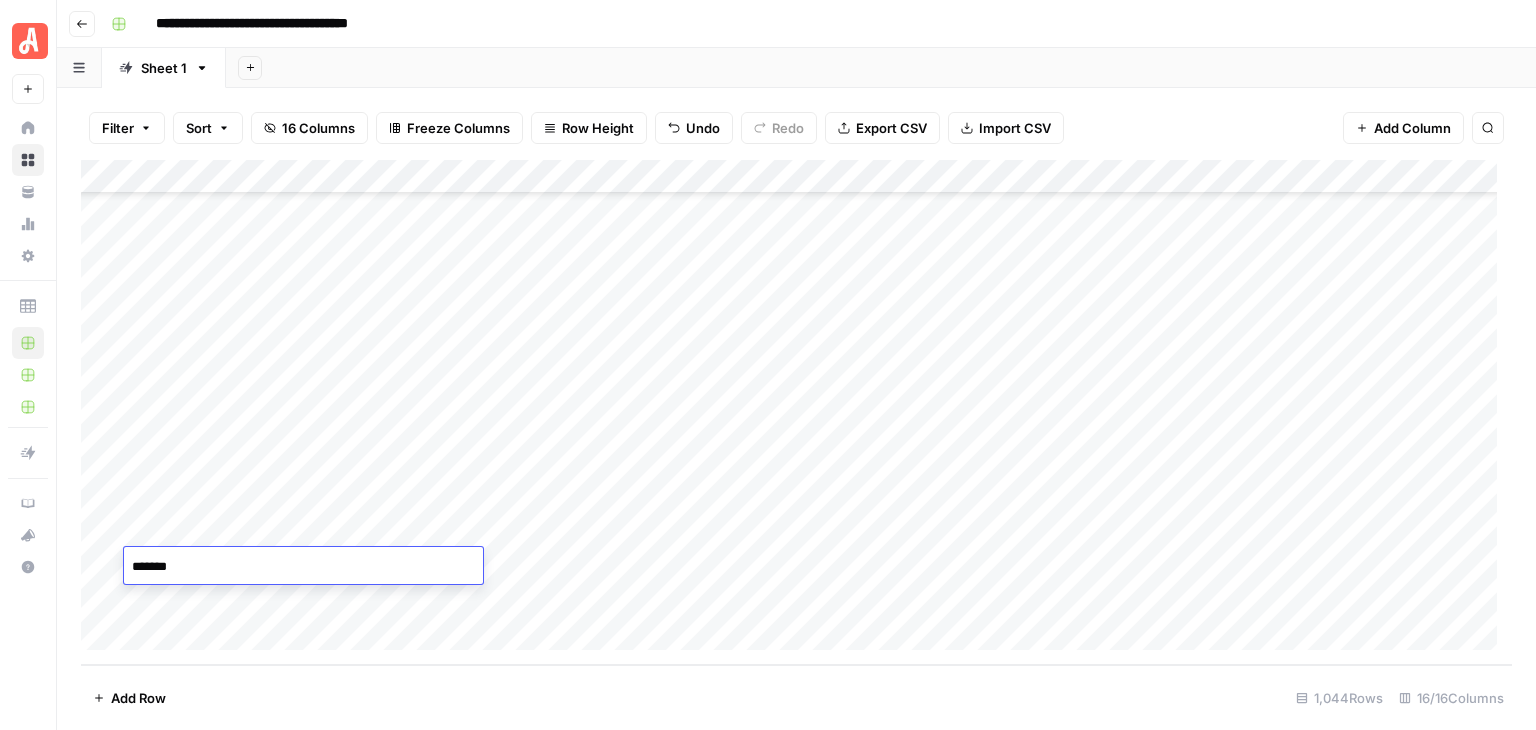 type on "********" 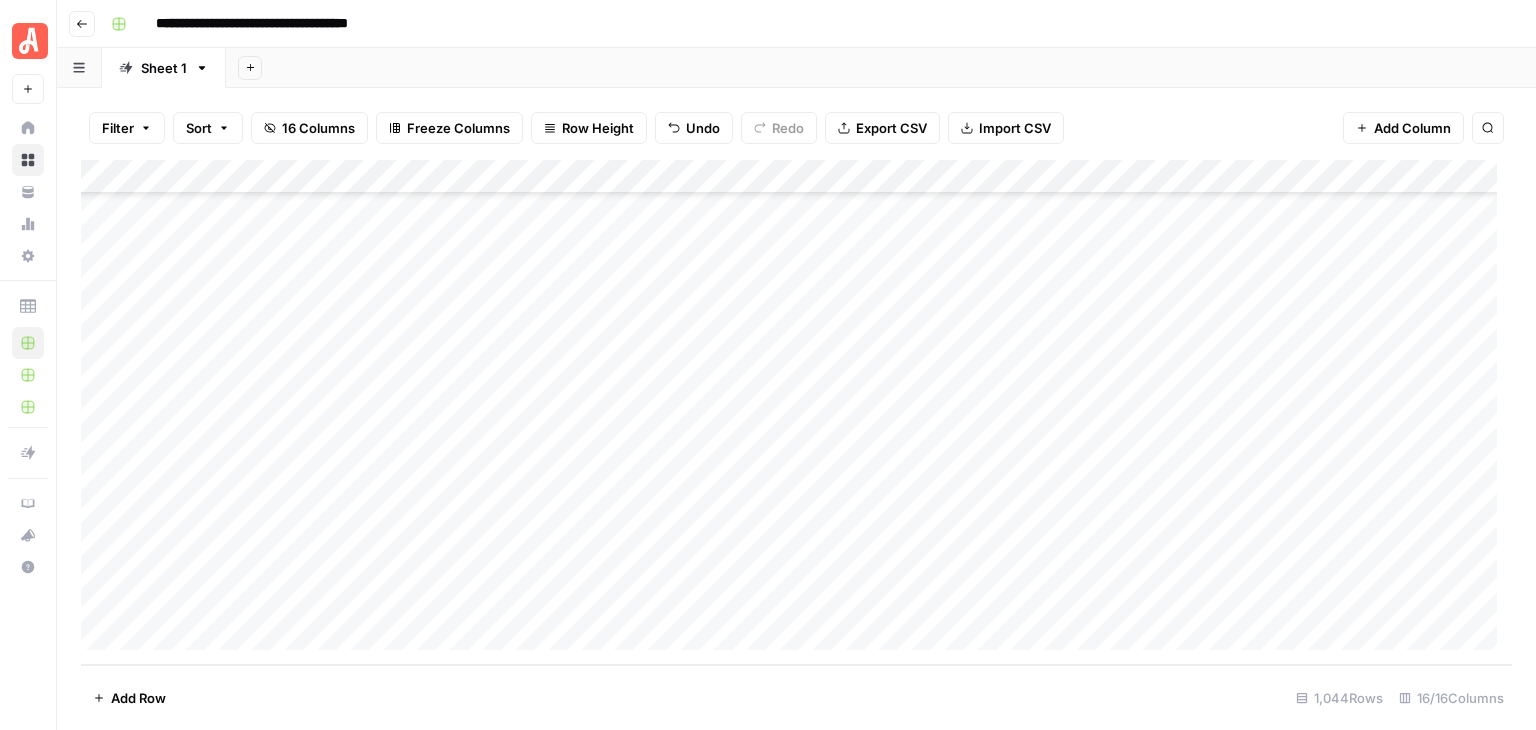 click on "Add Column" at bounding box center (796, 412) 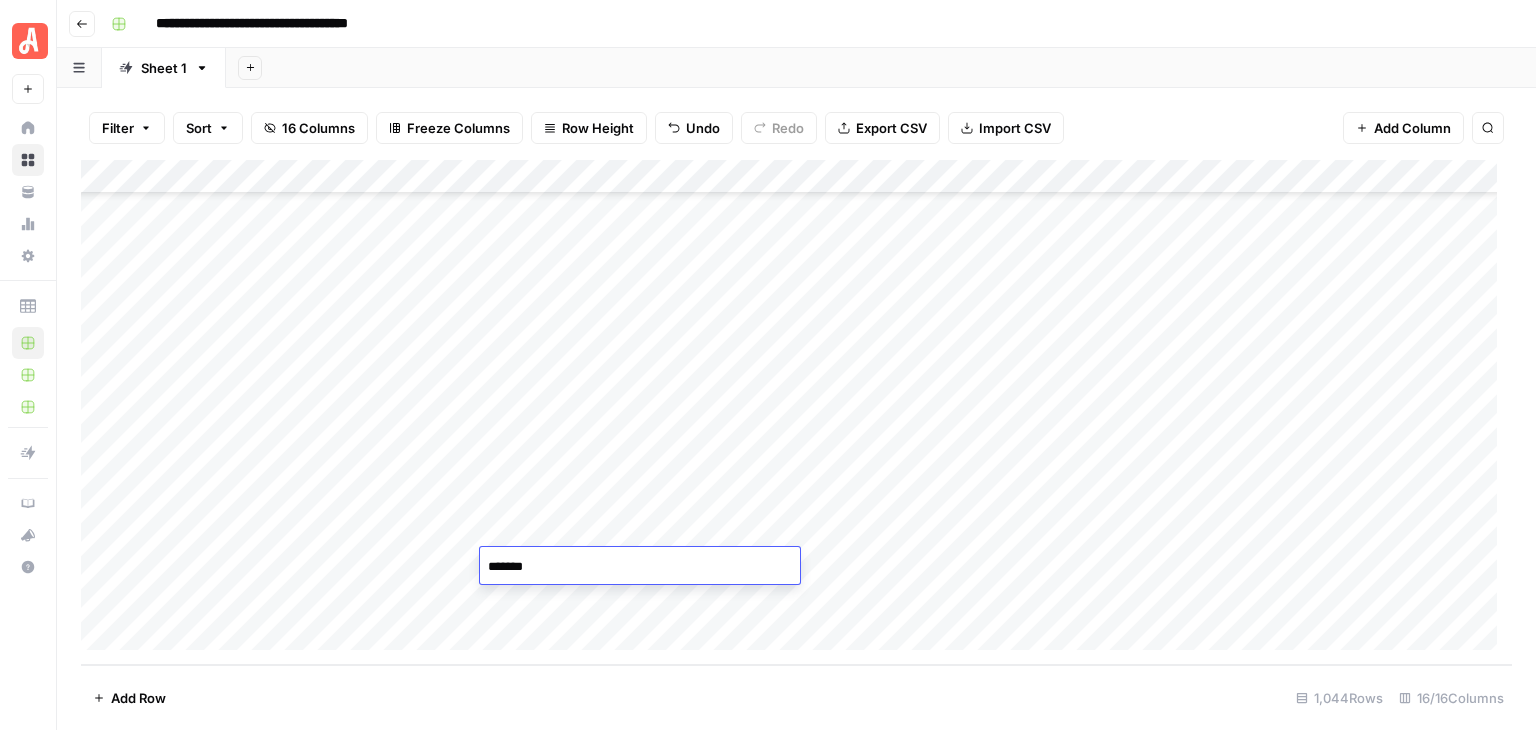 type on "********" 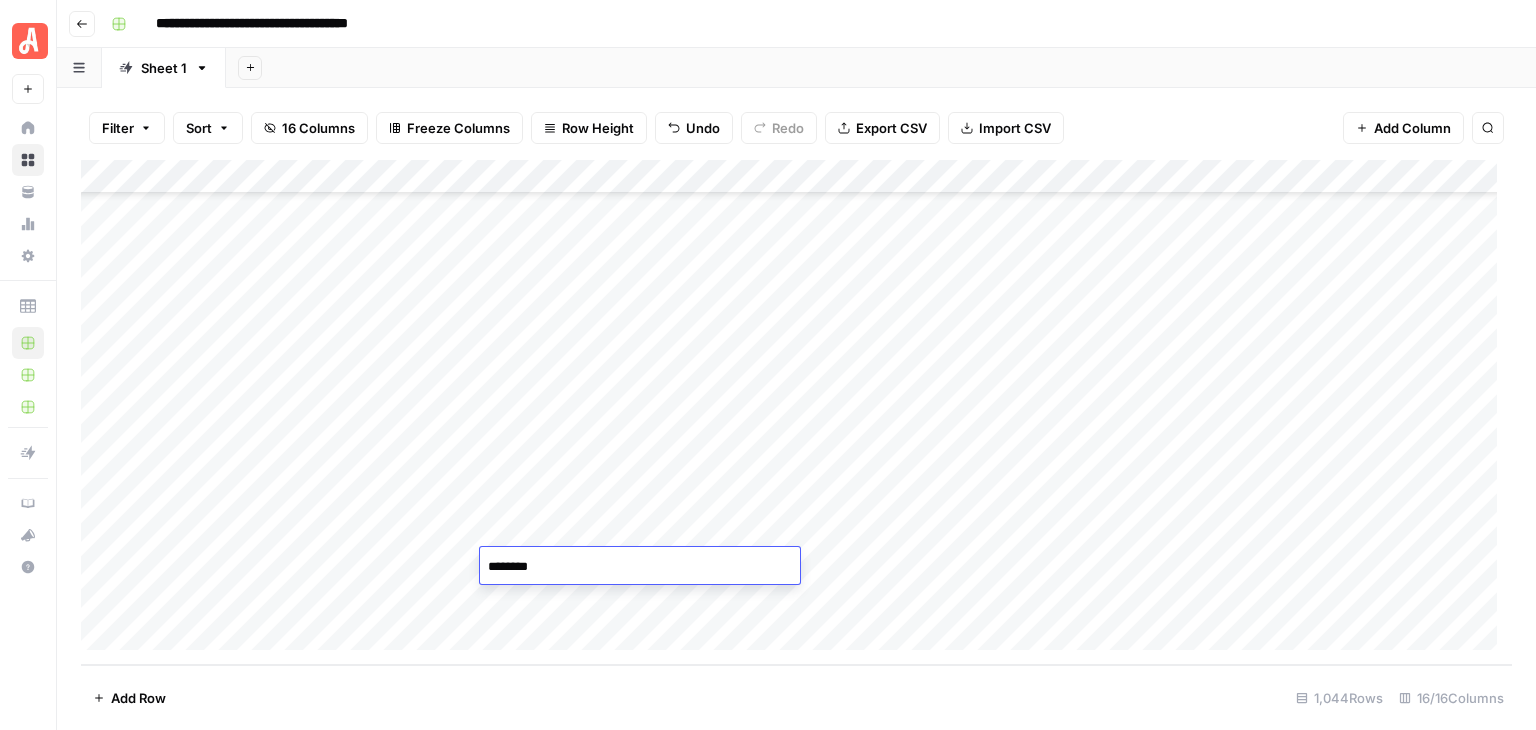 click on "Add Row 1,044  Rows 16/16  Columns" at bounding box center [796, 697] 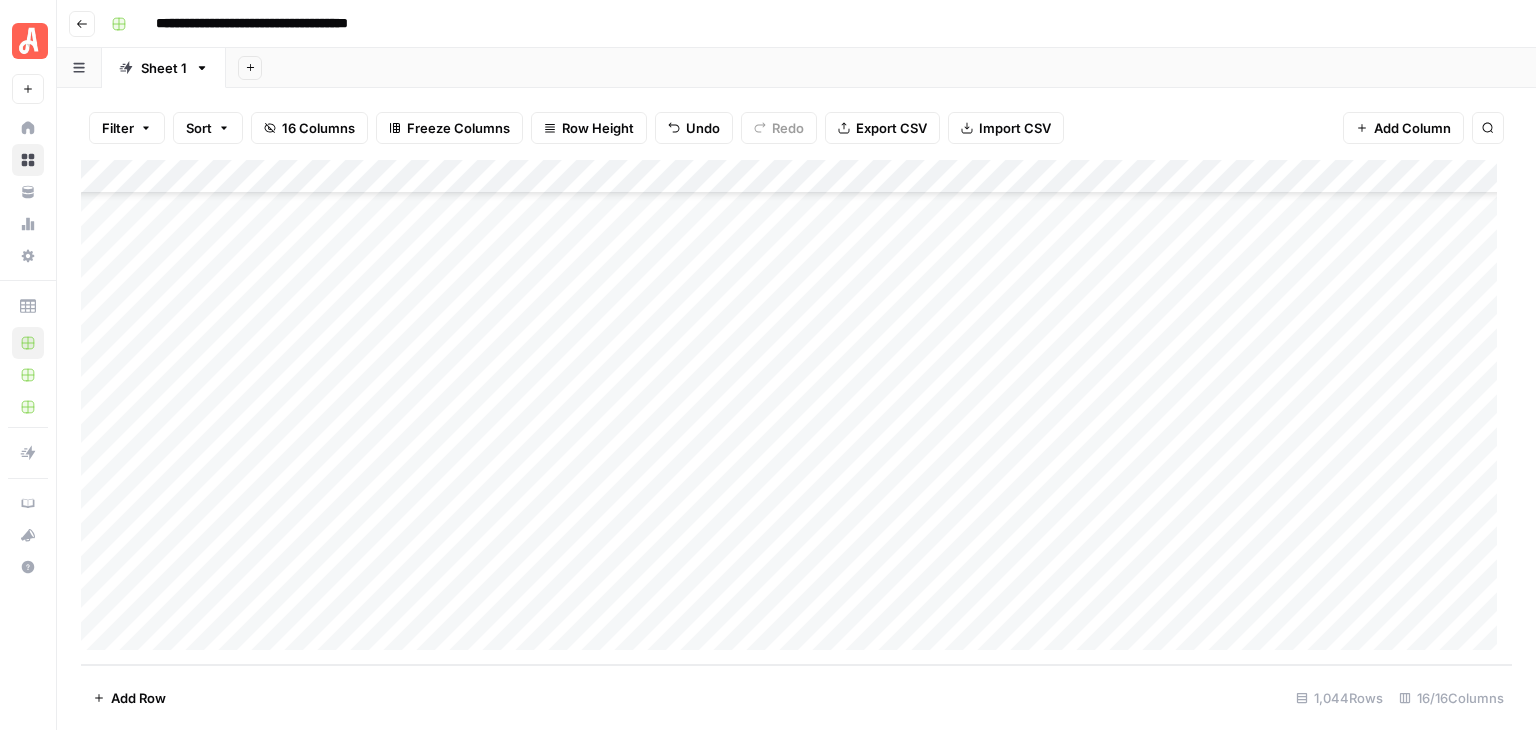 click on "Add Column" at bounding box center [796, 412] 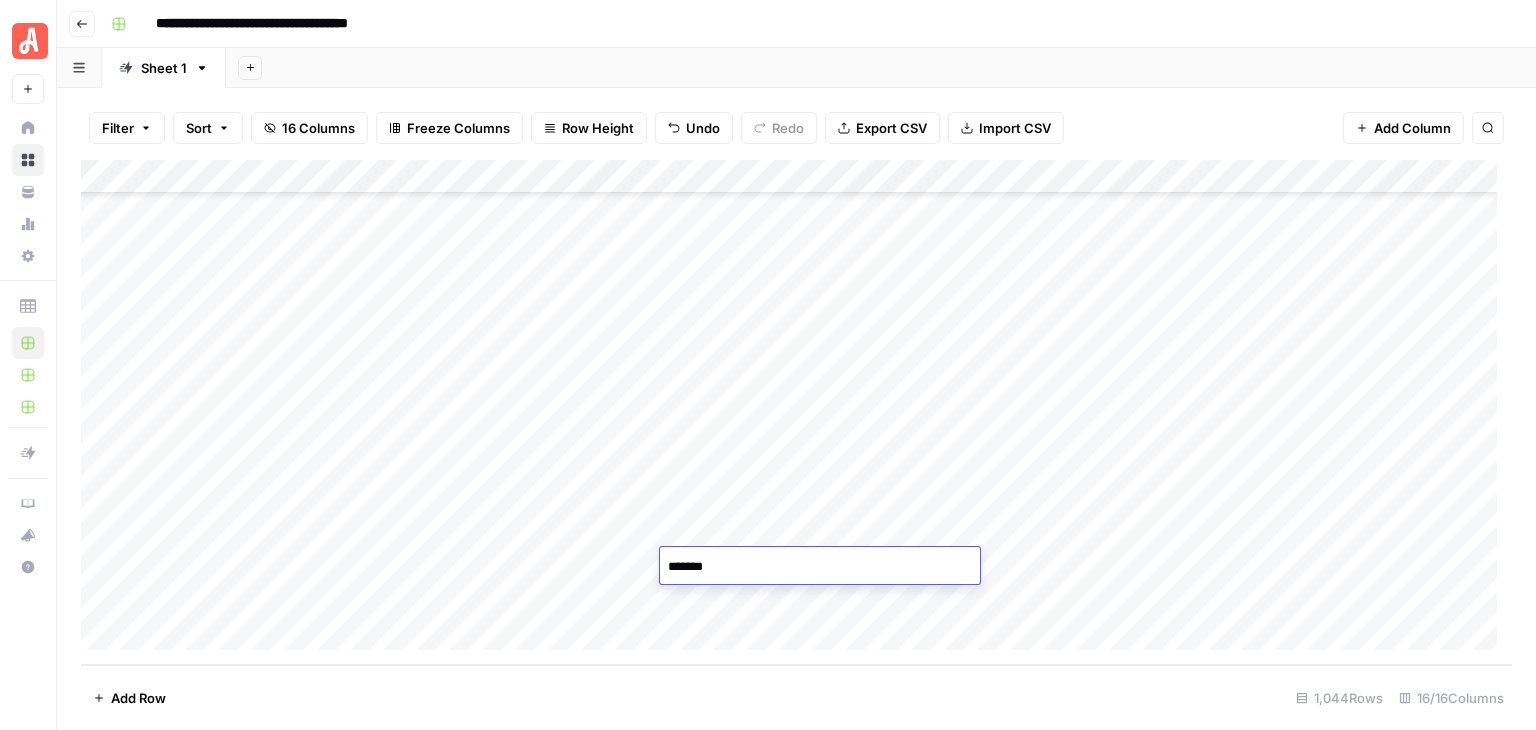 type on "********" 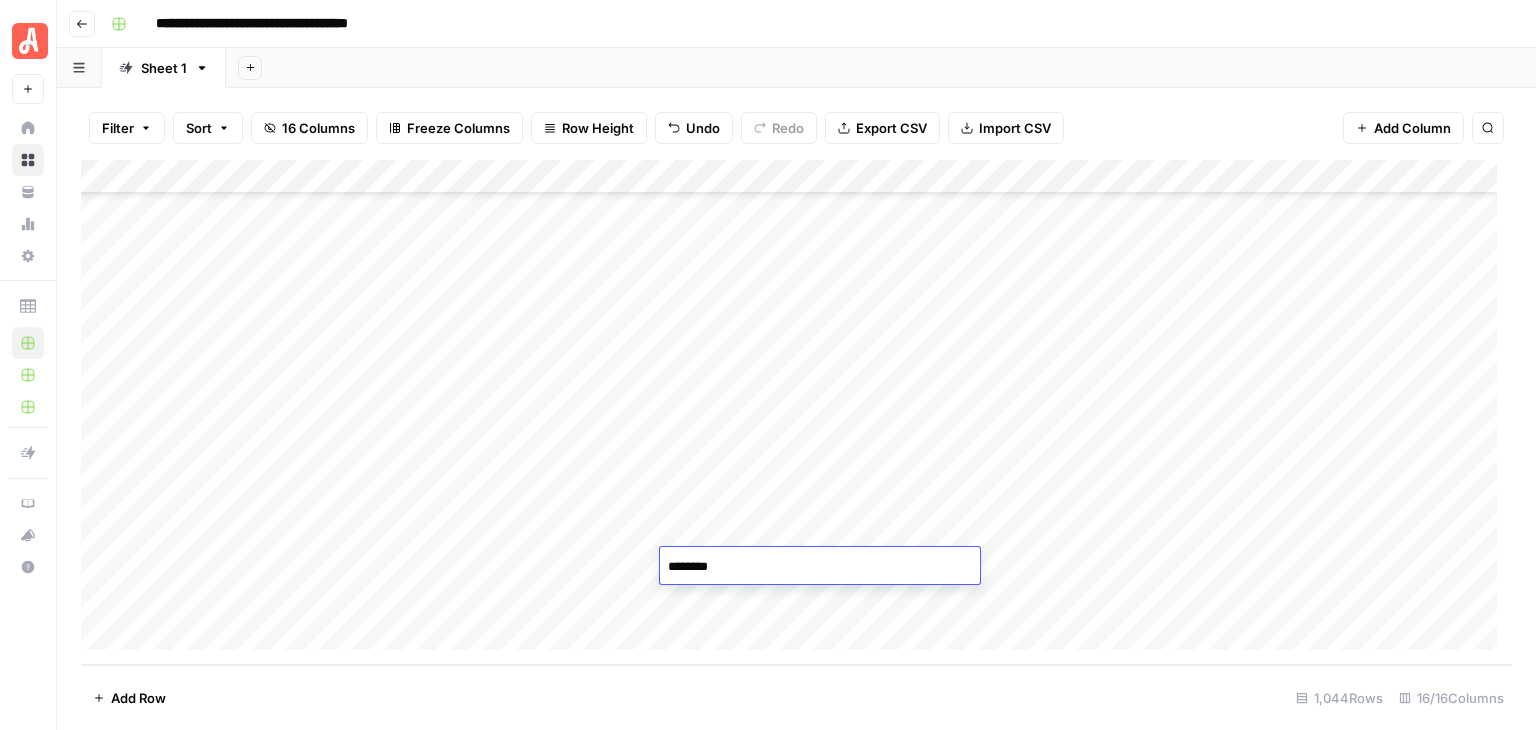 click on "Add Row 1,044  Rows 16/16  Columns" at bounding box center (796, 697) 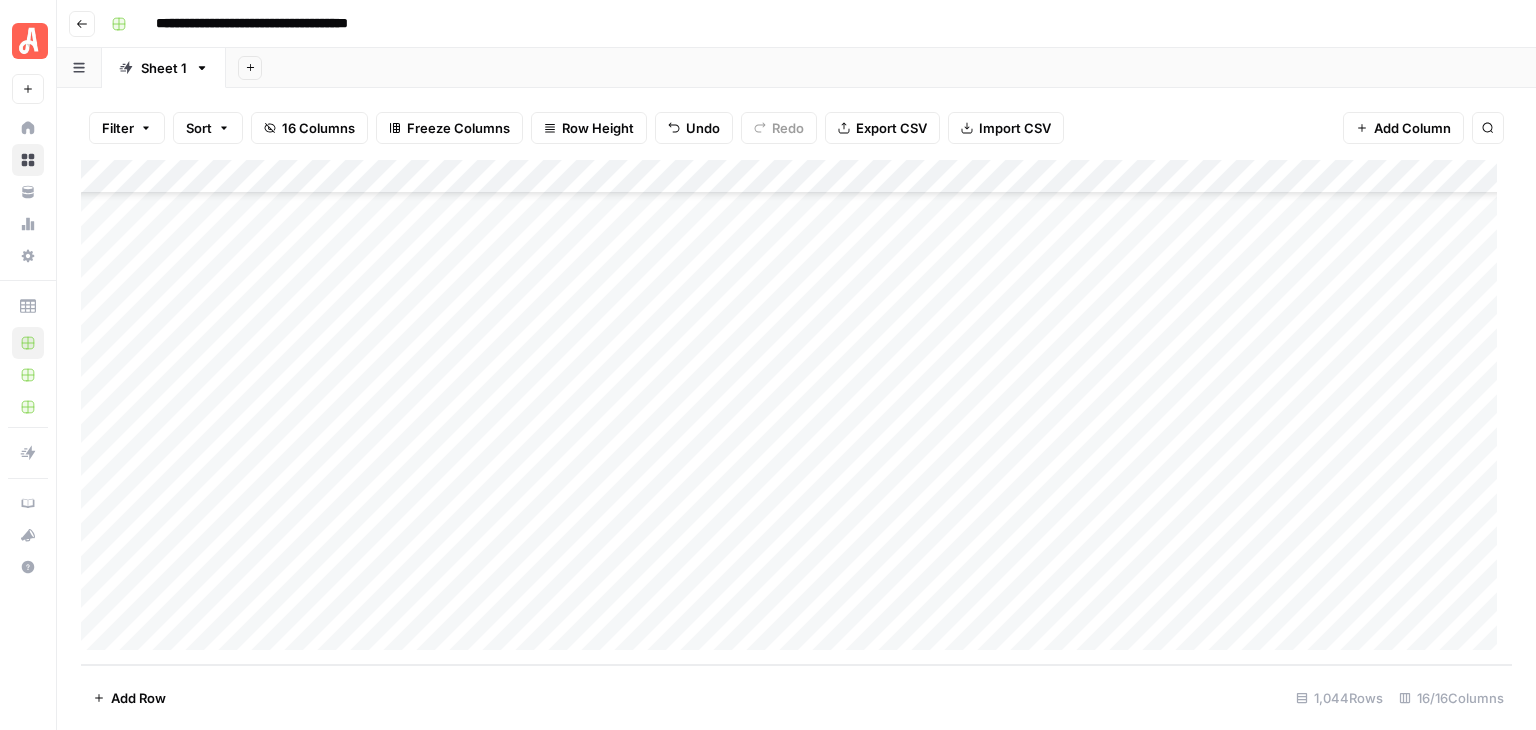 click on "Add Column" at bounding box center [796, 412] 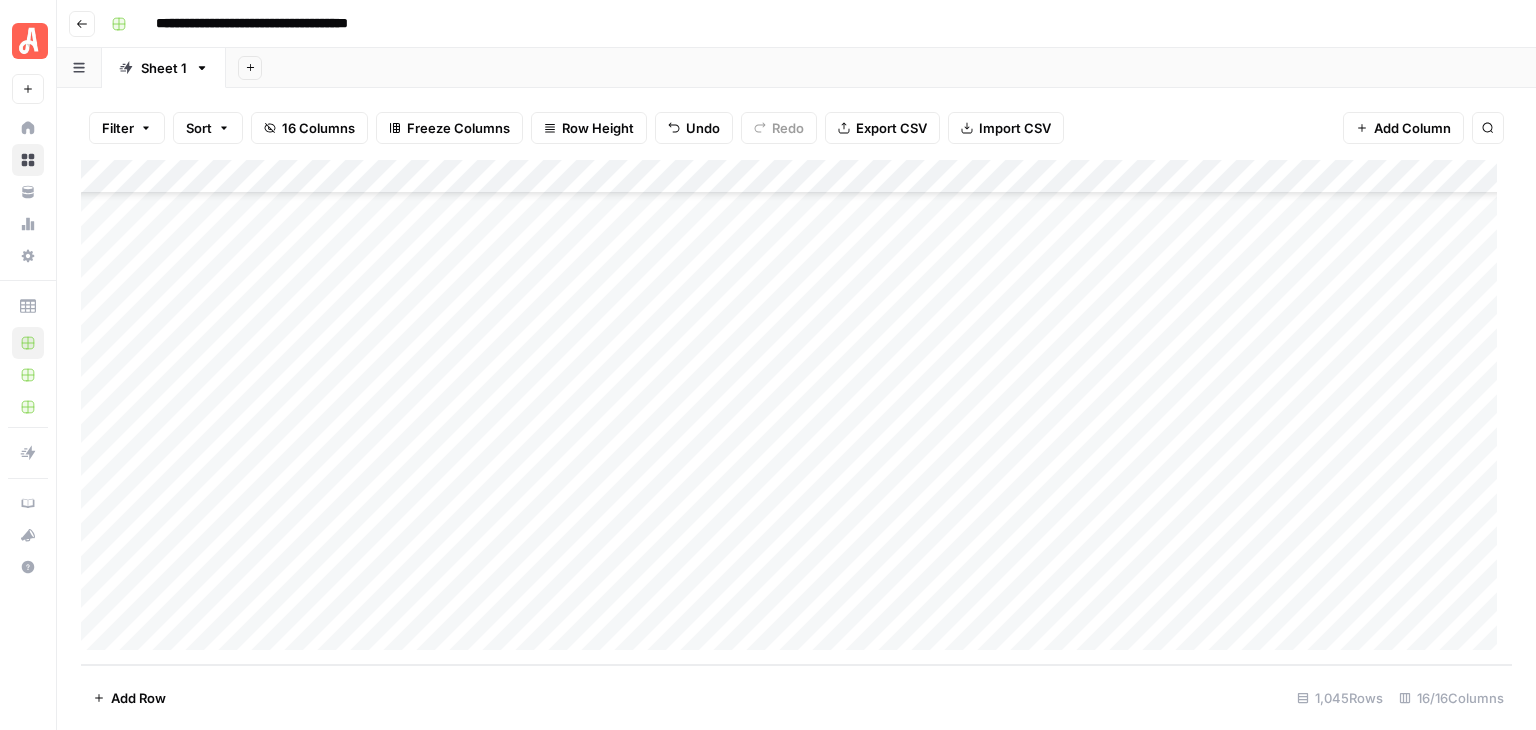 click on "Add Row" at bounding box center [138, 698] 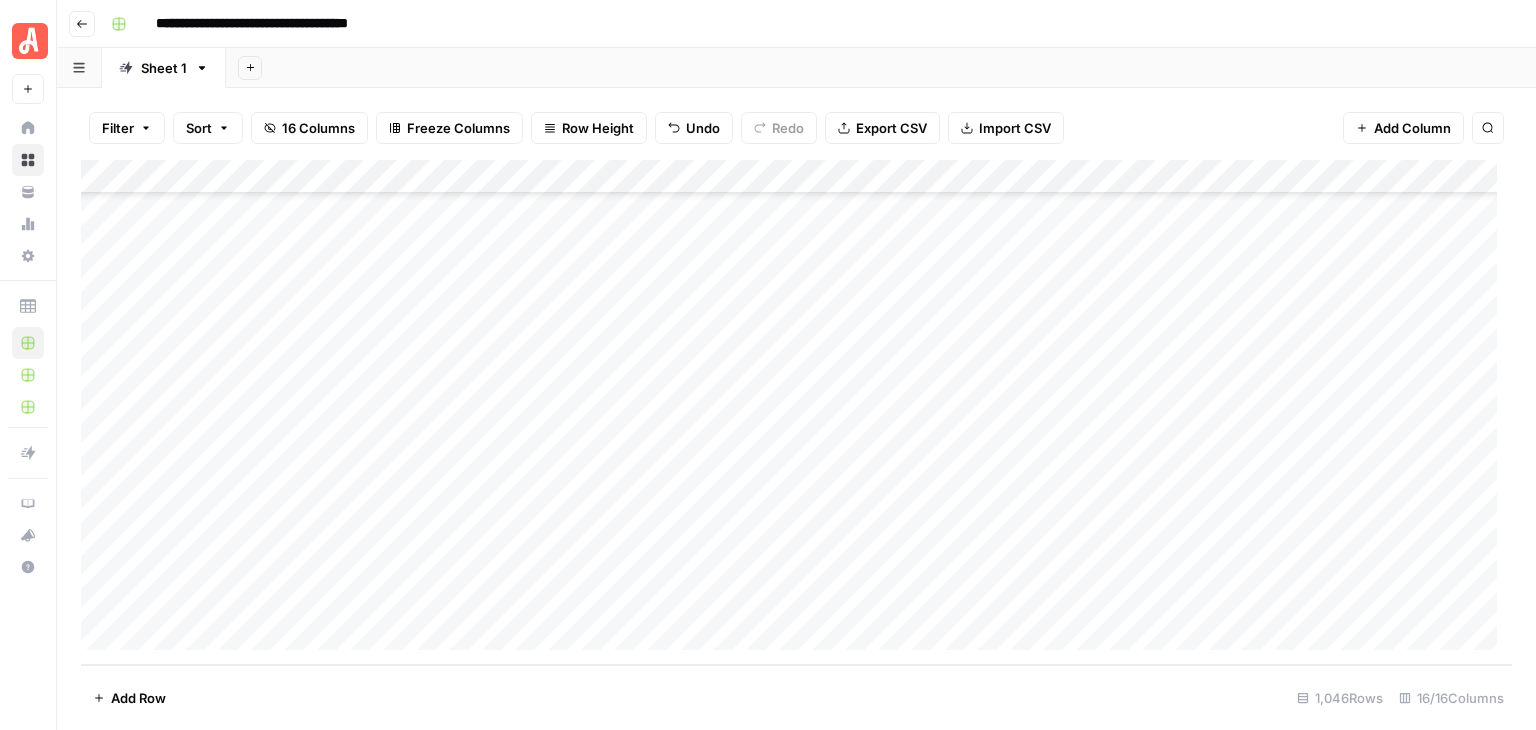 click on "Add Row" at bounding box center [138, 698] 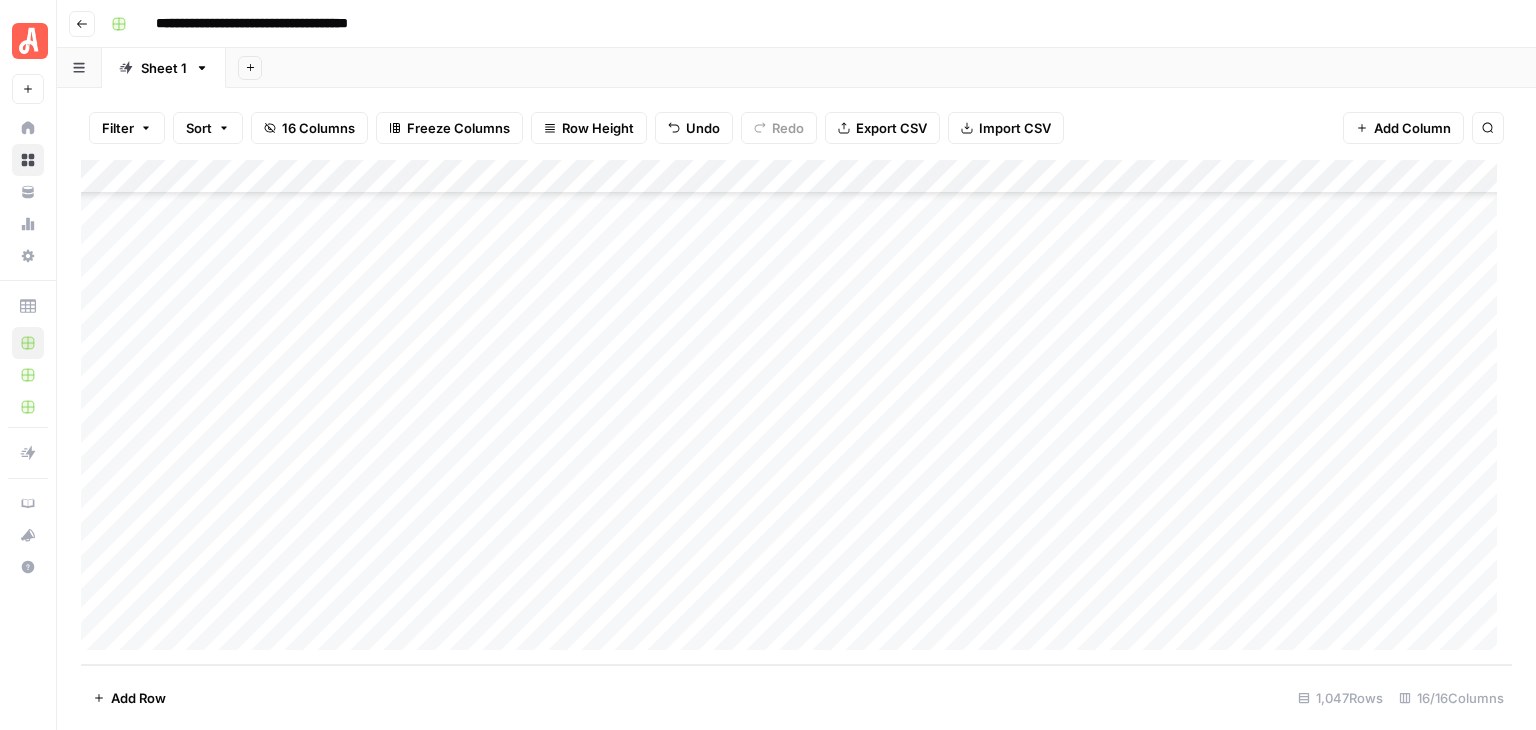 click on "Add Column" at bounding box center (796, 412) 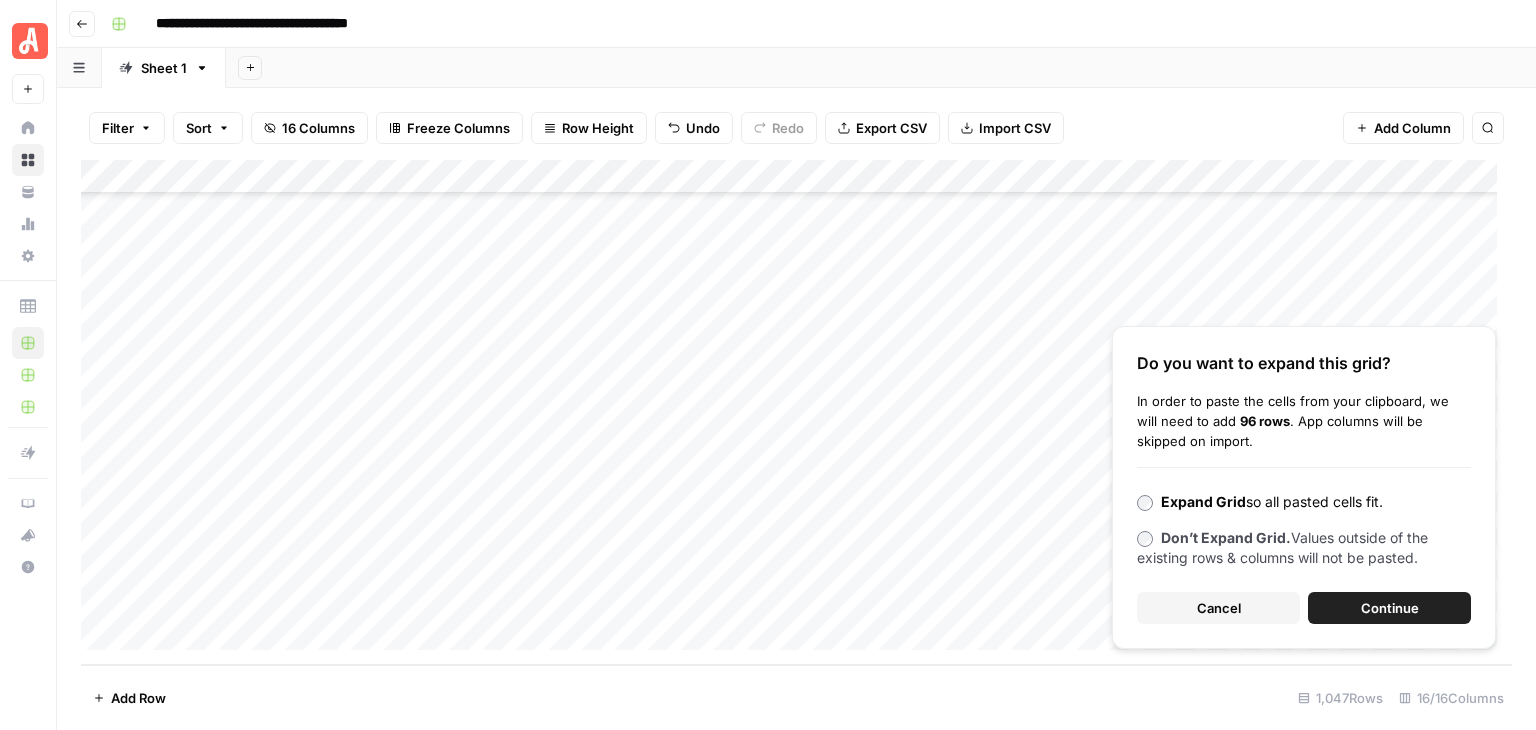 click on "Continue" at bounding box center (1389, 608) 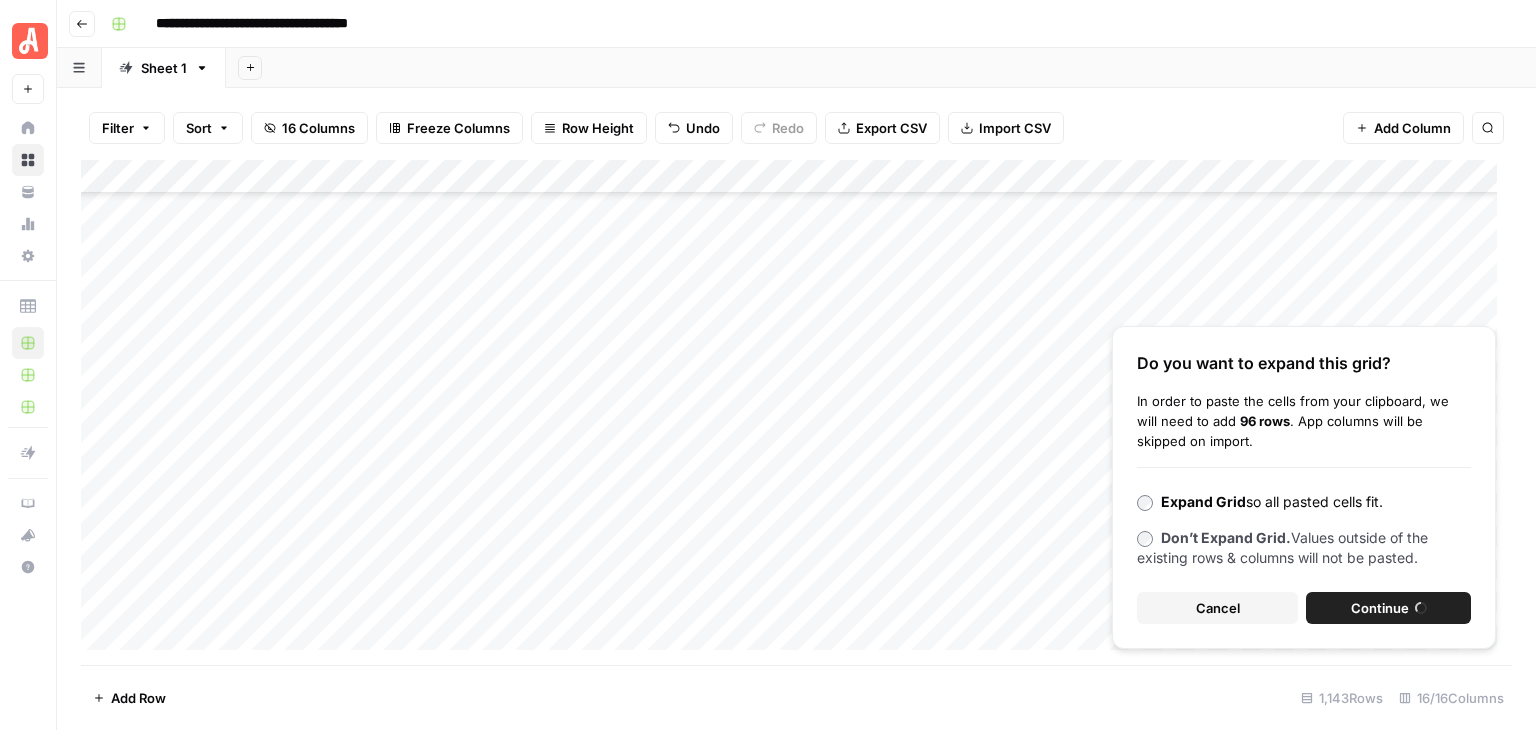 scroll, scrollTop: 38438, scrollLeft: 0, axis: vertical 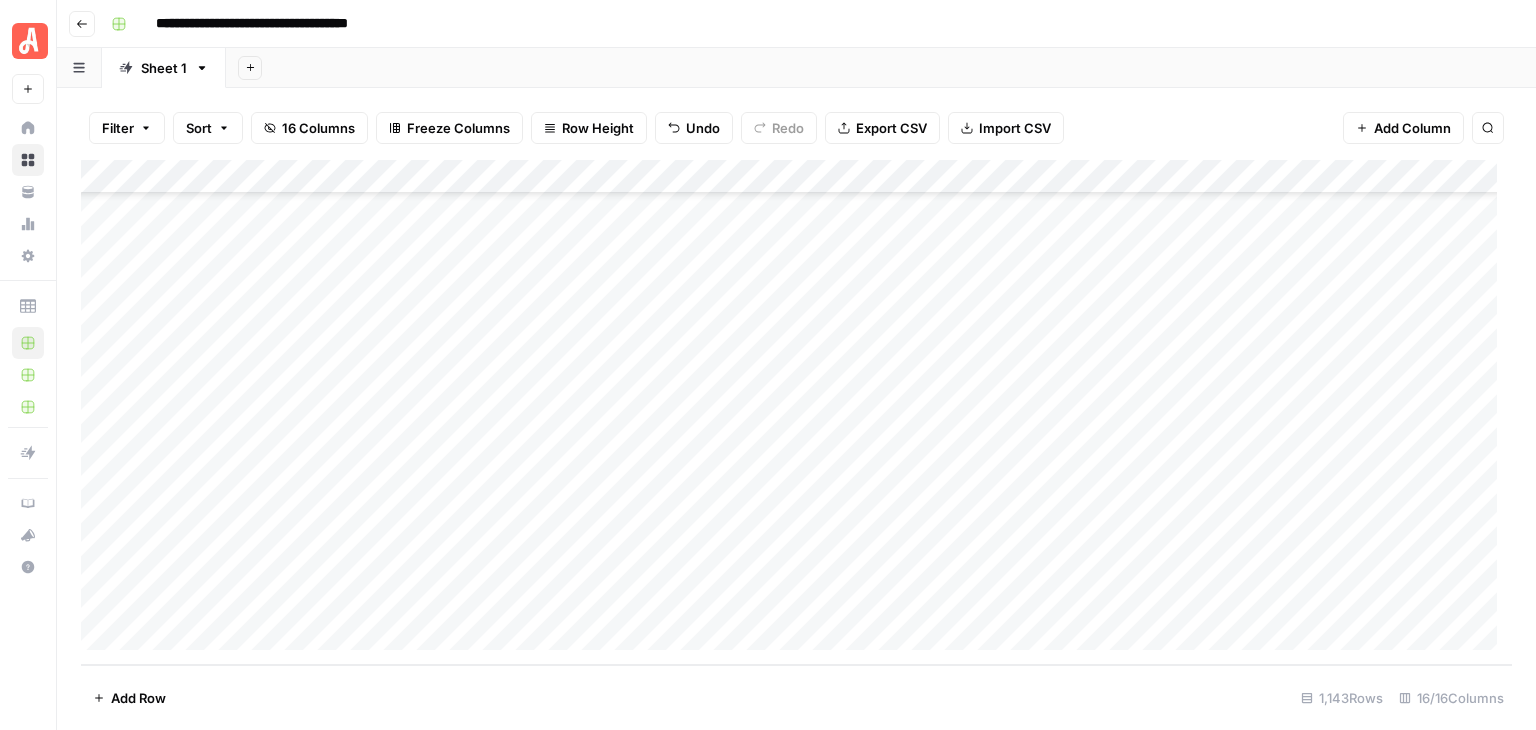 click on "Add Column" at bounding box center (796, 412) 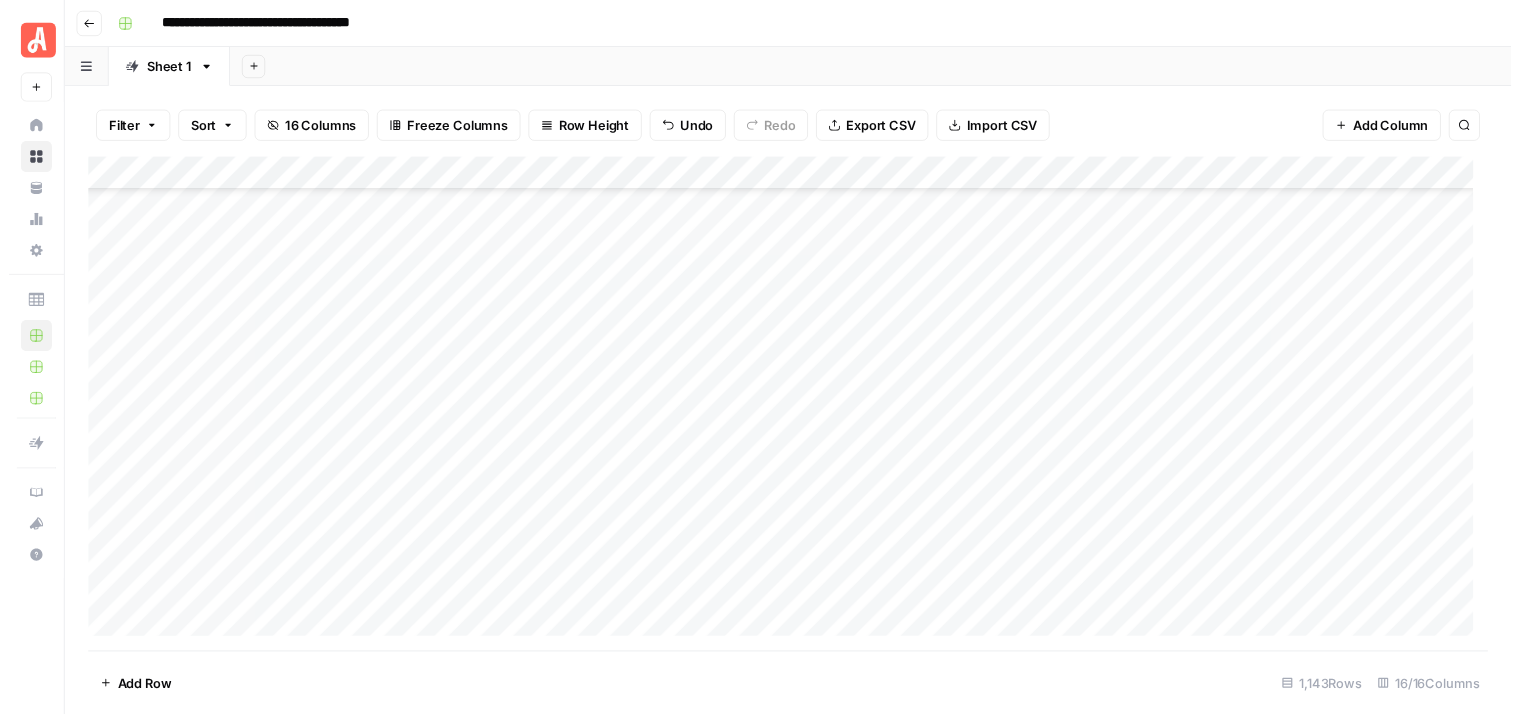 scroll, scrollTop: 35138, scrollLeft: 0, axis: vertical 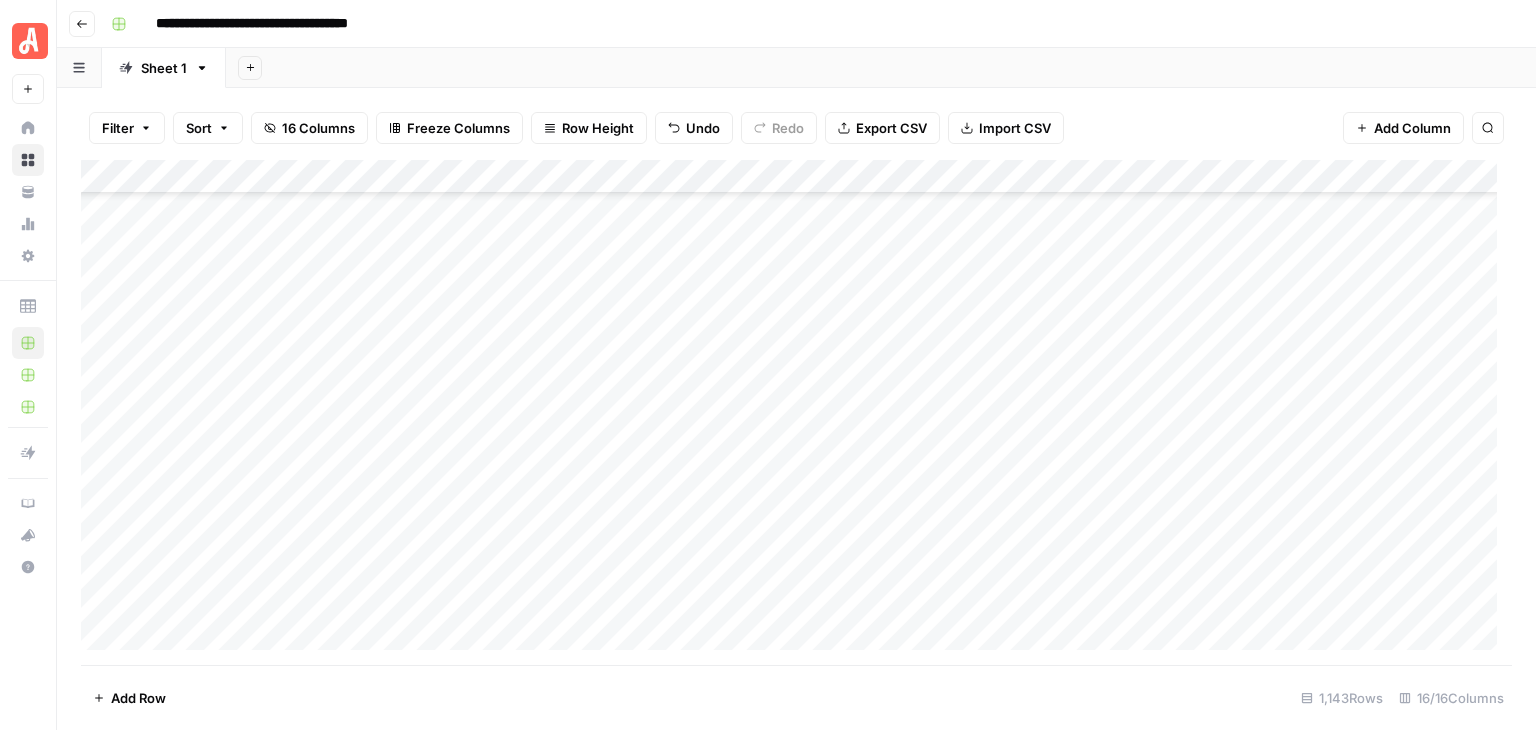 click on "Add Column" at bounding box center (796, 412) 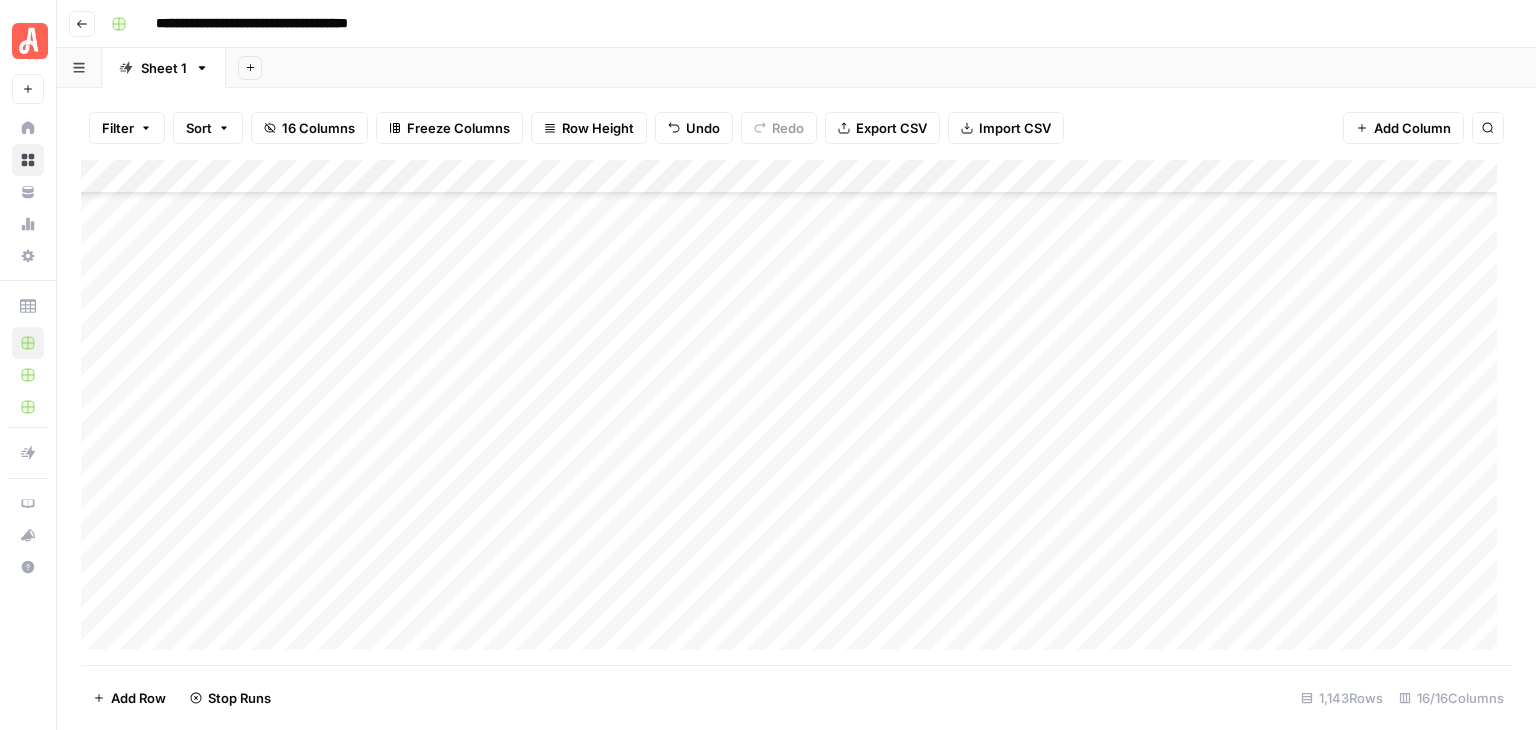 click on "Add Column" at bounding box center (796, 412) 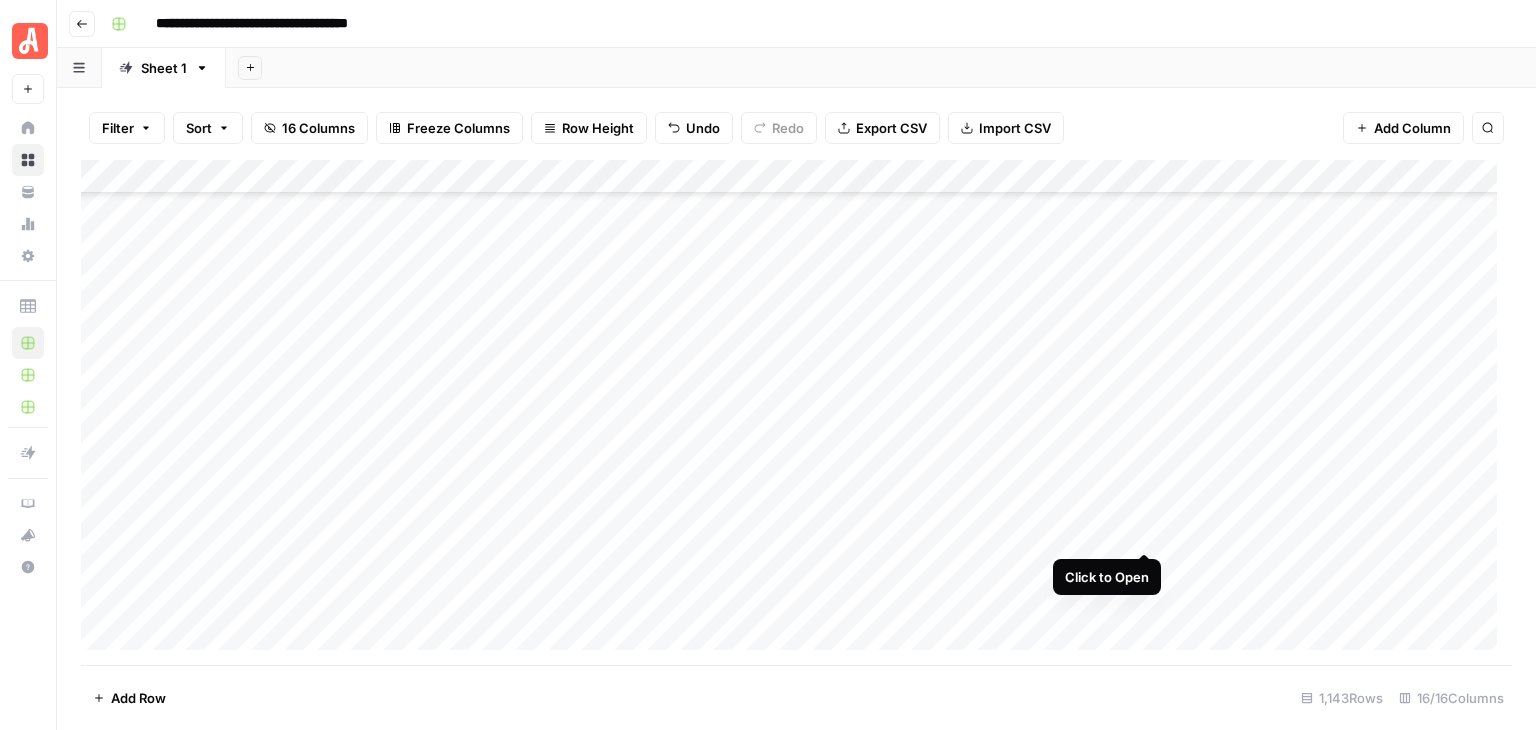 click on "Add Column" at bounding box center (796, 412) 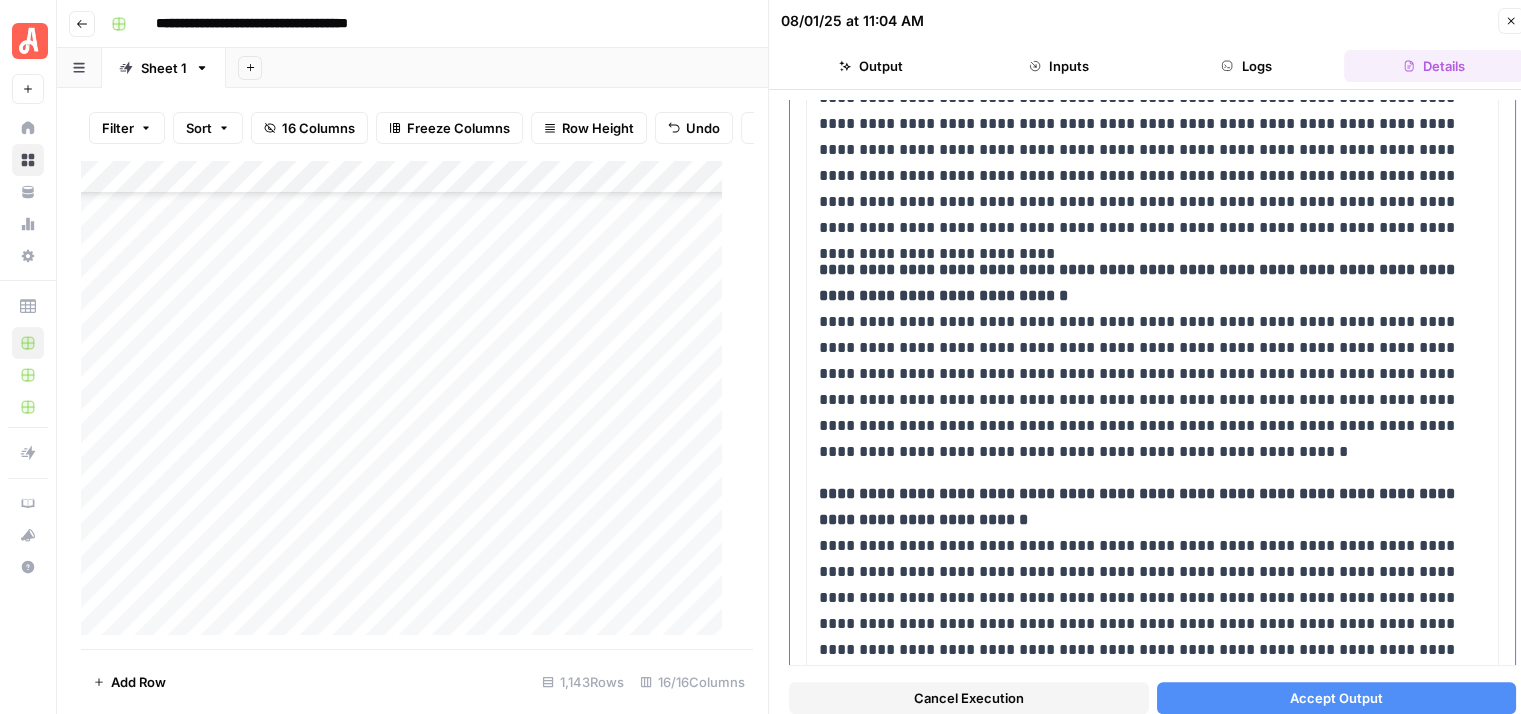 scroll, scrollTop: 1000, scrollLeft: 0, axis: vertical 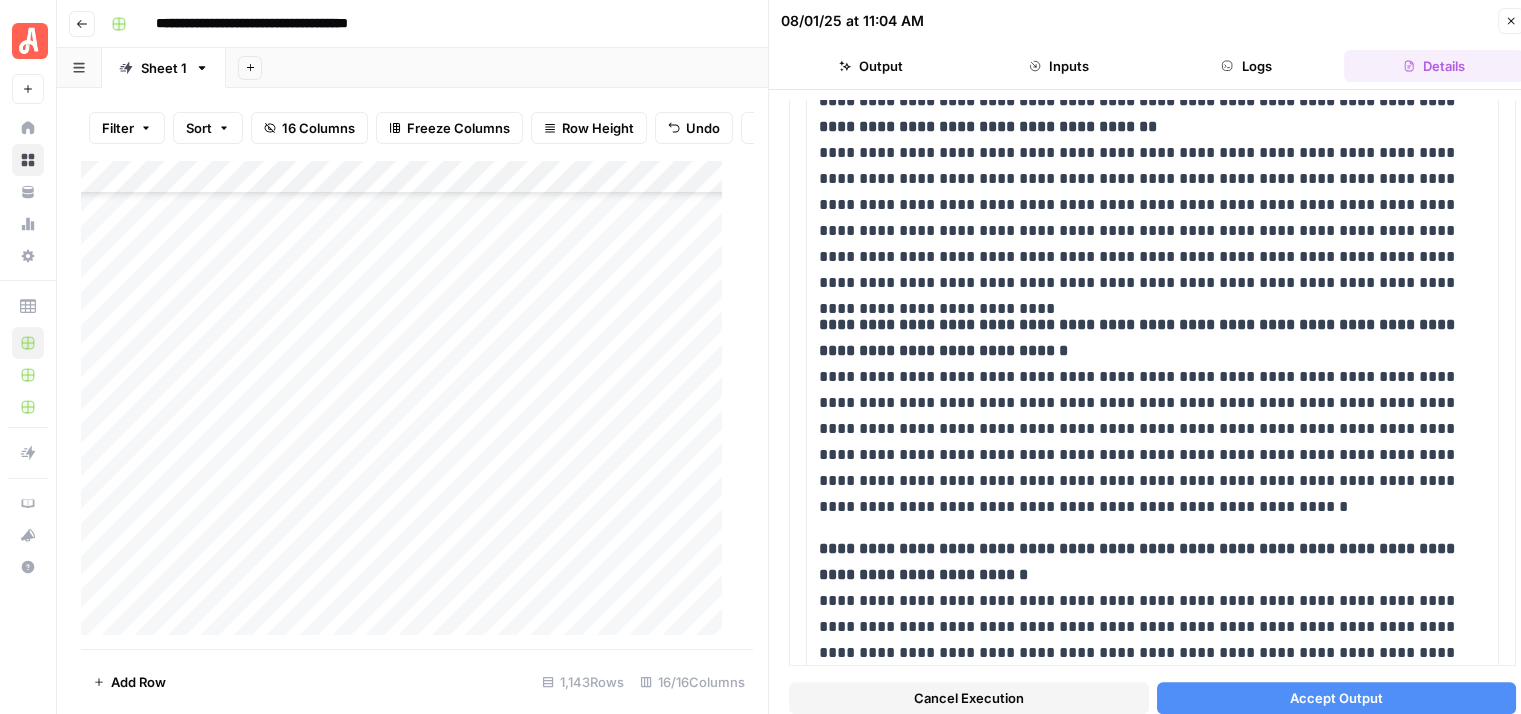 click on "Close" at bounding box center (1511, 21) 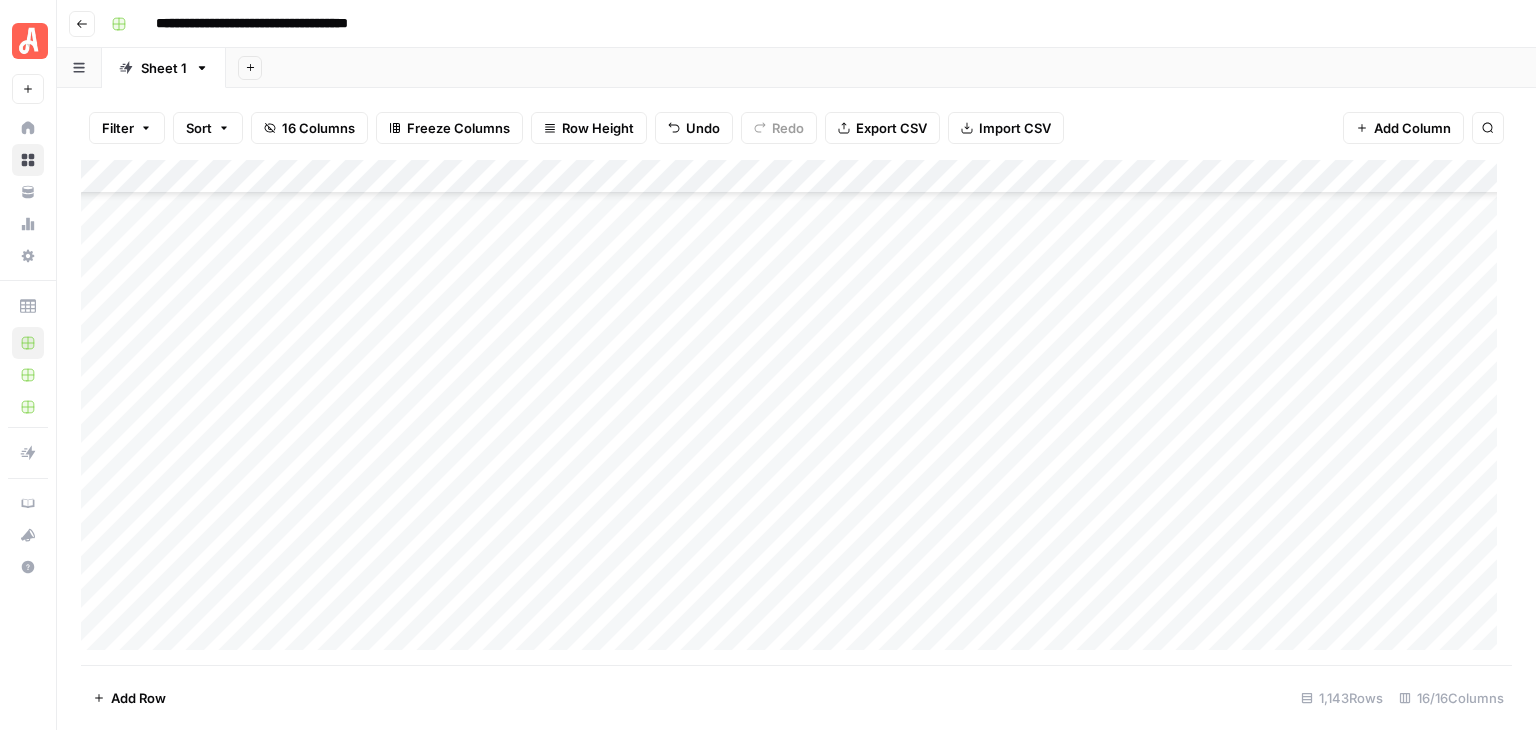 click on "Add Column" at bounding box center [796, 412] 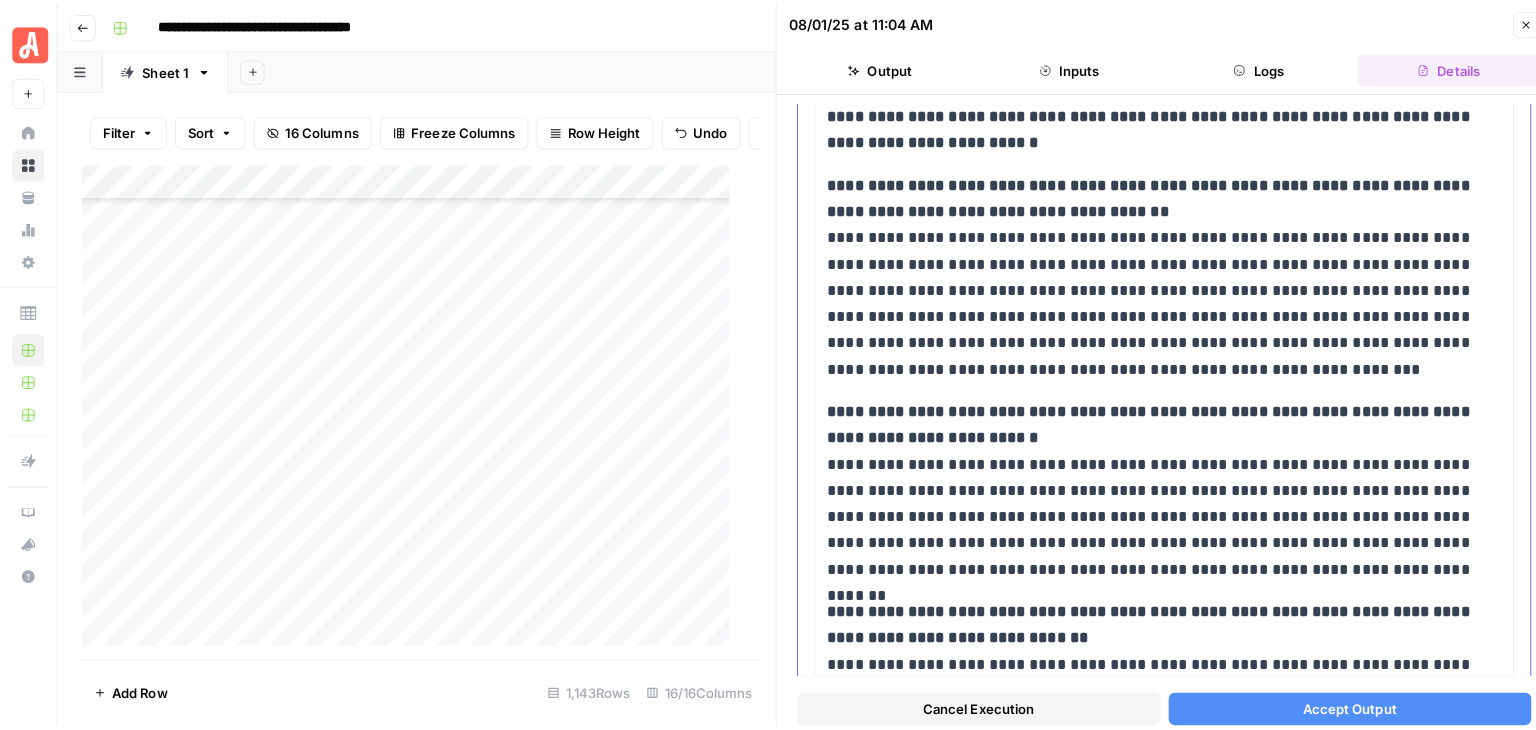 scroll, scrollTop: 900, scrollLeft: 0, axis: vertical 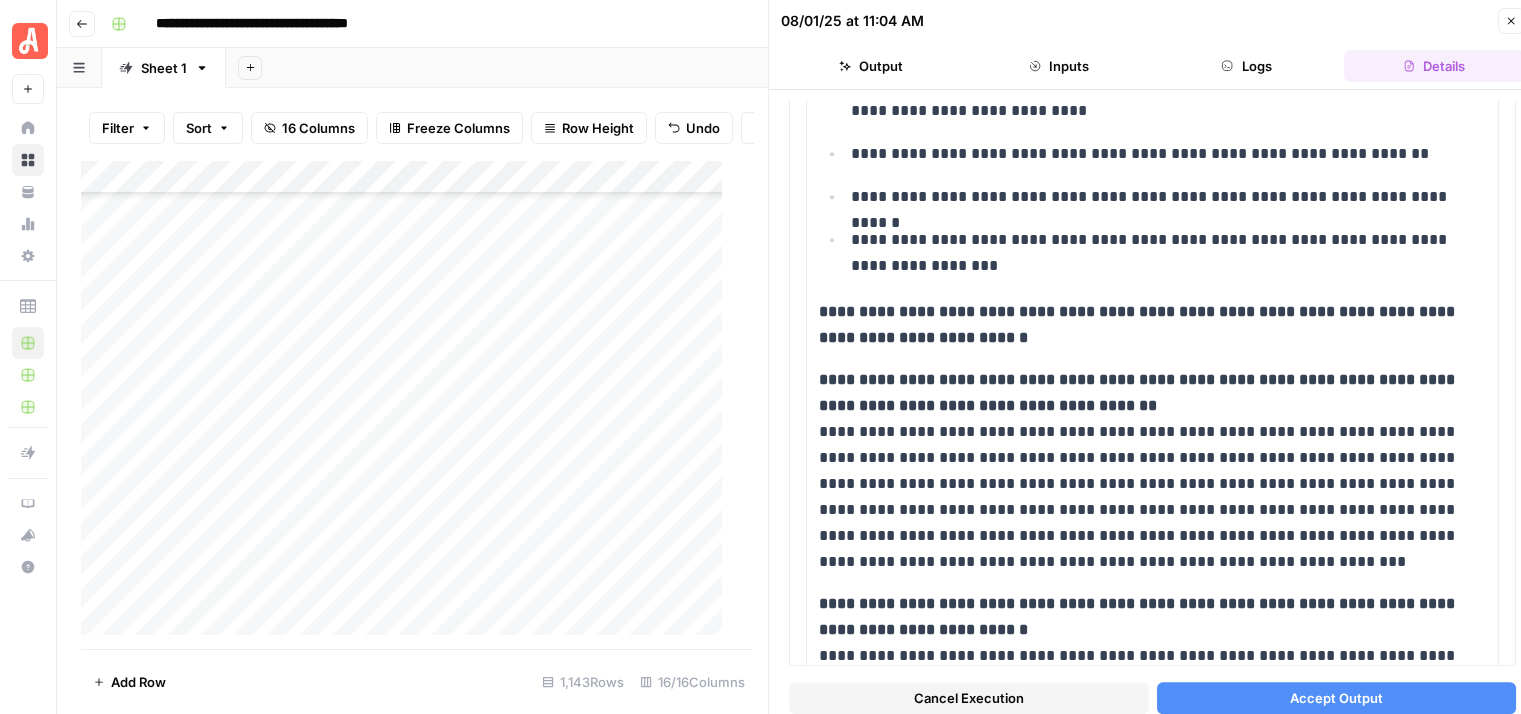 click on "Close" at bounding box center (1511, 21) 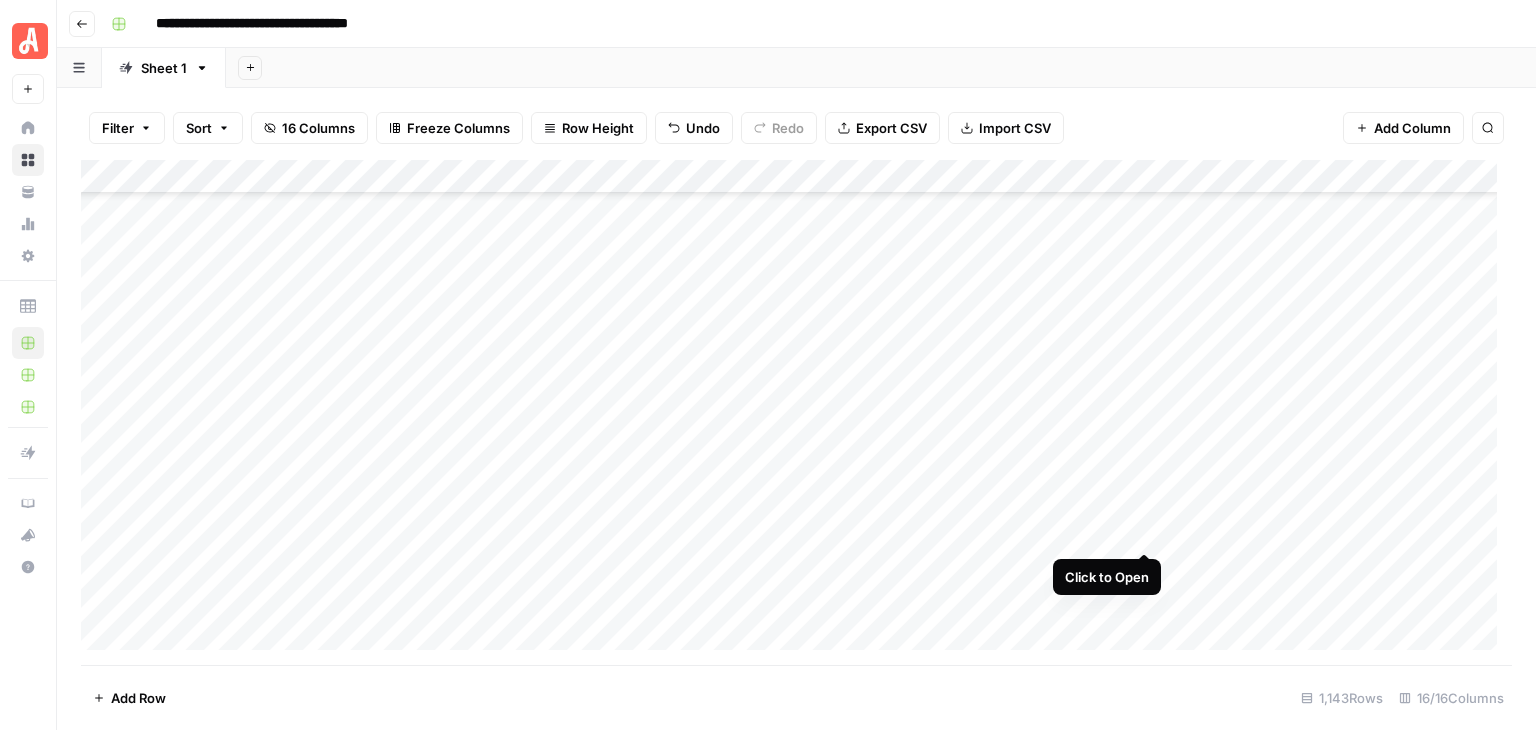click on "Add Column" at bounding box center (796, 412) 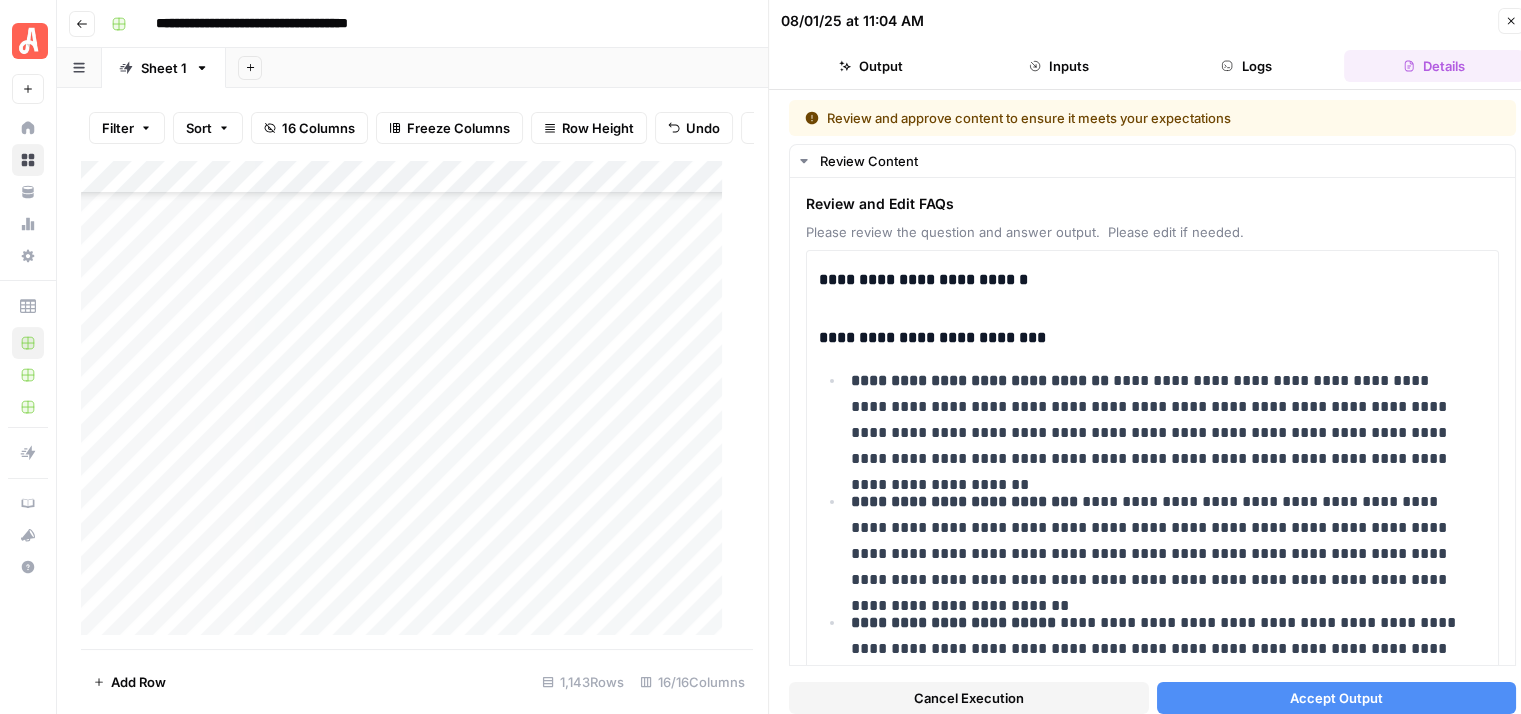 click on "Cancel Execution" at bounding box center [969, 698] 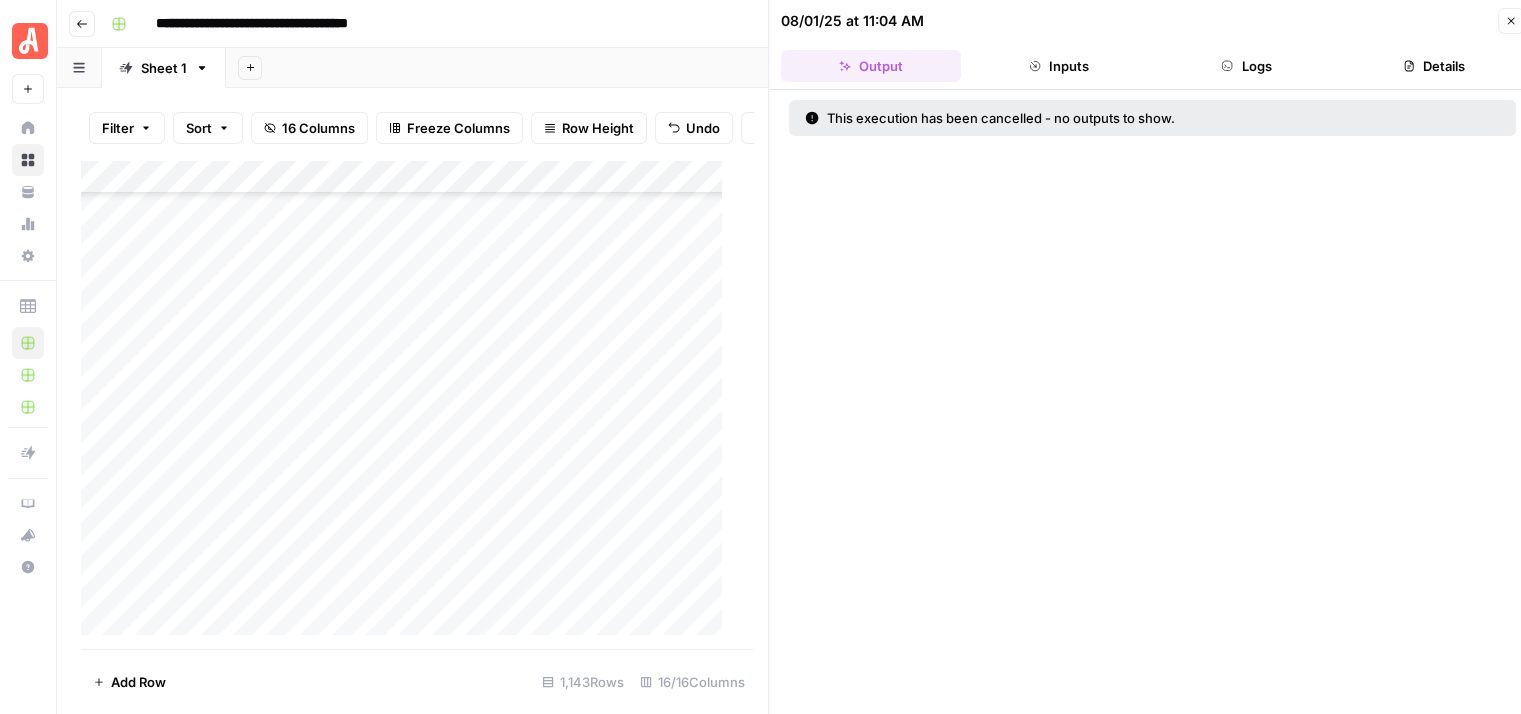 click 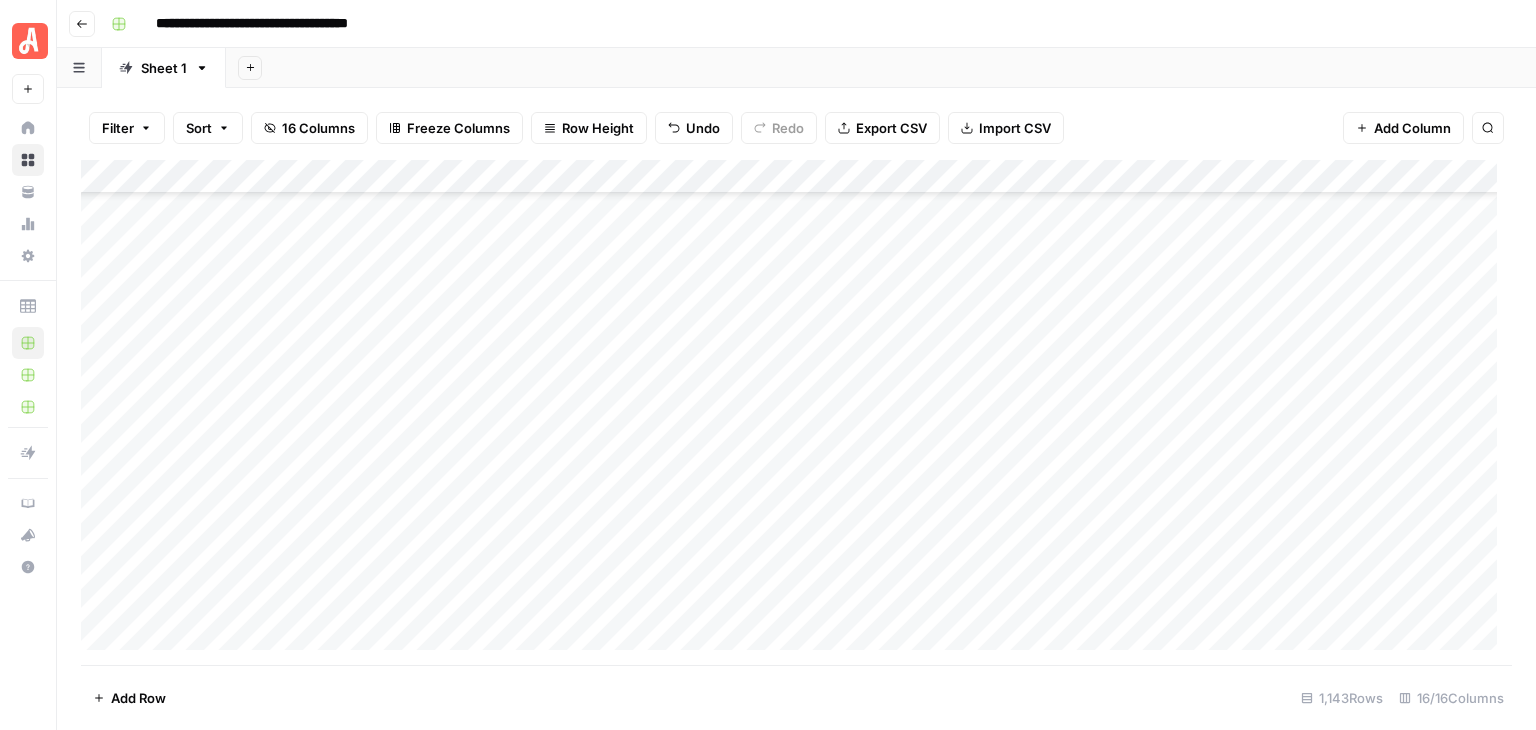 scroll, scrollTop: 35438, scrollLeft: 0, axis: vertical 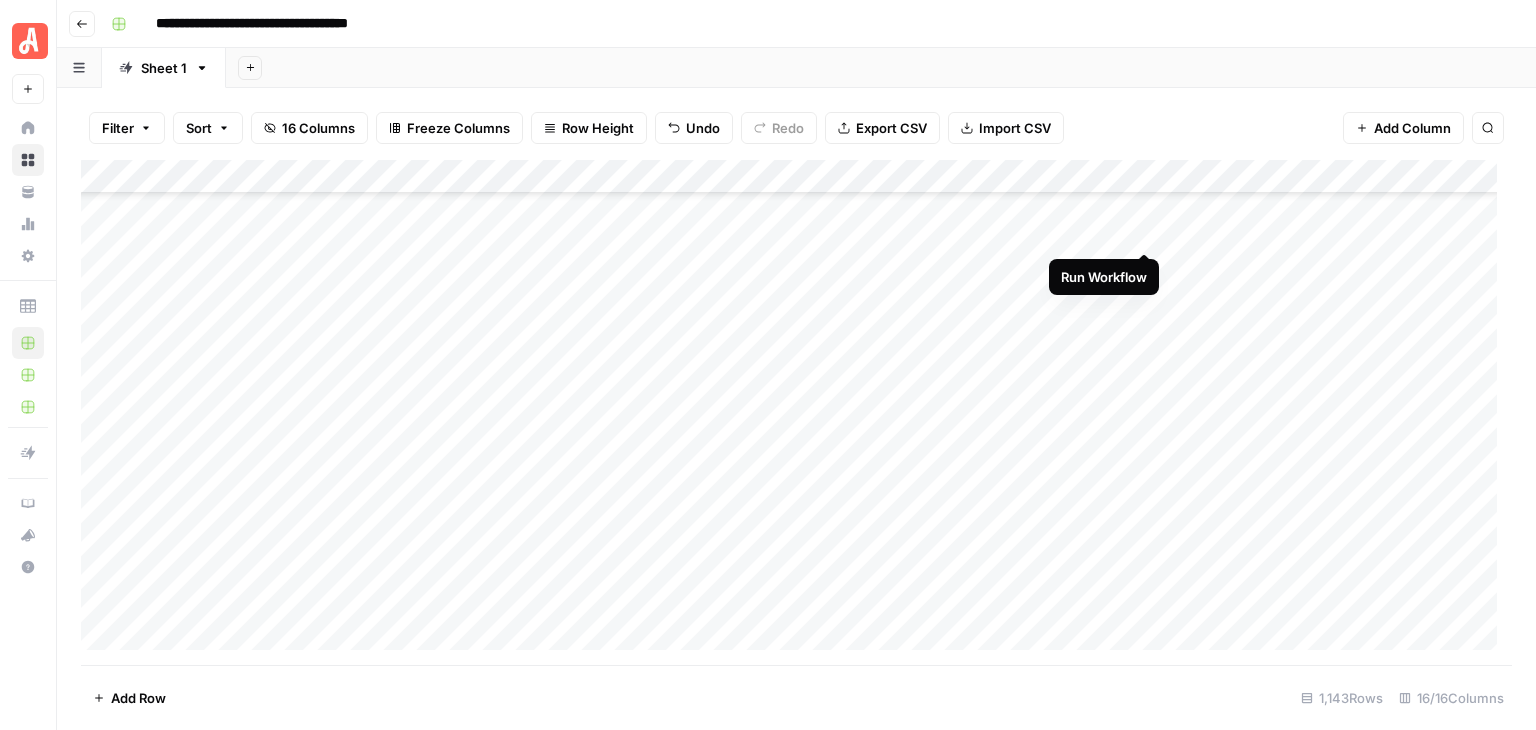 click on "Add Column" at bounding box center (796, 412) 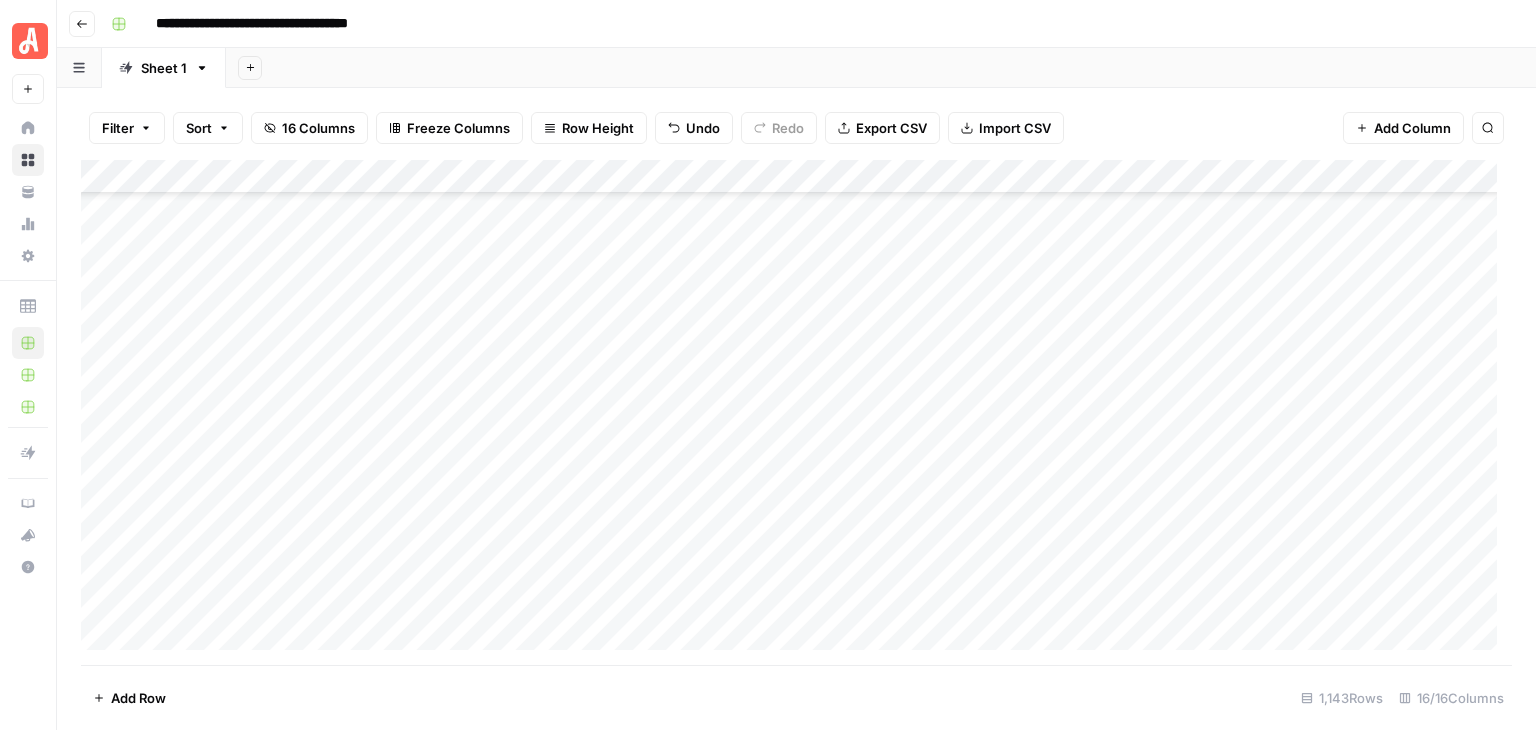 click on "Add Column" at bounding box center [796, 412] 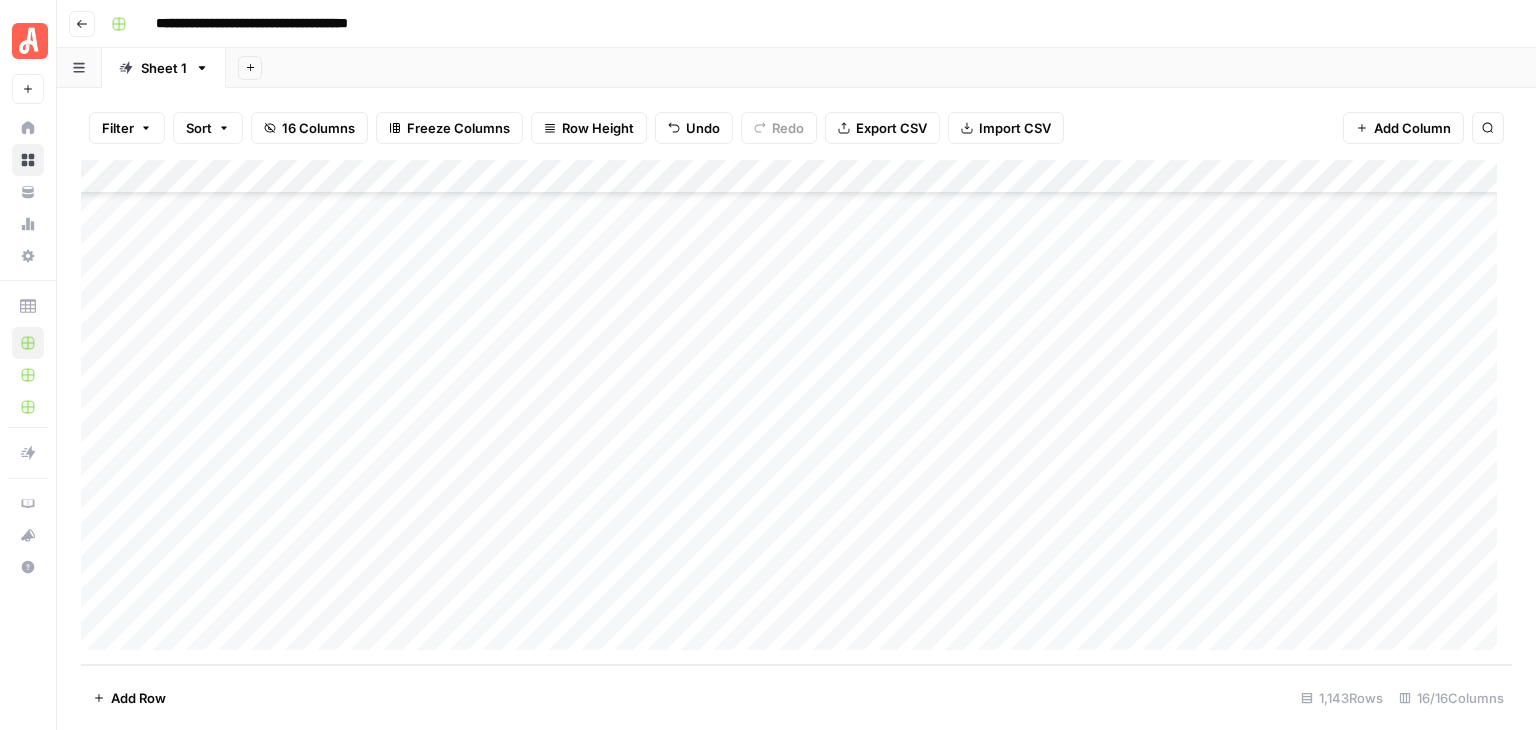 click on "Add Row" at bounding box center [138, 698] 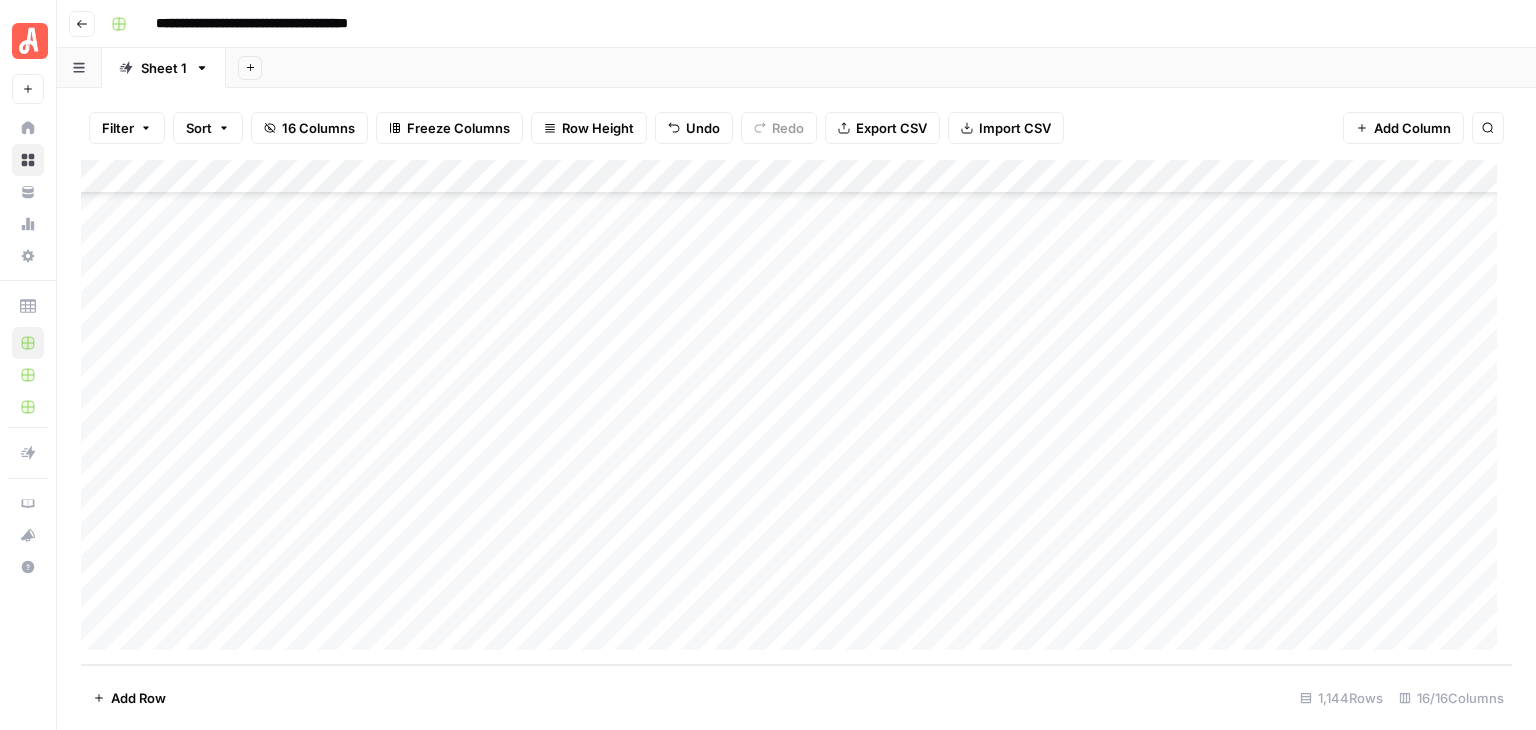 click on "Add Row" at bounding box center [138, 698] 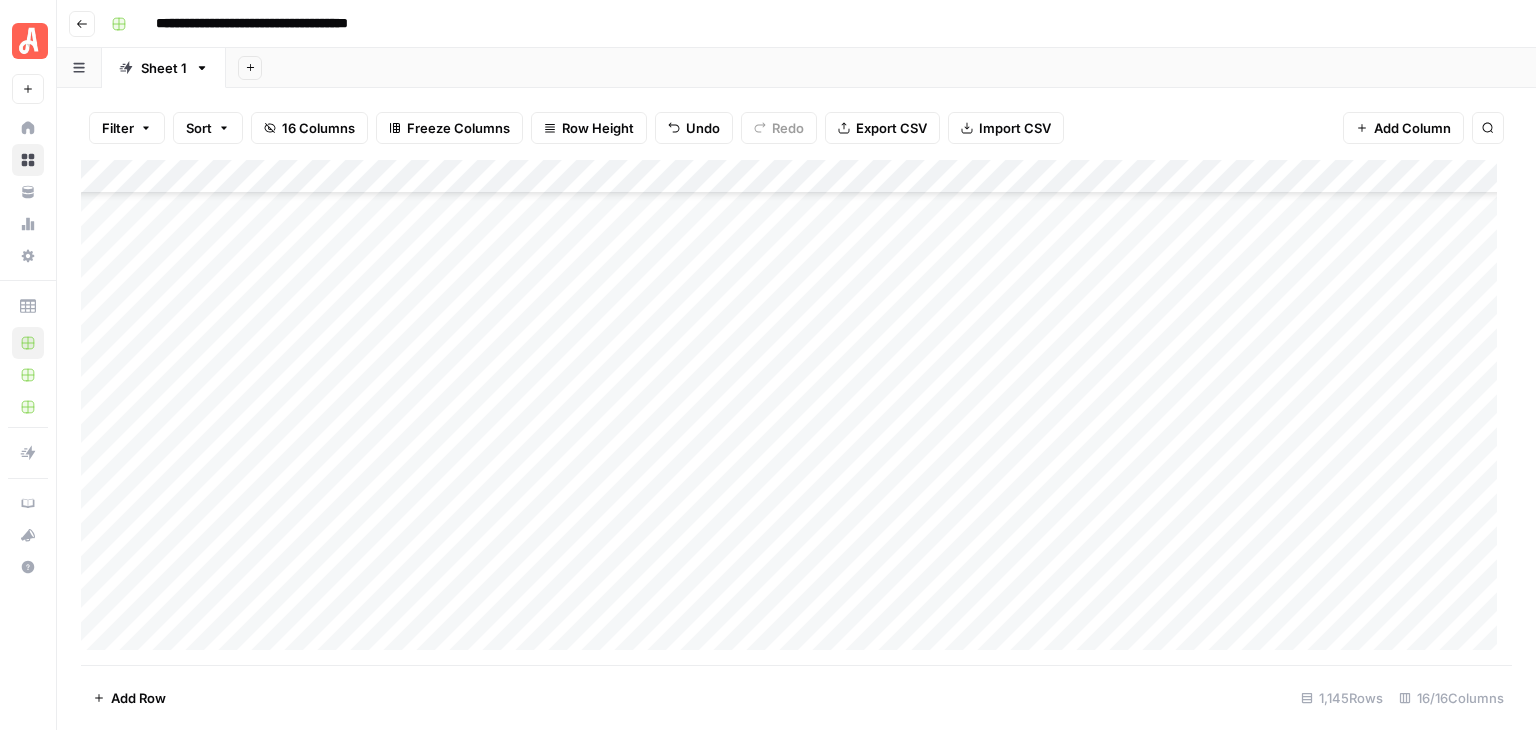 scroll, scrollTop: 38506, scrollLeft: 0, axis: vertical 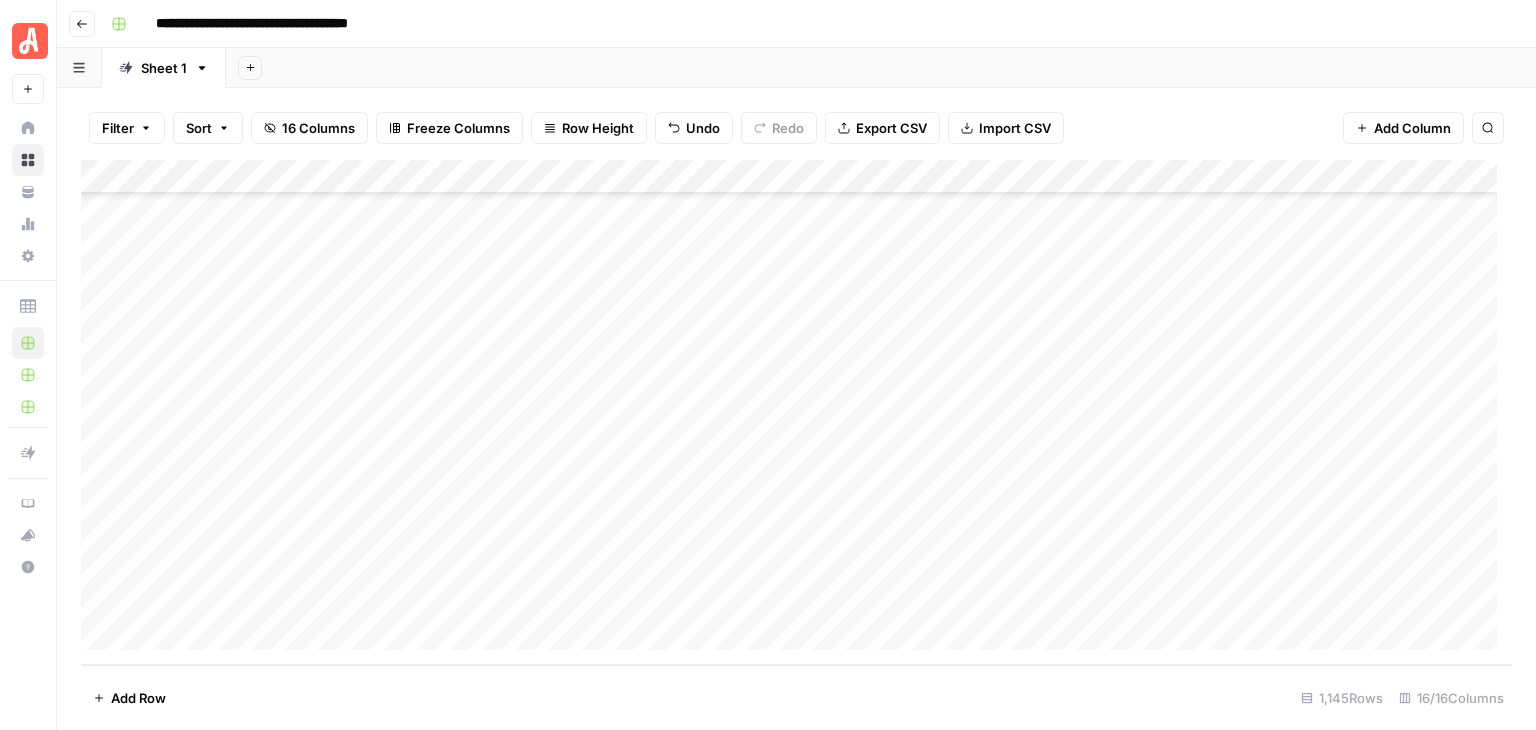 click on "Add Row" at bounding box center (138, 698) 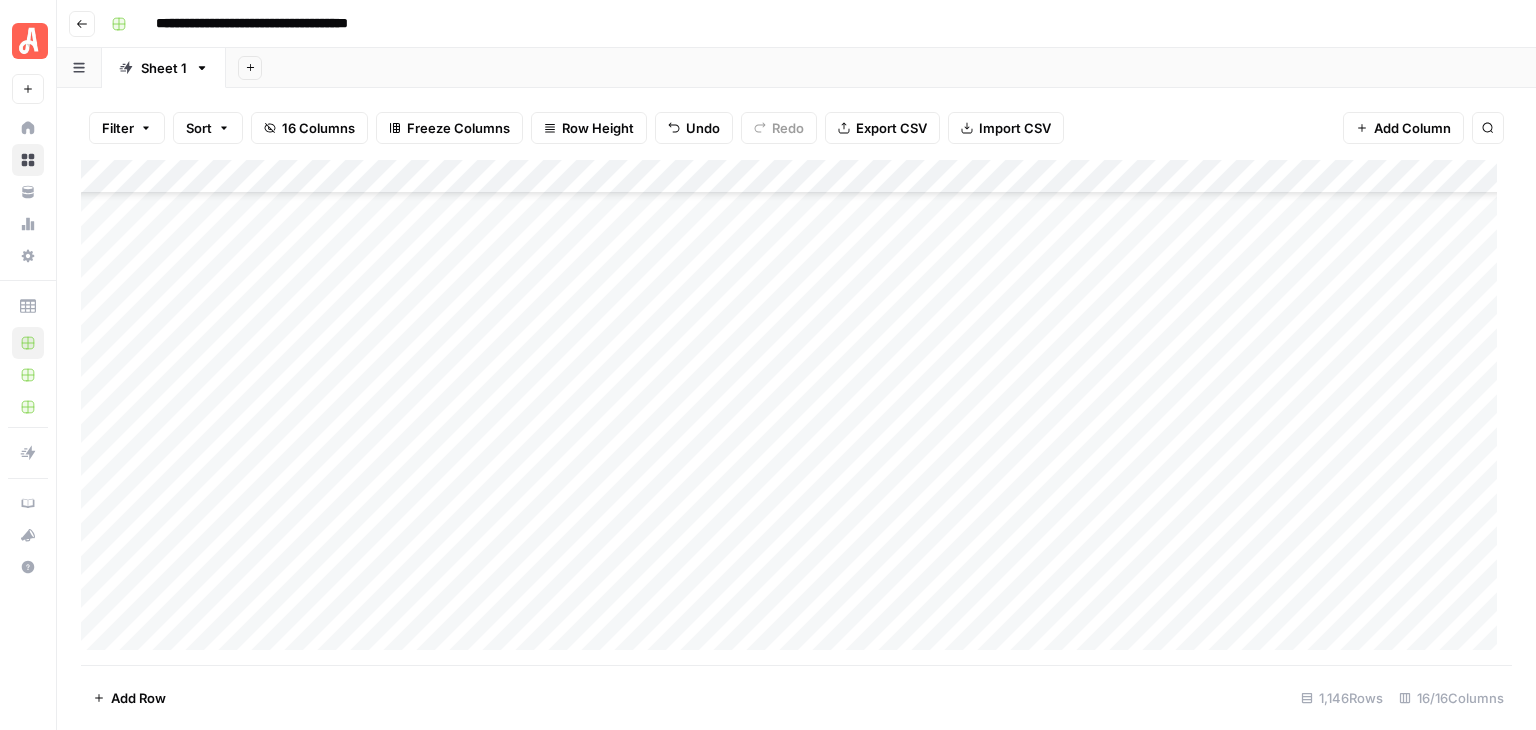 scroll, scrollTop: 38540, scrollLeft: 0, axis: vertical 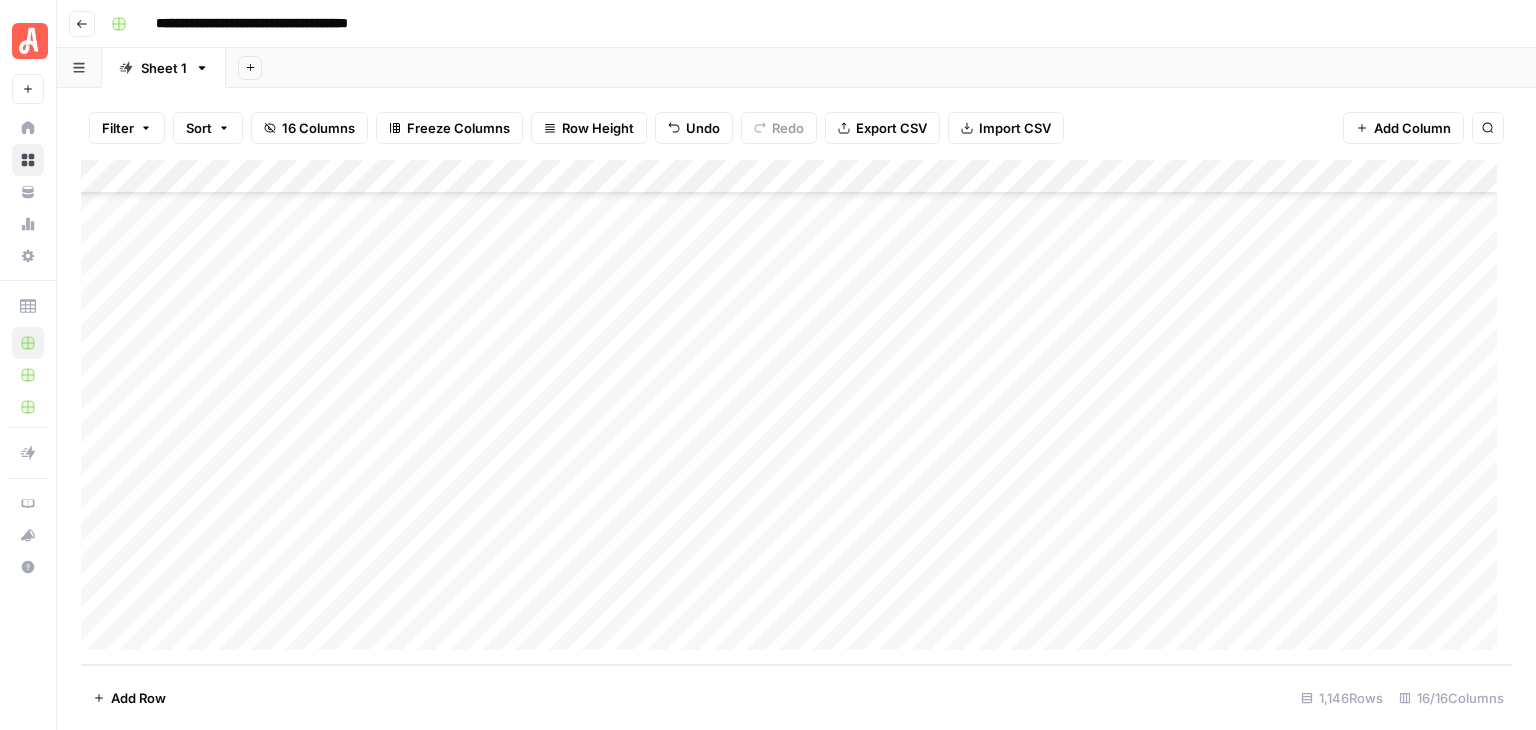 type 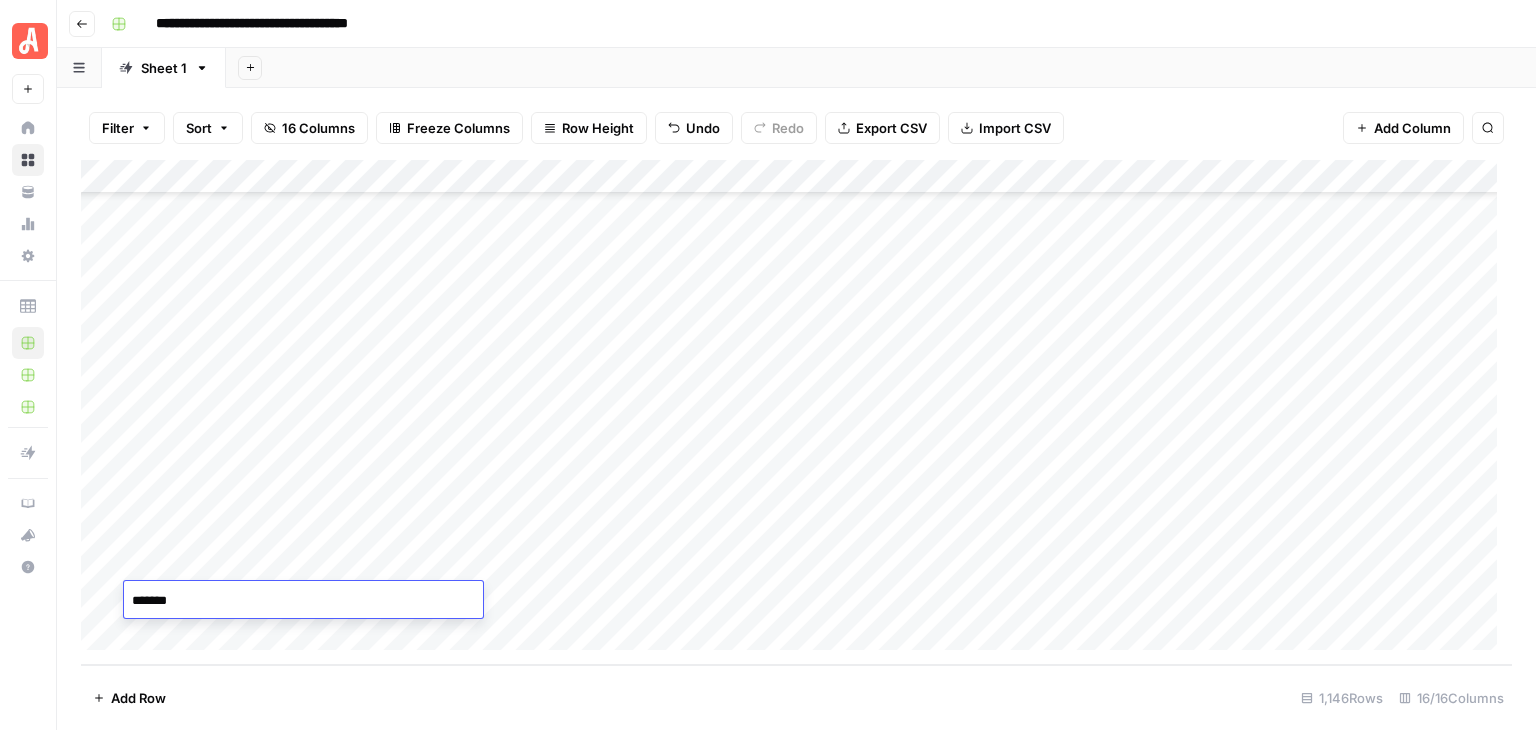 type on "********" 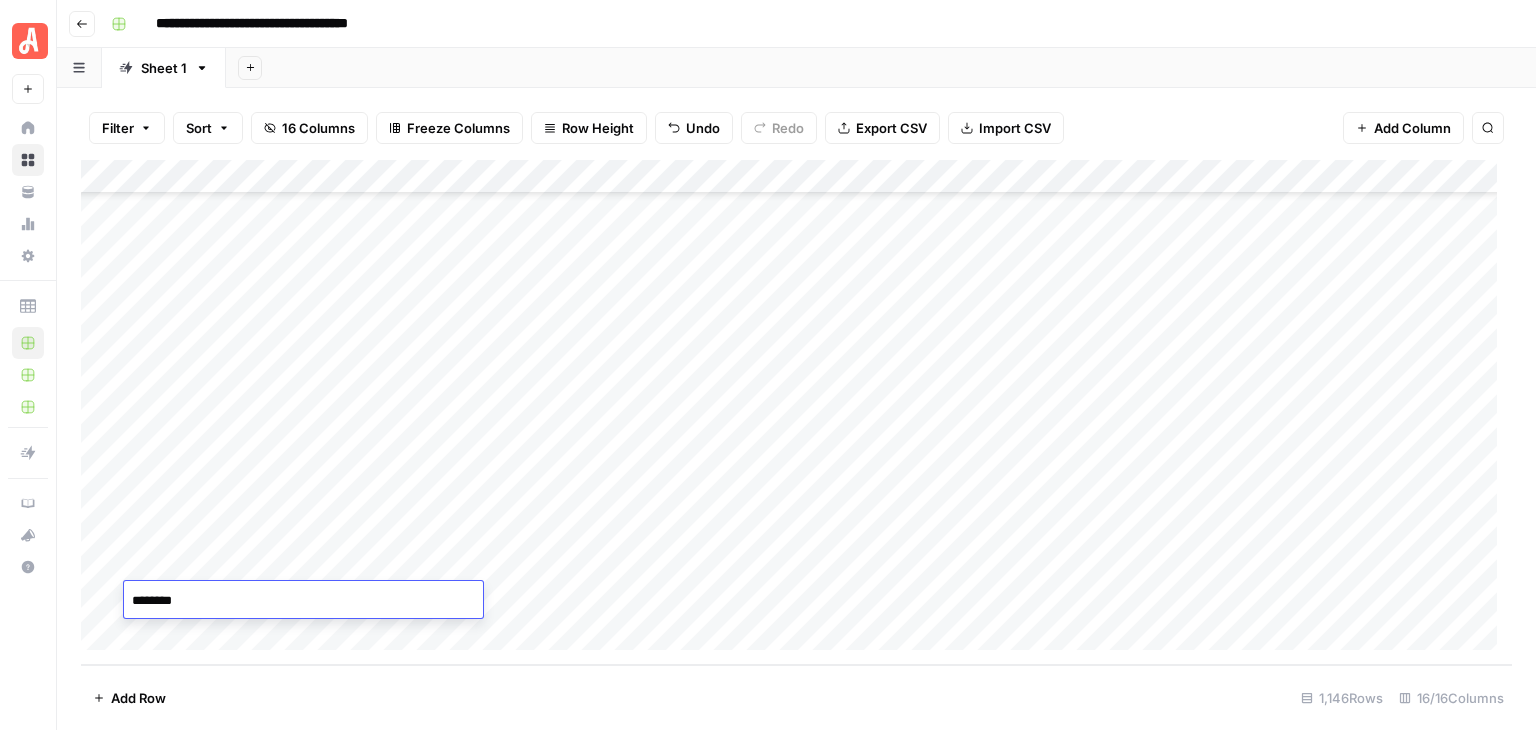 click on "Add Row [NUMBER]  Rows [NUMBER]/[NUMBER]  Columns" at bounding box center (796, 697) 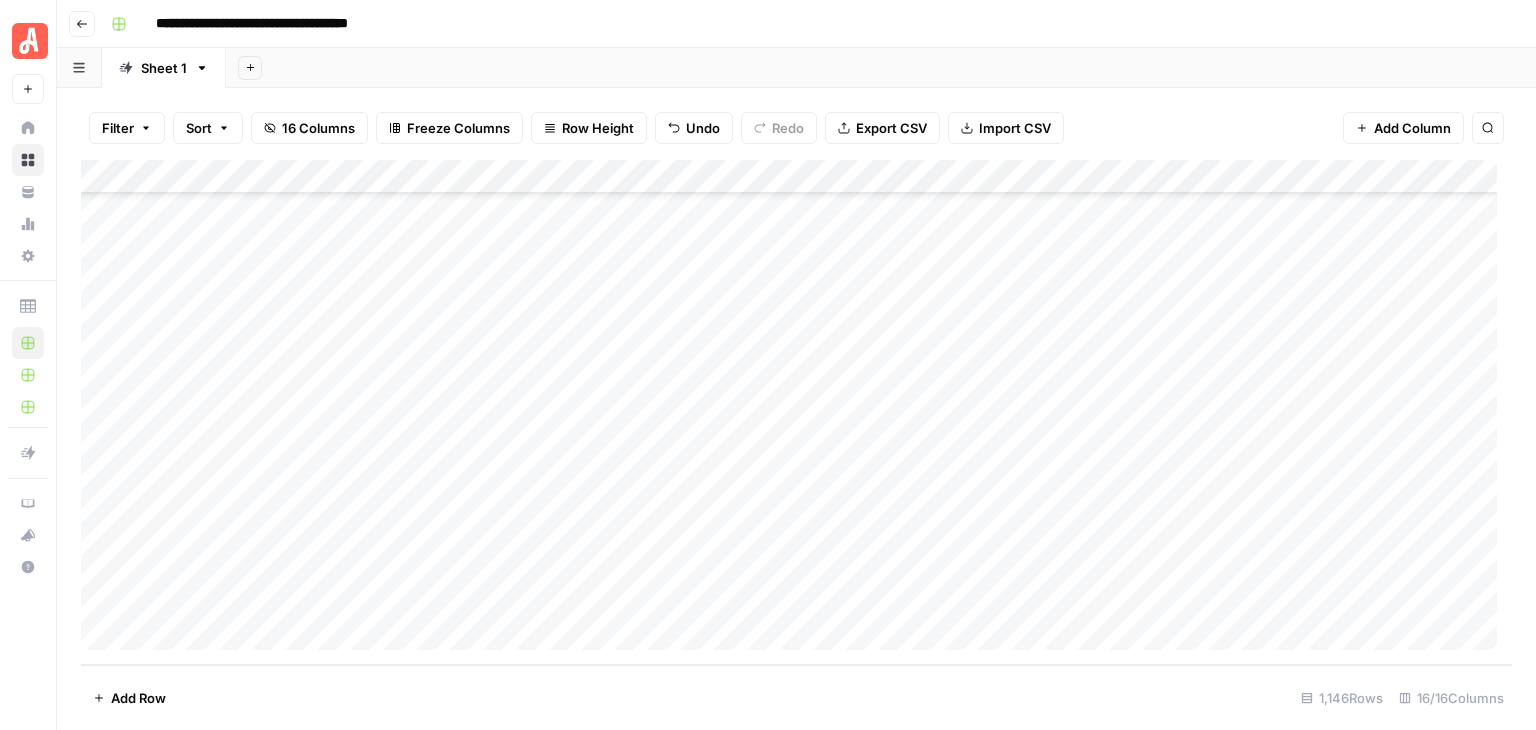 click on "Add Column" at bounding box center [796, 412] 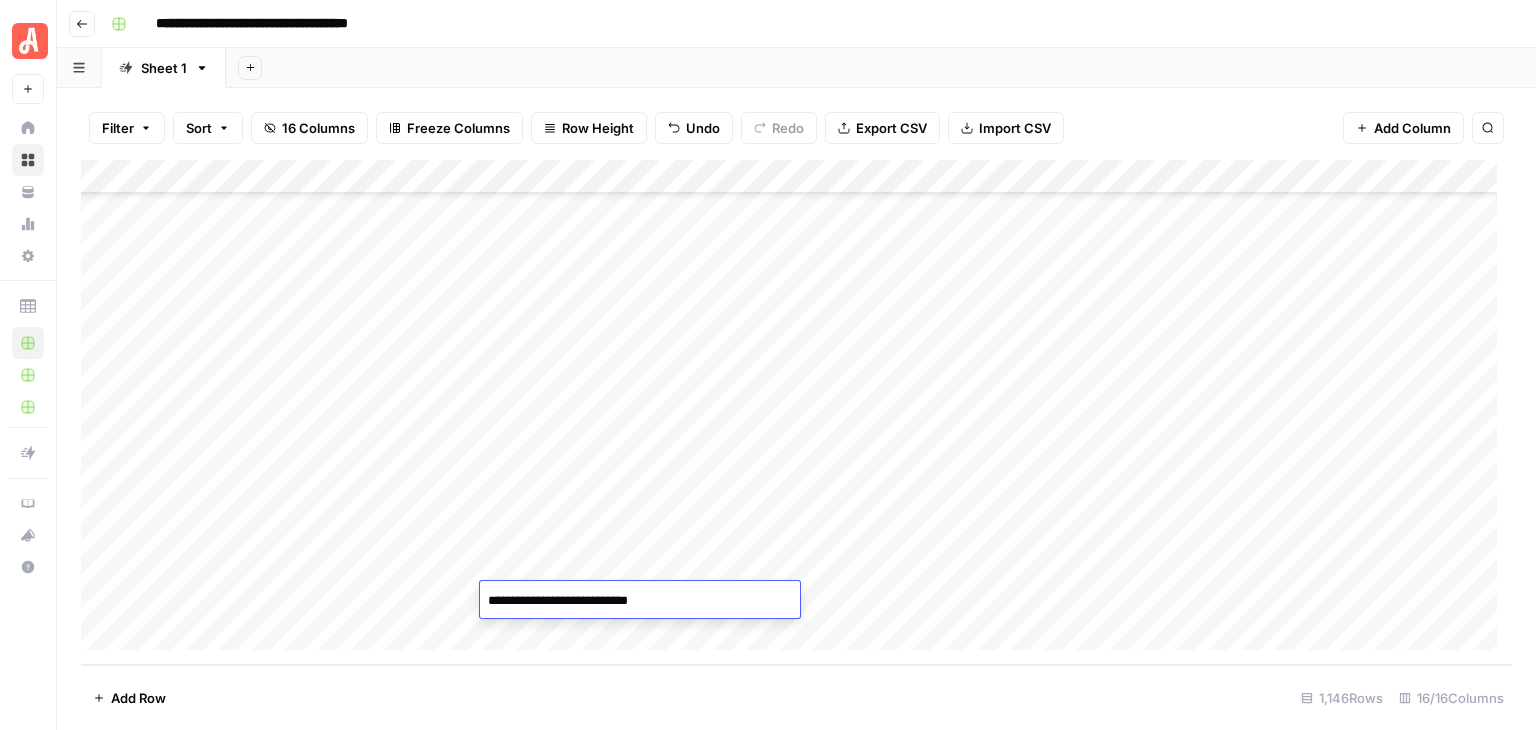 click on "**********" at bounding box center (640, 601) 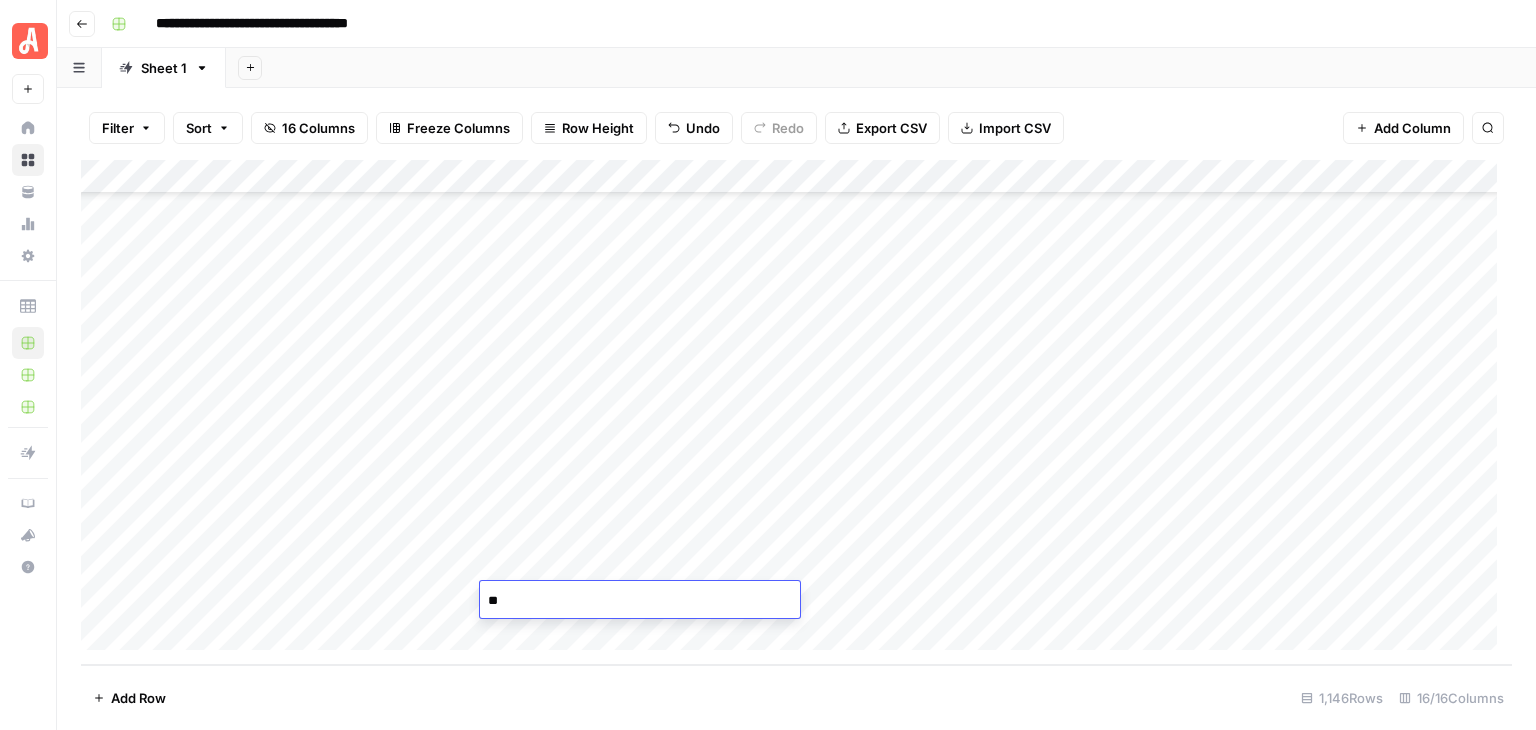 type on "*" 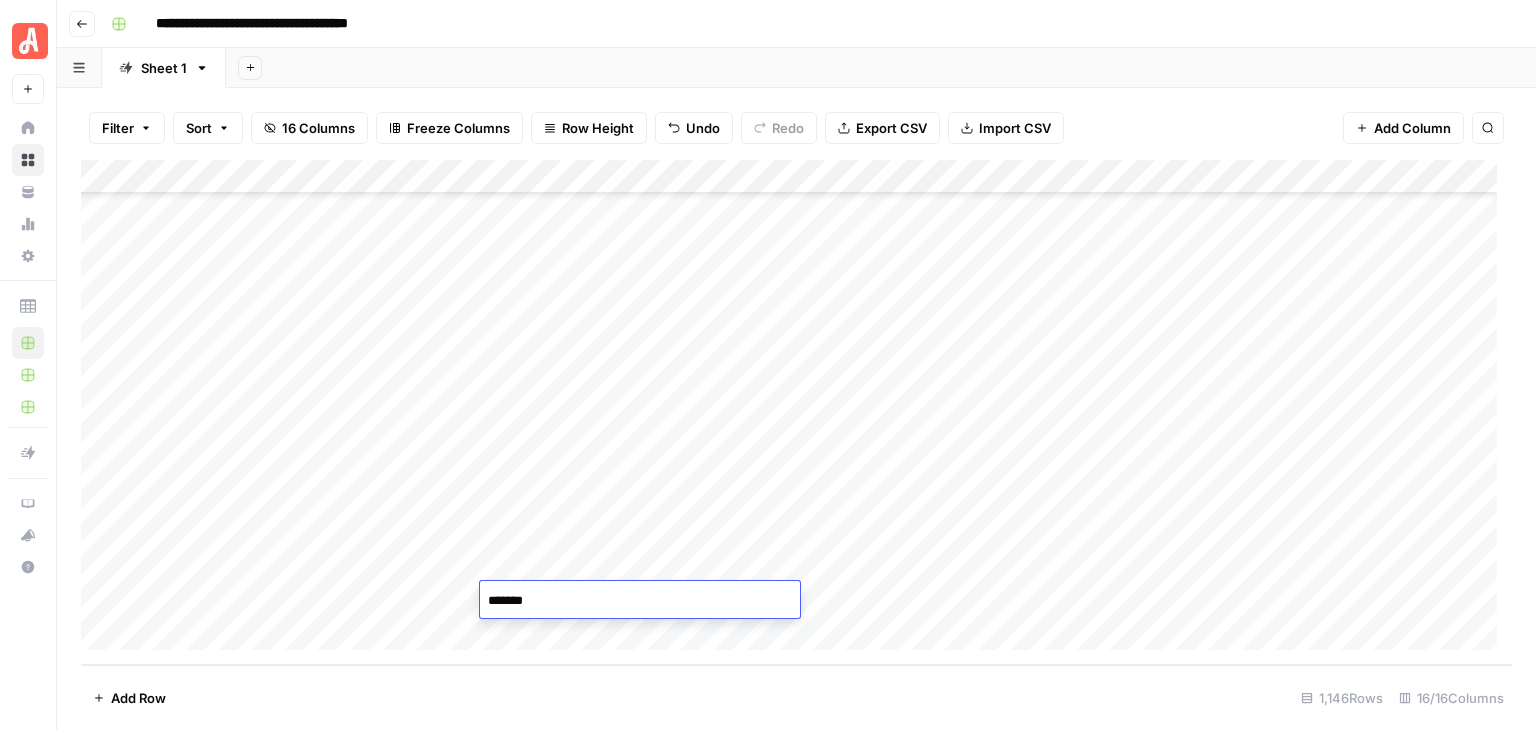 type on "********" 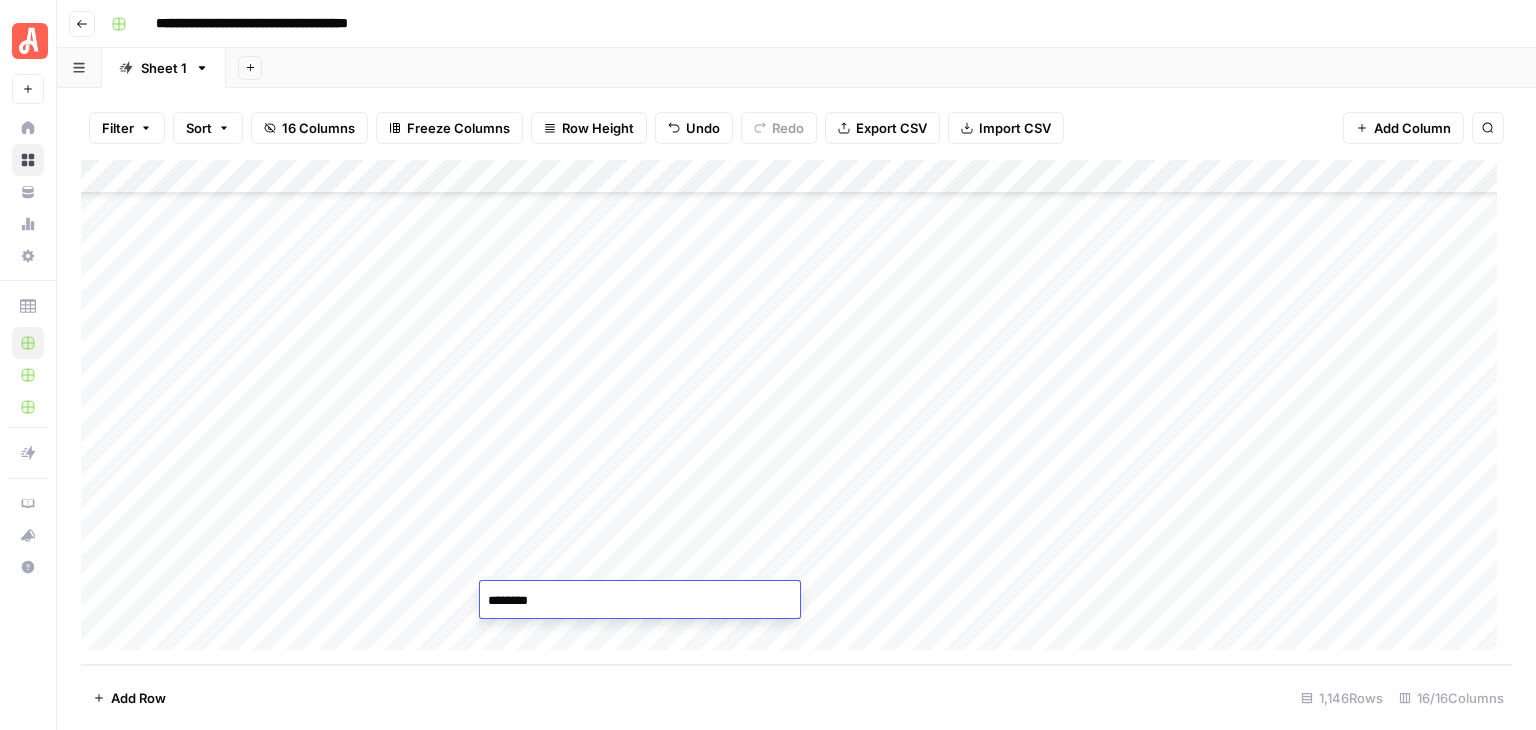 click on "Add Column" at bounding box center (796, 412) 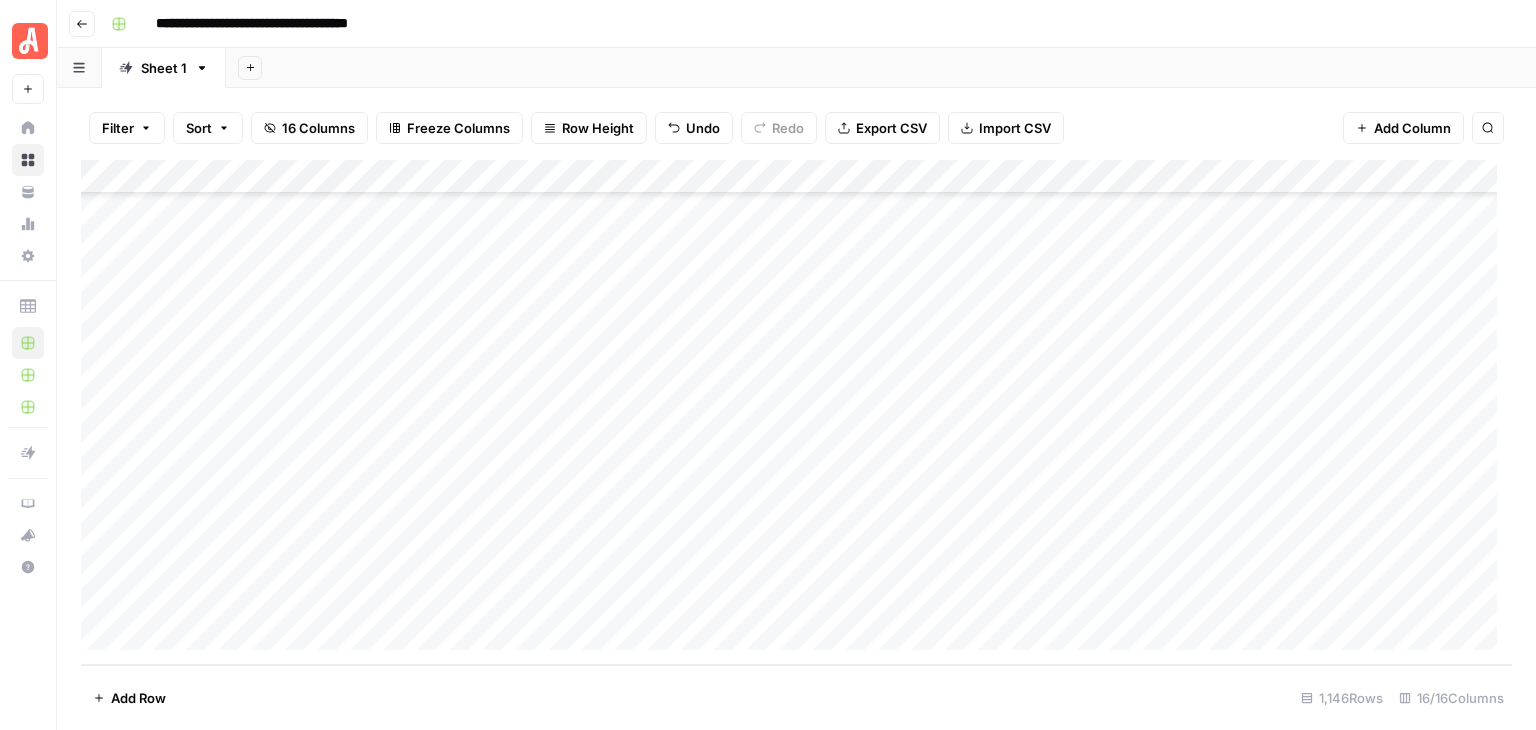 click on "Add Column" at bounding box center (796, 412) 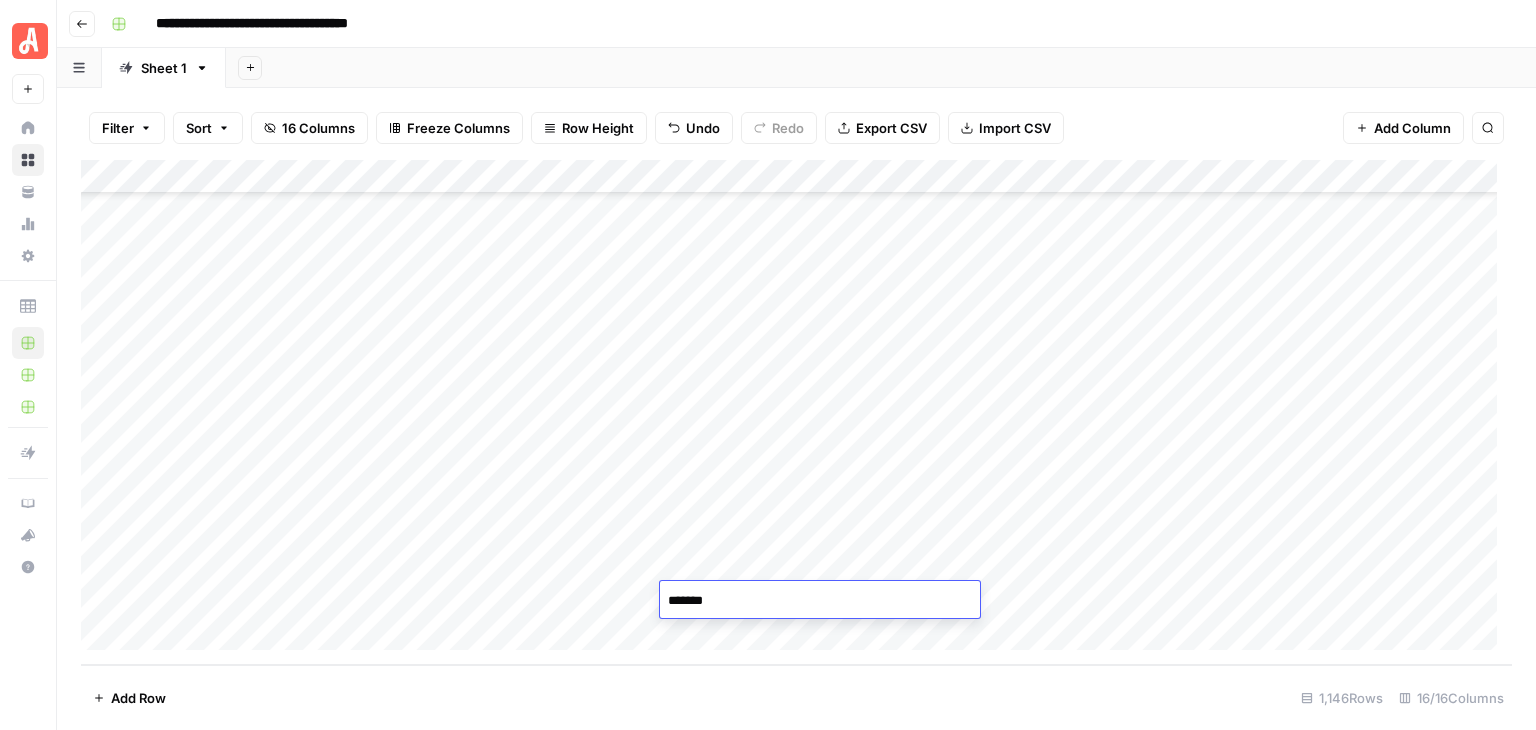 type on "********" 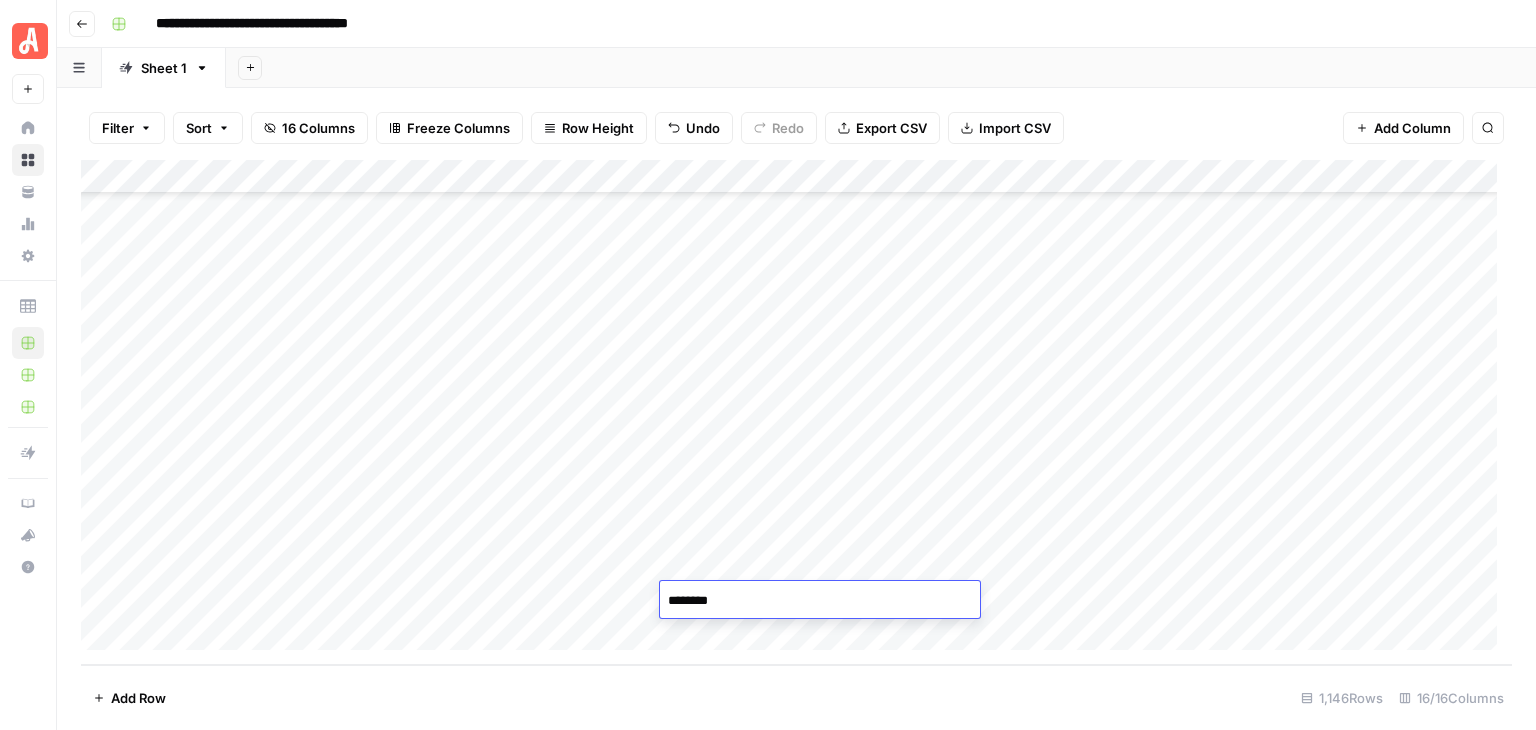 click on "Add Row 1,146  Rows 16/16  Columns" at bounding box center (796, 697) 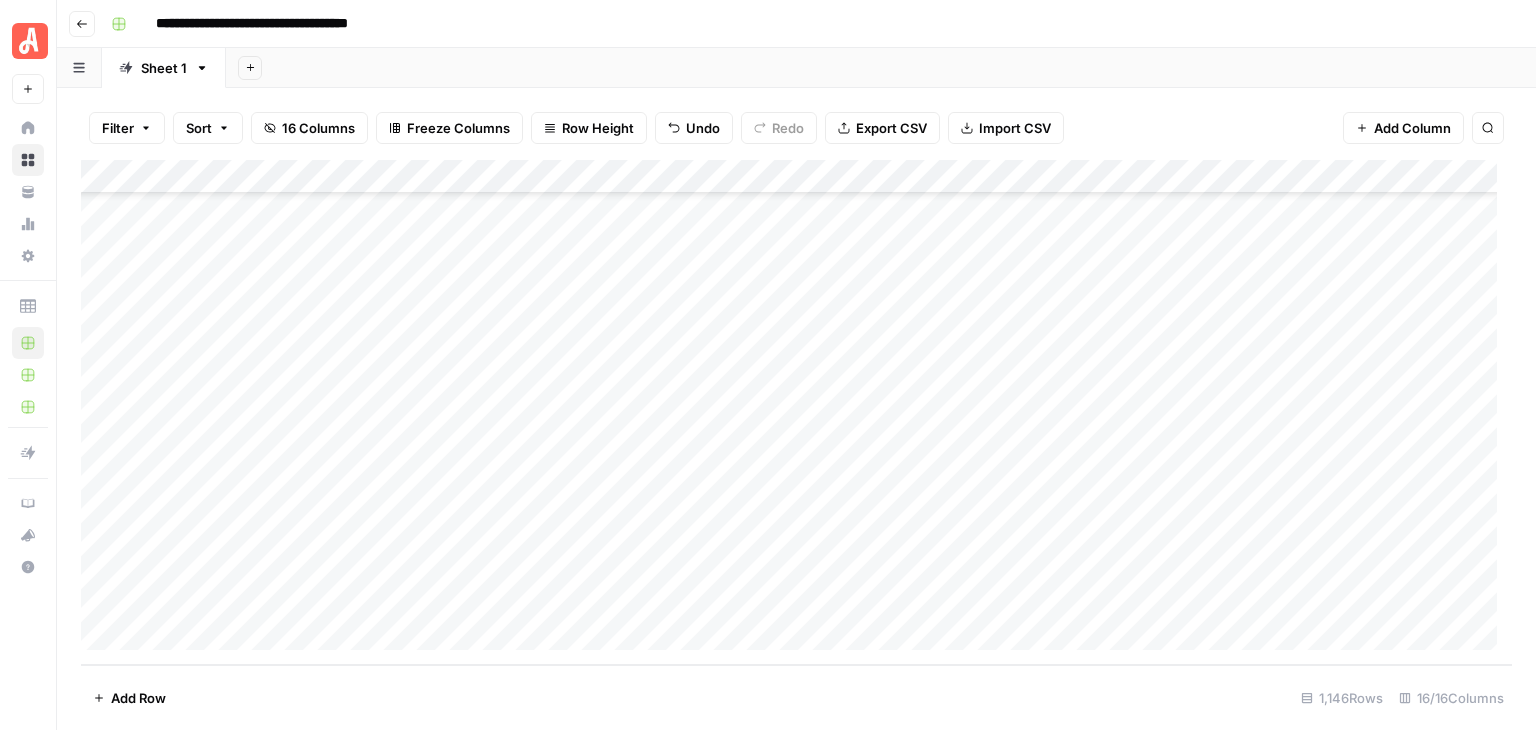 click on "Add Row 1,146  Rows 16/16  Columns" at bounding box center [796, 697] 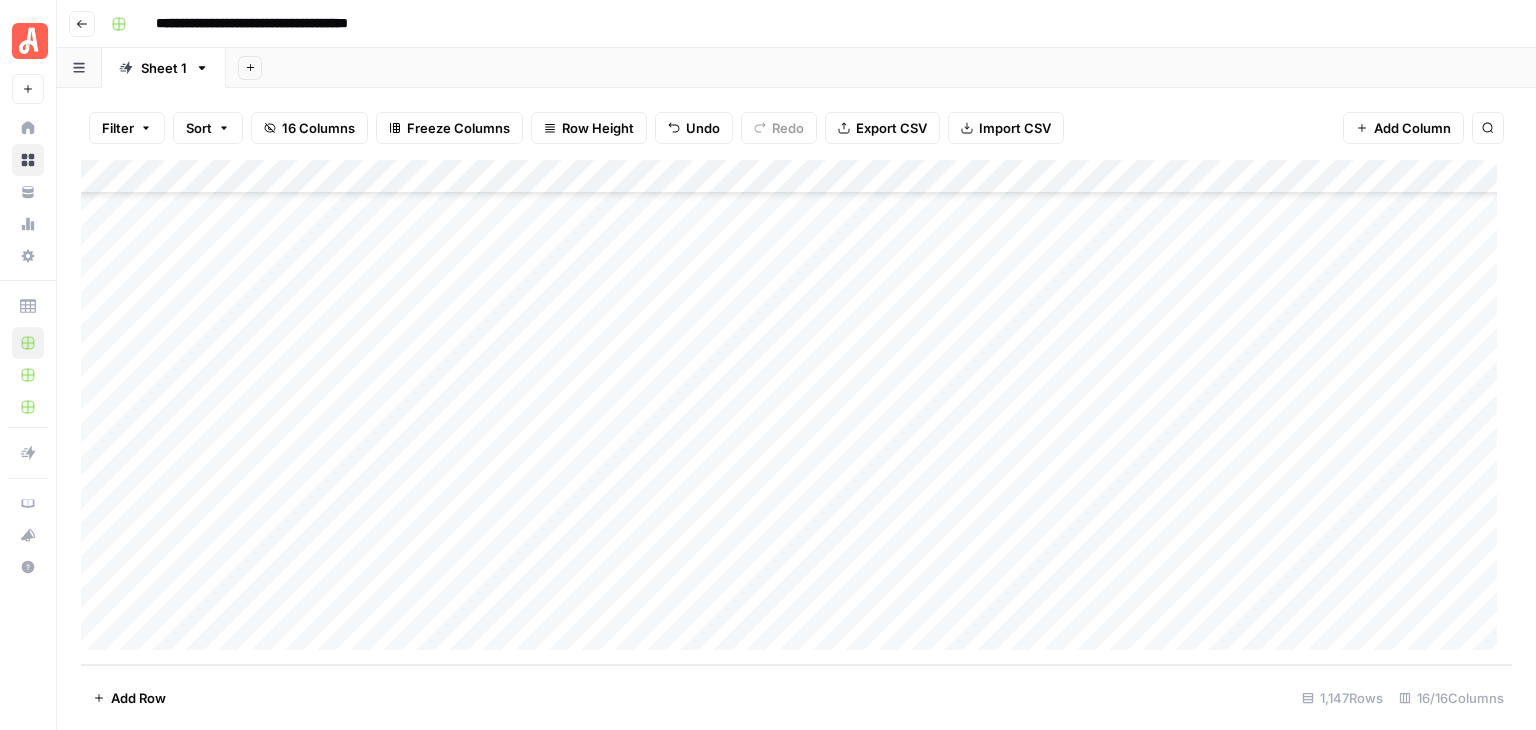 click on "Add Row" at bounding box center (138, 698) 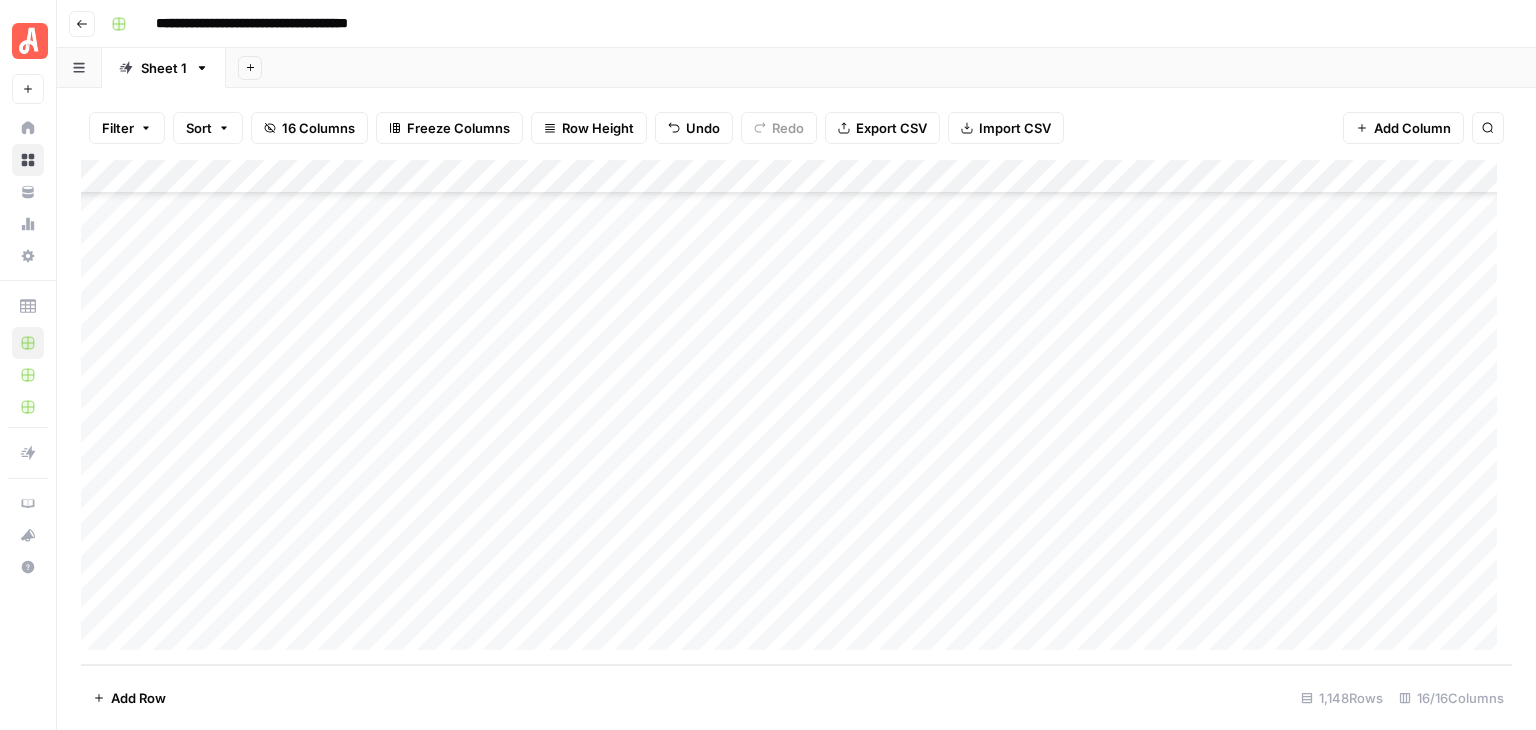 click on "Add Row" at bounding box center (138, 698) 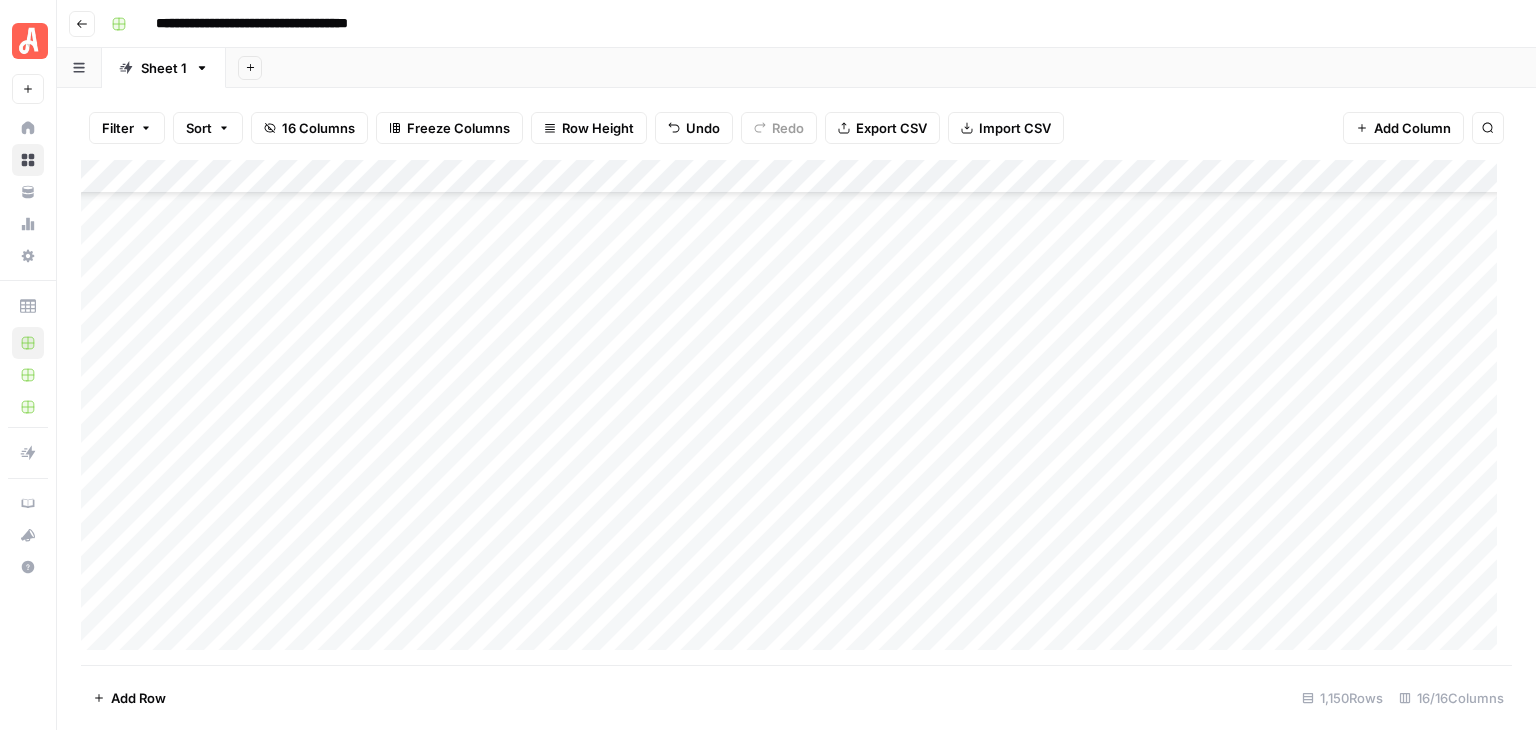 scroll, scrollTop: 38676, scrollLeft: 0, axis: vertical 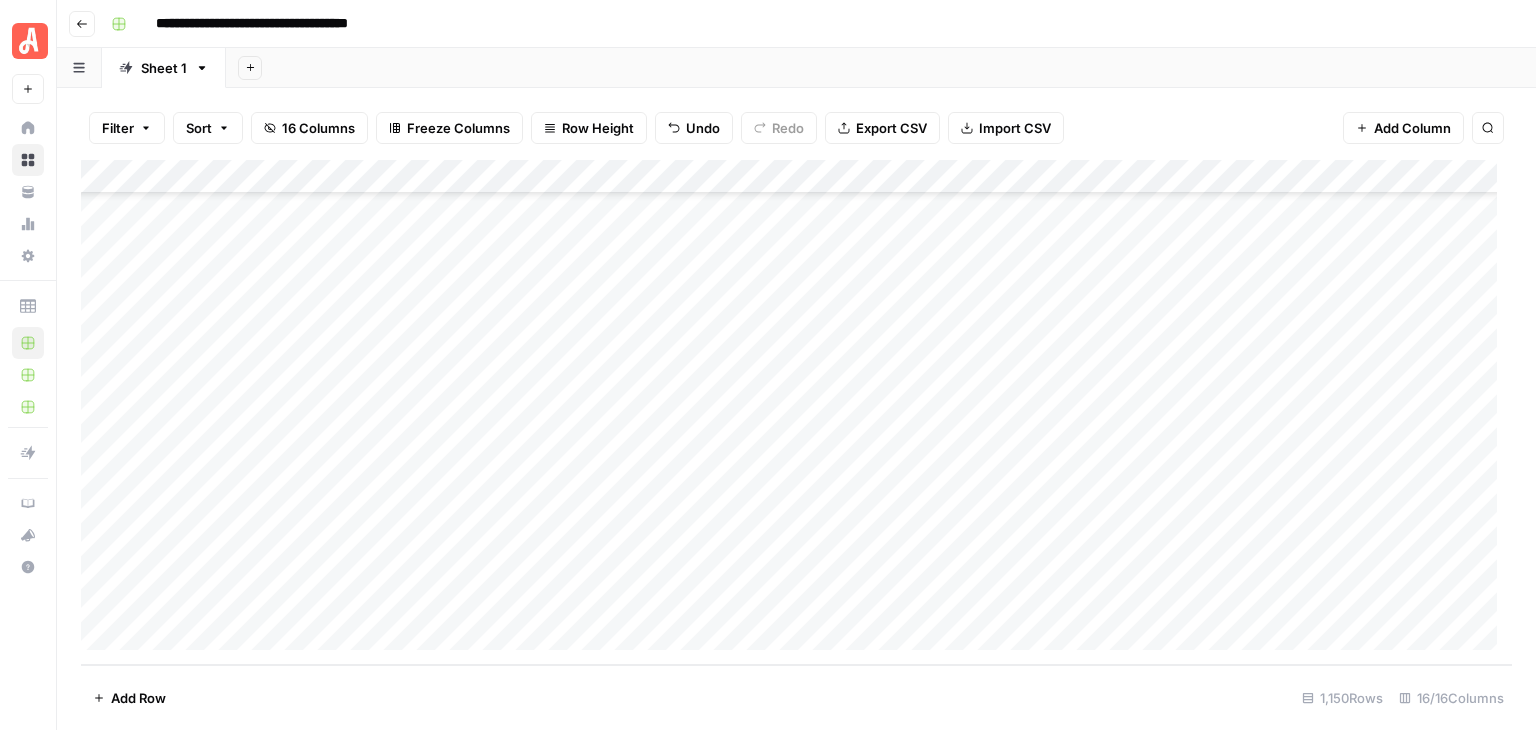click on "Add Column" at bounding box center [796, 412] 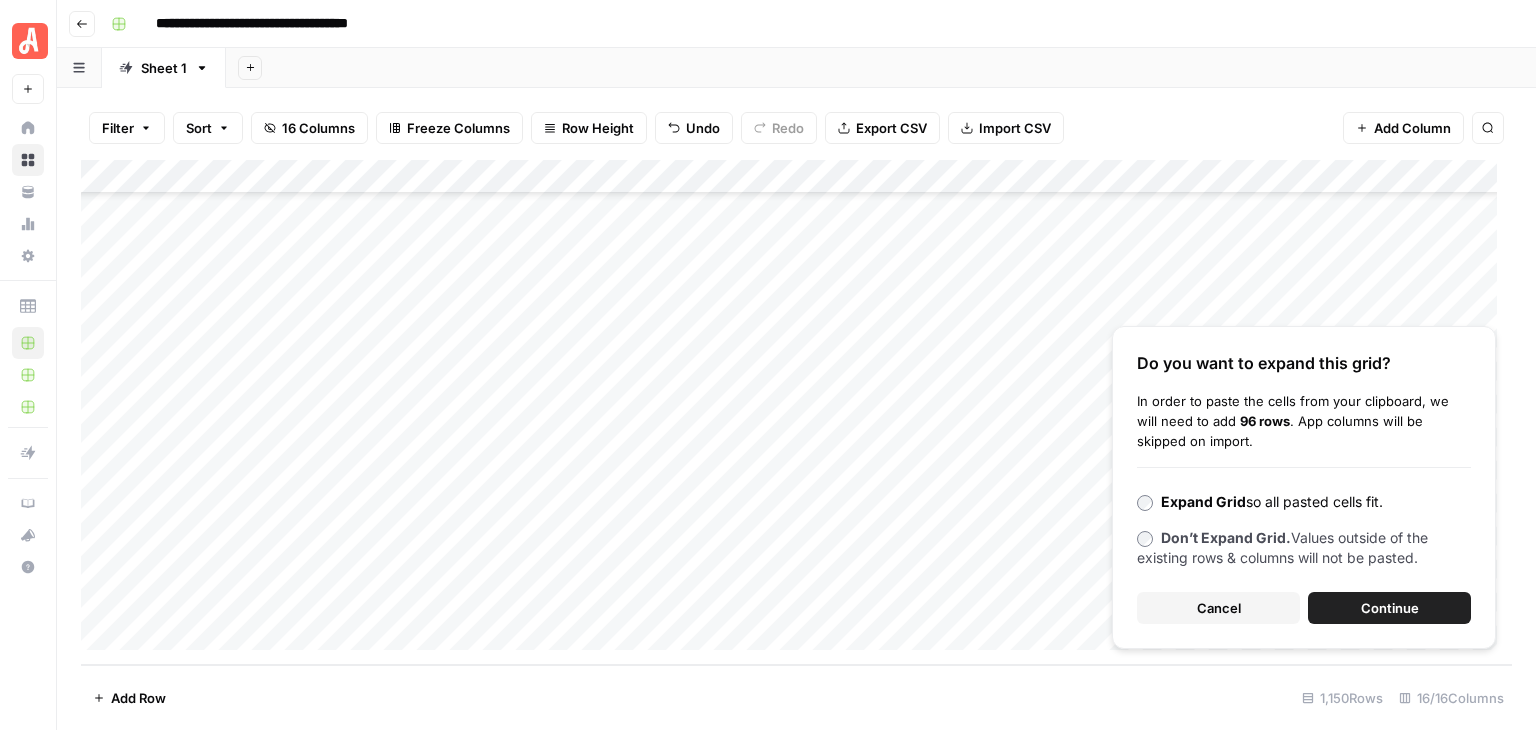 click on "Continue" at bounding box center (1390, 608) 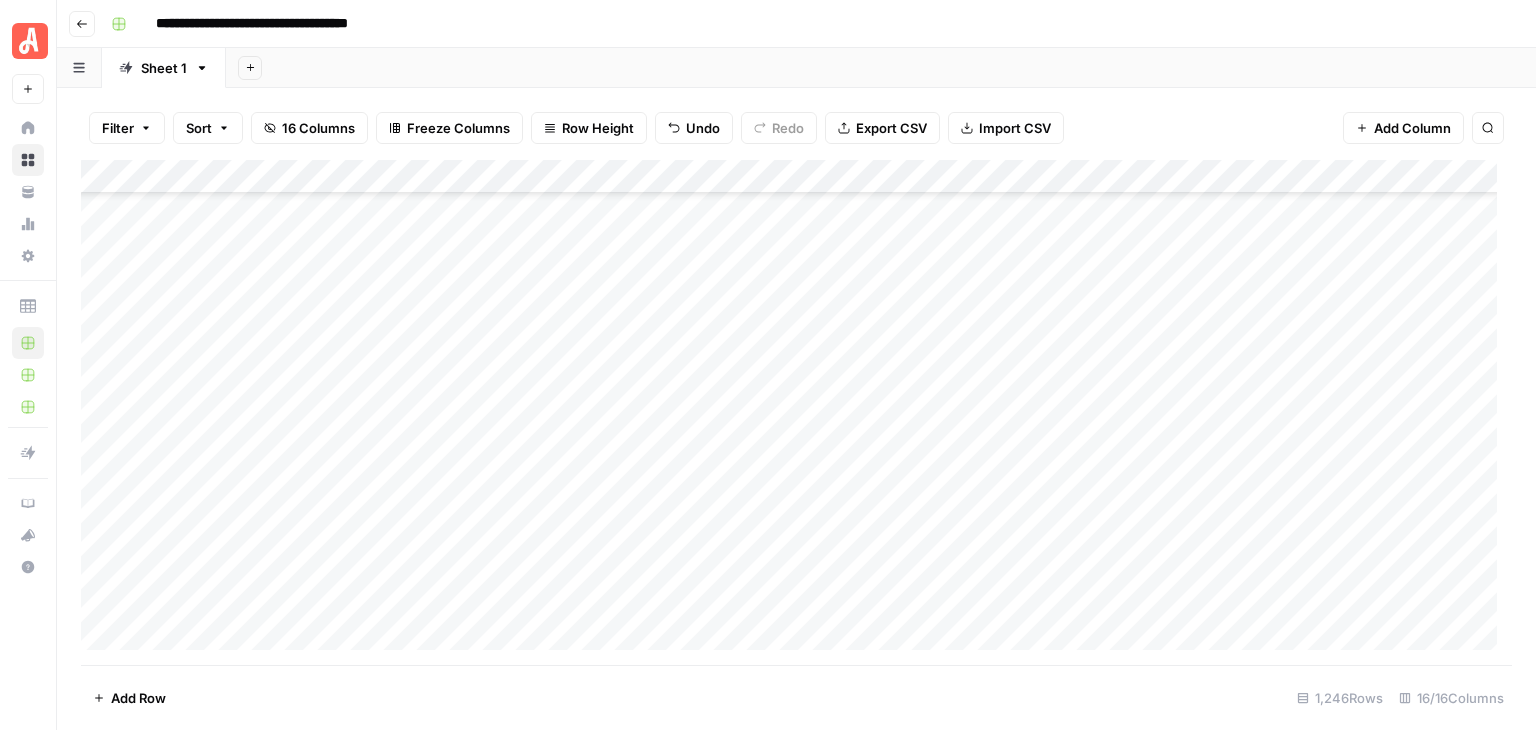 scroll, scrollTop: 38740, scrollLeft: 0, axis: vertical 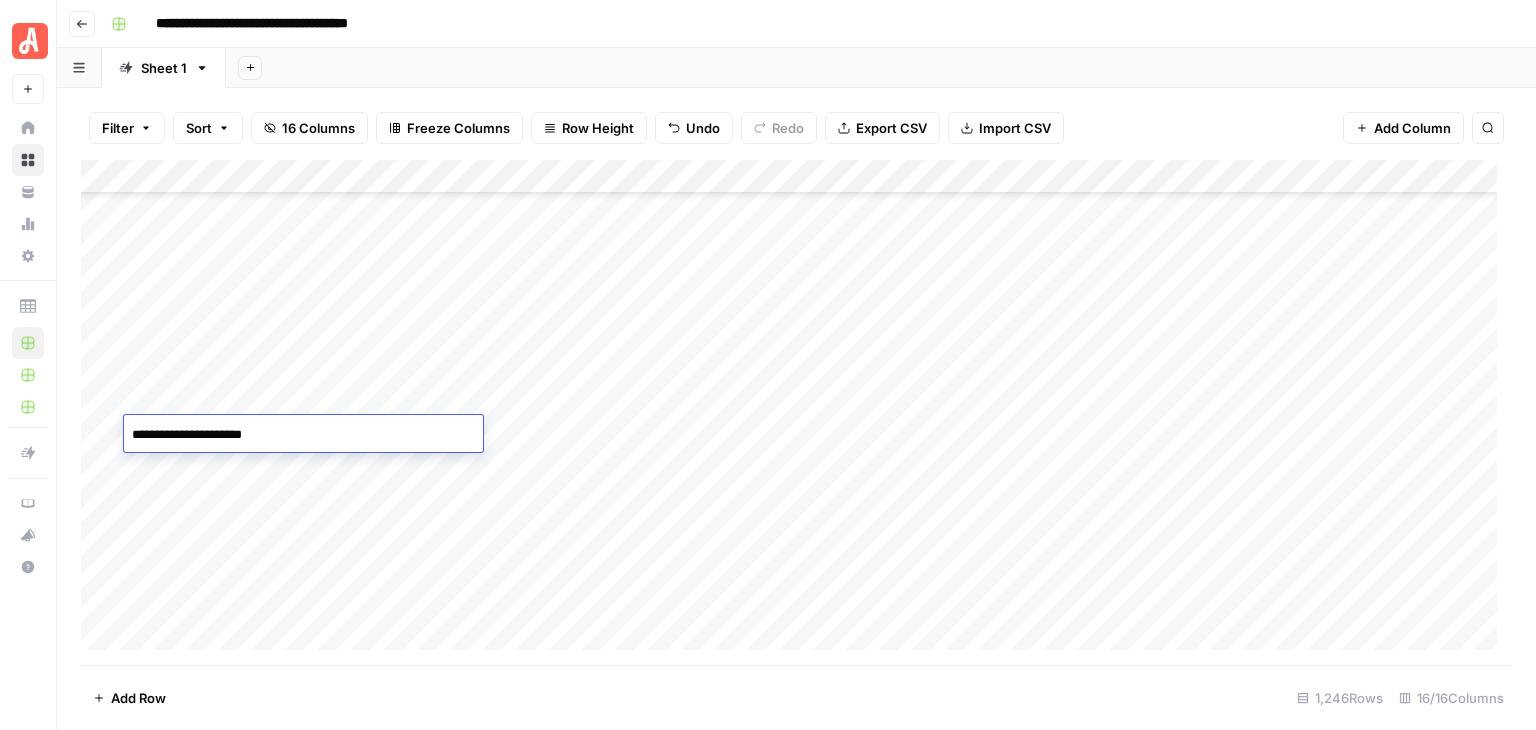 click on "Add Column" at bounding box center [796, 412] 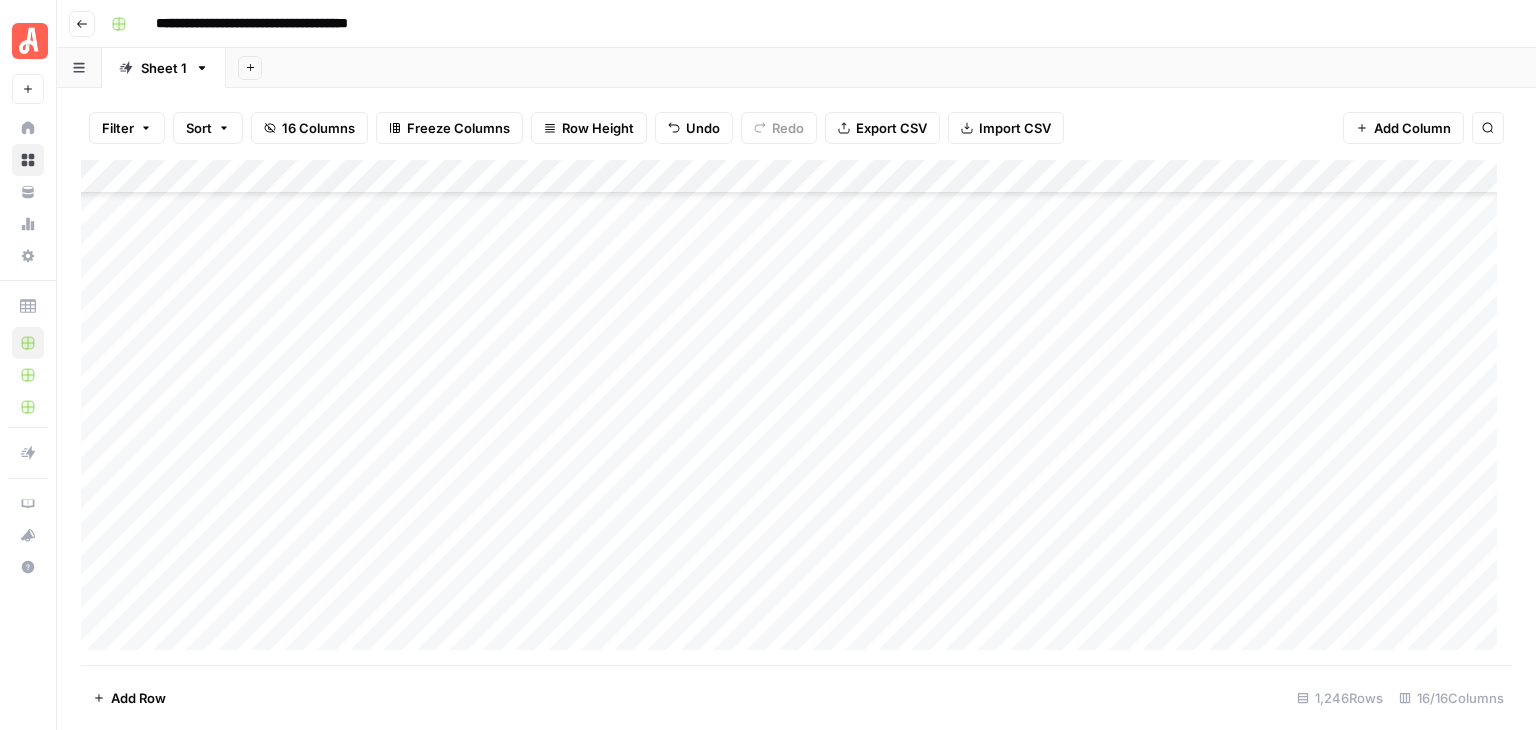 click on "Add Column" at bounding box center [796, 412] 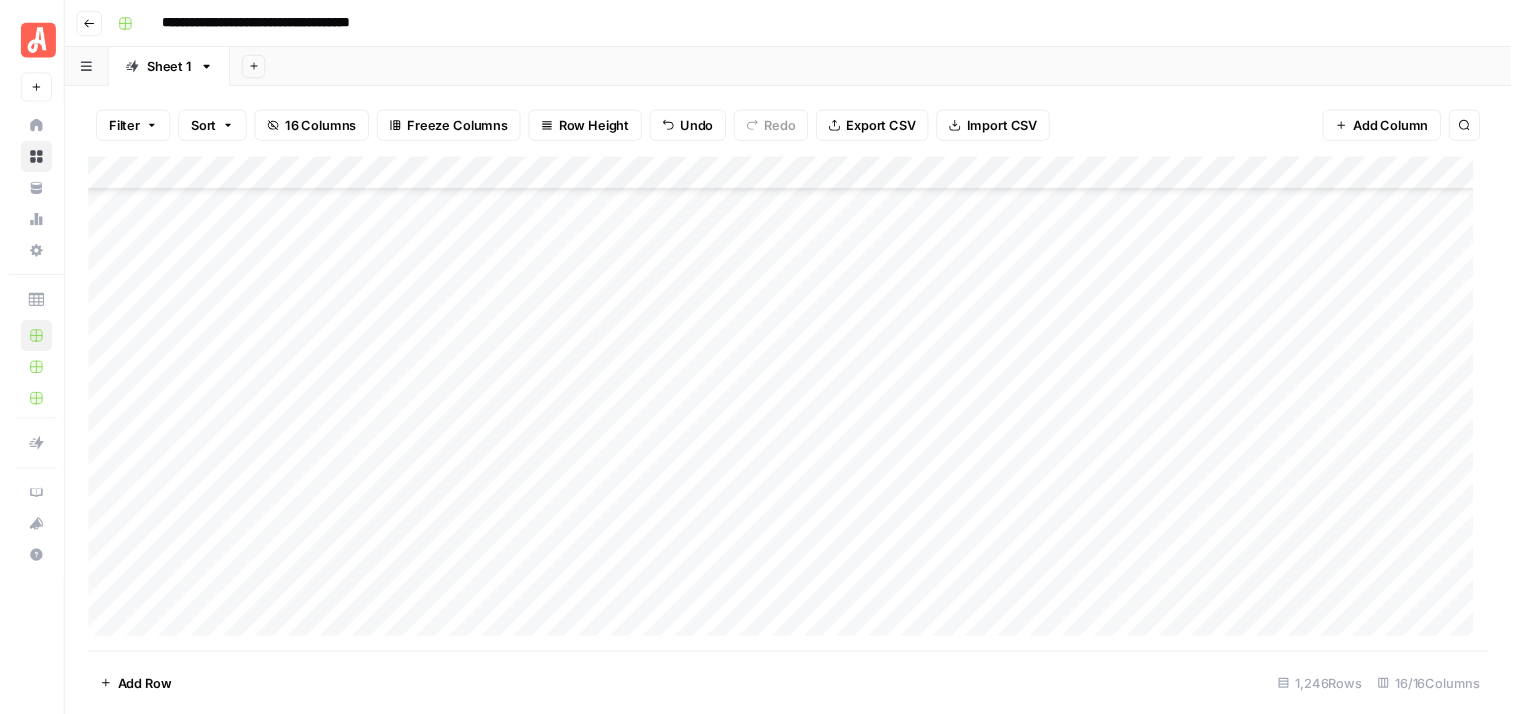 scroll, scrollTop: 35340, scrollLeft: 0, axis: vertical 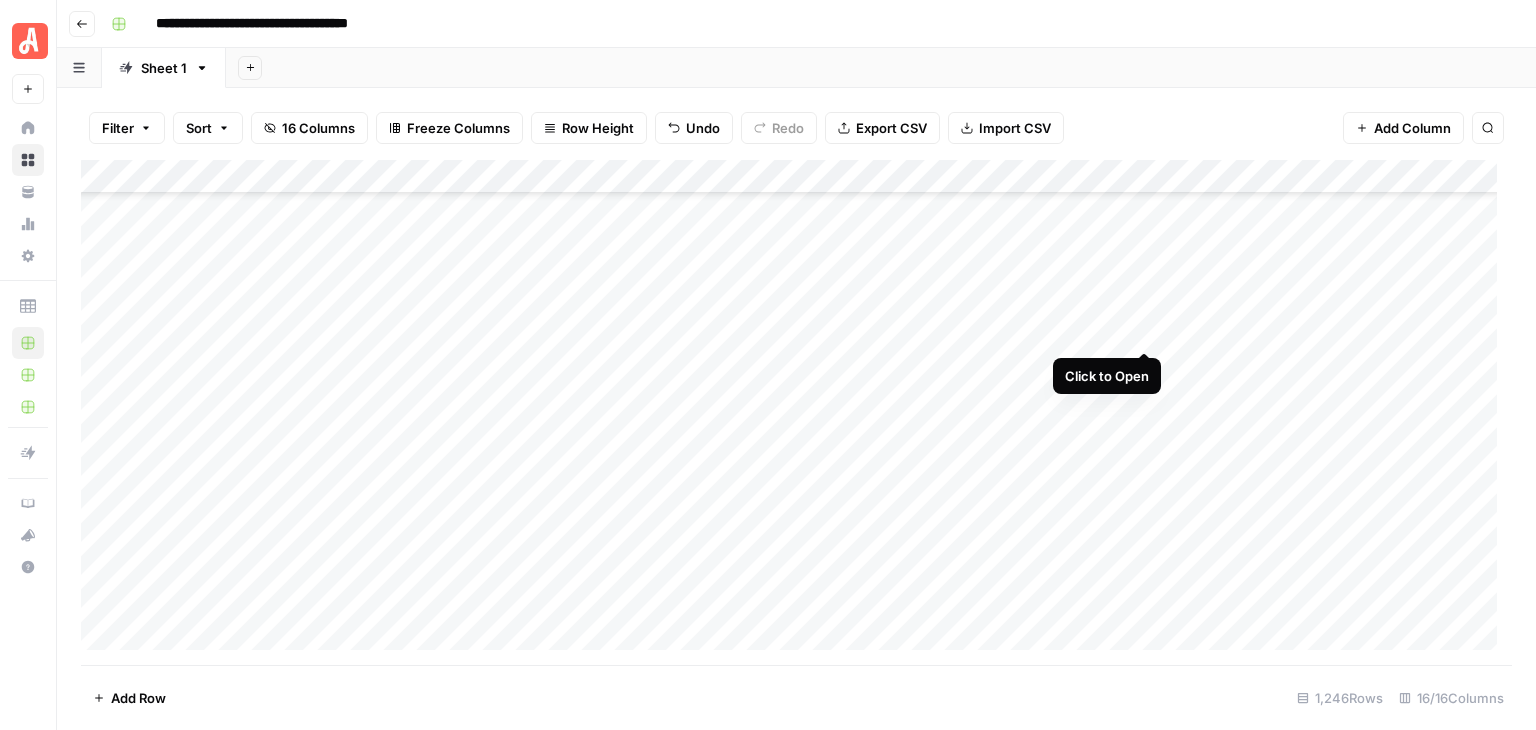 click on "Add Column" at bounding box center (796, 412) 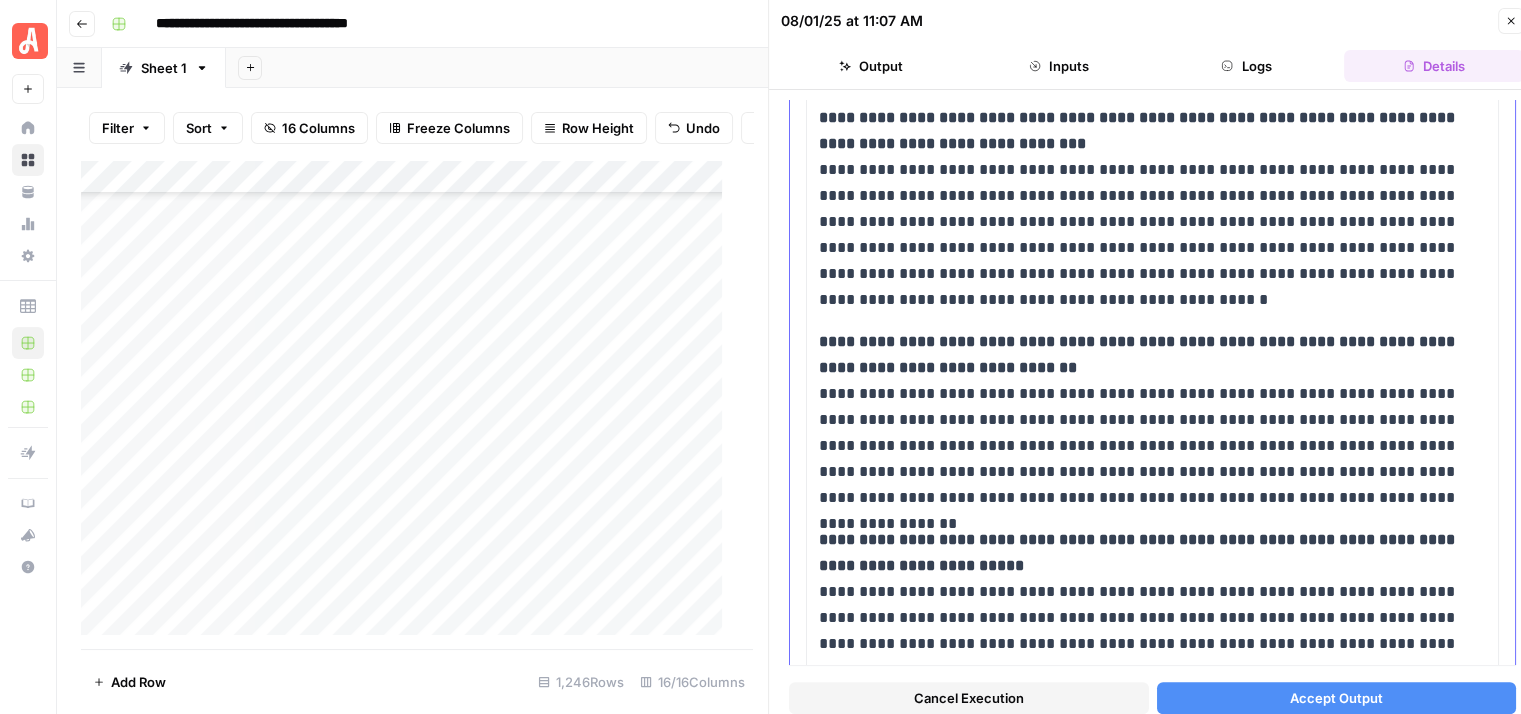 scroll, scrollTop: 1500, scrollLeft: 0, axis: vertical 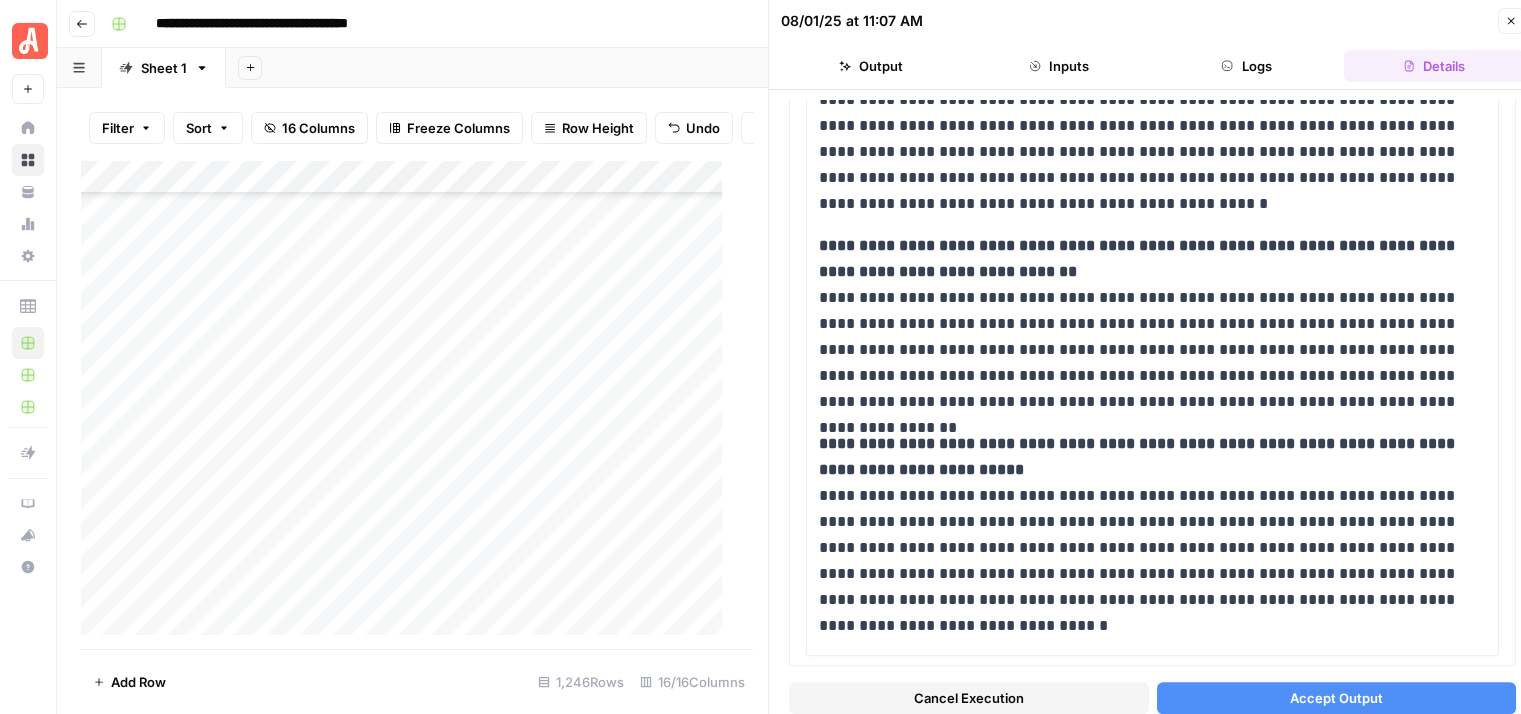 click 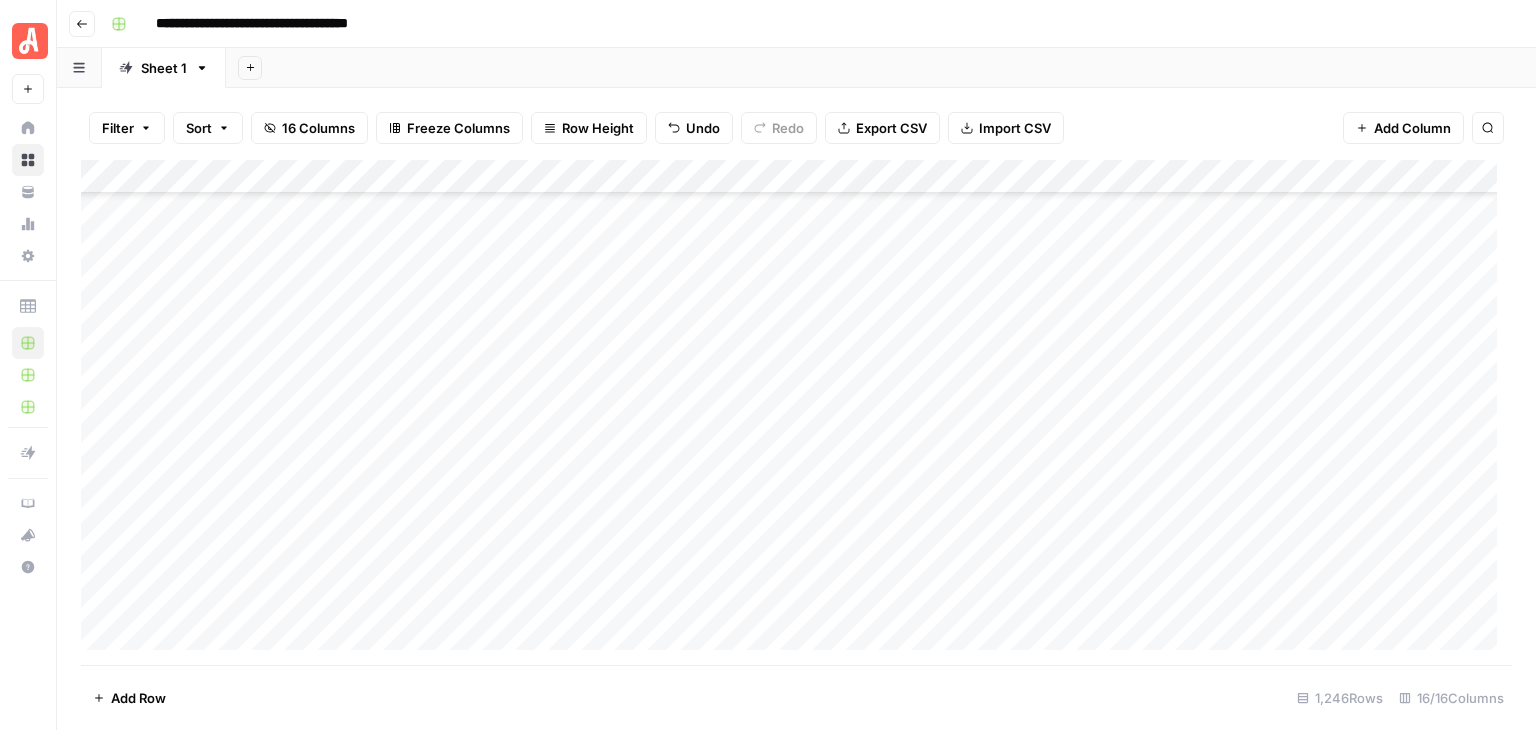 click on "Add Column" at bounding box center (796, 412) 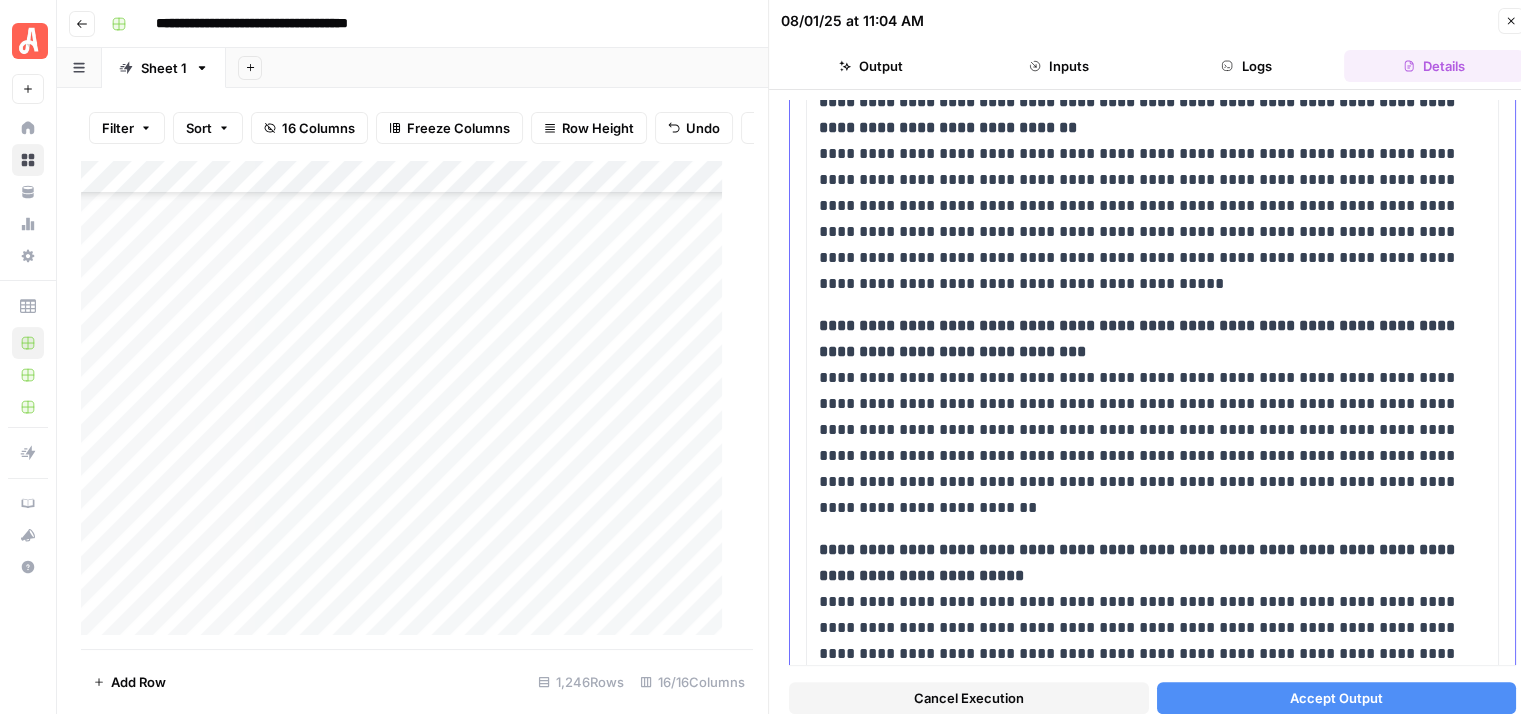 scroll, scrollTop: 1752, scrollLeft: 0, axis: vertical 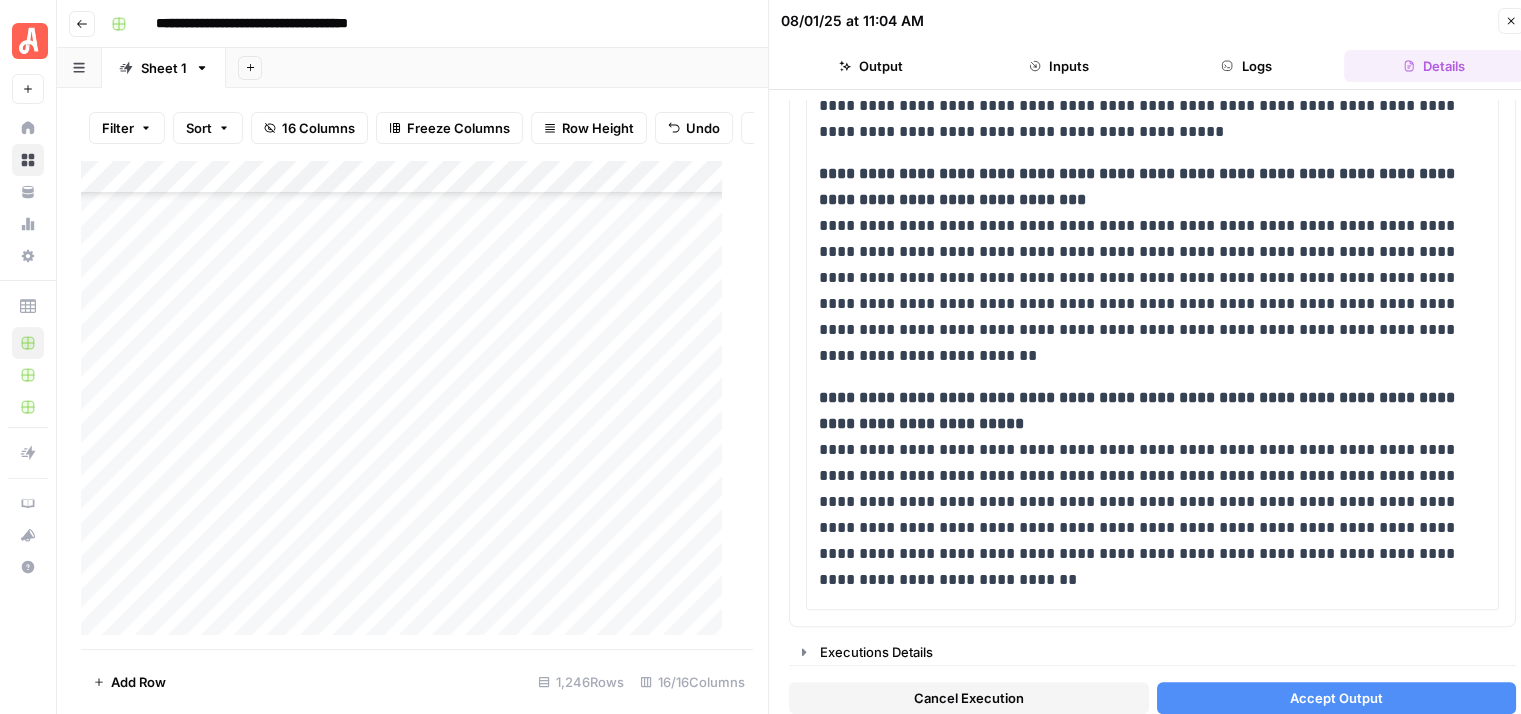 click on "Close" at bounding box center [1511, 21] 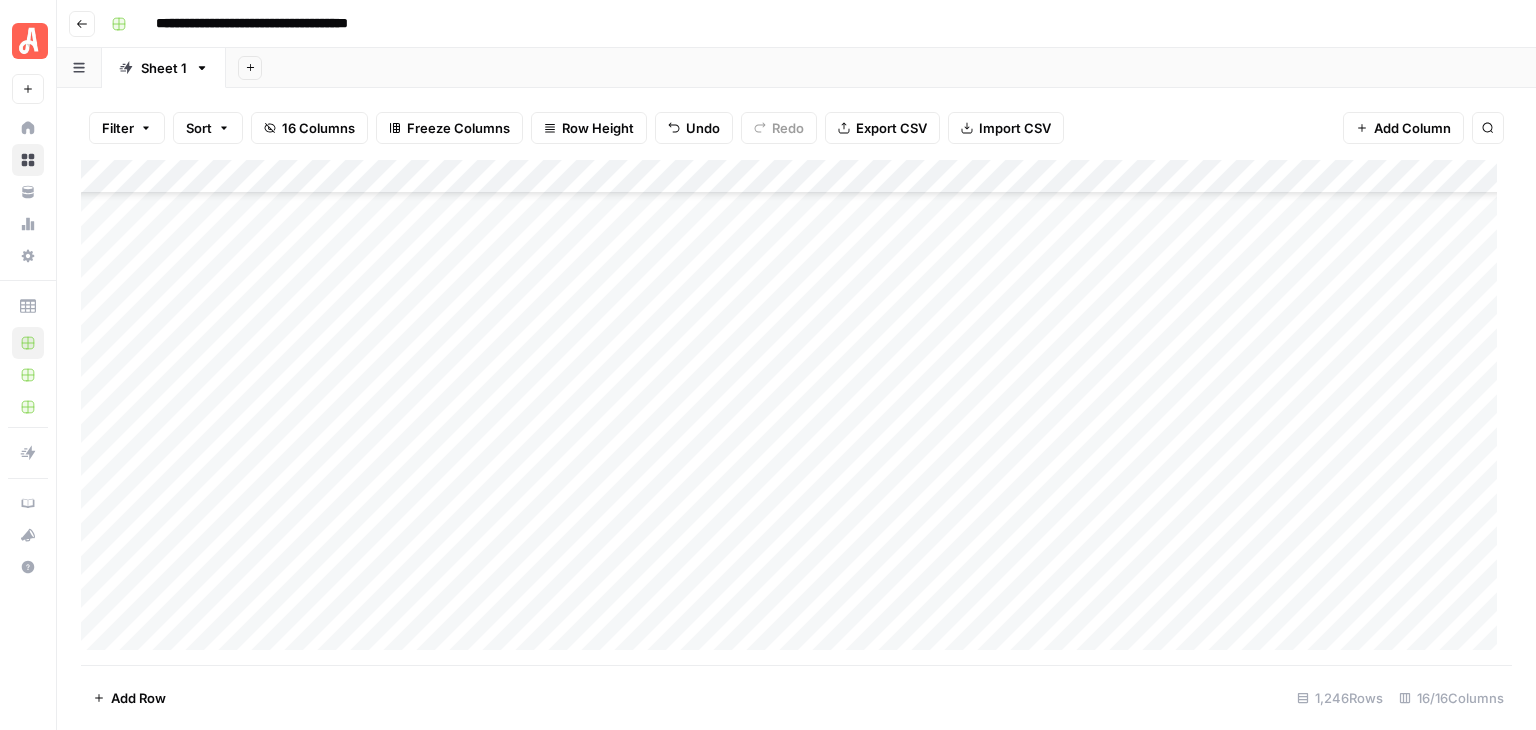 click on "Add Column" at bounding box center [796, 412] 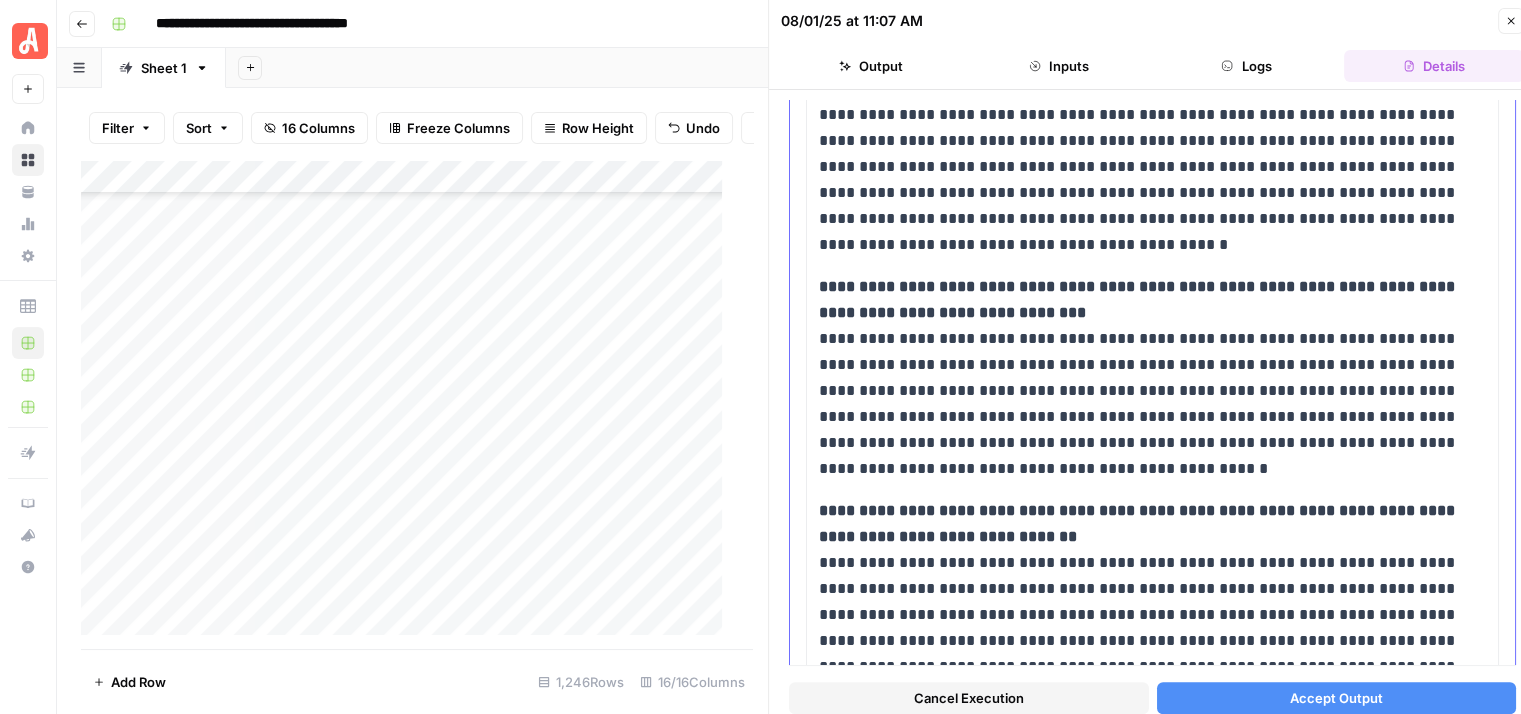scroll, scrollTop: 1400, scrollLeft: 0, axis: vertical 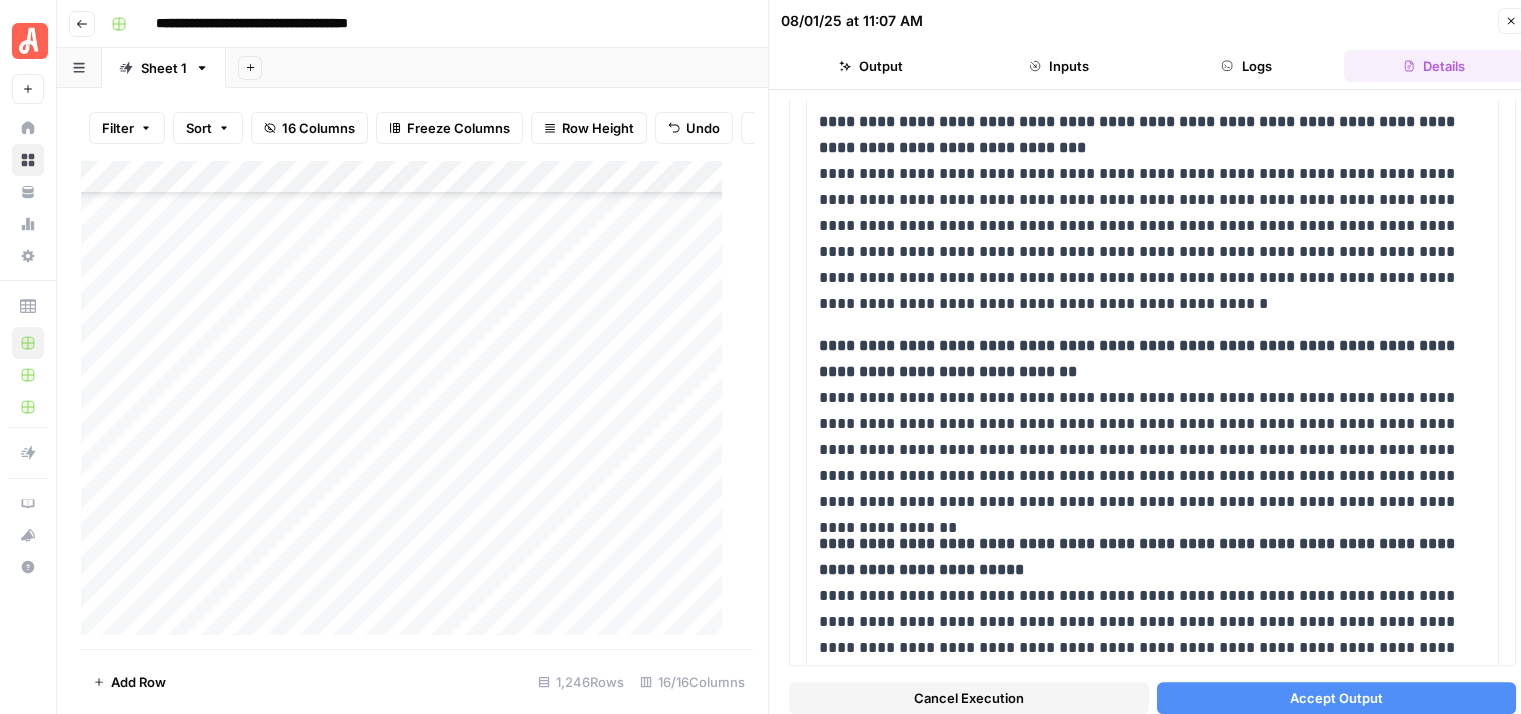 click 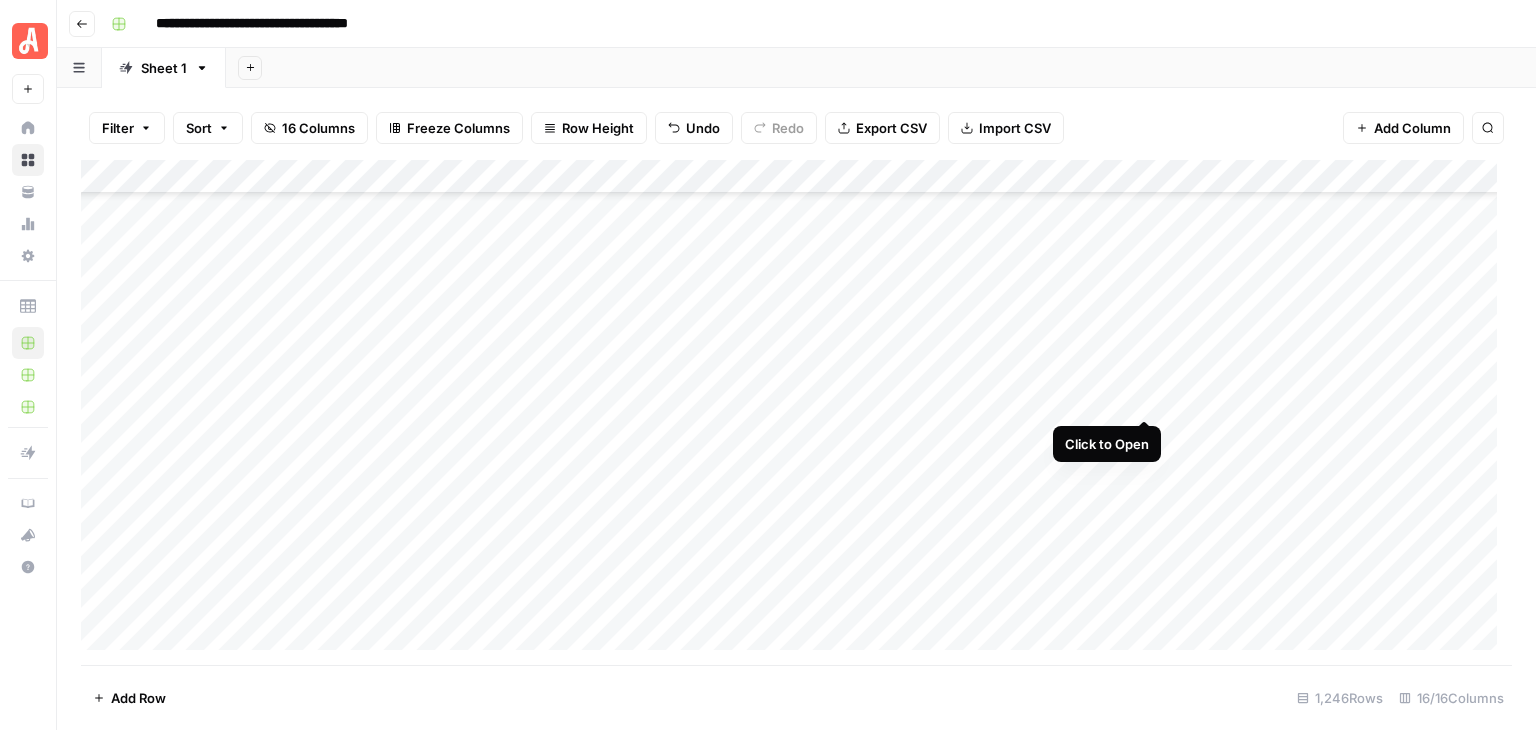 click on "Add Column" at bounding box center [796, 412] 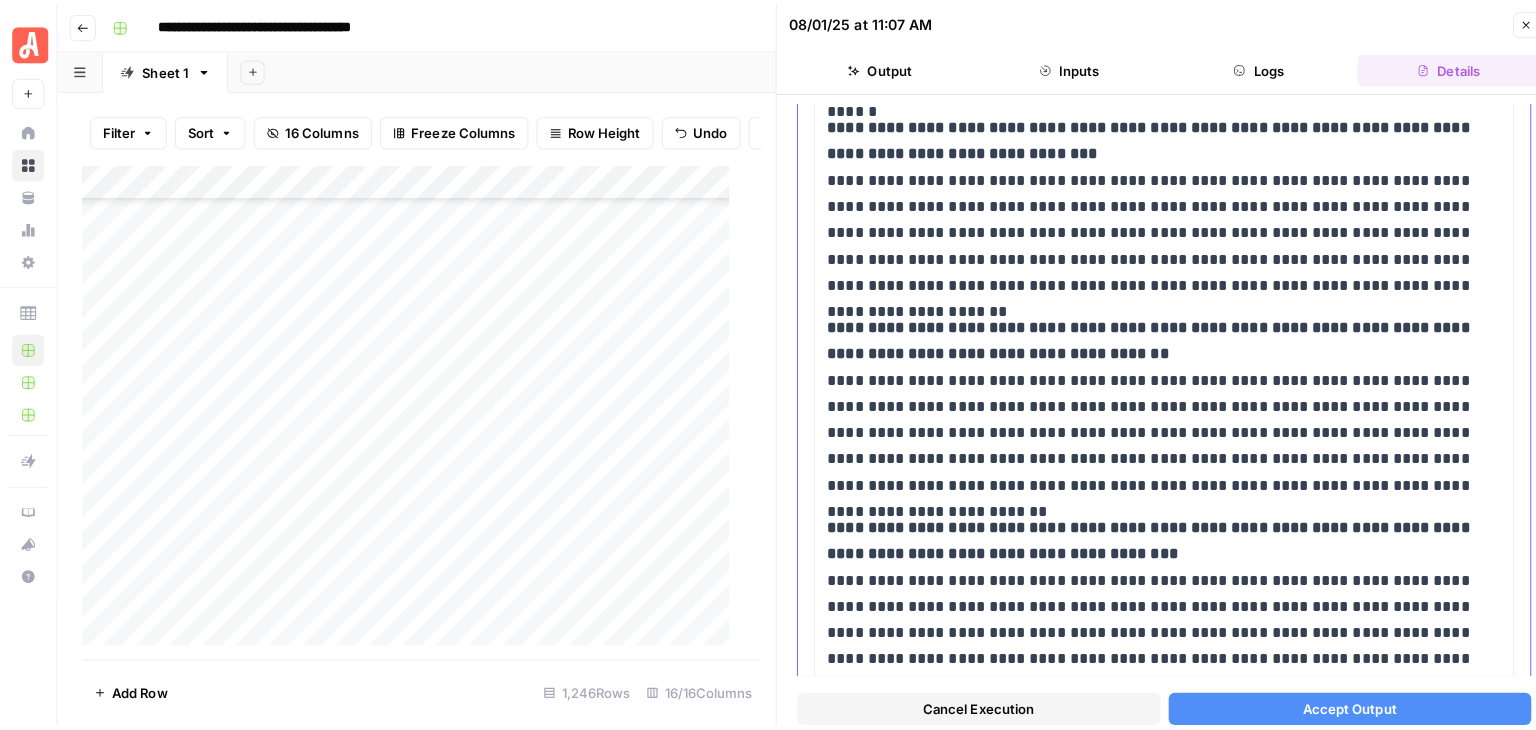 scroll, scrollTop: 1615, scrollLeft: 0, axis: vertical 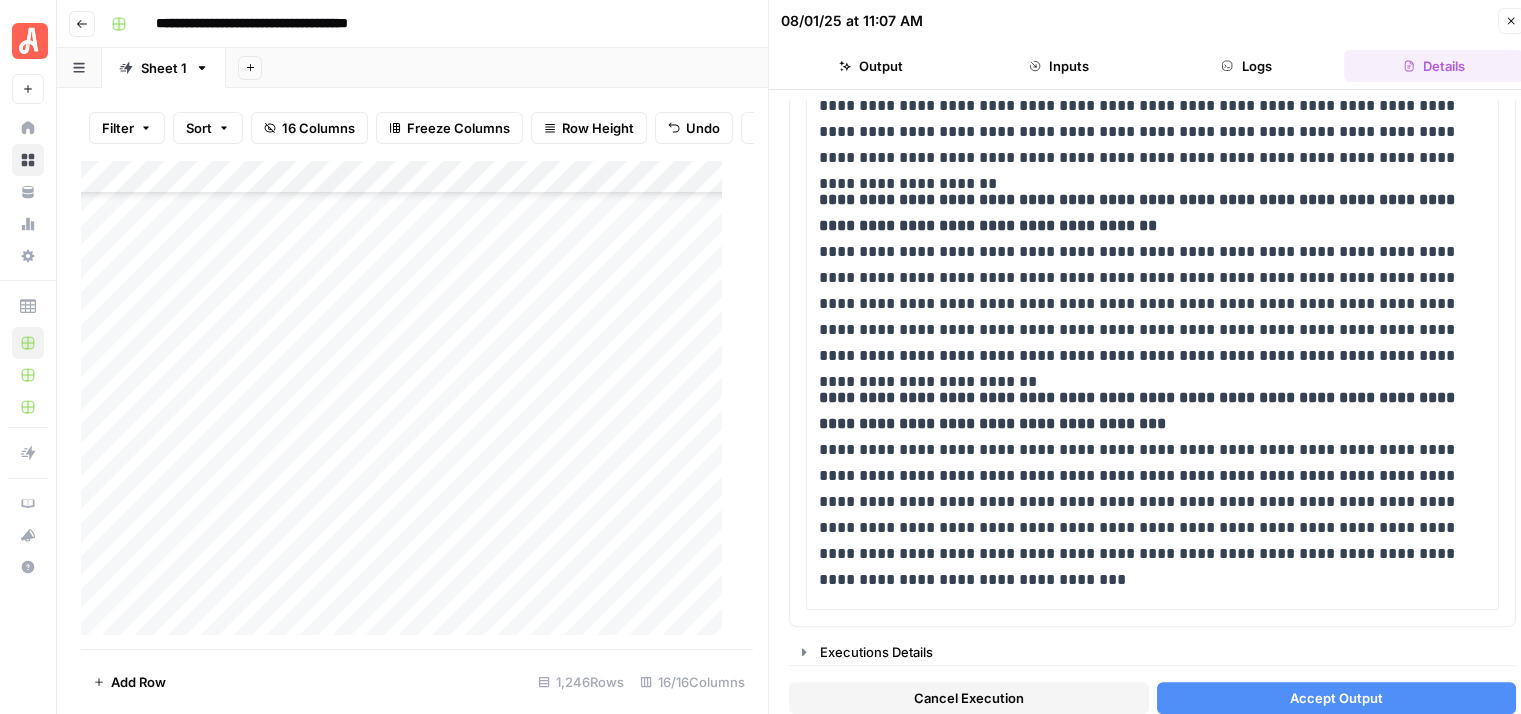 click on "Close" at bounding box center [1511, 21] 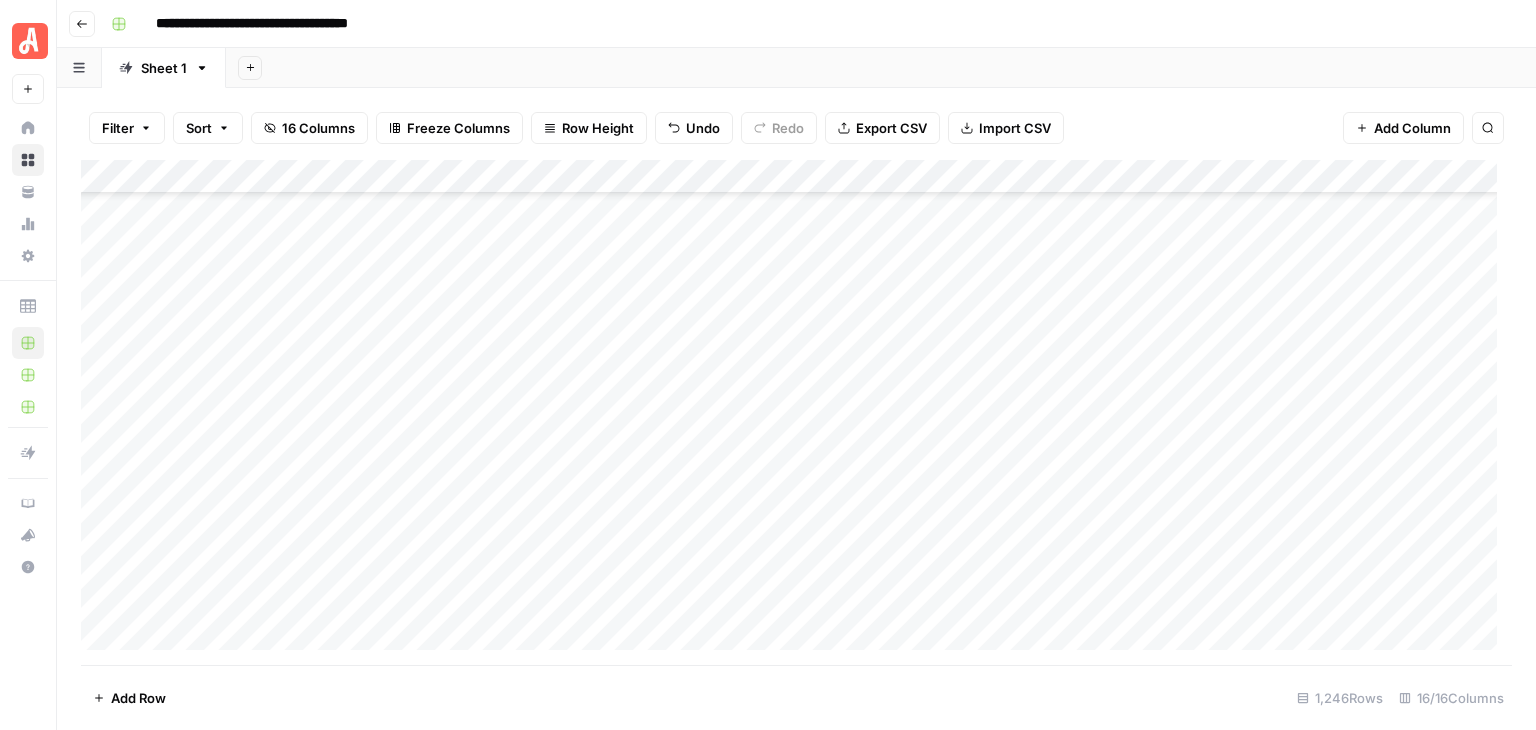 click on "Add Column" at bounding box center [796, 412] 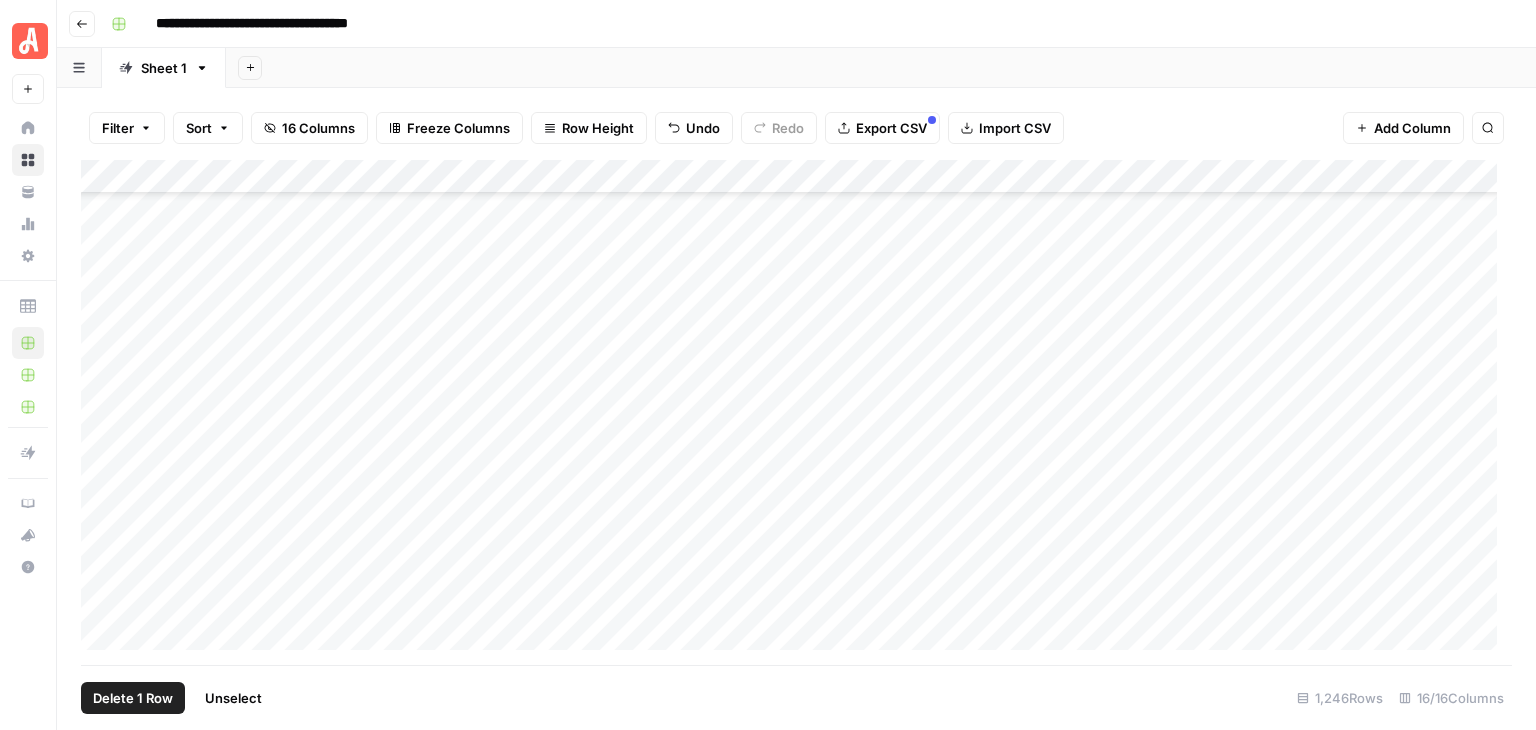 scroll, scrollTop: 38640, scrollLeft: 0, axis: vertical 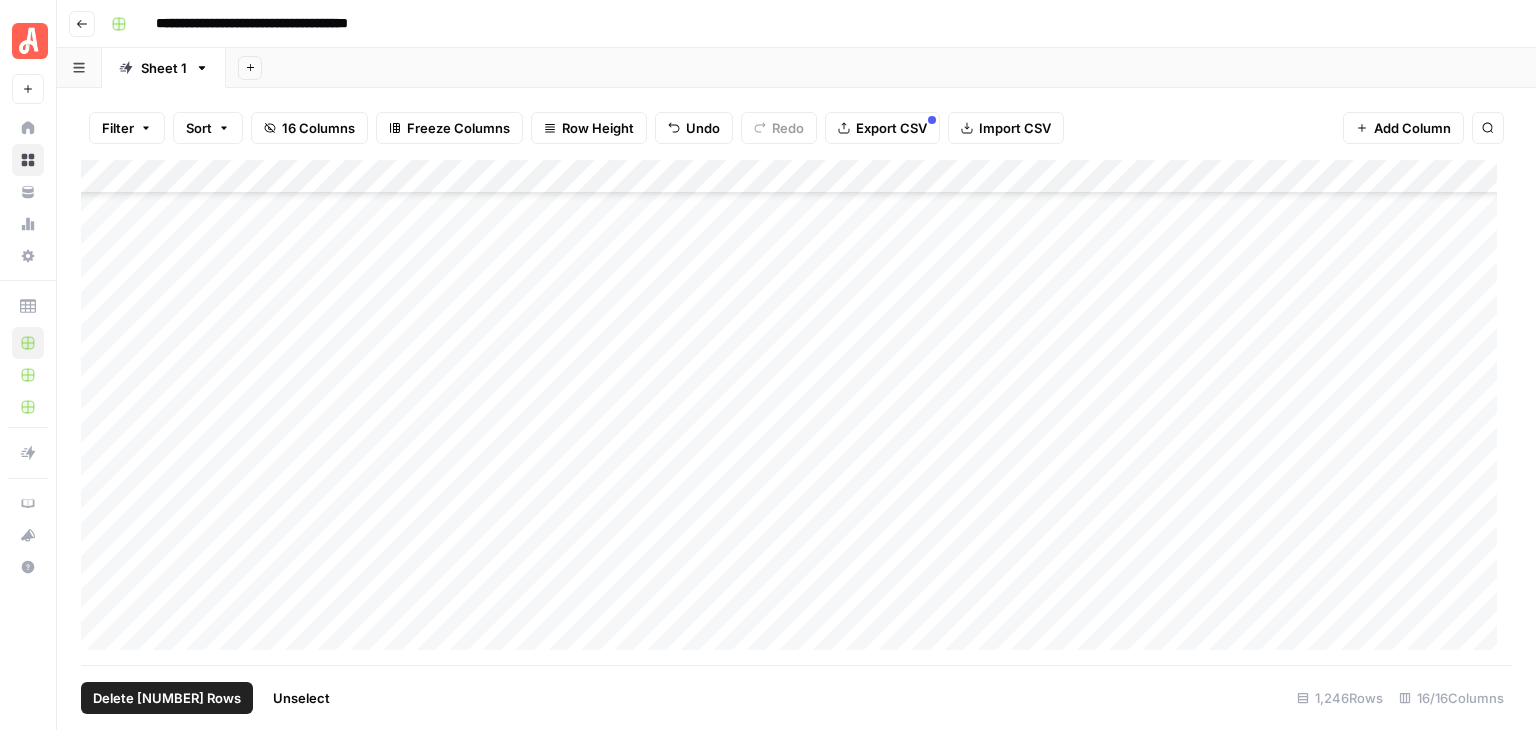 click on "Add Column" at bounding box center (796, 412) 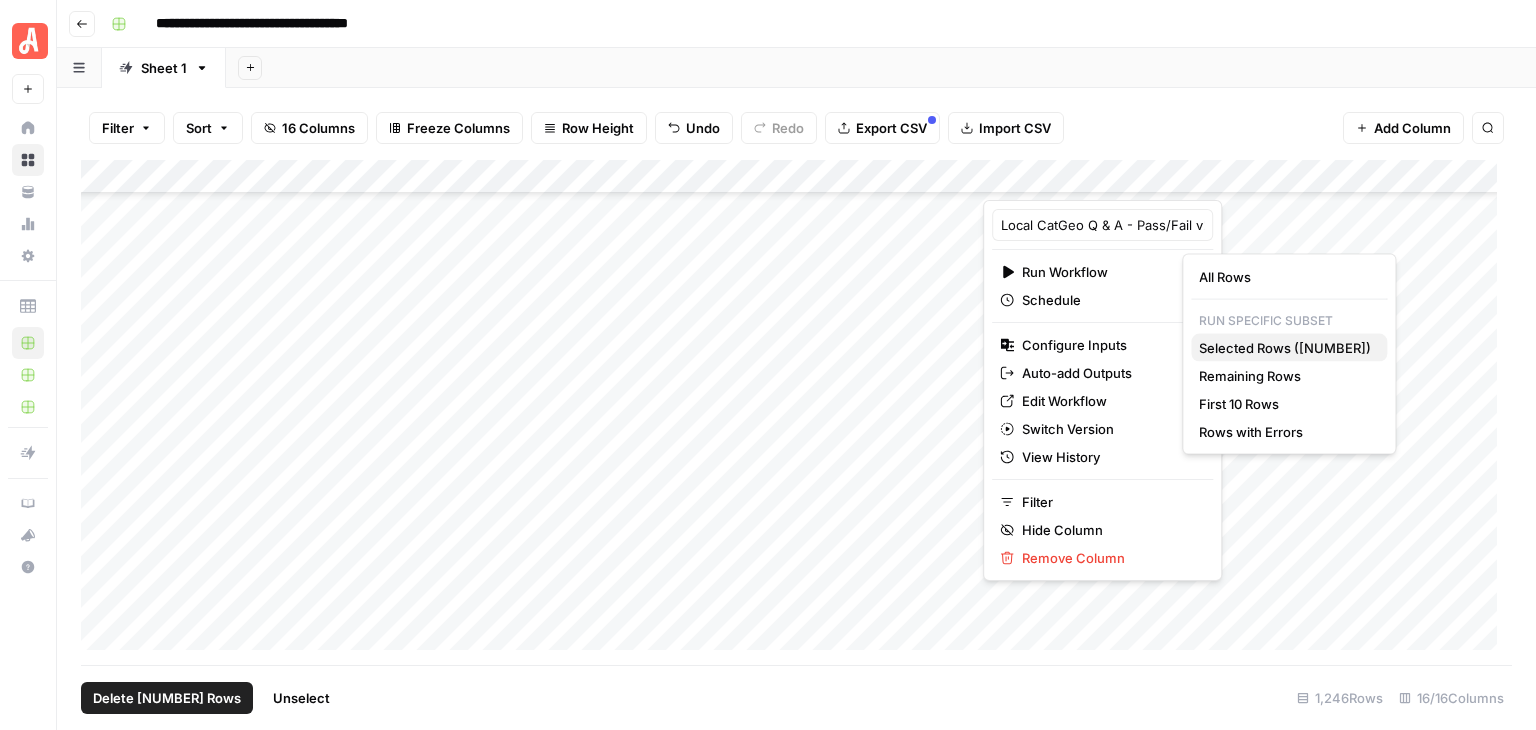 click on "Selected Rows (97)" at bounding box center [1285, 348] 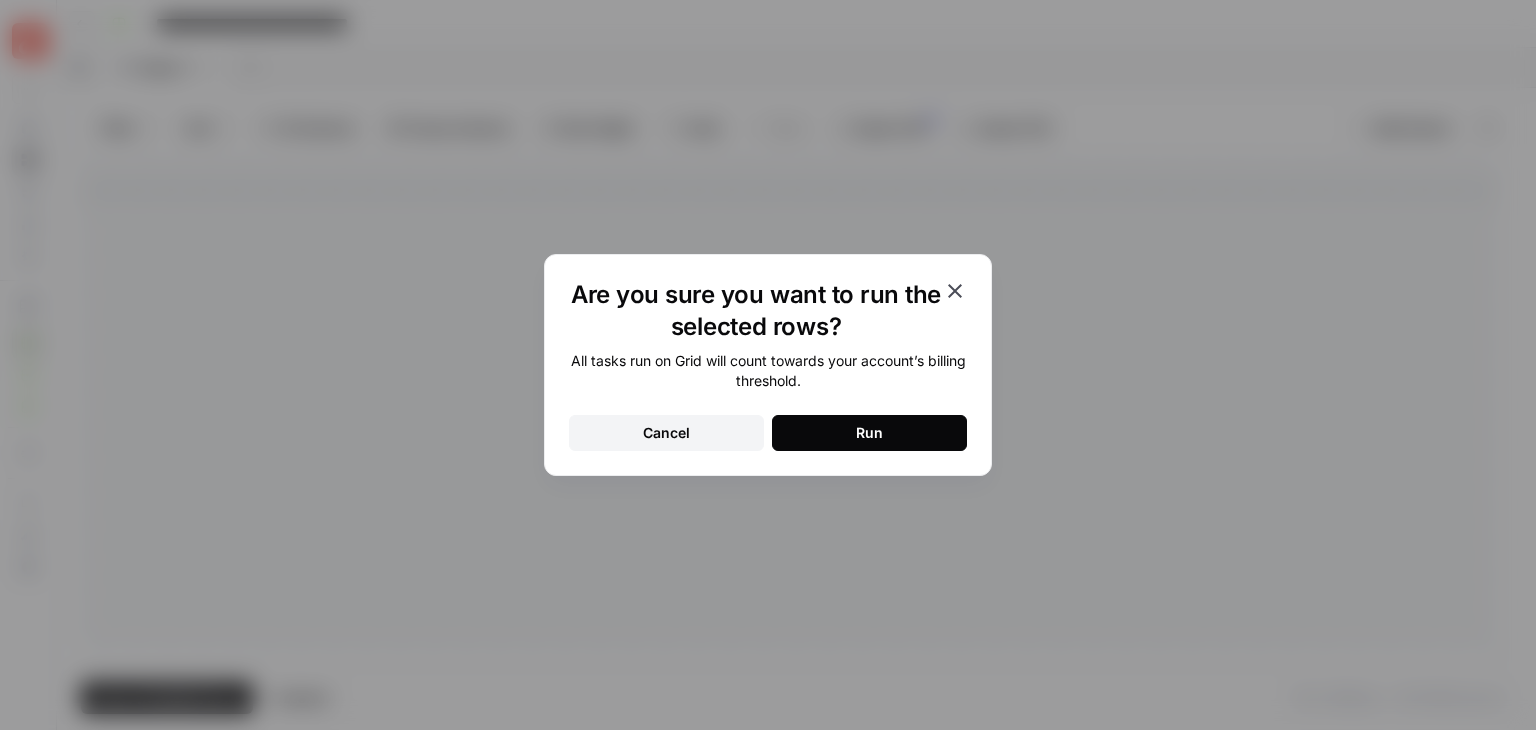 click on "Run" at bounding box center (869, 433) 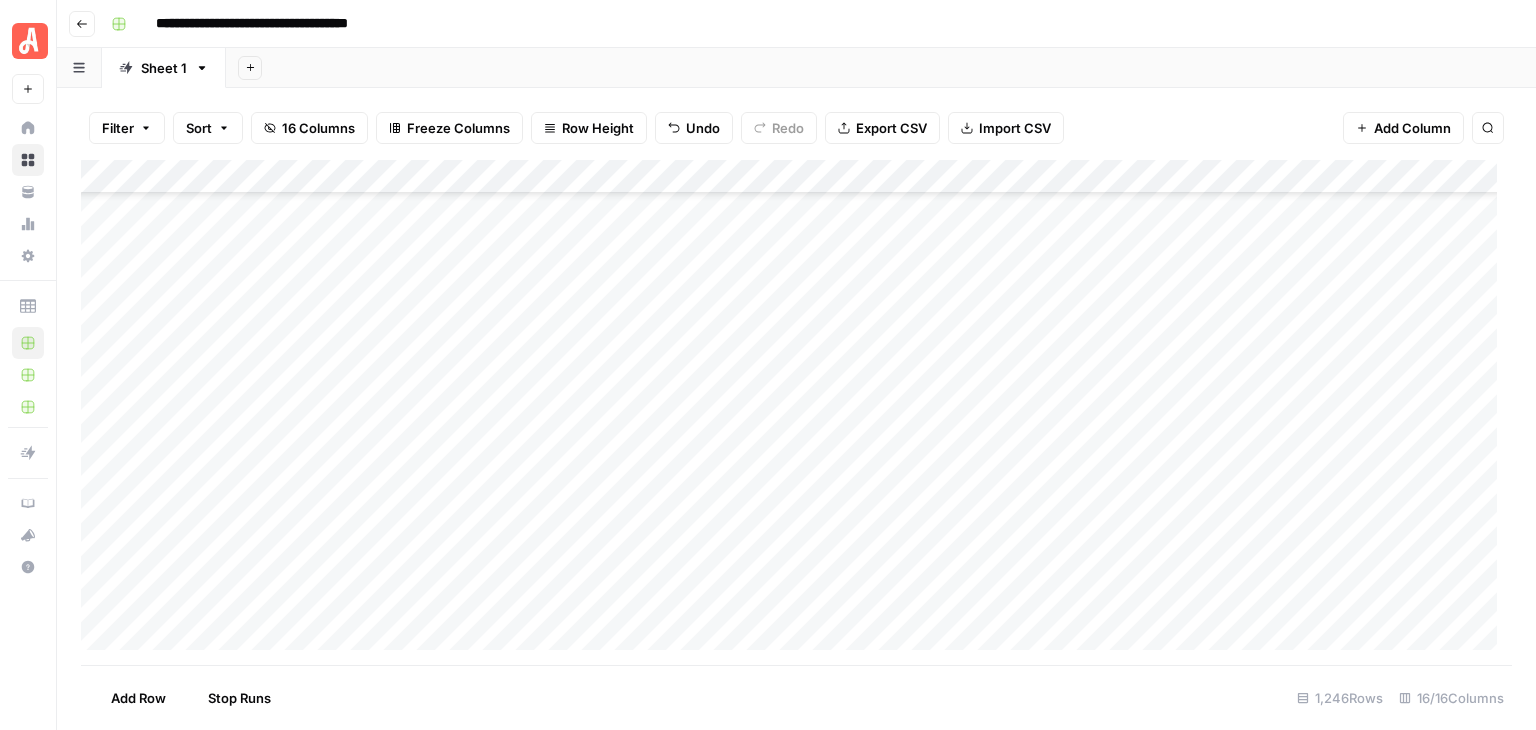 click on "Add Column" at bounding box center (796, 412) 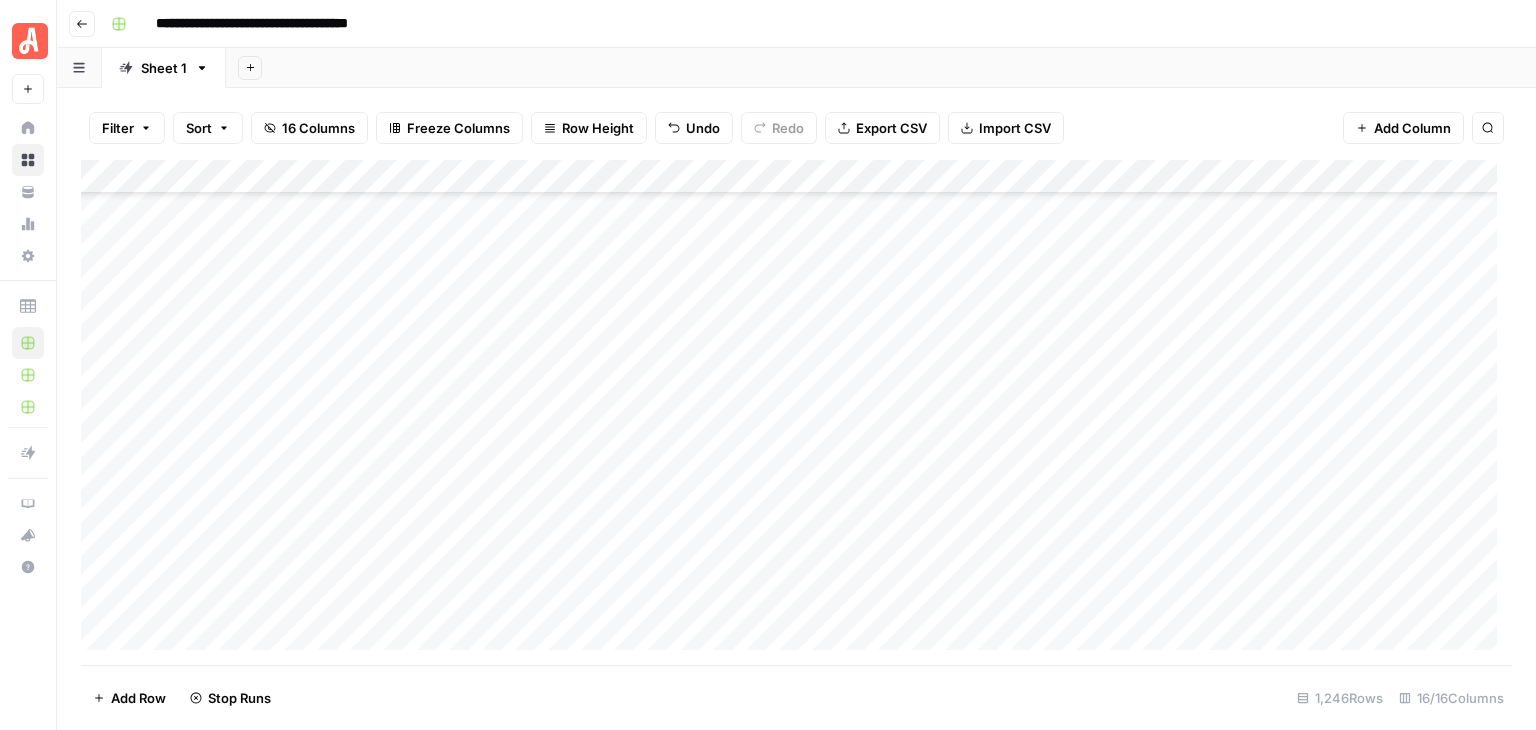 scroll, scrollTop: 36040, scrollLeft: 0, axis: vertical 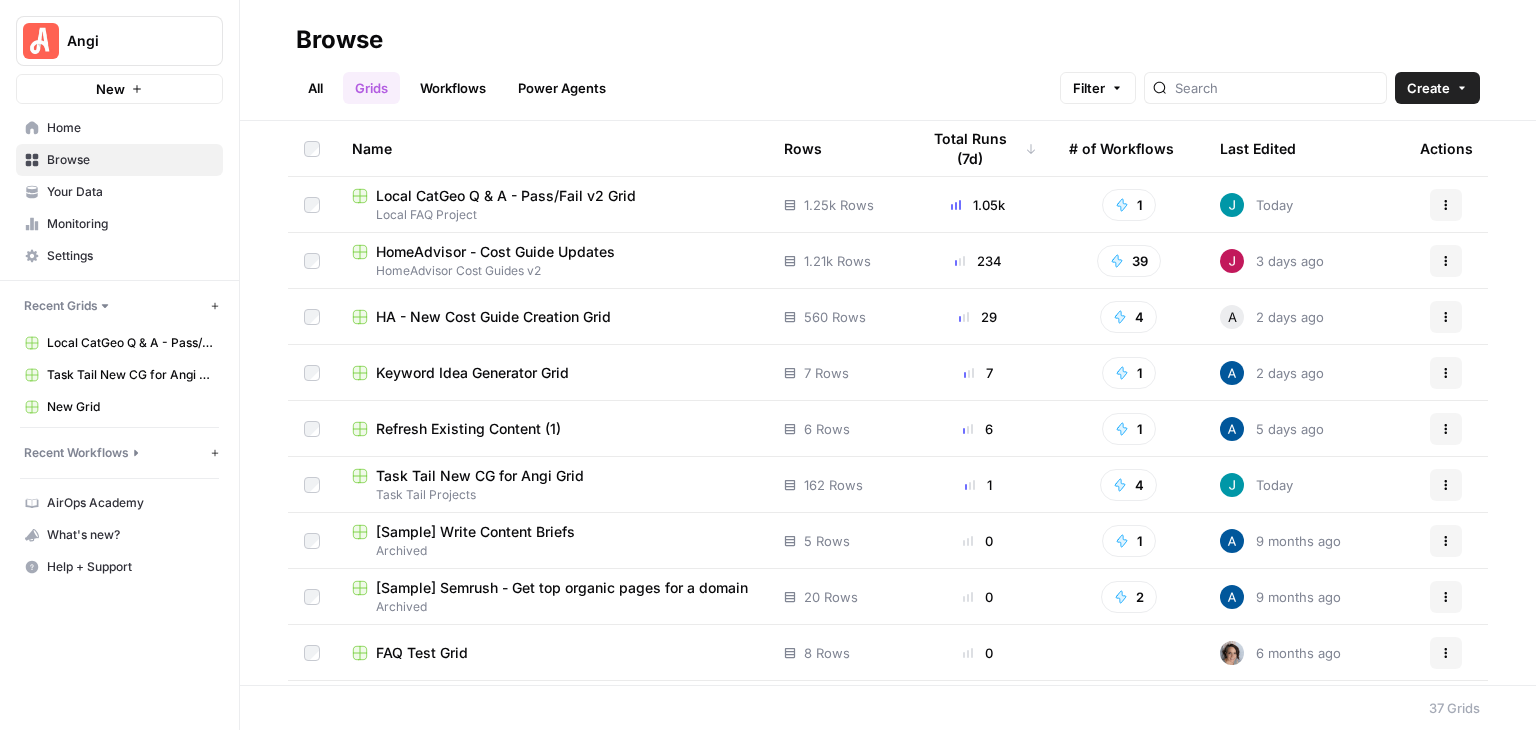 click at bounding box center (1265, 88) 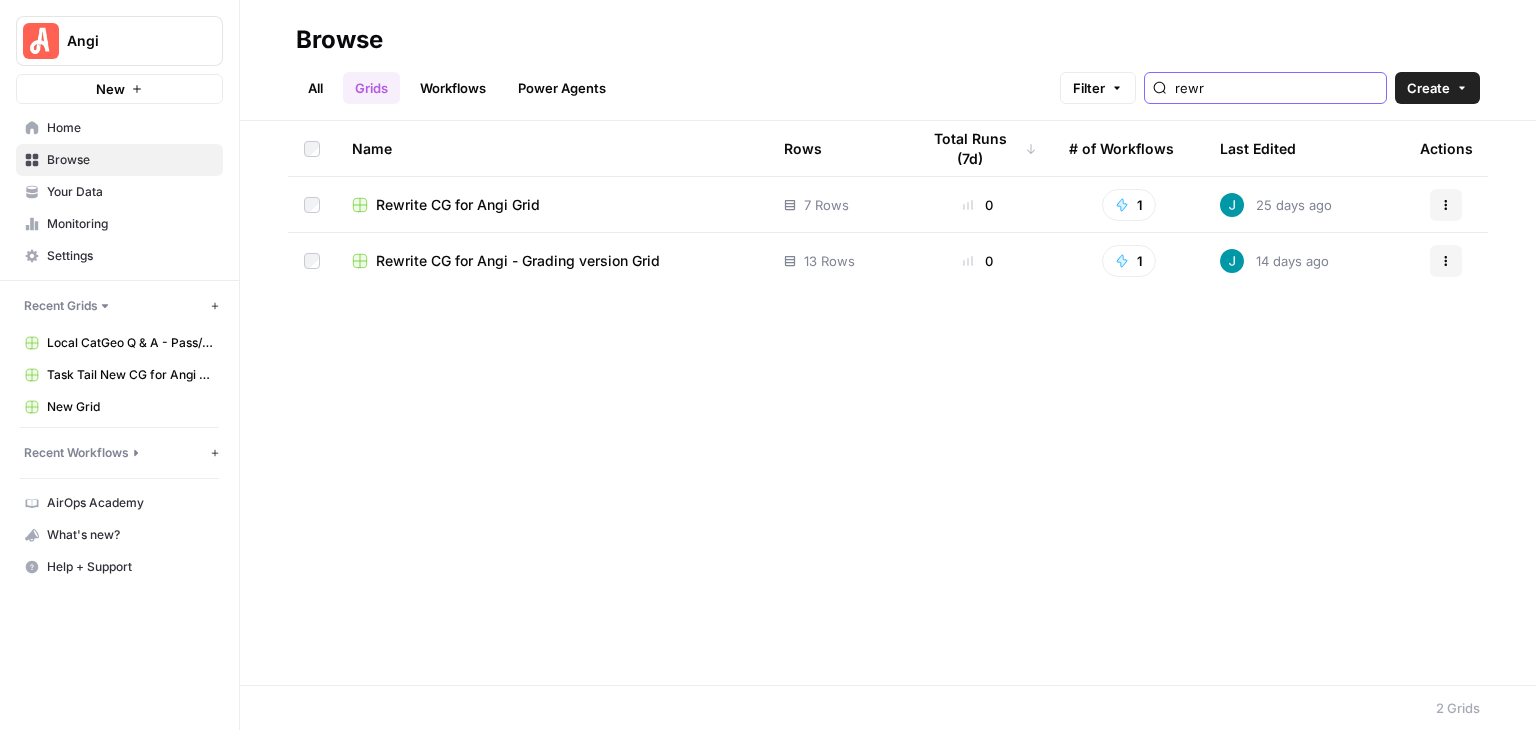 type on "rewr" 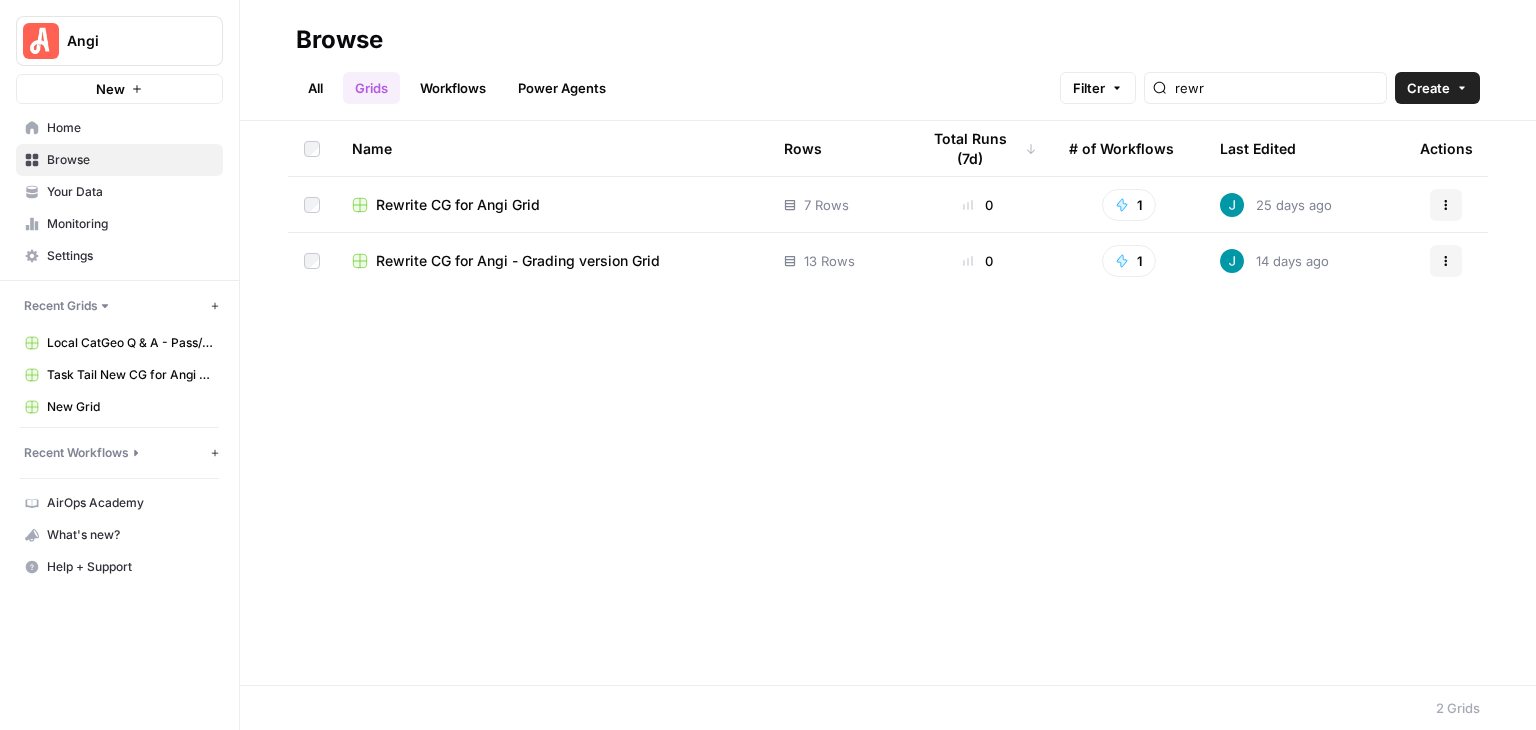click on "Rewrite CG for Angi - Grading version Grid" at bounding box center (518, 261) 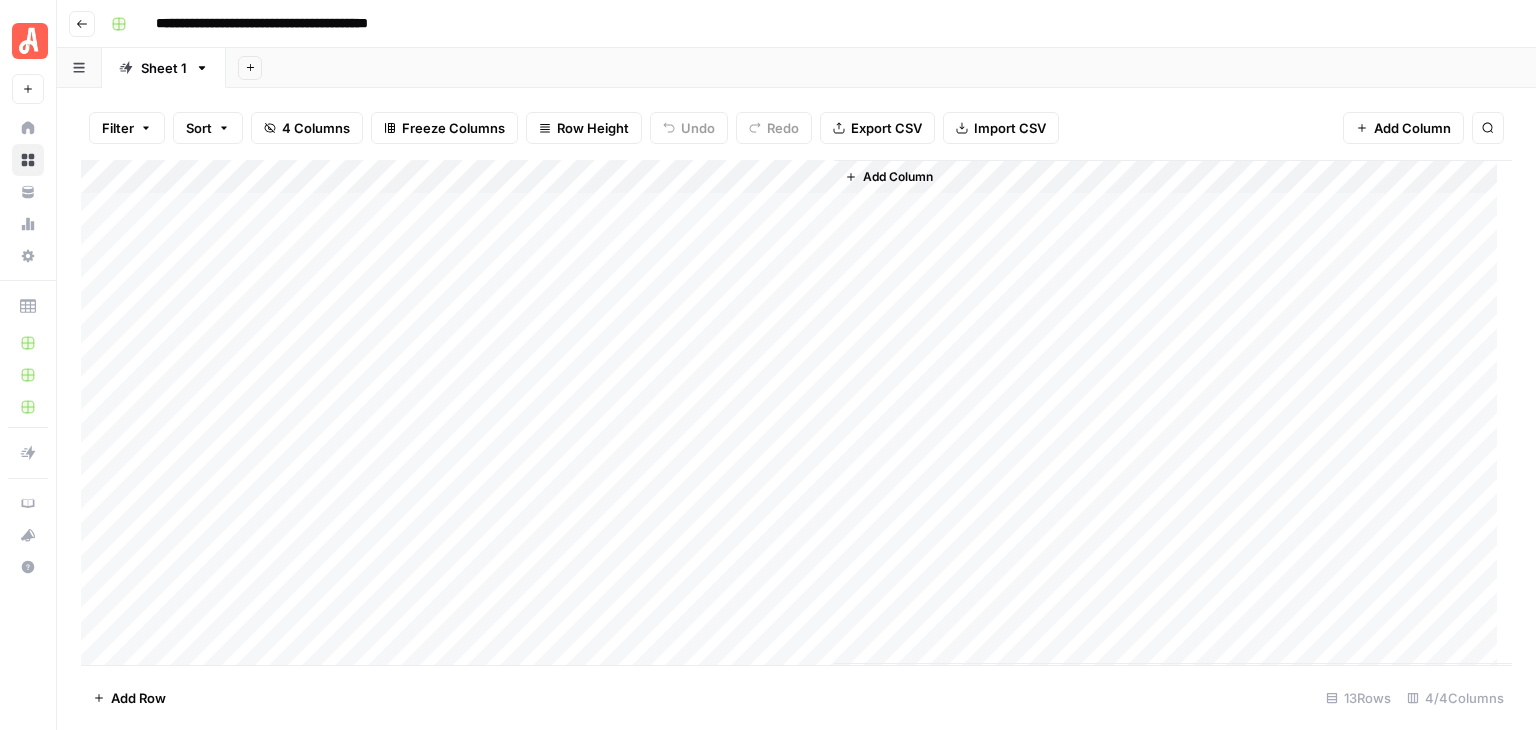 click on "Add Column" at bounding box center [796, 412] 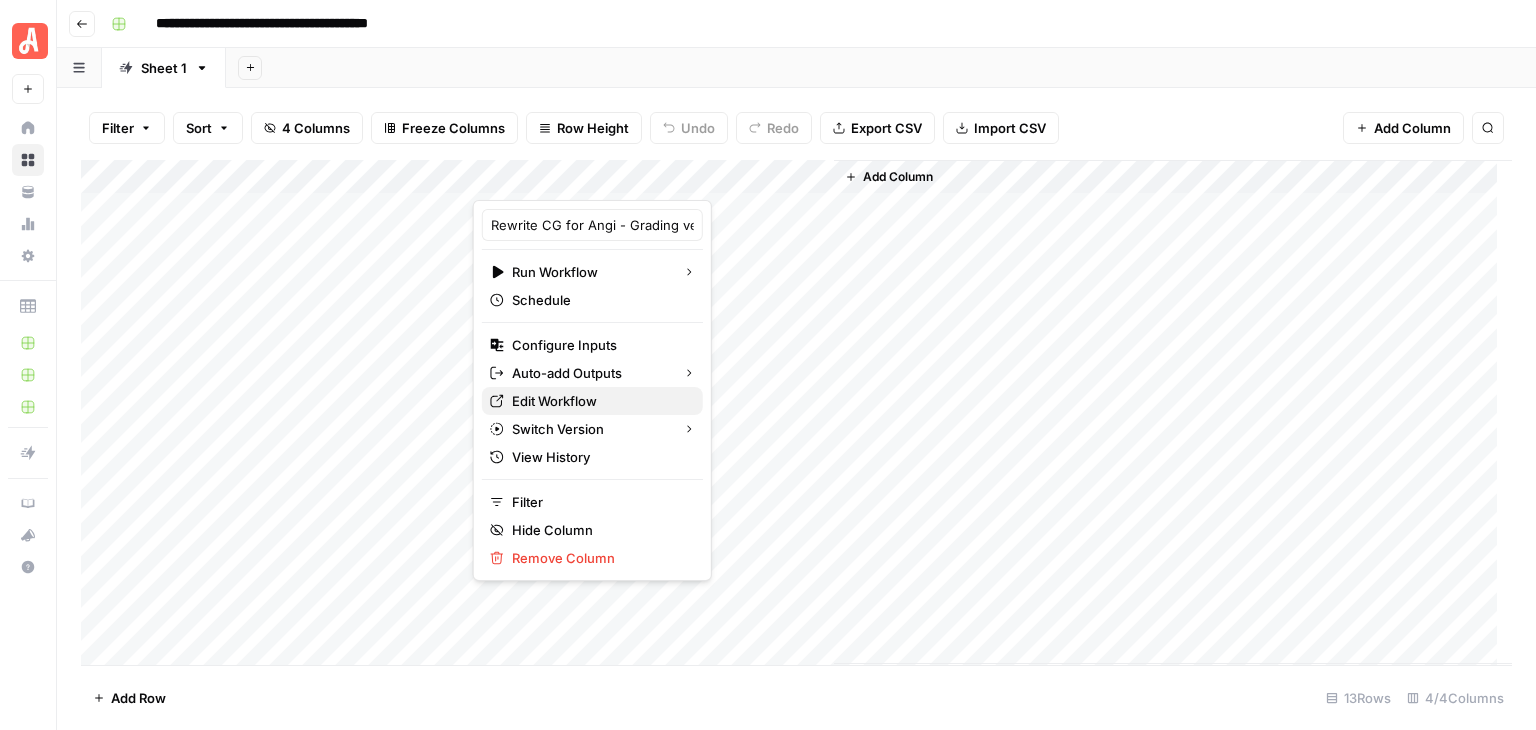 click on "Edit Workflow" at bounding box center [599, 401] 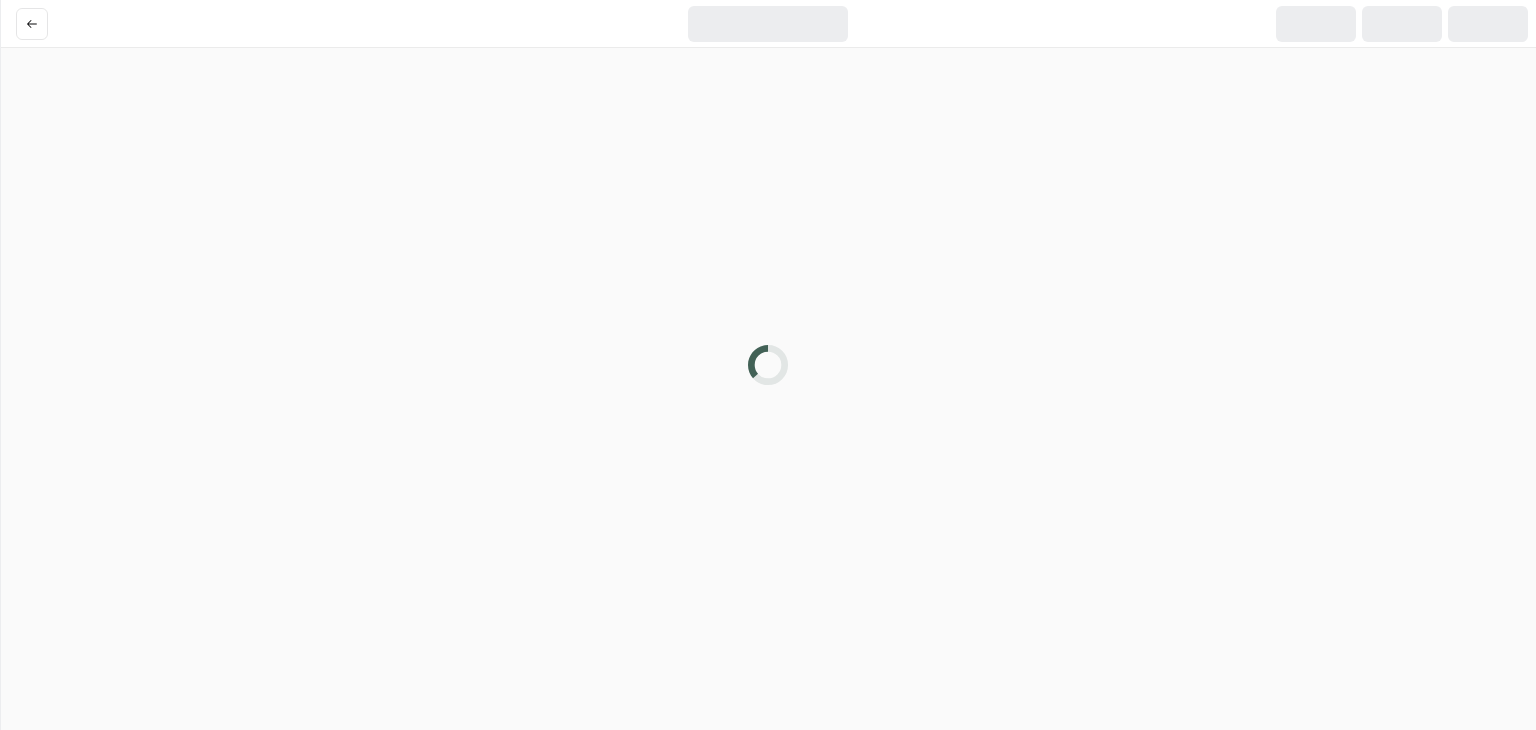 scroll, scrollTop: 0, scrollLeft: 0, axis: both 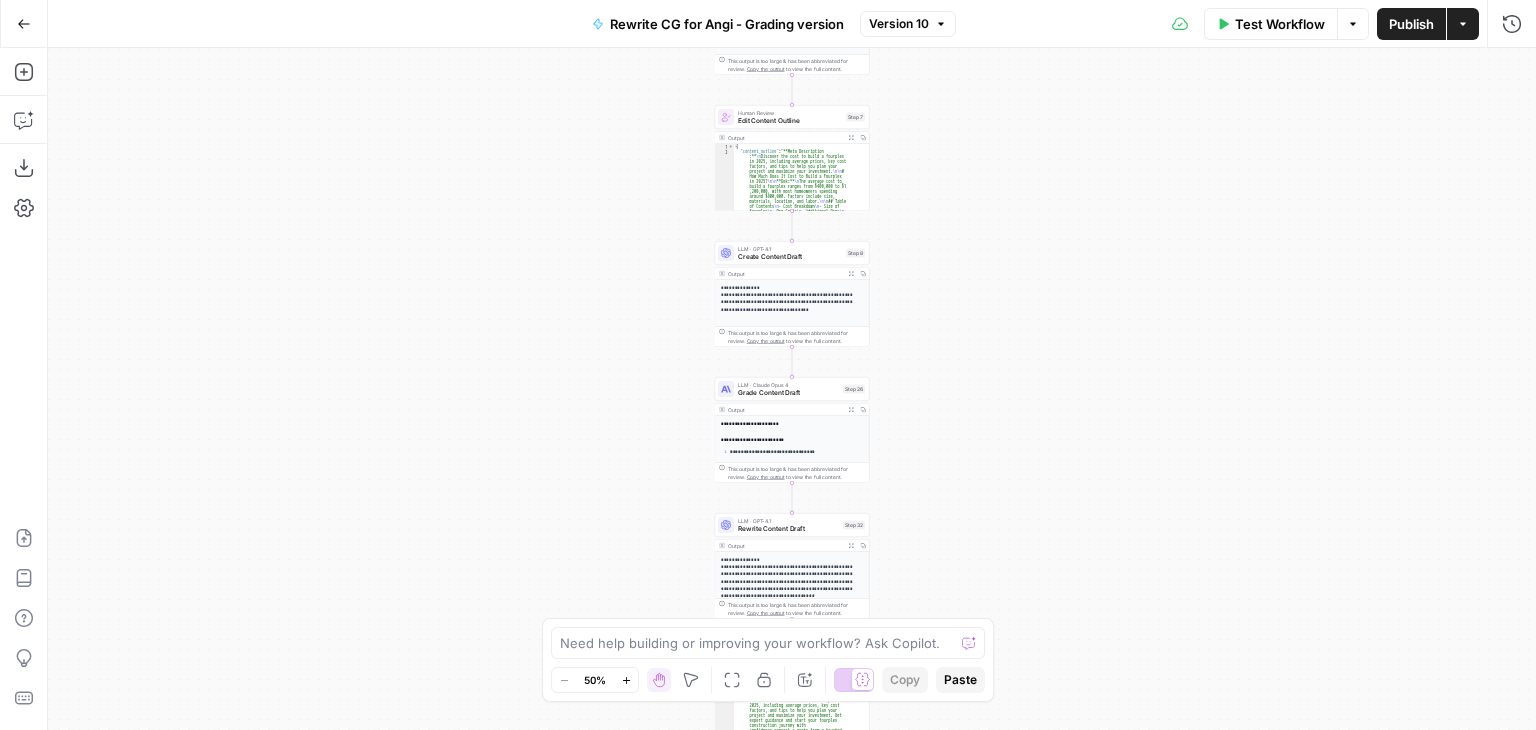 click 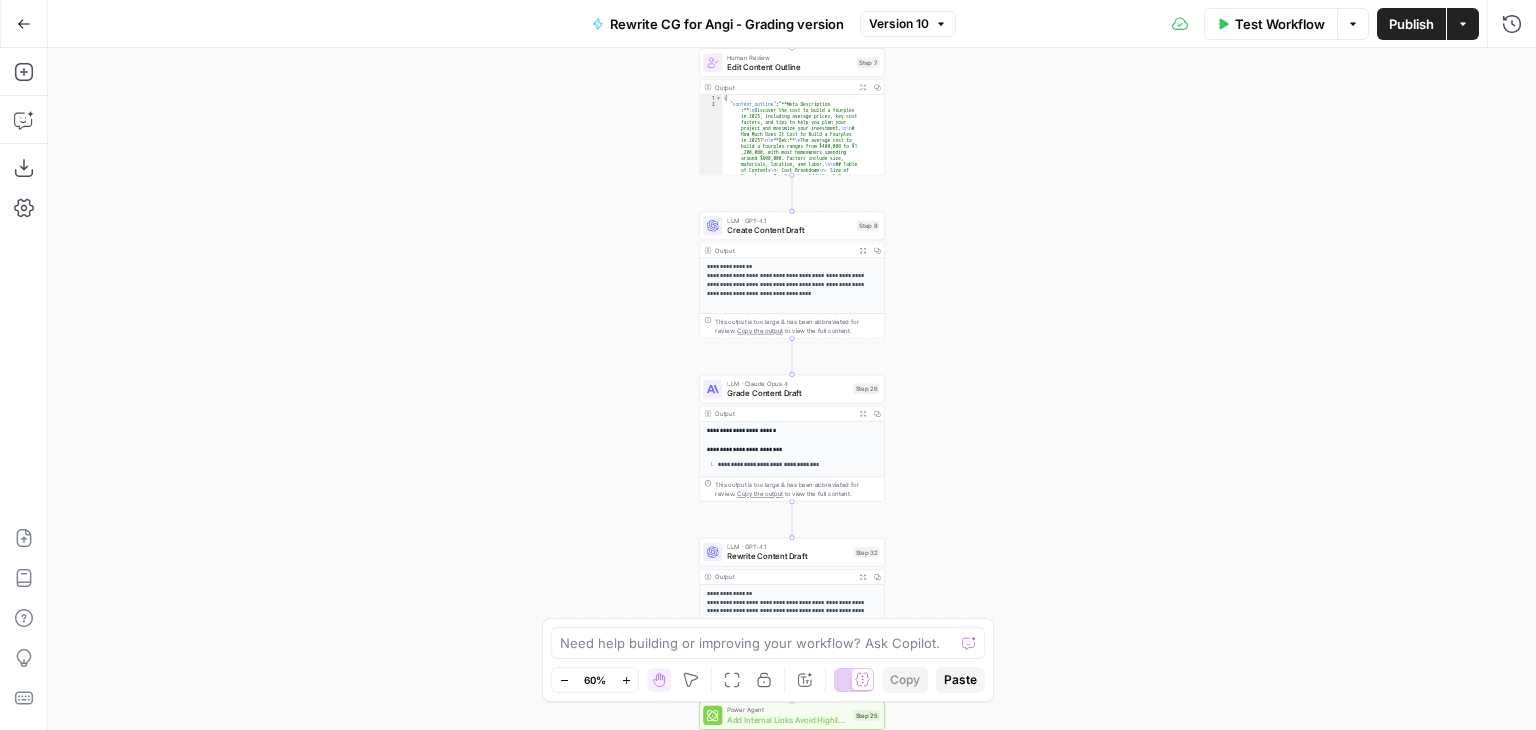 click 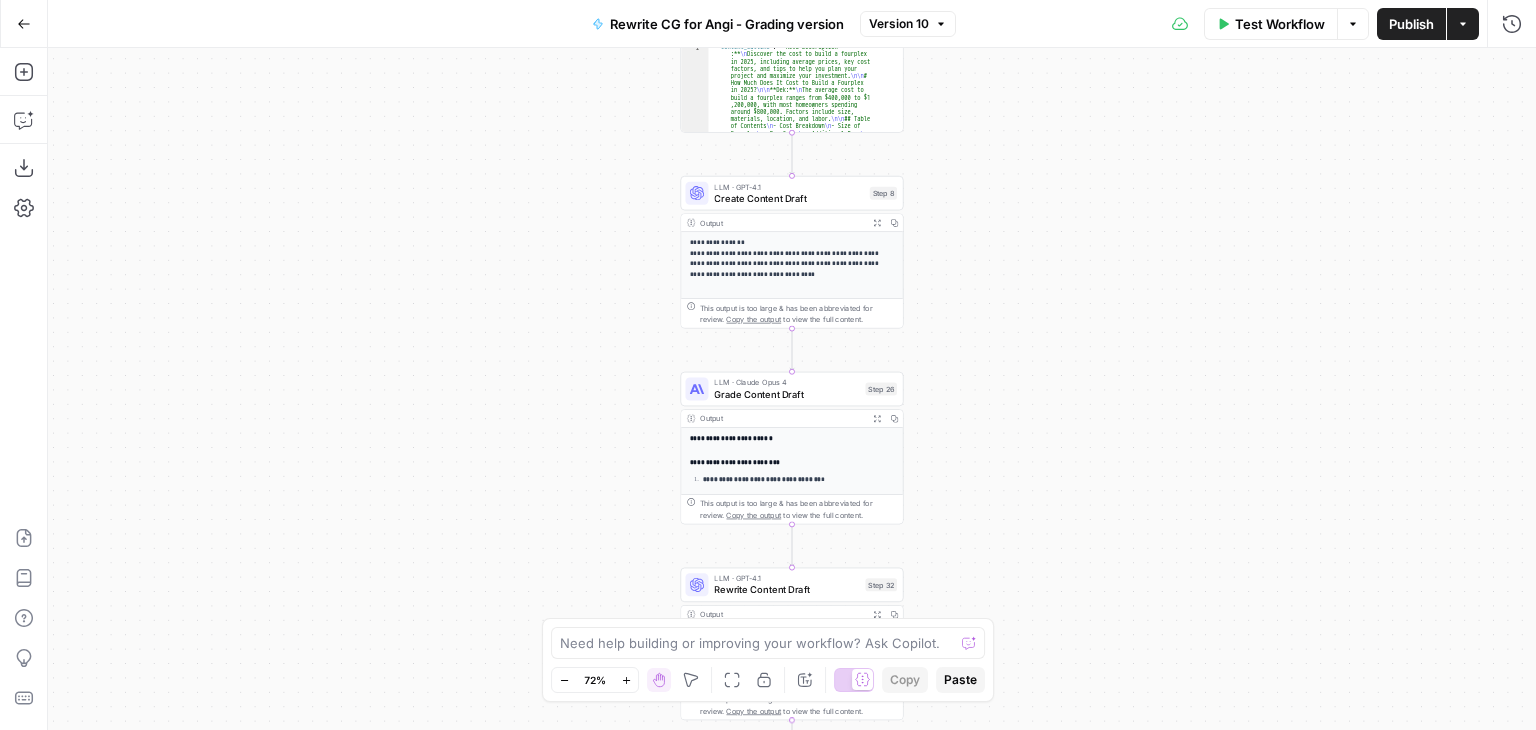 click 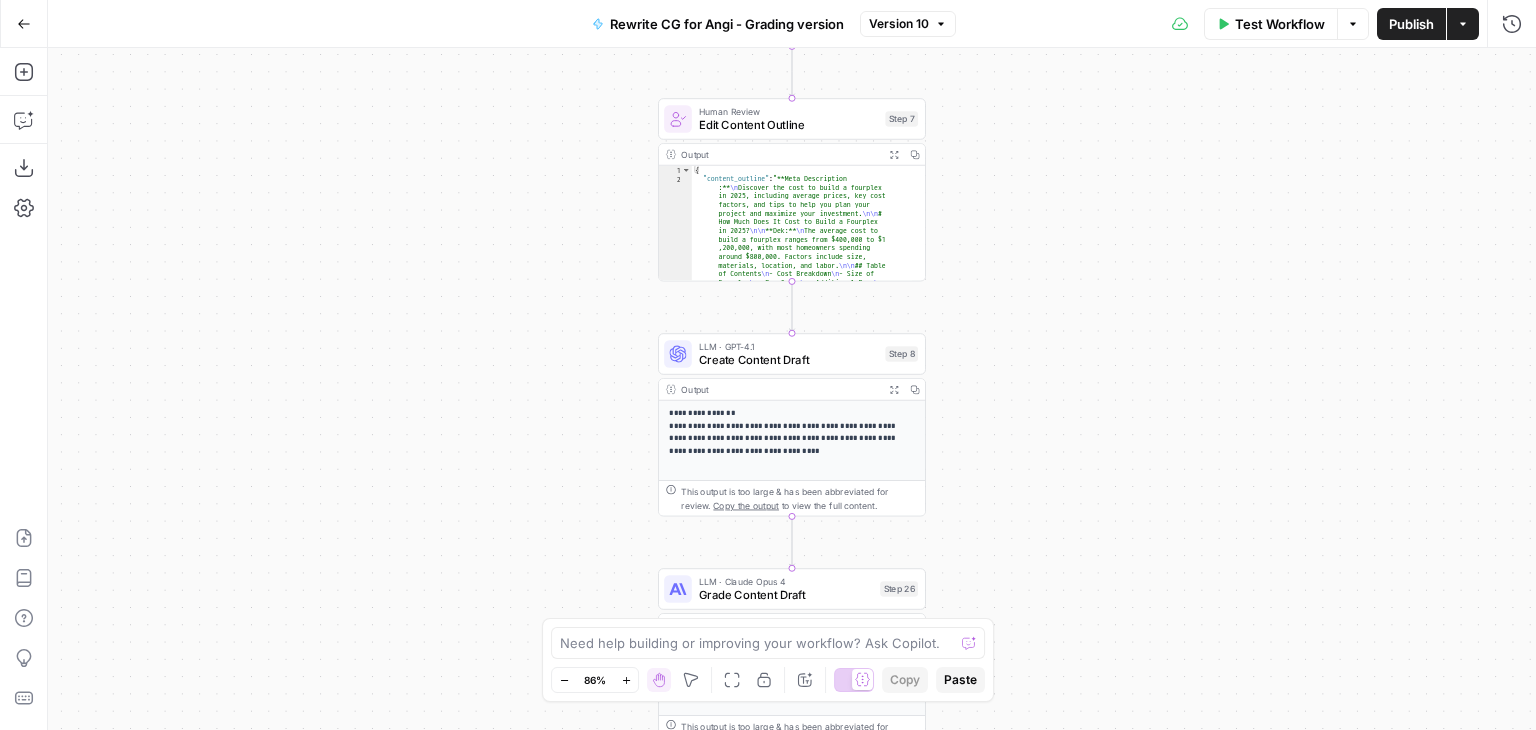 click 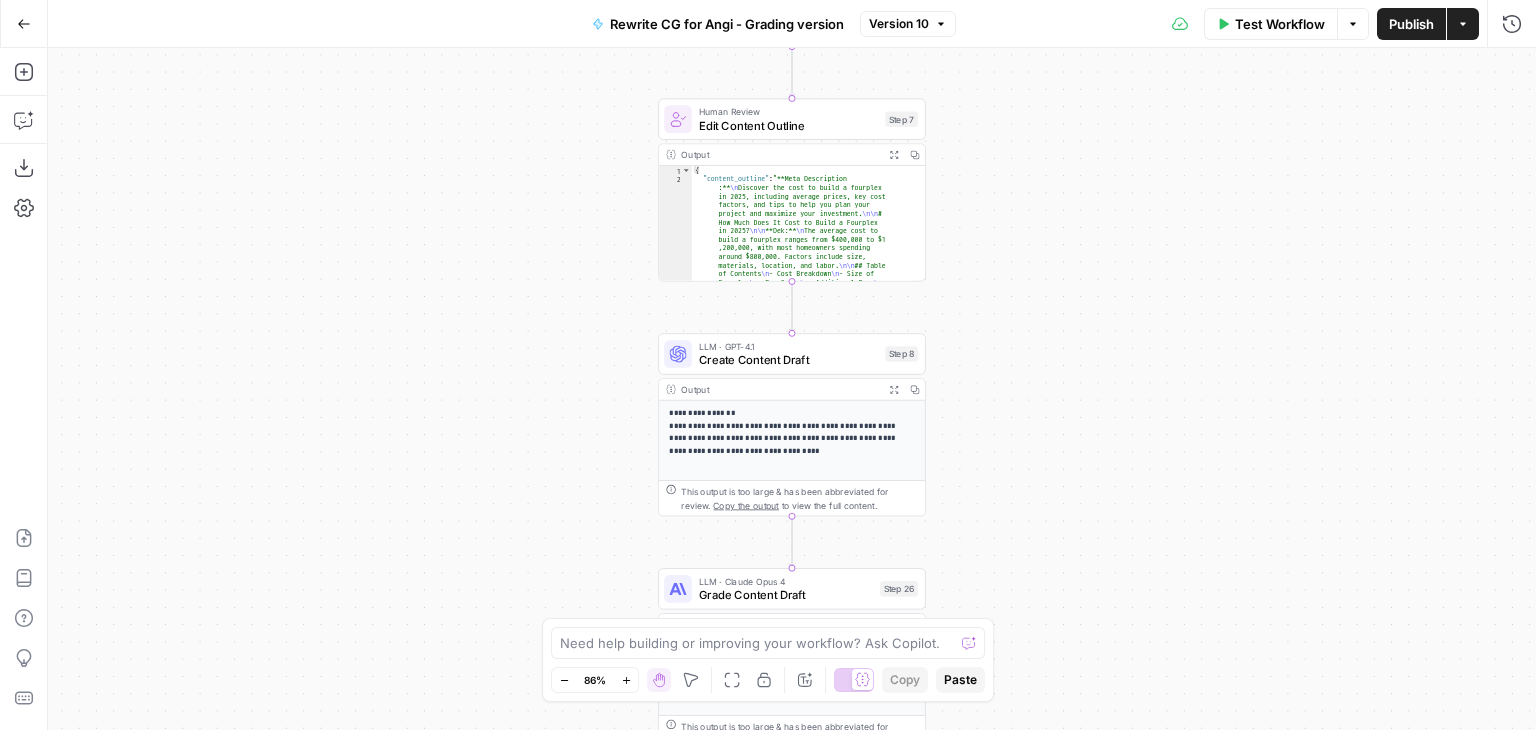 click 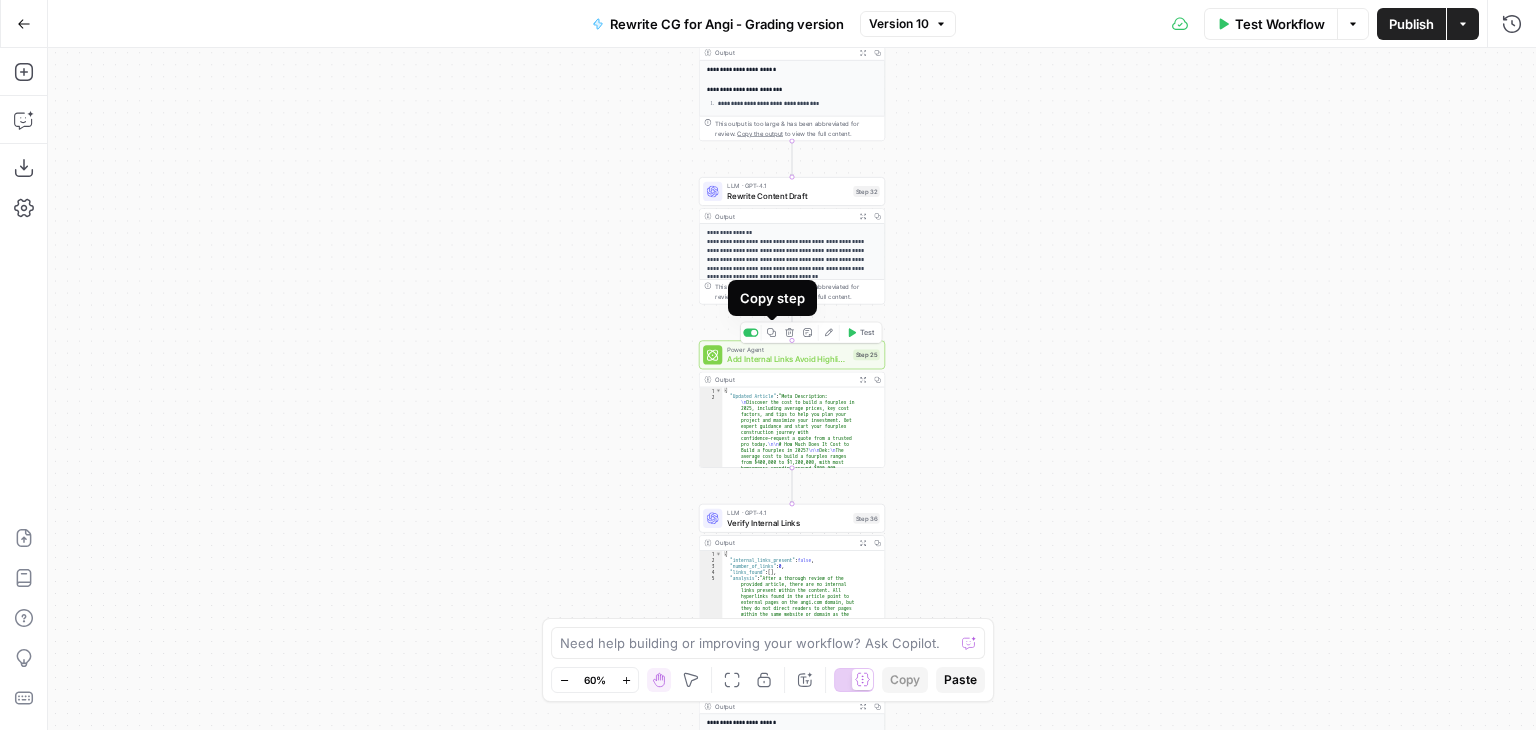 click 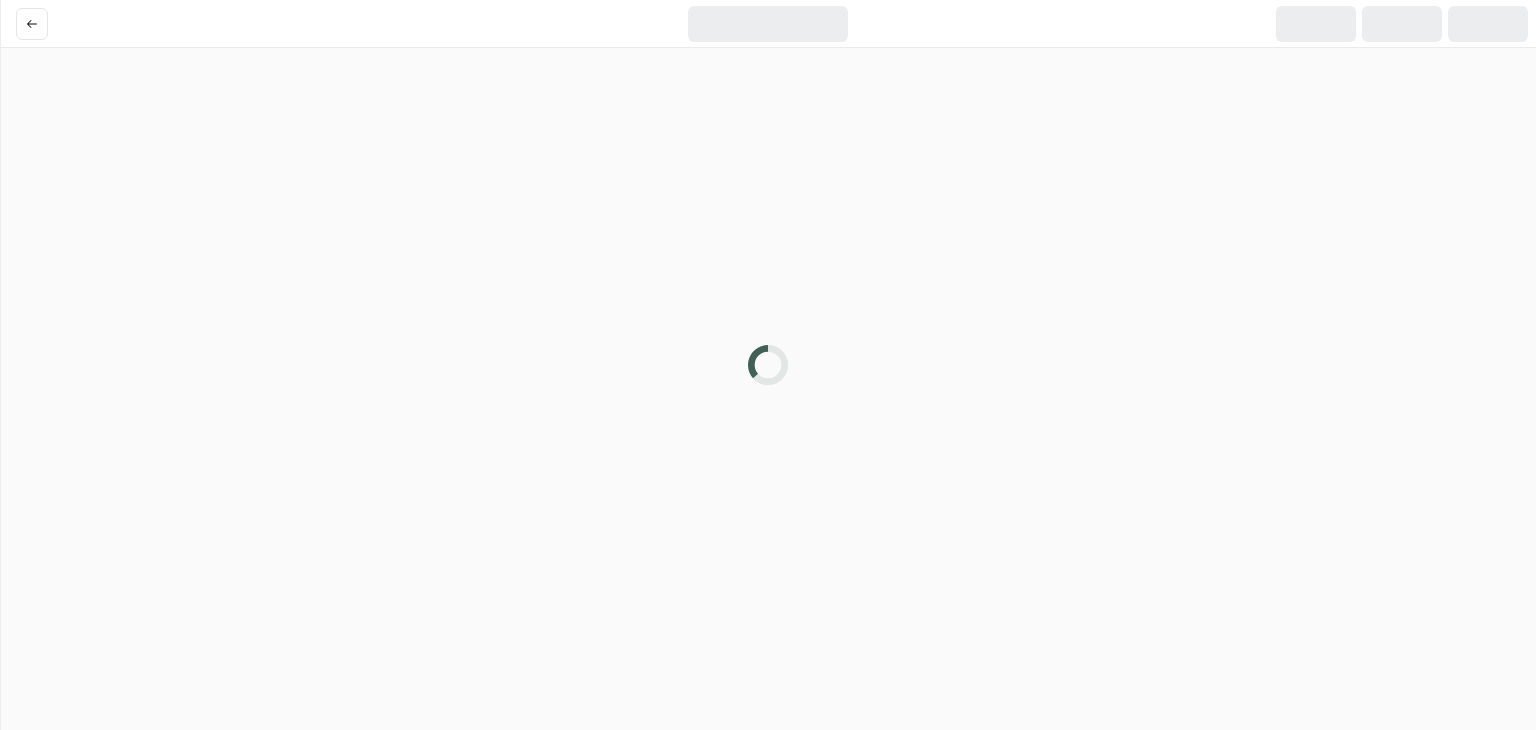 scroll, scrollTop: 0, scrollLeft: 0, axis: both 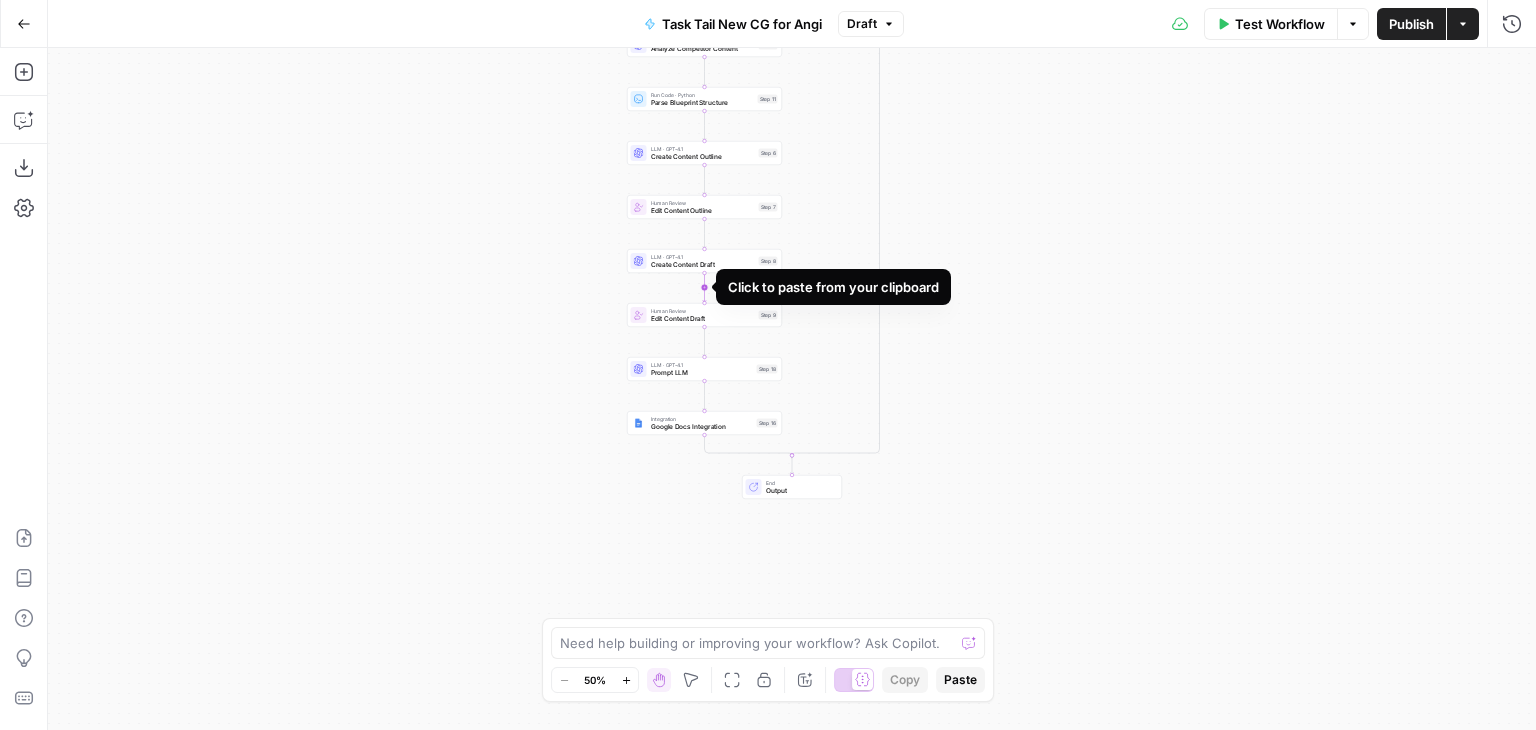 click 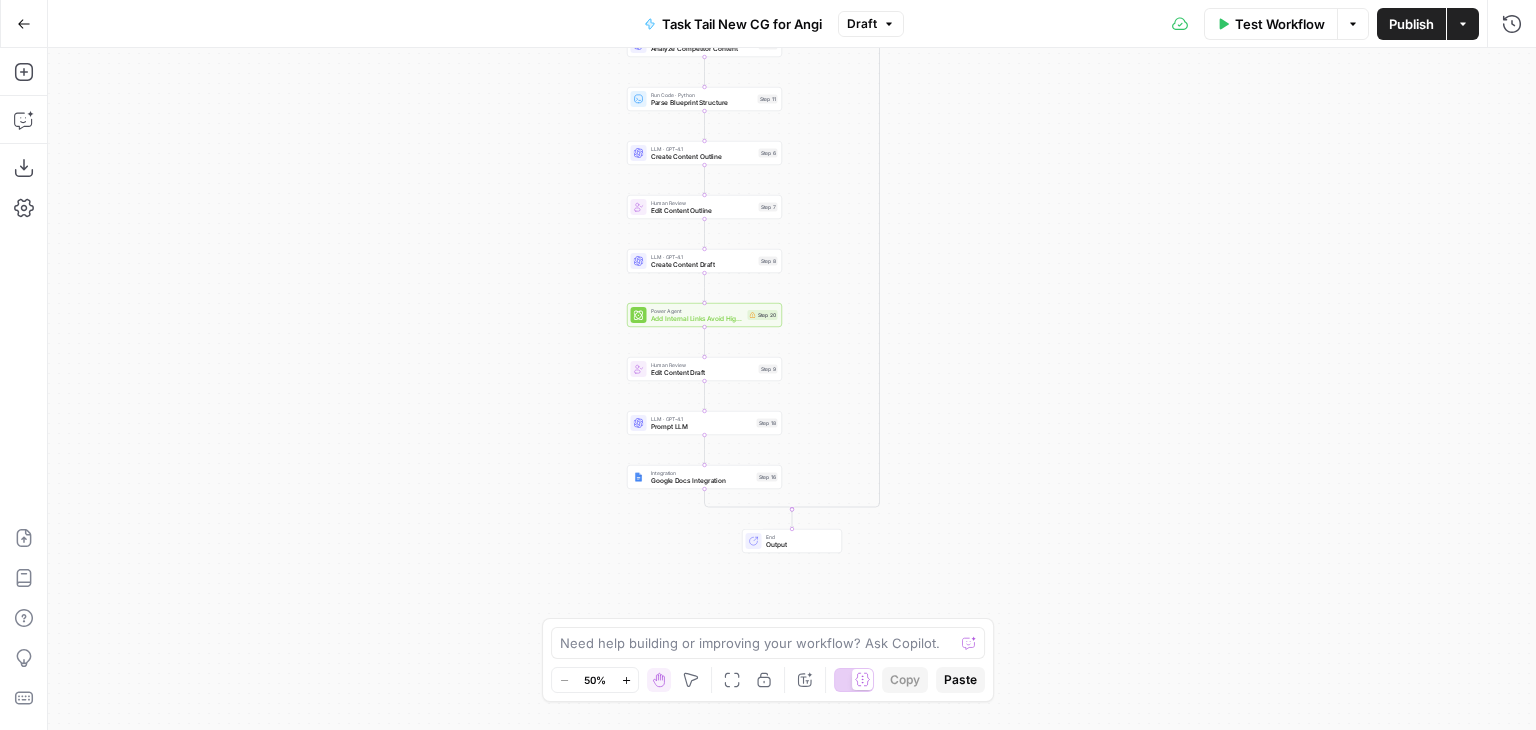 click 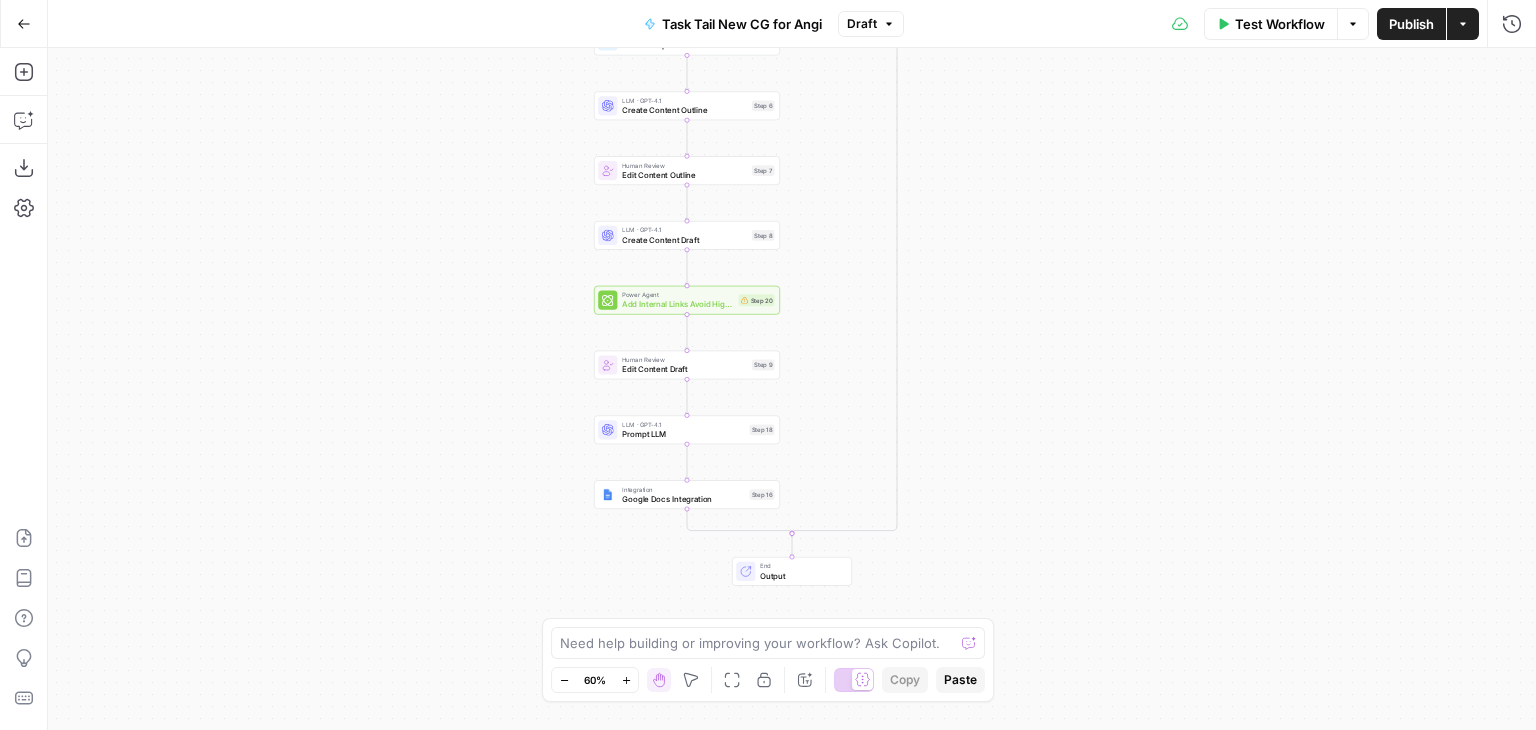 click 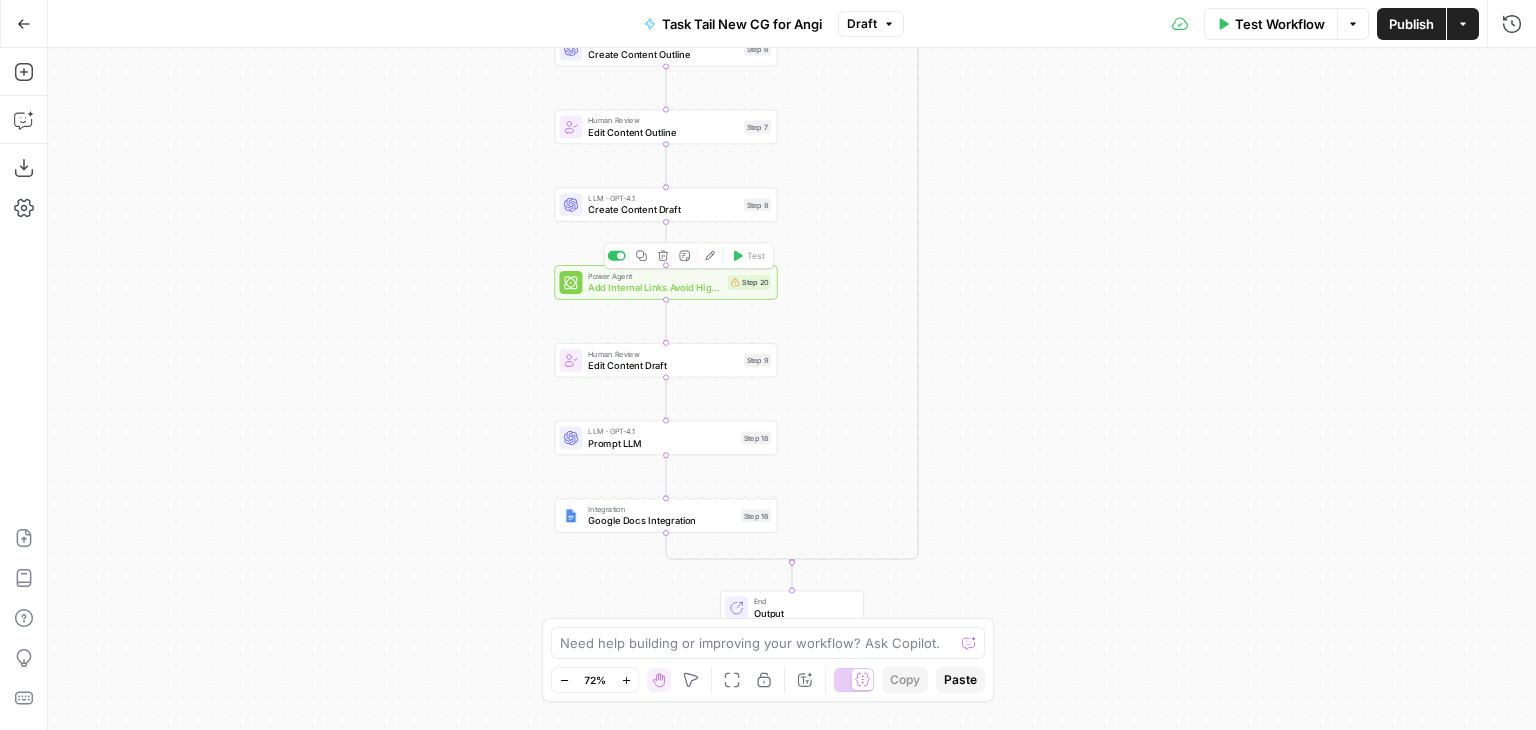 click on "Add Internal Links Avoid Highlights - Fork" at bounding box center (655, 287) 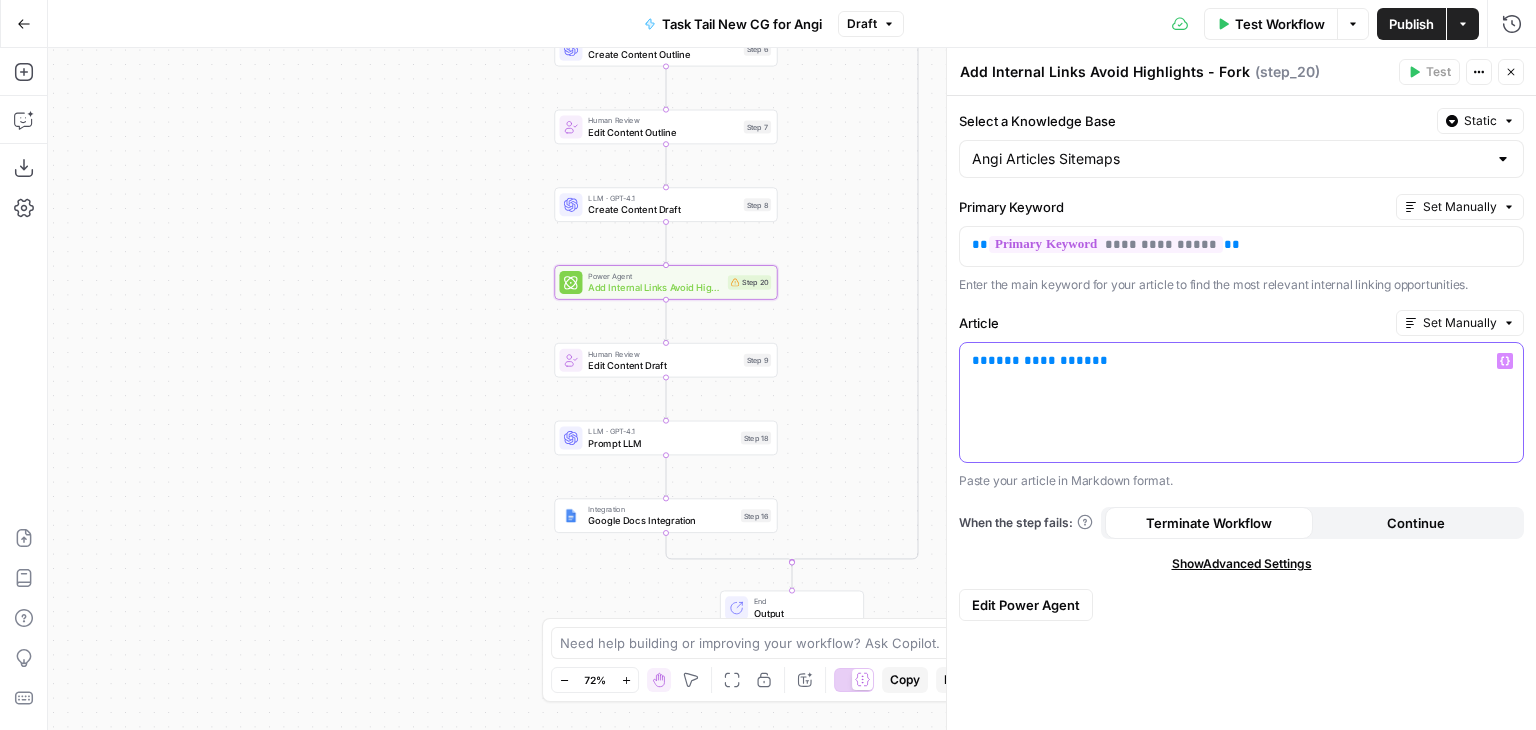 click on "**********" at bounding box center [1040, 360] 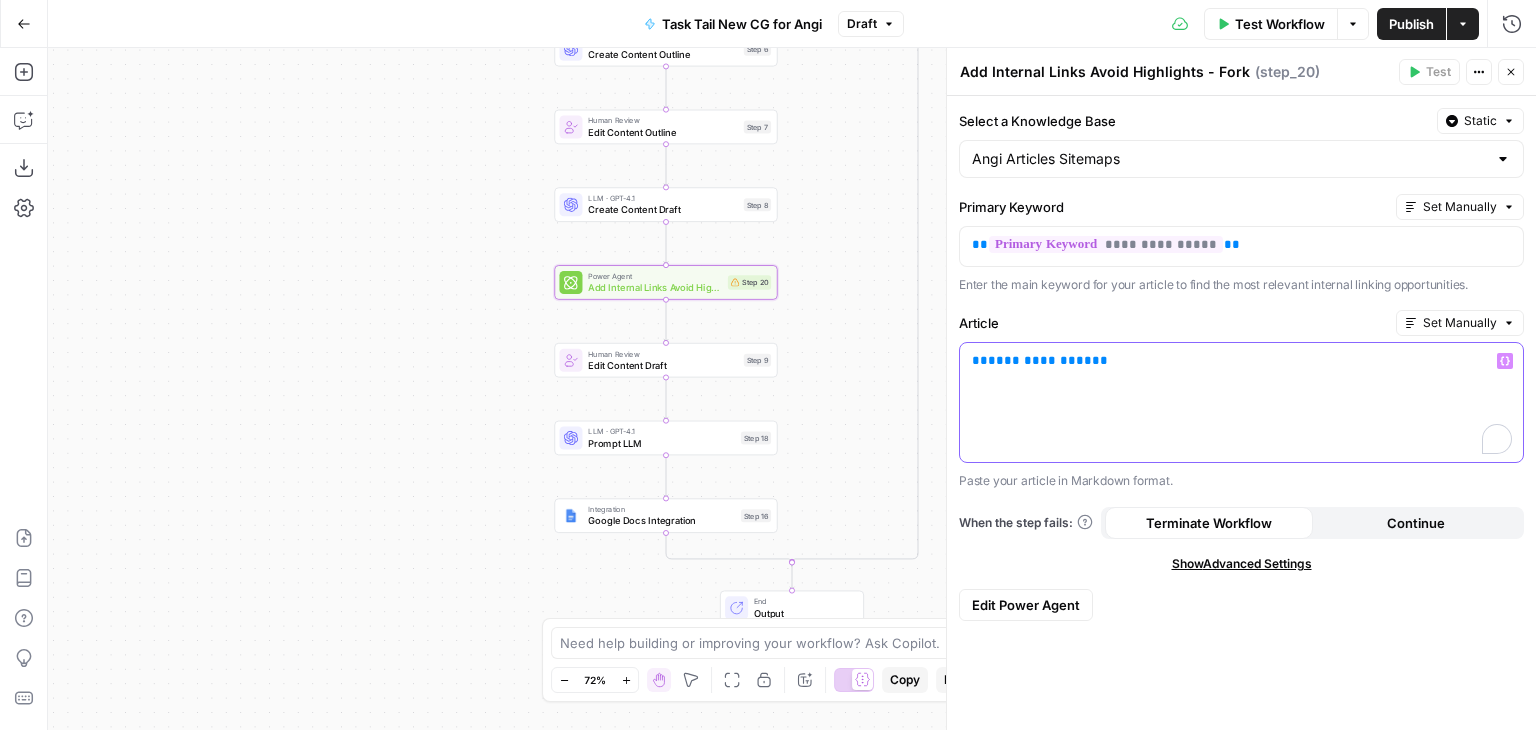 type 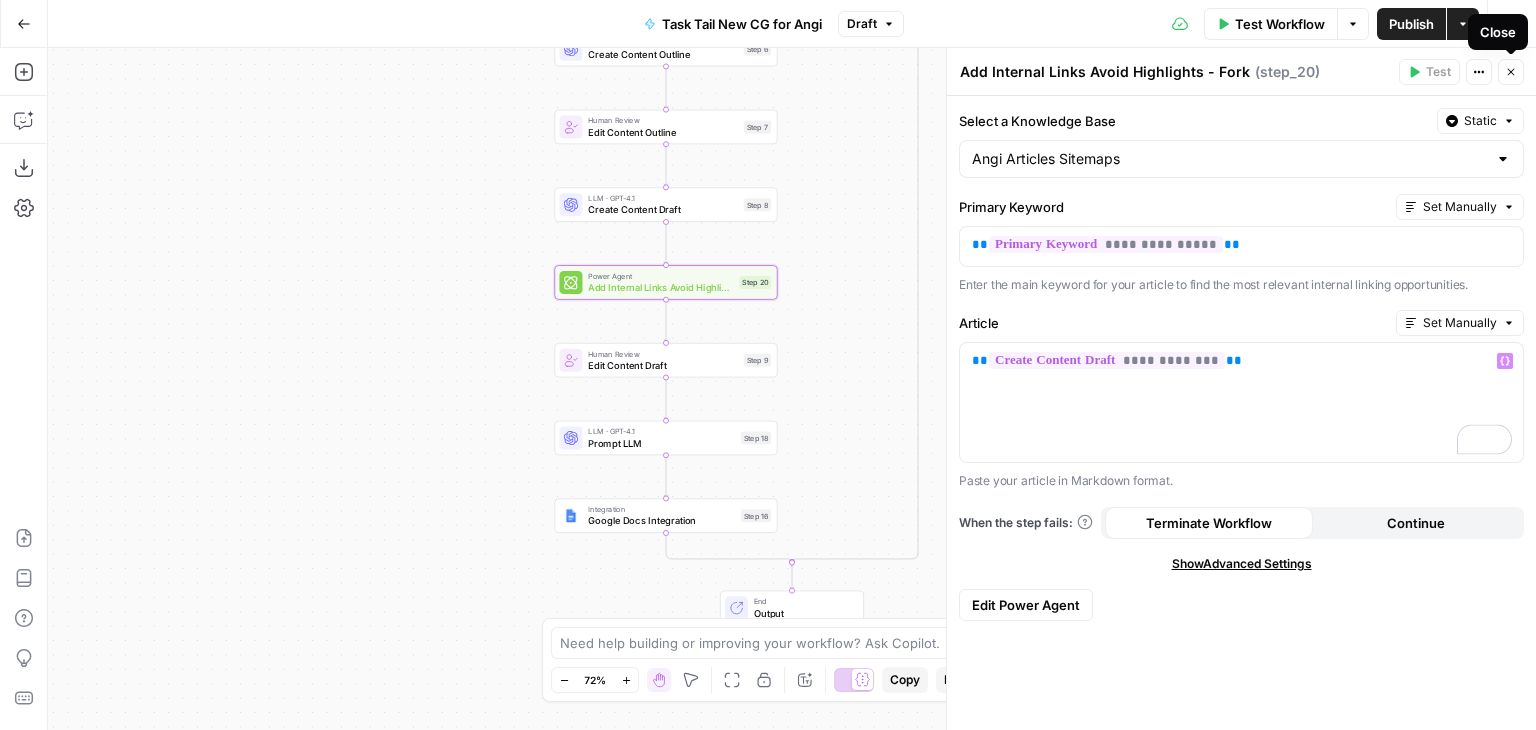 click 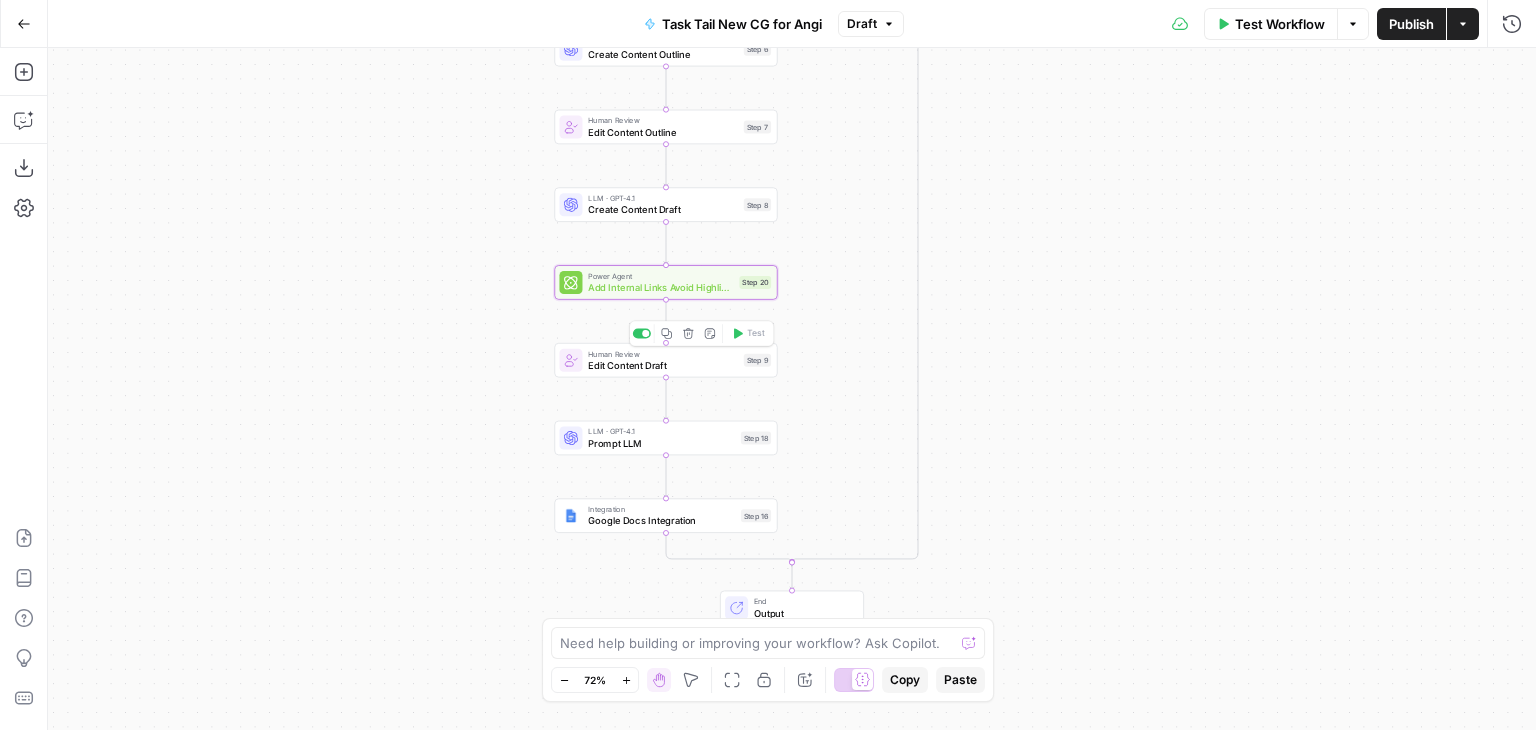 click on "Edit Content Draft" at bounding box center (663, 365) 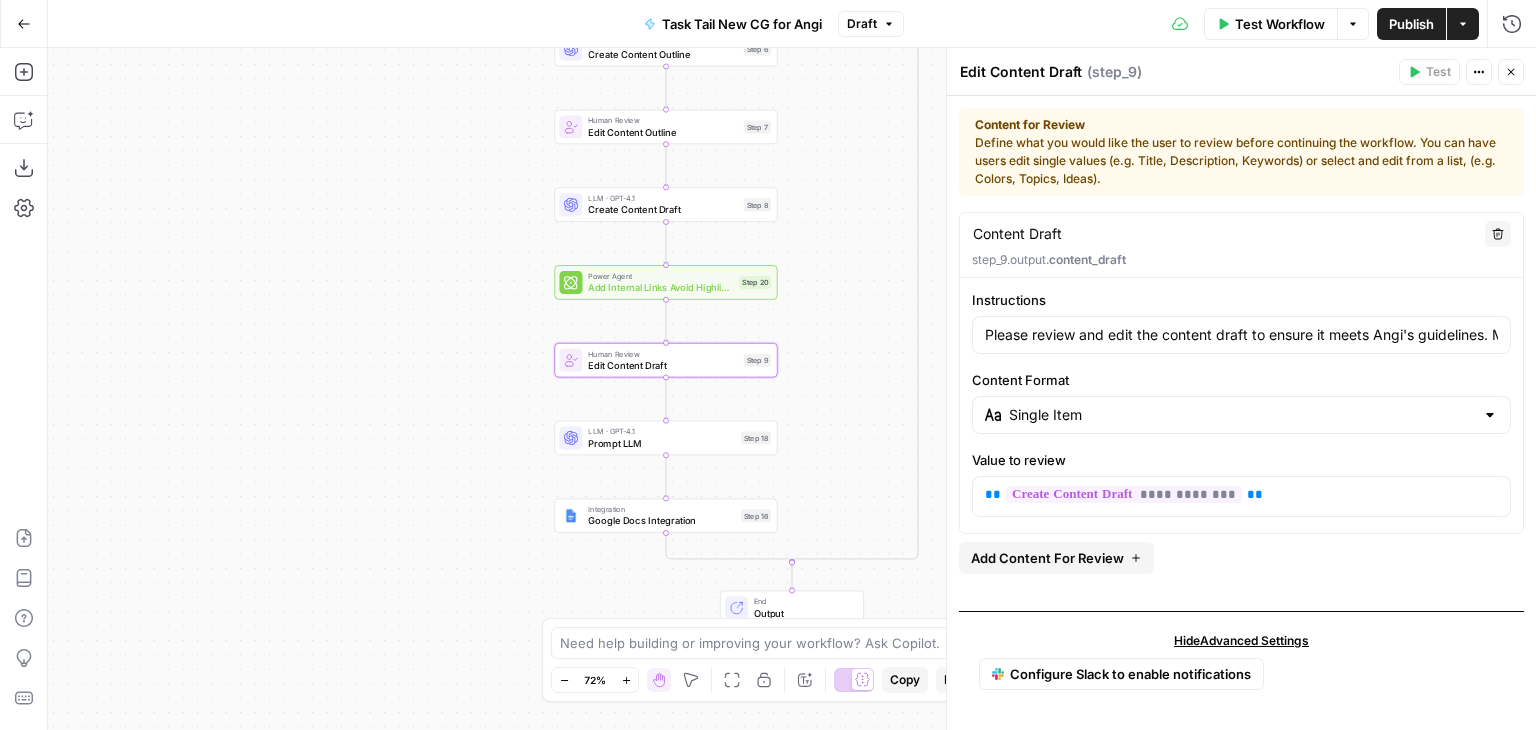click 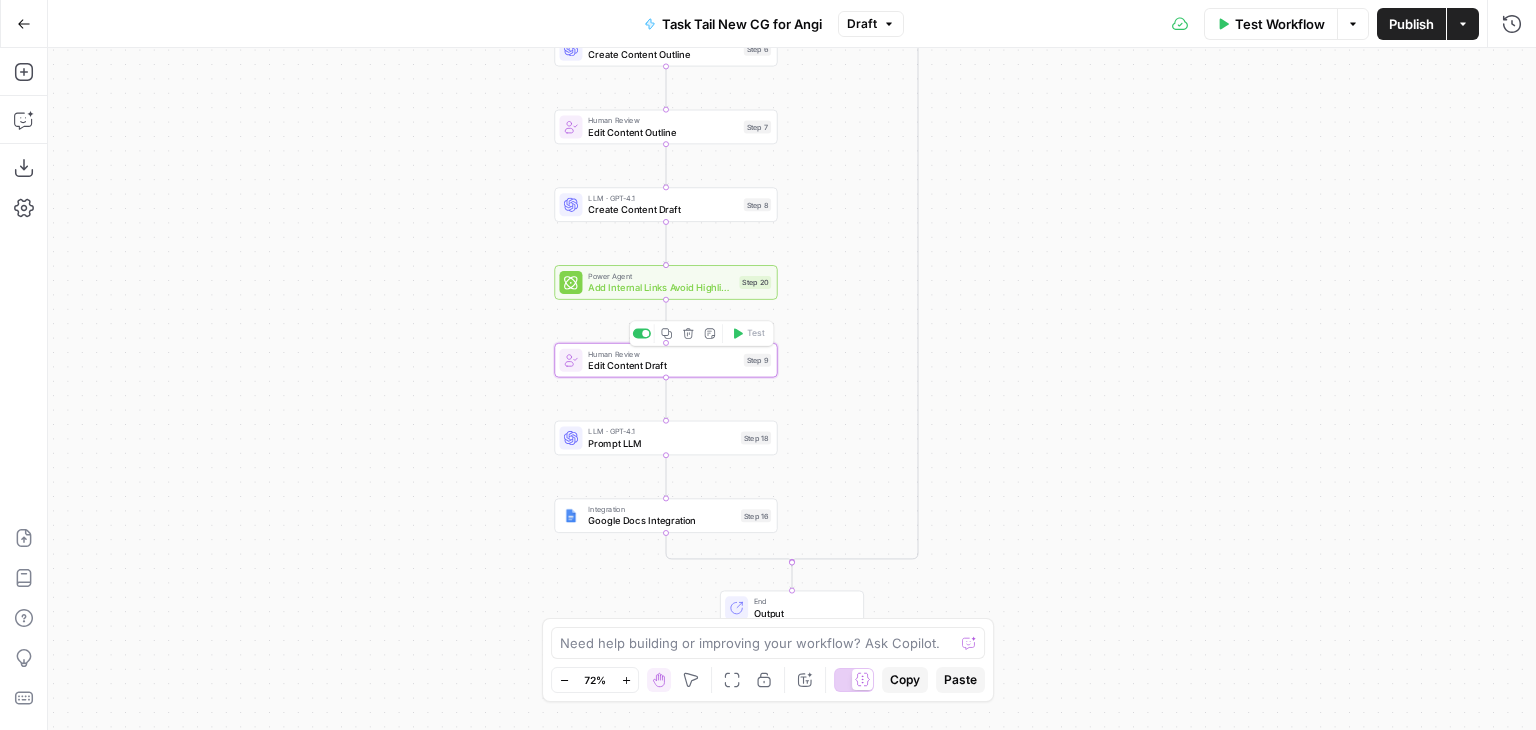 click on "Human Review Edit Content Draft Step 9 Copy step Delete step Add Note Test" at bounding box center (665, 360) 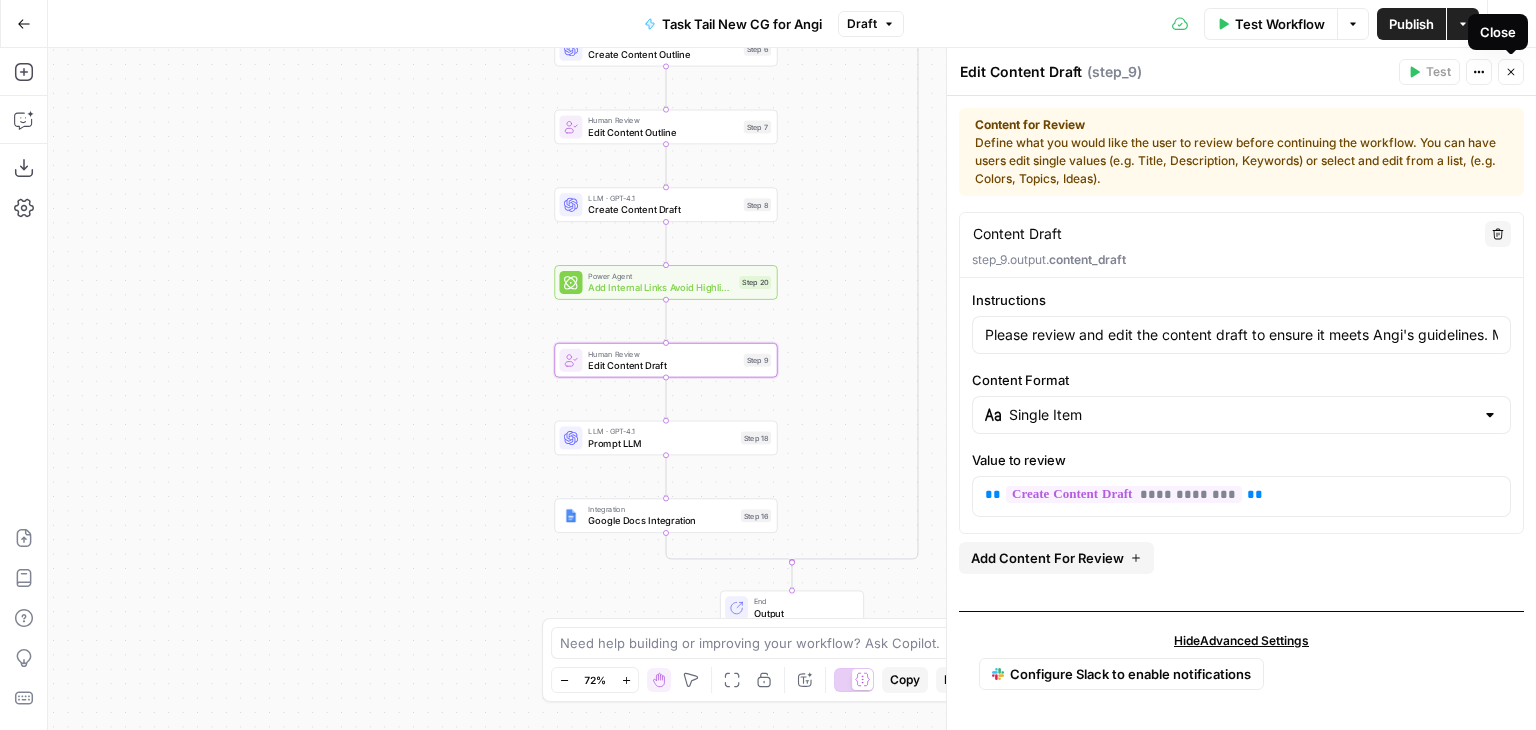 click 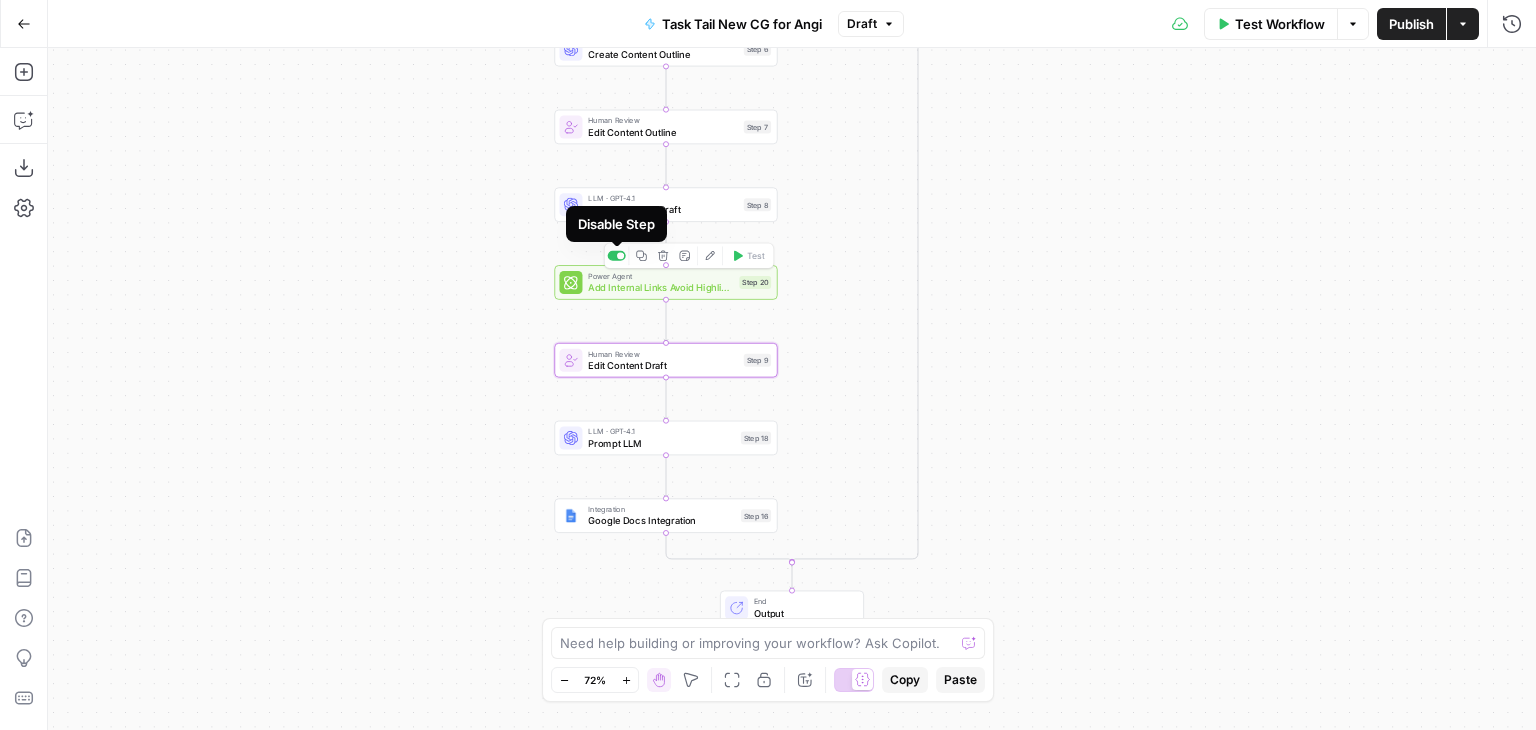 click at bounding box center (620, 255) 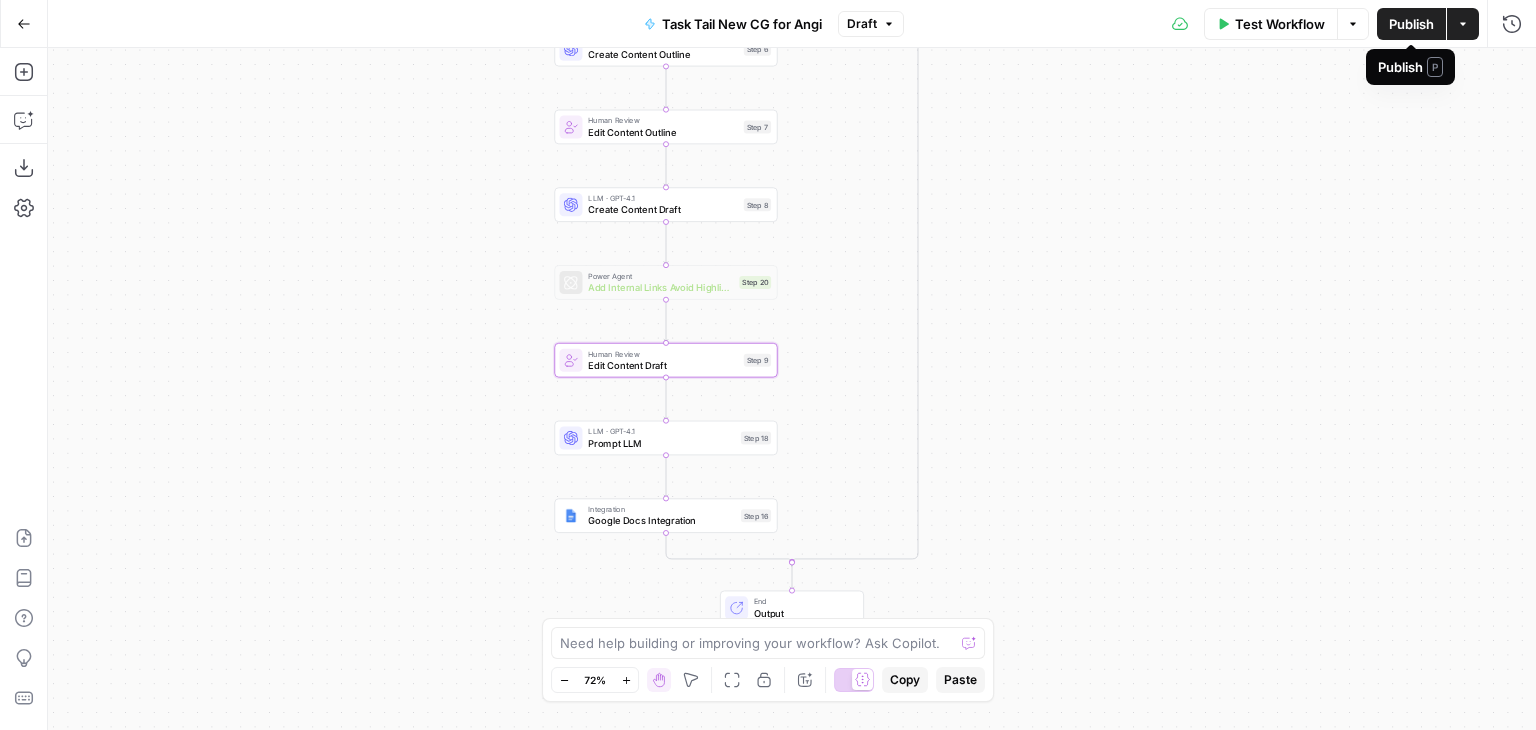 click on "Publish" at bounding box center (1411, 24) 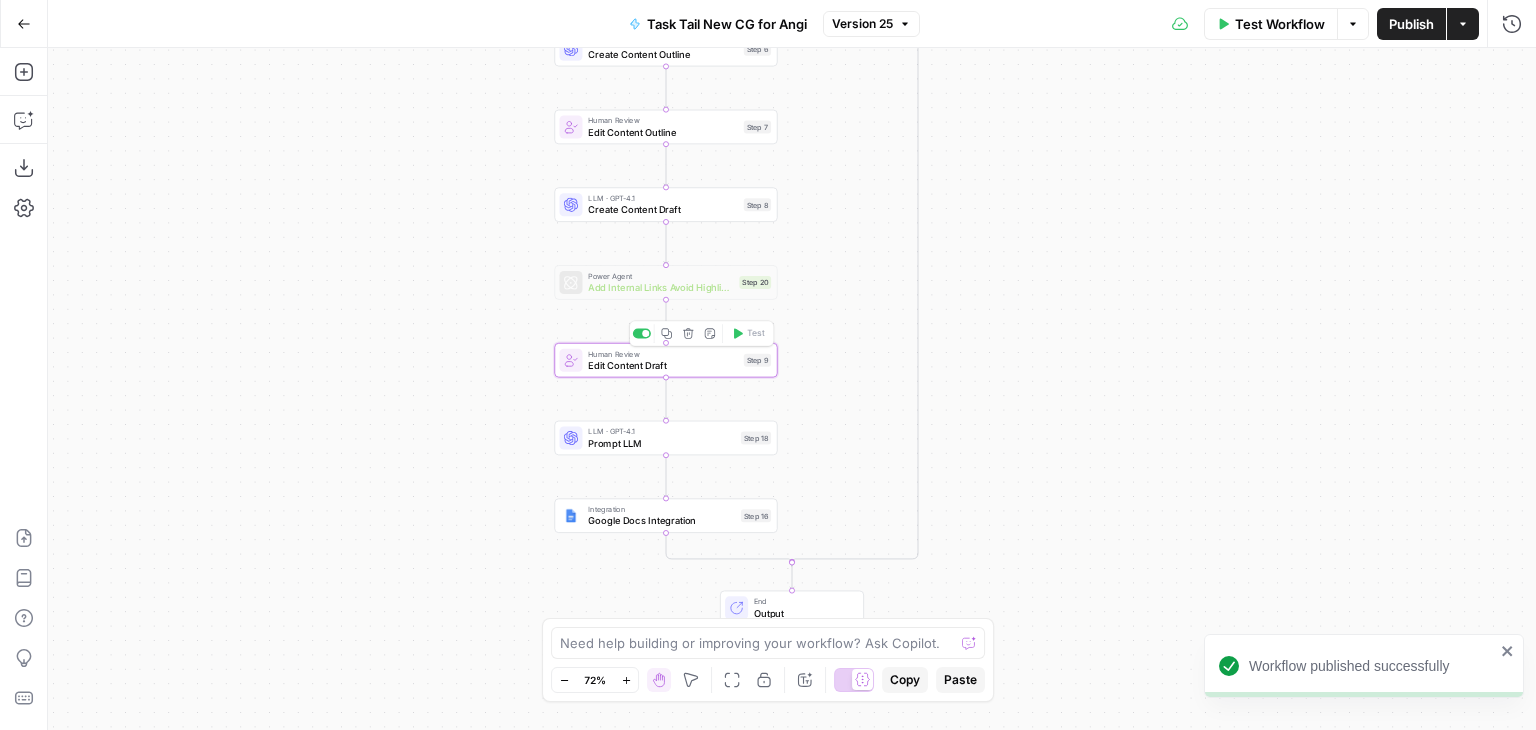 click on "Human Review Edit Content Draft Step 9 Copy step Delete step Add Note Test" at bounding box center (665, 360) 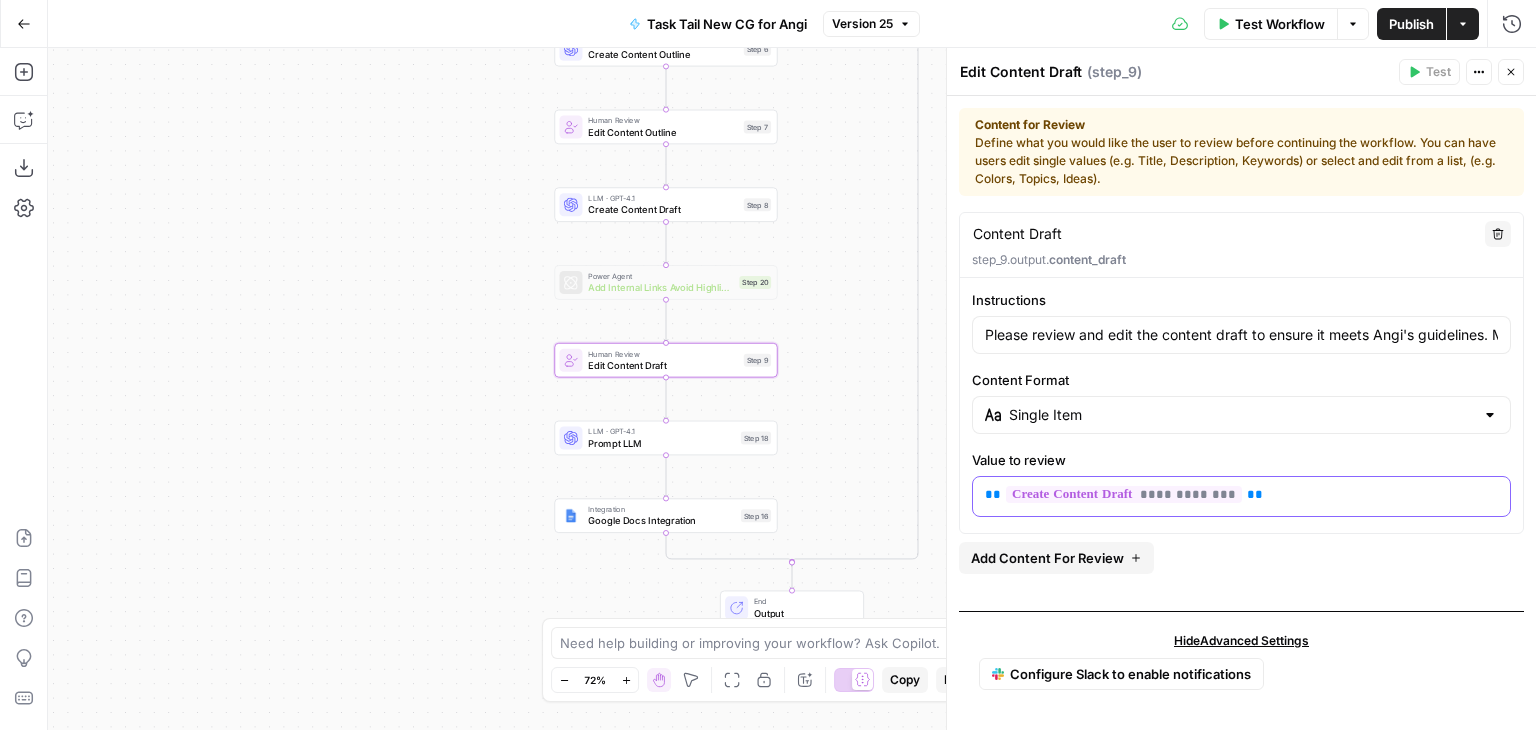 click on "**********" at bounding box center (1242, 495) 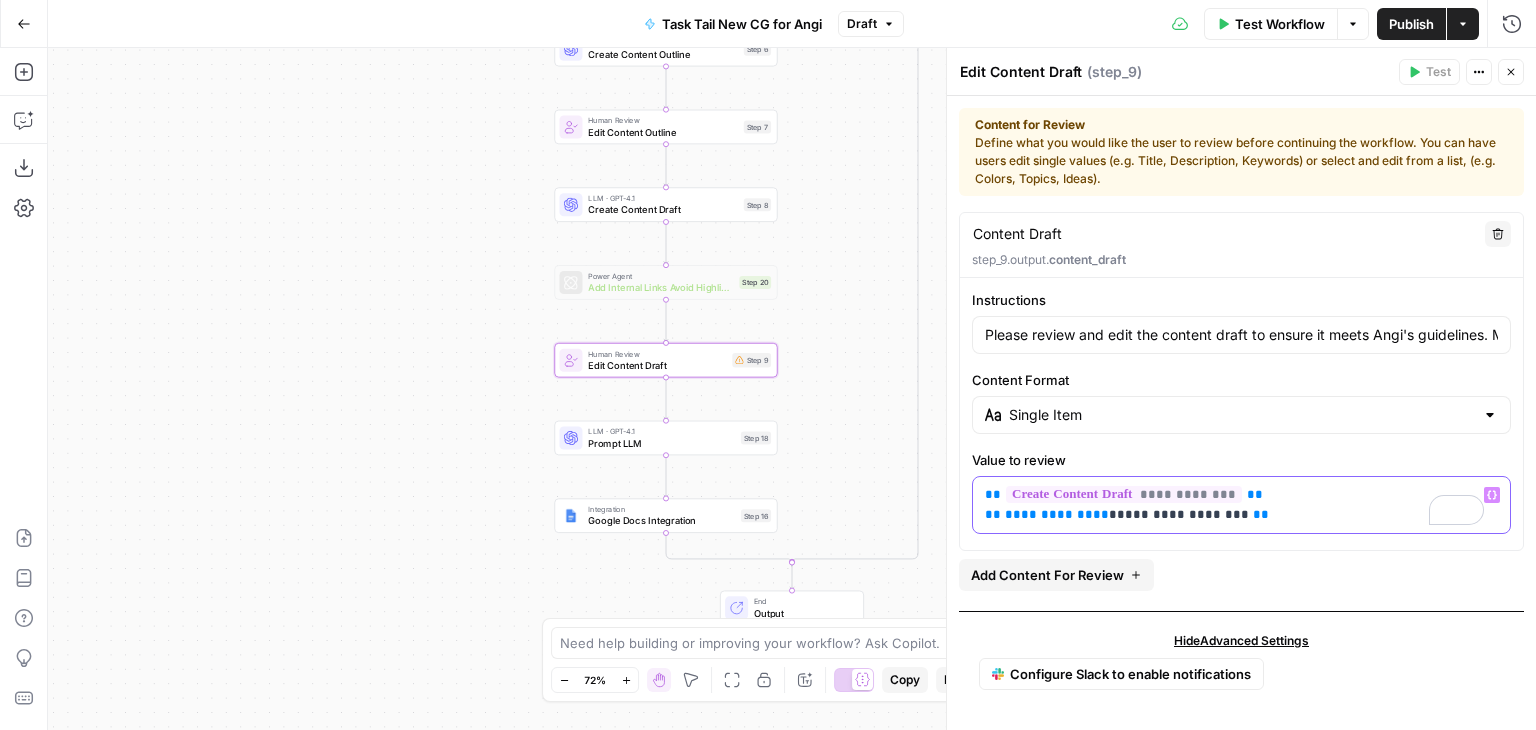 click on "**********" at bounding box center [1057, 514] 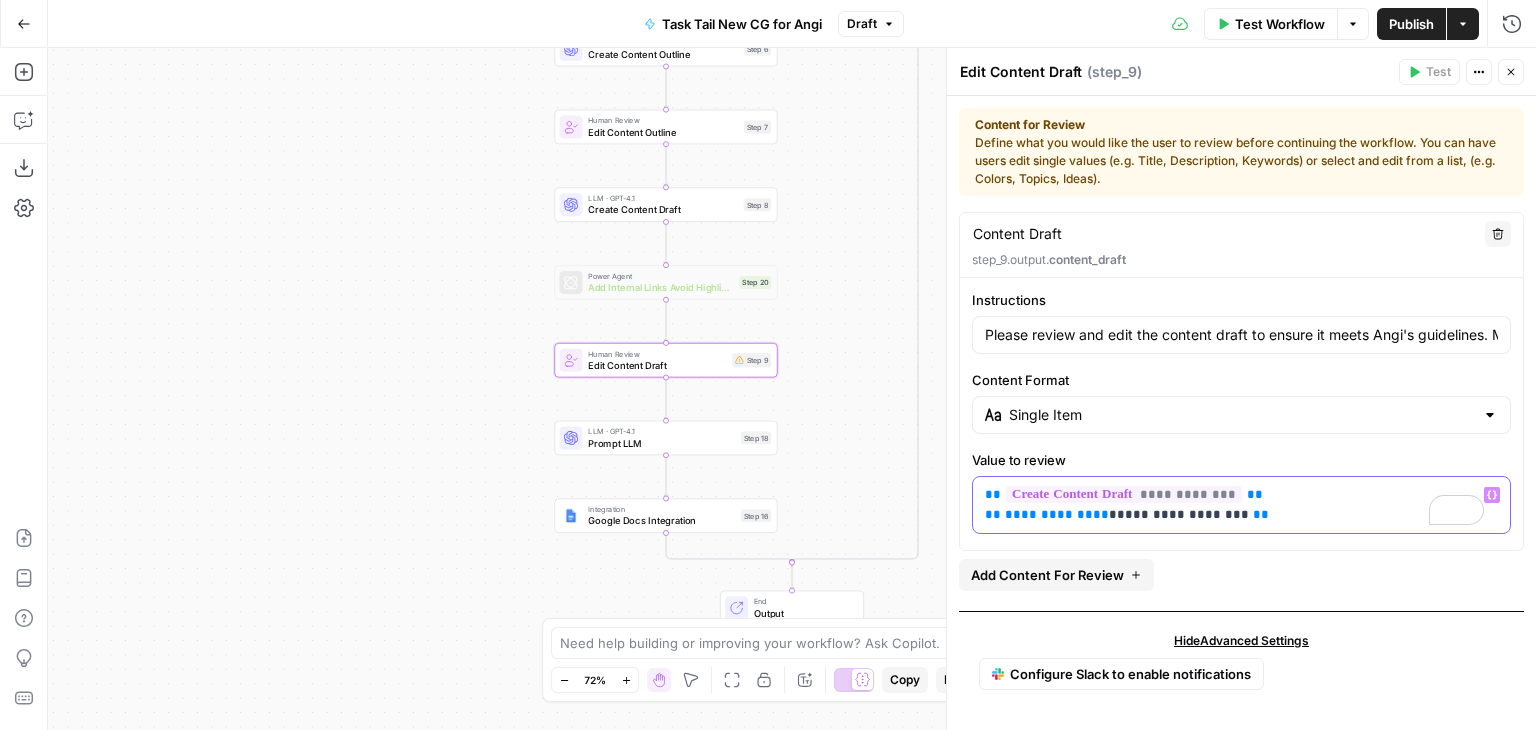type 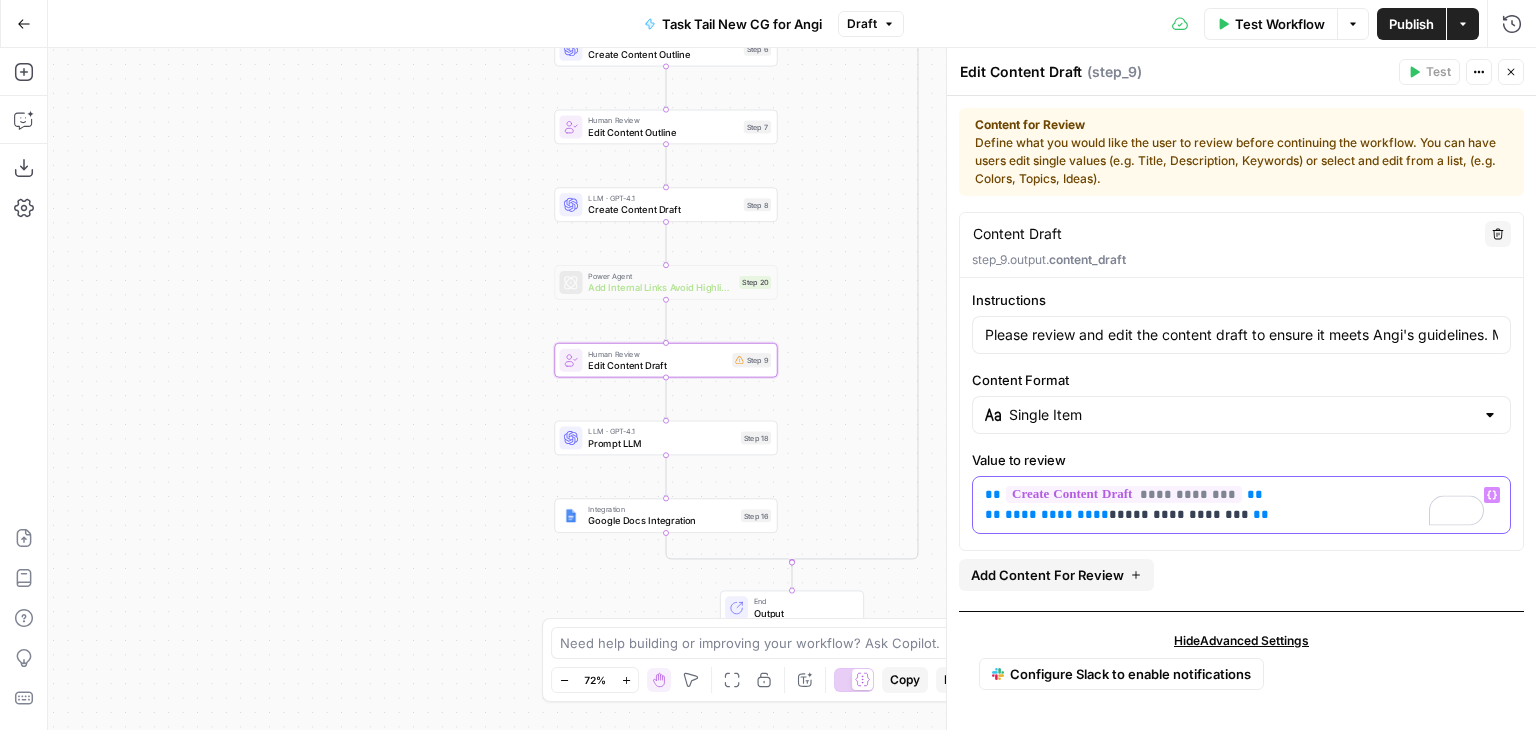 click on "**********" at bounding box center (1234, 505) 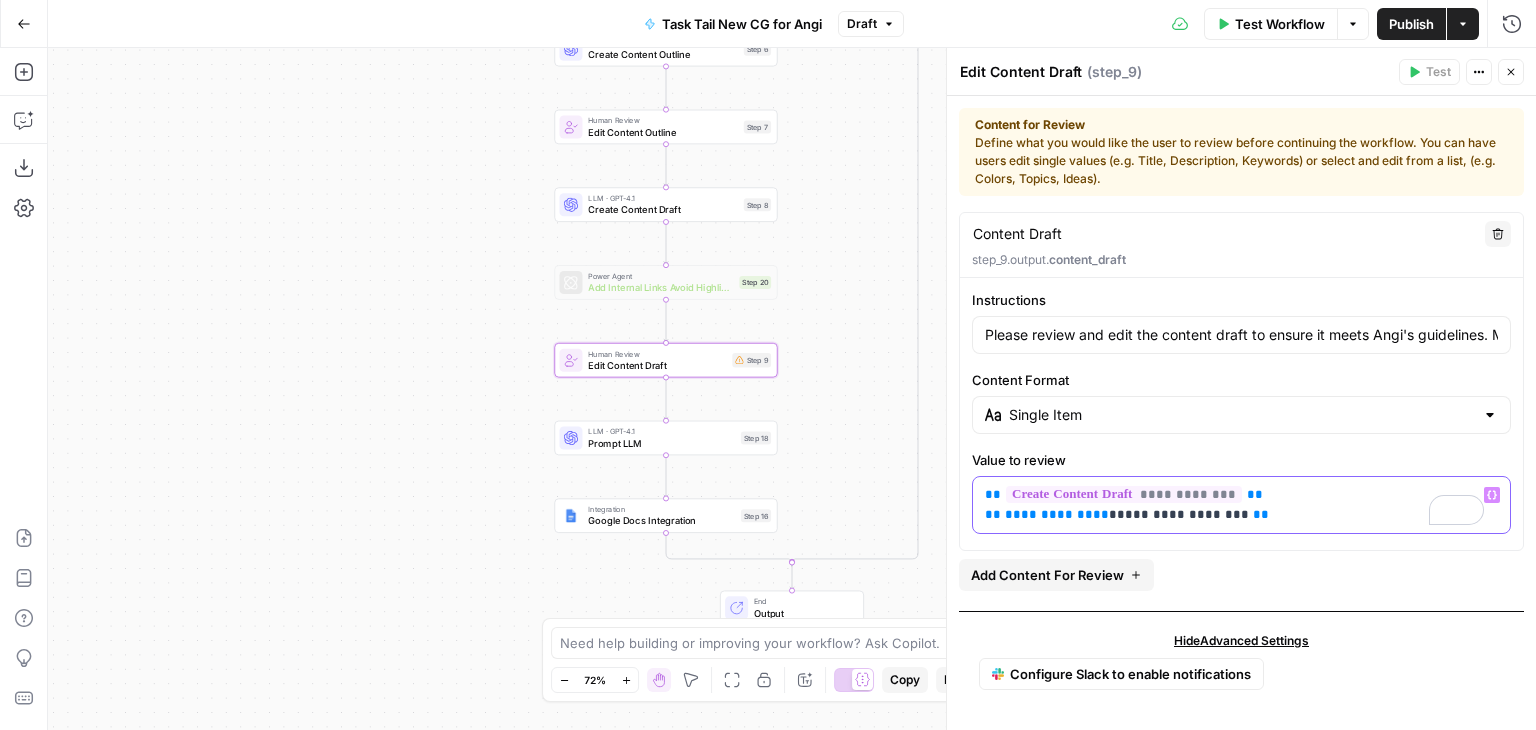 click on "**********" at bounding box center (1057, 514) 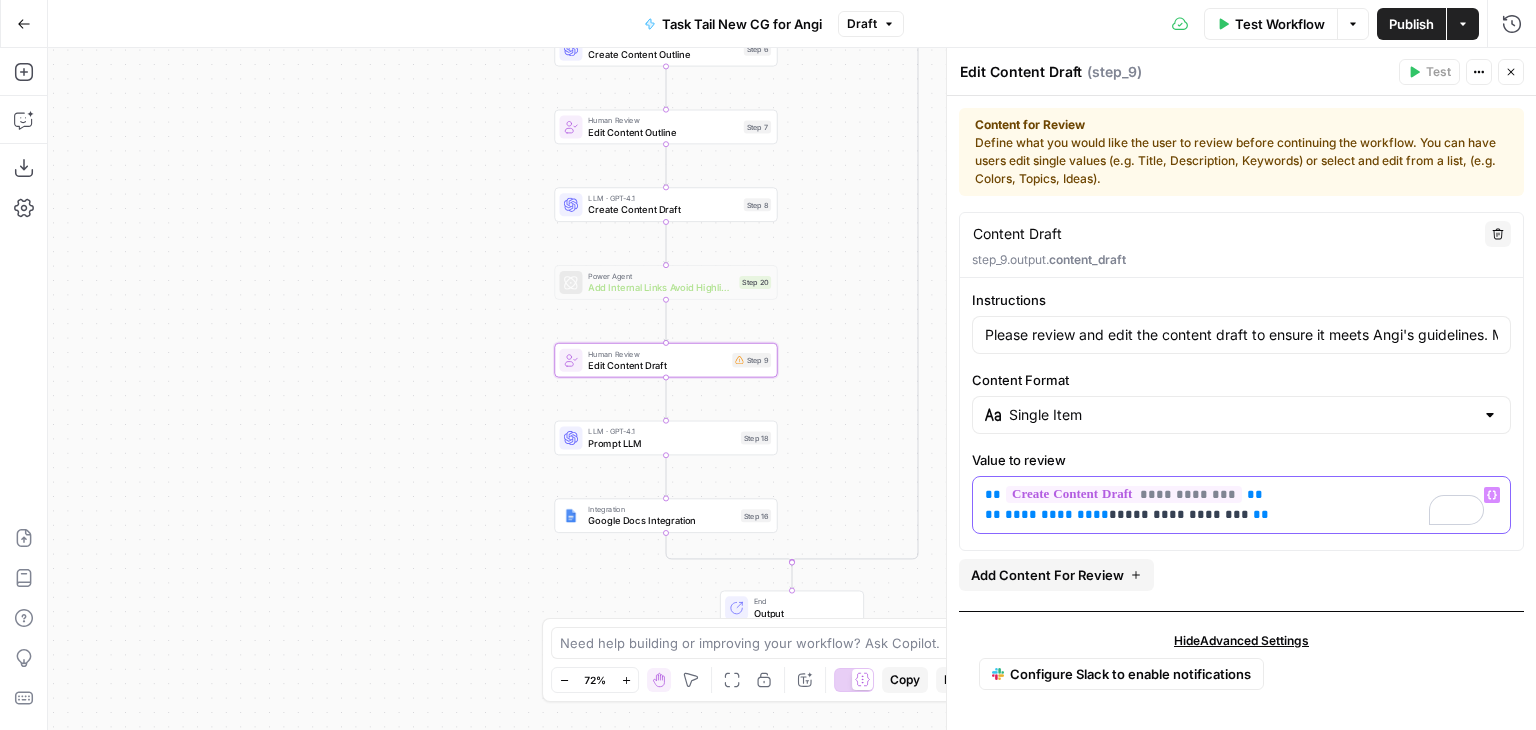 drag, startPoint x: 1255, startPoint y: 496, endPoint x: 936, endPoint y: 497, distance: 319.00156 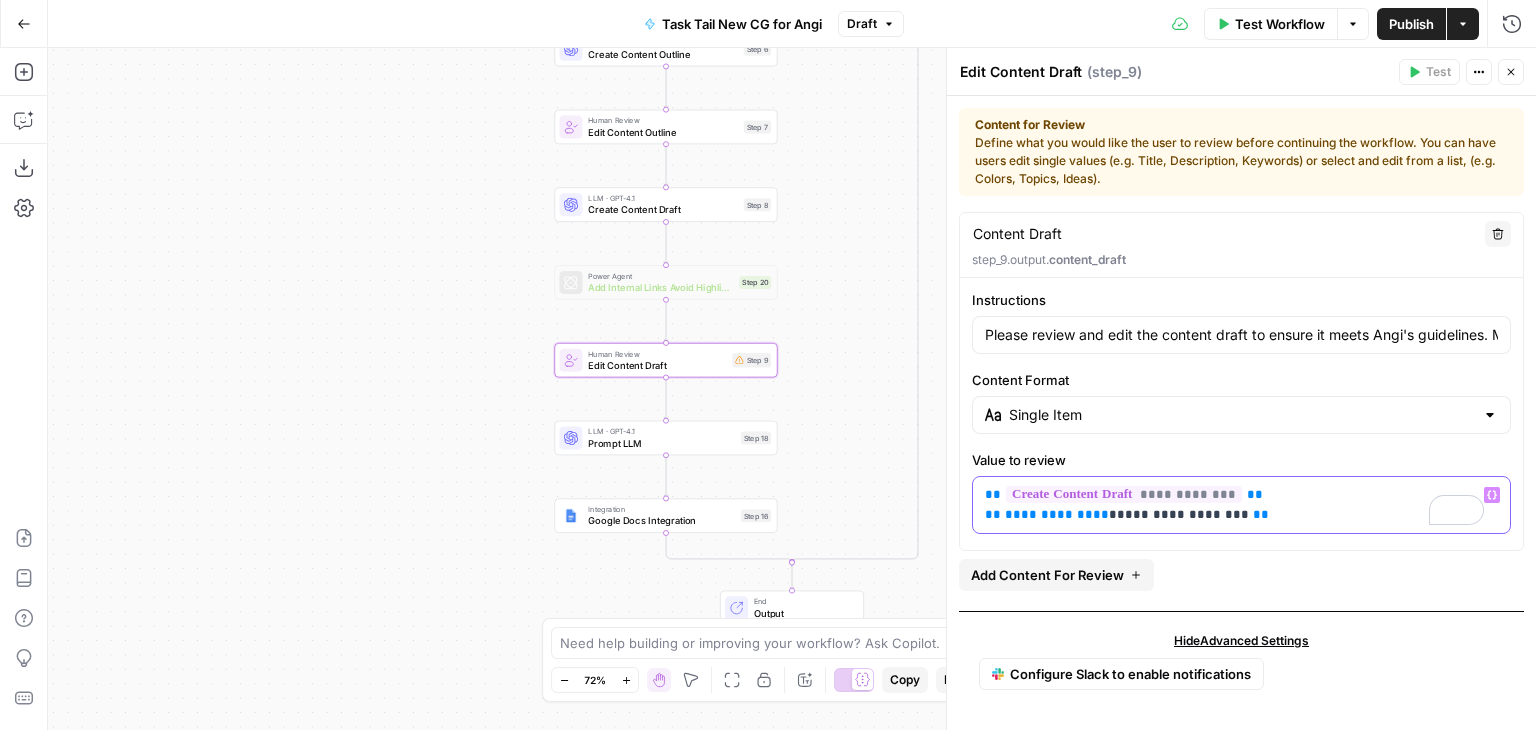 click on "**********" at bounding box center [1241, 389] 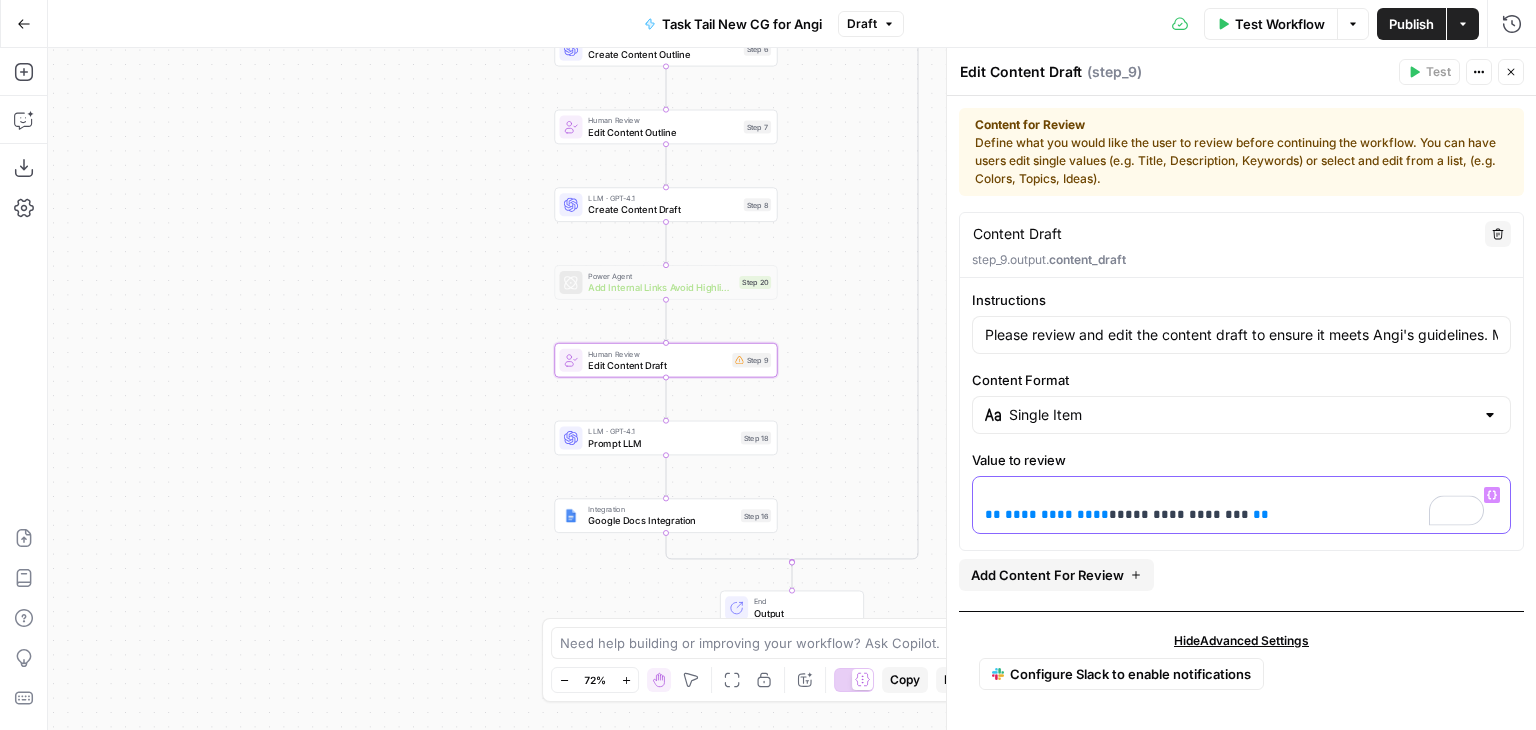 click on "**" at bounding box center [993, 514] 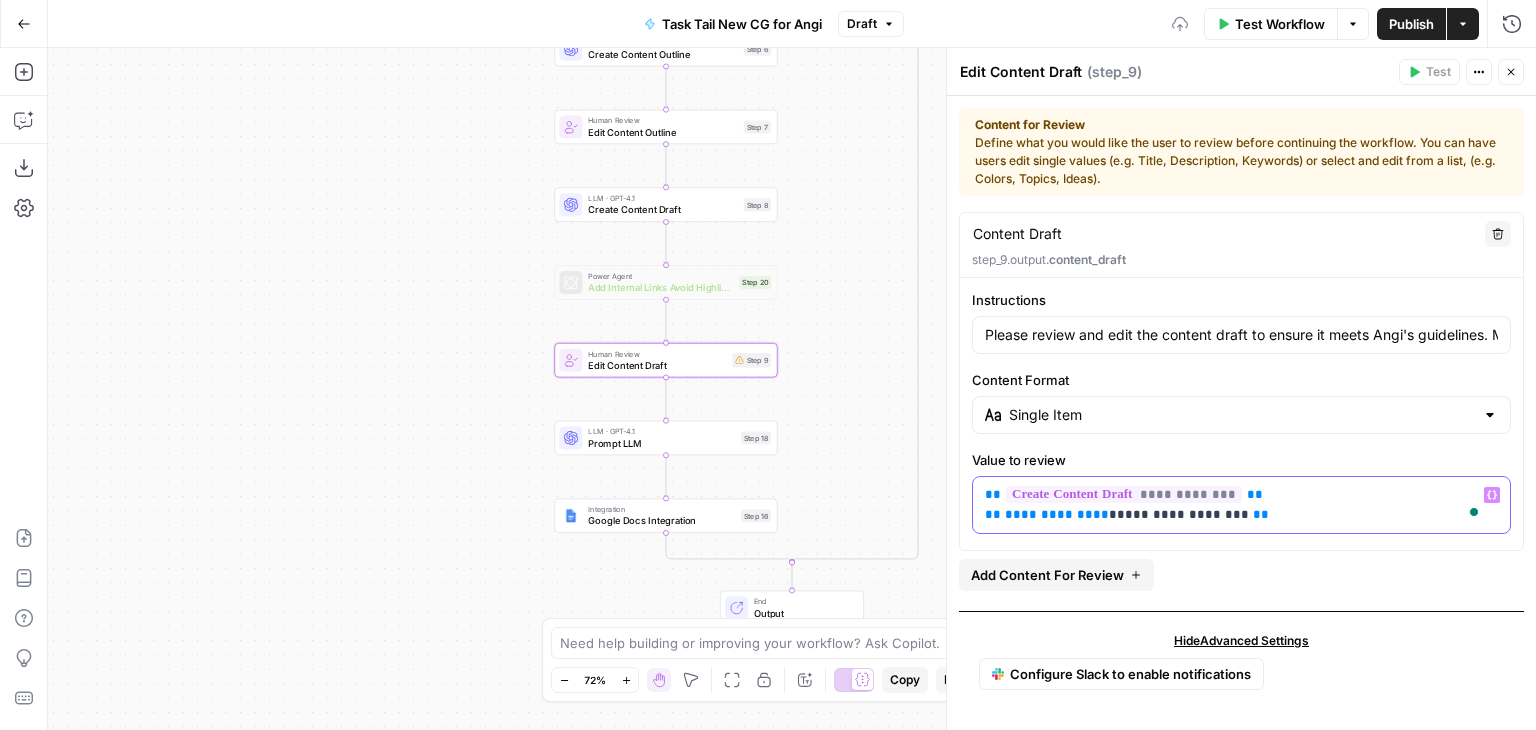 click on "**********" at bounding box center [1234, 505] 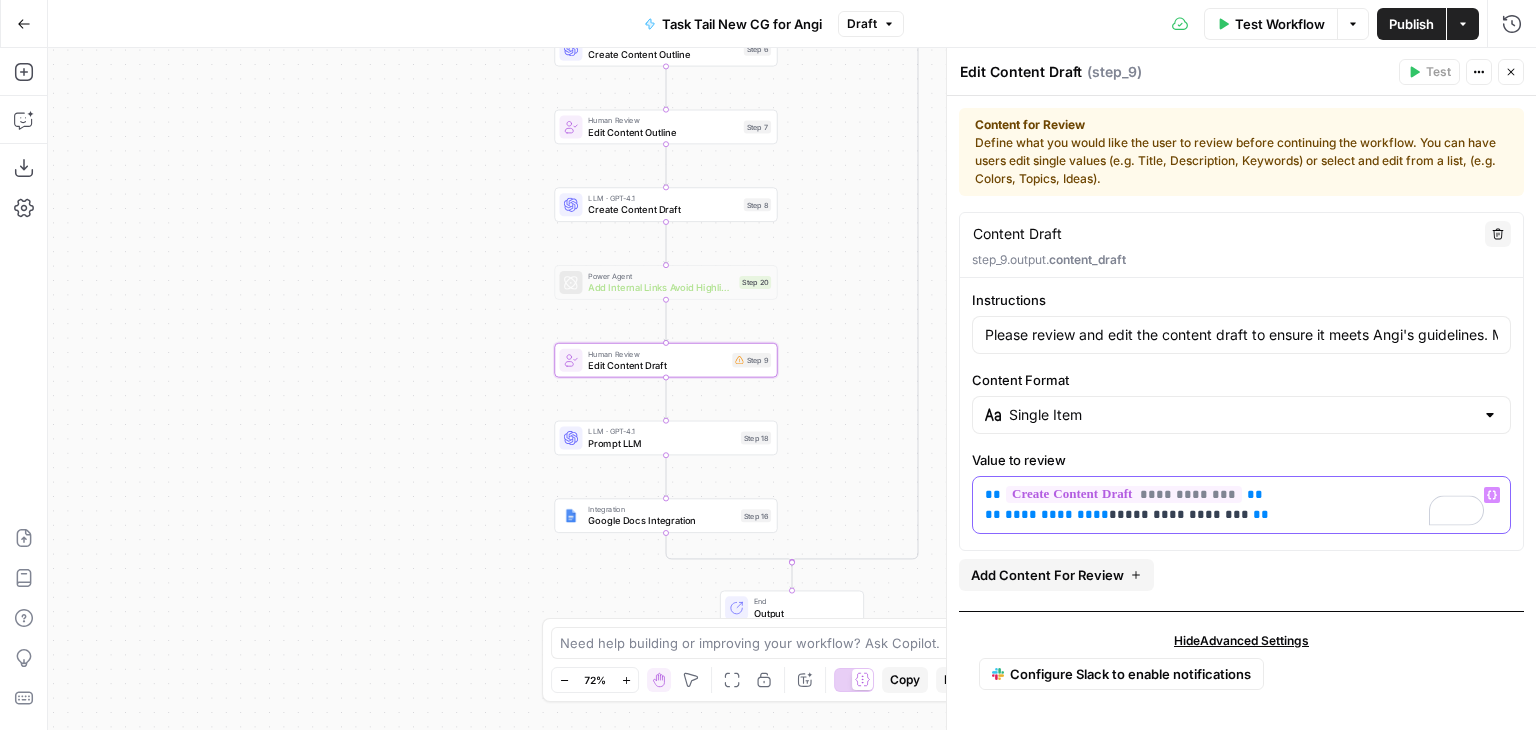 drag, startPoint x: 1268, startPoint y: 521, endPoint x: 984, endPoint y: 521, distance: 284 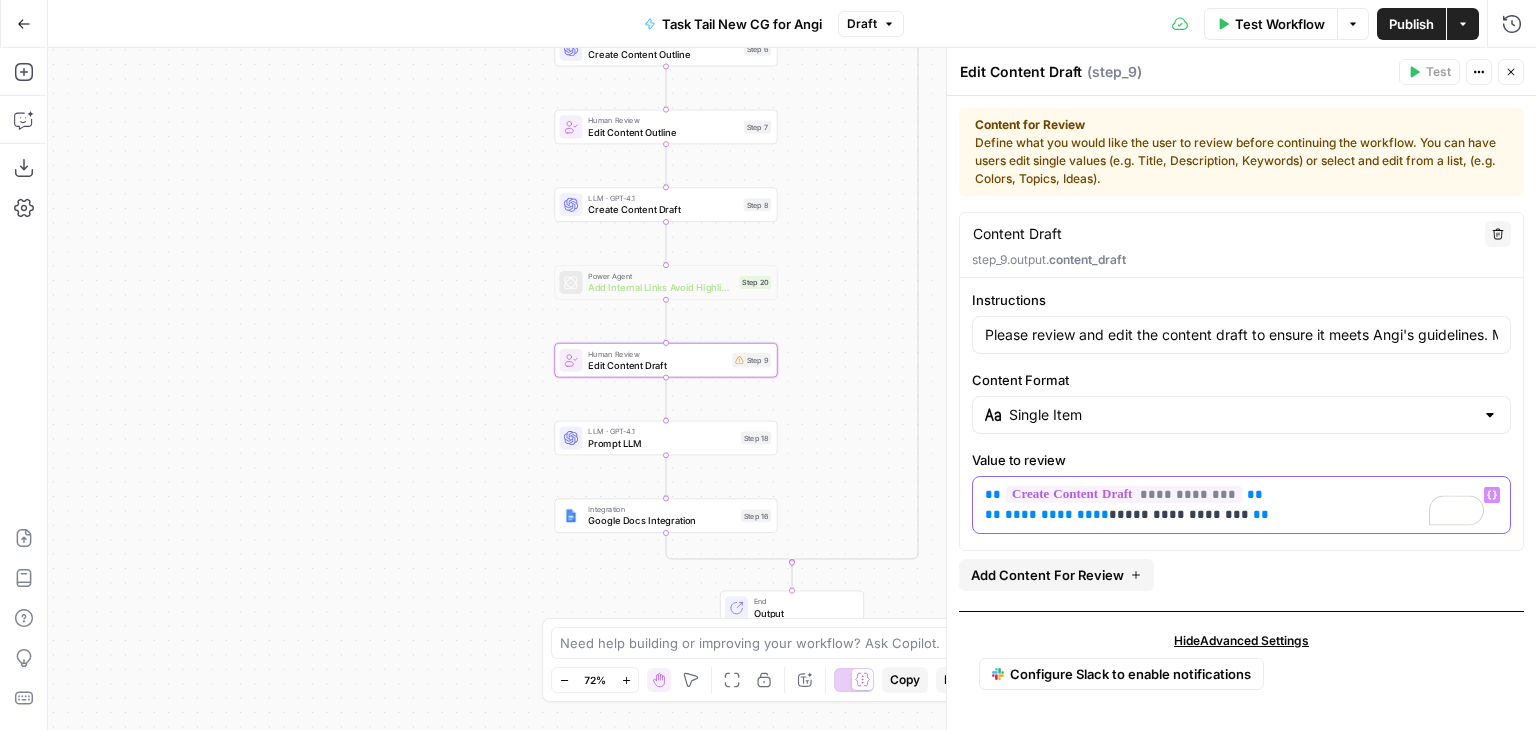 click on "**********" at bounding box center [1234, 505] 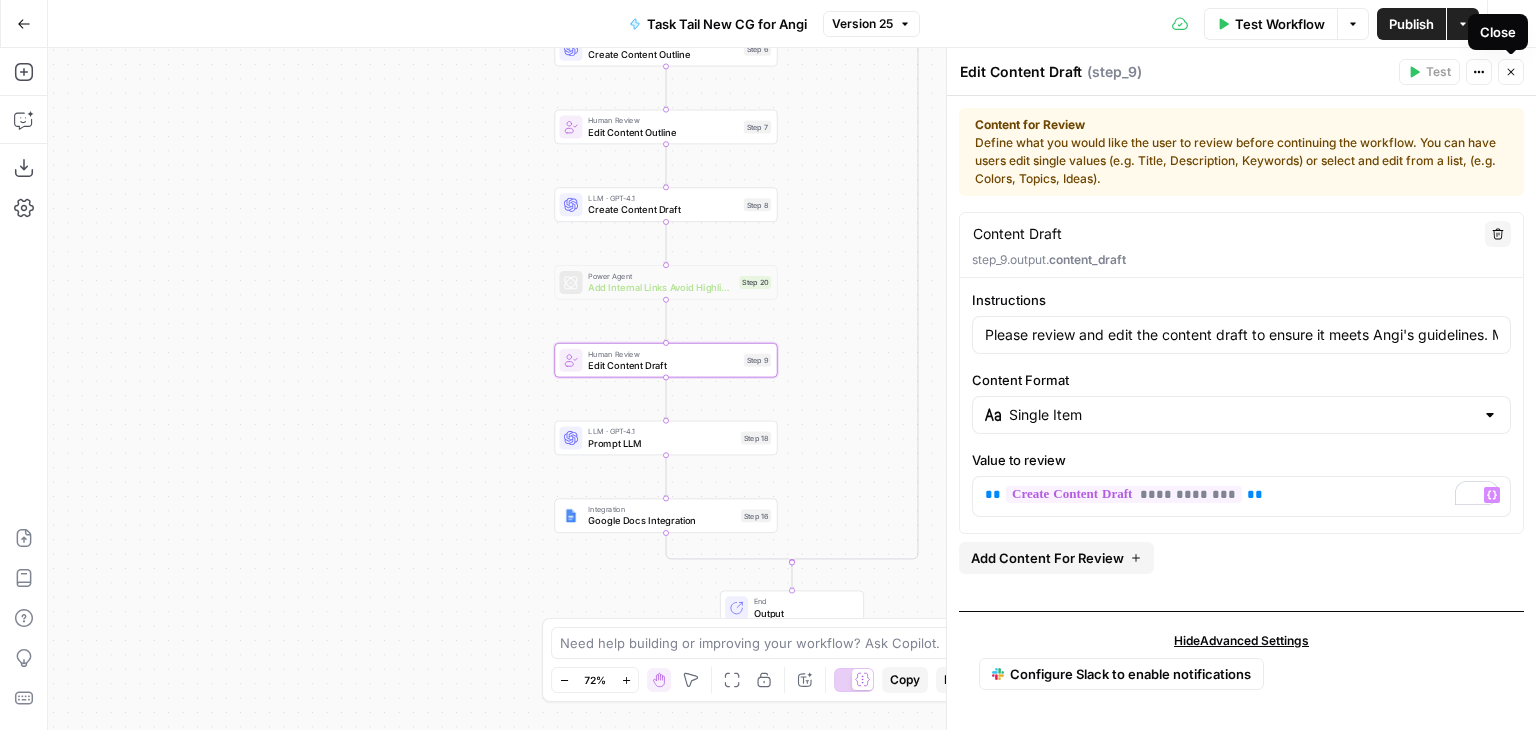 click 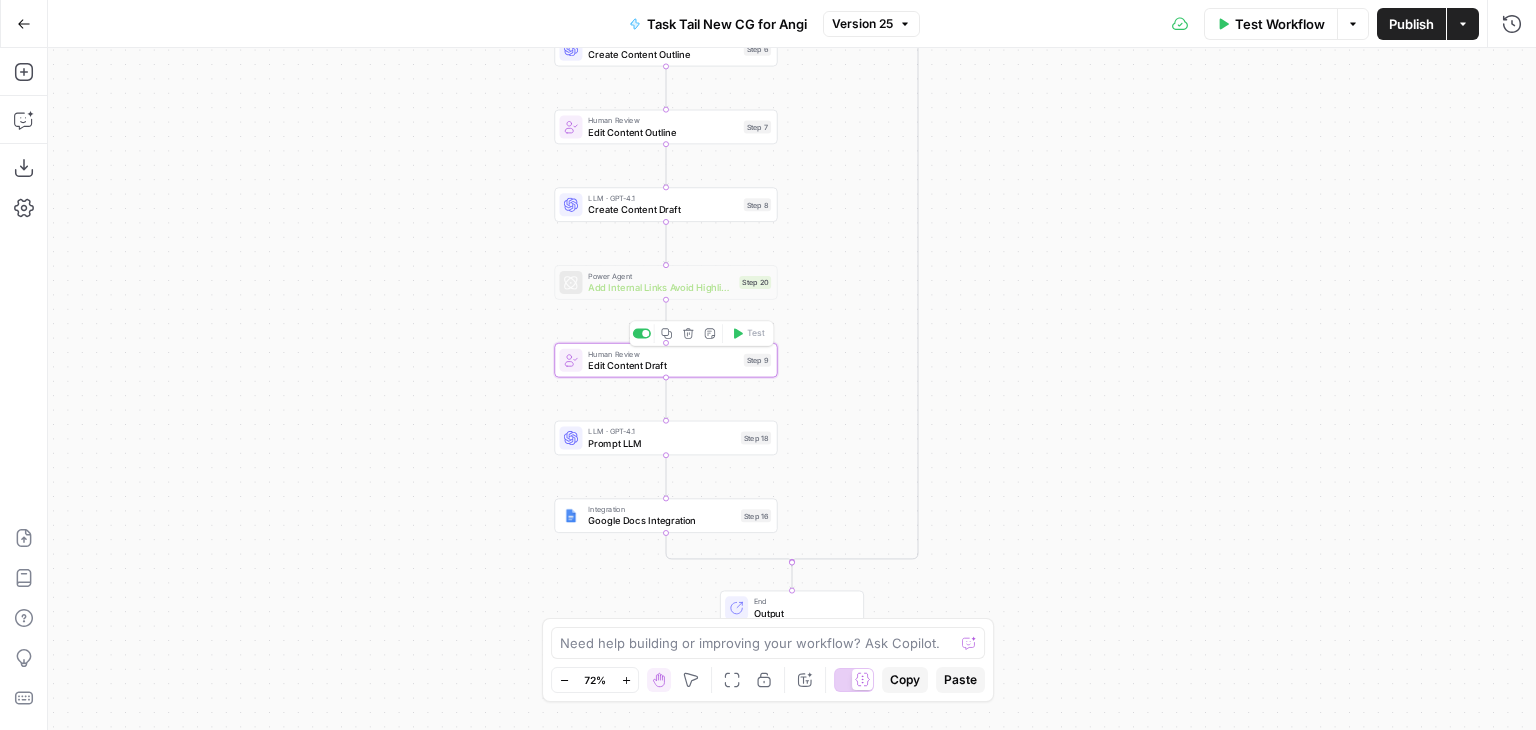 click on "Edit Content Draft" at bounding box center [663, 365] 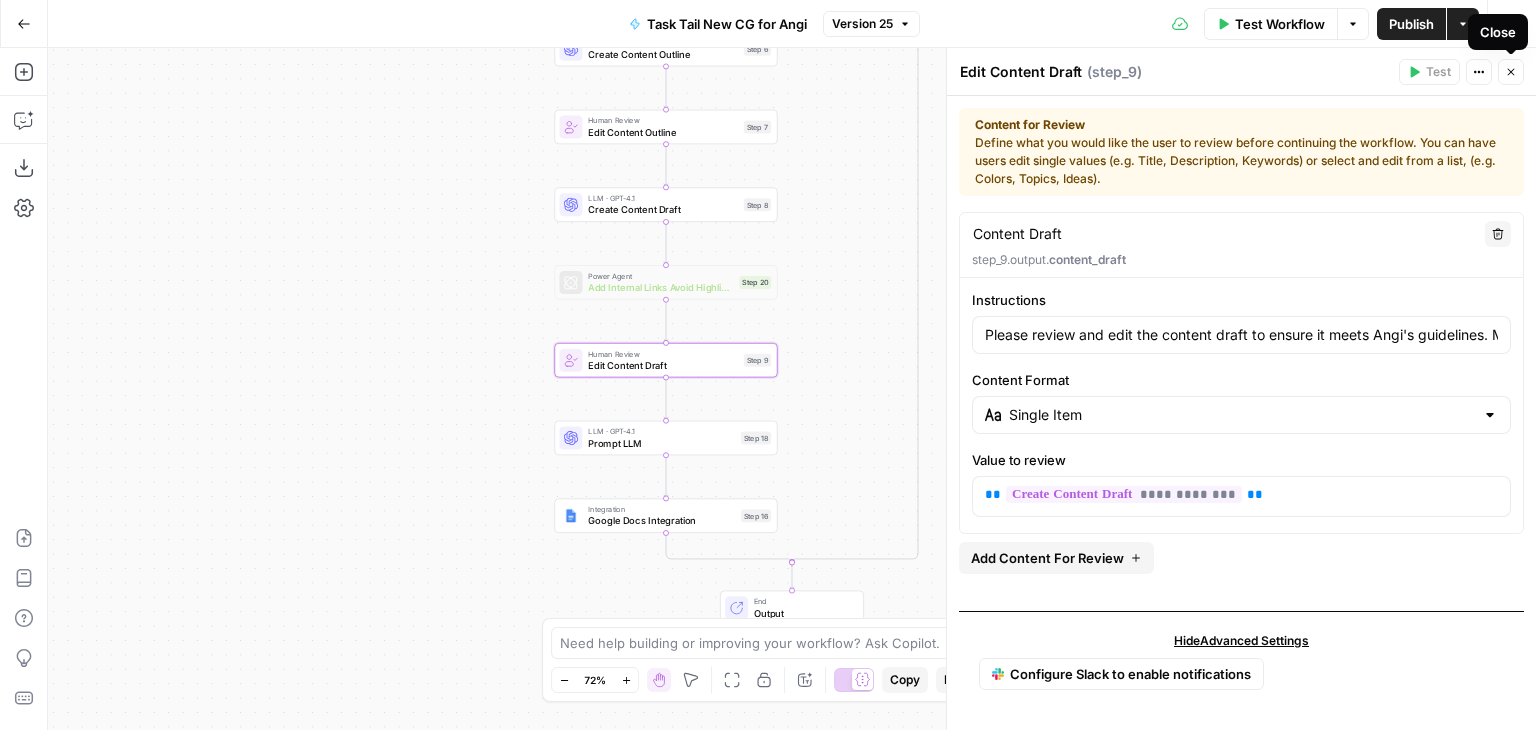 click 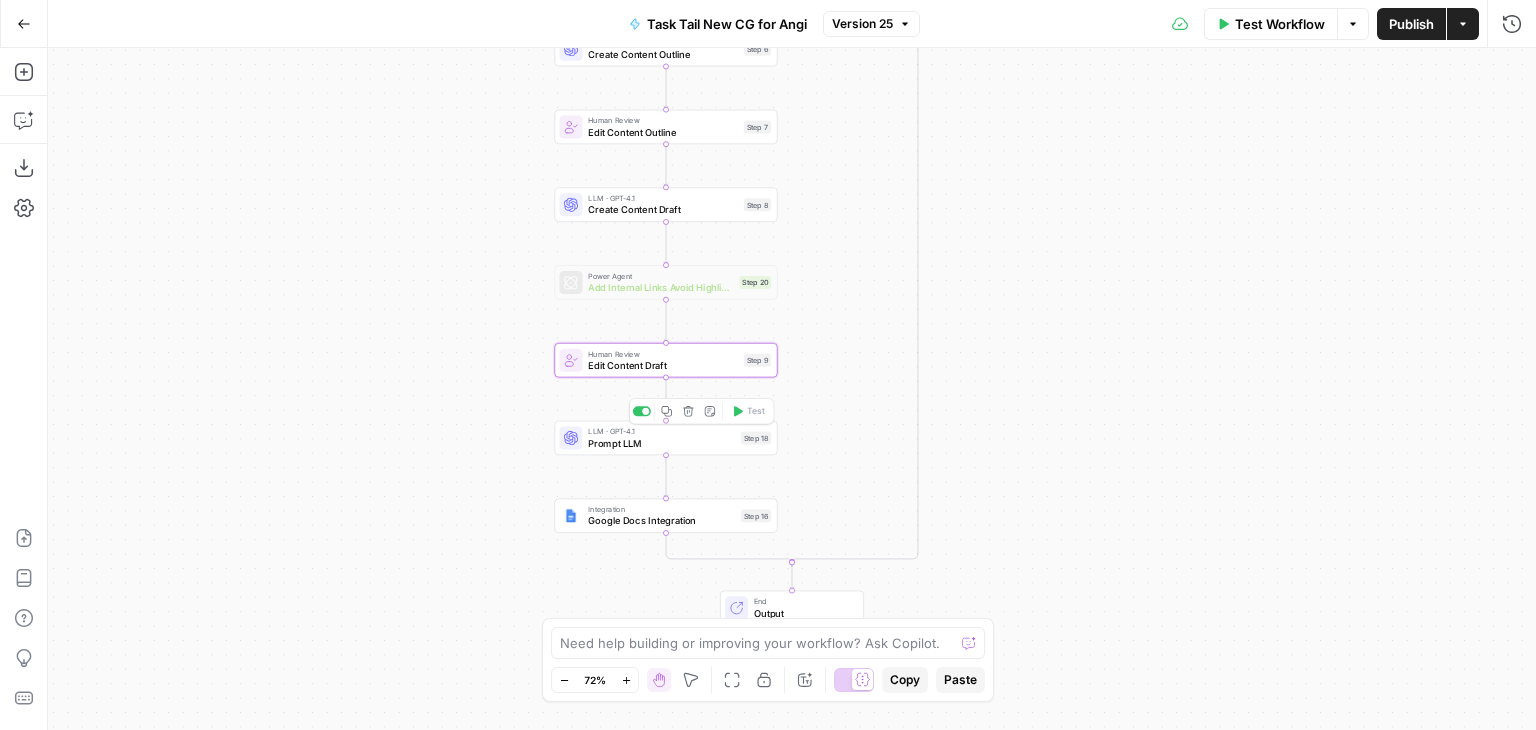 click on "Prompt LLM" at bounding box center [661, 443] 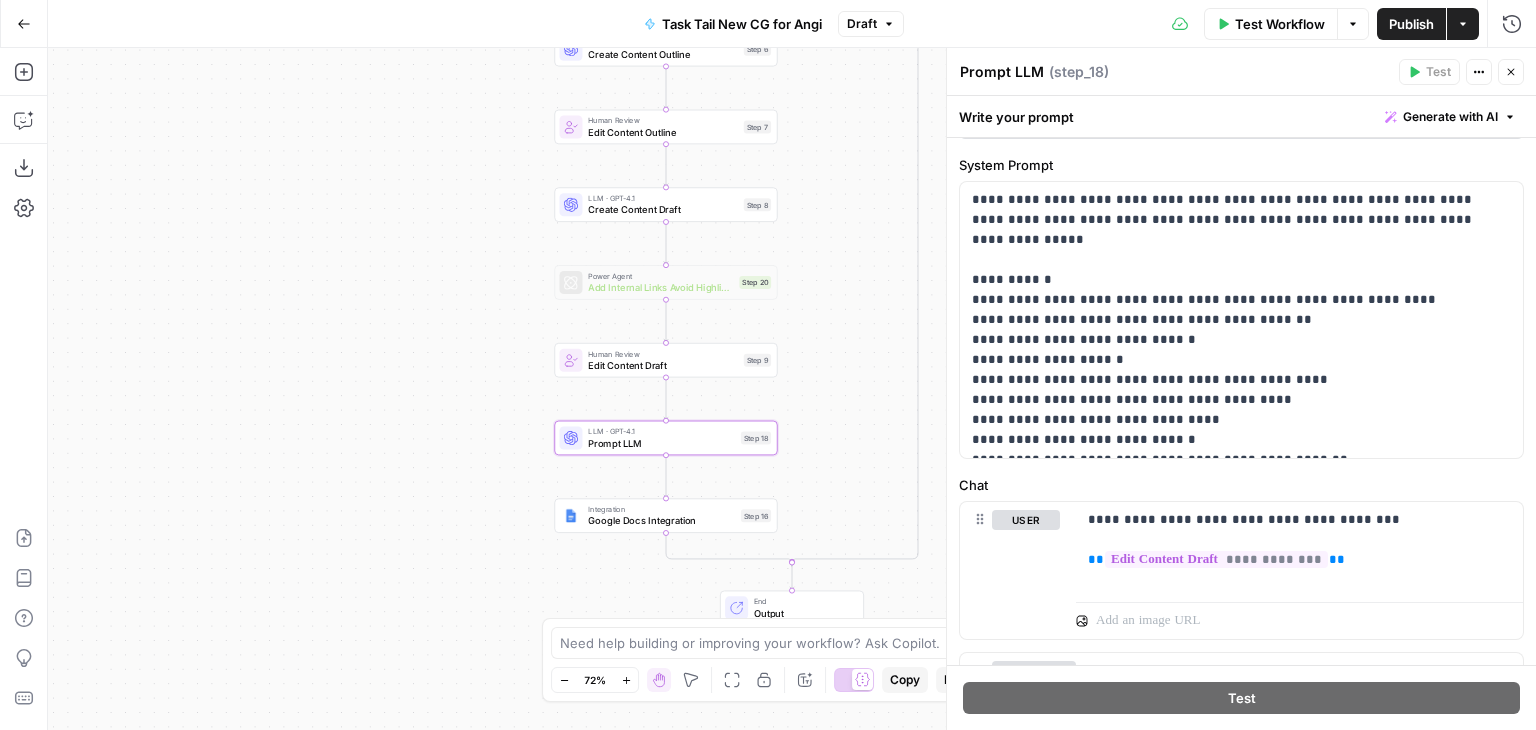 scroll, scrollTop: 0, scrollLeft: 0, axis: both 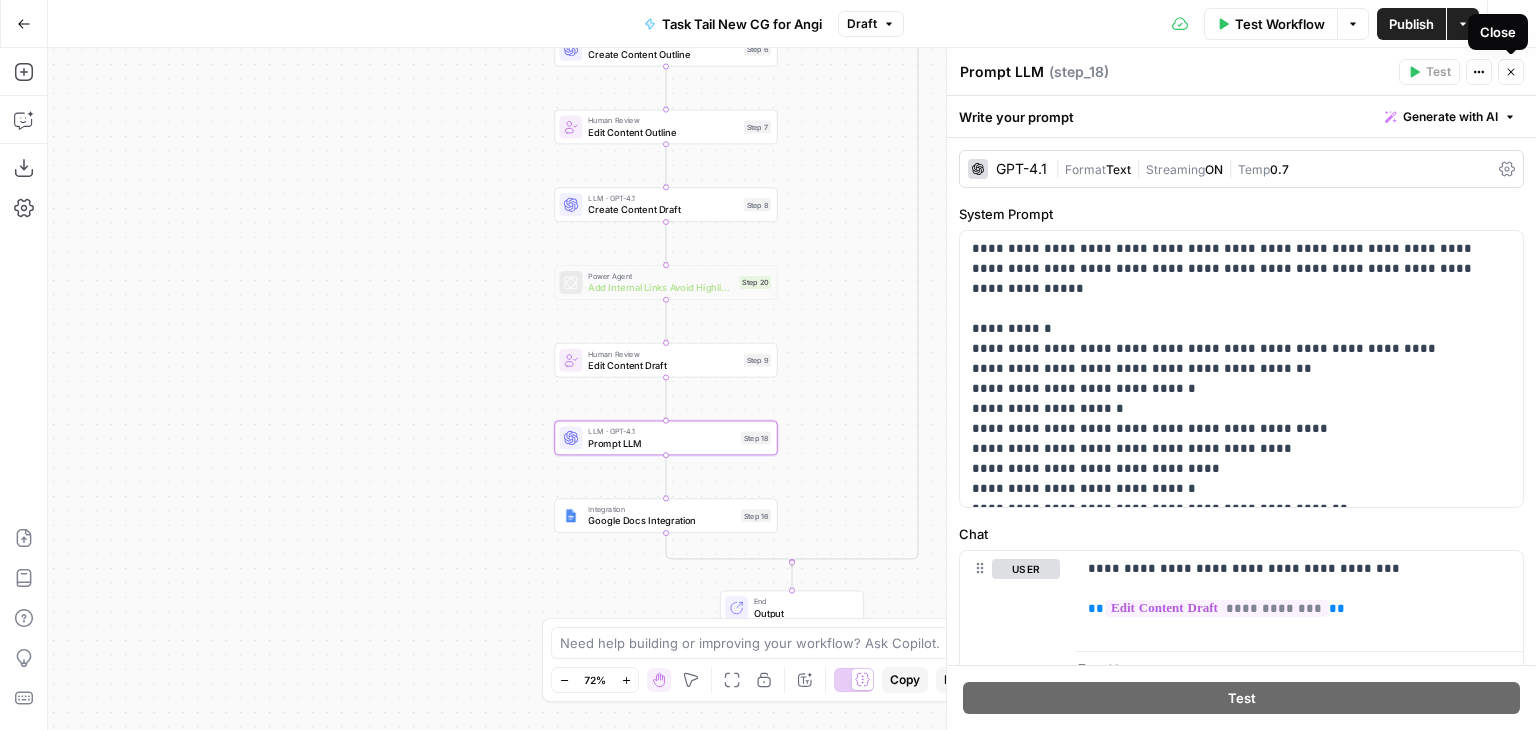 click 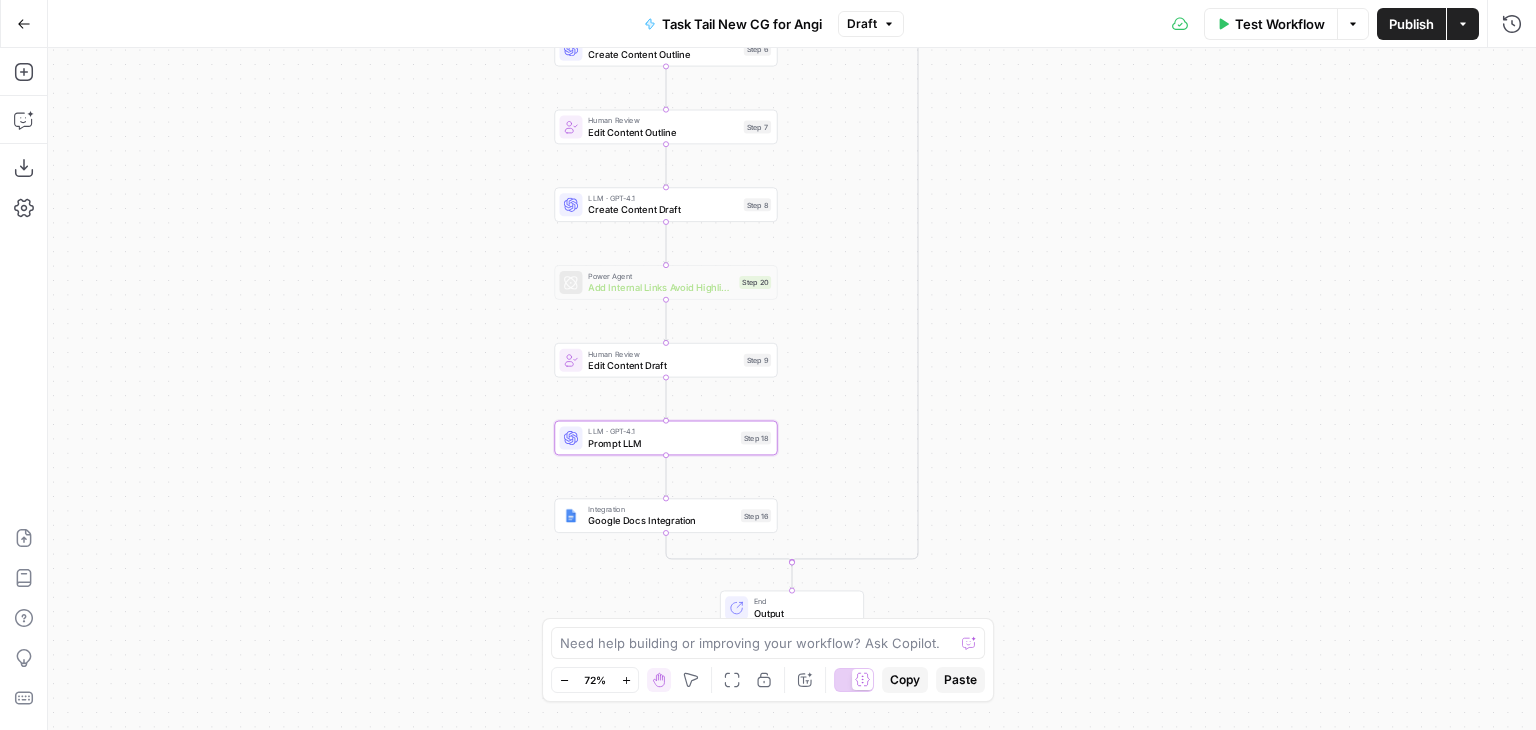 click on "Edit Content Draft" at bounding box center (663, 365) 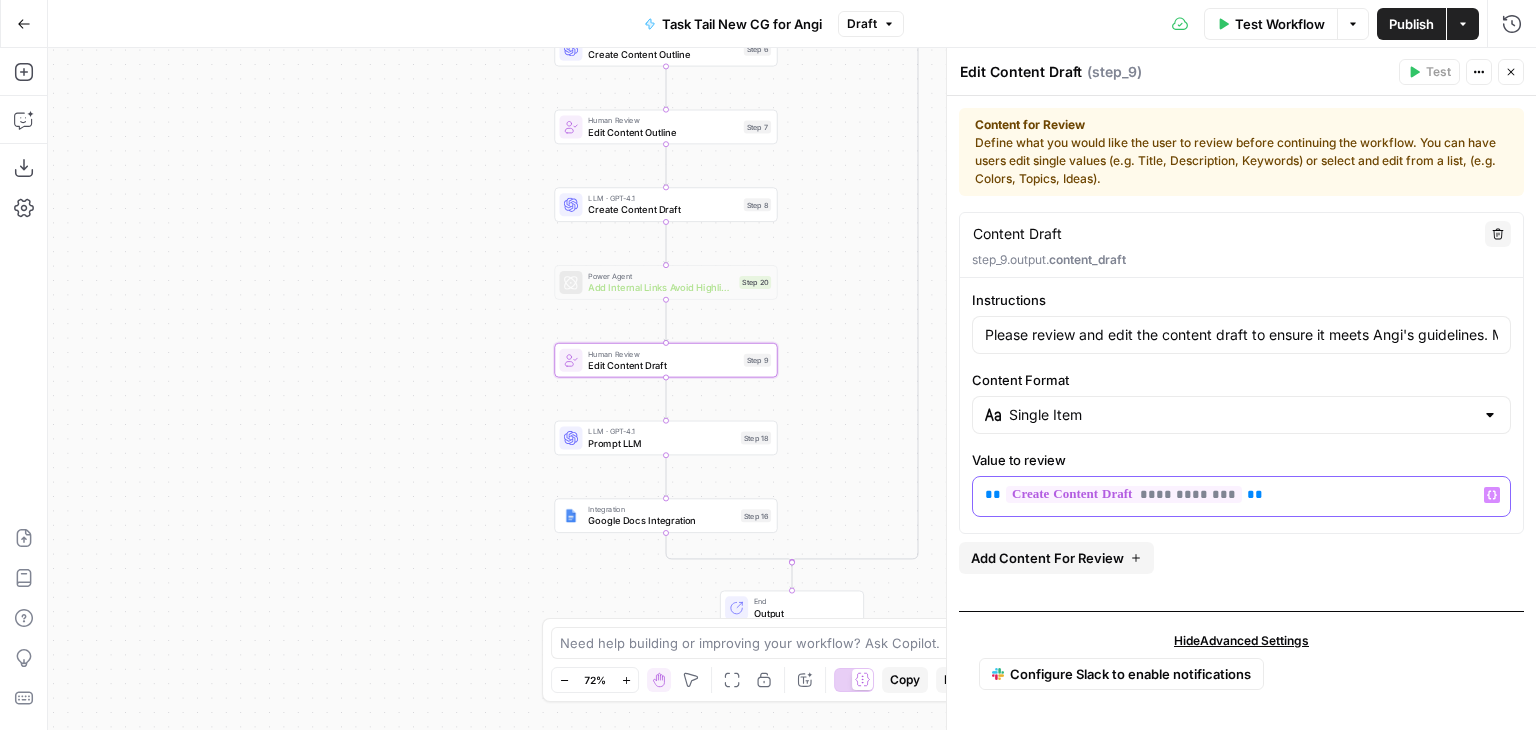 click on "**********" at bounding box center [1242, 495] 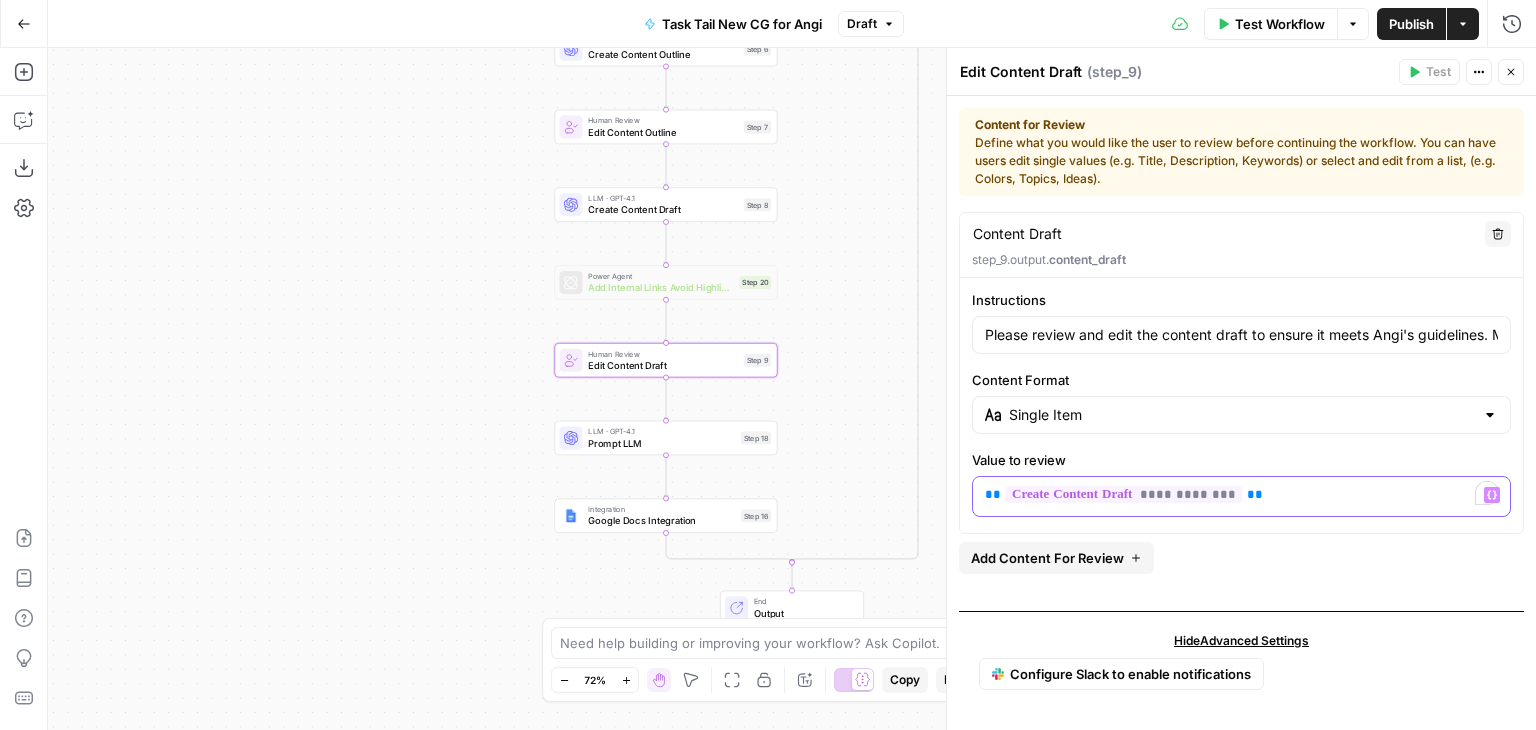 type 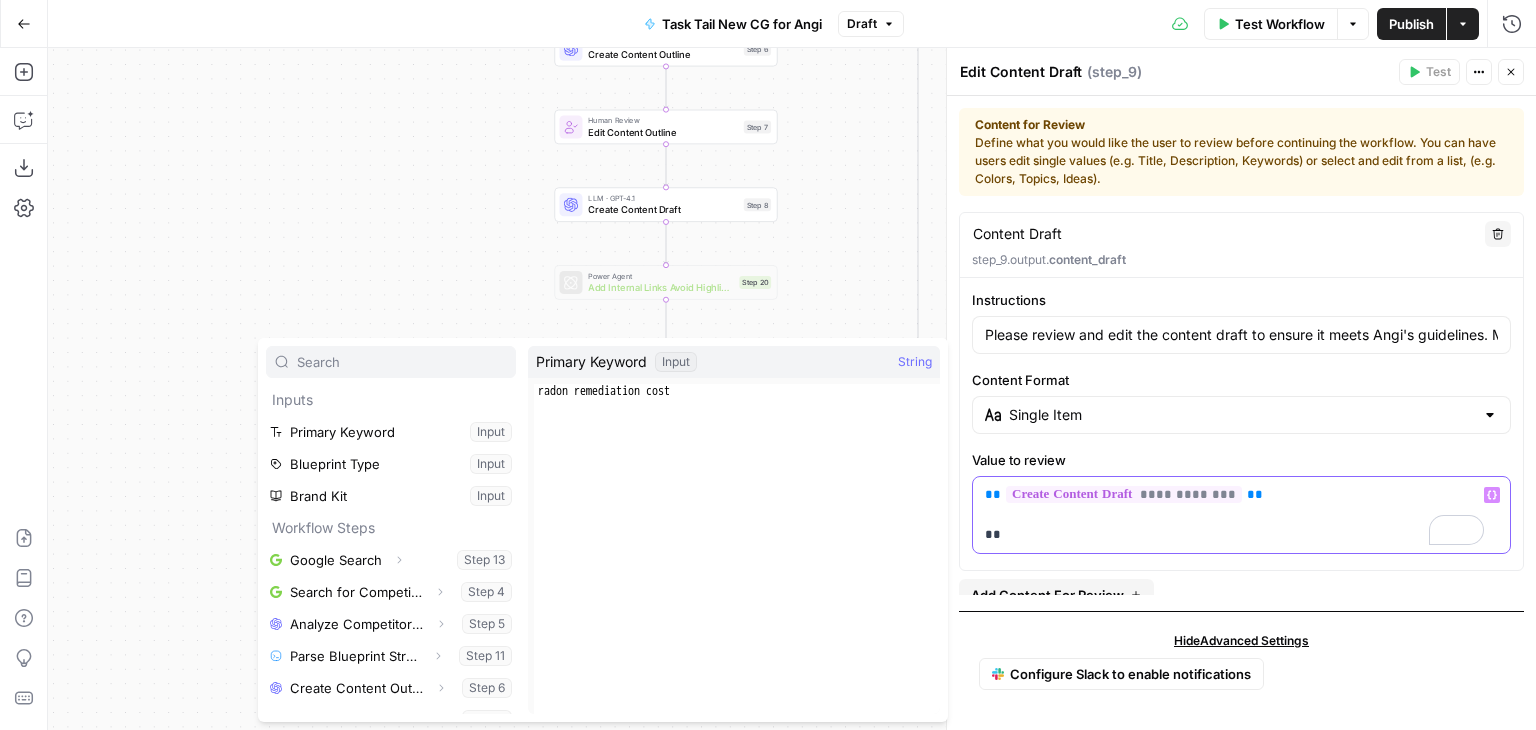 click on "**********" at bounding box center (1234, 515) 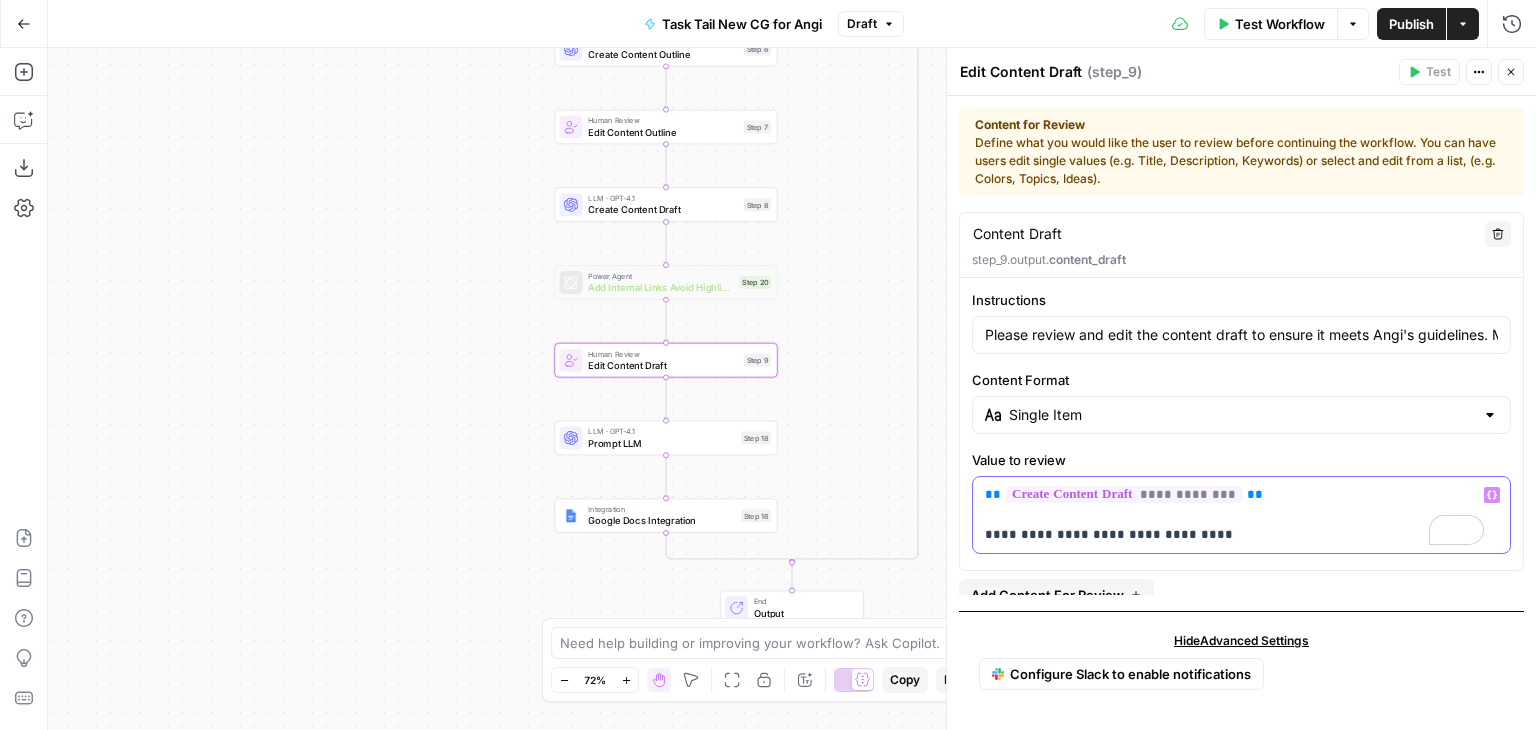 click on "**********" at bounding box center [1234, 515] 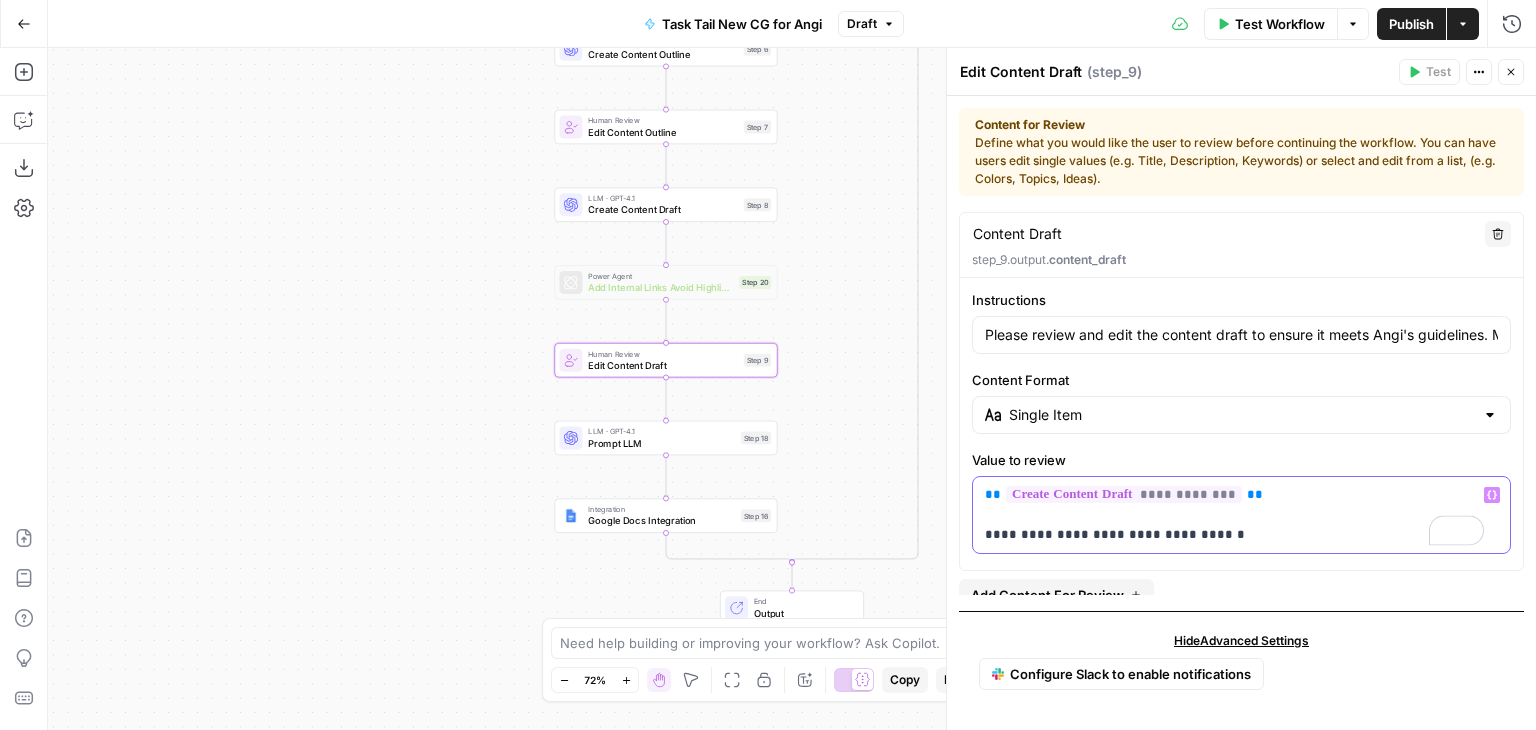 click on "**********" at bounding box center [1234, 515] 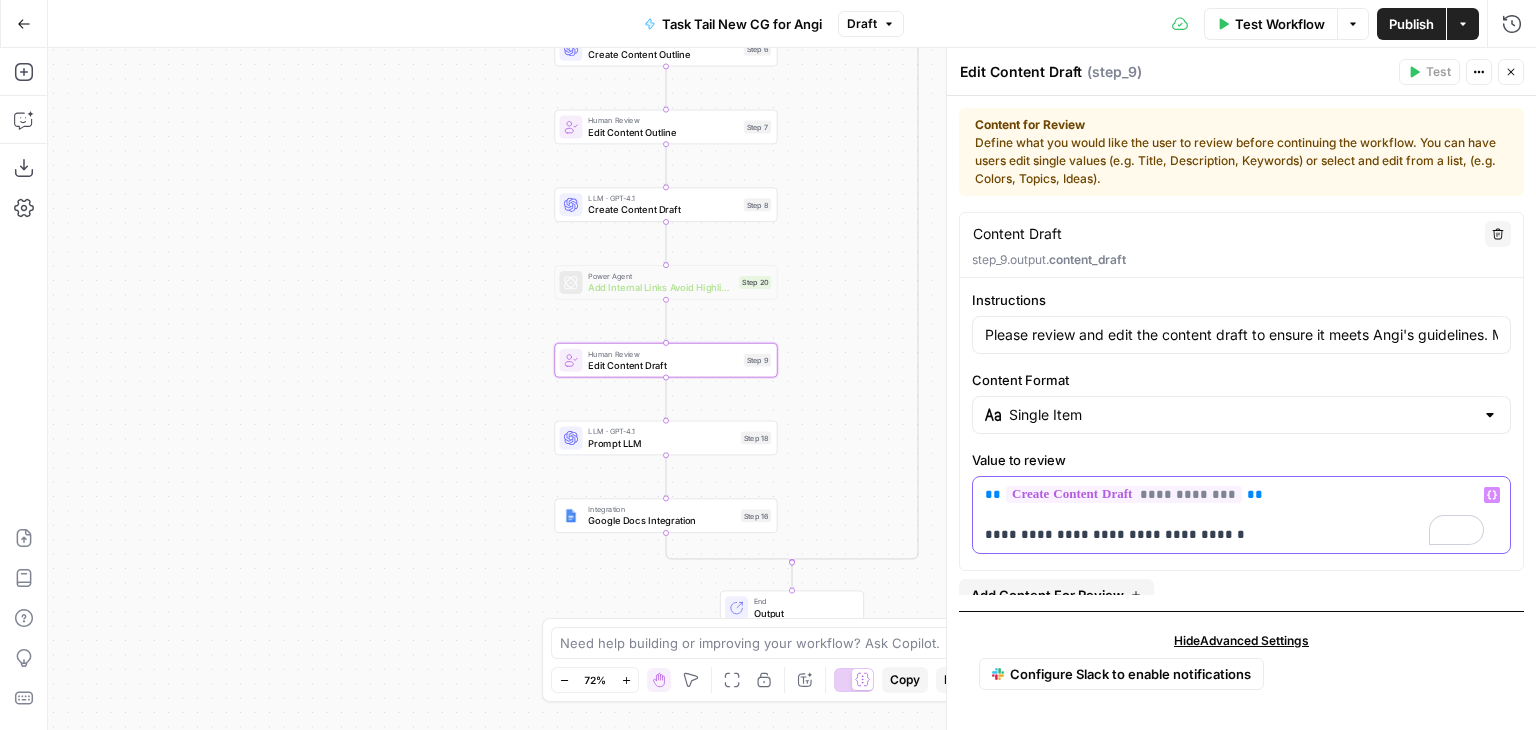 scroll, scrollTop: 12, scrollLeft: 0, axis: vertical 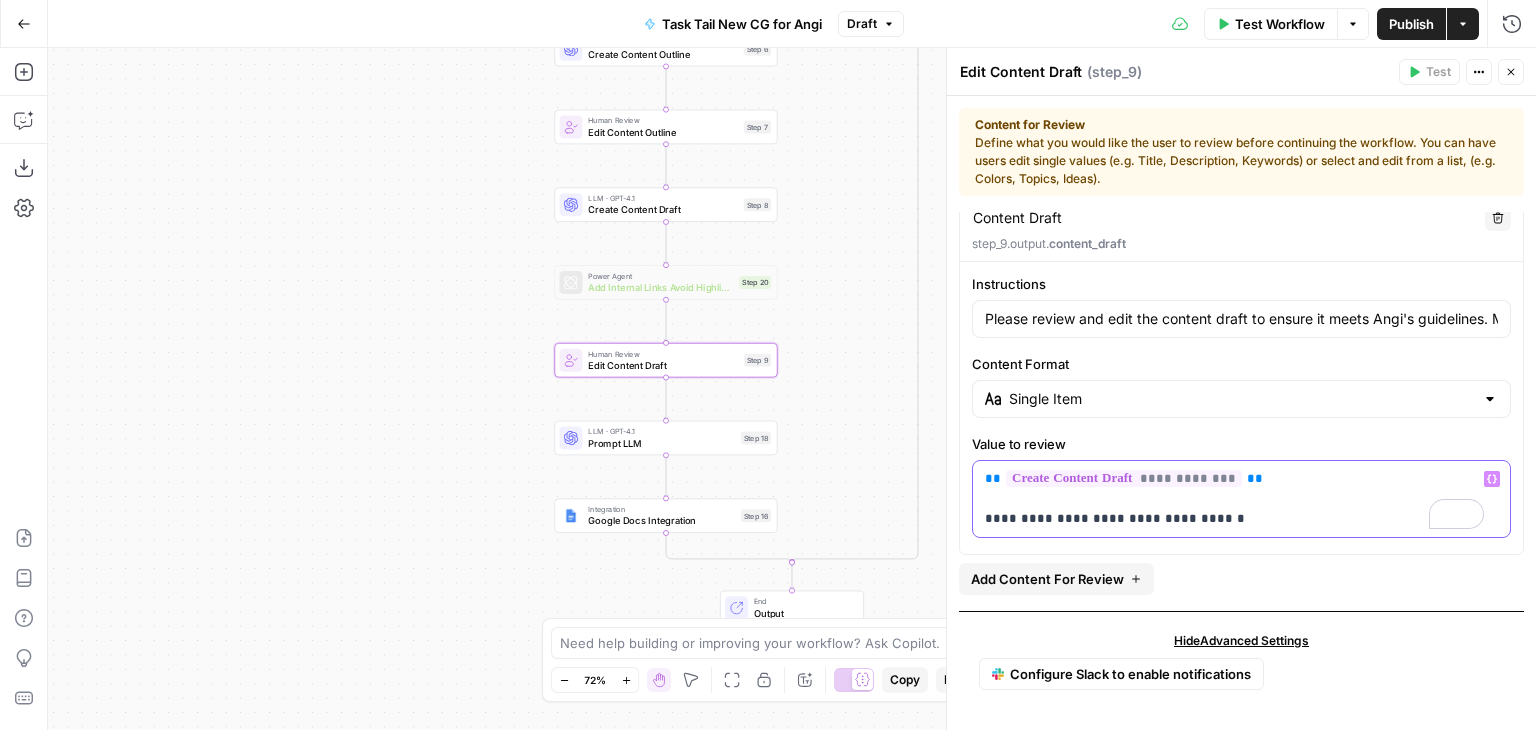 drag, startPoint x: 1268, startPoint y: 541, endPoint x: 968, endPoint y: 517, distance: 300.95847 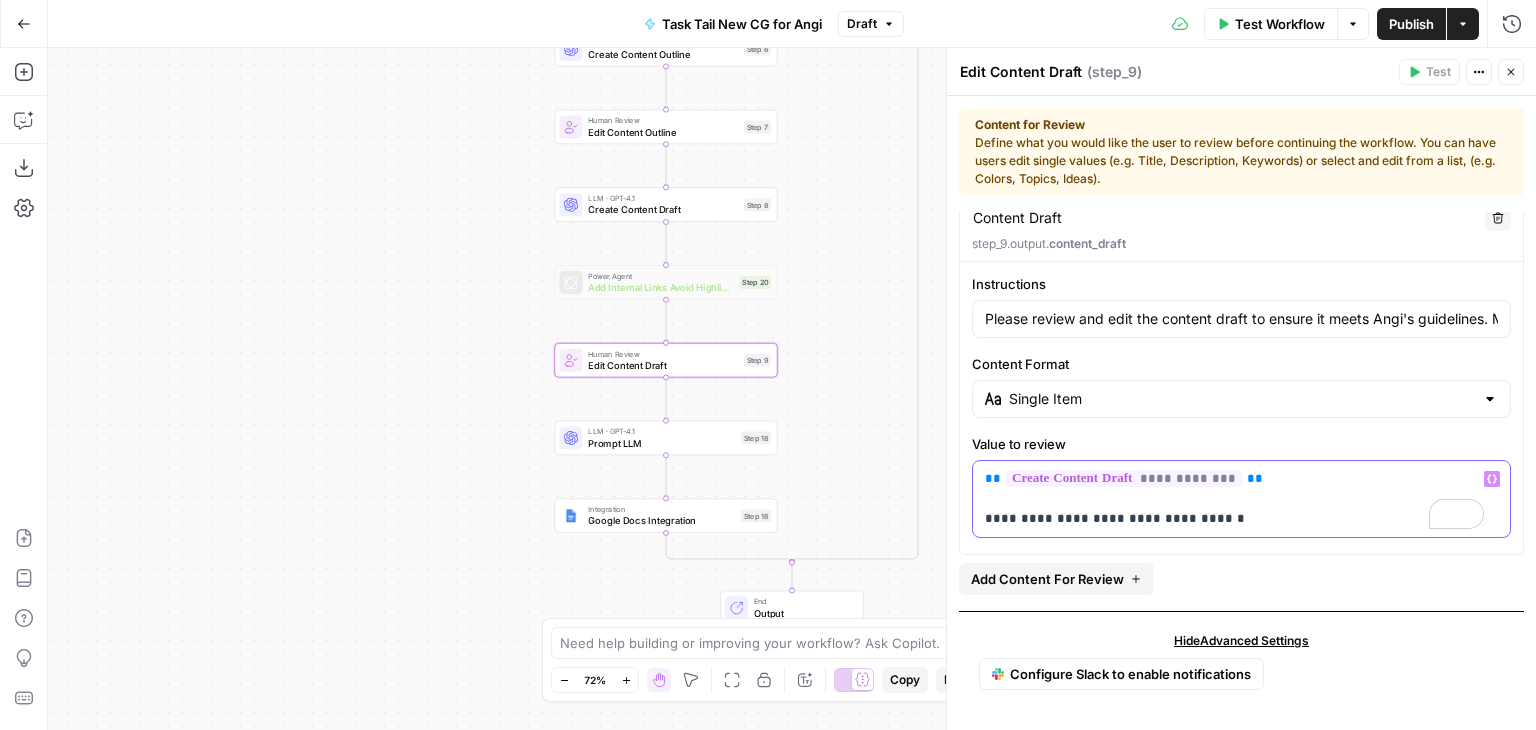 click on "**********" at bounding box center (1241, 406) 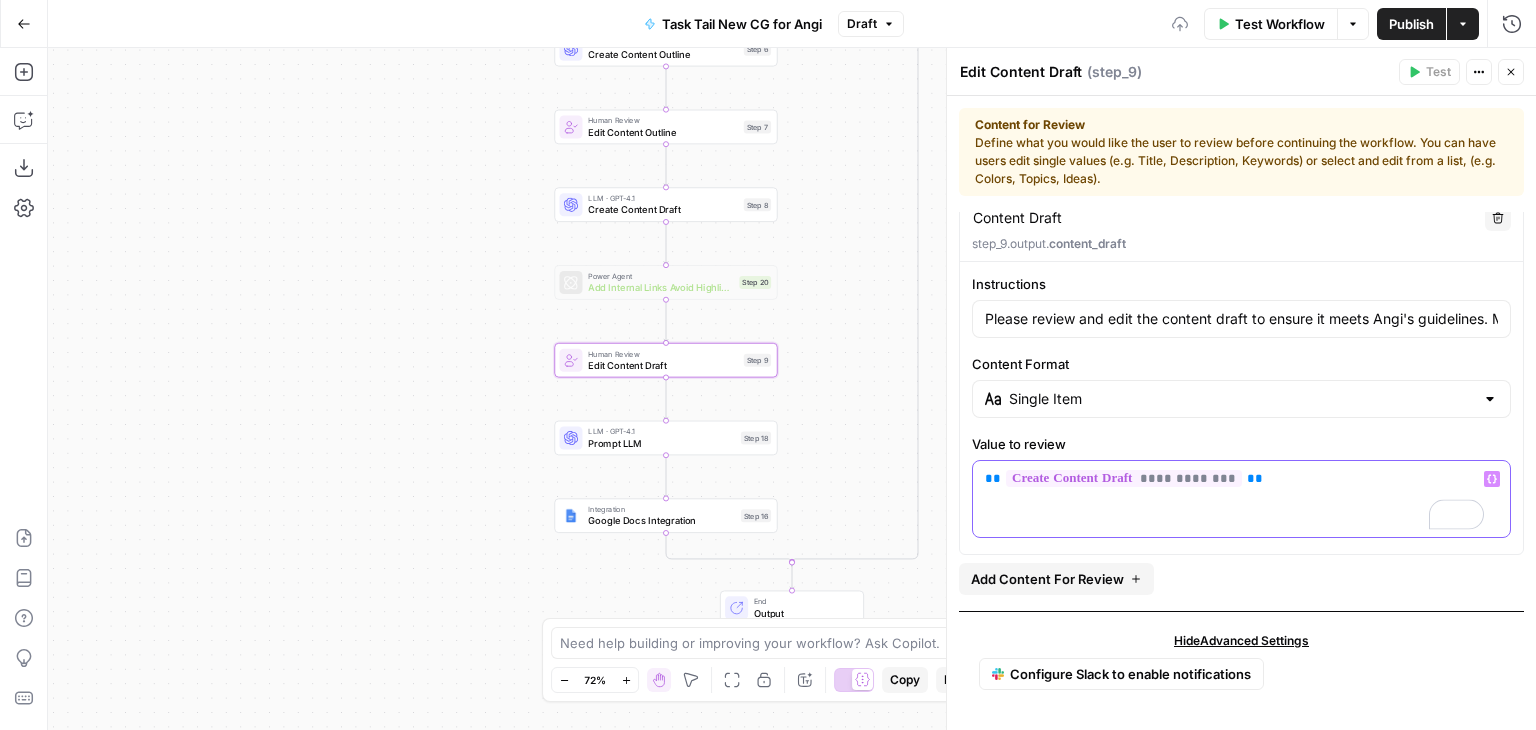scroll, scrollTop: 9, scrollLeft: 0, axis: vertical 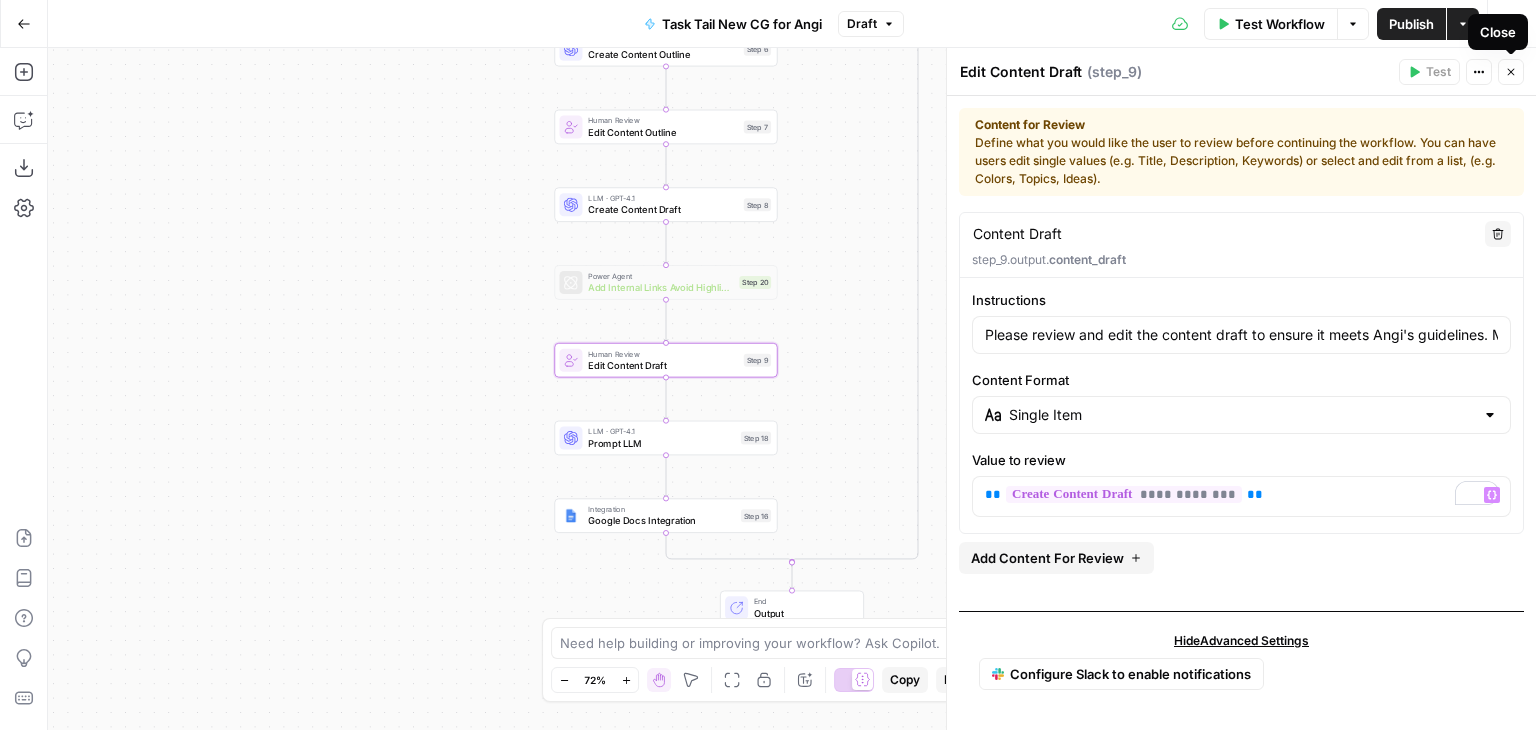 click 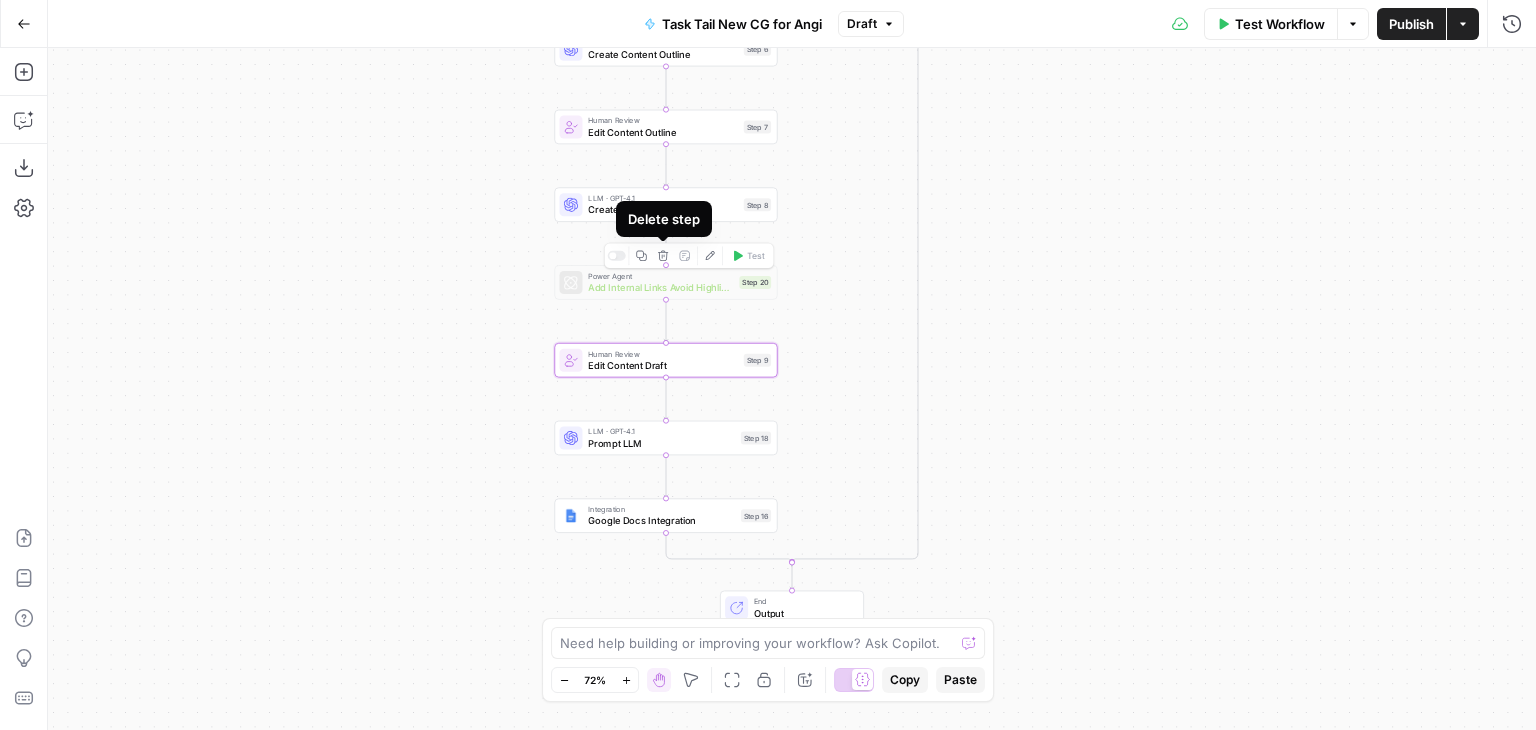 click 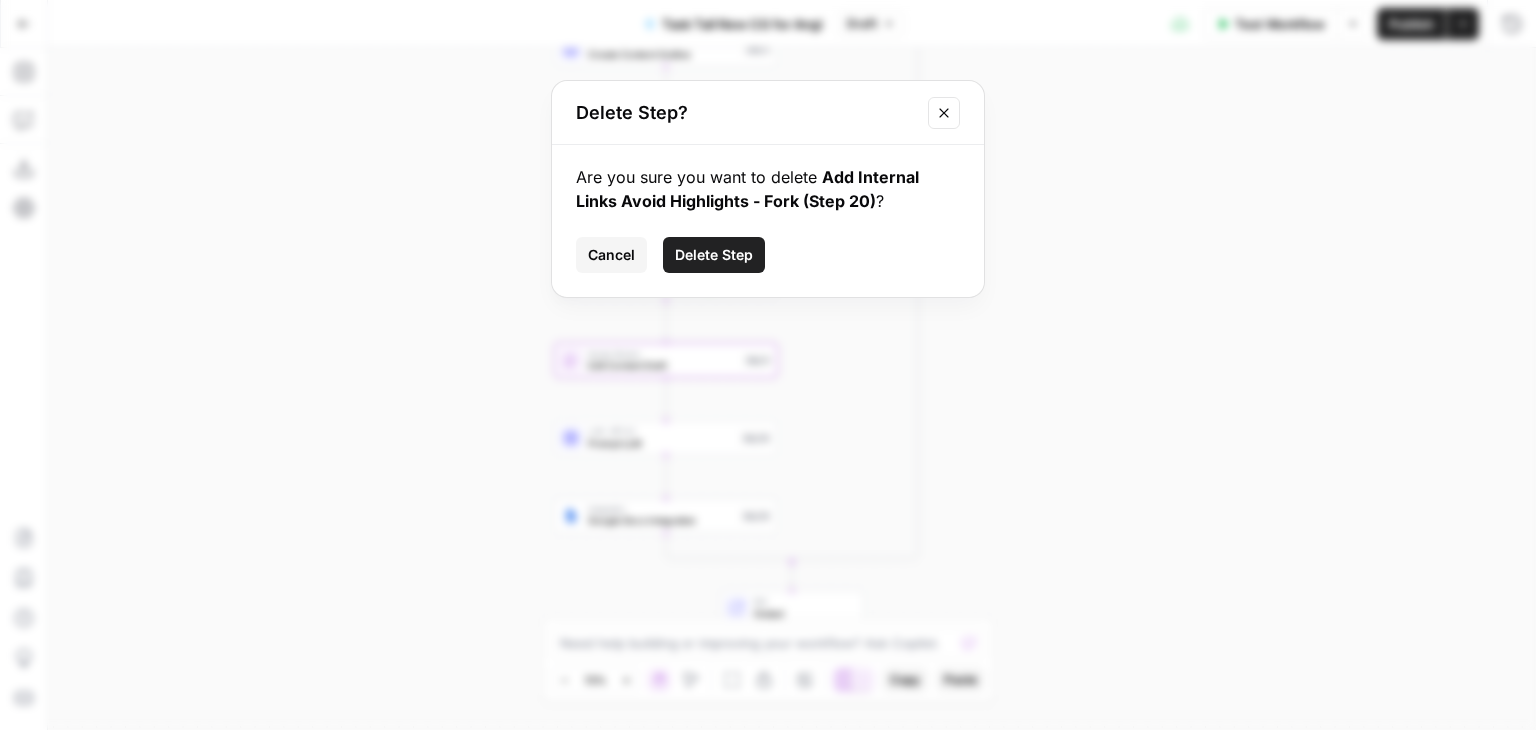 drag, startPoint x: 722, startPoint y: 253, endPoint x: 751, endPoint y: 257, distance: 29.274563 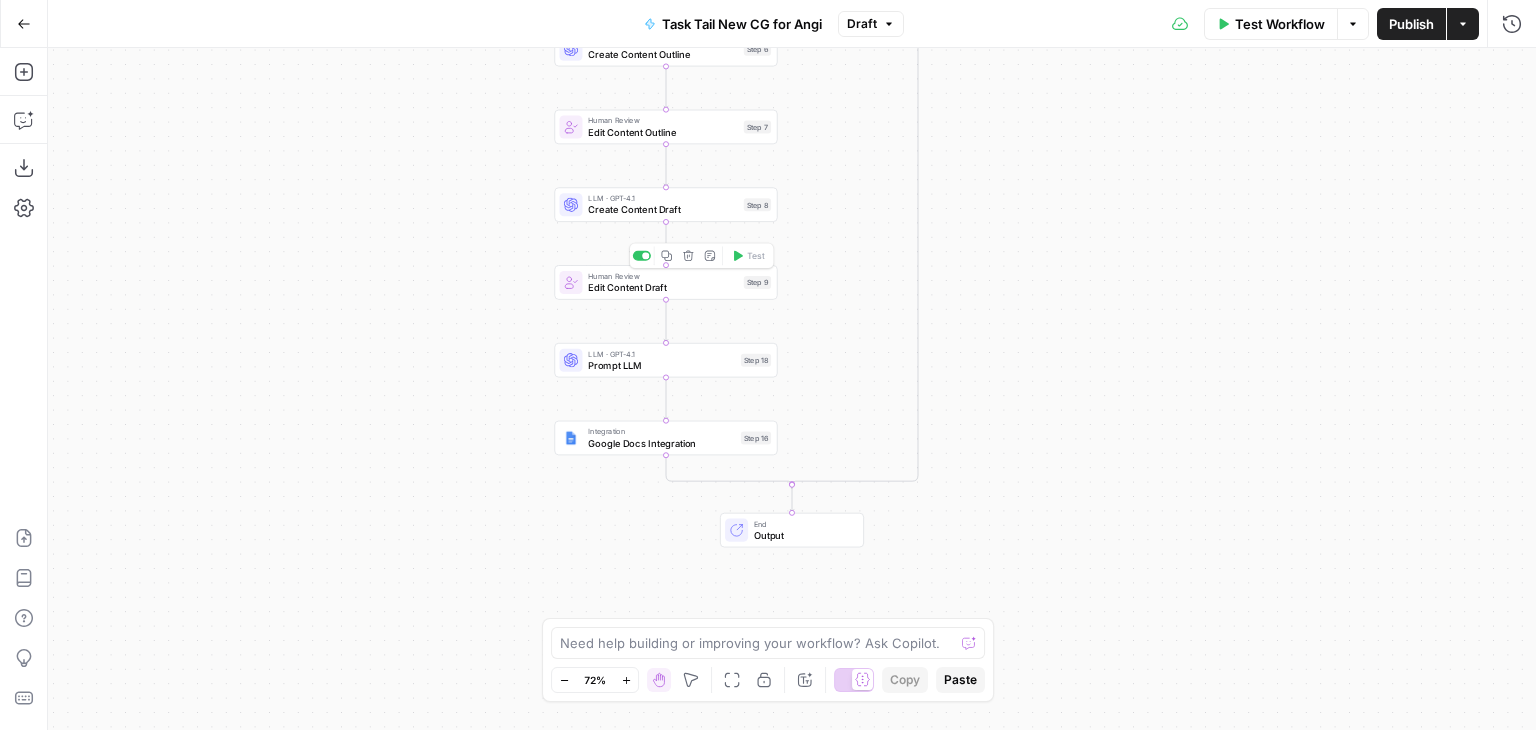 click on "Edit Content Draft" at bounding box center (663, 287) 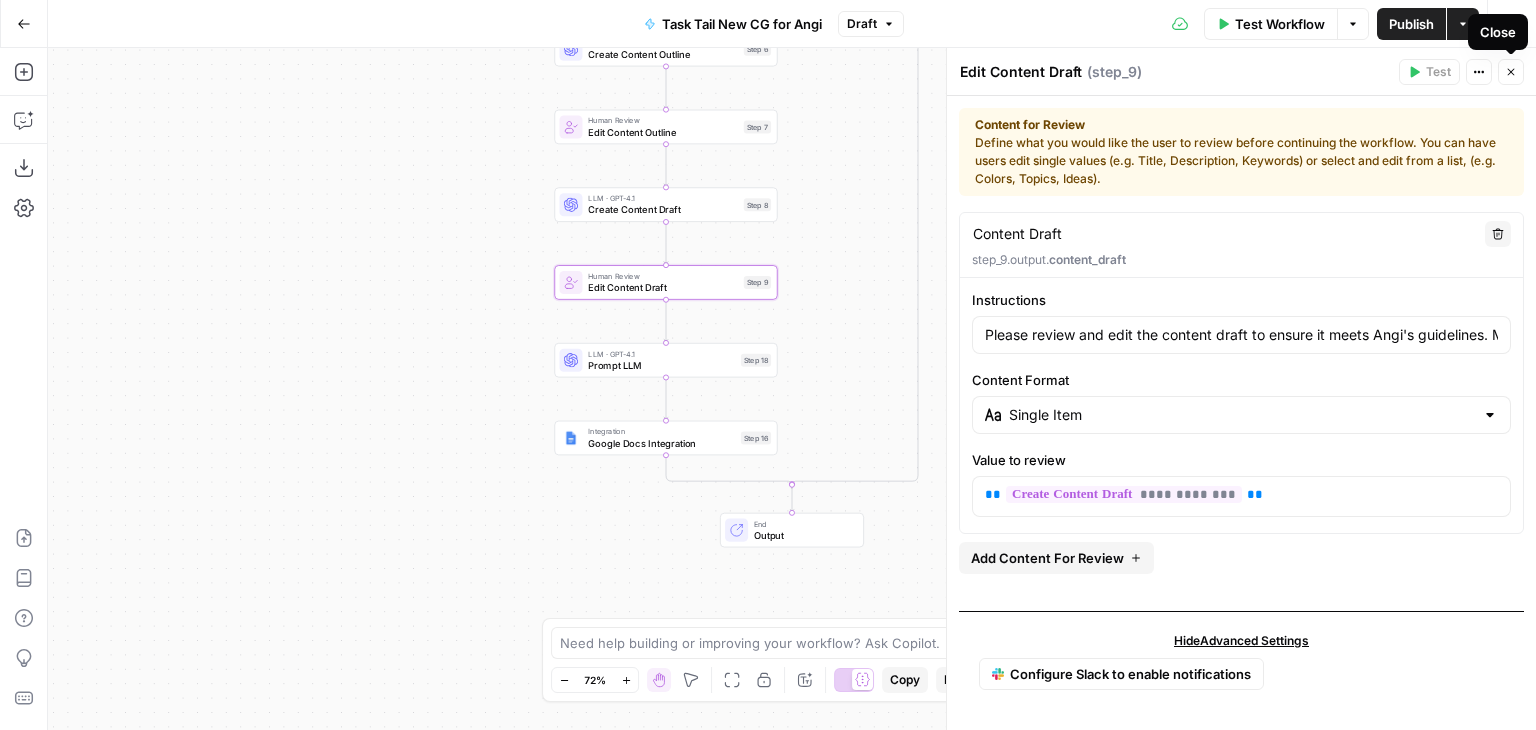 click on "Close" at bounding box center [1511, 72] 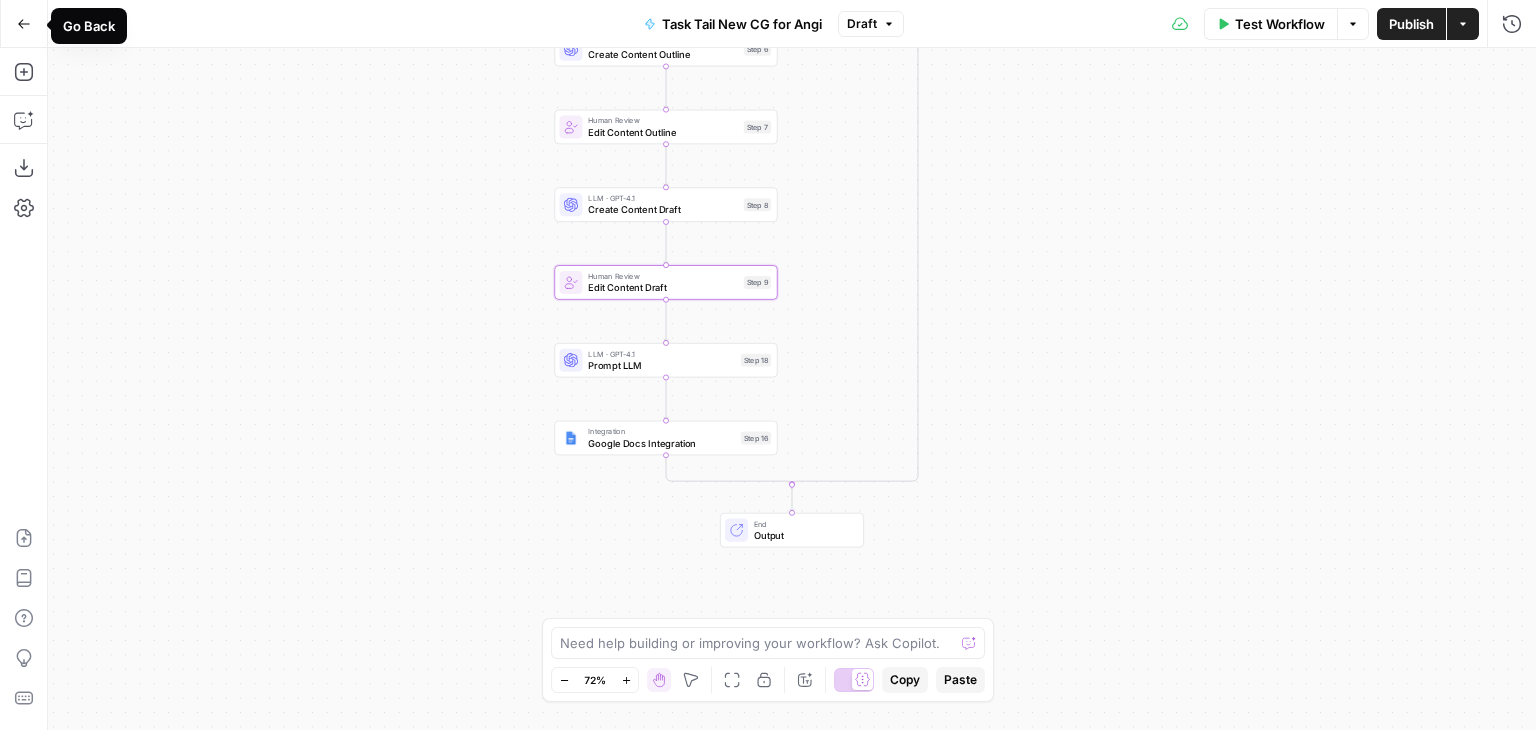 click 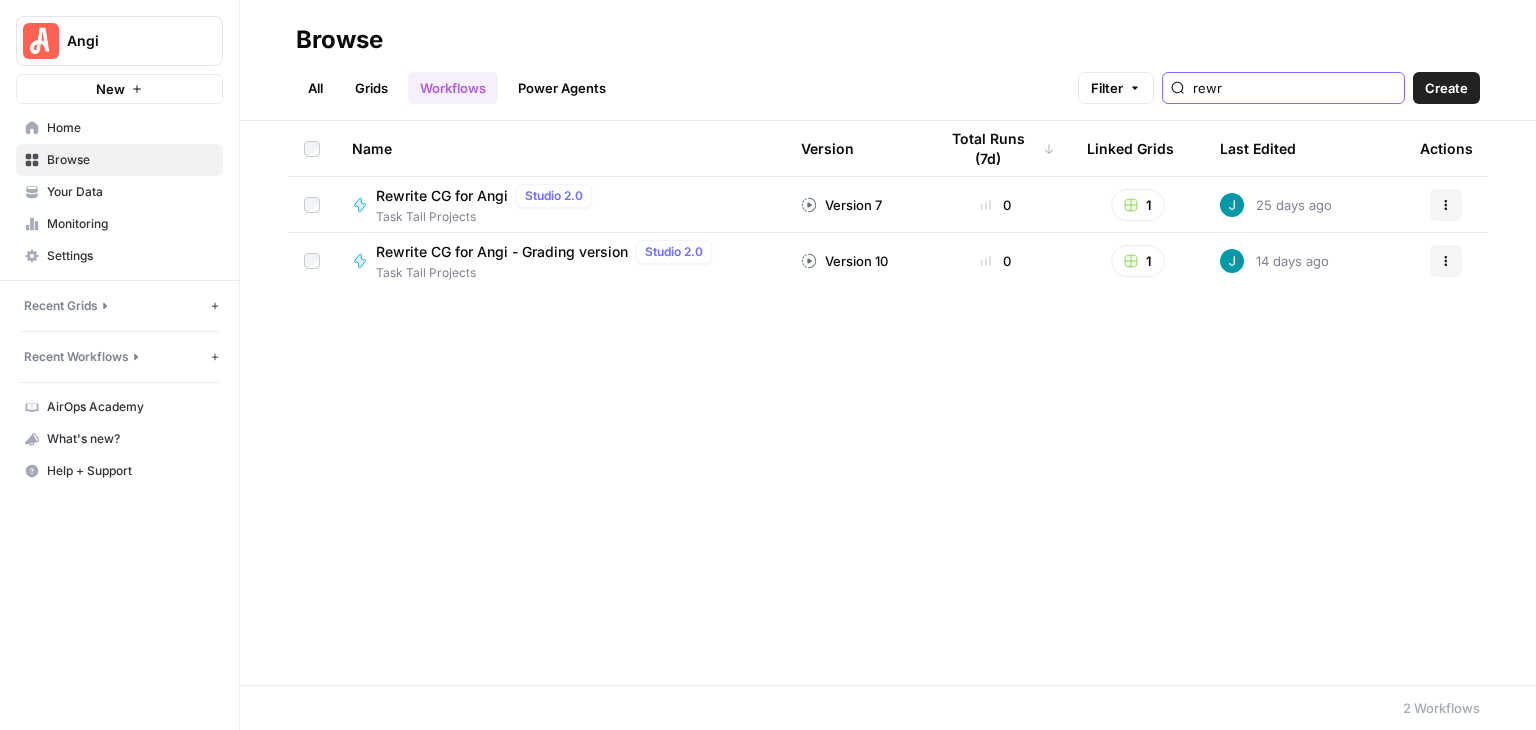 drag, startPoint x: 1270, startPoint y: 87, endPoint x: 1209, endPoint y: 85, distance: 61.03278 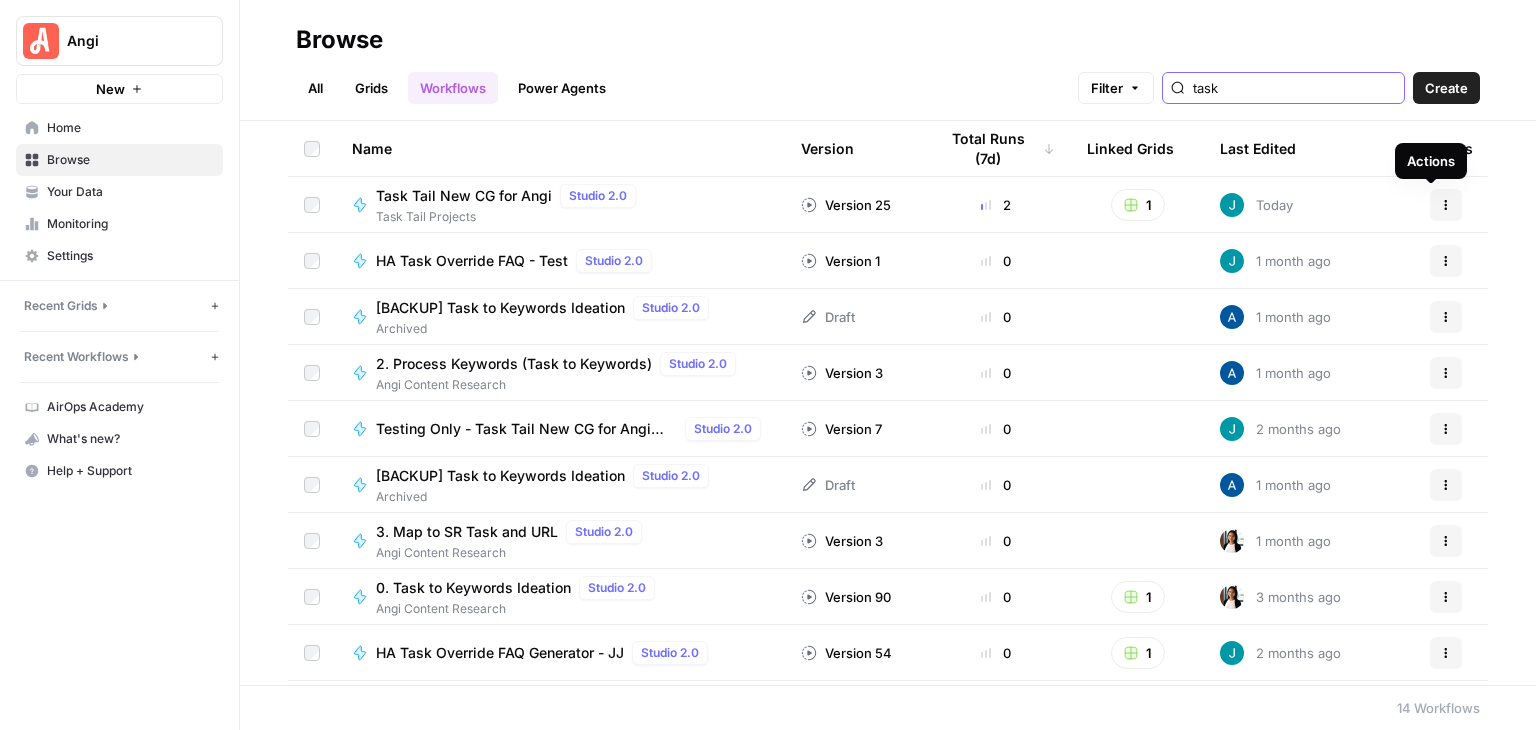click 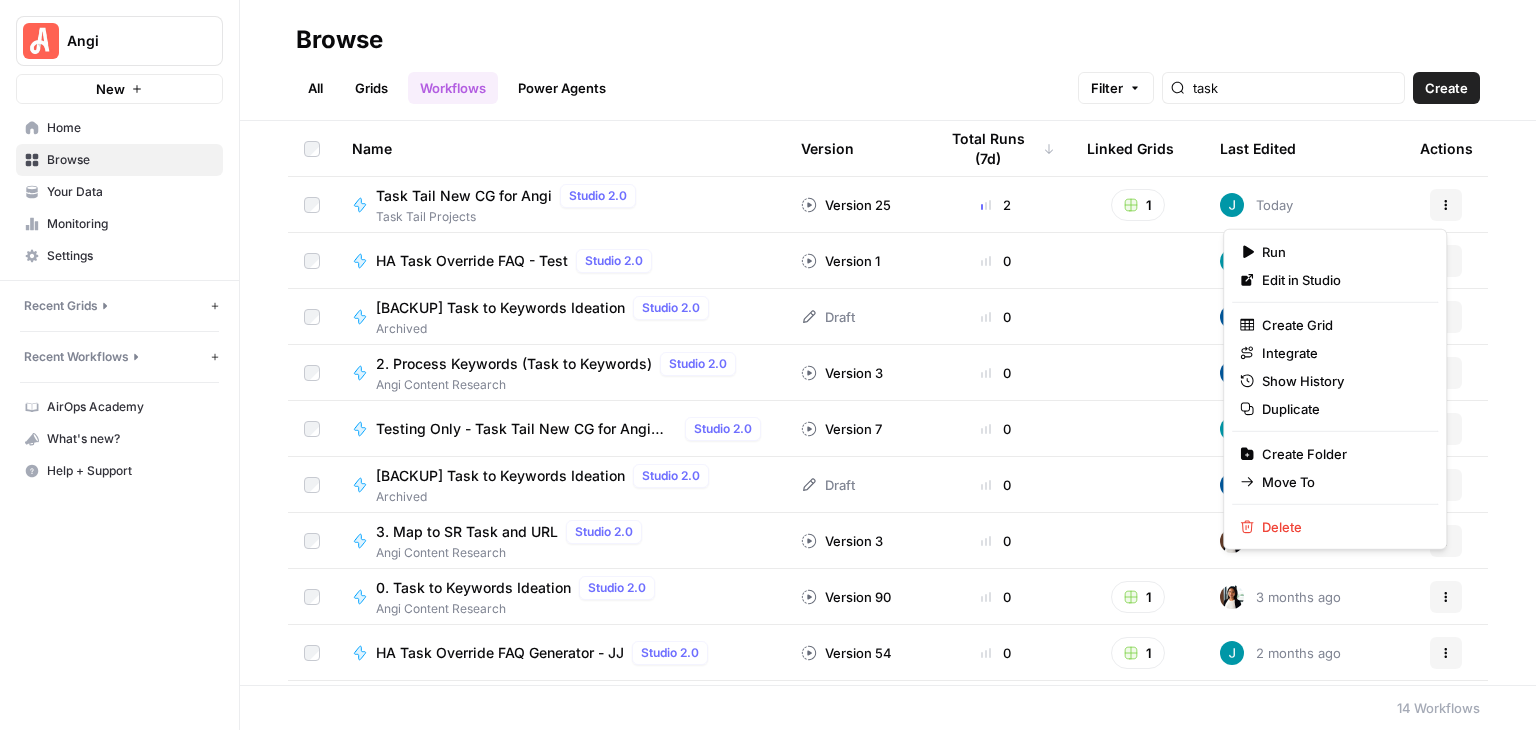click on "Browse" at bounding box center (888, 40) 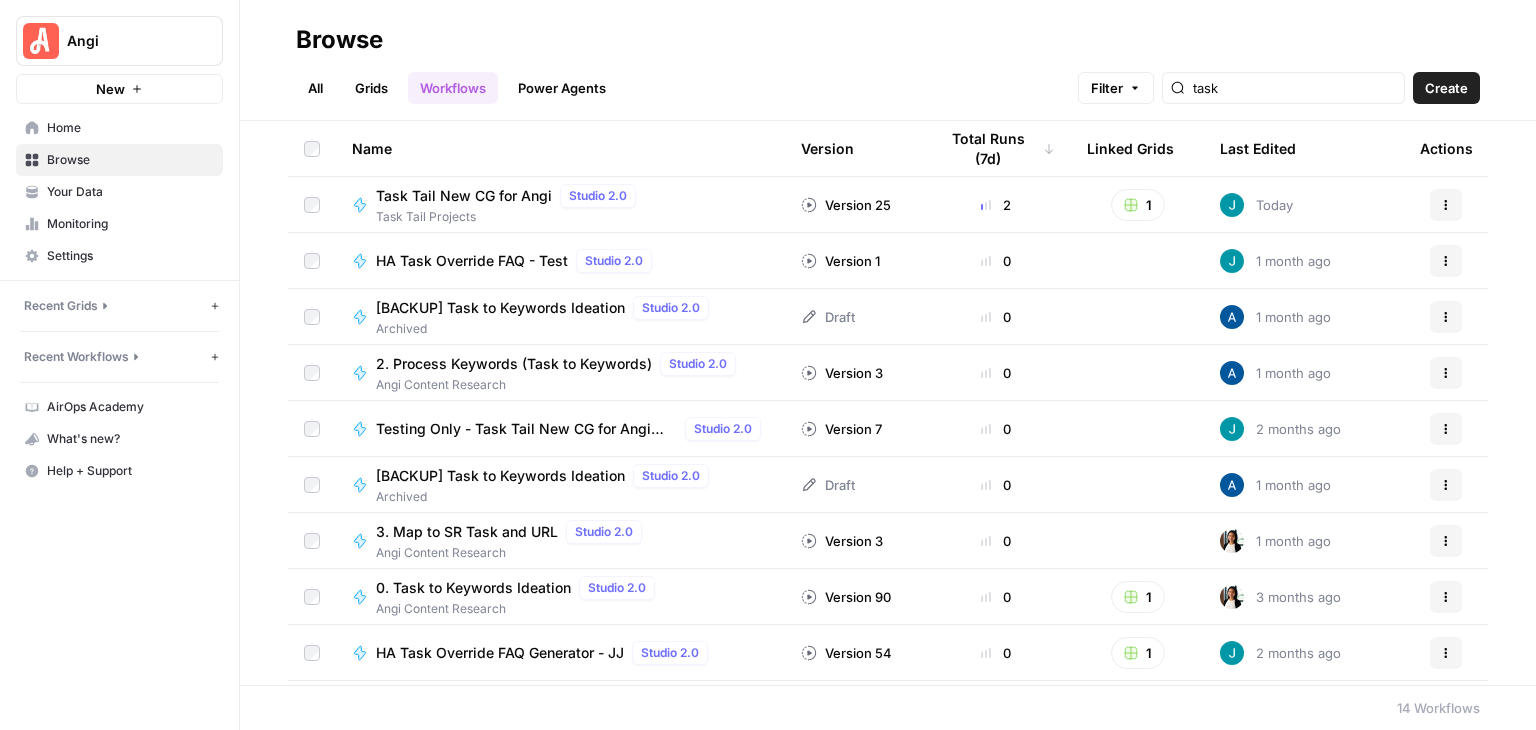 click on "Grids" at bounding box center (371, 88) 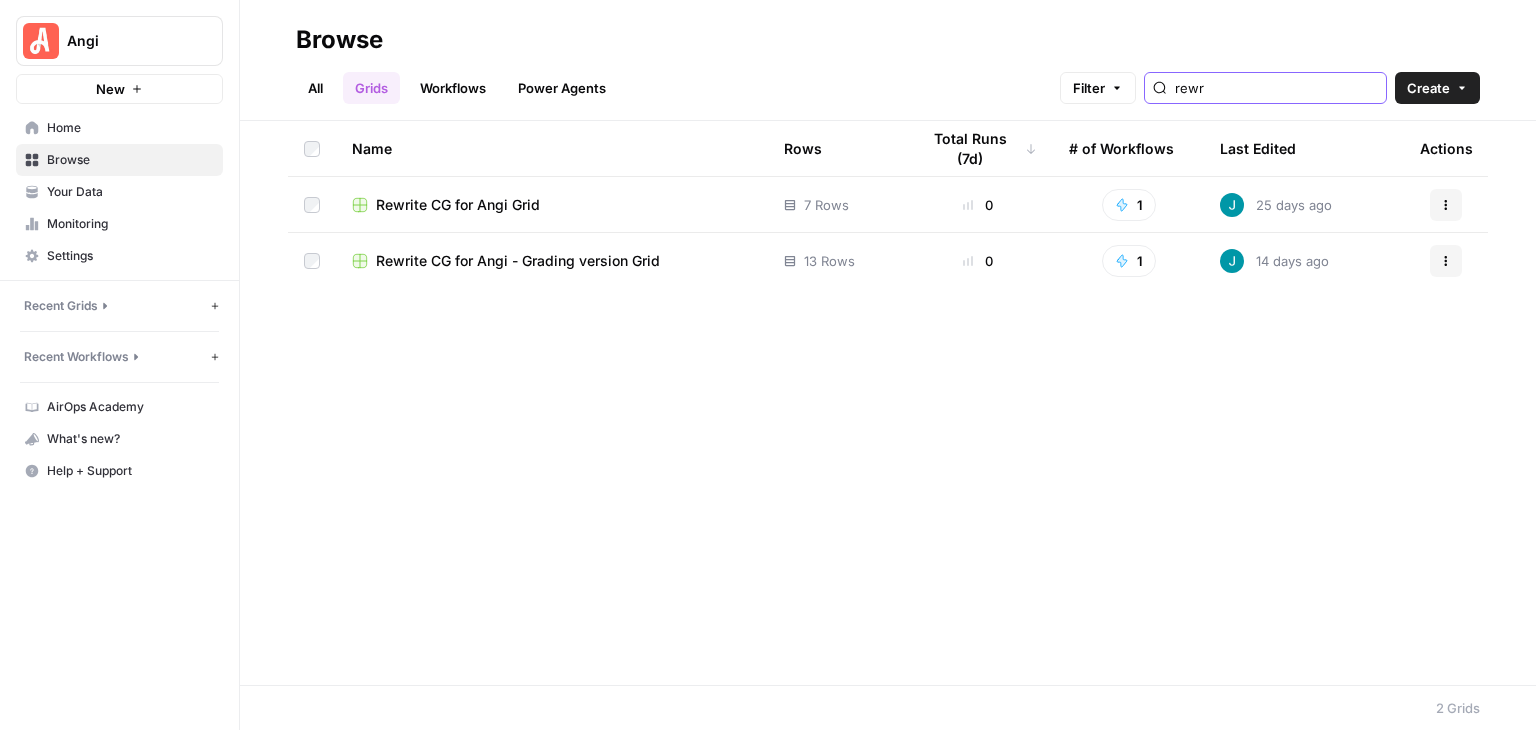 drag, startPoint x: 1249, startPoint y: 85, endPoint x: 1098, endPoint y: 97, distance: 151.47607 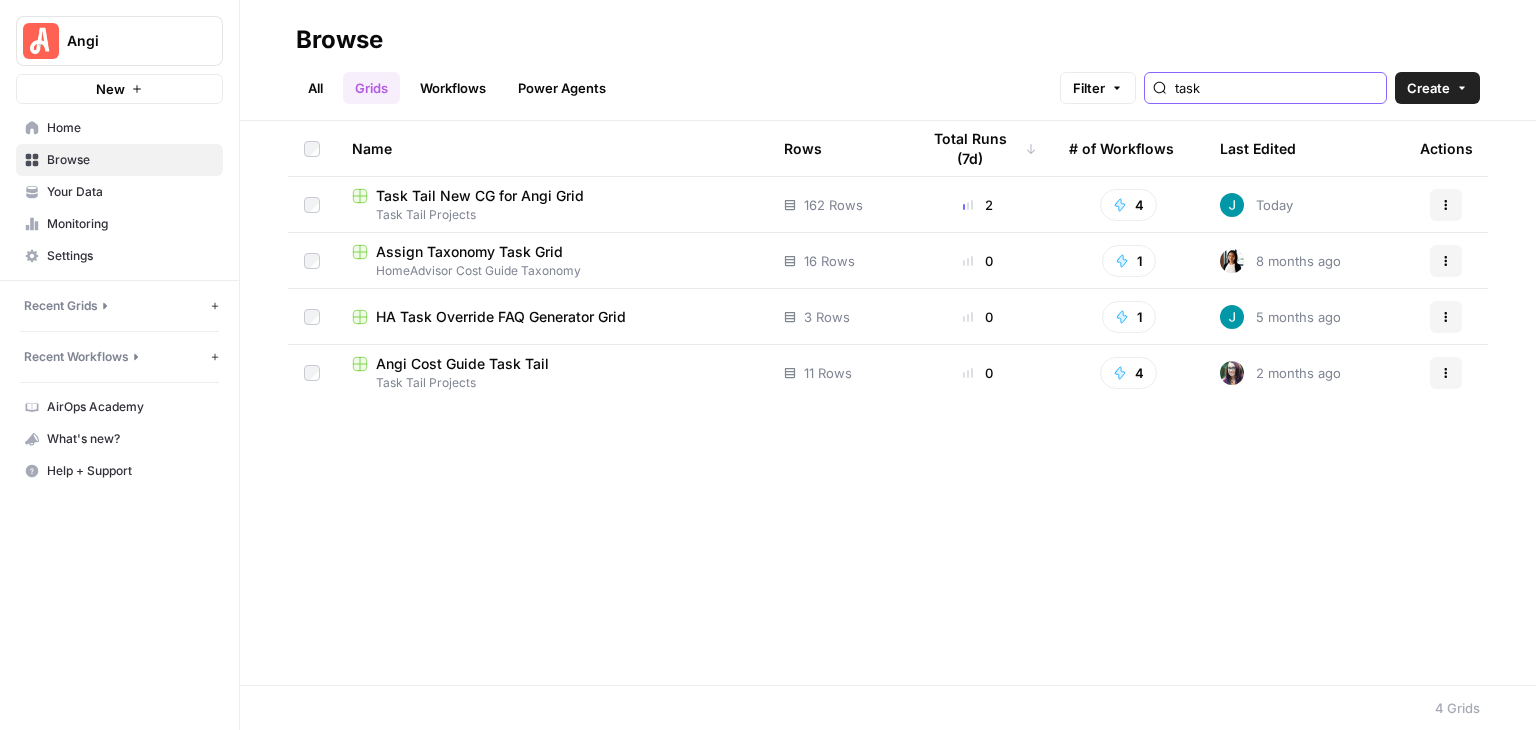 type on "task" 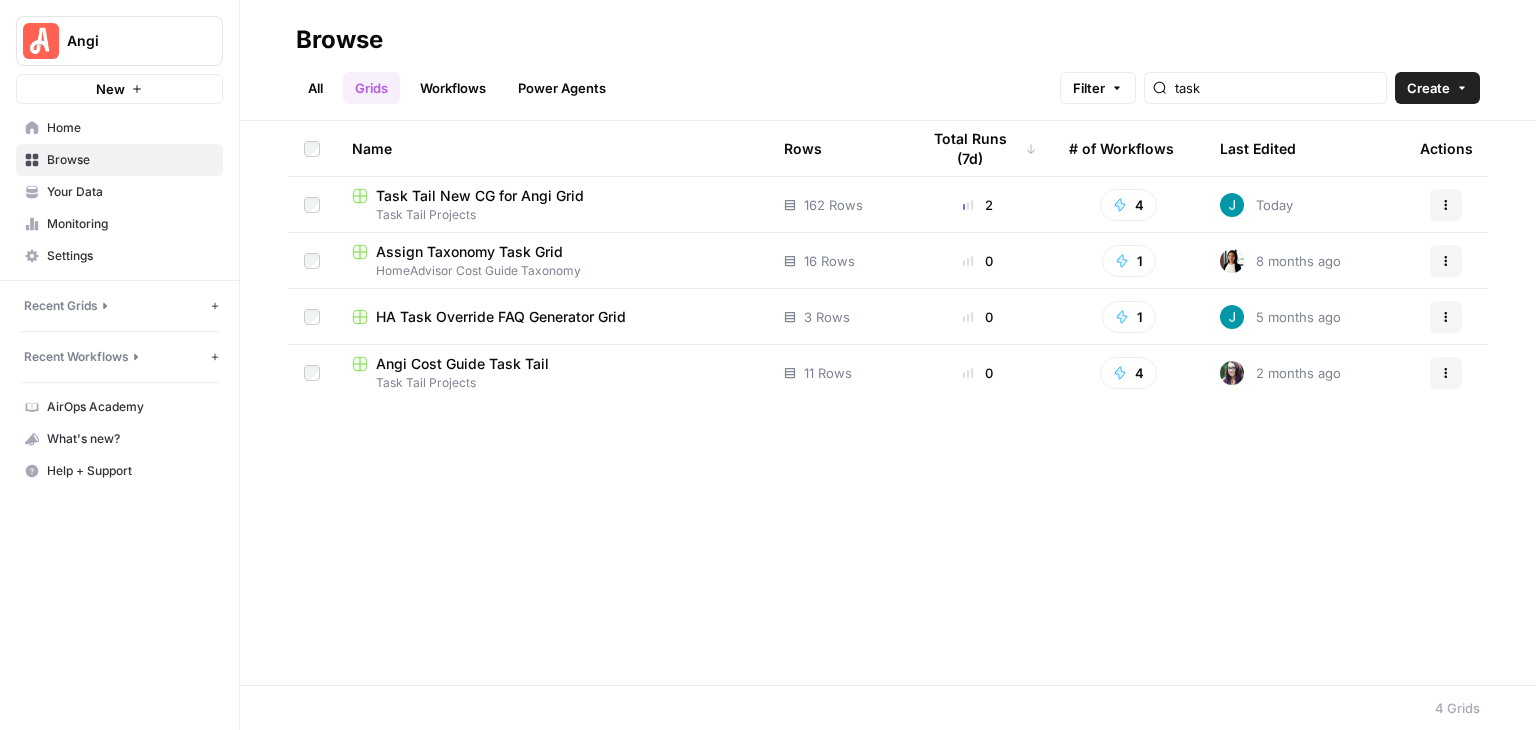 click on "Workflows" at bounding box center [453, 88] 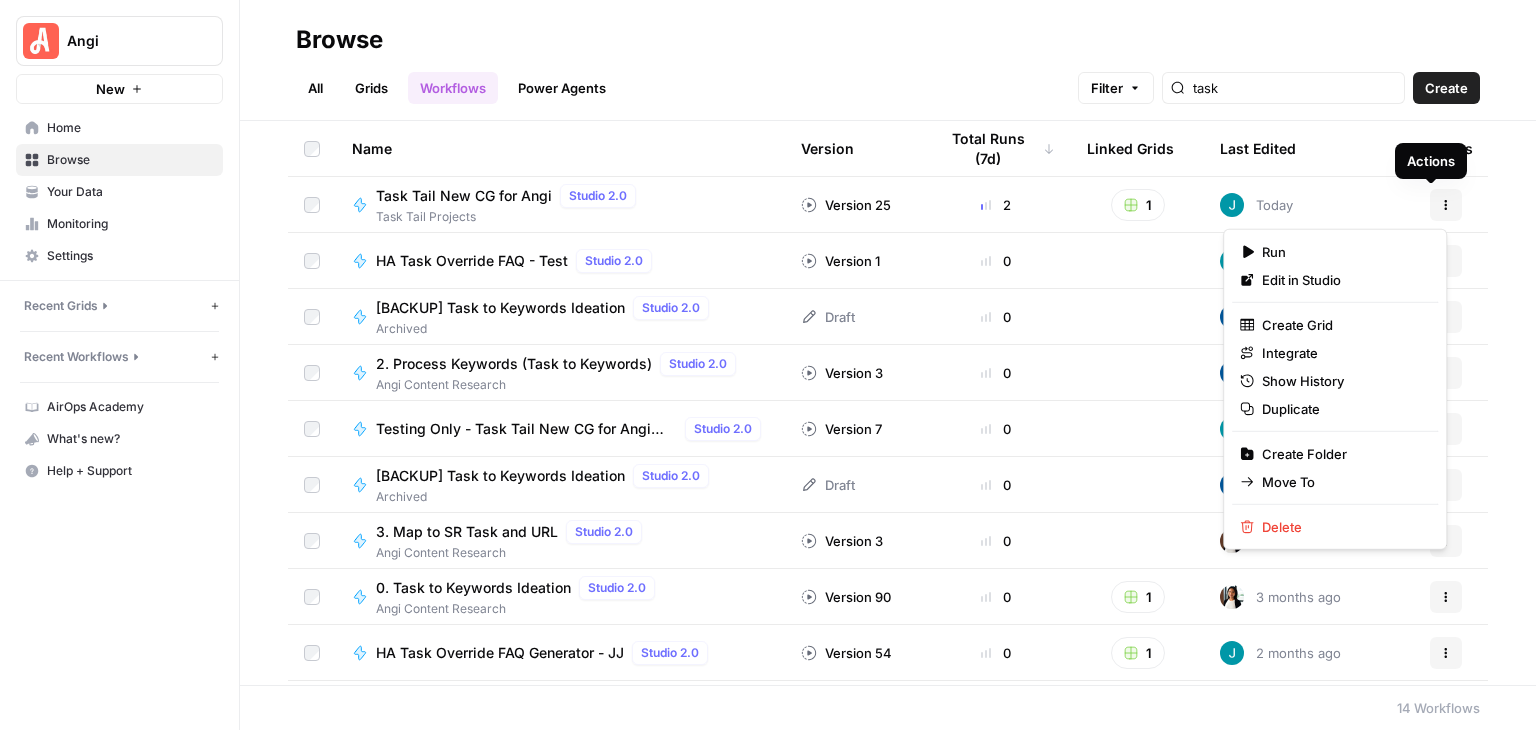 click 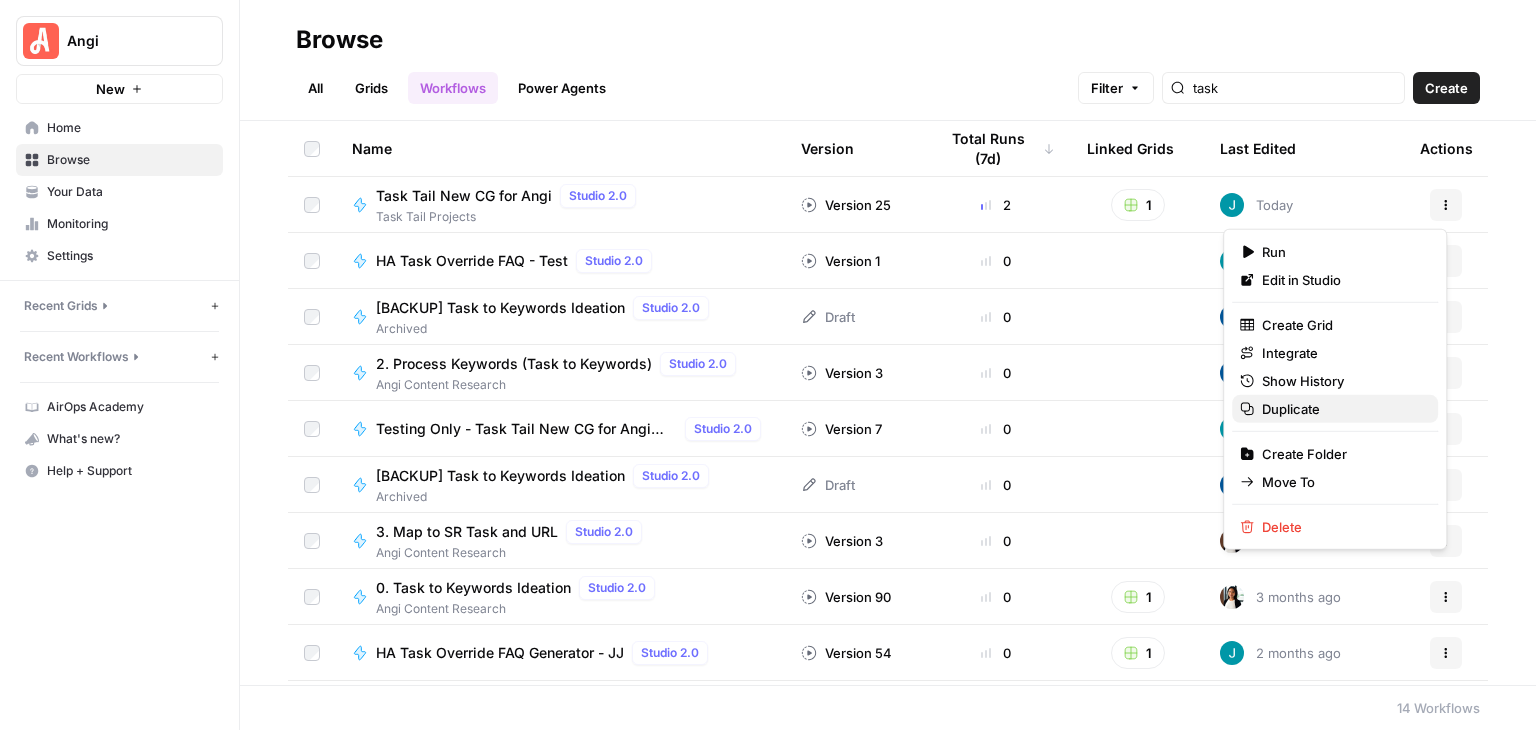 click on "Duplicate" at bounding box center [1342, 409] 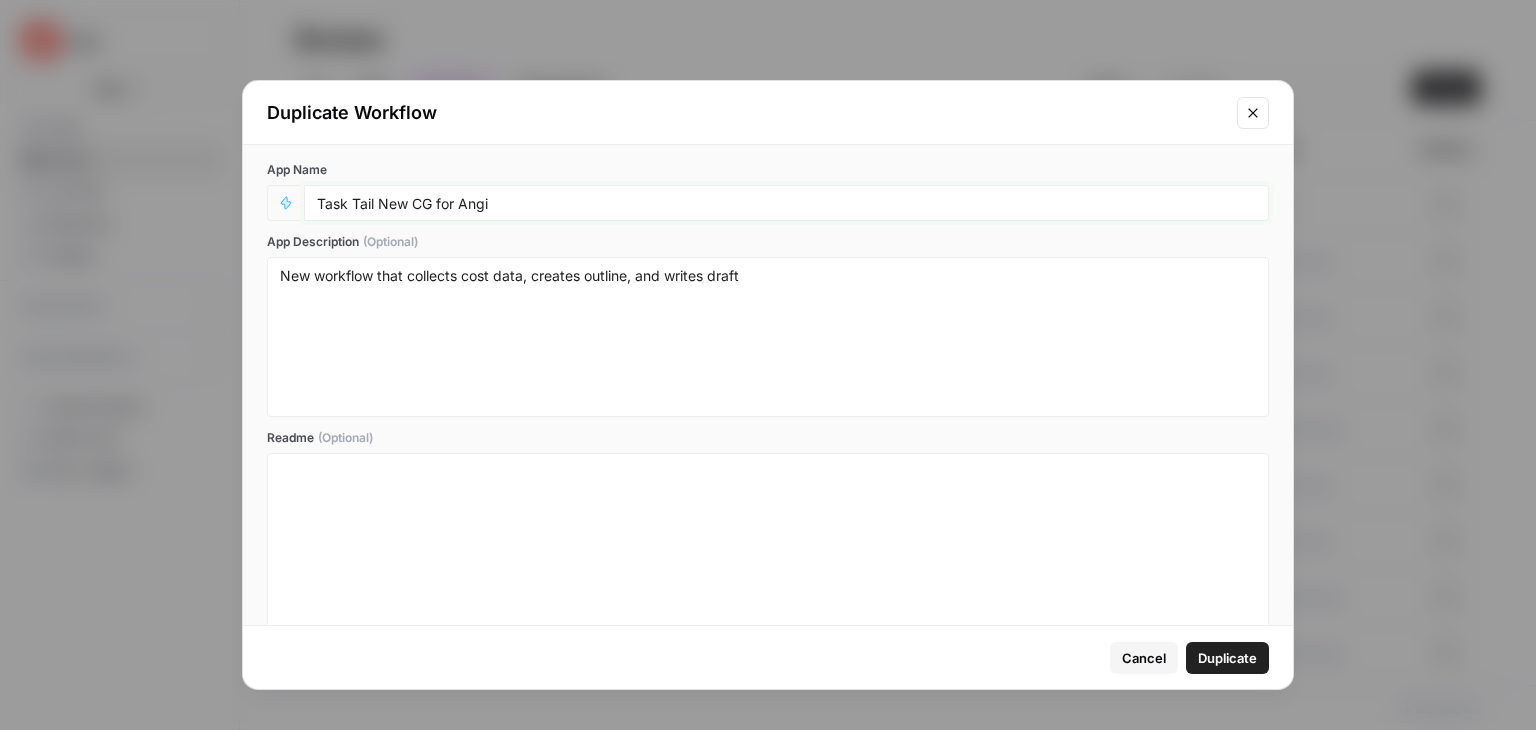 click on "Task Tail New CG for Angi" at bounding box center [786, 203] 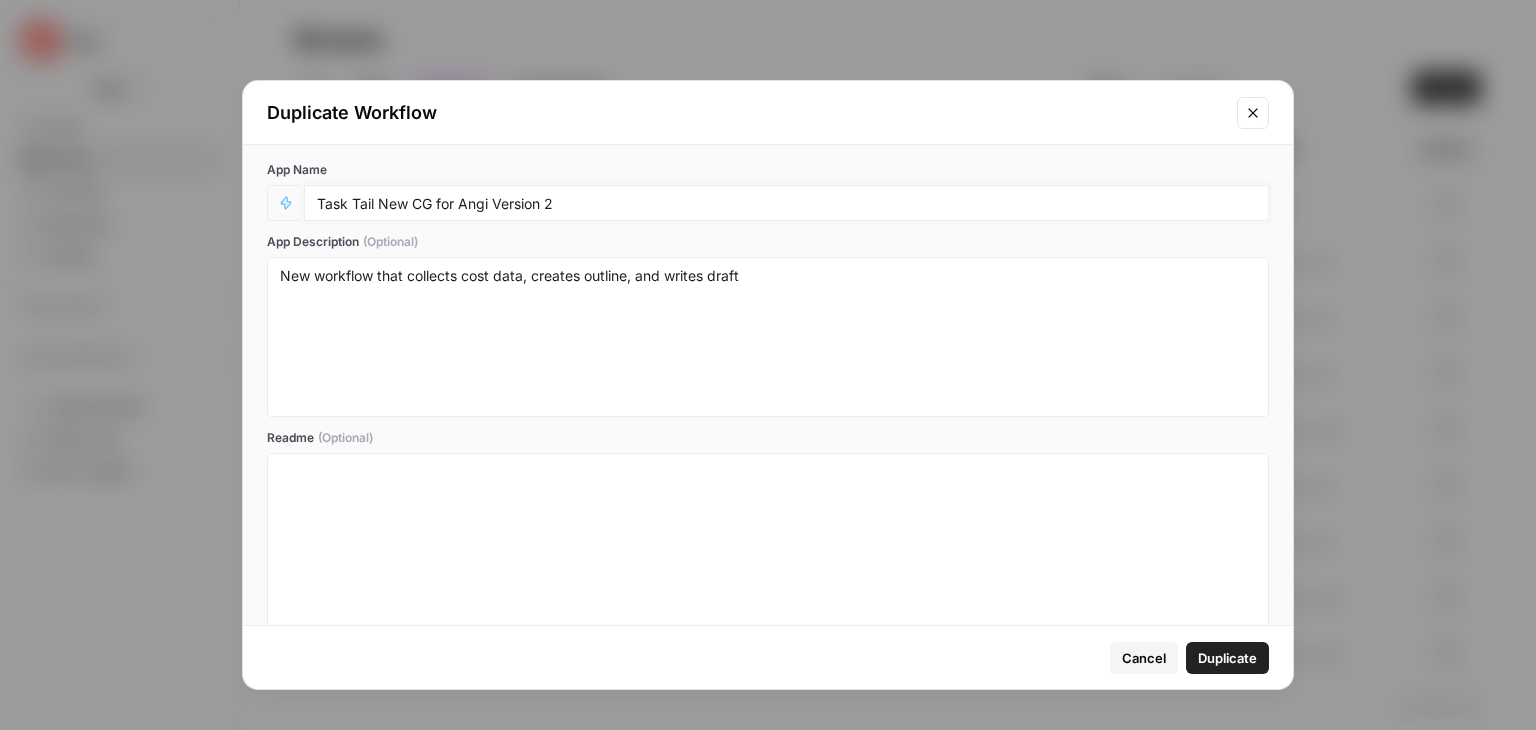 type on "Task Tail New CG for Angi Version 2" 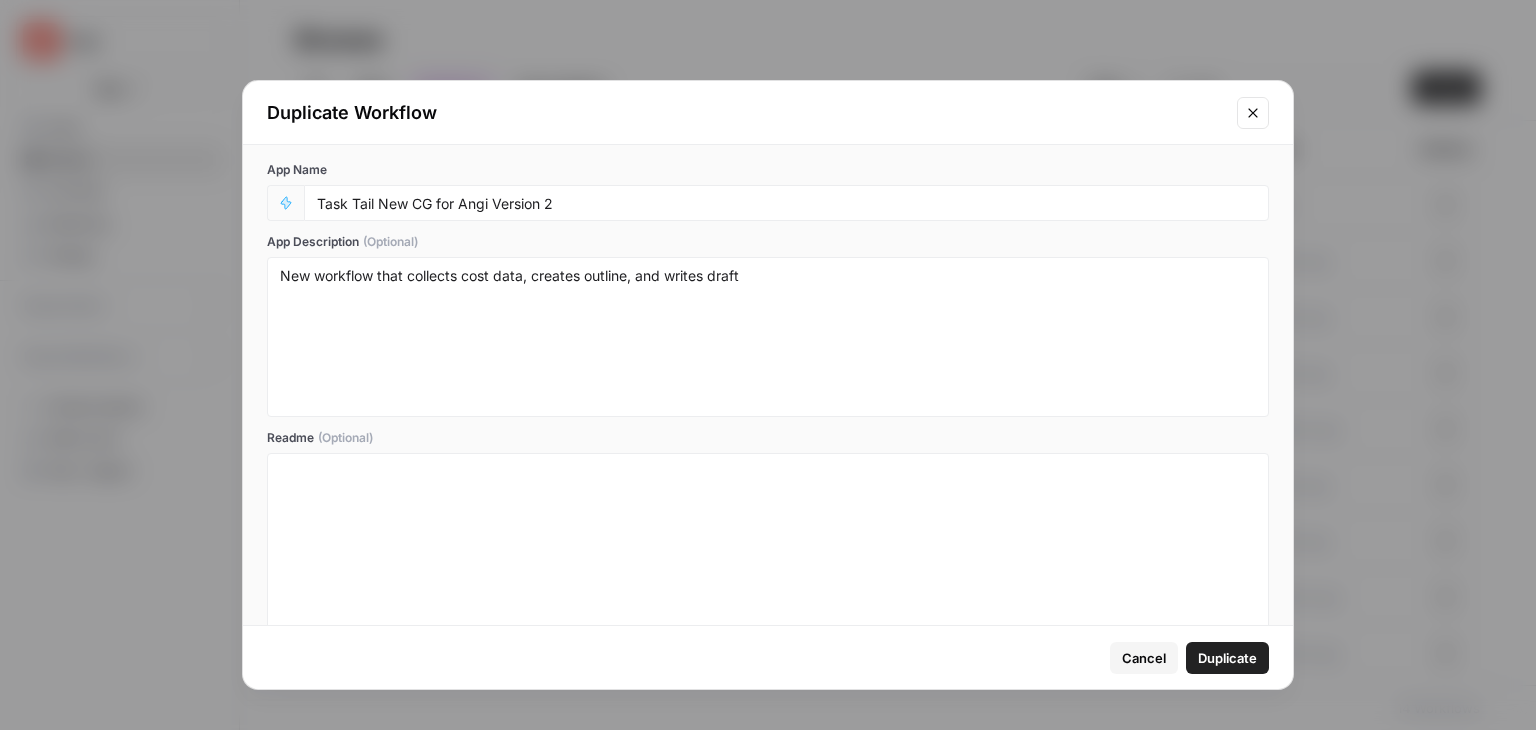 click on "Duplicate" at bounding box center [1227, 658] 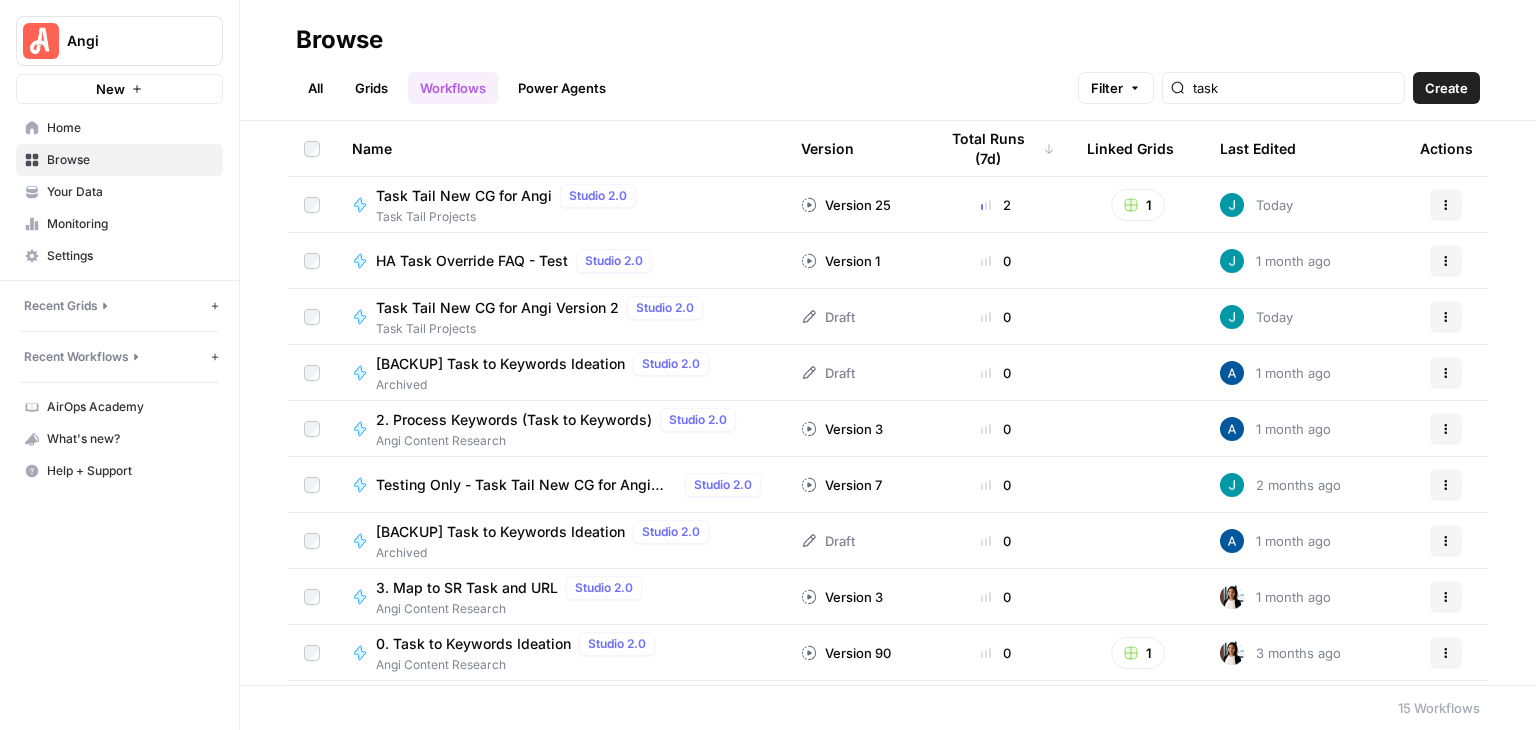 click on "Task Tail New CG for Angi Version 2" at bounding box center [497, 308] 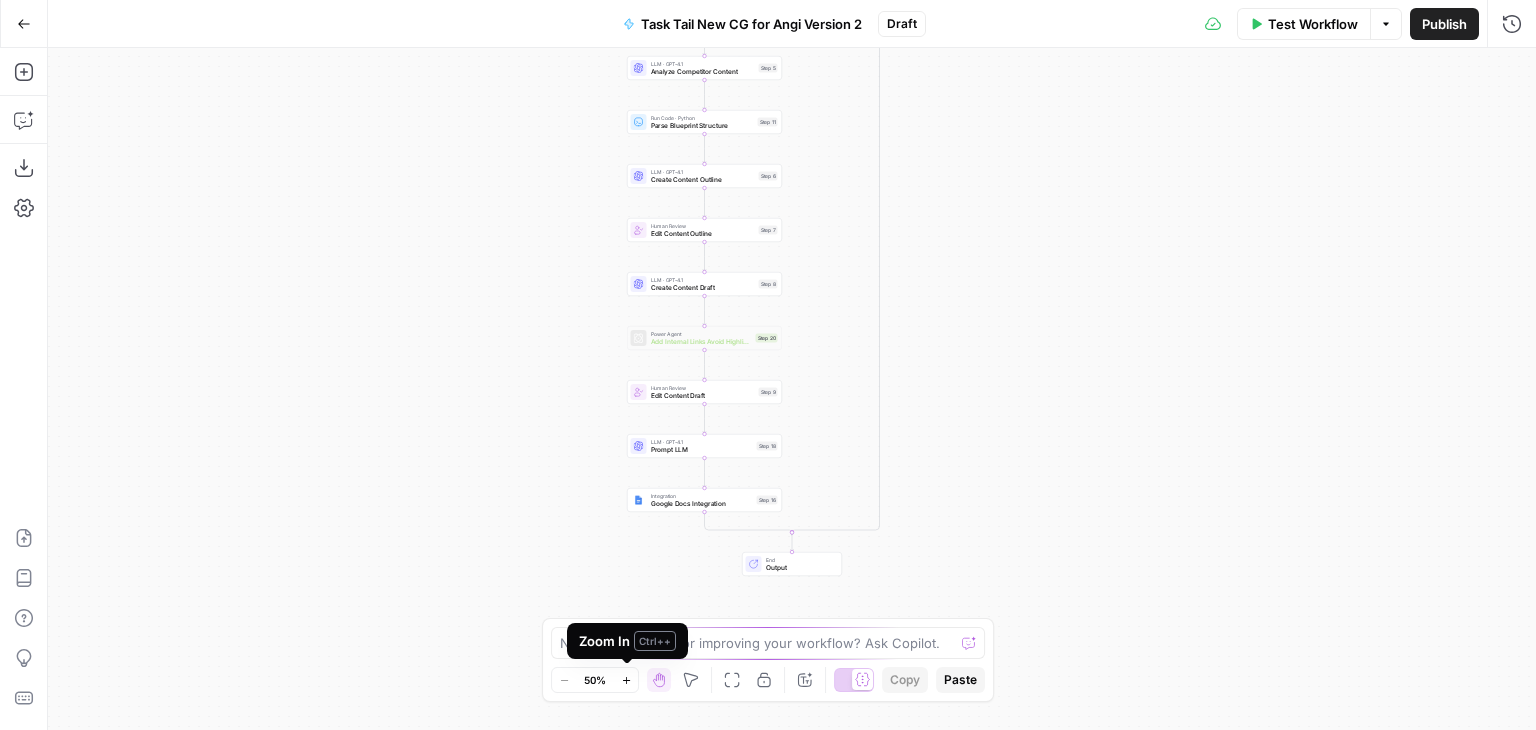 click on "Zoom In" at bounding box center [626, 680] 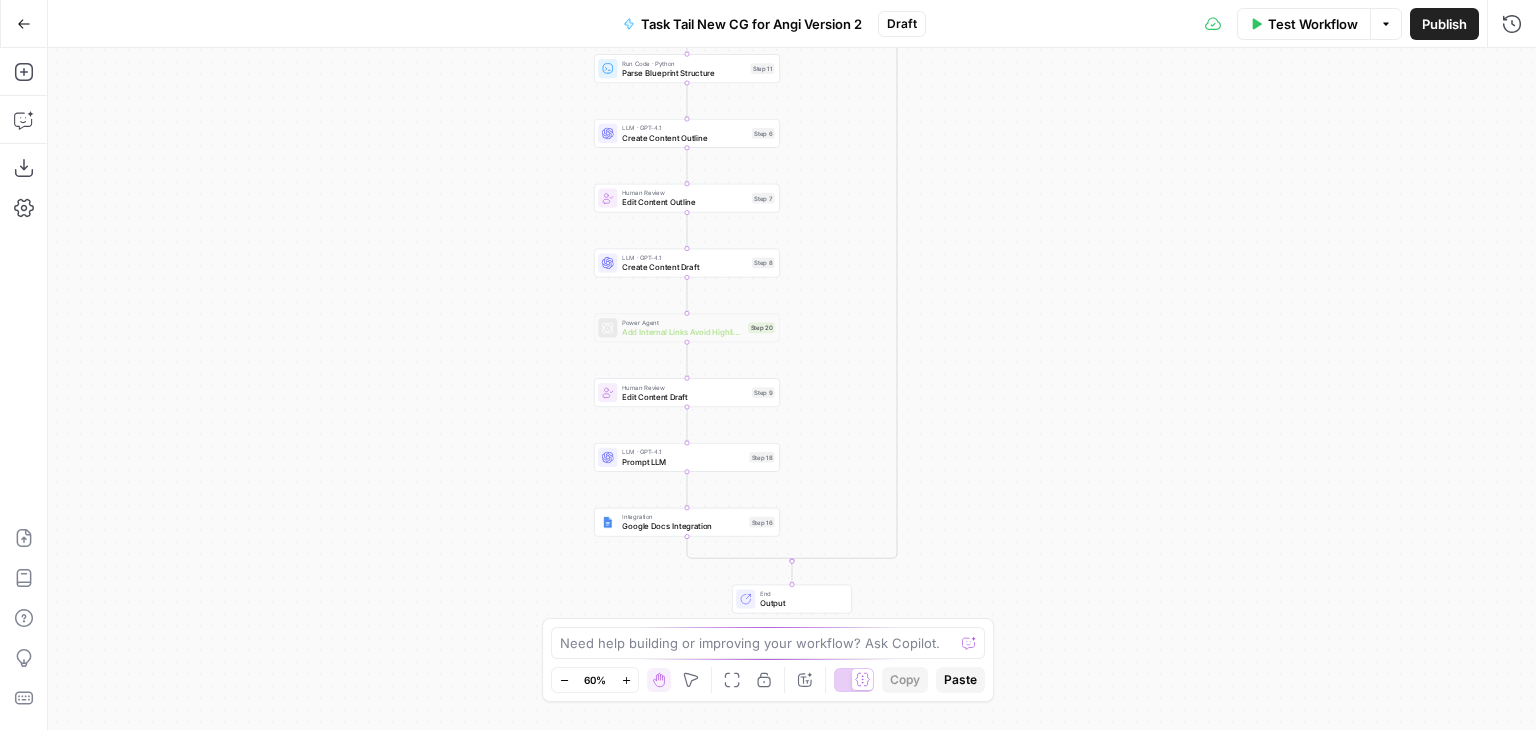 click on "Zoom In" at bounding box center (626, 680) 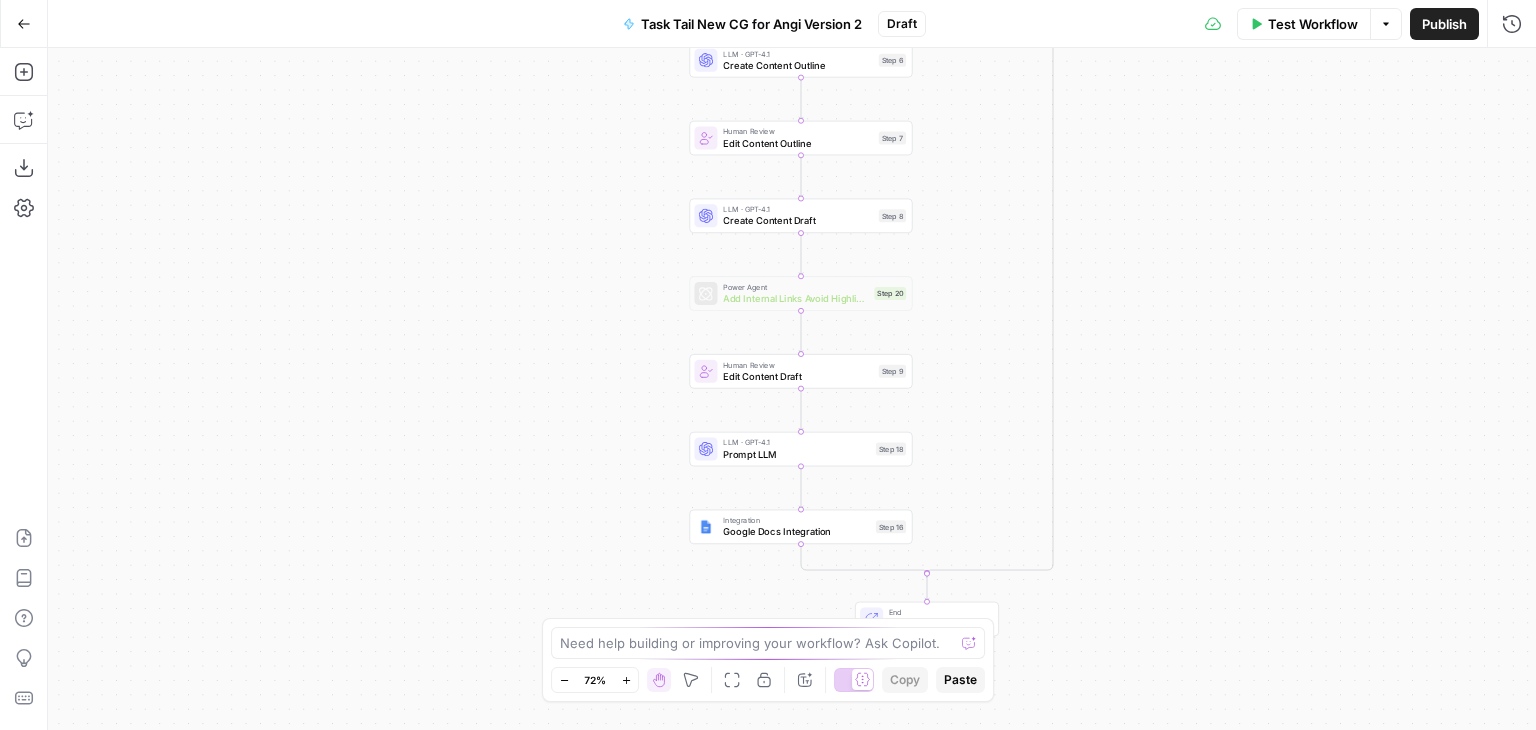 drag, startPoint x: 1109, startPoint y: 313, endPoint x: 1244, endPoint y: 291, distance: 136.78085 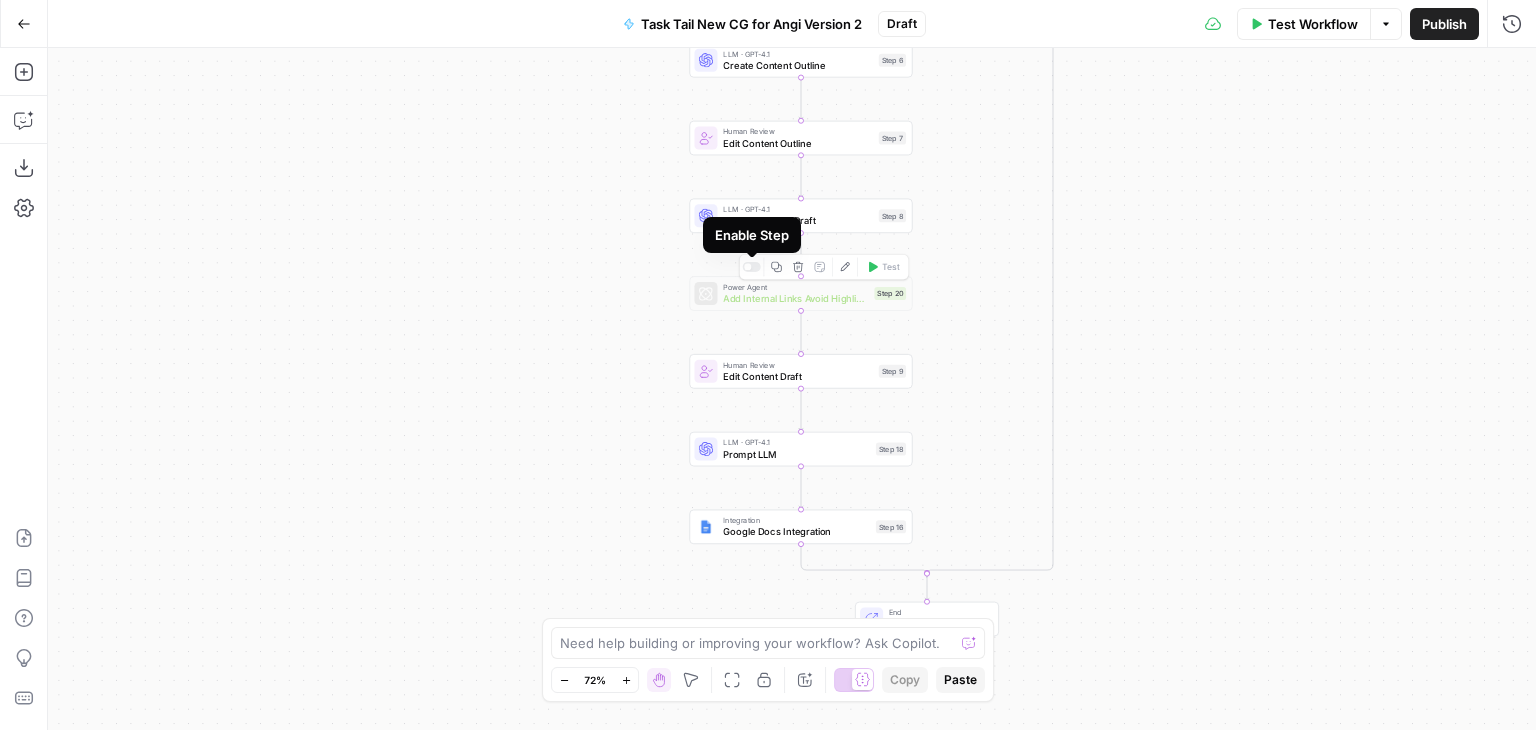 click at bounding box center [747, 266] 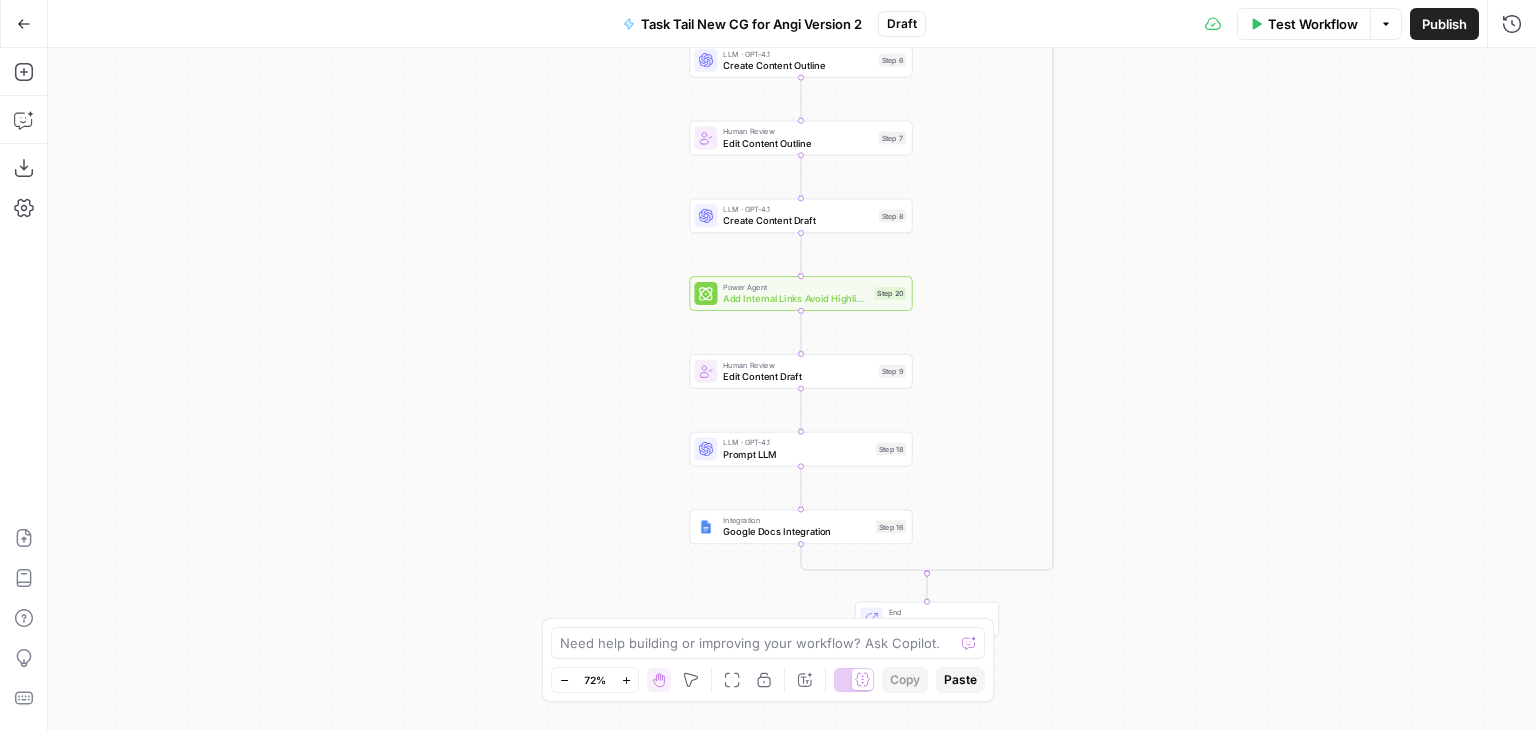 click on "Test Workflow" at bounding box center [1313, 24] 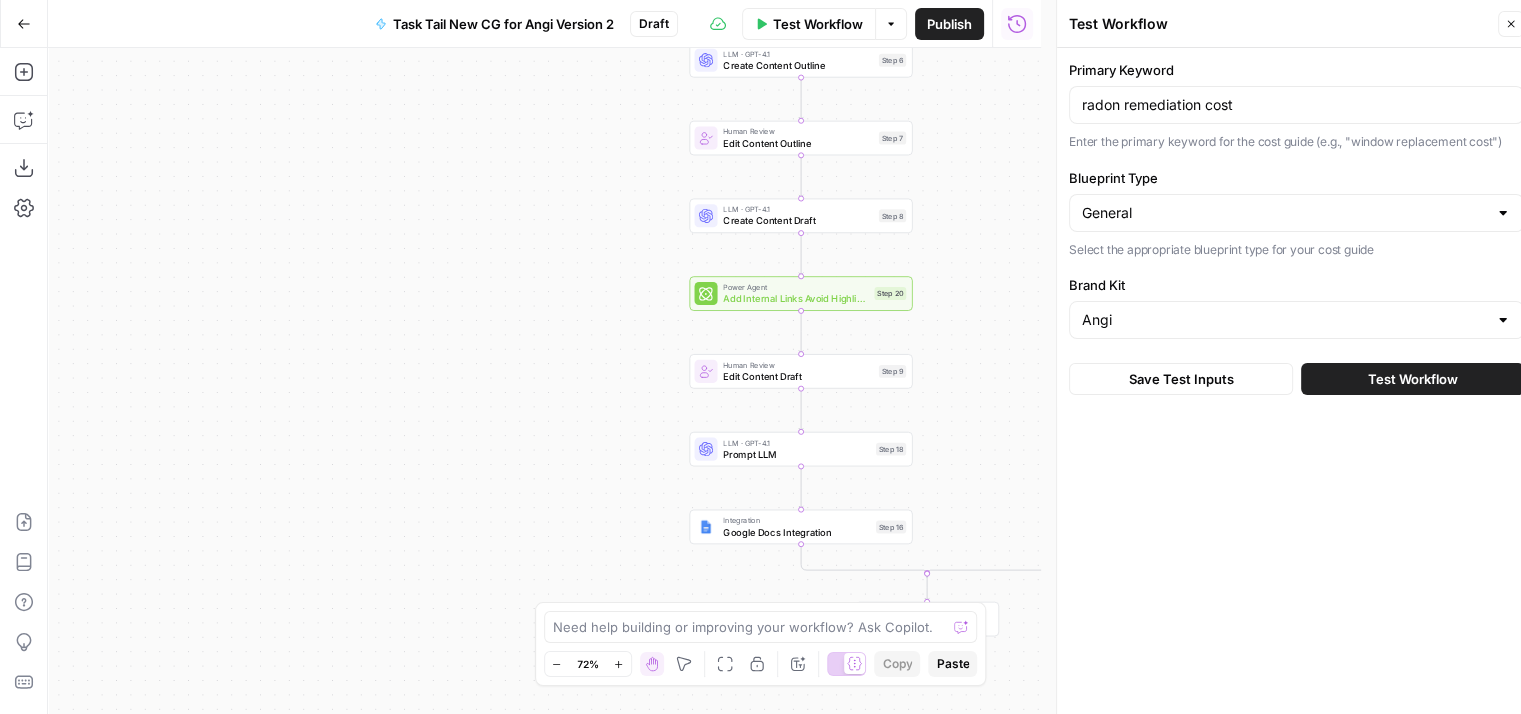 click on "Test Workflow" at bounding box center (1413, 379) 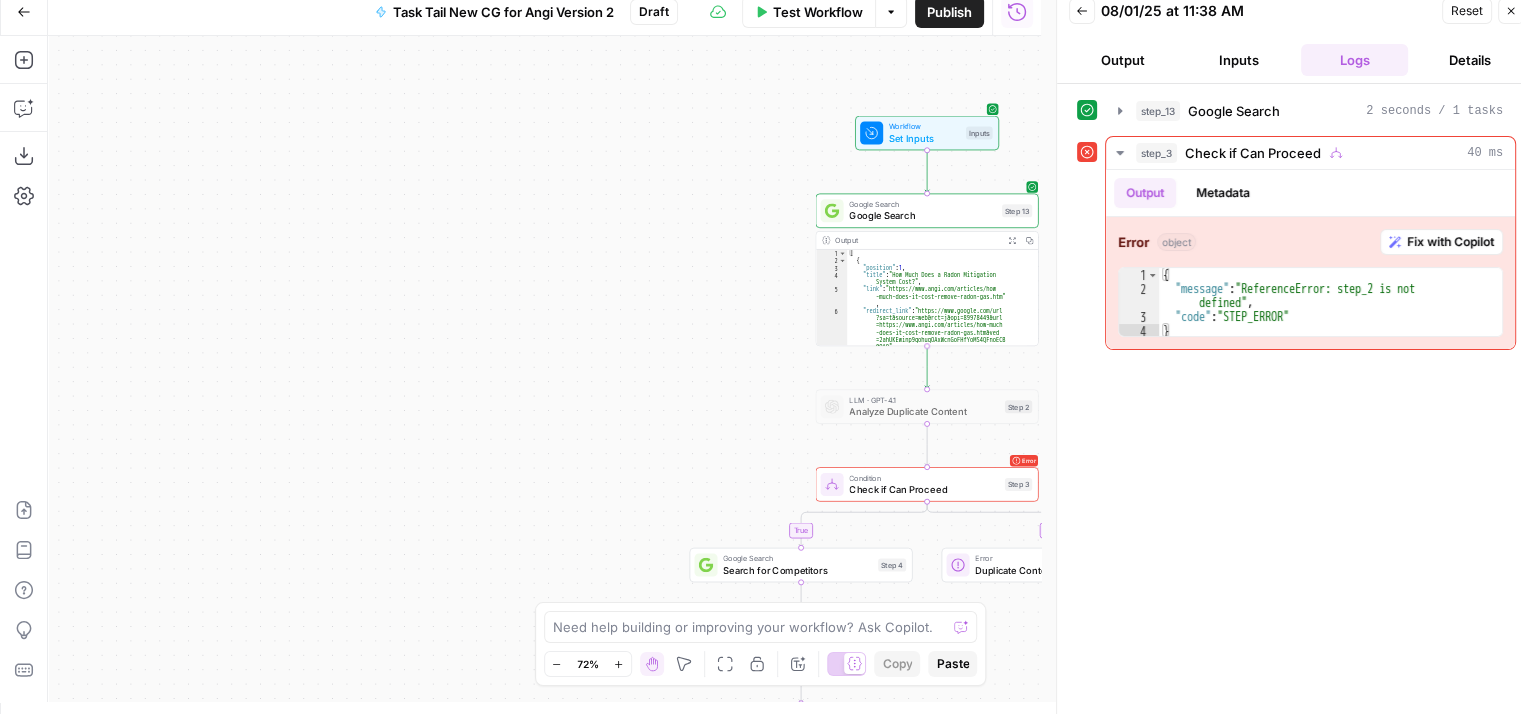 scroll, scrollTop: 16, scrollLeft: 0, axis: vertical 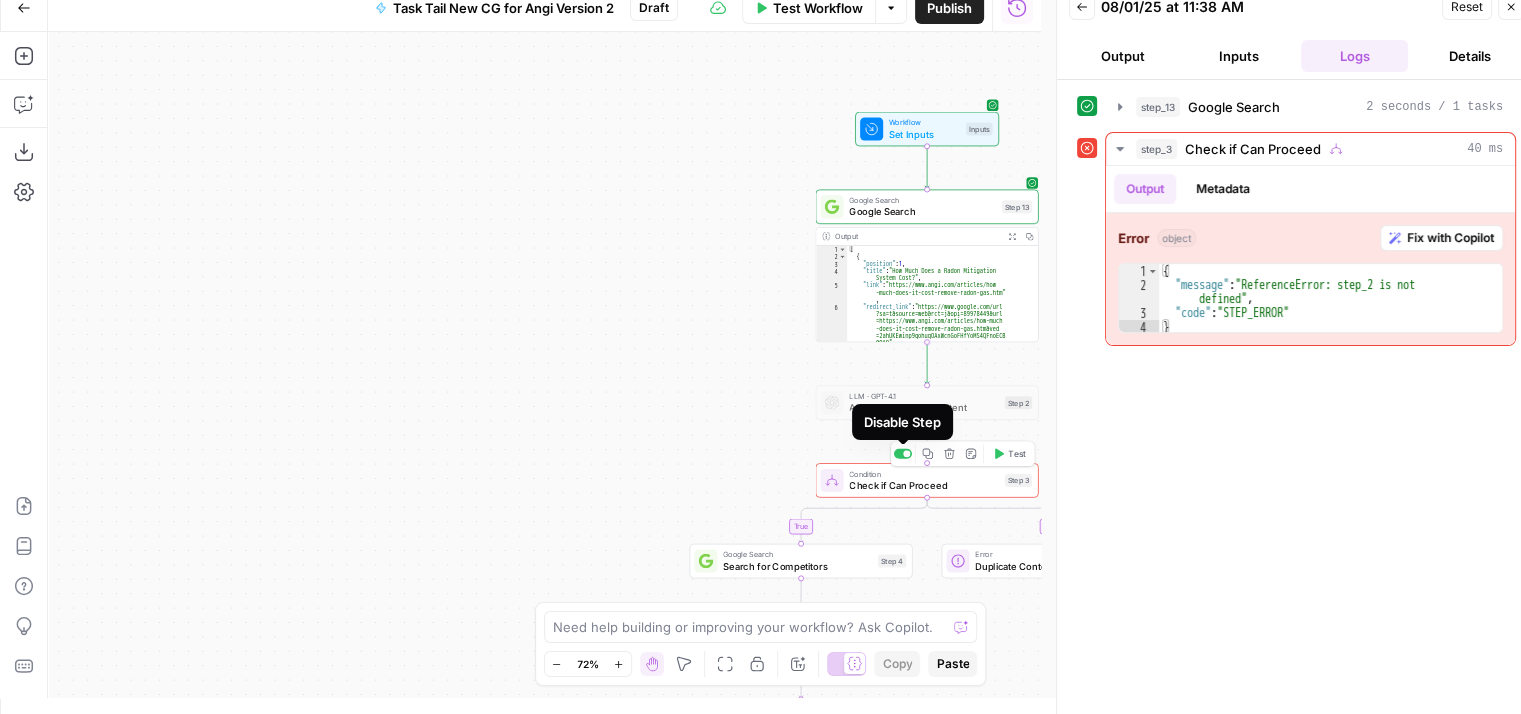 click at bounding box center (906, 453) 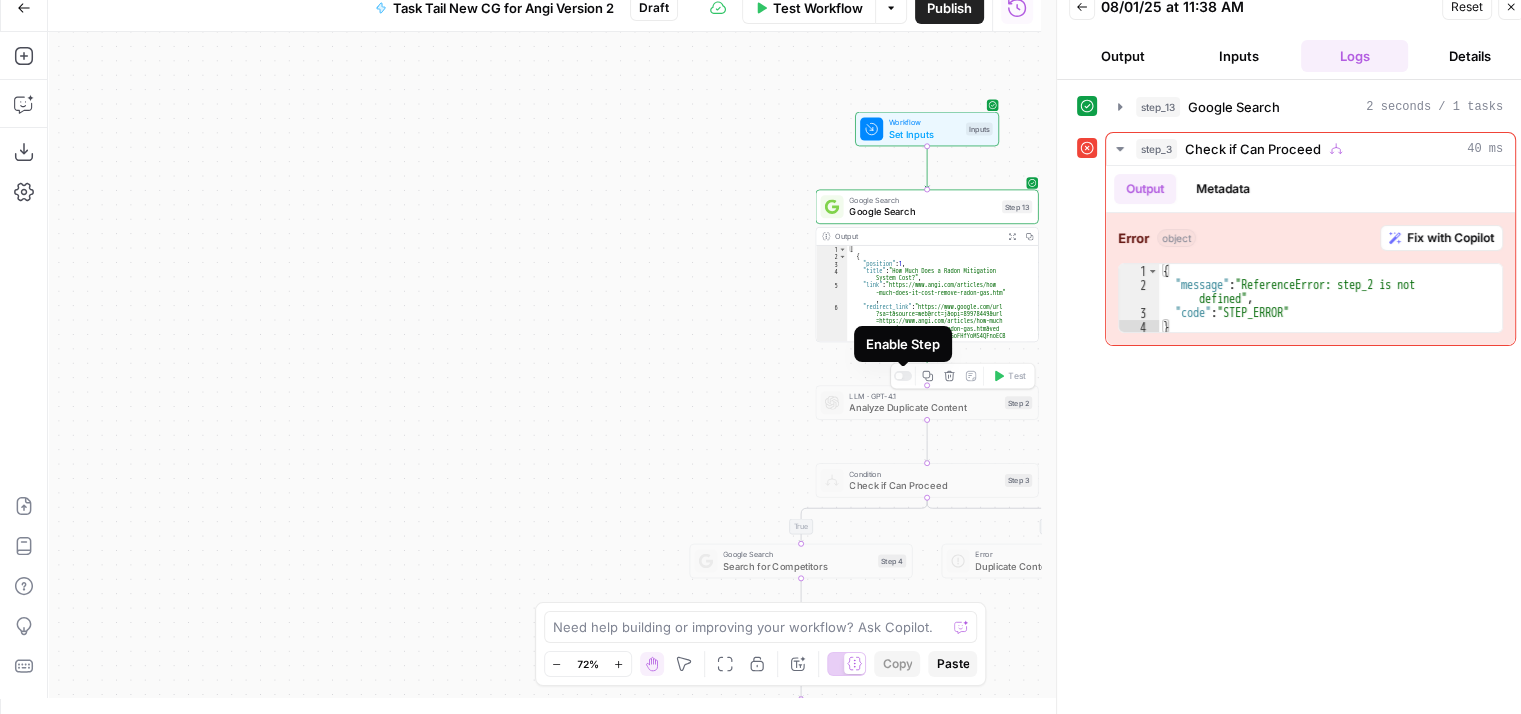 click at bounding box center (898, 375) 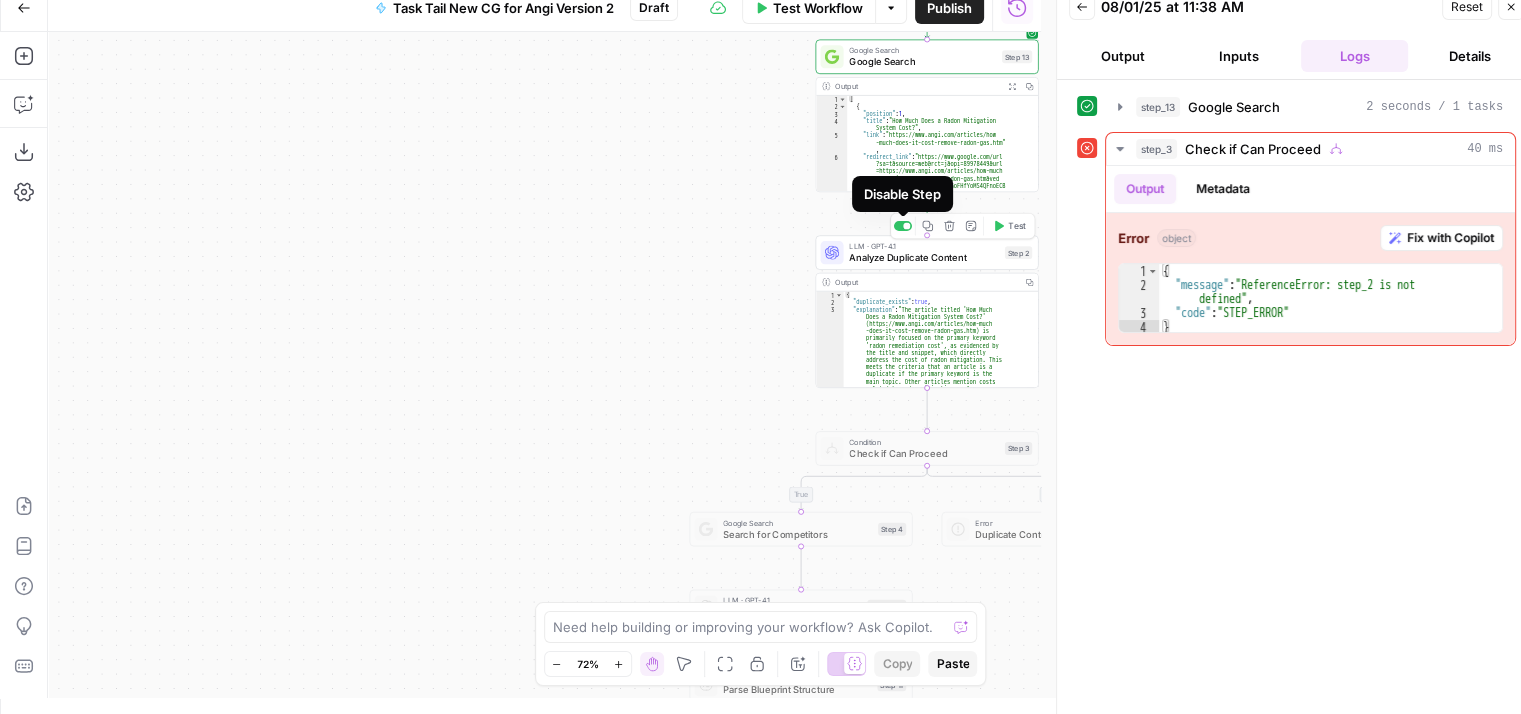 click at bounding box center [903, 226] 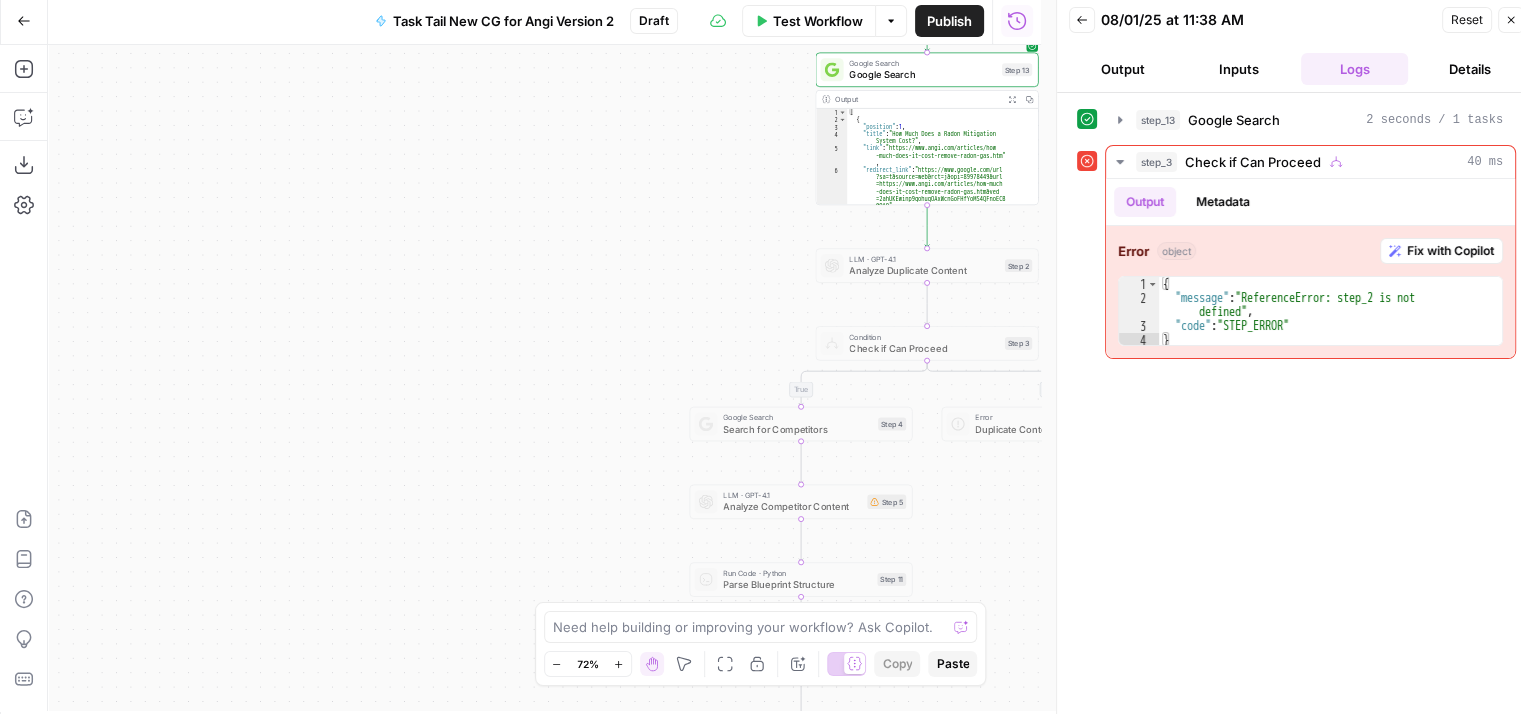 scroll, scrollTop: 0, scrollLeft: 0, axis: both 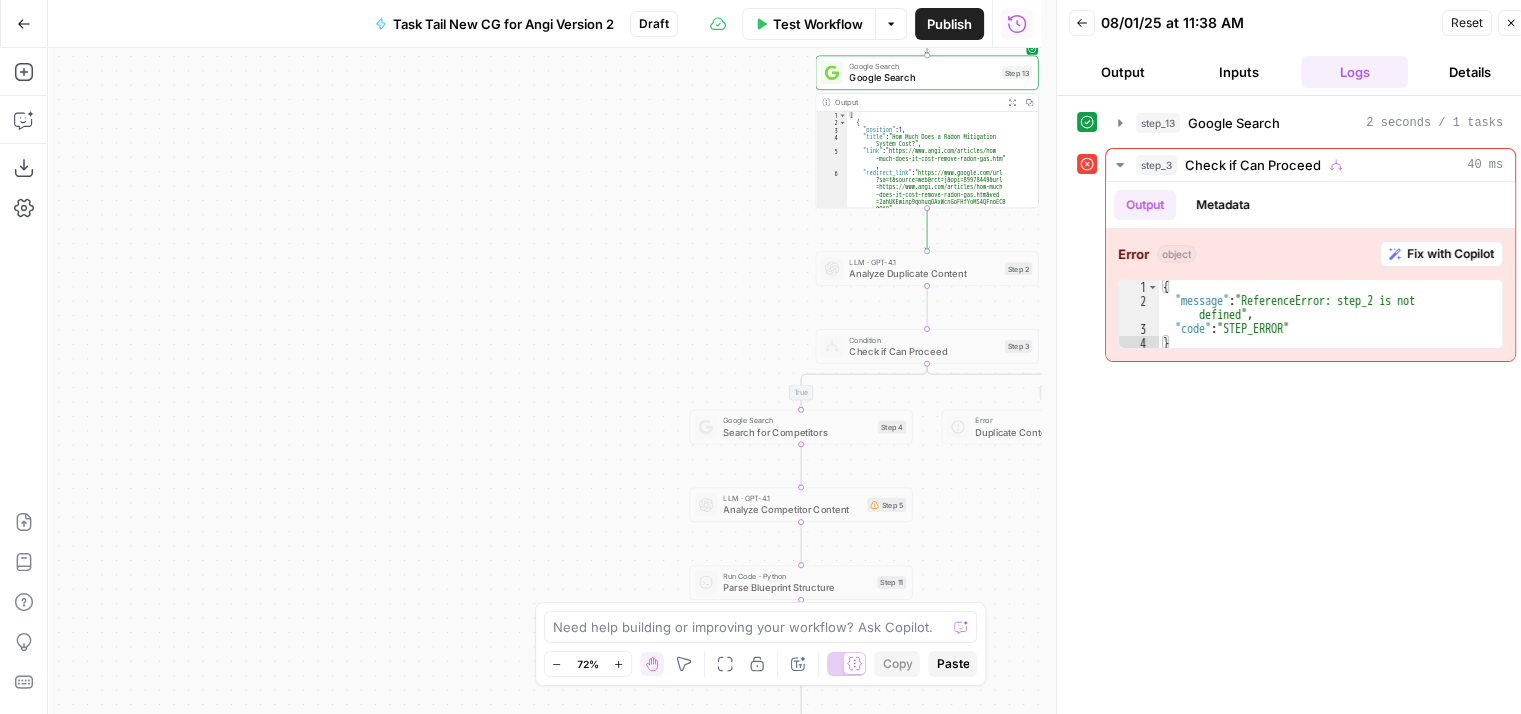 click on "Reset" at bounding box center (1467, 23) 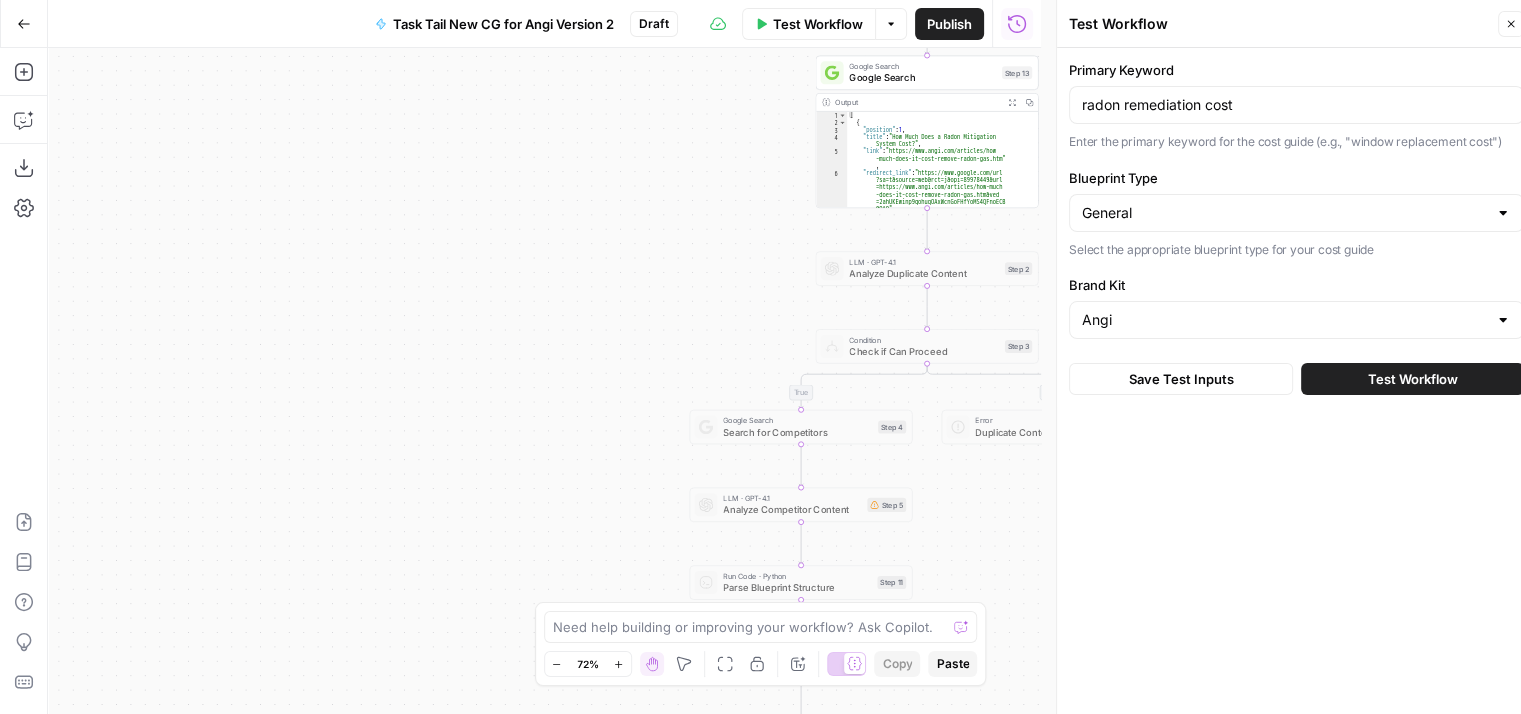 click on "Test Workflow" at bounding box center (1413, 379) 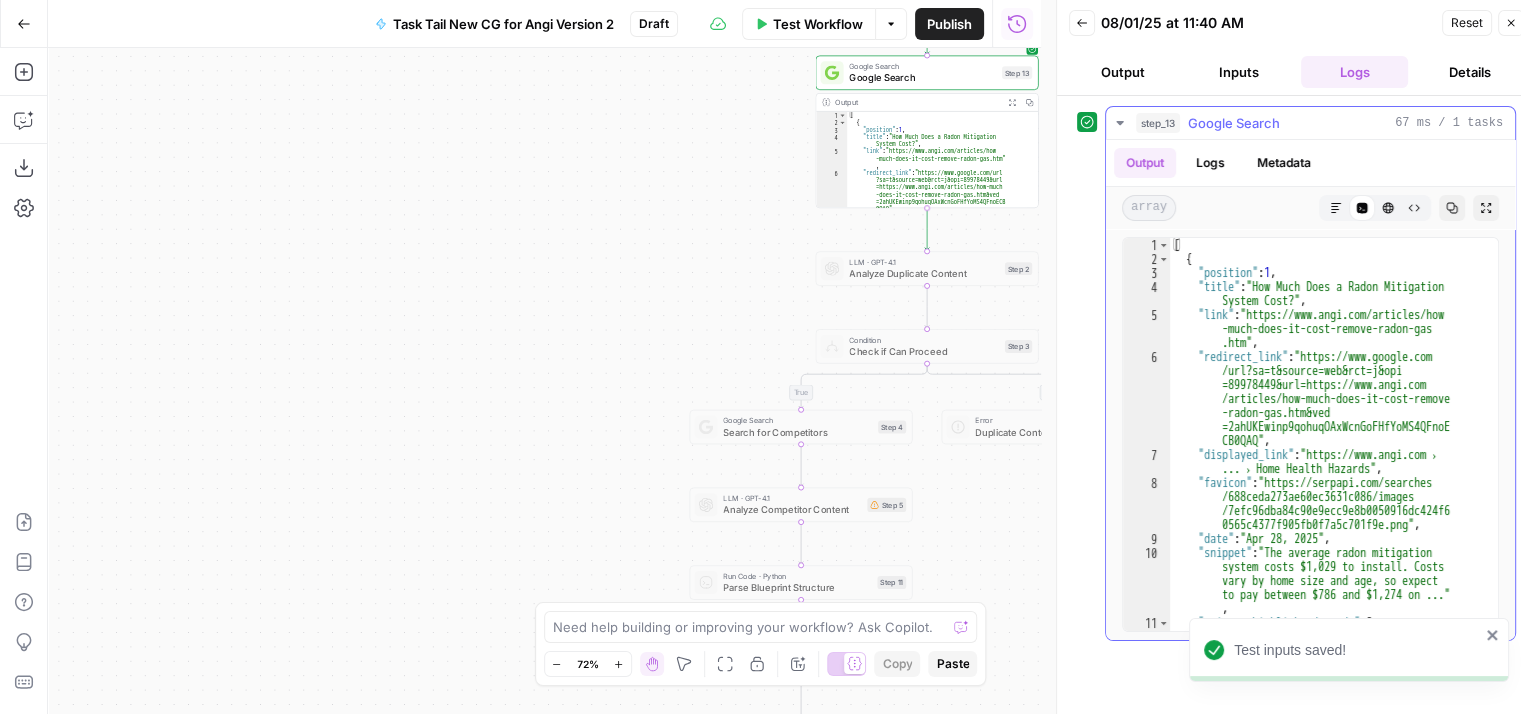 click 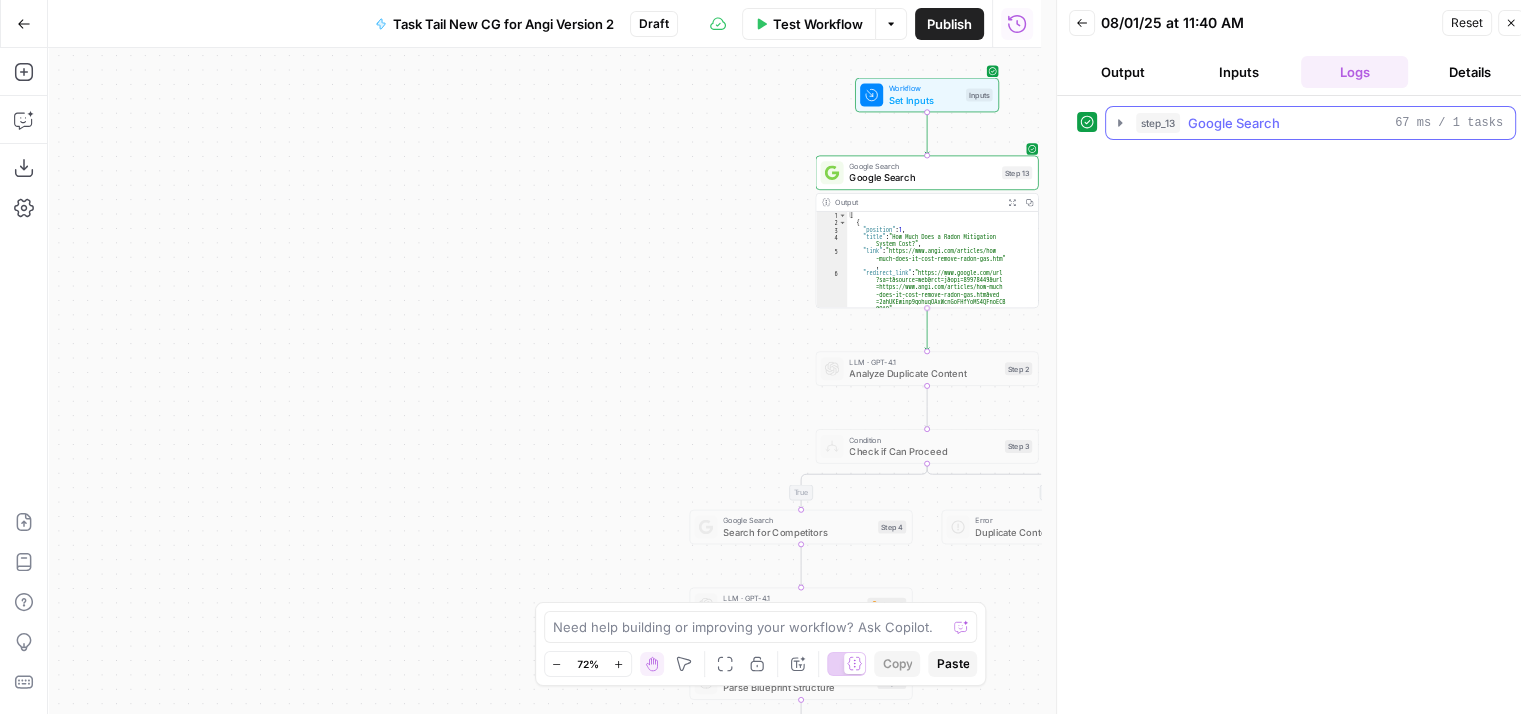 click 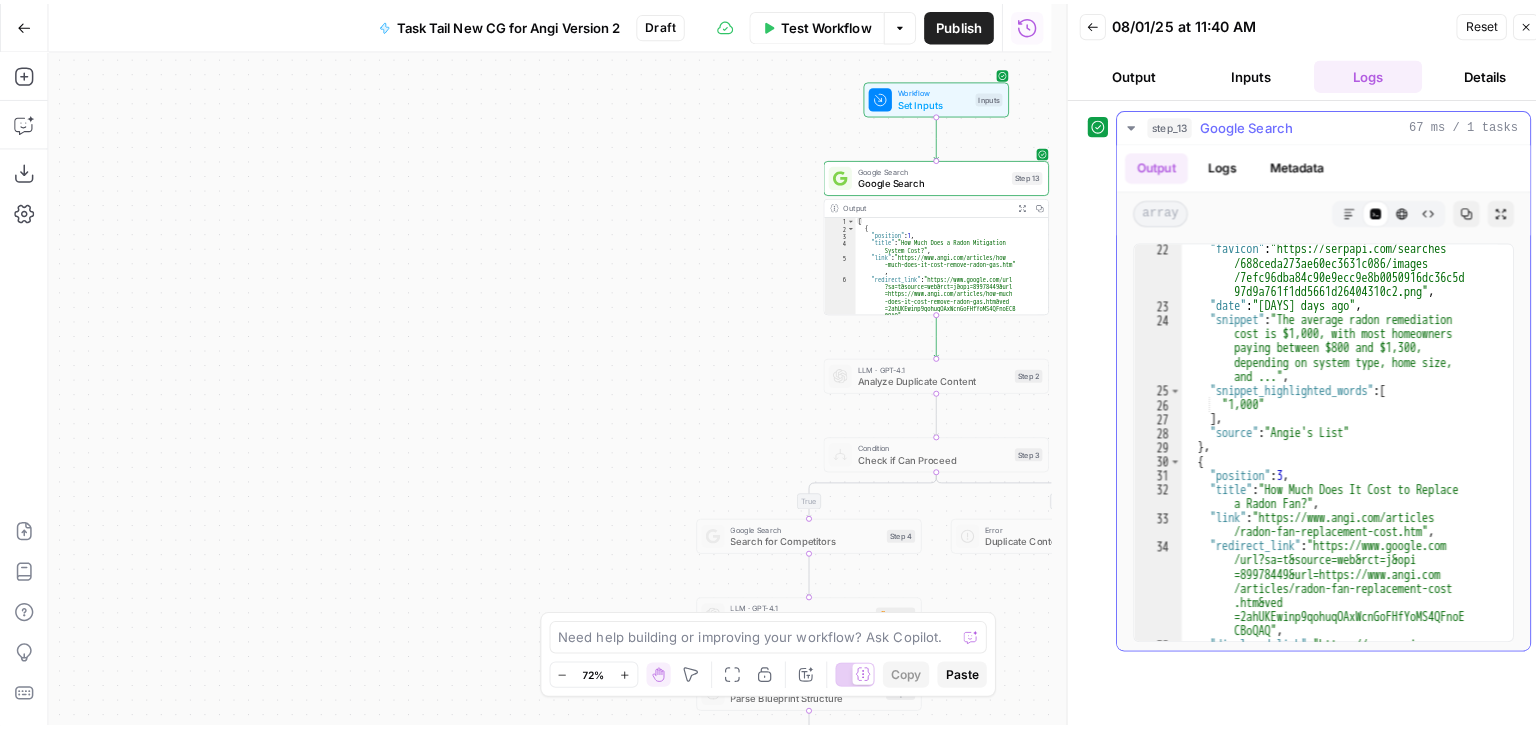 scroll, scrollTop: 540, scrollLeft: 0, axis: vertical 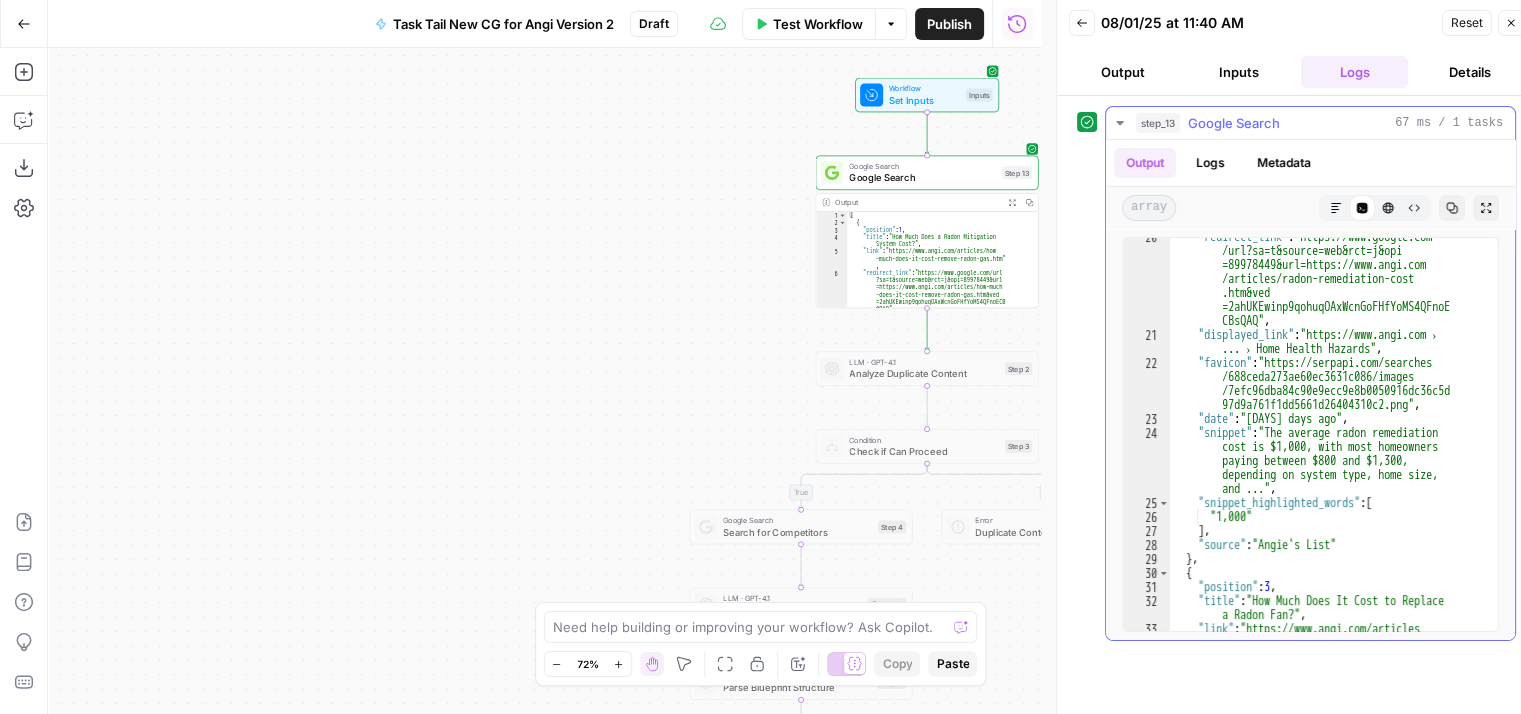 click 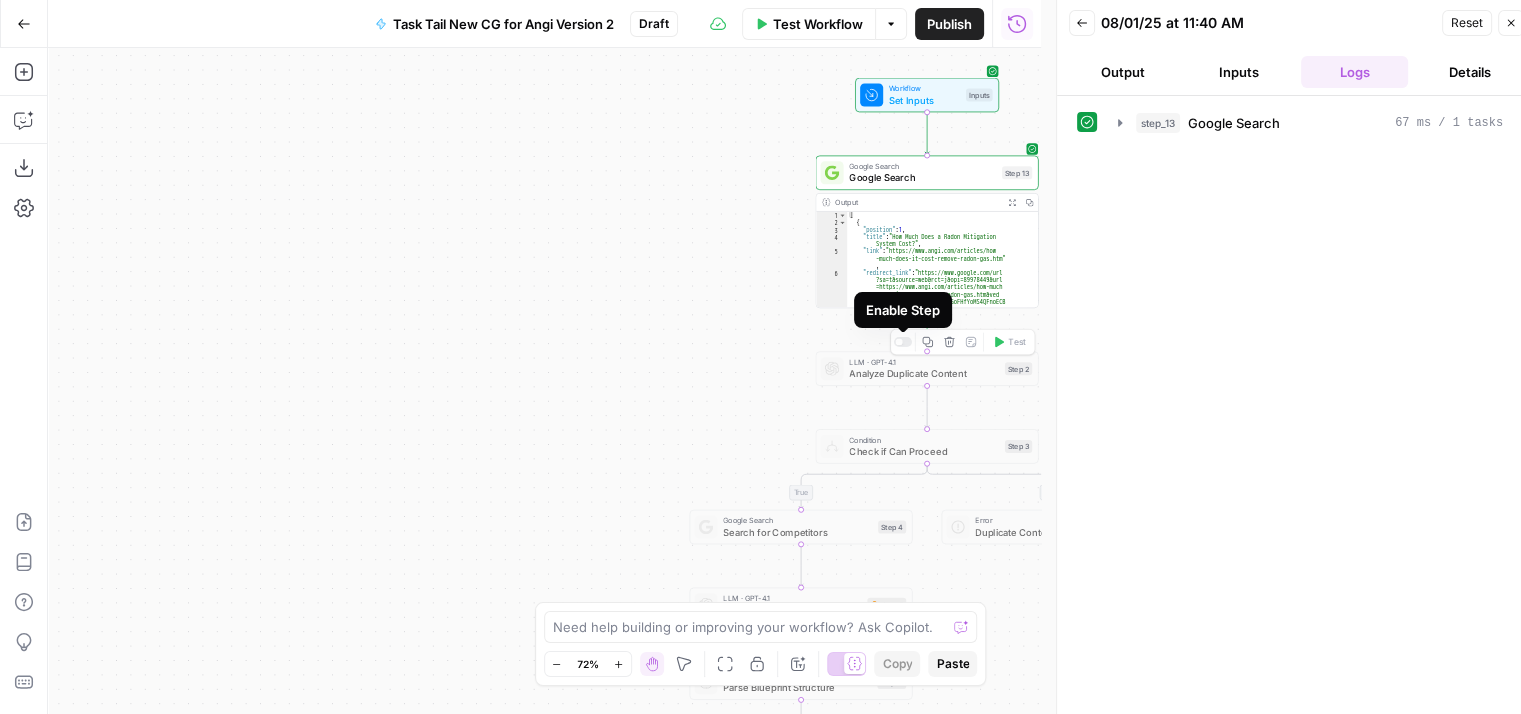 click on "Copy step Delete step Add Note Test" at bounding box center (962, 342) 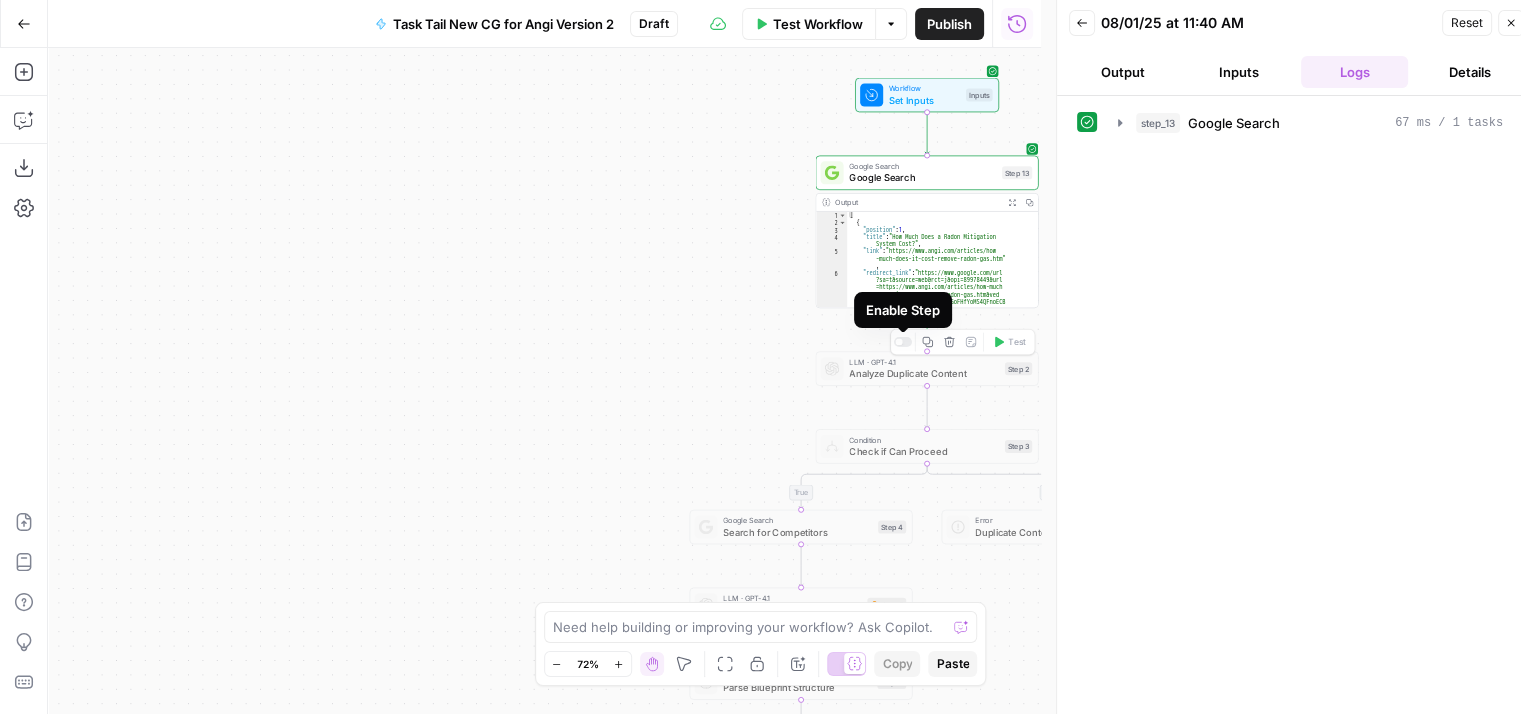 click at bounding box center (898, 341) 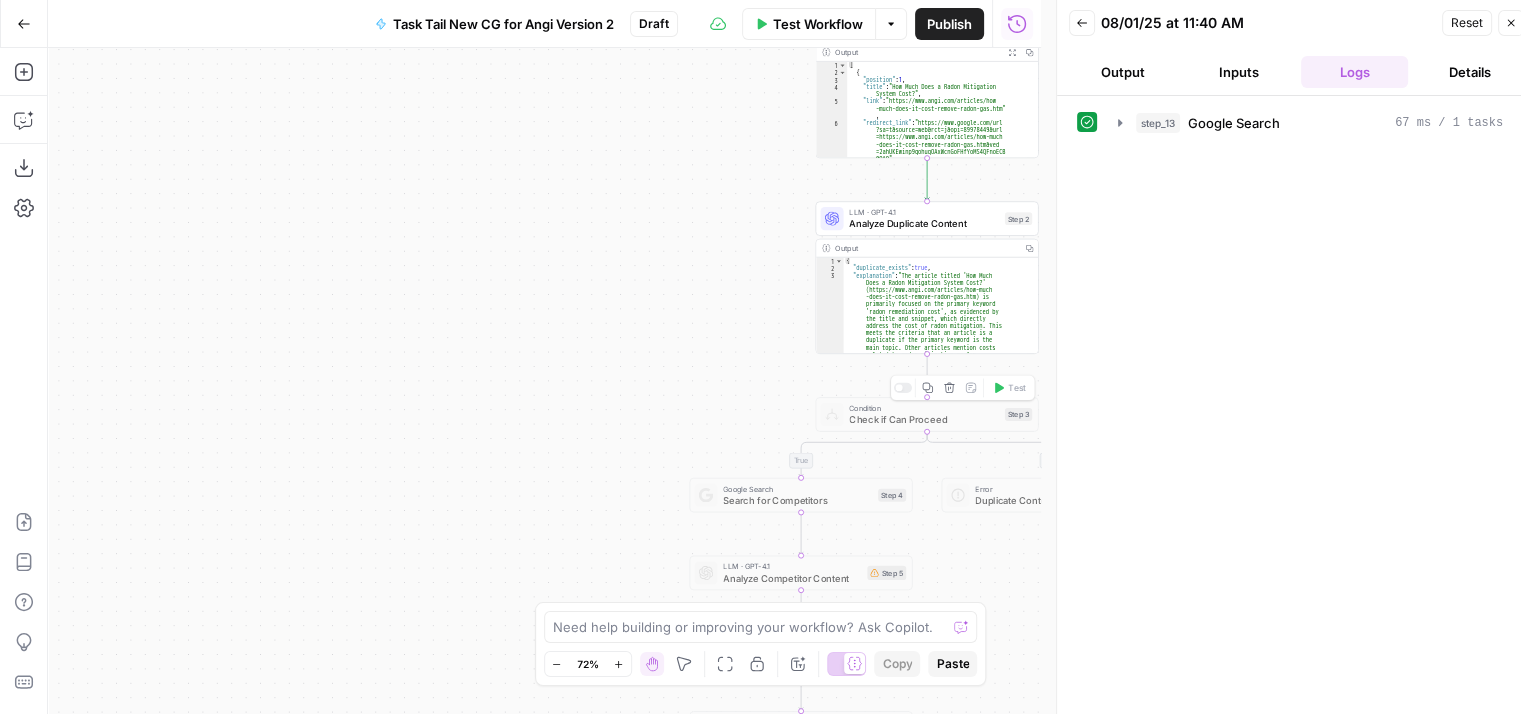 click at bounding box center (898, 387) 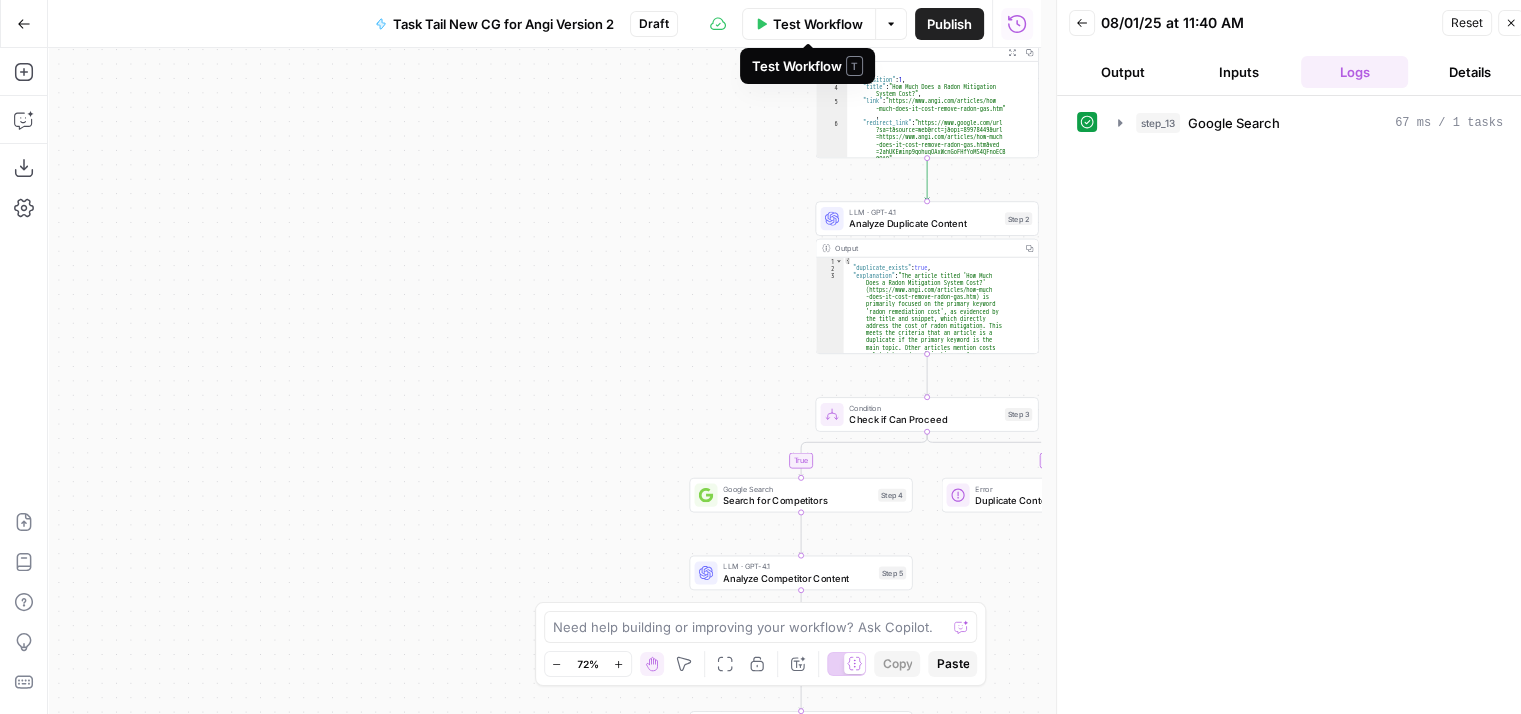 click on "Test Workflow" at bounding box center [818, 24] 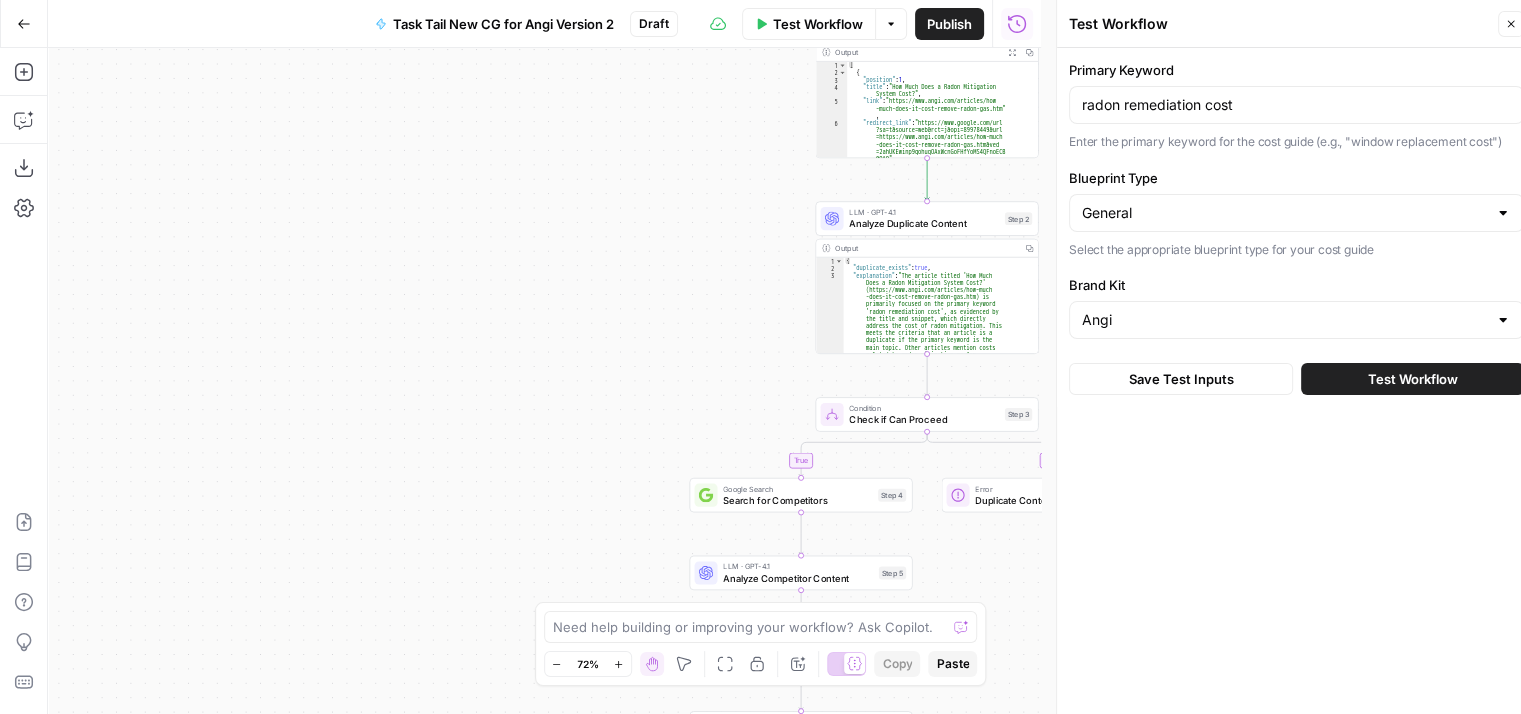 click on "Test Workflow" at bounding box center [1413, 379] 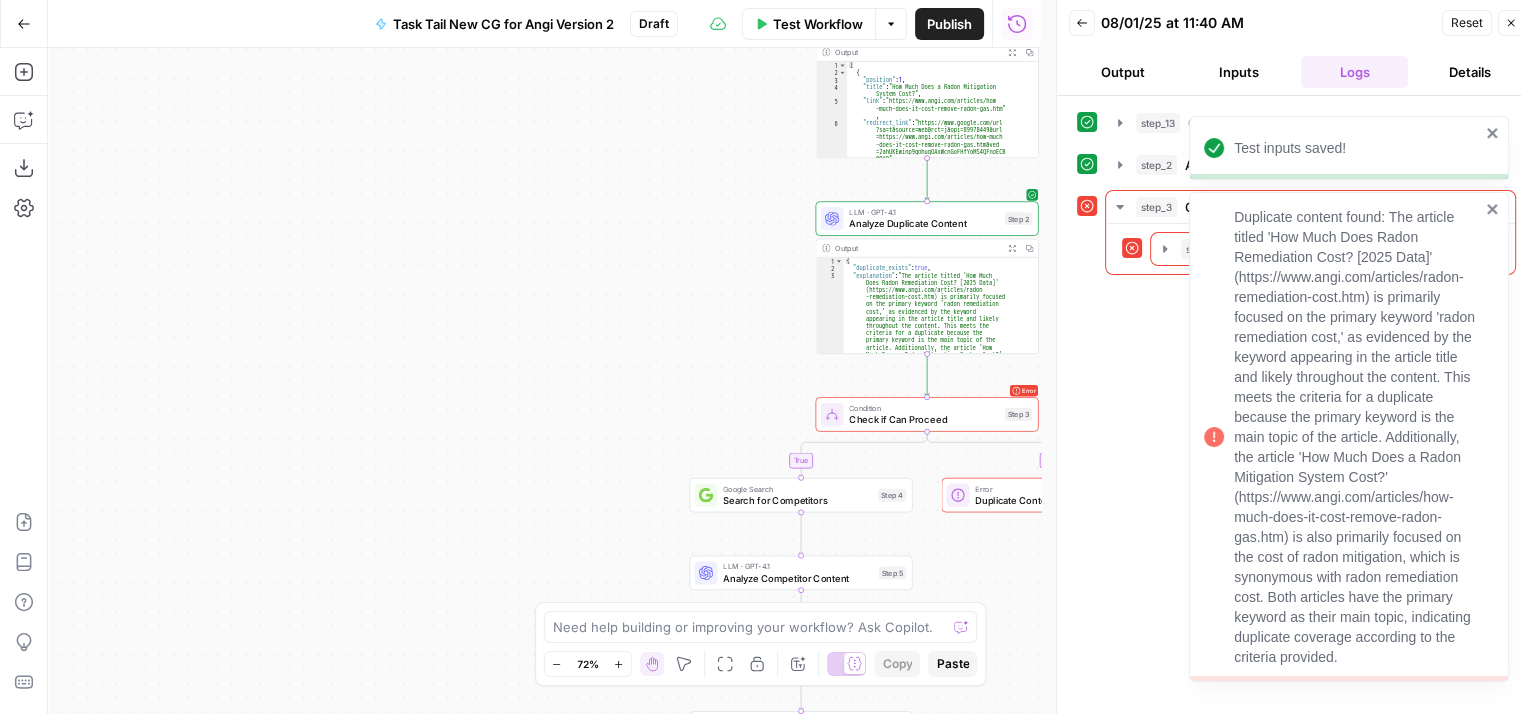 click 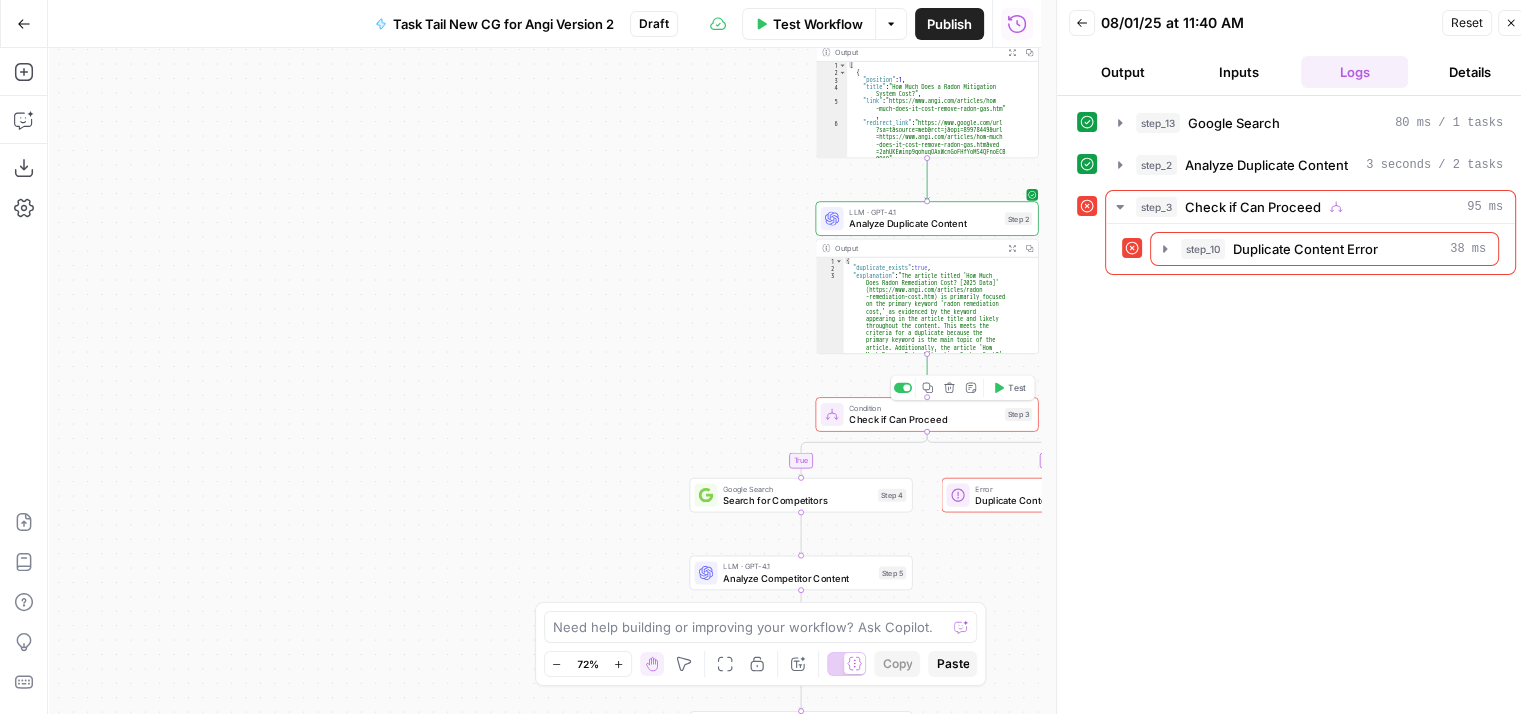 click on "Check if Can Proceed" at bounding box center [924, 419] 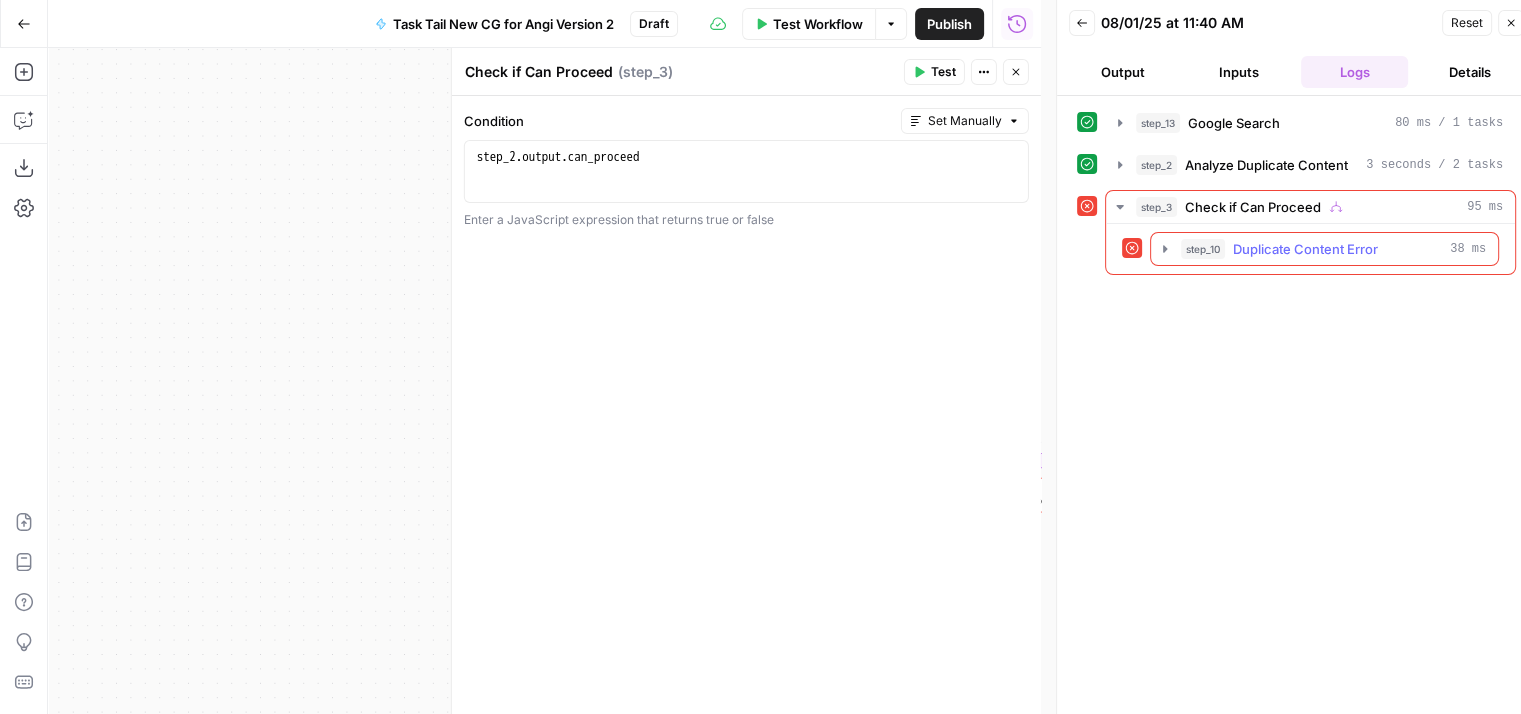 click 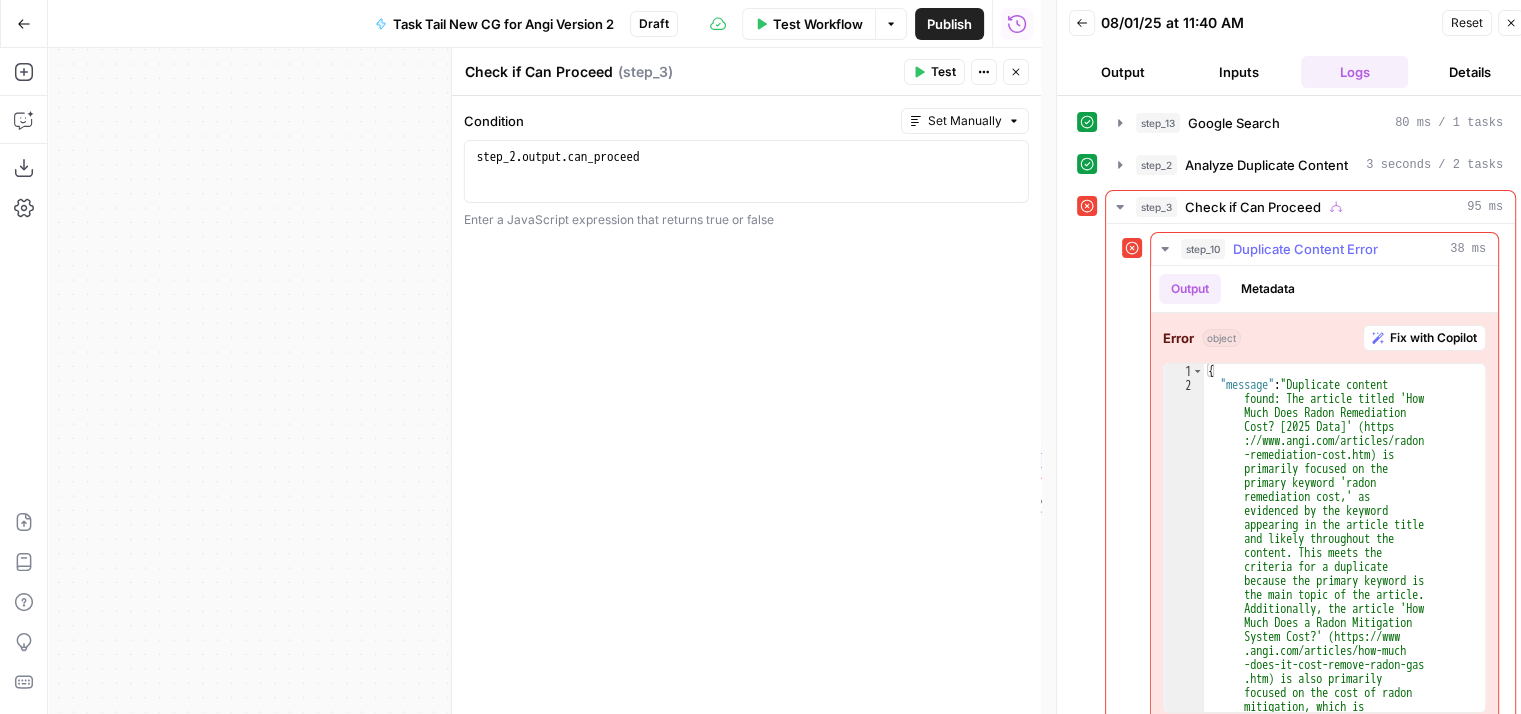click 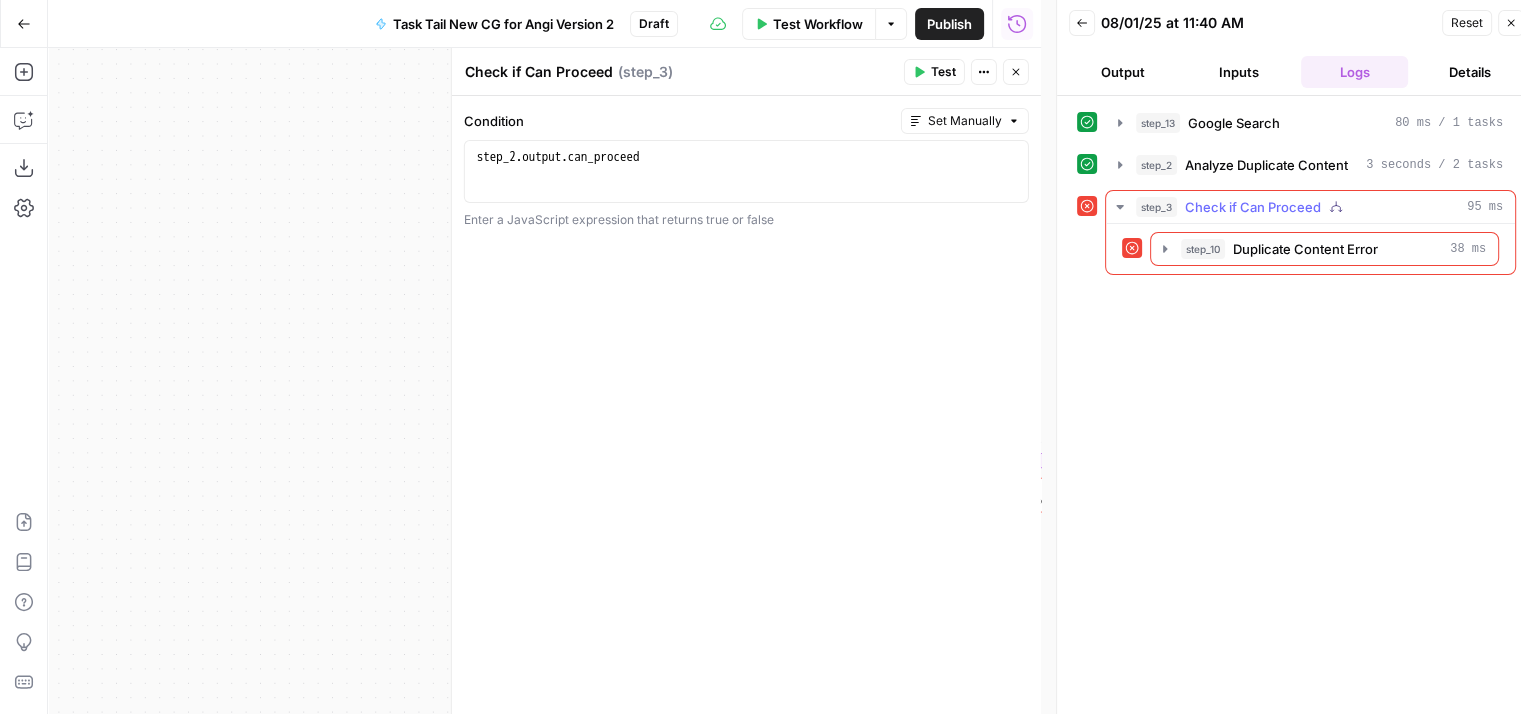 click 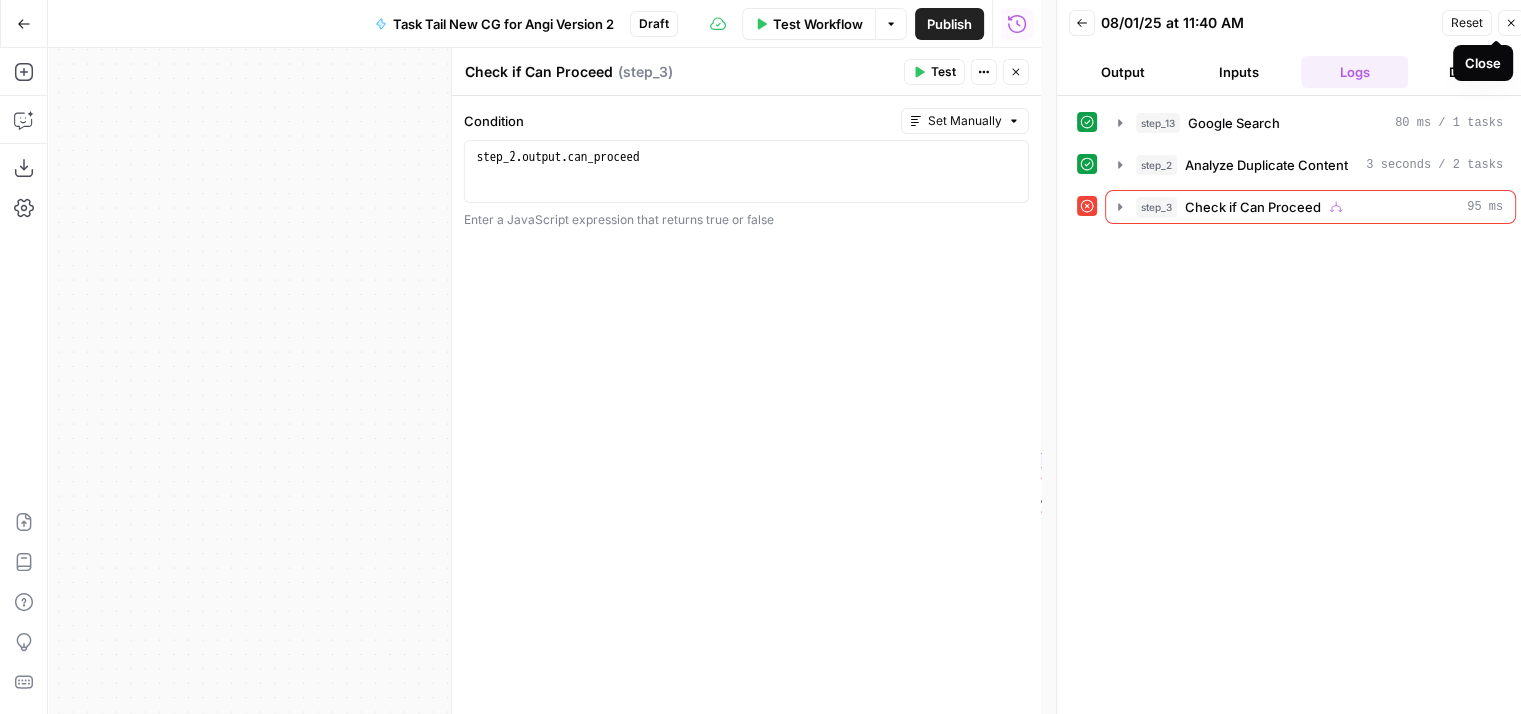 click 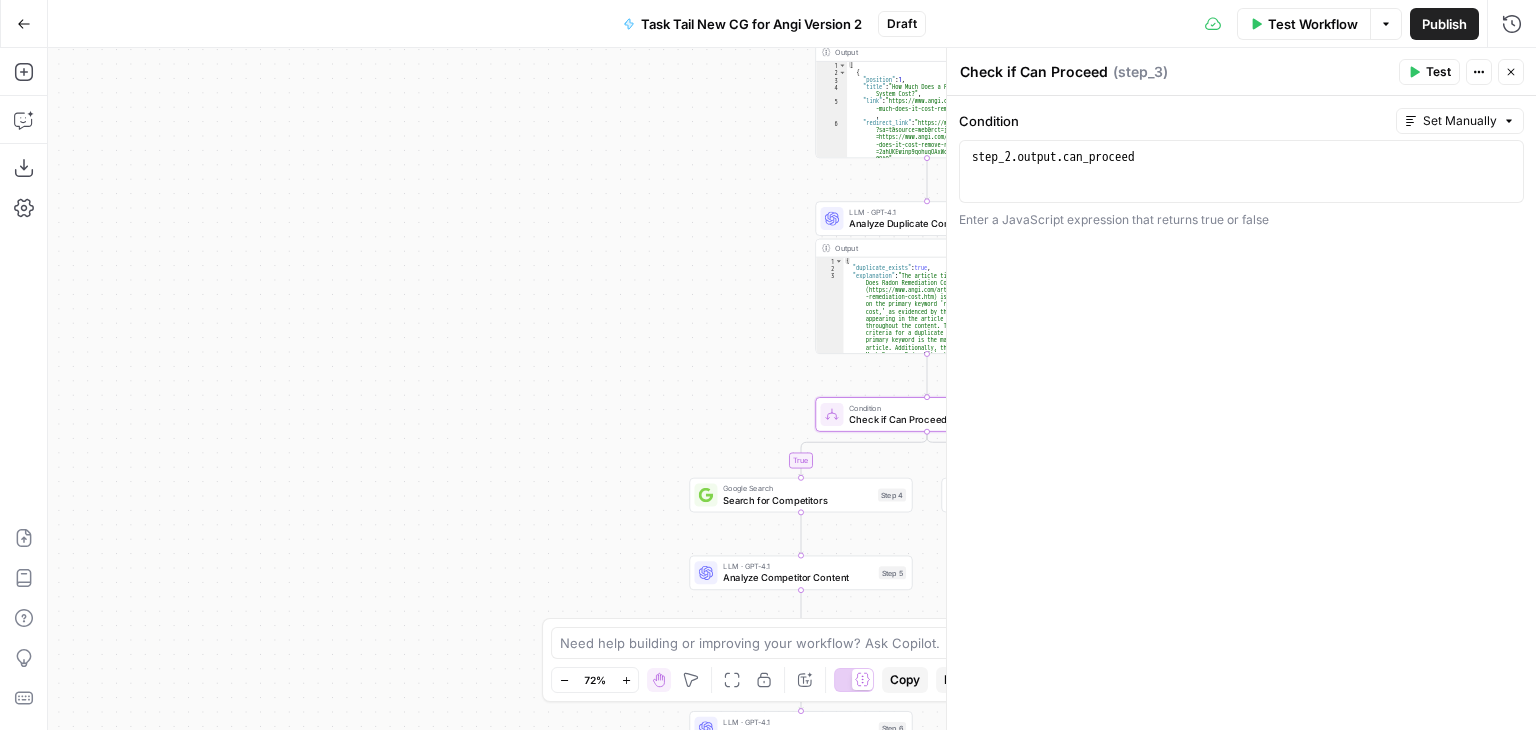 click 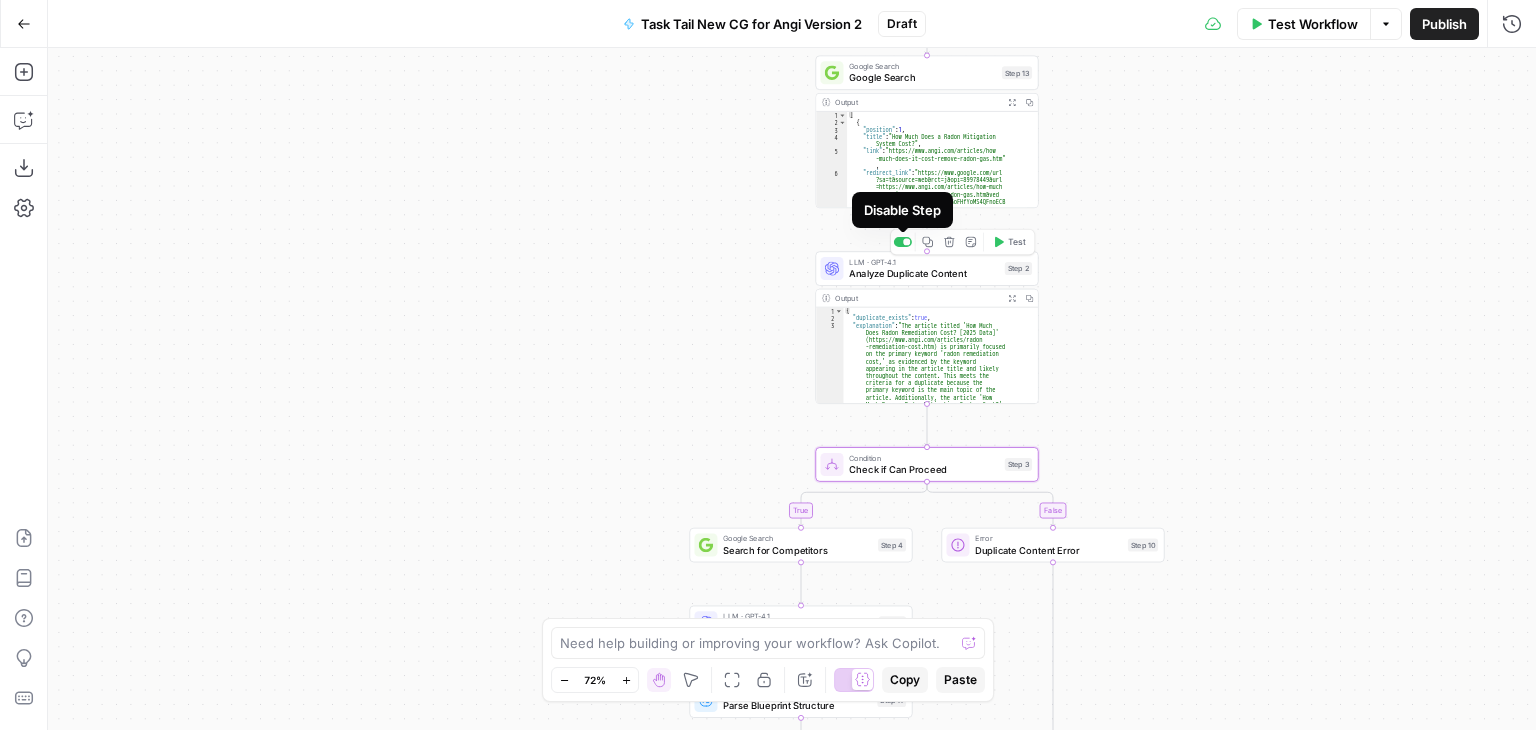 click at bounding box center [906, 241] 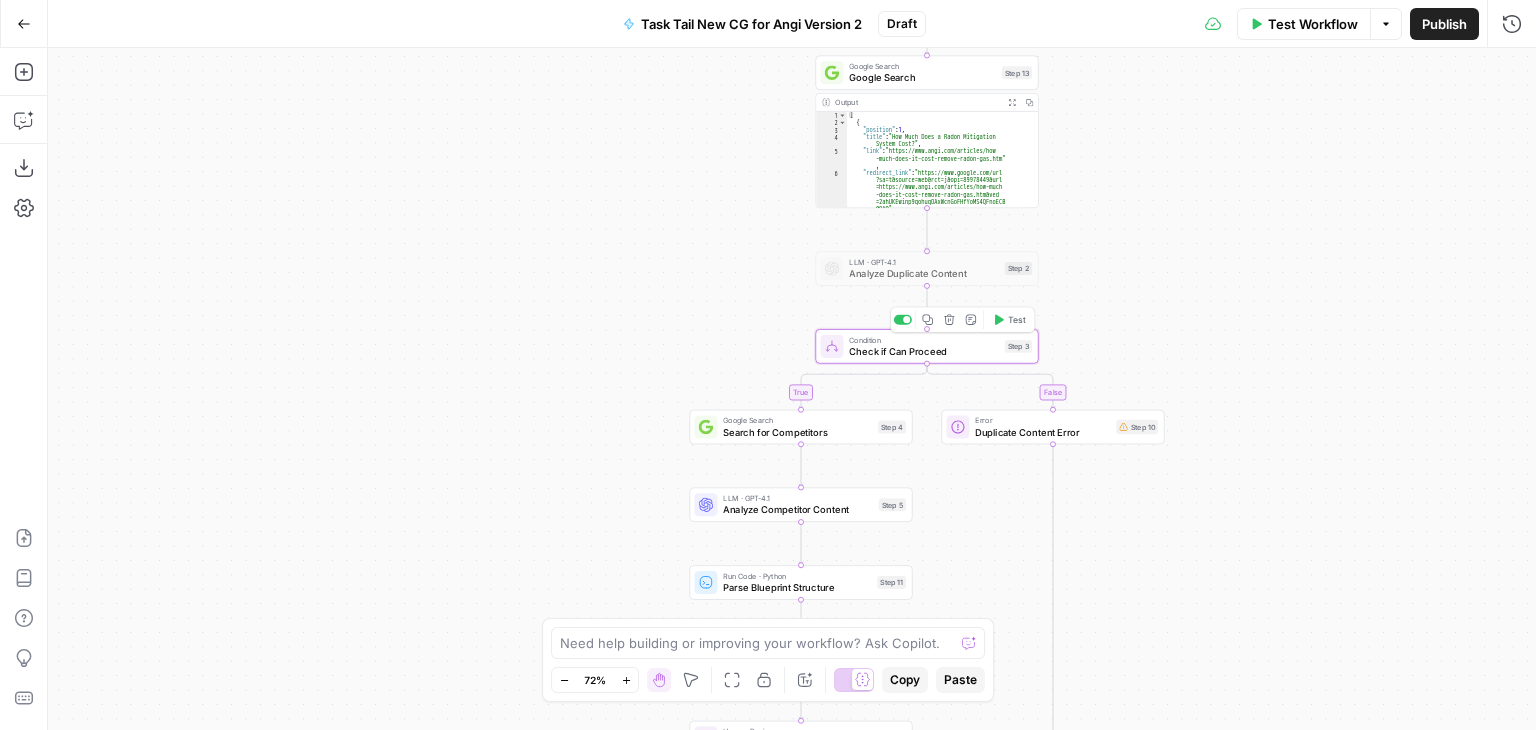 click on "Check if Can Proceed" at bounding box center (924, 351) 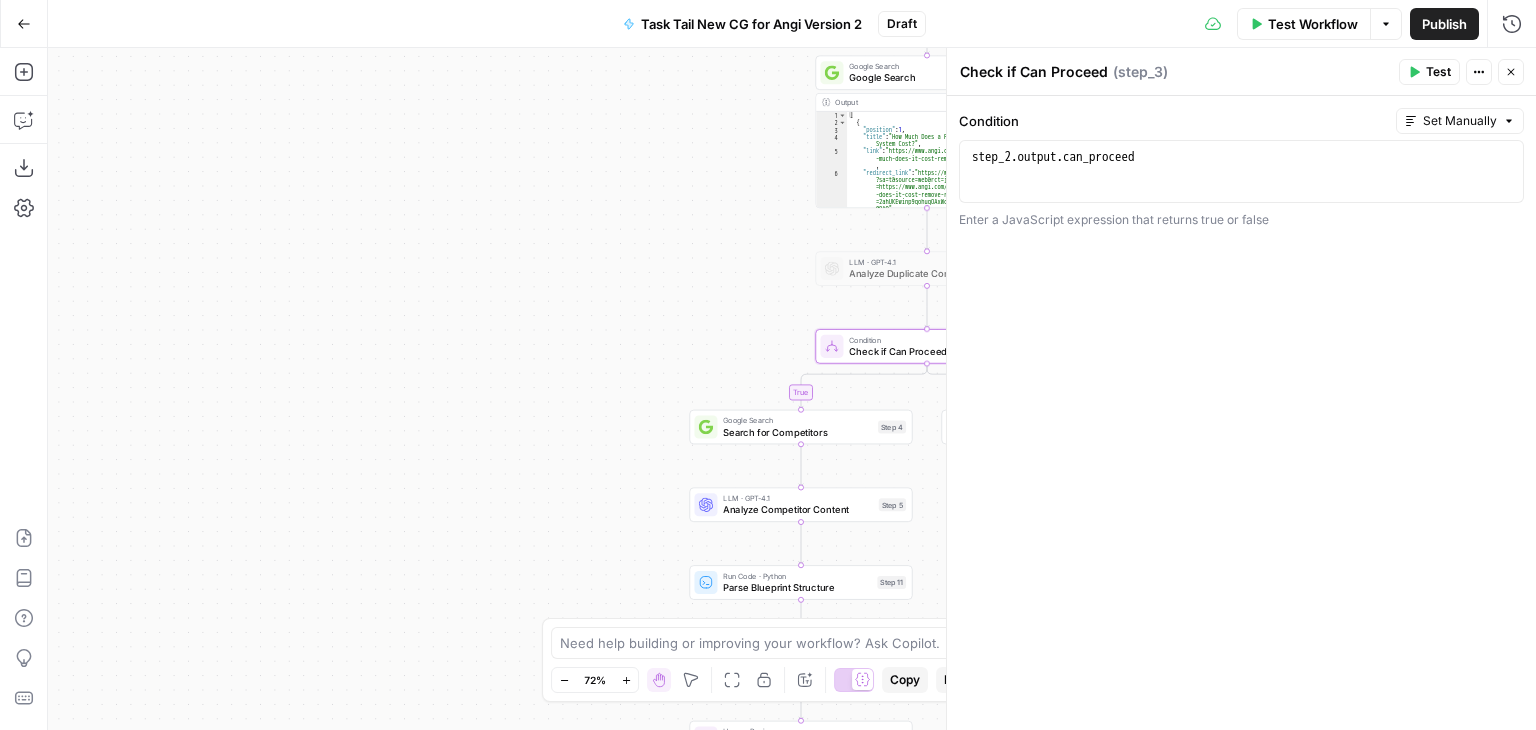 click 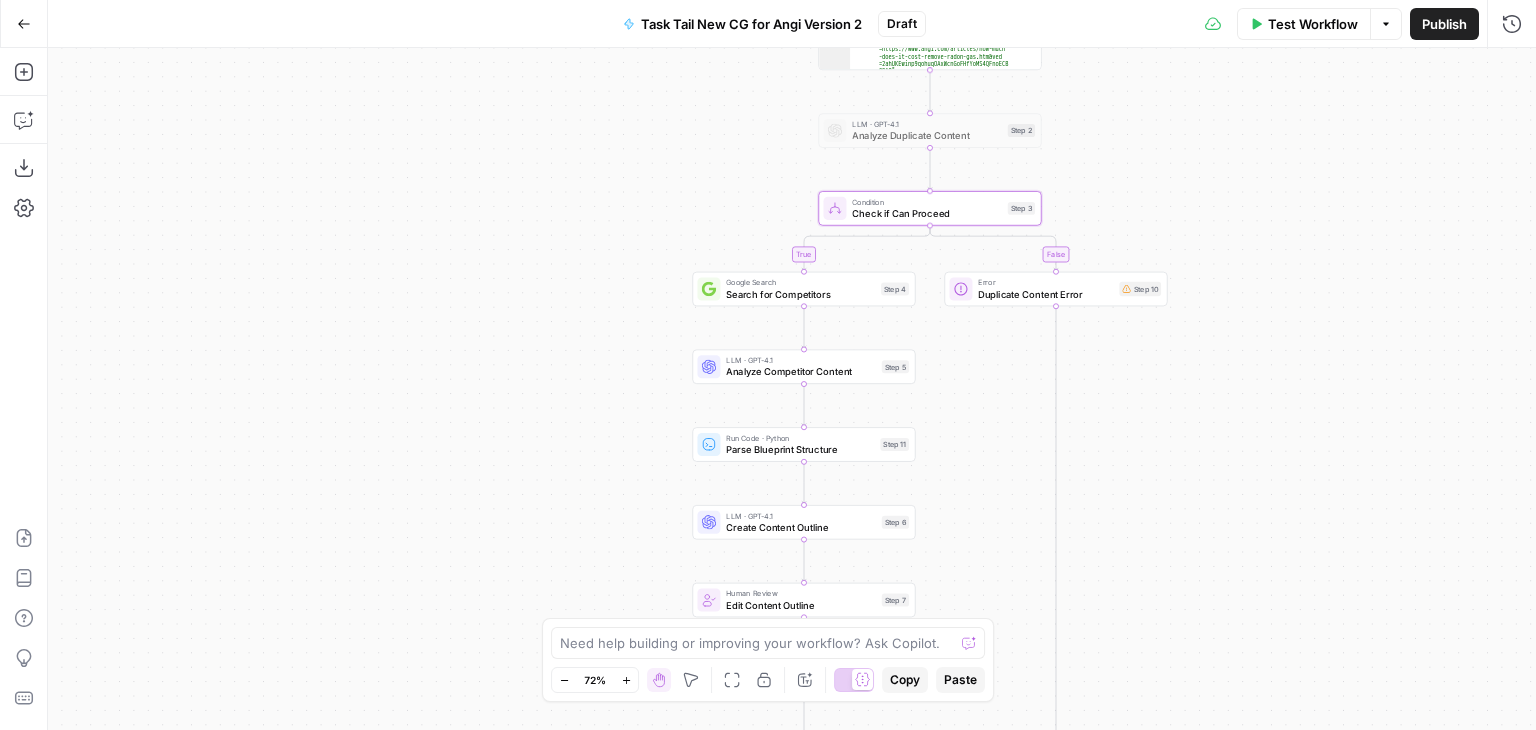 drag, startPoint x: 584, startPoint y: 226, endPoint x: 587, endPoint y: 237, distance: 11.401754 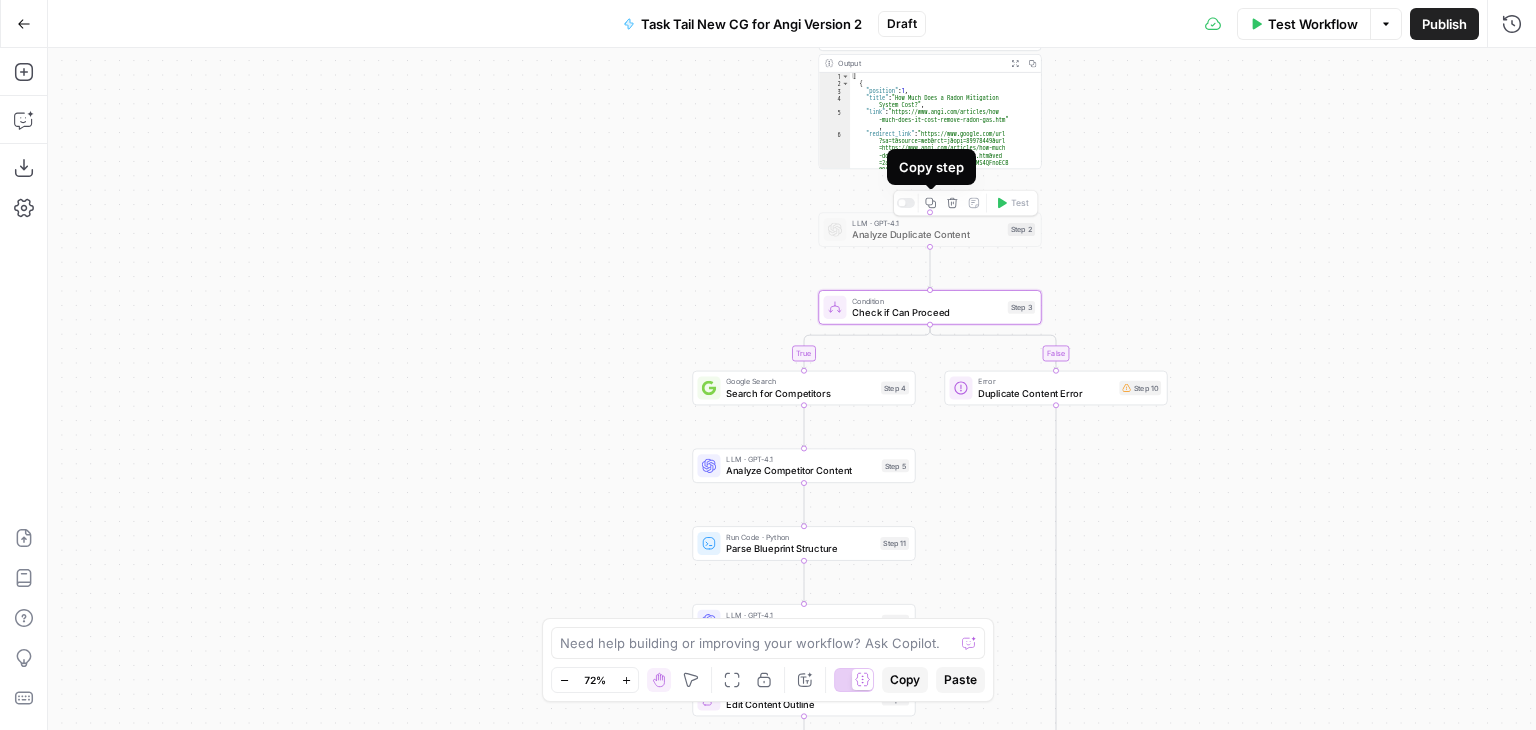 click 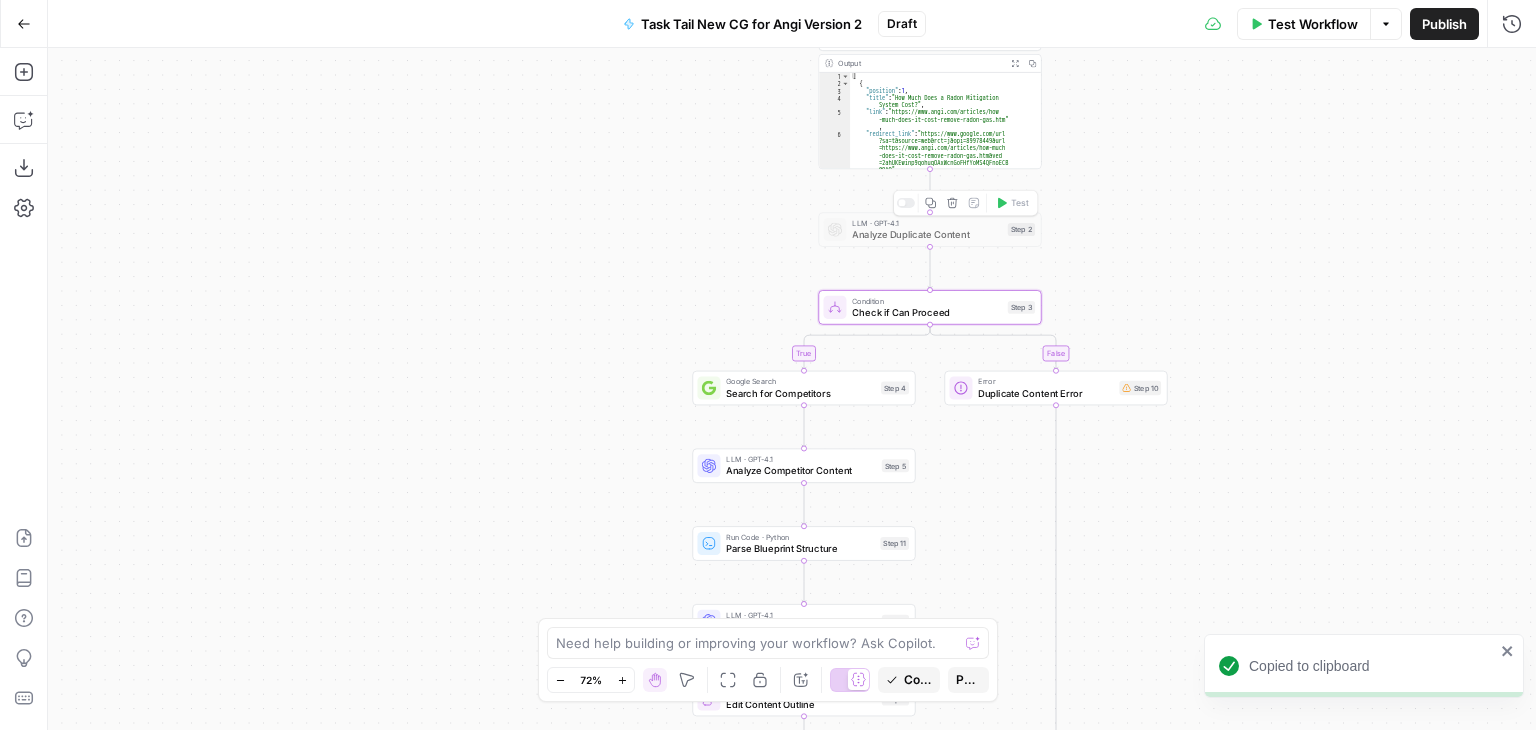 click on "Copy step Delete step Add Note Test" at bounding box center (965, 203) 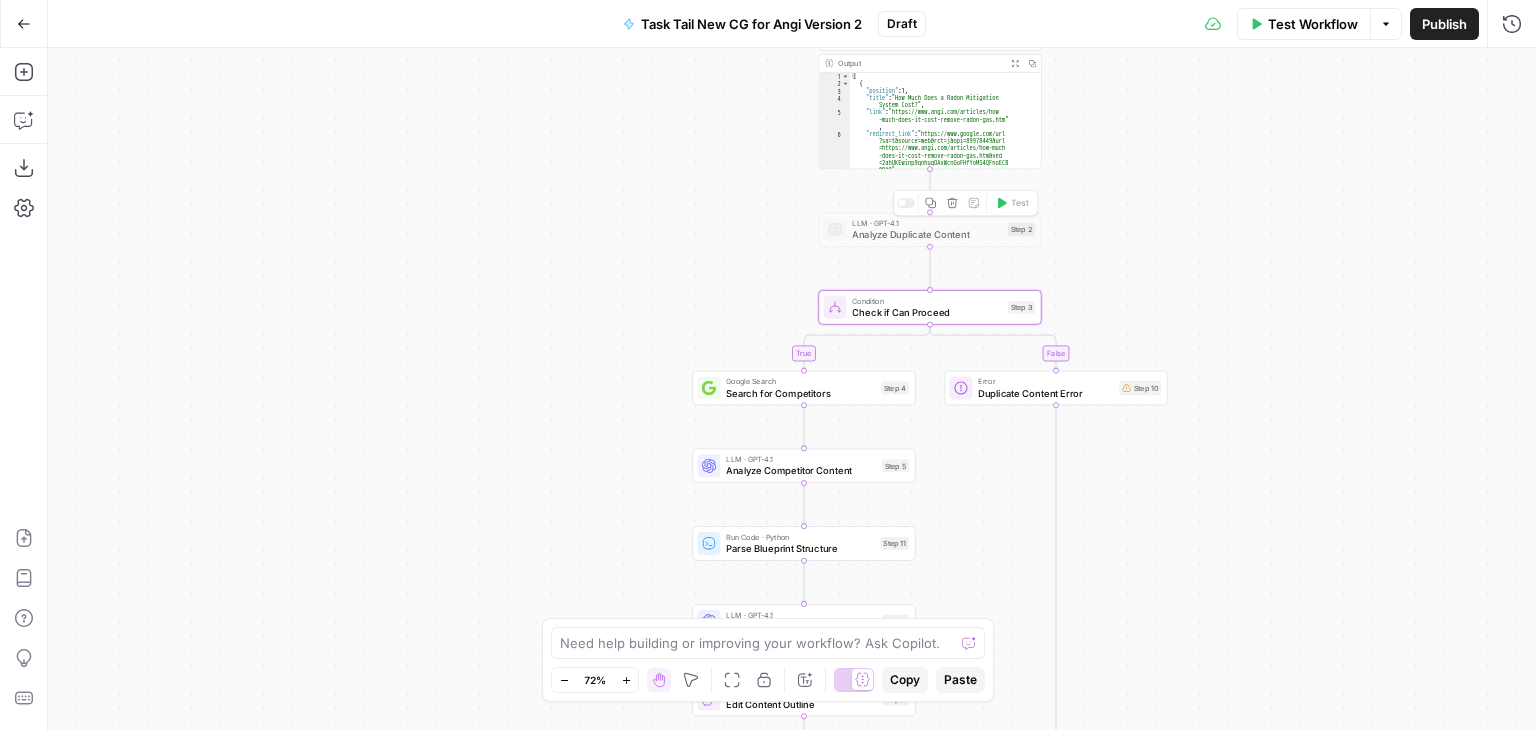 click at bounding box center [906, 203] 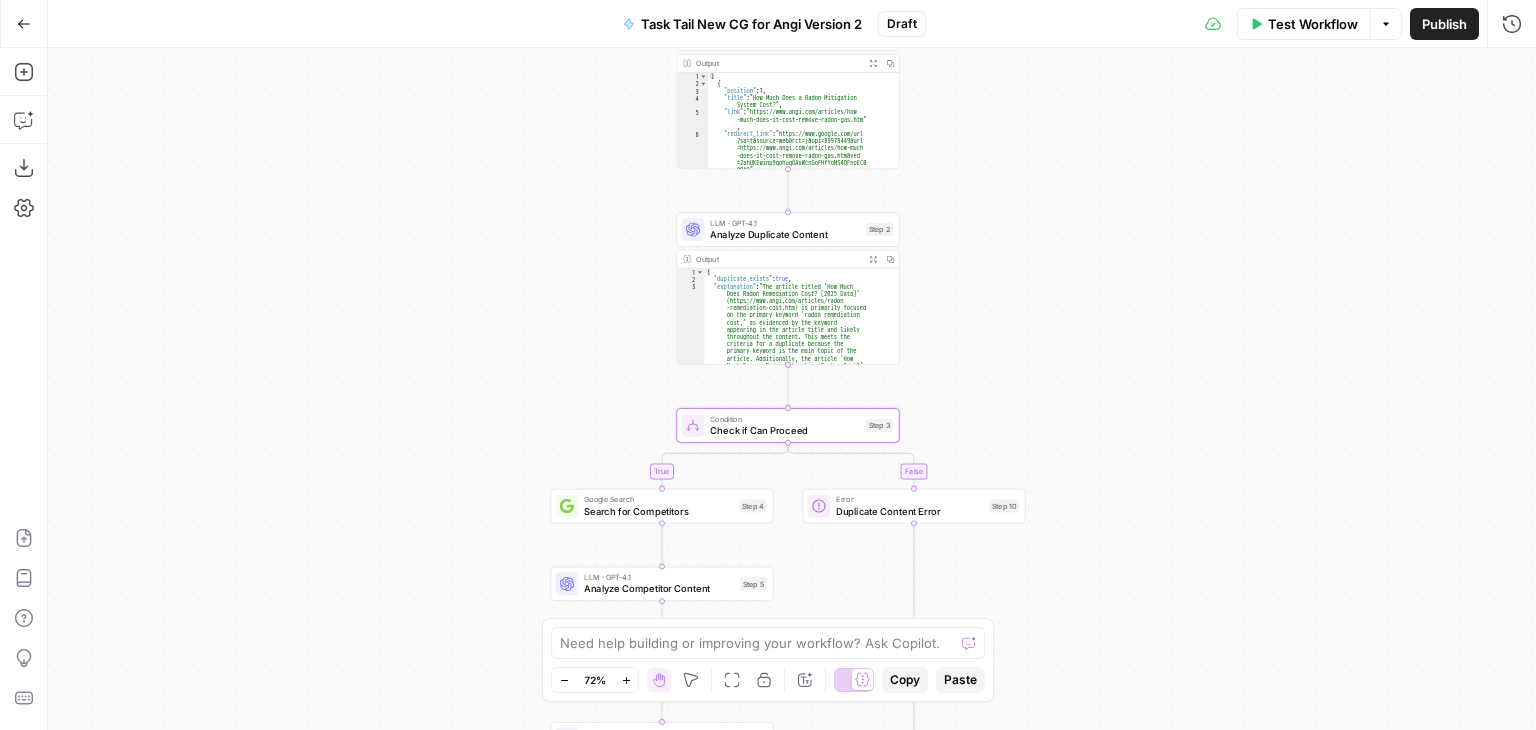 drag, startPoint x: 1272, startPoint y: 305, endPoint x: 1144, endPoint y: 331, distance: 130.61394 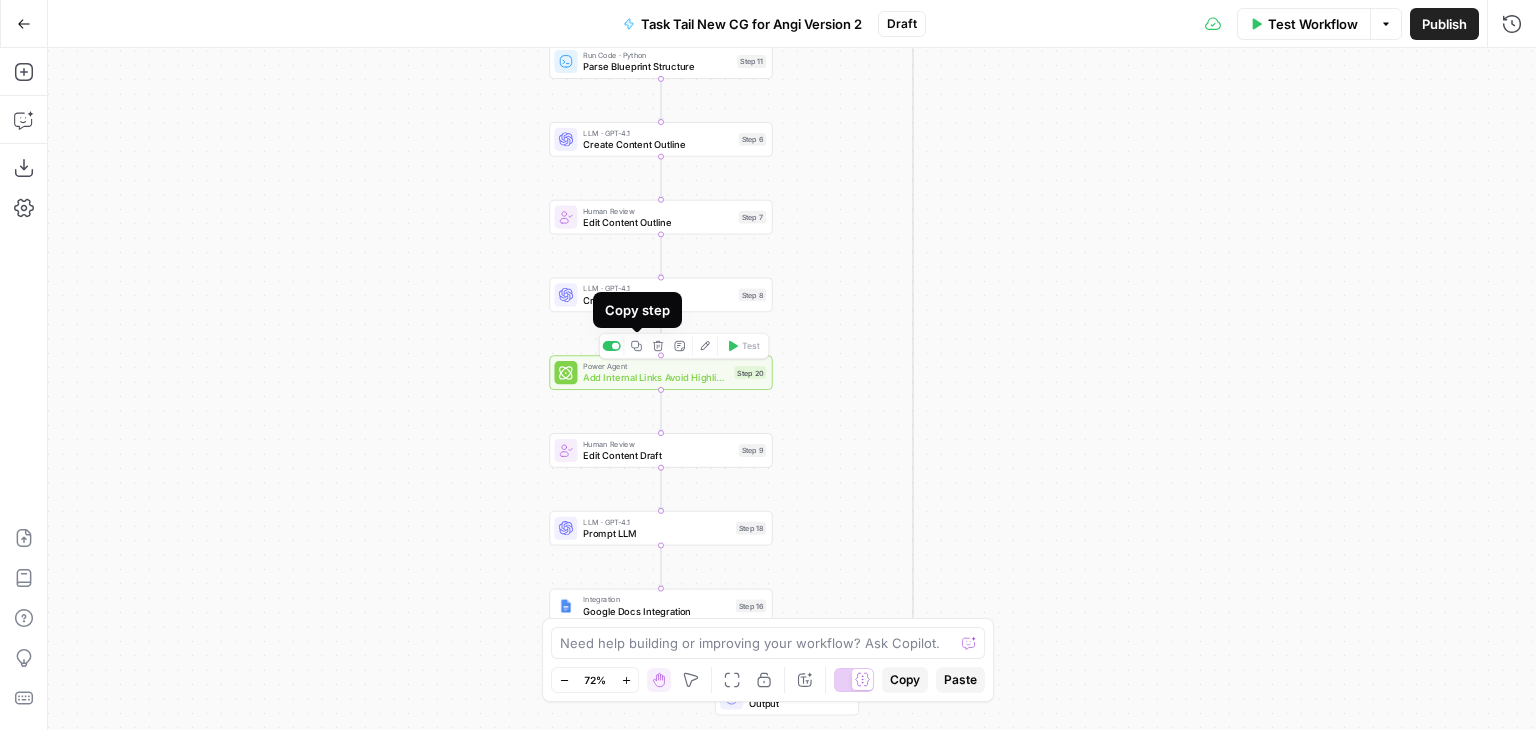 click 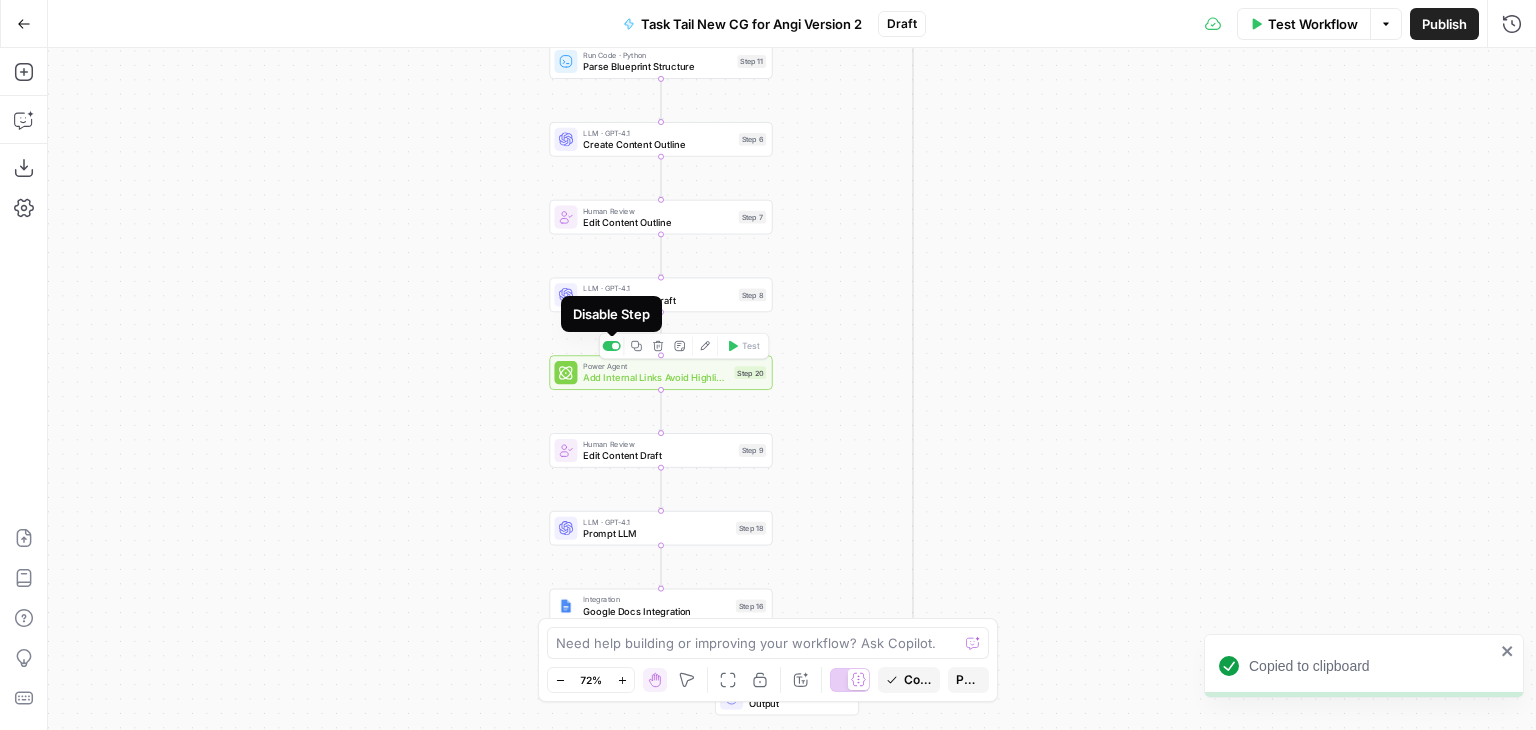 click at bounding box center (615, 345) 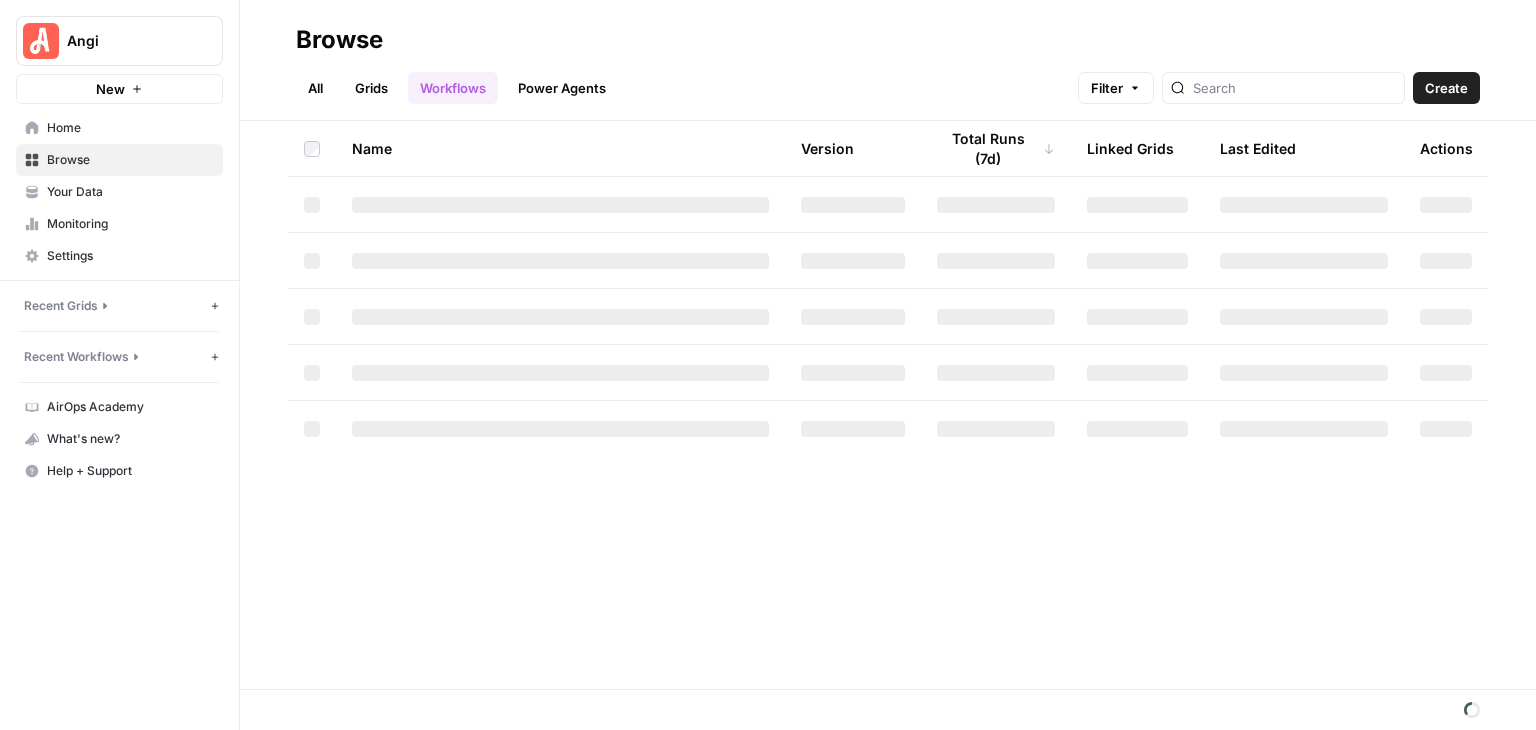 scroll, scrollTop: 0, scrollLeft: 0, axis: both 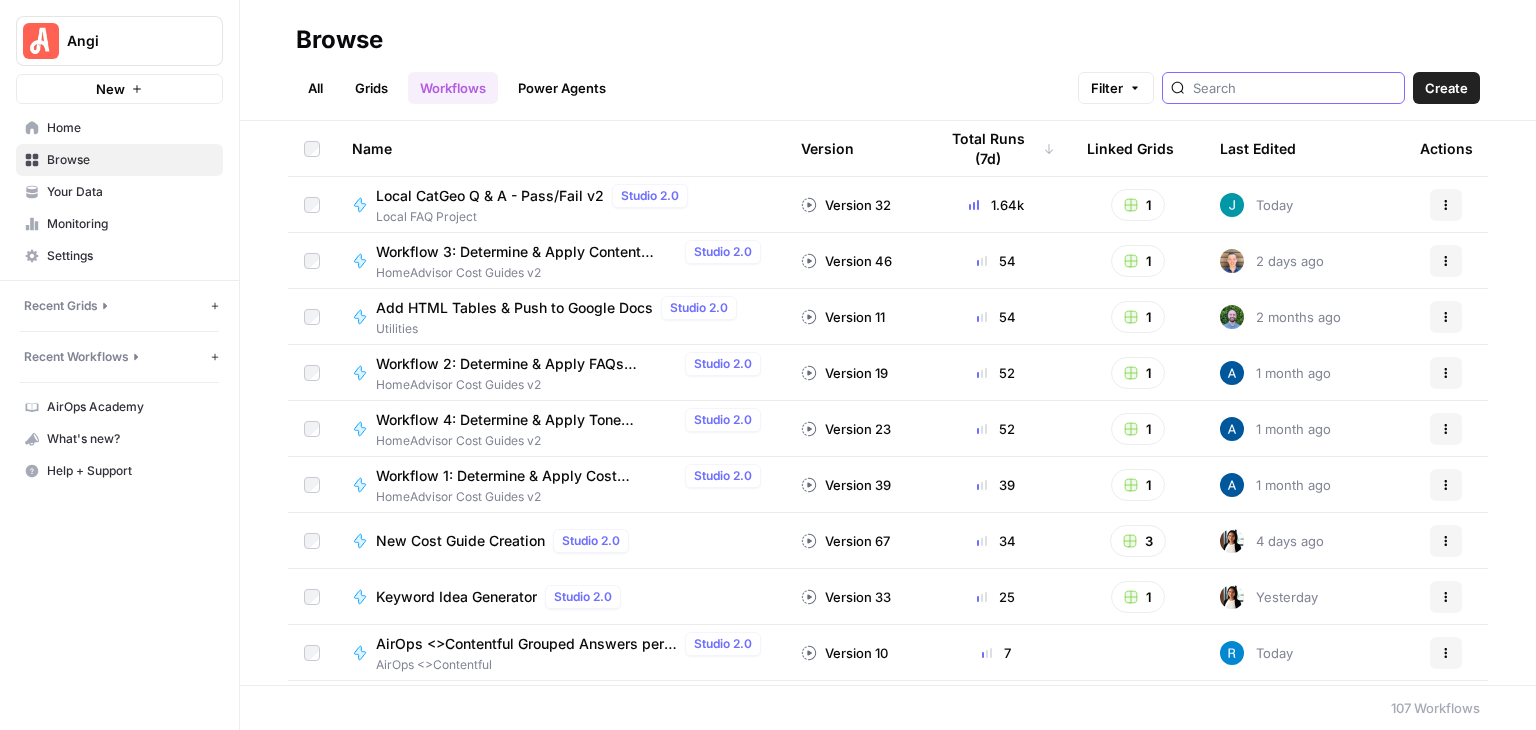click at bounding box center [1294, 88] 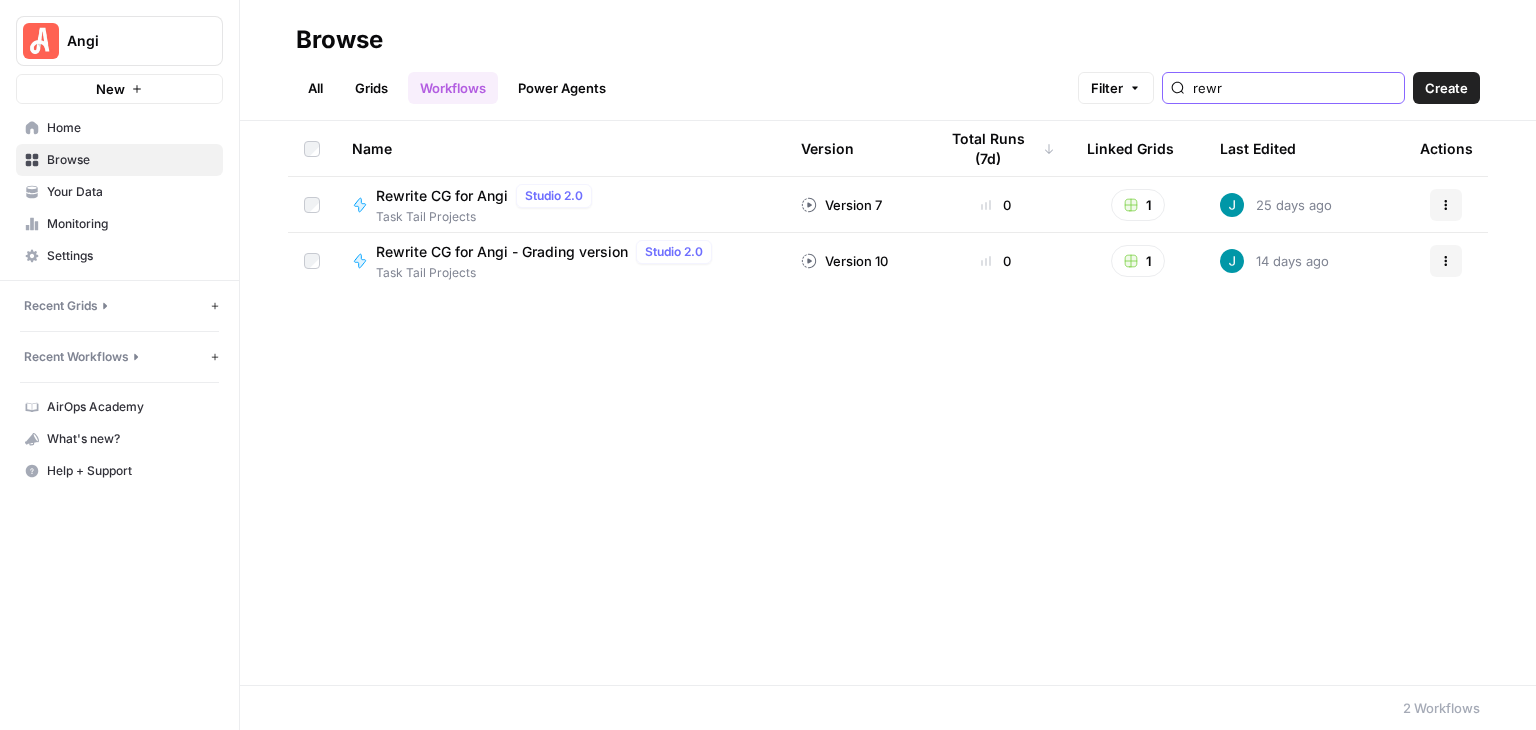 type on "rewr" 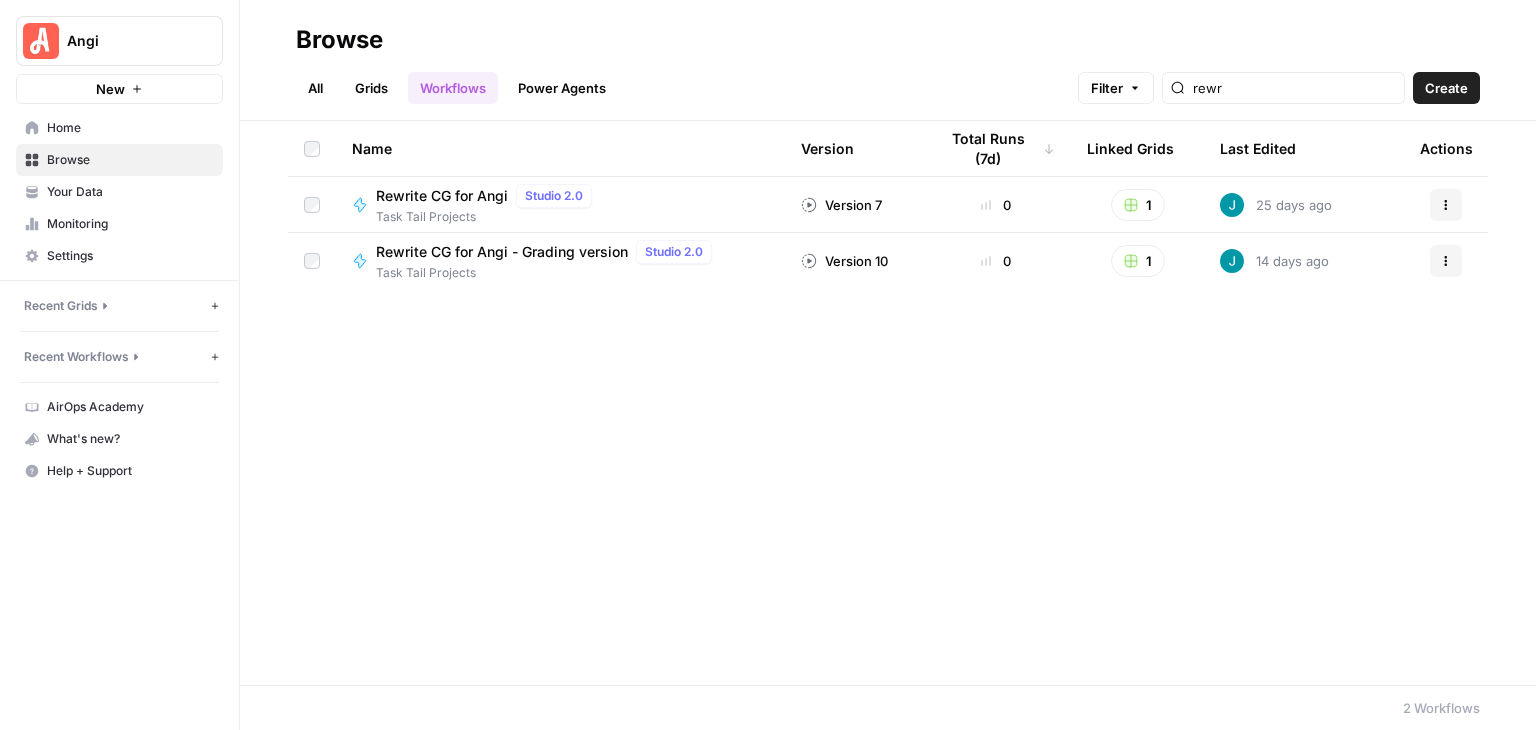 click on "Rewrite CG for Angi" at bounding box center [442, 196] 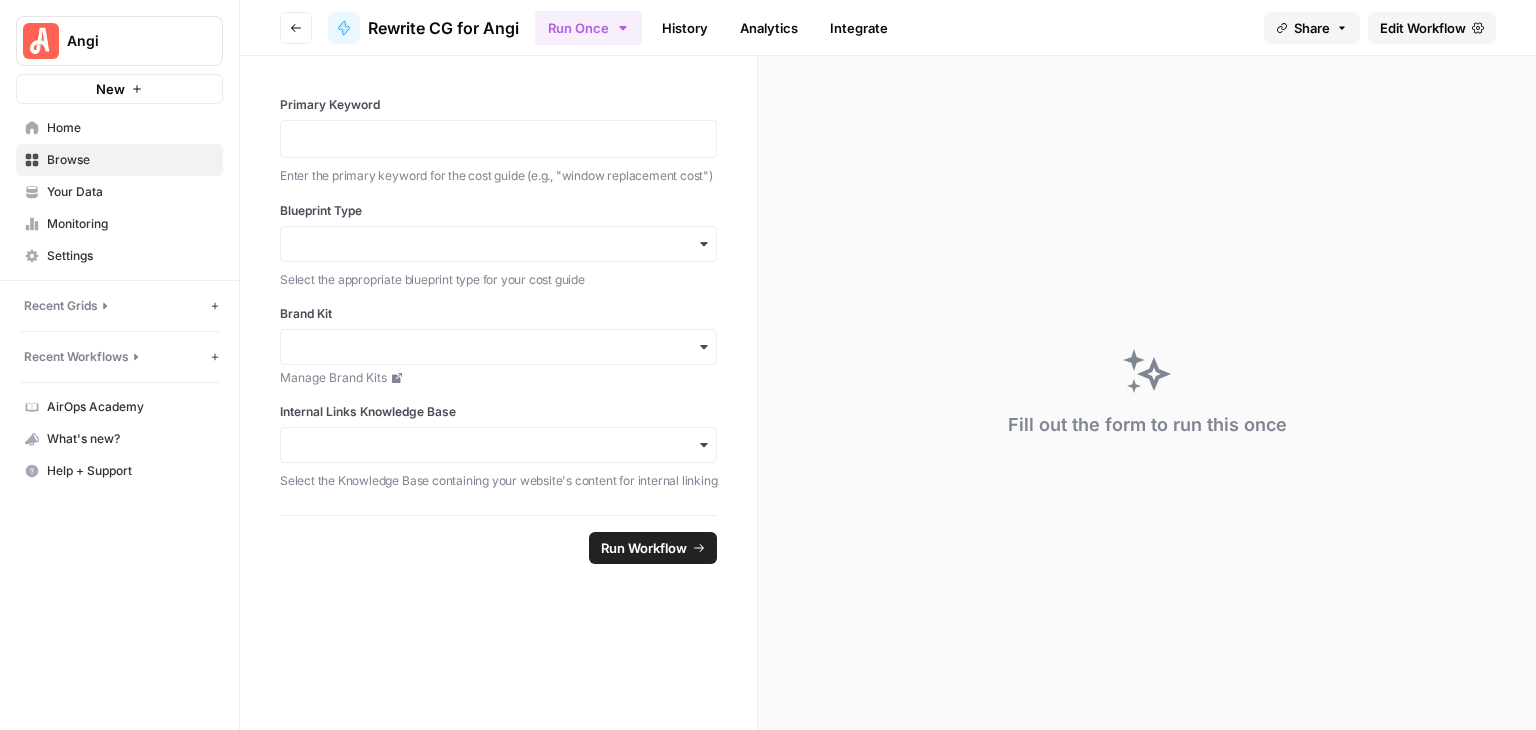 click on "Edit Workflow" at bounding box center (1423, 28) 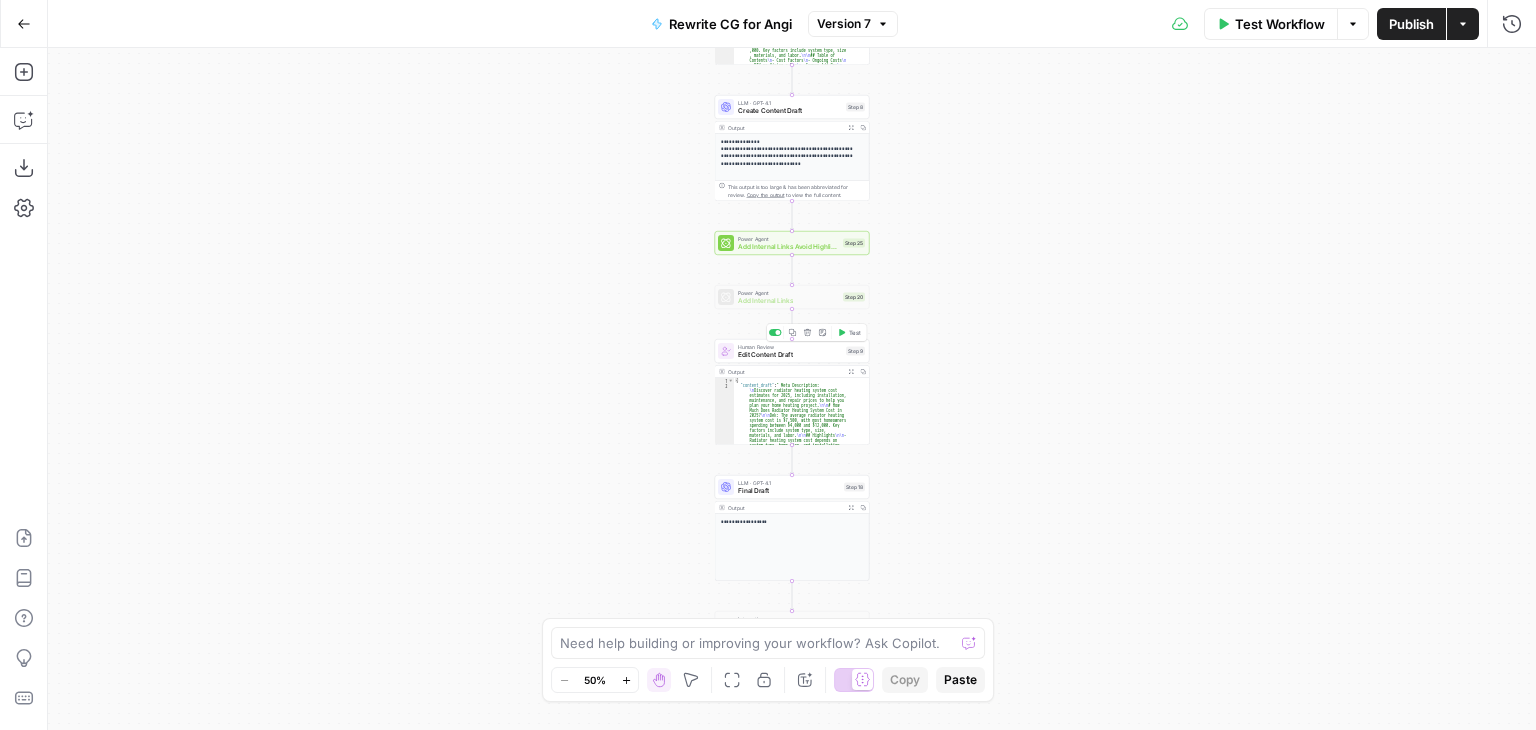click on "Edit Content Draft" at bounding box center [790, 355] 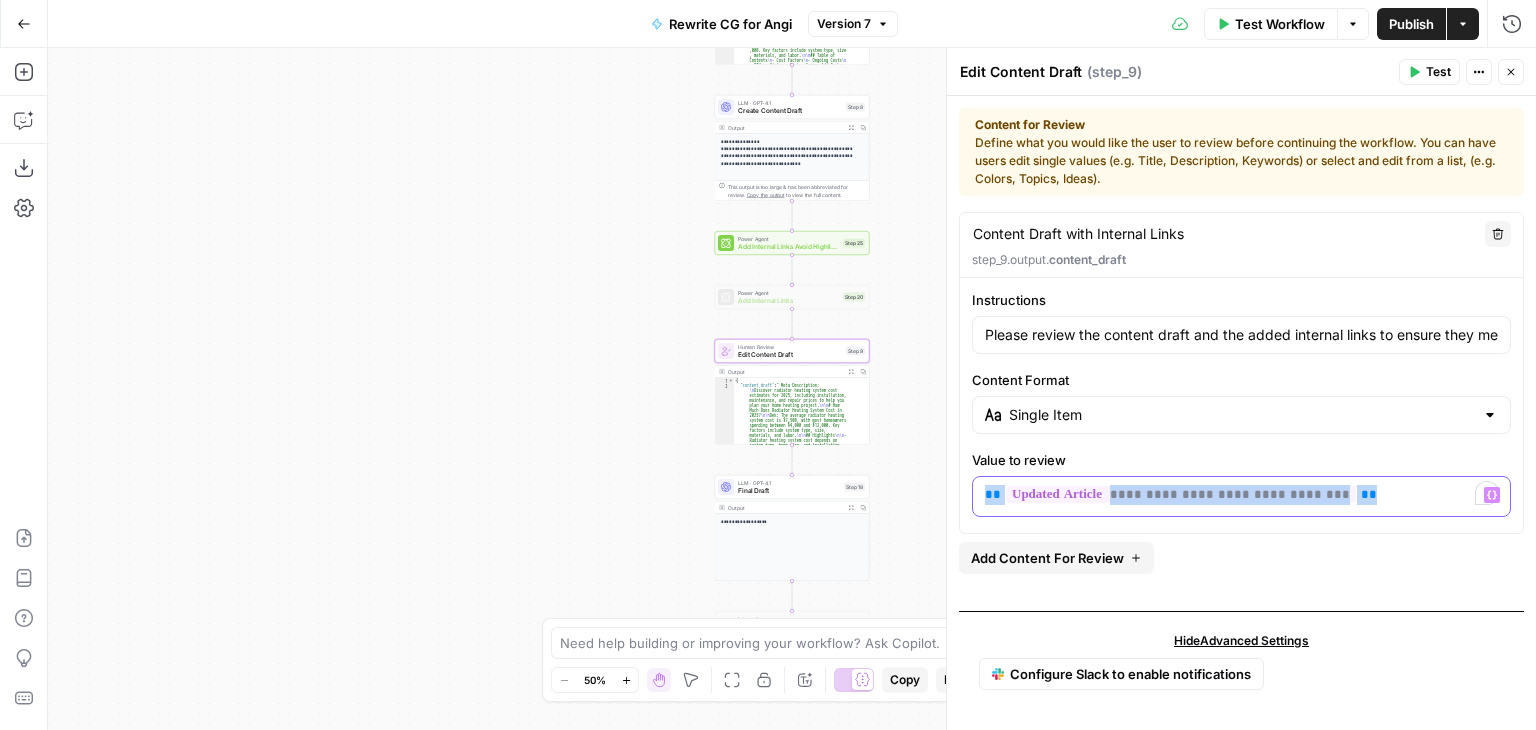 drag, startPoint x: 1342, startPoint y: 489, endPoint x: 981, endPoint y: 499, distance: 361.1385 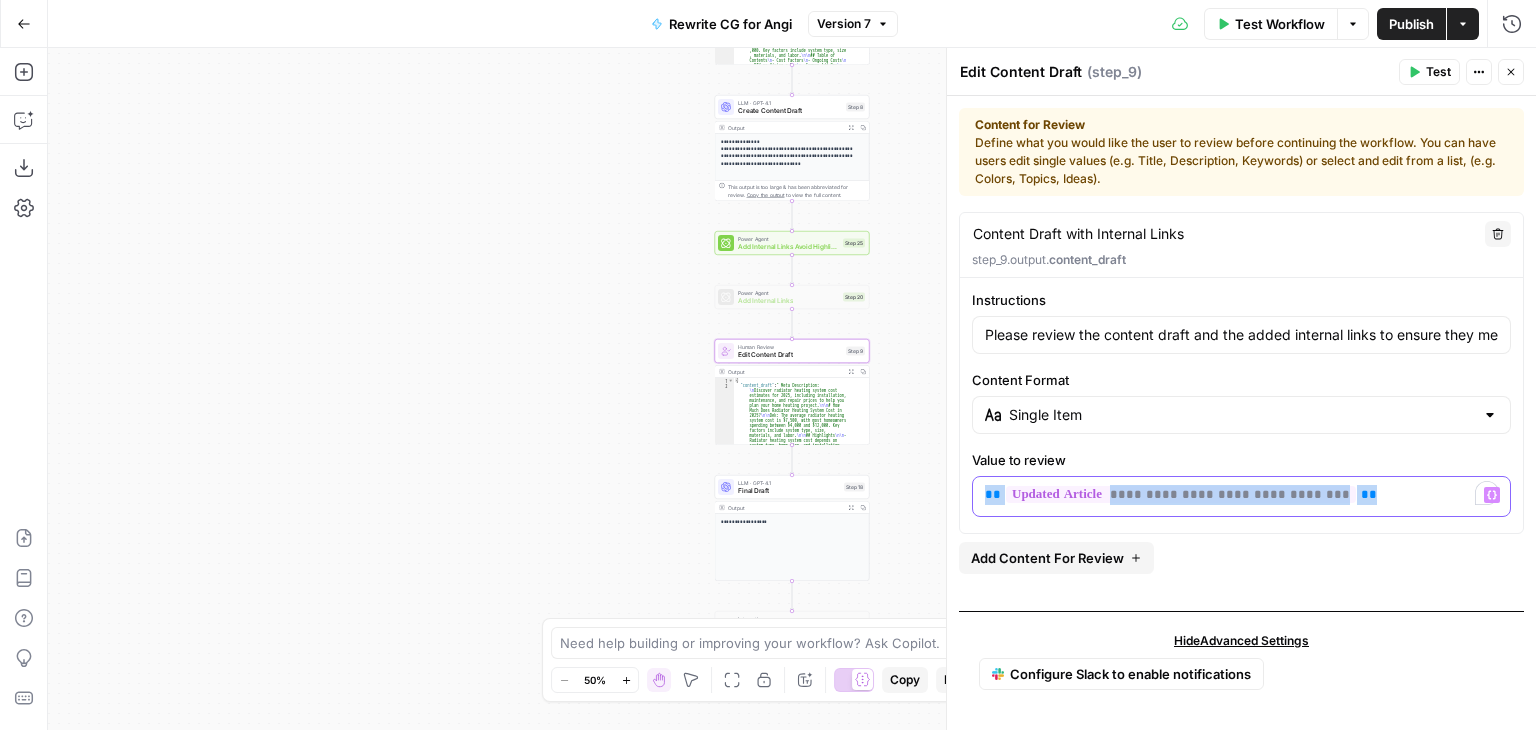 click on "**********" at bounding box center (1241, 496) 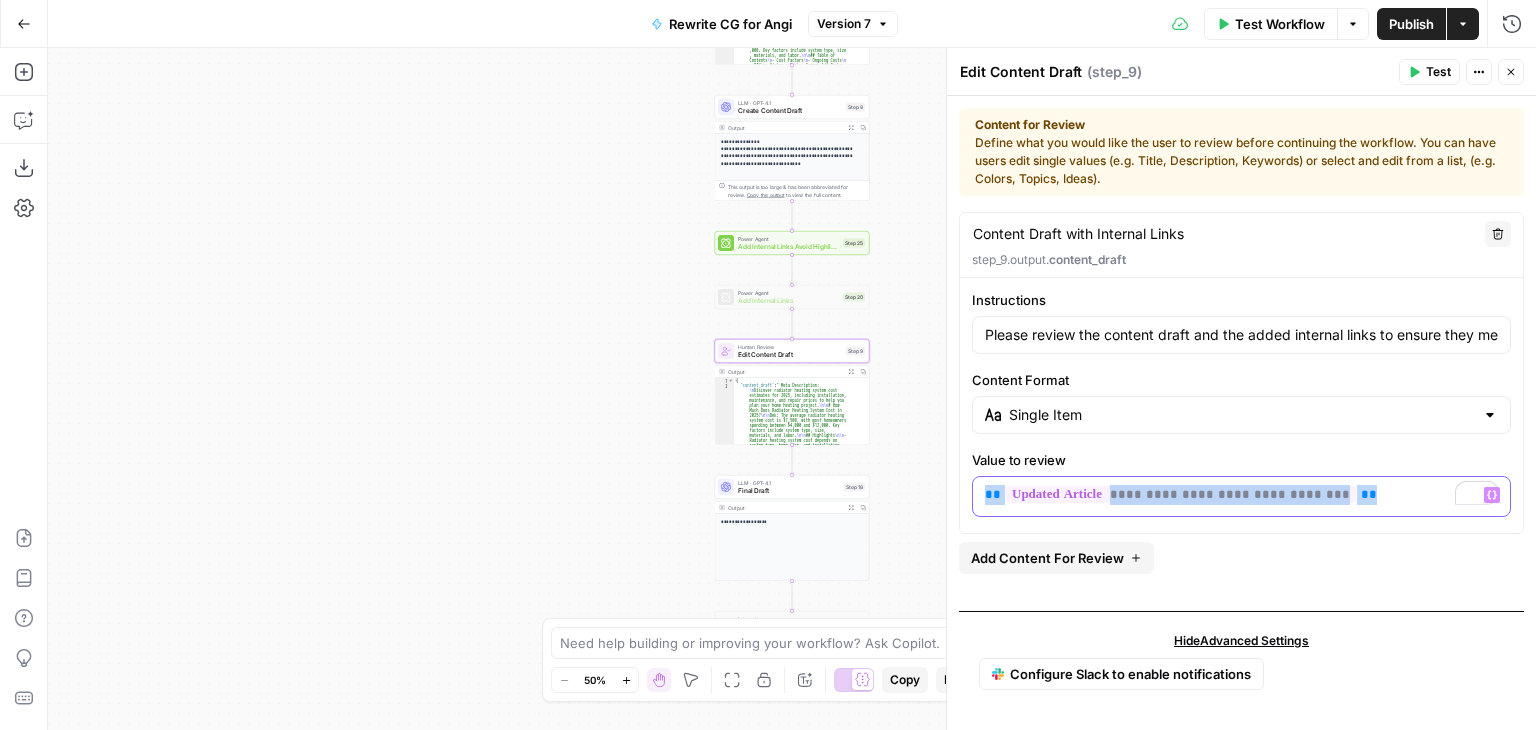 copy on "**********" 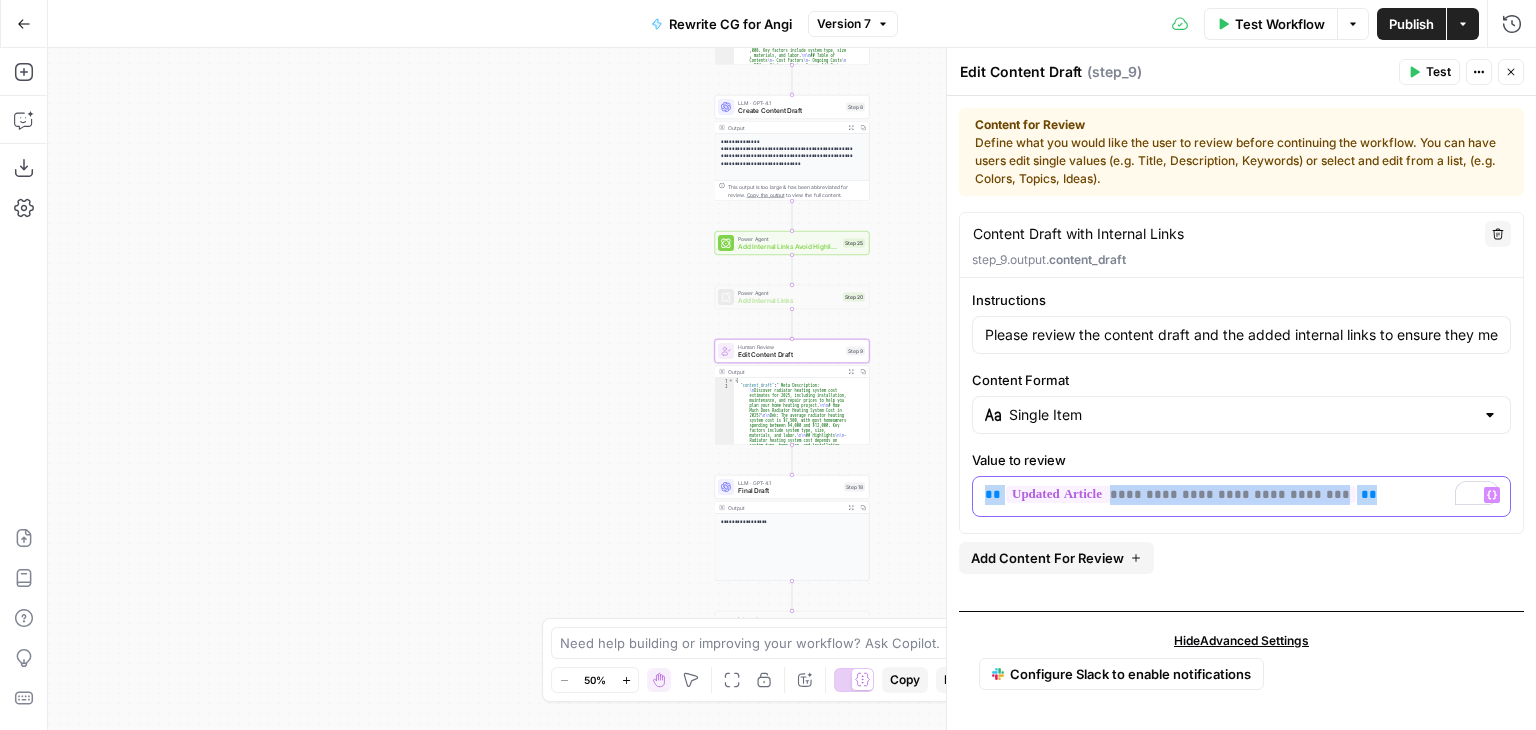 click on "**********" at bounding box center (1242, 495) 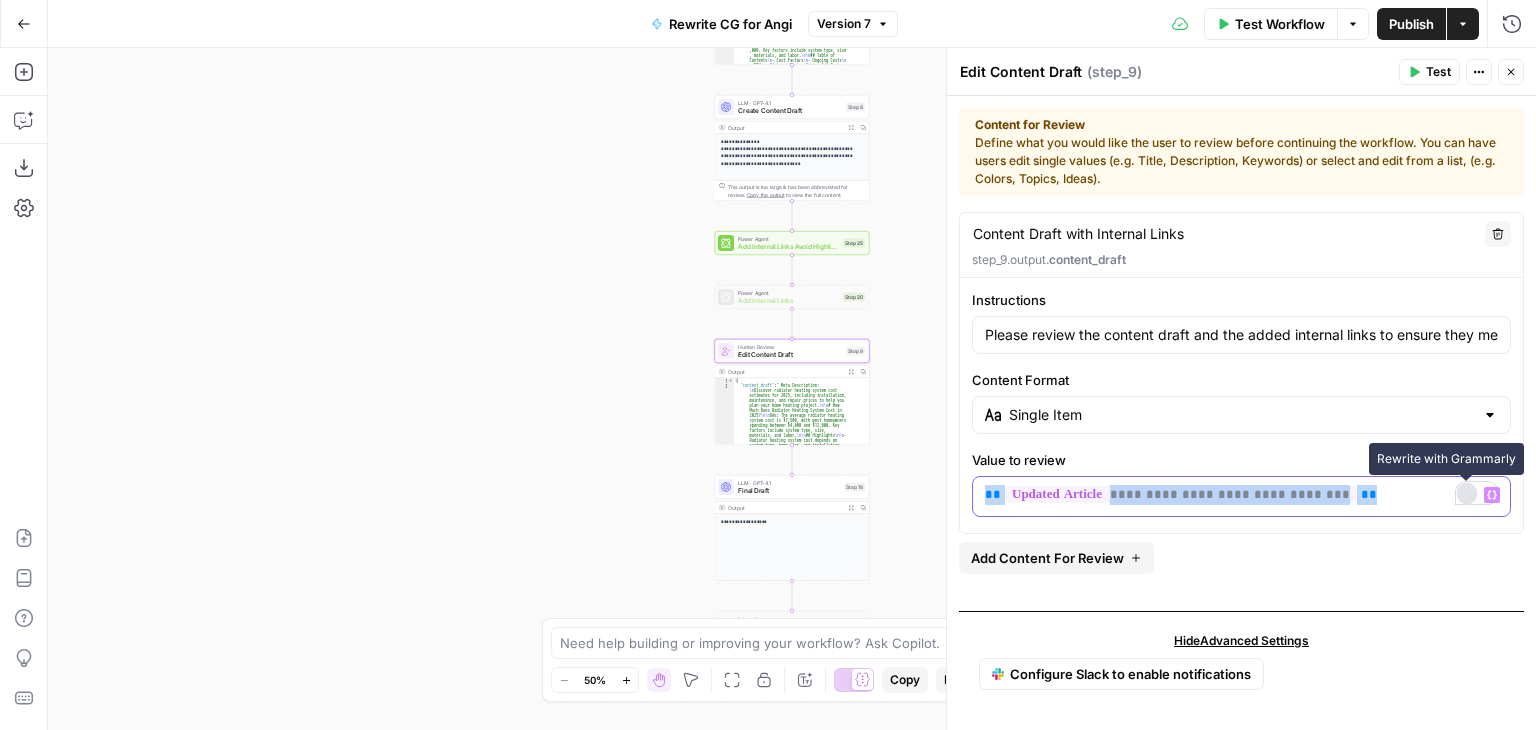 click at bounding box center [1467, 493] 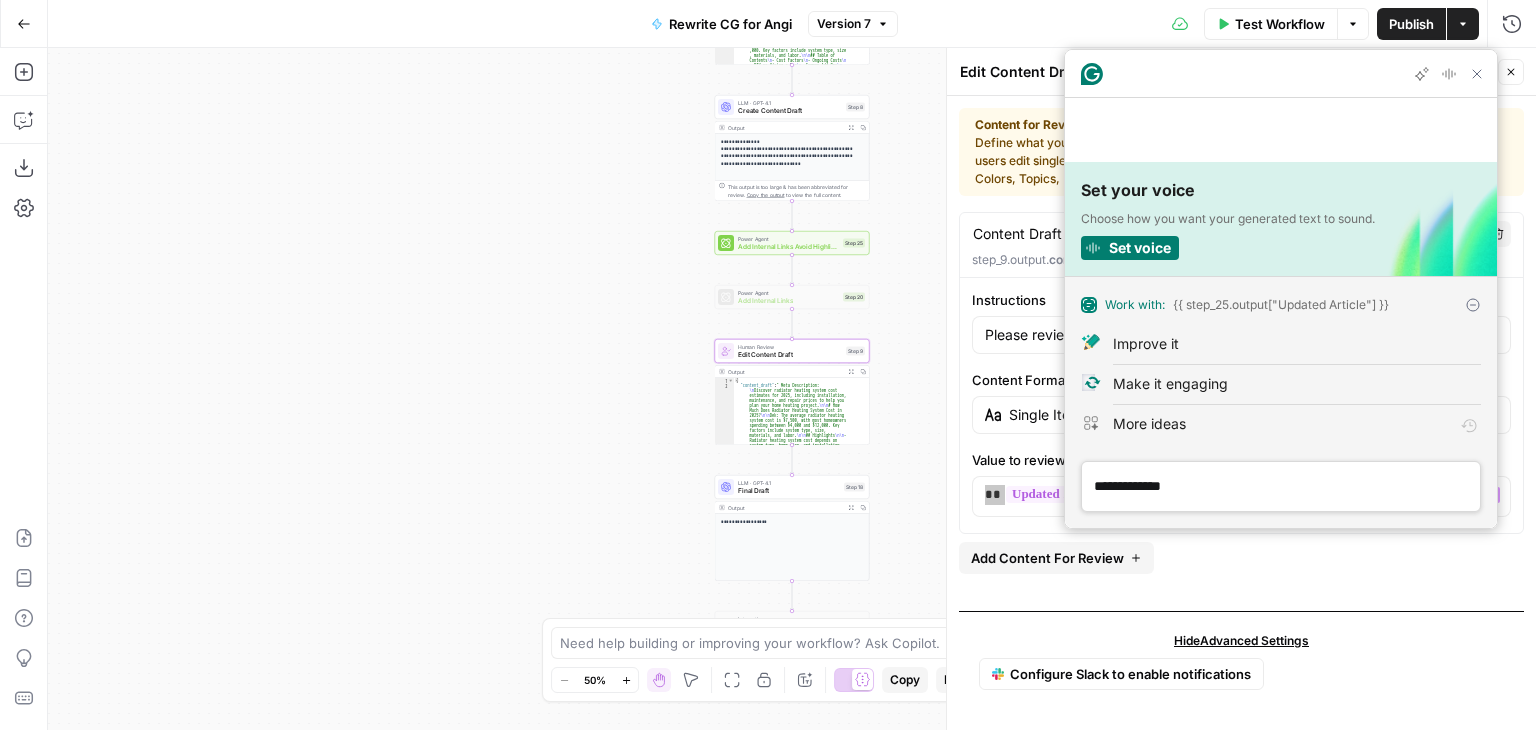 scroll, scrollTop: 0, scrollLeft: 0, axis: both 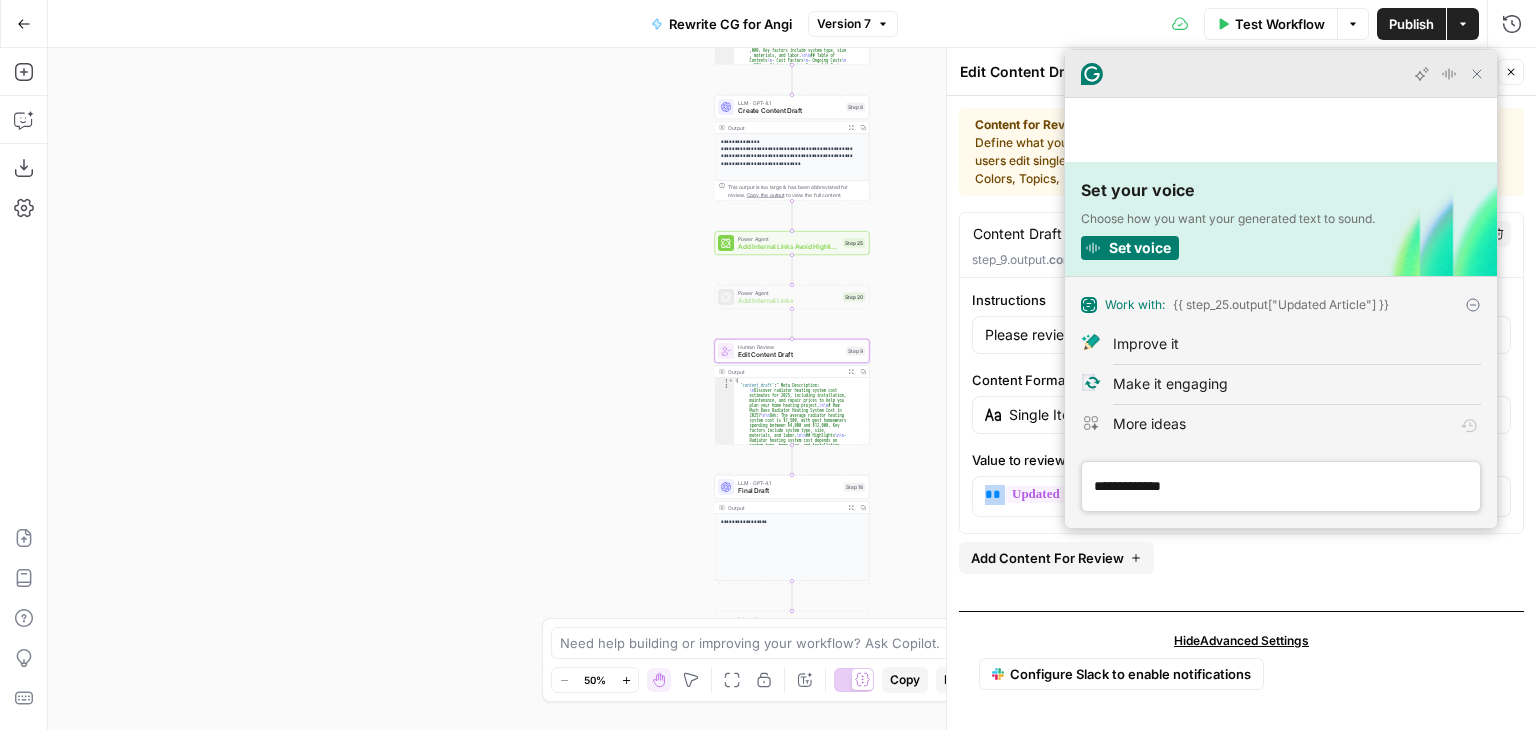 click 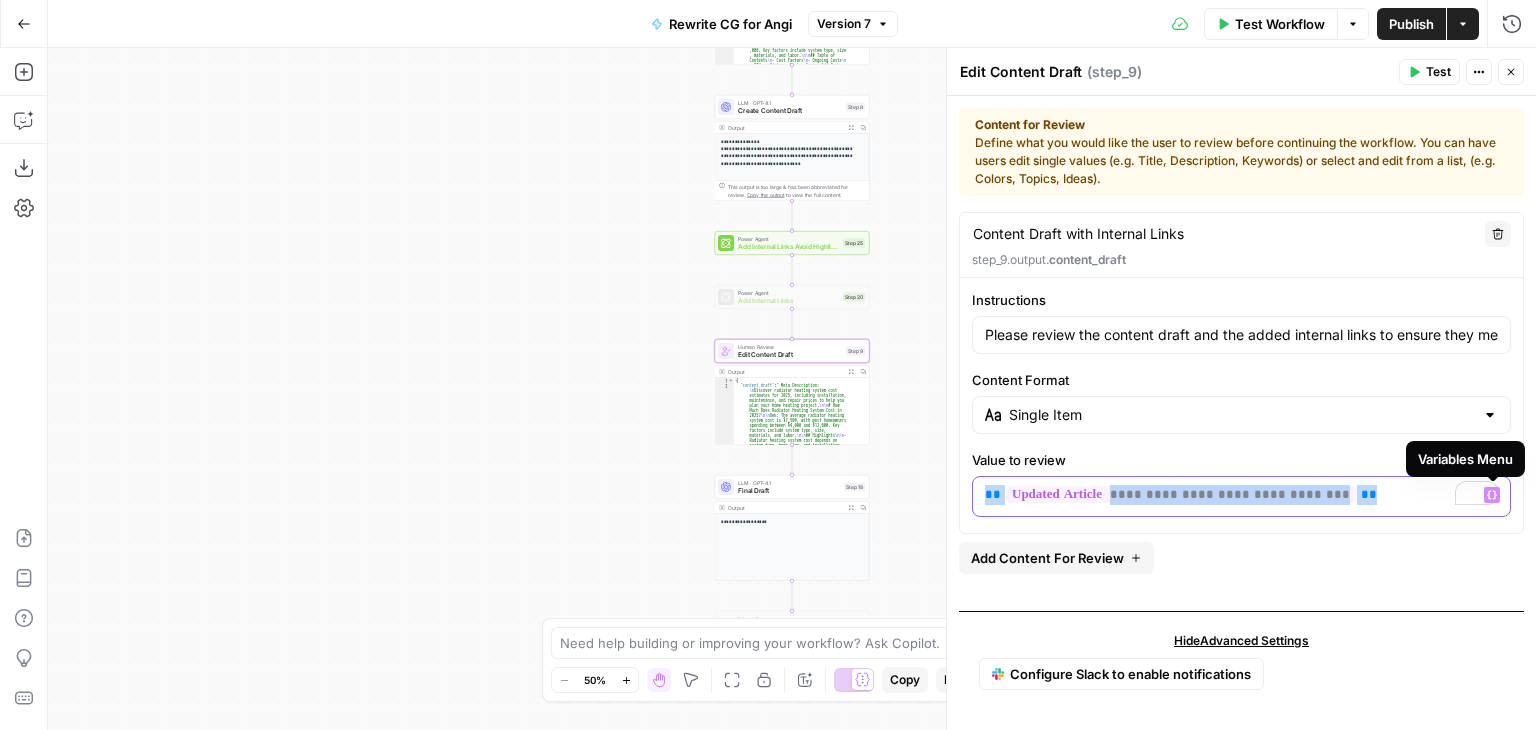 click on "Variables Menu" at bounding box center (1492, 495) 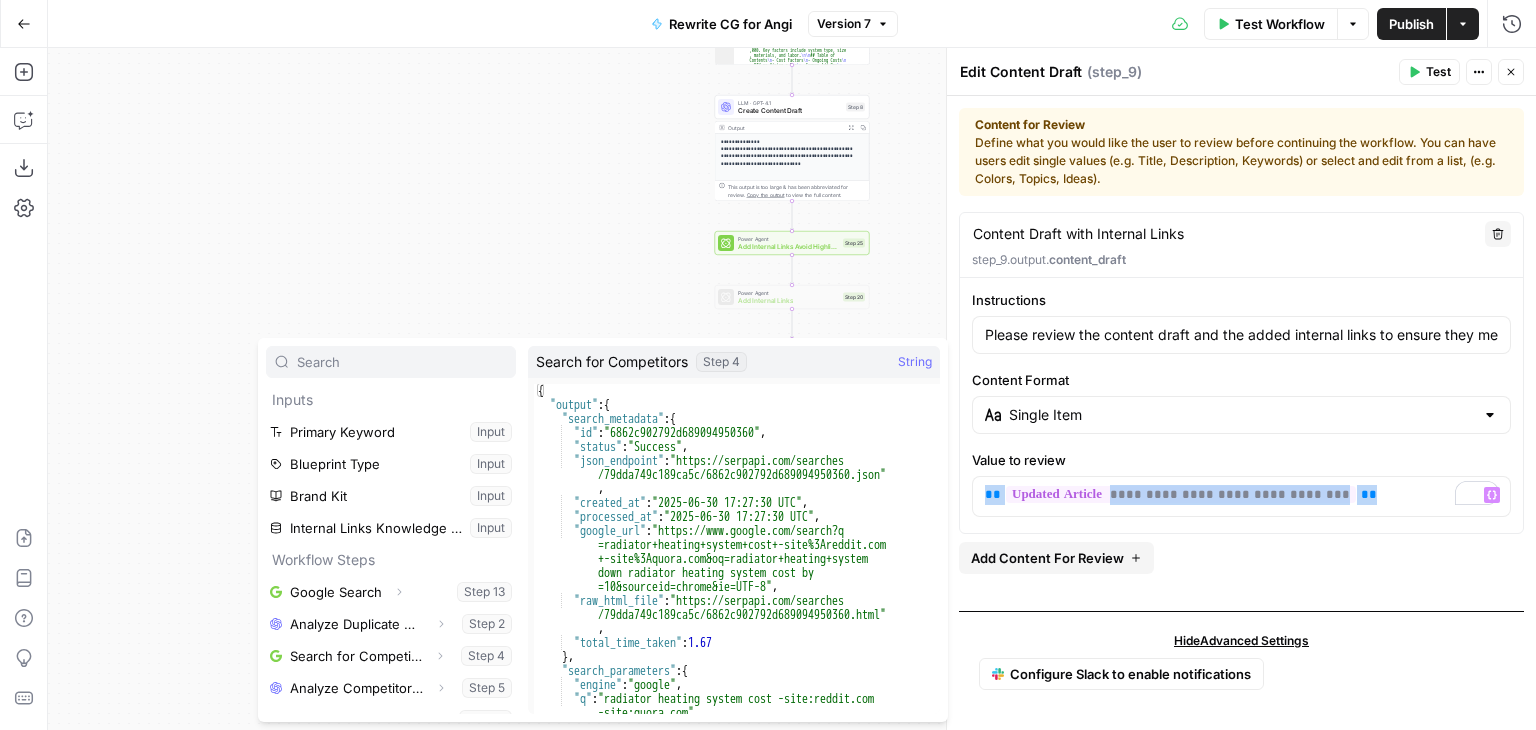 scroll, scrollTop: 0, scrollLeft: 0, axis: both 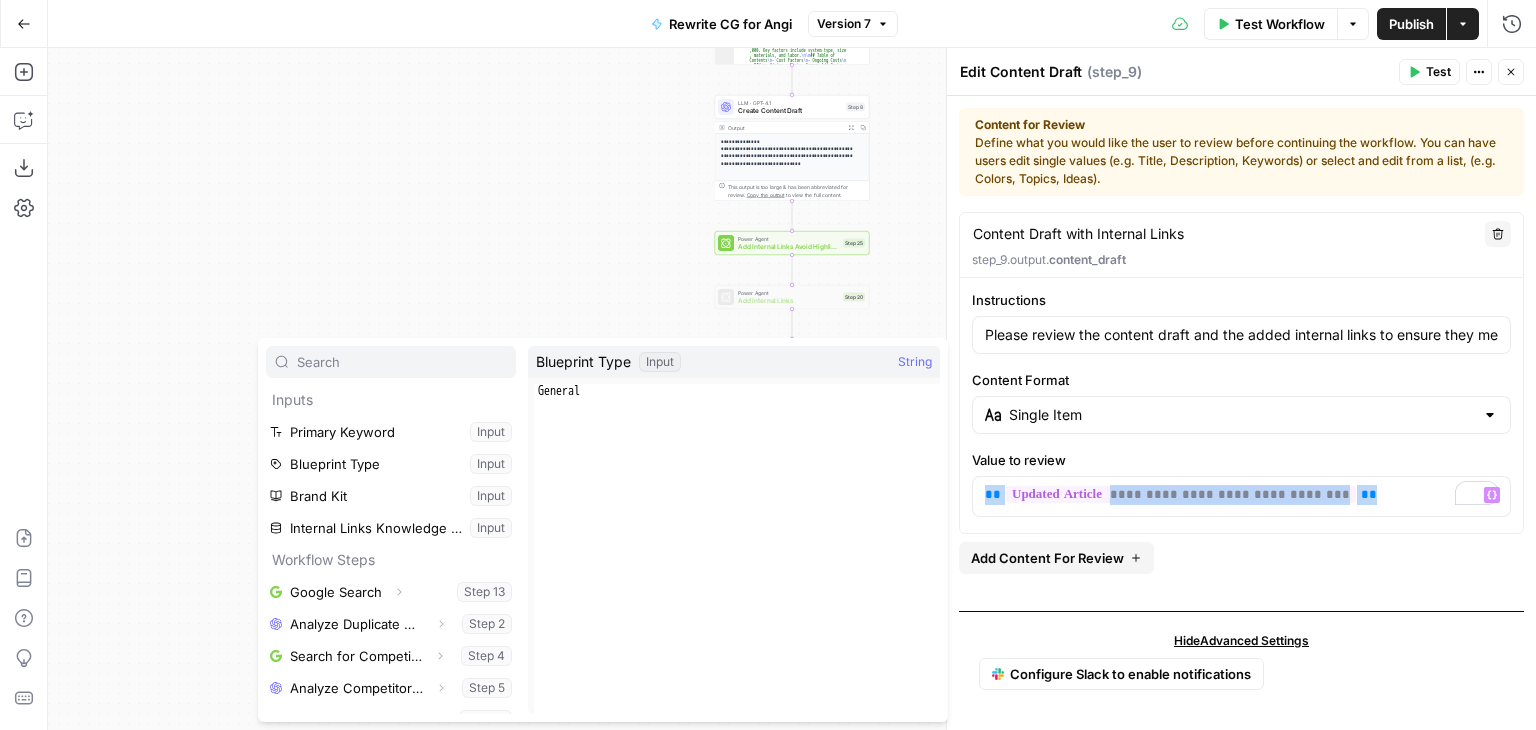 click on "Workflow Set Inputs Inputs Google Search Google Search Step 13 Output Expand Output Copy 1 2 3 4 5 6 7 [    {      "position" :  1 ,      "title" :  "How Much Does a Radiator           Replacement Cost? [2025]" ,      "link" :  "https://www.angi.com/articles          /radiator-replacement-cost.htm" ,      "redirect_link" :  "https://www.google.com/url          ?sa=t&source=web&rct=j&opi=89978449&url          =https://www.angi.com/articles/radiator          -replacement-cost.htm&ved          =2ahUKEwjlrY681ZmOAxUPJzQIHZi          -G9AQFnoECCAQAQ" ,      "displayed_link" :  "https://www.angi.com ›           Solution Center › Hvac" ,     LLM · GPT-4.1 Analyze Duplicate Content Step 2 Output Expand Output Copy 1 2 3 {    "duplicate_exists" :  false ,    "explanation" :  "None of the articles in the         search results have 'radiator heating         system cost' as their main topic. The                       , 1" at bounding box center [792, 389] 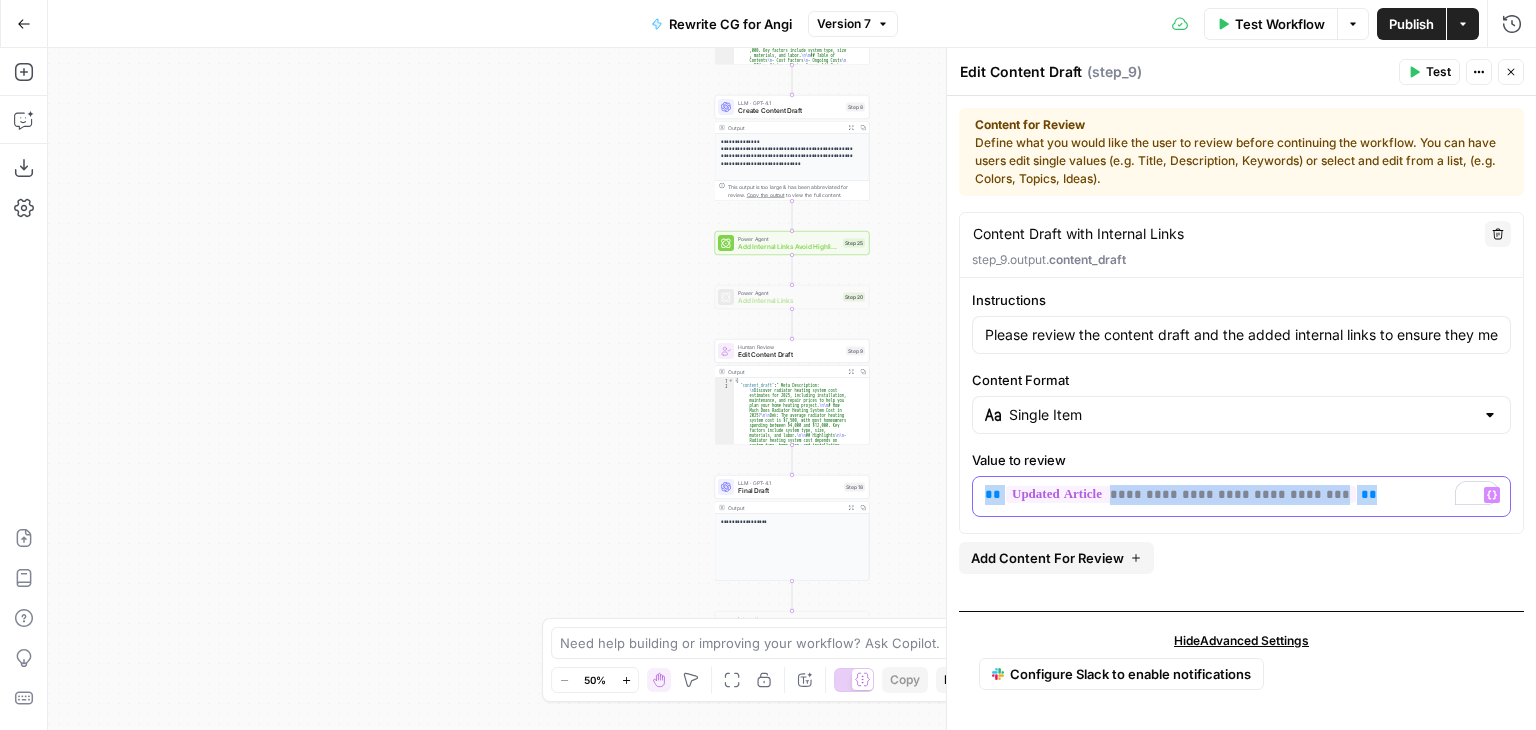 click on "**********" at bounding box center (1242, 495) 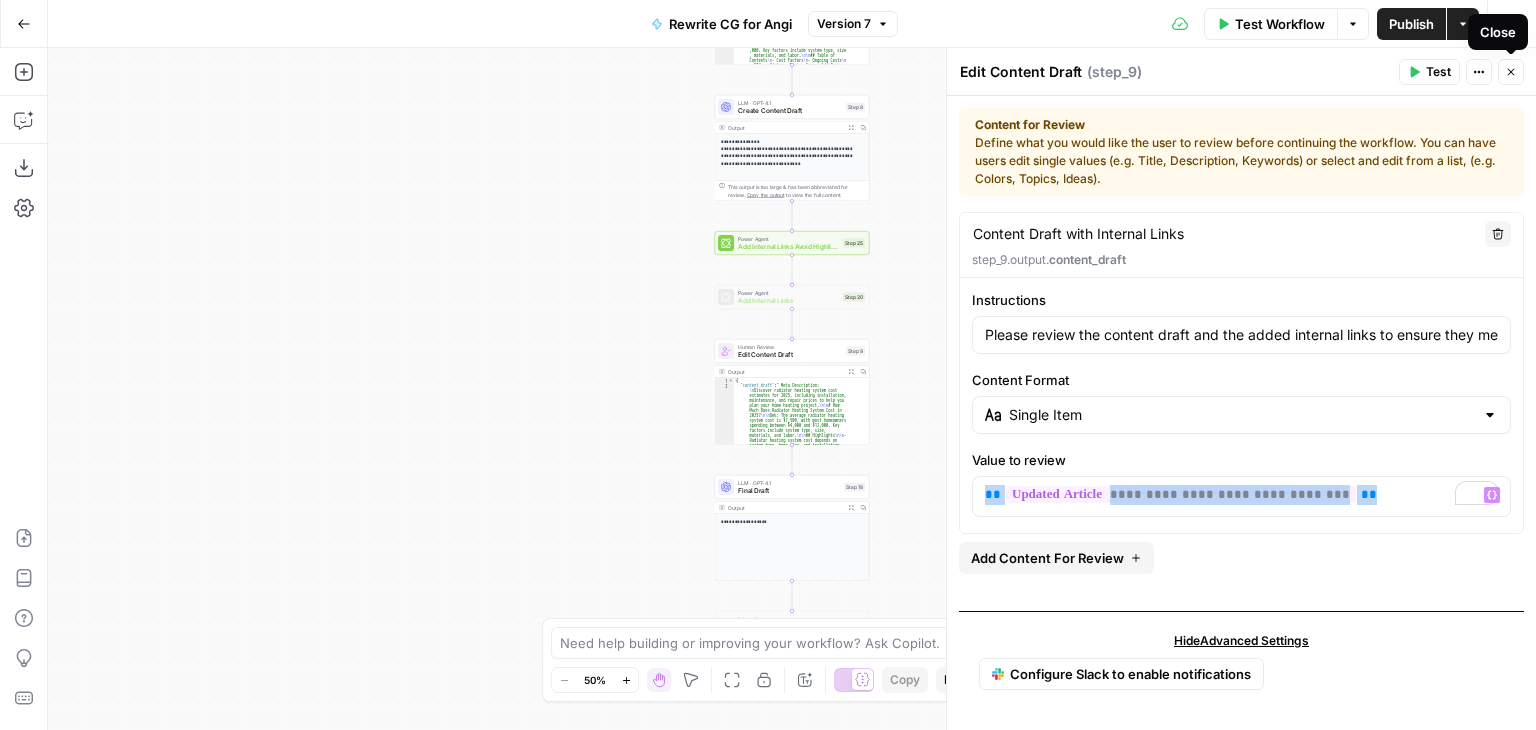 click 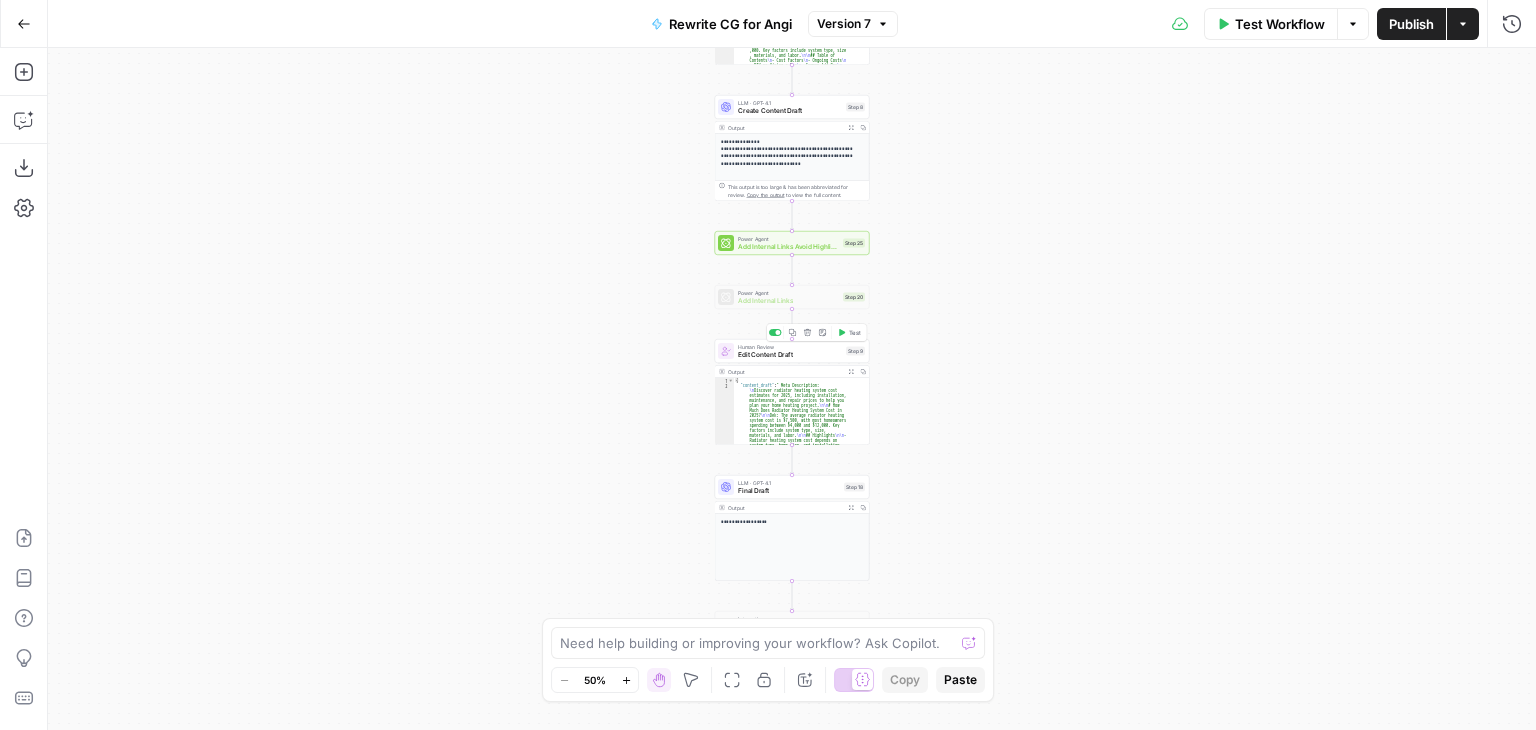click on "Edit Content Draft" at bounding box center (790, 355) 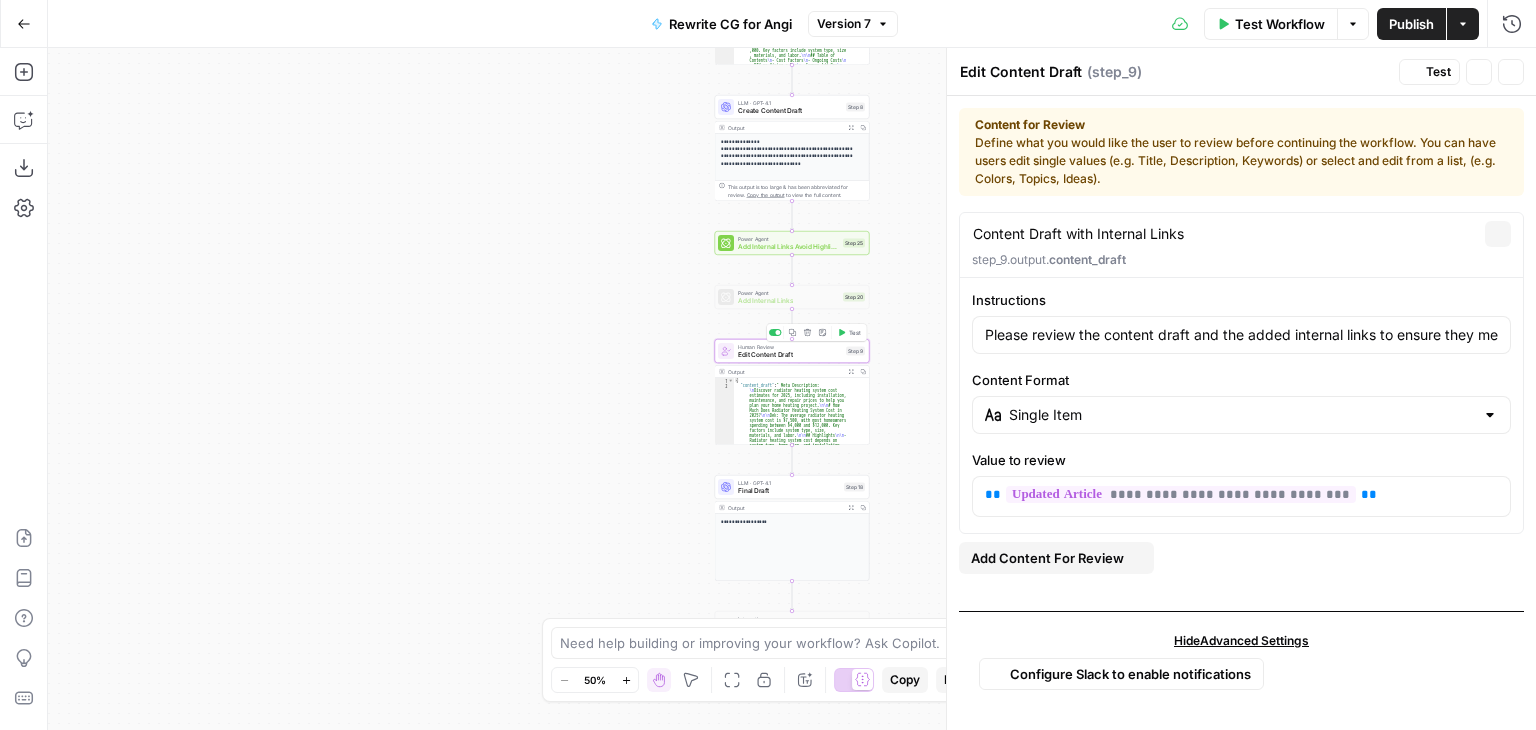 type on "Please review the content draft and the added internal links to ensure they meet Angi's guidelines. Check that:1. The internal links are relevant and add value to the content2. Links are naturally placed within appropriate context3. The number of links is appropriate (not too many or too few)4. Link text (anchor text) reads naturally5. All other content aspects maintain quality and accuracy" 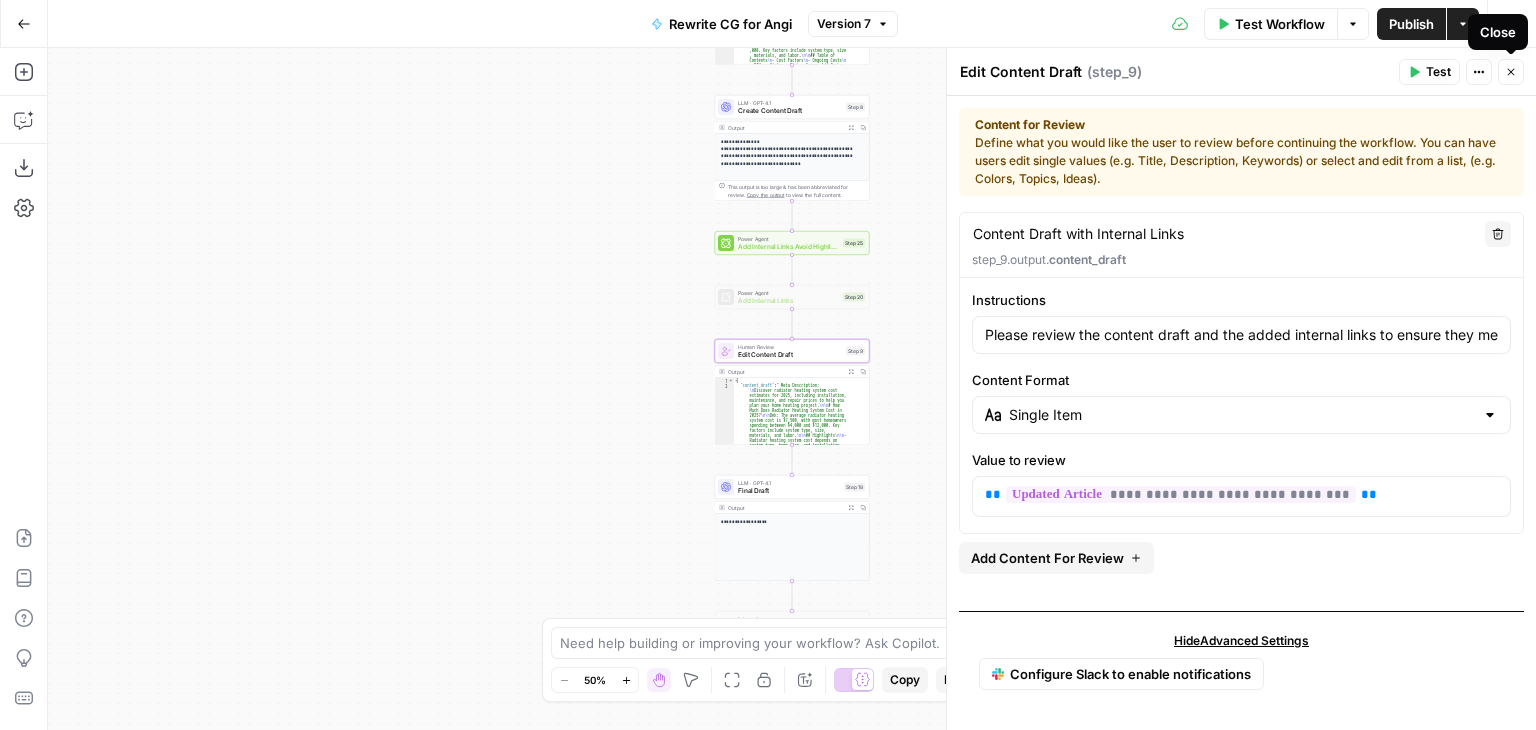 drag, startPoint x: 1510, startPoint y: 63, endPoint x: 1500, endPoint y: 85, distance: 24.166092 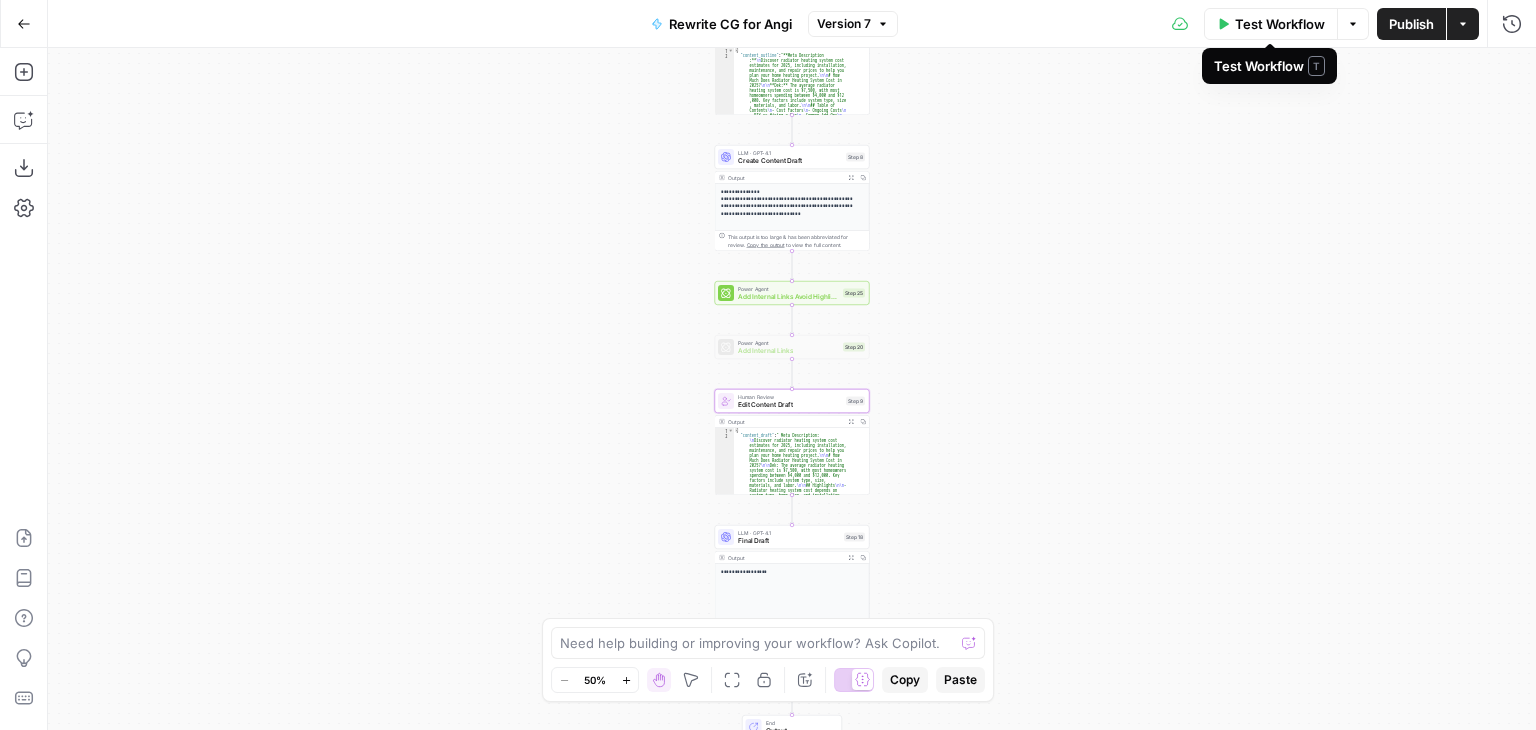click on "Test Workflow" at bounding box center [1280, 24] 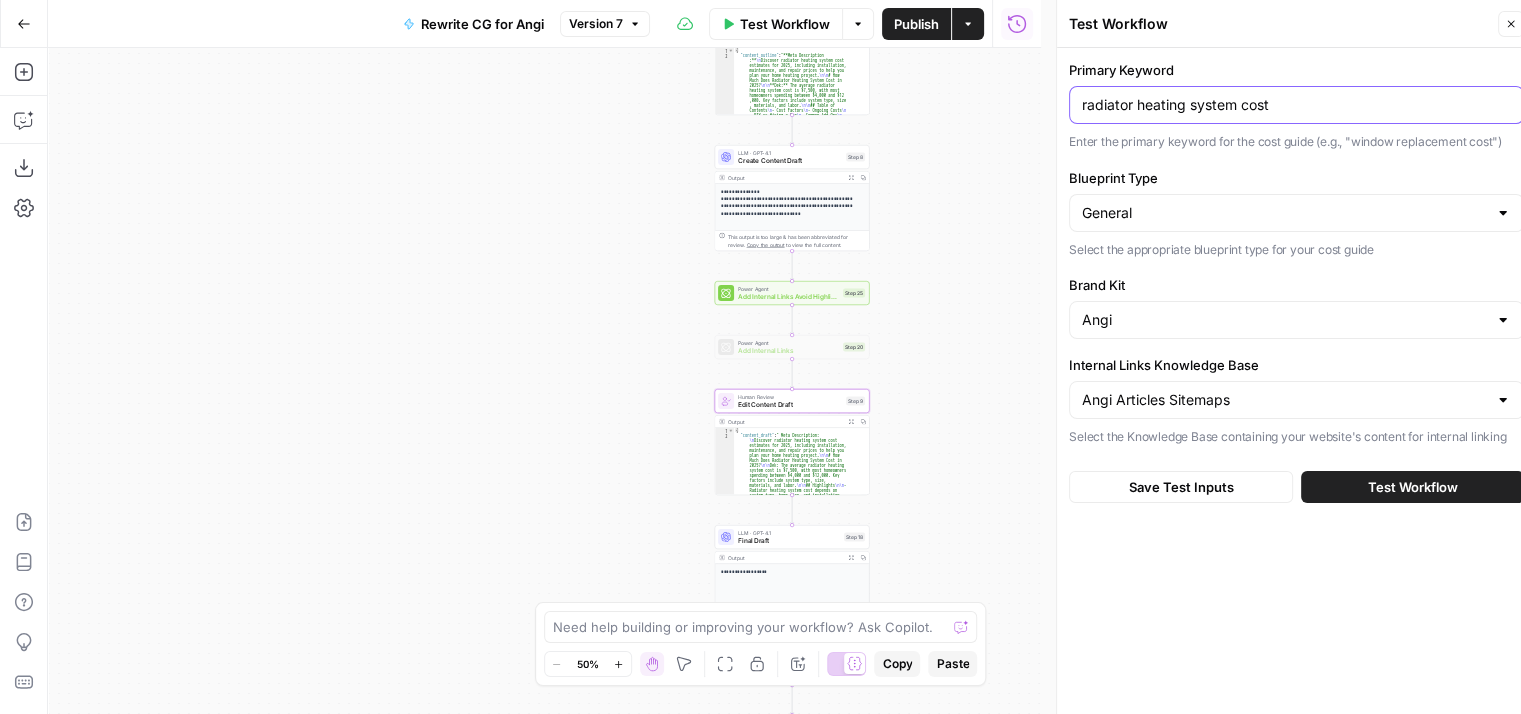 drag, startPoint x: 1283, startPoint y: 96, endPoint x: 1062, endPoint y: 101, distance: 221.05655 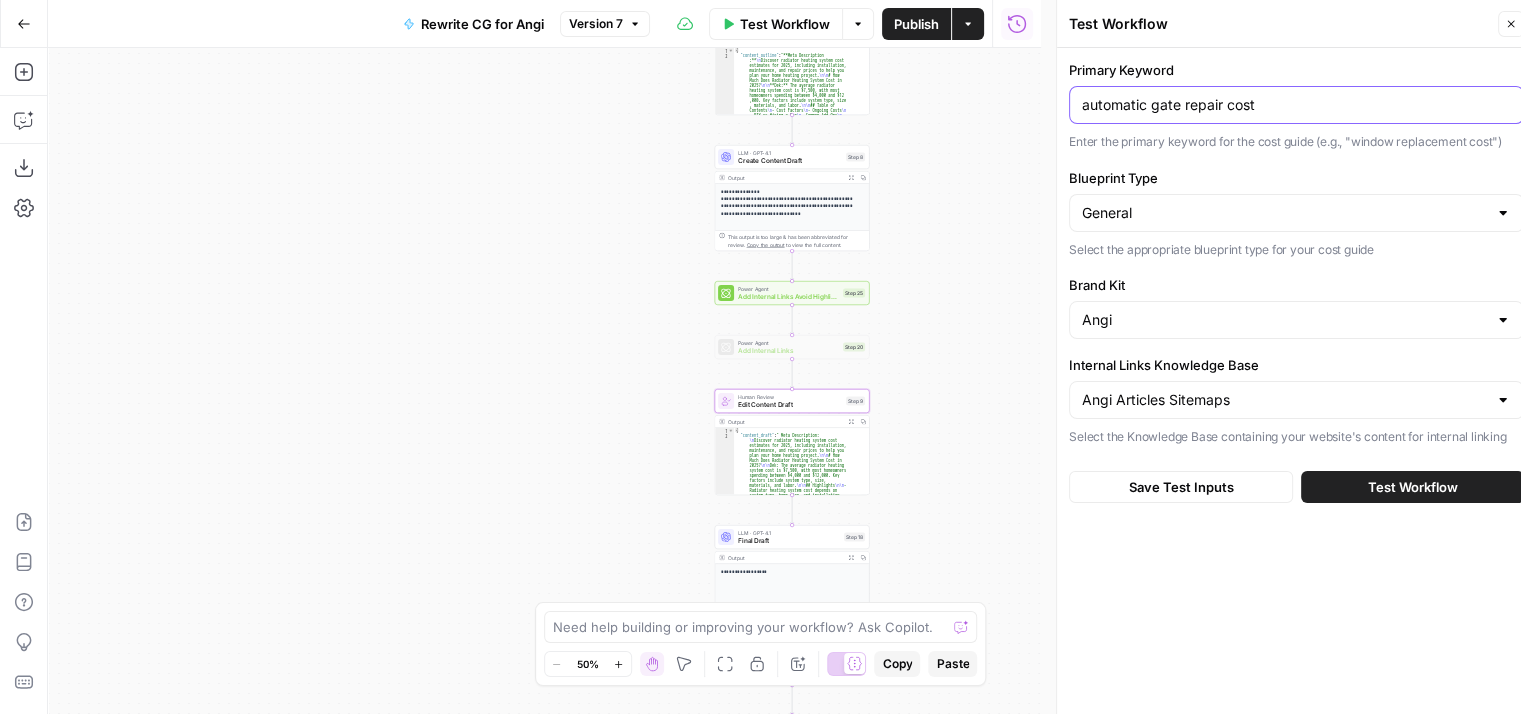type on "automatic gate repair cost" 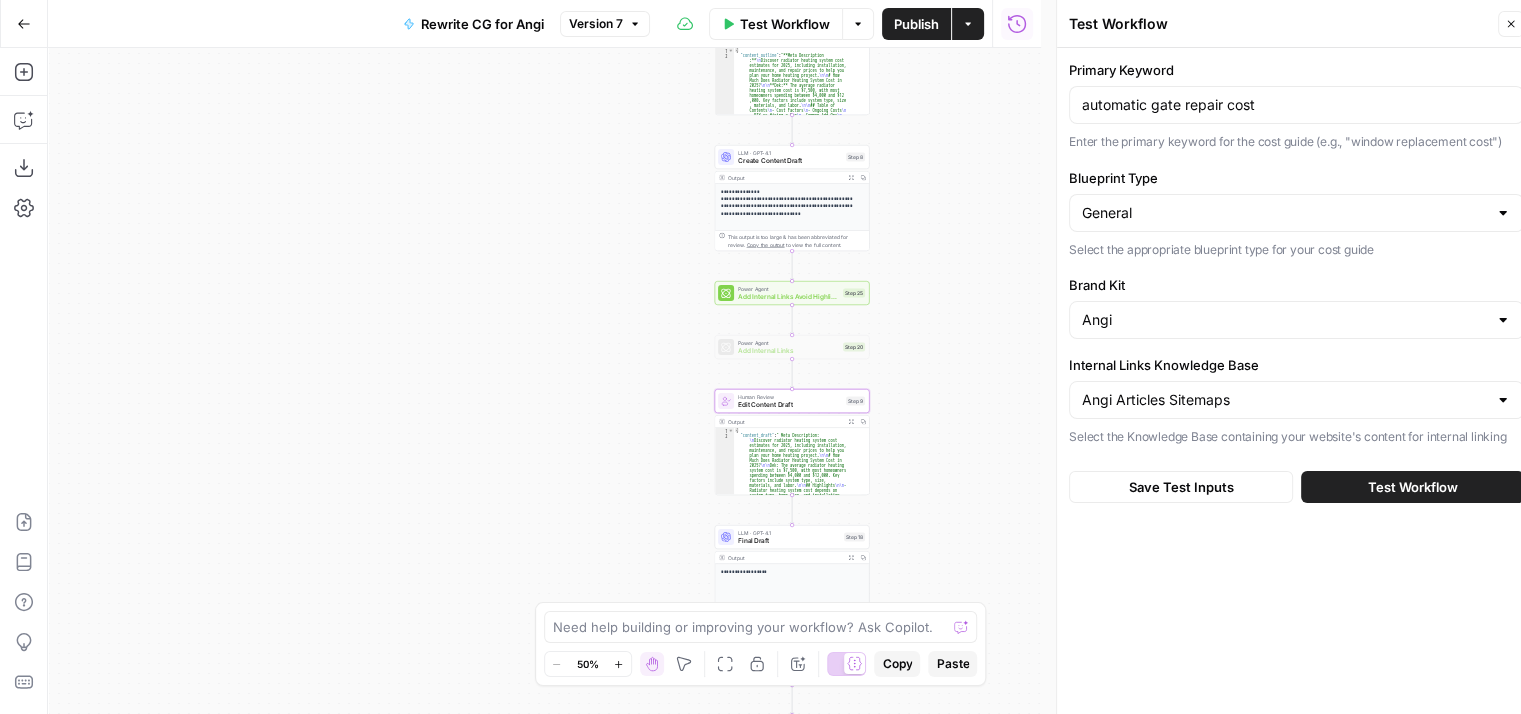click 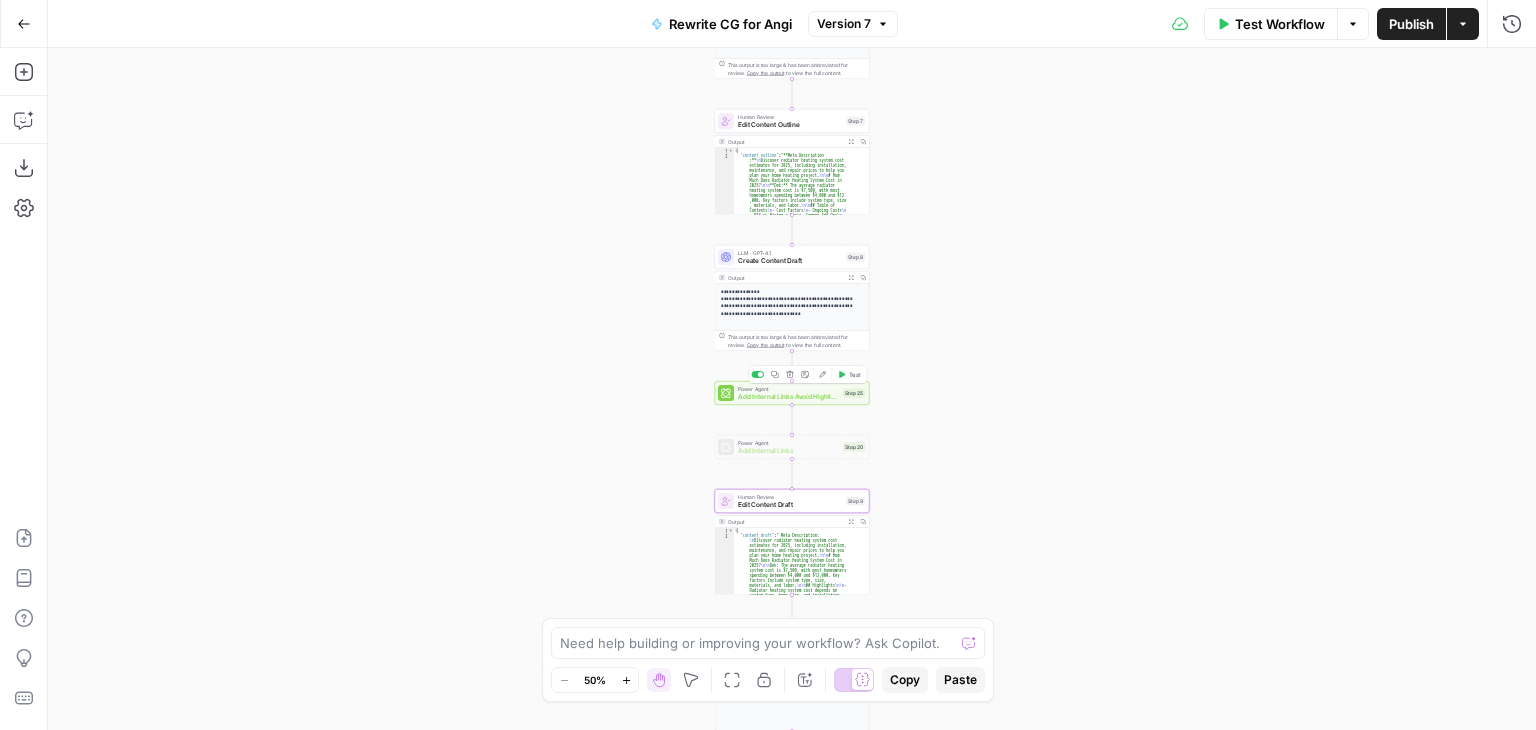 click at bounding box center [726, 393] 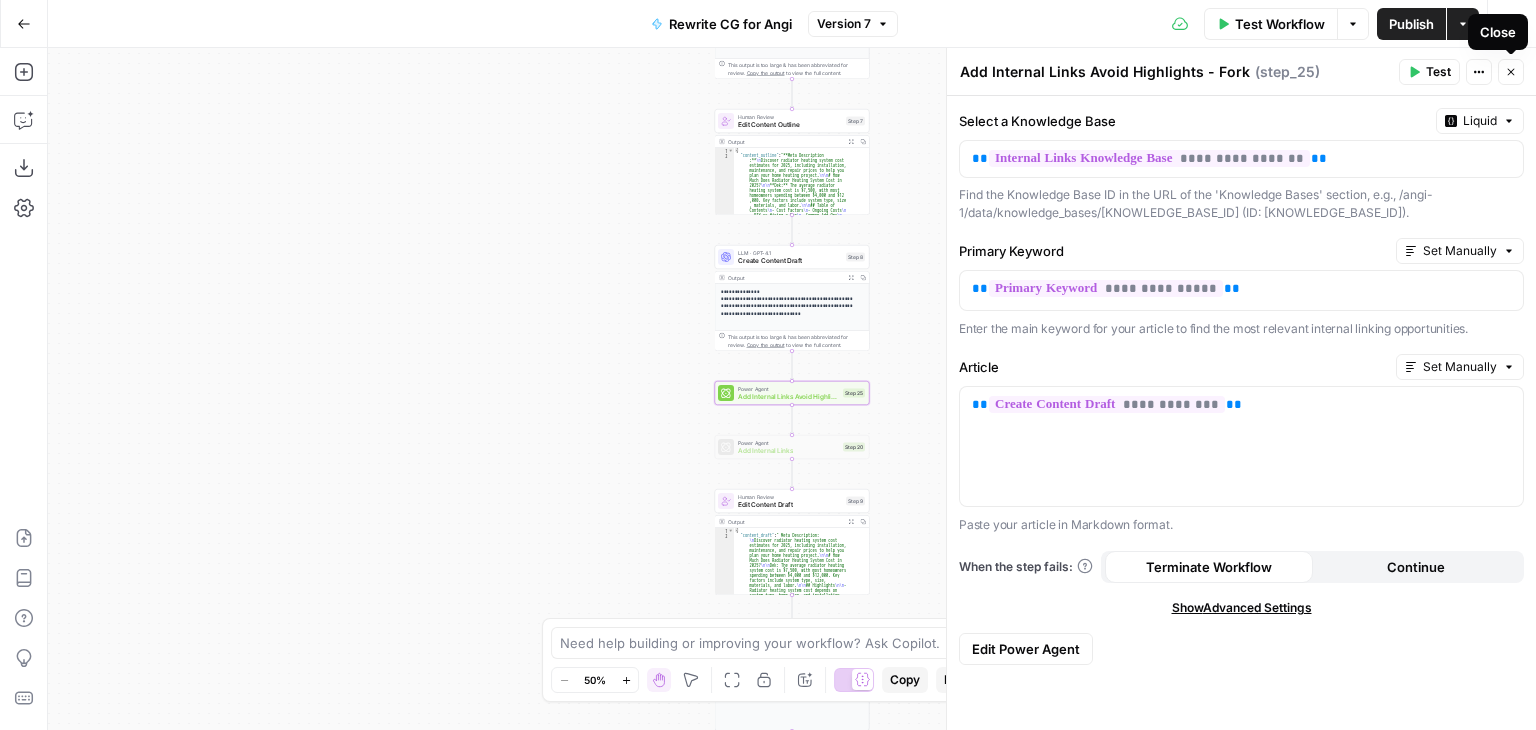 click 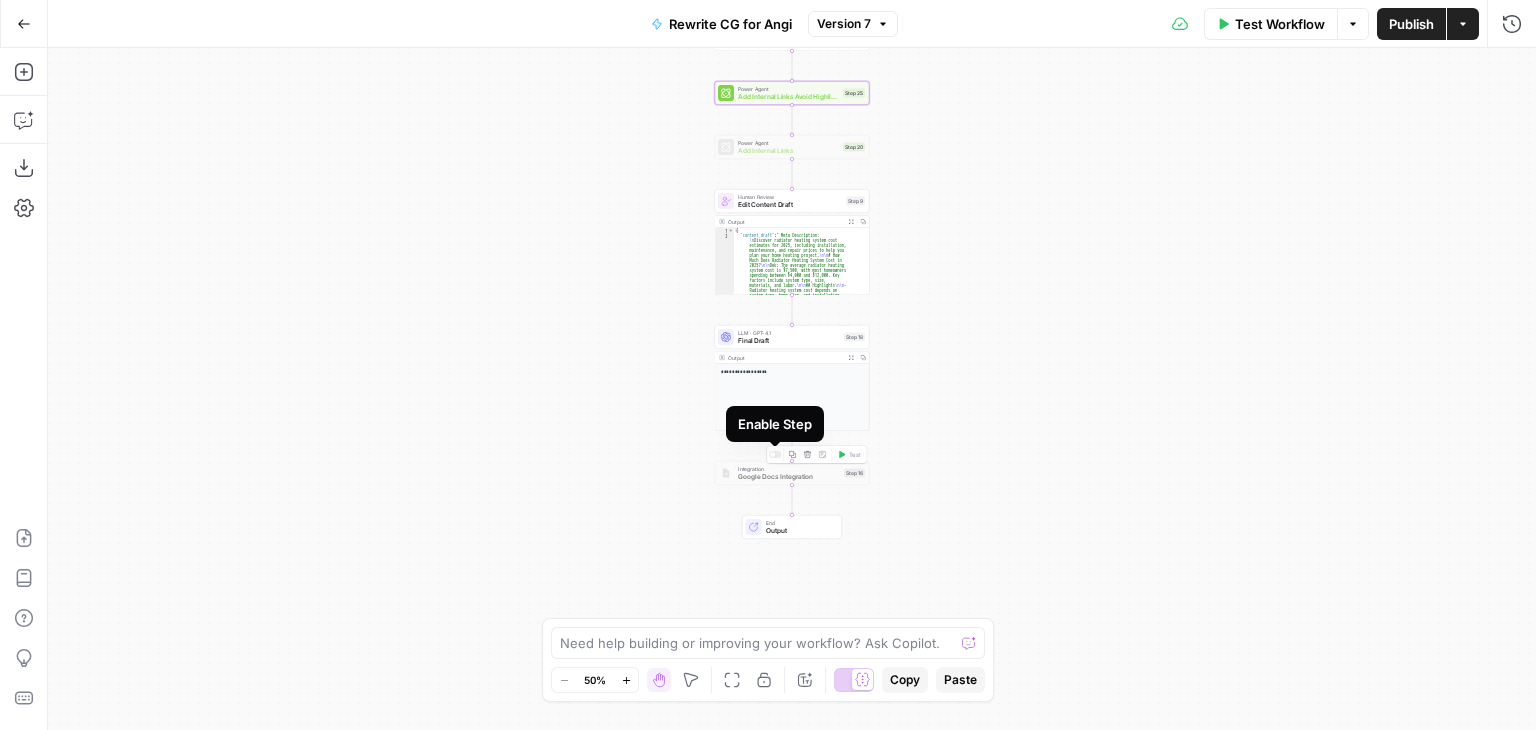 click at bounding box center [775, 454] 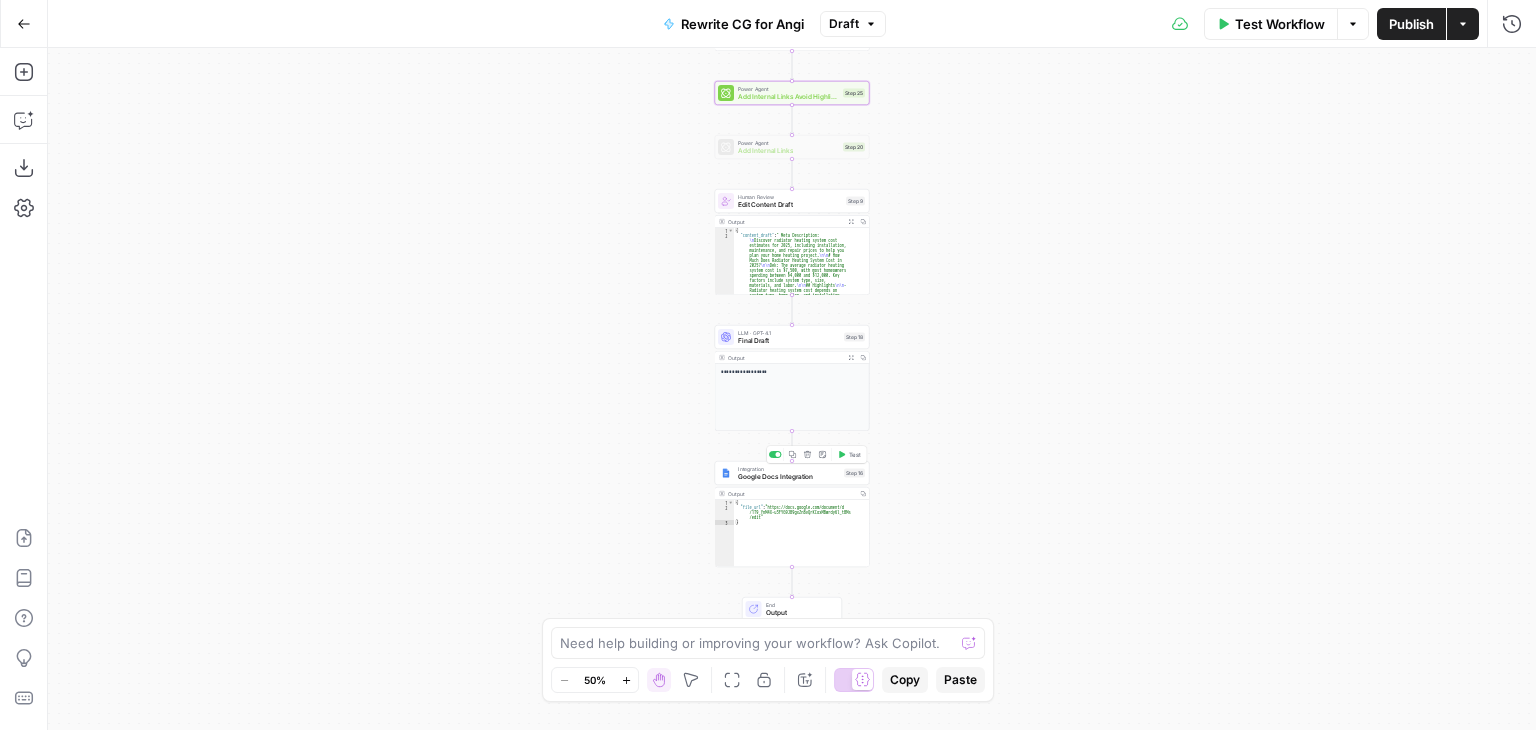 click on "Google Docs Integration" at bounding box center (789, 477) 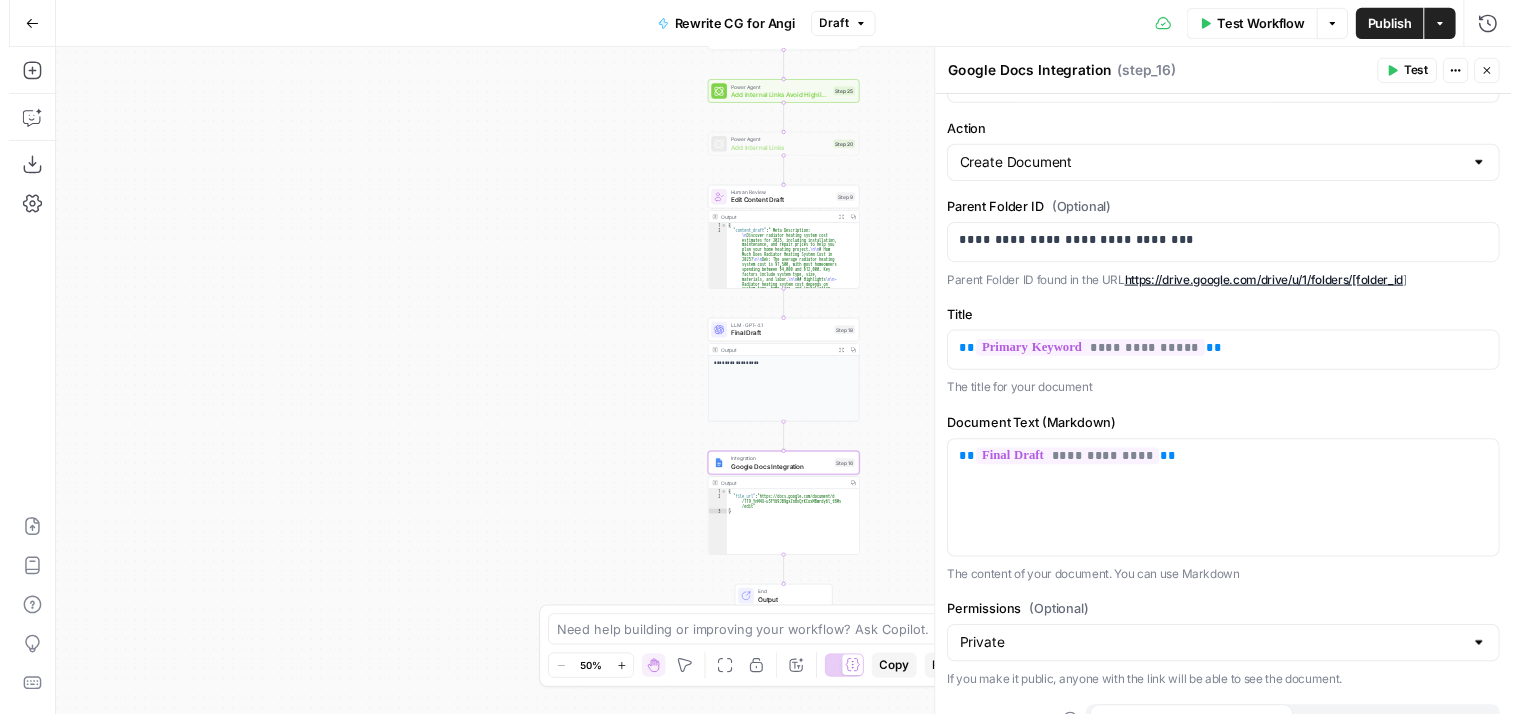 scroll, scrollTop: 98, scrollLeft: 0, axis: vertical 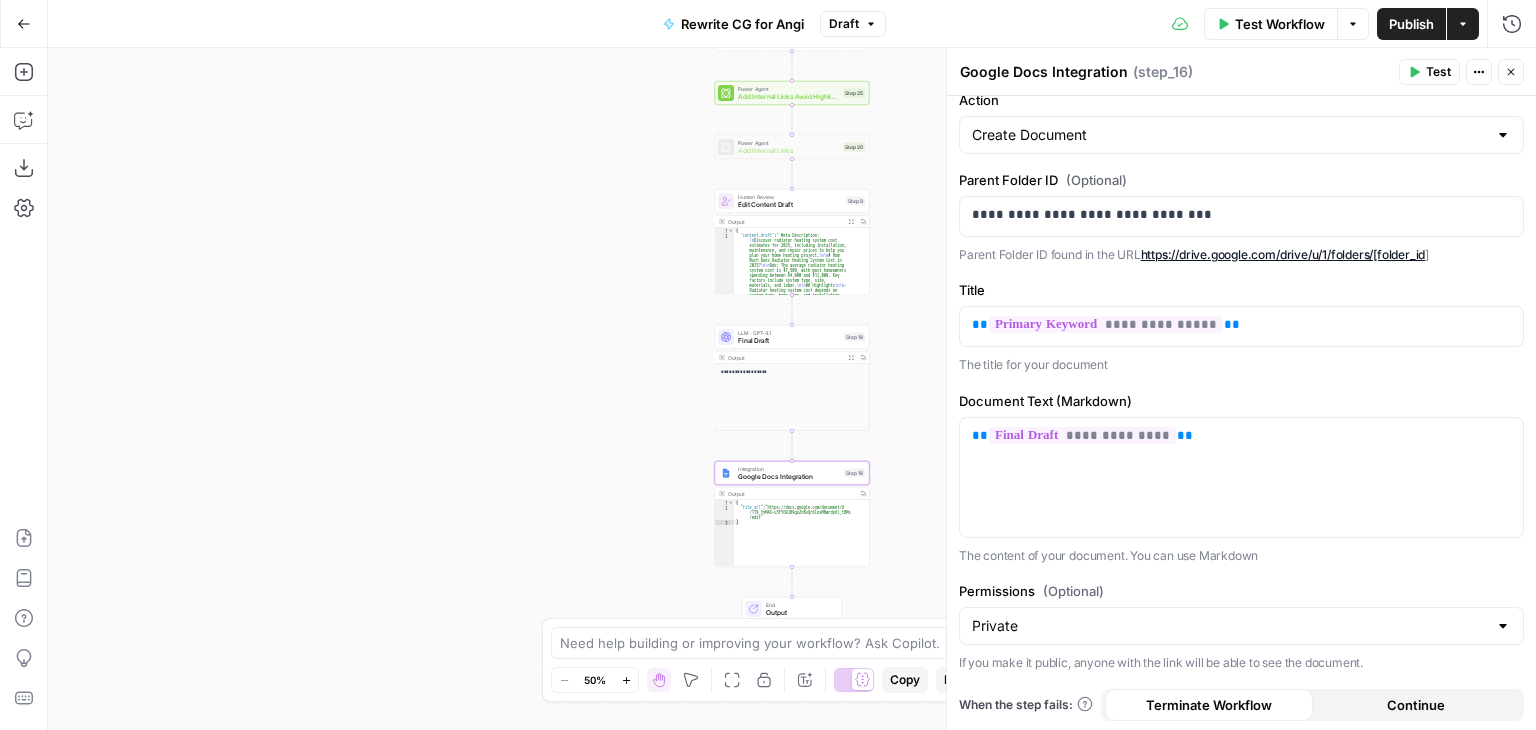 click 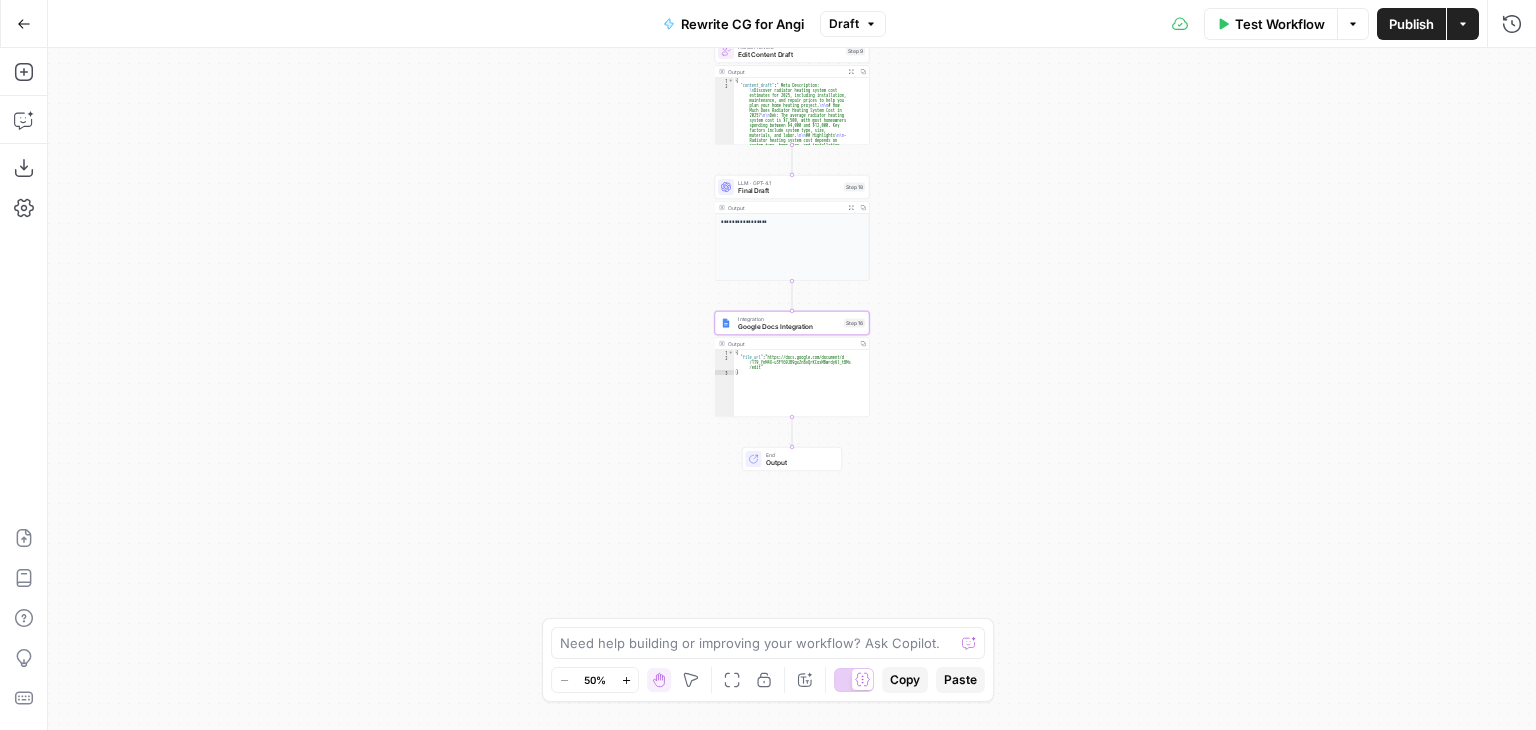 type on "**********" 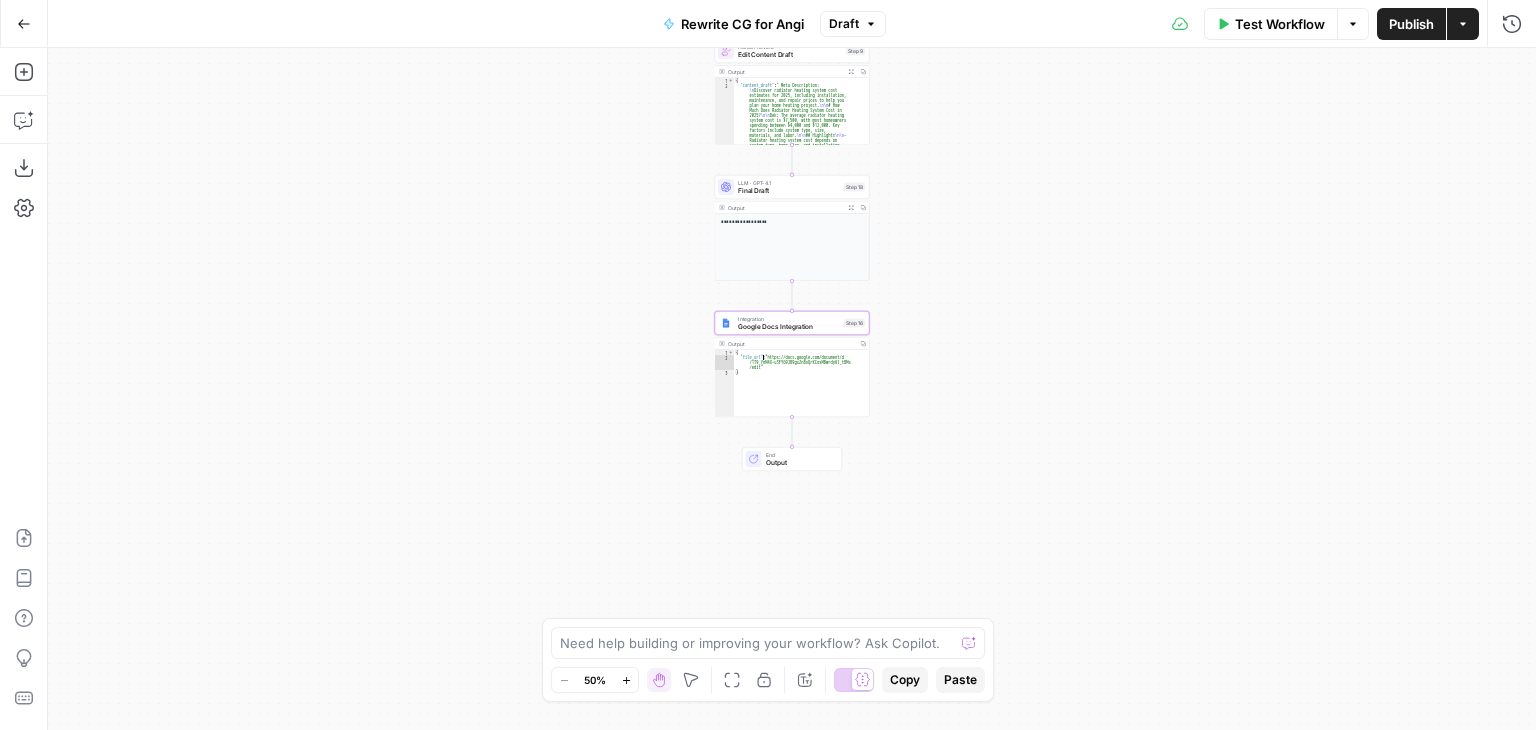 click on "{    "file_url" :  "https://docs.google.com/document/d        /1T9_YnM4X-u3FYG9JB9gxZnBvQrKCoxMBwrdy6l_tBMs        /edit" }" at bounding box center [801, 388] 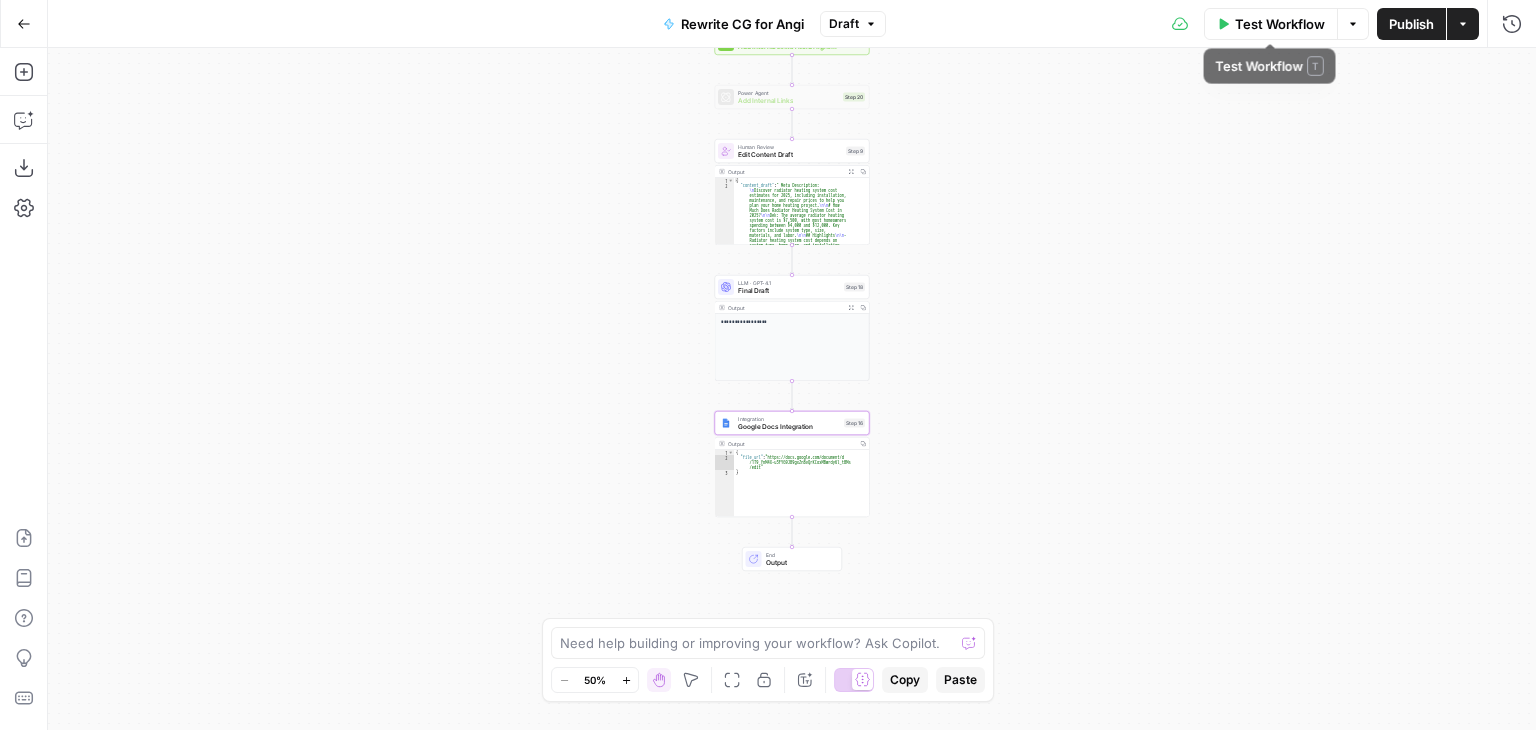 click on "Test Workflow" at bounding box center (1280, 24) 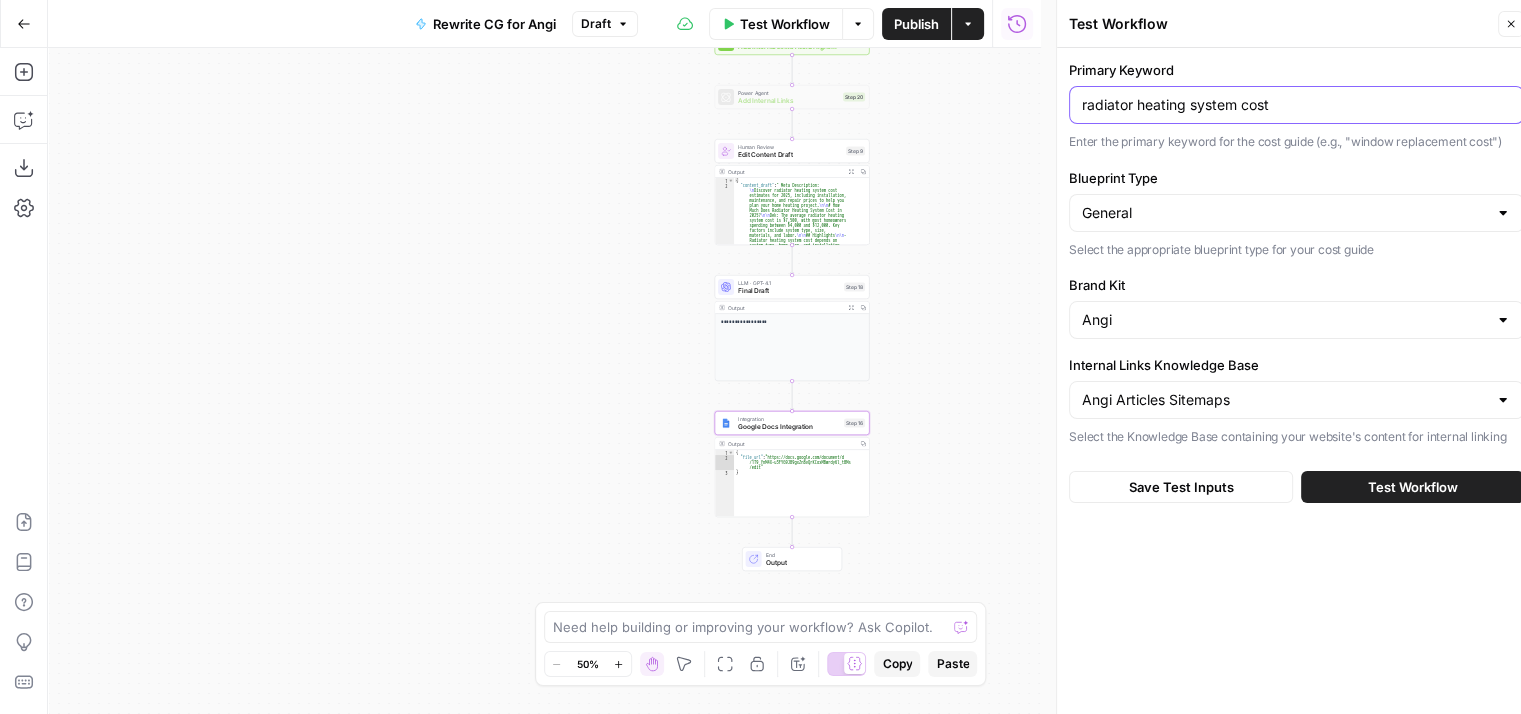 drag, startPoint x: 1269, startPoint y: 94, endPoint x: 1051, endPoint y: 103, distance: 218.1857 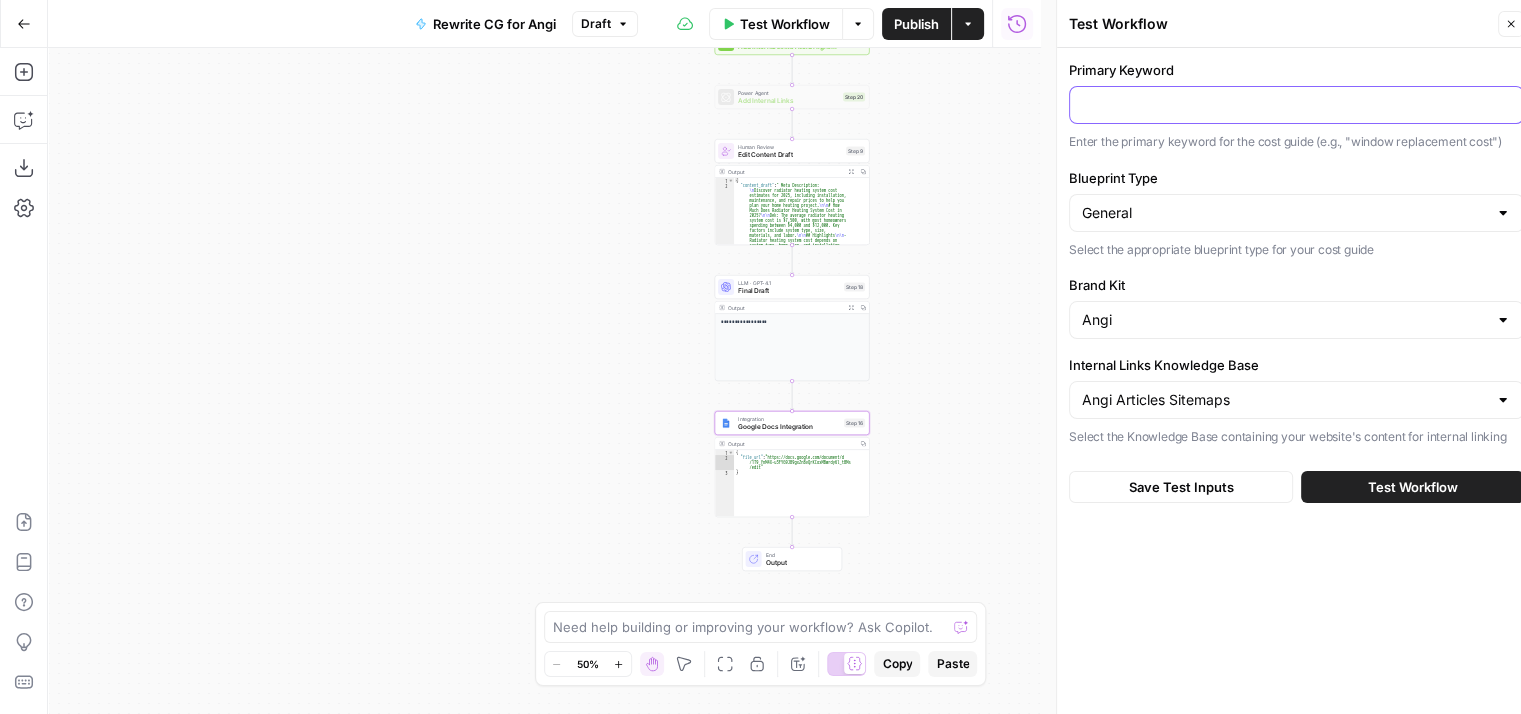 scroll, scrollTop: 0, scrollLeft: 0, axis: both 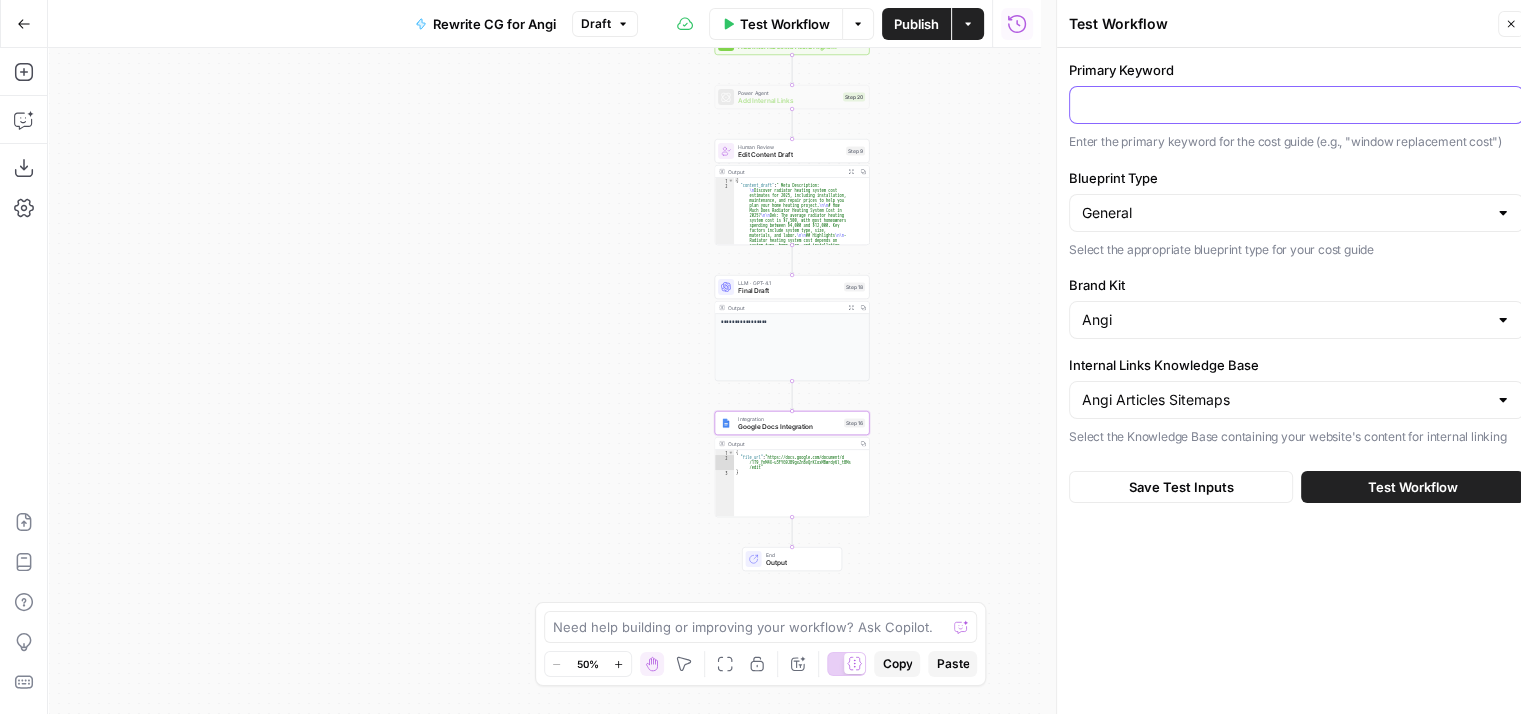 click on "Primary Keyword" at bounding box center (1296, 105) 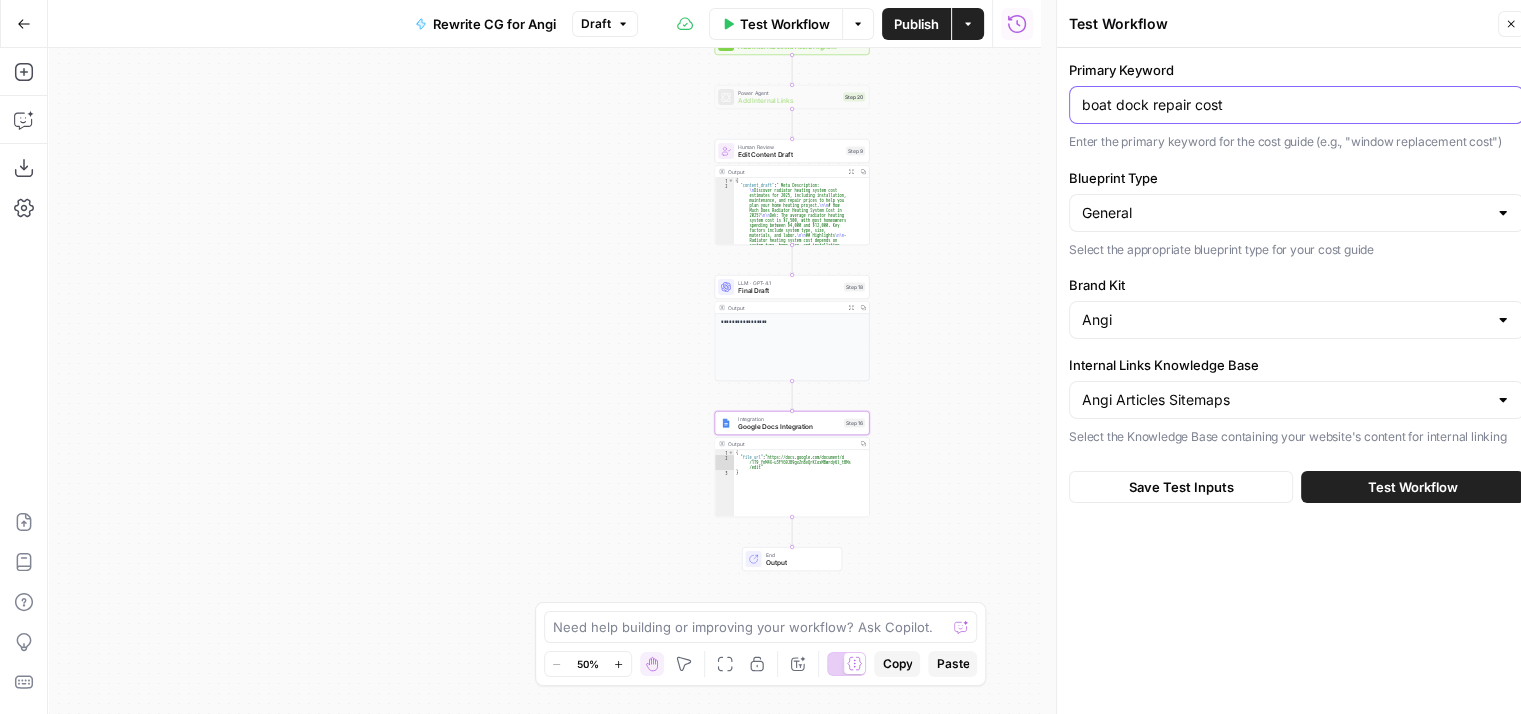 type on "boat dock repair cost" 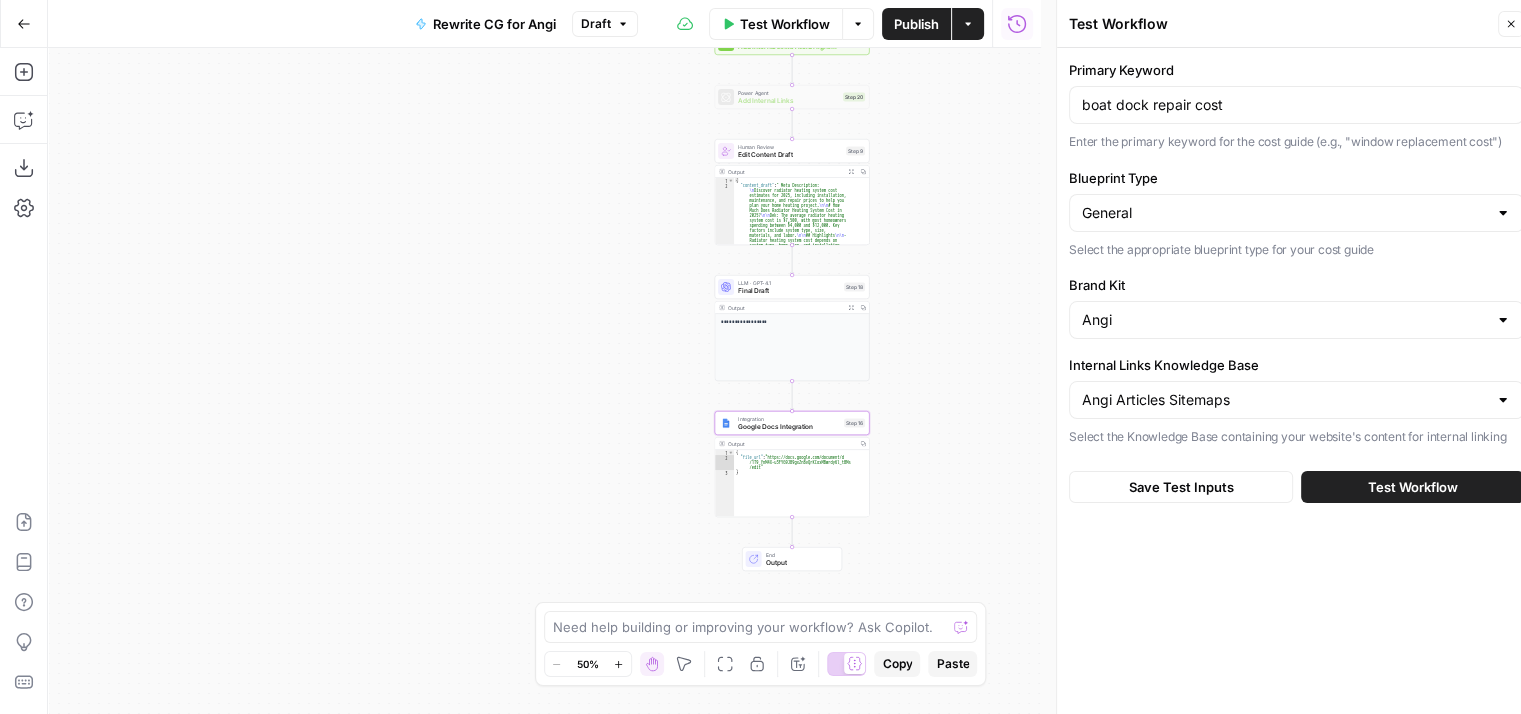 click on "Test Workflow" at bounding box center (1413, 487) 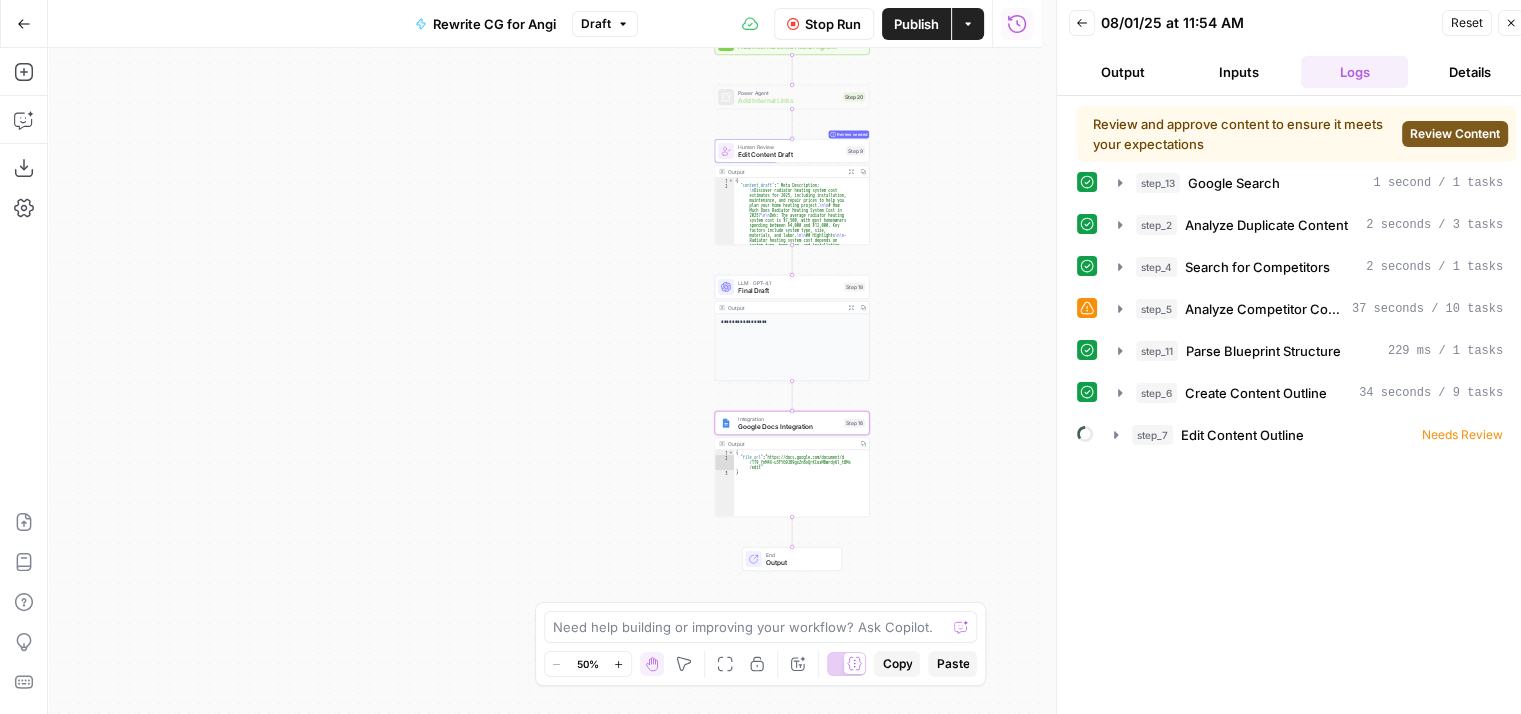 click on "Review Content" at bounding box center (1455, 134) 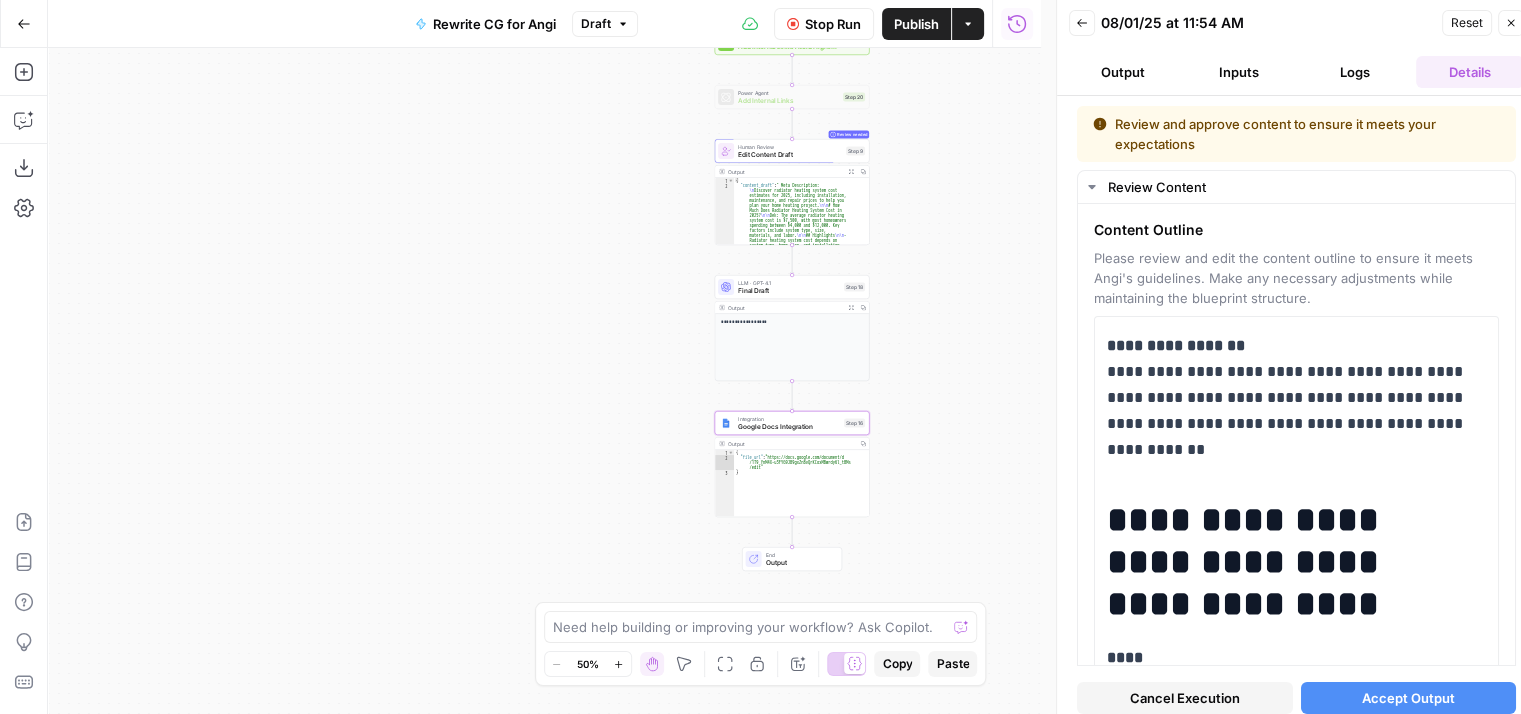 click on "Accept Output" at bounding box center (1408, 698) 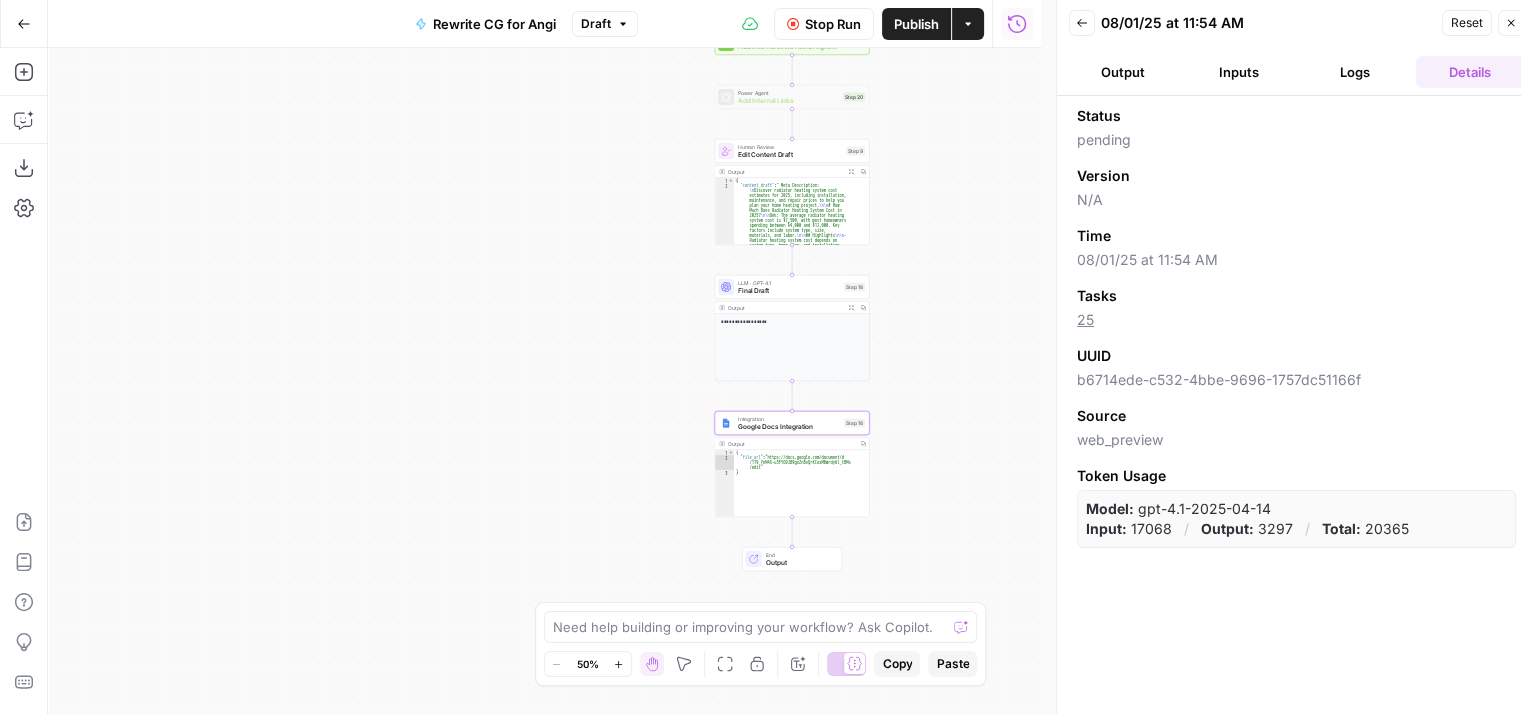 click on "Logs" at bounding box center (1355, 72) 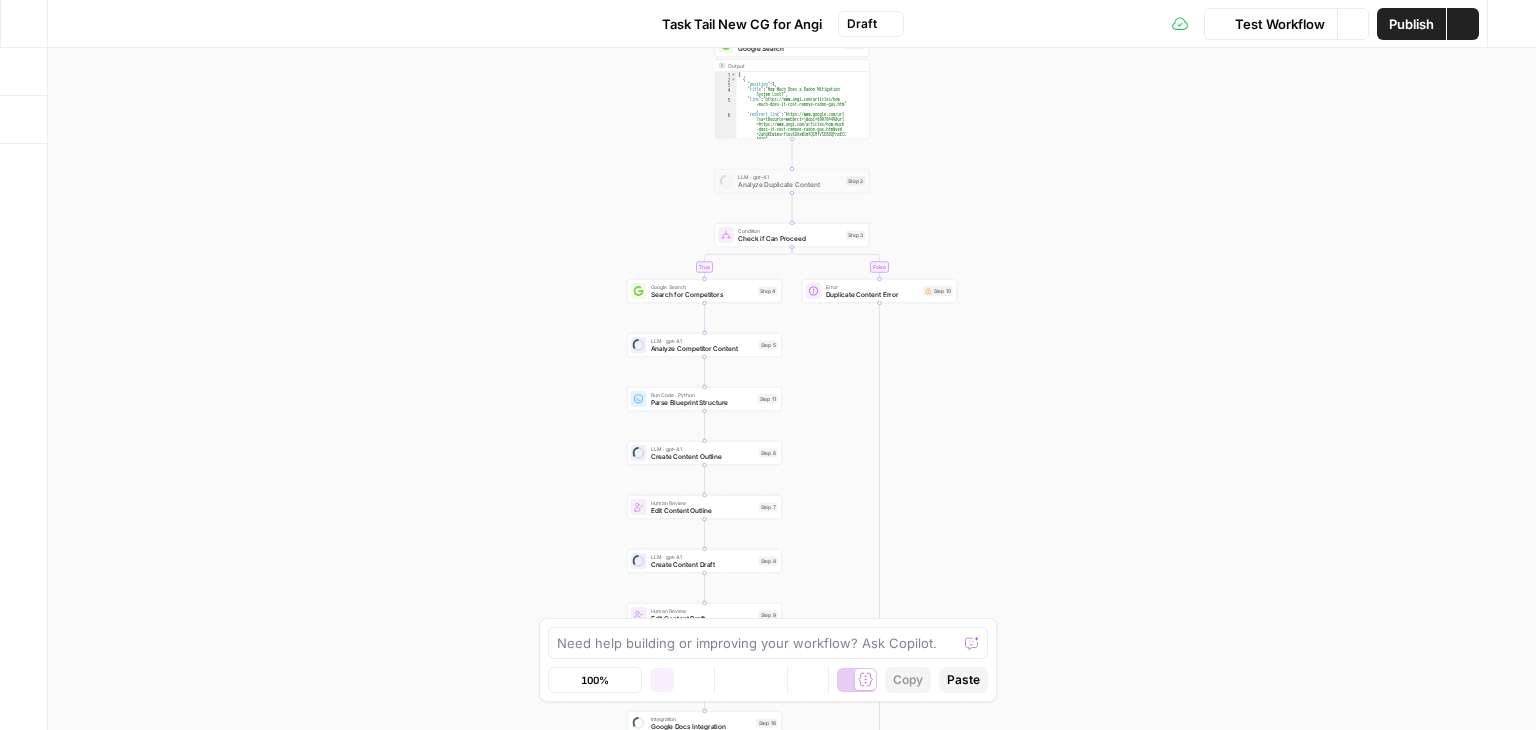 scroll, scrollTop: 0, scrollLeft: 0, axis: both 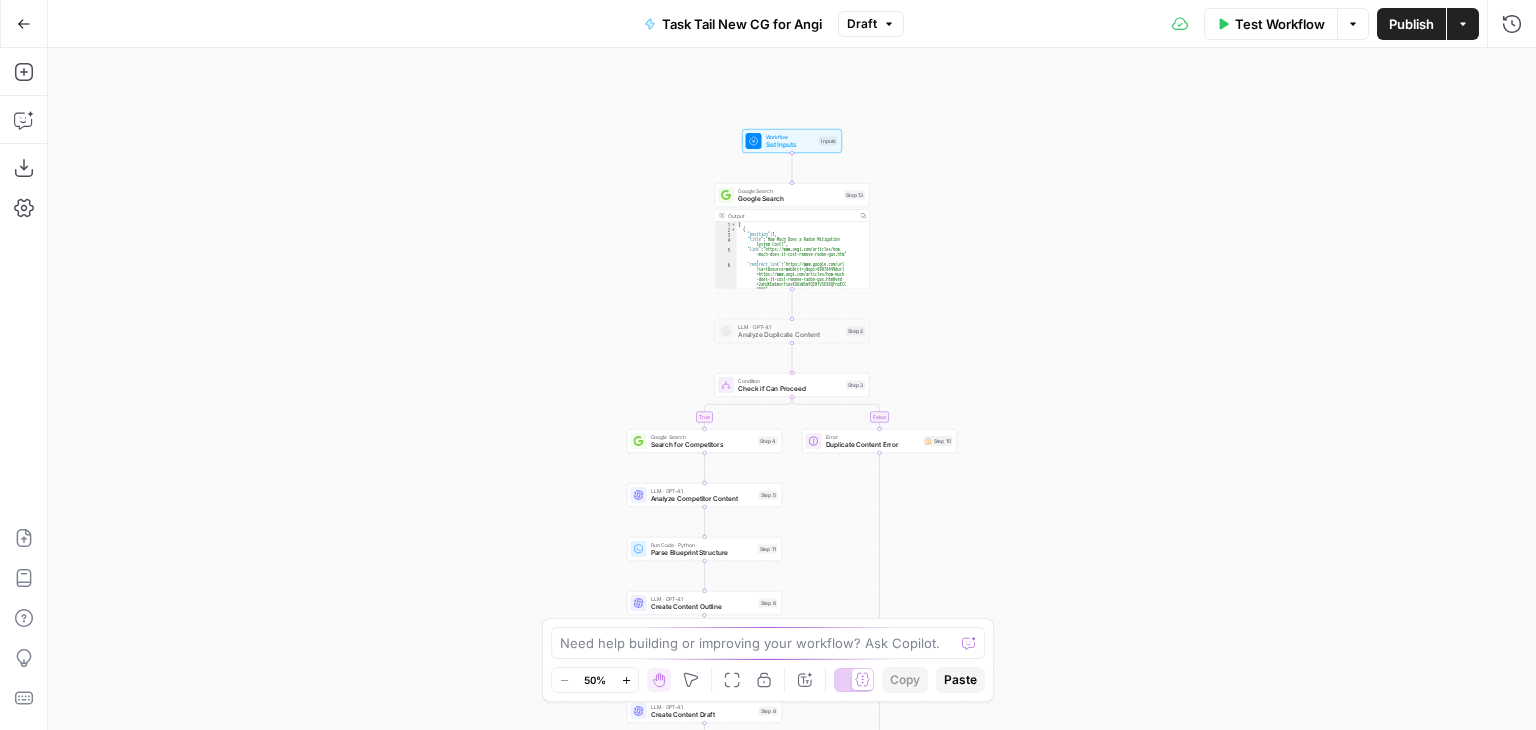 click on "Test Workflow" at bounding box center (1280, 24) 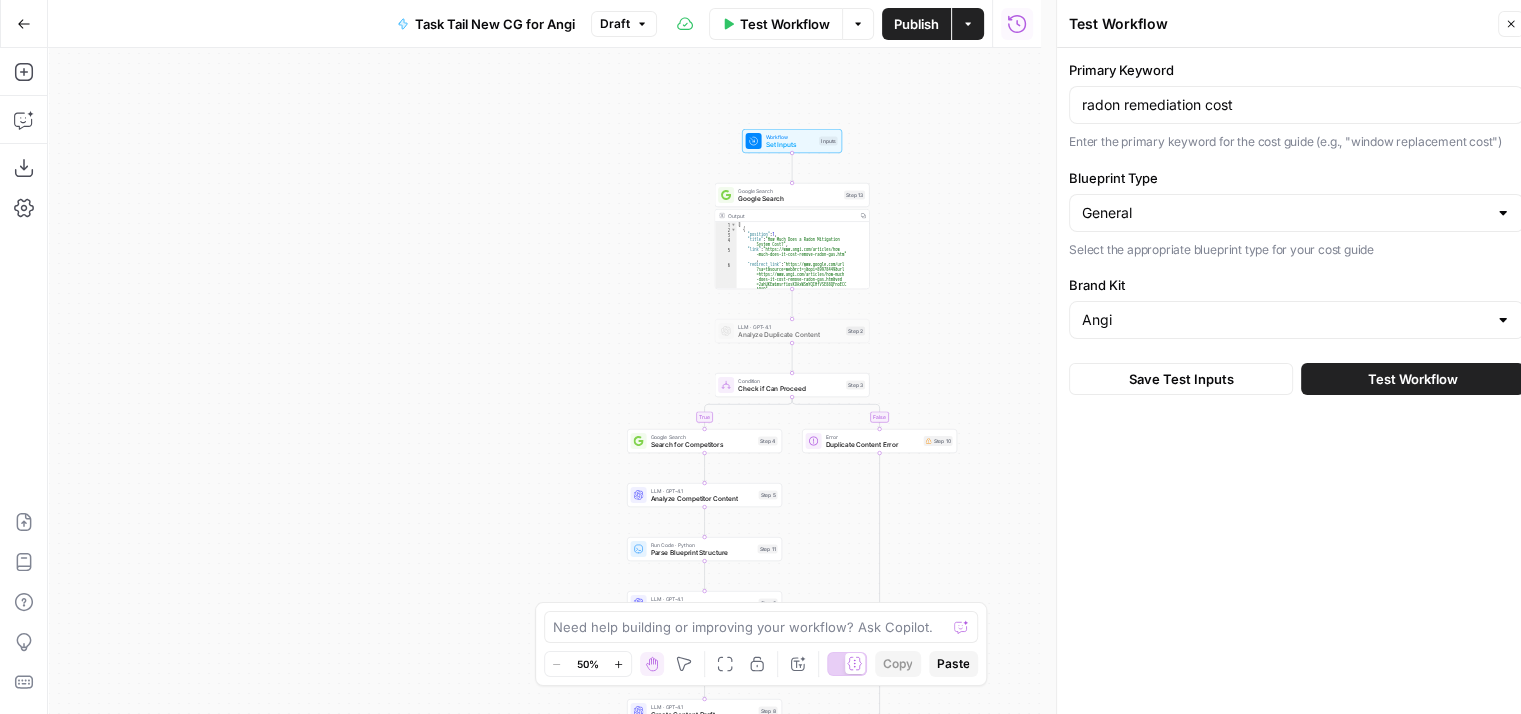 type on "Angi" 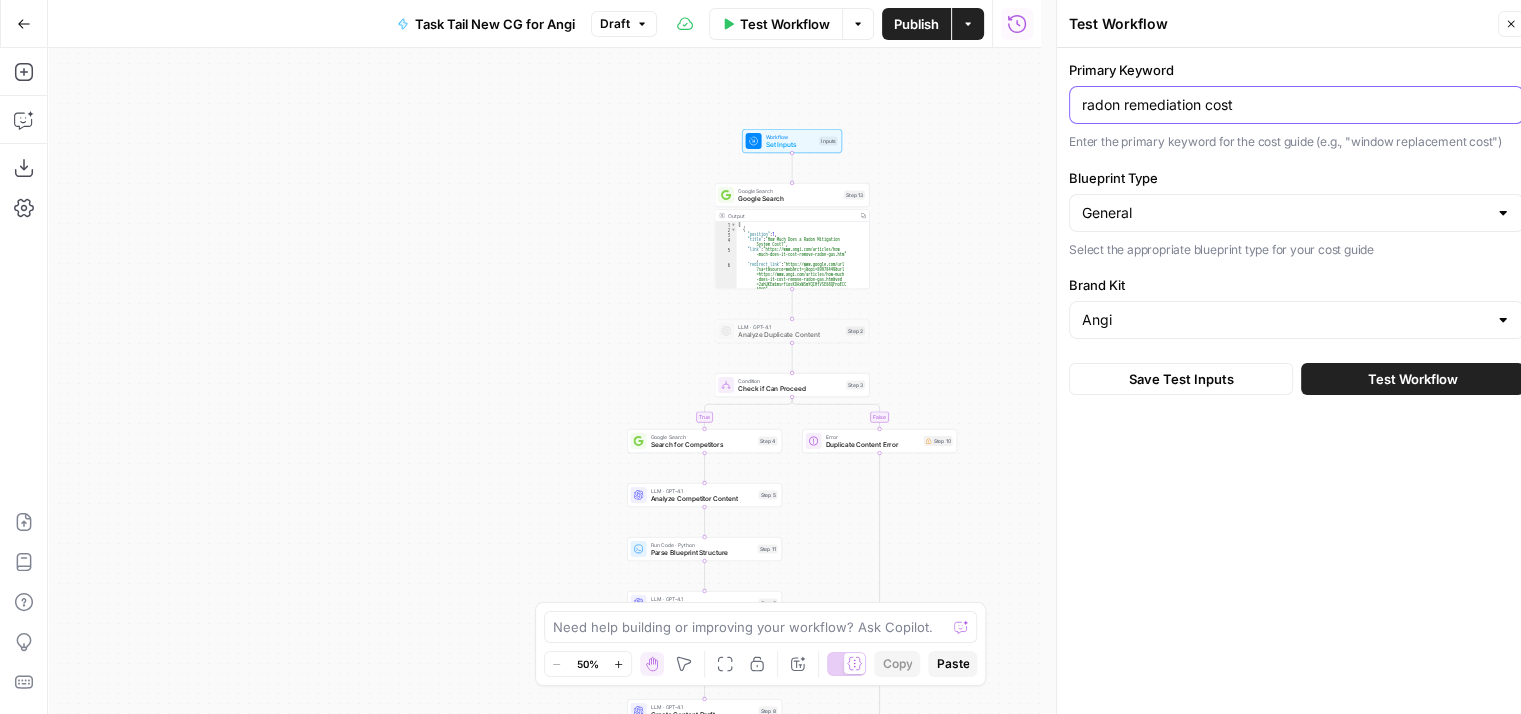 drag, startPoint x: 1246, startPoint y: 99, endPoint x: 1074, endPoint y: 111, distance: 172.41809 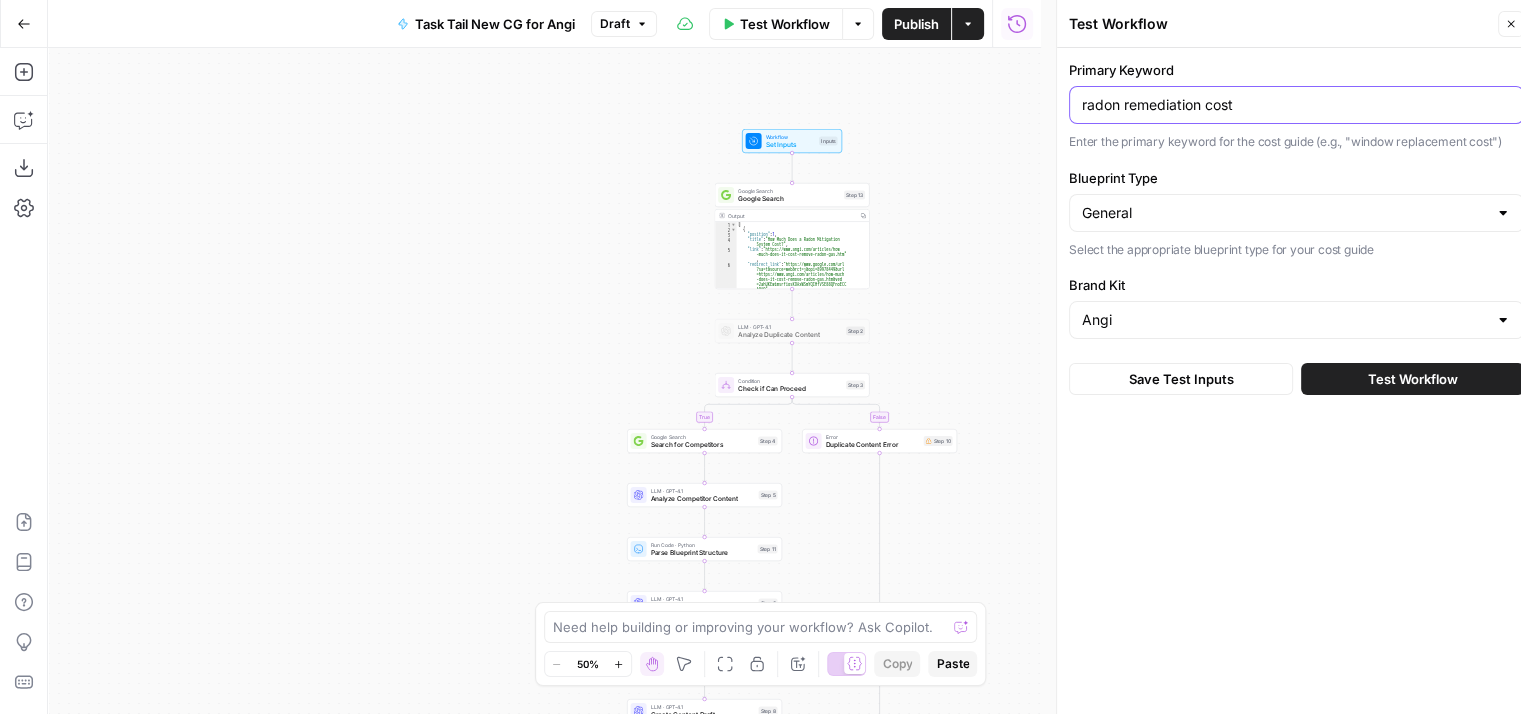 paste on "automatic gate repair" 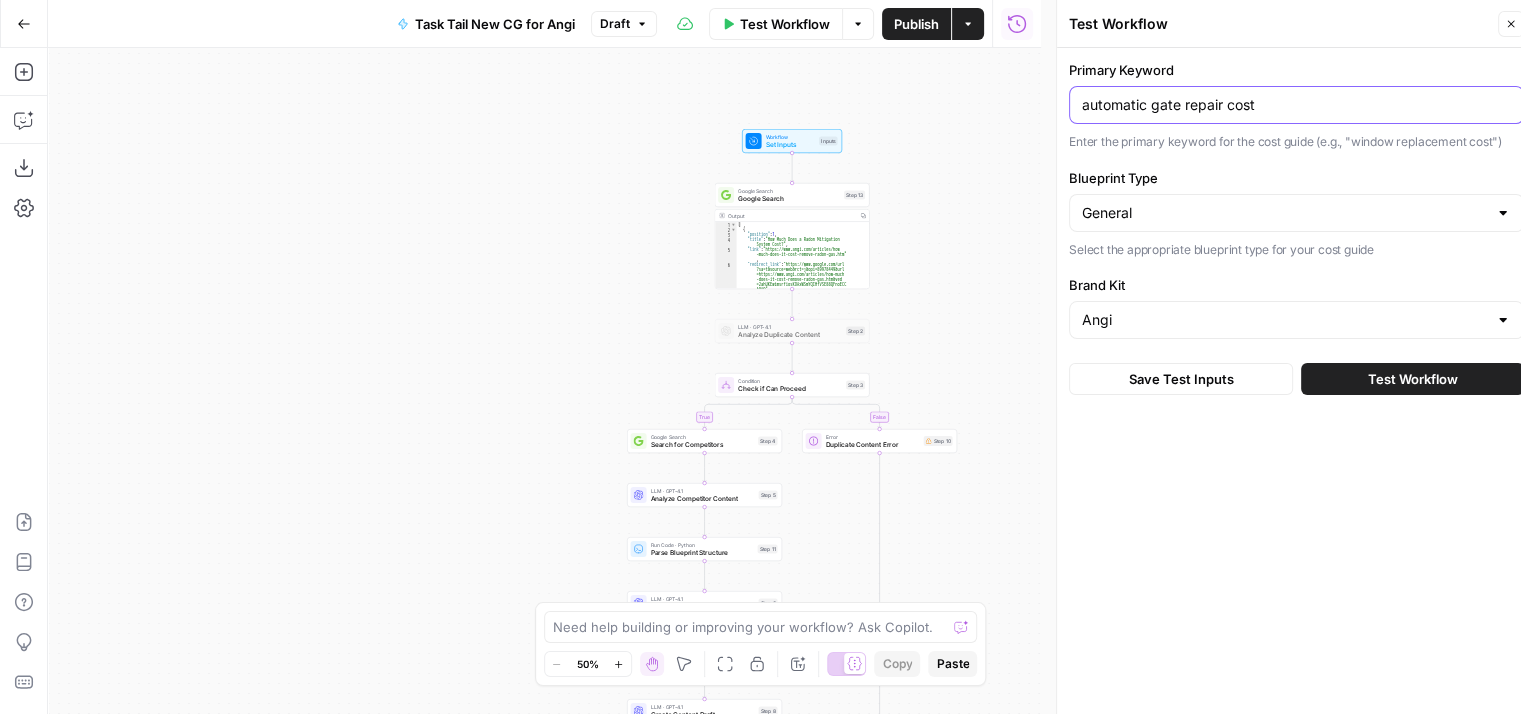 type on "automatic gate repair cost" 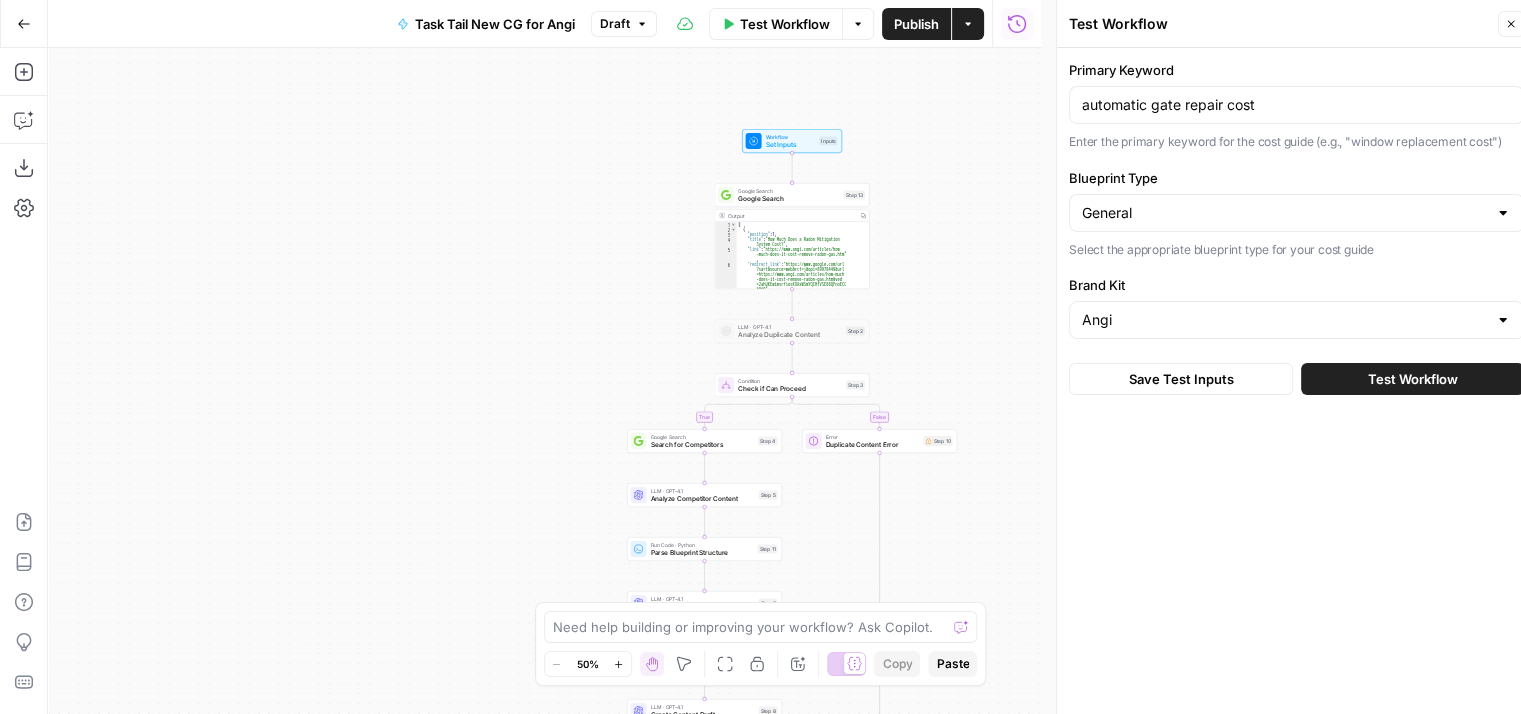 click on "Test Workflow" at bounding box center [1413, 379] 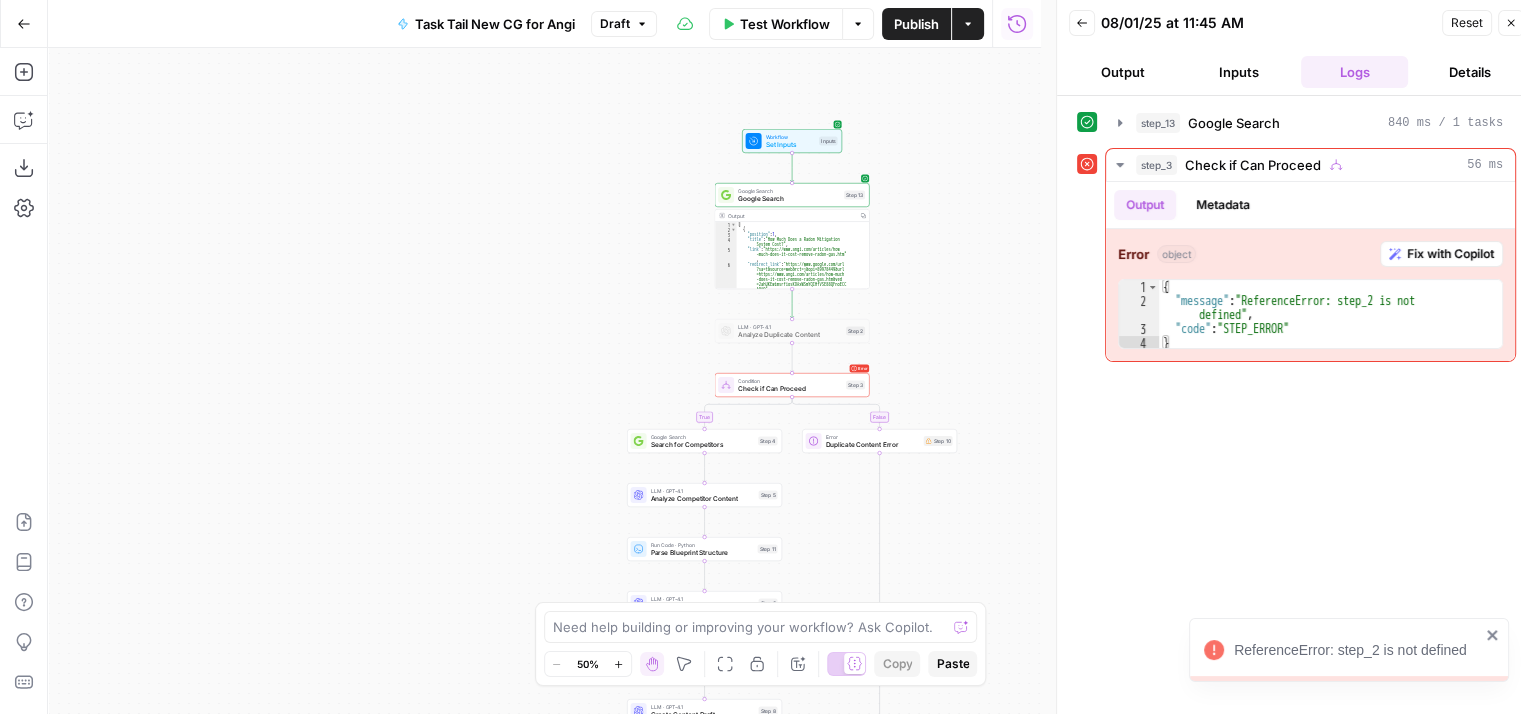 click on "Close" at bounding box center (1511, 23) 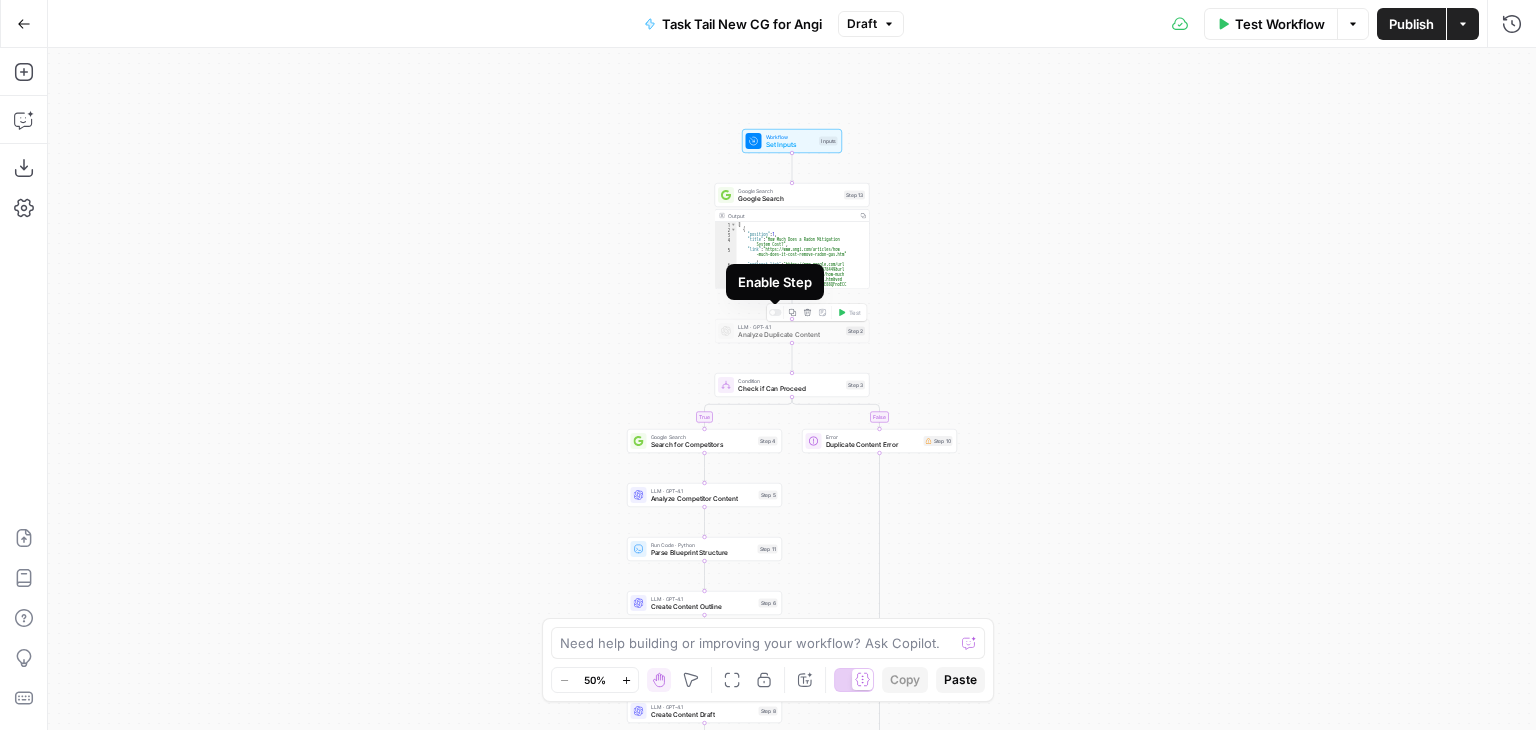 click at bounding box center (772, 312) 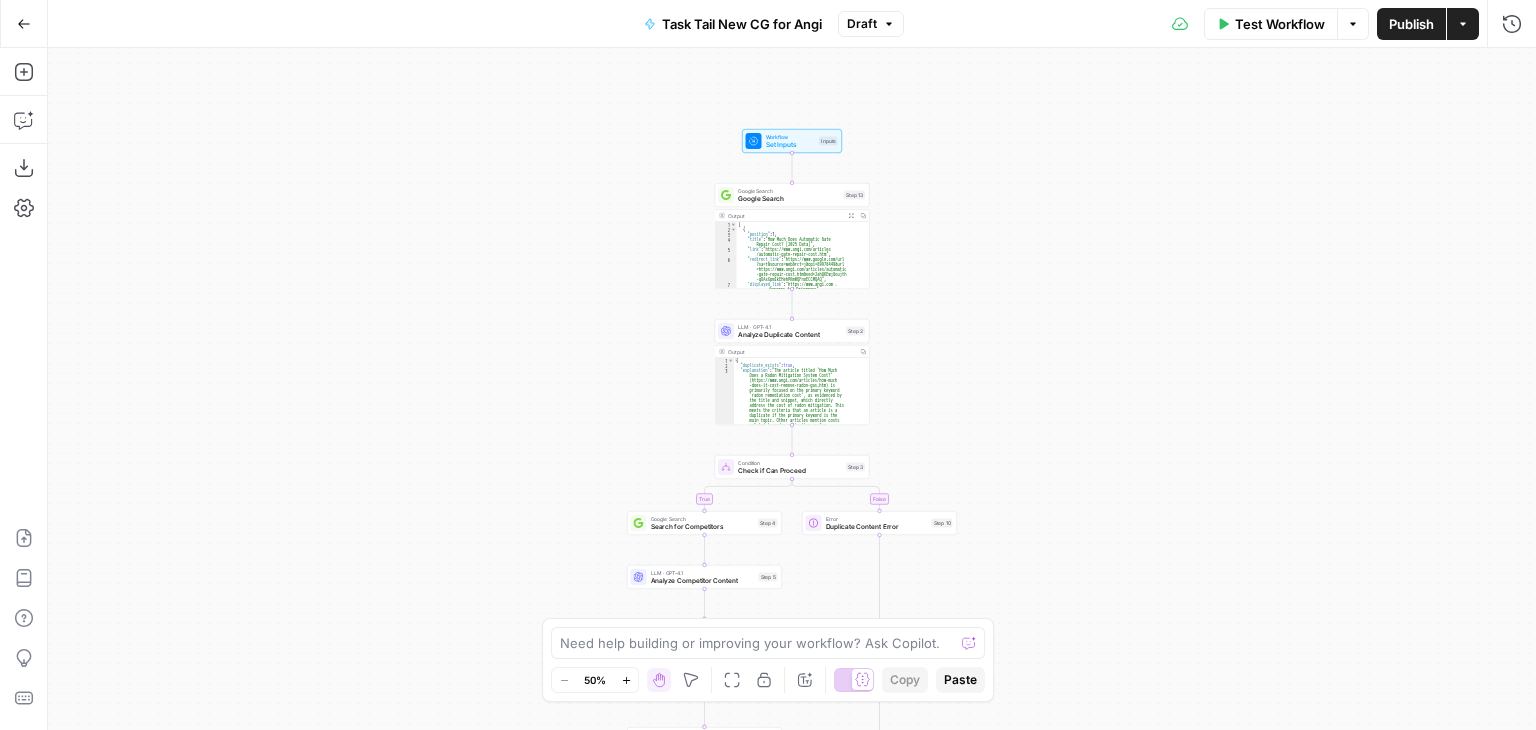 click on "Test Workflow" at bounding box center [1280, 24] 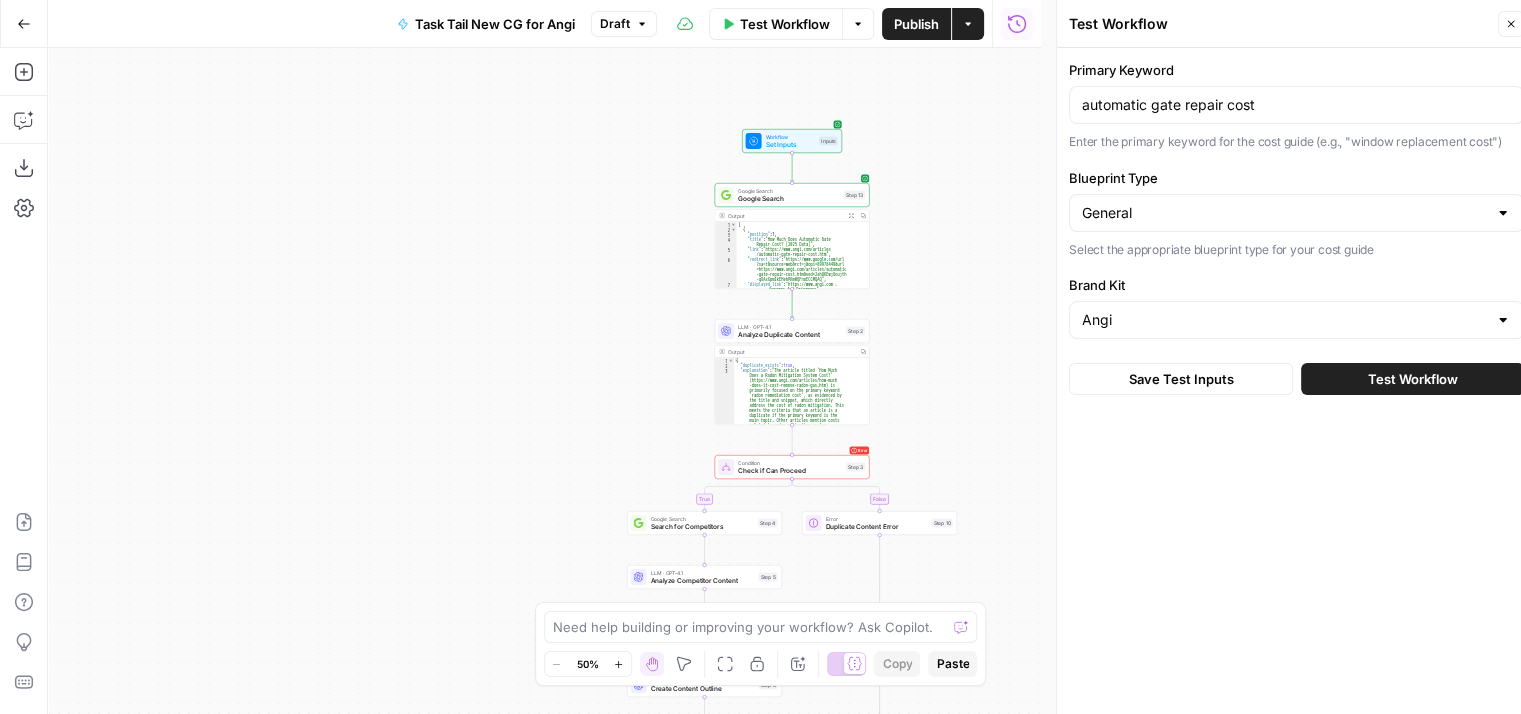 click on "Test Workflow" at bounding box center [1413, 379] 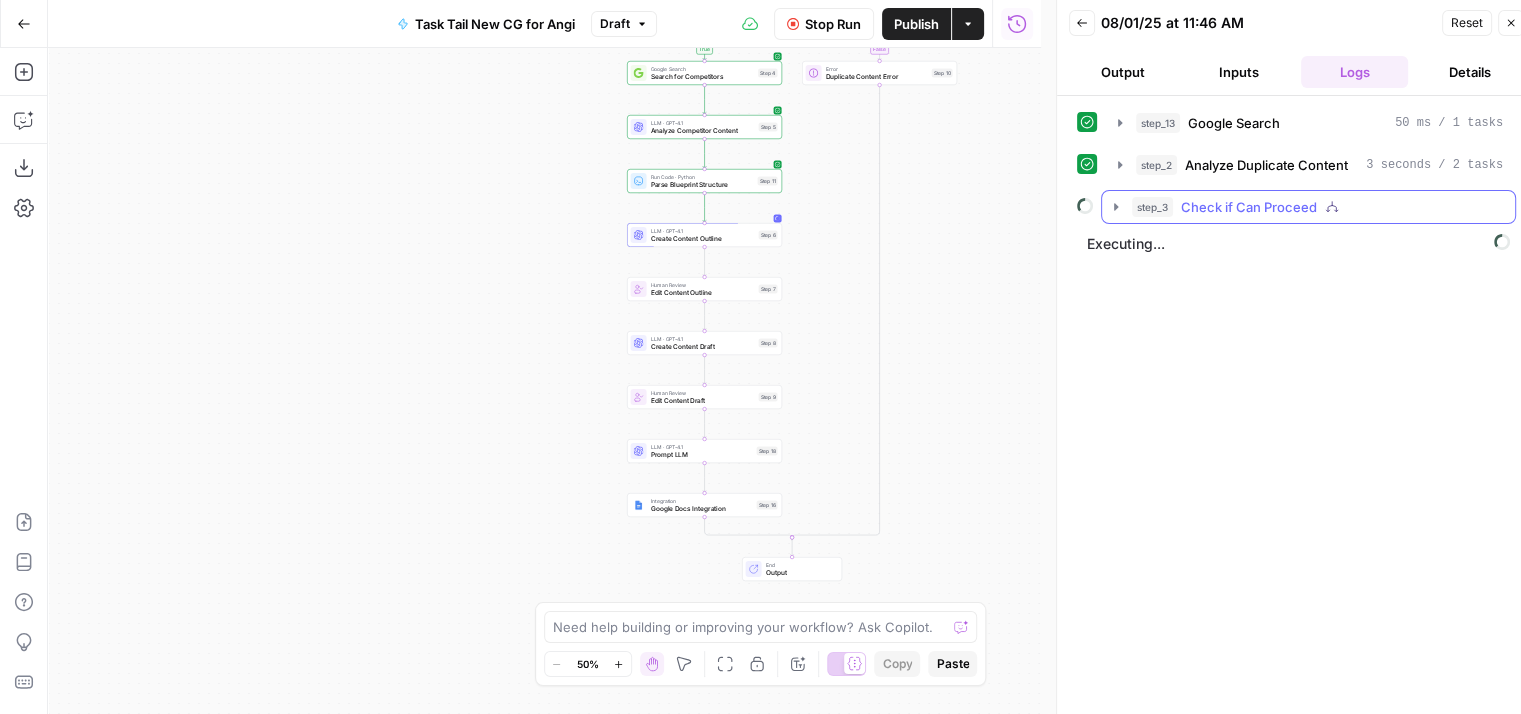 click 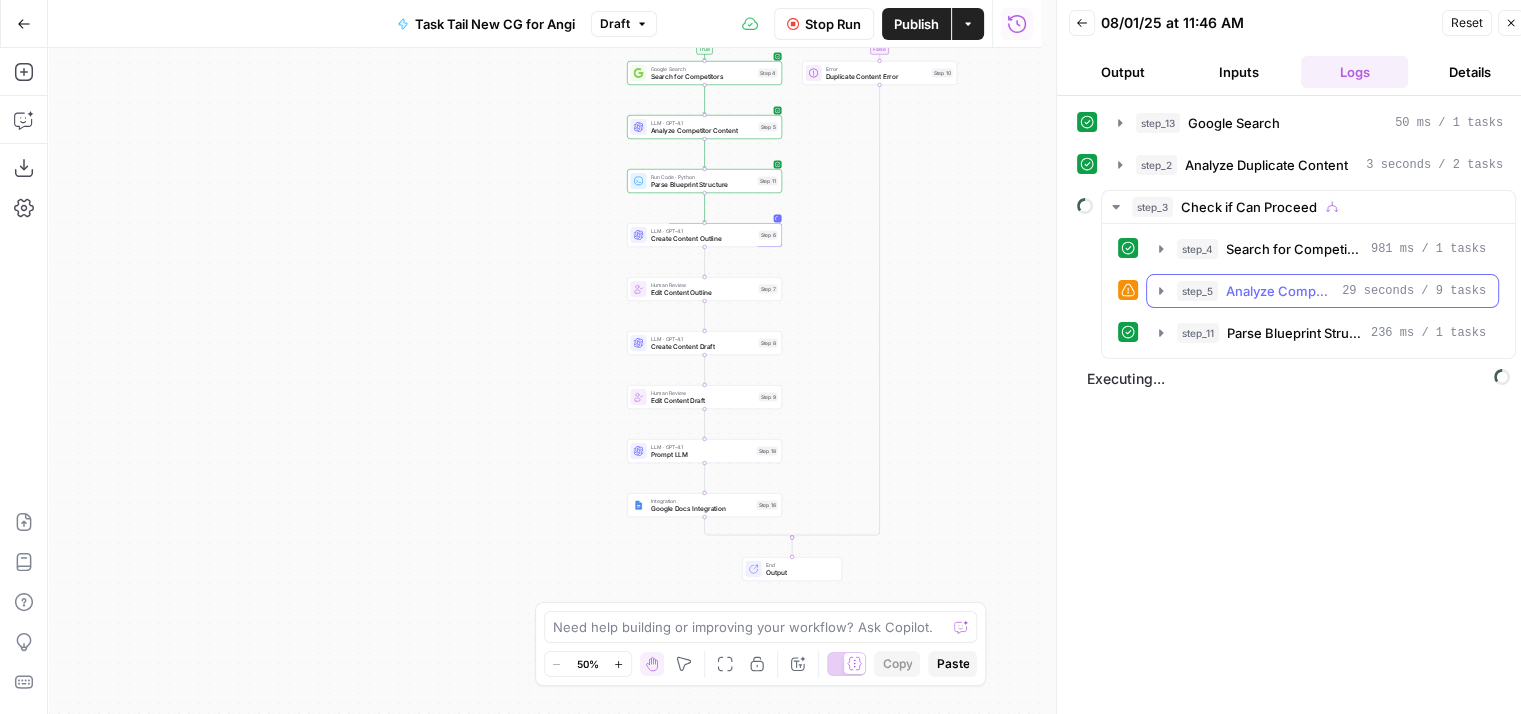 click 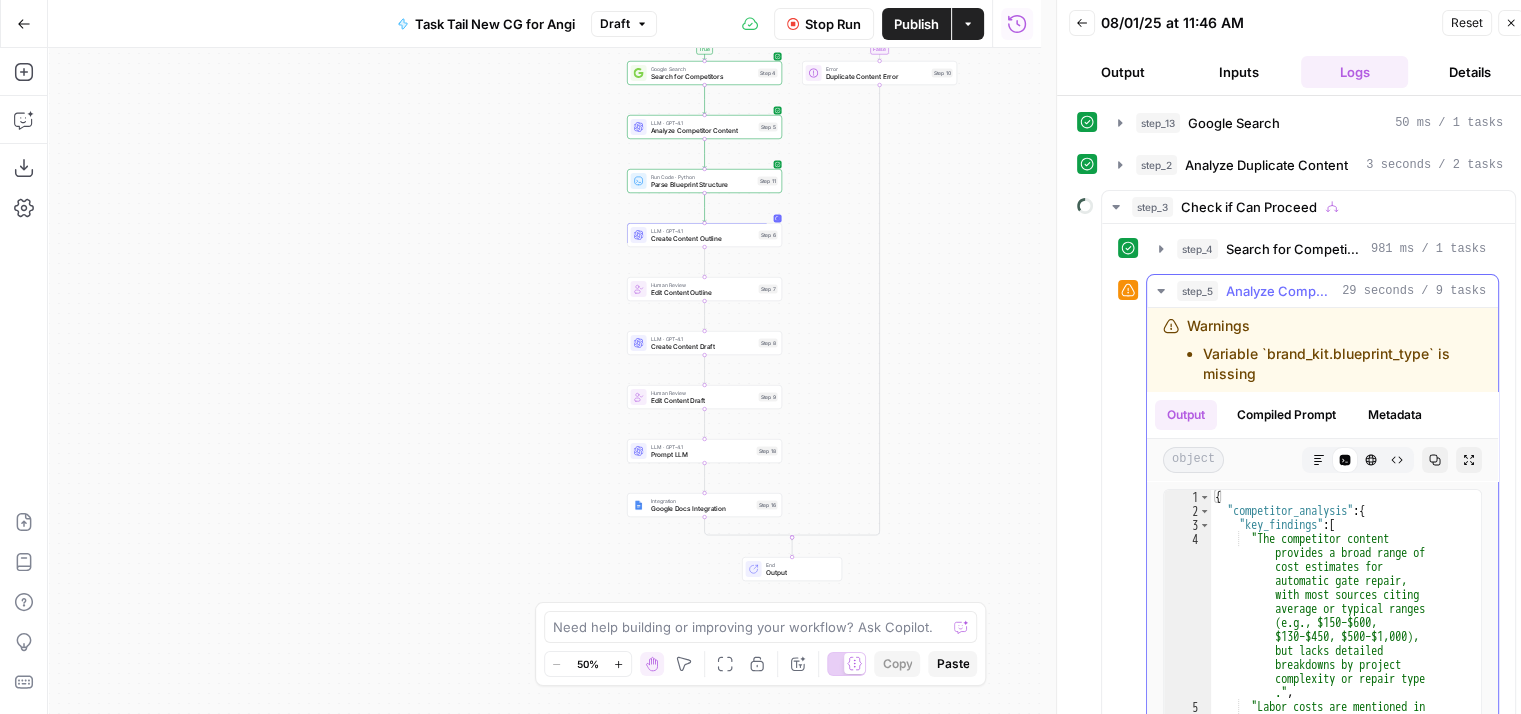 click 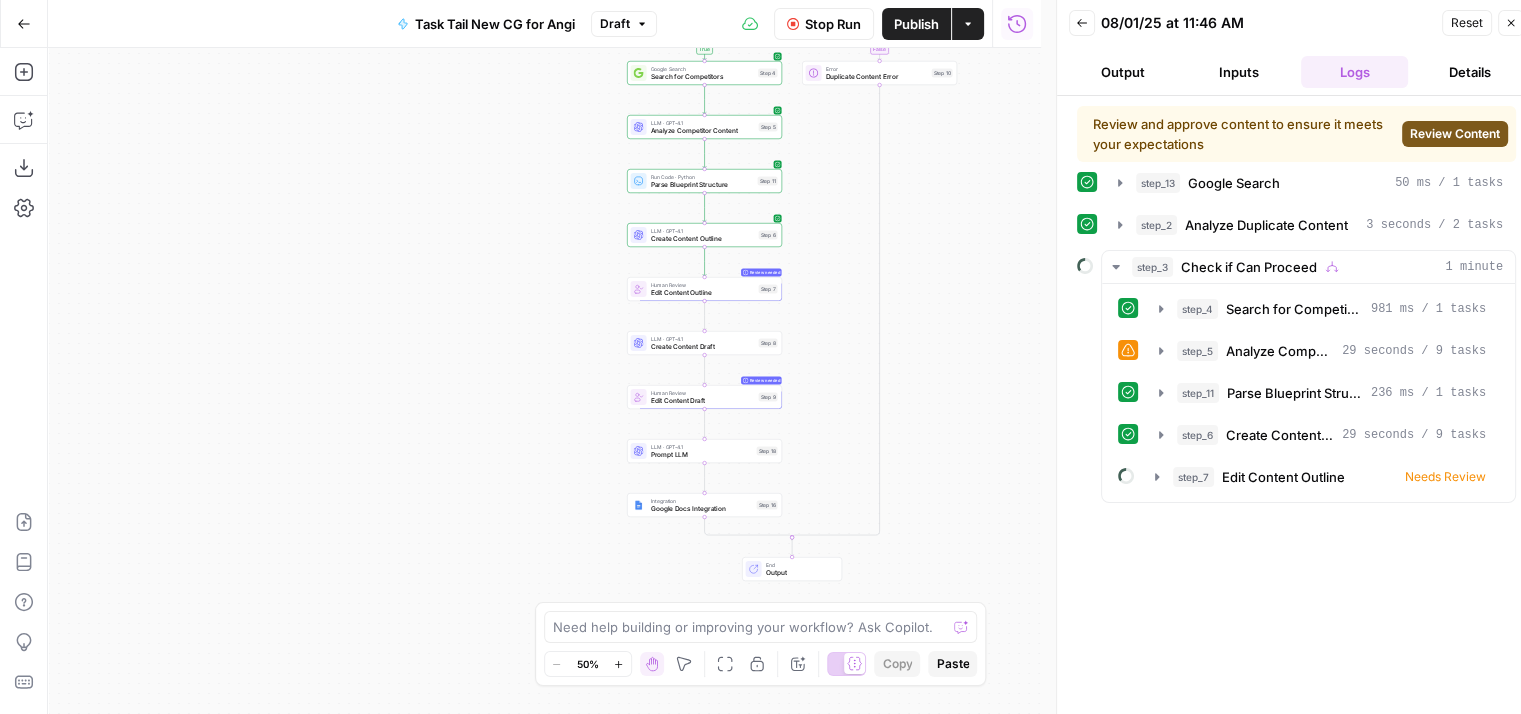 click on "Review Content" at bounding box center (1455, 134) 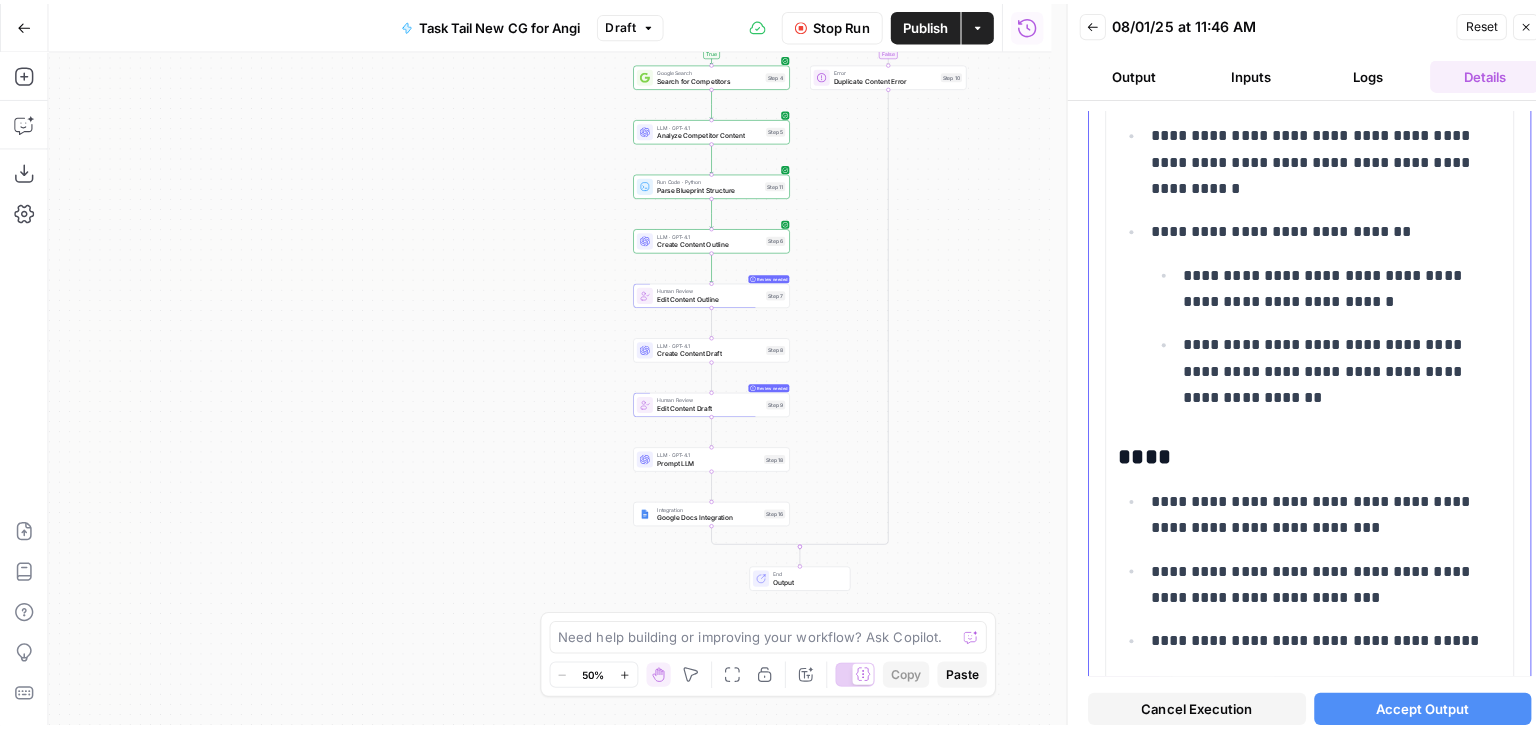 scroll, scrollTop: 2200, scrollLeft: 0, axis: vertical 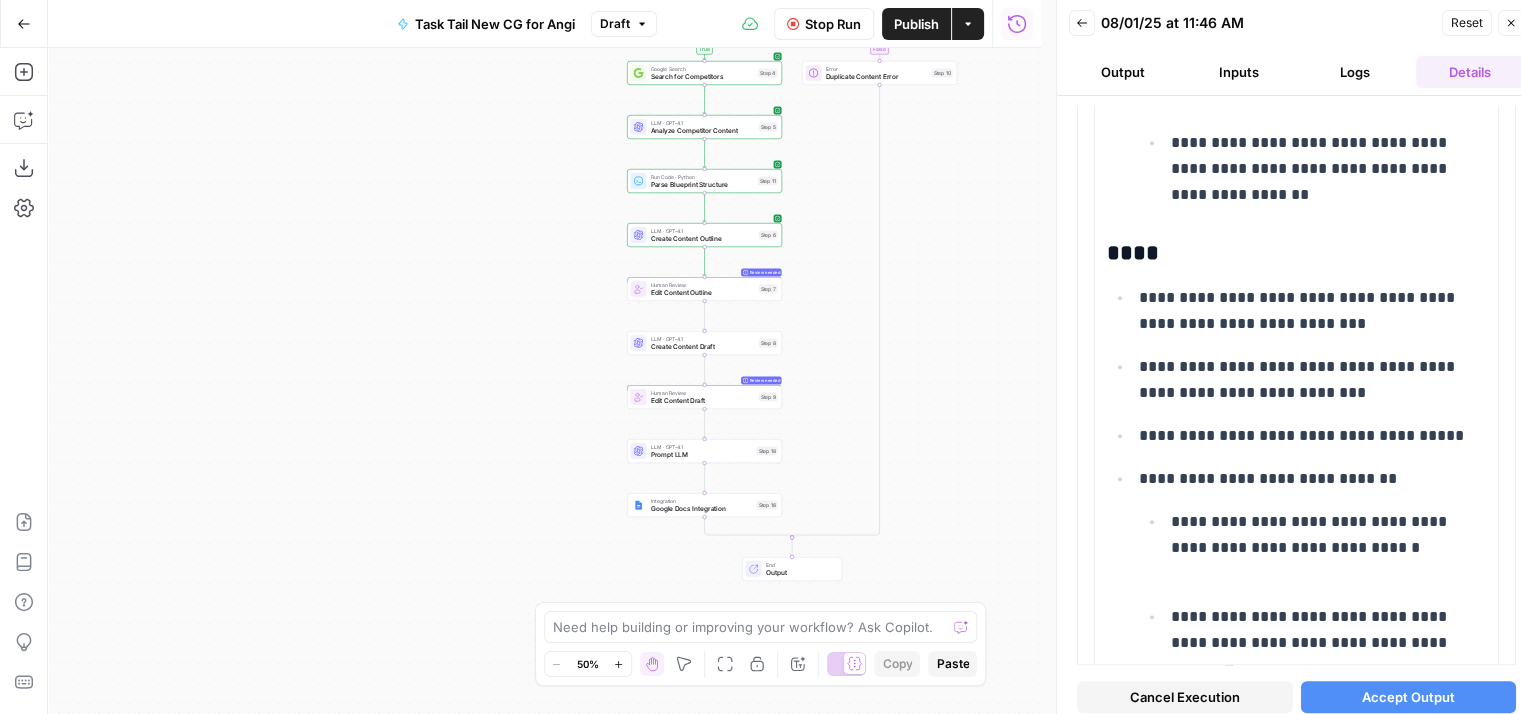 click on "Cancel Execution" at bounding box center [1185, 698] 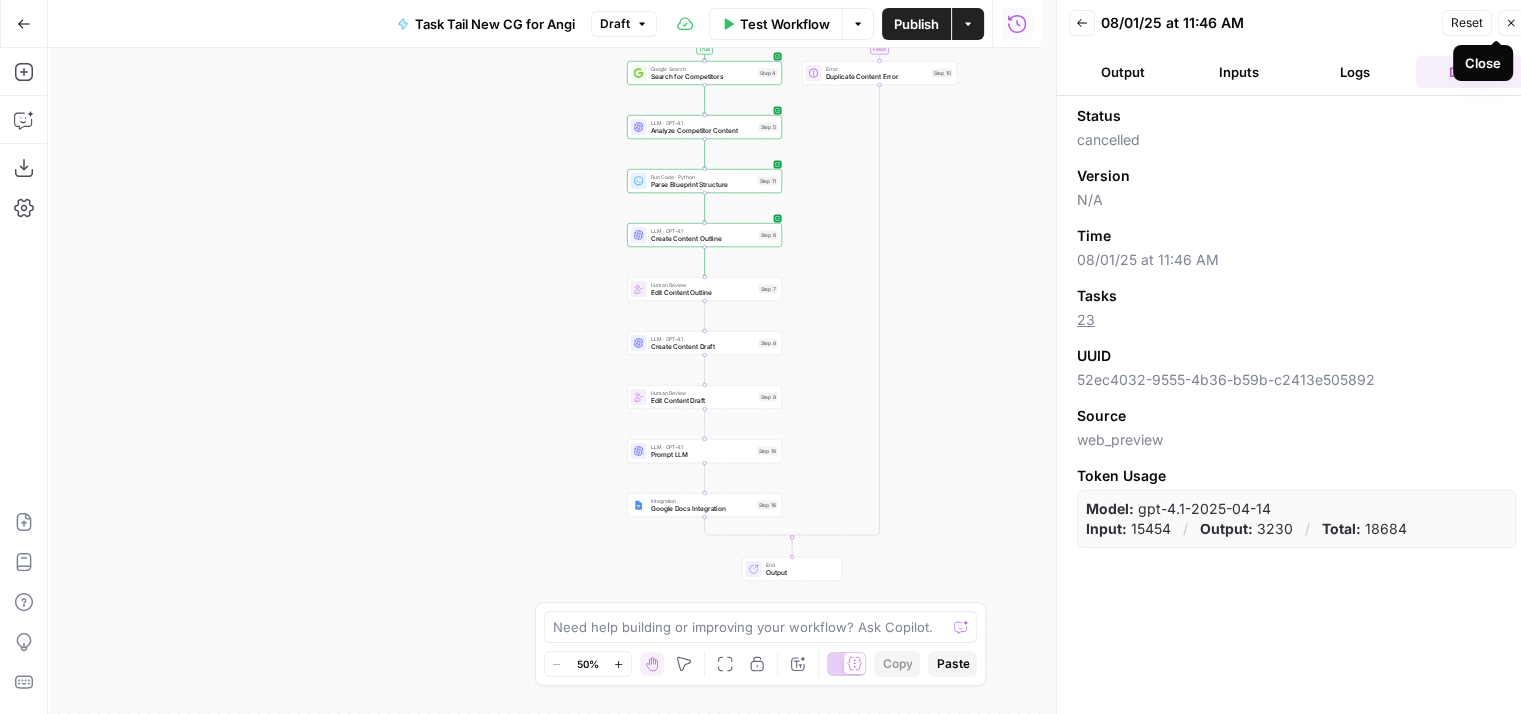 click 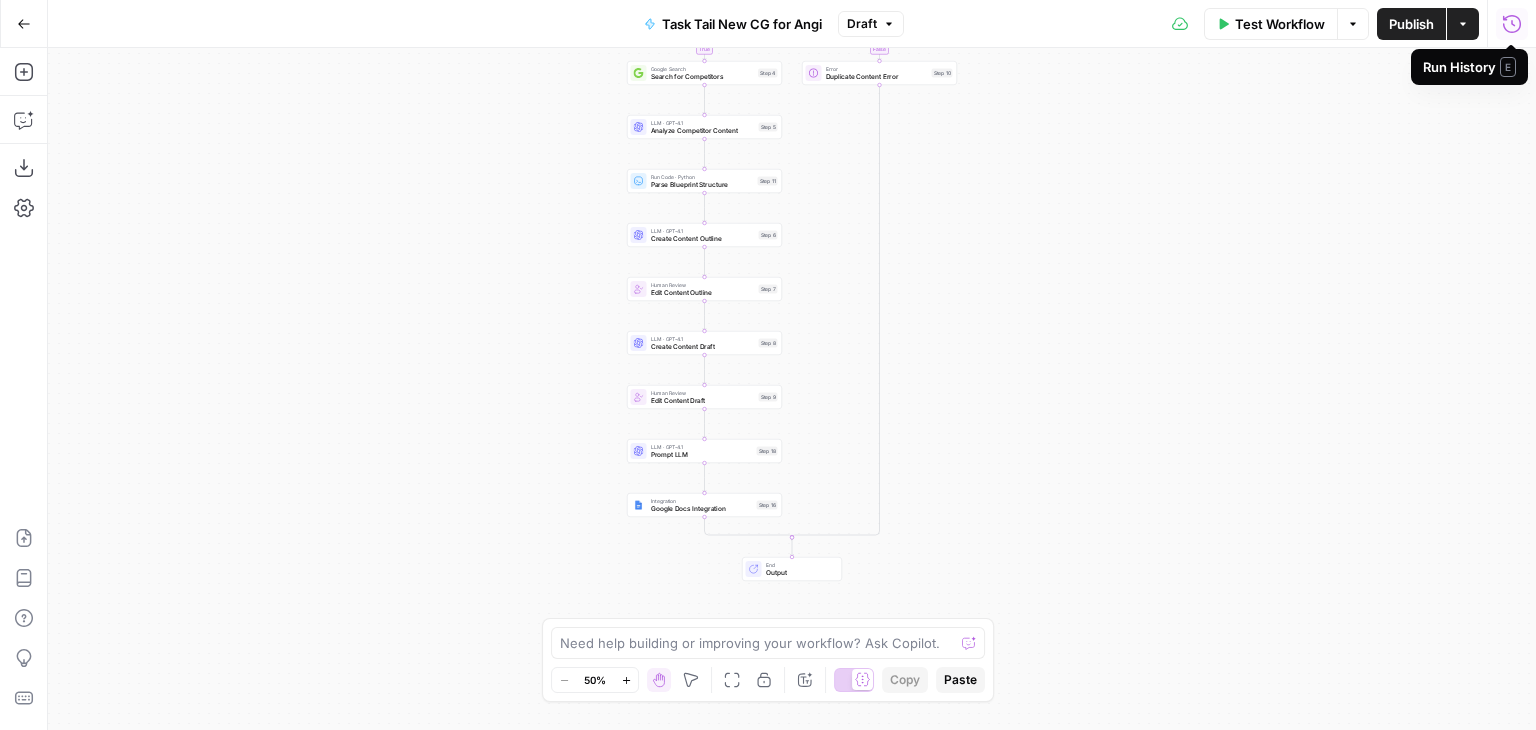 click on "true false Workflow Set Inputs Inputs Google Search Google Search Step 13 Output Expand Output Copy 1 2 3 4 5 6 7 8 [    {      "position" :  1 ,      "title" :  "How Much Does Automatic Gate           Repair Cost? [2025 Data]" ,      "link" :  "https://www.angi.com/articles          /automatic-gate-repair-cost.htm" ,      "redirect_link" :  "https://www.google.com/url          ?sa=t&source=web&rct=j&opi=89978449&url          =https://www.angi.com/articles/automatic          -gate-repair-cost.htm&ved=2ahUKEwjGoujth          -qOAxXpmIkEHehPKm0QFnoECCMQAQ" ,      "displayed_link" :  "https://www.angi.com ›           ... › Garages And Driveways" ,      "favicon" :  "https://serpapi.com/searches          /688cef4066bc787efc61befc/images          /92bf0e5fae42b8533350eabf1990f8300f29ec2          d790509c7aceb7568cfefaaf8.png" ,     LLM · GPT-4.1 Analyze Duplicate Content Step 2 Output Expand Output Copy 1 2 3 {    :  false ," at bounding box center [792, 389] 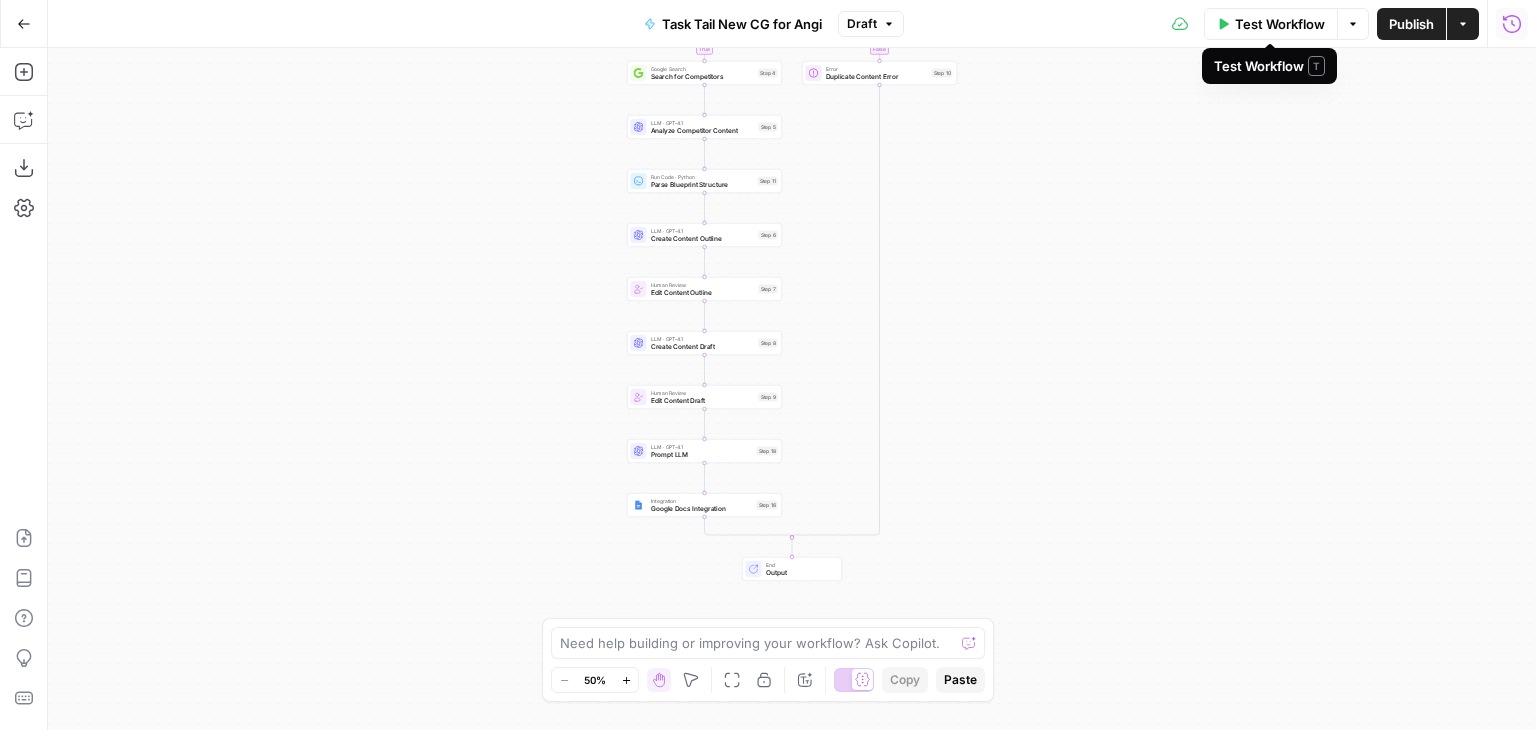 click on "Test Workflow" at bounding box center [1280, 24] 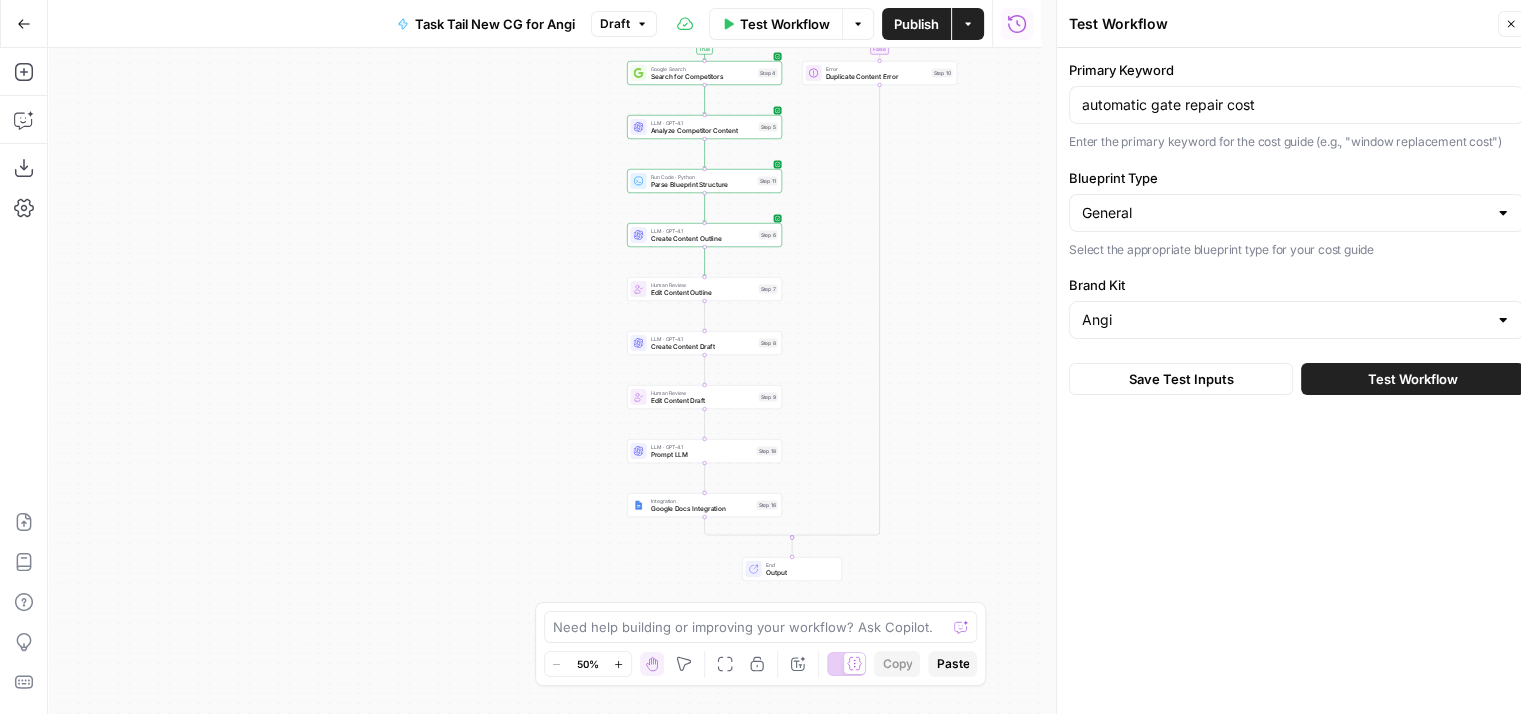 click on "Test Workflow" at bounding box center [1413, 379] 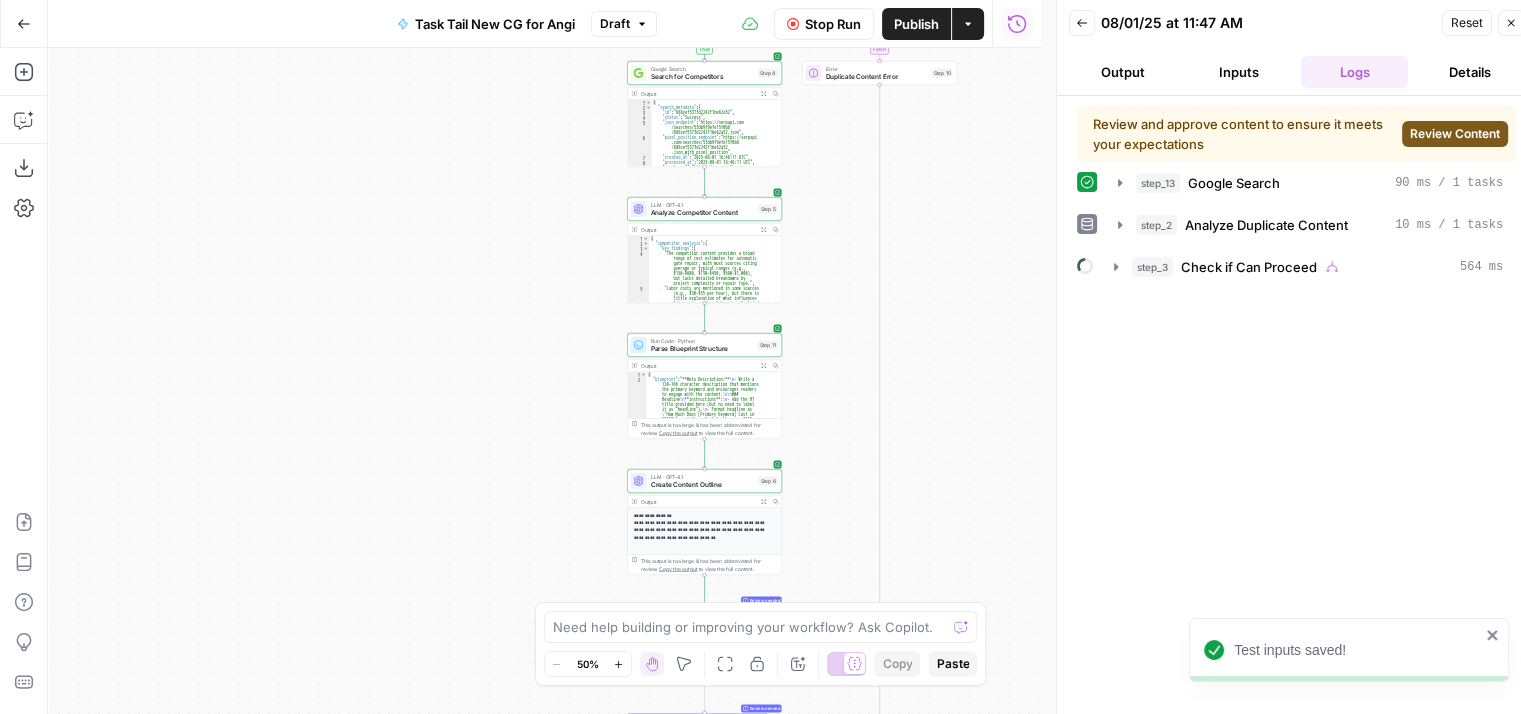 click on "Review Content" at bounding box center [1455, 134] 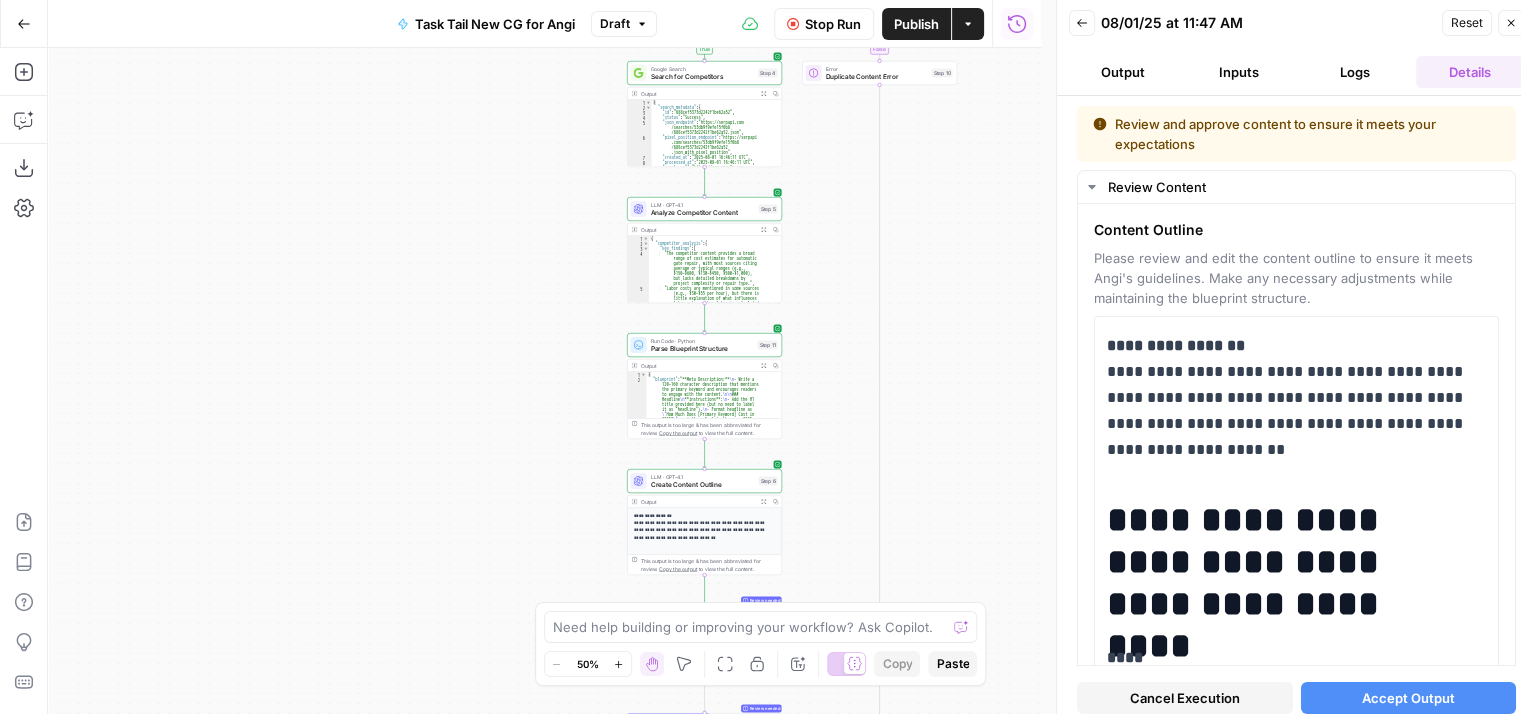 click on "Accept Output" at bounding box center (1408, 698) 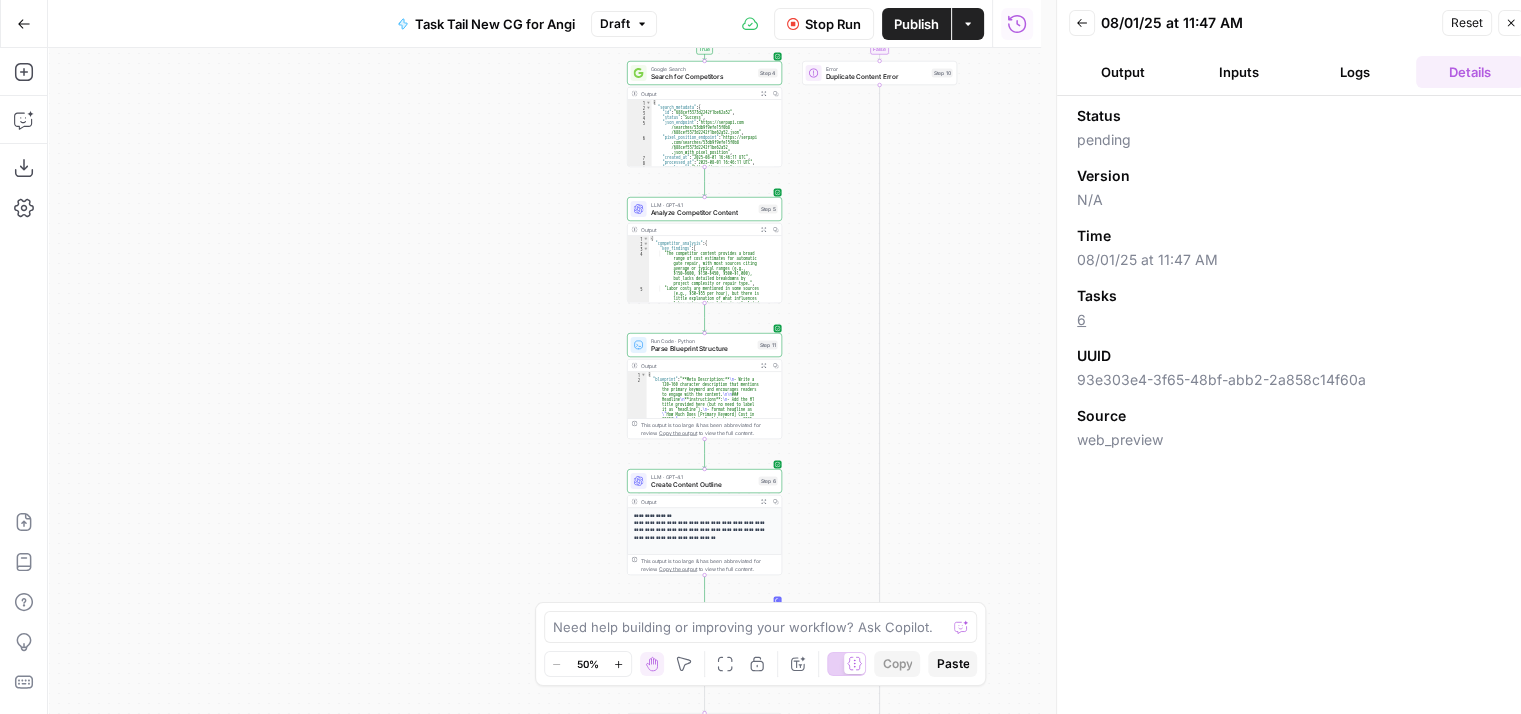 click on "Logs" at bounding box center (1355, 72) 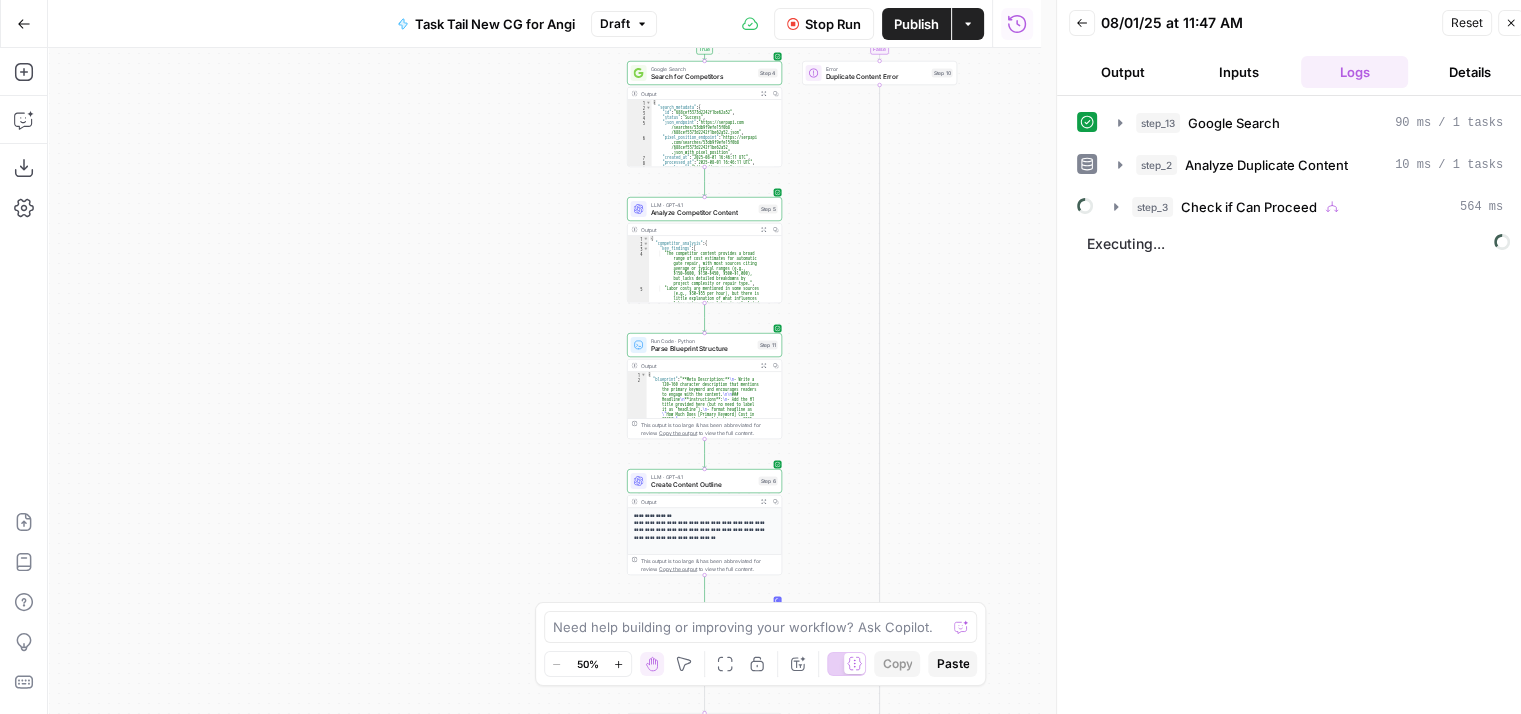 click on "Inputs" at bounding box center (1239, 72) 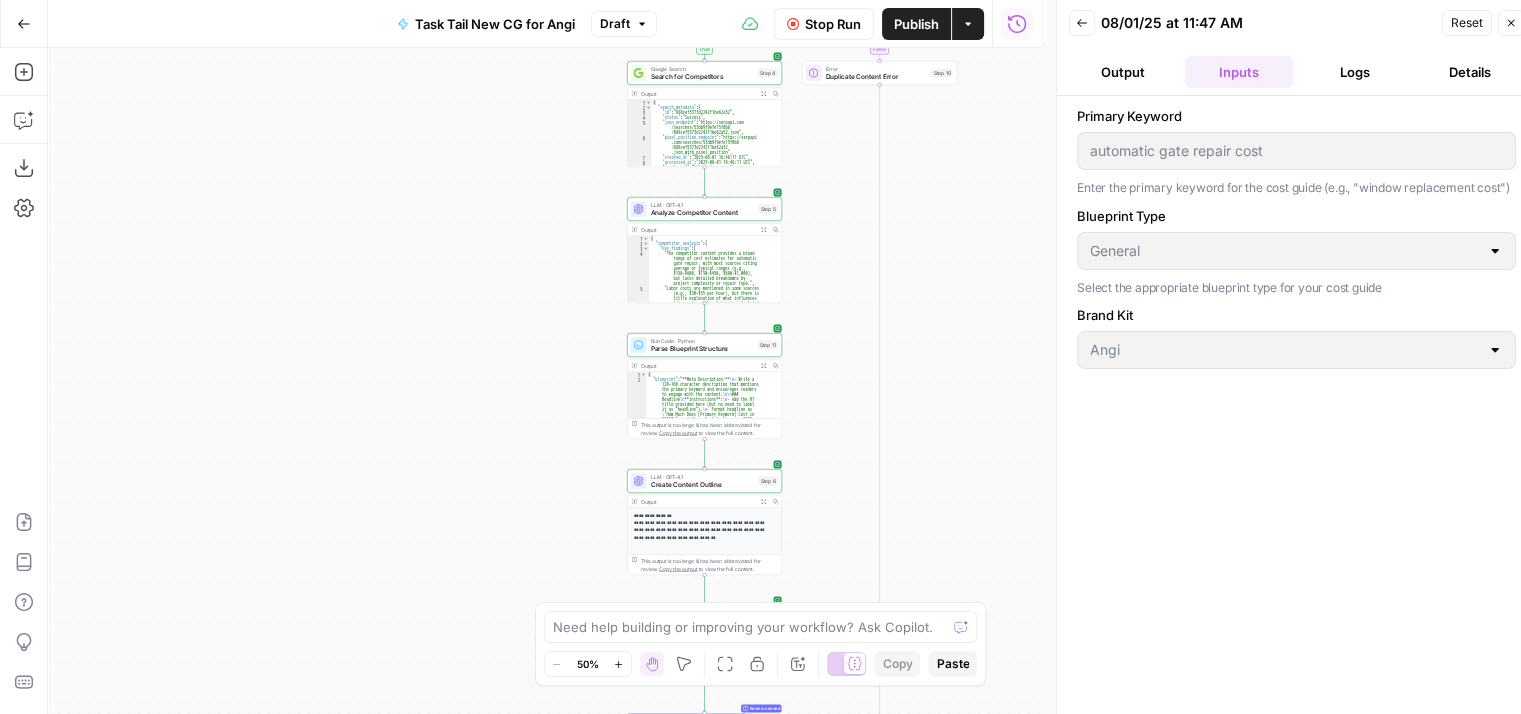 click on "Primary Keyword automatic gate repair cost Enter the primary keyword for the cost guide (e.g., "window replacement cost") Blueprint Type General Select the appropriate blueprint type for your cost guide Brand Kit Angi" at bounding box center [1296, 413] 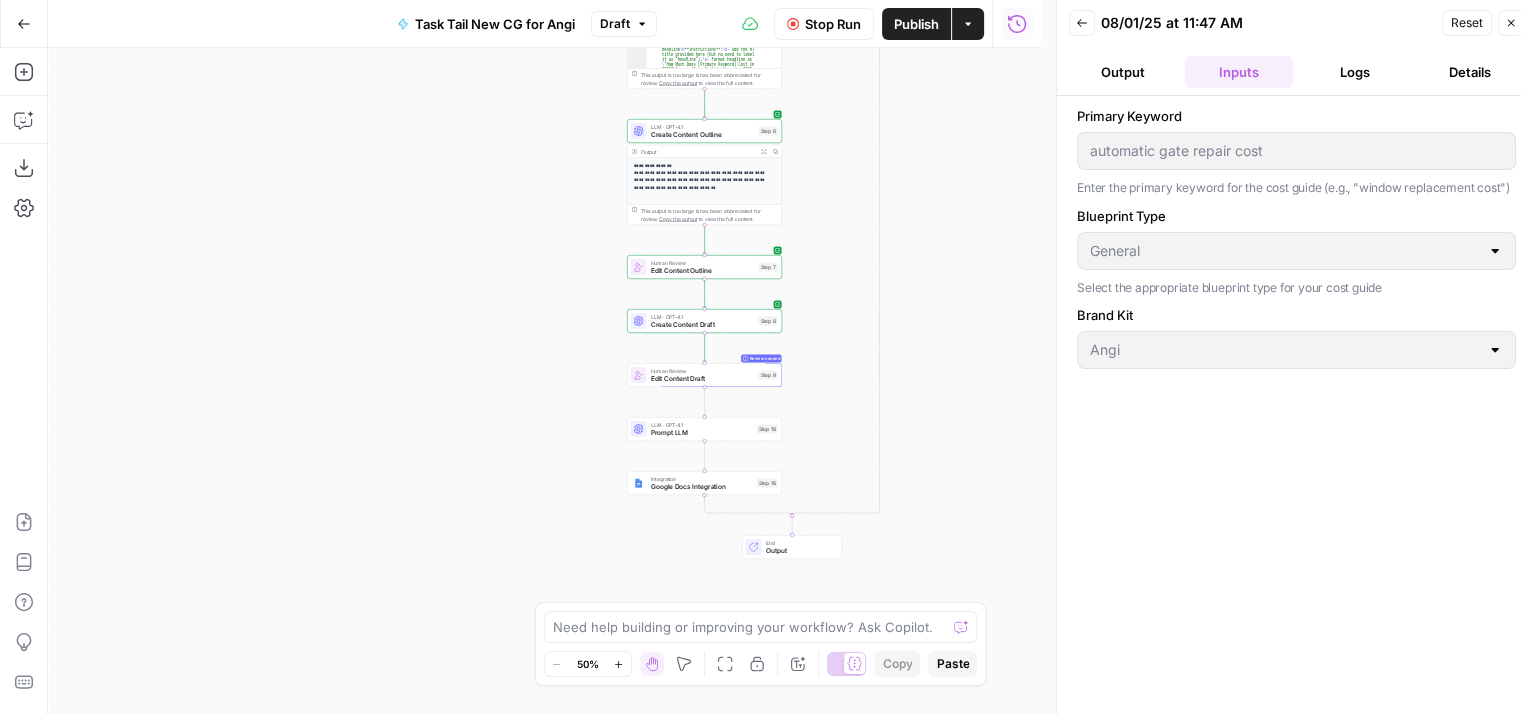 click on "Logs" at bounding box center (1355, 72) 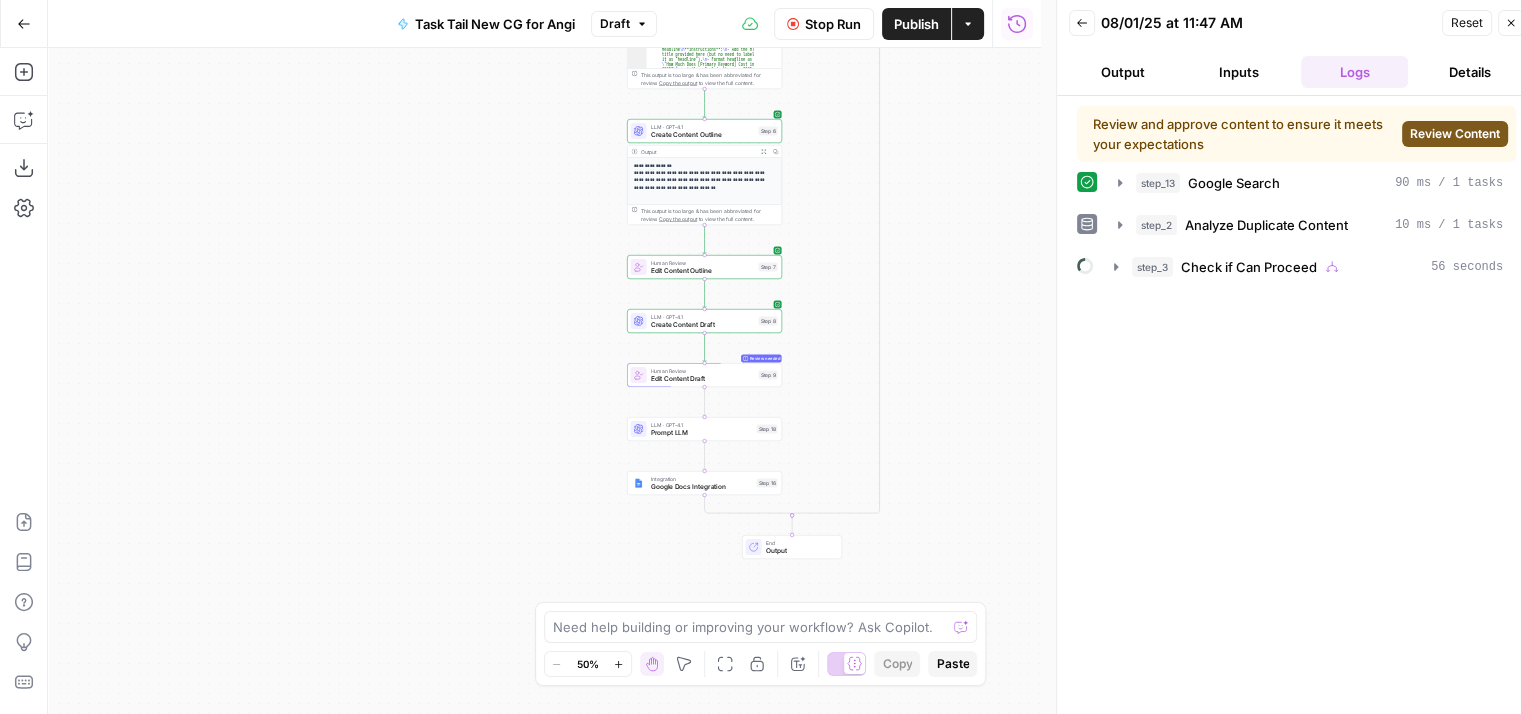 click on "Review Content" at bounding box center [1455, 134] 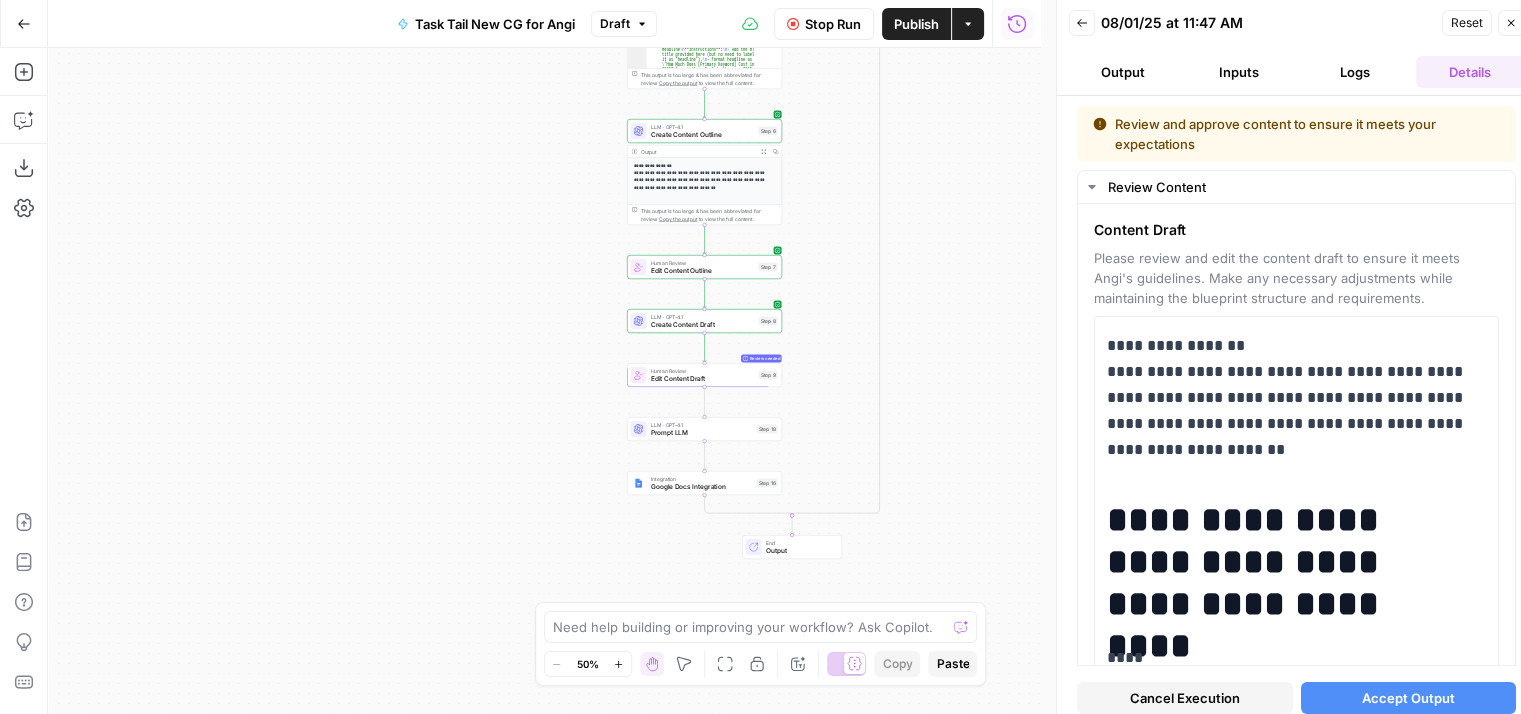 click on "Accept Output" at bounding box center (1408, 698) 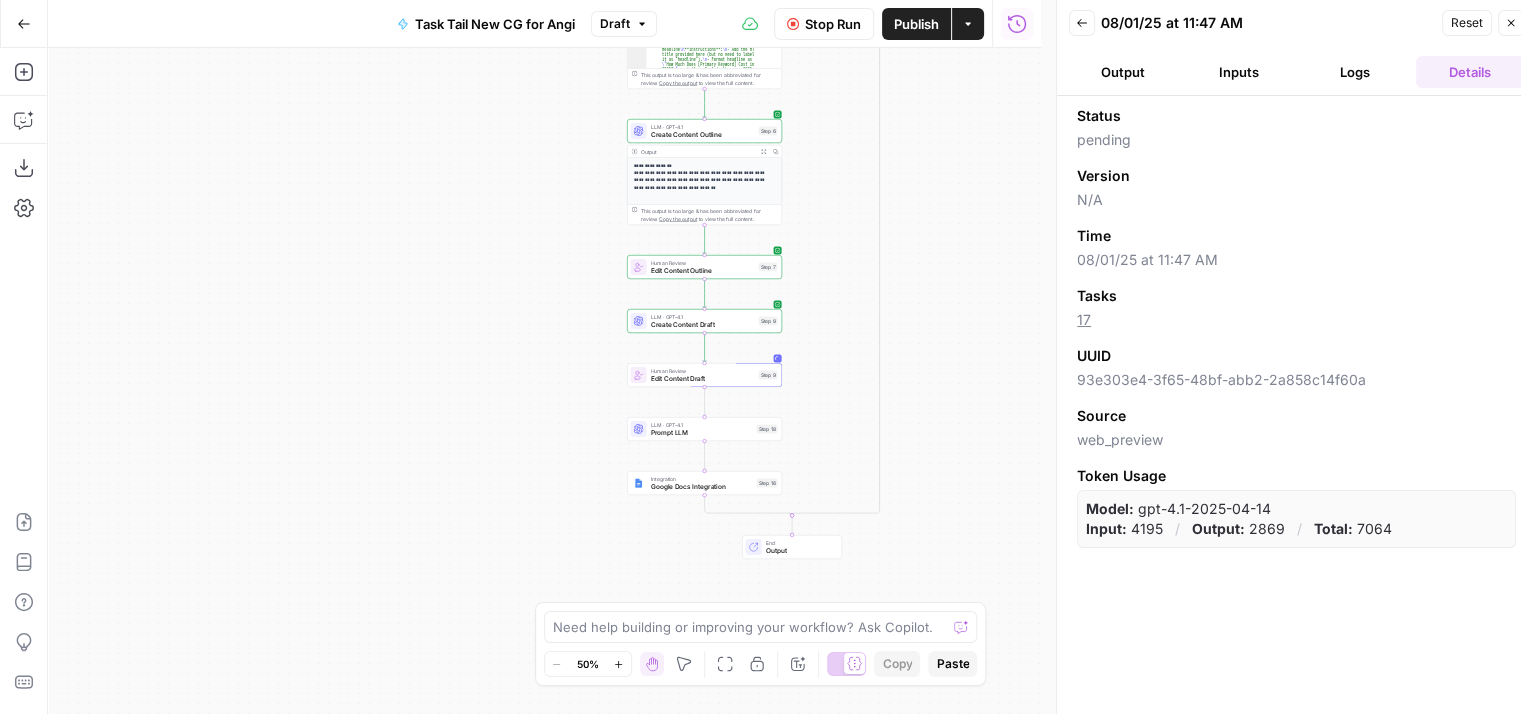 click on "Logs" at bounding box center [1355, 72] 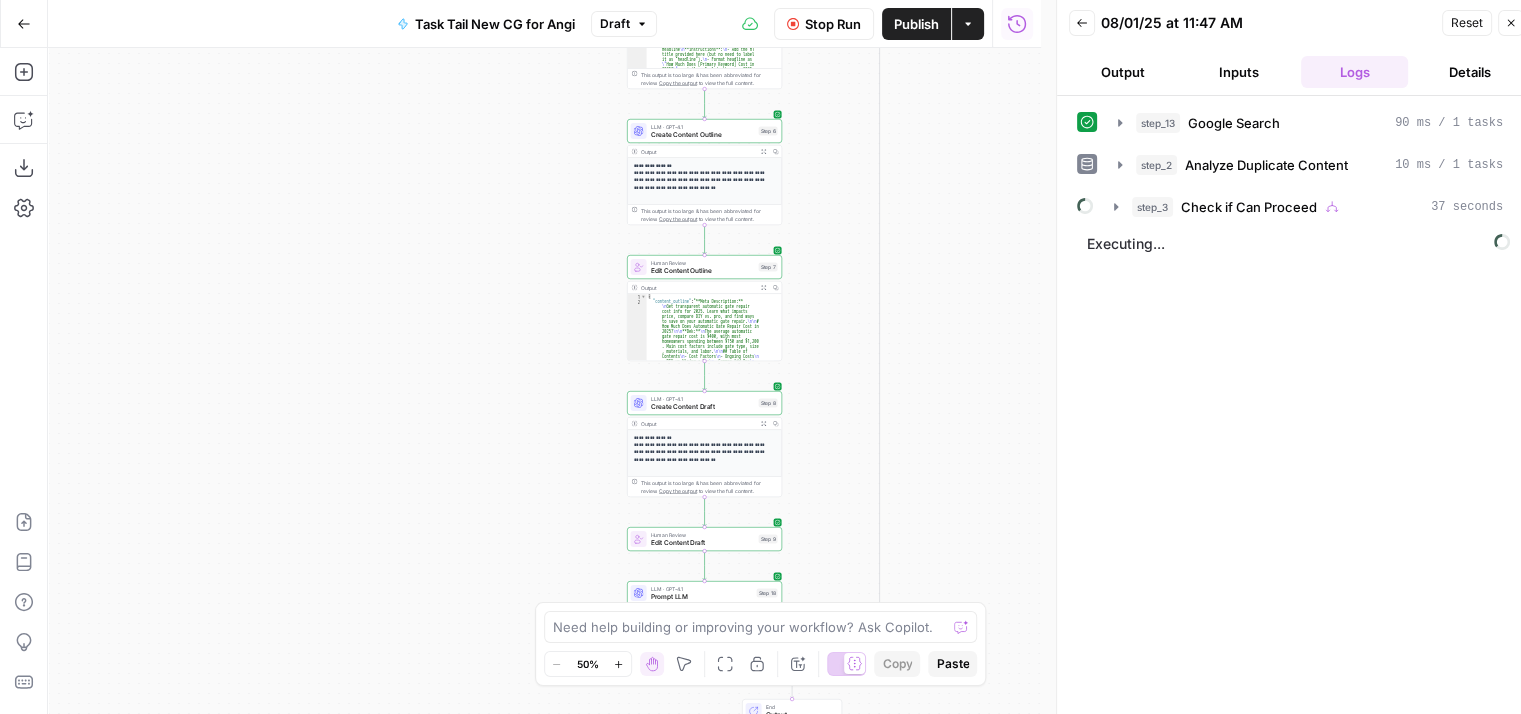 click on "step_13 Google Search 90 ms / 1 tasks step_2 Analyze Duplicate Content 10 ms / 1 tasks step_3 Check if Can Proceed 37 seconds Executing..." at bounding box center (1296, 413) 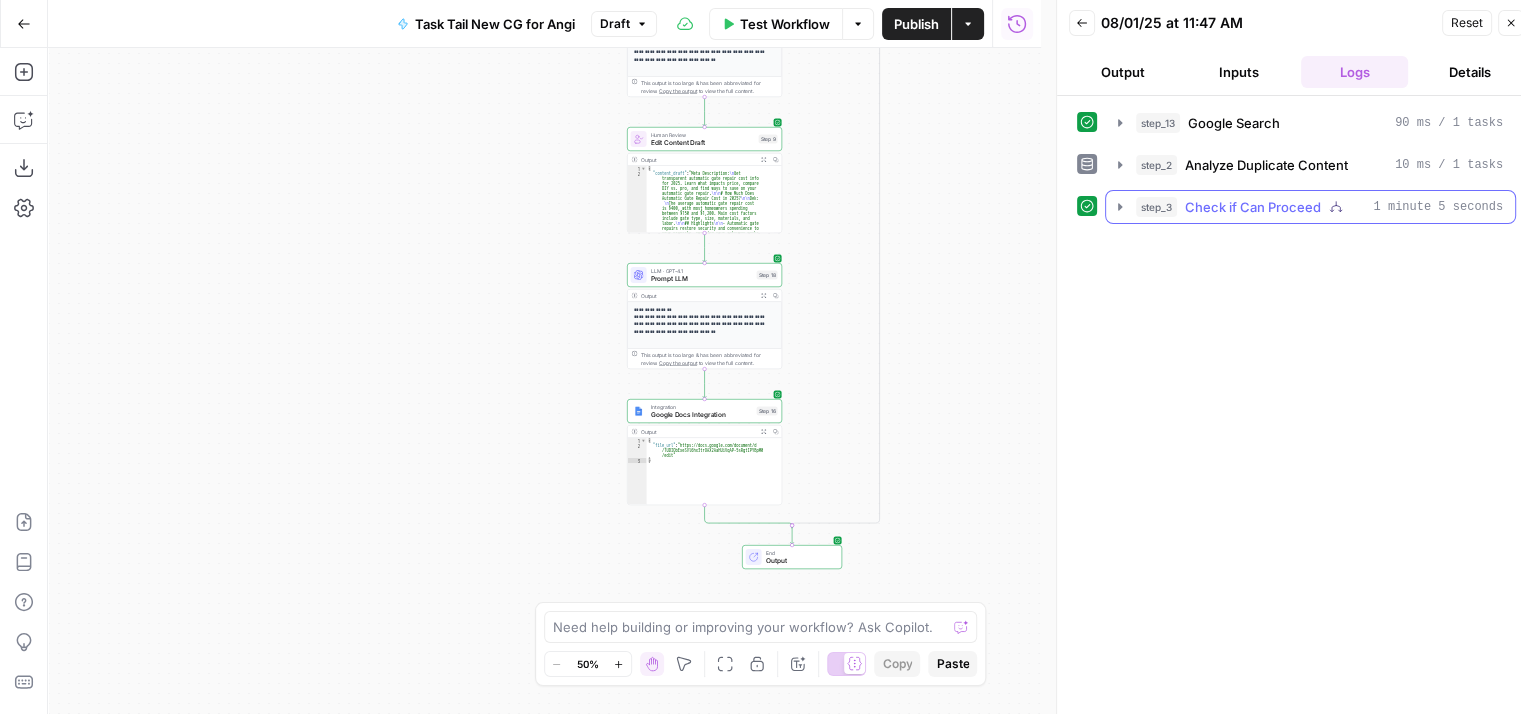 click on "step_3 Check if Can Proceed 1 minute 5 seconds" at bounding box center (1310, 207) 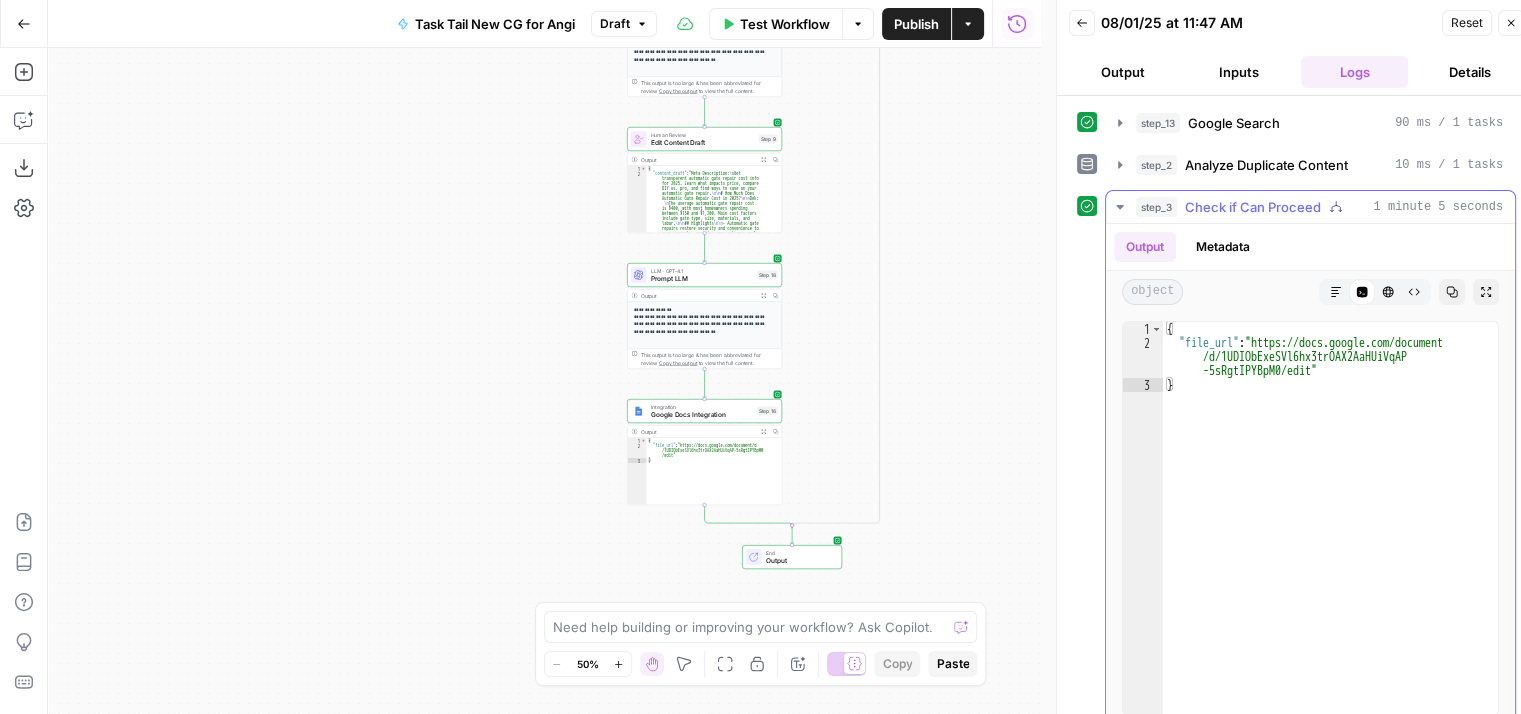 type on "**********" 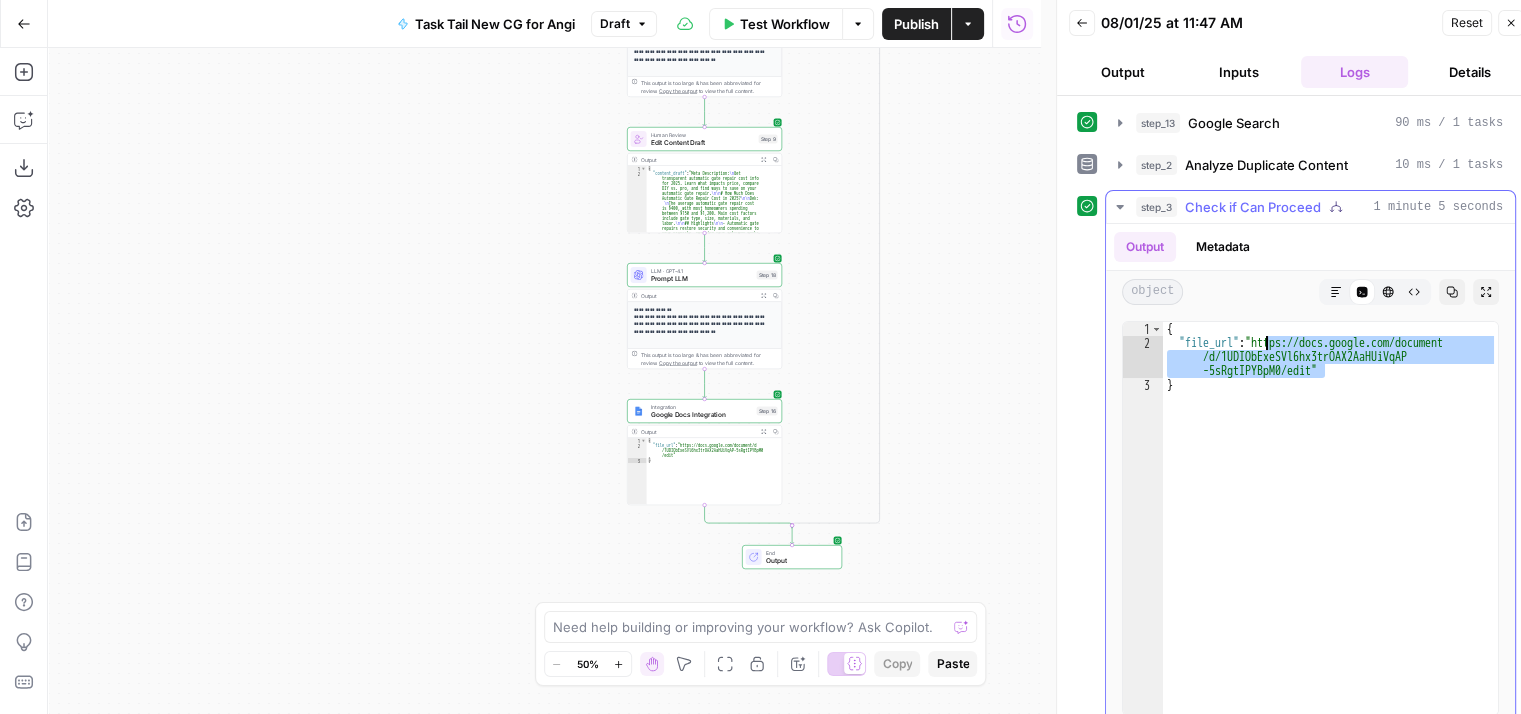 drag, startPoint x: 1325, startPoint y: 369, endPoint x: 1267, endPoint y: 341, distance: 64.40497 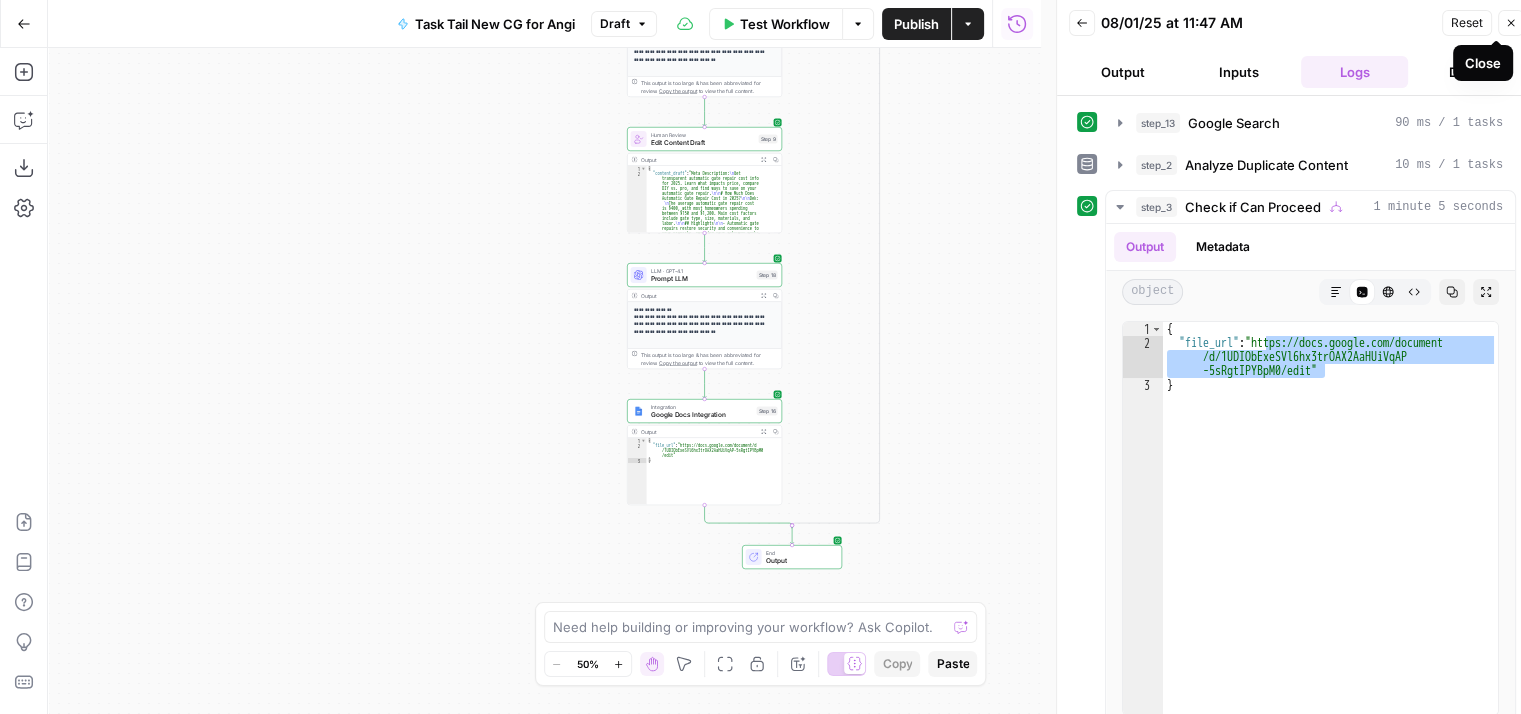drag, startPoint x: 1512, startPoint y: 19, endPoint x: 1331, endPoint y: 53, distance: 184.16568 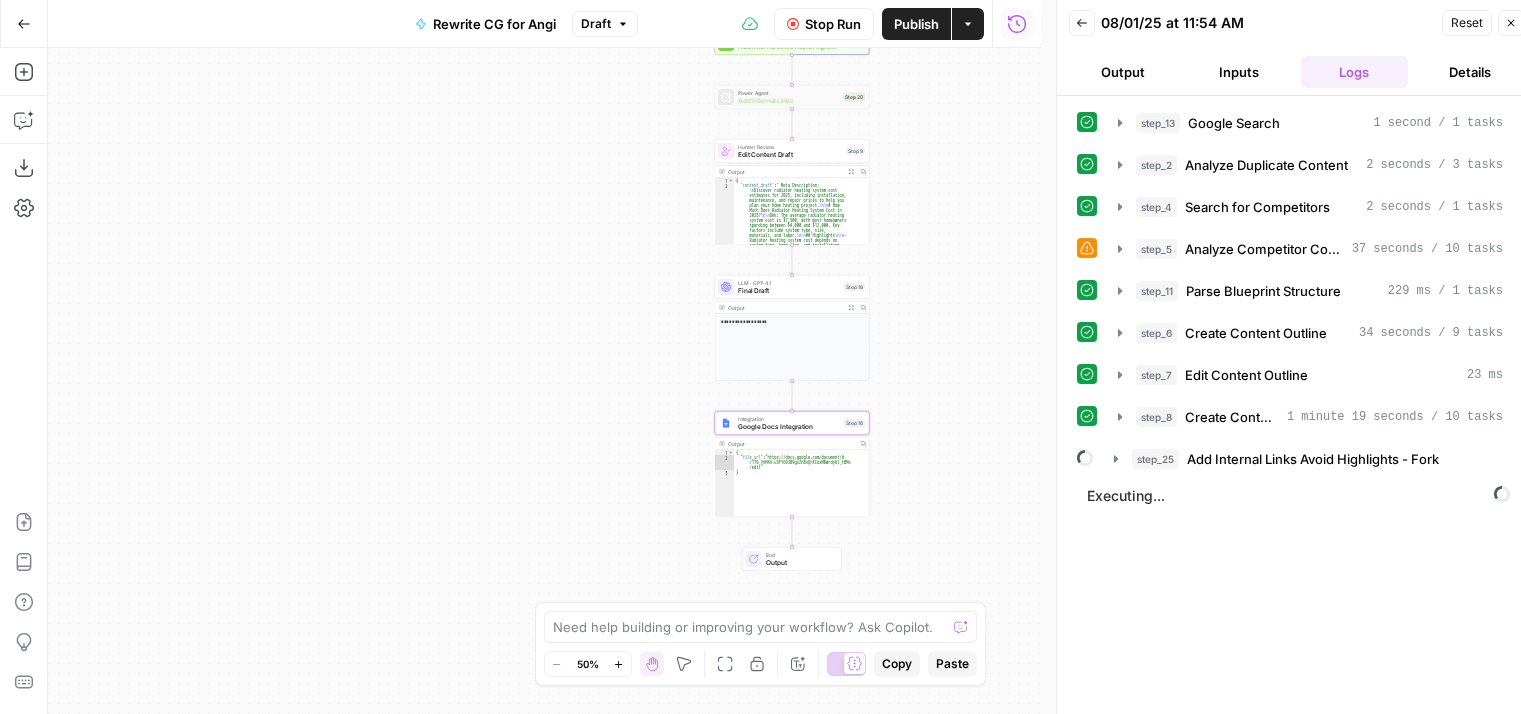 scroll, scrollTop: 0, scrollLeft: 0, axis: both 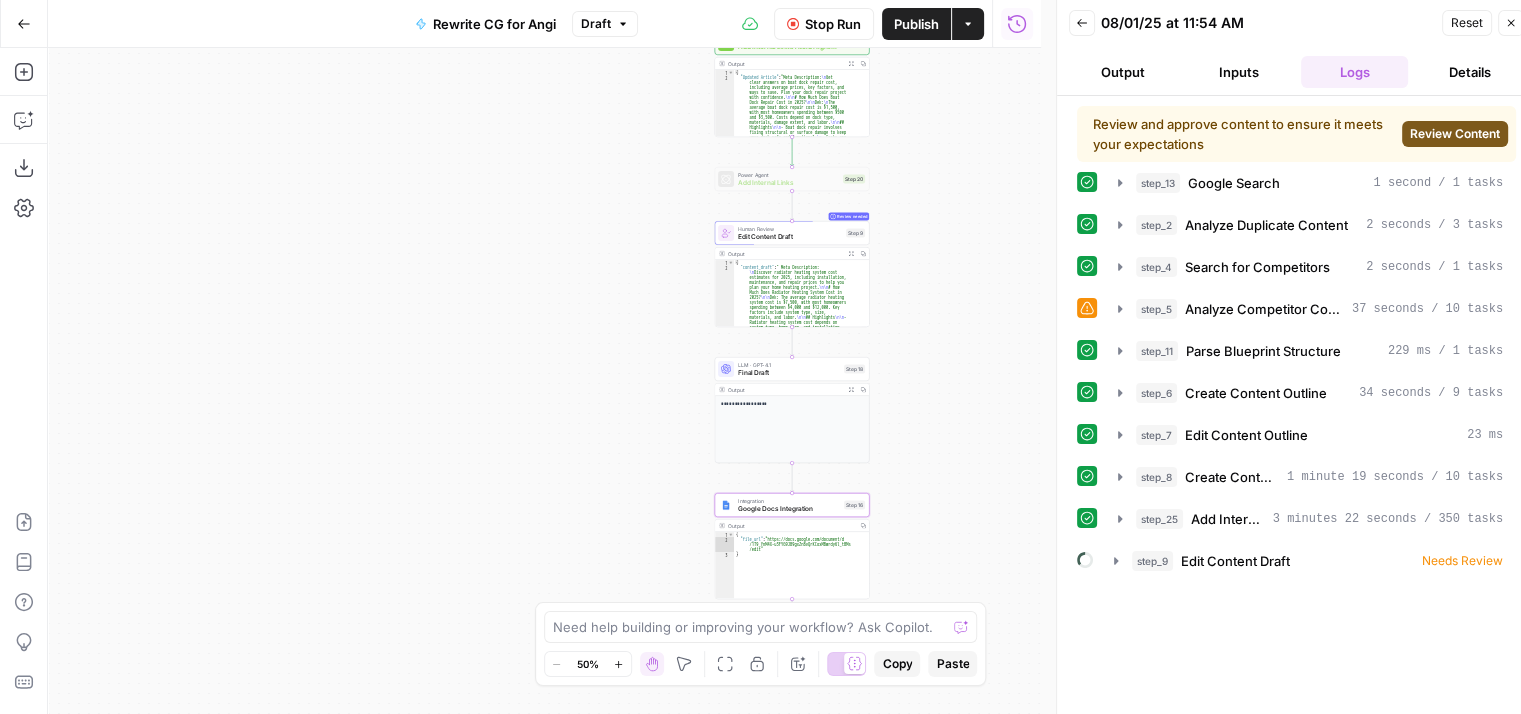 click on "Review Content" at bounding box center [1455, 134] 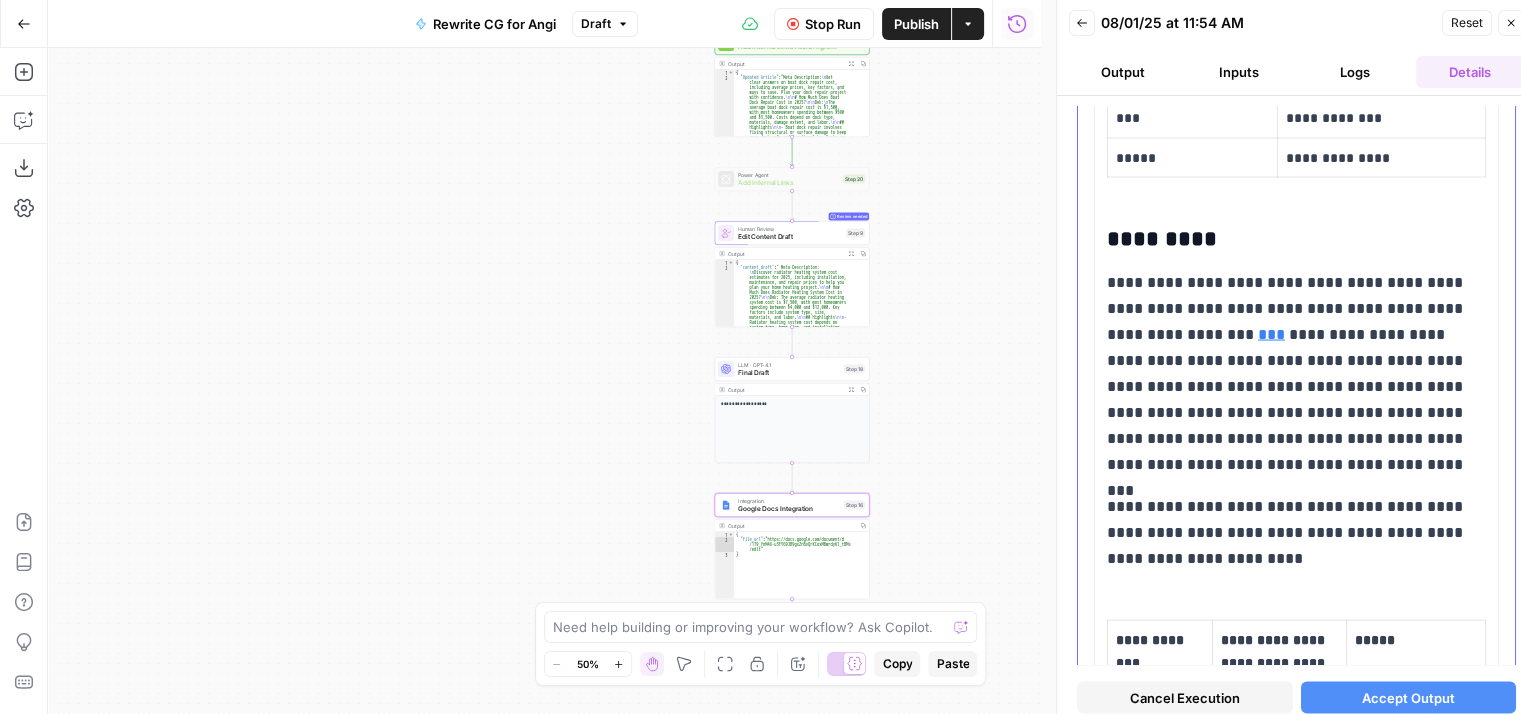 scroll, scrollTop: 4500, scrollLeft: 0, axis: vertical 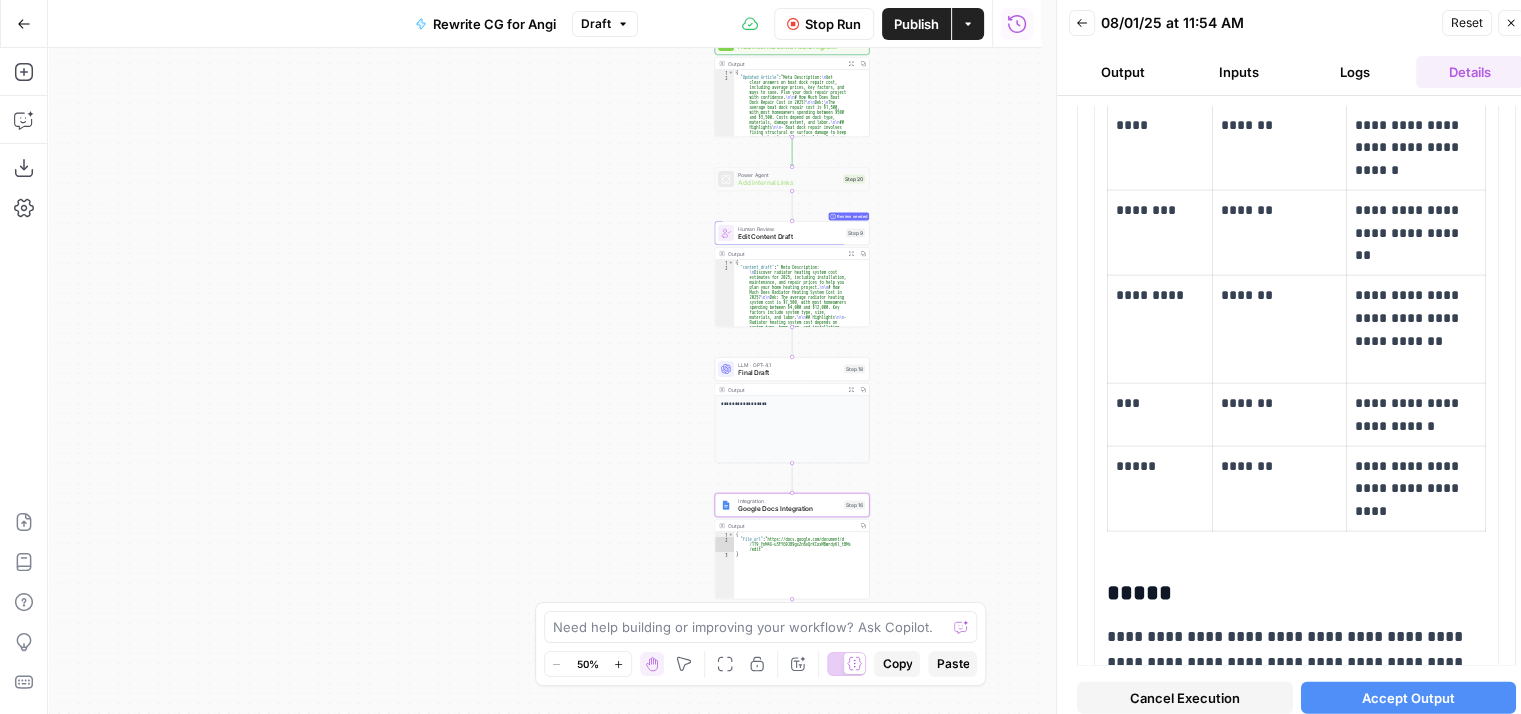 click on "Accept Output" at bounding box center (1408, 698) 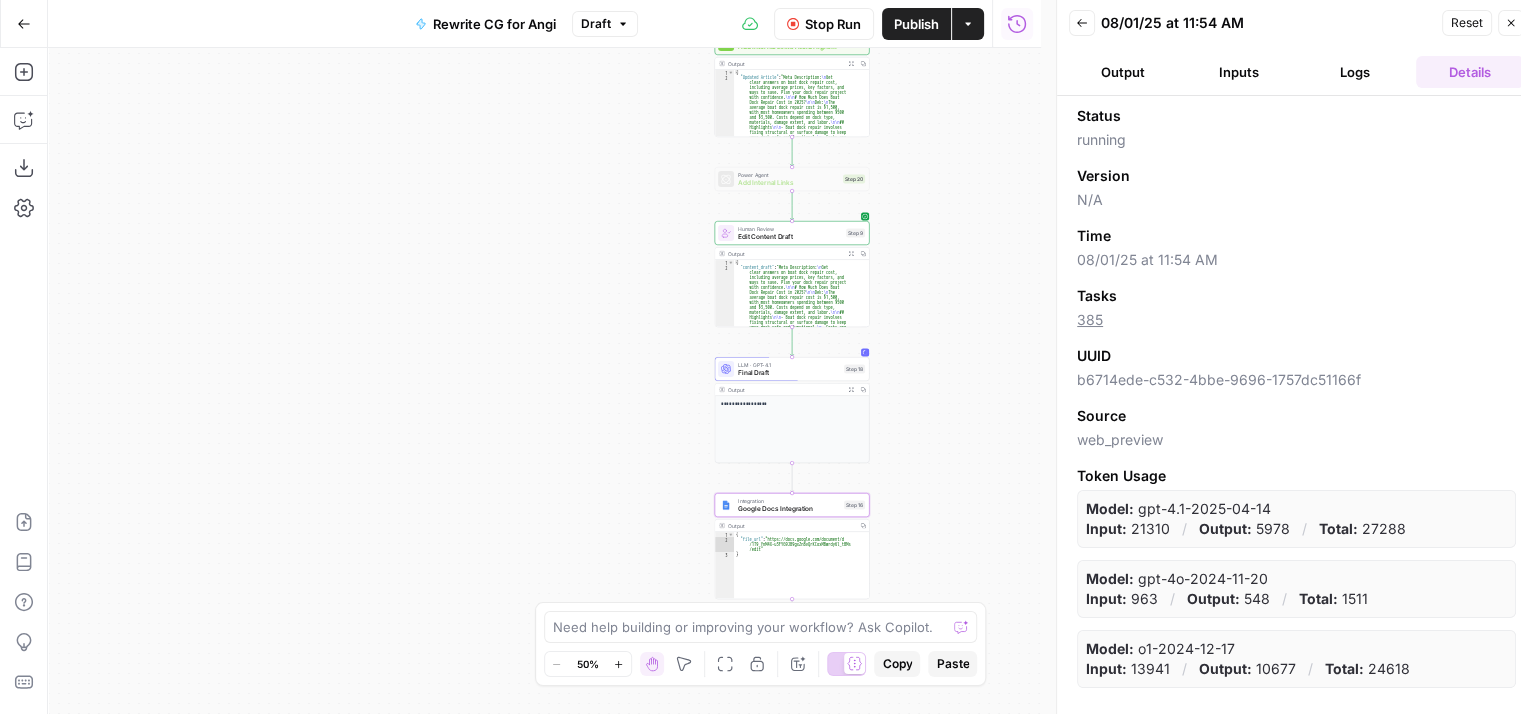 click 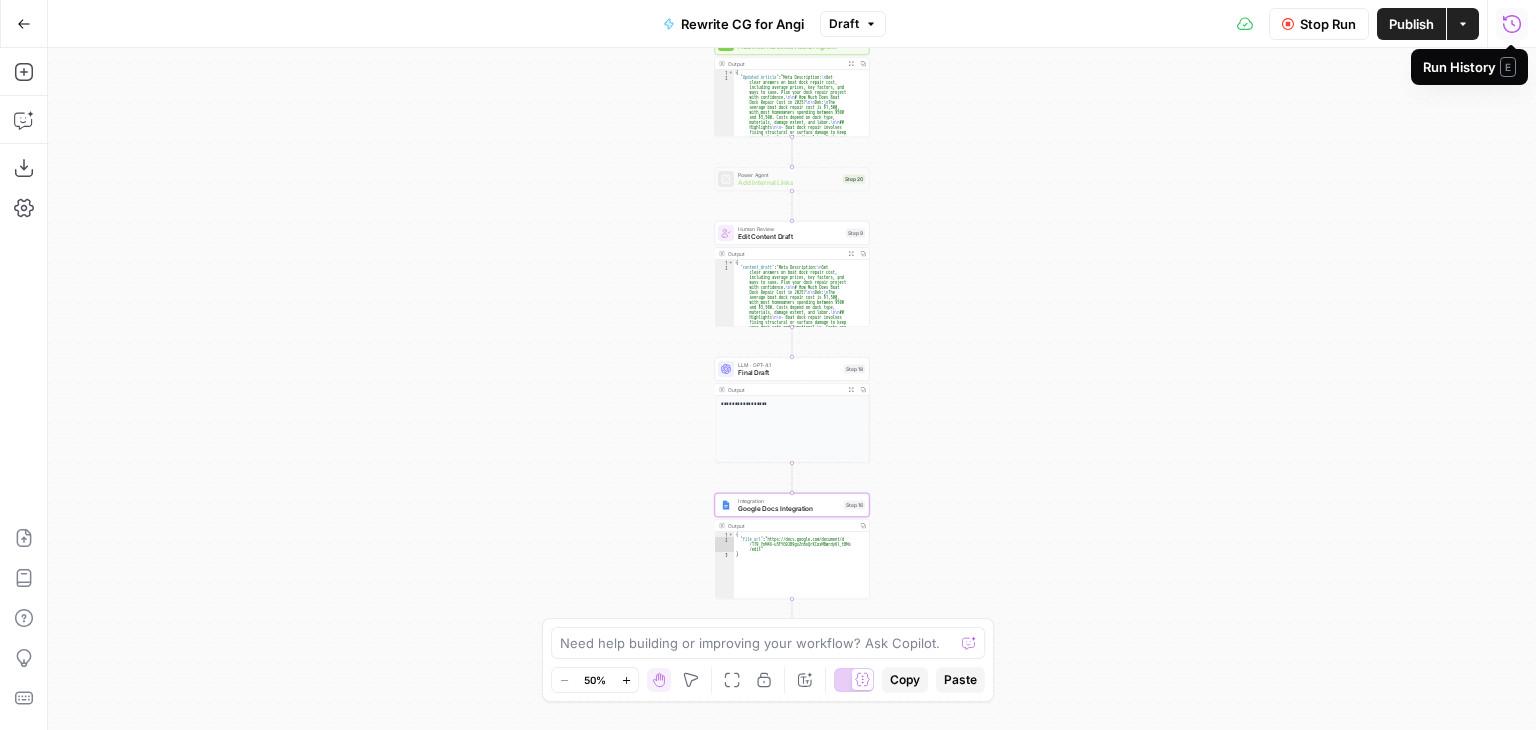 type 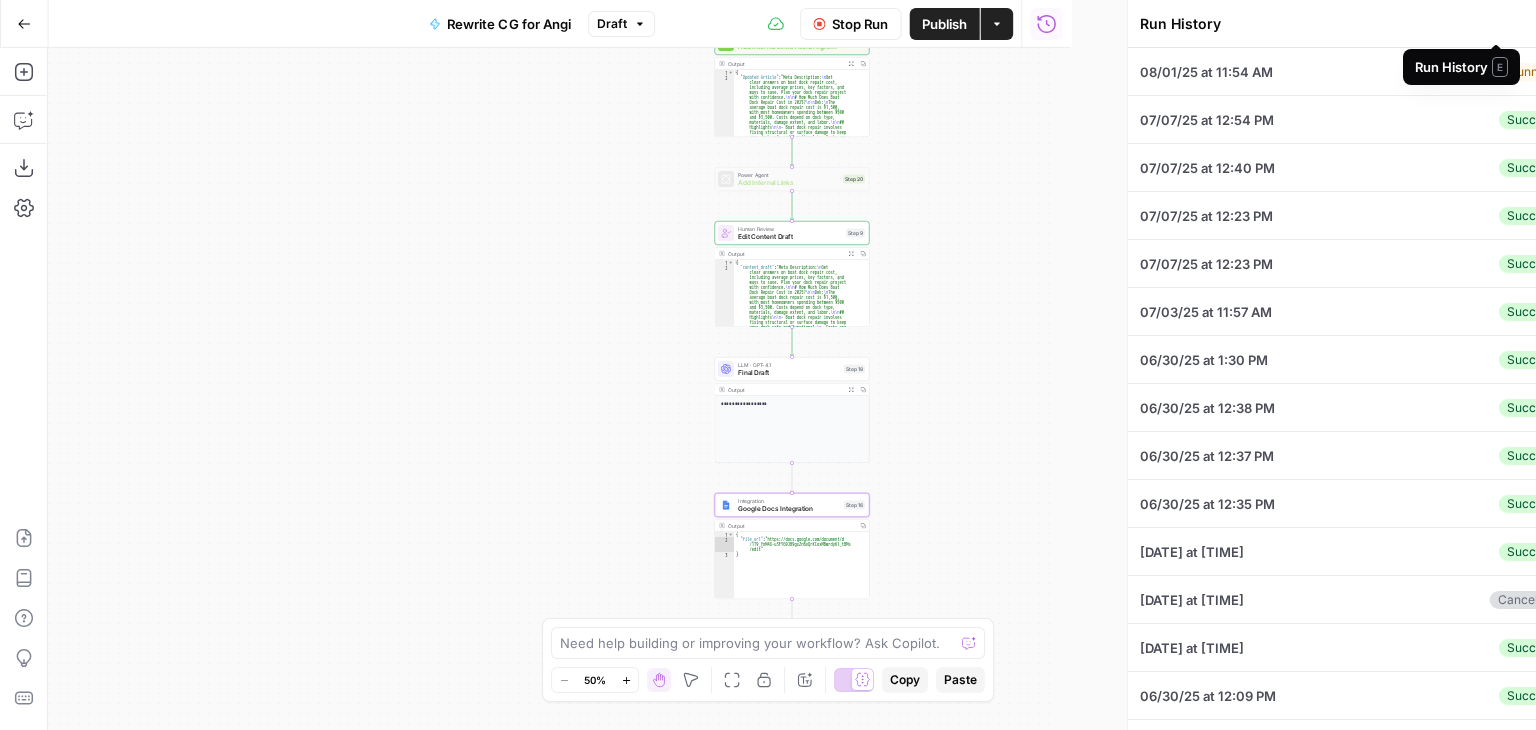 type on "boat dock repair cost" 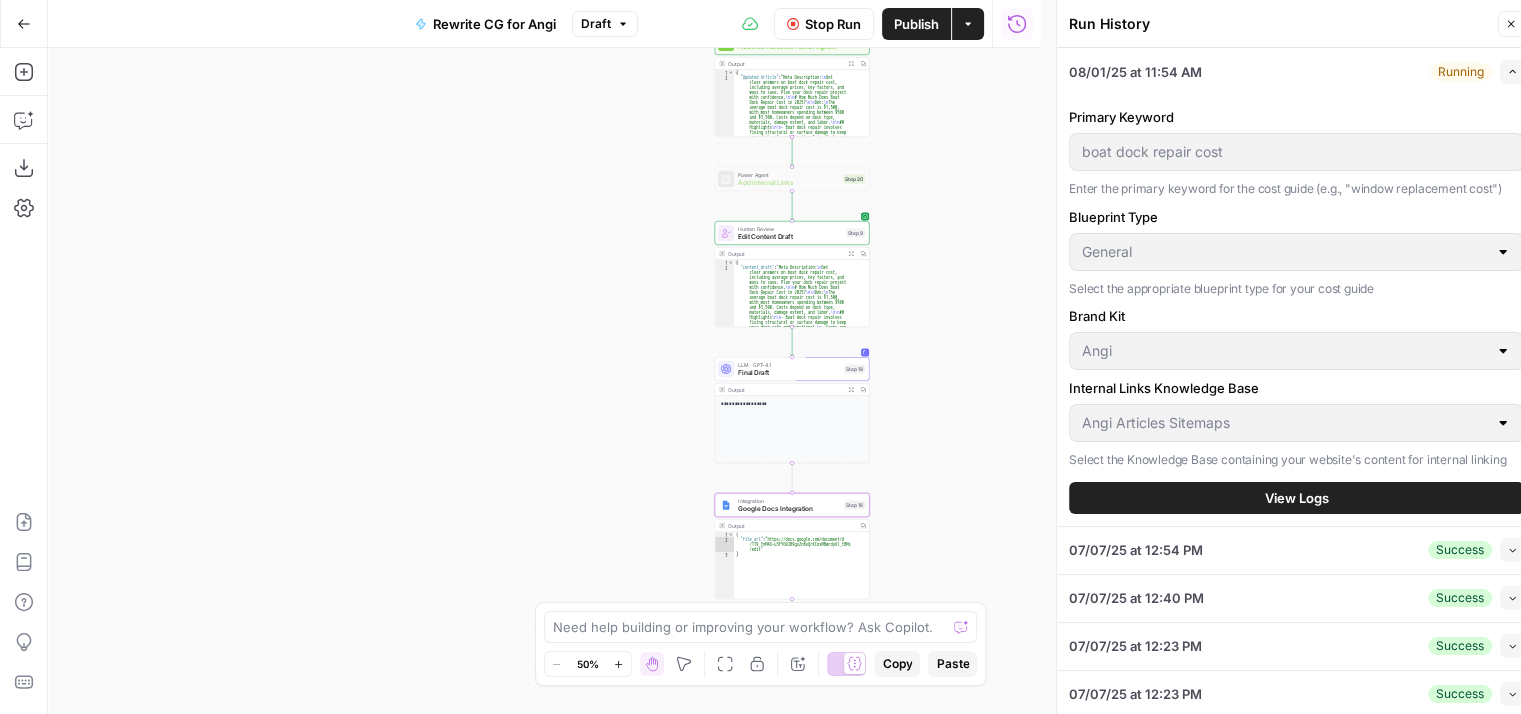 click on "View Logs" at bounding box center [1296, 498] 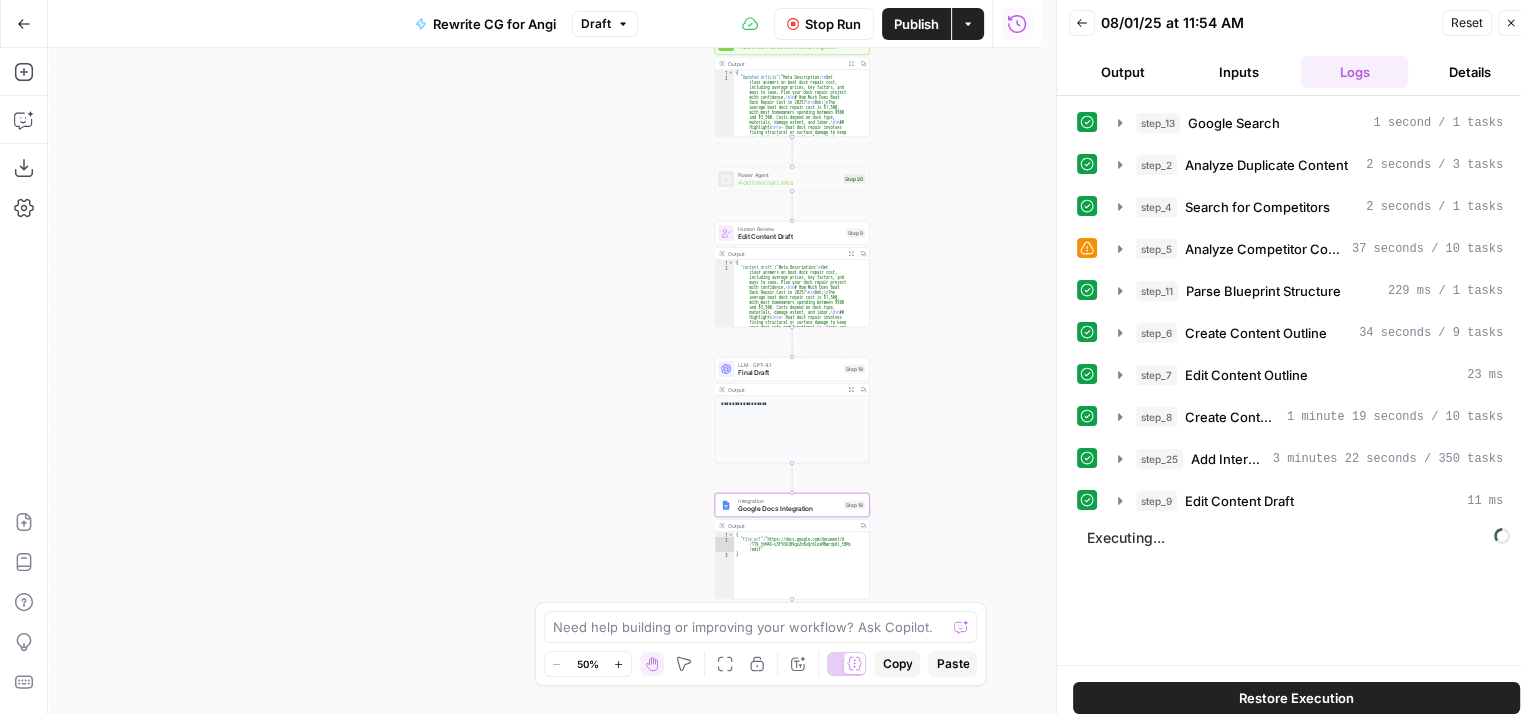 scroll, scrollTop: 16, scrollLeft: 0, axis: vertical 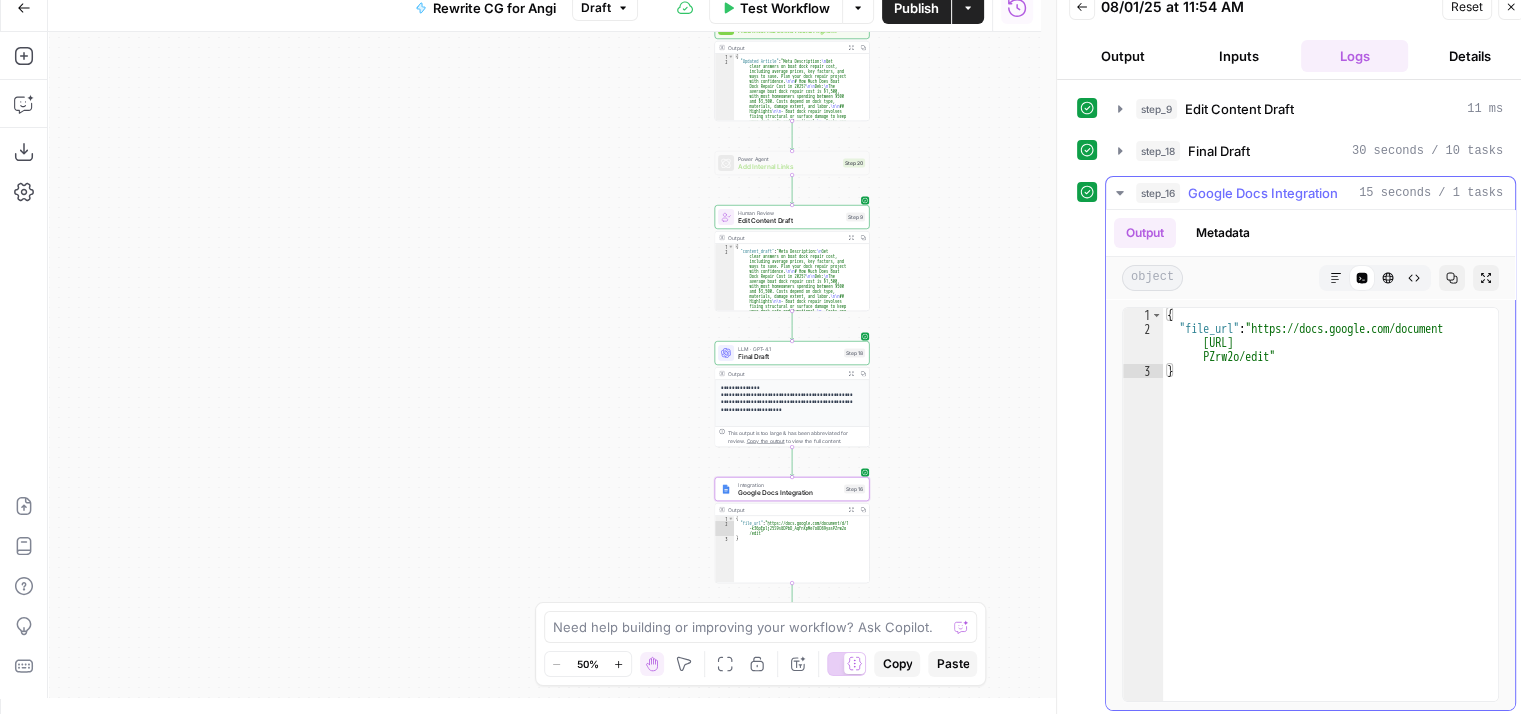 type on "**********" 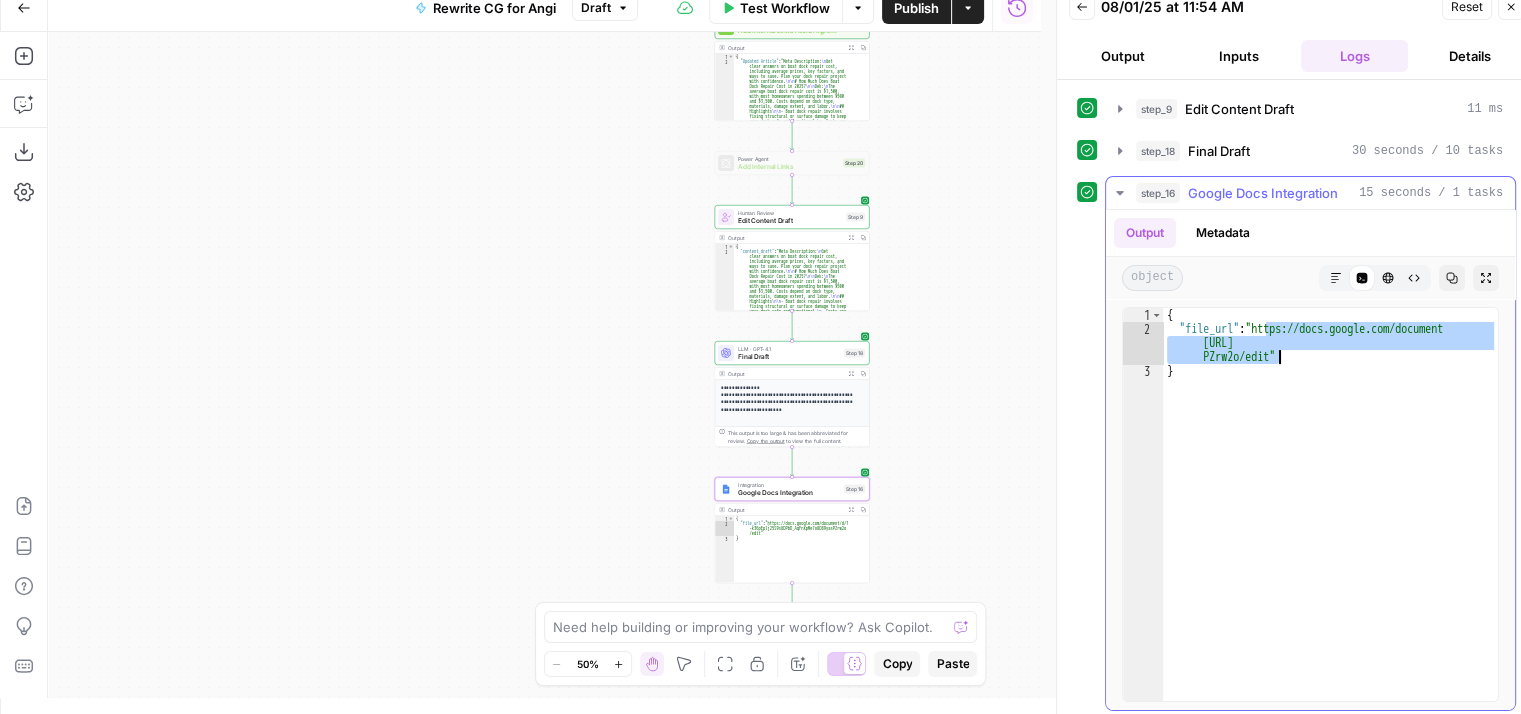 drag, startPoint x: 1266, startPoint y: 320, endPoint x: 1279, endPoint y: 349, distance: 31.780497 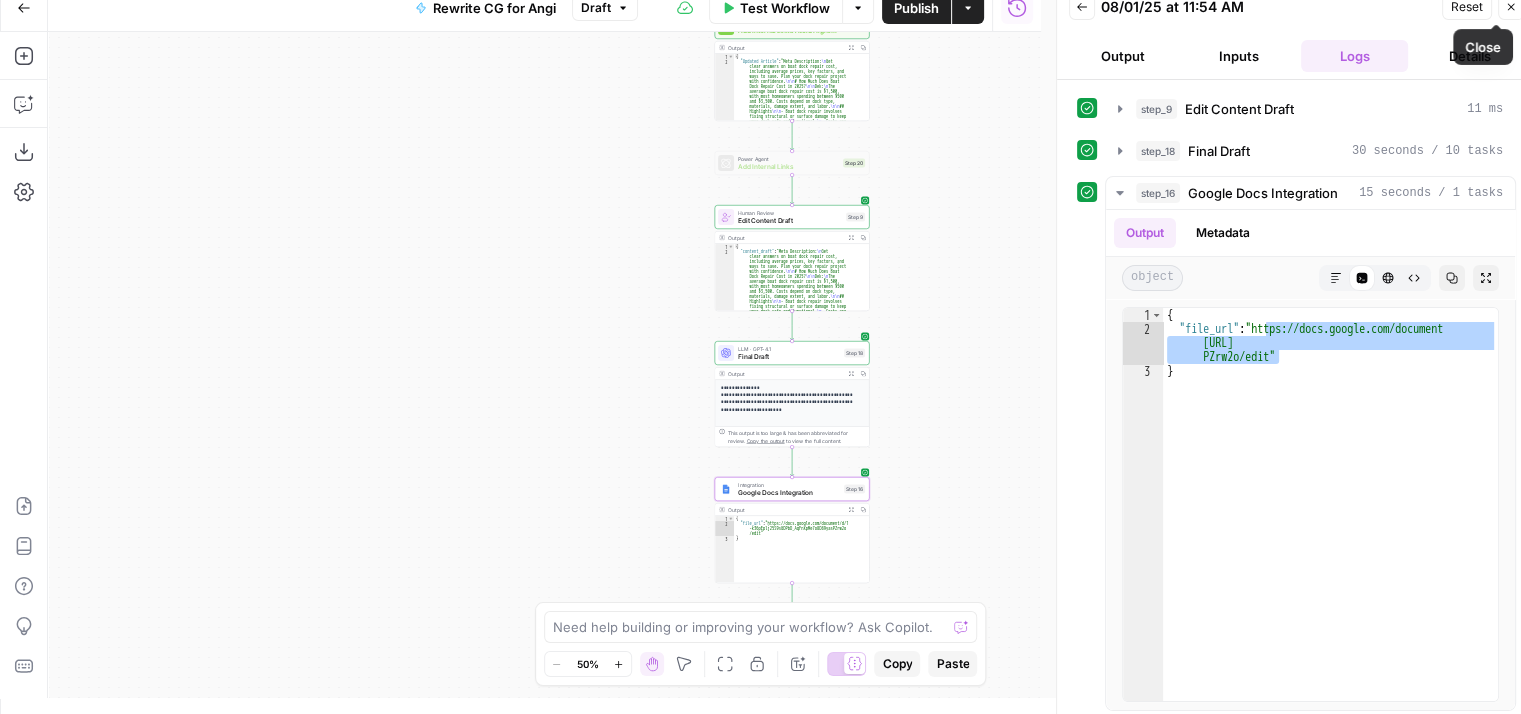 click 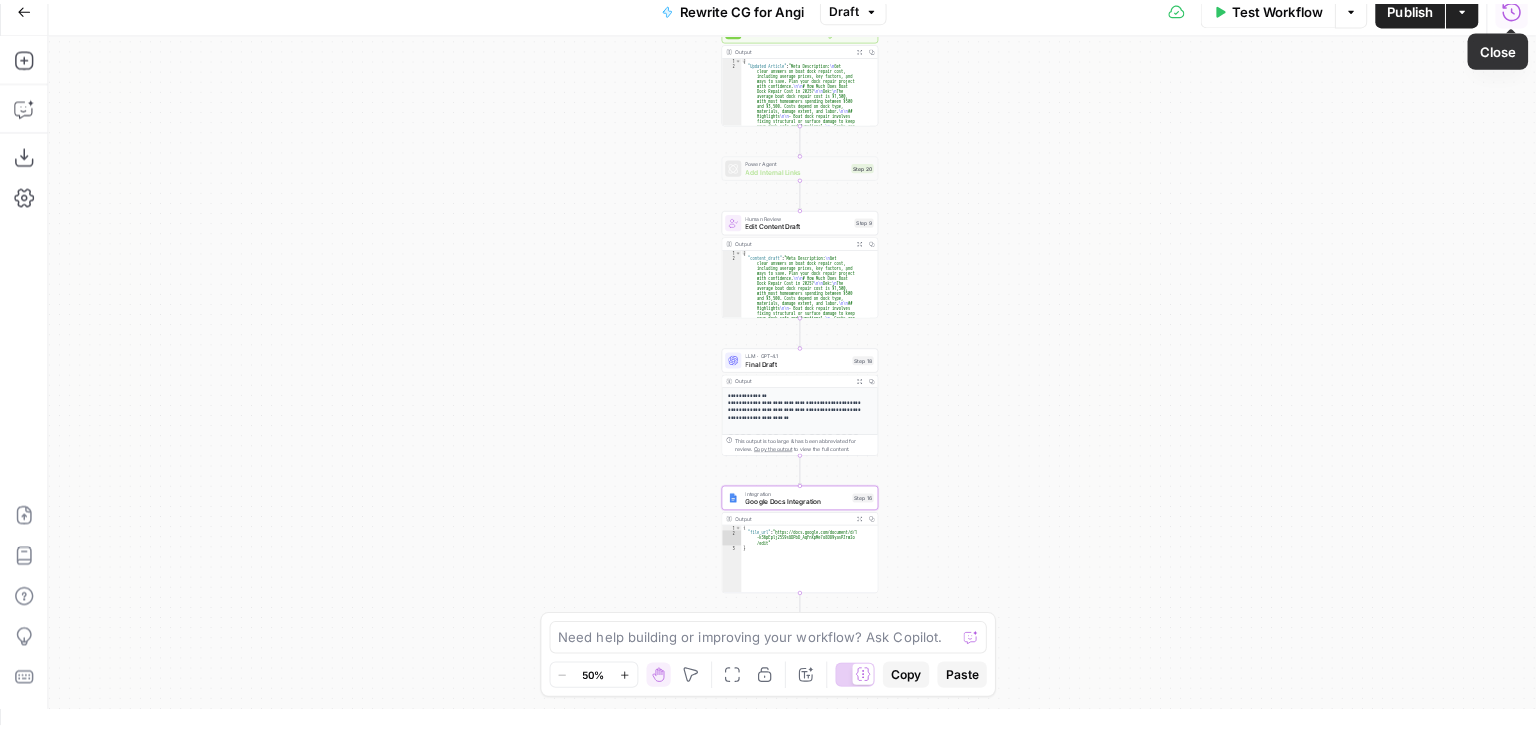 scroll, scrollTop: 0, scrollLeft: 0, axis: both 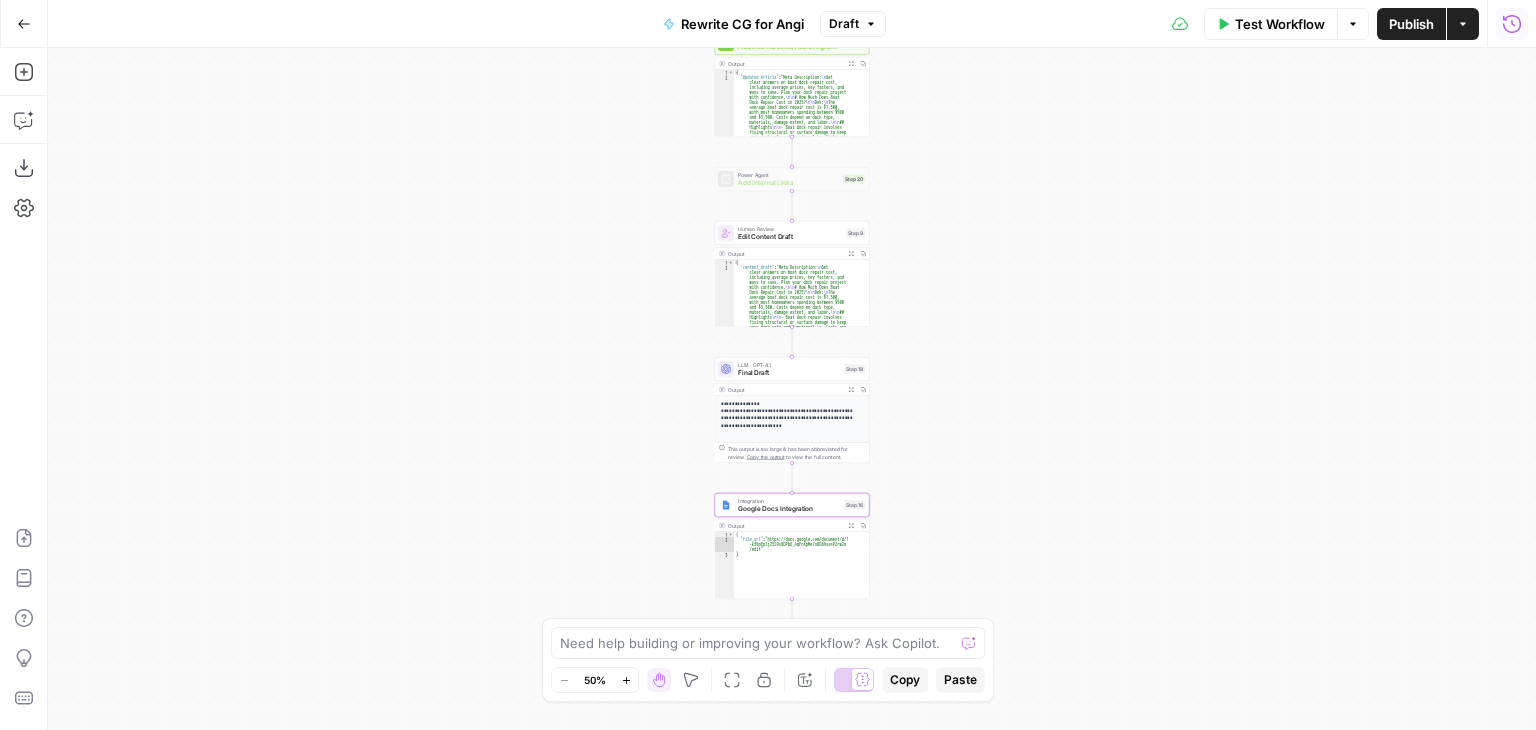 click 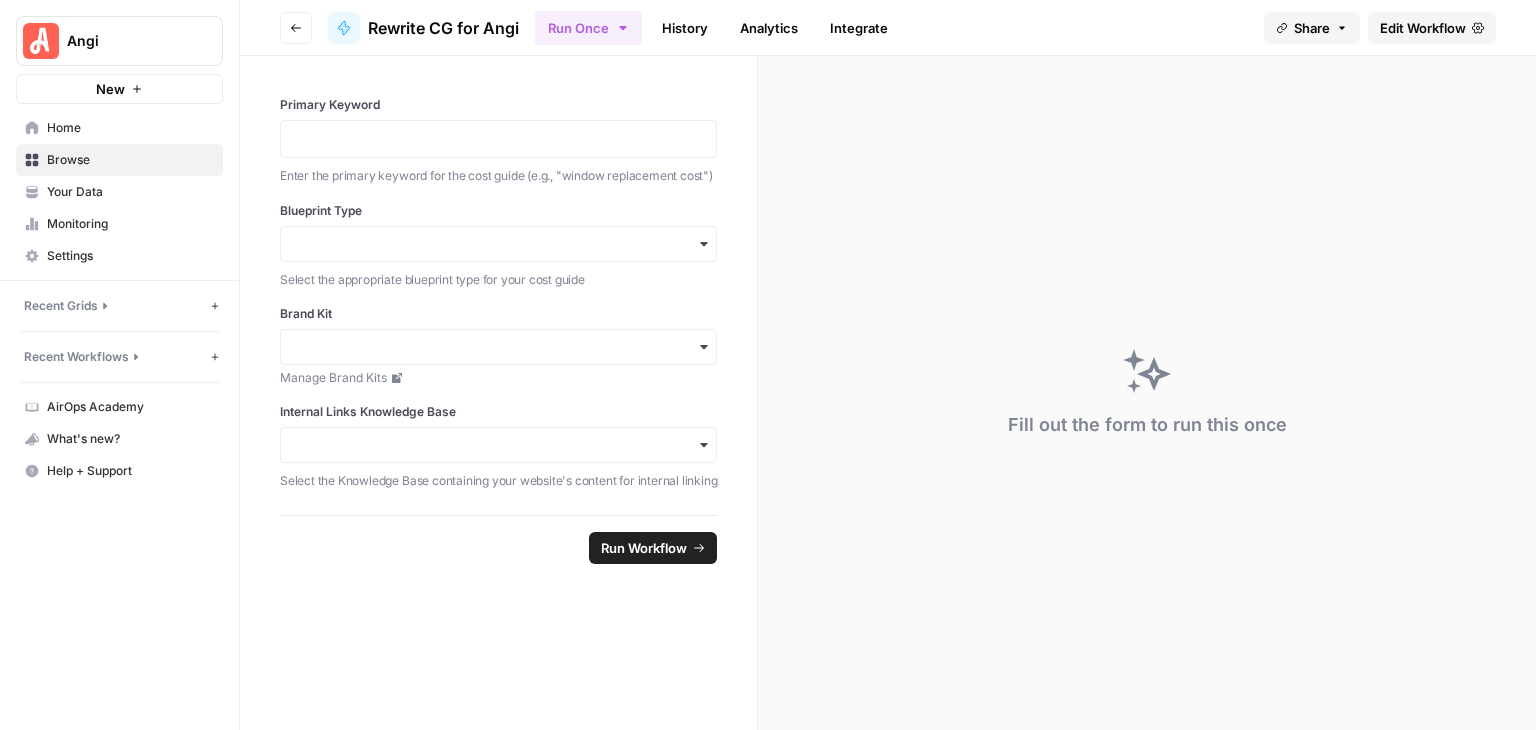 click 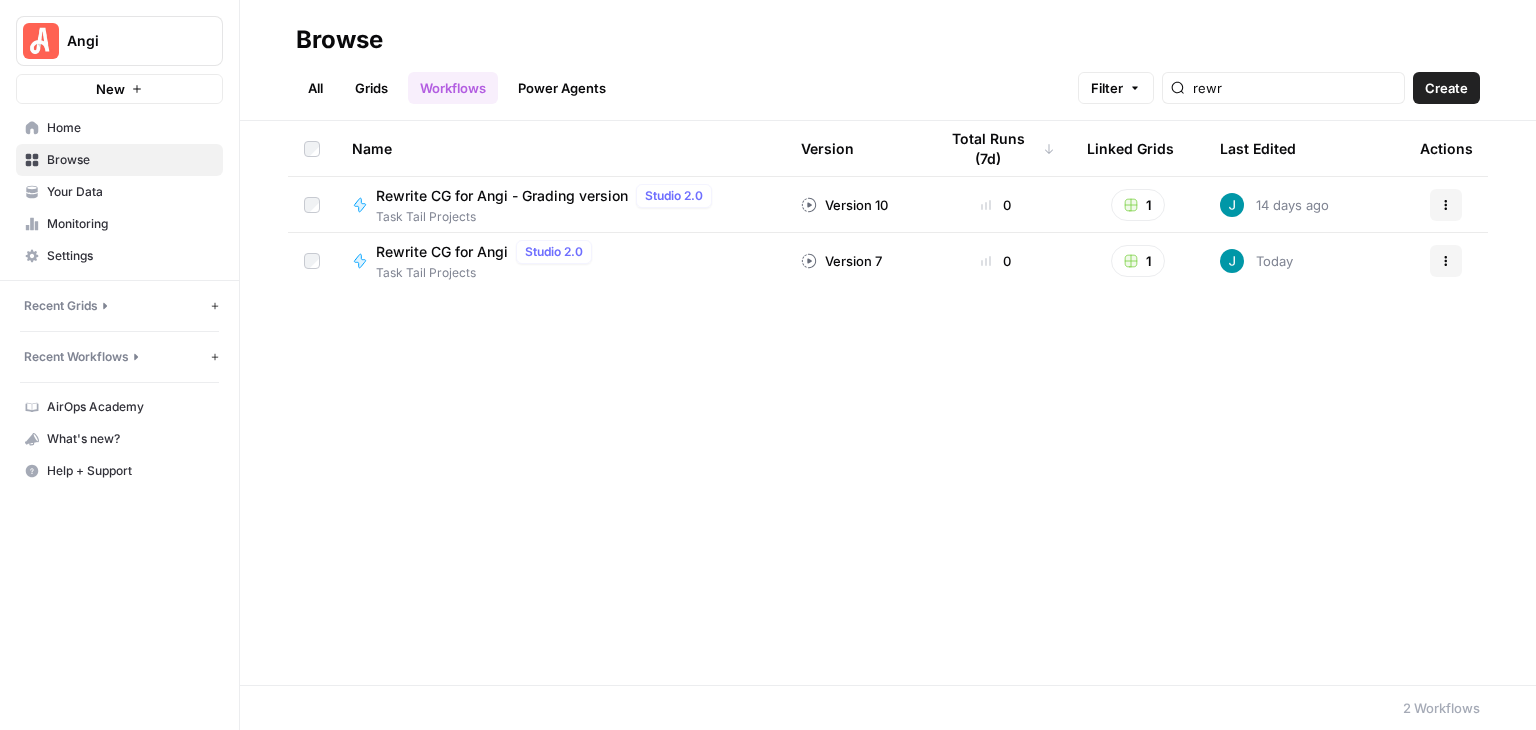click on "Grids" at bounding box center [371, 88] 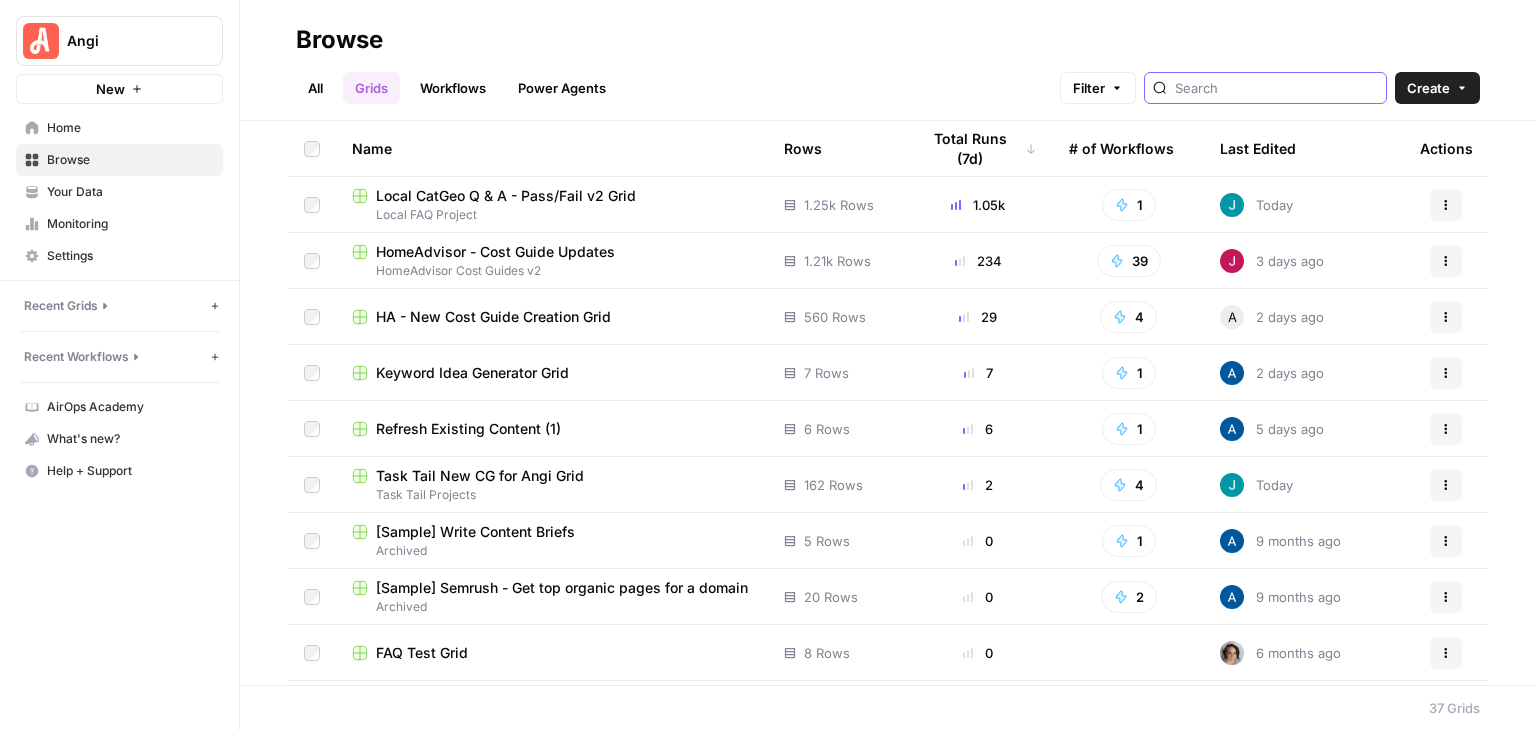 click at bounding box center (1276, 88) 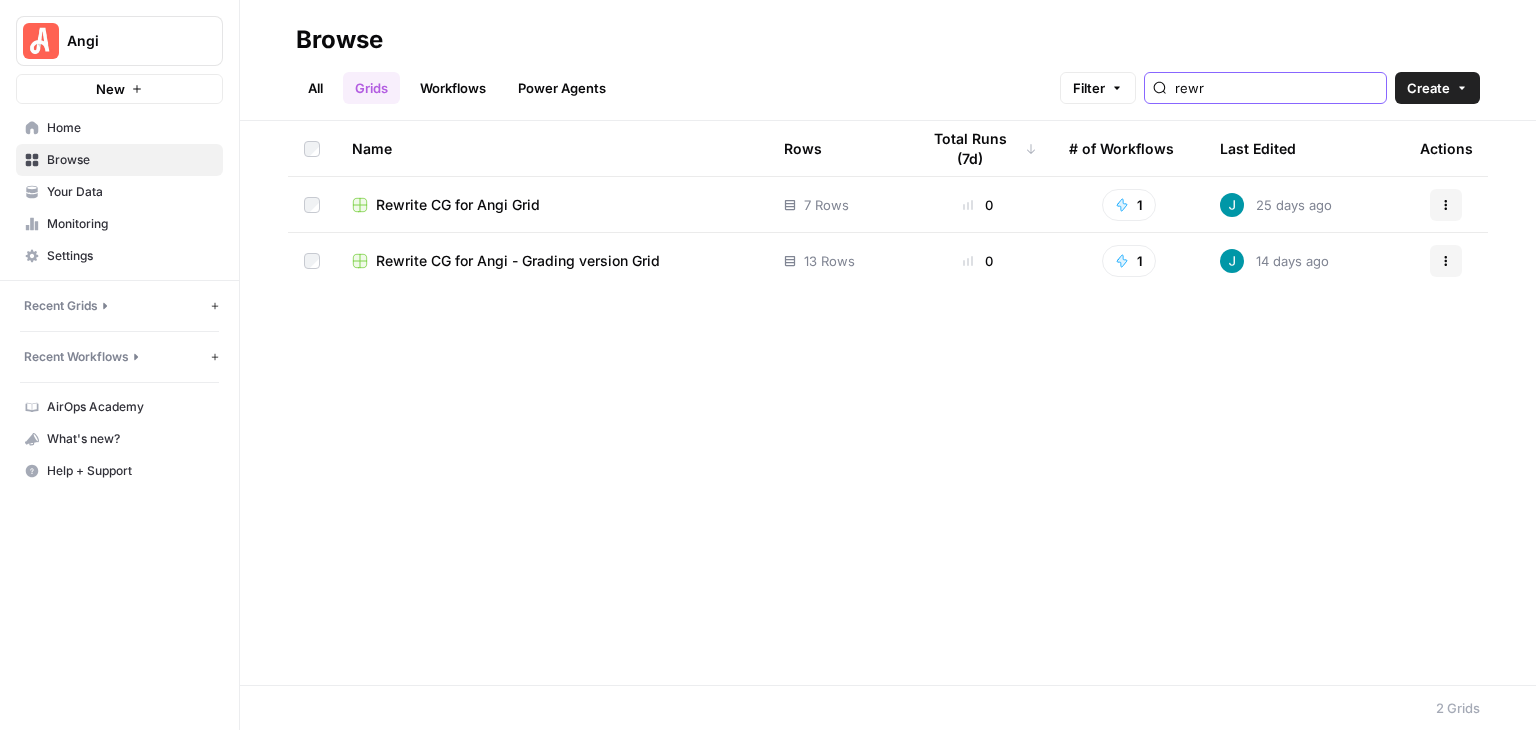 type on "rewr" 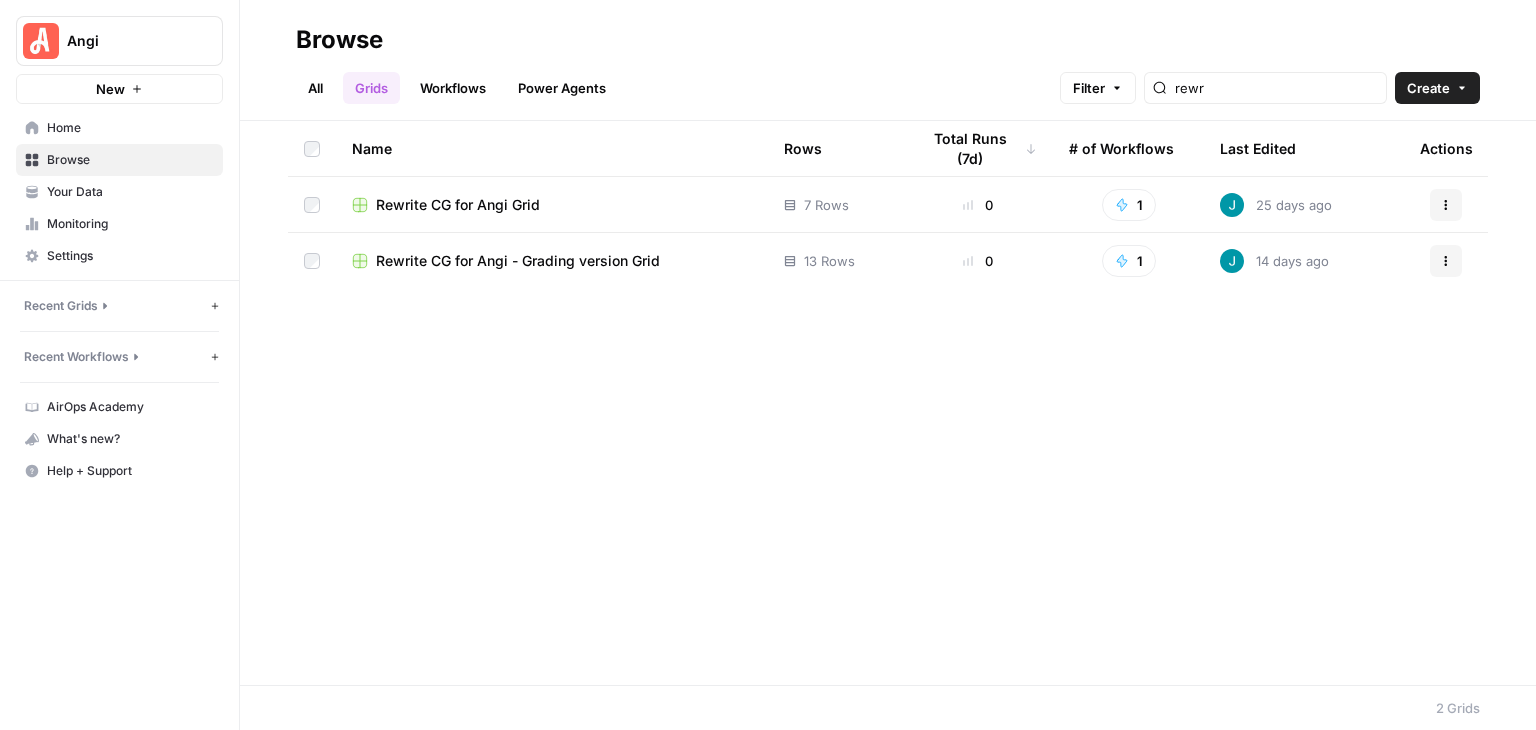 click on "Rewrite CG for Angi Grid" at bounding box center [458, 205] 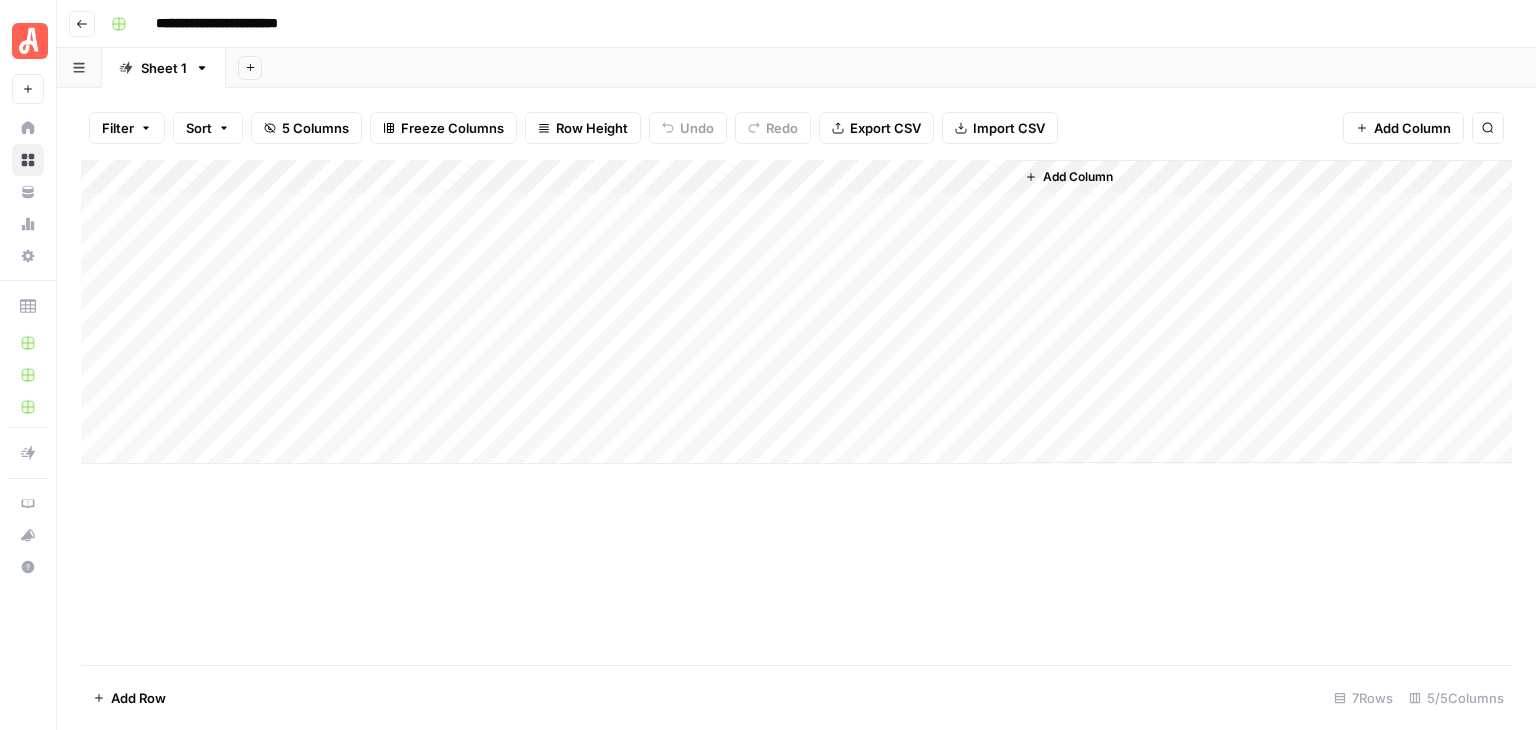 click on "Add Column" at bounding box center (796, 312) 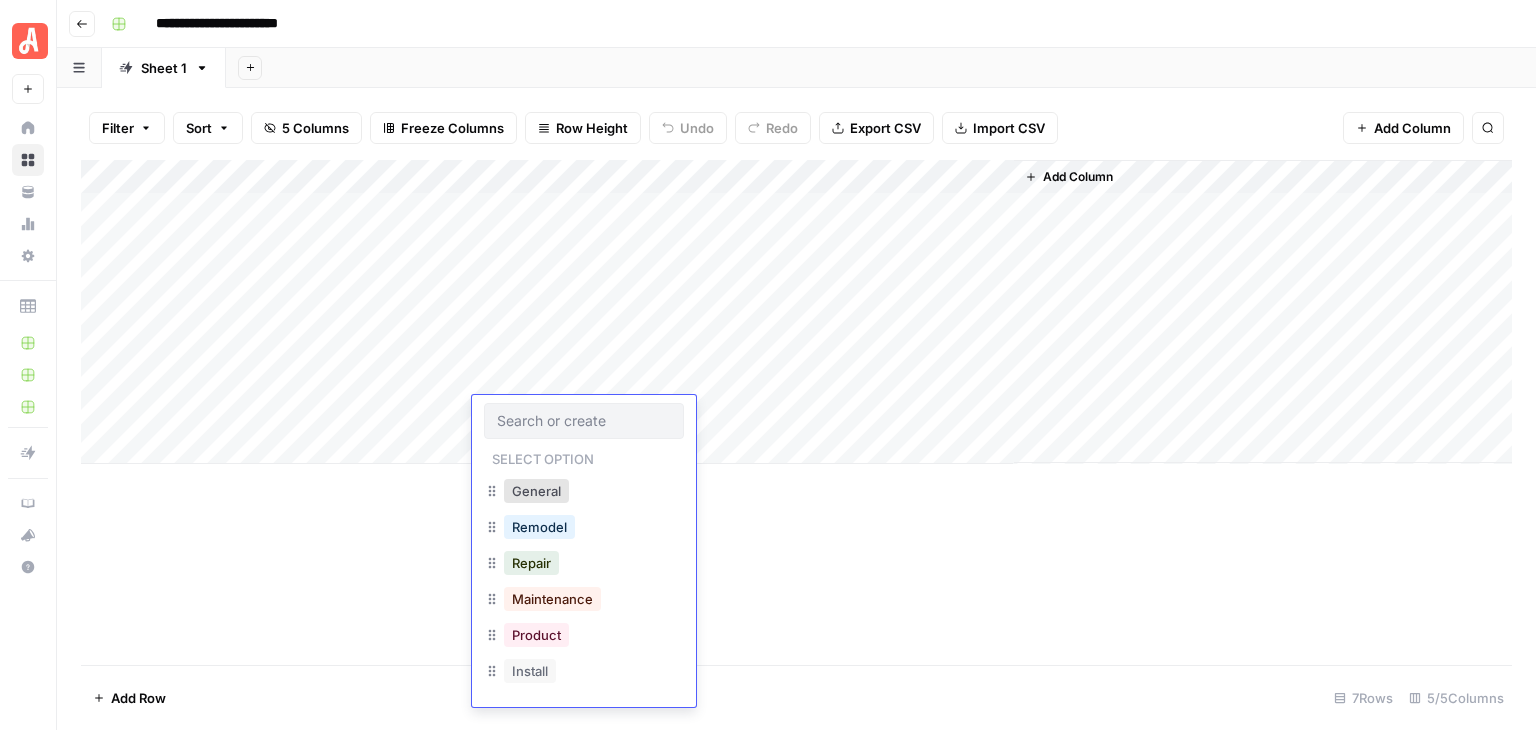 click on "Add Column" at bounding box center [796, 412] 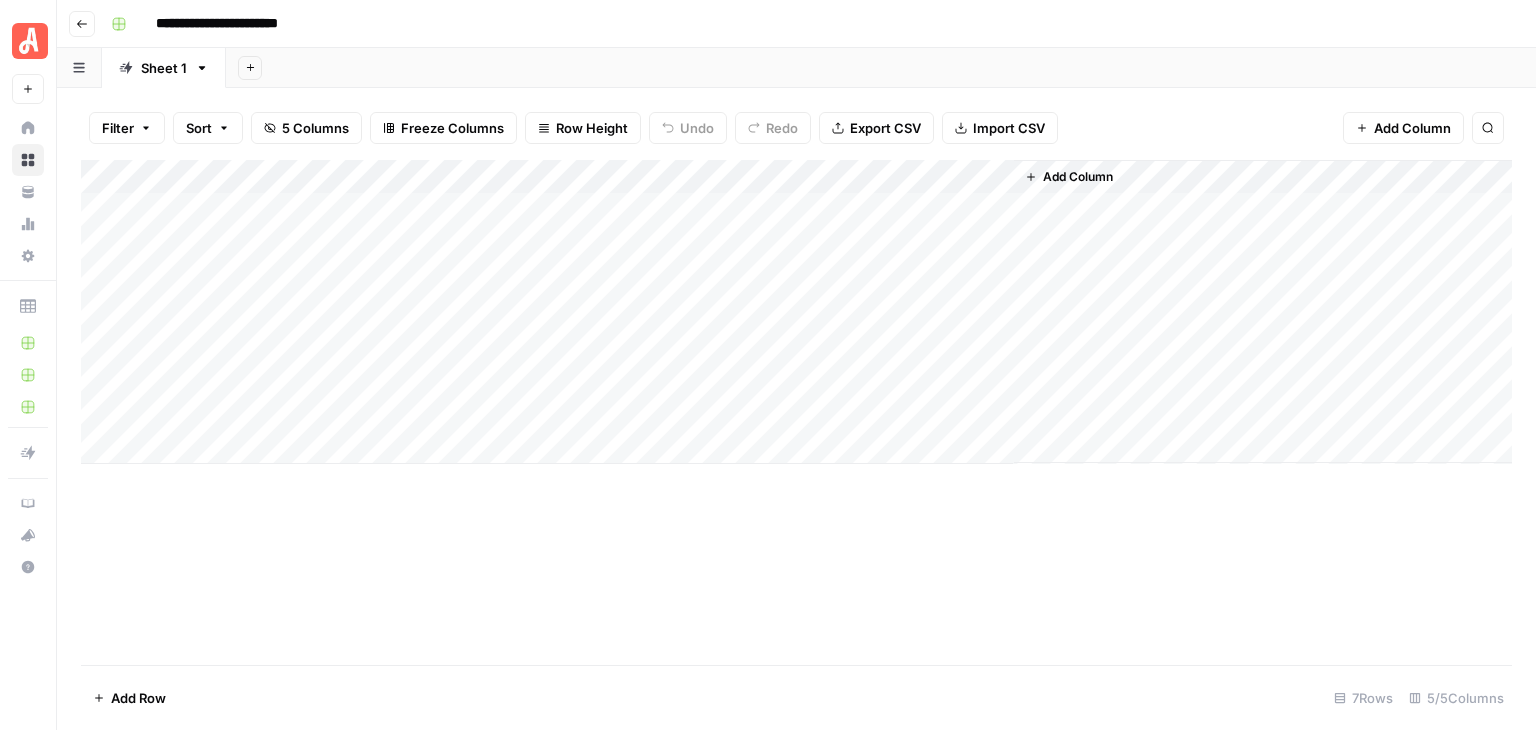 click on "Add Column" at bounding box center [1078, 177] 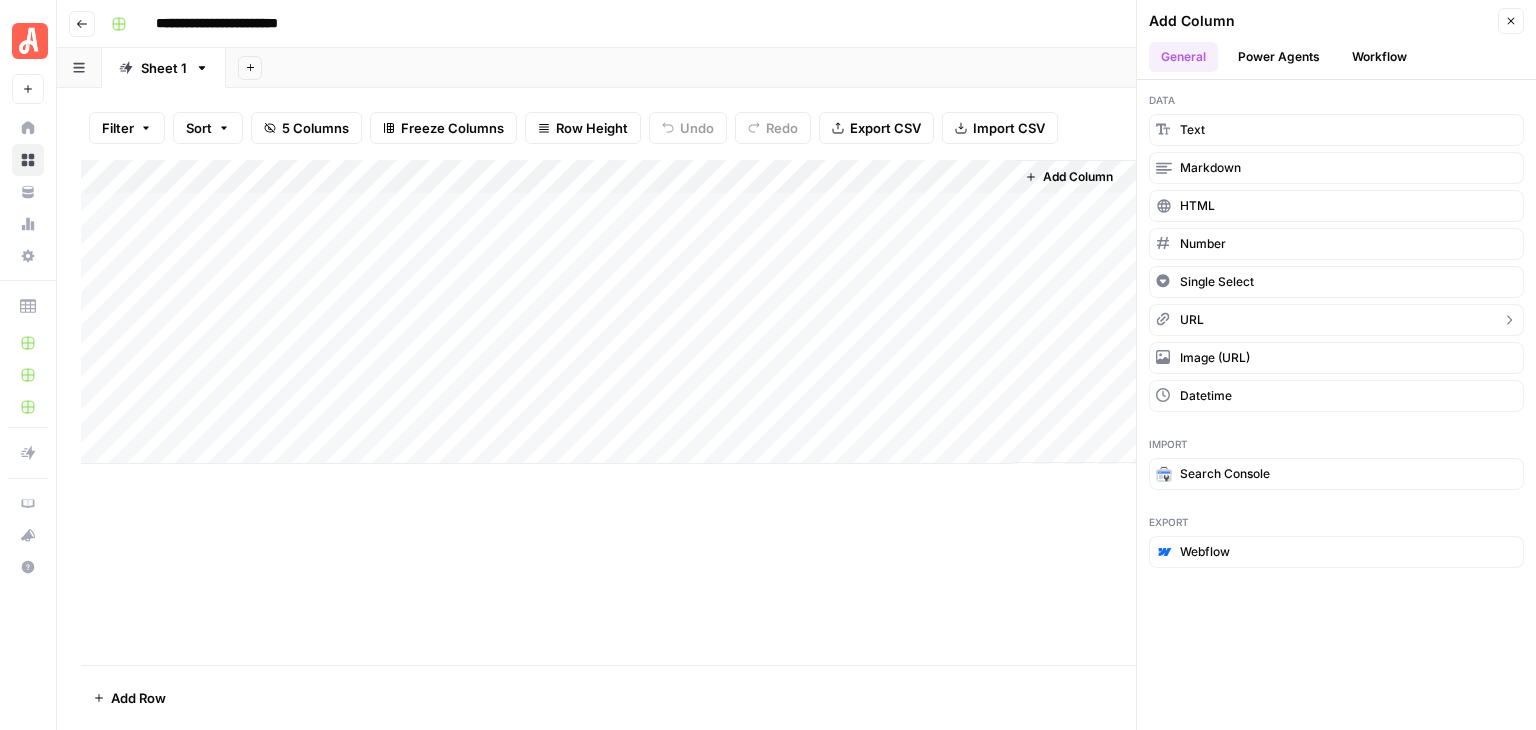 click on "URL" at bounding box center (1336, 320) 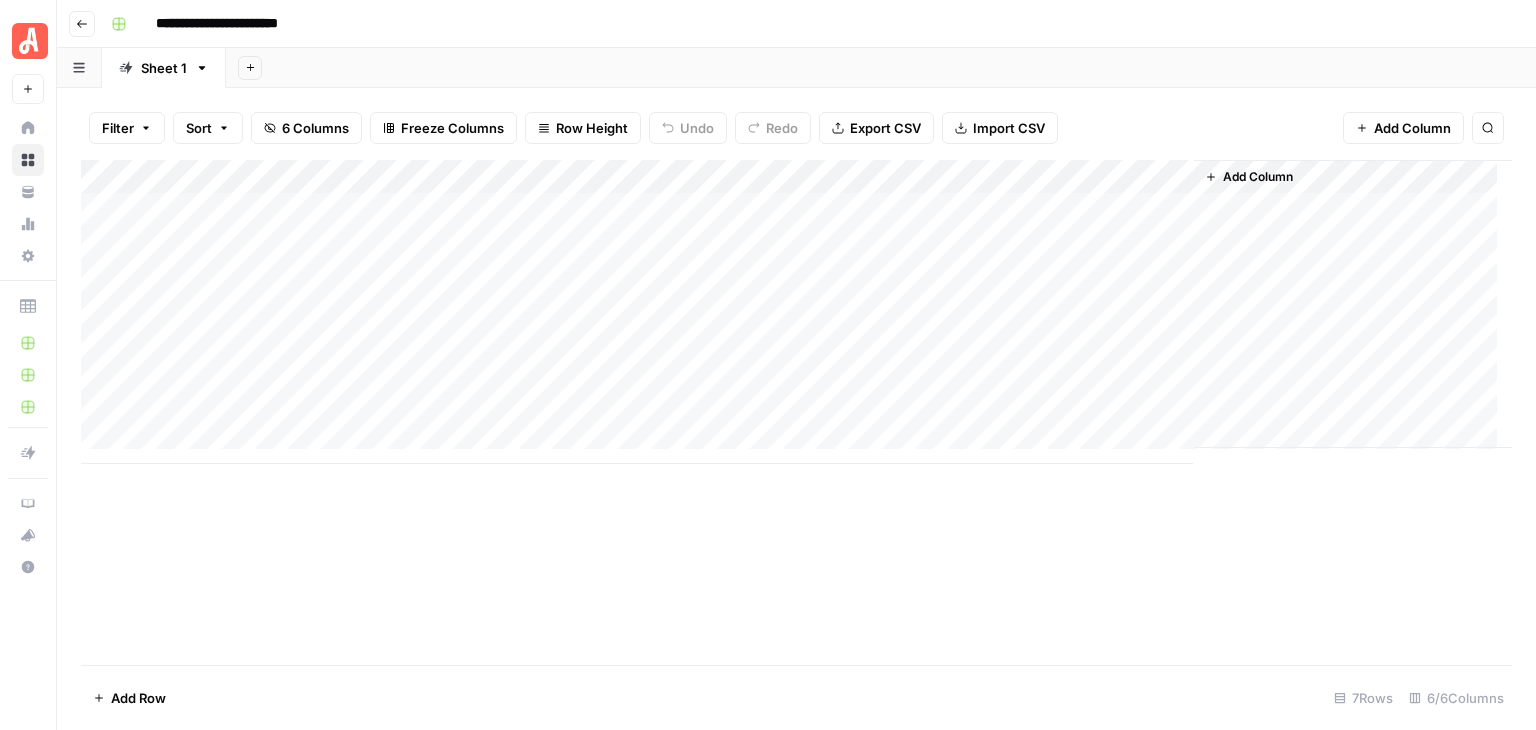 click on "Add Column" at bounding box center (796, 312) 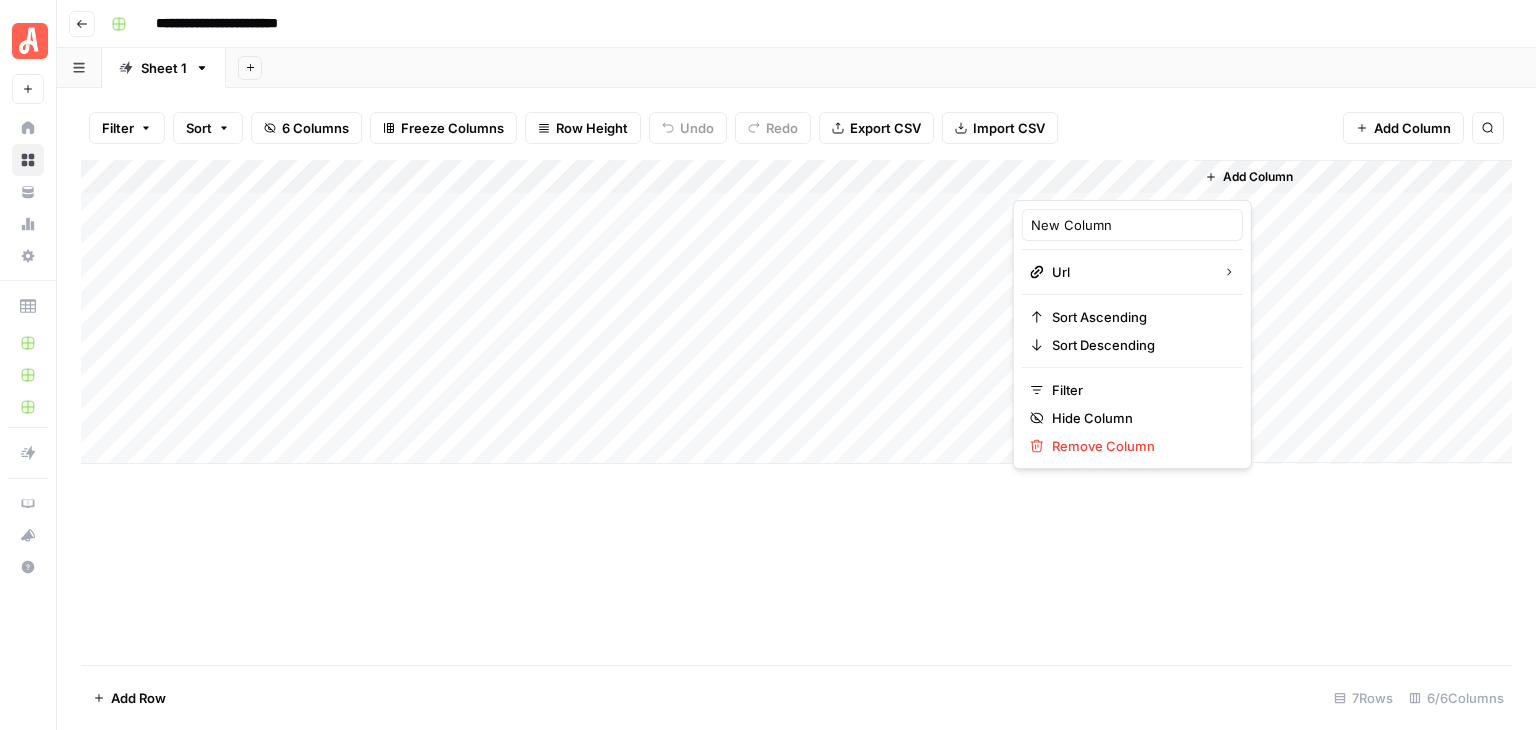 click on "Filter Sort 6 Columns Freeze Columns Row Height Undo Redo Export CSV Import CSV Add Column Search" at bounding box center [796, 128] 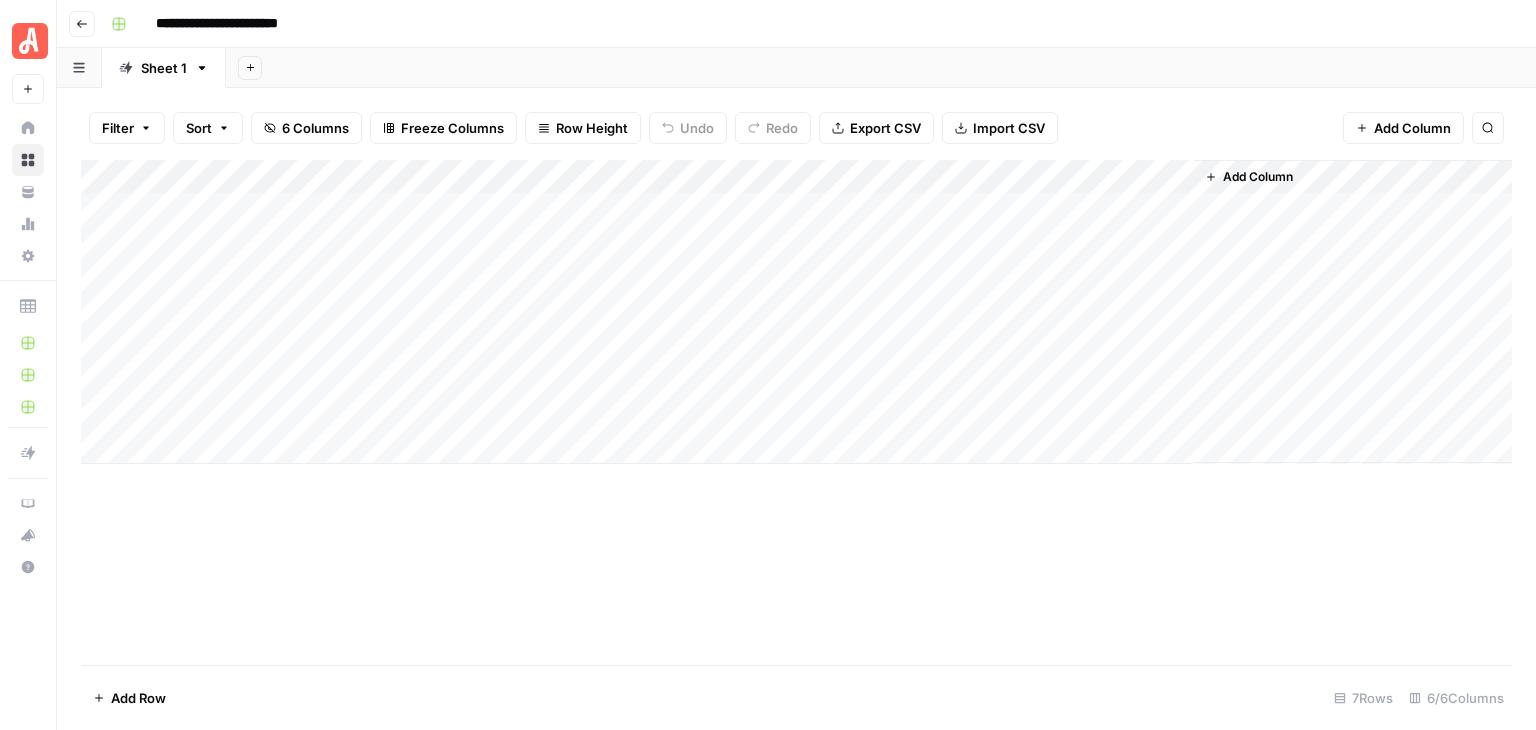 click on "Add Column" at bounding box center (1258, 177) 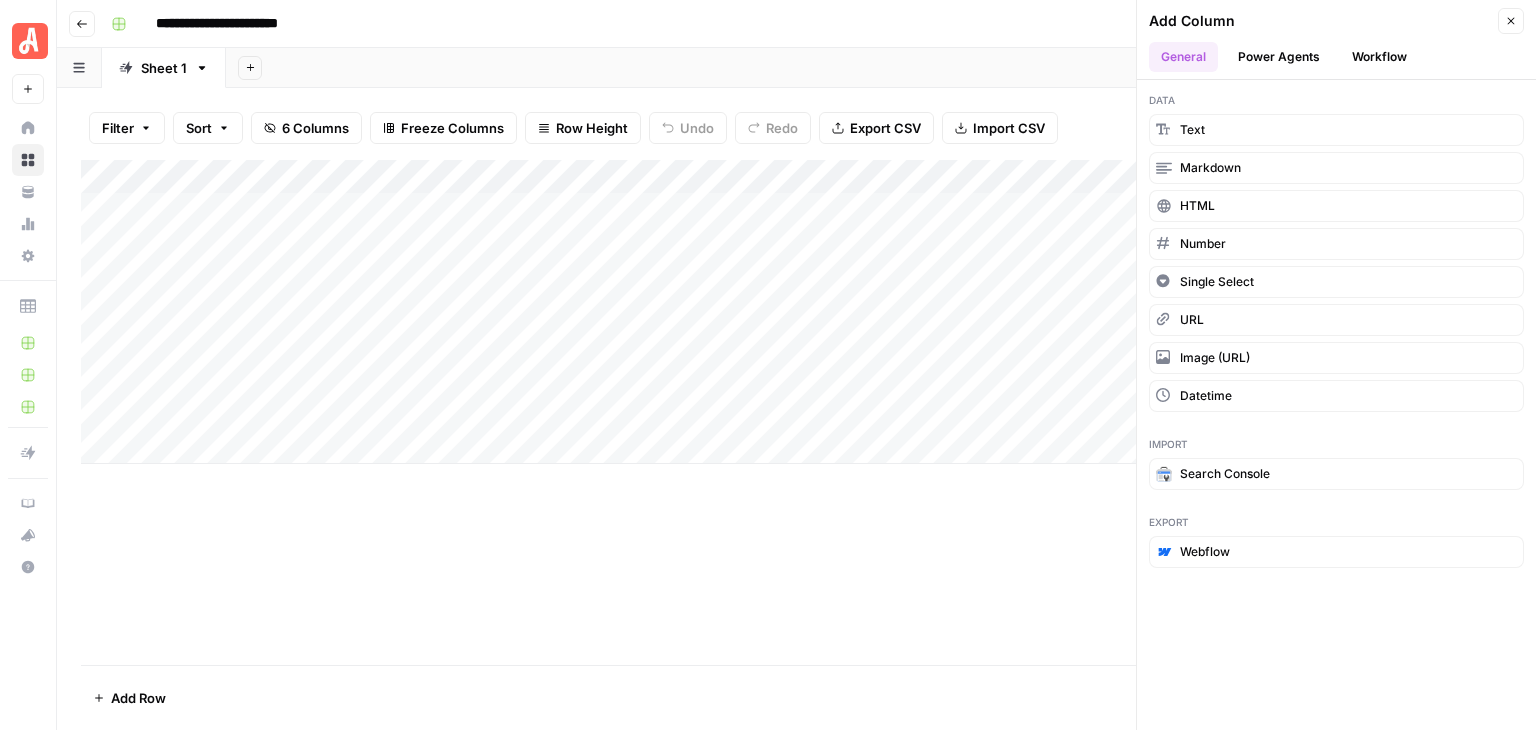 click on "Workflow" at bounding box center (1379, 57) 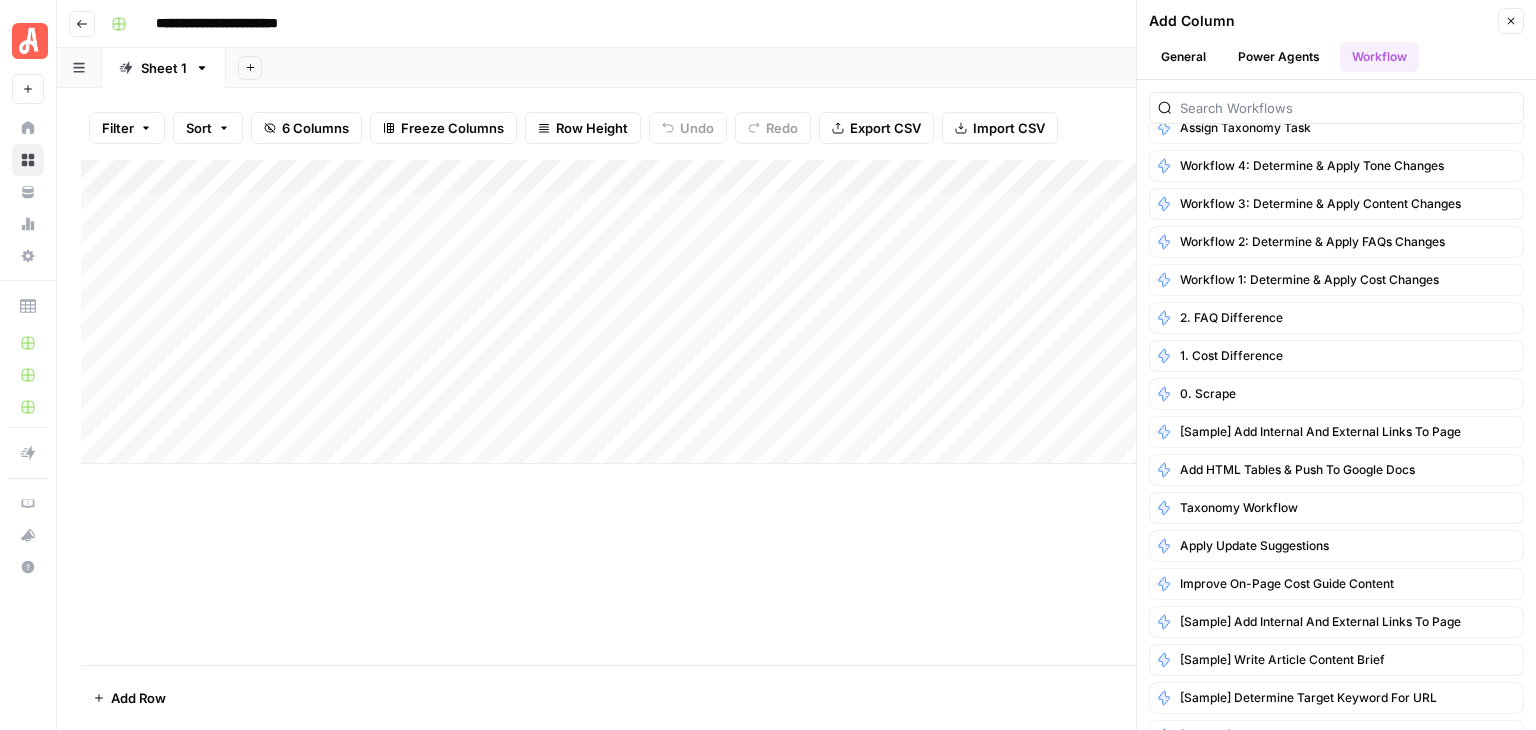 scroll, scrollTop: 2410, scrollLeft: 0, axis: vertical 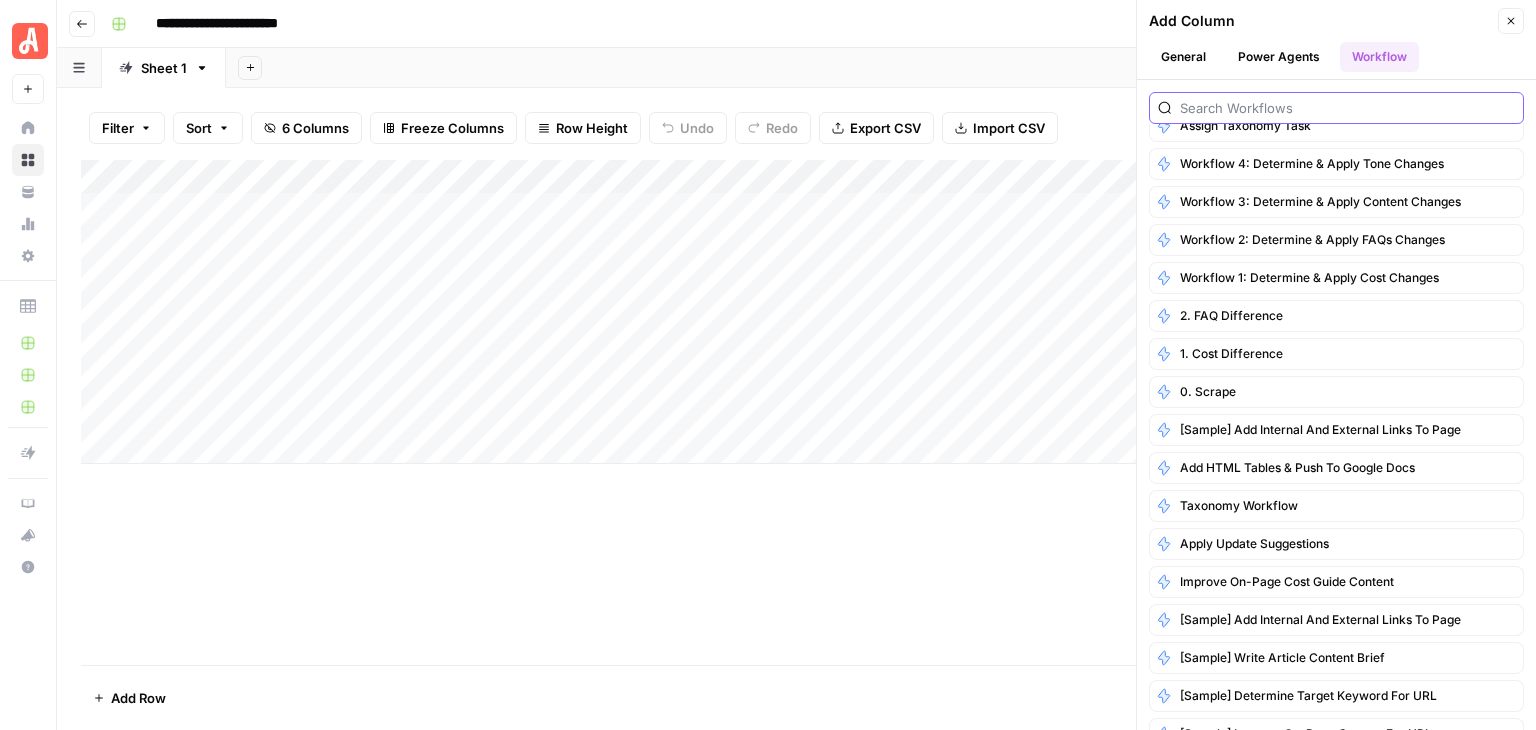click at bounding box center (1347, 108) 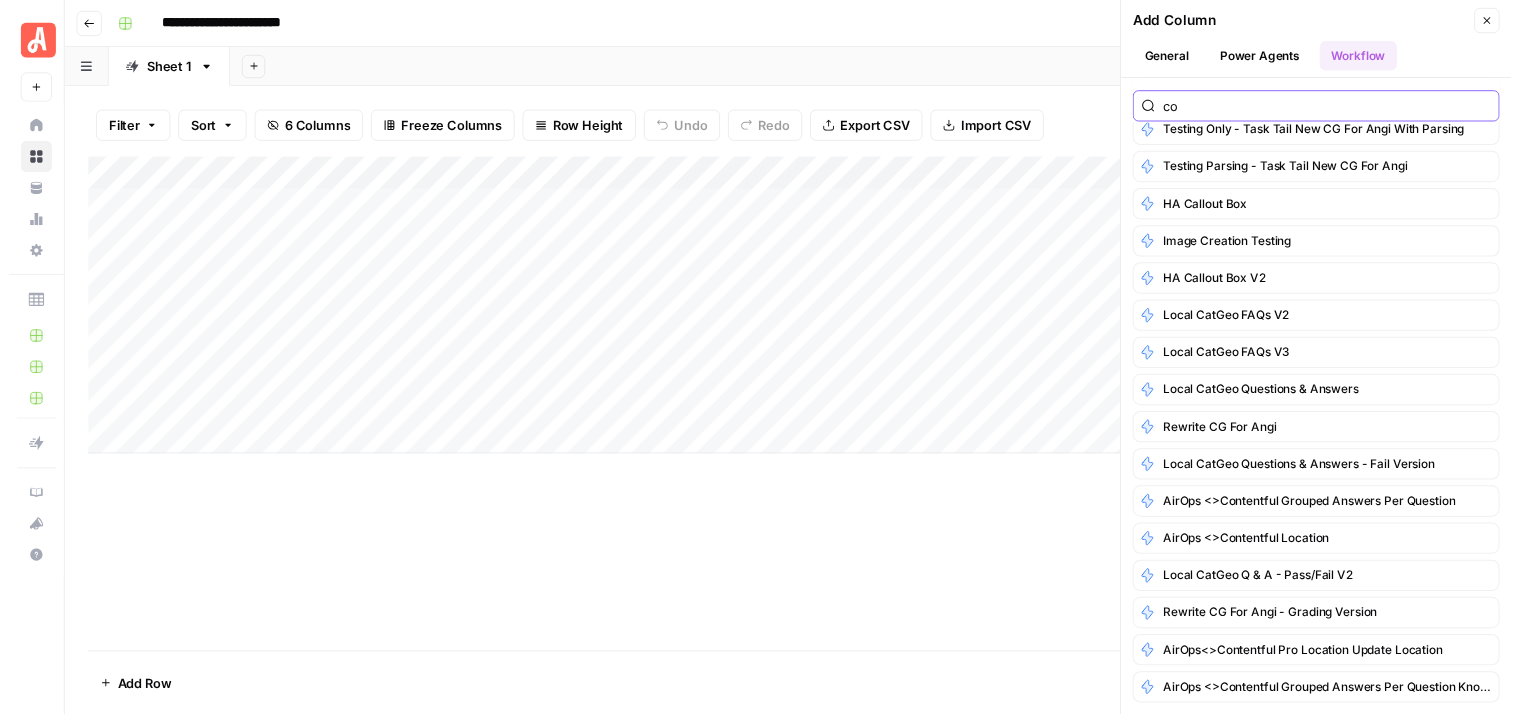 scroll, scrollTop: 0, scrollLeft: 0, axis: both 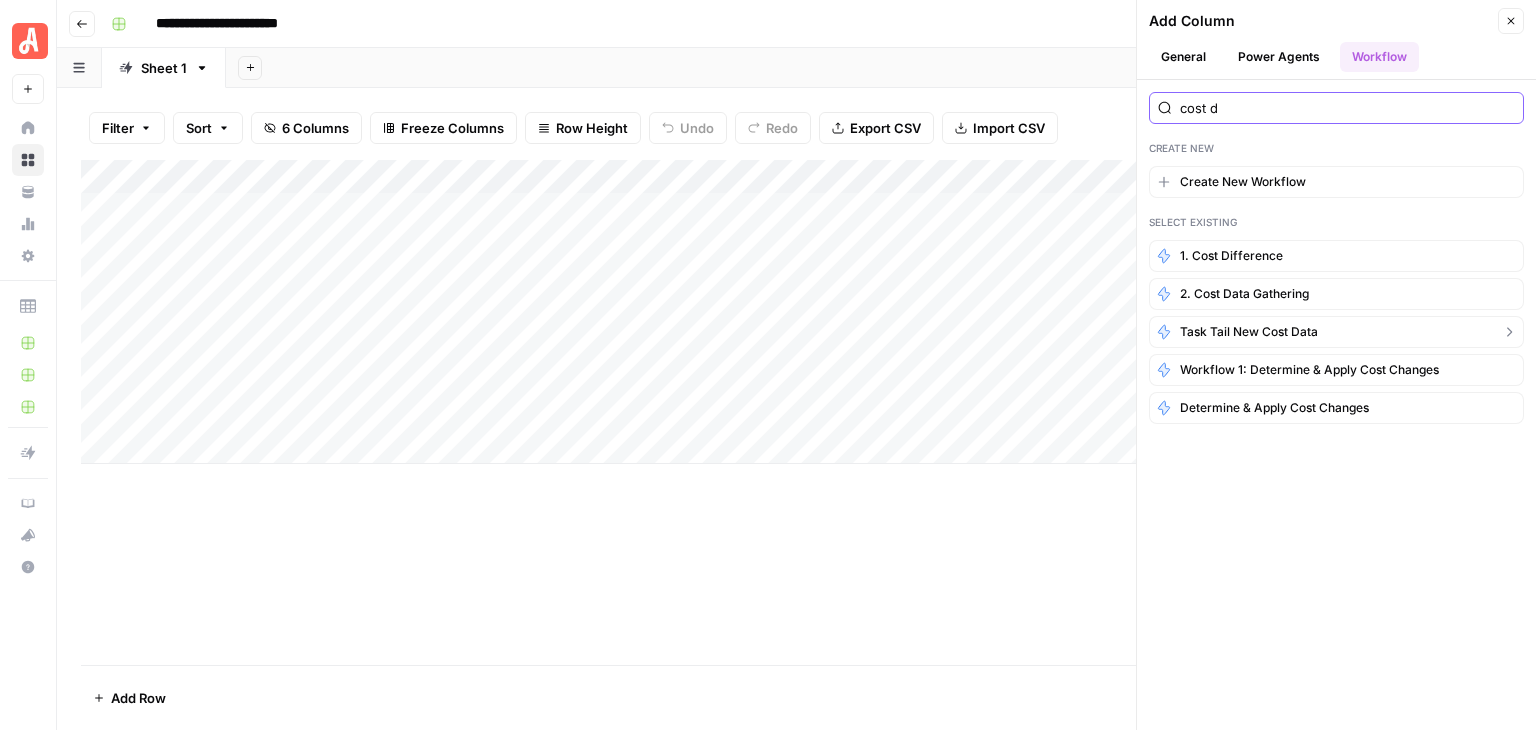 type on "cost d" 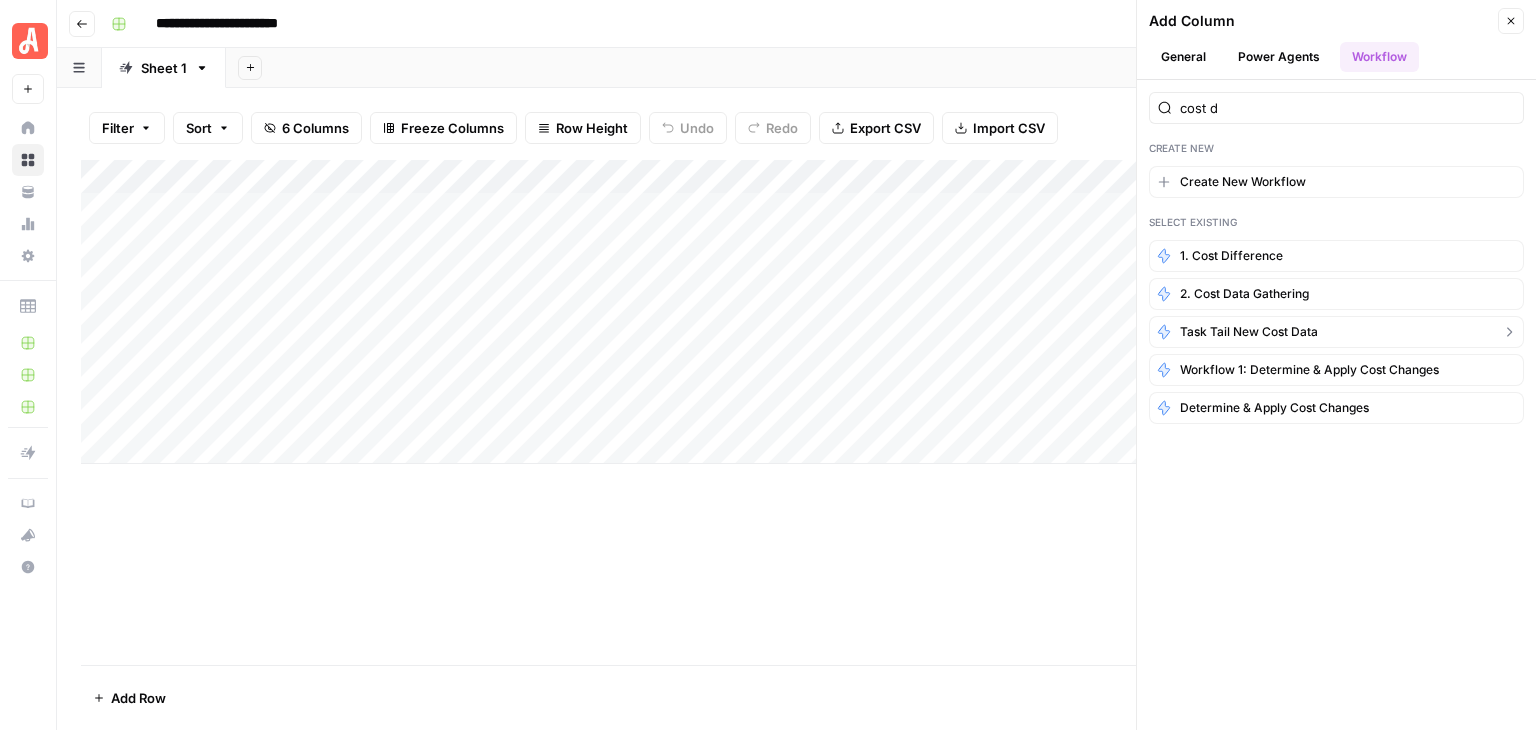 click on "Task Tail New Cost Data" at bounding box center [1249, 332] 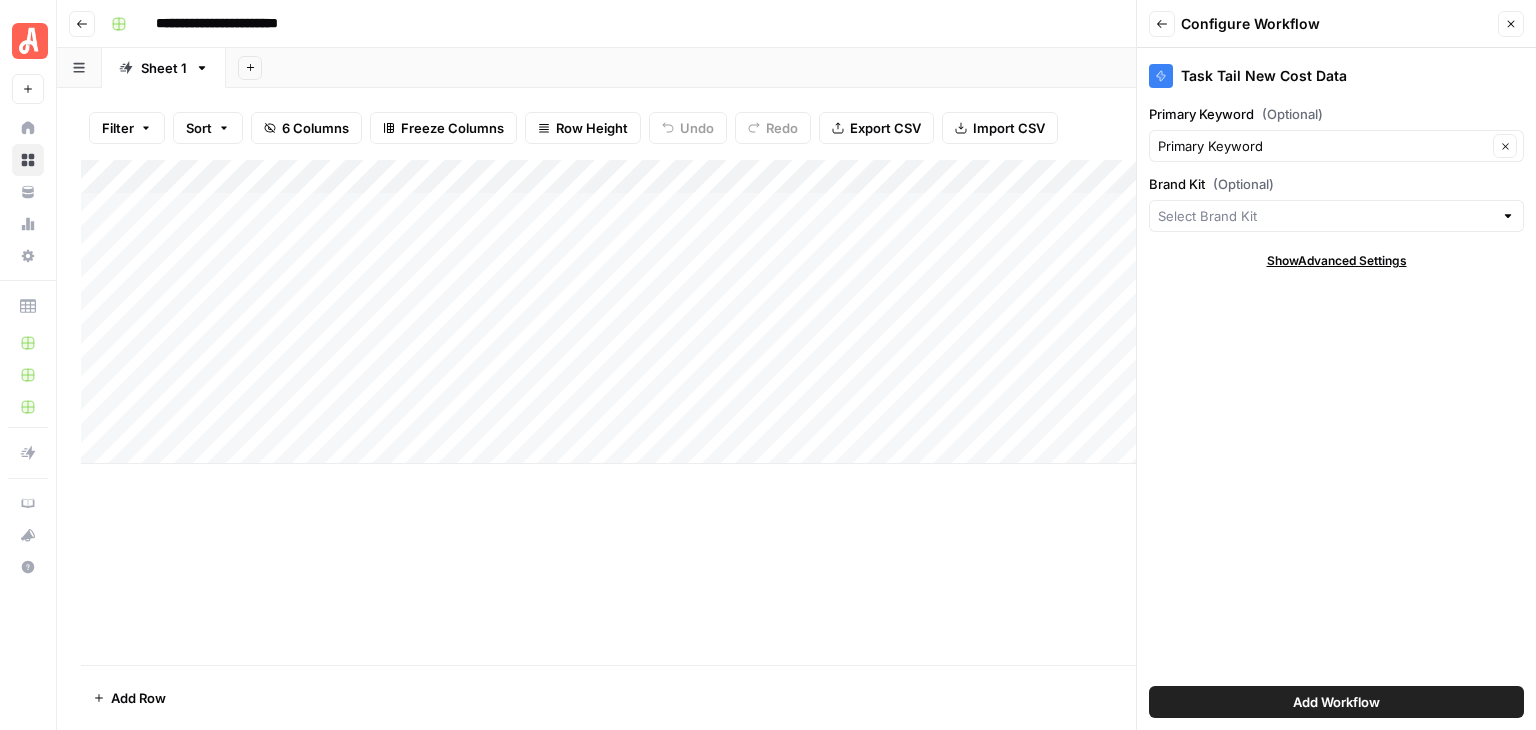 click at bounding box center (1508, 216) 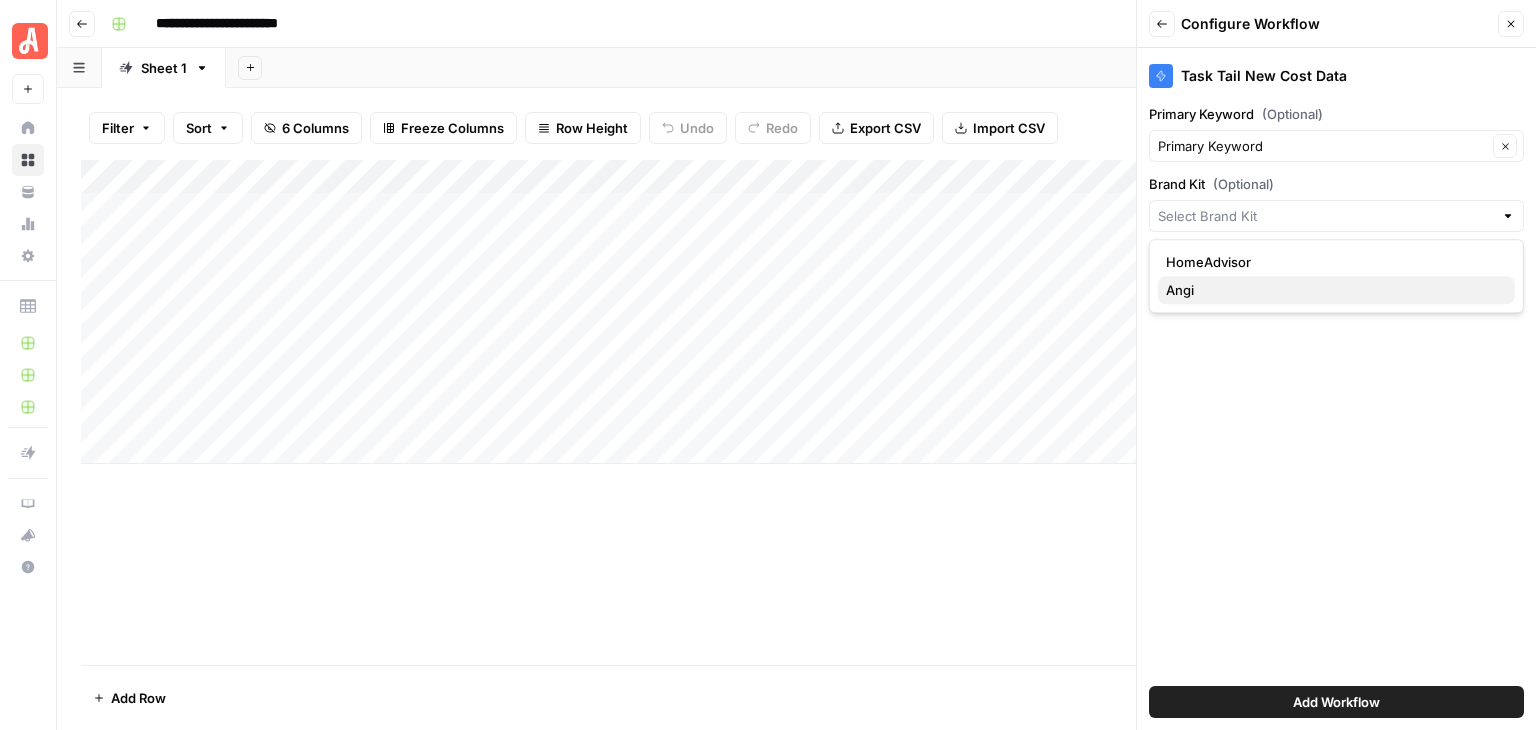 click on "Angi" at bounding box center [1332, 290] 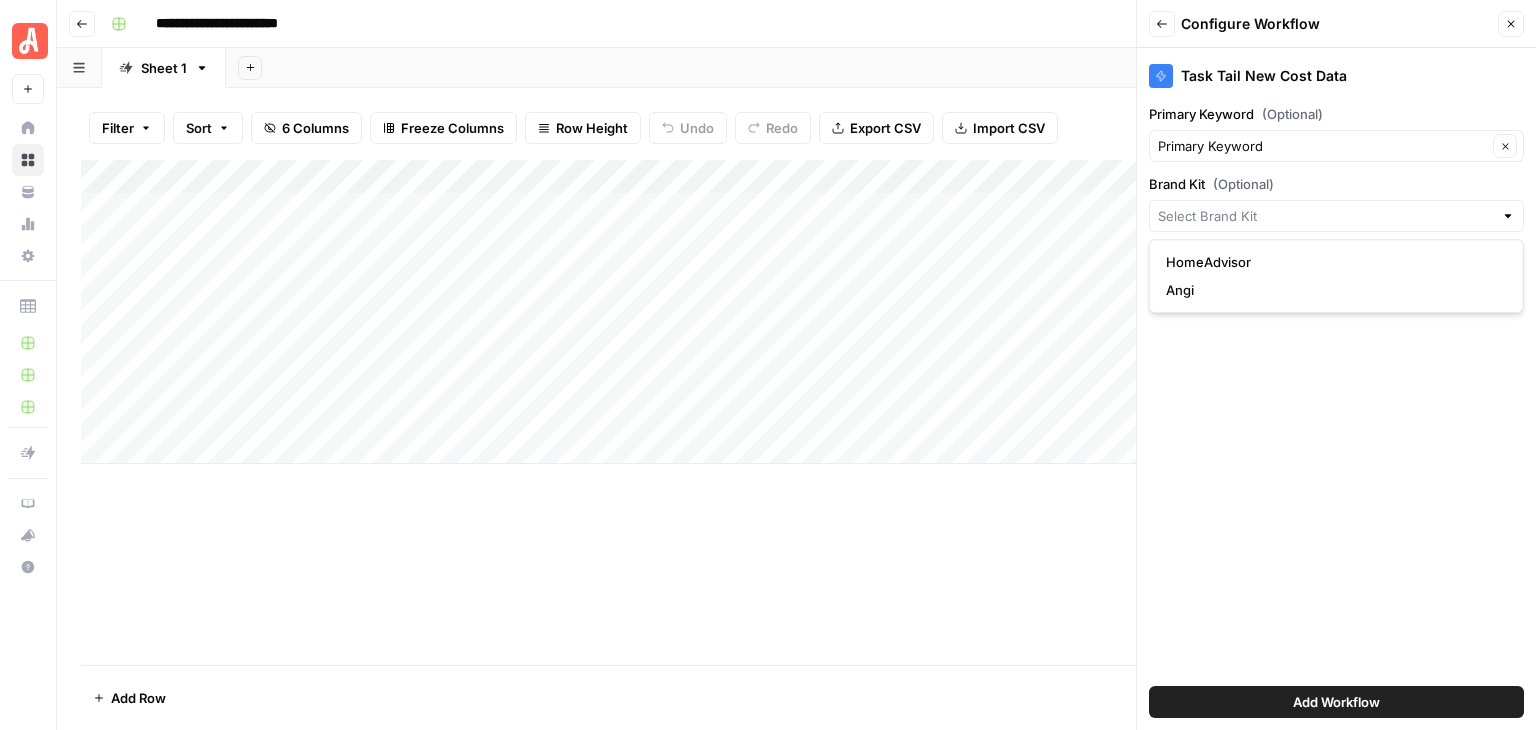 type on "Angi" 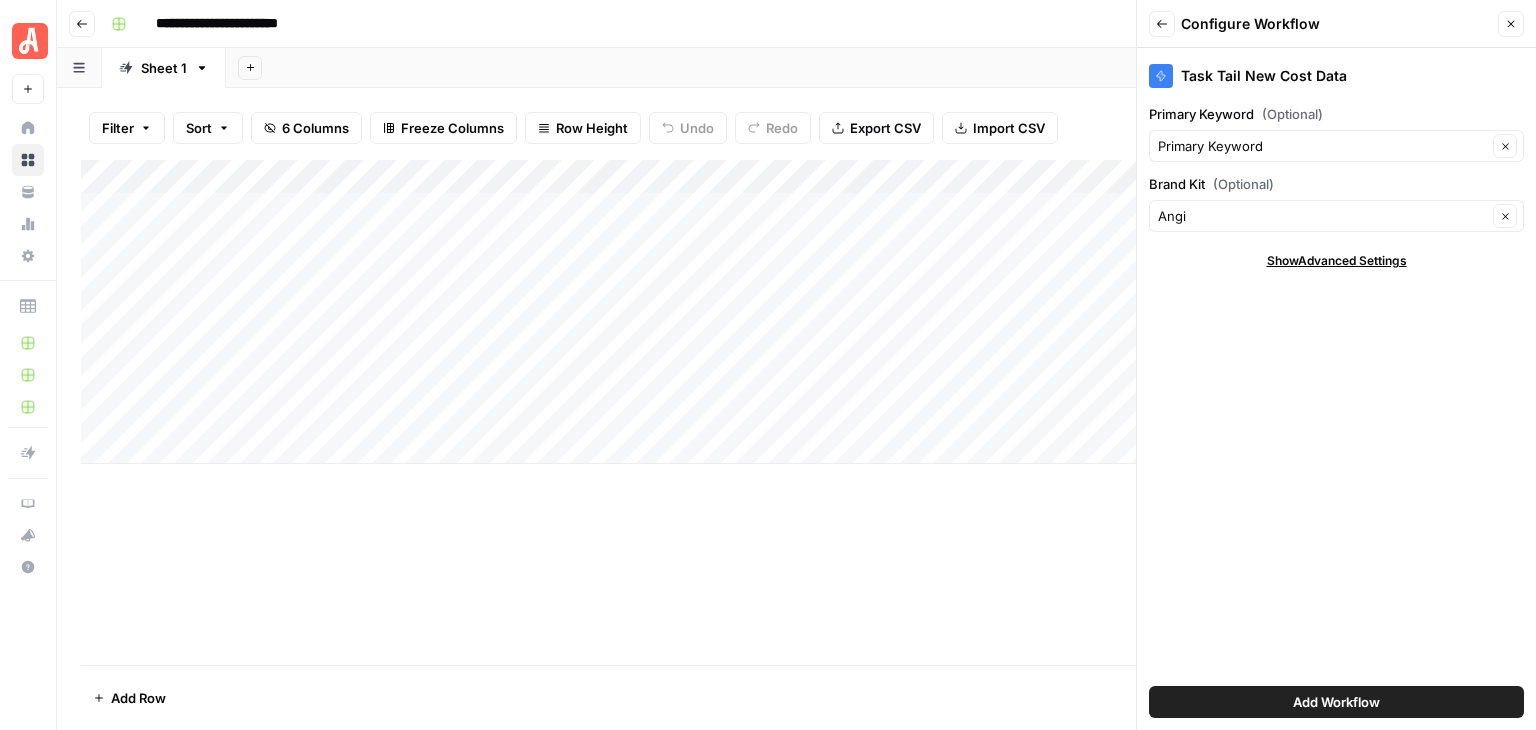 click on "Add Workflow" at bounding box center [1336, 702] 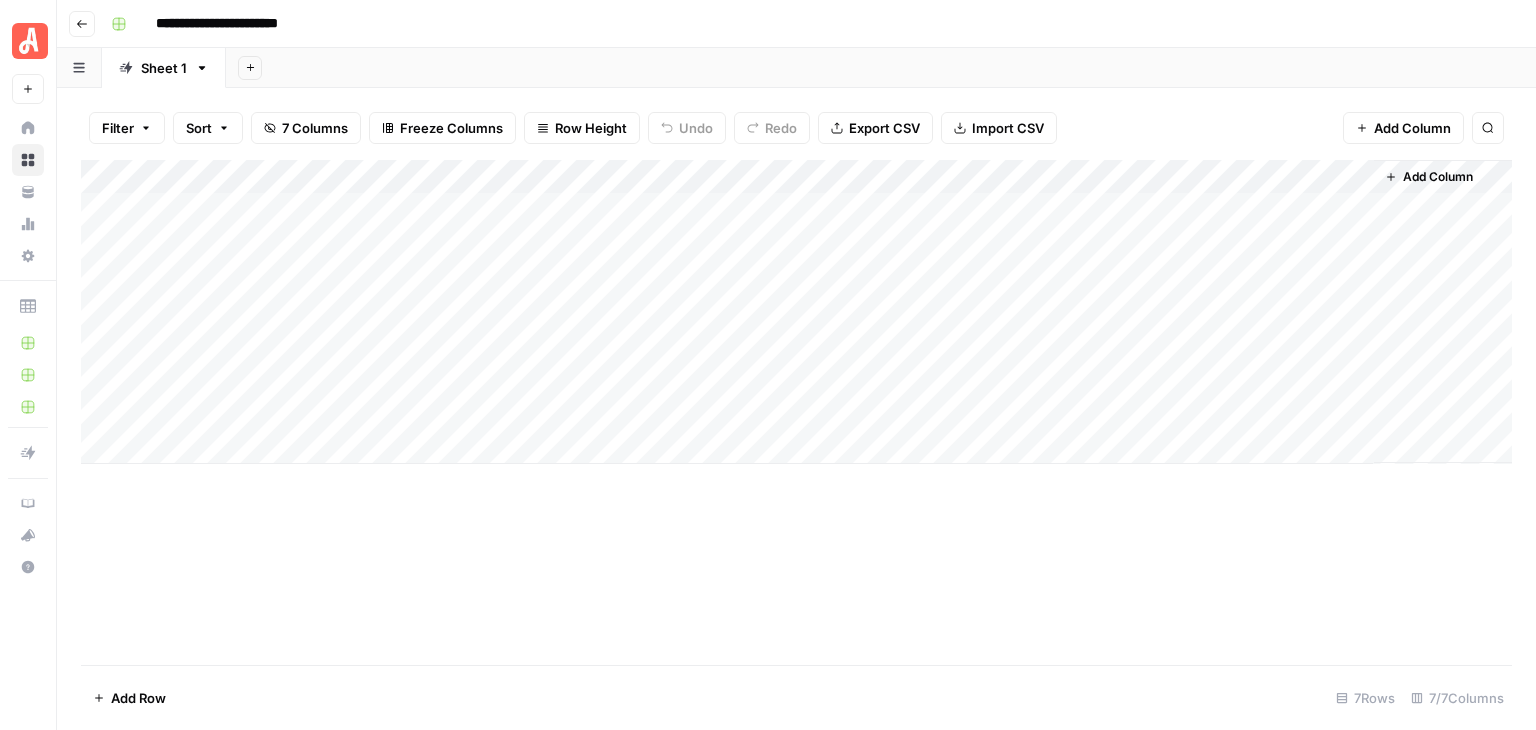 click on "Add Column" at bounding box center (796, 312) 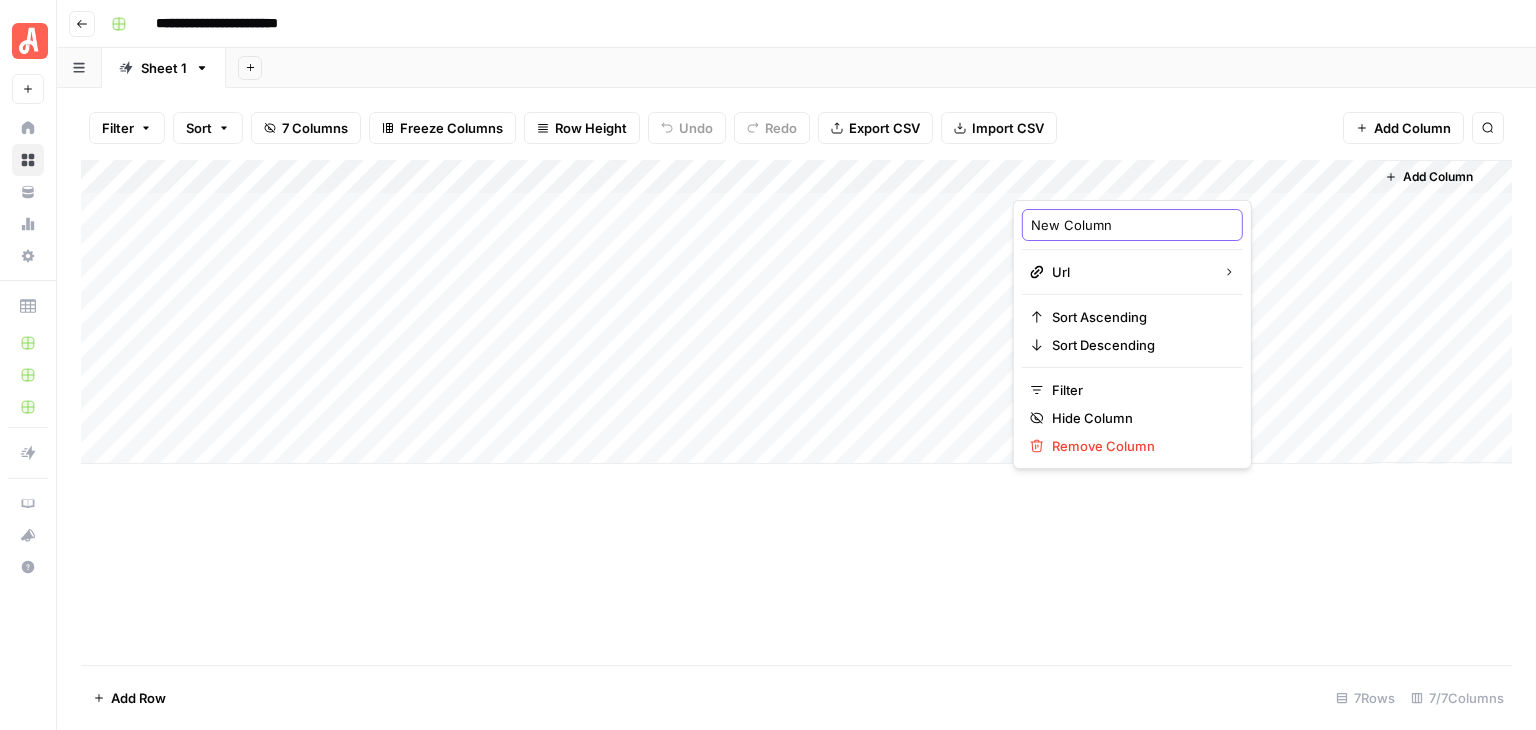 click on "New Column" at bounding box center (1132, 225) 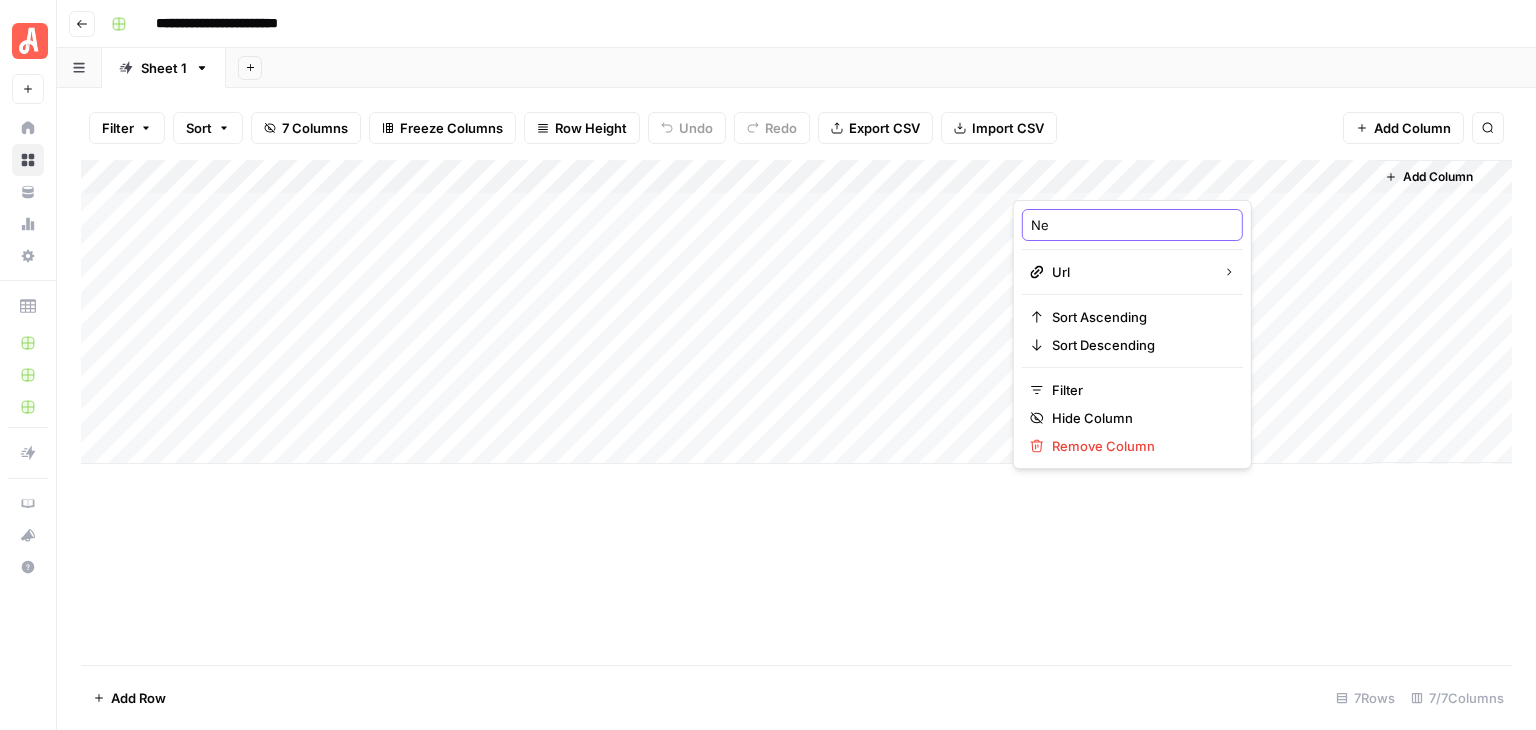 type on "N" 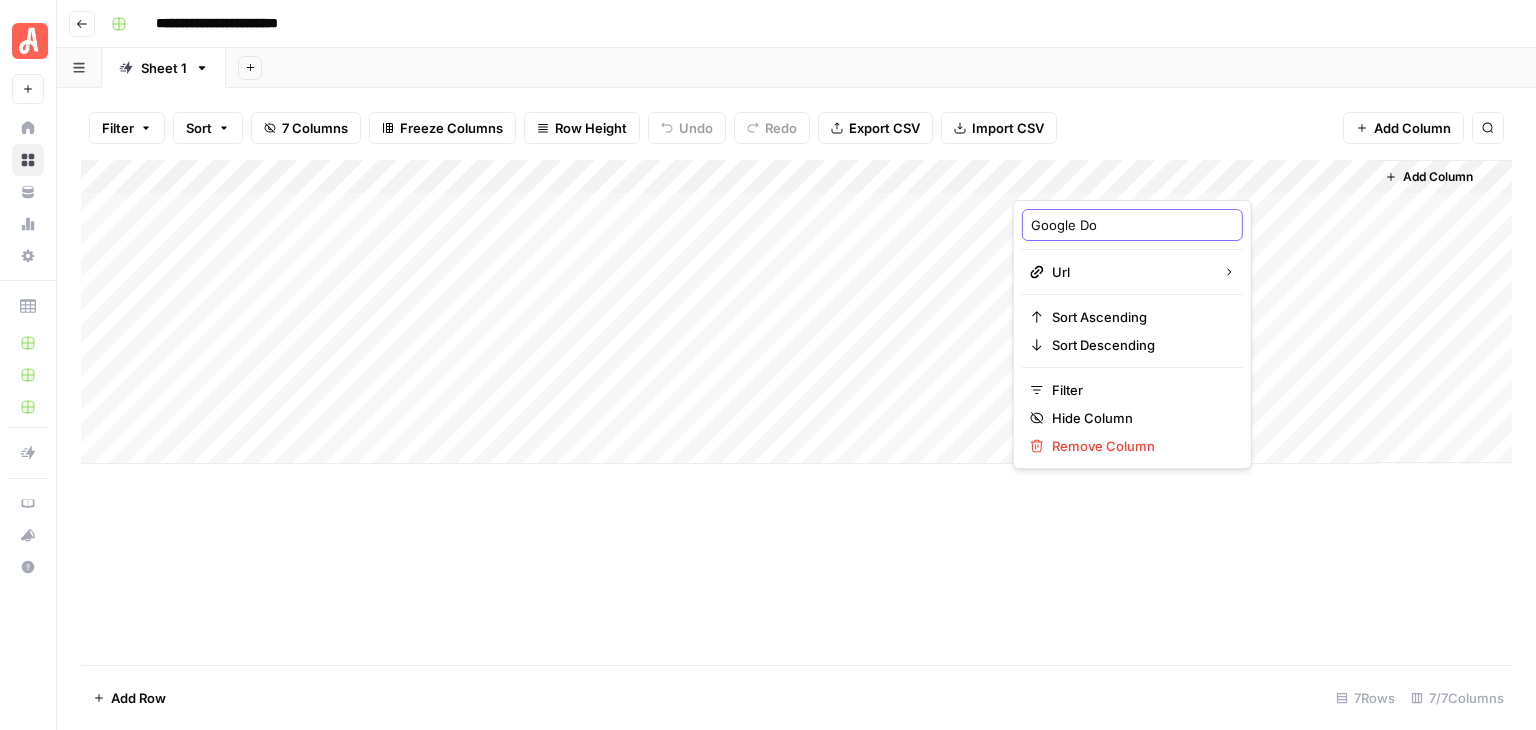 type on "Google Doc" 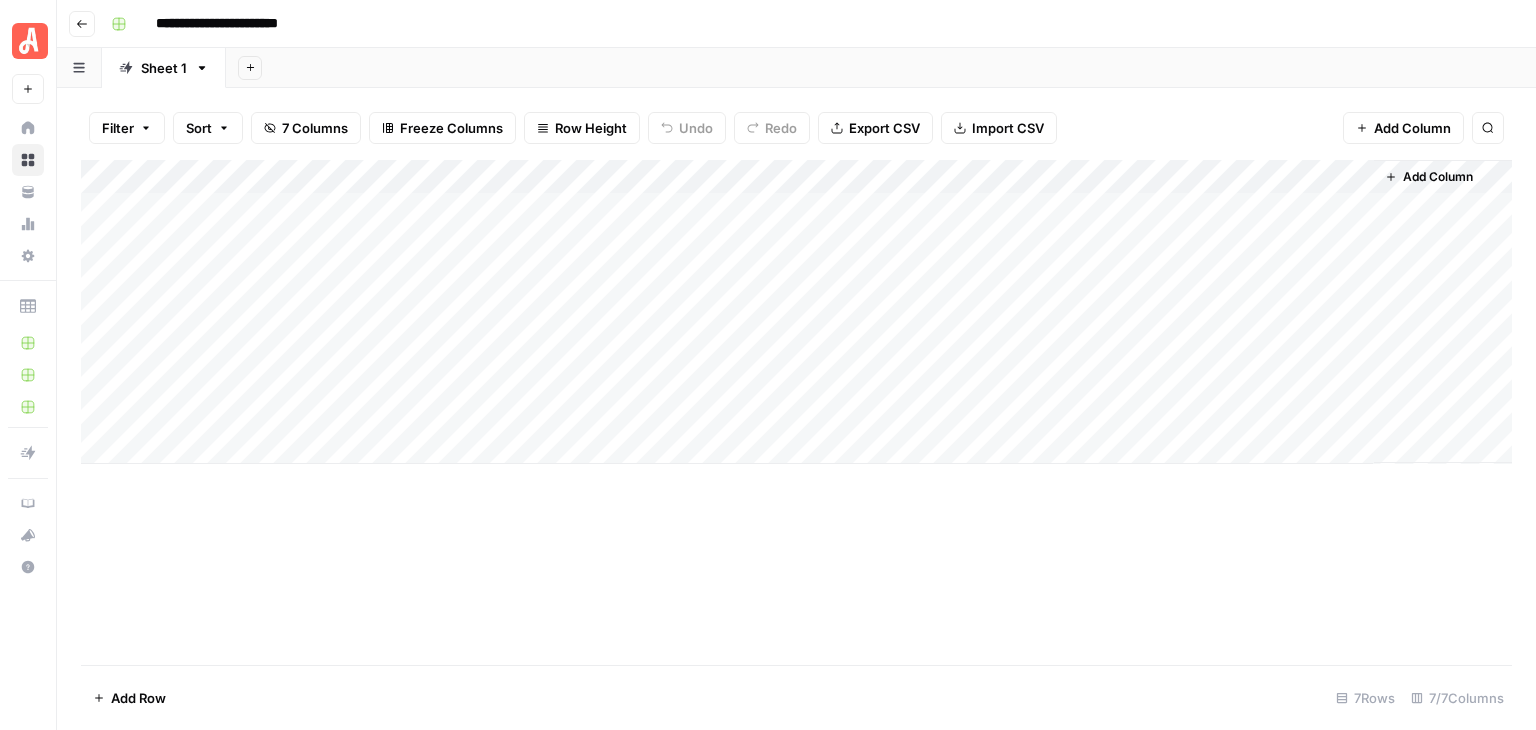 click on "Add Sheet" at bounding box center (881, 68) 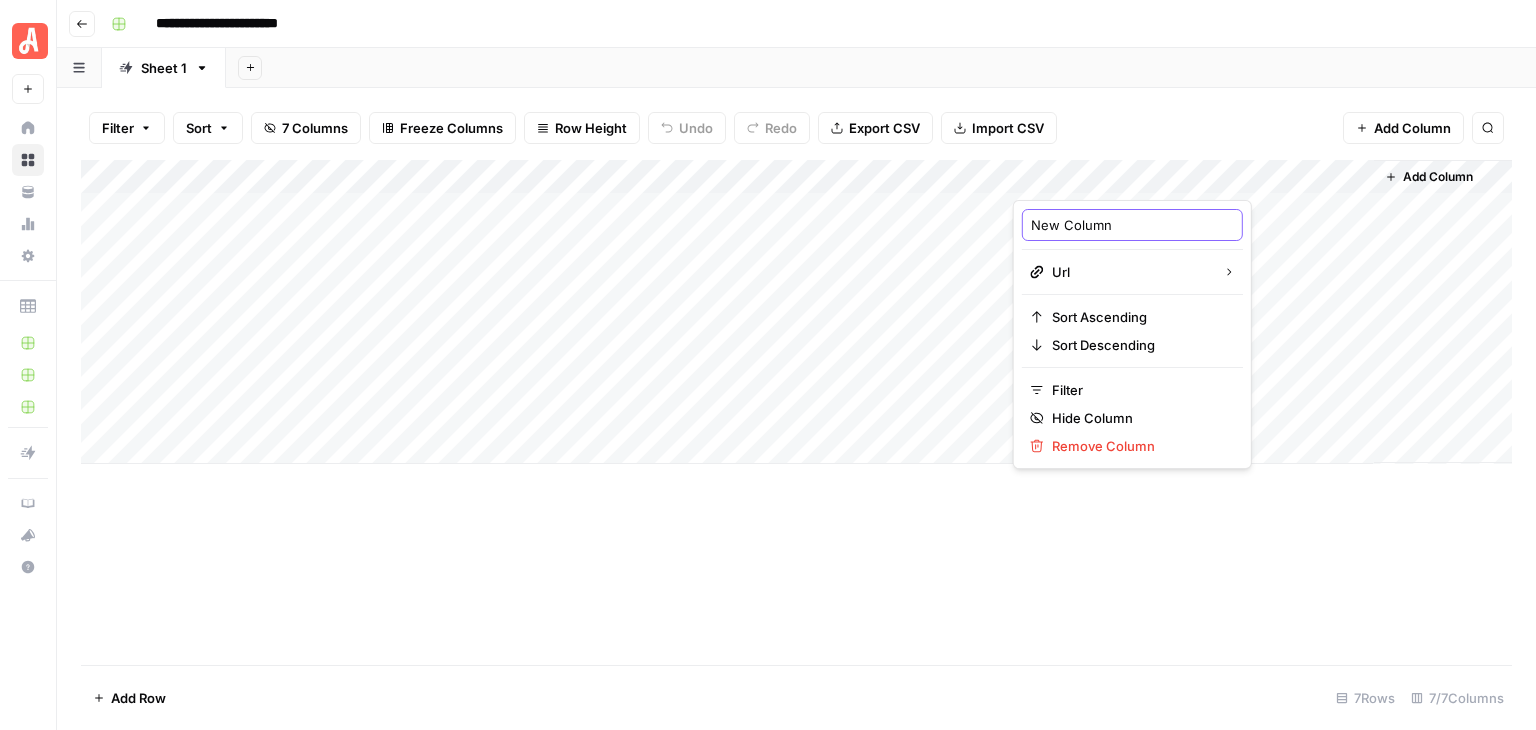 drag, startPoint x: 1126, startPoint y: 229, endPoint x: 1026, endPoint y: 237, distance: 100.31949 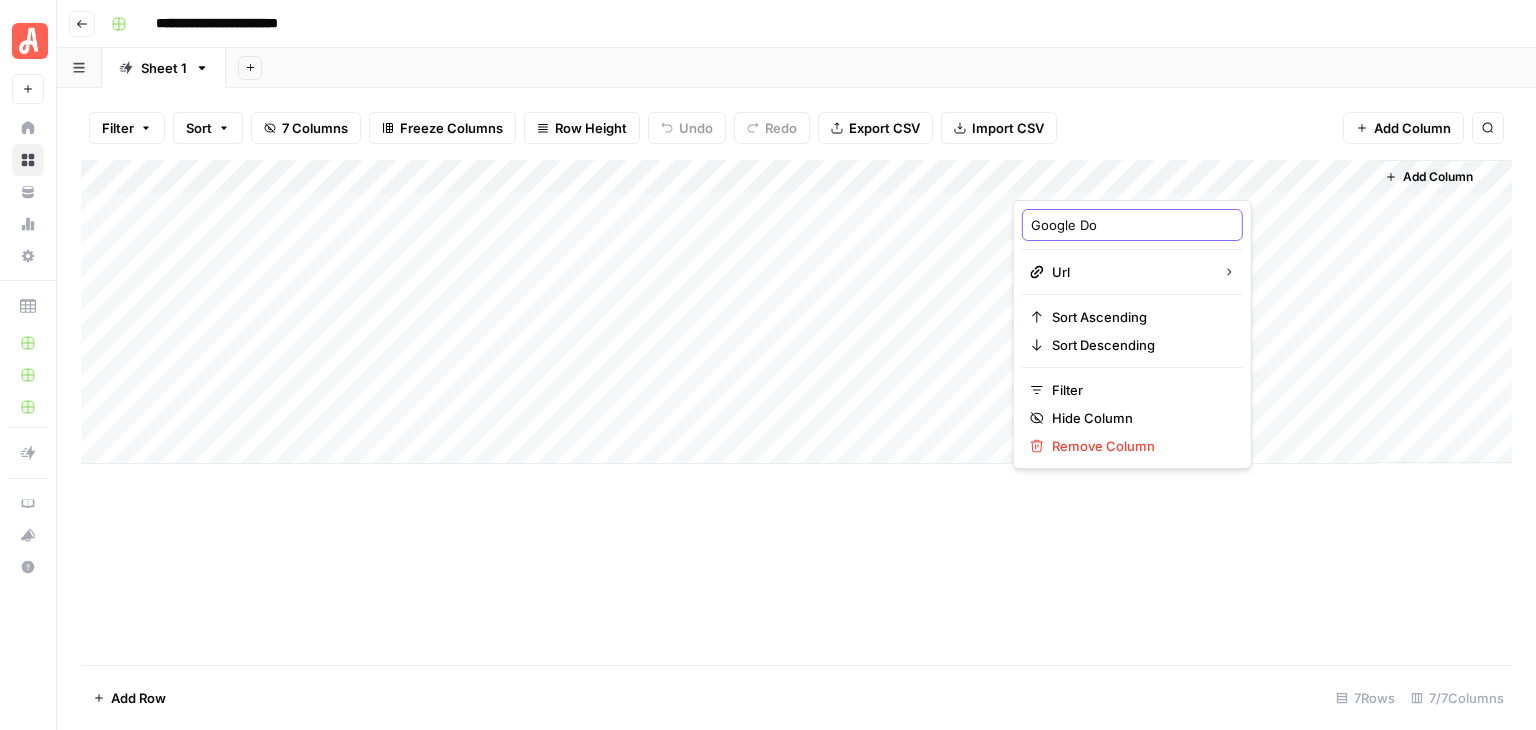 type on "Google Doc" 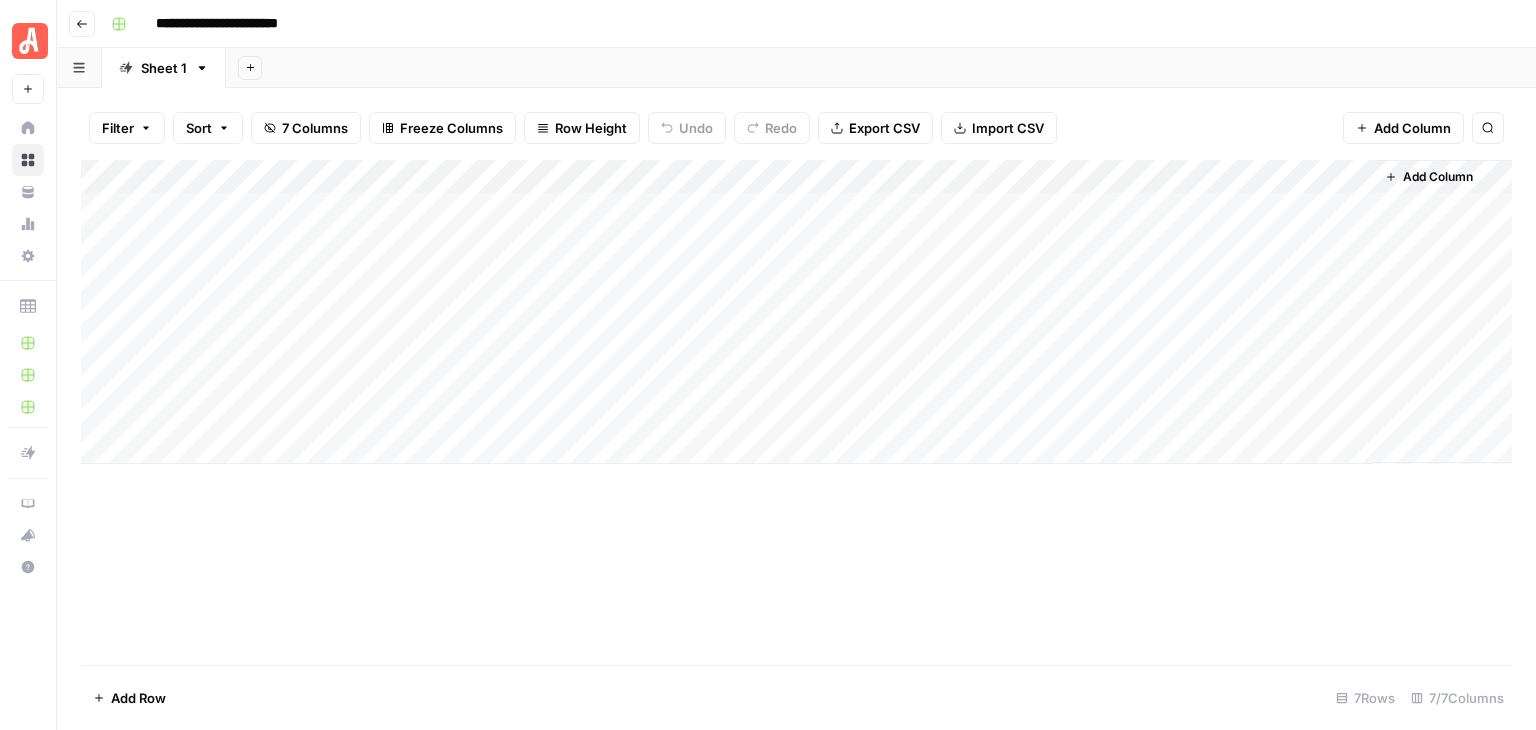 click on "**********" at bounding box center (809, 24) 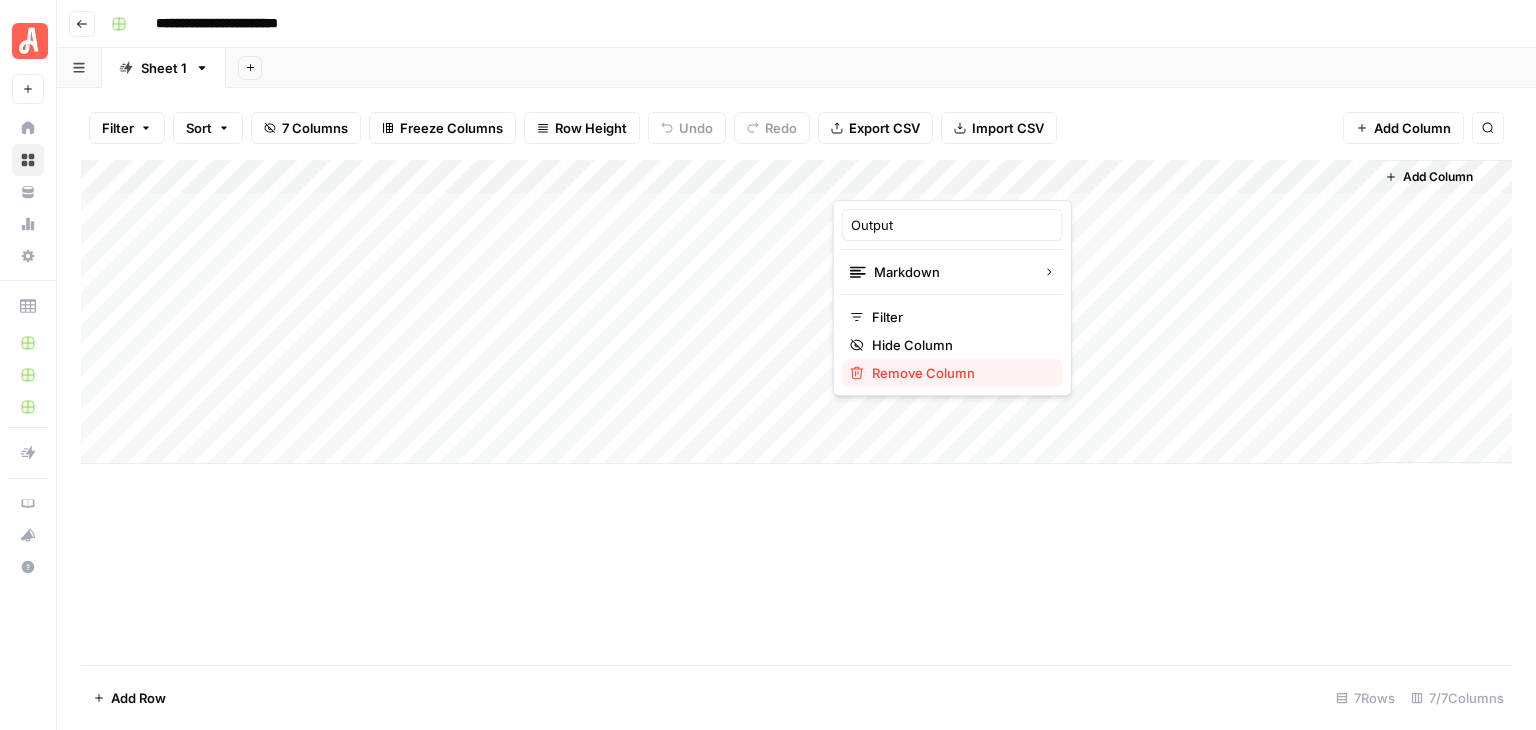 click on "Remove Column" at bounding box center (959, 373) 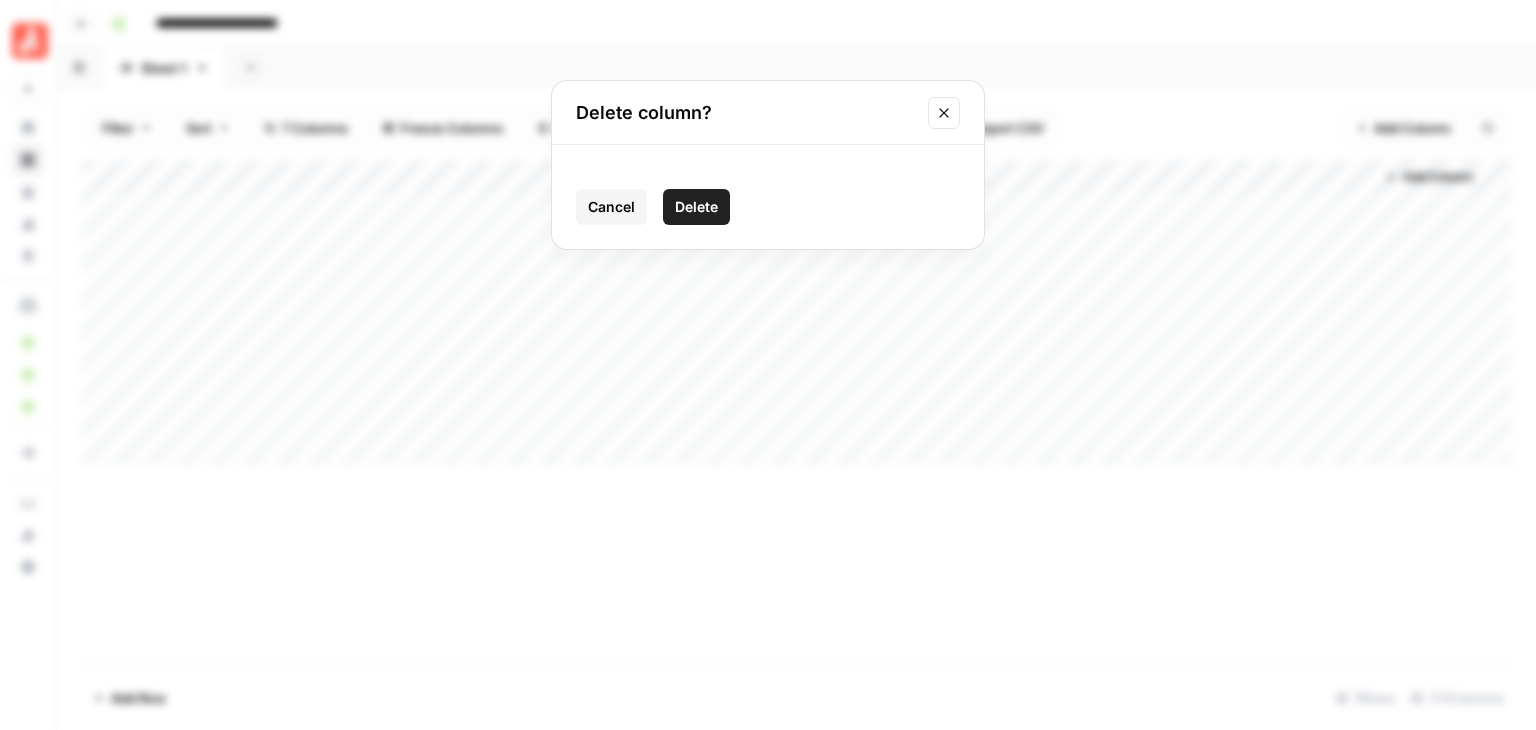 click on "Delete" at bounding box center (696, 207) 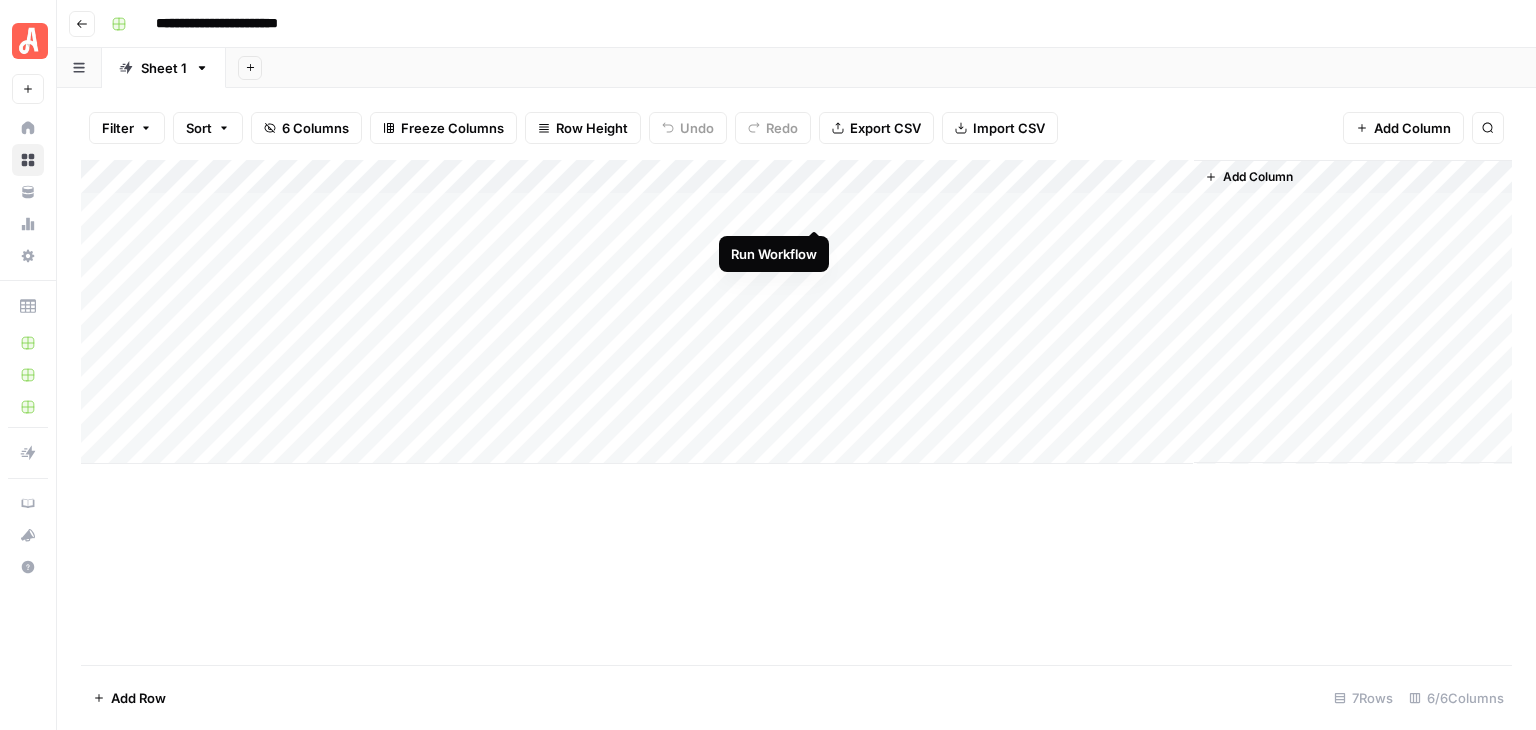 click on "Add Column" at bounding box center (796, 312) 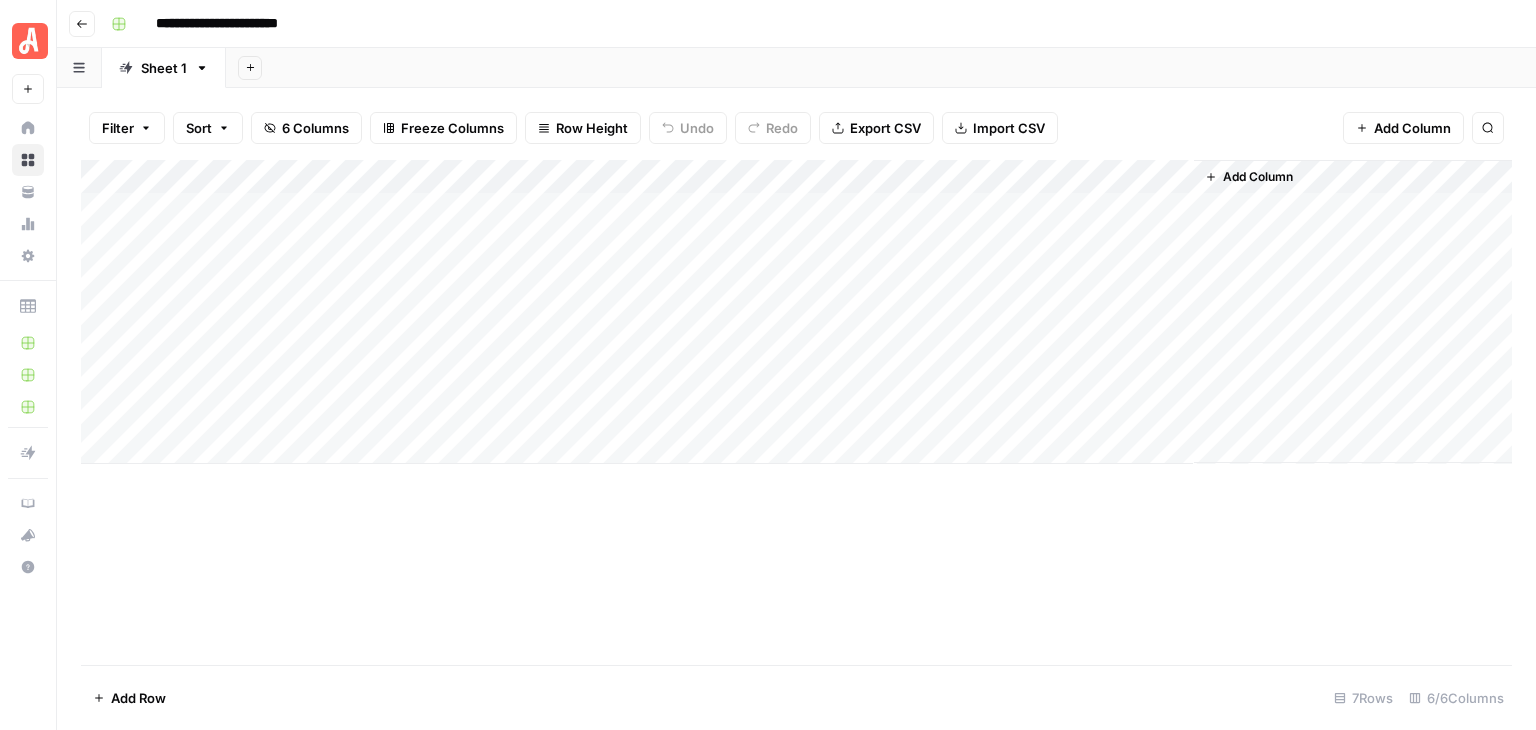 click on "**********" at bounding box center [238, 24] 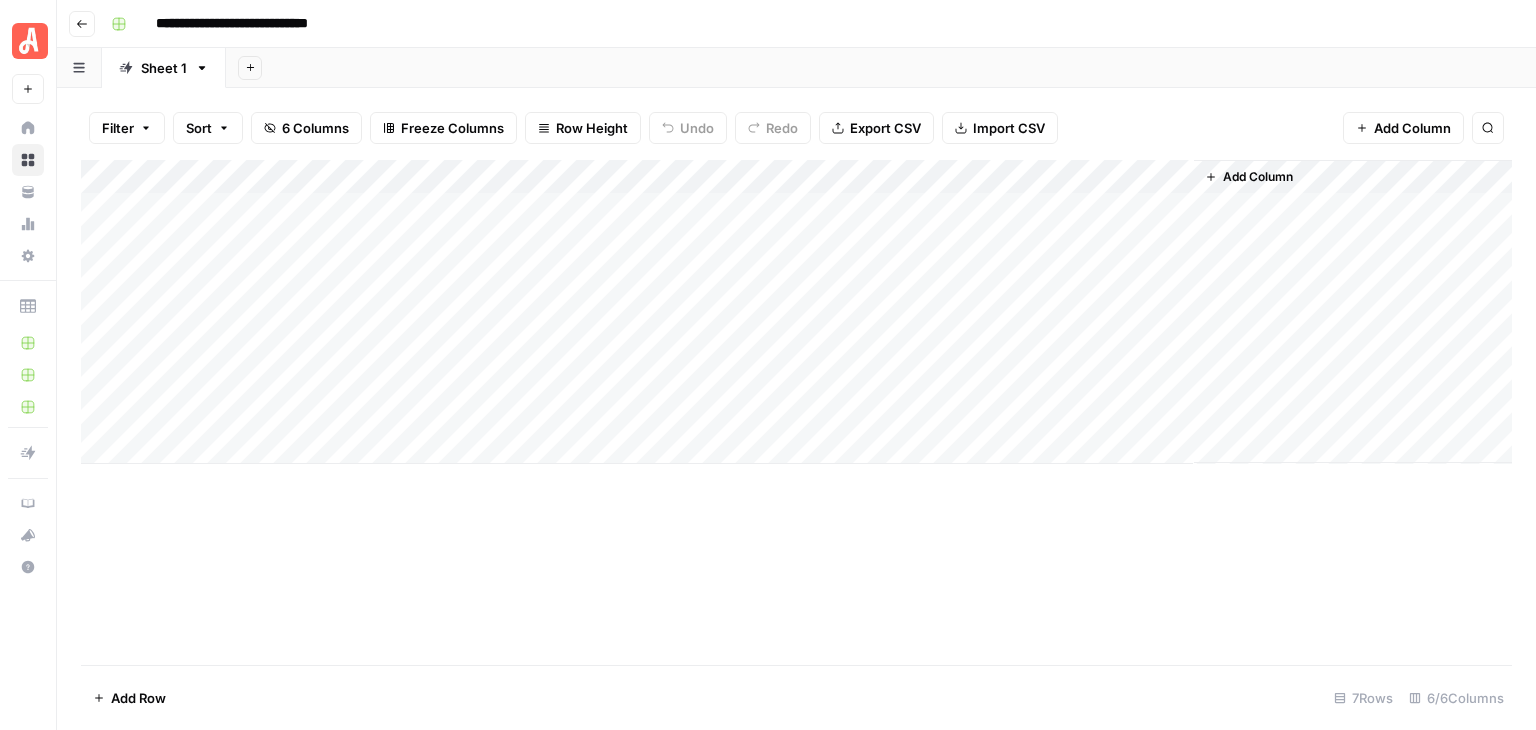 click on "Add Column" at bounding box center [796, 312] 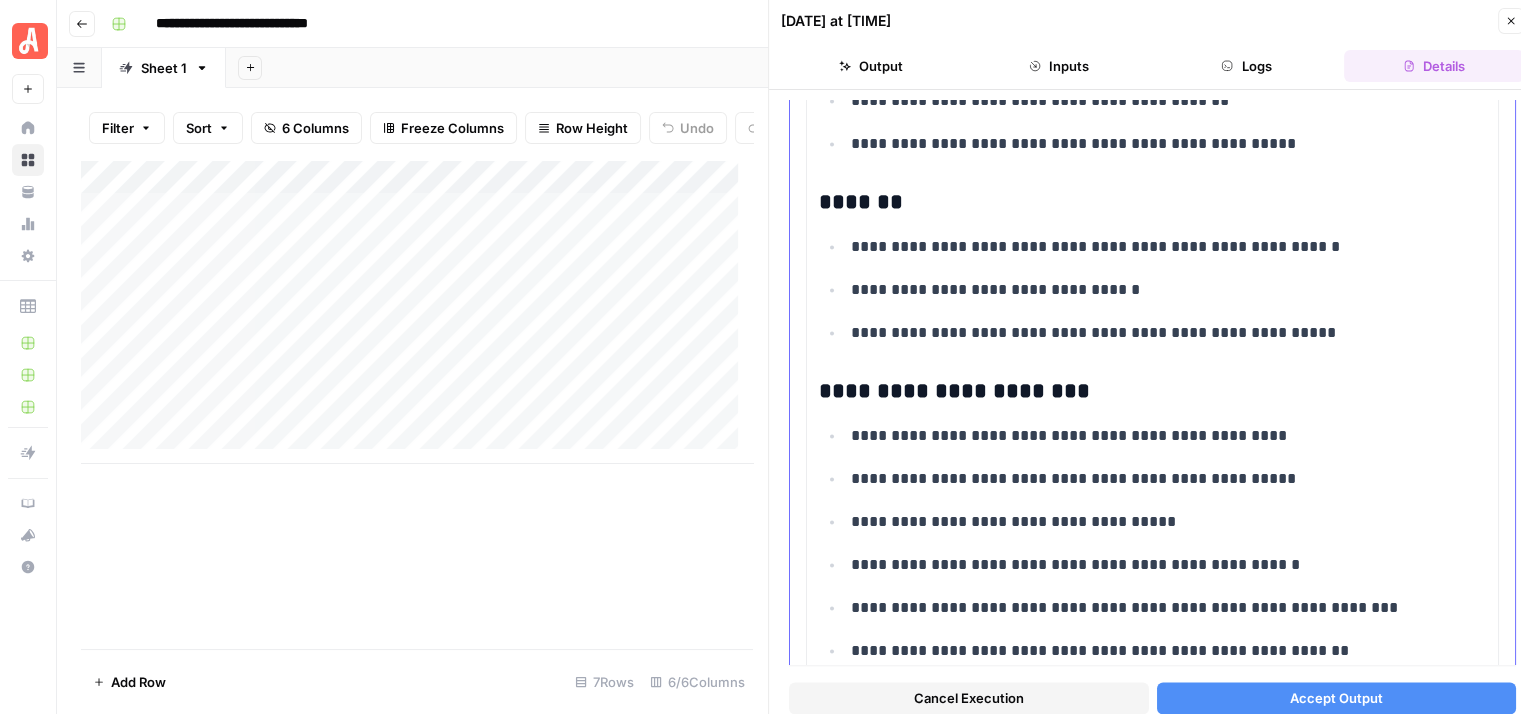 scroll, scrollTop: 3600, scrollLeft: 0, axis: vertical 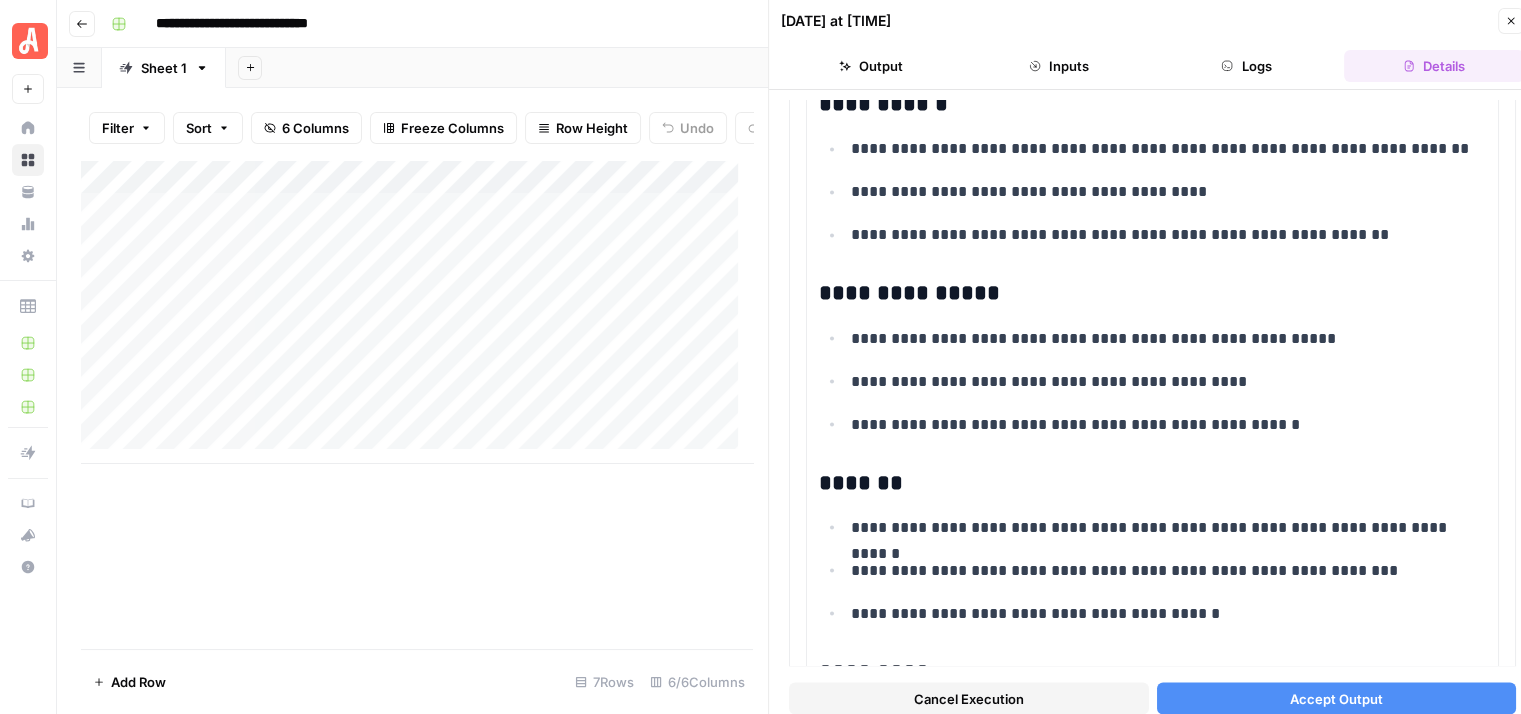 click on "Accept Output" at bounding box center [1336, 698] 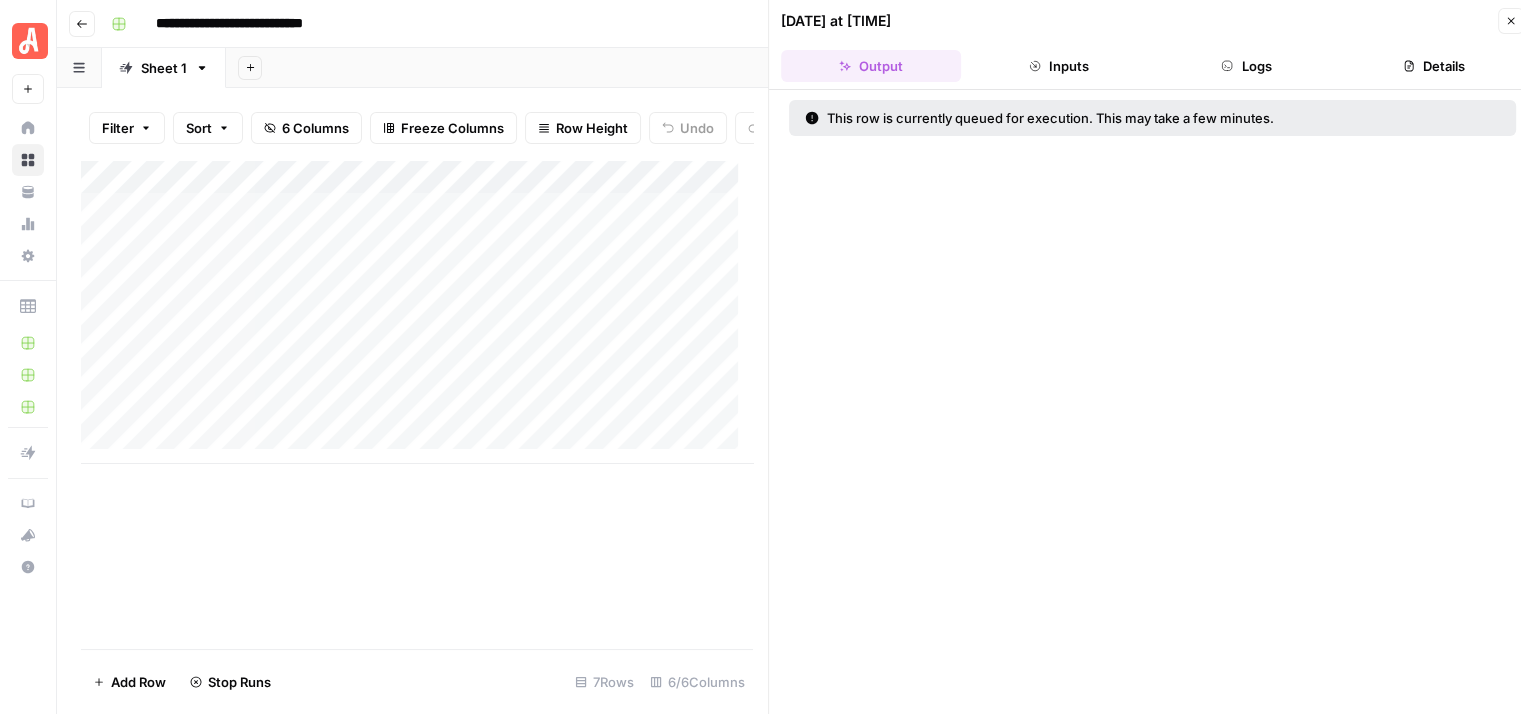 click on "Logs" at bounding box center [1247, 66] 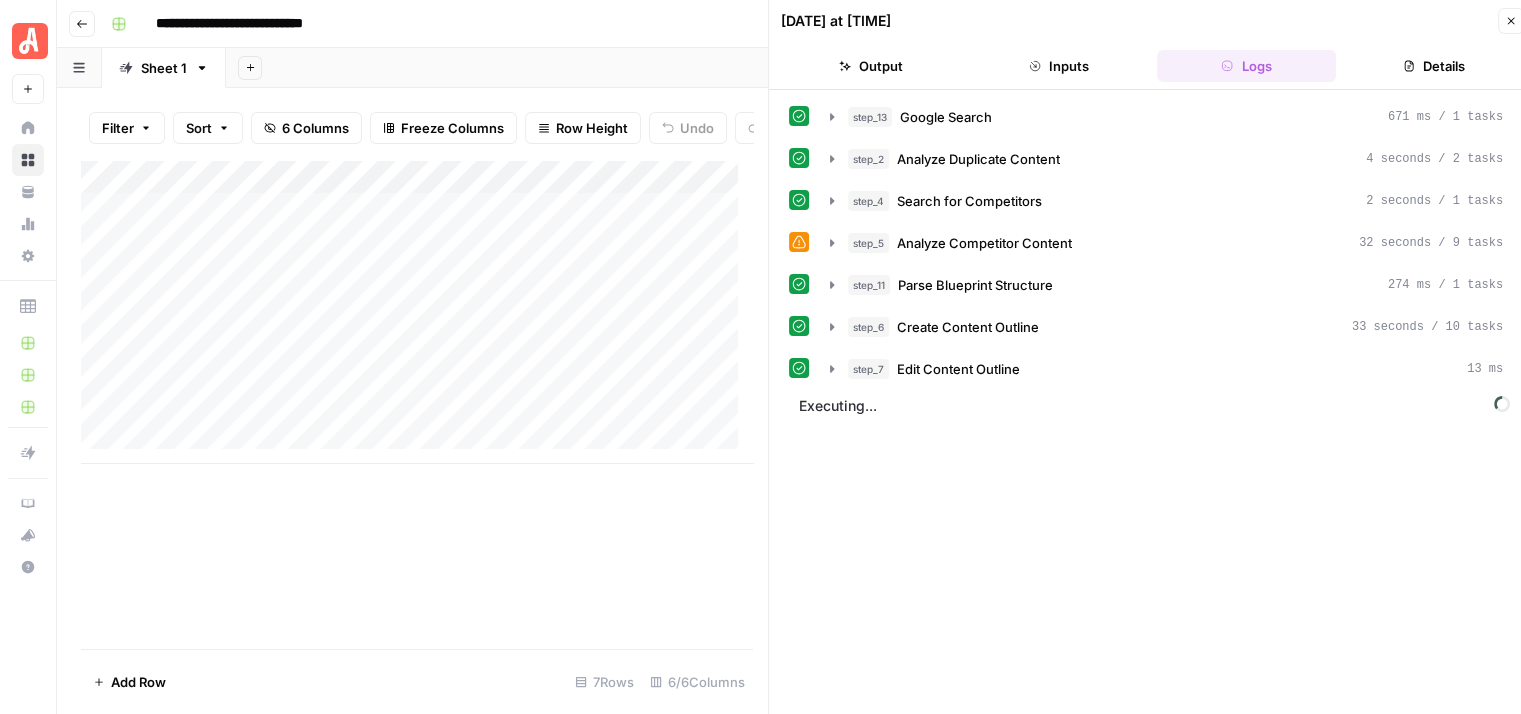 click on "**********" at bounding box center (261, 24) 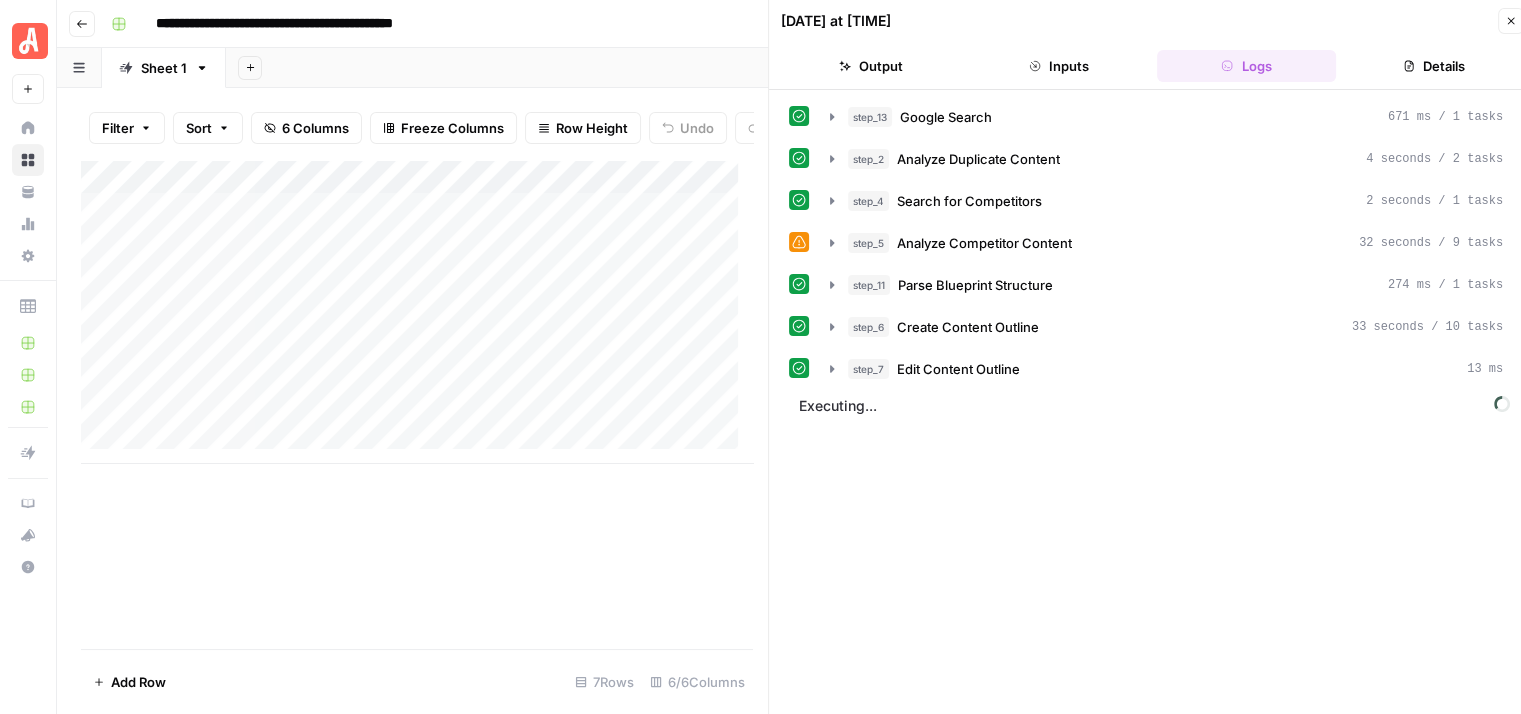 type on "**********" 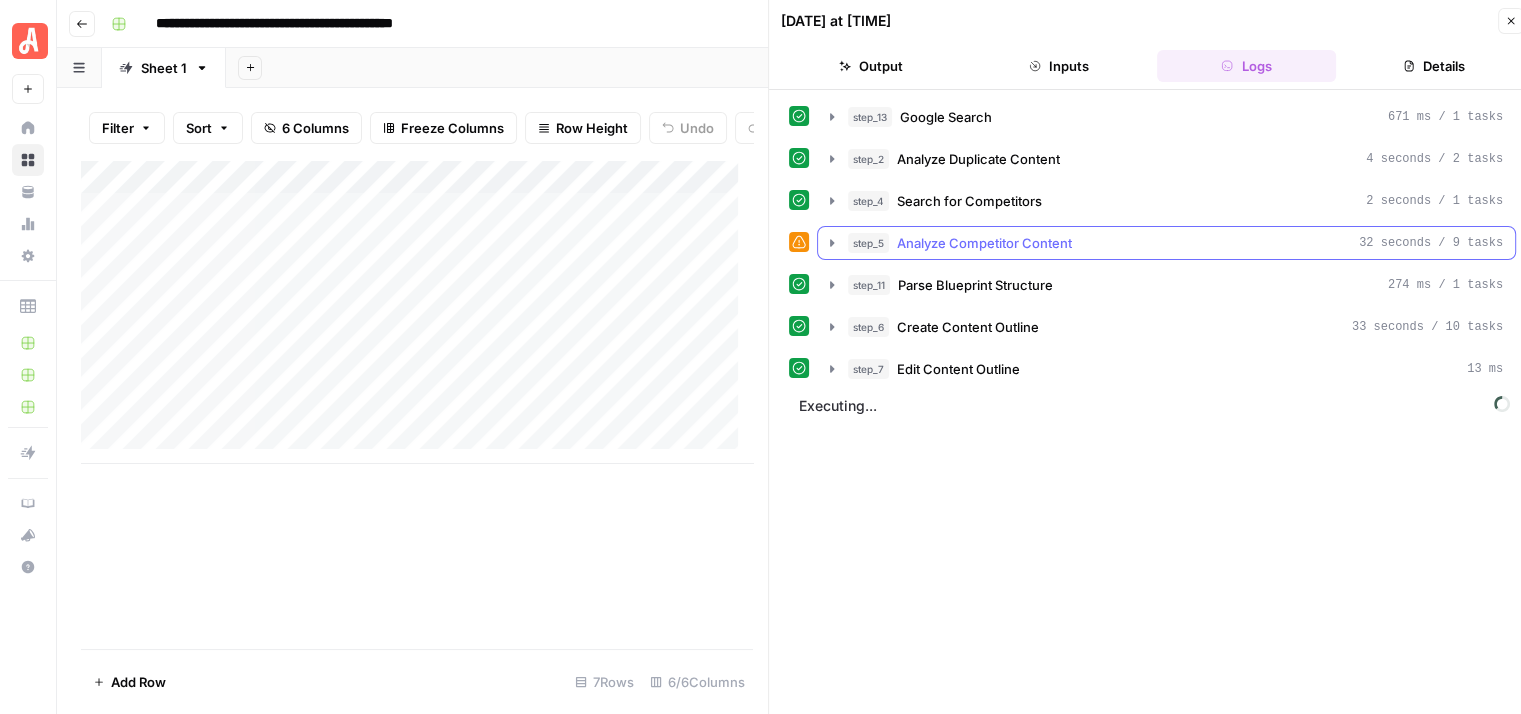 click 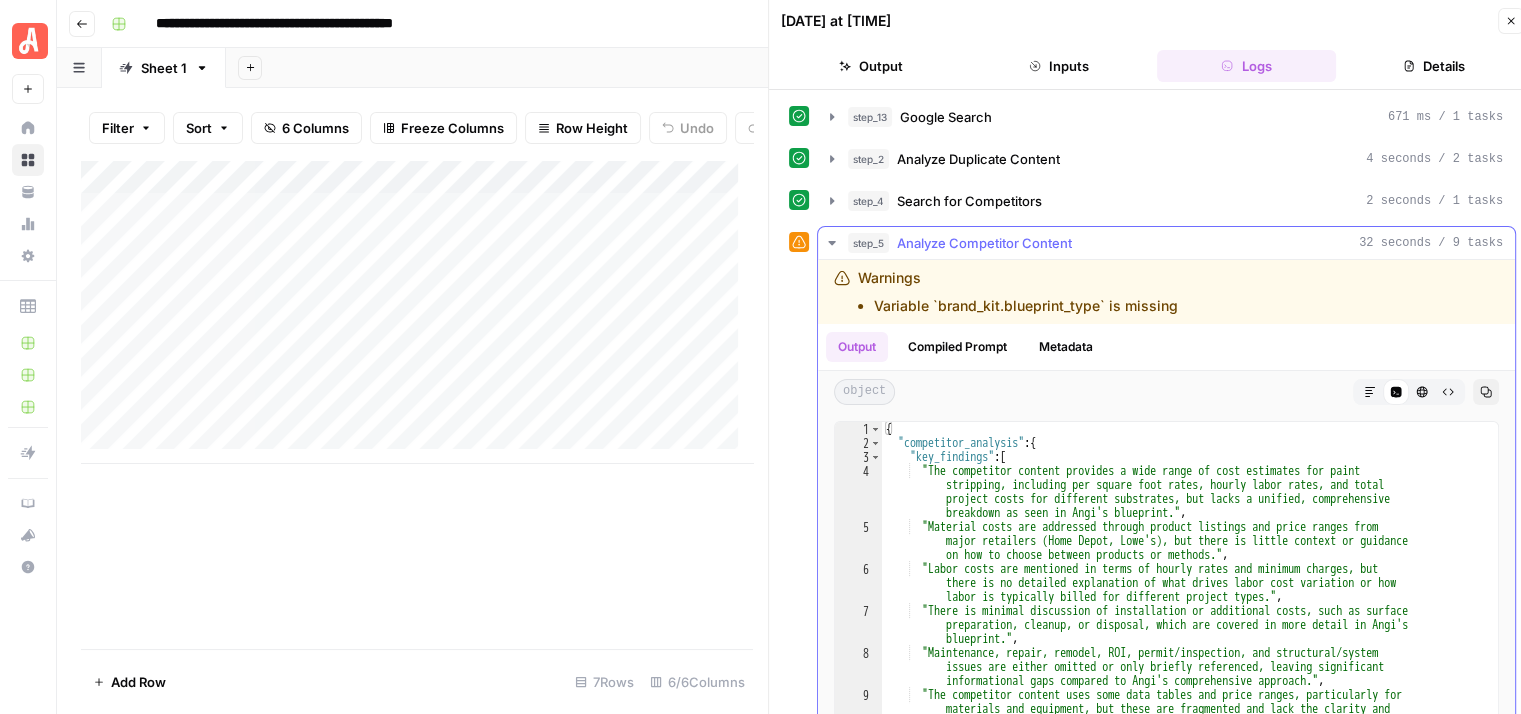 click 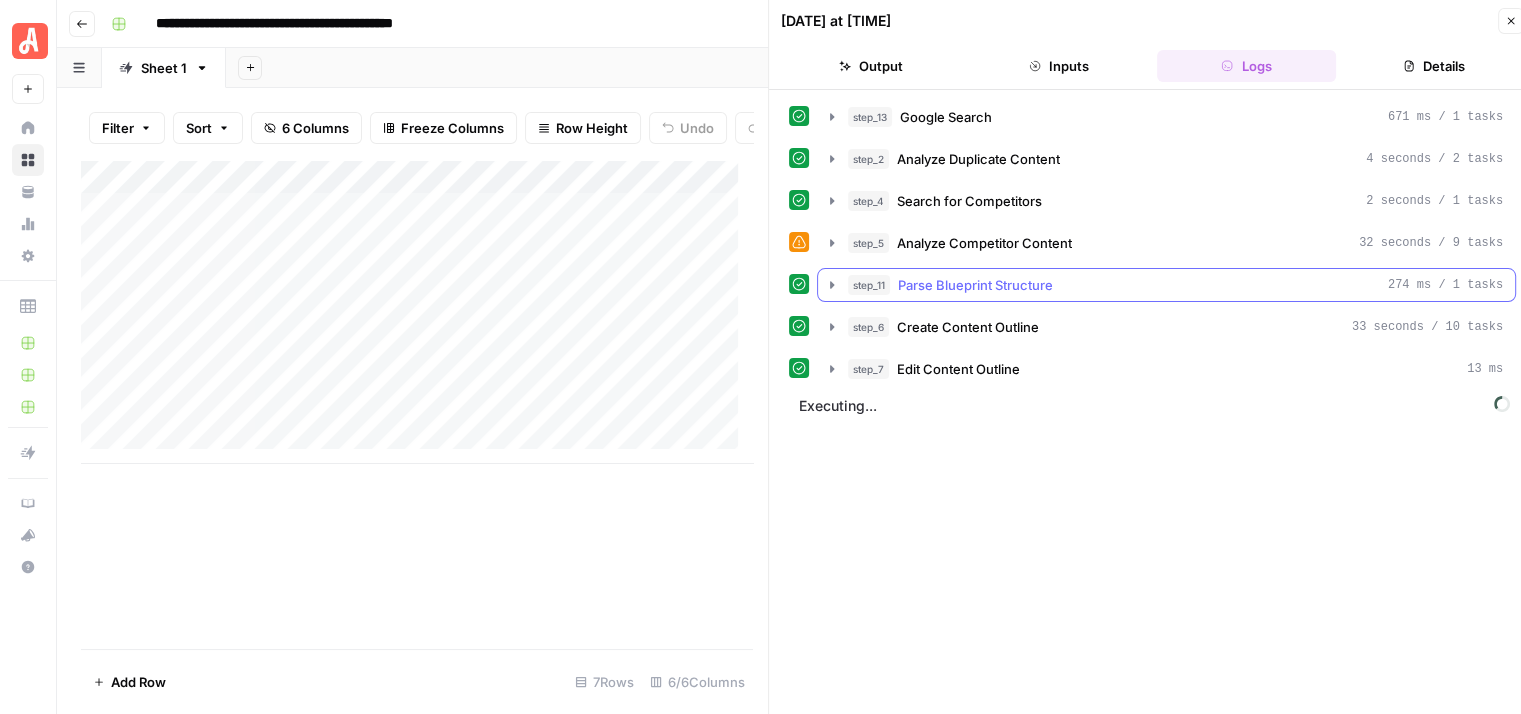 click 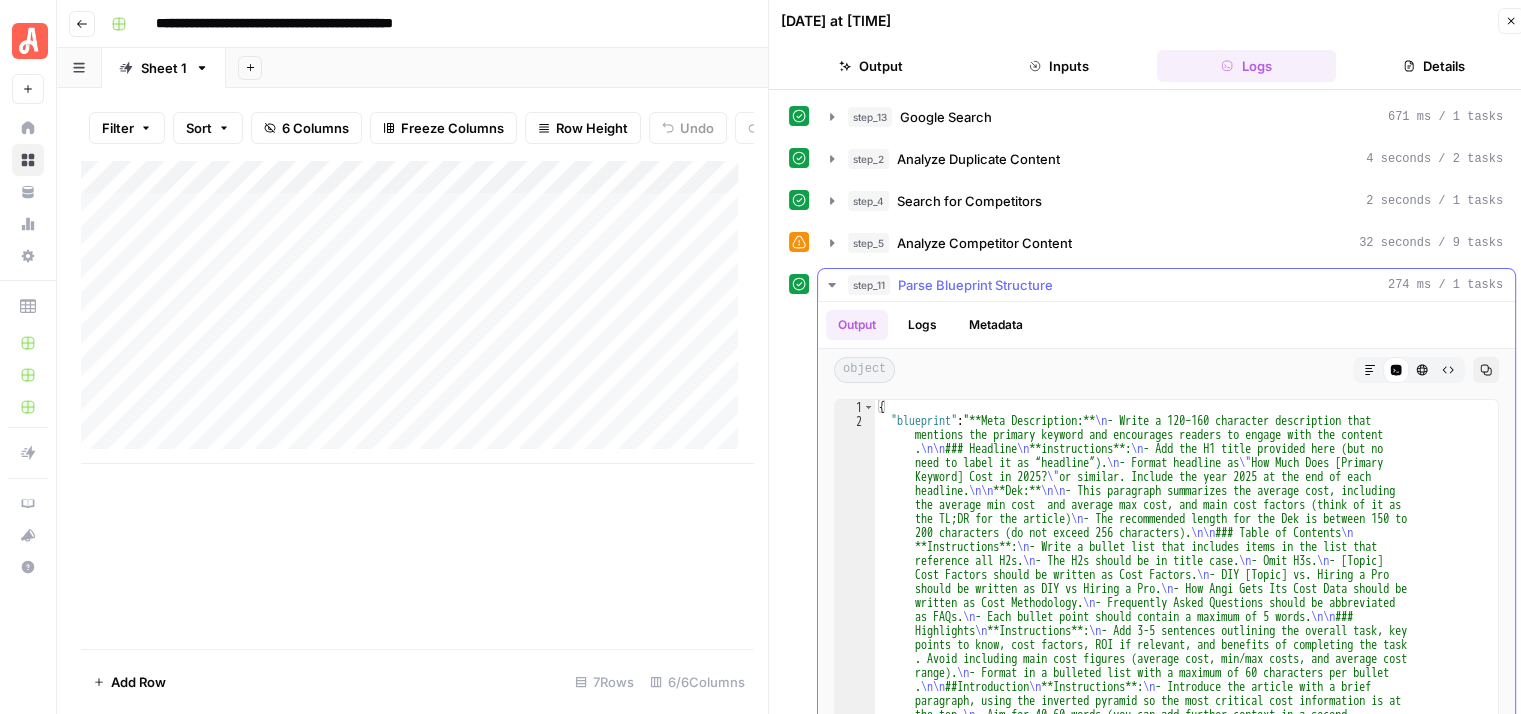 click 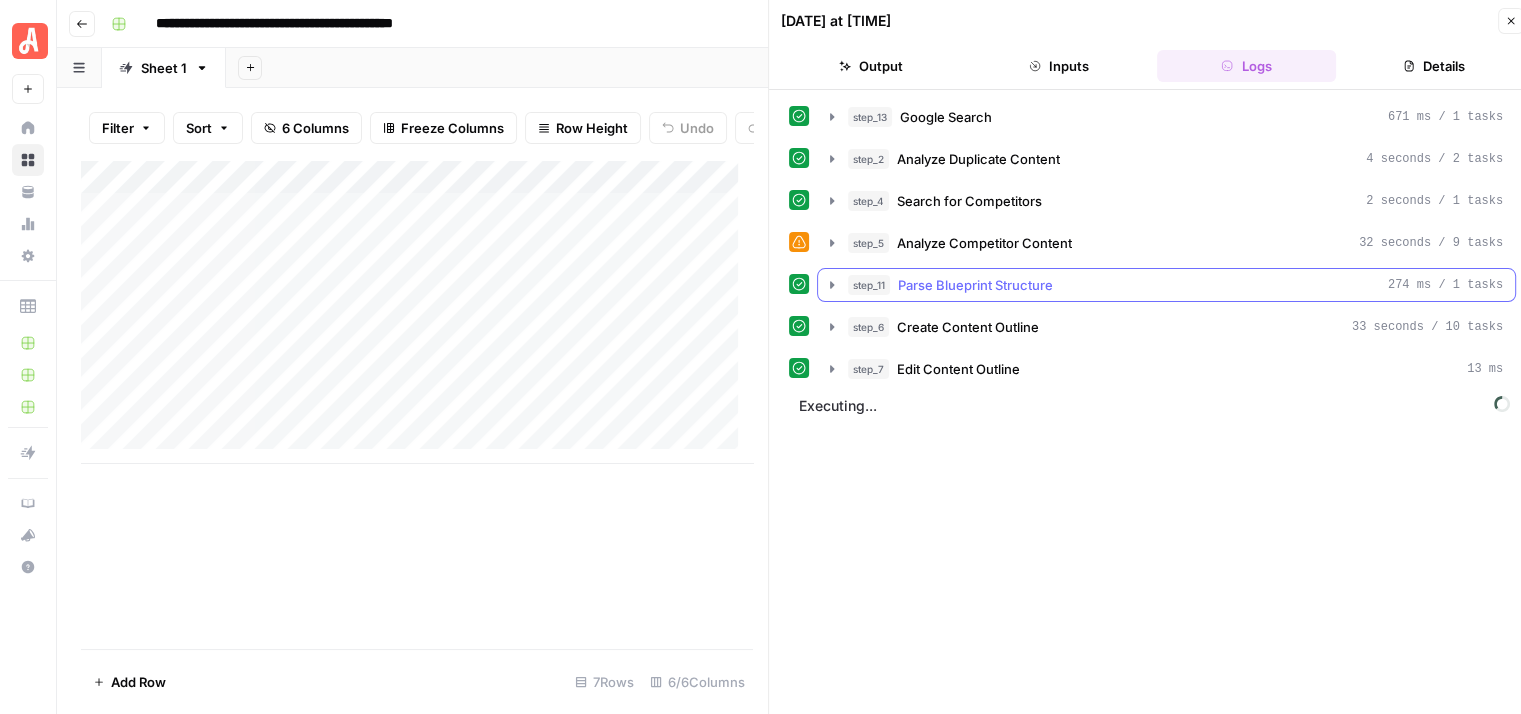 click 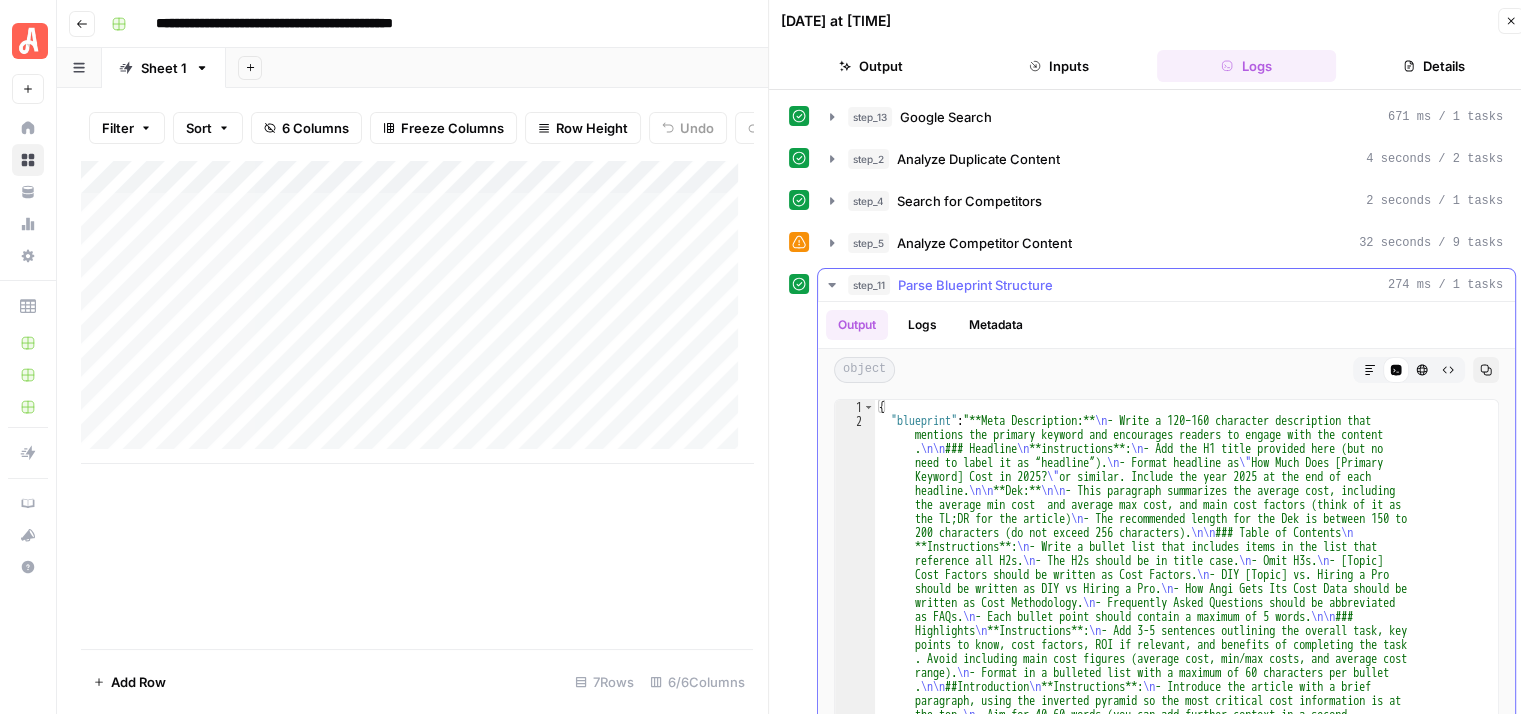 click 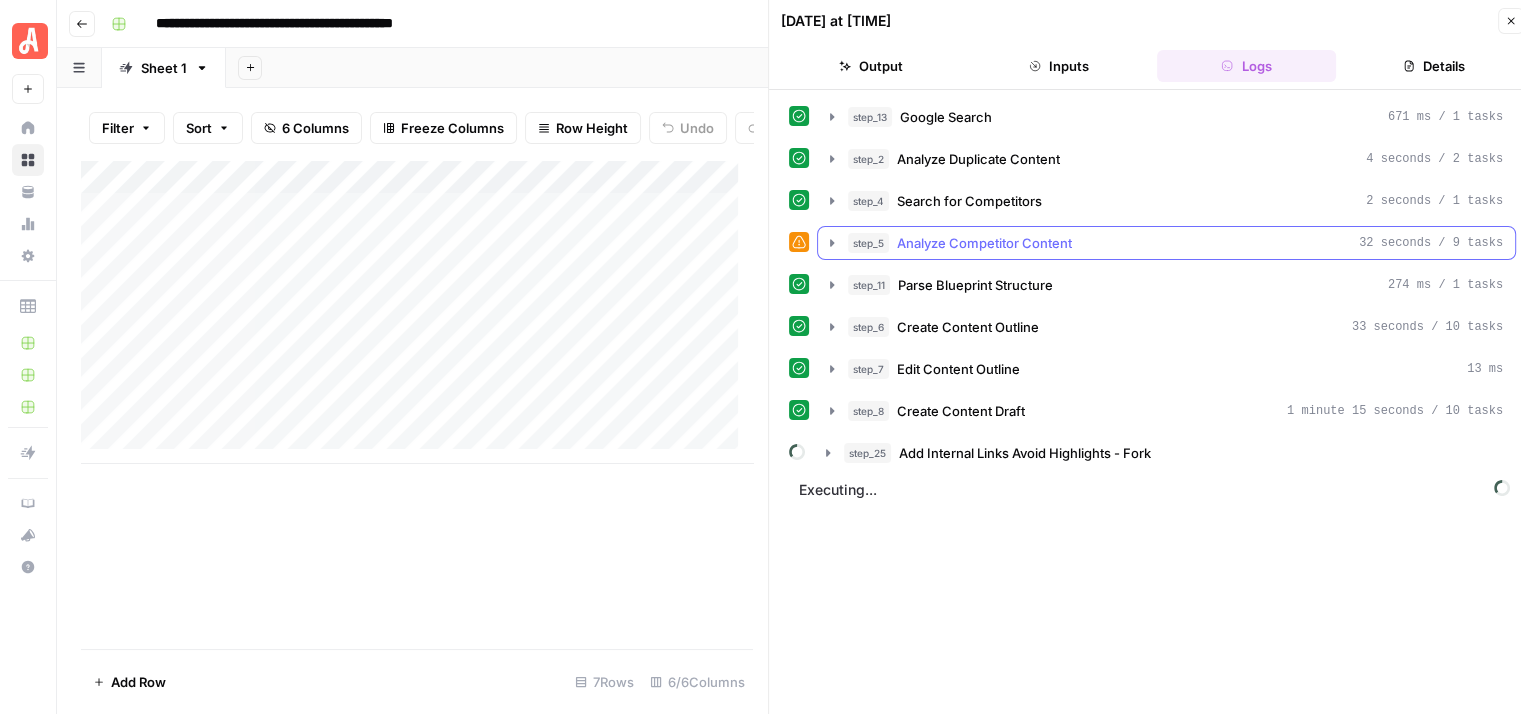 click 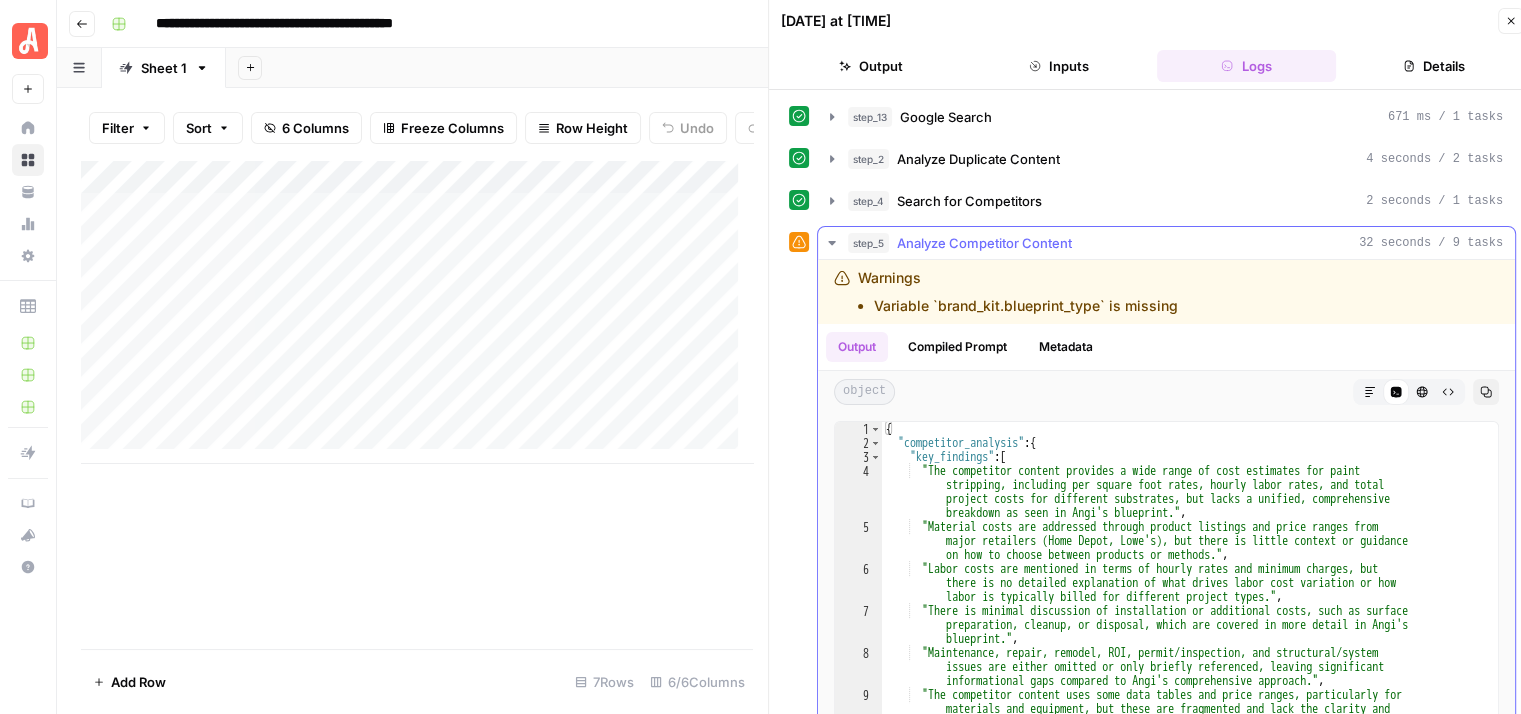 click on "Compiled Prompt" at bounding box center [957, 347] 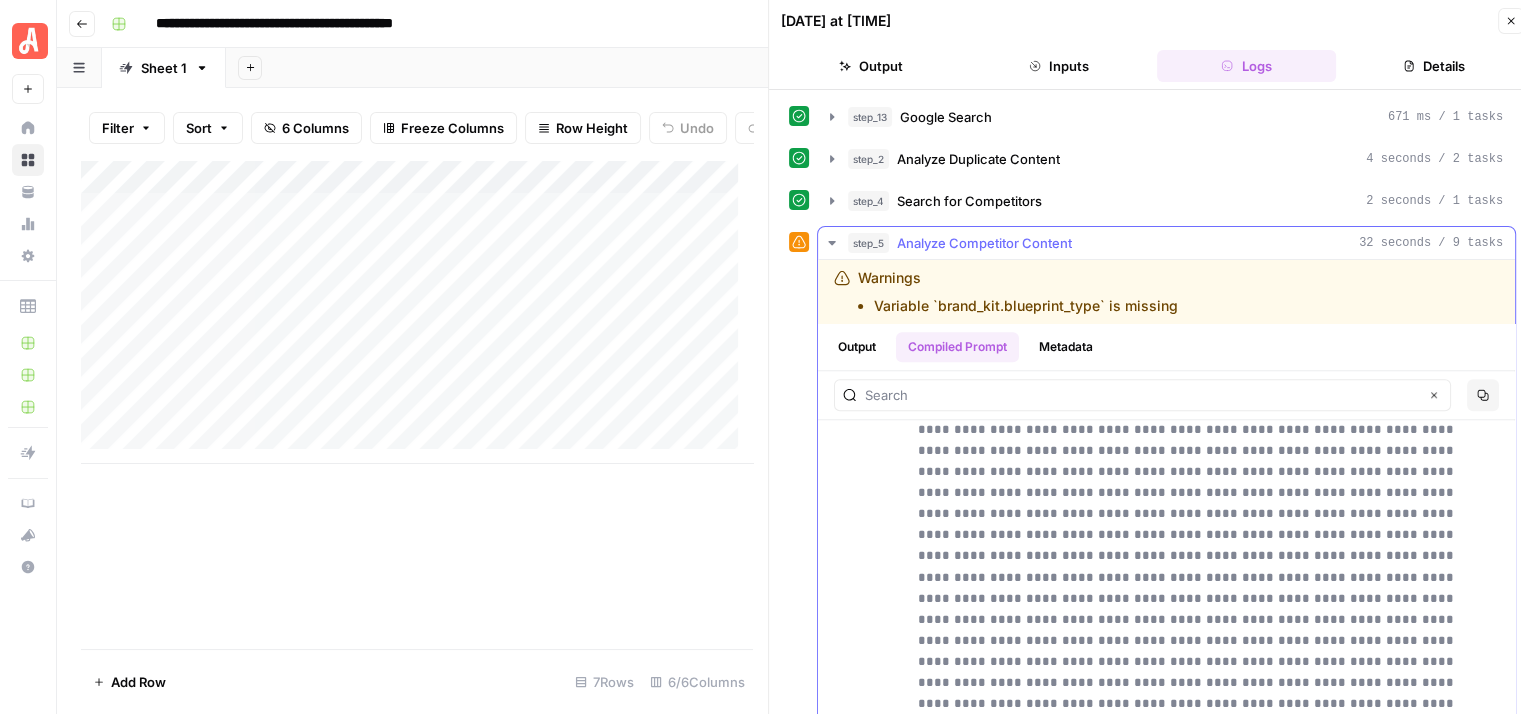 scroll, scrollTop: 2200, scrollLeft: 0, axis: vertical 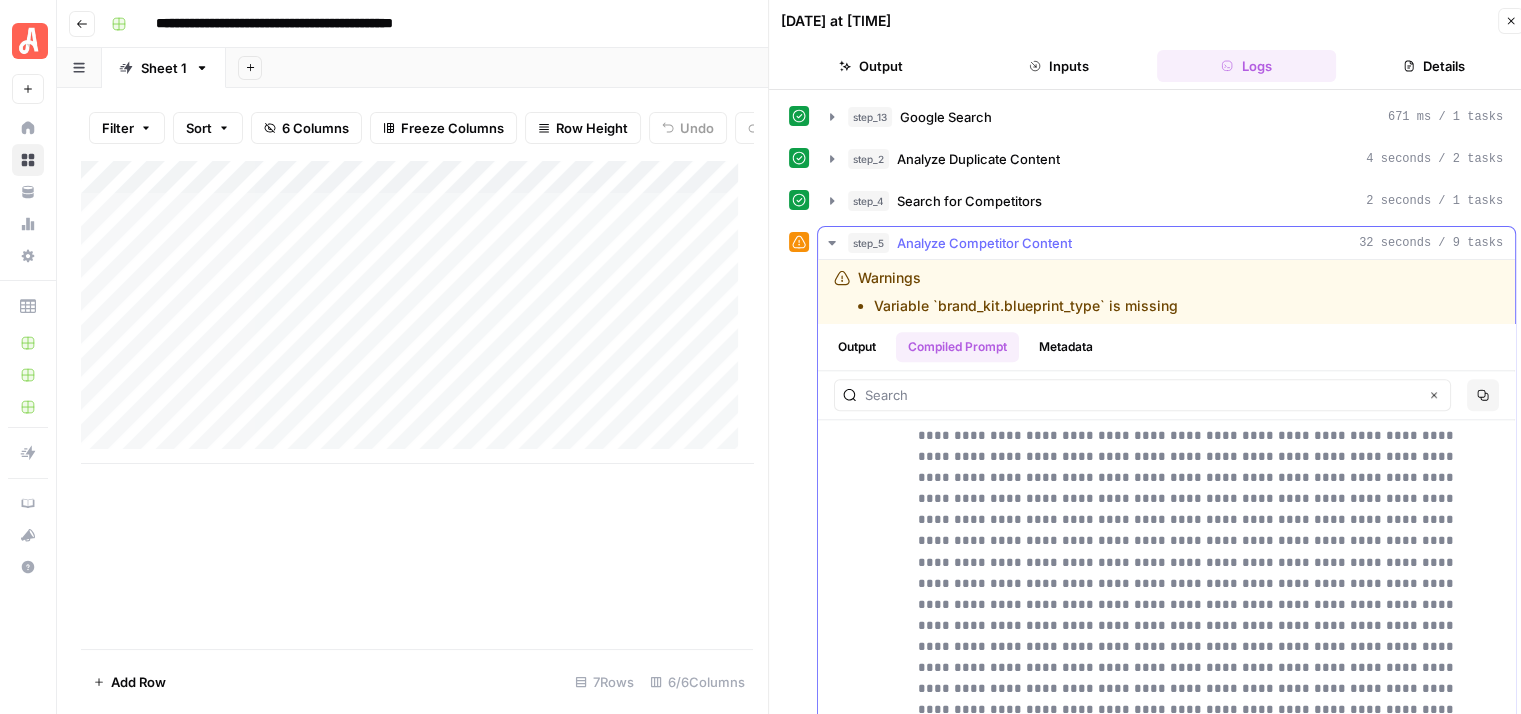 click on "Output" at bounding box center [857, 347] 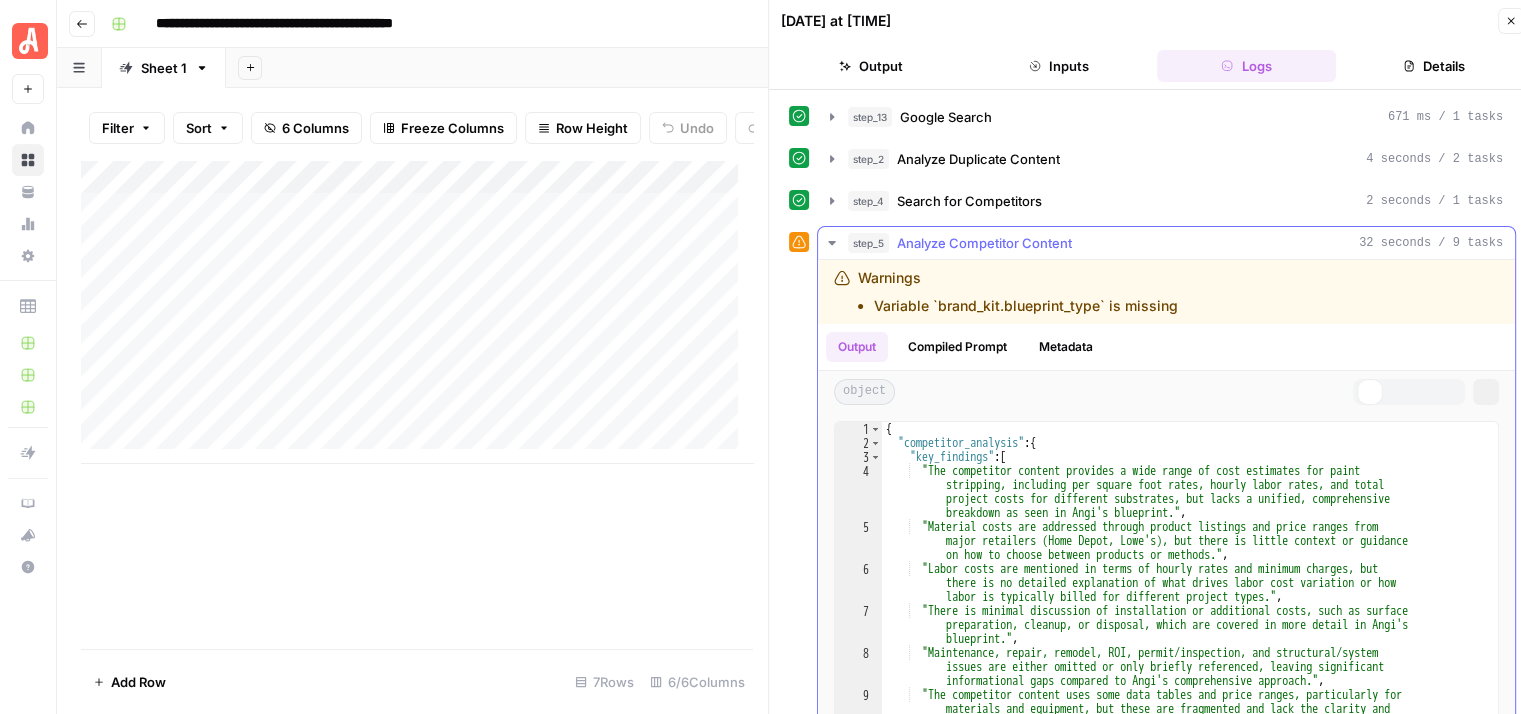 scroll, scrollTop: 0, scrollLeft: 0, axis: both 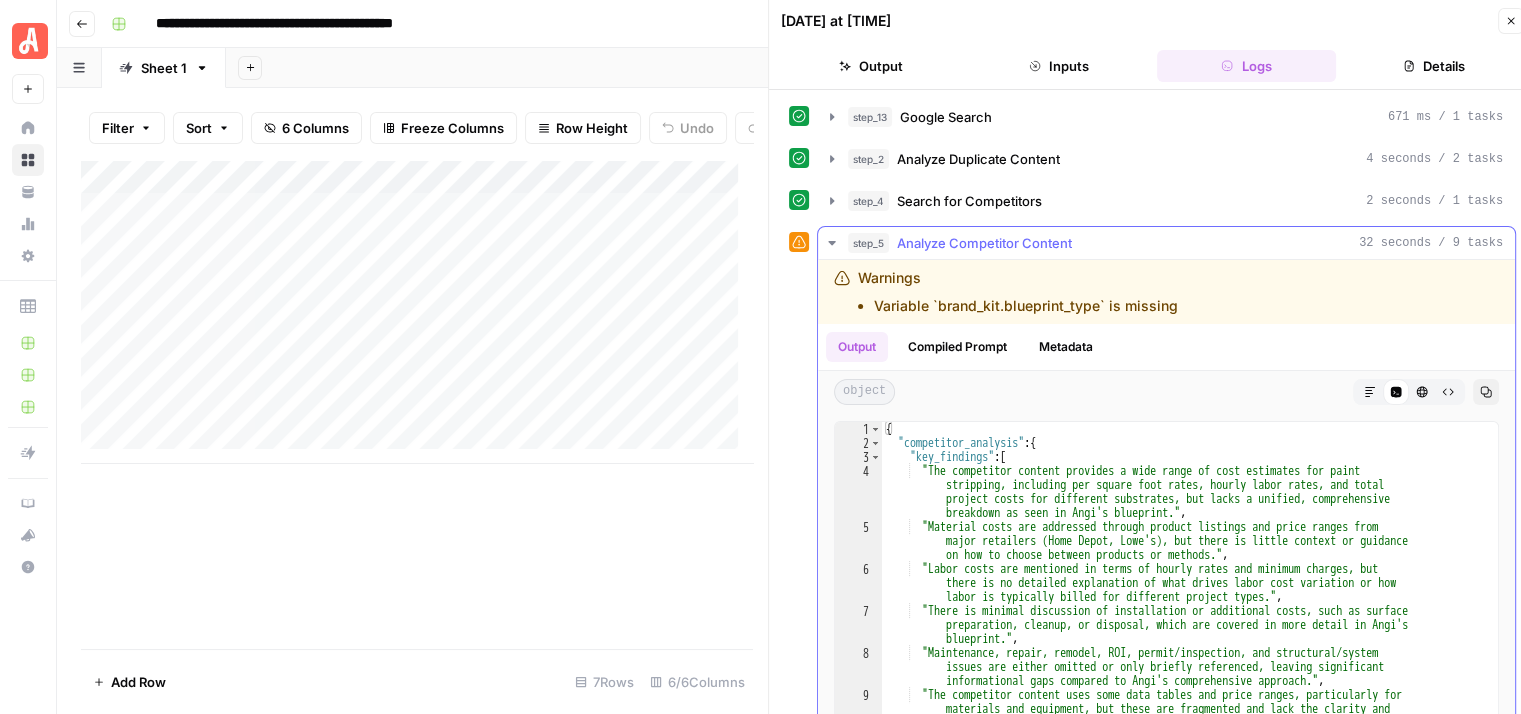 click 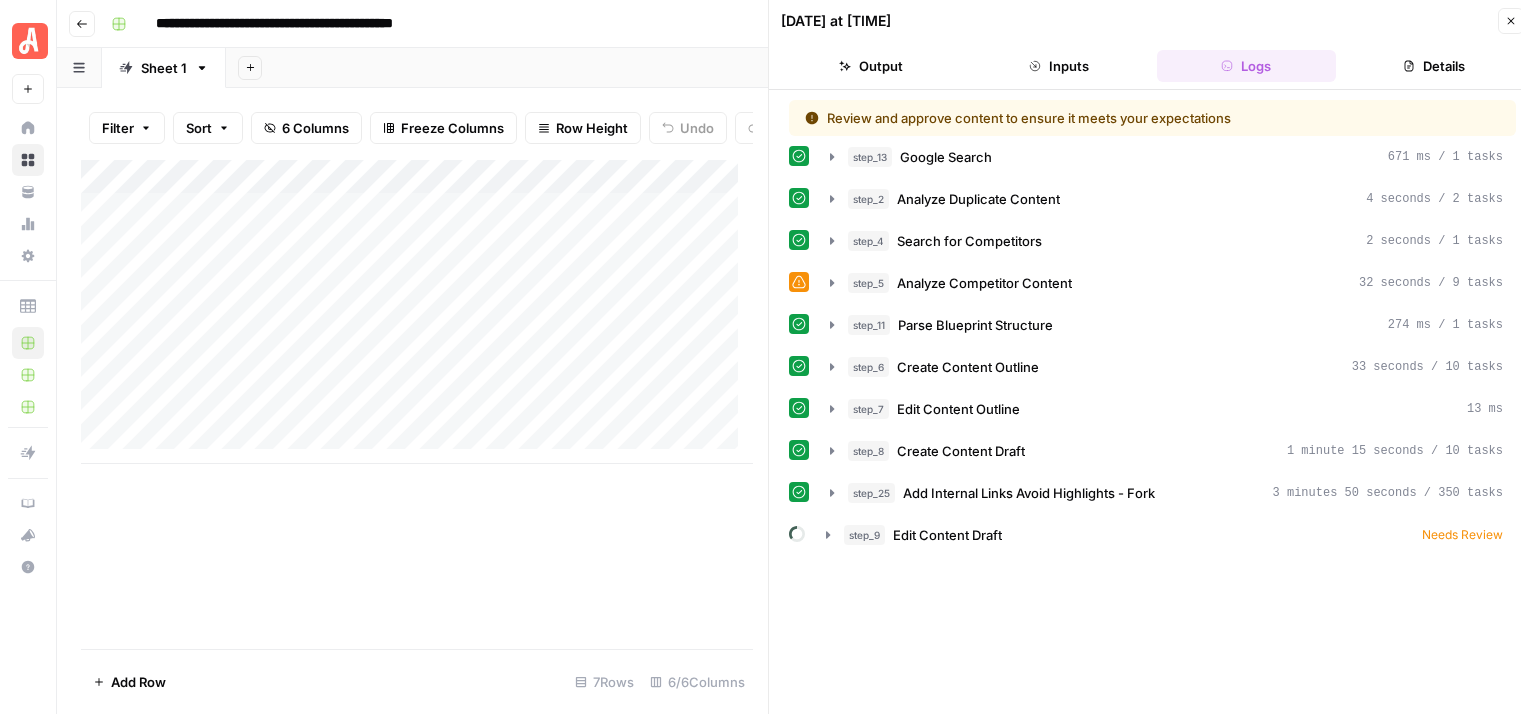 scroll, scrollTop: 0, scrollLeft: 0, axis: both 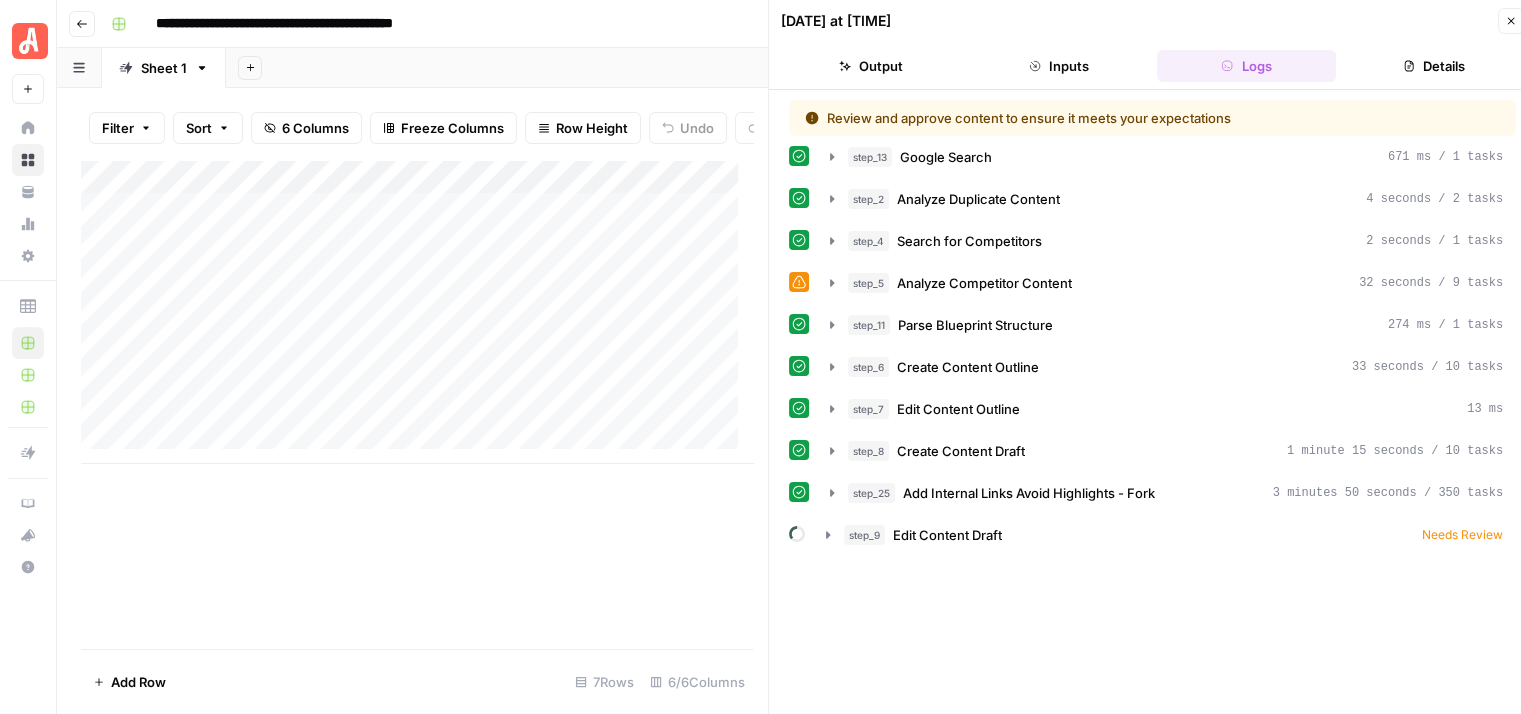 click on "Review and approve content to ensure it meets your expectations" at bounding box center [1085, 118] 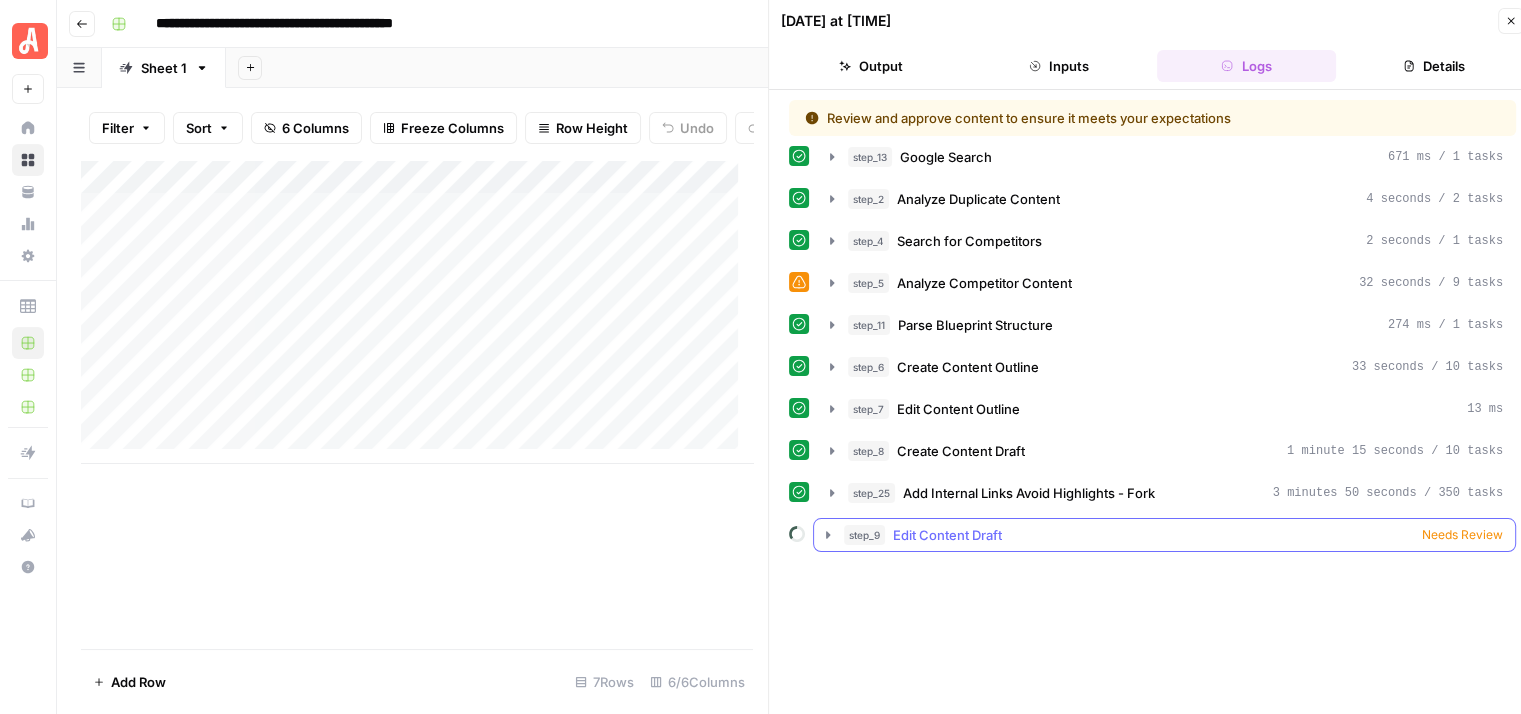 click on "Needs Review" at bounding box center (1462, 535) 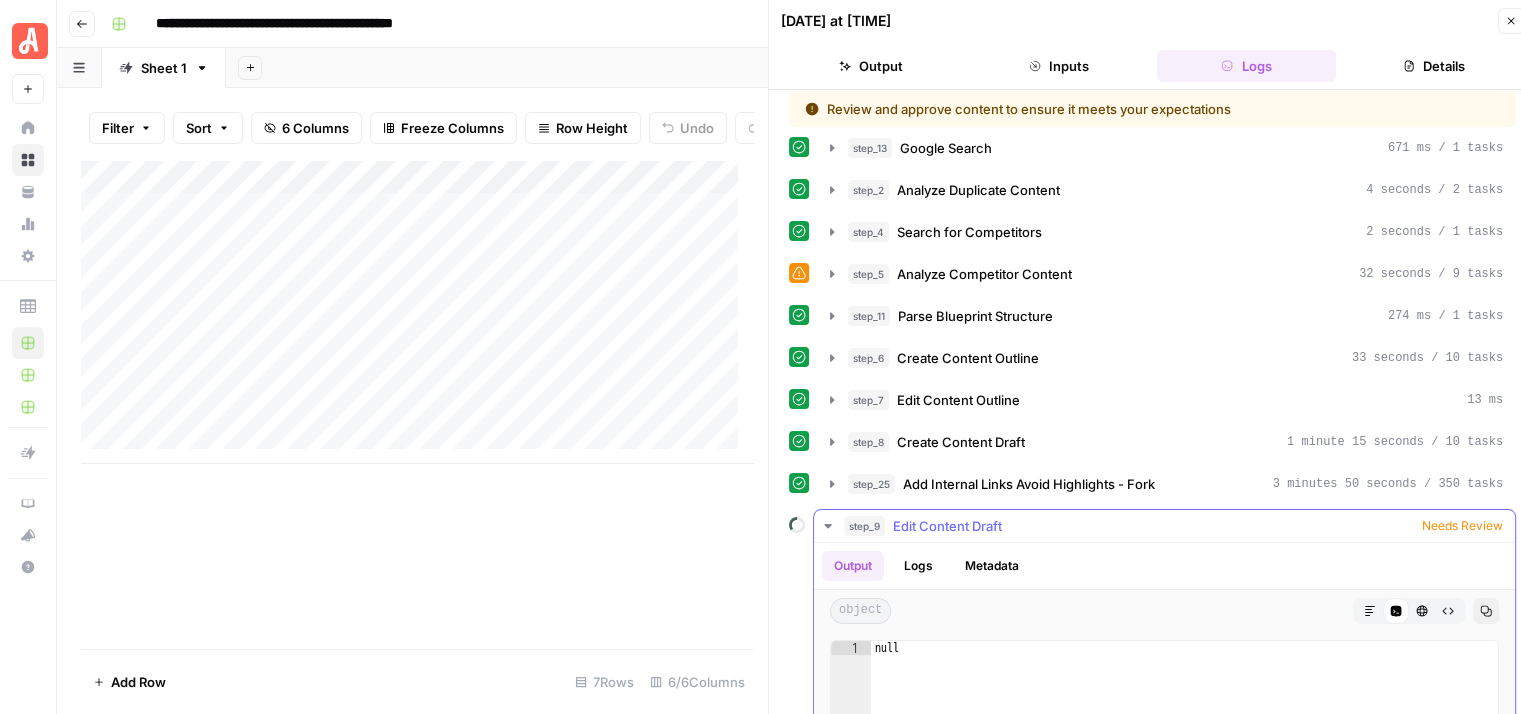 scroll, scrollTop: 0, scrollLeft: 0, axis: both 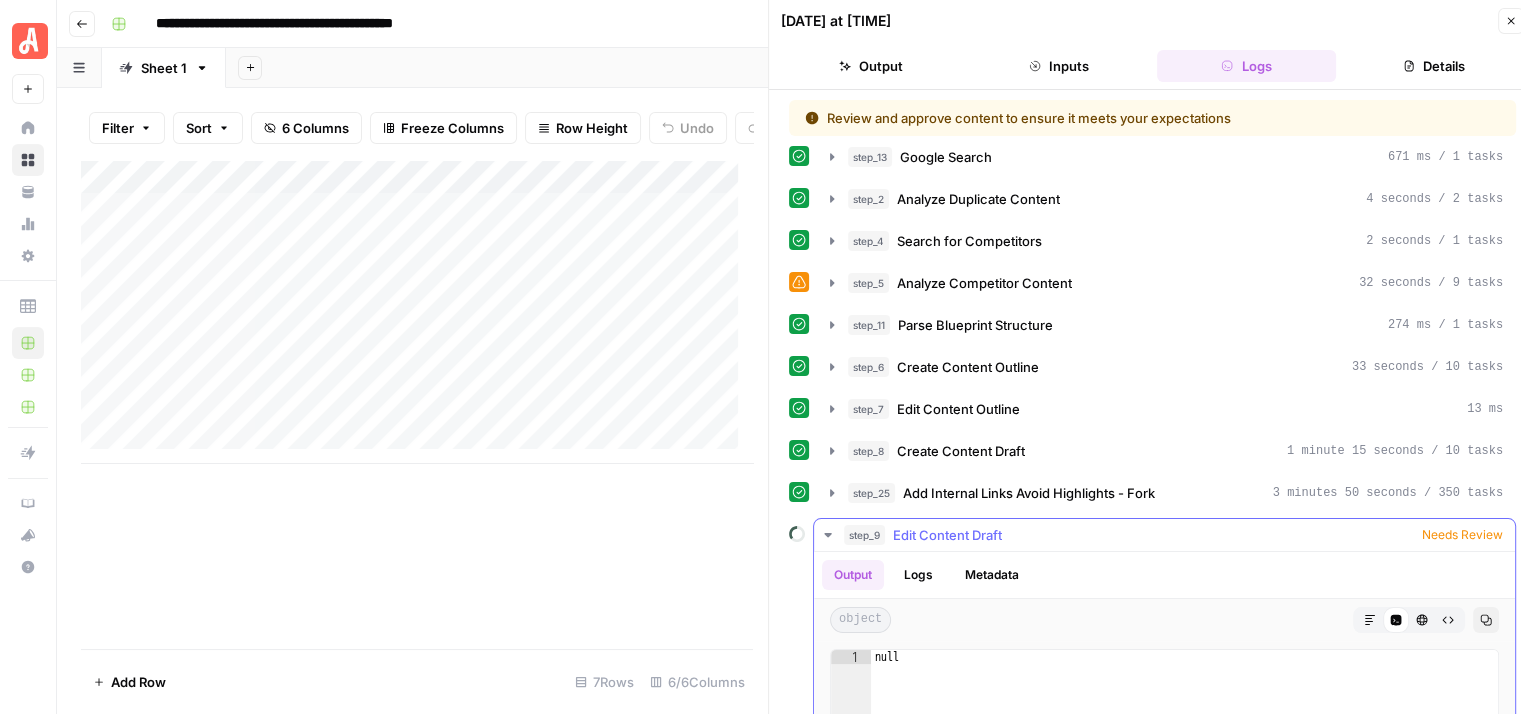 click 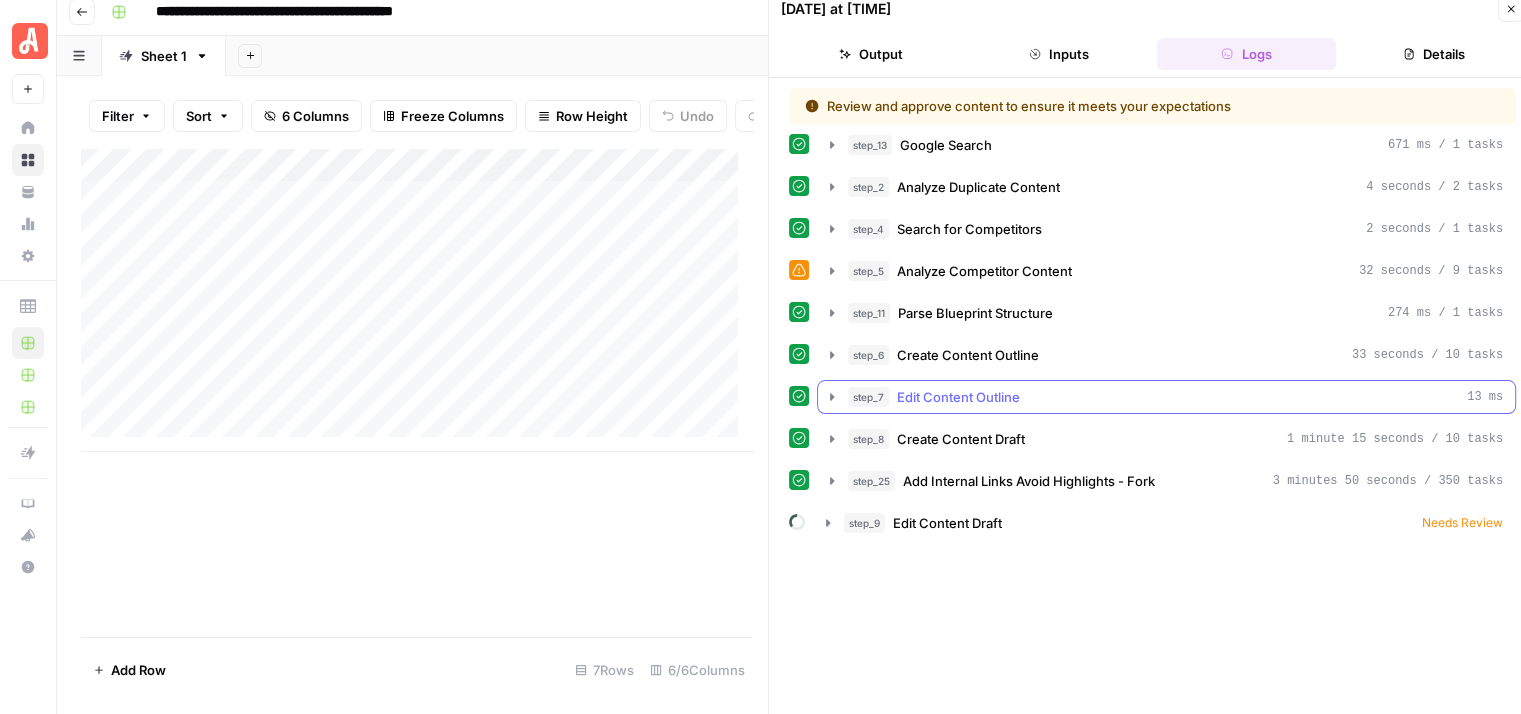 scroll, scrollTop: 16, scrollLeft: 0, axis: vertical 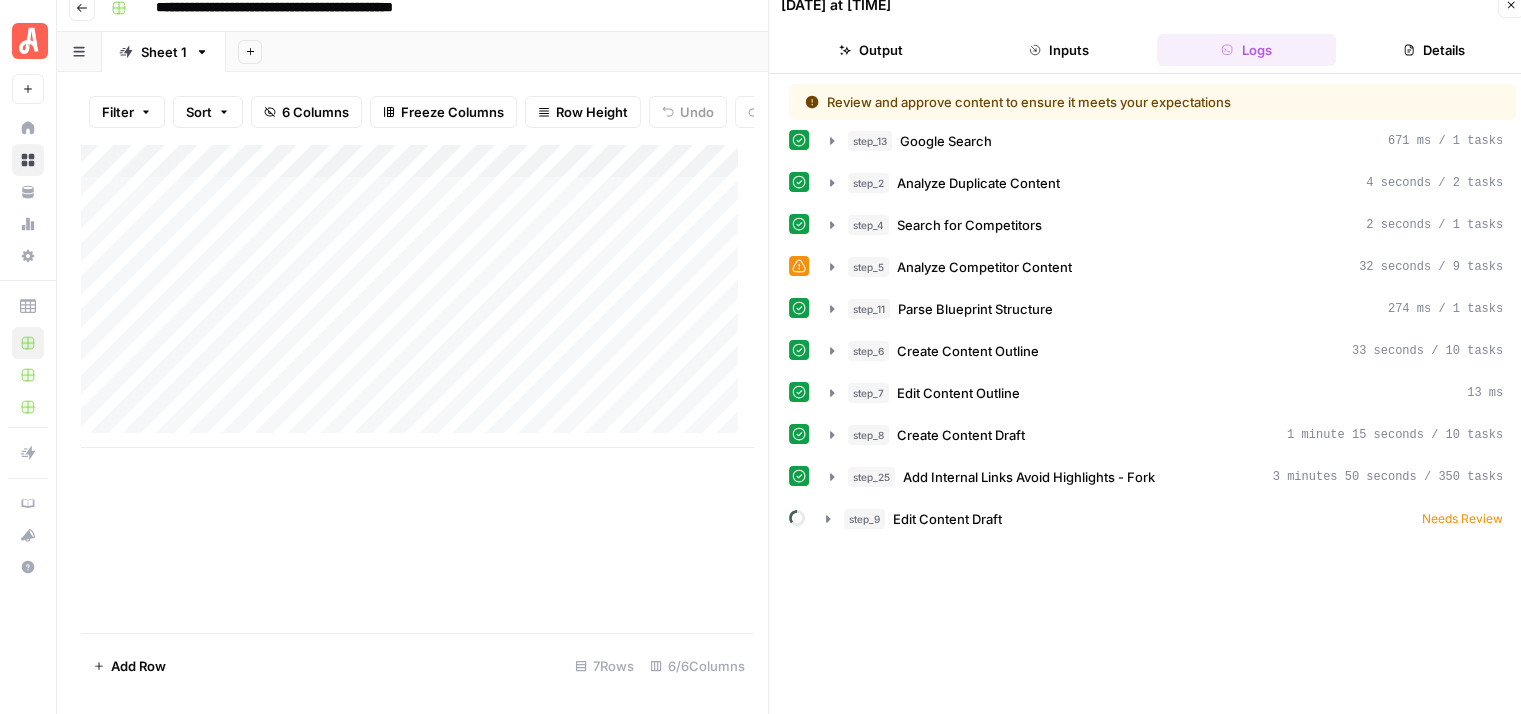 click on "Details" at bounding box center [1434, 50] 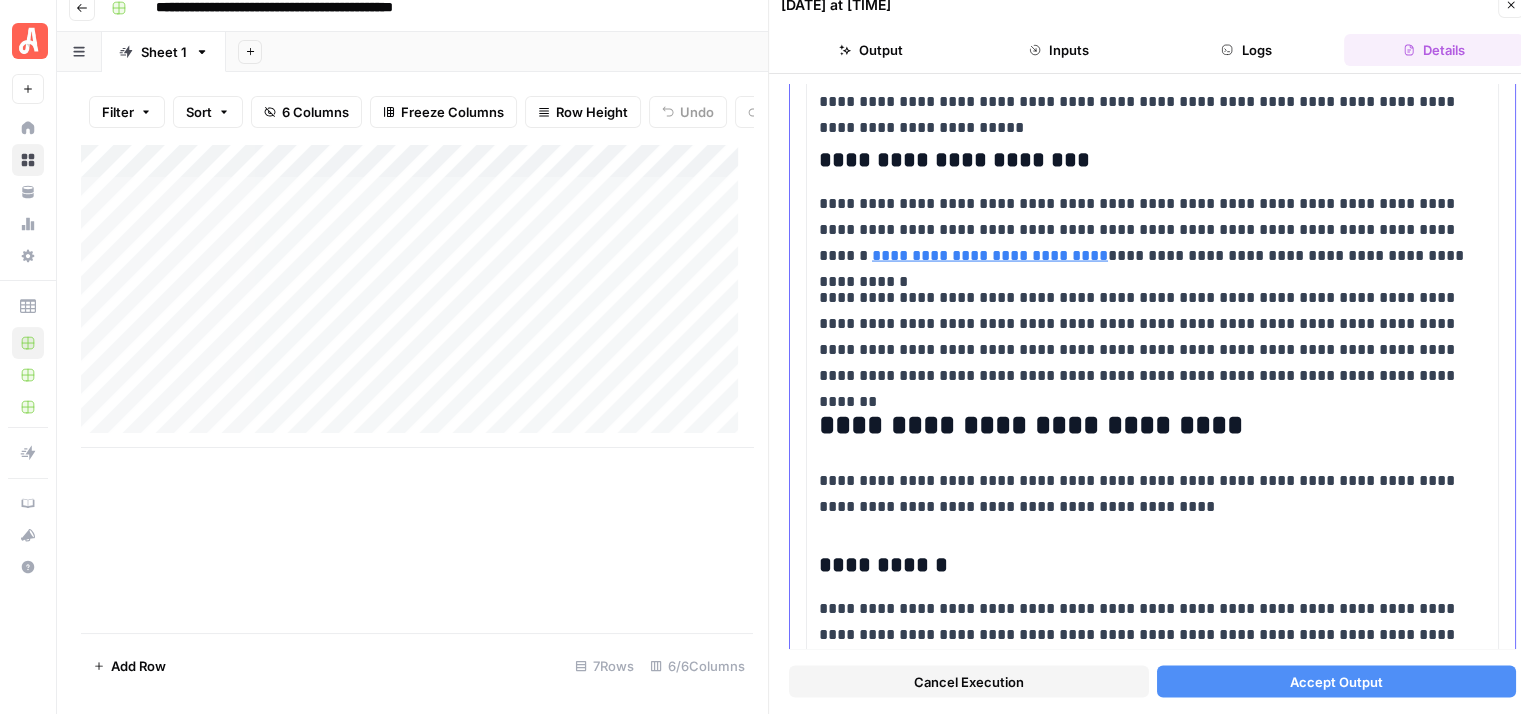 scroll, scrollTop: 4500, scrollLeft: 0, axis: vertical 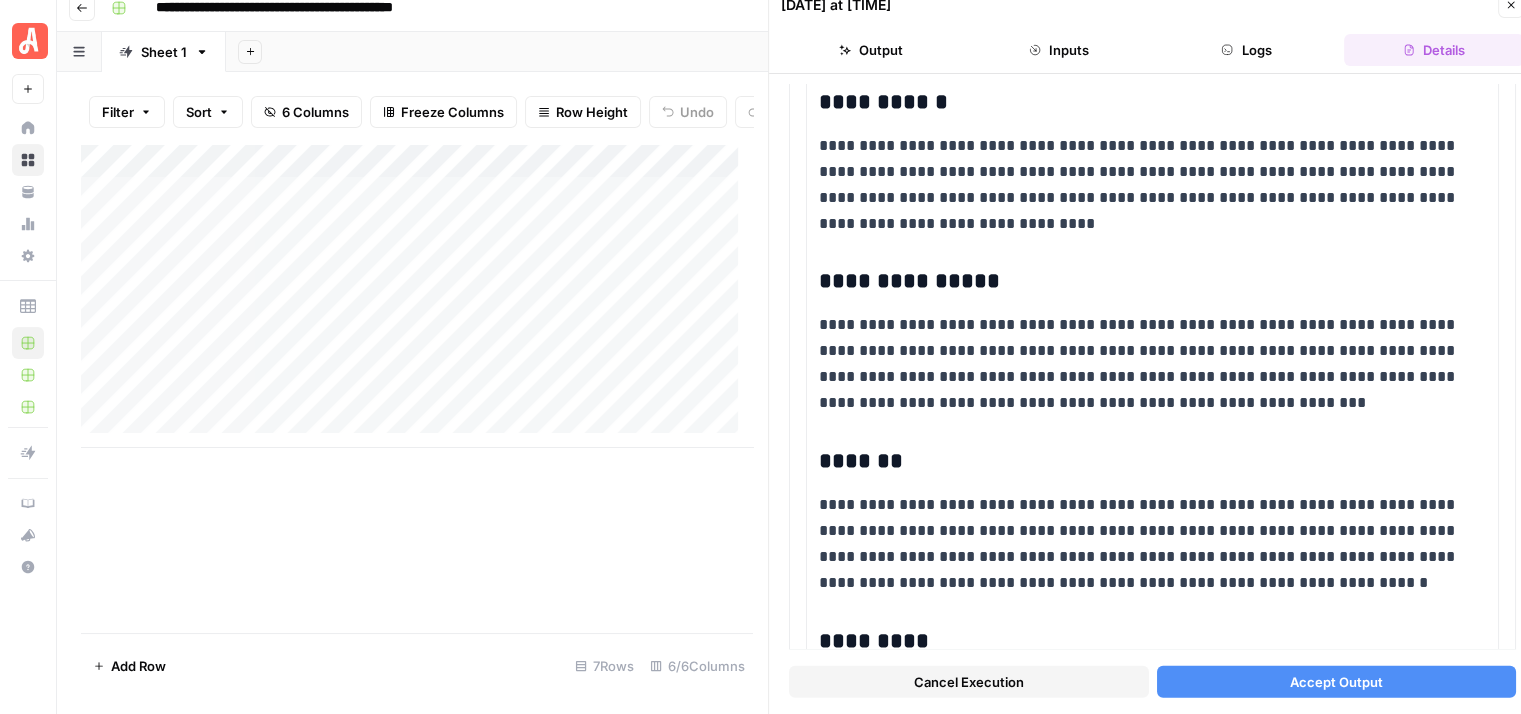 click on "Accept Output" at bounding box center [1336, 682] 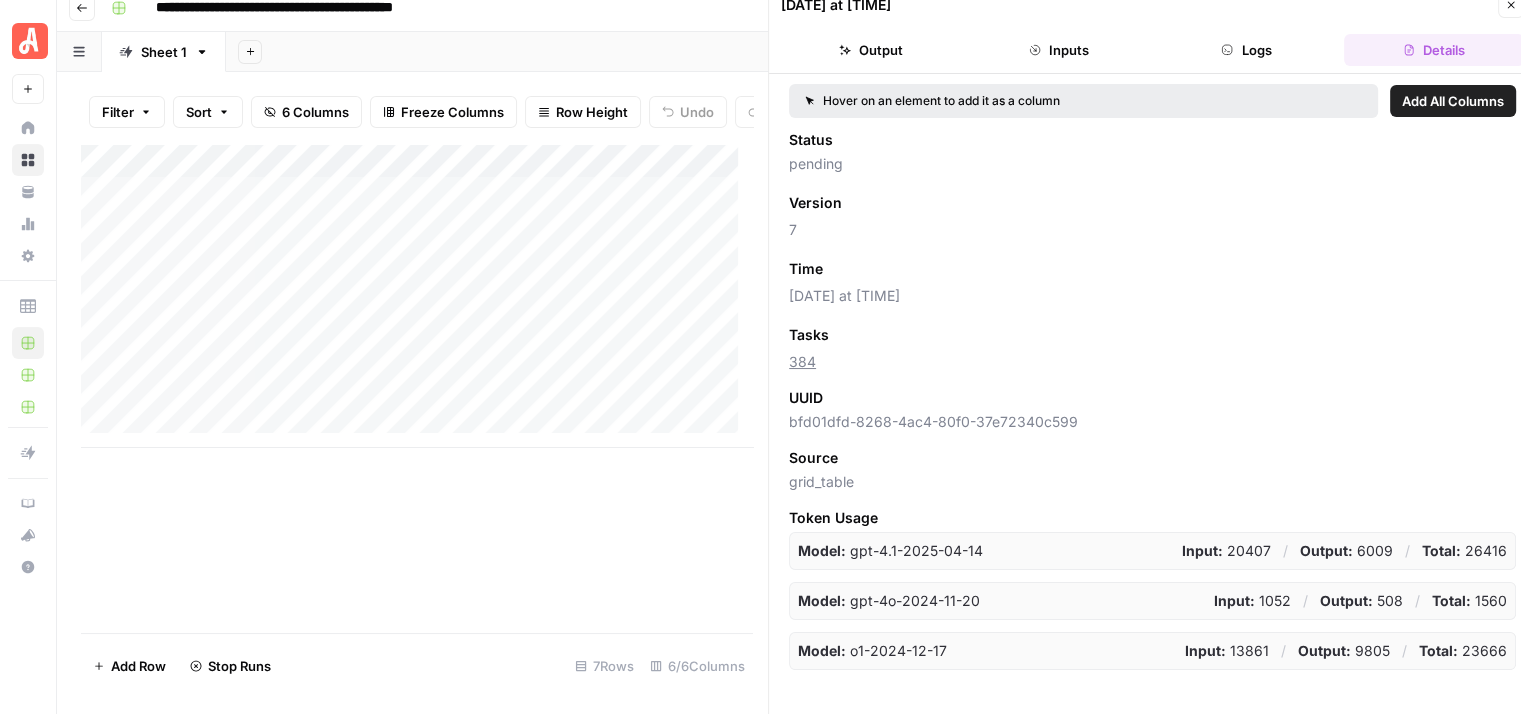 click on "Logs" at bounding box center (1247, 50) 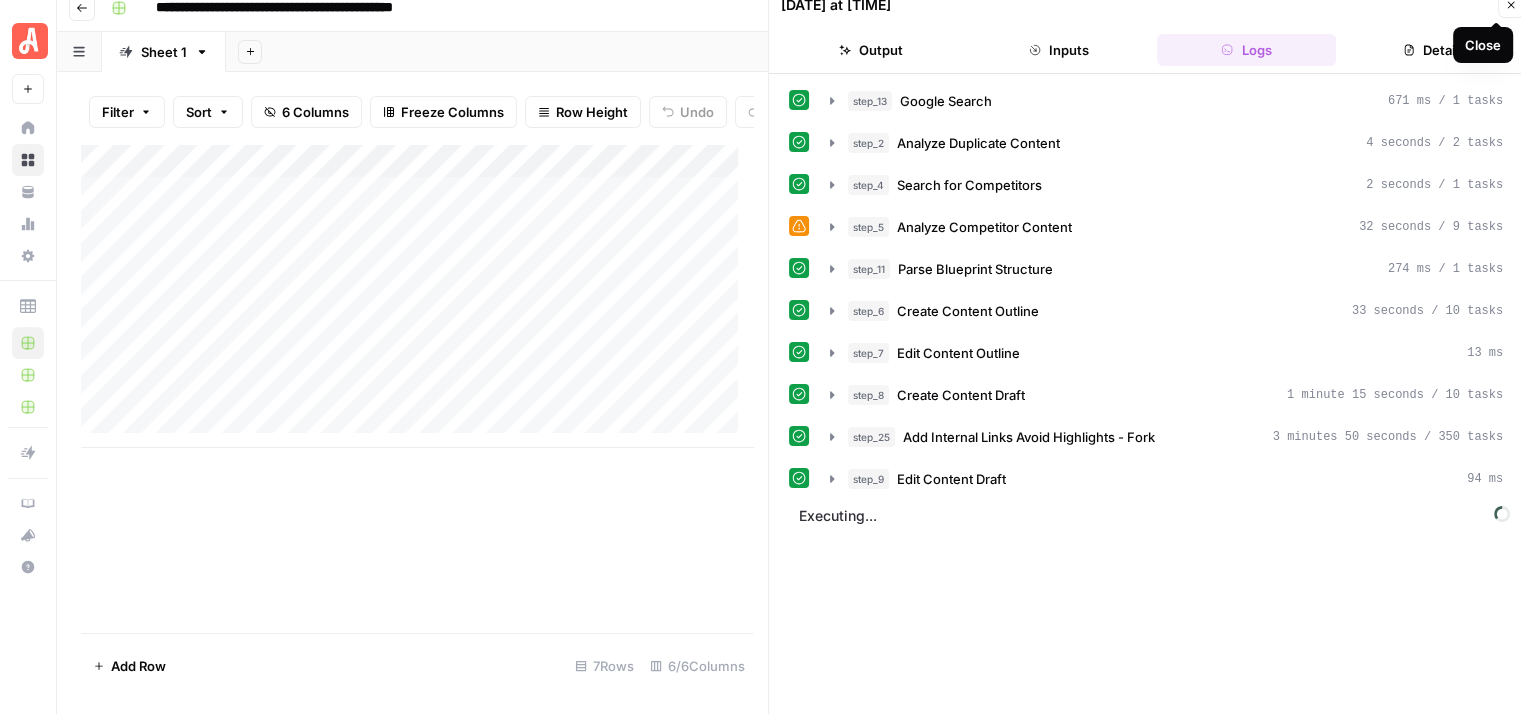 click 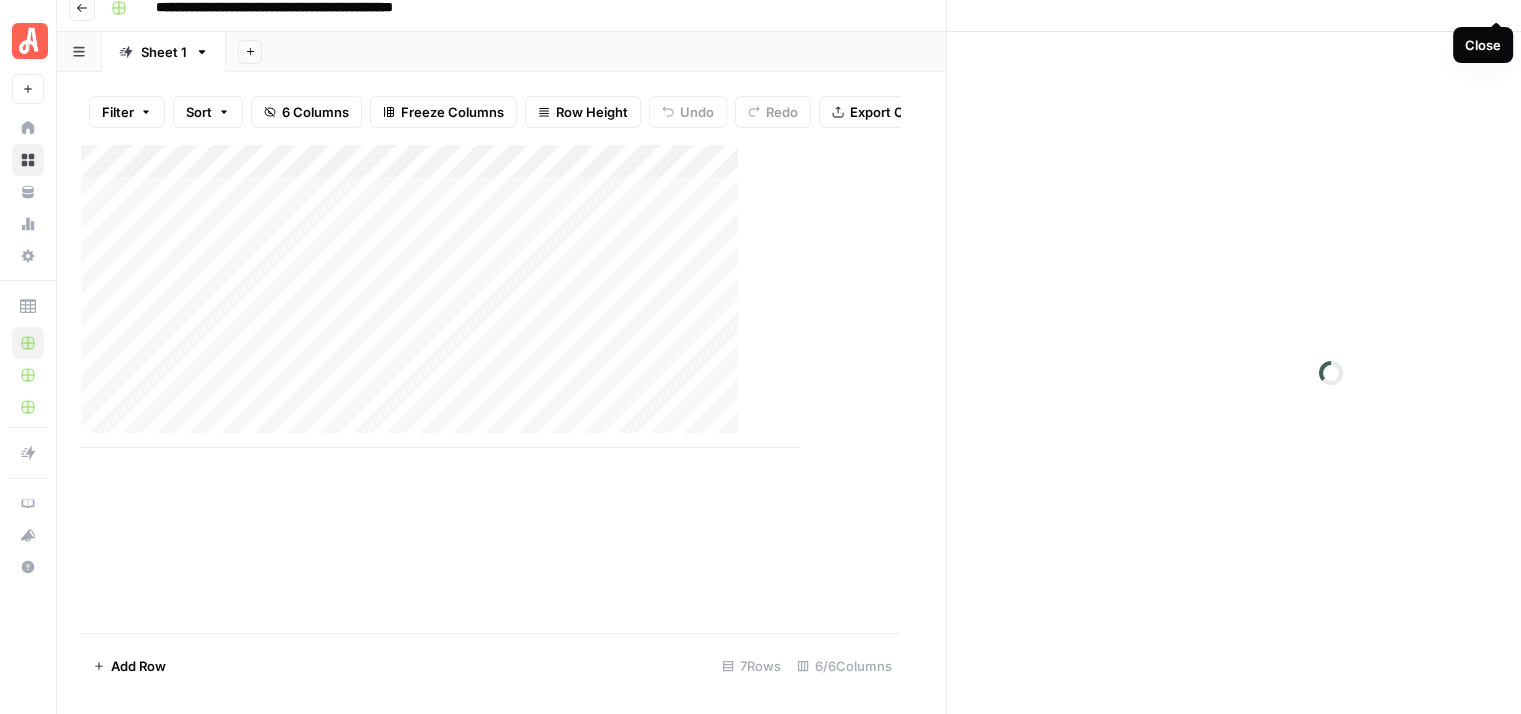scroll, scrollTop: 0, scrollLeft: 0, axis: both 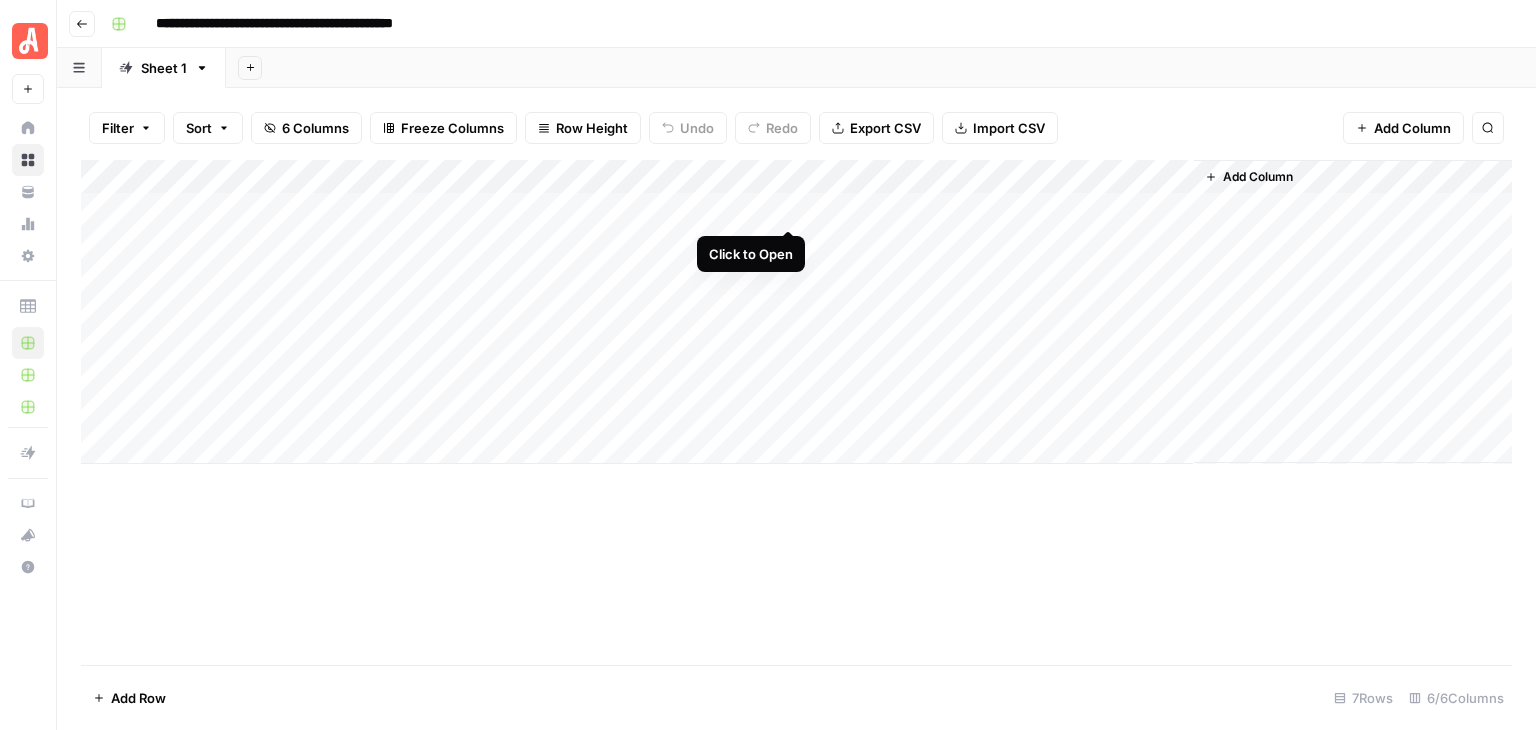 click on "Add Column" at bounding box center [796, 312] 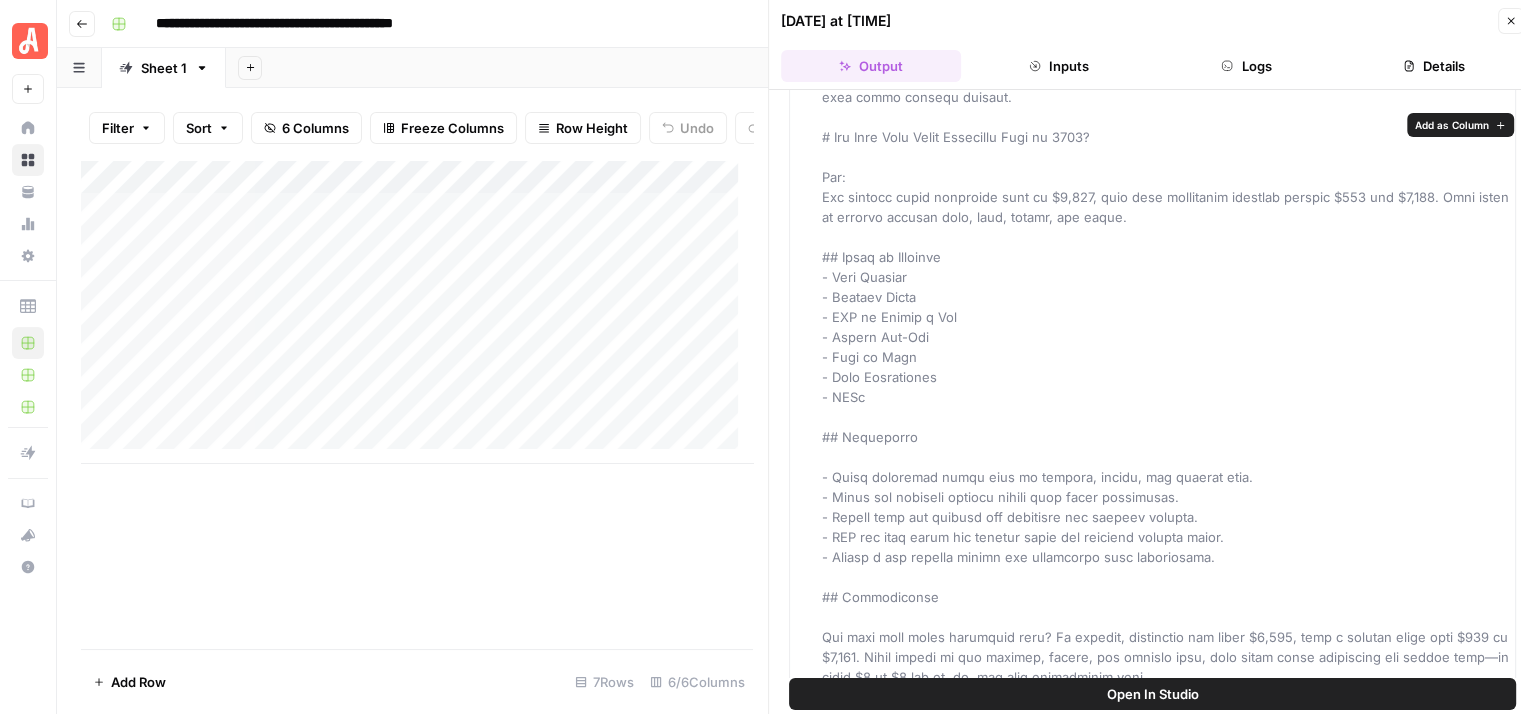 scroll, scrollTop: 0, scrollLeft: 0, axis: both 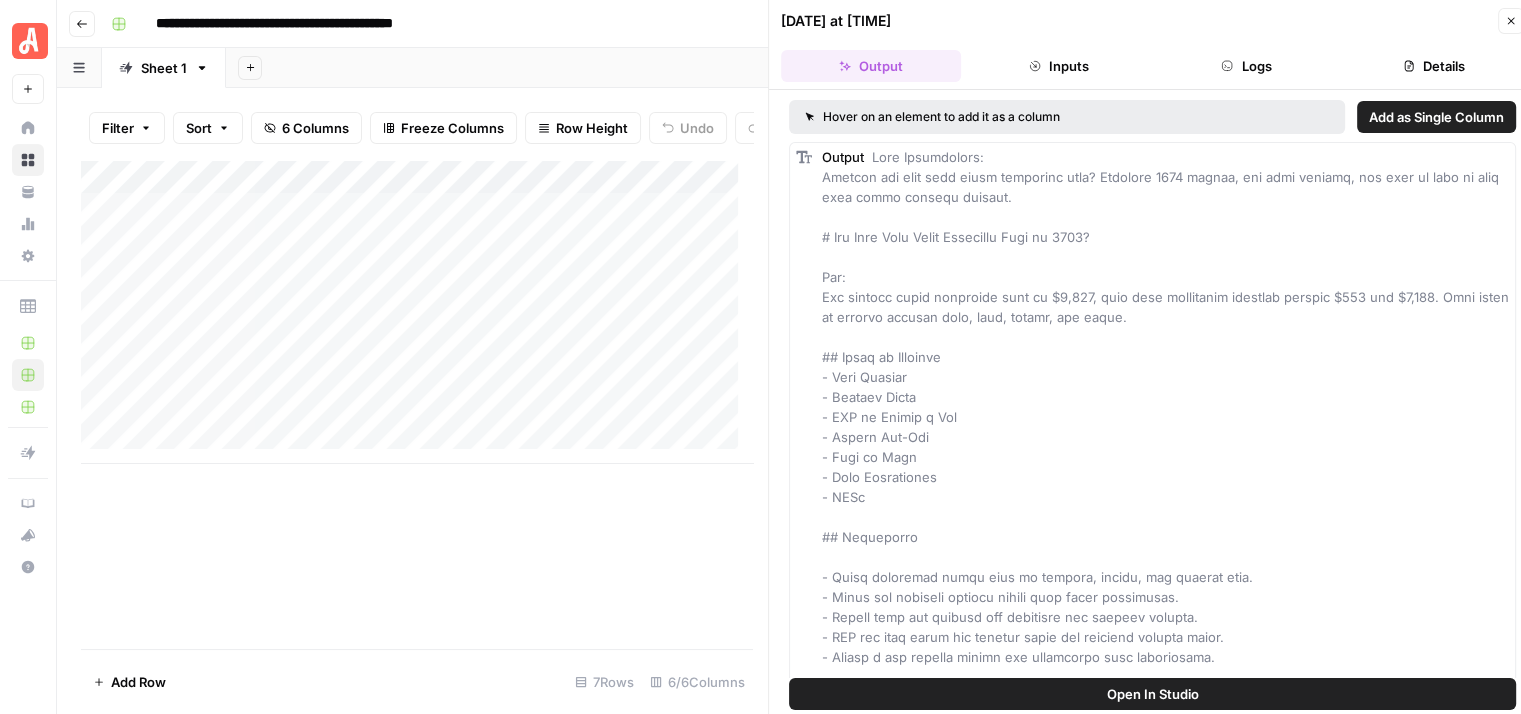 click on "Details" at bounding box center [1434, 66] 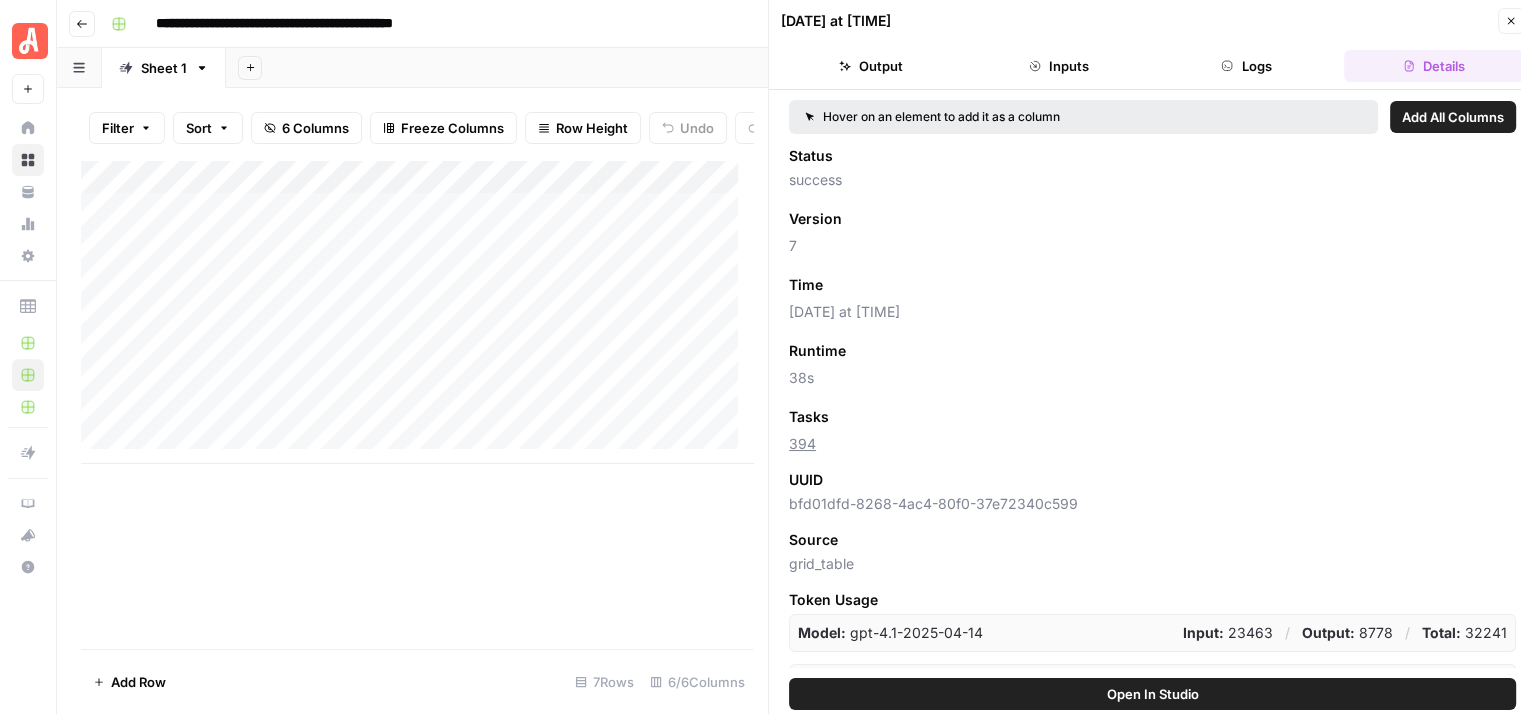 click on "Output" at bounding box center [871, 66] 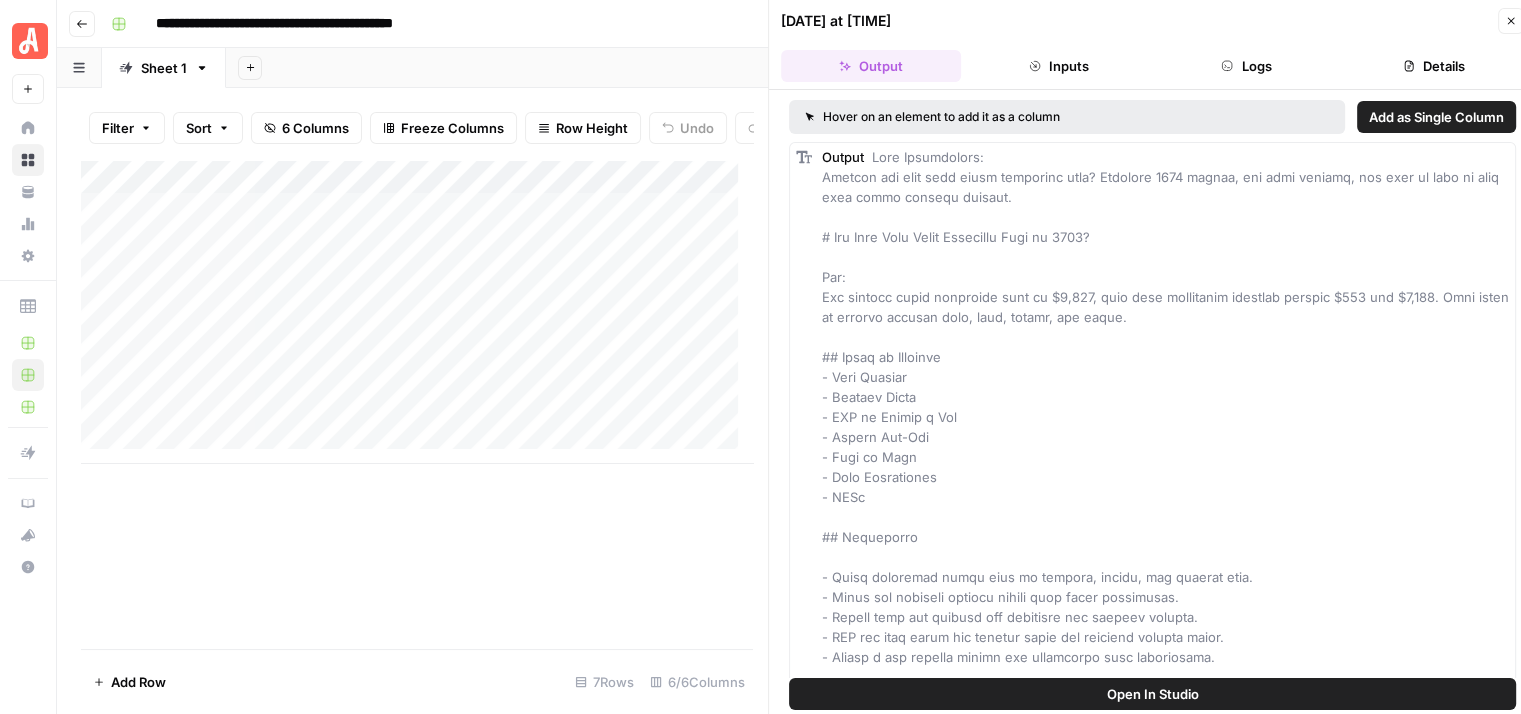 click on "Add as Single Column" at bounding box center (1436, 117) 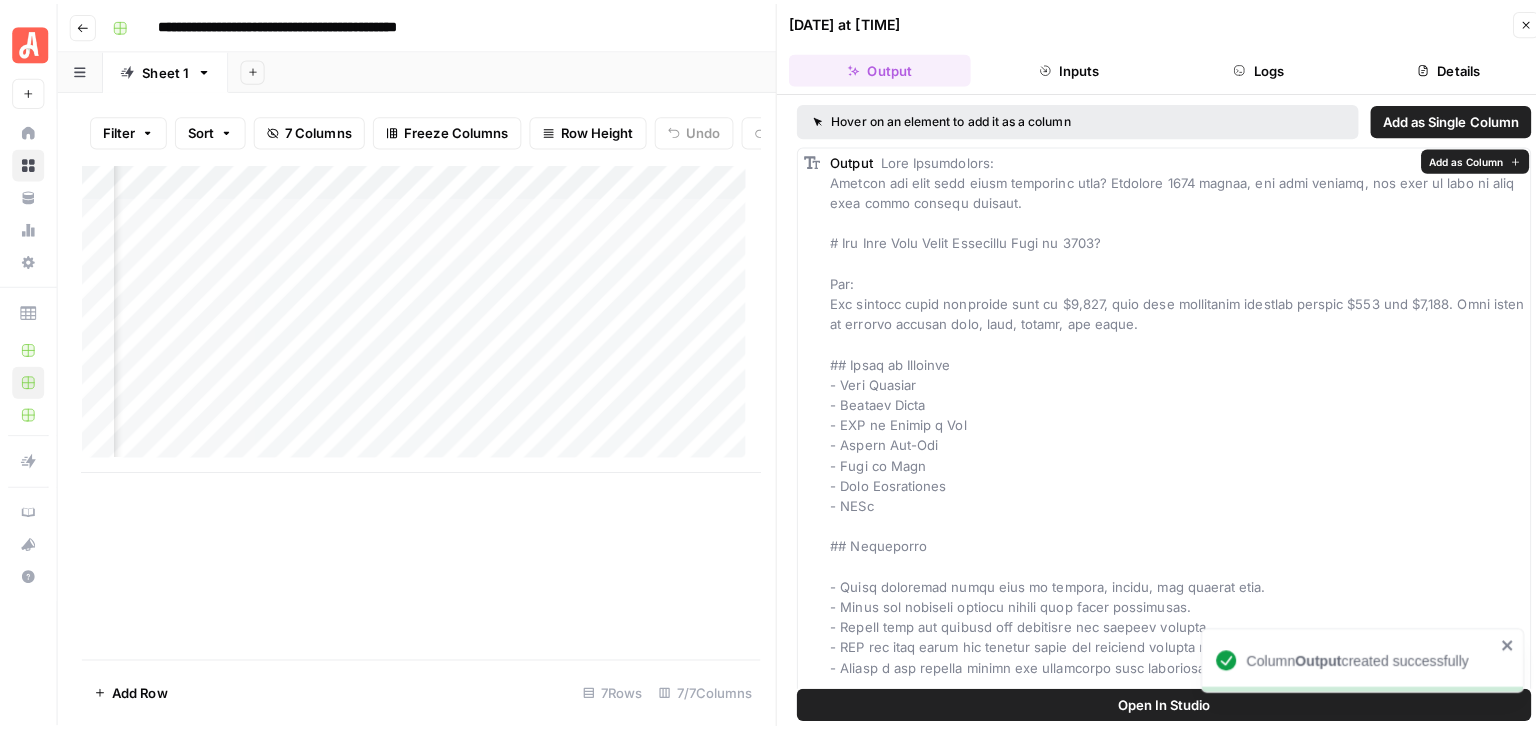 scroll, scrollTop: 0, scrollLeft: 426, axis: horizontal 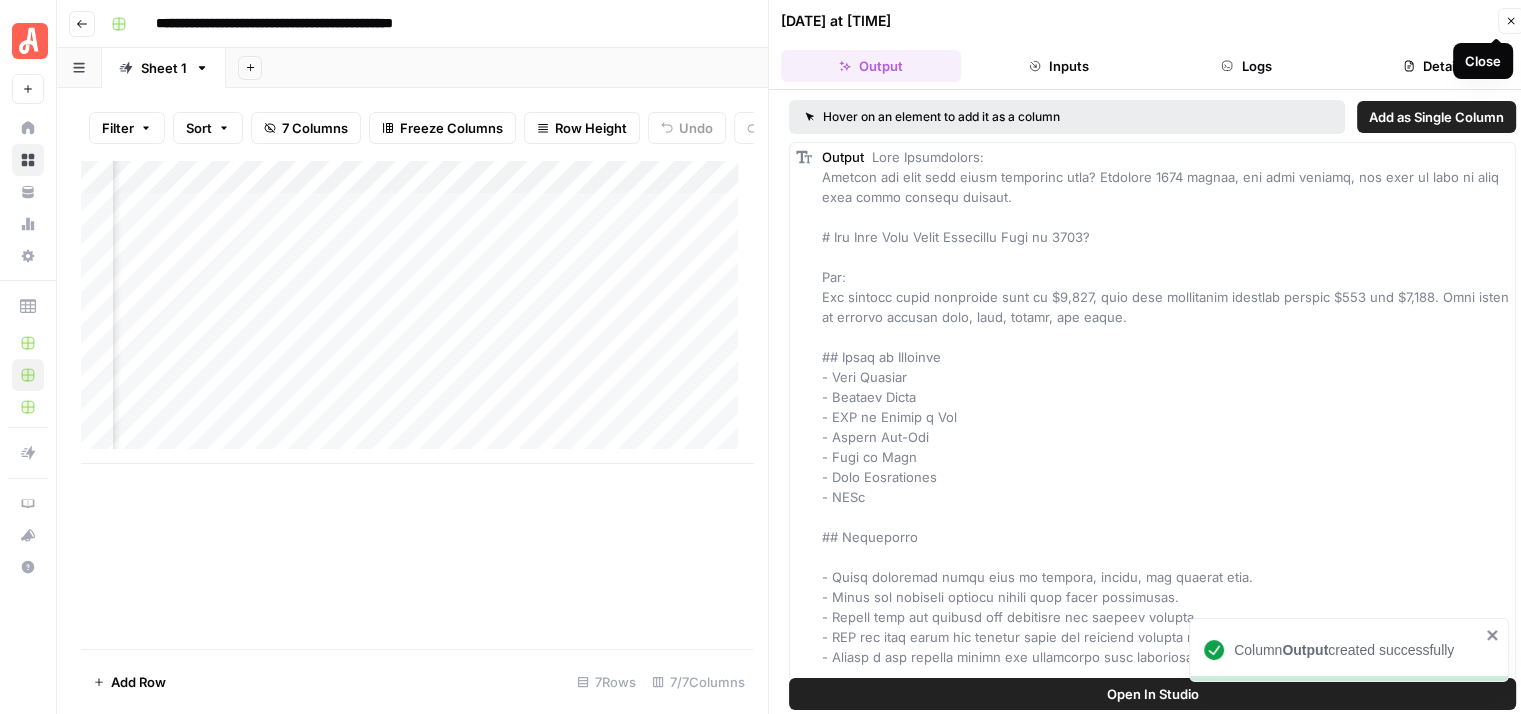 click 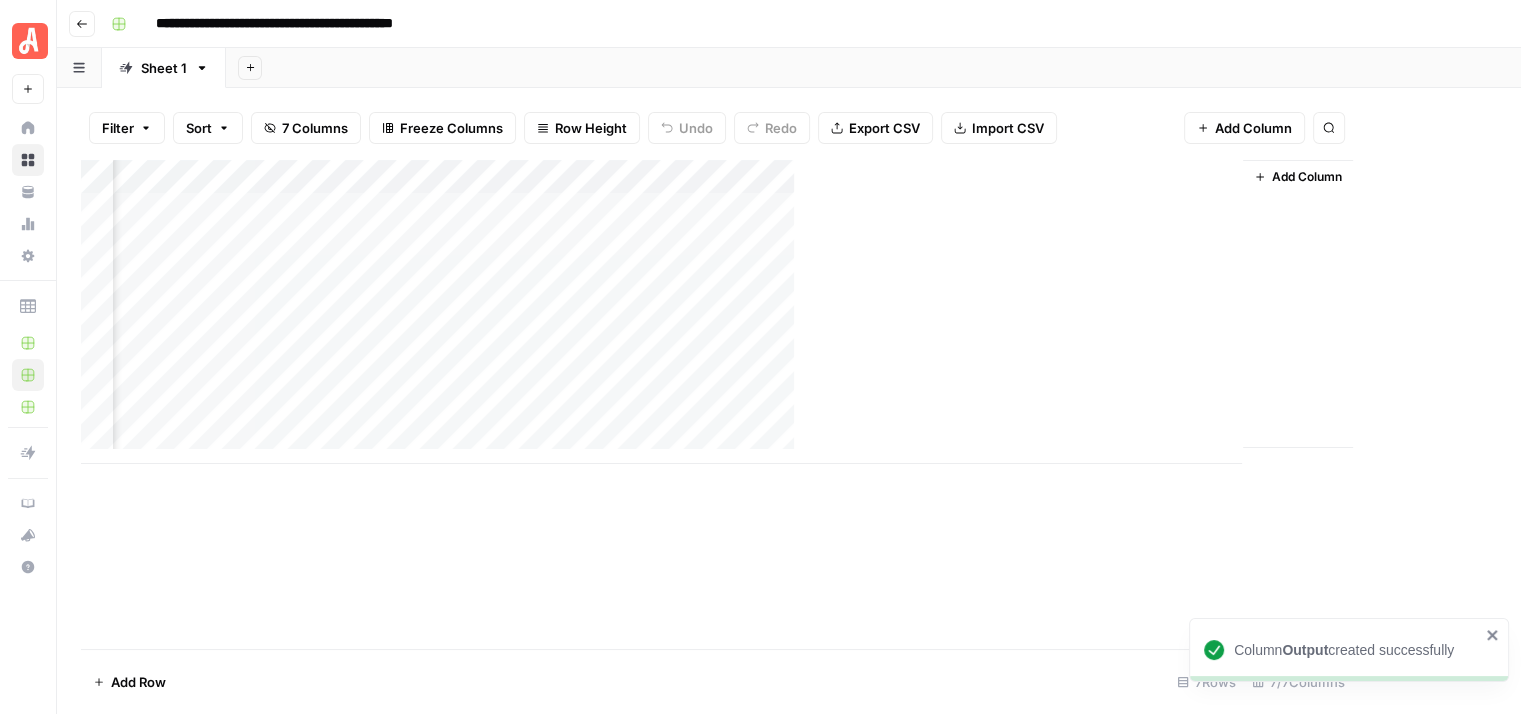 scroll, scrollTop: 0, scrollLeft: 0, axis: both 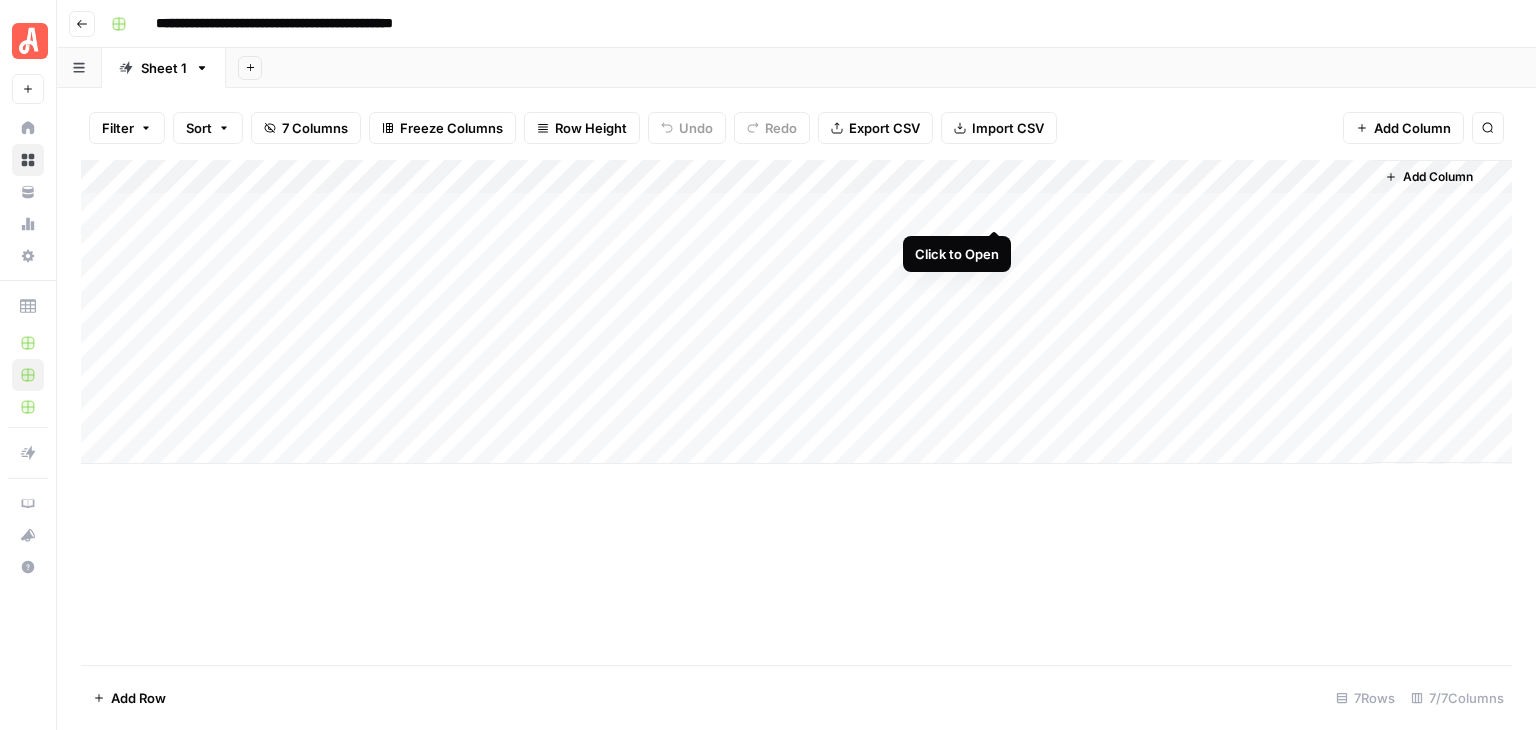 click on "Add Column" at bounding box center (796, 312) 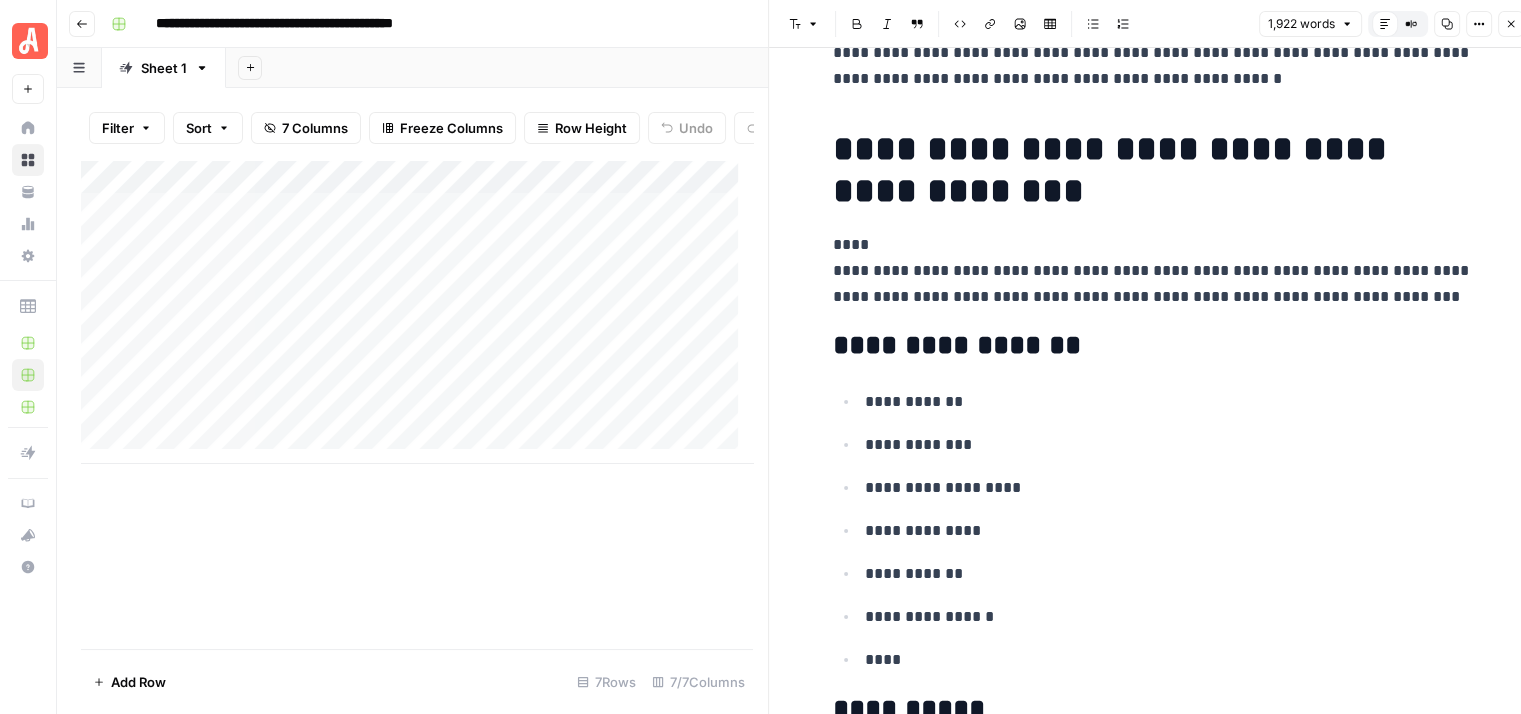 scroll, scrollTop: 0, scrollLeft: 0, axis: both 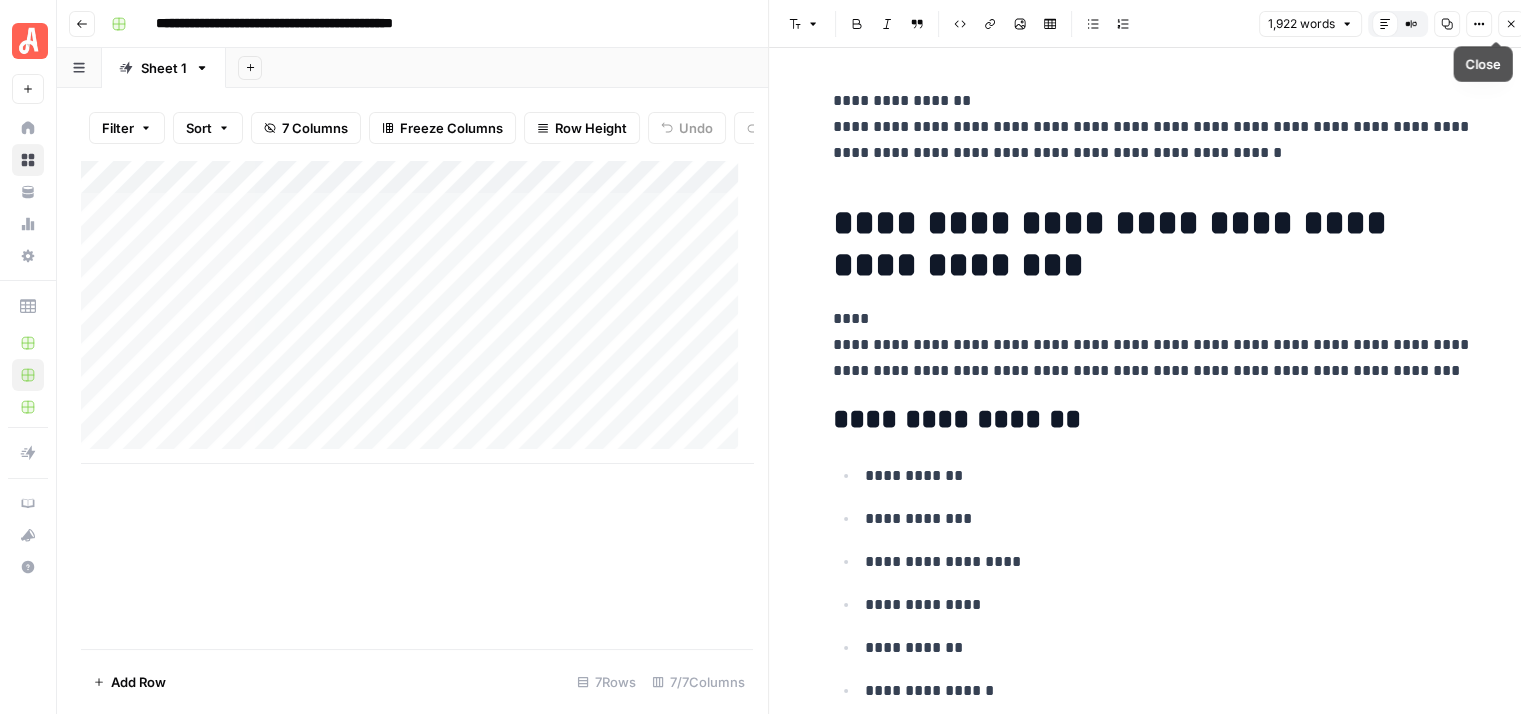 click 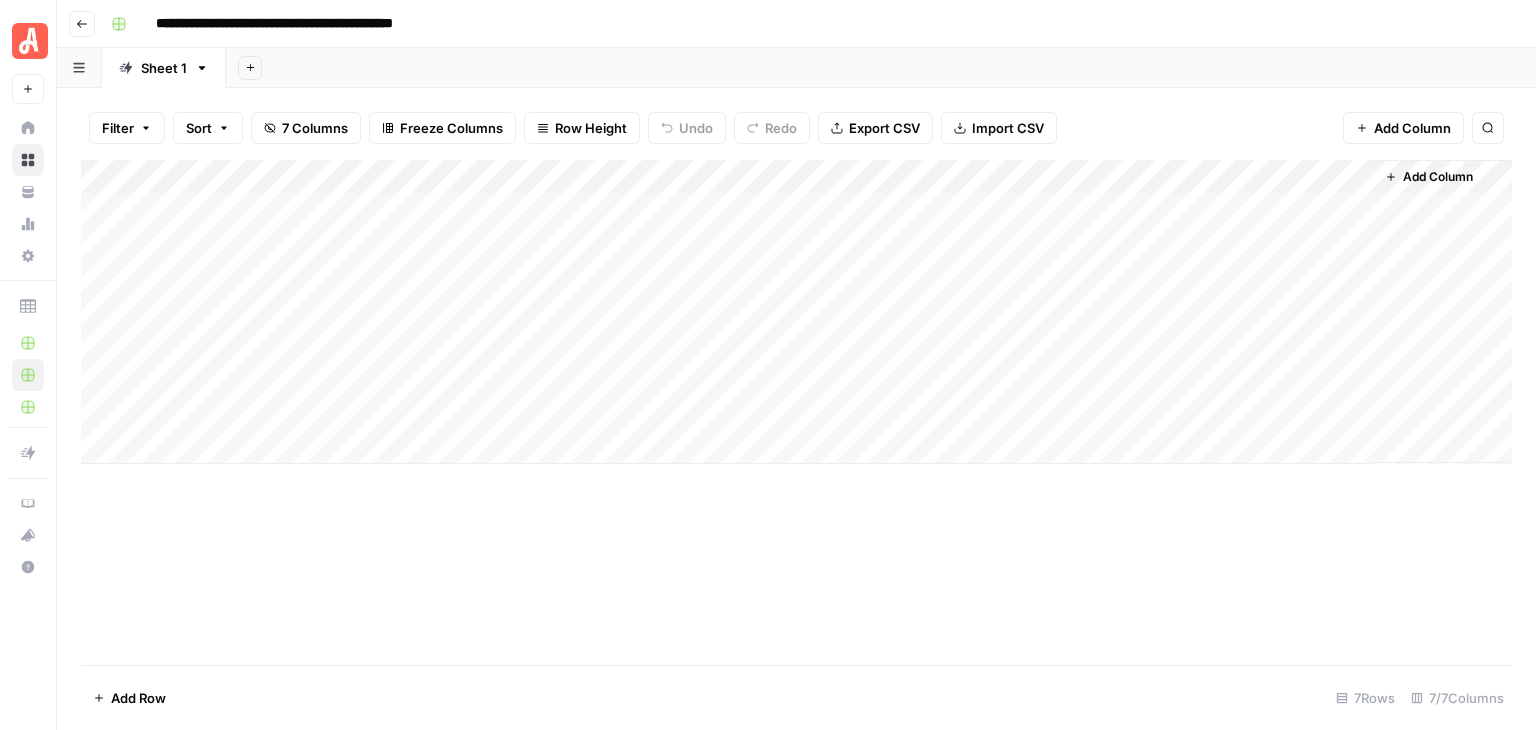 click on "Add Column" at bounding box center [796, 312] 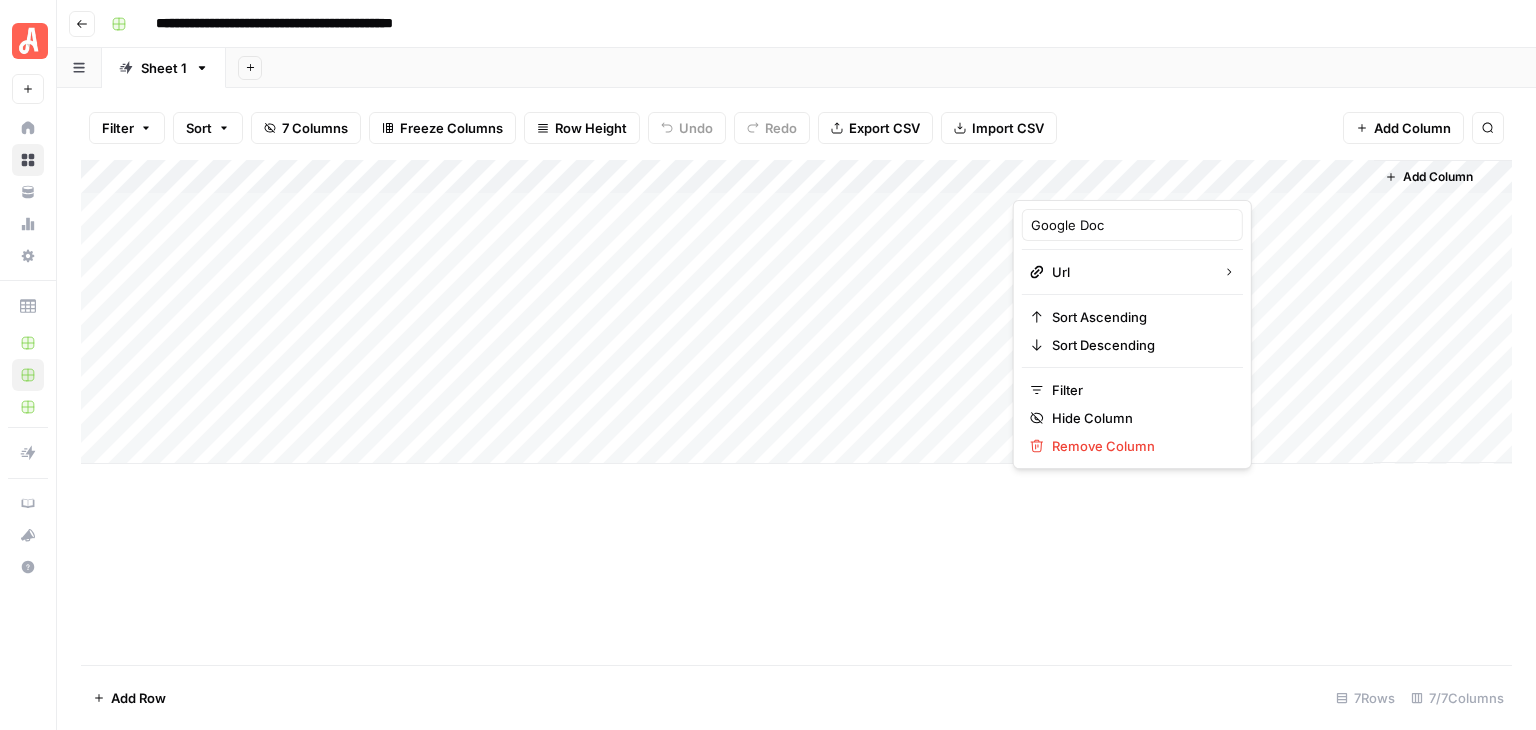 click on "**********" at bounding box center [809, 24] 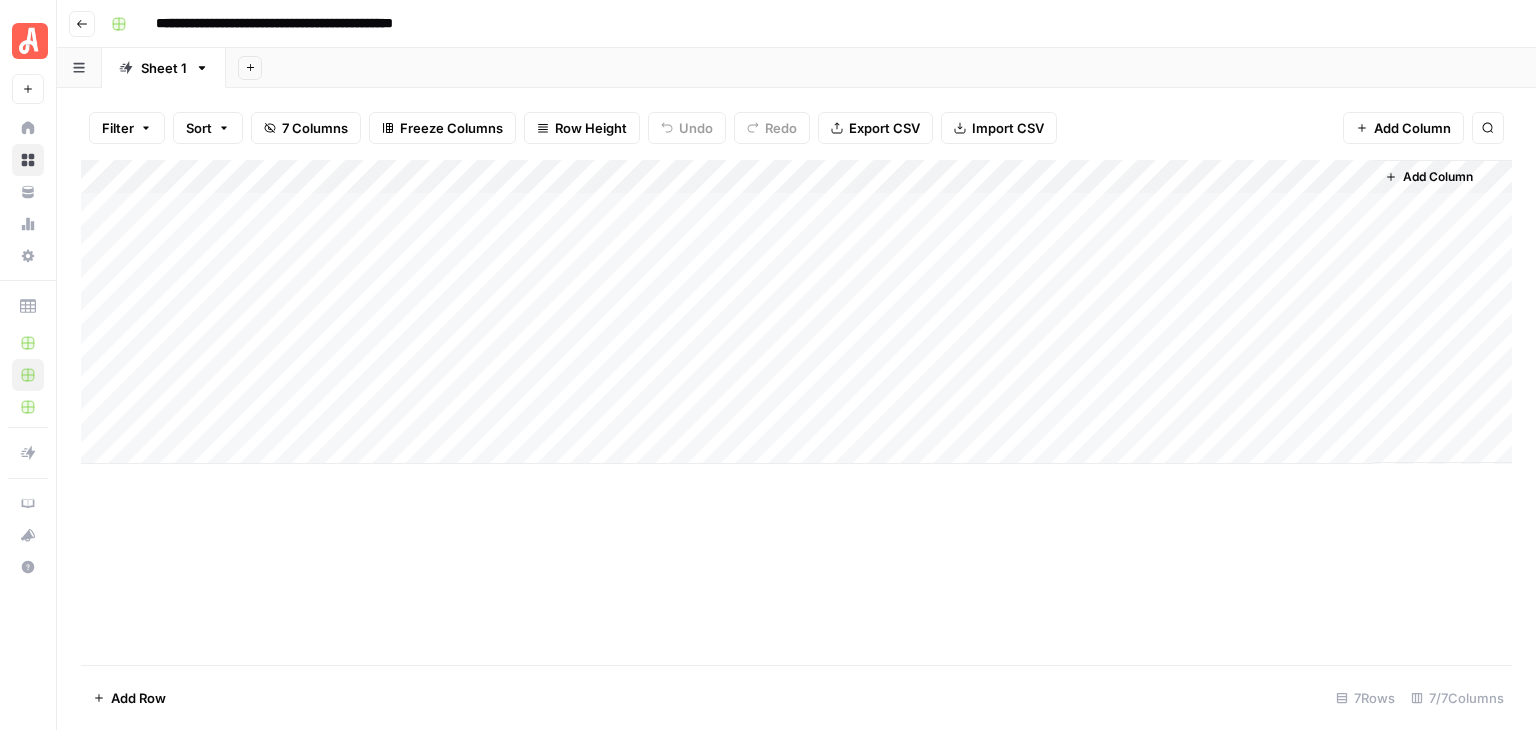 click on "Add Column" at bounding box center (796, 312) 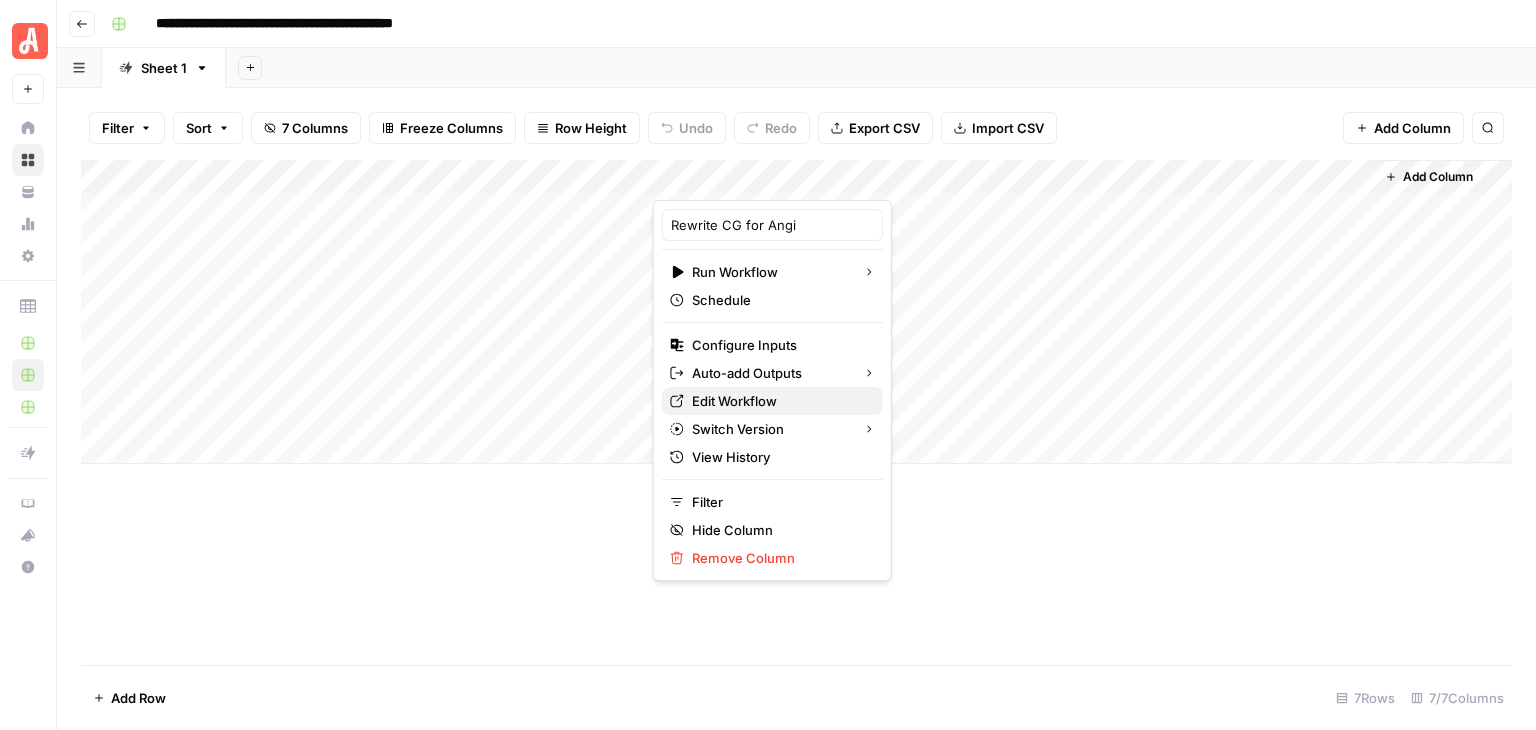 click on "Edit Workflow" at bounding box center (779, 401) 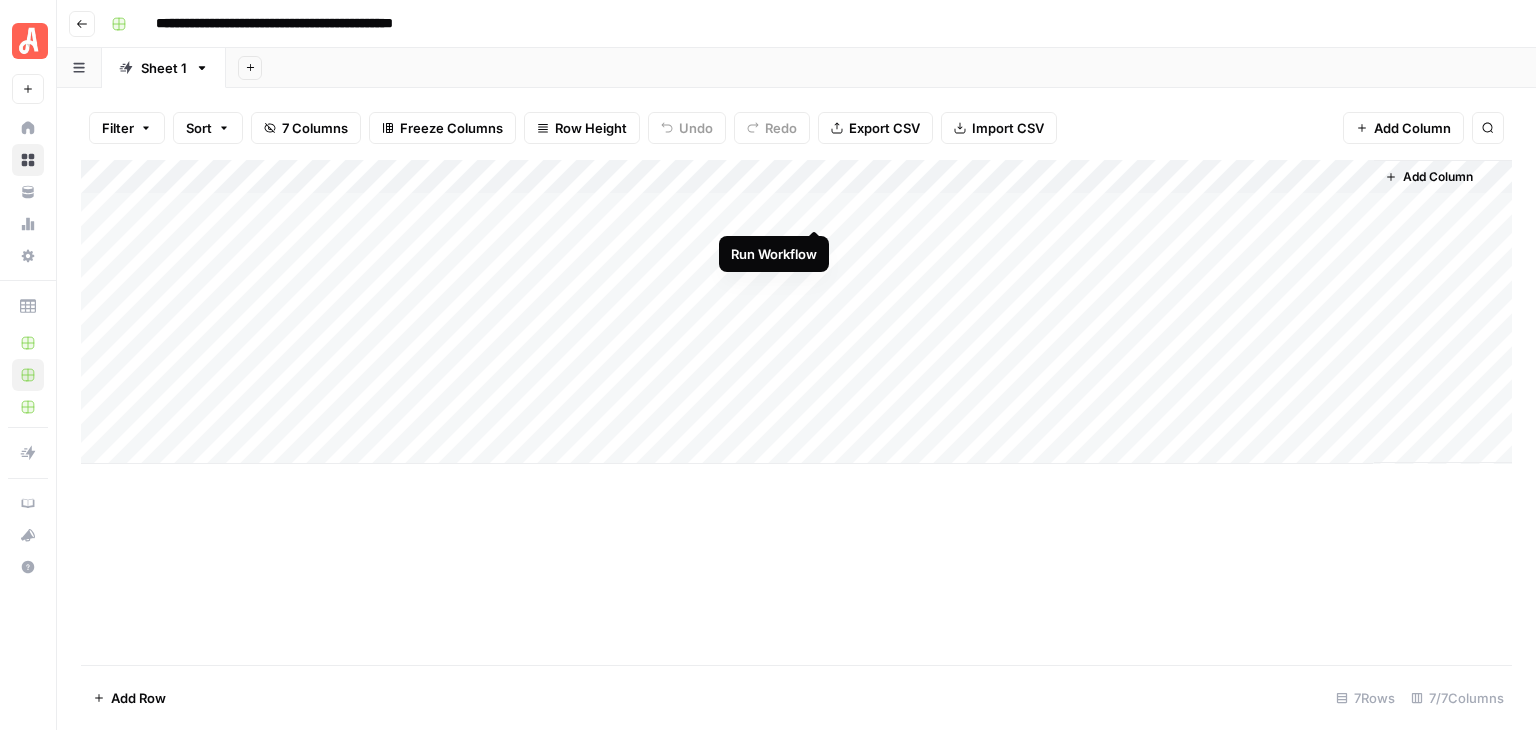 click on "Add Column" at bounding box center [796, 312] 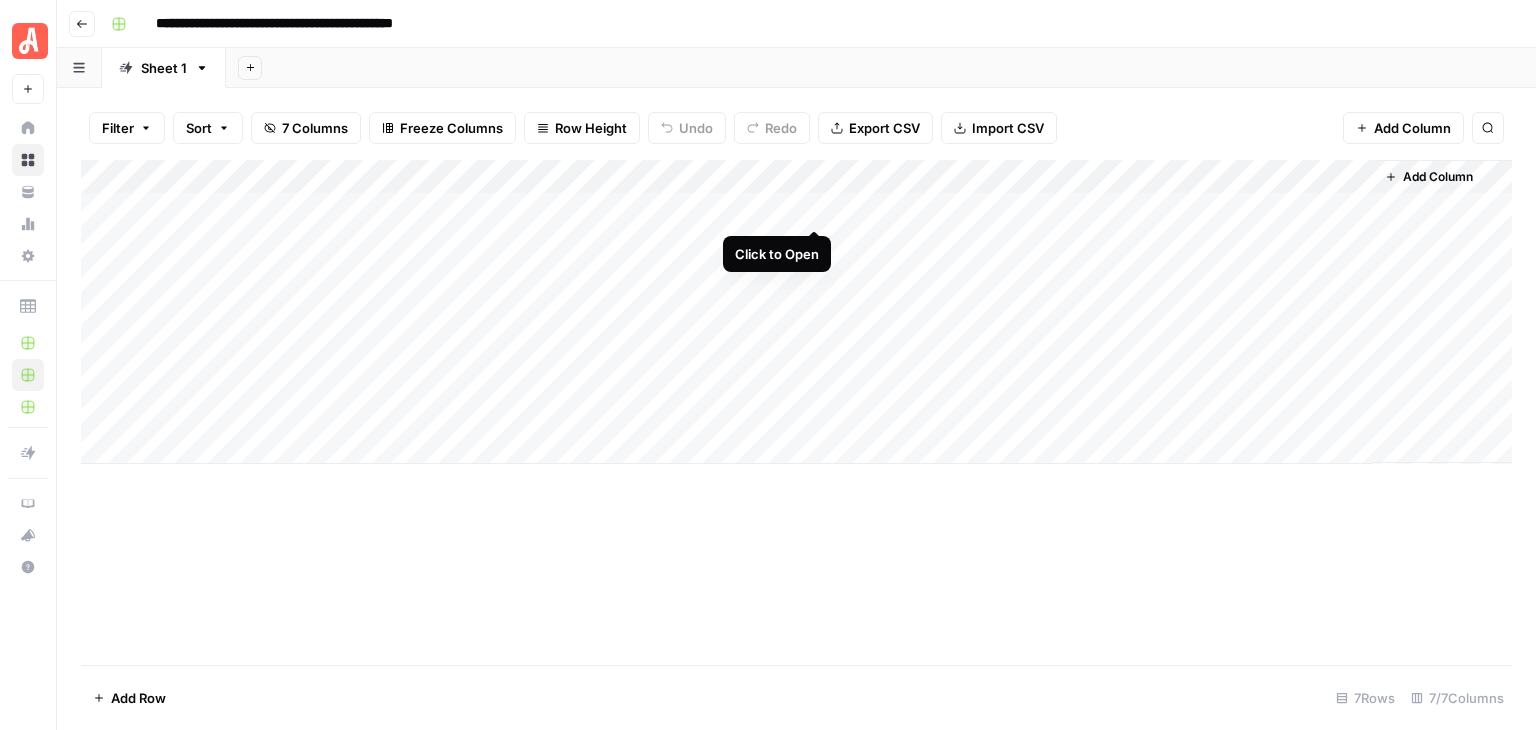 click on "Add Column" at bounding box center (796, 312) 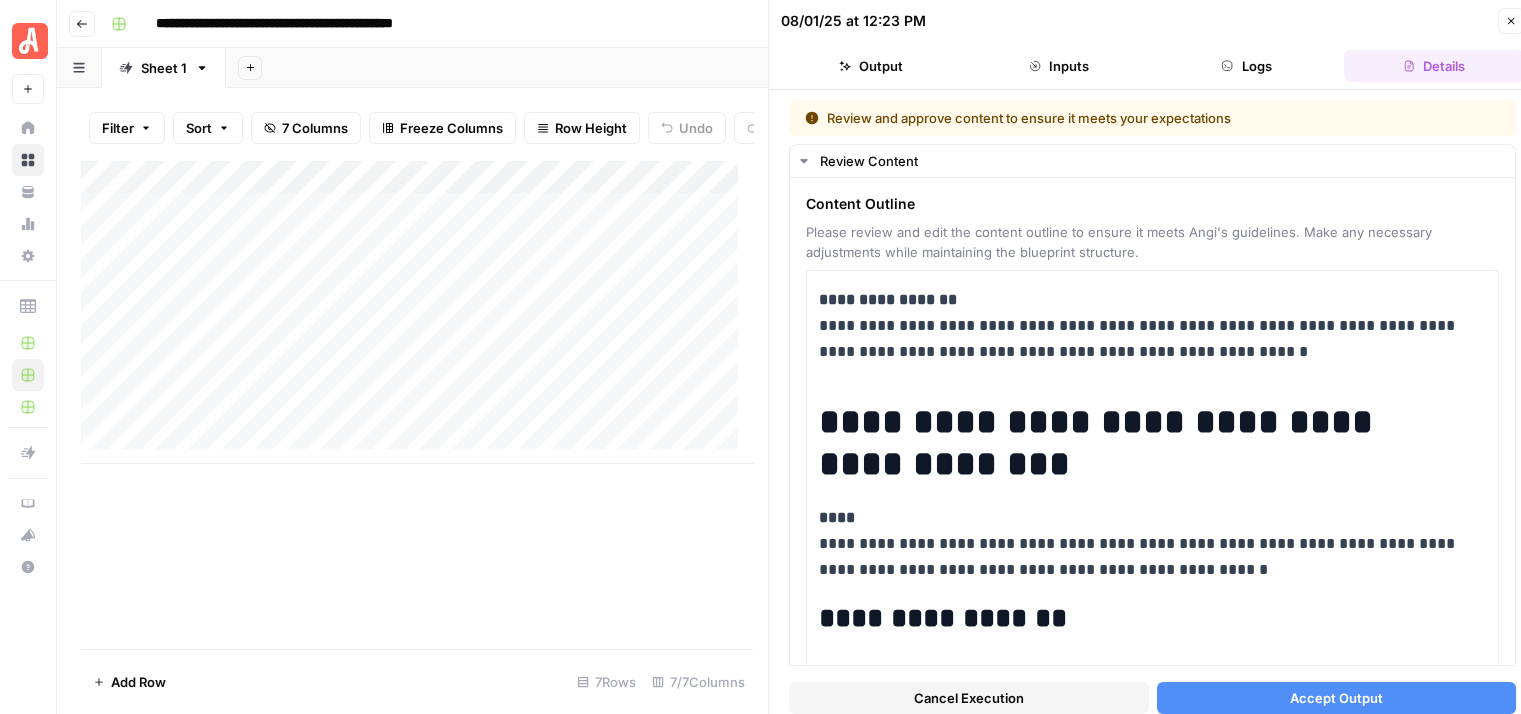 click on "Accept Output" at bounding box center (1336, 698) 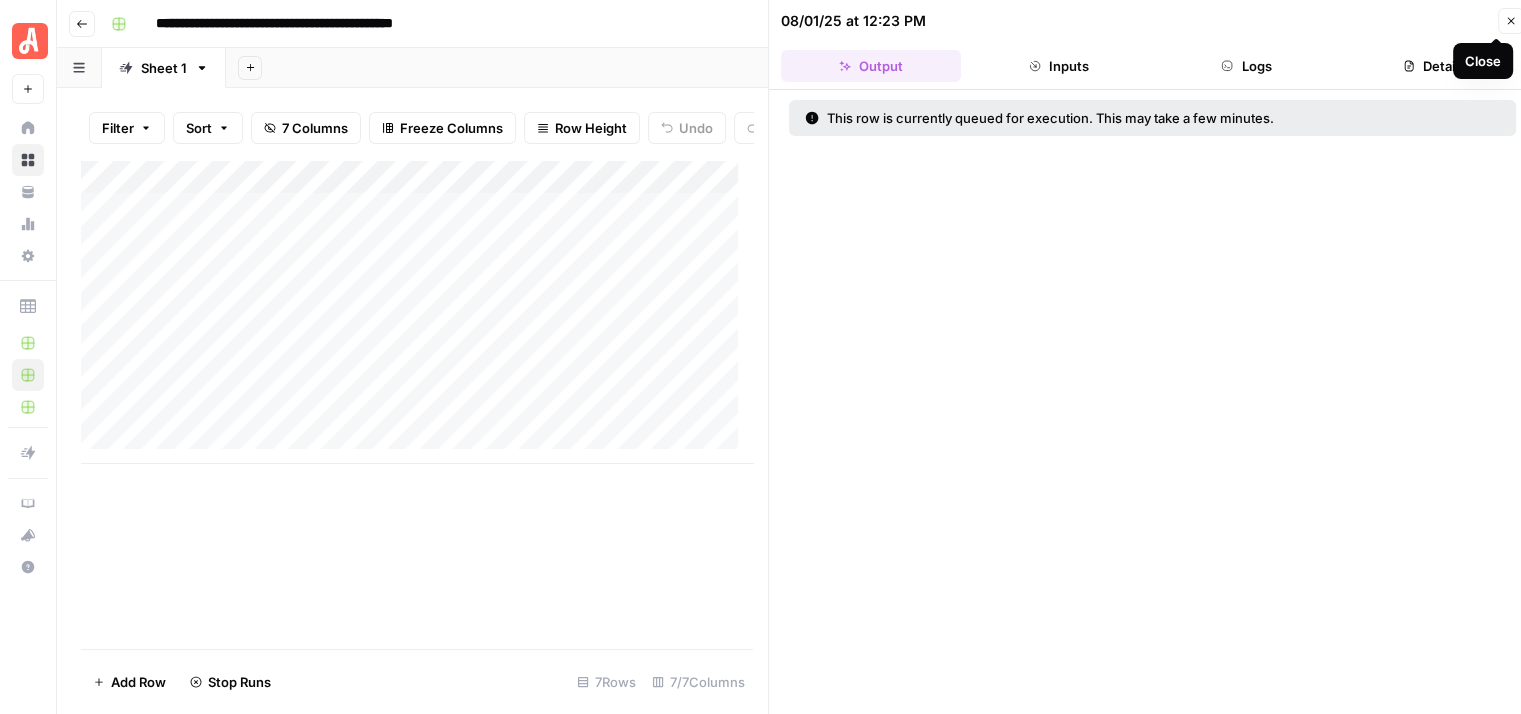 click 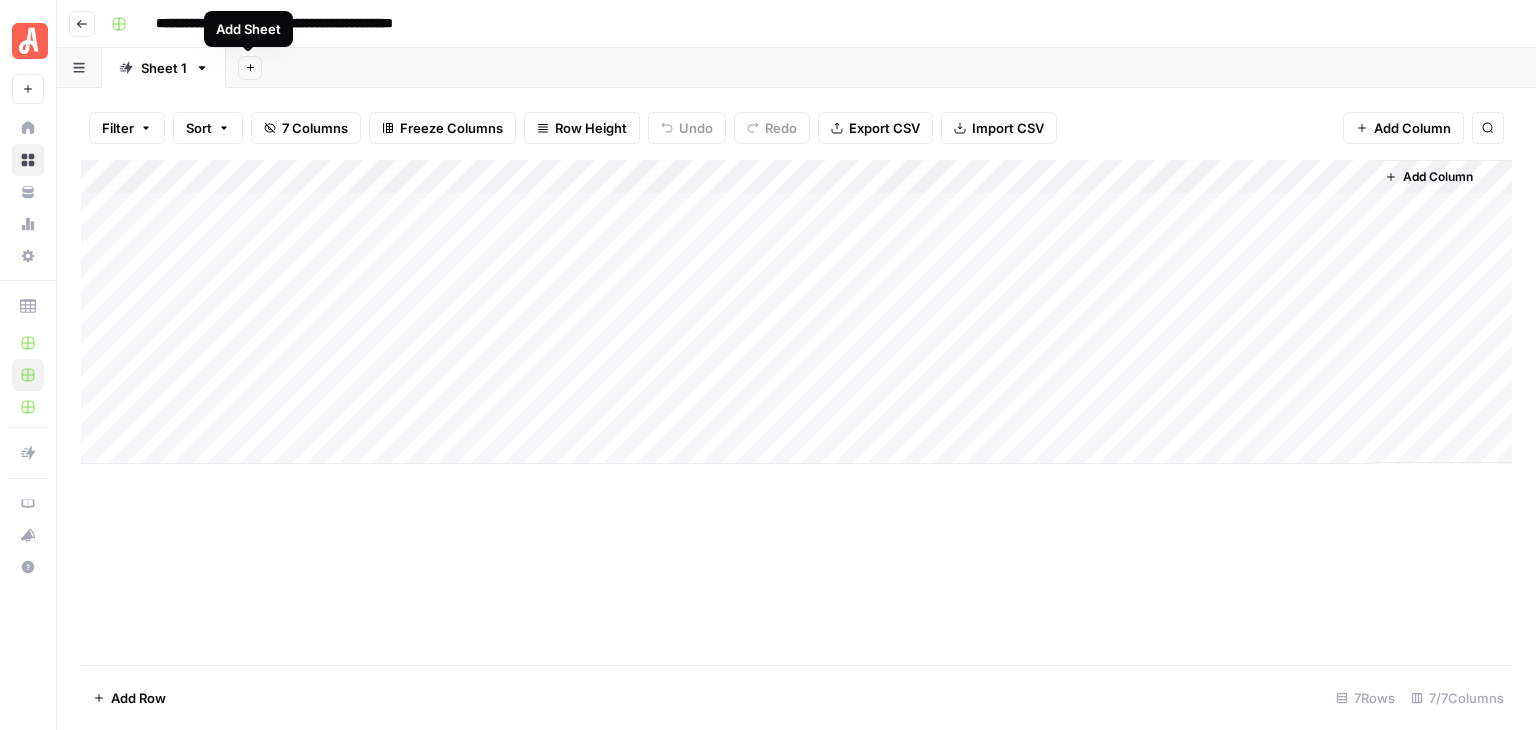 click 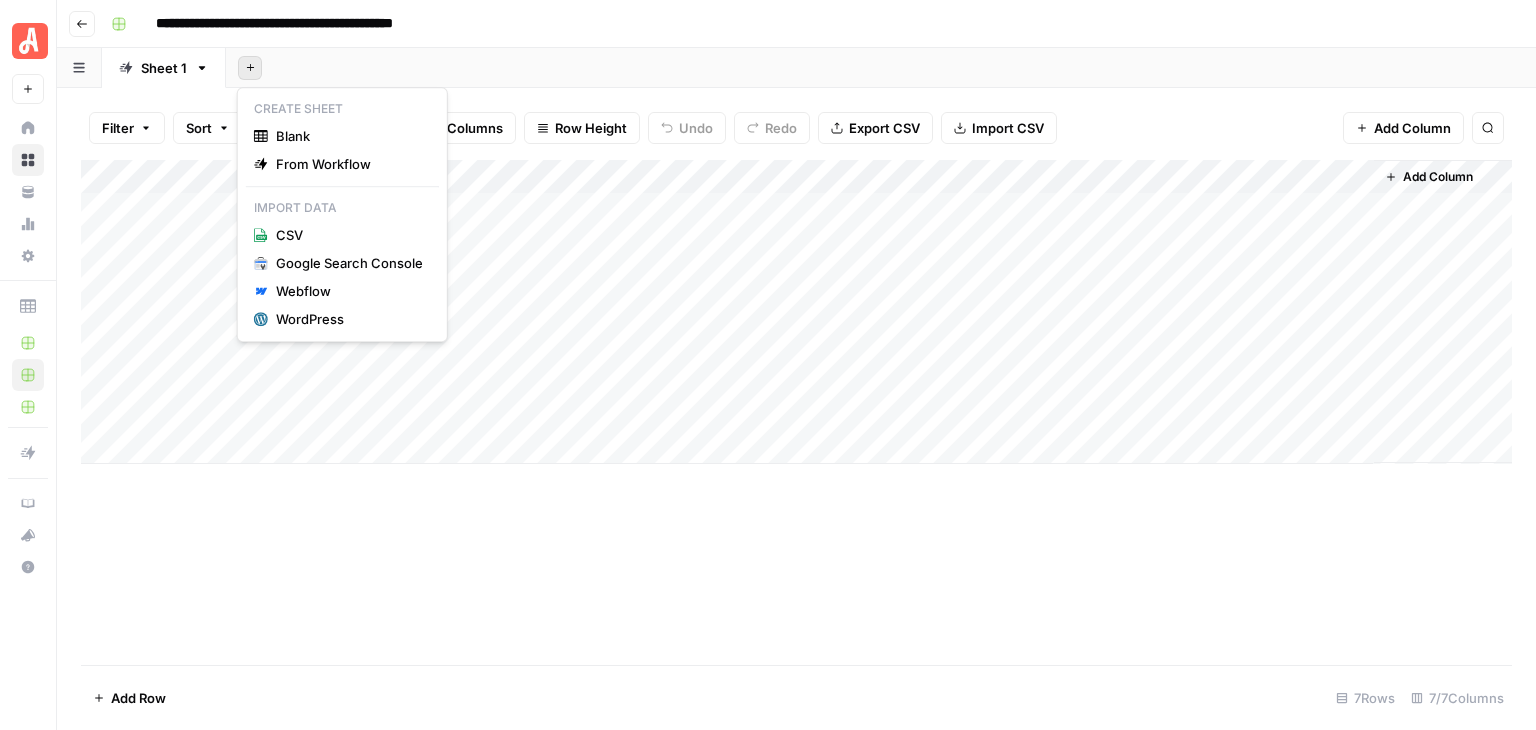 click on "**********" at bounding box center [809, 24] 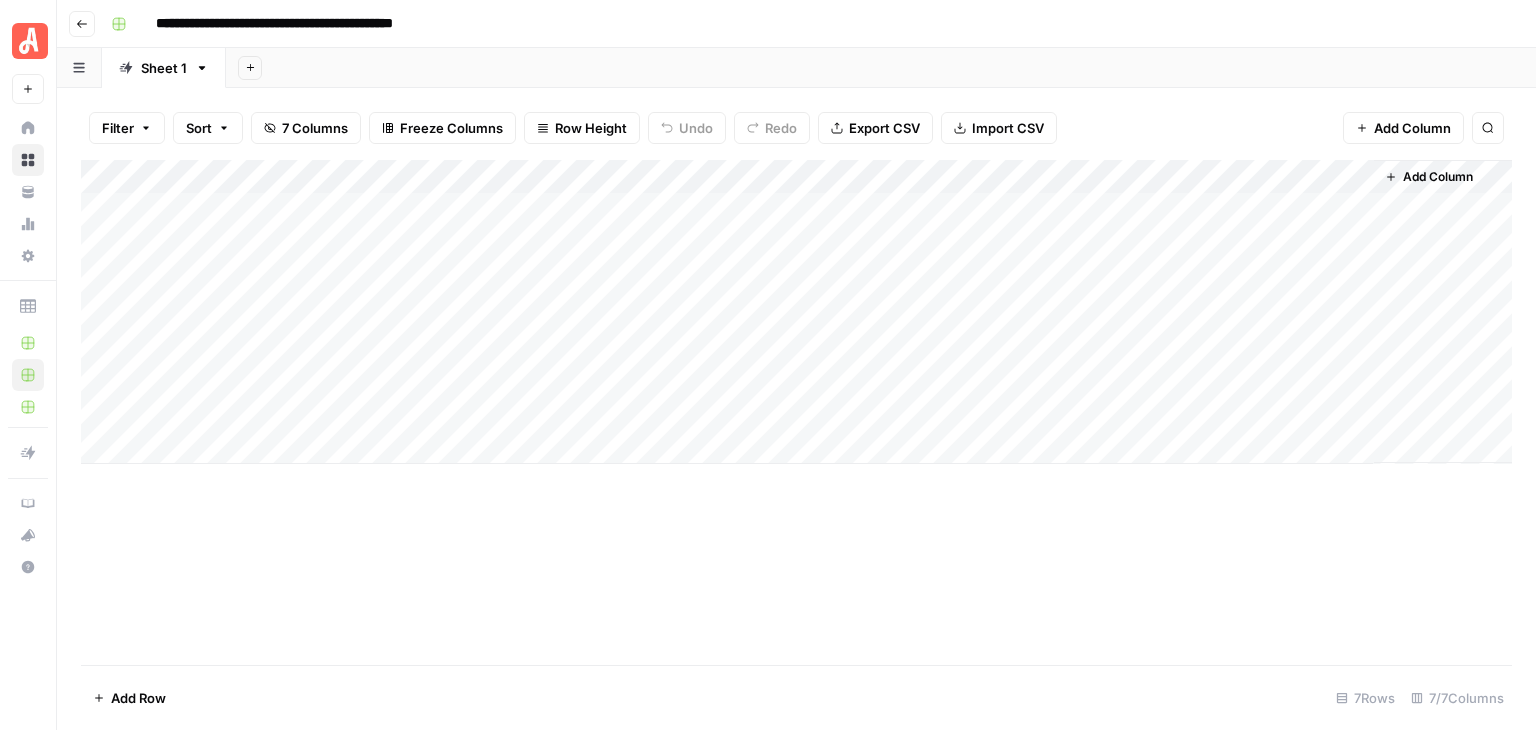 click on "Sheet 1" at bounding box center [164, 68] 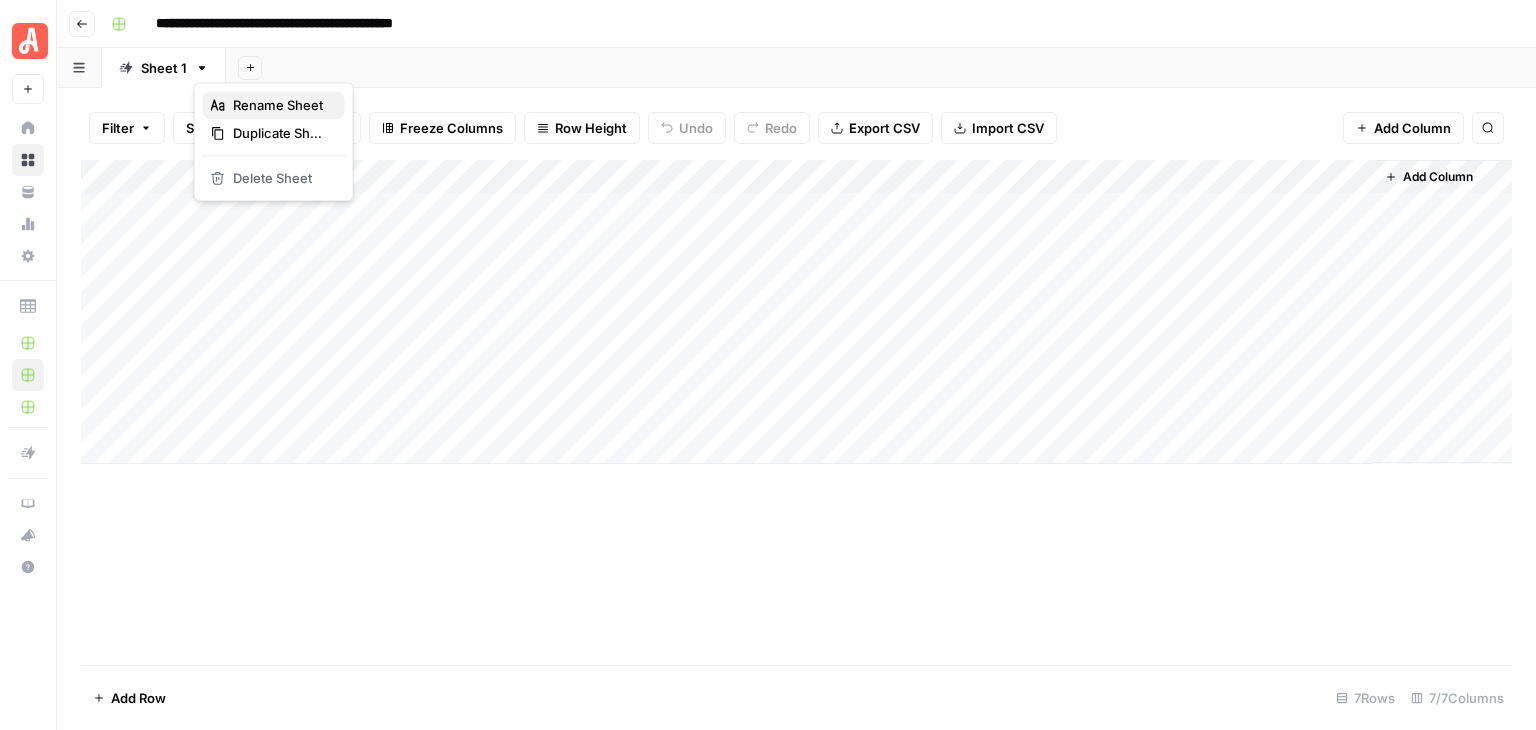 click on "Rename Sheet" at bounding box center (281, 105) 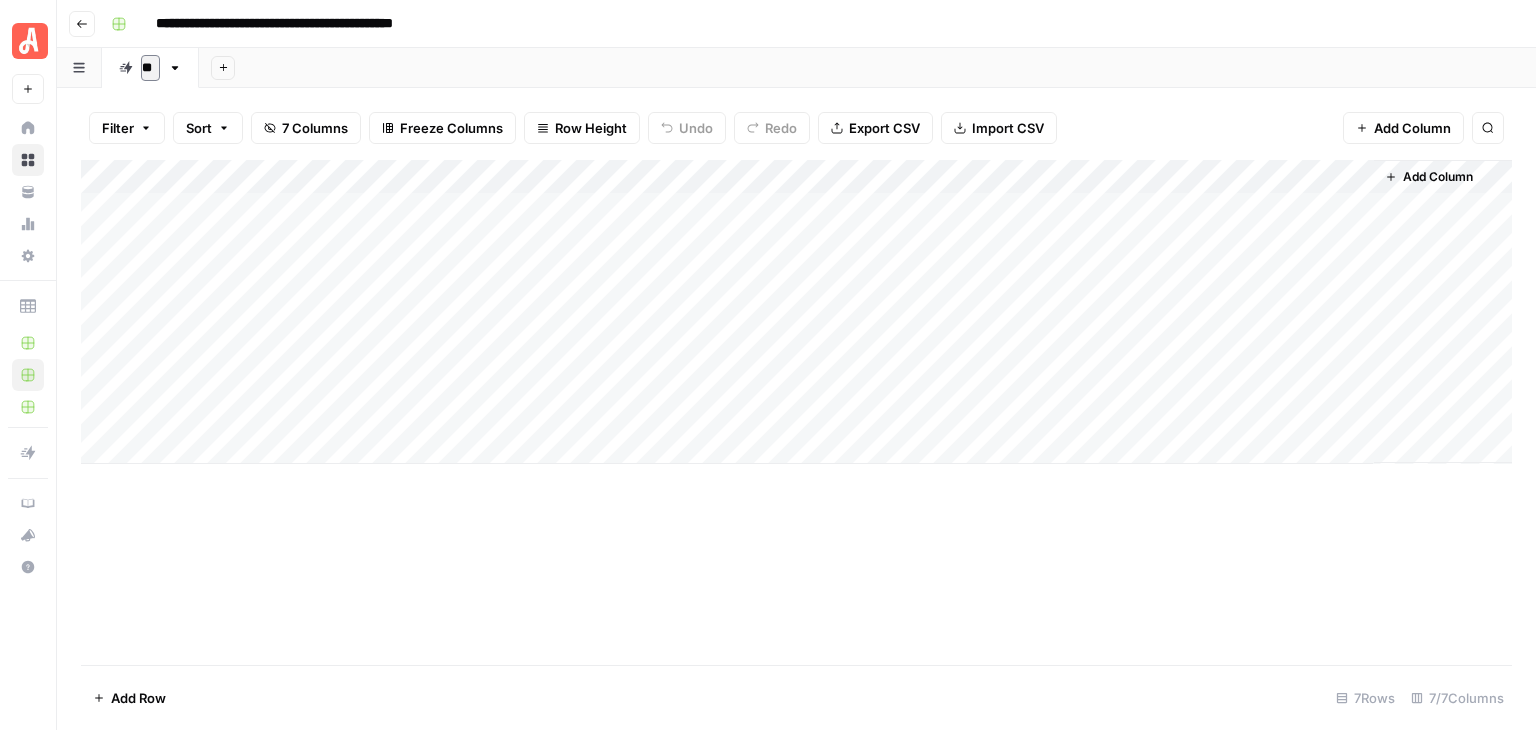 type on "*" 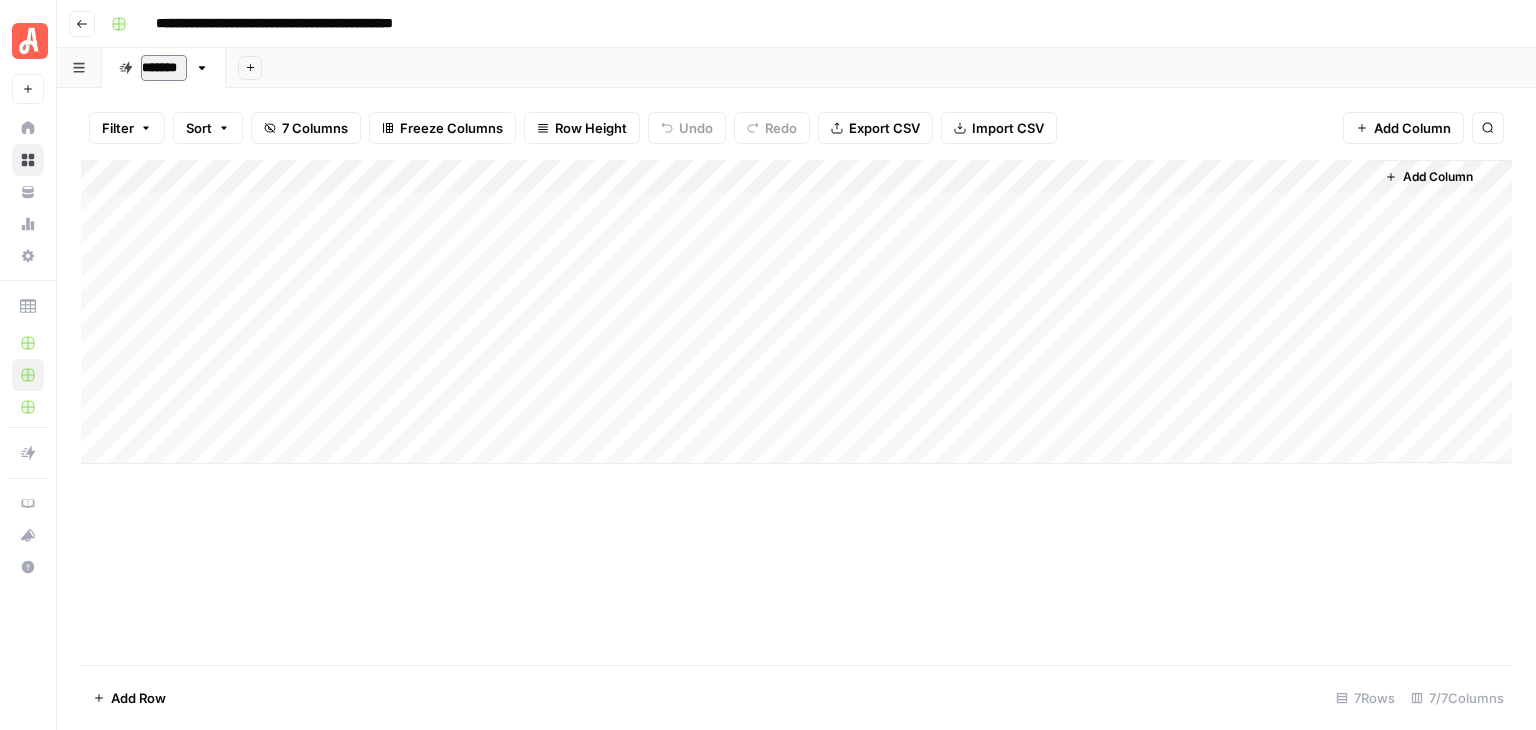 type on "********" 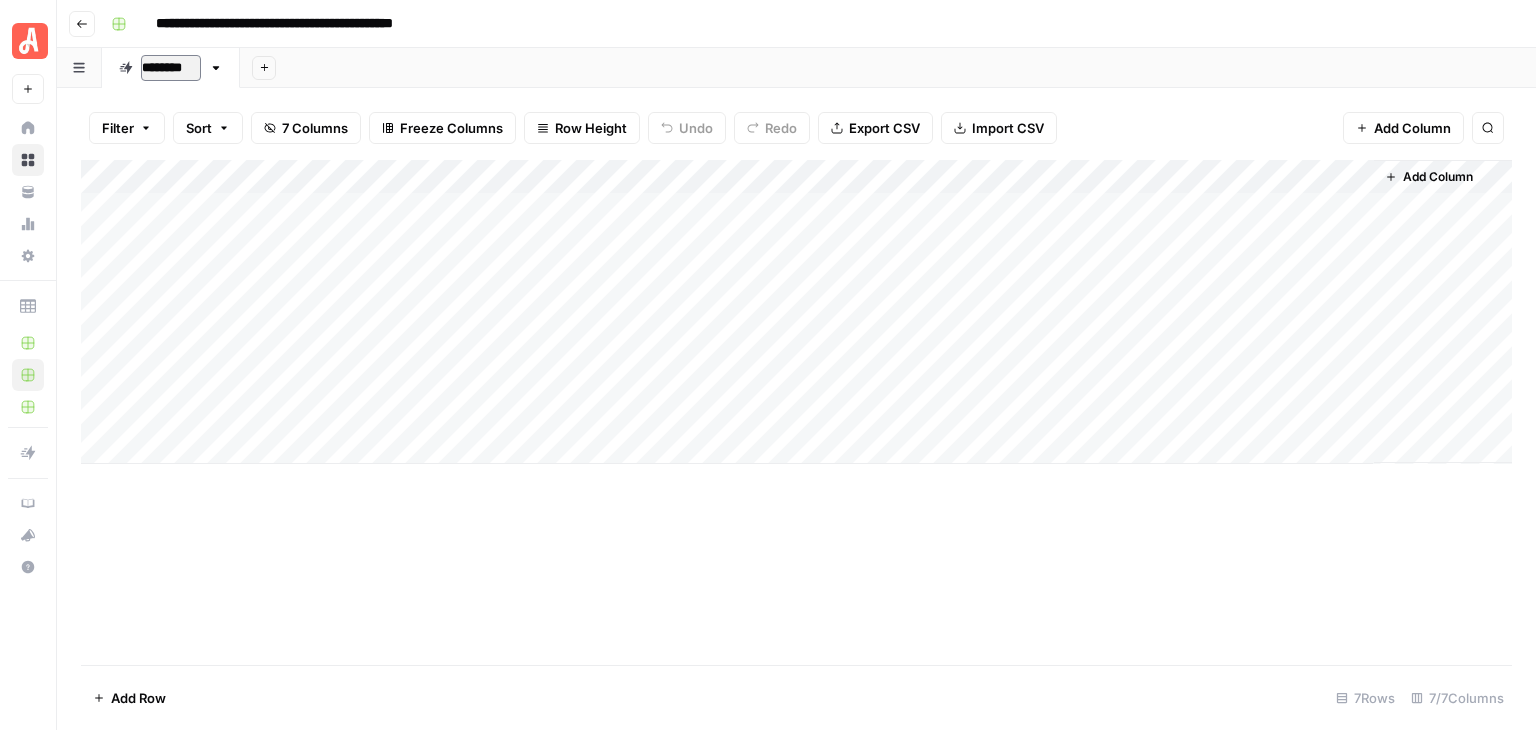 click on "Add Sheet" at bounding box center (888, 68) 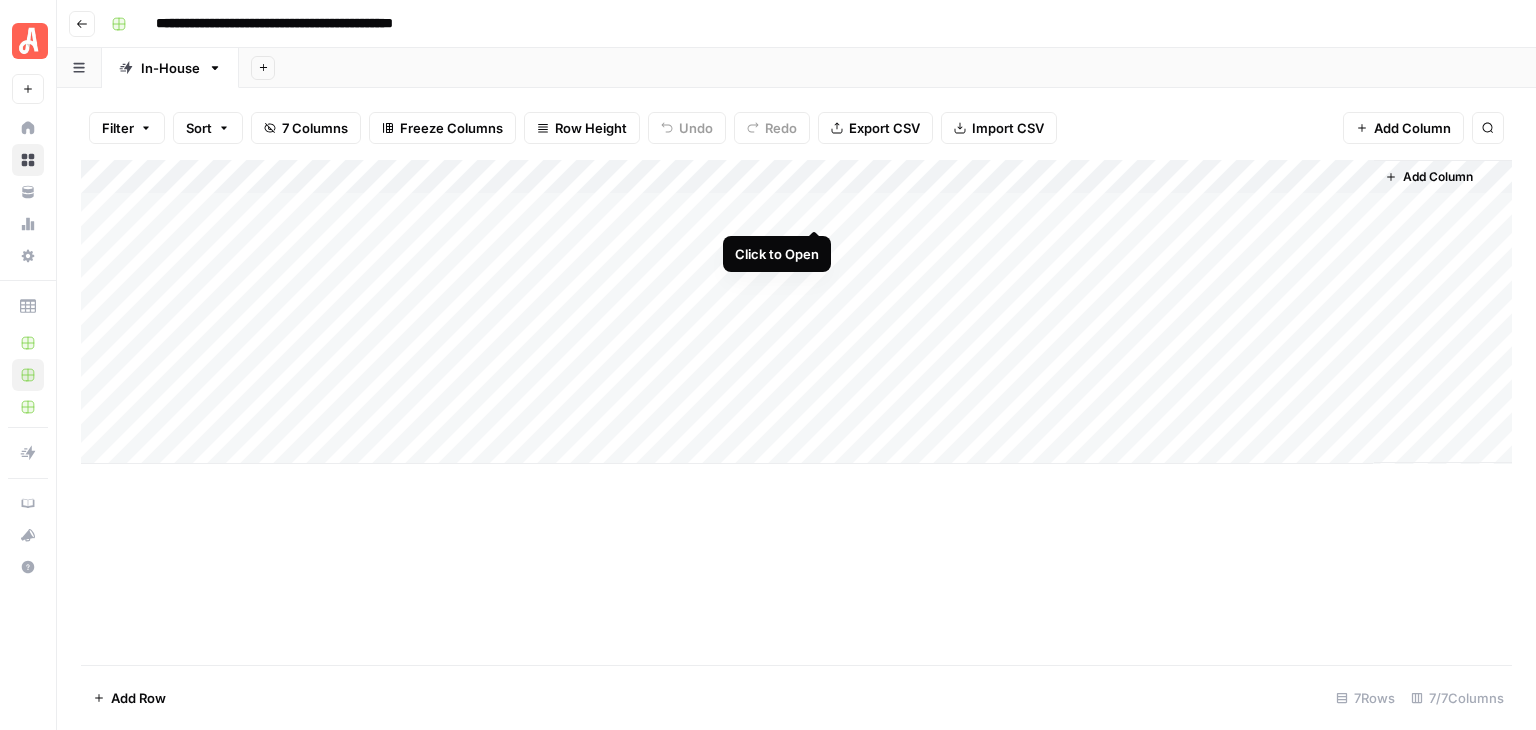 click on "Add Column" at bounding box center [796, 312] 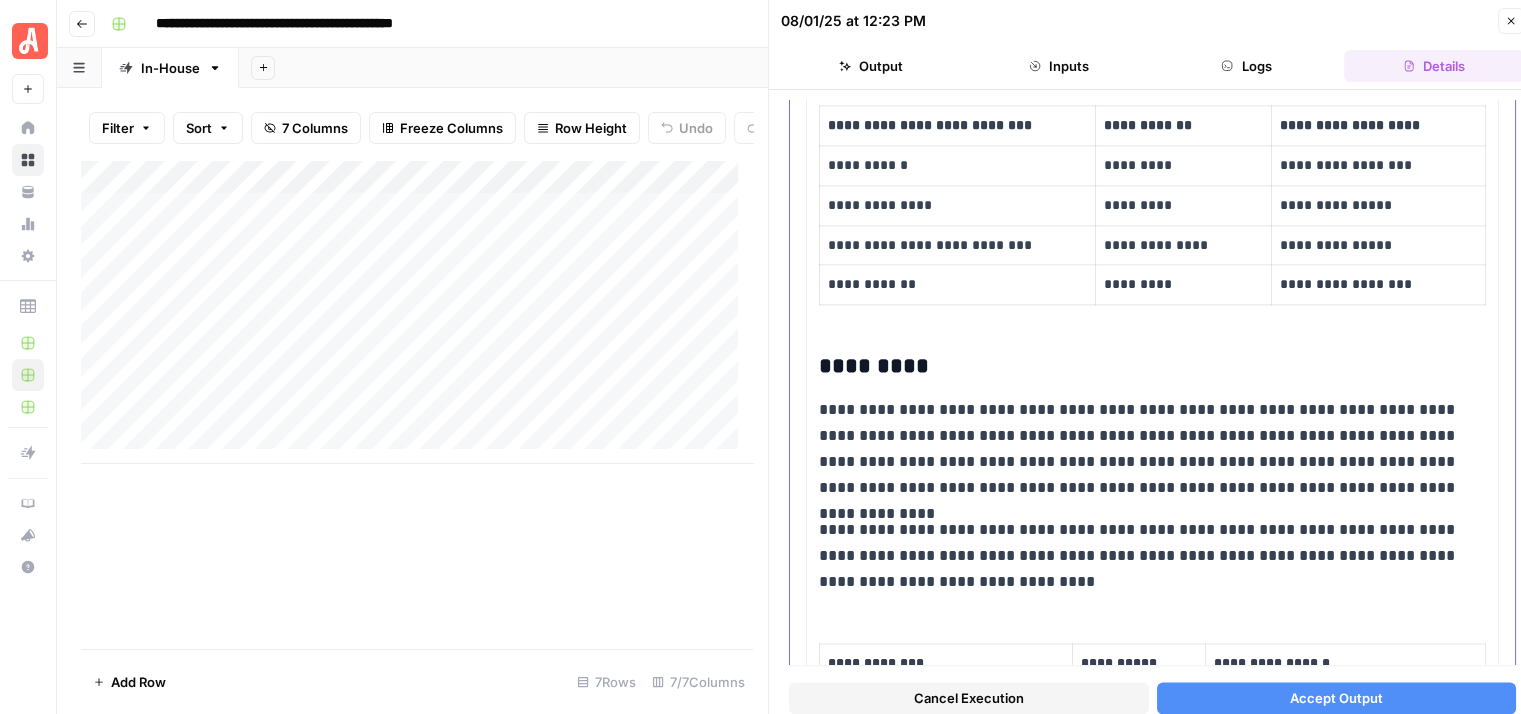 scroll, scrollTop: 2900, scrollLeft: 0, axis: vertical 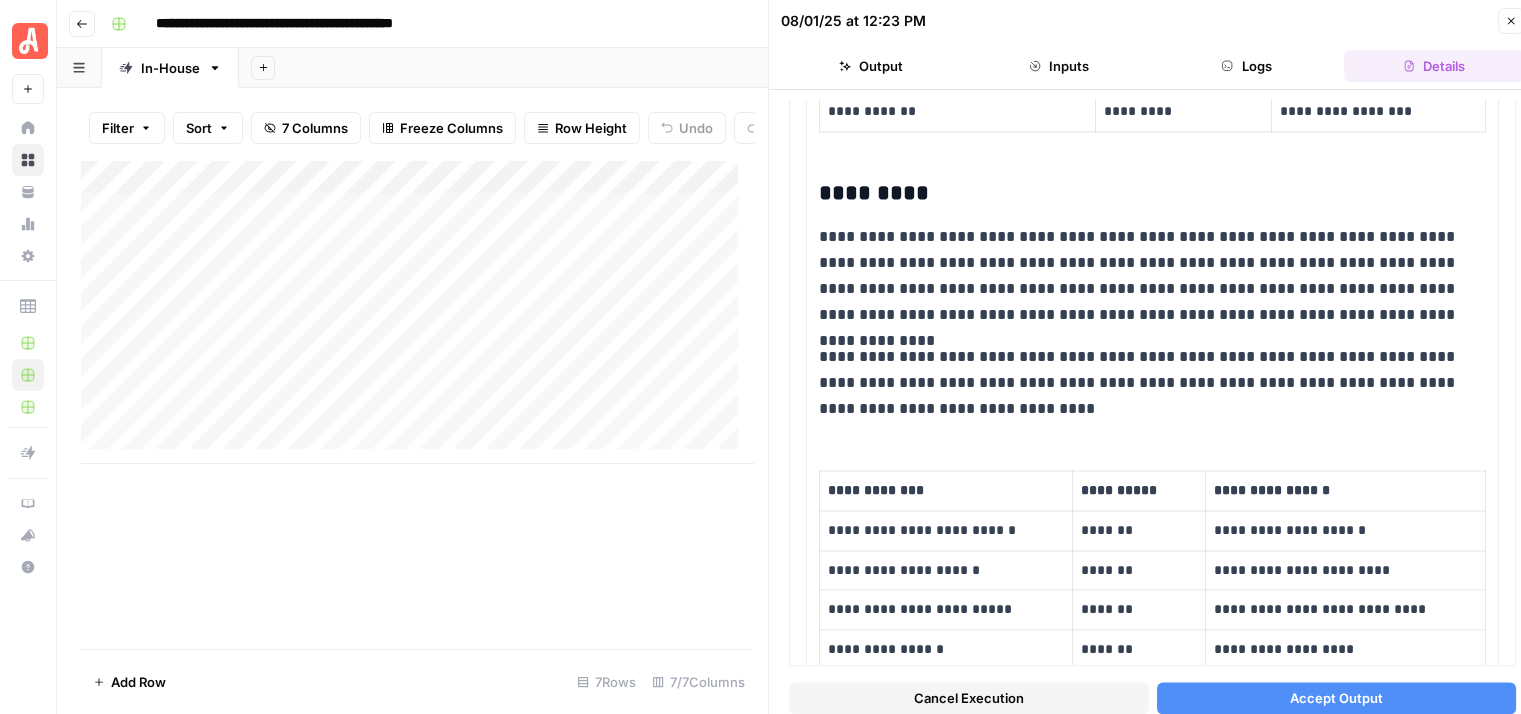 click on "Accept Output" at bounding box center [1337, 698] 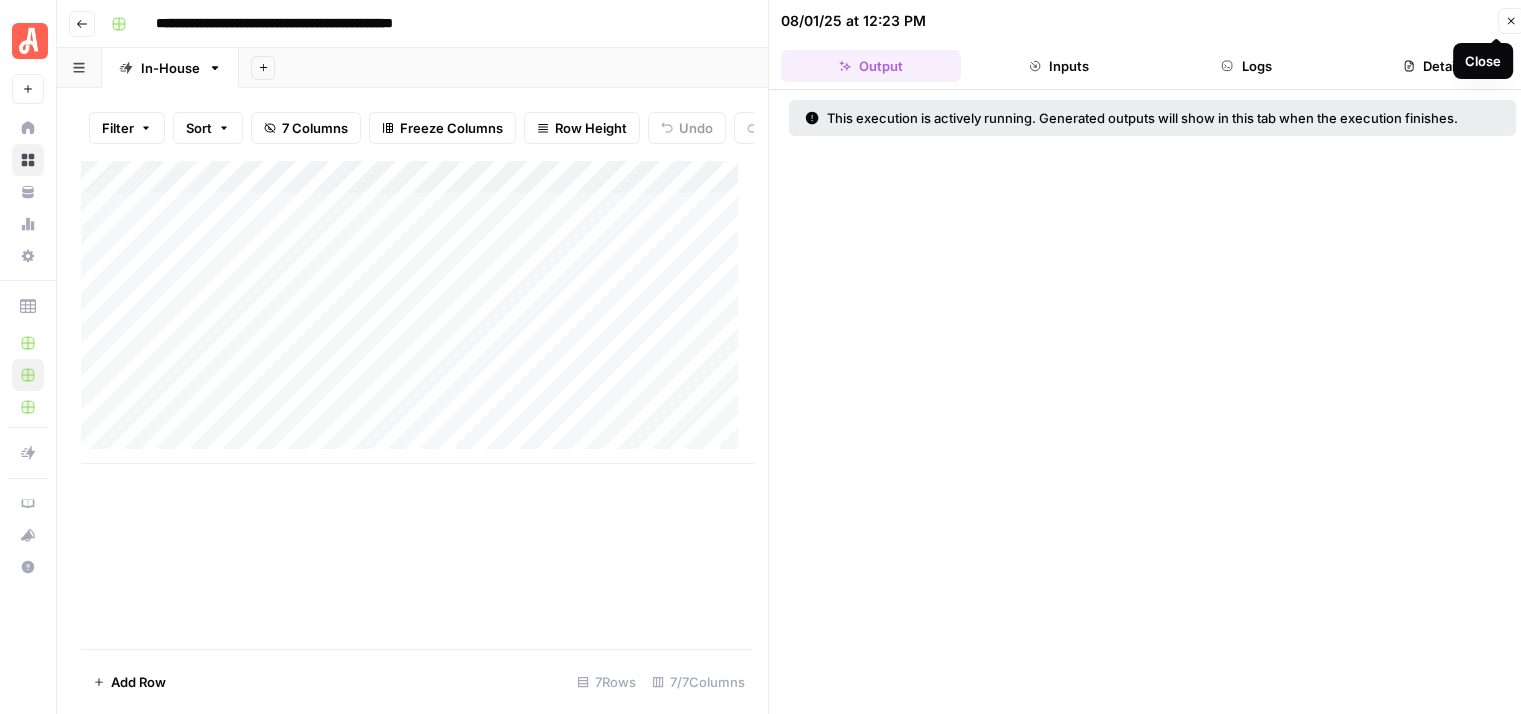 click 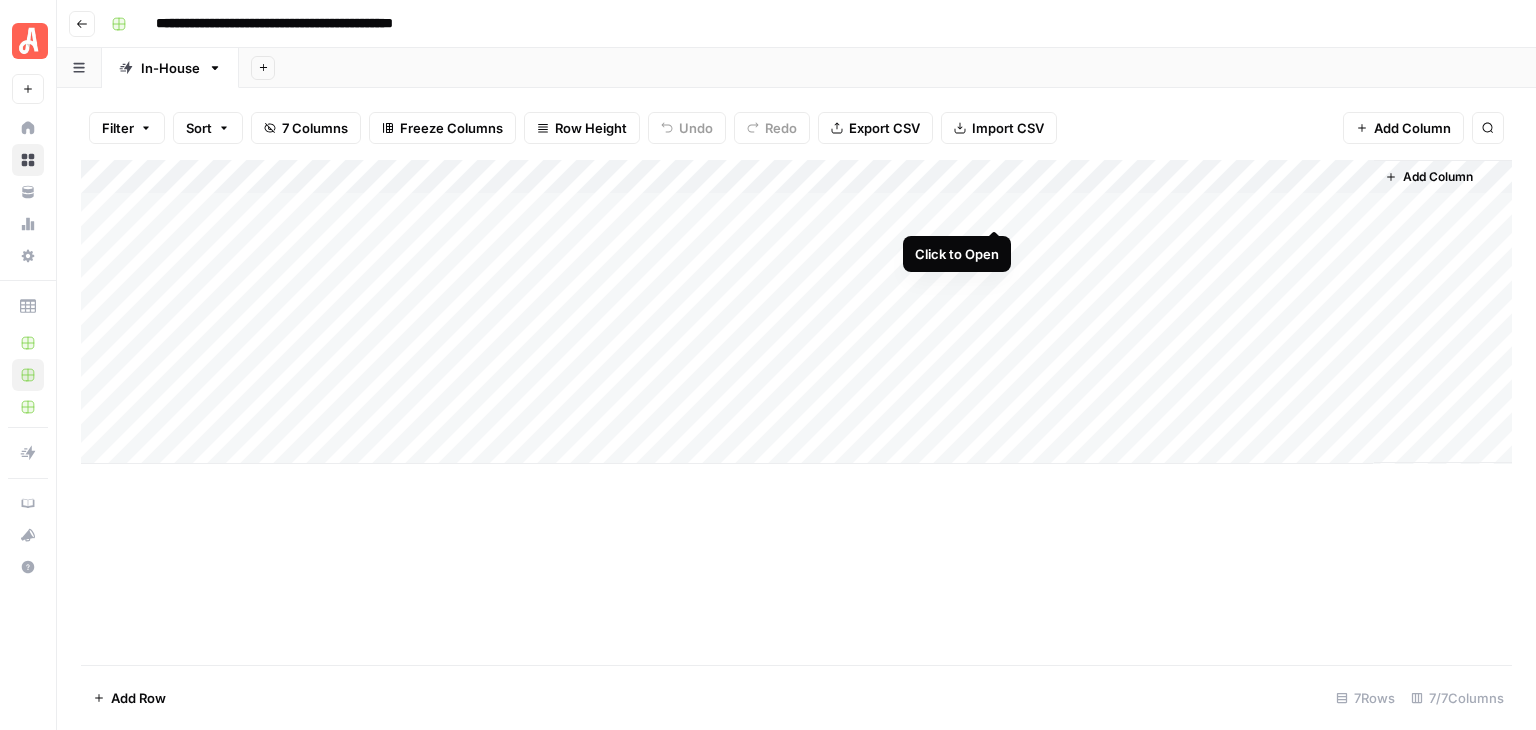 click on "Add Column" at bounding box center (796, 312) 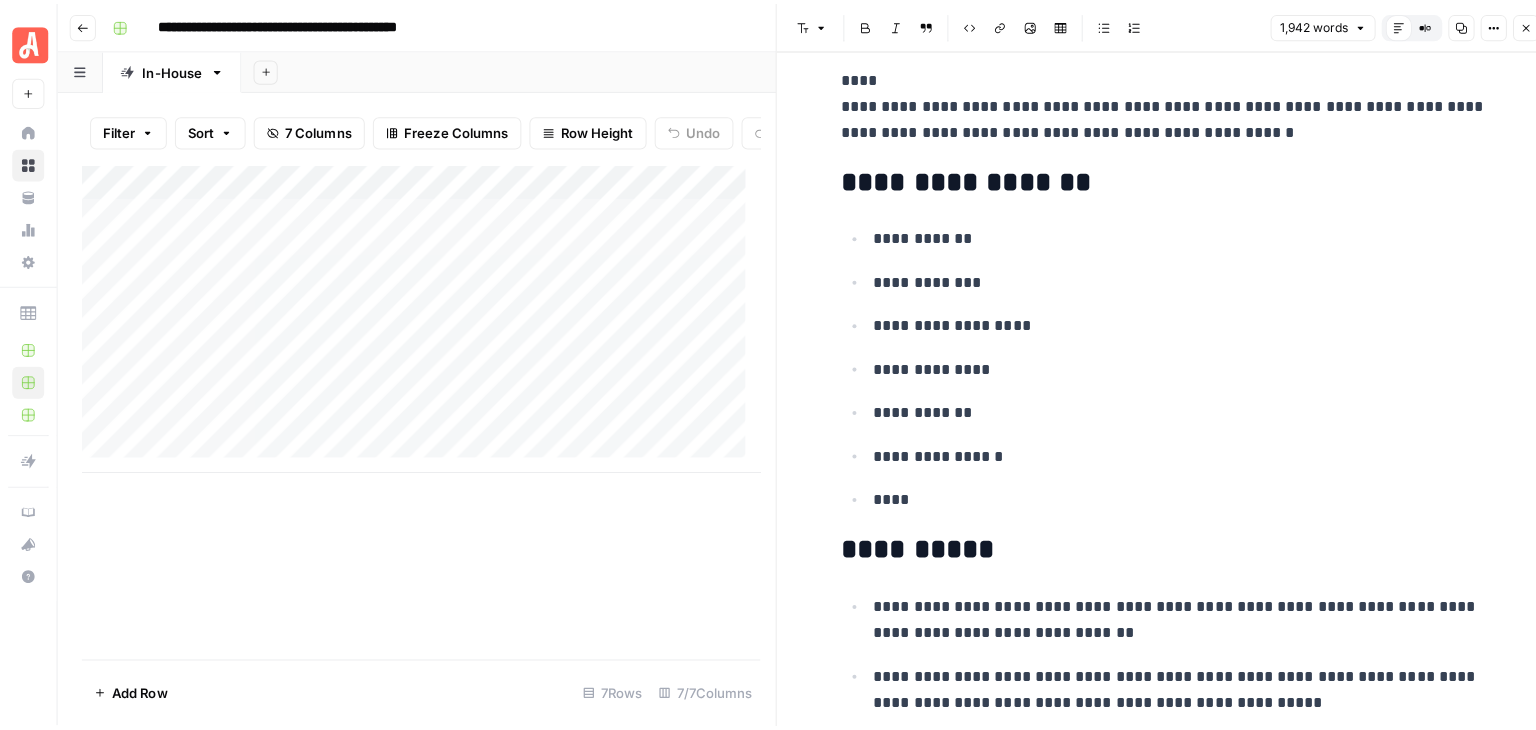 scroll, scrollTop: 0, scrollLeft: 0, axis: both 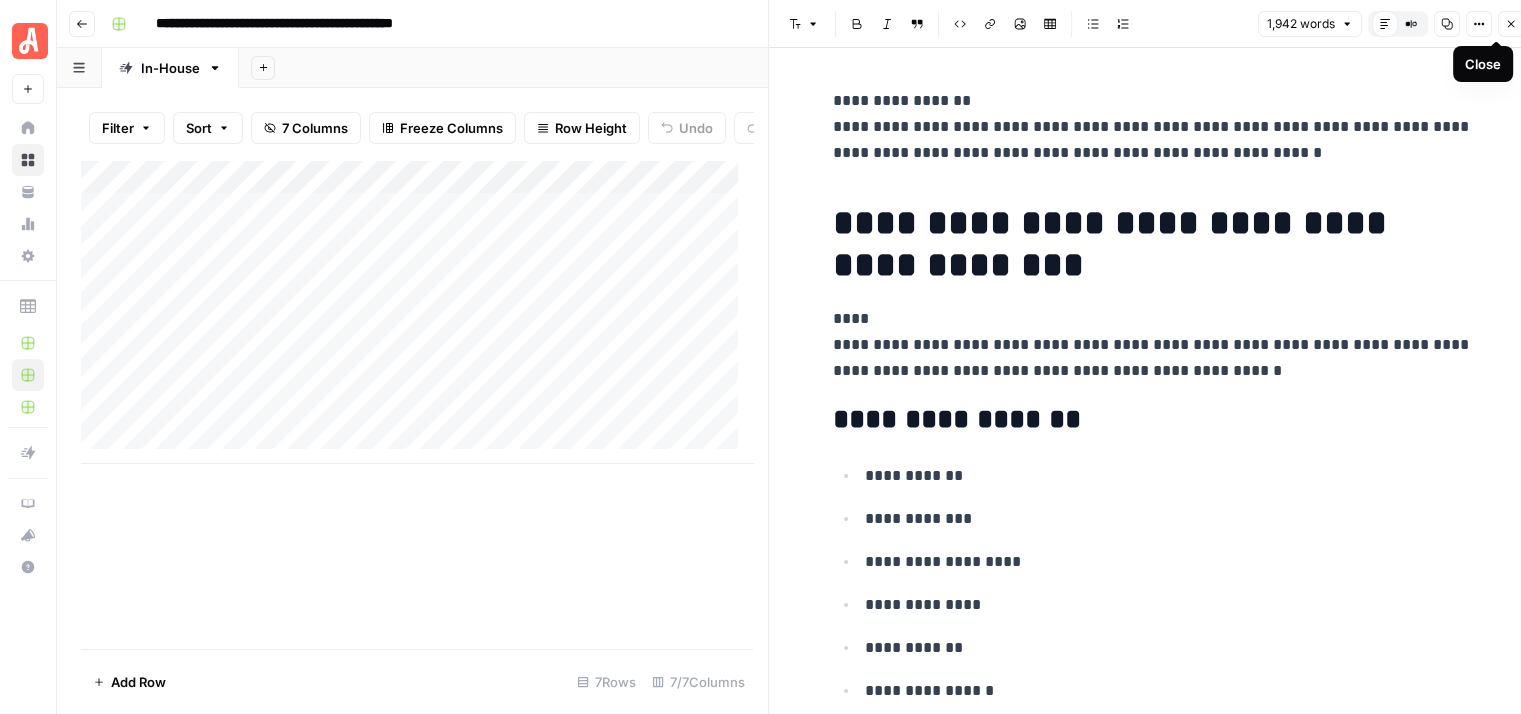 click 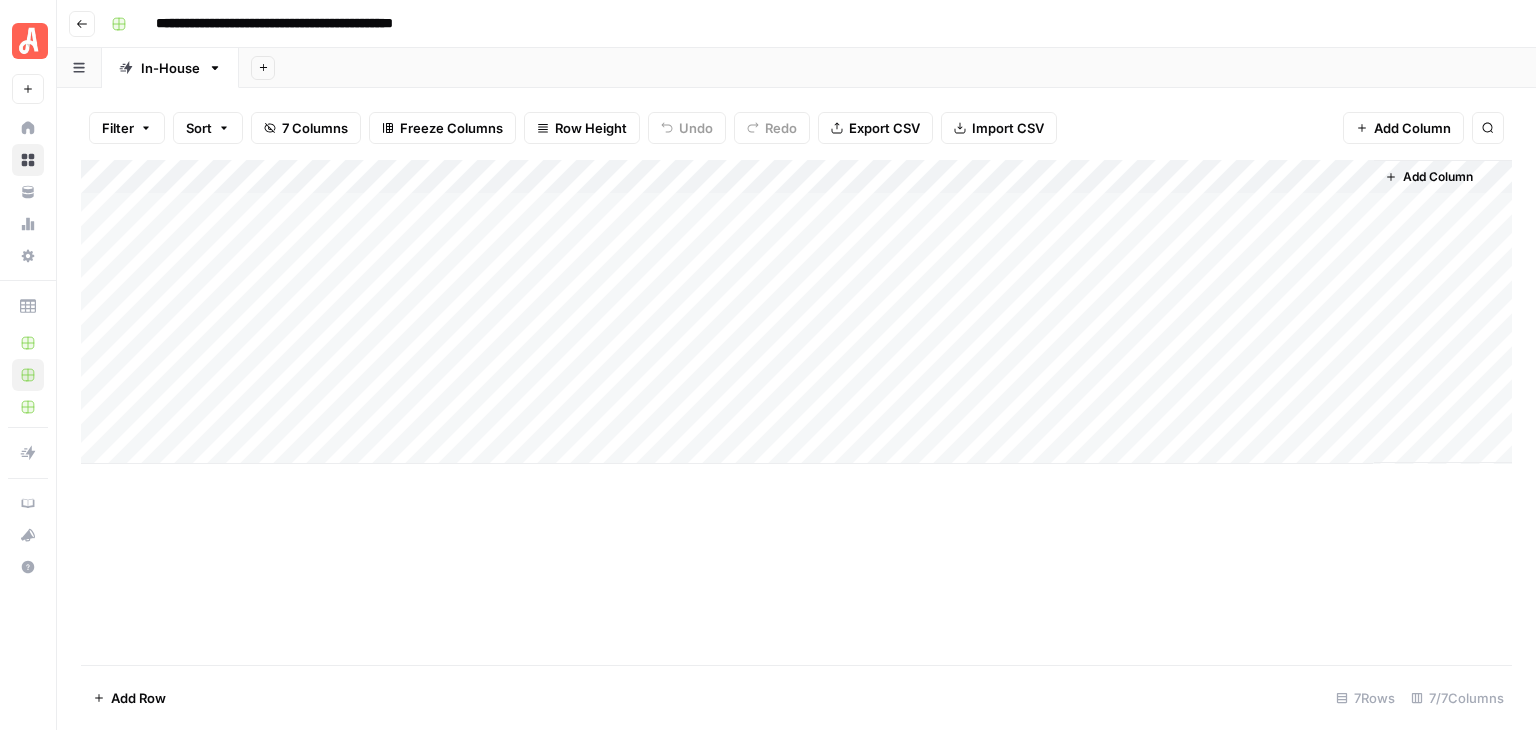 click on "Add Column" at bounding box center (796, 312) 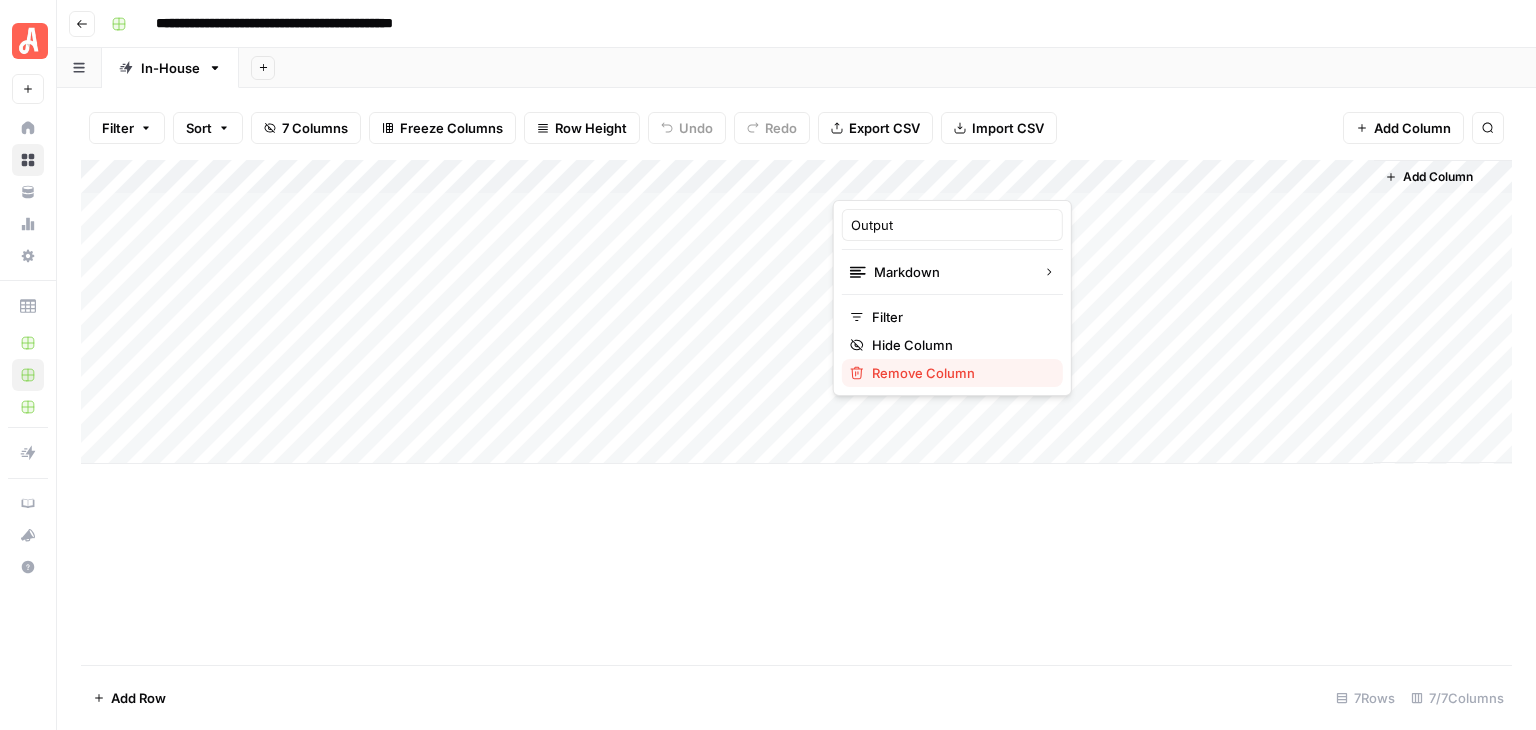 click on "Remove Column" at bounding box center (959, 373) 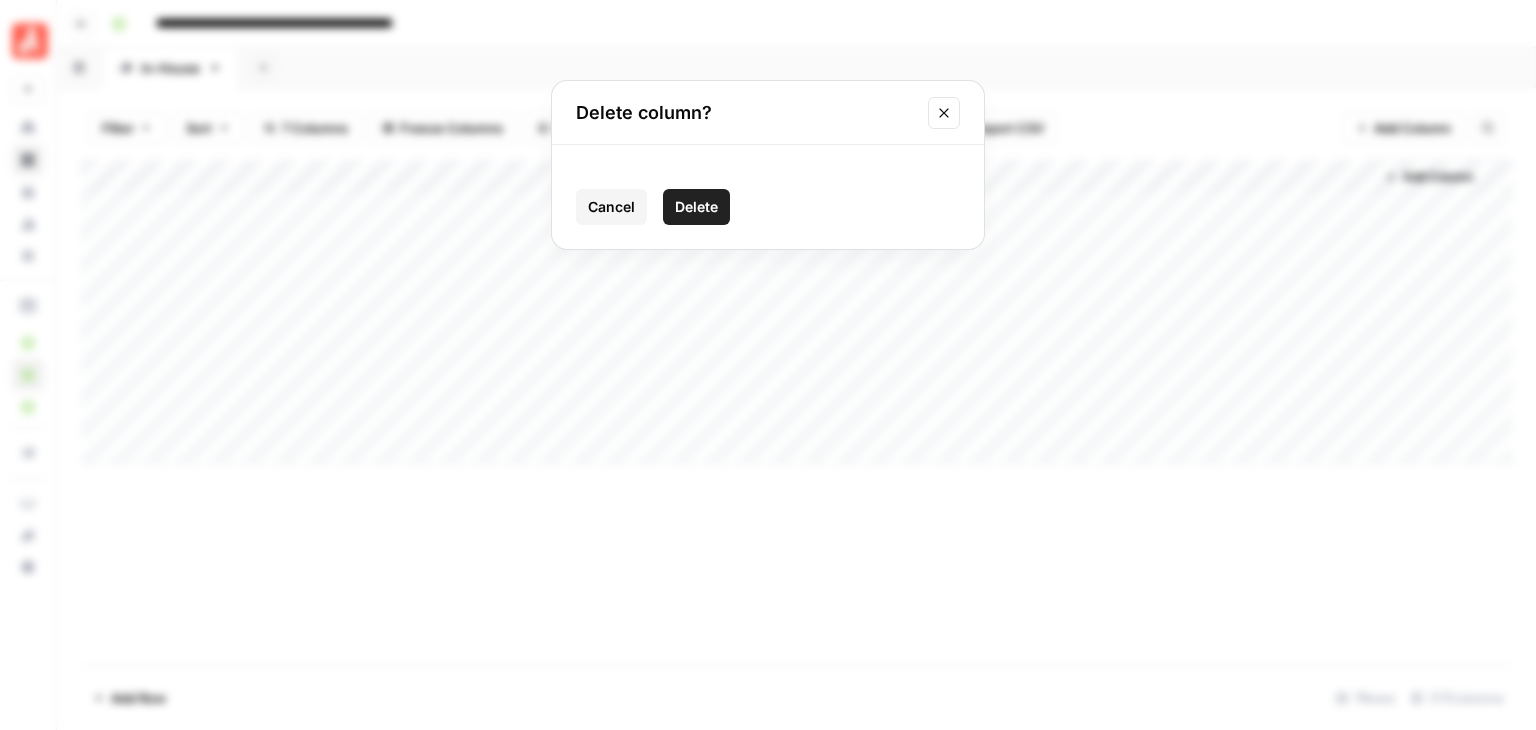 click on "Delete" at bounding box center (696, 207) 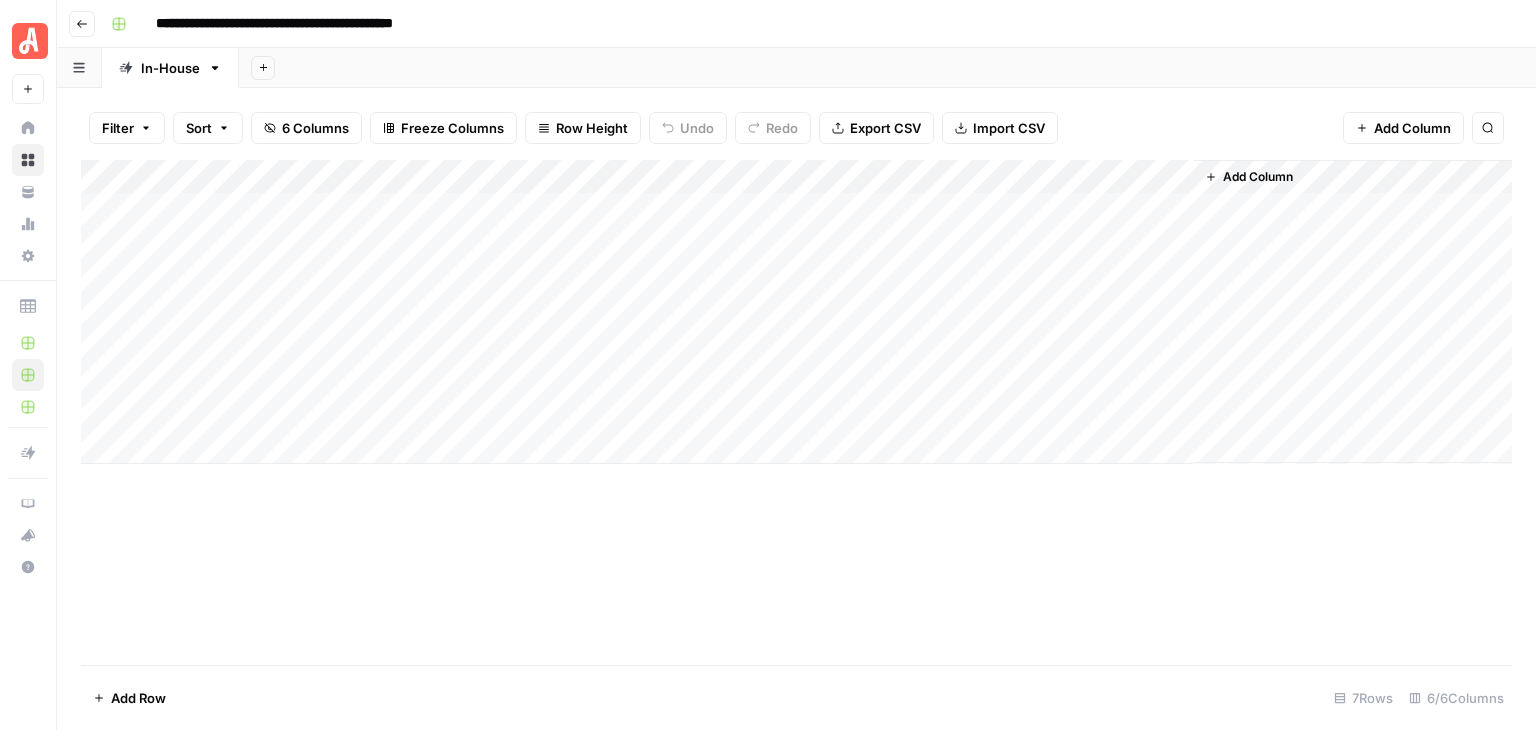 click on "Add Column" at bounding box center (796, 312) 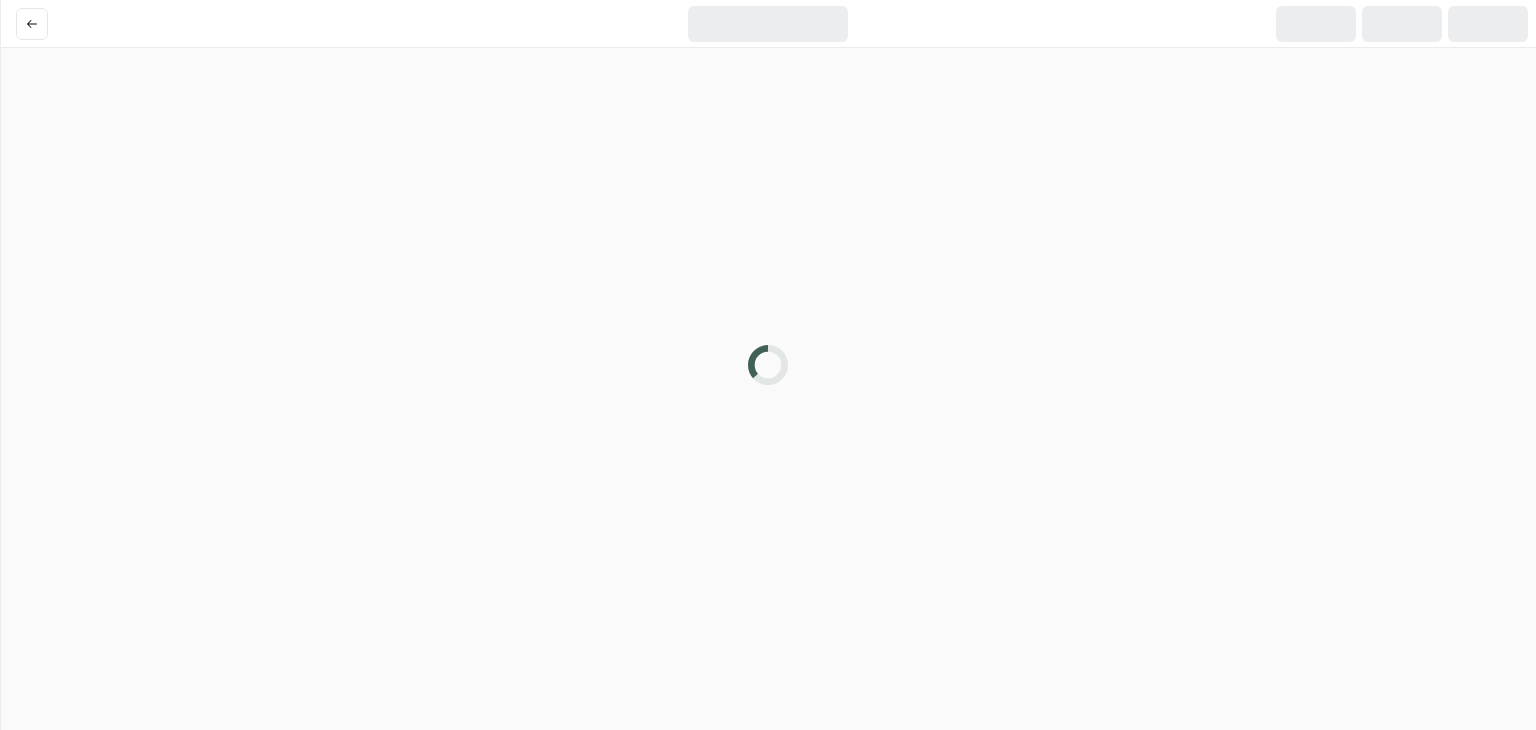 scroll, scrollTop: 0, scrollLeft: 0, axis: both 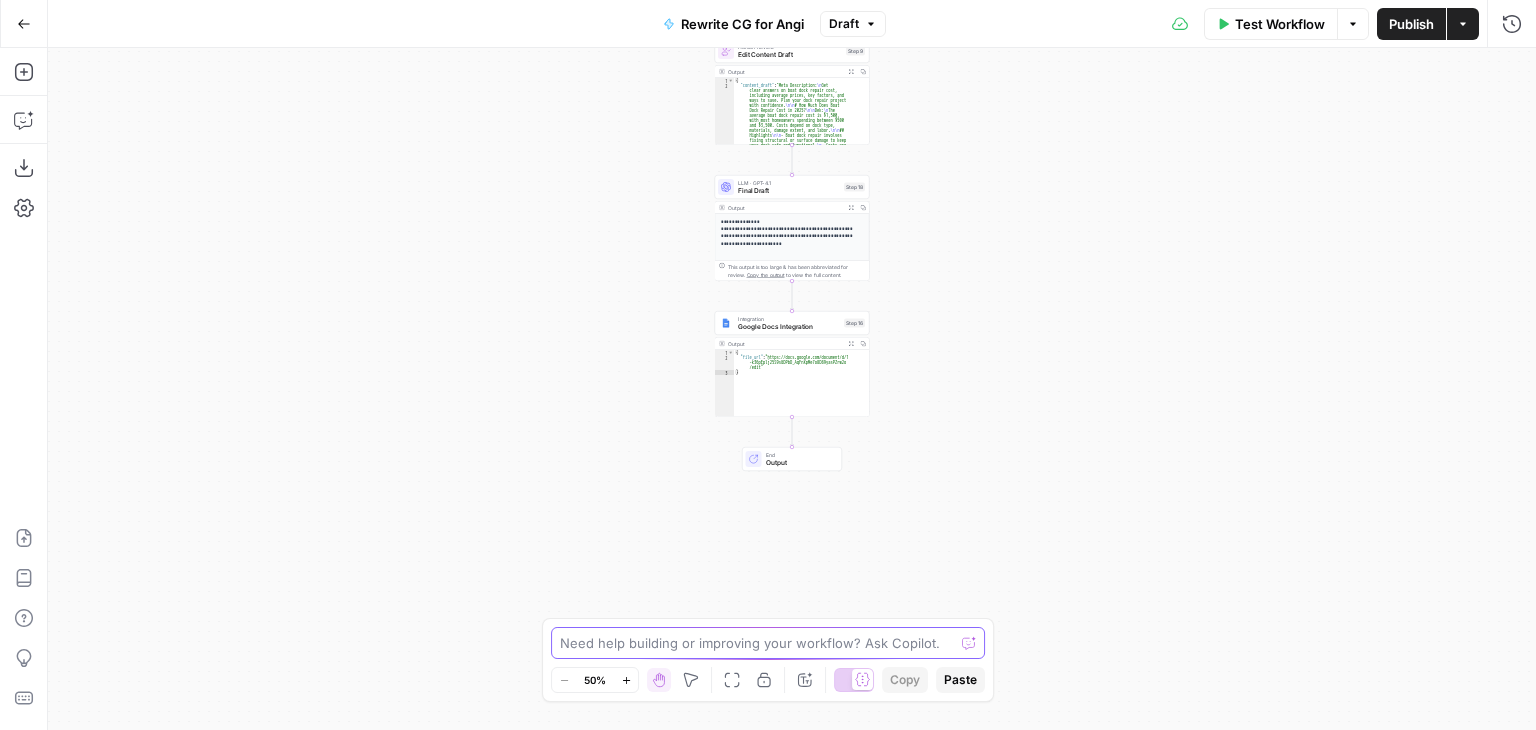click at bounding box center [757, 643] 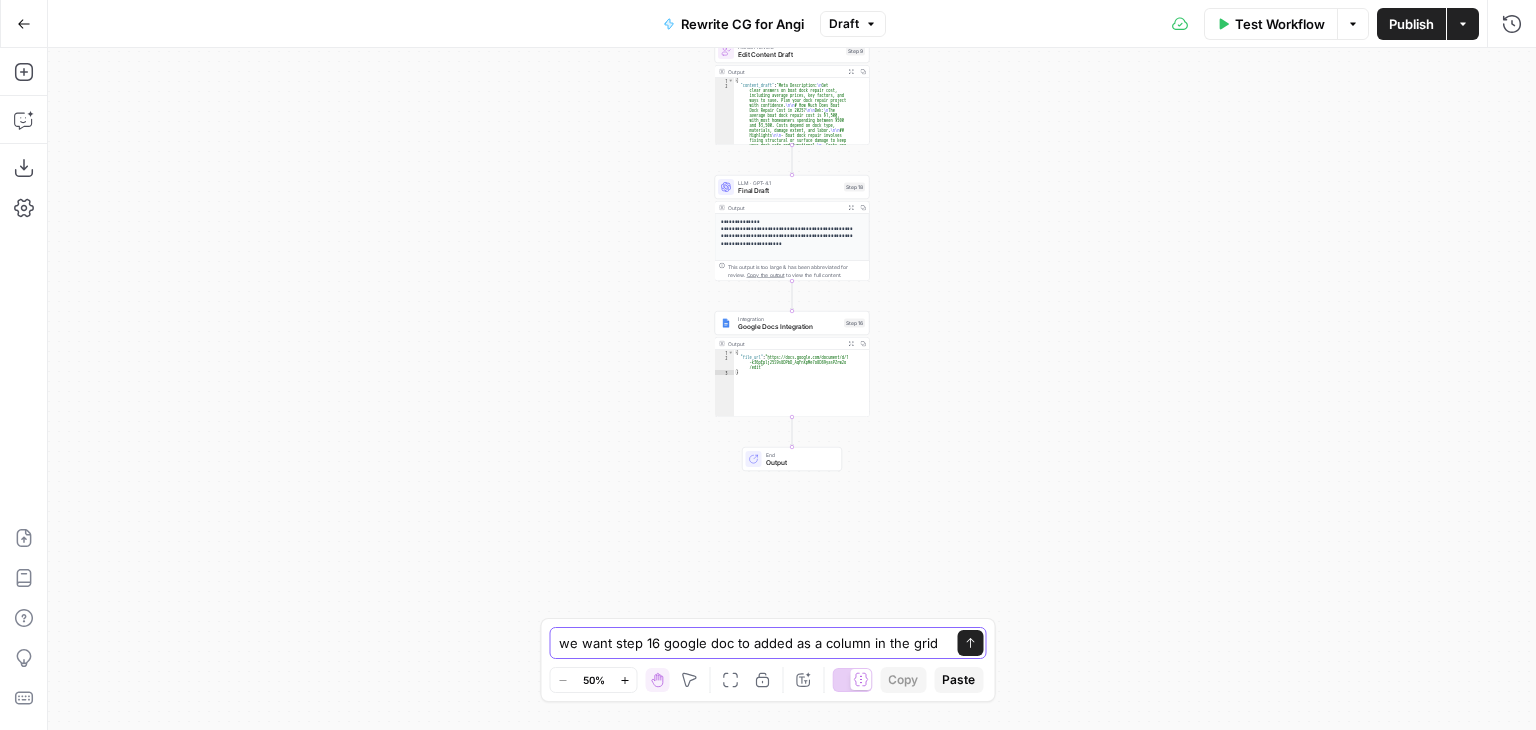 click on "we want step 16 google doc to added as a column in the grid" at bounding box center [748, 643] 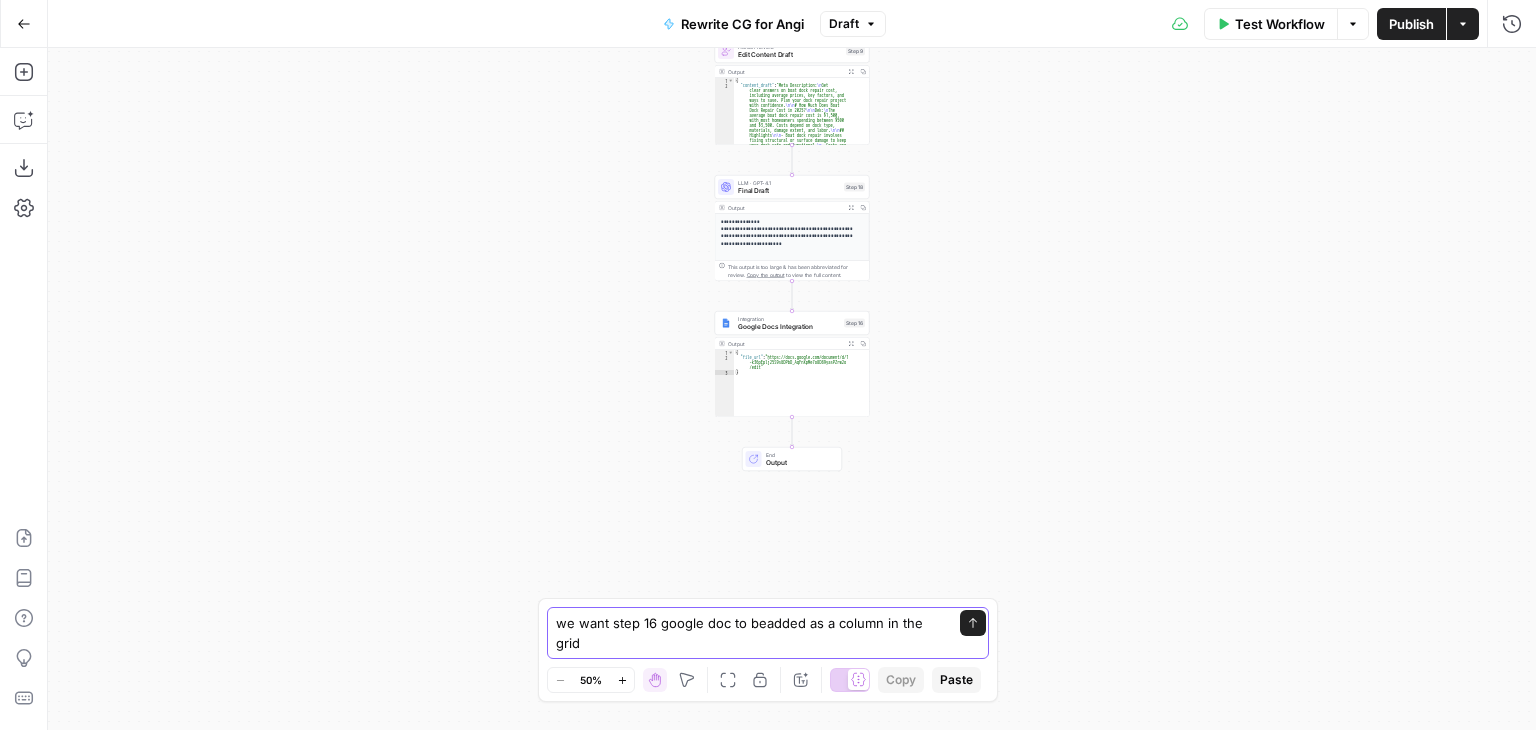 type on "we want step 16 google doc to be added as a column in the grid" 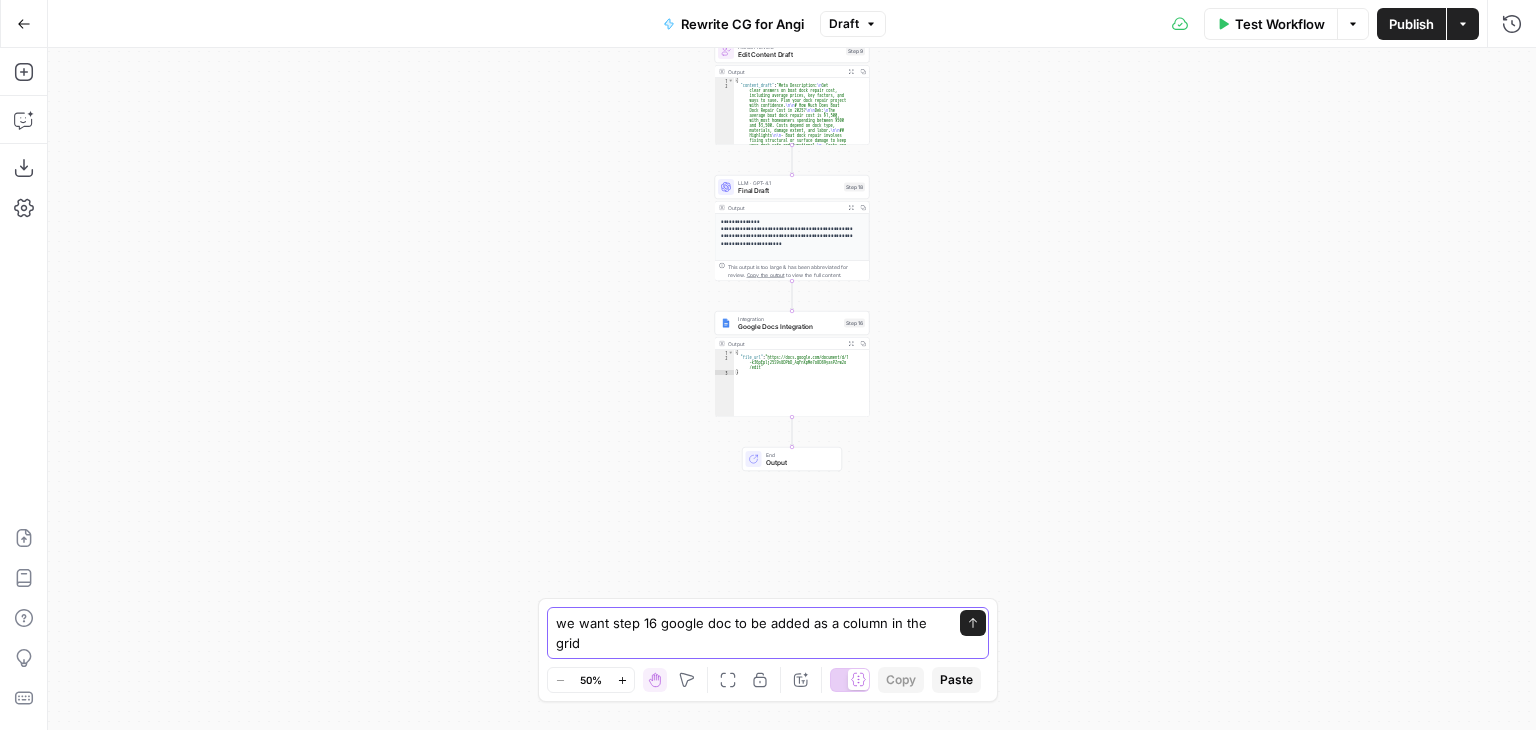 click on "Send" at bounding box center (973, 623) 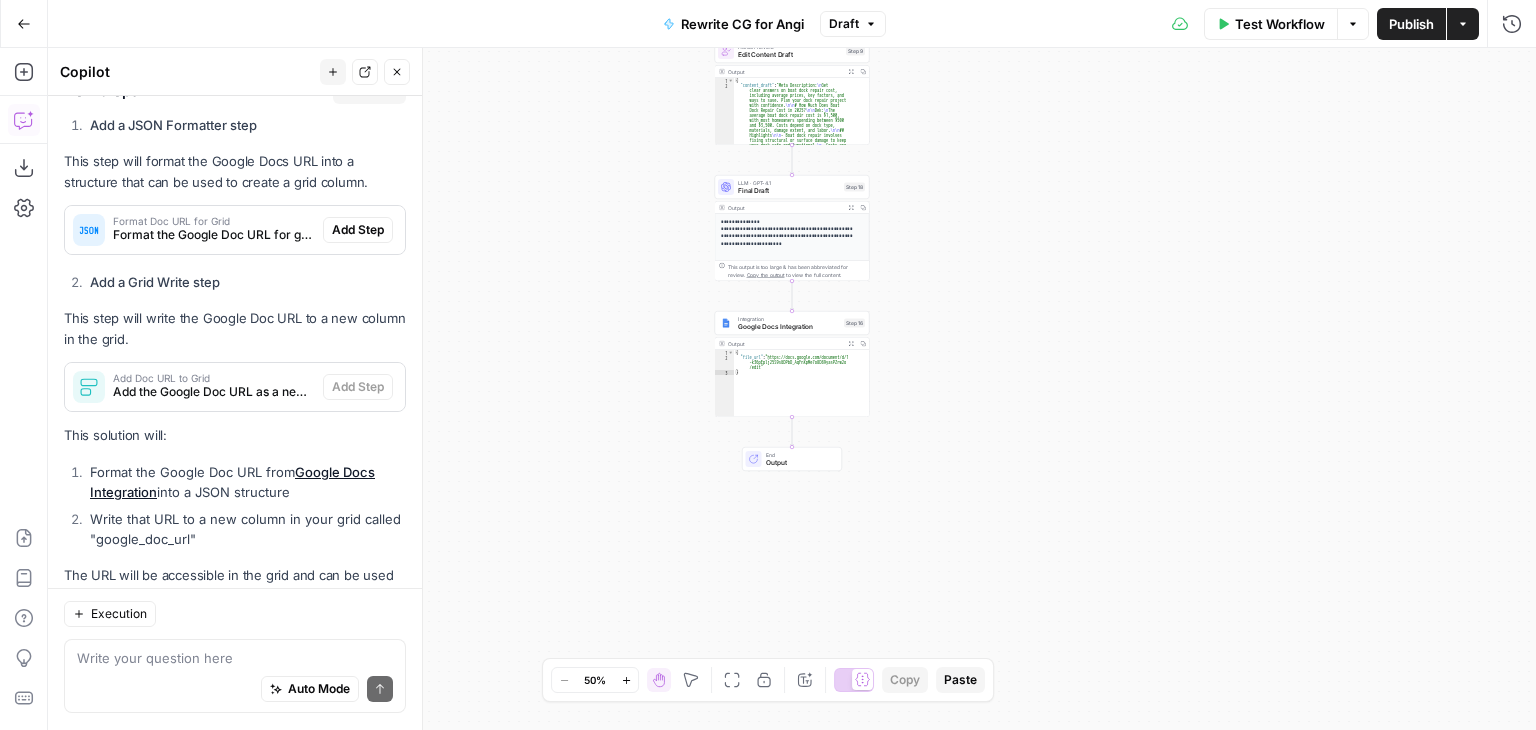 scroll, scrollTop: 500, scrollLeft: 0, axis: vertical 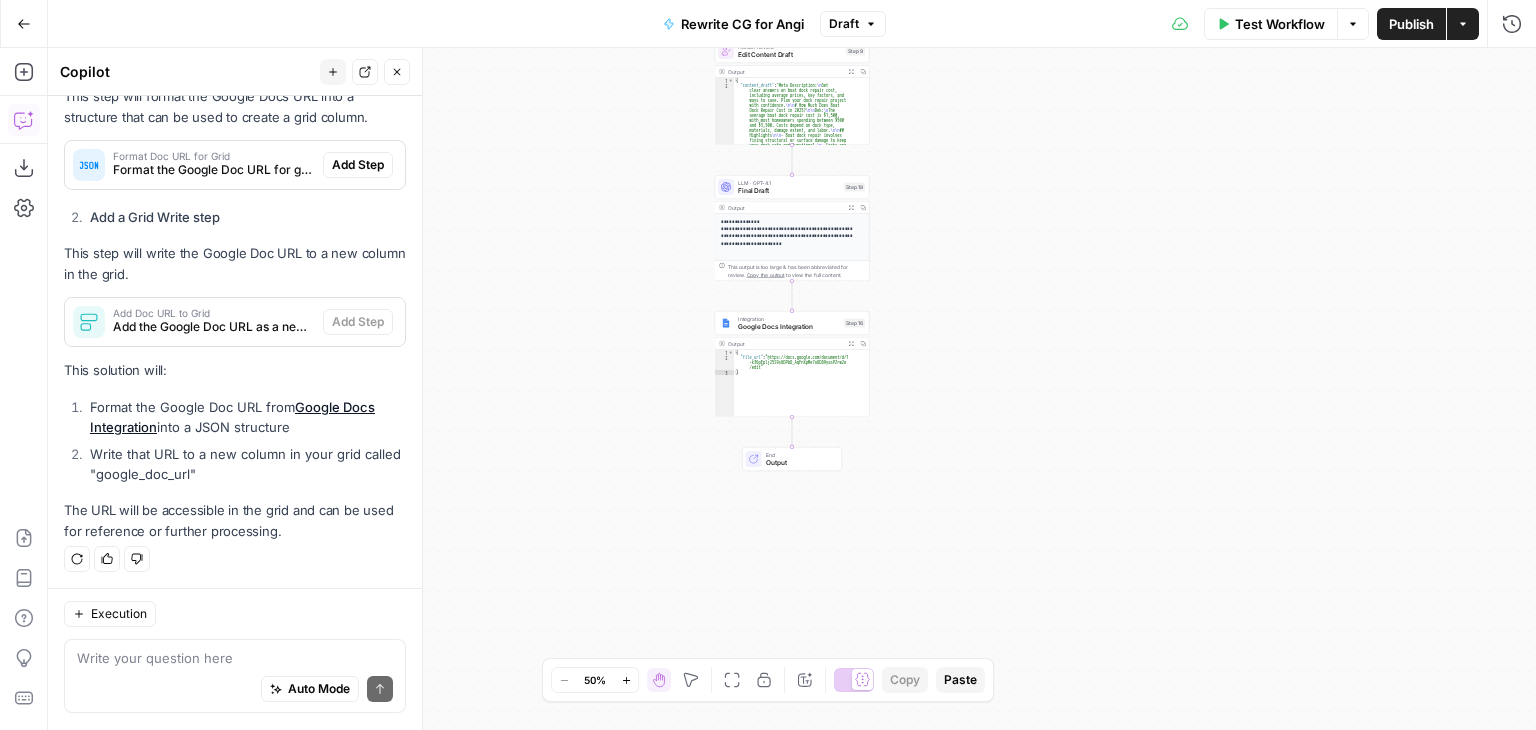 click on "Add the Google Doc URL as a new column in the grid" at bounding box center (214, 327) 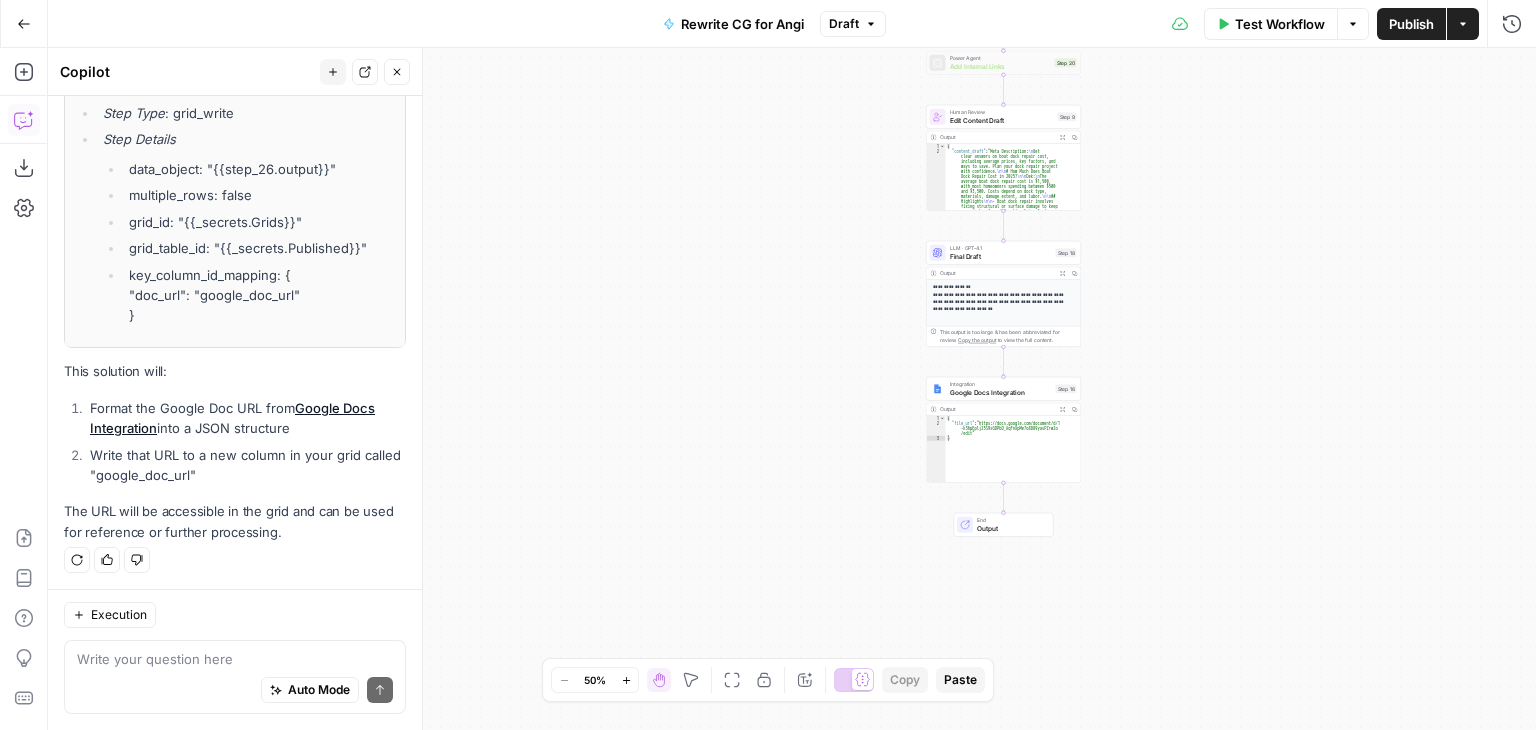 scroll, scrollTop: 337, scrollLeft: 0, axis: vertical 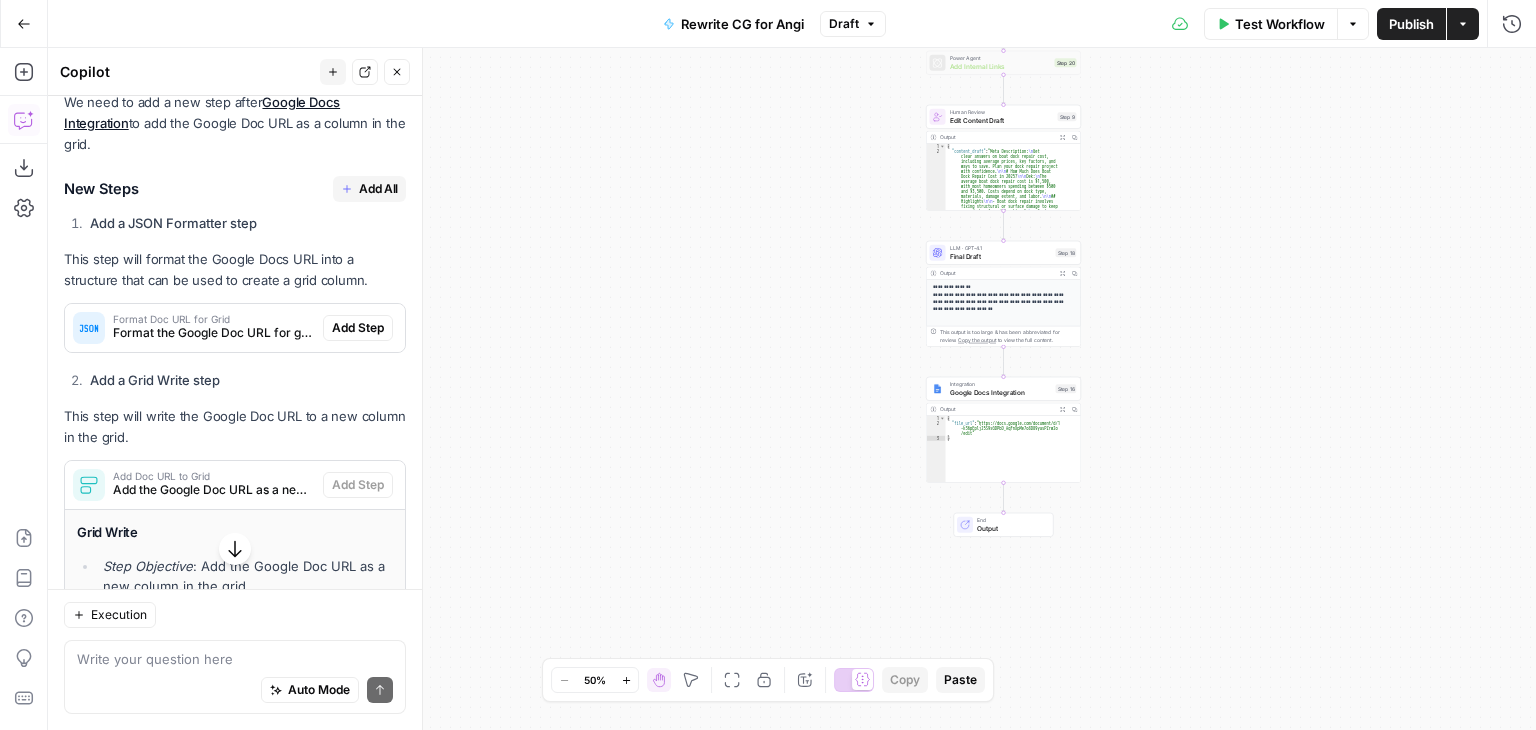 click on "Format the Google Doc URL for grid column creation" at bounding box center (214, 333) 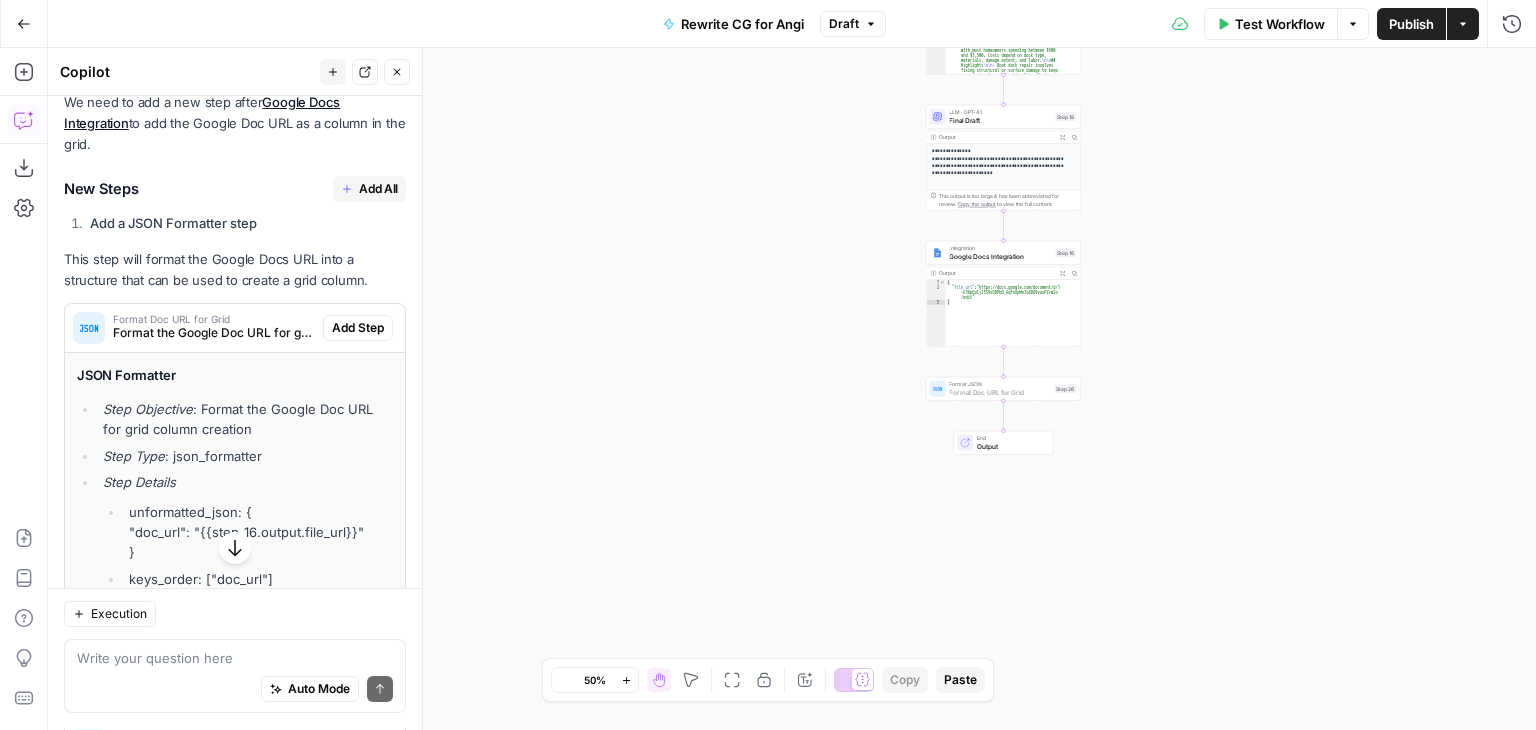 click on "Add Step" at bounding box center (358, 328) 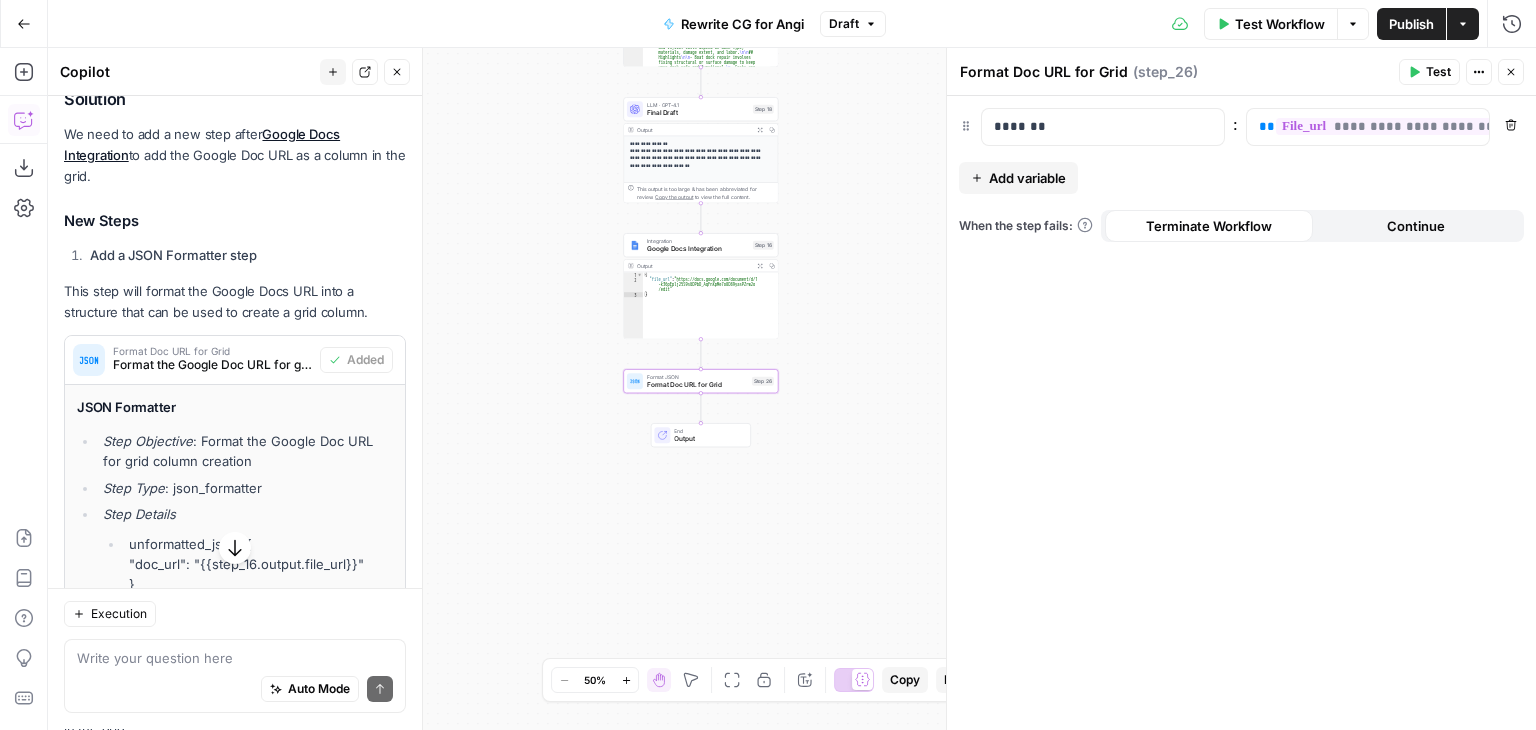 scroll, scrollTop: 369, scrollLeft: 0, axis: vertical 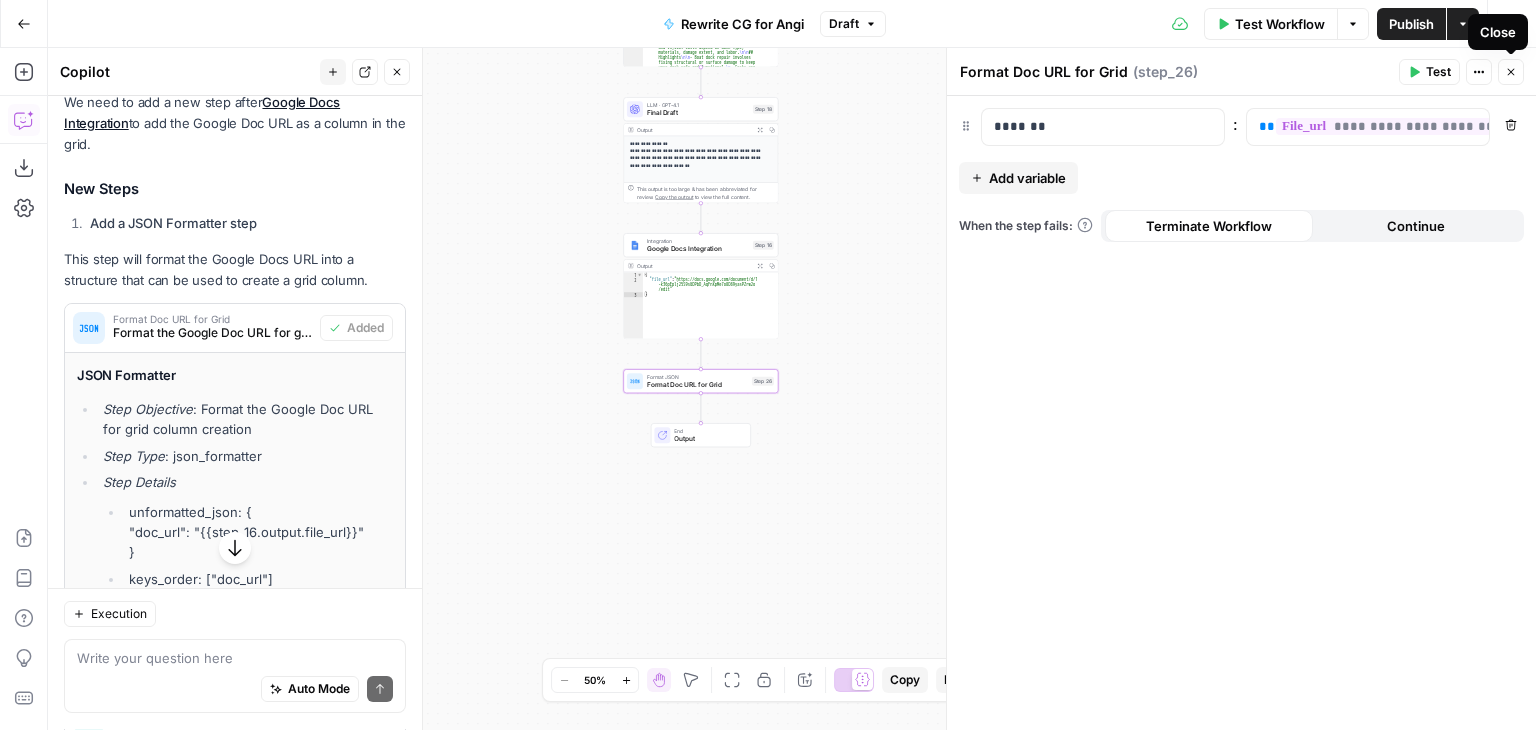 click 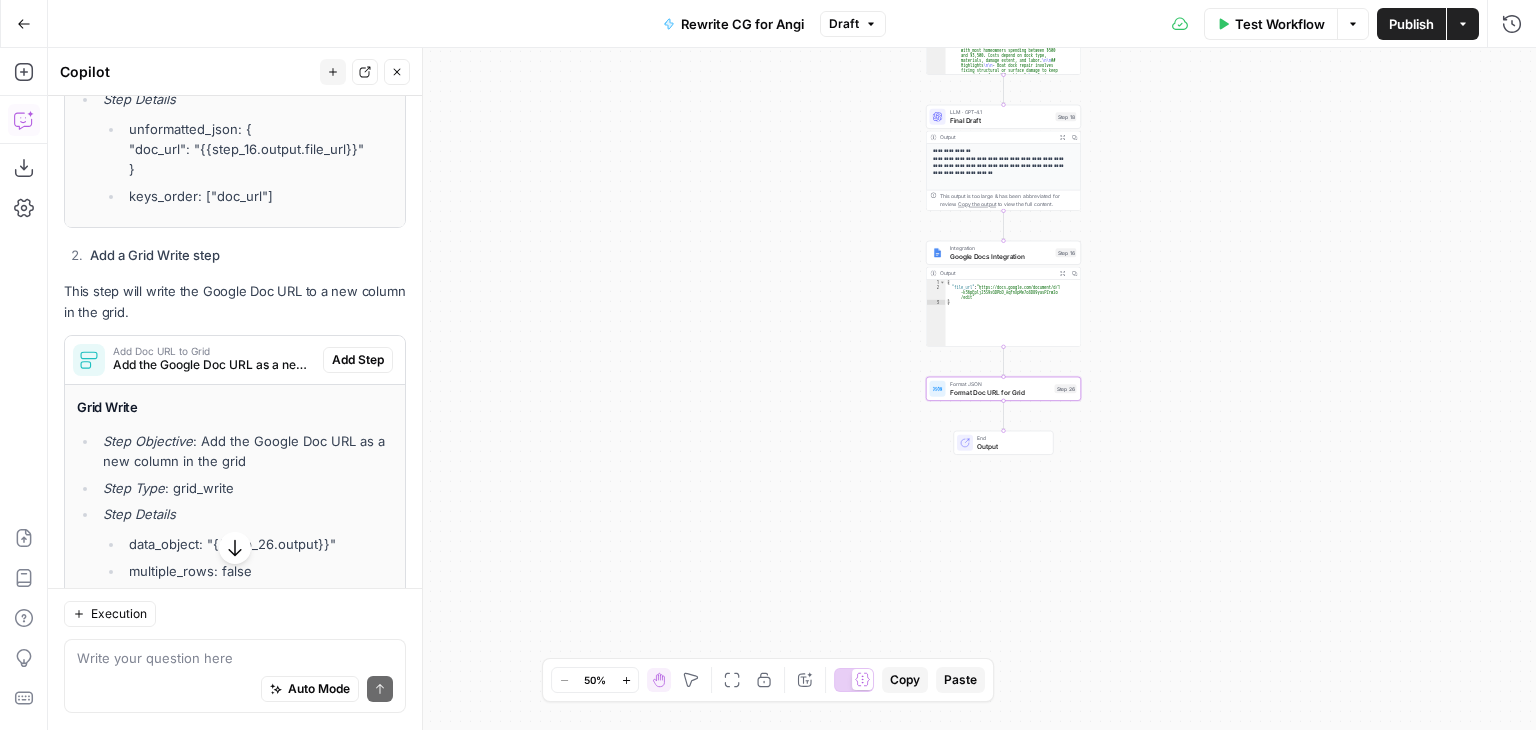 scroll, scrollTop: 769, scrollLeft: 0, axis: vertical 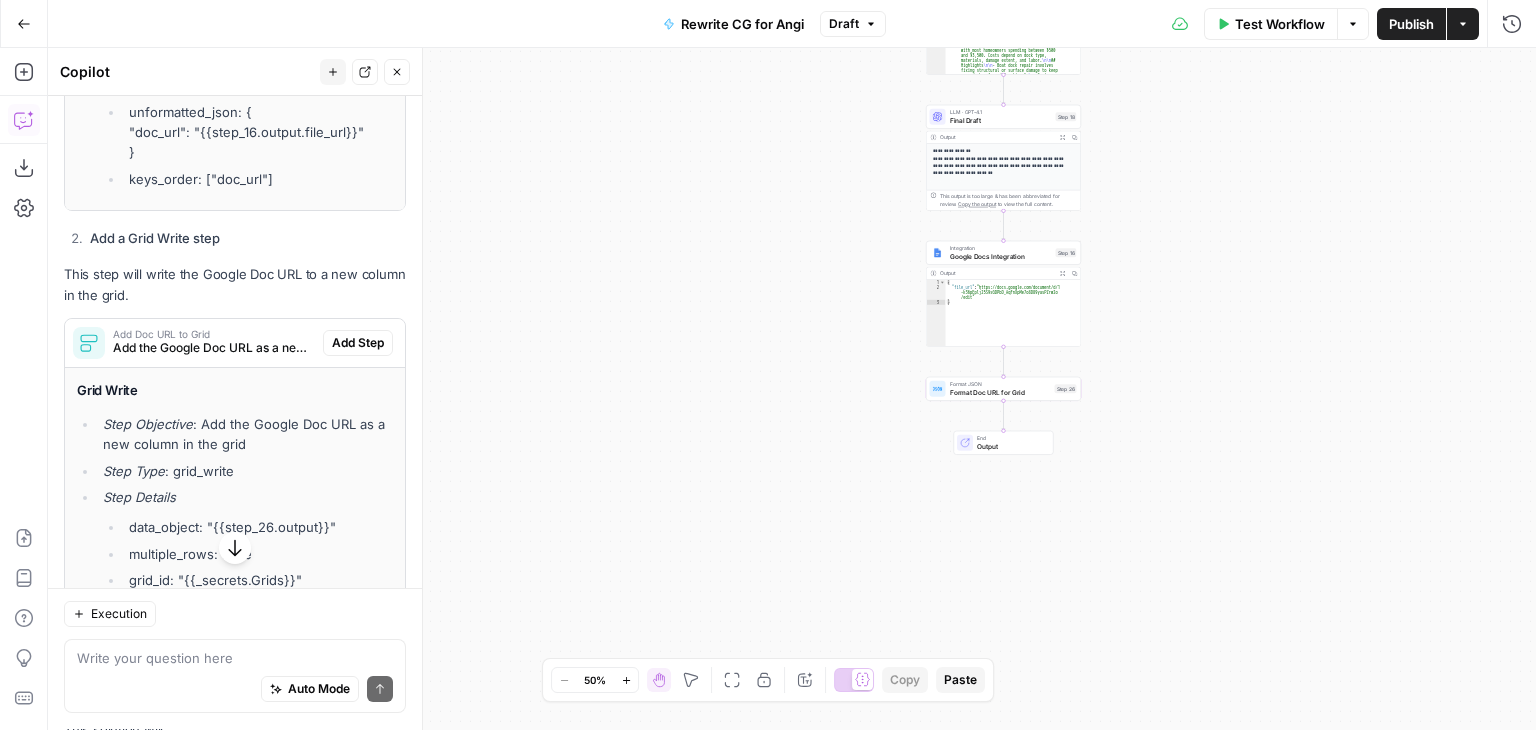 click on "Add Step" at bounding box center [358, 343] 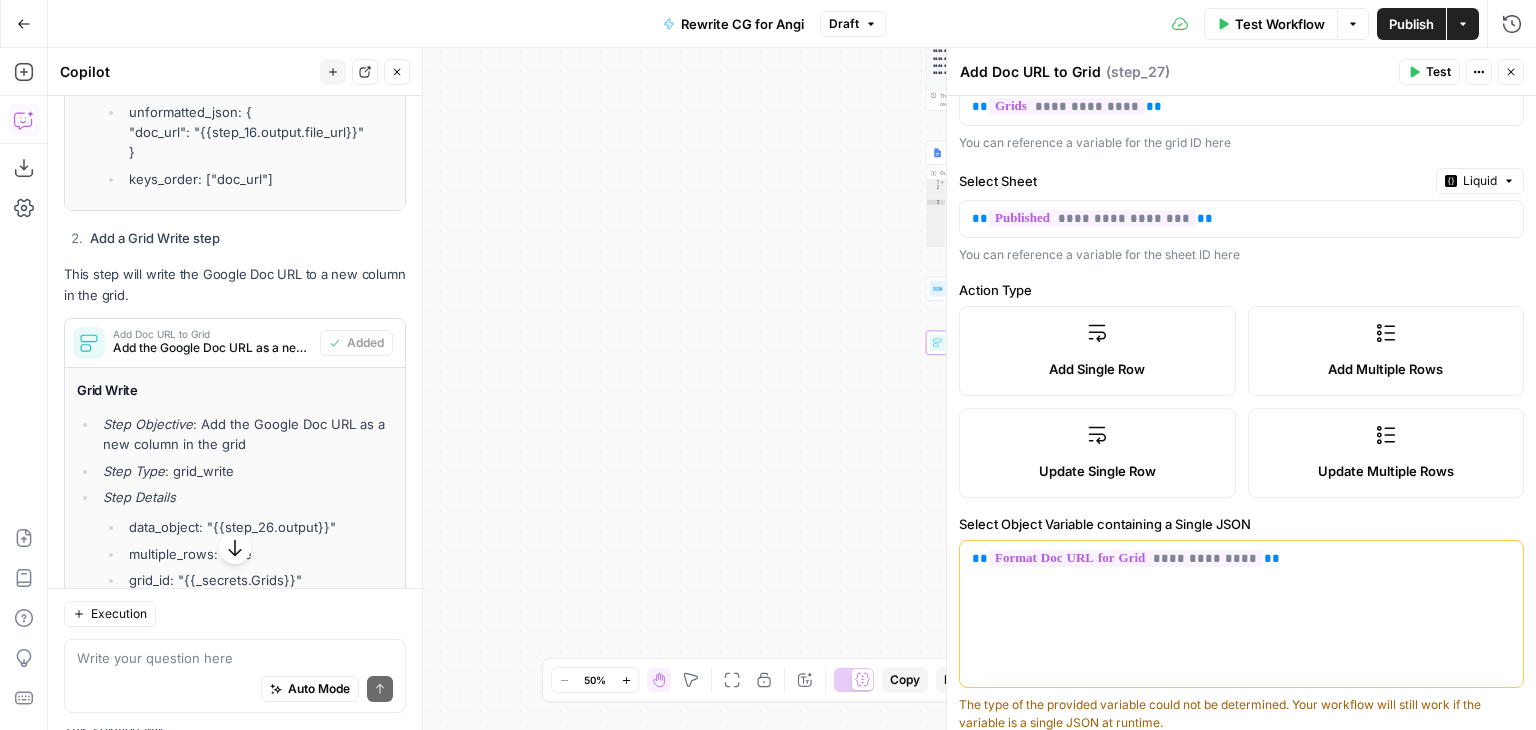 scroll, scrollTop: 0, scrollLeft: 0, axis: both 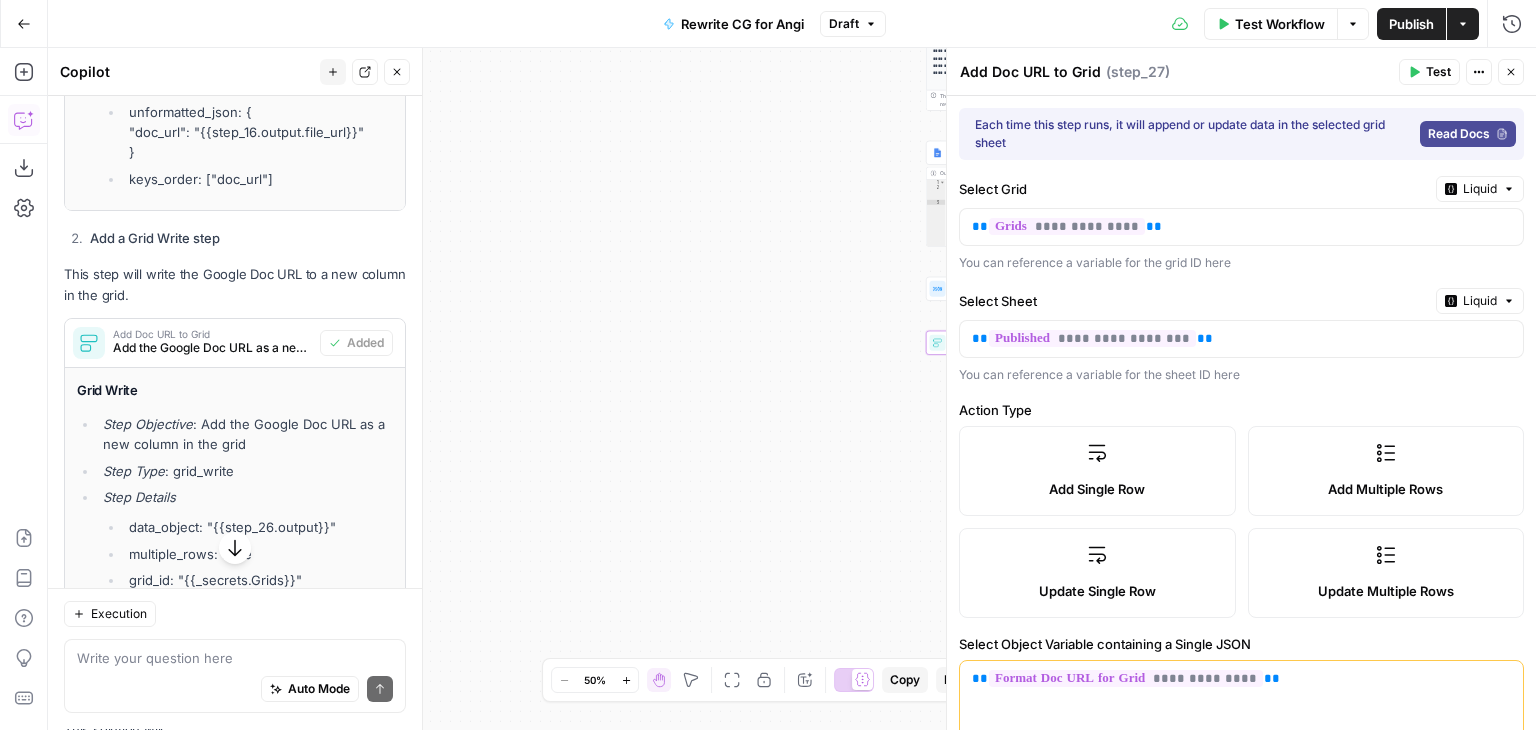 click 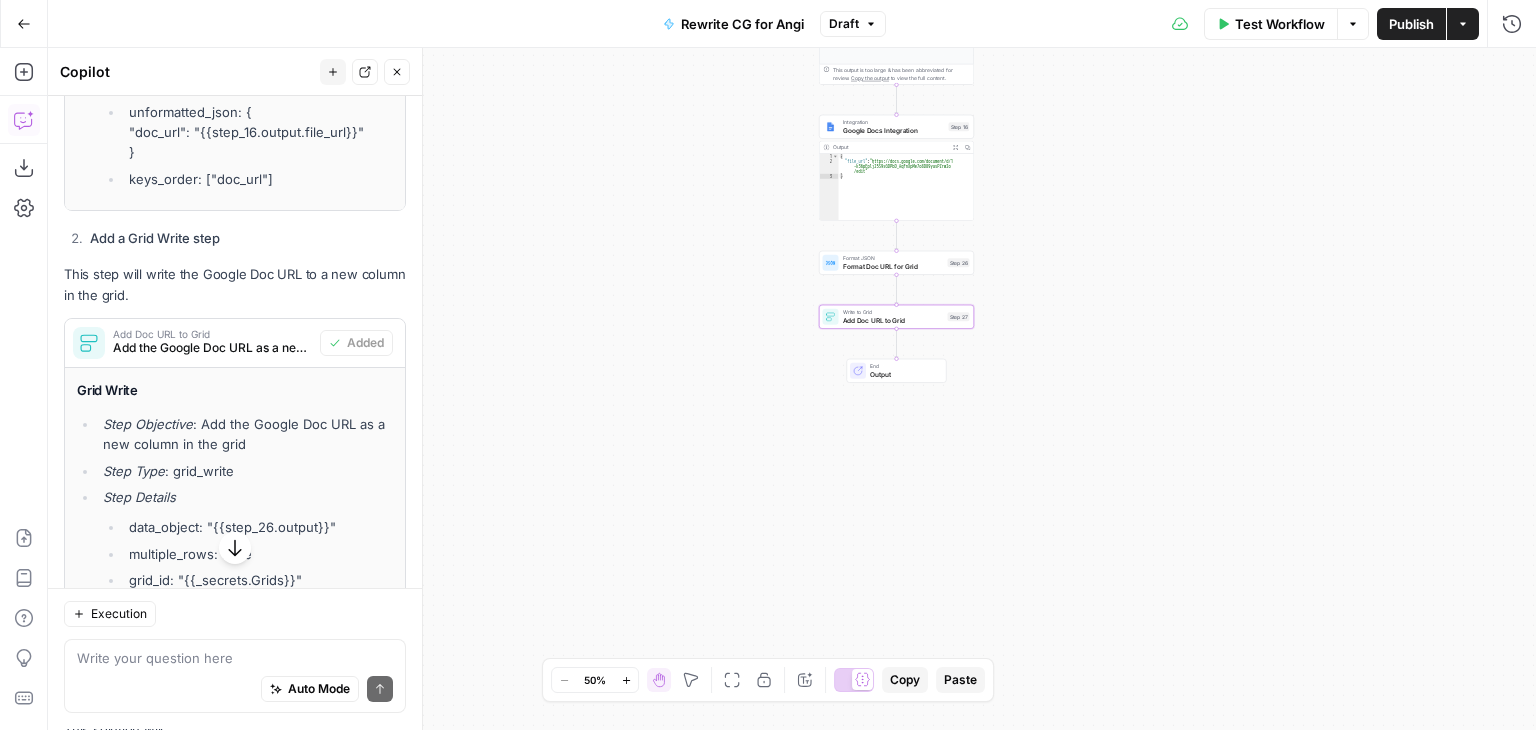 drag, startPoint x: 708, startPoint y: 320, endPoint x: 670, endPoint y: 325, distance: 38.327538 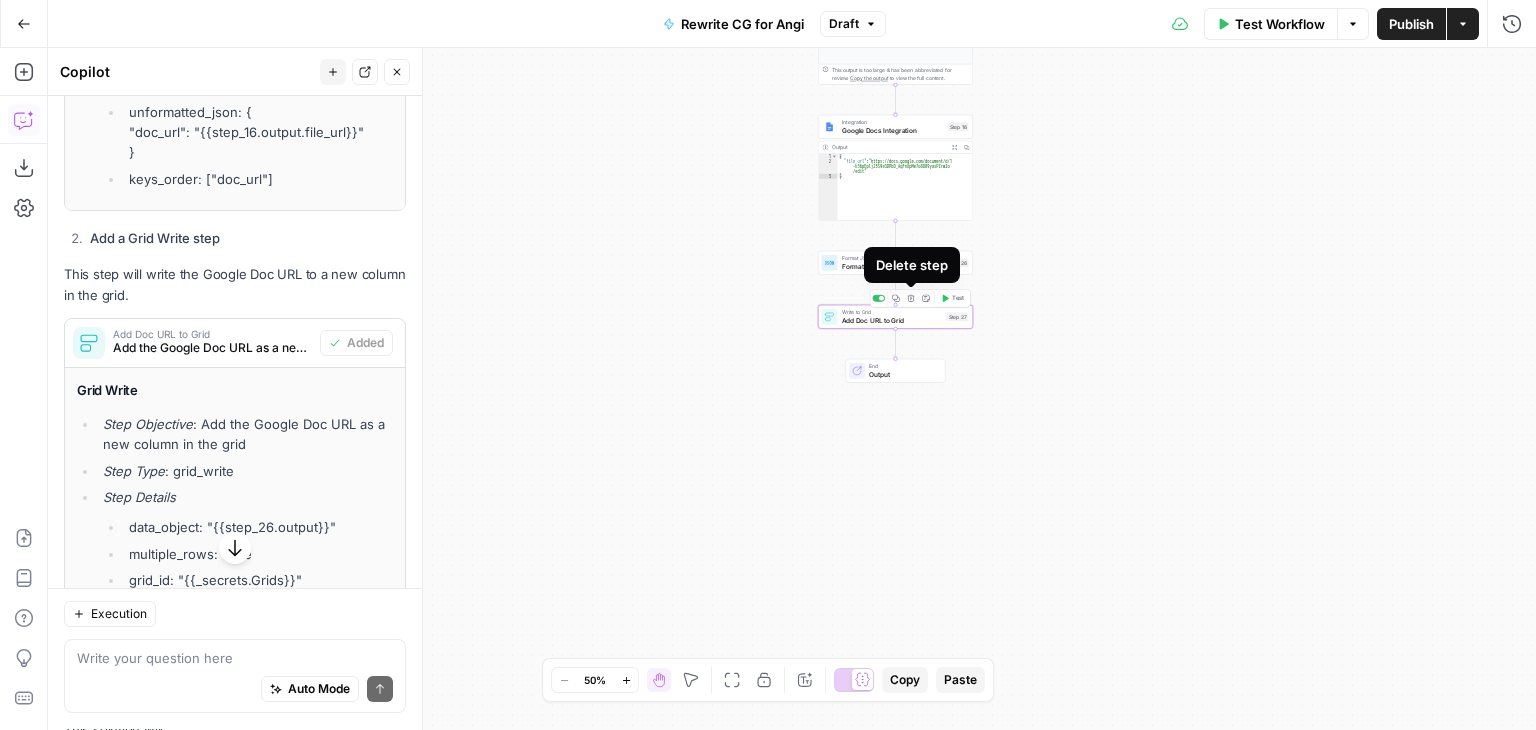 click 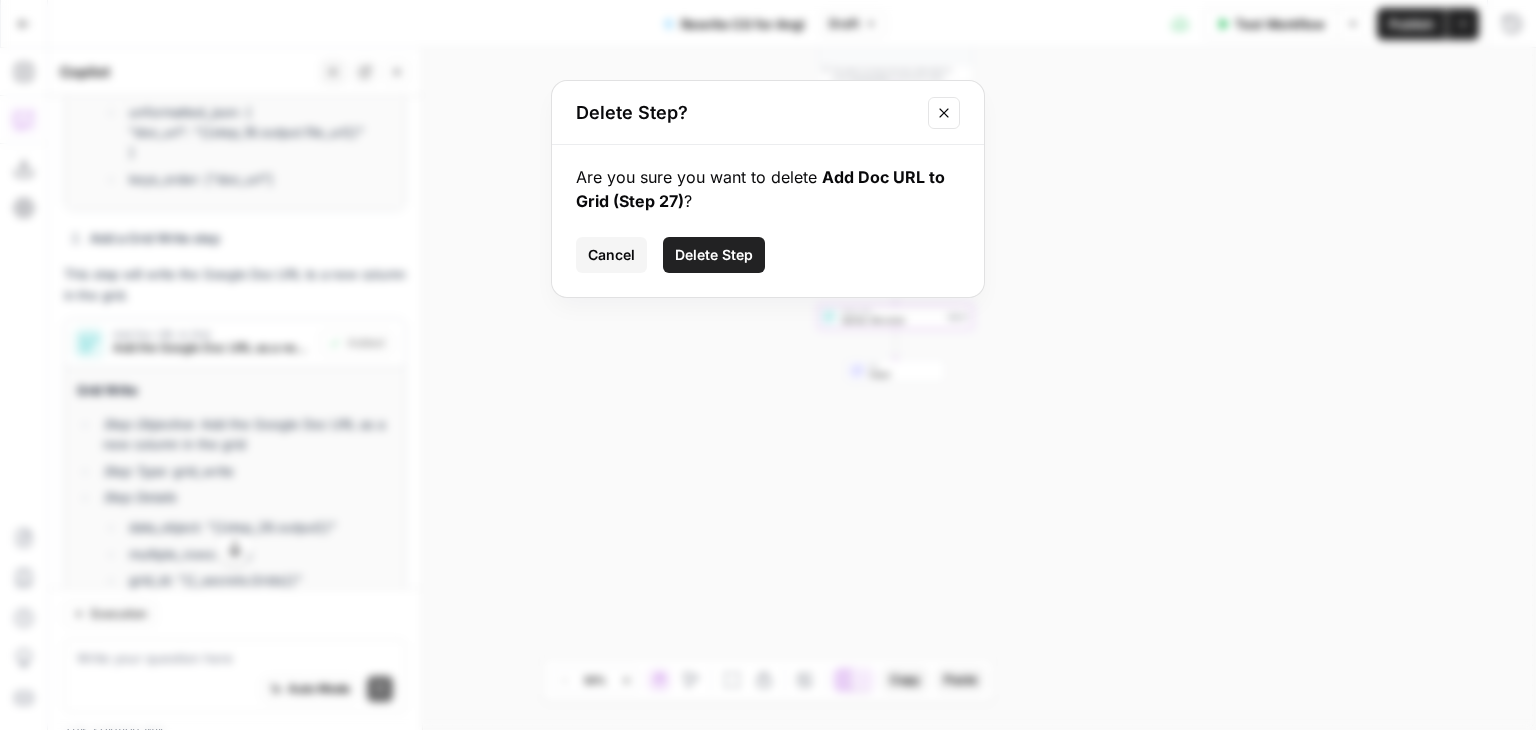 click on "Delete Step" at bounding box center [714, 255] 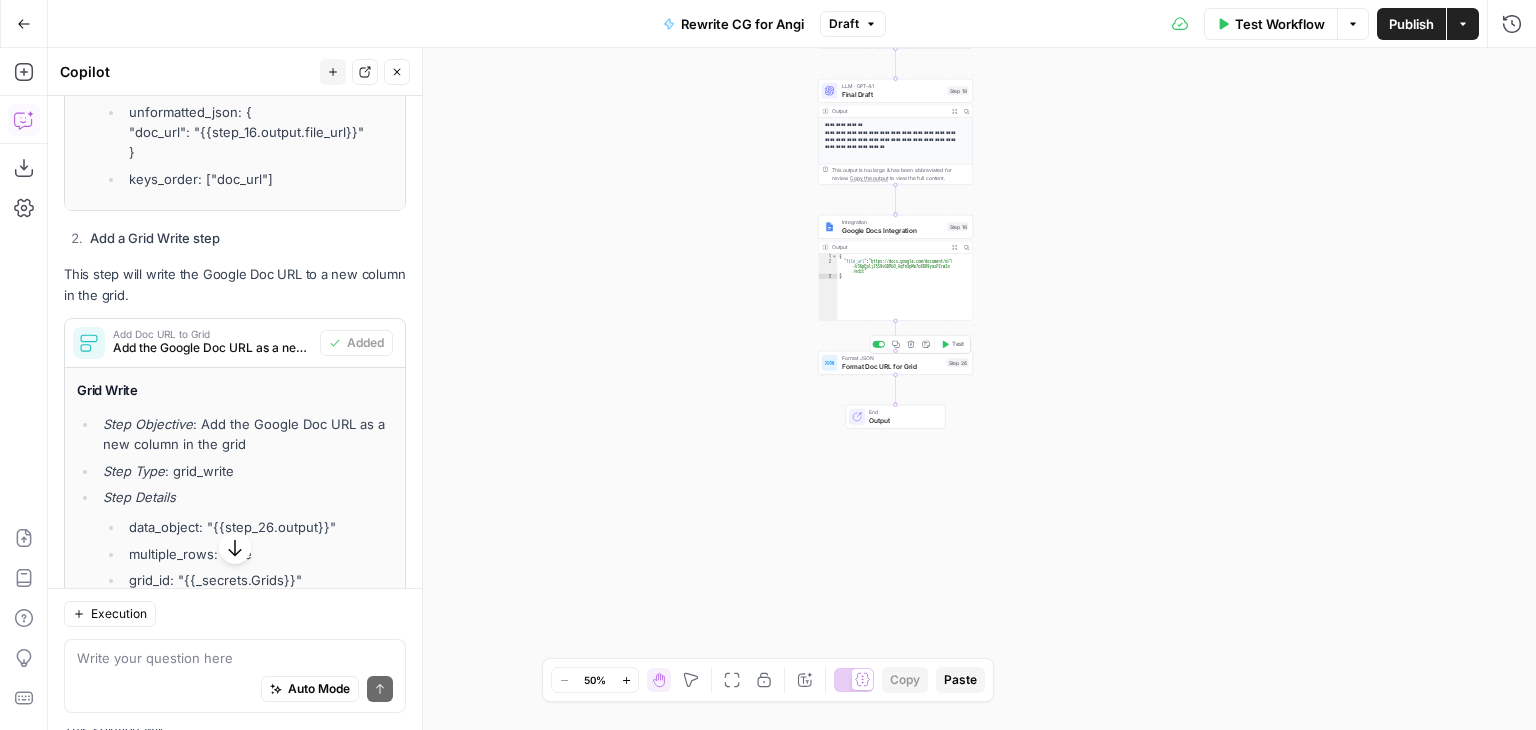 click on "Format Doc URL for Grid" at bounding box center [892, 366] 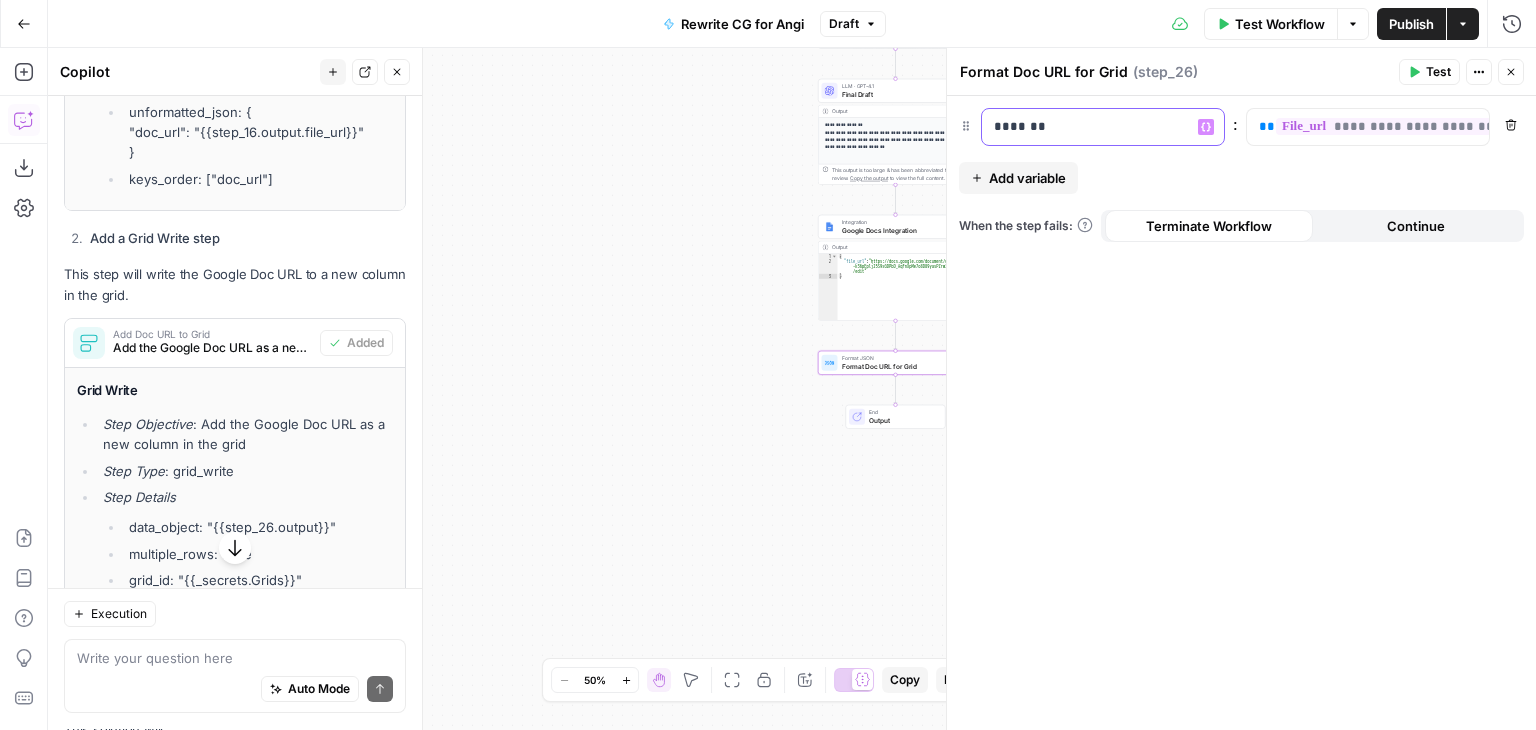 click on "*******" at bounding box center (1103, 127) 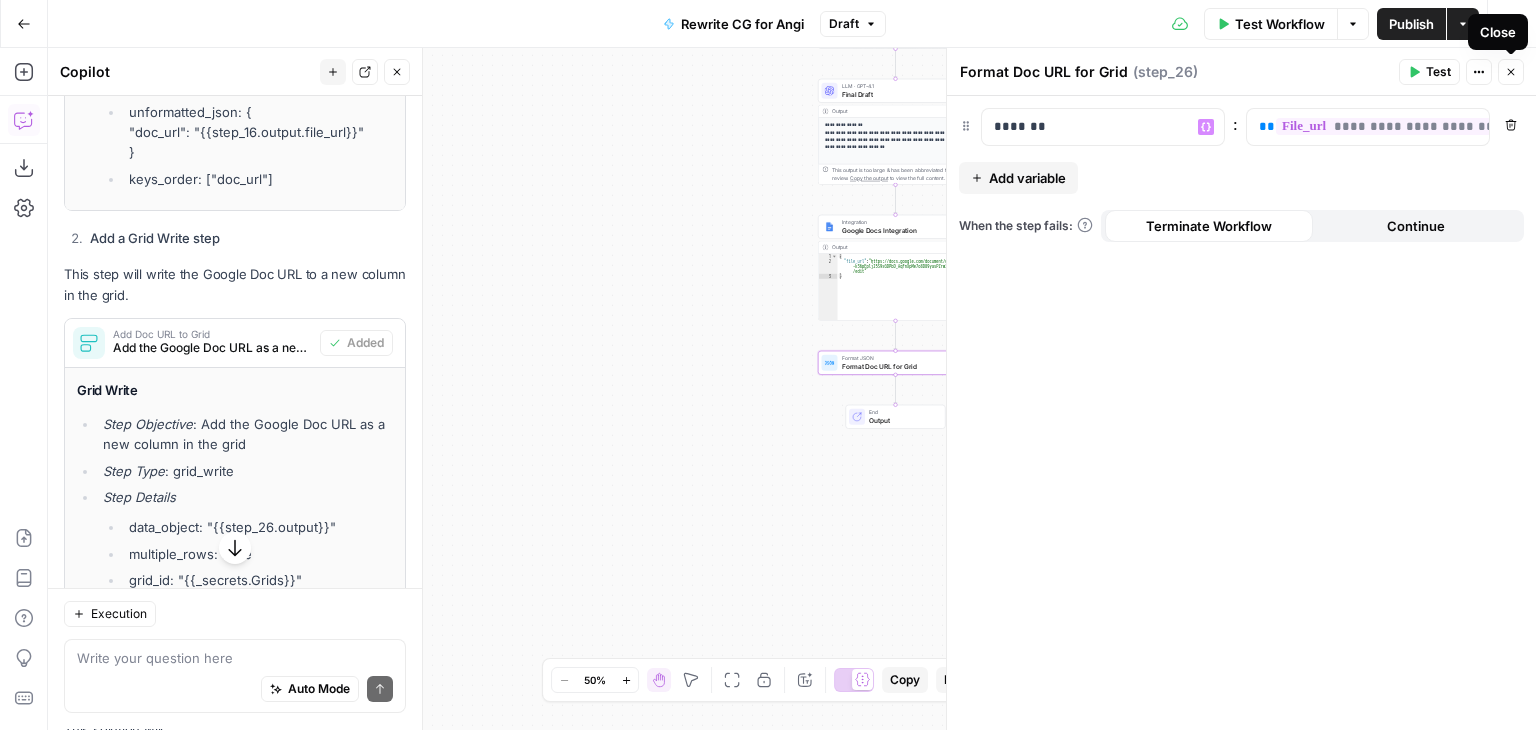 click 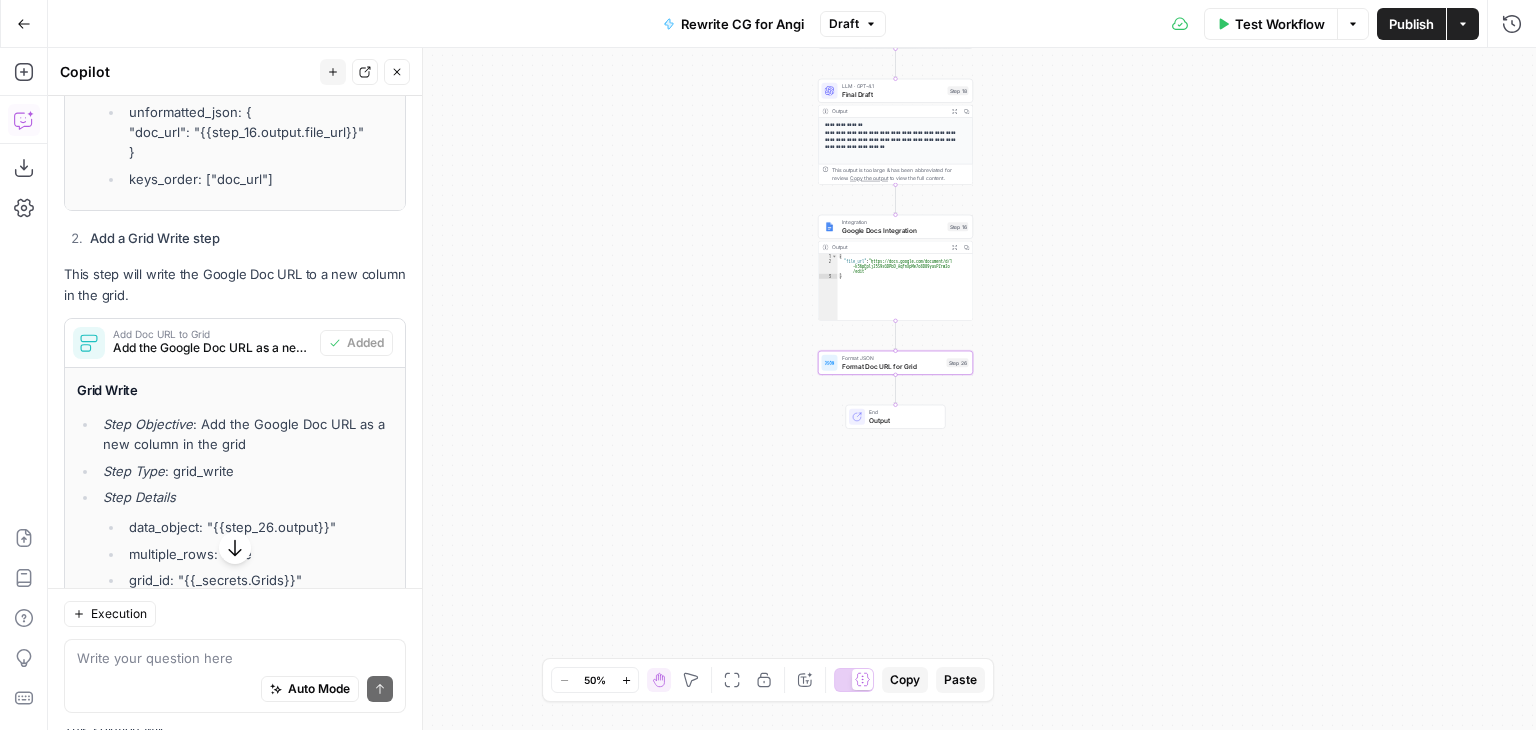 click on "Rewrite CG for Angi" at bounding box center (742, 24) 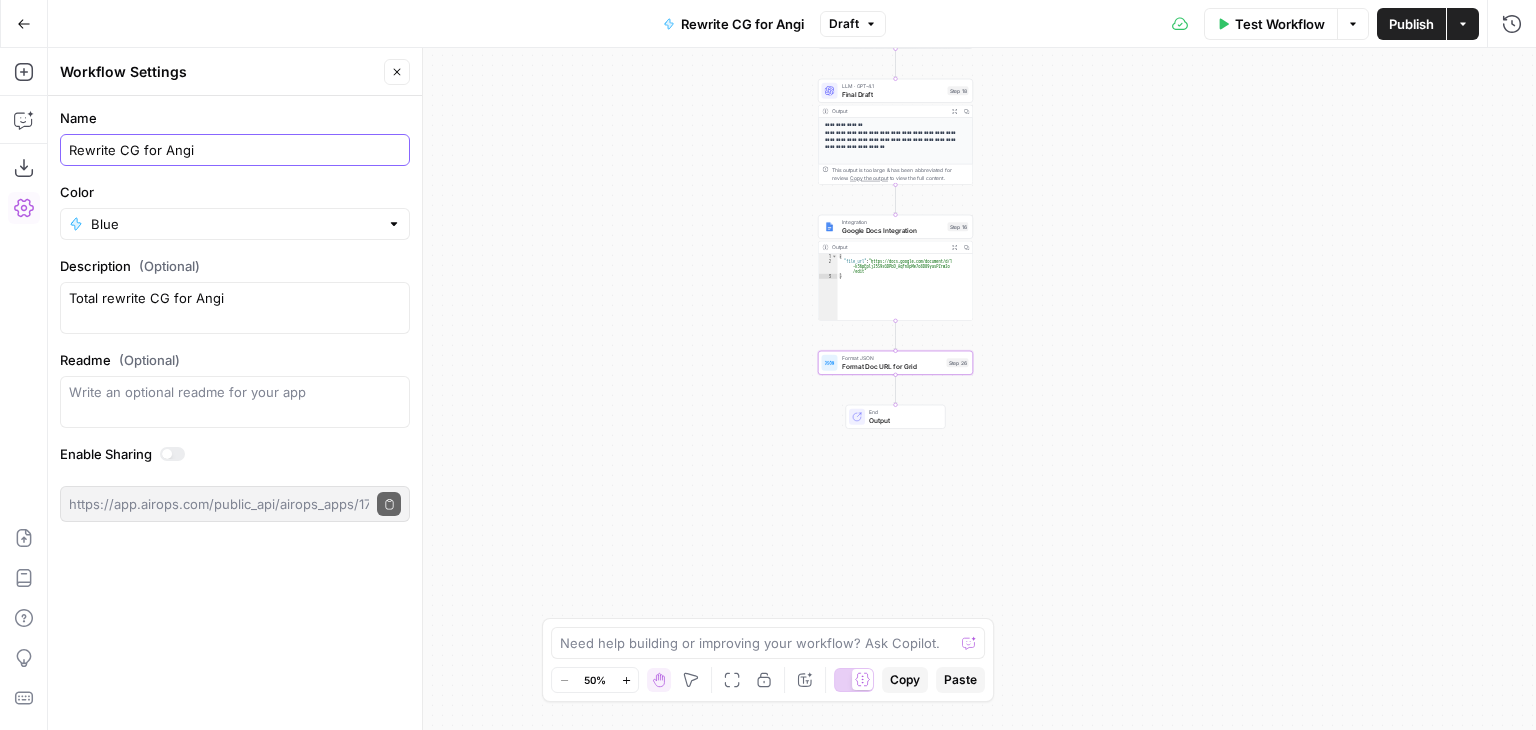 drag, startPoint x: 208, startPoint y: 145, endPoint x: 63, endPoint y: 139, distance: 145.12408 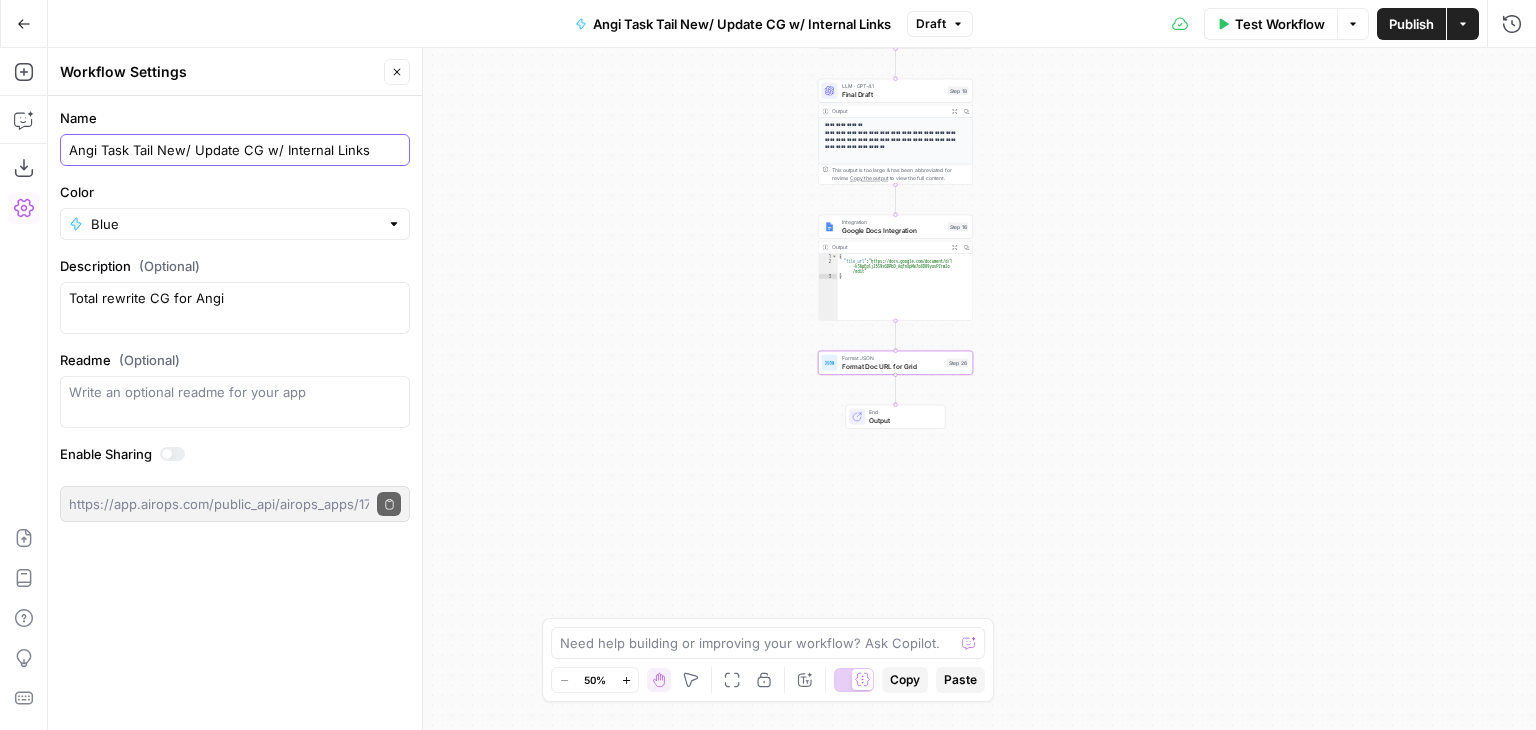 type on "Angi Task Tail New/ Update CG w/ Internal Links" 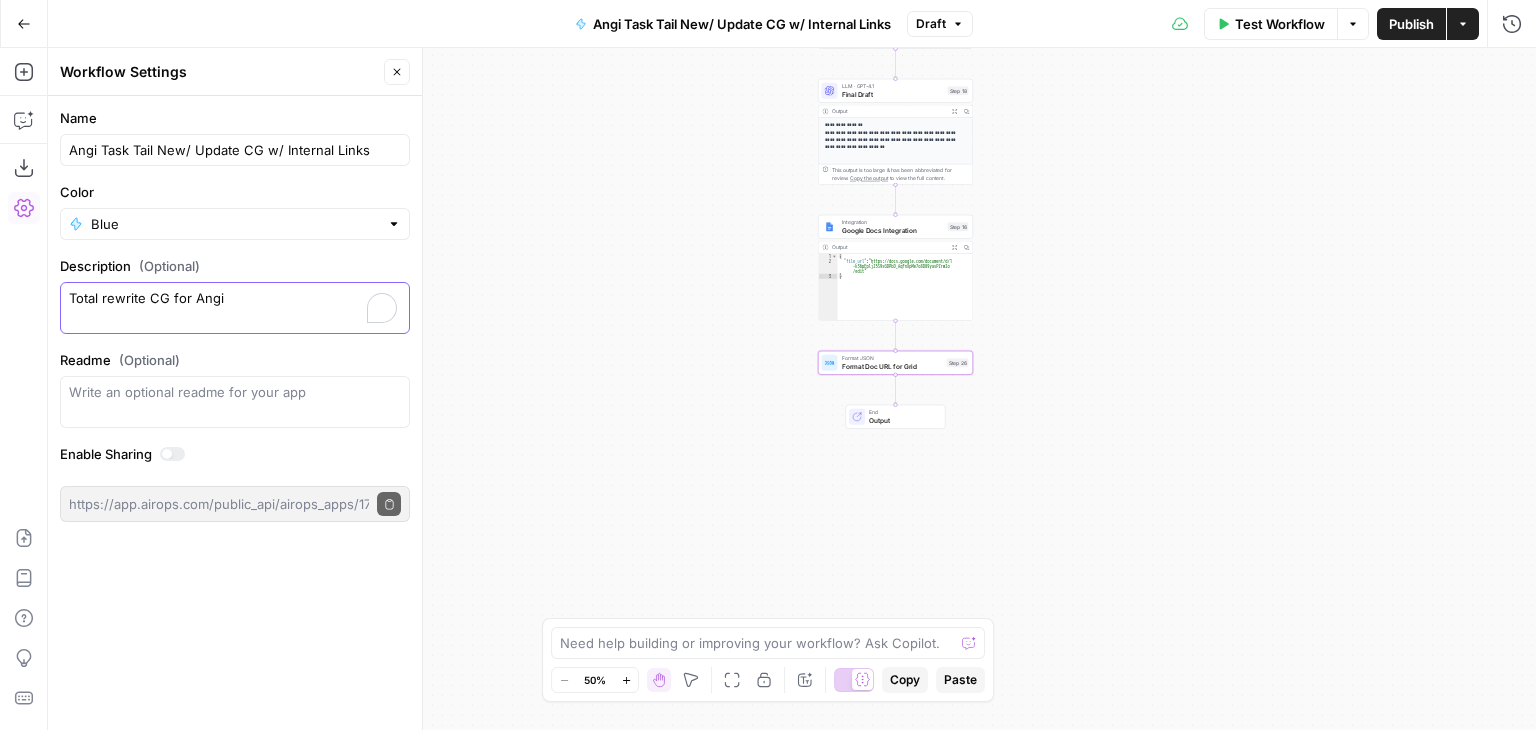 drag, startPoint x: 101, startPoint y: 295, endPoint x: 40, endPoint y: 294, distance: 61.008198 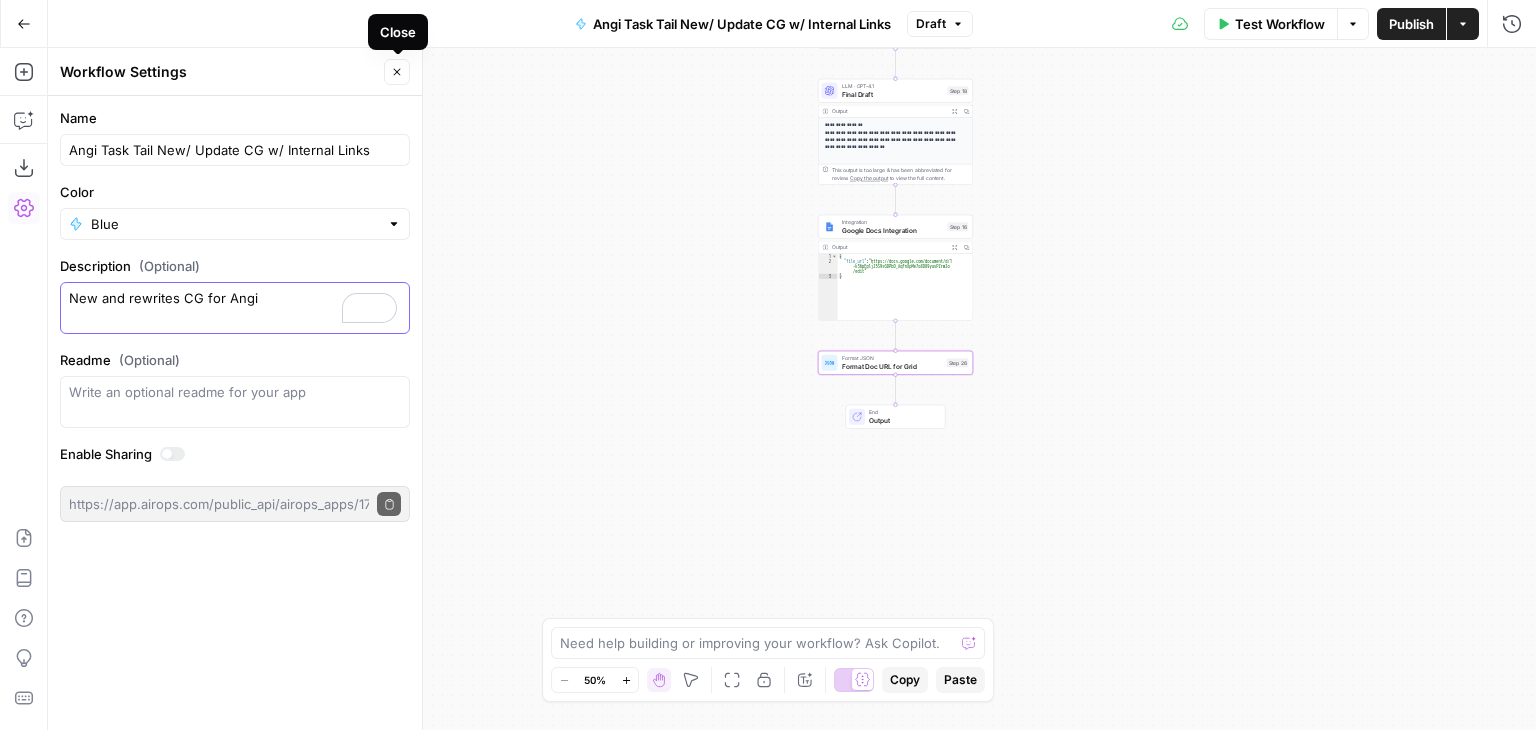 type on "New and rewrites CG for Angi" 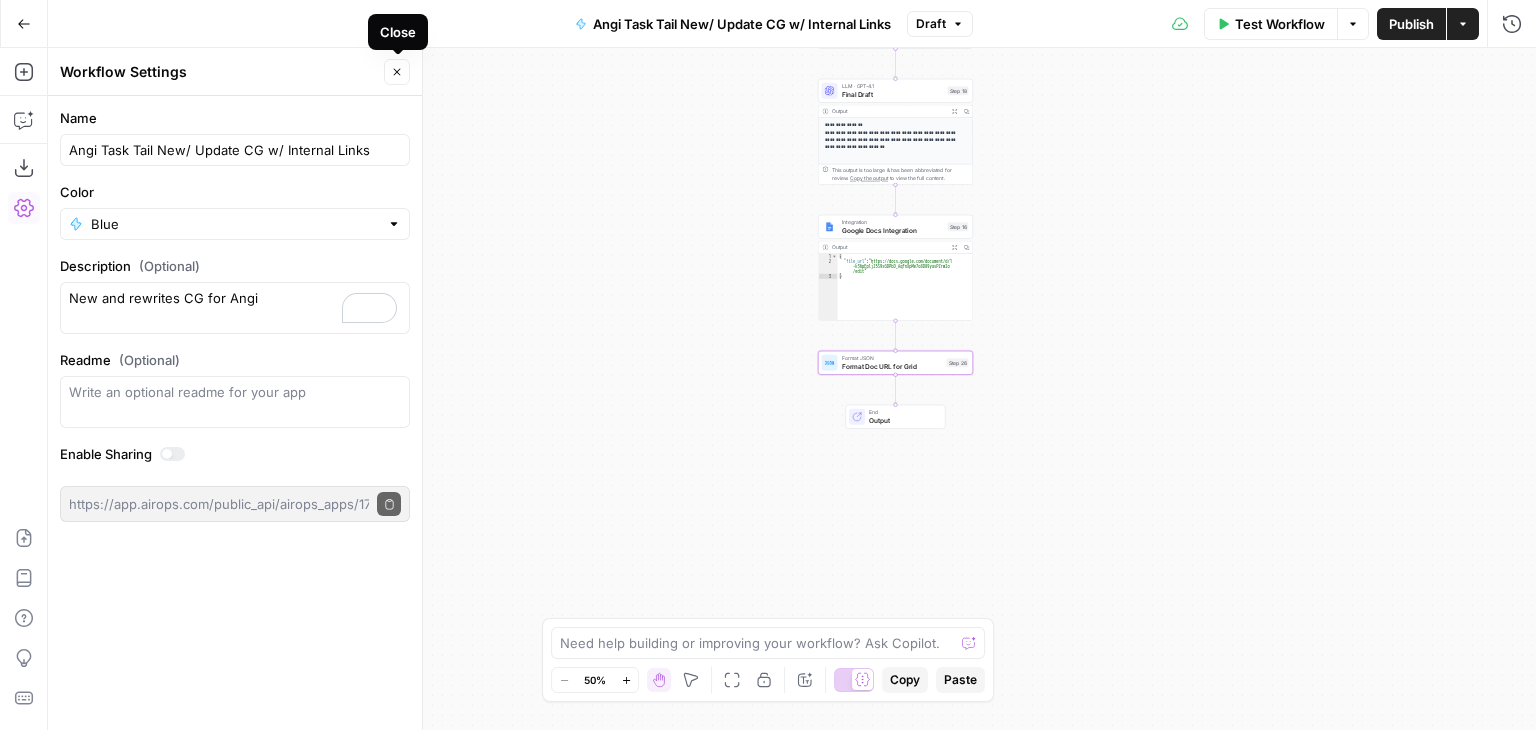 click 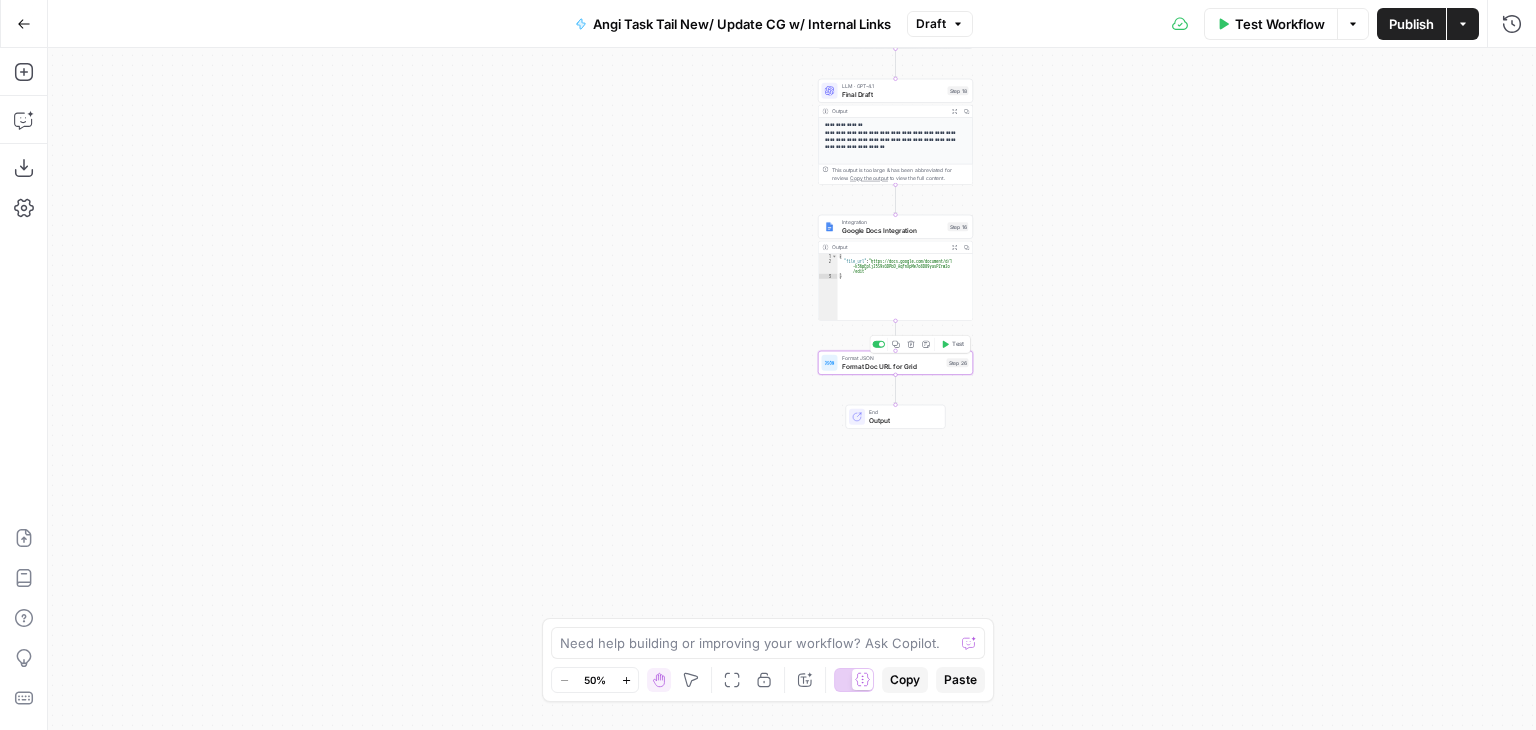 click on "Format JSON Format Doc URL for Grid Step 26 Copy step Delete step Add Note Test" at bounding box center (895, 363) 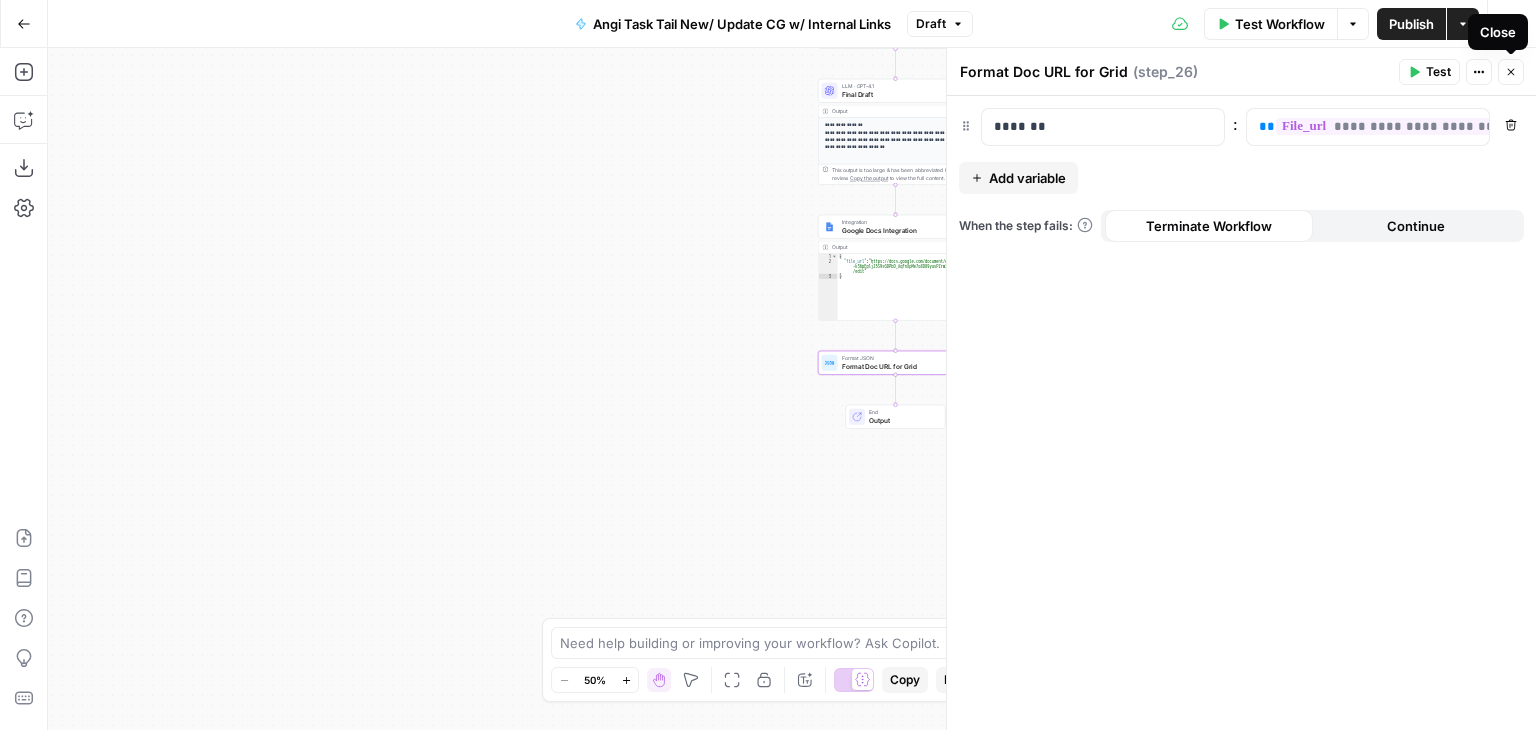 click on "Close" at bounding box center (1511, 72) 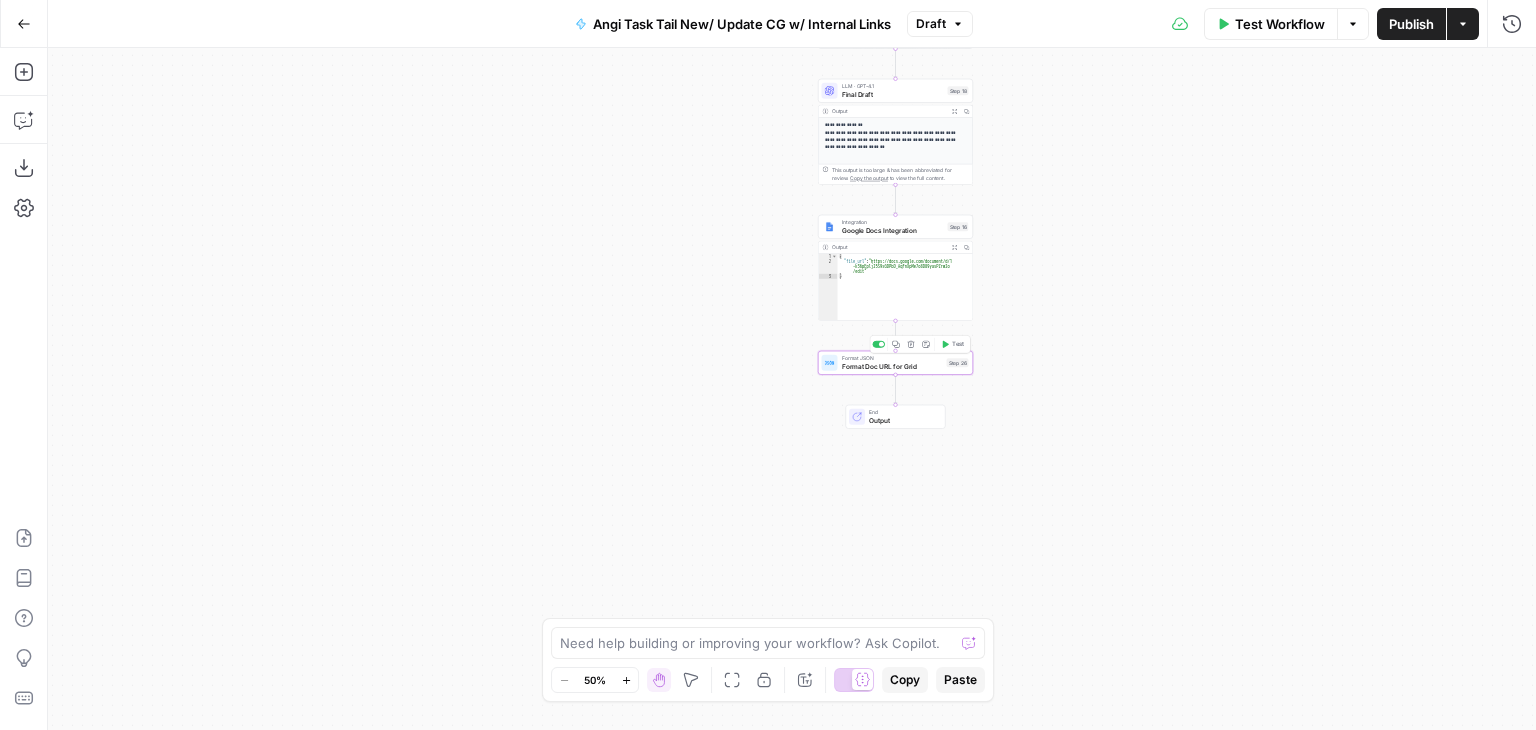 click on "Format Doc URL for Grid" at bounding box center (892, 366) 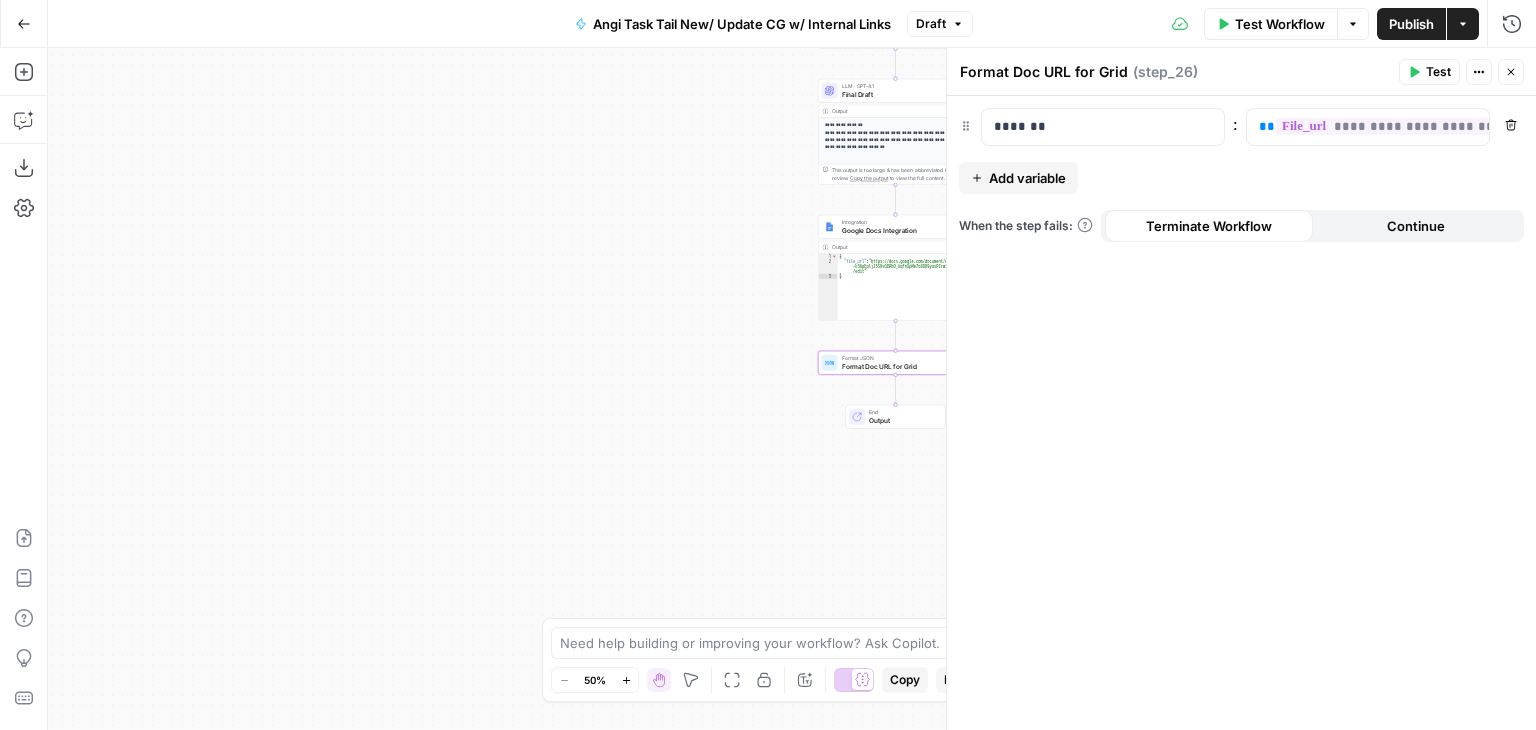 click on "Continue" at bounding box center (1416, 226) 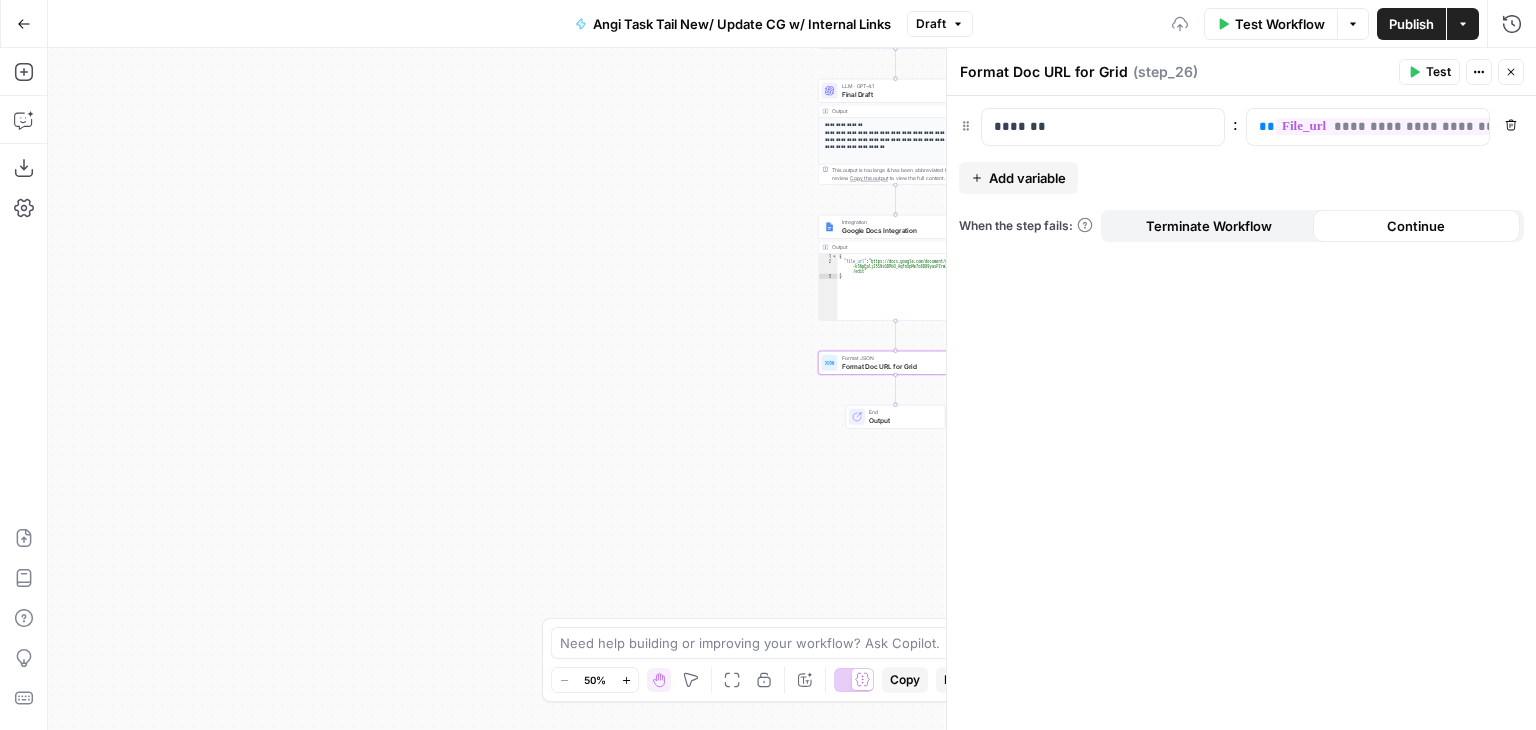click on "Terminate Workflow" at bounding box center (1209, 226) 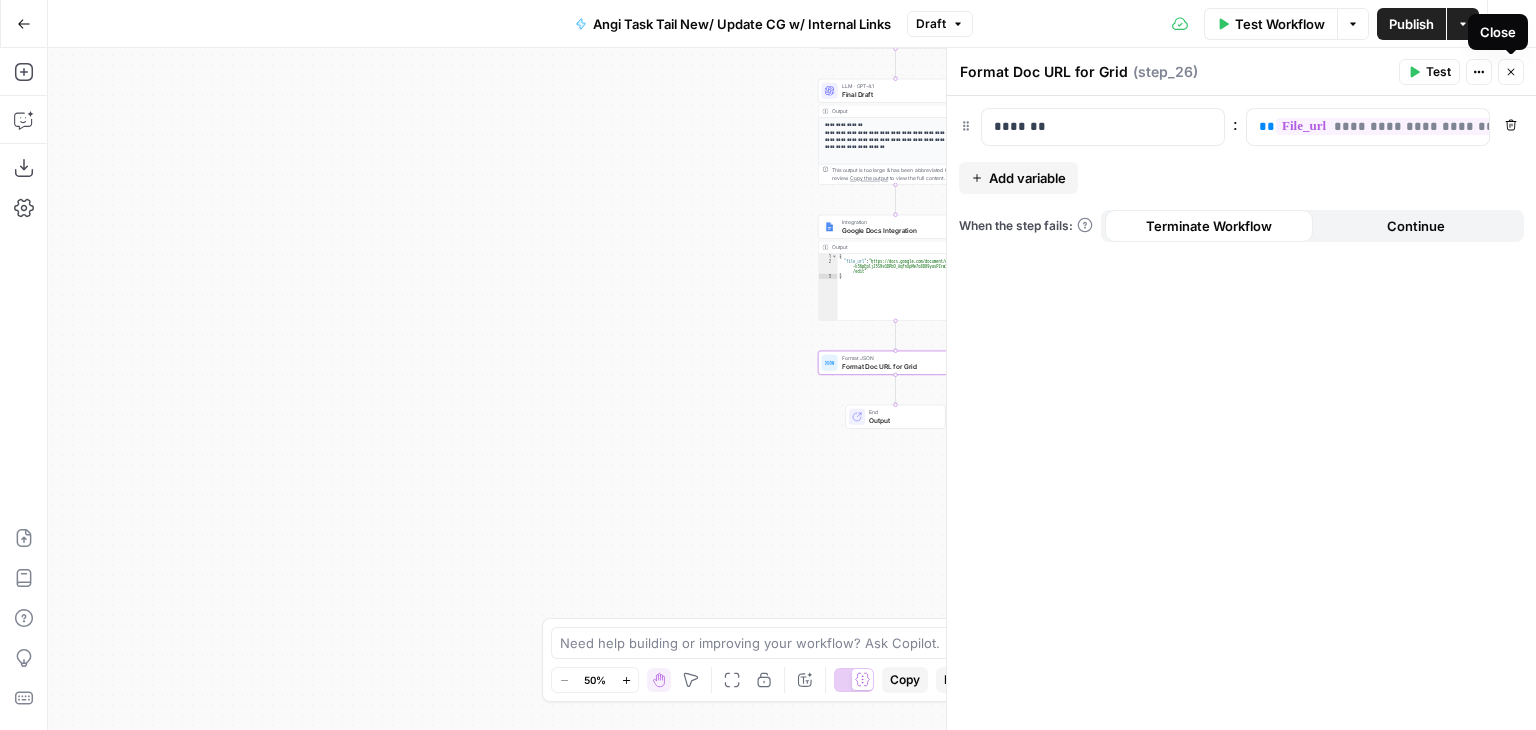 click on "Close" at bounding box center (1516, 72) 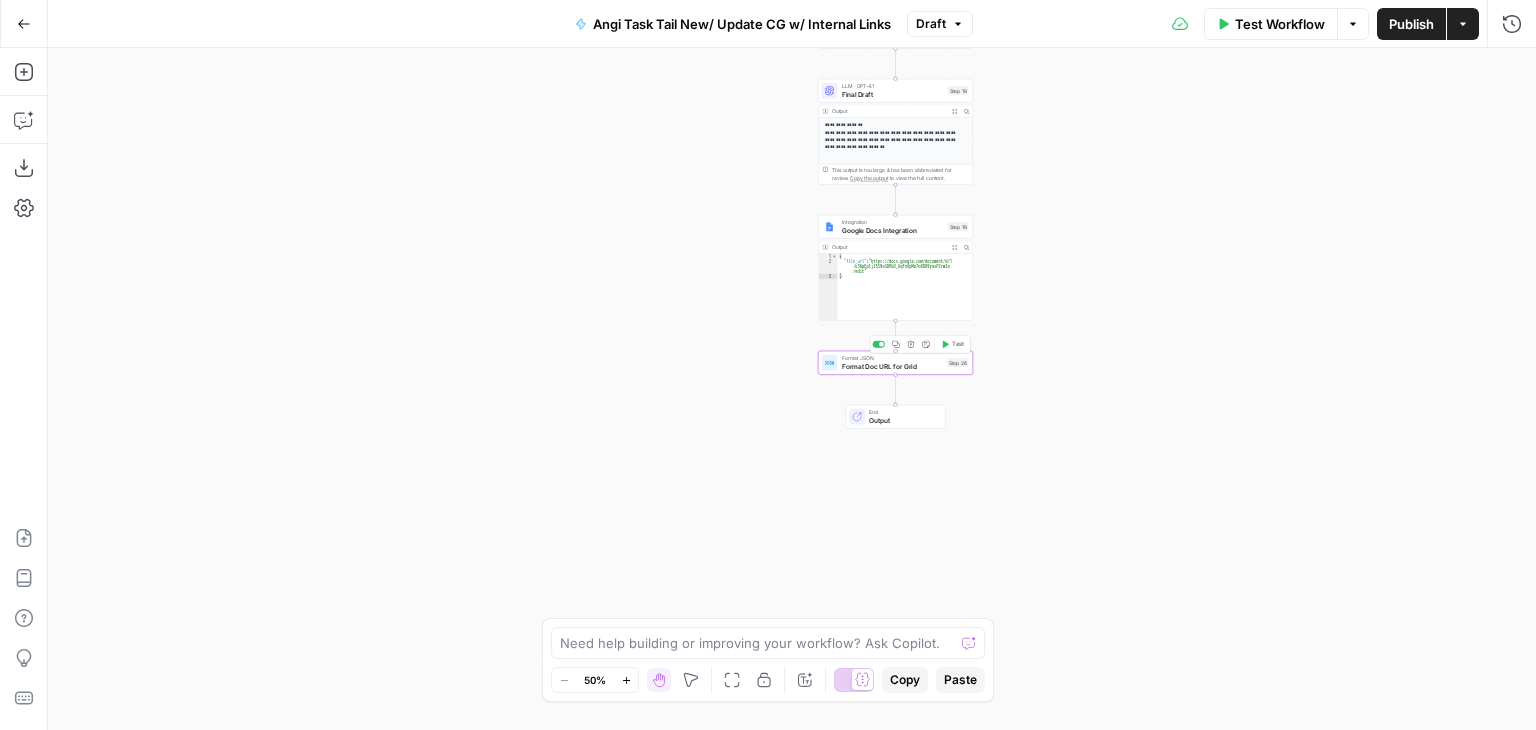 click on "Format Doc URL for Grid" at bounding box center [892, 366] 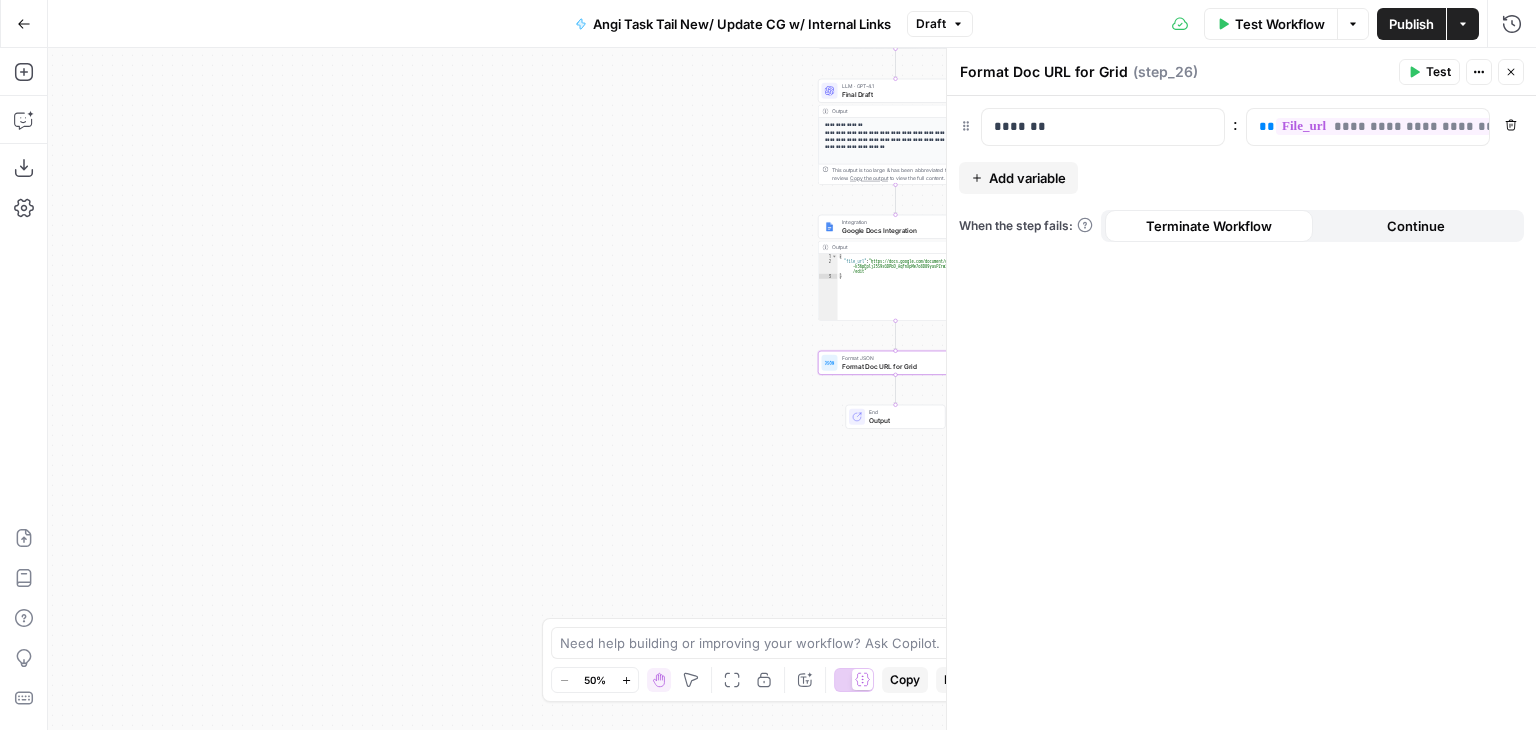 click 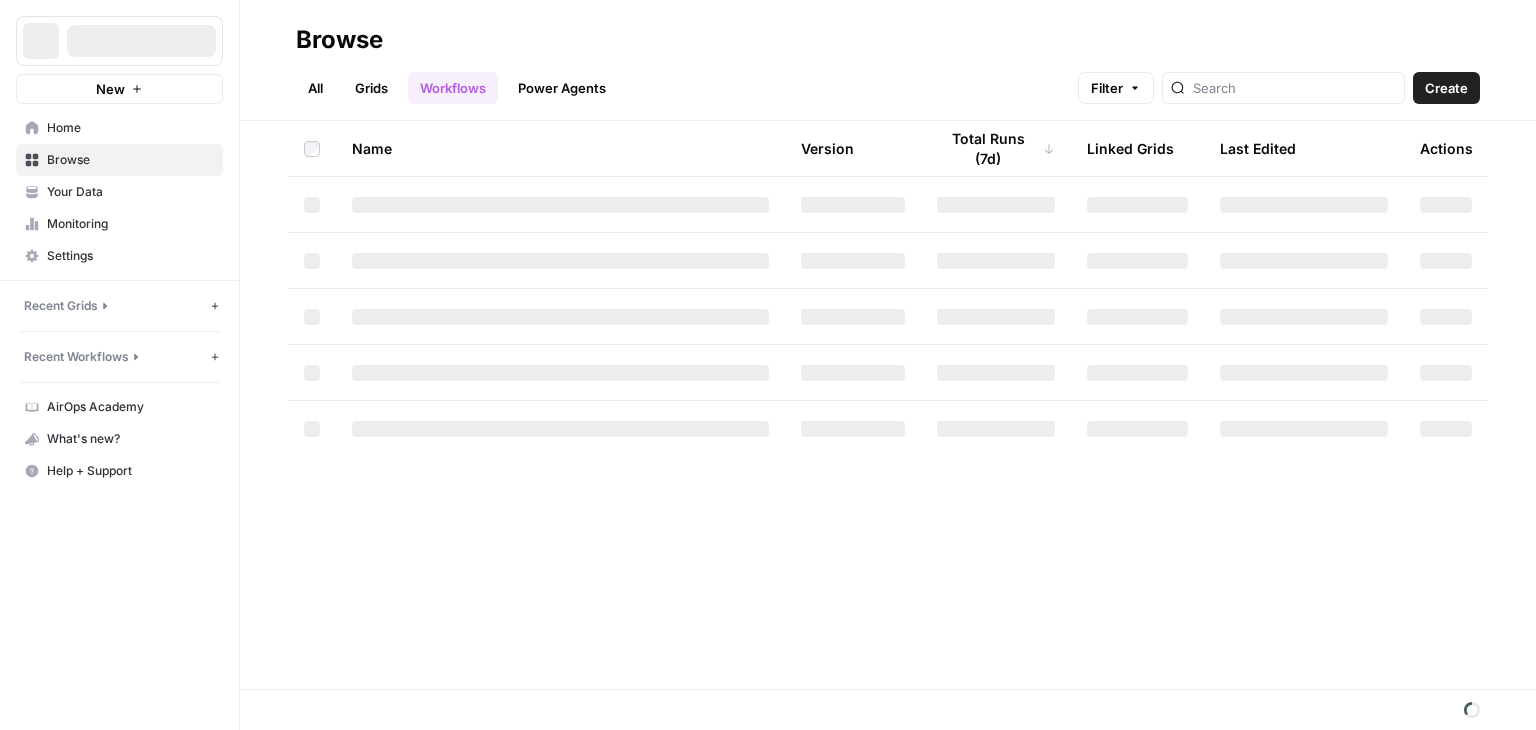 scroll, scrollTop: 0, scrollLeft: 0, axis: both 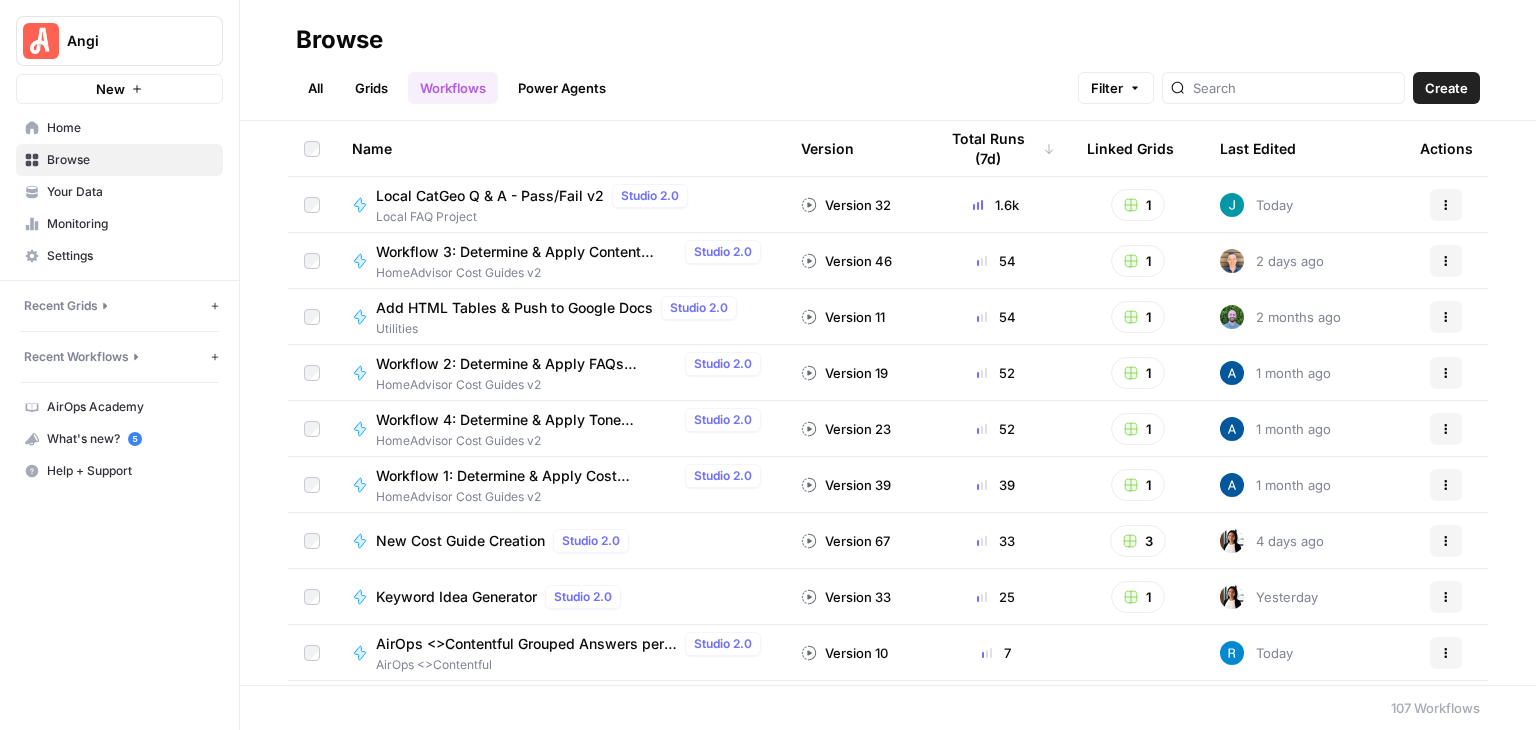 click on "Grids" at bounding box center [371, 88] 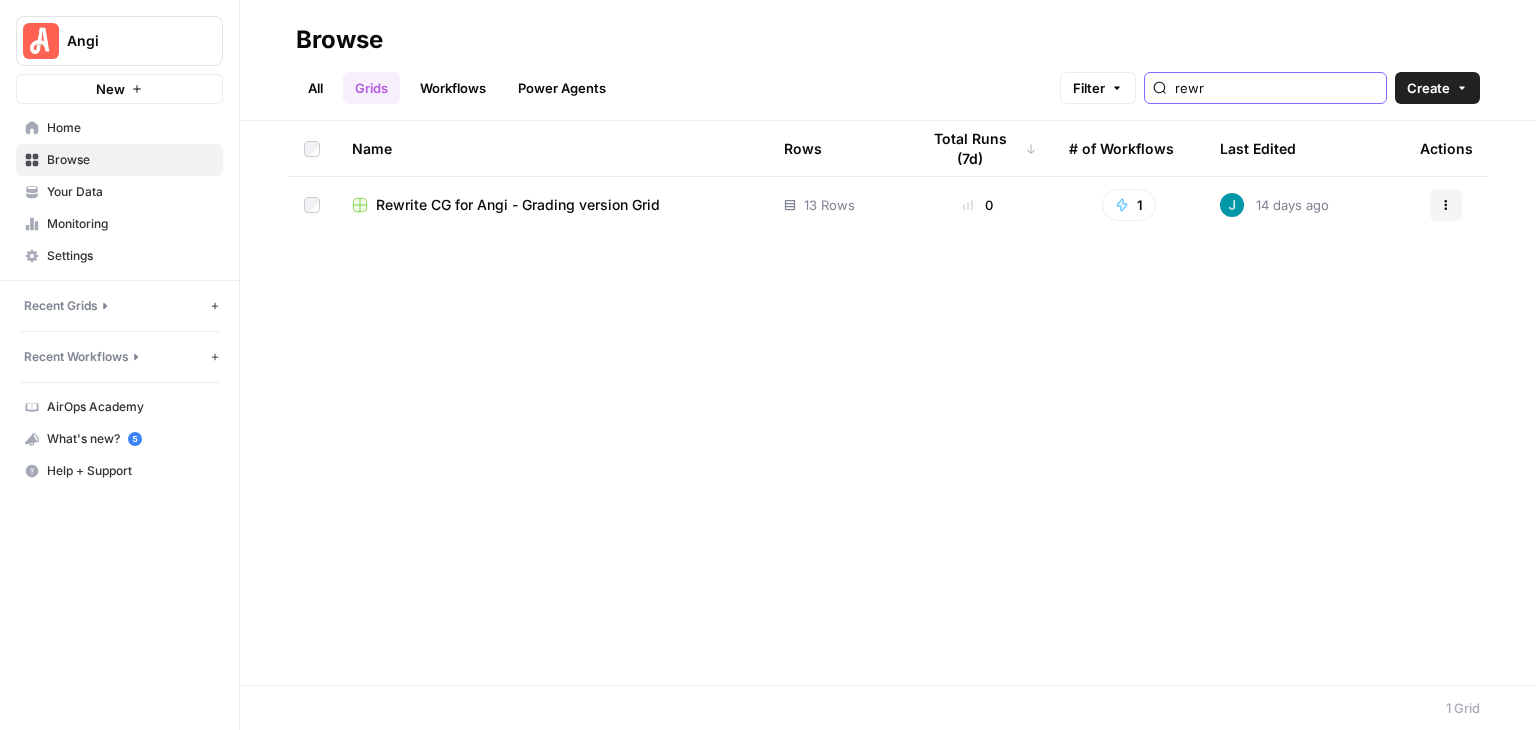 click on "rewr" at bounding box center (1276, 88) 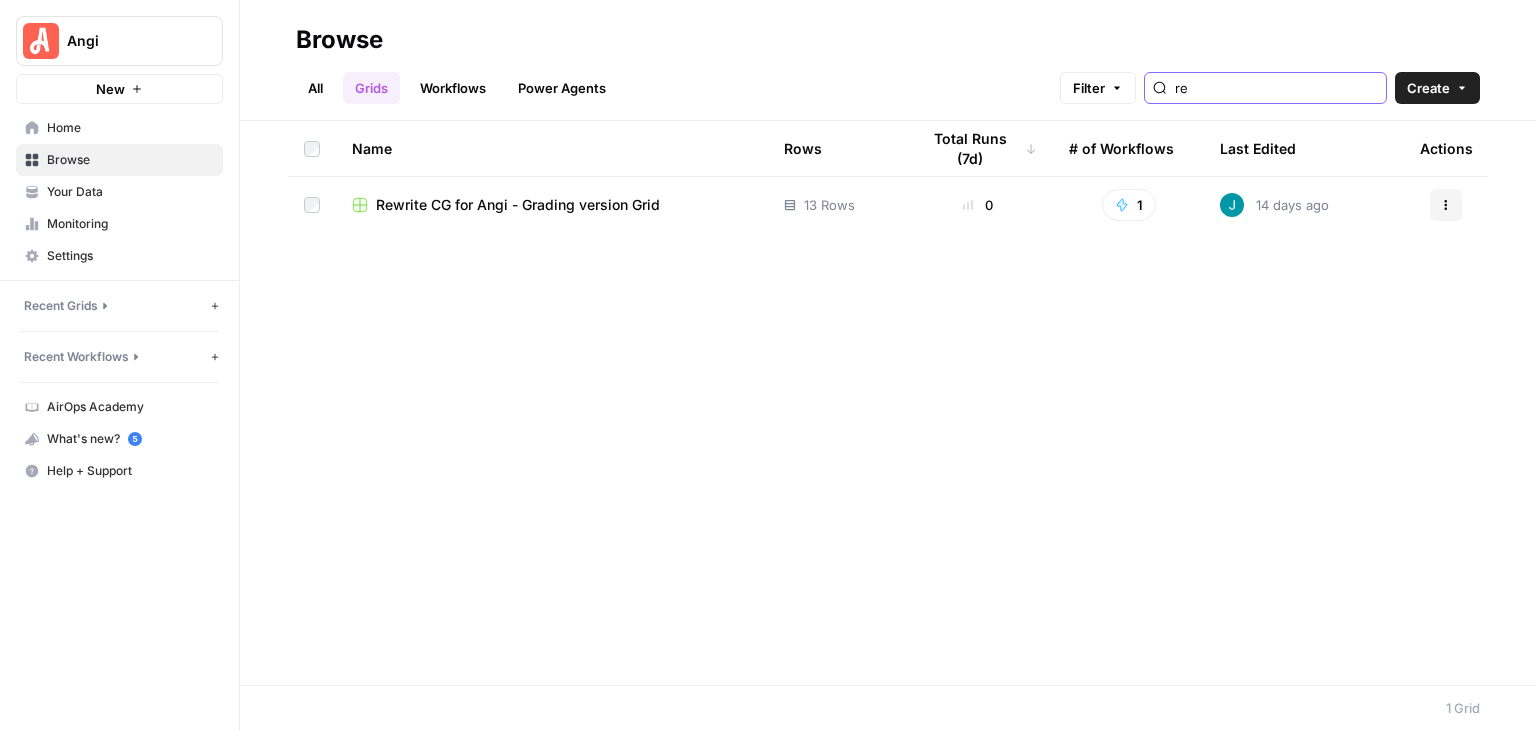 type on "r" 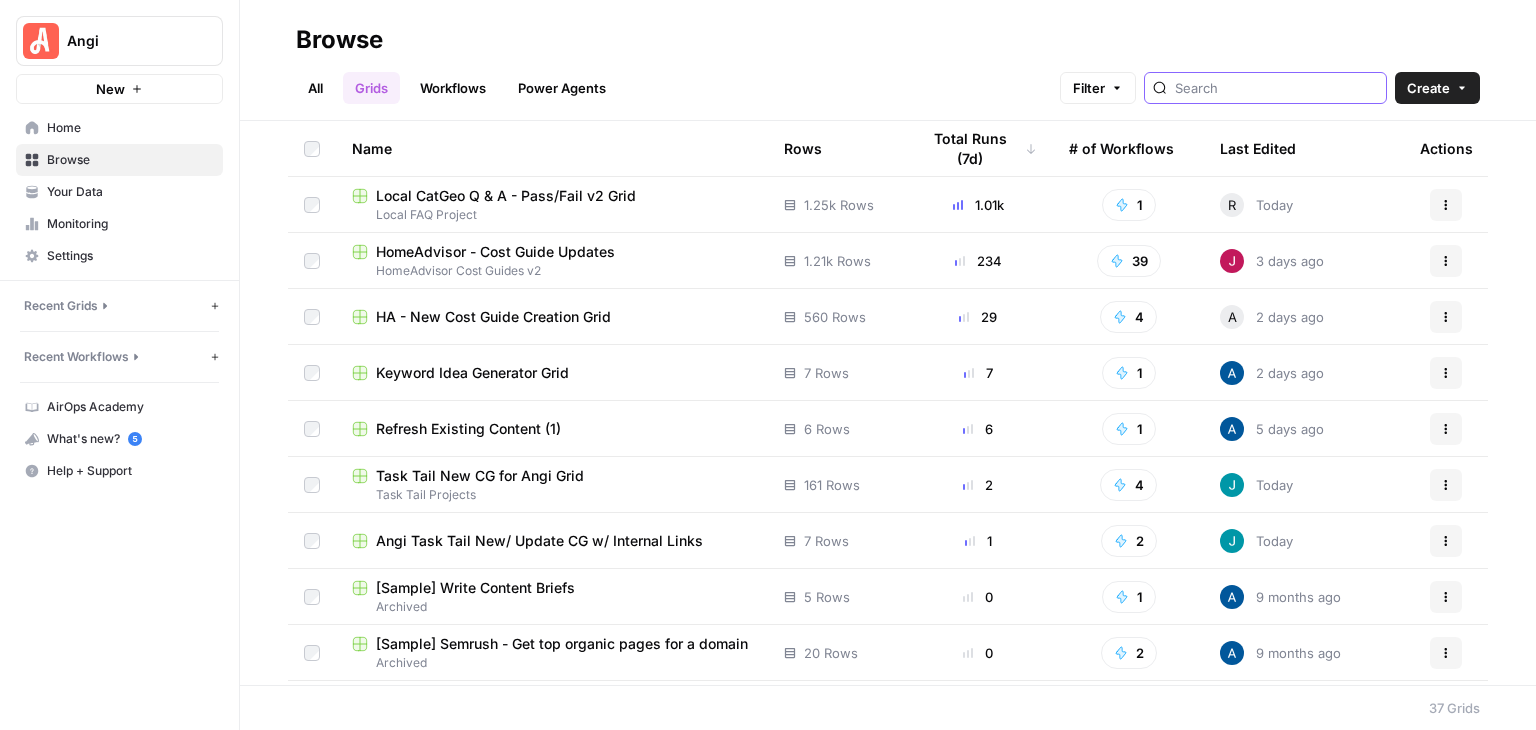 type 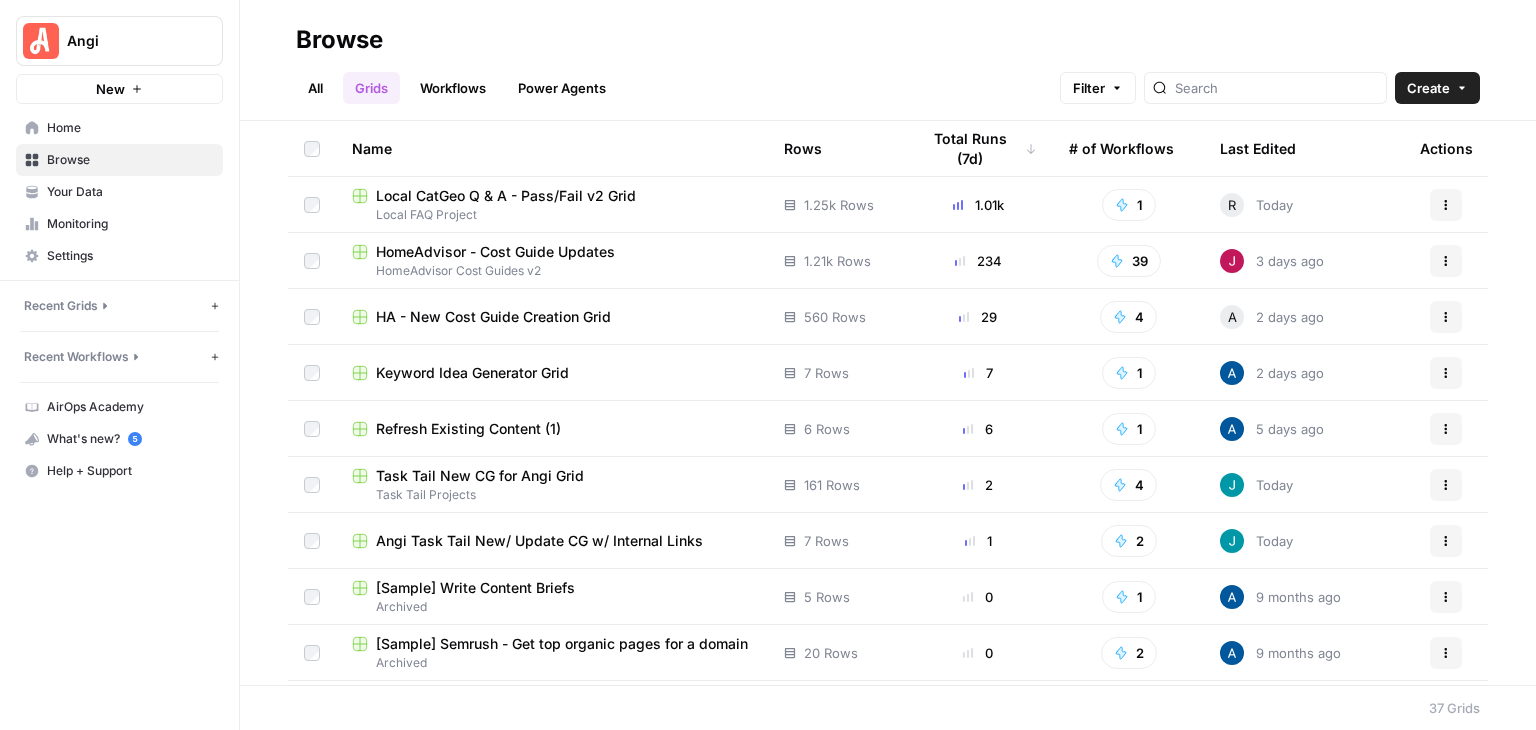 click on "Local CatGeo Q & A - Pass/Fail v2 Grid" at bounding box center (506, 196) 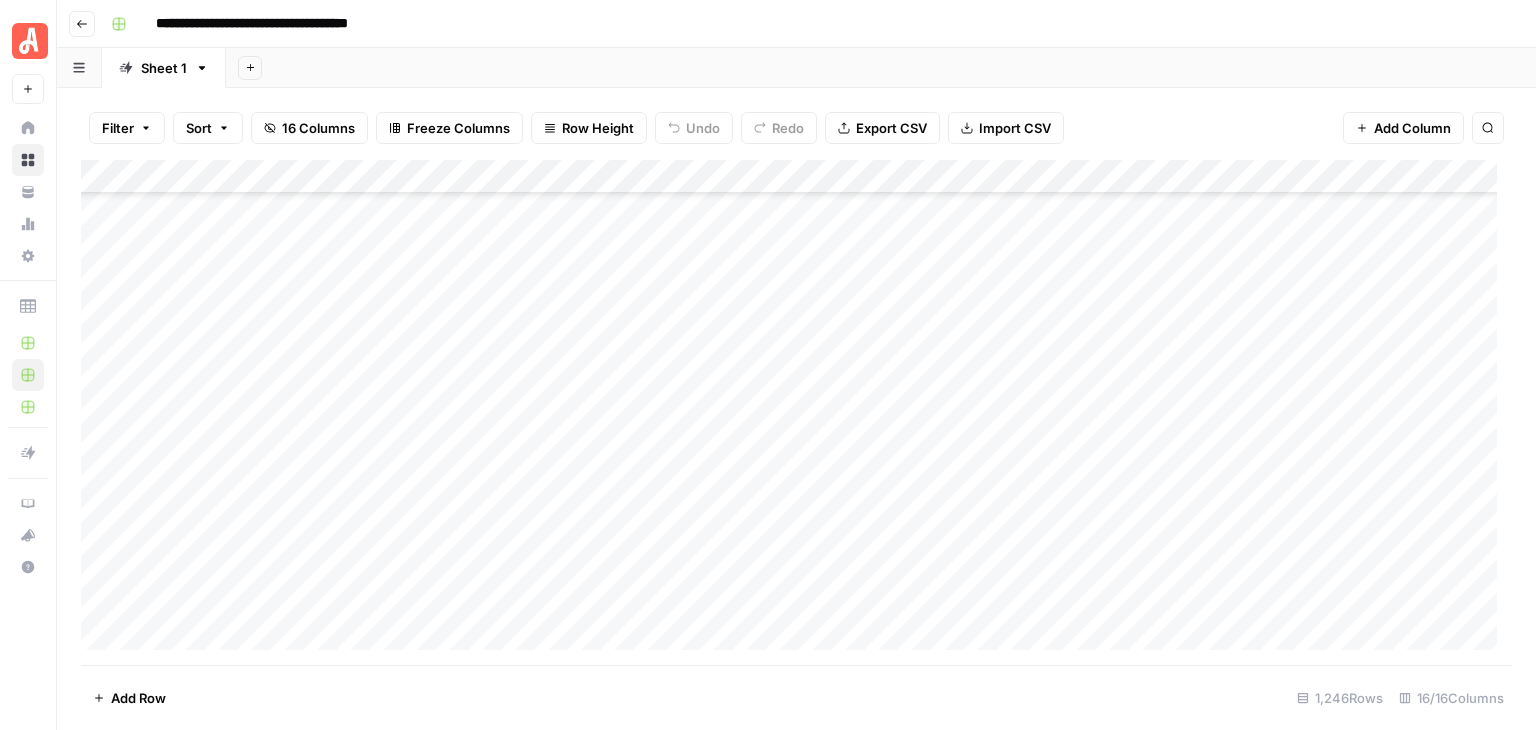 scroll, scrollTop: 41940, scrollLeft: 0, axis: vertical 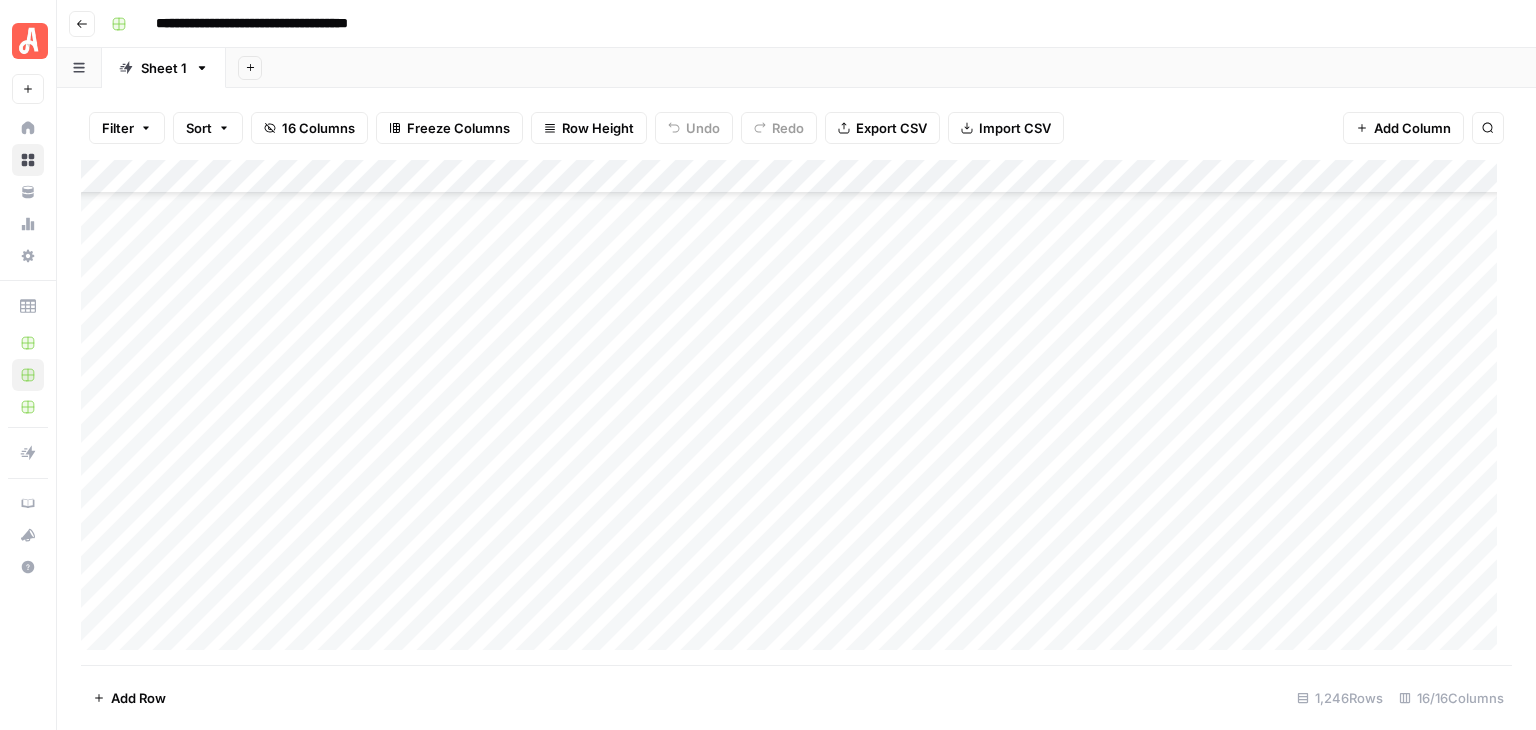 click on "Add Column" at bounding box center [796, 412] 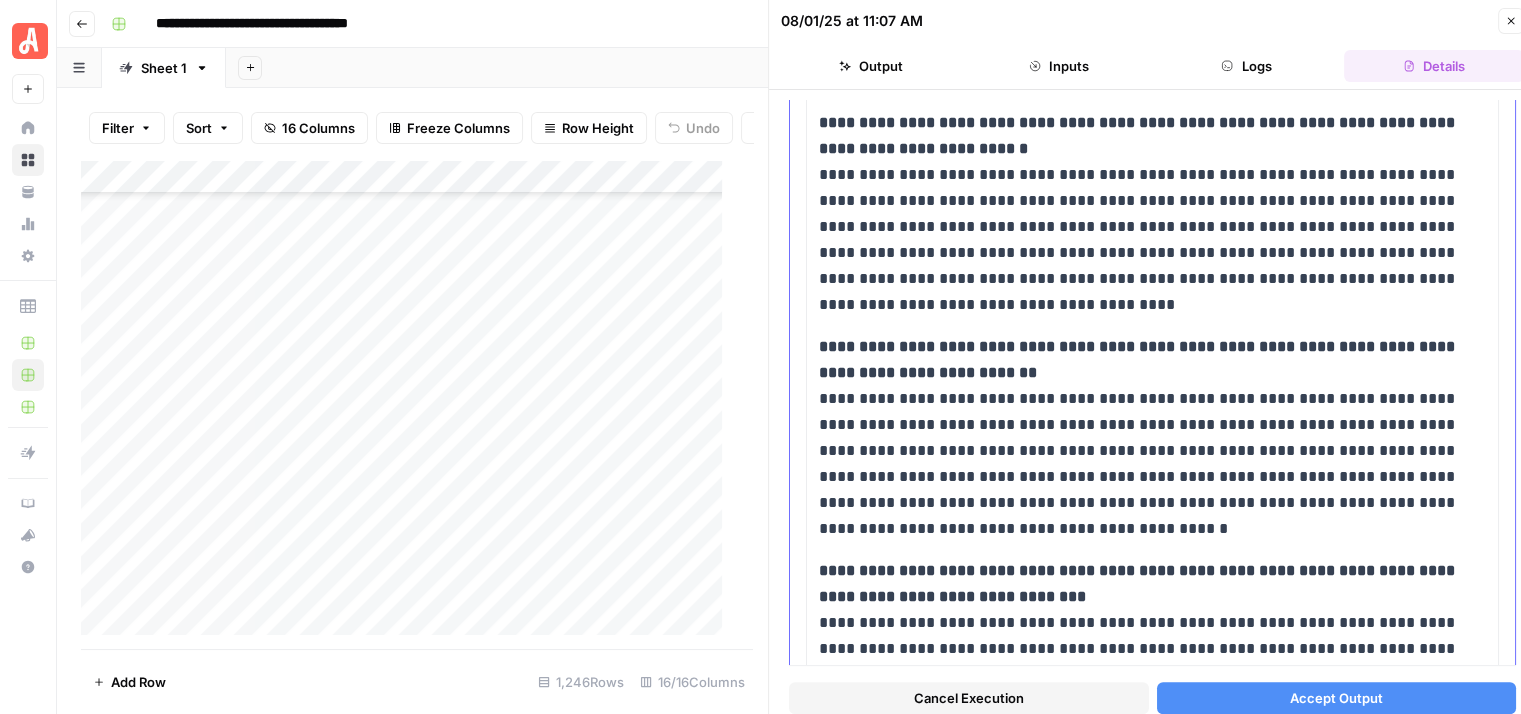 scroll, scrollTop: 946, scrollLeft: 0, axis: vertical 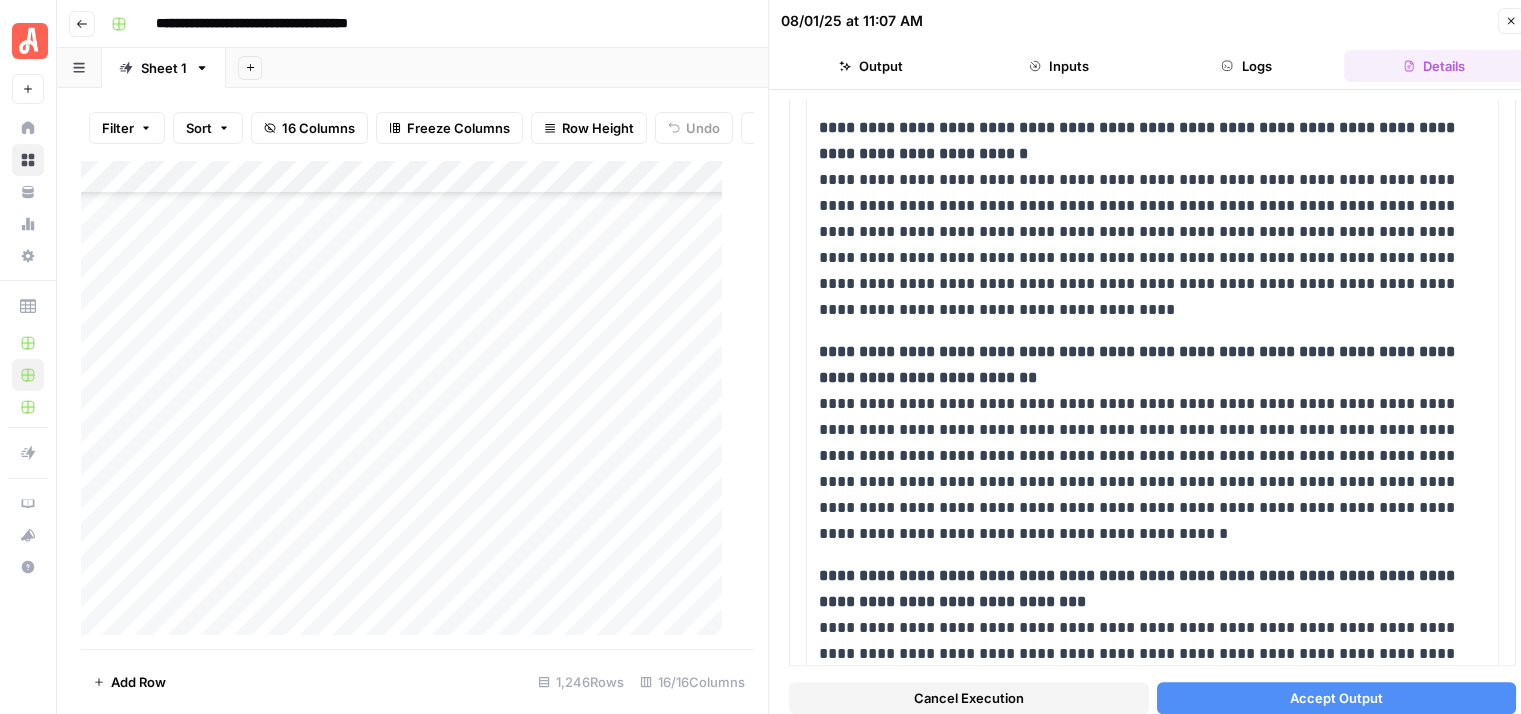 click on "Close" at bounding box center [1511, 21] 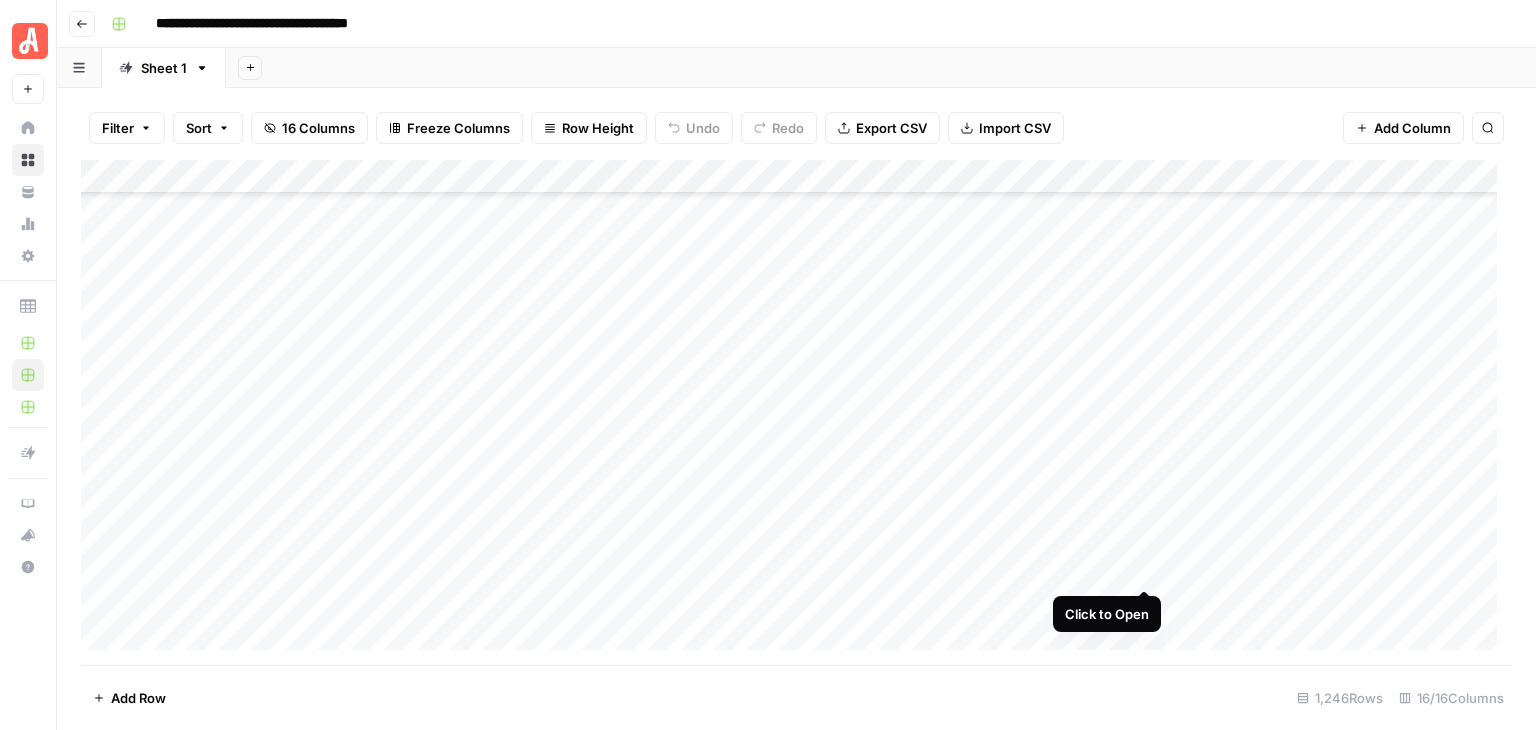 click on "Add Column" at bounding box center [796, 412] 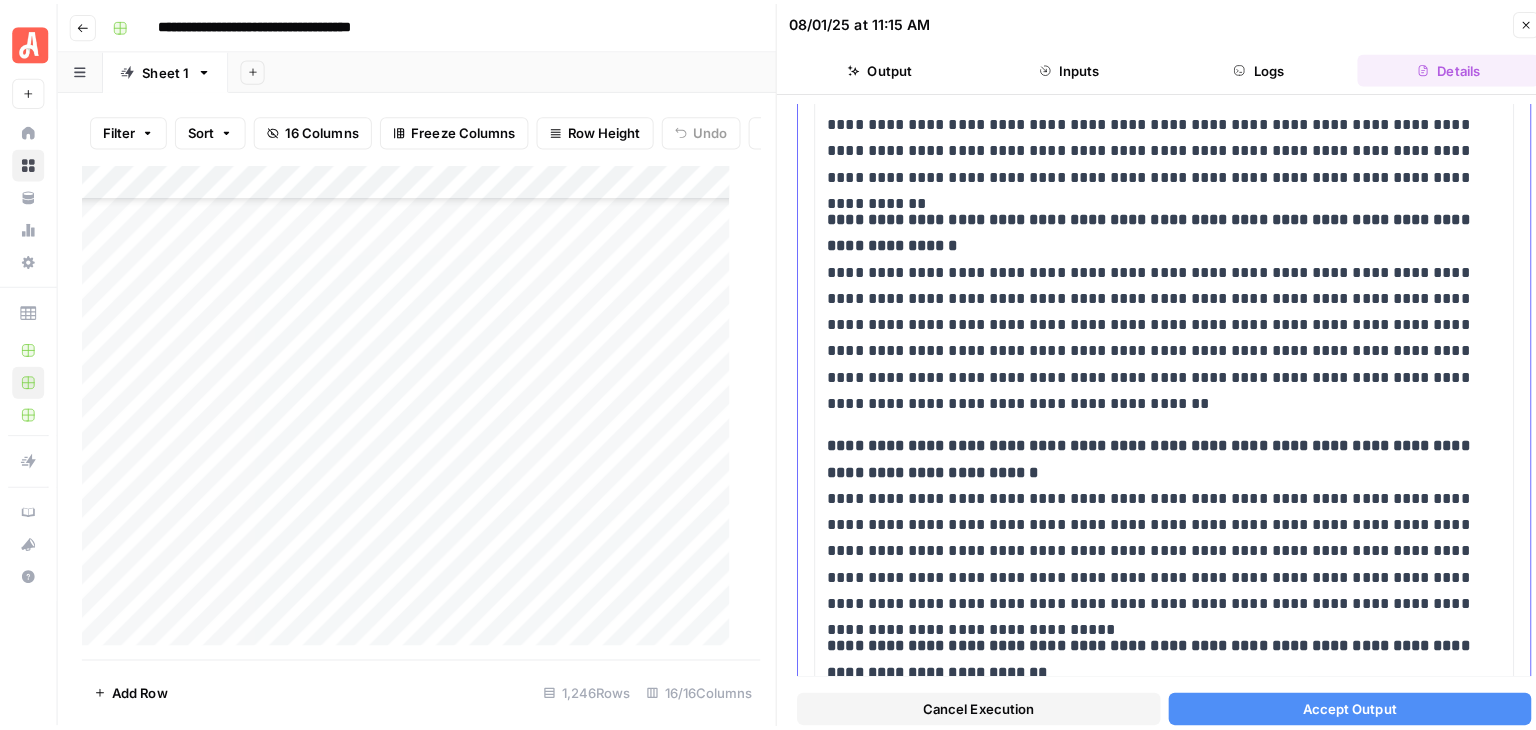 scroll, scrollTop: 600, scrollLeft: 0, axis: vertical 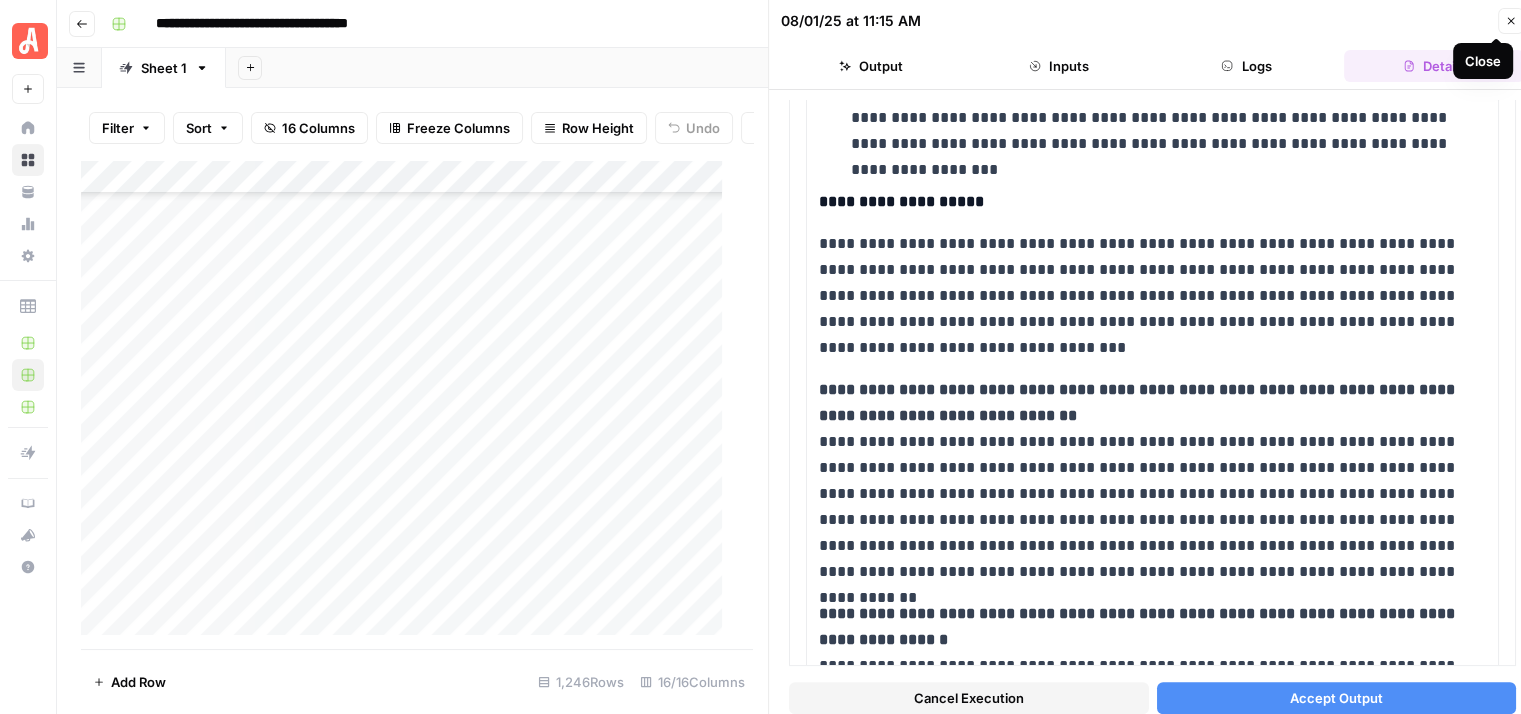 click 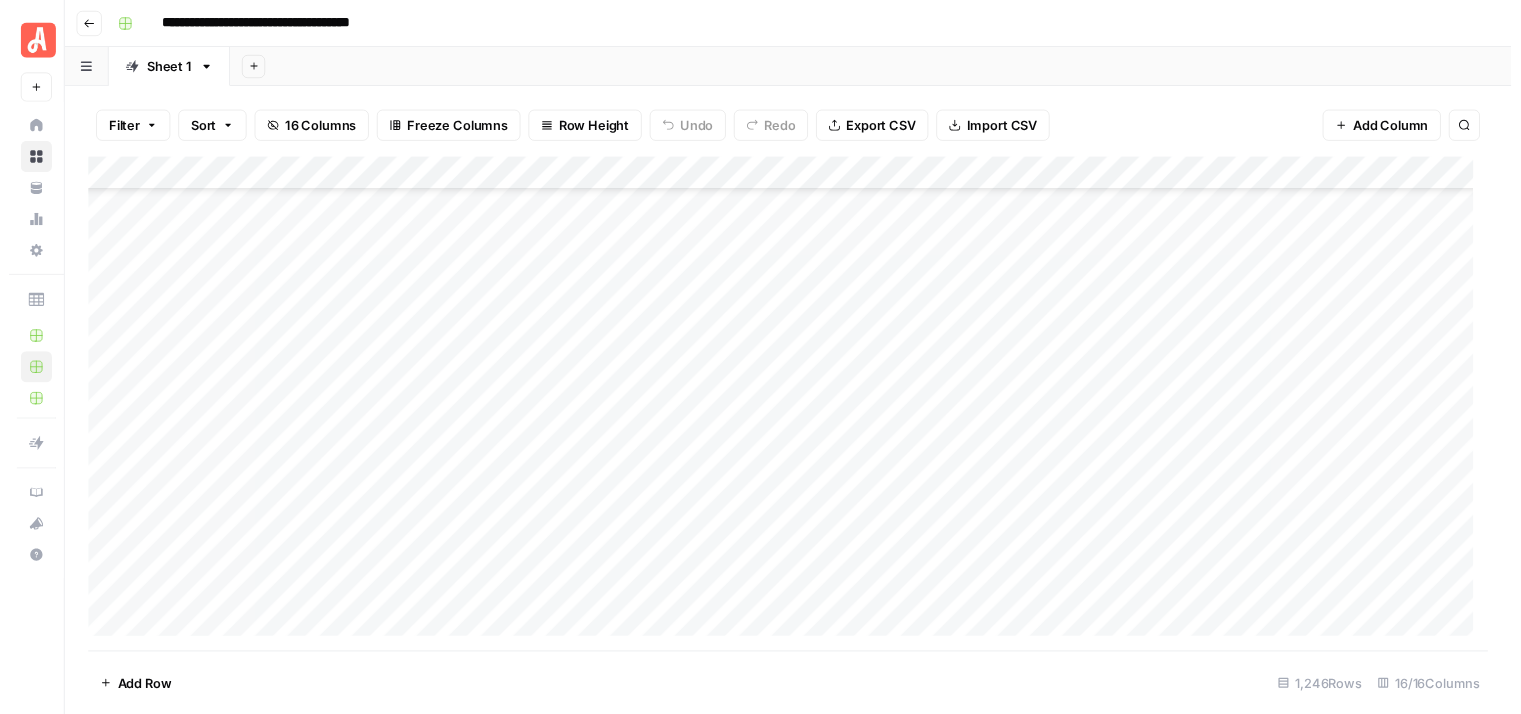 scroll, scrollTop: 35740, scrollLeft: 0, axis: vertical 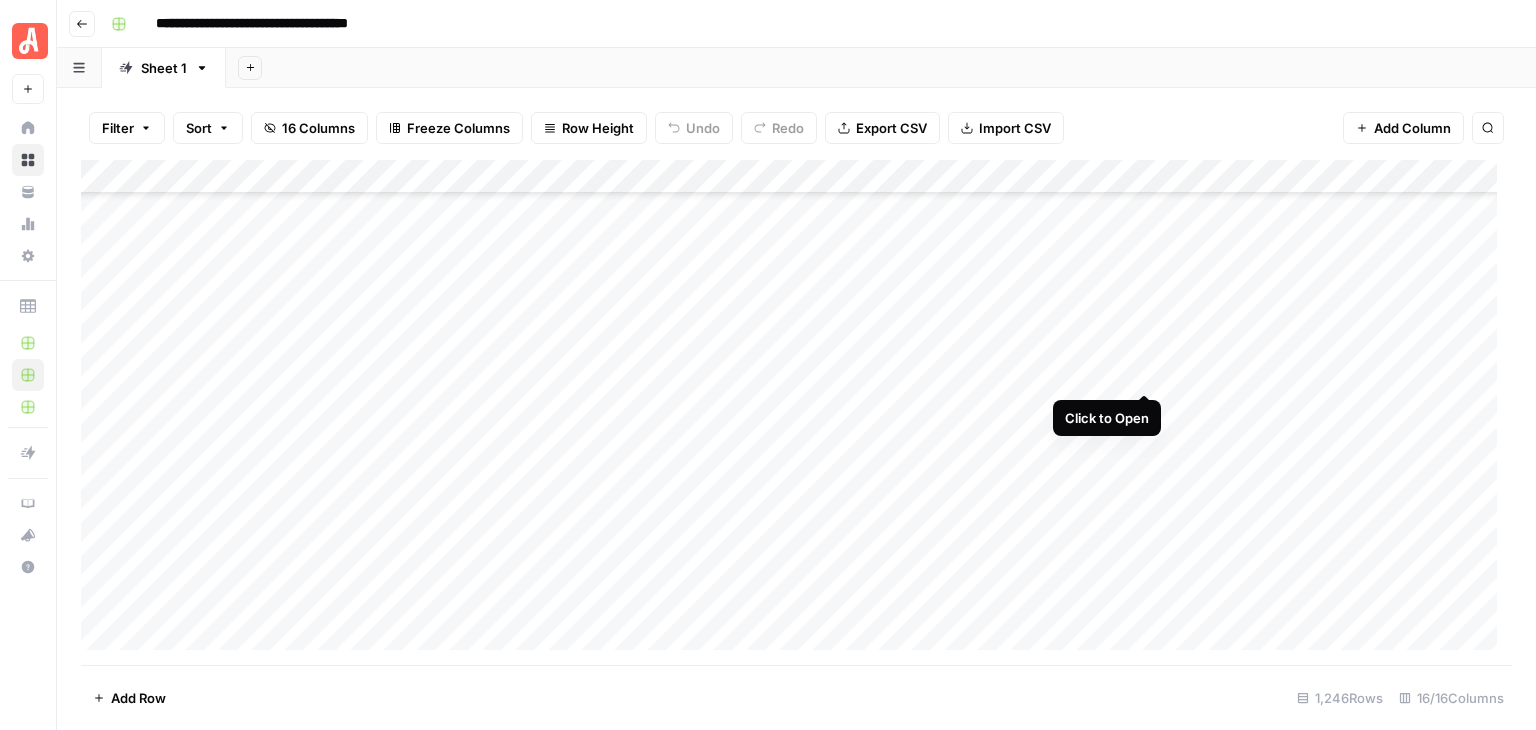 click on "Add Column" at bounding box center [796, 412] 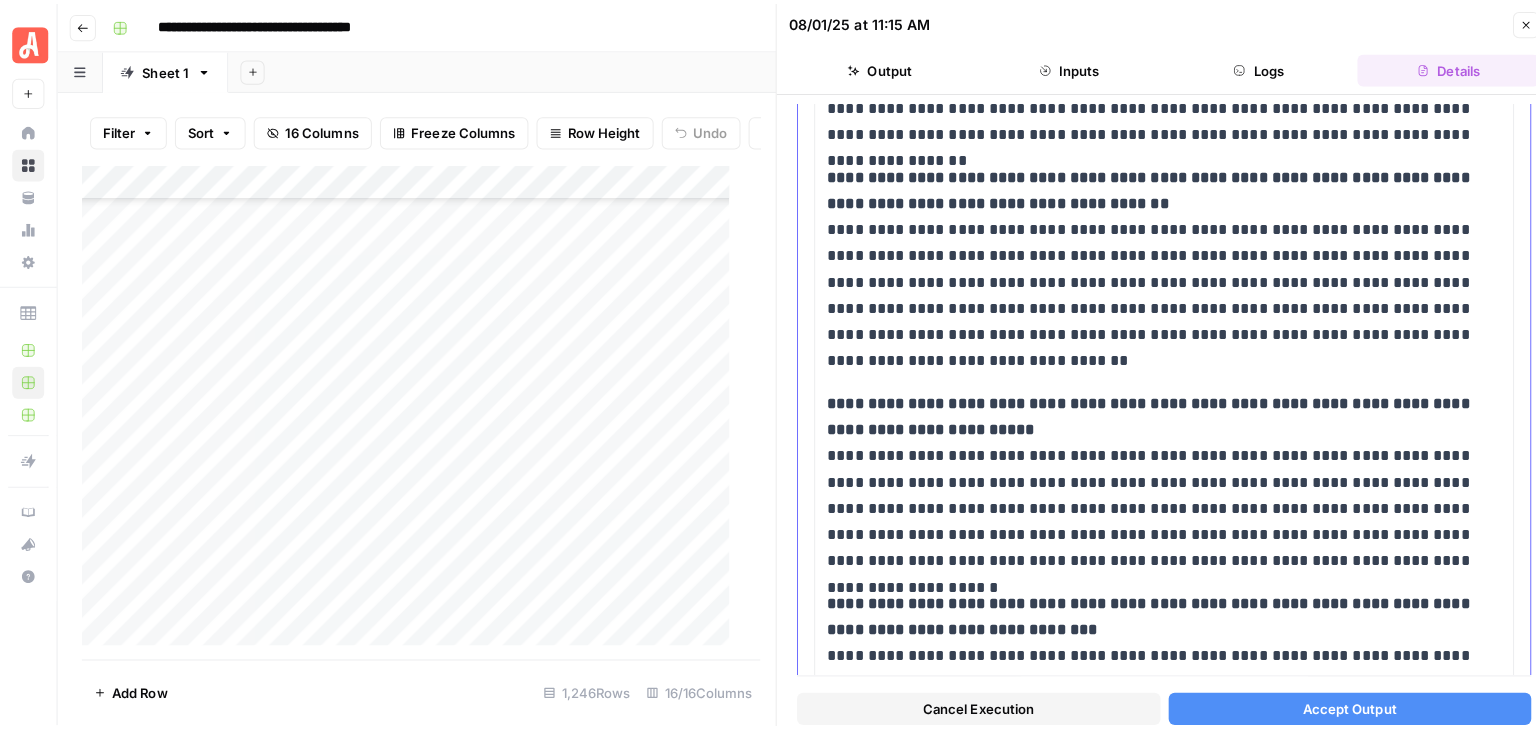 scroll, scrollTop: 2376, scrollLeft: 0, axis: vertical 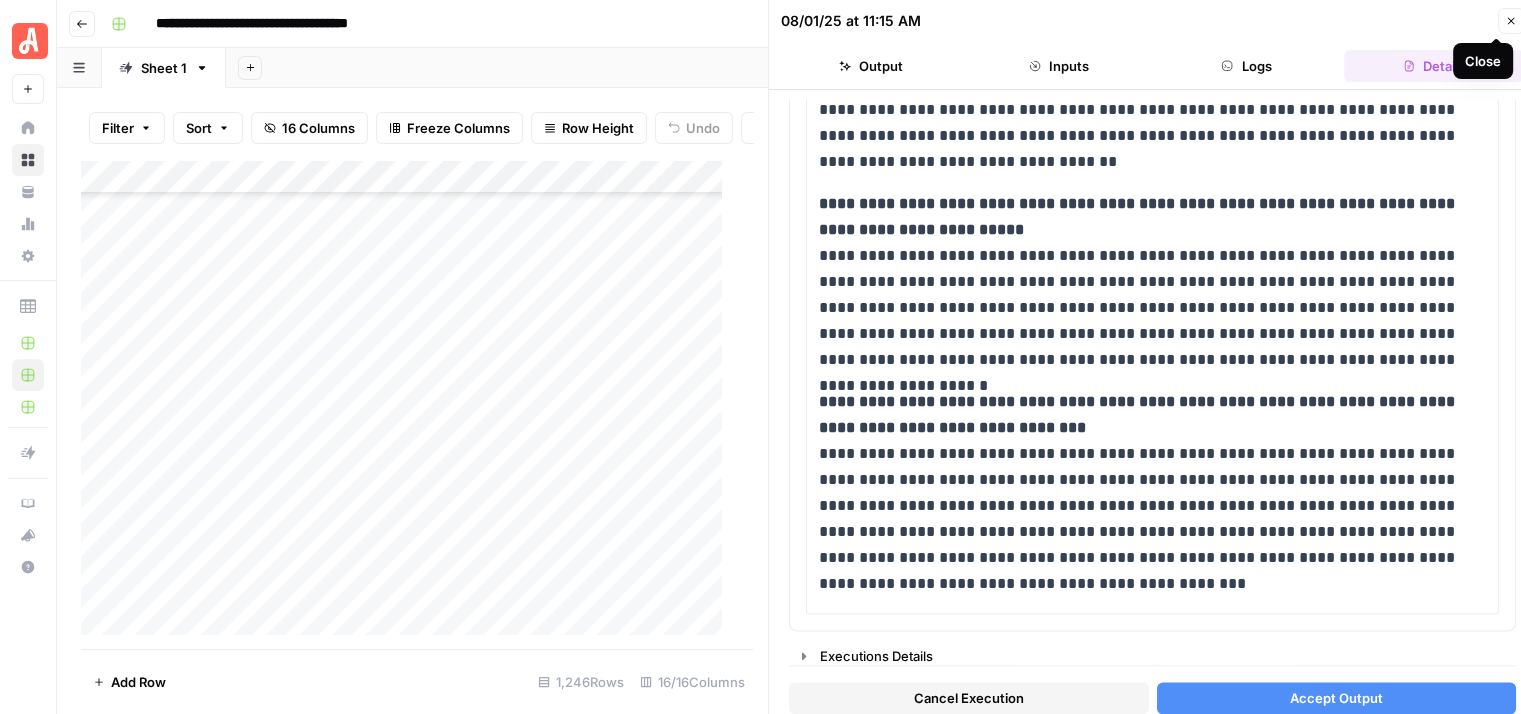 click 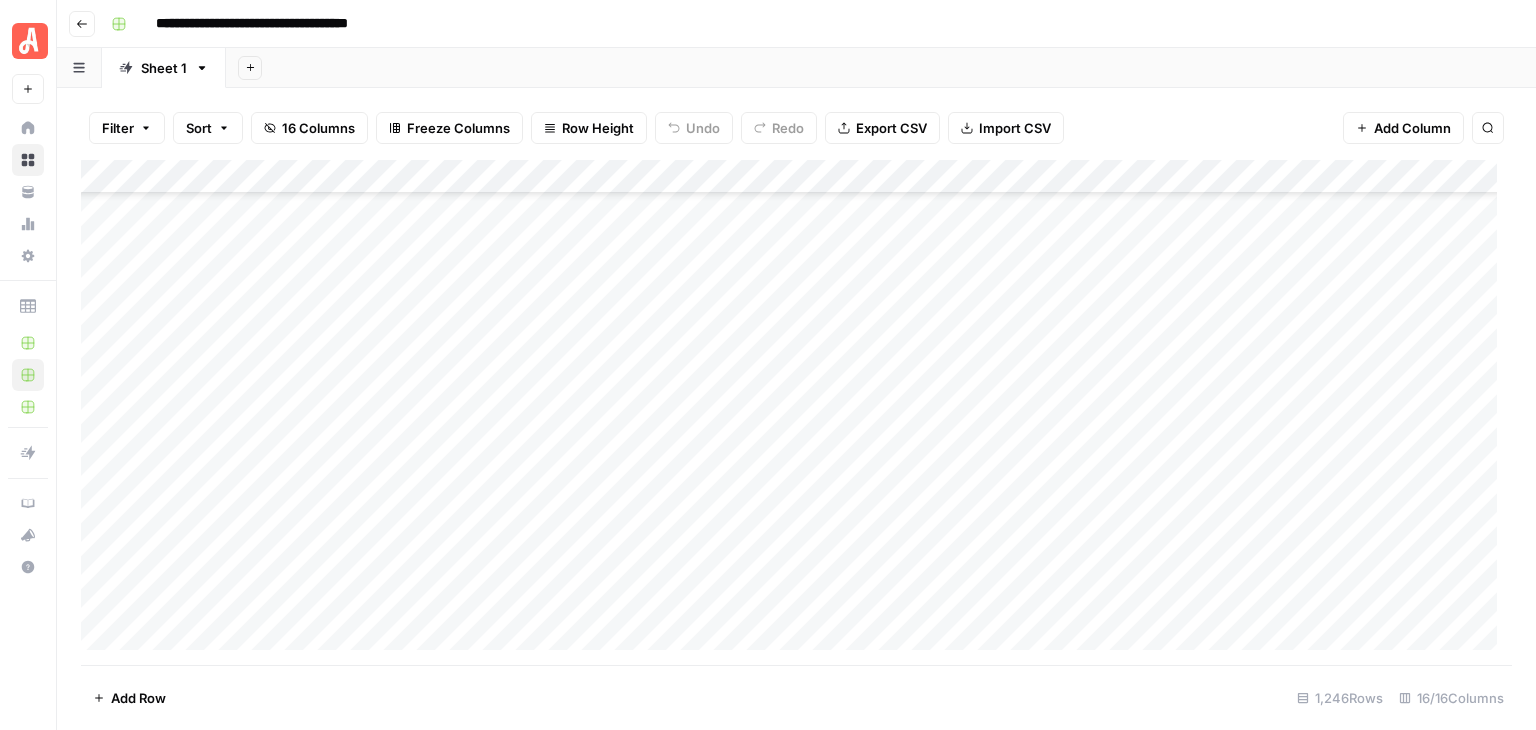 click on "**********" at bounding box center [809, 24] 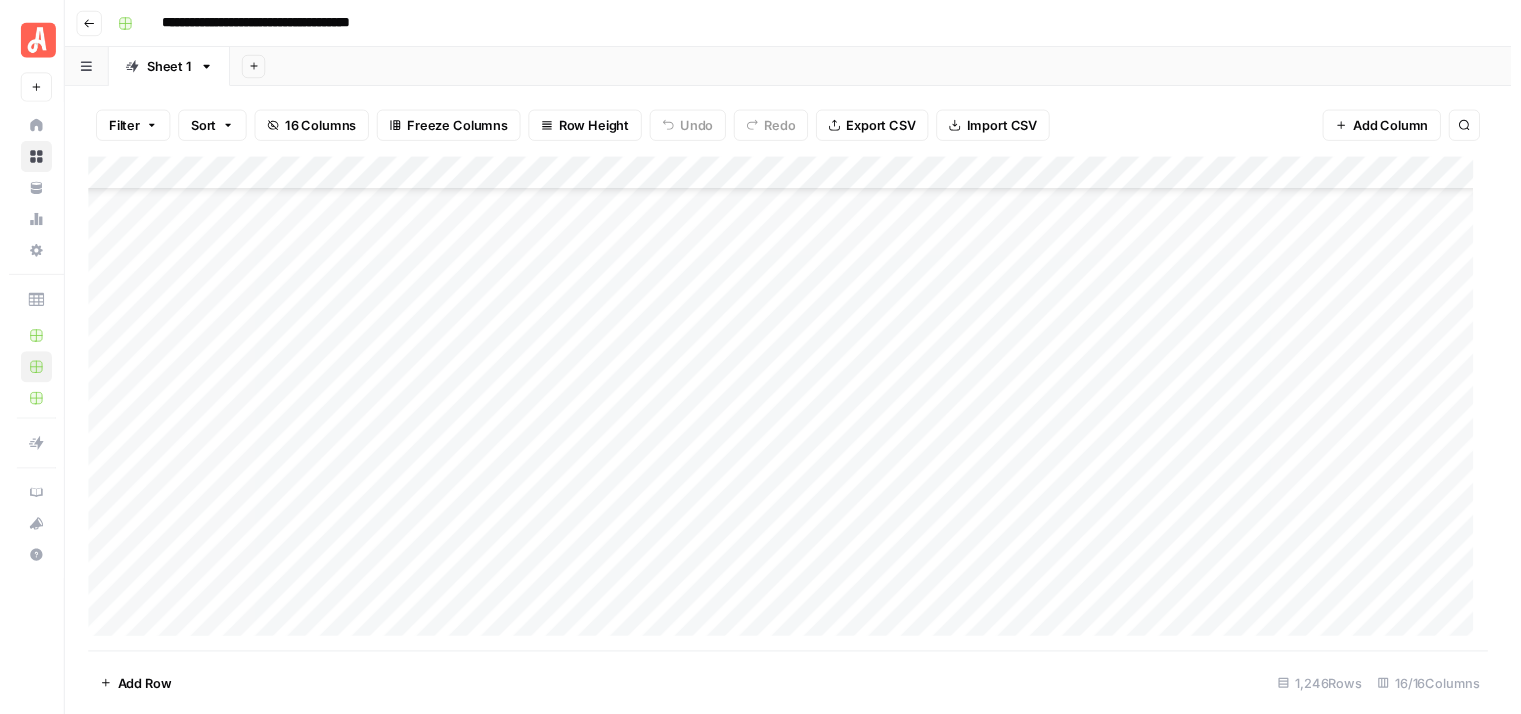 scroll, scrollTop: 36240, scrollLeft: 0, axis: vertical 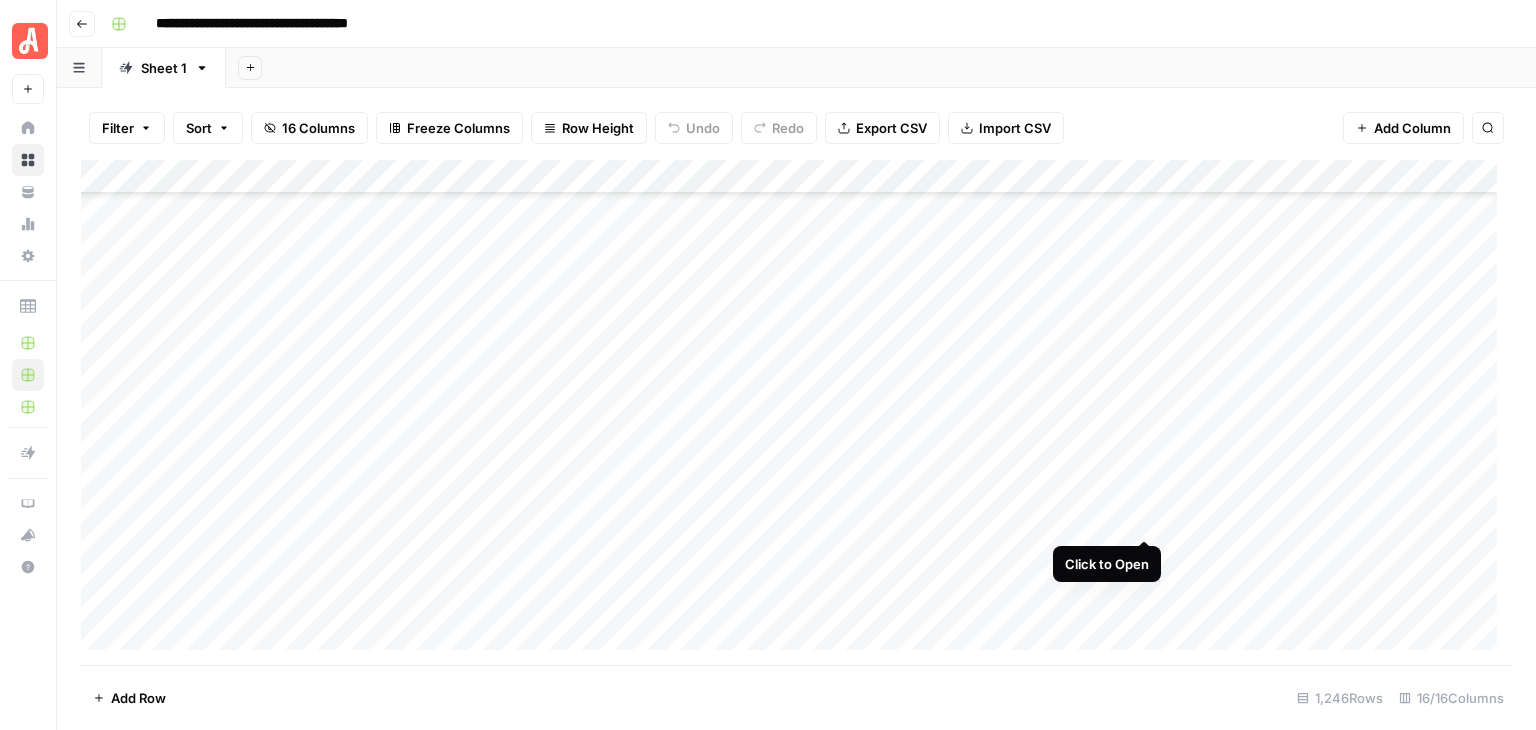 click on "Add Column" at bounding box center [796, 412] 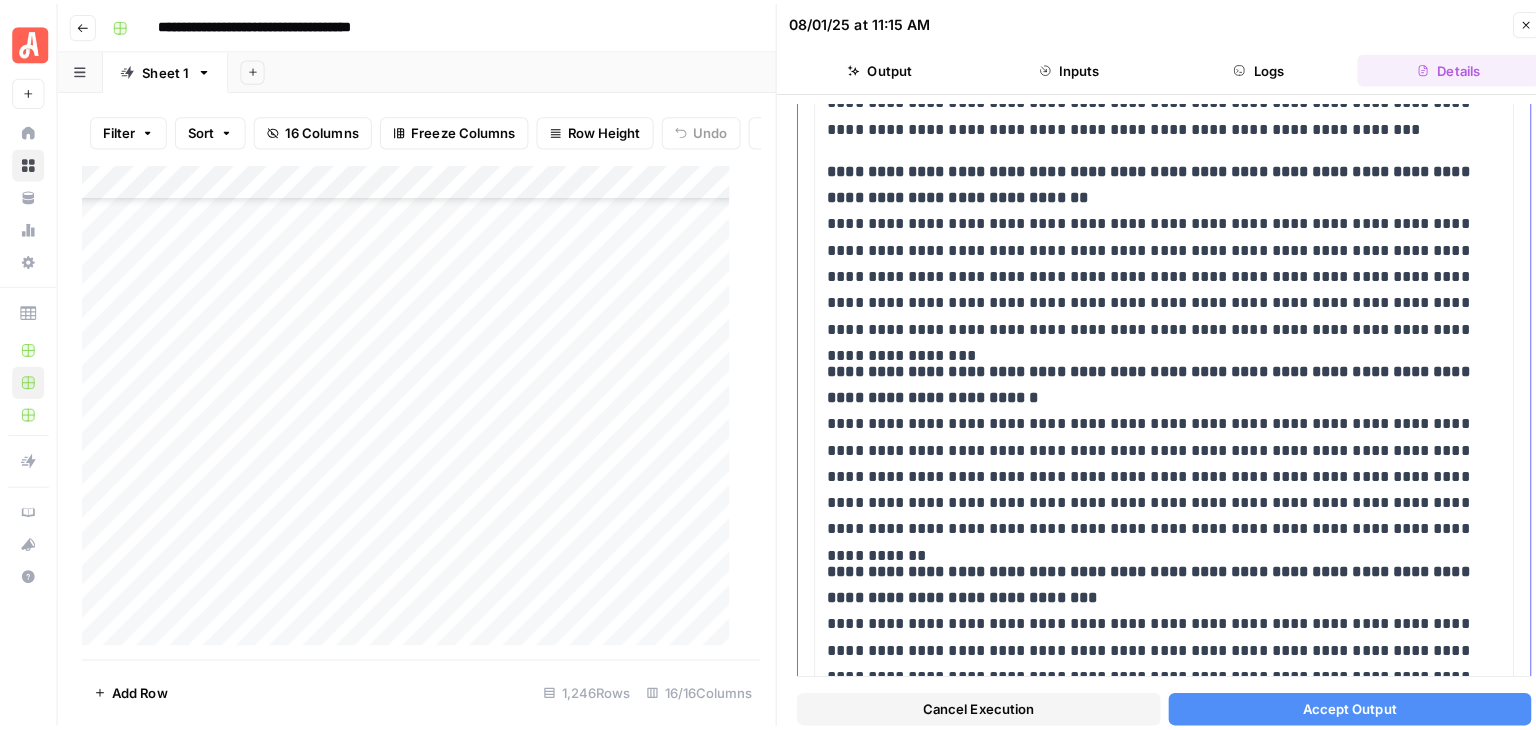 scroll, scrollTop: 1263, scrollLeft: 0, axis: vertical 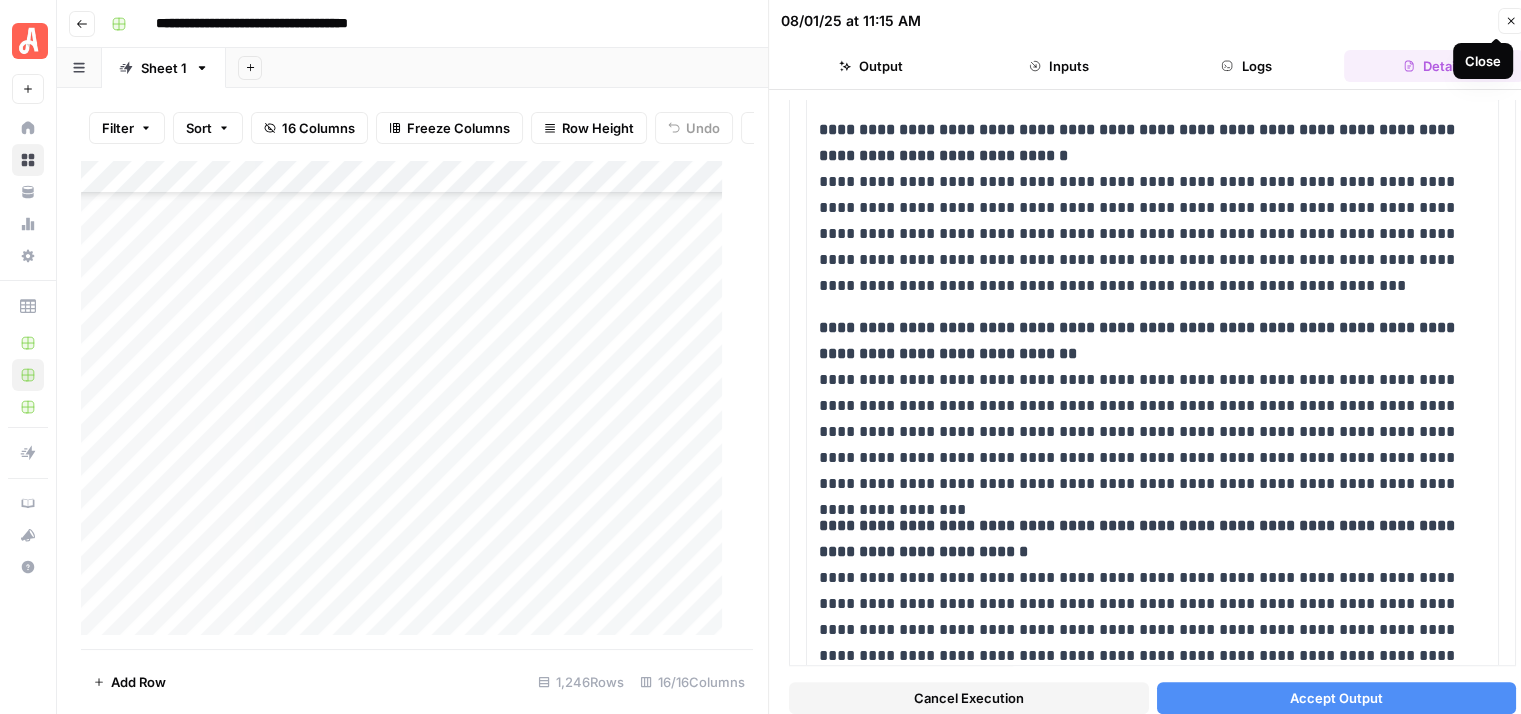 click 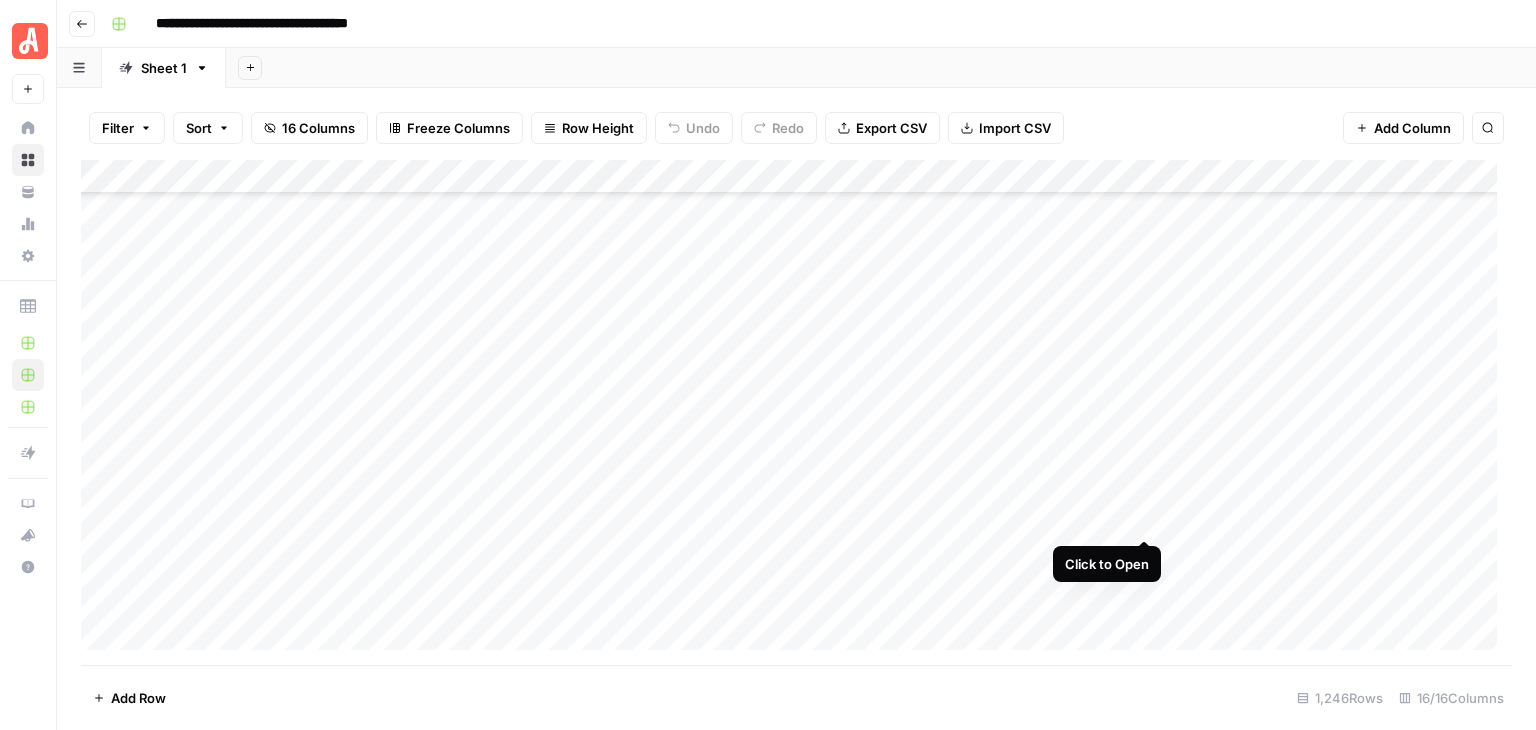 click on "Add Column" at bounding box center (796, 412) 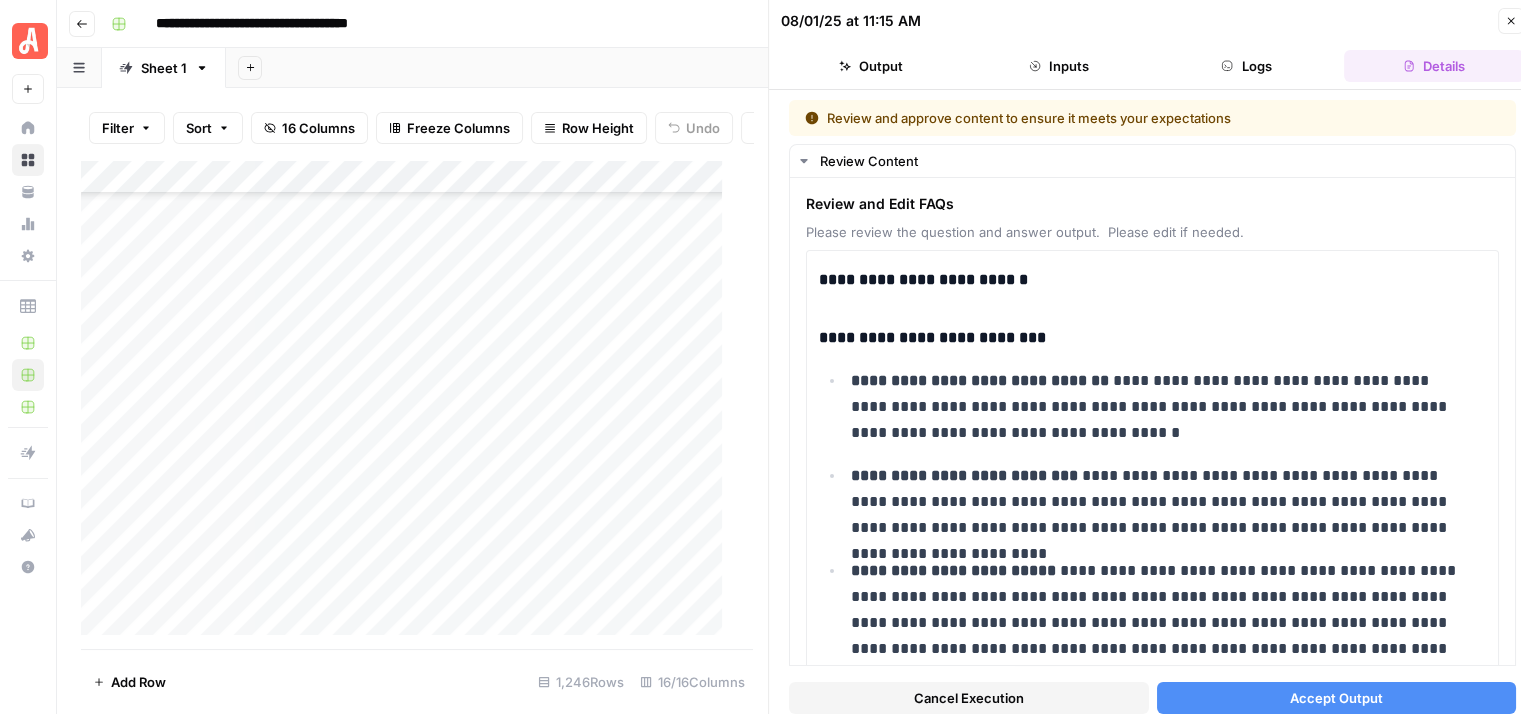 click on "Cancel Execution" at bounding box center [969, 698] 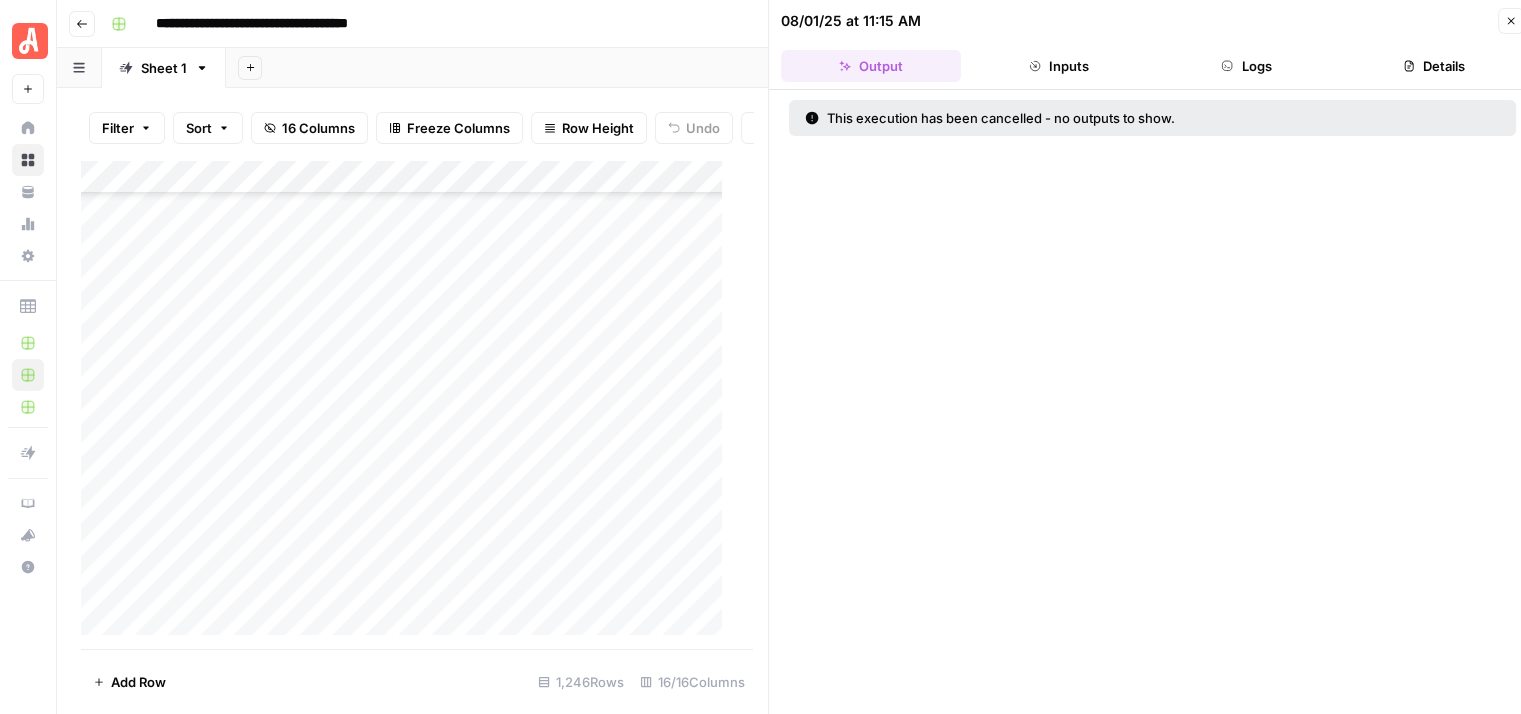 click 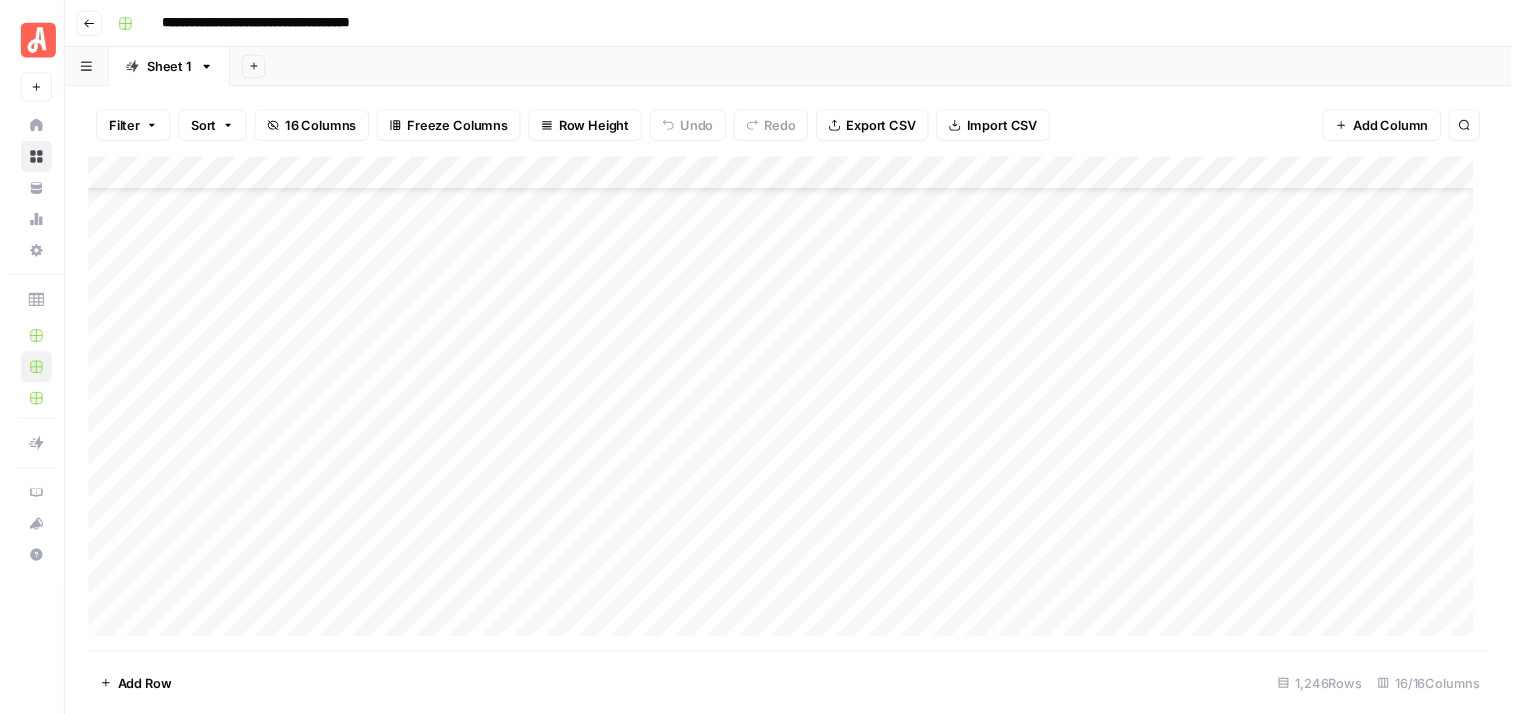 scroll, scrollTop: 36440, scrollLeft: 0, axis: vertical 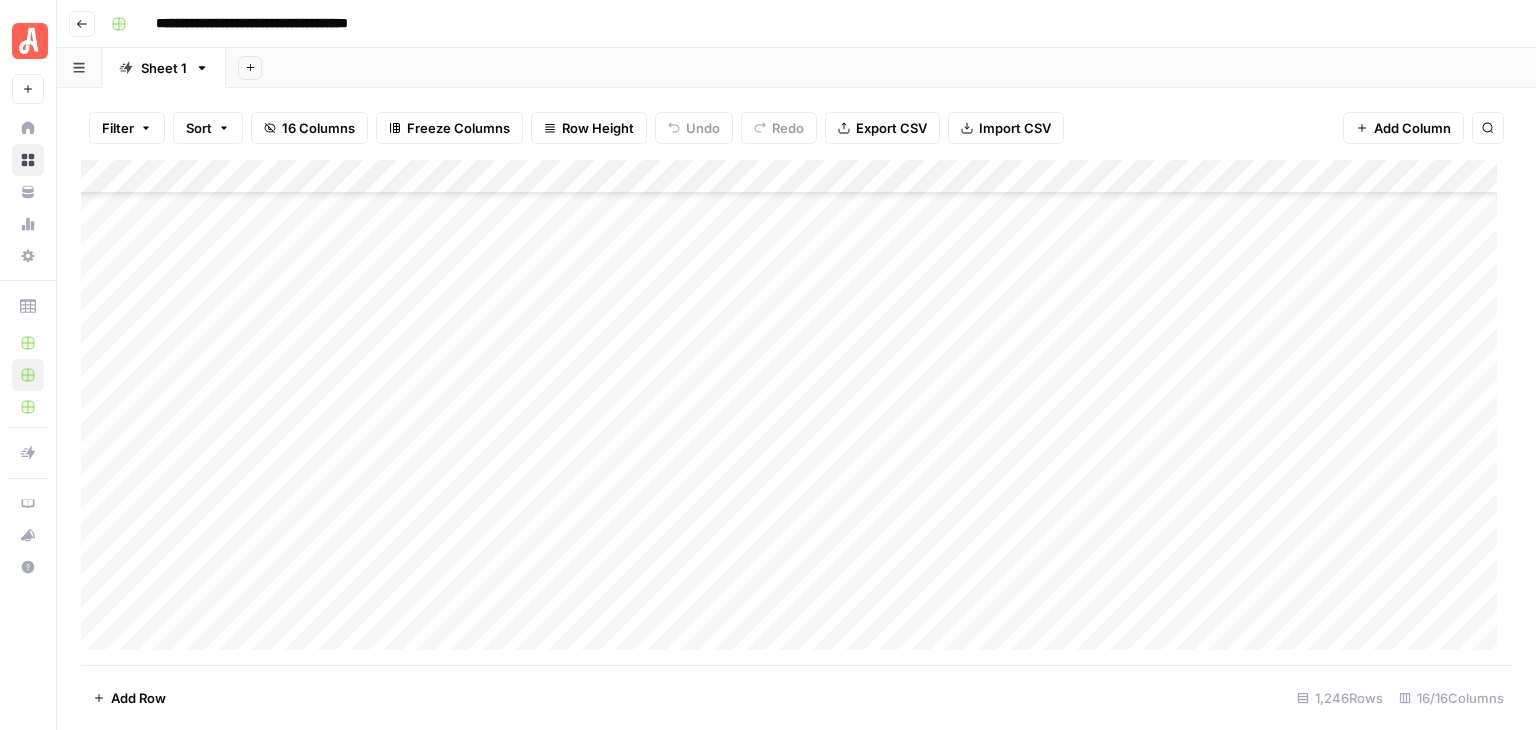 click on "Add Column" at bounding box center [796, 412] 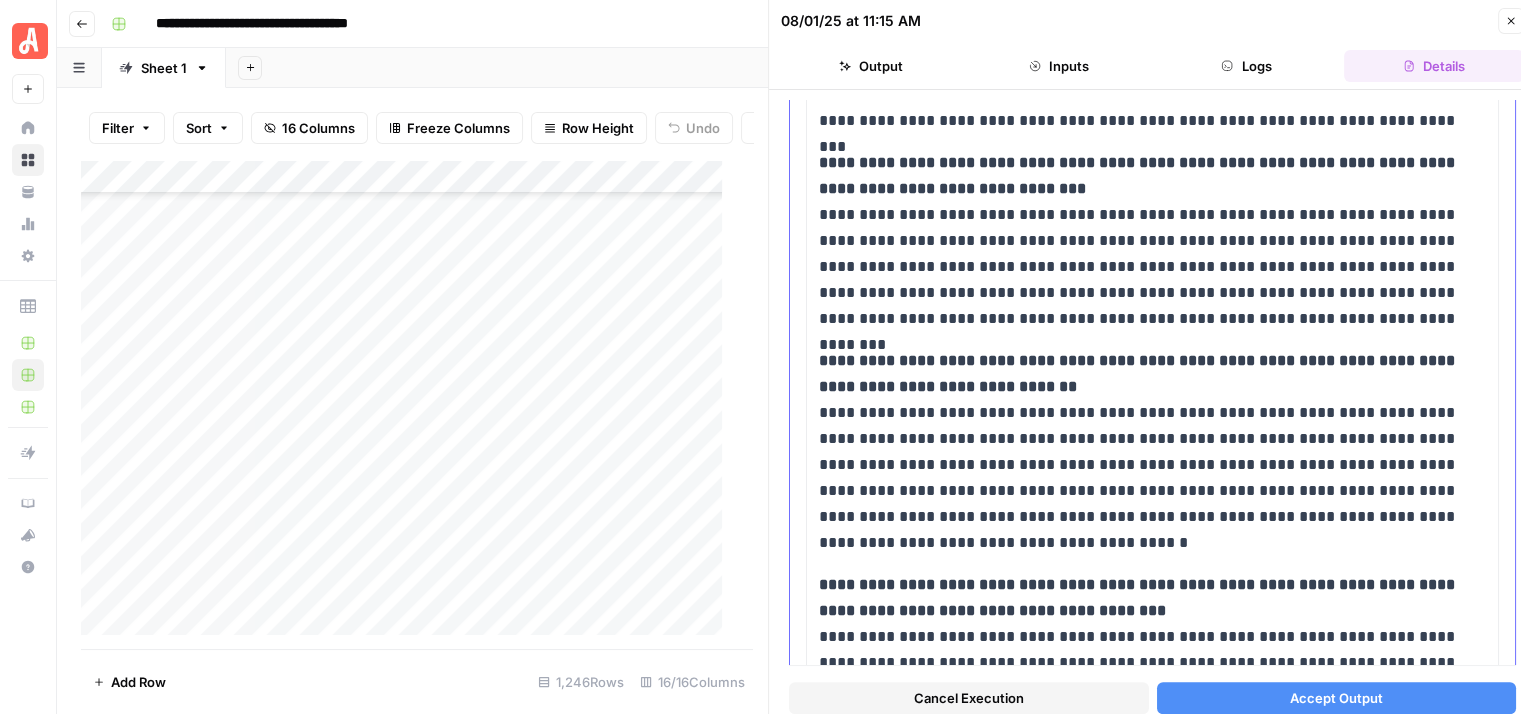 scroll, scrollTop: 1300, scrollLeft: 0, axis: vertical 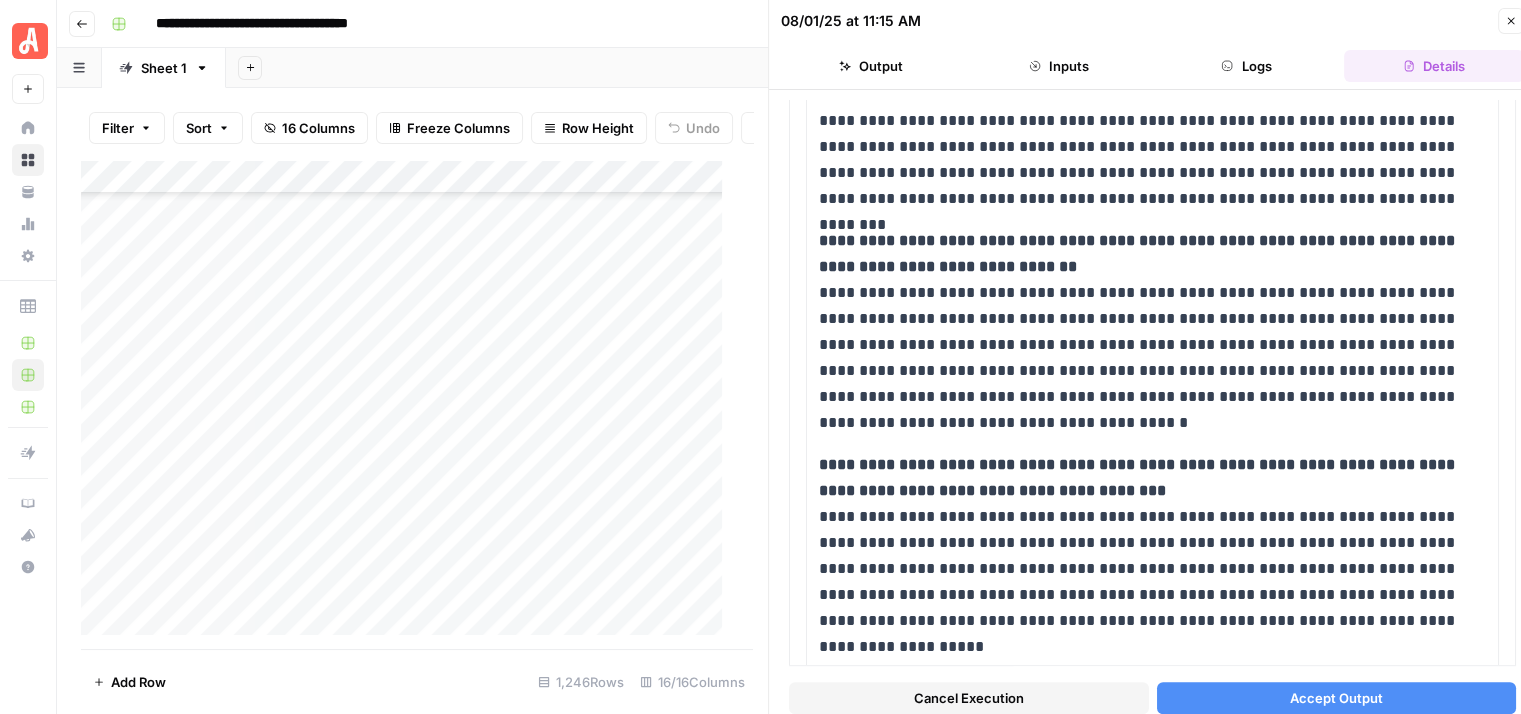 click 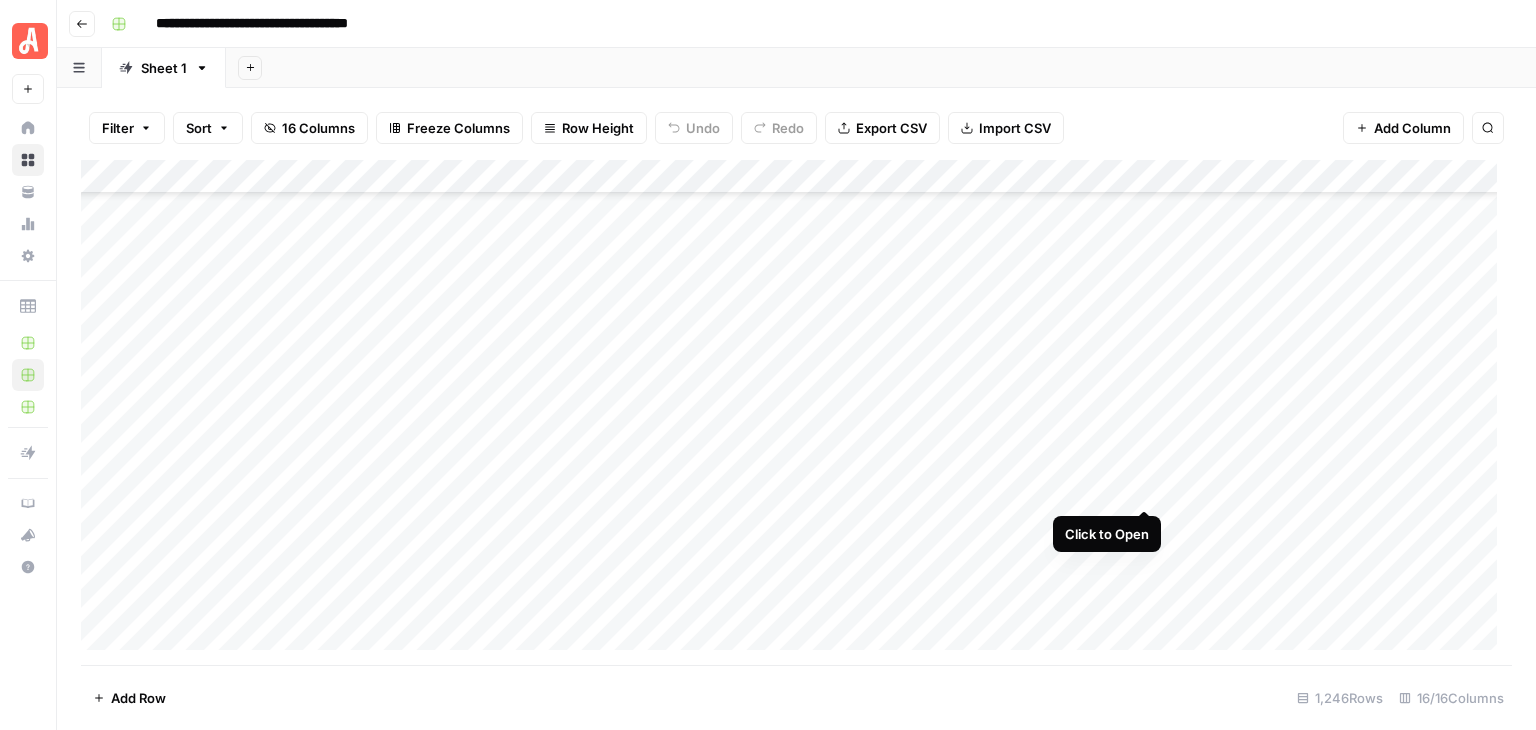 click on "Add Column" at bounding box center [796, 412] 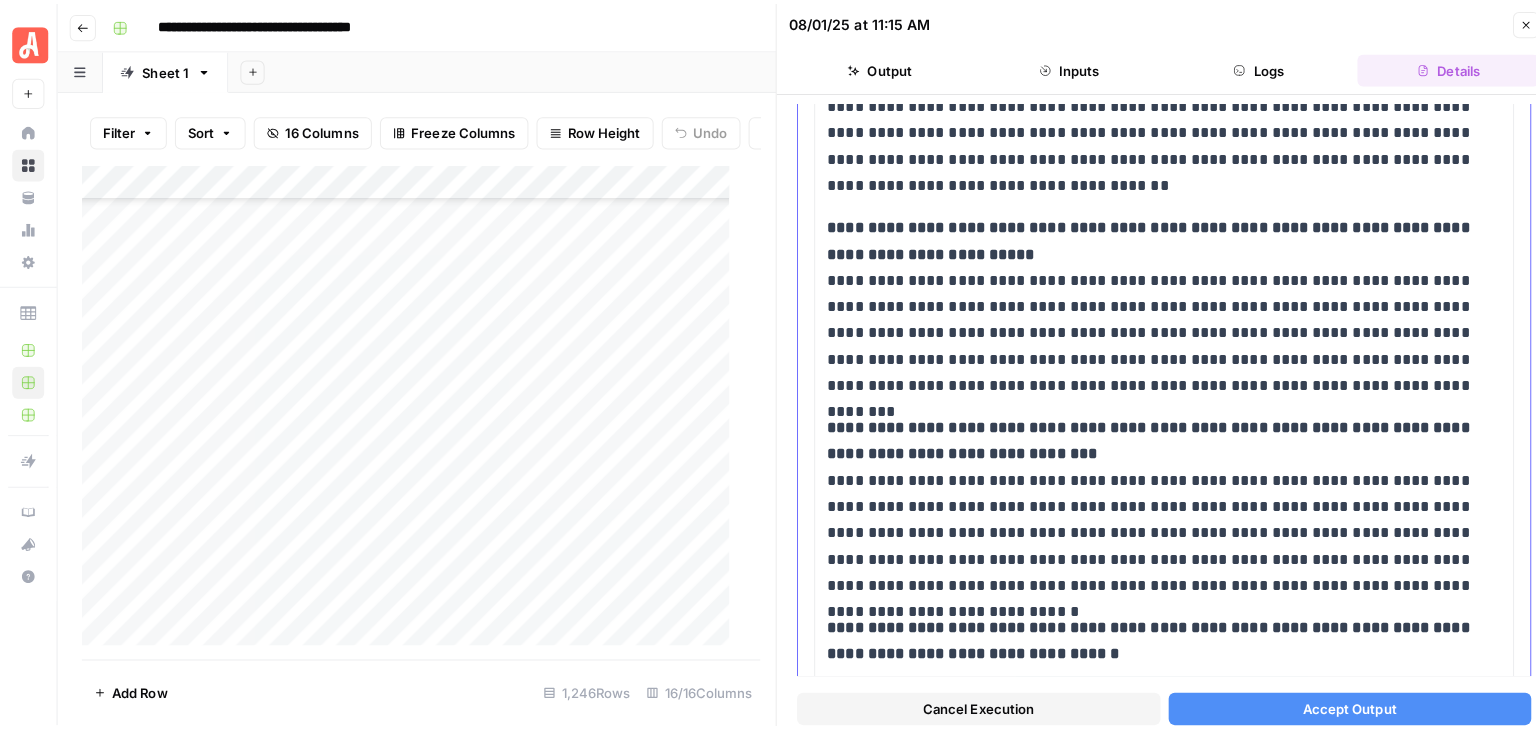 scroll, scrollTop: 1800, scrollLeft: 0, axis: vertical 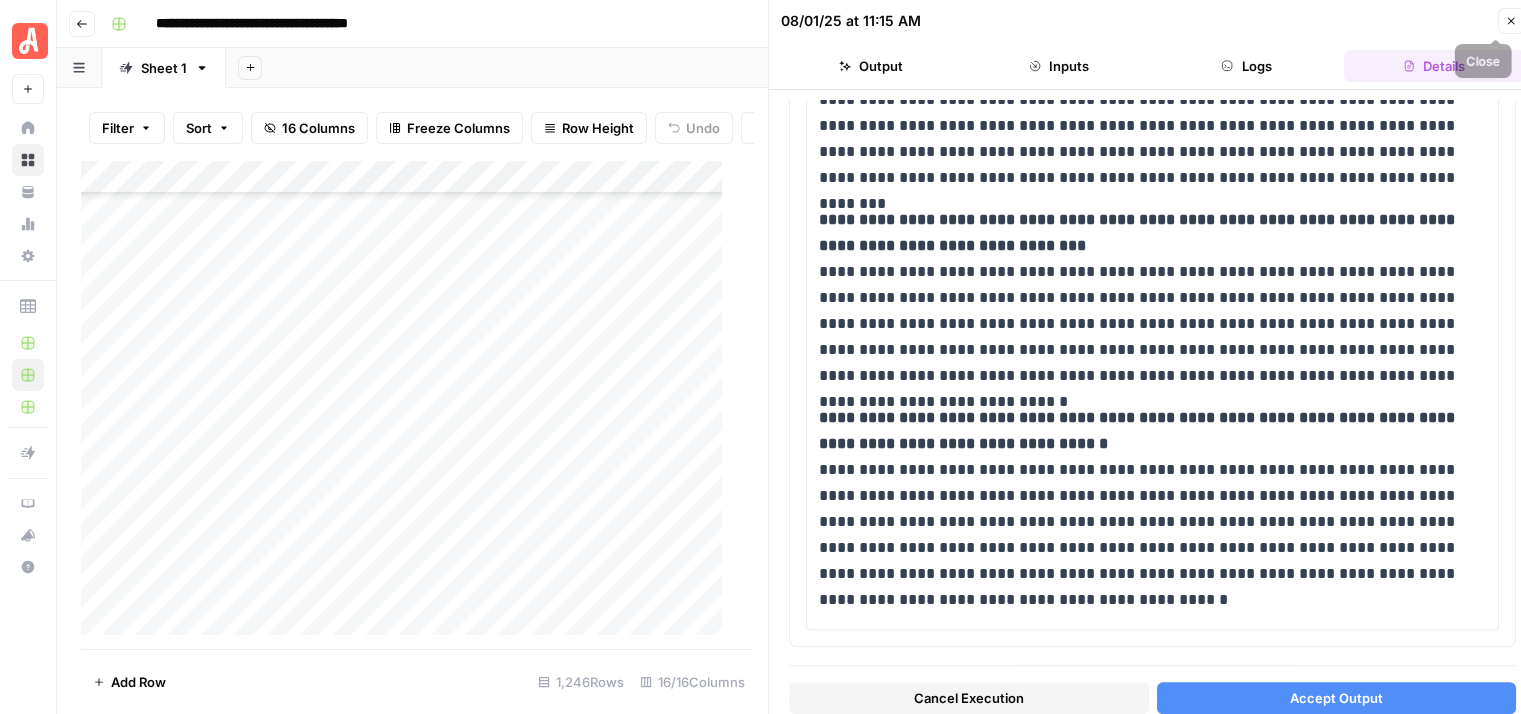 click 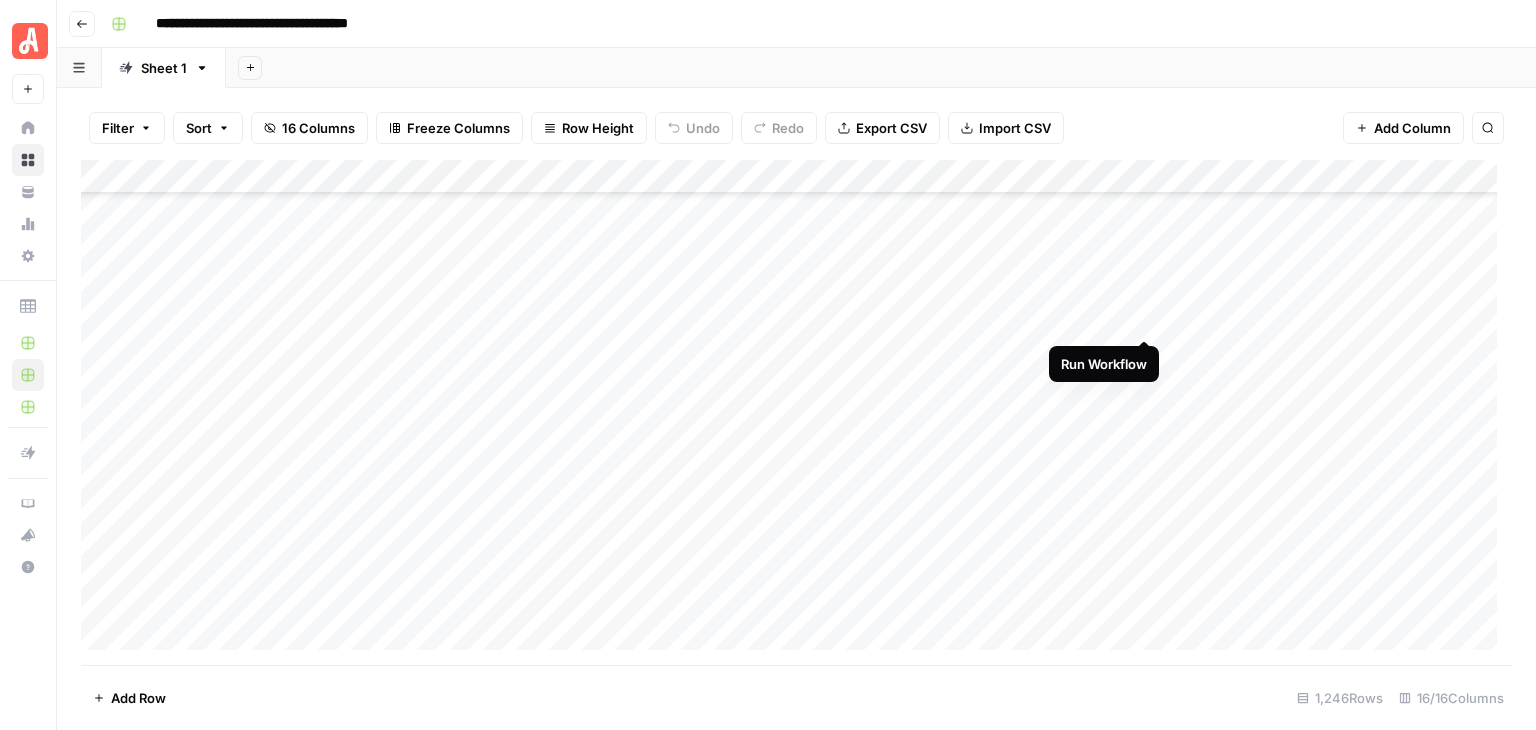 click on "Add Column" at bounding box center (796, 412) 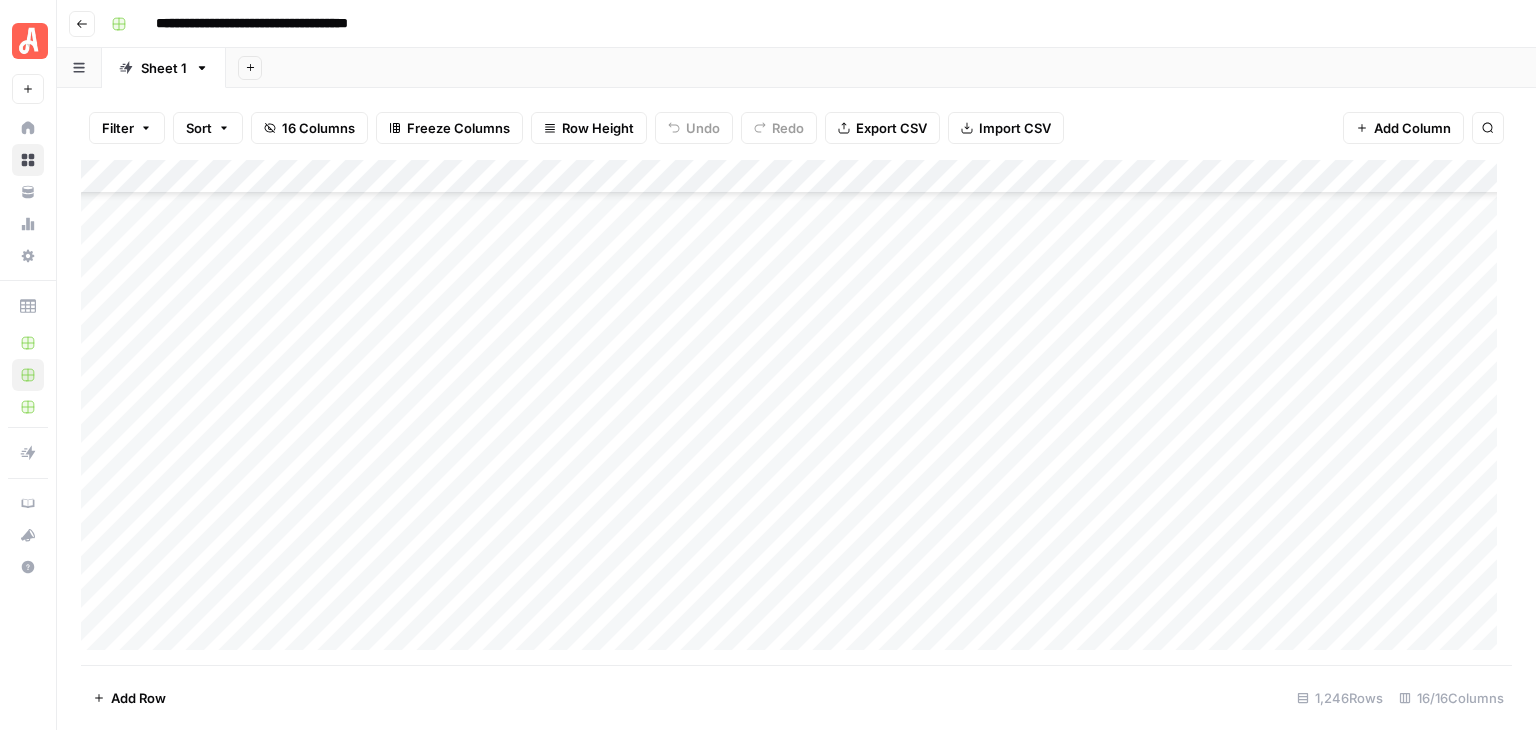 click on "**********" at bounding box center (809, 24) 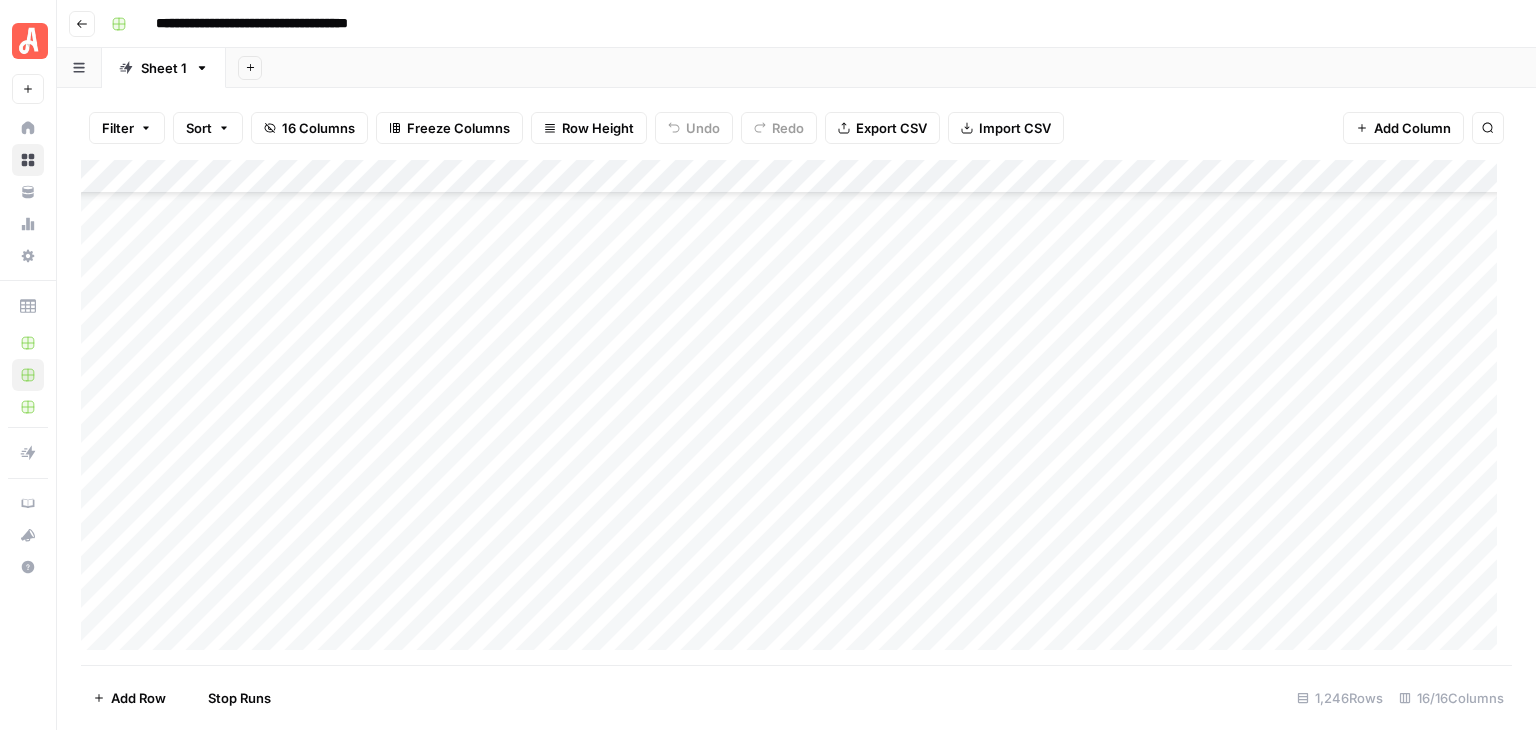 click on "Add Column" at bounding box center (796, 412) 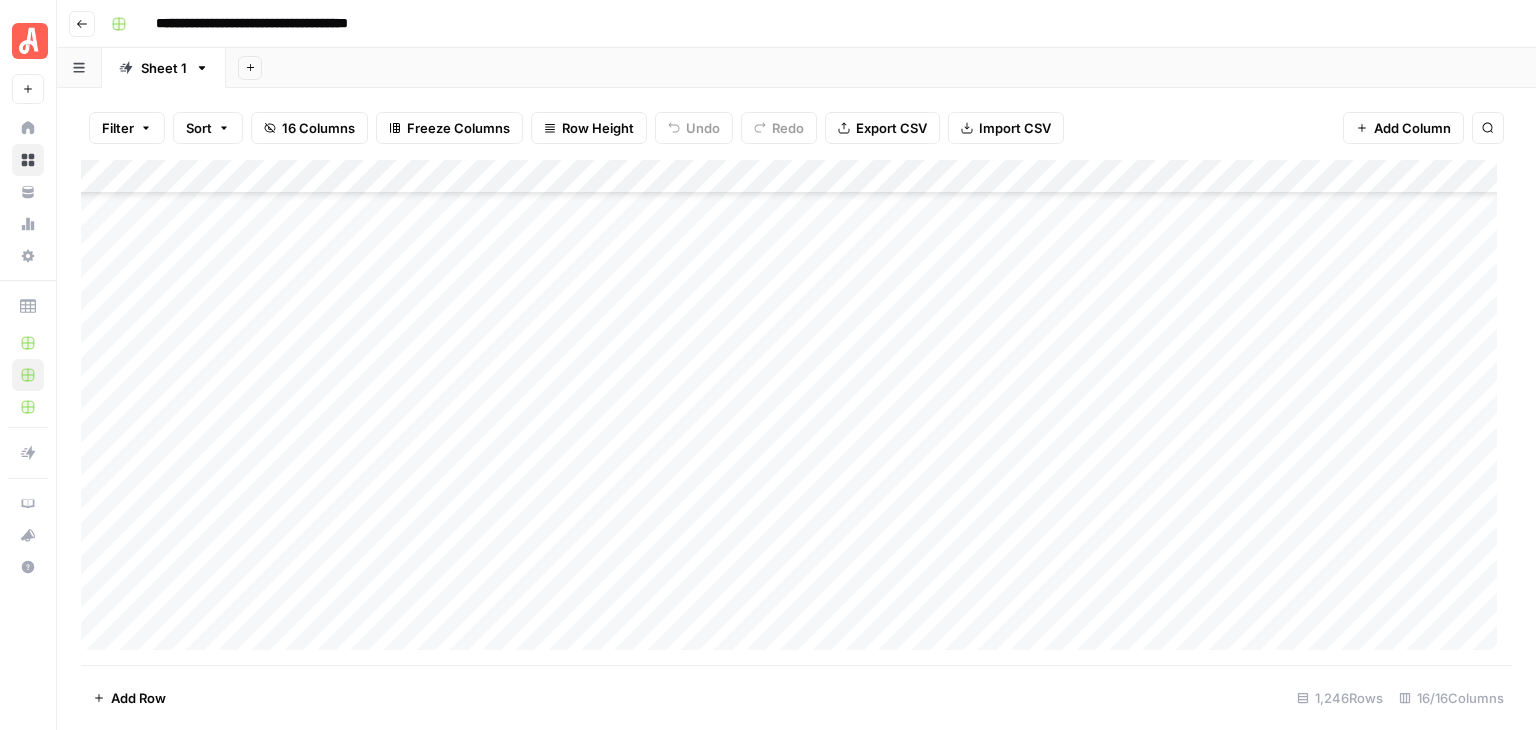 scroll, scrollTop: 37440, scrollLeft: 0, axis: vertical 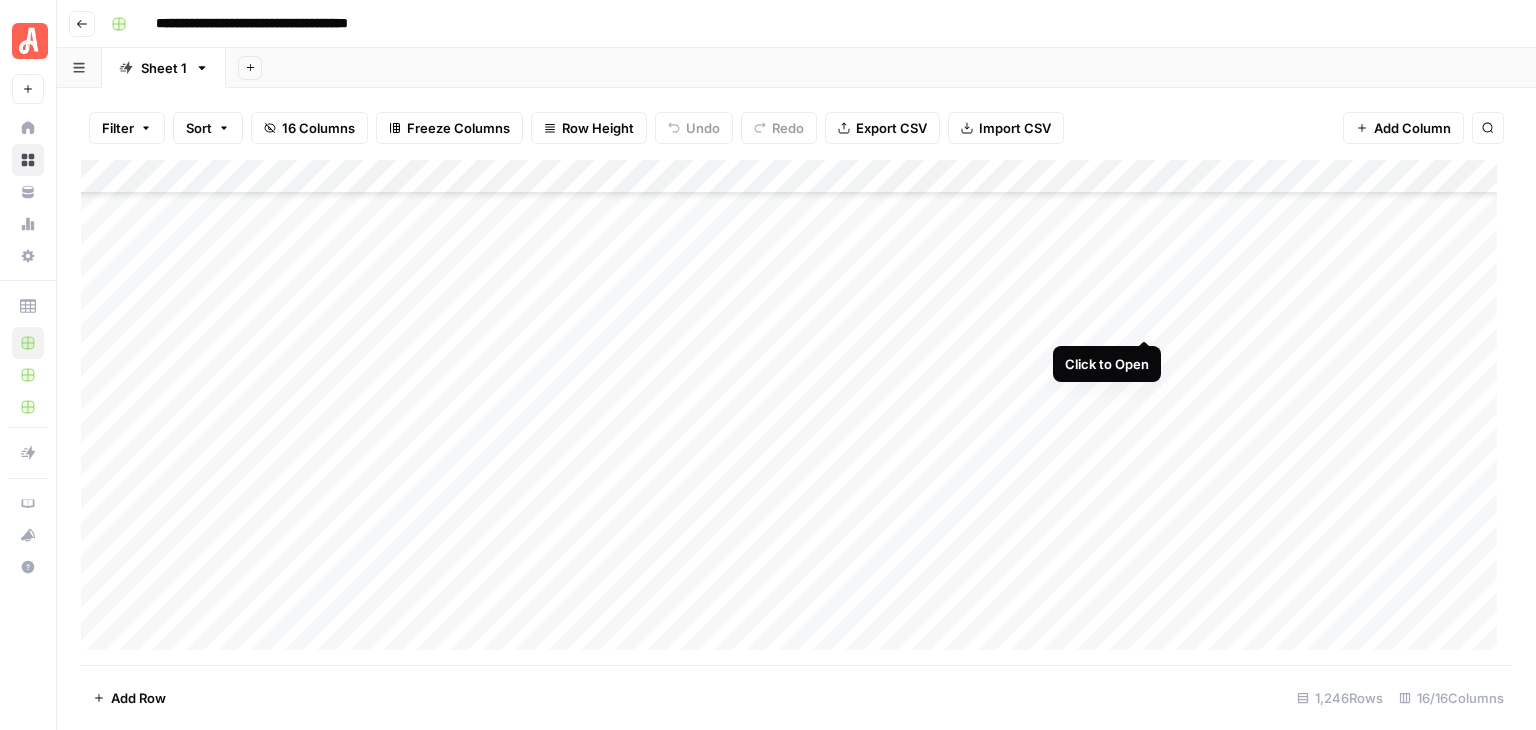 click on "Add Column" at bounding box center (796, 412) 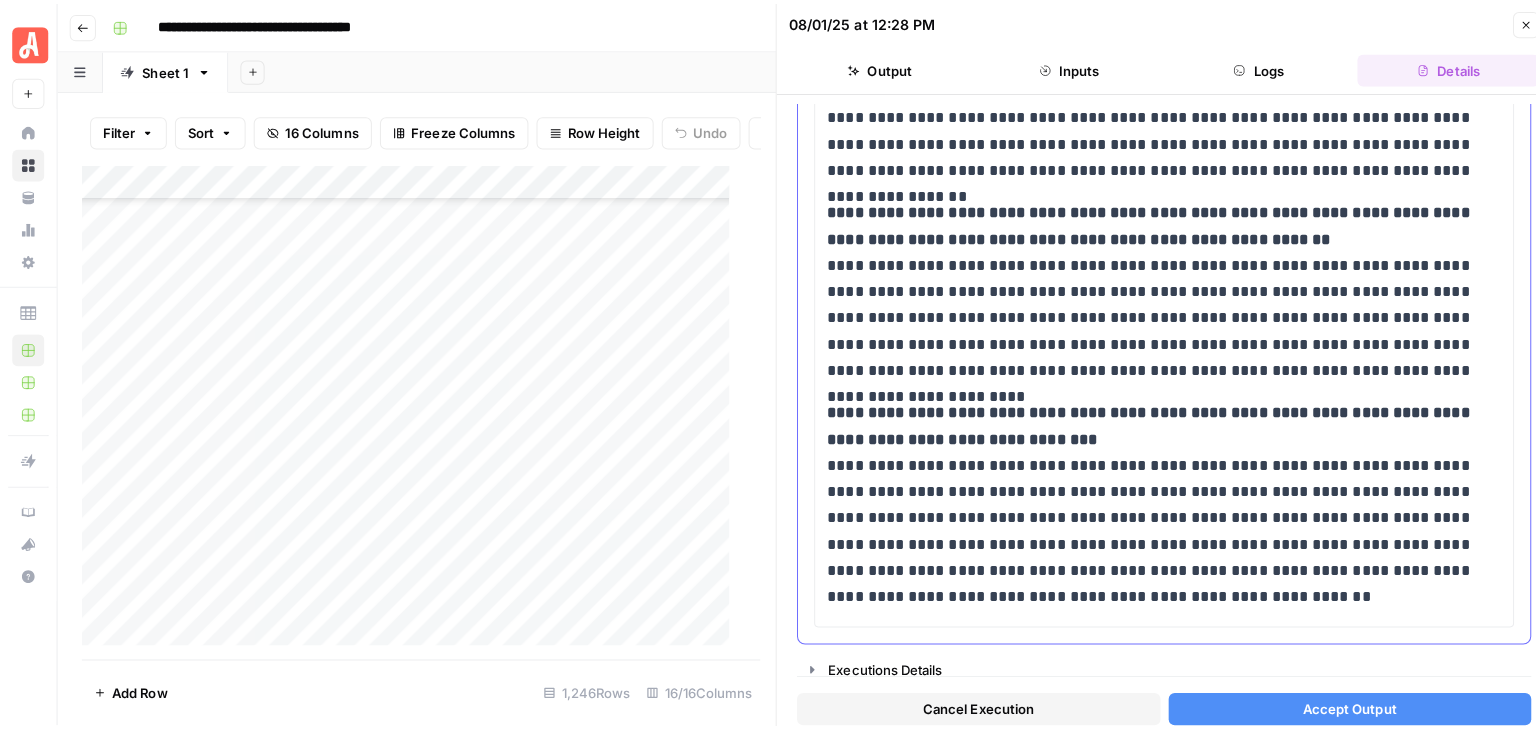 scroll, scrollTop: 1532, scrollLeft: 0, axis: vertical 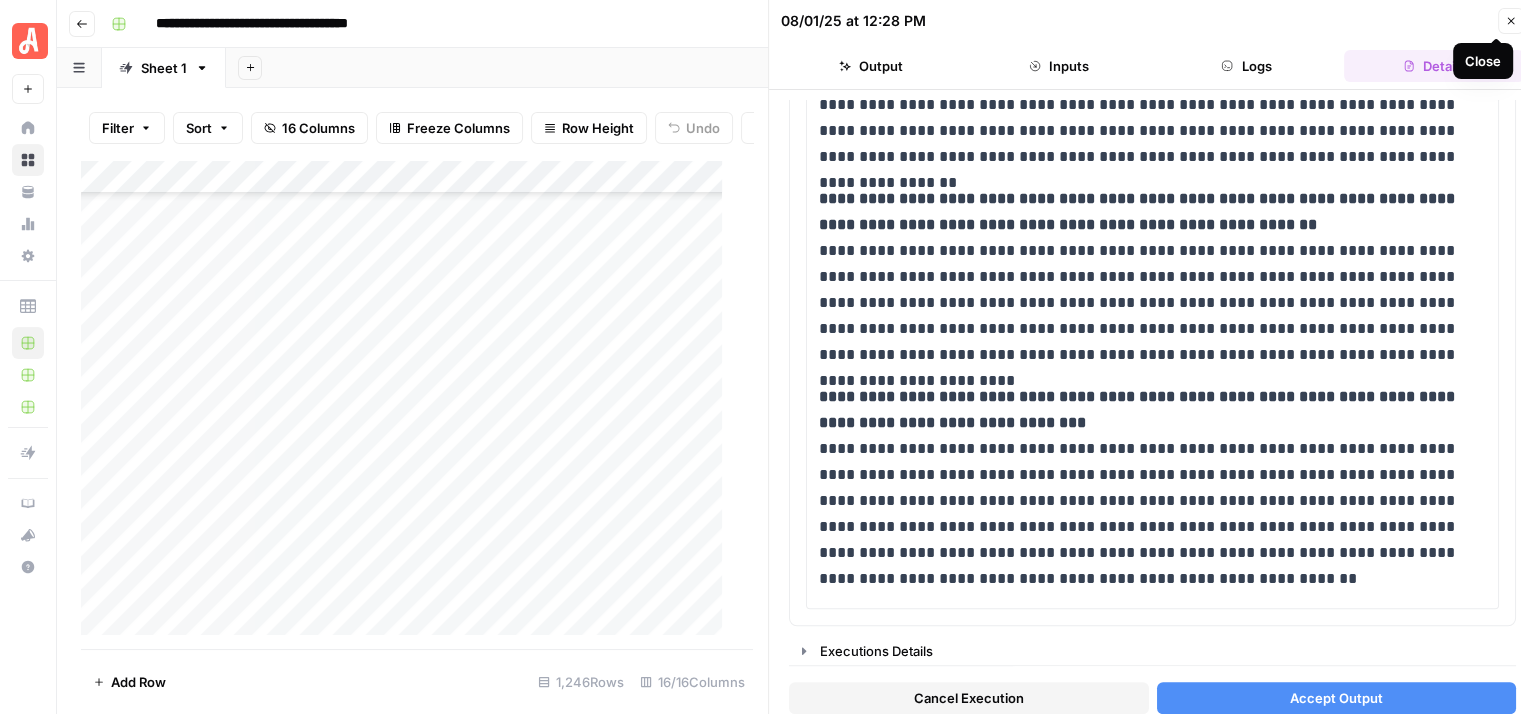 click 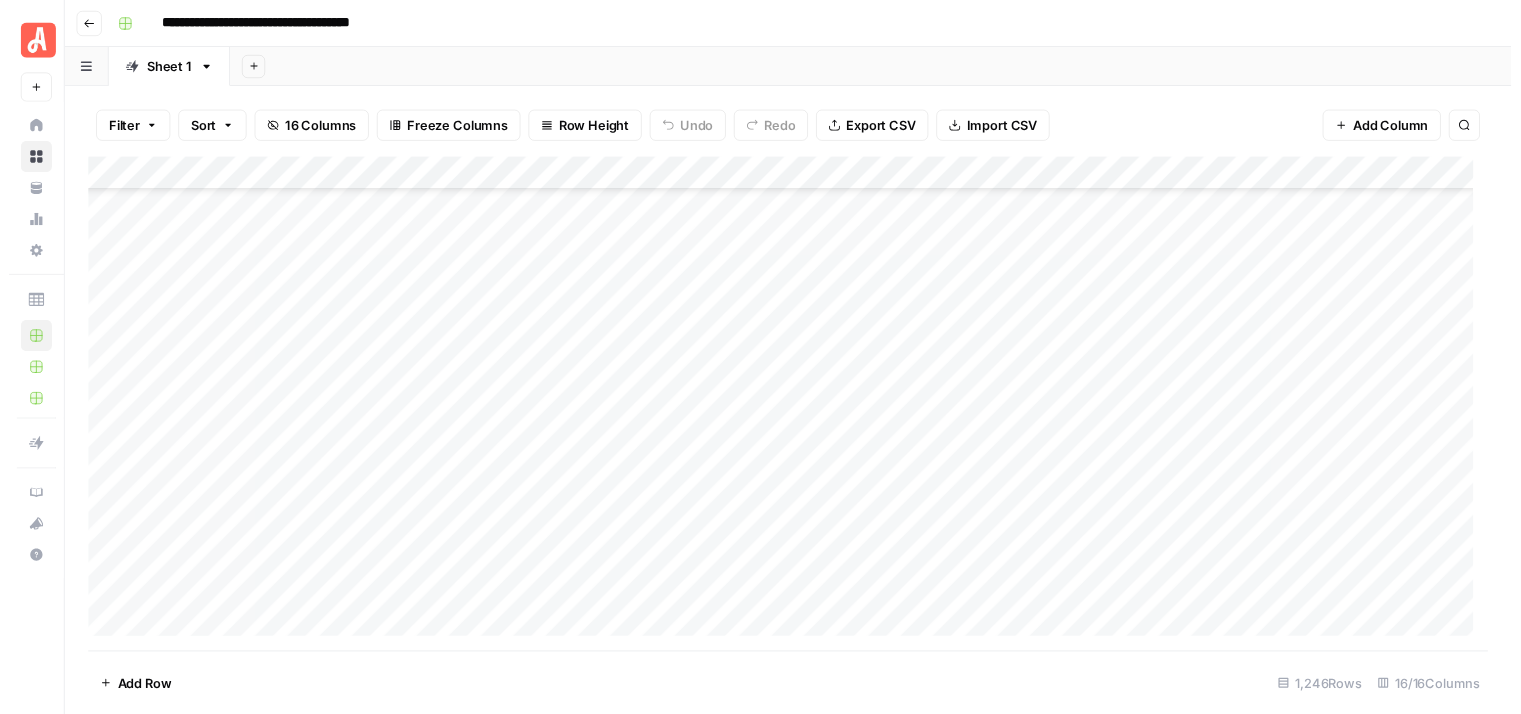 scroll, scrollTop: 38840, scrollLeft: 0, axis: vertical 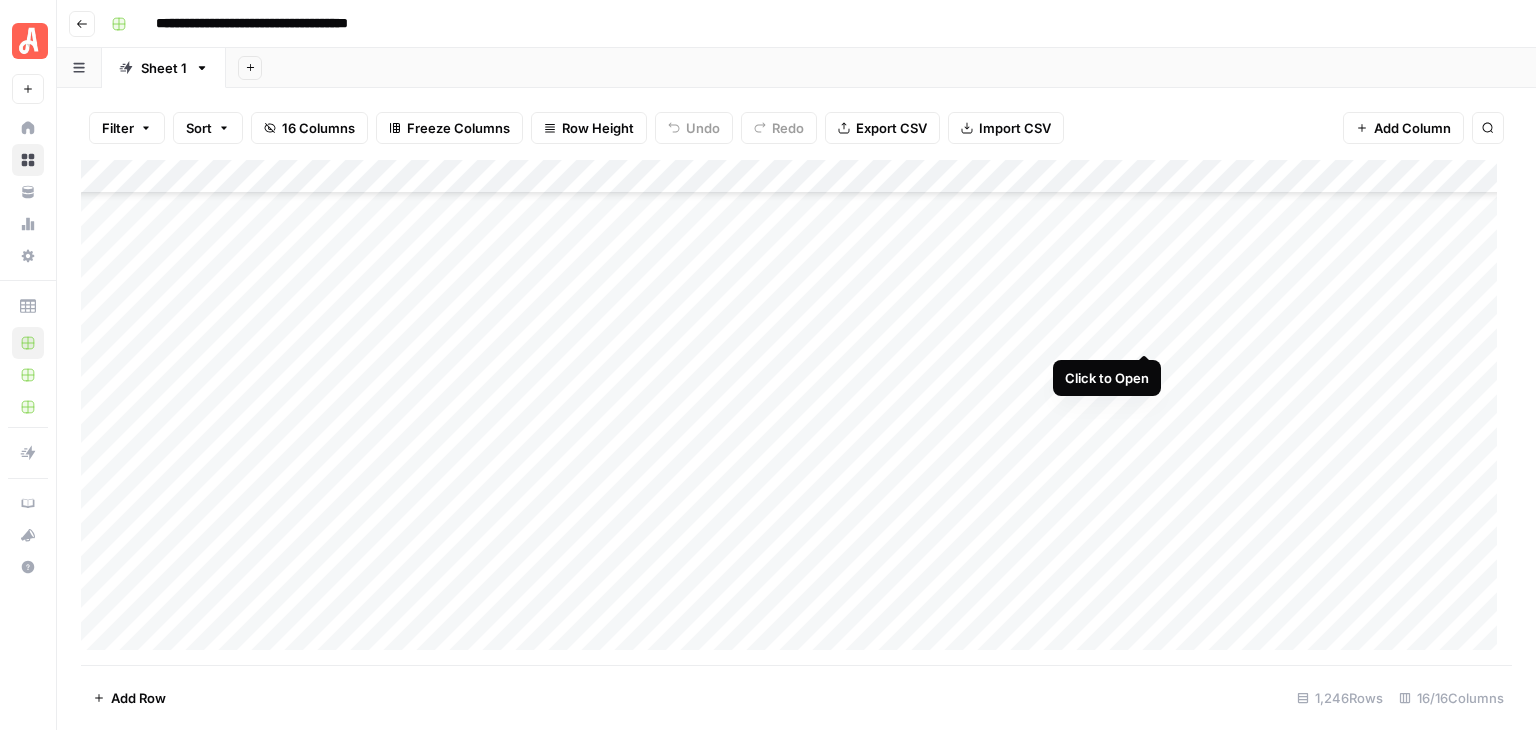 click on "Add Column" at bounding box center [796, 412] 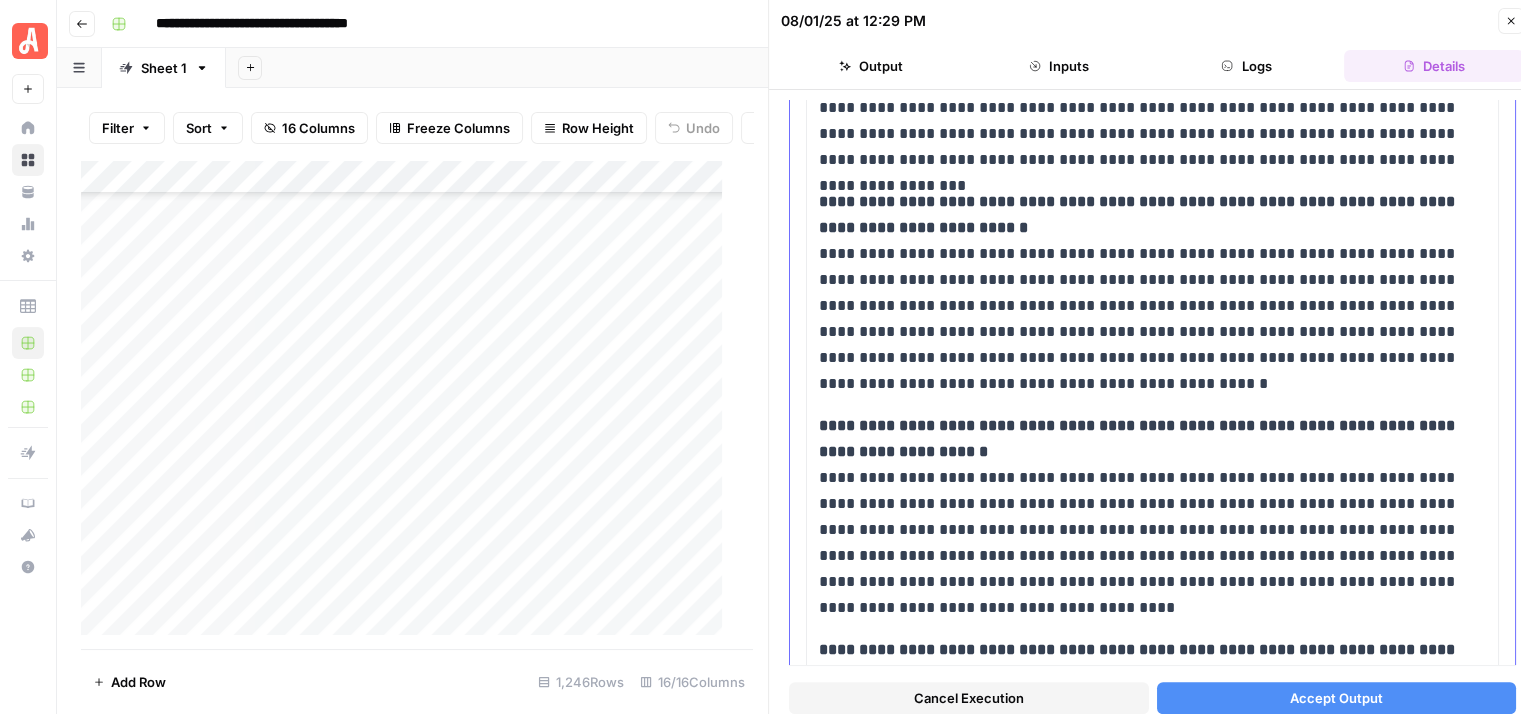 scroll, scrollTop: 900, scrollLeft: 0, axis: vertical 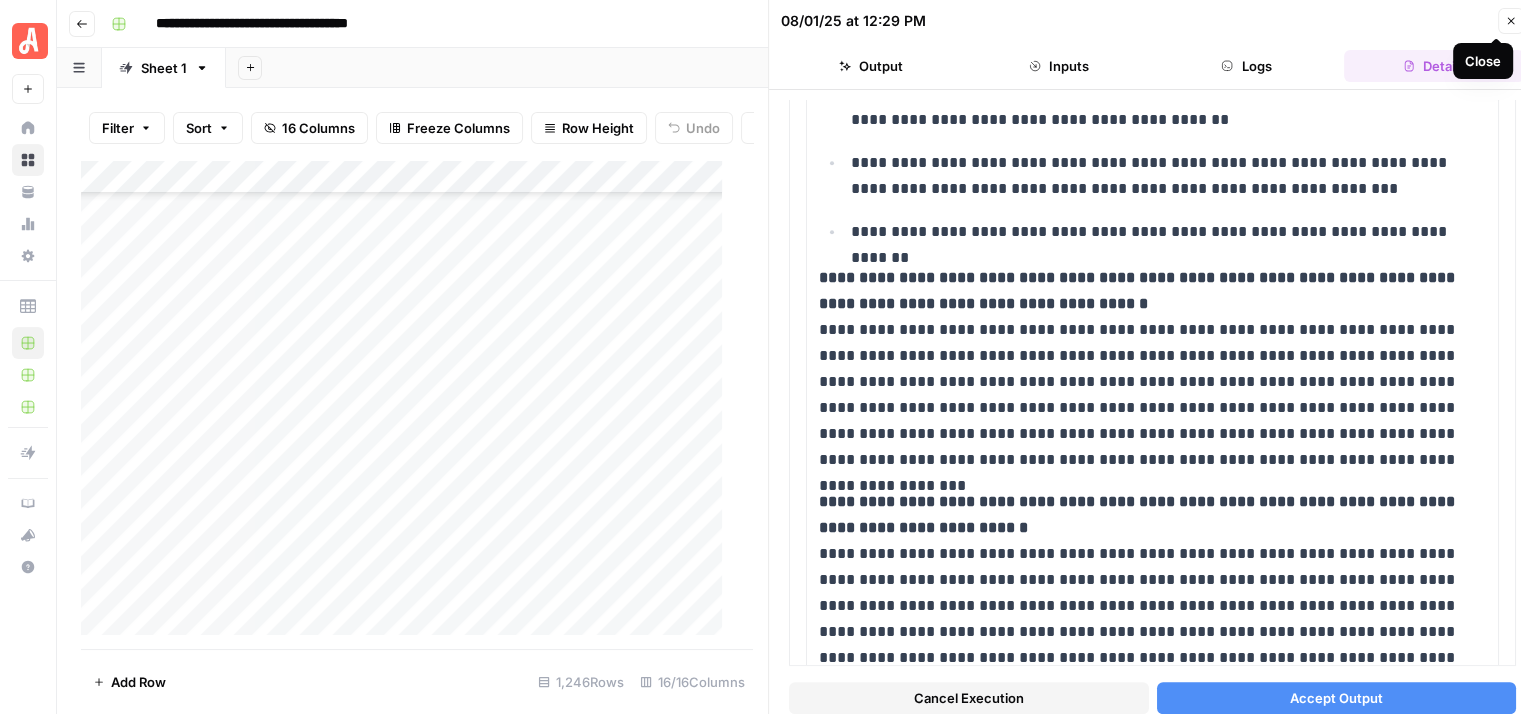 click 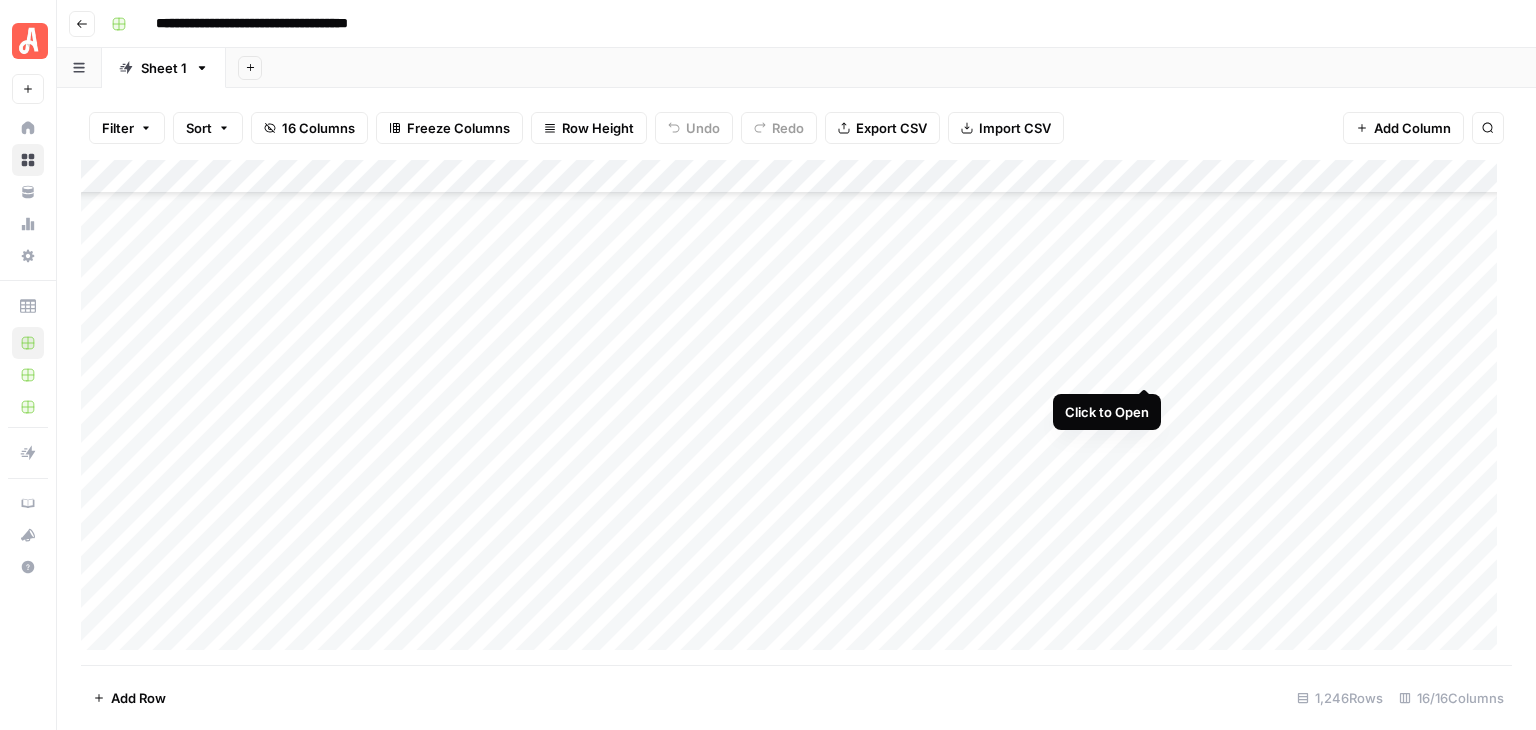click on "Add Column" at bounding box center [796, 412] 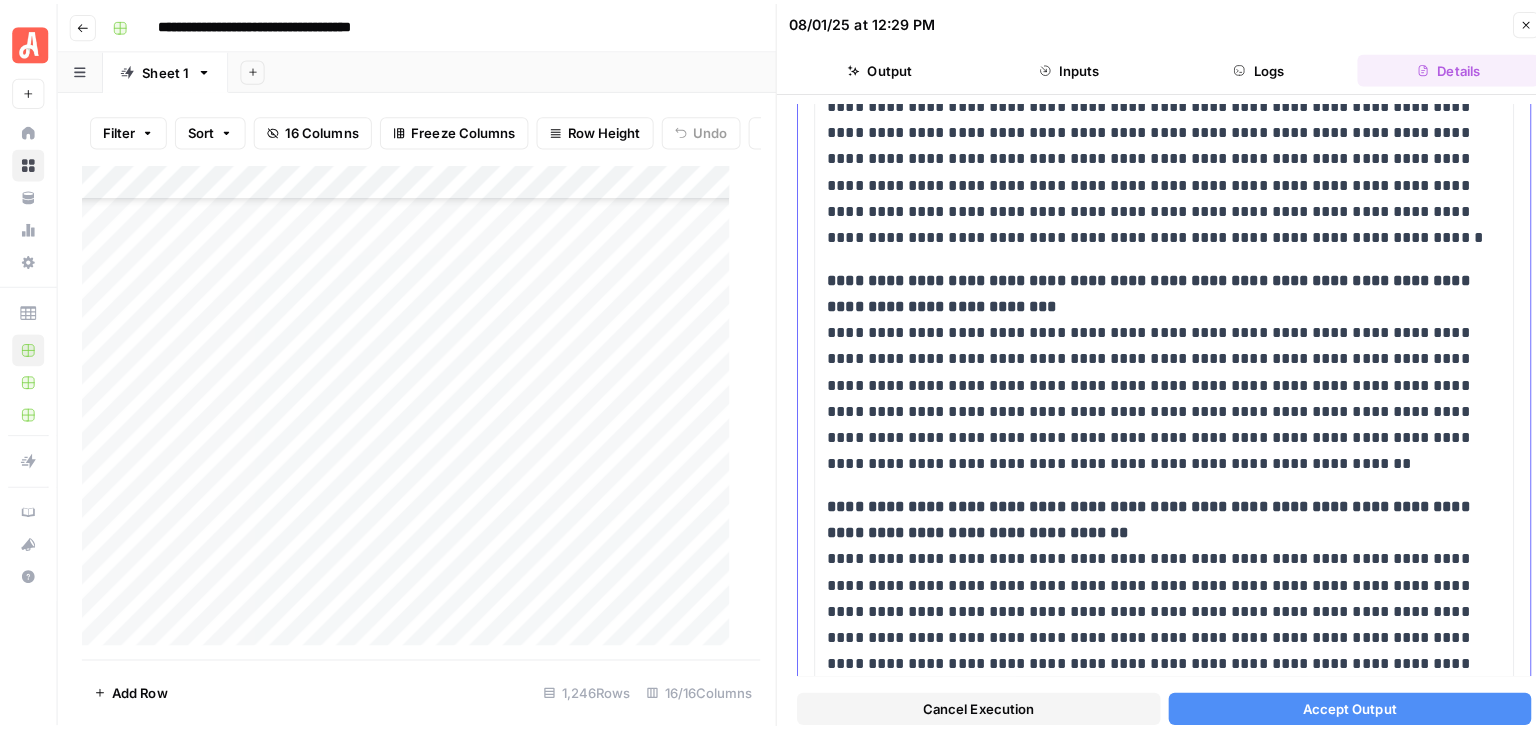 scroll, scrollTop: 1888, scrollLeft: 0, axis: vertical 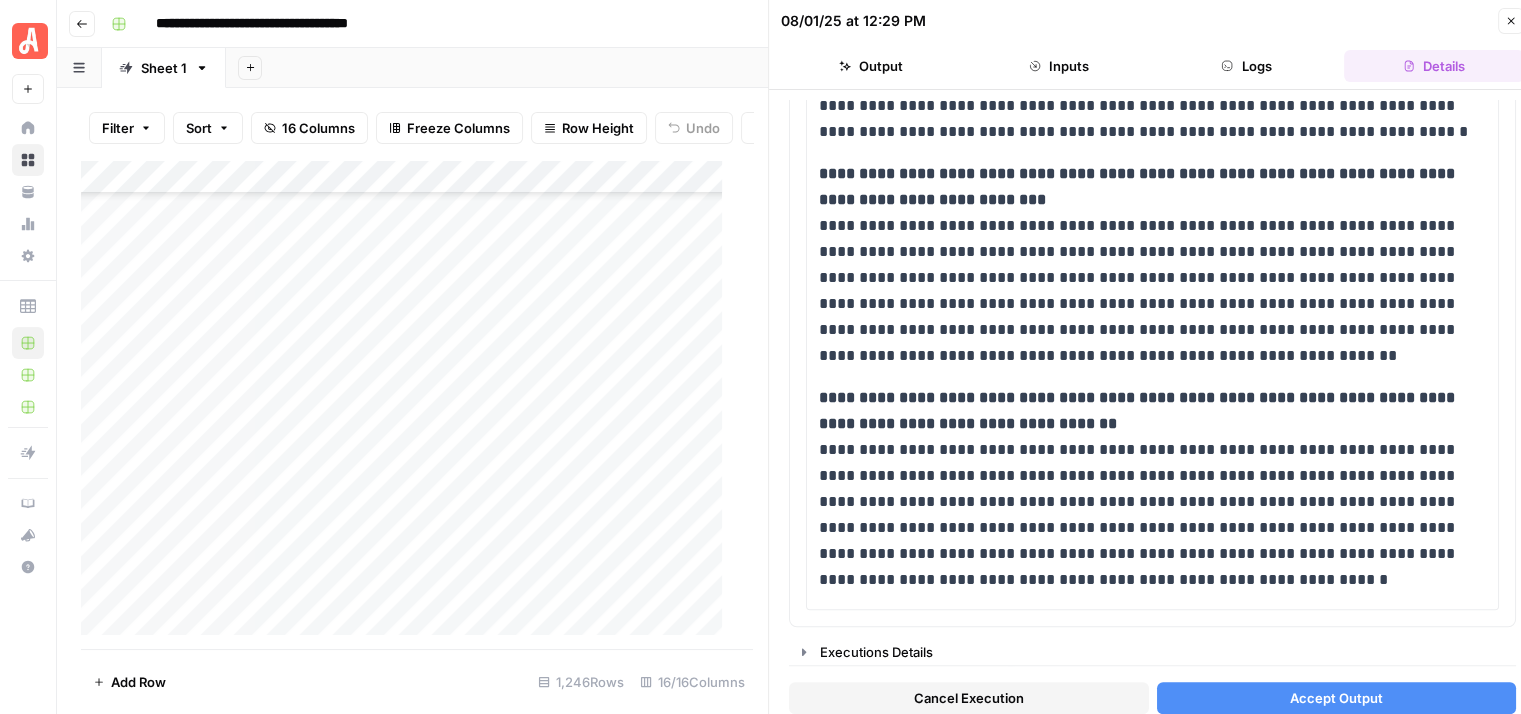 click on "Close" at bounding box center [1511, 21] 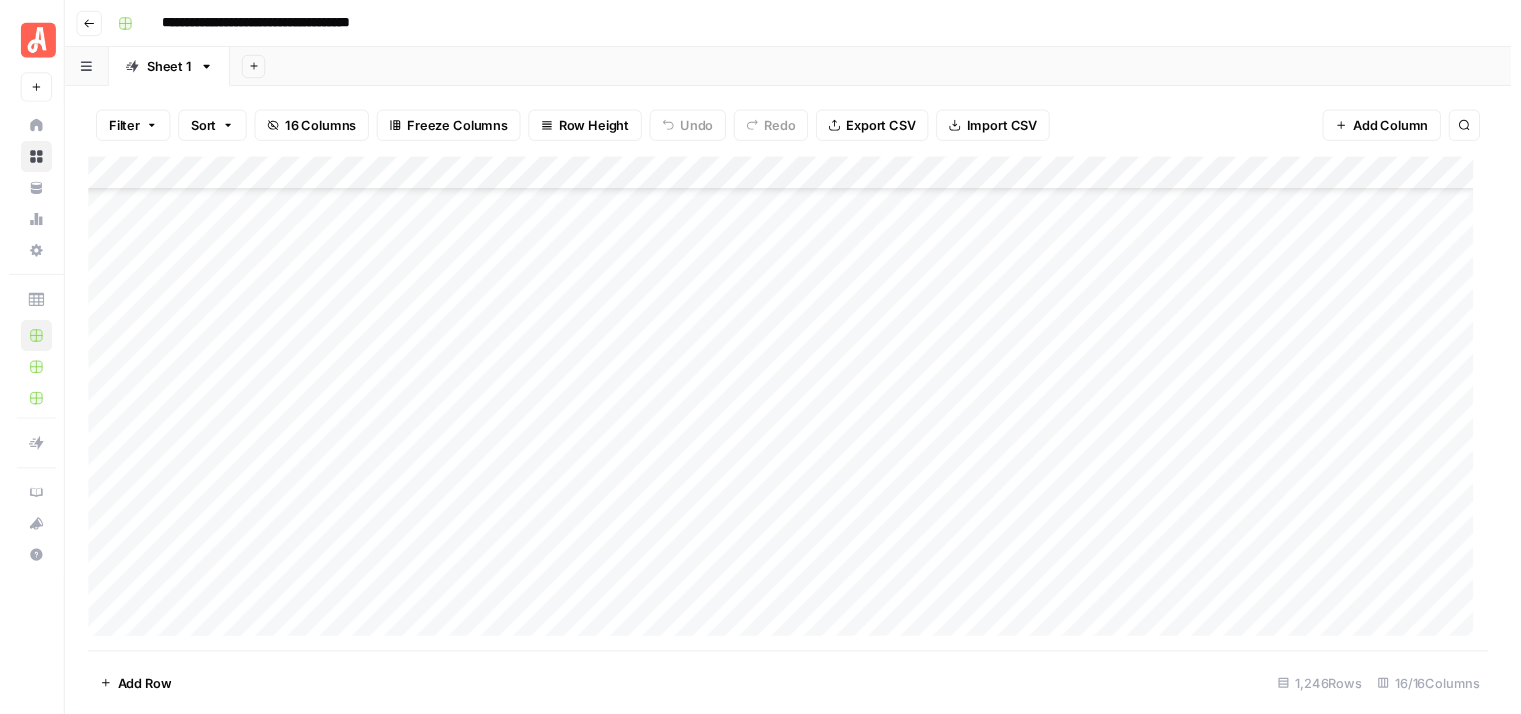 scroll, scrollTop: 38940, scrollLeft: 0, axis: vertical 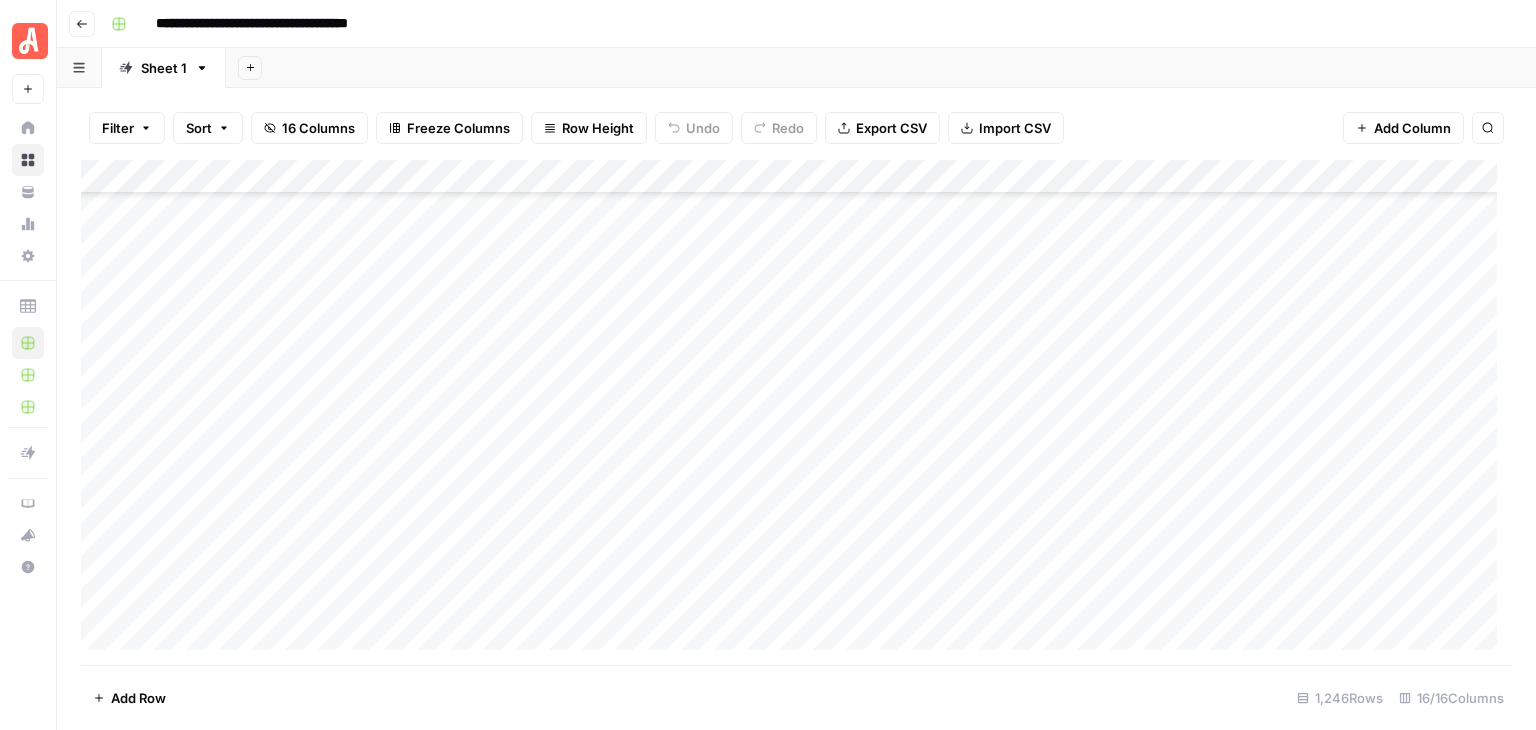 click on "Add Column" at bounding box center [796, 412] 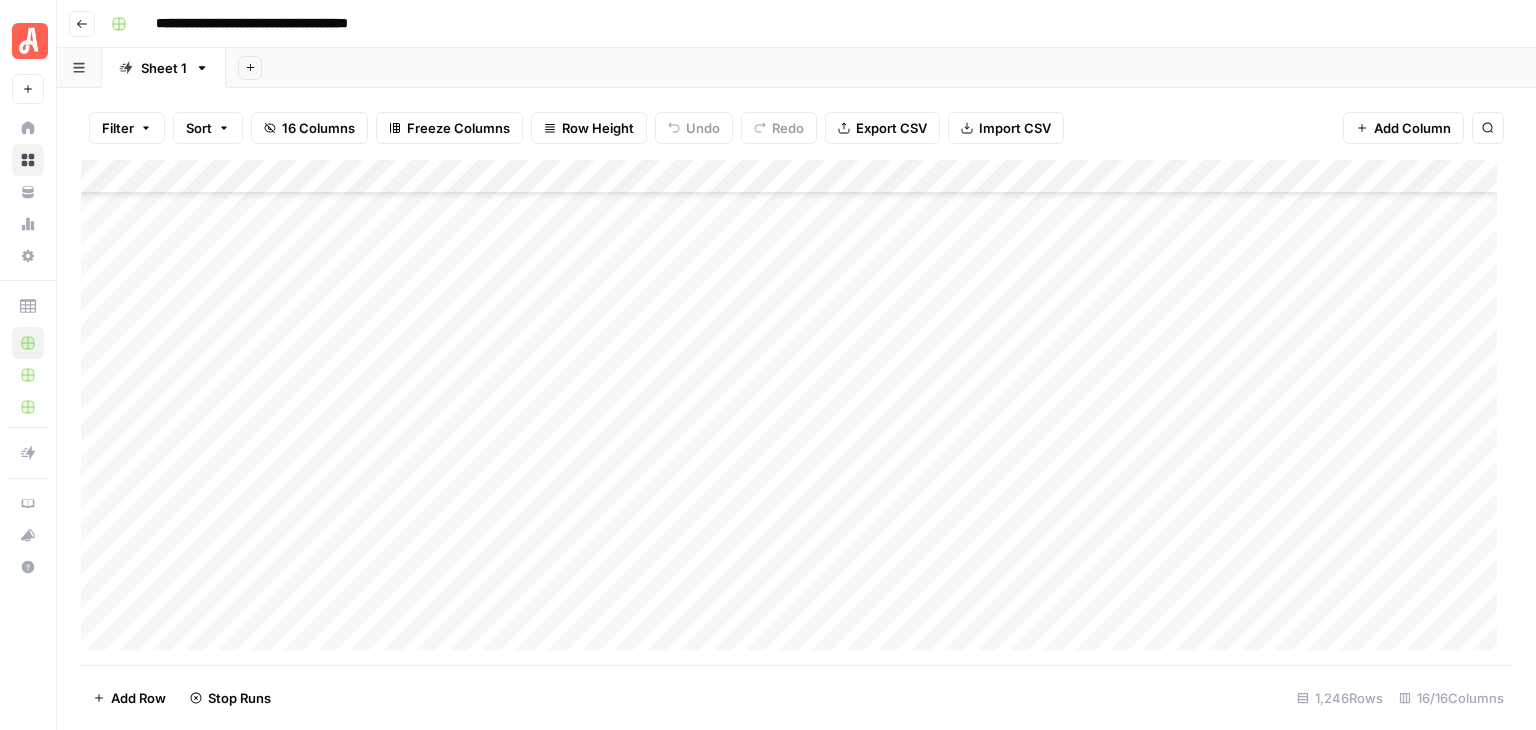 click on "Add Column" at bounding box center [796, 412] 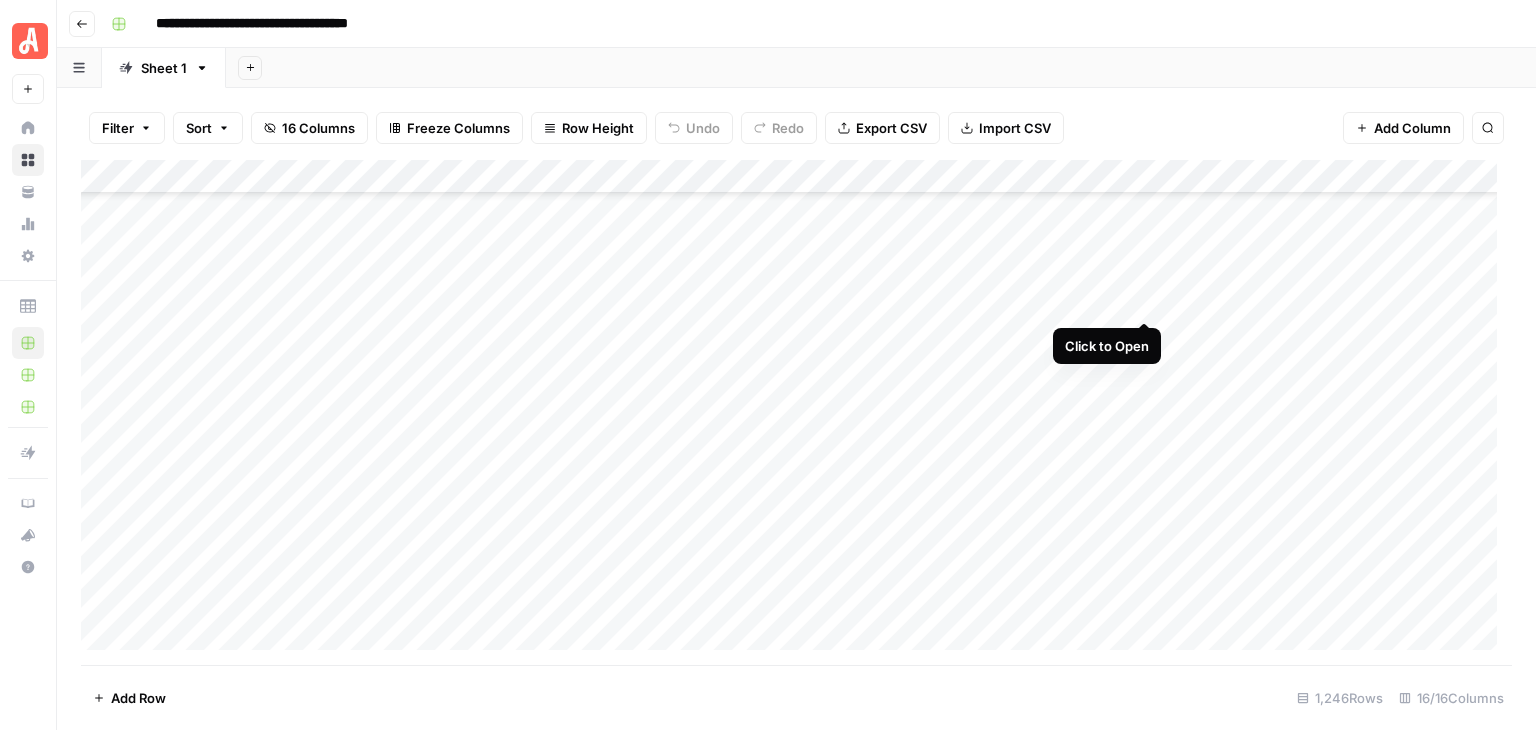 click on "Add Column" at bounding box center [796, 412] 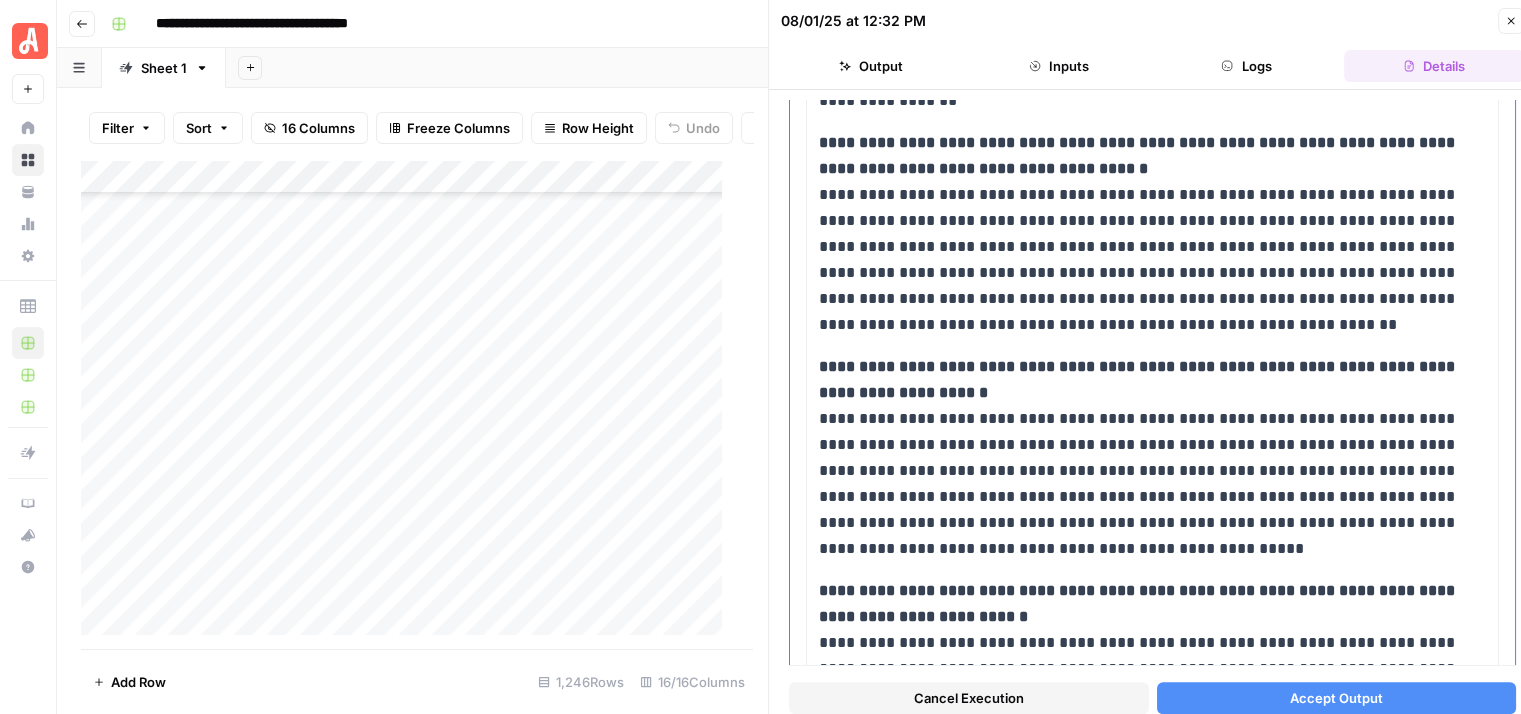 scroll, scrollTop: 600, scrollLeft: 0, axis: vertical 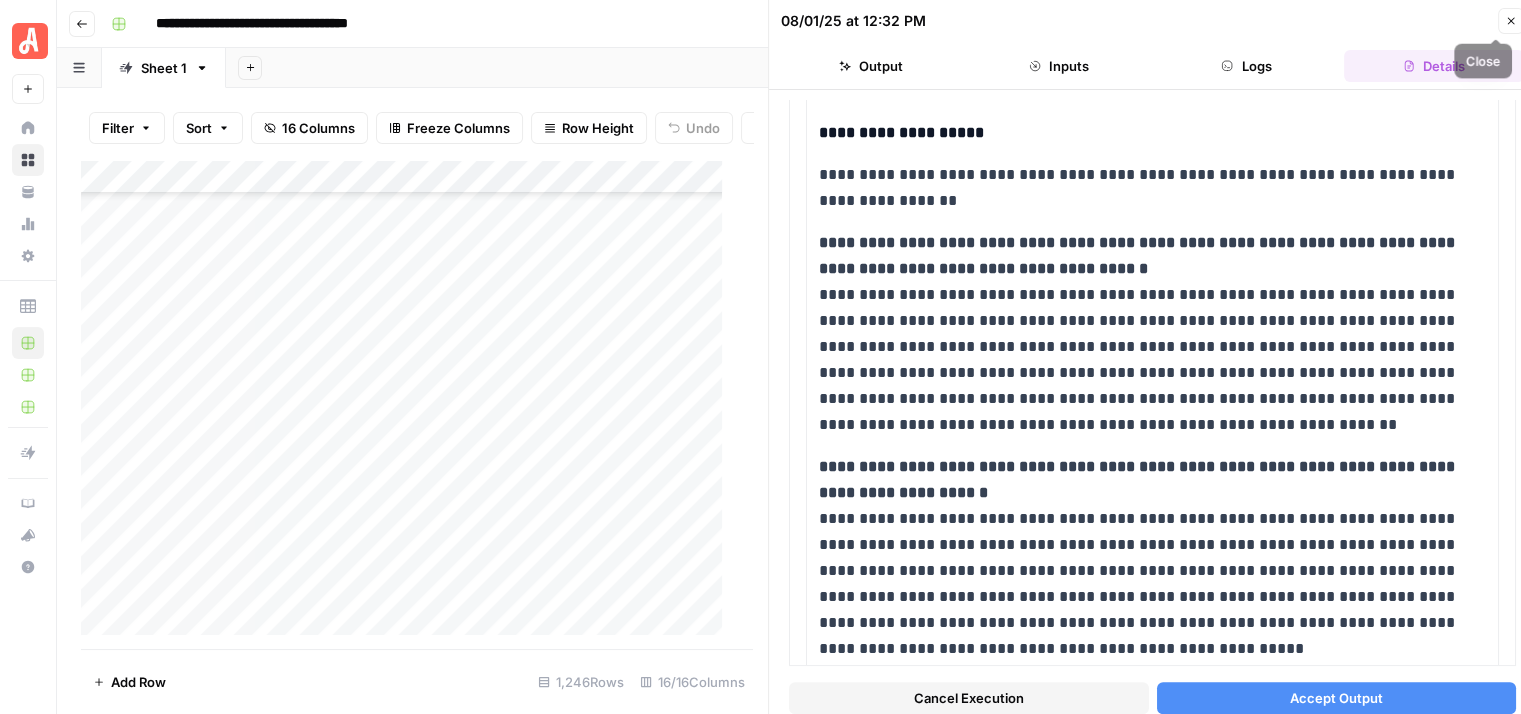 click 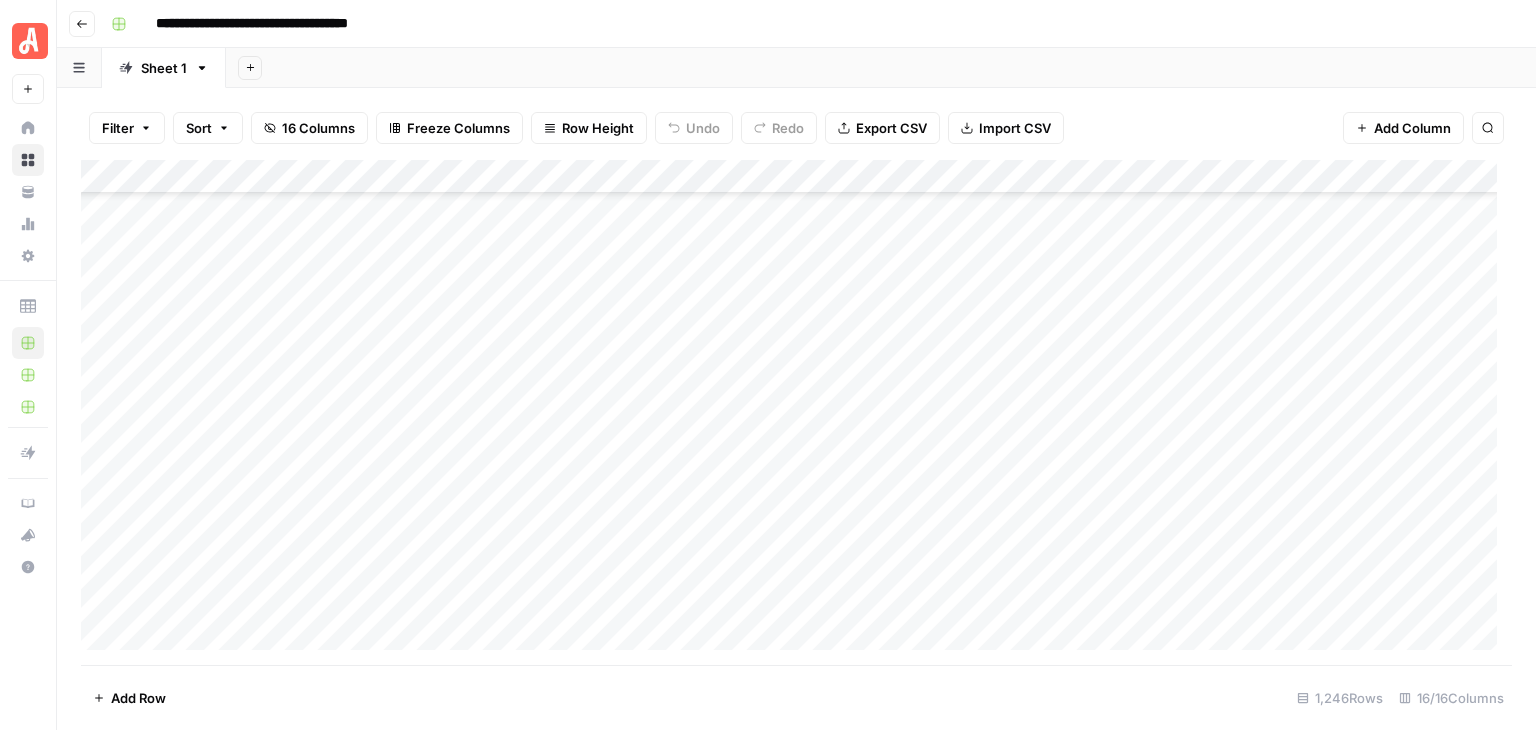 click on "Add Column" at bounding box center (796, 412) 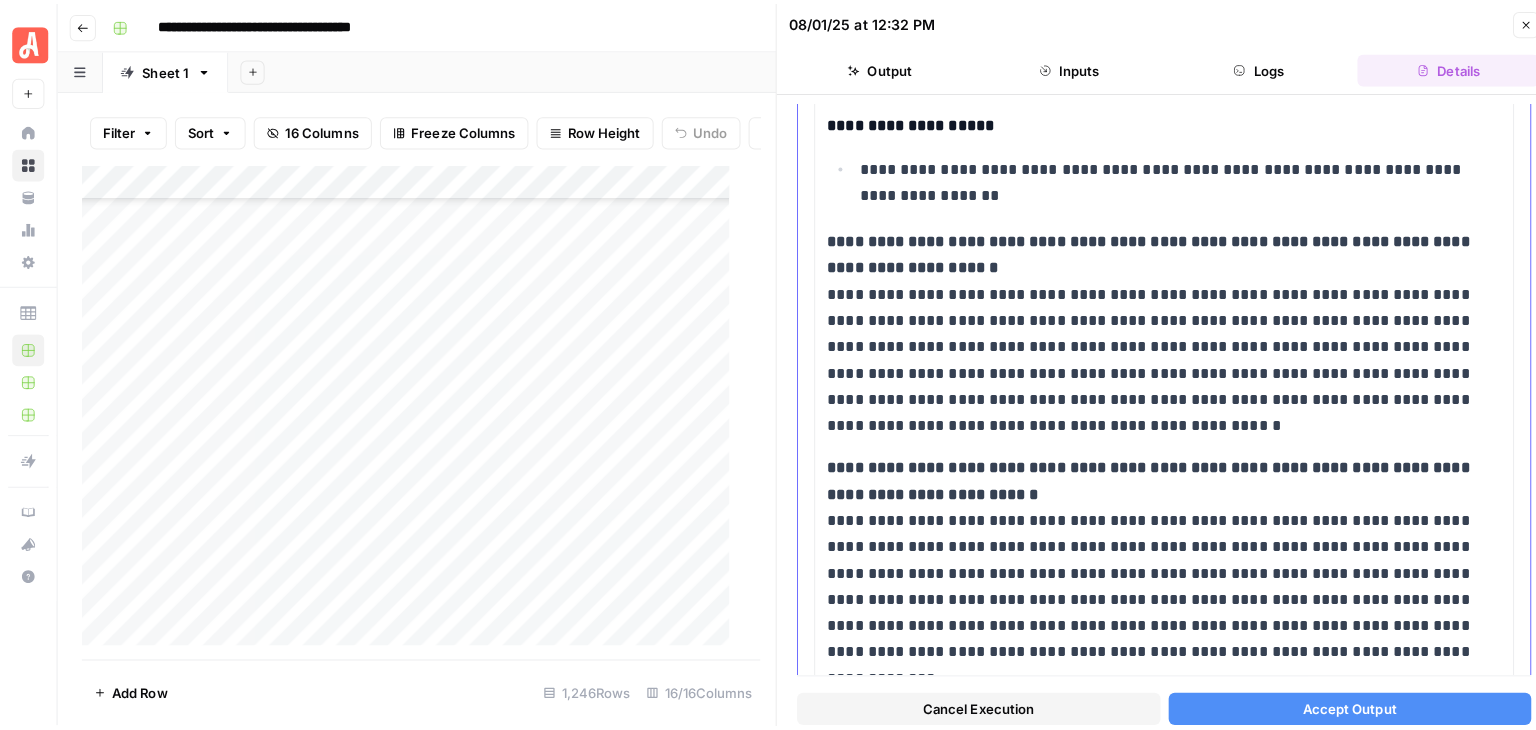 scroll, scrollTop: 1018, scrollLeft: 0, axis: vertical 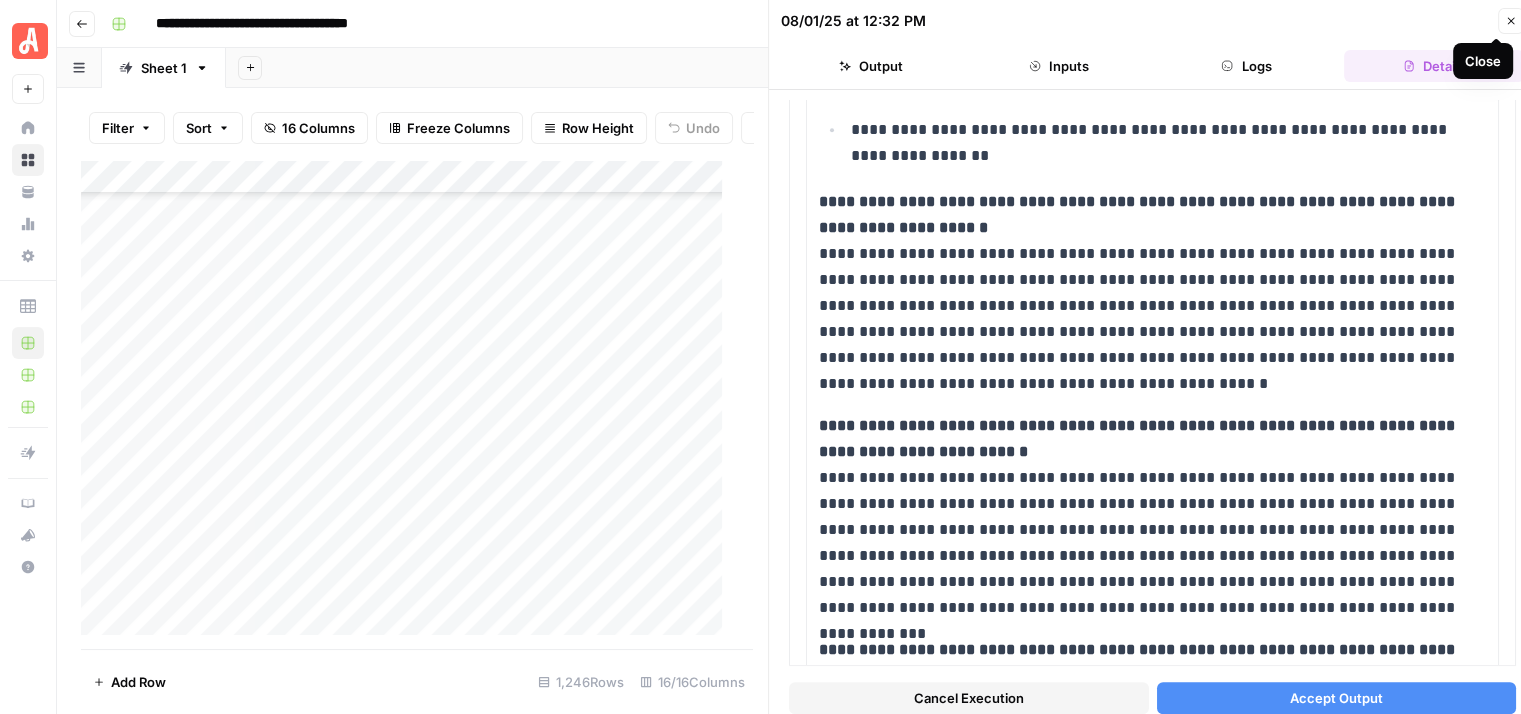 click 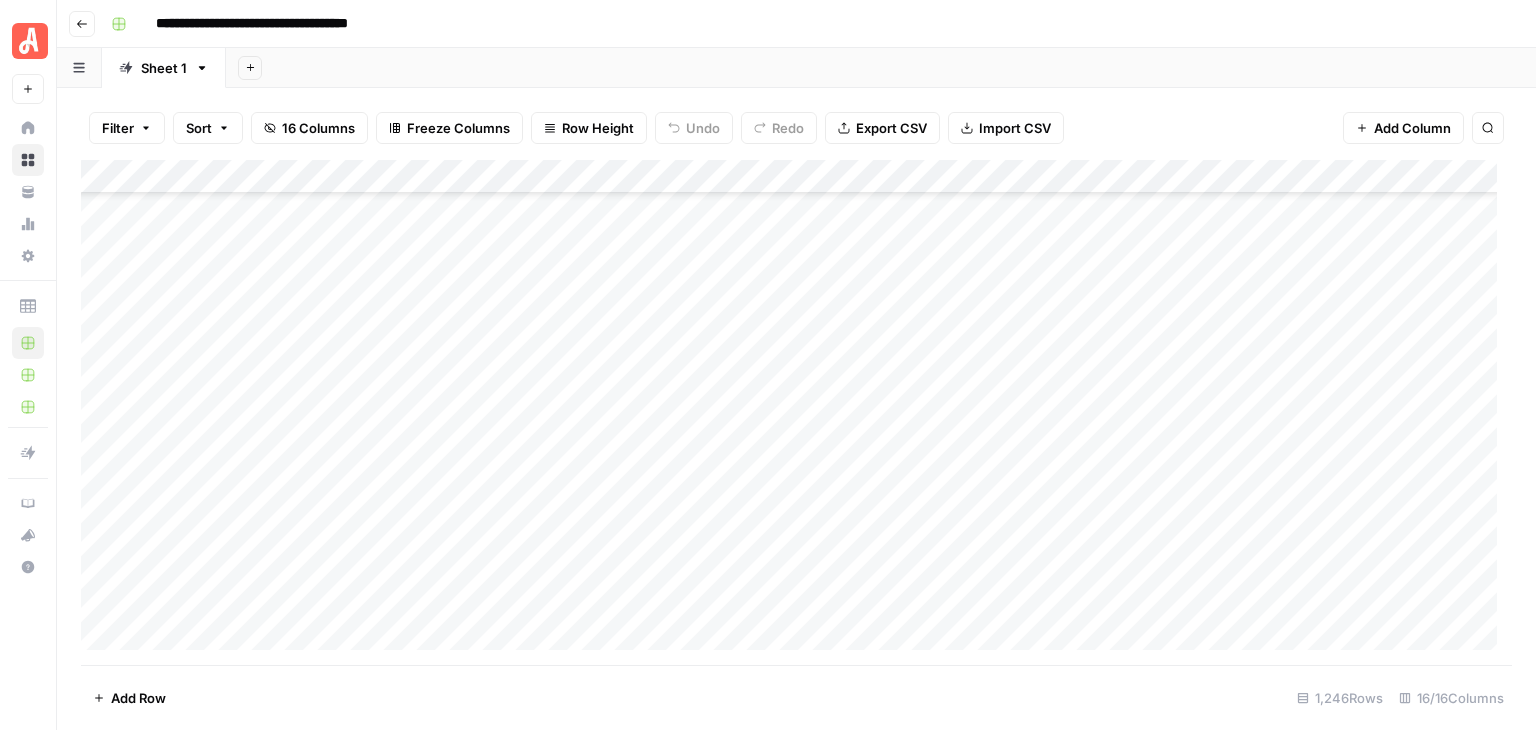 scroll, scrollTop: 0, scrollLeft: 0, axis: both 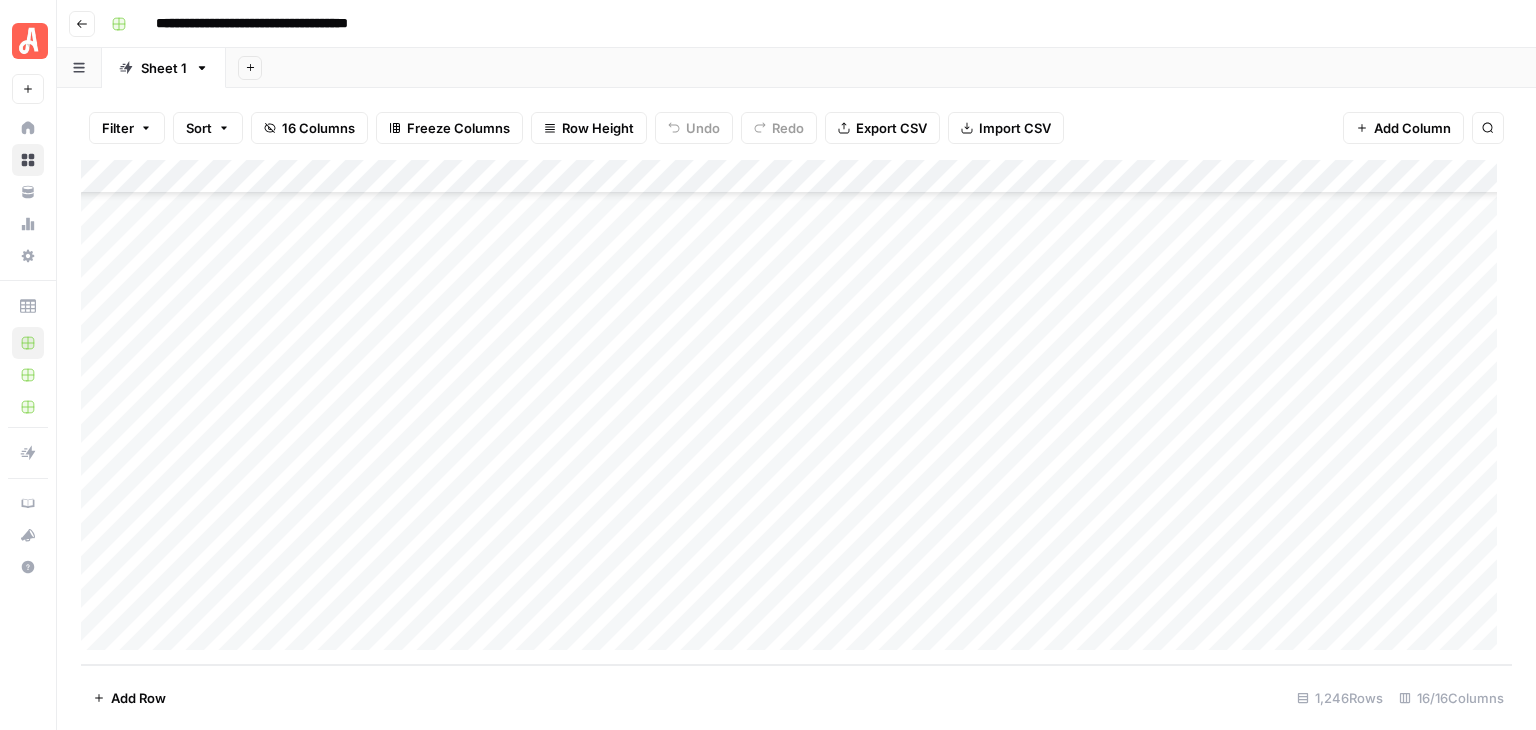 click on "Add Row" at bounding box center [138, 698] 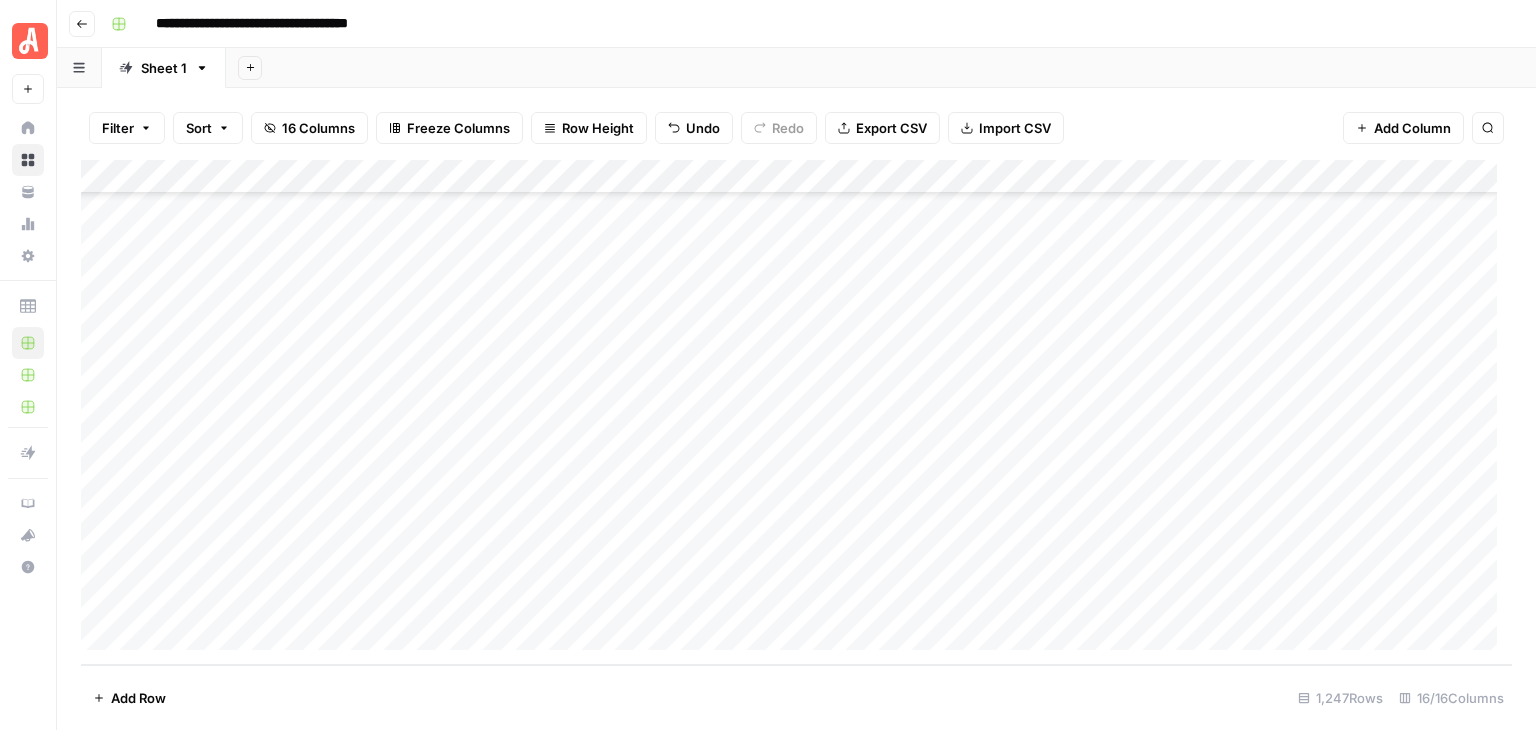 click on "Add Row" at bounding box center [138, 698] 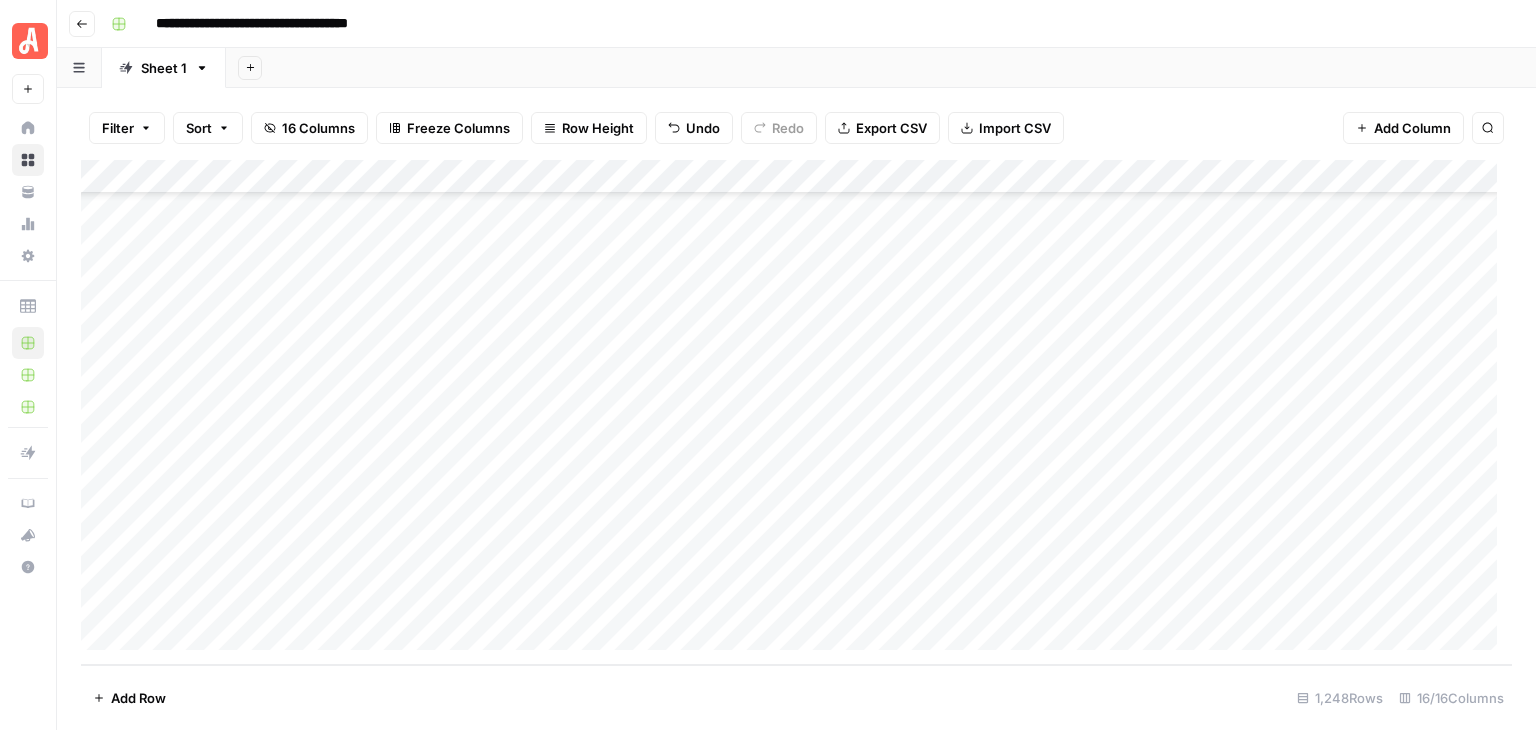 click on "Add Row" at bounding box center [138, 698] 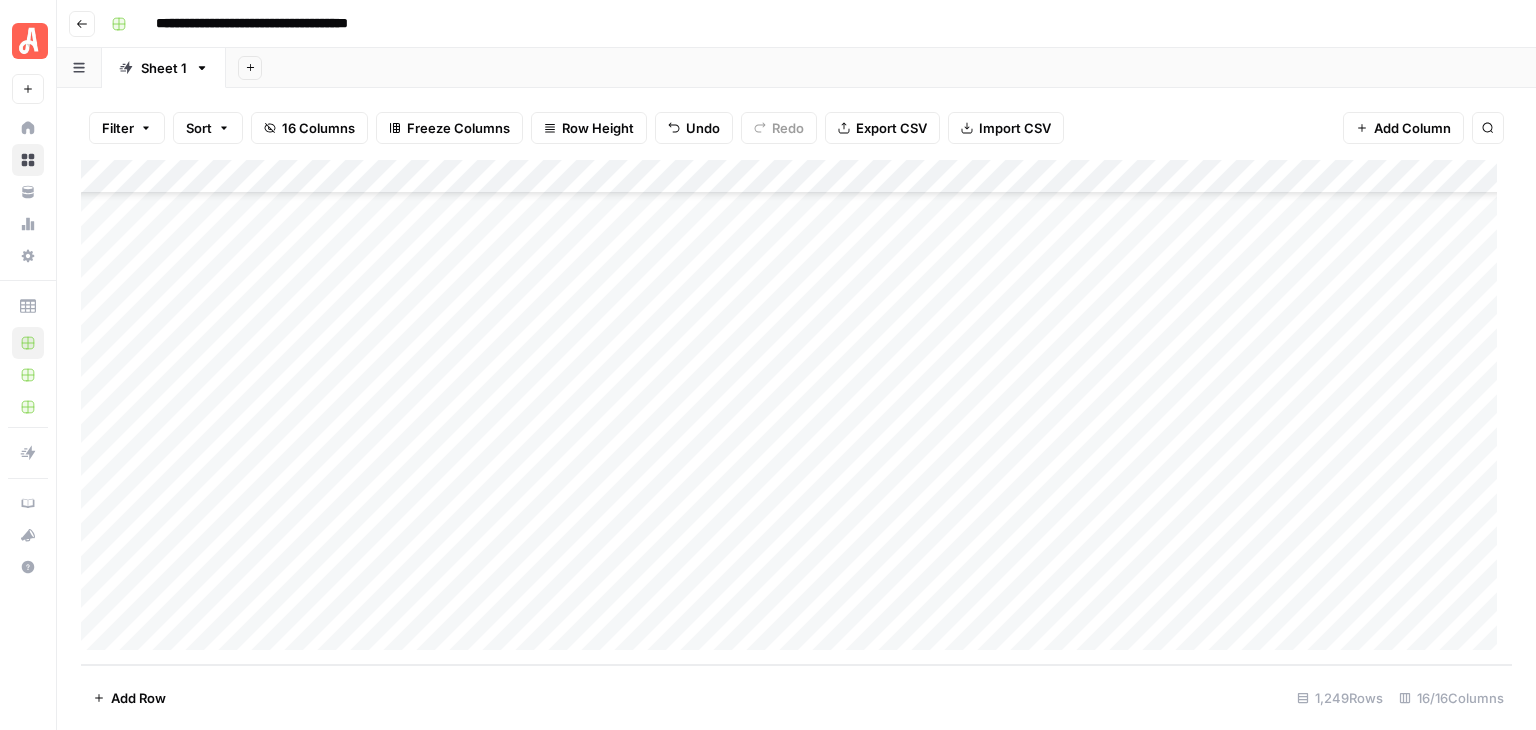 click on "Add Row" at bounding box center (138, 698) 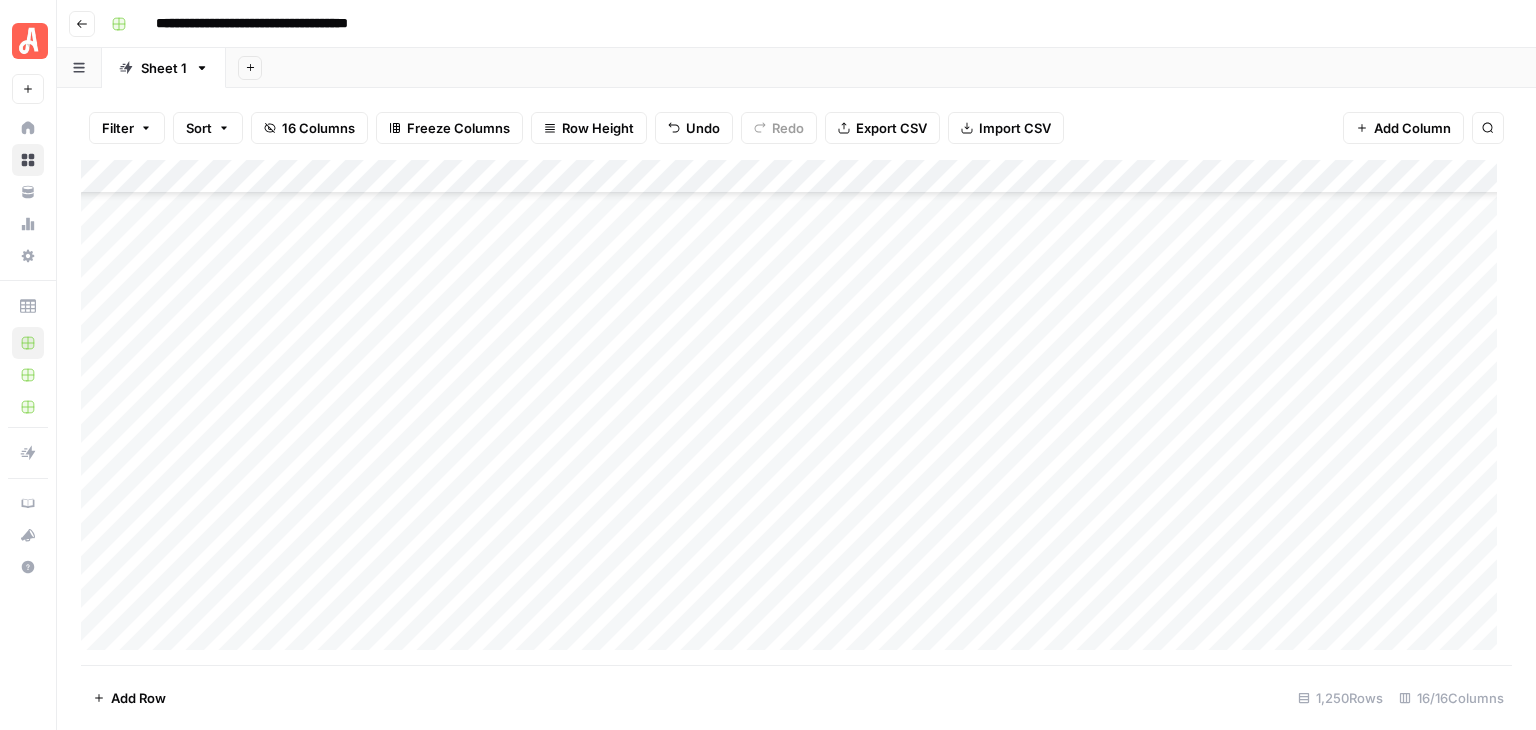scroll, scrollTop: 42076, scrollLeft: 0, axis: vertical 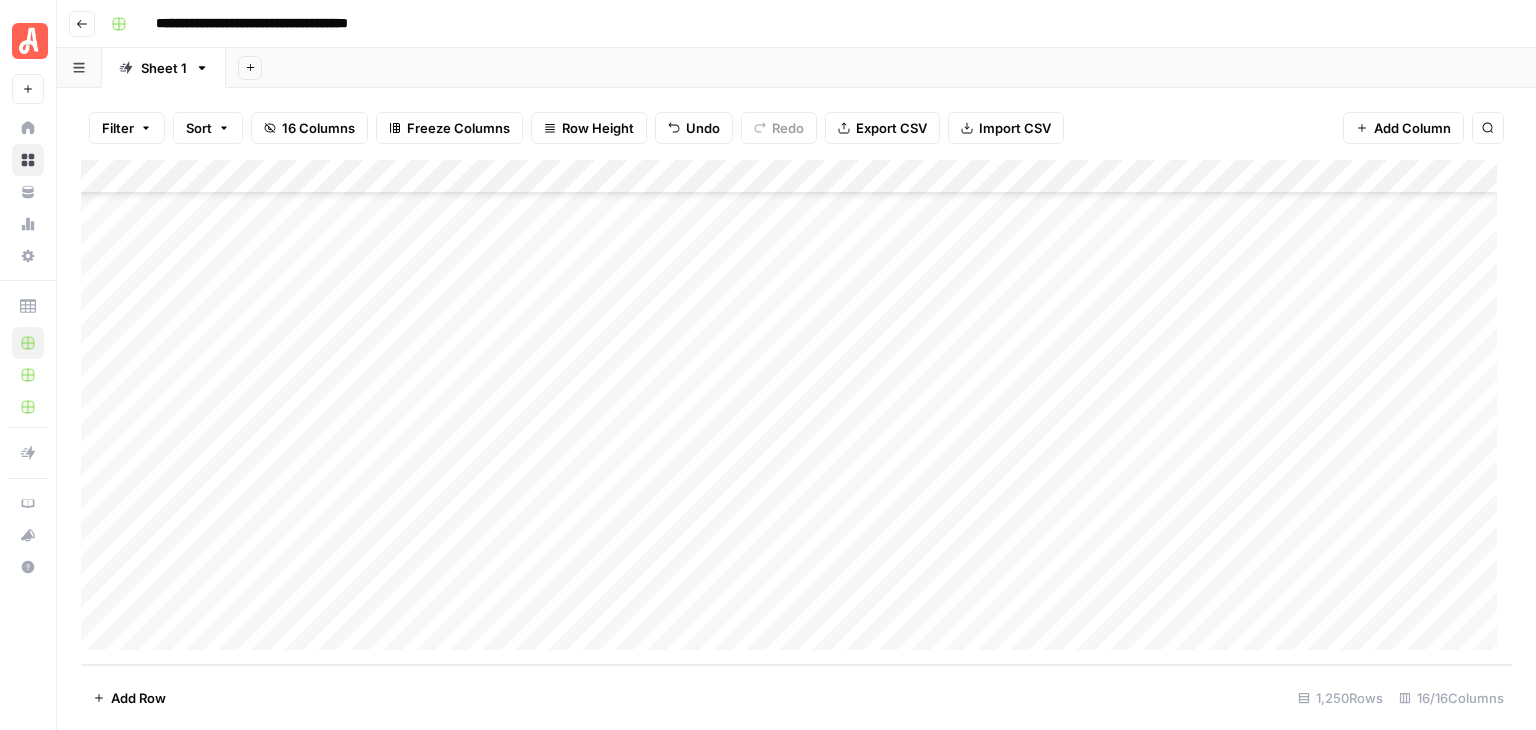 click on "Add Column" at bounding box center [796, 412] 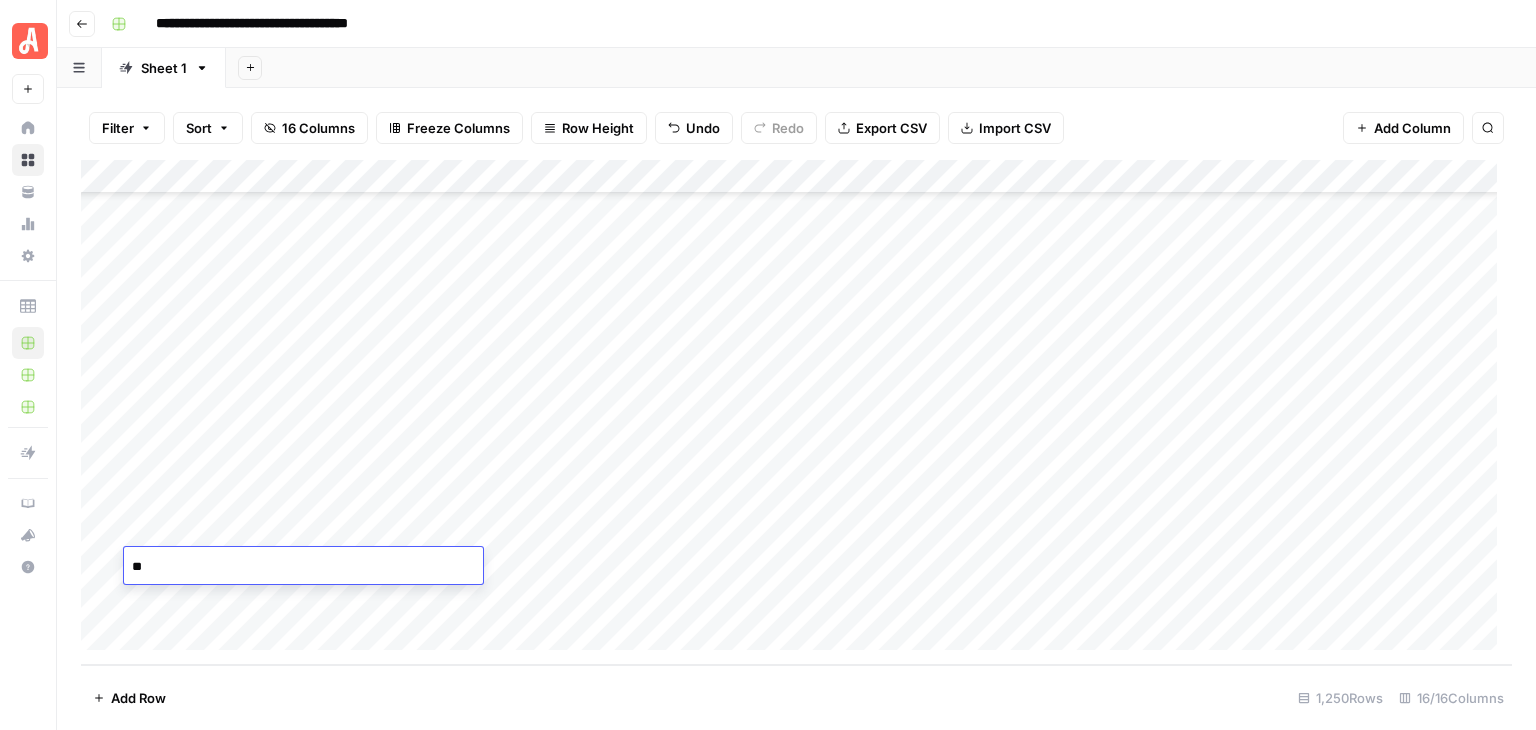 type on "*" 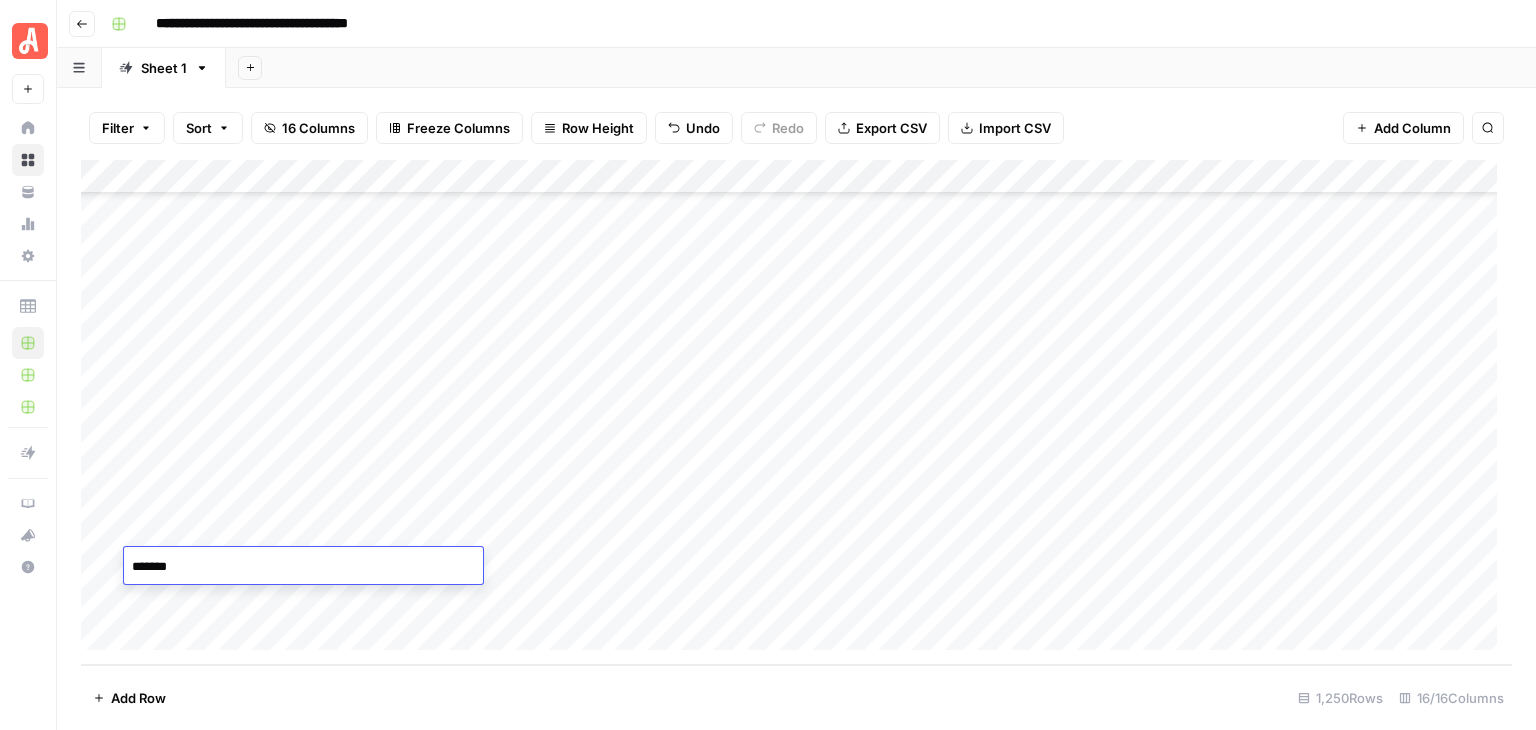 type on "********" 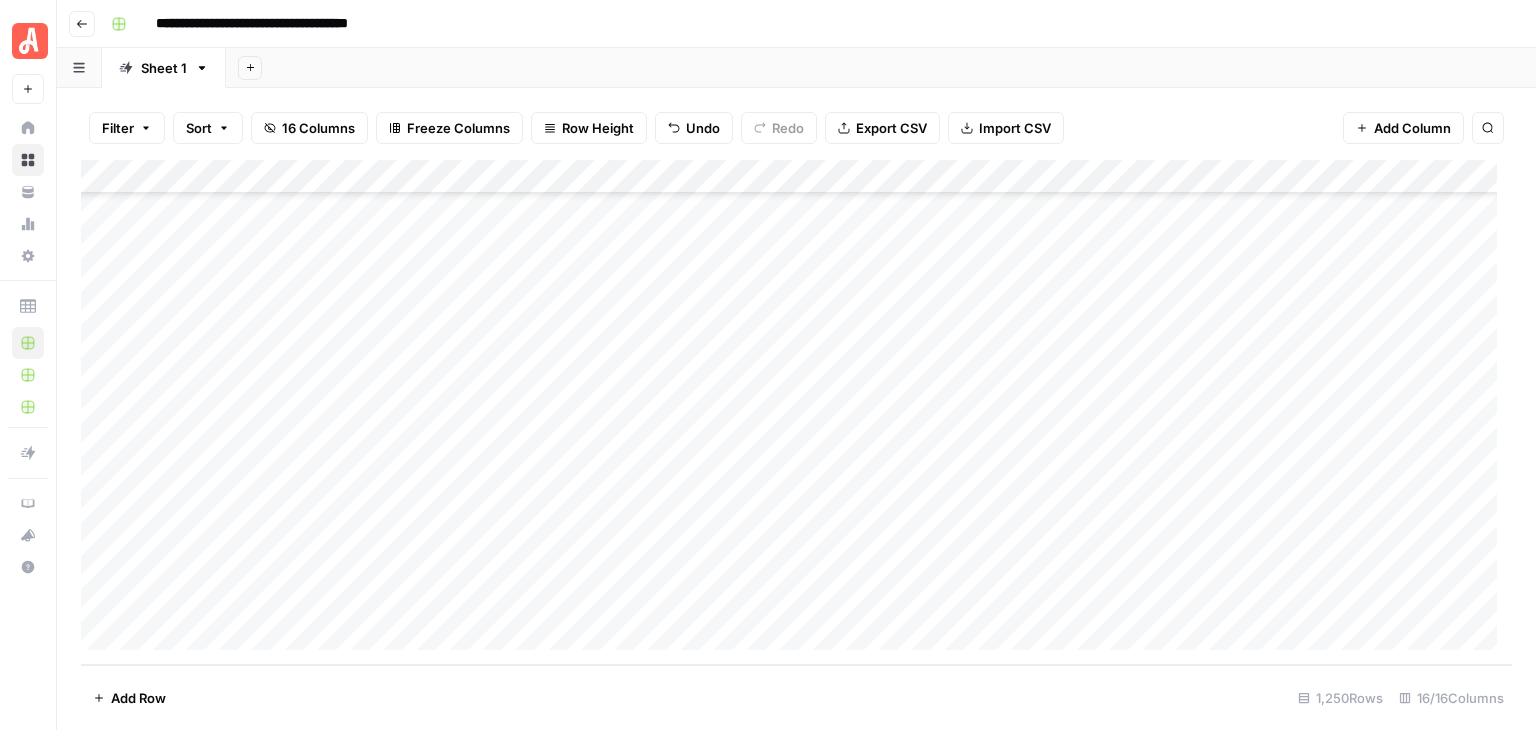click on "Add Column" at bounding box center (796, 412) 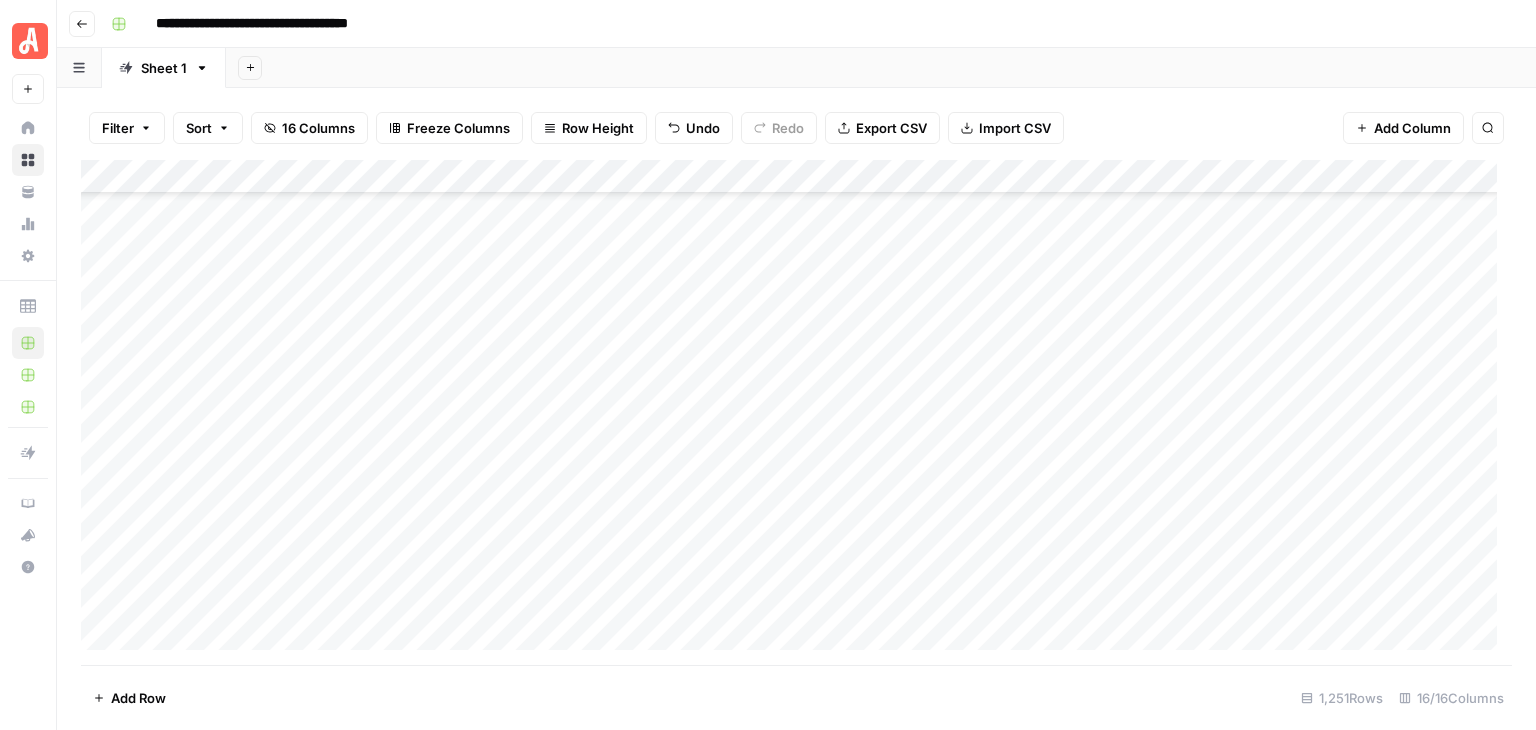 click on "Add Row" at bounding box center (138, 698) 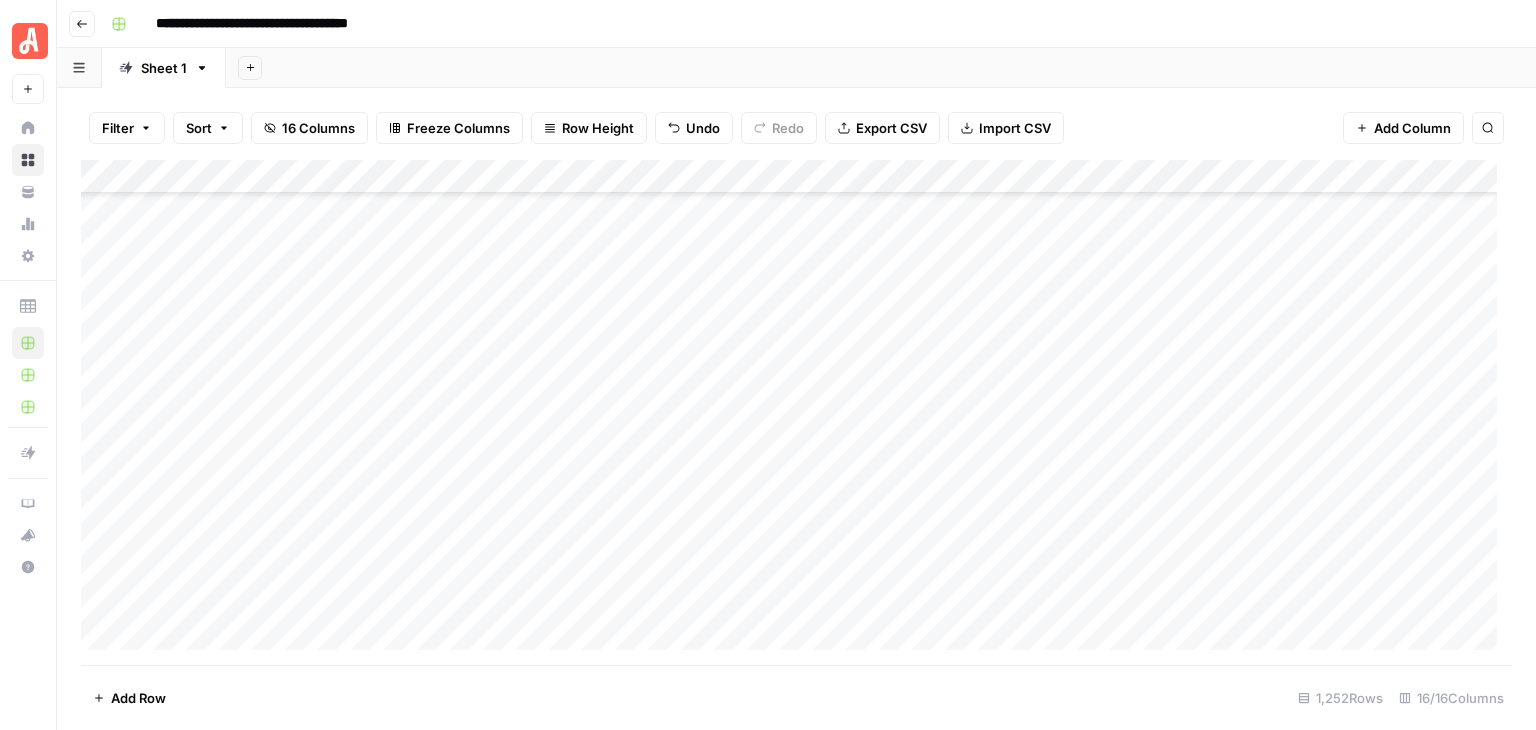 click on "Add Row" at bounding box center (138, 698) 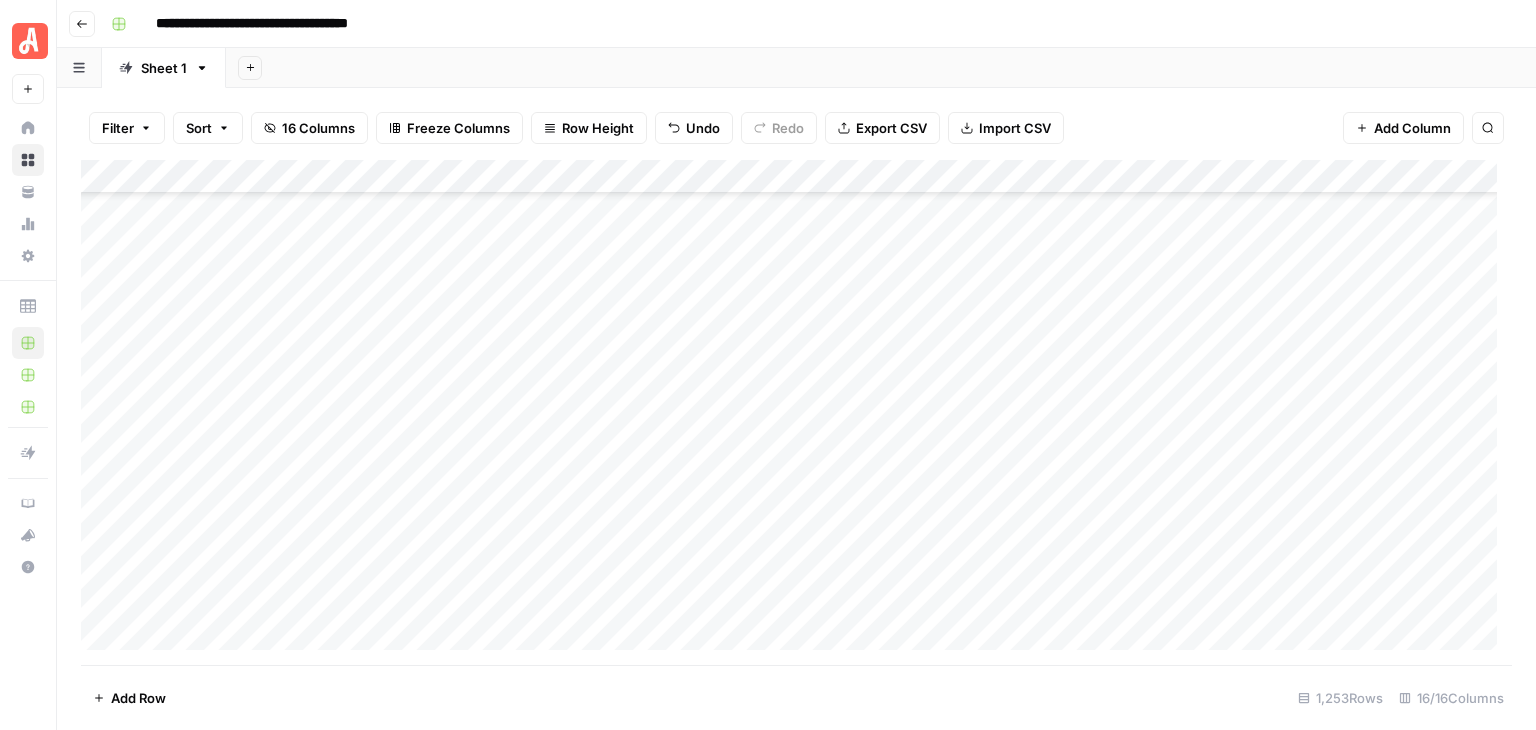 click on "Add Row" at bounding box center [138, 698] 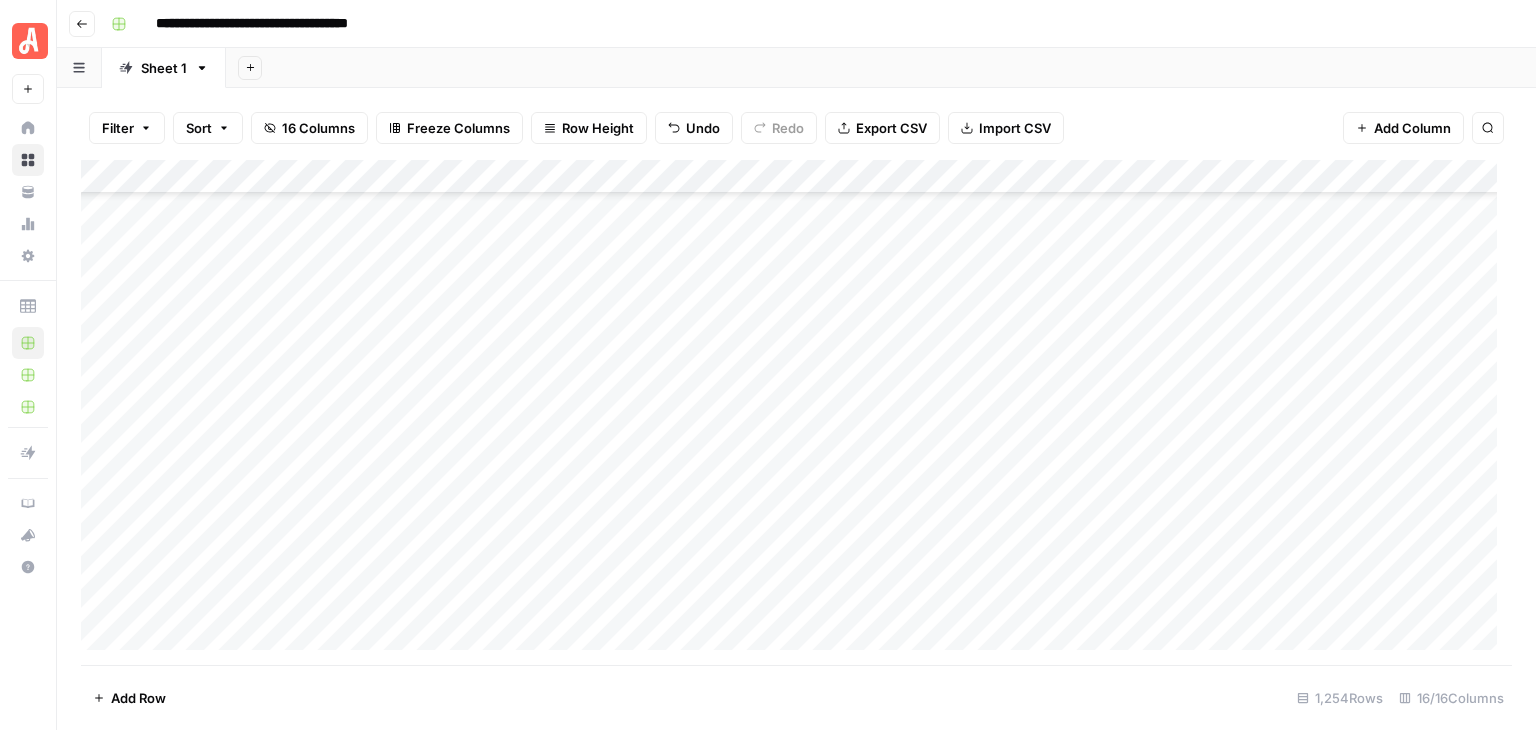 click on "Add Row" at bounding box center [138, 698] 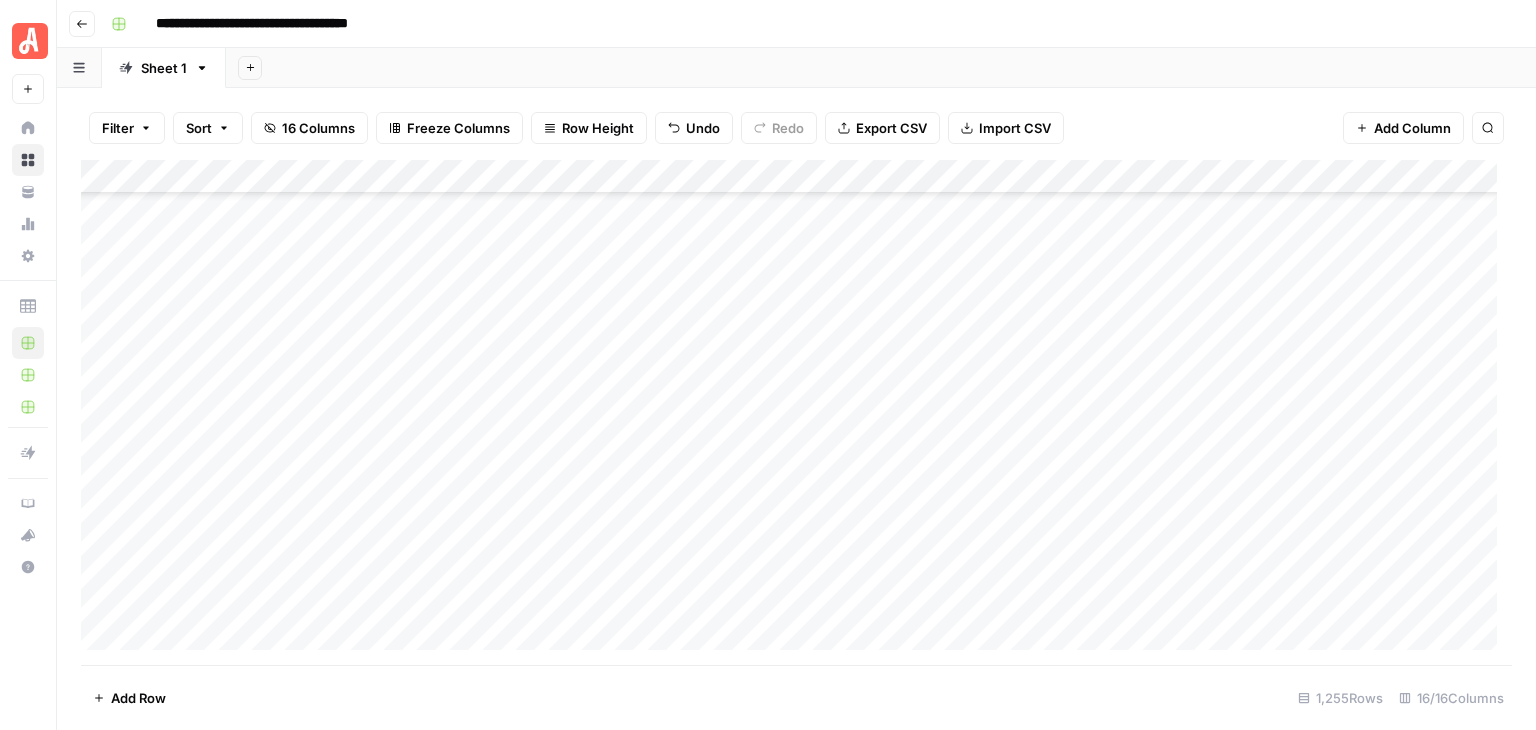 scroll, scrollTop: 42246, scrollLeft: 0, axis: vertical 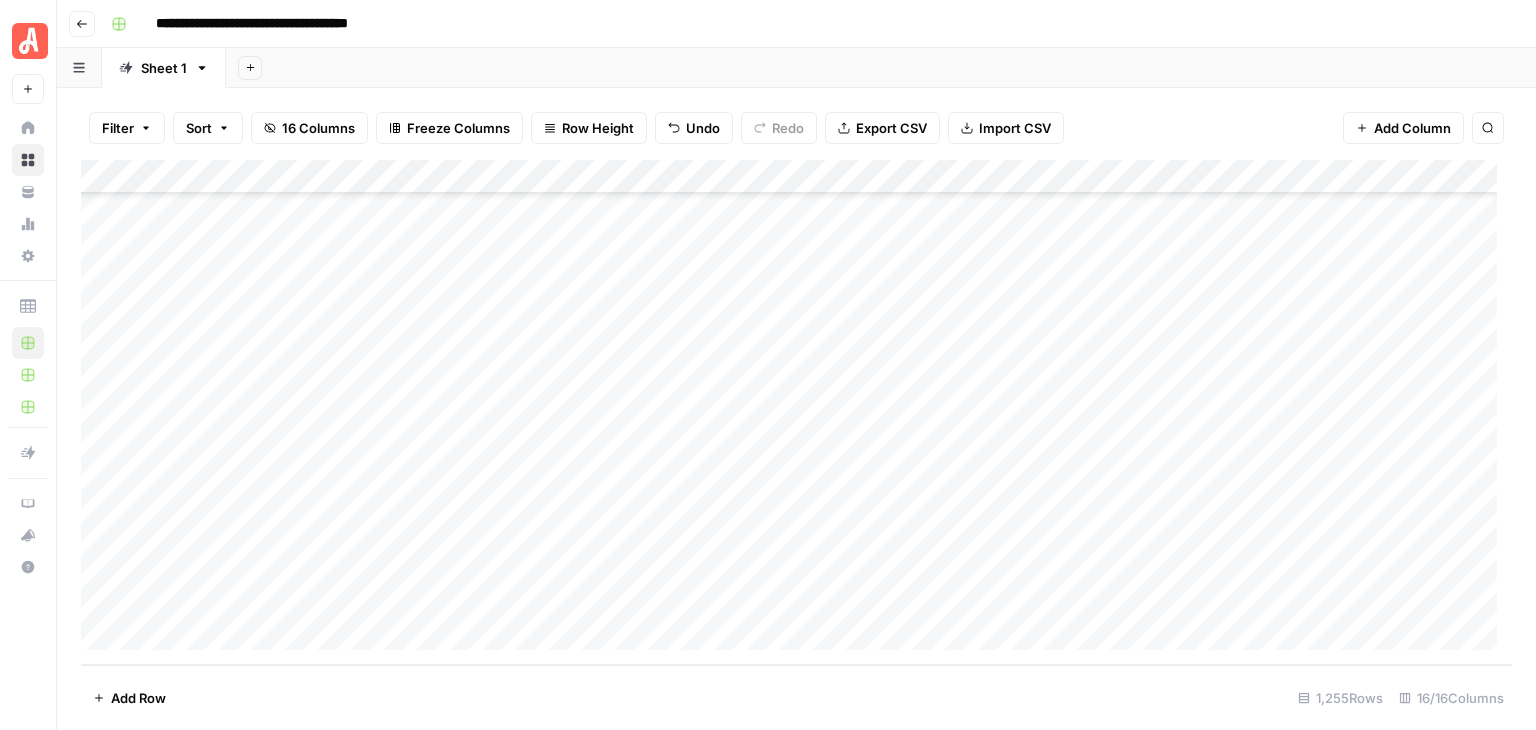 click on "Add Column" at bounding box center [796, 412] 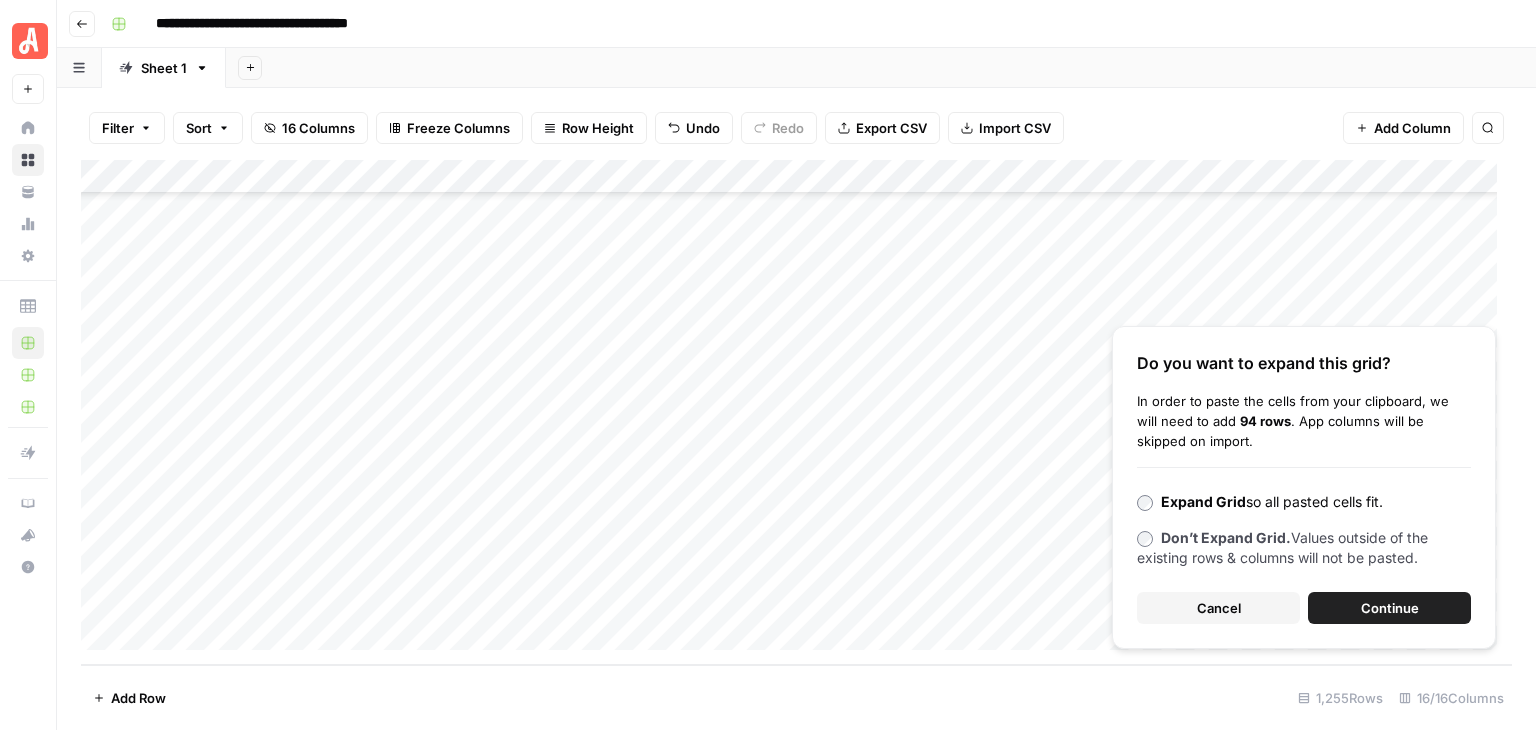 click on "Do you want to expand this grid? In order to paste the cells from your clipboard, we will need to add   94 rows . App columns will be skipped on import. Expand Grid  so all pasted cells fit. Don’t Expand Grid.  Values outside of the existing rows & columns will not be pasted. Cancel Continue" at bounding box center (1304, 487) 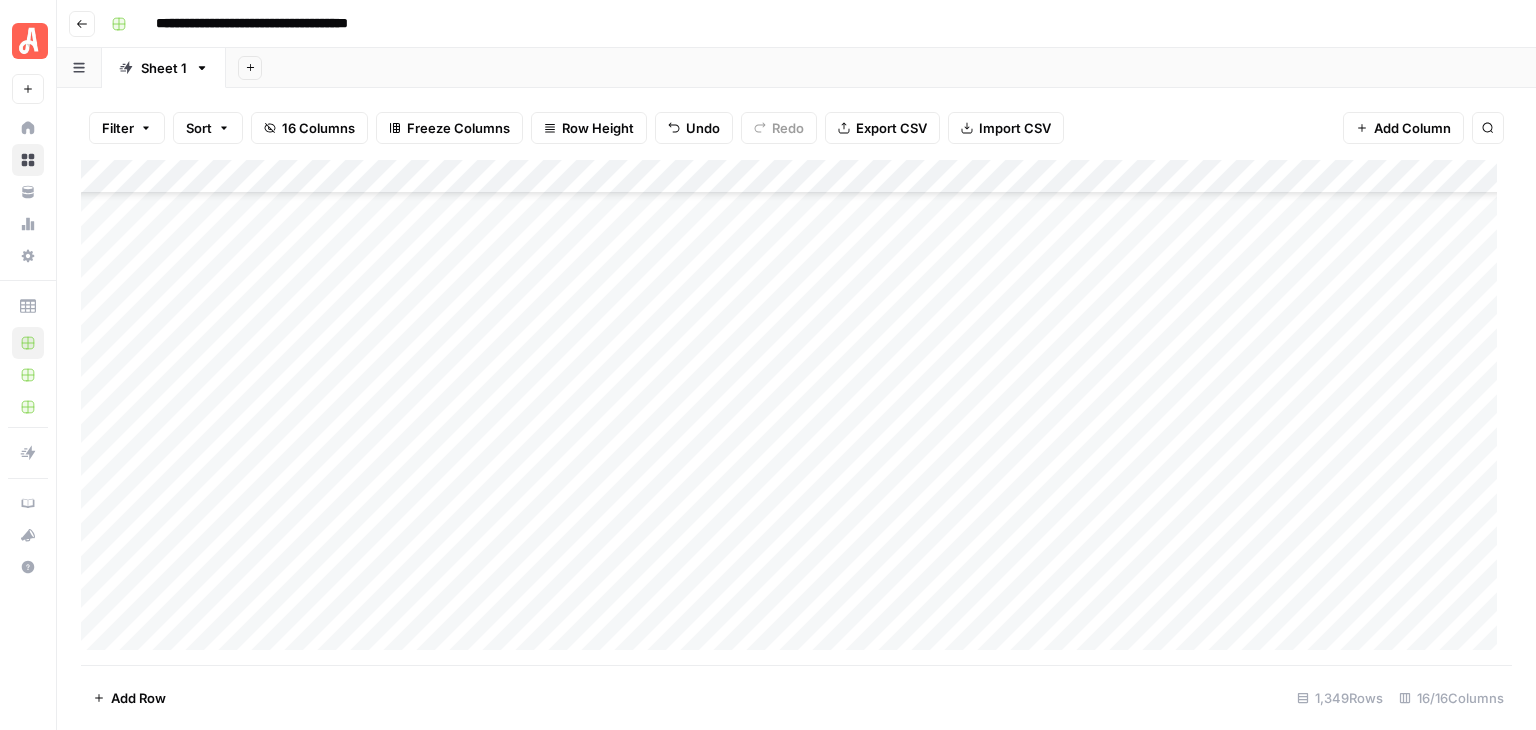 scroll, scrollTop: 42242, scrollLeft: 0, axis: vertical 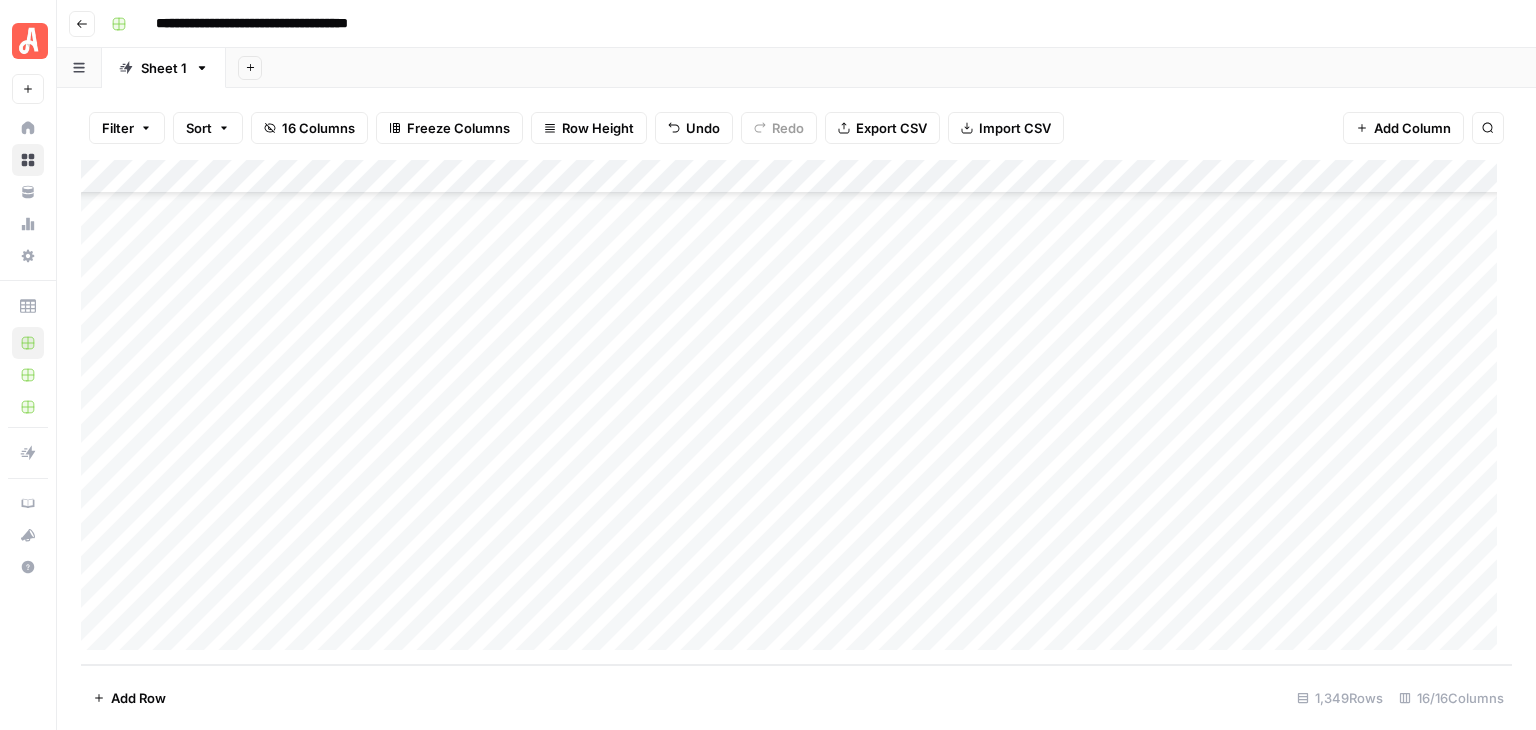 click on "Add Column" at bounding box center [796, 412] 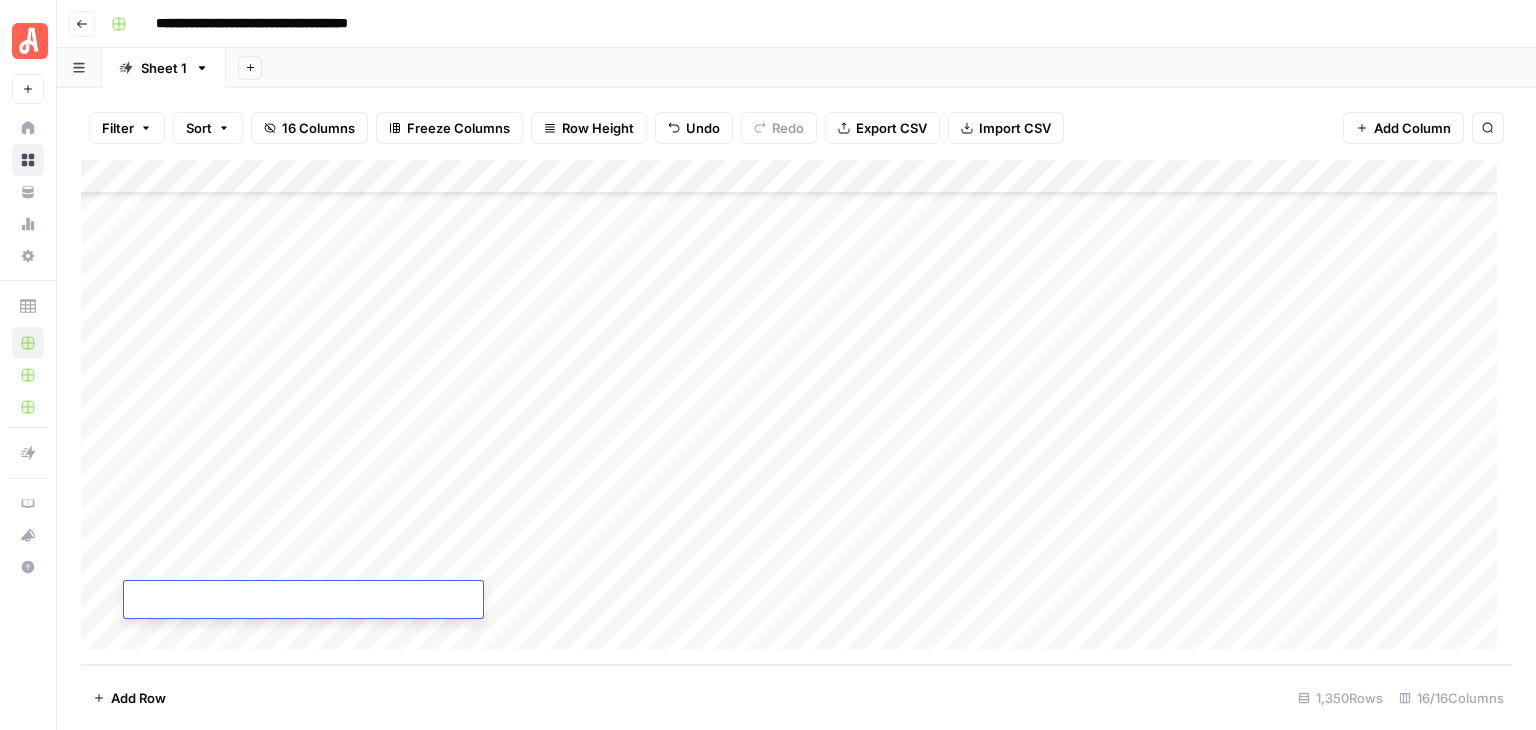 click on "Add Column" at bounding box center (796, 412) 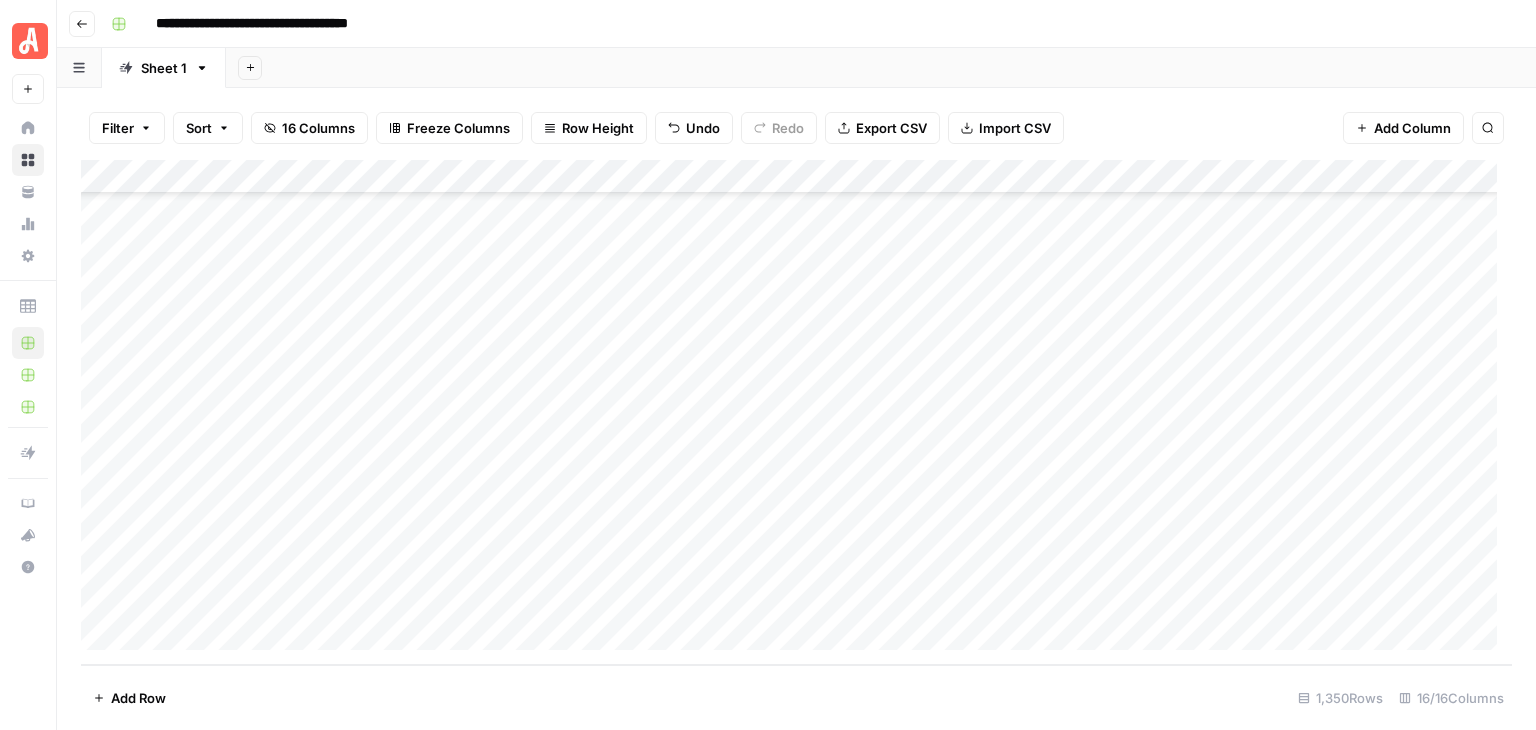 click on "Add Column" at bounding box center (796, 412) 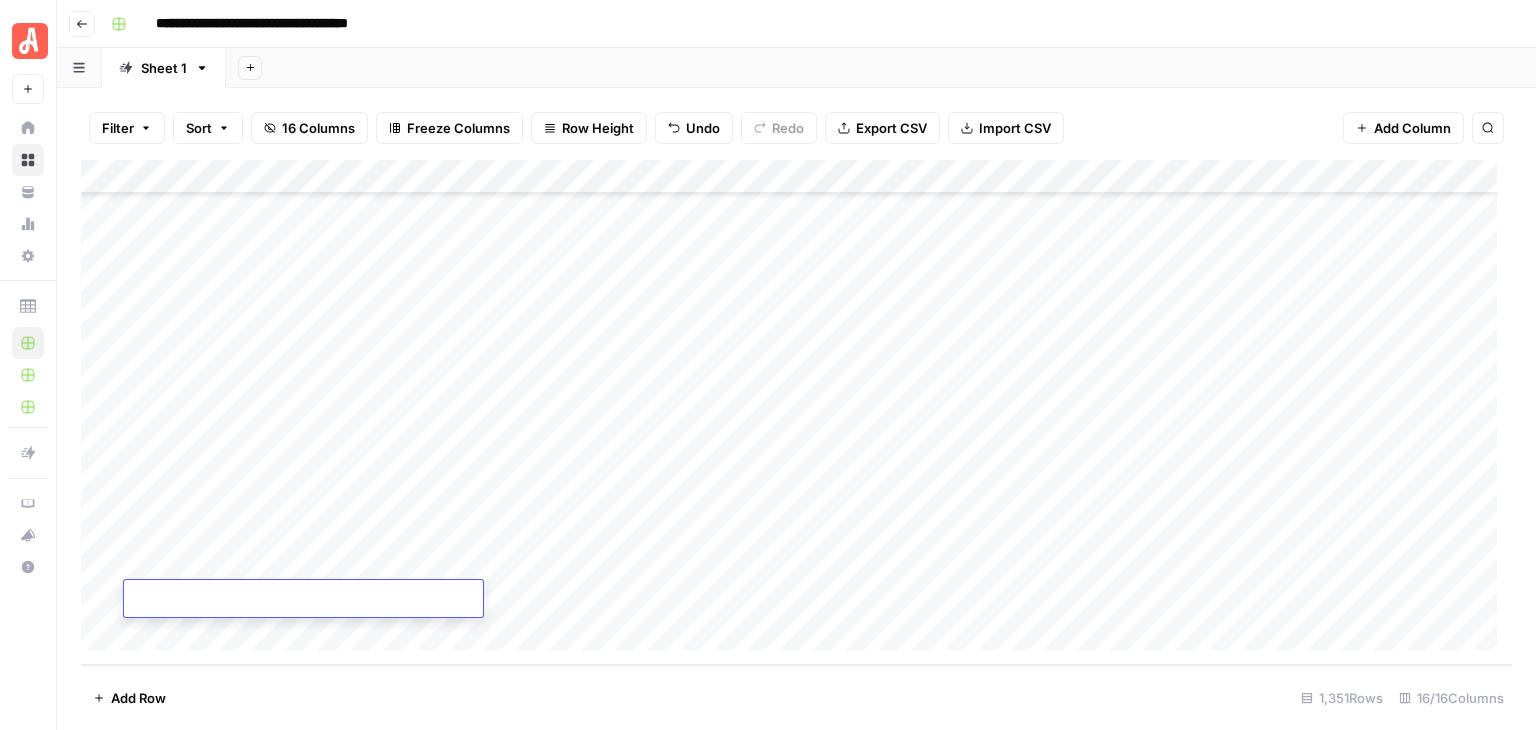 click on "Add Column" at bounding box center (796, 412) 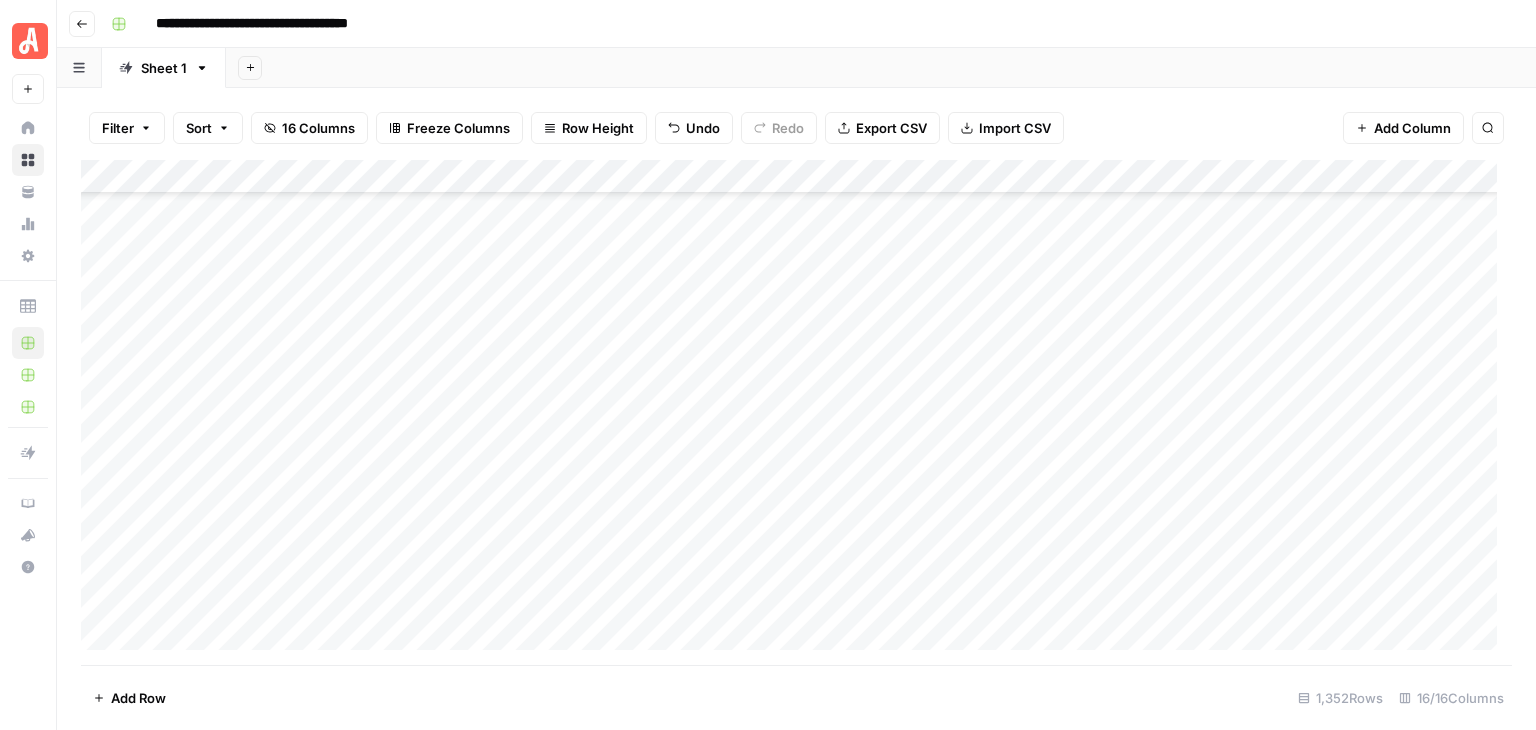 click on "Add Column" at bounding box center [796, 412] 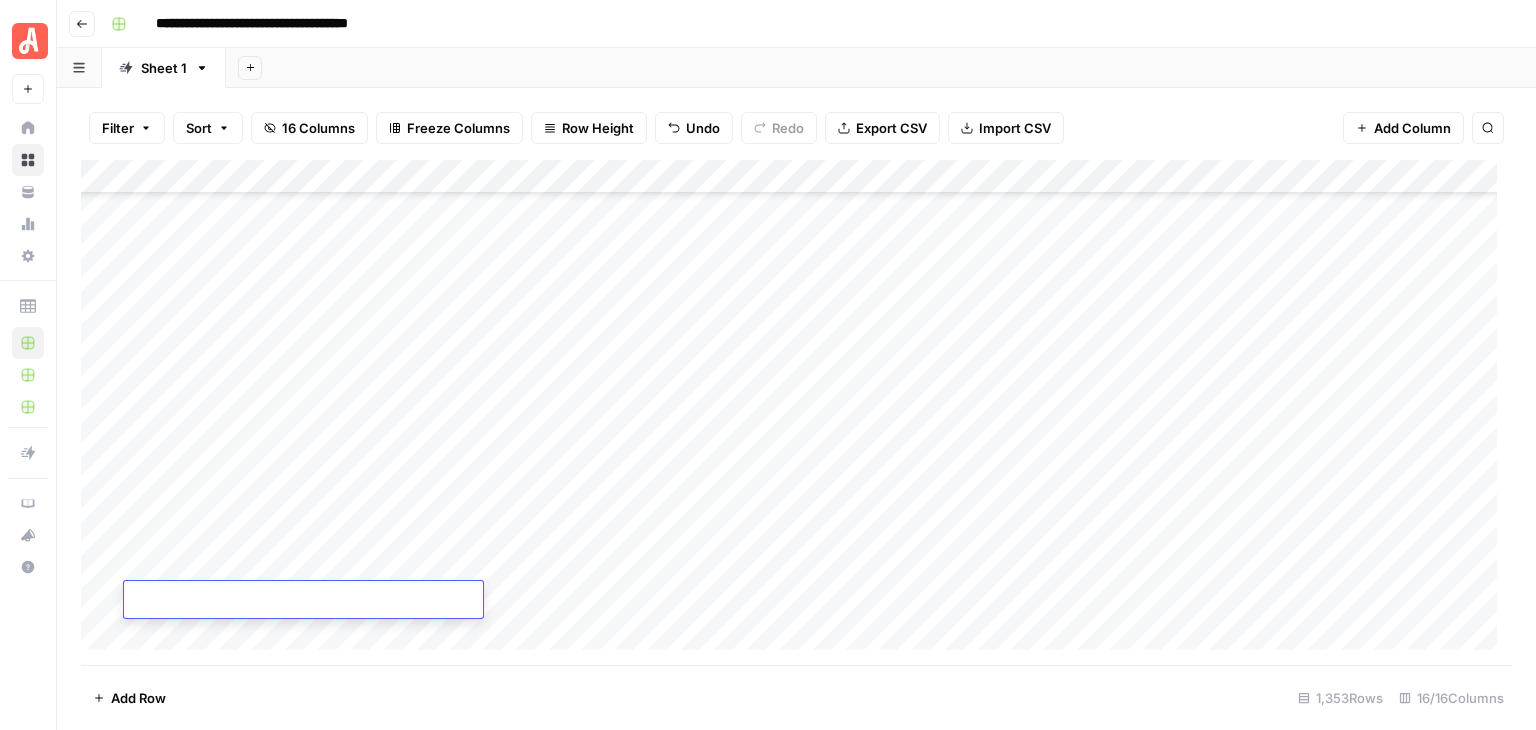 scroll, scrollTop: 45578, scrollLeft: 0, axis: vertical 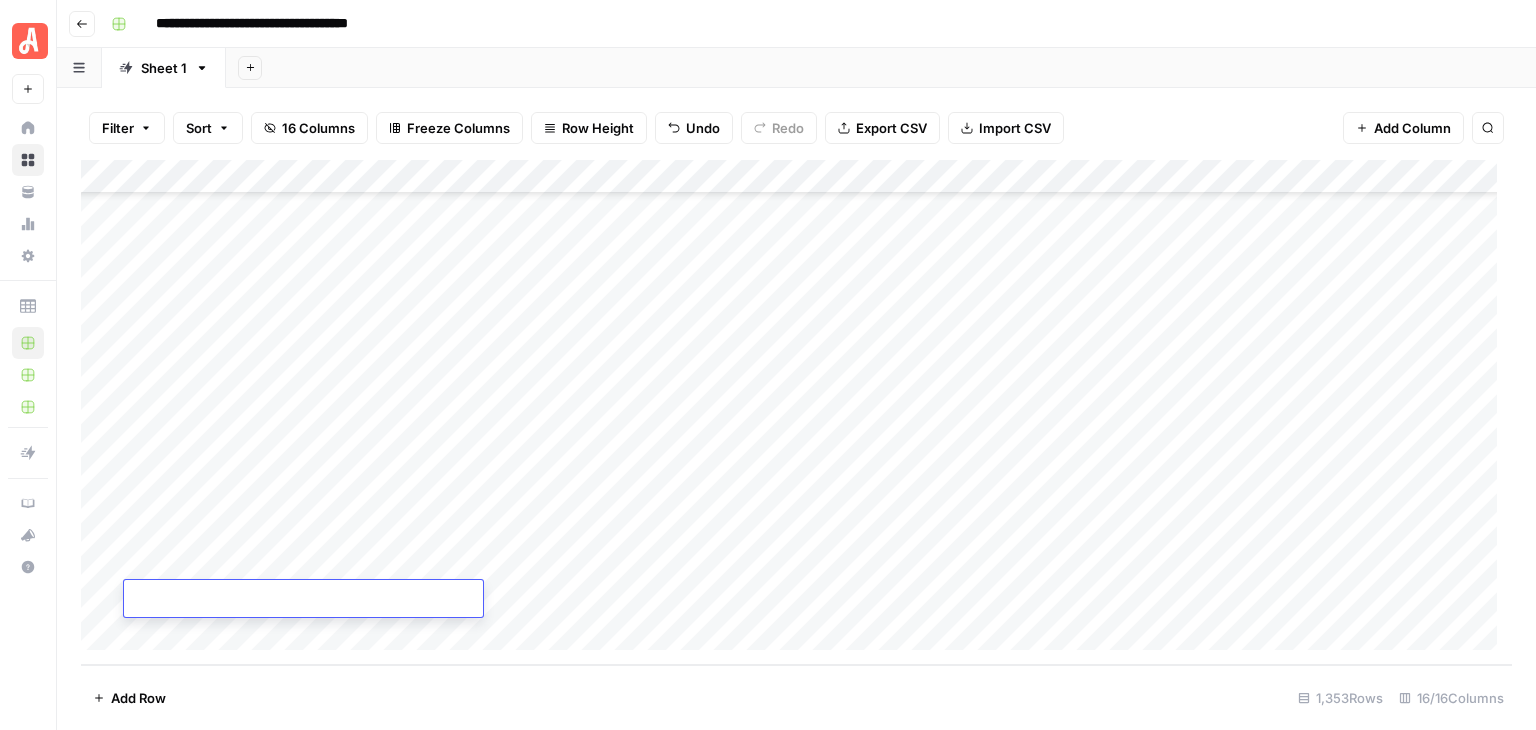 click on "Add Column" at bounding box center [796, 412] 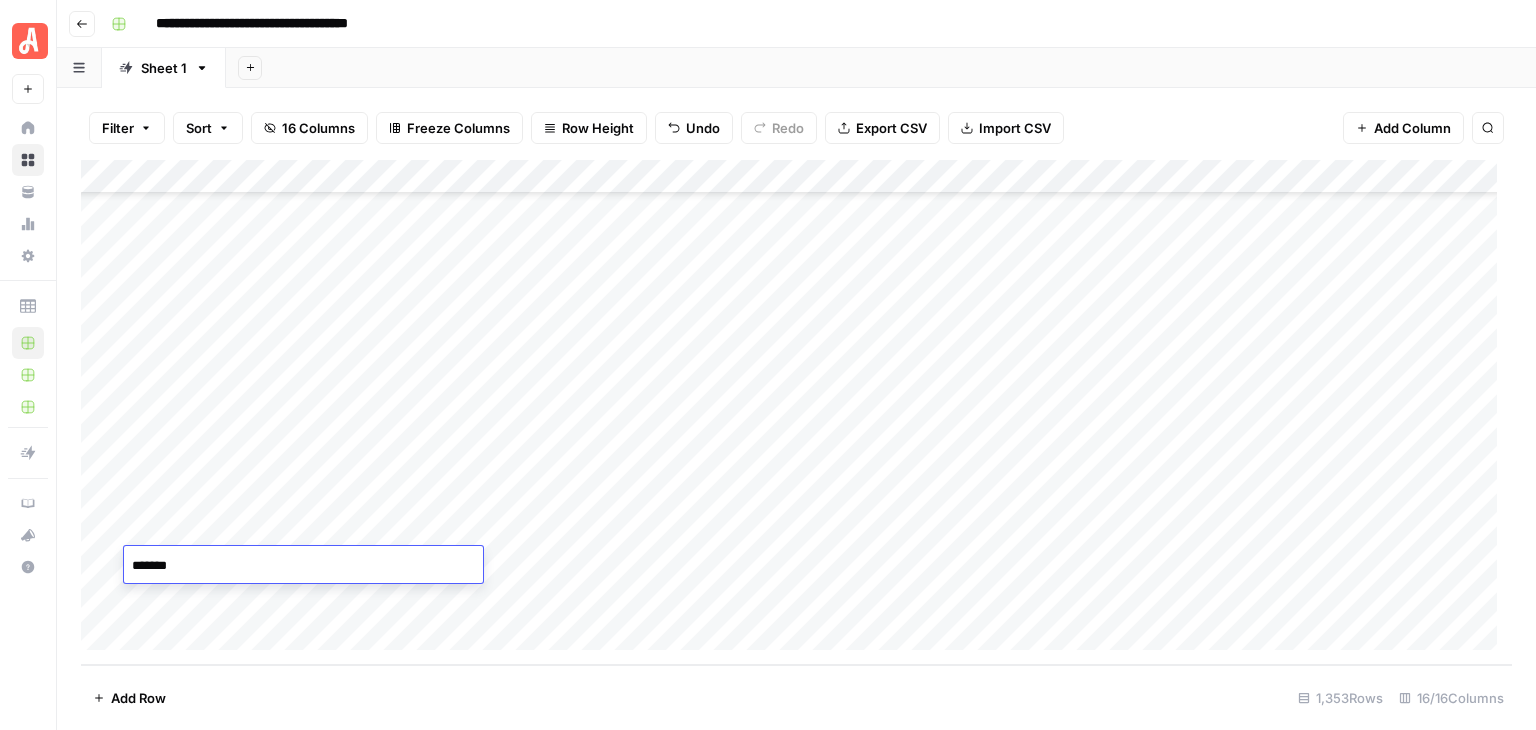type on "********" 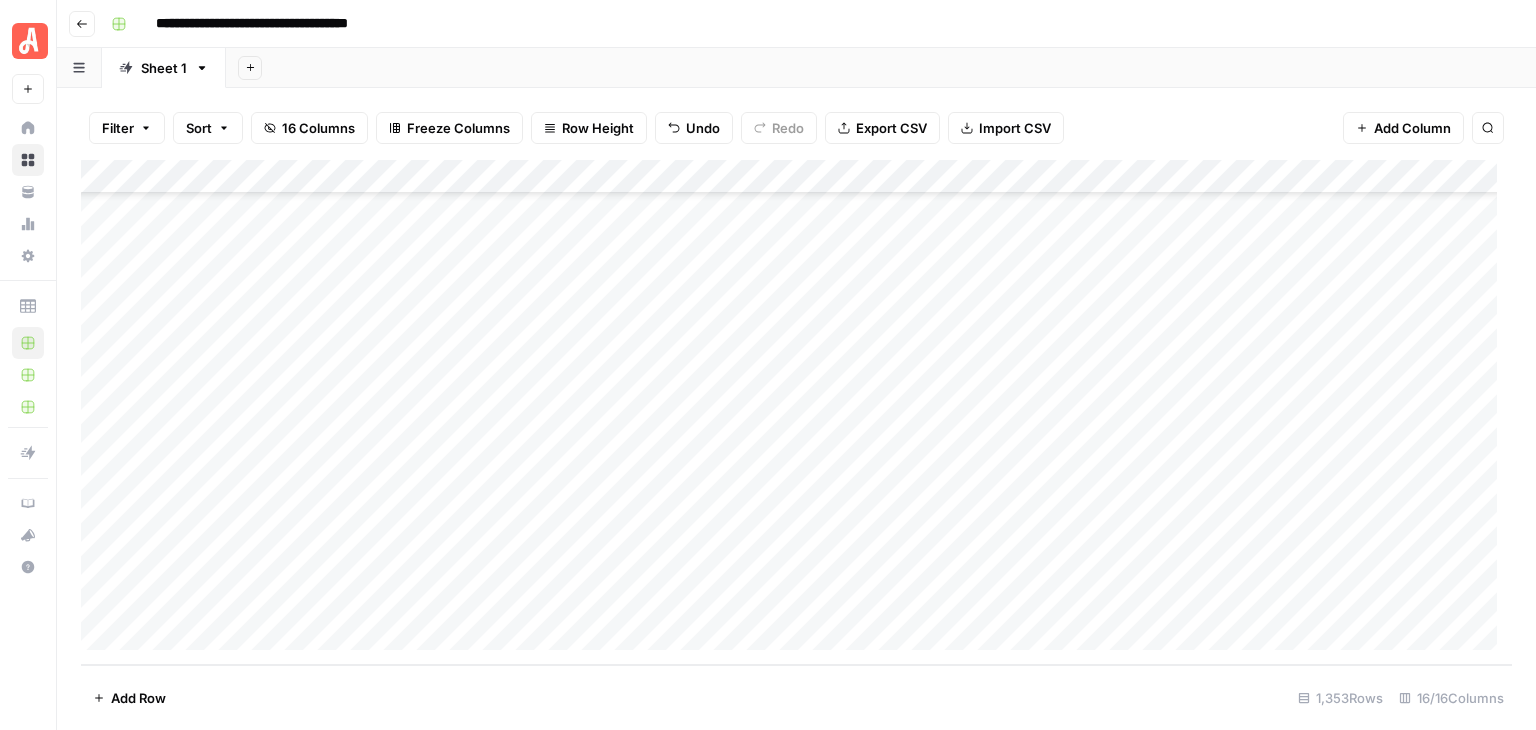 click on "Add Row 1,353  Rows 16/16  Columns" at bounding box center [796, 697] 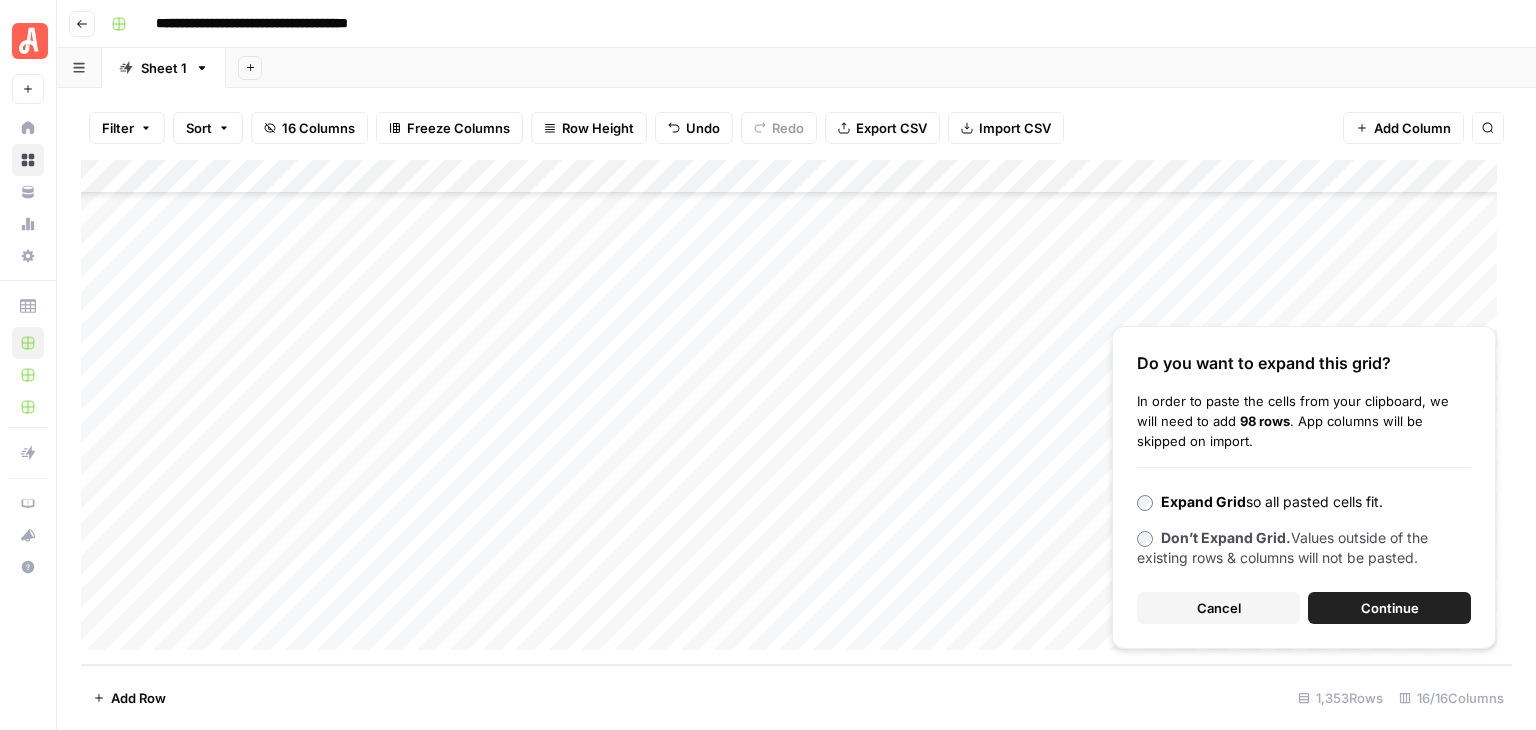 click on "Cancel" at bounding box center (1219, 608) 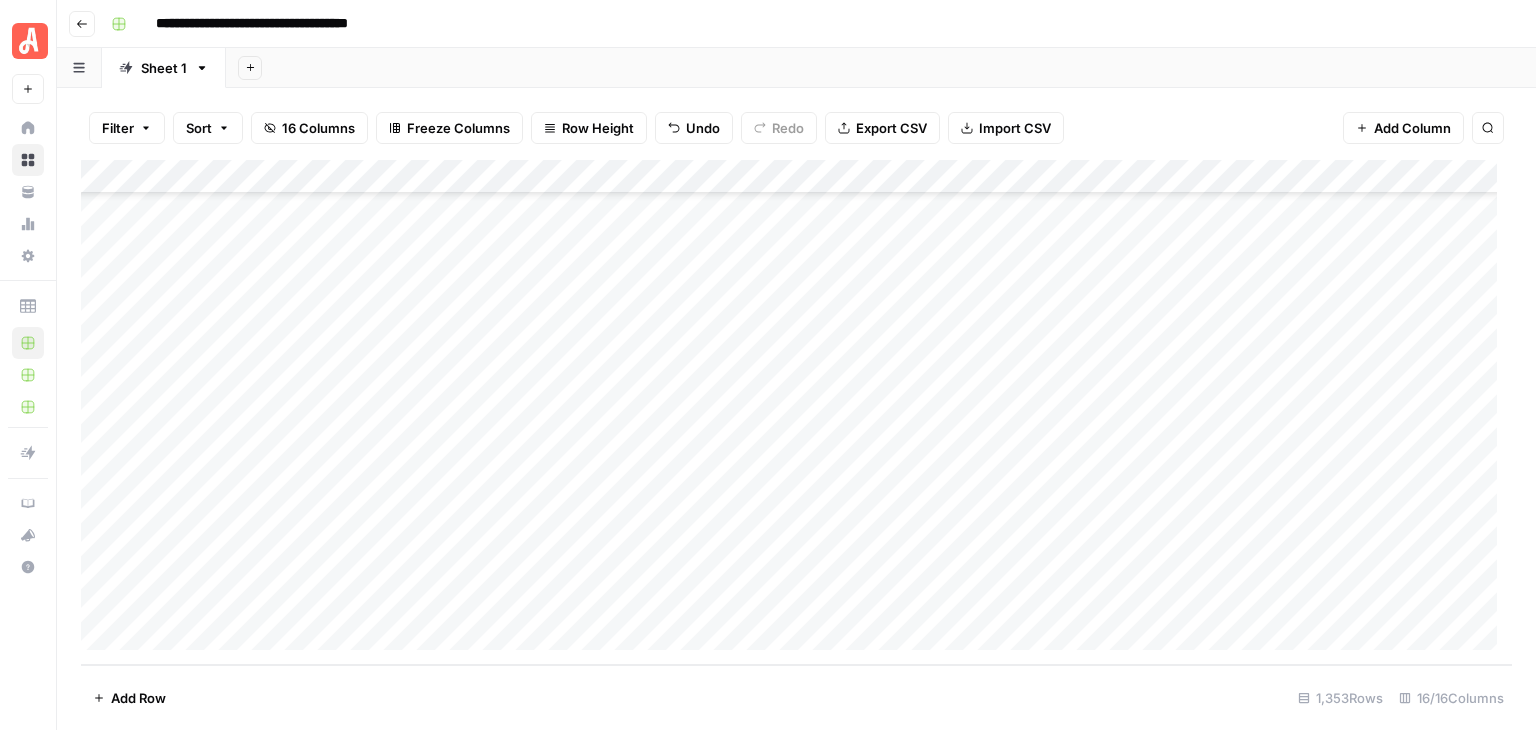 click on "Add Column" at bounding box center [796, 412] 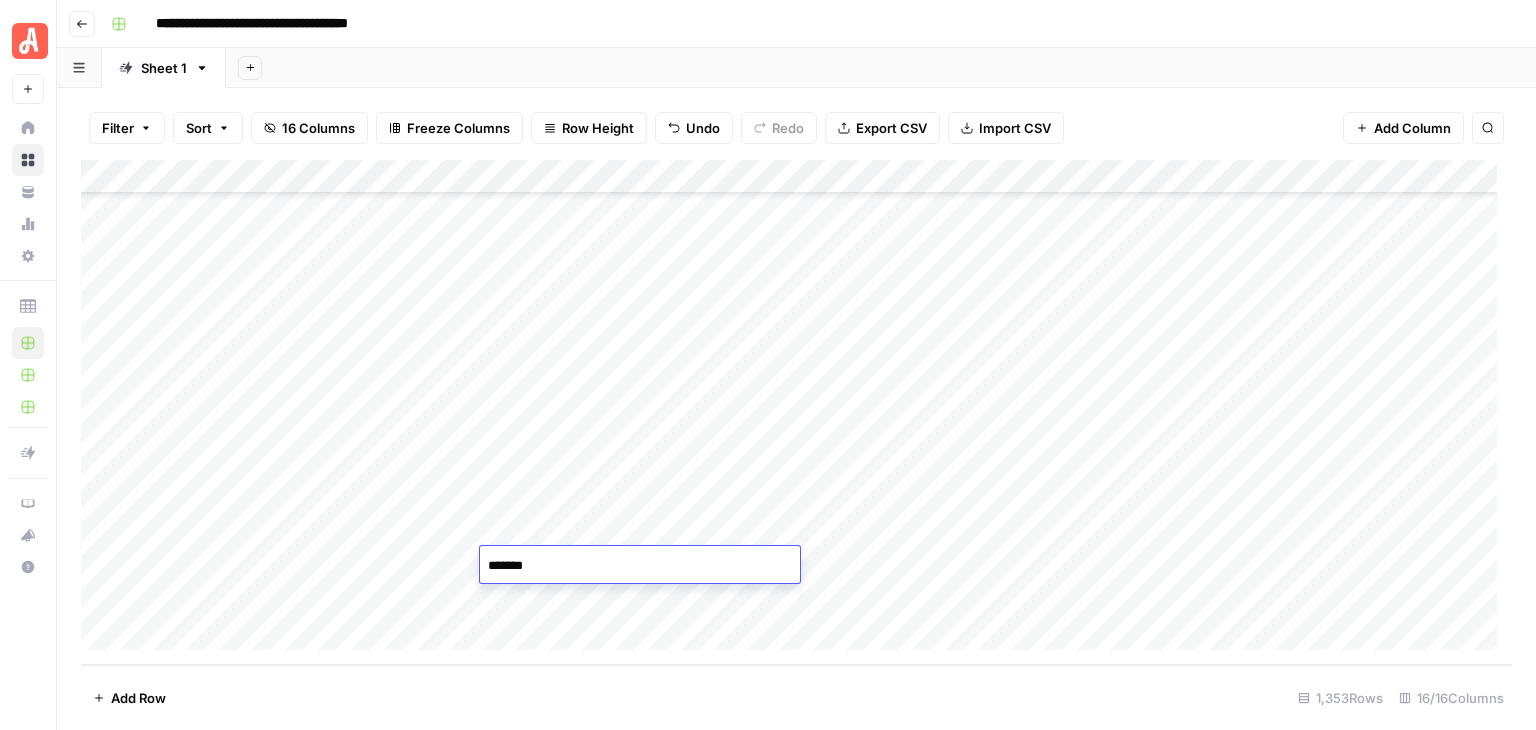 type on "********" 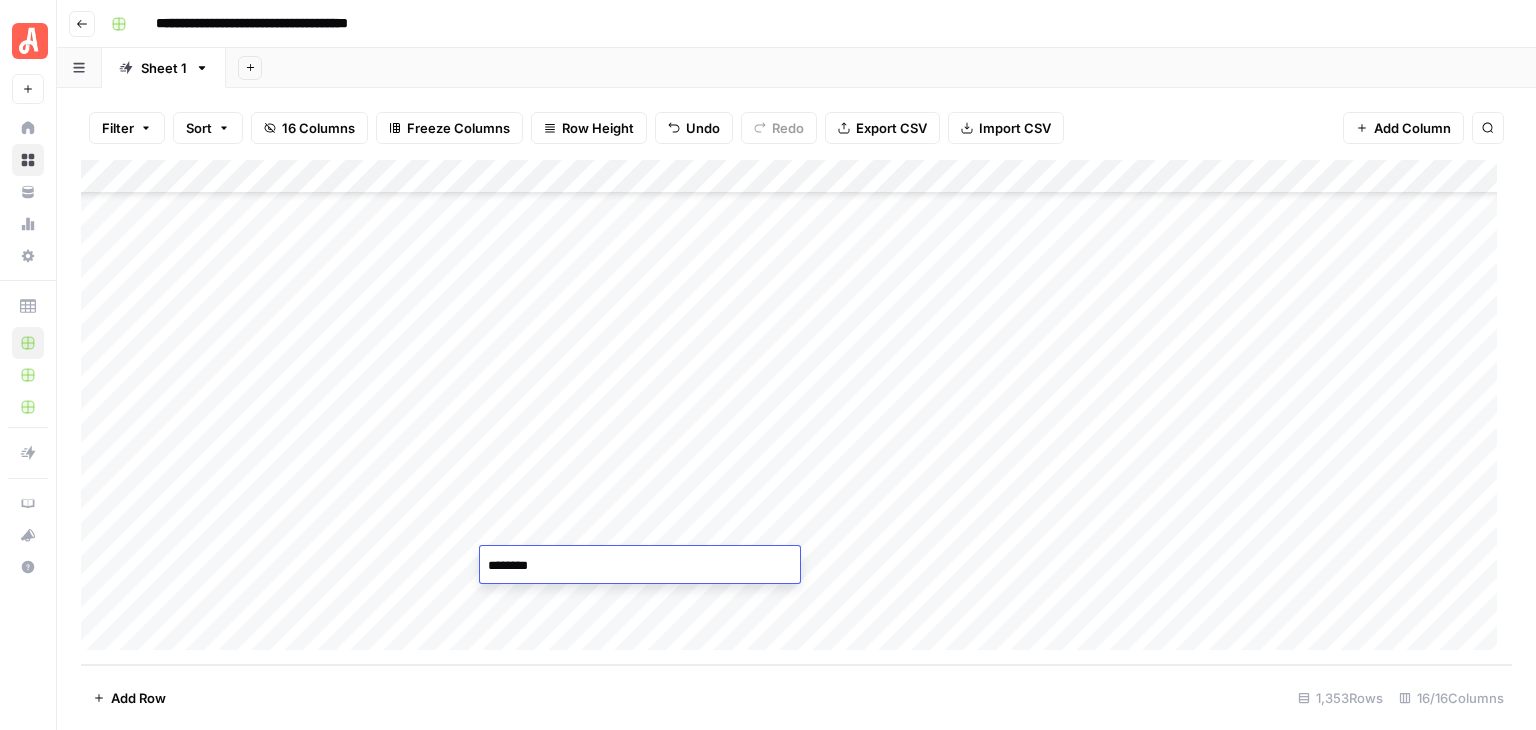 click on "Add Row 1,353  Rows 16/16  Columns" at bounding box center (796, 697) 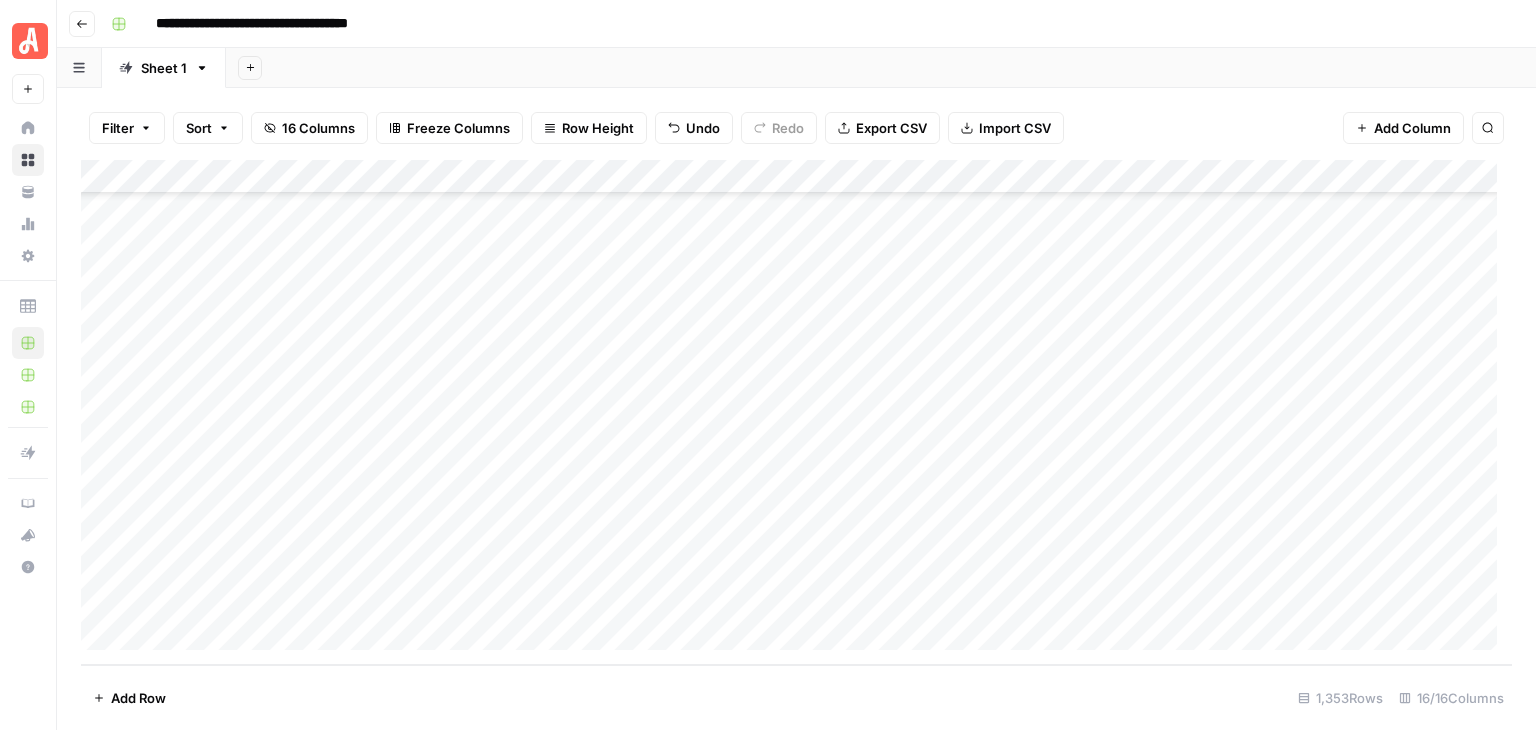 click on "Add Column" at bounding box center (796, 412) 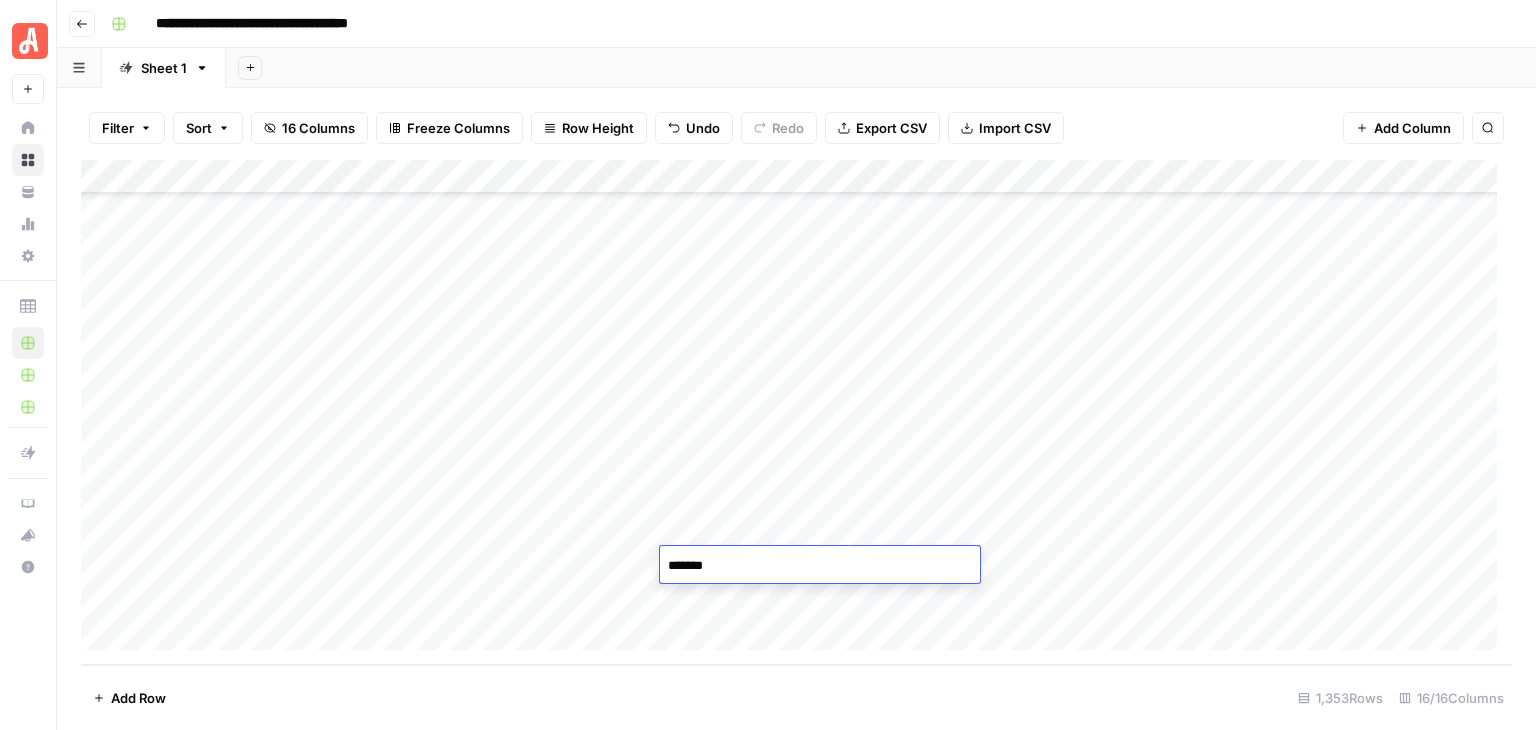 type on "********" 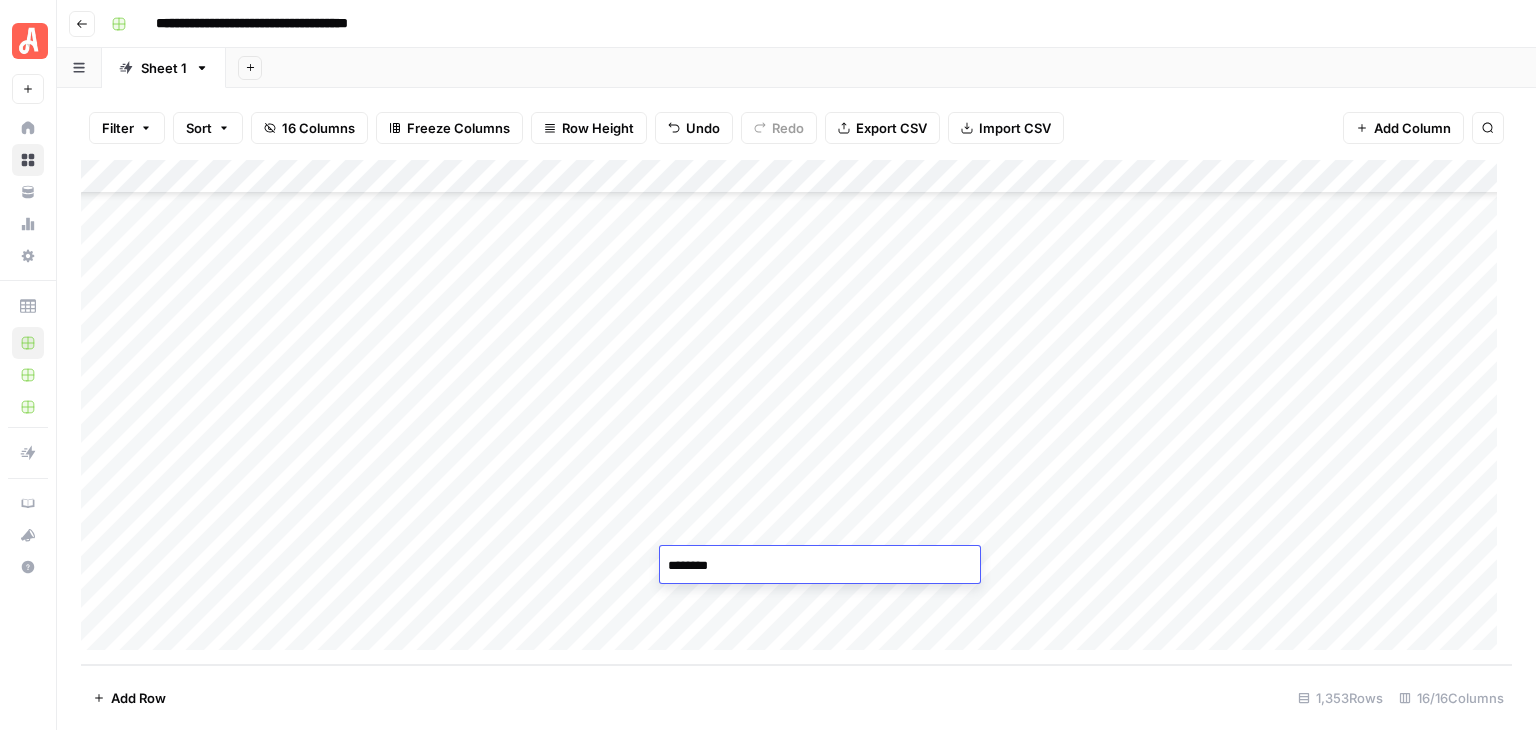click on "Add Row 1,353  Rows 16/16  Columns" at bounding box center [796, 697] 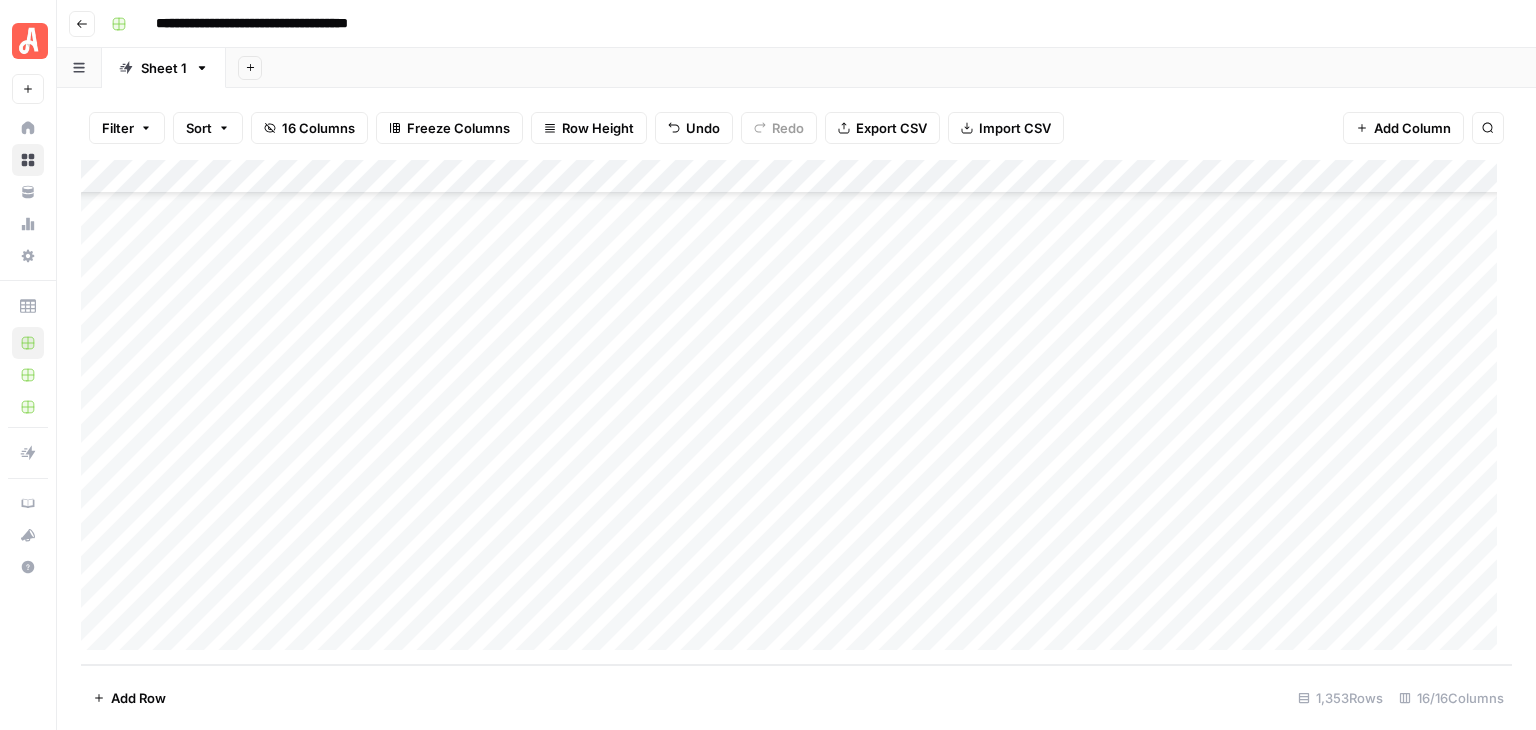 click on "Add Column" at bounding box center [796, 412] 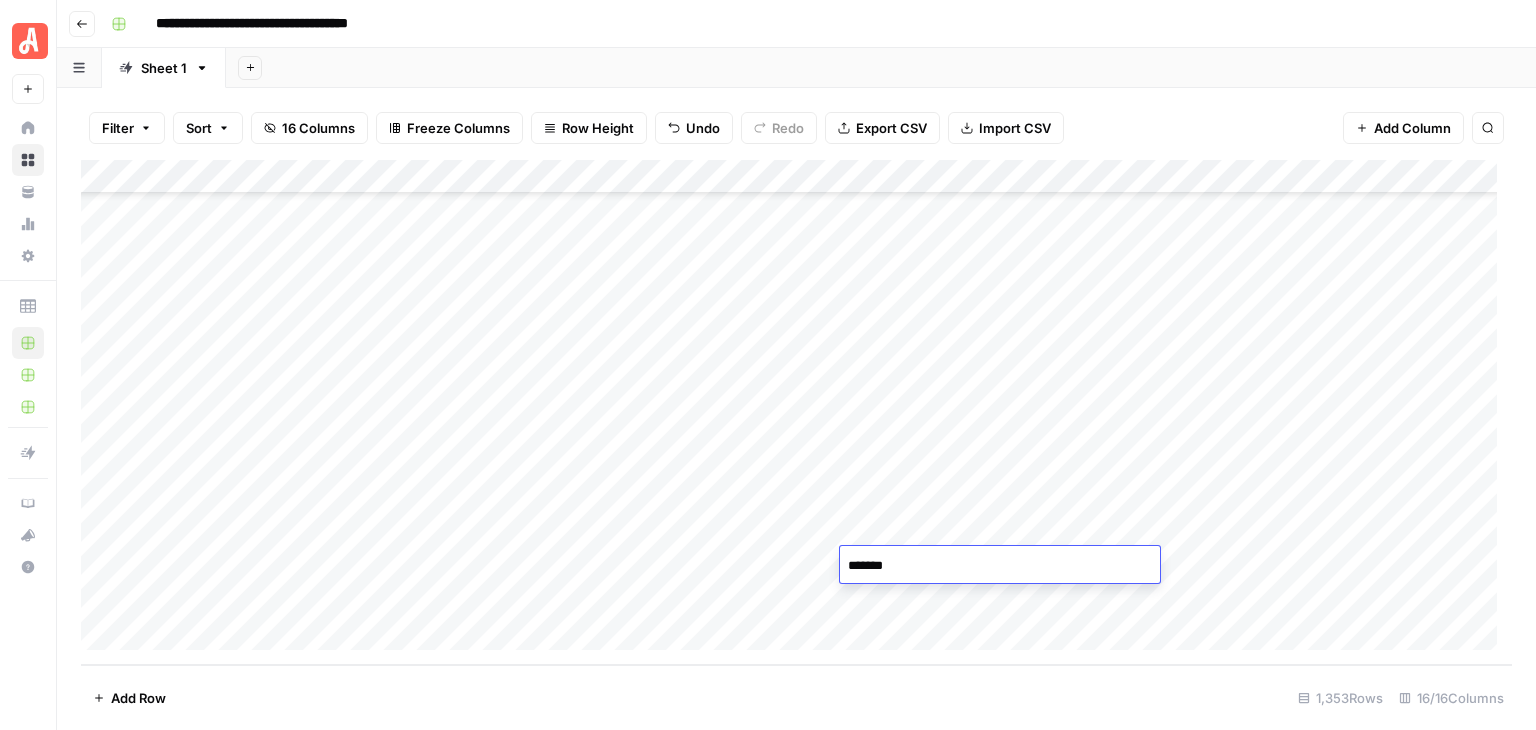 type on "********" 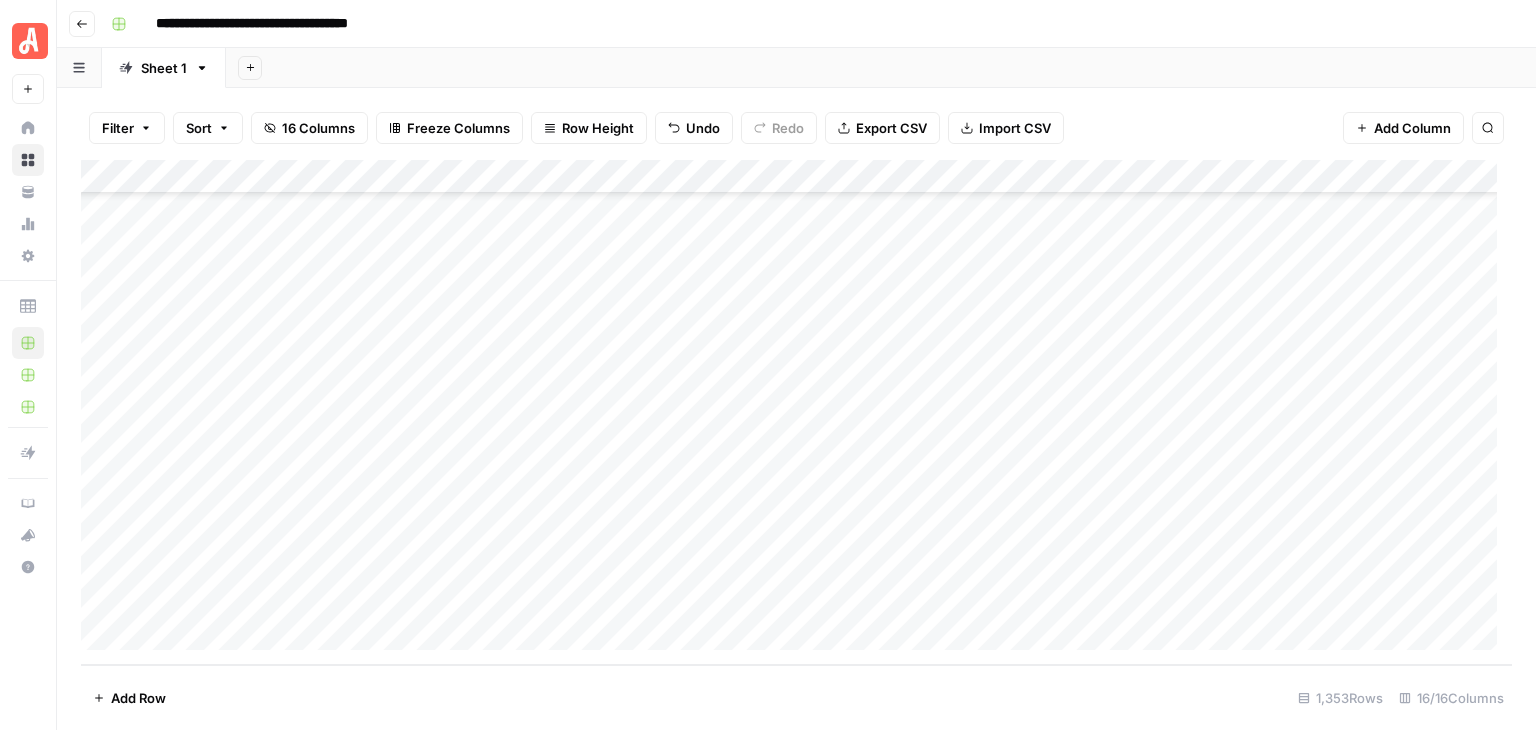 click on "Add Row 1,353  Rows 16/16  Columns" at bounding box center [796, 697] 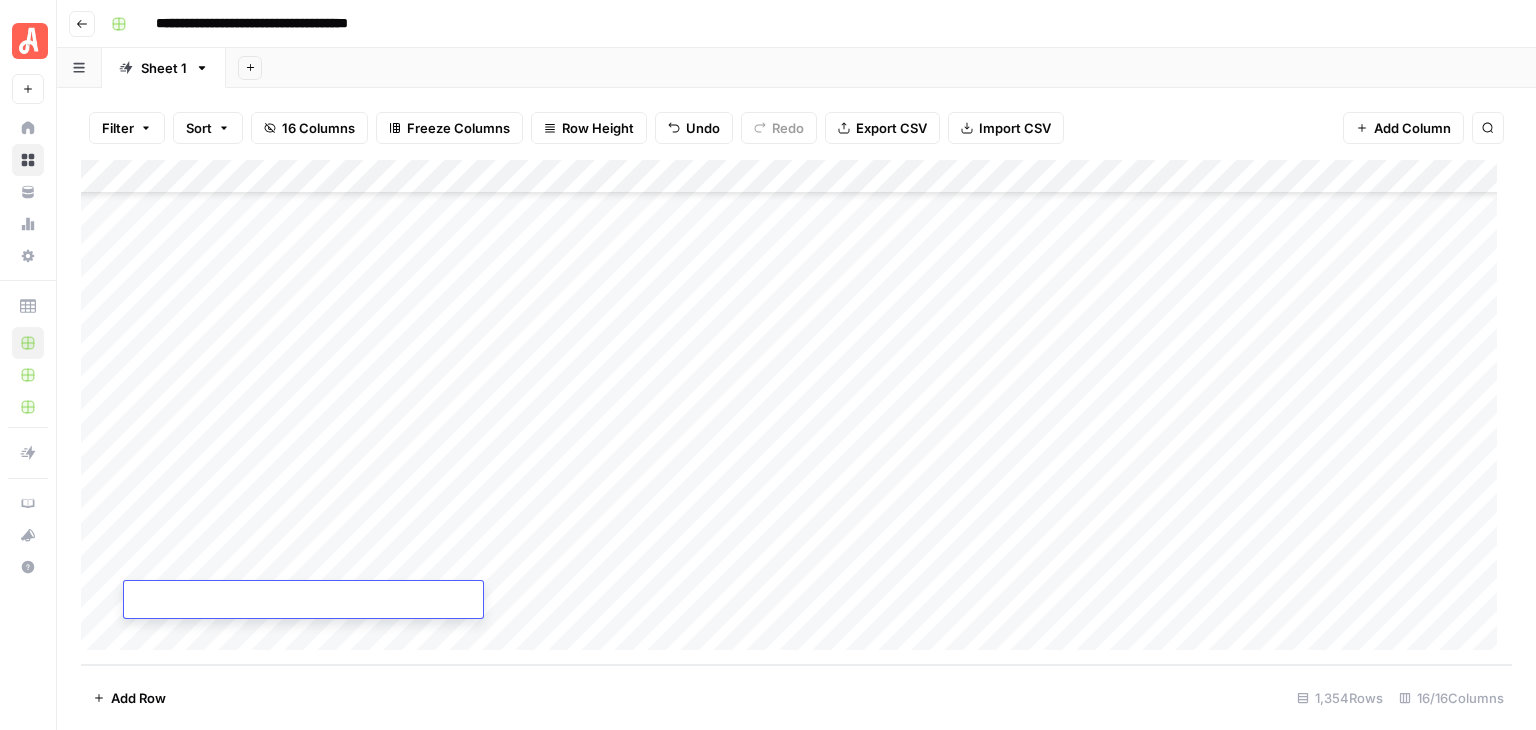 click on "Add Column" at bounding box center [796, 412] 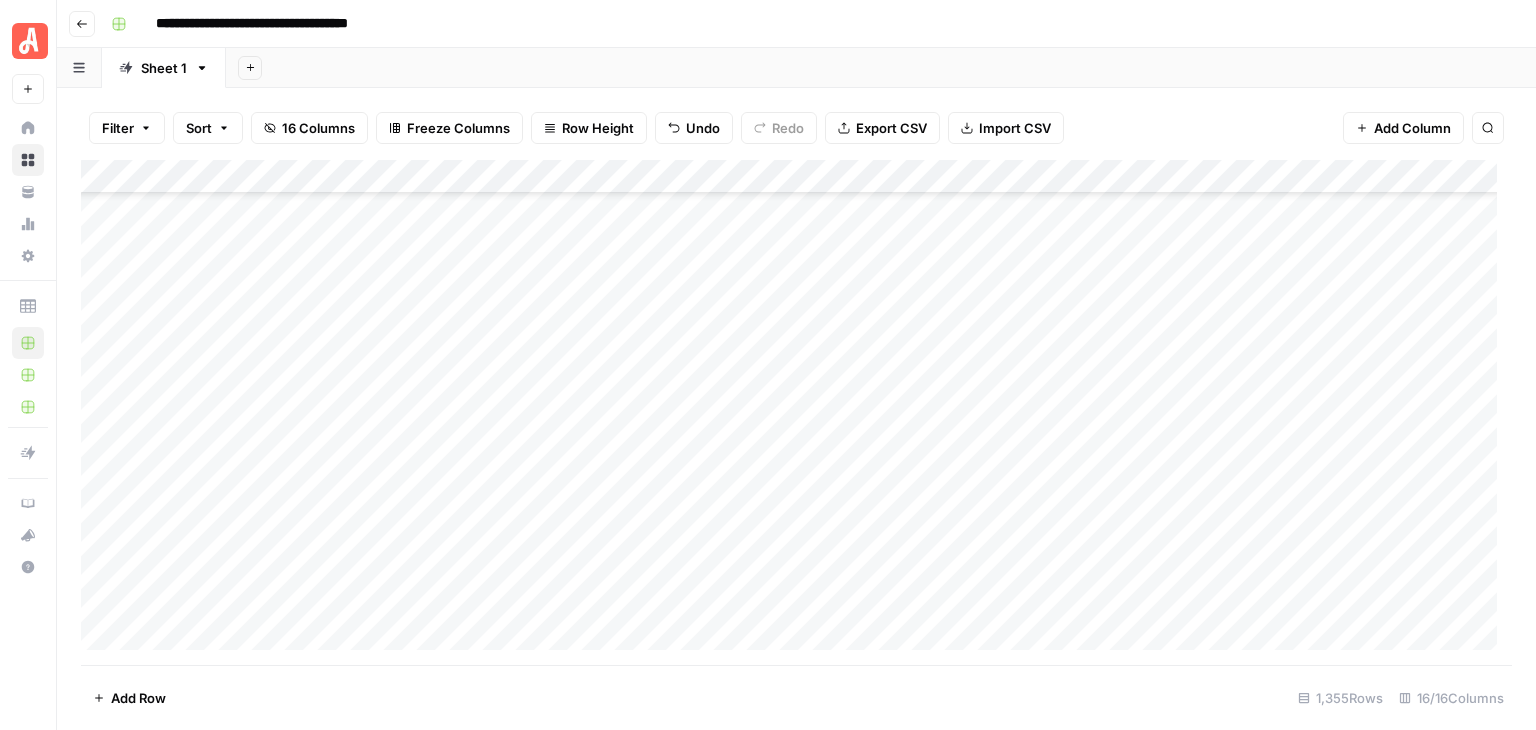 scroll, scrollTop: 45646, scrollLeft: 0, axis: vertical 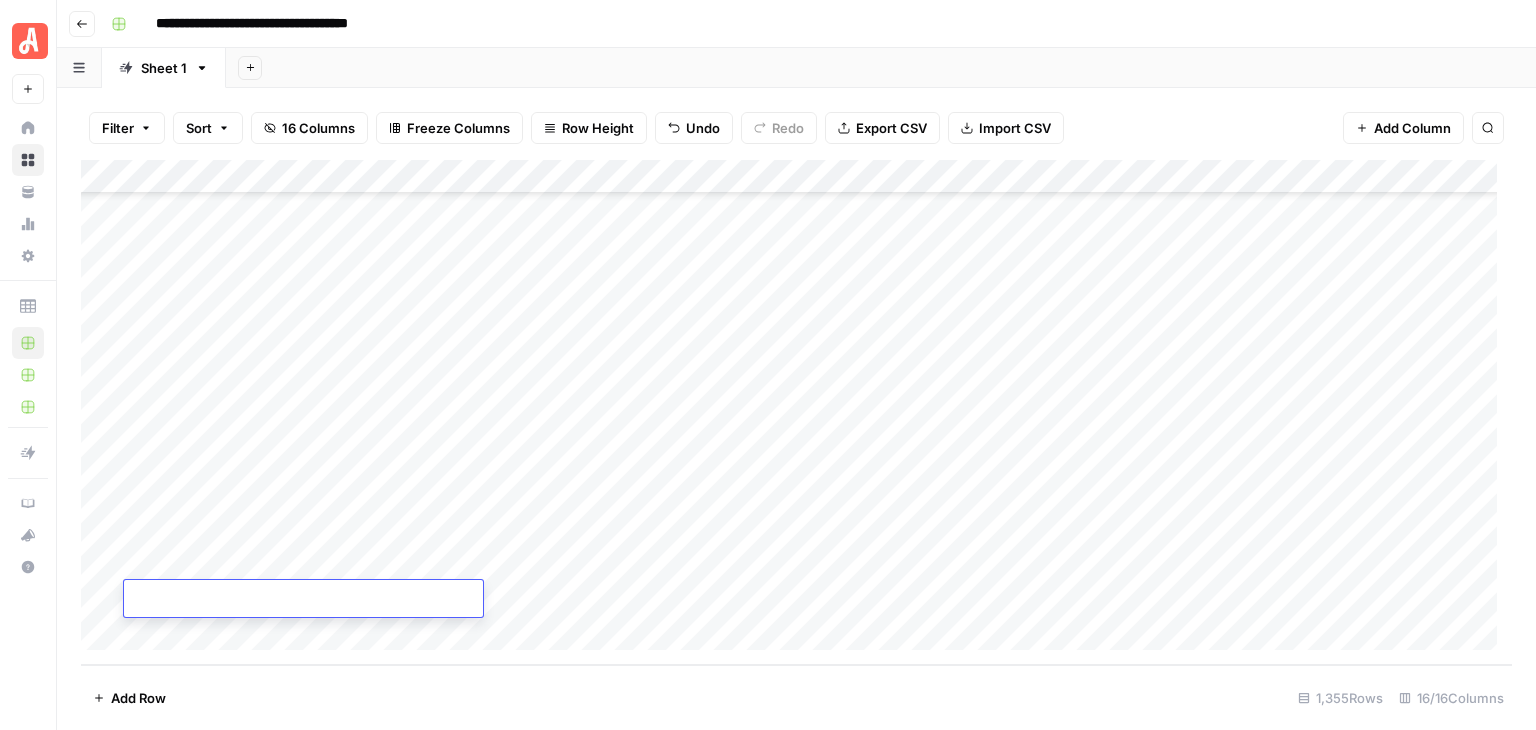 click on "Add Column" at bounding box center [796, 412] 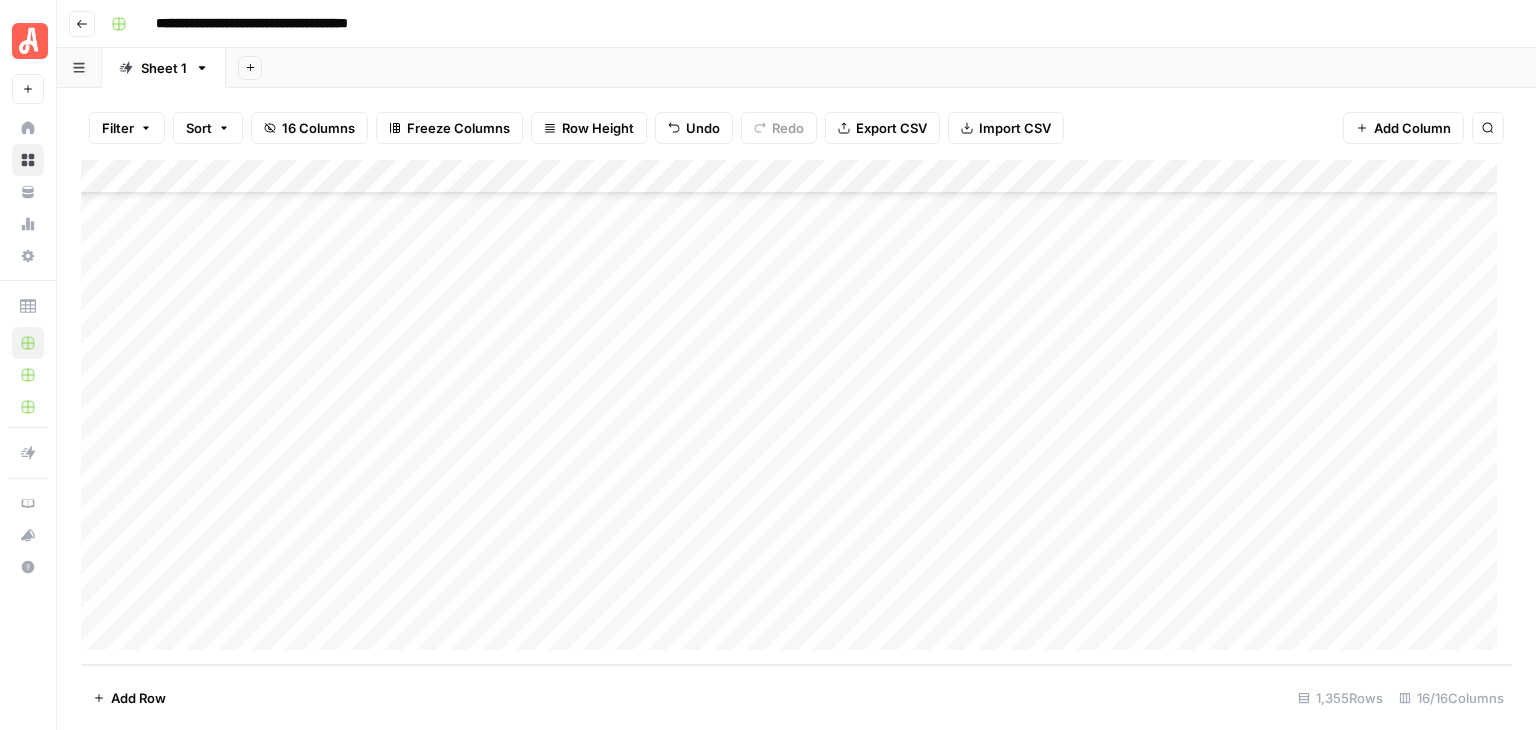 click on "Add Column" at bounding box center [796, 412] 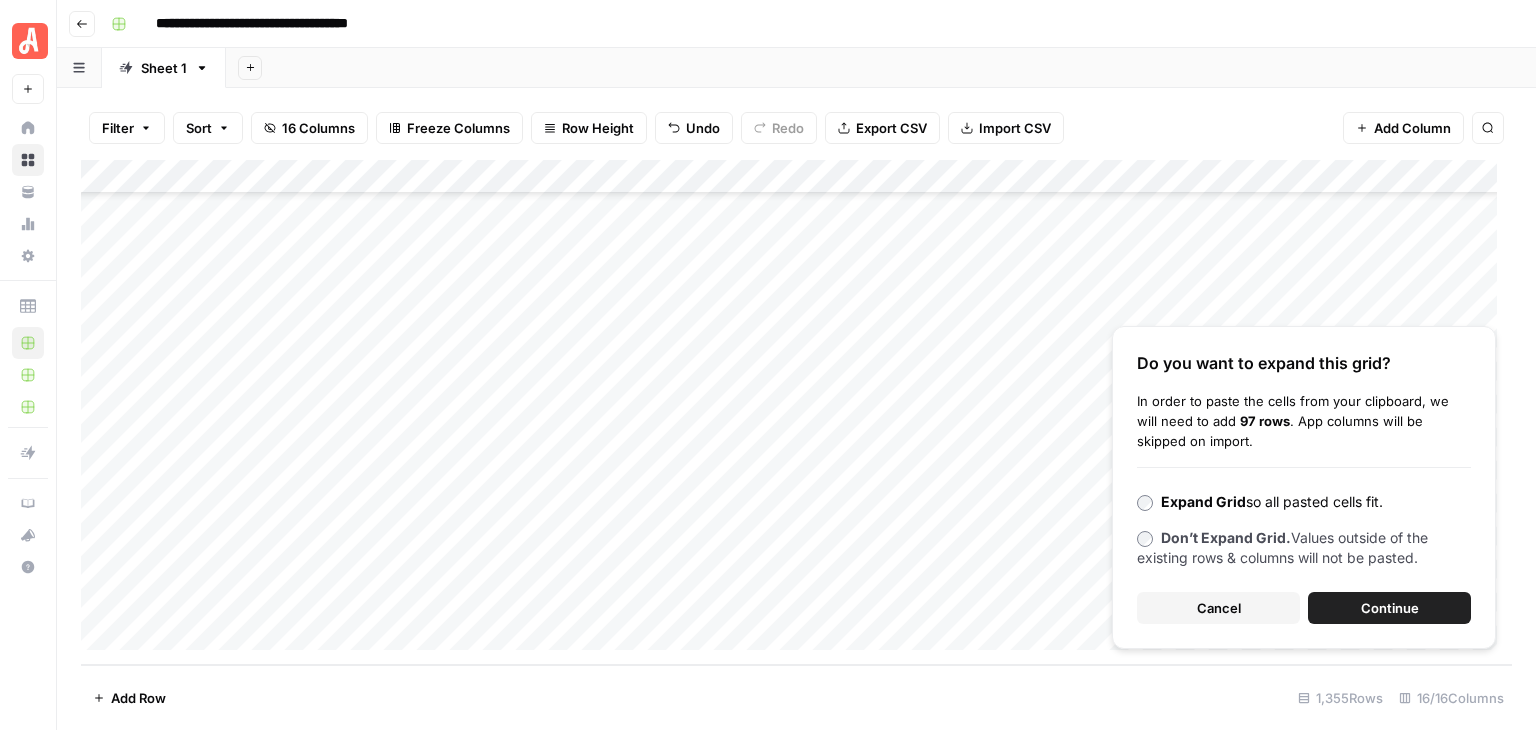 click on "Continue" at bounding box center [1390, 608] 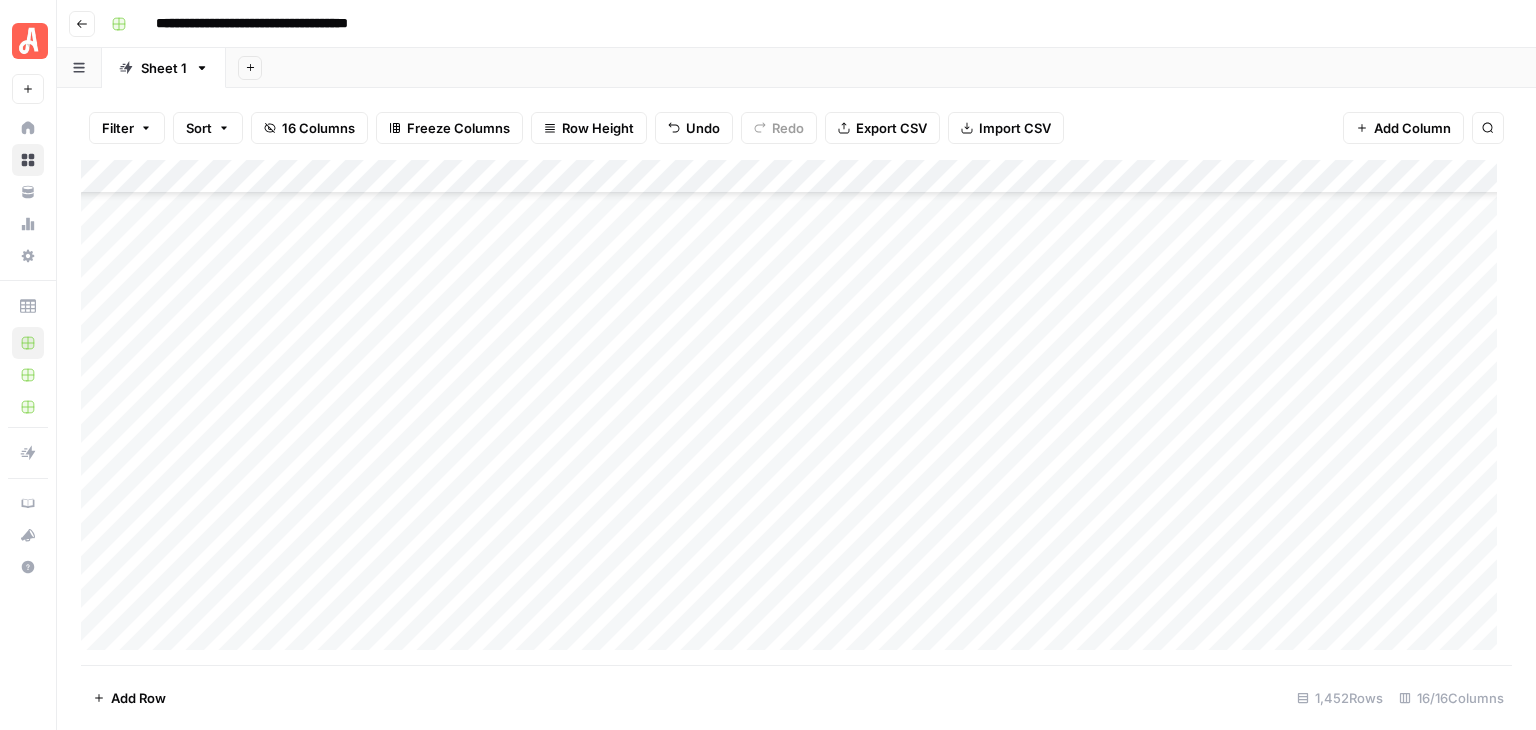 scroll, scrollTop: 48944, scrollLeft: 0, axis: vertical 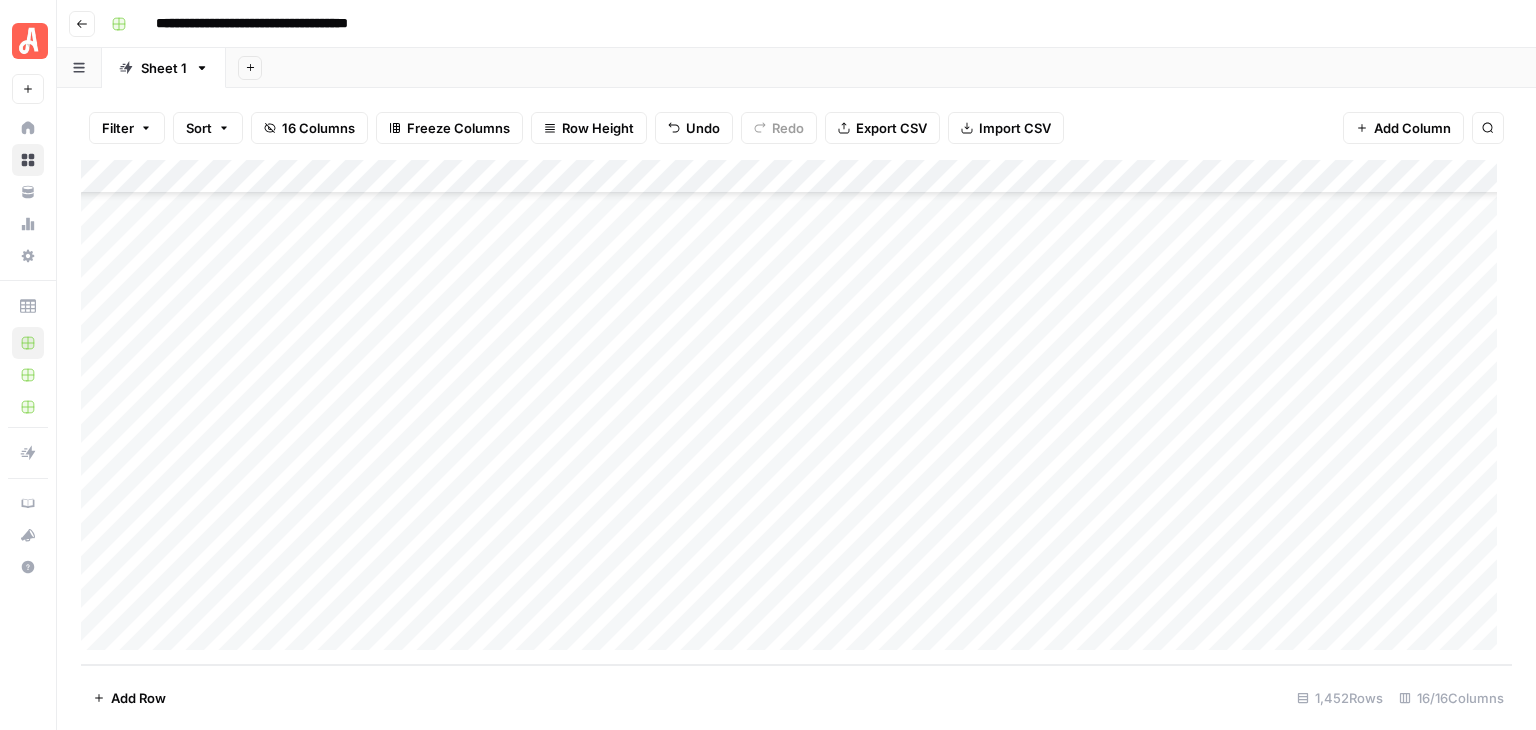 click on "Add Column" at bounding box center (796, 412) 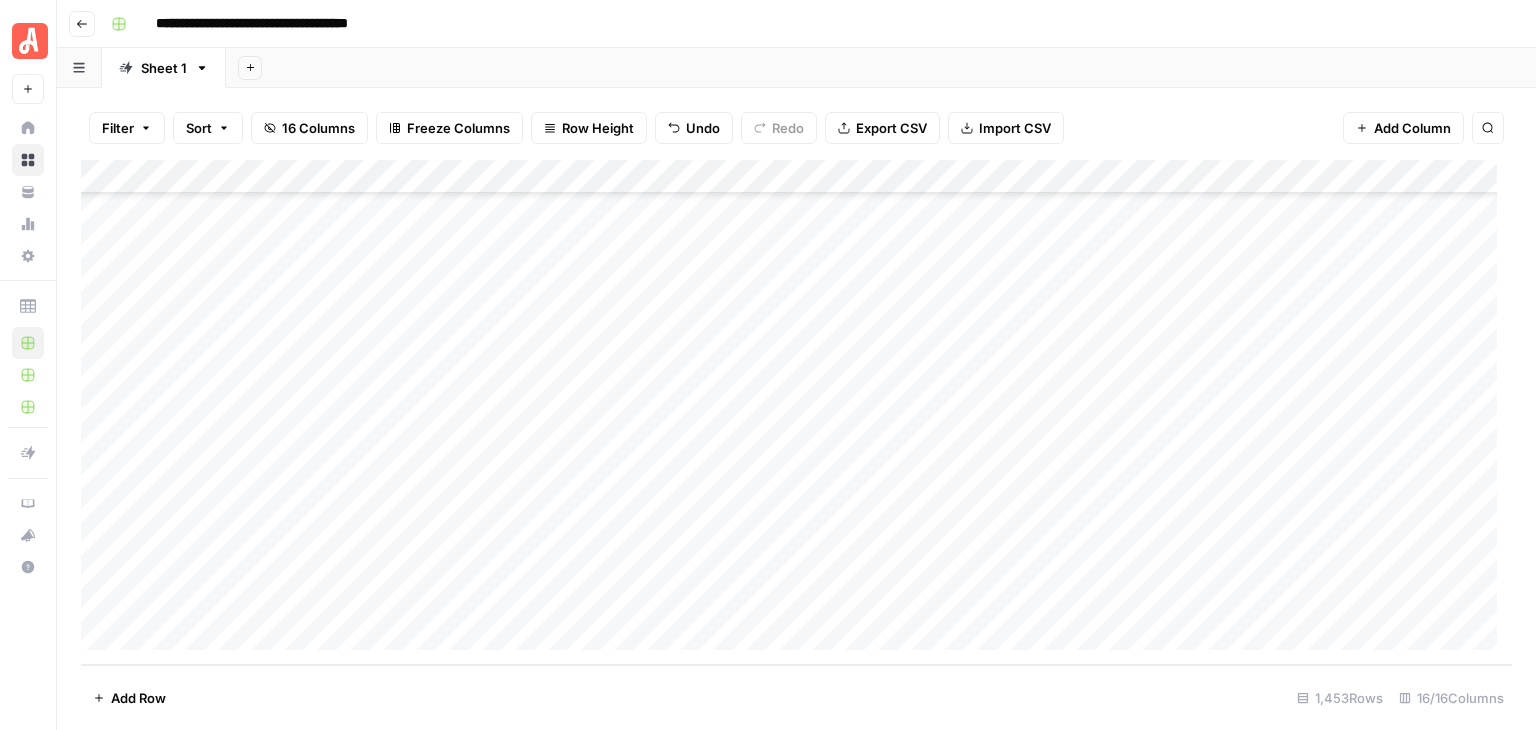click on "Add Column" at bounding box center (796, 412) 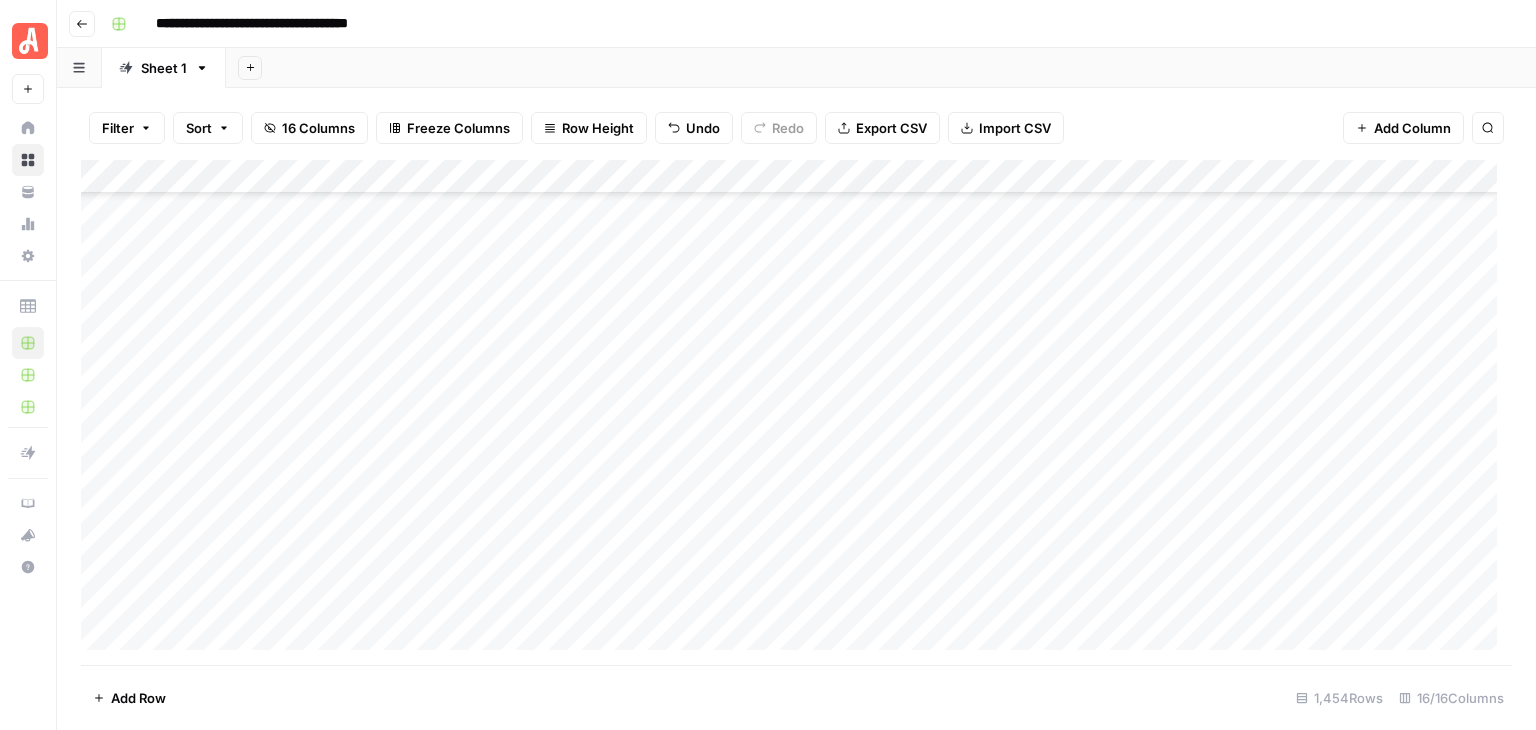 scroll, scrollTop: 49012, scrollLeft: 0, axis: vertical 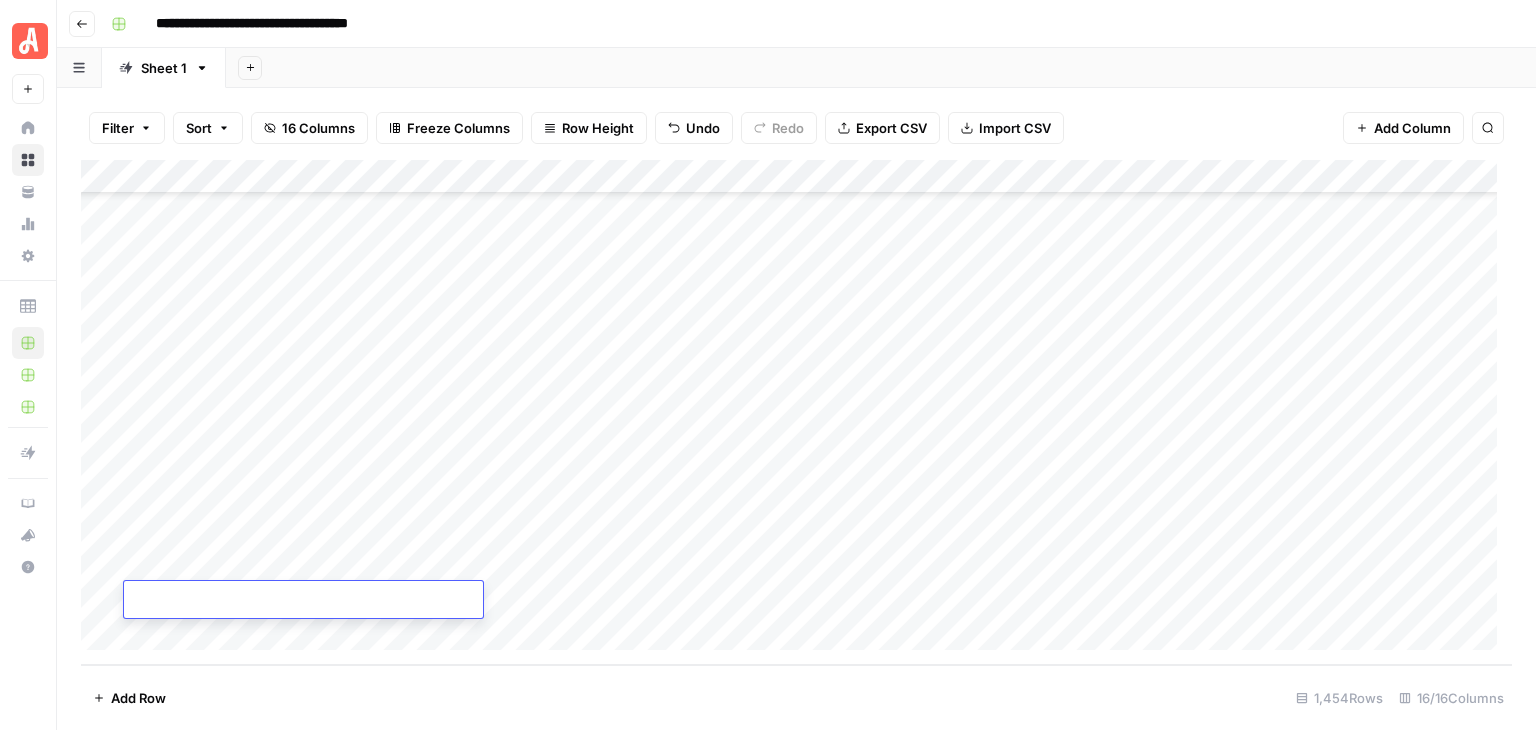 click on "Add Column" at bounding box center (796, 412) 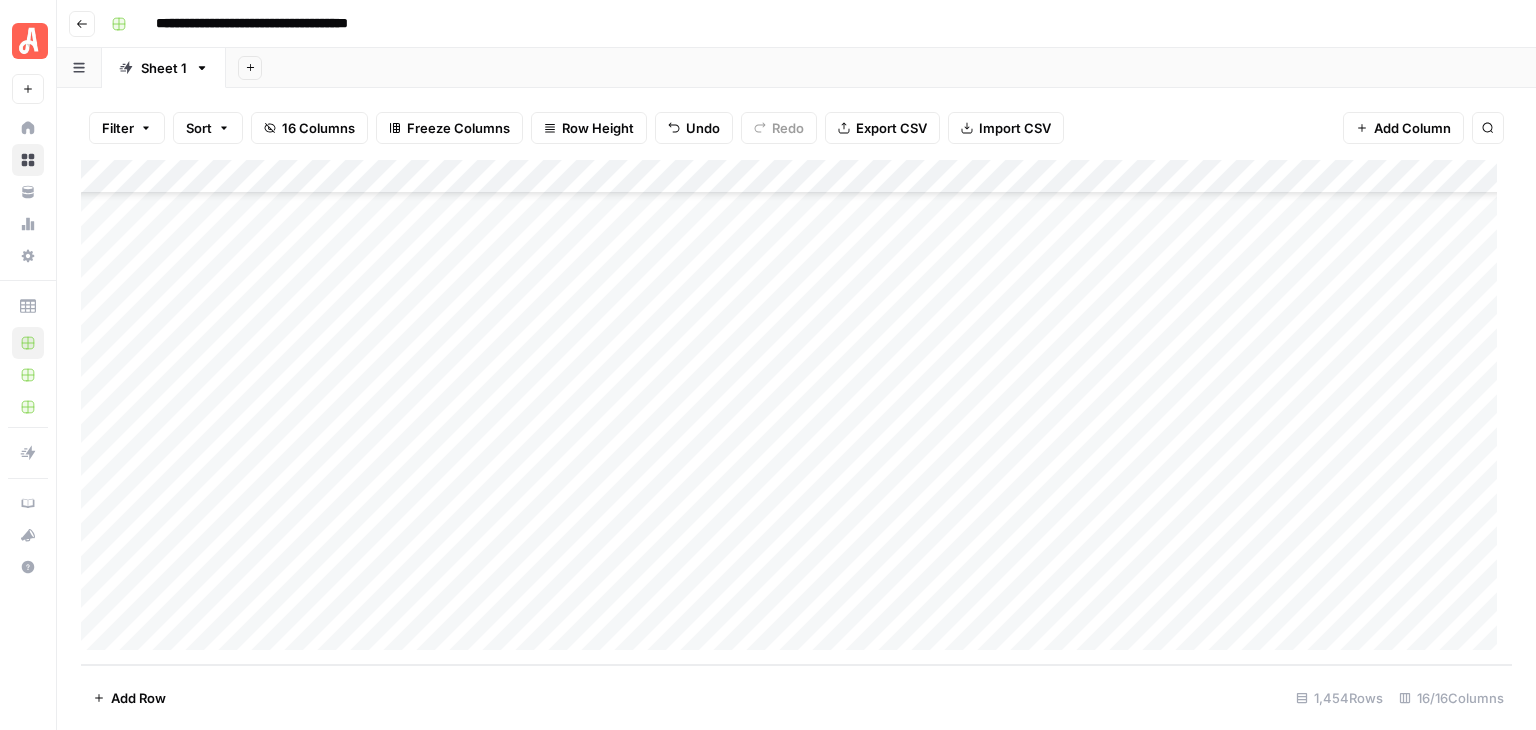 scroll, scrollTop: 49046, scrollLeft: 0, axis: vertical 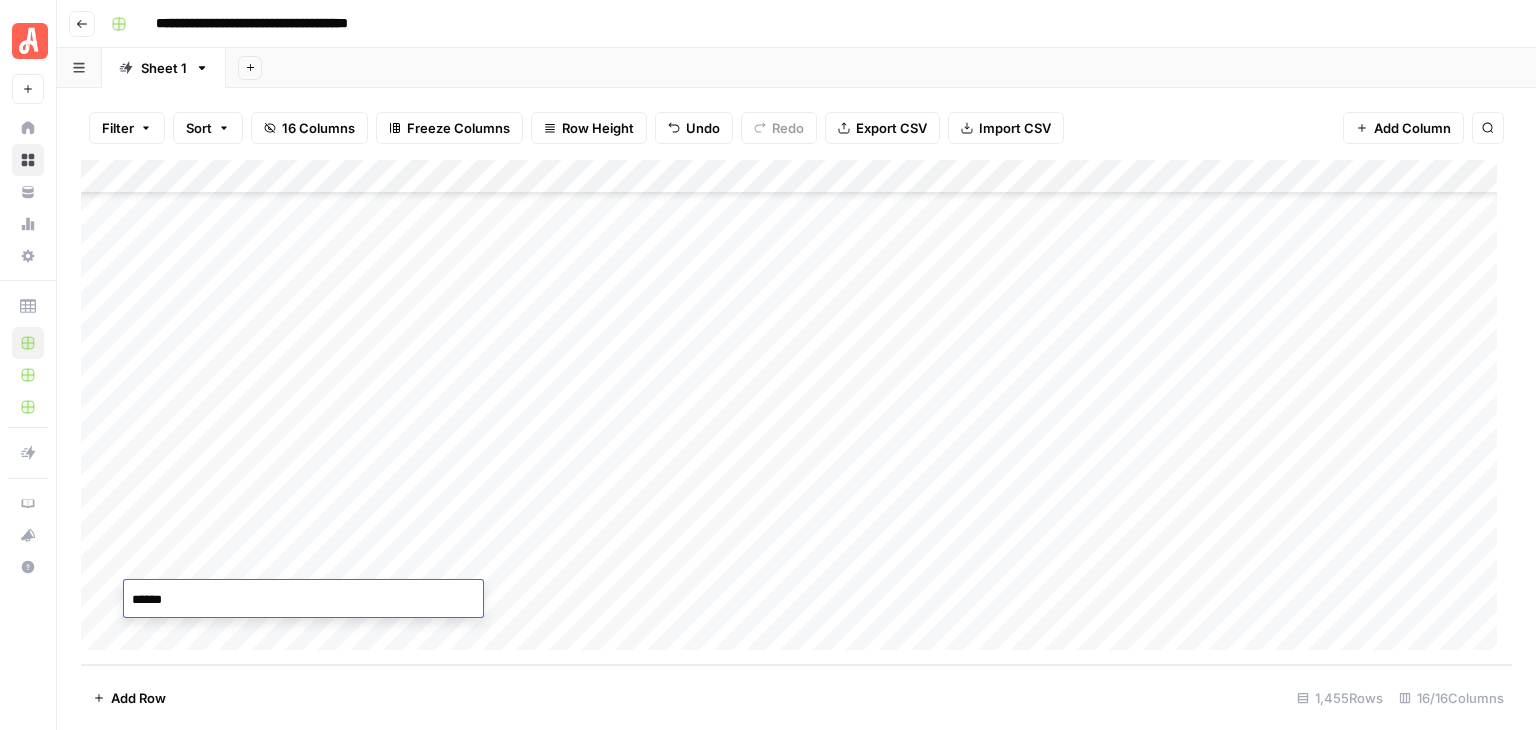 type on "*****" 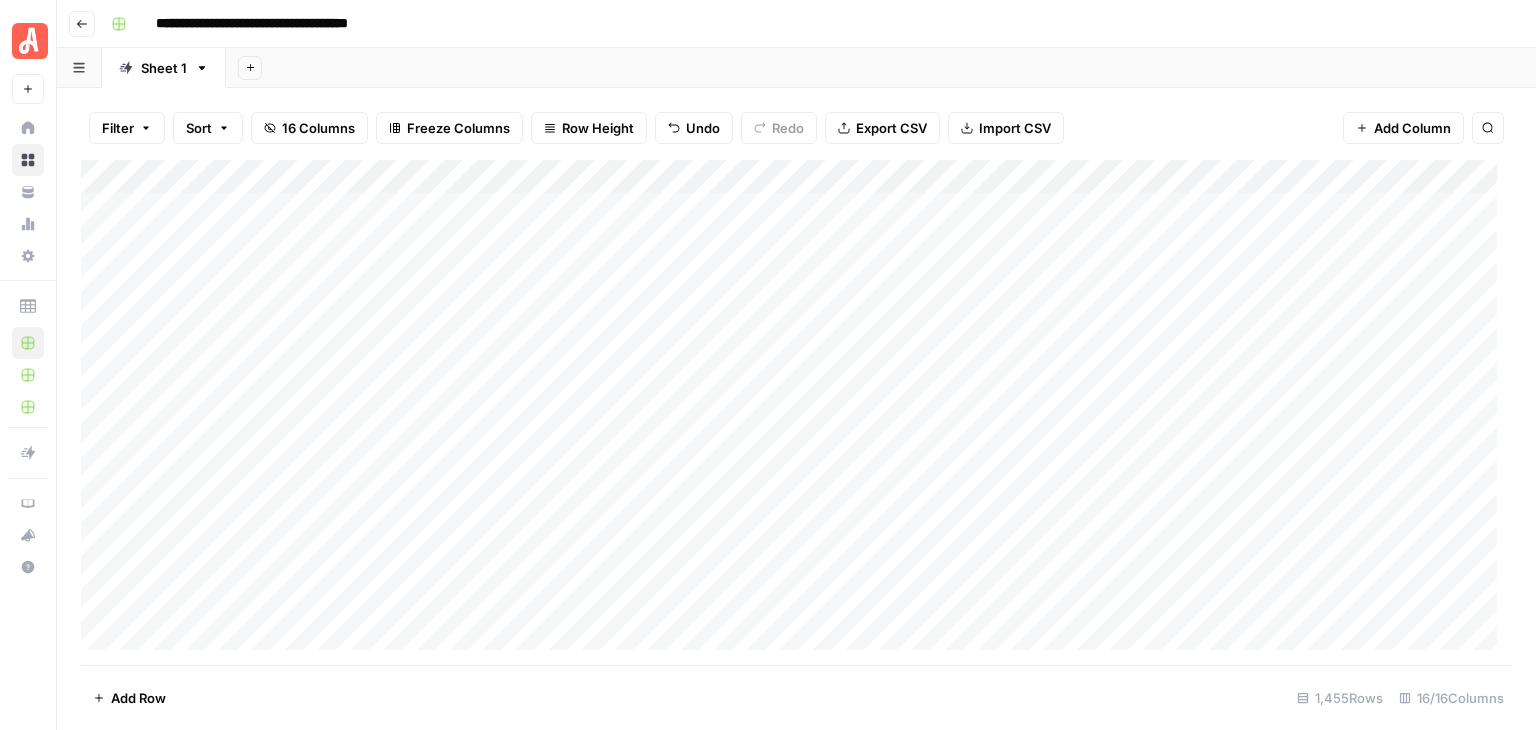 scroll, scrollTop: 0, scrollLeft: 0, axis: both 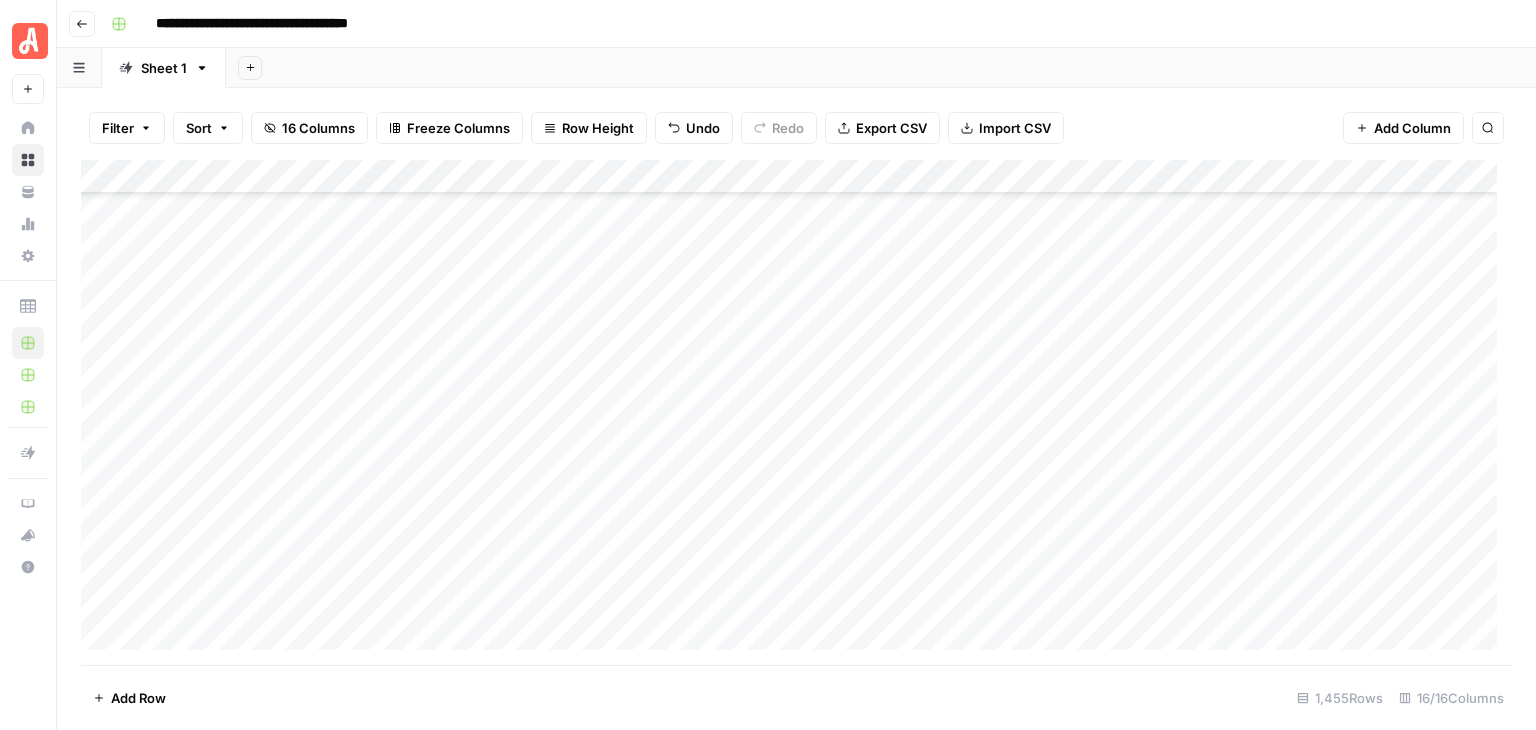 click on "Add Column" at bounding box center (796, 412) 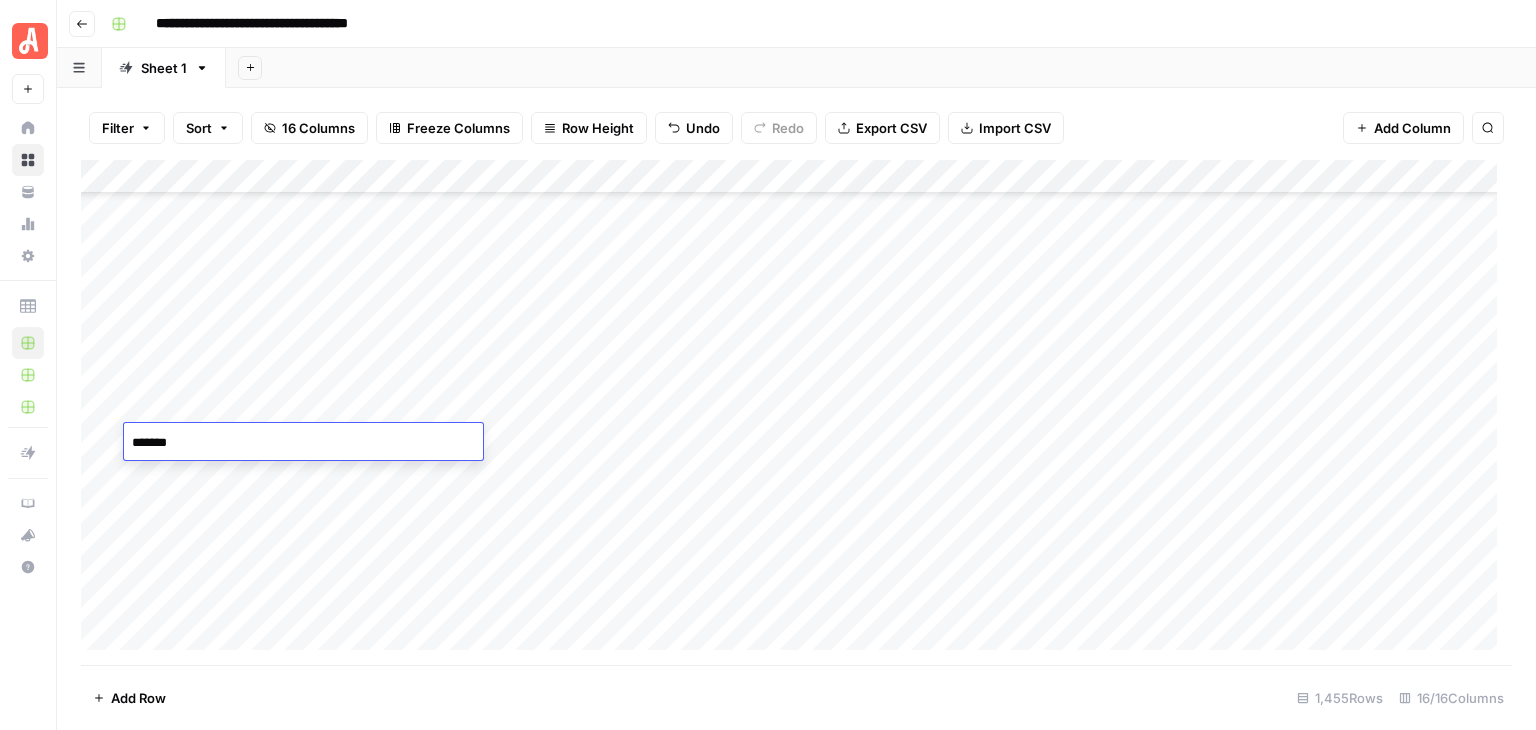 type on "********" 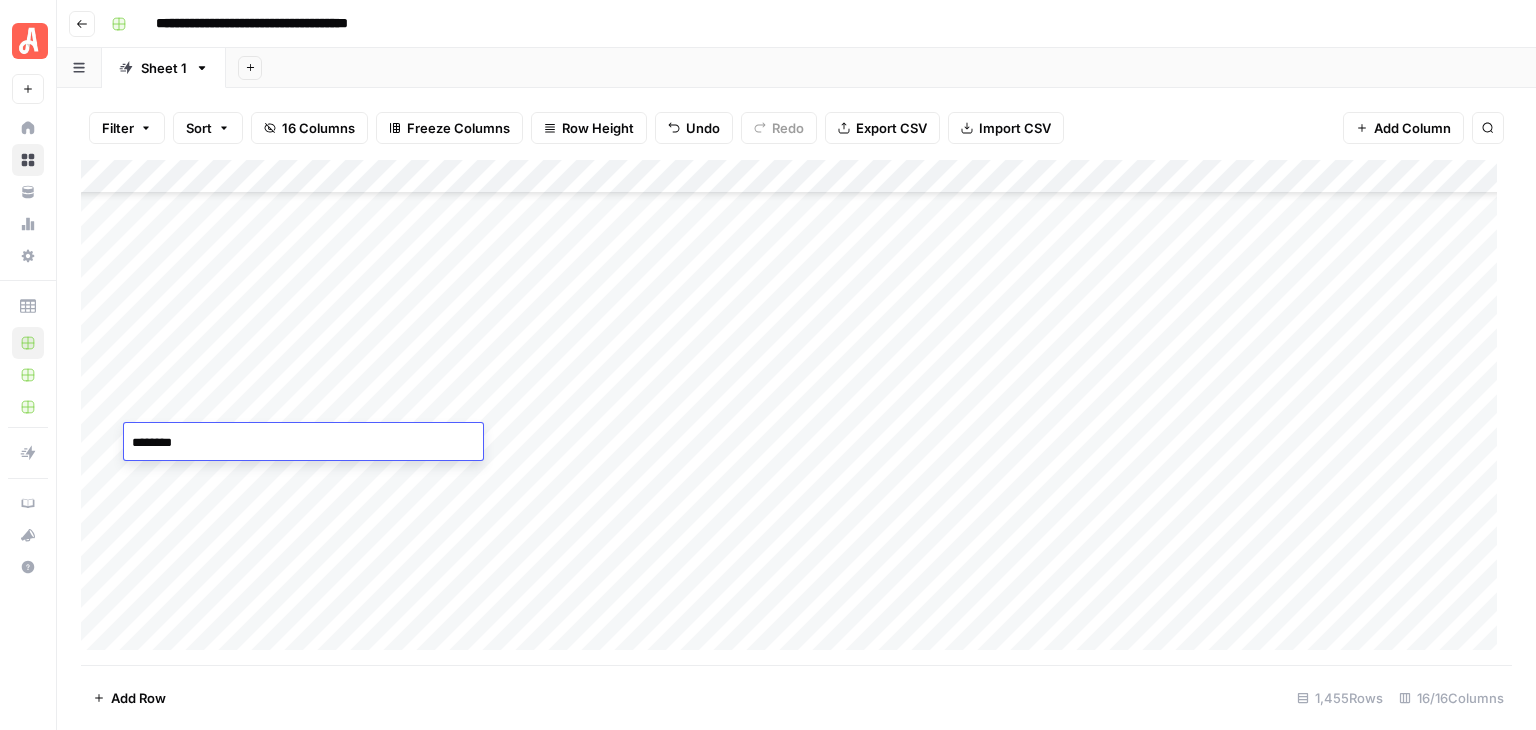 click on "Add Column" at bounding box center (796, 412) 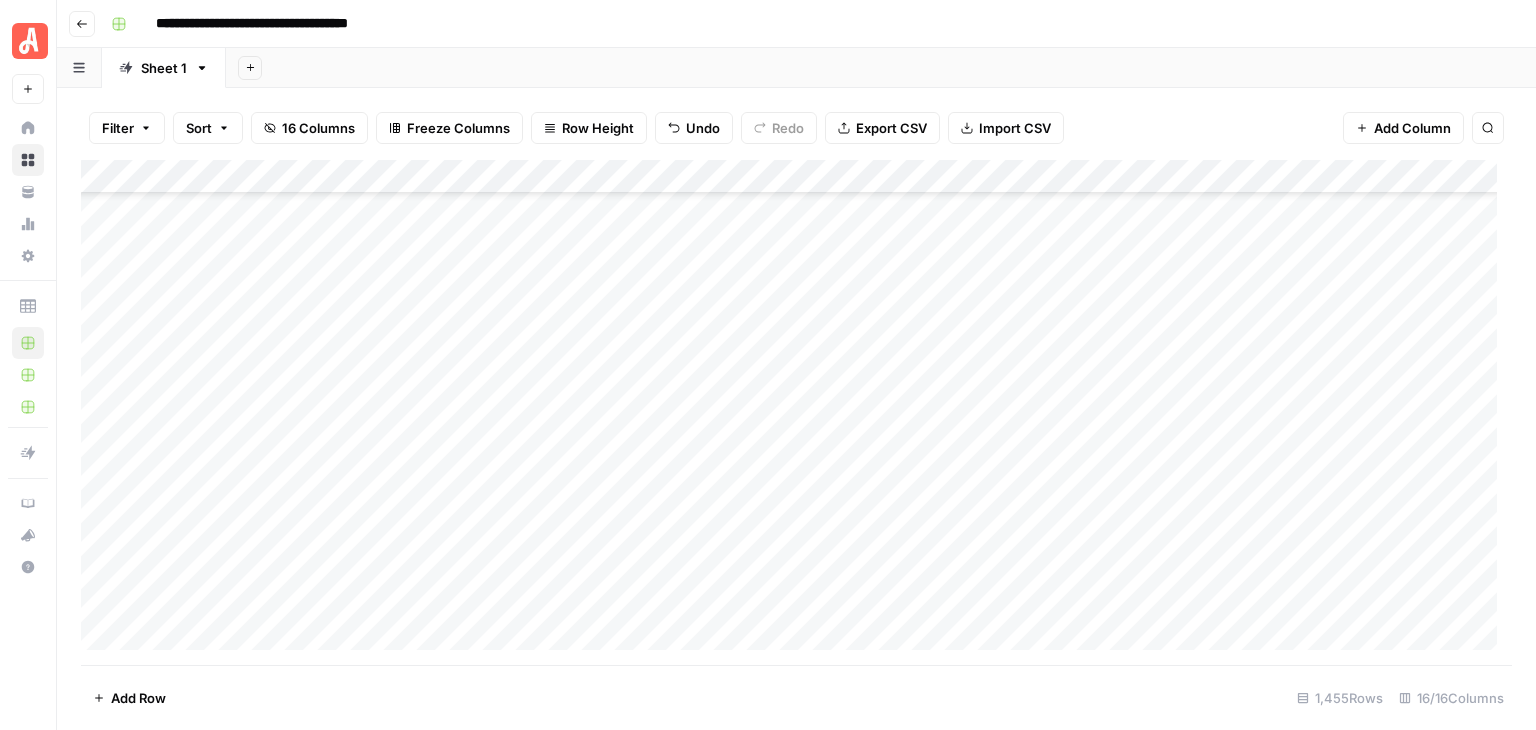 click on "Add Column" at bounding box center [796, 412] 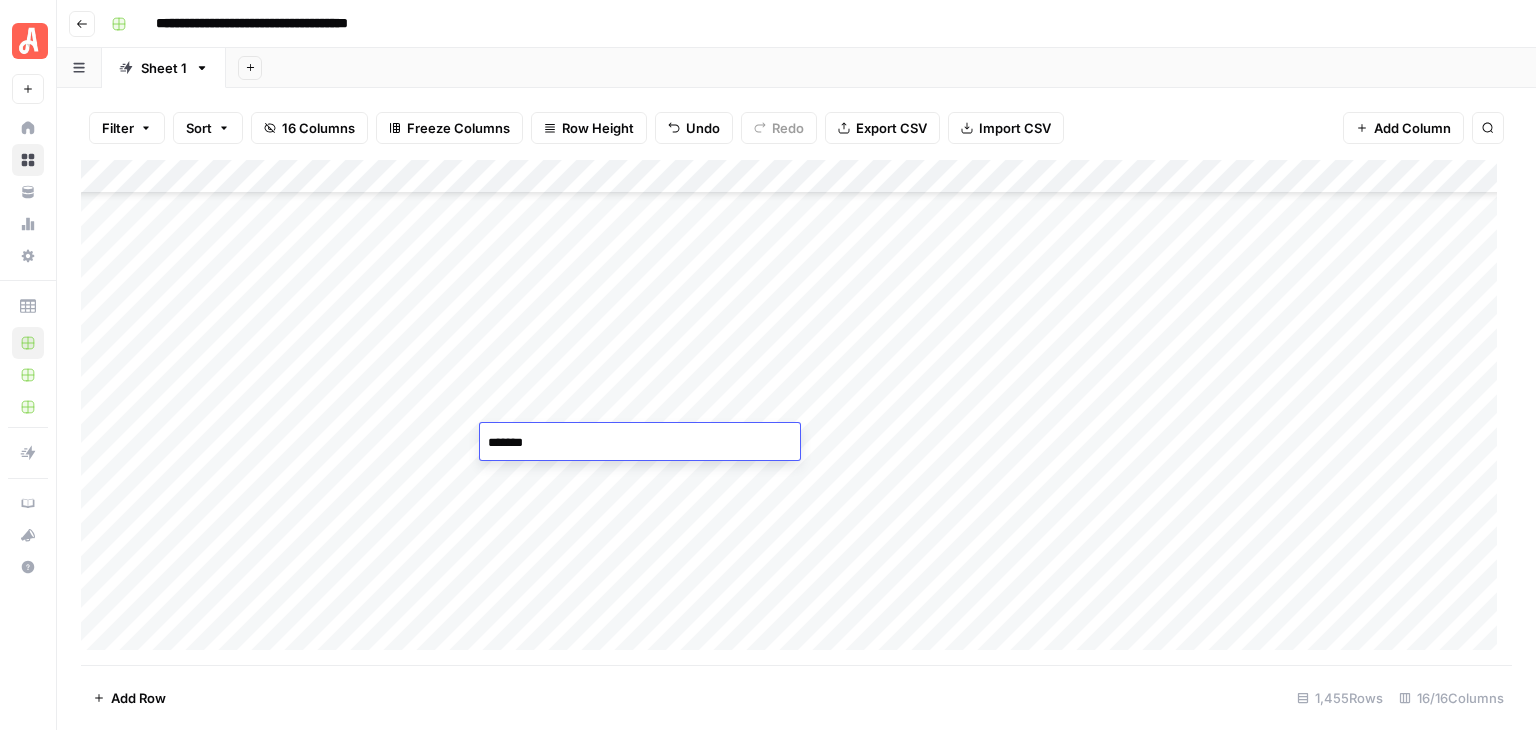 type on "********" 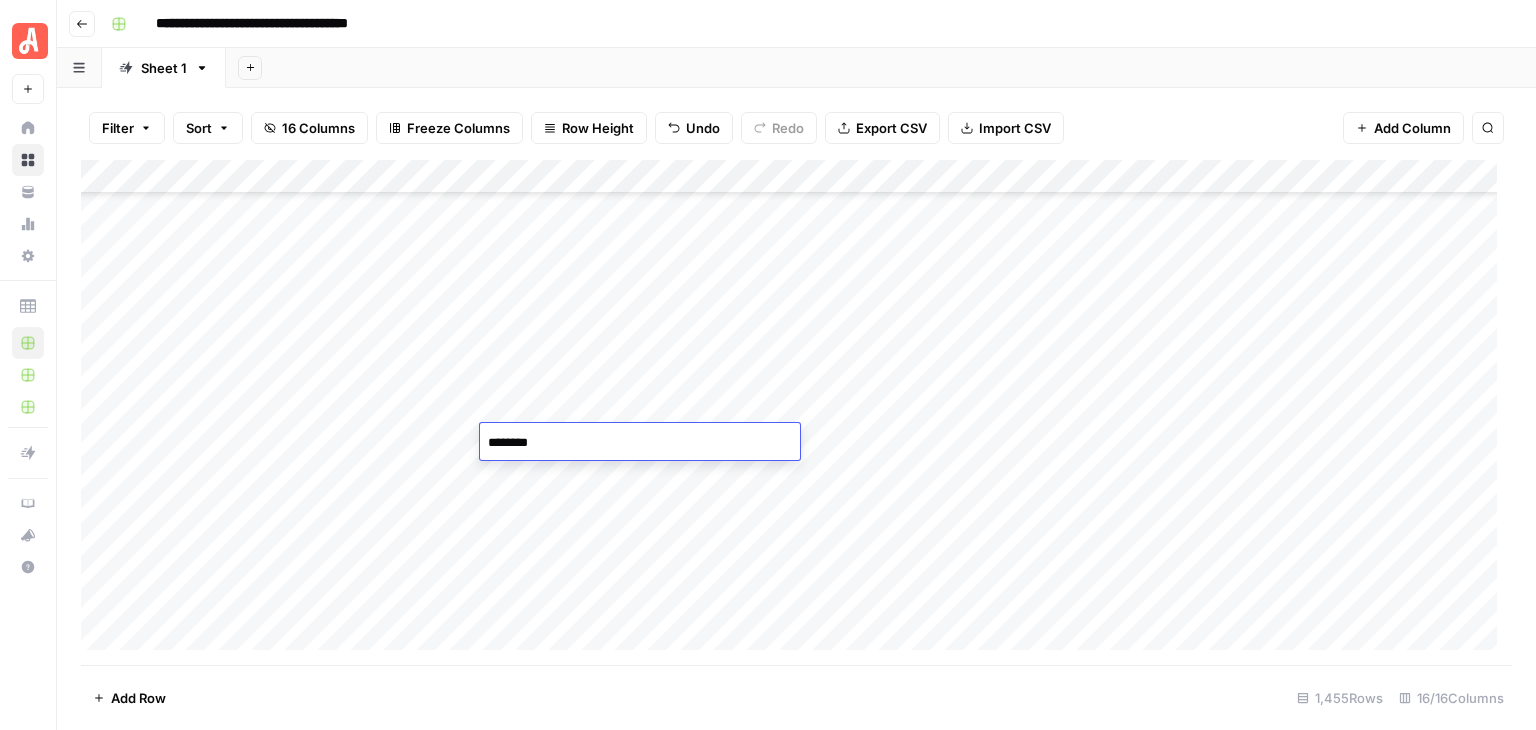 click on "Add Column" at bounding box center [796, 412] 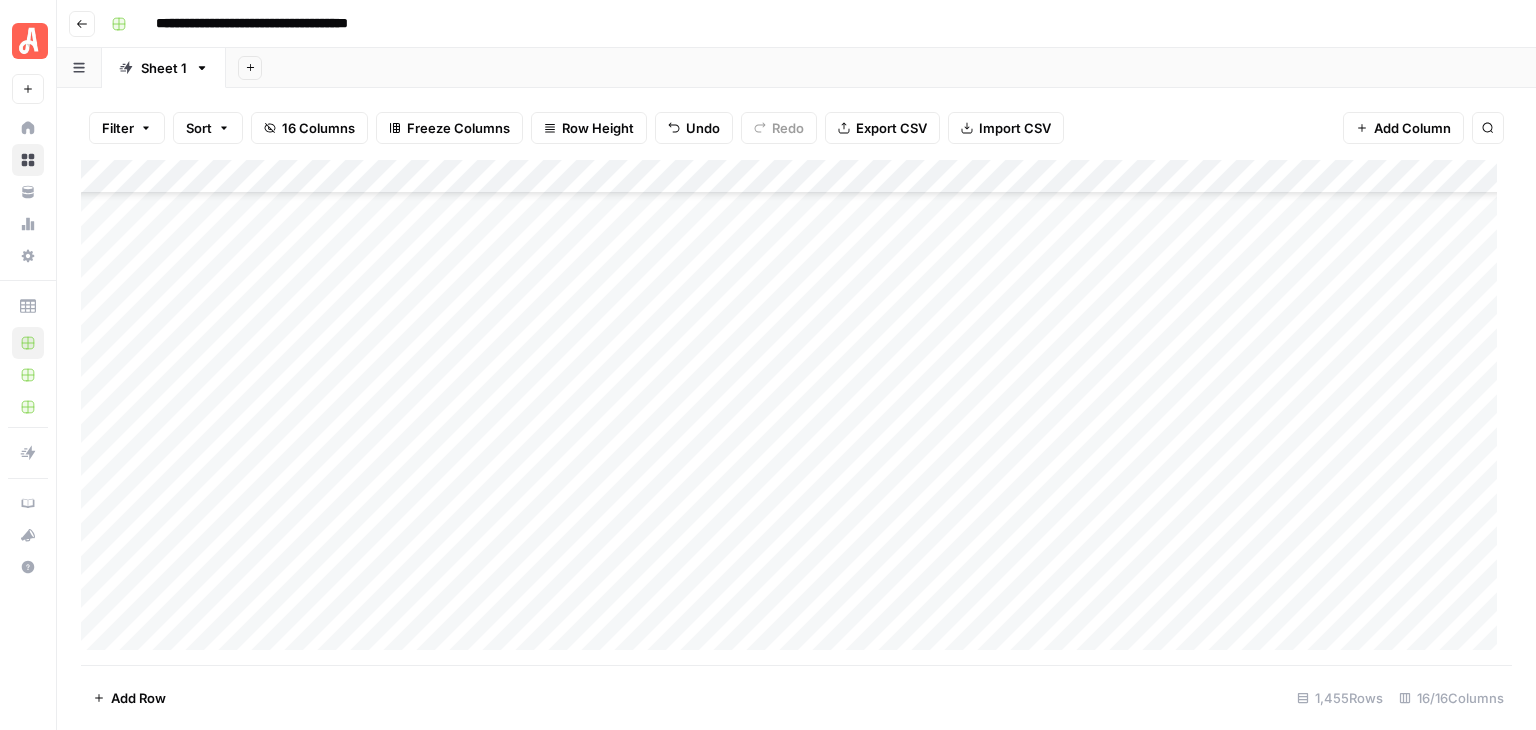 click on "Add Column" at bounding box center (796, 412) 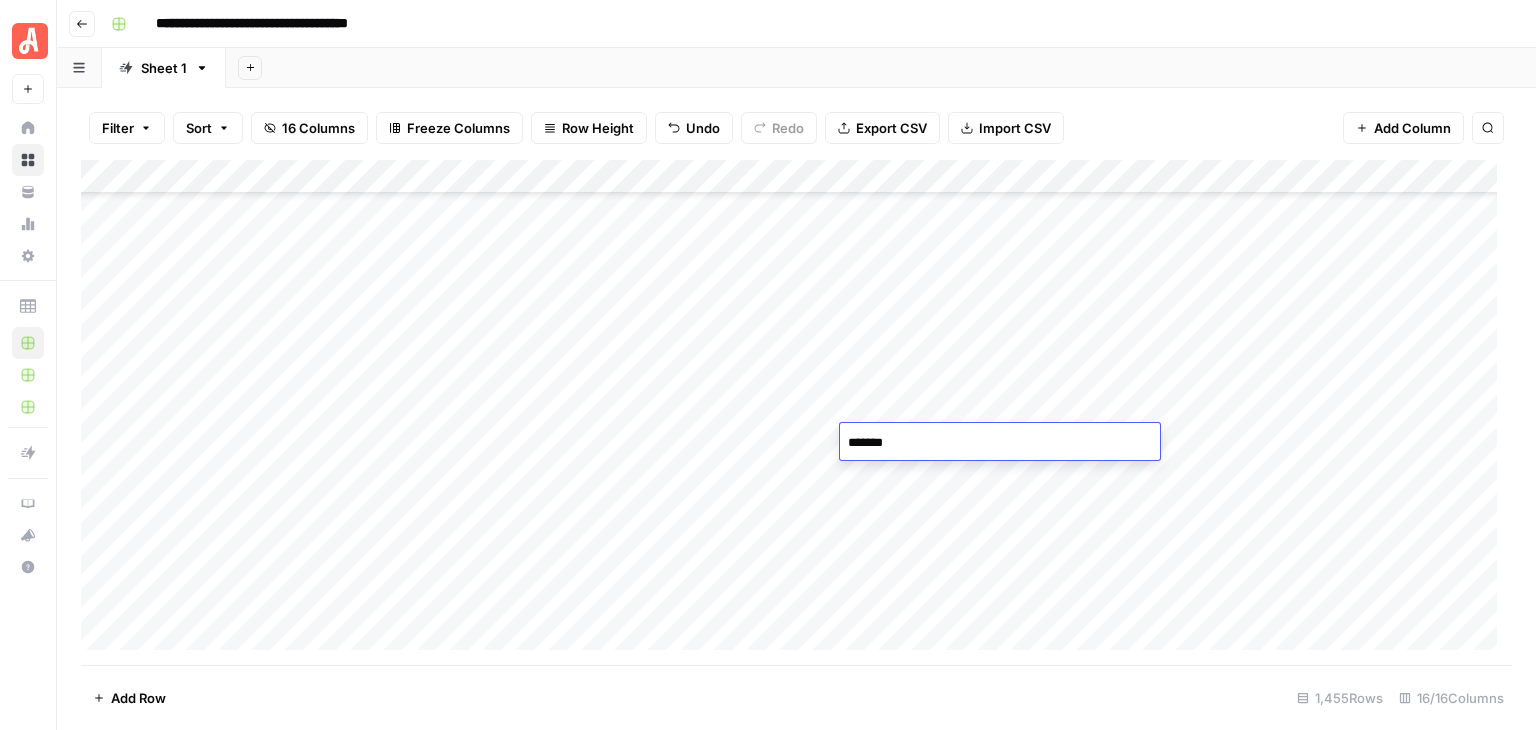 type on "********" 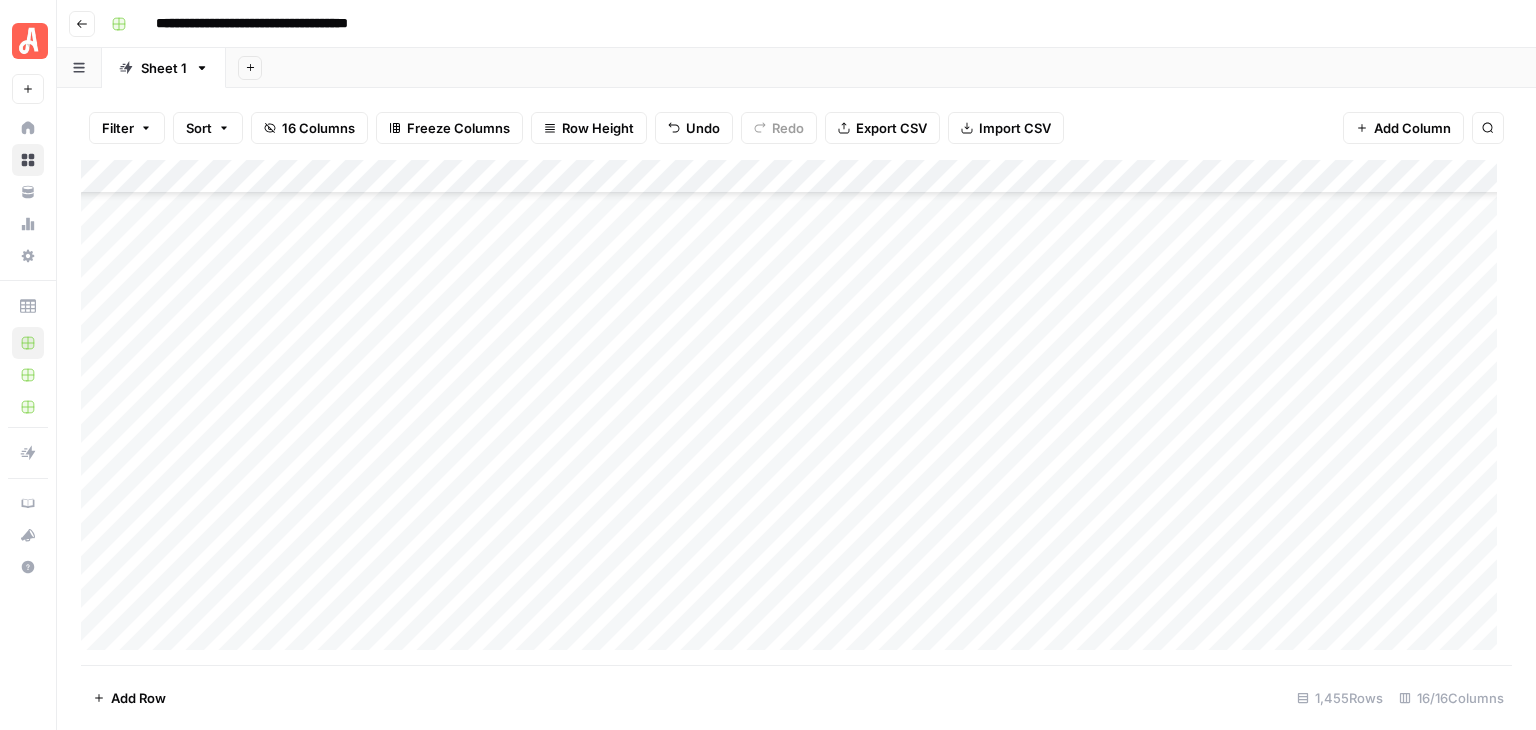 click on "Add Column" at bounding box center [796, 412] 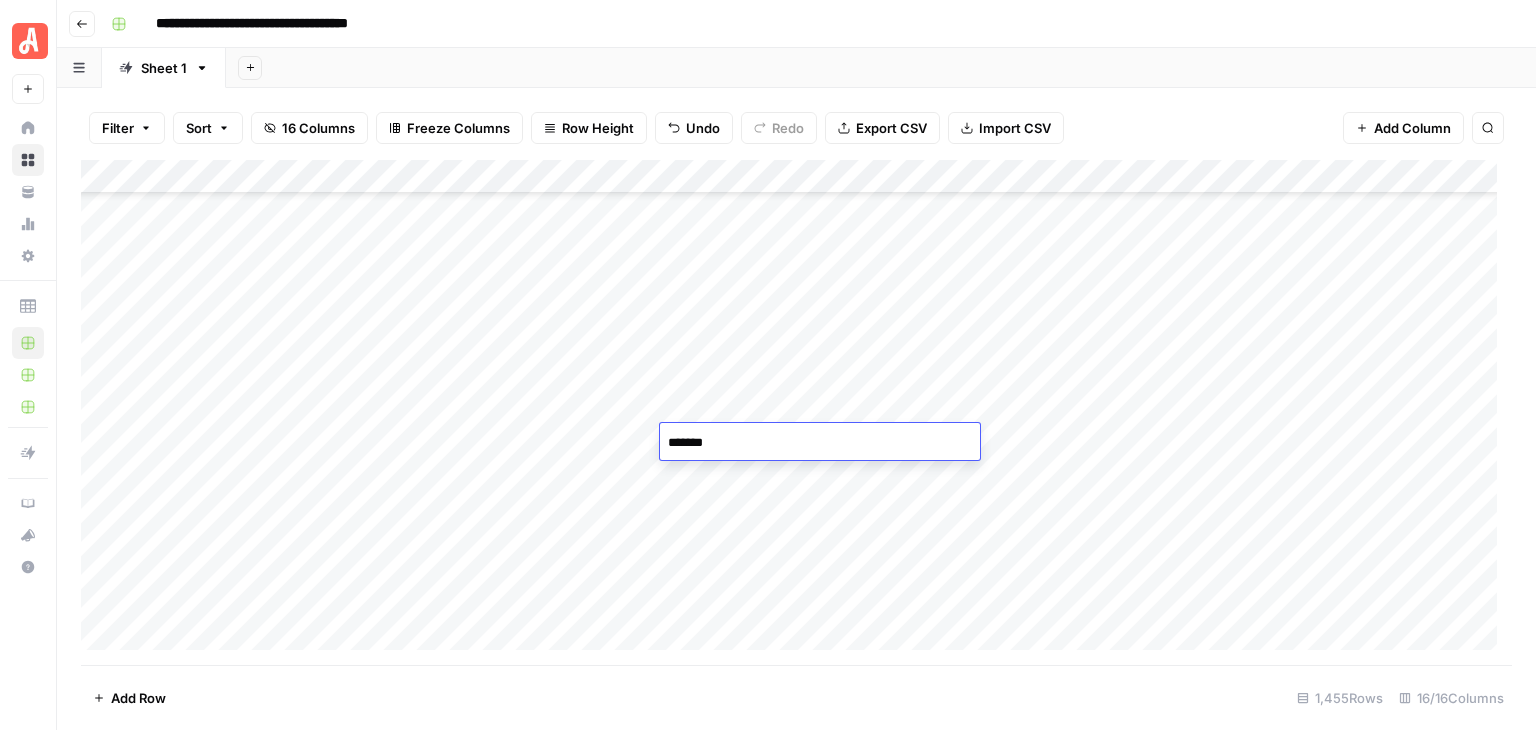 type on "********" 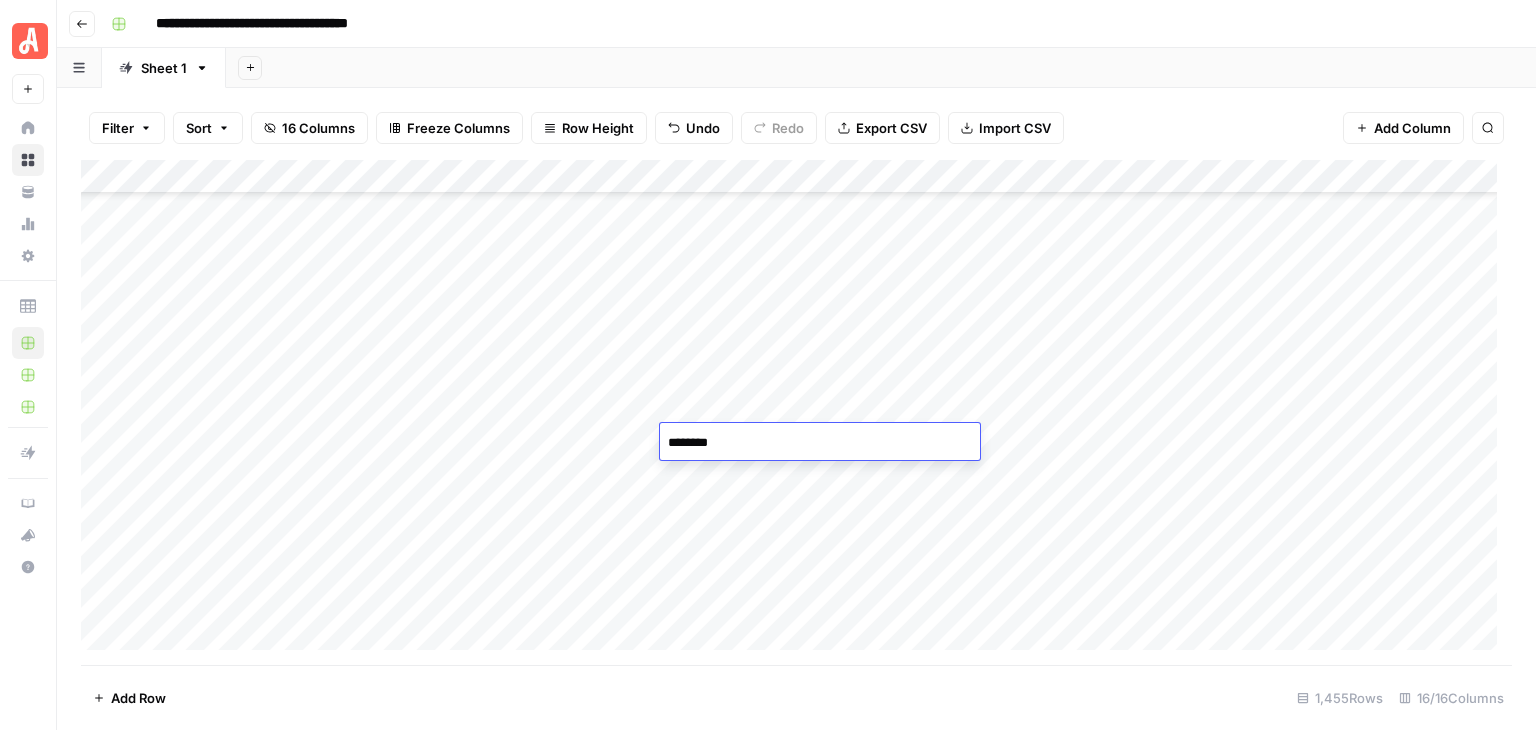 click on "Add Column" at bounding box center (796, 412) 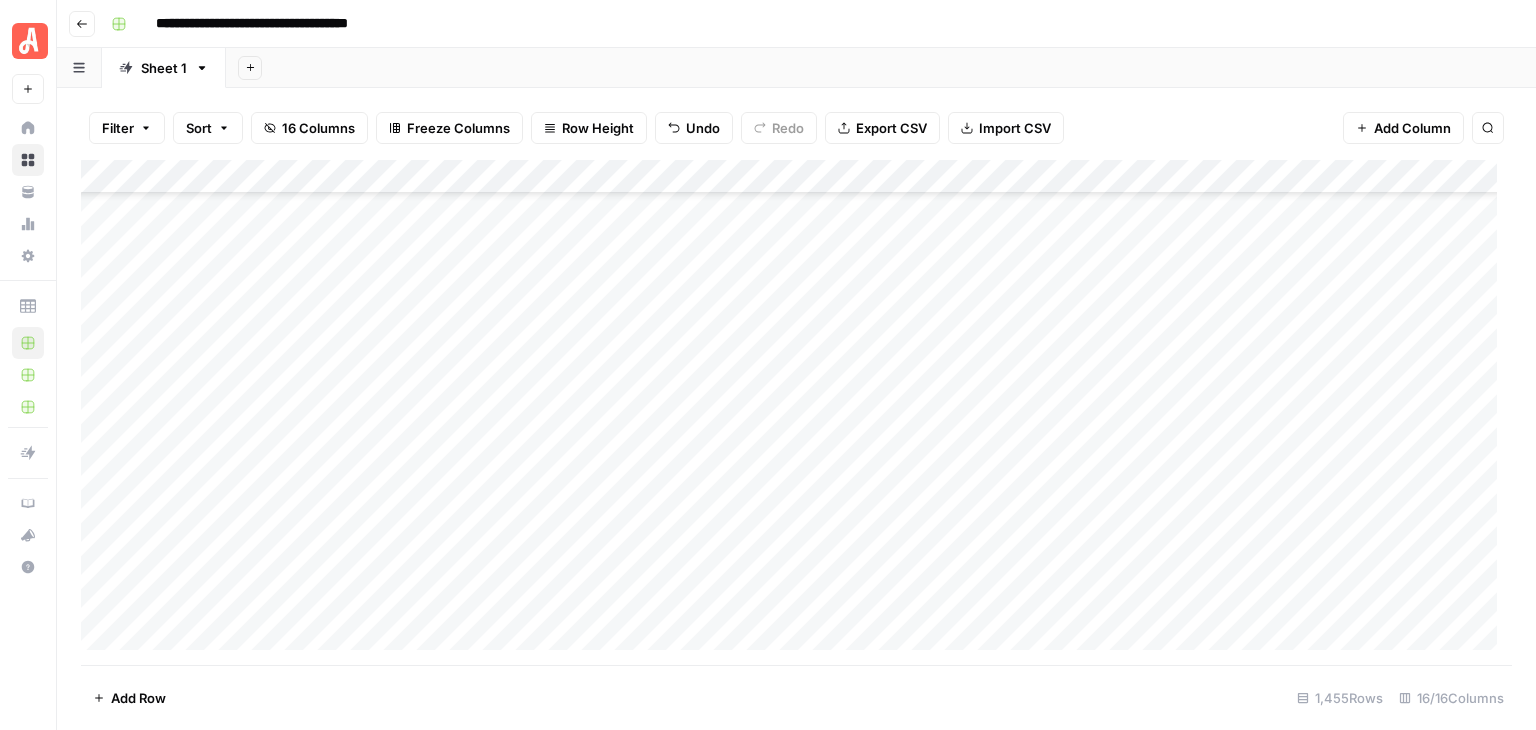 scroll, scrollTop: 45800, scrollLeft: 0, axis: vertical 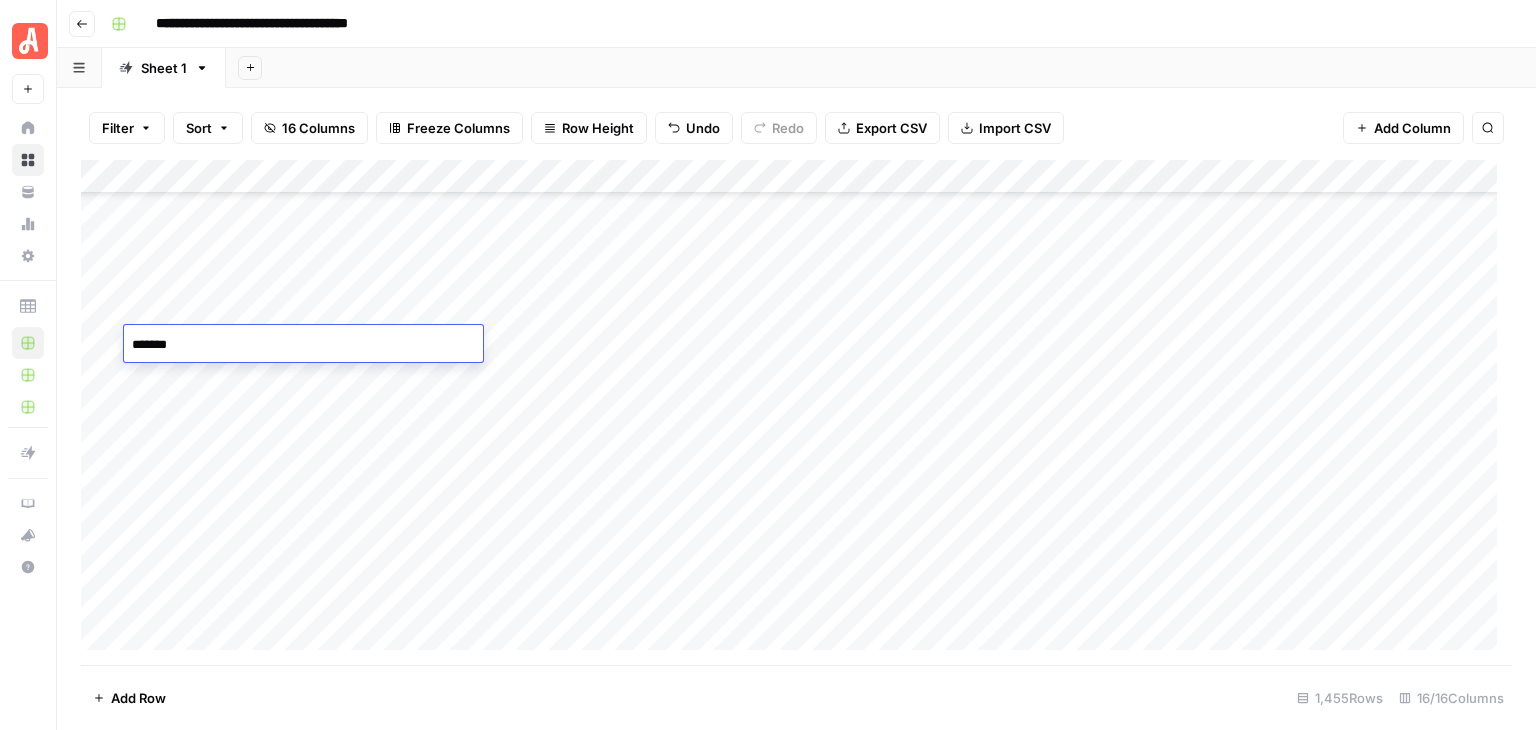 type on "********" 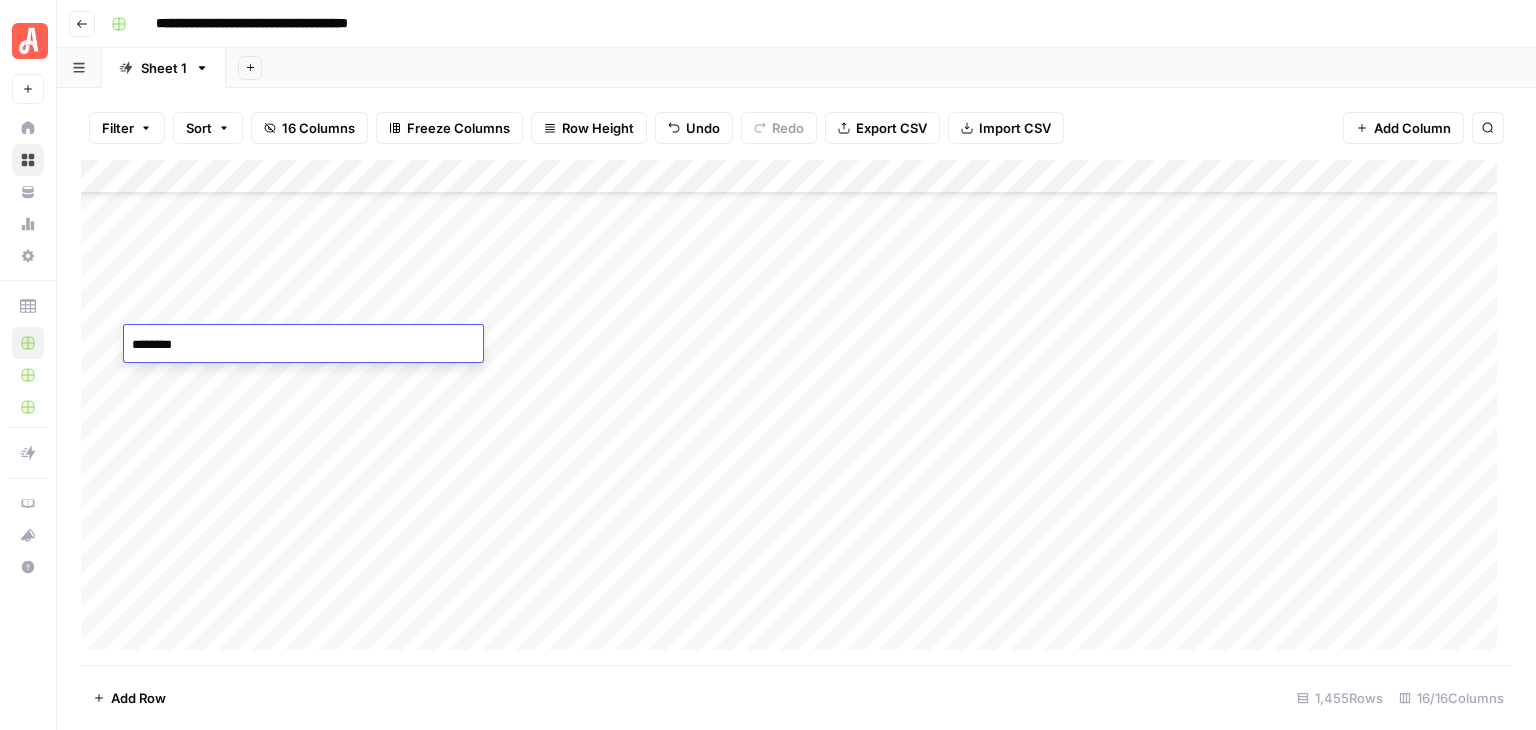 click on "Add Column" at bounding box center [796, 412] 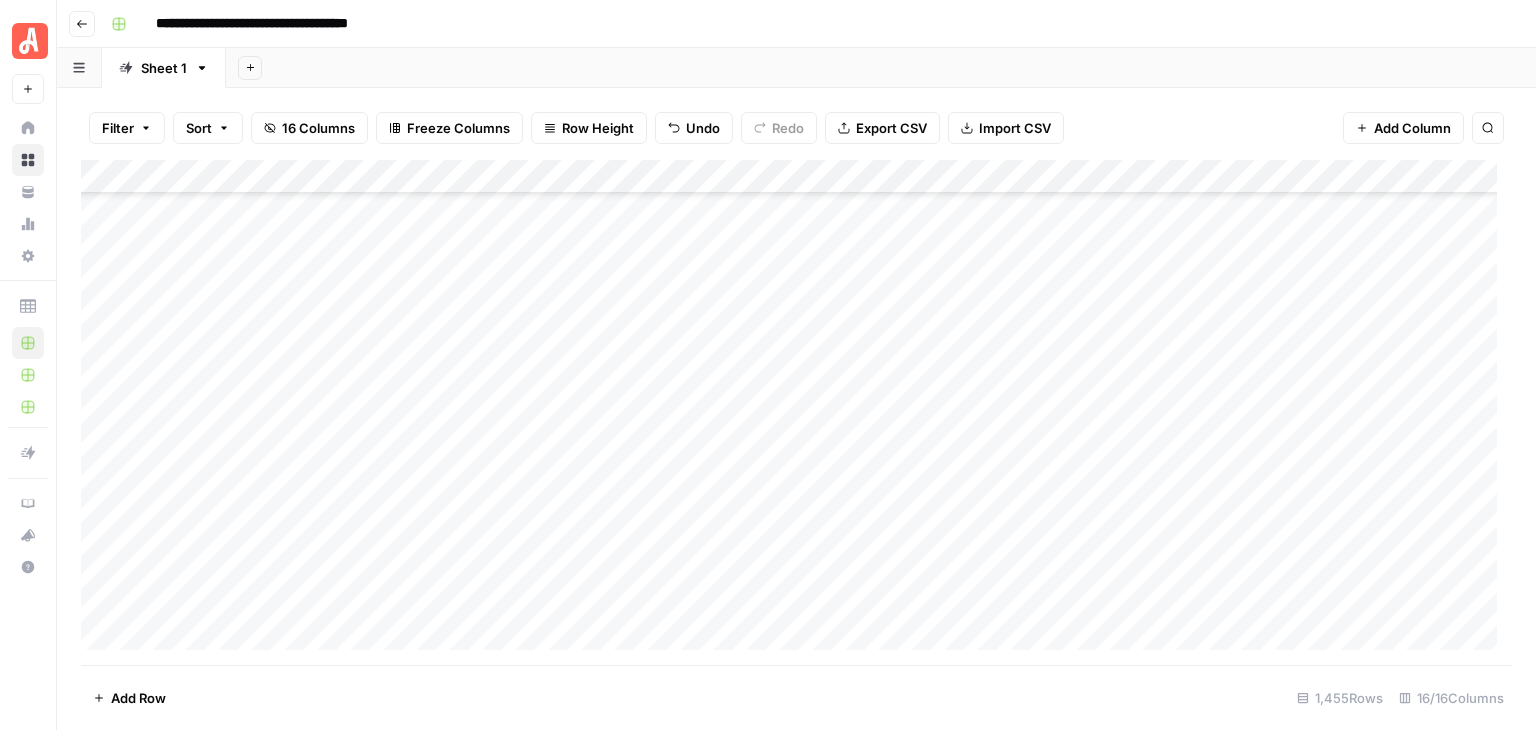 click on "Add Column" at bounding box center (796, 412) 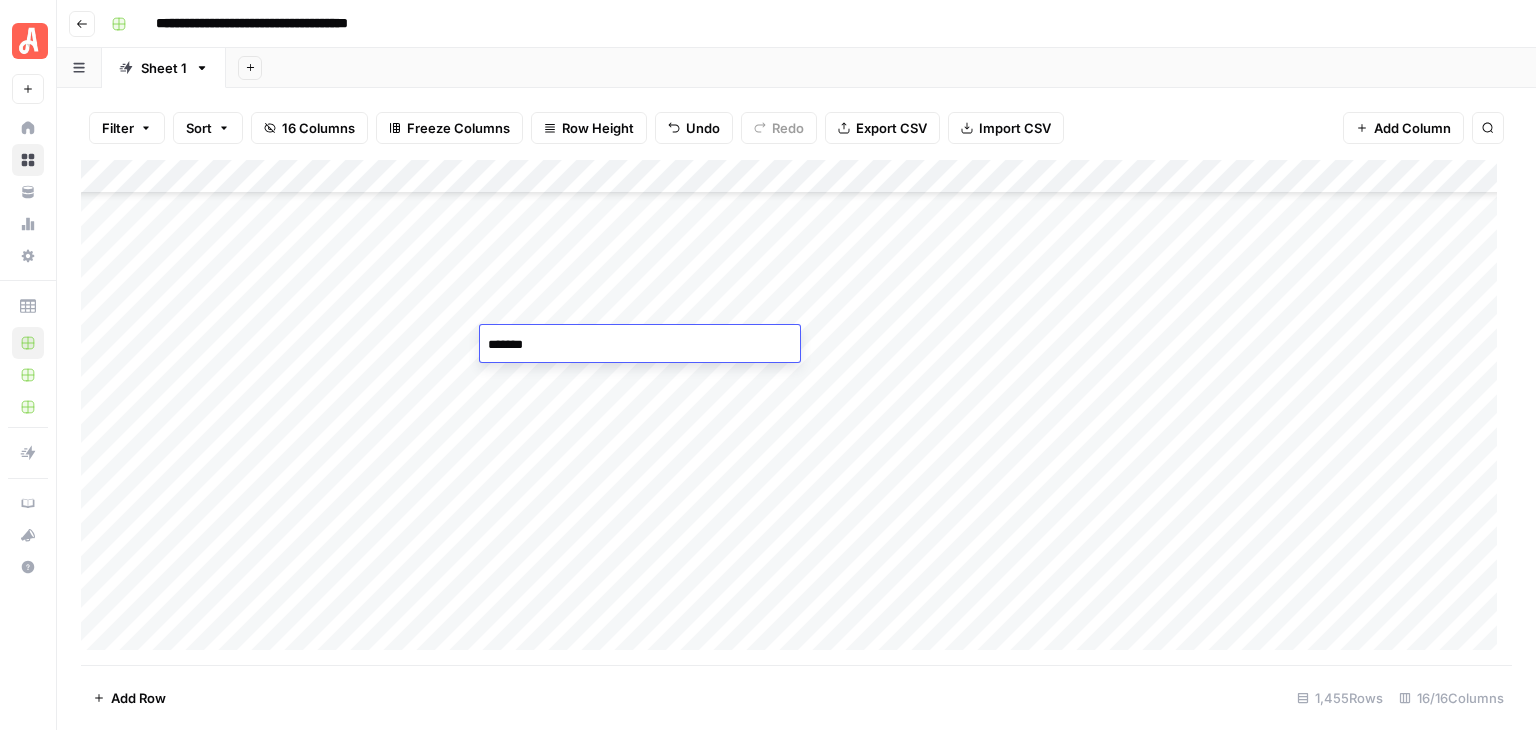 type on "********" 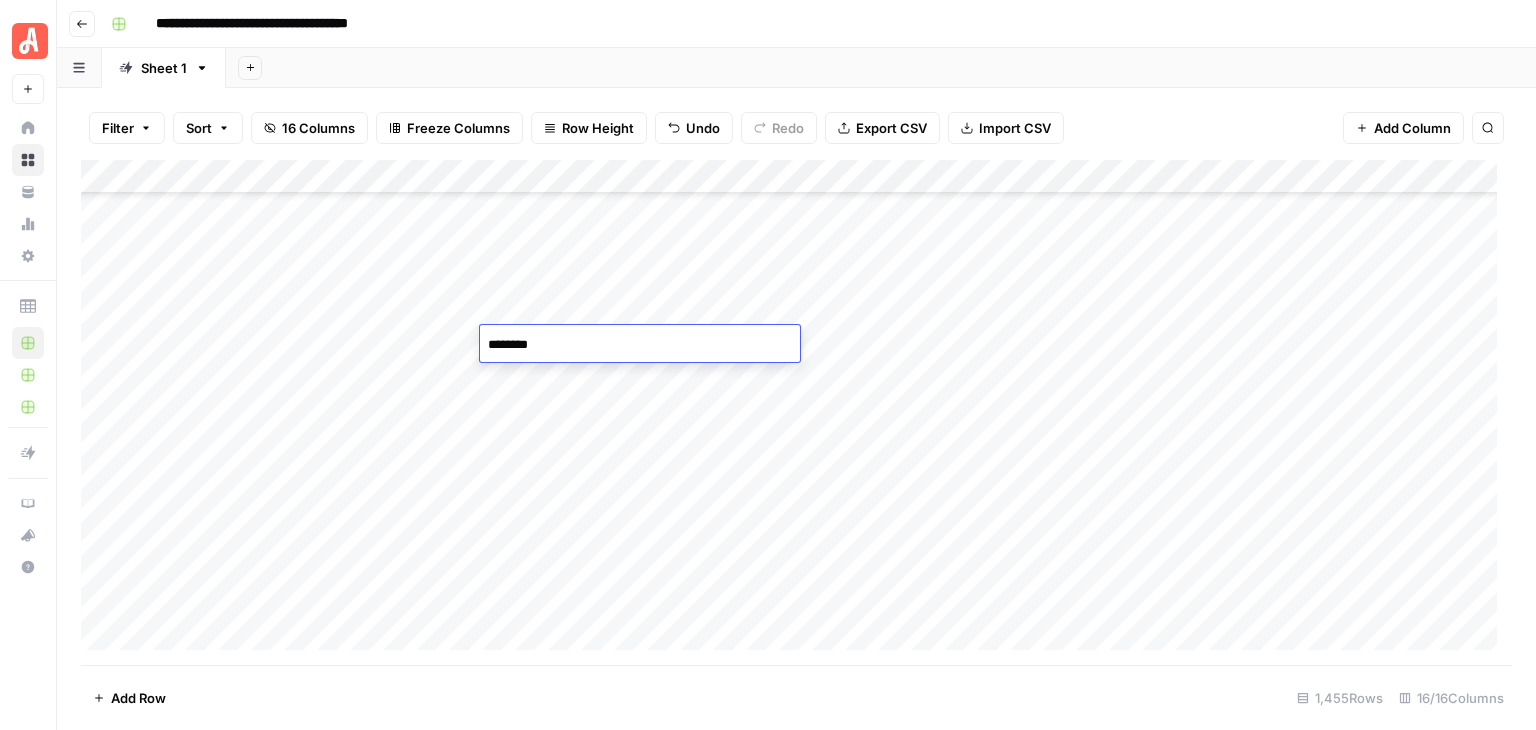 click on "Add Column" at bounding box center [796, 412] 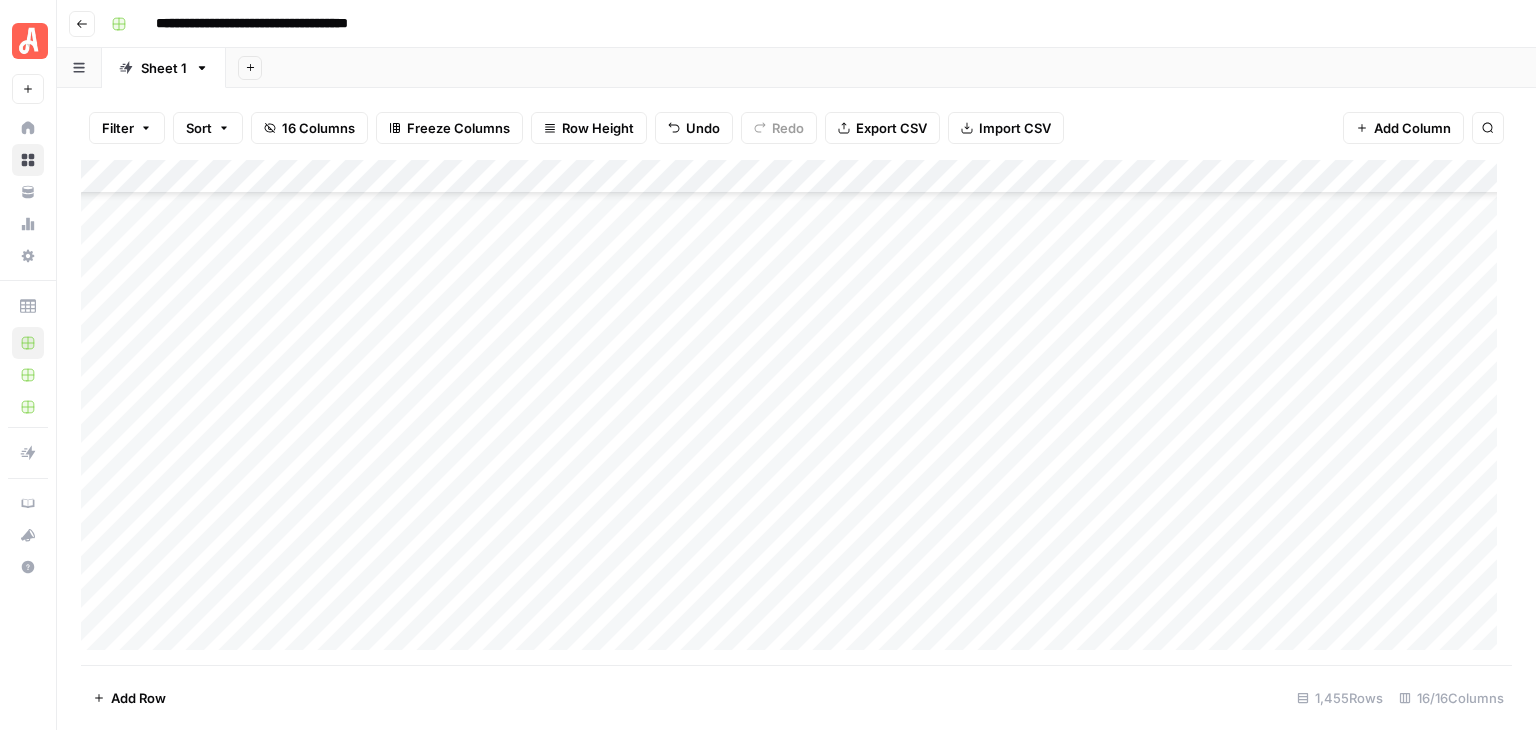 click on "Add Column" at bounding box center [796, 412] 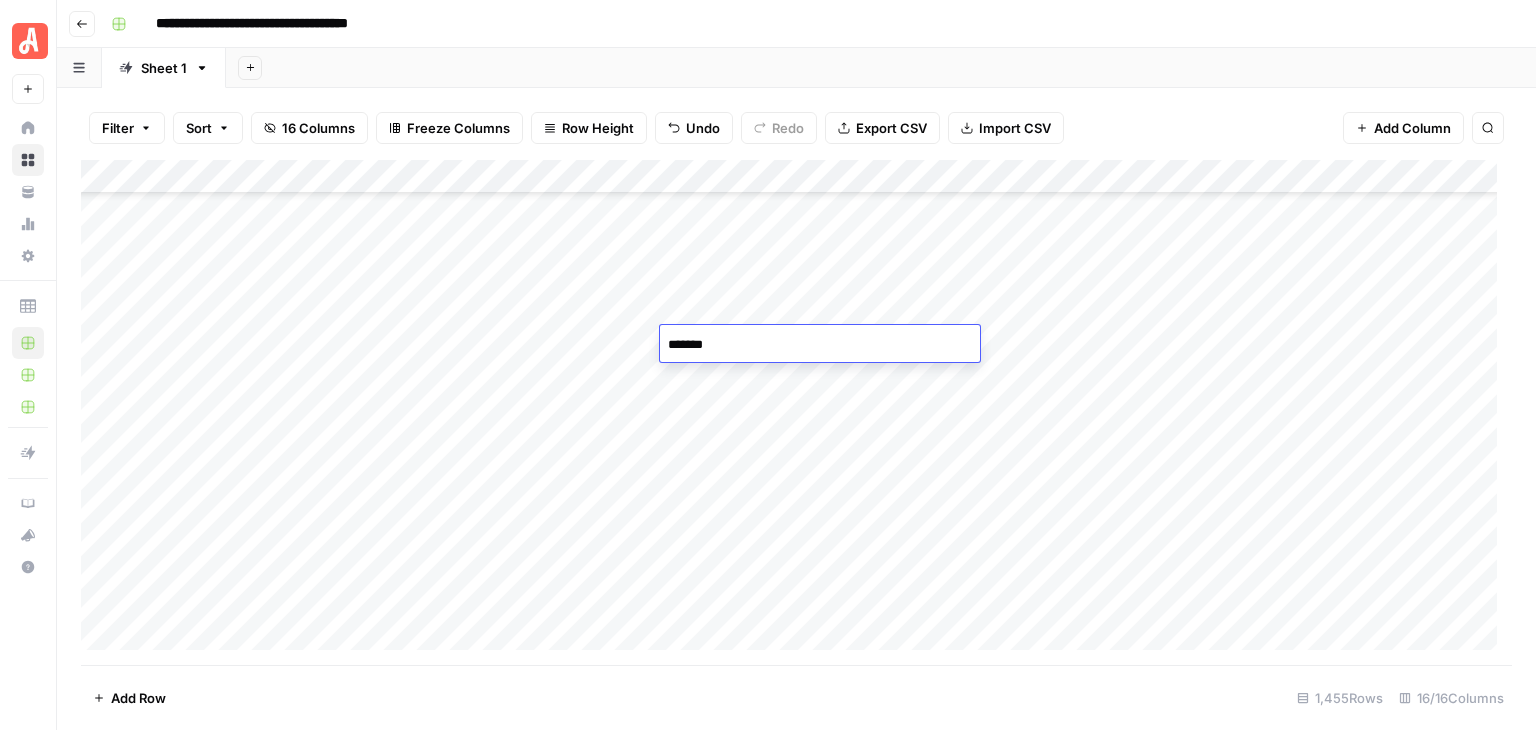 type on "********" 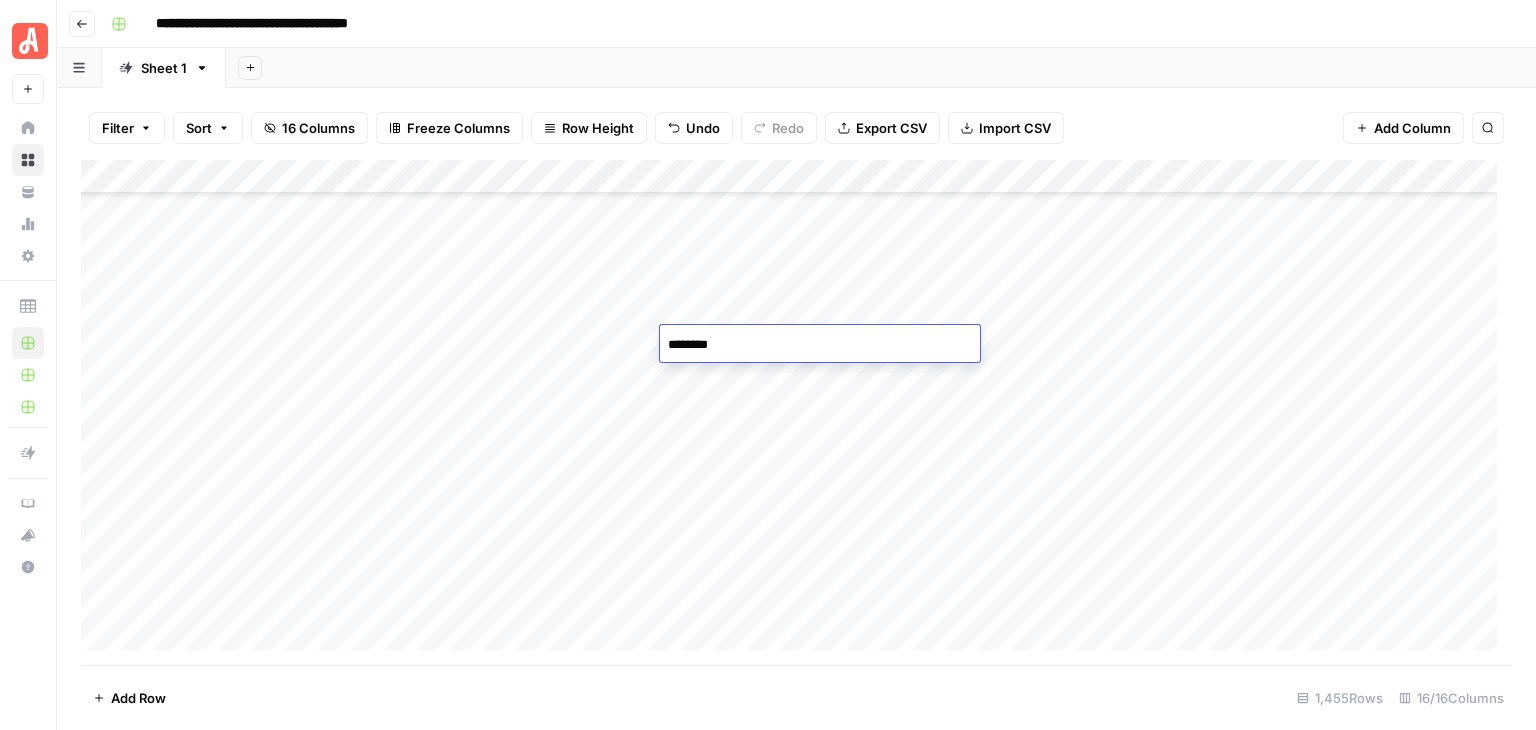 click on "Add Column" at bounding box center (796, 412) 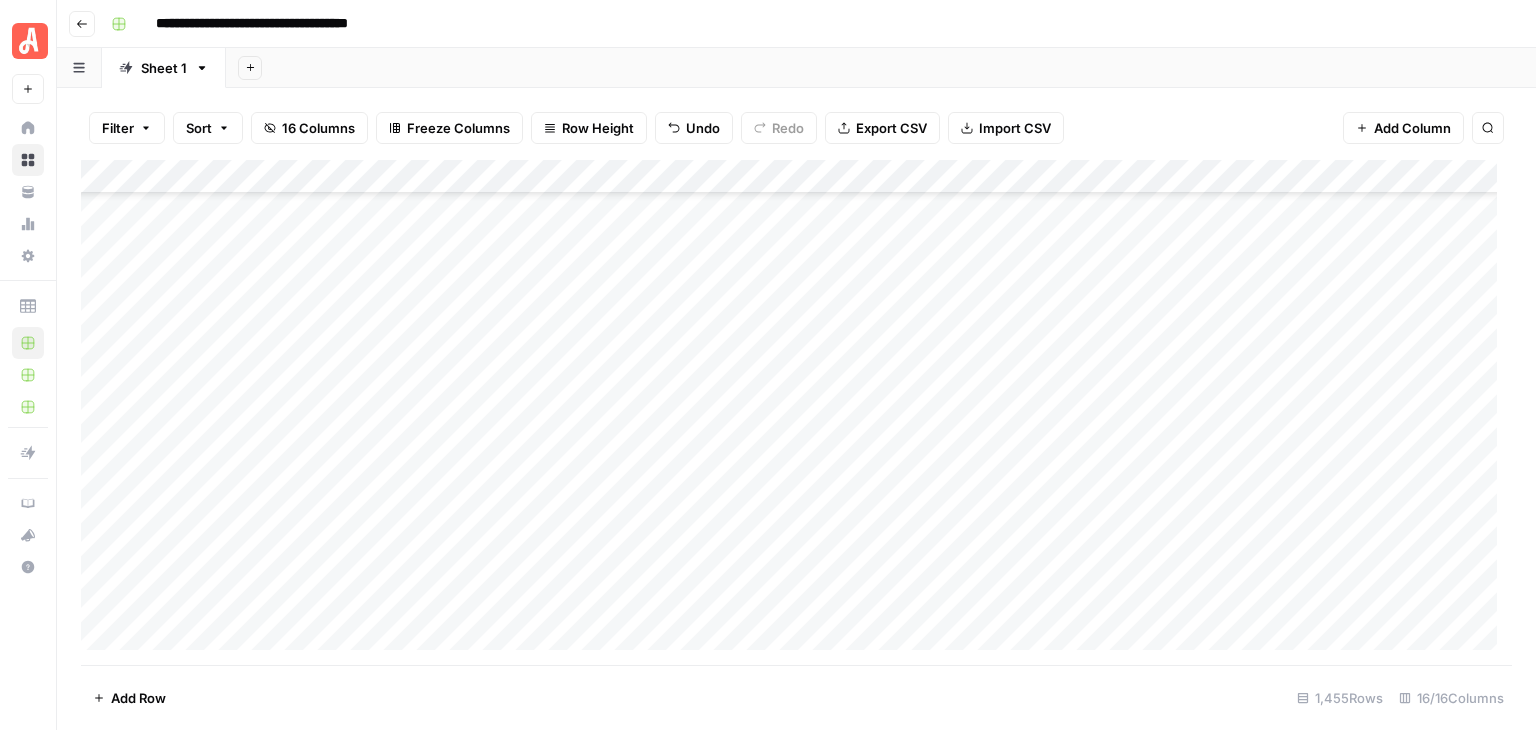 click on "Add Column" at bounding box center (796, 412) 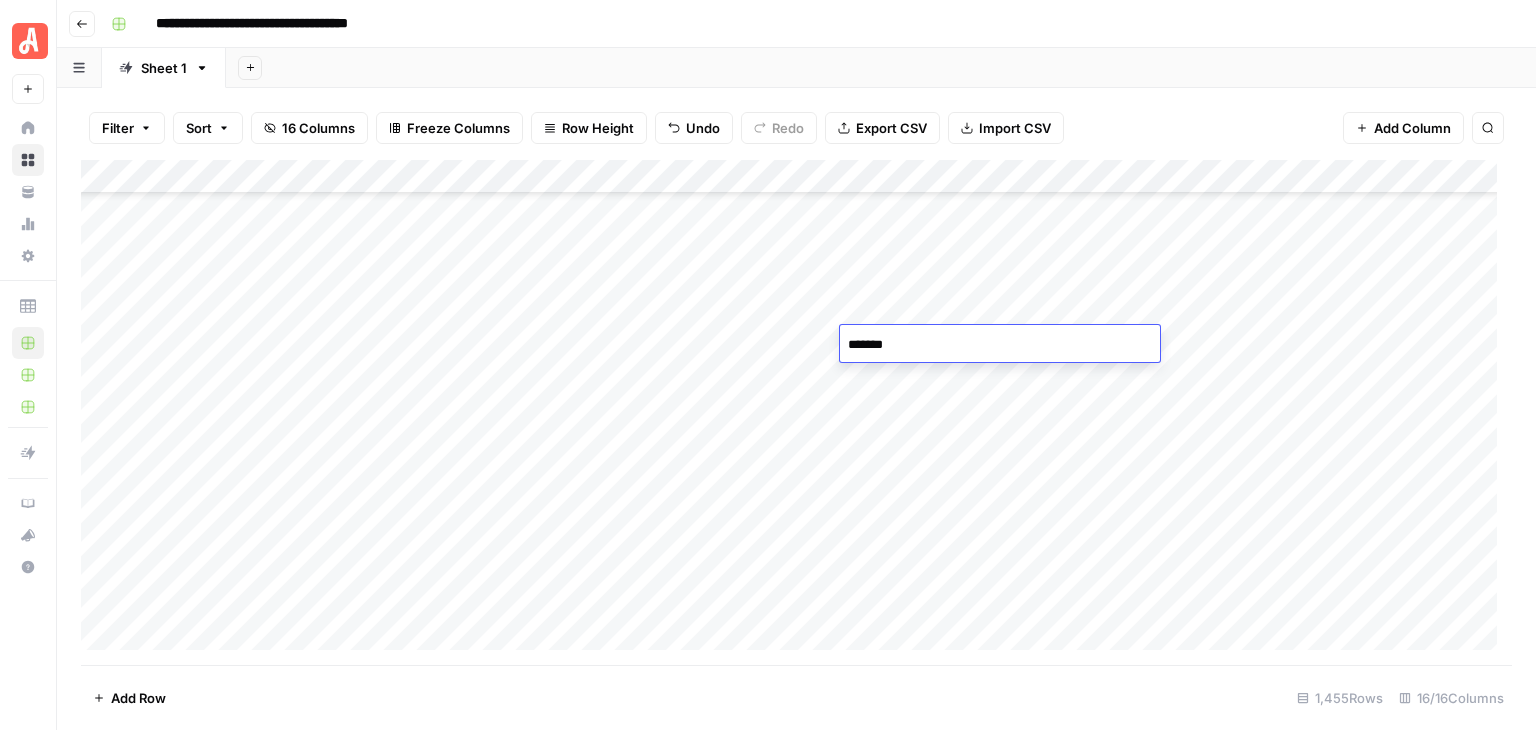 type on "********" 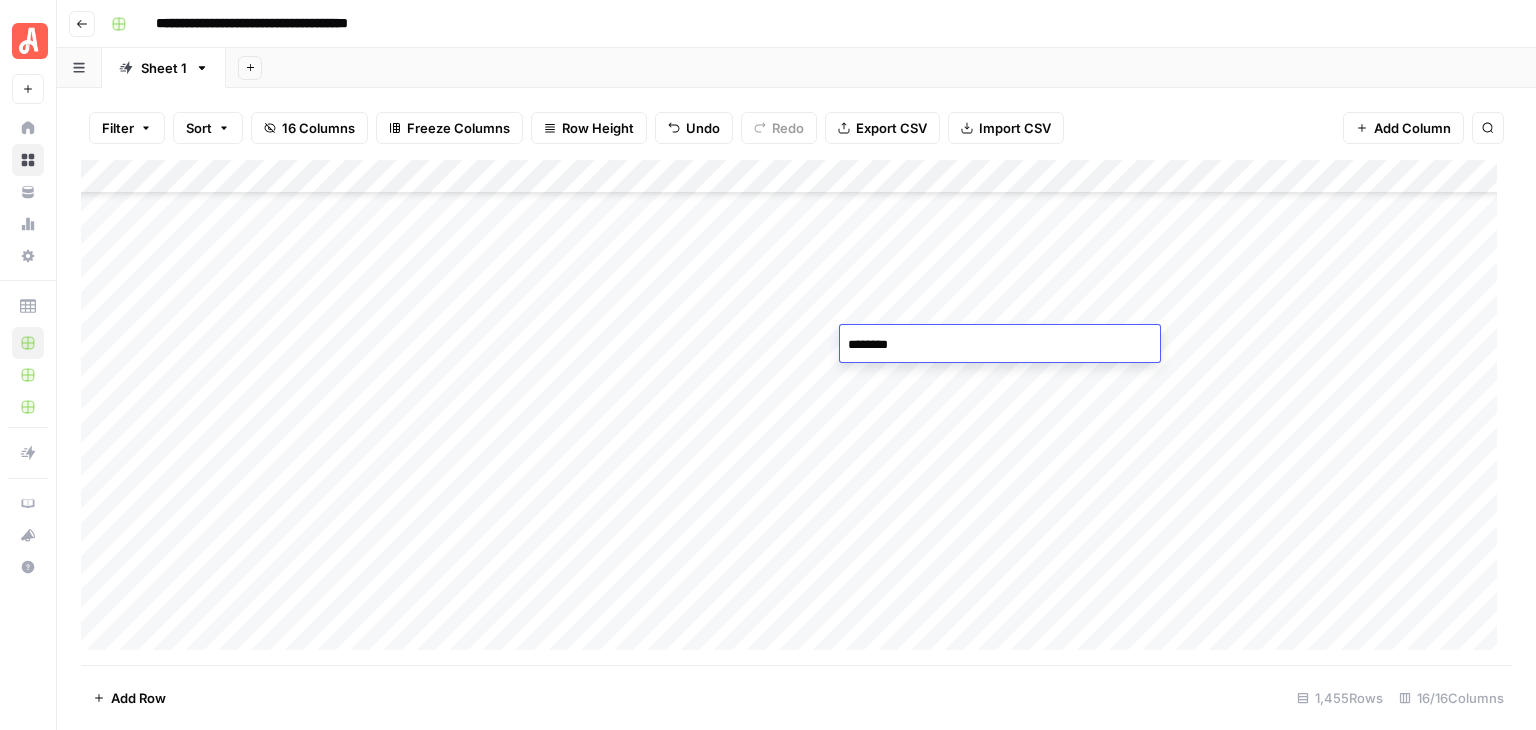 click on "Add Column" at bounding box center [796, 412] 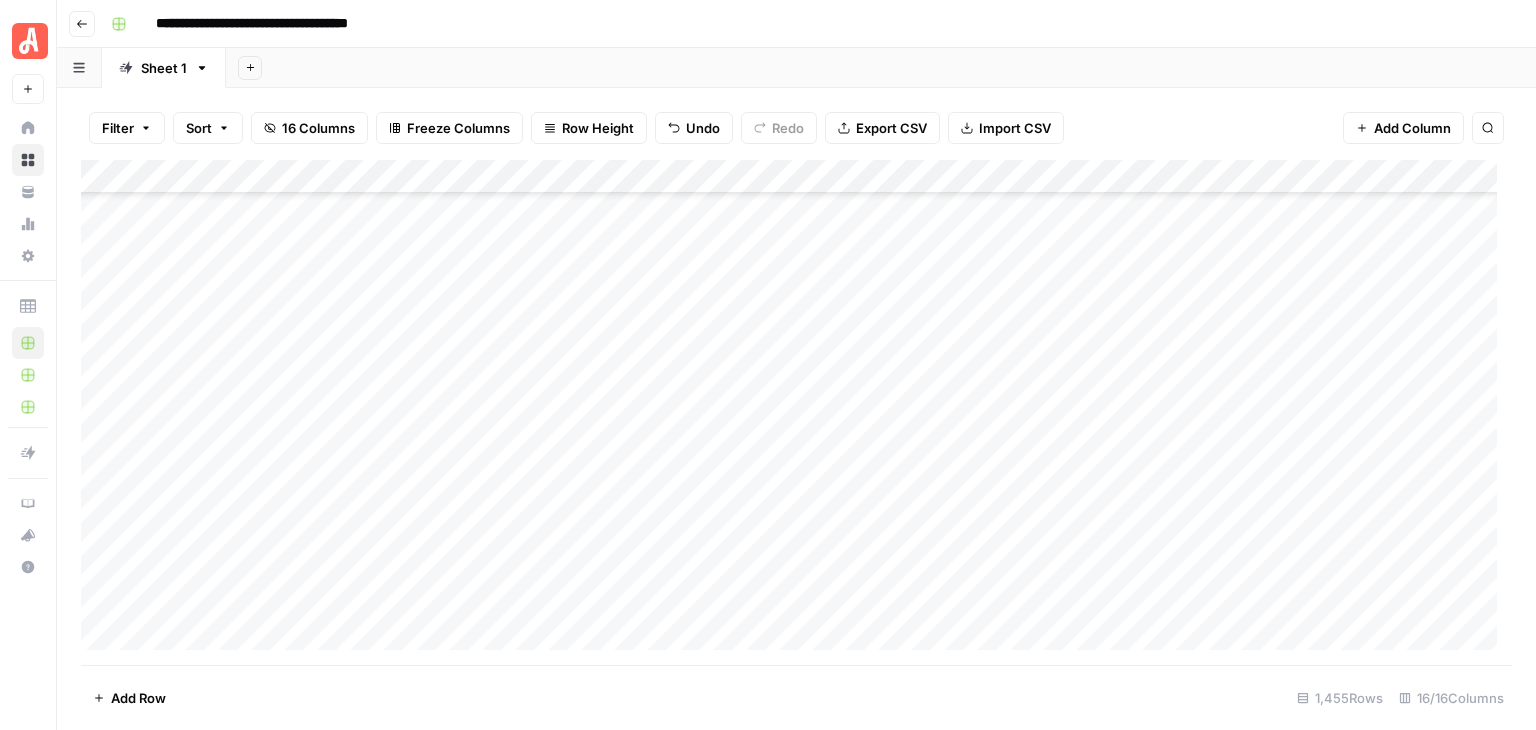 scroll, scrollTop: 49046, scrollLeft: 0, axis: vertical 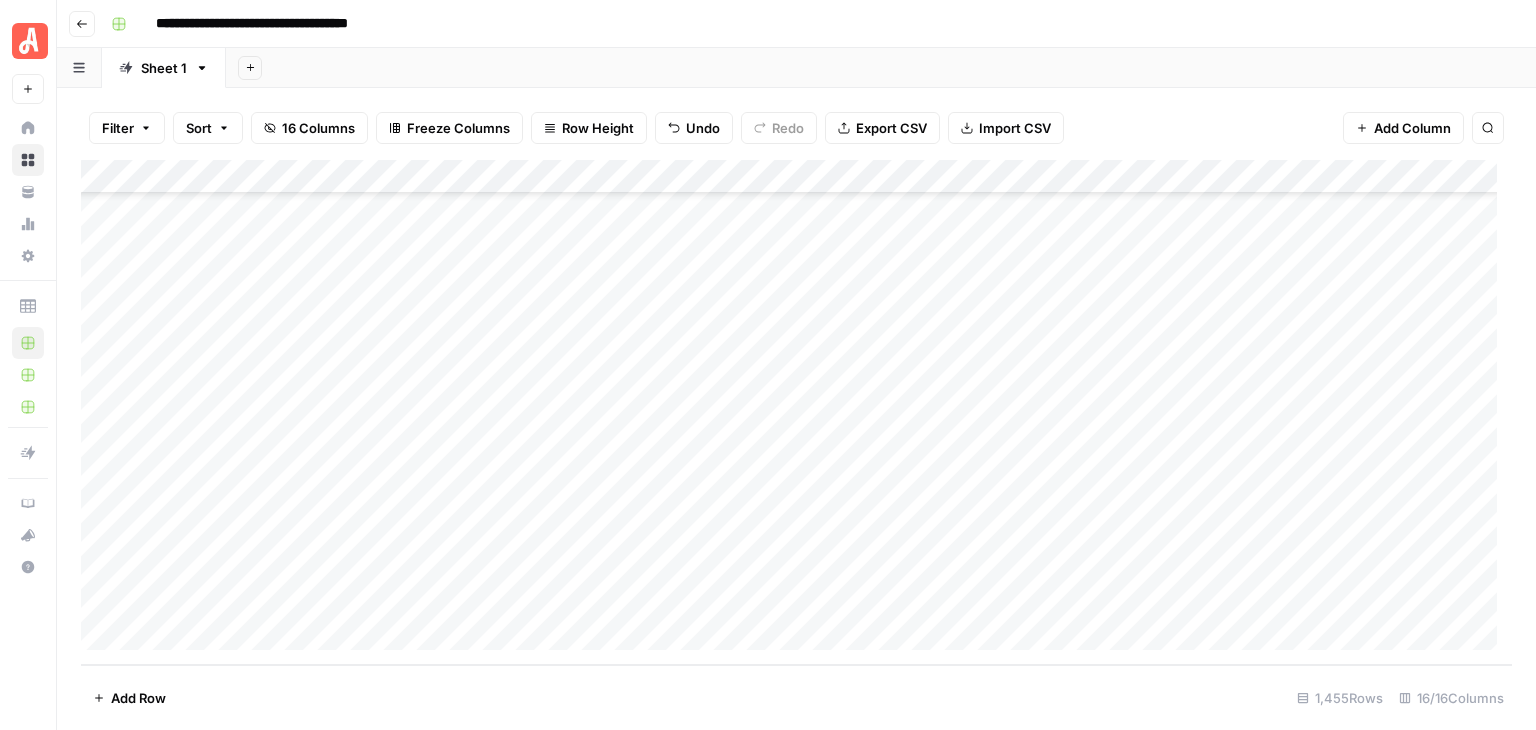 click on "Add Column" at bounding box center [796, 412] 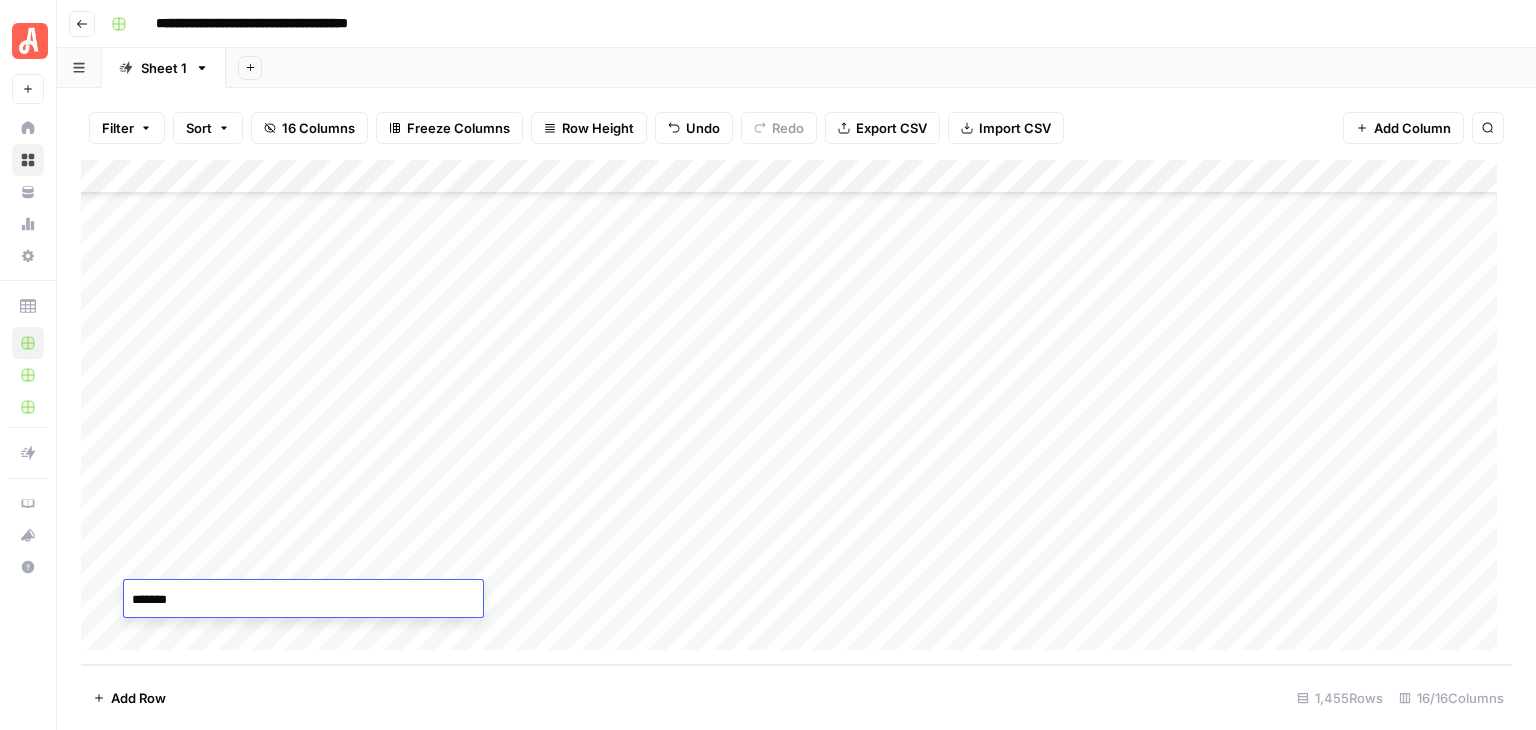 type on "********" 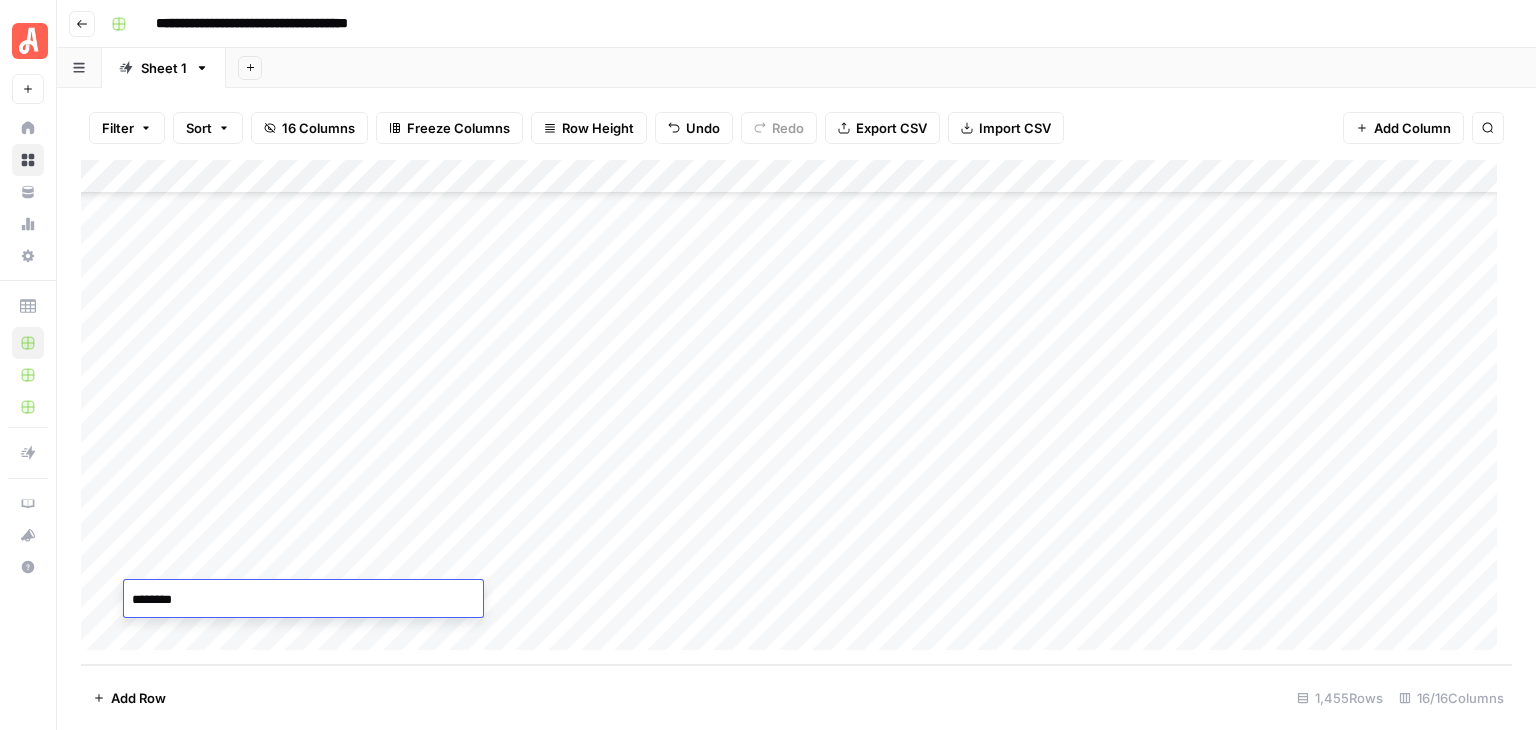 click on "Add Column" at bounding box center (796, 412) 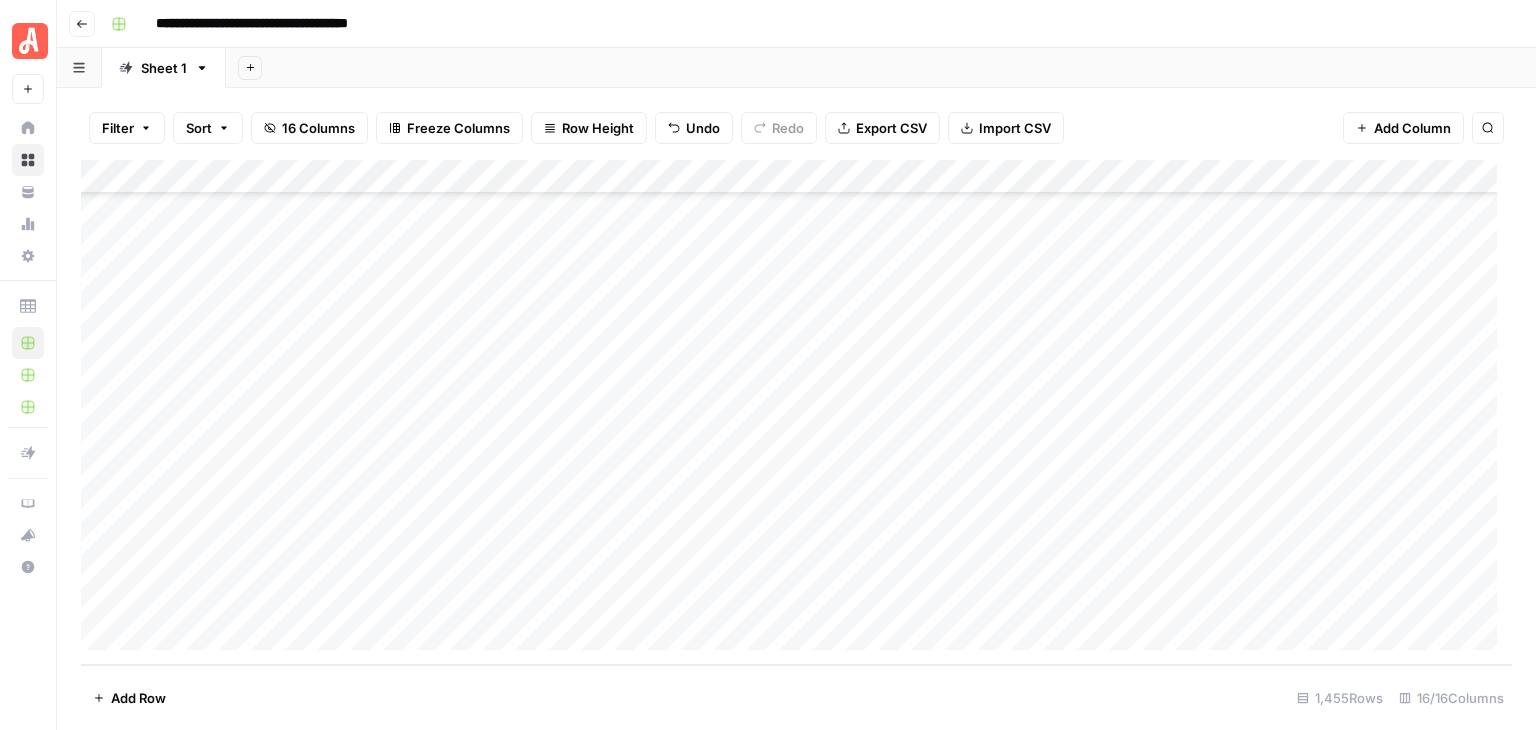 click on "Add Column" at bounding box center (796, 412) 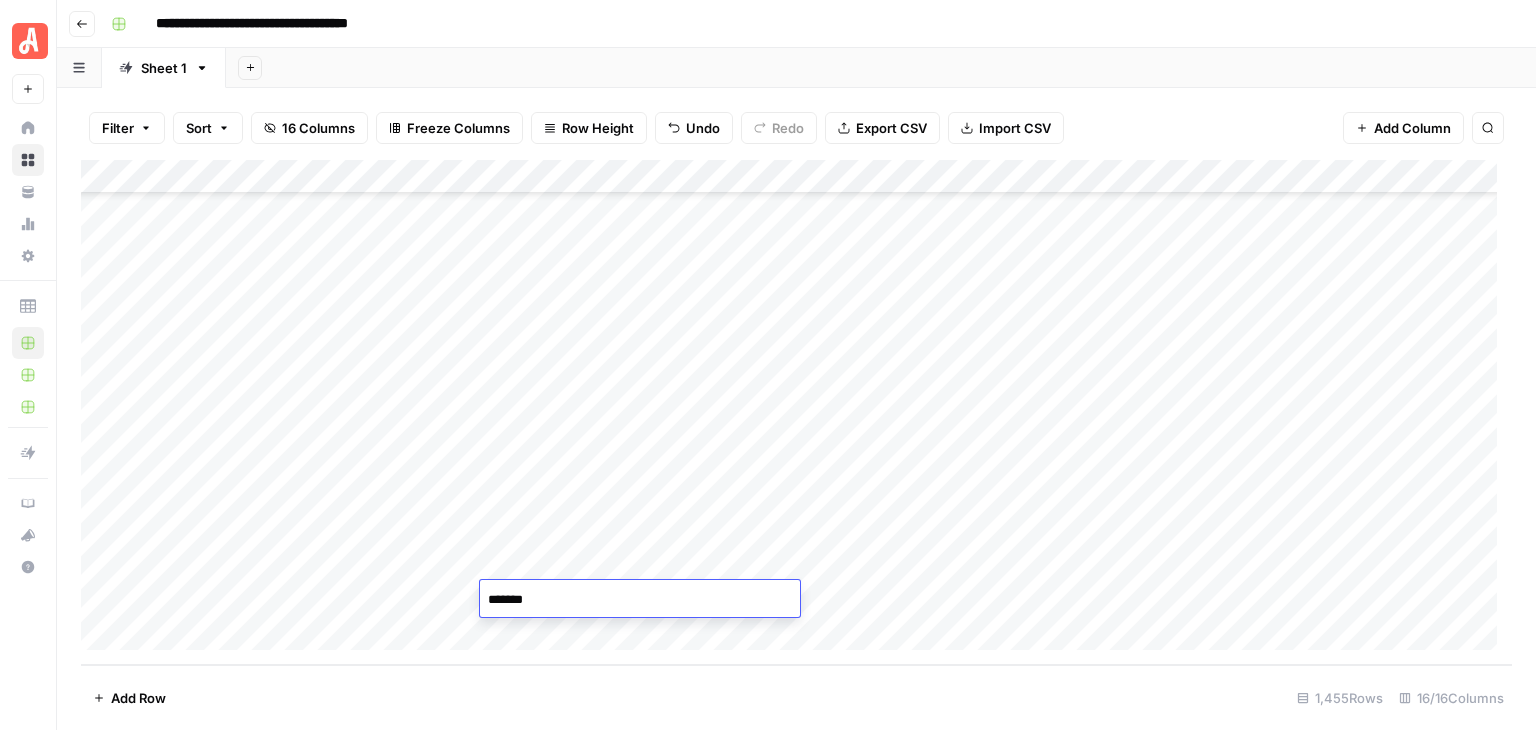 type on "********" 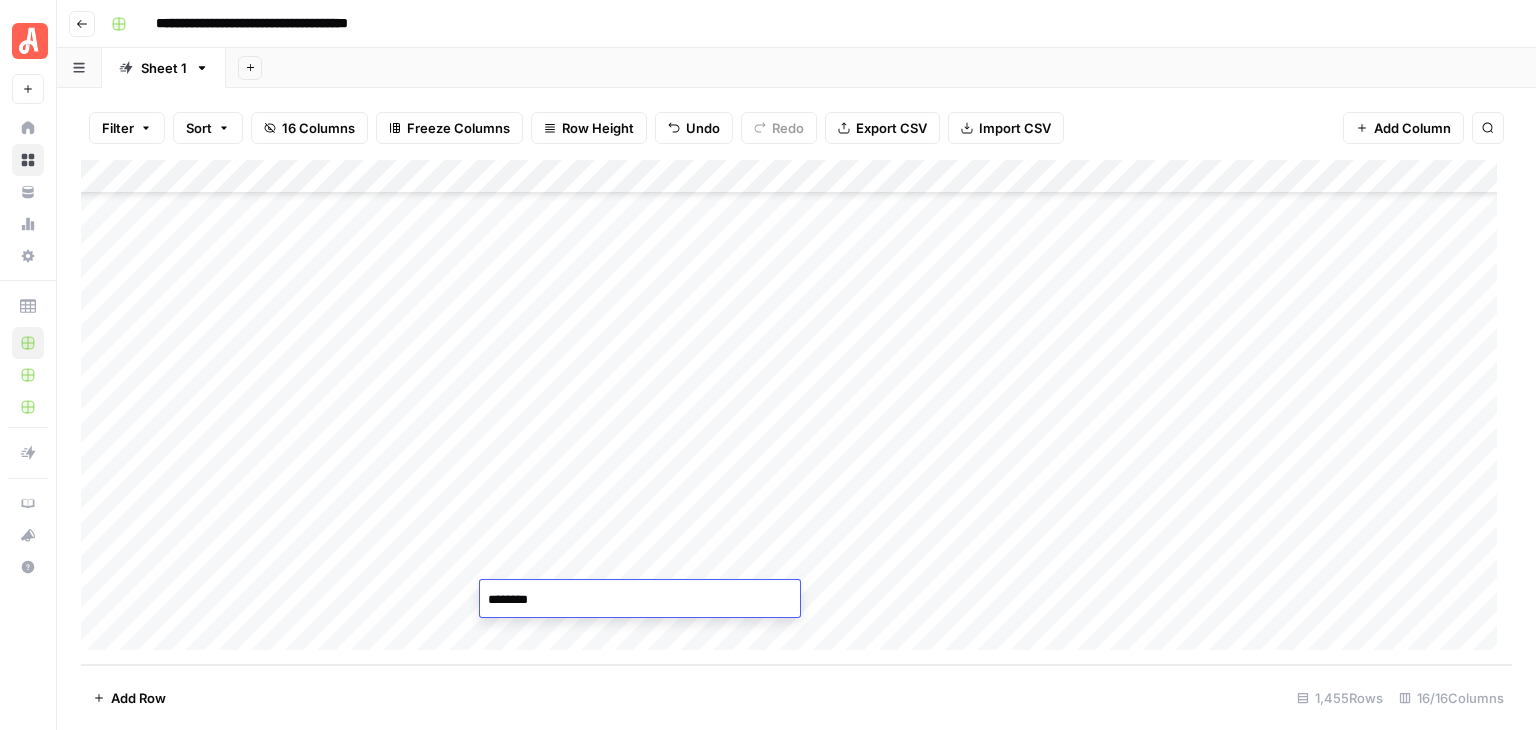 click on "Add Column" at bounding box center (796, 412) 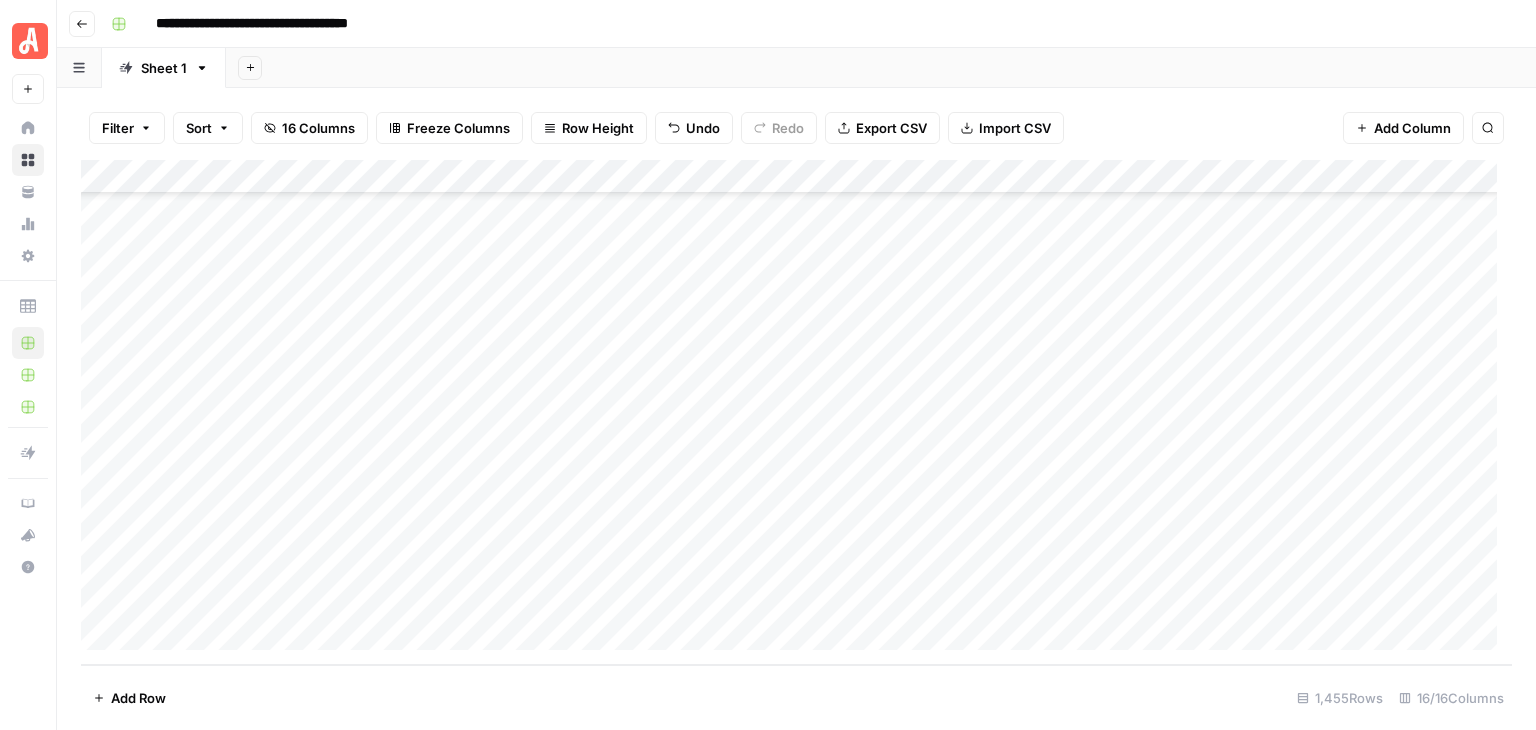 click on "Add Column" at bounding box center (796, 412) 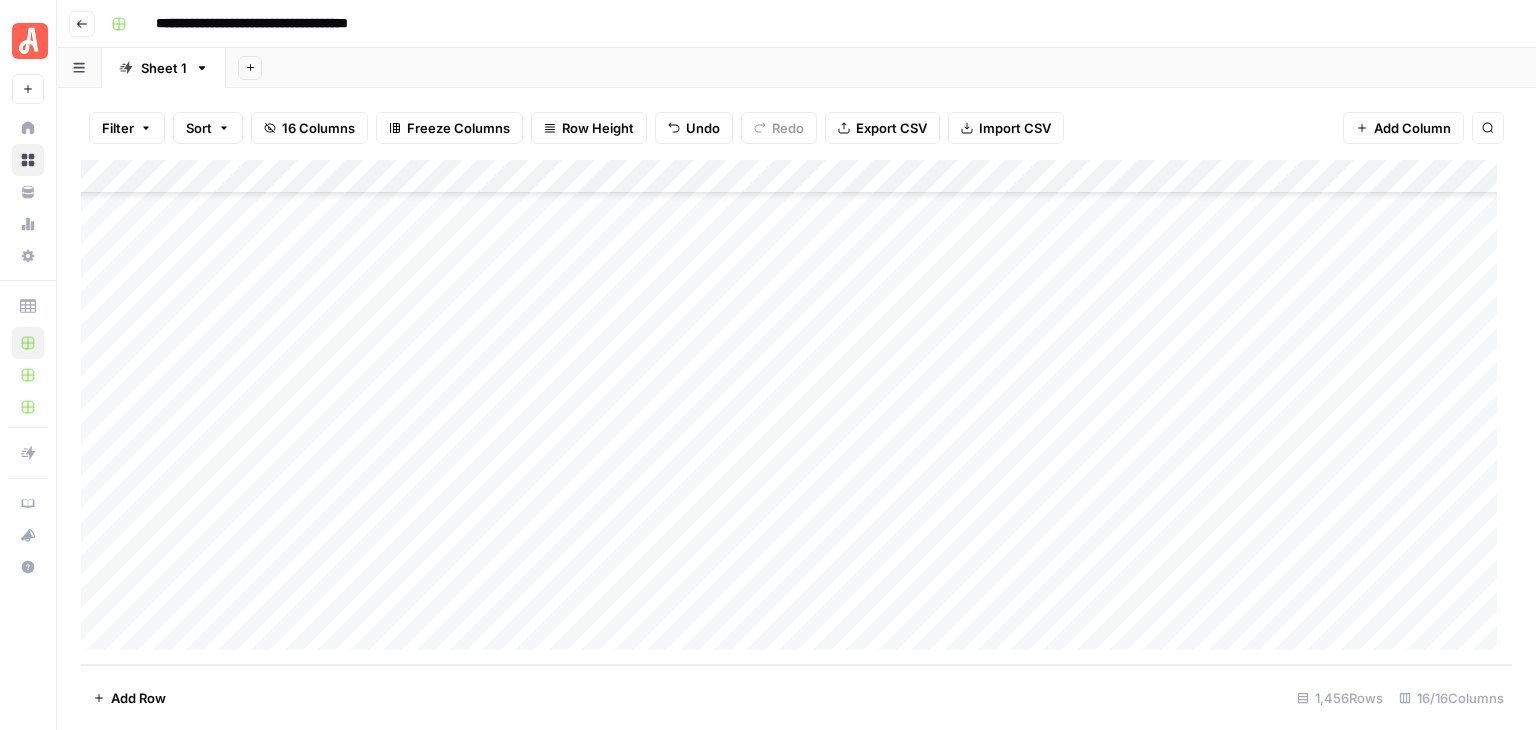 click on "Add Row" at bounding box center (138, 698) 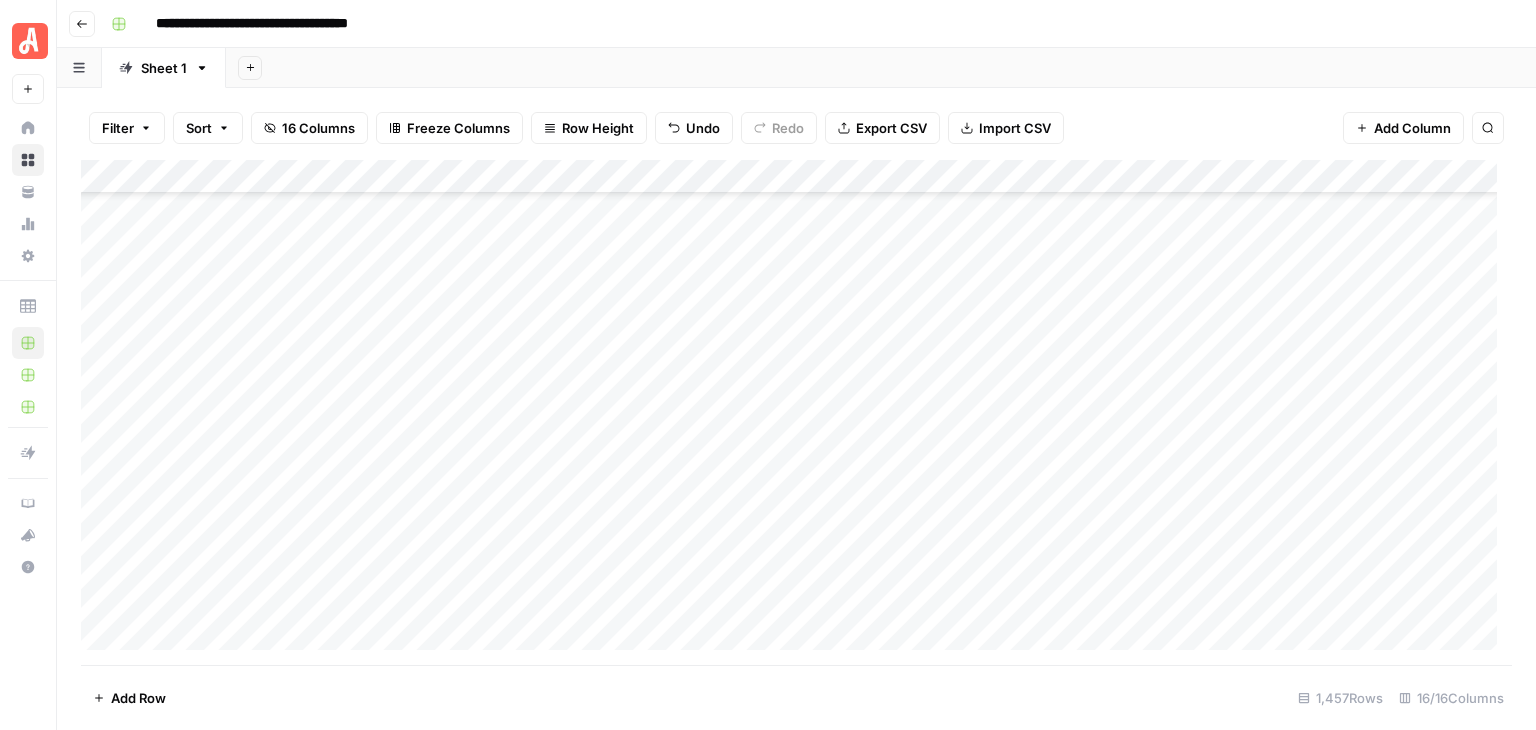 scroll, scrollTop: 49114, scrollLeft: 0, axis: vertical 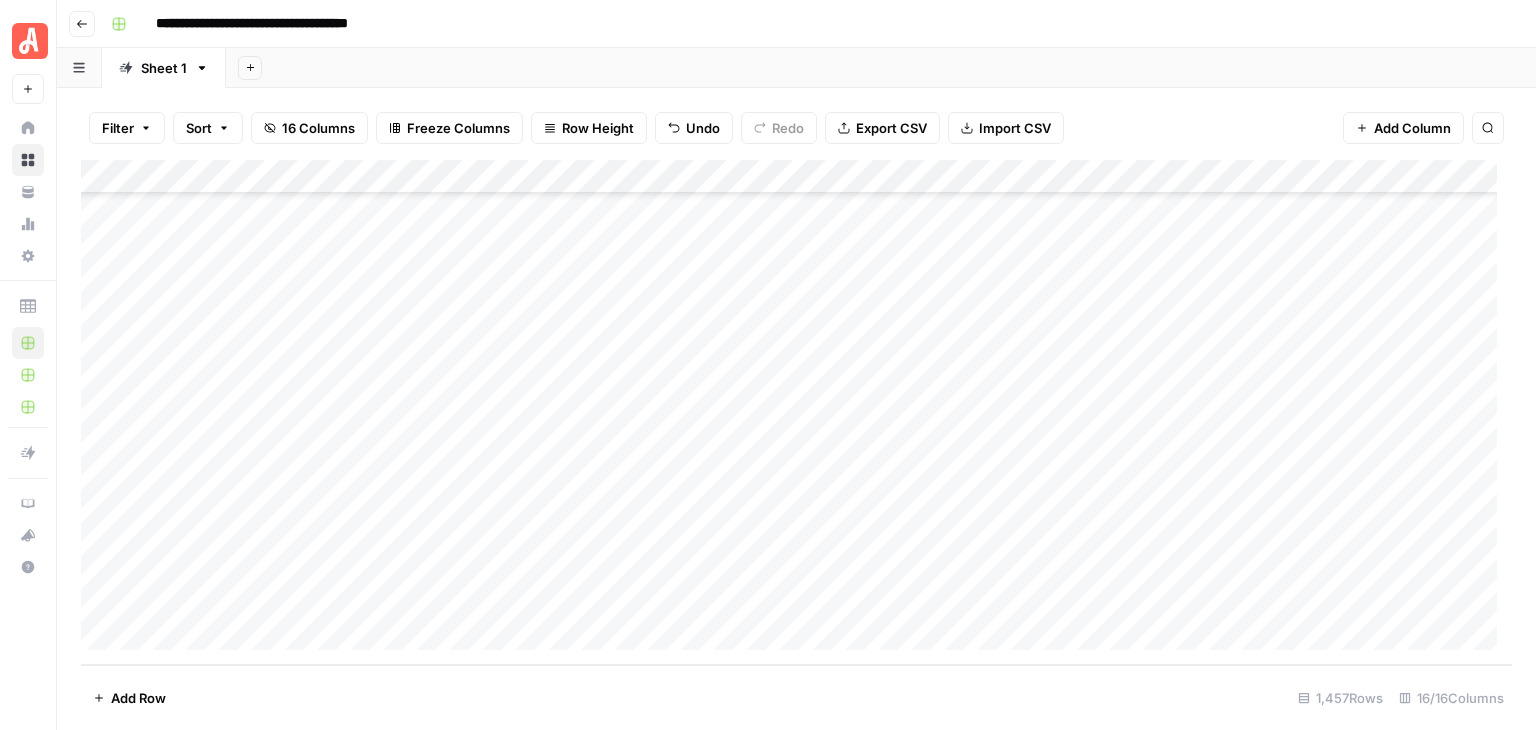 click on "Add Column" at bounding box center [796, 412] 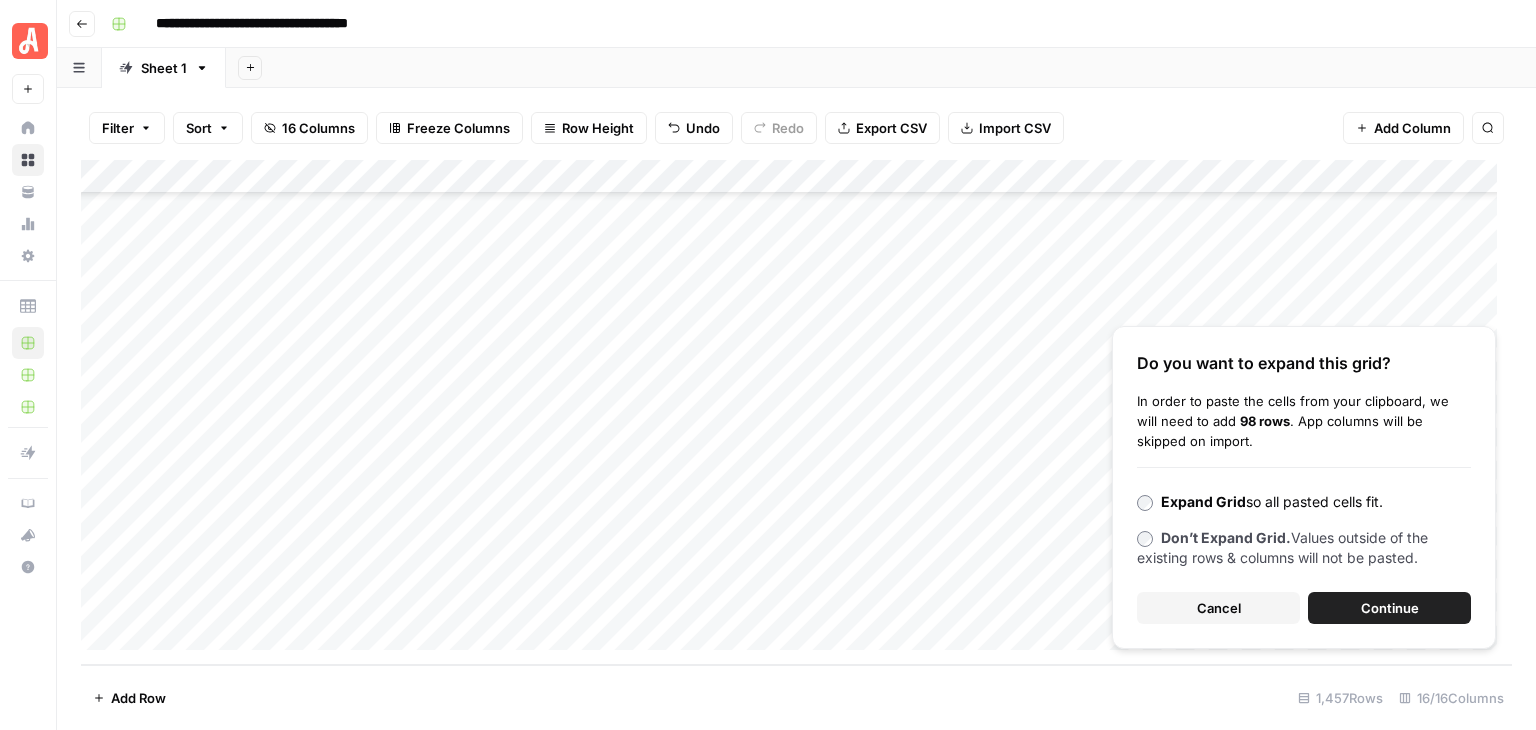 click on "Continue" at bounding box center (1389, 608) 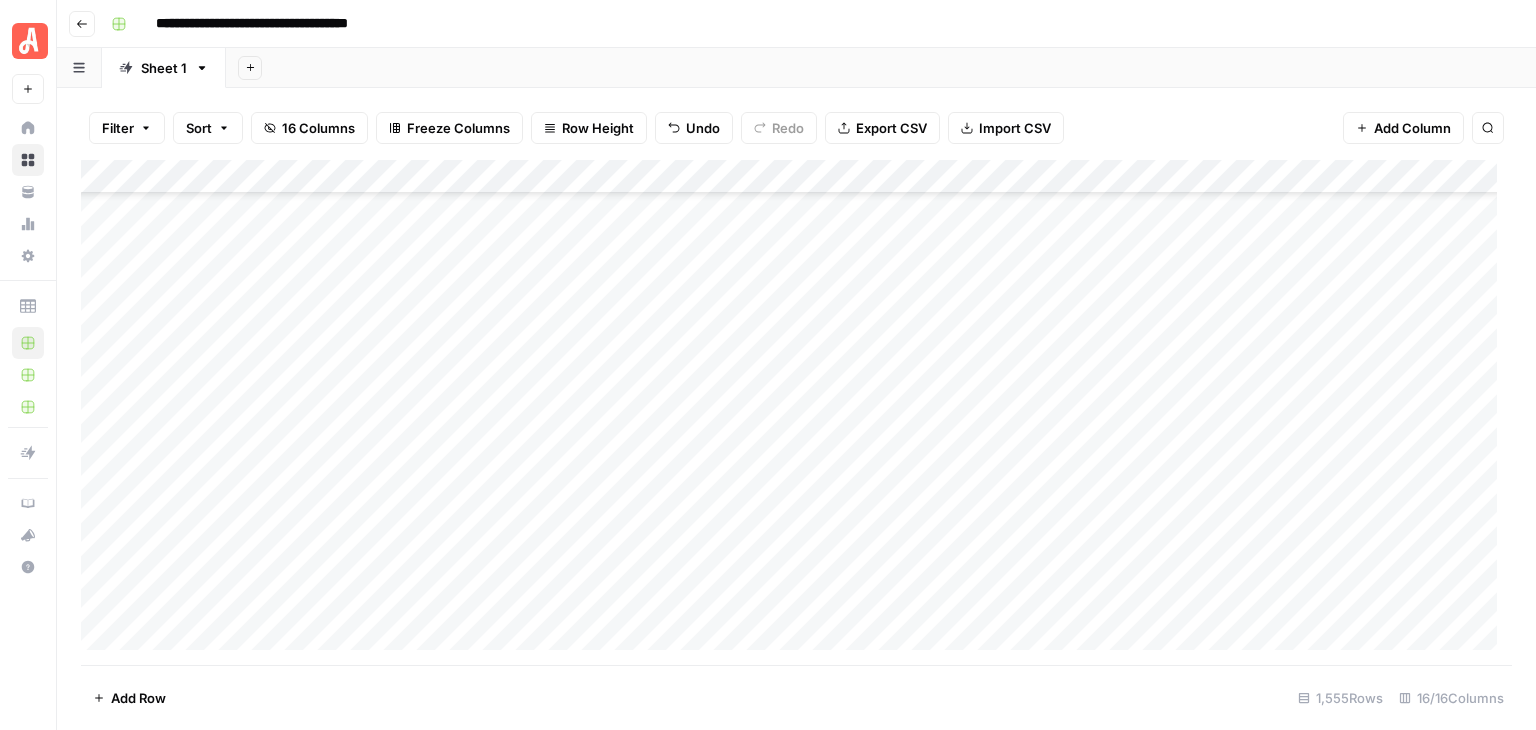 scroll, scrollTop: 39046, scrollLeft: 0, axis: vertical 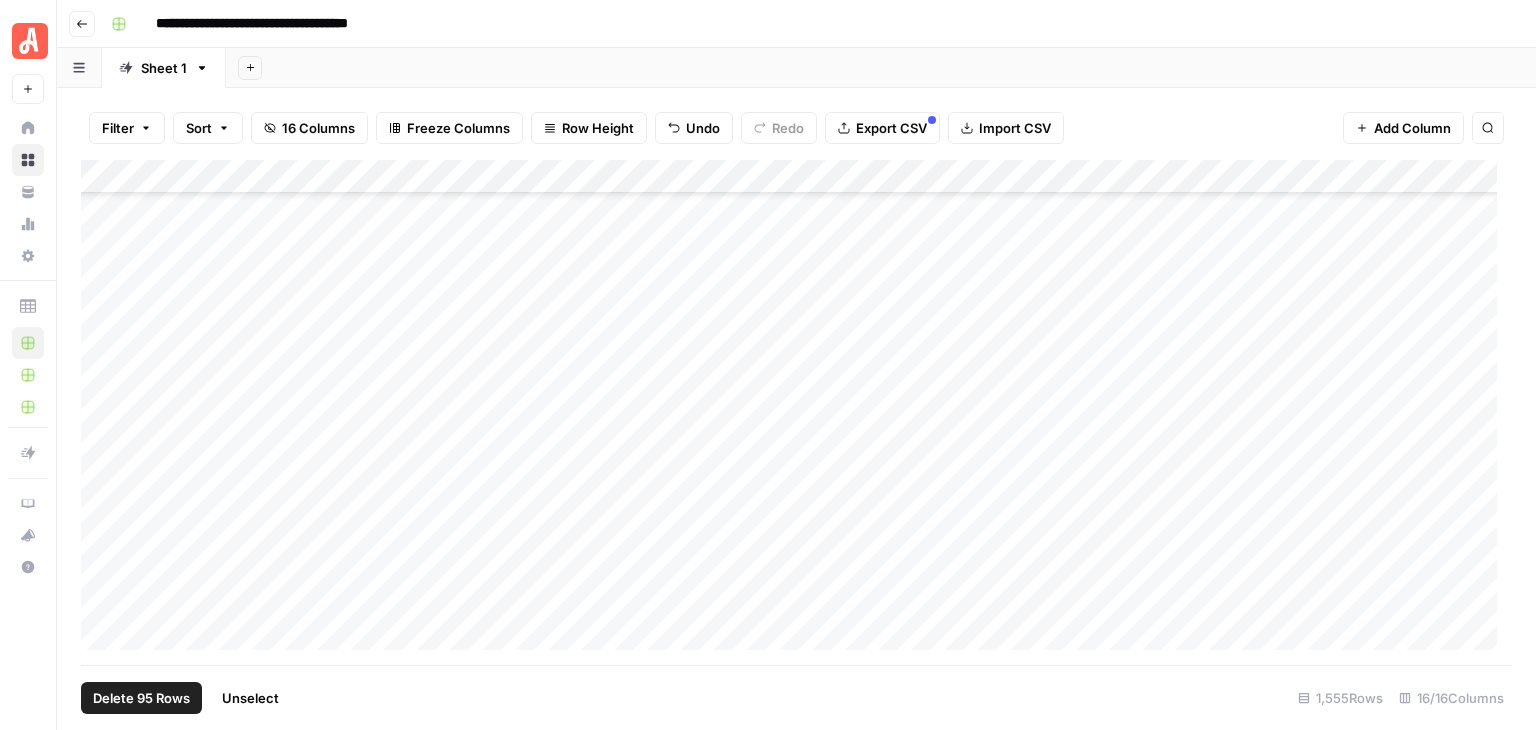 click on "Add Column" at bounding box center [796, 412] 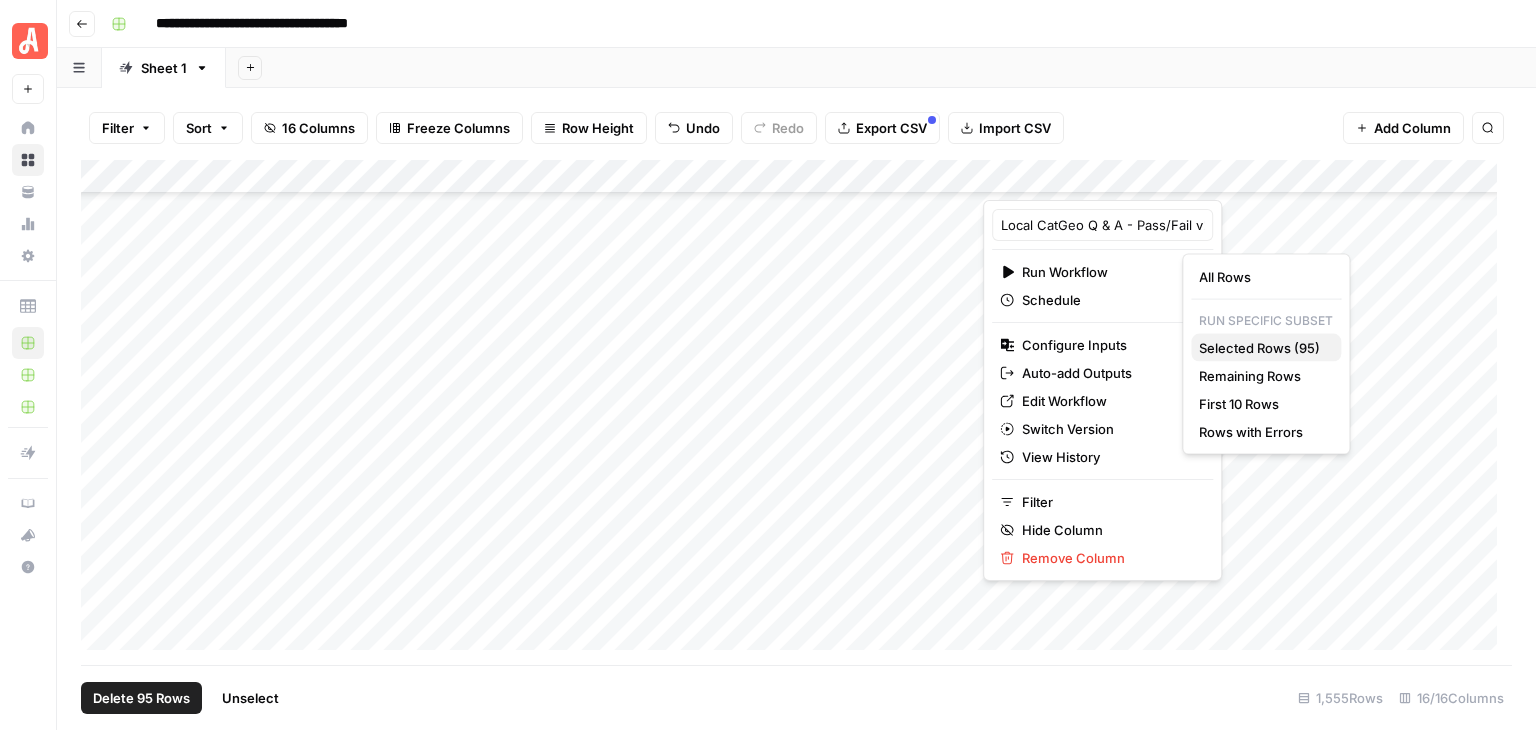click on "Selected Rows (95)" at bounding box center (1262, 348) 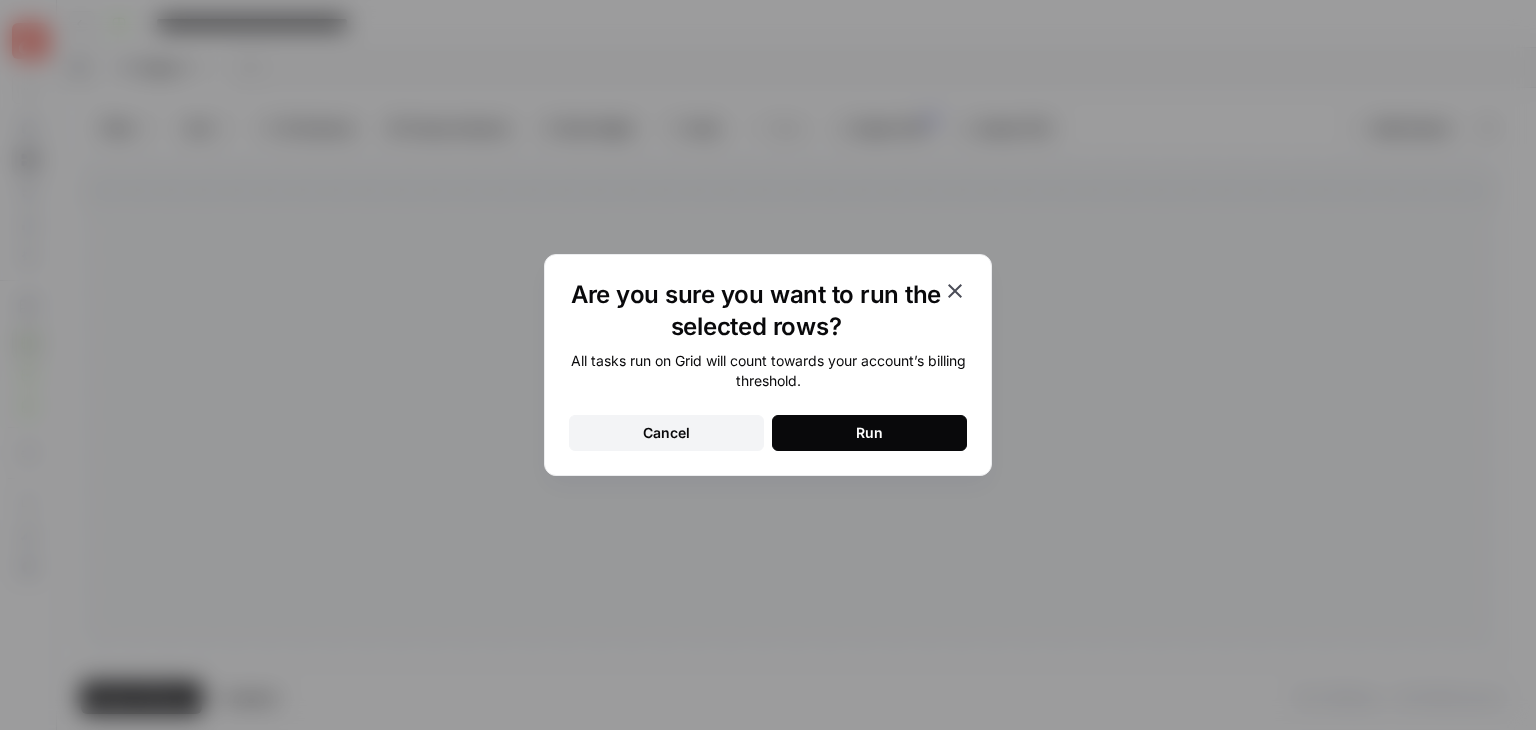 click on "Run" at bounding box center (869, 433) 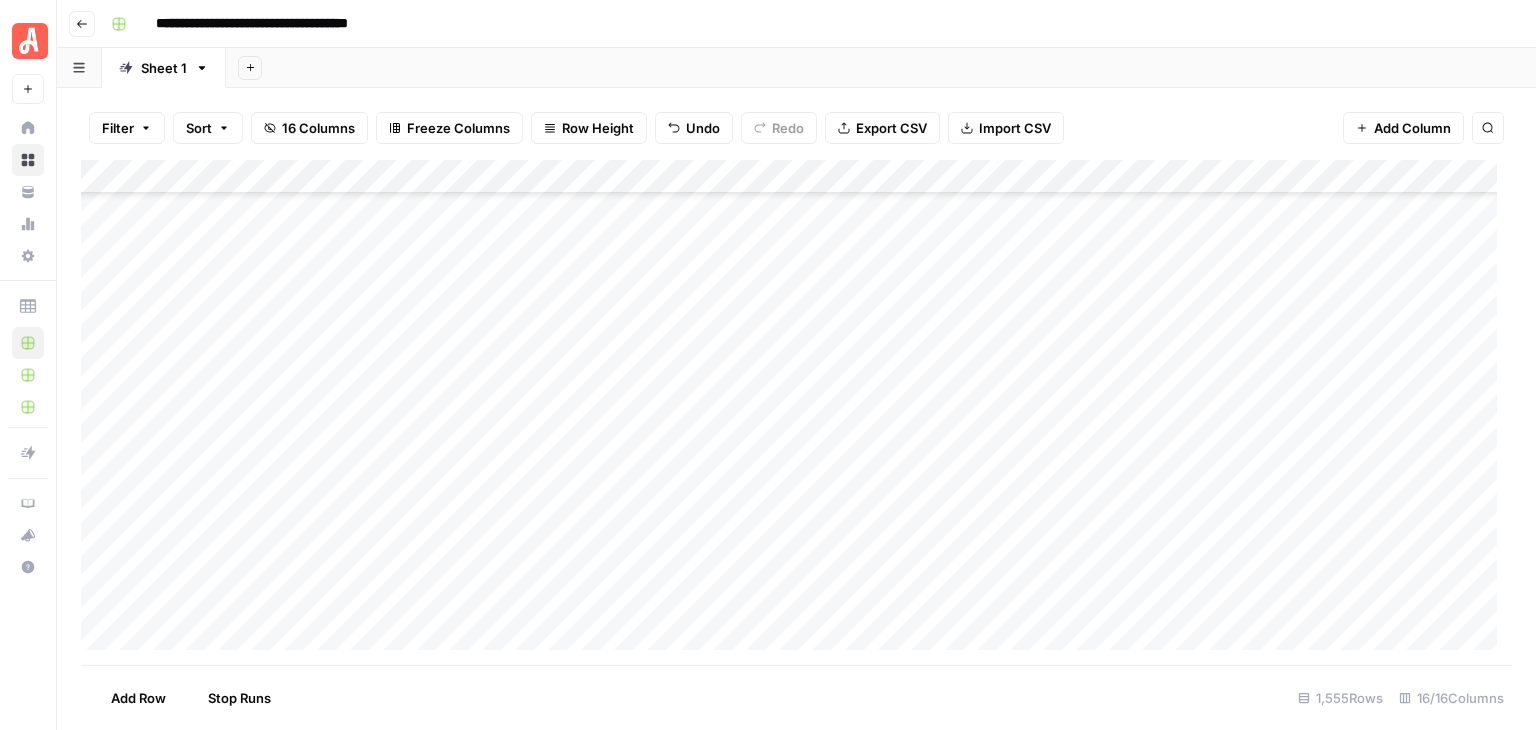 click on "Add Column" at bounding box center [796, 412] 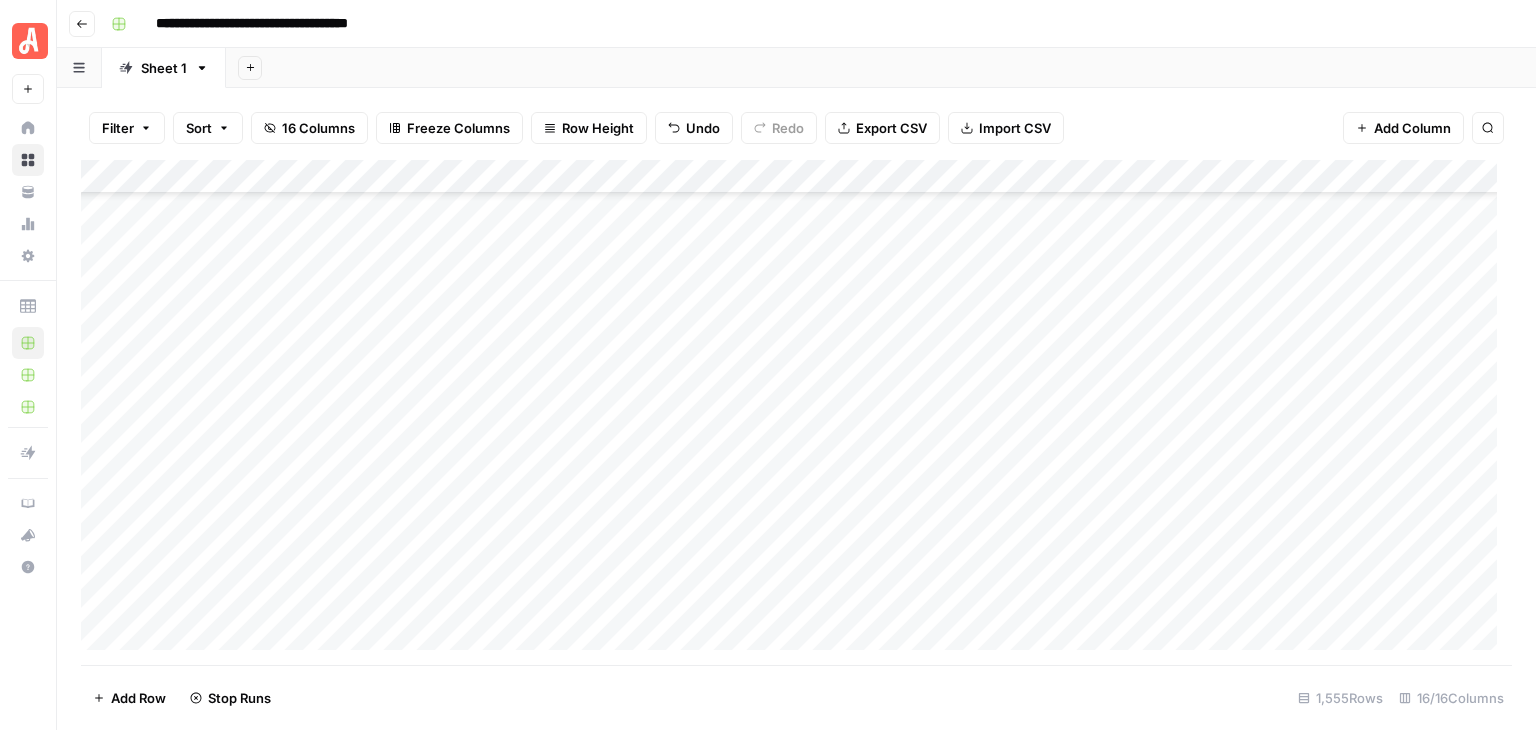 scroll, scrollTop: 42246, scrollLeft: 0, axis: vertical 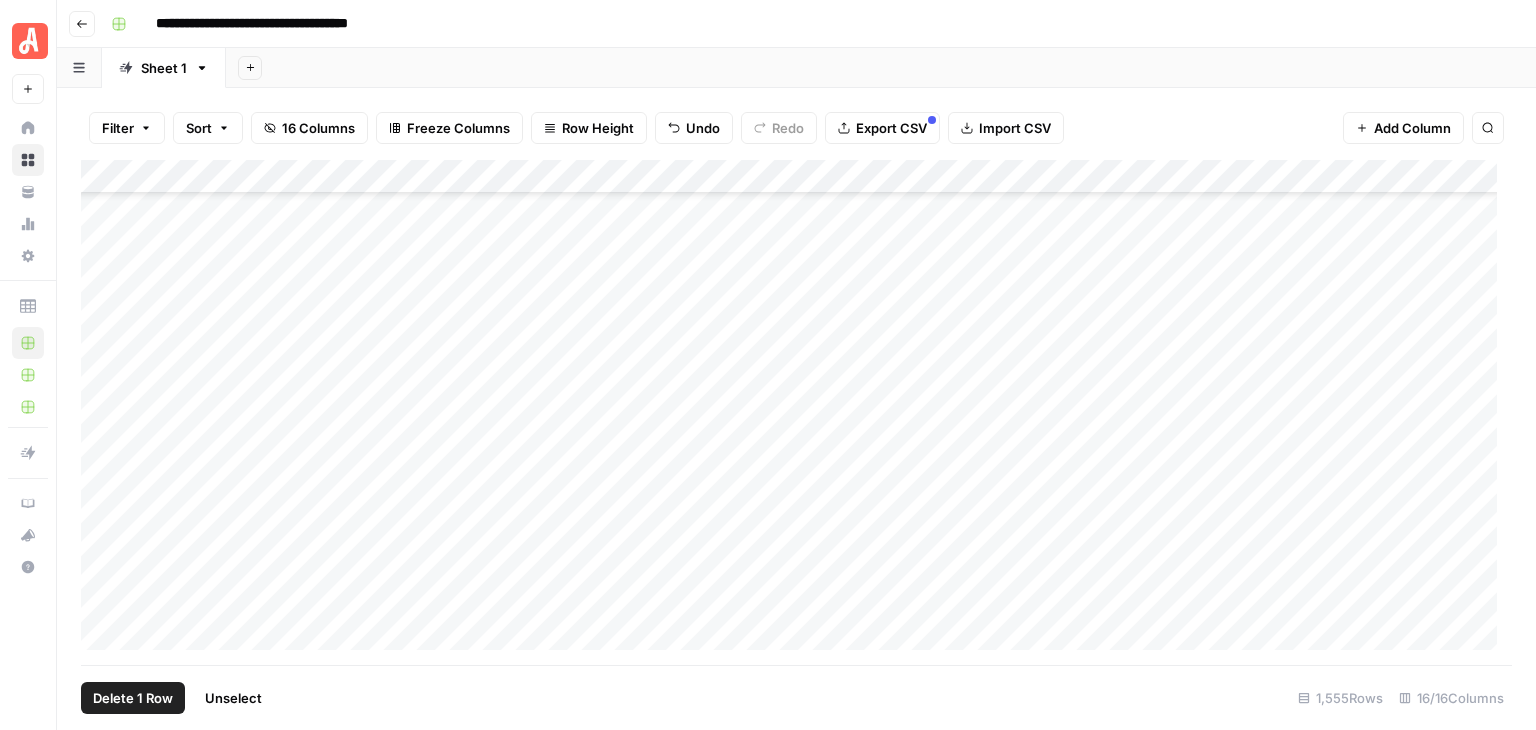 click on "Add Column" at bounding box center (796, 412) 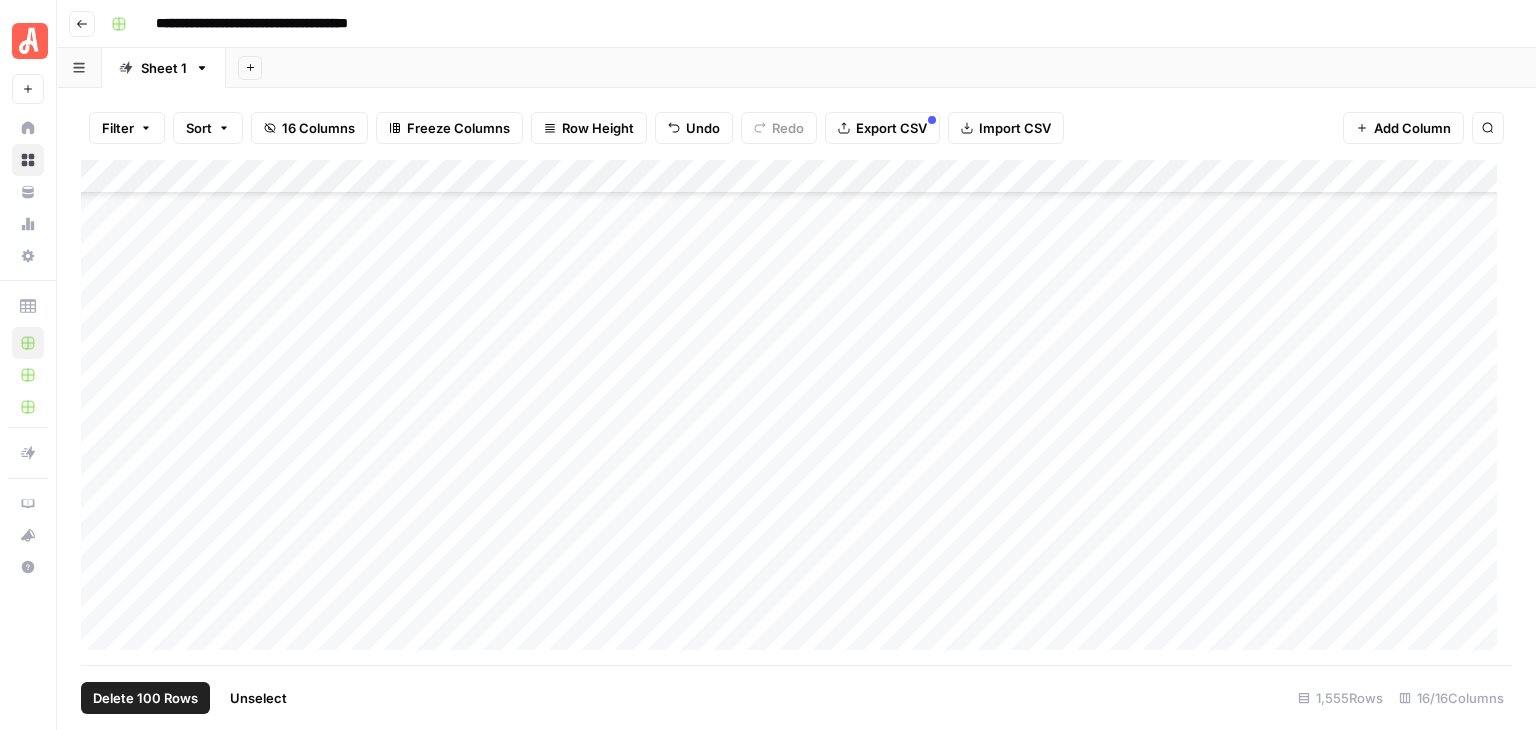 click on "Add Column" at bounding box center [796, 412] 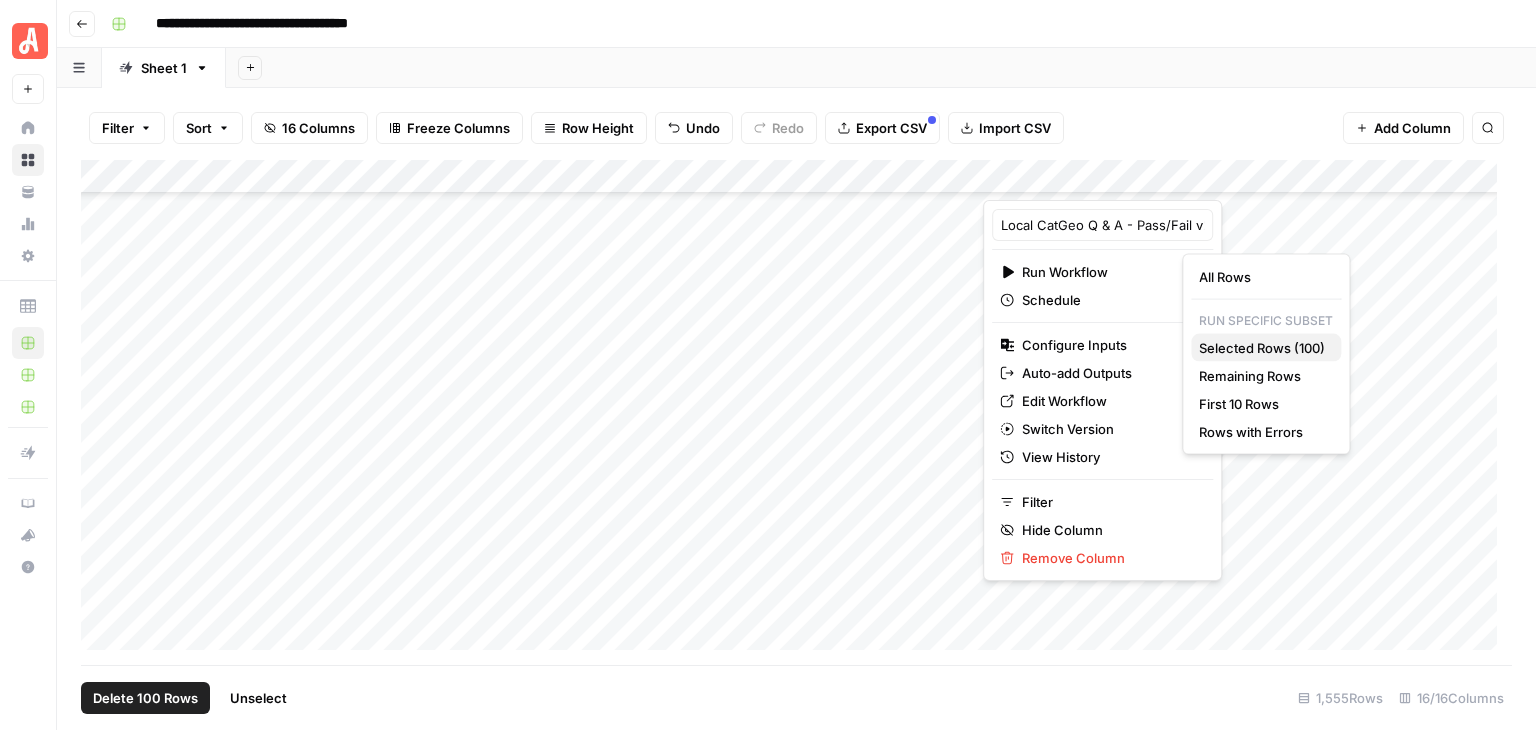 click on "Selected Rows (100)" at bounding box center (1262, 348) 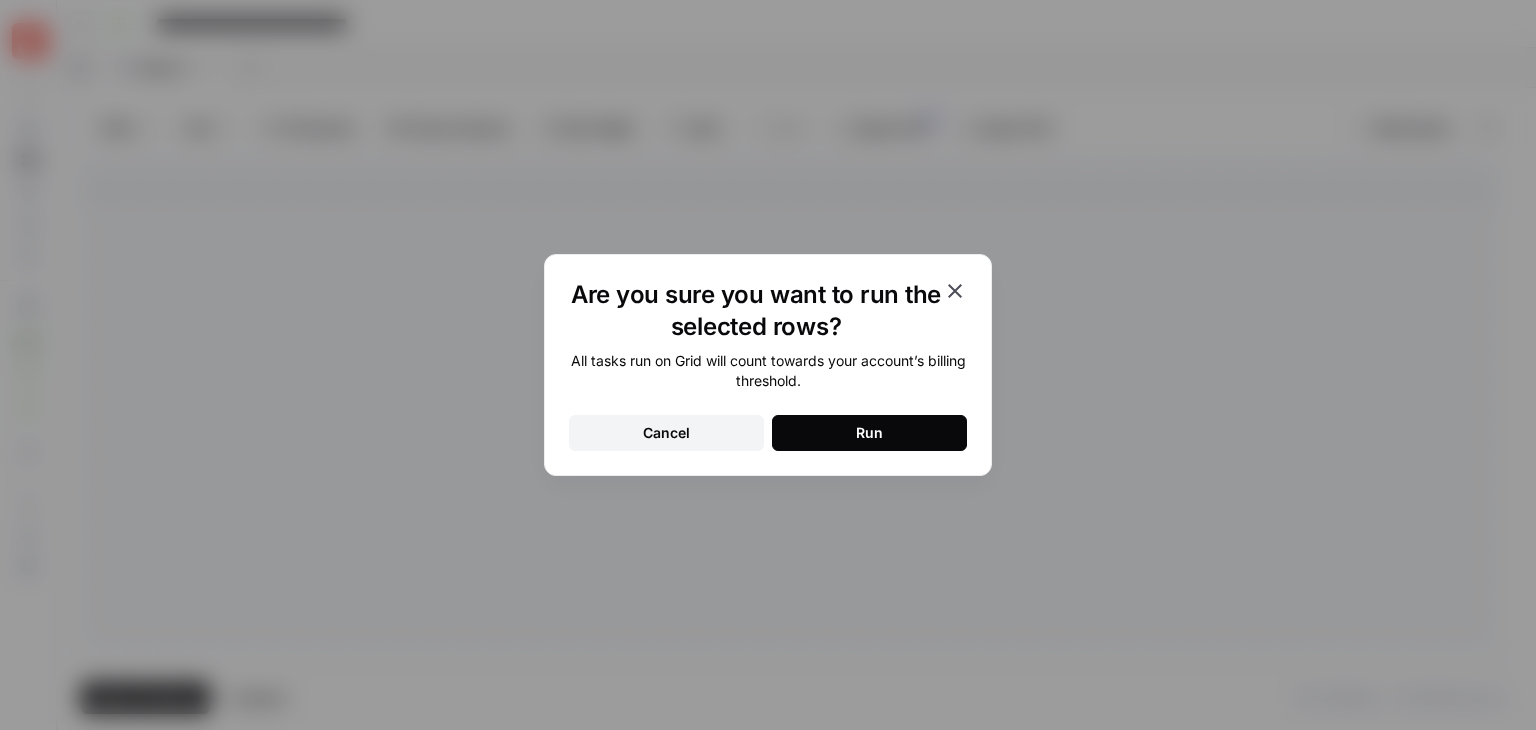 click on "Run" at bounding box center [869, 433] 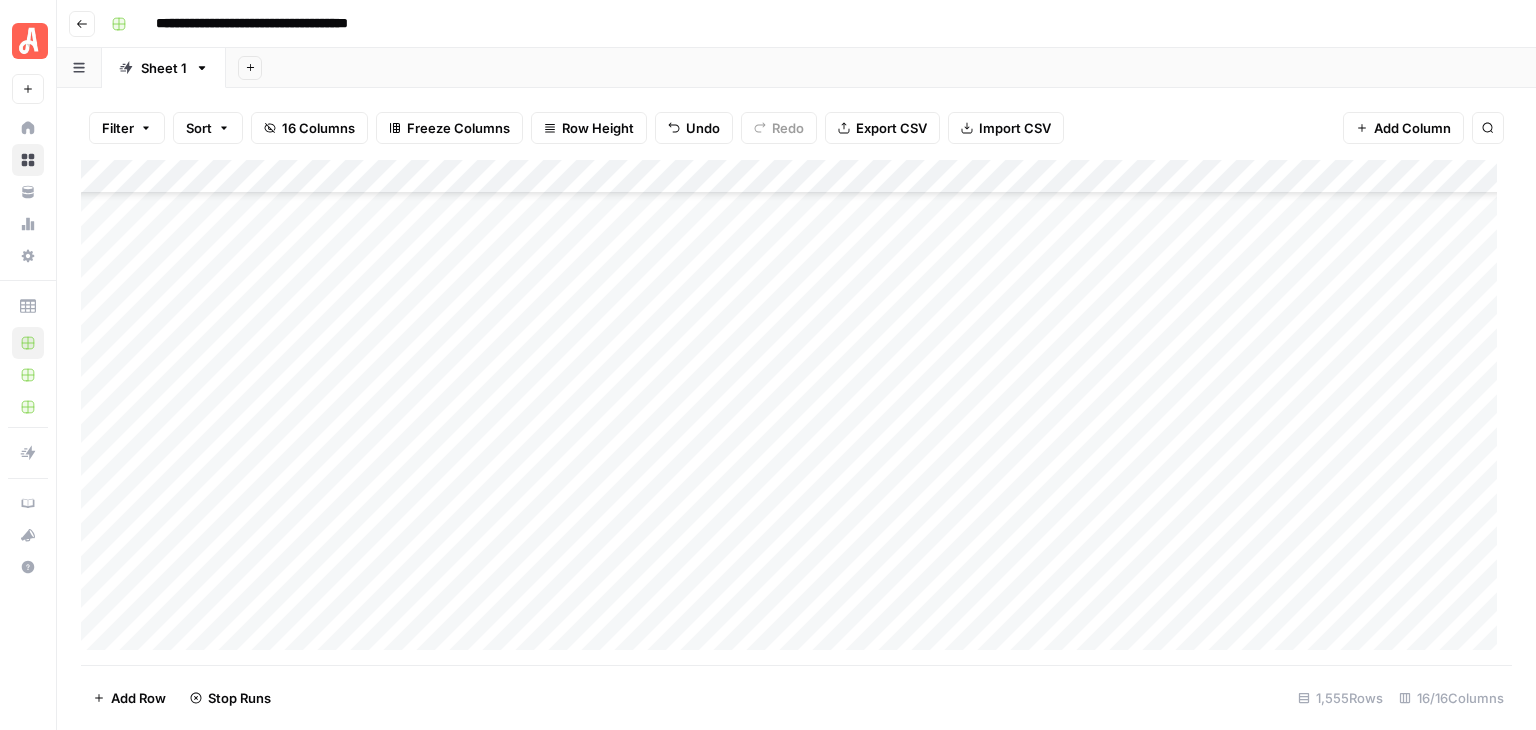 click on "Add Column" at bounding box center [796, 412] 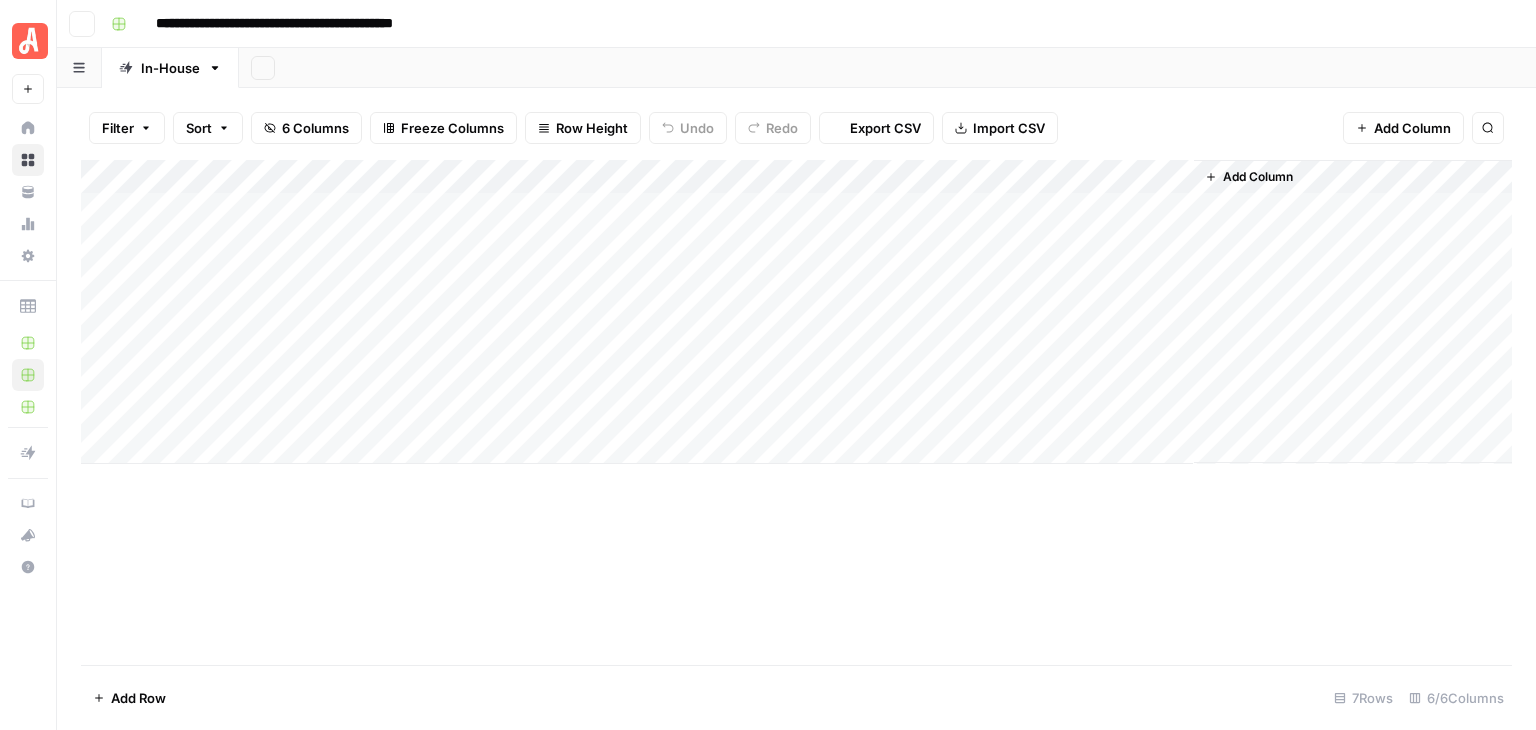 scroll, scrollTop: 0, scrollLeft: 0, axis: both 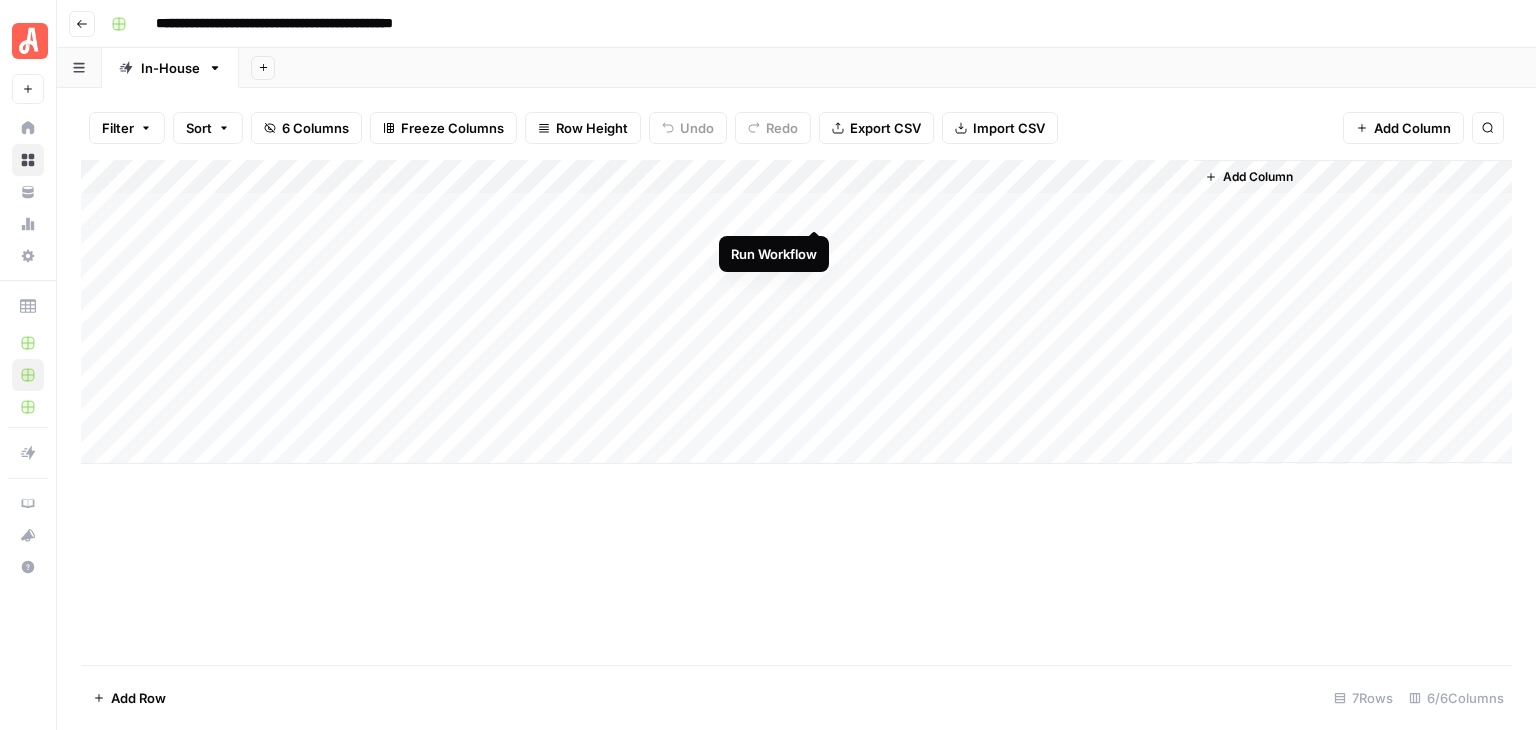 click on "Add Column" at bounding box center (796, 312) 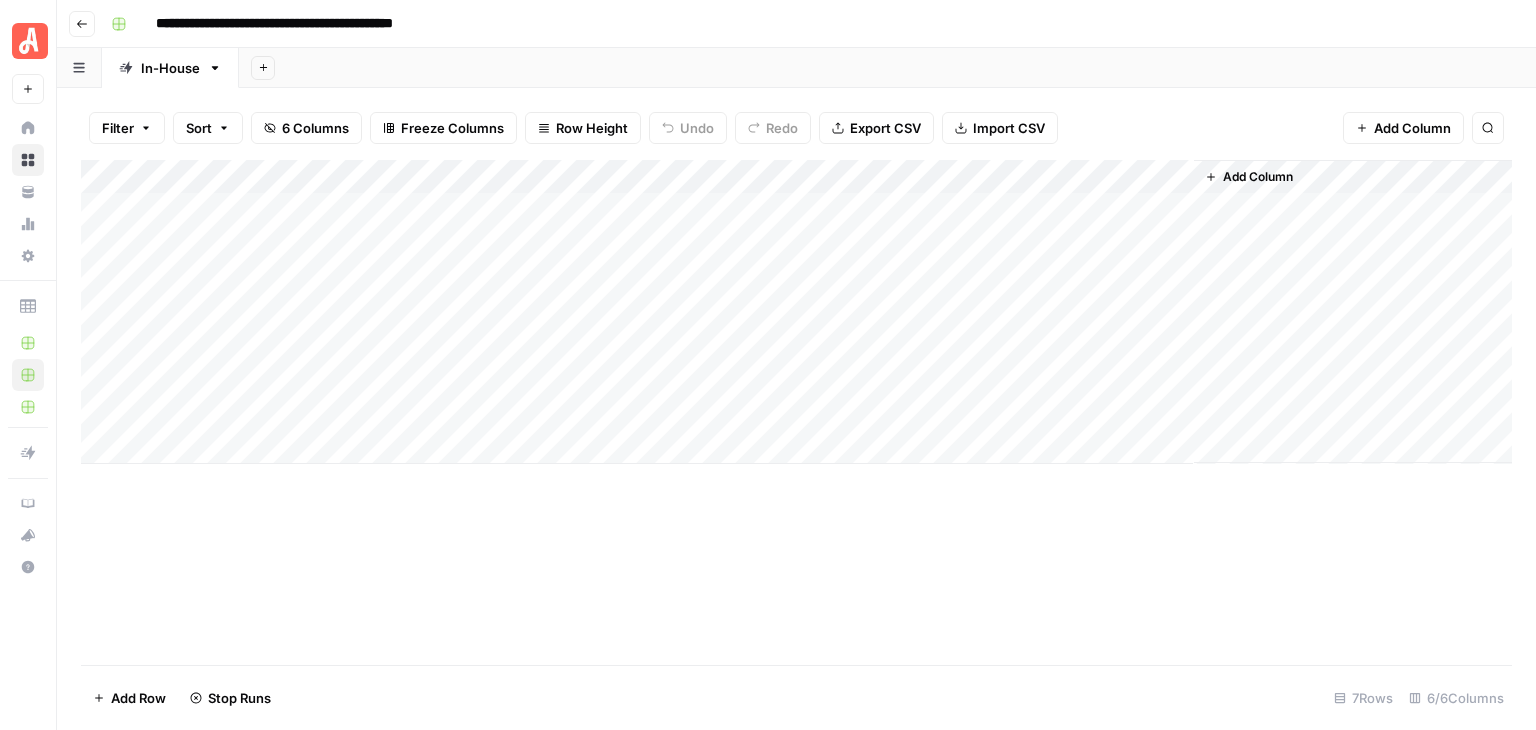 click on "Add Column" at bounding box center [796, 312] 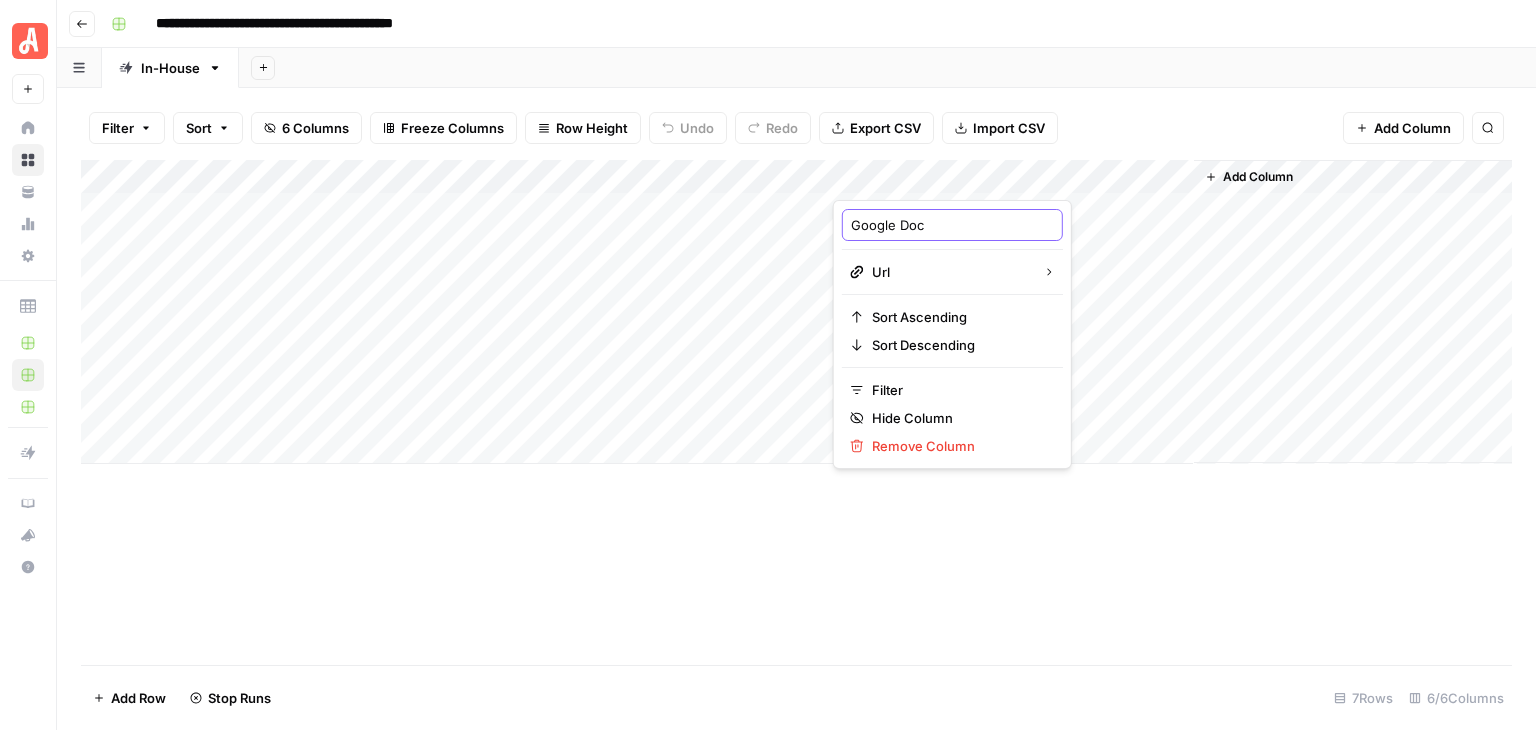 drag, startPoint x: 931, startPoint y: 225, endPoint x: 847, endPoint y: 225, distance: 84 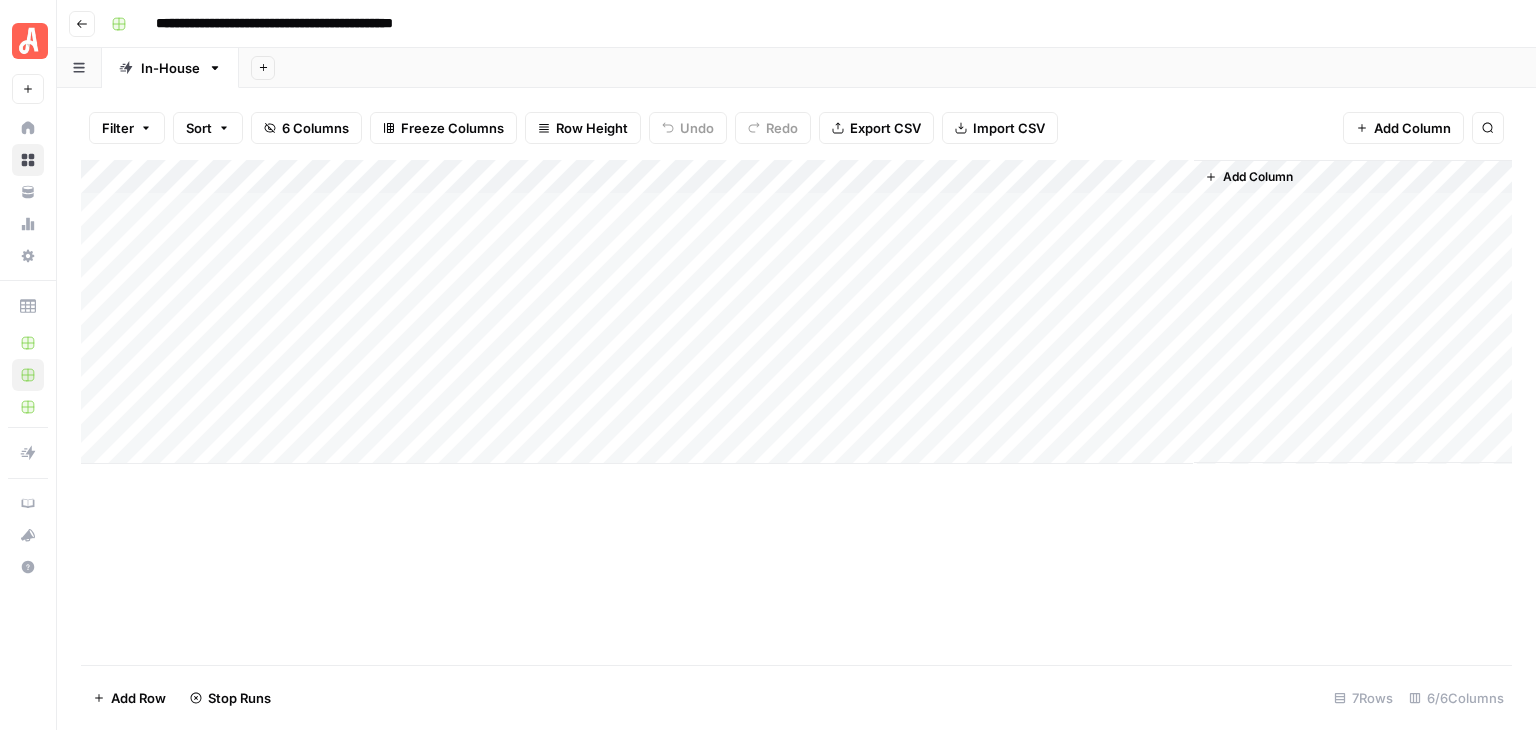 click on "Add Column" at bounding box center (796, 312) 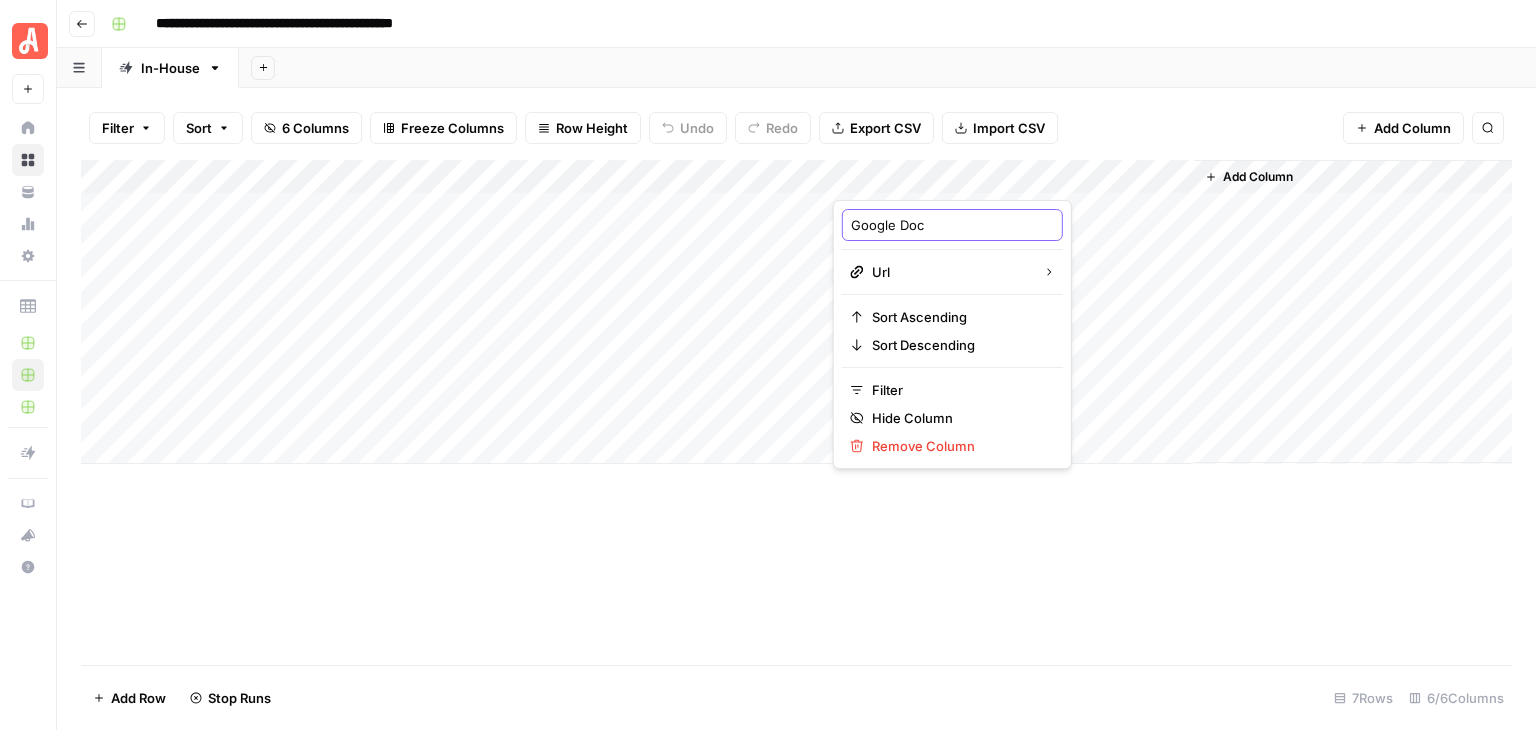drag, startPoint x: 937, startPoint y: 228, endPoint x: 842, endPoint y: 225, distance: 95.047356 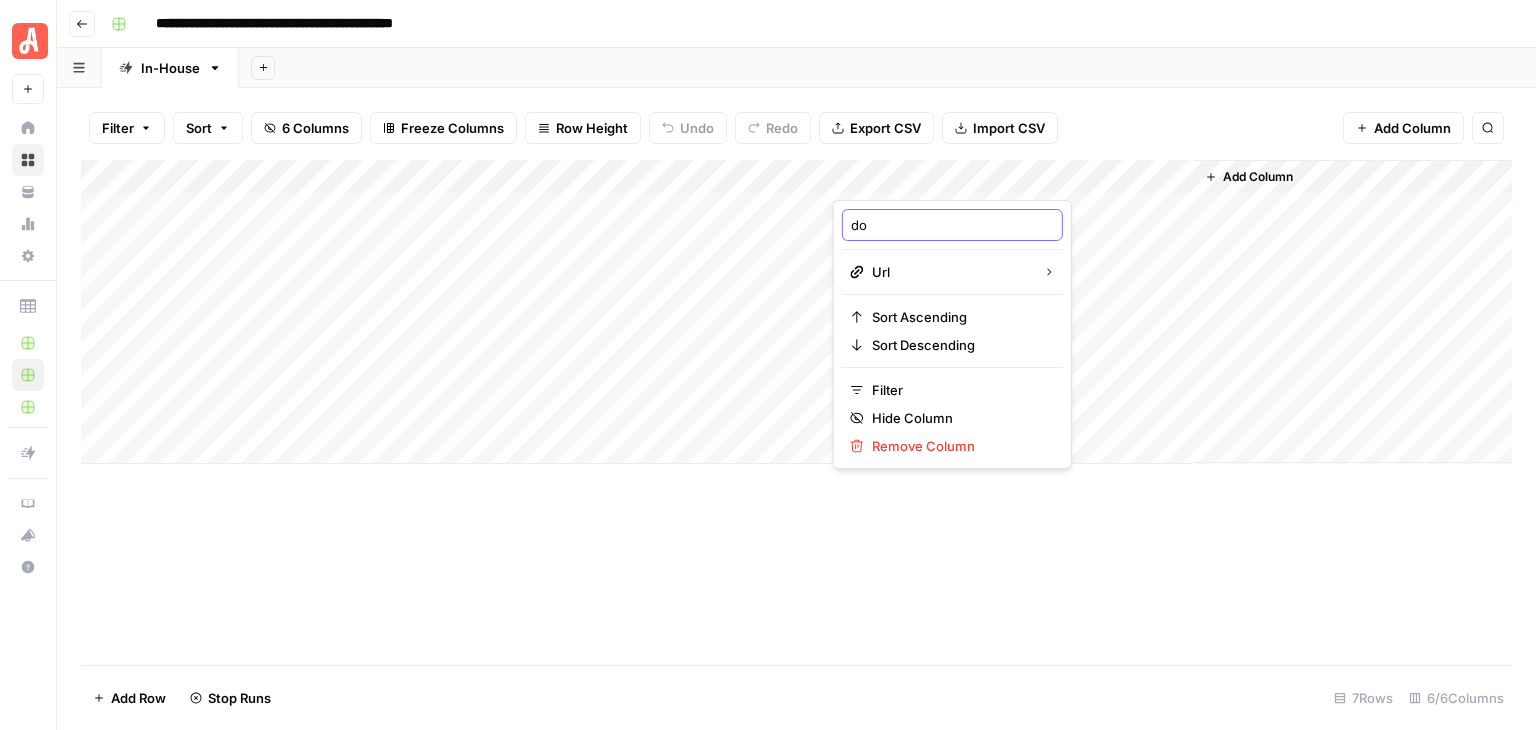 type on "d" 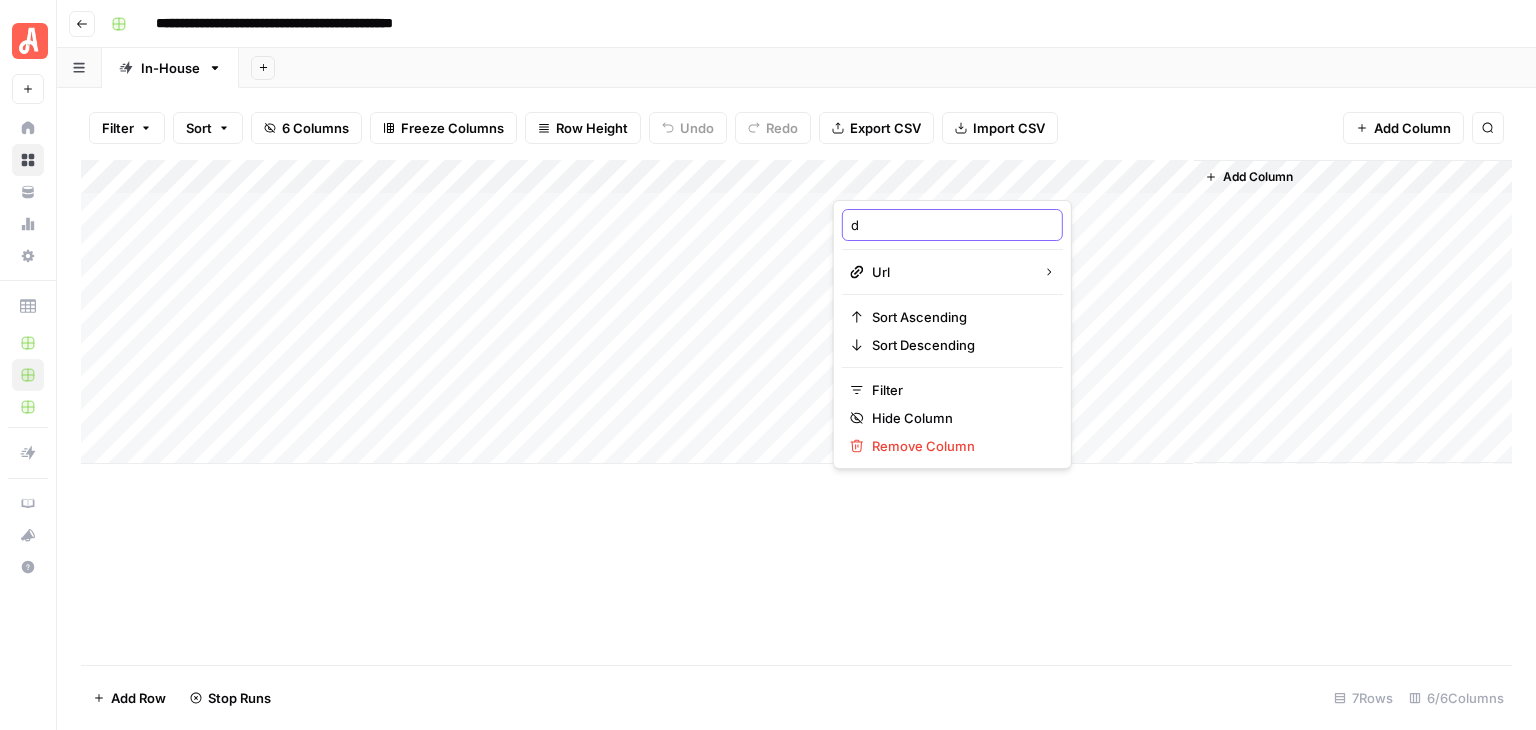 type 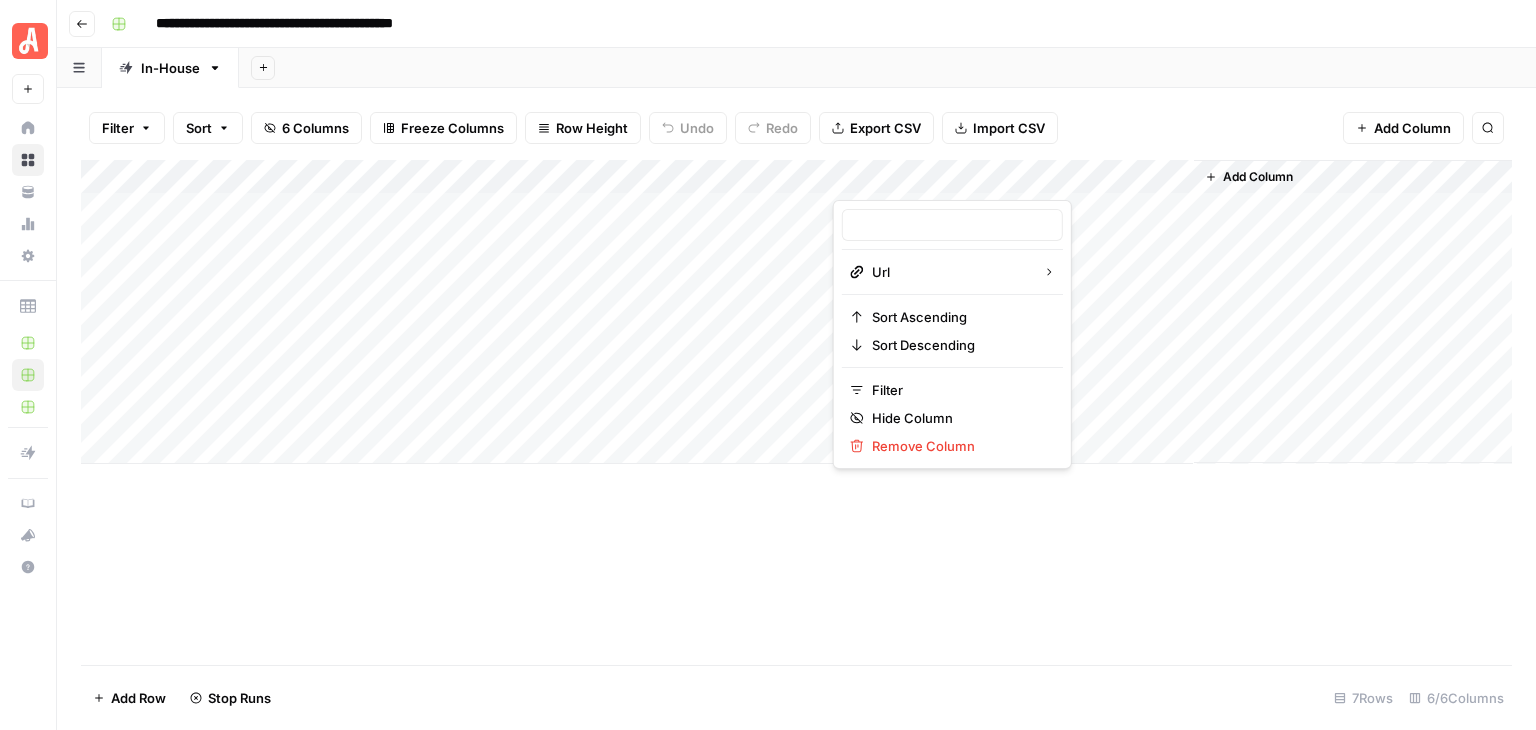 click on "Add Sheet" at bounding box center [887, 68] 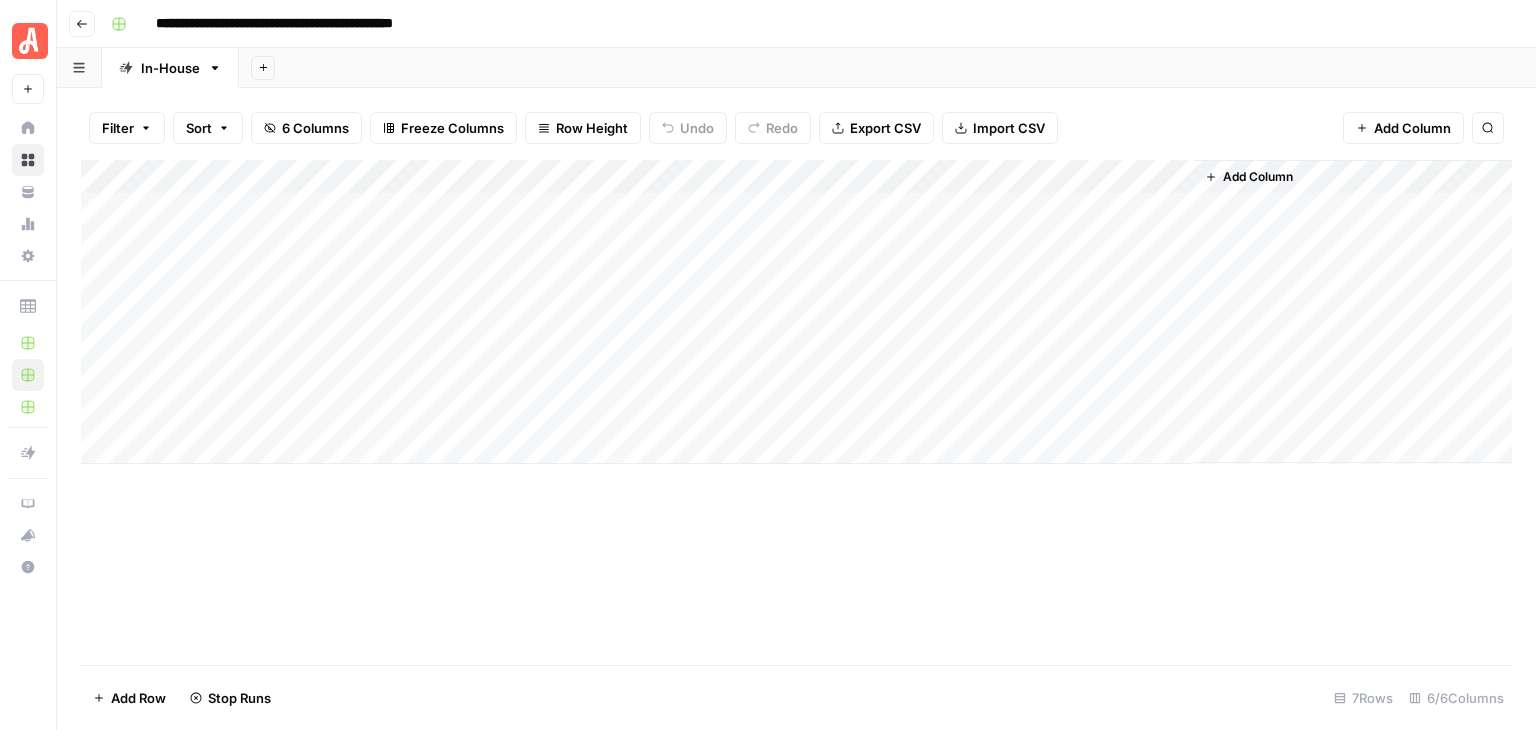 click on "Add Column" at bounding box center [796, 312] 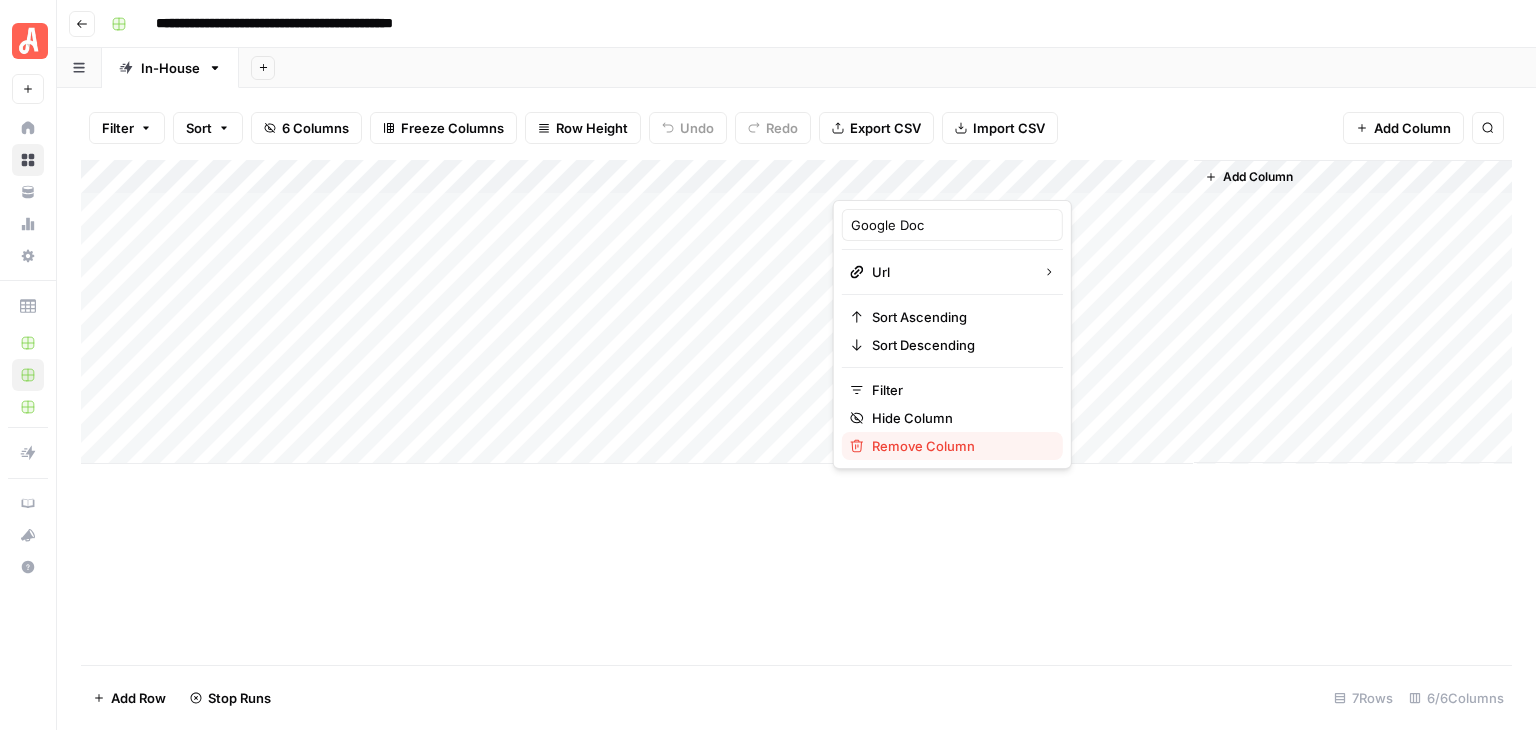 click on "Remove Column" at bounding box center (959, 446) 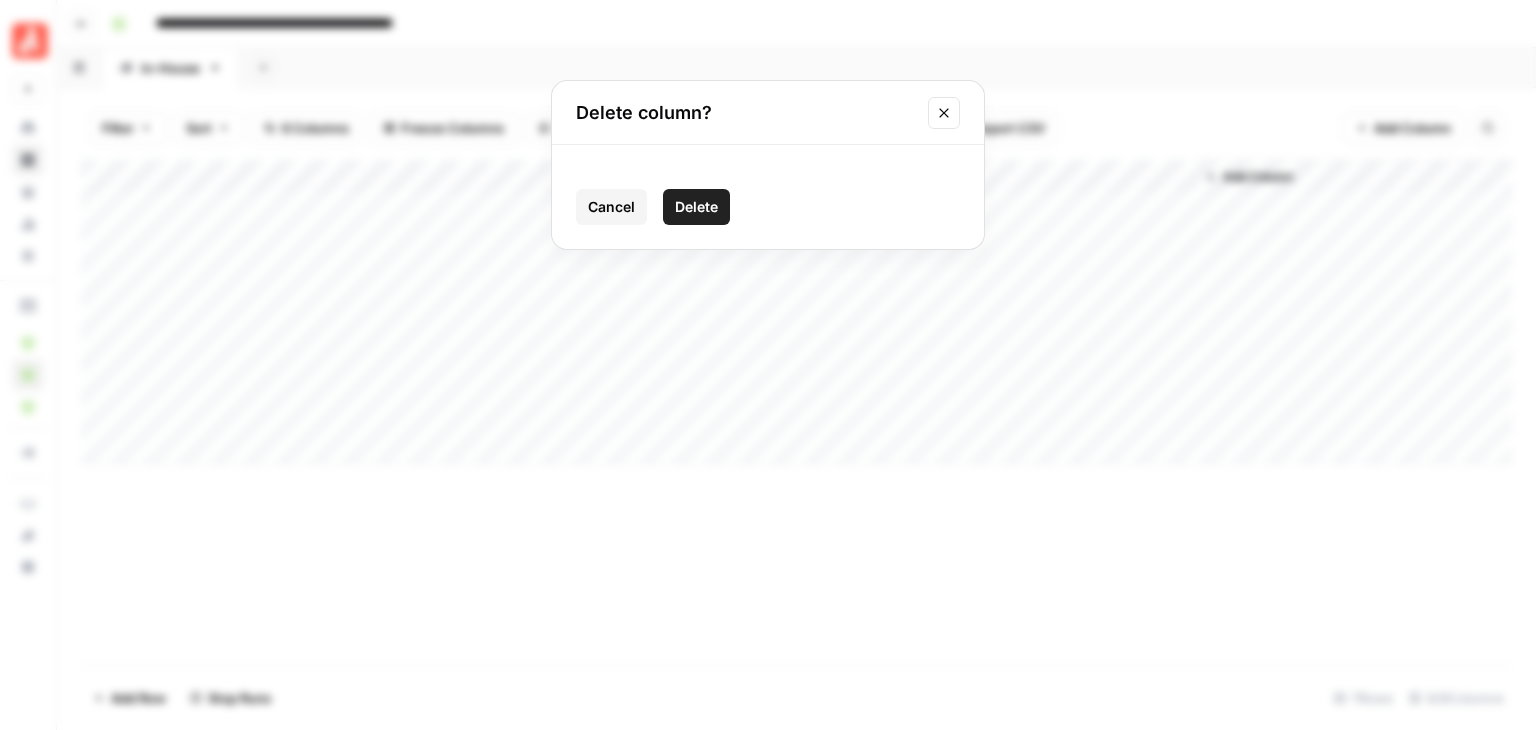 click on "Delete" at bounding box center (696, 207) 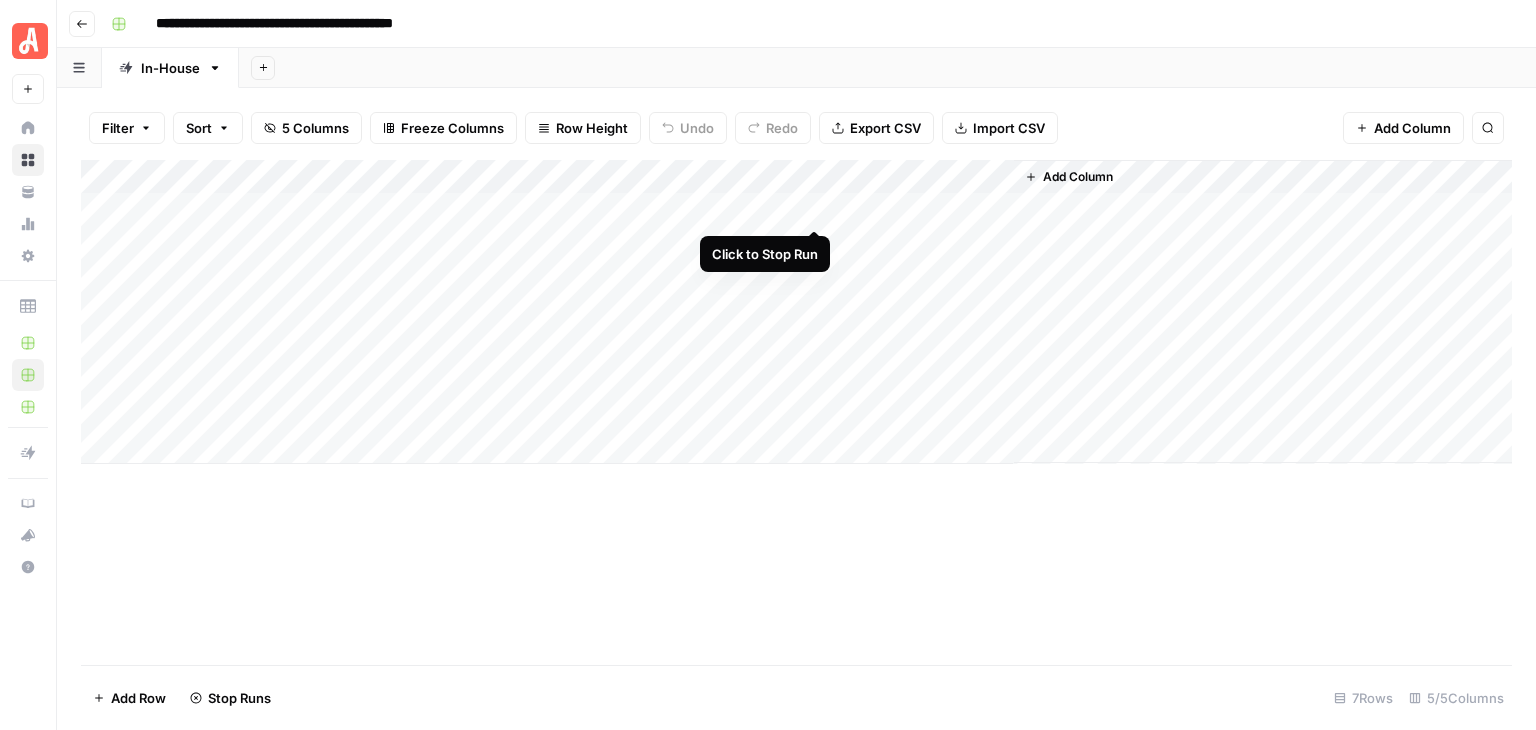 click on "Add Column" at bounding box center (796, 312) 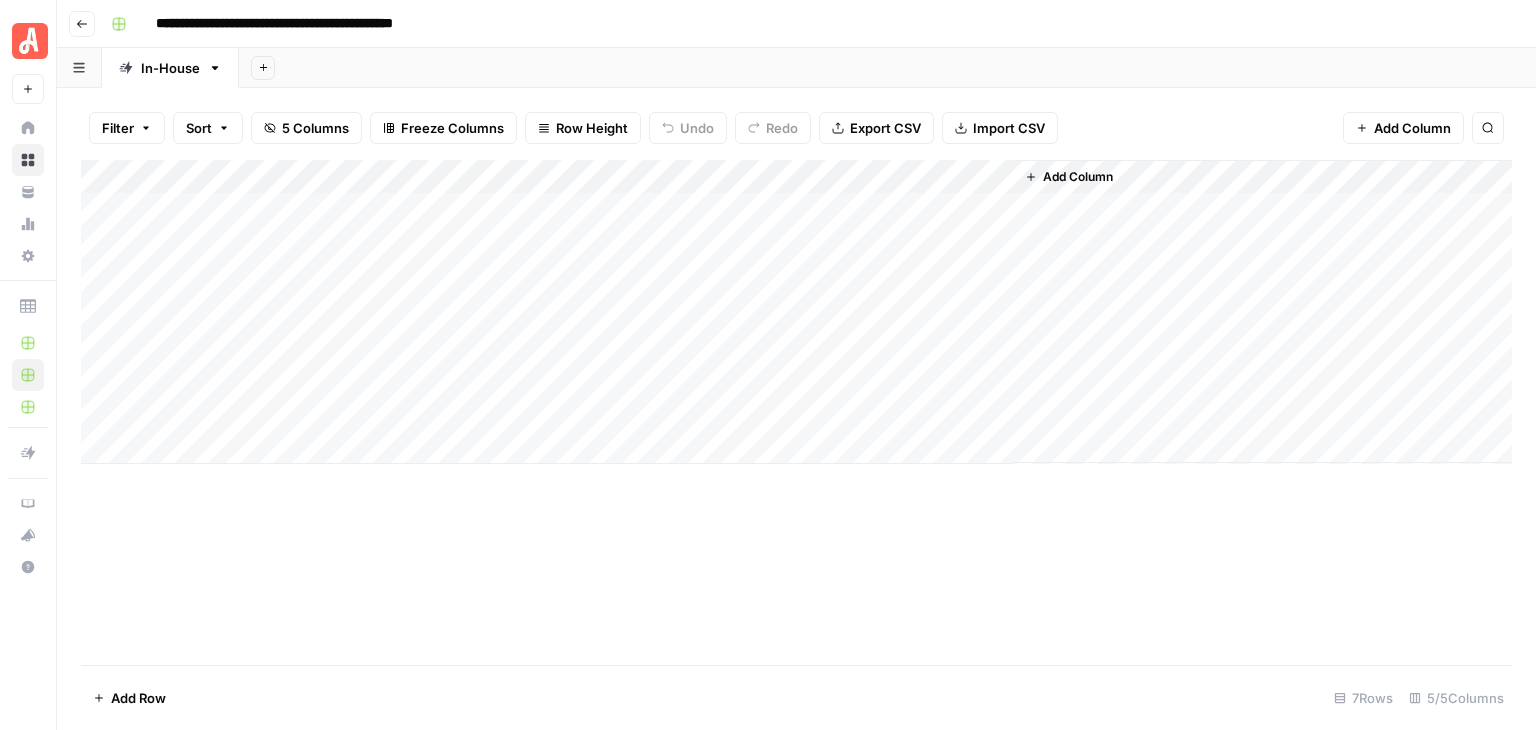 click on "Filter Sort 5 Columns Freeze Columns Row Height Undo Redo Export CSV Import CSV Add Column Search Add Column Add Row 7  Rows 5/5  Columns" at bounding box center [796, 409] 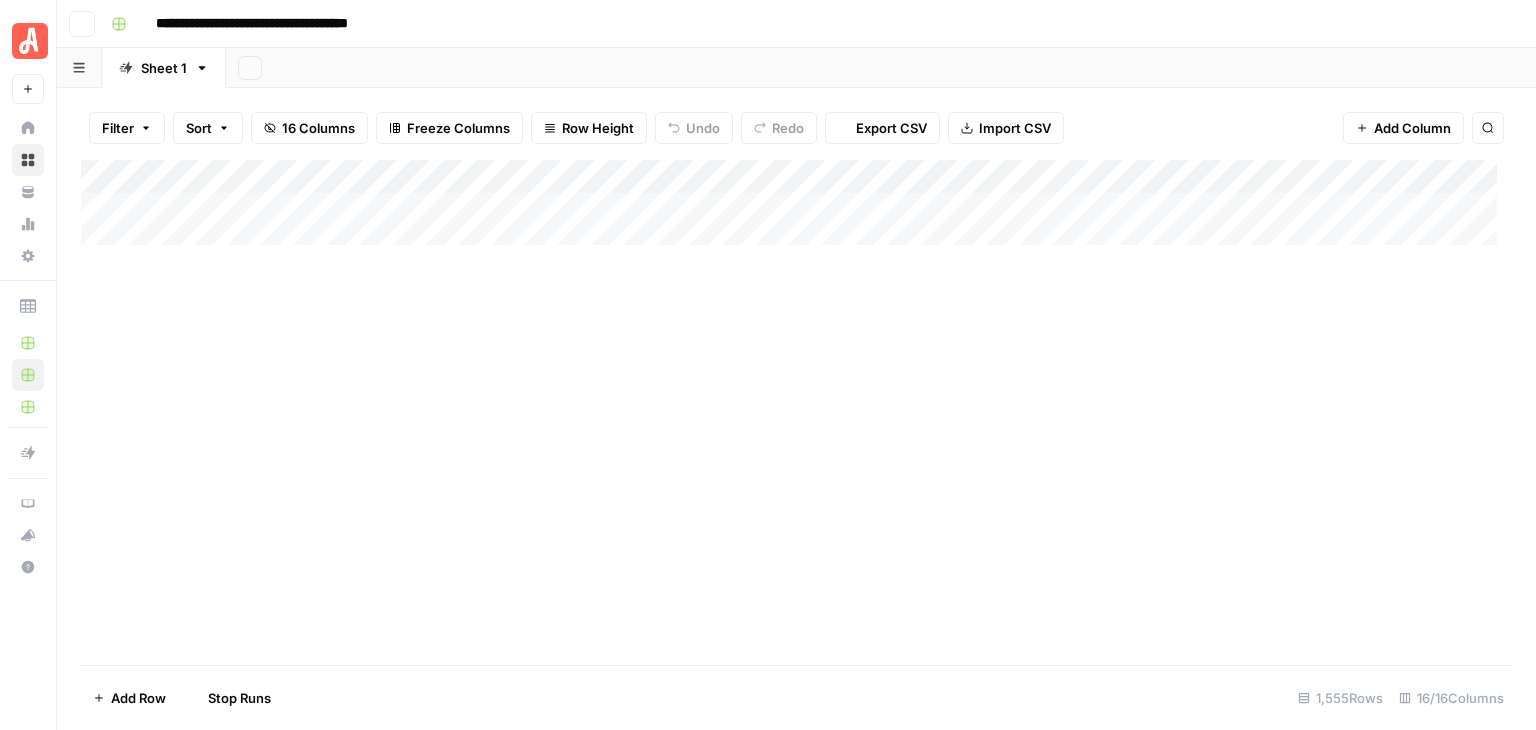 scroll, scrollTop: 0, scrollLeft: 0, axis: both 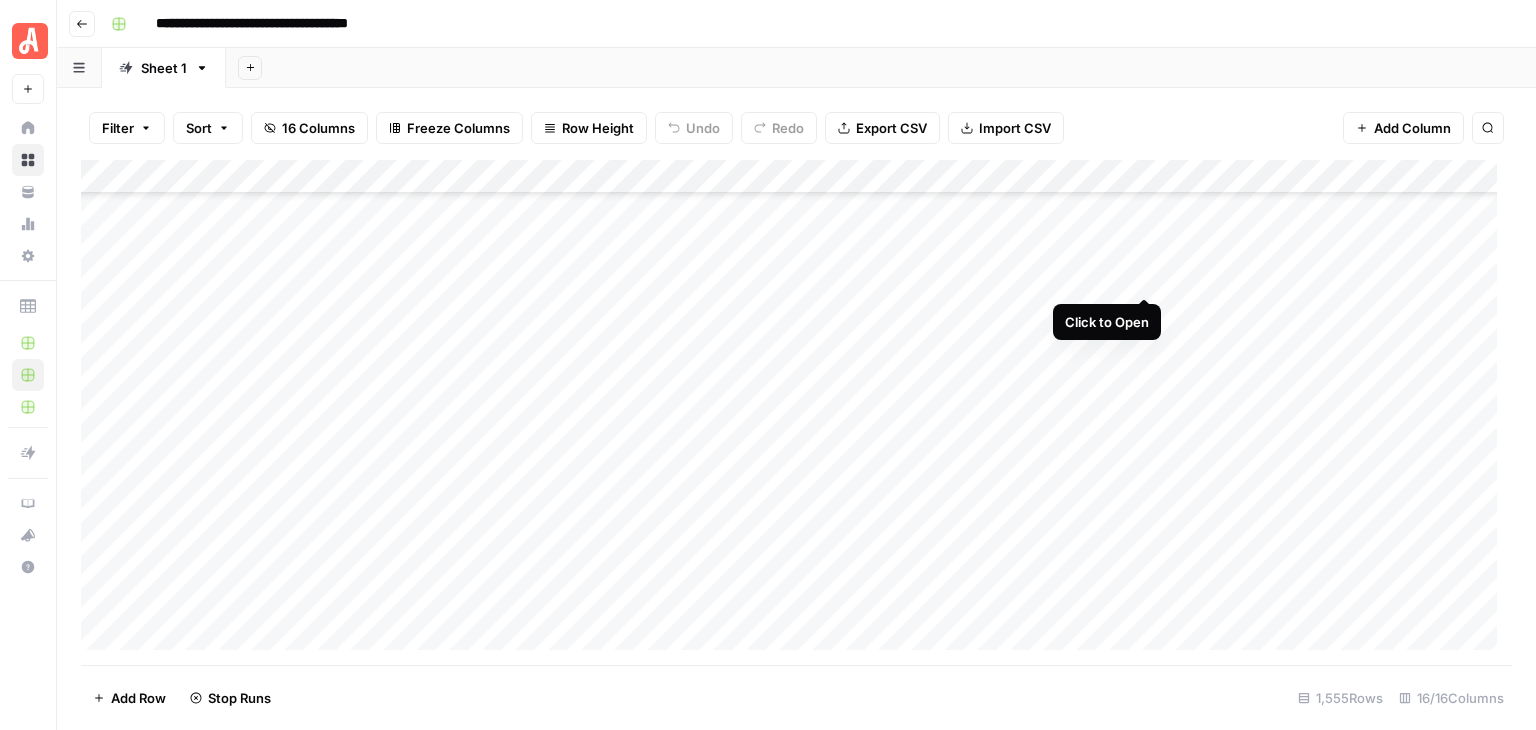 click on "Add Column" at bounding box center (796, 412) 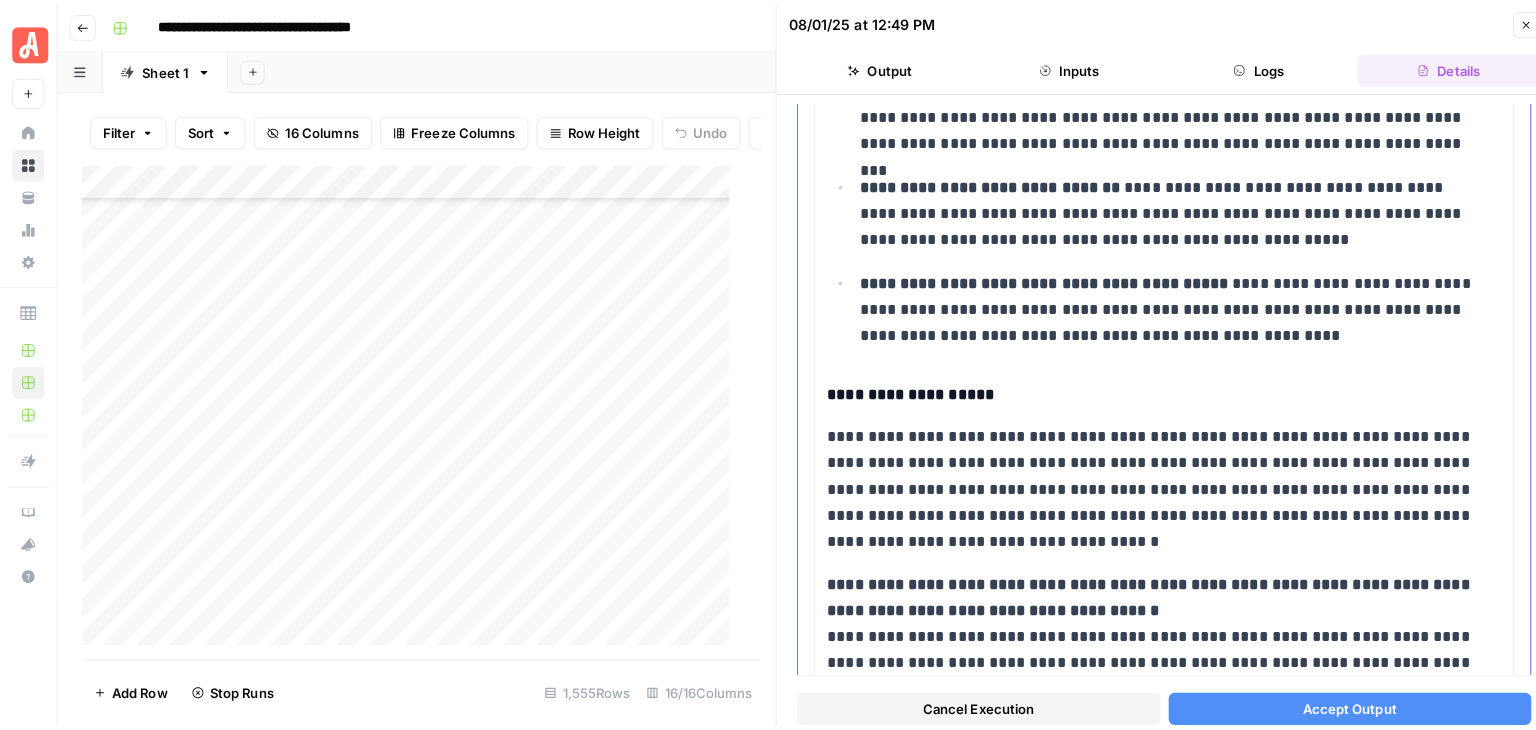 scroll, scrollTop: 484, scrollLeft: 0, axis: vertical 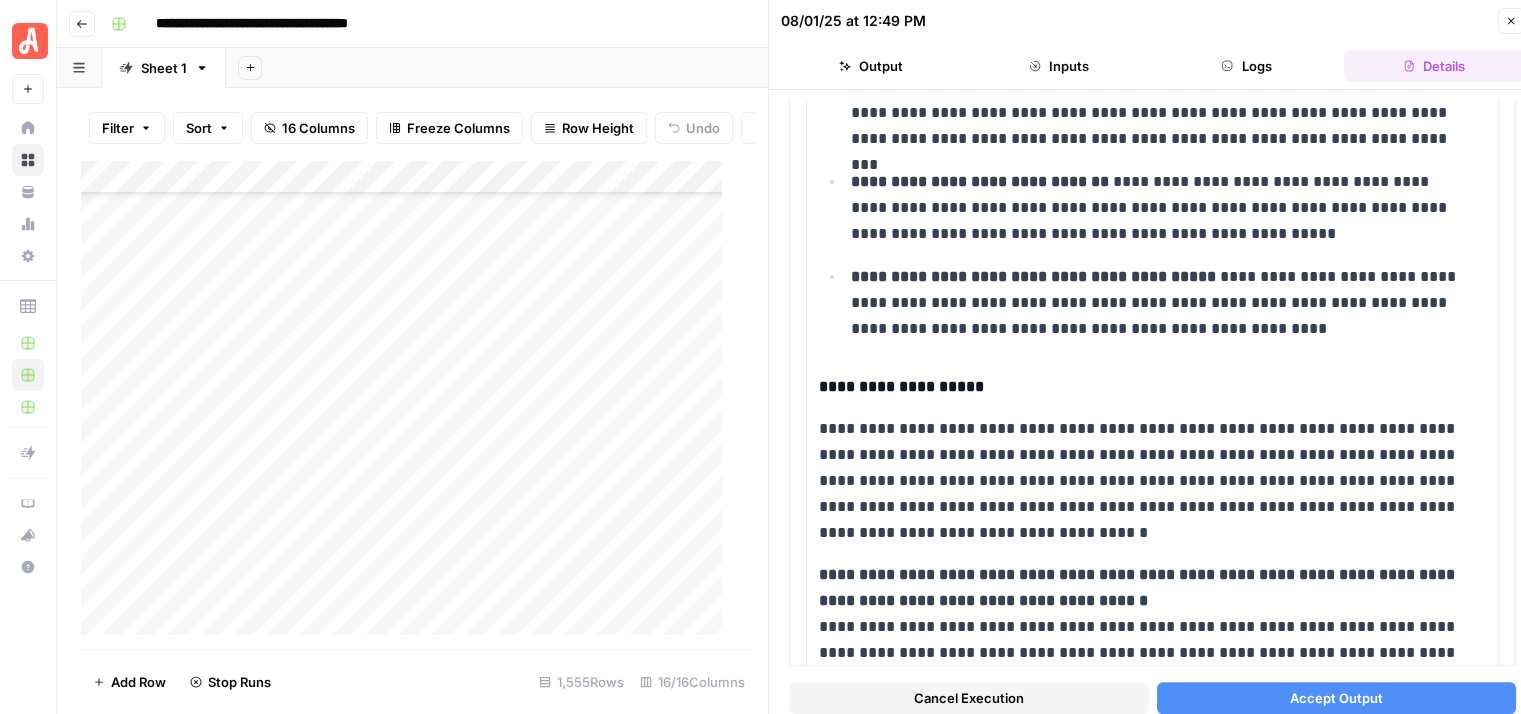 click 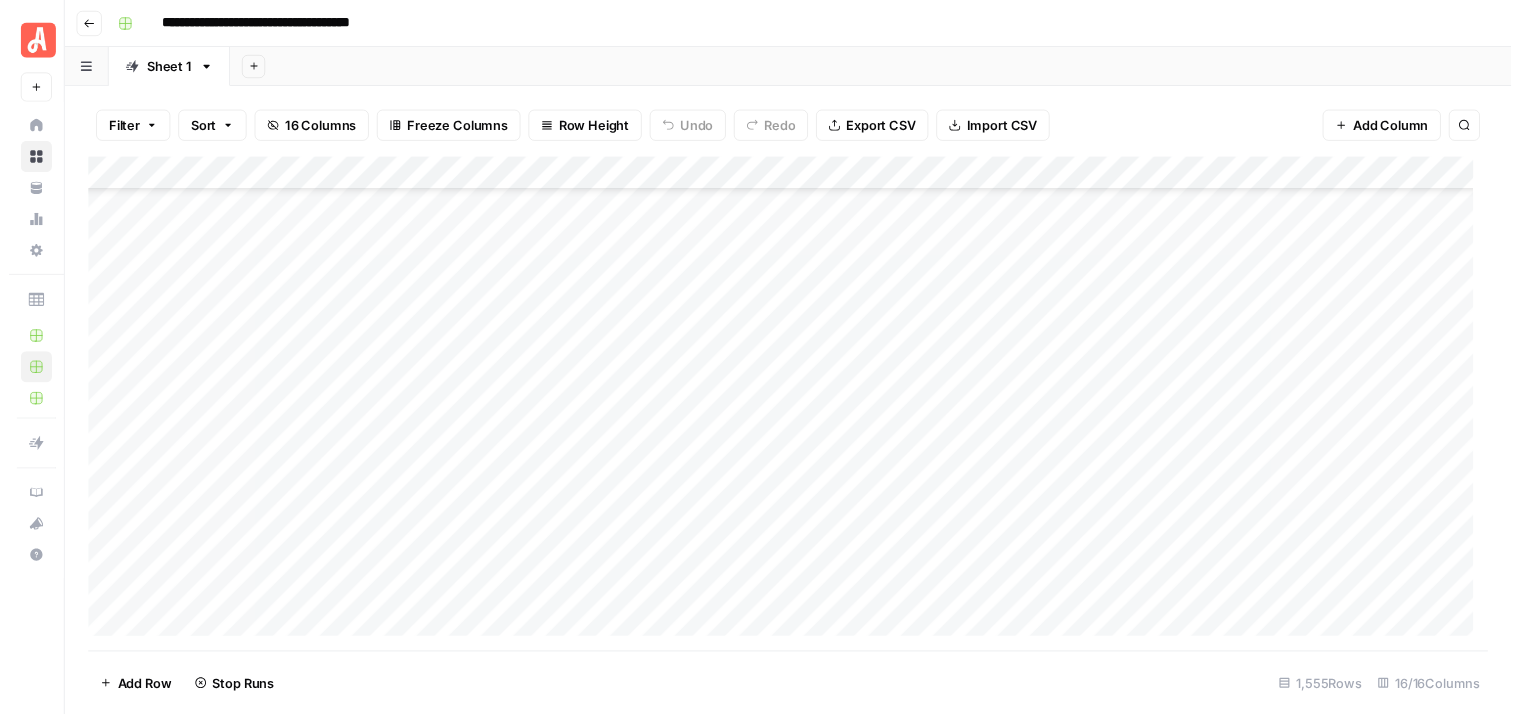 scroll, scrollTop: 41911, scrollLeft: 0, axis: vertical 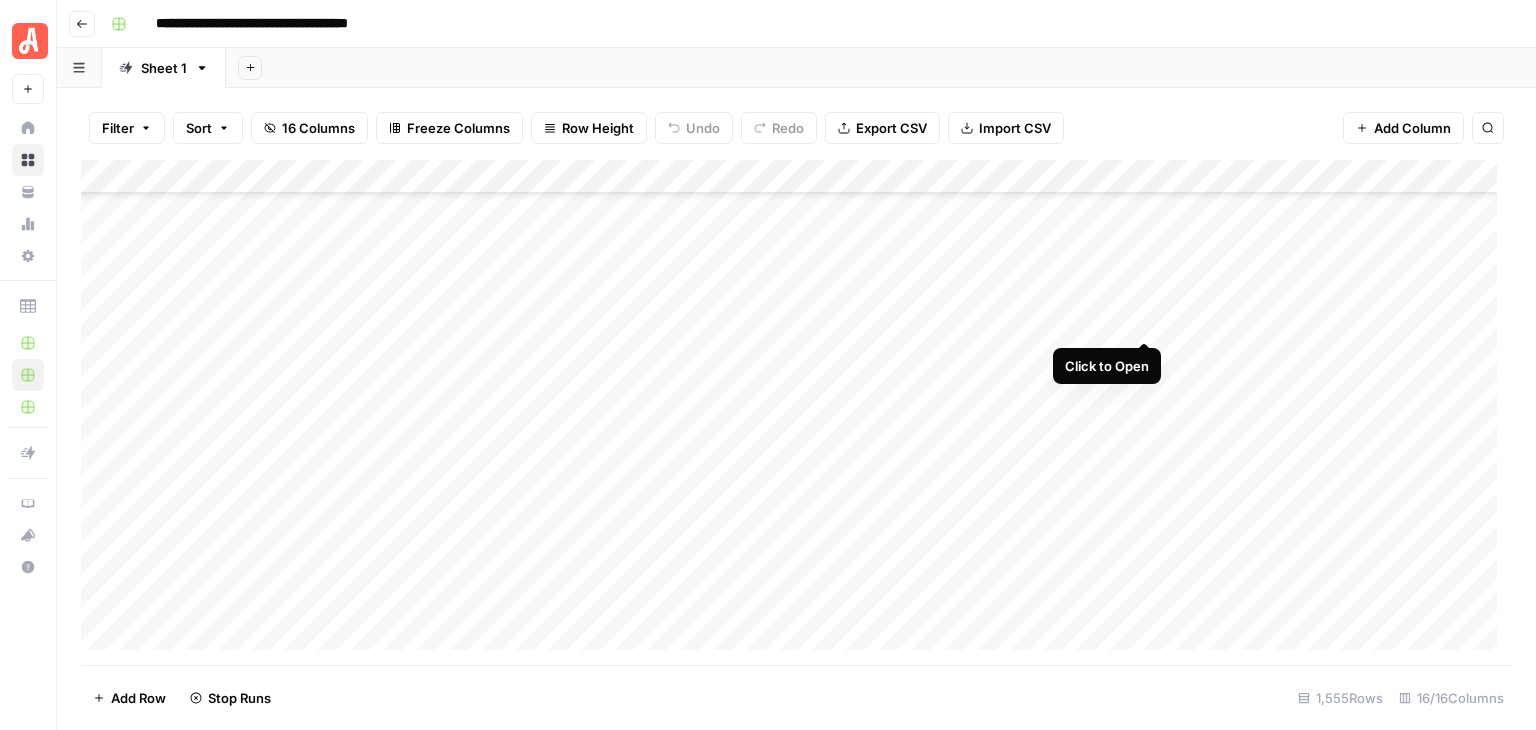 click on "Add Column" at bounding box center (796, 412) 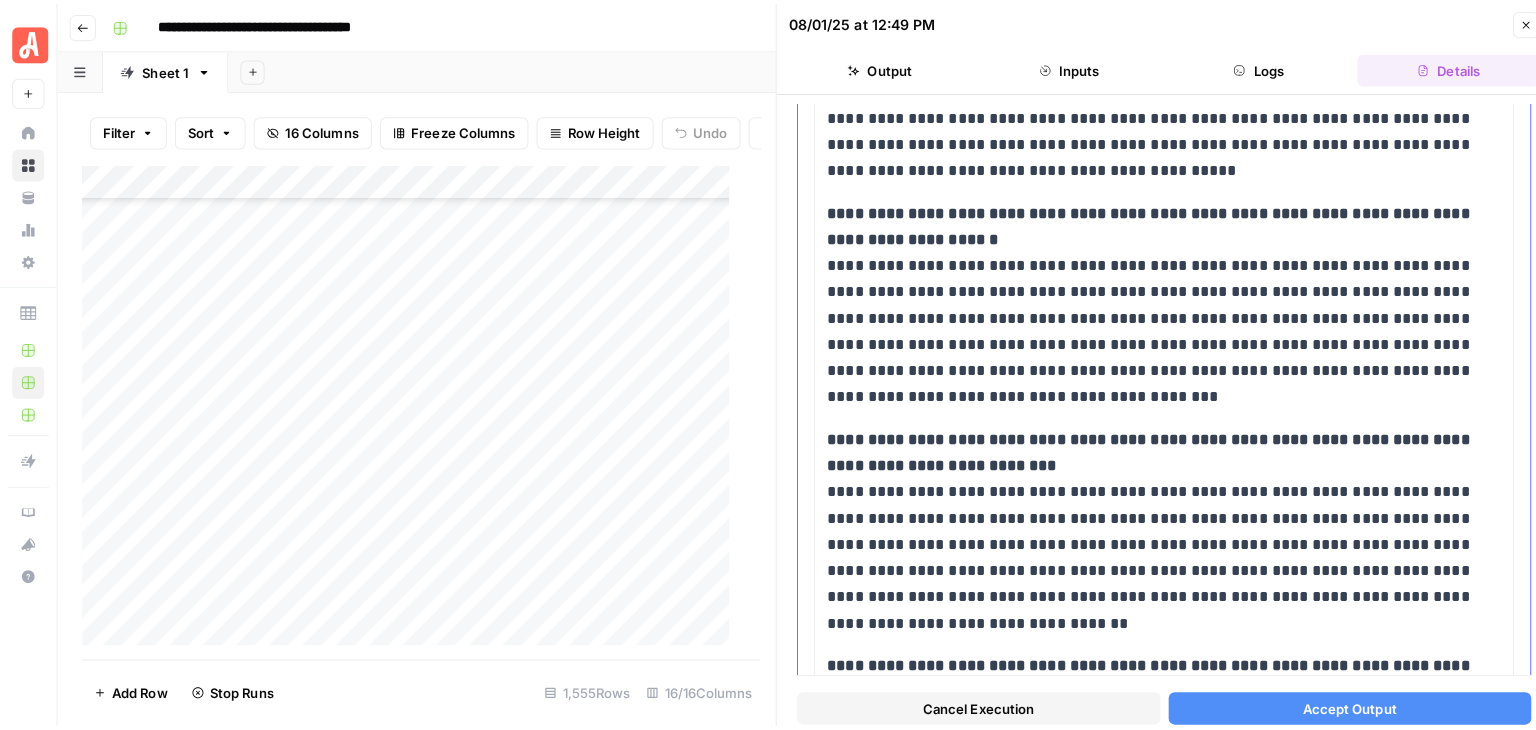 scroll, scrollTop: 1600, scrollLeft: 0, axis: vertical 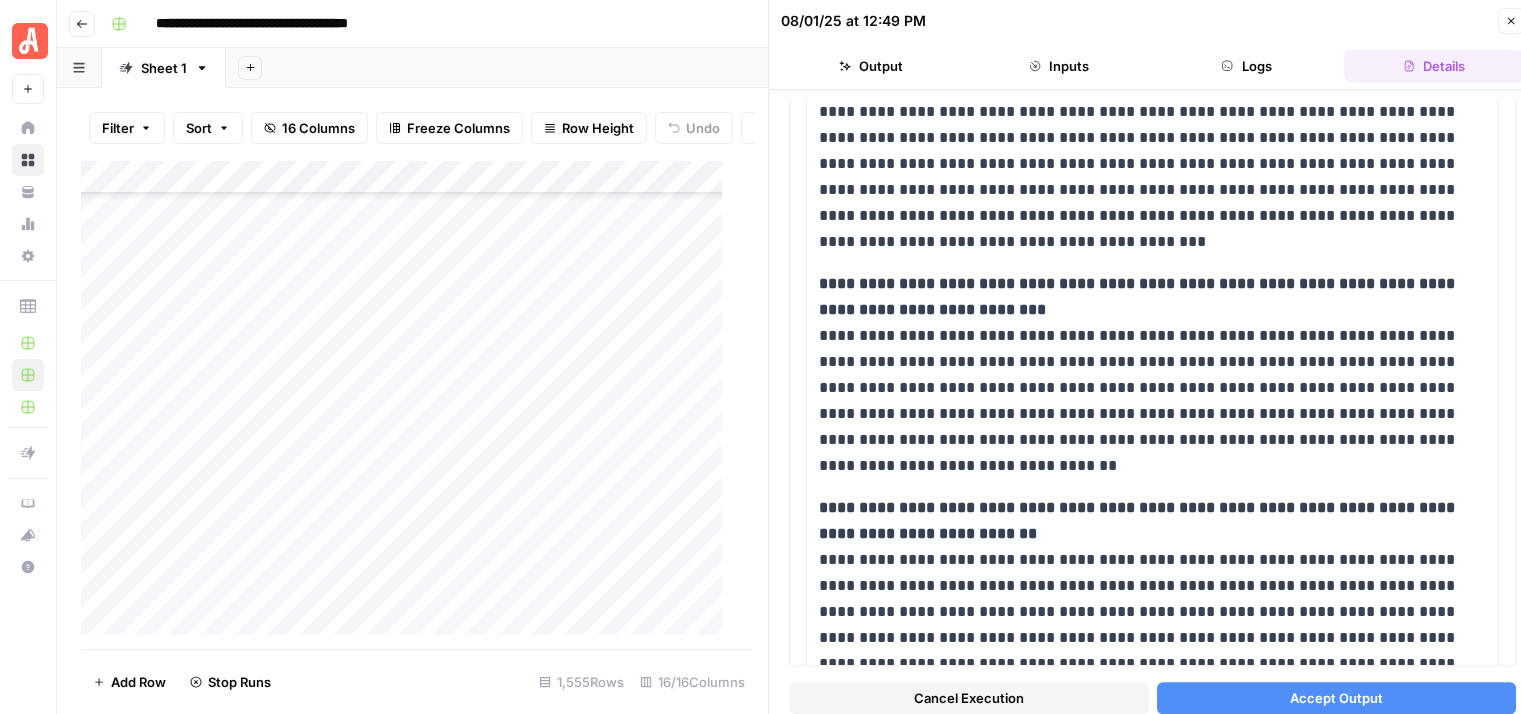 click 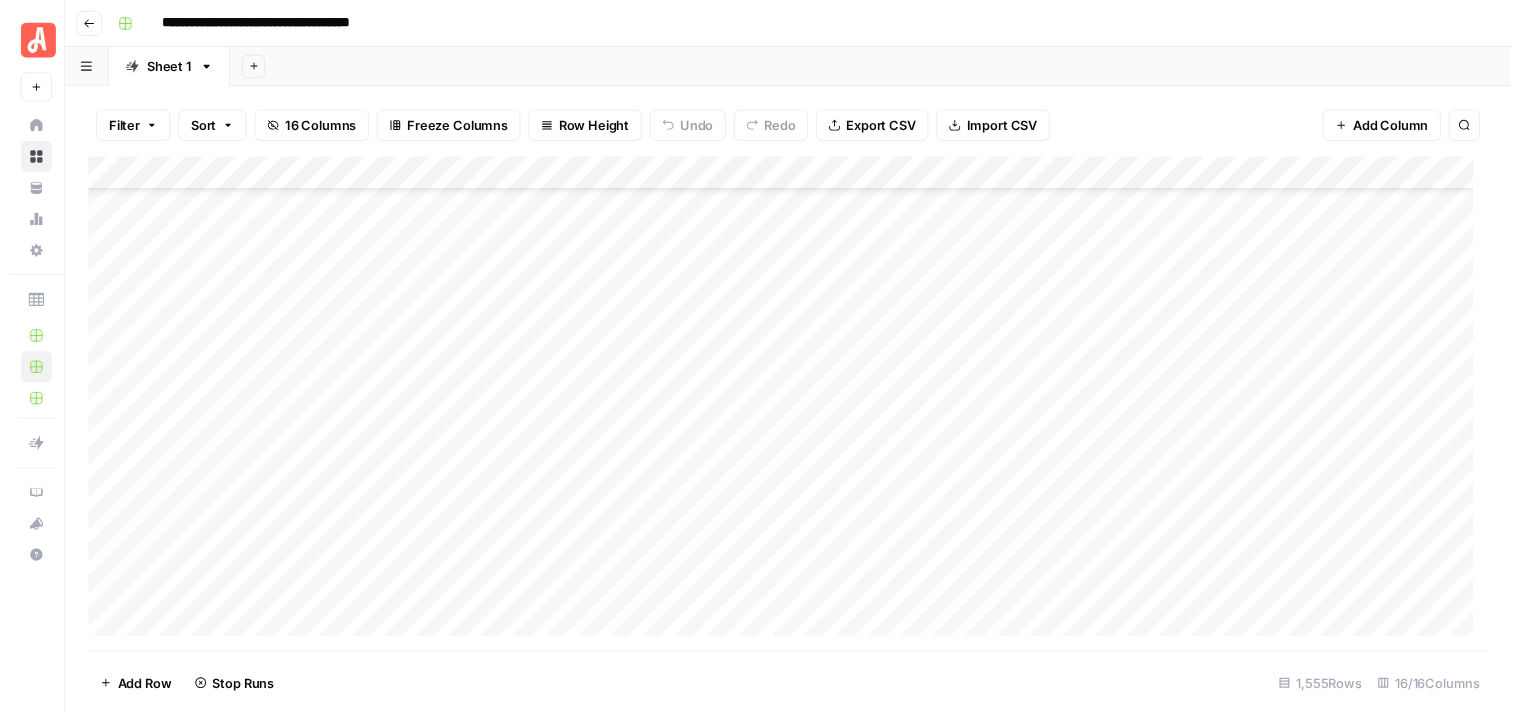 scroll, scrollTop: 42211, scrollLeft: 0, axis: vertical 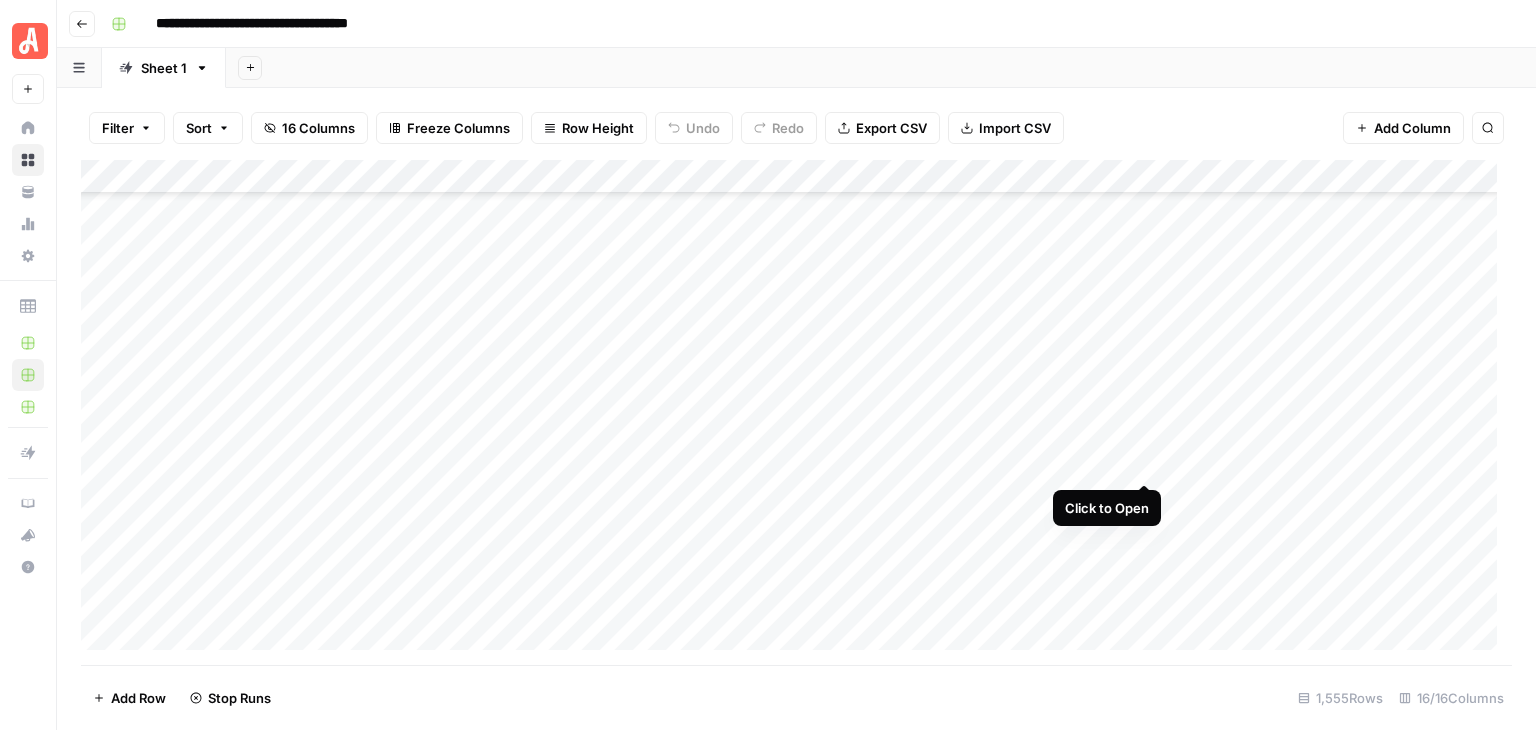 click on "Add Column" at bounding box center (796, 412) 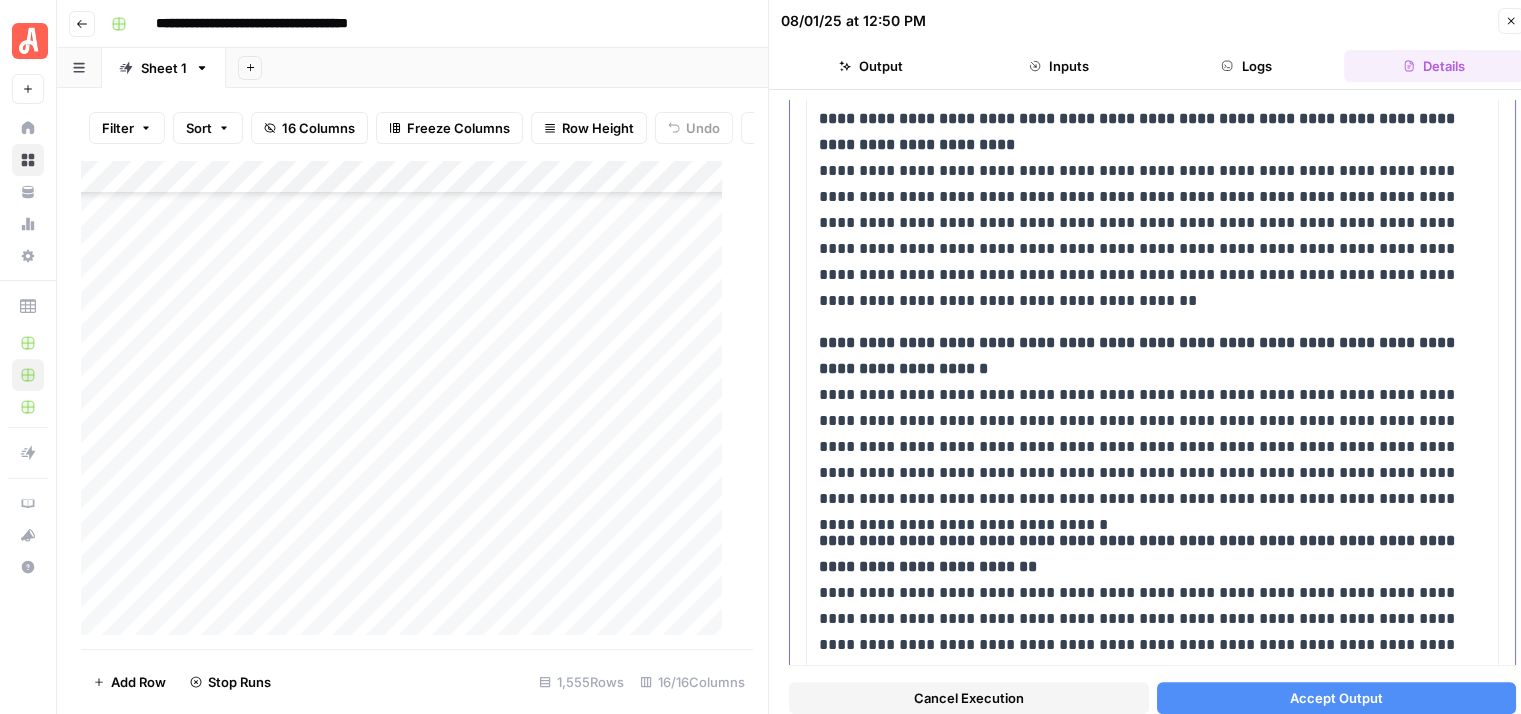 scroll, scrollTop: 1900, scrollLeft: 0, axis: vertical 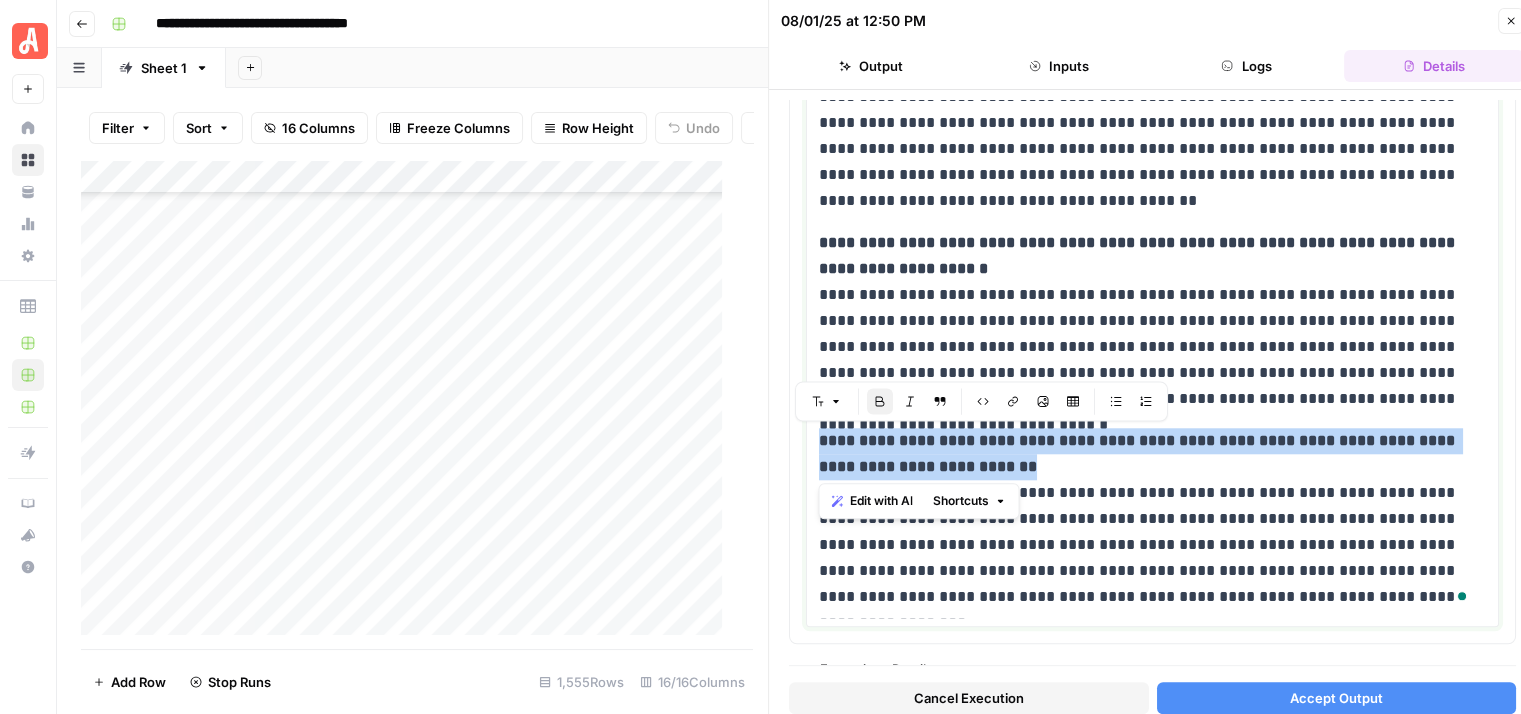 drag, startPoint x: 1102, startPoint y: 465, endPoint x: 825, endPoint y: 431, distance: 279.07883 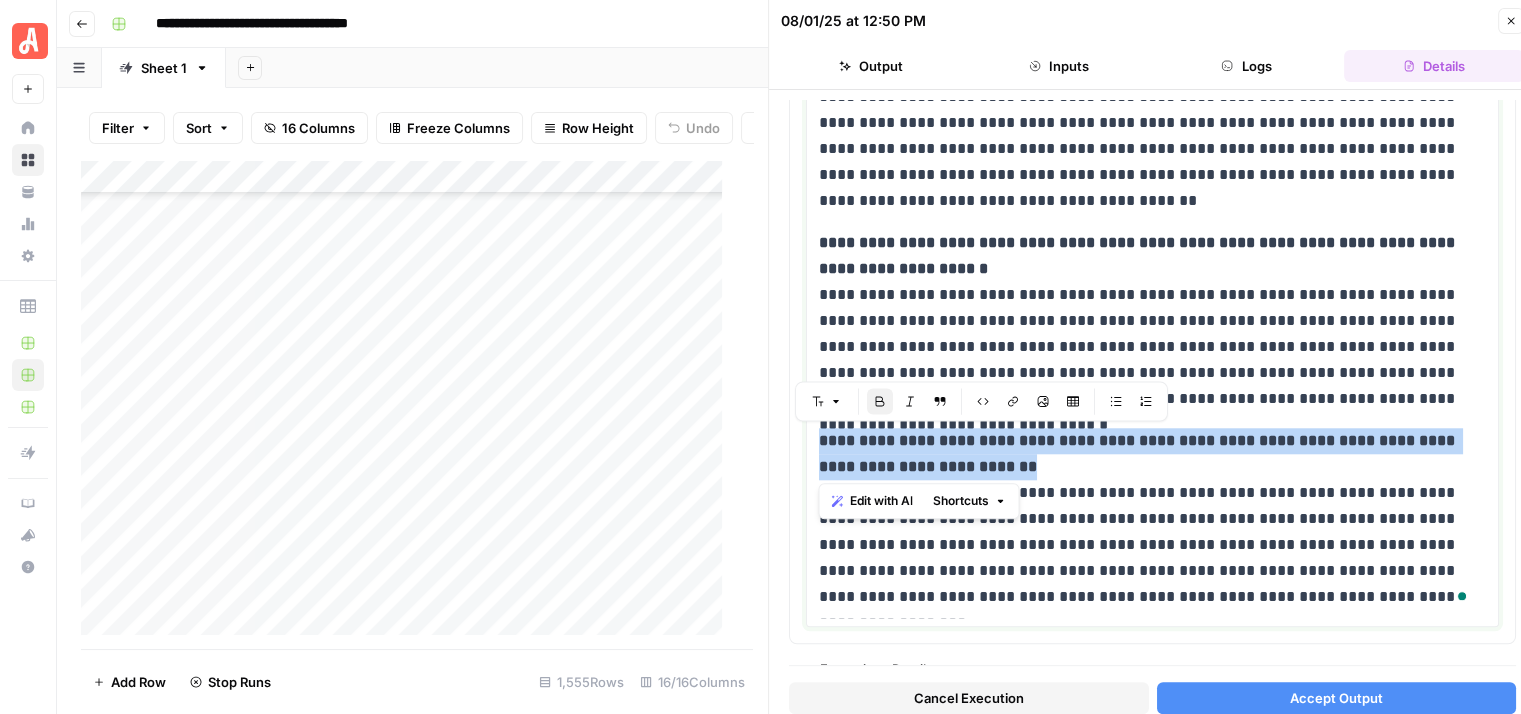 click on "**********" at bounding box center (1152, -540) 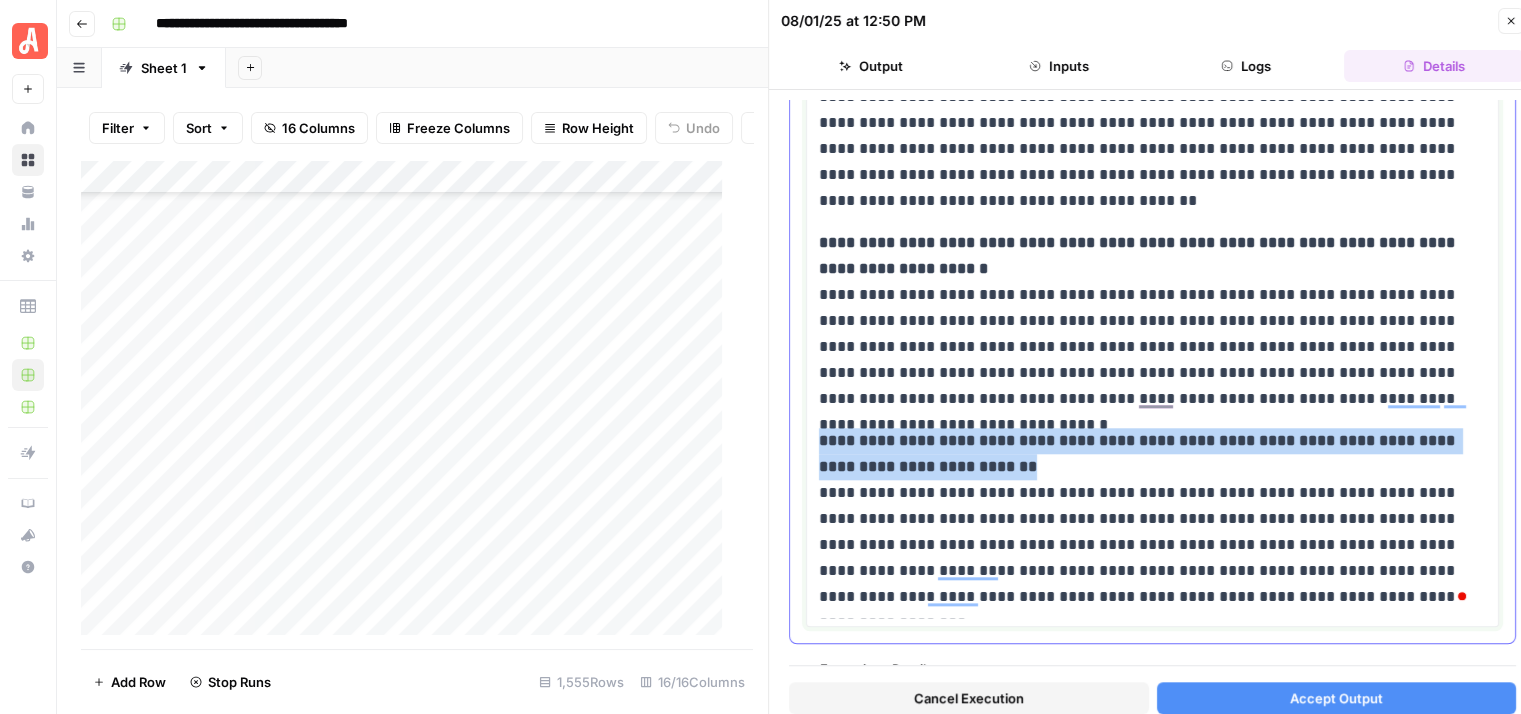 click on "**********" at bounding box center (1145, 321) 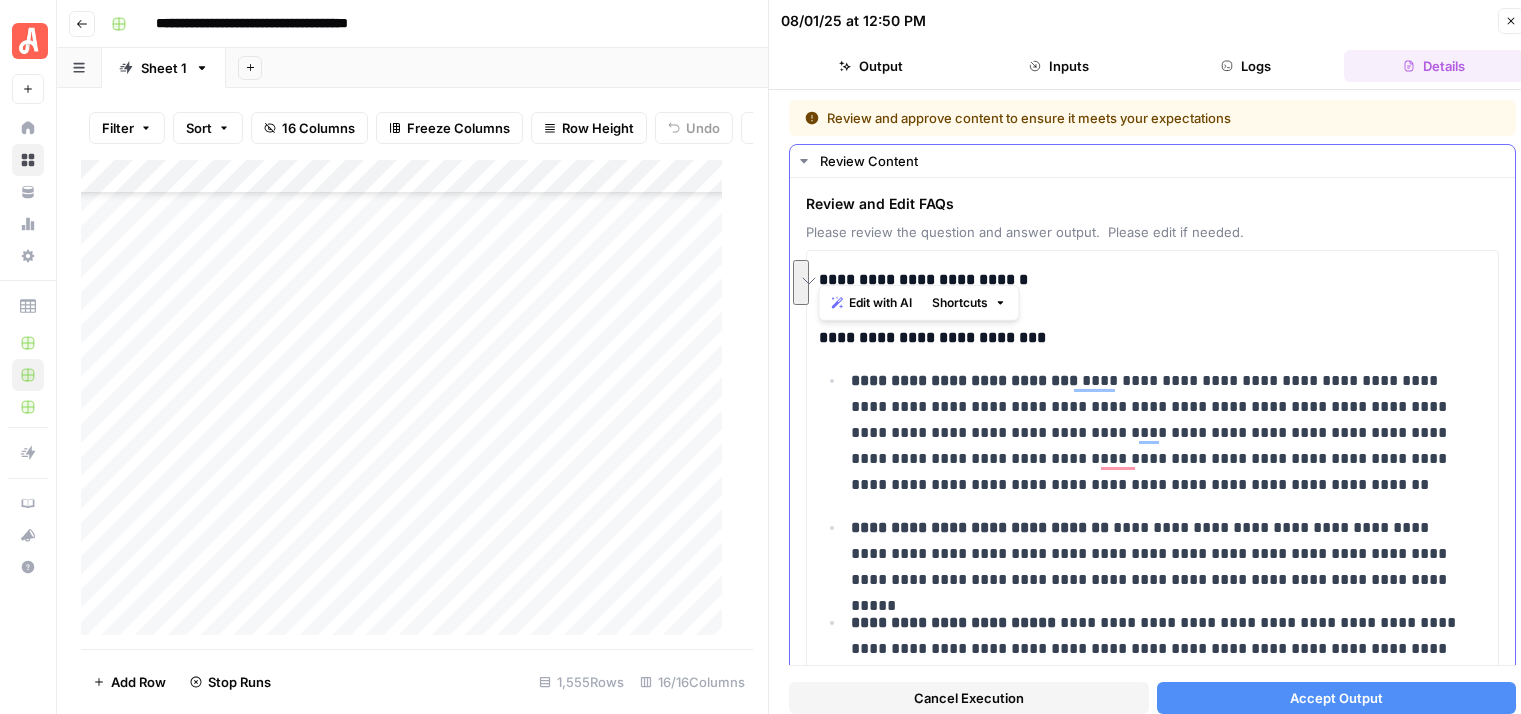 scroll, scrollTop: 0, scrollLeft: 0, axis: both 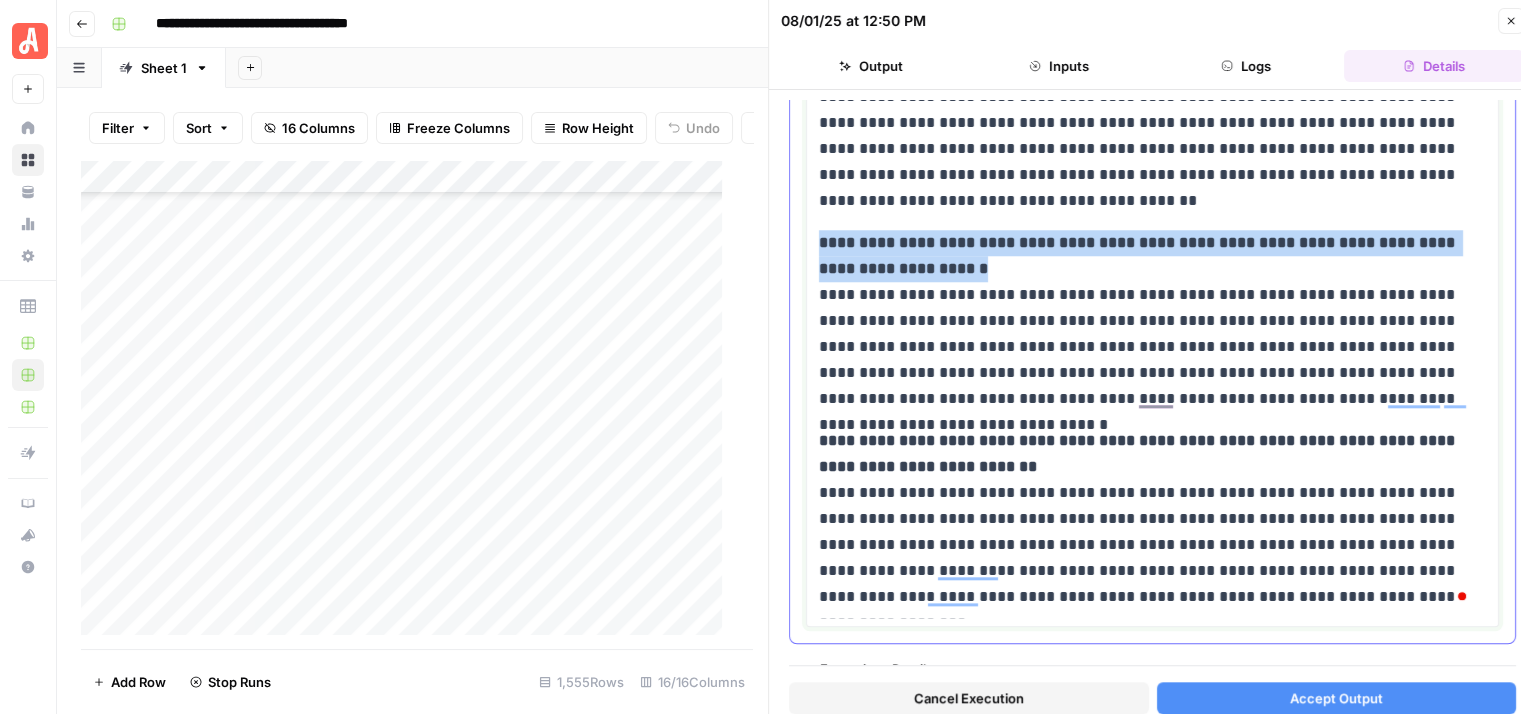 click on "**********" at bounding box center (1145, 321) 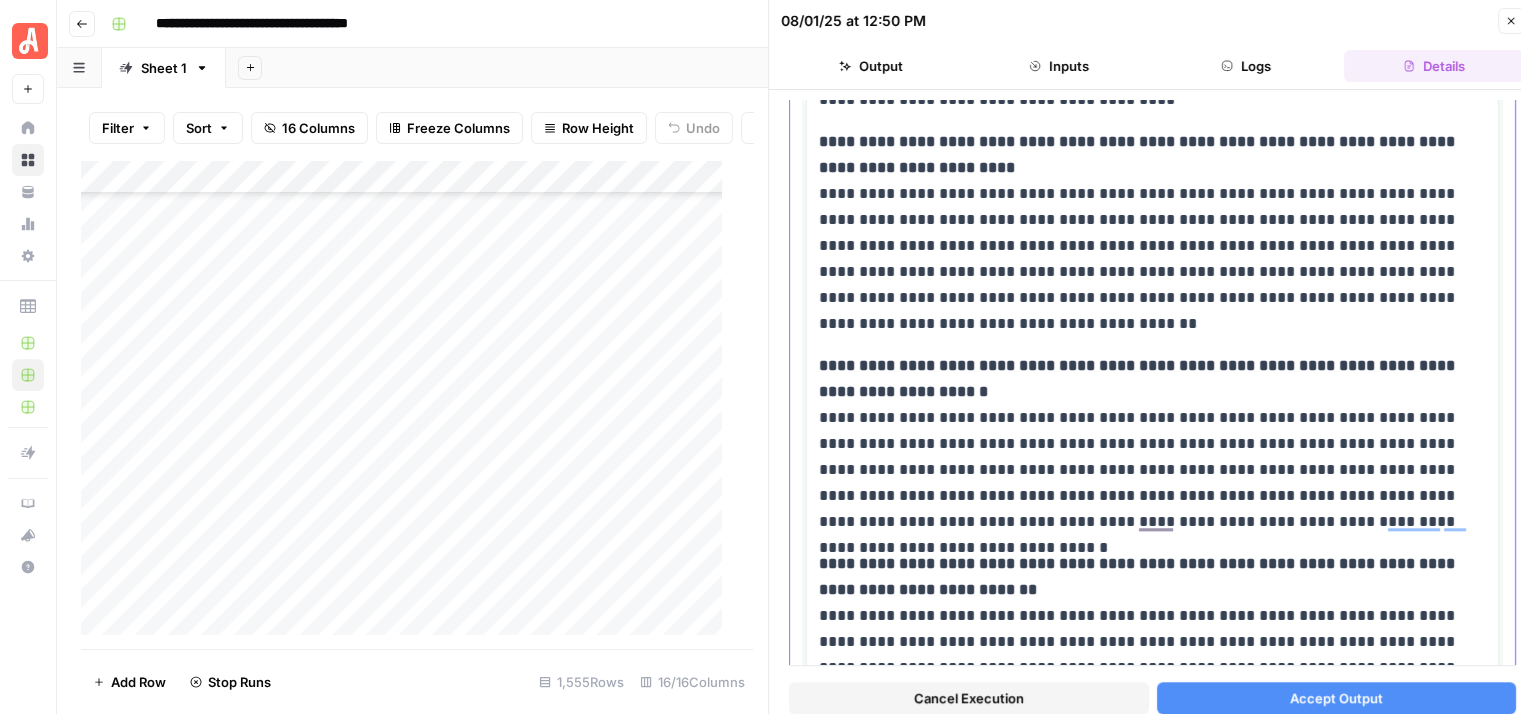 scroll, scrollTop: 1700, scrollLeft: 0, axis: vertical 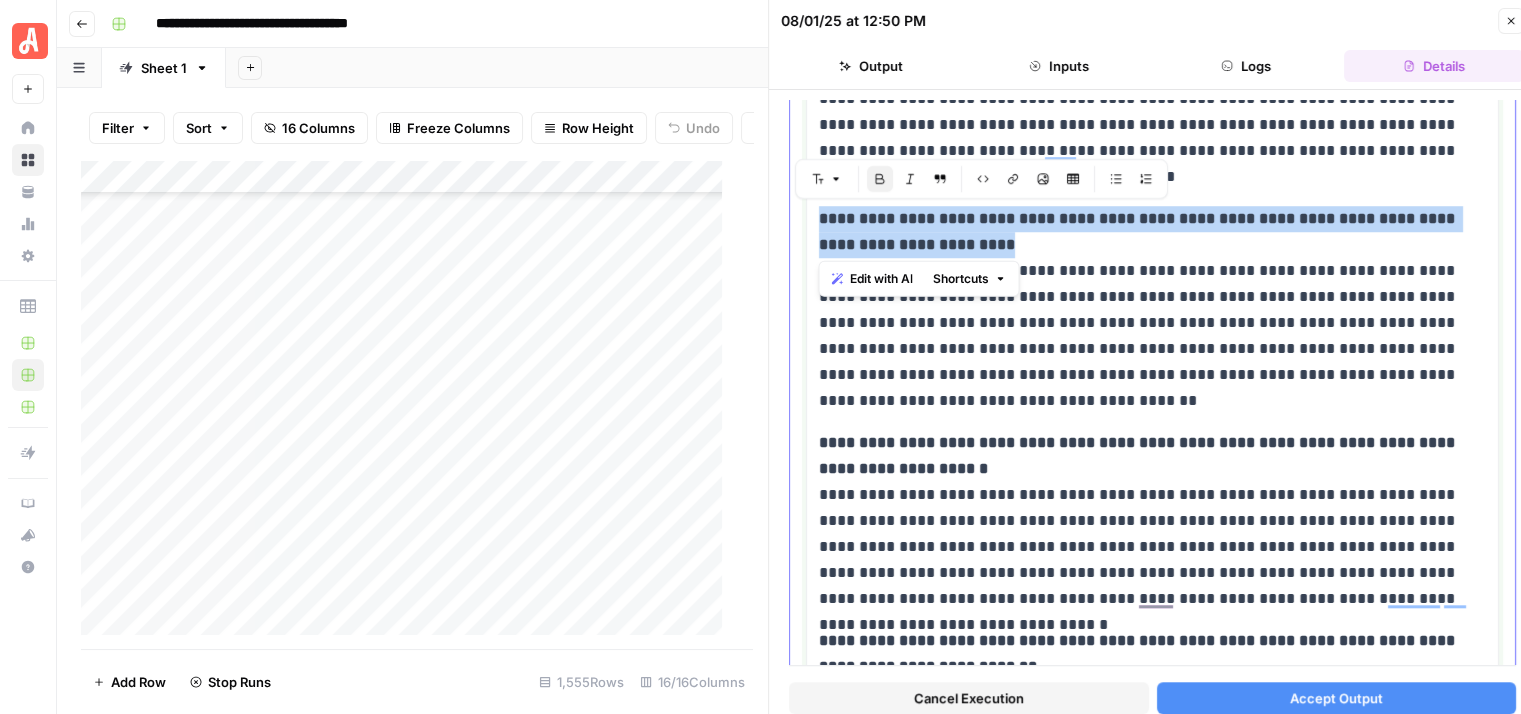 drag, startPoint x: 1016, startPoint y: 245, endPoint x: 792, endPoint y: 228, distance: 224.64417 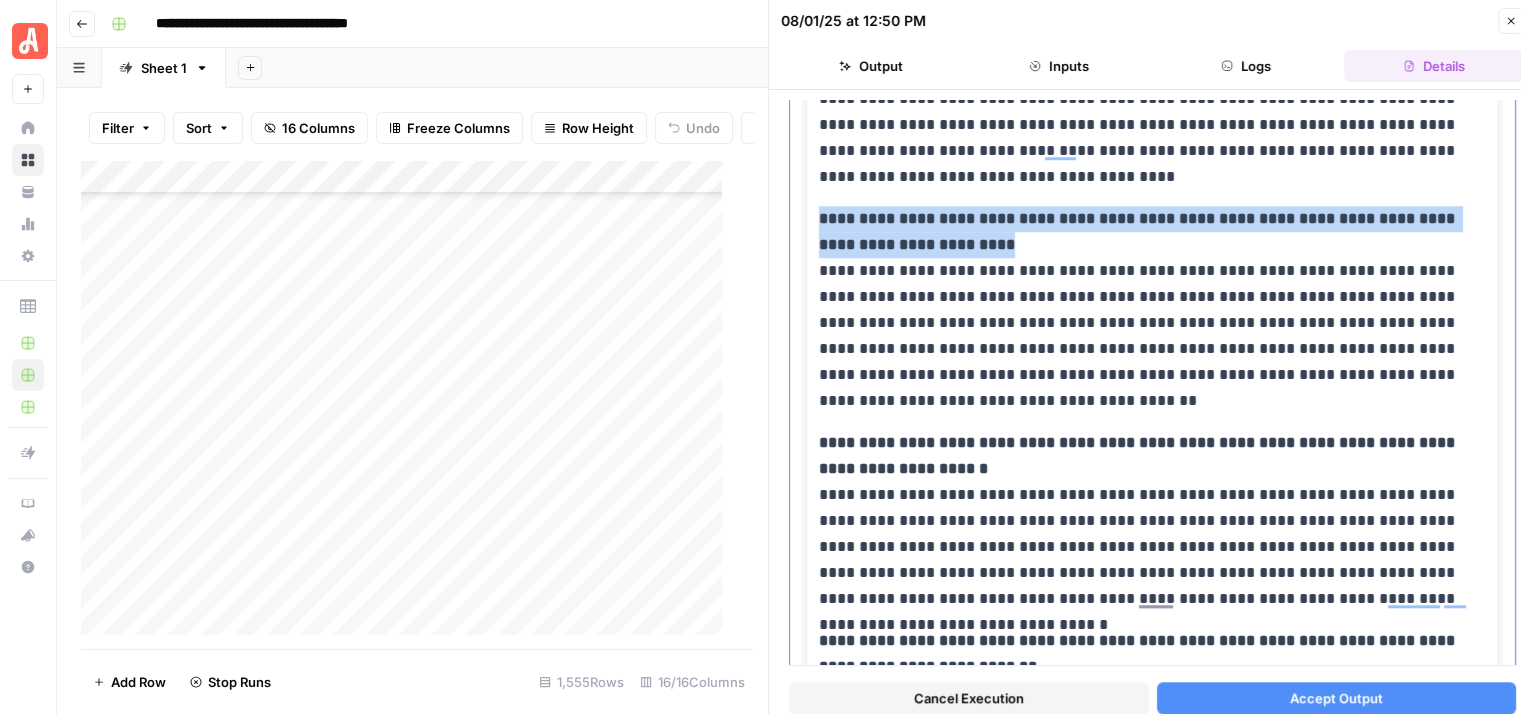 click on "**********" at bounding box center (1145, 310) 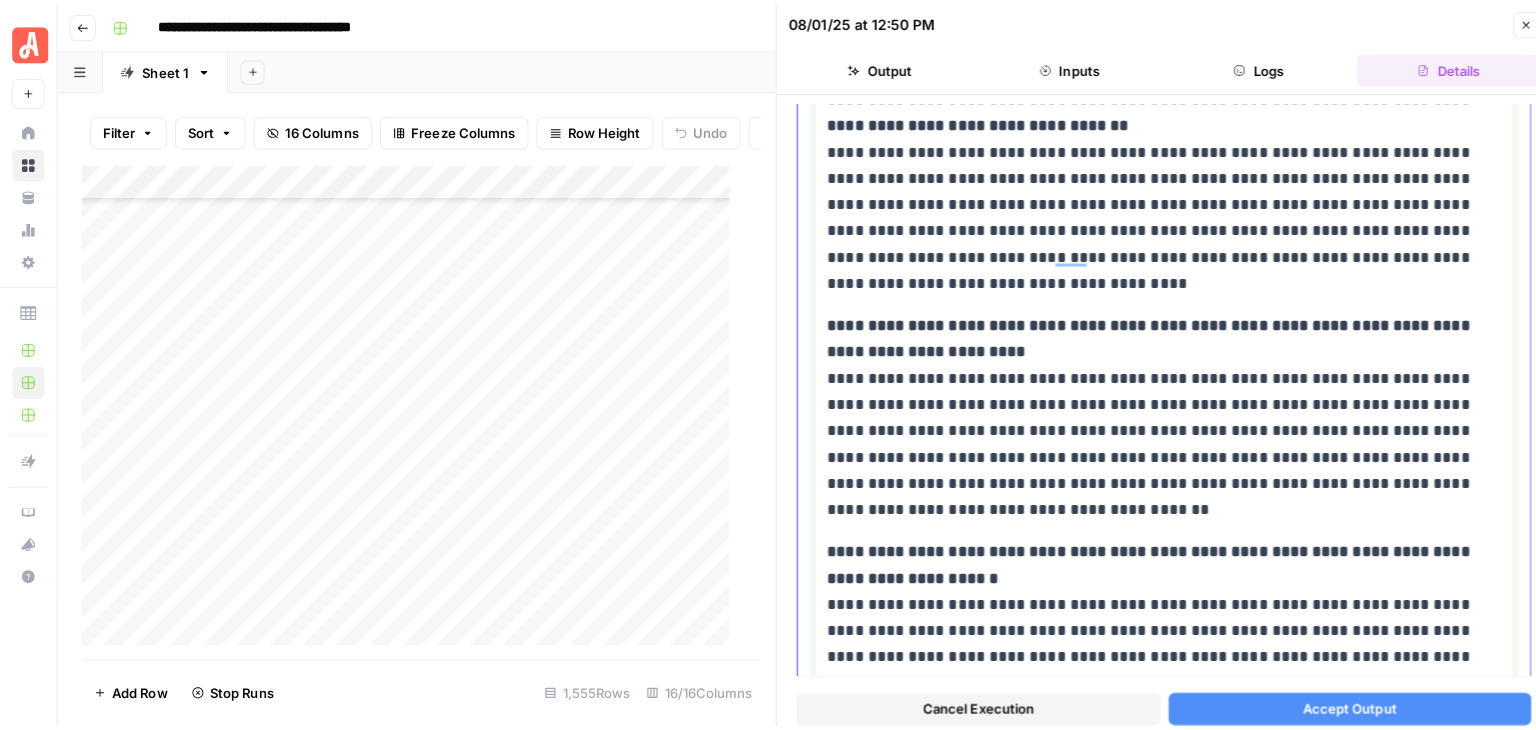 scroll, scrollTop: 1500, scrollLeft: 0, axis: vertical 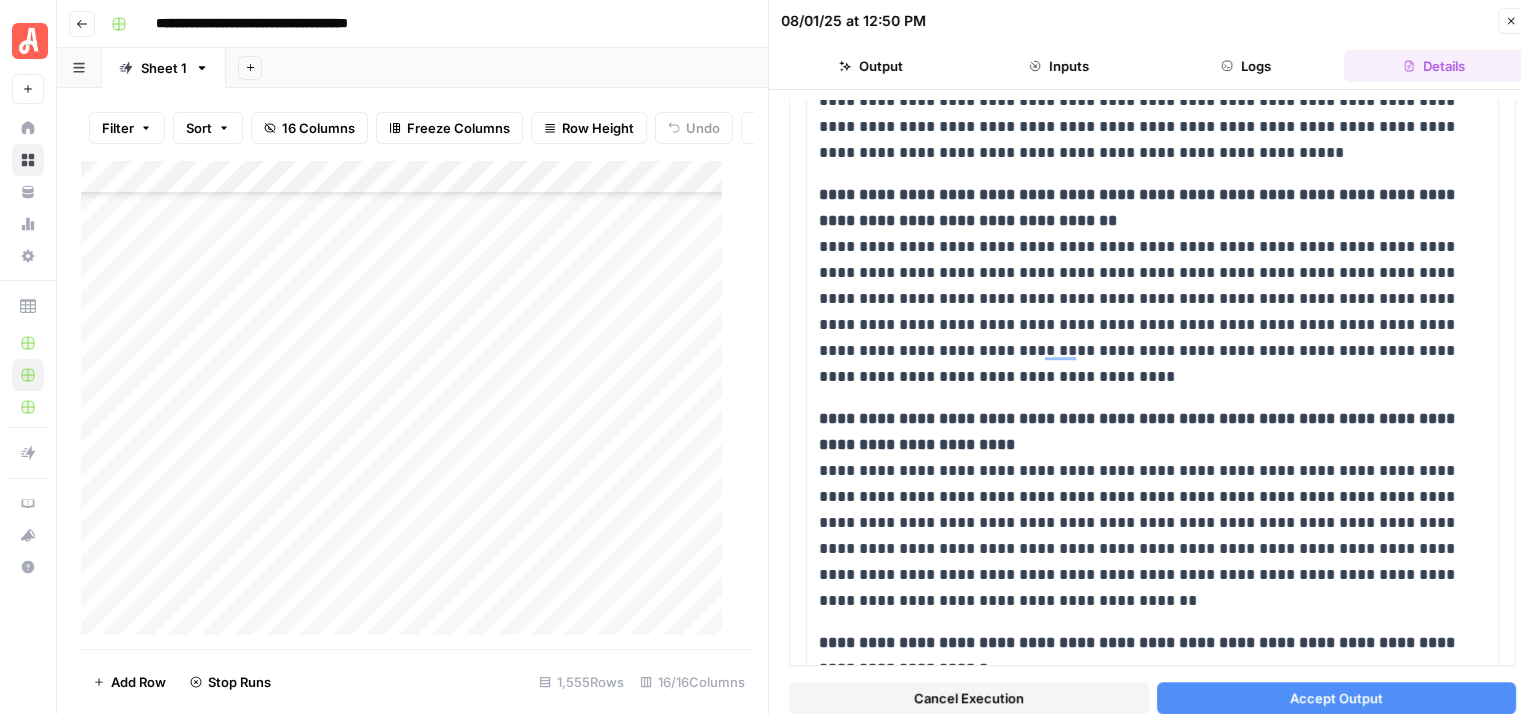 click 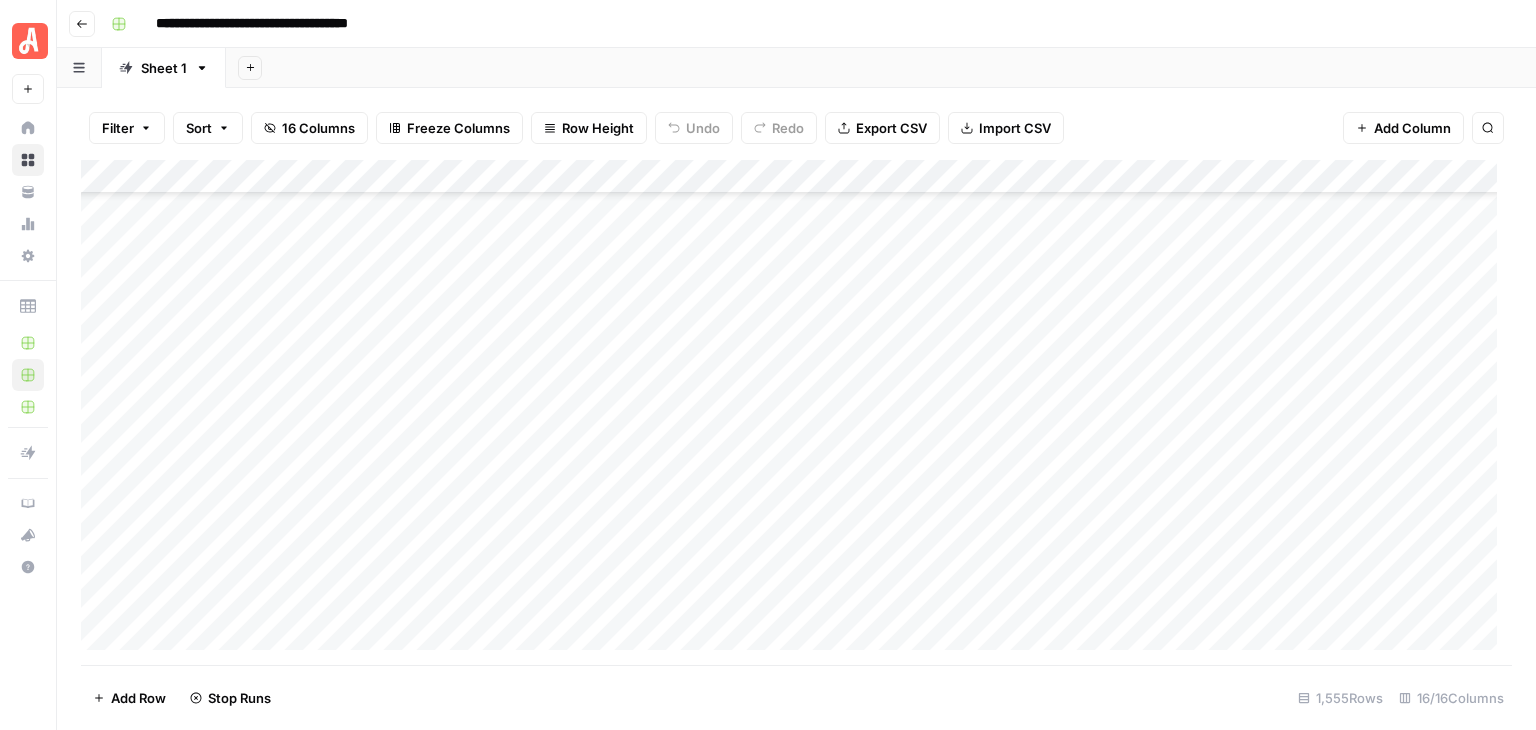 scroll, scrollTop: 43411, scrollLeft: 0, axis: vertical 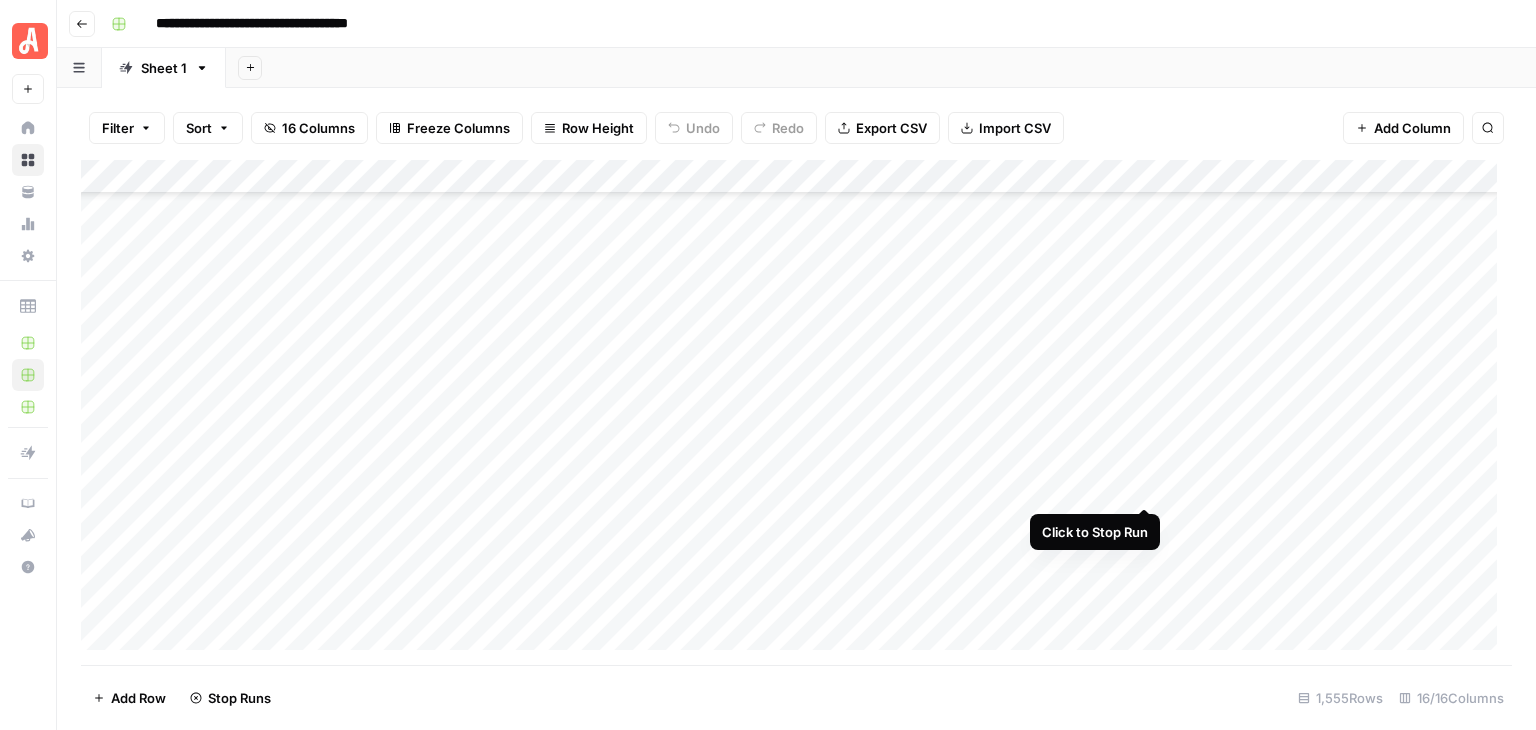 click on "Add Column" at bounding box center [796, 412] 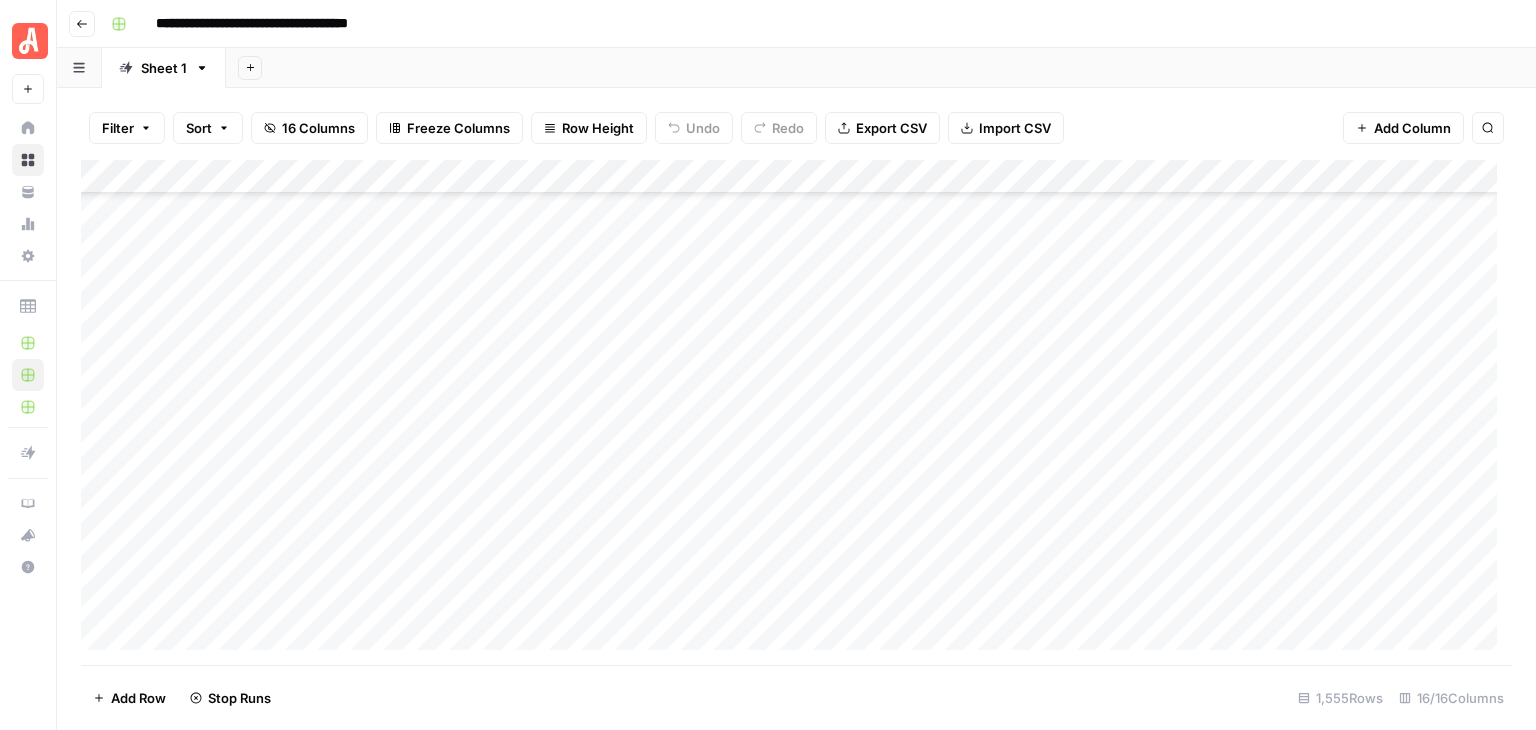 click on "Add Column" at bounding box center (796, 412) 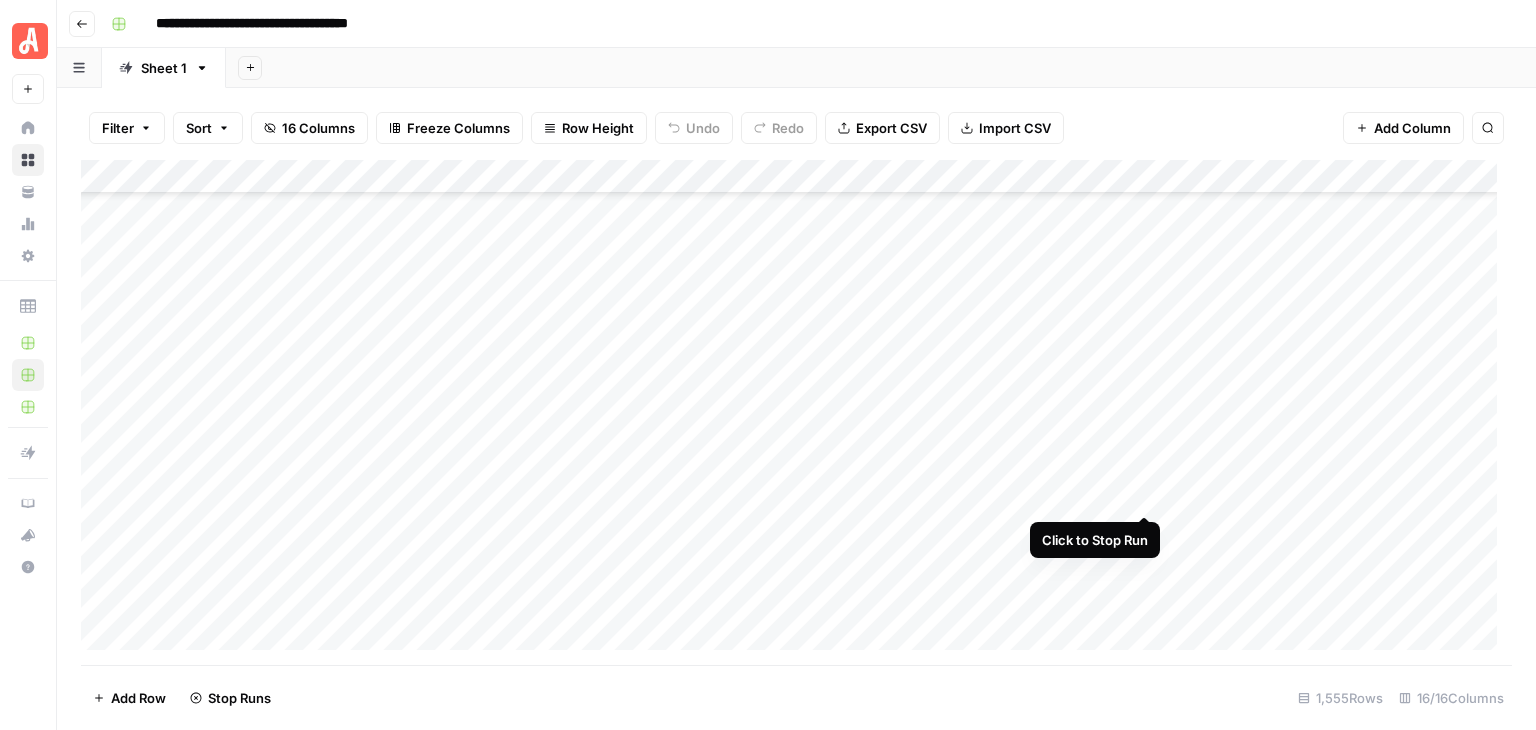 click on "Add Column" at bounding box center (796, 412) 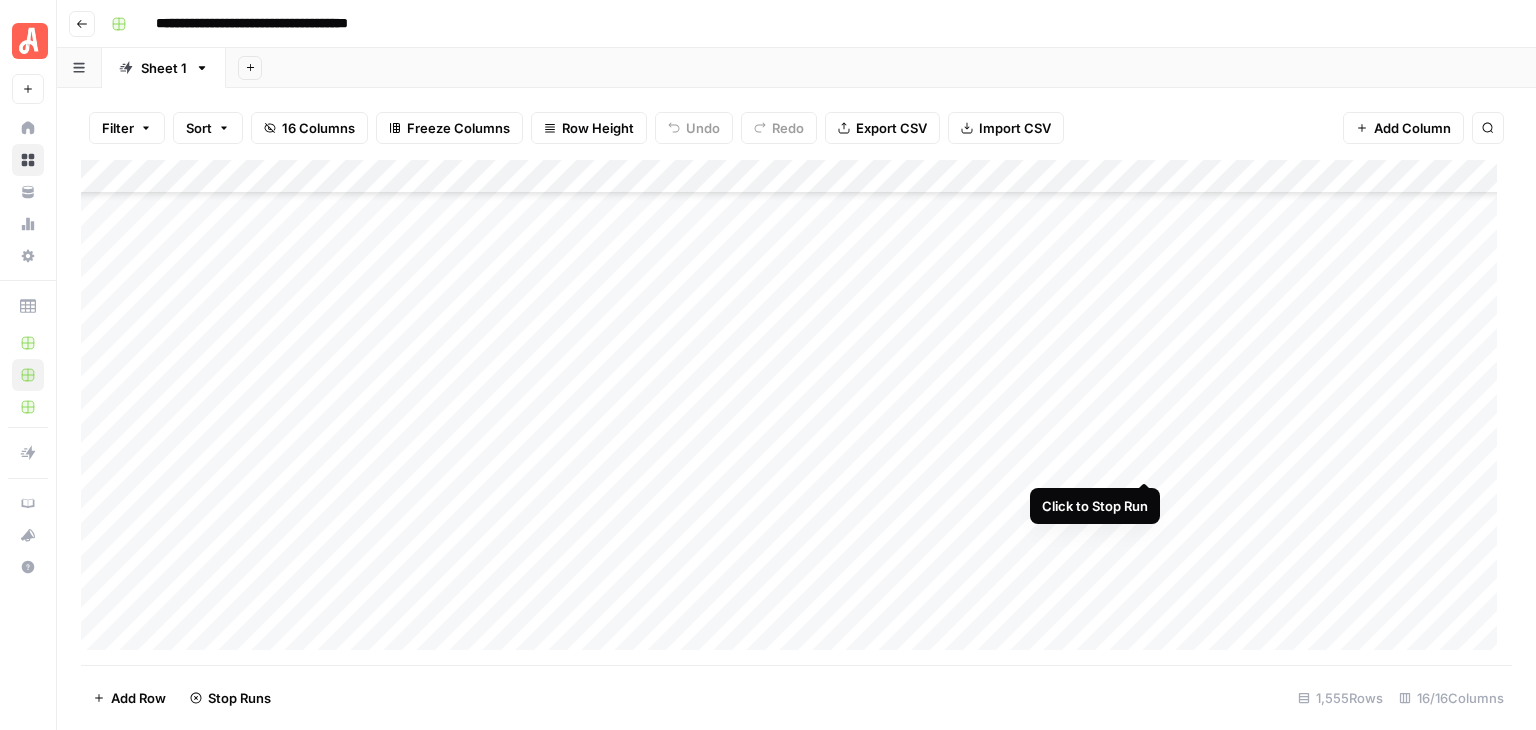 click on "Add Column" at bounding box center [796, 412] 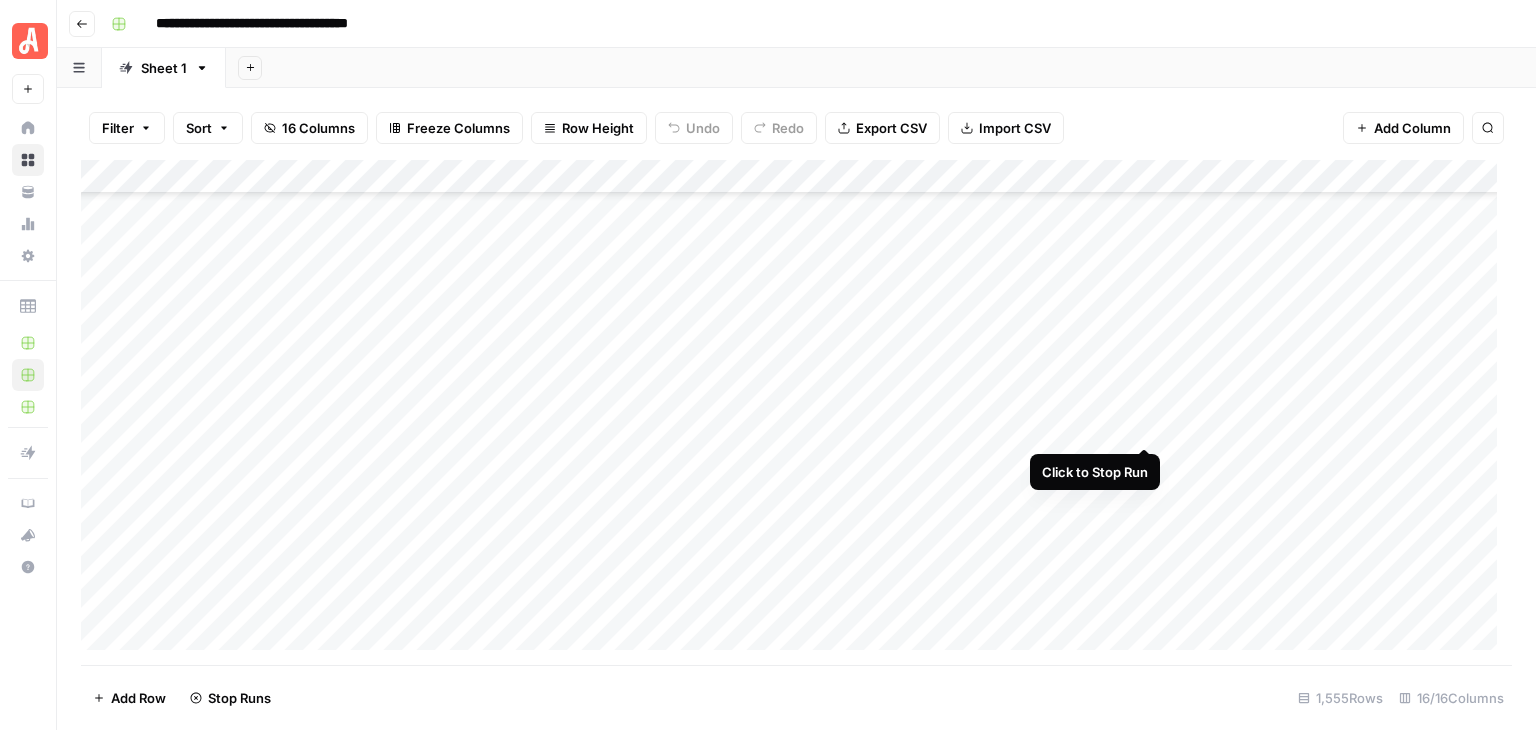 click on "Add Column" at bounding box center [796, 412] 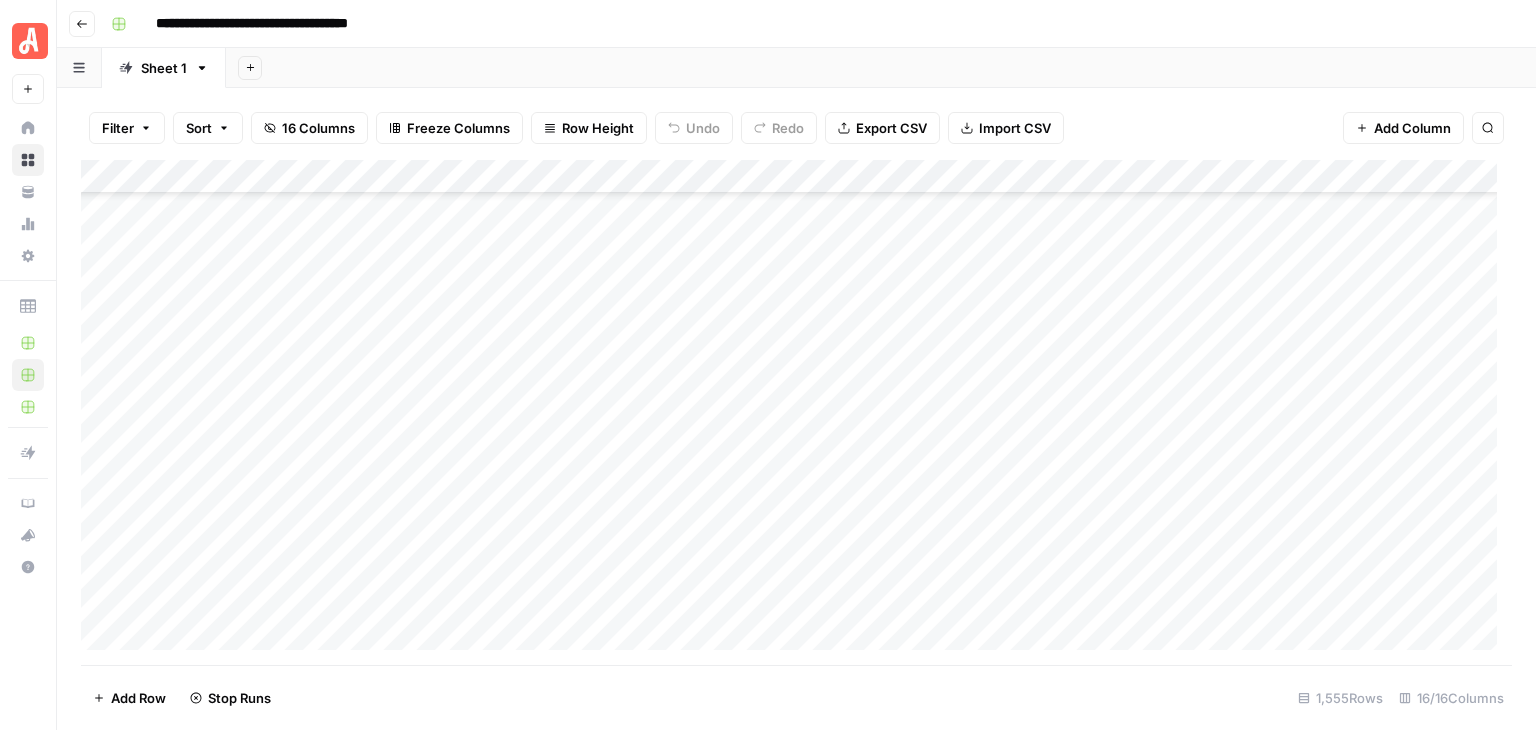 click on "Add Column" at bounding box center (796, 412) 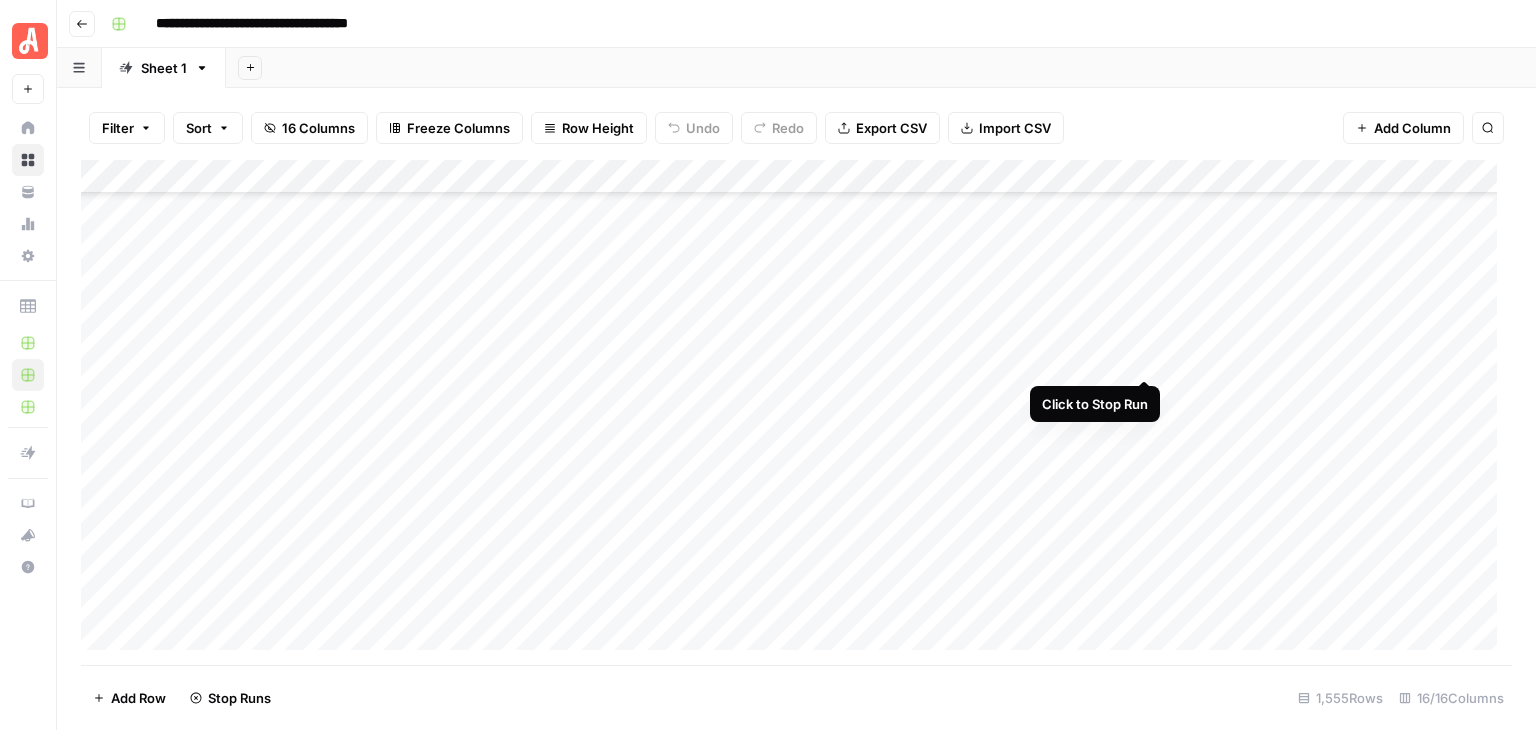 click on "Add Column" at bounding box center (796, 412) 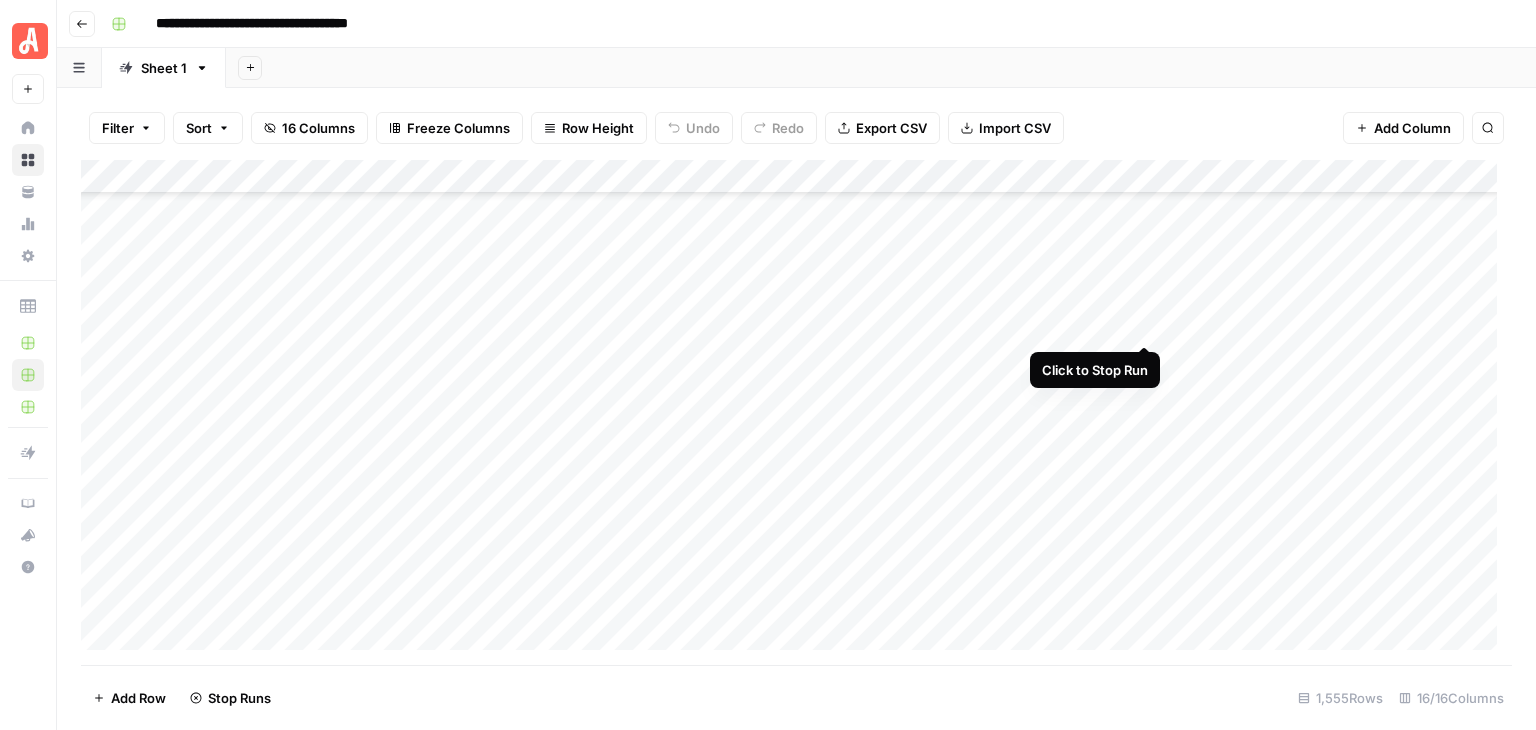 click on "Add Column" at bounding box center (796, 412) 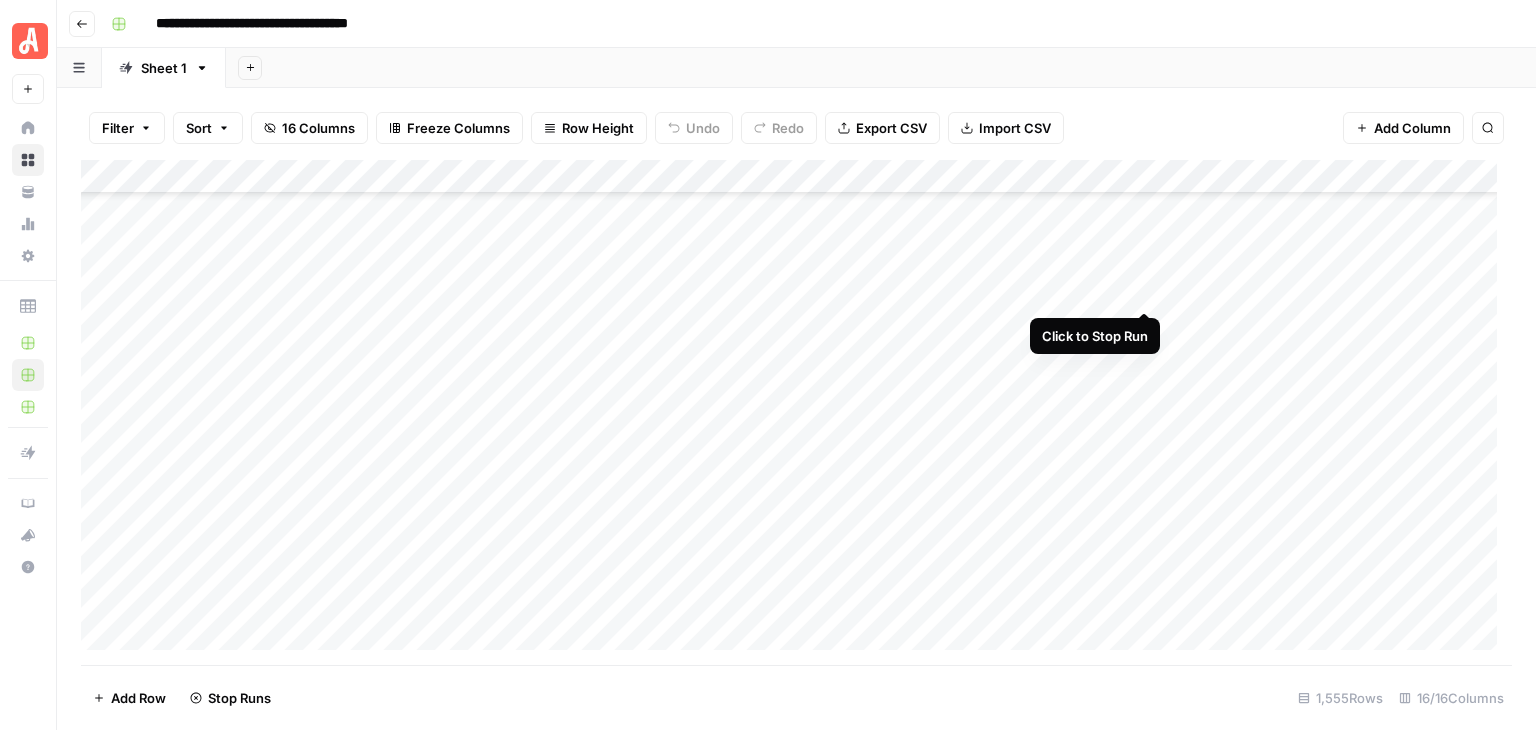 click on "Add Column" at bounding box center (796, 412) 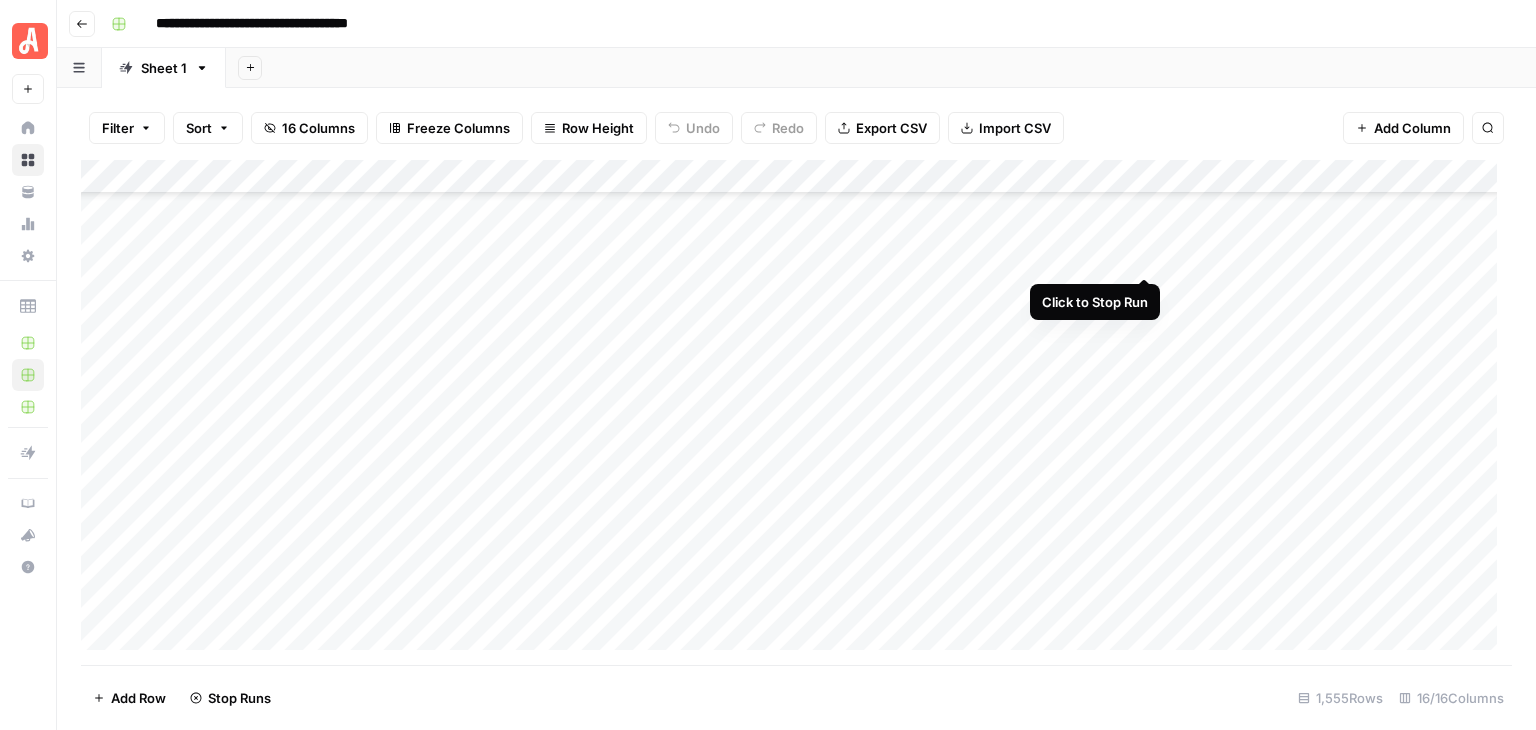 drag, startPoint x: 1148, startPoint y: 253, endPoint x: 1126, endPoint y: 225, distance: 35.608986 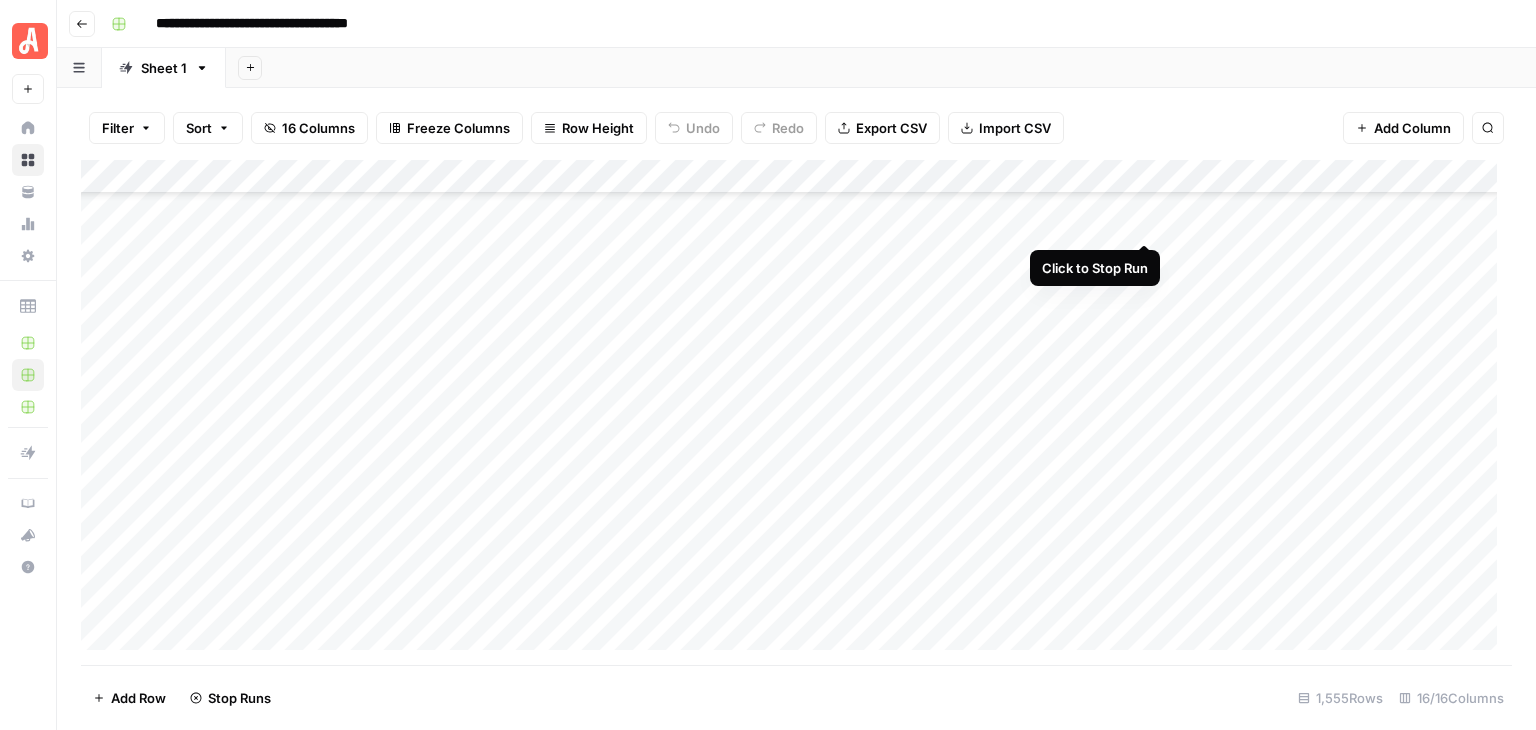 click on "Add Column" at bounding box center [796, 412] 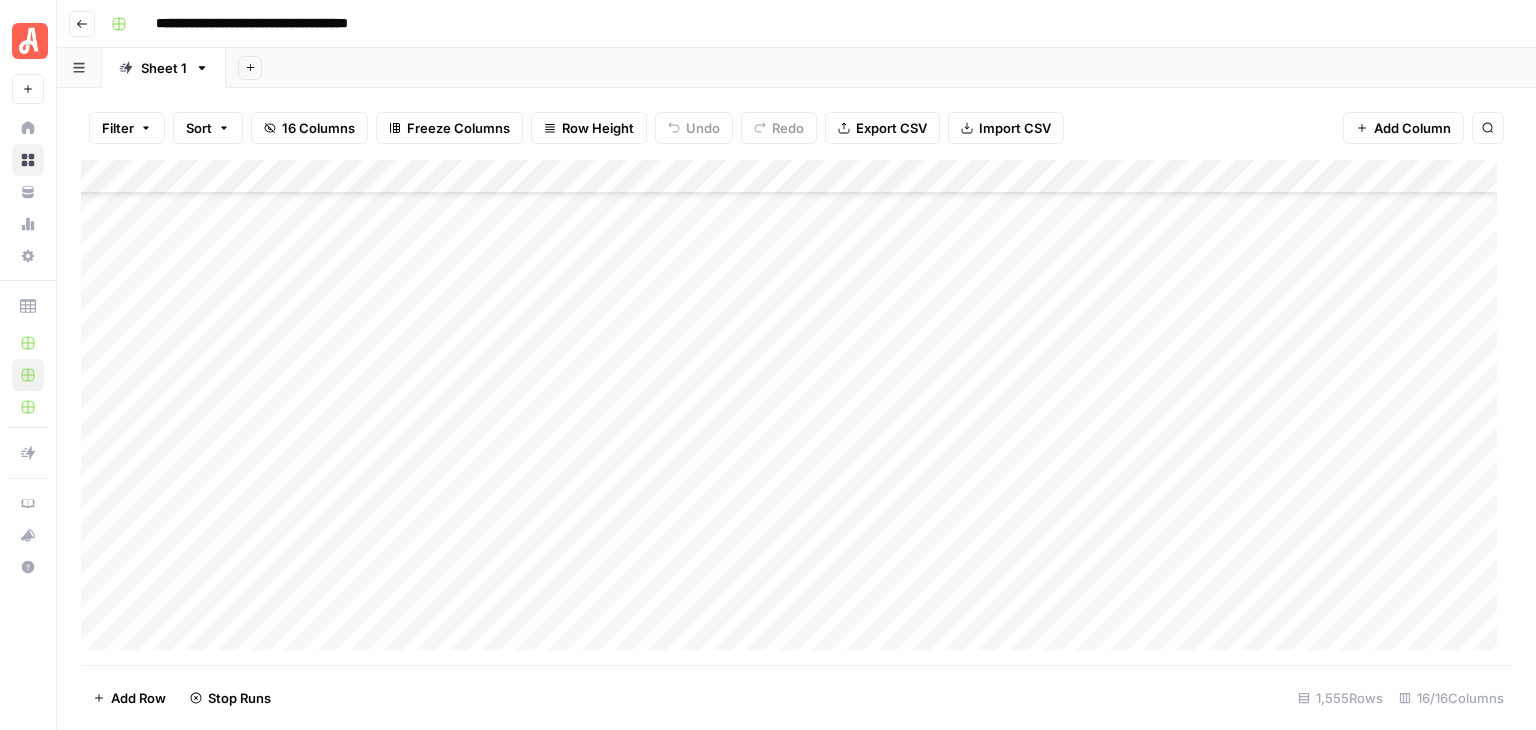 scroll, scrollTop: 43611, scrollLeft: 0, axis: vertical 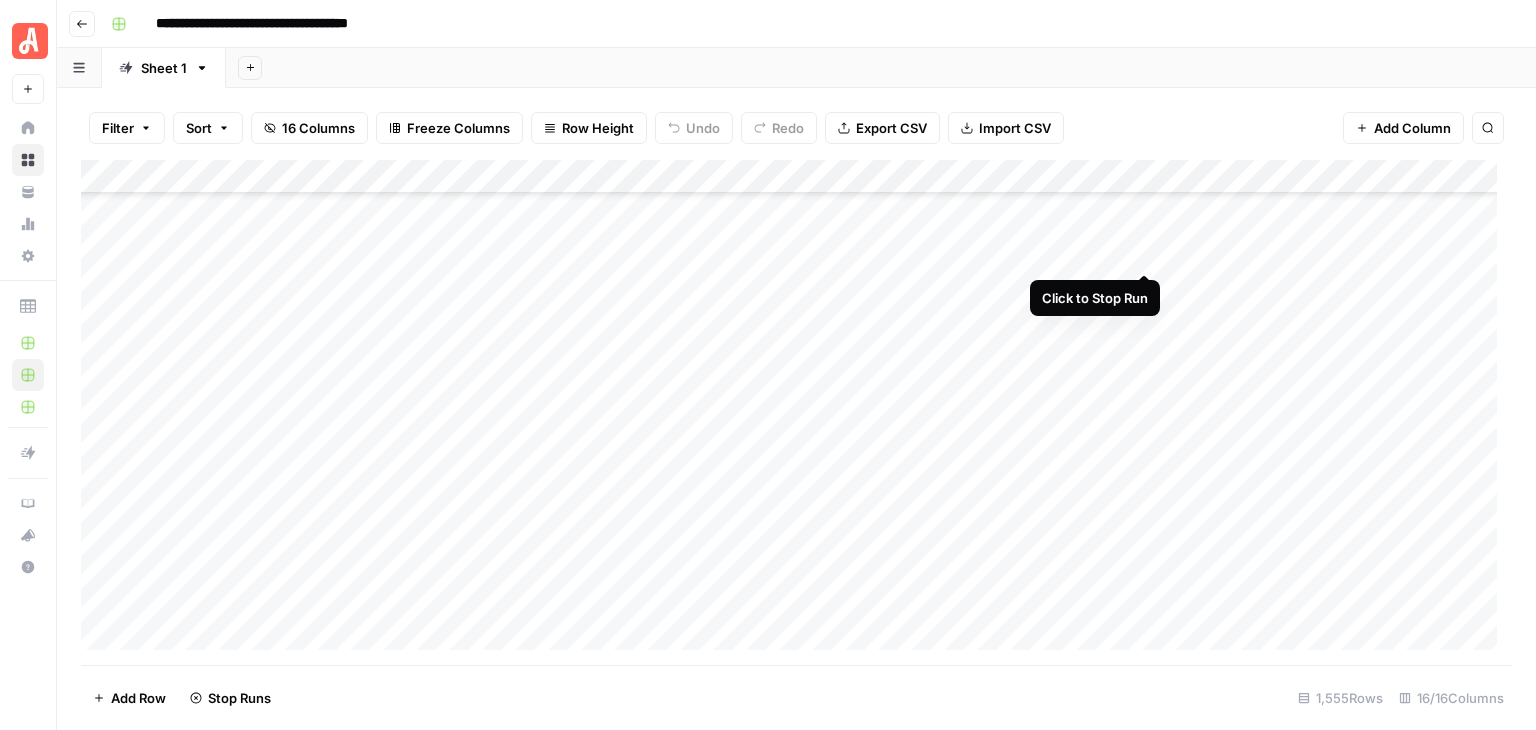 click on "Add Column" at bounding box center (796, 412) 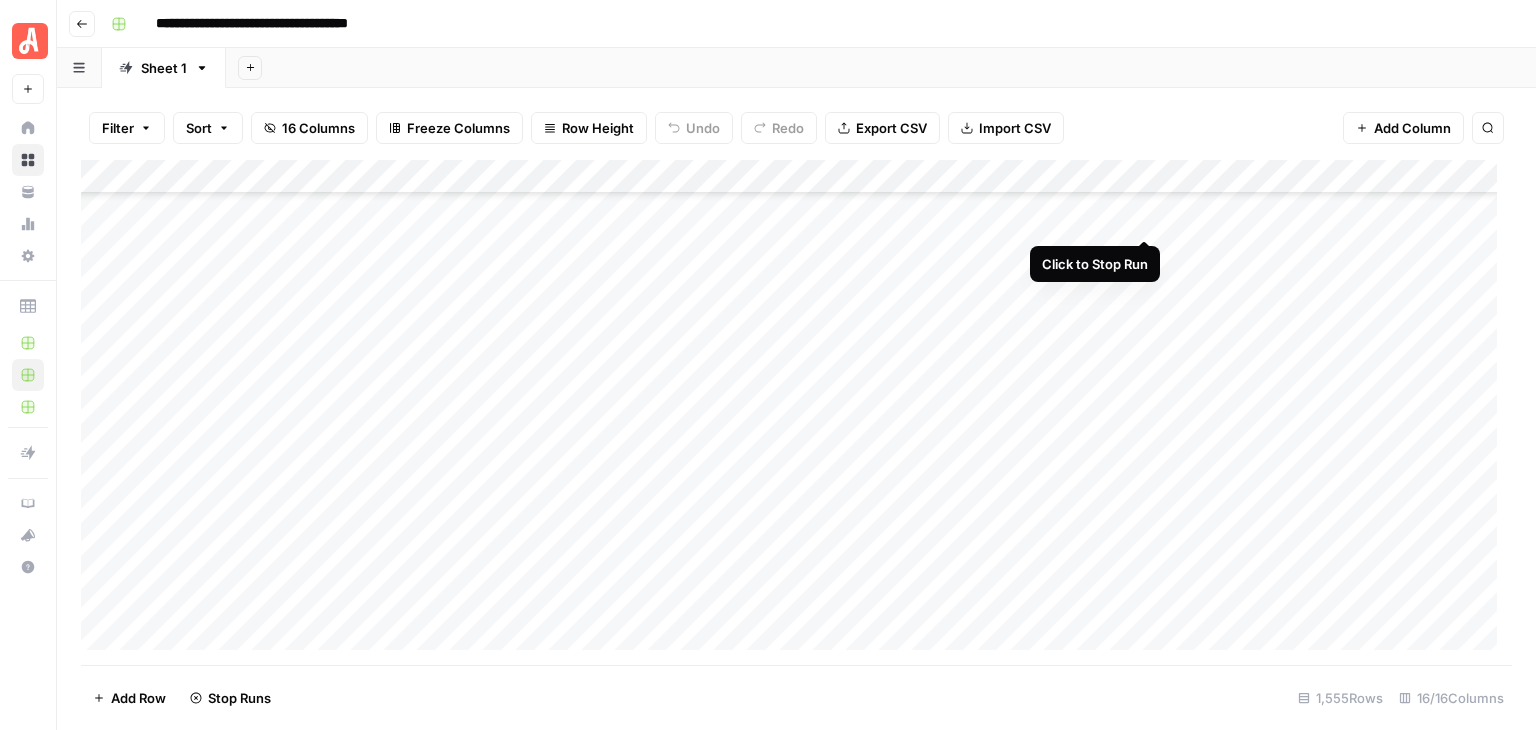 click on "Add Column" at bounding box center (796, 412) 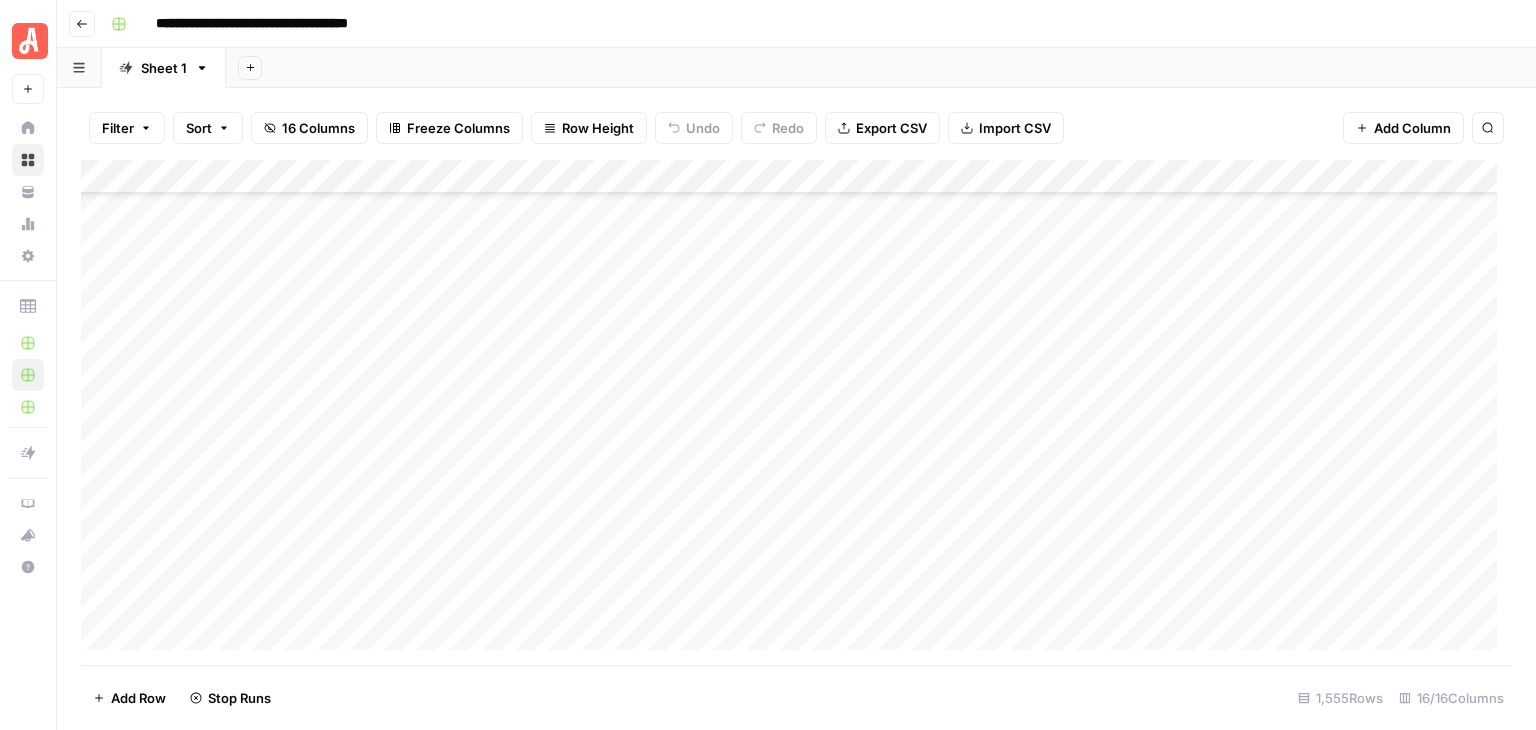 scroll, scrollTop: 43311, scrollLeft: 0, axis: vertical 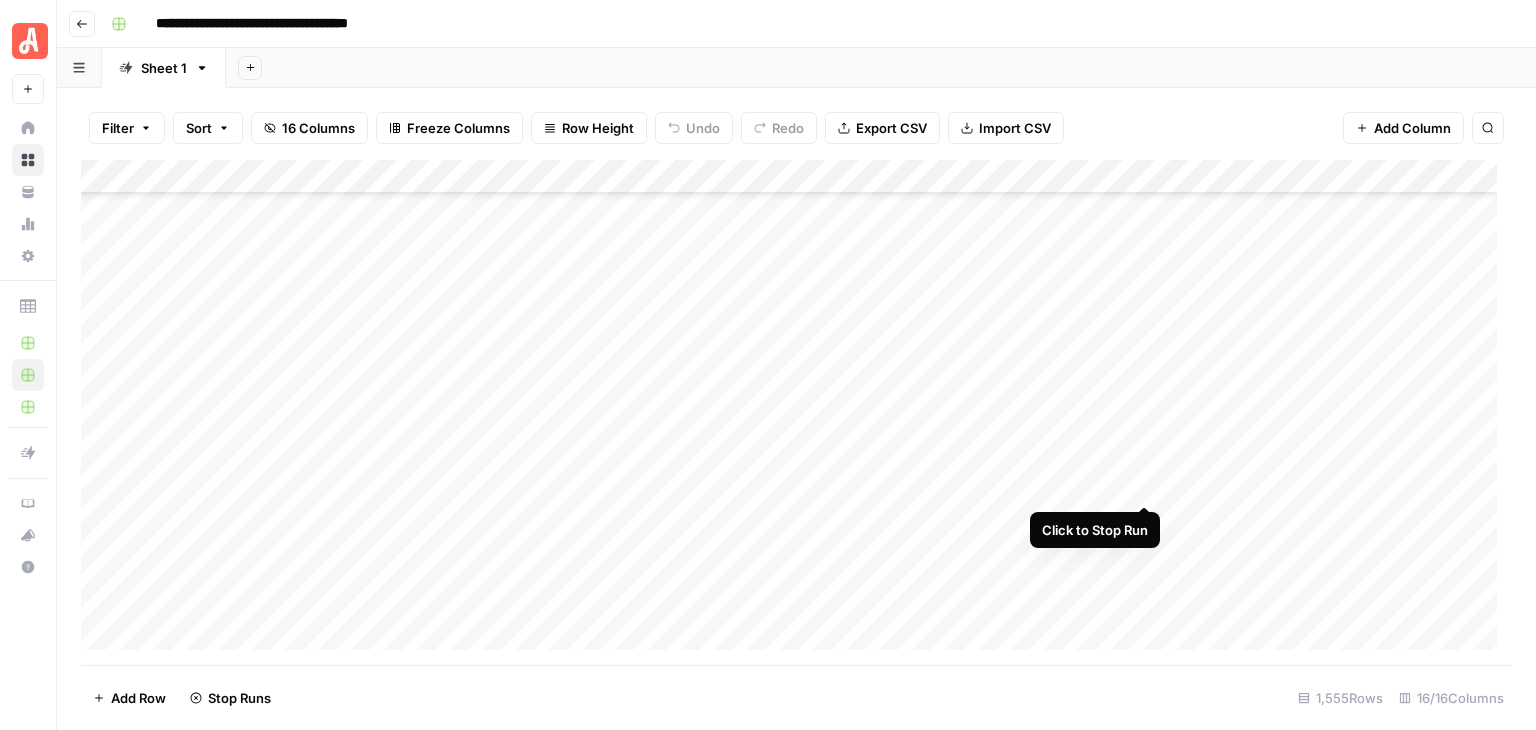 click on "Add Column" at bounding box center [796, 412] 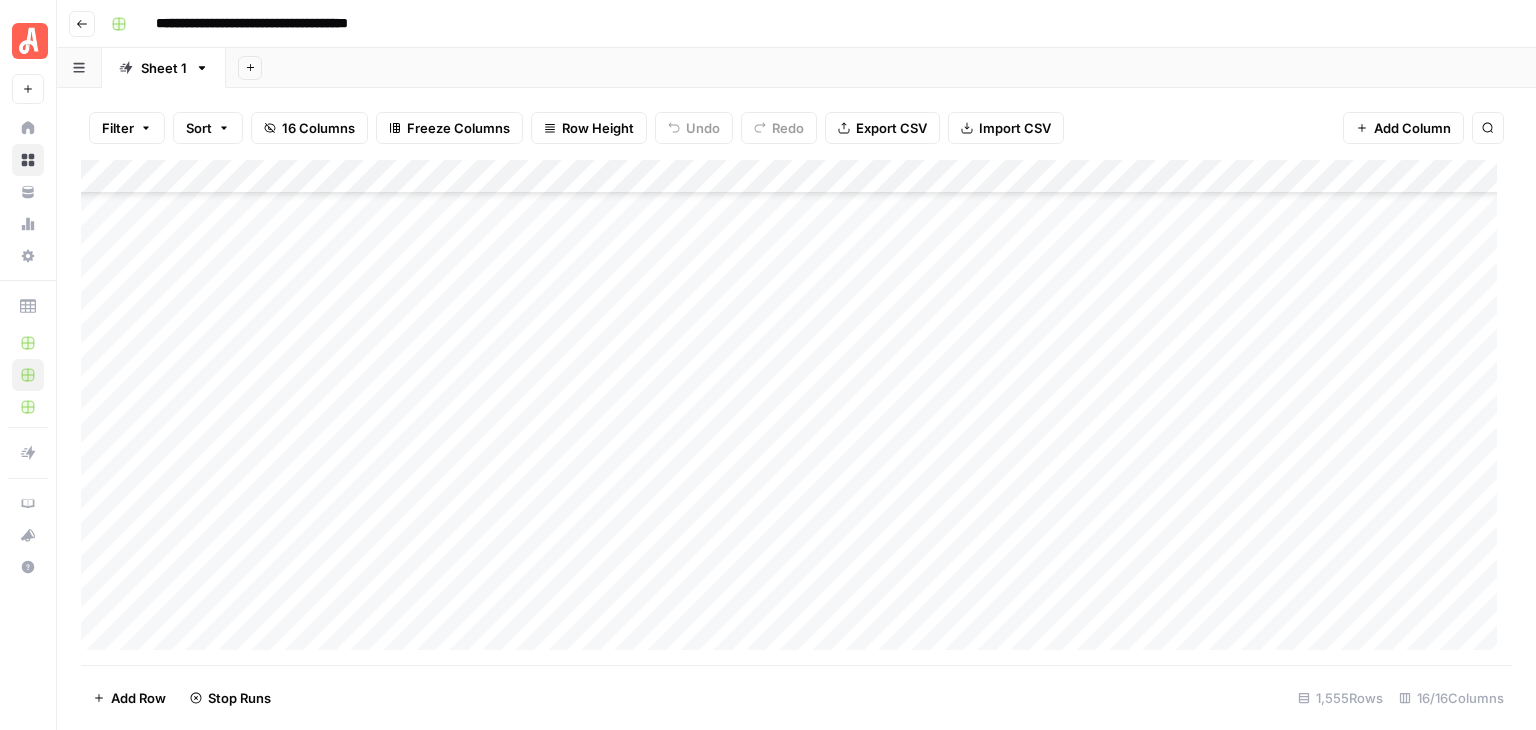 click on "Add Column" at bounding box center [796, 412] 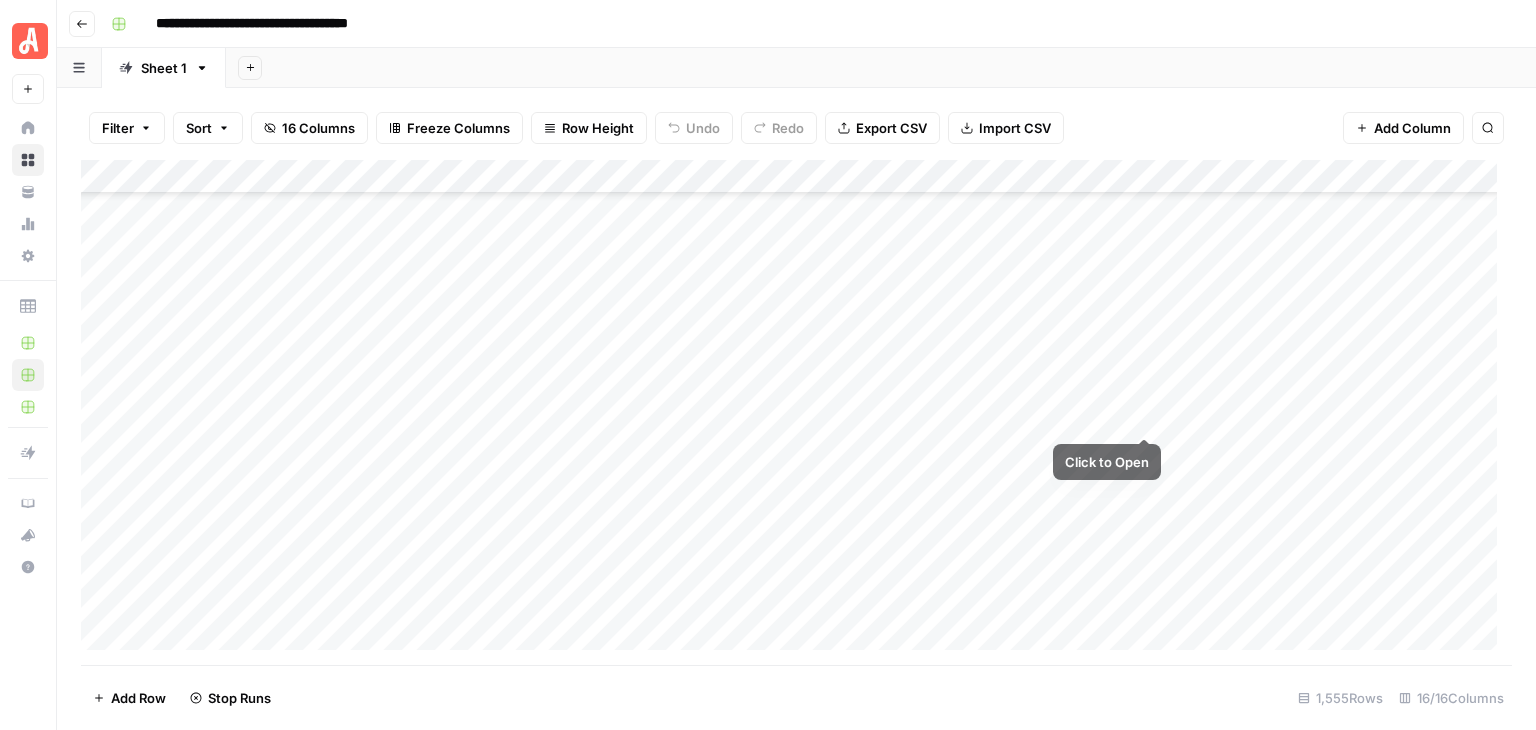 click on "Add Column" at bounding box center (796, 412) 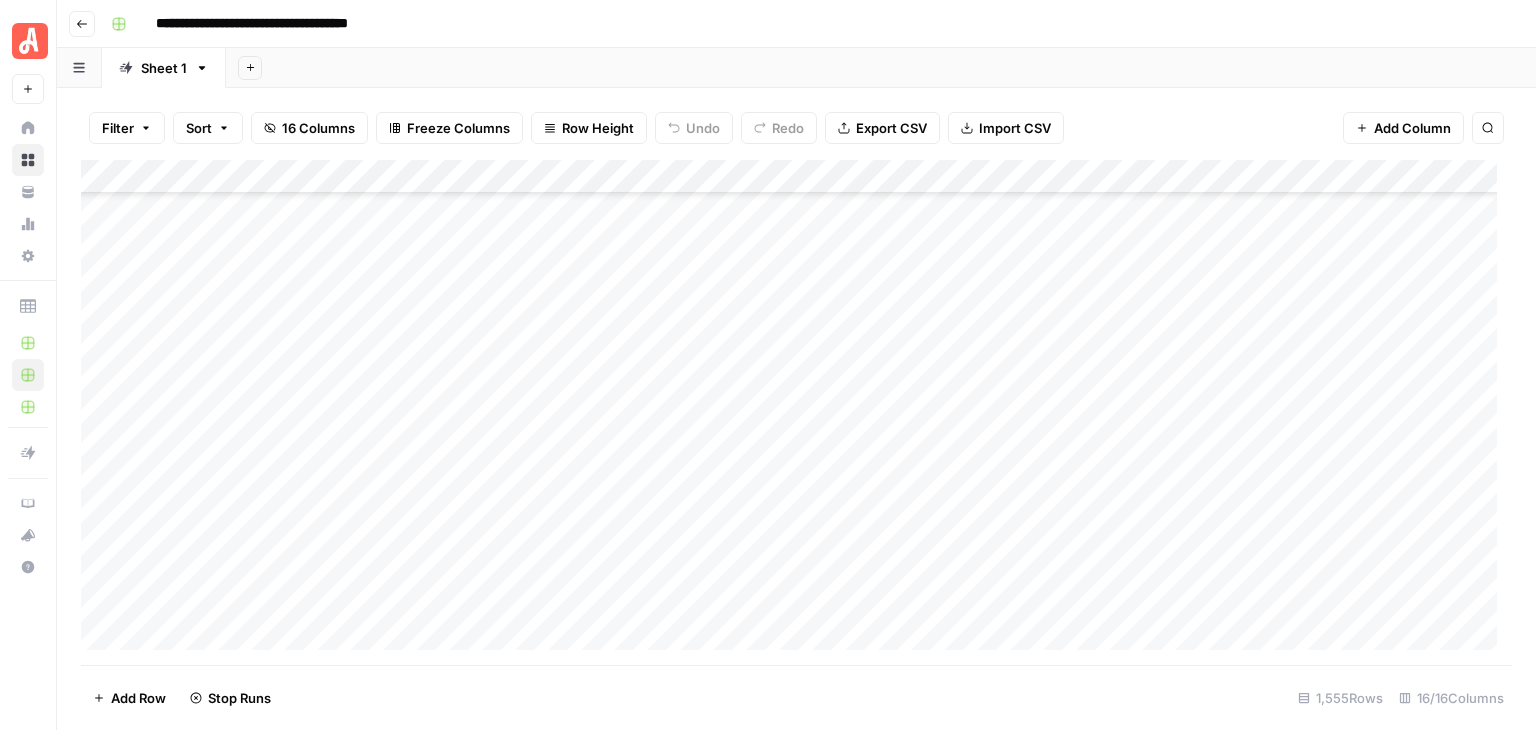 scroll, scrollTop: 44011, scrollLeft: 0, axis: vertical 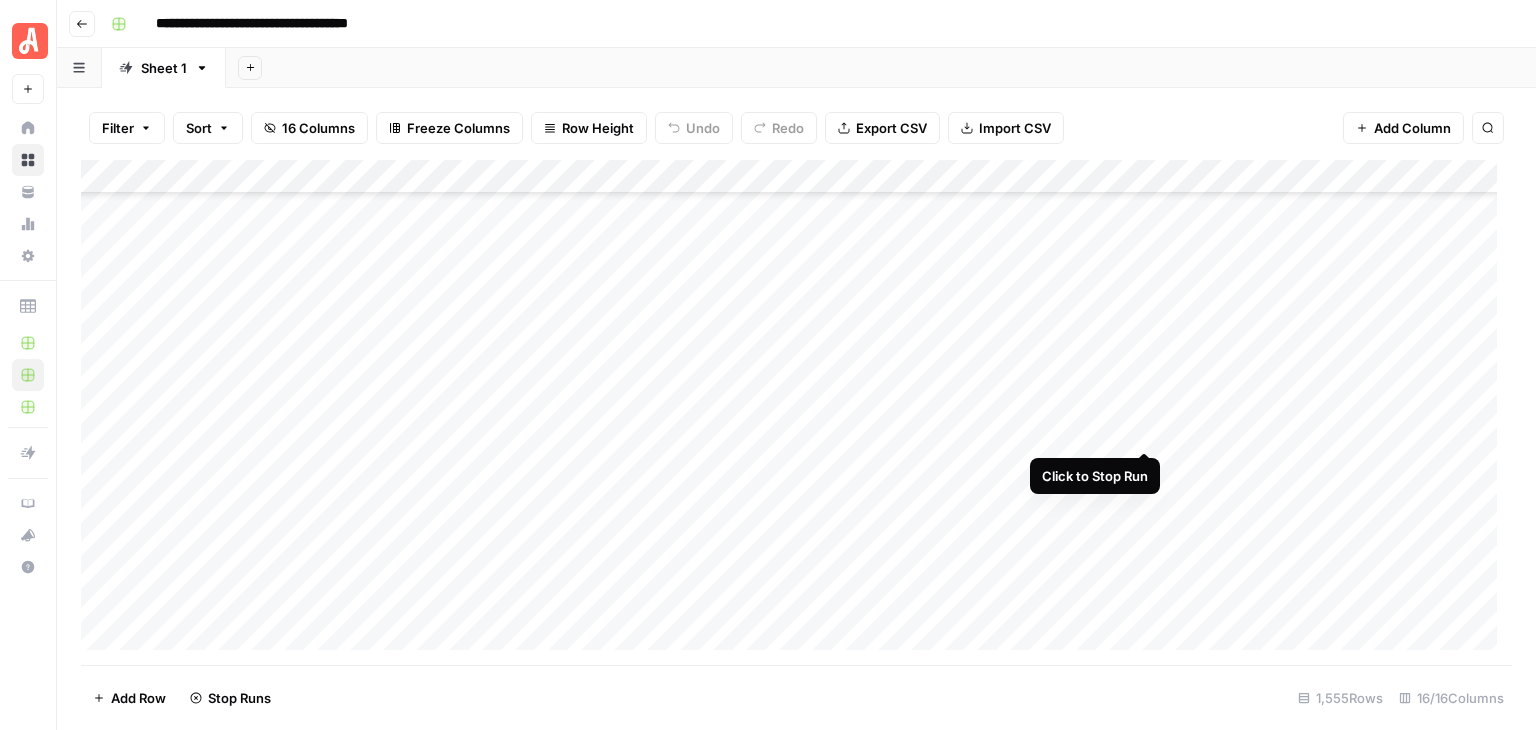 click on "Add Column" at bounding box center (796, 412) 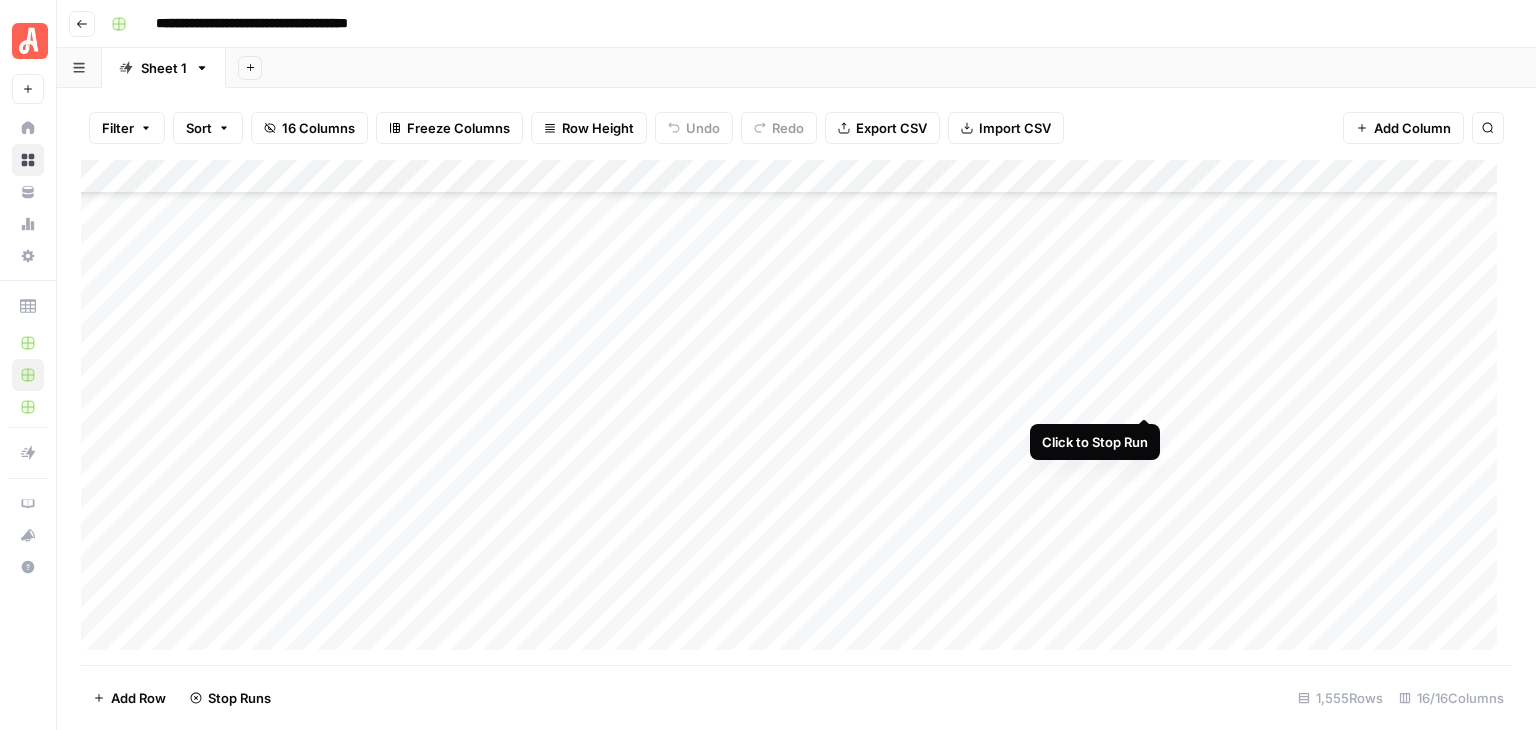 click on "Add Column" at bounding box center [796, 412] 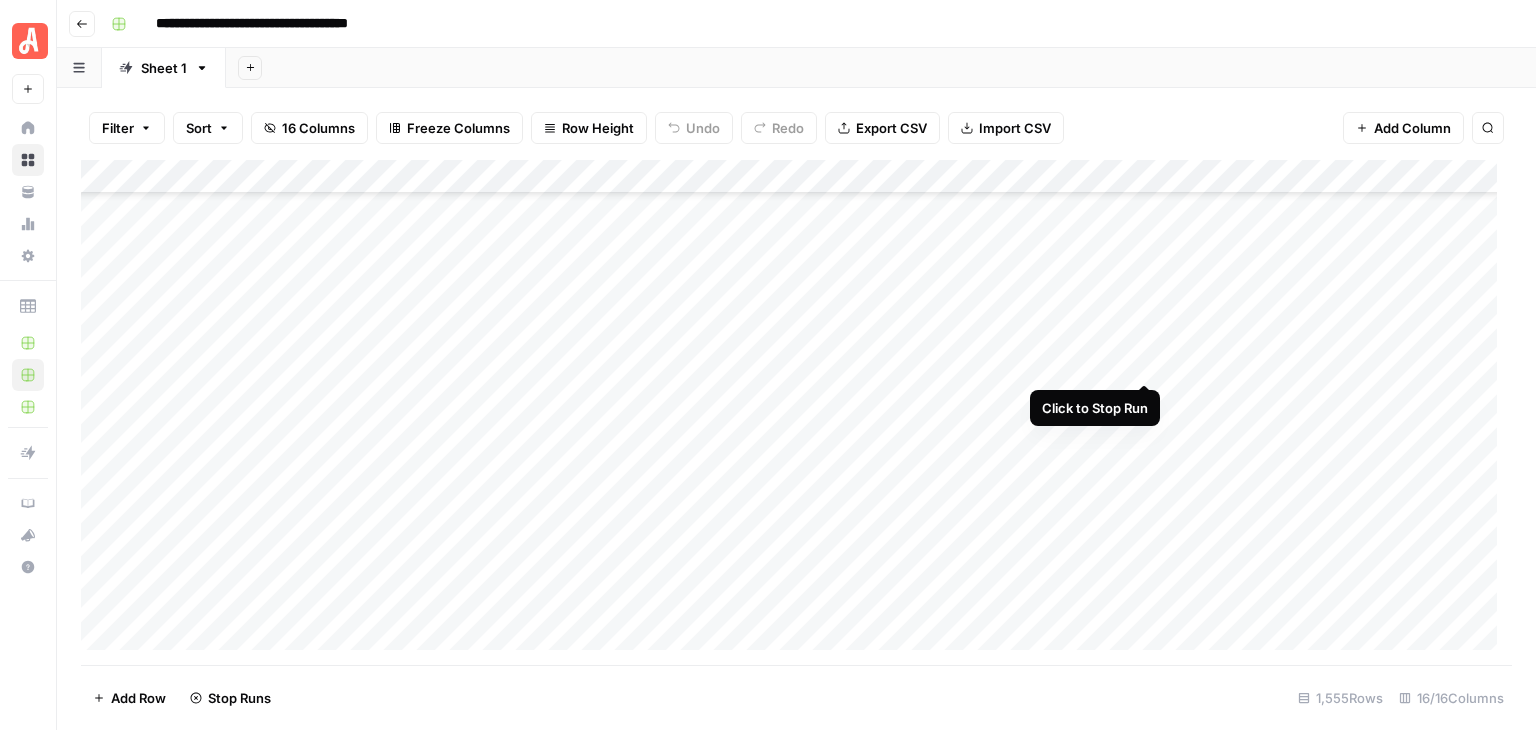 click on "Add Column" at bounding box center [796, 412] 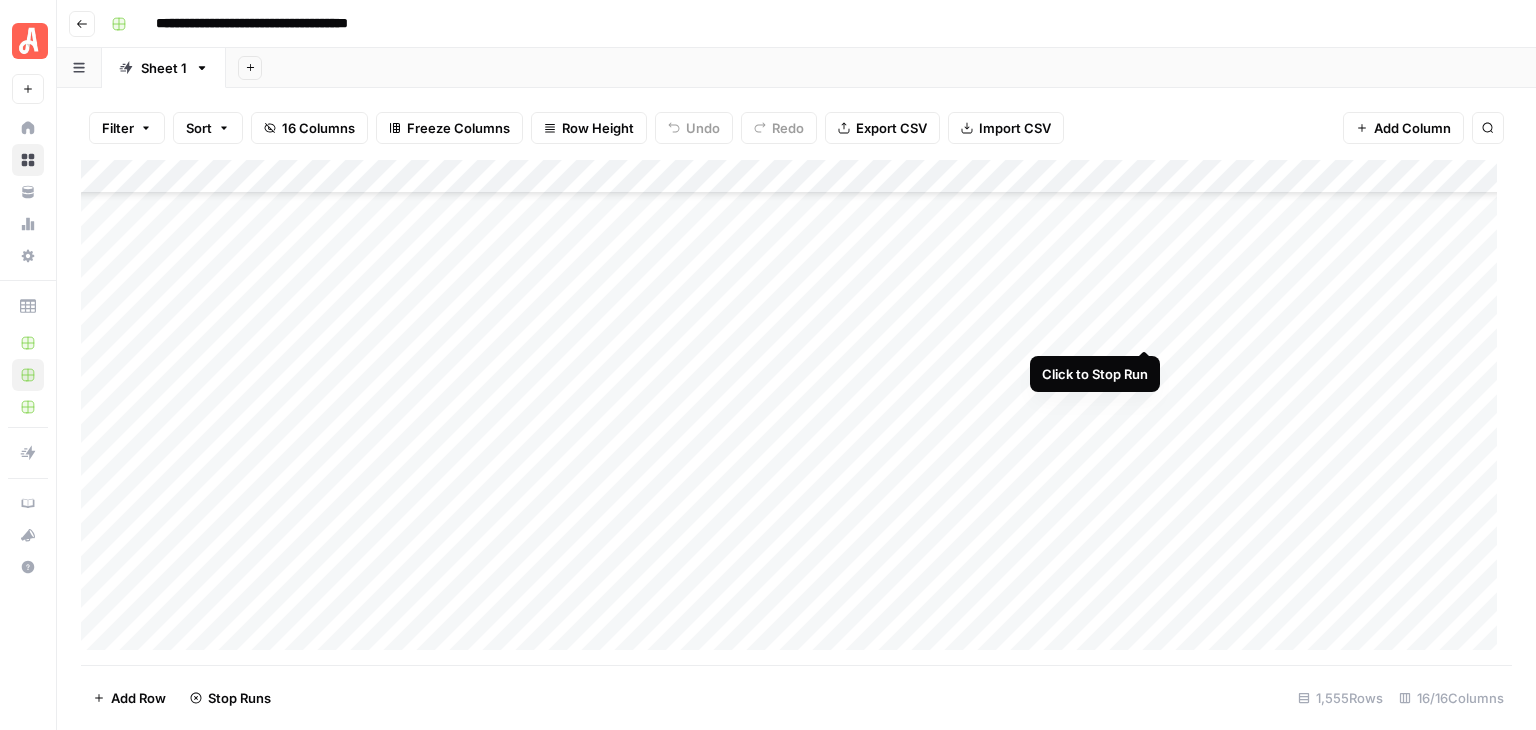 click on "Add Column" at bounding box center (796, 412) 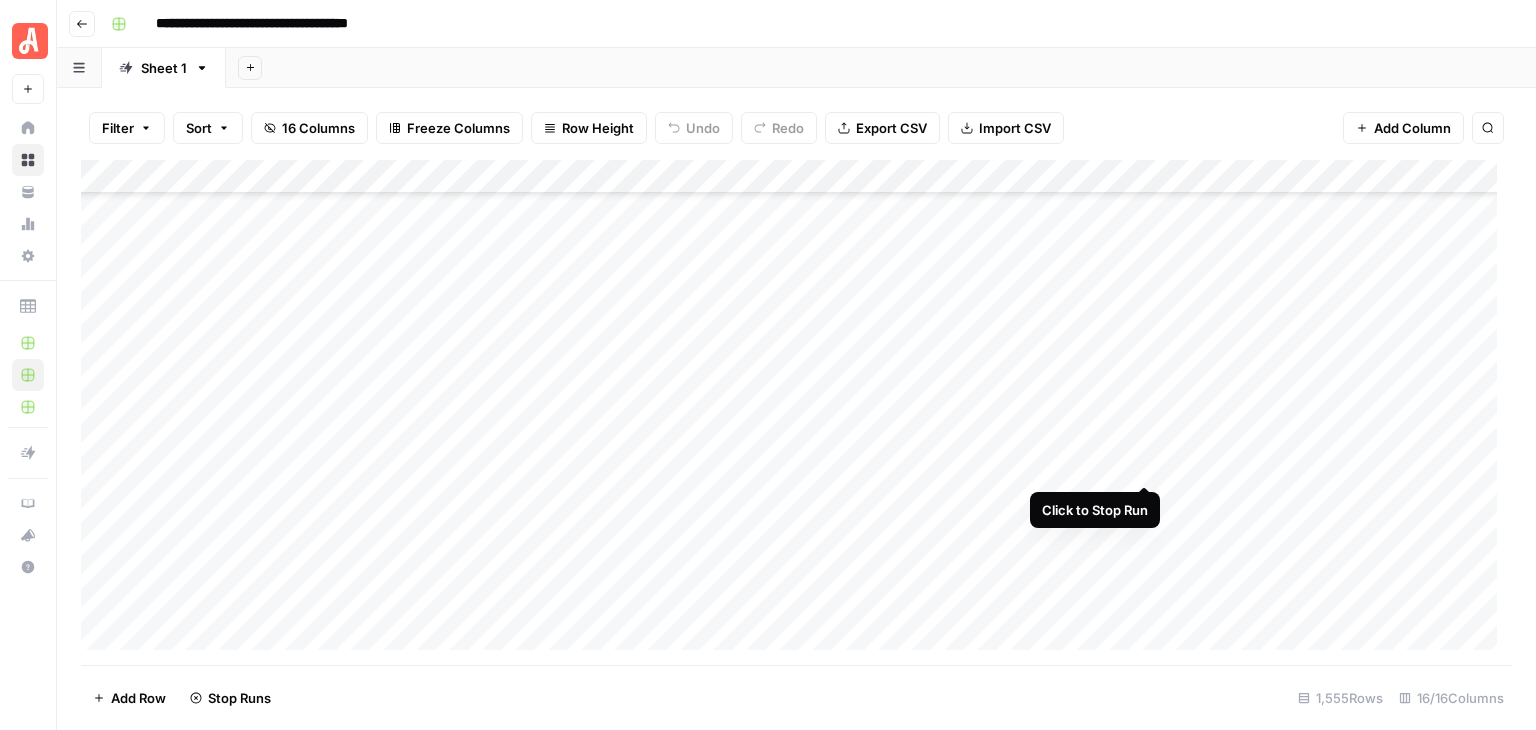 drag, startPoint x: 1140, startPoint y: 466, endPoint x: 1152, endPoint y: 480, distance: 18.439089 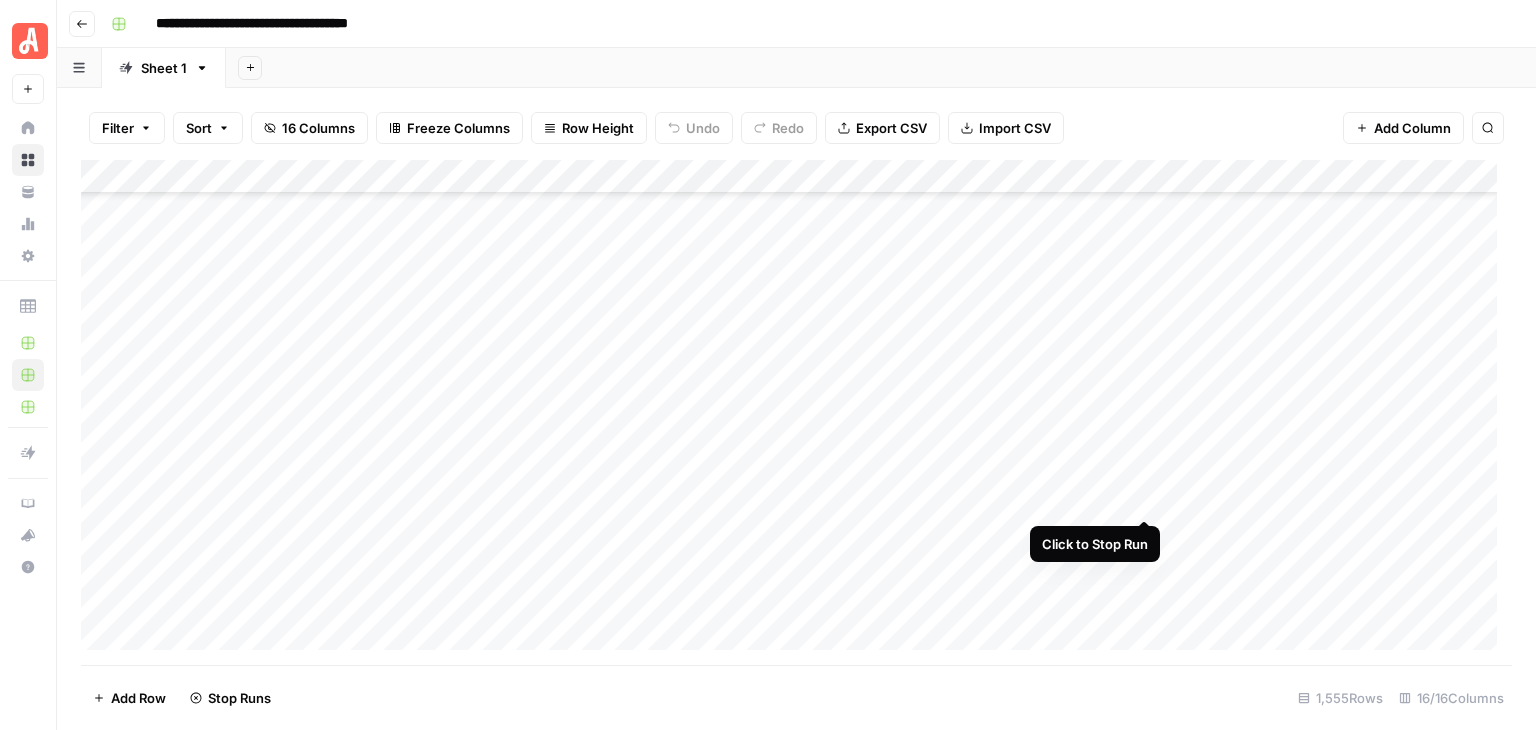 drag, startPoint x: 1145, startPoint y: 497, endPoint x: 1169, endPoint y: 553, distance: 60.926186 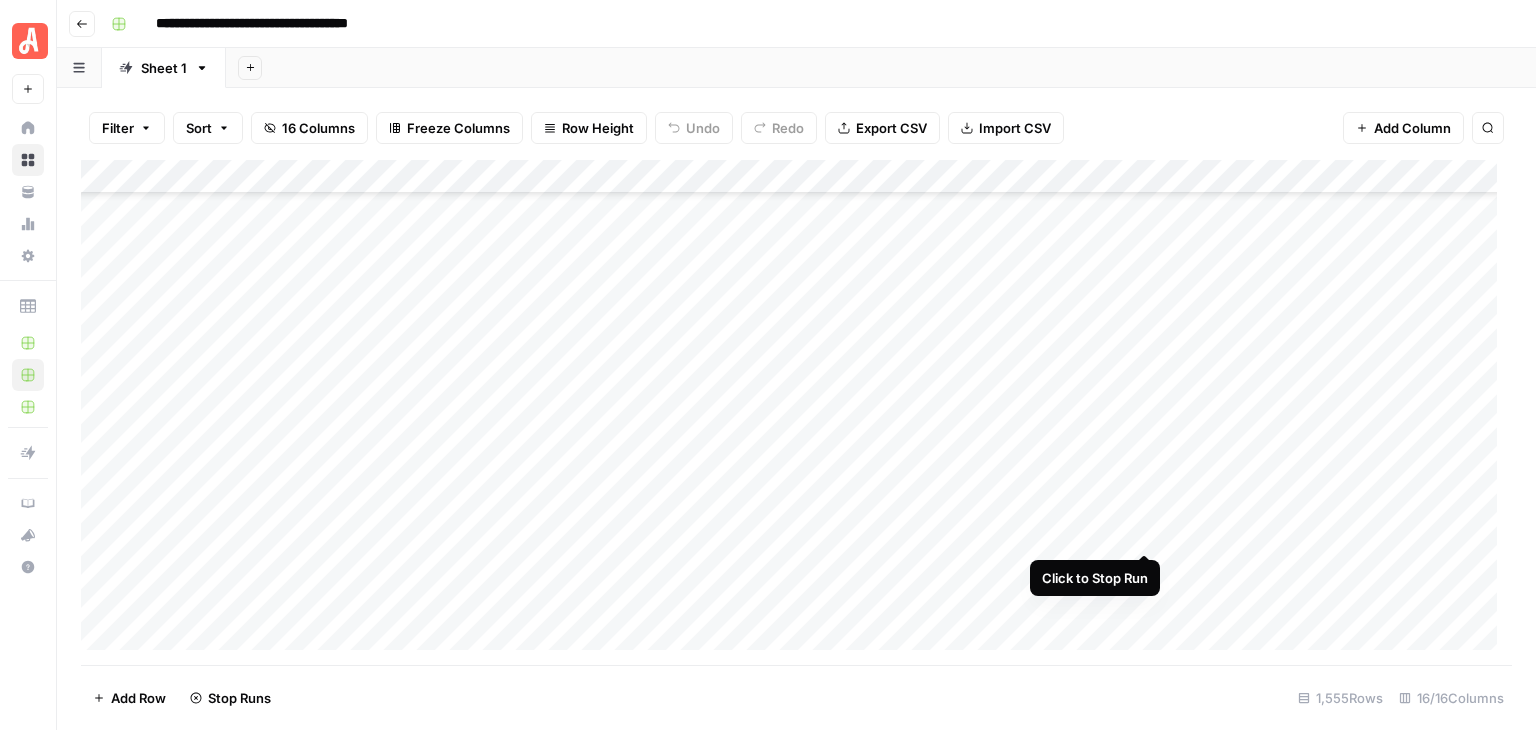 click on "Add Column" at bounding box center (796, 412) 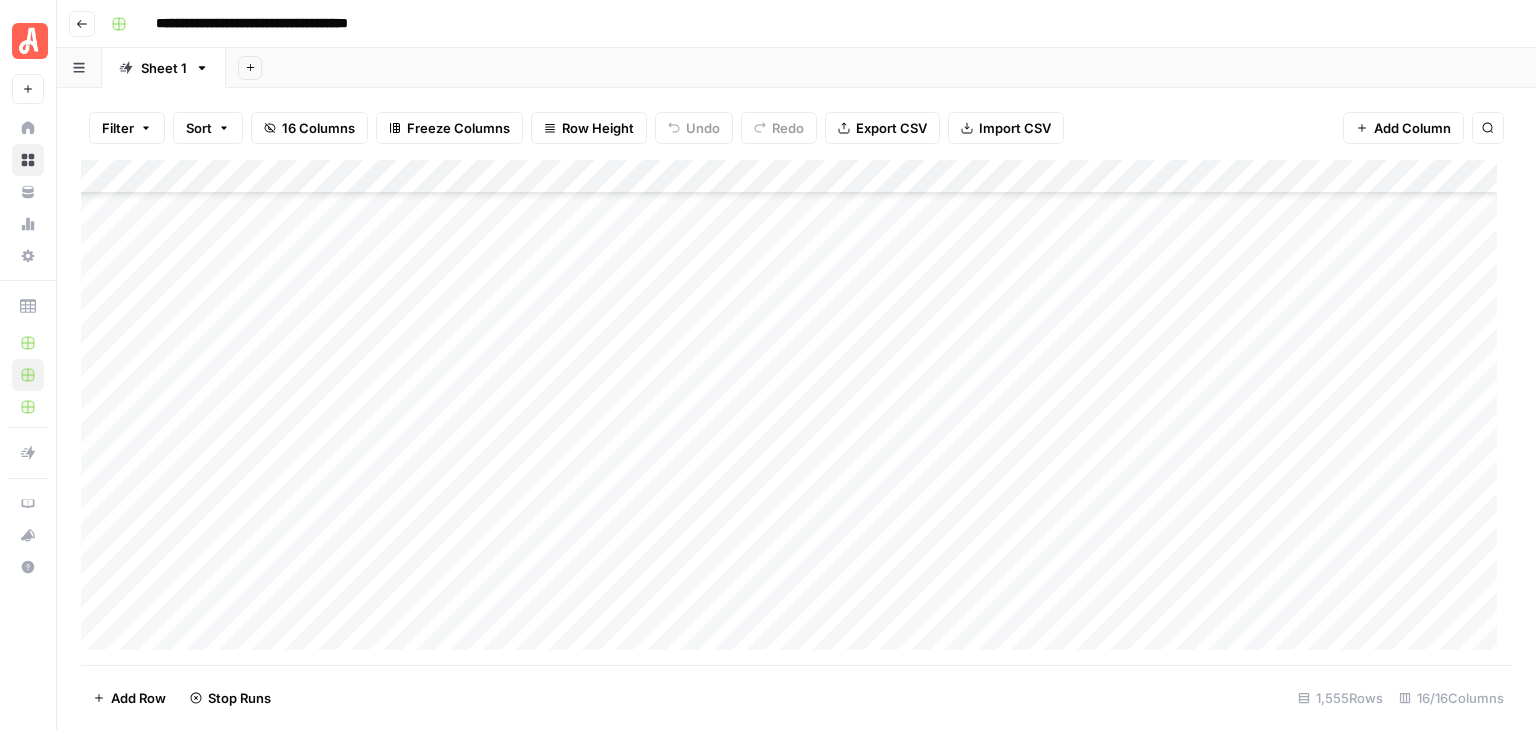 scroll, scrollTop: 44511, scrollLeft: 0, axis: vertical 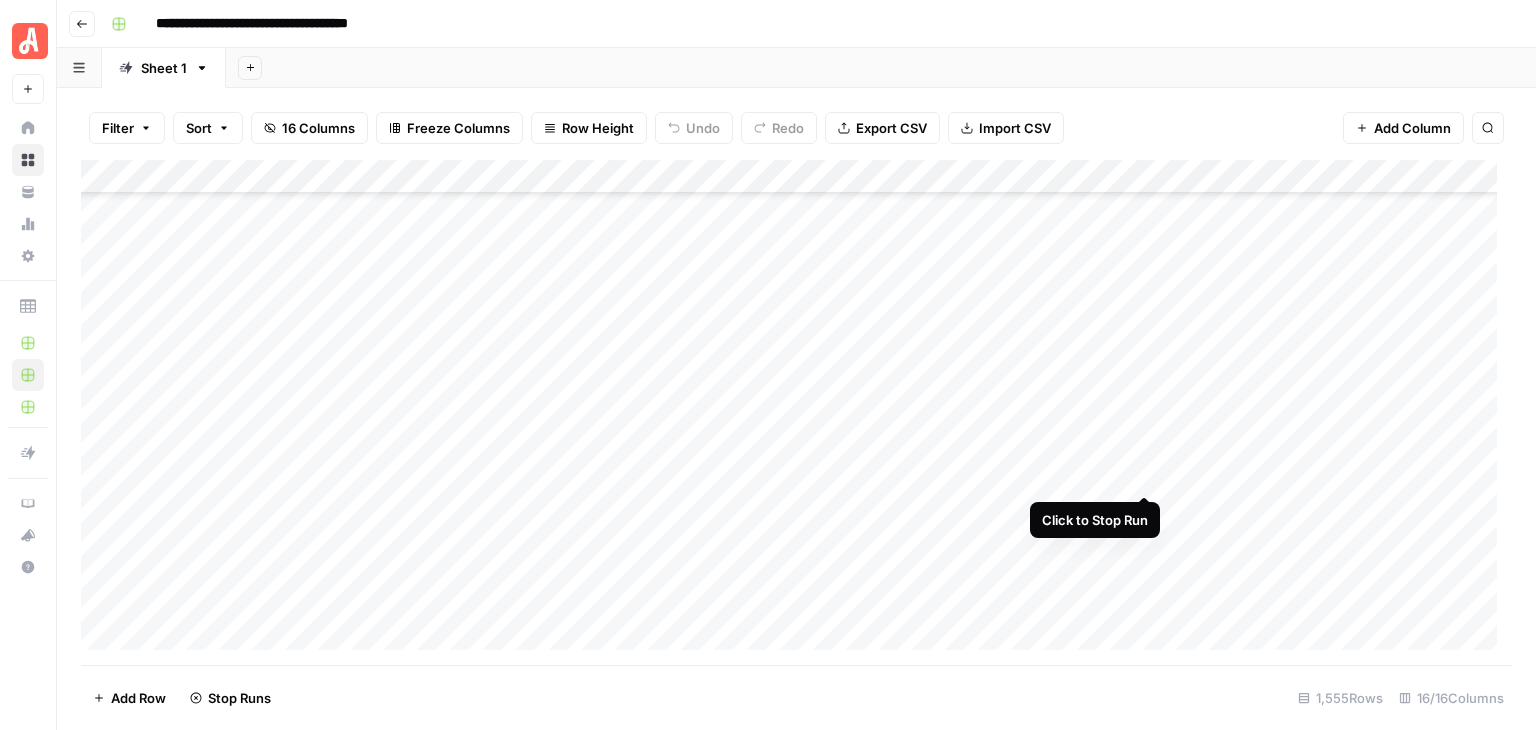 drag, startPoint x: 1137, startPoint y: 476, endPoint x: 1148, endPoint y: 475, distance: 11.045361 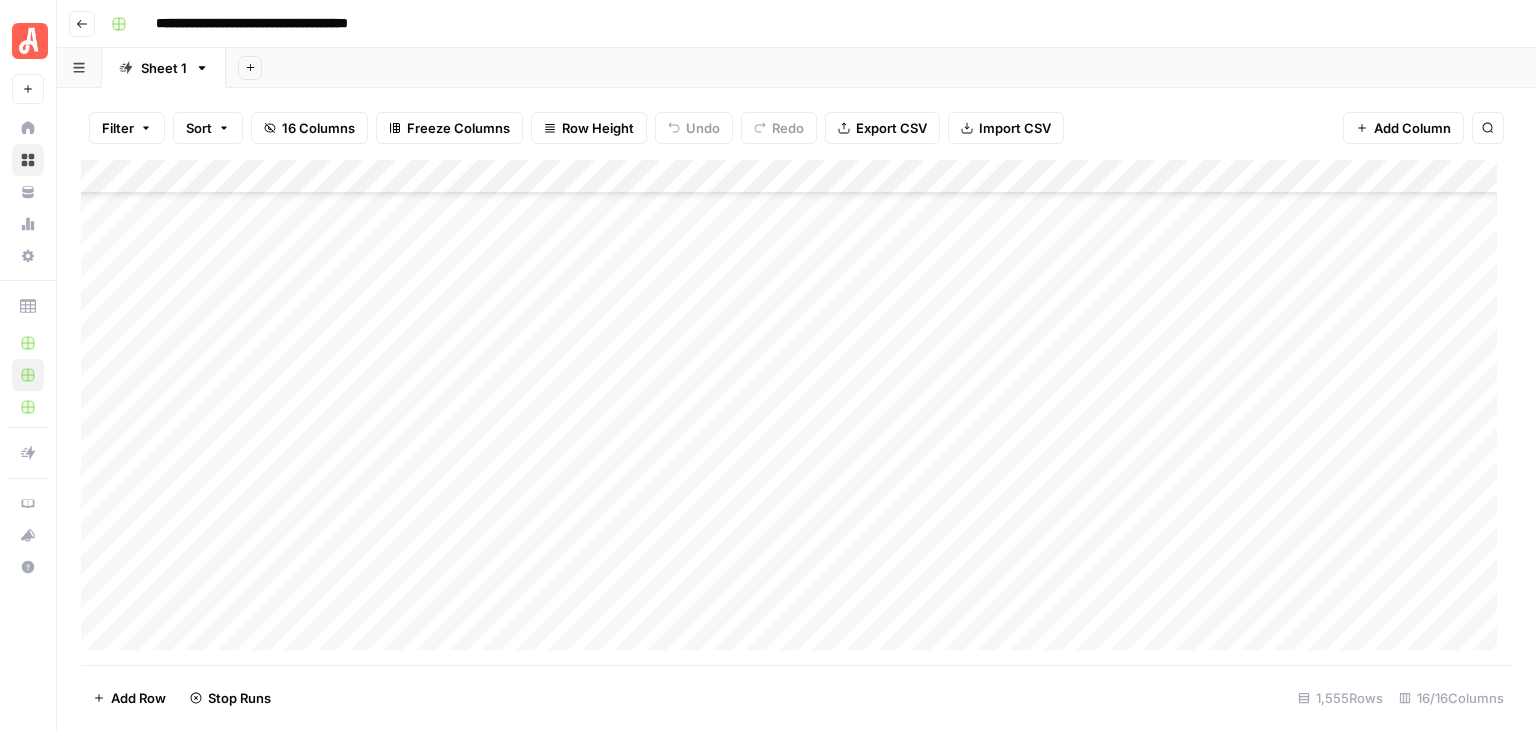 click on "Add Column" at bounding box center (796, 412) 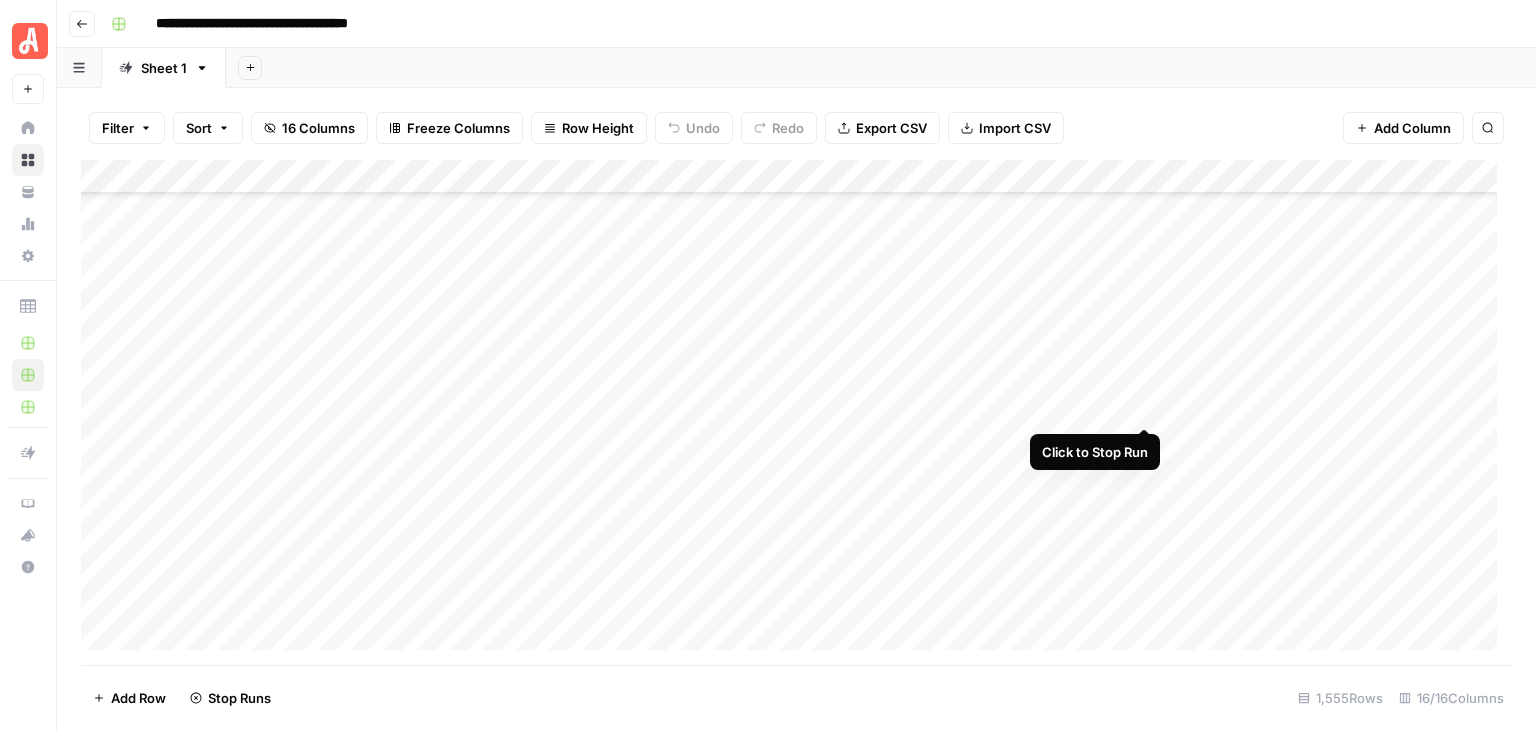 click on "Add Column" at bounding box center [796, 412] 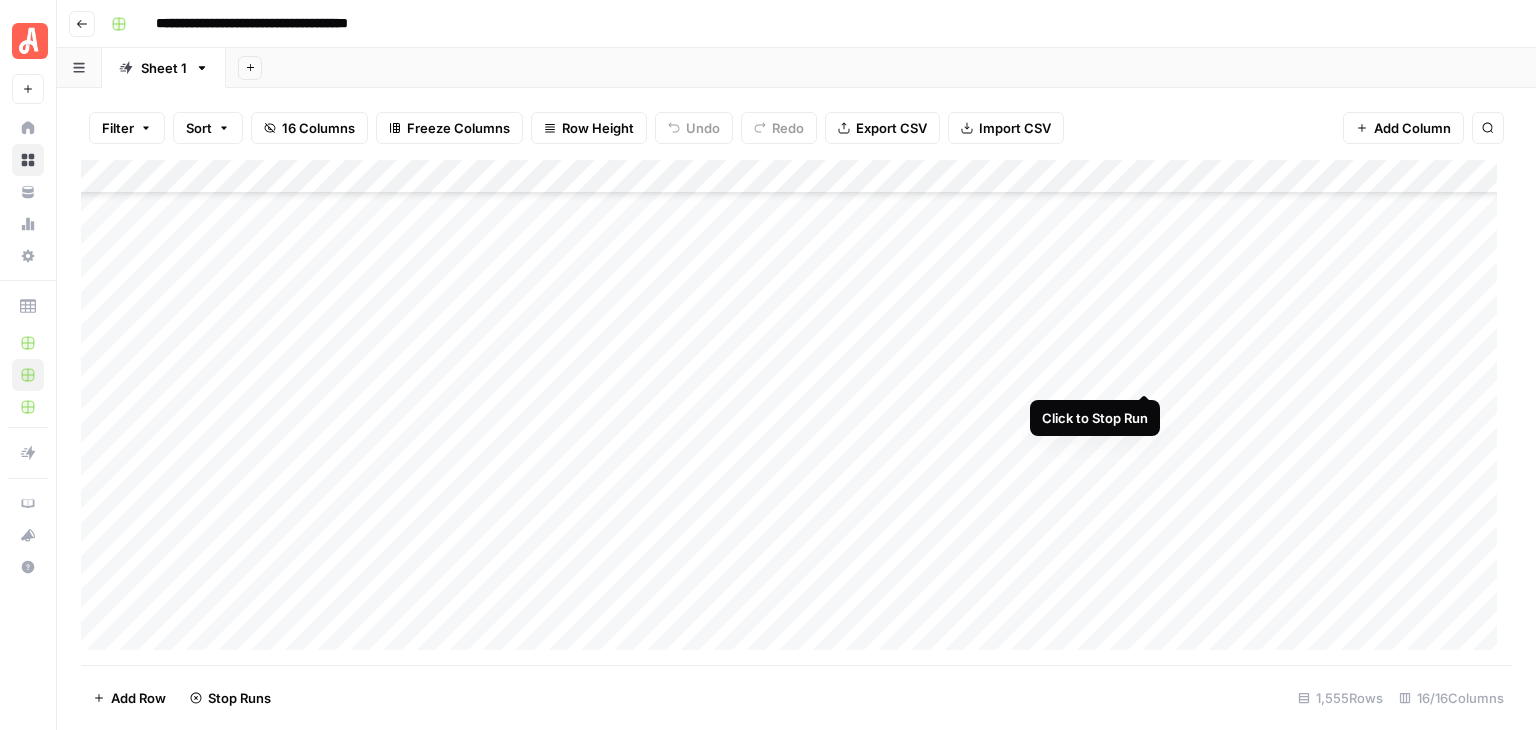 click on "Add Column" at bounding box center [796, 412] 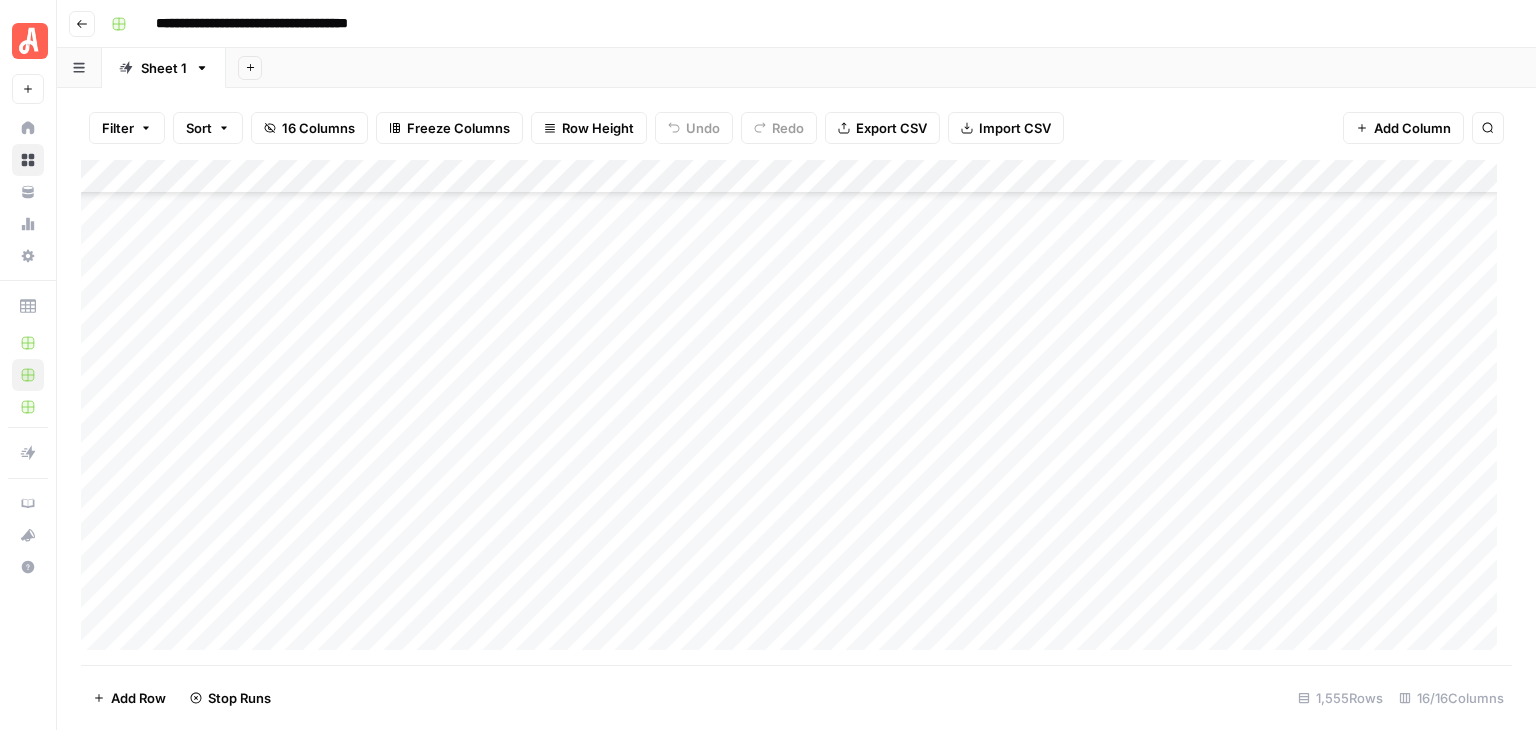 click on "Add Column" at bounding box center [796, 412] 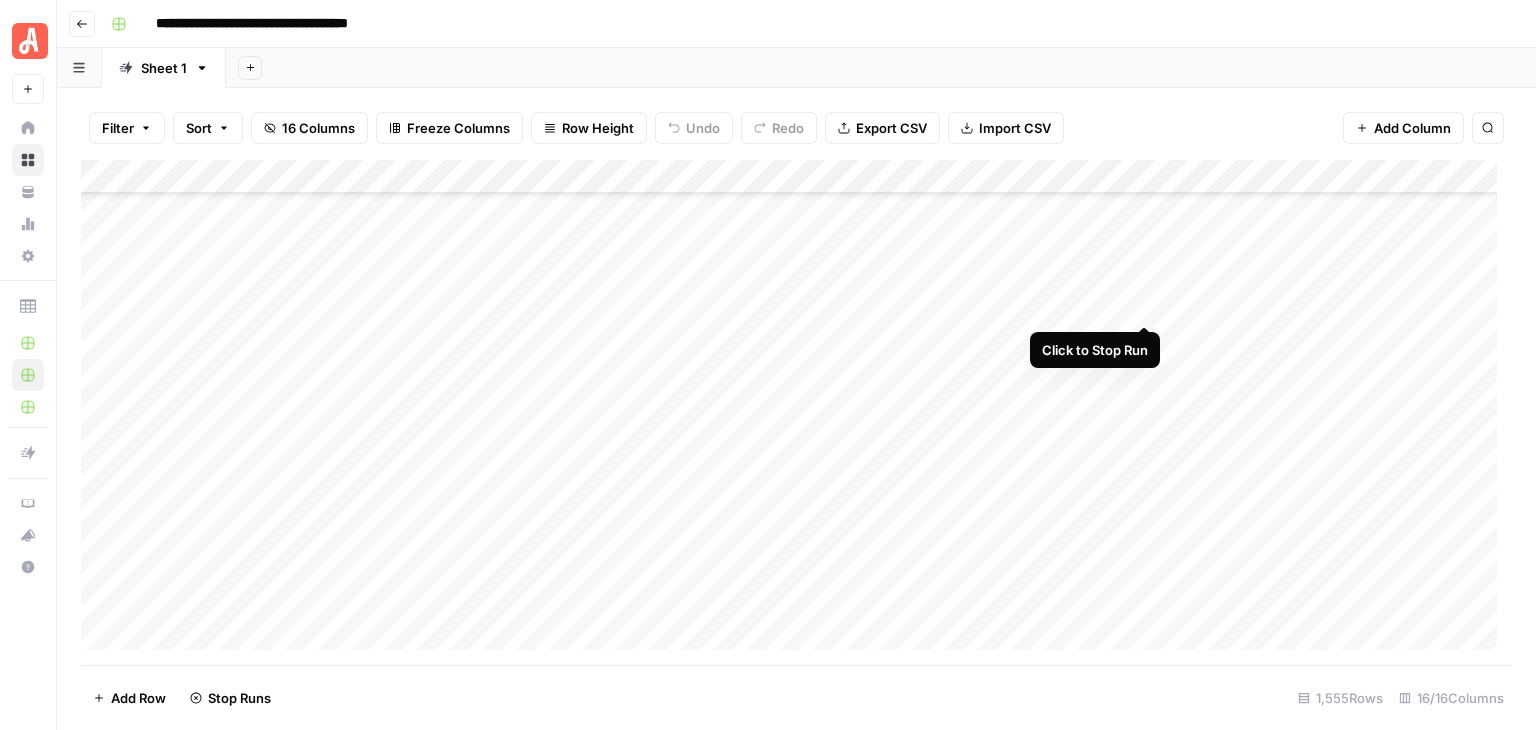 click on "Add Column" at bounding box center (796, 412) 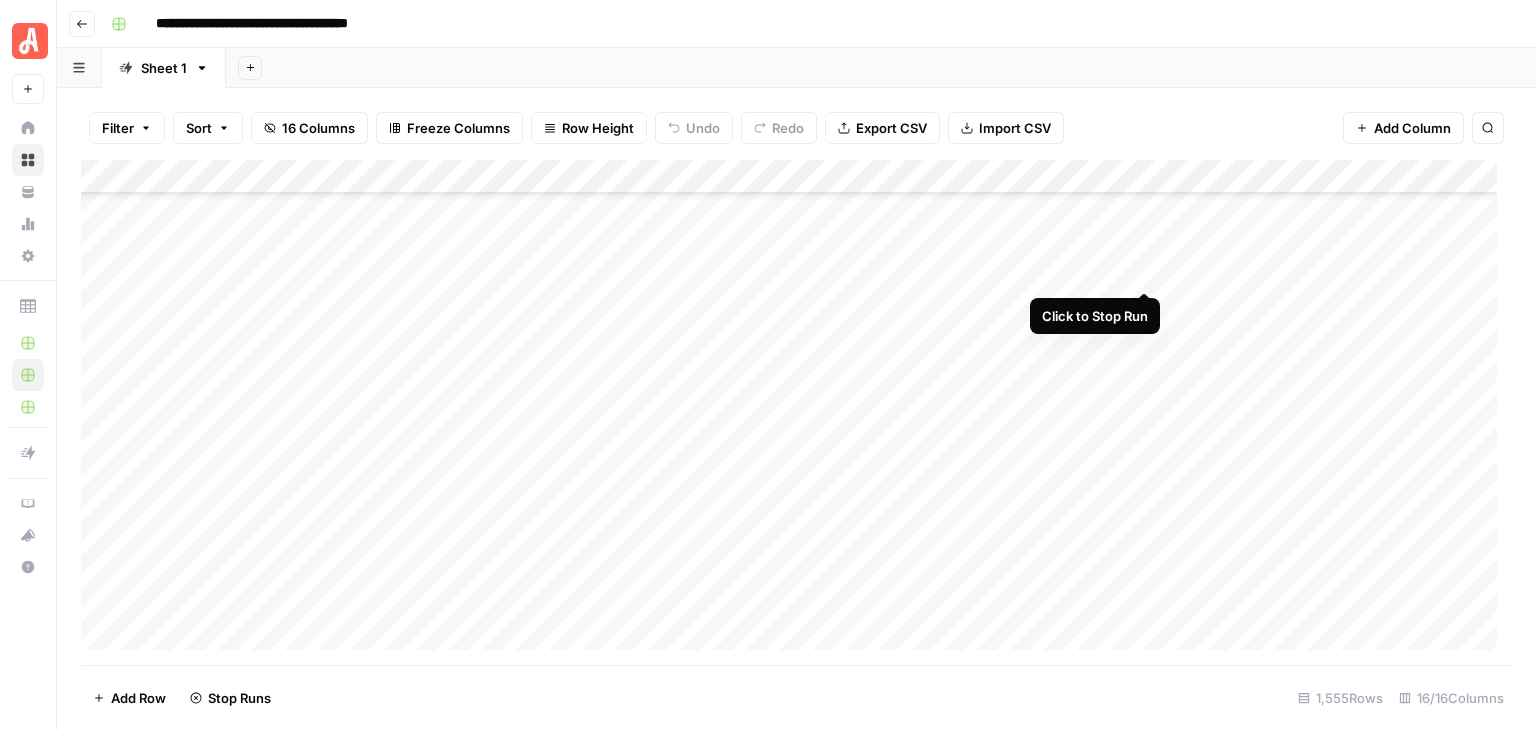 click on "Add Column" at bounding box center [796, 412] 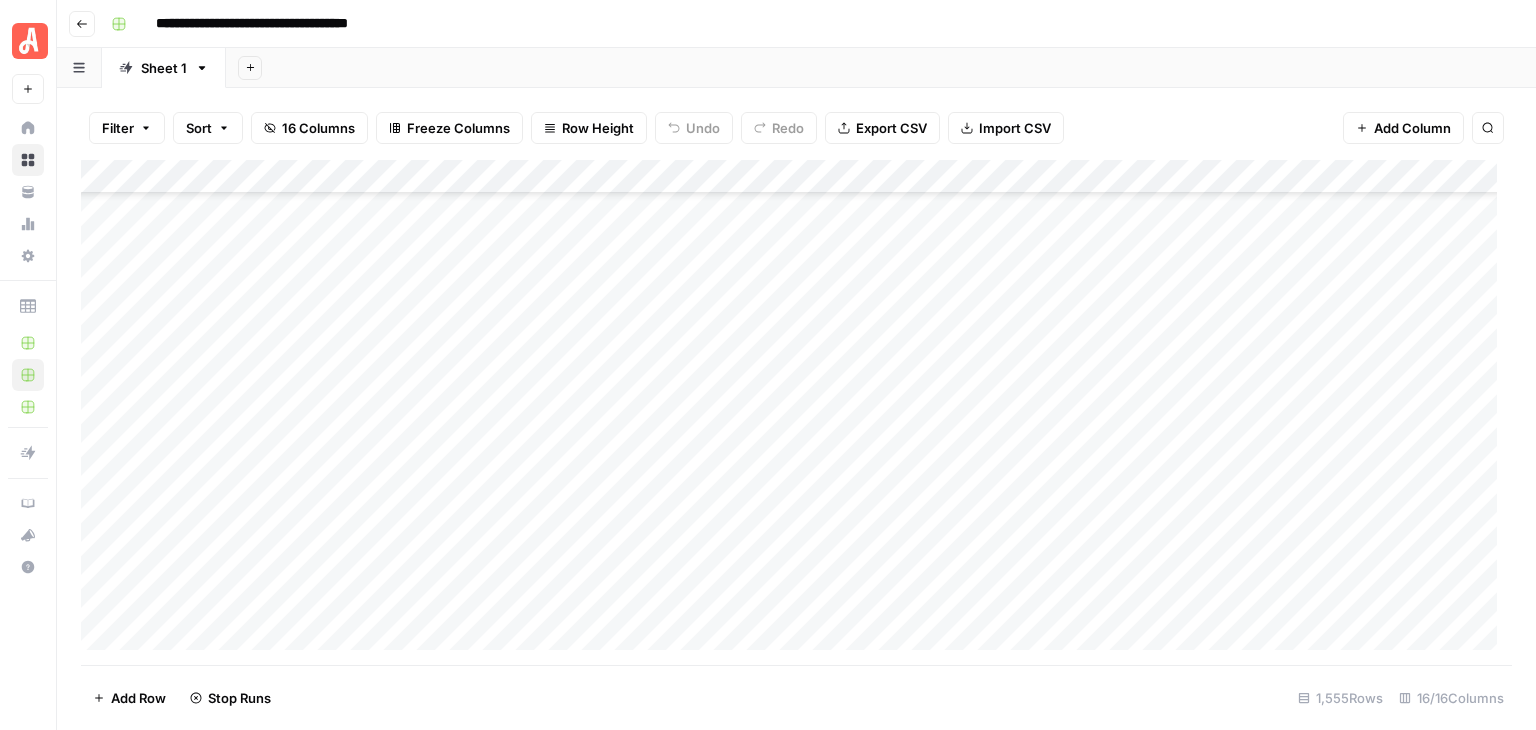 scroll, scrollTop: 44911, scrollLeft: 0, axis: vertical 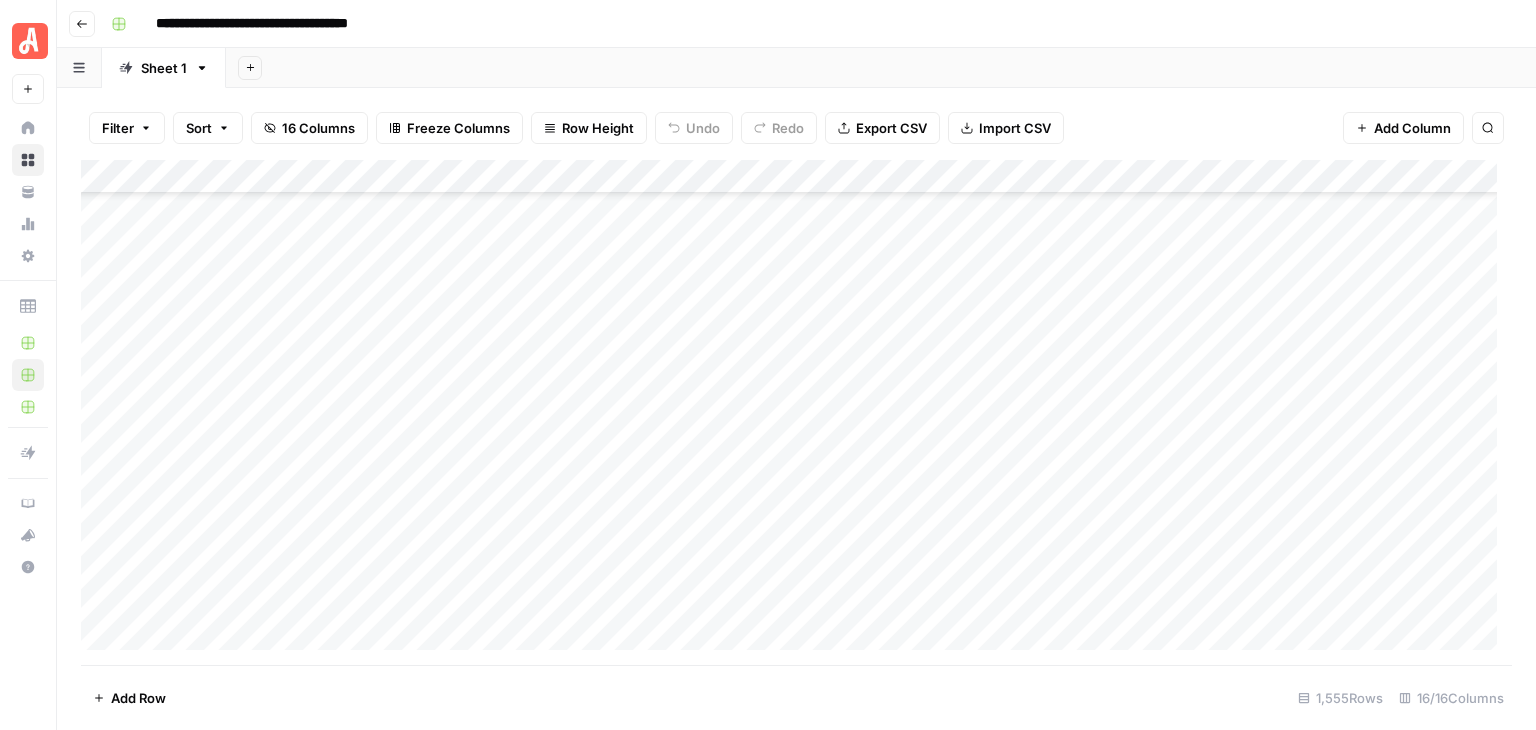 click on "Add Column" at bounding box center (796, 412) 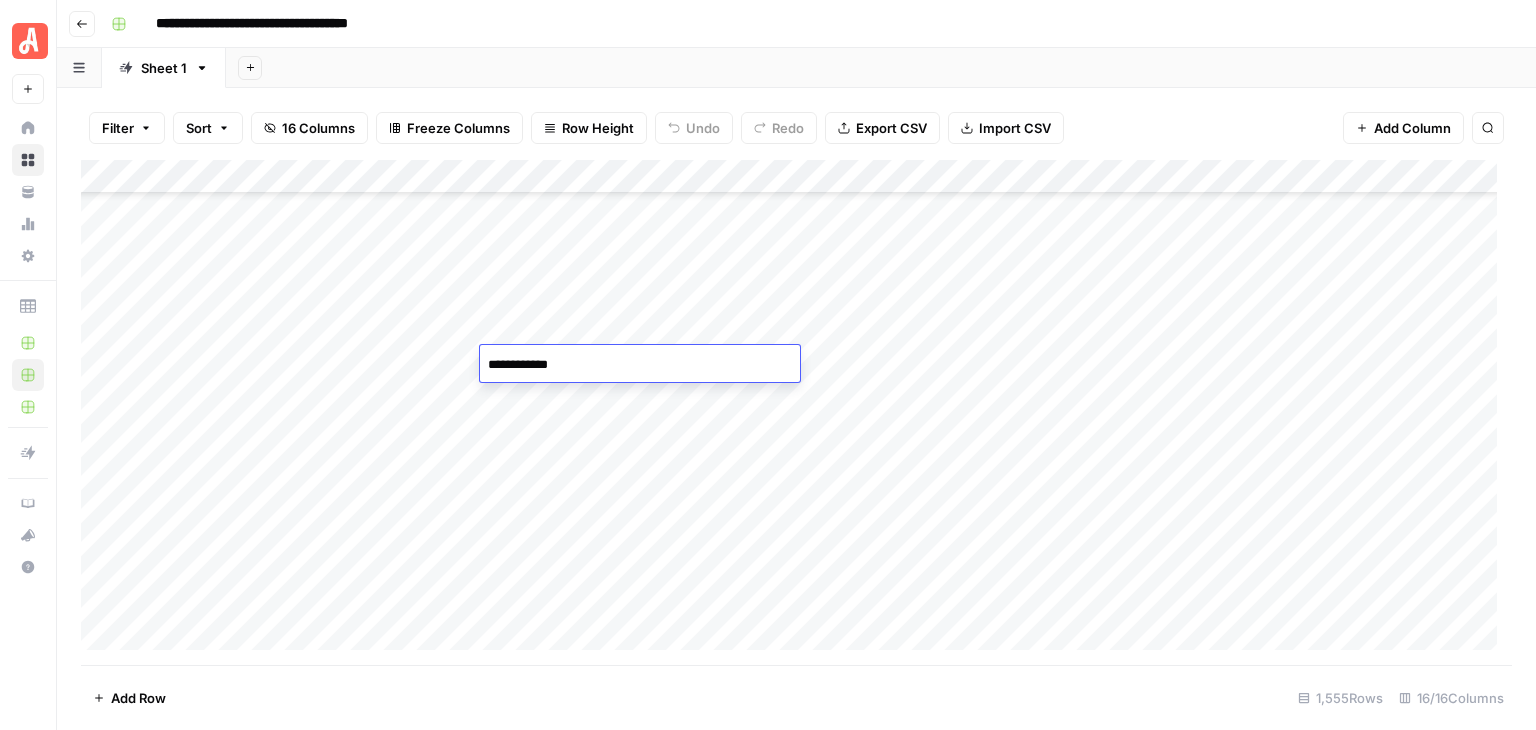 type on "**********" 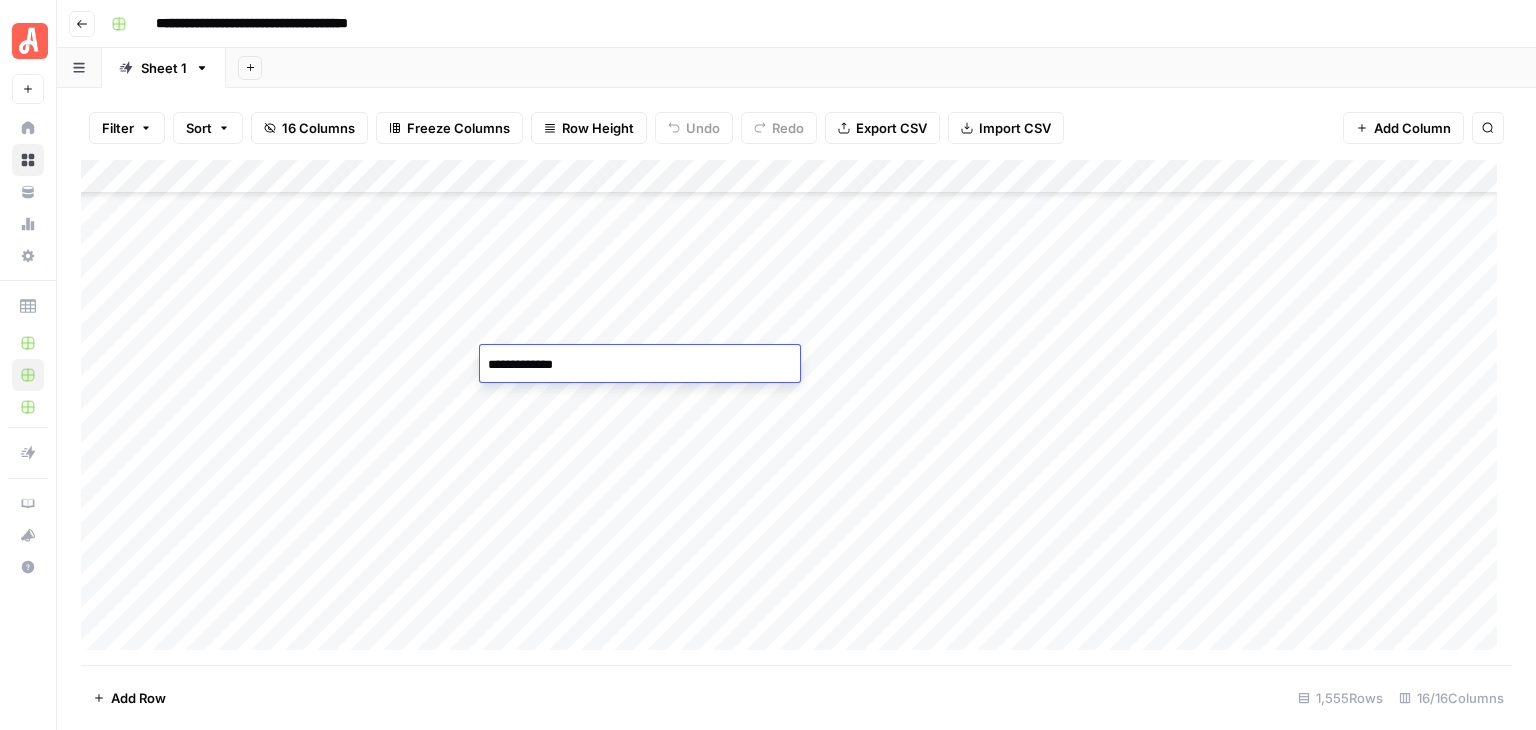 click on "Add Column" at bounding box center [796, 412] 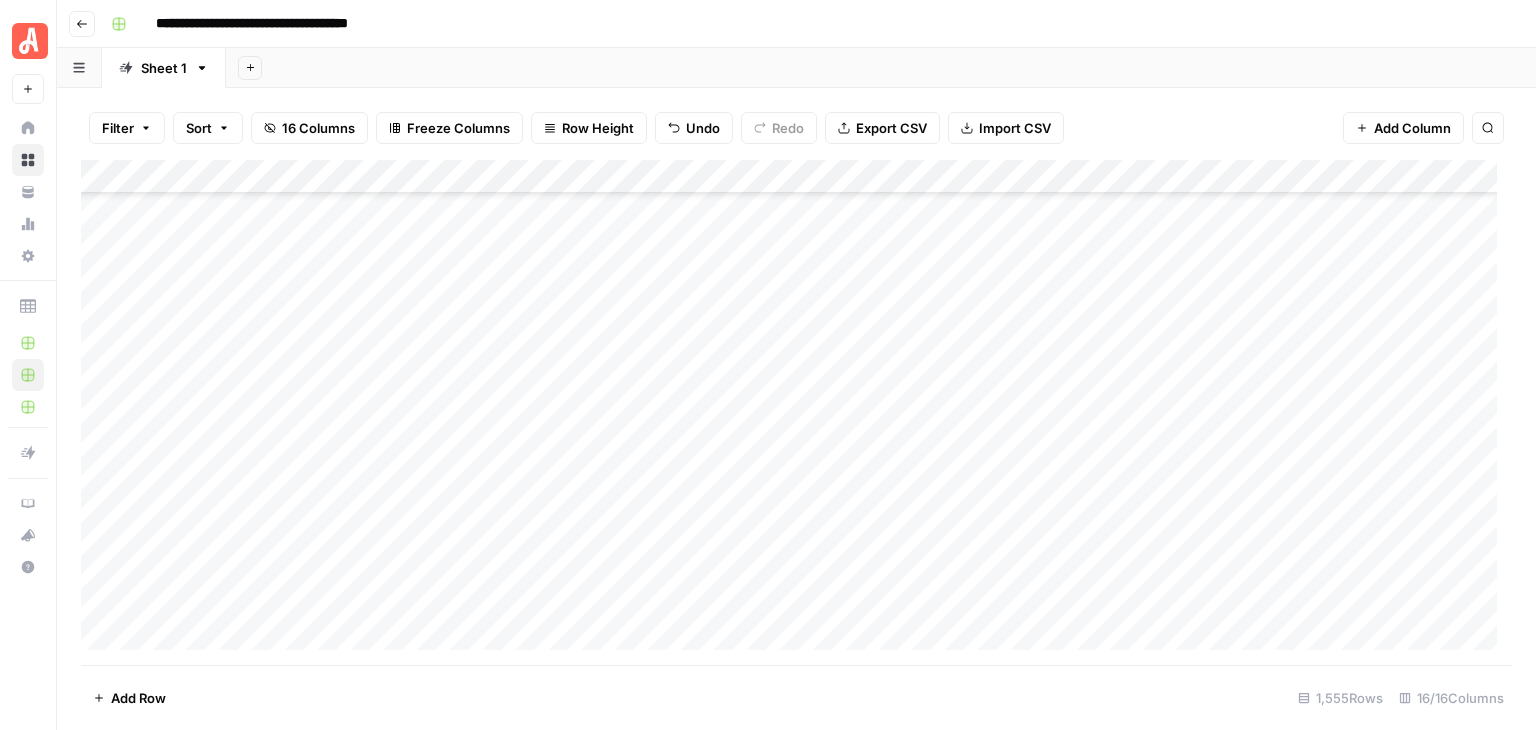 click on "Add Column" at bounding box center [796, 412] 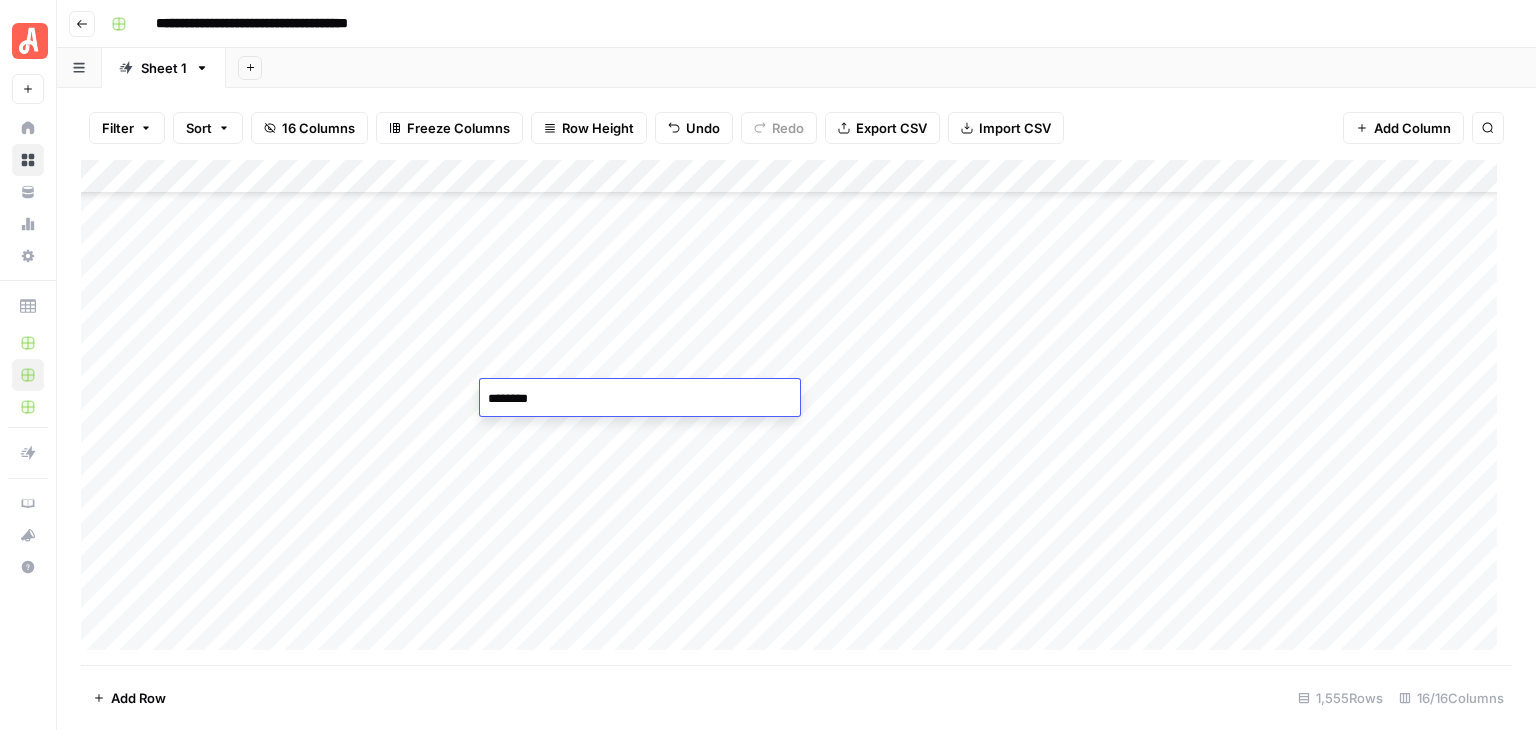 click on "********" at bounding box center (640, 399) 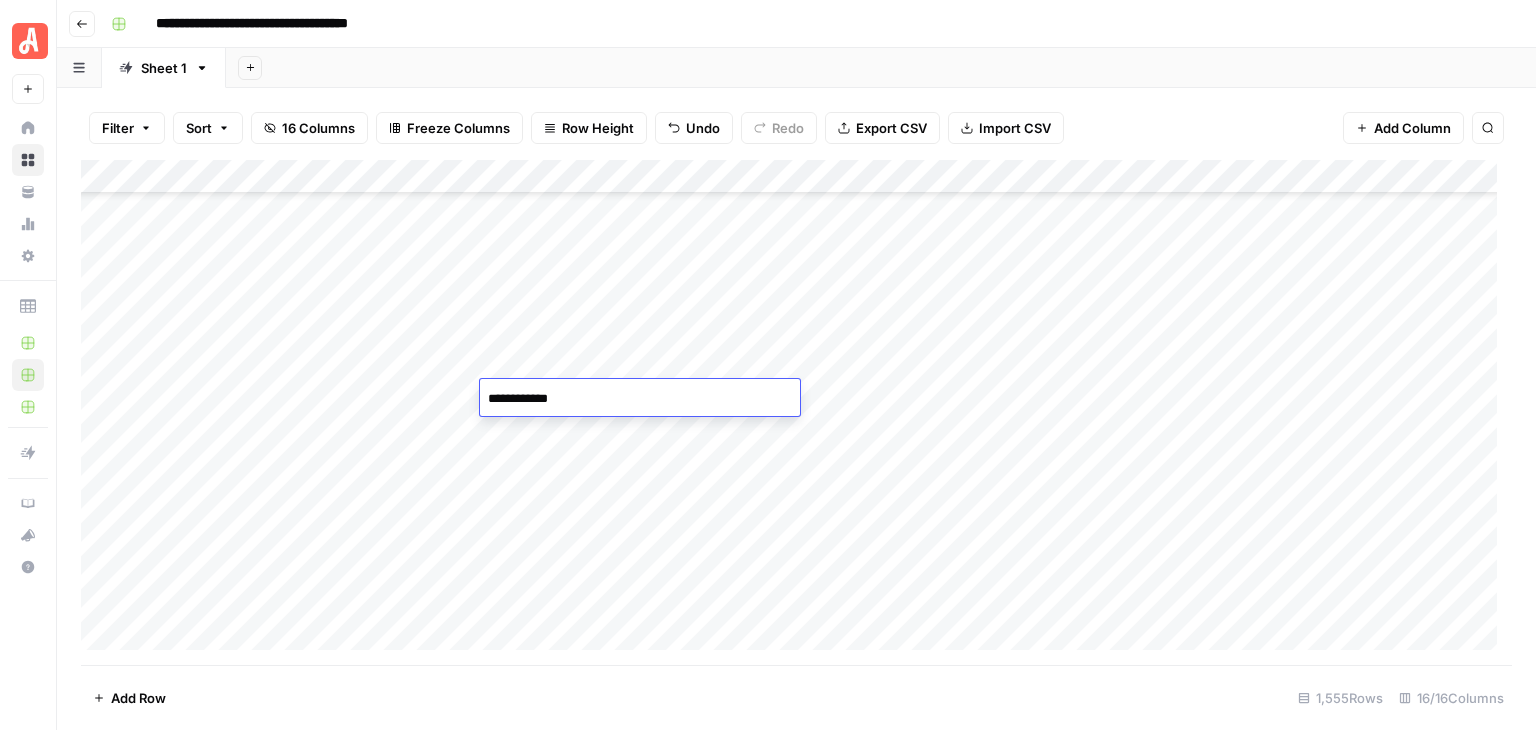 type on "**********" 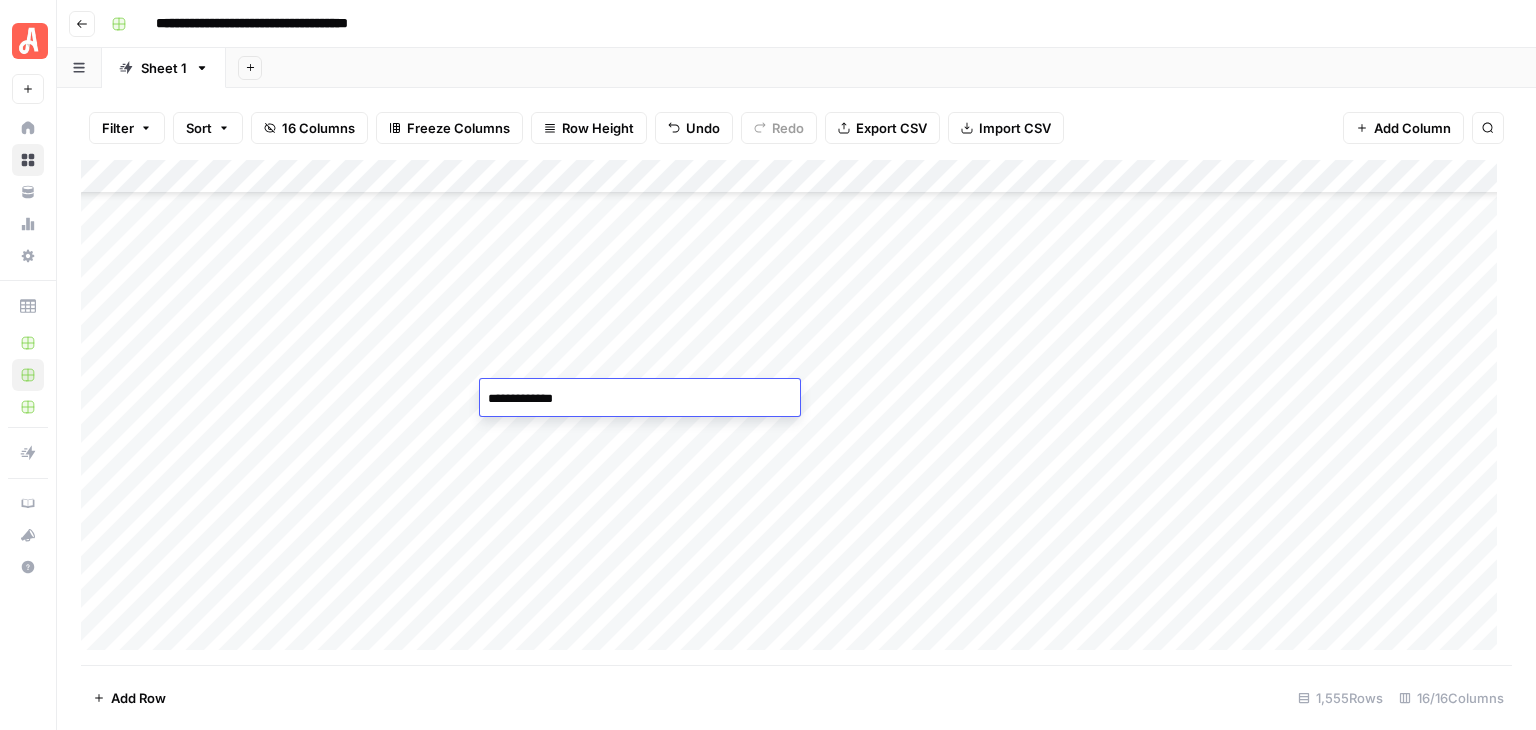 click on "Add Column" at bounding box center (796, 412) 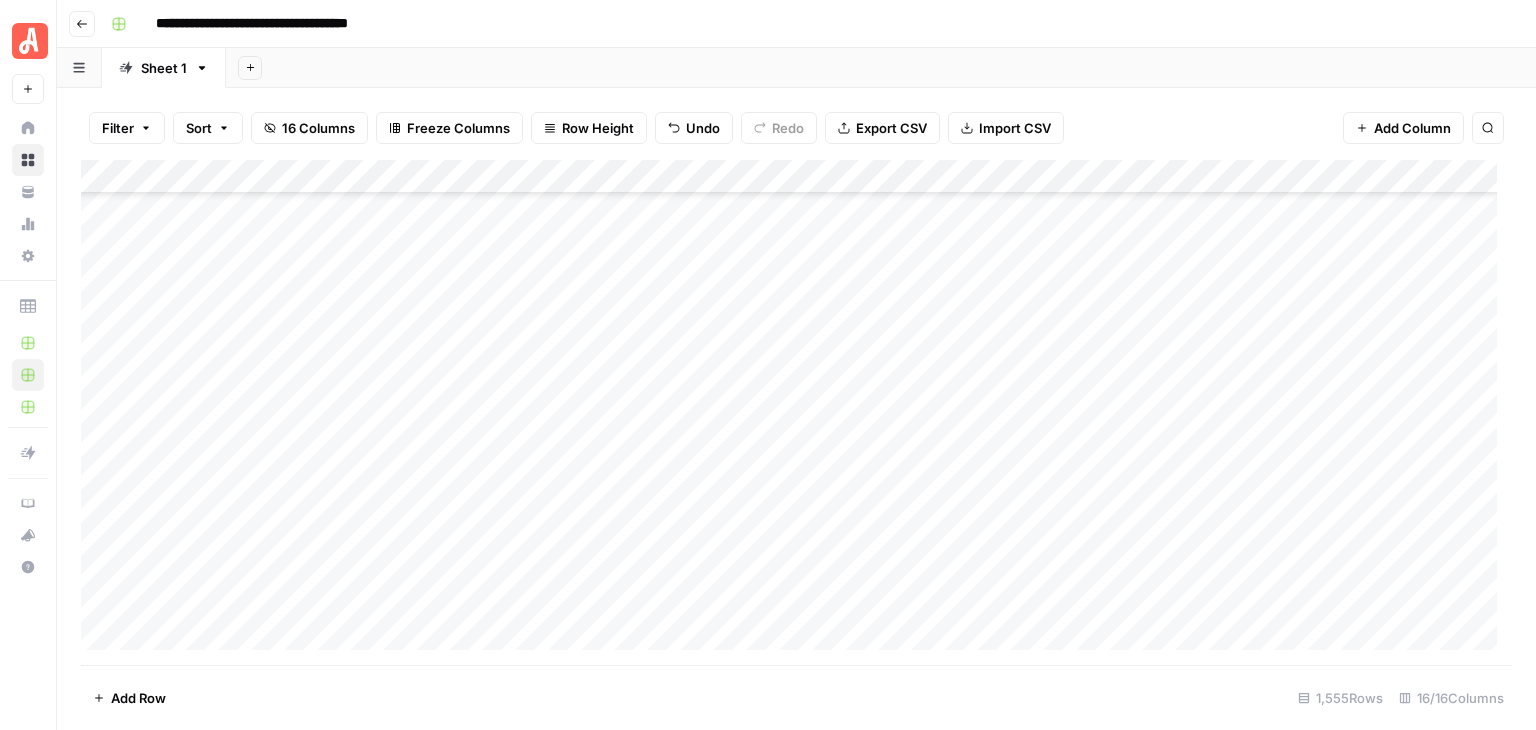 click on "Add Column" at bounding box center [796, 412] 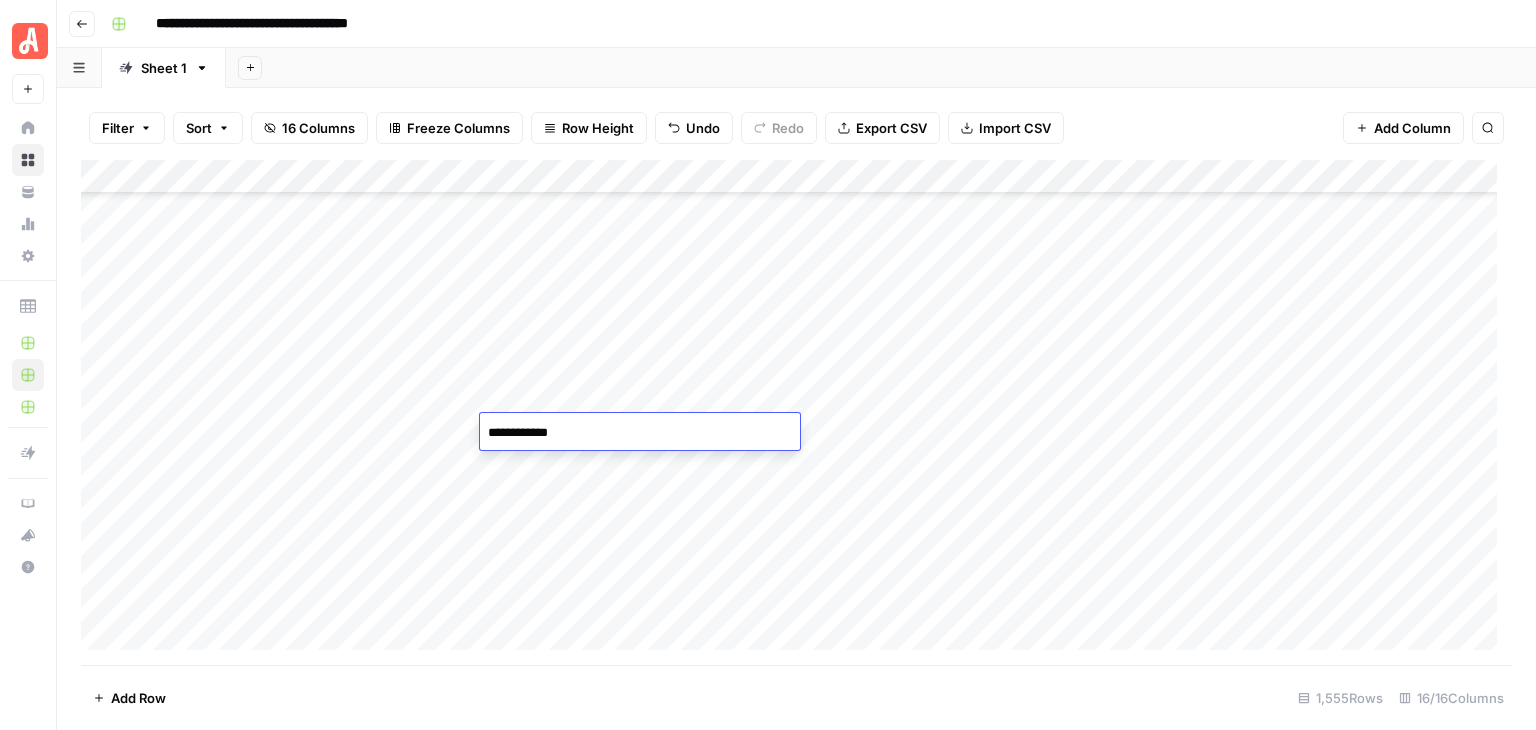 type on "**********" 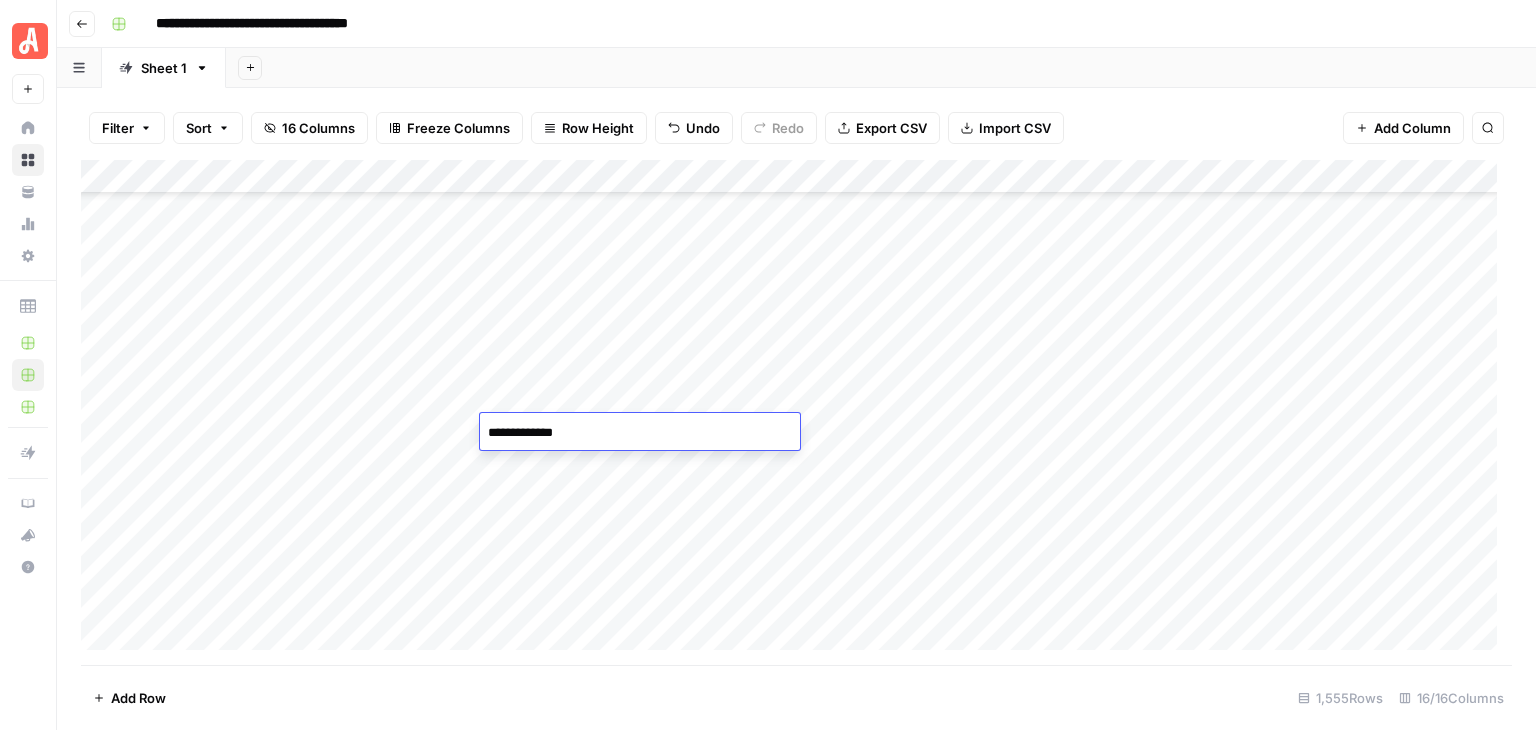 click on "Add Column" at bounding box center (796, 412) 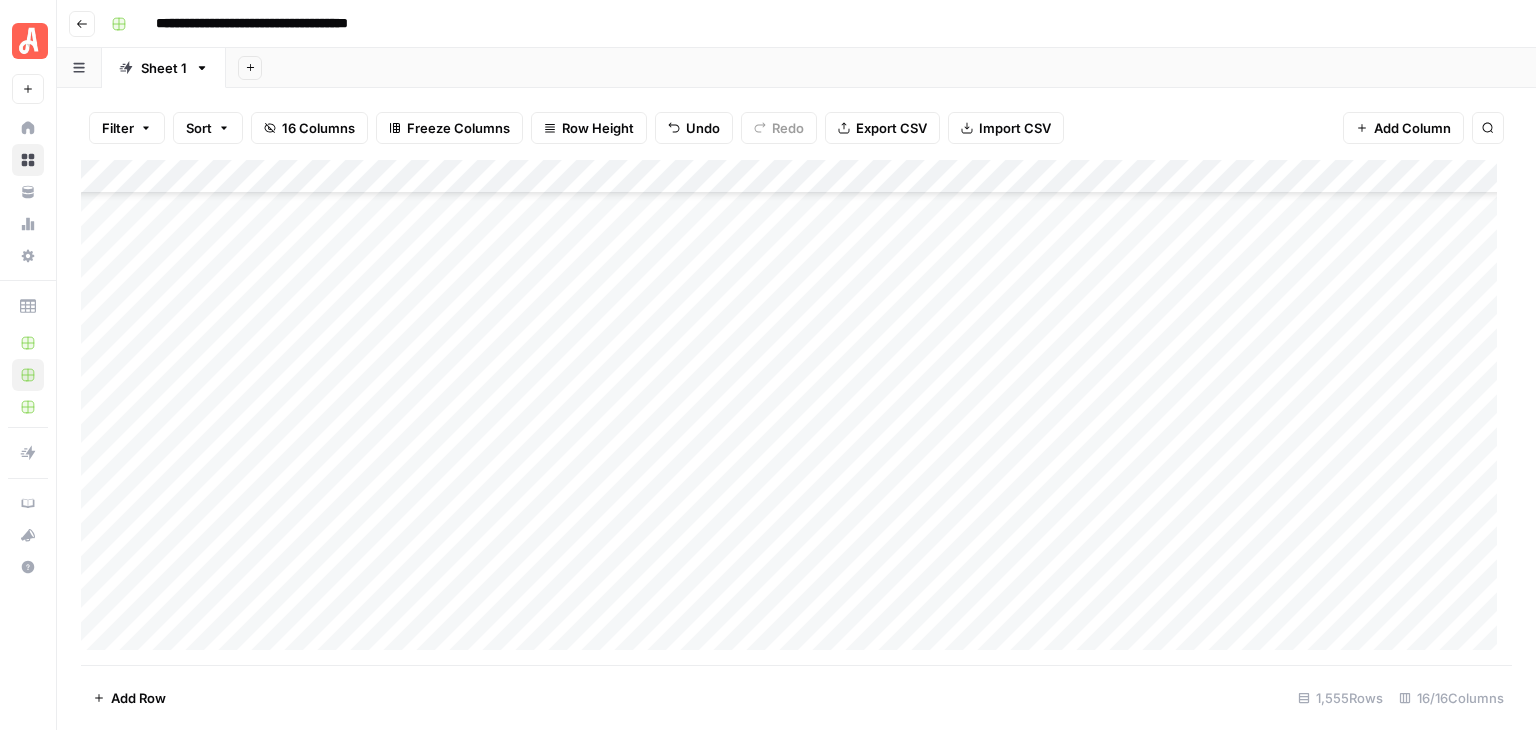 click on "Add Column" at bounding box center [796, 412] 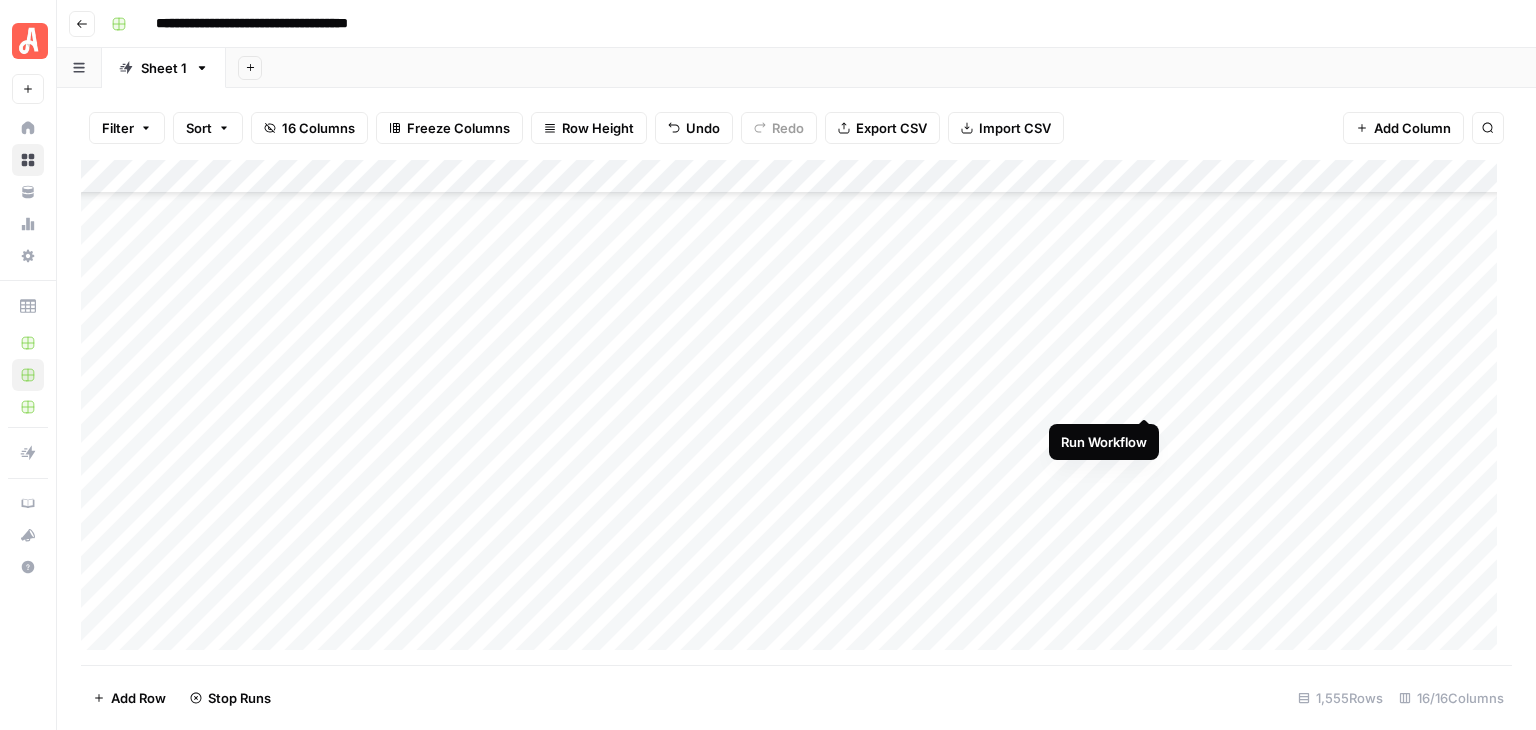 click on "Add Column" at bounding box center (796, 412) 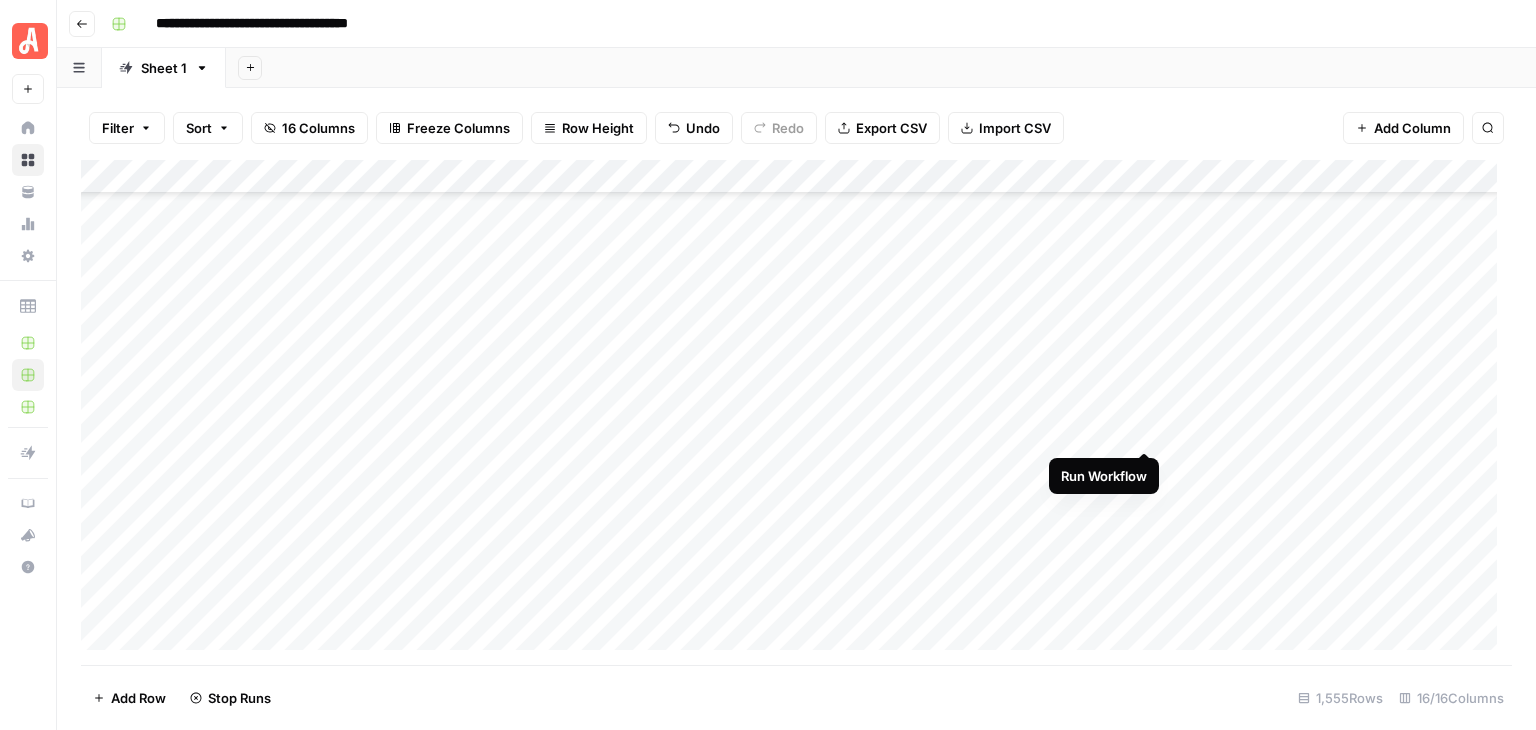 click on "Add Column" at bounding box center (796, 412) 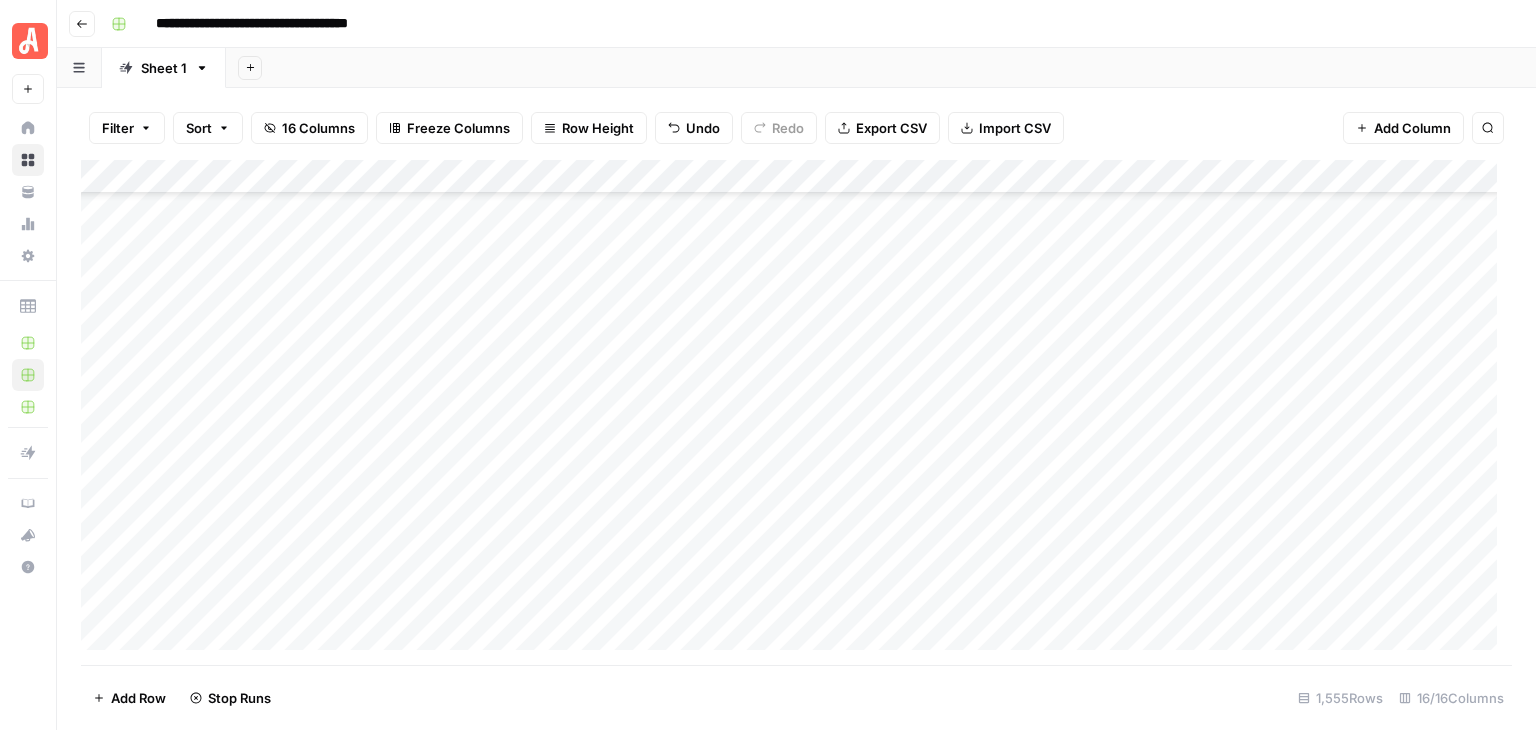 scroll, scrollTop: 42011, scrollLeft: 0, axis: vertical 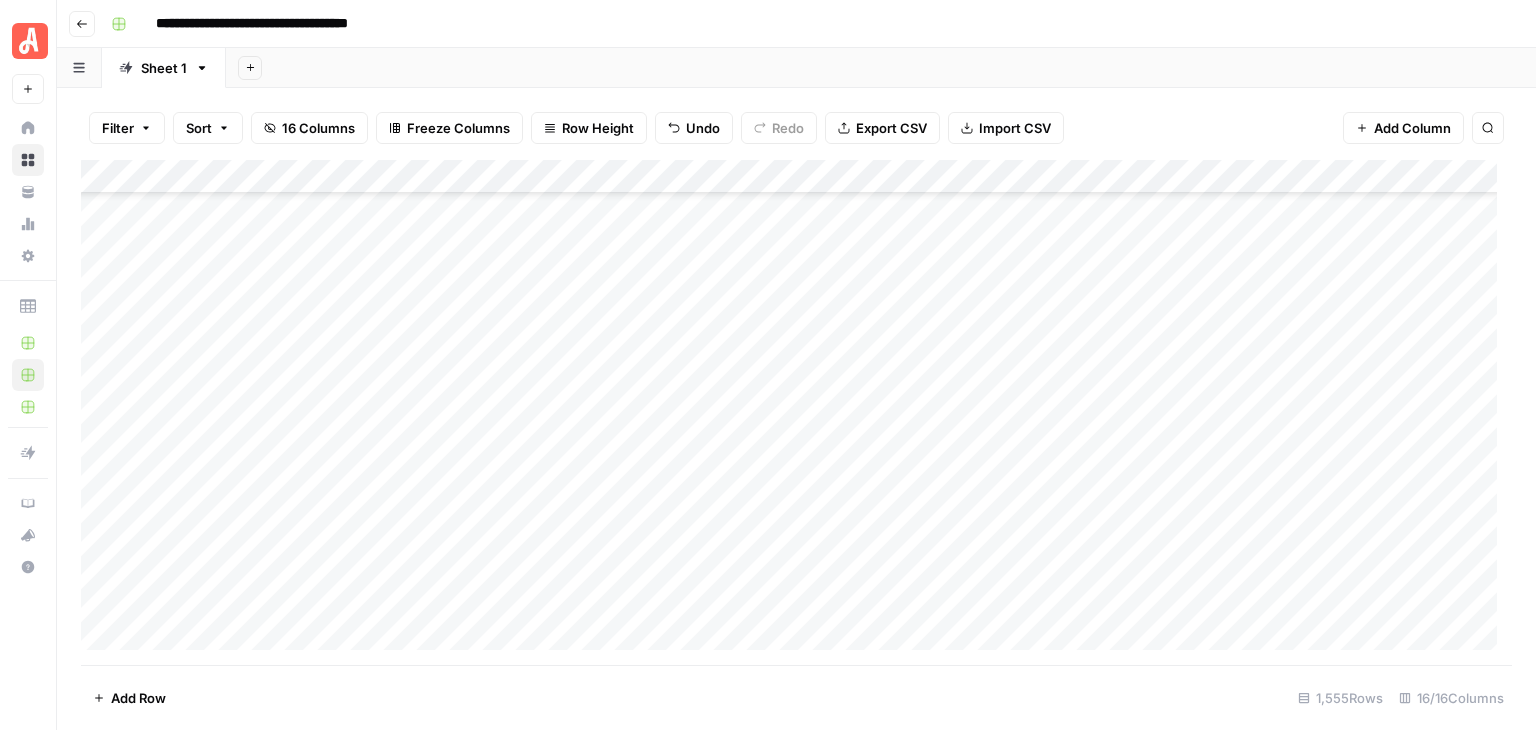 click on "Add Column" at bounding box center [796, 412] 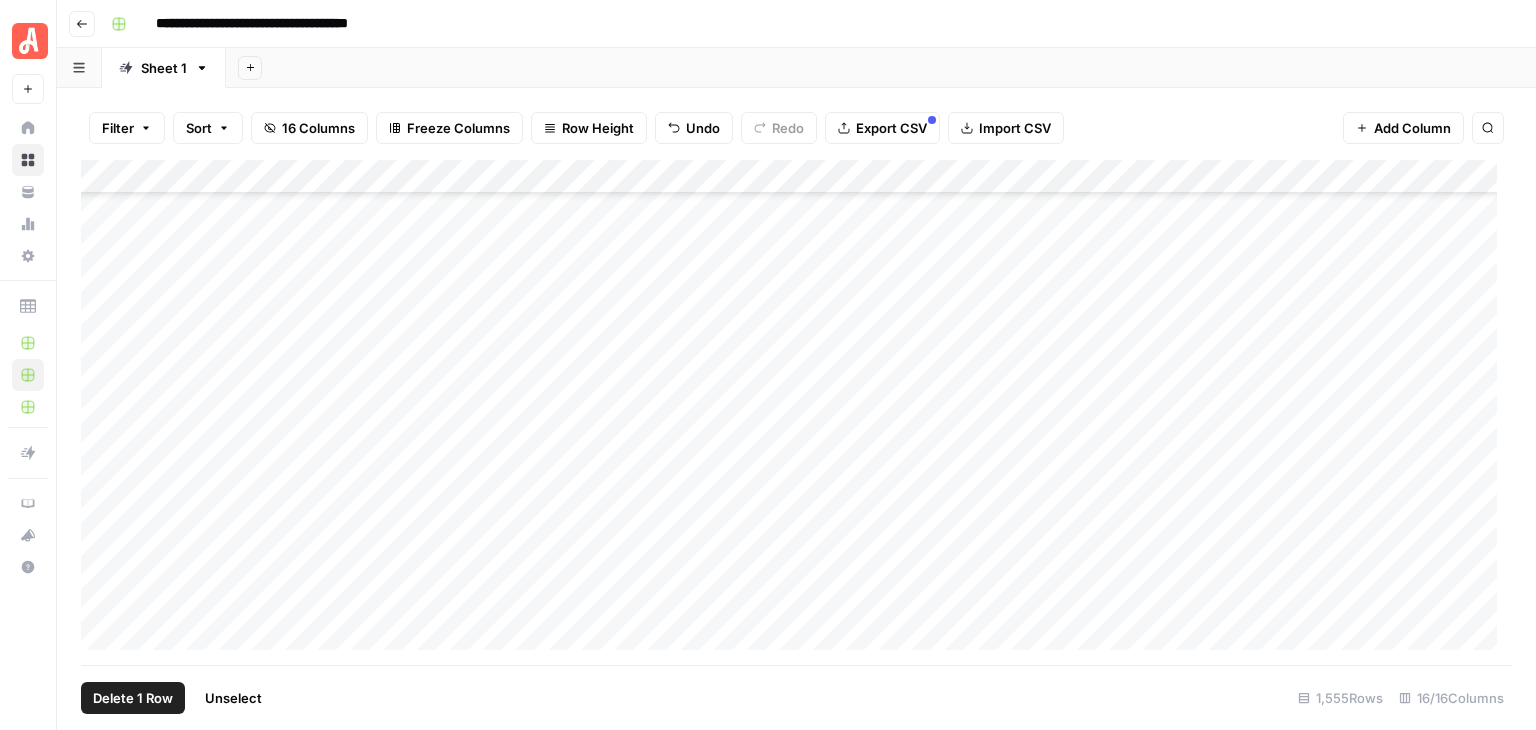 click on "Add Column" at bounding box center (796, 412) 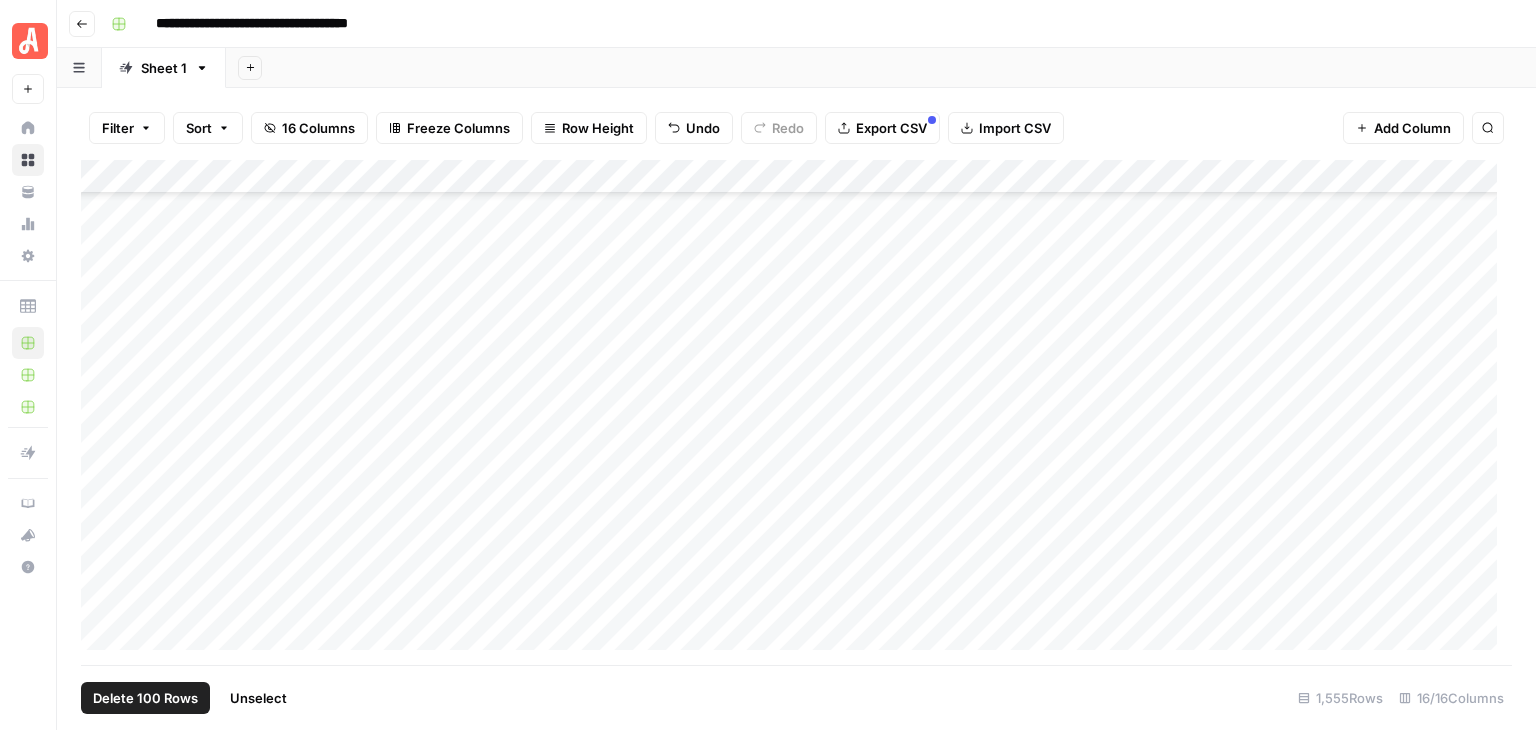 click on "Add Column" at bounding box center [796, 412] 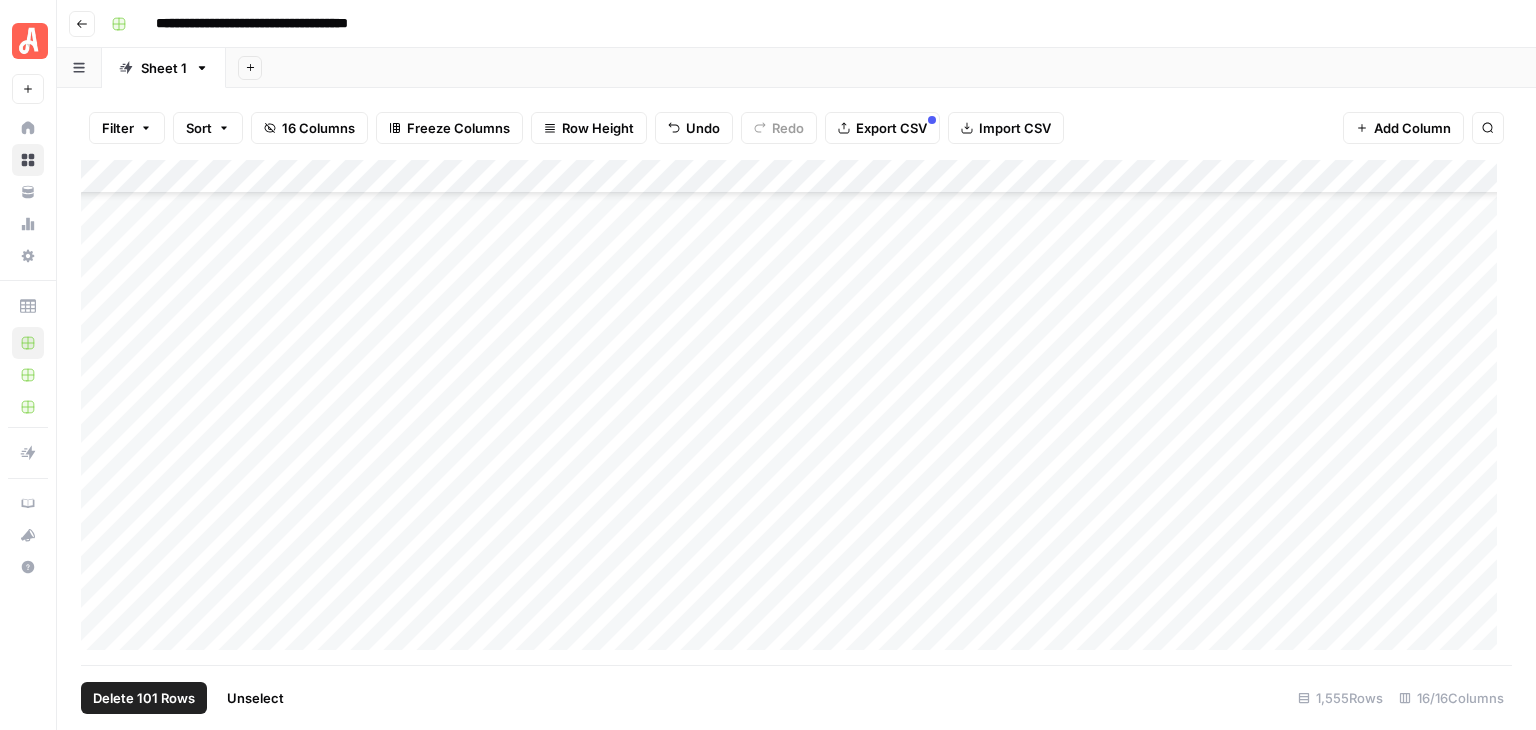 click on "Add Column" at bounding box center (796, 412) 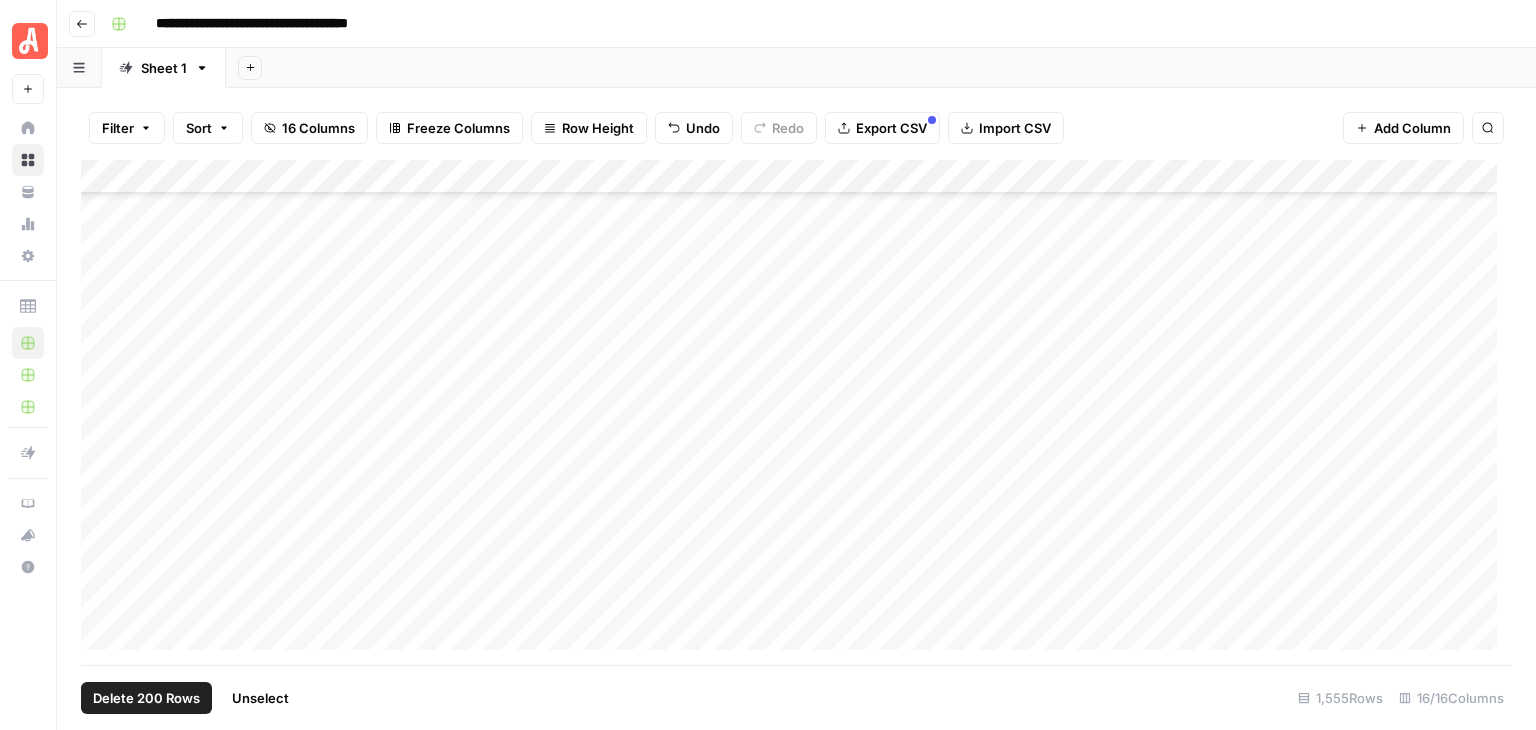 click on "Add Column" at bounding box center [796, 412] 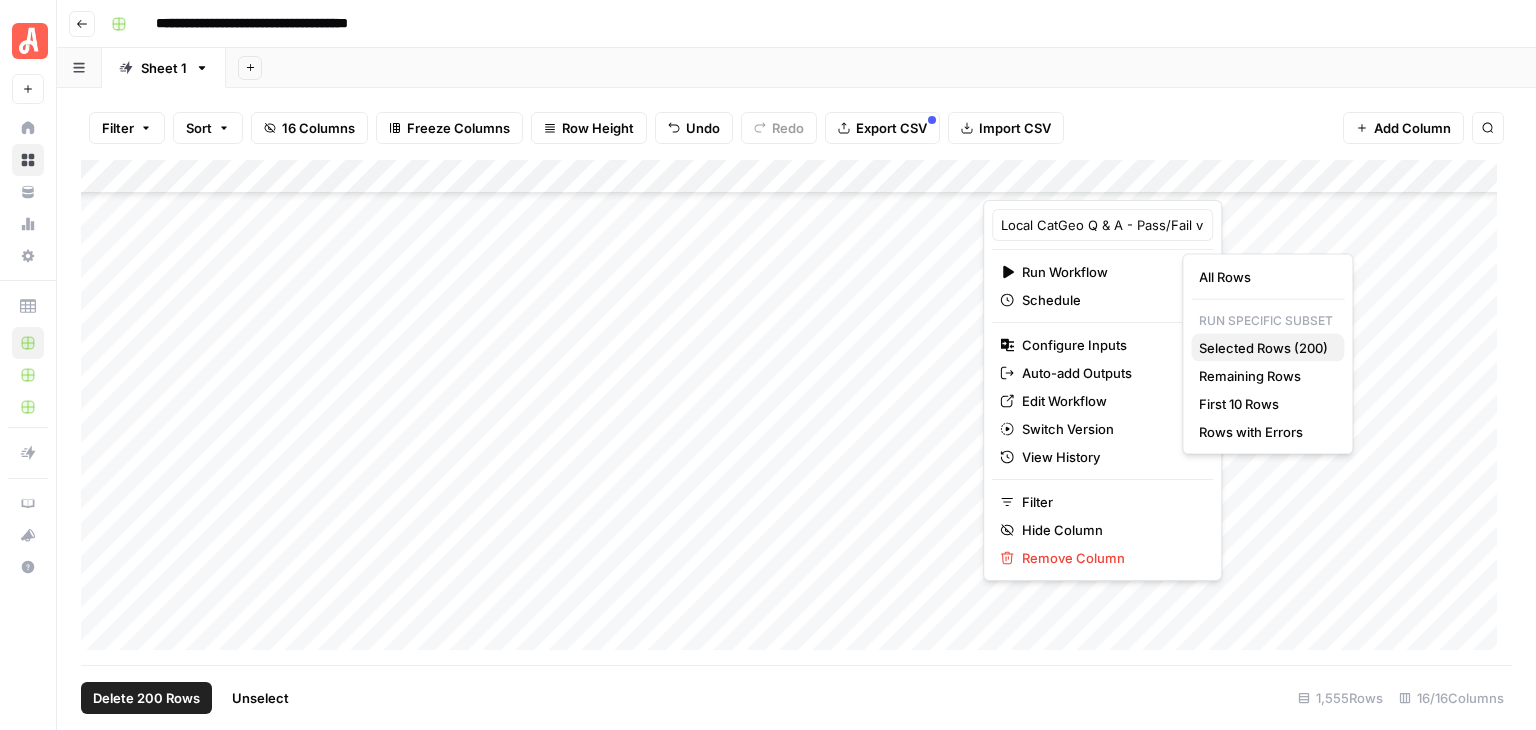 click on "Selected Rows (200)" at bounding box center [1263, 348] 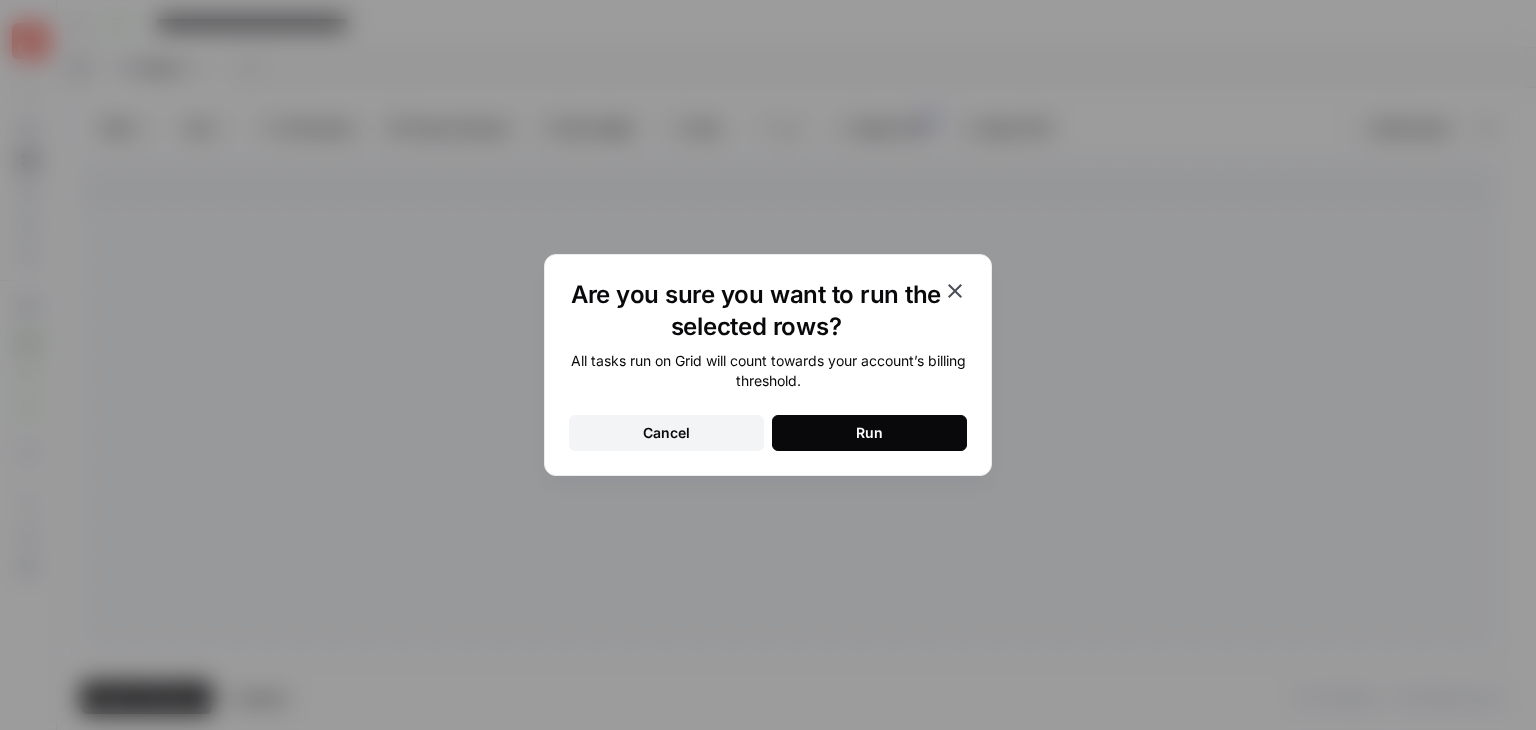 click on "Run" at bounding box center (869, 433) 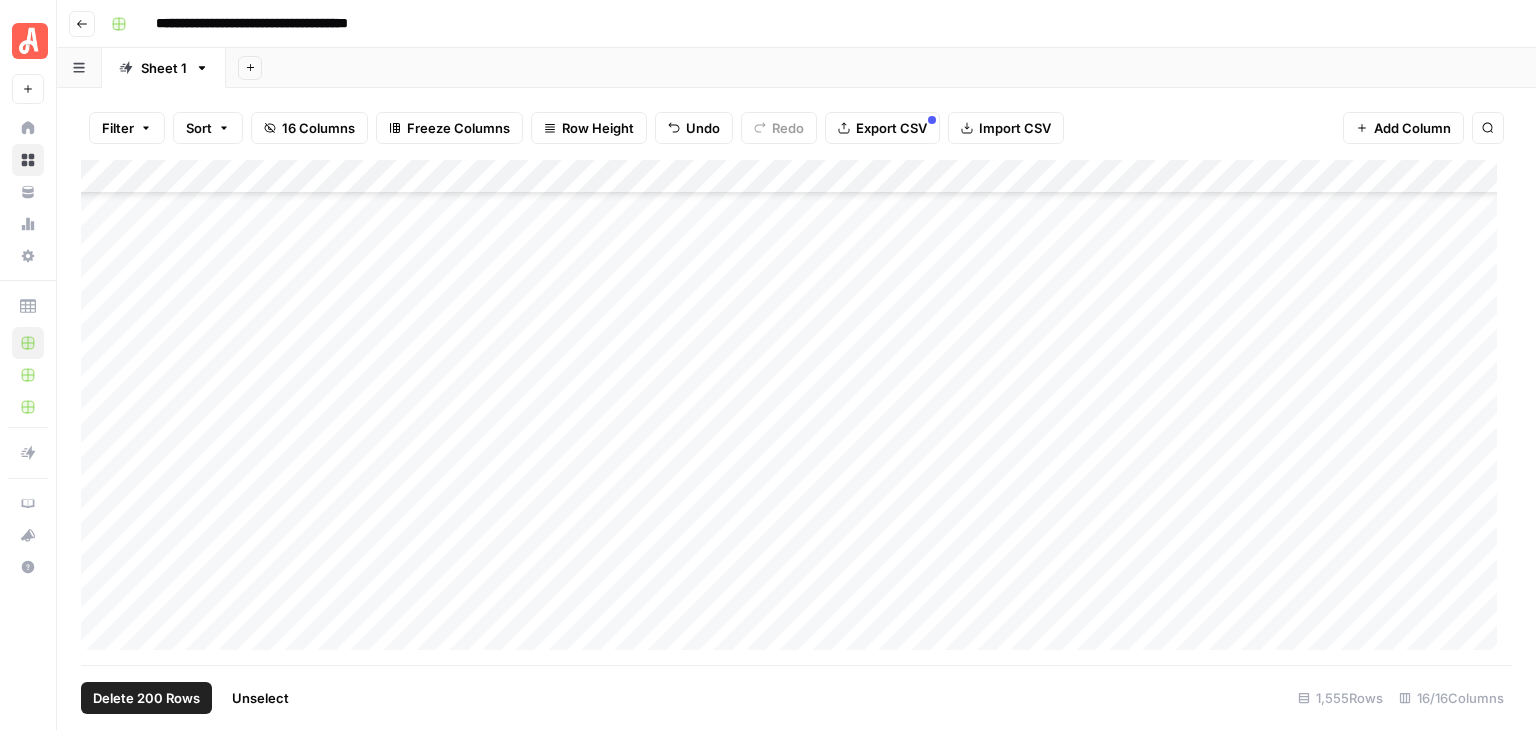 click on "Add Column" at bounding box center [796, 412] 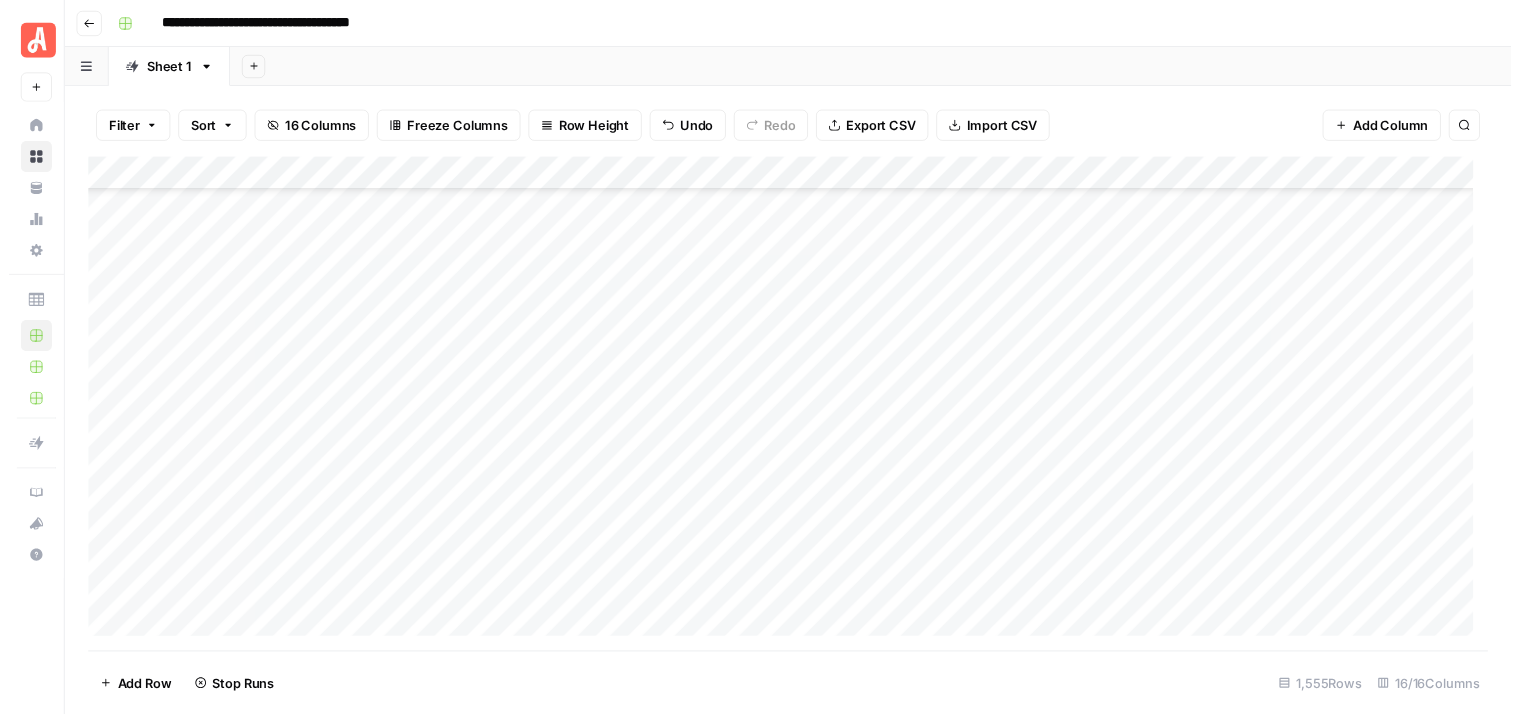 scroll, scrollTop: 32011, scrollLeft: 0, axis: vertical 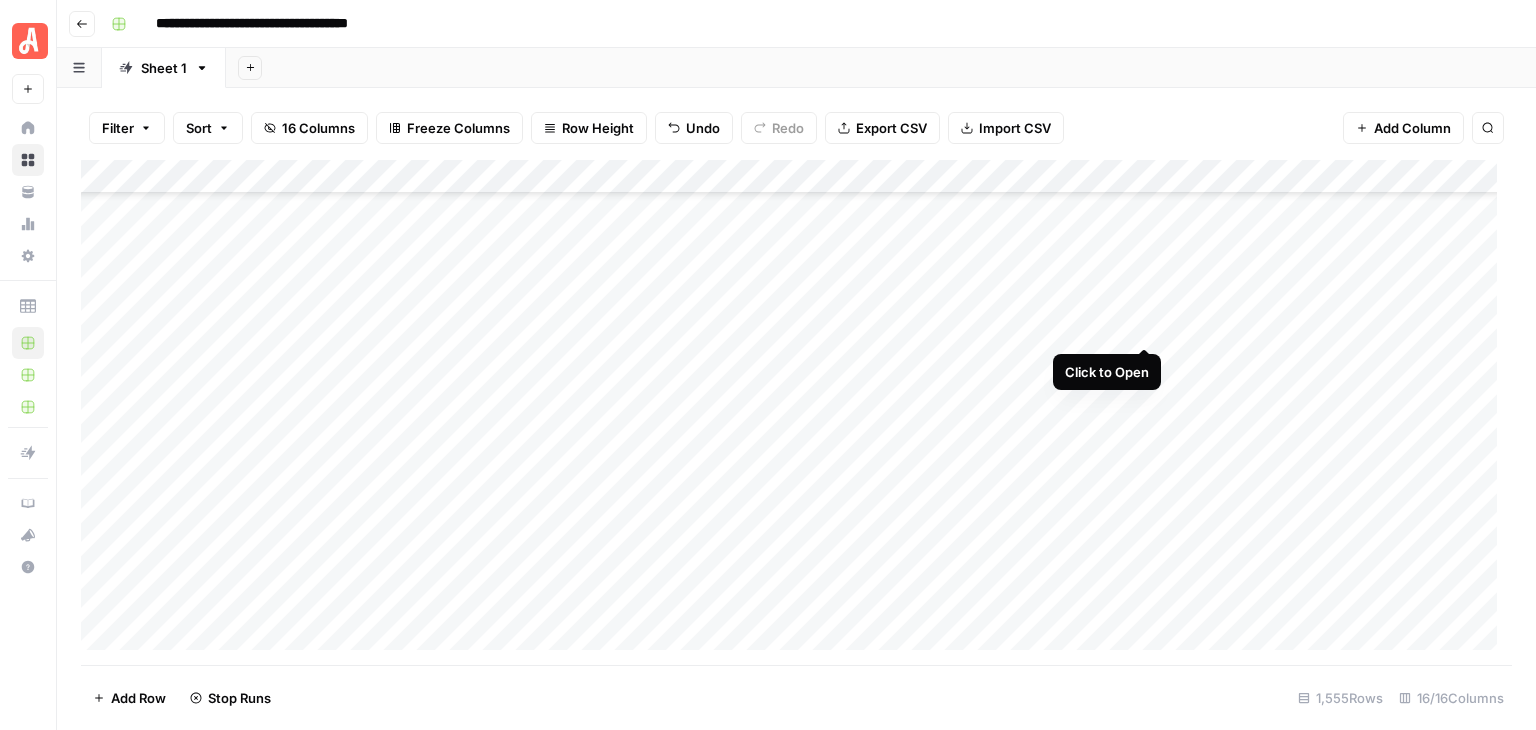 click on "Add Column" at bounding box center (796, 412) 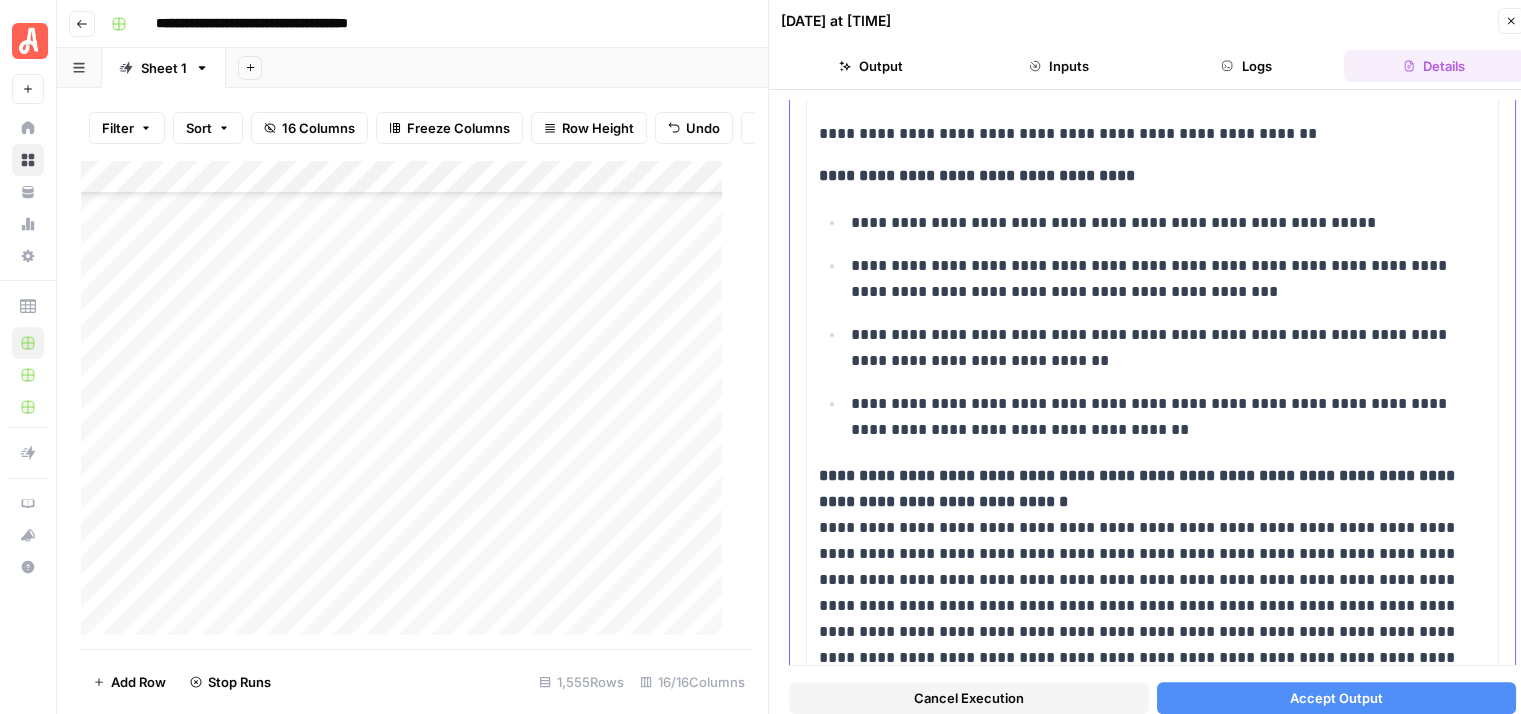 scroll, scrollTop: 1072, scrollLeft: 0, axis: vertical 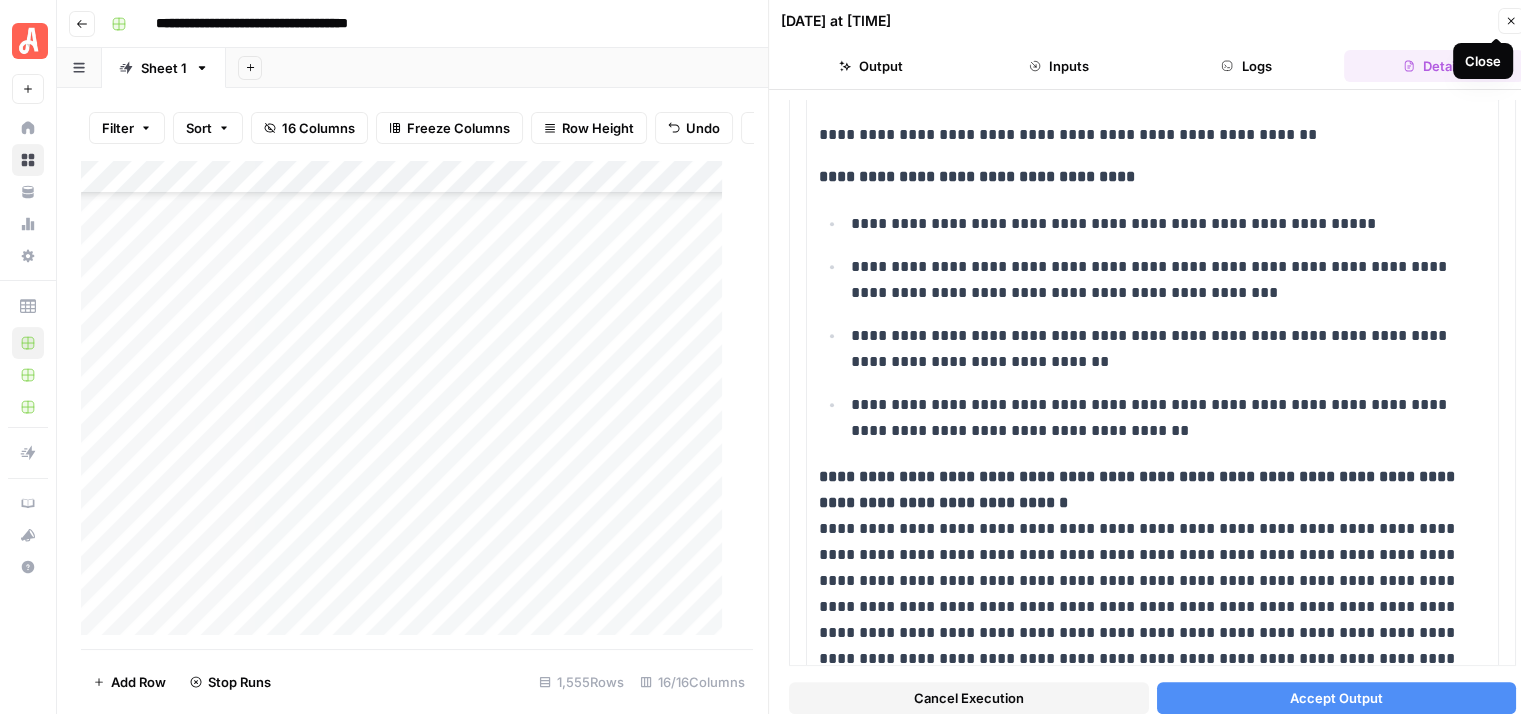 click 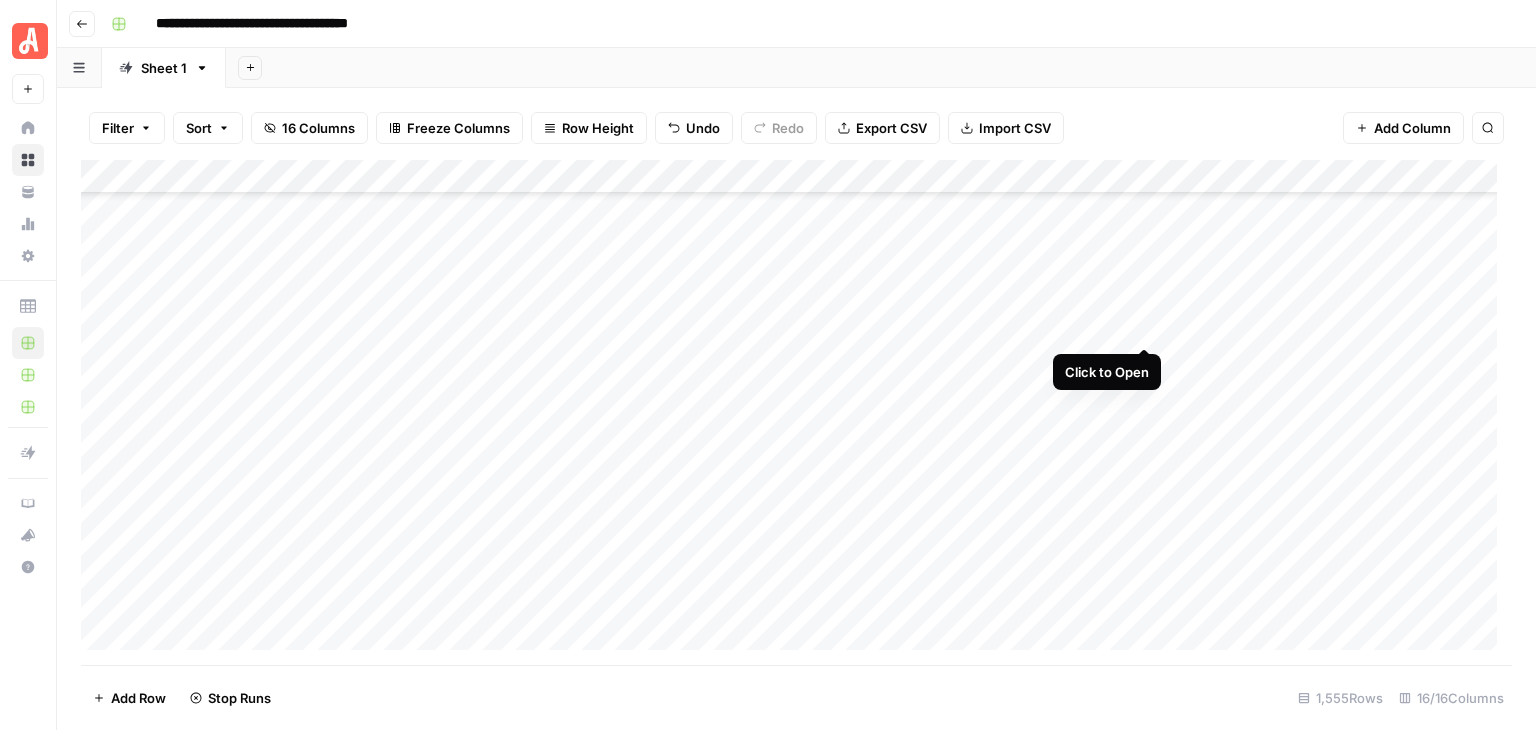 click on "Add Column" at bounding box center [796, 412] 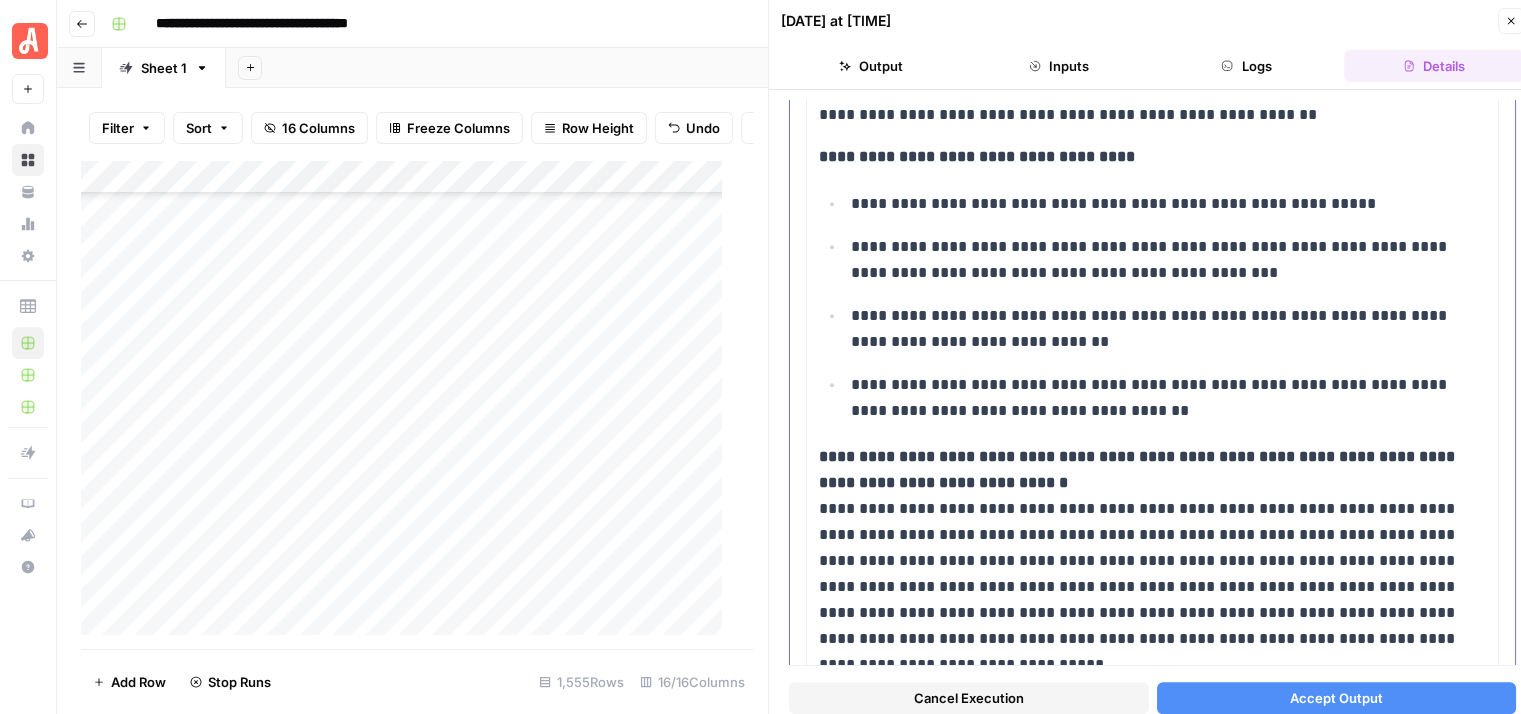 scroll, scrollTop: 1300, scrollLeft: 0, axis: vertical 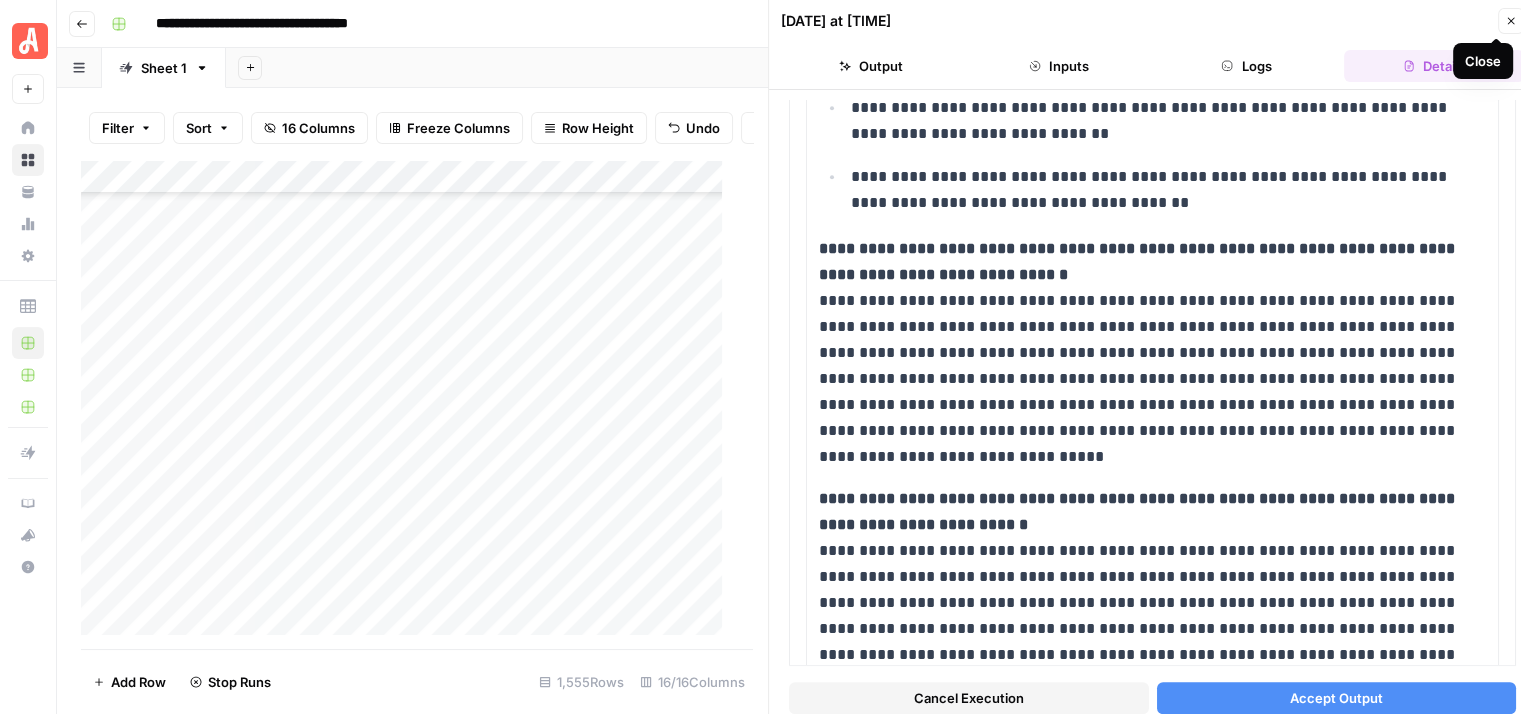 click 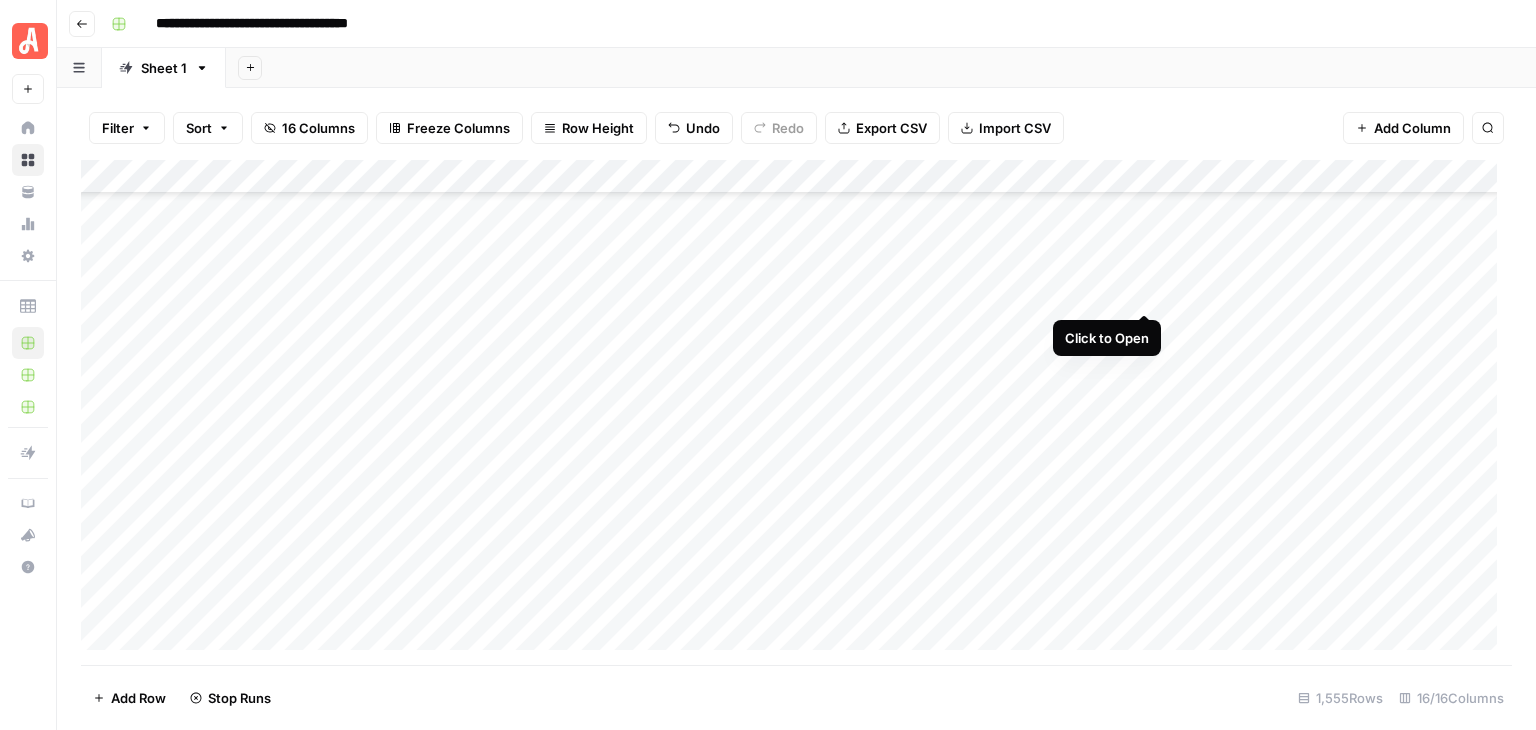 click on "Add Column" at bounding box center [796, 412] 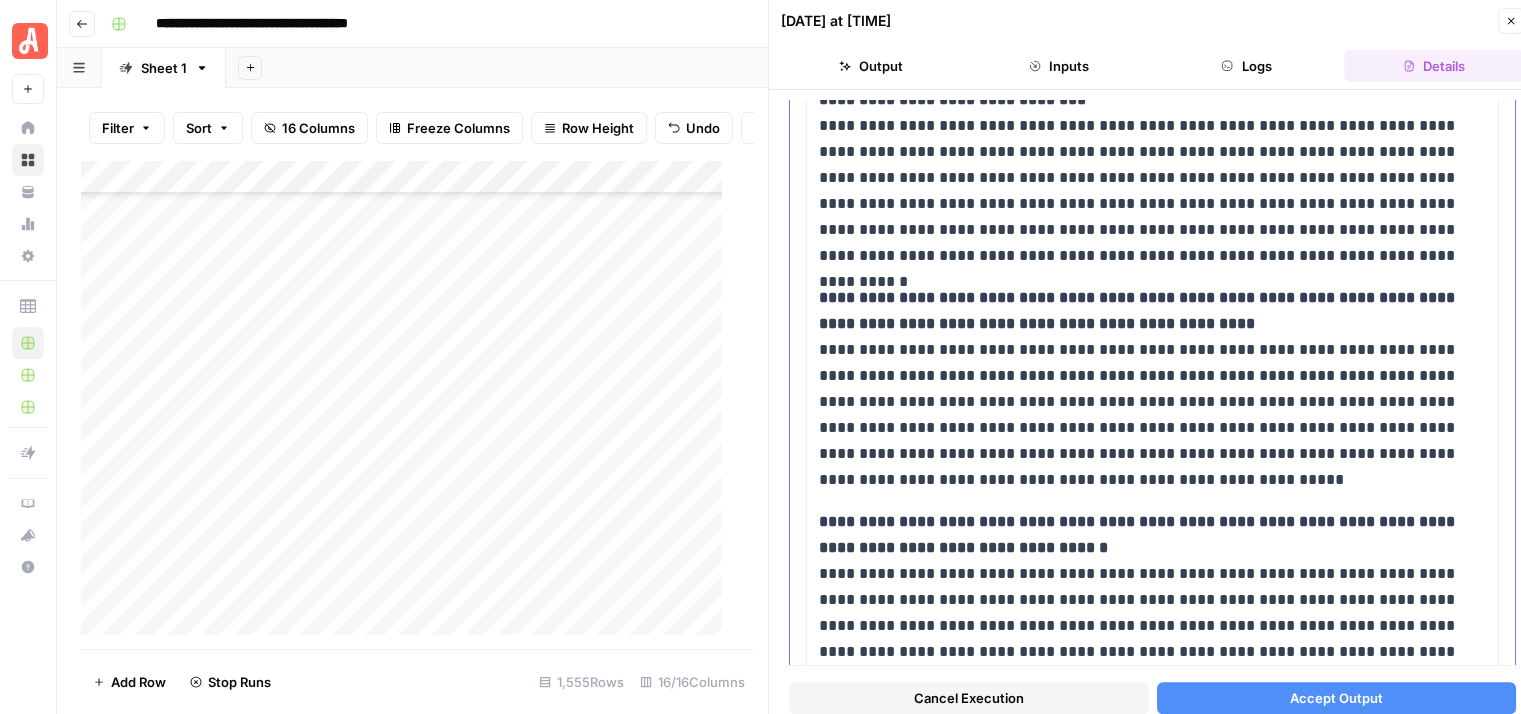 scroll, scrollTop: 1800, scrollLeft: 0, axis: vertical 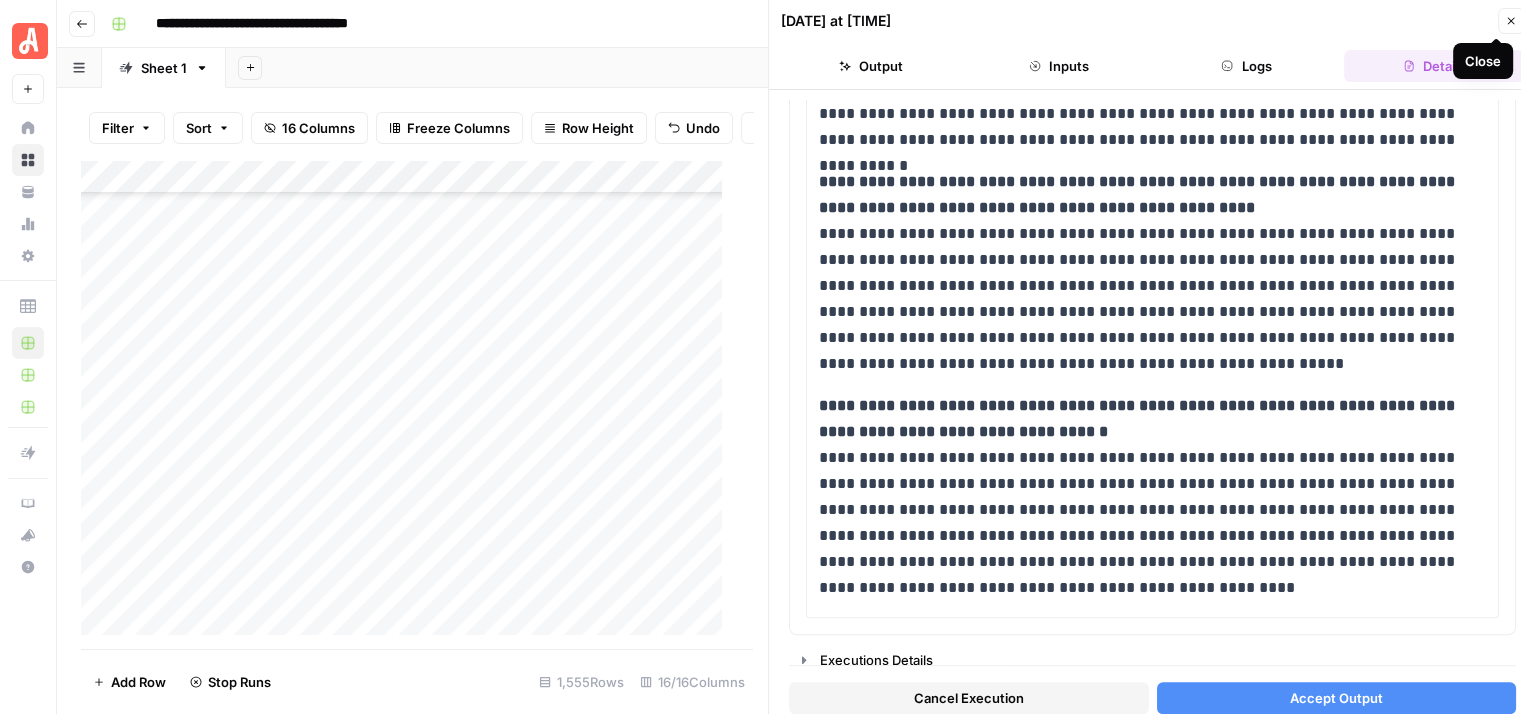 click 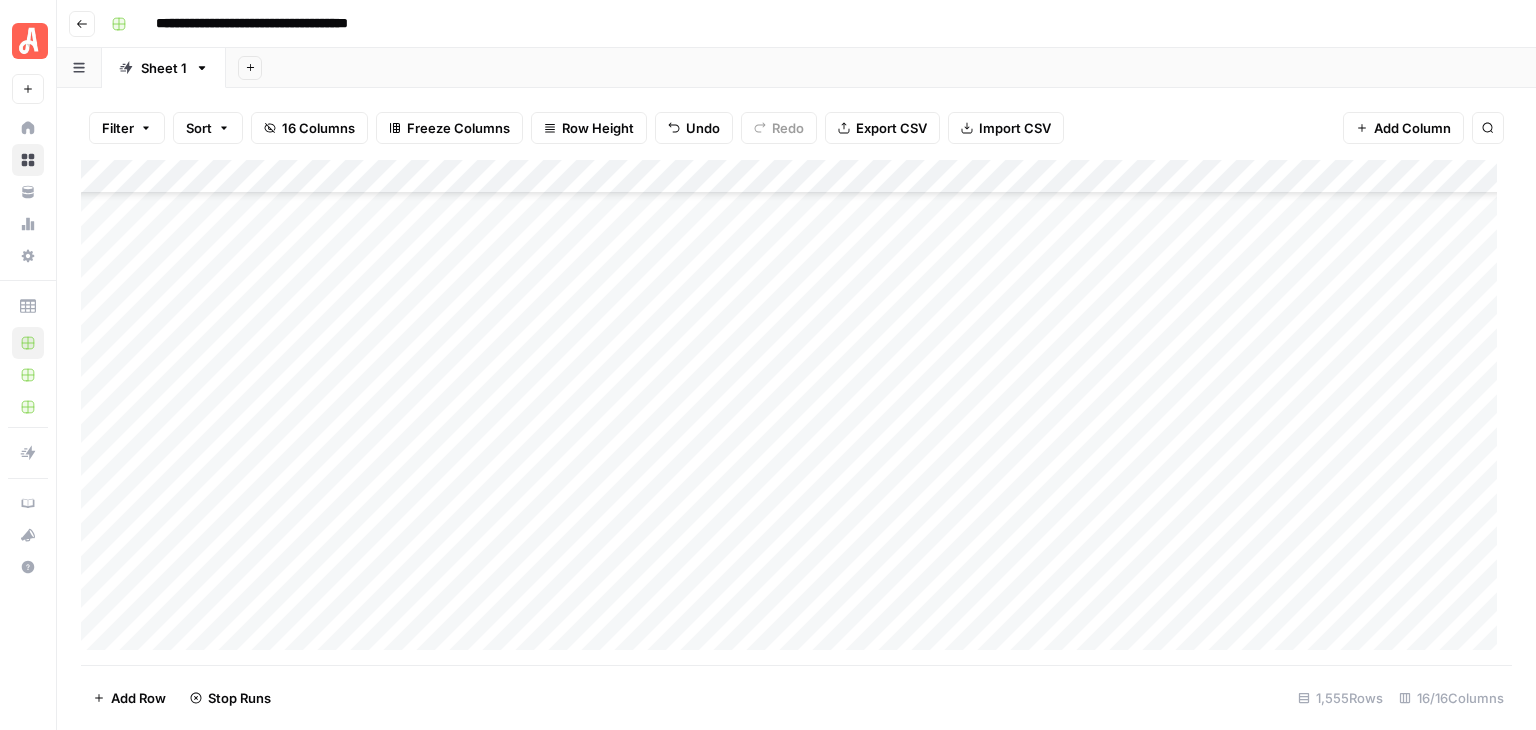click on "Add Column" at bounding box center (796, 412) 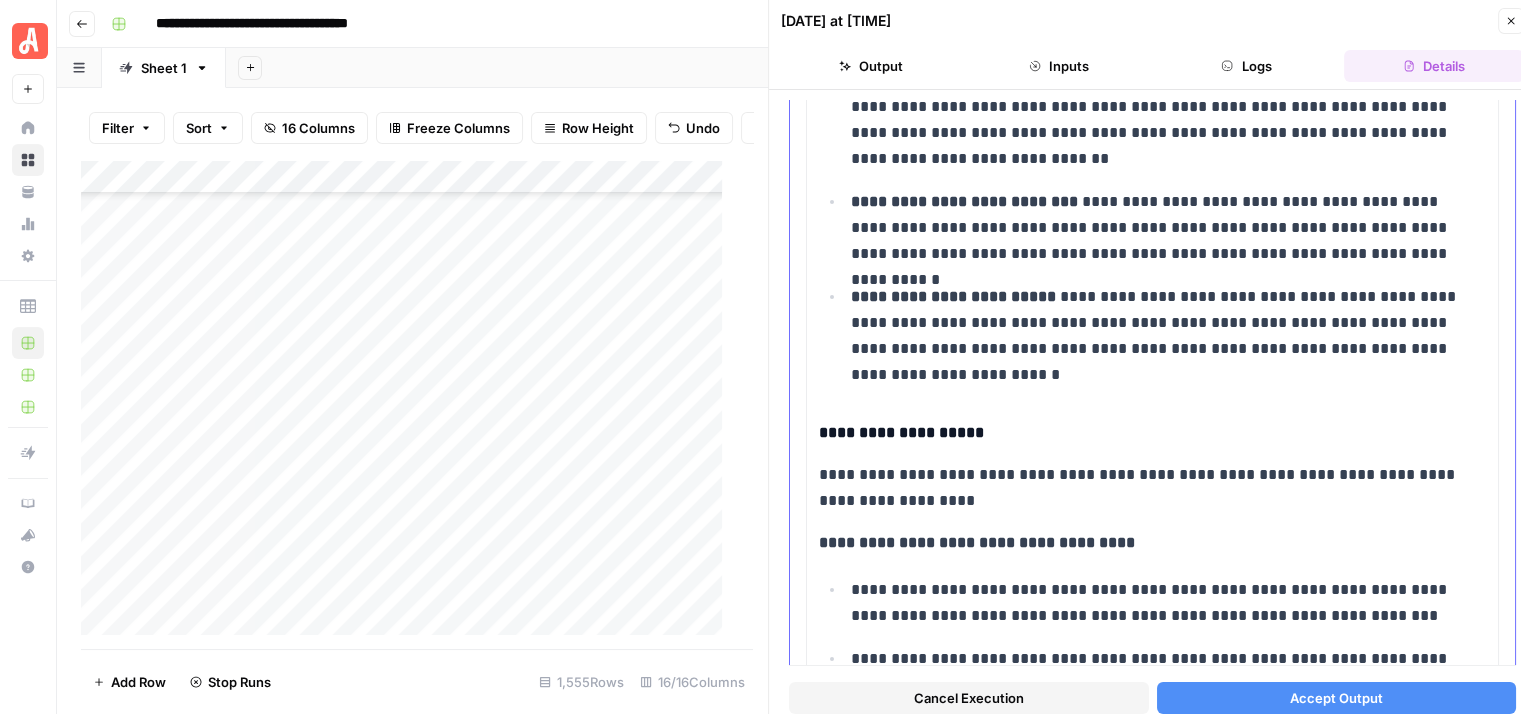 scroll, scrollTop: 700, scrollLeft: 0, axis: vertical 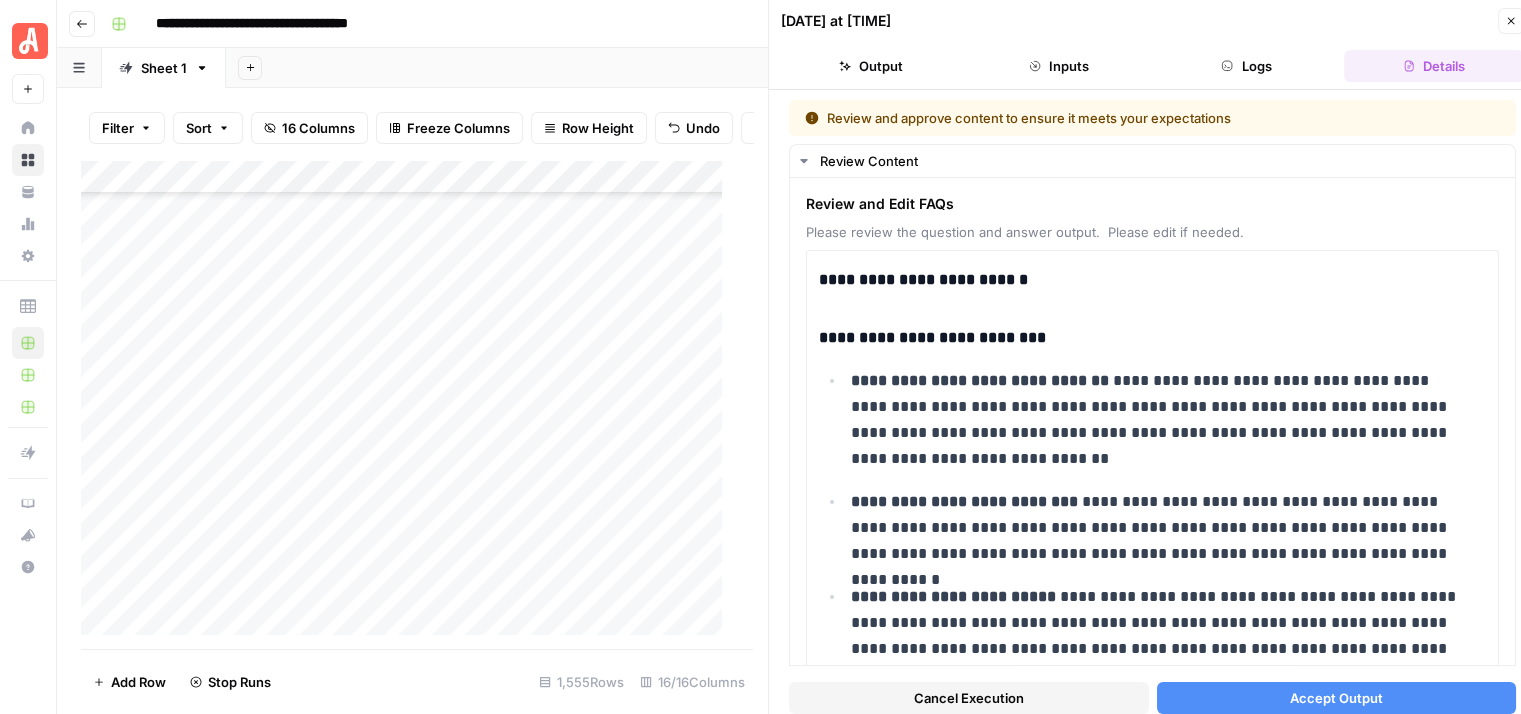 click 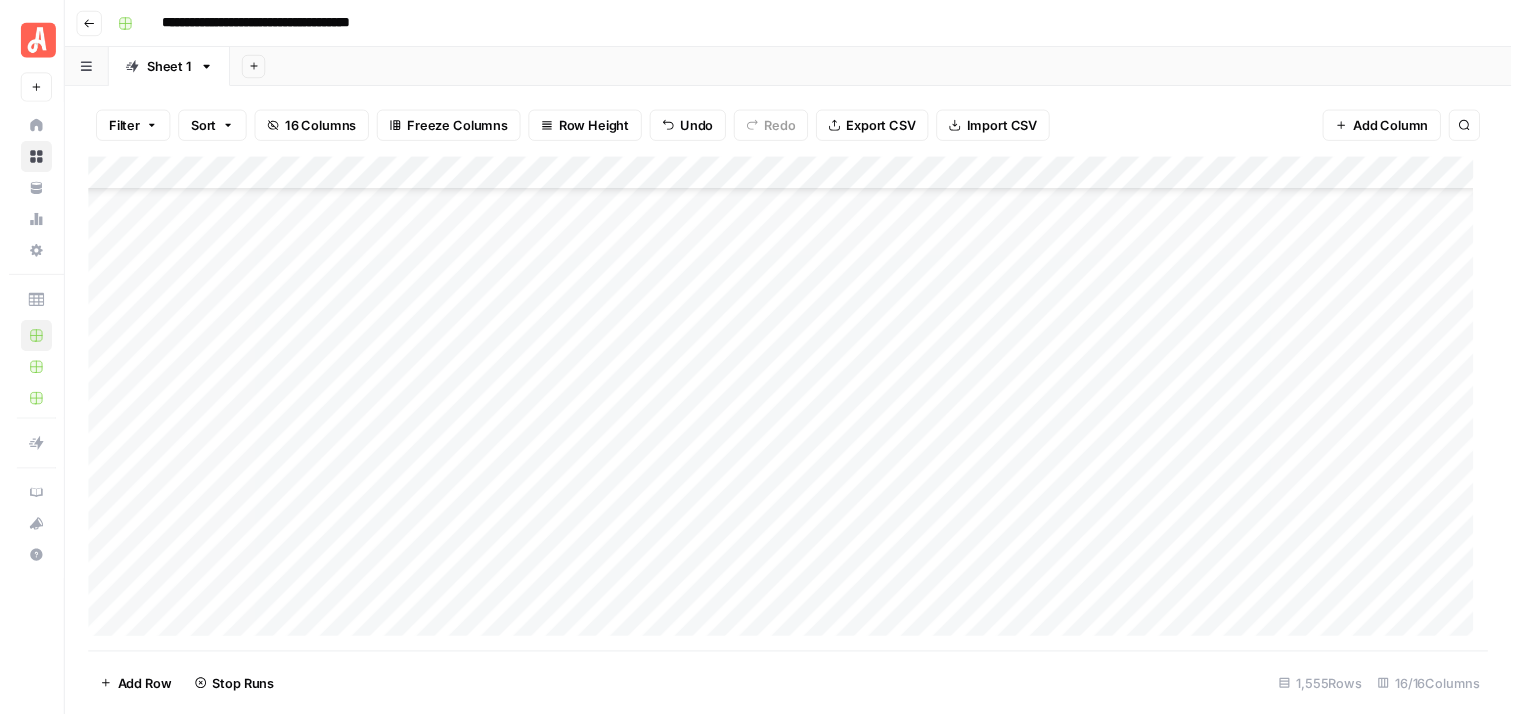 scroll, scrollTop: 31711, scrollLeft: 0, axis: vertical 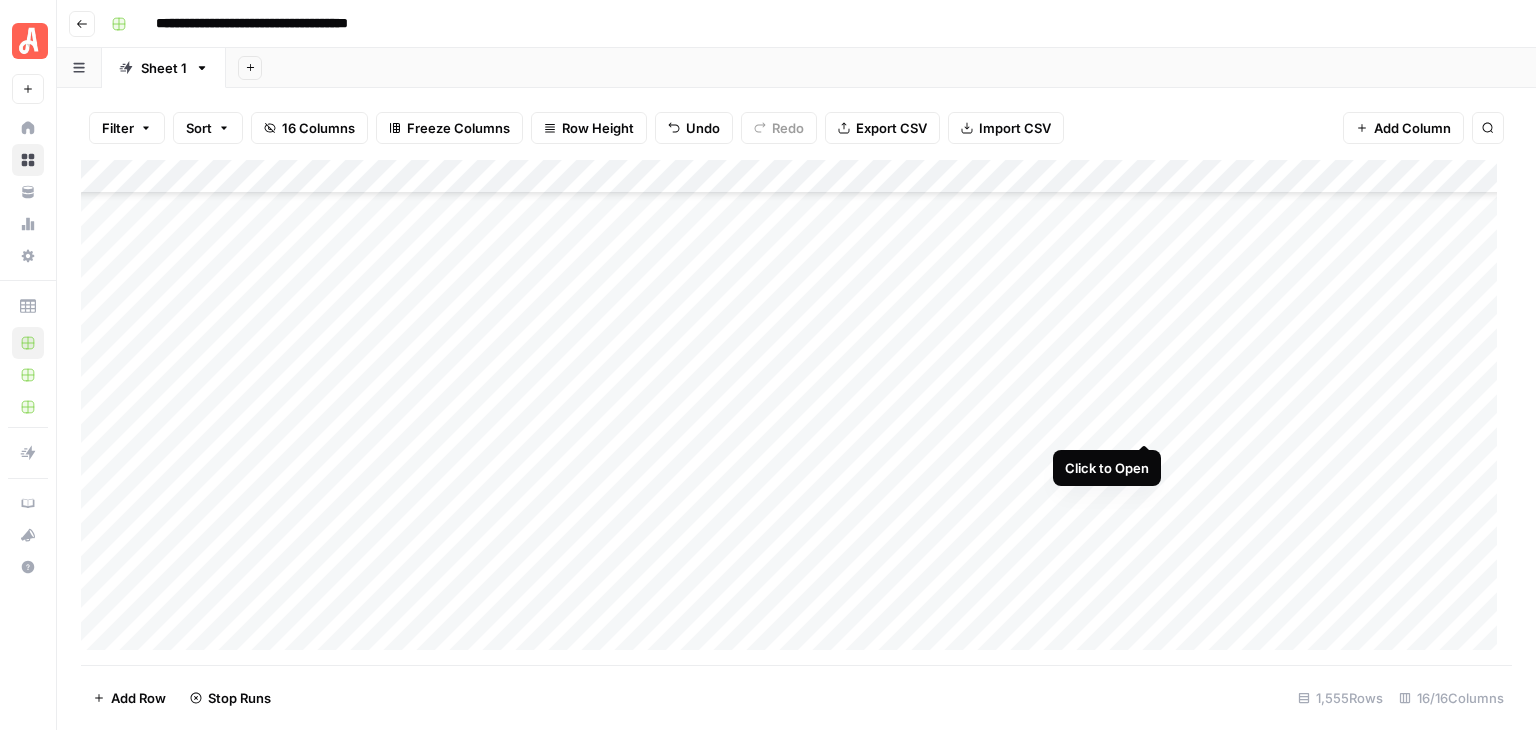 click on "Add Column" at bounding box center (796, 412) 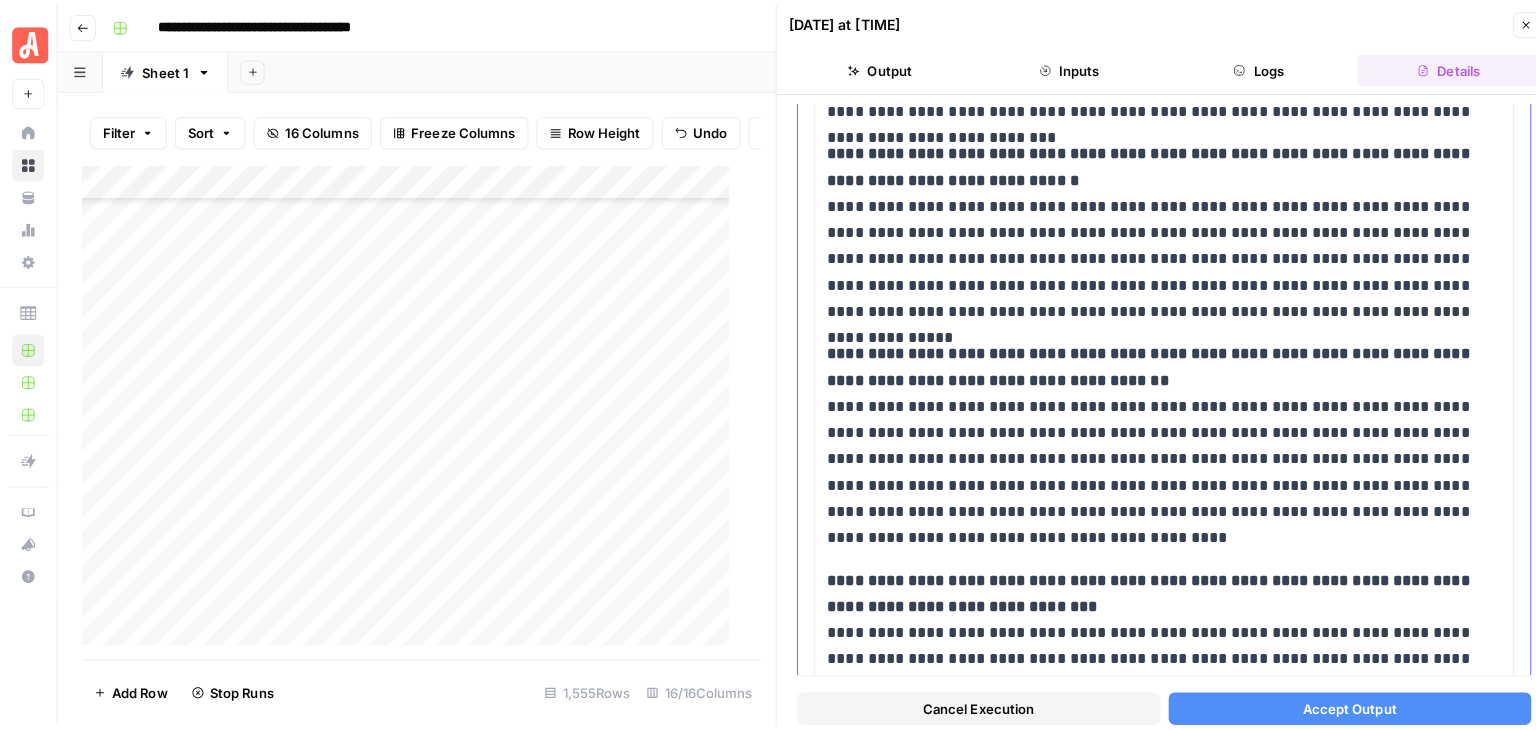 scroll, scrollTop: 1300, scrollLeft: 0, axis: vertical 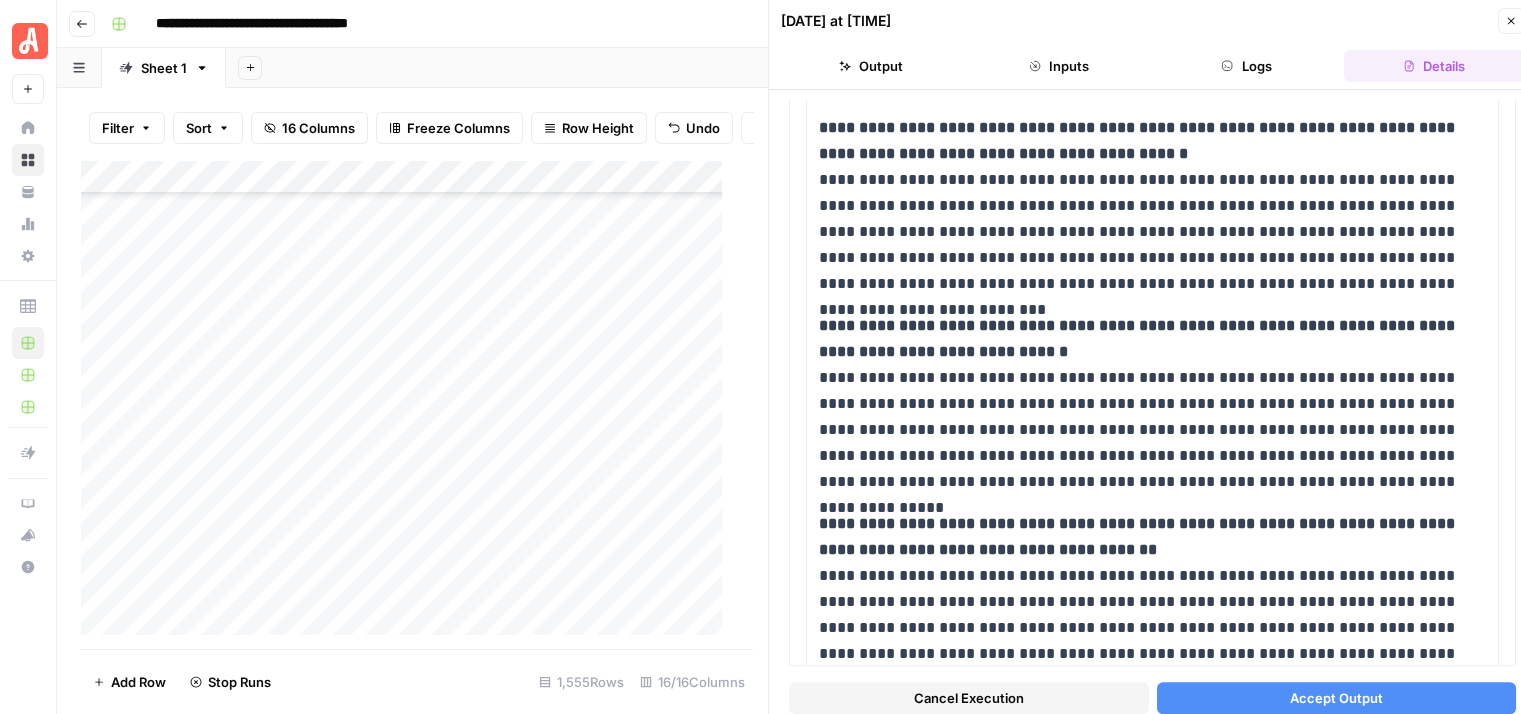 click 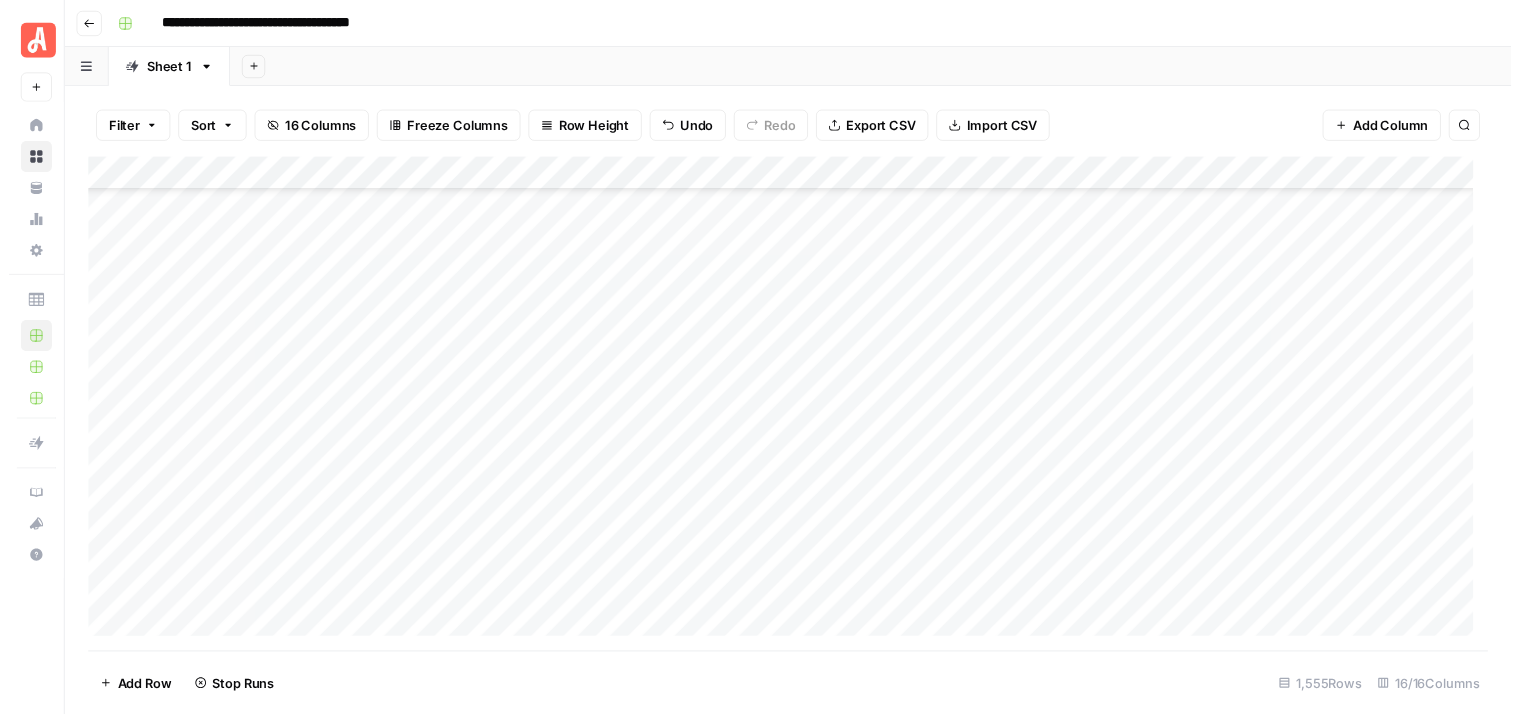 scroll, scrollTop: 32911, scrollLeft: 0, axis: vertical 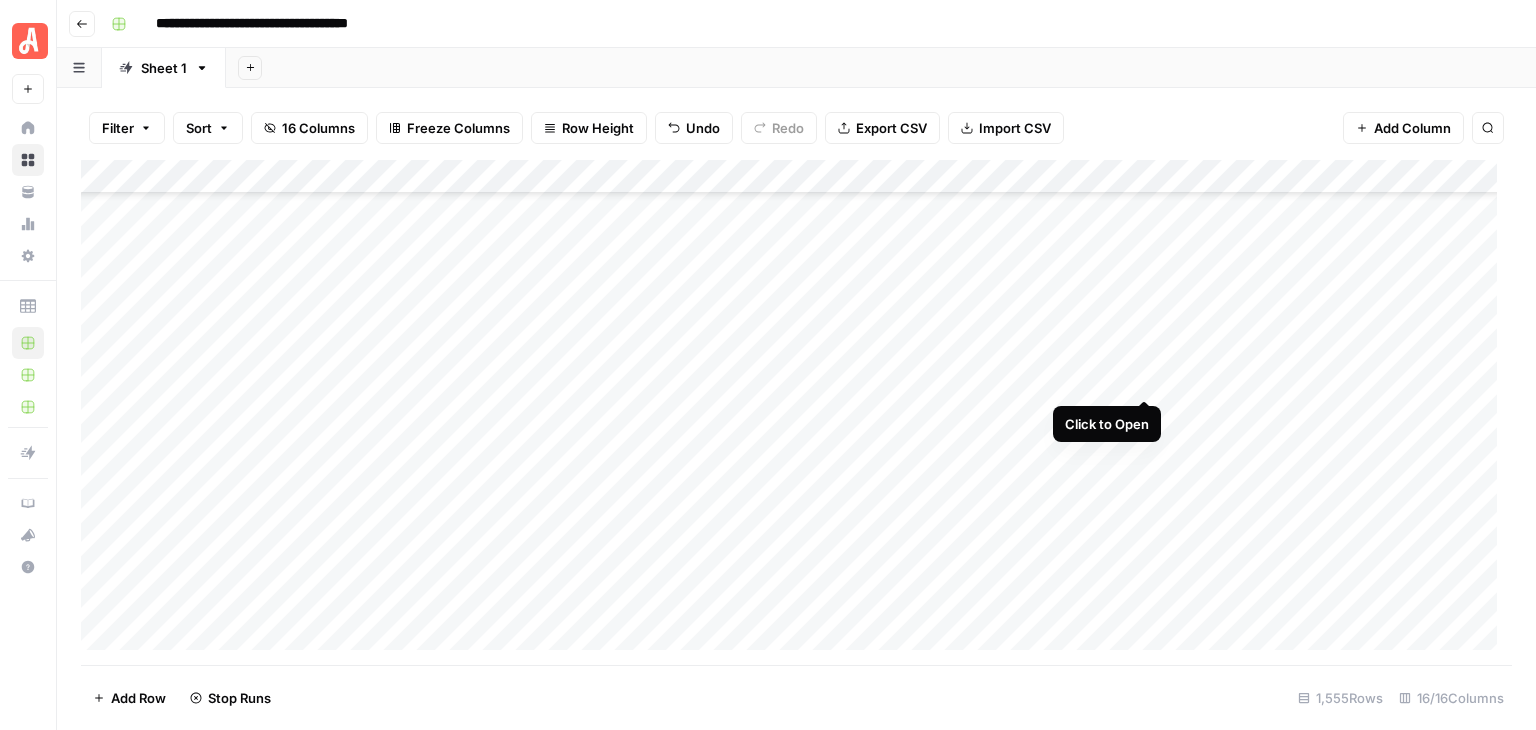 click on "Add Column" at bounding box center (796, 412) 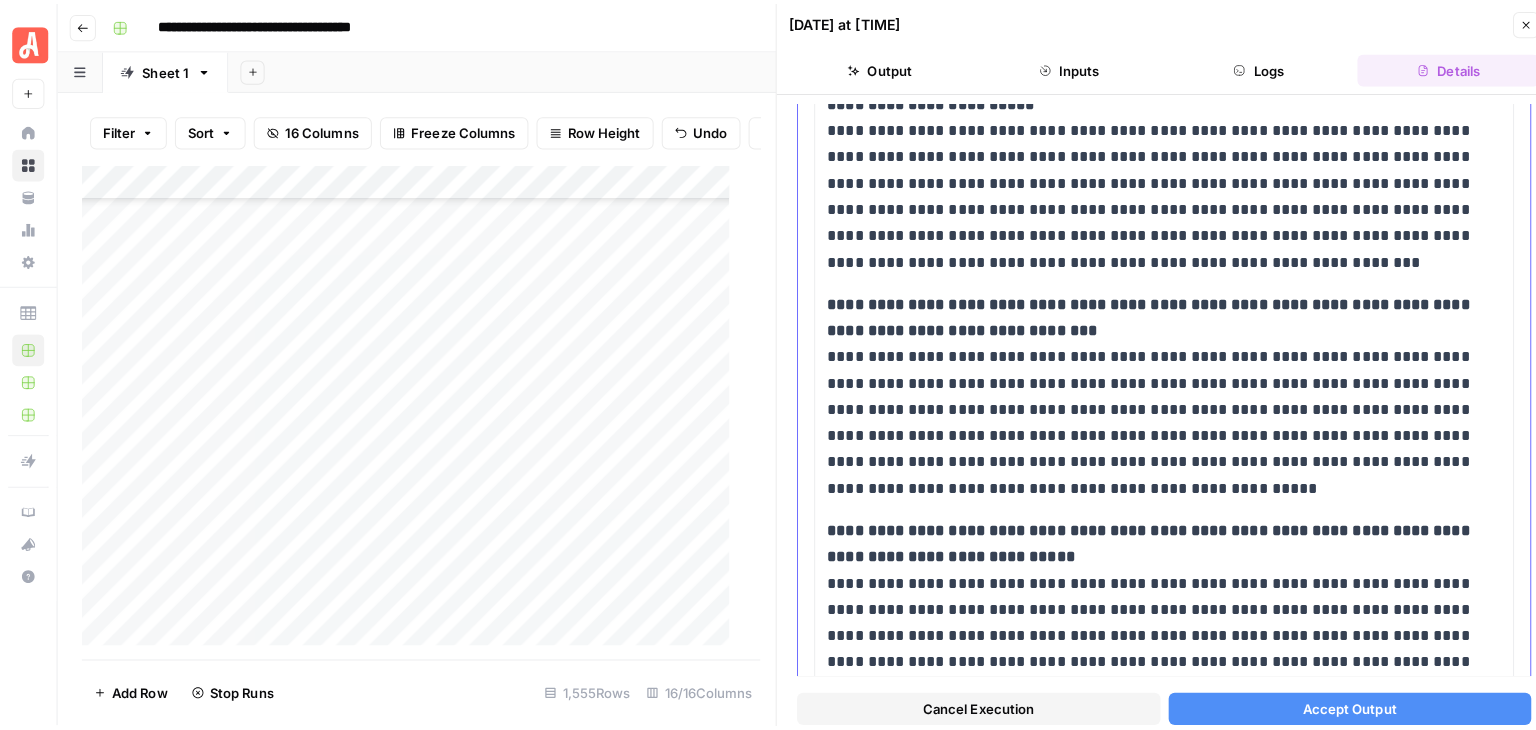 scroll, scrollTop: 1900, scrollLeft: 0, axis: vertical 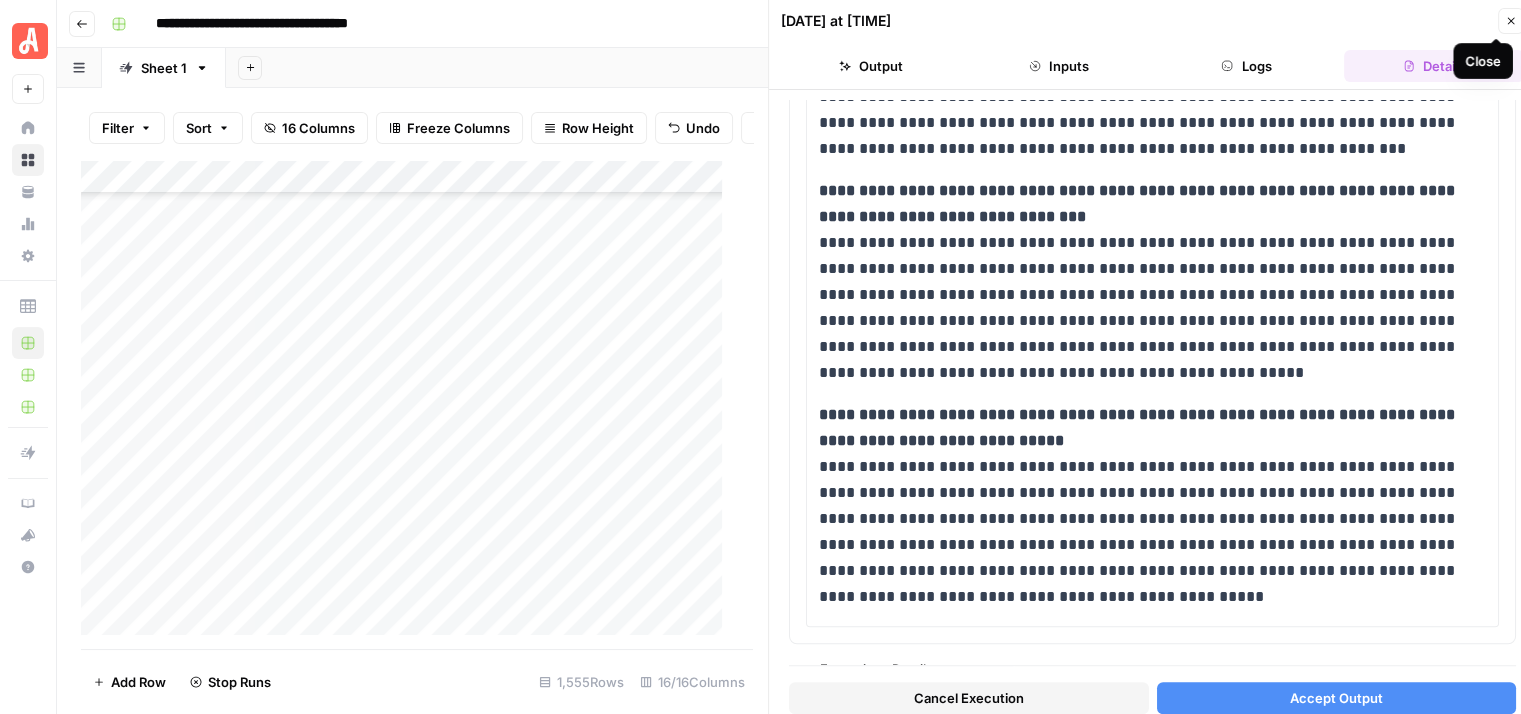 click 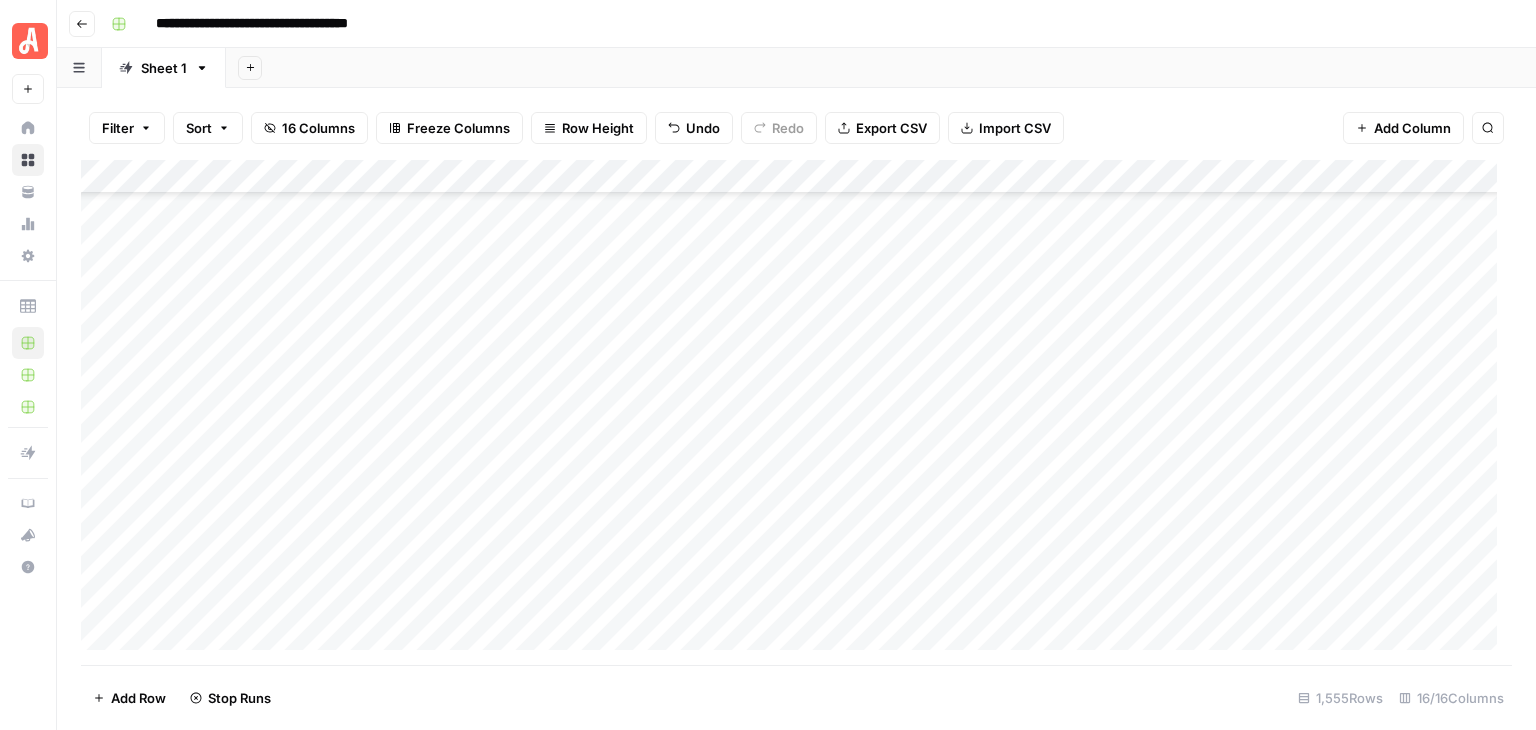 scroll, scrollTop: 34911, scrollLeft: 0, axis: vertical 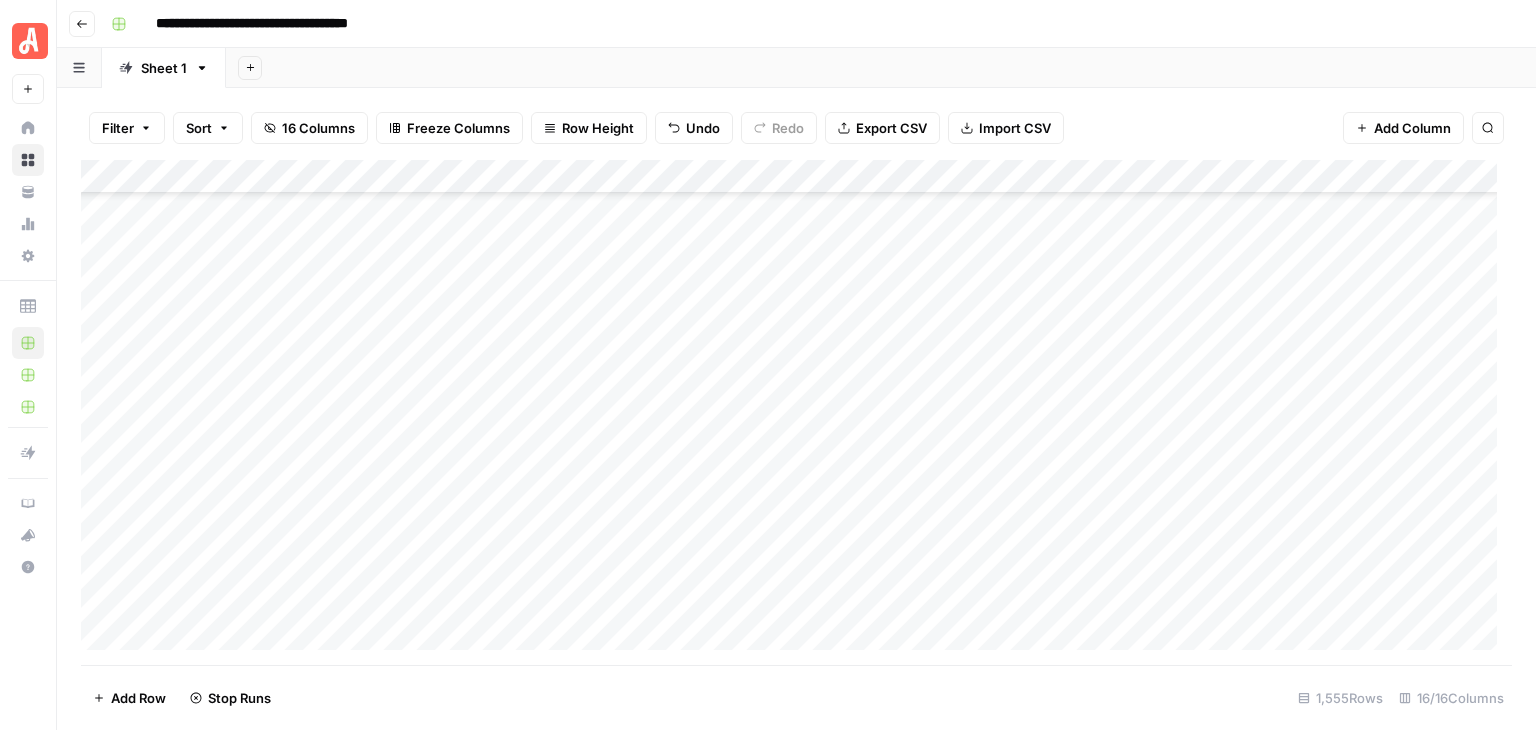 click on "**********" at bounding box center [809, 24] 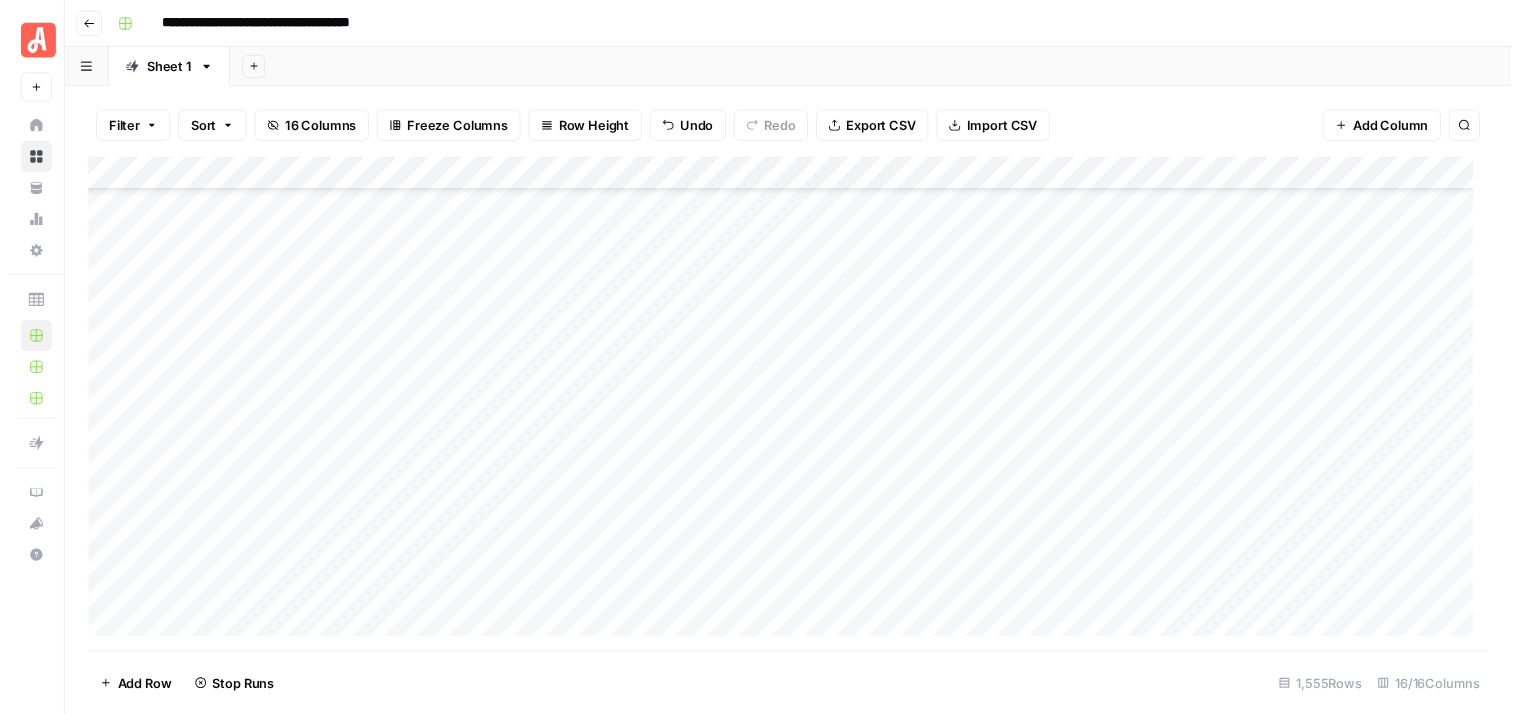 scroll, scrollTop: 33711, scrollLeft: 0, axis: vertical 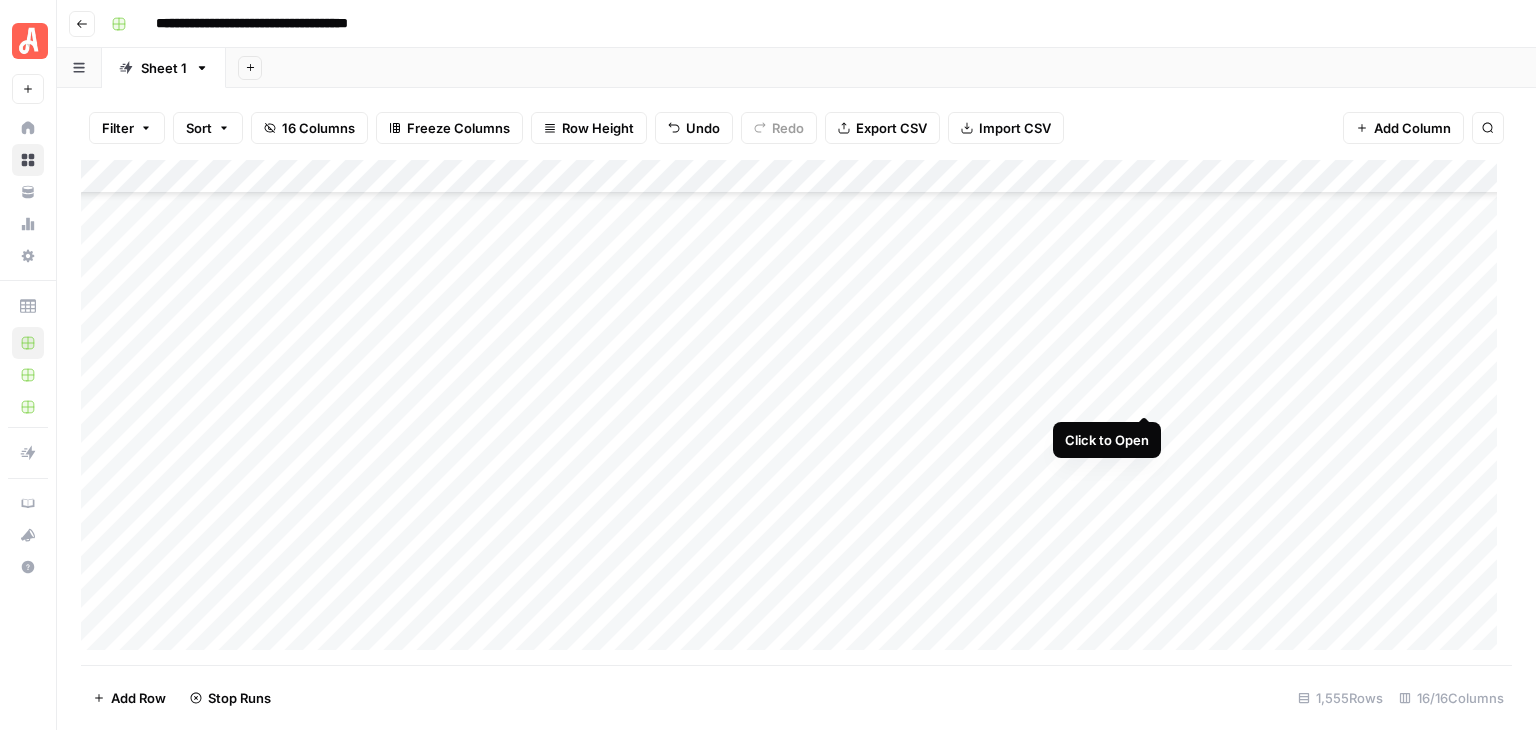 click on "Add Column" at bounding box center [796, 412] 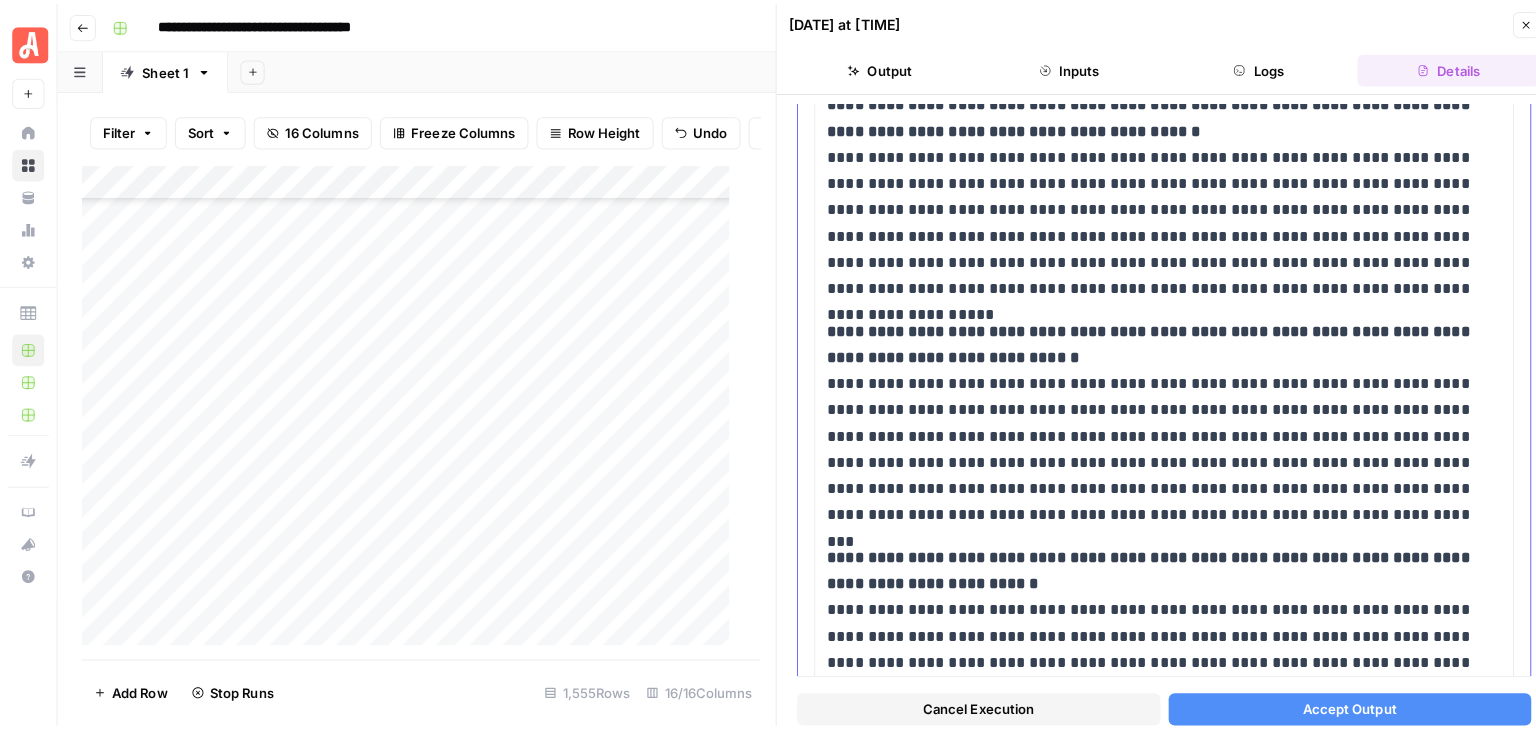 scroll, scrollTop: 1400, scrollLeft: 0, axis: vertical 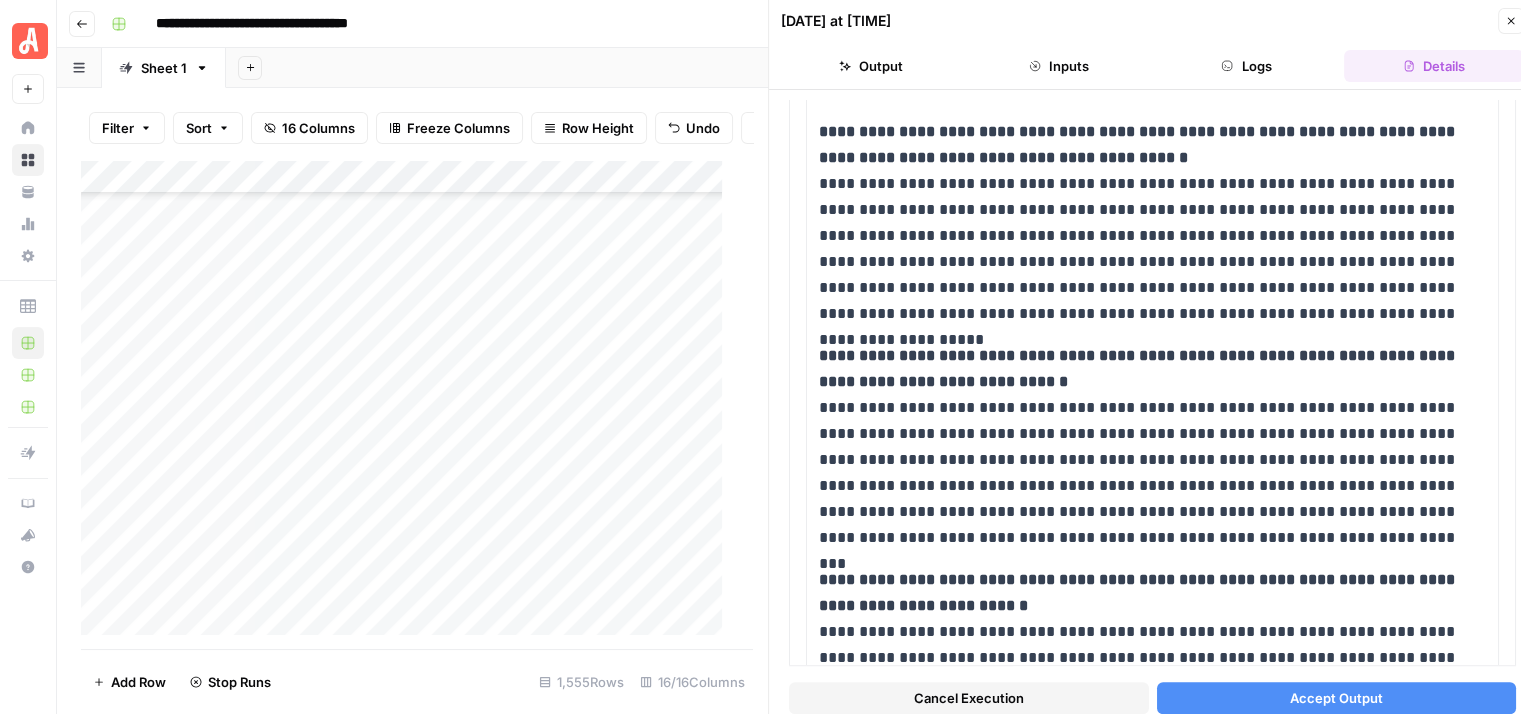 click 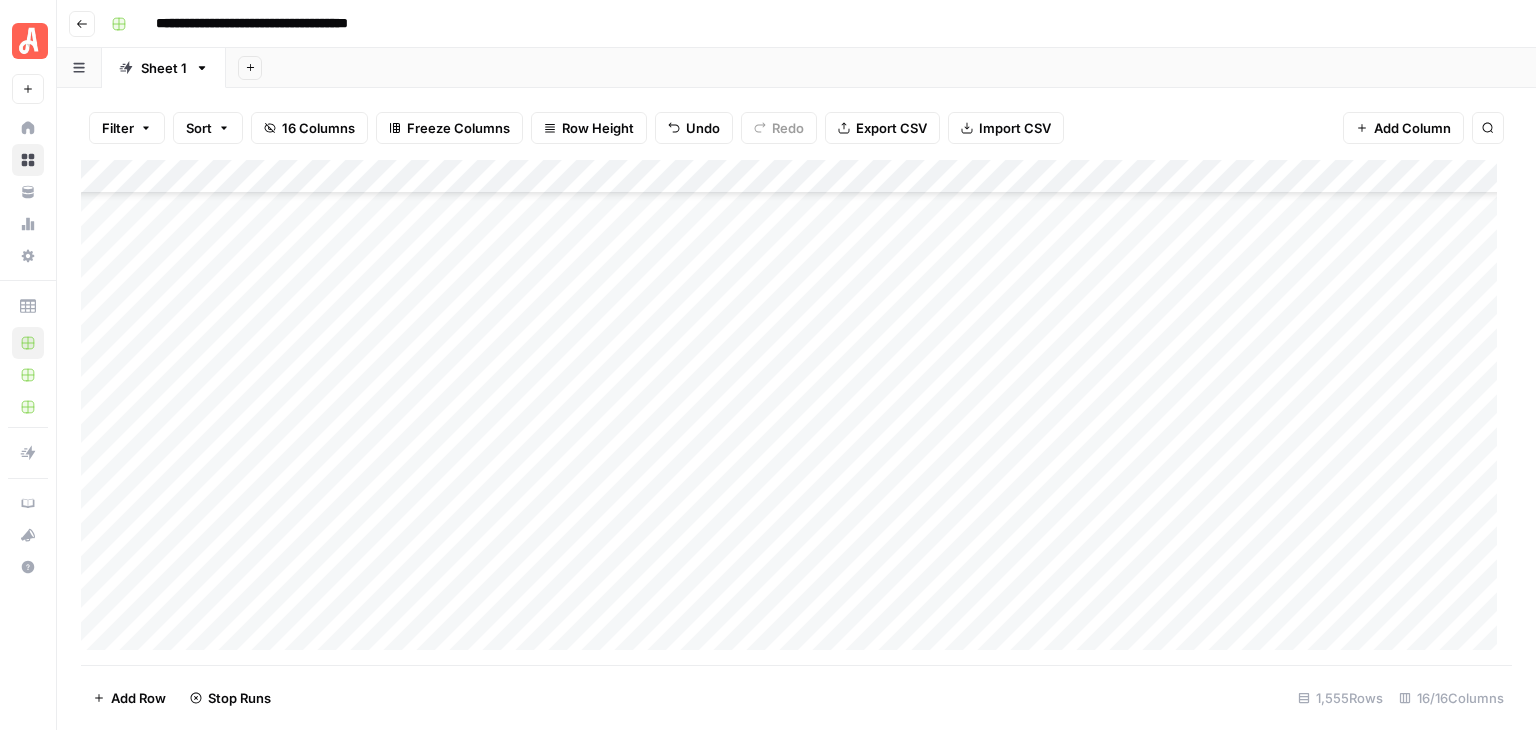 scroll, scrollTop: 35111, scrollLeft: 0, axis: vertical 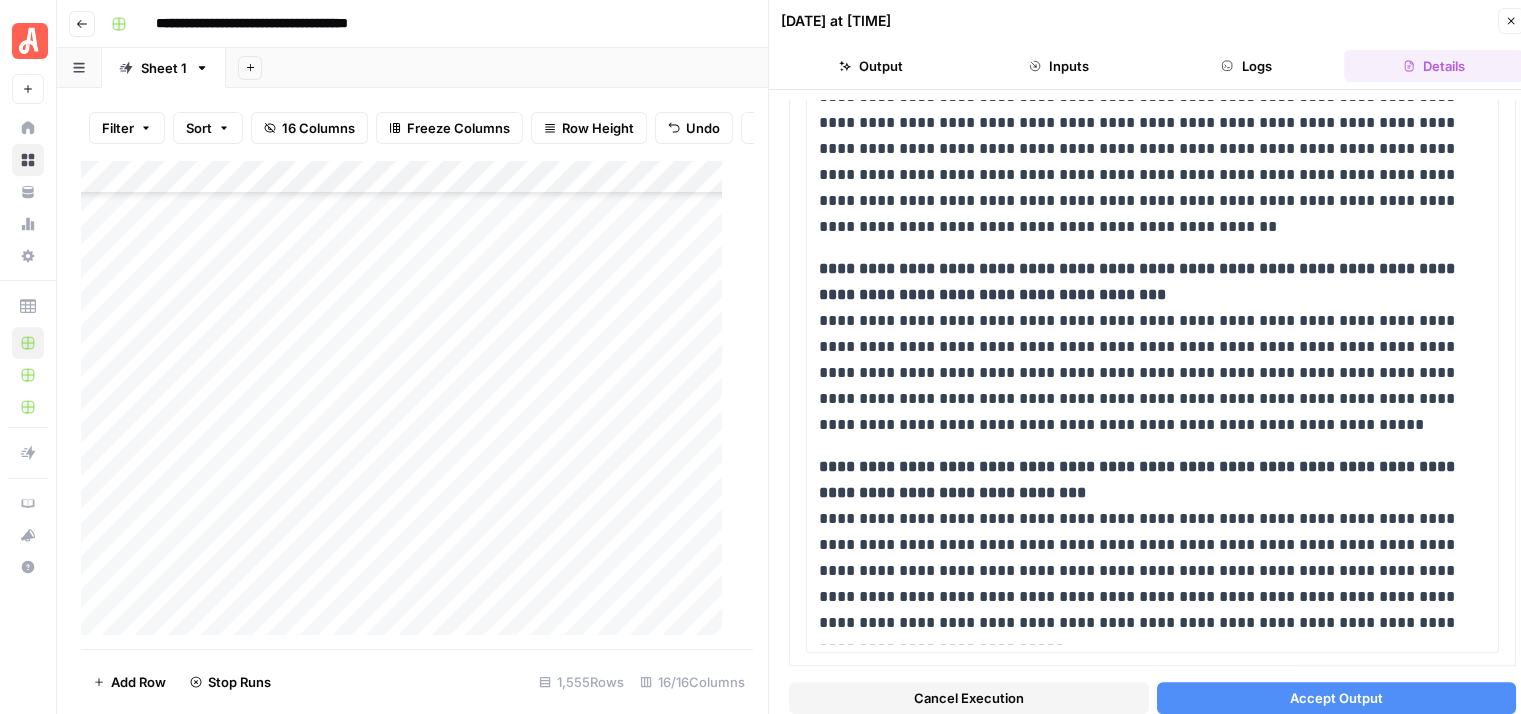 click 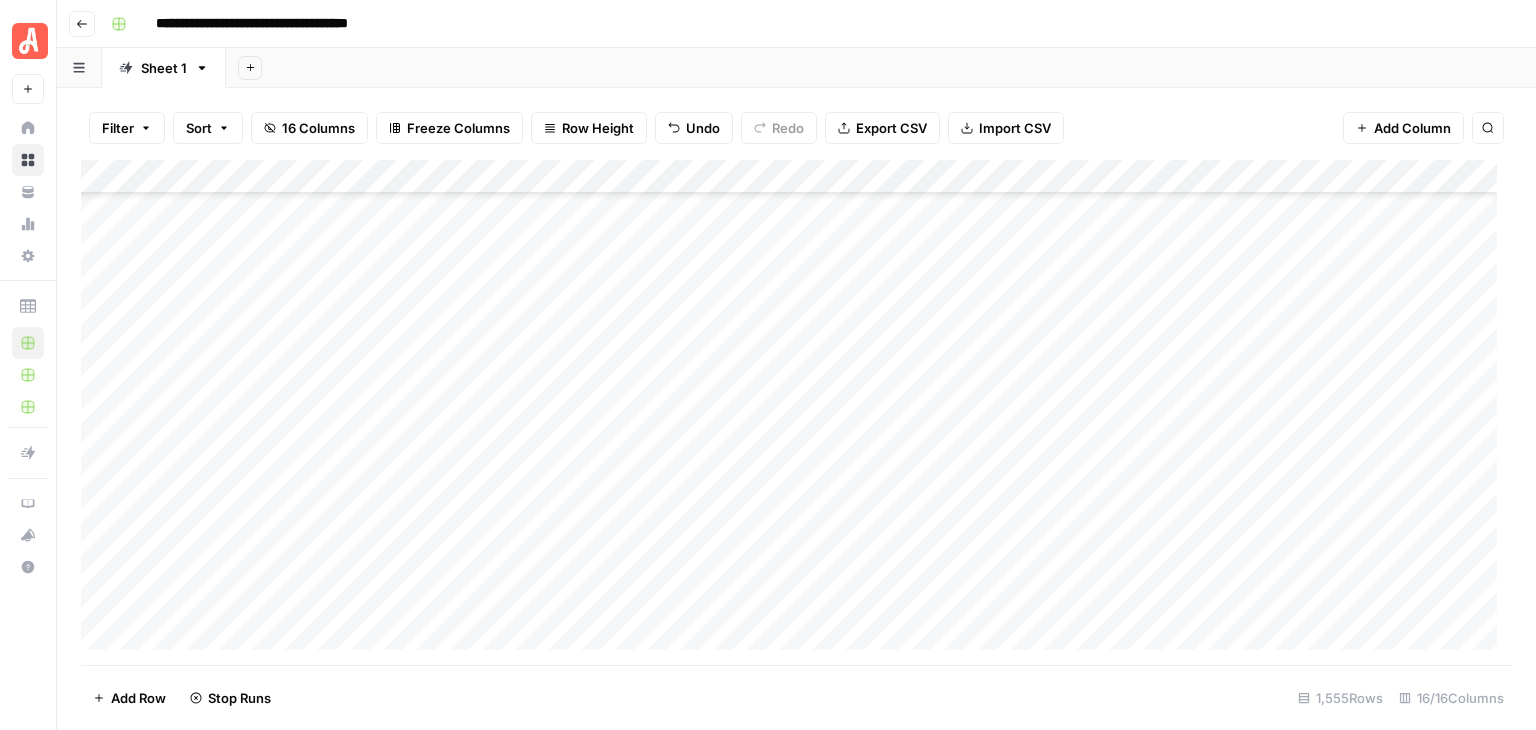 scroll, scrollTop: 38711, scrollLeft: 0, axis: vertical 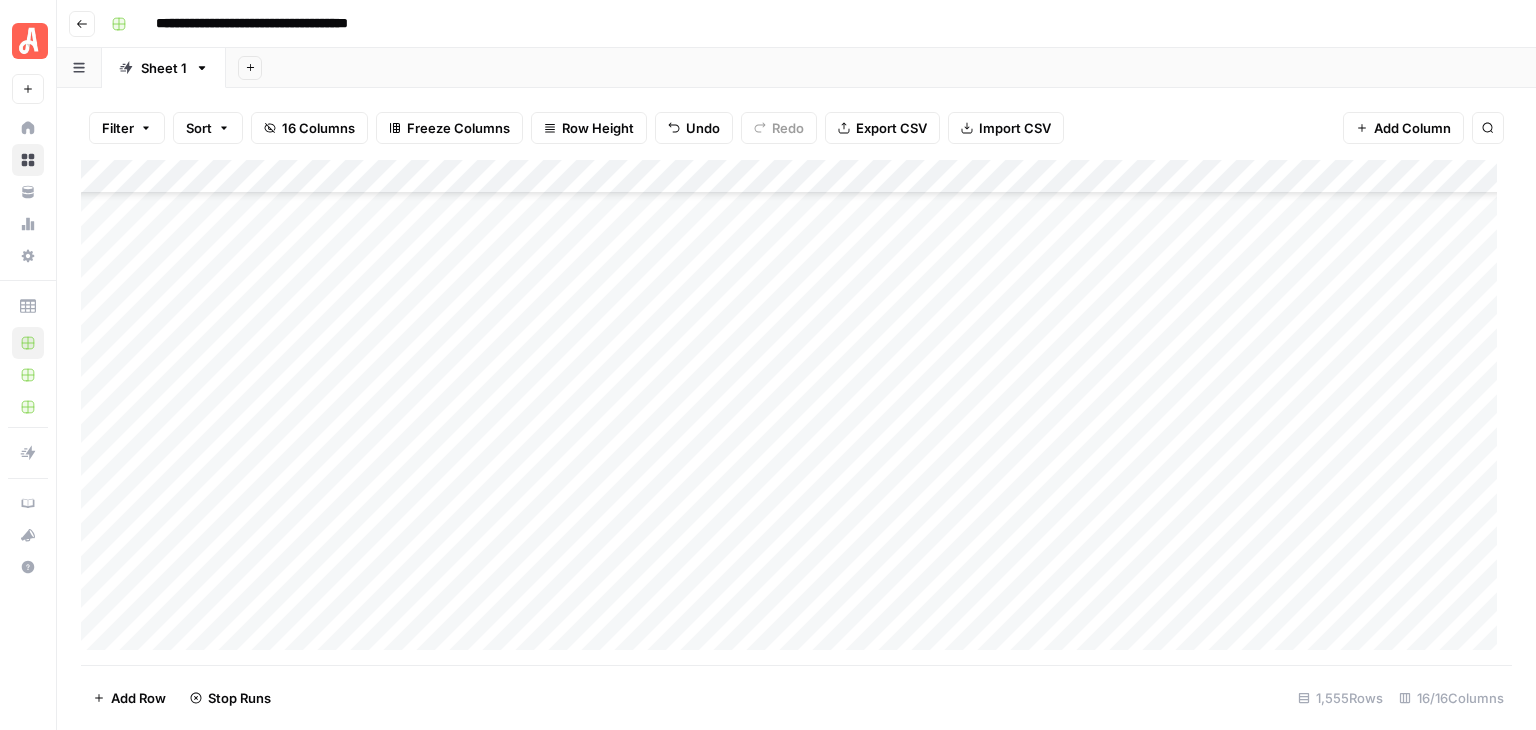 click on "Add Row Stop Runs 1,555  Rows 16/16  Columns" at bounding box center [796, 697] 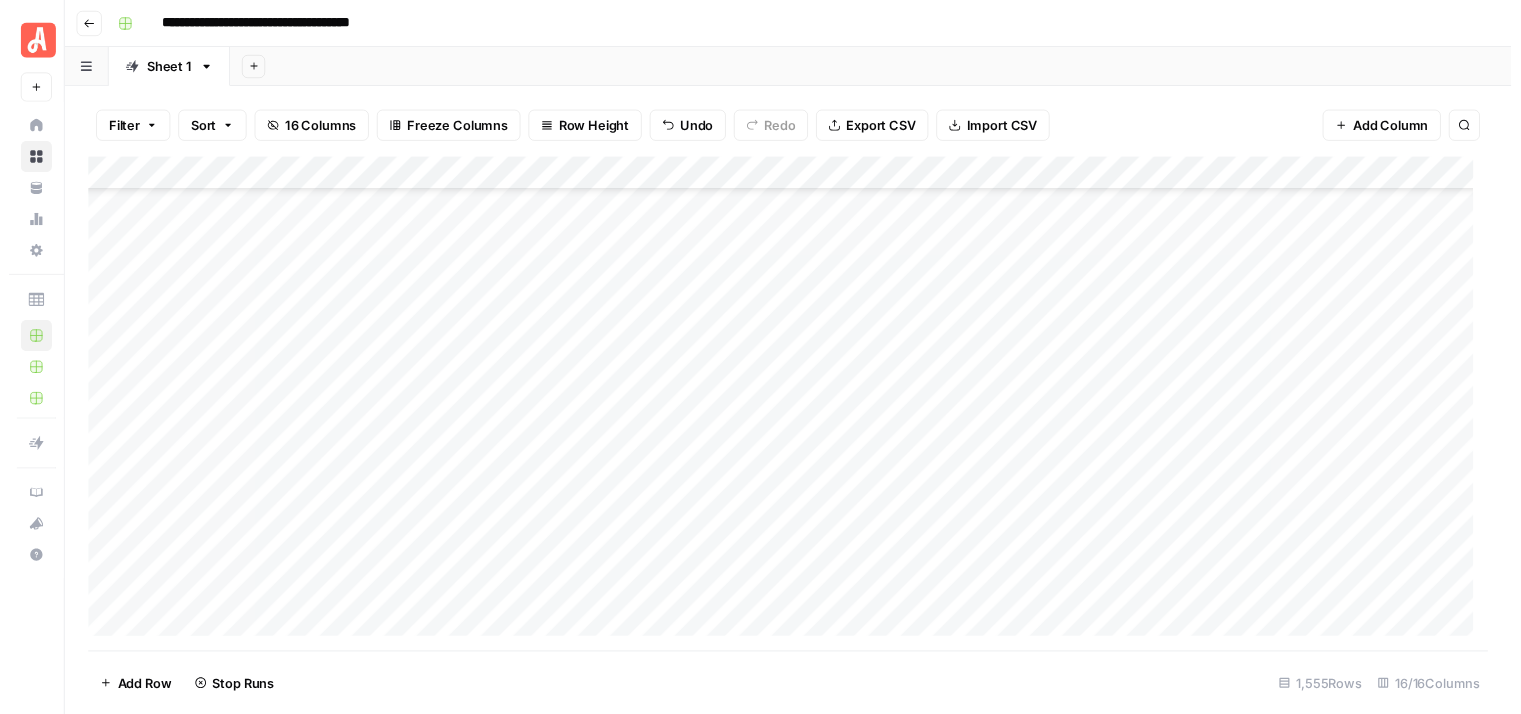 scroll, scrollTop: 34711, scrollLeft: 0, axis: vertical 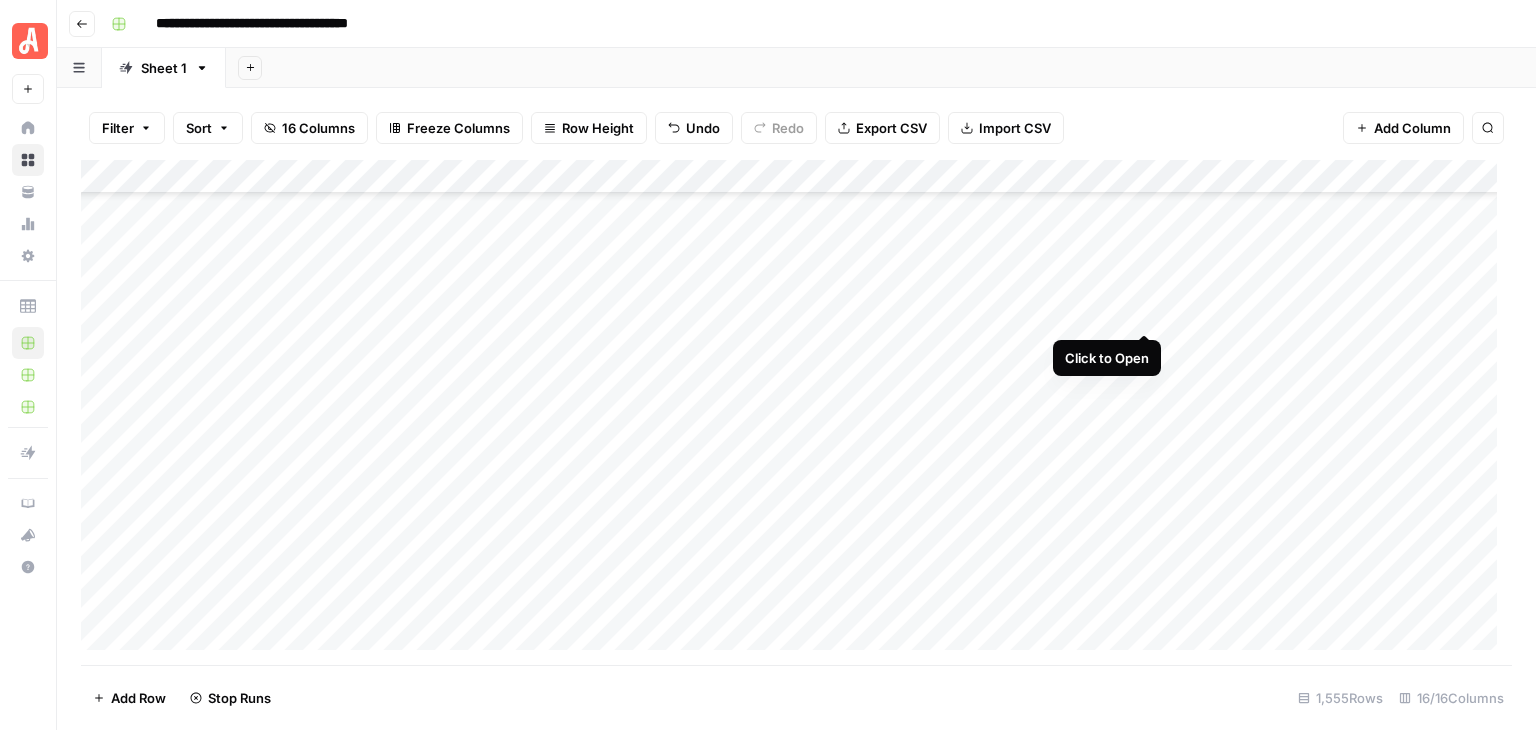 click on "Add Column" at bounding box center [796, 412] 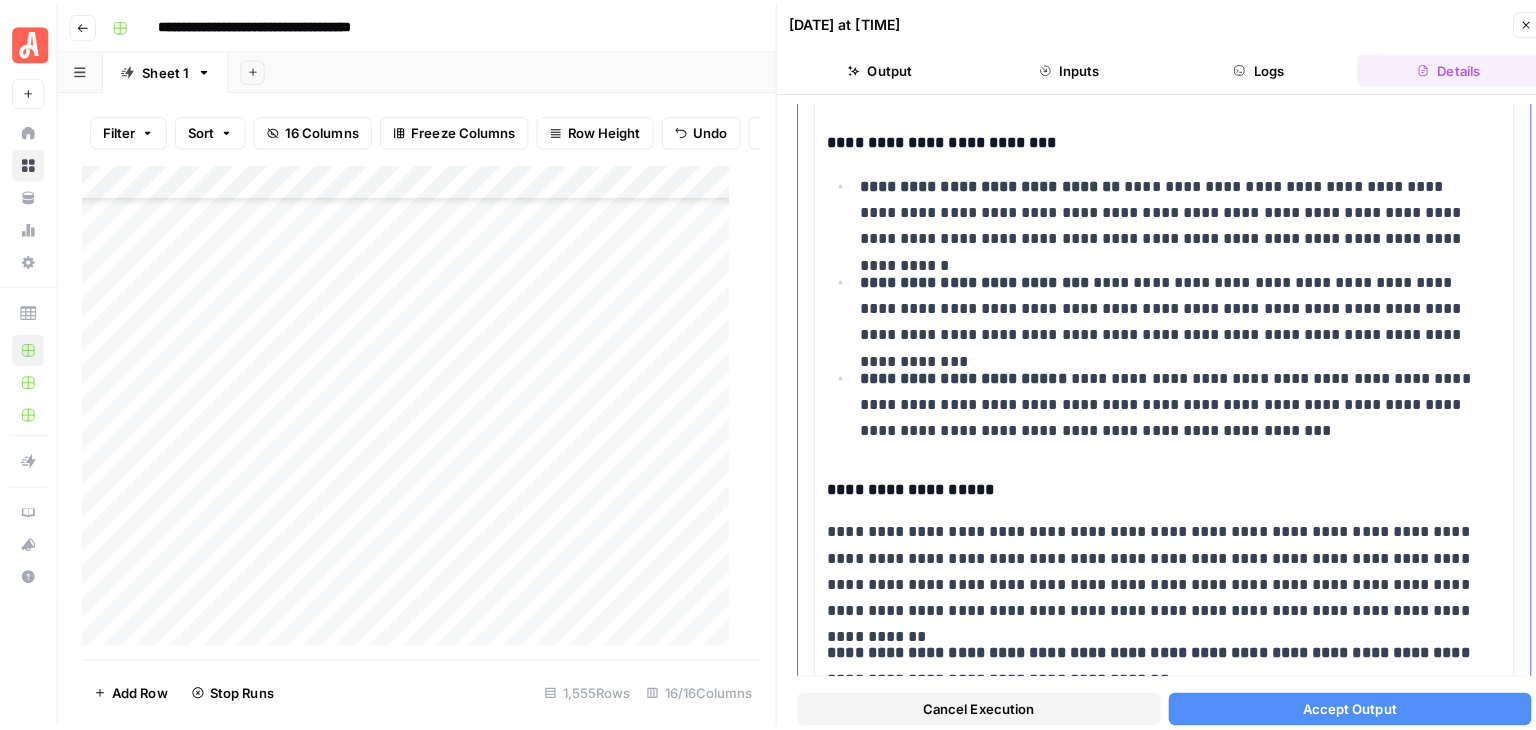 scroll, scrollTop: 0, scrollLeft: 0, axis: both 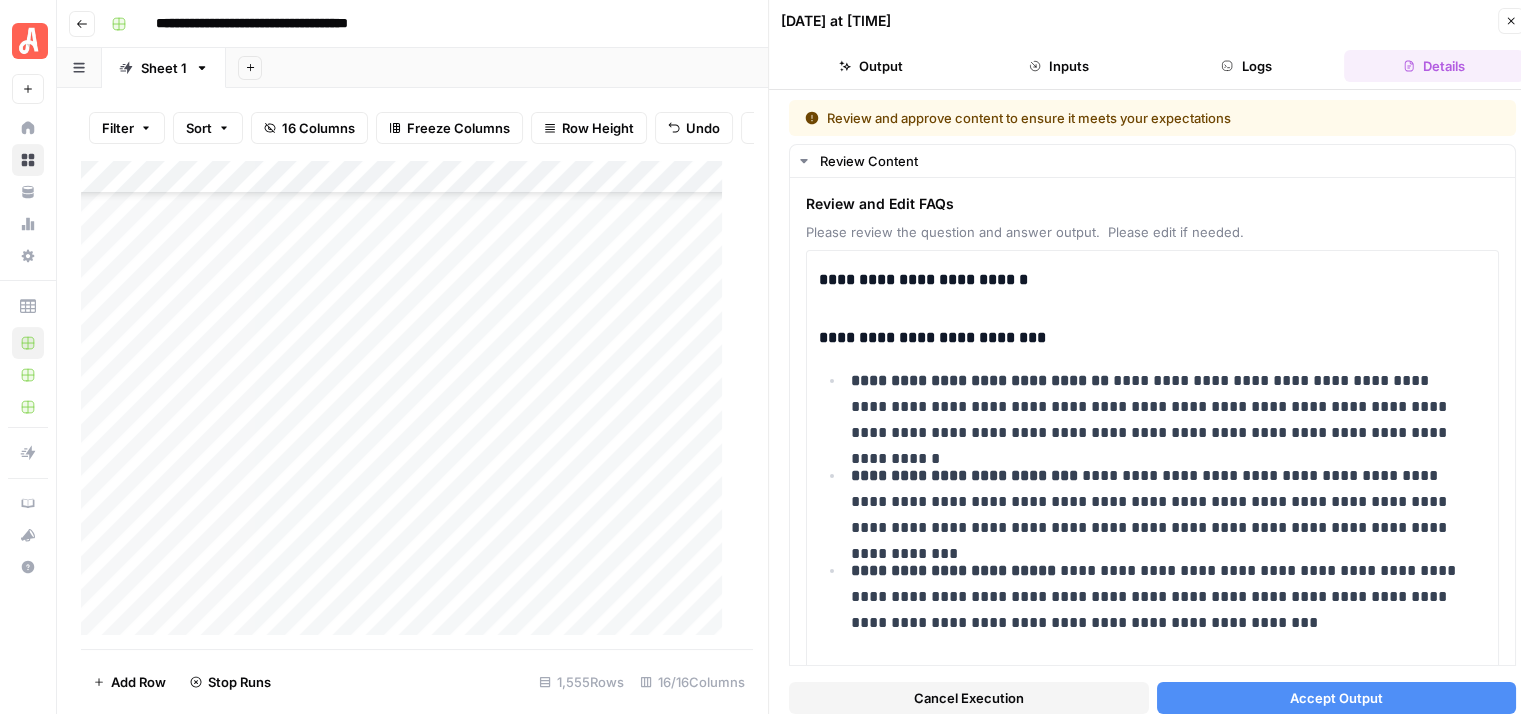 click 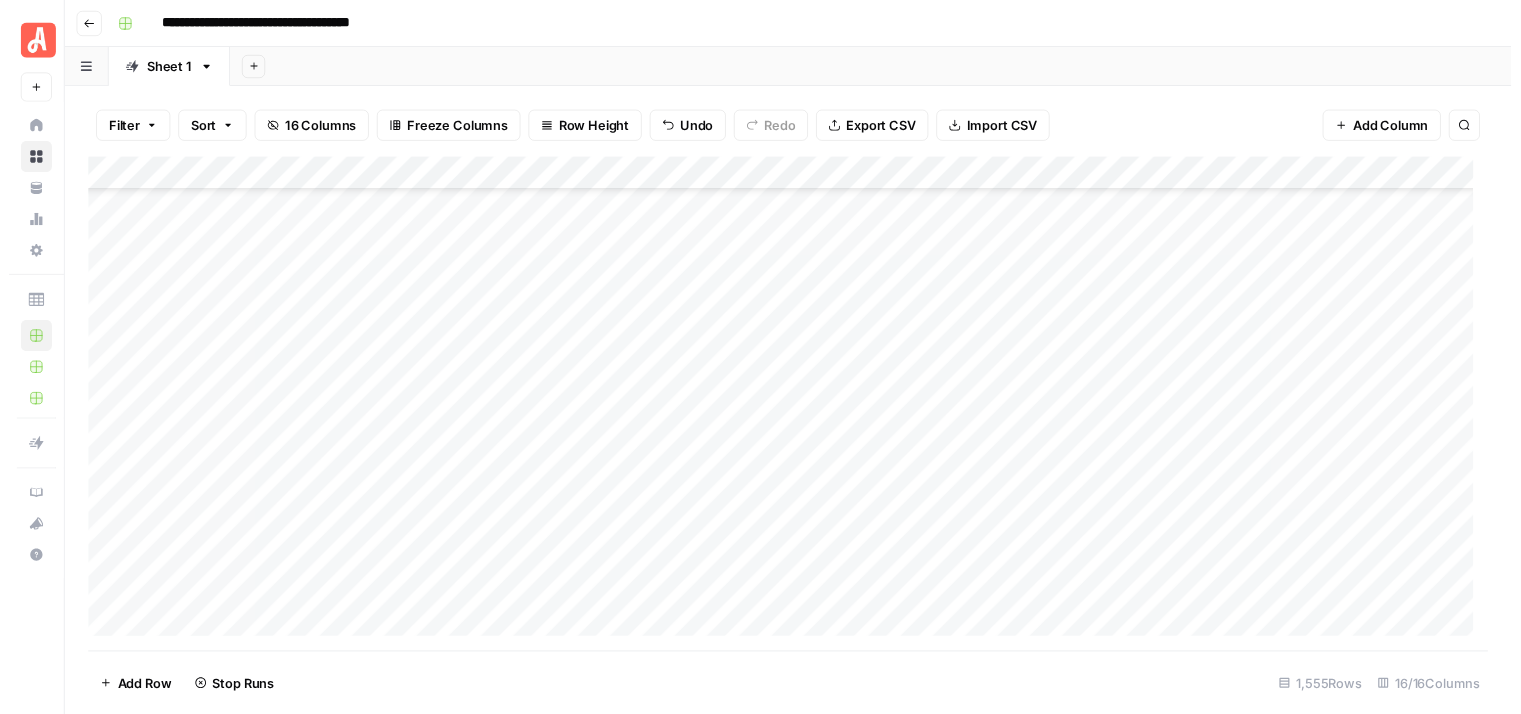 scroll, scrollTop: 35011, scrollLeft: 0, axis: vertical 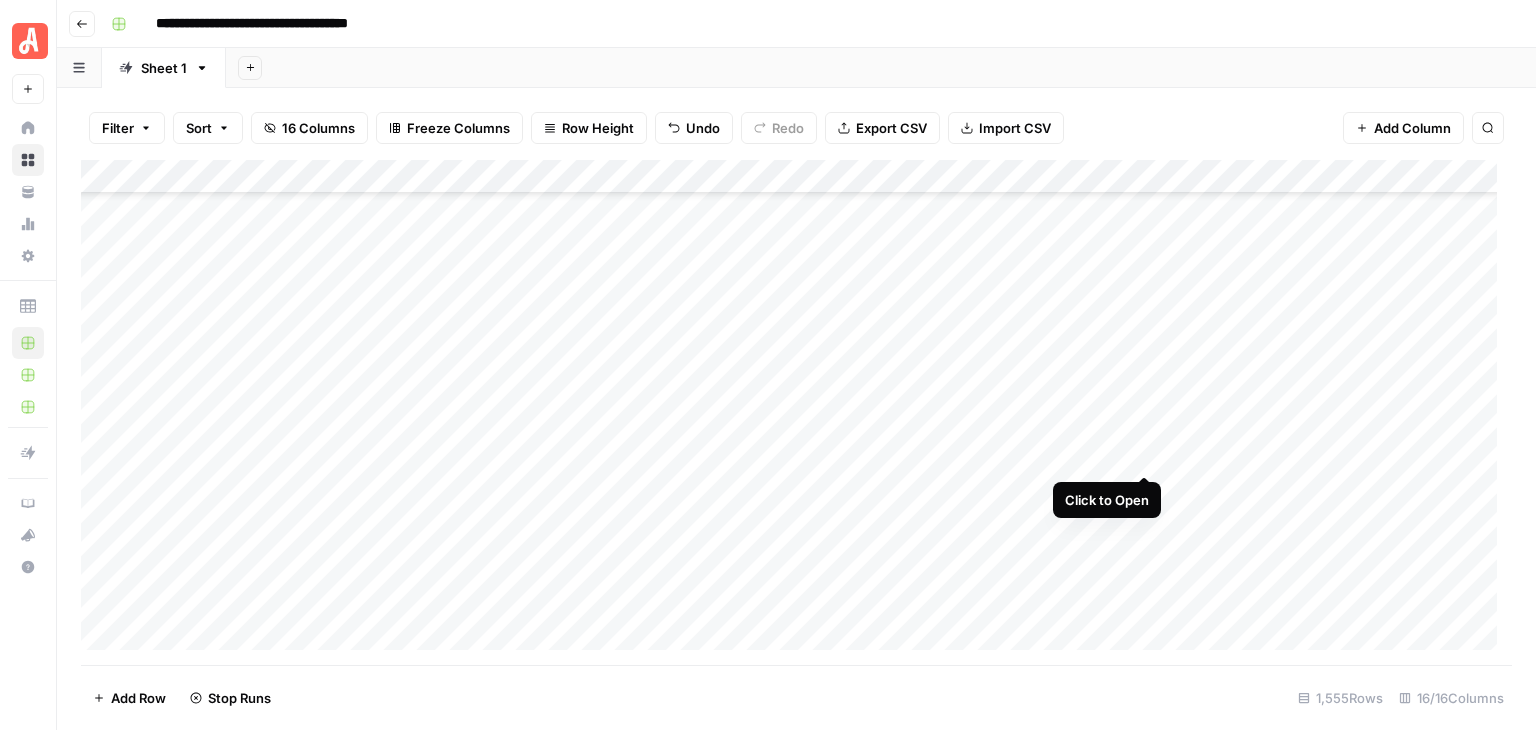 click on "Add Column" at bounding box center (796, 412) 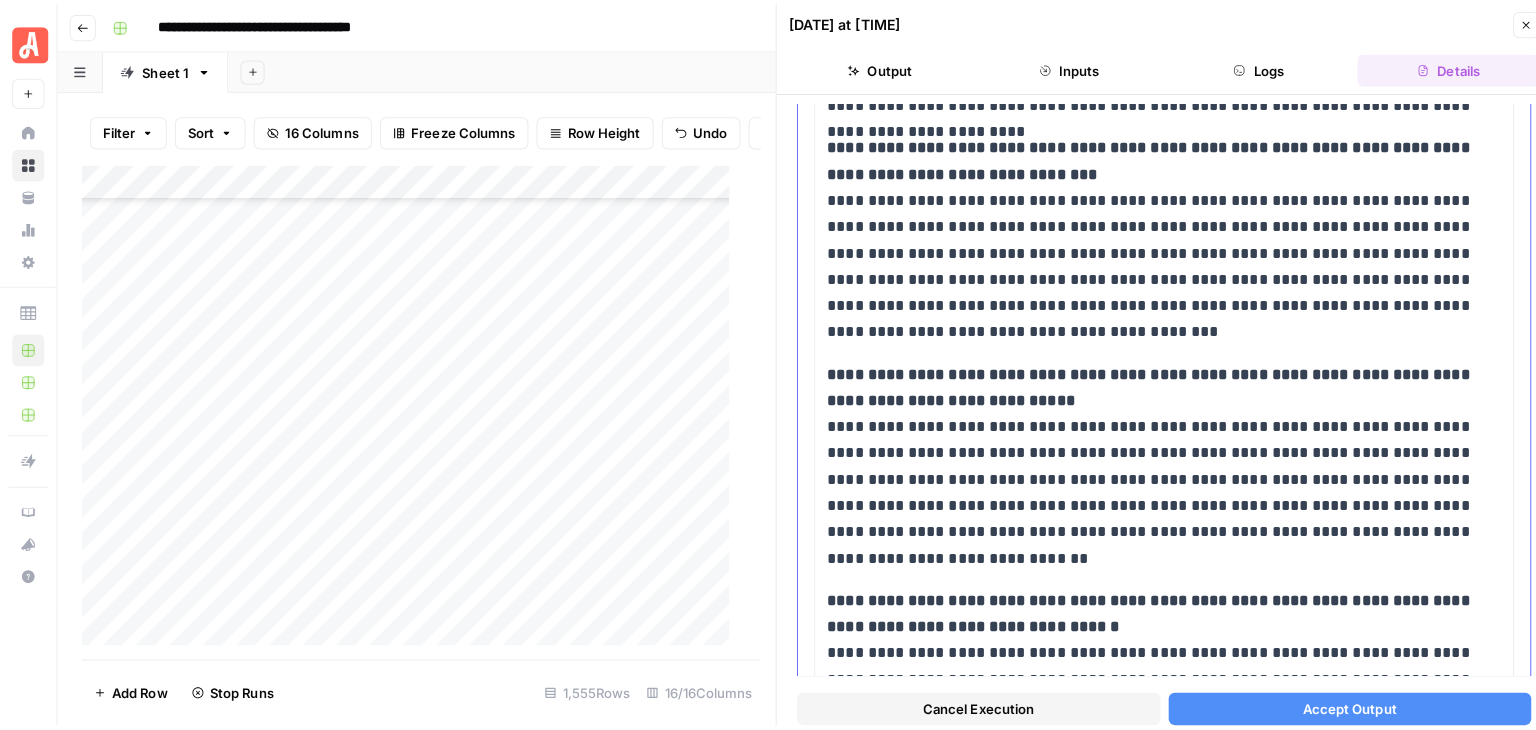 scroll, scrollTop: 1368, scrollLeft: 0, axis: vertical 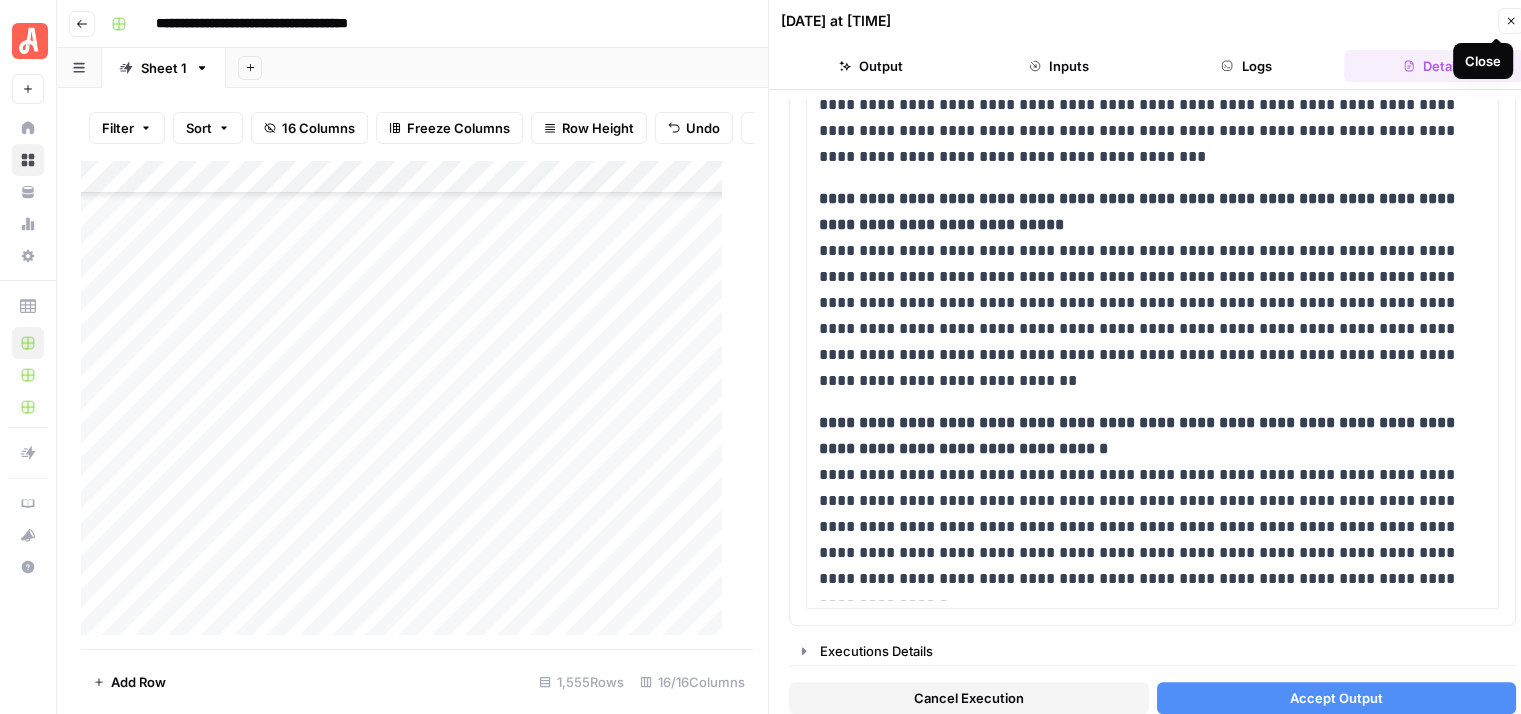 click 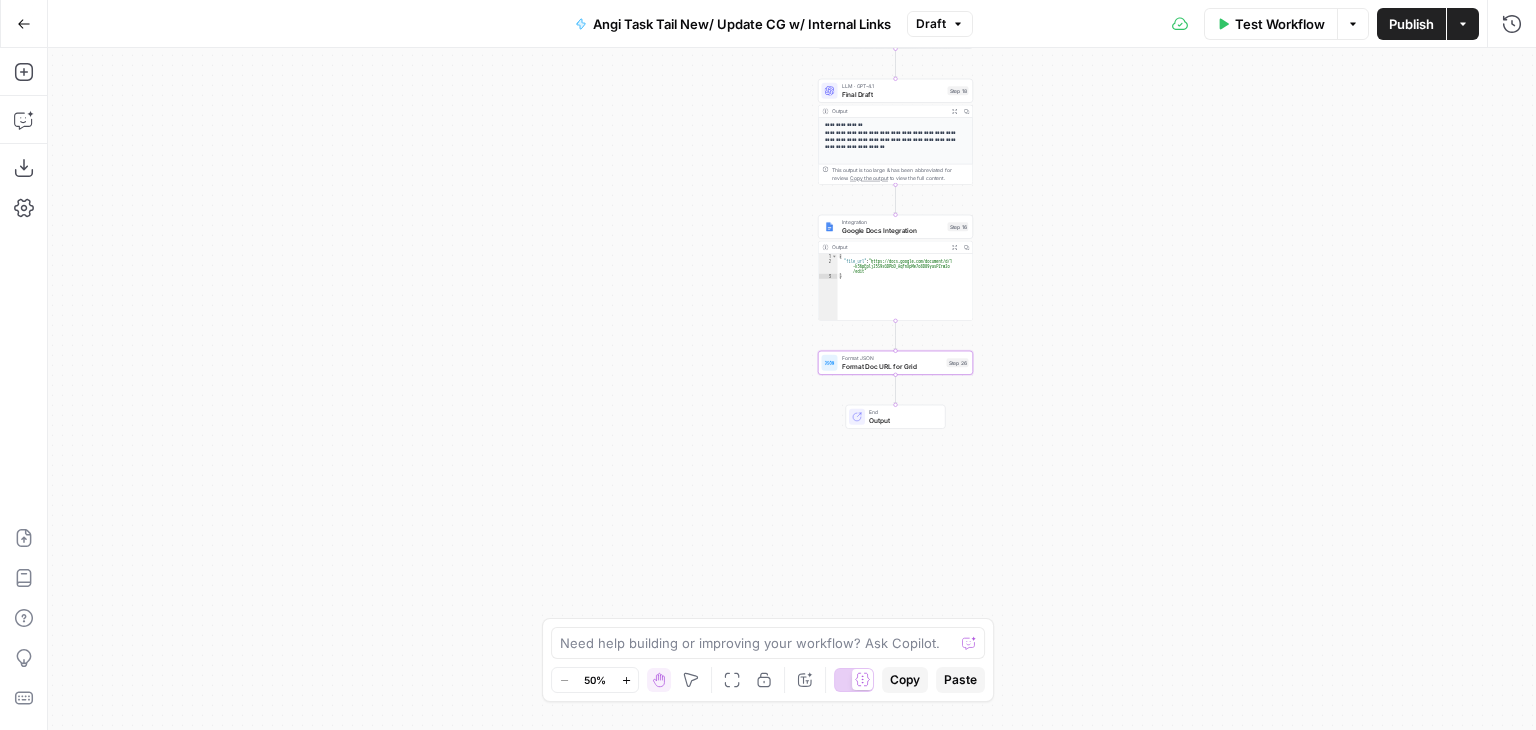 scroll, scrollTop: 0, scrollLeft: 0, axis: both 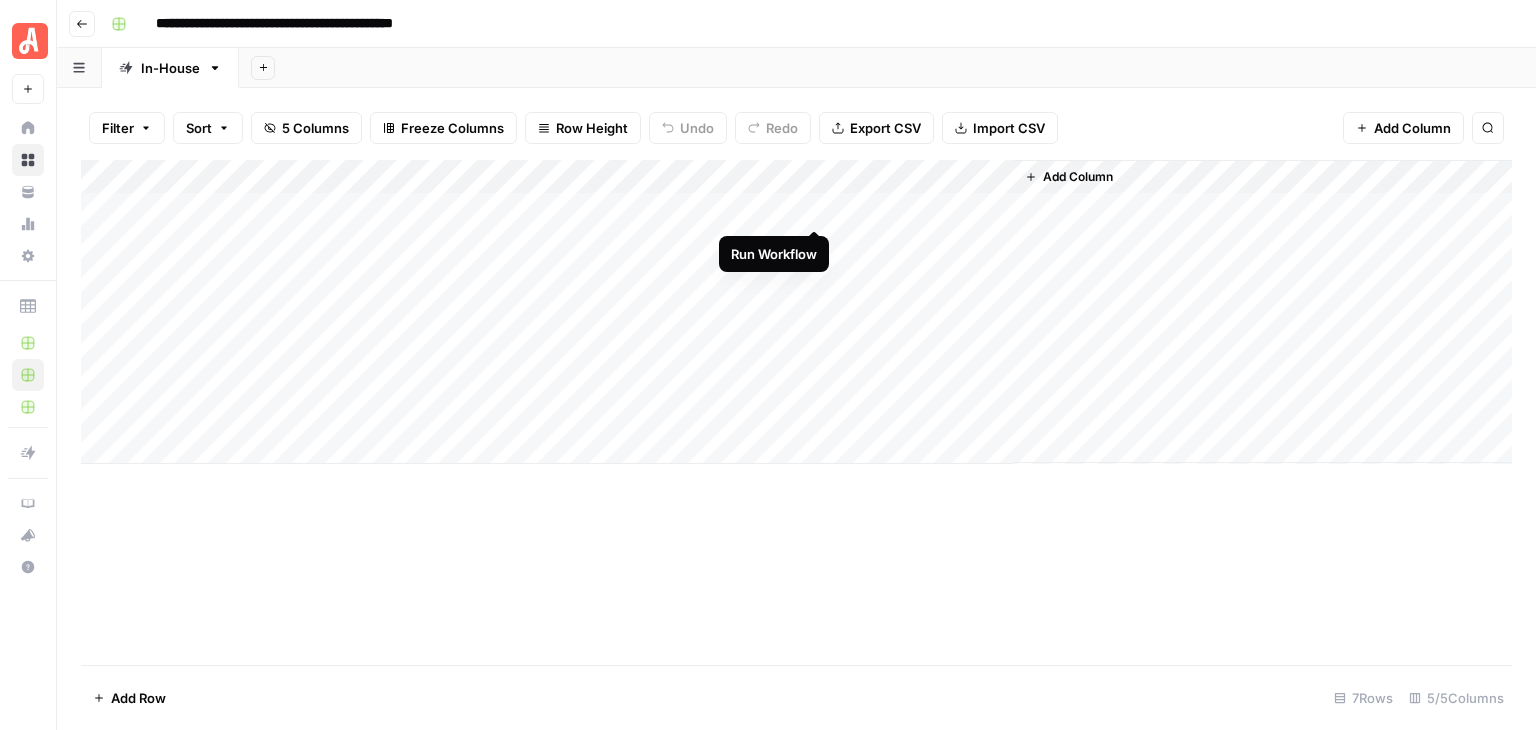 click on "Add Column" at bounding box center [796, 312] 